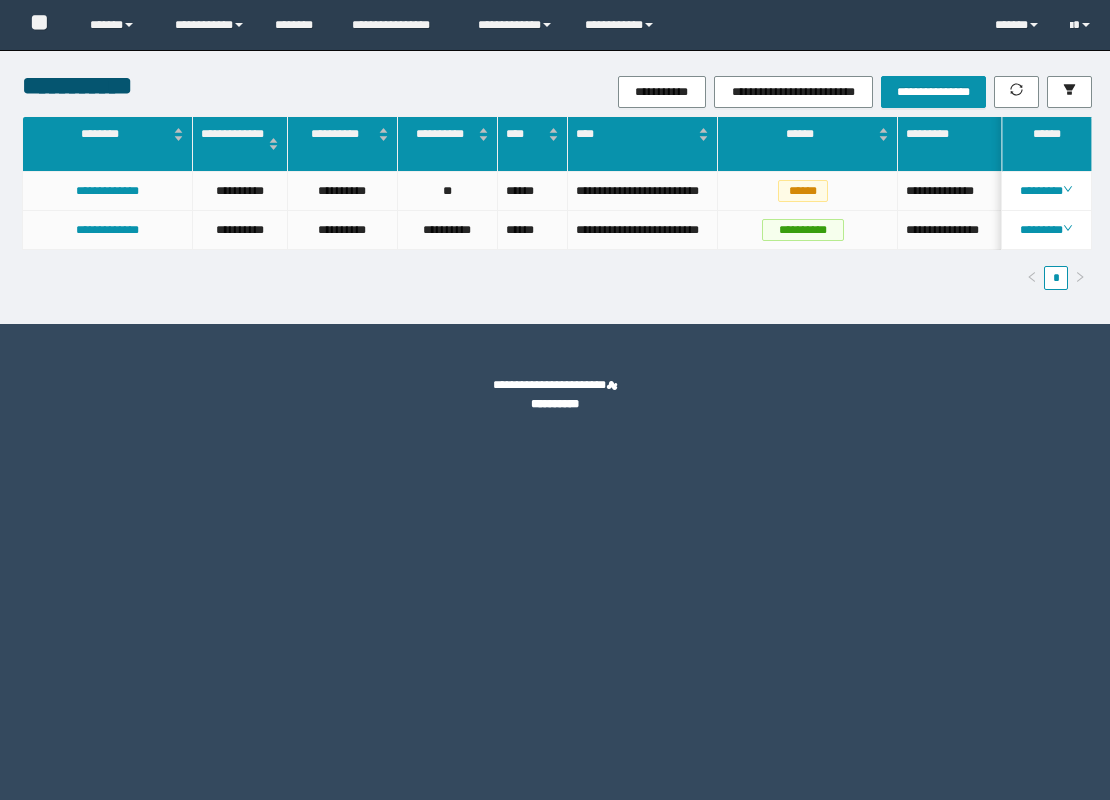 scroll, scrollTop: 0, scrollLeft: 0, axis: both 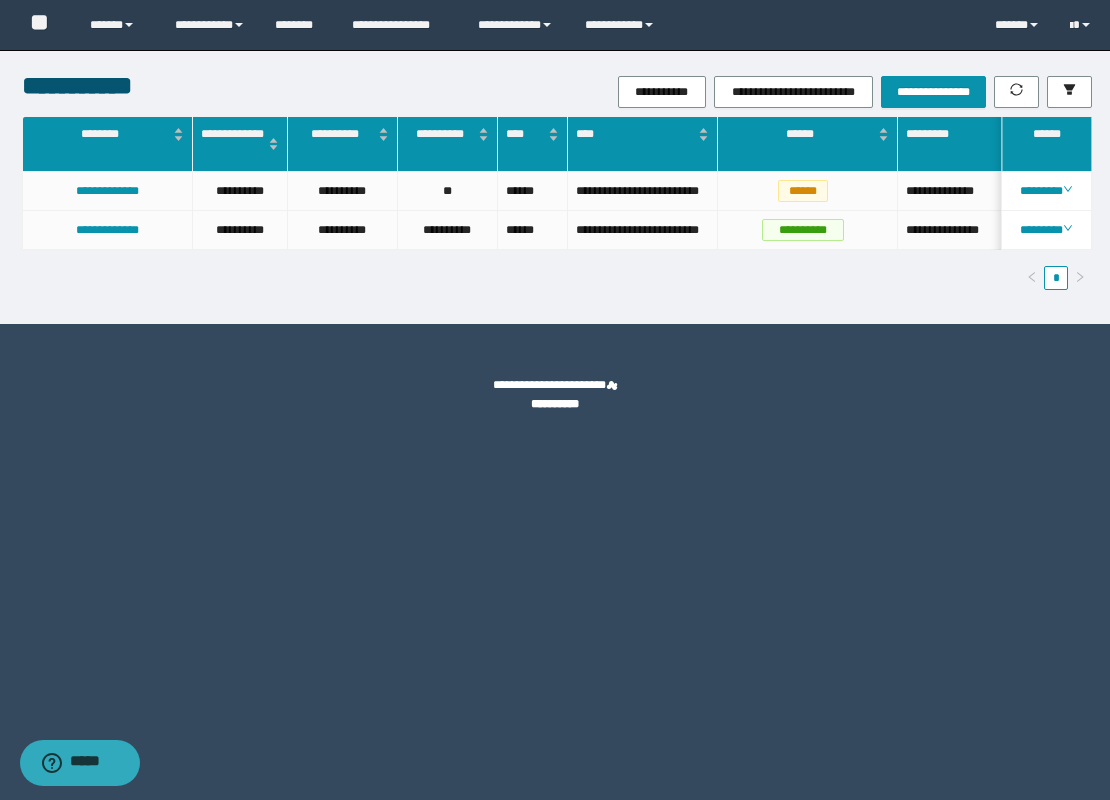 click on "**********" at bounding box center [555, 400] 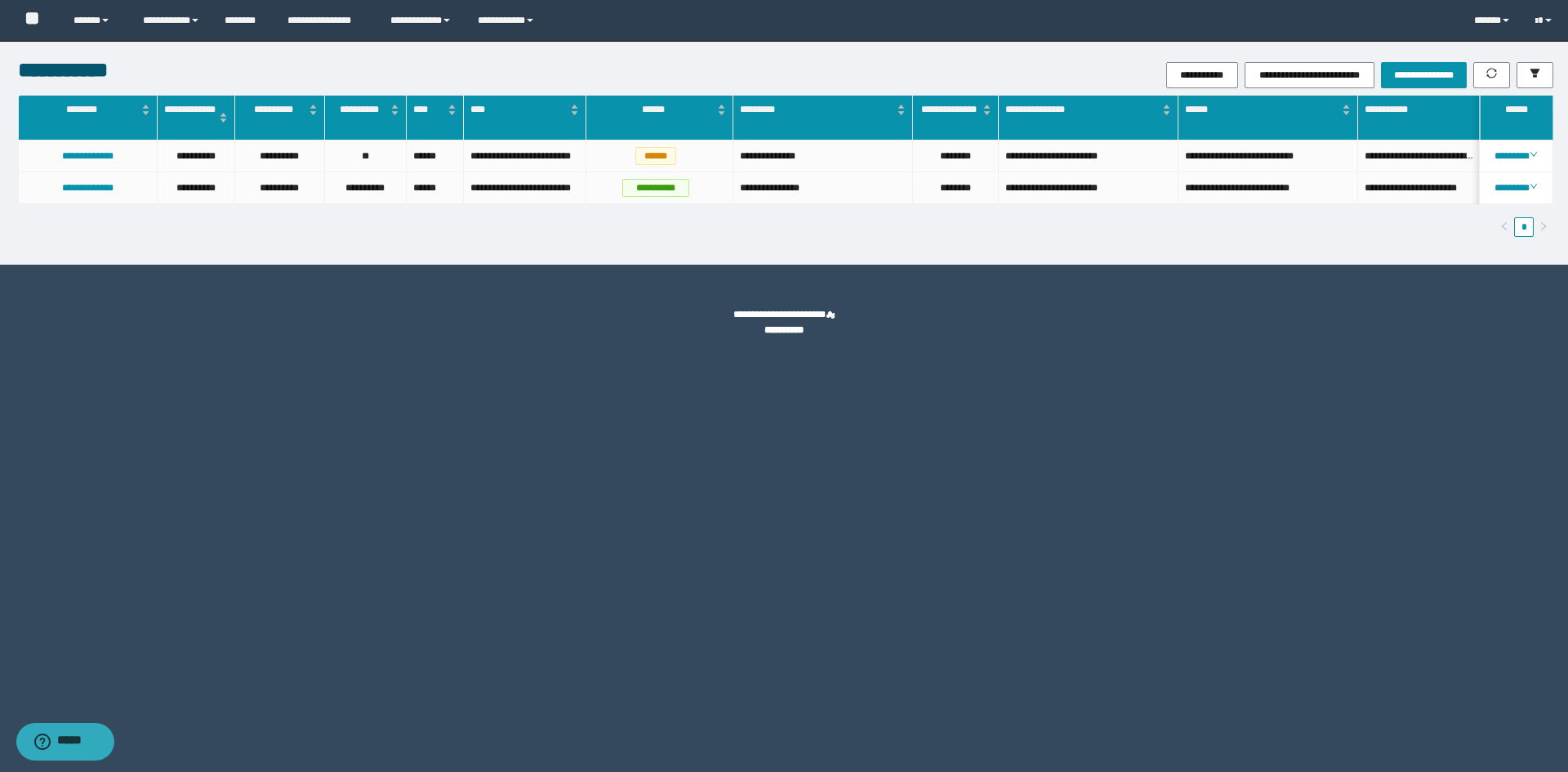 click on "**********" at bounding box center (784, 323) 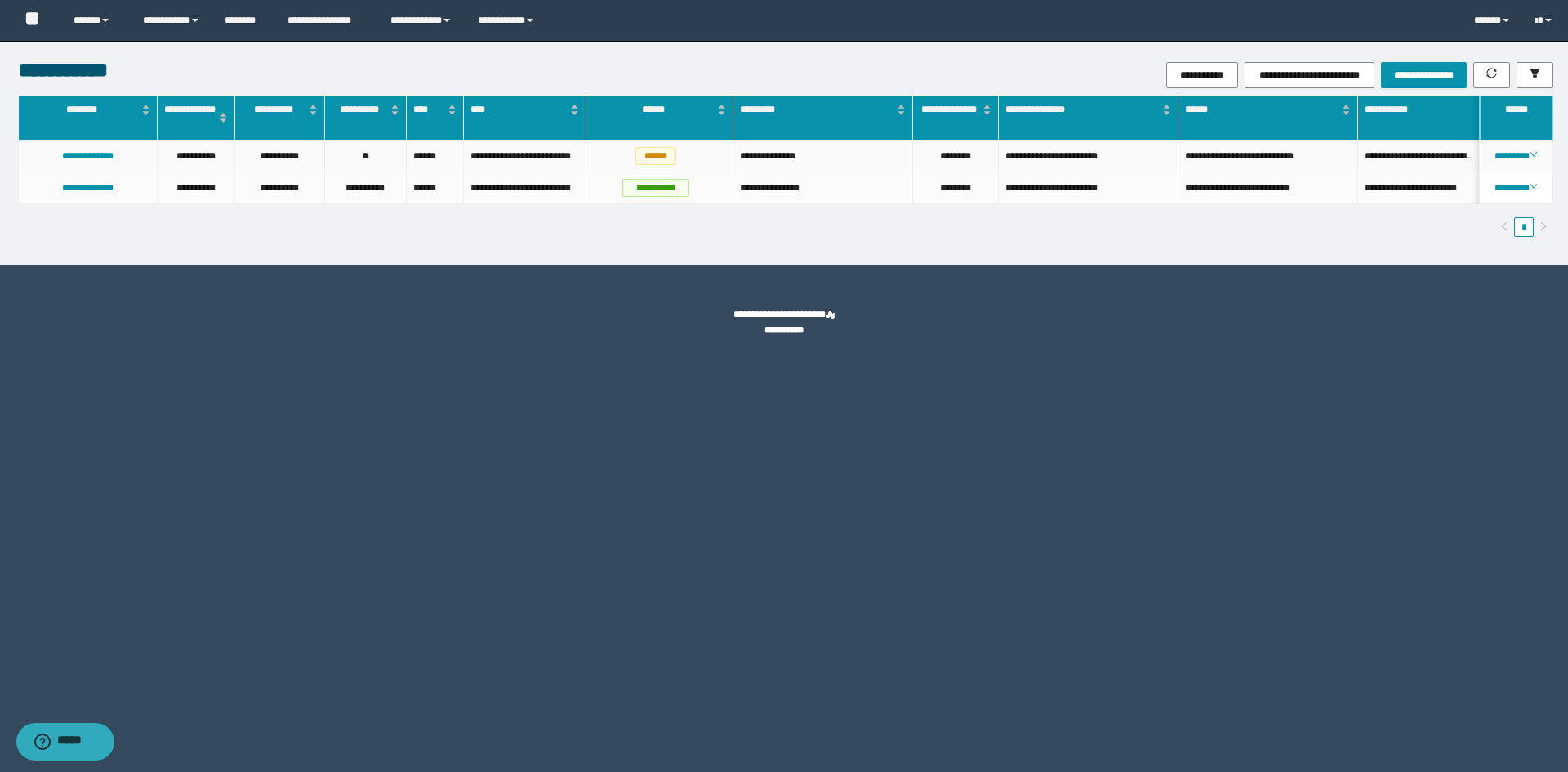 click on "**********" at bounding box center (1089, 156) 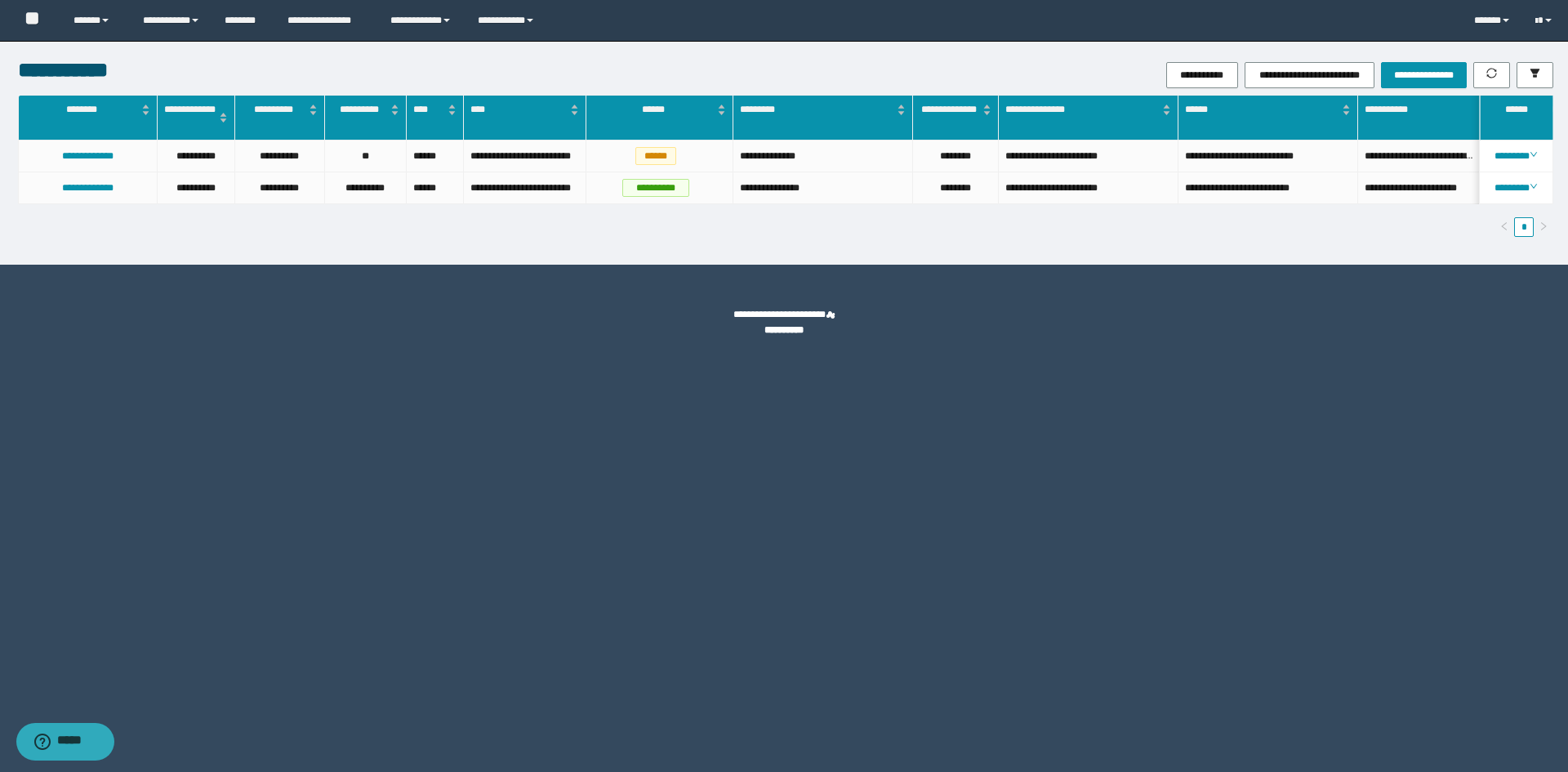 drag, startPoint x: 619, startPoint y: 484, endPoint x: 620, endPoint y: 472, distance: 12.041595 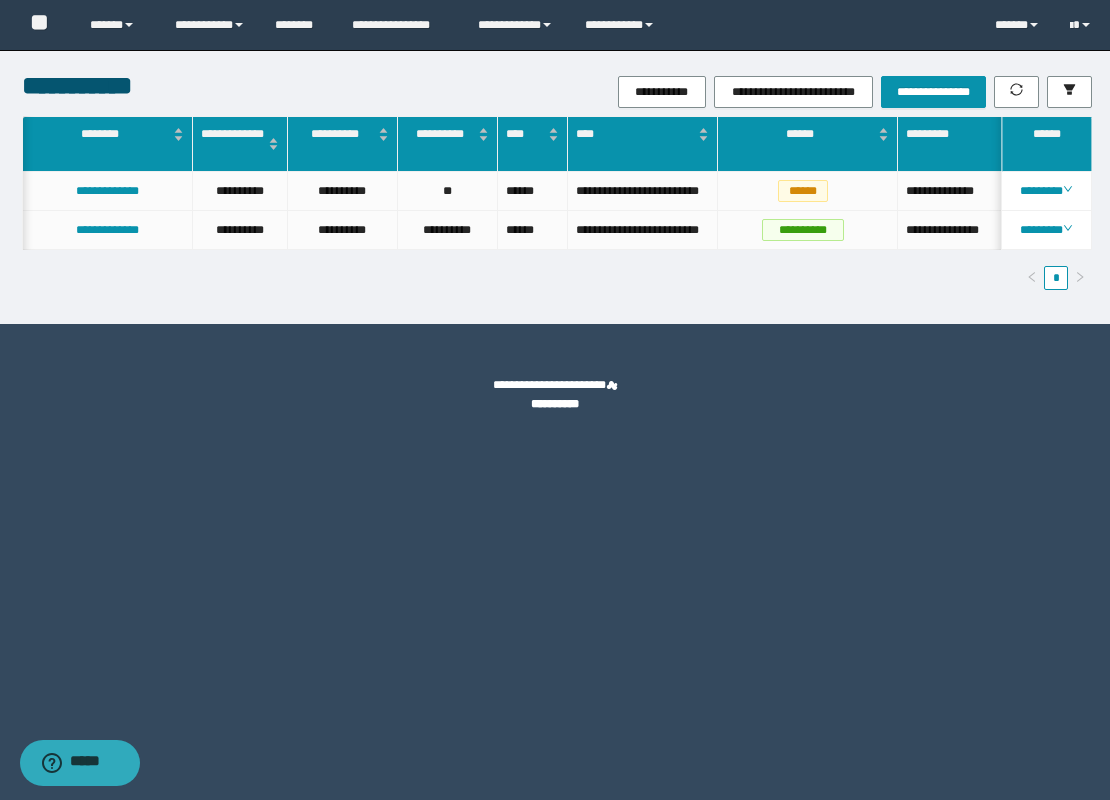 scroll, scrollTop: 0, scrollLeft: 935, axis: horizontal 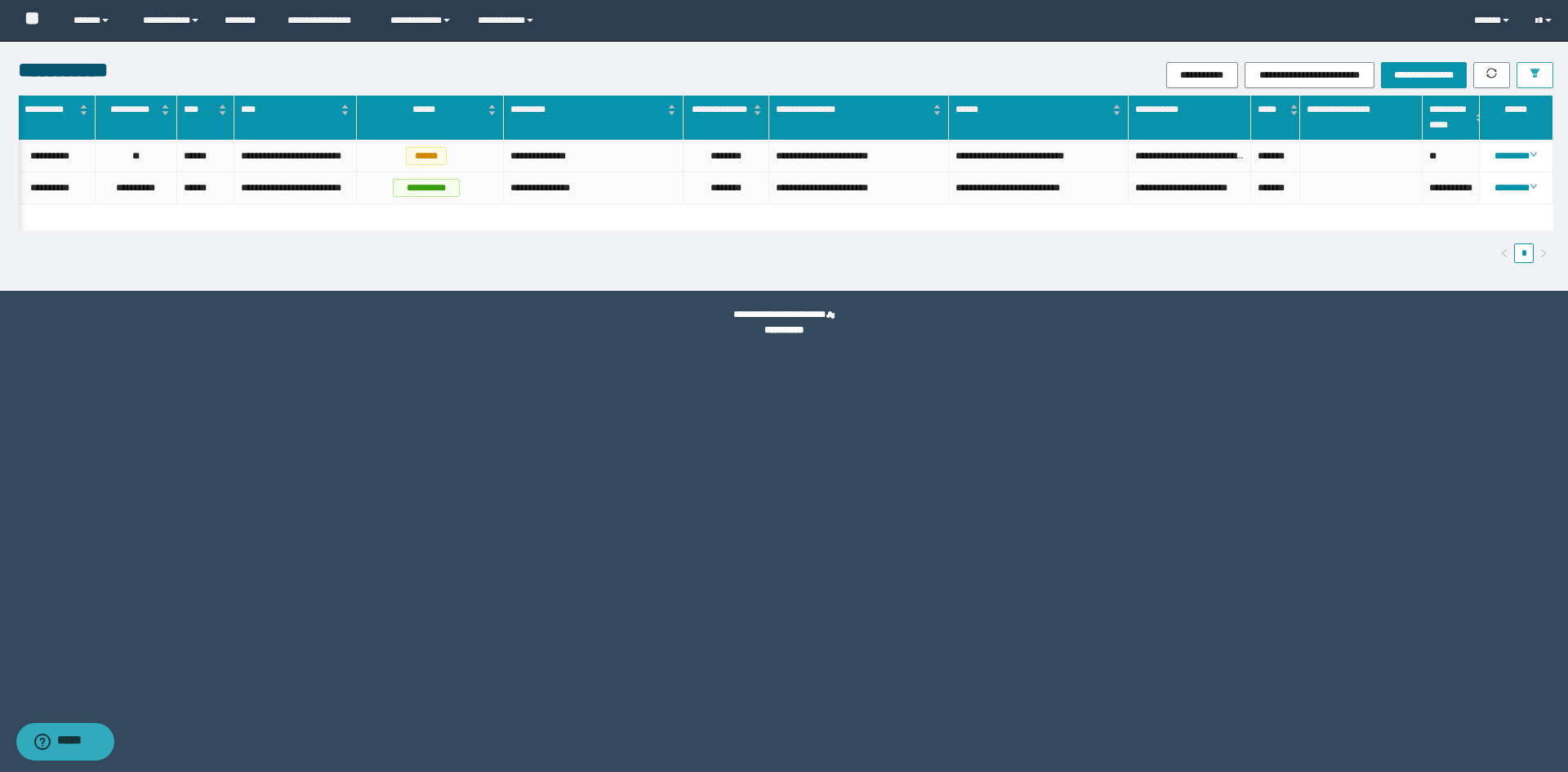 click at bounding box center (1535, 75) 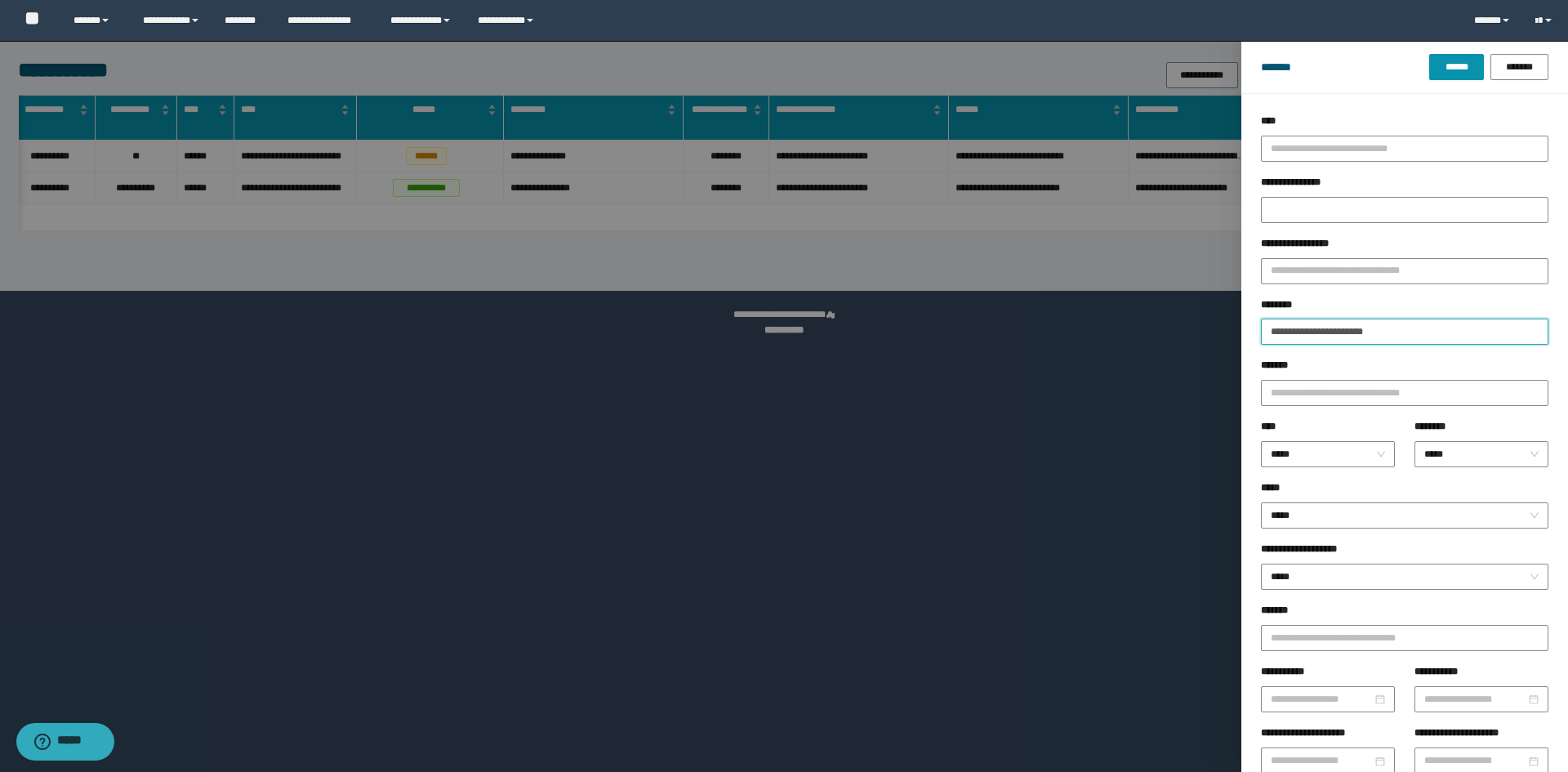 click on "**********" at bounding box center [1405, 332] 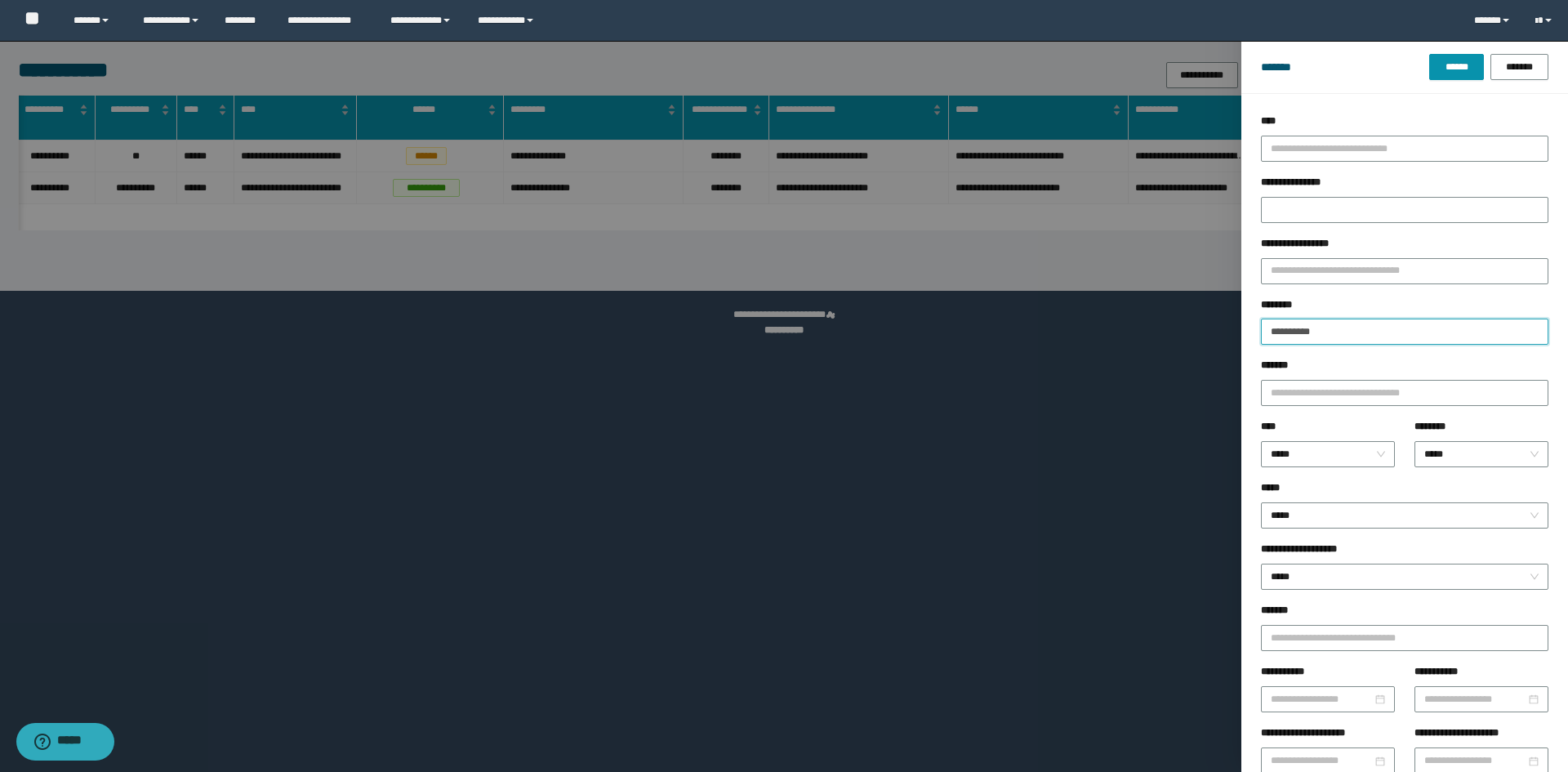 click on "******" at bounding box center (1456, 67) 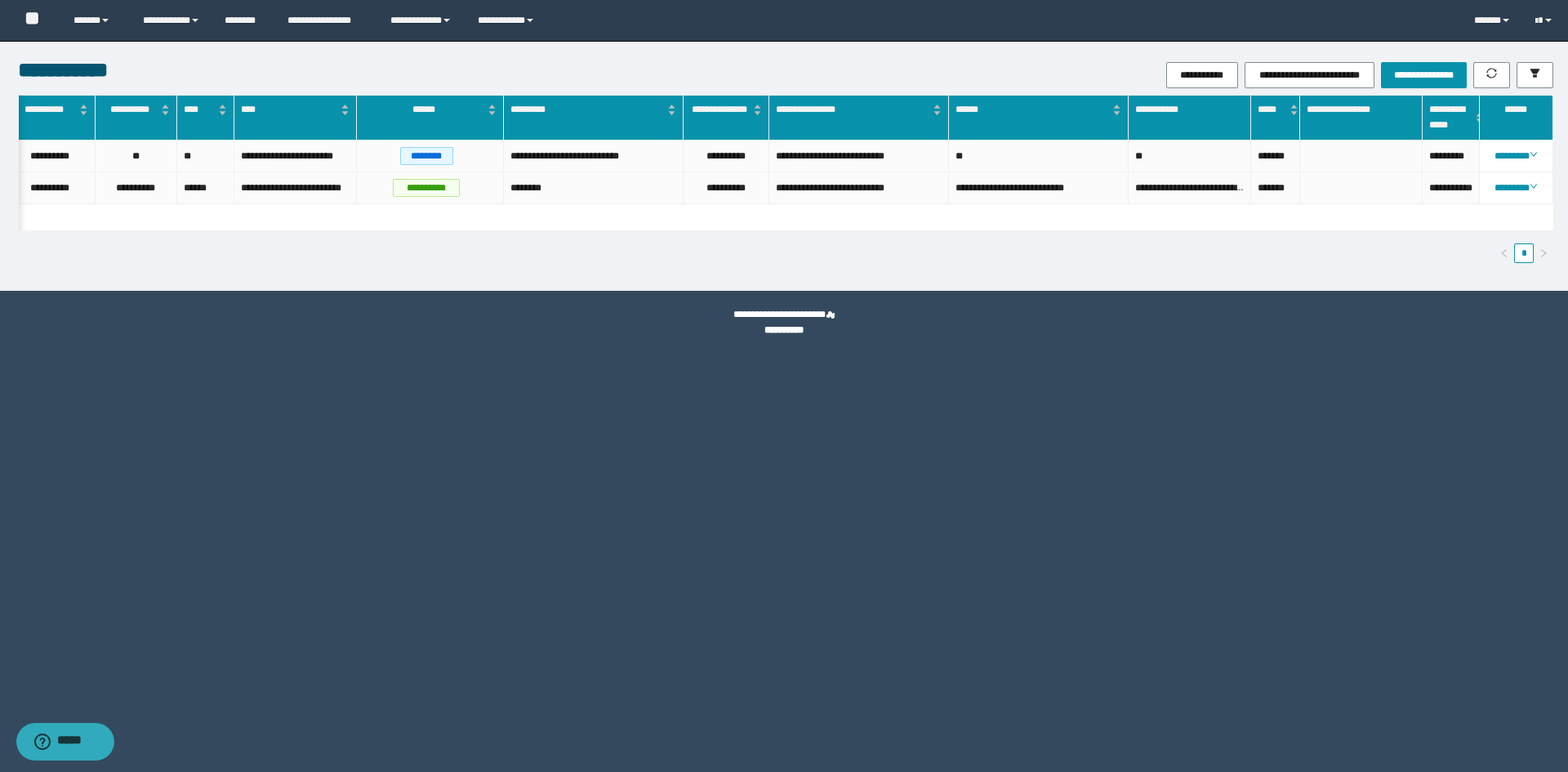 click on "*" at bounding box center (786, 253) 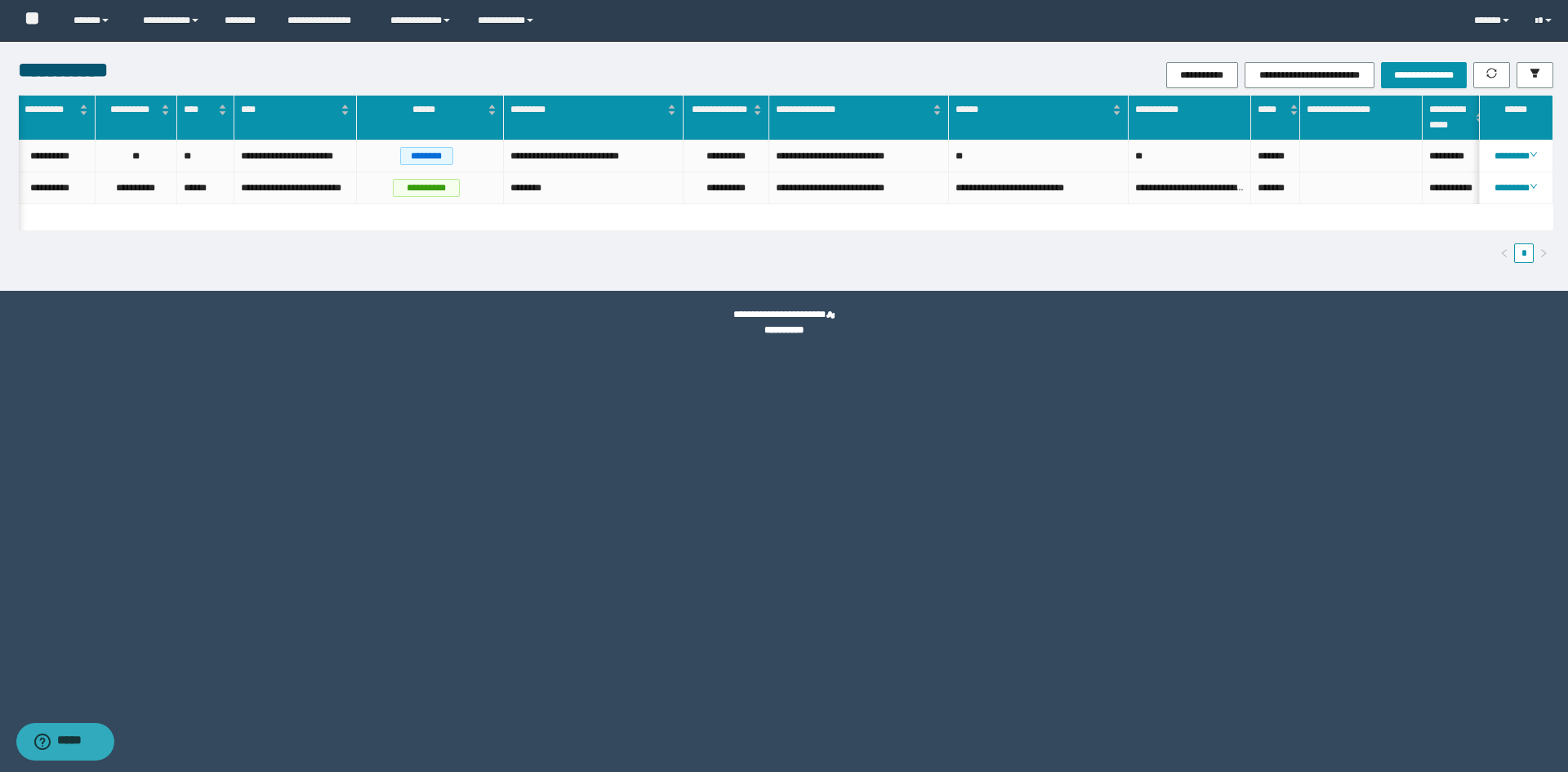 scroll, scrollTop: 0, scrollLeft: 0, axis: both 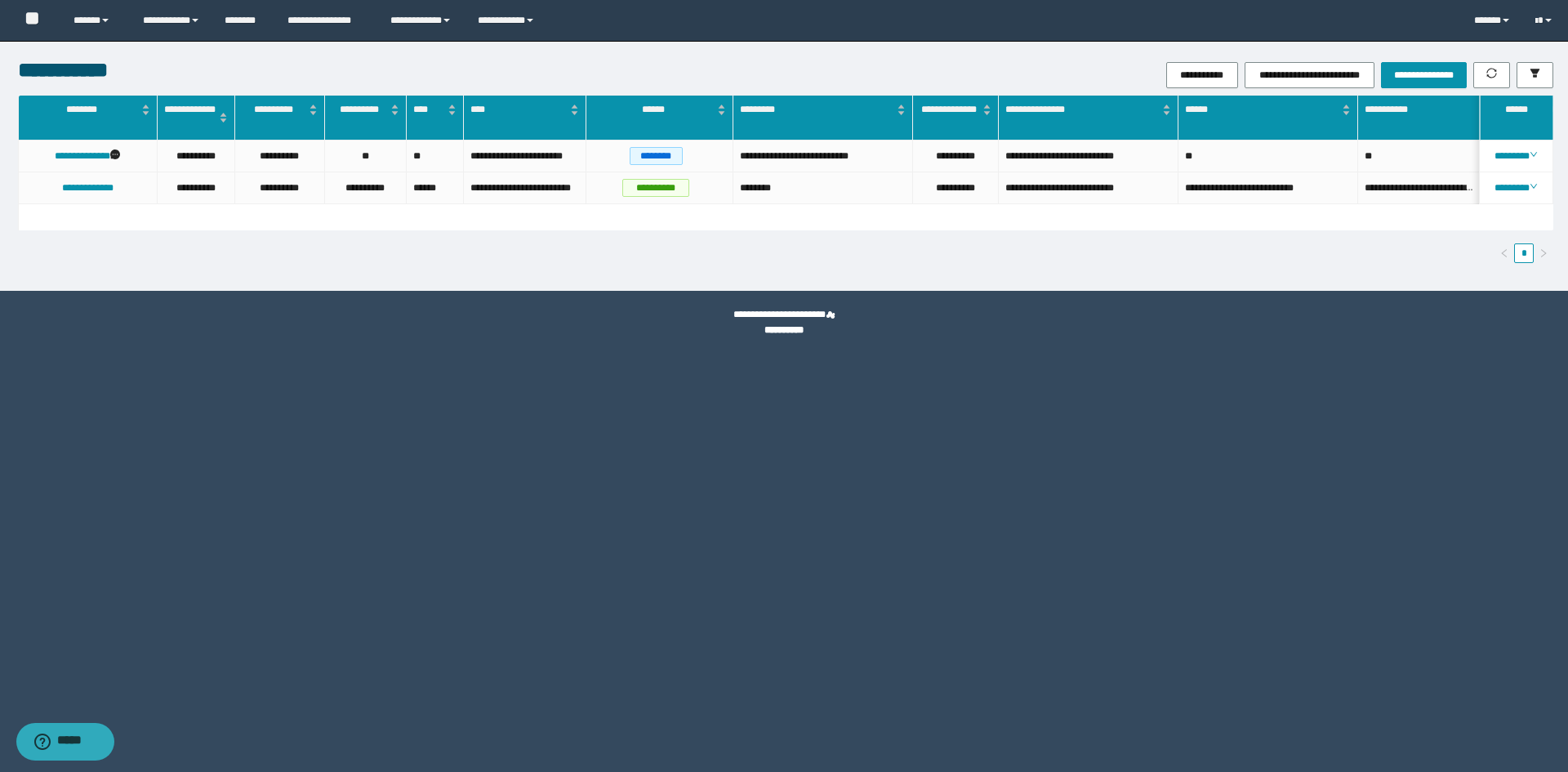 click on "**********" at bounding box center (784, 386) 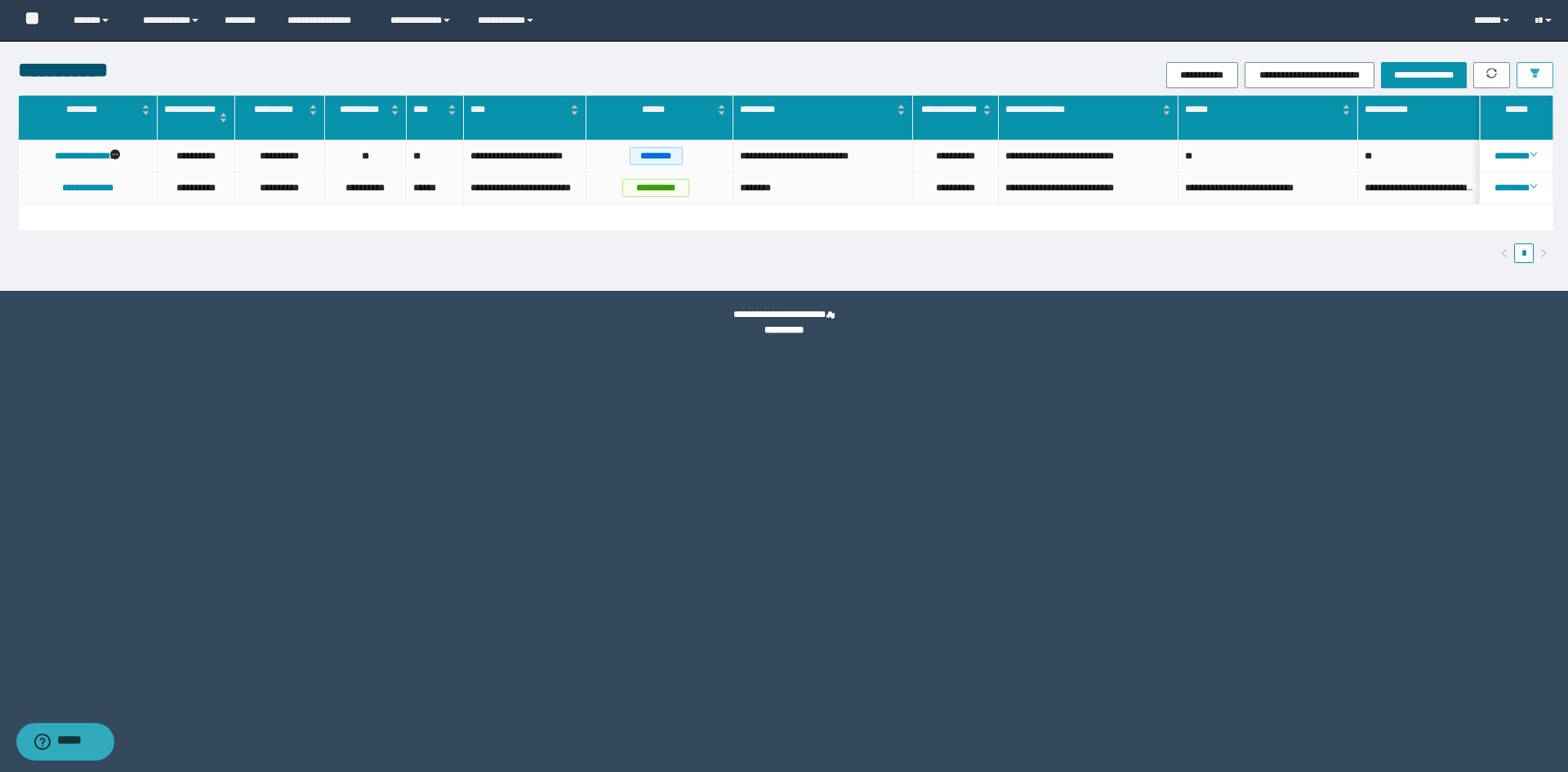 click 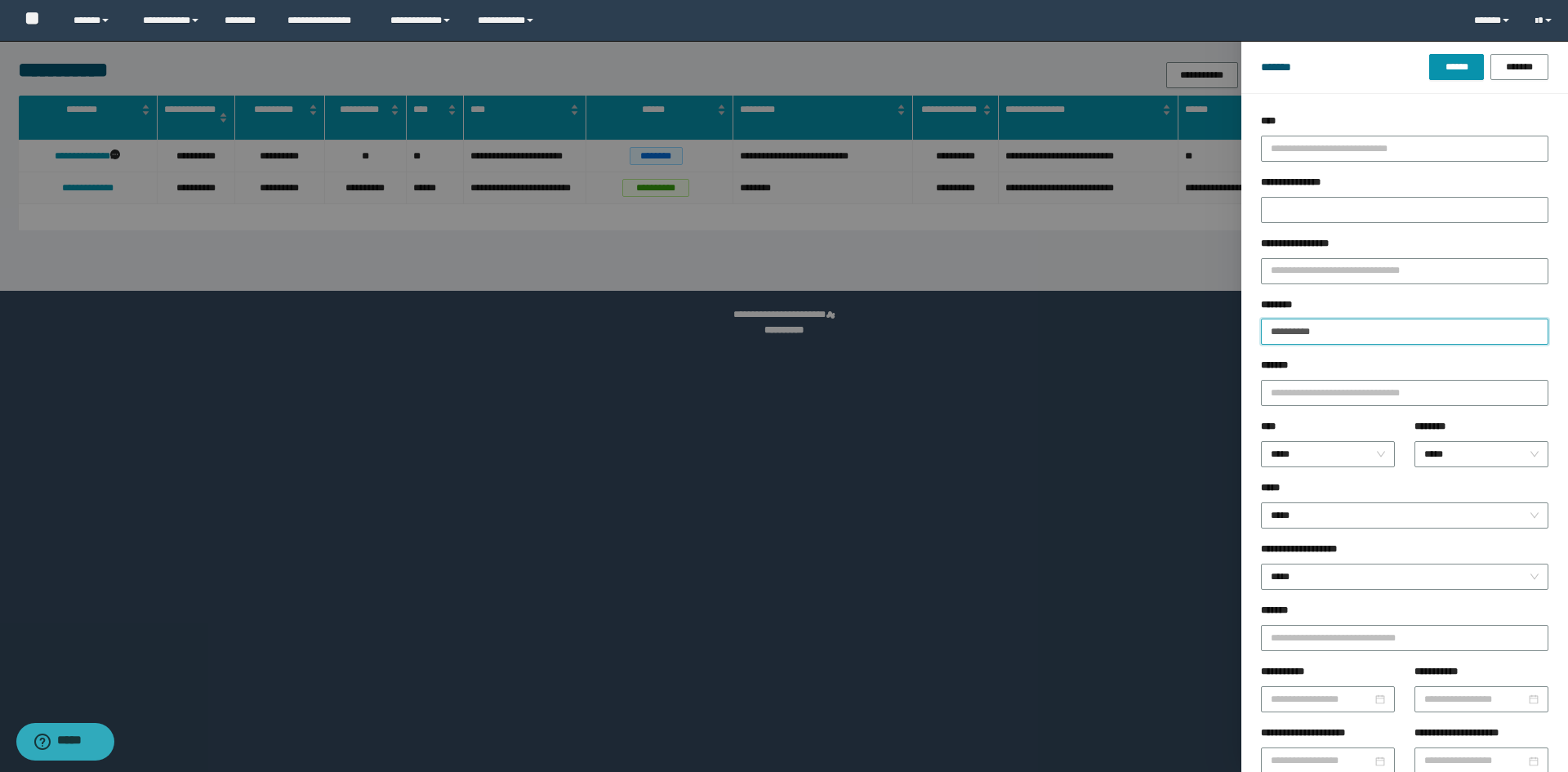 click on "**********" at bounding box center (1405, 332) 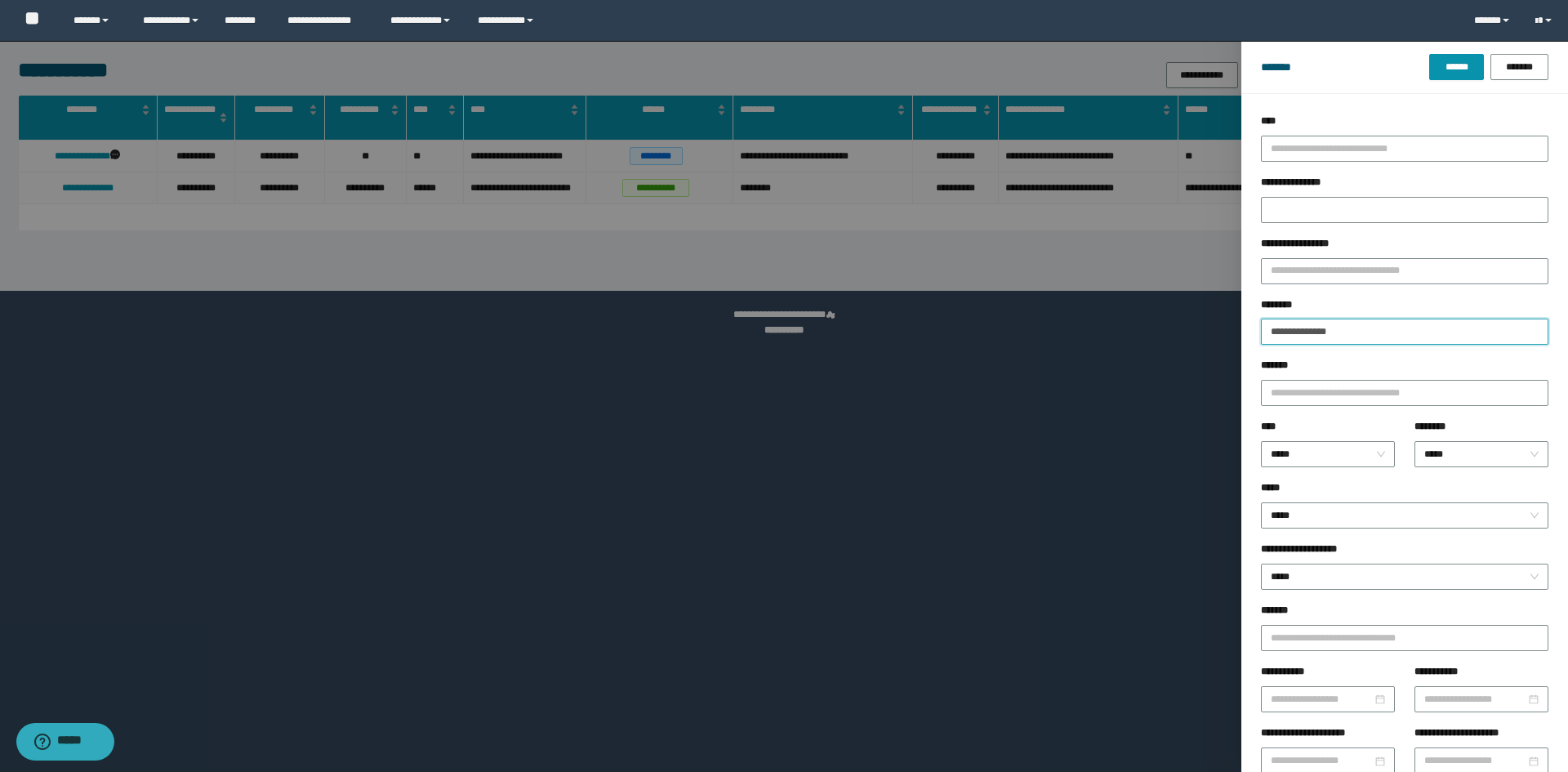click on "******" at bounding box center [1456, 67] 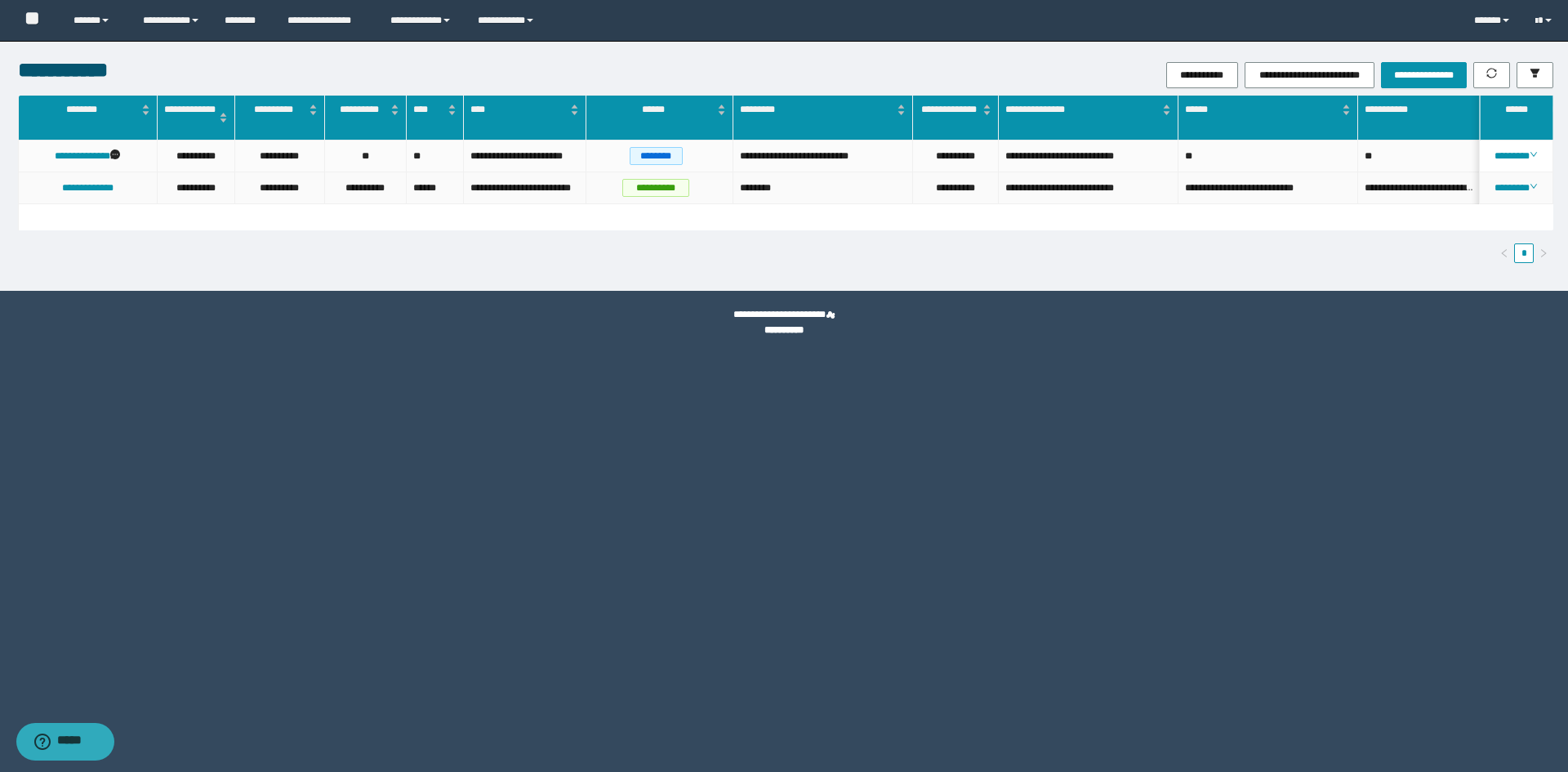 click on "**********" at bounding box center (1089, 188) 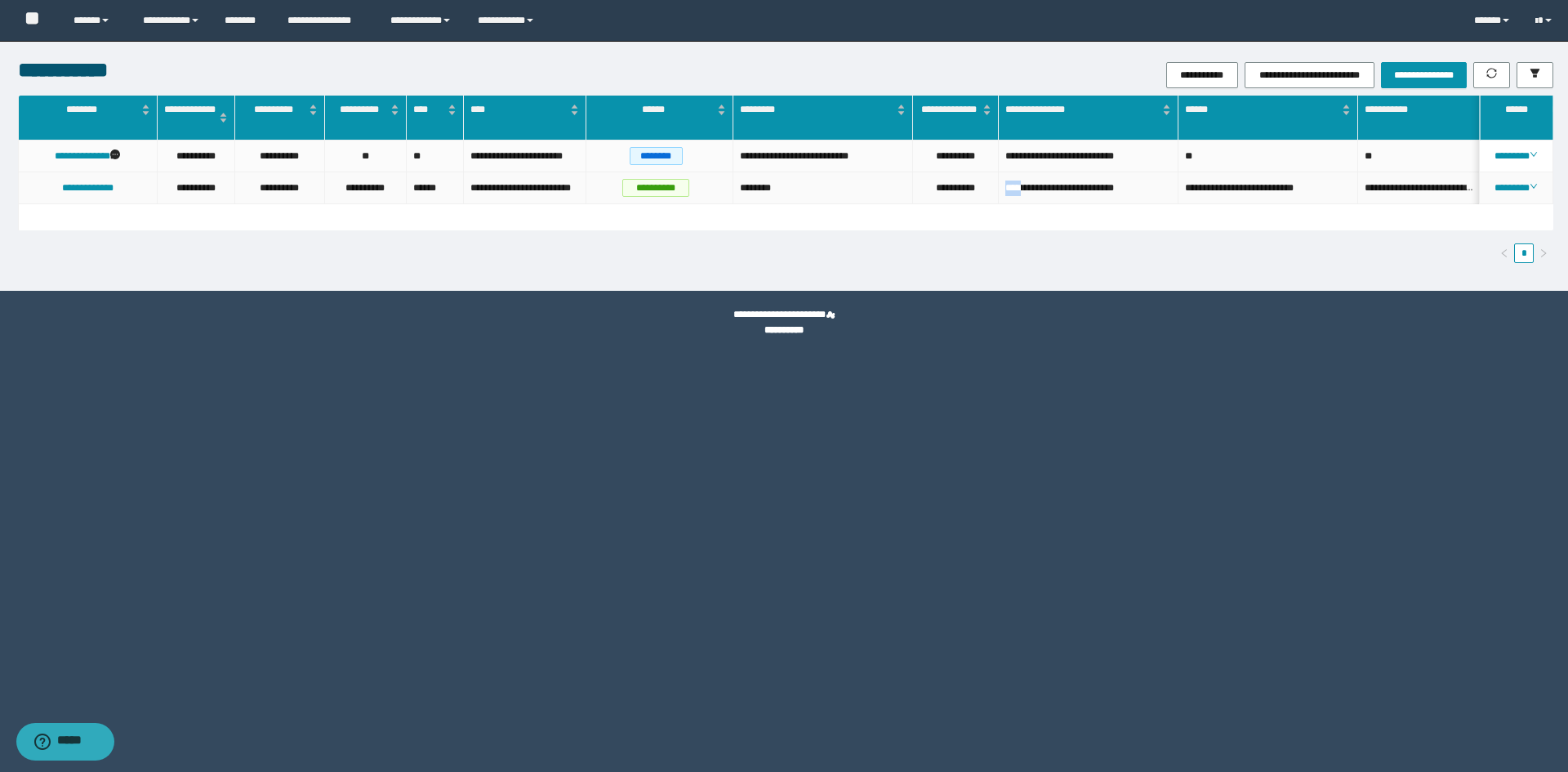 click on "**********" at bounding box center (1089, 188) 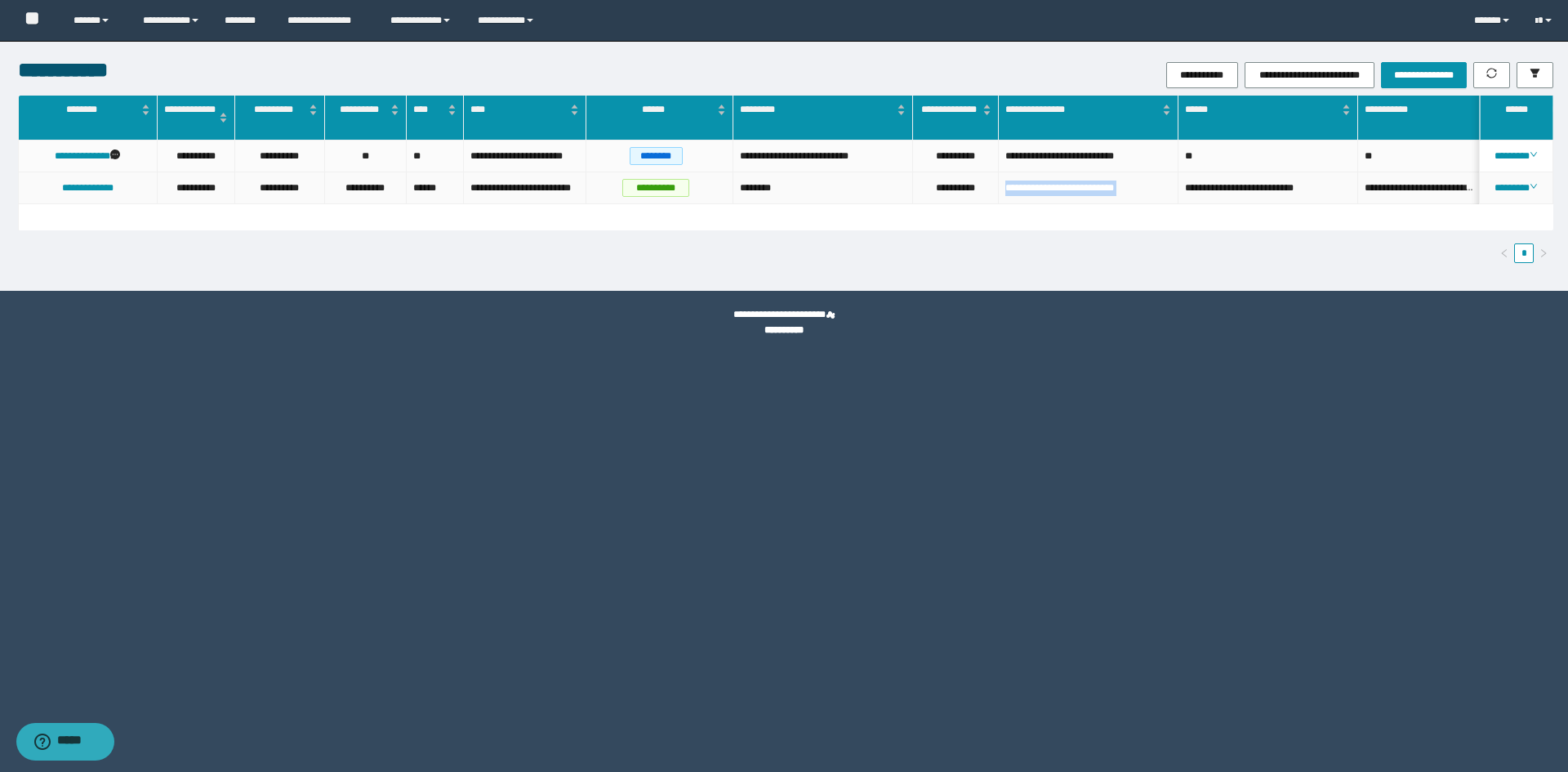 click on "**********" at bounding box center (1089, 188) 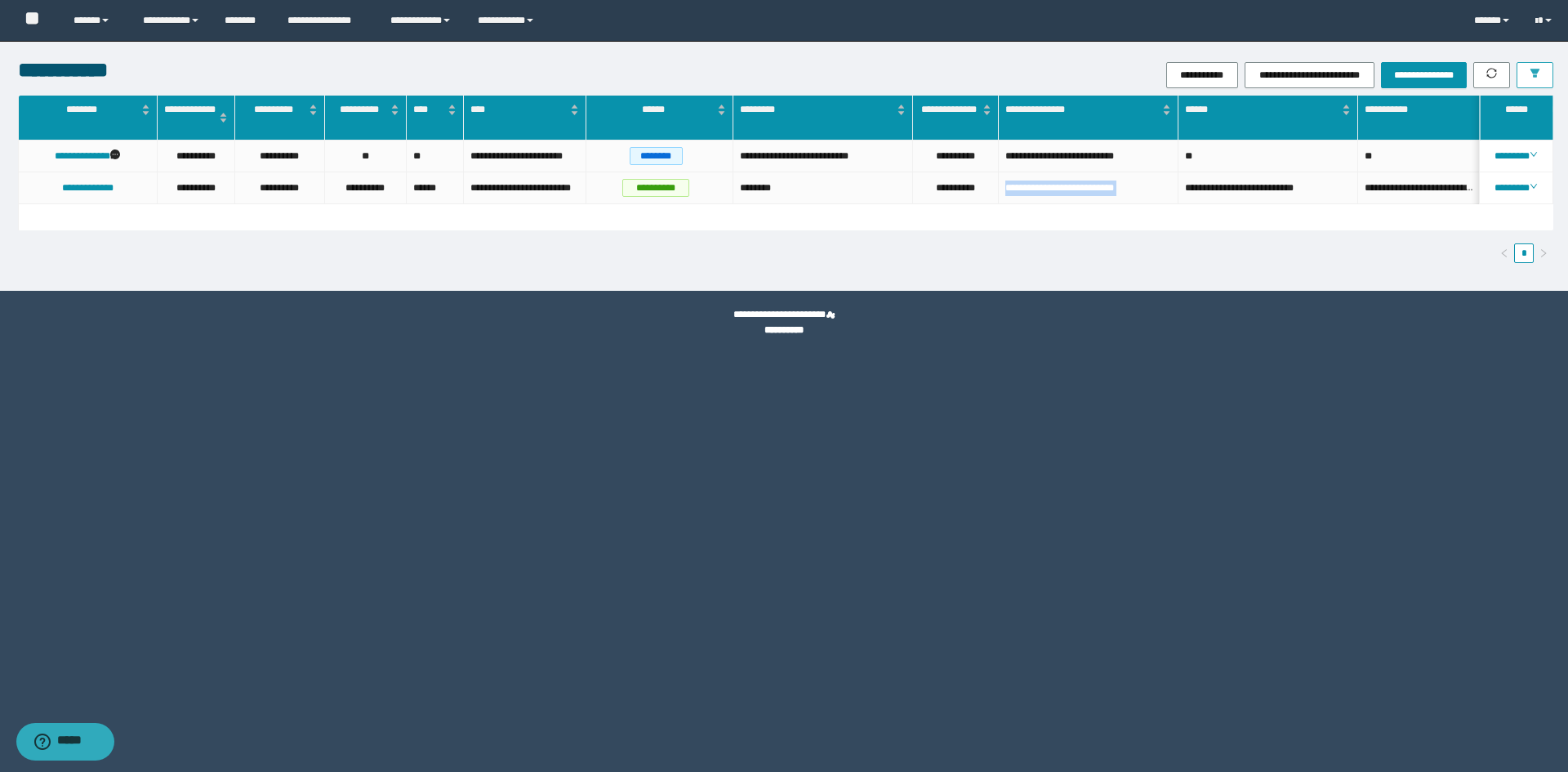 click at bounding box center [1535, 75] 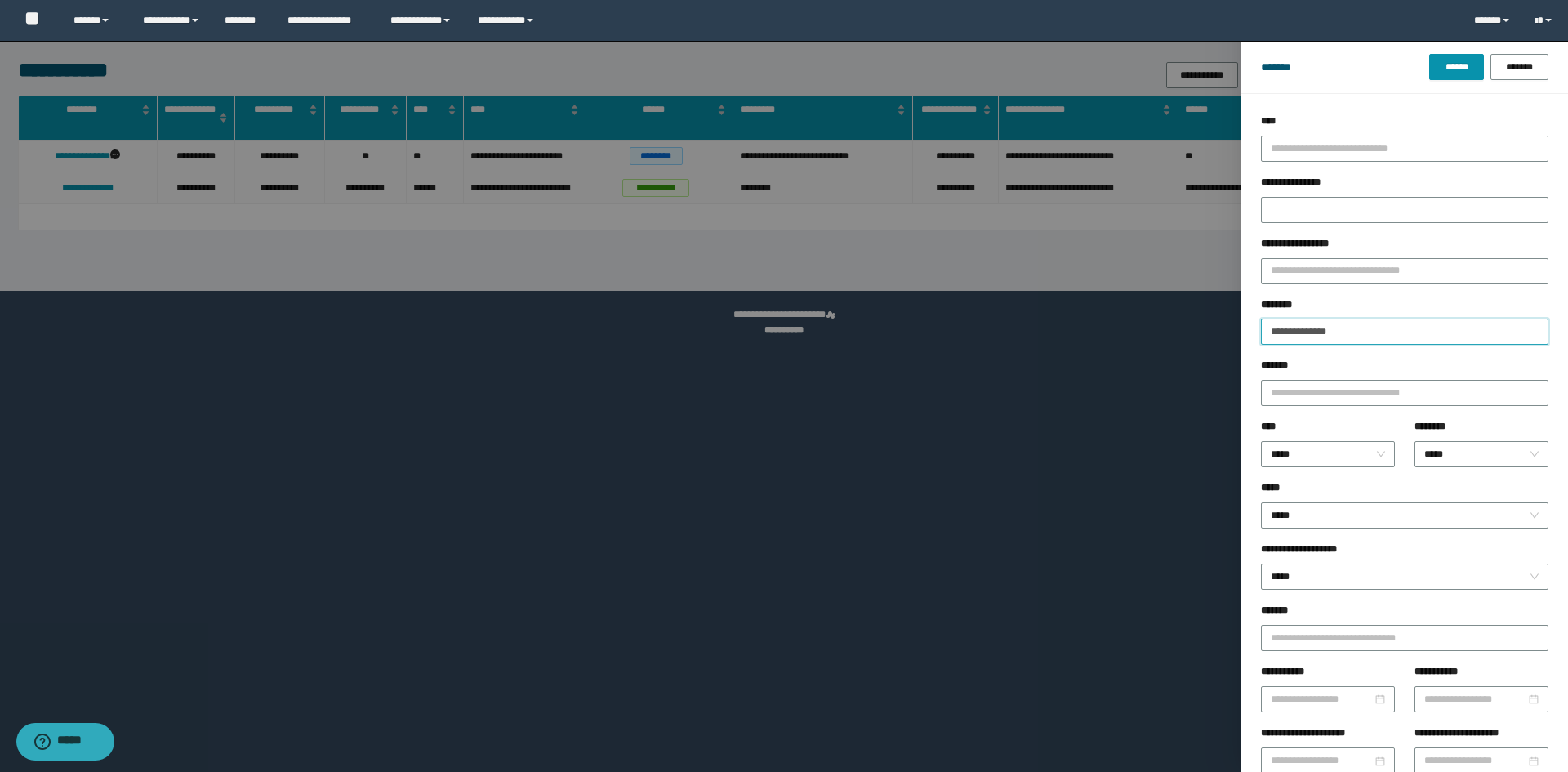 click on "**********" at bounding box center (1405, 332) 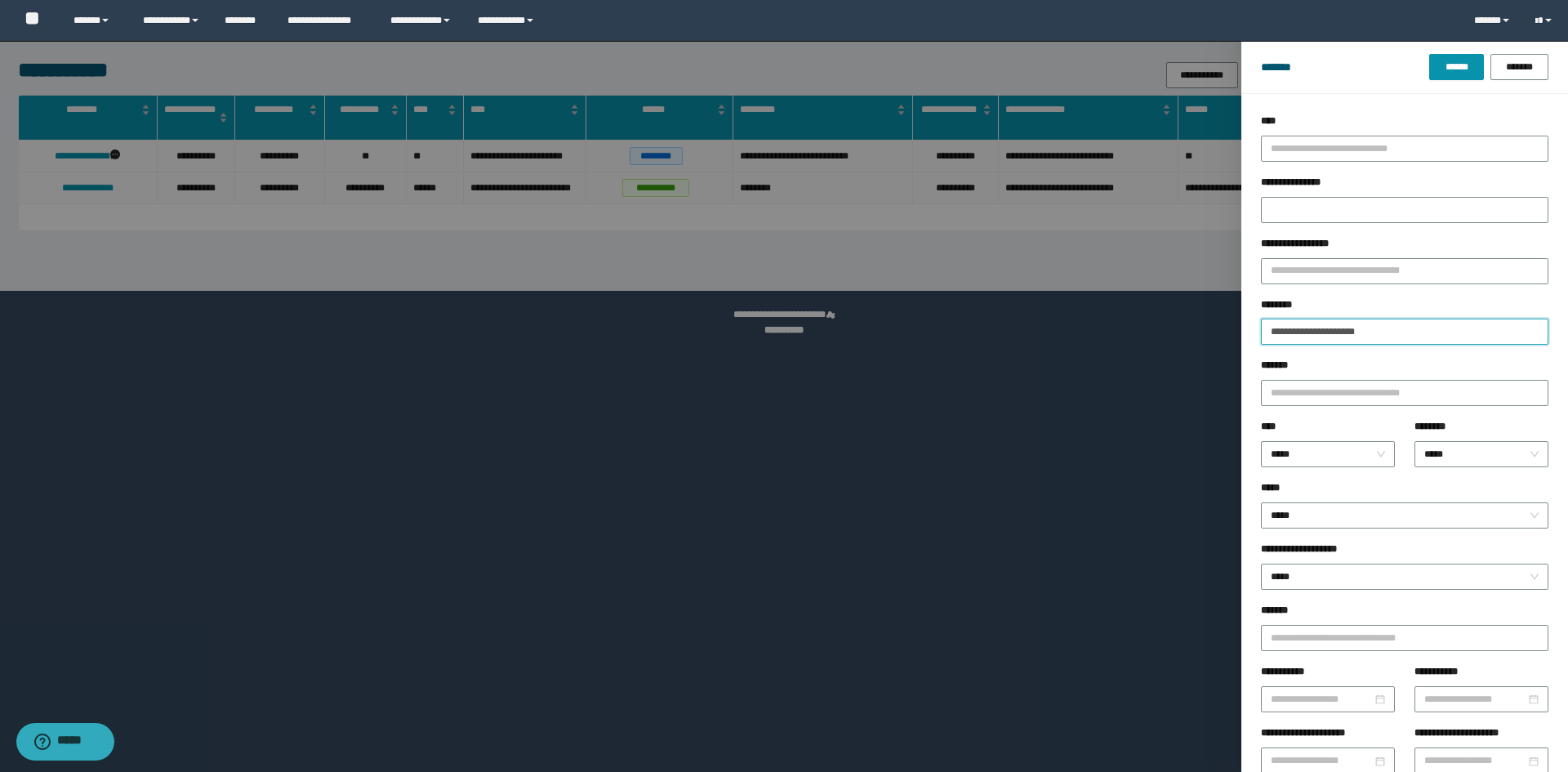 click on "******" at bounding box center (1456, 67) 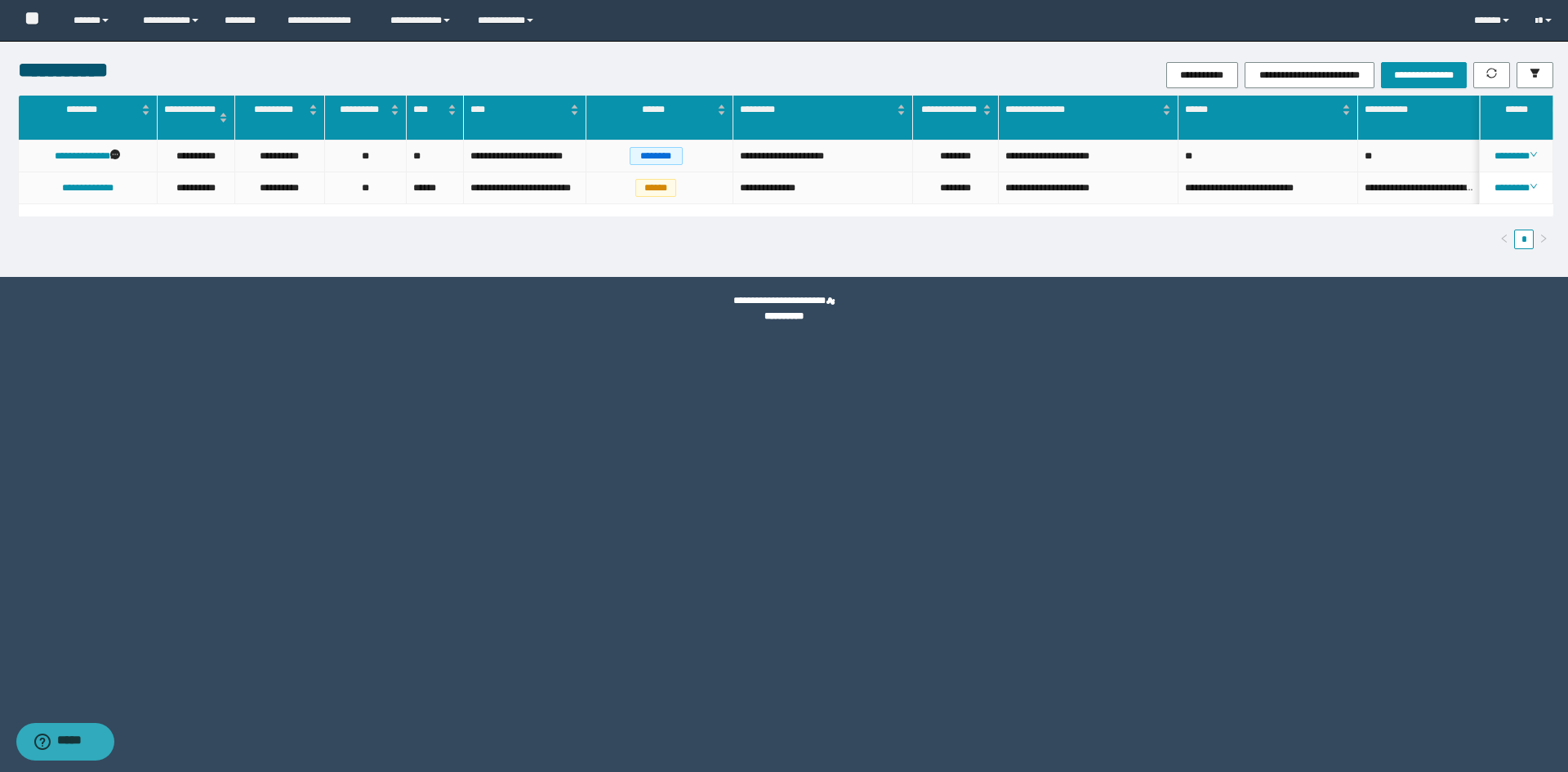 click on "**********" at bounding box center [1089, 156] 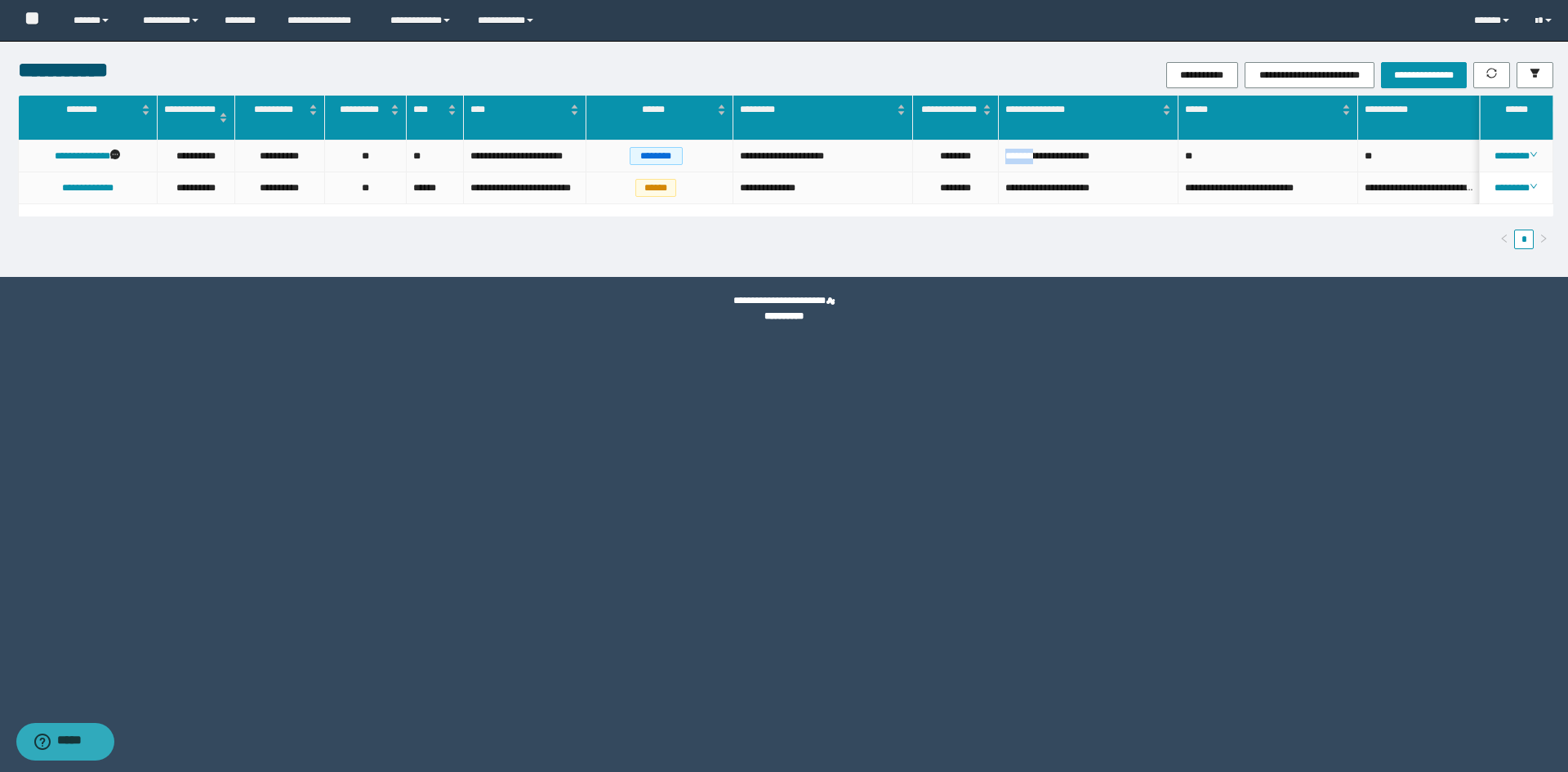 click on "**********" at bounding box center (1089, 156) 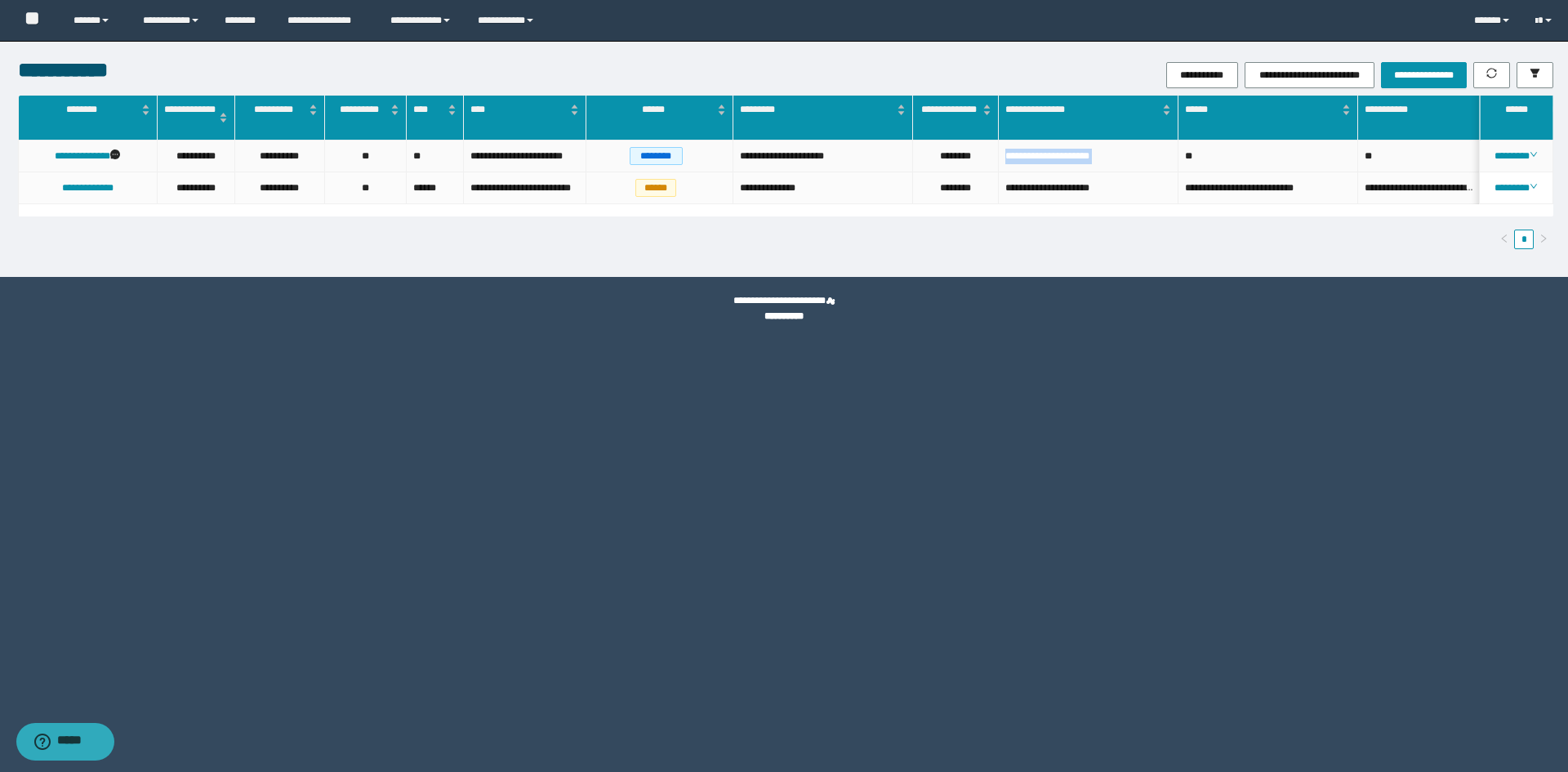 click on "**********" at bounding box center [1089, 156] 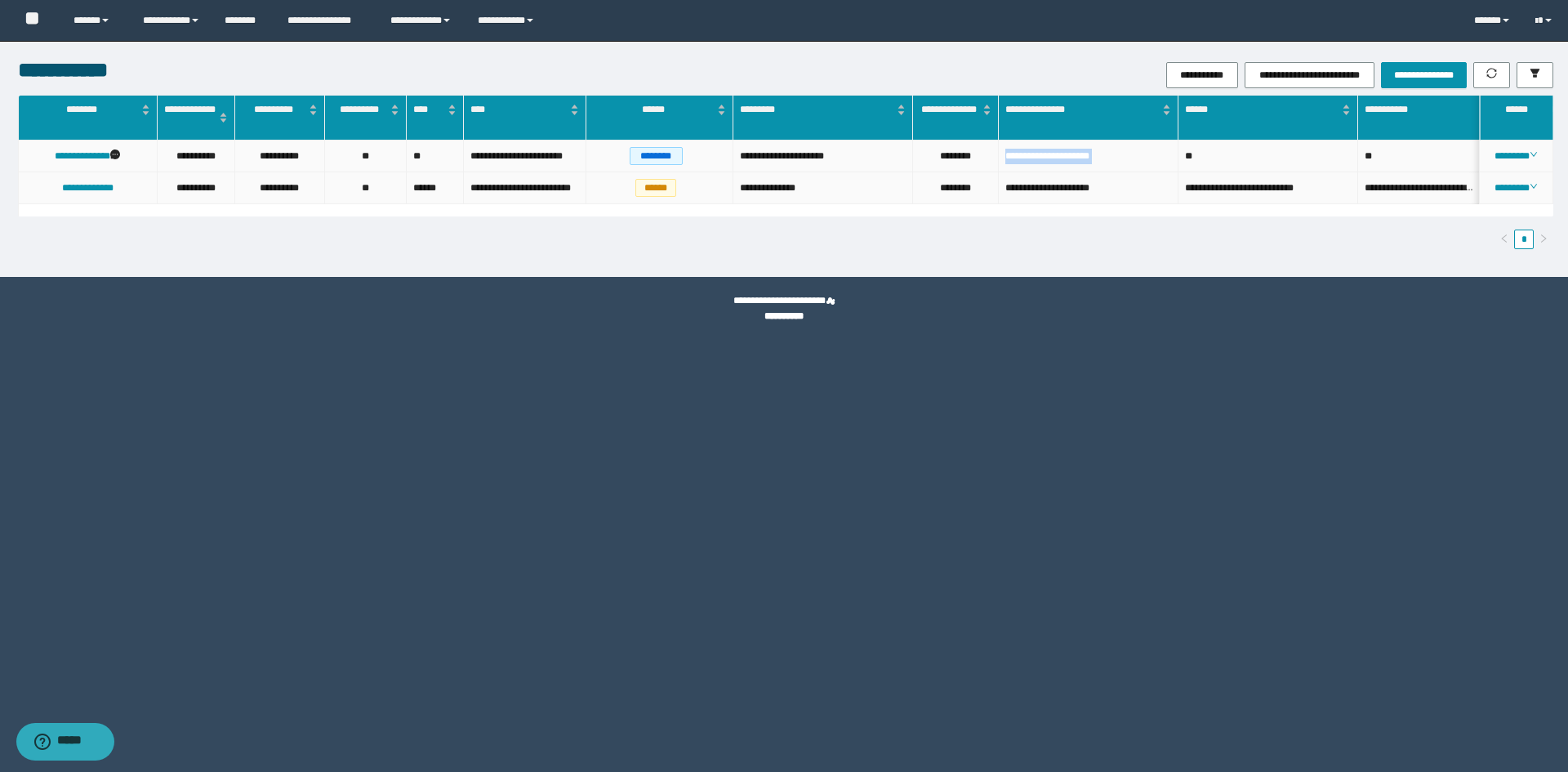 copy on "**********" 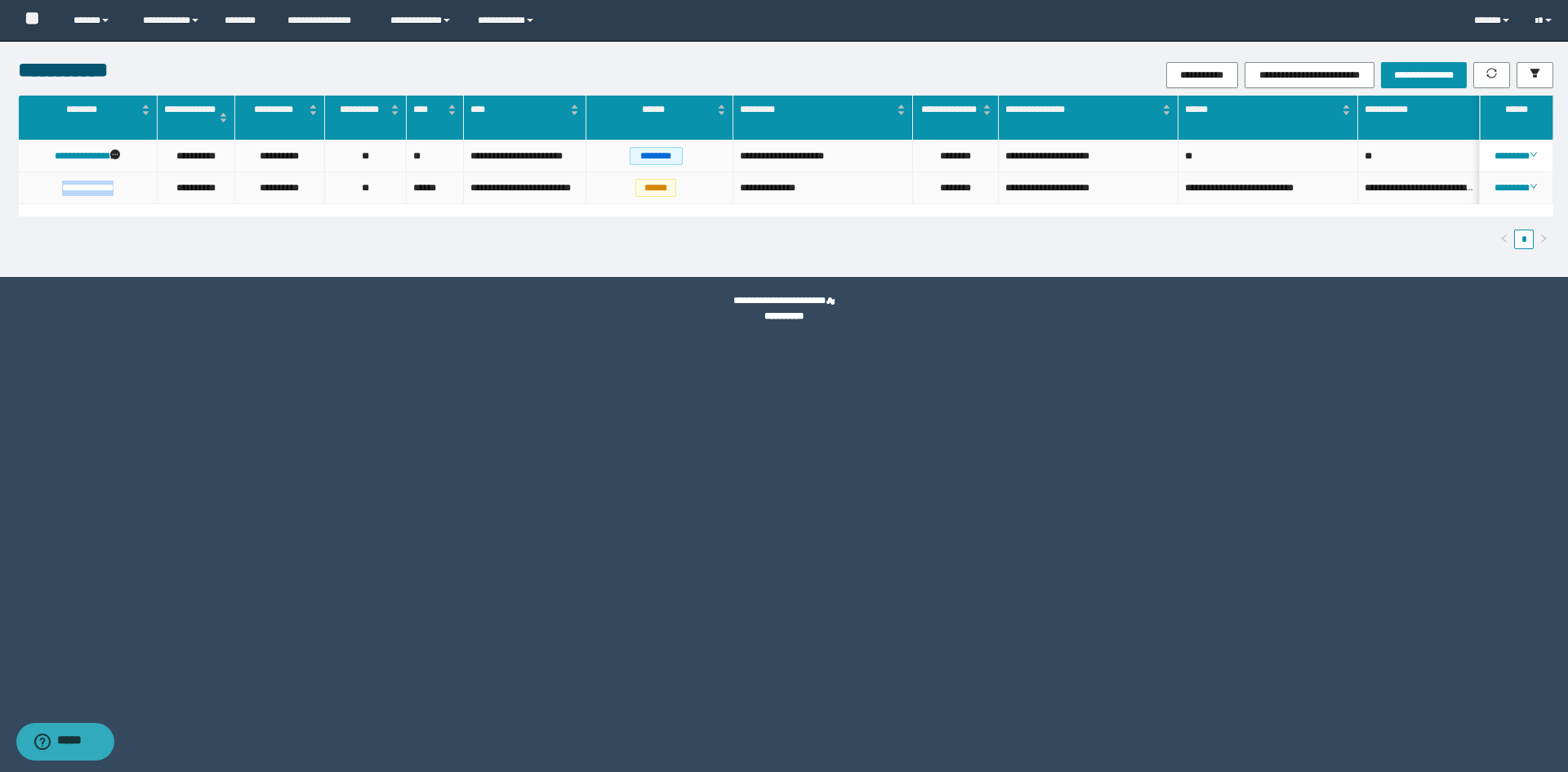 drag, startPoint x: 134, startPoint y: 190, endPoint x: 33, endPoint y: 180, distance: 101.49384 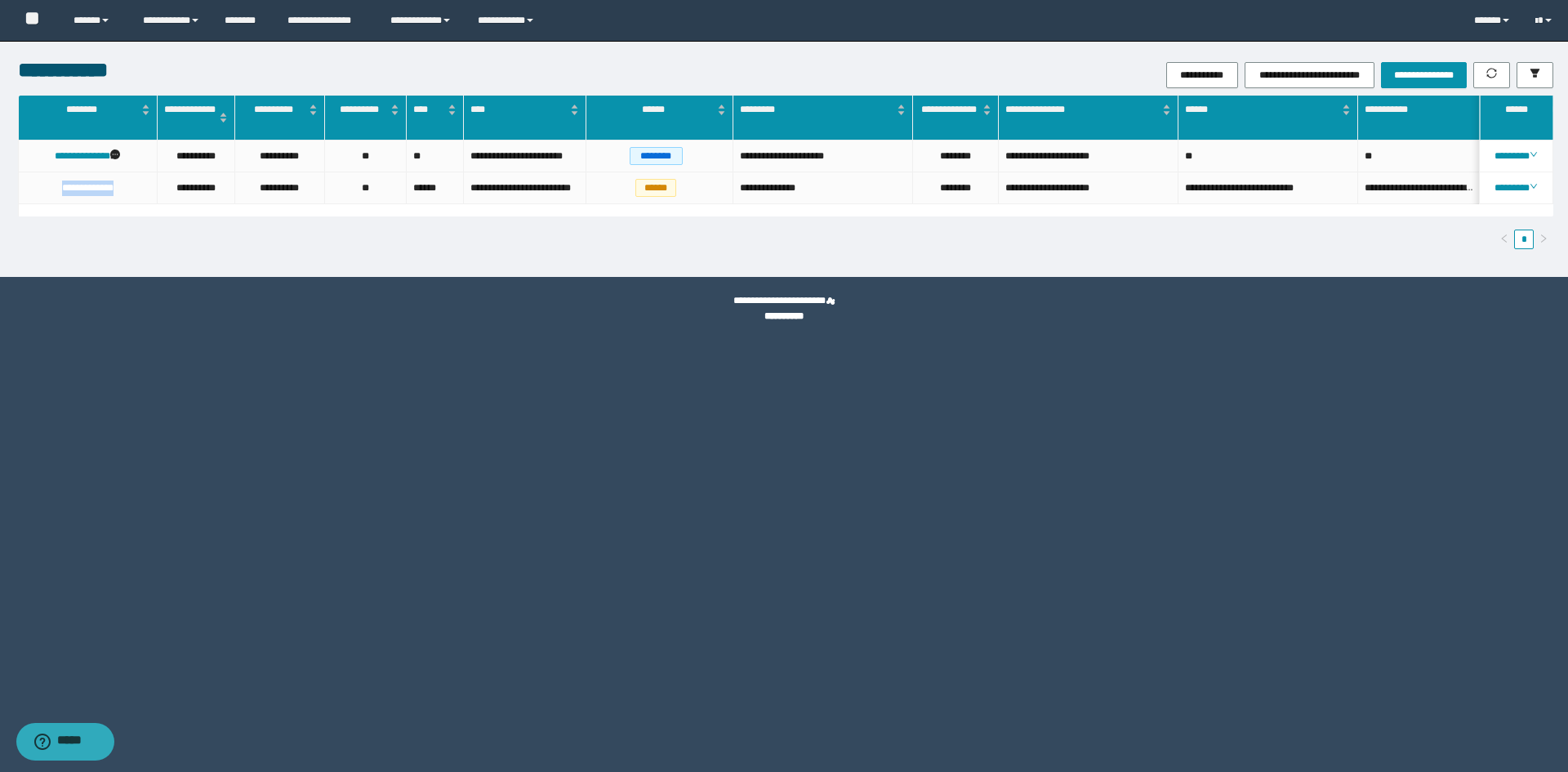 copy on "**********" 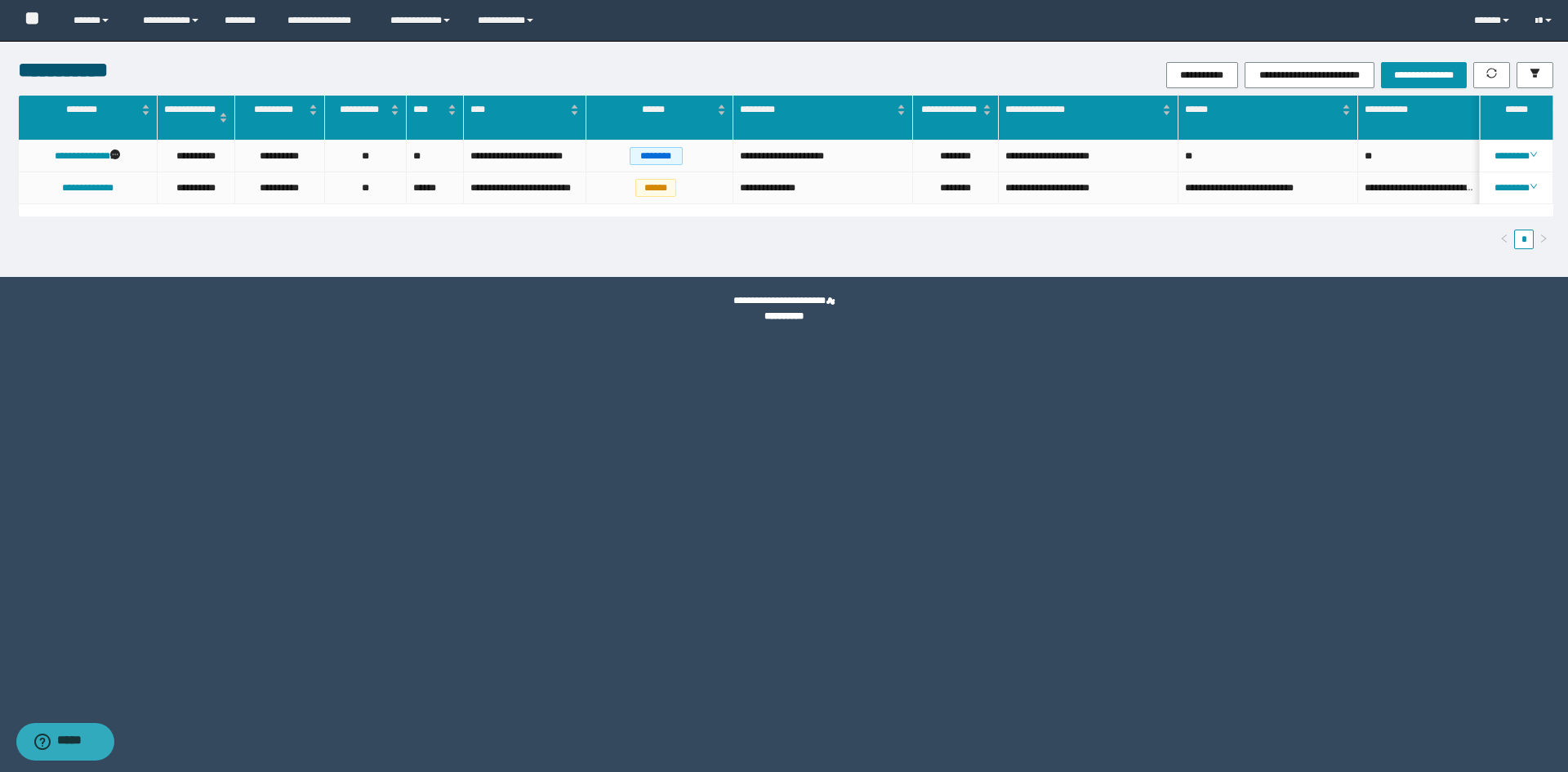 click on "**********" at bounding box center (784, 386) 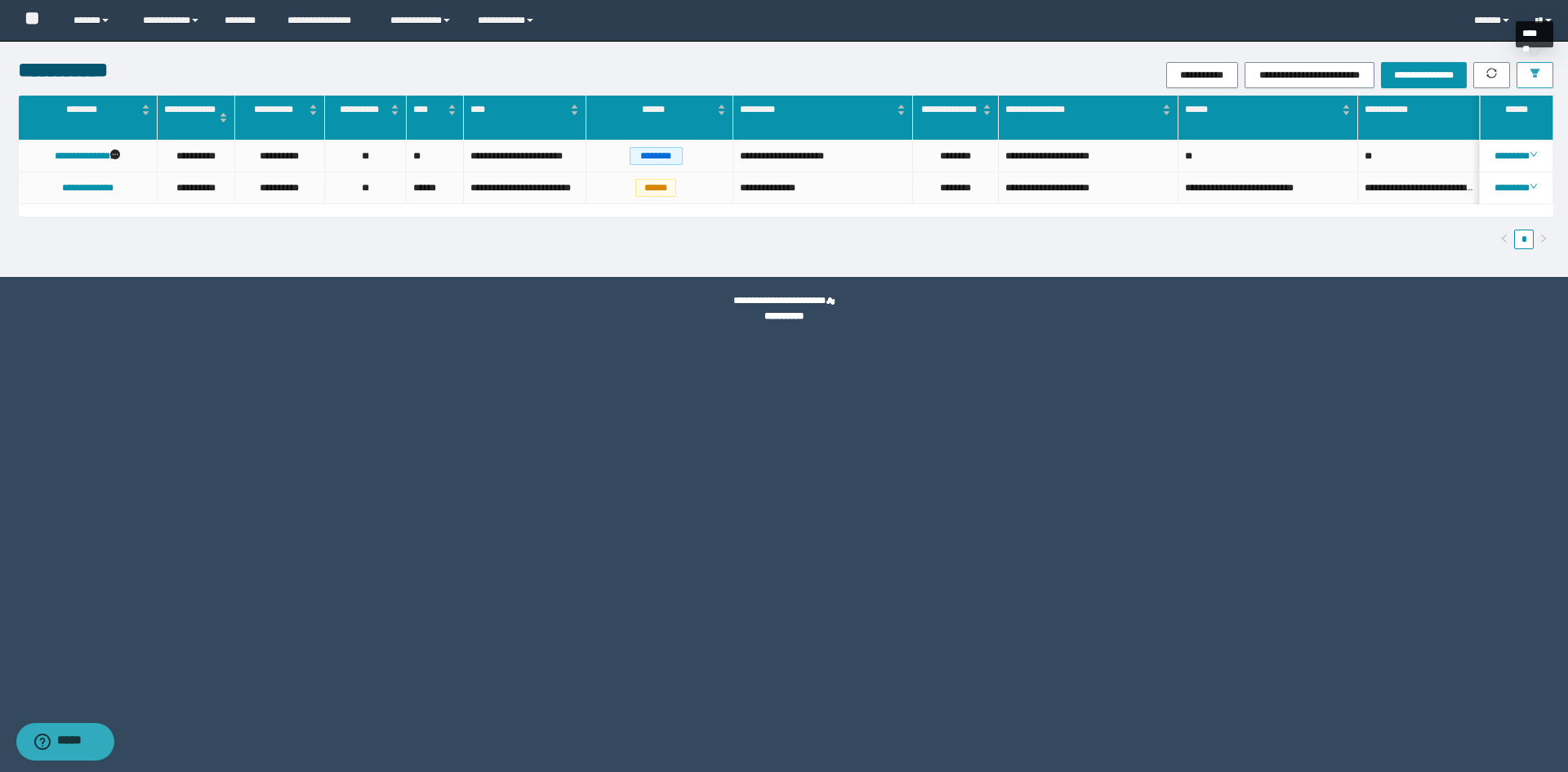 click 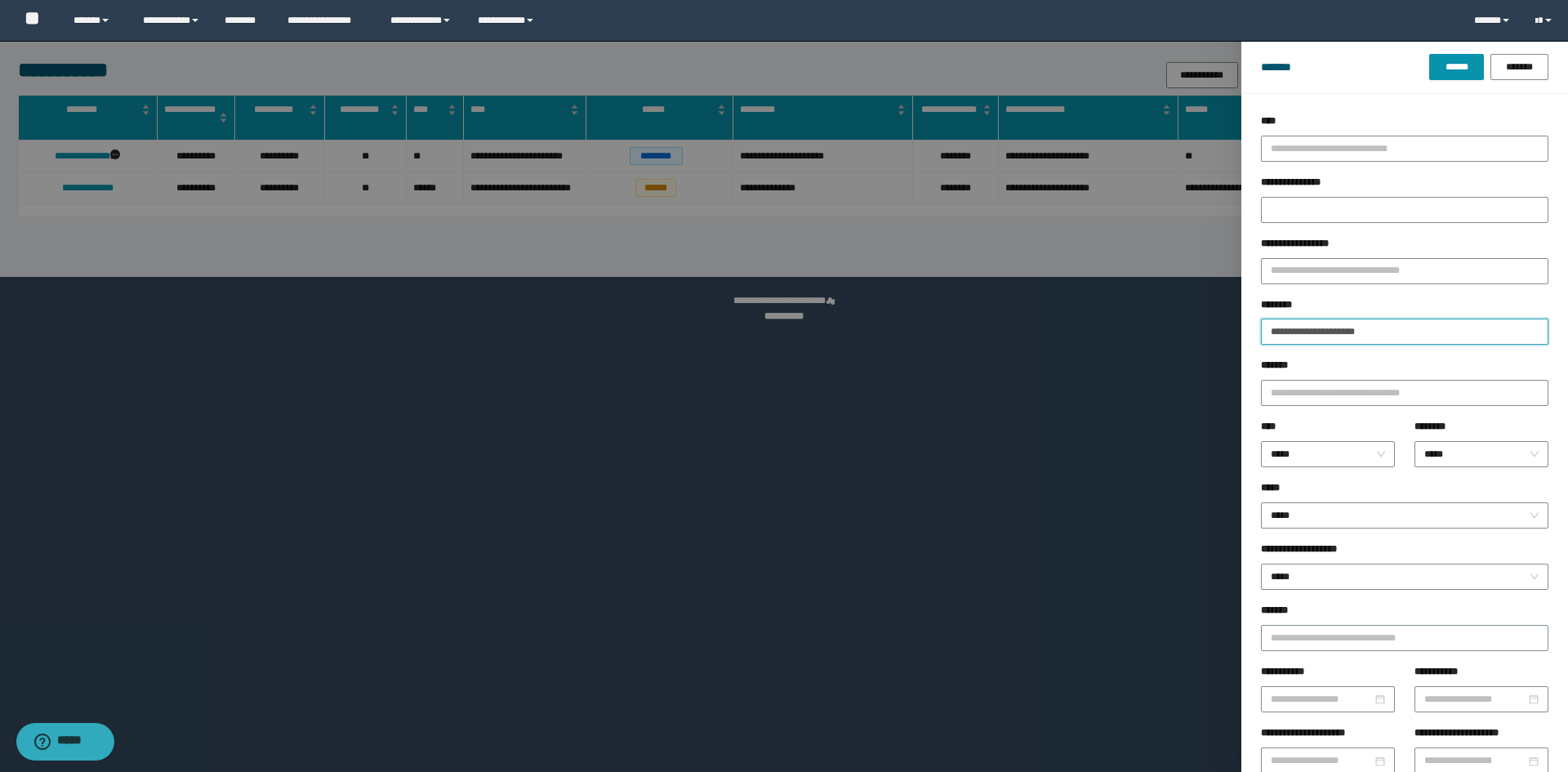 click on "**********" at bounding box center [1405, 332] 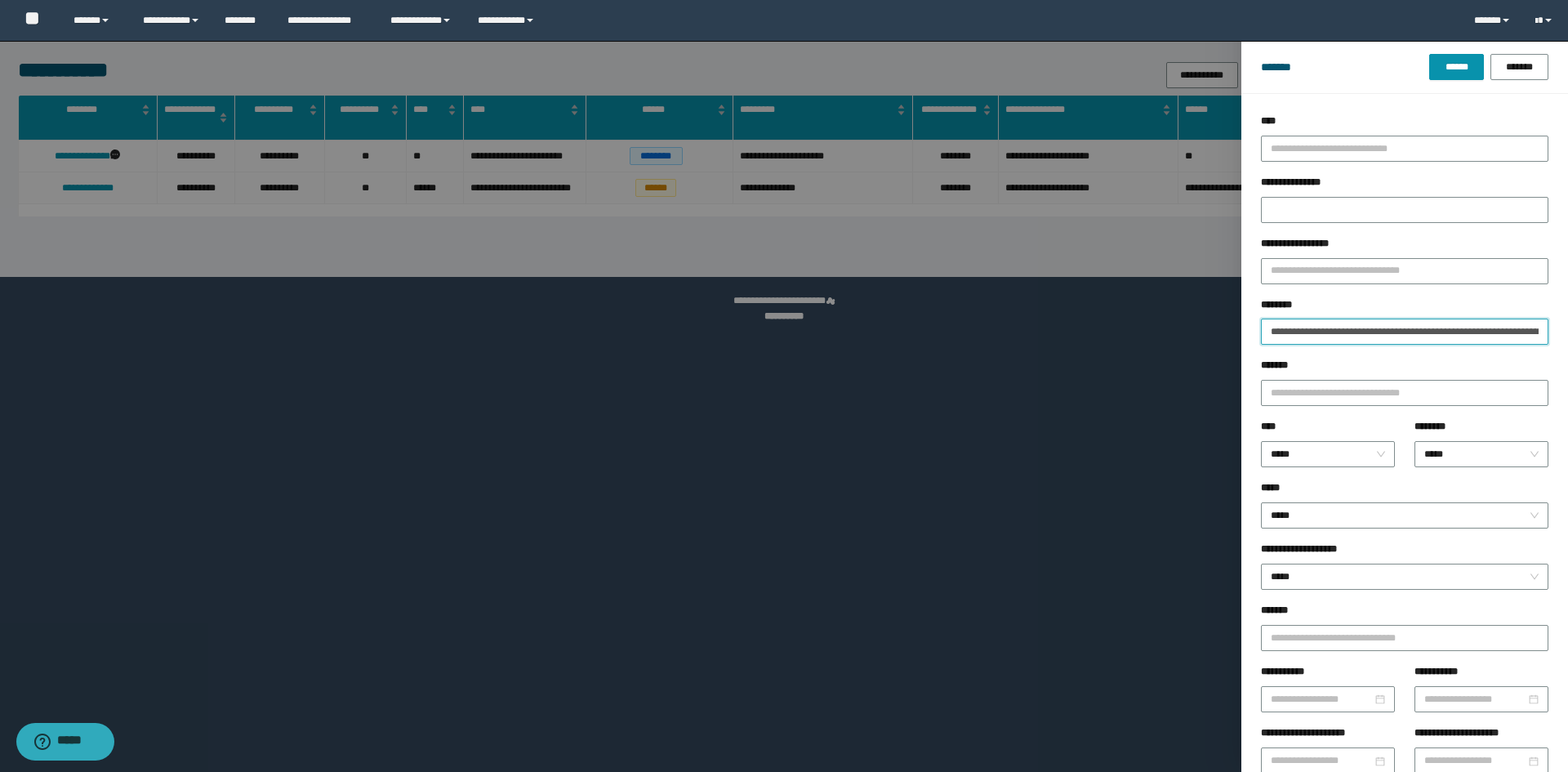 scroll, scrollTop: 0, scrollLeft: 130, axis: horizontal 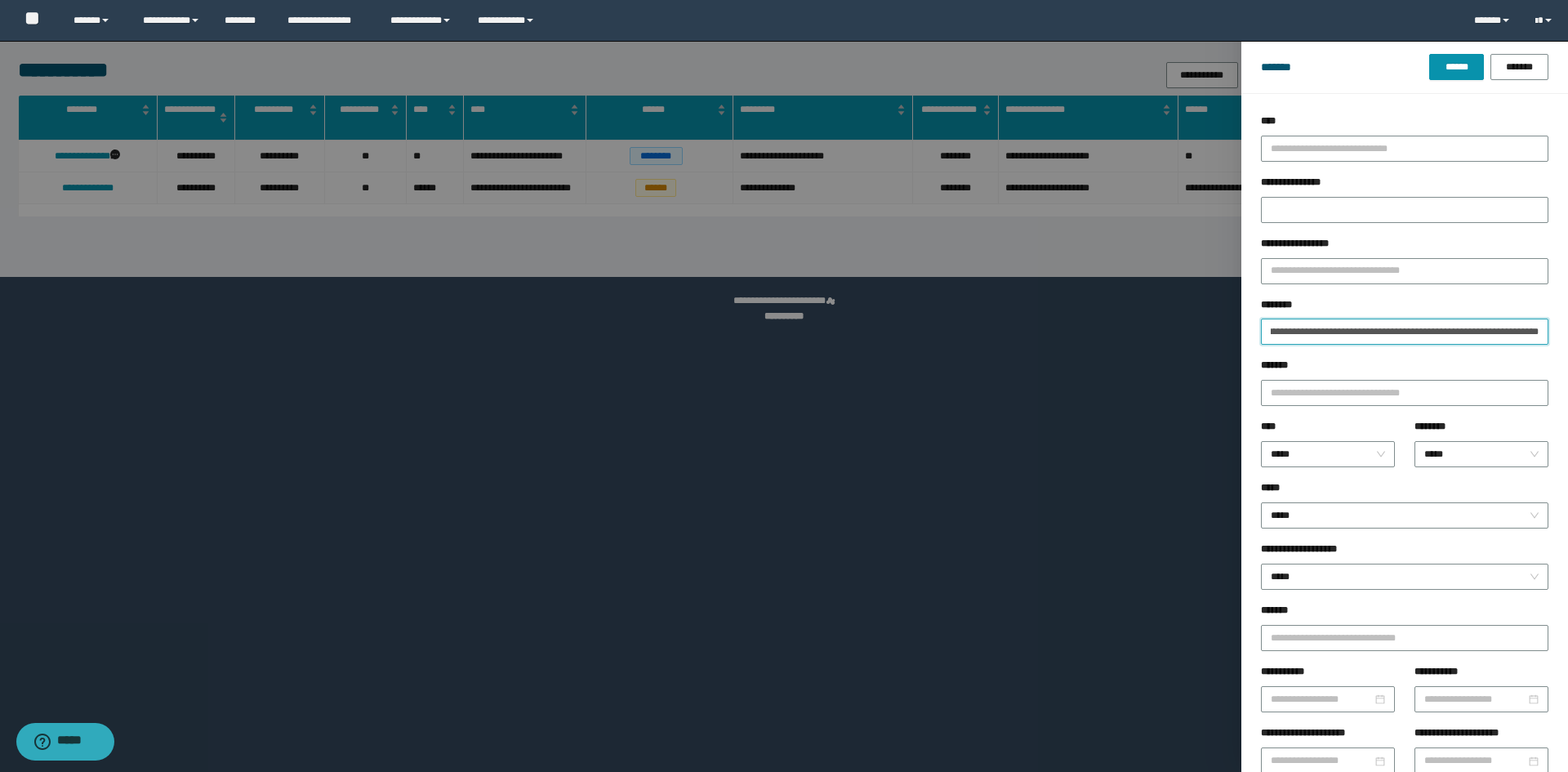 click on "**********" at bounding box center (1405, 332) 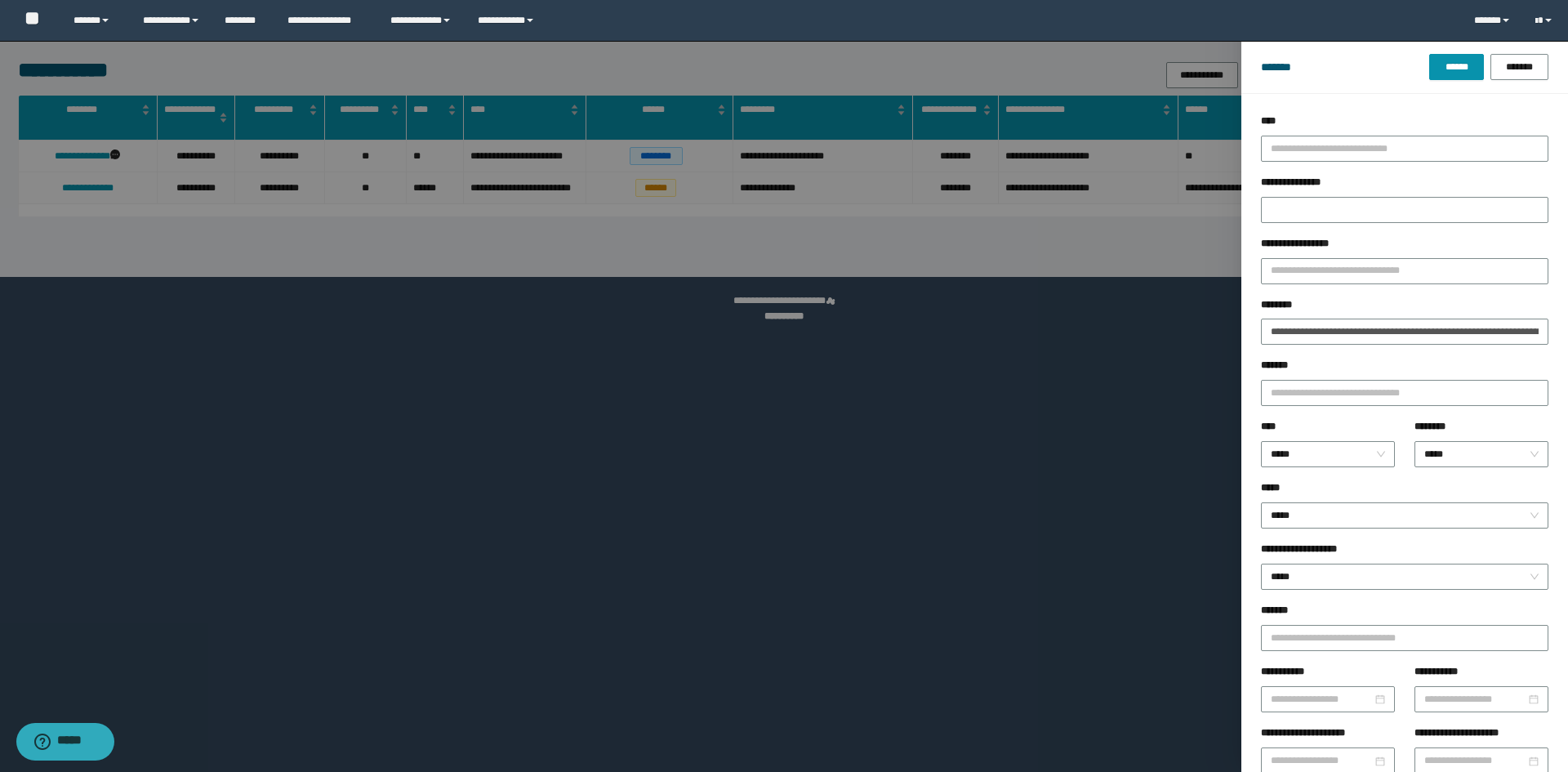 drag, startPoint x: 1206, startPoint y: 521, endPoint x: 929, endPoint y: 342, distance: 329.80297 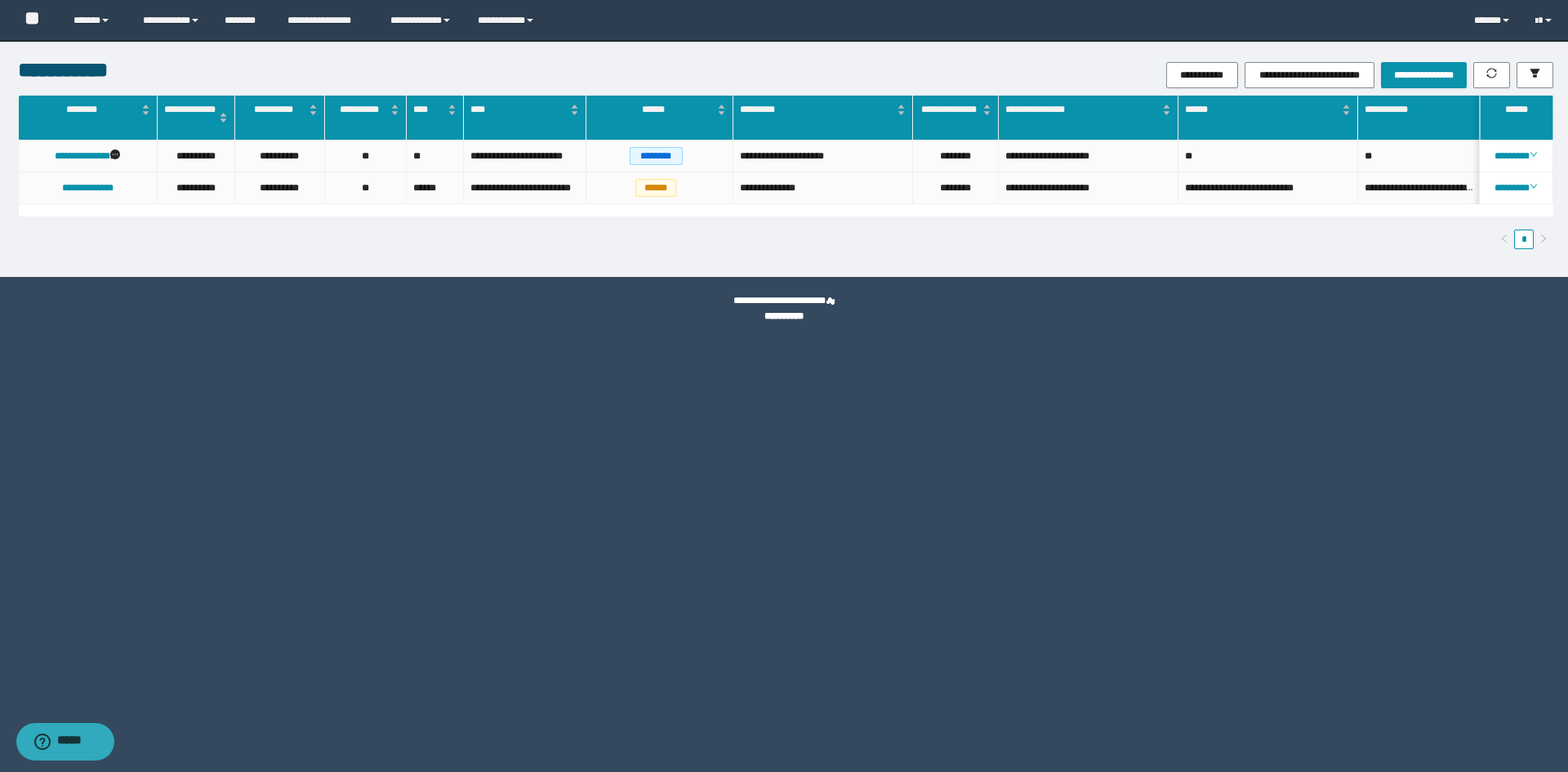 click on "**********" at bounding box center [1041, 75] 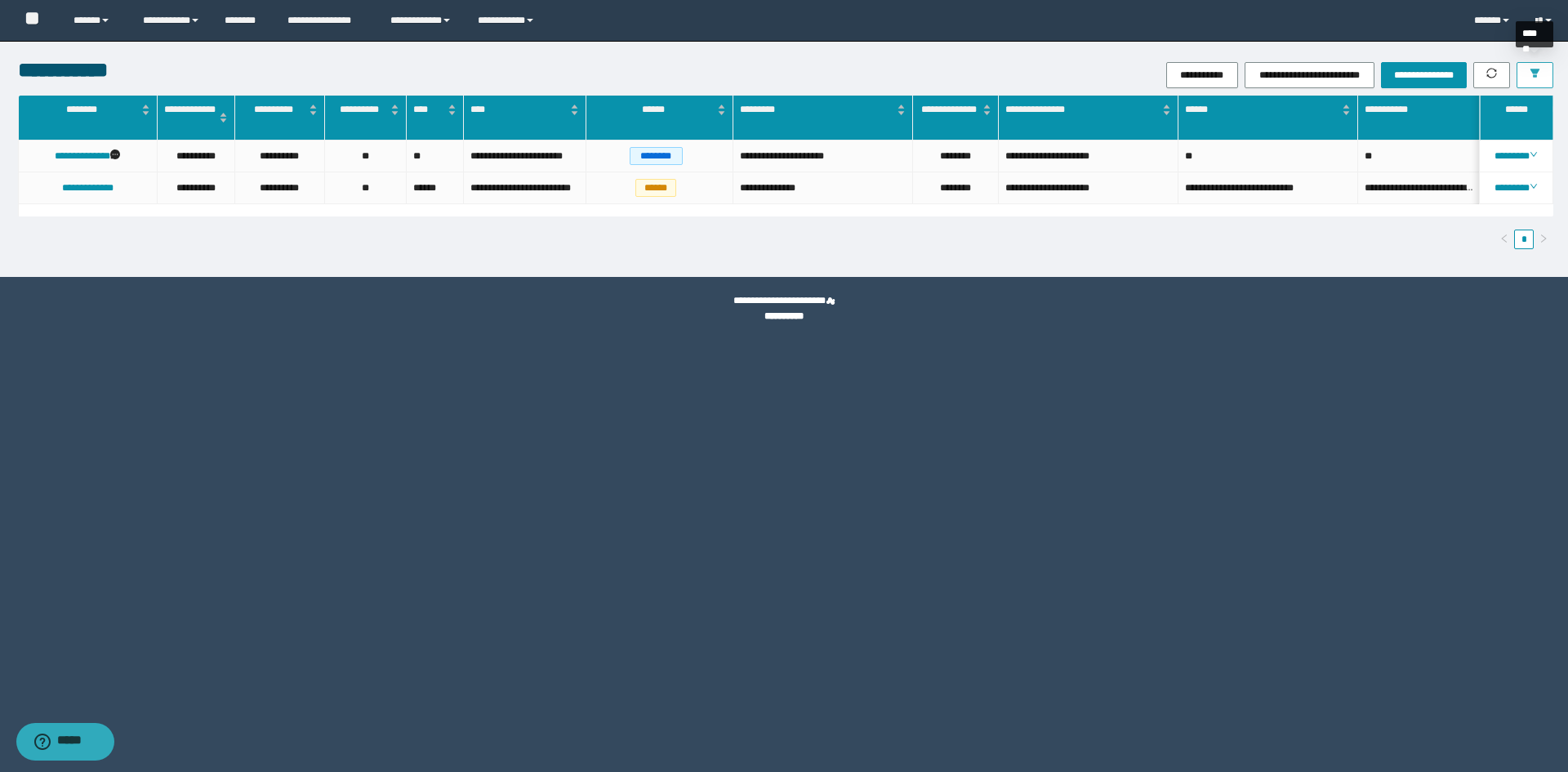 click at bounding box center (1535, 75) 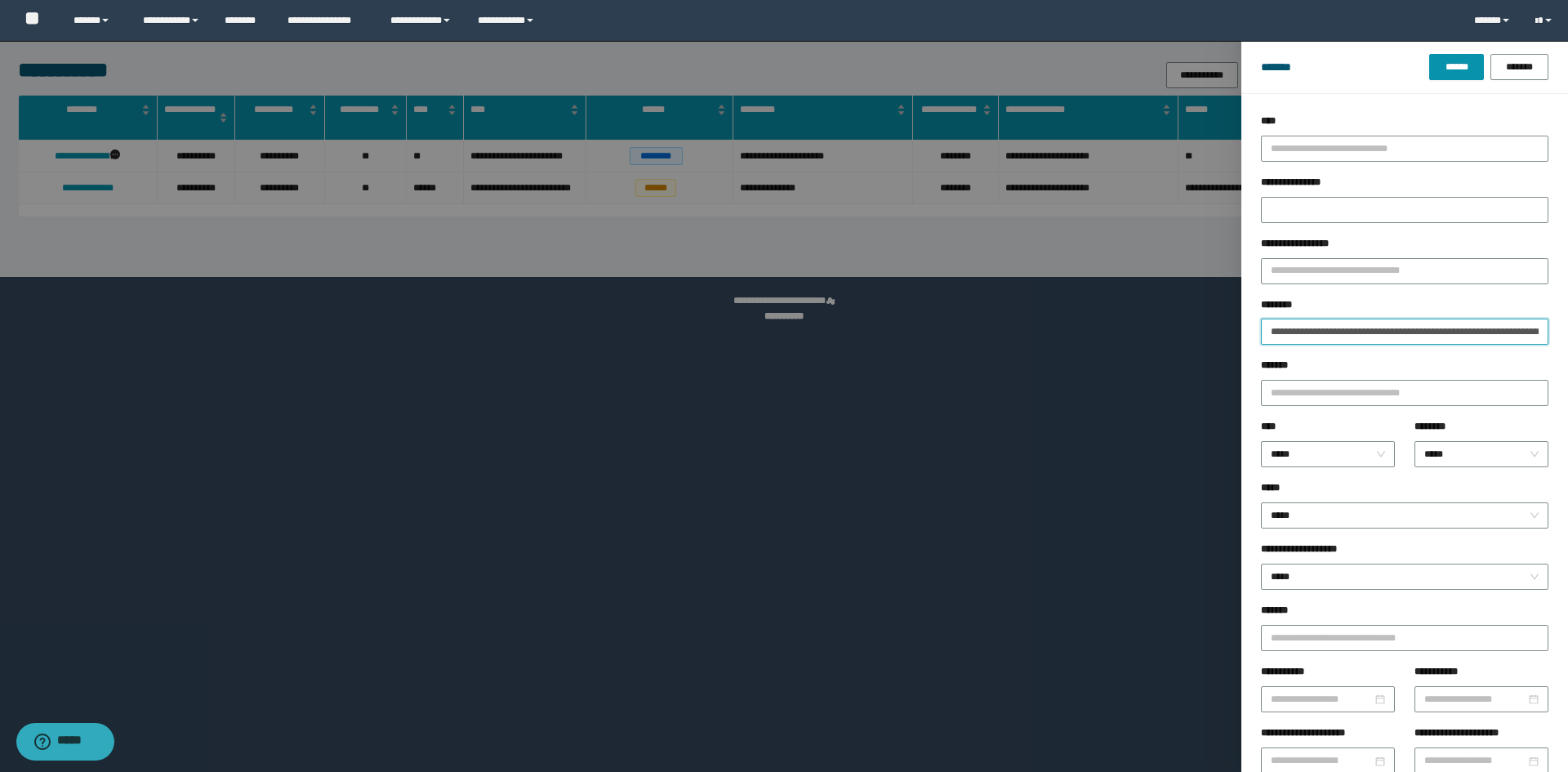 click on "**********" at bounding box center (1405, 332) 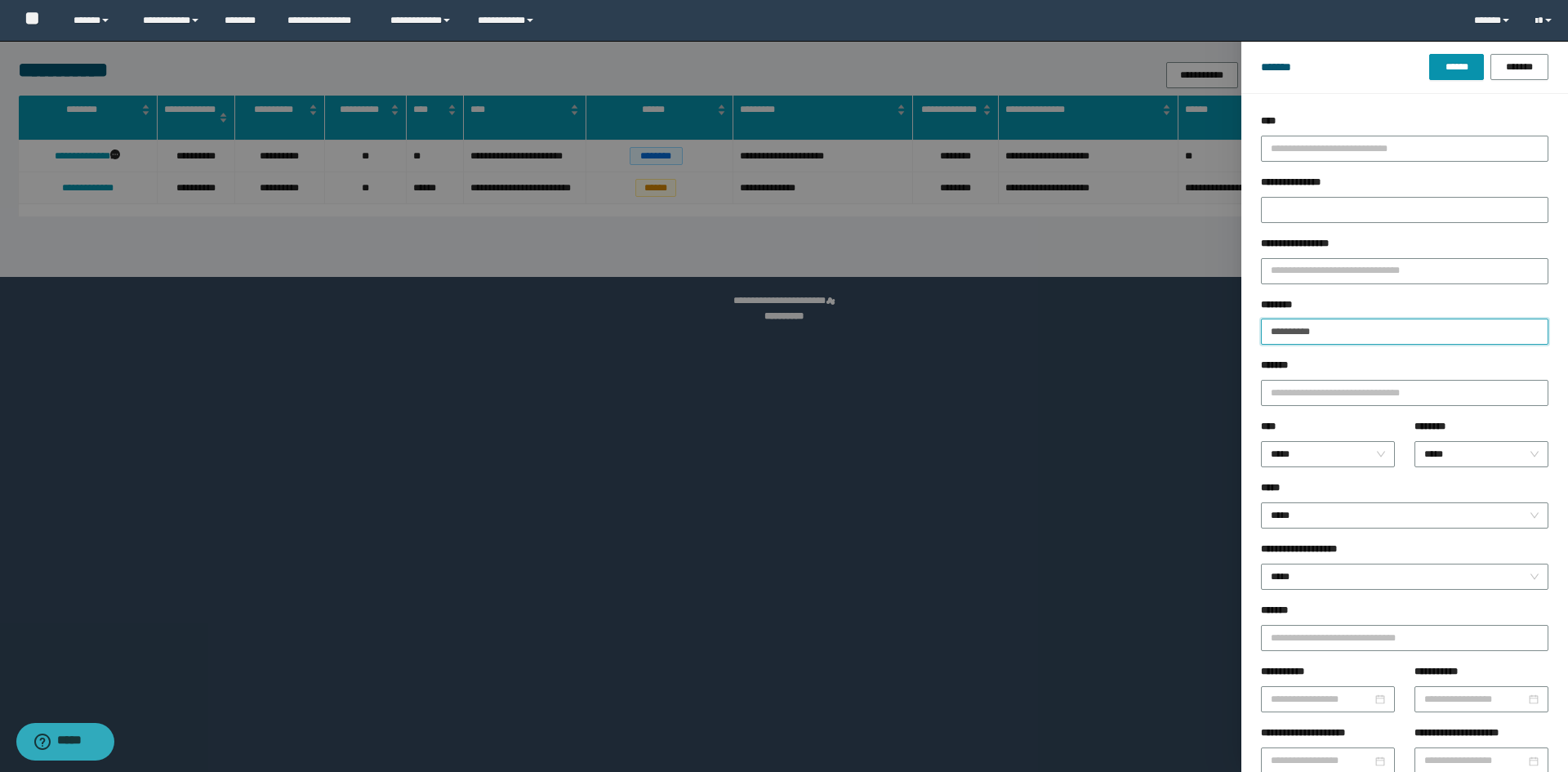 click on "******" at bounding box center [1456, 67] 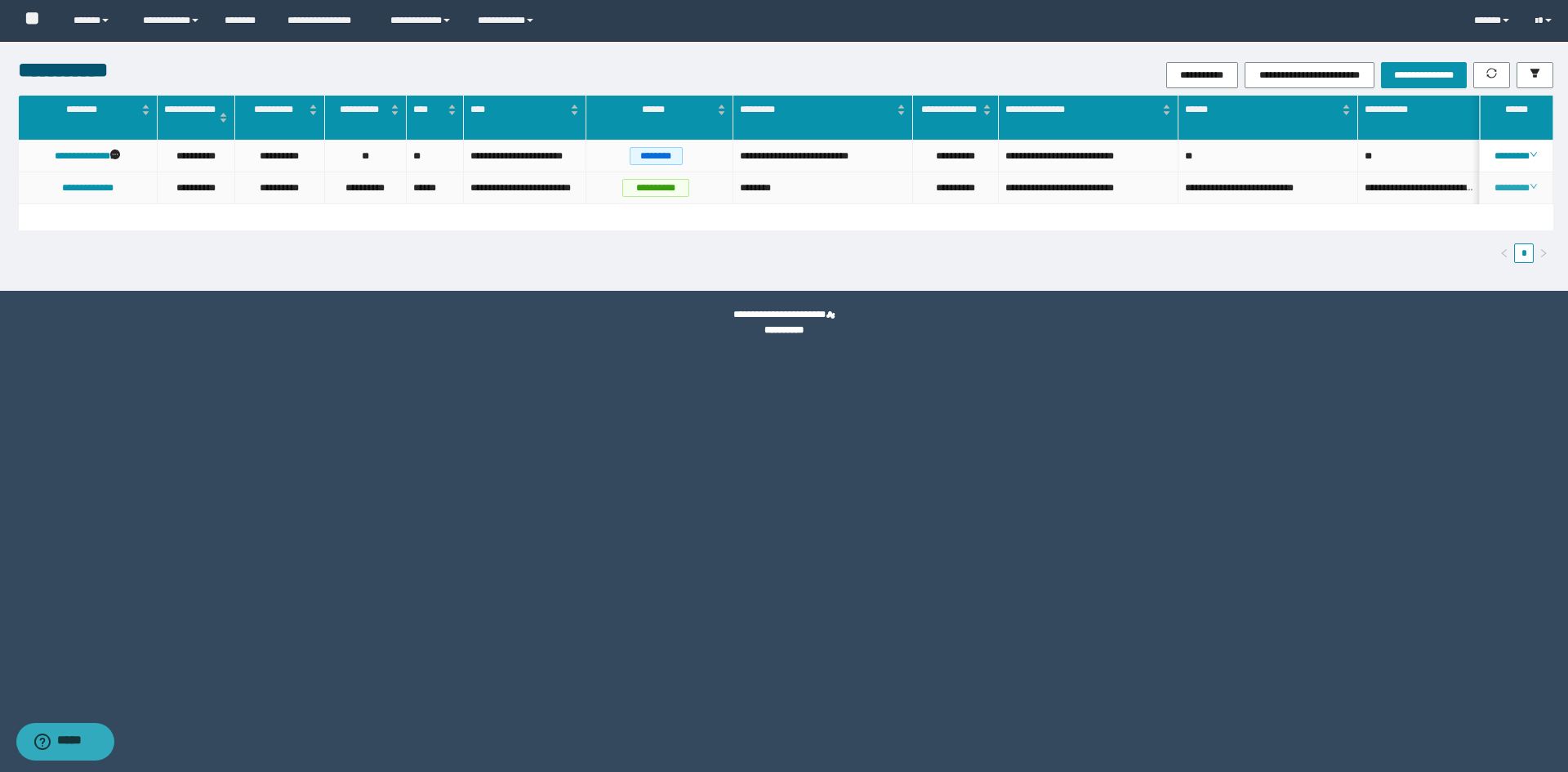 click 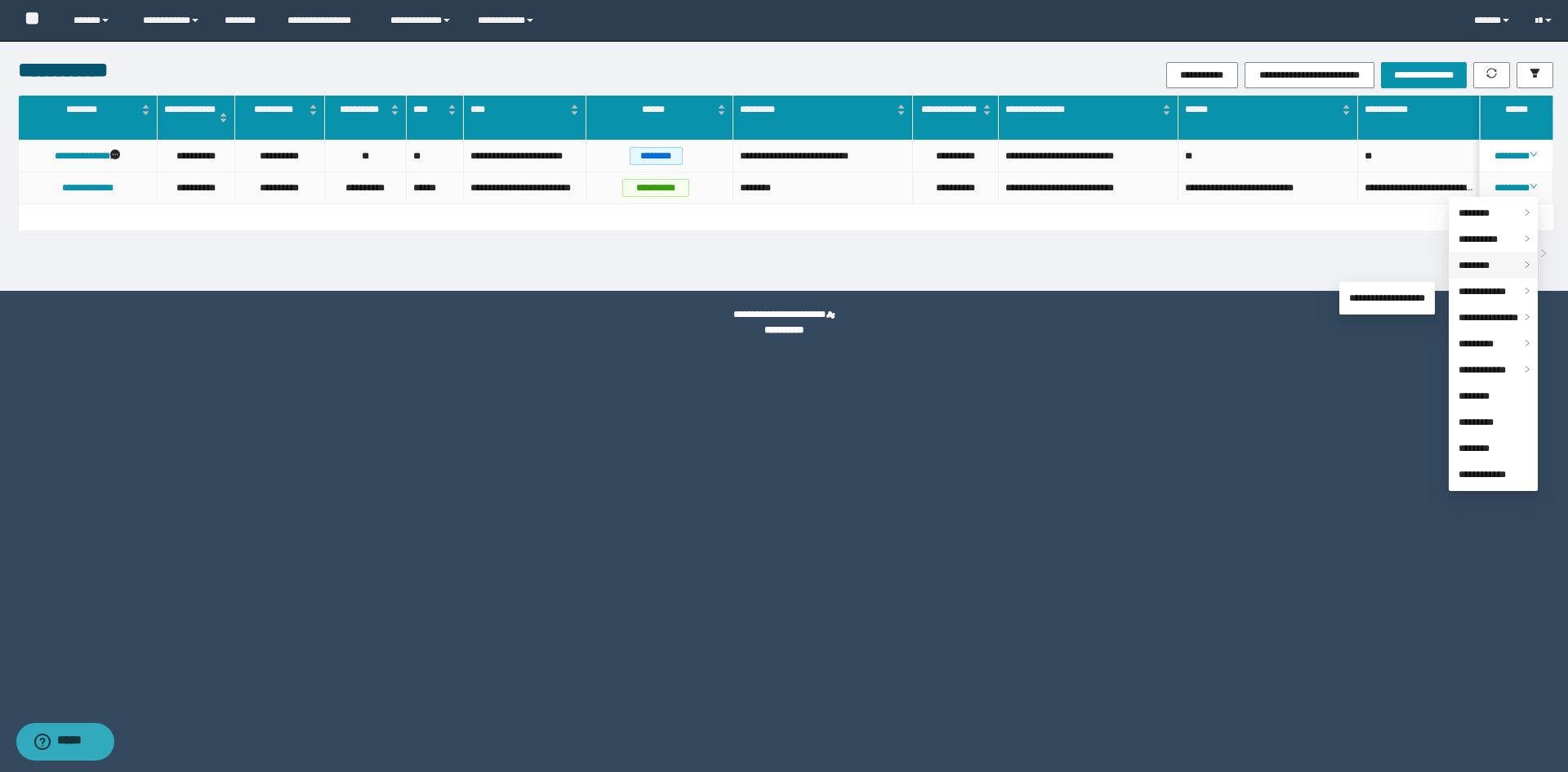click on "********" at bounding box center (1474, 266) 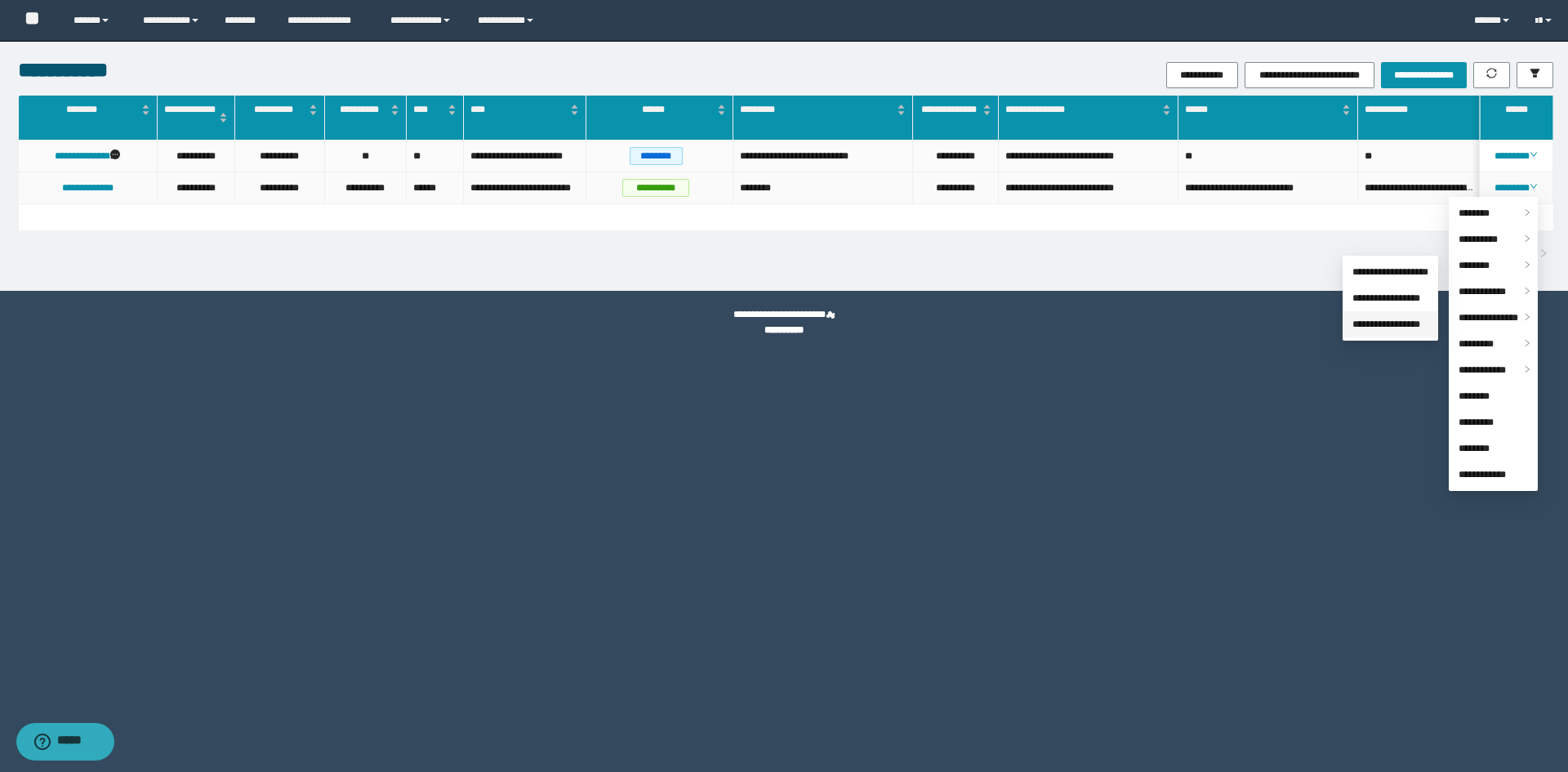 click on "**********" at bounding box center [1386, 324] 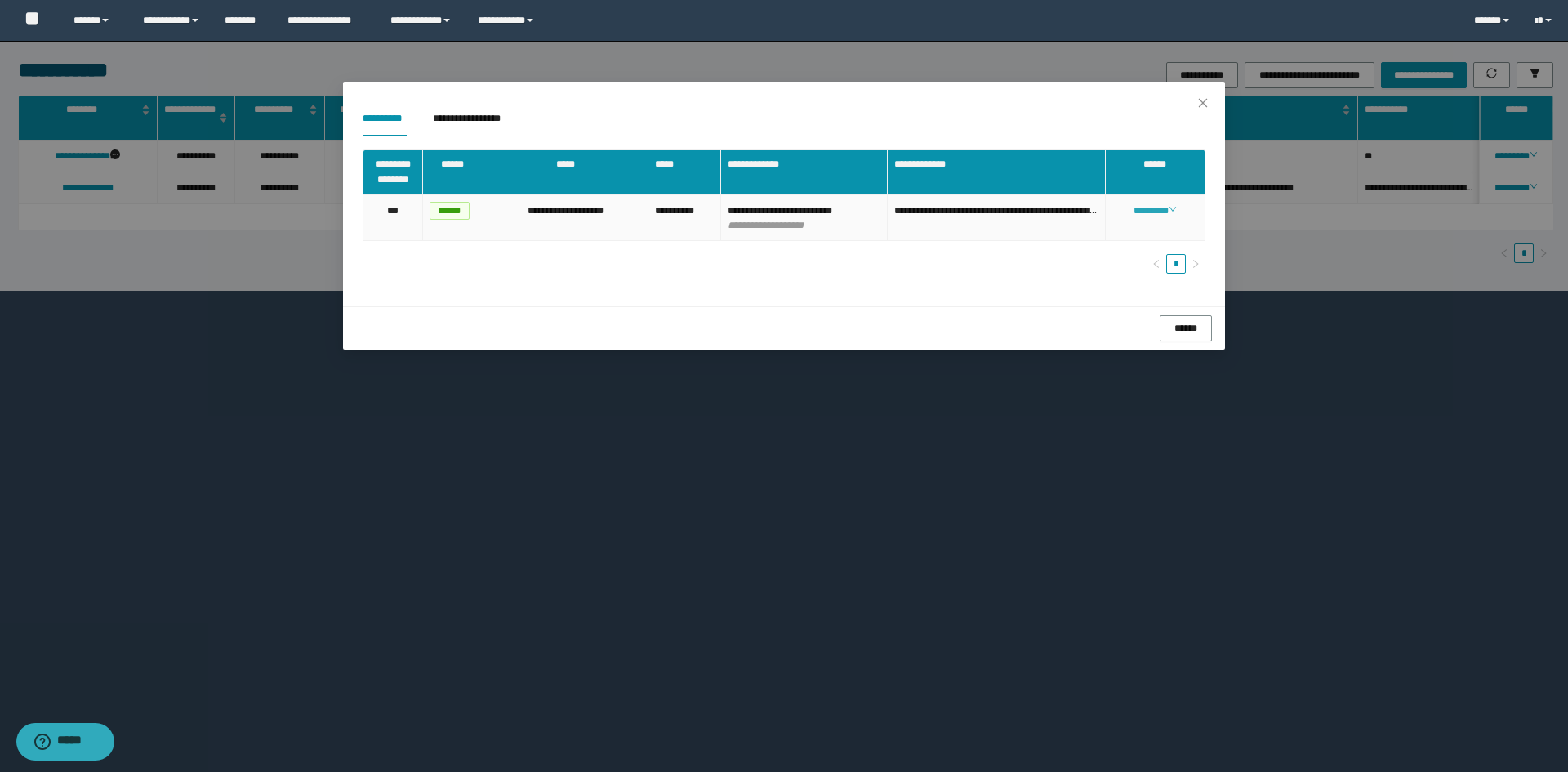 click 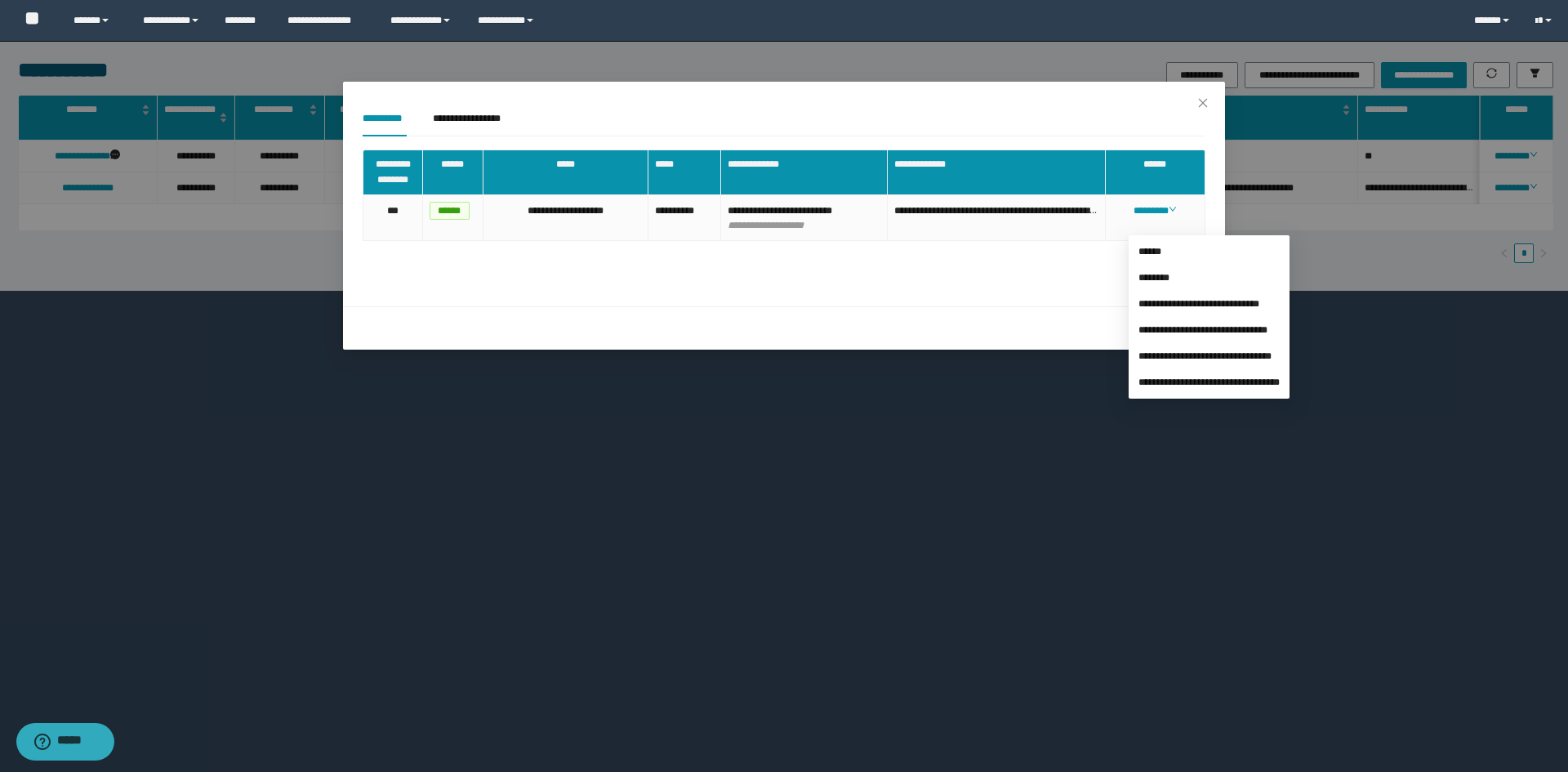 click on "*" at bounding box center [784, 264] 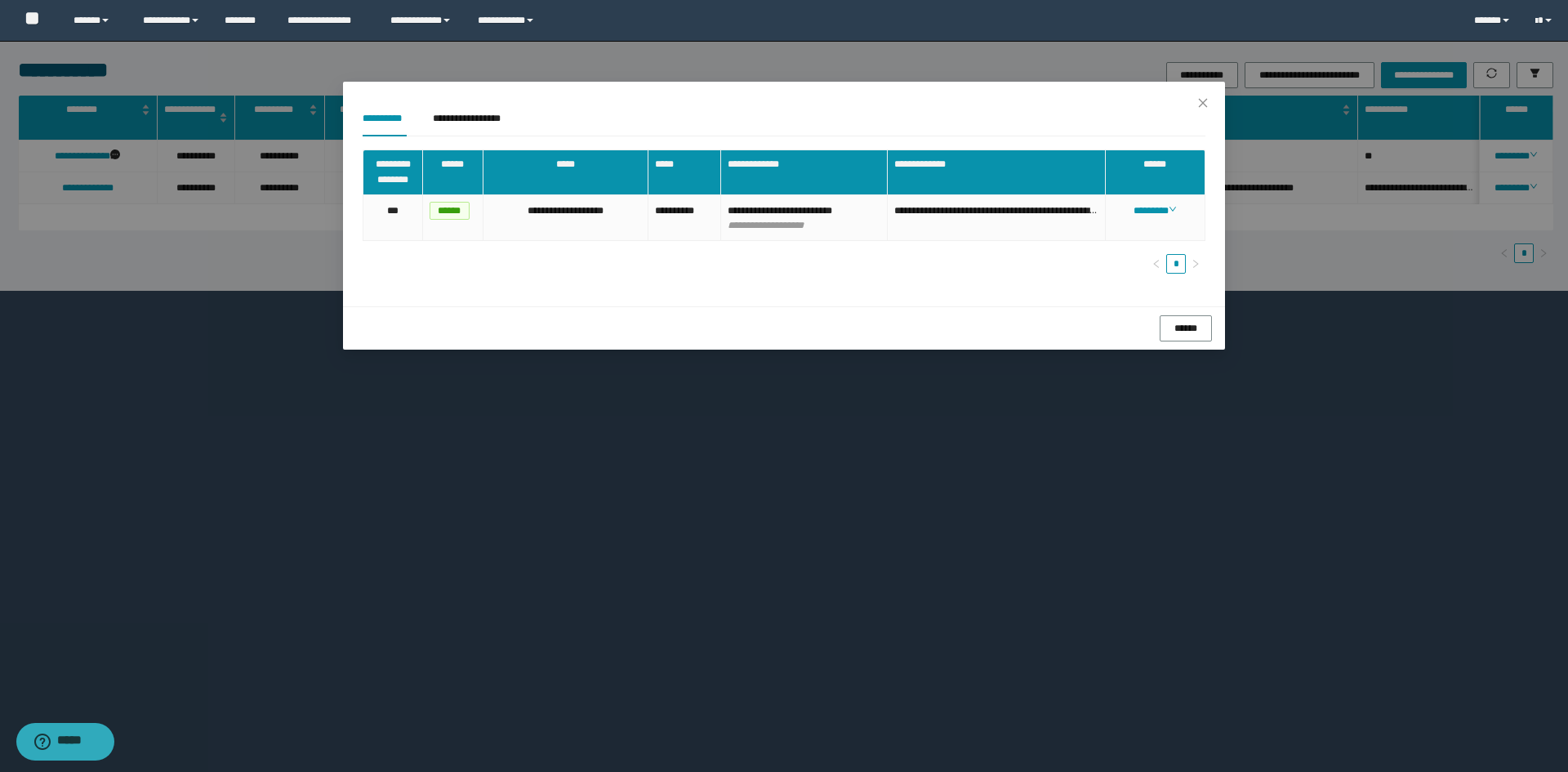 click on "**********" at bounding box center [784, 386] 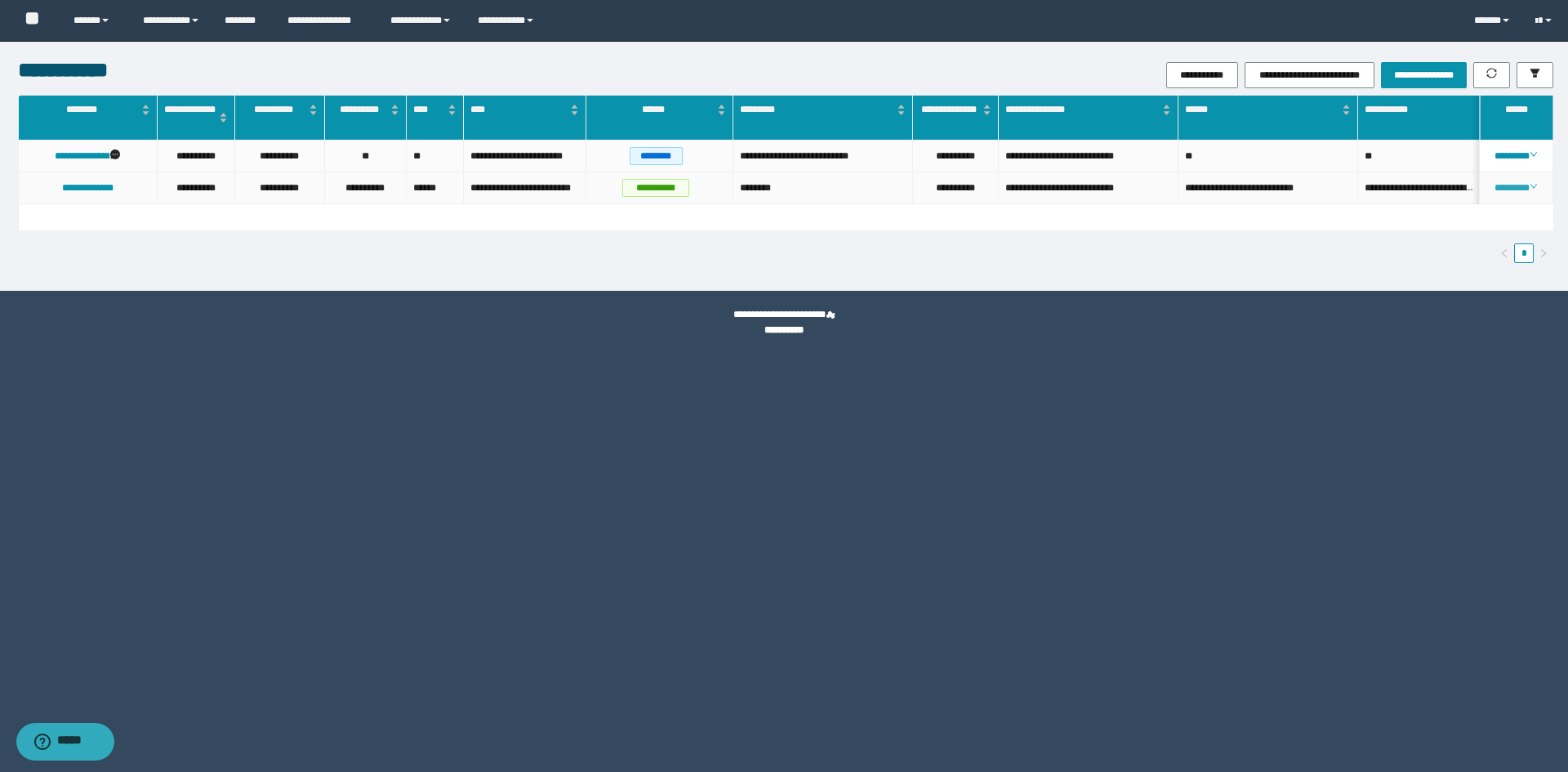 click on "********" at bounding box center (1516, 188) 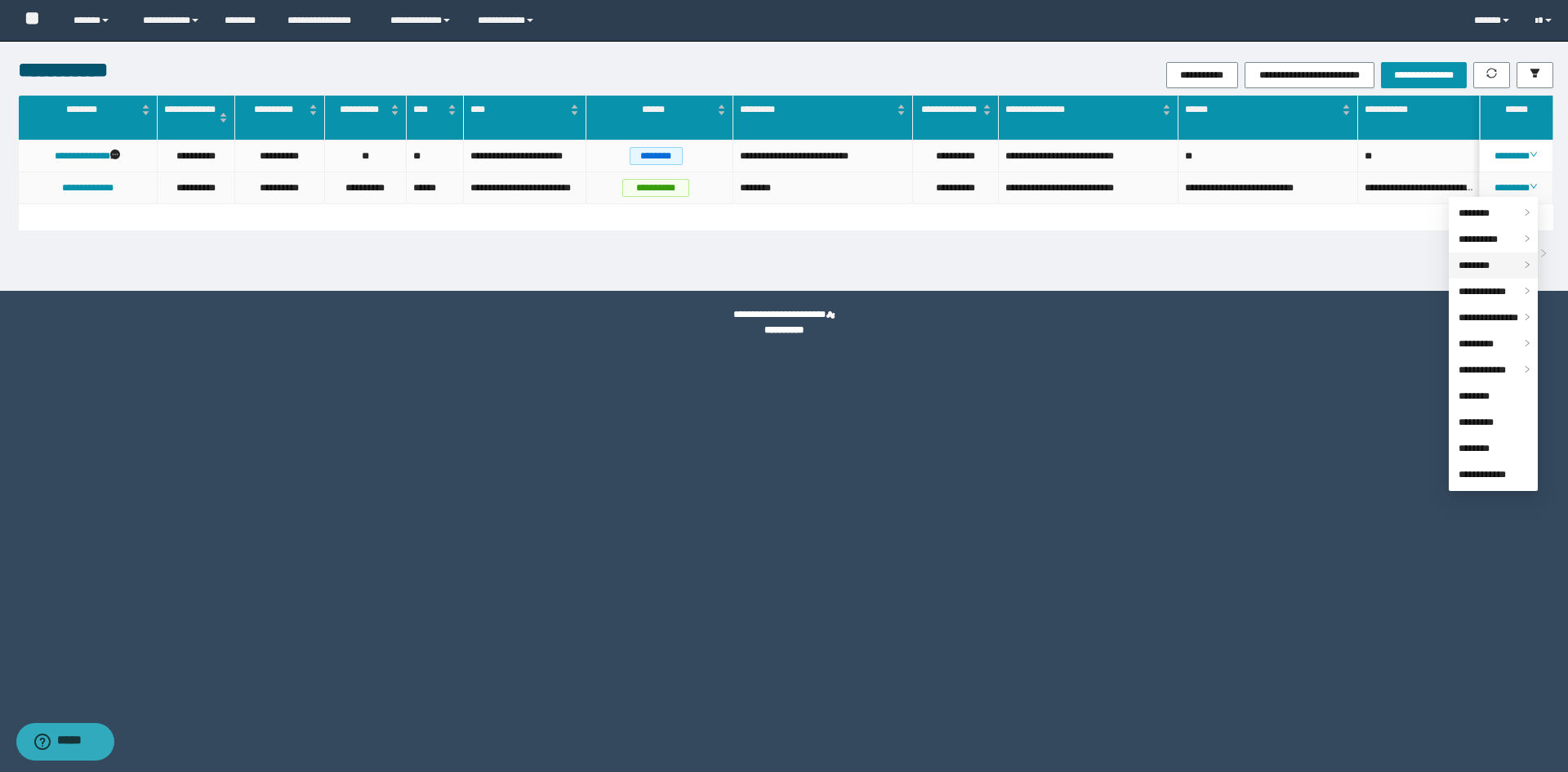 click on "********" at bounding box center [1493, 266] 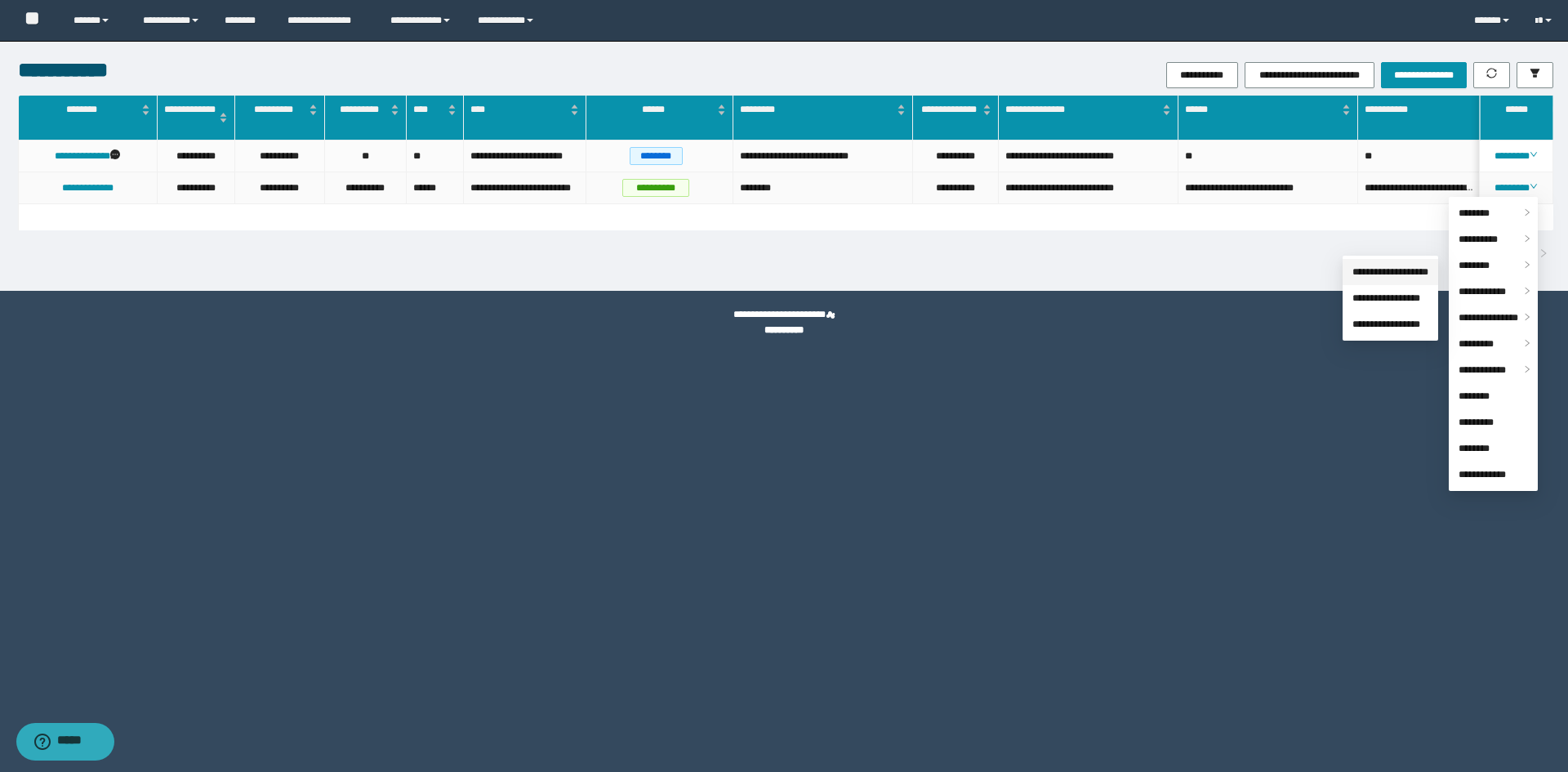 click on "**********" at bounding box center [1390, 272] 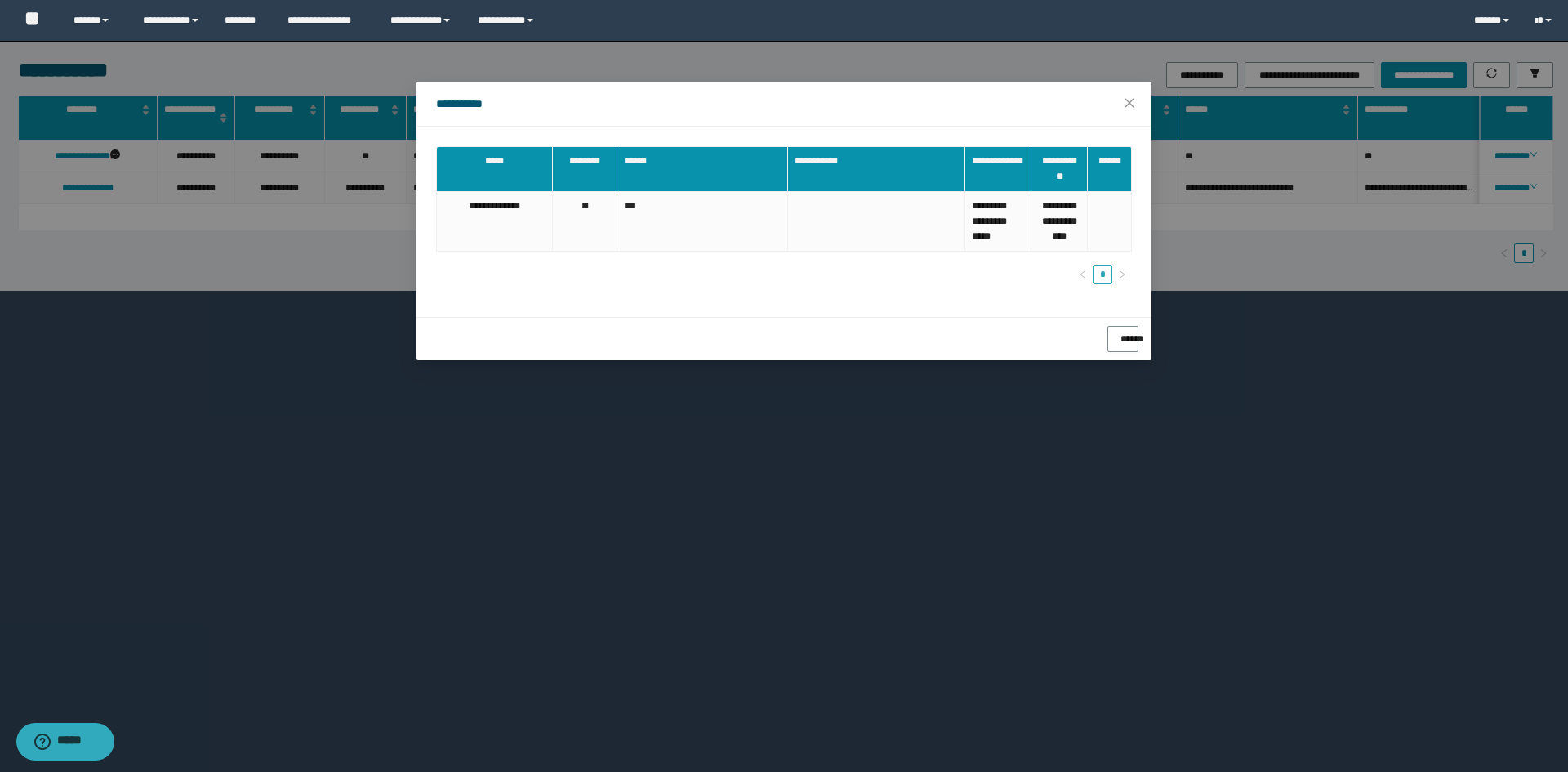 click on "*" at bounding box center (1102, 274) 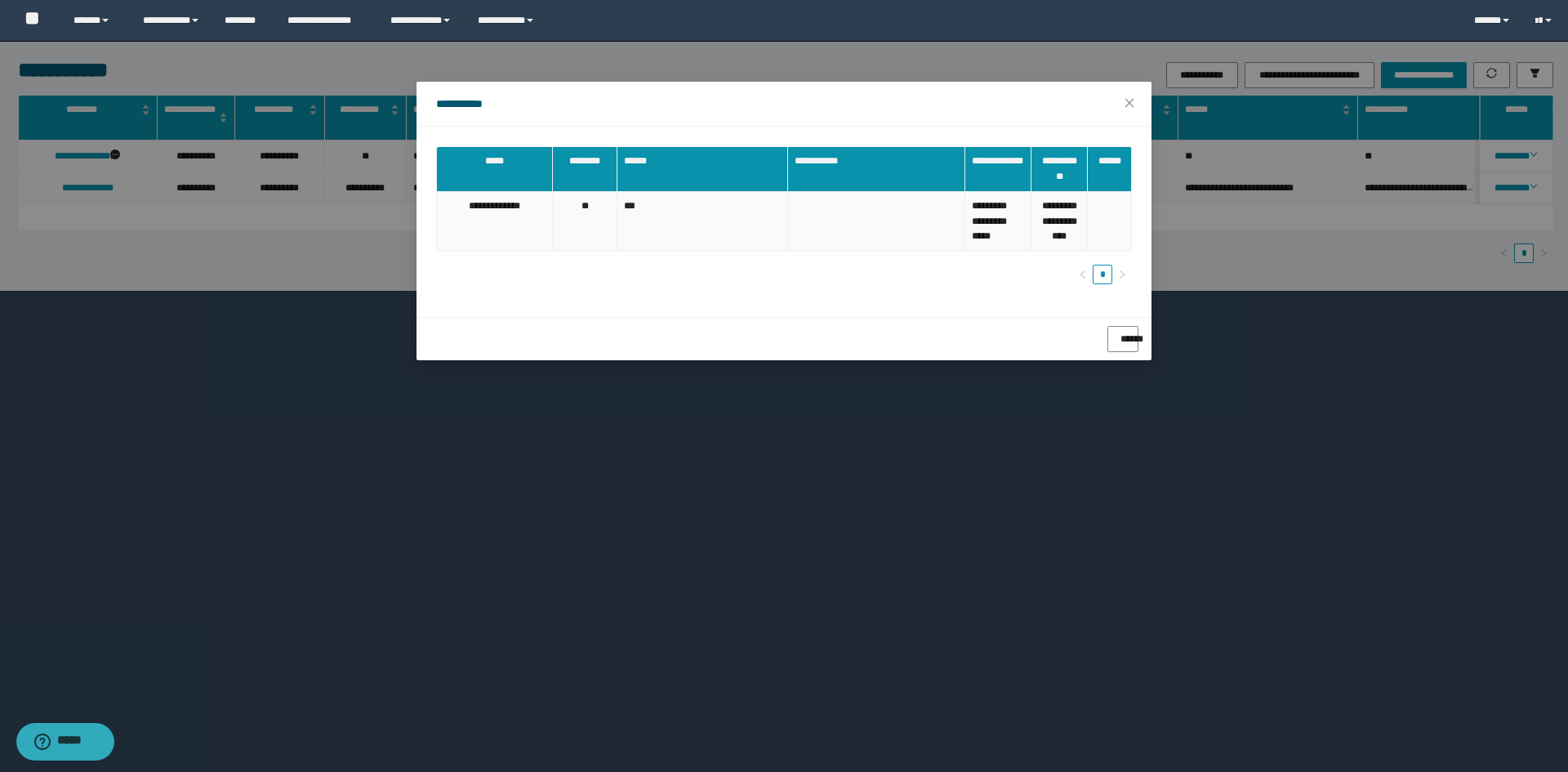click on "**********" at bounding box center (1059, 222) 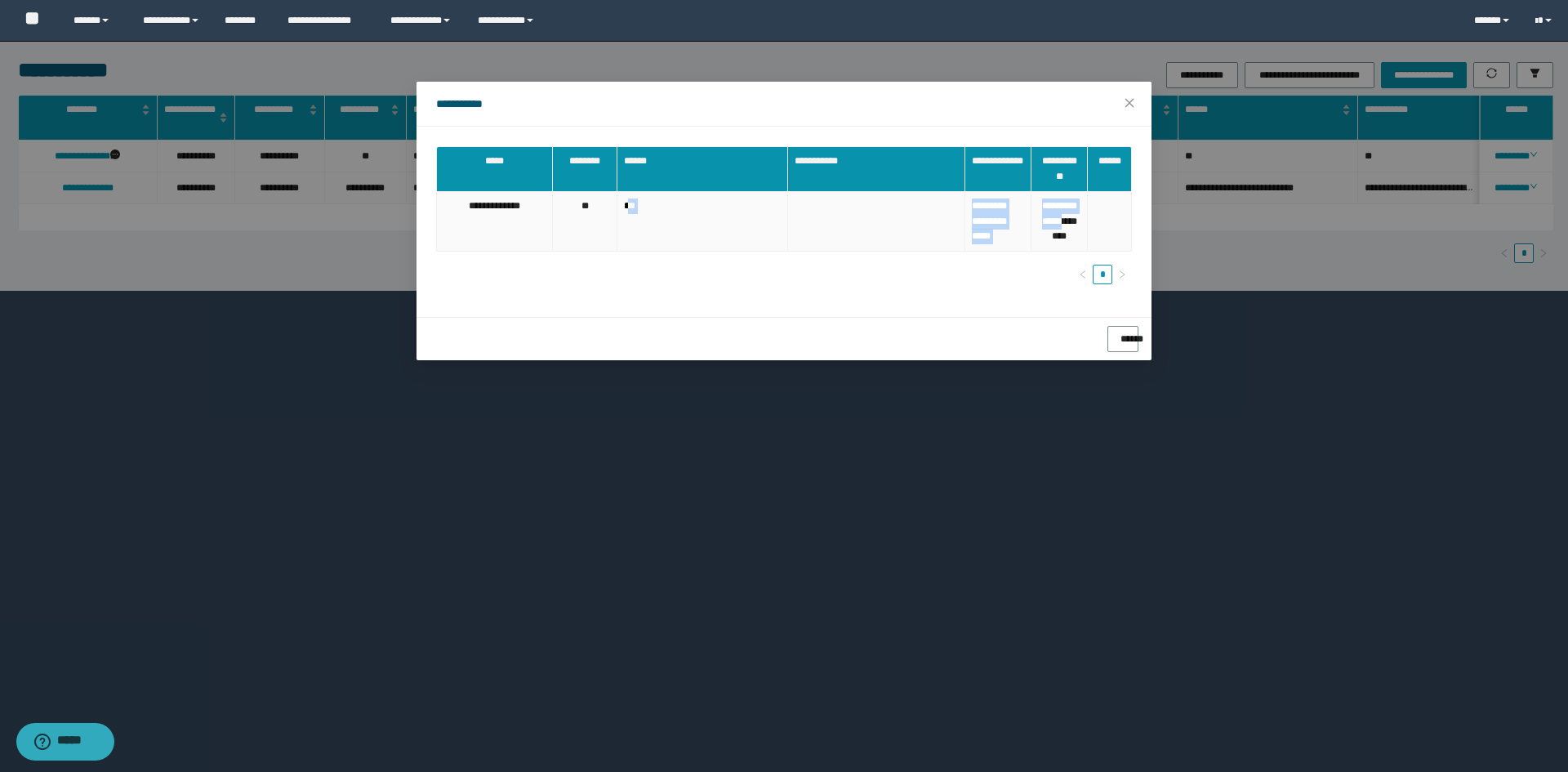 drag, startPoint x: 630, startPoint y: 212, endPoint x: 1104, endPoint y: 229, distance: 474.3048 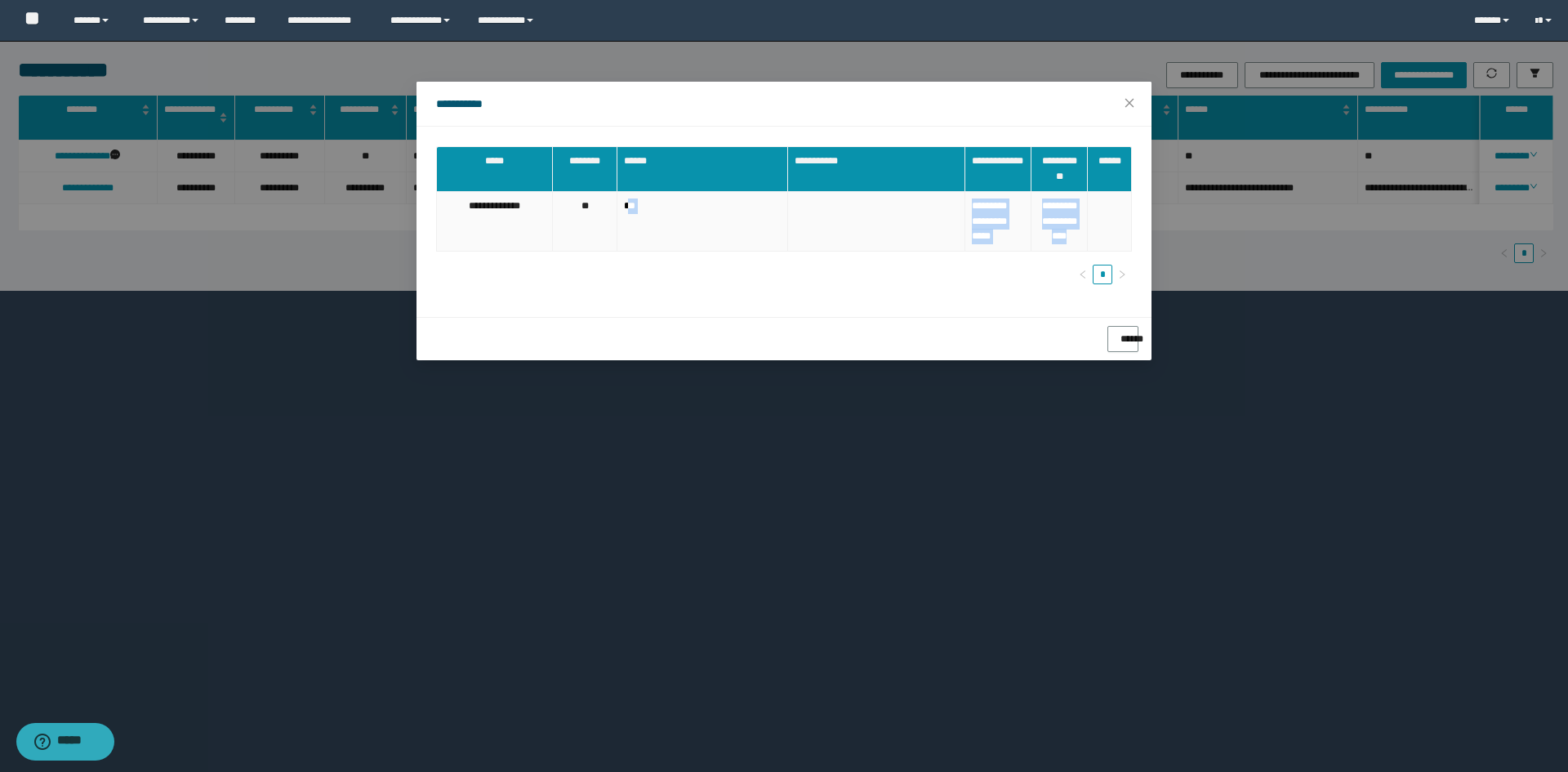 click at bounding box center (1110, 222) 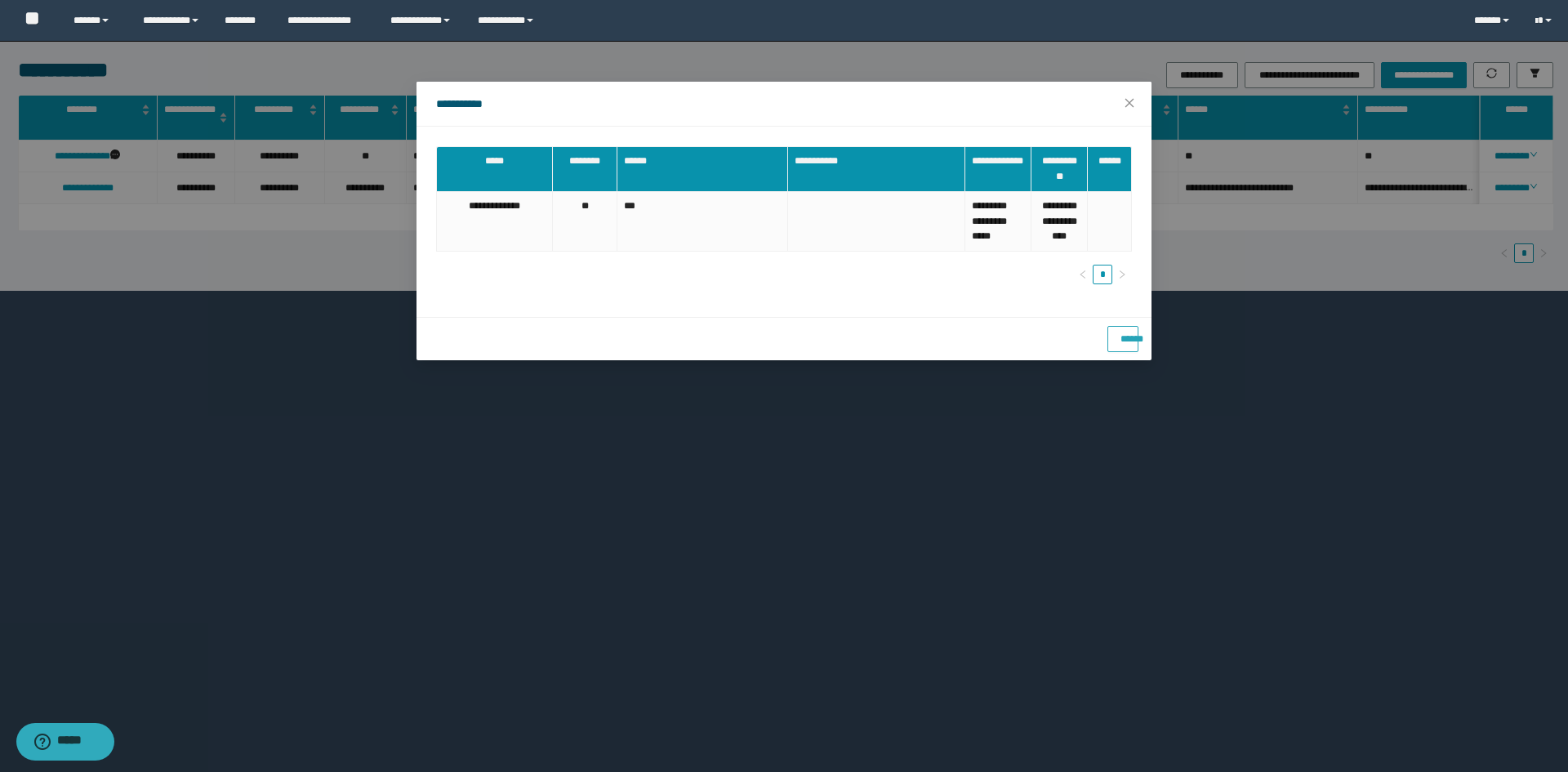 click on "******" at bounding box center [1123, 333] 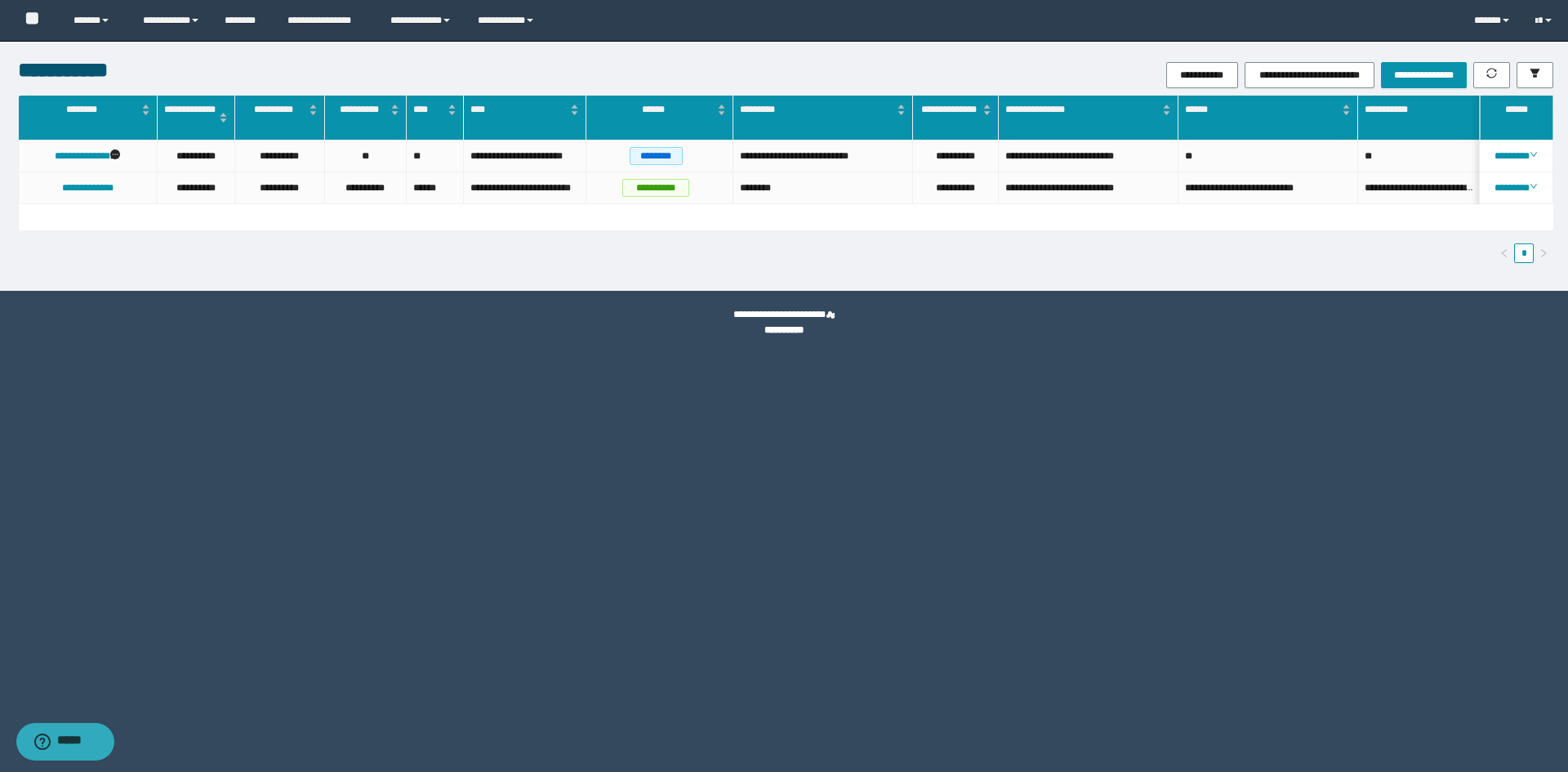 click on "**********" at bounding box center (784, 386) 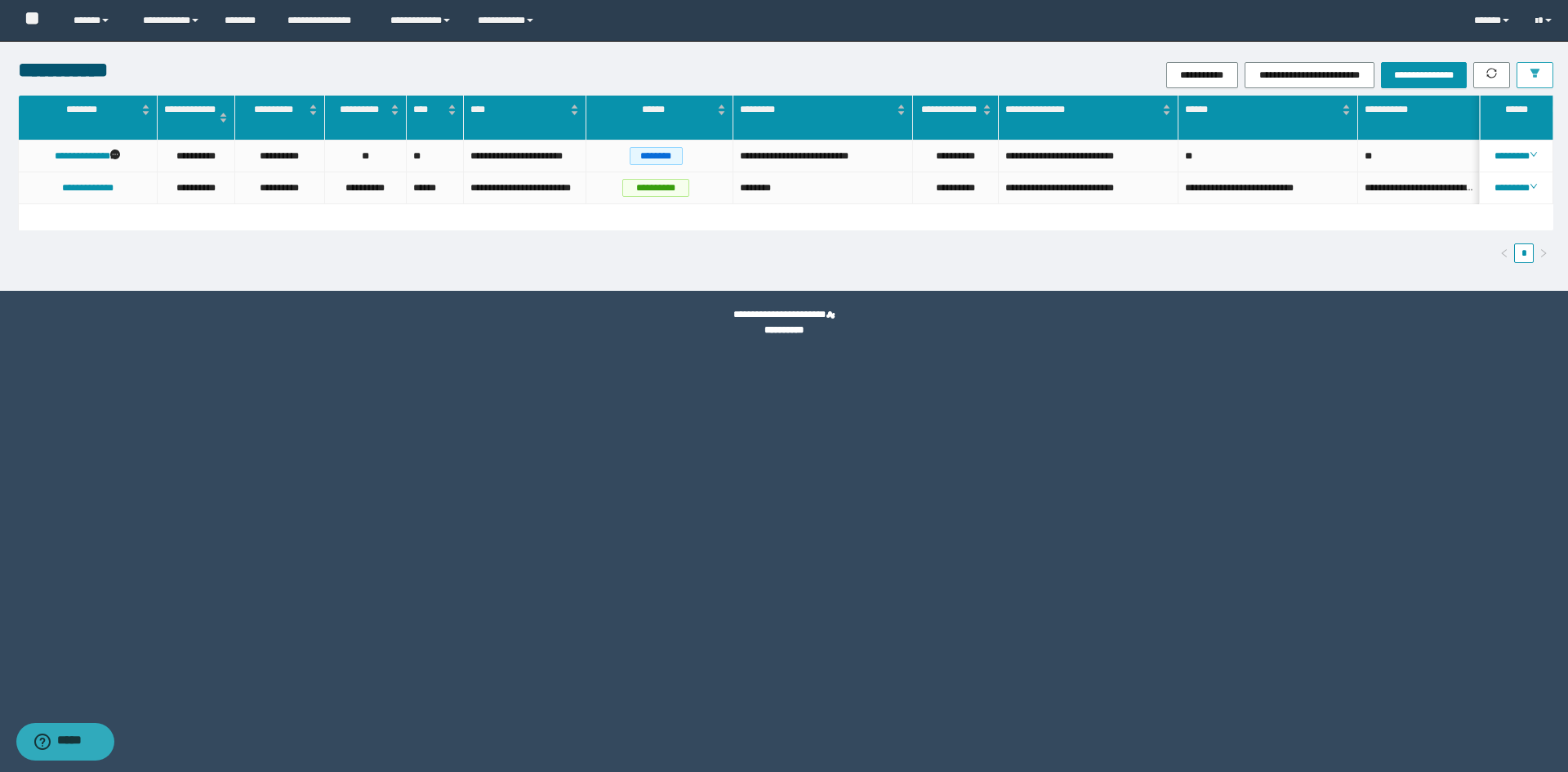 click at bounding box center (1535, 75) 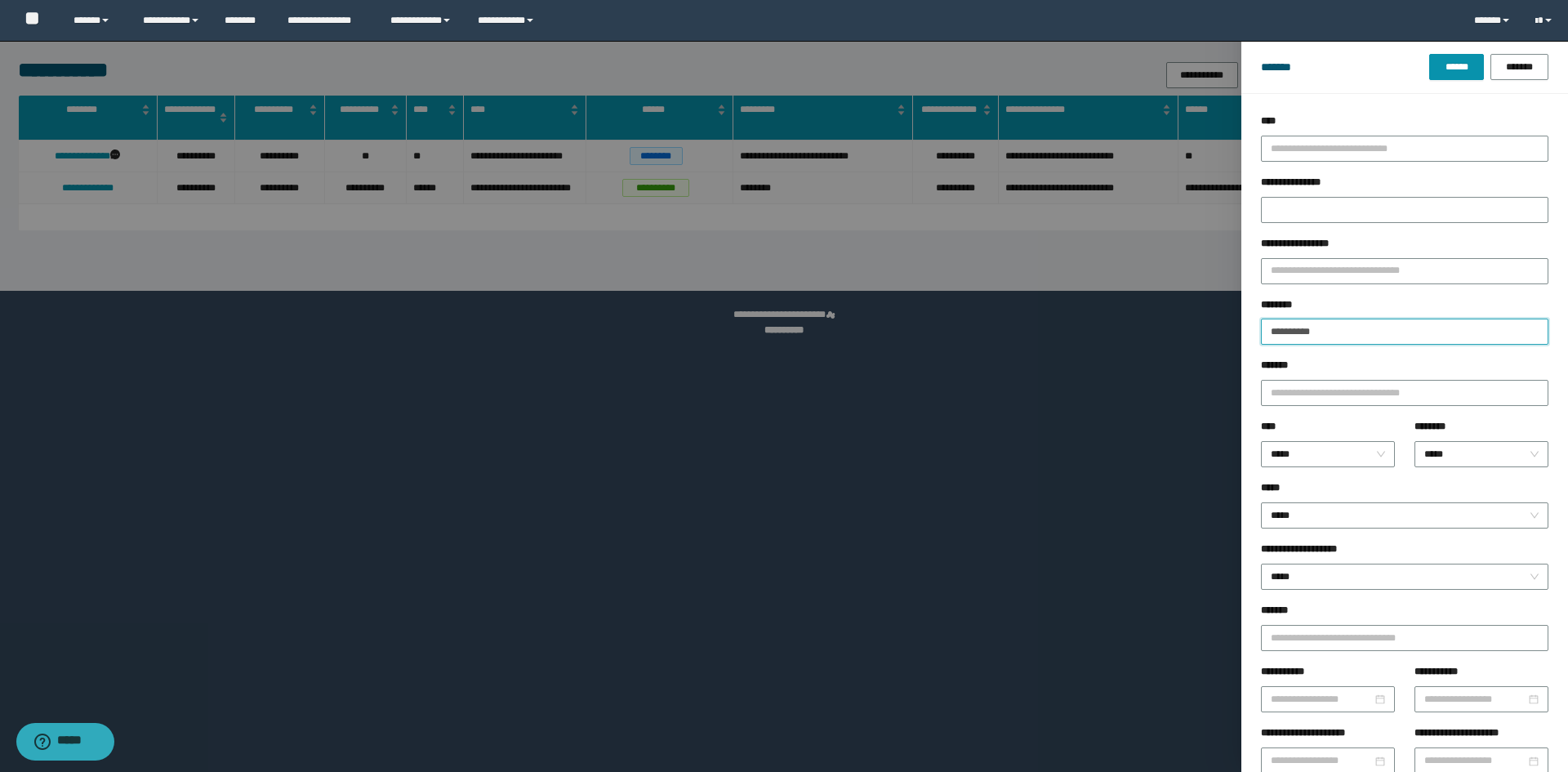 click on "**********" at bounding box center [1405, 332] 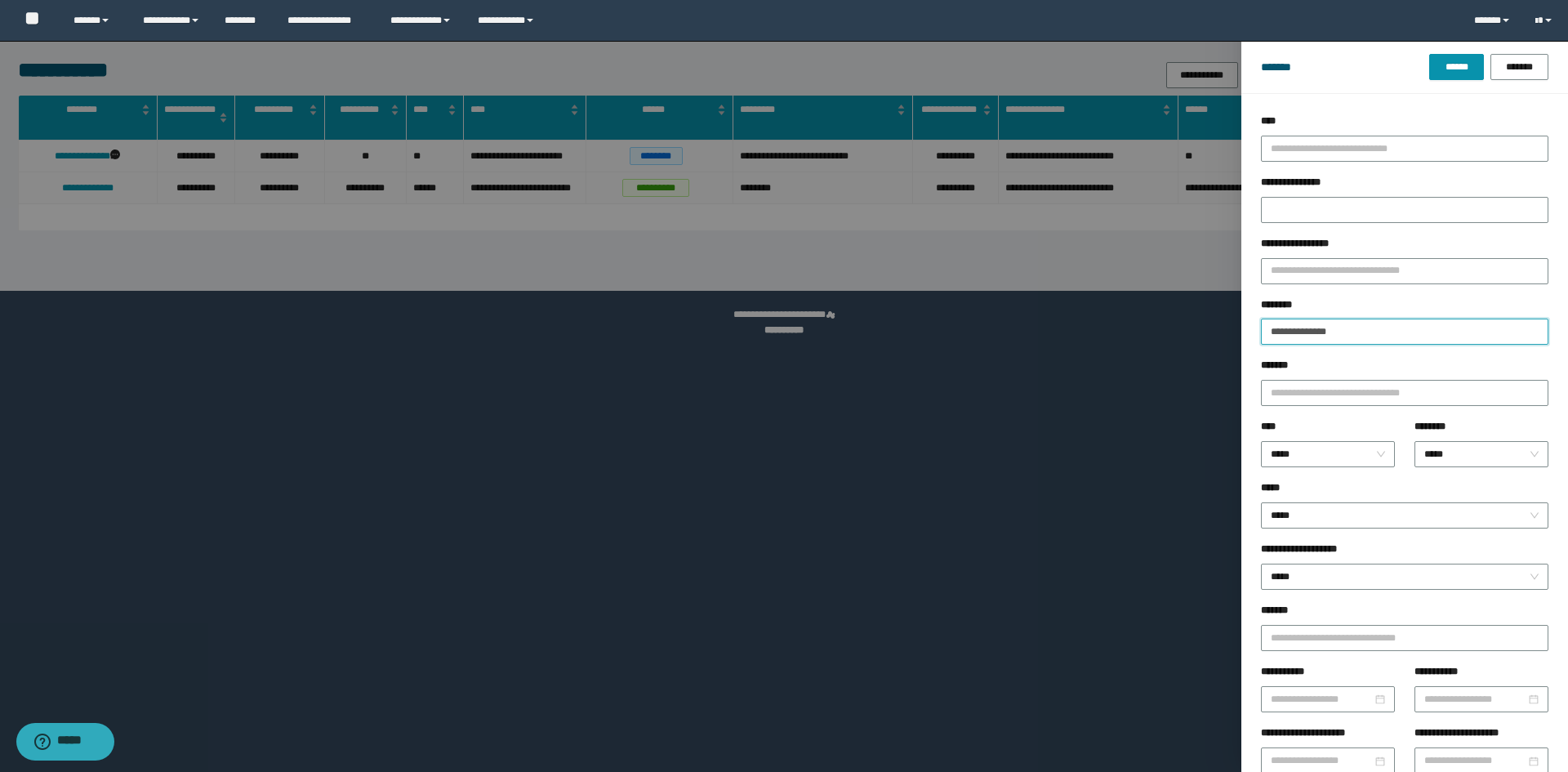 click on "**********" at bounding box center (1405, 332) 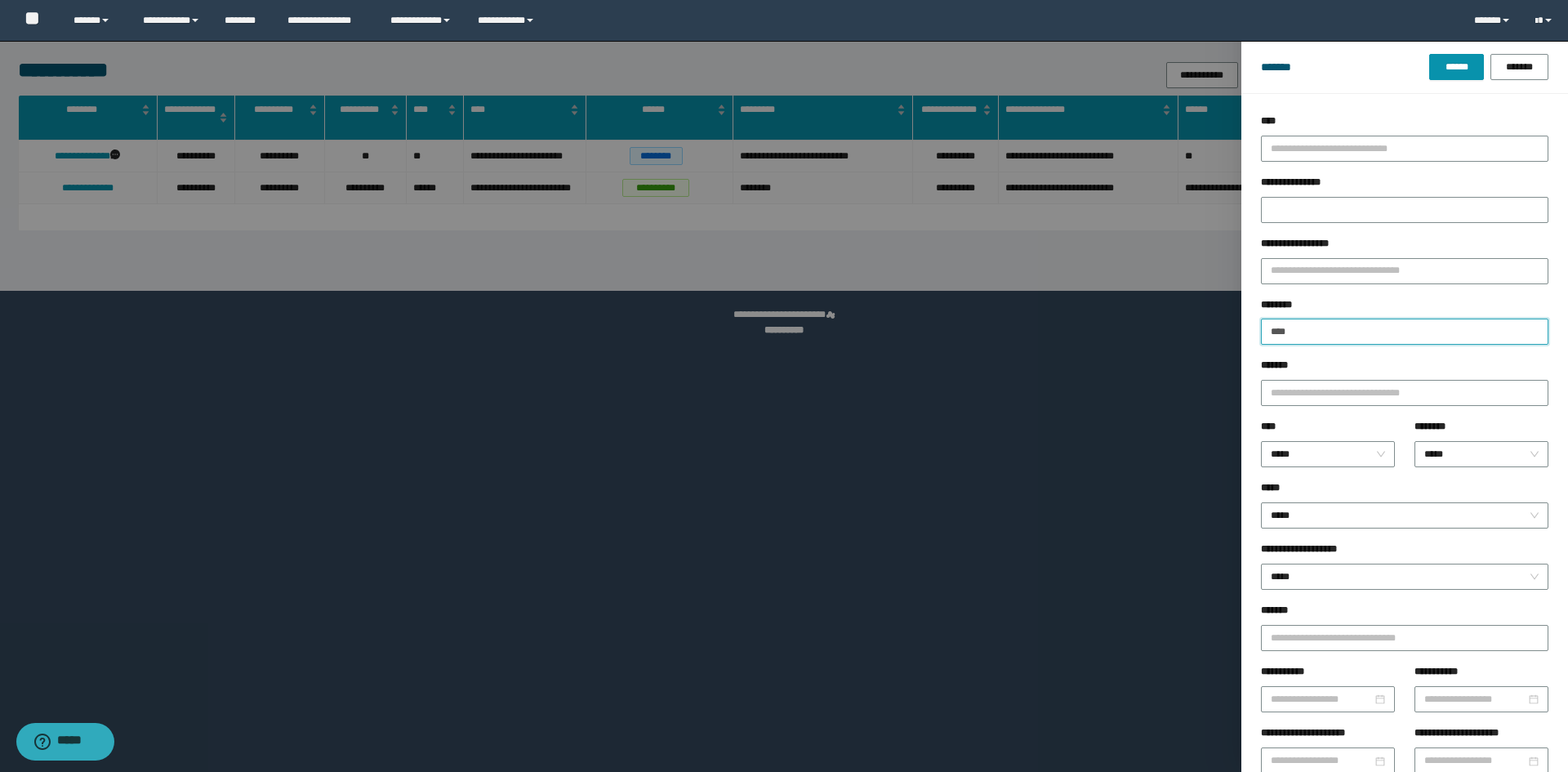 click on "****" at bounding box center [1405, 332] 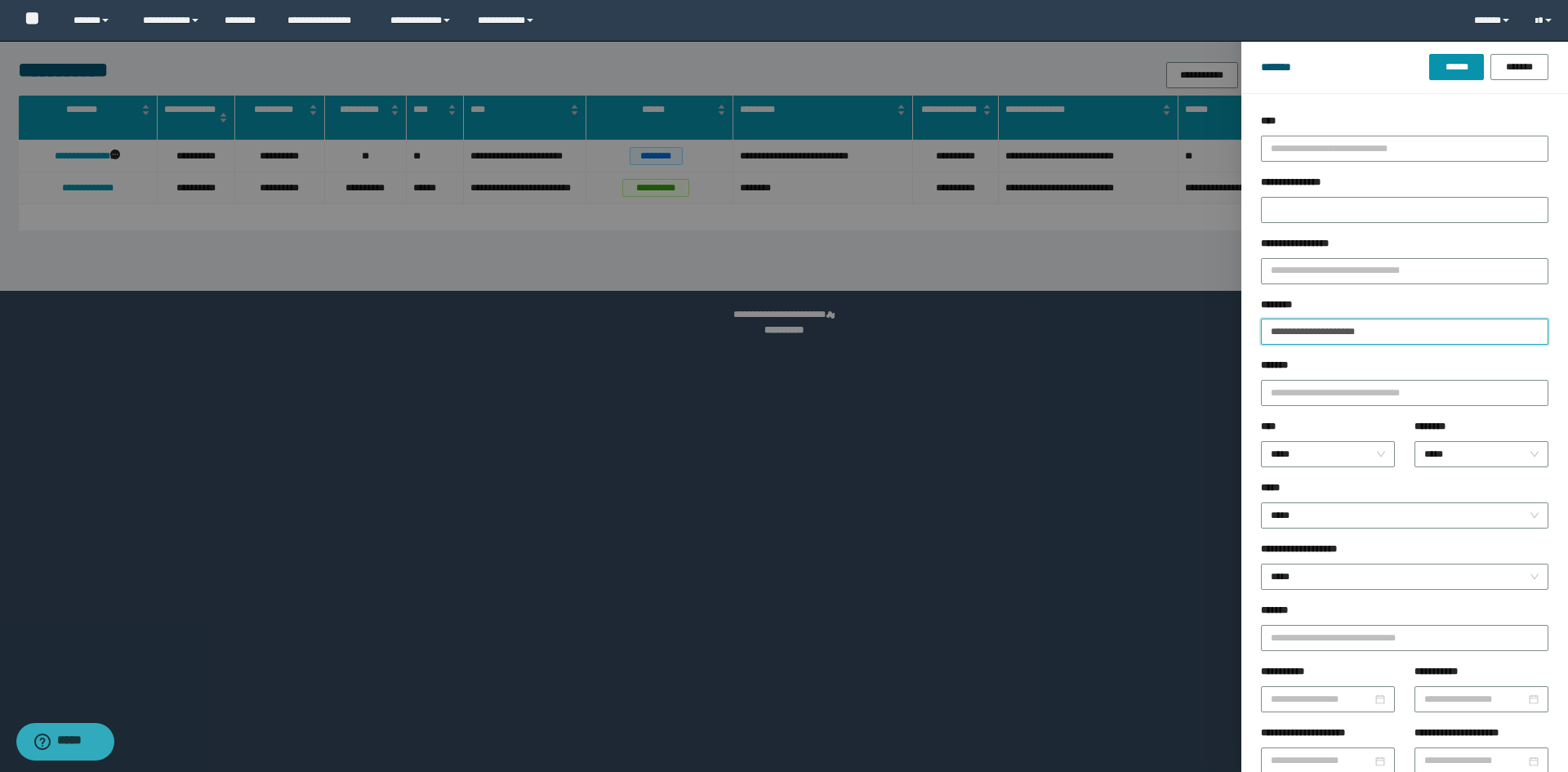 click on "******" at bounding box center [1456, 67] 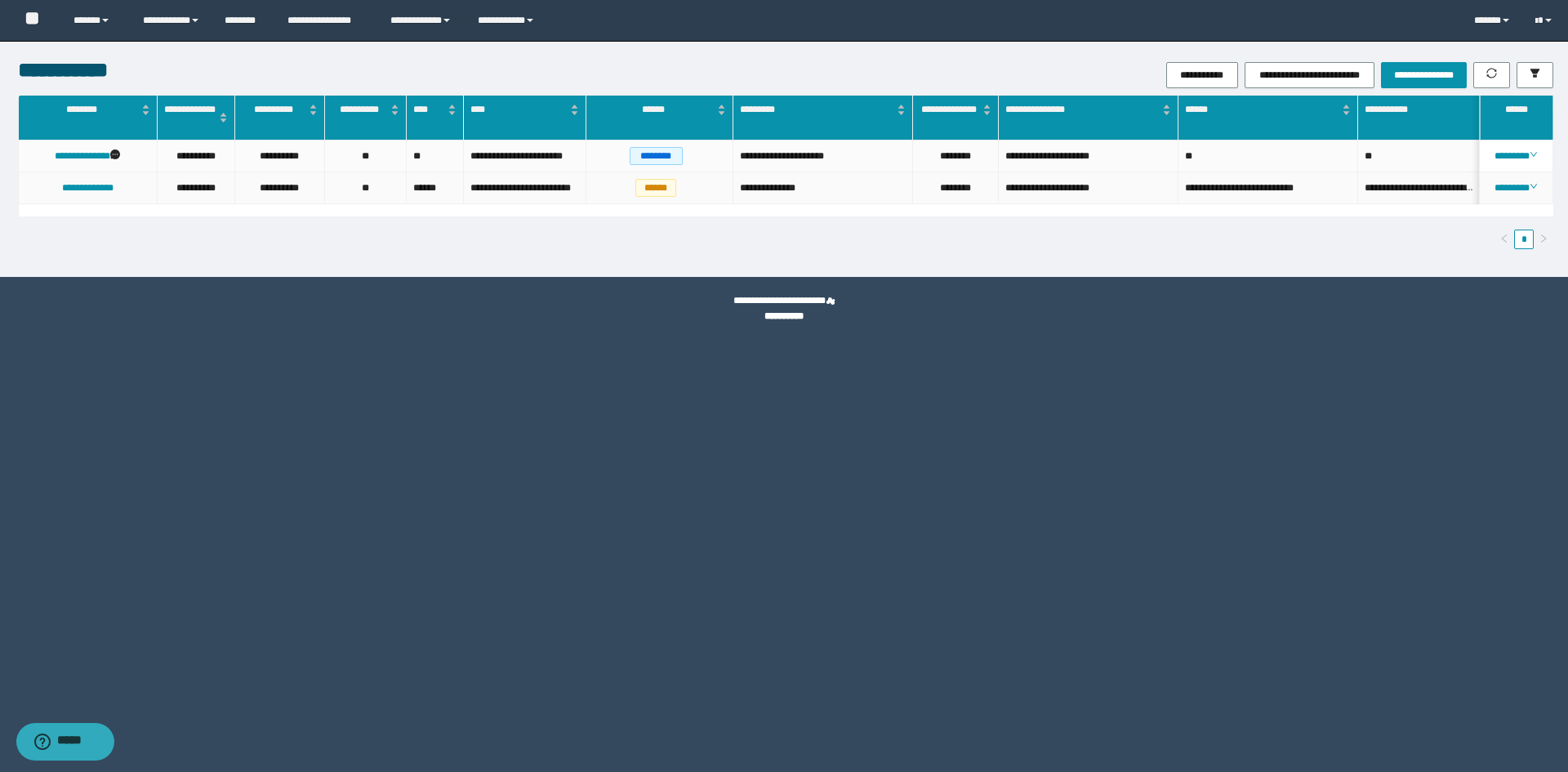 click on "**********" at bounding box center [1089, 188] 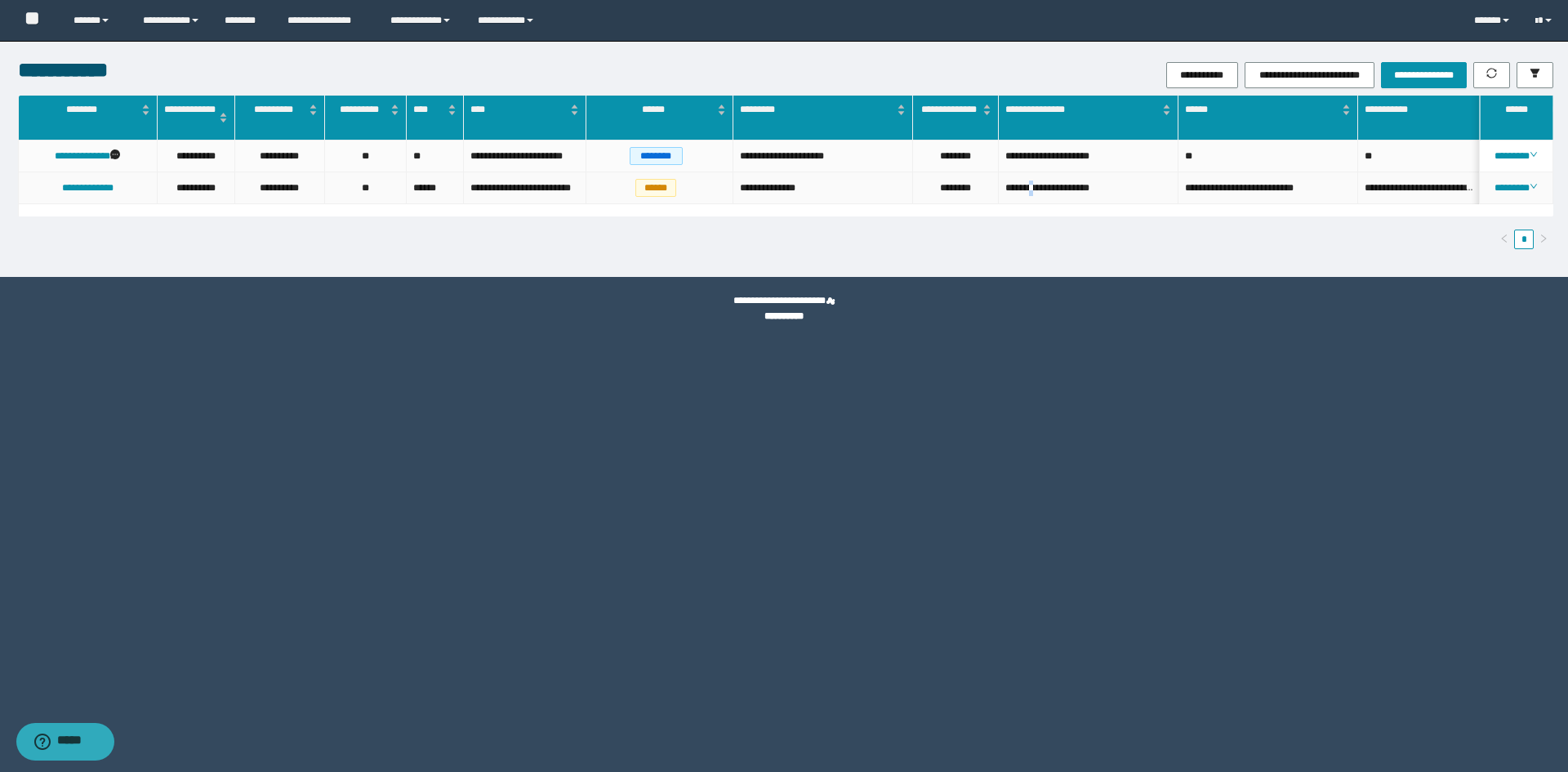 click on "**********" at bounding box center [1089, 188] 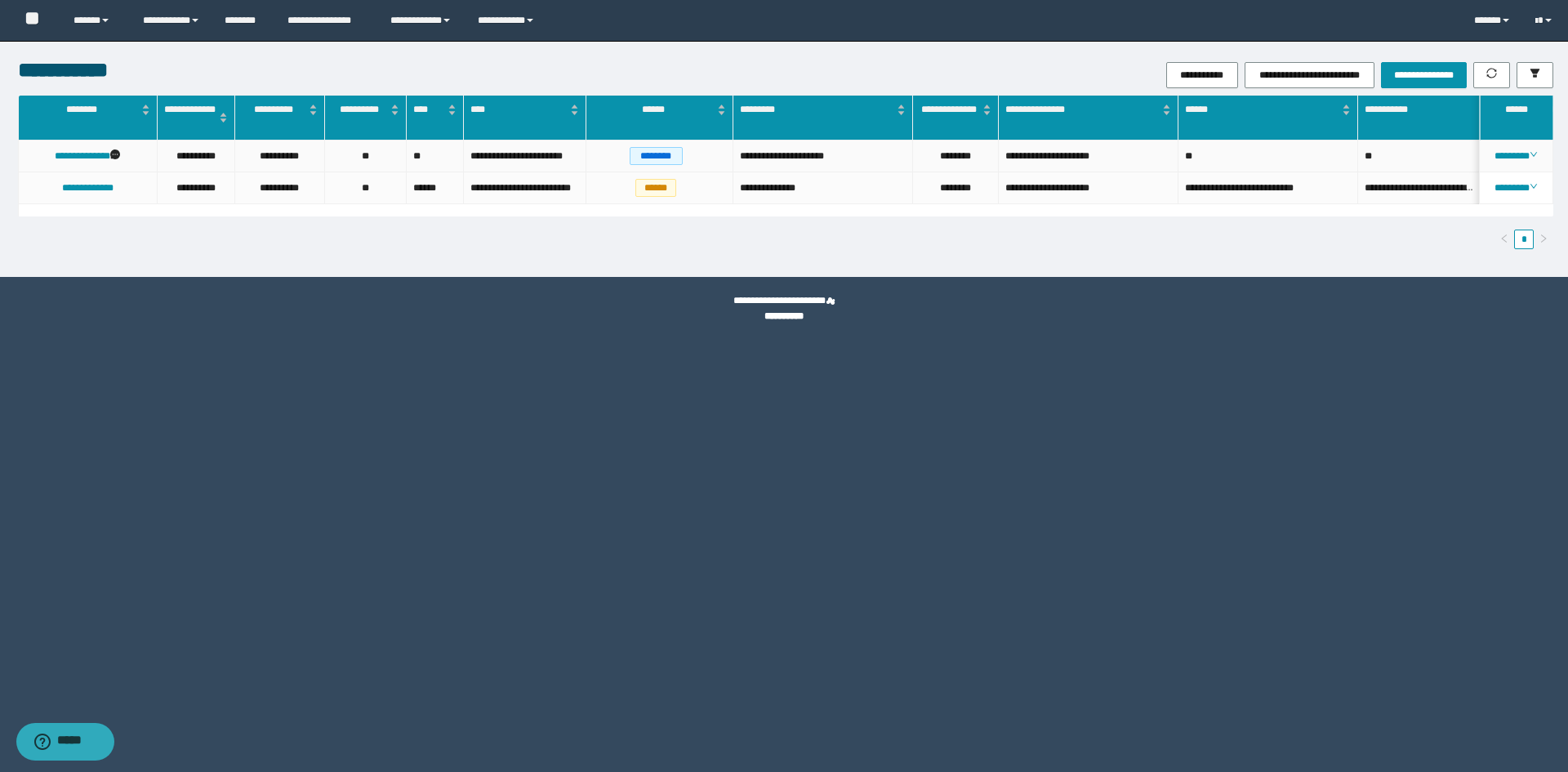 click on "**********" at bounding box center (1089, 156) 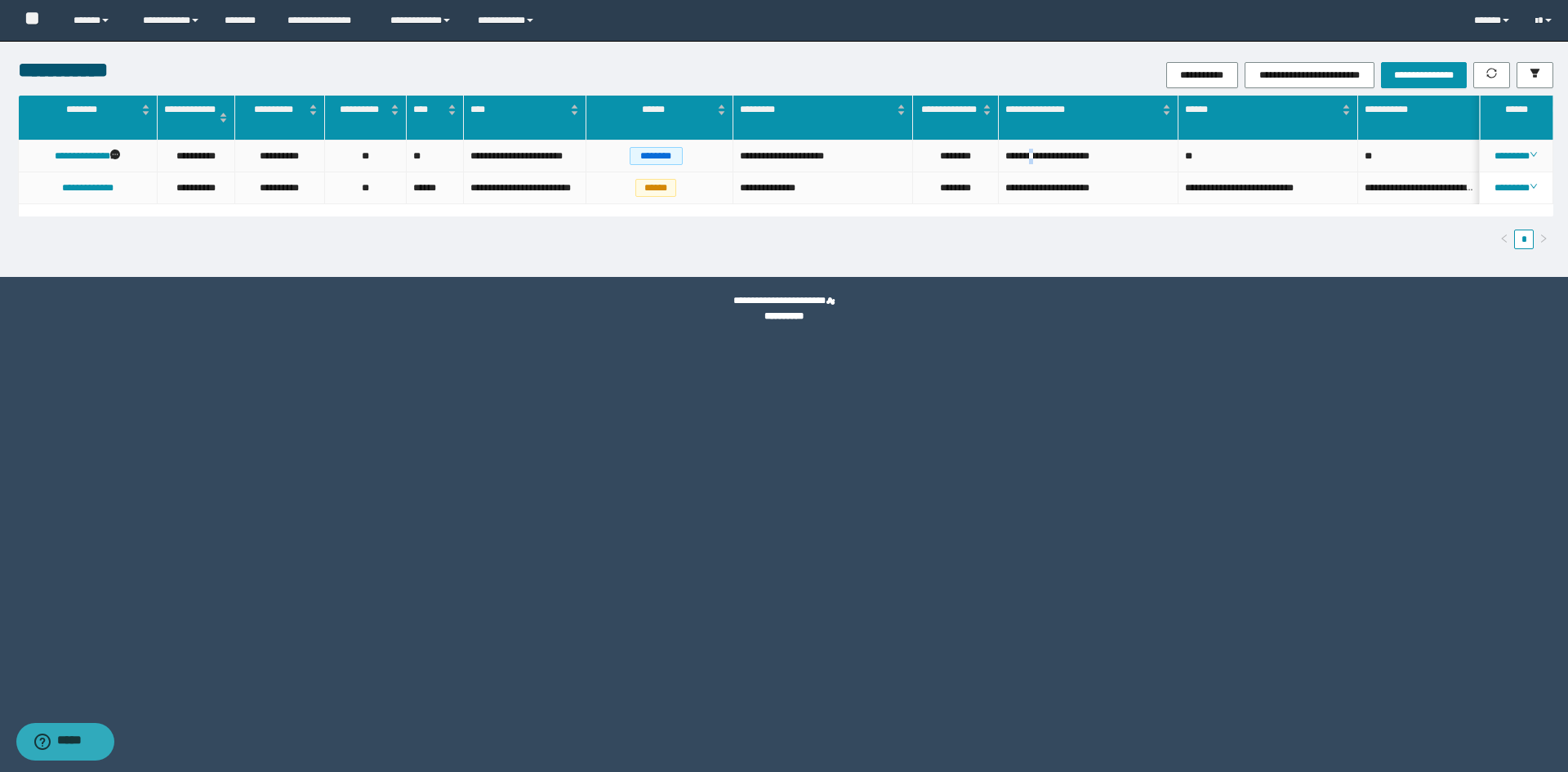click on "**********" at bounding box center (1089, 156) 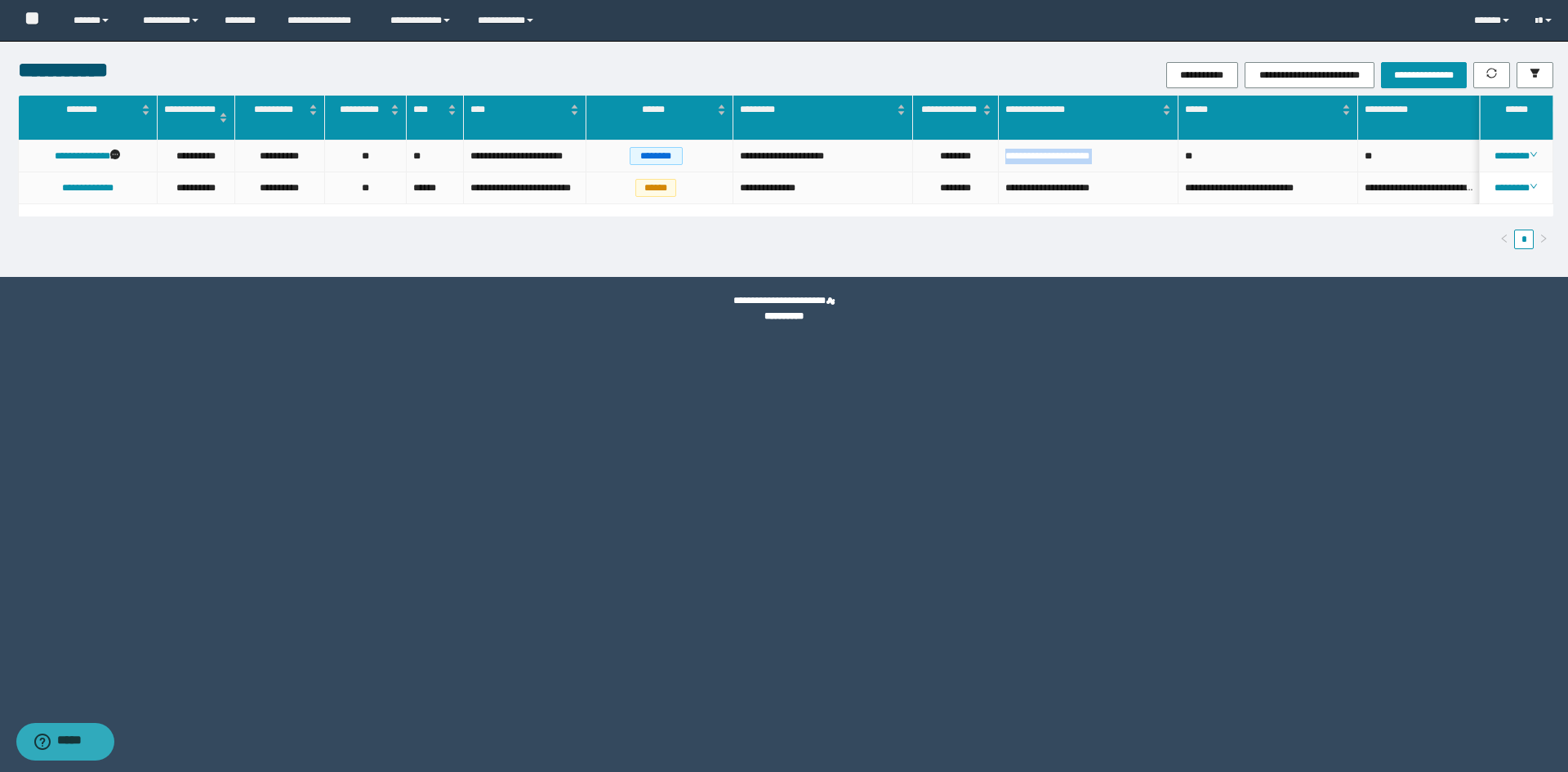 click on "**********" at bounding box center (1089, 156) 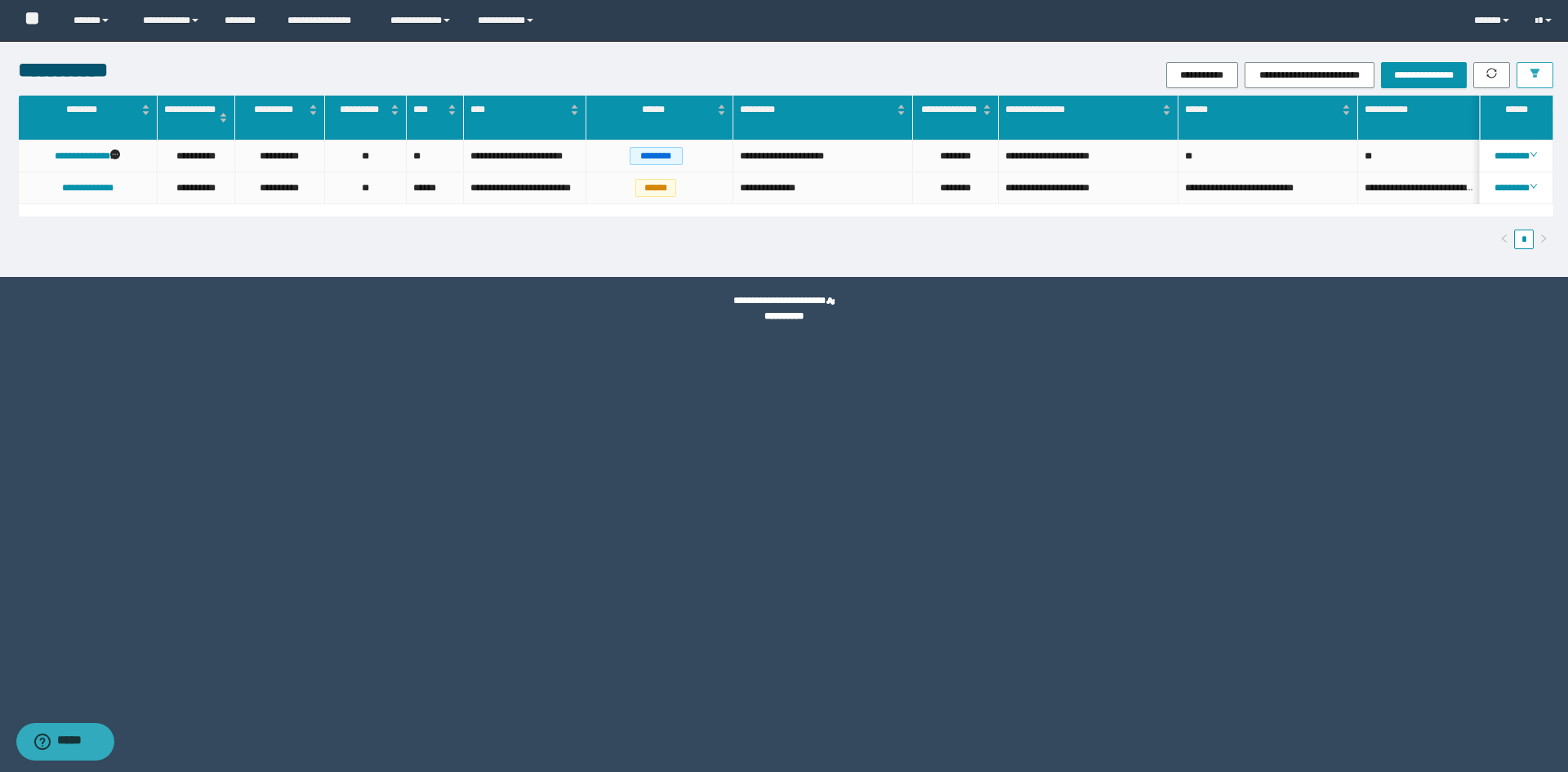 drag, startPoint x: 1523, startPoint y: 94, endPoint x: 1529, endPoint y: 82, distance: 13.416408 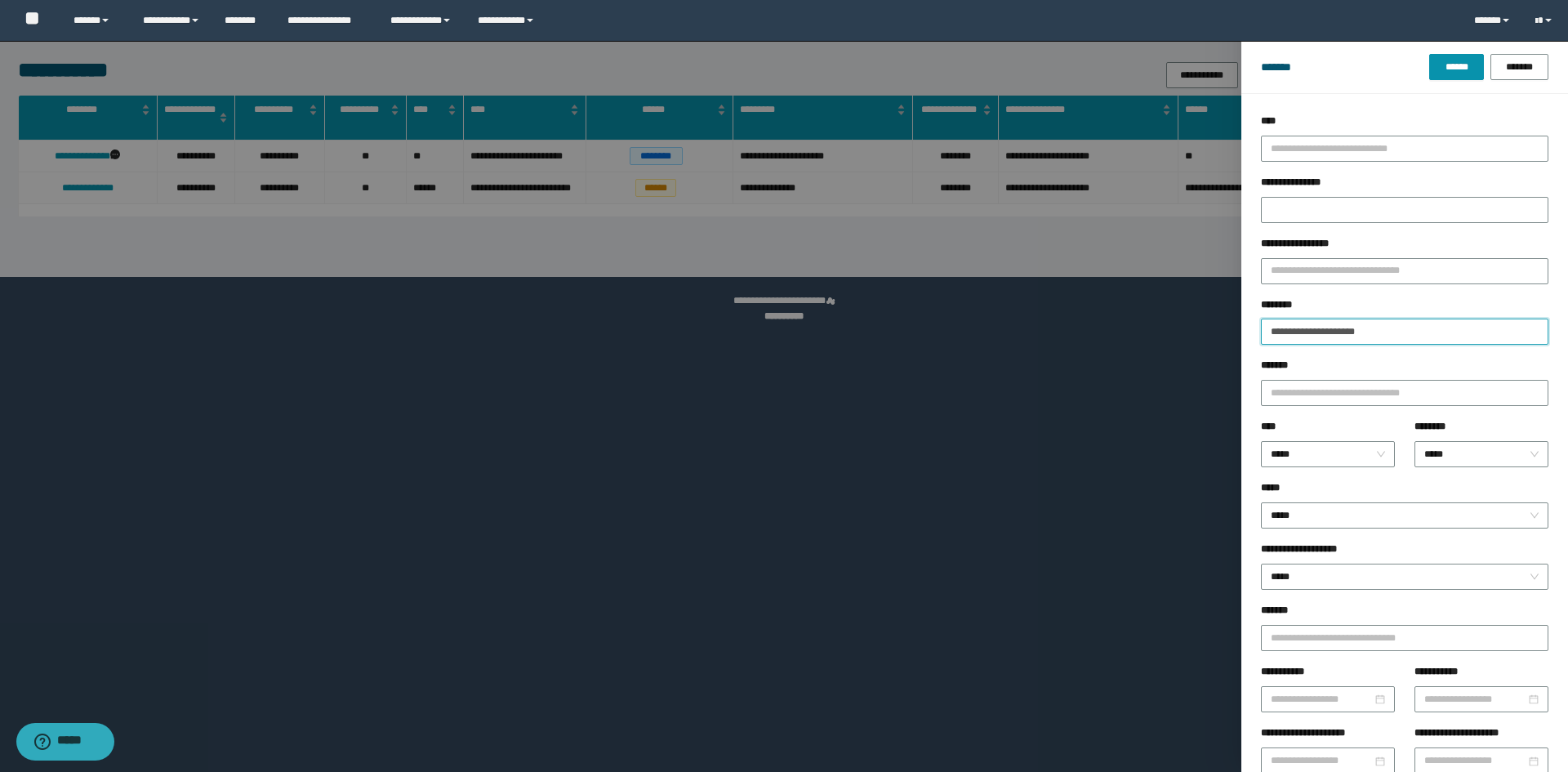 click on "**********" at bounding box center [1405, 332] 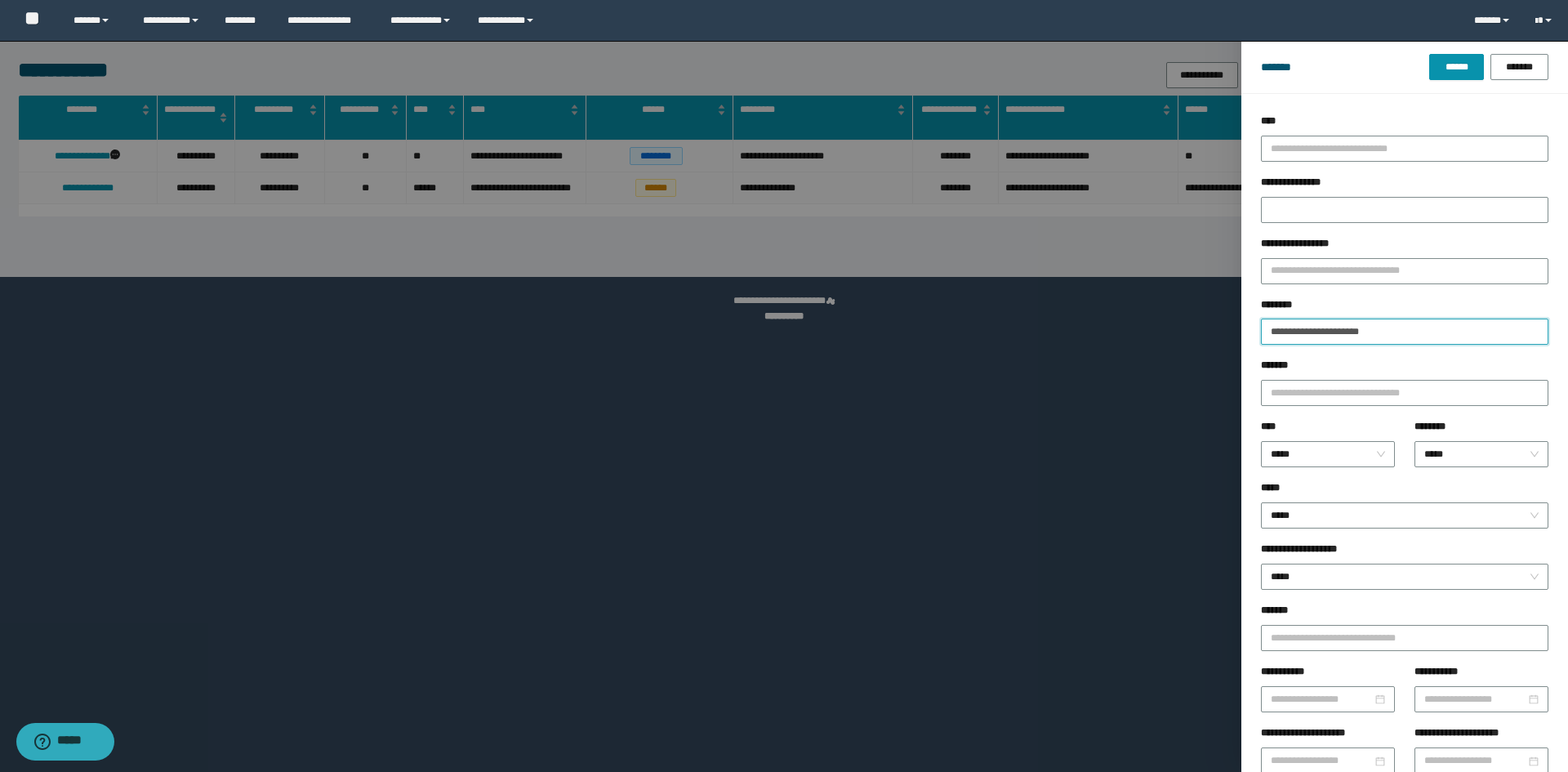 click on "**********" at bounding box center (1405, 332) 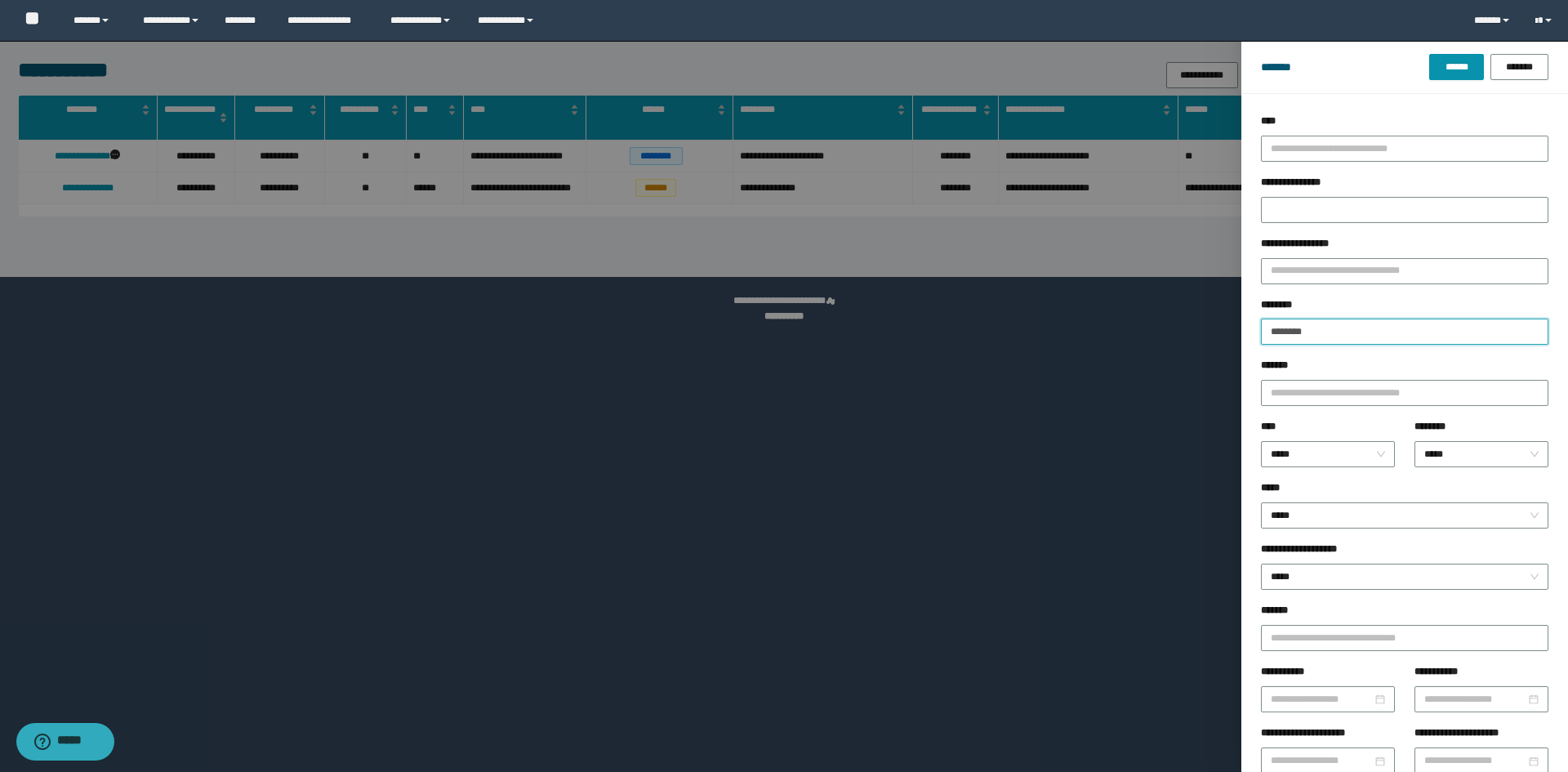 click on "******" at bounding box center (1456, 67) 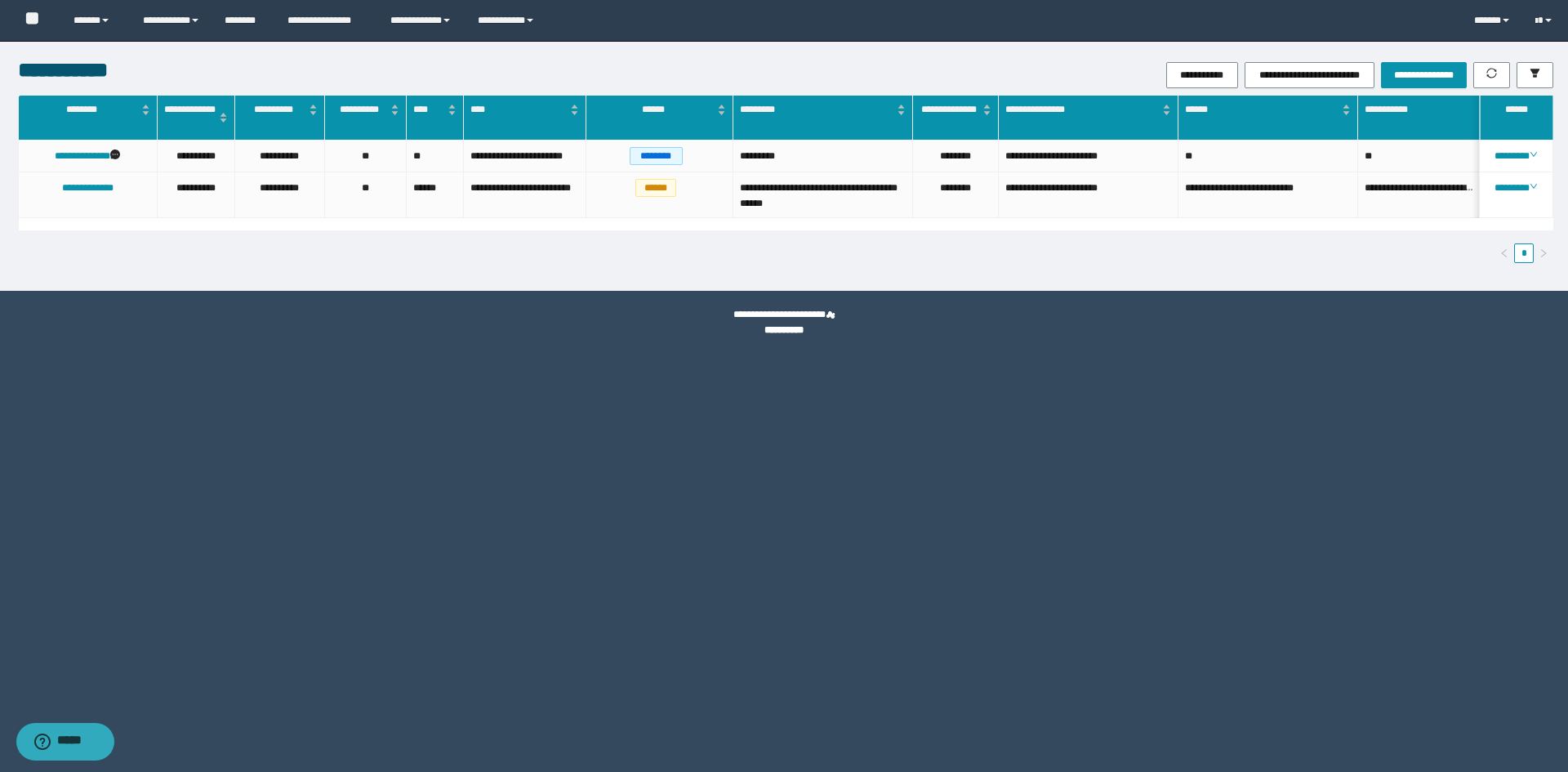 click on "**********" at bounding box center [784, 386] 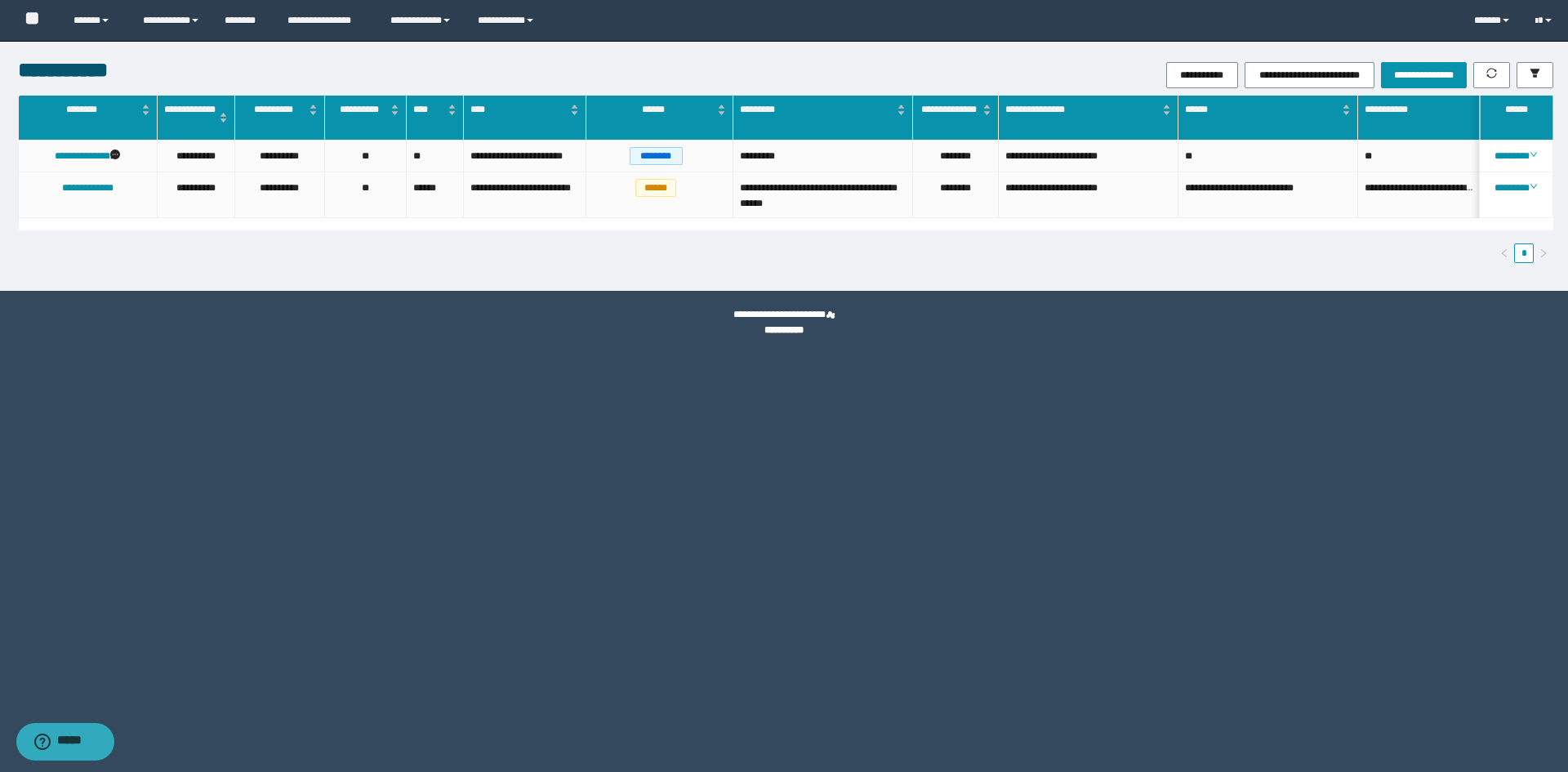 click on "**********" at bounding box center (784, 386) 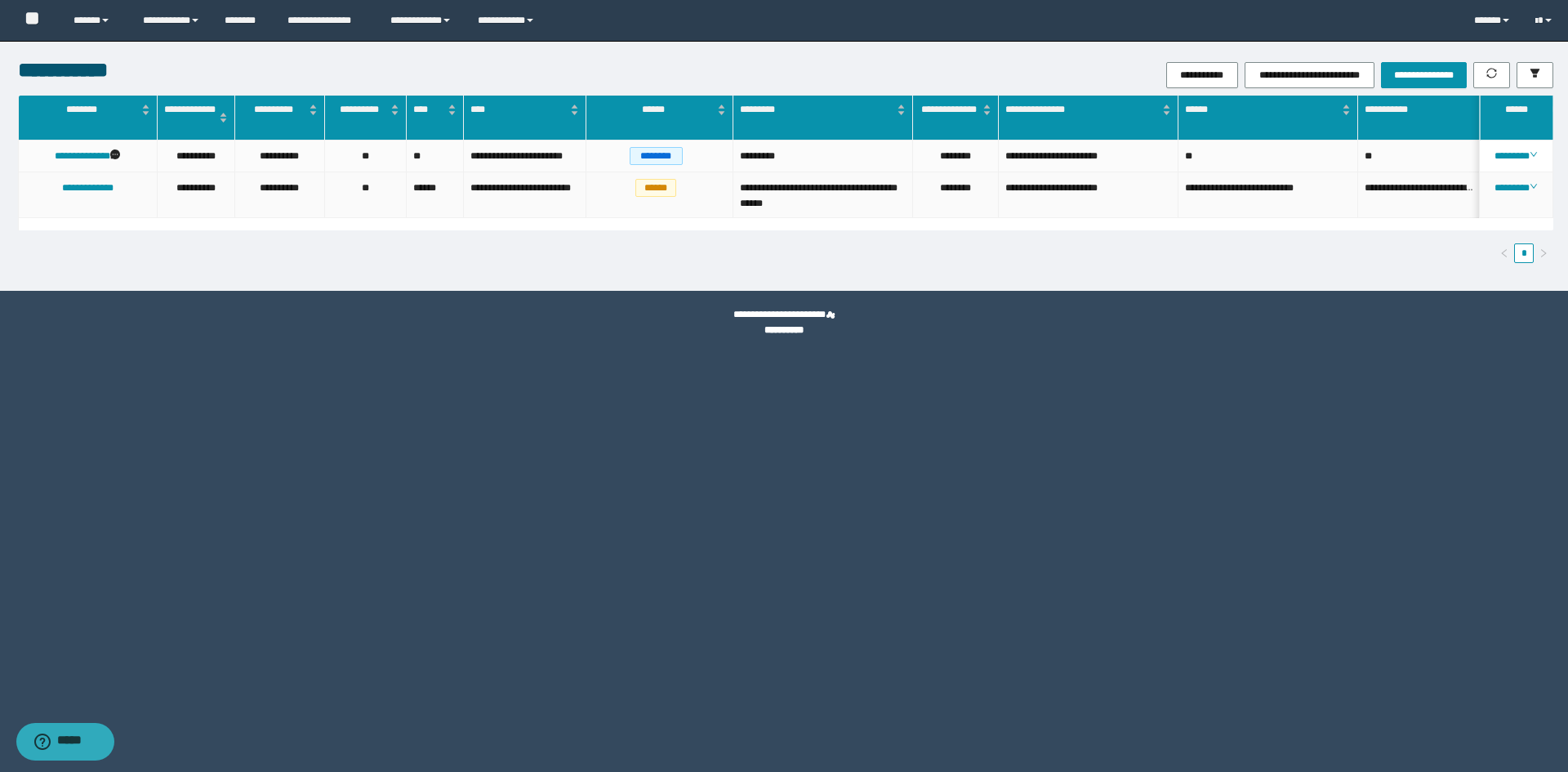click on "**********" at bounding box center [1089, 195] 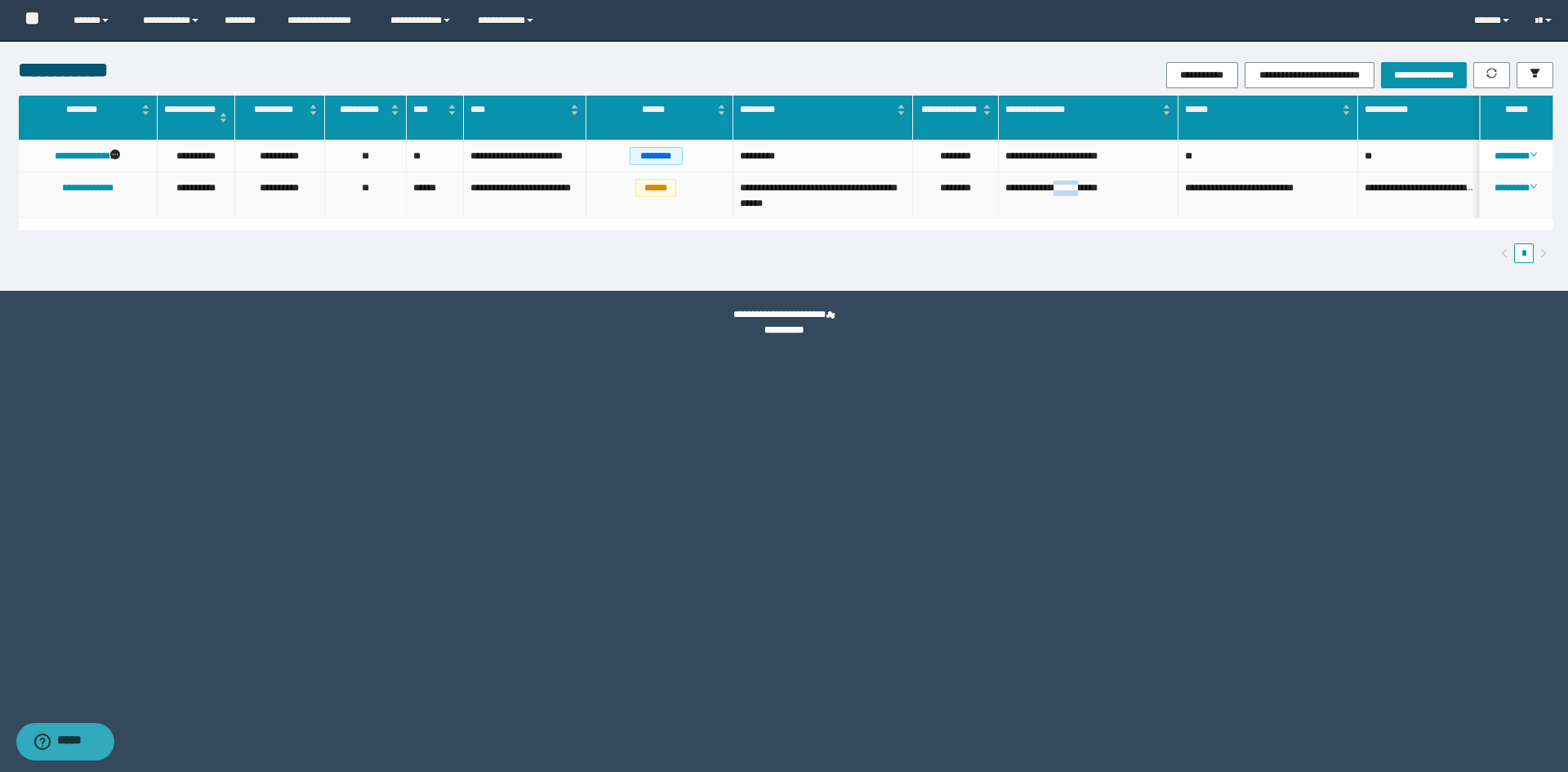 click on "**********" at bounding box center (1089, 195) 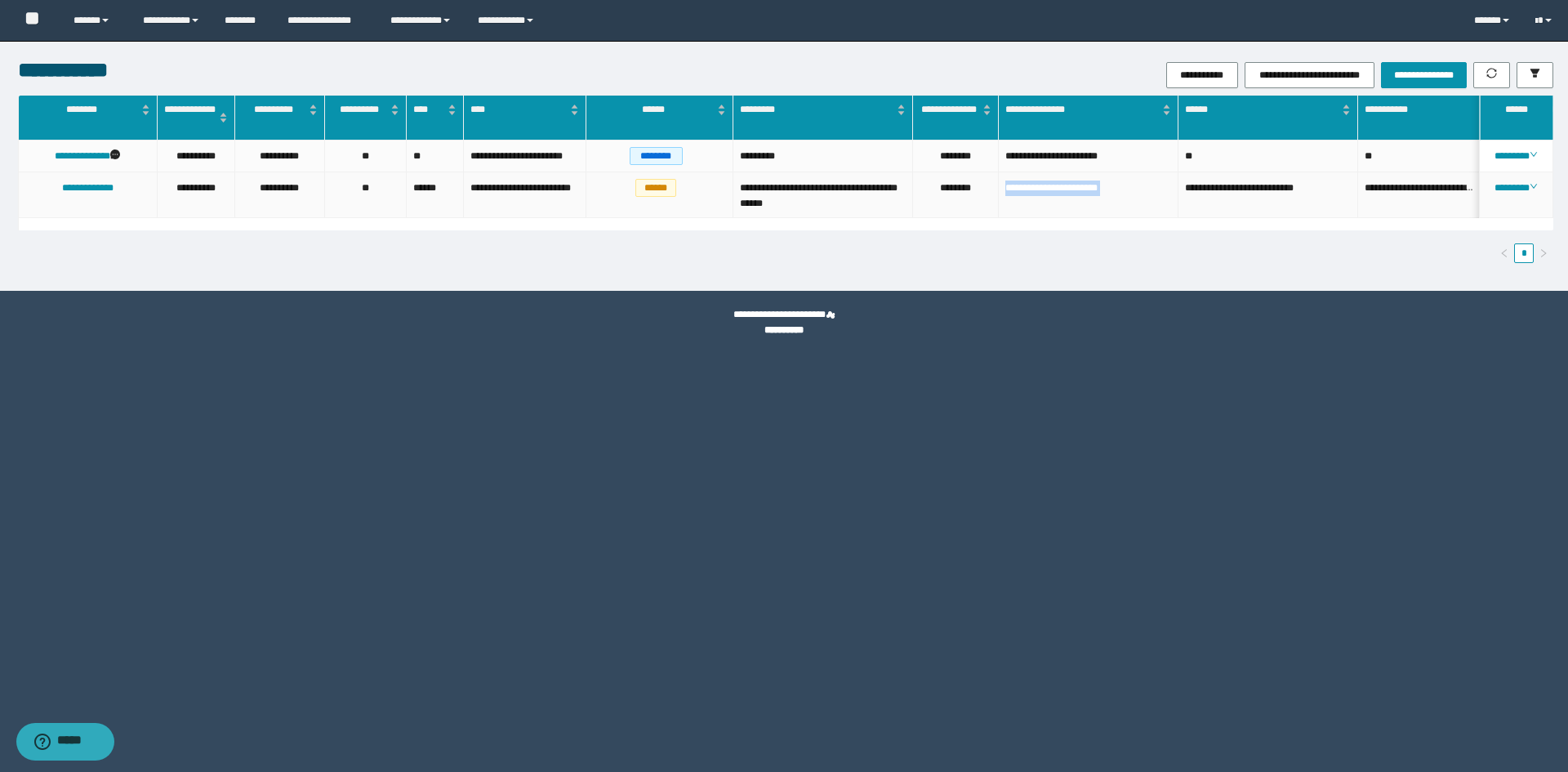 click on "**********" at bounding box center [1089, 195] 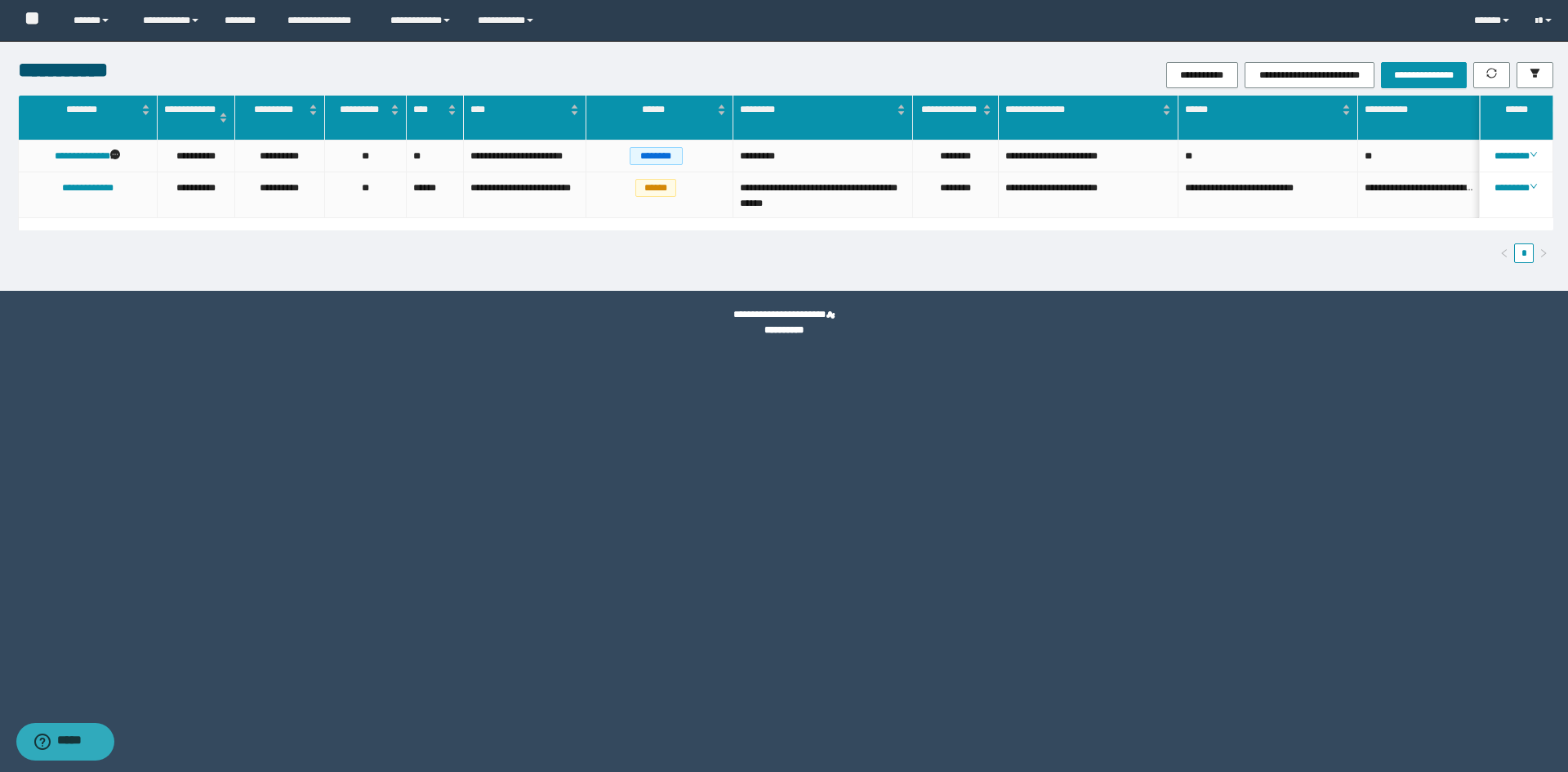 click on "**********" at bounding box center [784, 315] 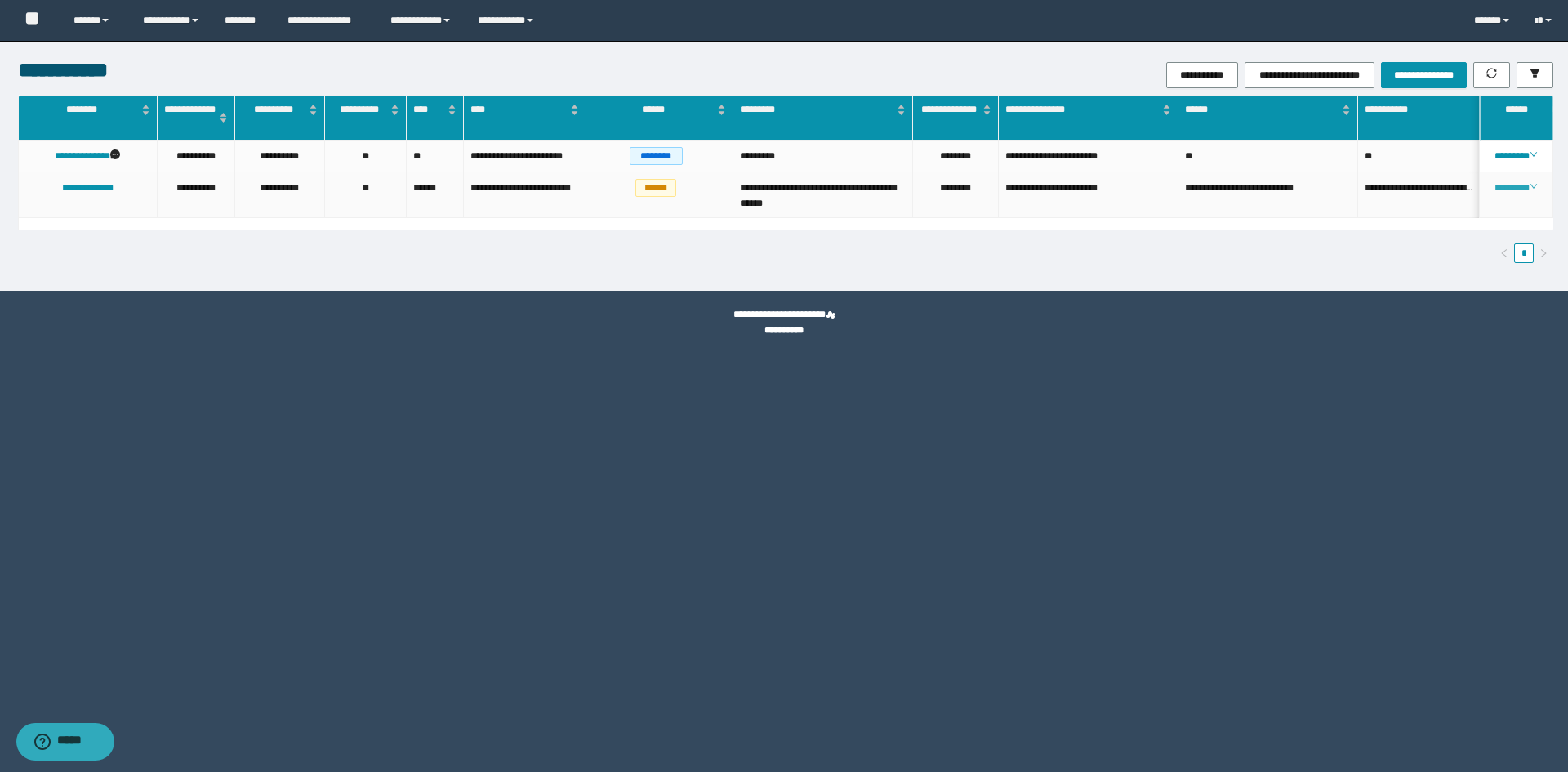 click on "********" at bounding box center (1516, 188) 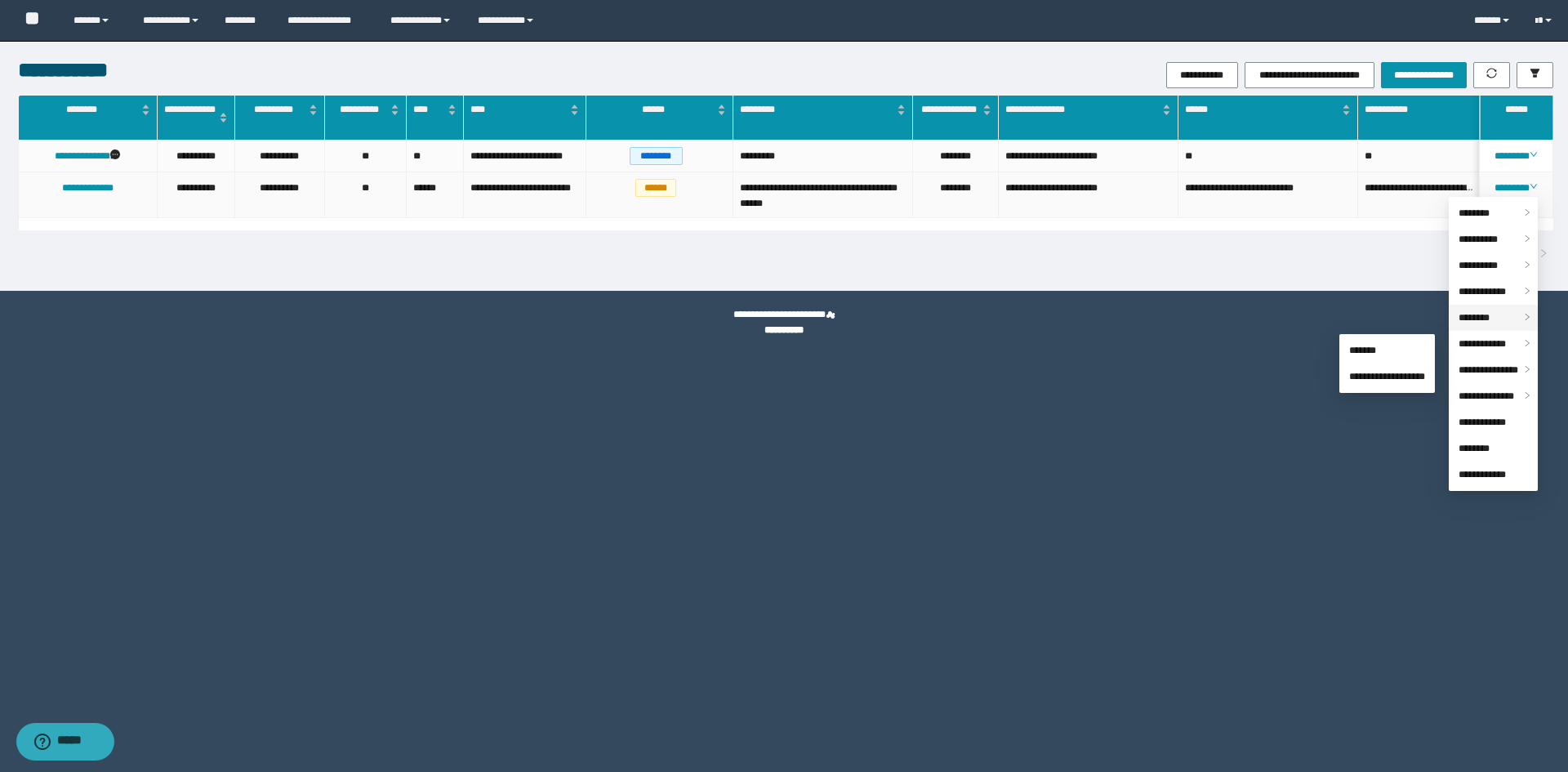 click on "********" at bounding box center [1493, 318] 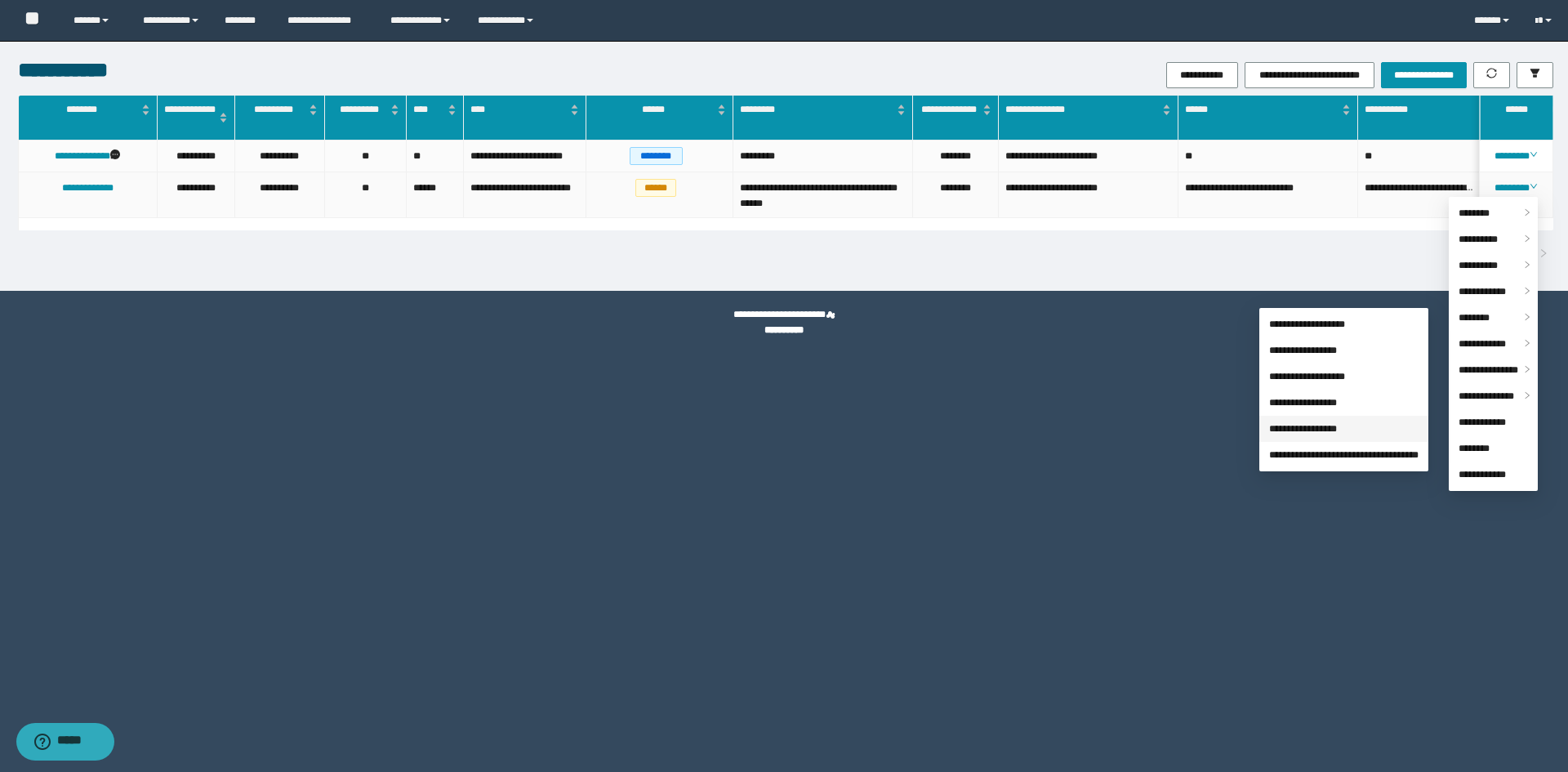 click on "**********" at bounding box center [1303, 429] 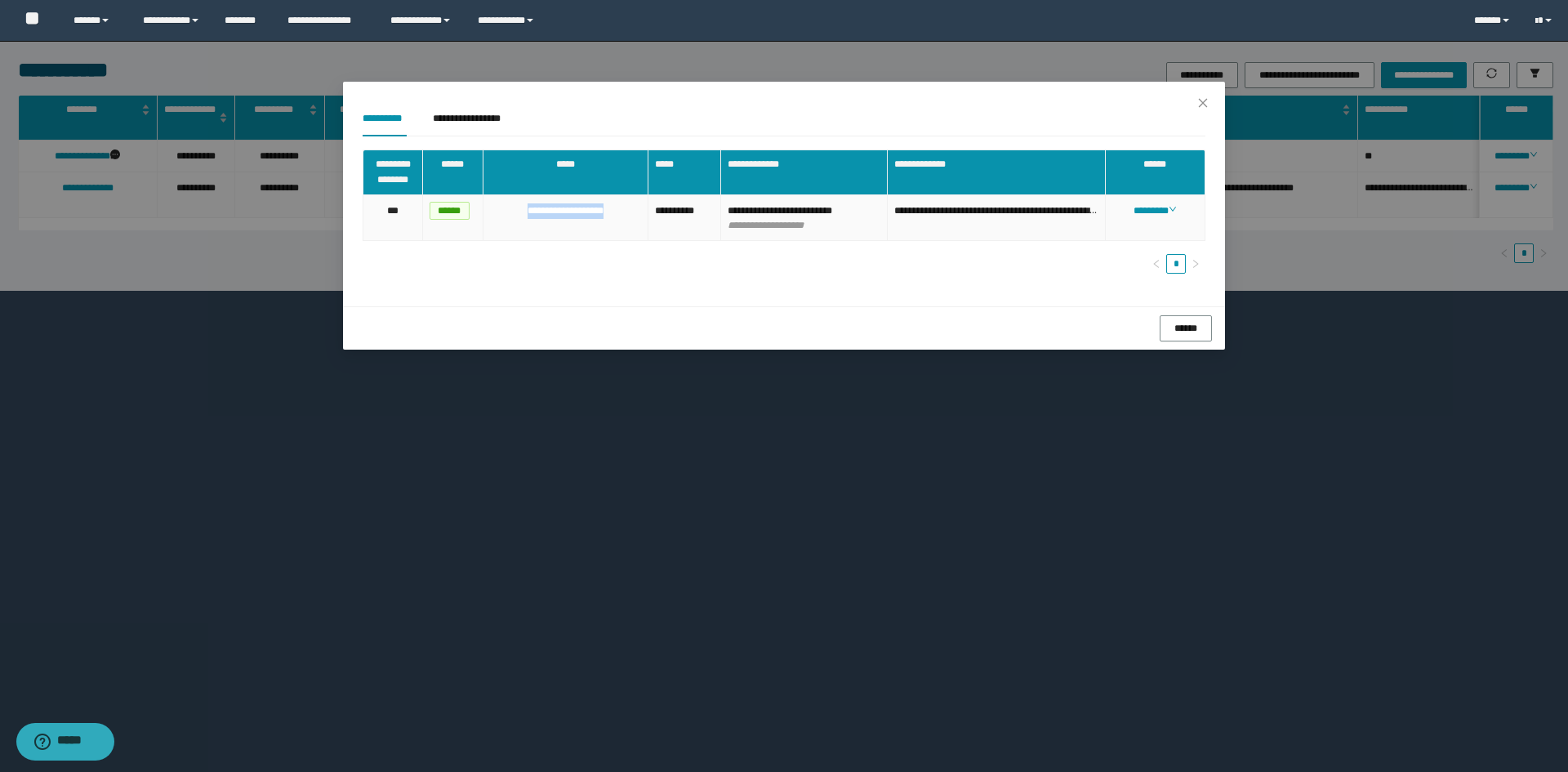 drag, startPoint x: 616, startPoint y: 231, endPoint x: 512, endPoint y: 237, distance: 104.172933 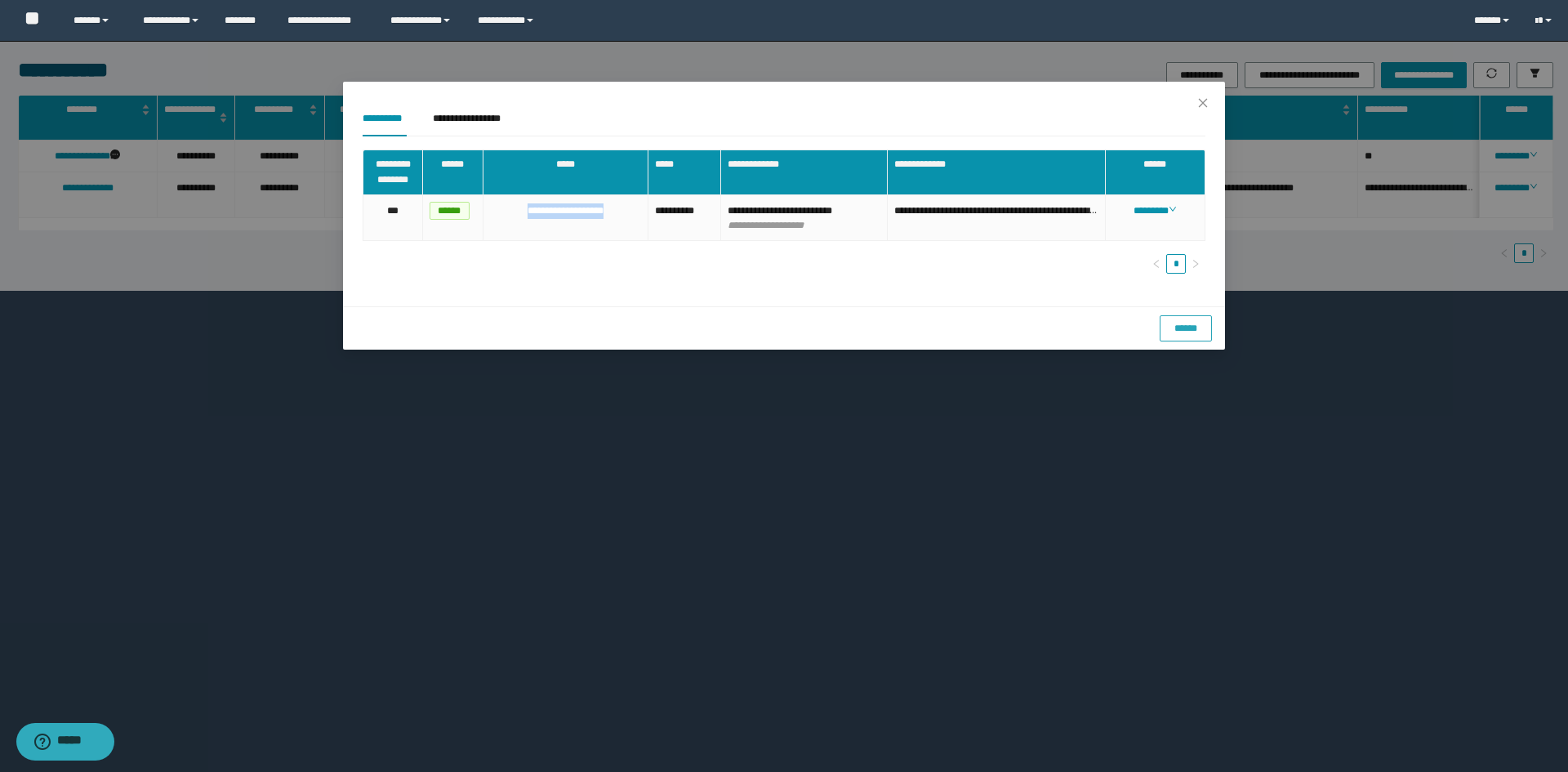 click on "******" at bounding box center (1186, 328) 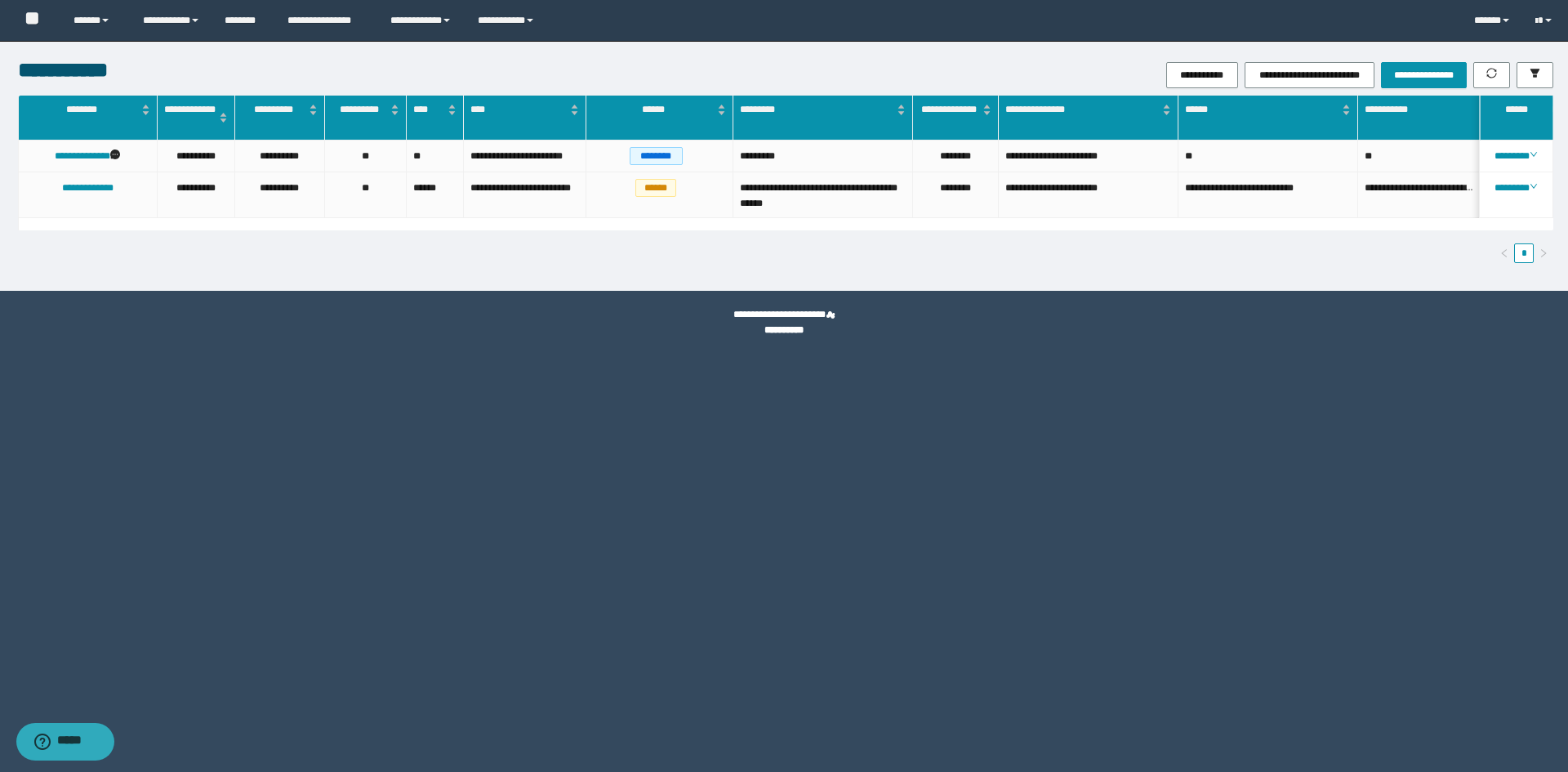 click on "**********" at bounding box center [1041, 75] 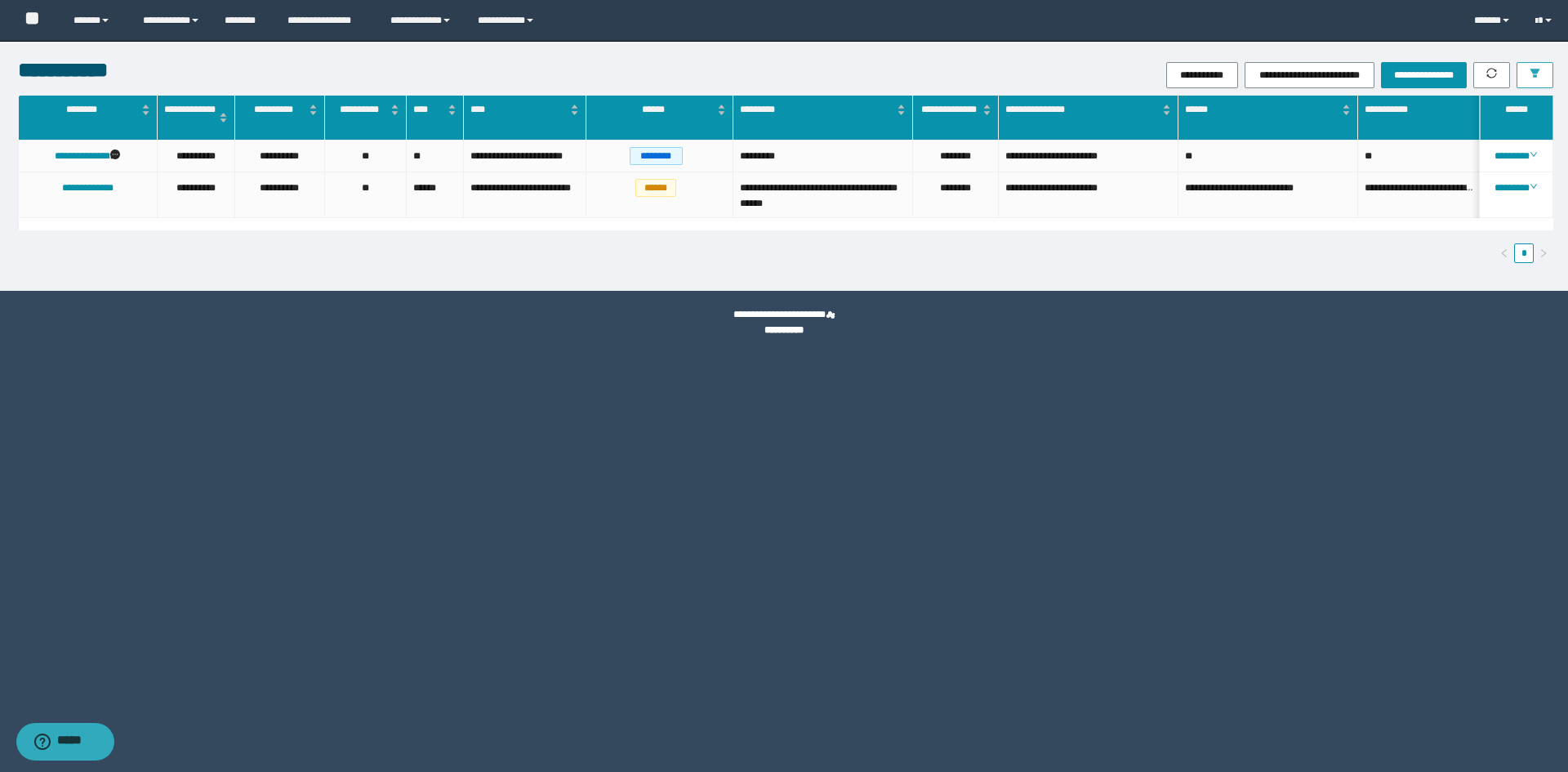 click 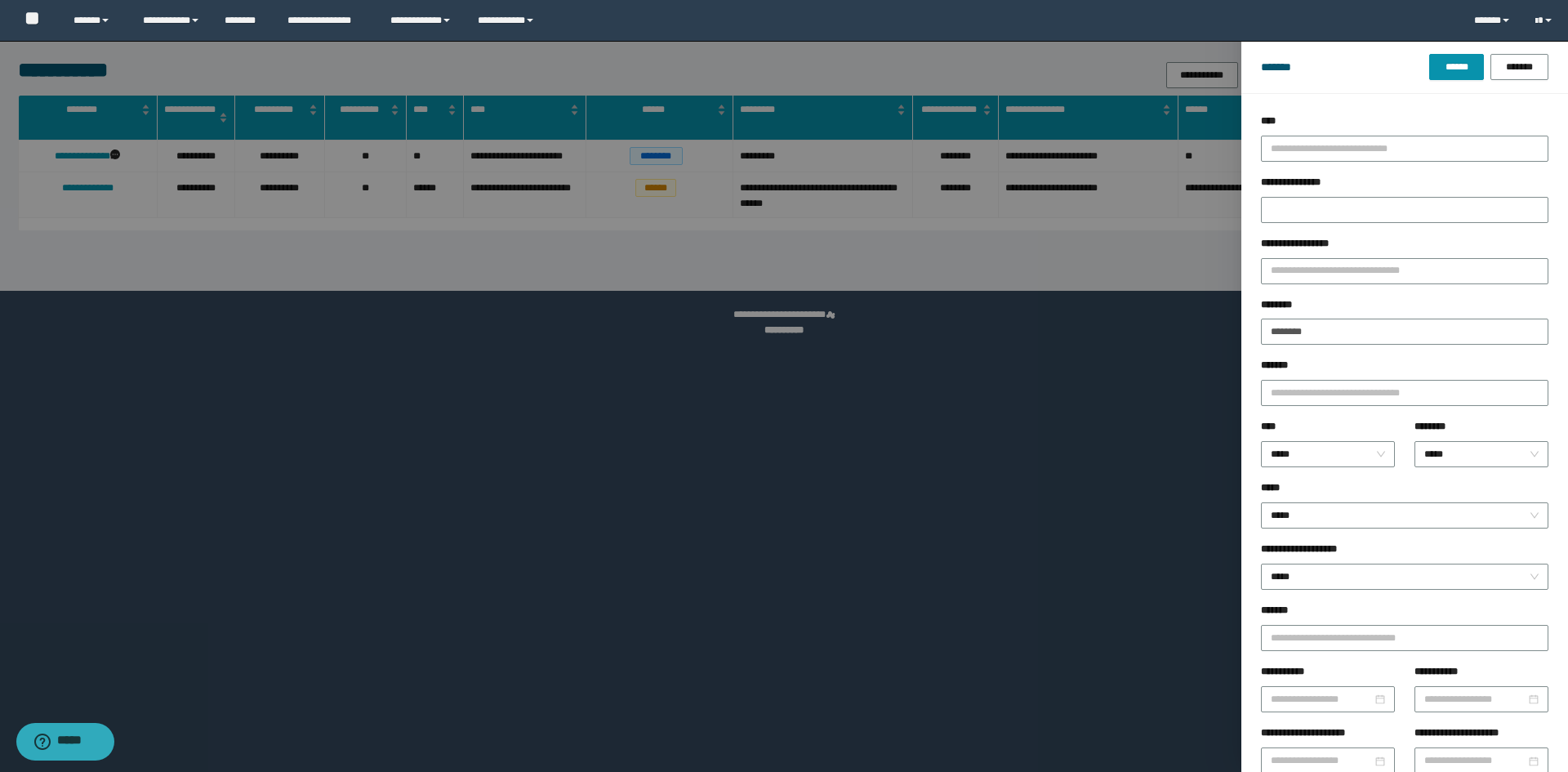 click on "********" at bounding box center [1405, 308] 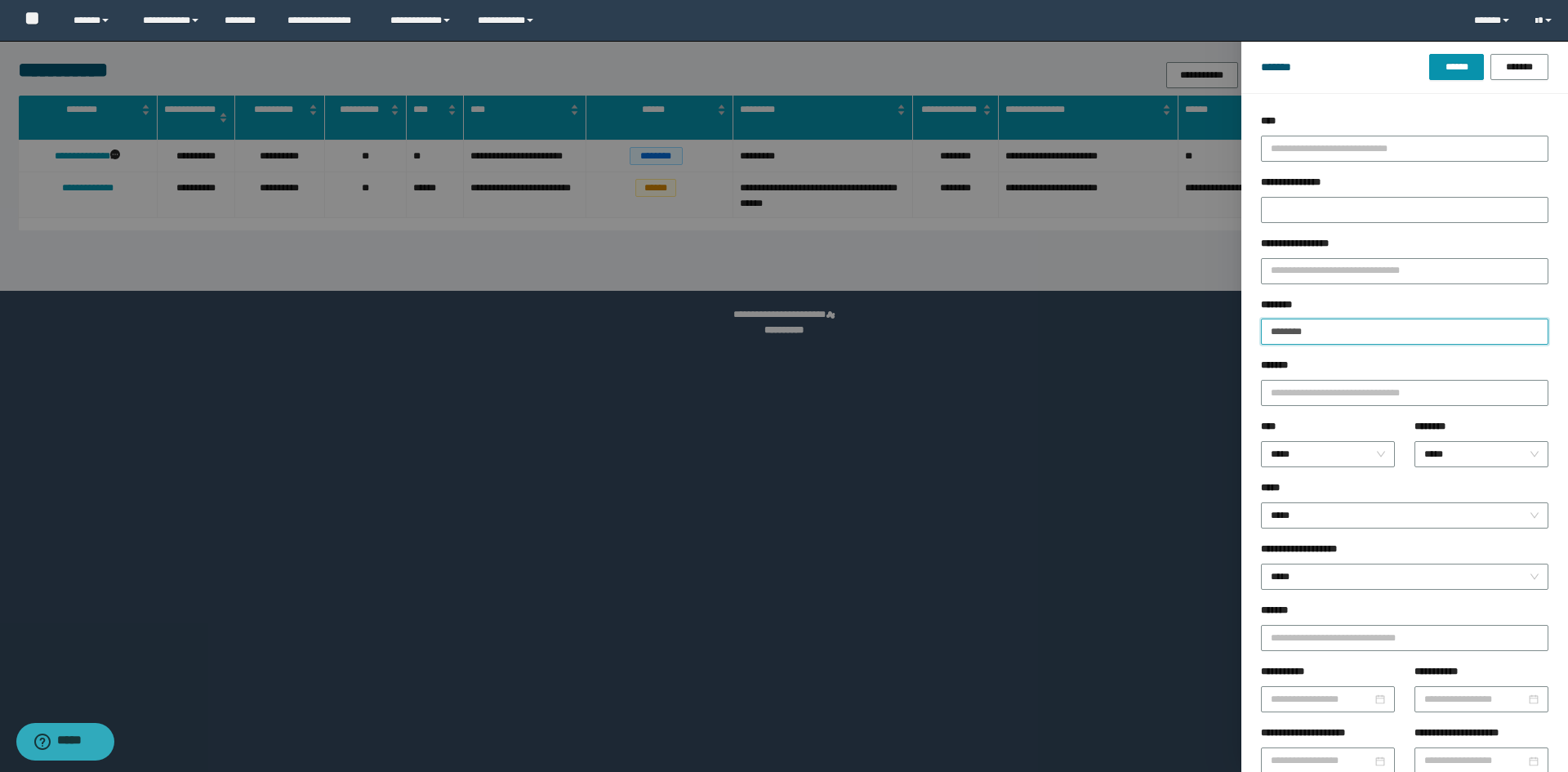 click on "********" at bounding box center [1405, 332] 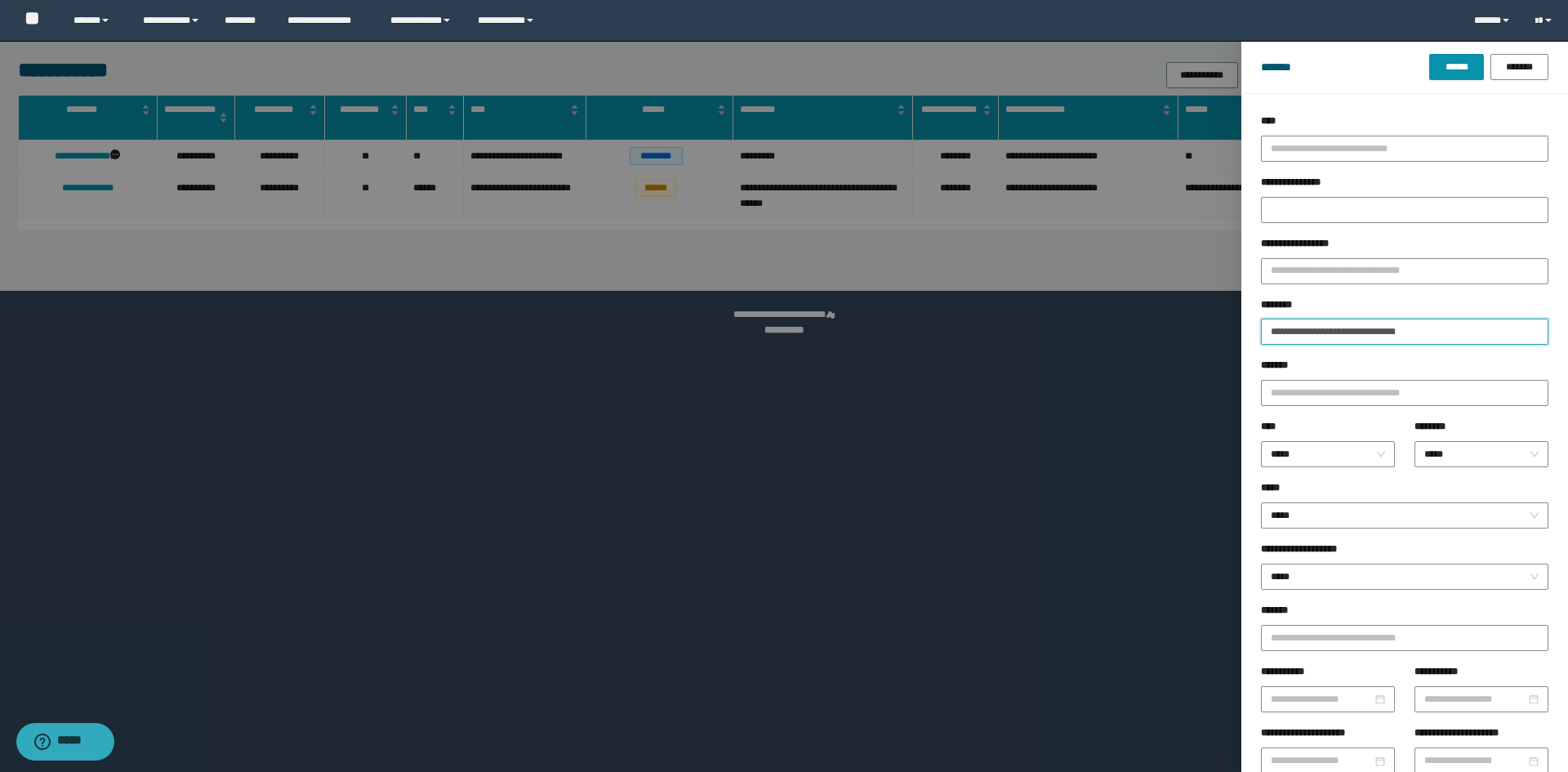 click on "******" at bounding box center (1456, 67) 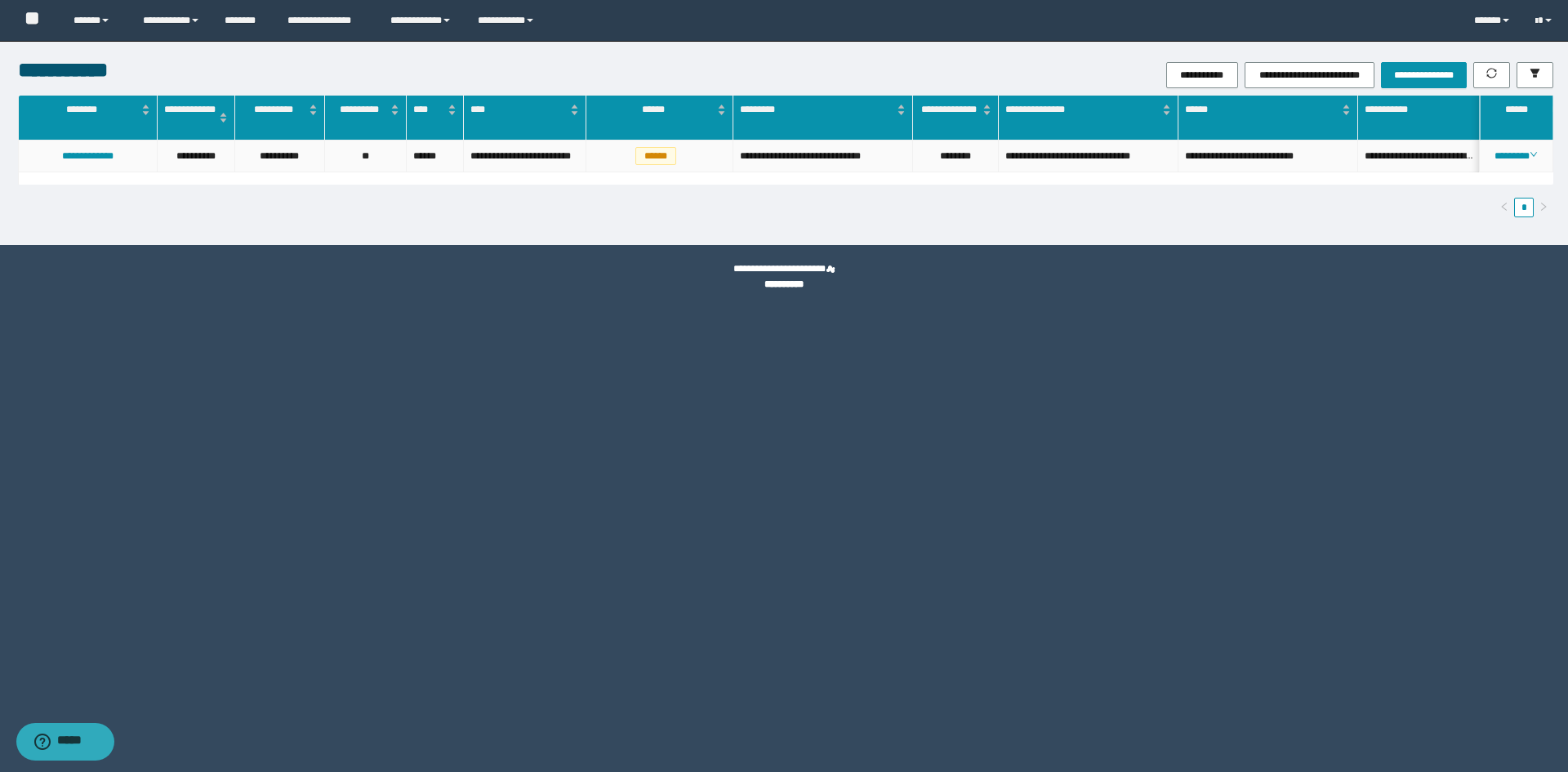 click on "********" at bounding box center [956, 156] 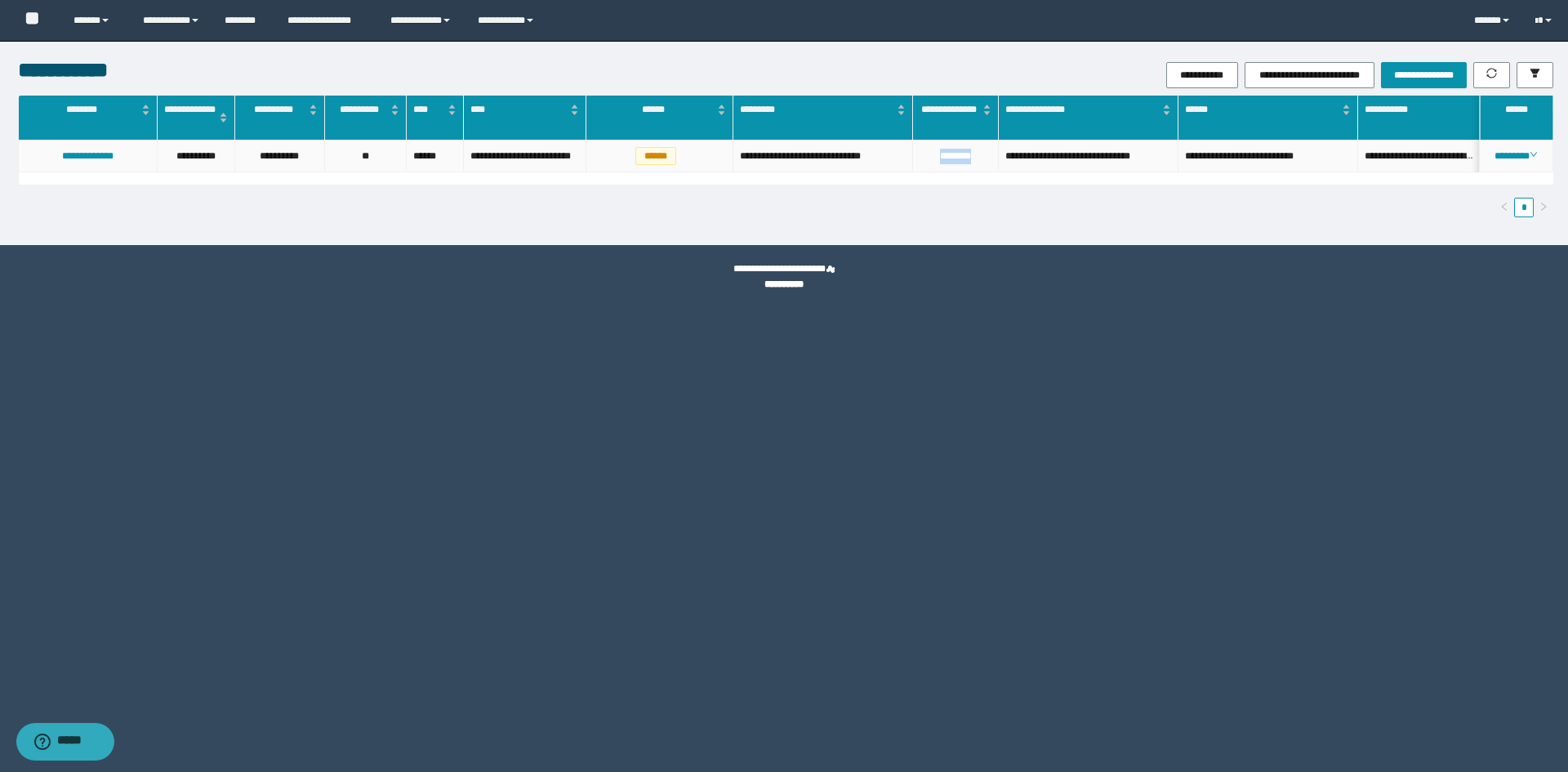 click on "********" at bounding box center (956, 156) 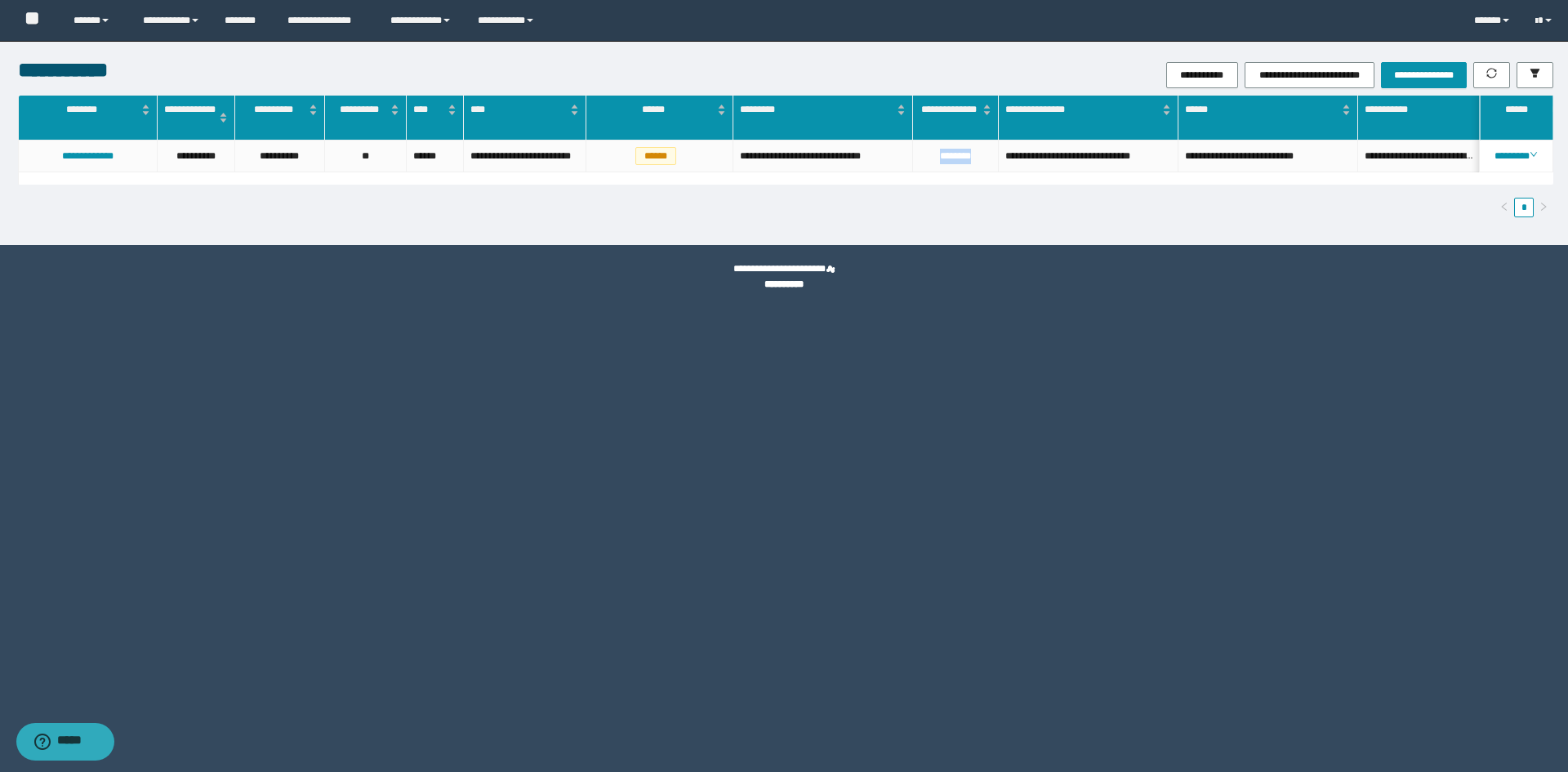 copy on "********" 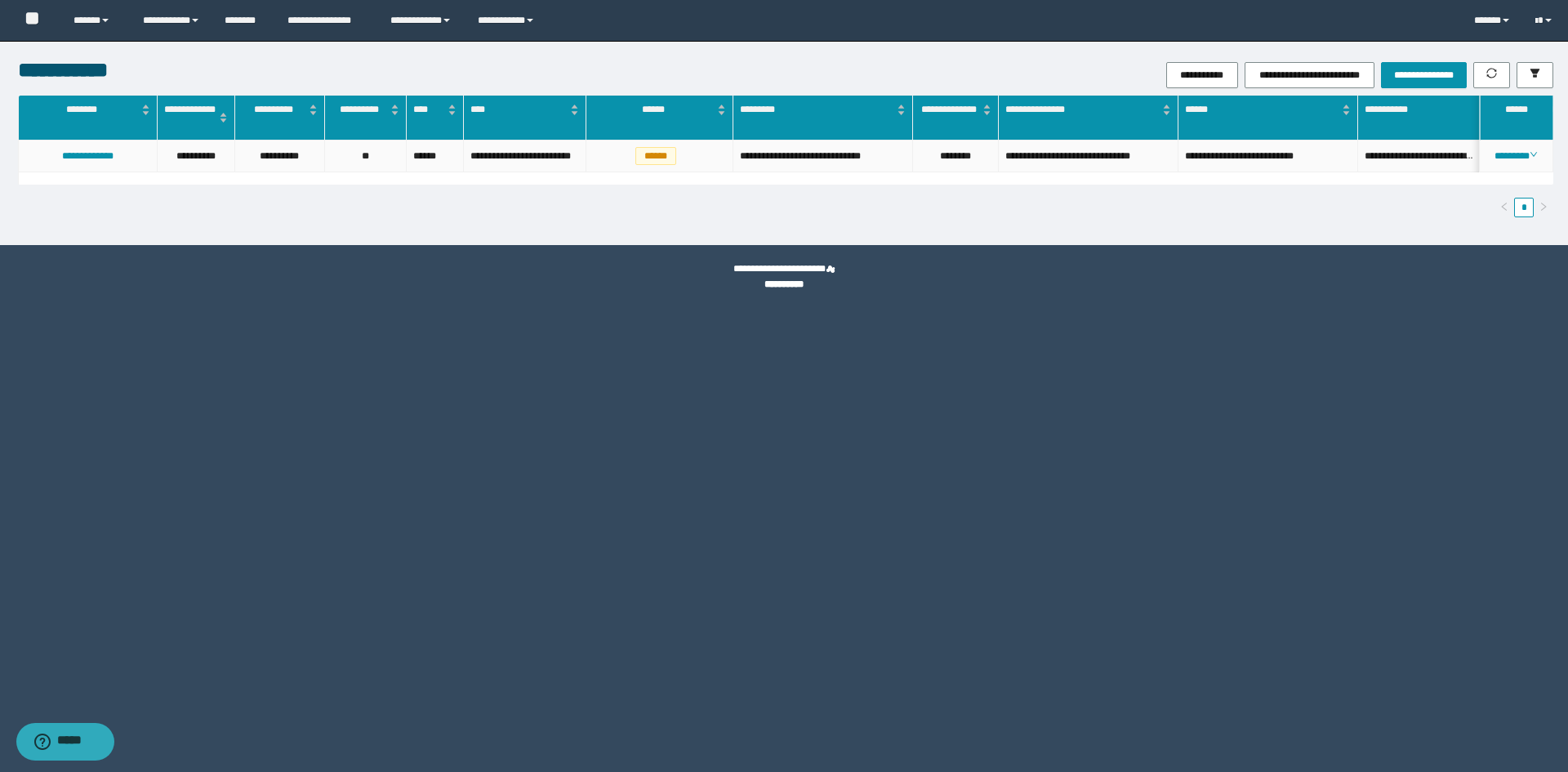 drag, startPoint x: 140, startPoint y: 158, endPoint x: 64, endPoint y: 166, distance: 76.41989 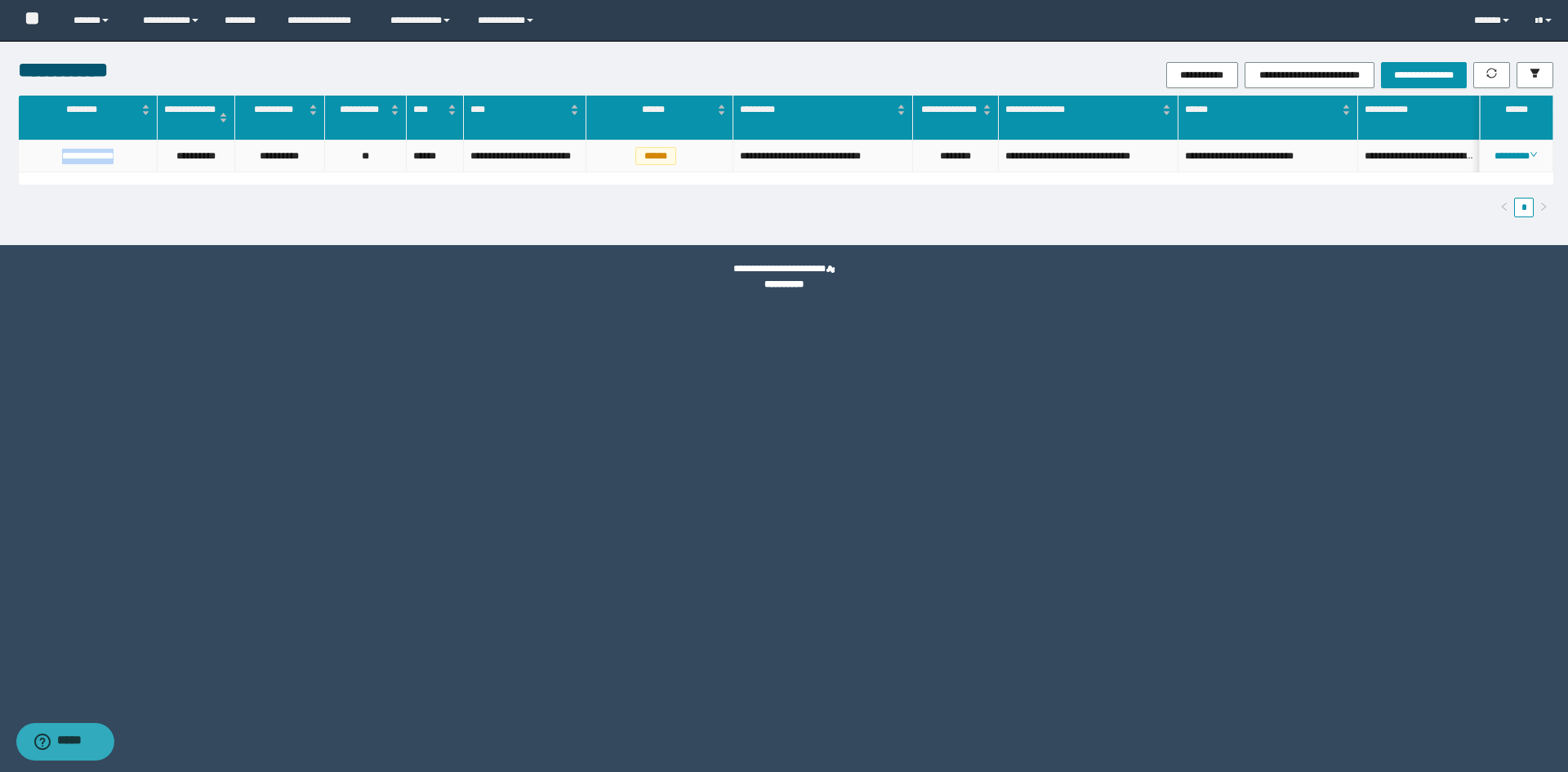 drag, startPoint x: 56, startPoint y: 162, endPoint x: 46, endPoint y: 161, distance: 10.049876 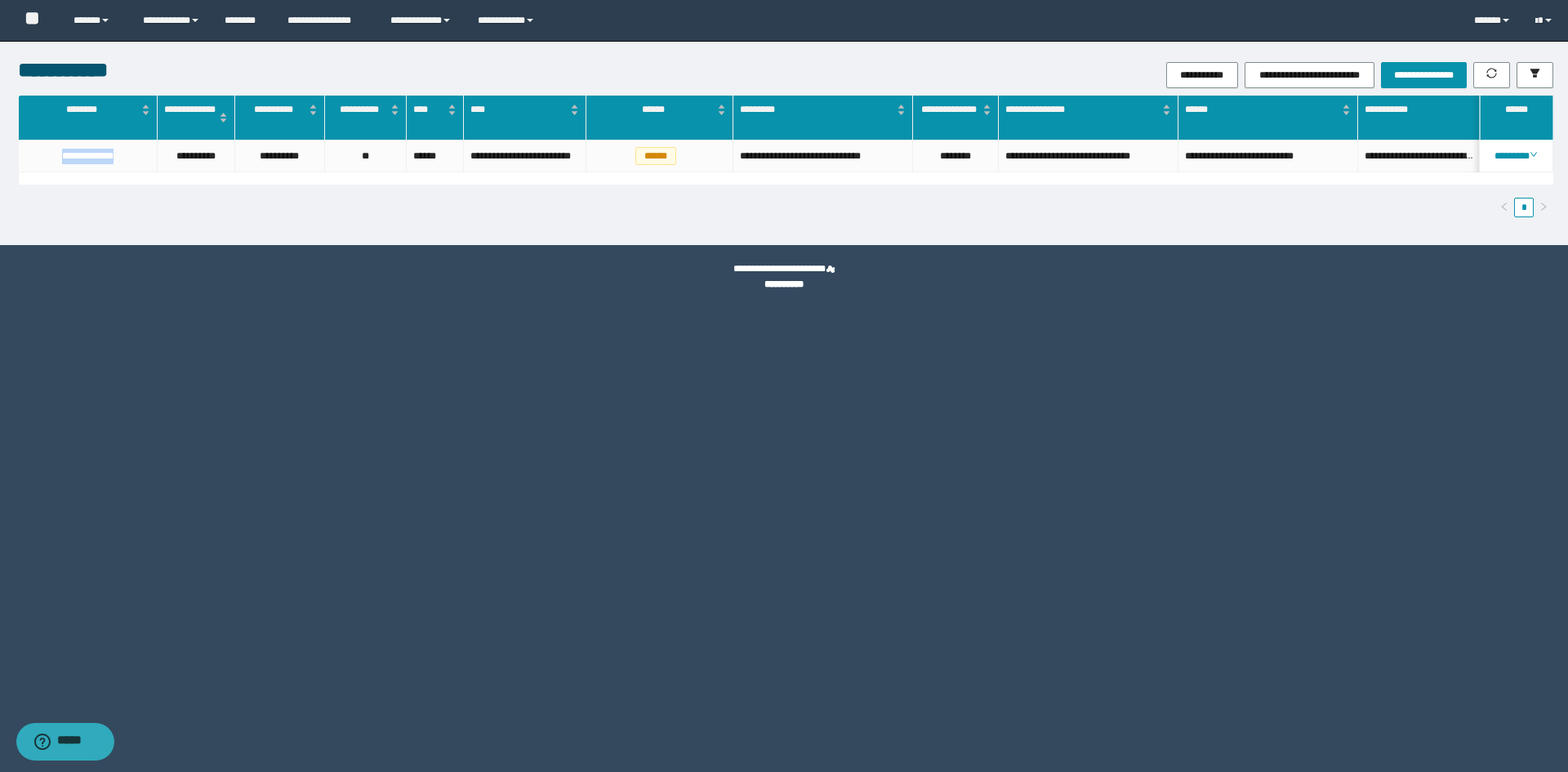 copy on "**********" 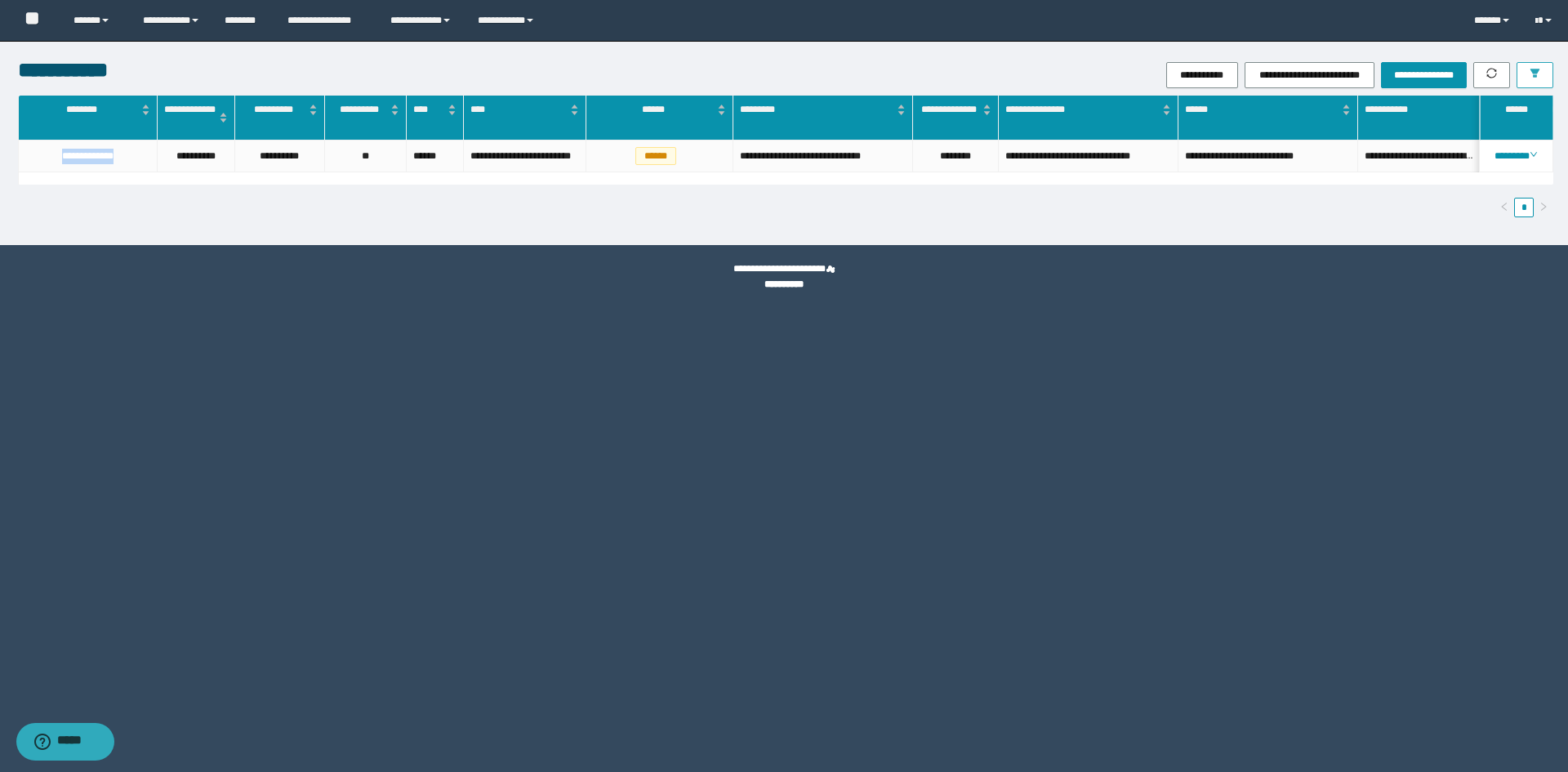 click at bounding box center (1535, 75) 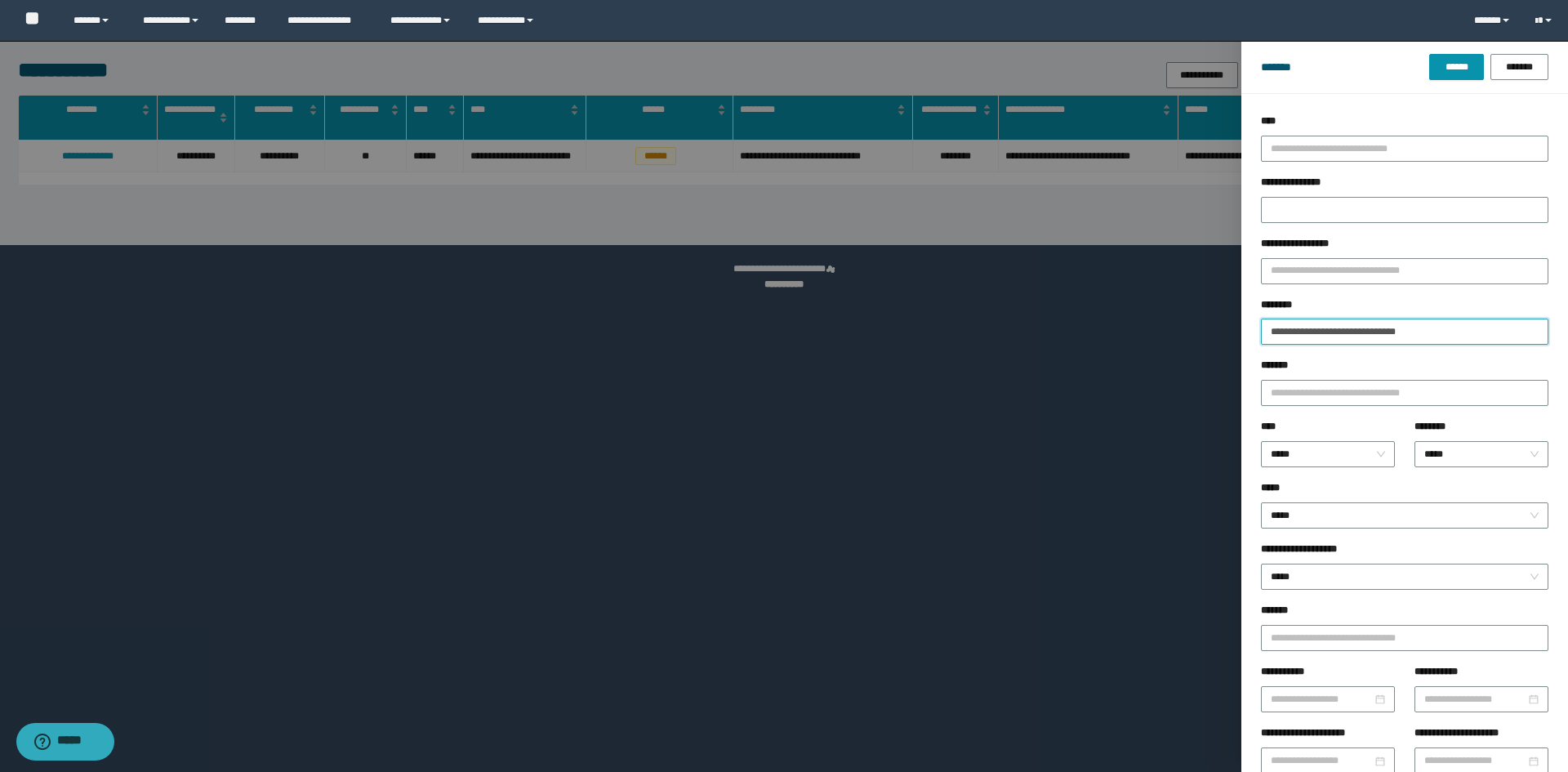 click on "**********" at bounding box center (1405, 332) 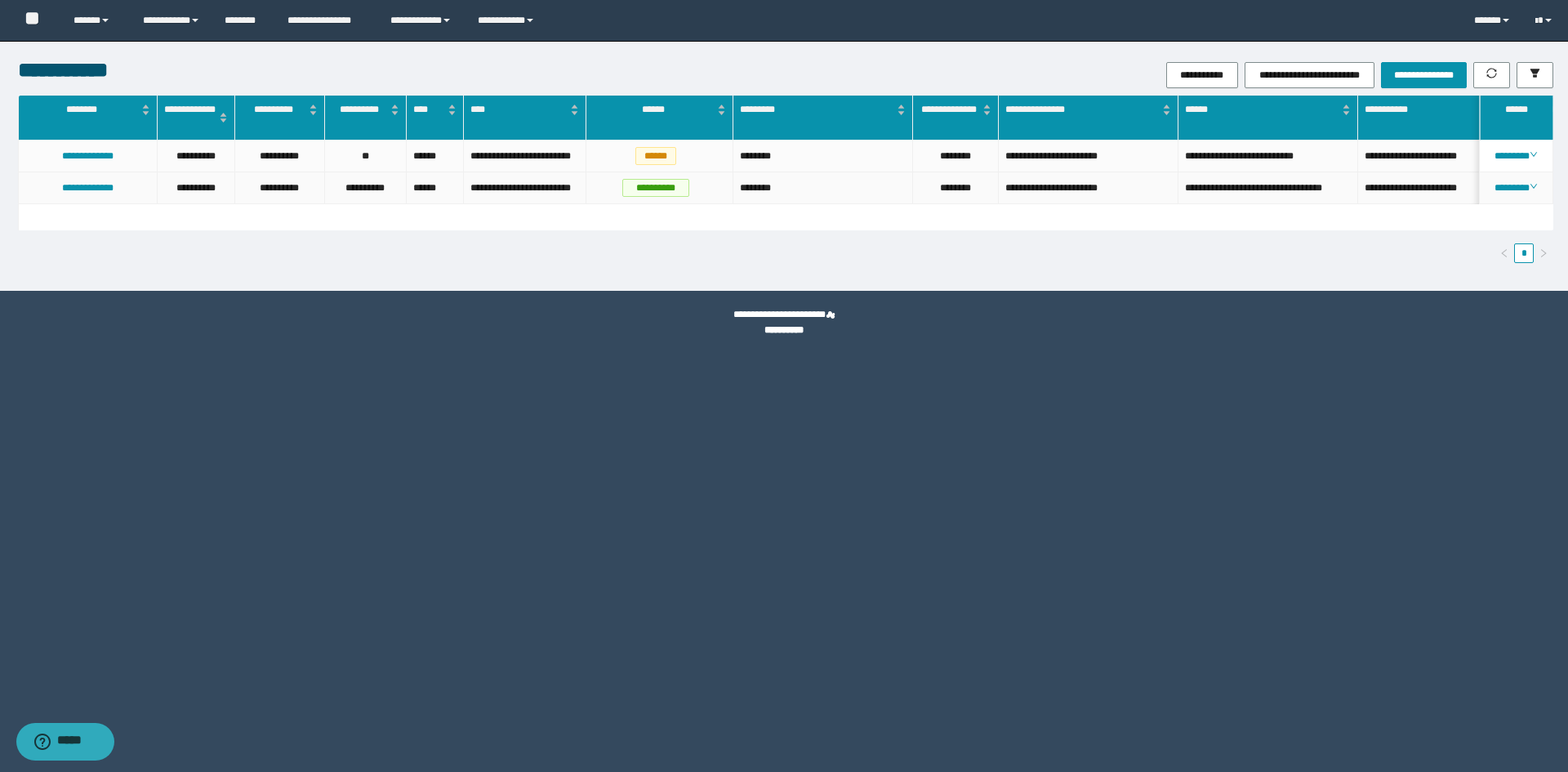 click on "********" at bounding box center [956, 188] 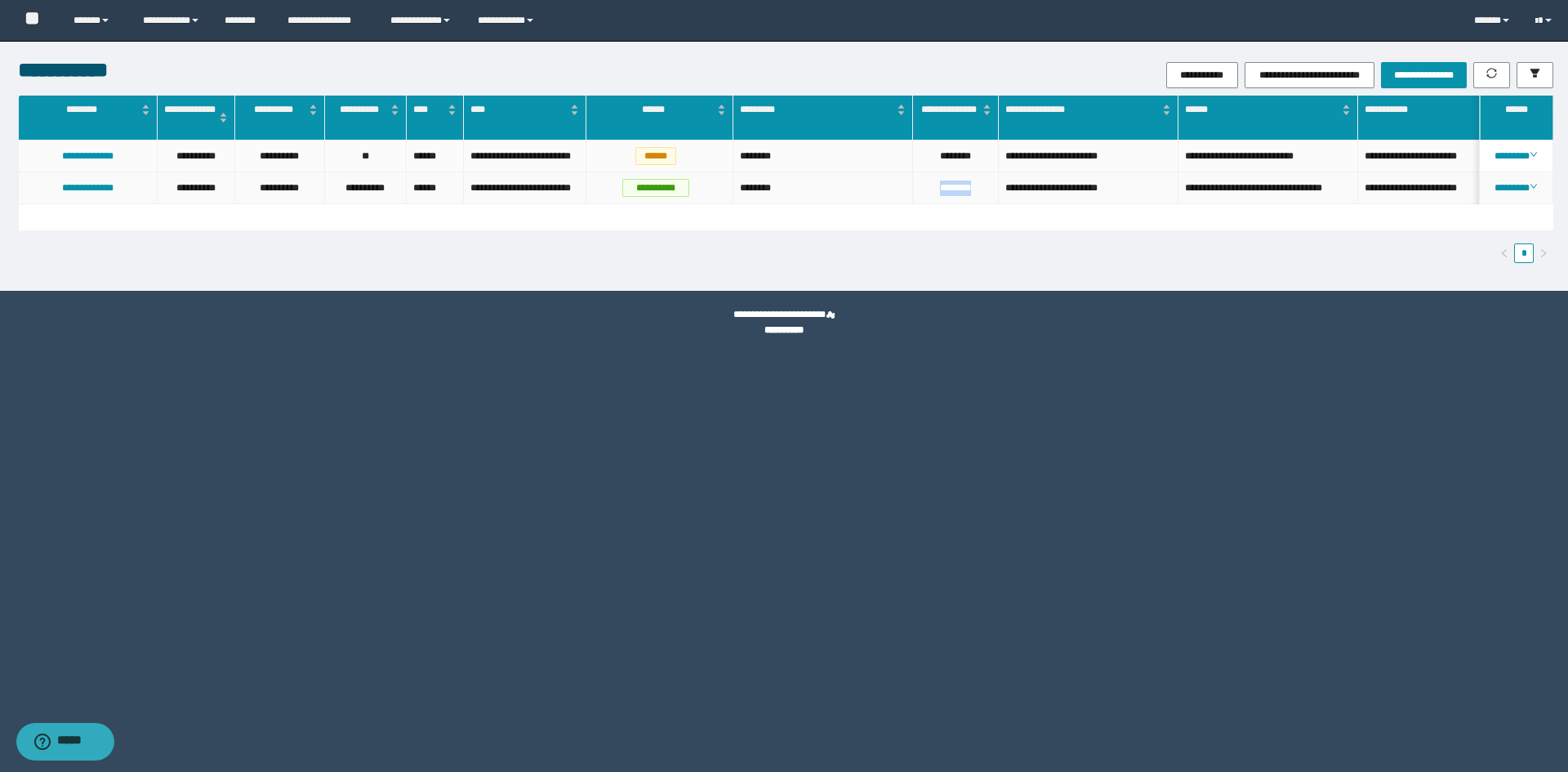 click on "********" at bounding box center [956, 188] 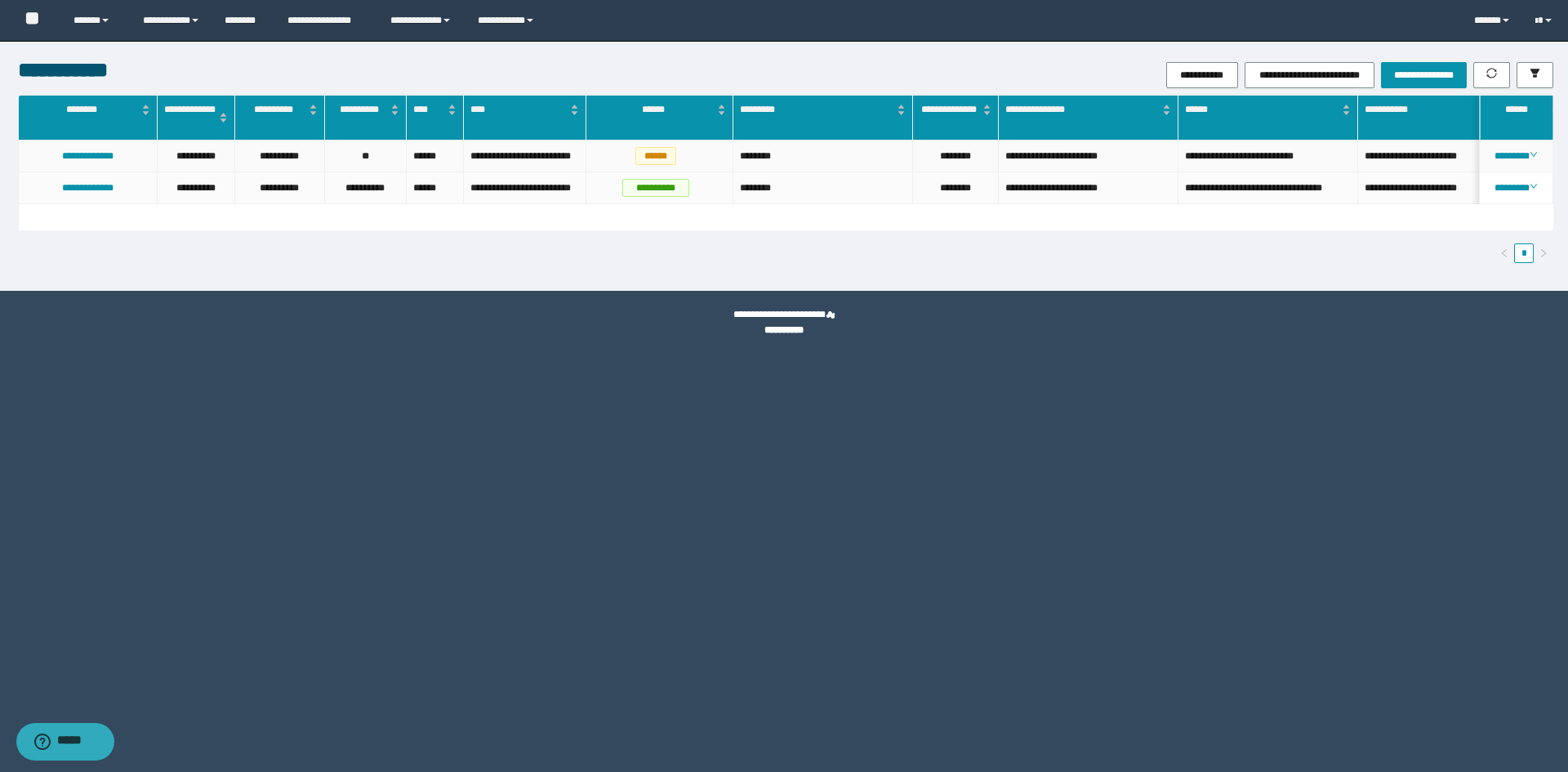 click on "********" at bounding box center [956, 156] 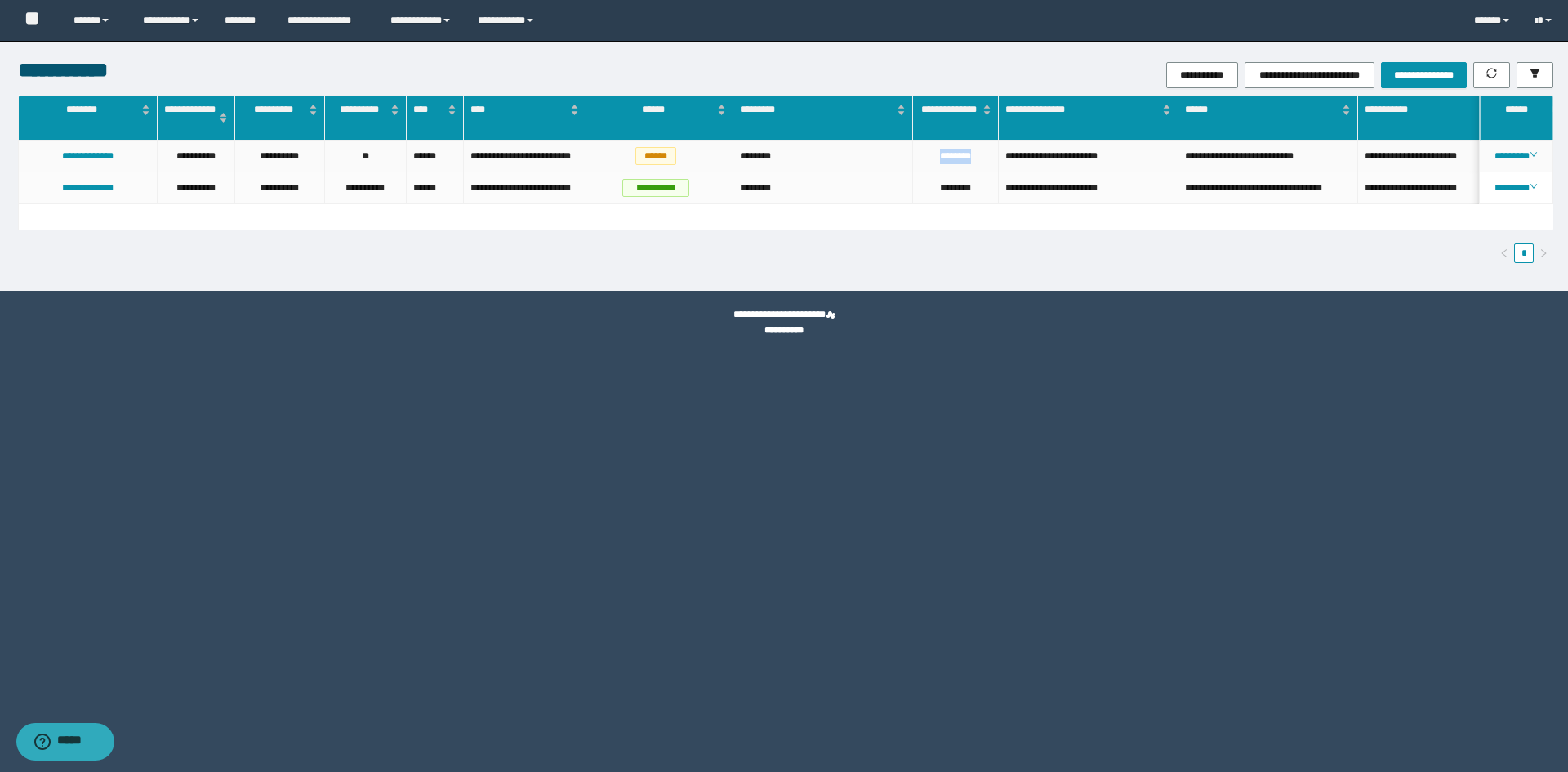 click on "********" at bounding box center (956, 156) 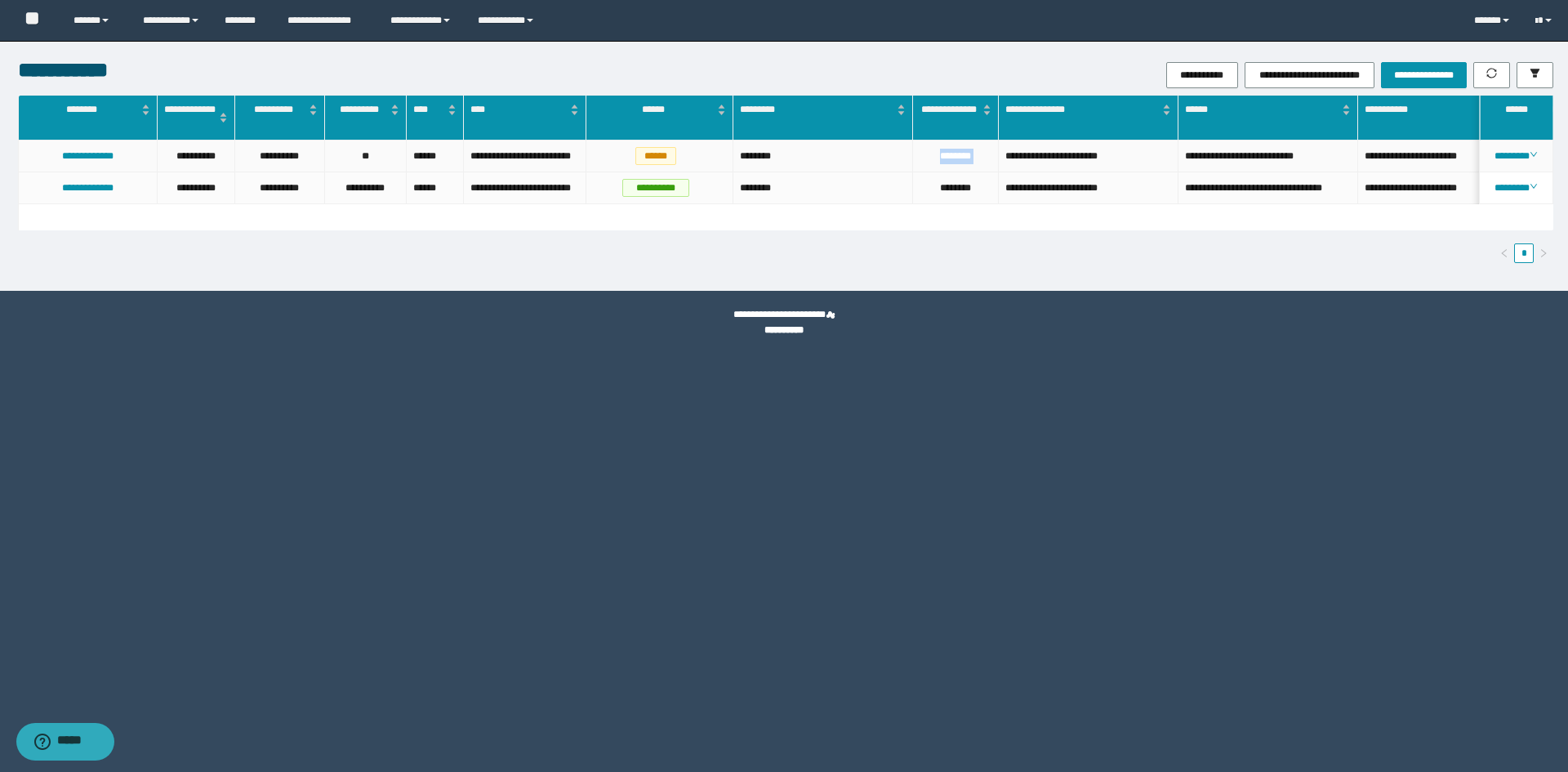 click on "********" at bounding box center (956, 156) 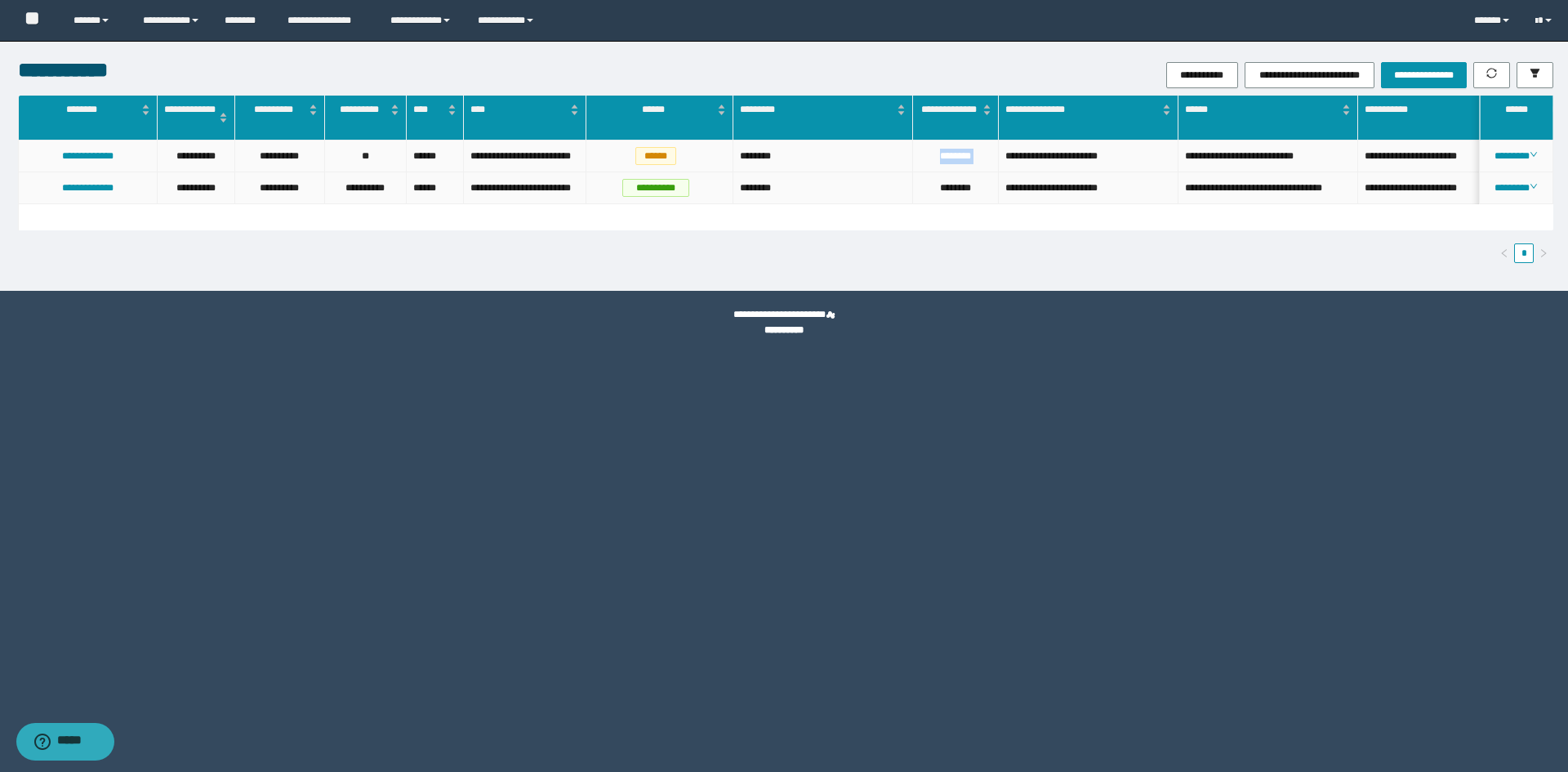 copy on "********" 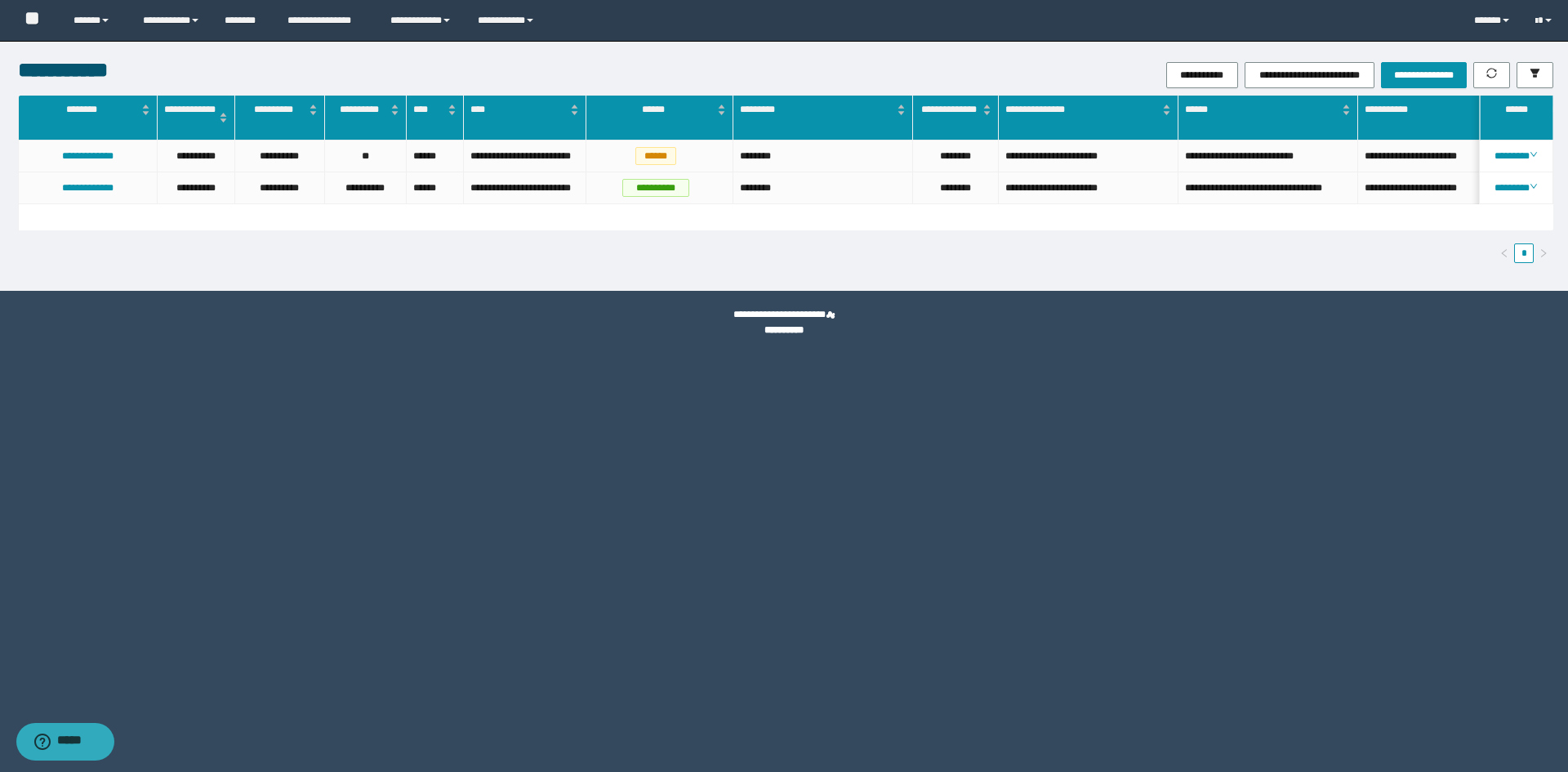 click on "**********" at bounding box center (784, 386) 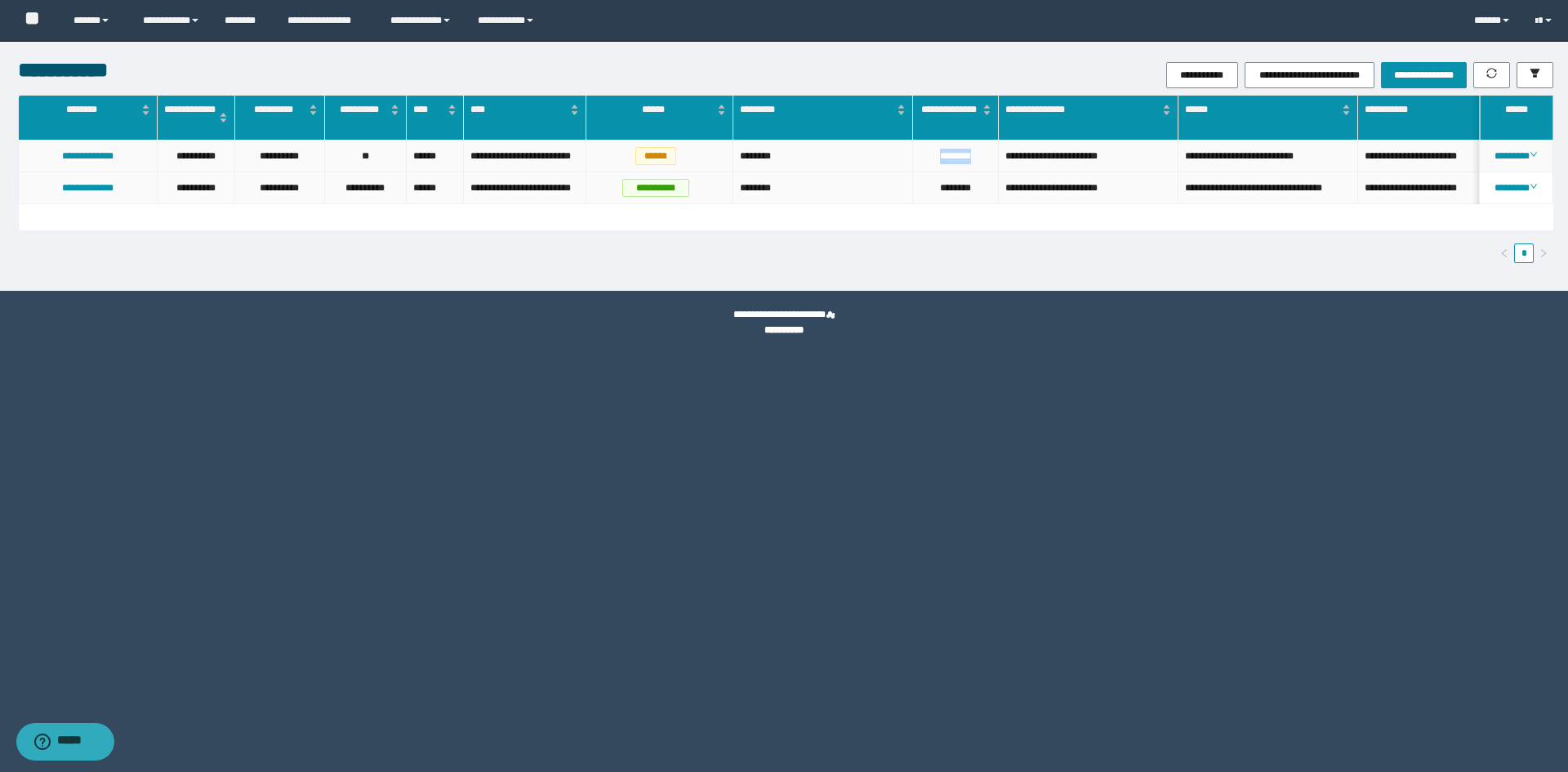 drag, startPoint x: 959, startPoint y: 158, endPoint x: 913, endPoint y: 156, distance: 46.0435 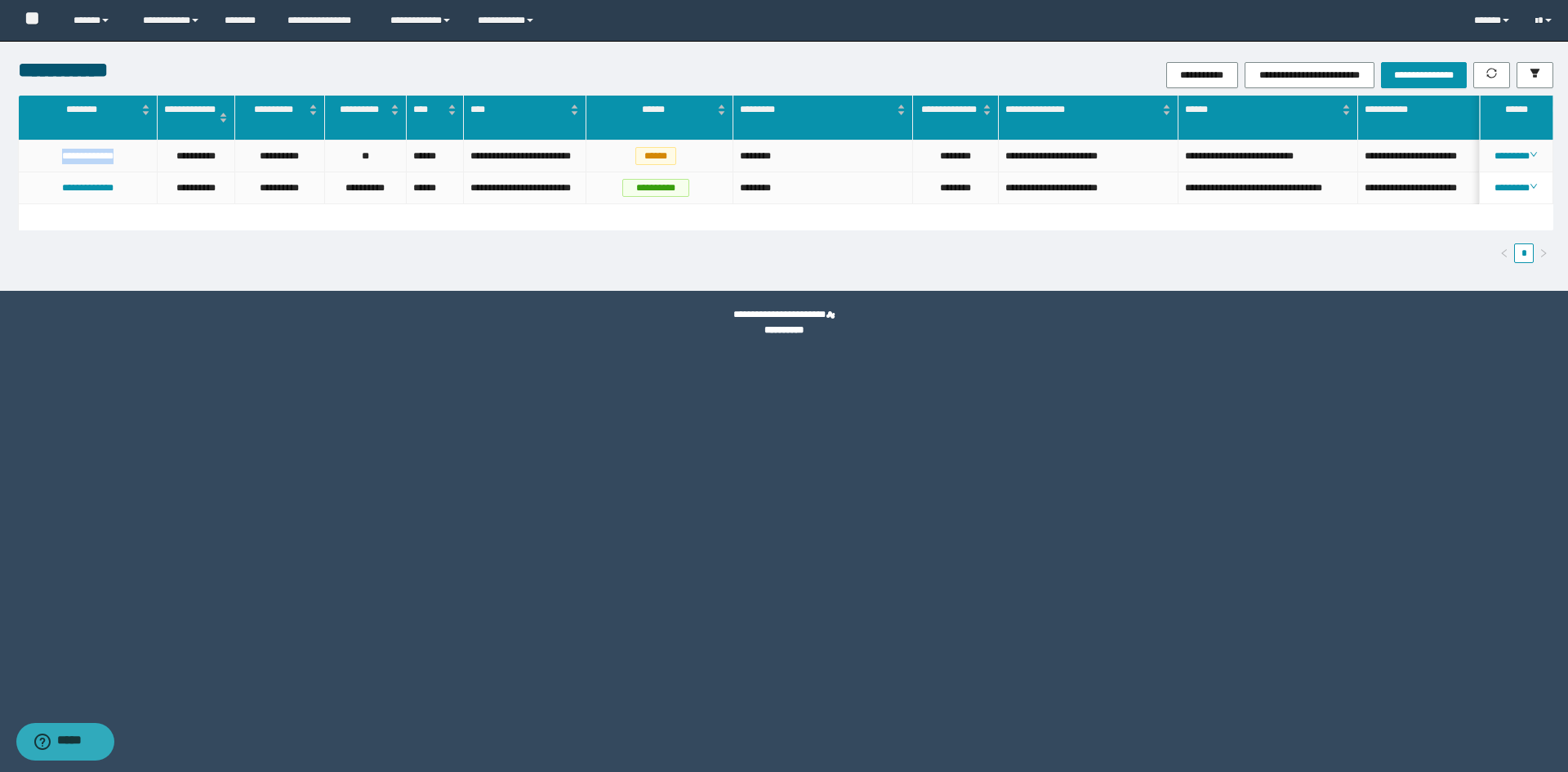 drag, startPoint x: 139, startPoint y: 164, endPoint x: 33, endPoint y: 159, distance: 106.11786 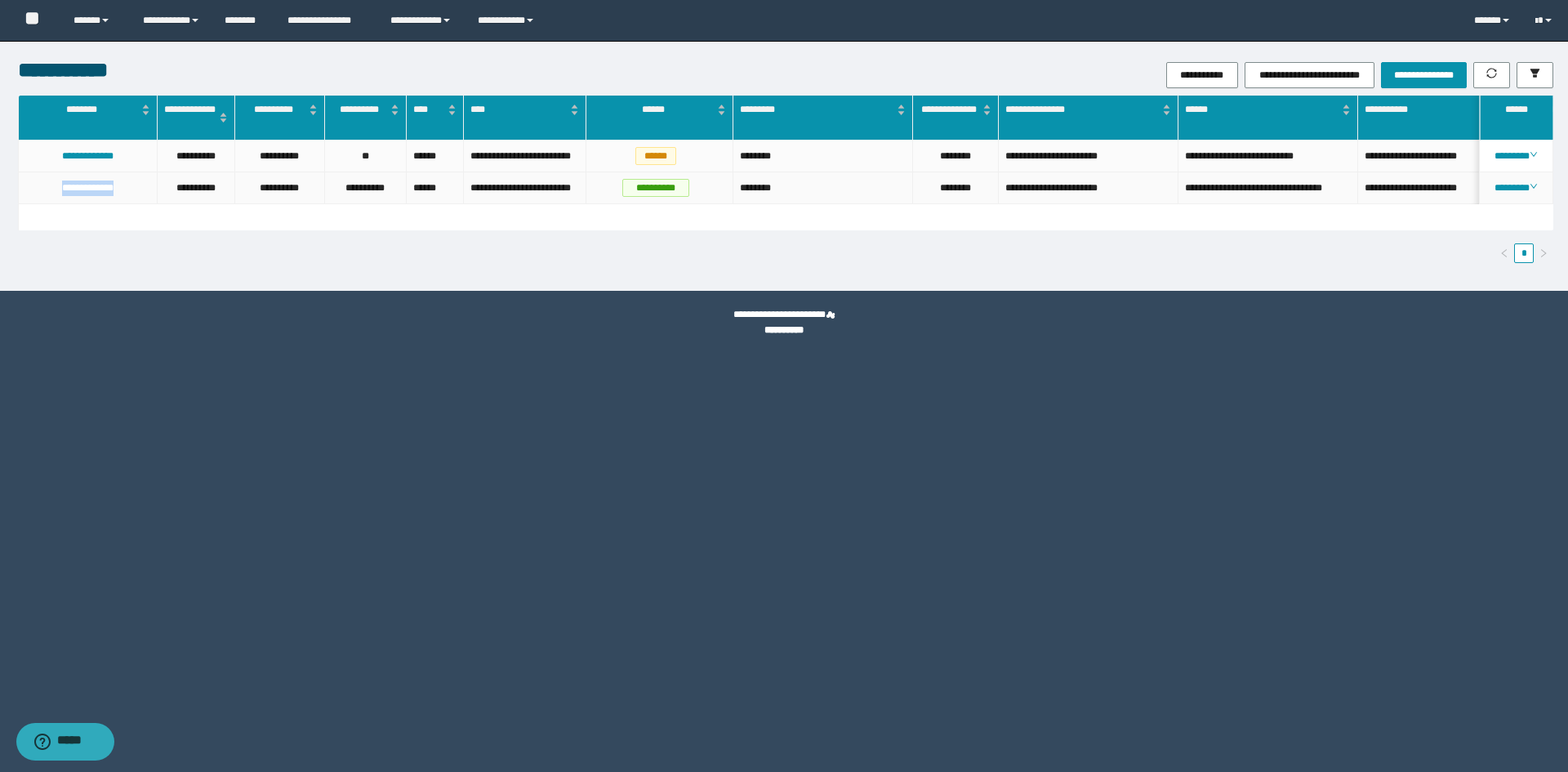 drag, startPoint x: 110, startPoint y: 190, endPoint x: 46, endPoint y: 189, distance: 64.00781 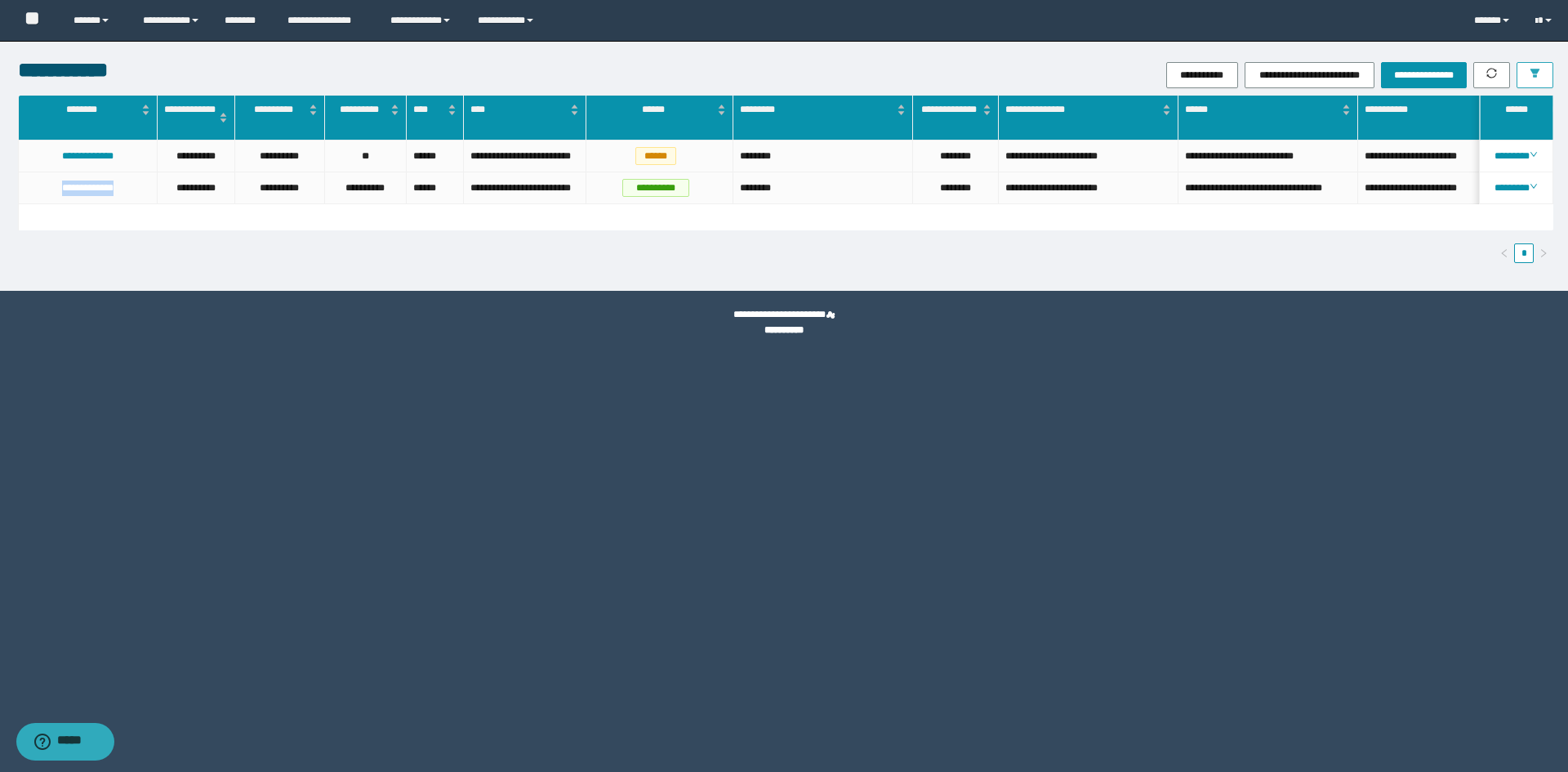 click at bounding box center [1535, 75] 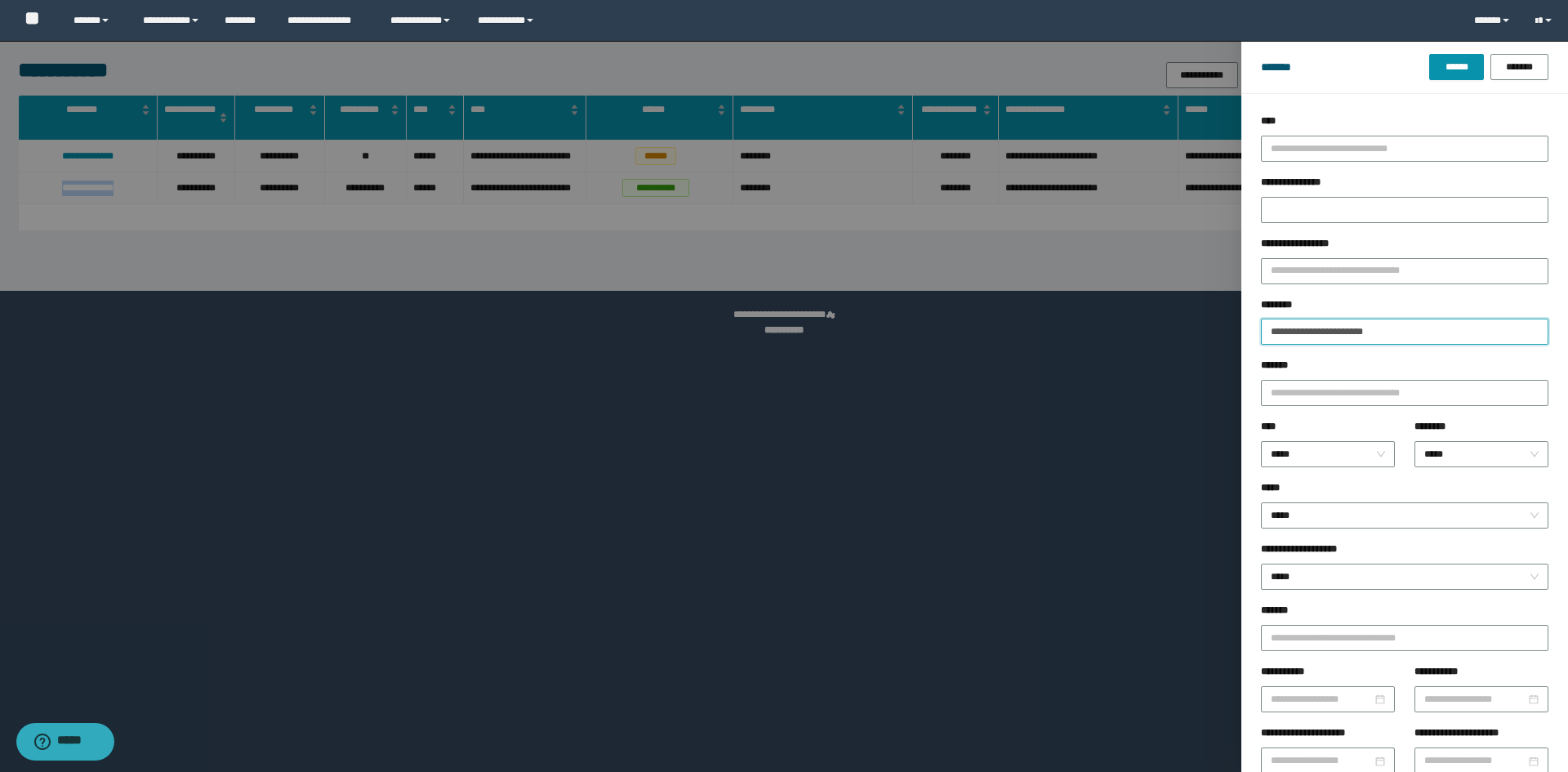 click on "**********" at bounding box center [1405, 332] 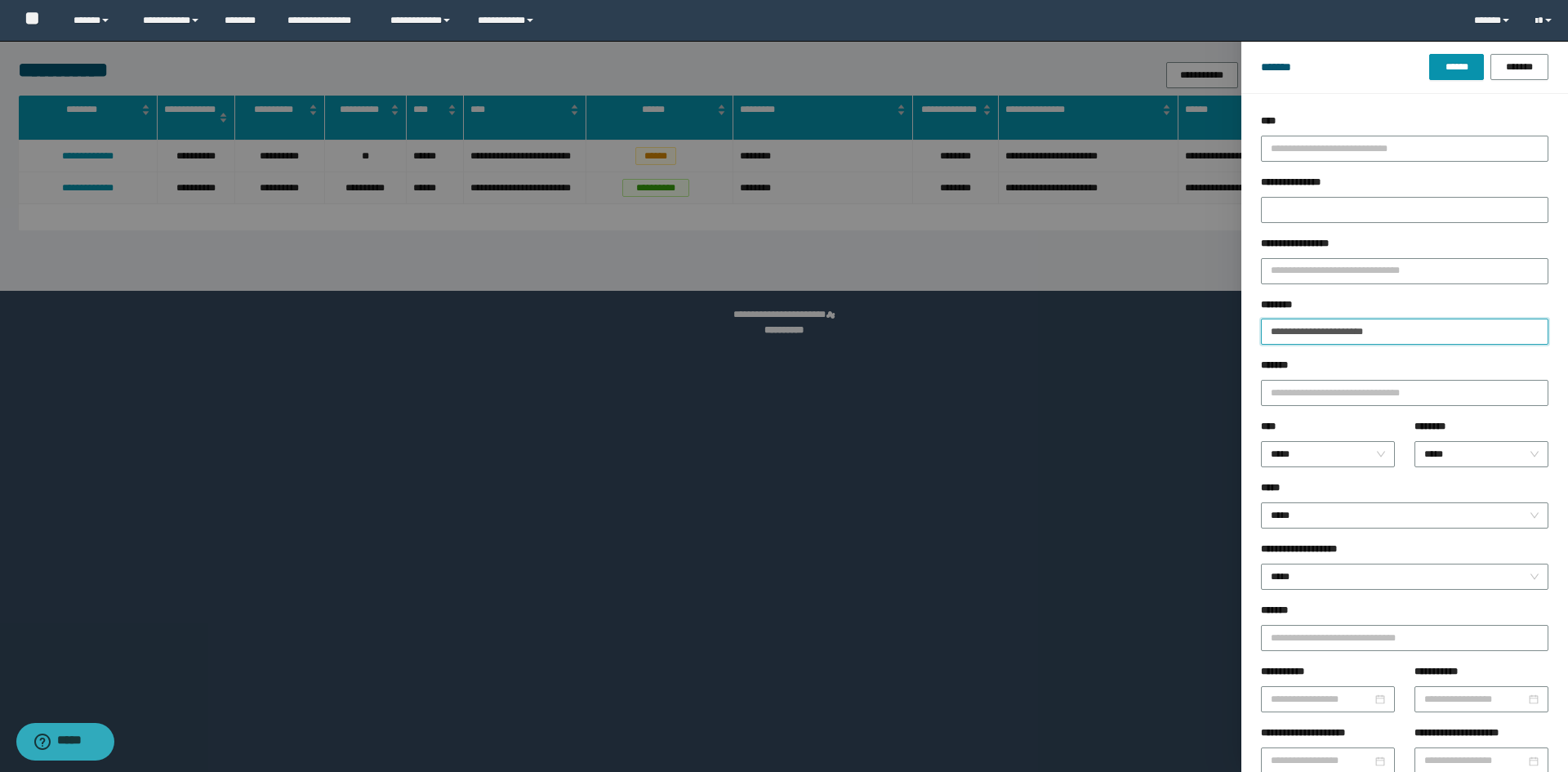click on "**********" at bounding box center (1405, 332) 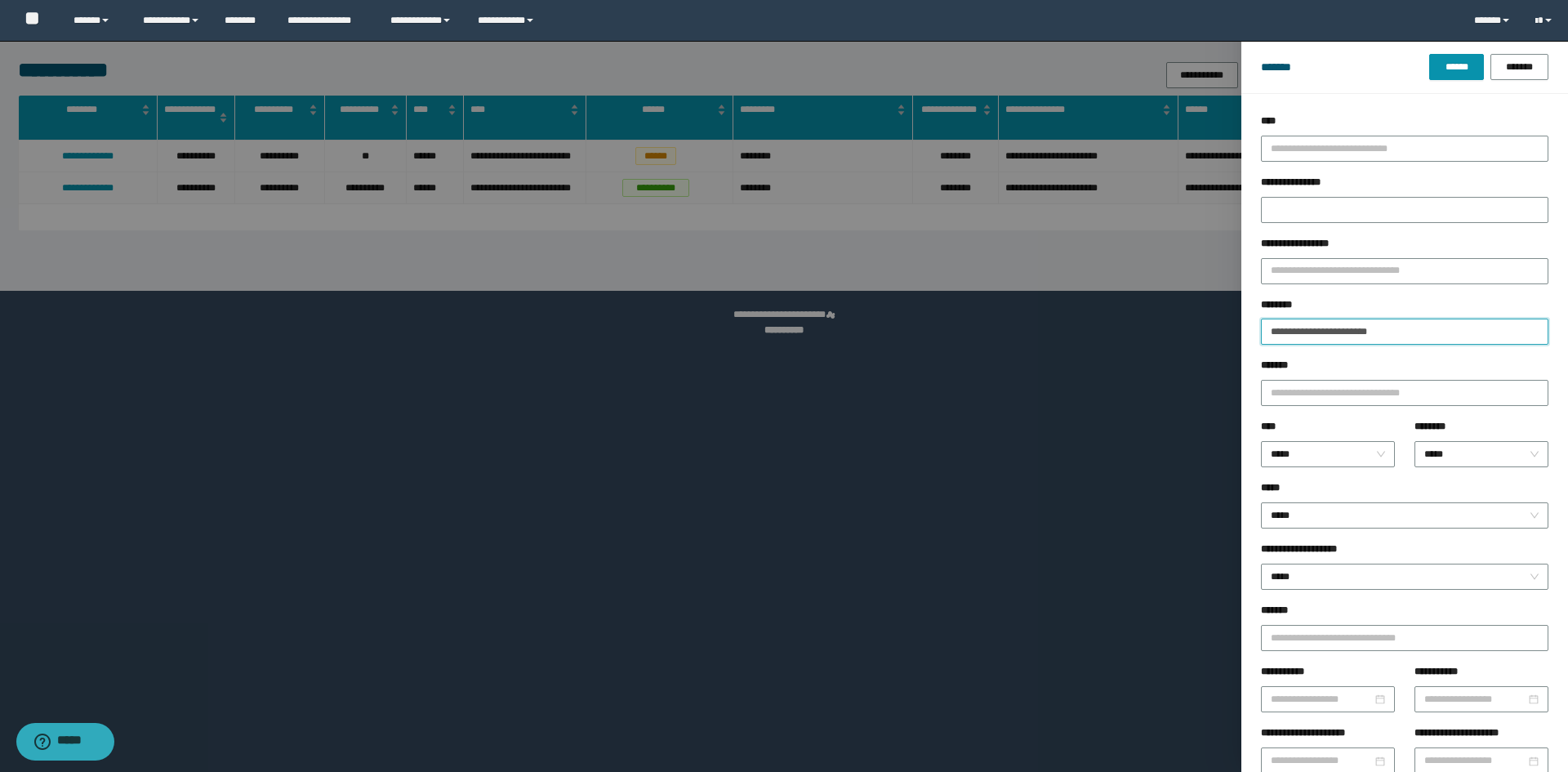 click on "******" at bounding box center (1456, 67) 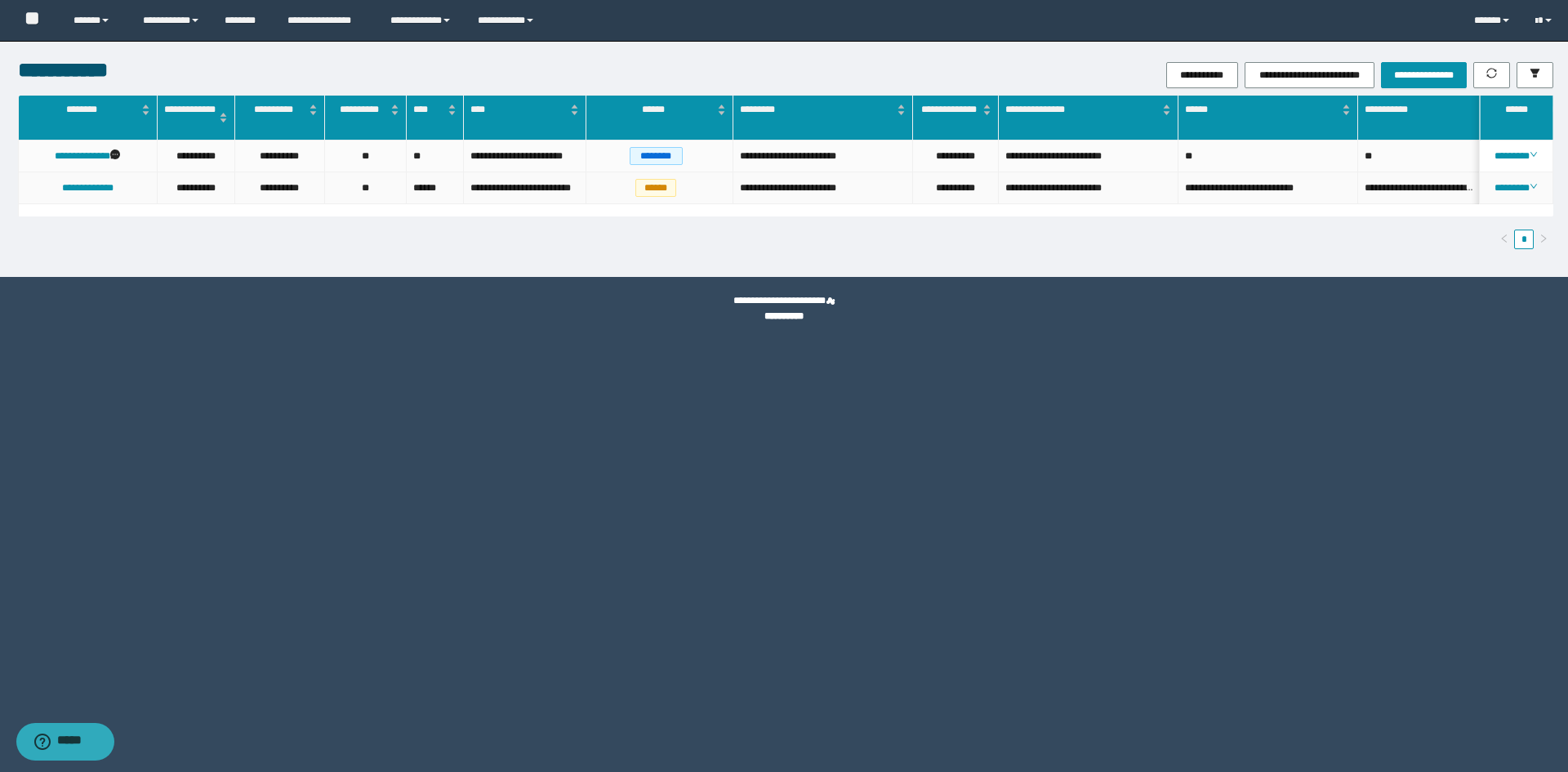 click on "**********" at bounding box center [956, 188] 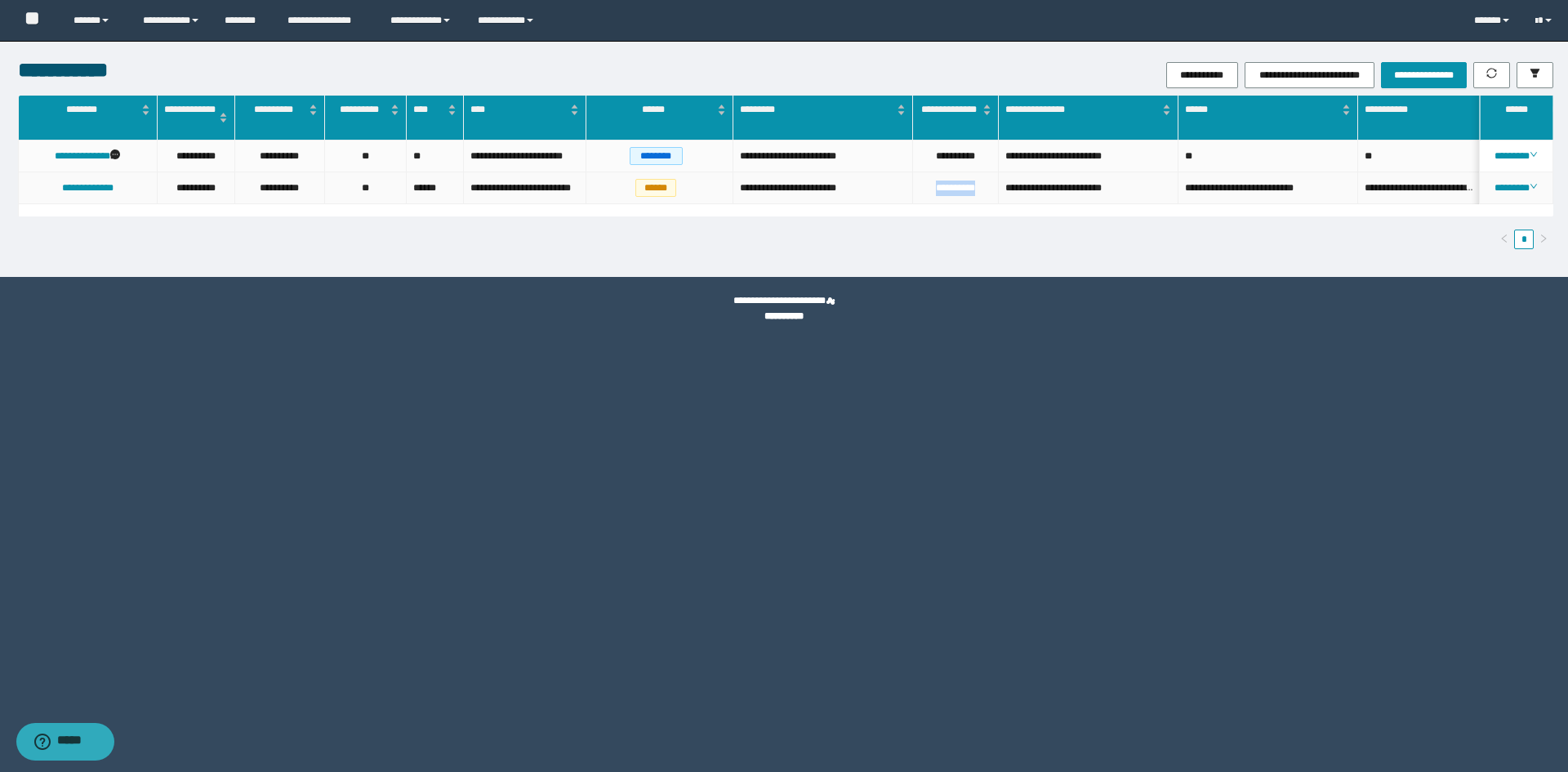 click on "**********" at bounding box center (956, 188) 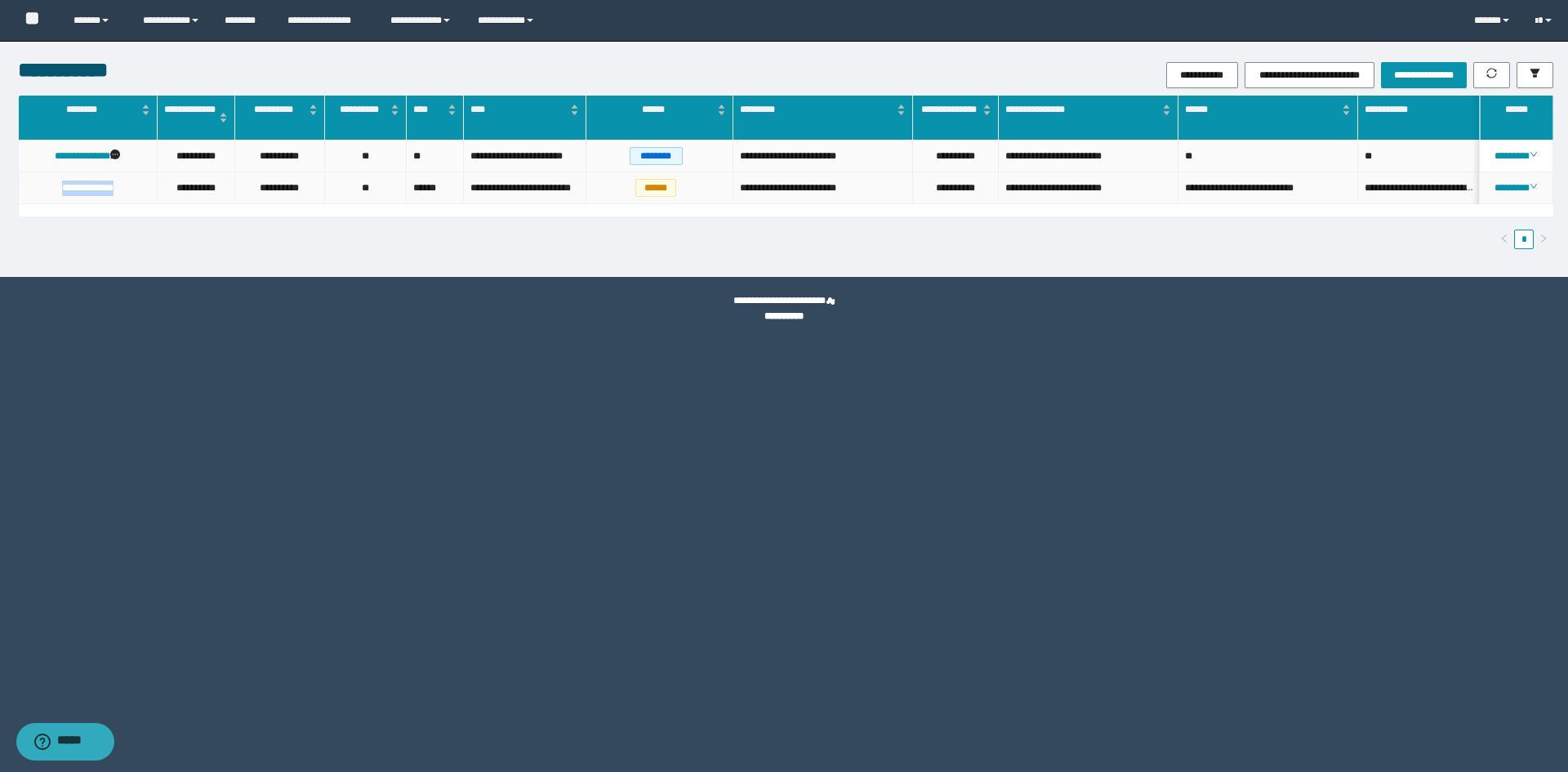 drag, startPoint x: 113, startPoint y: 186, endPoint x: 43, endPoint y: 181, distance: 70.17834 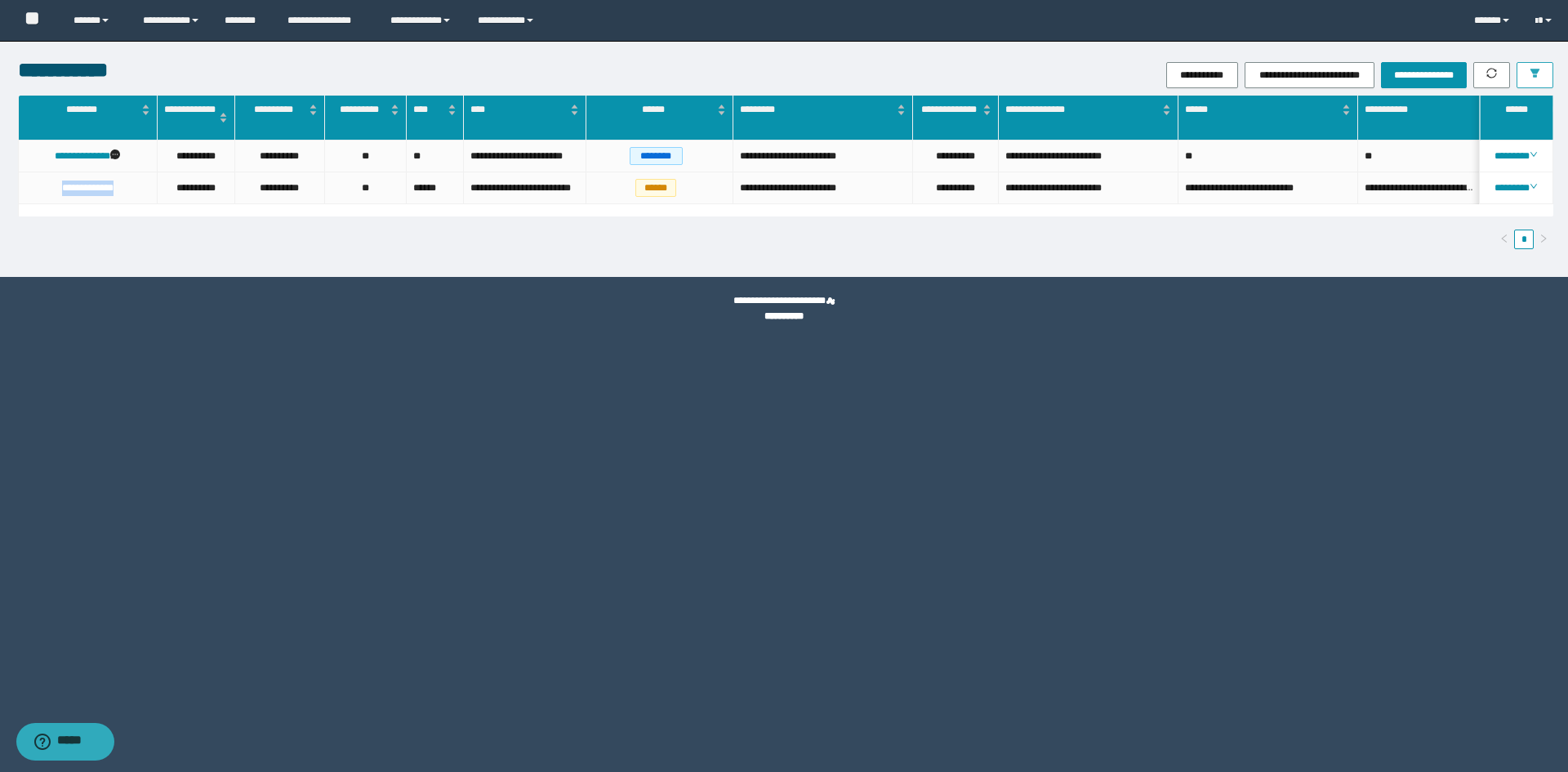 click at bounding box center (1535, 75) 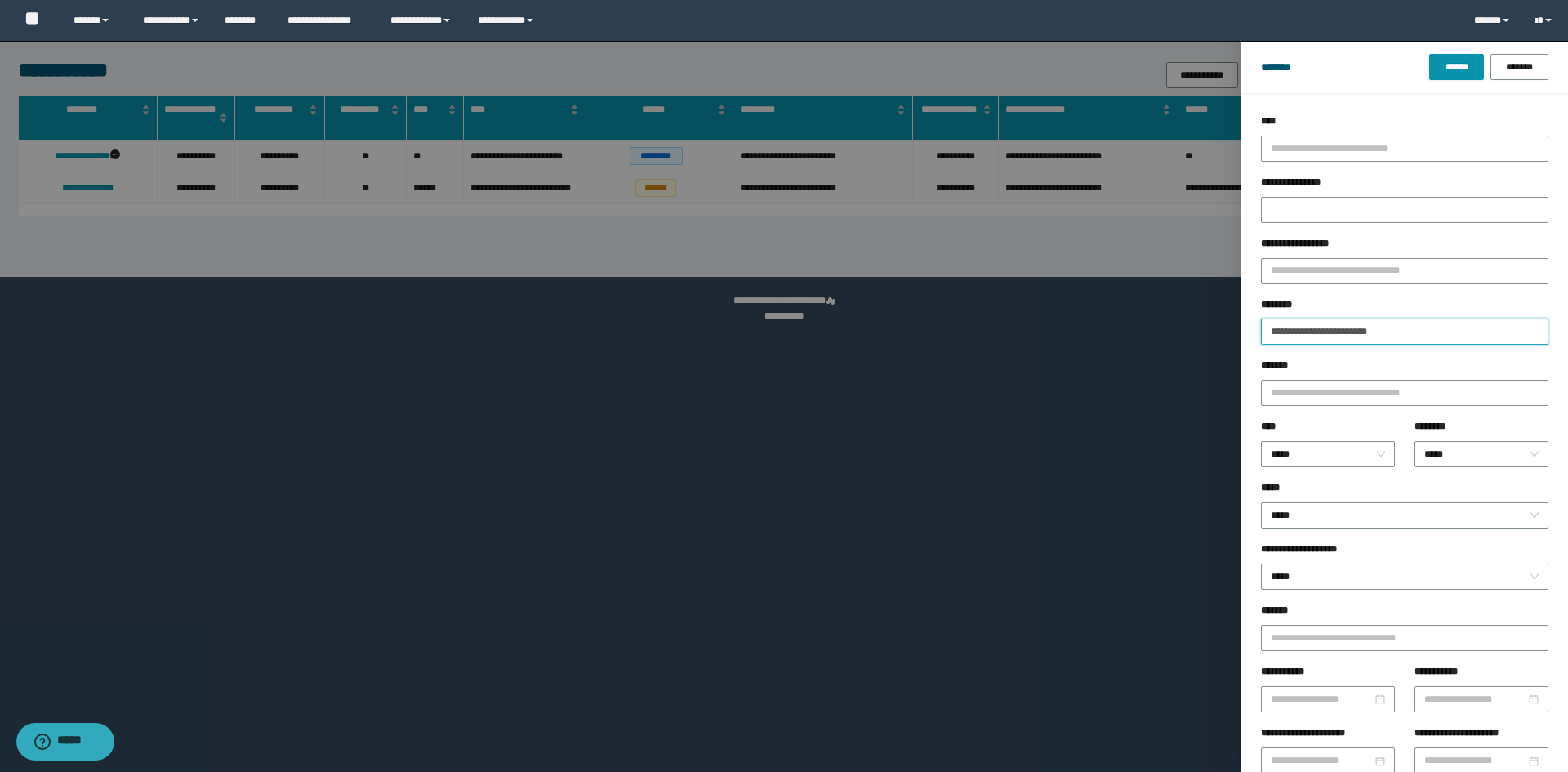 click on "**********" at bounding box center [1405, 332] 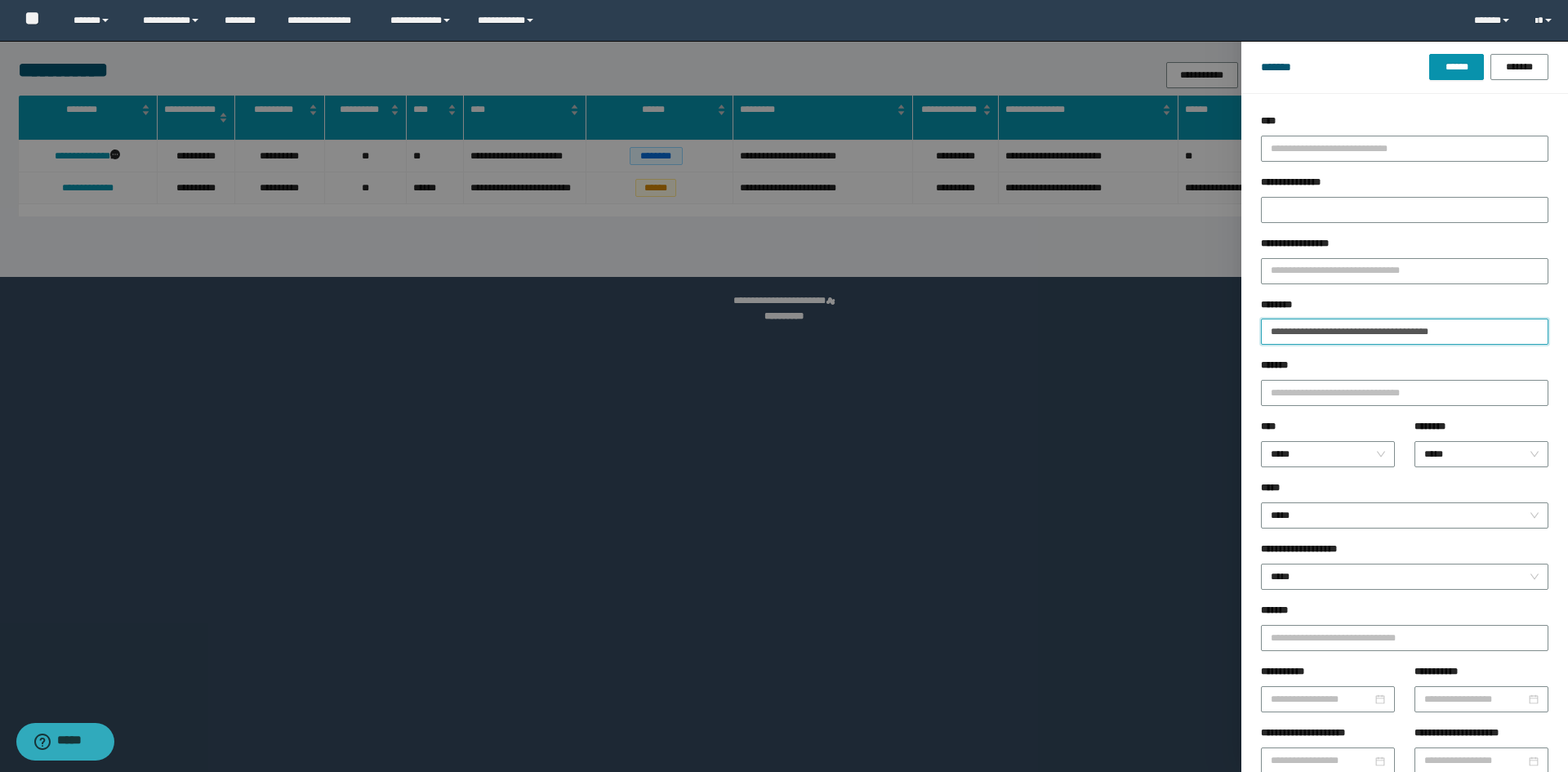 click on "**********" at bounding box center [1405, 332] 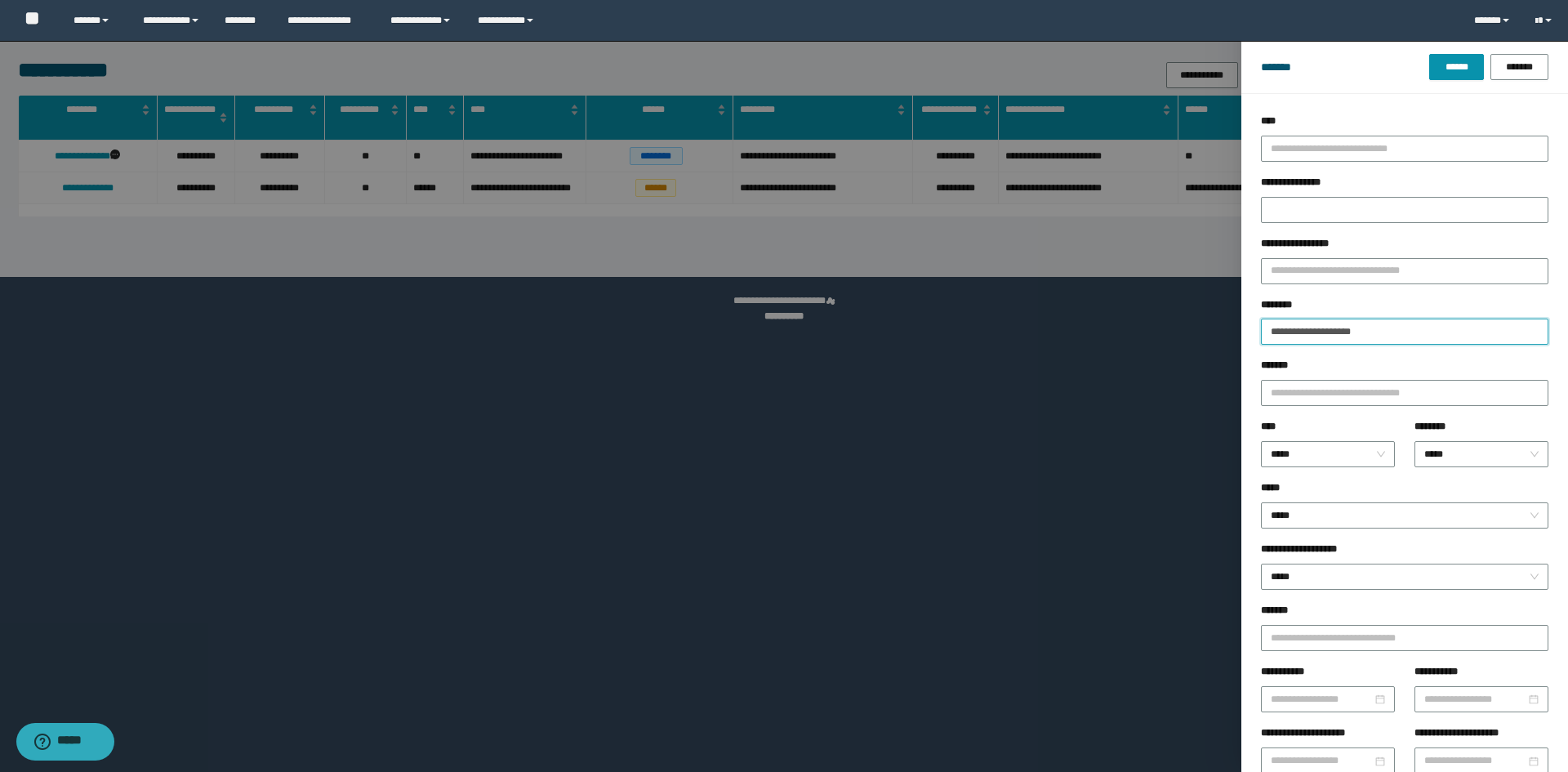 click on "******" at bounding box center [1456, 67] 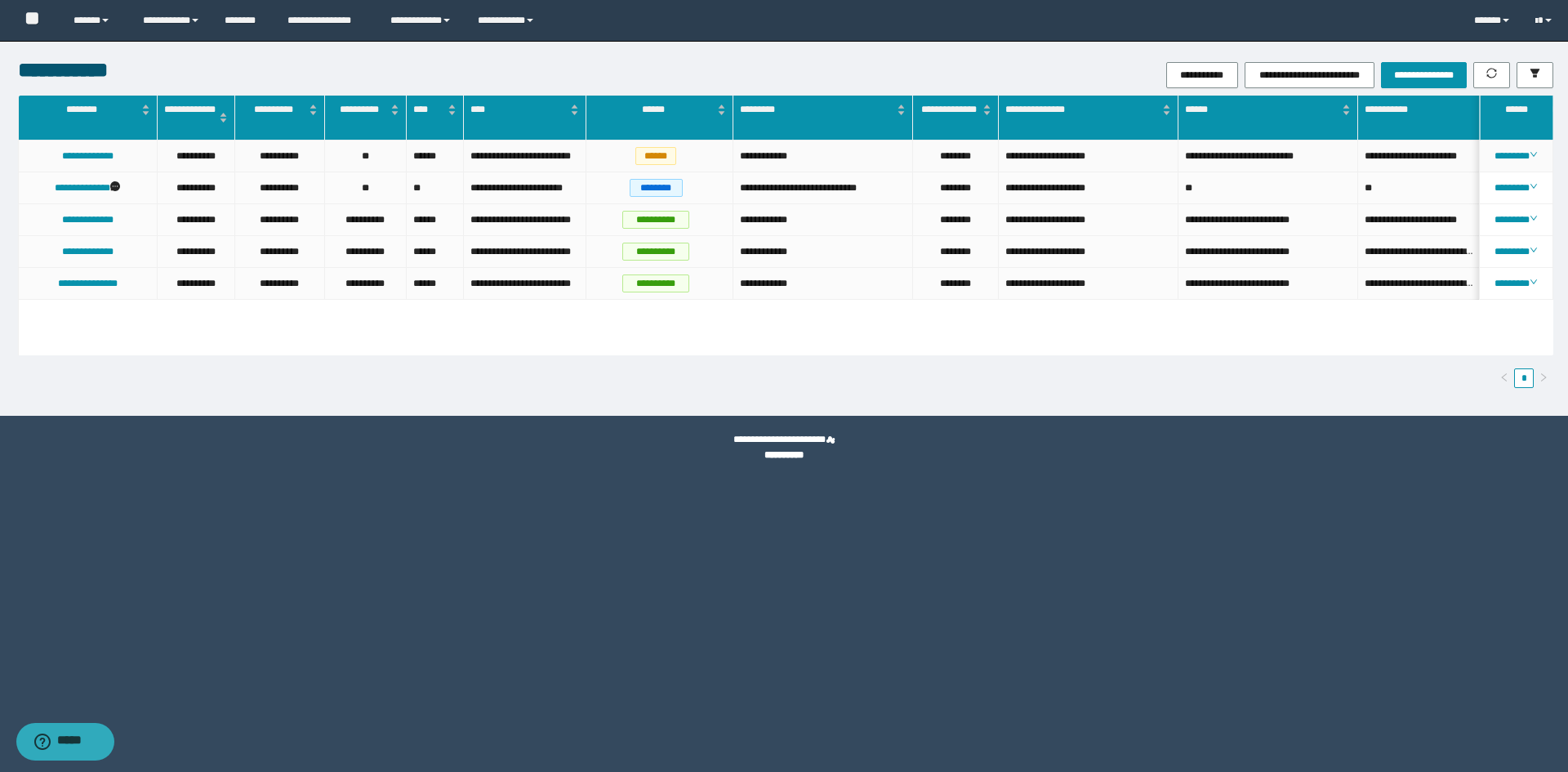click on "********" at bounding box center [956, 156] 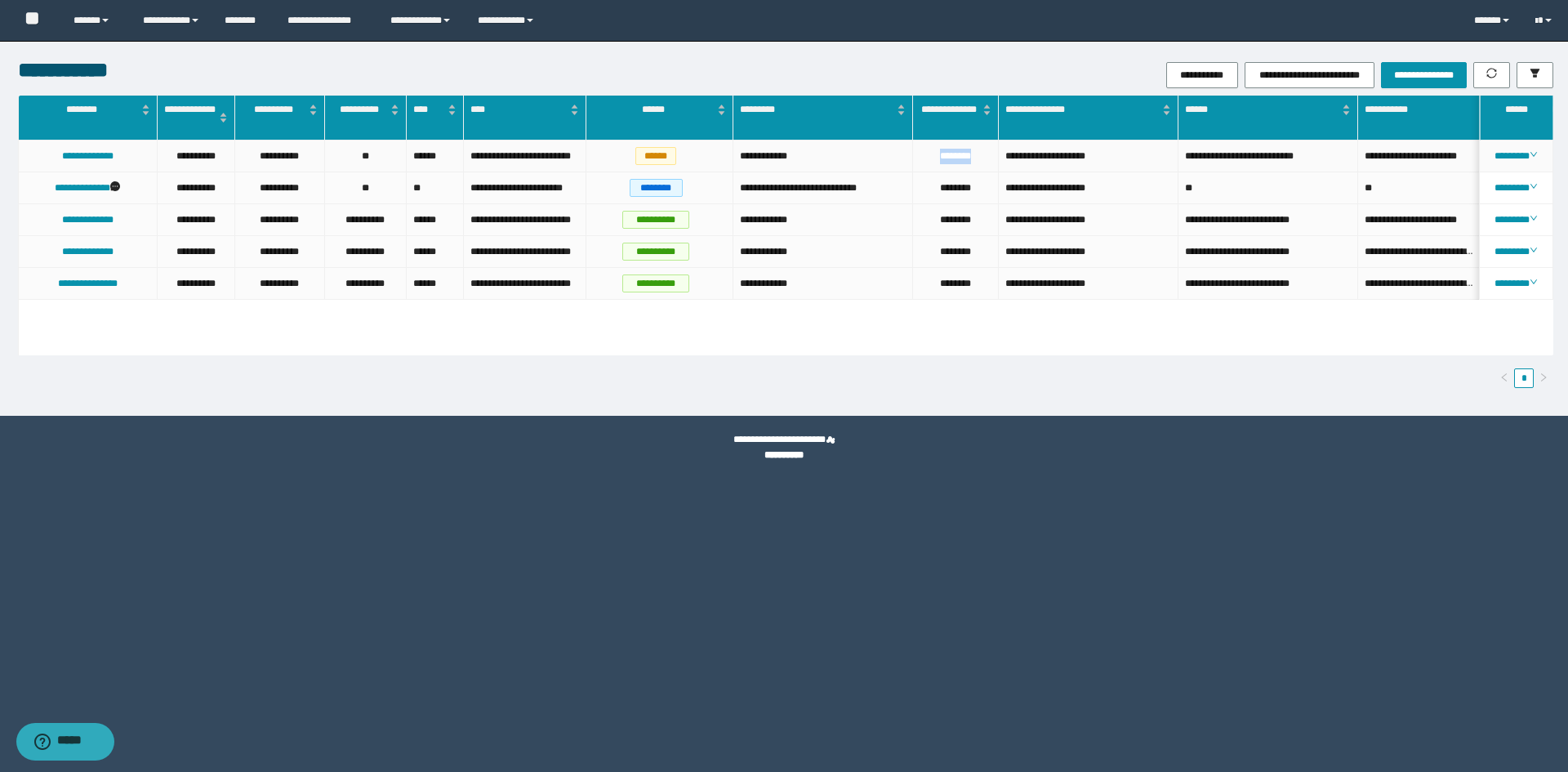 click on "********" at bounding box center (956, 156) 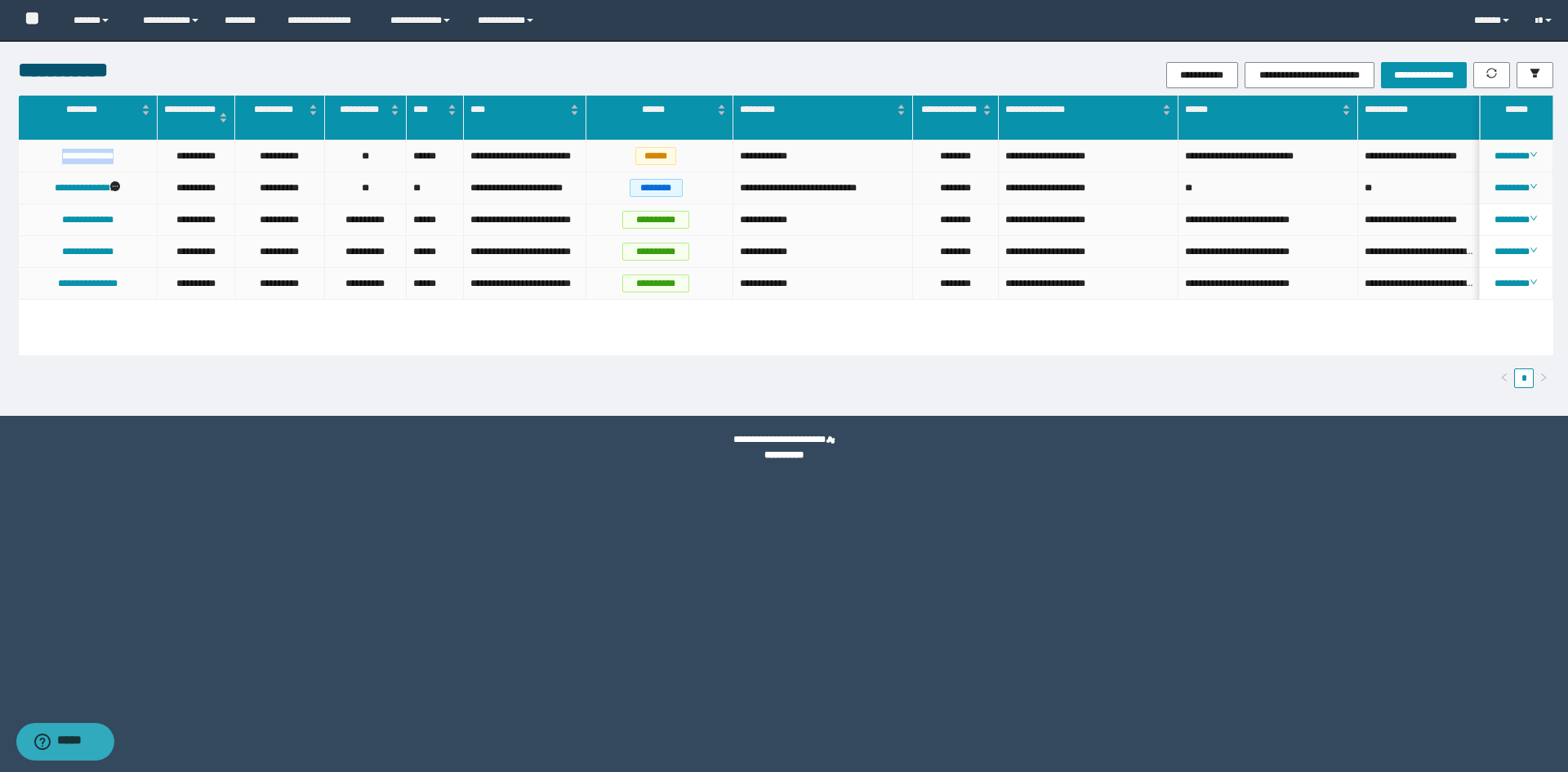 drag, startPoint x: 117, startPoint y: 159, endPoint x: 65, endPoint y: 176, distance: 54.70832 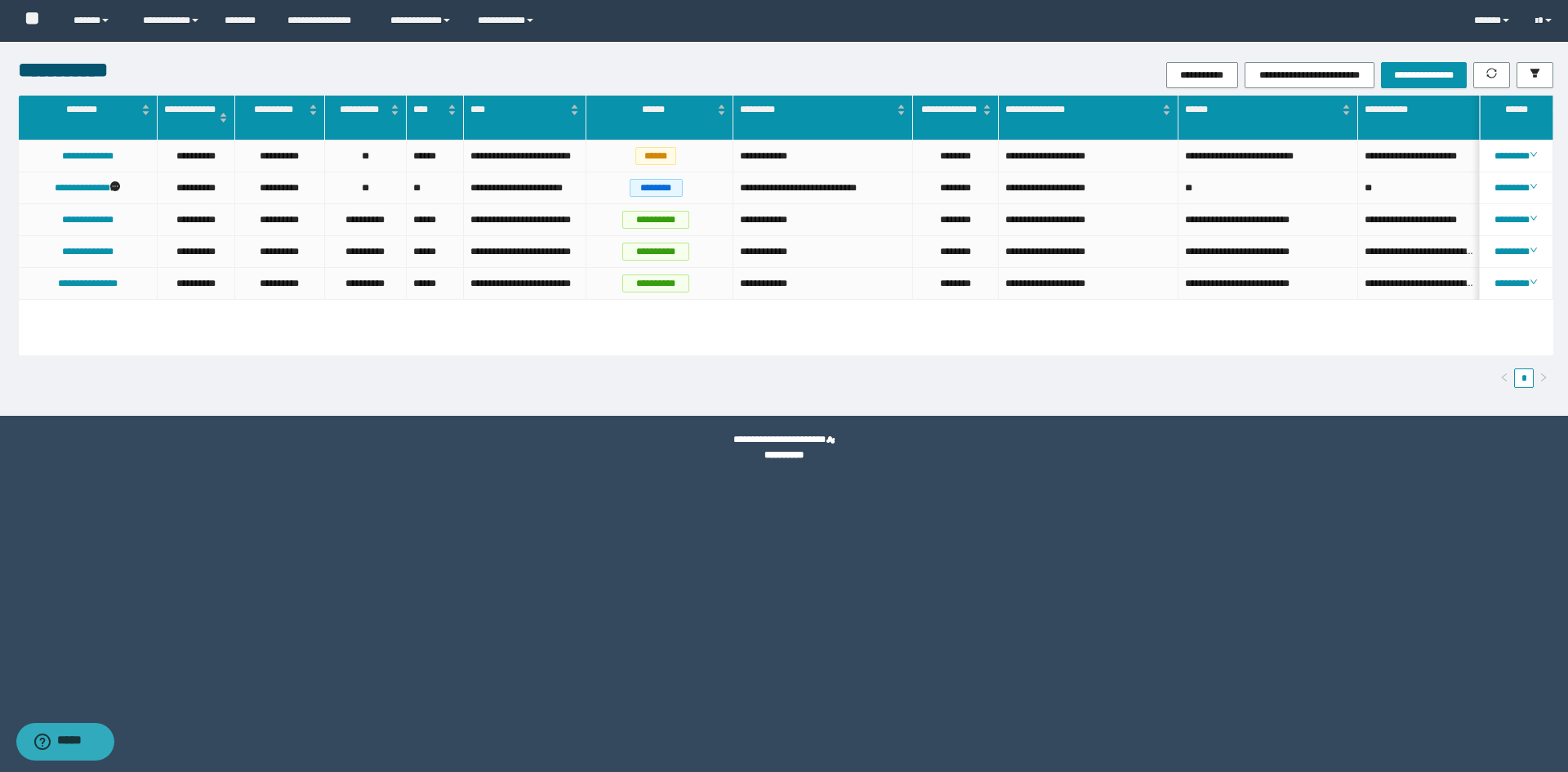 click on "**********" at bounding box center (784, 386) 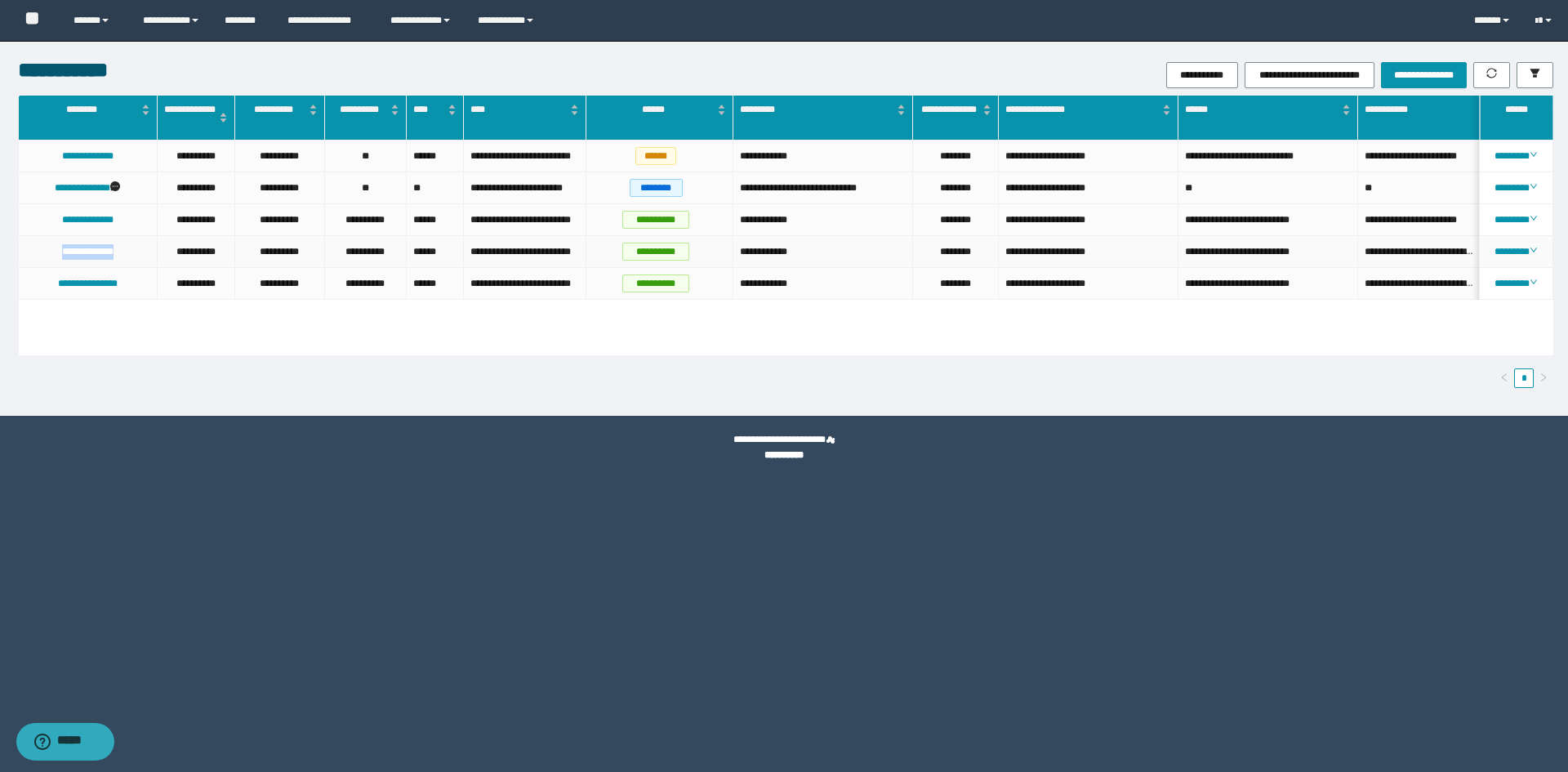 drag, startPoint x: 131, startPoint y: 273, endPoint x: 42, endPoint y: 270, distance: 89.05055 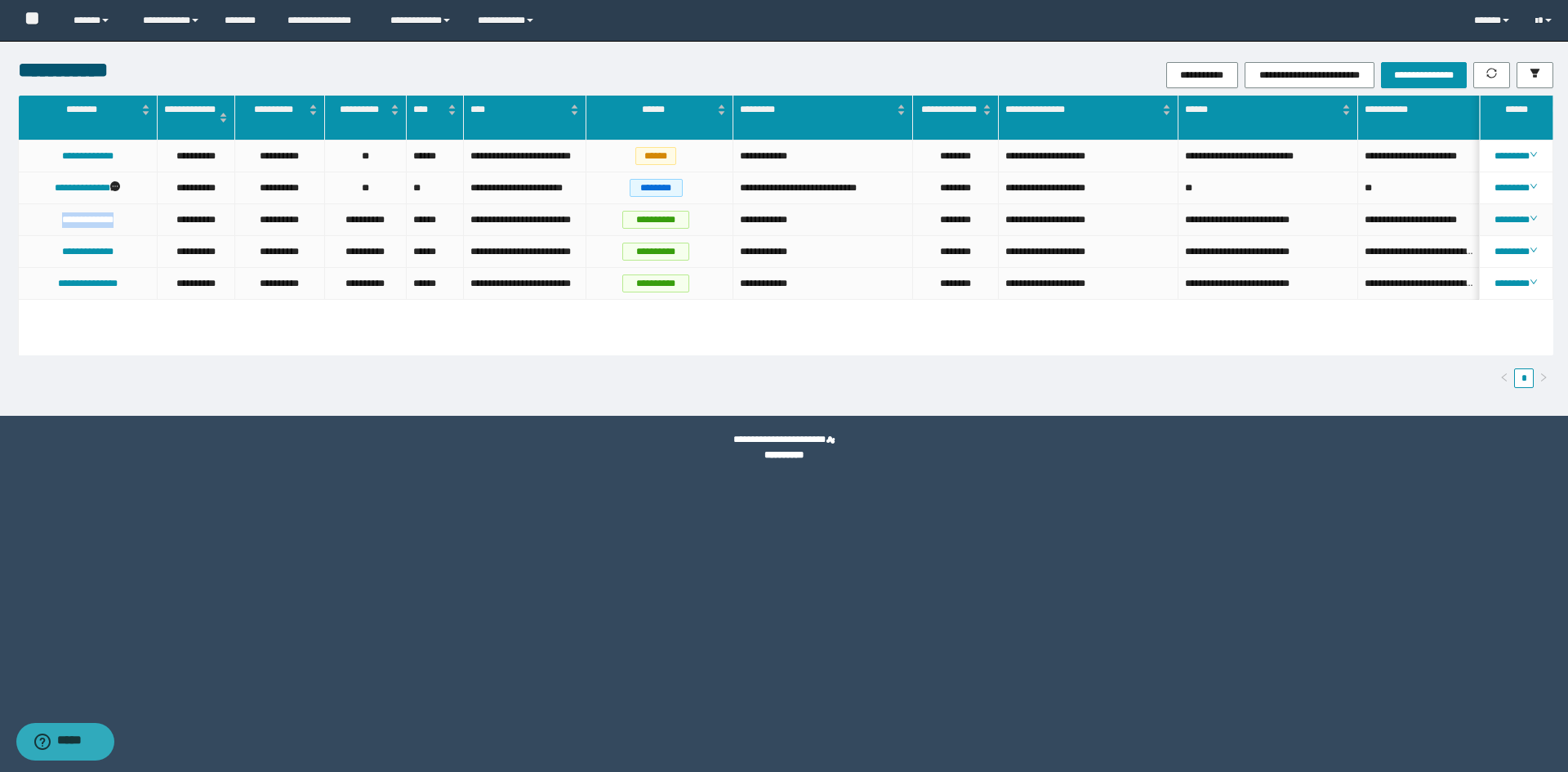 drag, startPoint x: 131, startPoint y: 234, endPoint x: 35, endPoint y: 226, distance: 96.33276 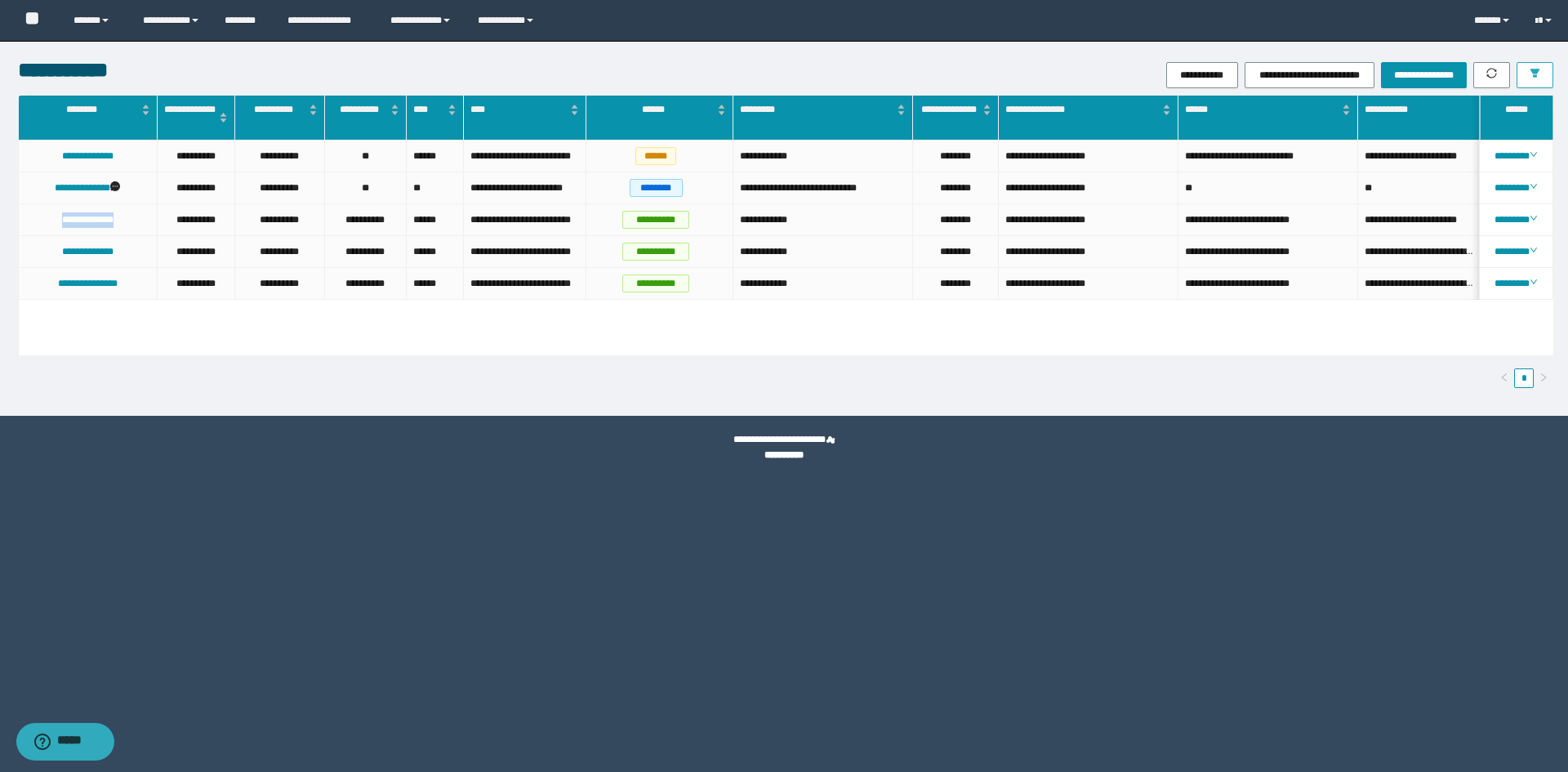 click at bounding box center (1535, 75) 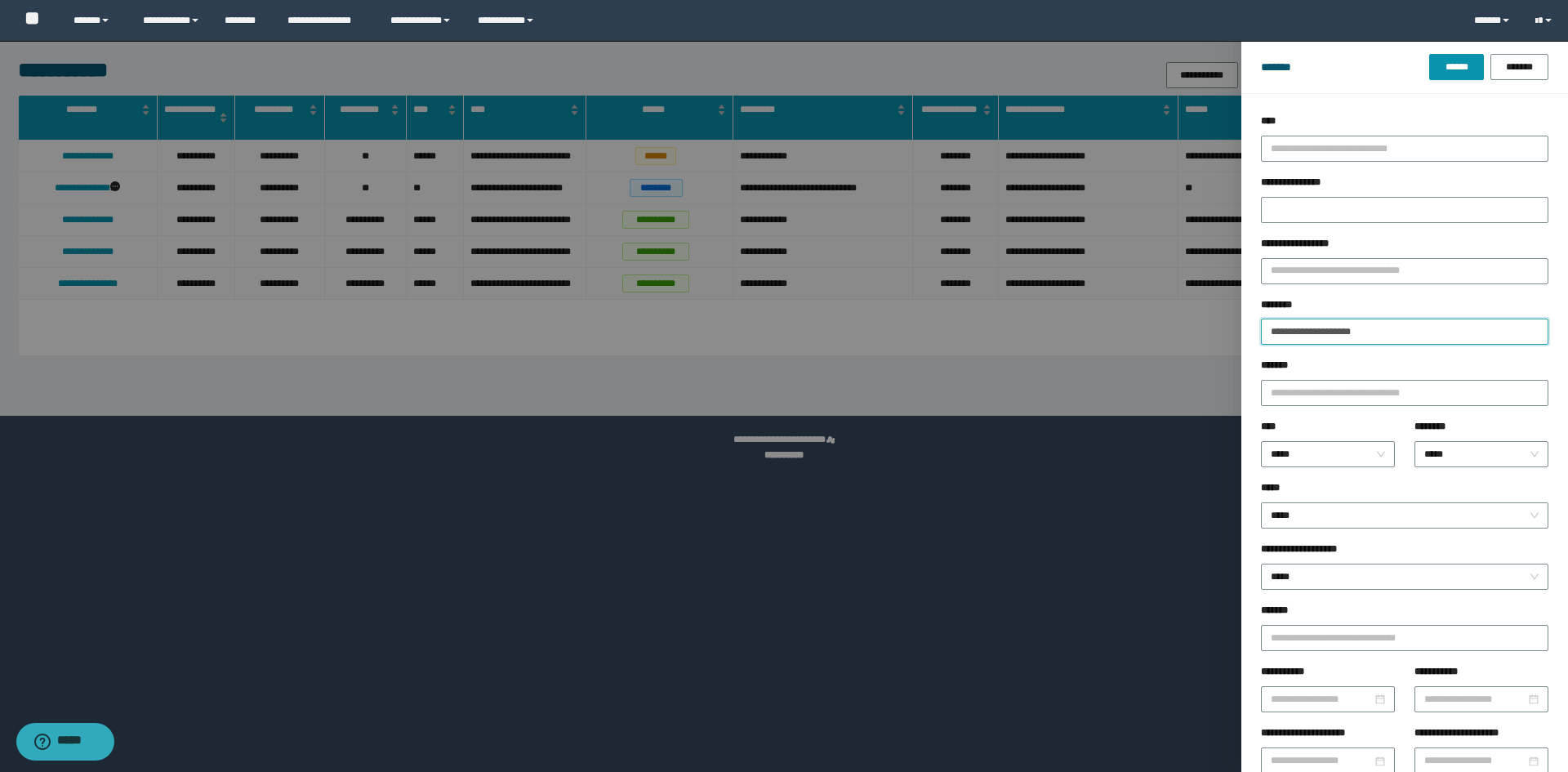 click on "**********" at bounding box center (1405, 332) 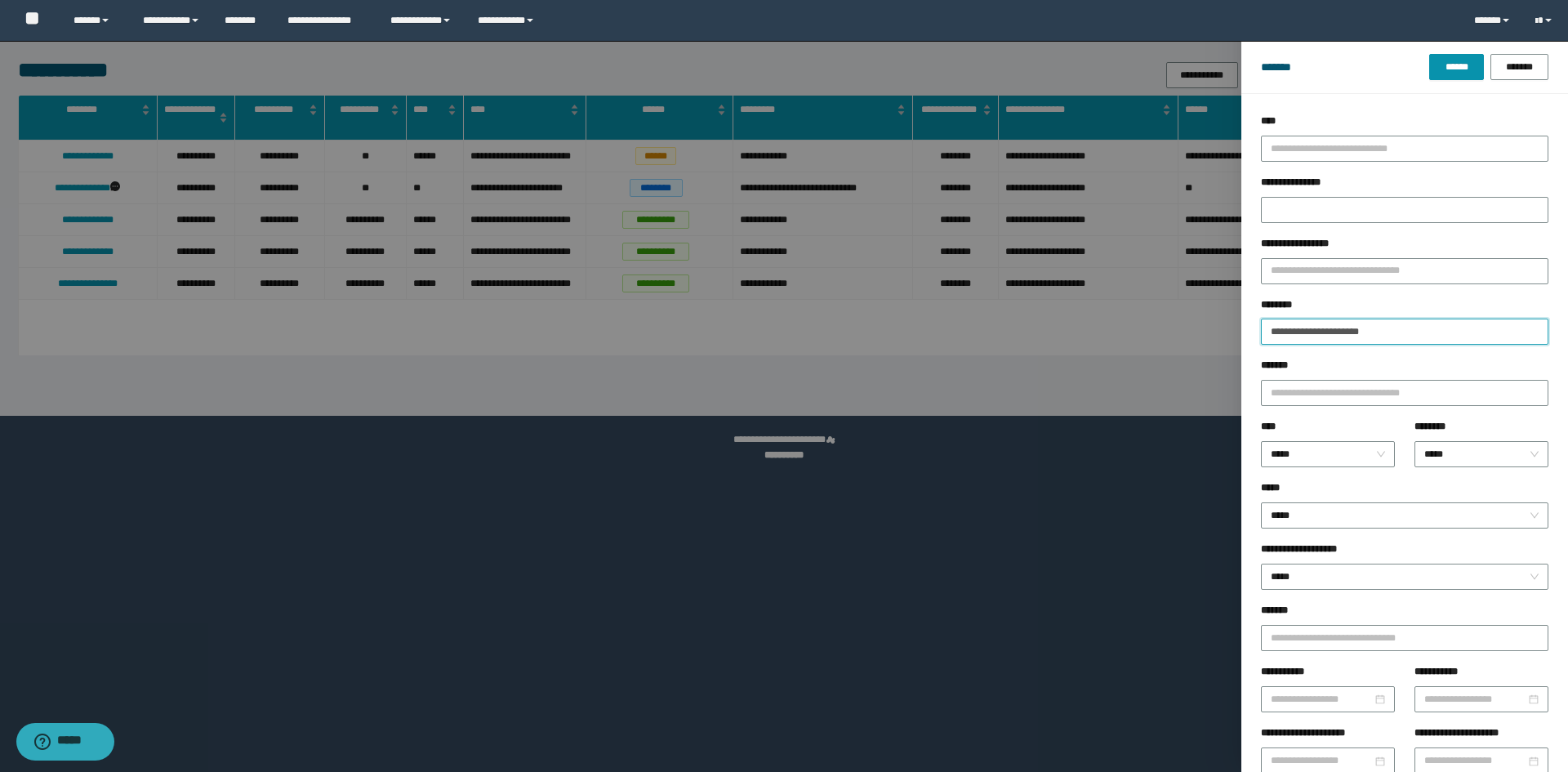click on "******" at bounding box center [1456, 67] 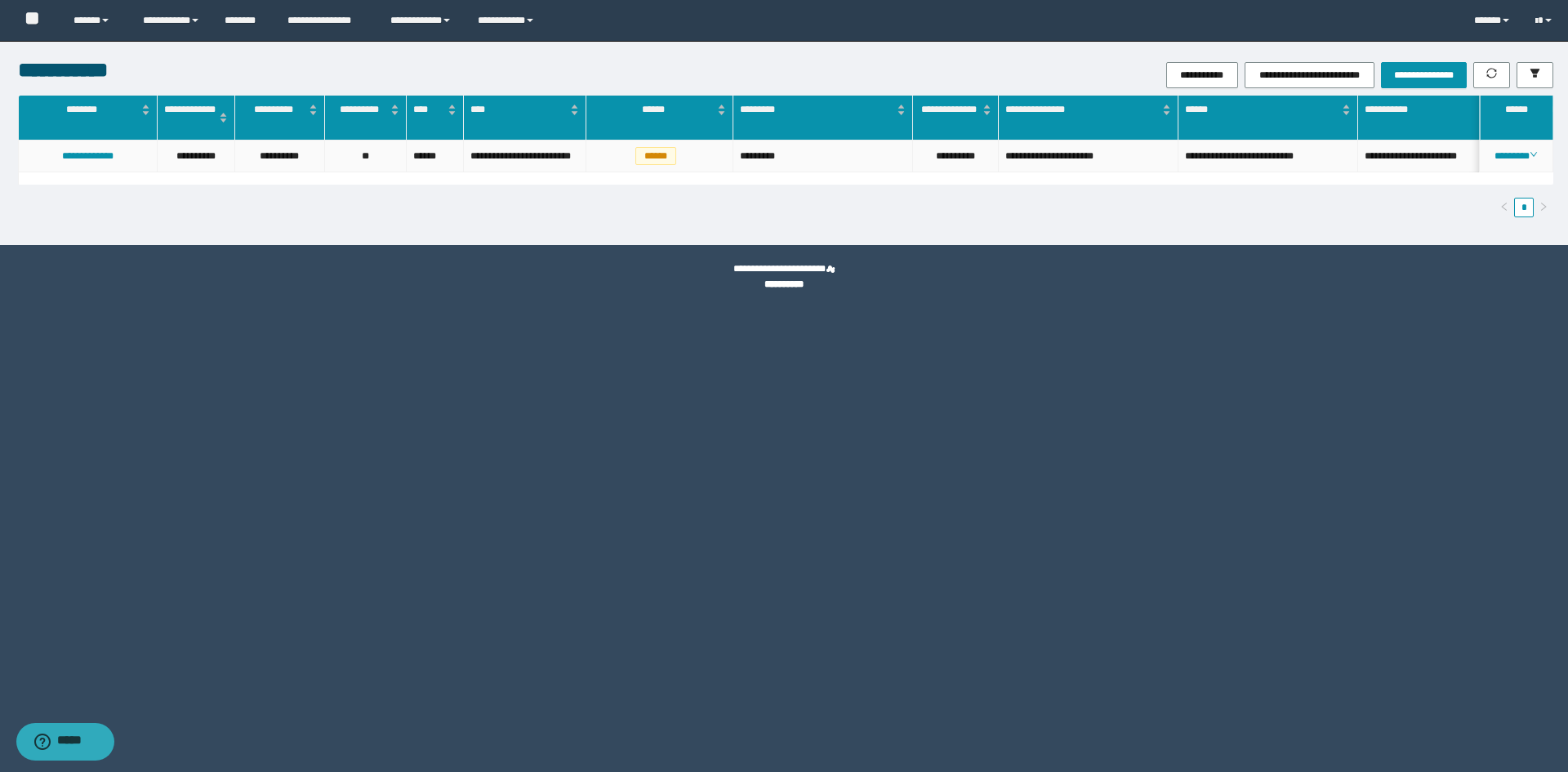 click on "**********" at bounding box center (956, 156) 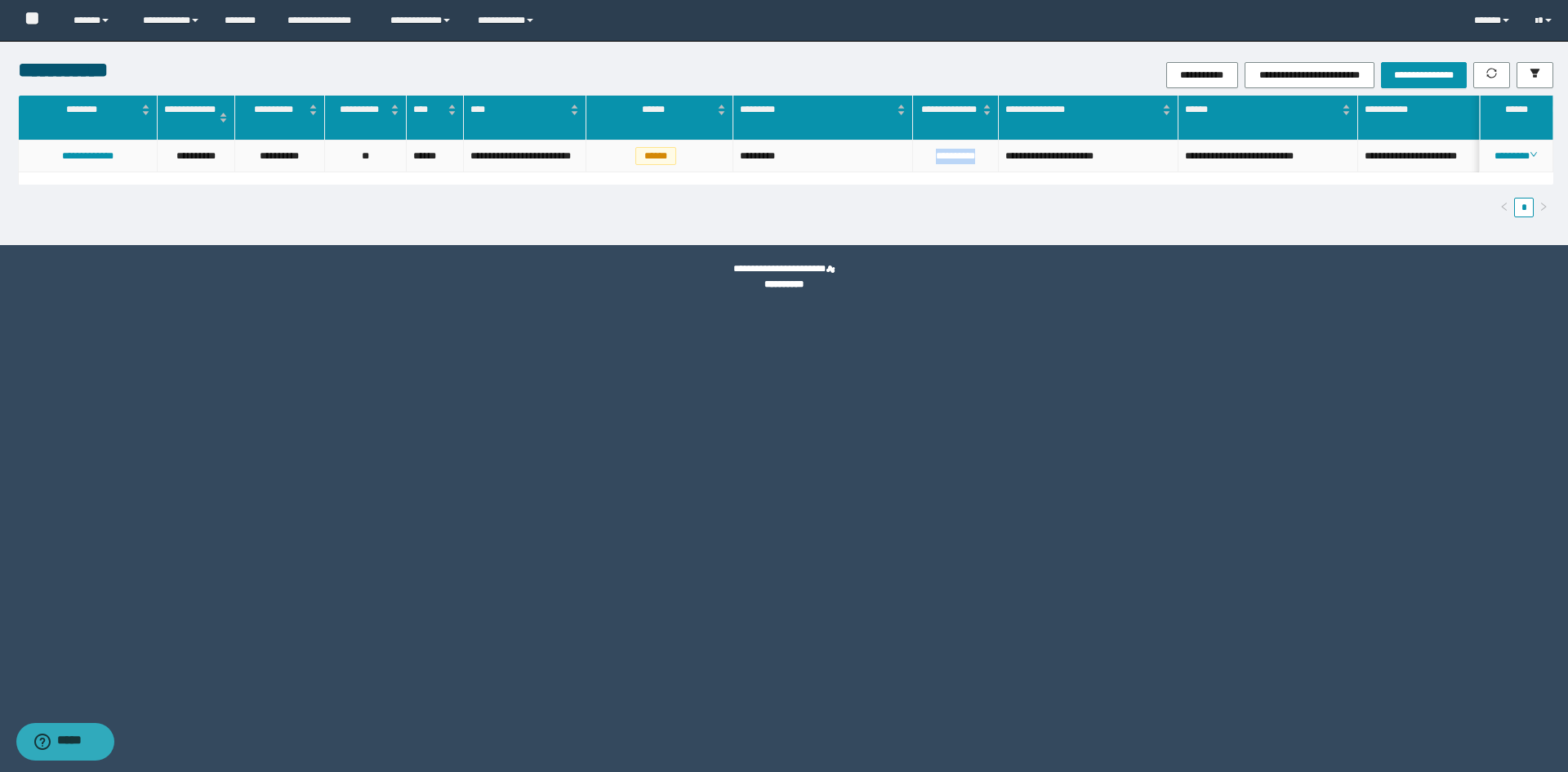 click on "**********" at bounding box center [956, 156] 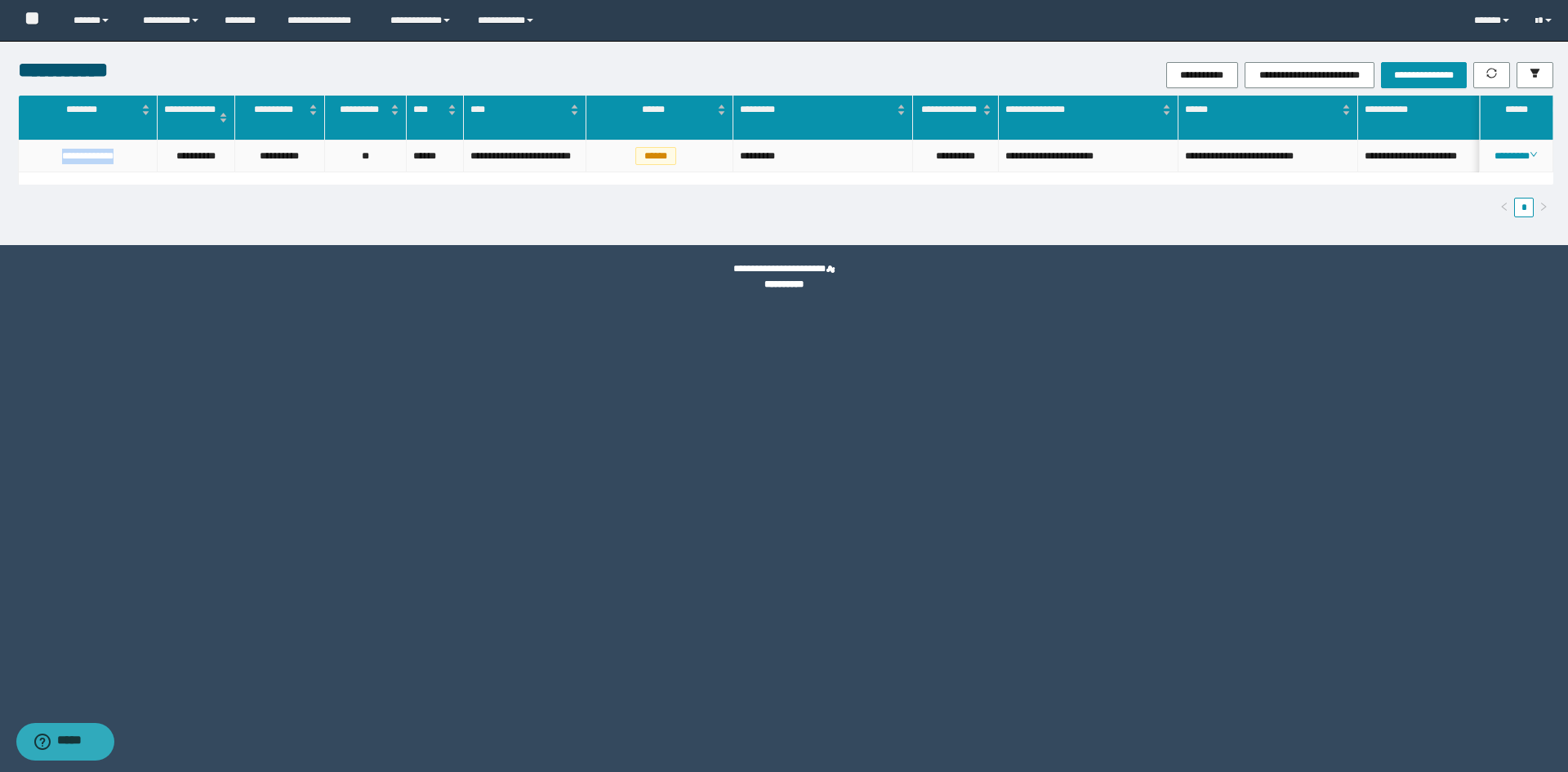 drag, startPoint x: 134, startPoint y: 158, endPoint x: 79, endPoint y: 205, distance: 72.346389 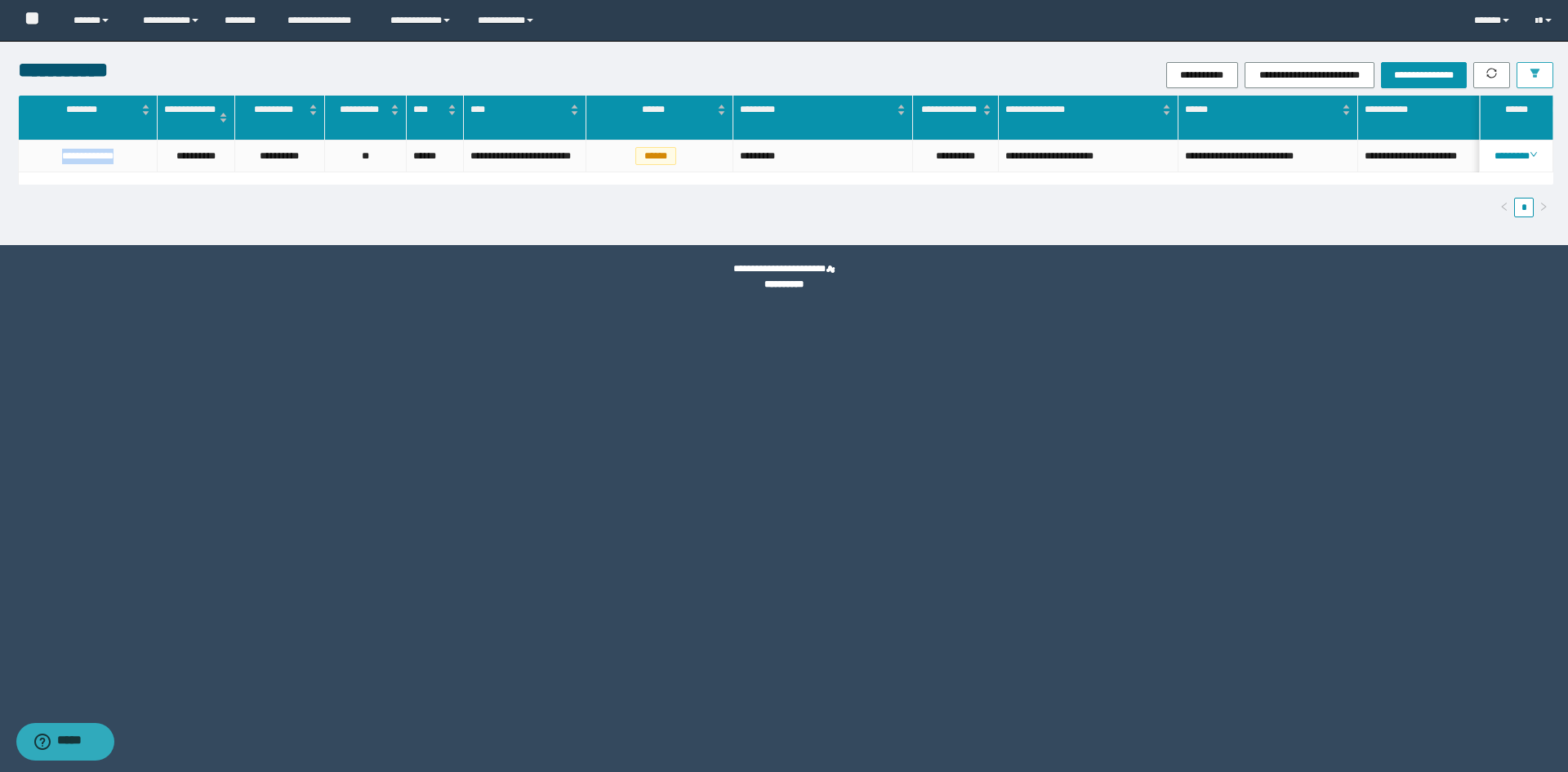click 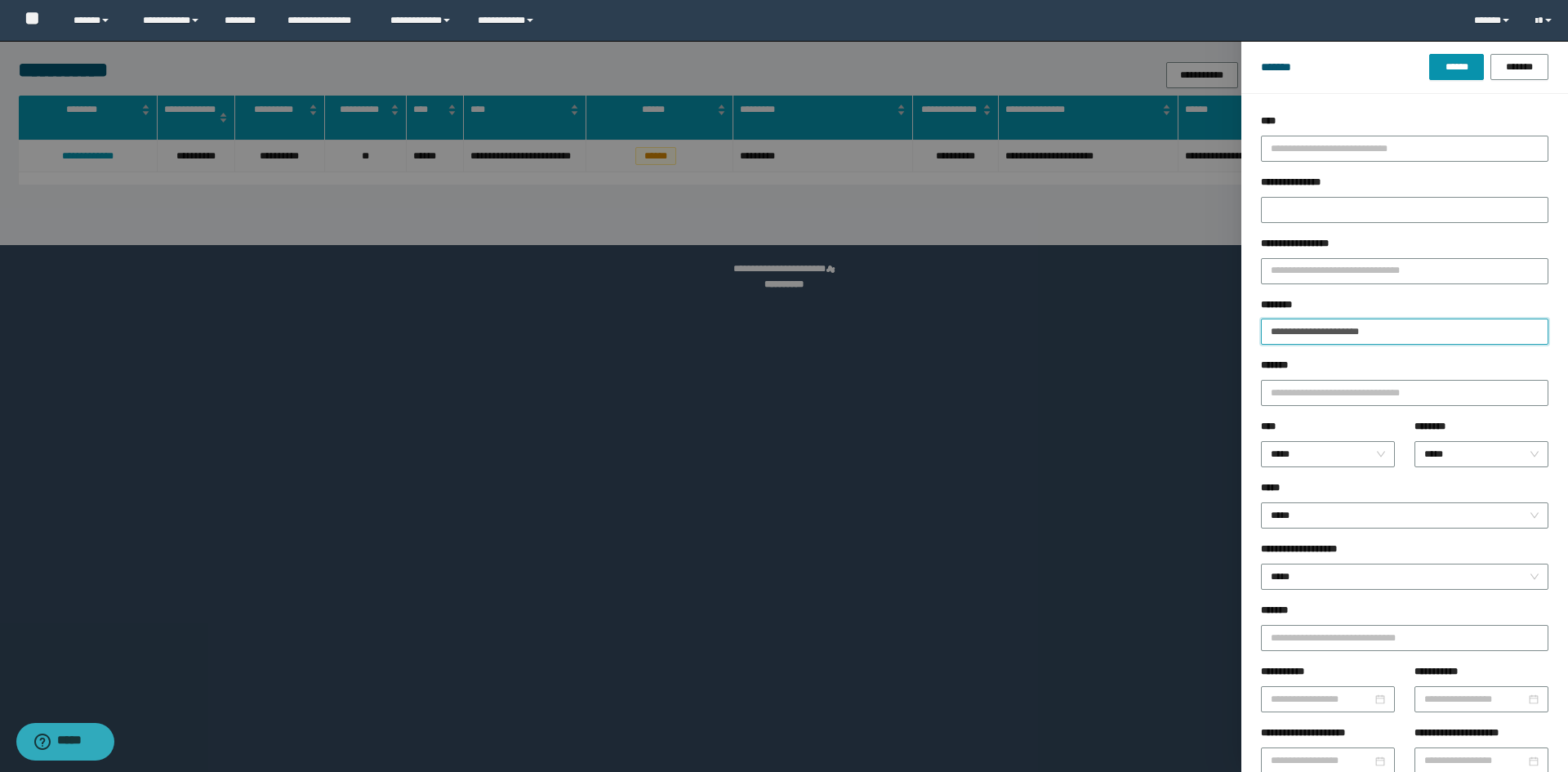 click on "**********" at bounding box center (1405, 332) 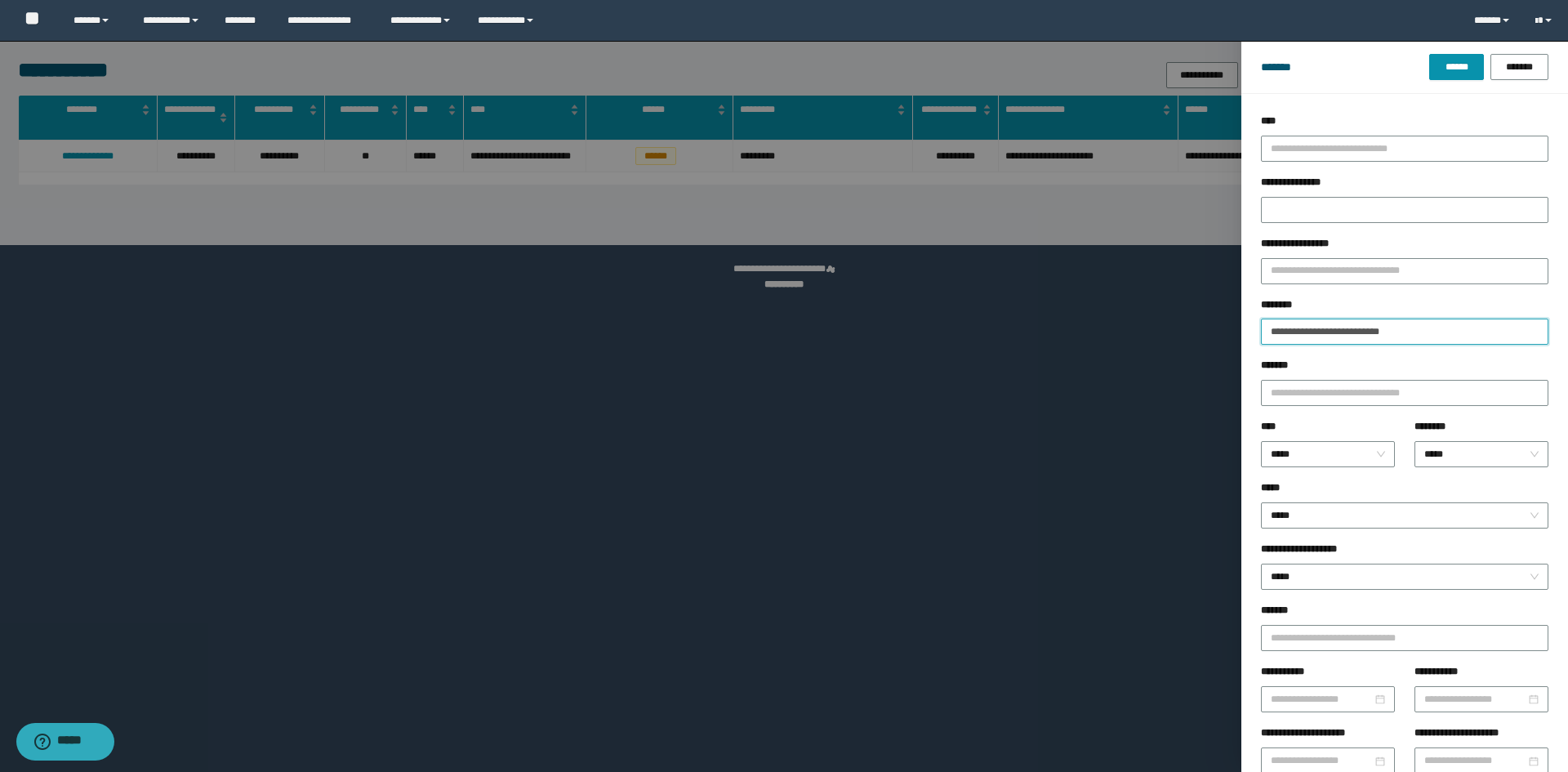 click on "******" at bounding box center (1456, 67) 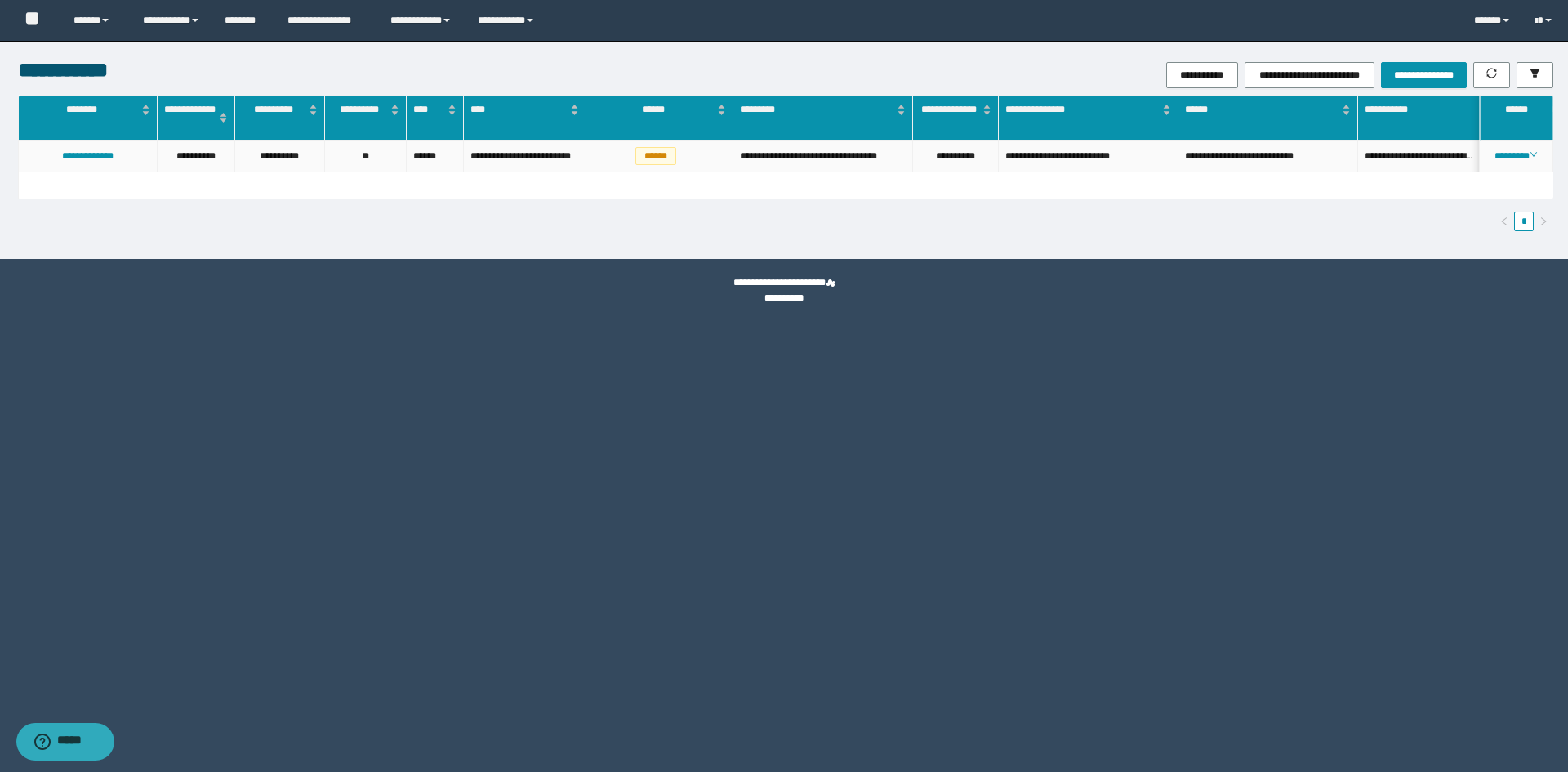 click on "**********" at bounding box center (956, 156) 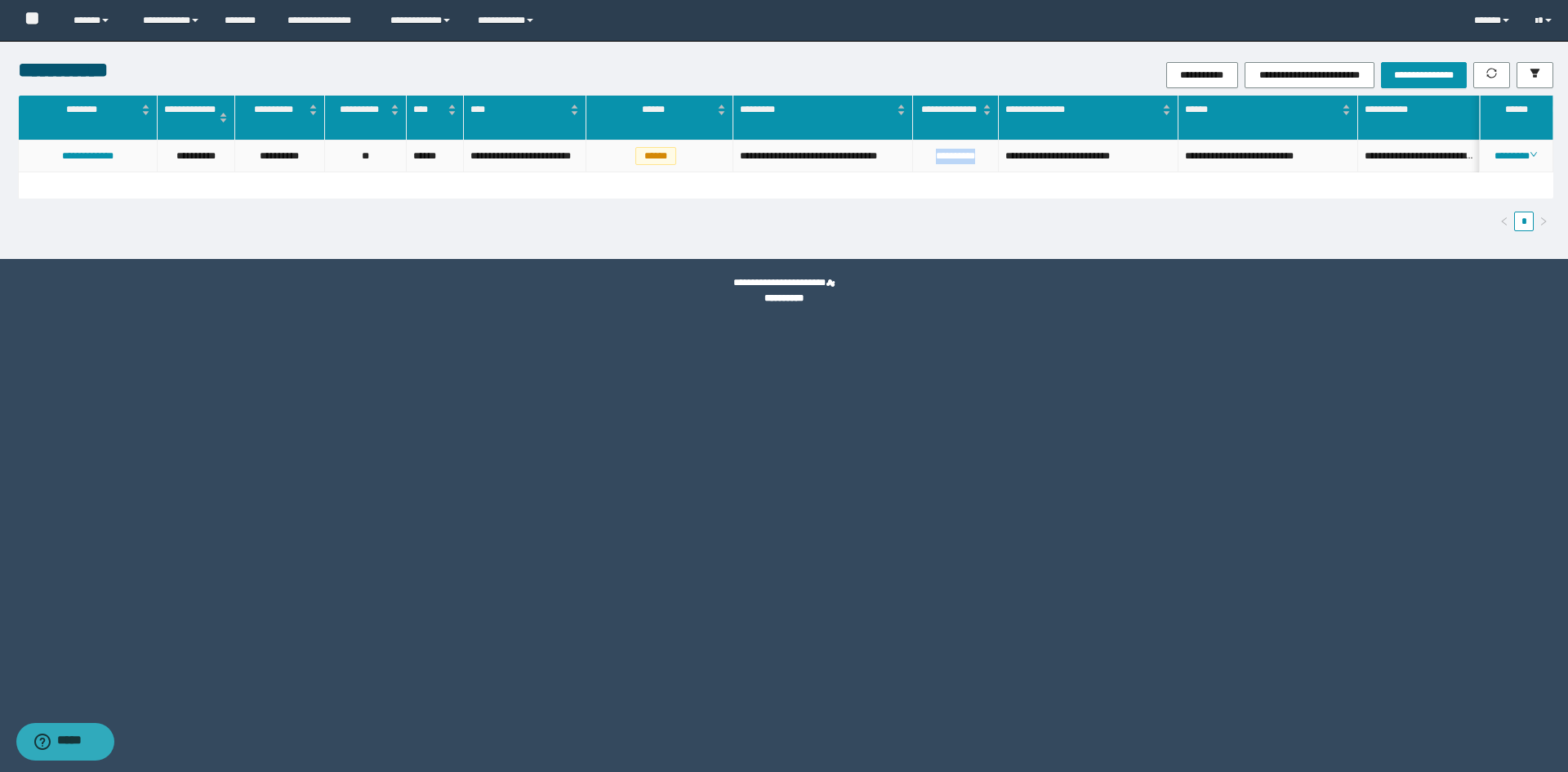click on "**********" at bounding box center [956, 156] 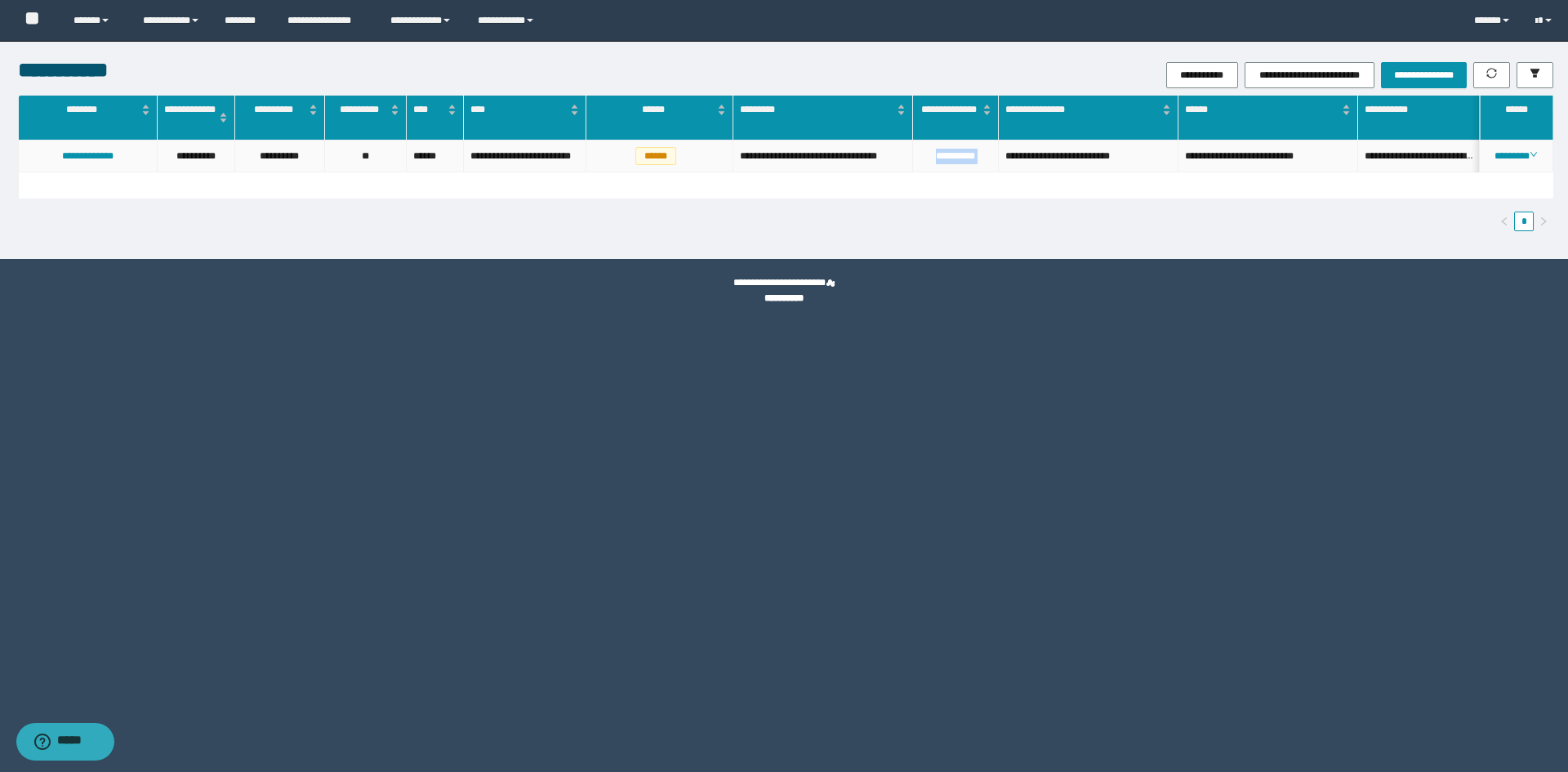 click on "**********" at bounding box center [956, 156] 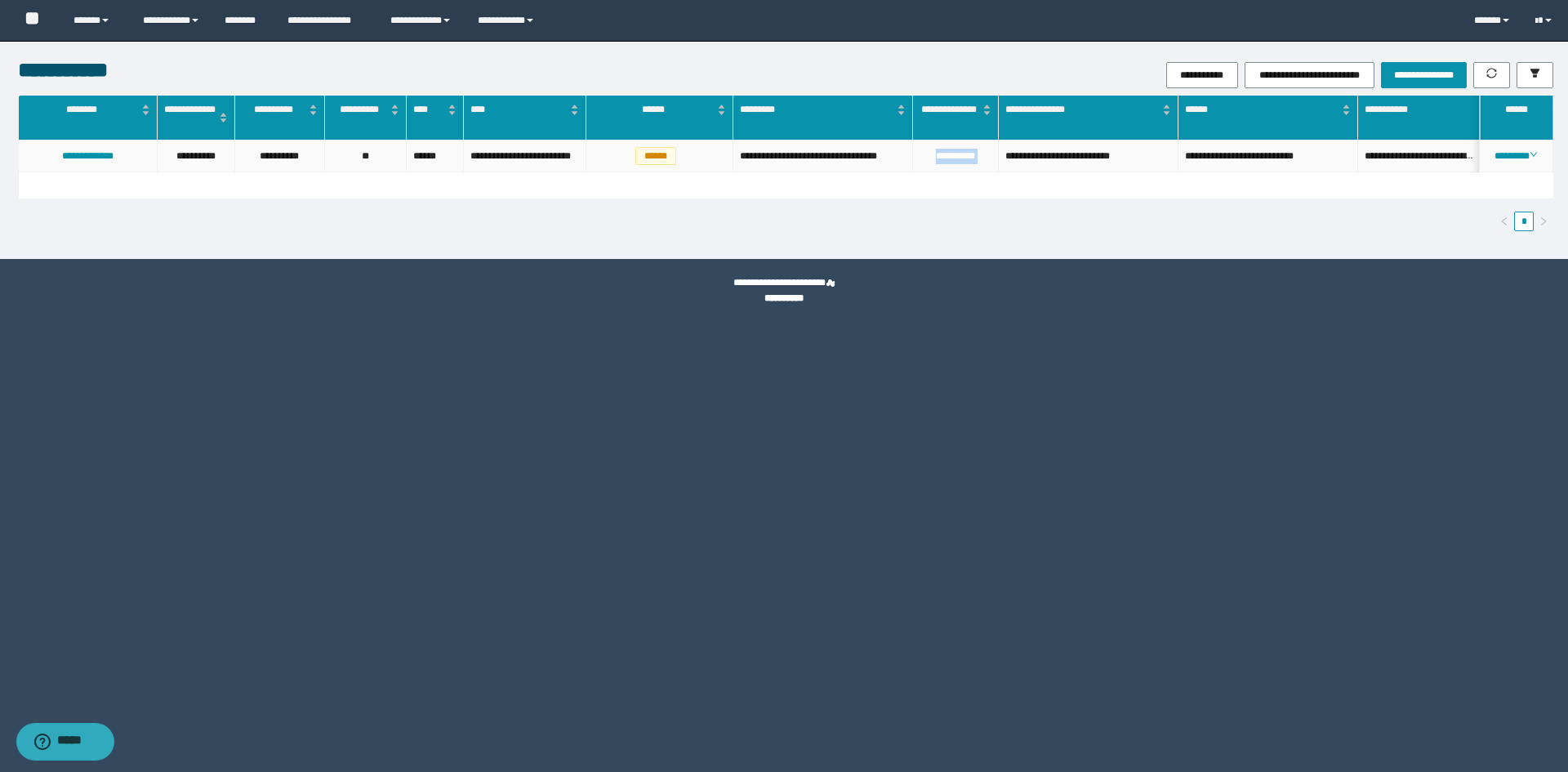 click on "**********" at bounding box center [956, 156] 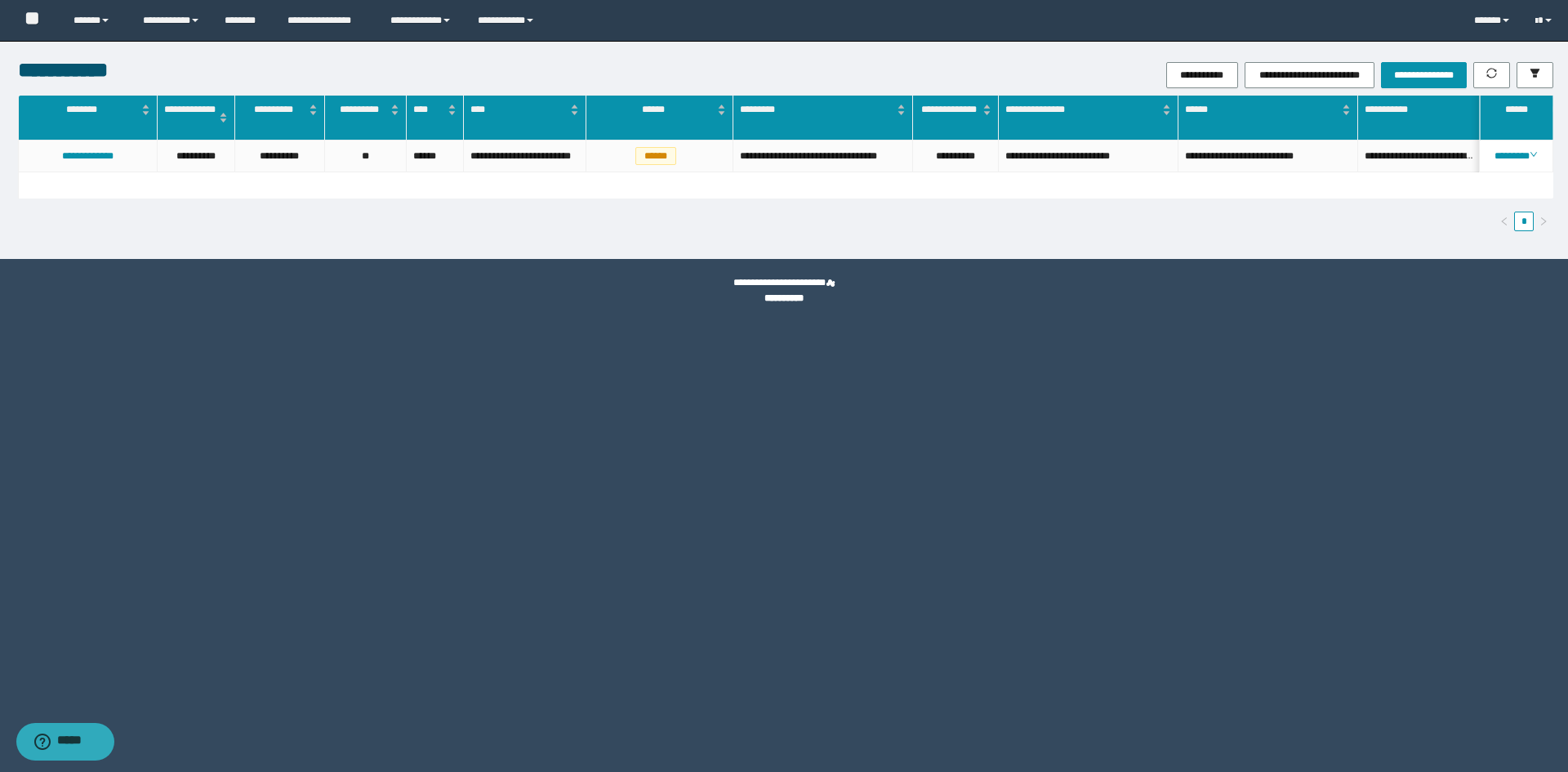 drag, startPoint x: 946, startPoint y: 668, endPoint x: 954, endPoint y: 635, distance: 33.955854 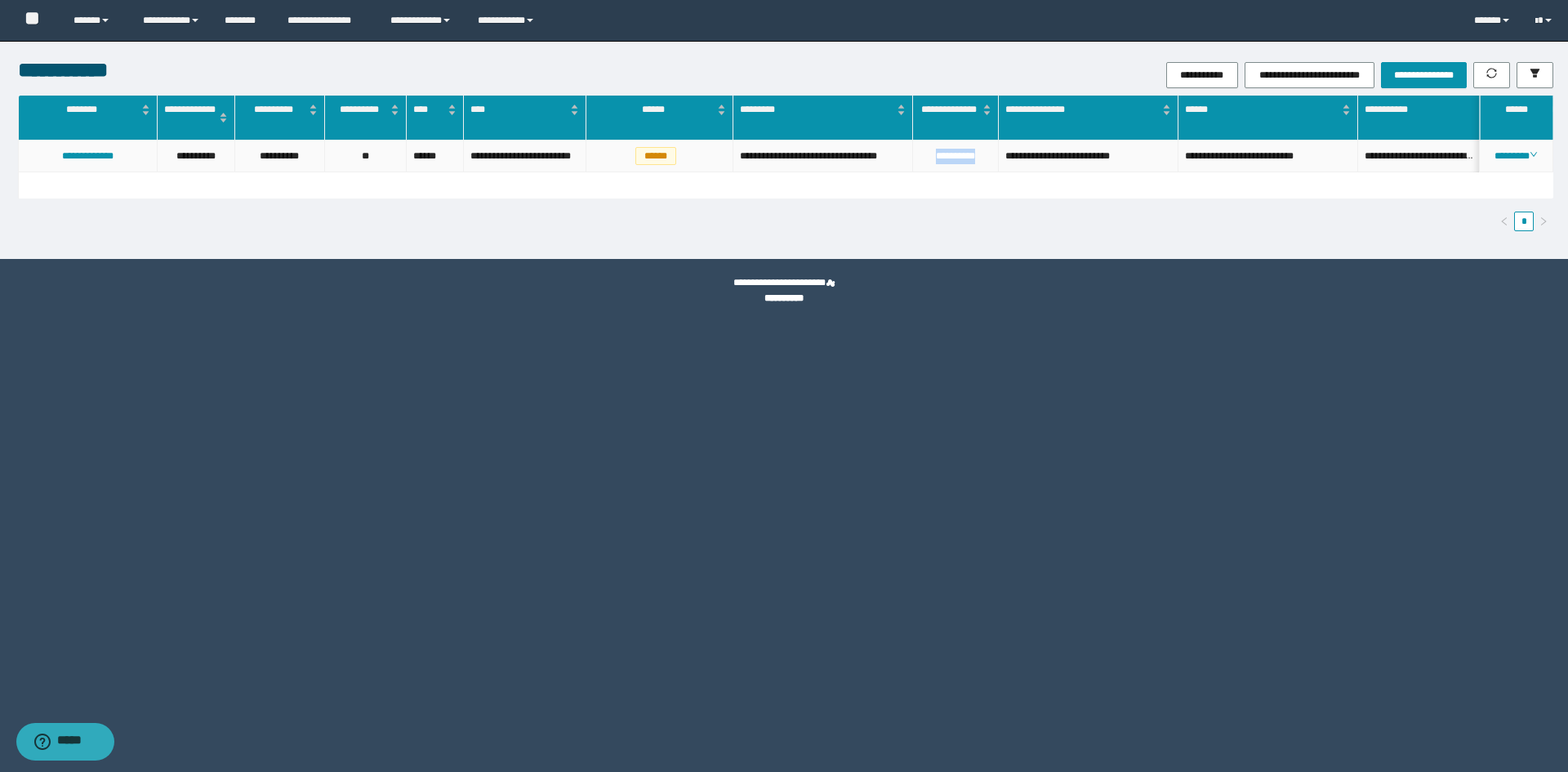 drag, startPoint x: 990, startPoint y: 157, endPoint x: 929, endPoint y: 158, distance: 61.008196 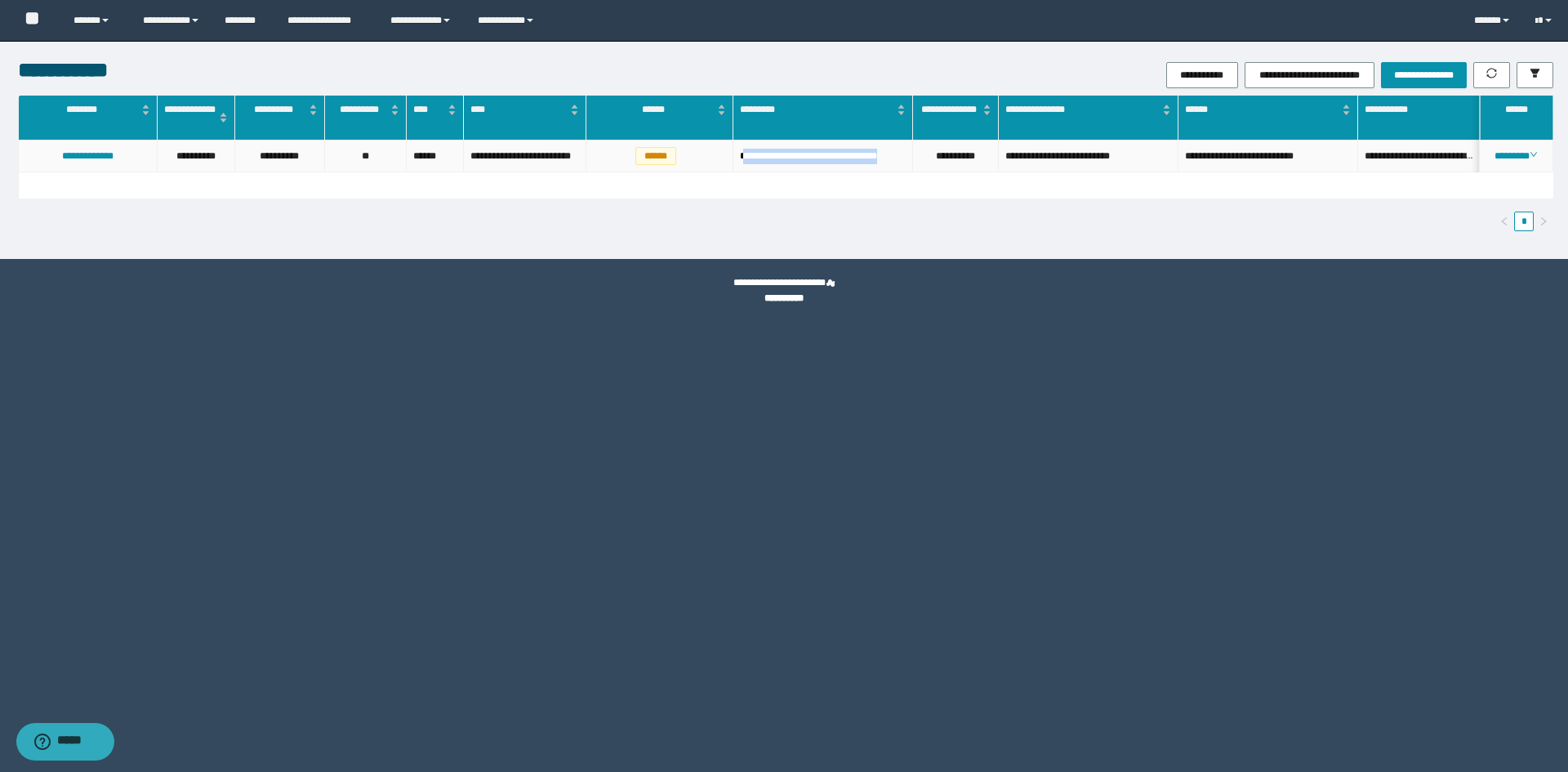 drag, startPoint x: 762, startPoint y: 173, endPoint x: 745, endPoint y: 158, distance: 22.671568 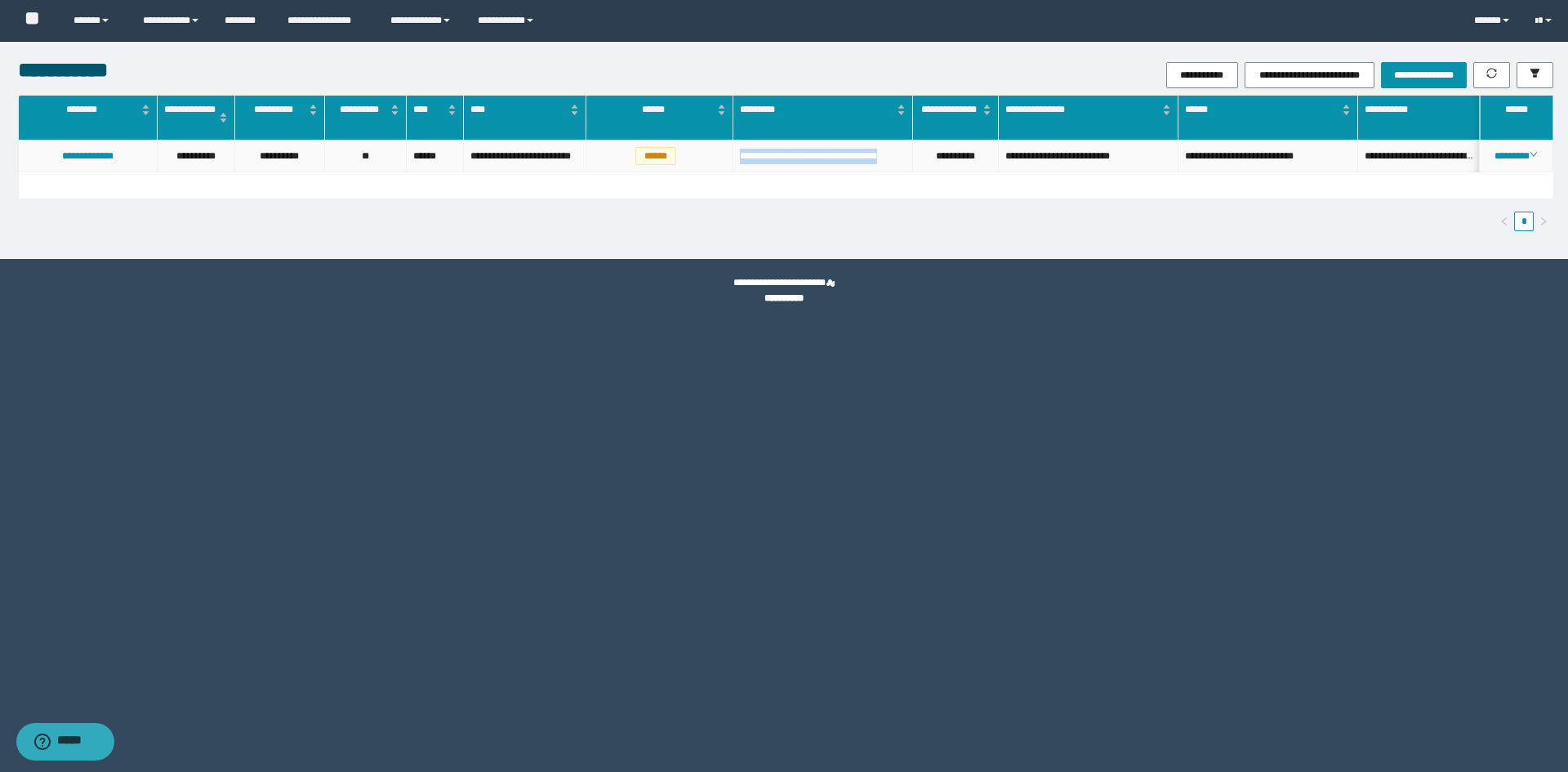 drag, startPoint x: 754, startPoint y: 175, endPoint x: 738, endPoint y: 158, distance: 23.34524 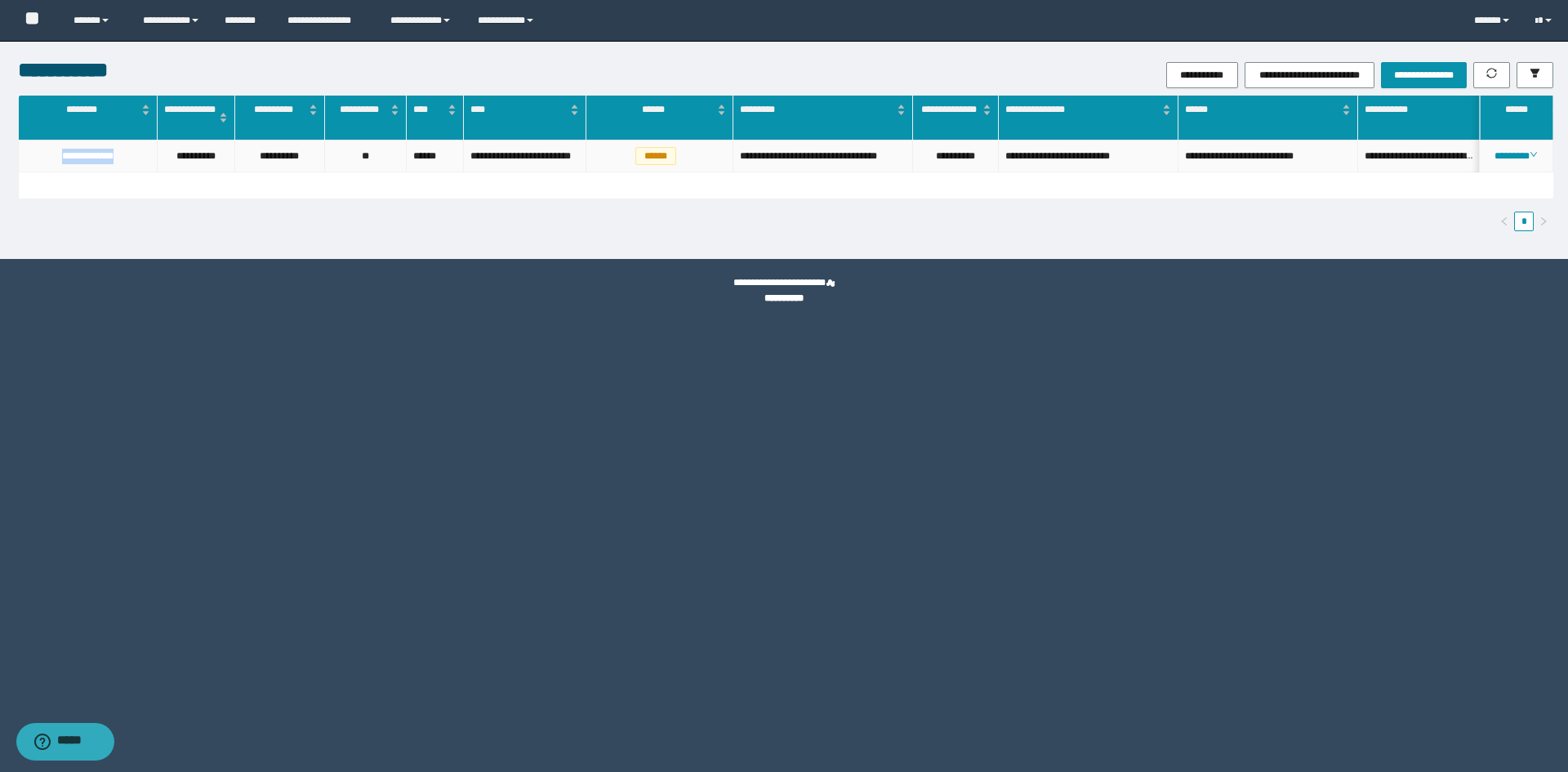 drag, startPoint x: 121, startPoint y: 164, endPoint x: 54, endPoint y: 154, distance: 67.74216 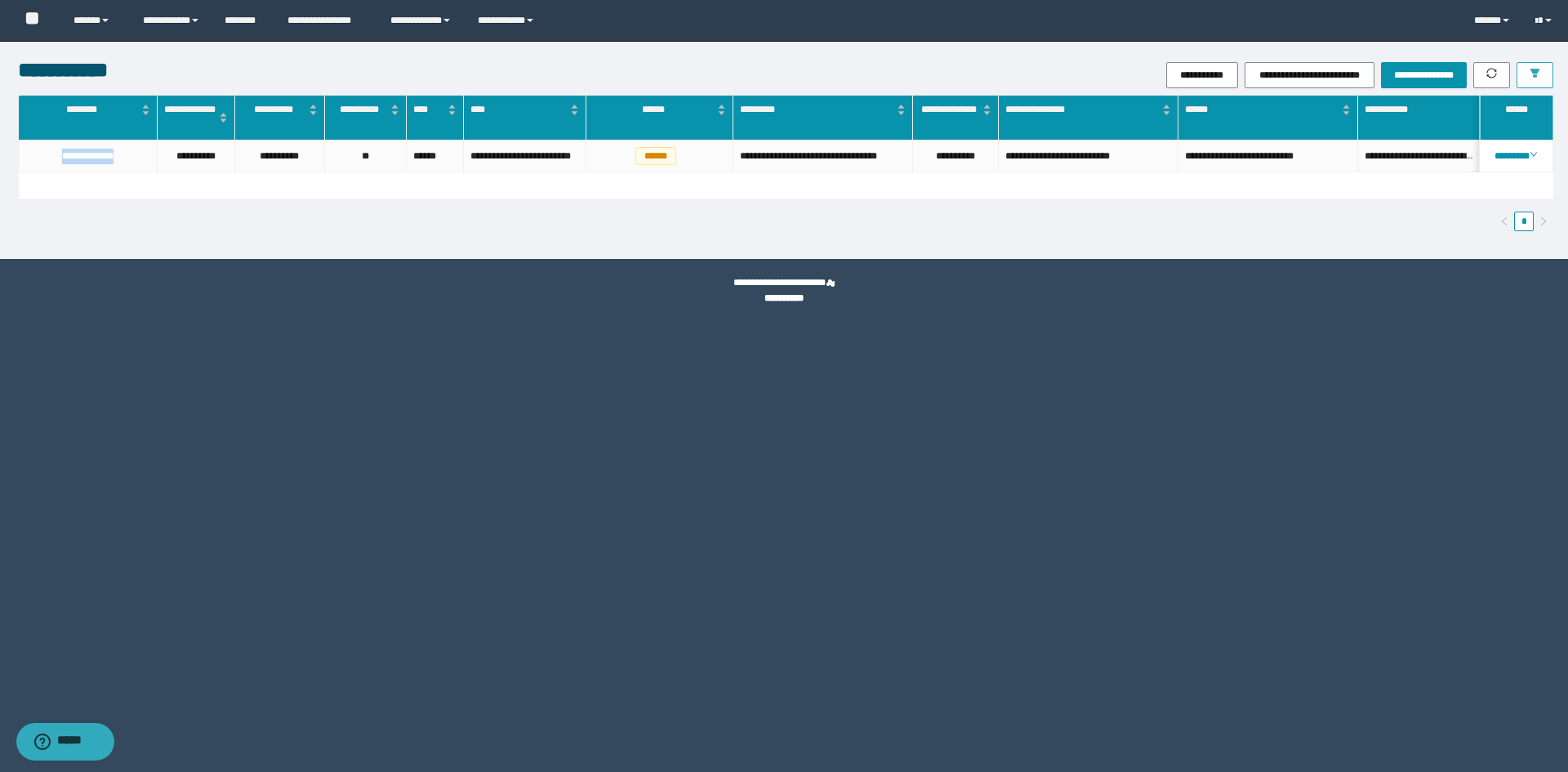 click at bounding box center [1535, 75] 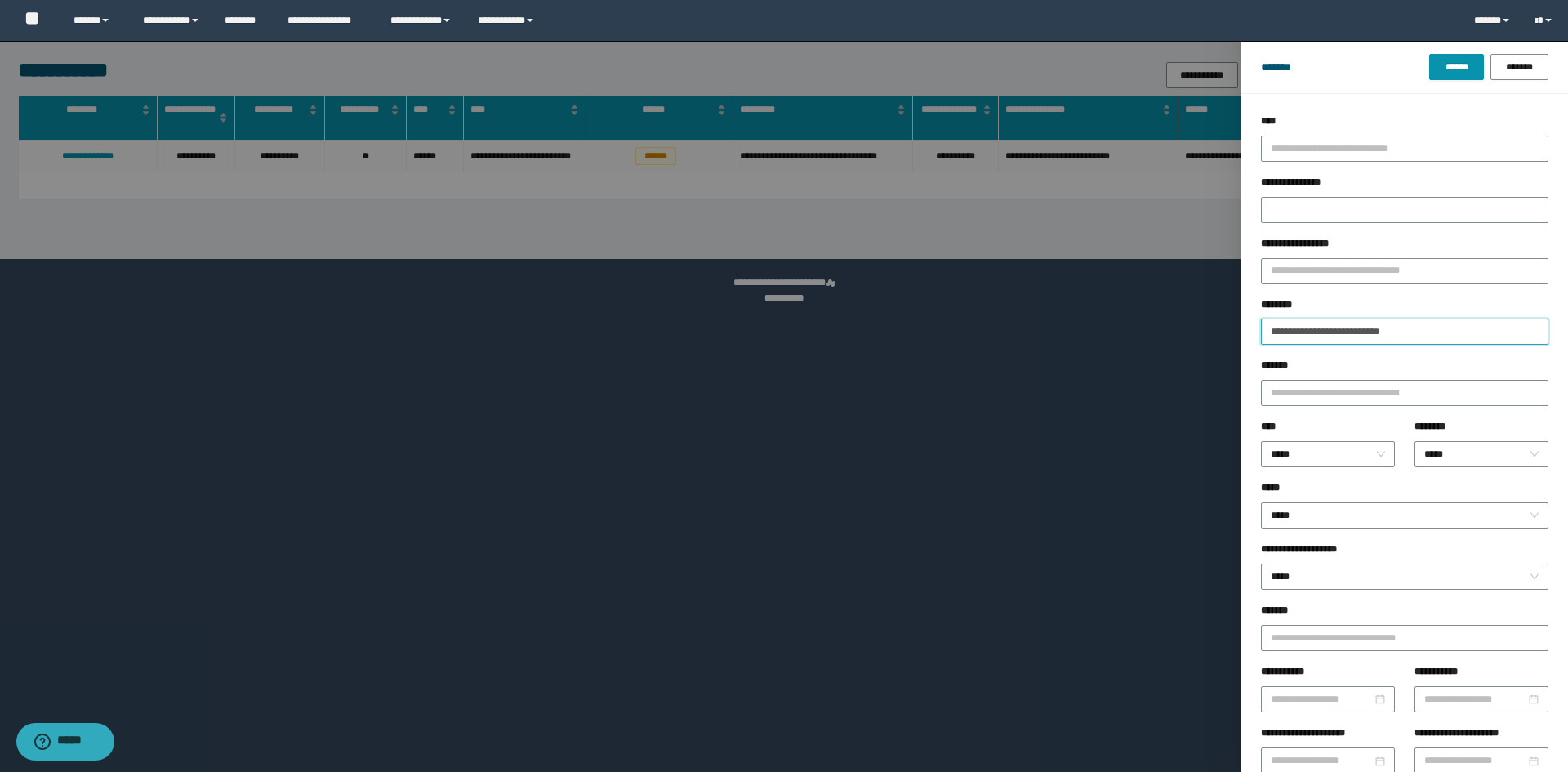 click on "**********" at bounding box center [1405, 332] 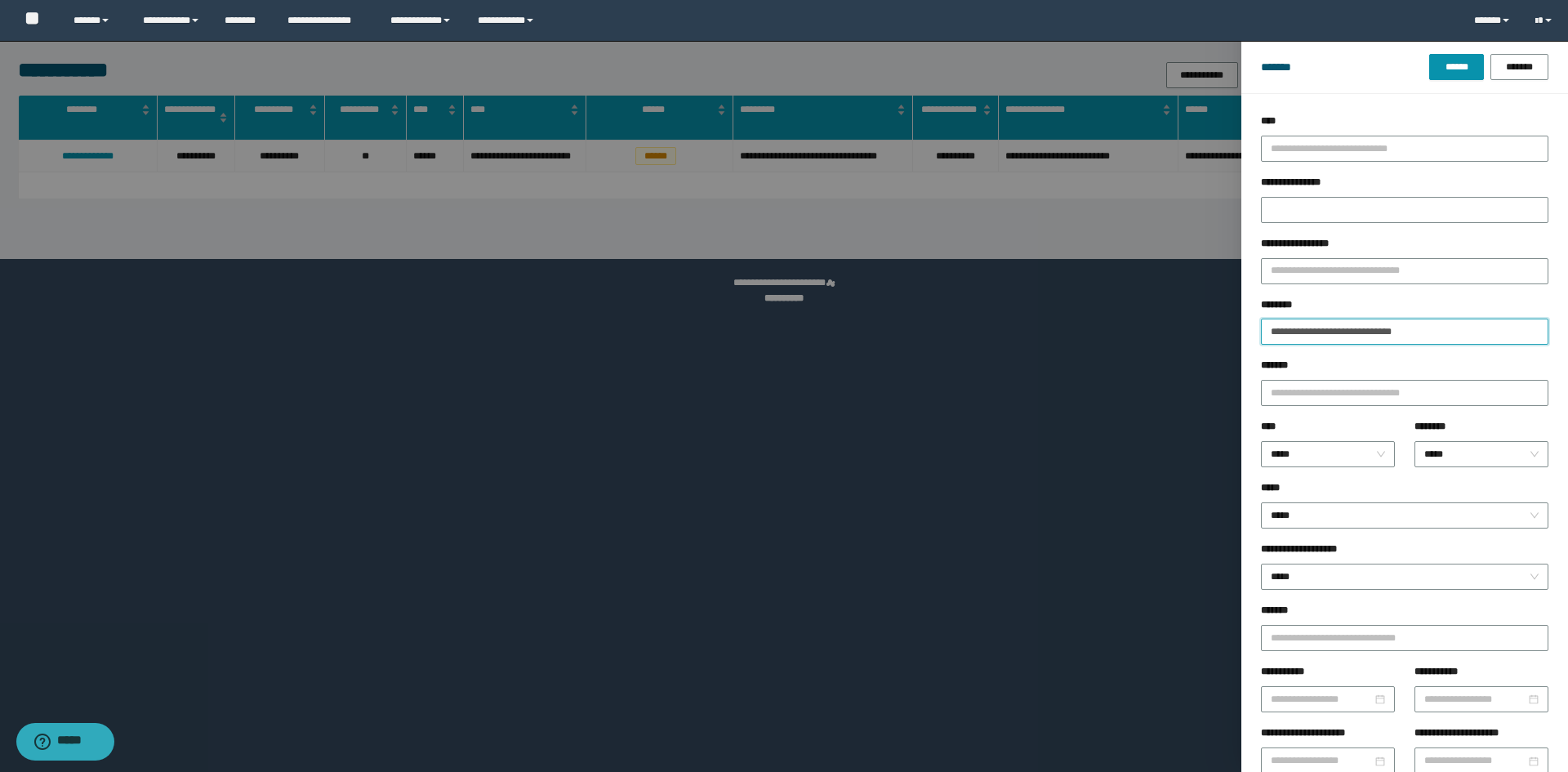 click on "******" at bounding box center (1456, 67) 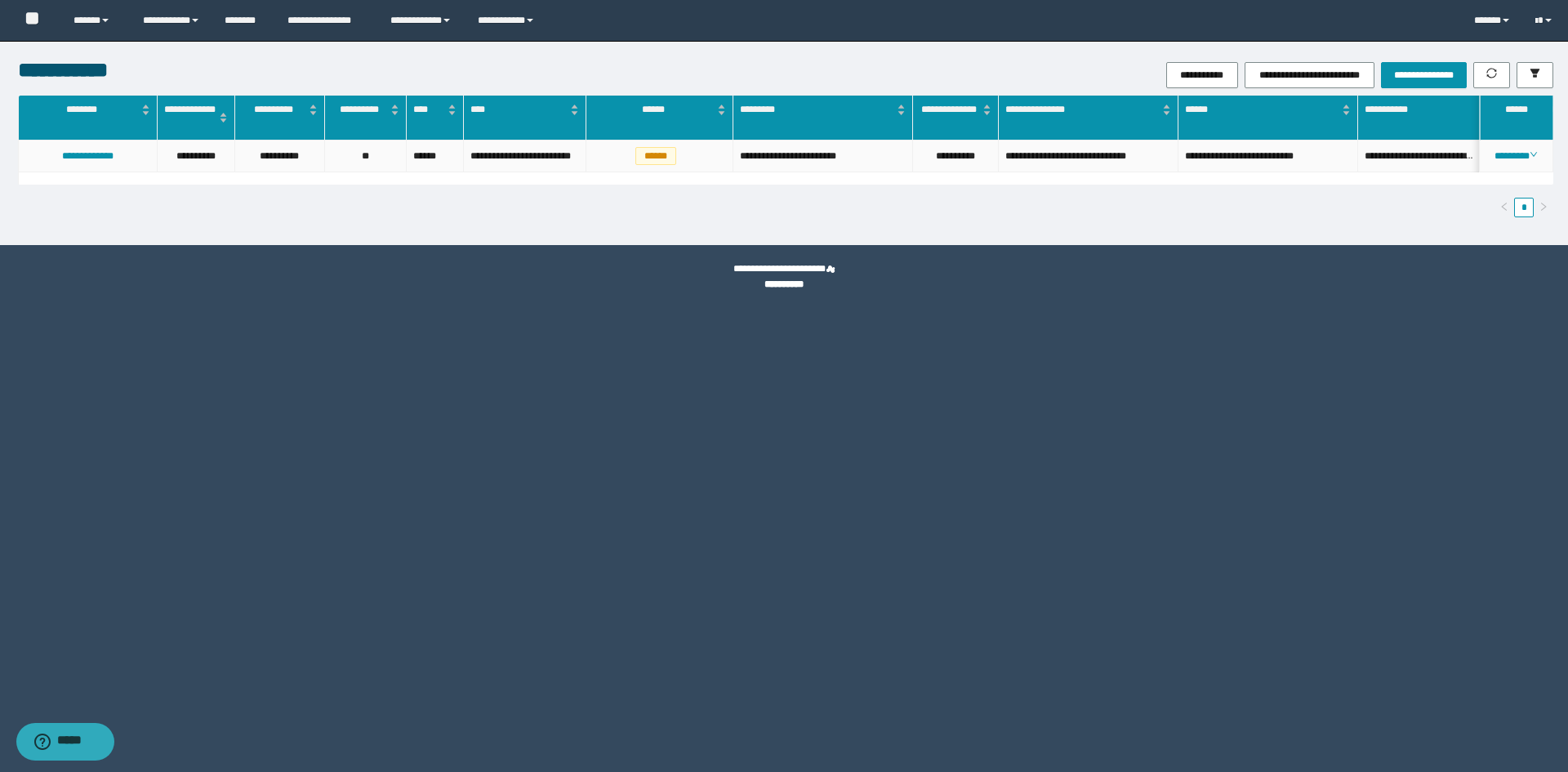 click on "**********" at bounding box center [956, 156] 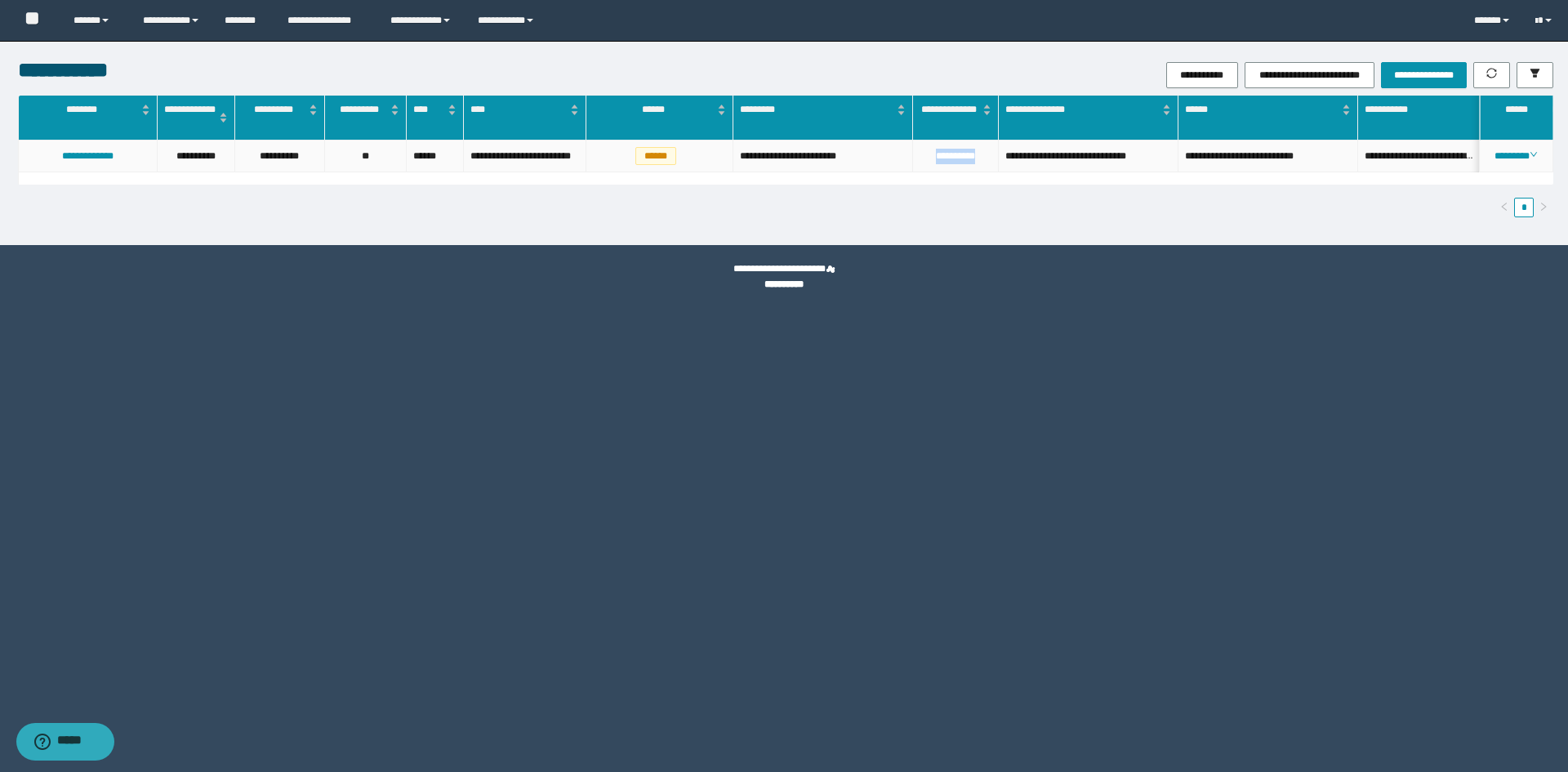 click on "**********" at bounding box center (956, 156) 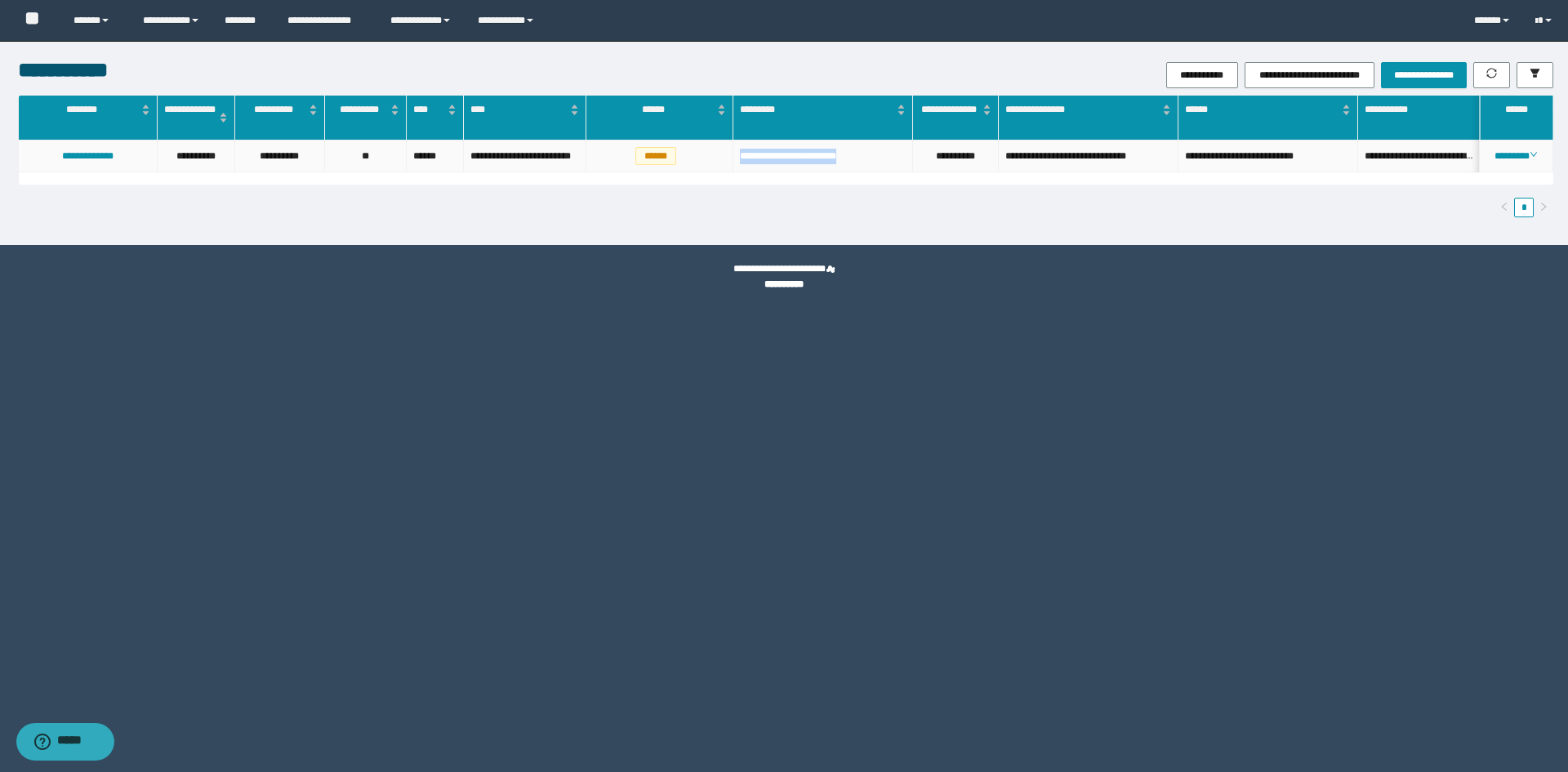 drag, startPoint x: 874, startPoint y: 156, endPoint x: 687, endPoint y: 185, distance: 189.2353 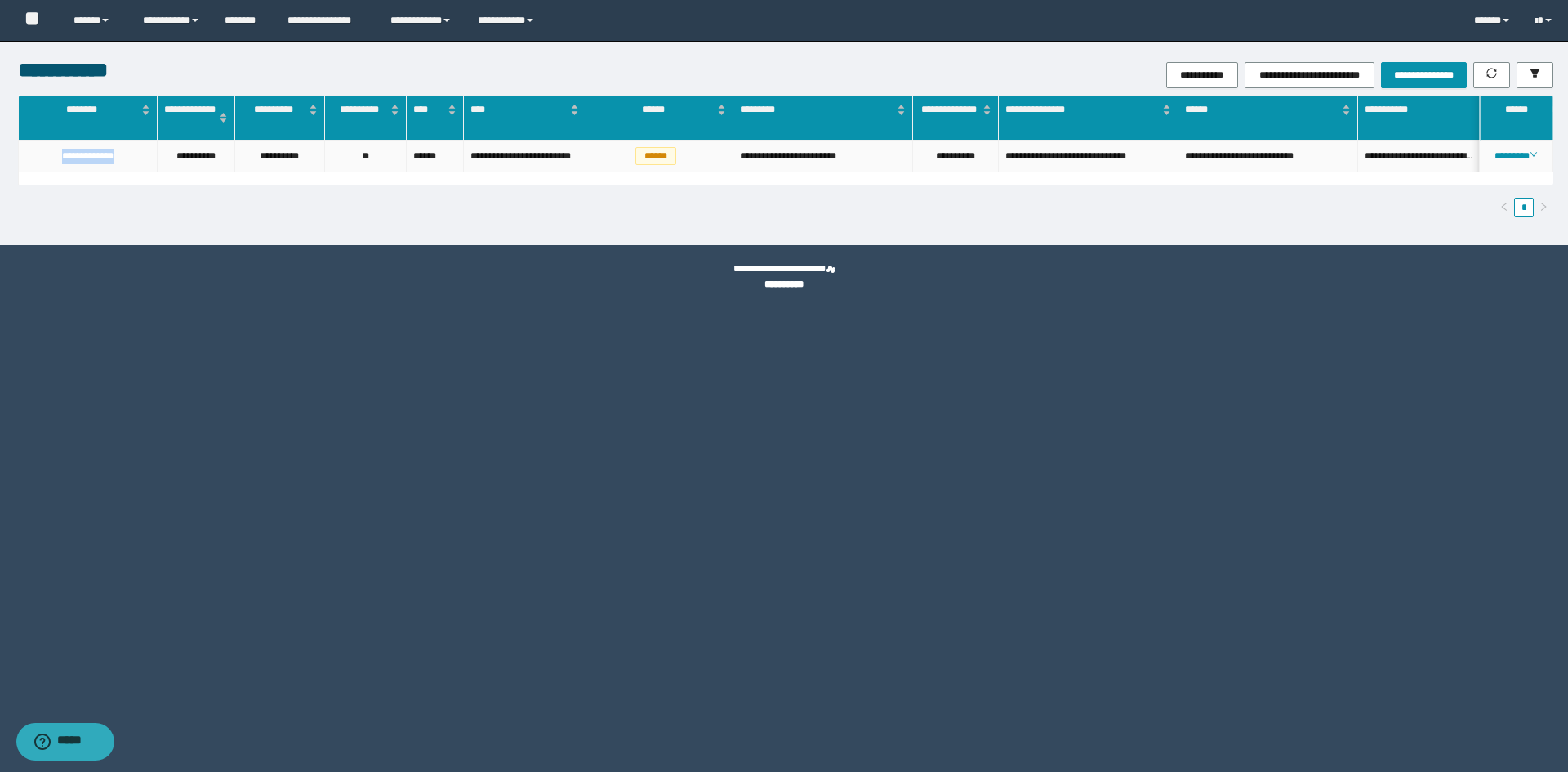 drag, startPoint x: 116, startPoint y: 158, endPoint x: 125, endPoint y: 216, distance: 58.69412 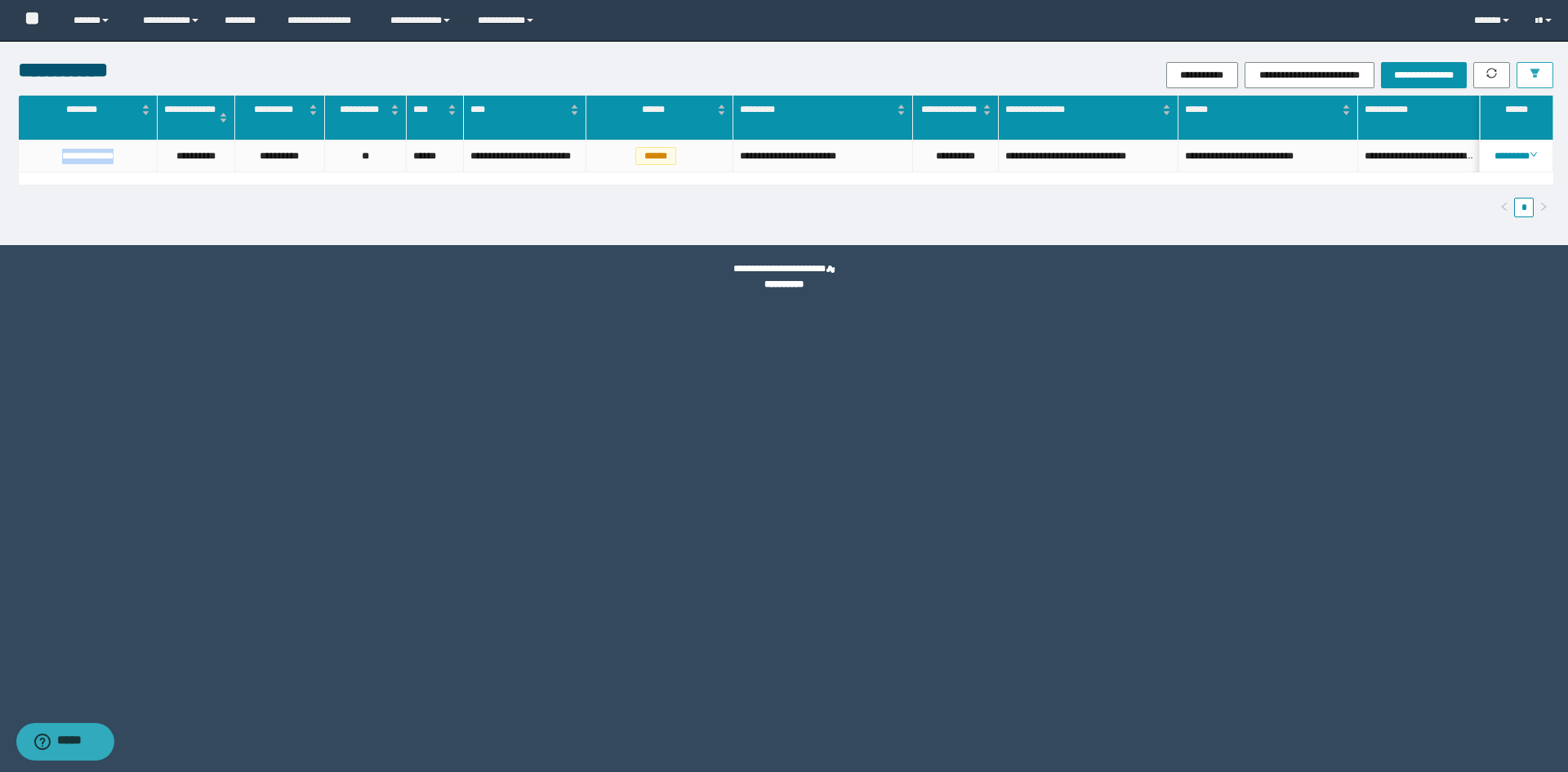 click at bounding box center (1535, 75) 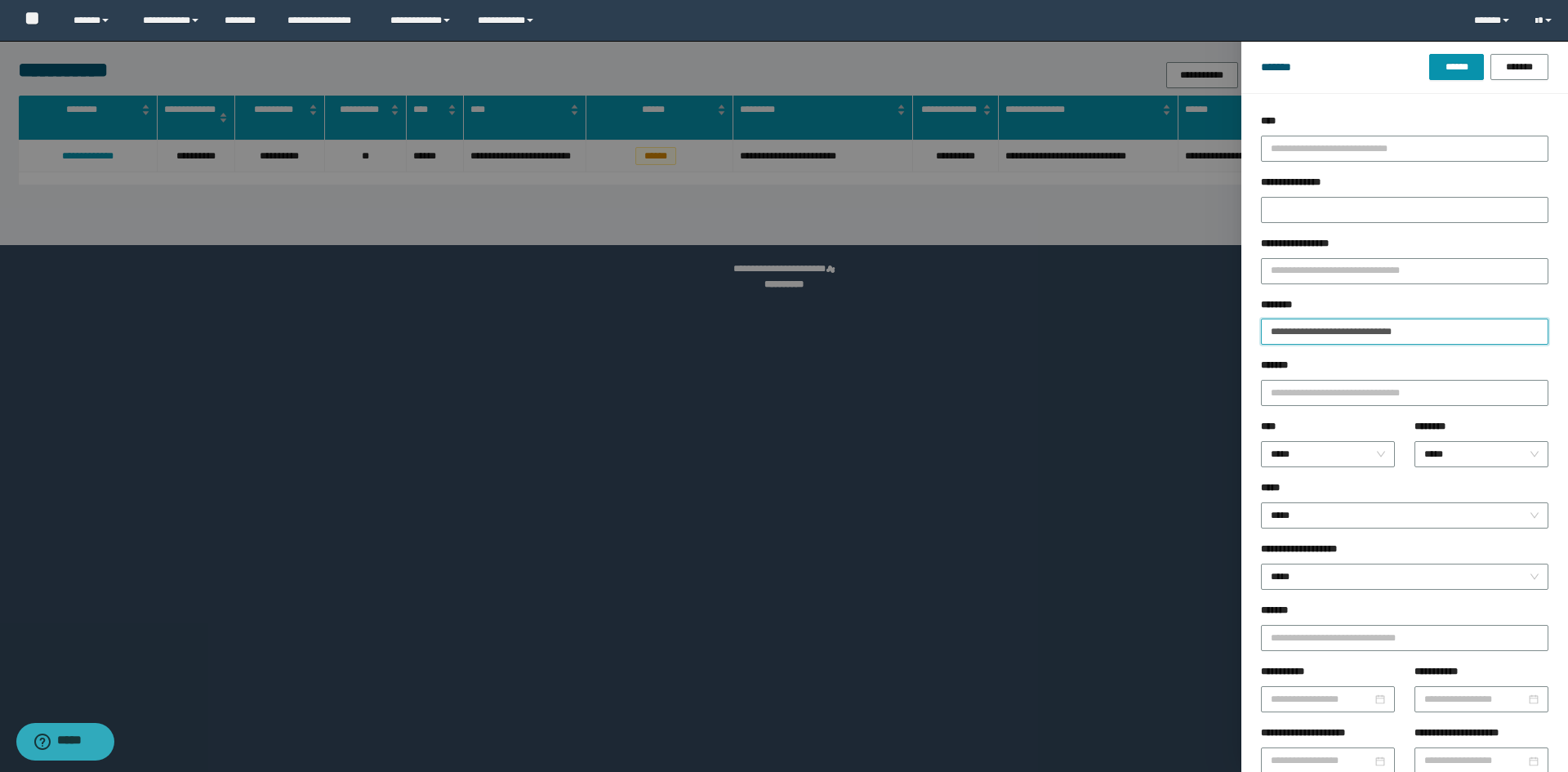 click on "**********" at bounding box center (1405, 332) 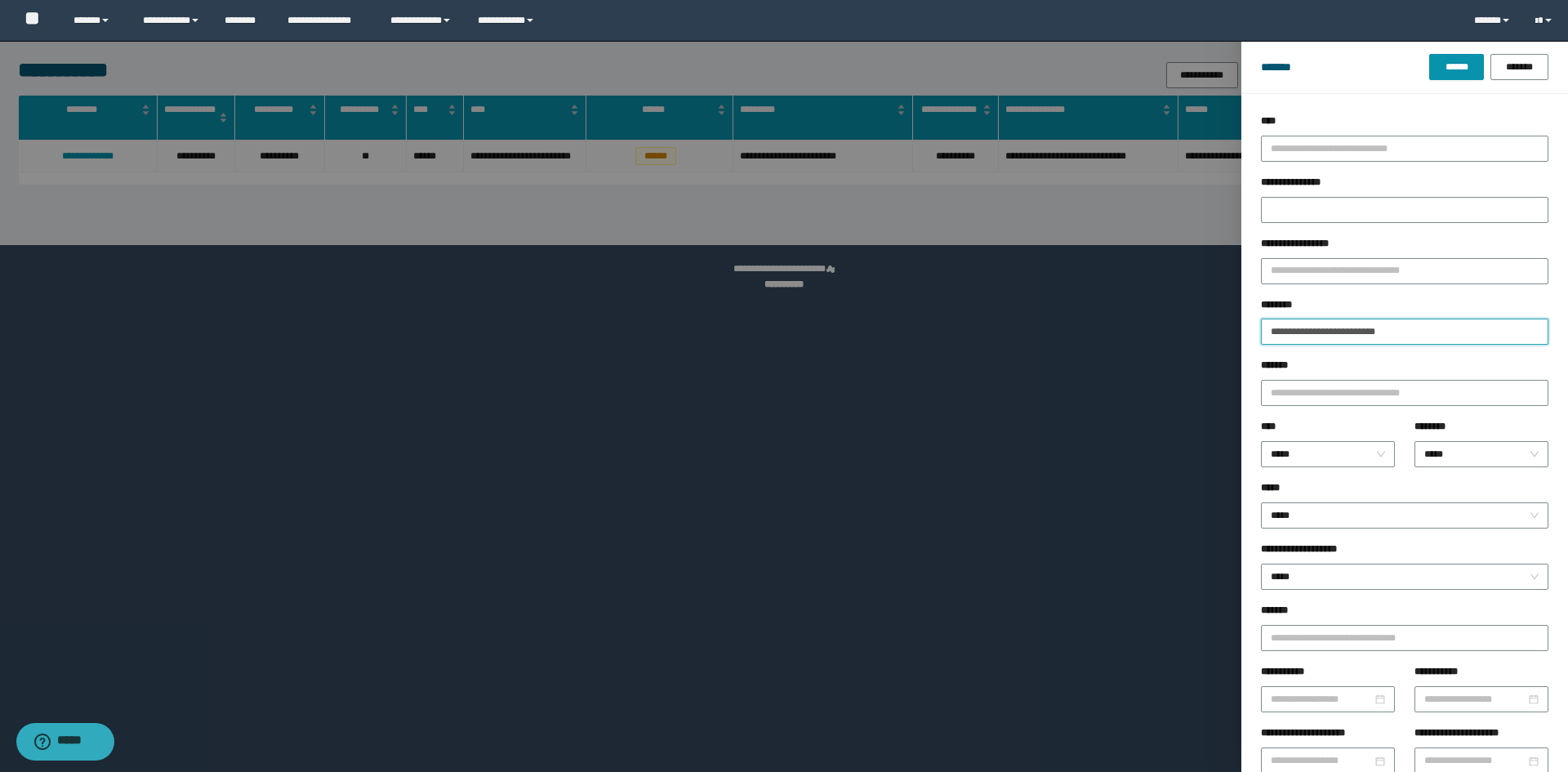 click on "******" at bounding box center [1456, 67] 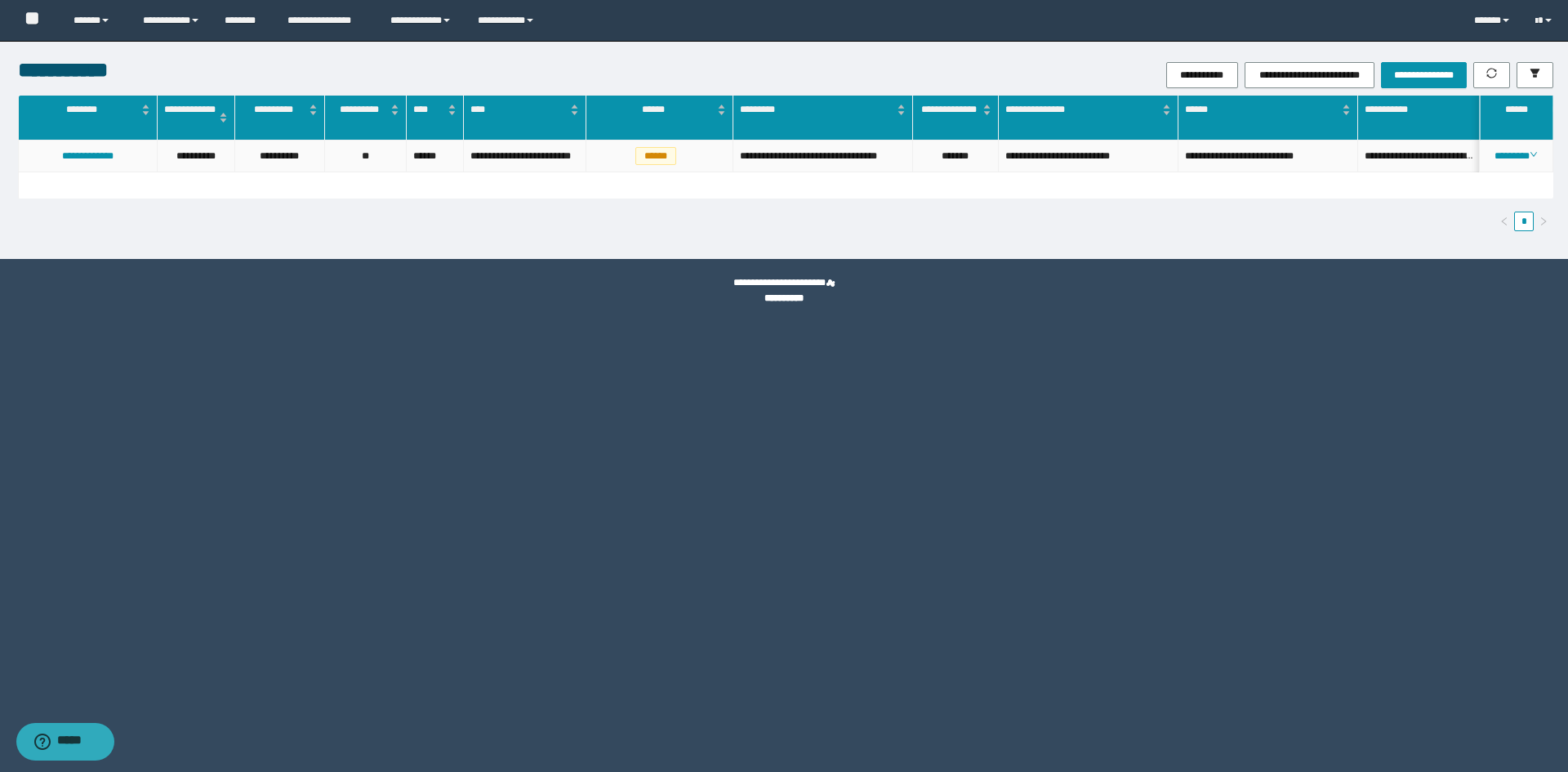 click on "*******" at bounding box center [956, 156] 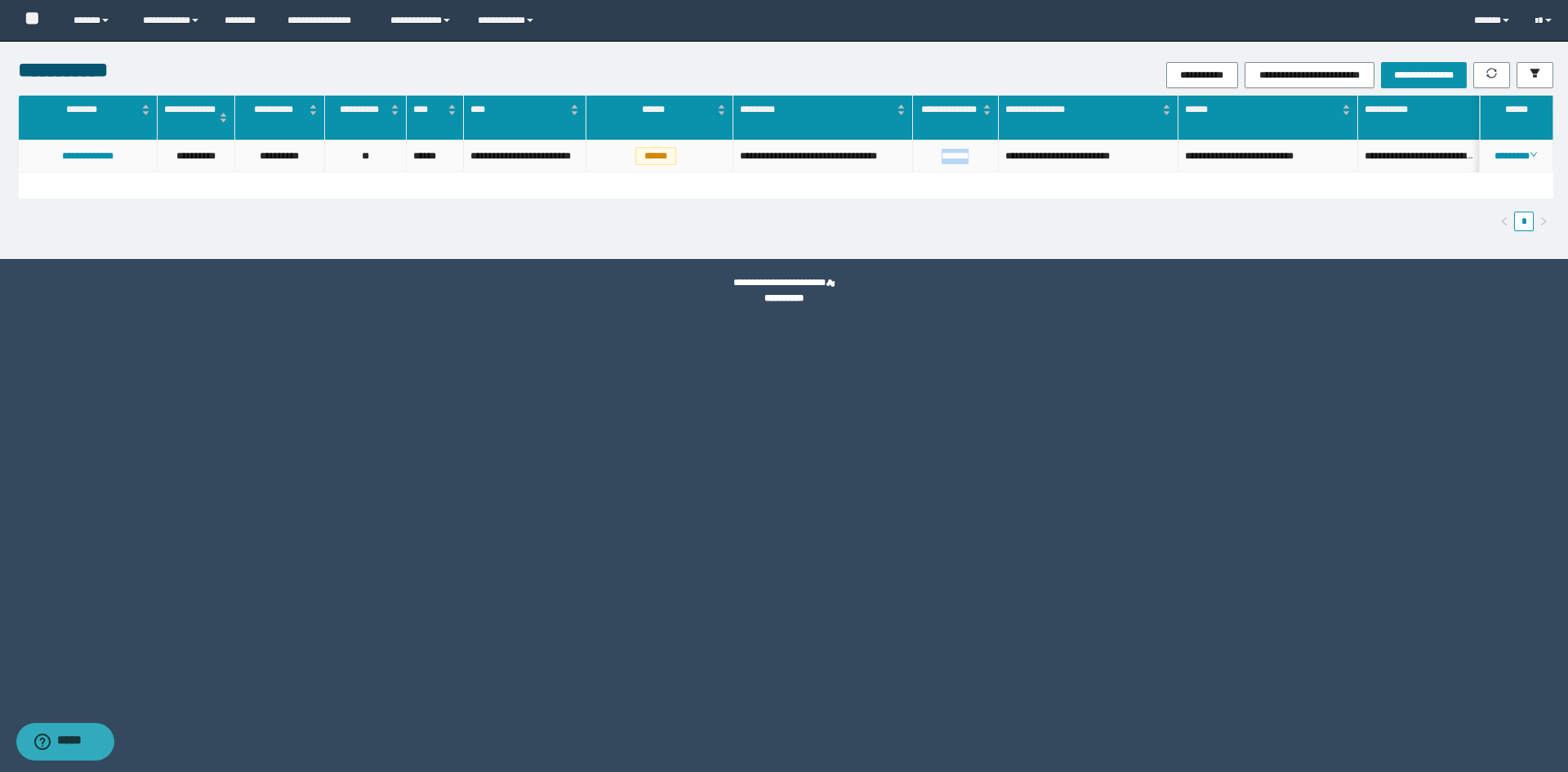 click on "*******" at bounding box center [956, 156] 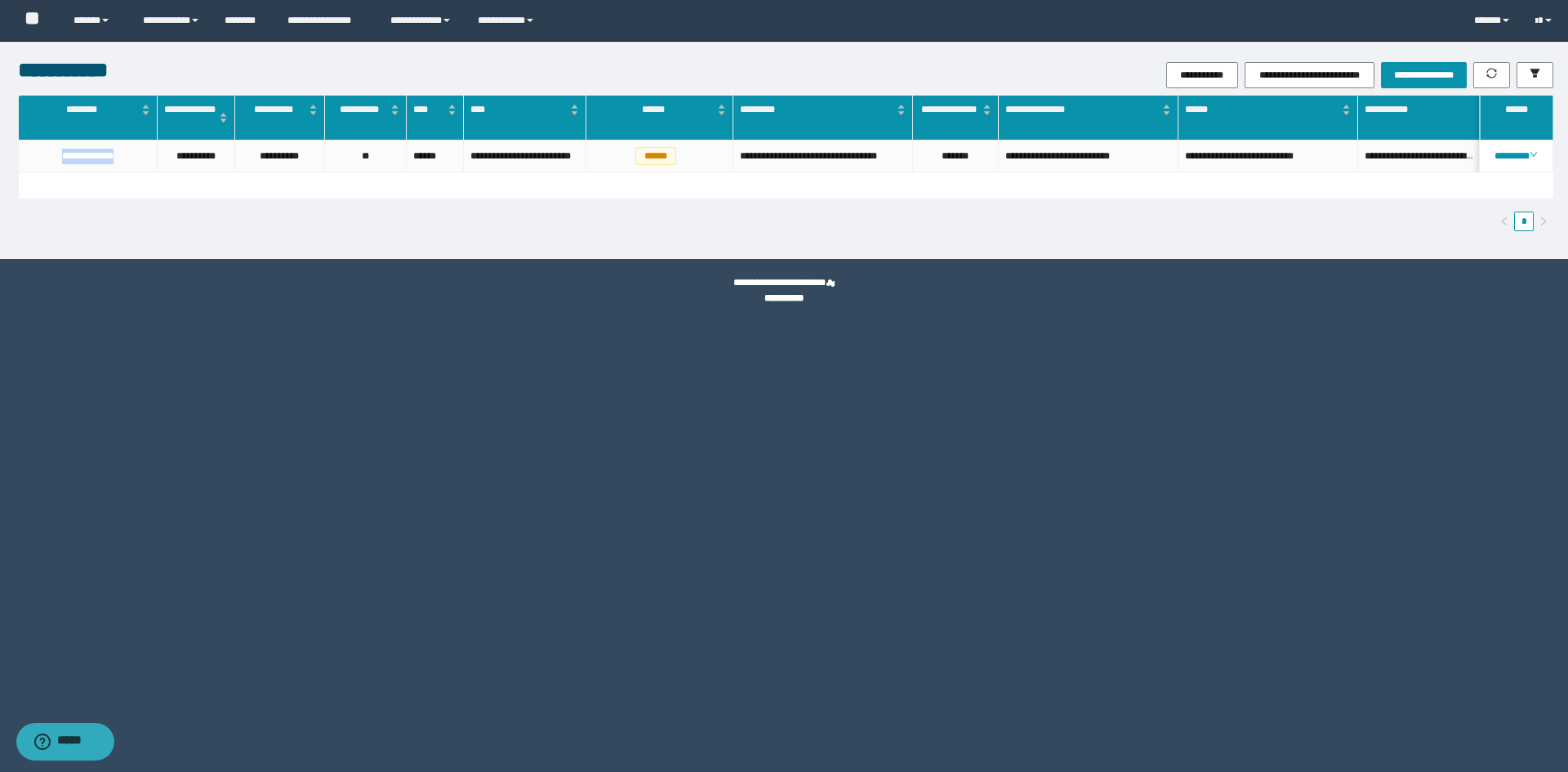 drag, startPoint x: 69, startPoint y: 170, endPoint x: 0, endPoint y: 187, distance: 71.063352 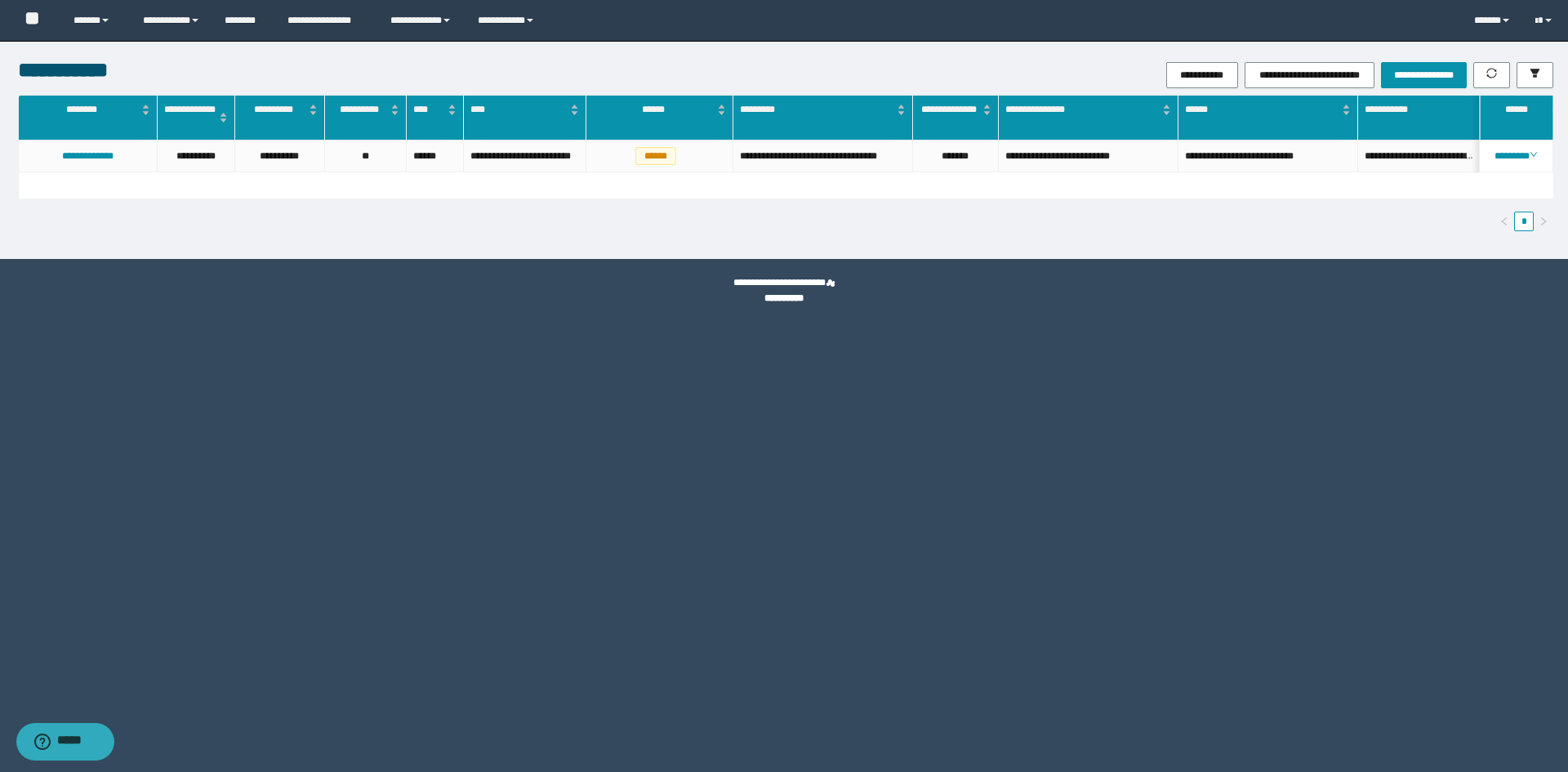 click on "**********" at bounding box center (784, 386) 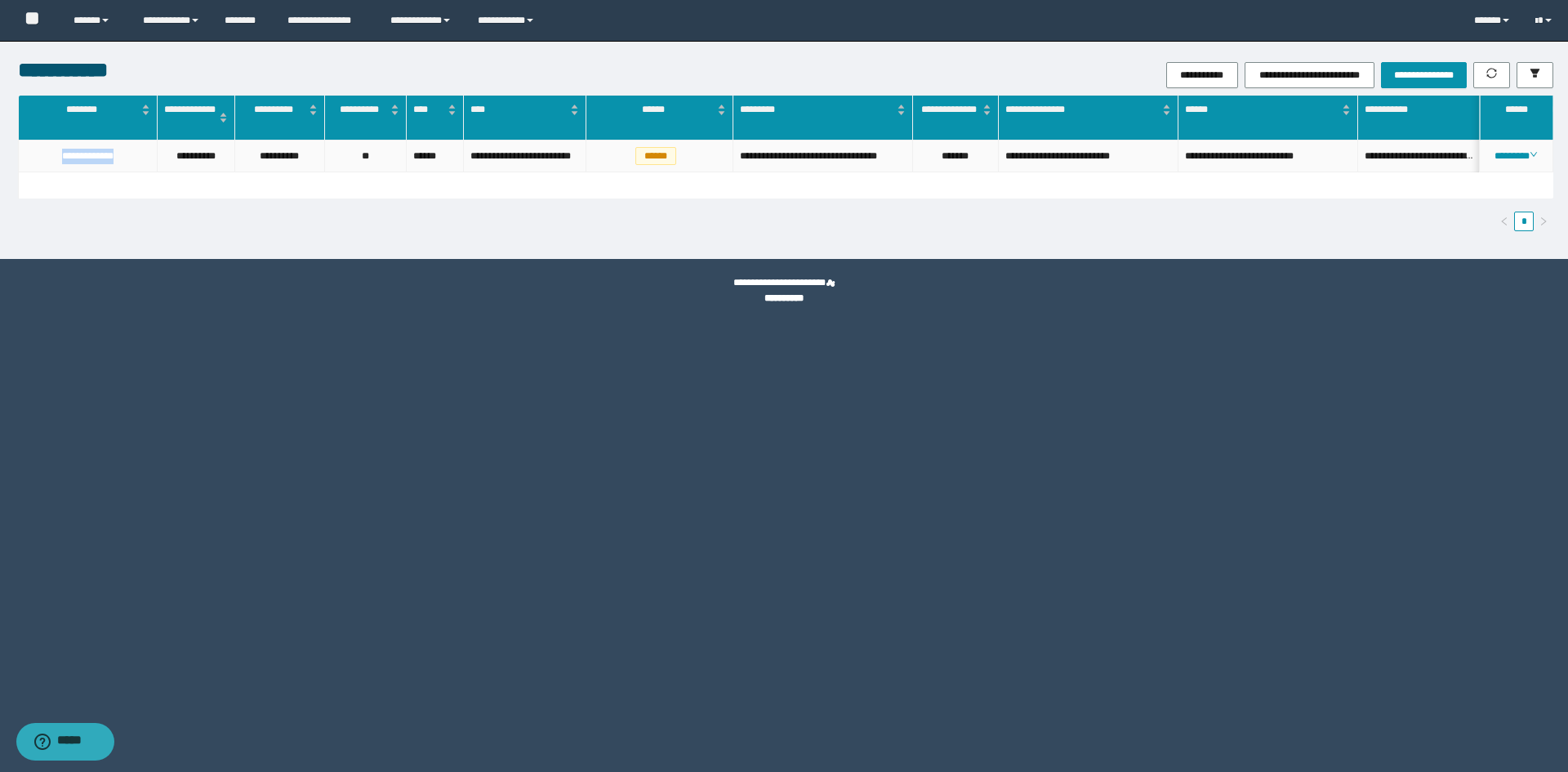 drag, startPoint x: 127, startPoint y: 169, endPoint x: 47, endPoint y: 163, distance: 80.22468 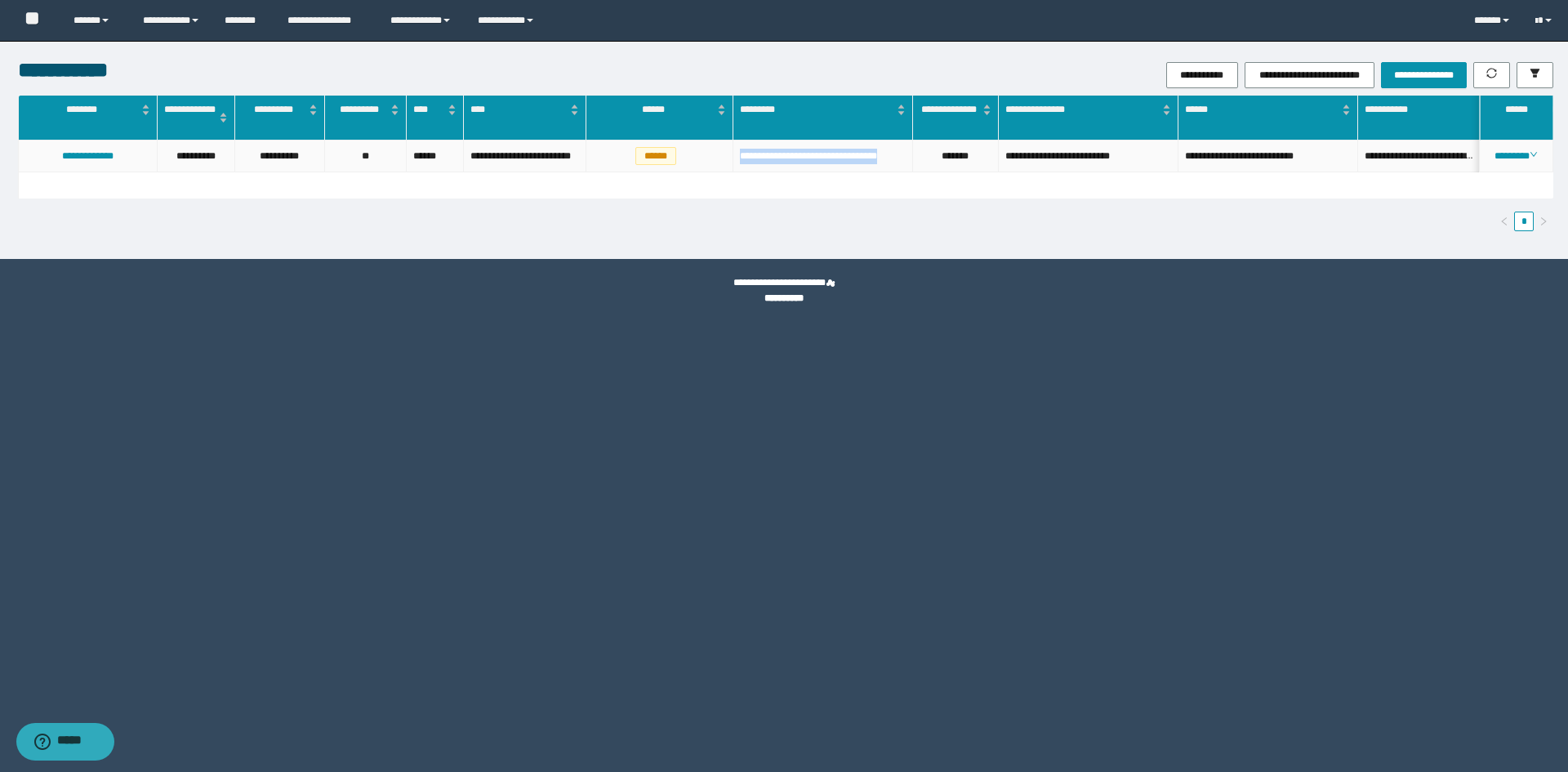 drag, startPoint x: 779, startPoint y: 163, endPoint x: 741, endPoint y: 155, distance: 38.832976 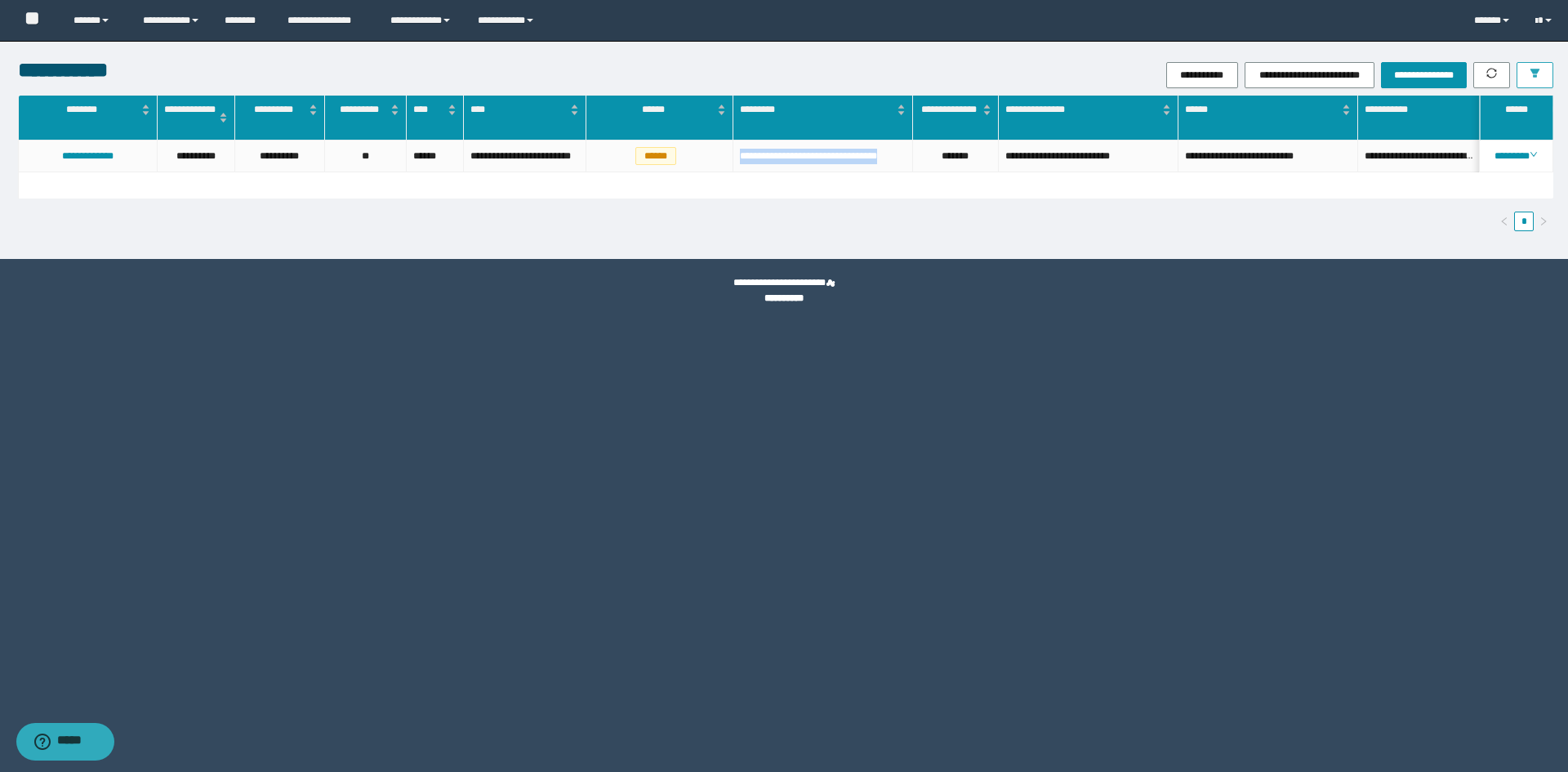 click 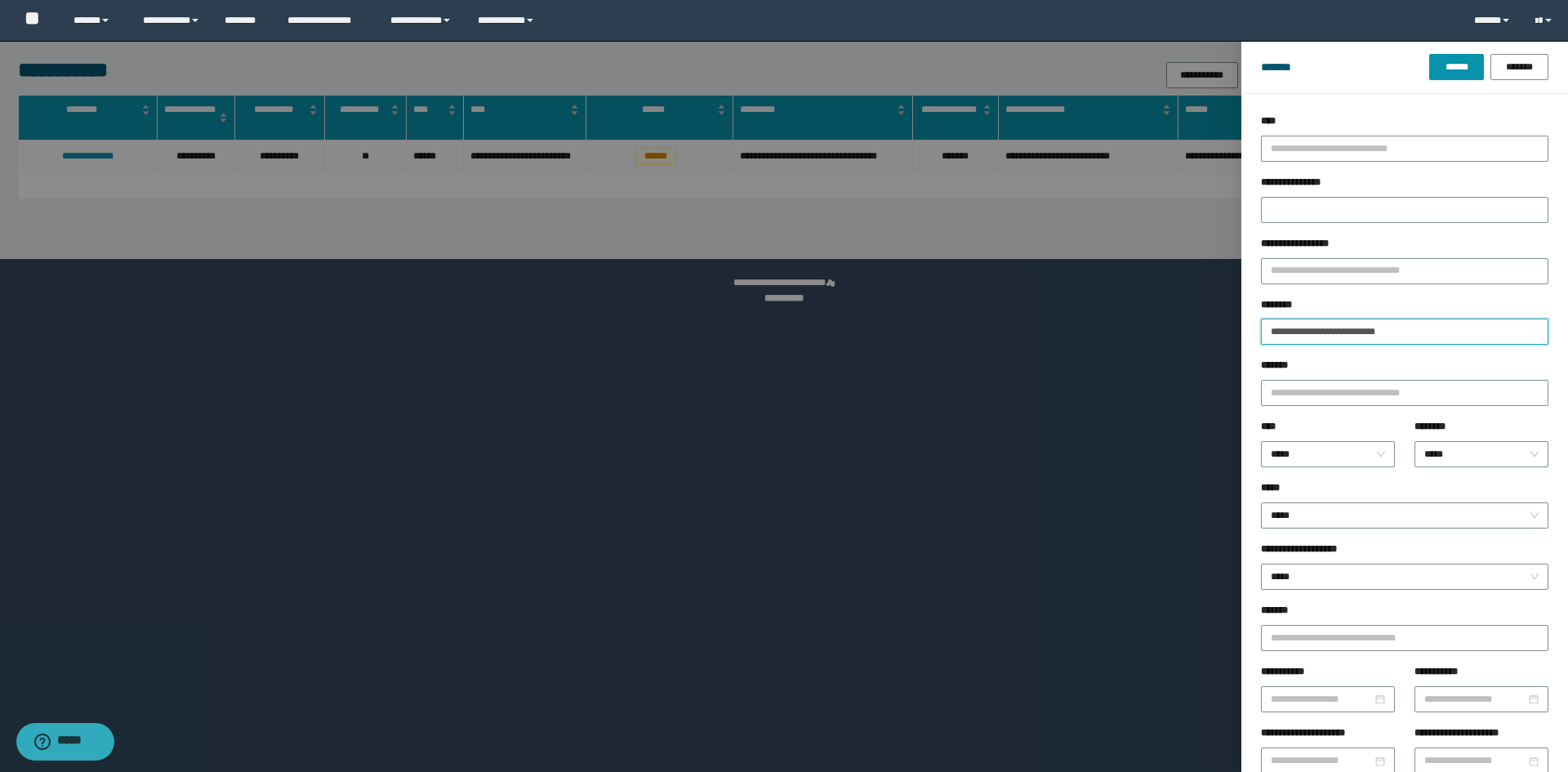 click on "**********" at bounding box center [1405, 332] 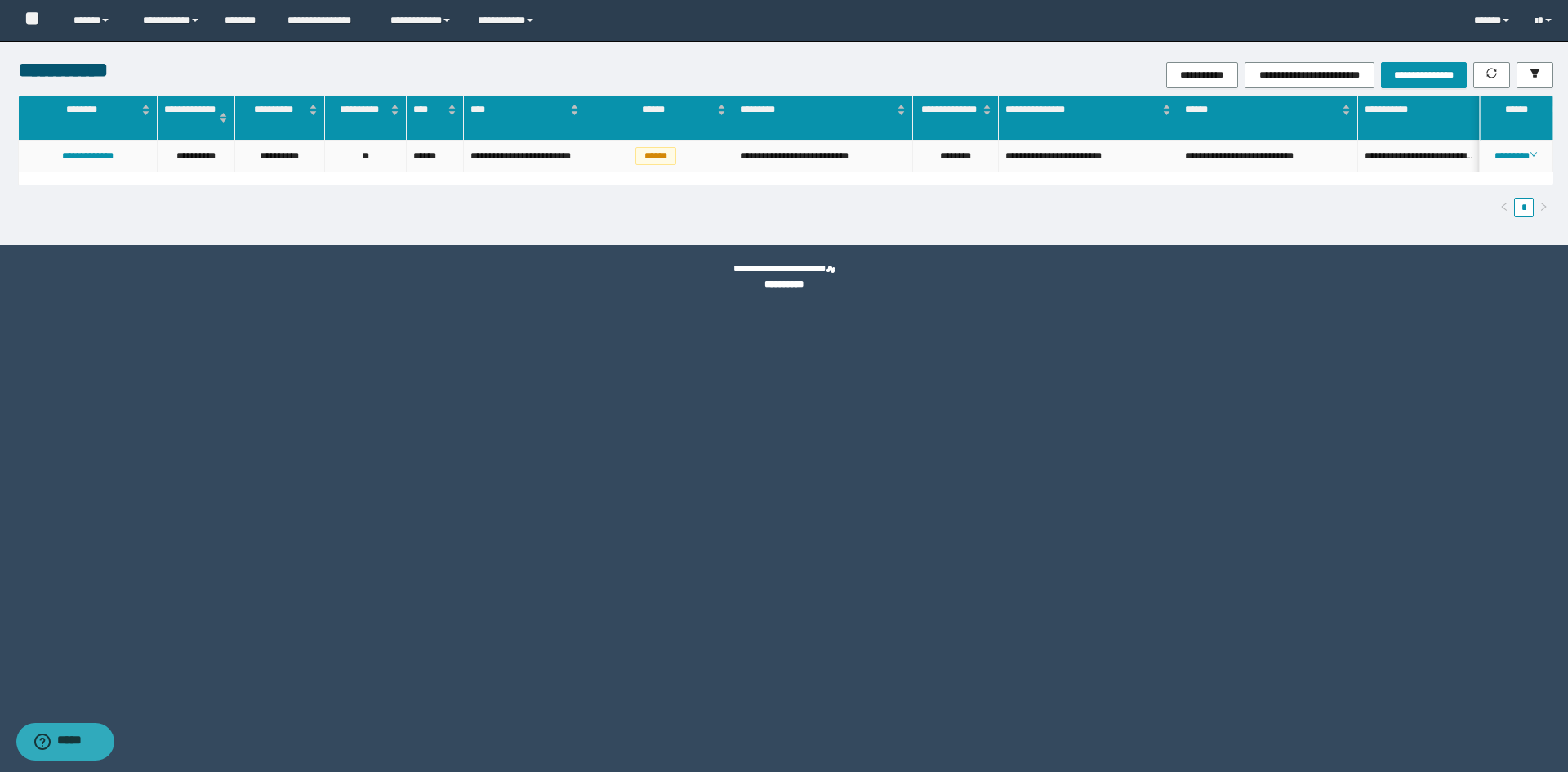 click on "********" at bounding box center (956, 156) 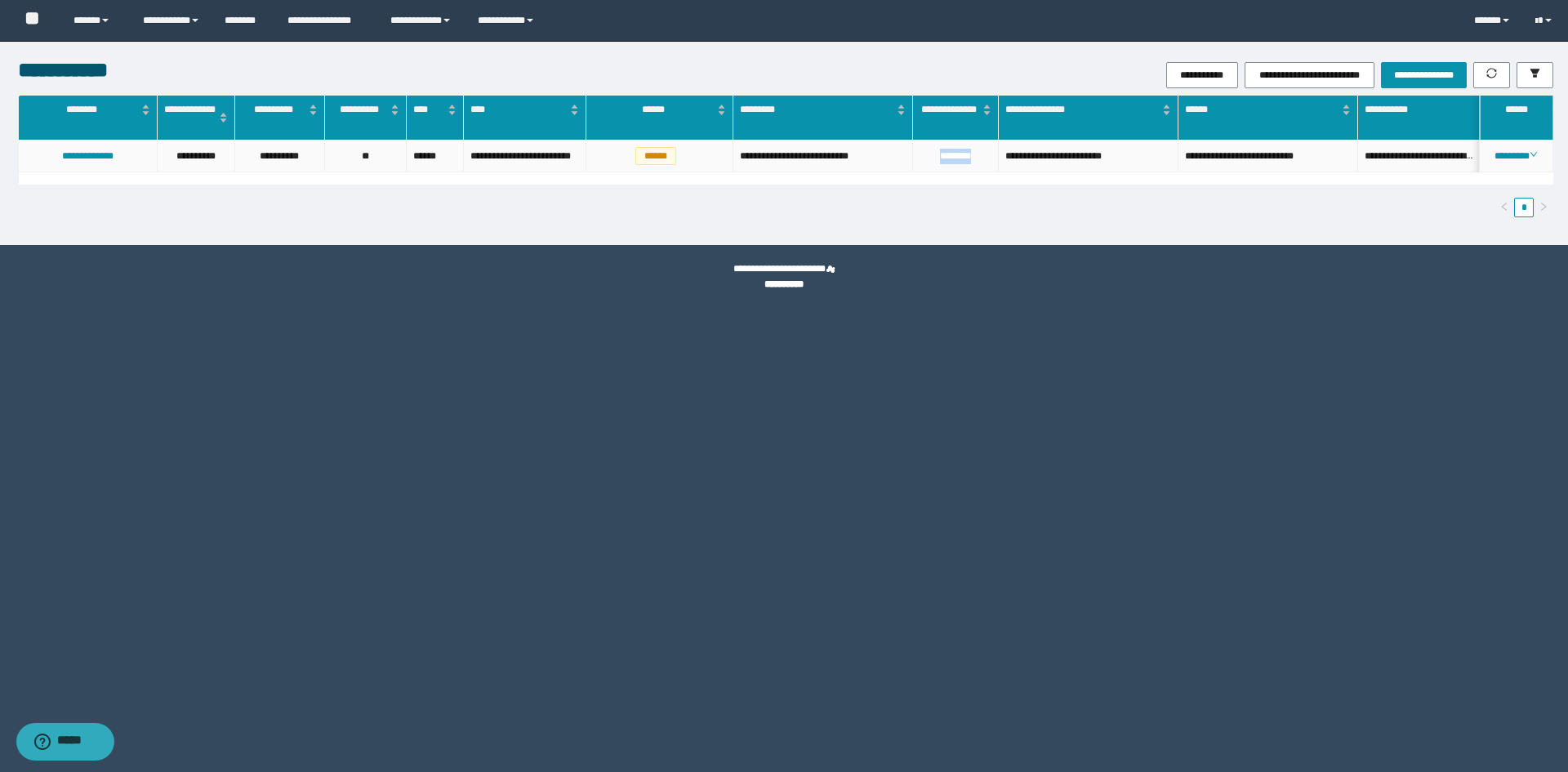 click on "********" at bounding box center [956, 156] 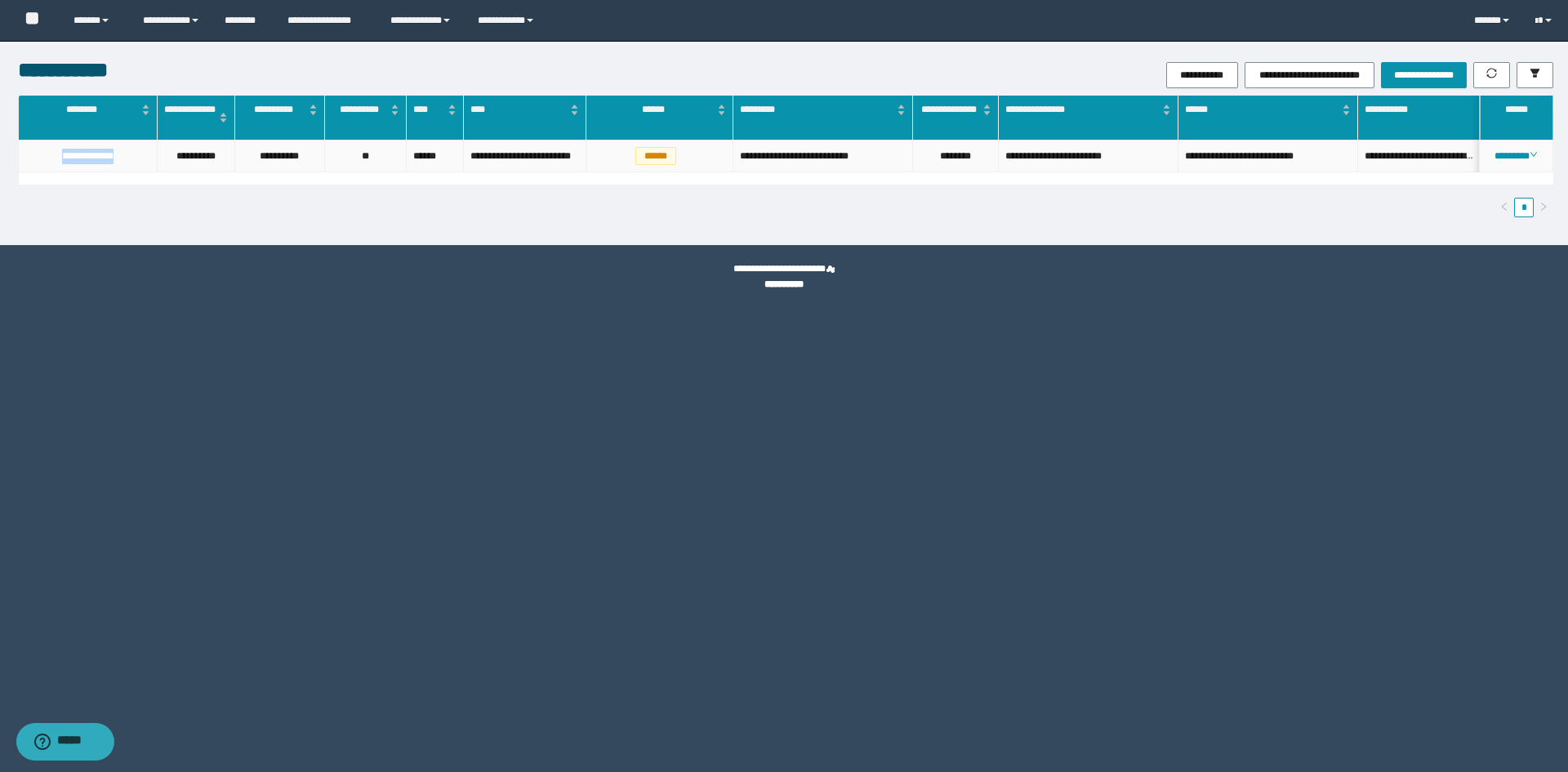 drag, startPoint x: 136, startPoint y: 166, endPoint x: 43, endPoint y: 156, distance: 93.53609 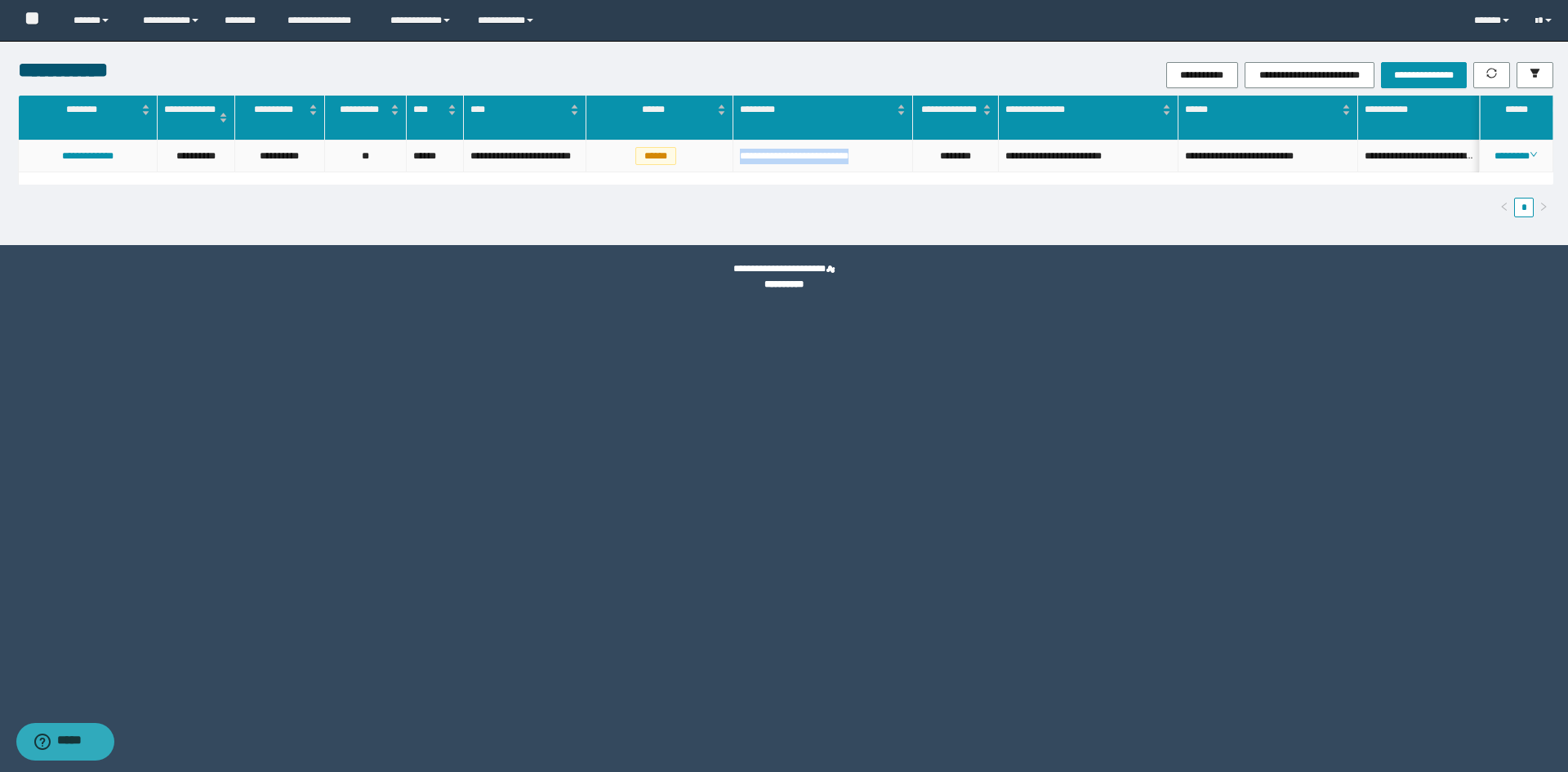 drag, startPoint x: 884, startPoint y: 158, endPoint x: 760, endPoint y: 193, distance: 128.84487 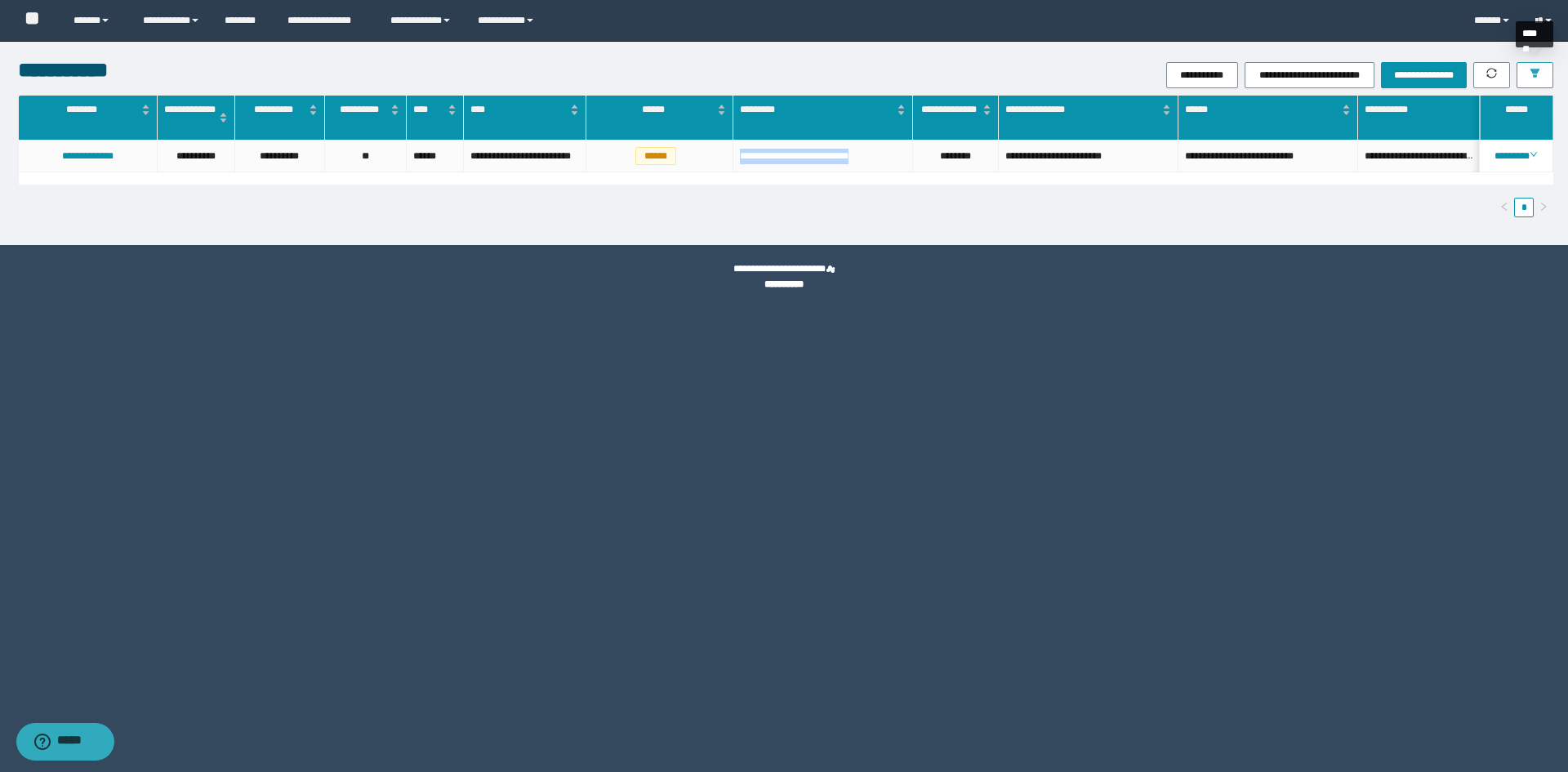click 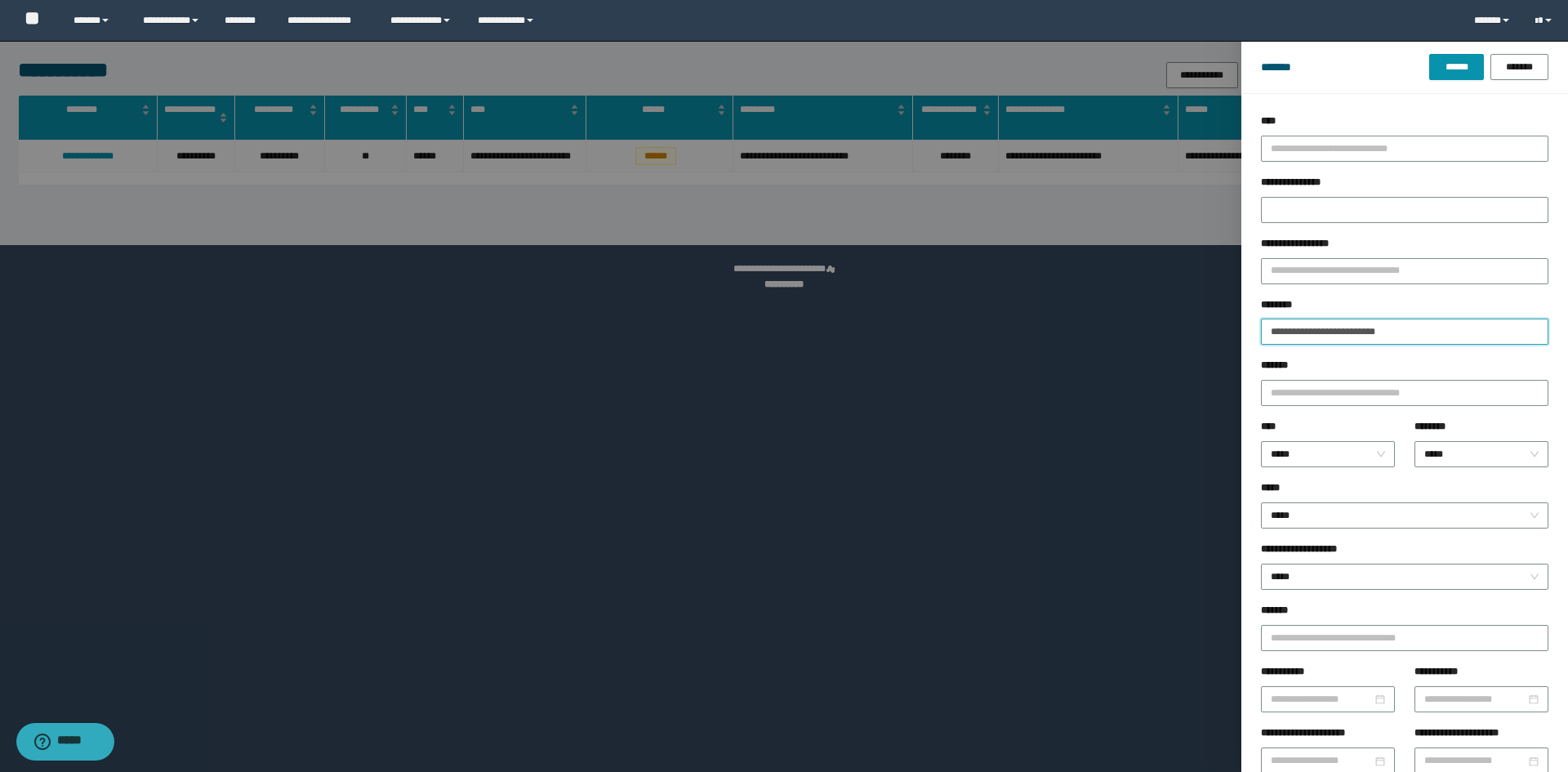 click on "**********" at bounding box center (1405, 332) 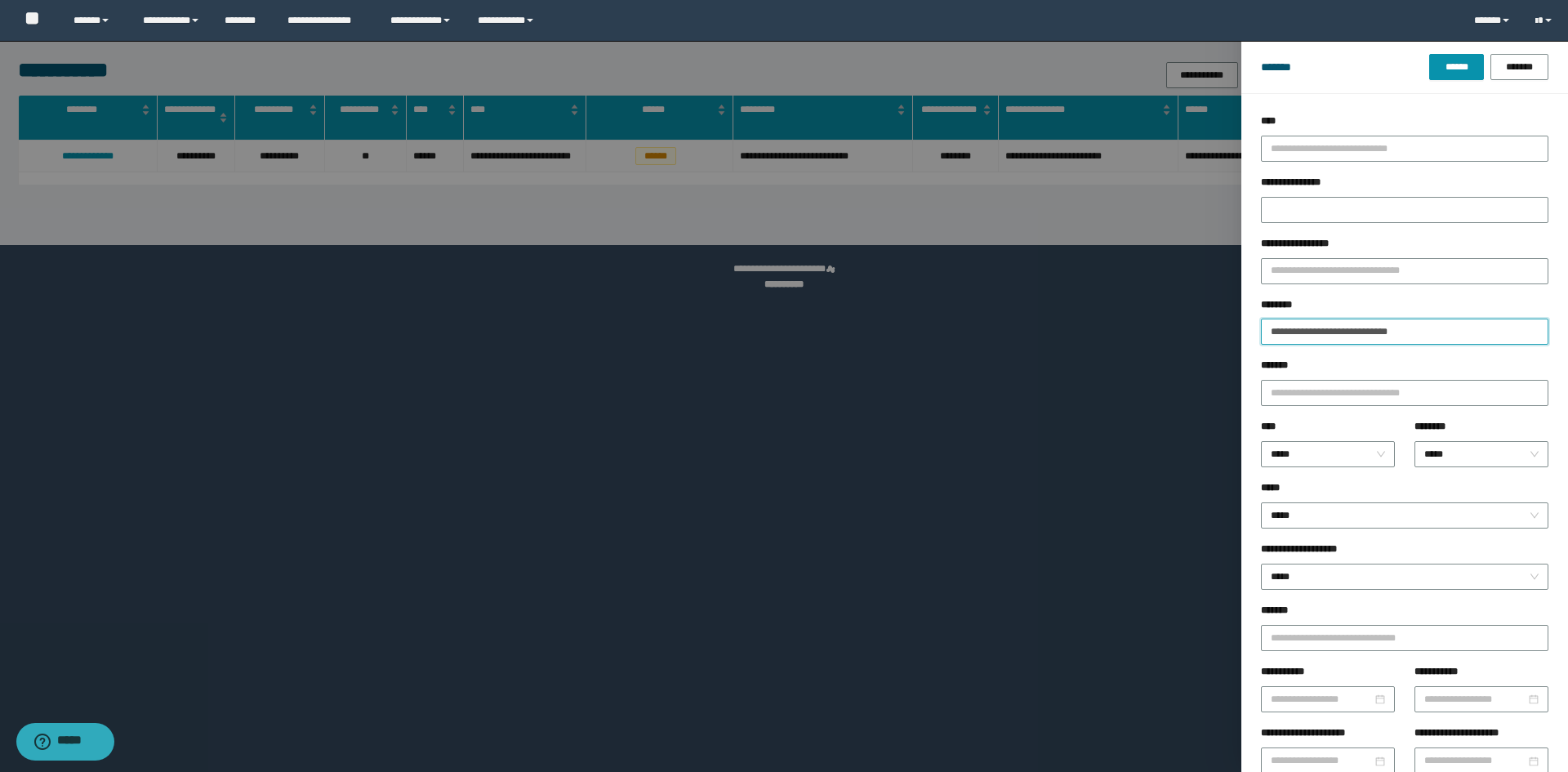click on "******" at bounding box center (1456, 67) 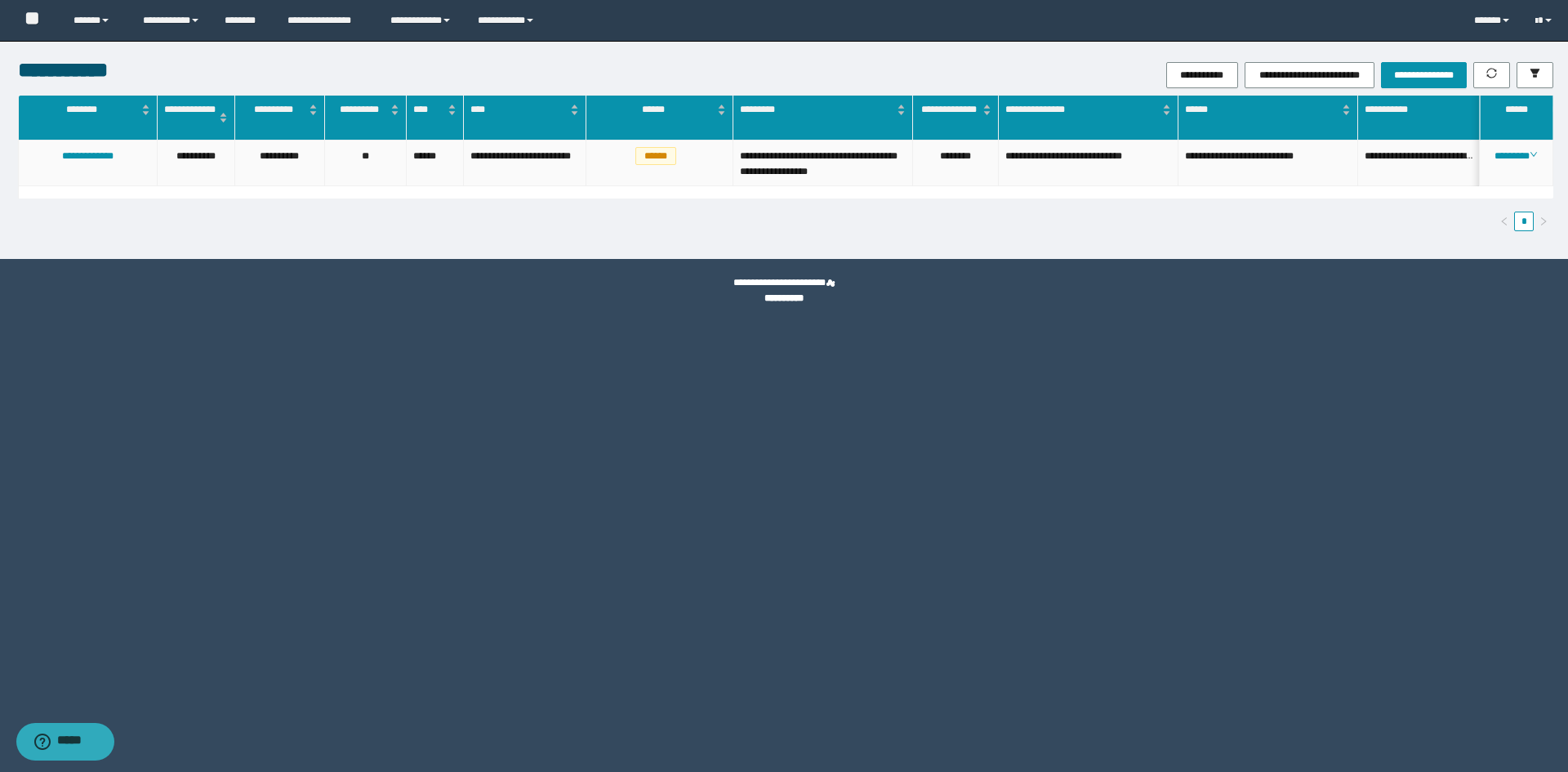 click on "********" at bounding box center (956, 163) 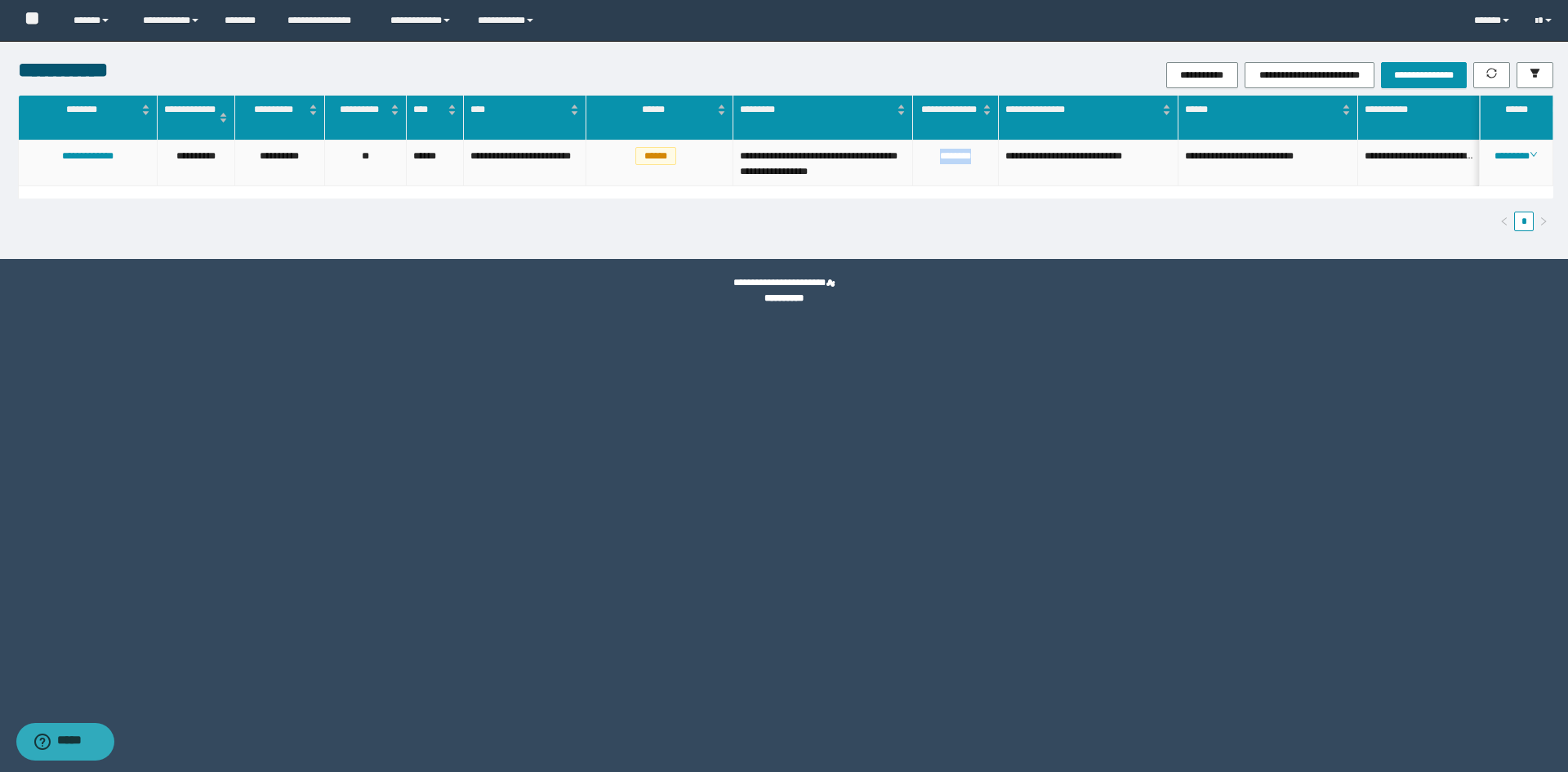 click on "********" at bounding box center (956, 163) 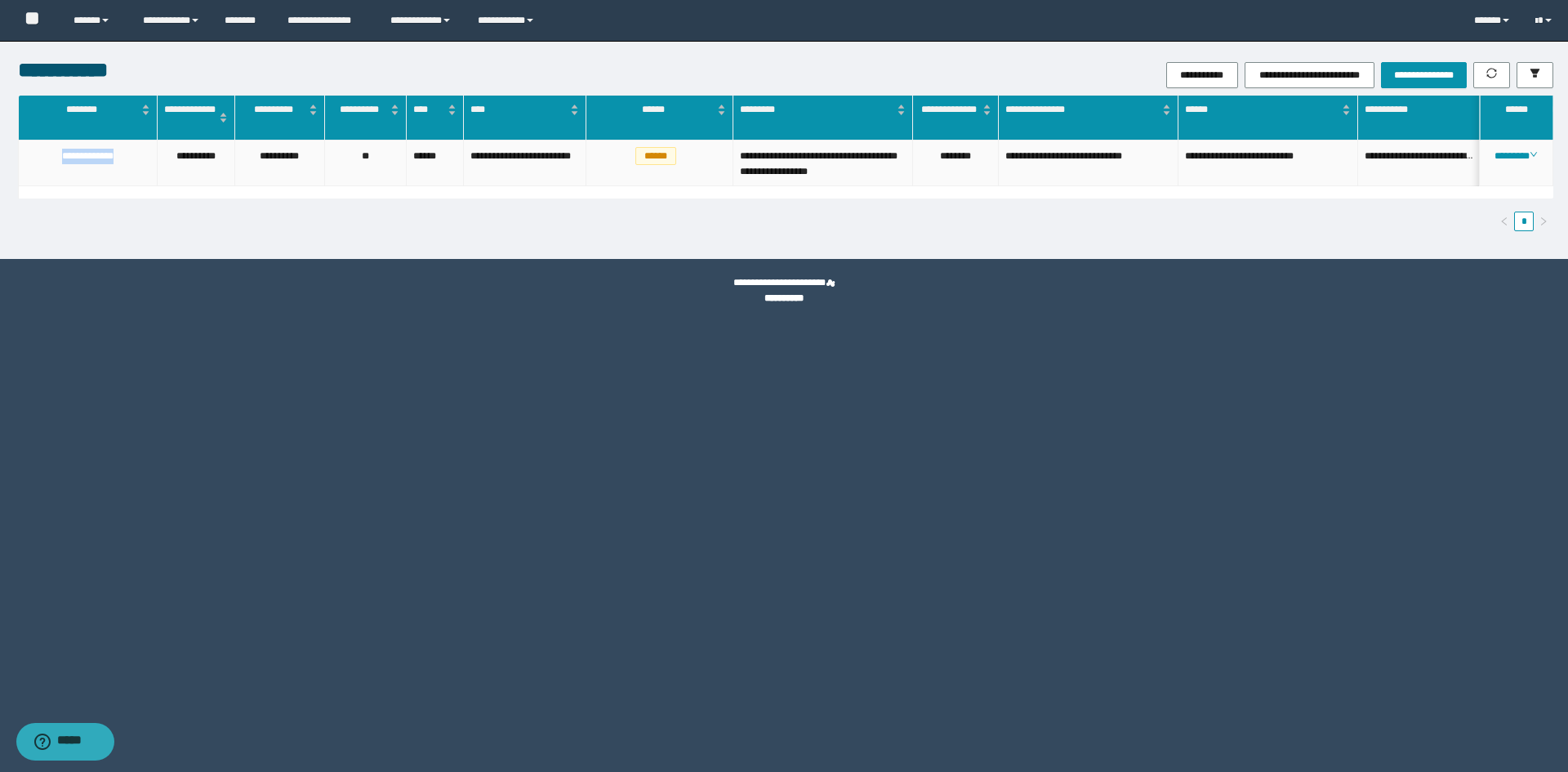 drag, startPoint x: 138, startPoint y: 167, endPoint x: 51, endPoint y: 156, distance: 87.69265 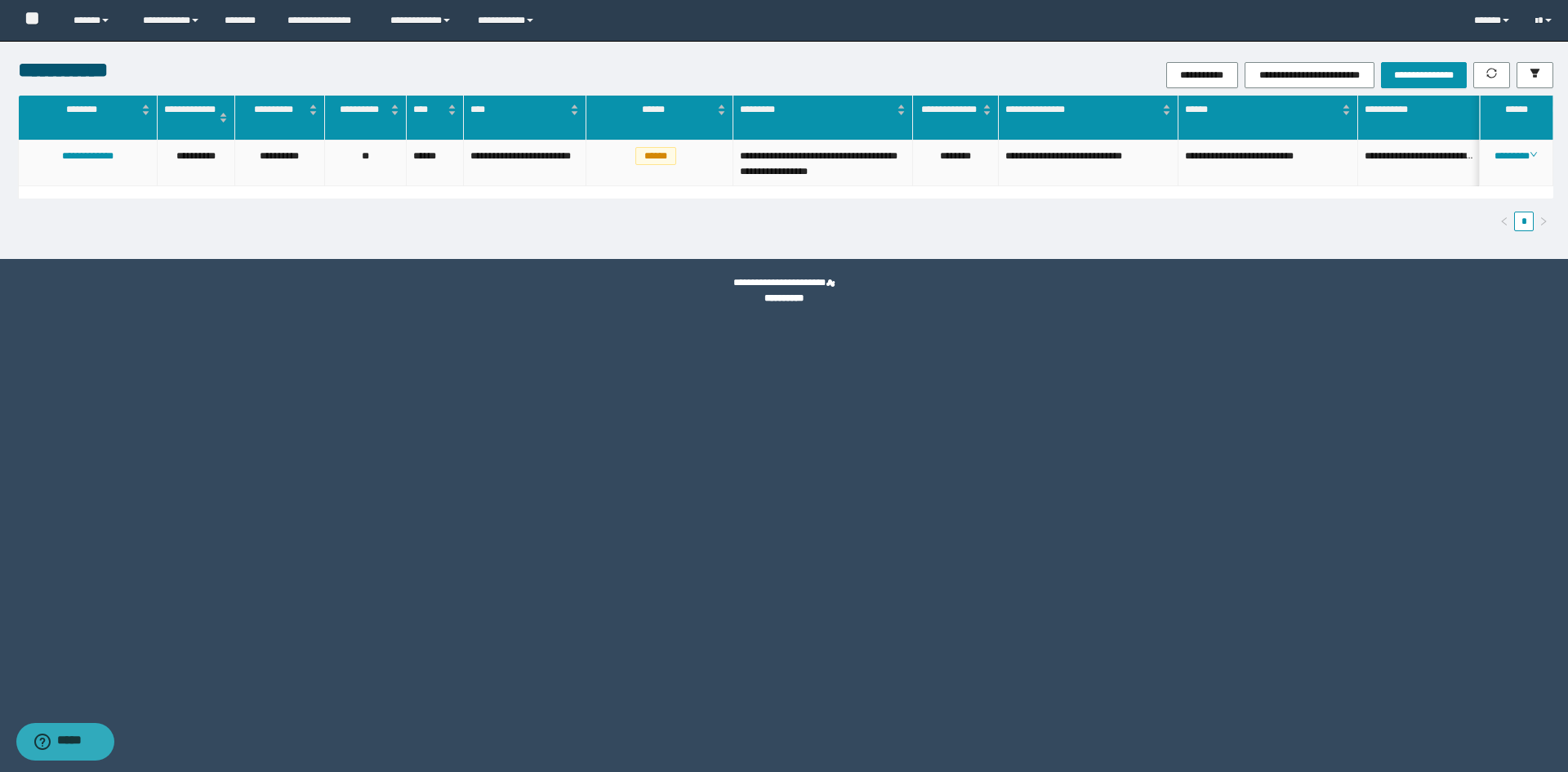 click on "**********" at bounding box center [823, 163] 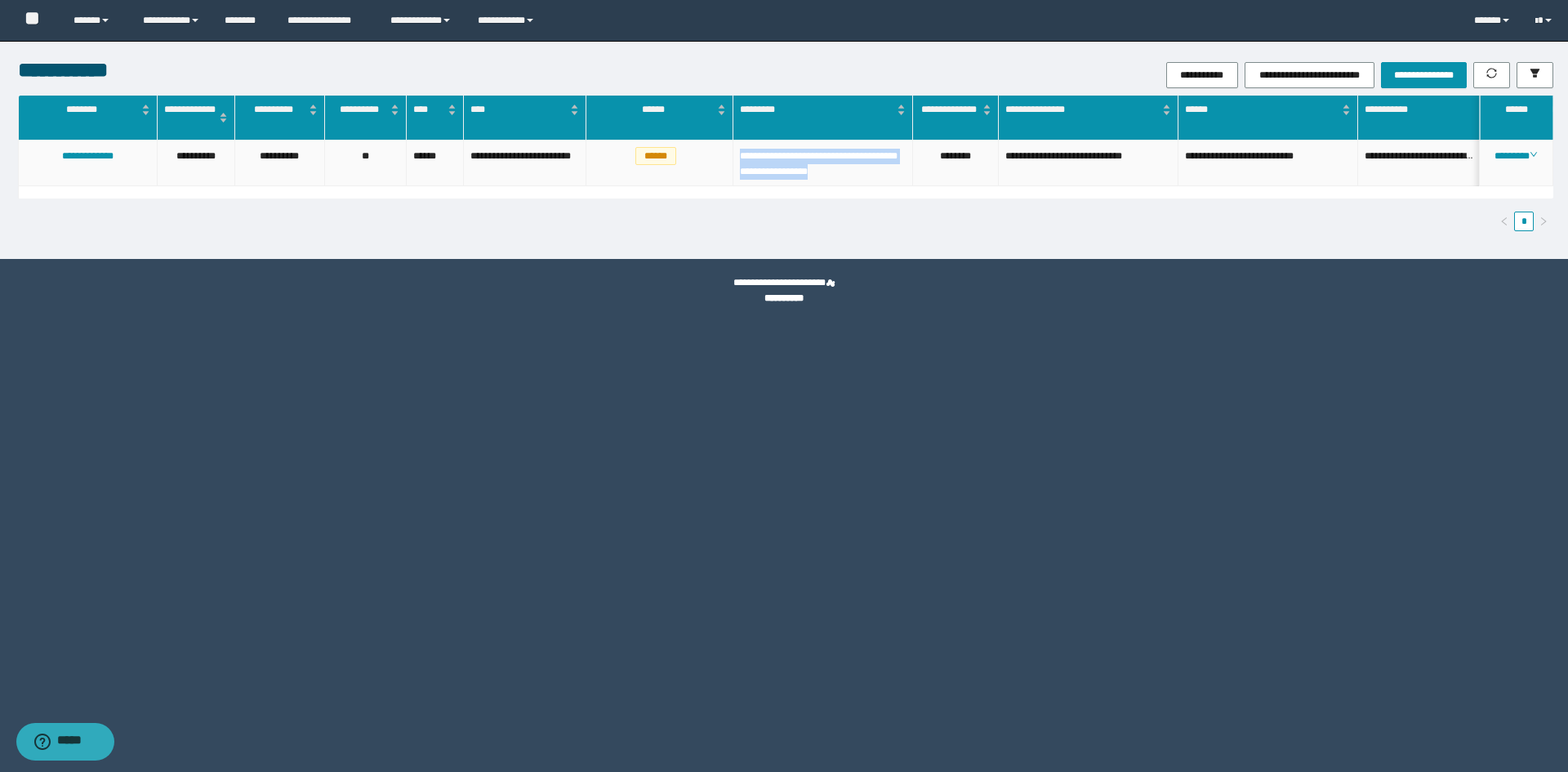 drag, startPoint x: 808, startPoint y: 170, endPoint x: 741, endPoint y: 158, distance: 68.06614 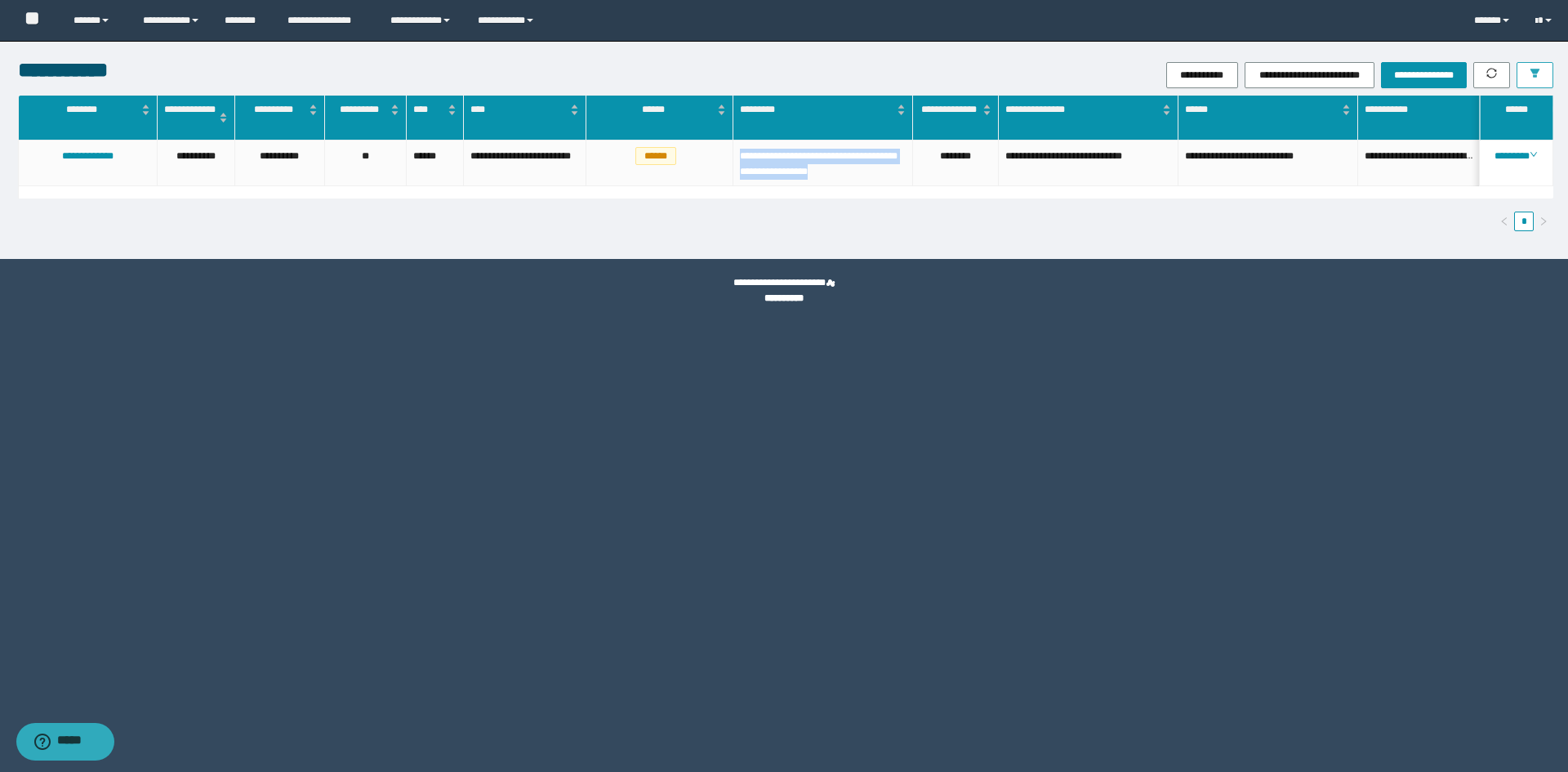click 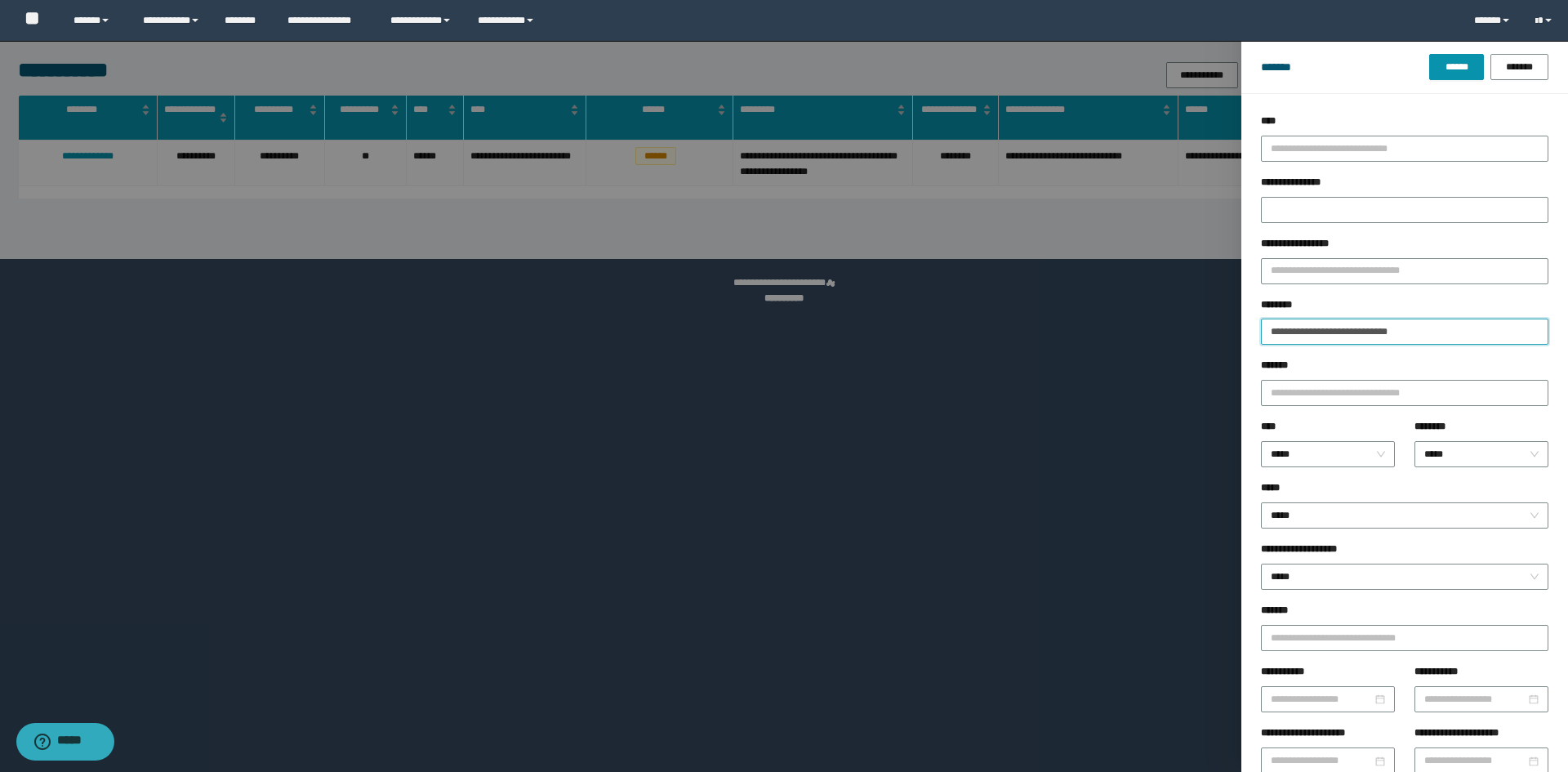 click on "**********" at bounding box center [1405, 332] 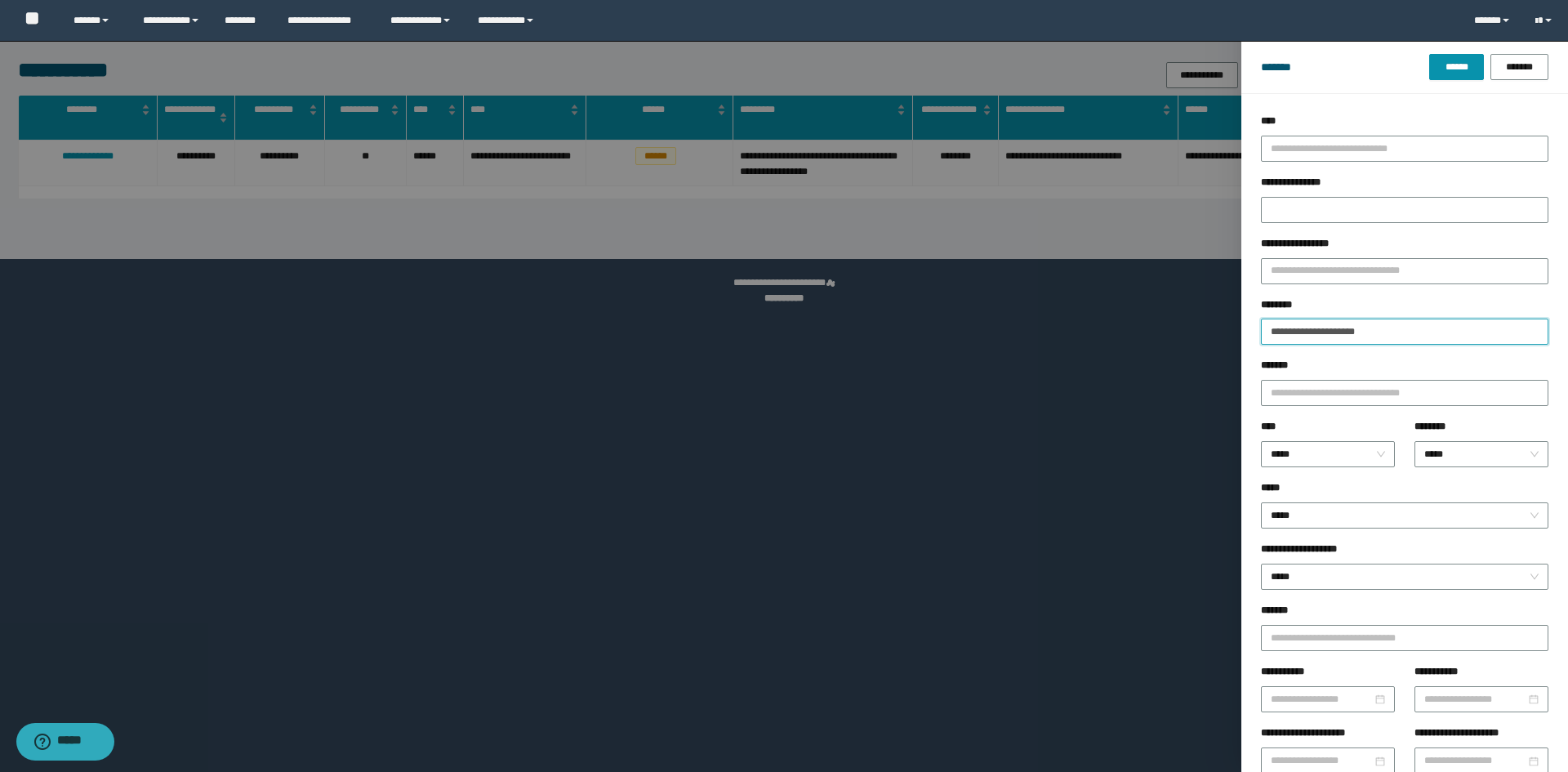 click on "******" at bounding box center [1456, 67] 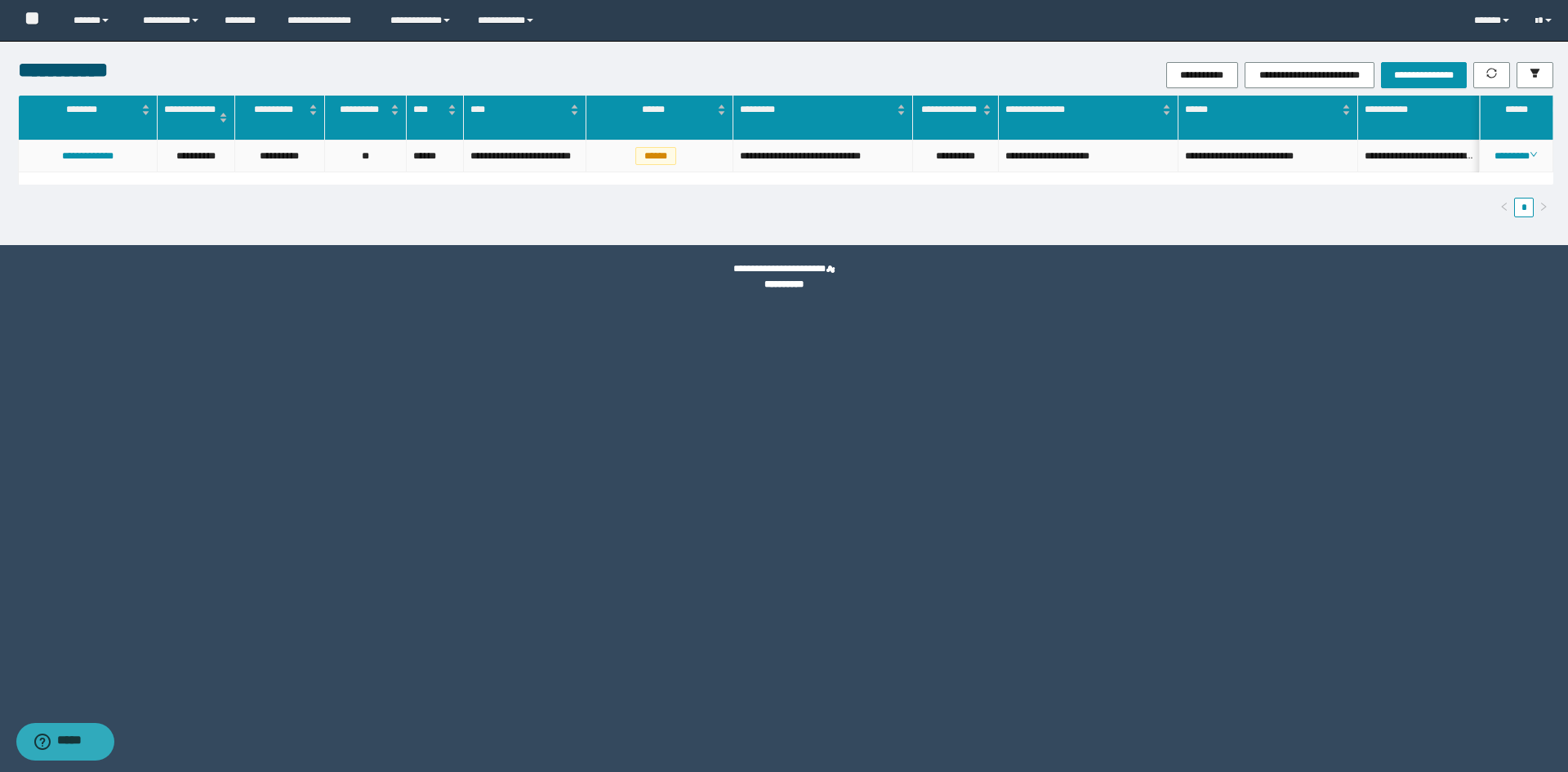click on "**********" at bounding box center [956, 156] 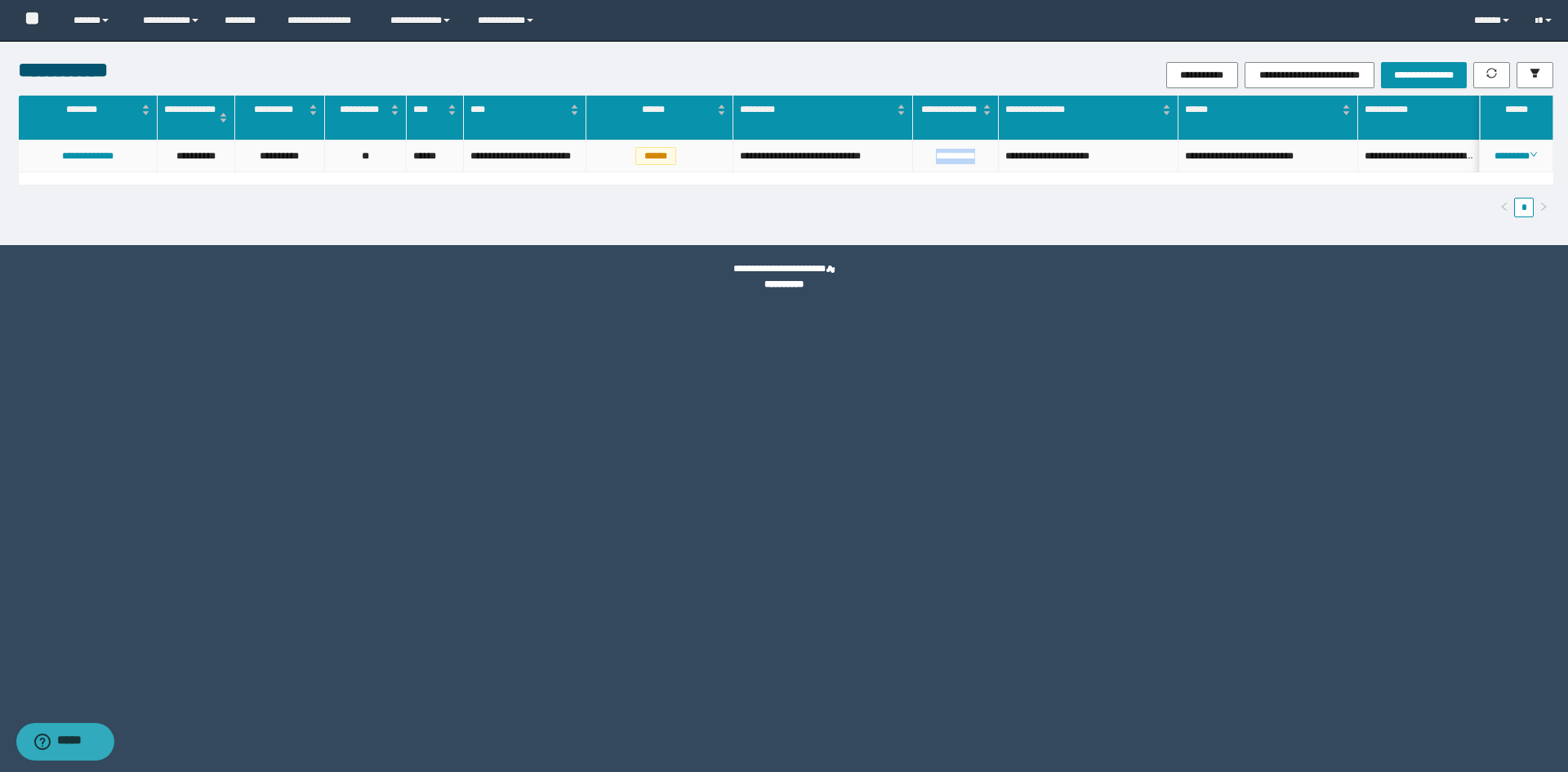 click on "**********" at bounding box center (956, 156) 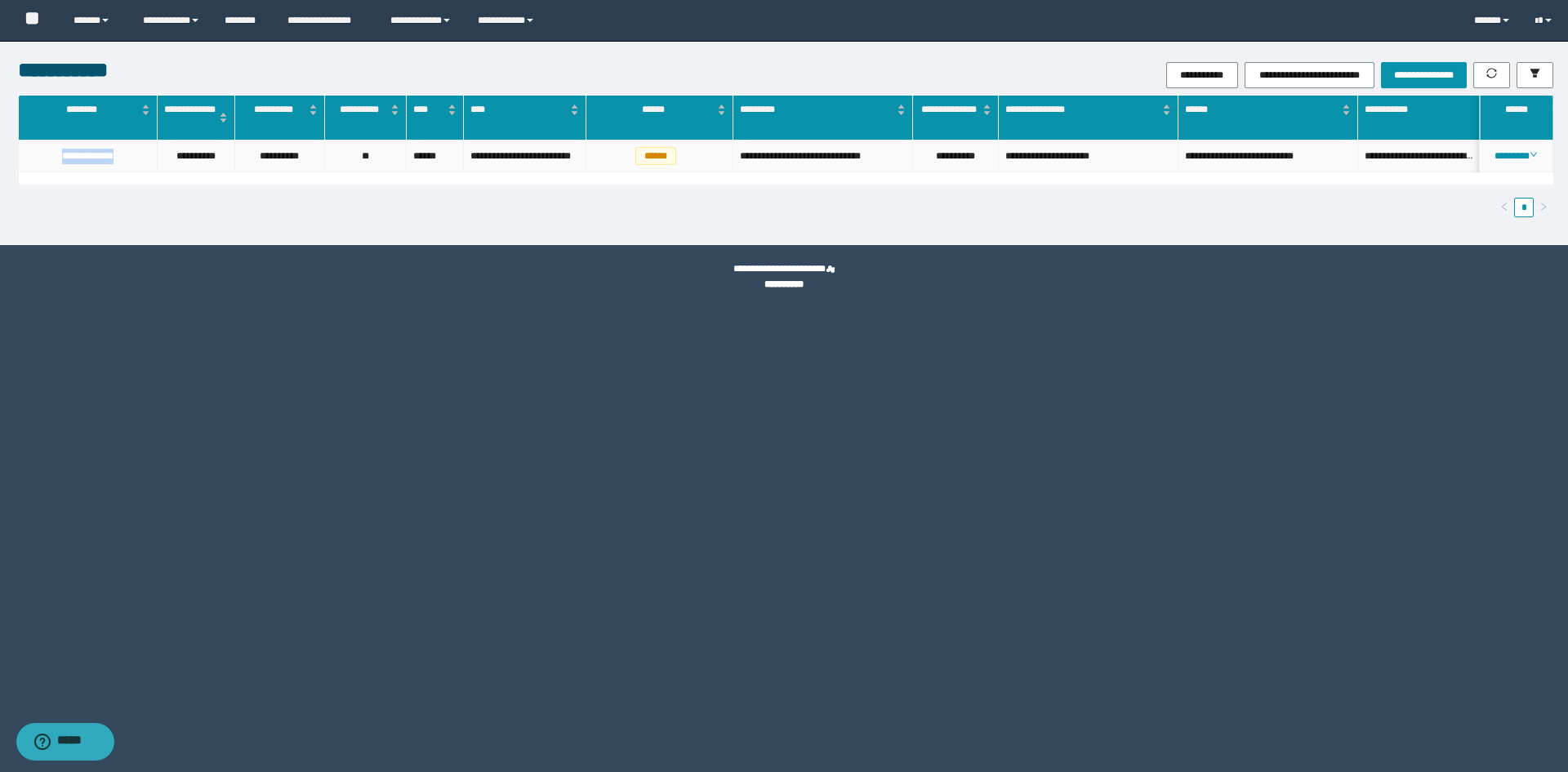 drag, startPoint x: 133, startPoint y: 167, endPoint x: 104, endPoint y: 206, distance: 48.60041 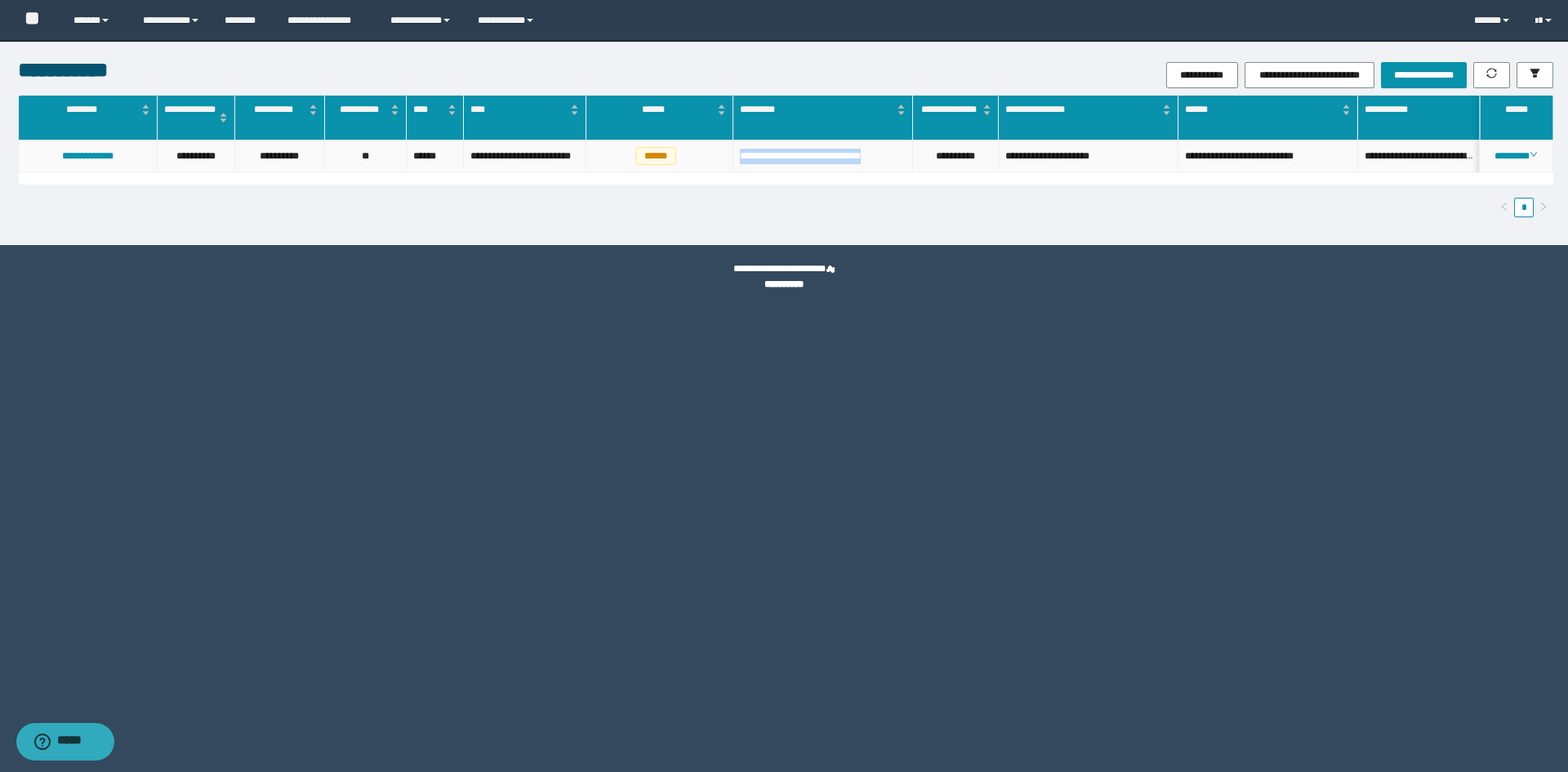 drag, startPoint x: 898, startPoint y: 158, endPoint x: 760, endPoint y: 200, distance: 144.24978 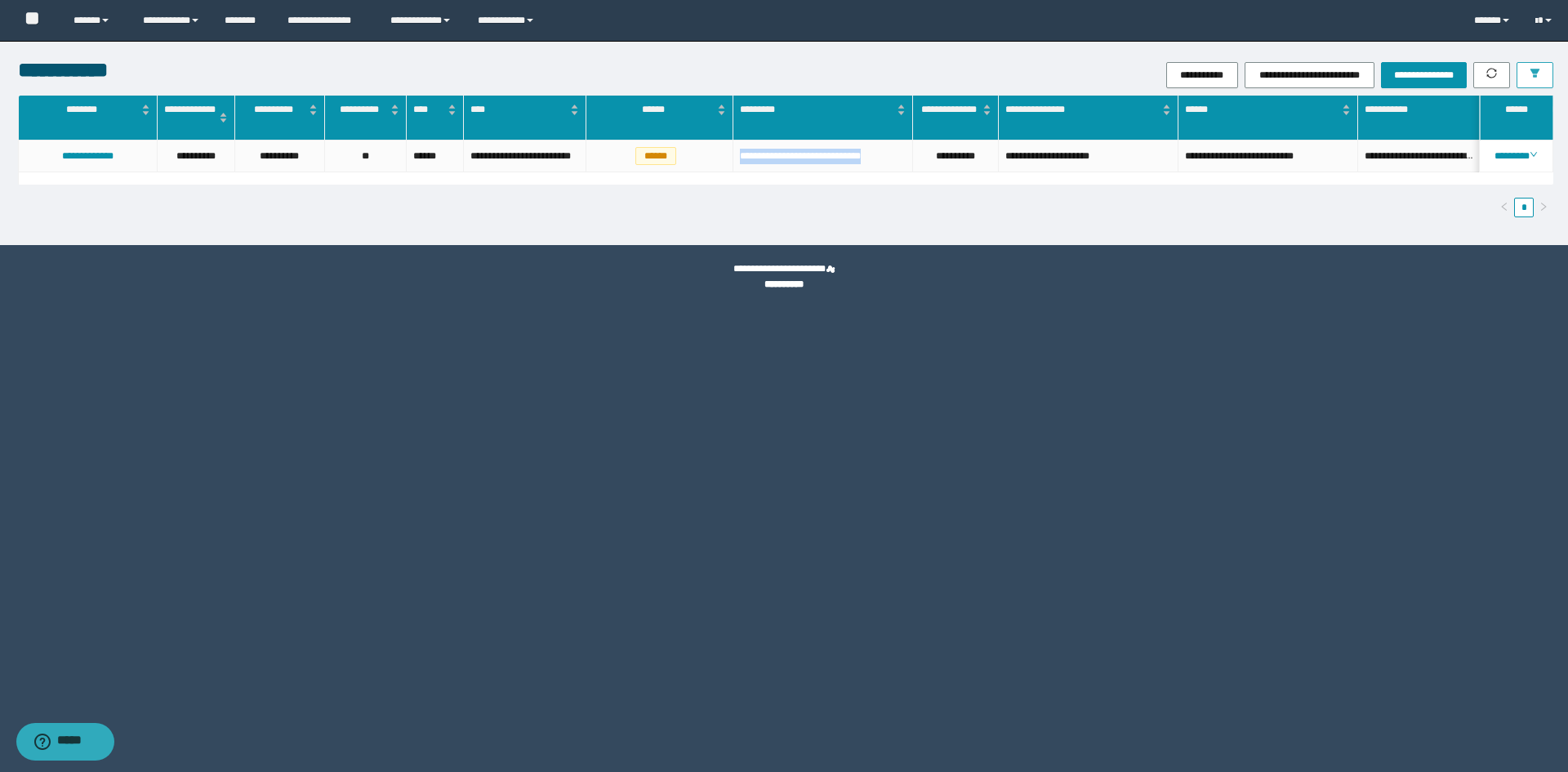 click at bounding box center [1535, 75] 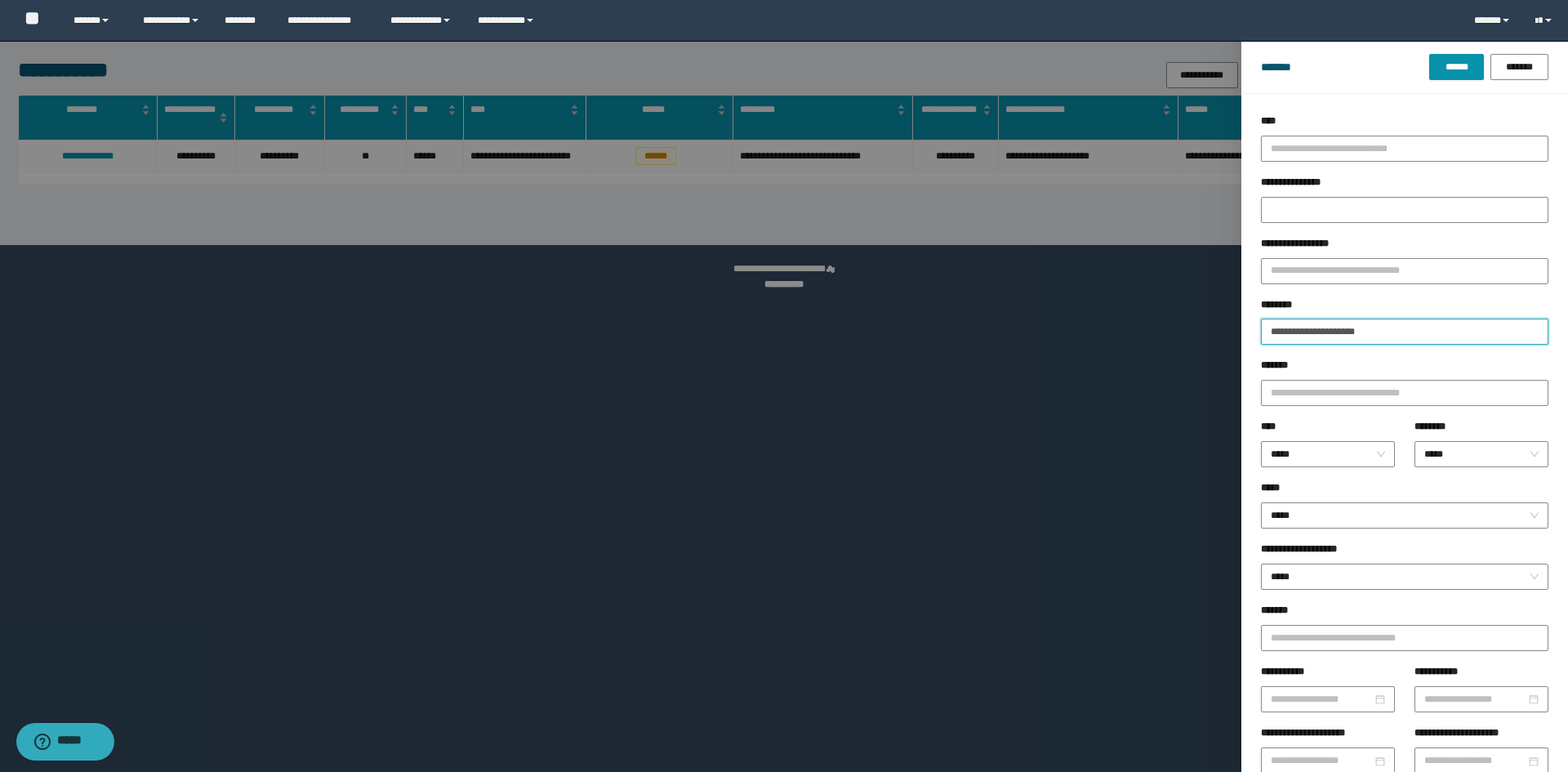 click on "**********" at bounding box center (1405, 332) 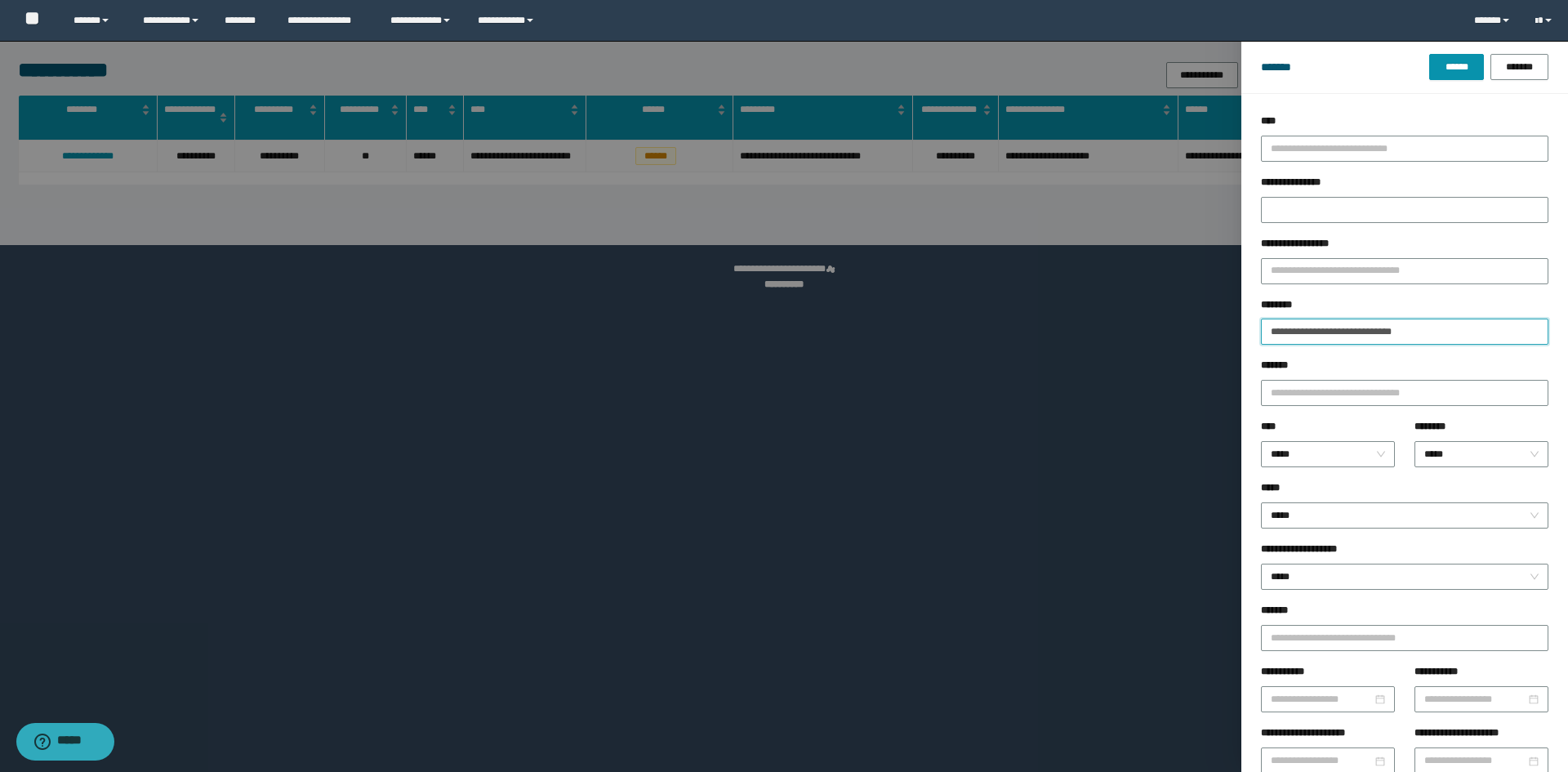 click on "******" at bounding box center (1456, 67) 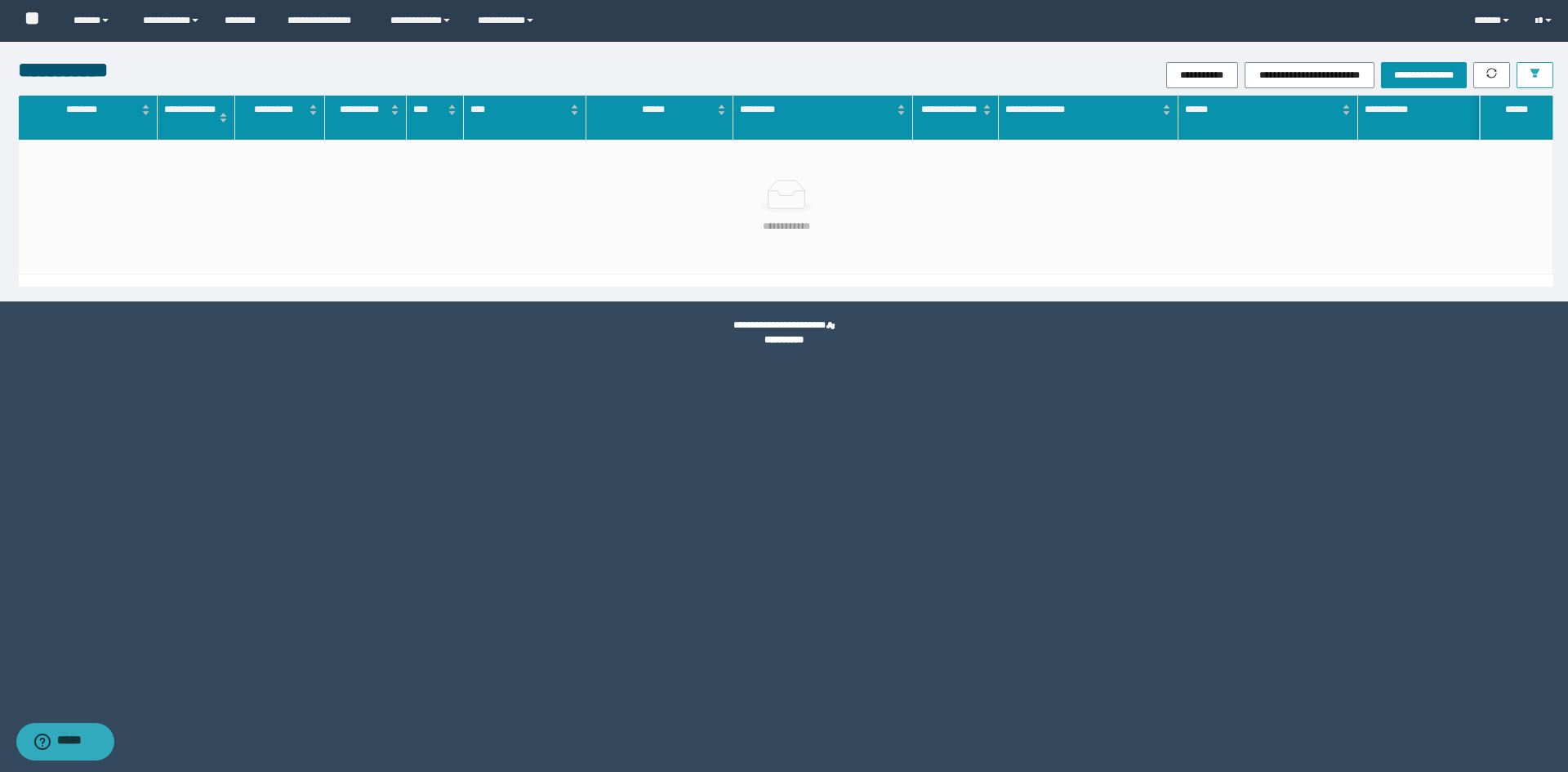 click 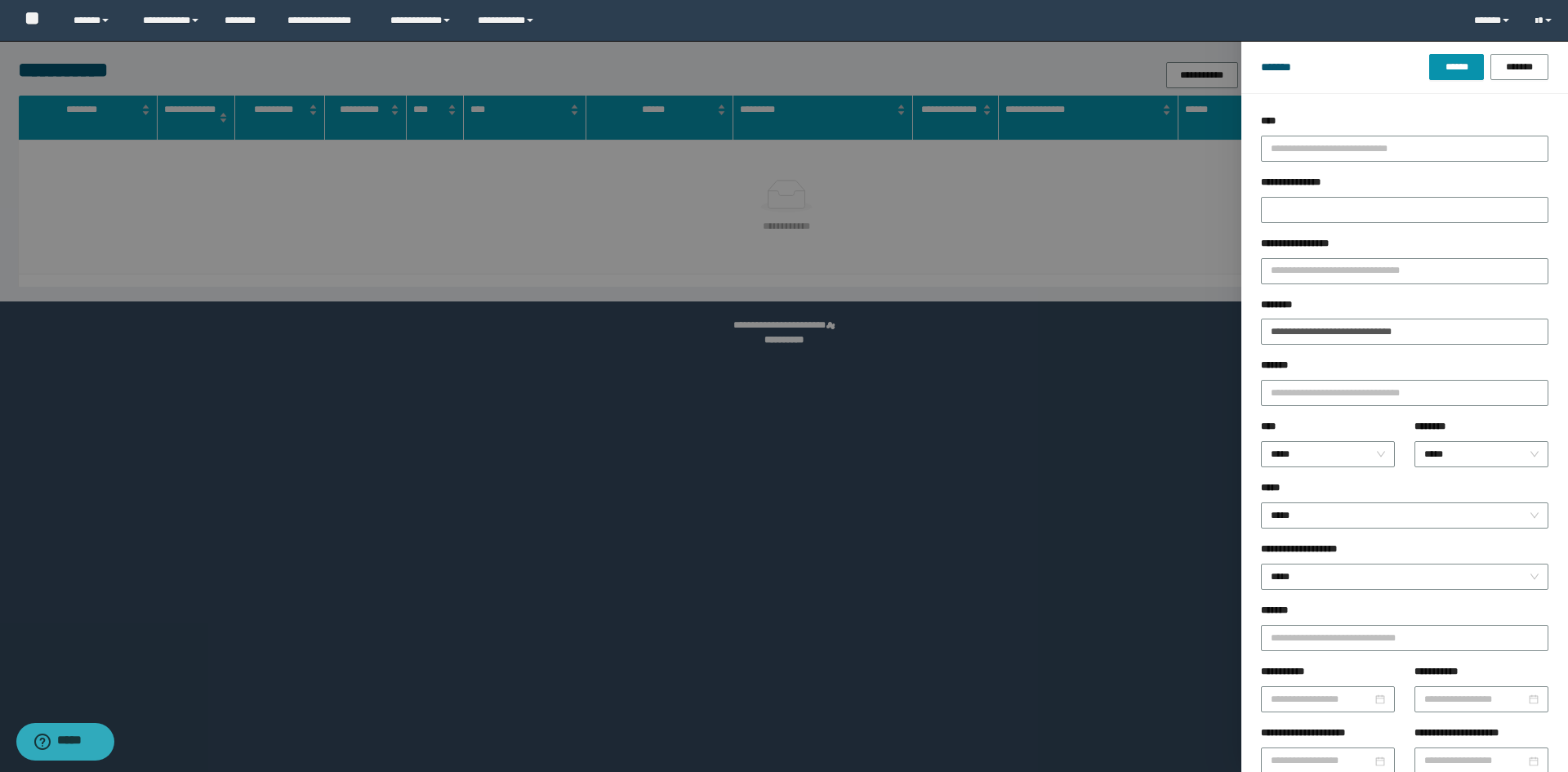 click on "**********" at bounding box center (1405, 328) 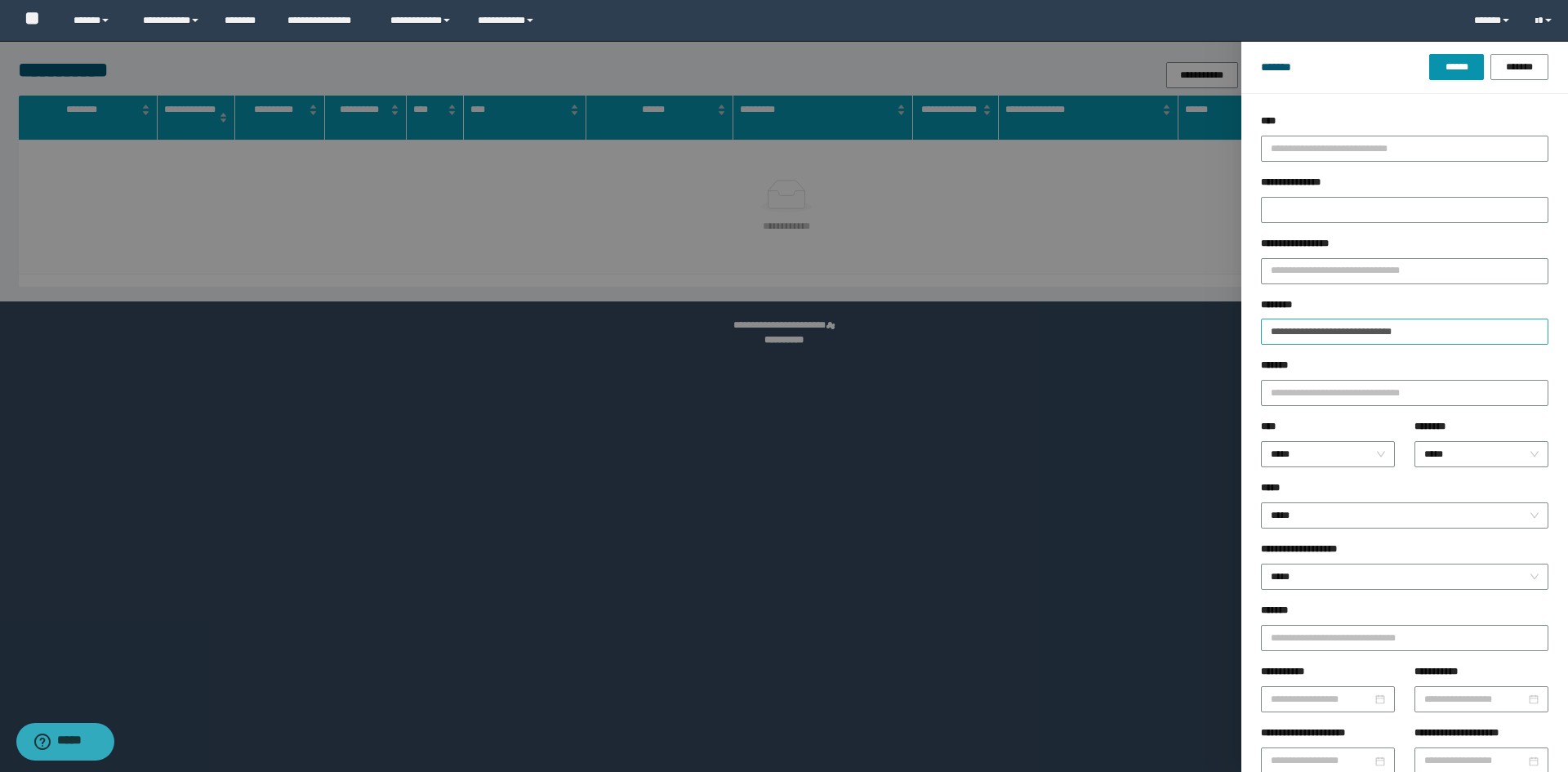 click on "**********" at bounding box center (1405, 328) 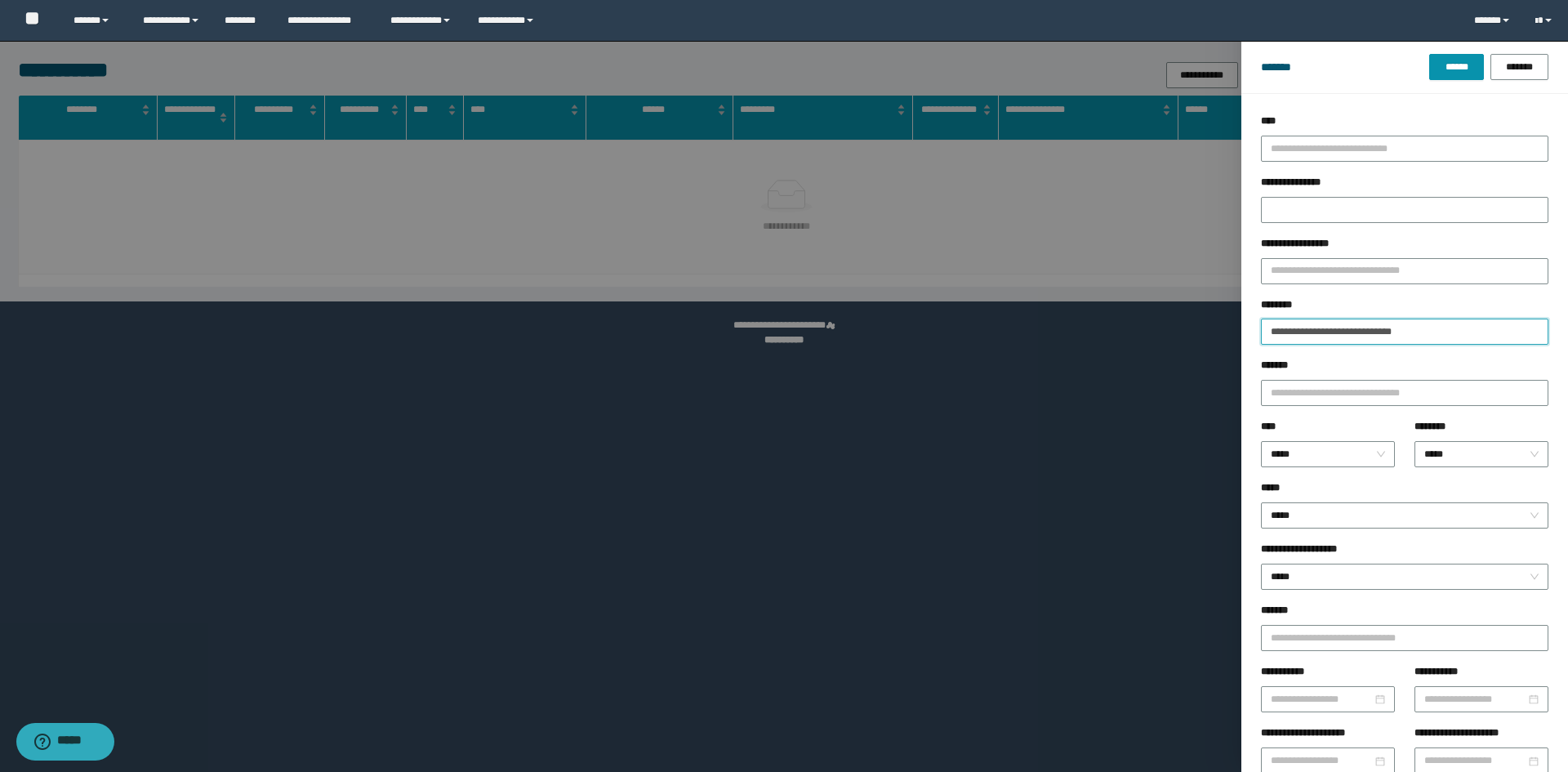 click on "**********" at bounding box center [1405, 332] 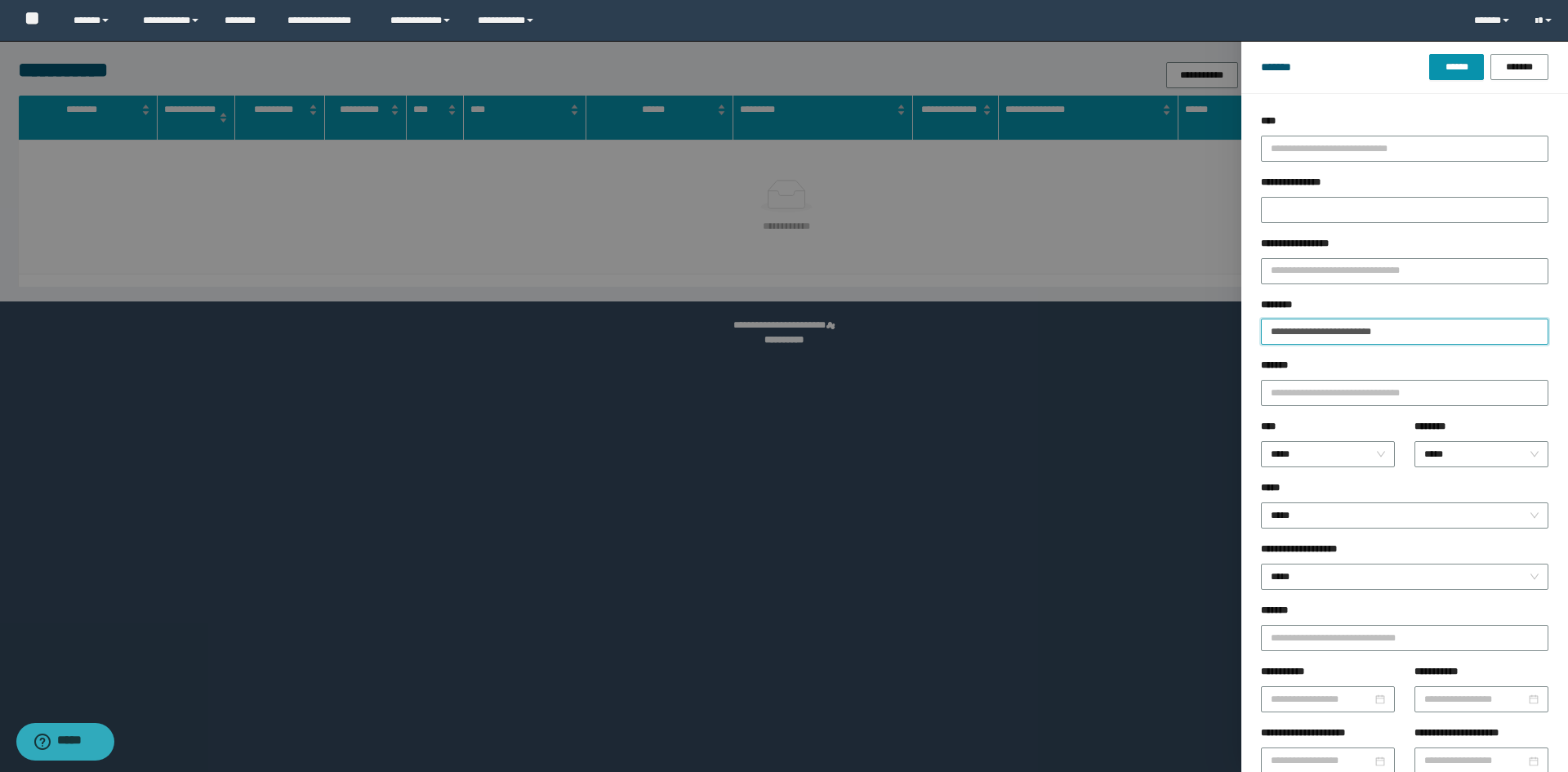 click on "******" at bounding box center (1456, 67) 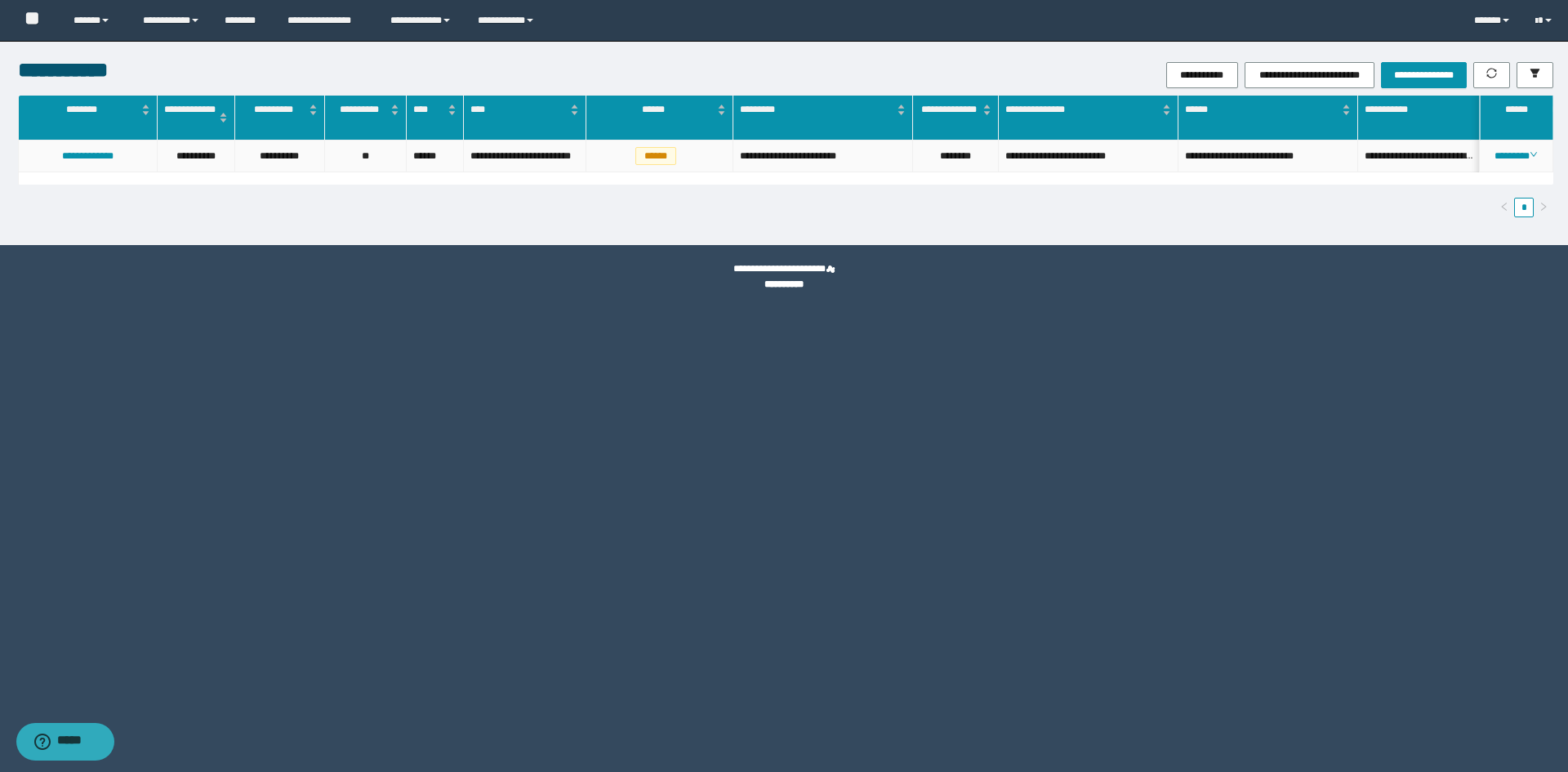 click on "********" at bounding box center (956, 156) 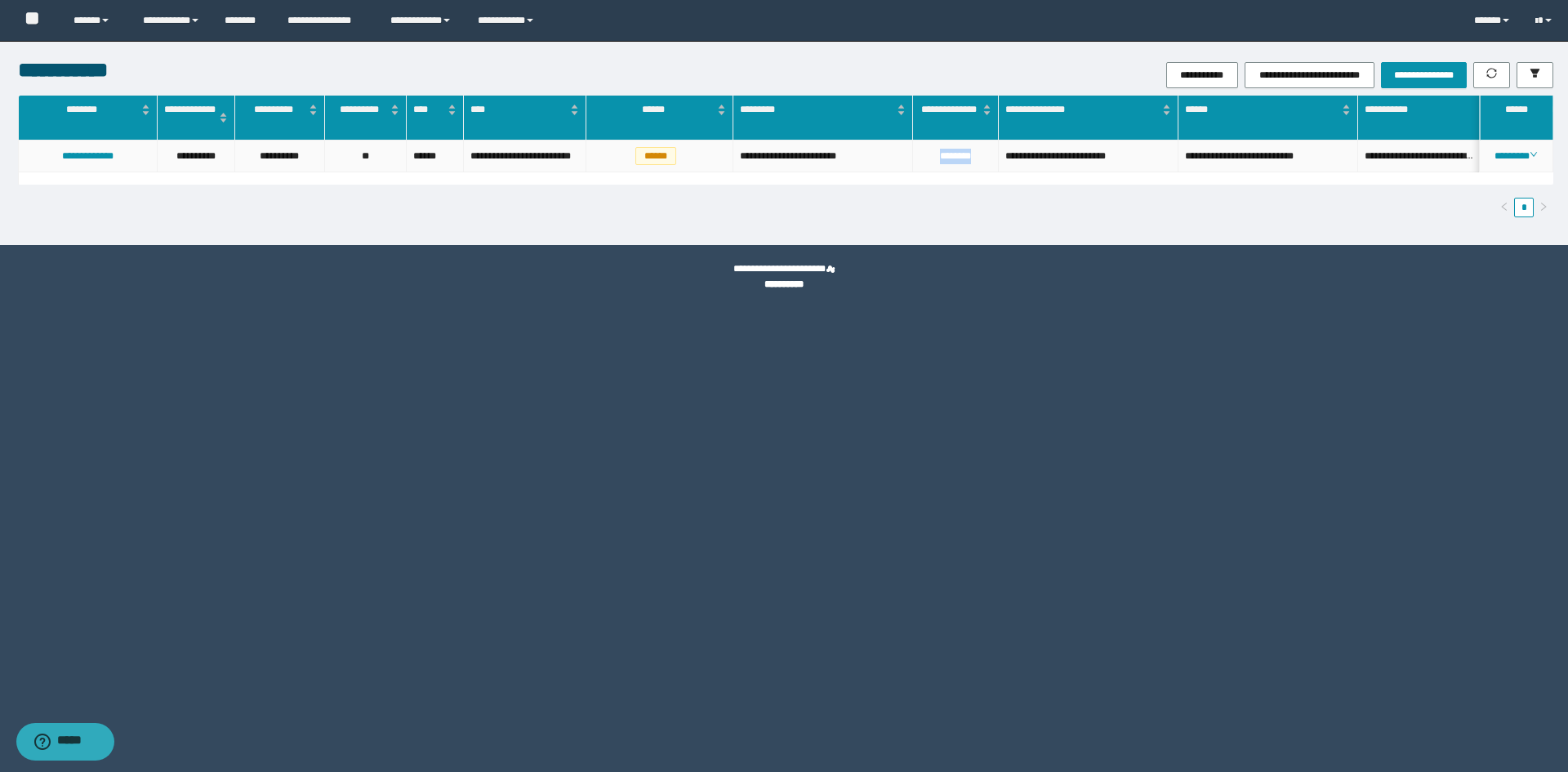 click on "********" at bounding box center (956, 156) 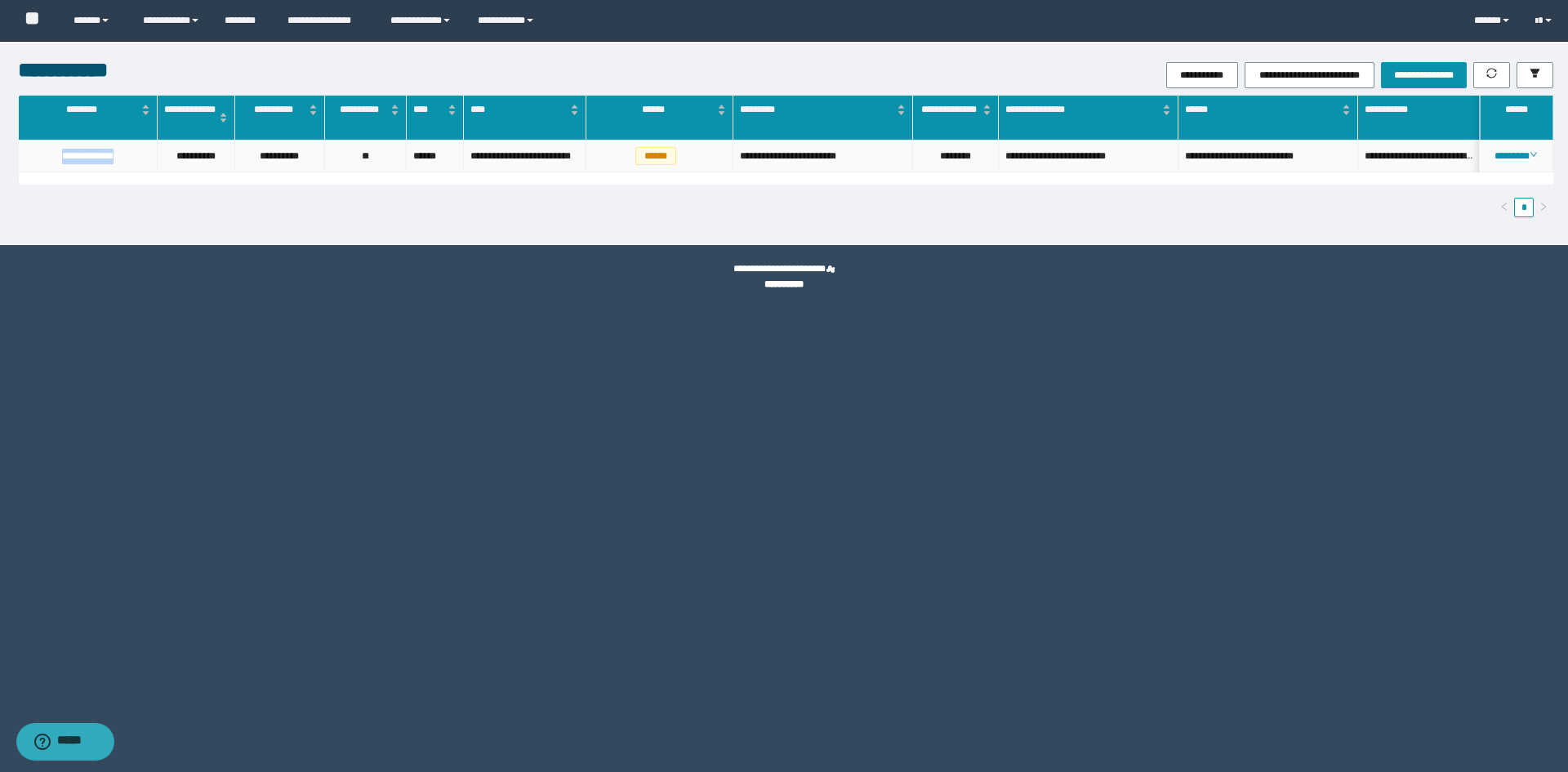 drag, startPoint x: 125, startPoint y: 159, endPoint x: 23, endPoint y: 163, distance: 102.0784 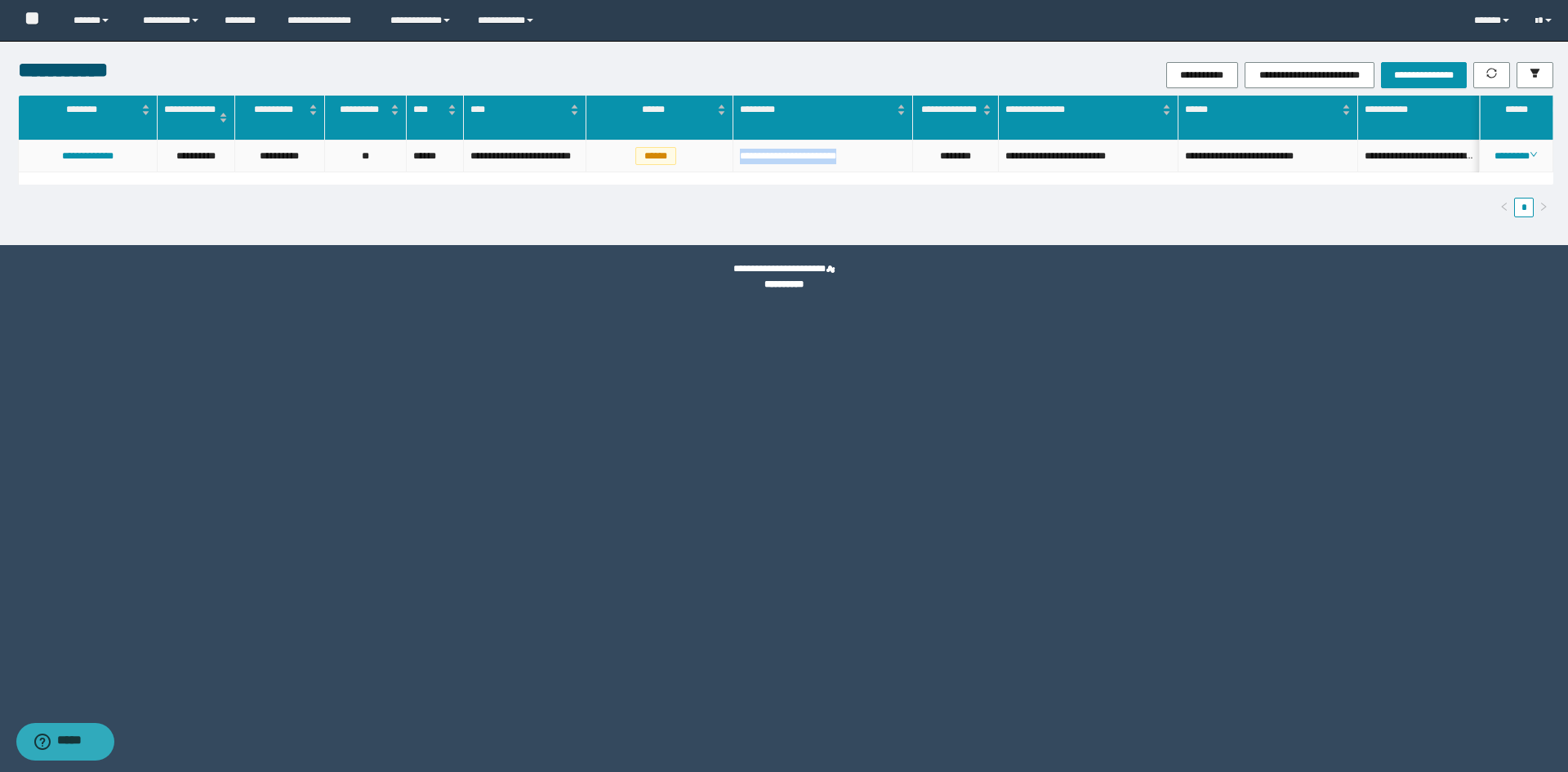 drag, startPoint x: 881, startPoint y: 157, endPoint x: 800, endPoint y: 248, distance: 121.82775 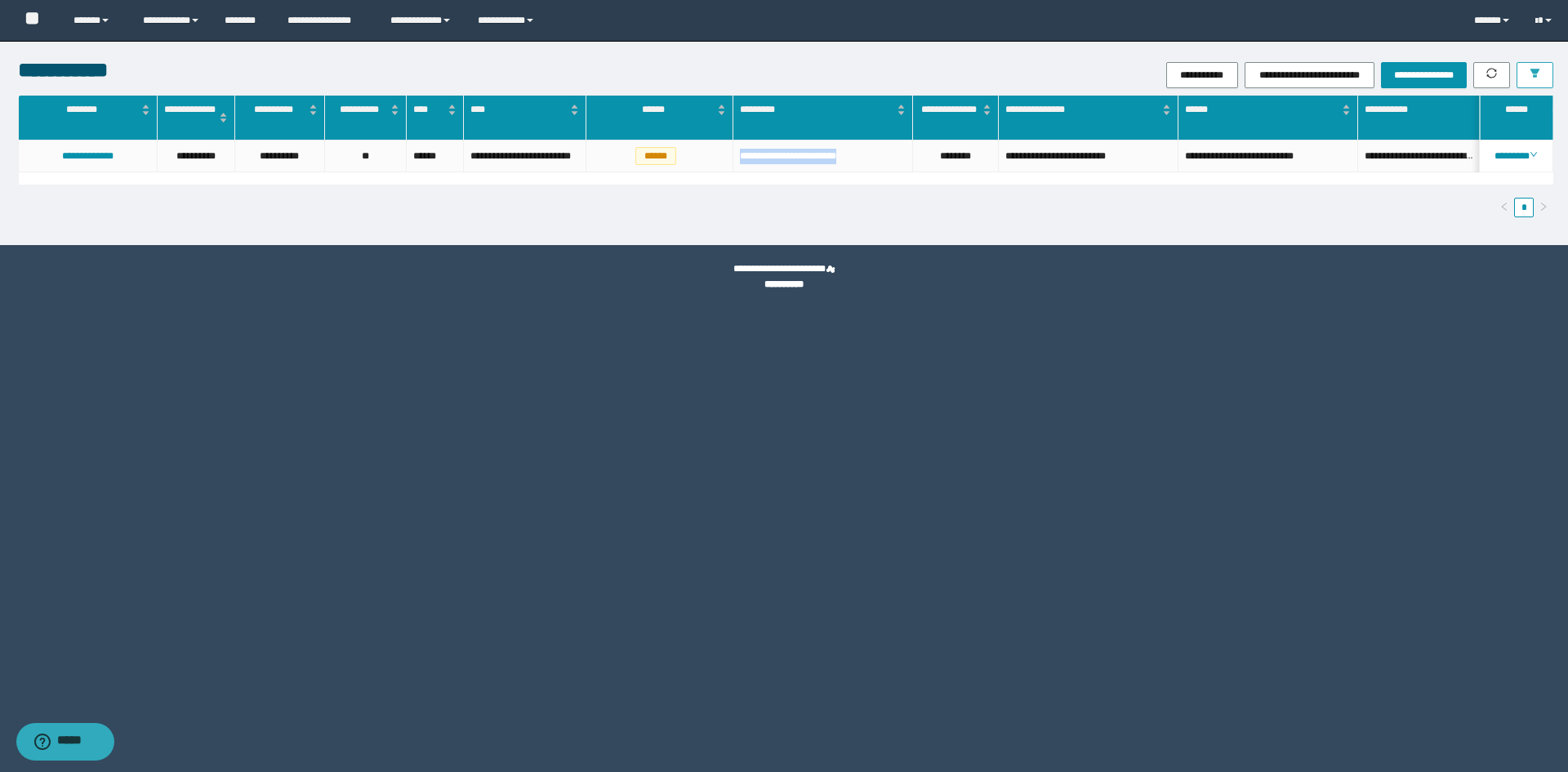 click 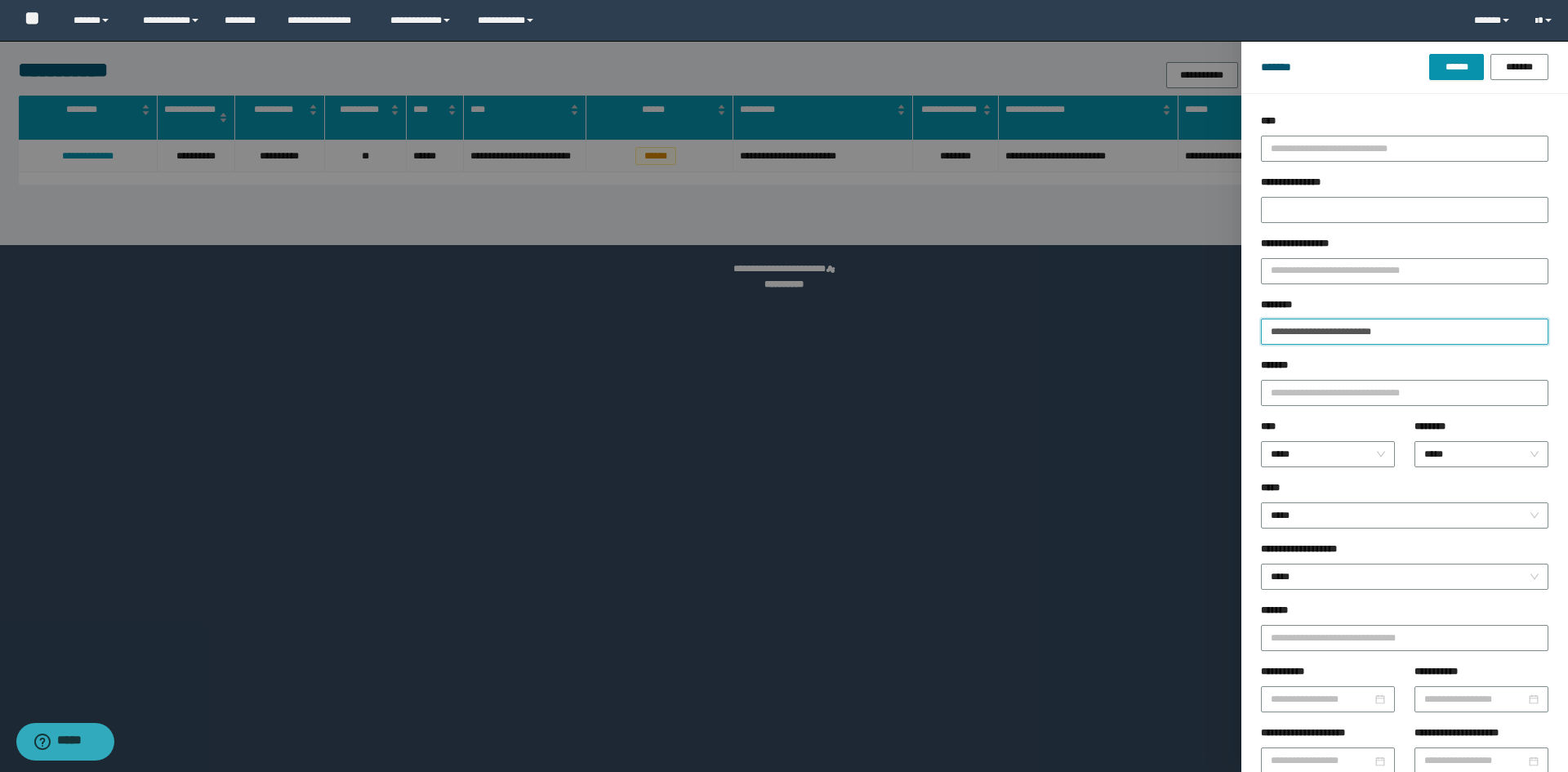 click on "**********" at bounding box center (1405, 332) 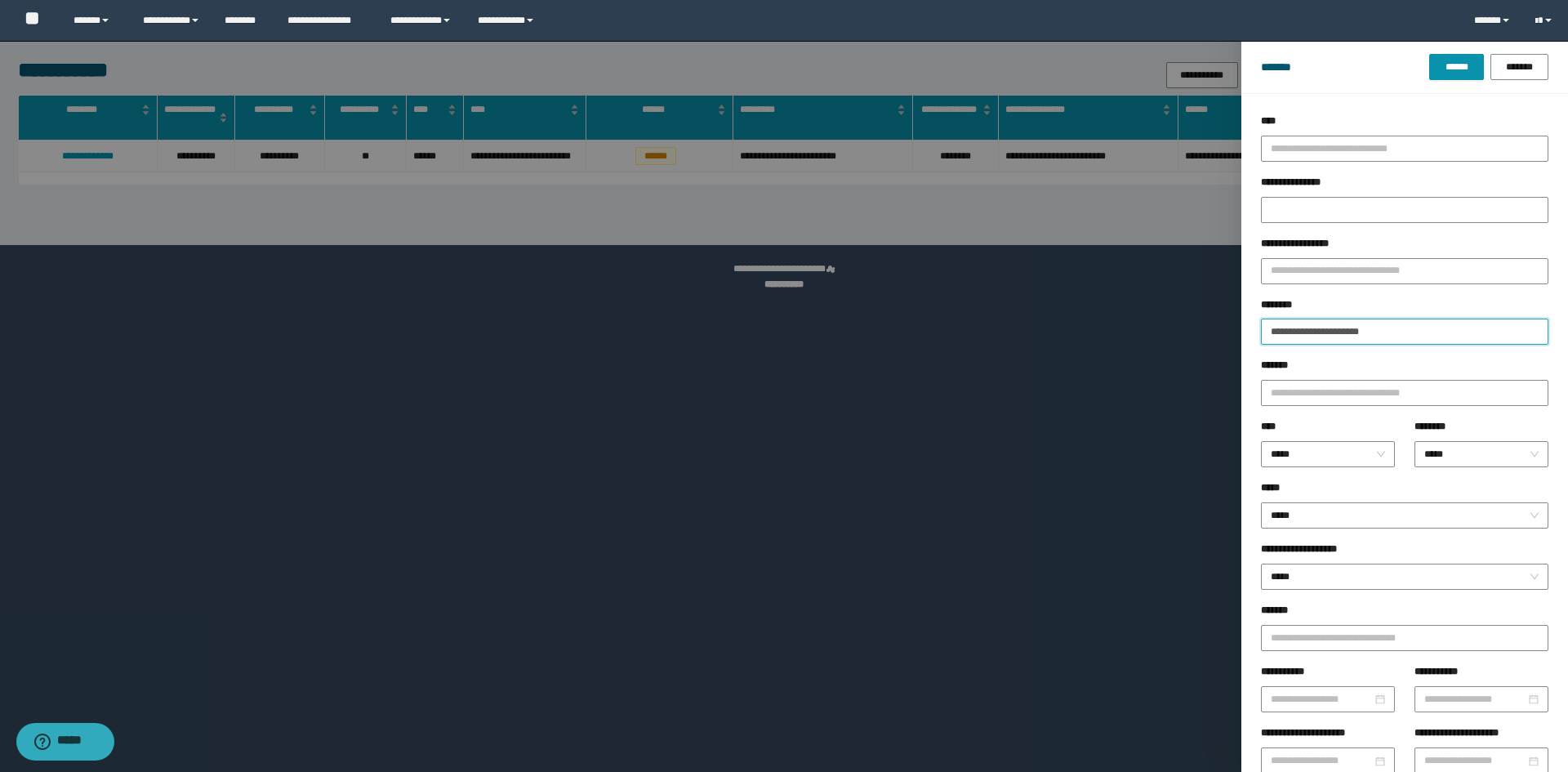click on "******" at bounding box center [1456, 67] 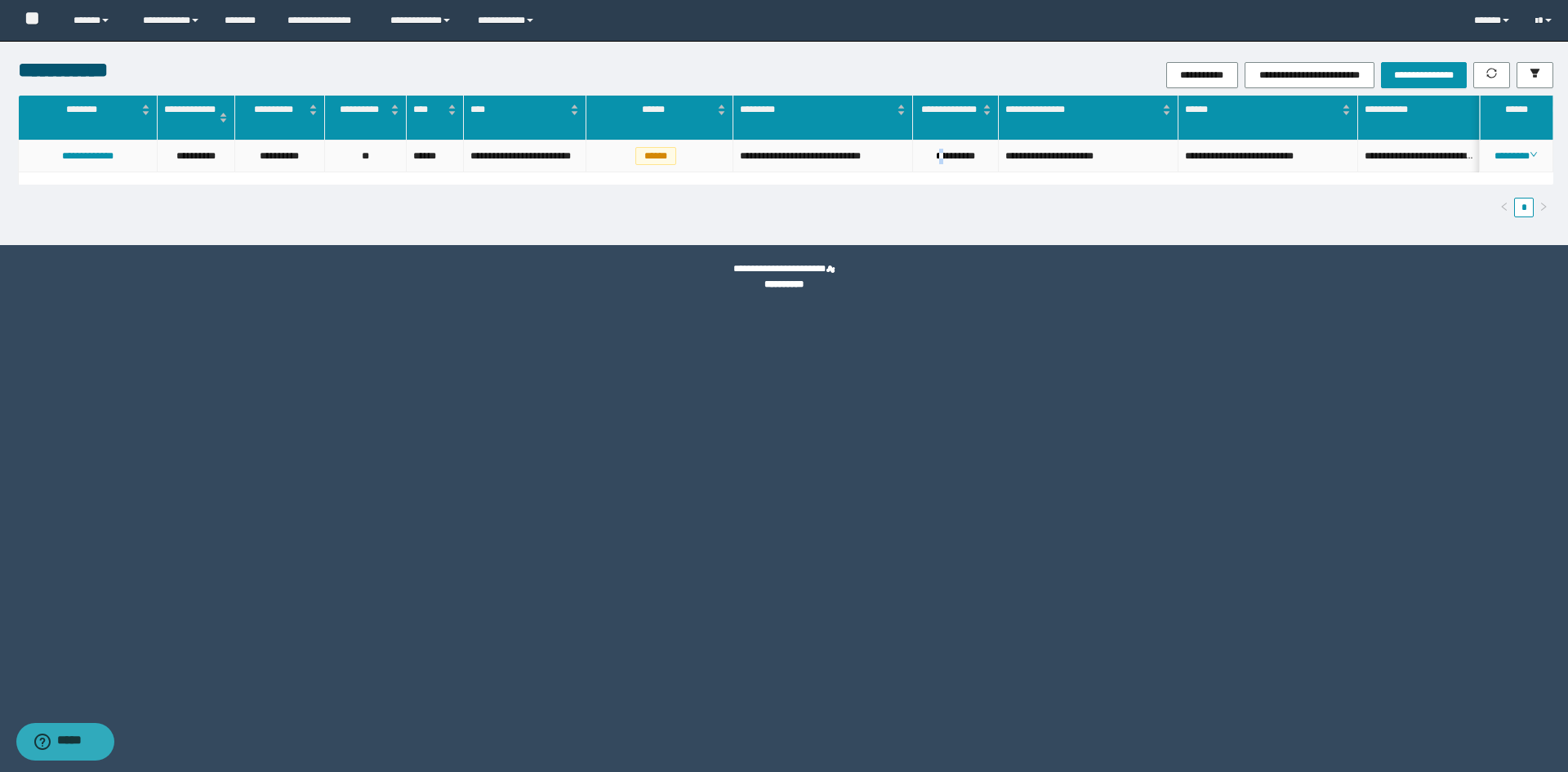 click on "**********" at bounding box center (956, 156) 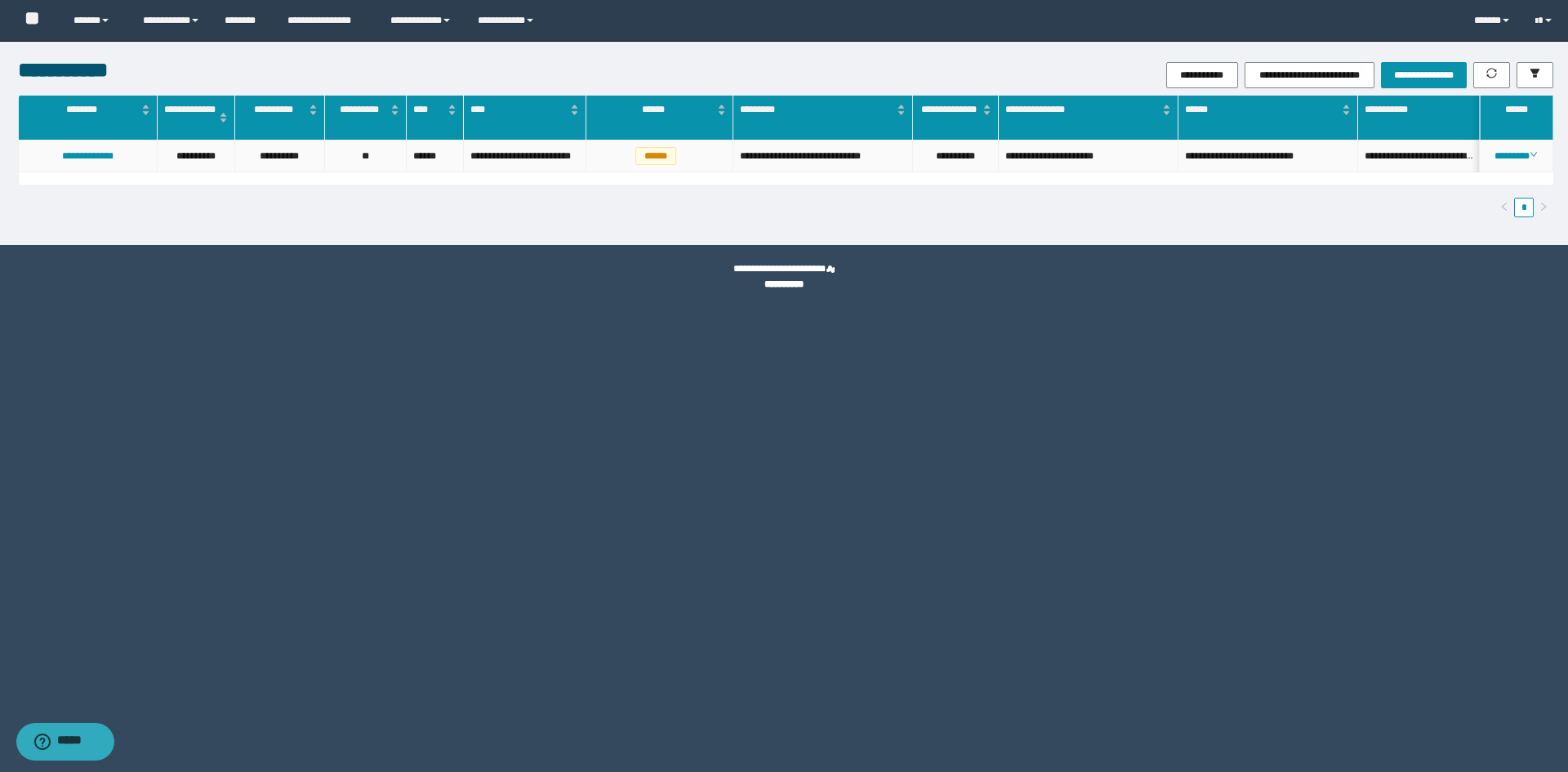 click on "**********" at bounding box center [956, 156] 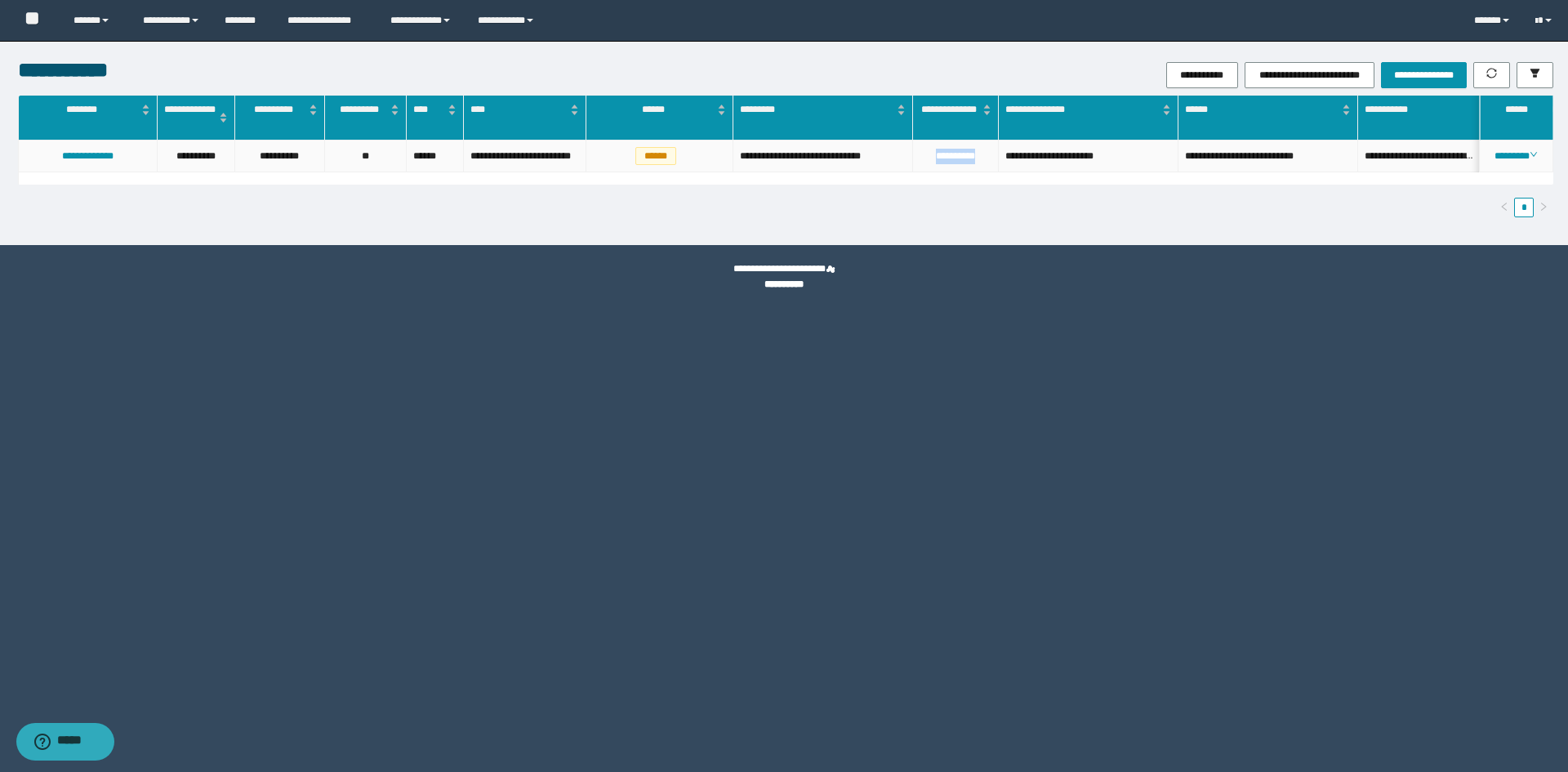 click on "**********" at bounding box center [956, 156] 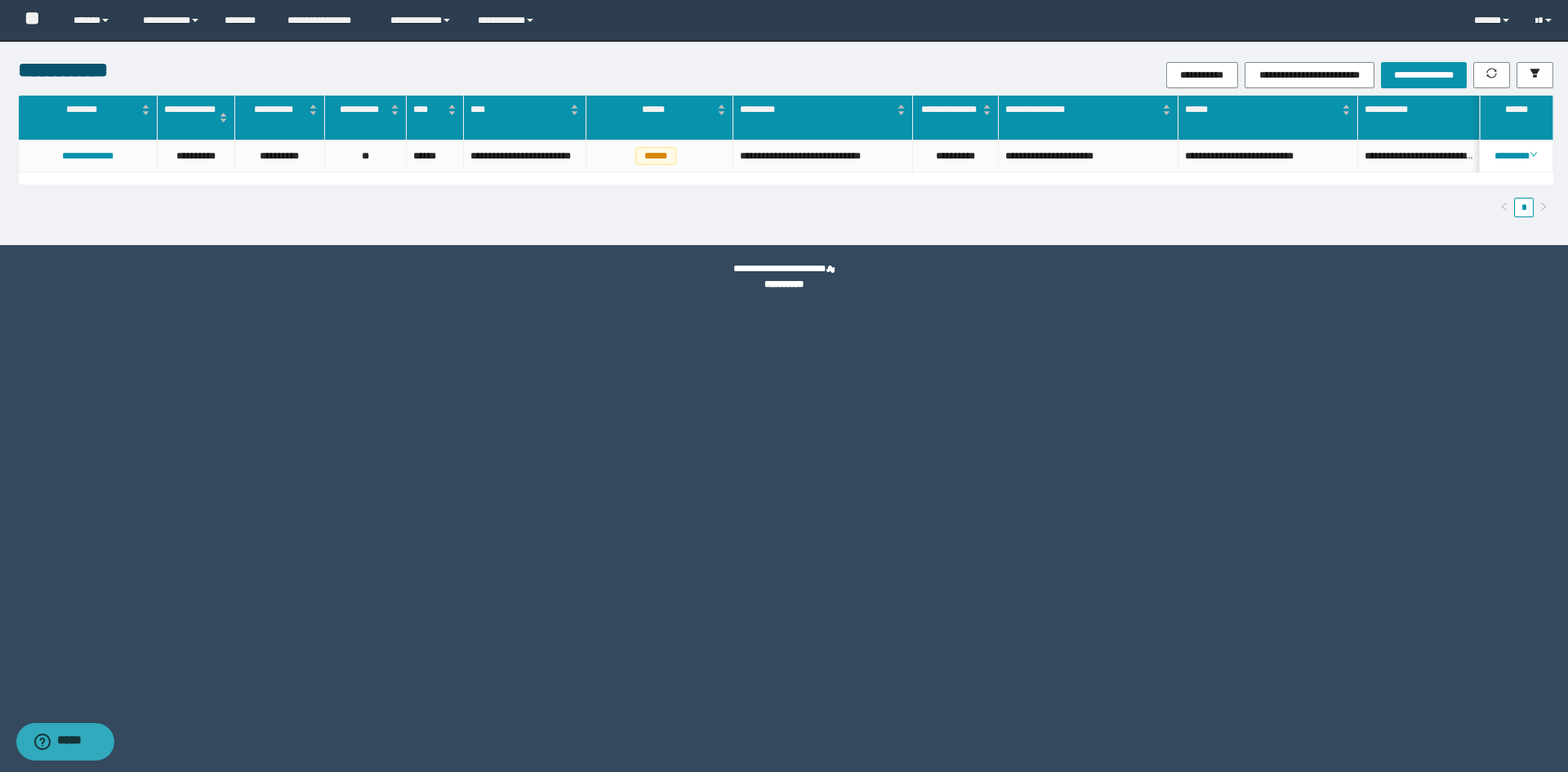 drag, startPoint x: 999, startPoint y: 636, endPoint x: 998, endPoint y: 402, distance: 234.00214 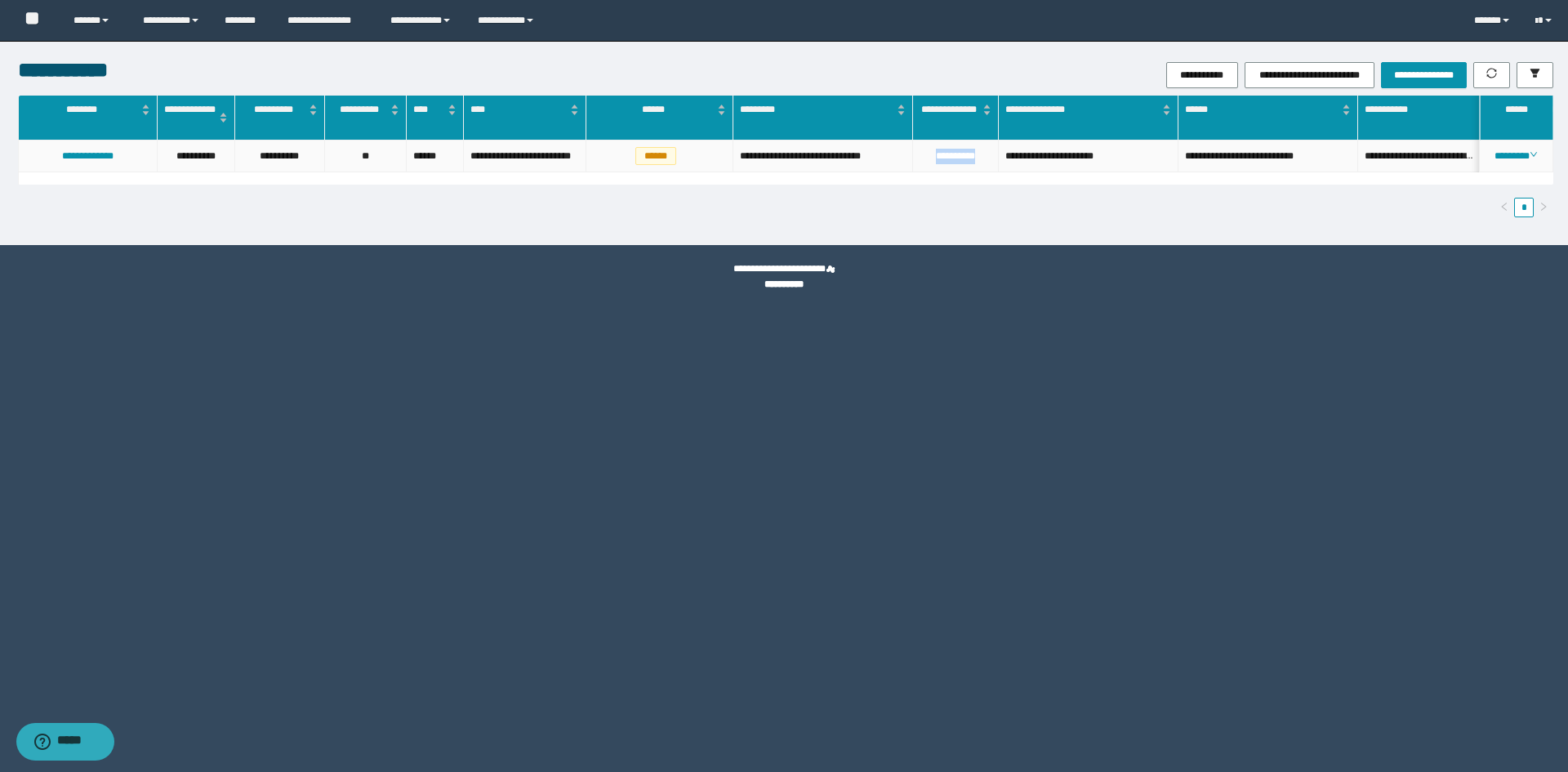 drag, startPoint x: 981, startPoint y: 163, endPoint x: 903, endPoint y: 164, distance: 78.00641 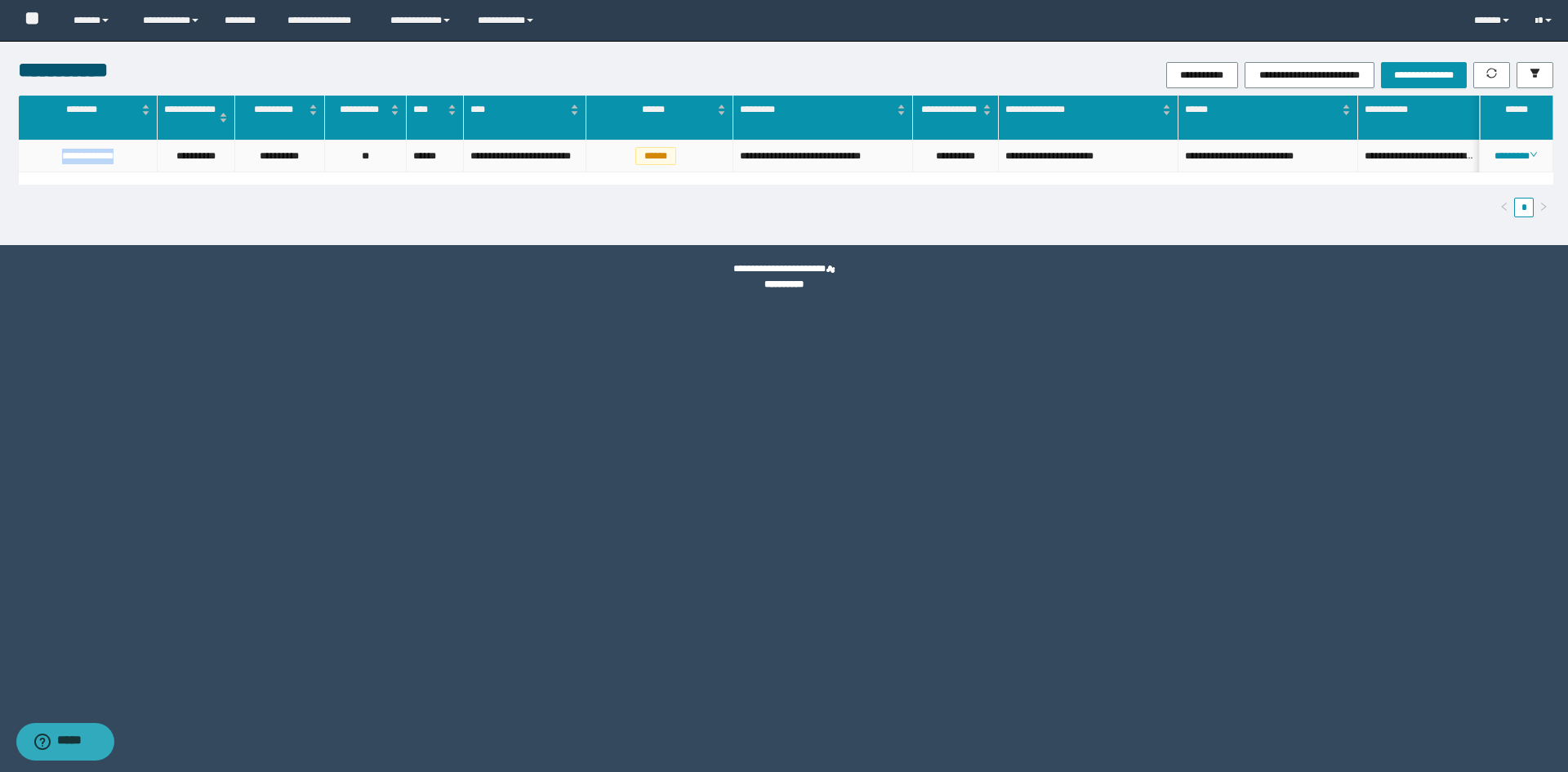 drag, startPoint x: 131, startPoint y: 163, endPoint x: 42, endPoint y: 158, distance: 89.14034 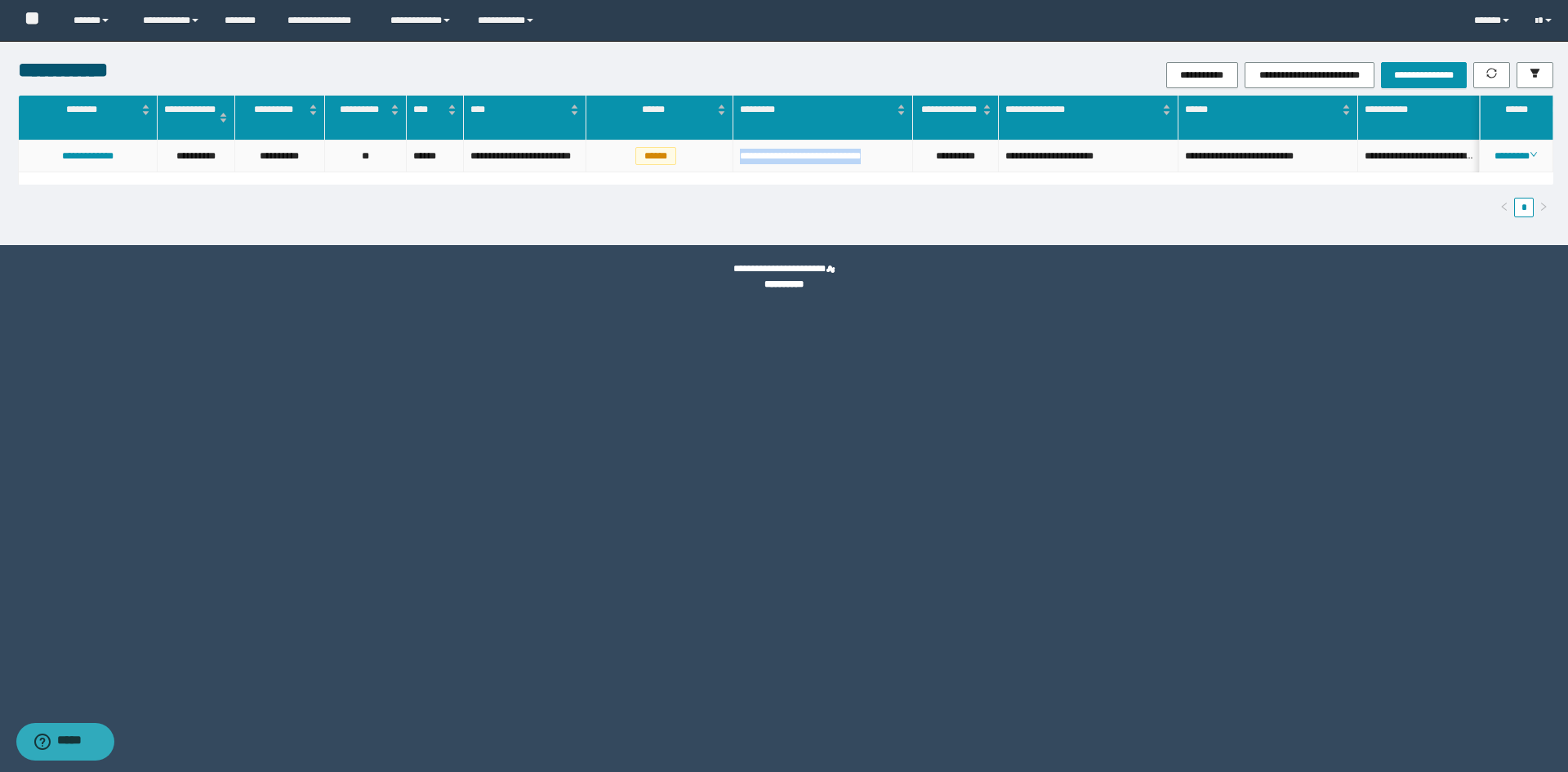 drag, startPoint x: 903, startPoint y: 160, endPoint x: 737, endPoint y: 163, distance: 166.02711 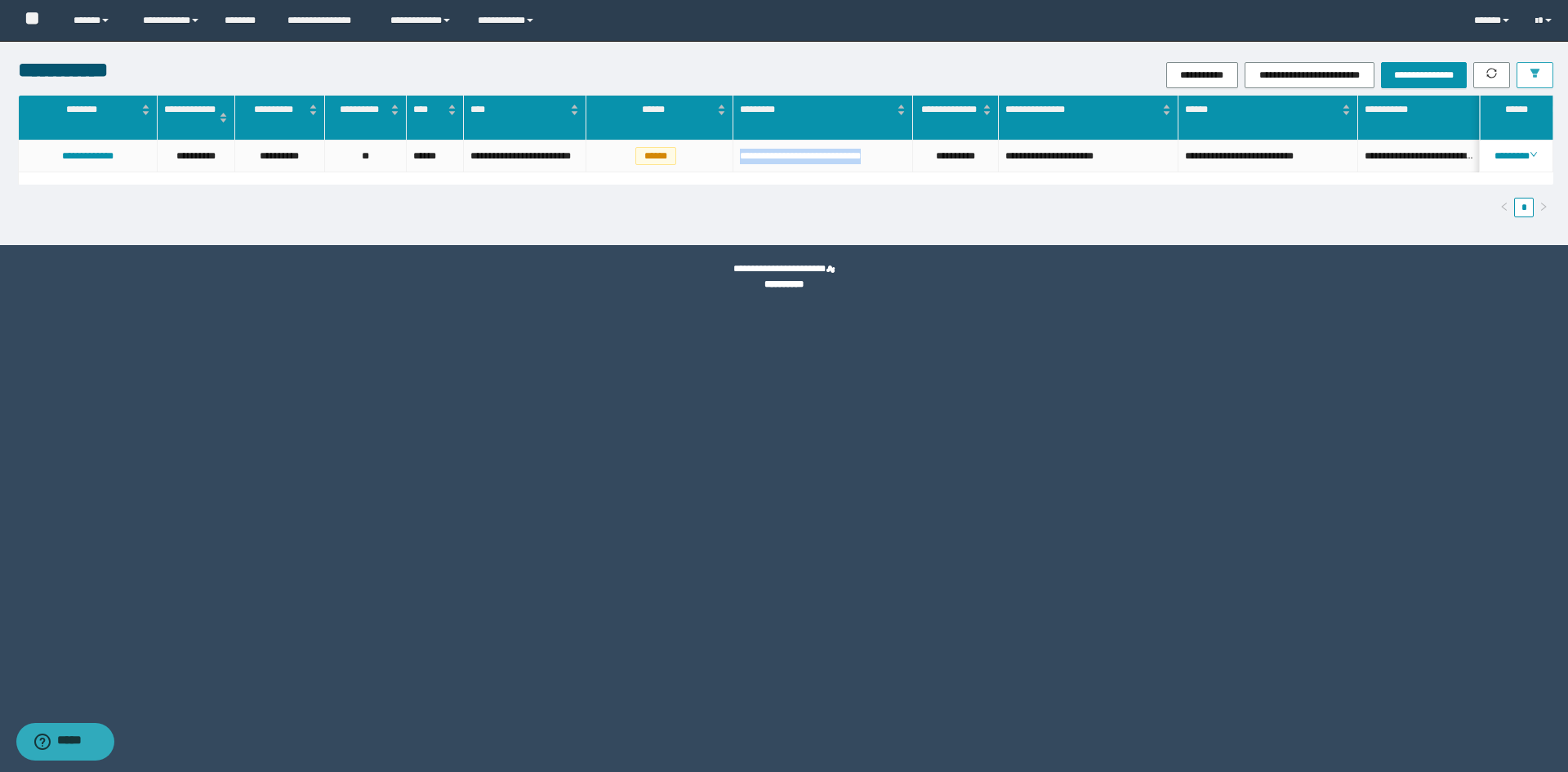 click 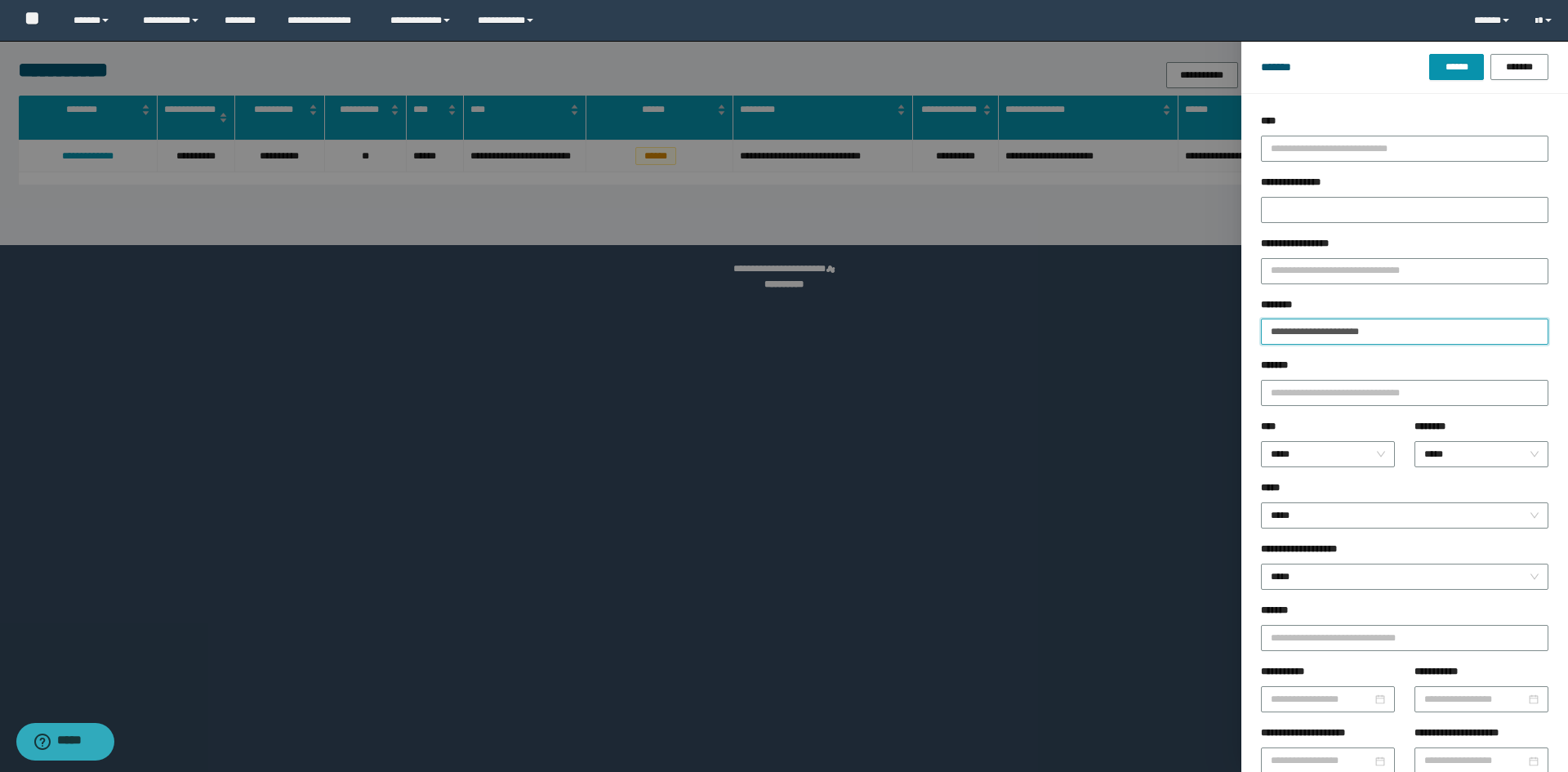 click on "**********" at bounding box center [1405, 332] 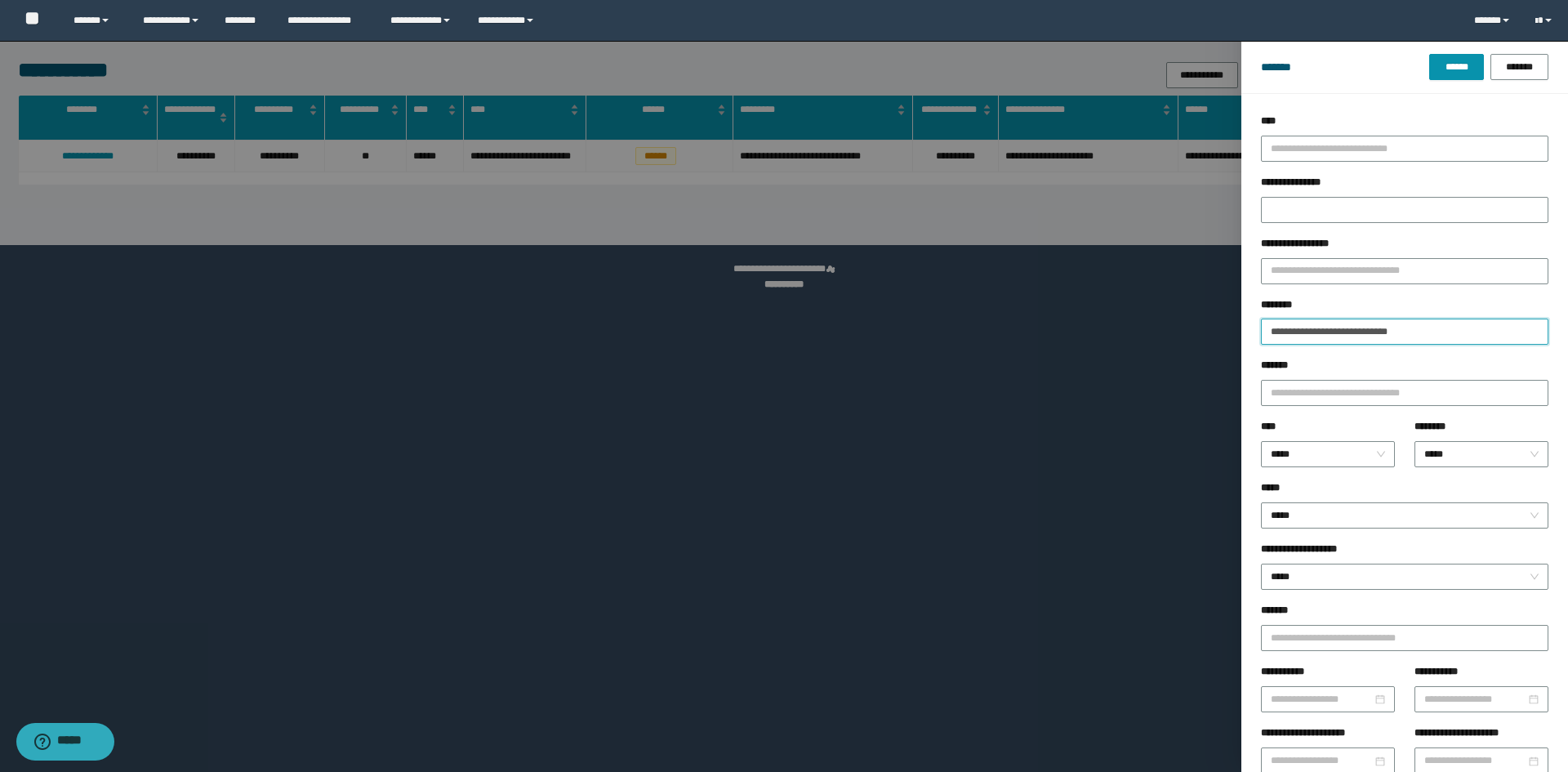 click on "******" at bounding box center (1456, 67) 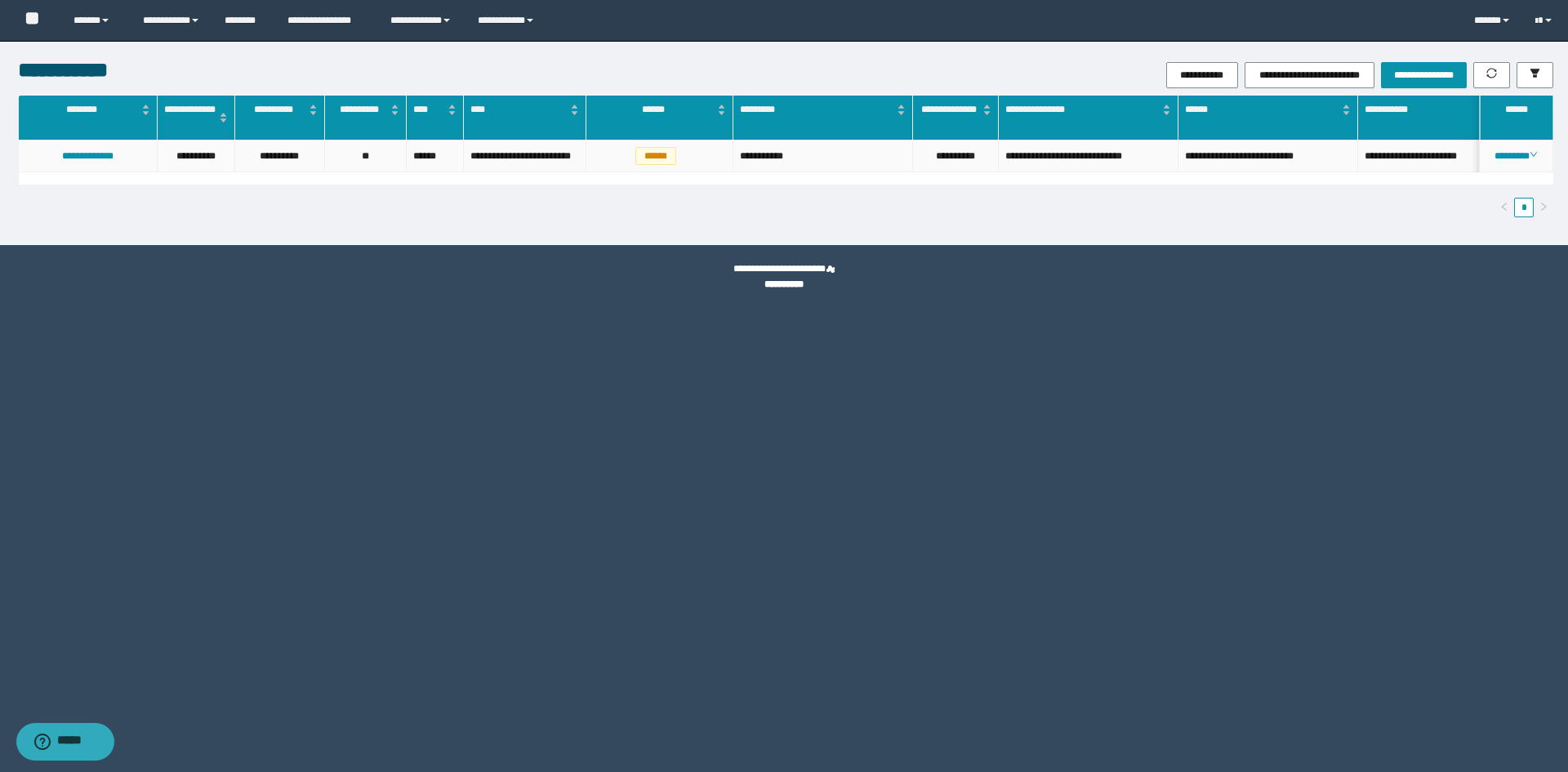 click on "**********" at bounding box center (956, 156) 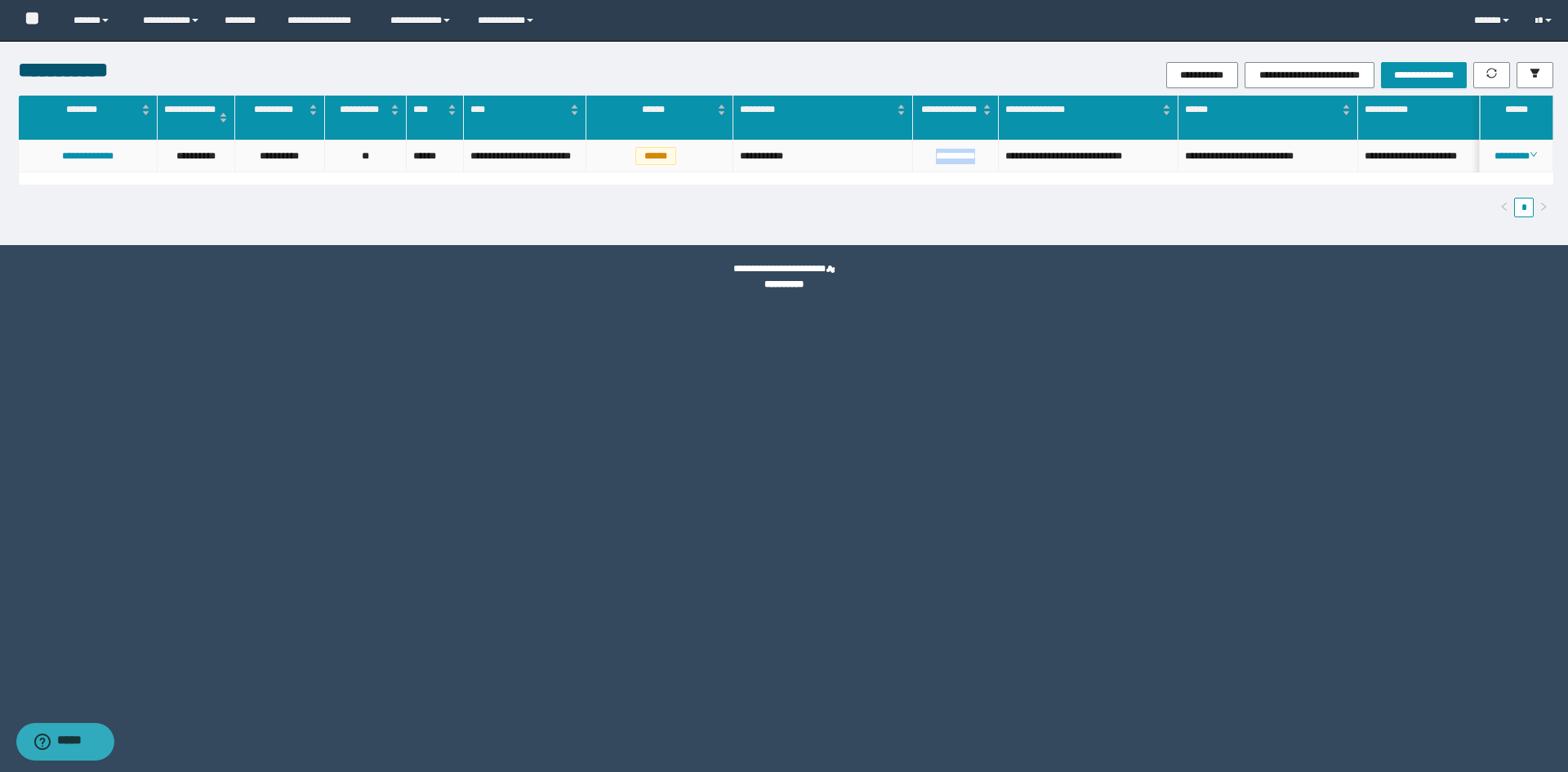 click on "**********" at bounding box center [956, 156] 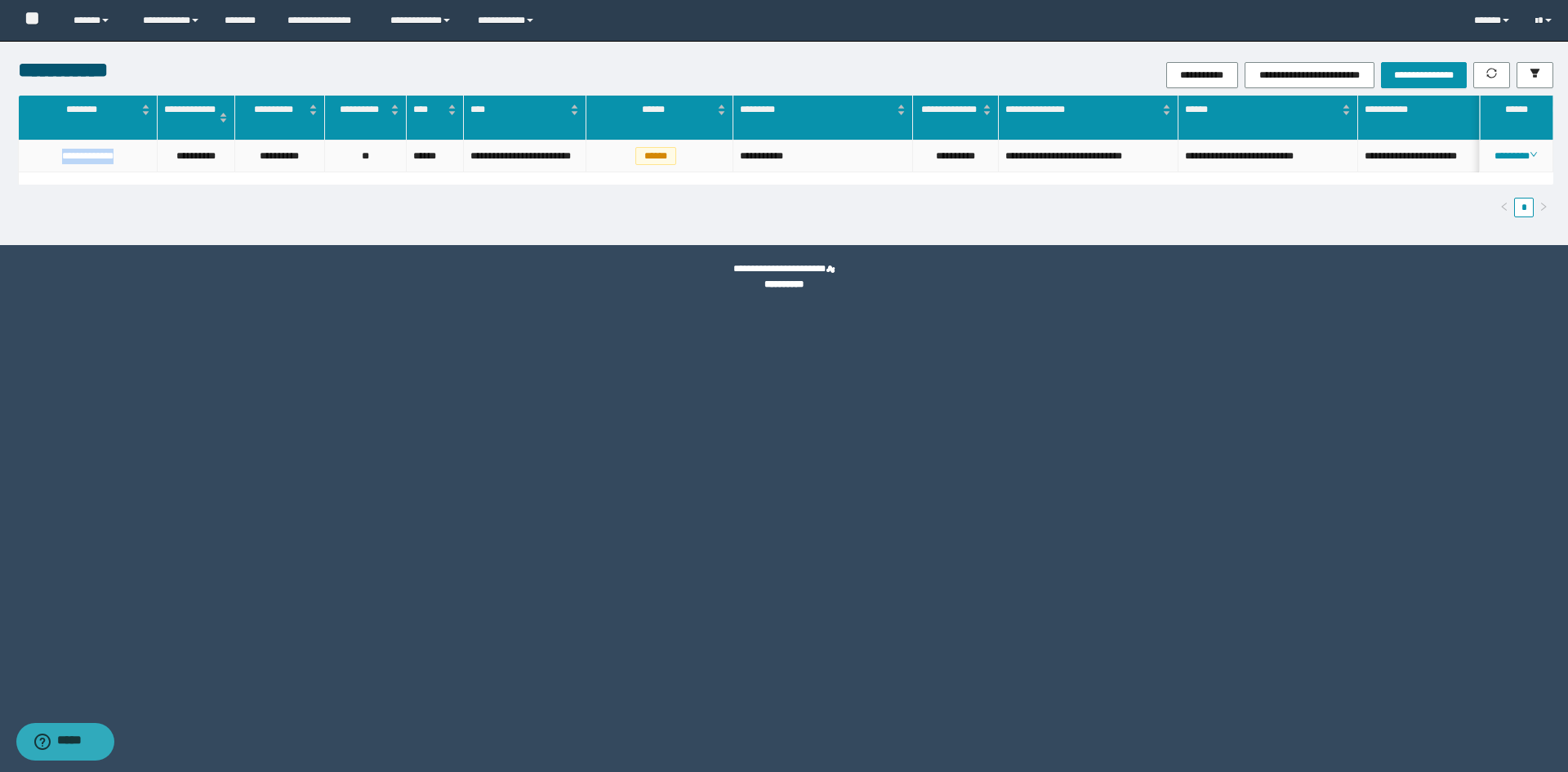 drag, startPoint x: 131, startPoint y: 164, endPoint x: 33, endPoint y: 160, distance: 98.081599 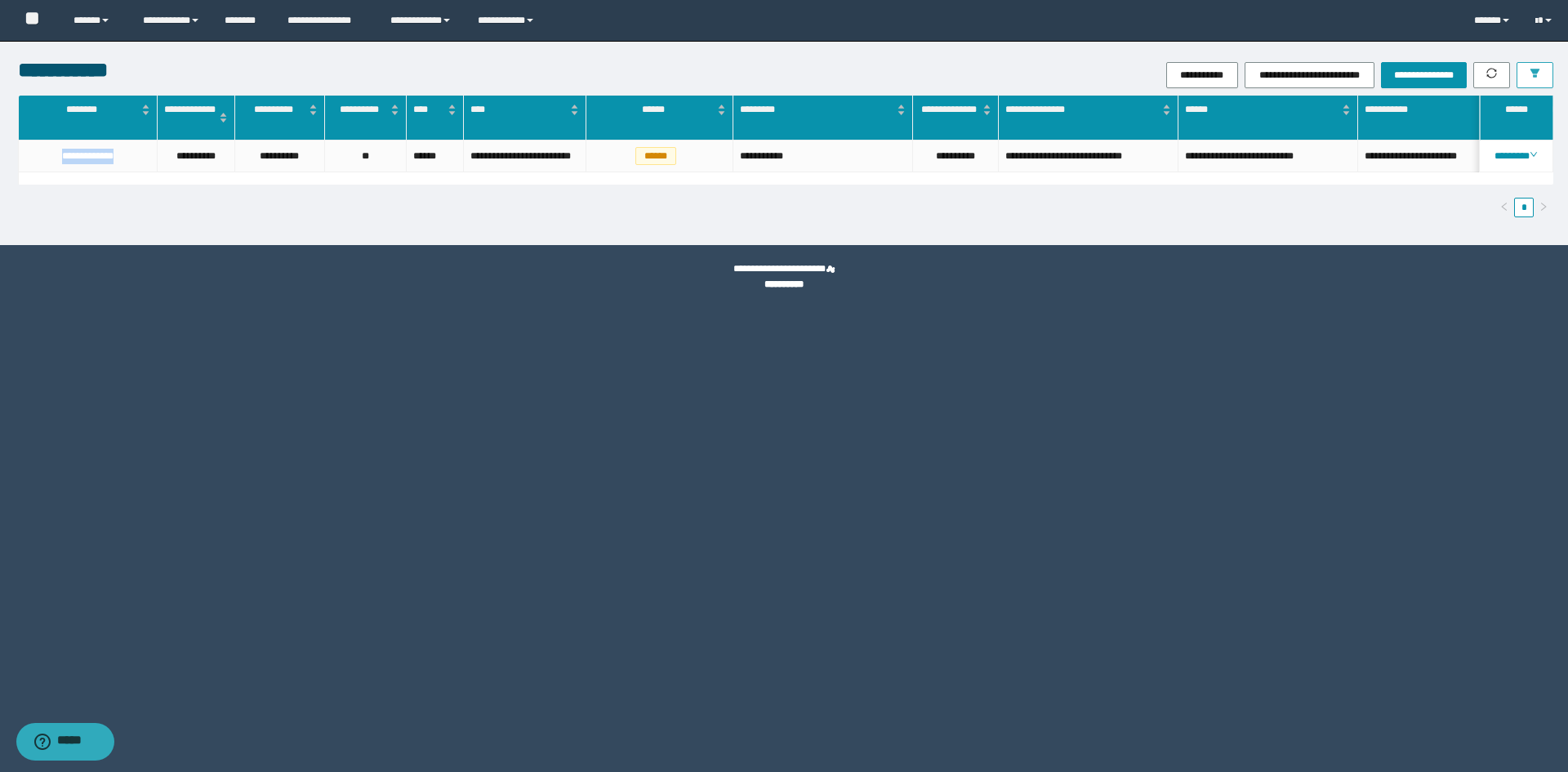 click 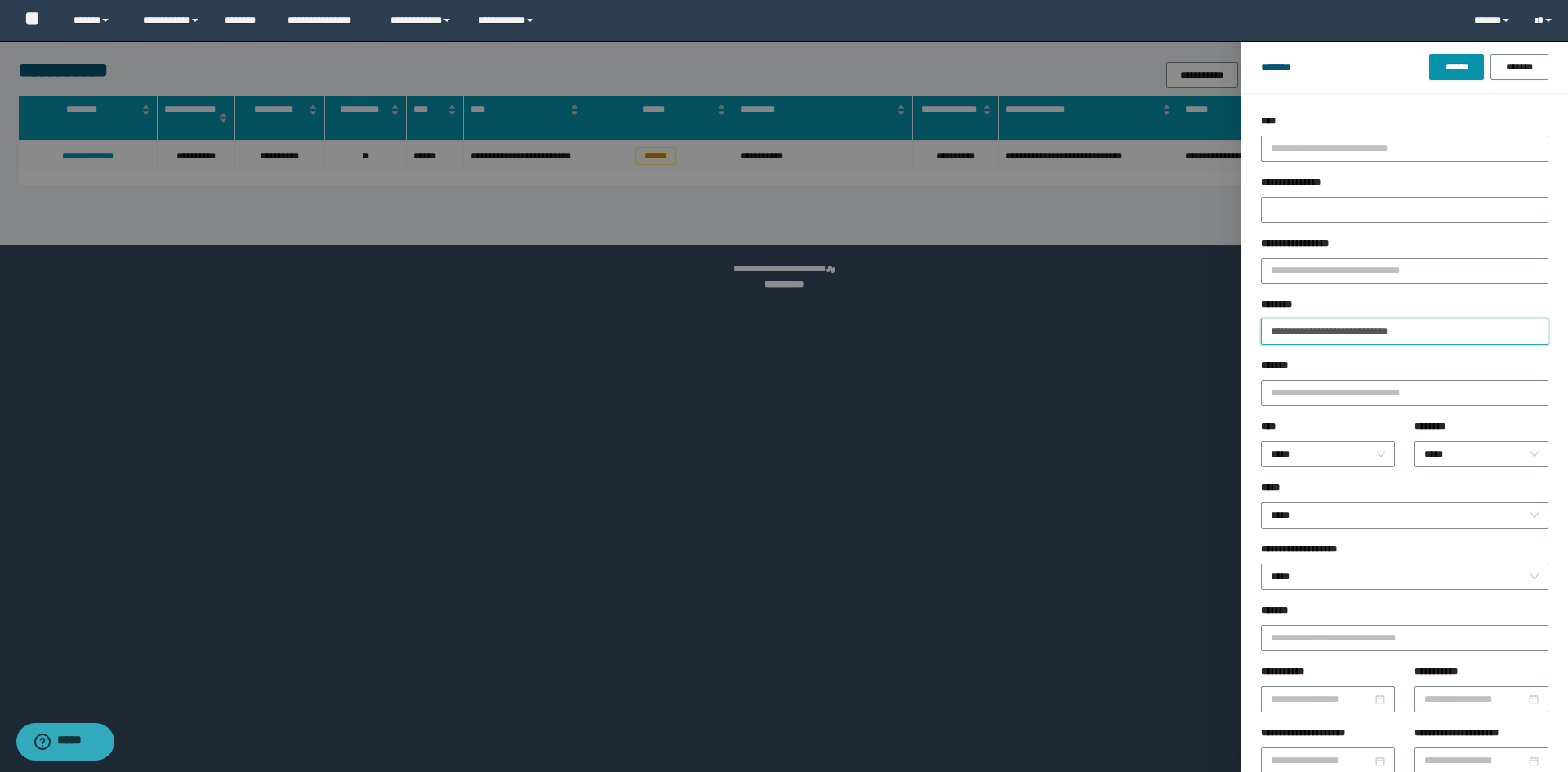 click on "**********" at bounding box center [1405, 332] 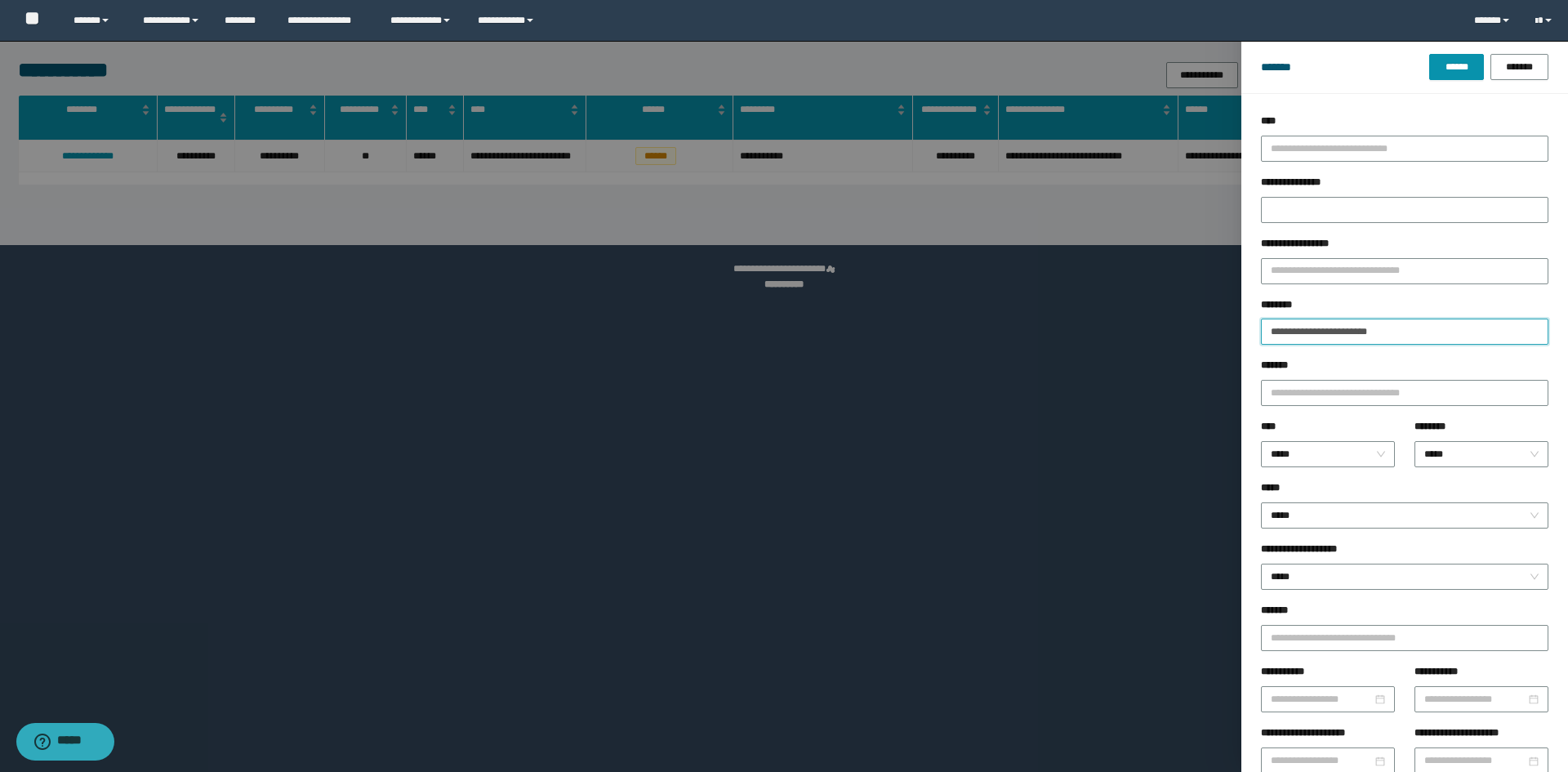 click on "******" at bounding box center [1456, 67] 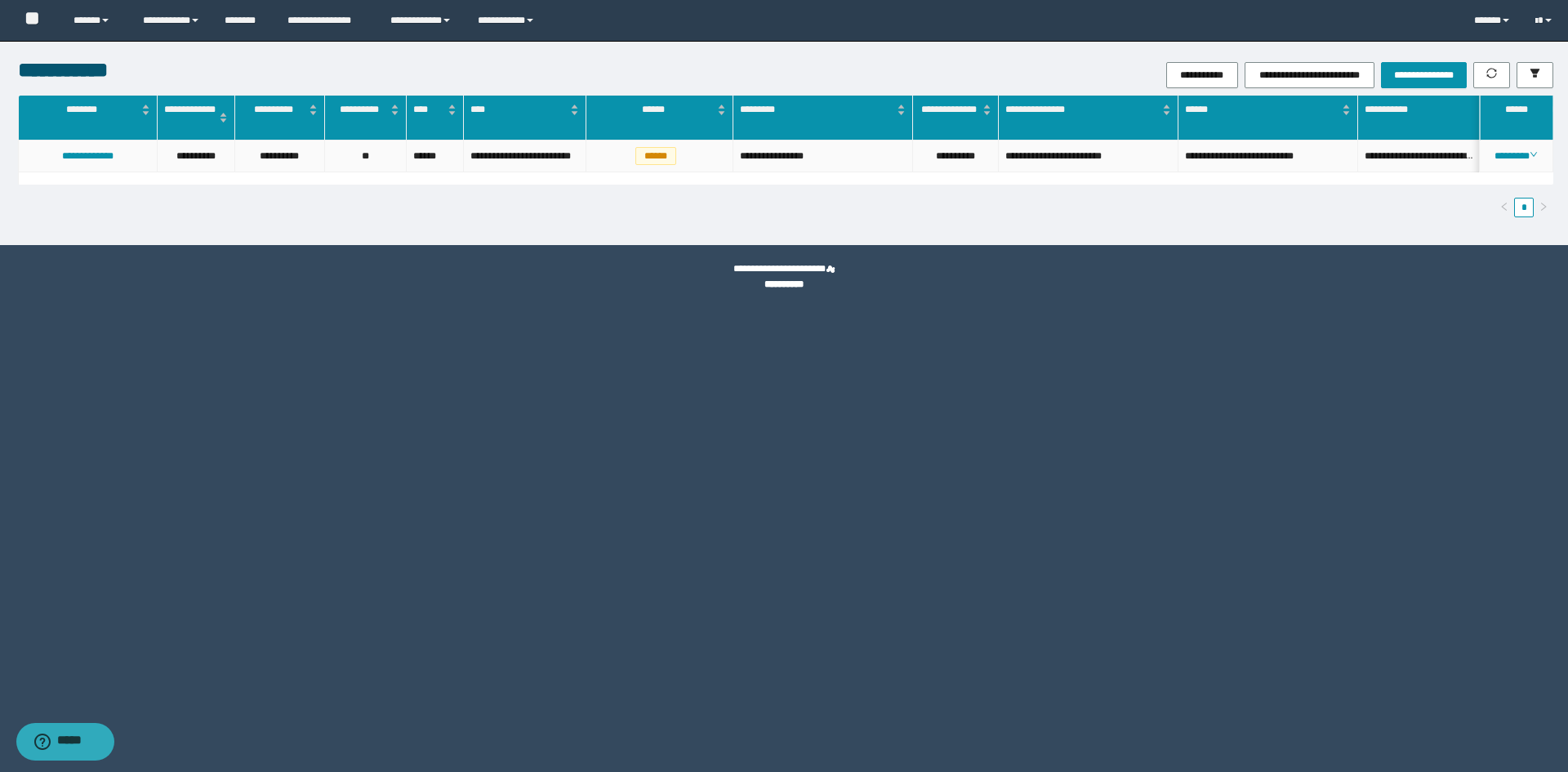 click on "**********" at bounding box center (956, 156) 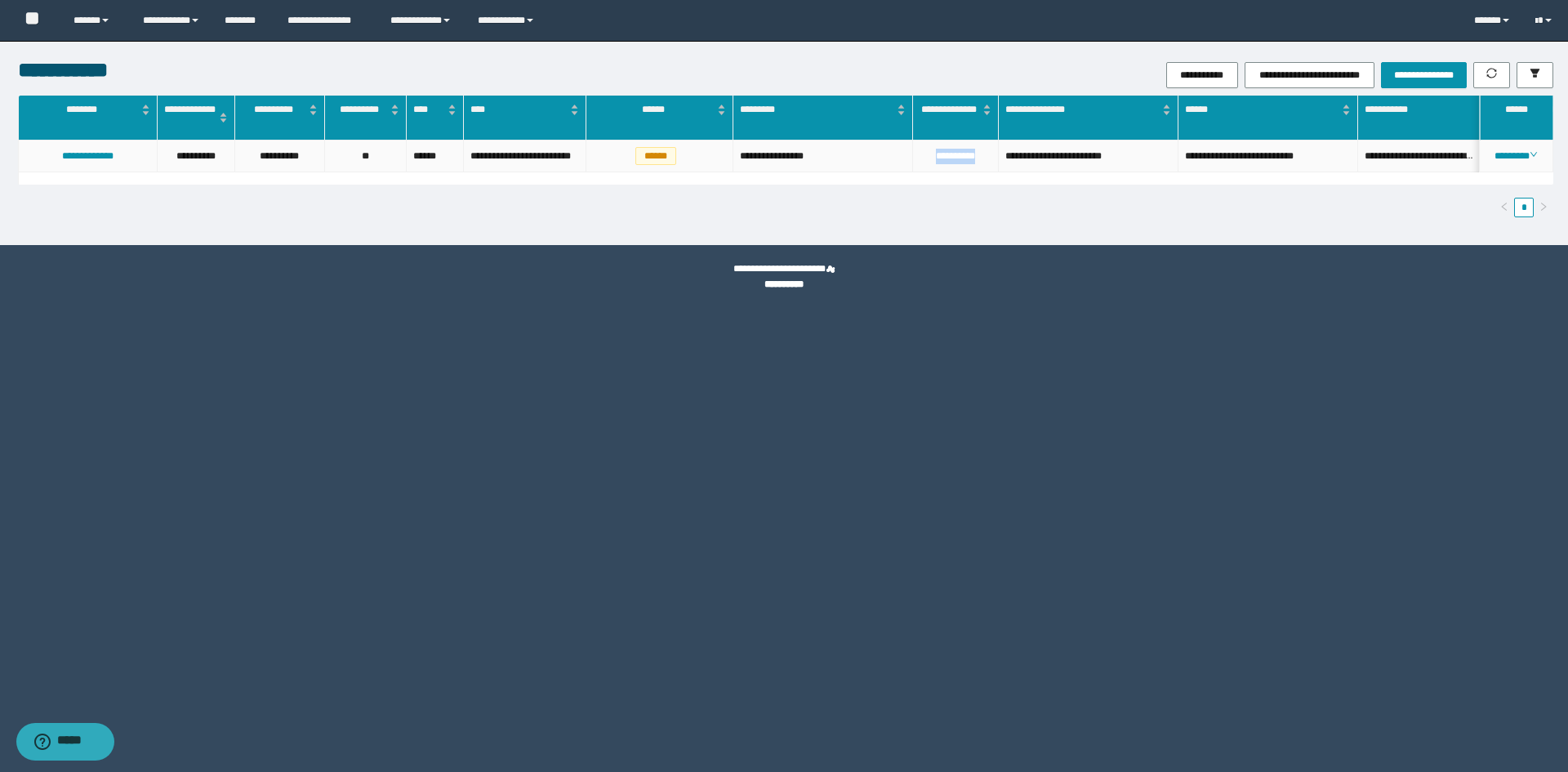 click on "**********" at bounding box center [956, 156] 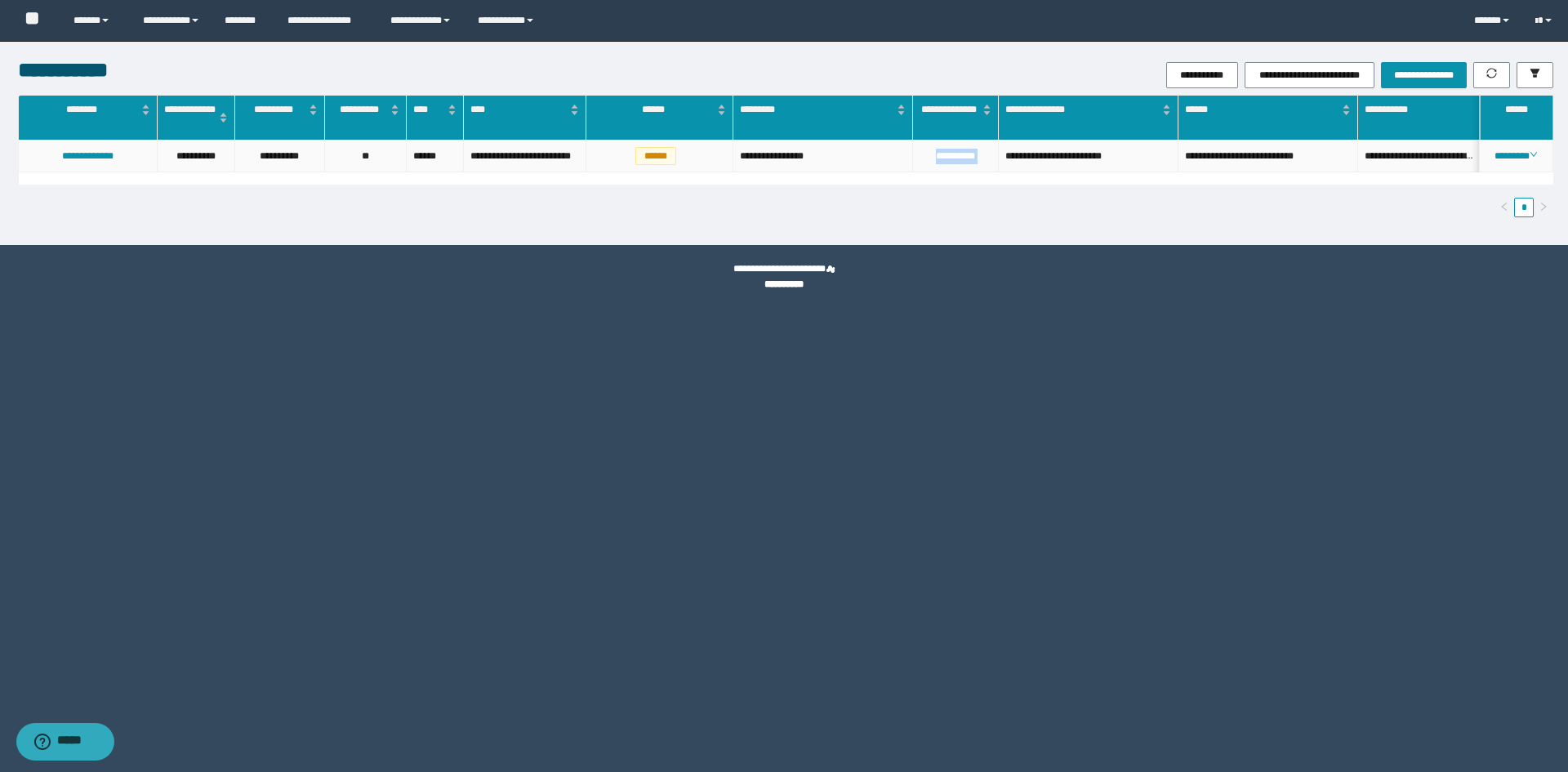 click on "**********" at bounding box center [956, 156] 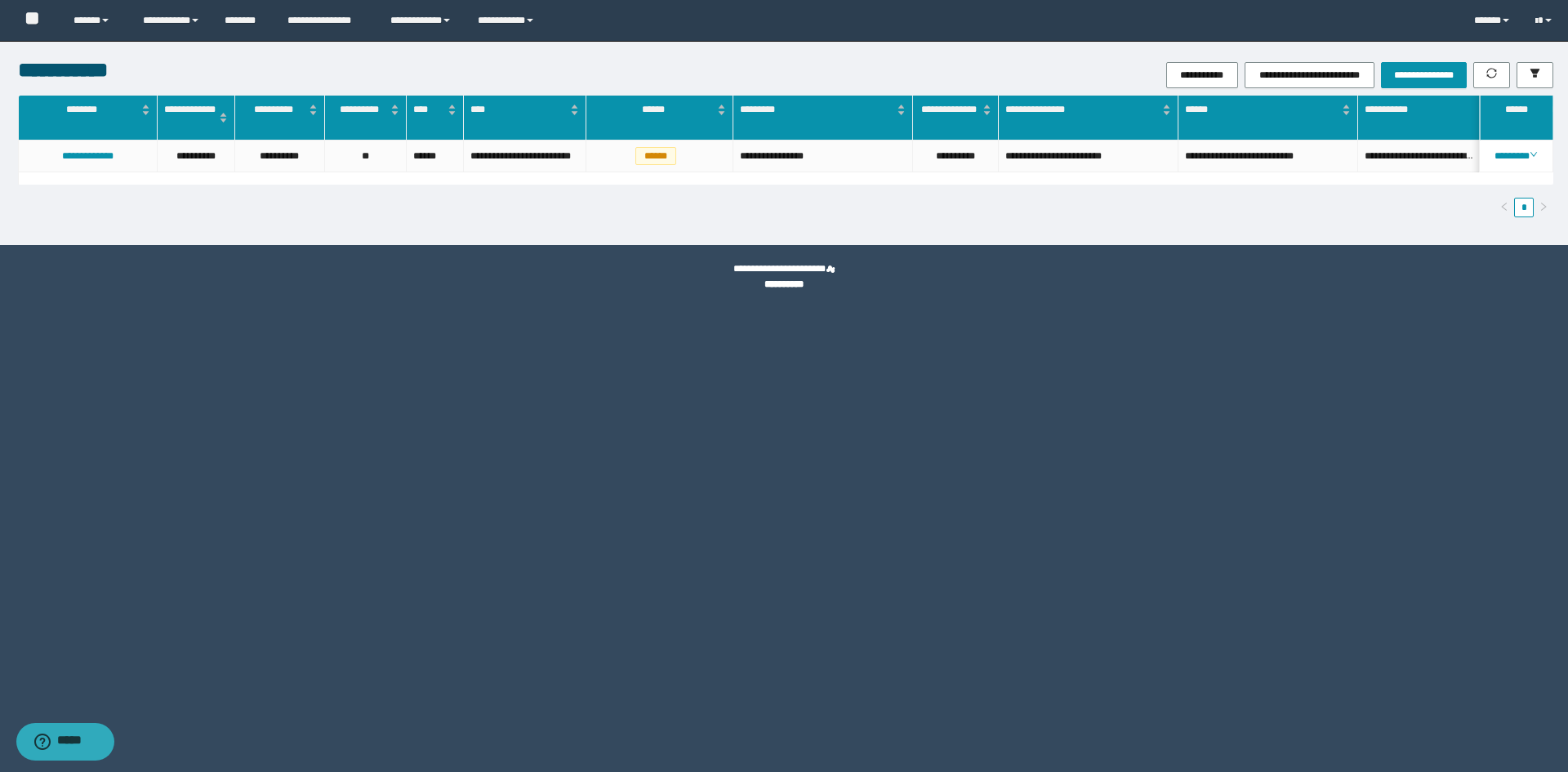 drag, startPoint x: 1037, startPoint y: 525, endPoint x: 1037, endPoint y: 487, distance: 38 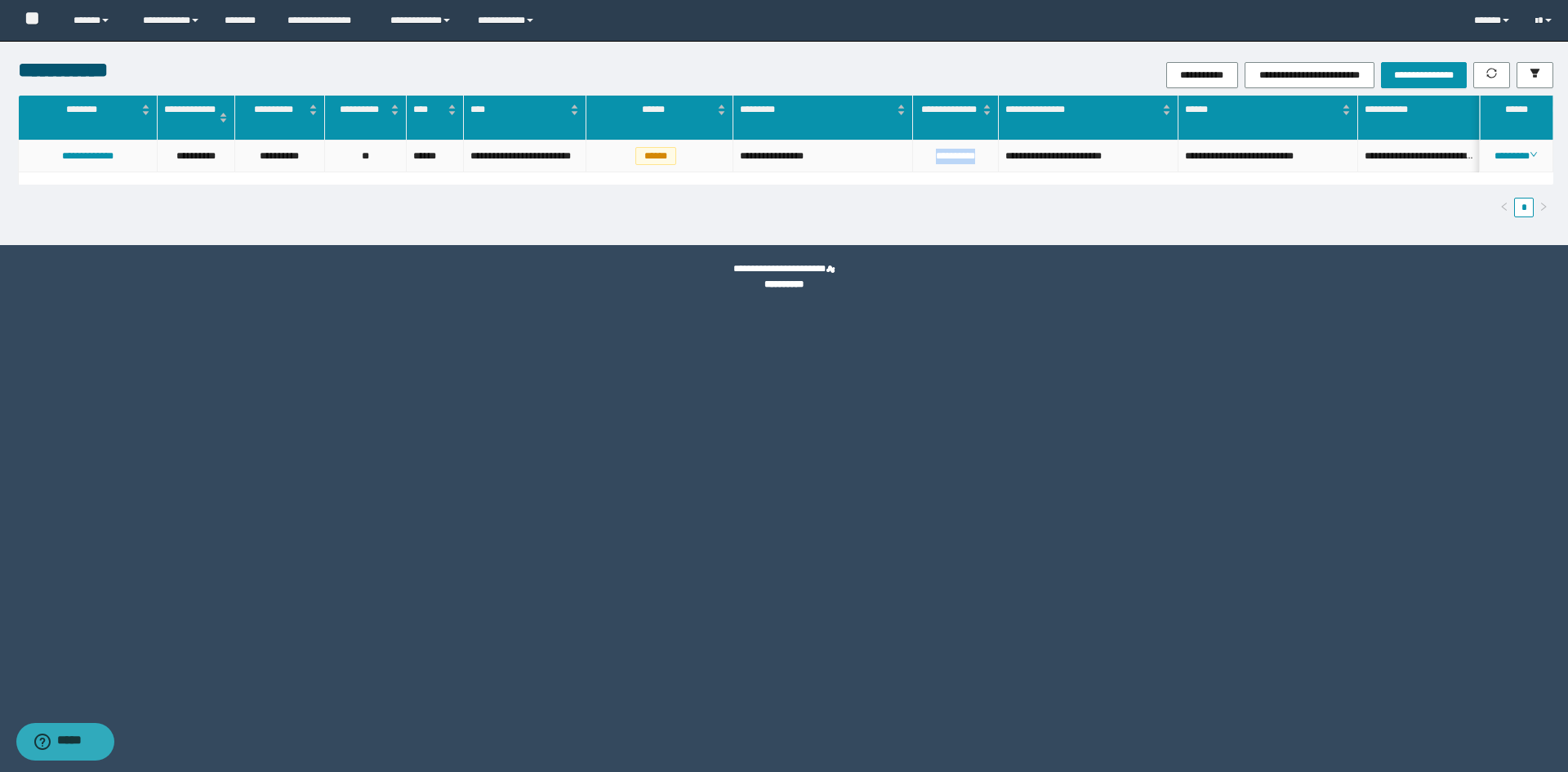 drag, startPoint x: 973, startPoint y: 156, endPoint x: 930, endPoint y: 155, distance: 43.011626 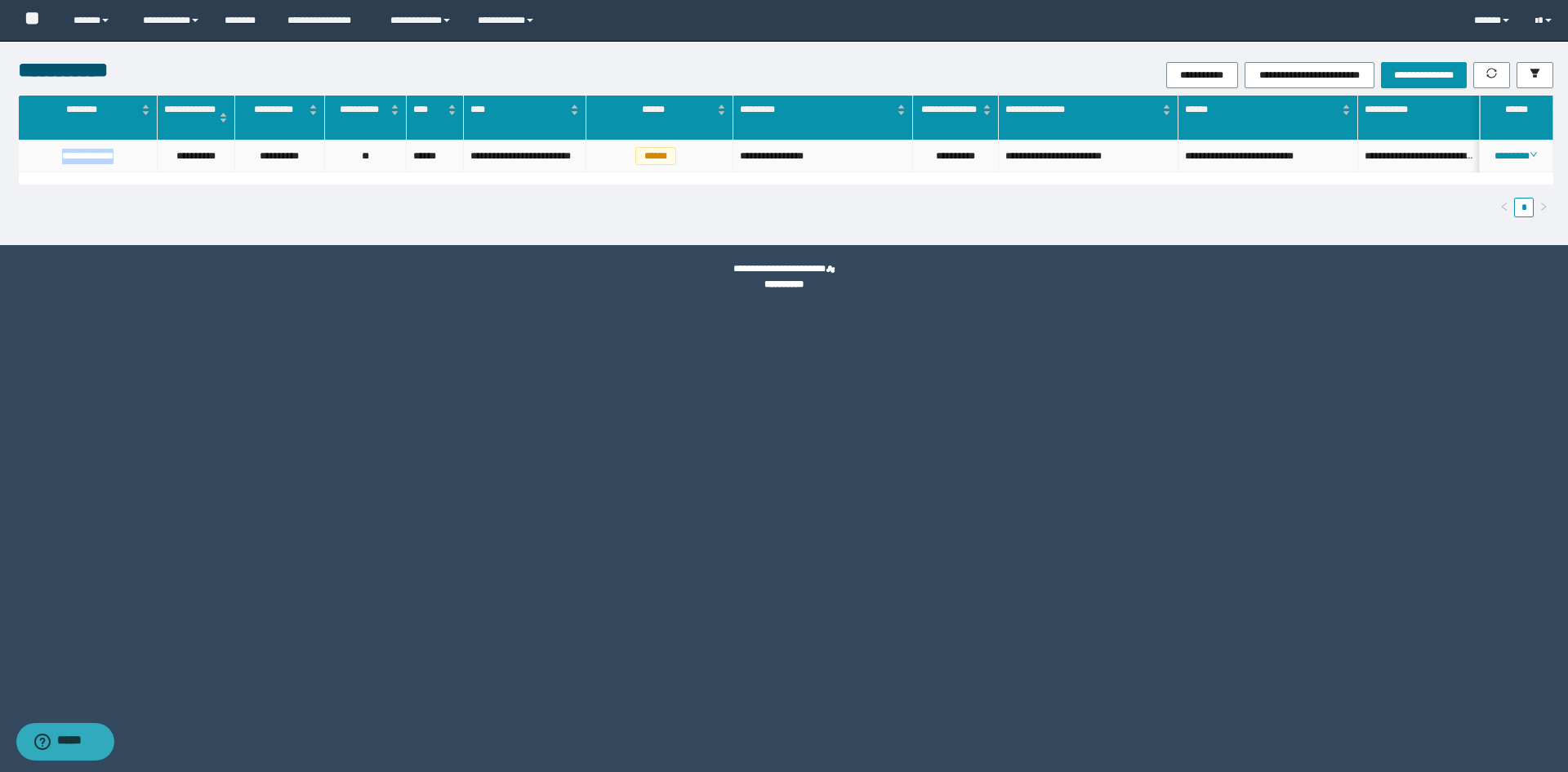 drag, startPoint x: 134, startPoint y: 161, endPoint x: 35, endPoint y: 188, distance: 102.6158 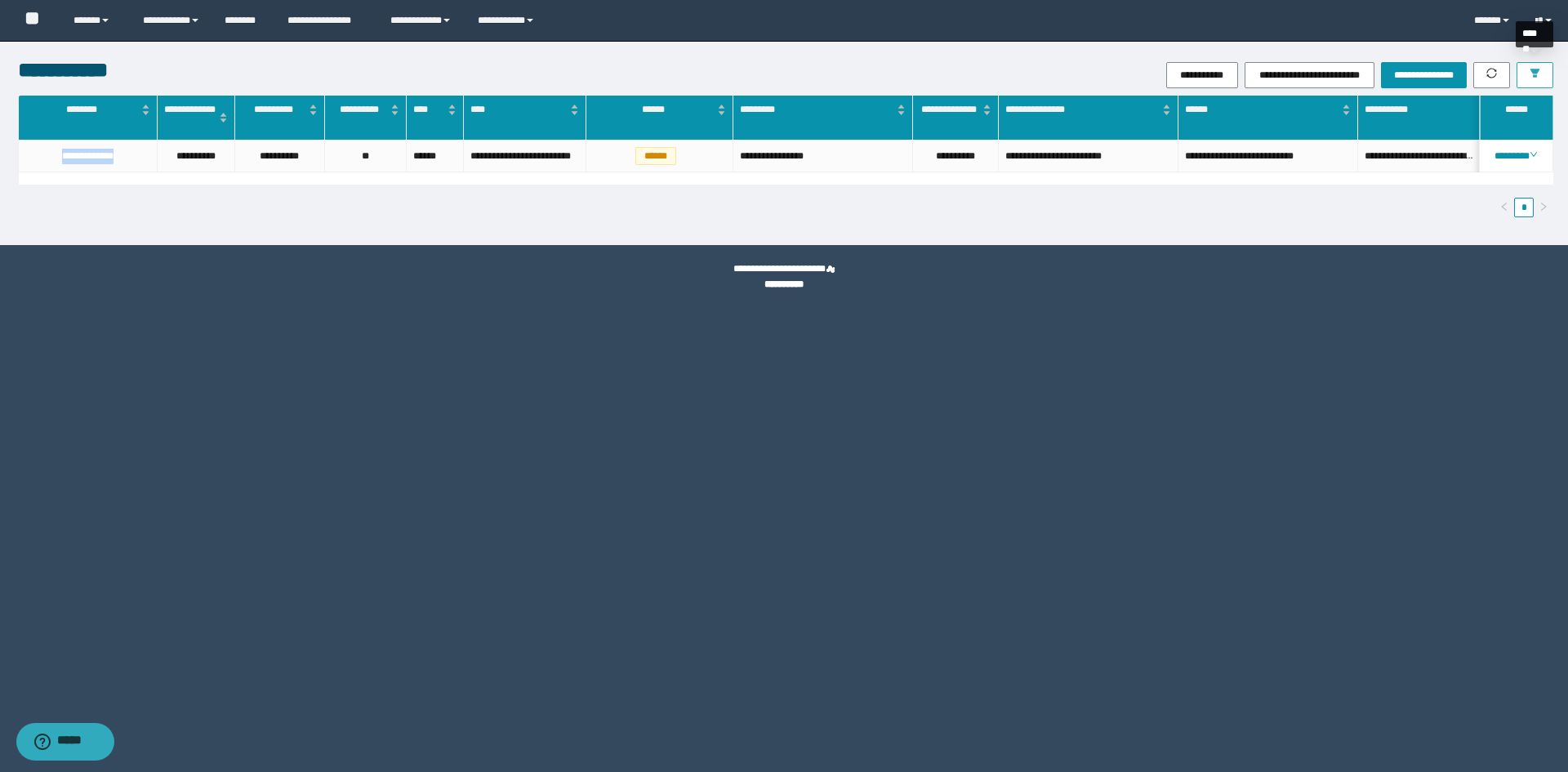 click at bounding box center (1535, 75) 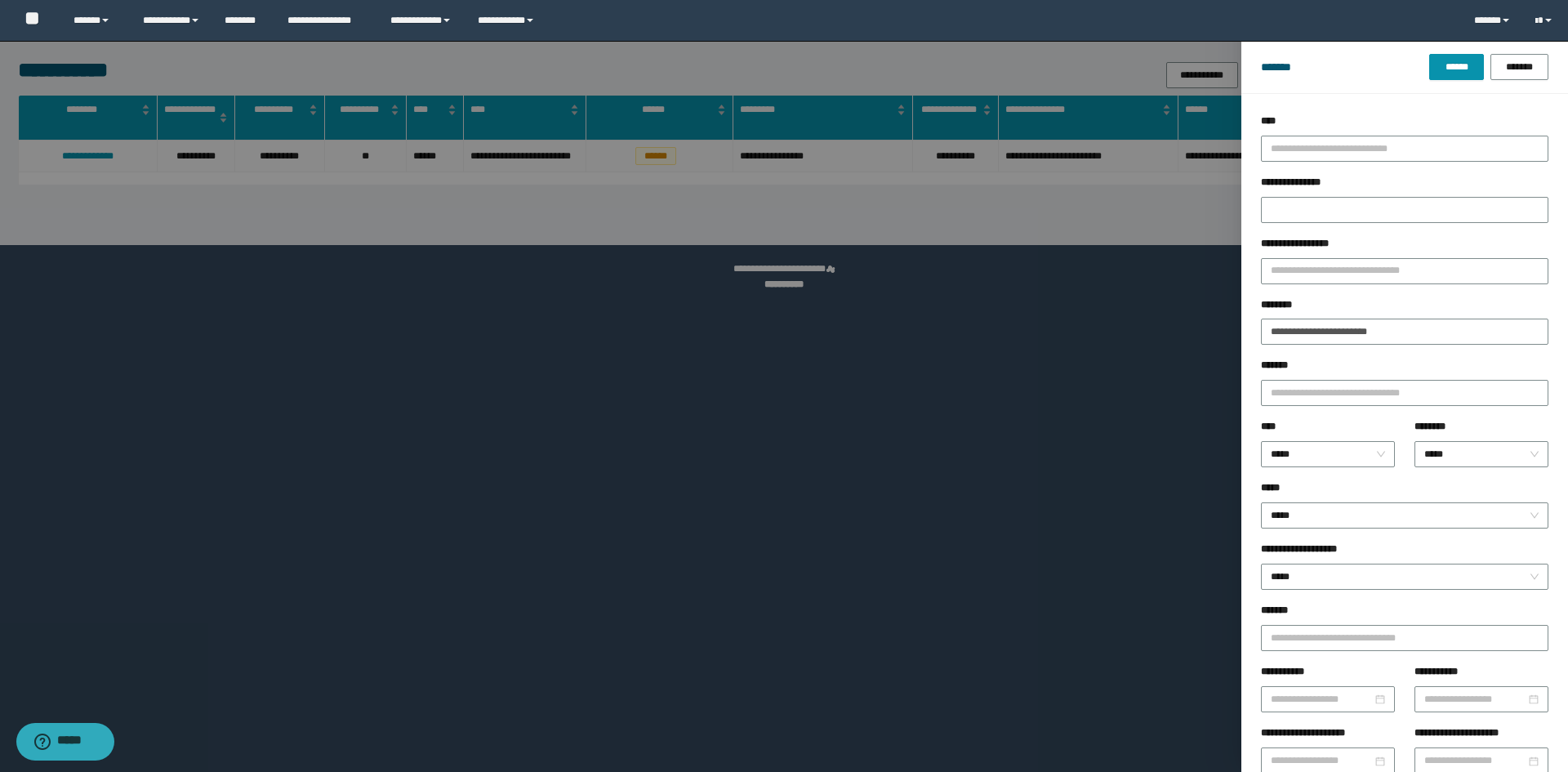 click on "**********" at bounding box center [1405, 328] 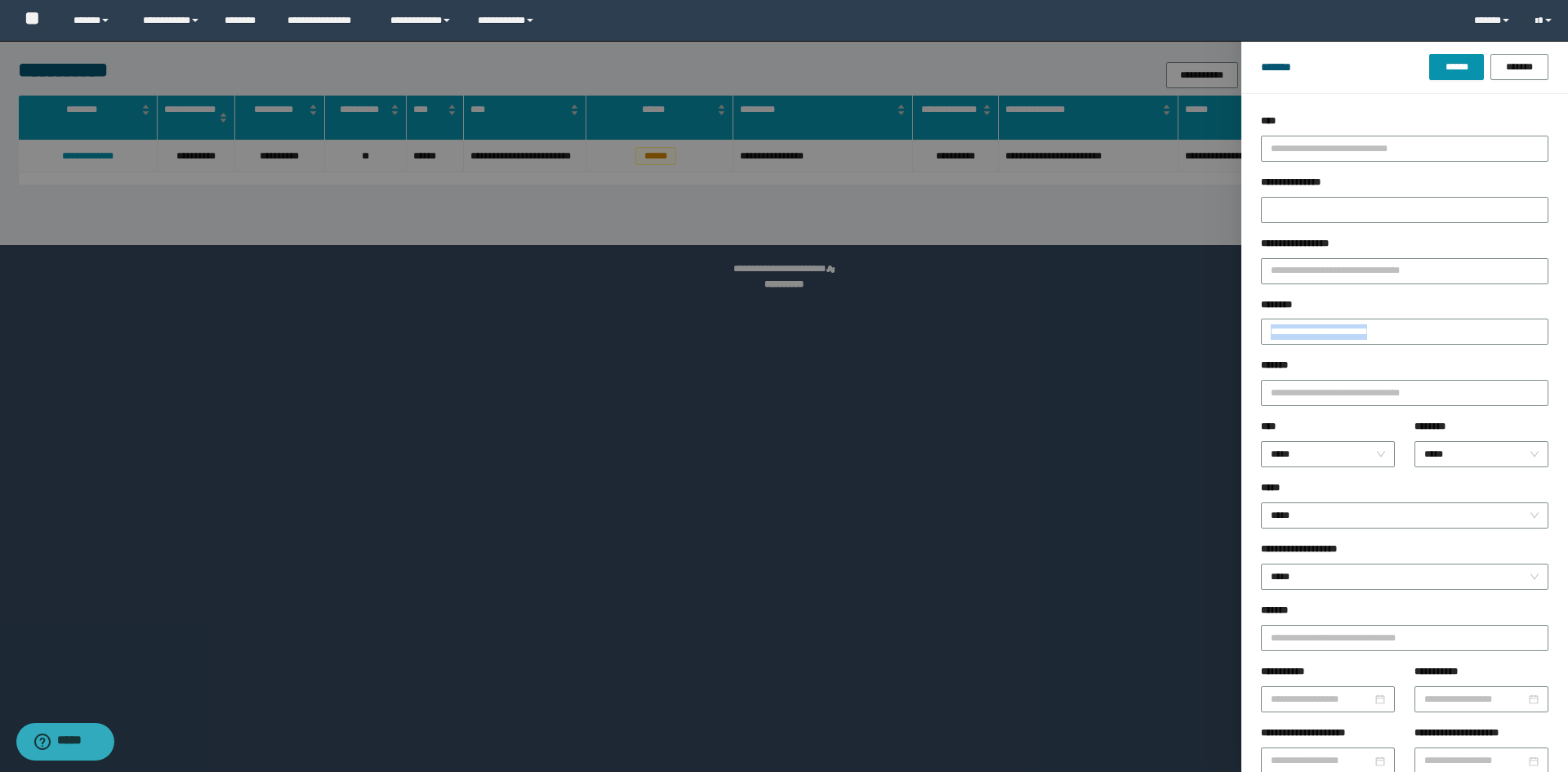 click on "**********" at bounding box center (1405, 328) 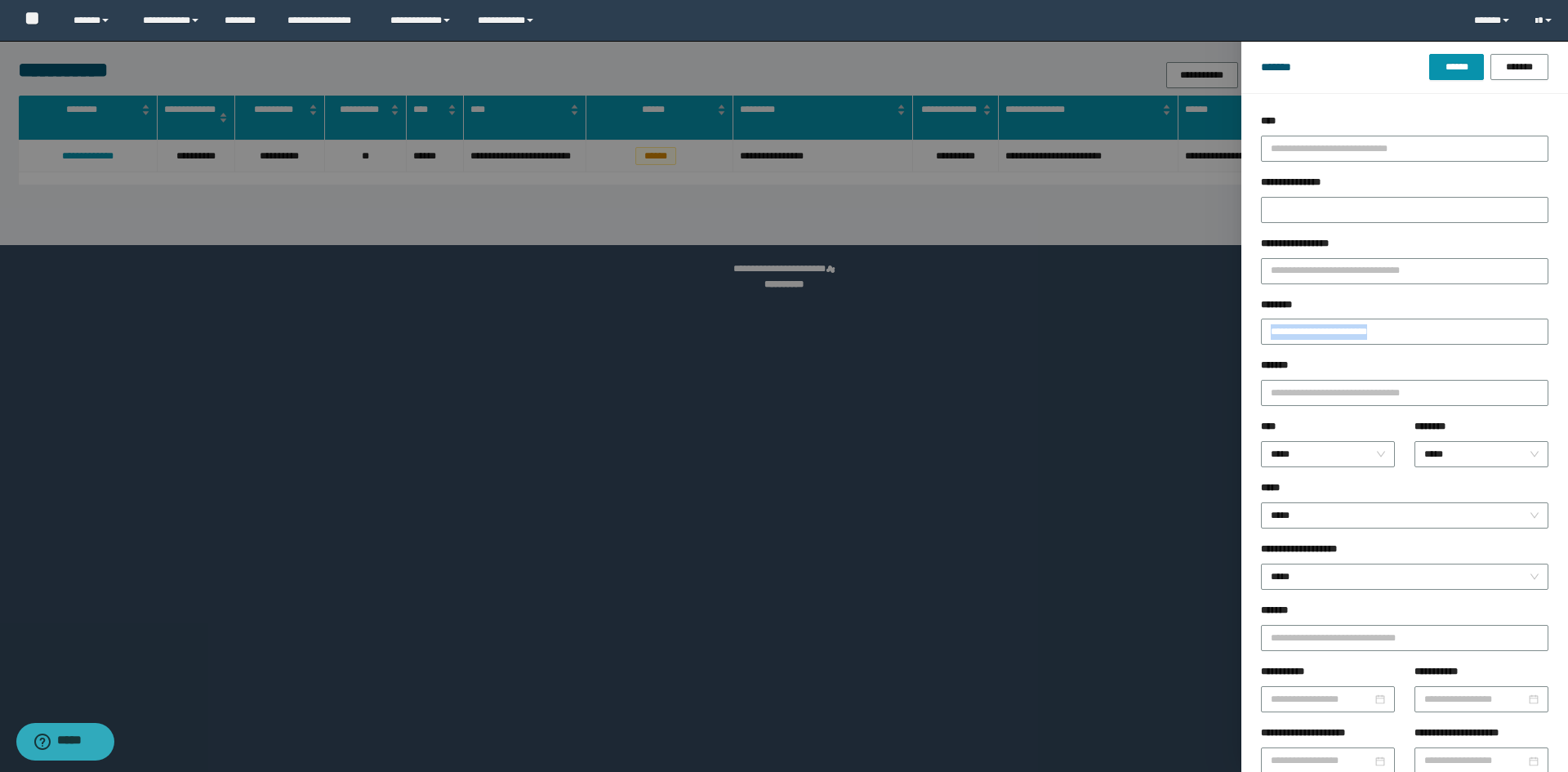 click on "**********" at bounding box center [1405, 328] 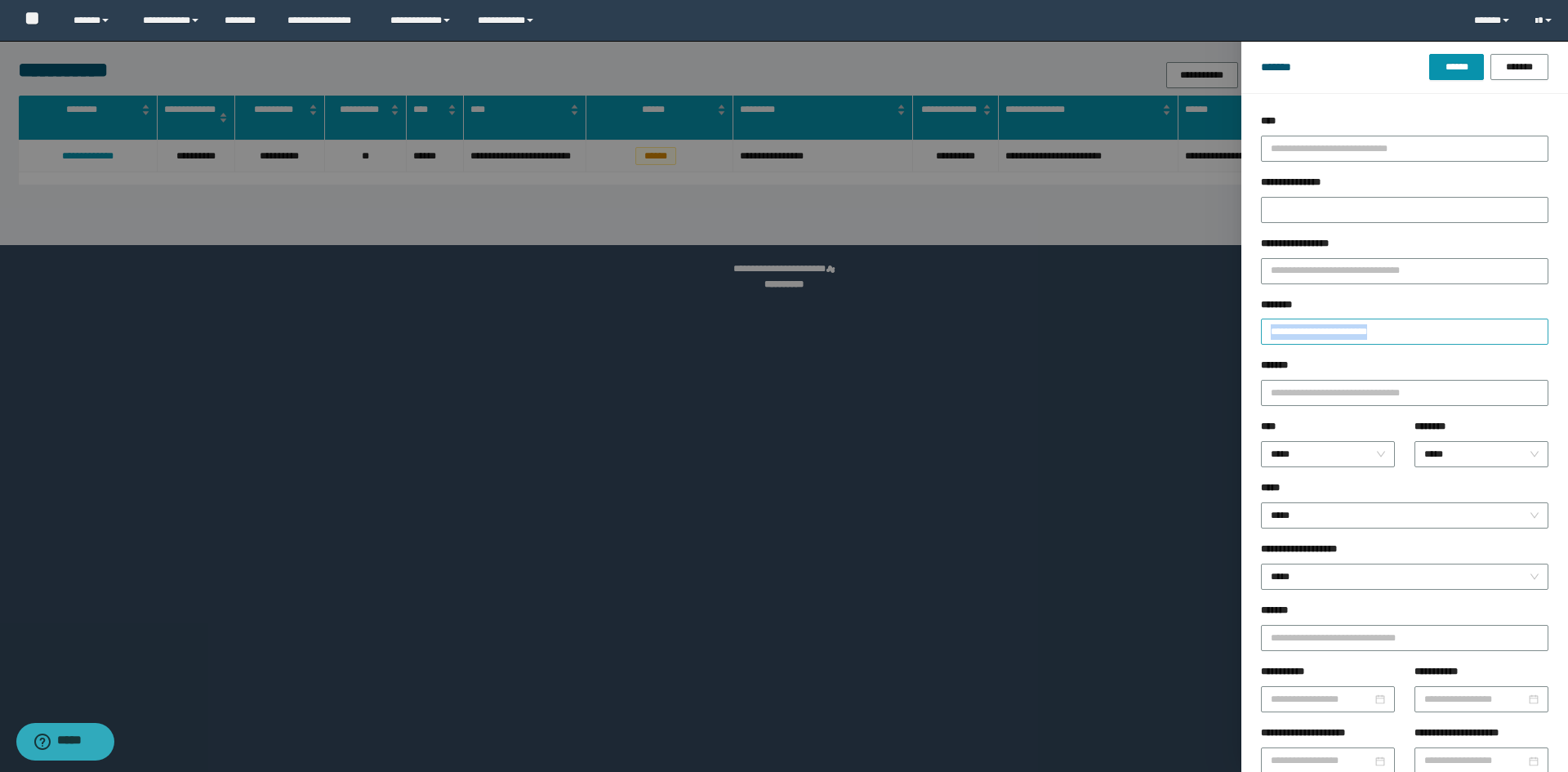 click on "**********" at bounding box center (1405, 332) 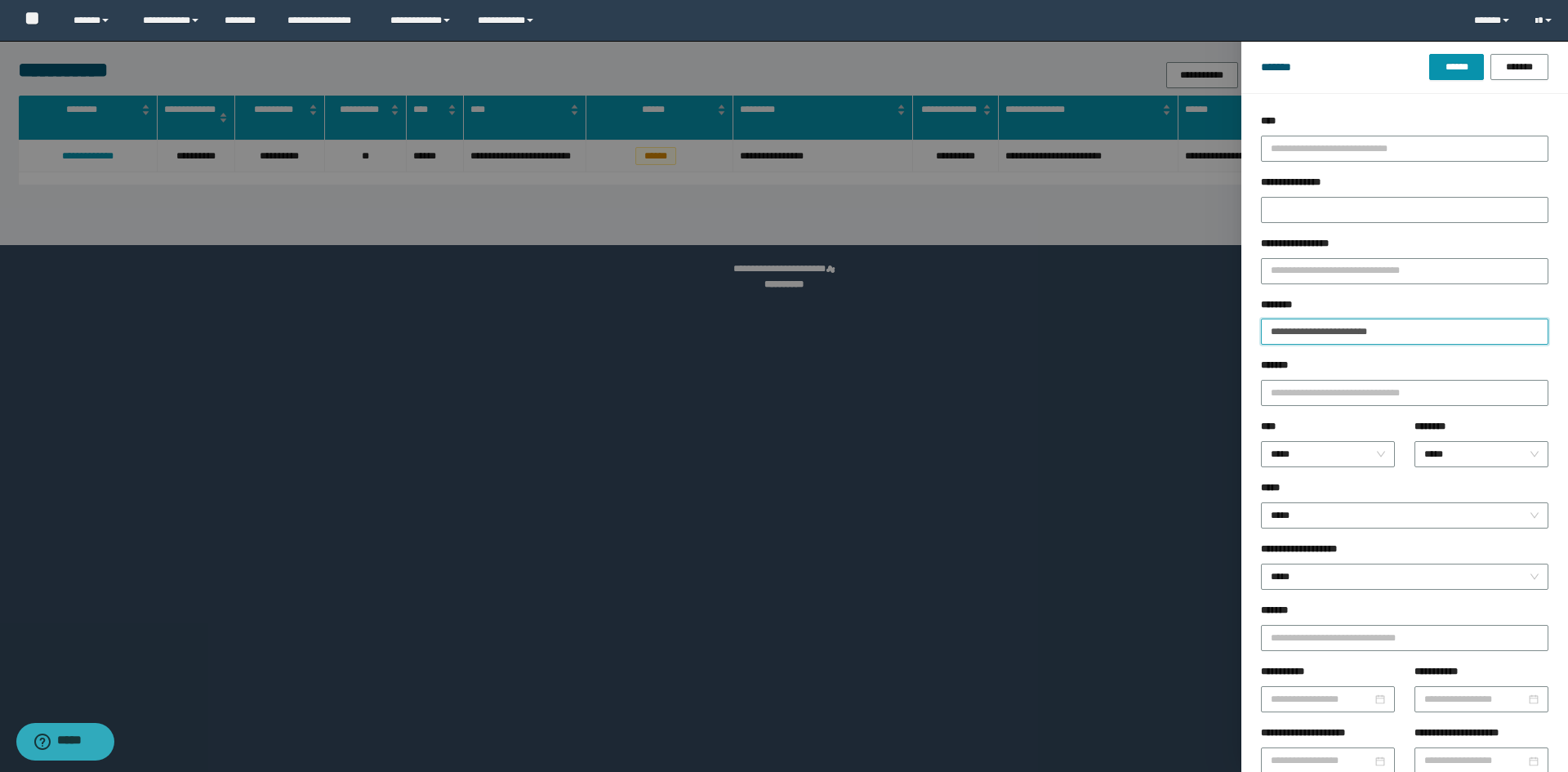 click on "**********" at bounding box center (1405, 332) 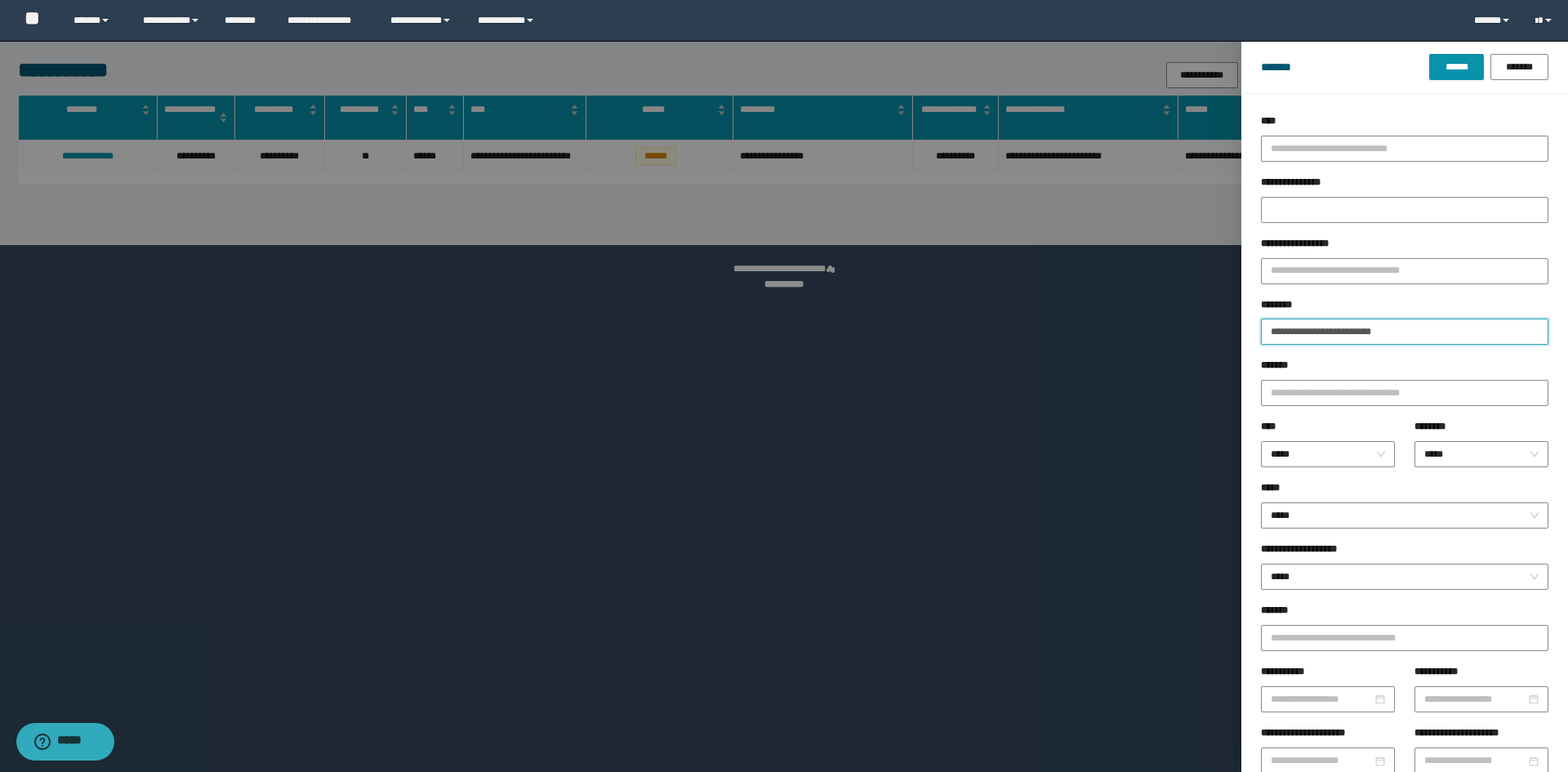 type on "**********" 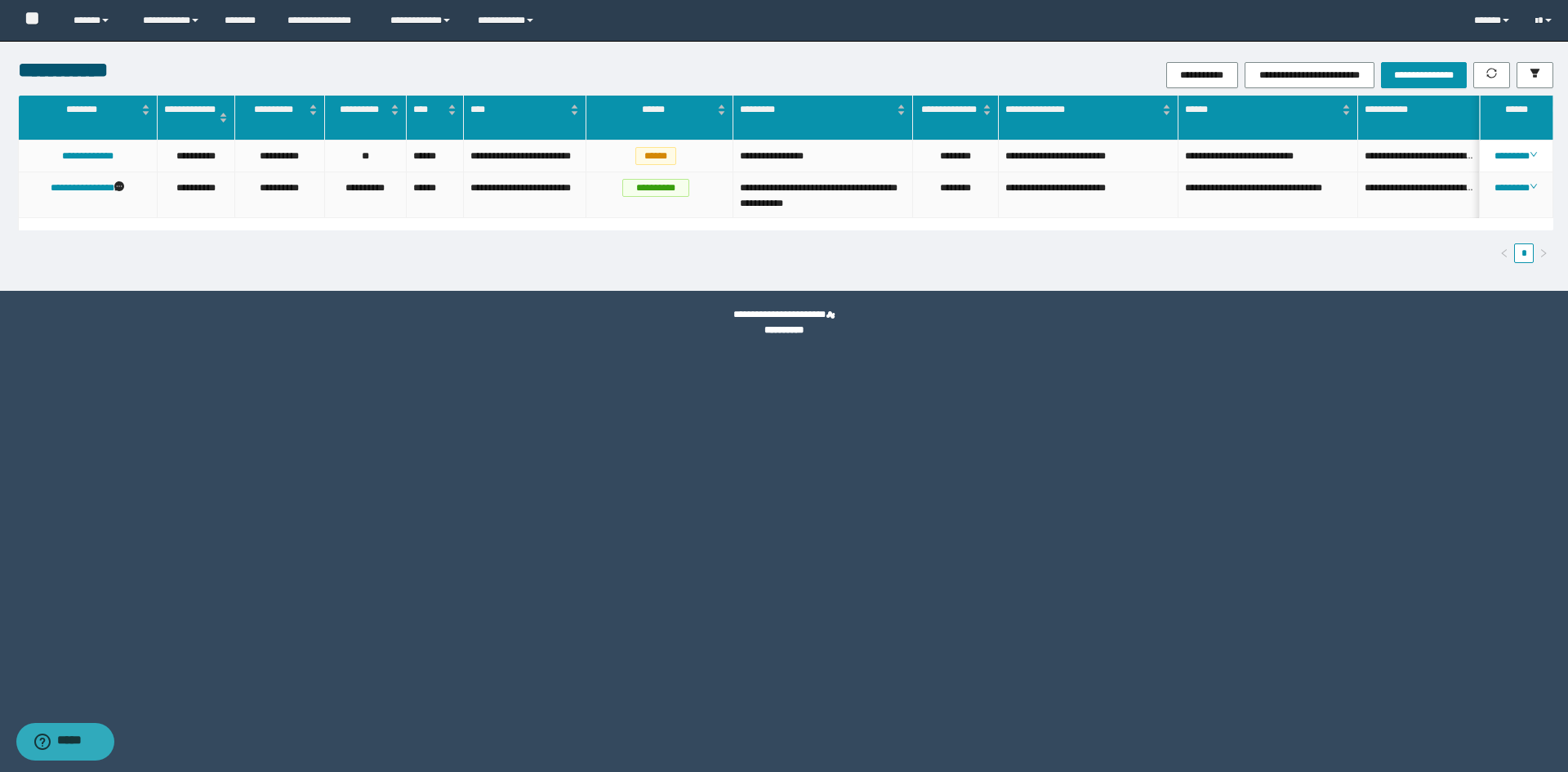 click on "********" at bounding box center [956, 195] 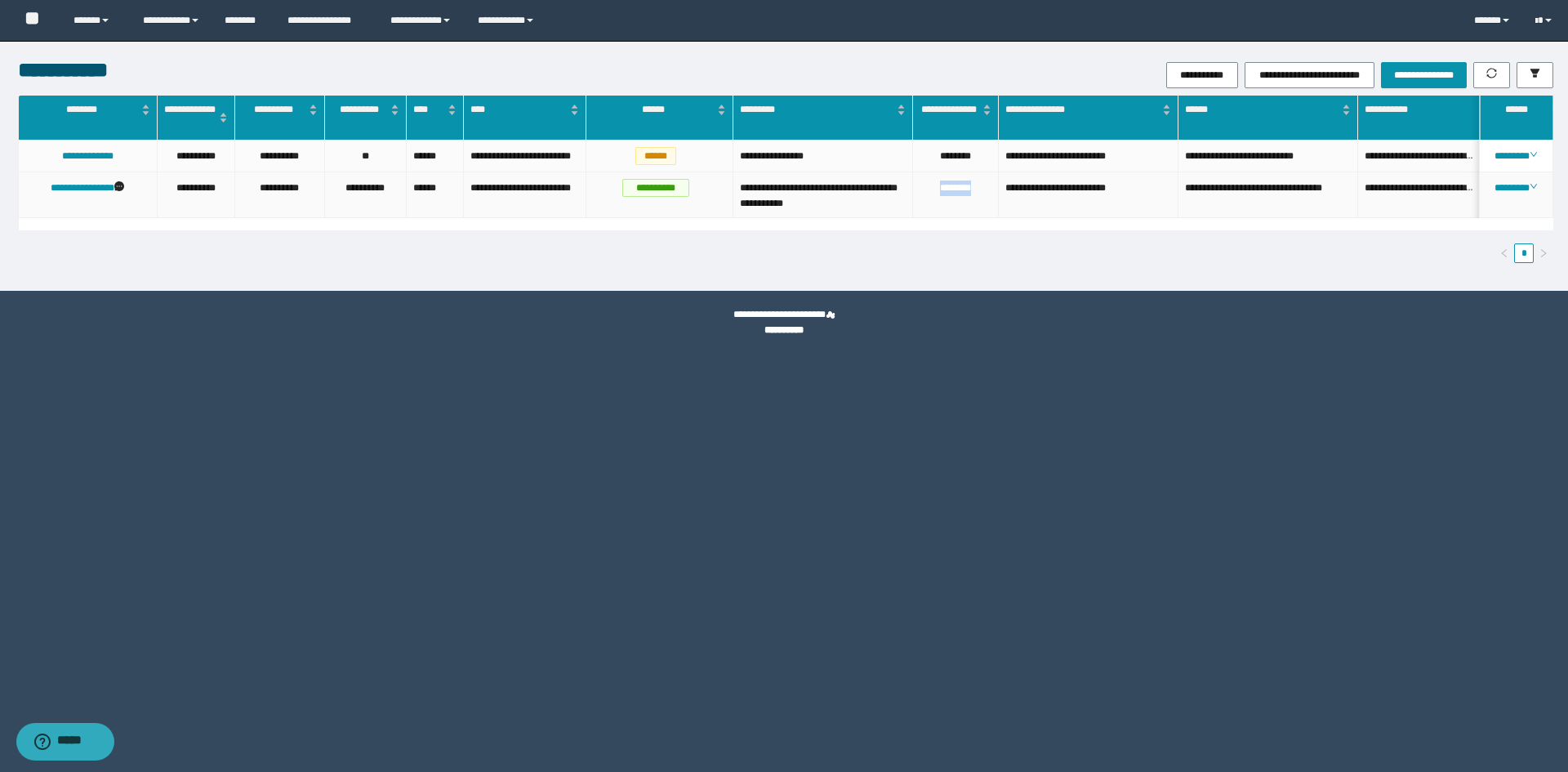 click on "********" at bounding box center [956, 195] 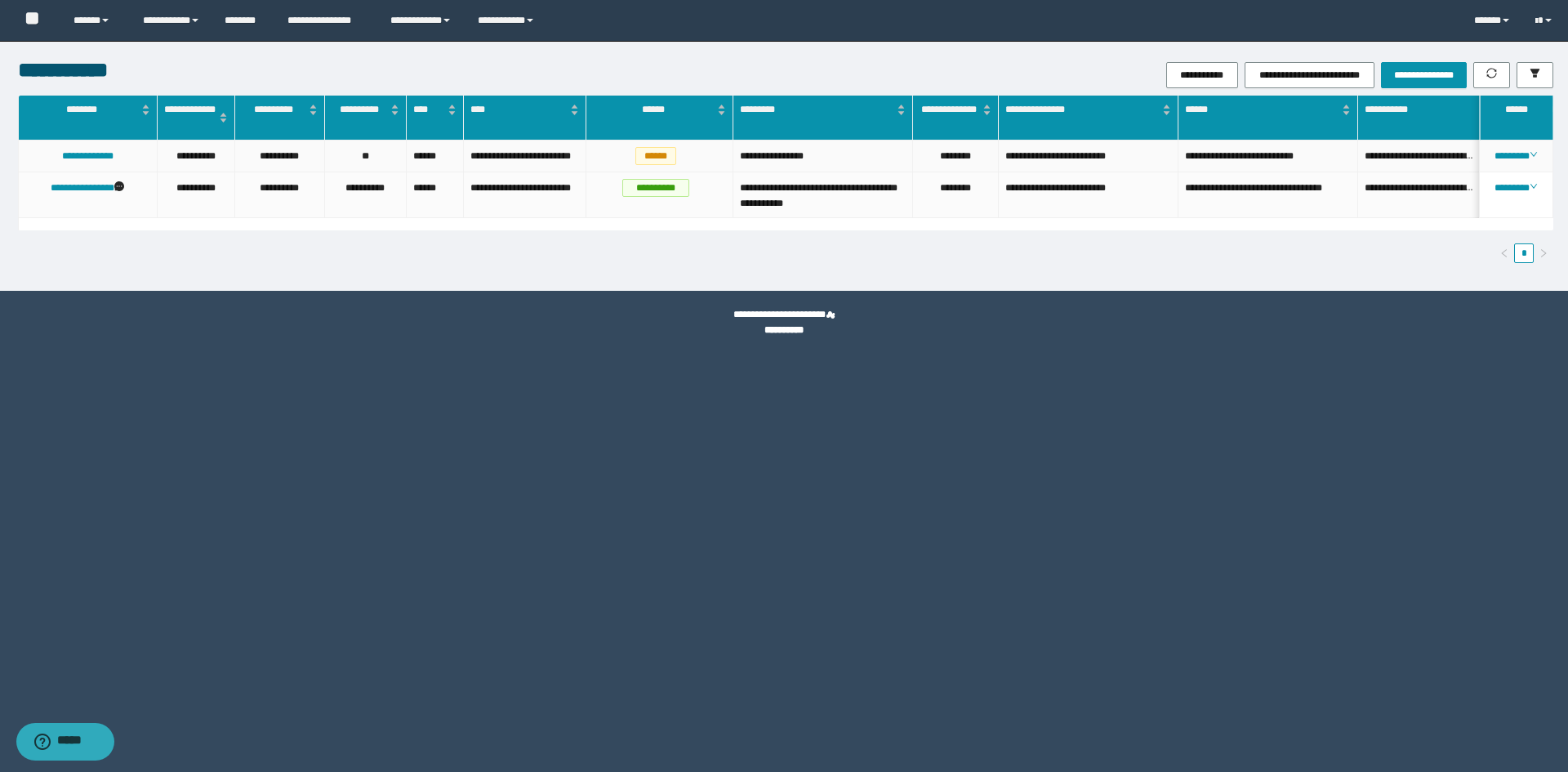 click on "********" at bounding box center (956, 156) 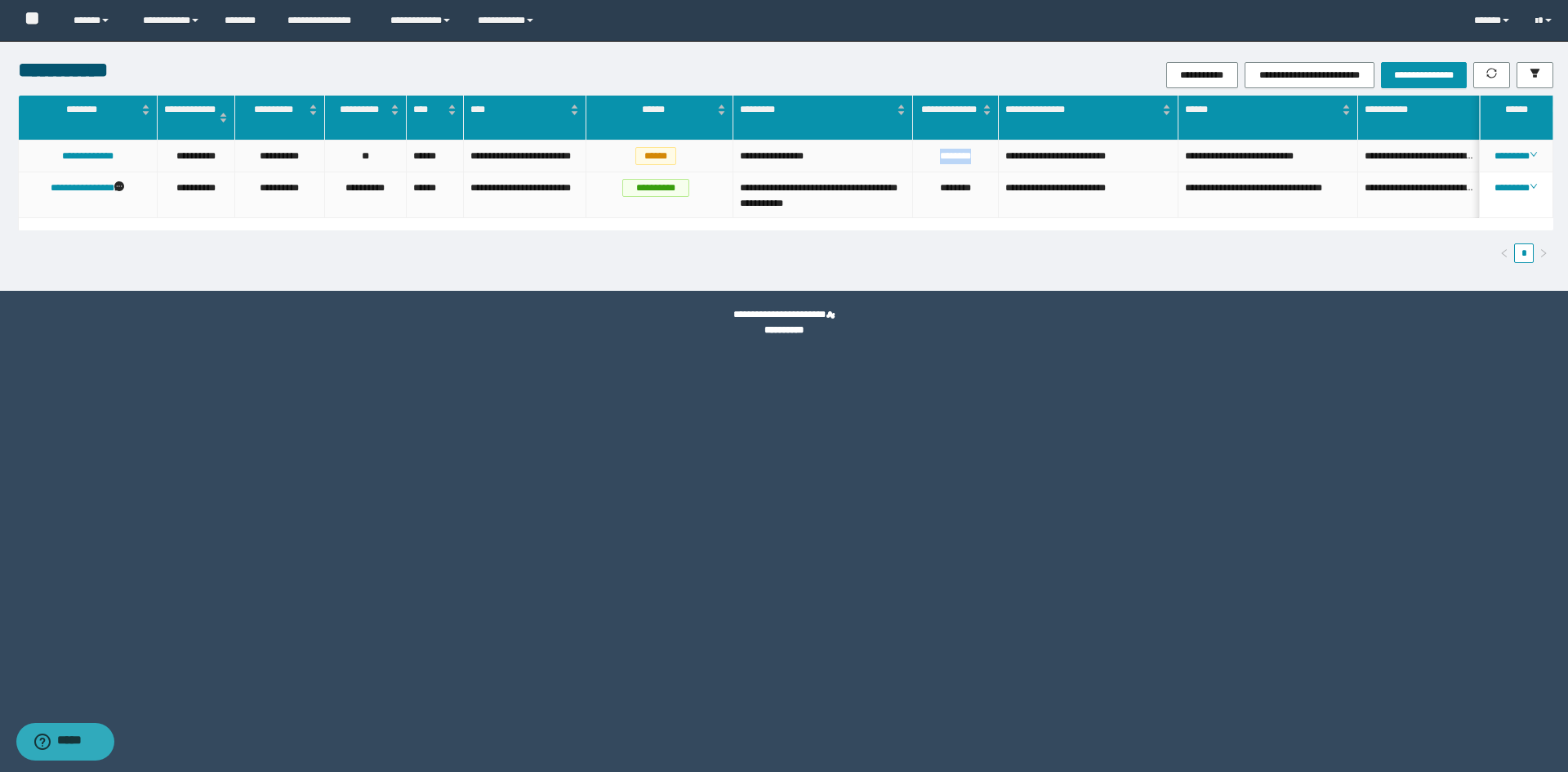 click on "********" at bounding box center (956, 156) 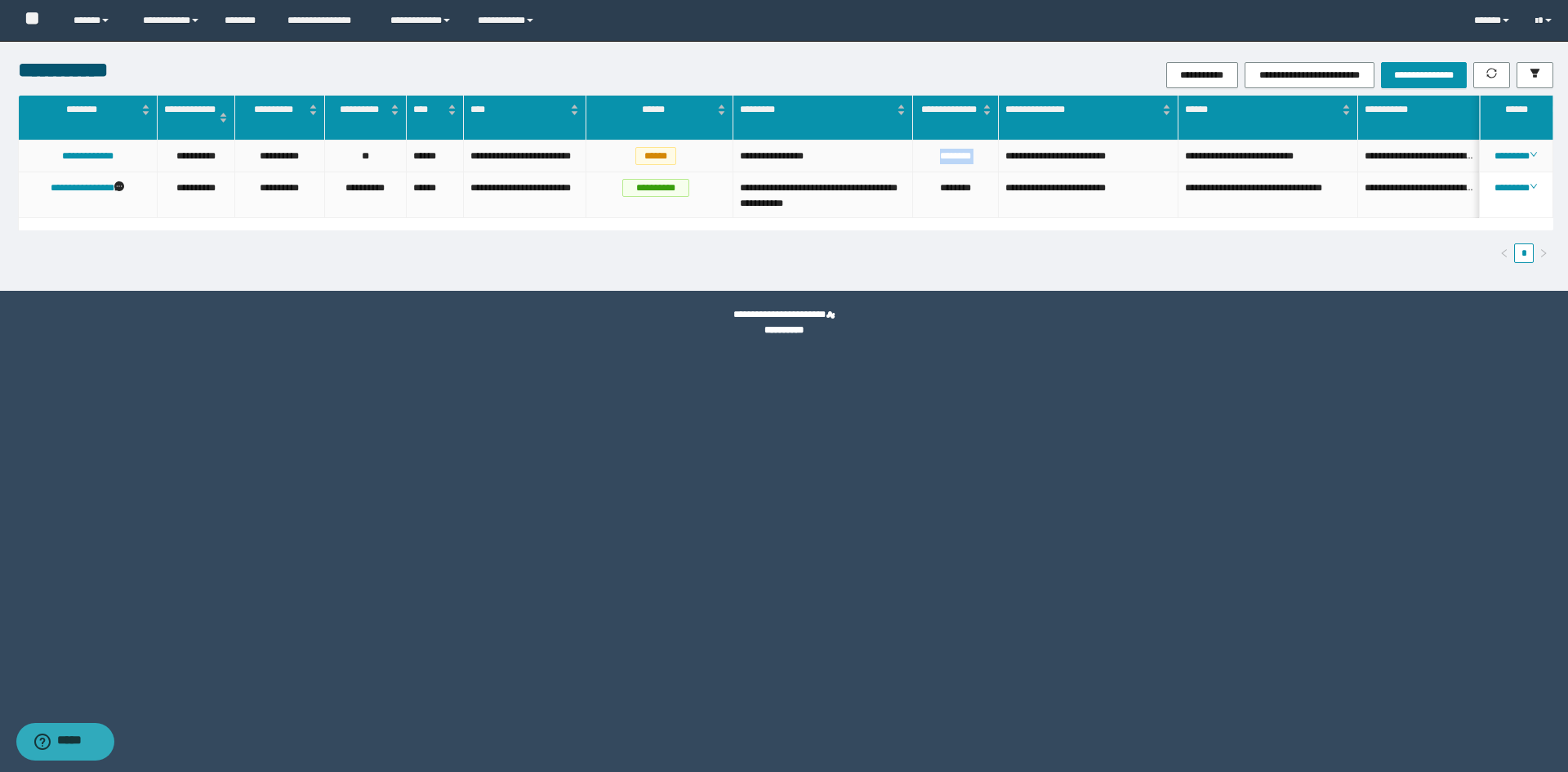 click on "********" at bounding box center [956, 156] 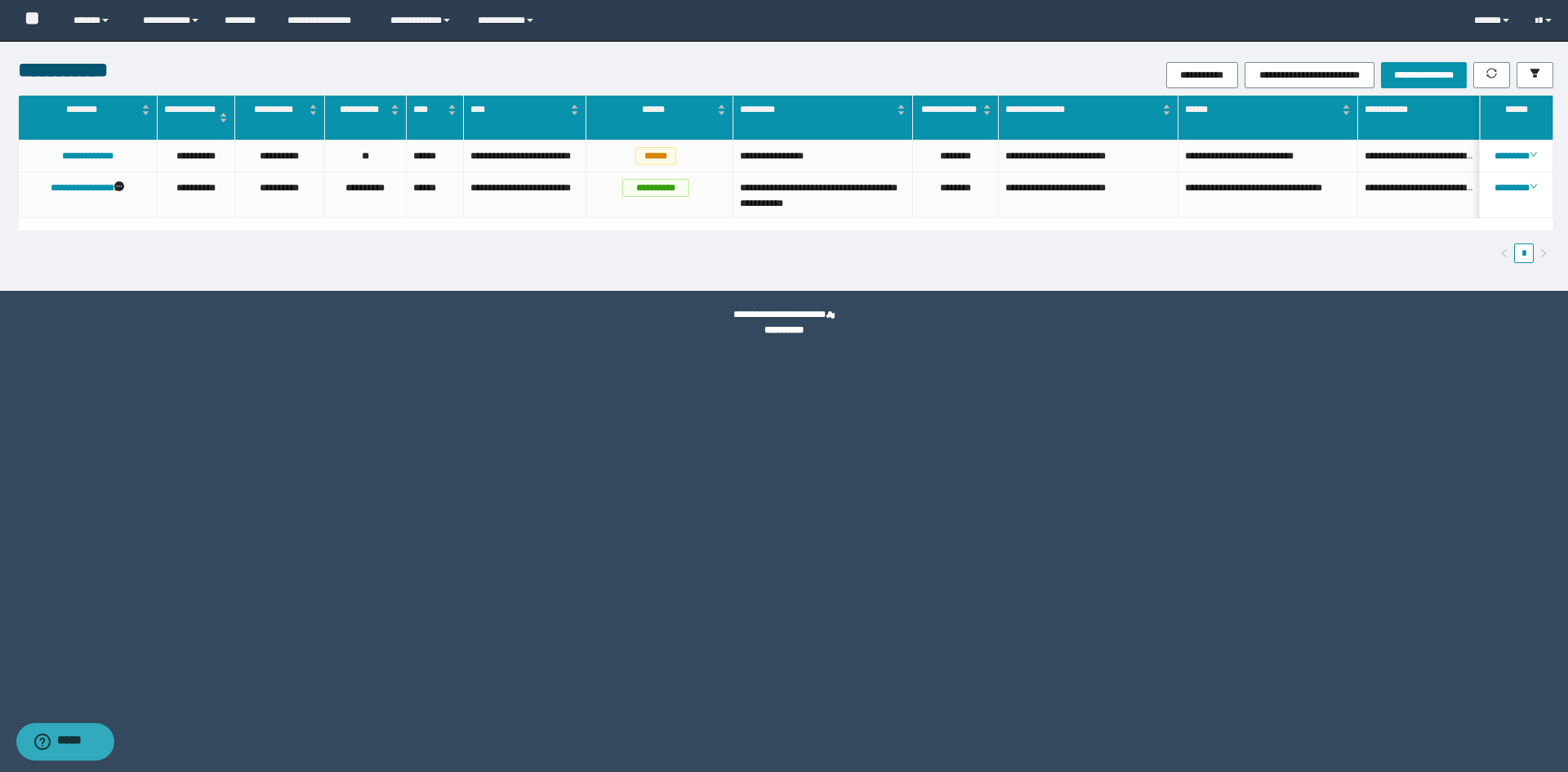 click on "**********" at bounding box center [784, 386] 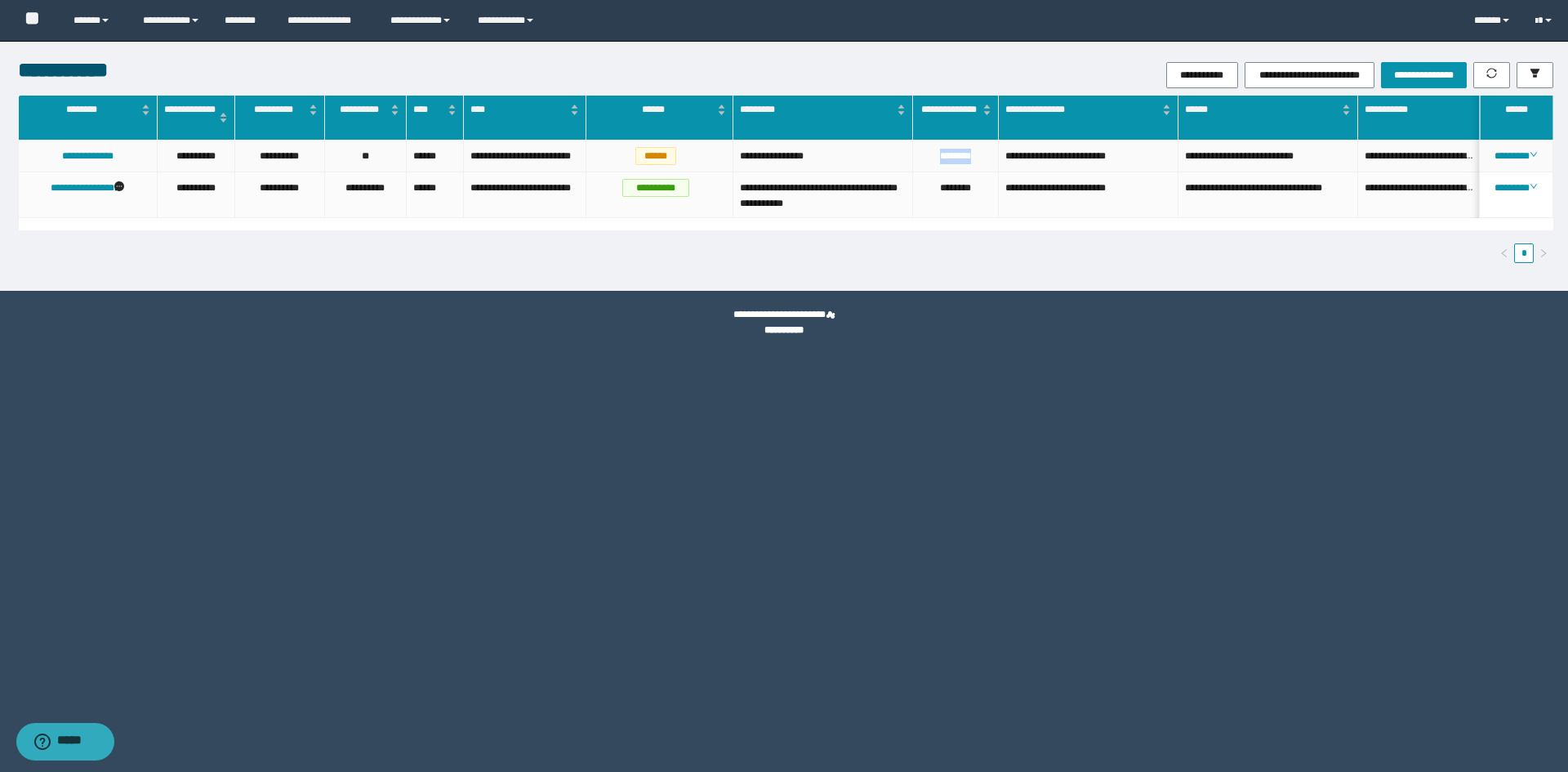 drag, startPoint x: 940, startPoint y: 156, endPoint x: 927, endPoint y: 154, distance: 13.152946 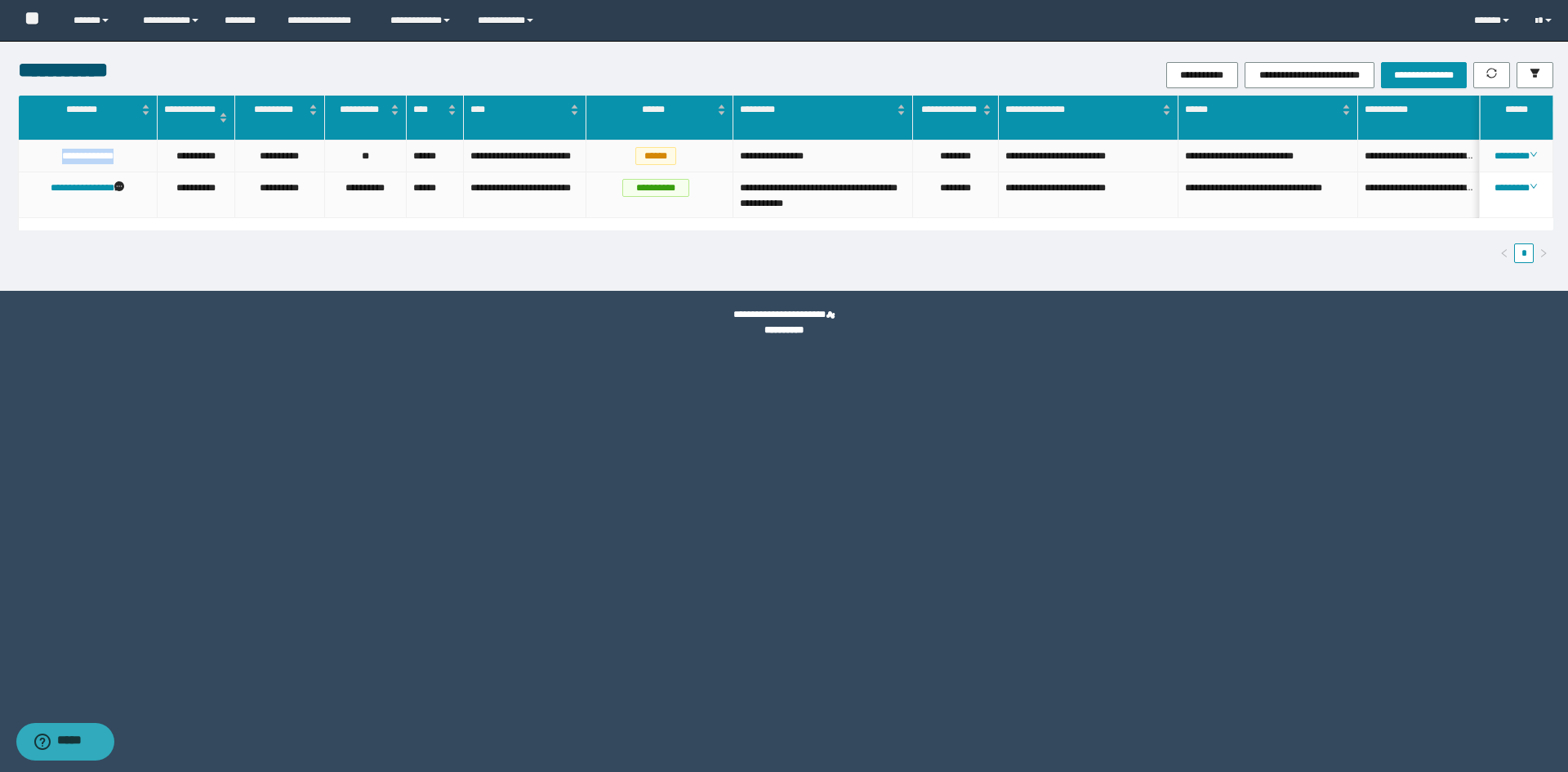 drag, startPoint x: 116, startPoint y: 157, endPoint x: 39, endPoint y: 157, distance: 77 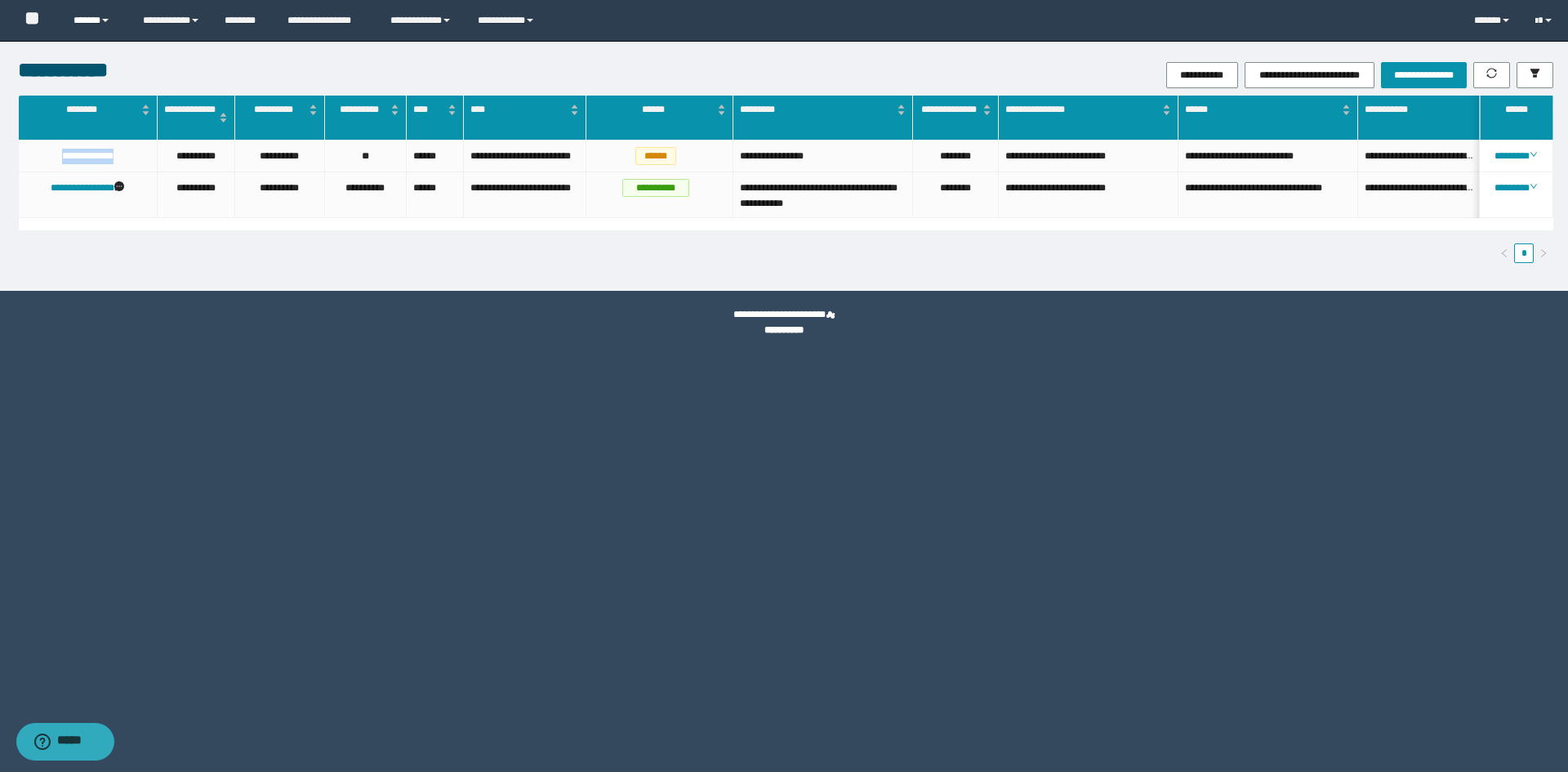 click on "******" at bounding box center [96, 20] 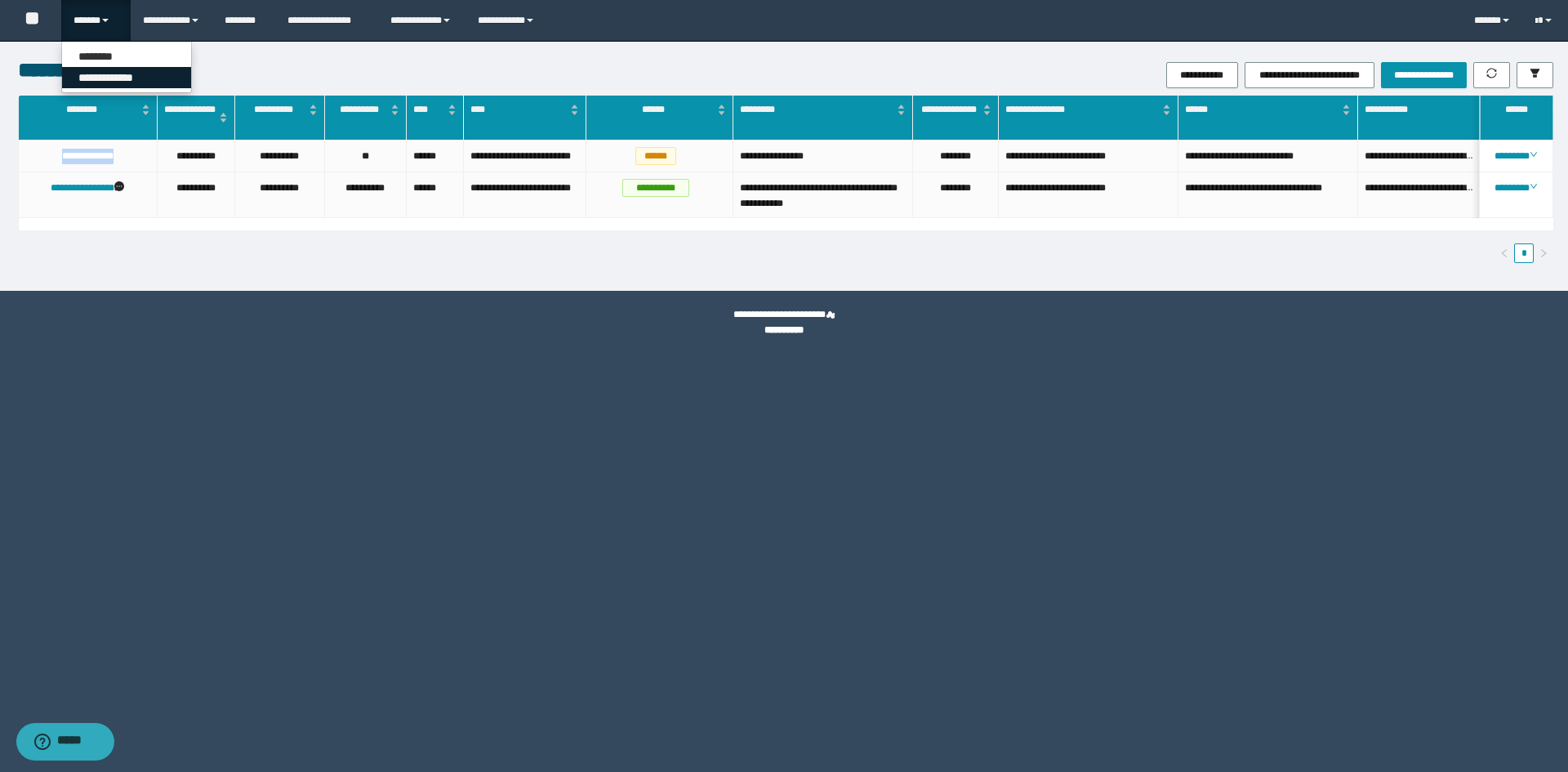 click on "**********" at bounding box center (127, 78) 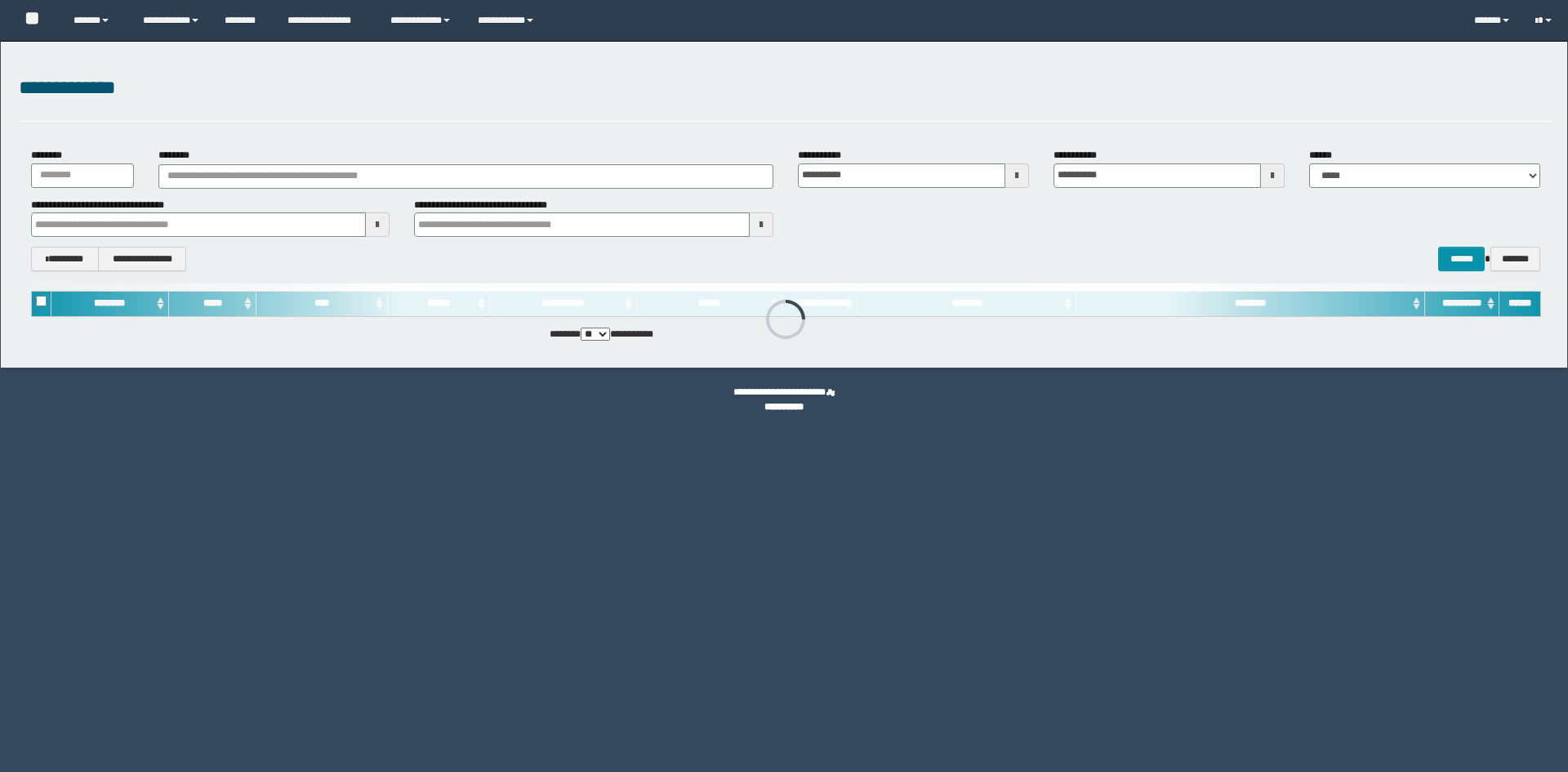 scroll, scrollTop: 0, scrollLeft: 0, axis: both 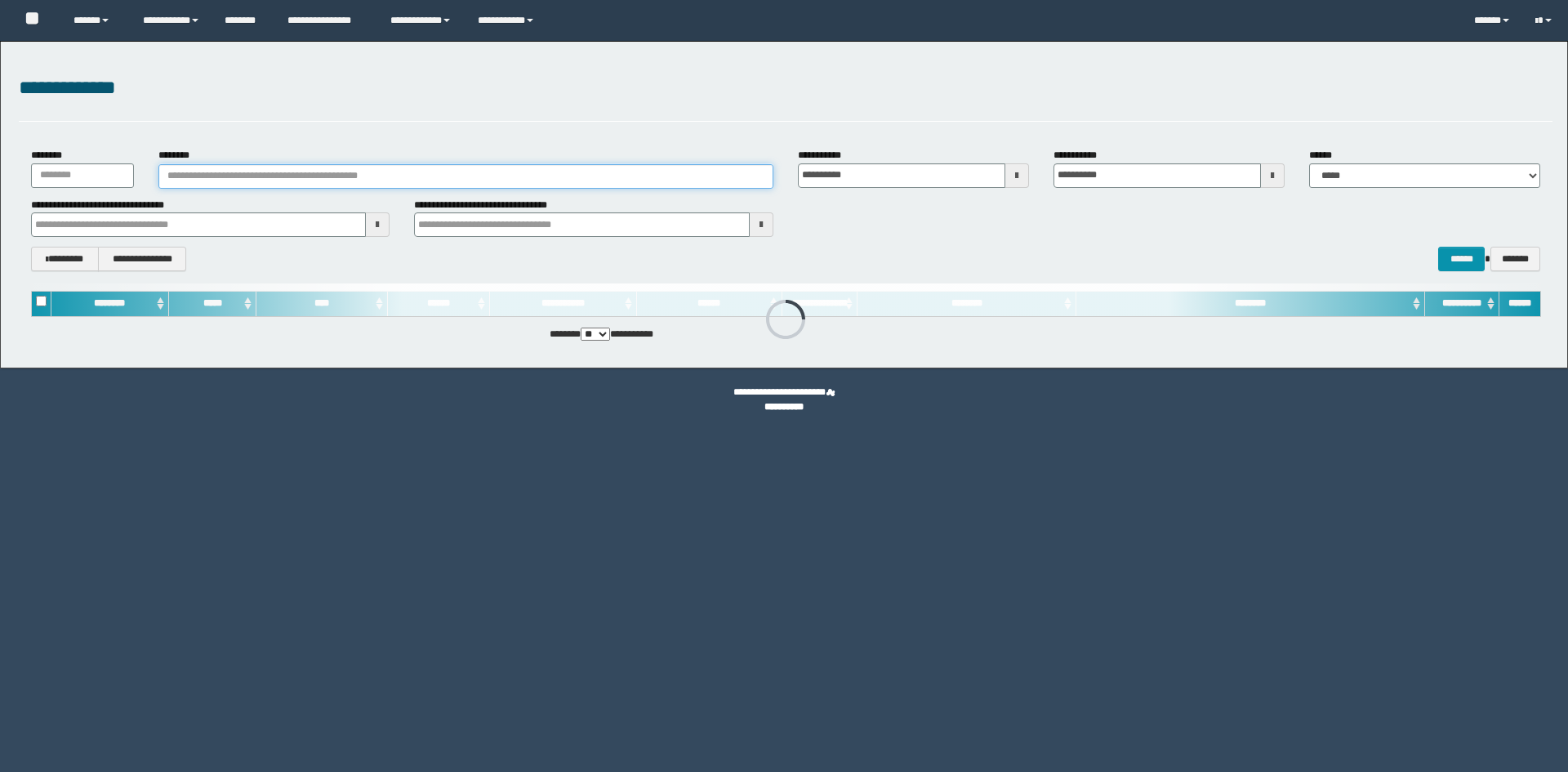 click on "********" at bounding box center (466, 176) 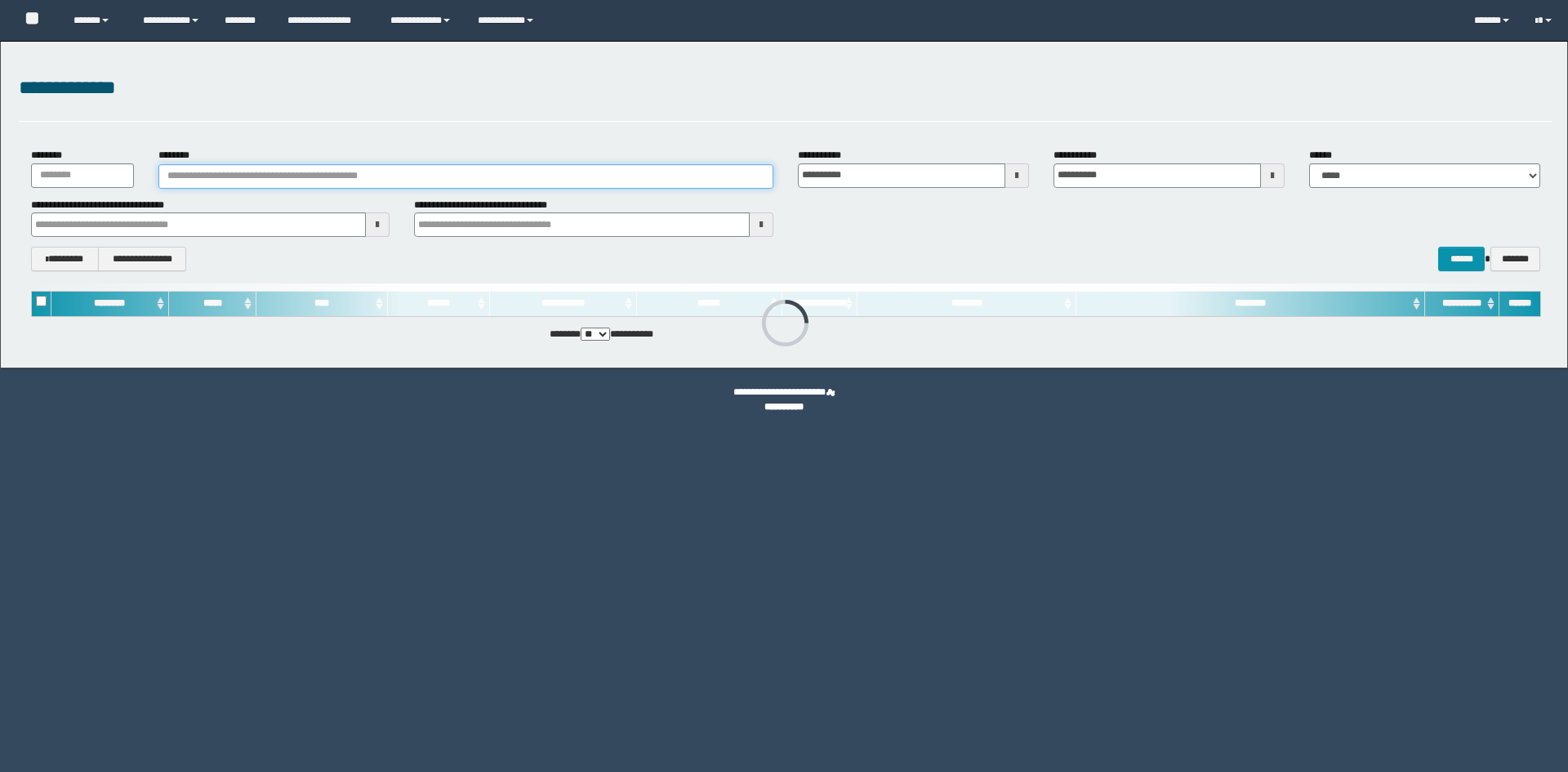 paste on "**********" 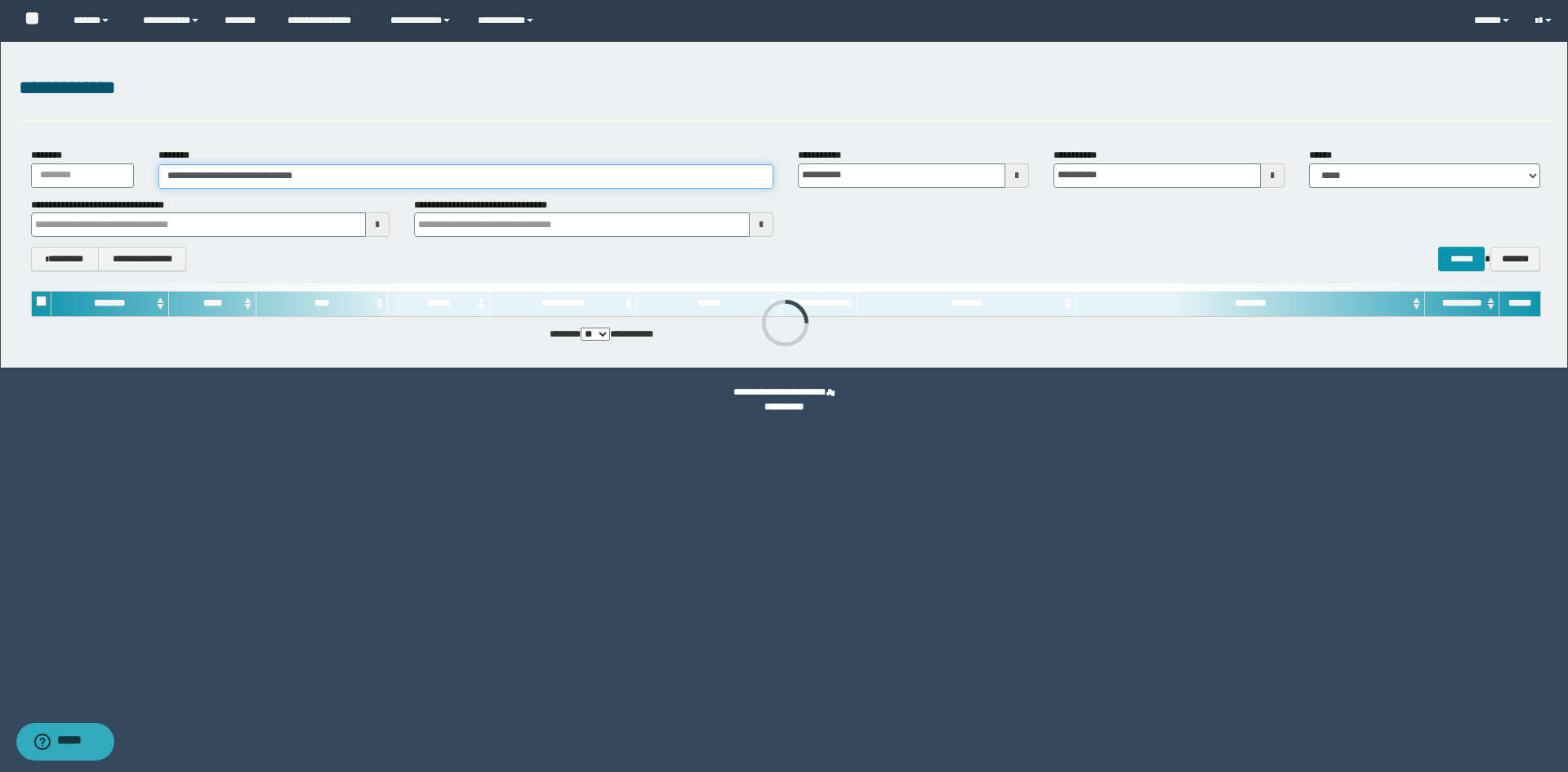 type on "**********" 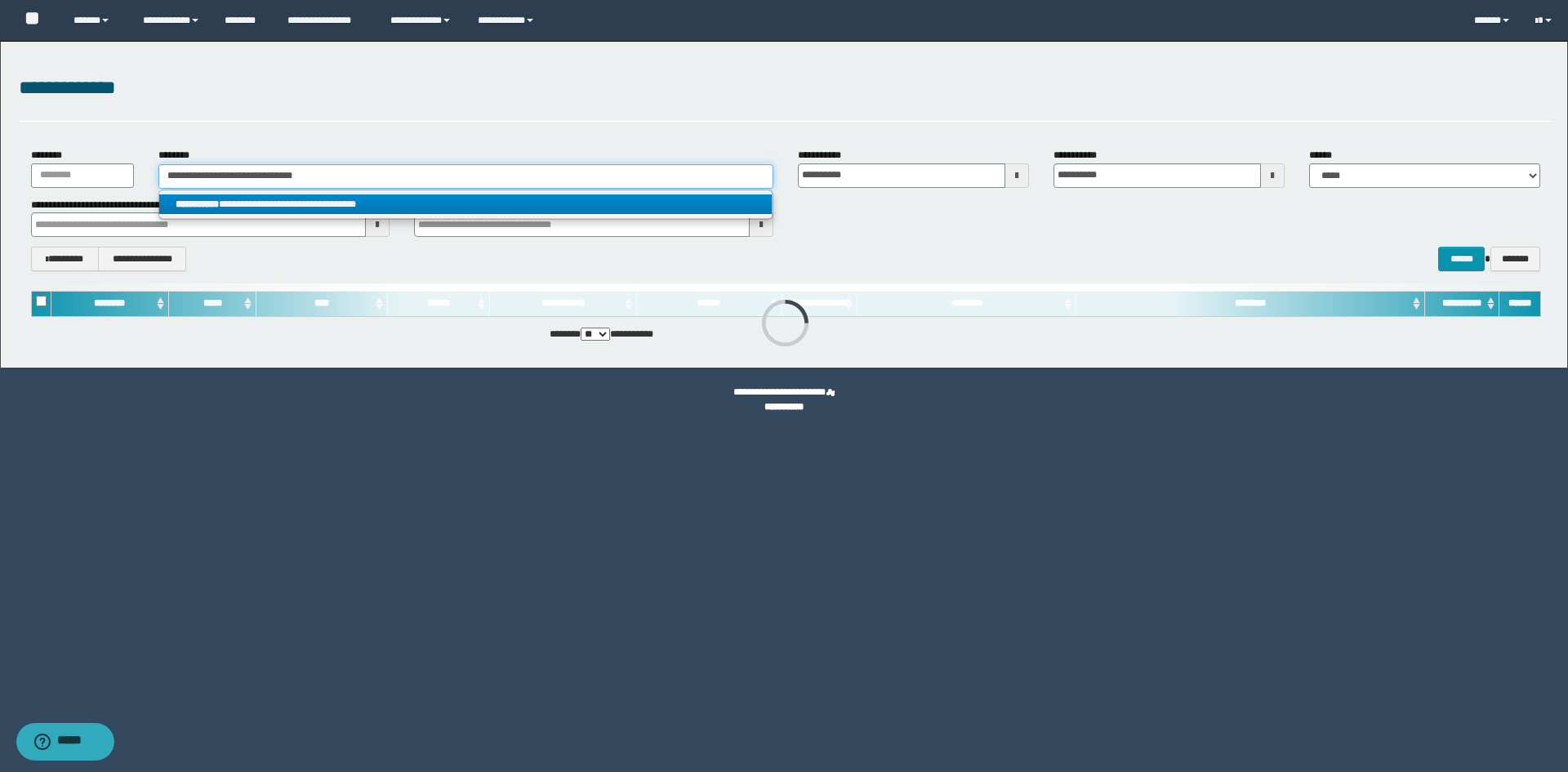 type on "**********" 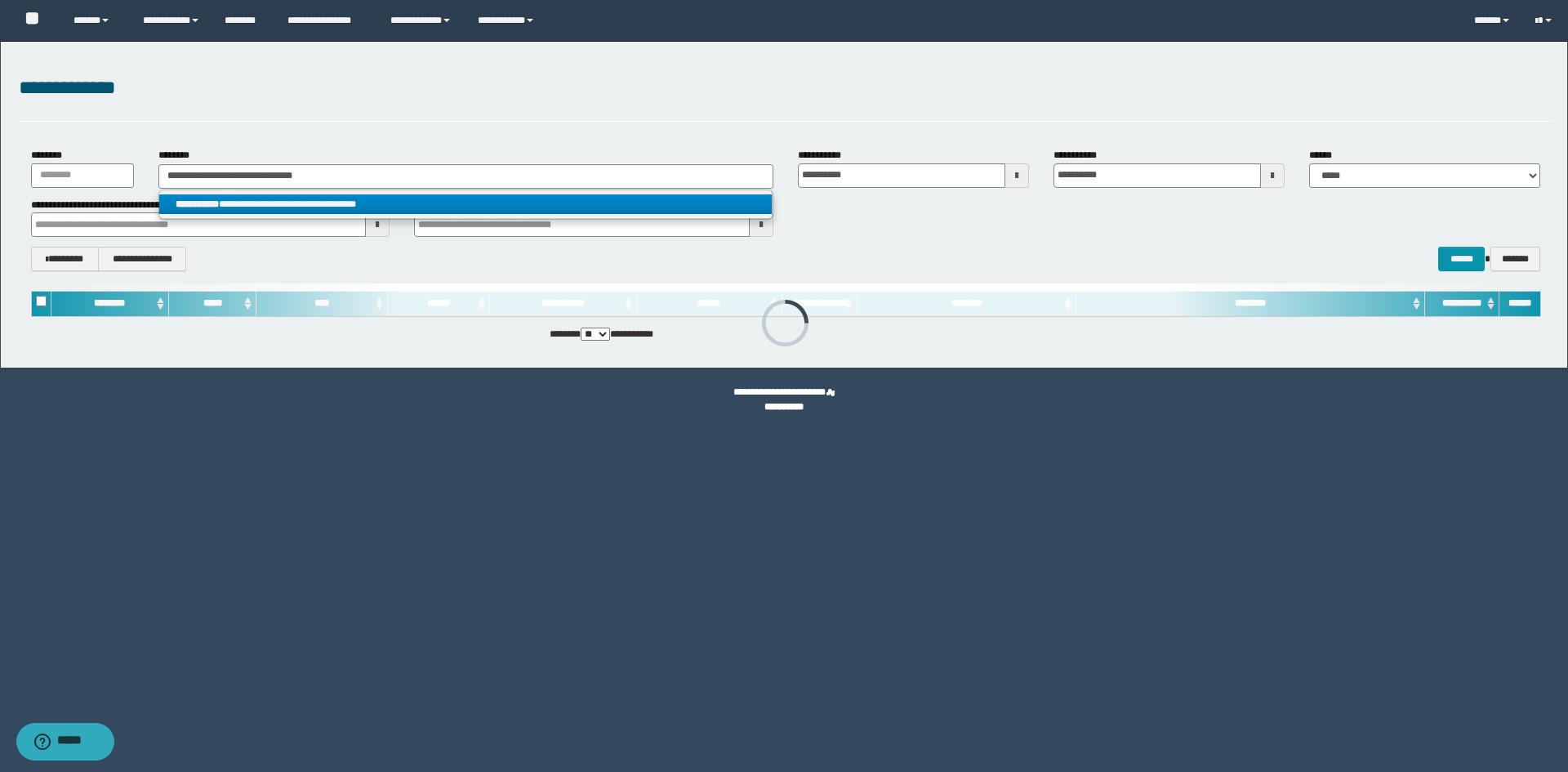click on "**********" at bounding box center (466, 204) 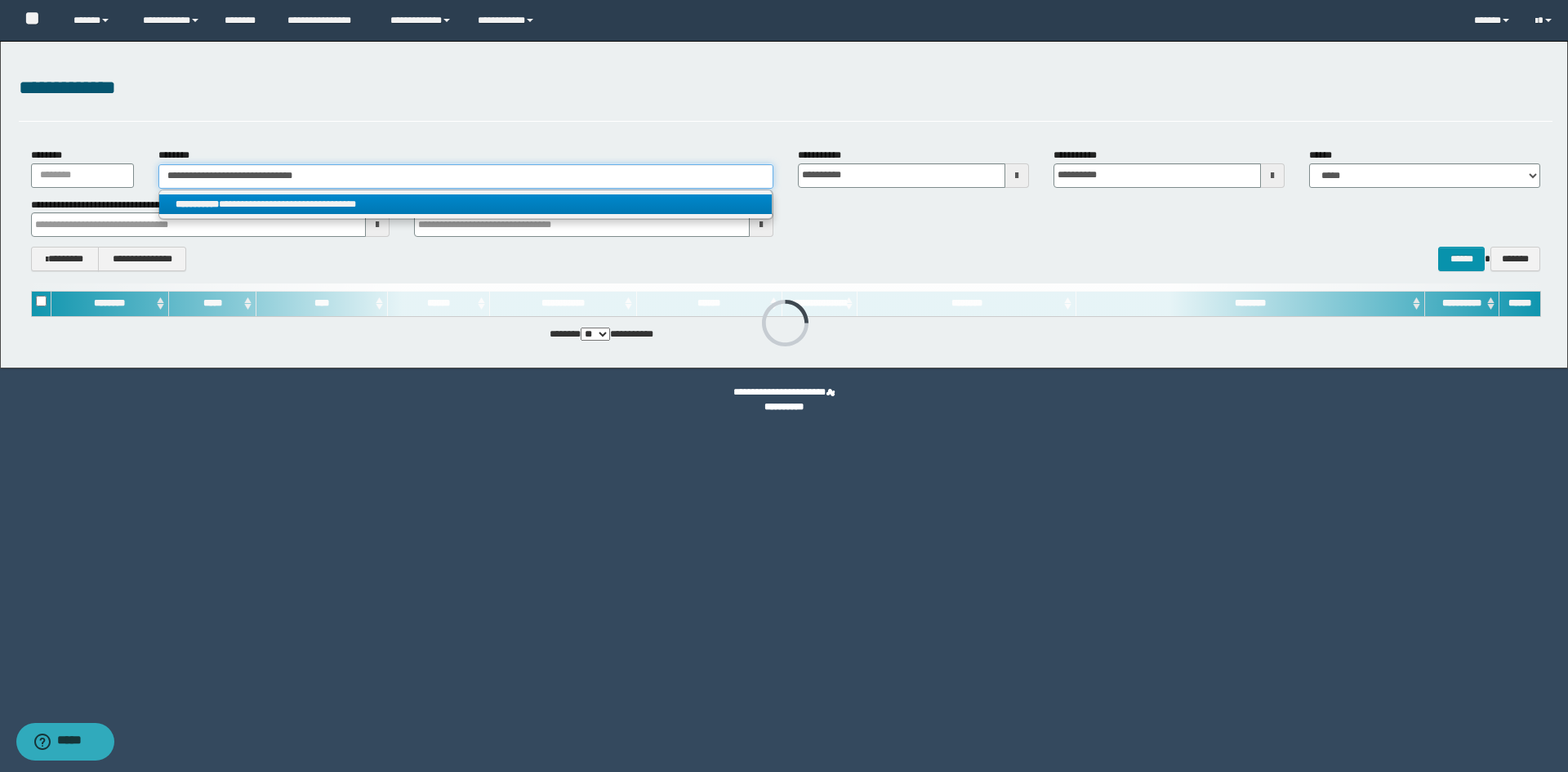 type 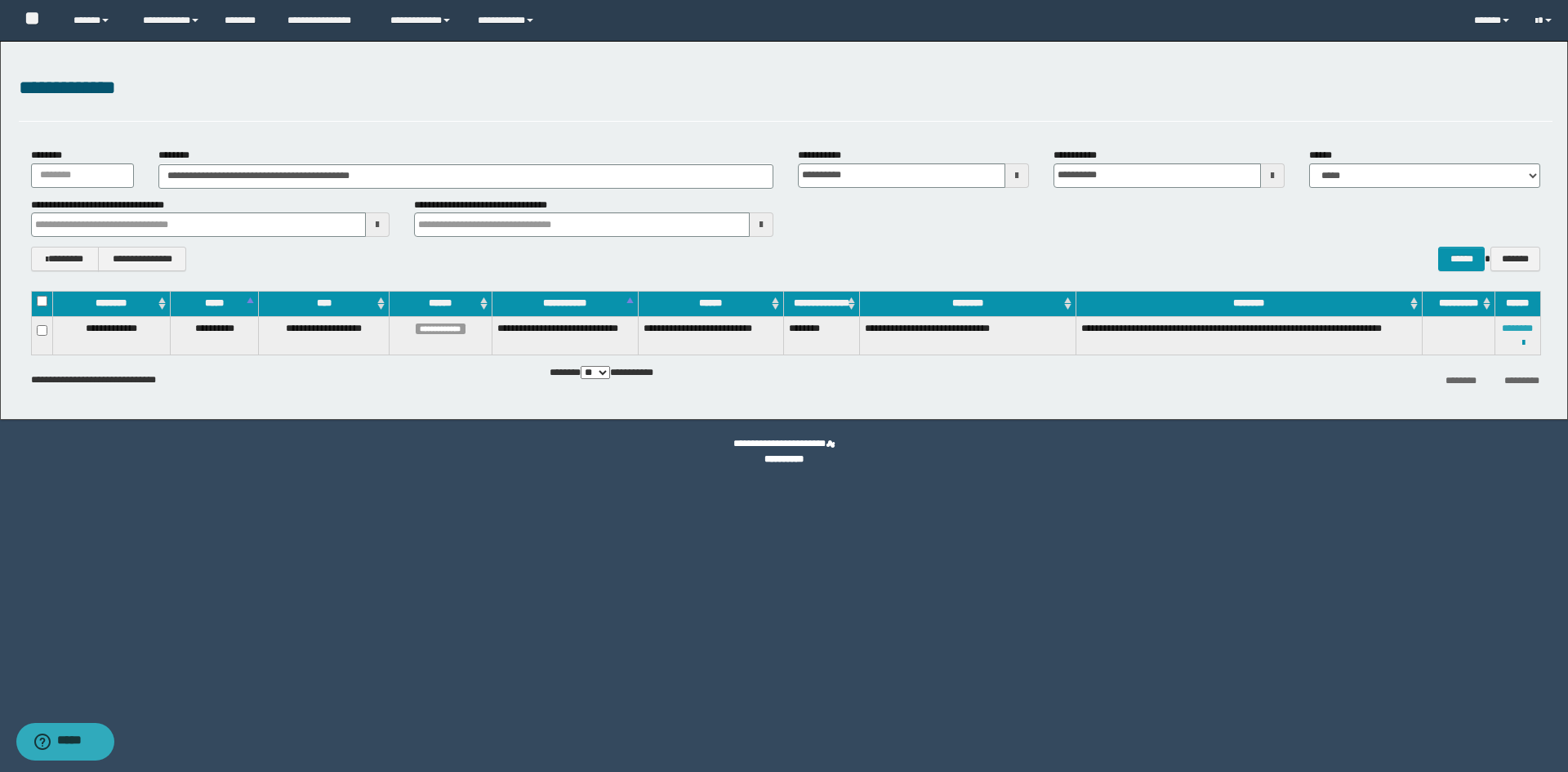 click on "********" at bounding box center (1517, 328) 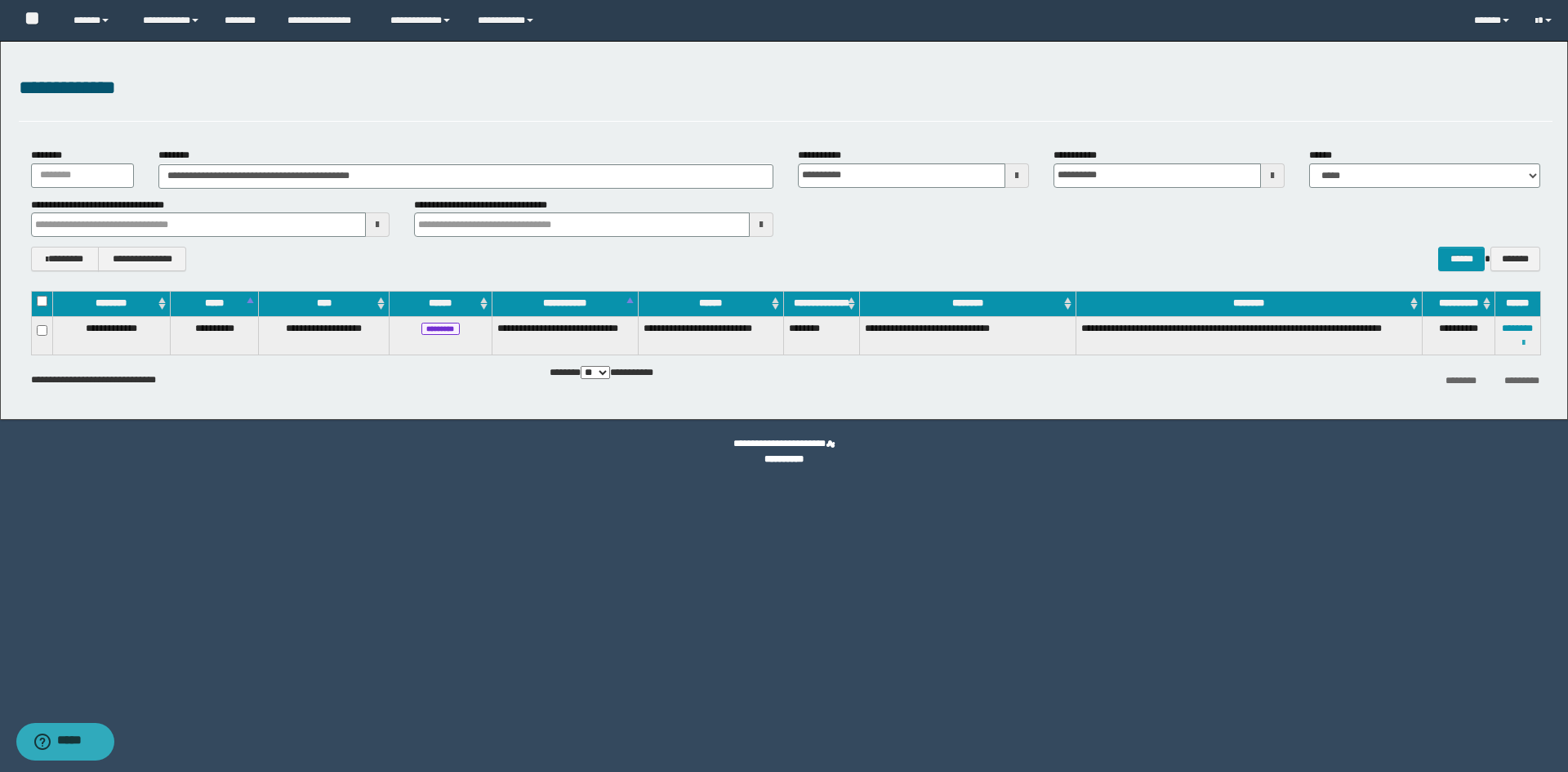 click at bounding box center (1523, 343) 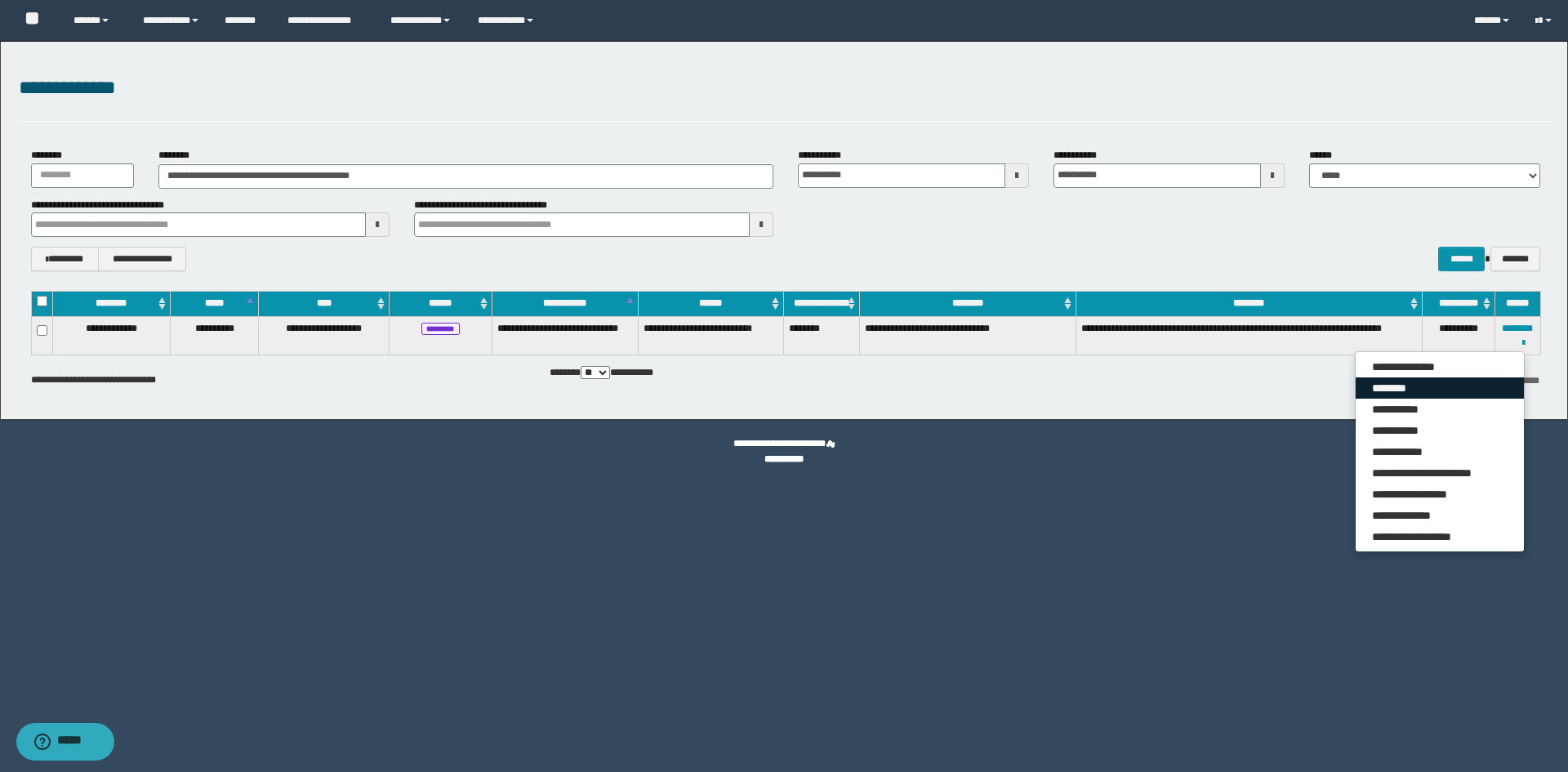 drag, startPoint x: 1406, startPoint y: 391, endPoint x: 1419, endPoint y: 415, distance: 27.294688 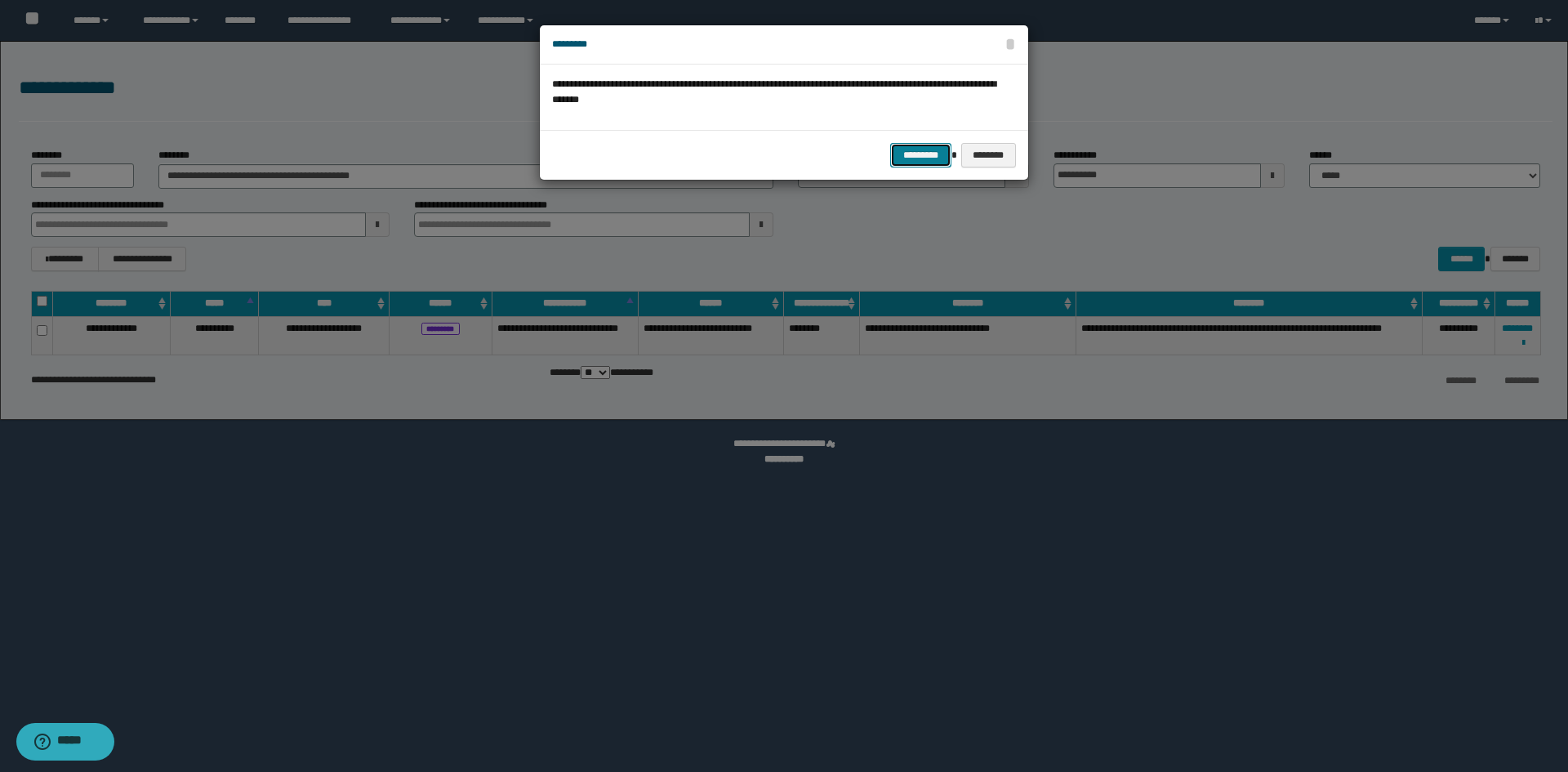 click on "*********" at bounding box center [920, 155] 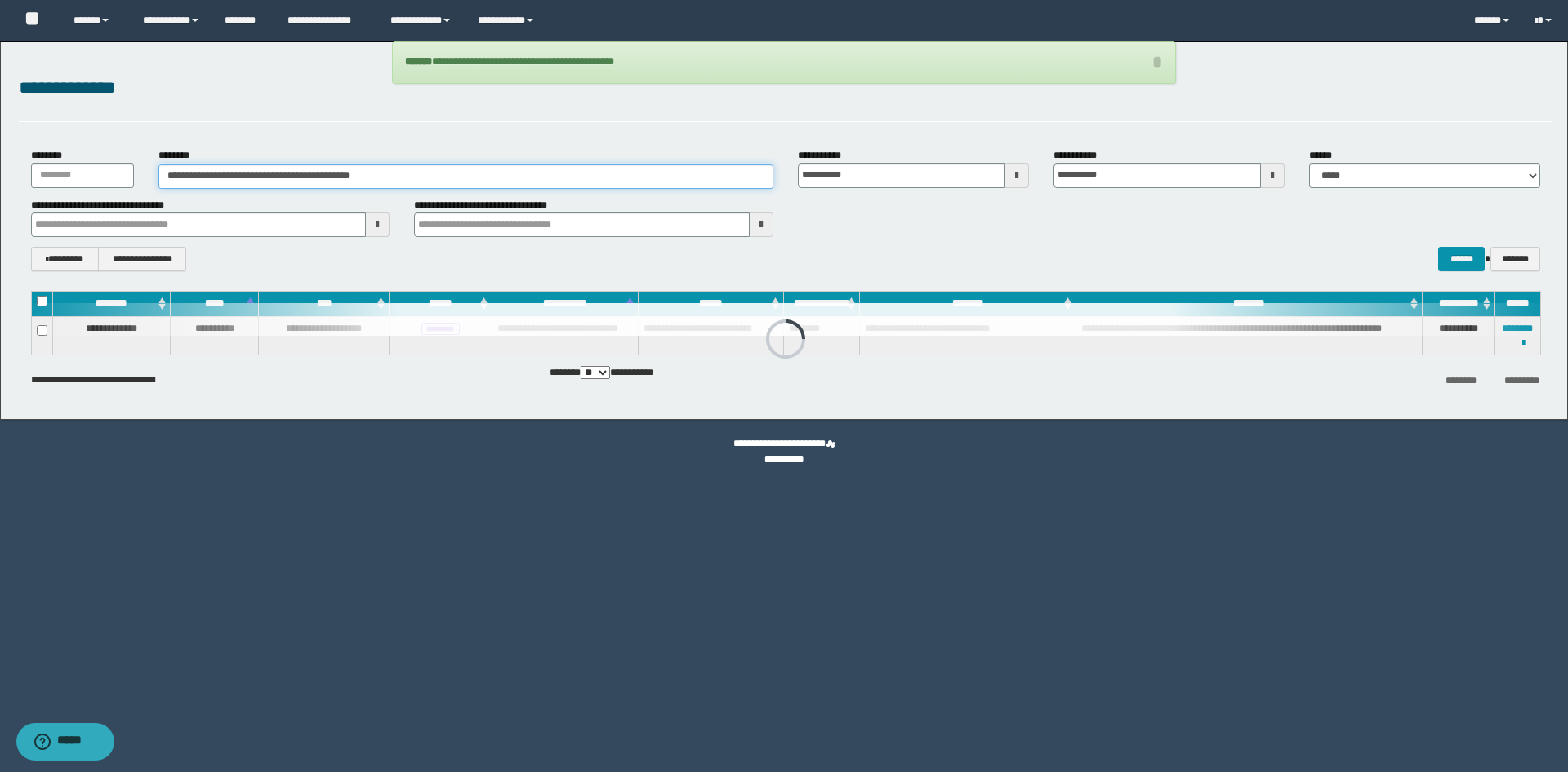 click on "**********" at bounding box center [466, 176] 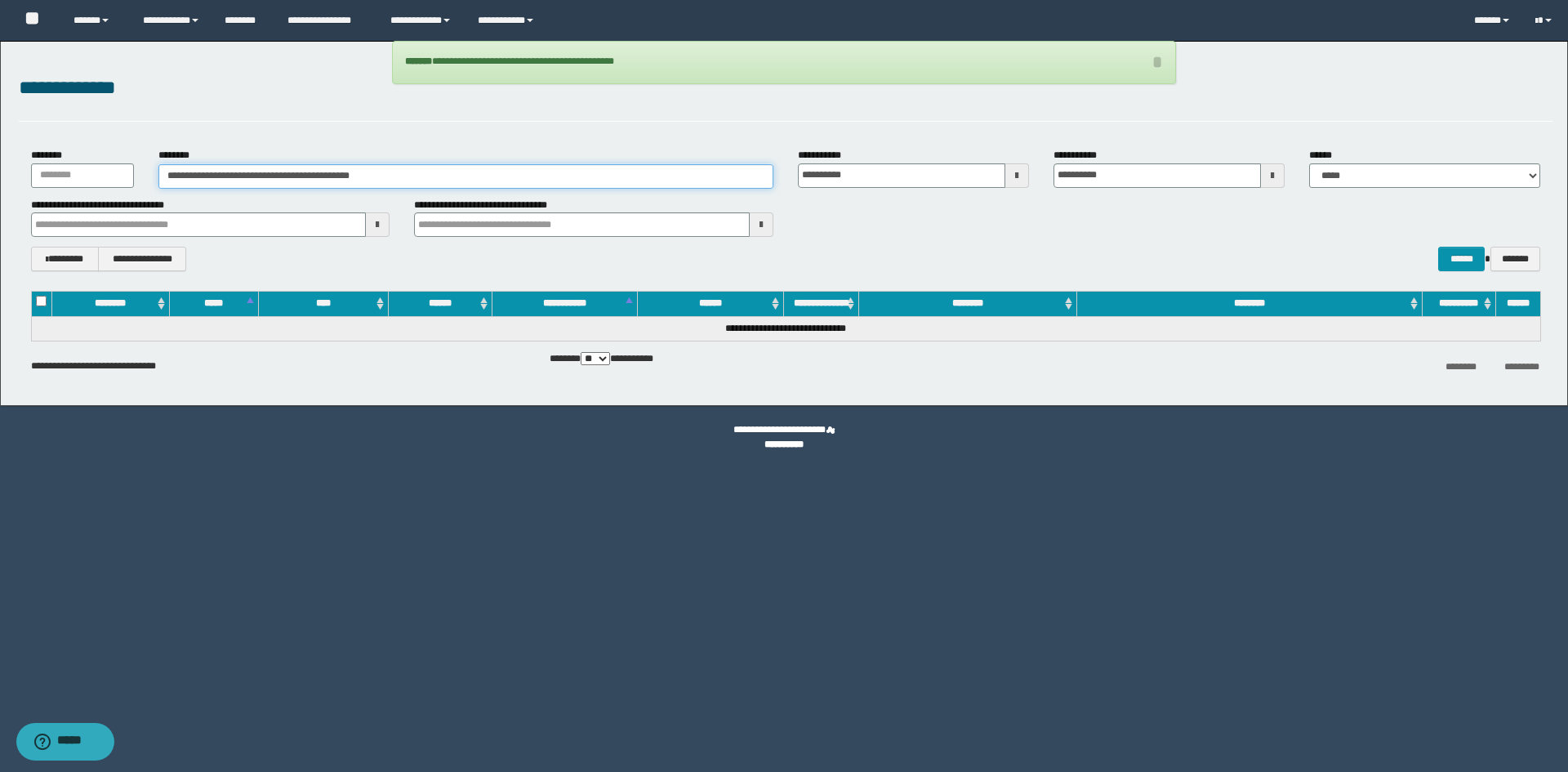 click on "**********" at bounding box center (466, 176) 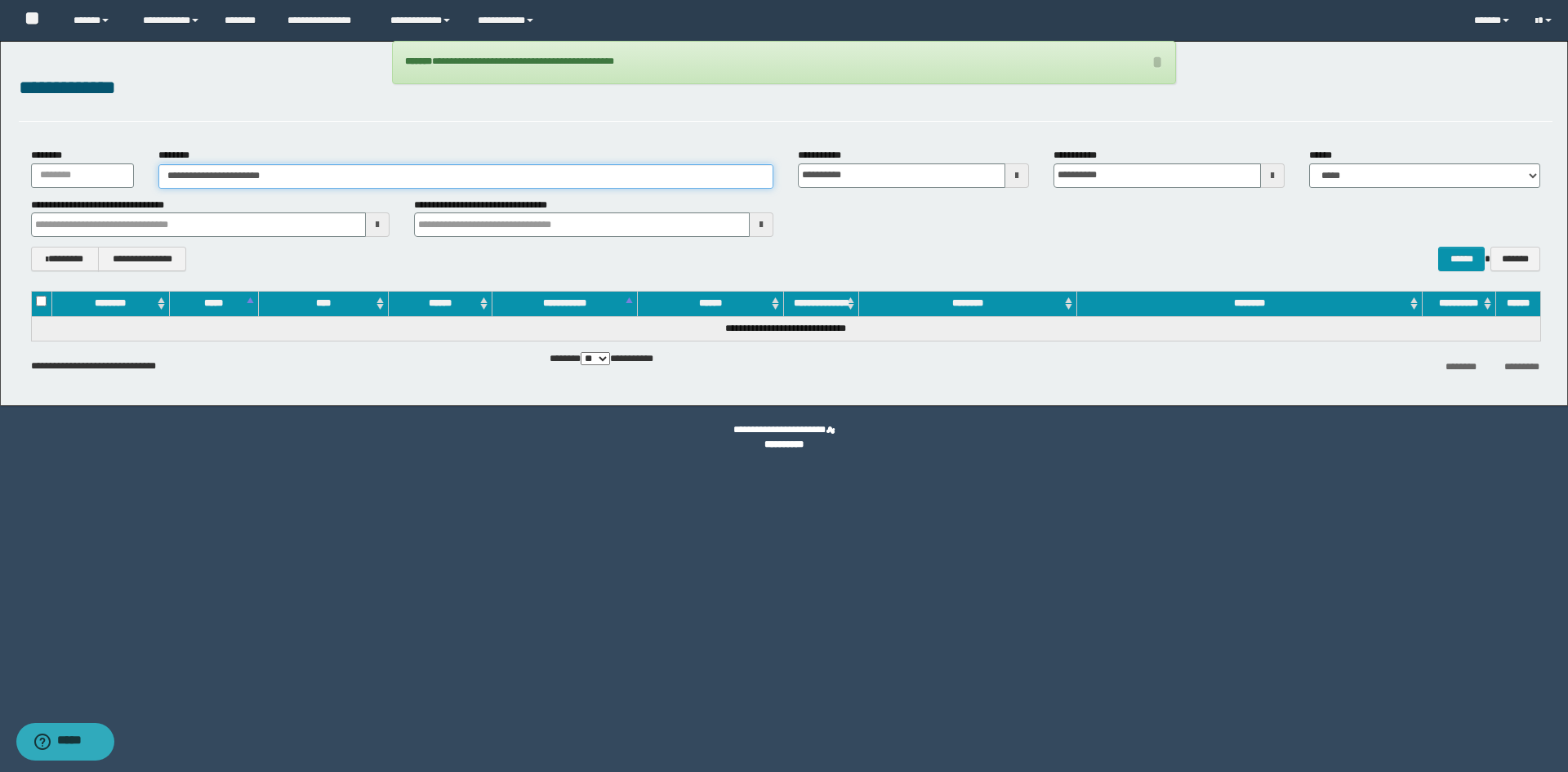 type on "**********" 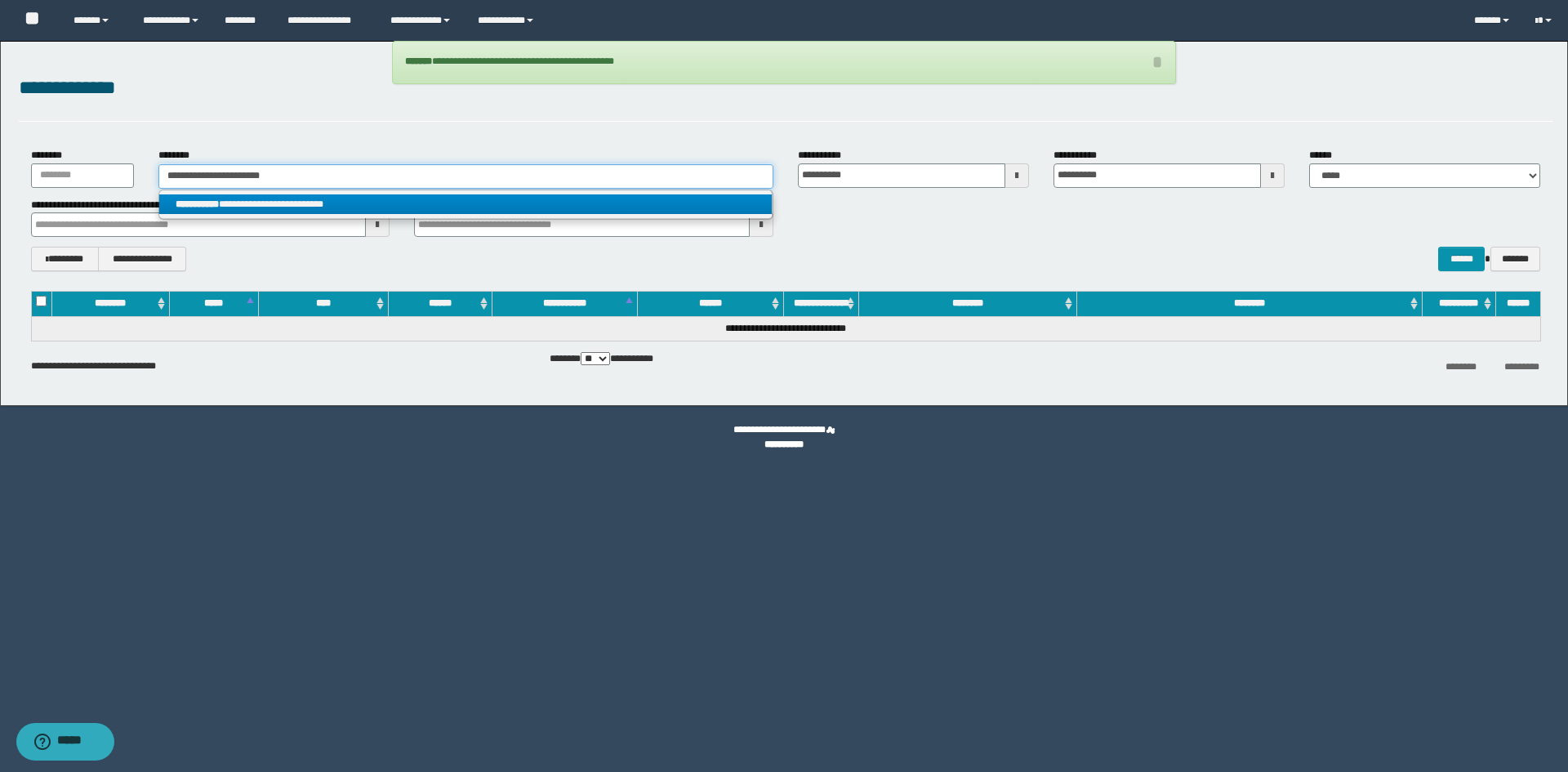 type on "**********" 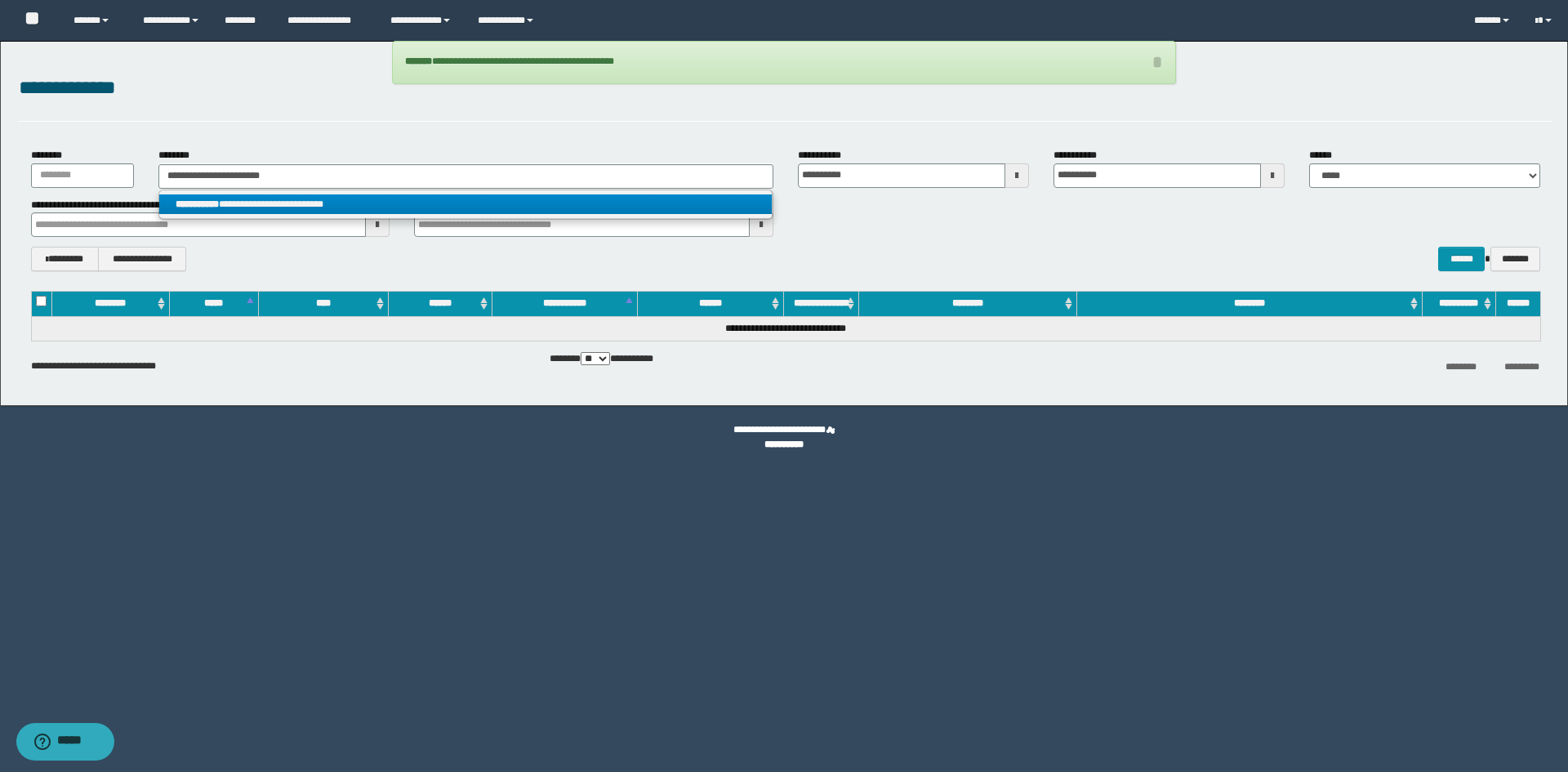 click on "**********" at bounding box center (466, 204) 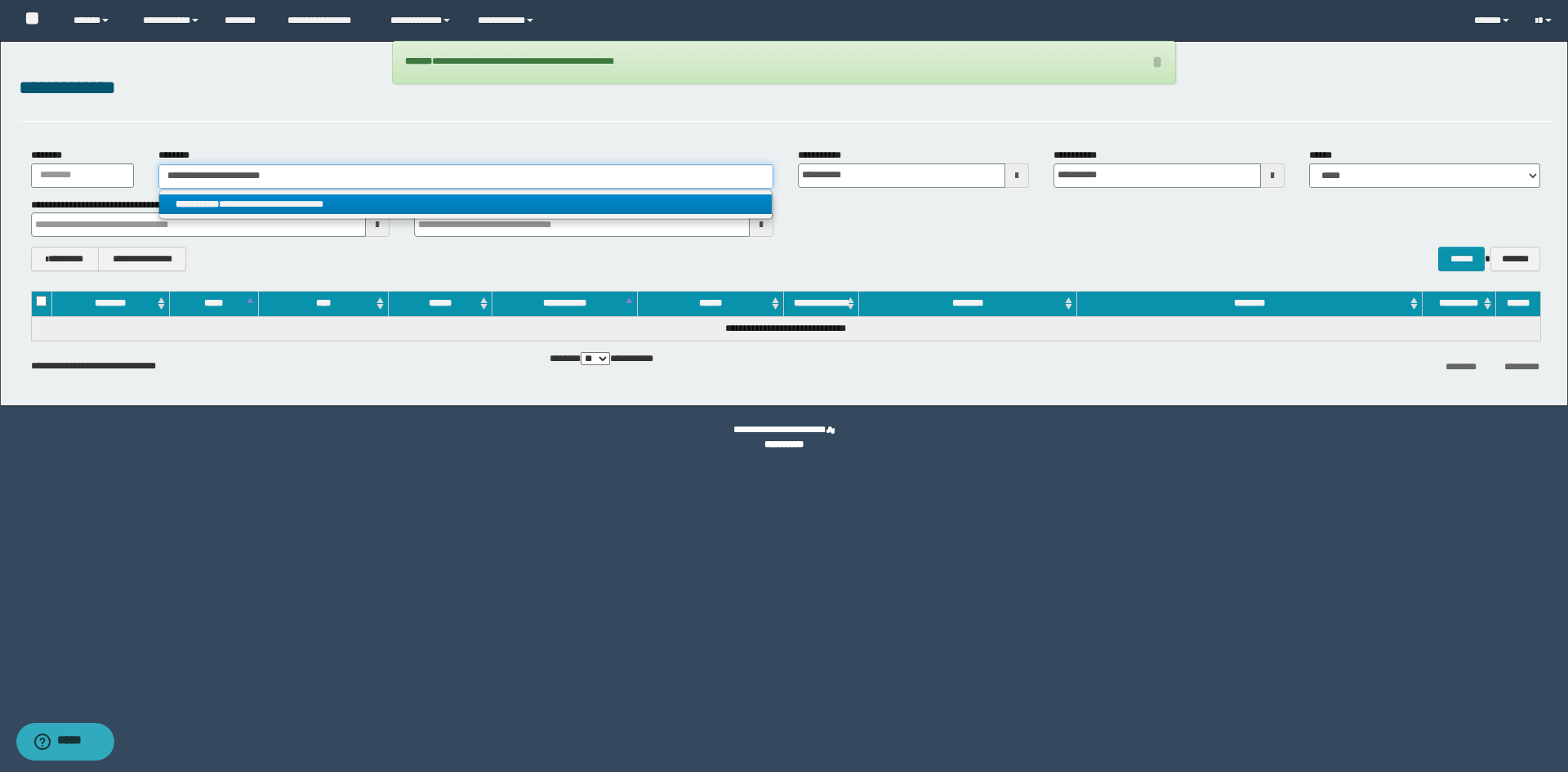 type 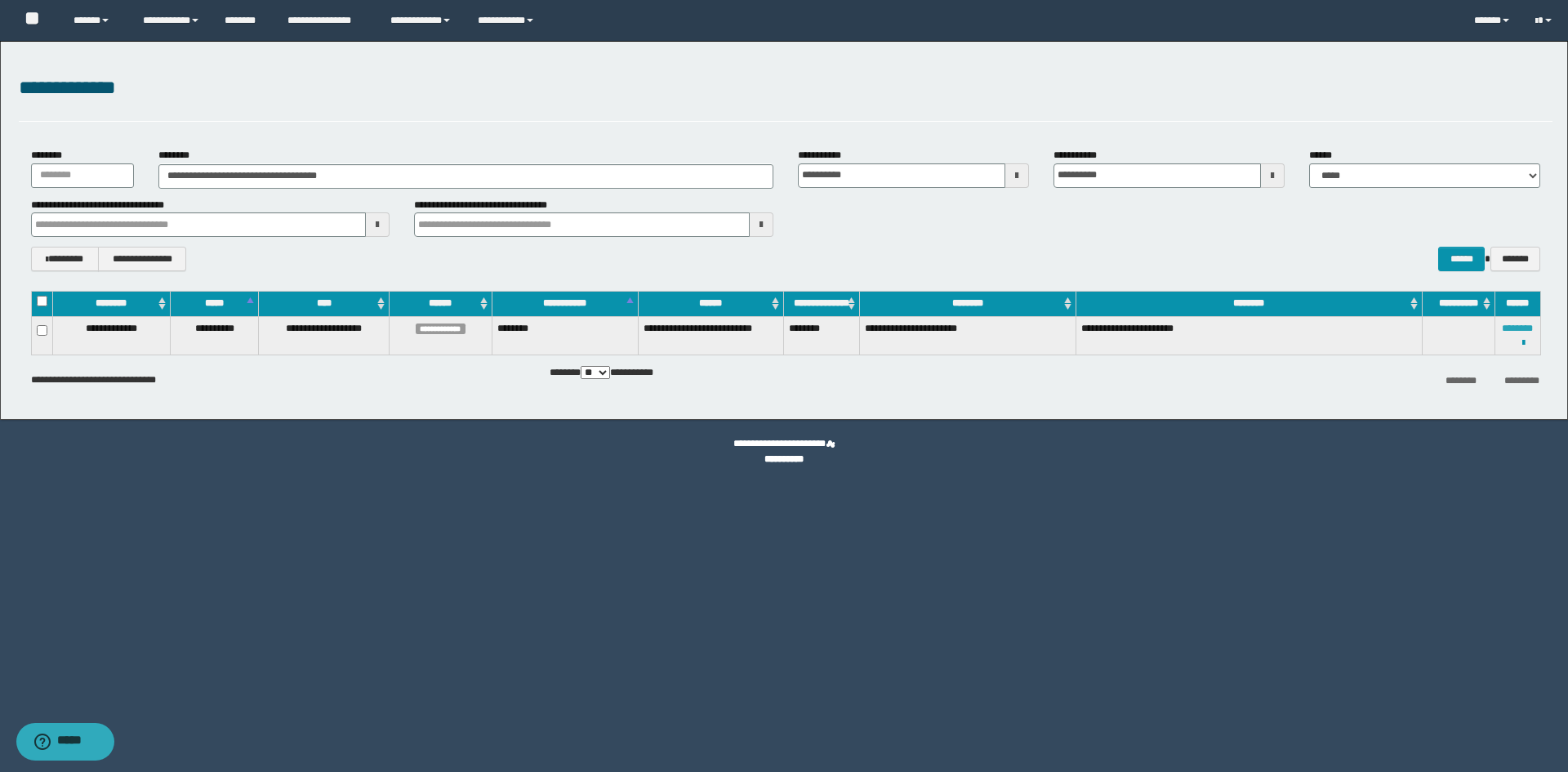 click on "********" at bounding box center [1517, 328] 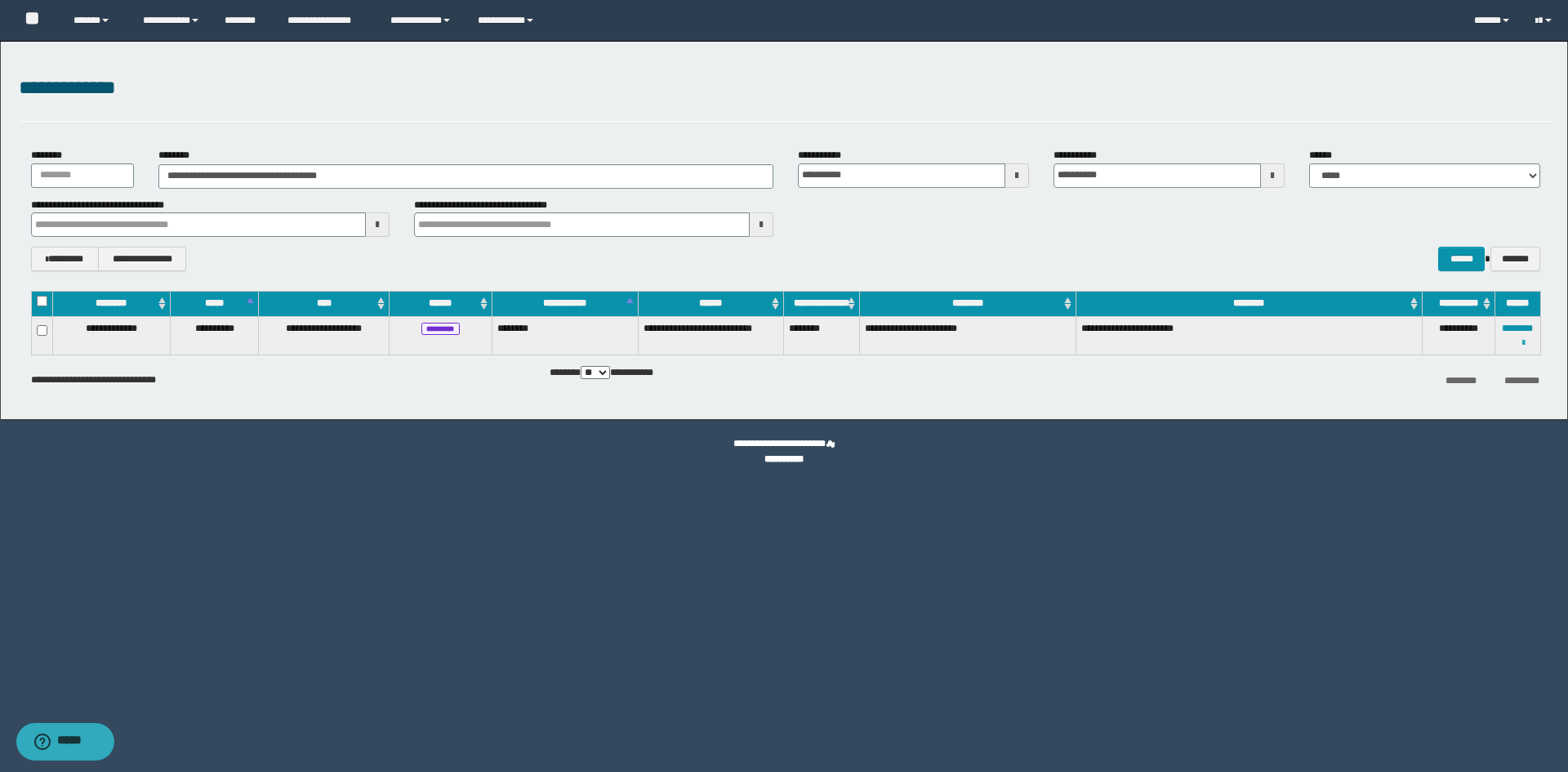 click at bounding box center [1523, 343] 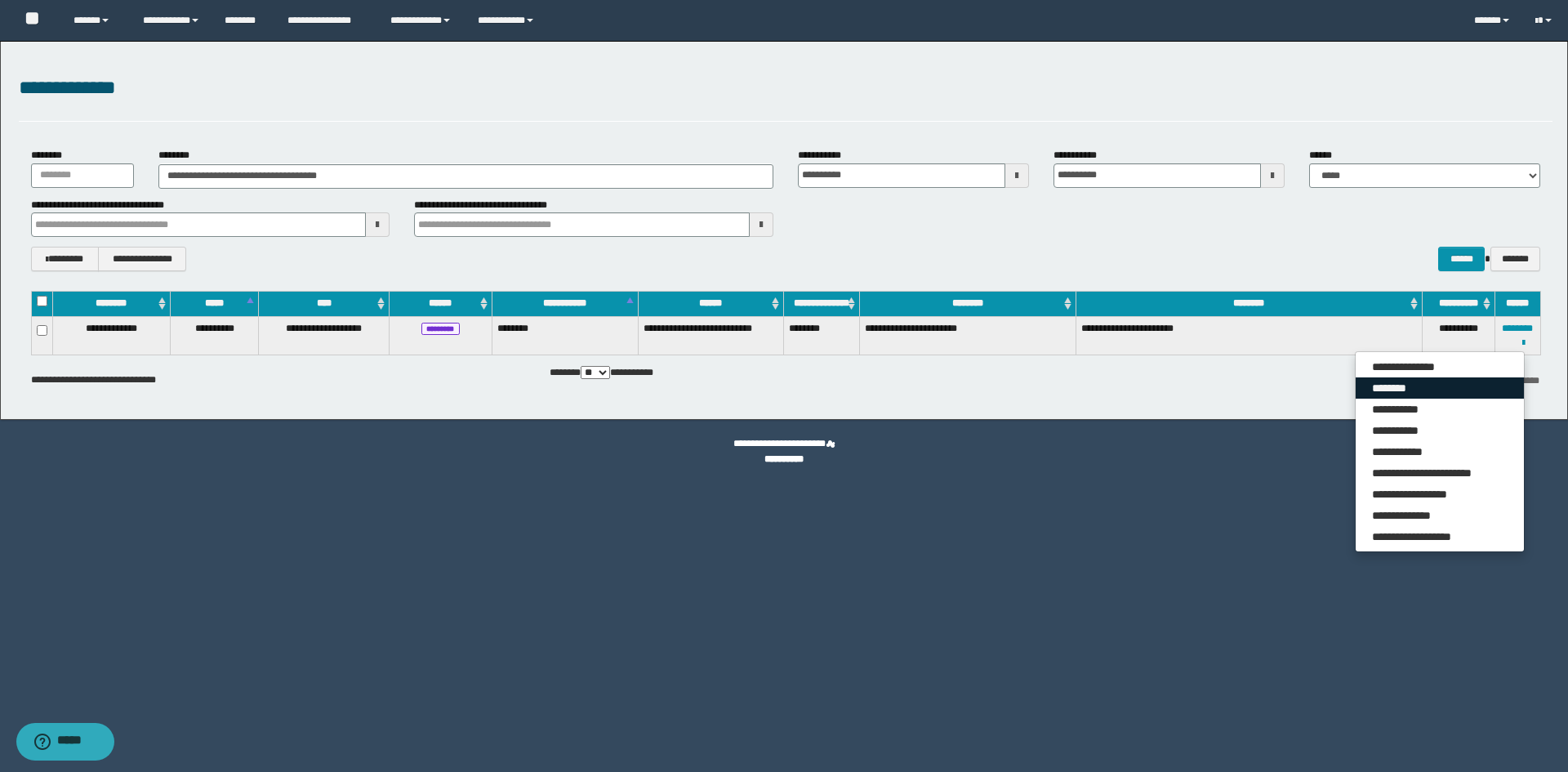 click on "********" at bounding box center [1440, 388] 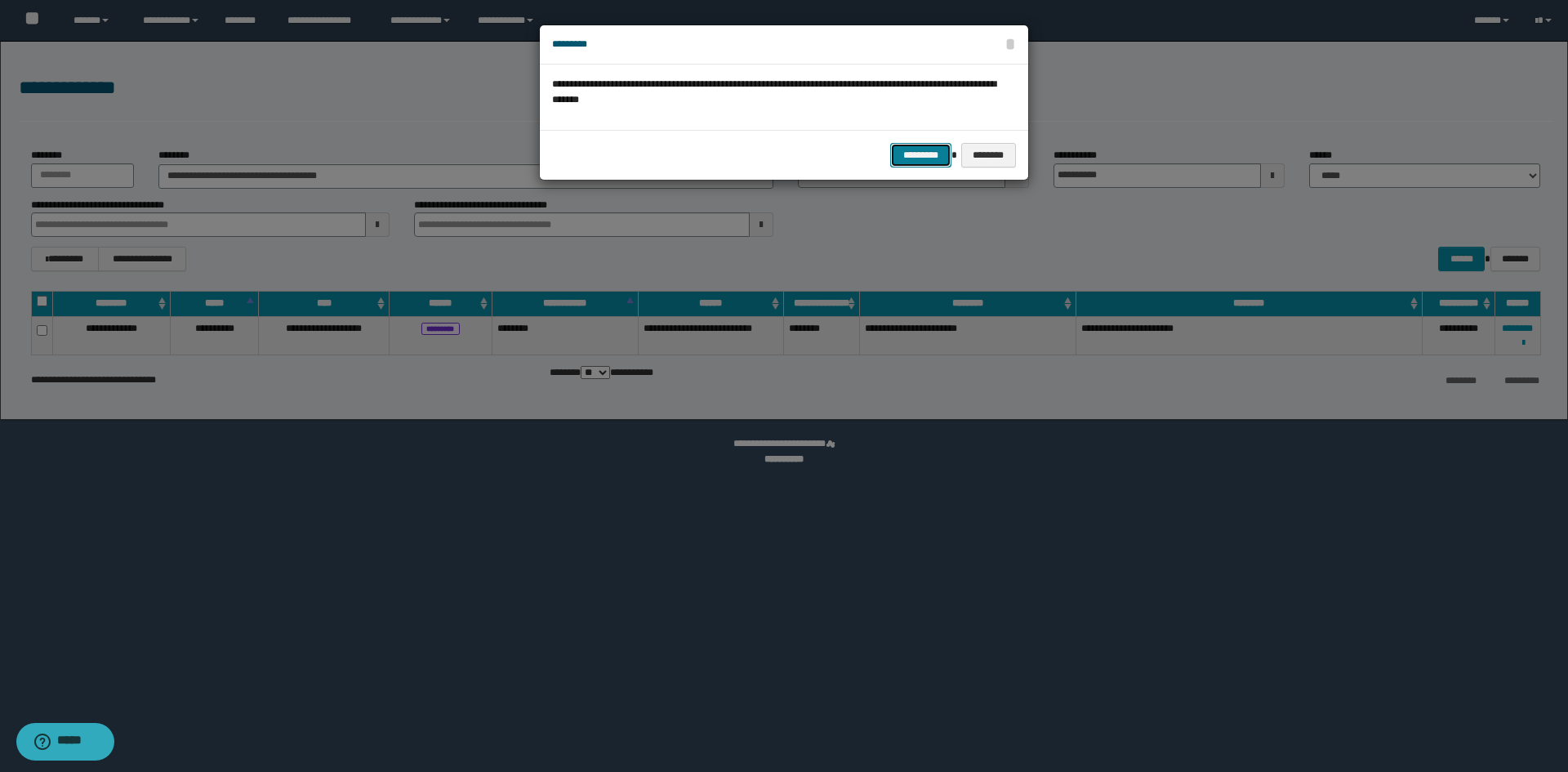 drag, startPoint x: 920, startPoint y: 145, endPoint x: 917, endPoint y: 184, distance: 39.115214 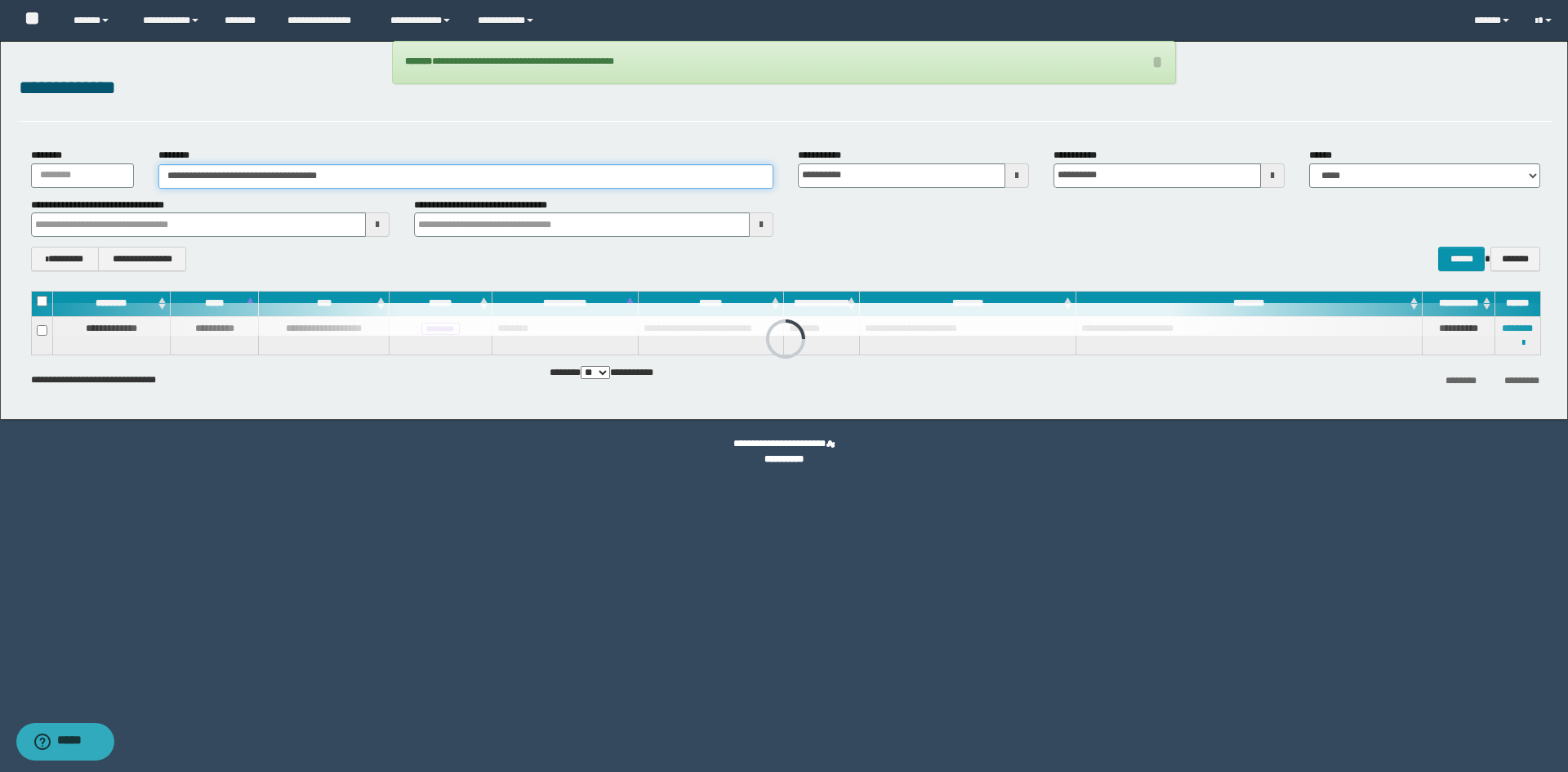 click on "**********" at bounding box center (466, 176) 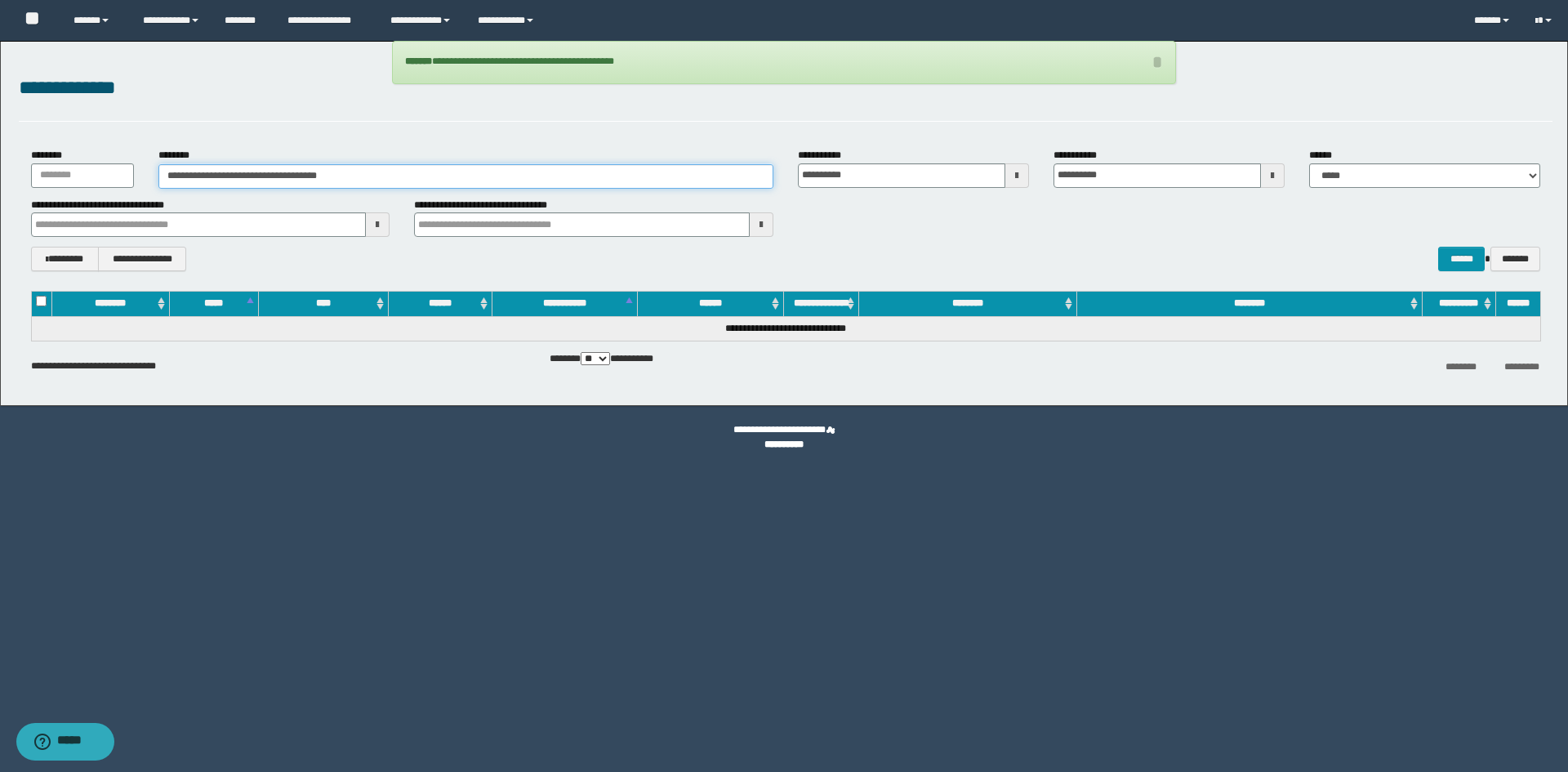 click on "**********" at bounding box center [466, 176] 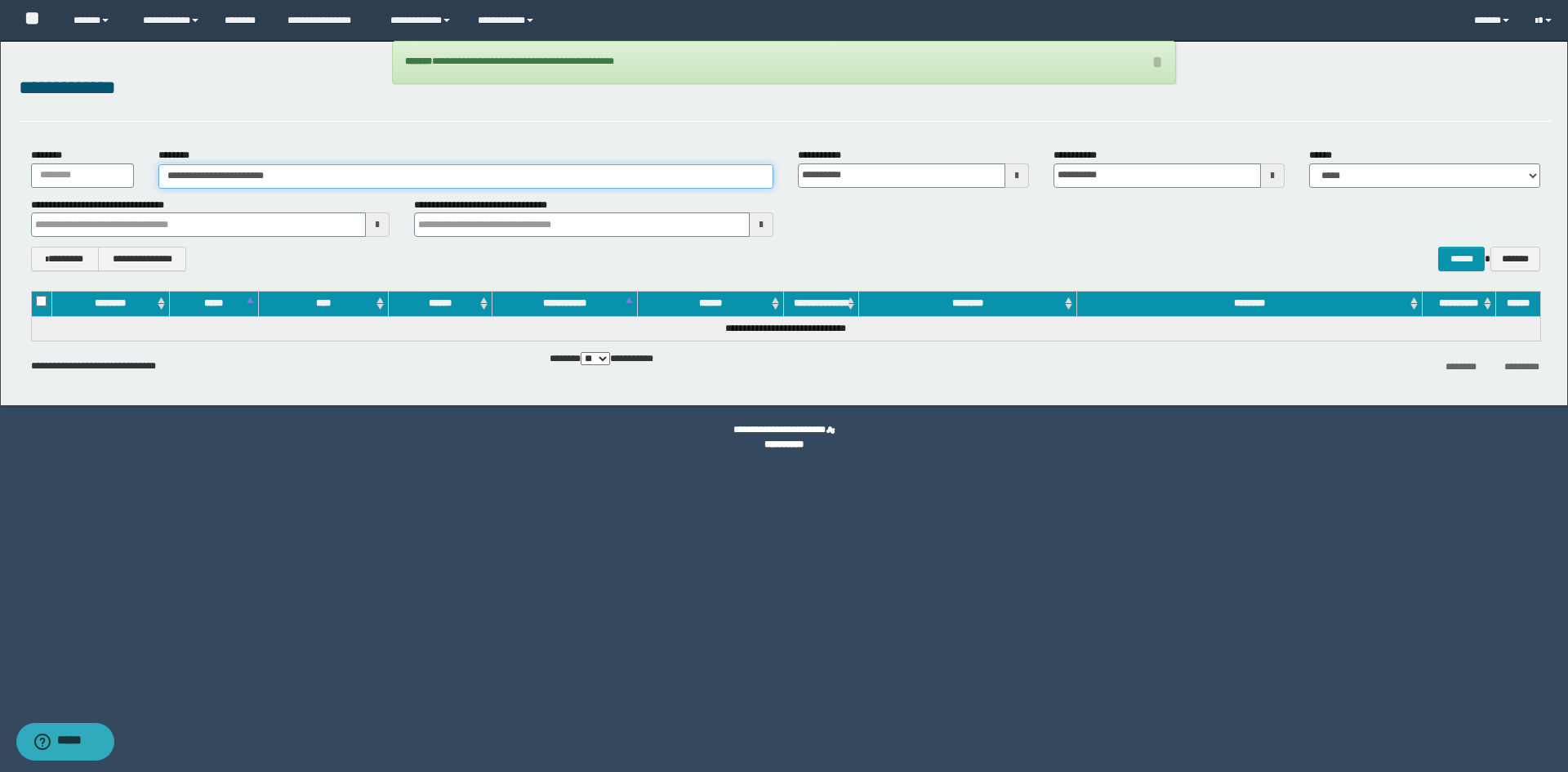 type on "**********" 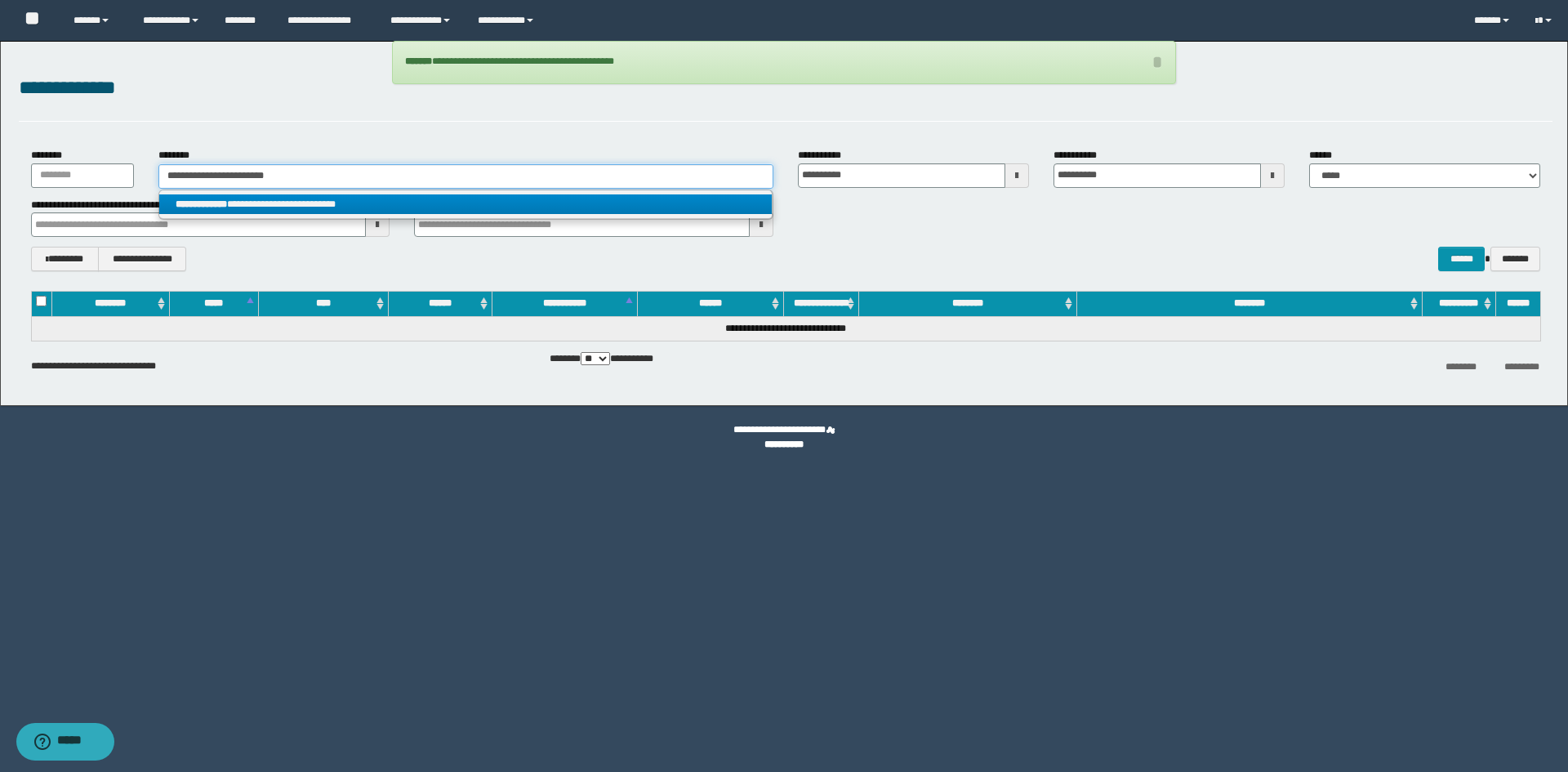 type on "**********" 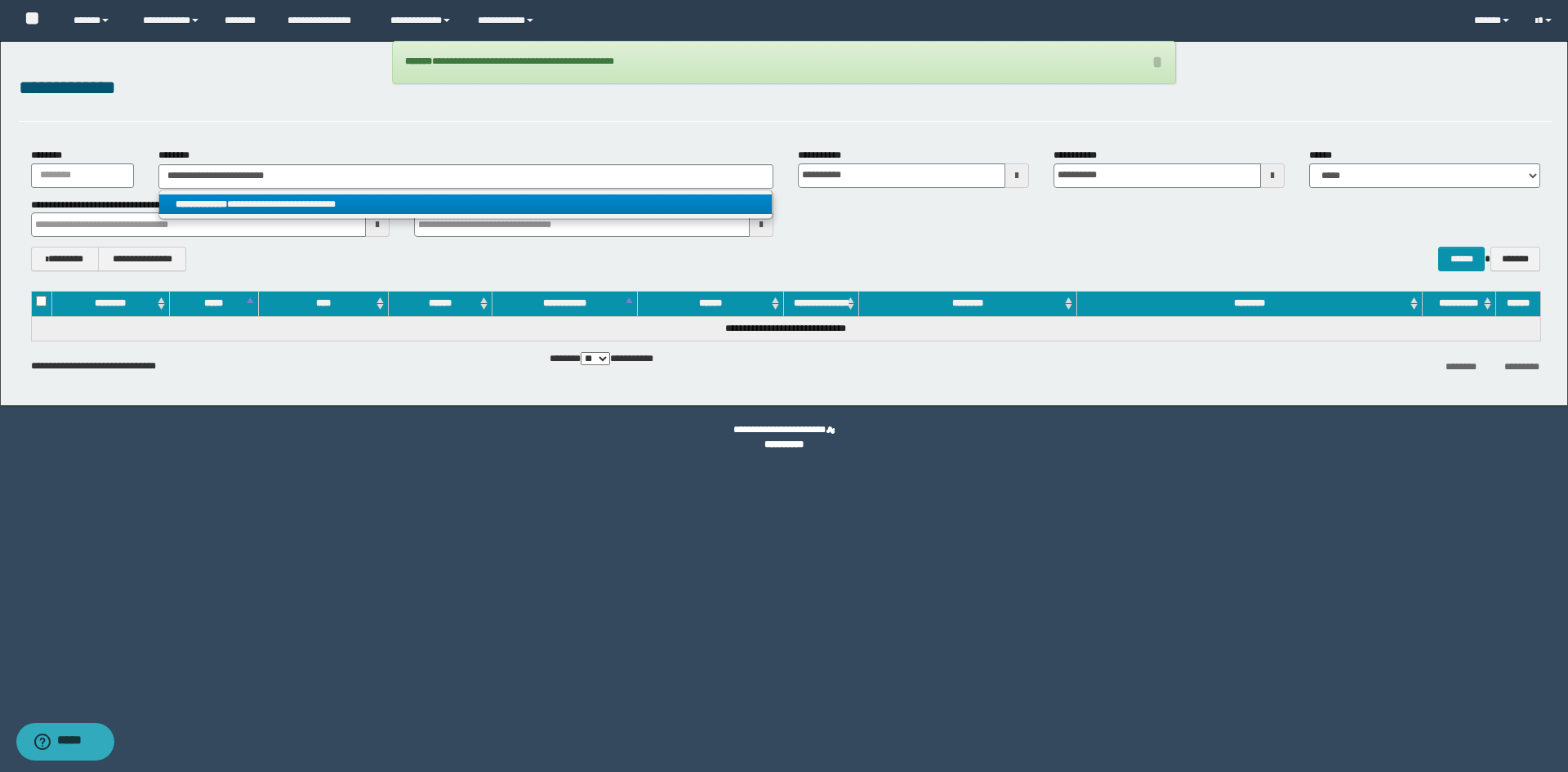 click on "**********" at bounding box center [466, 204] 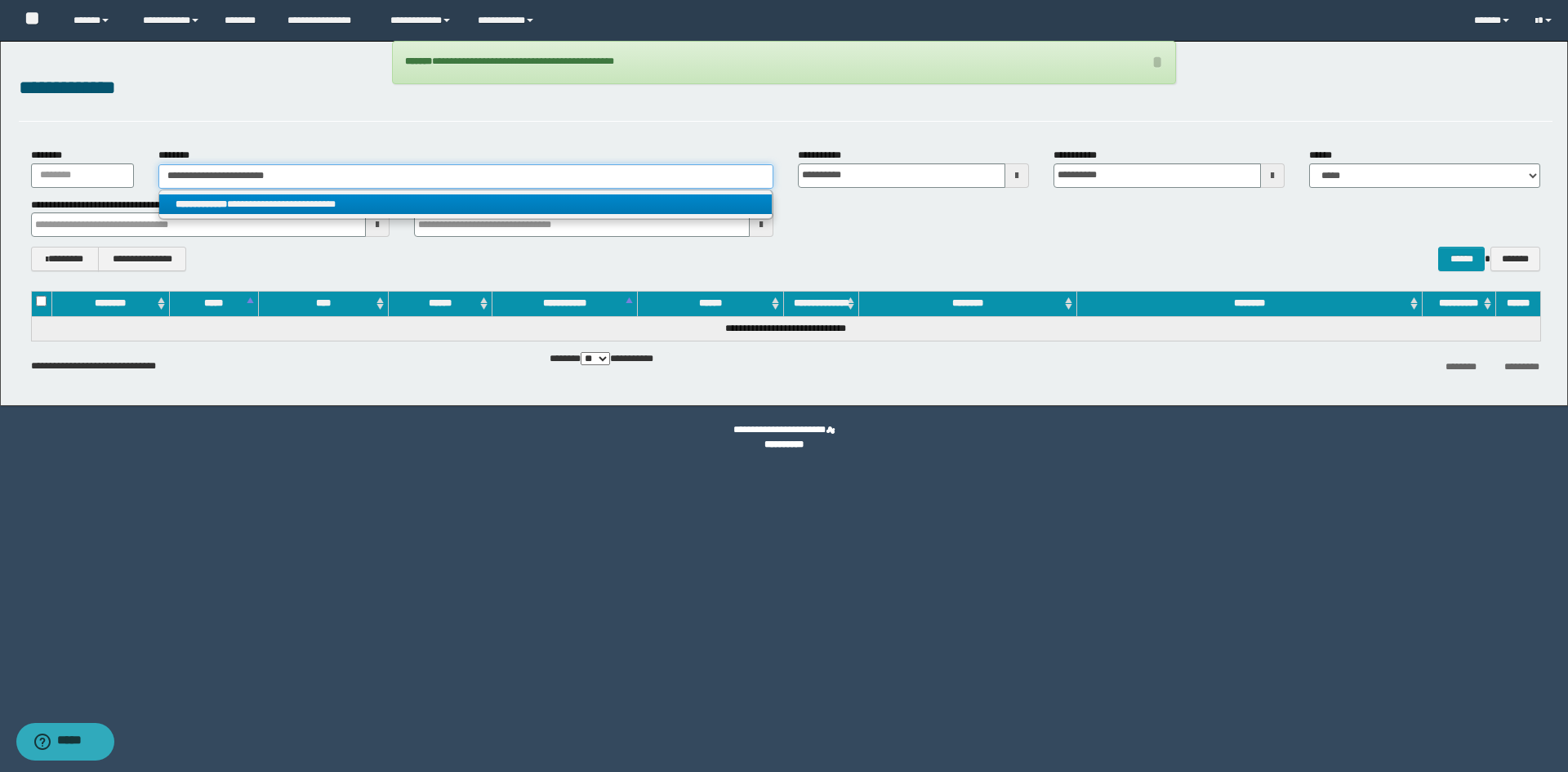 type 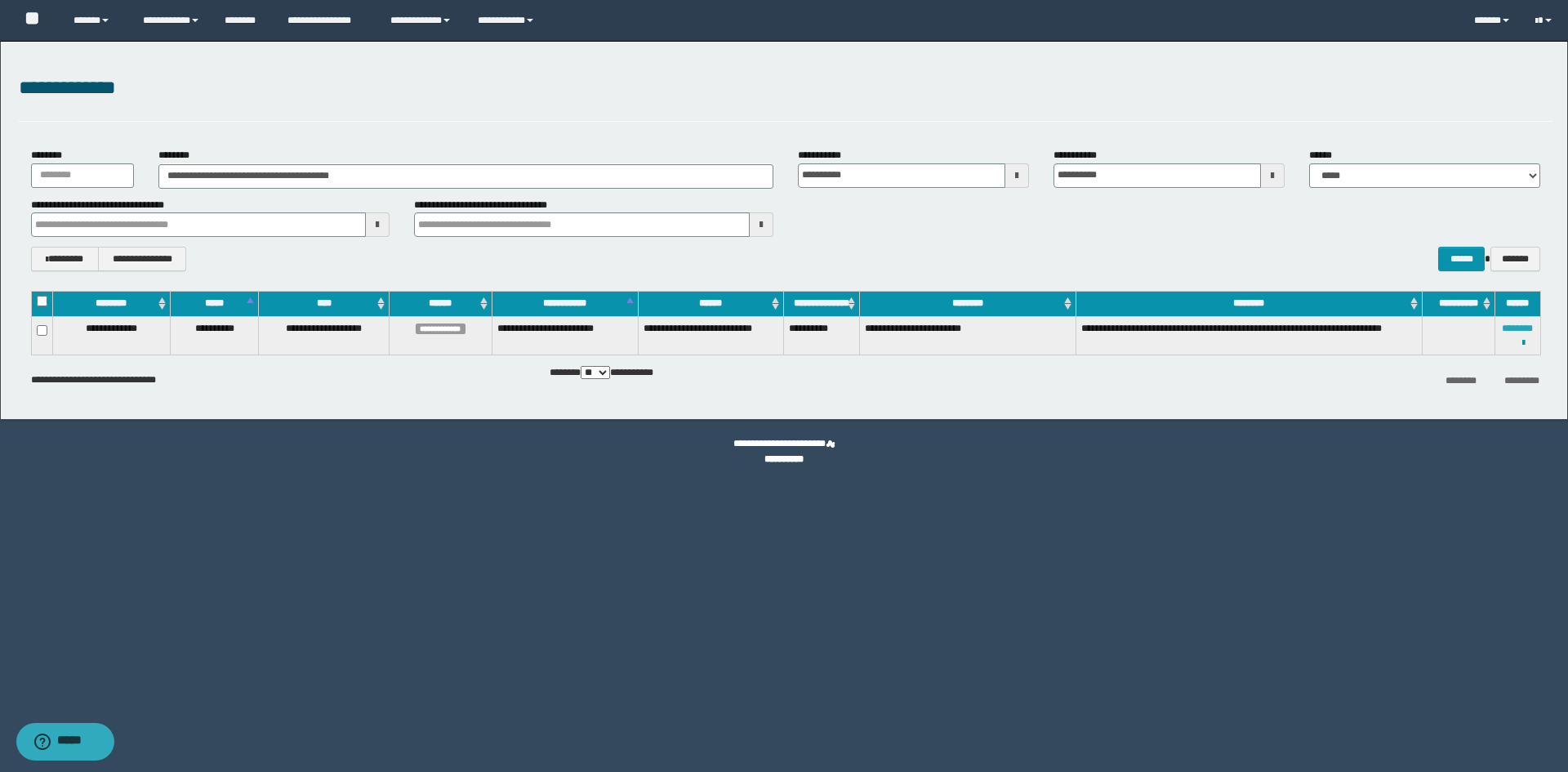 click on "********" at bounding box center (1517, 328) 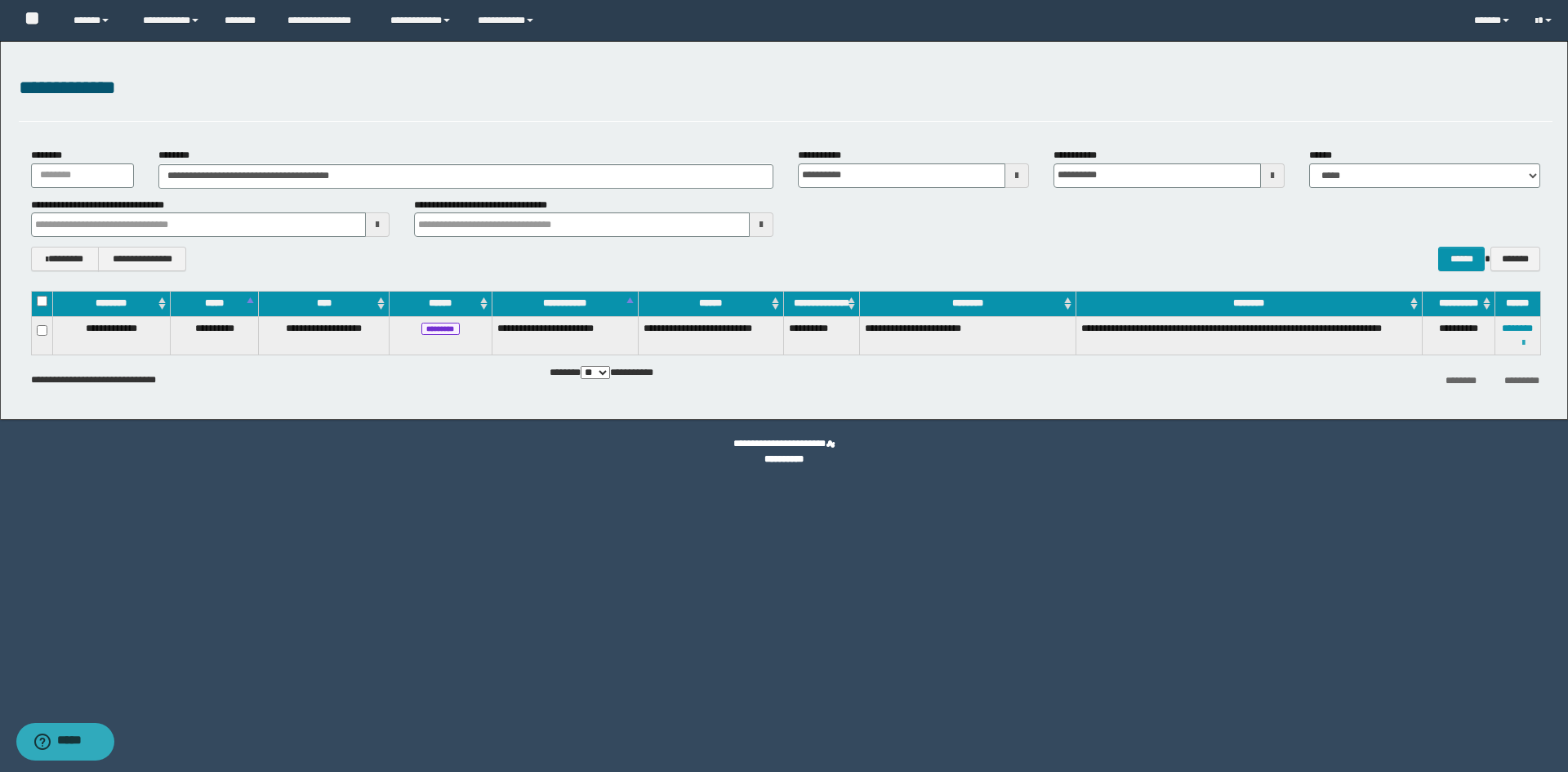 click at bounding box center (1523, 343) 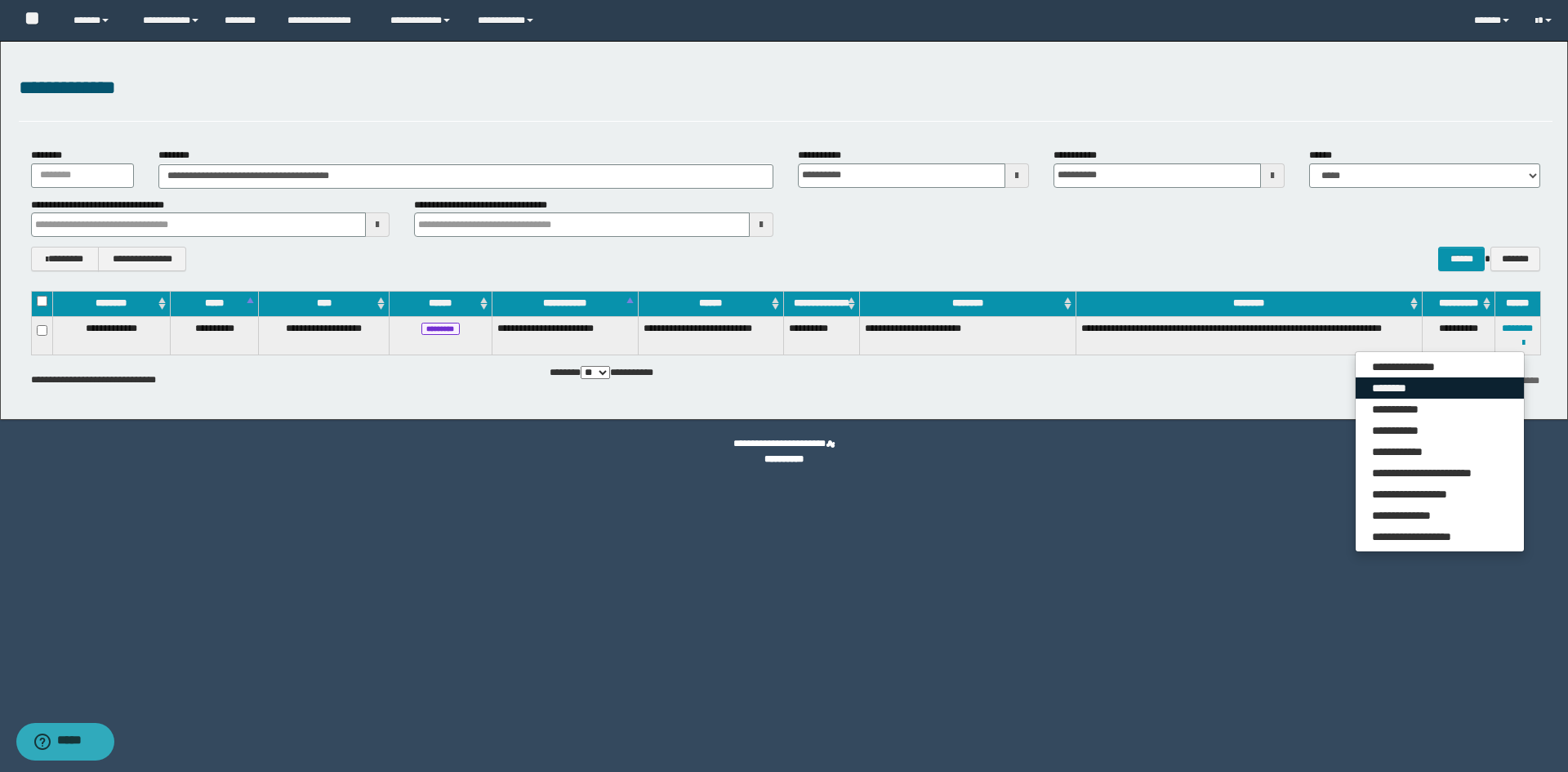 click on "********" at bounding box center (1440, 388) 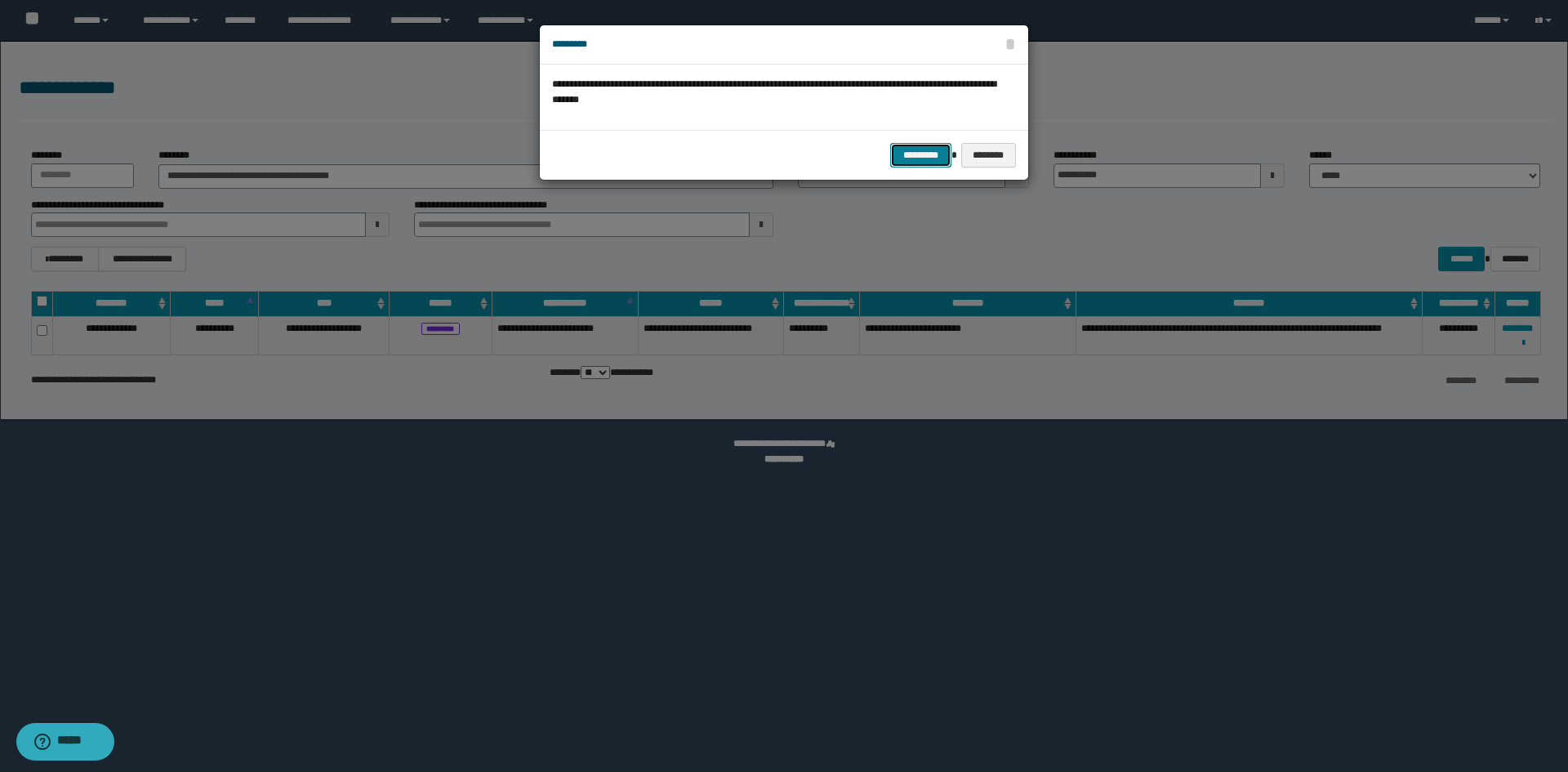click on "*********" at bounding box center [920, 155] 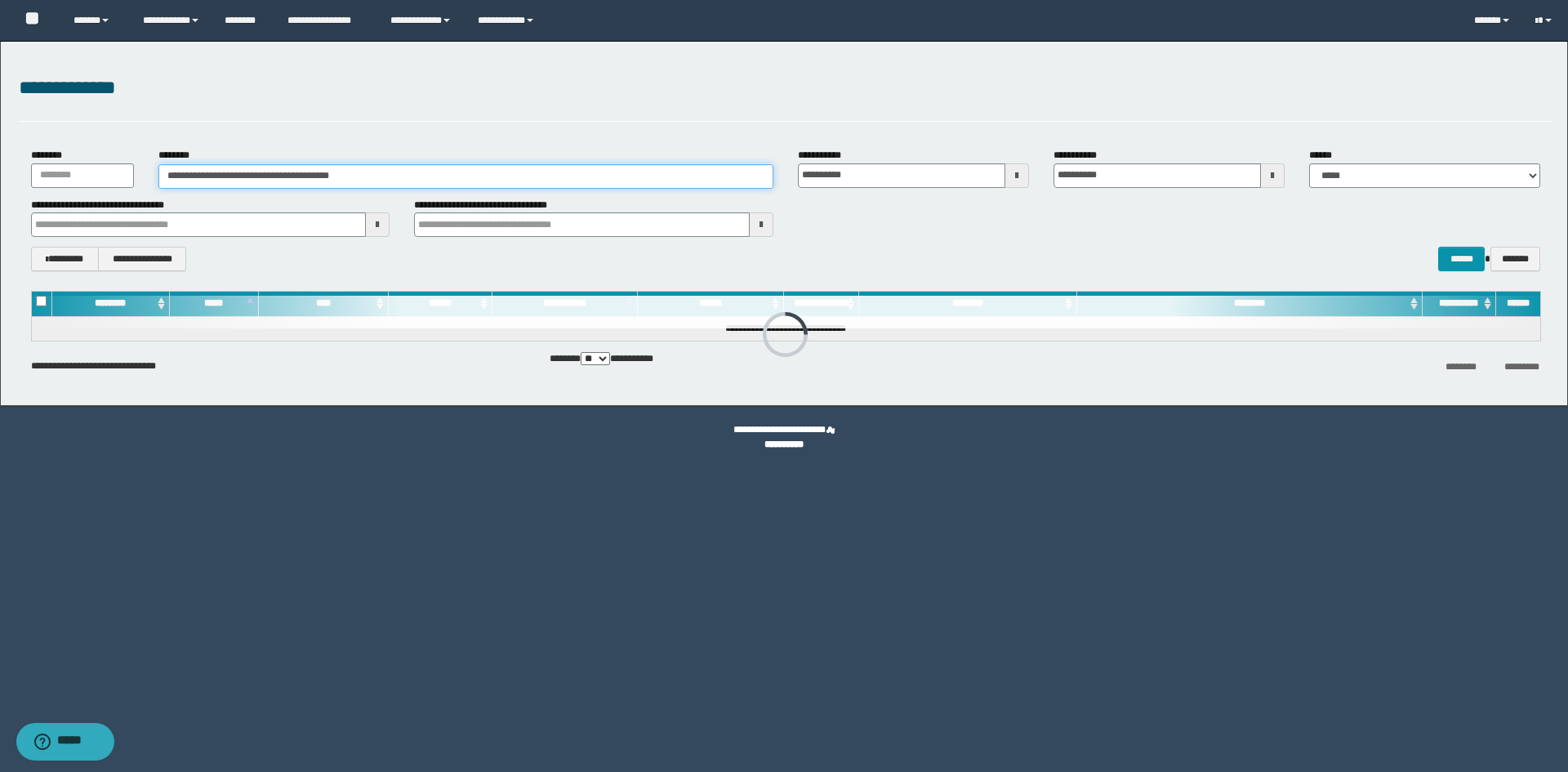 click on "**********" at bounding box center [466, 176] 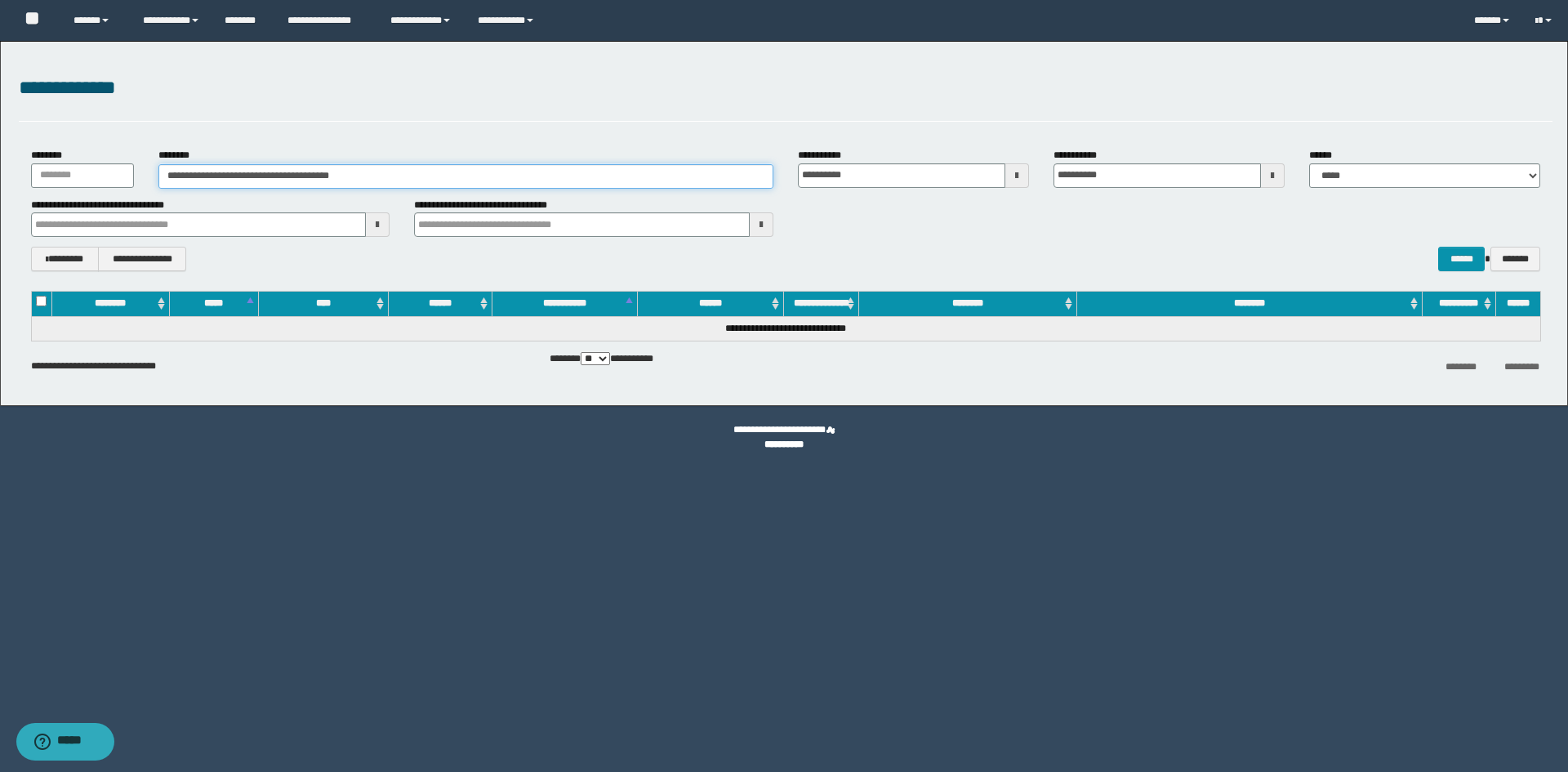 paste 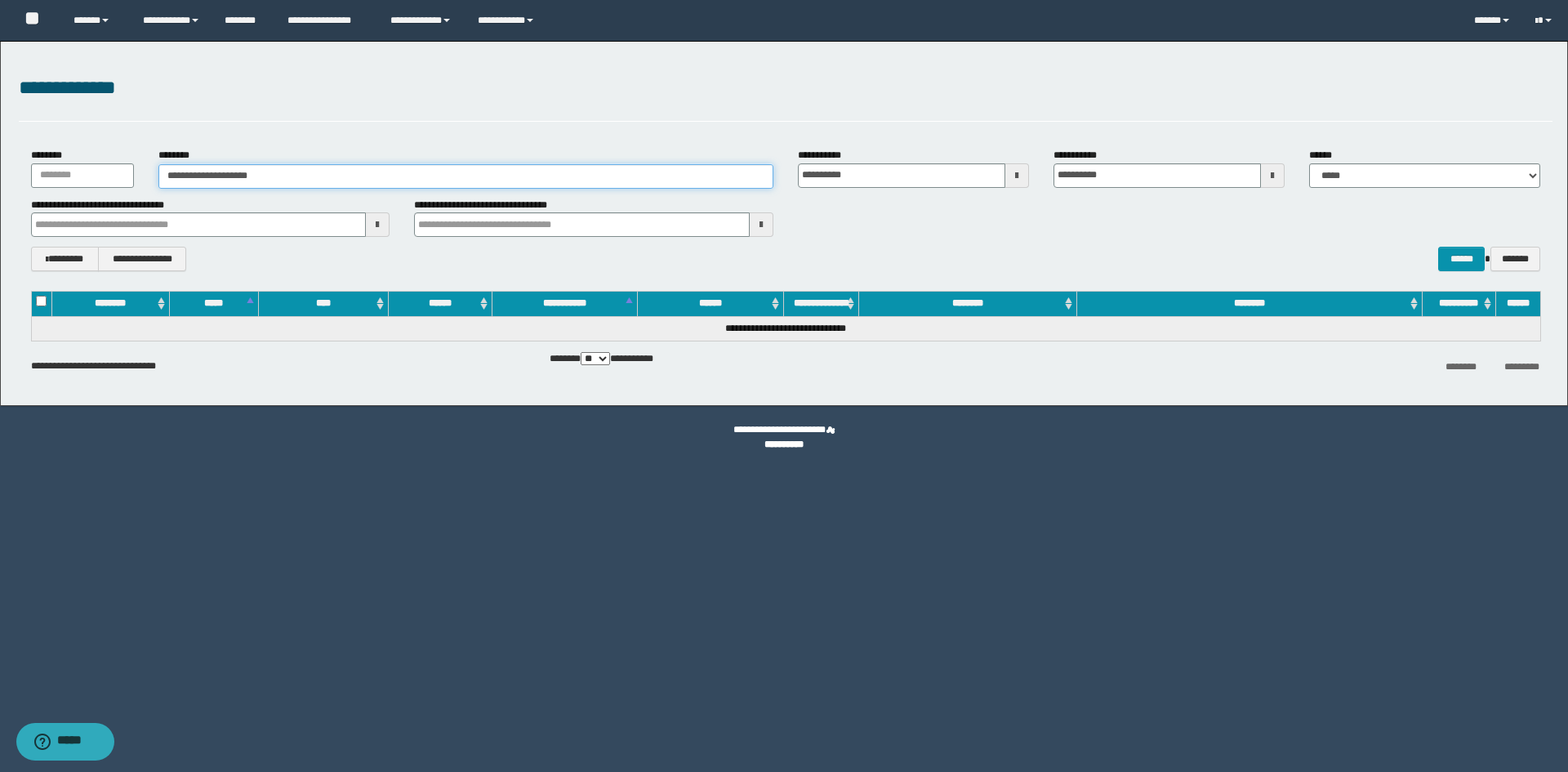 type on "**********" 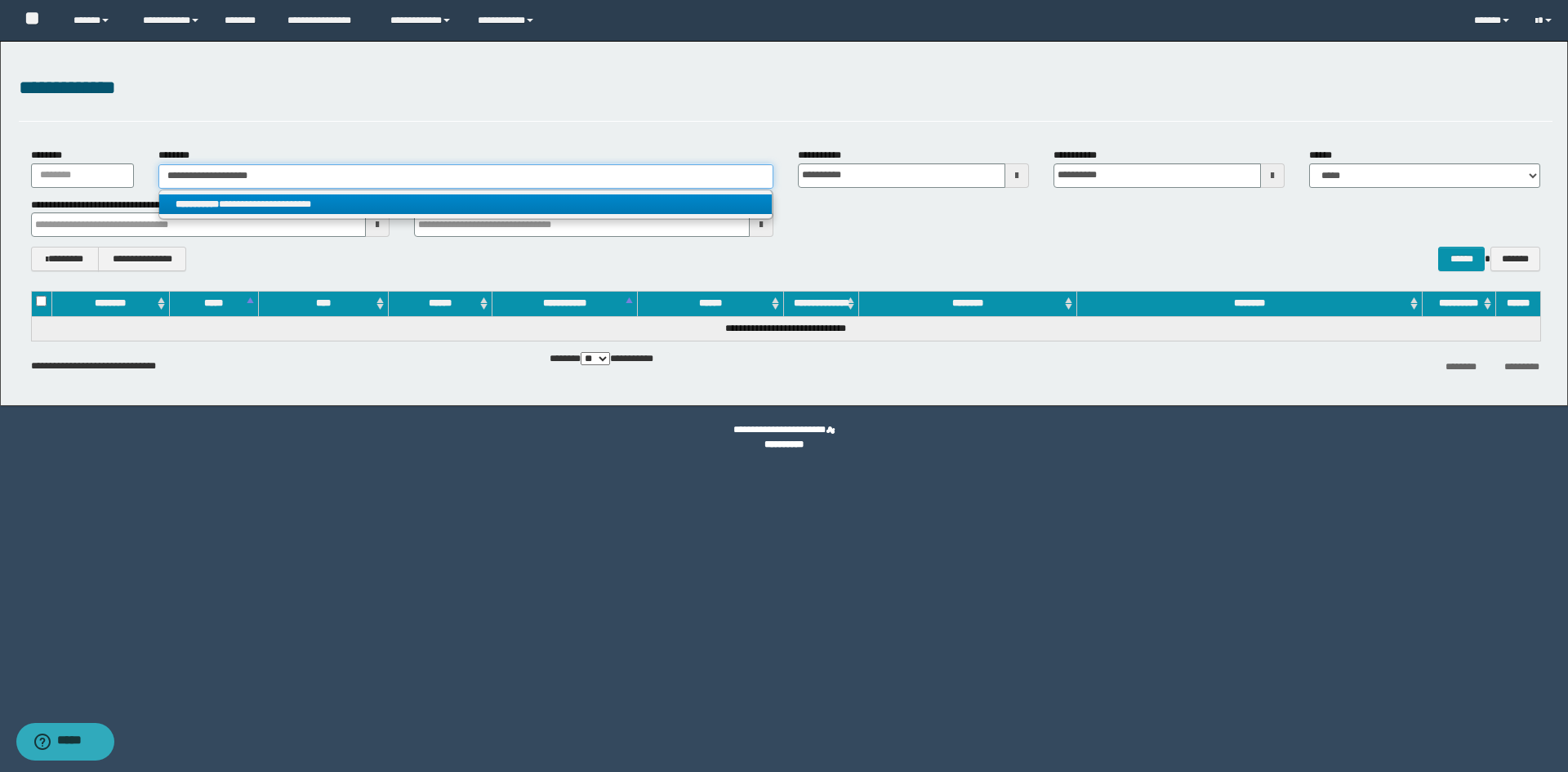 type on "**********" 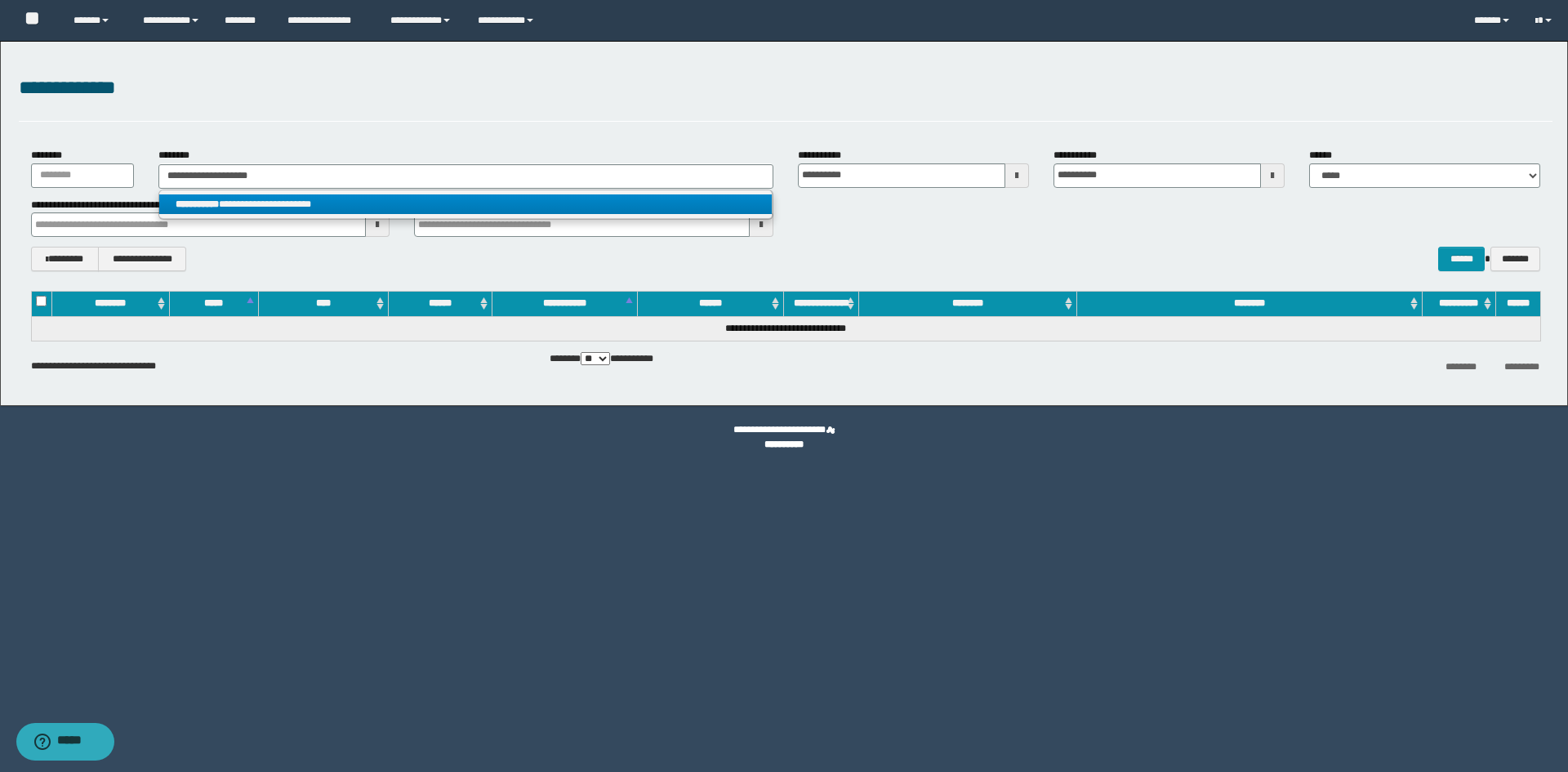 click on "**********" at bounding box center (466, 204) 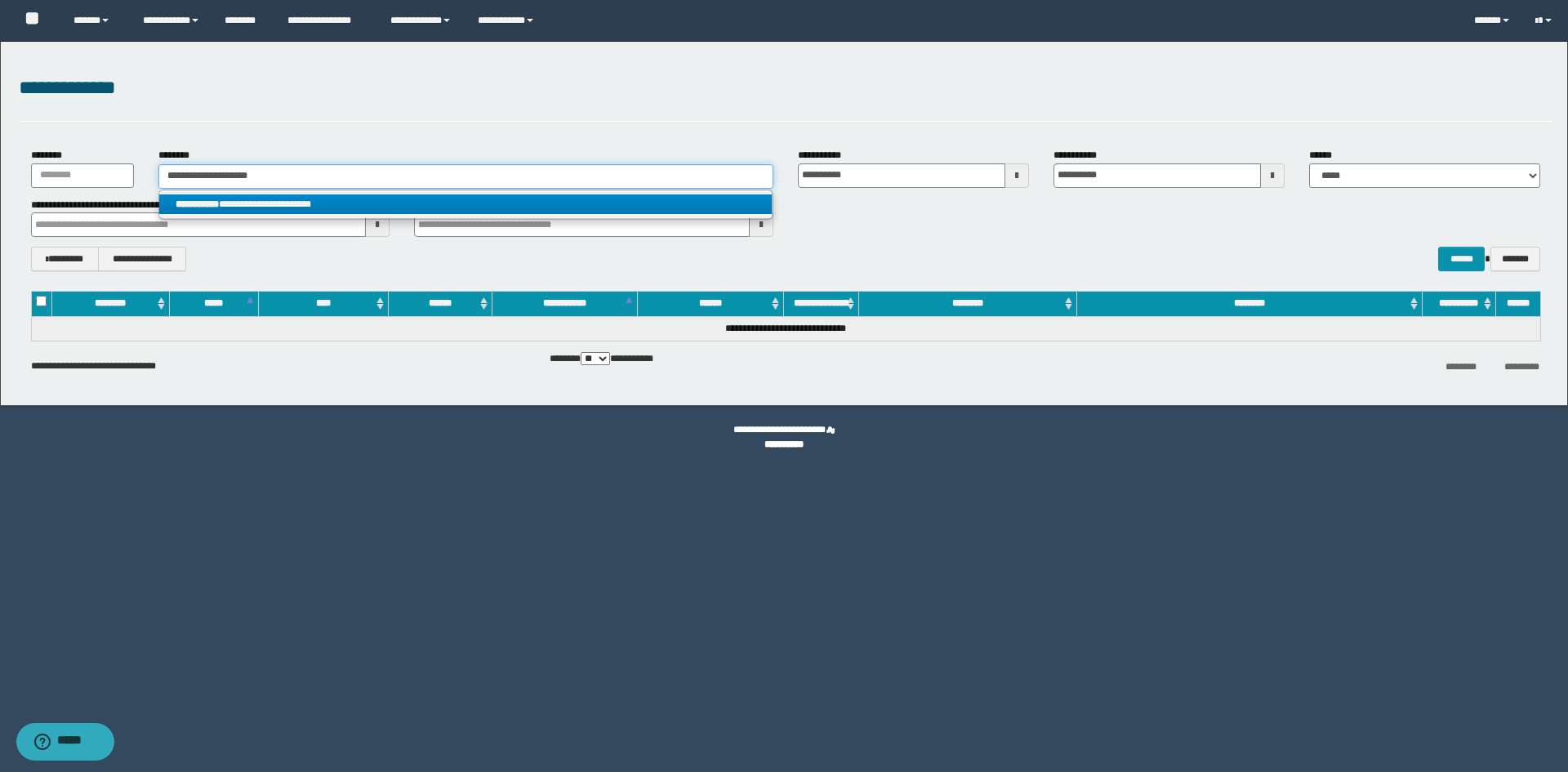 type 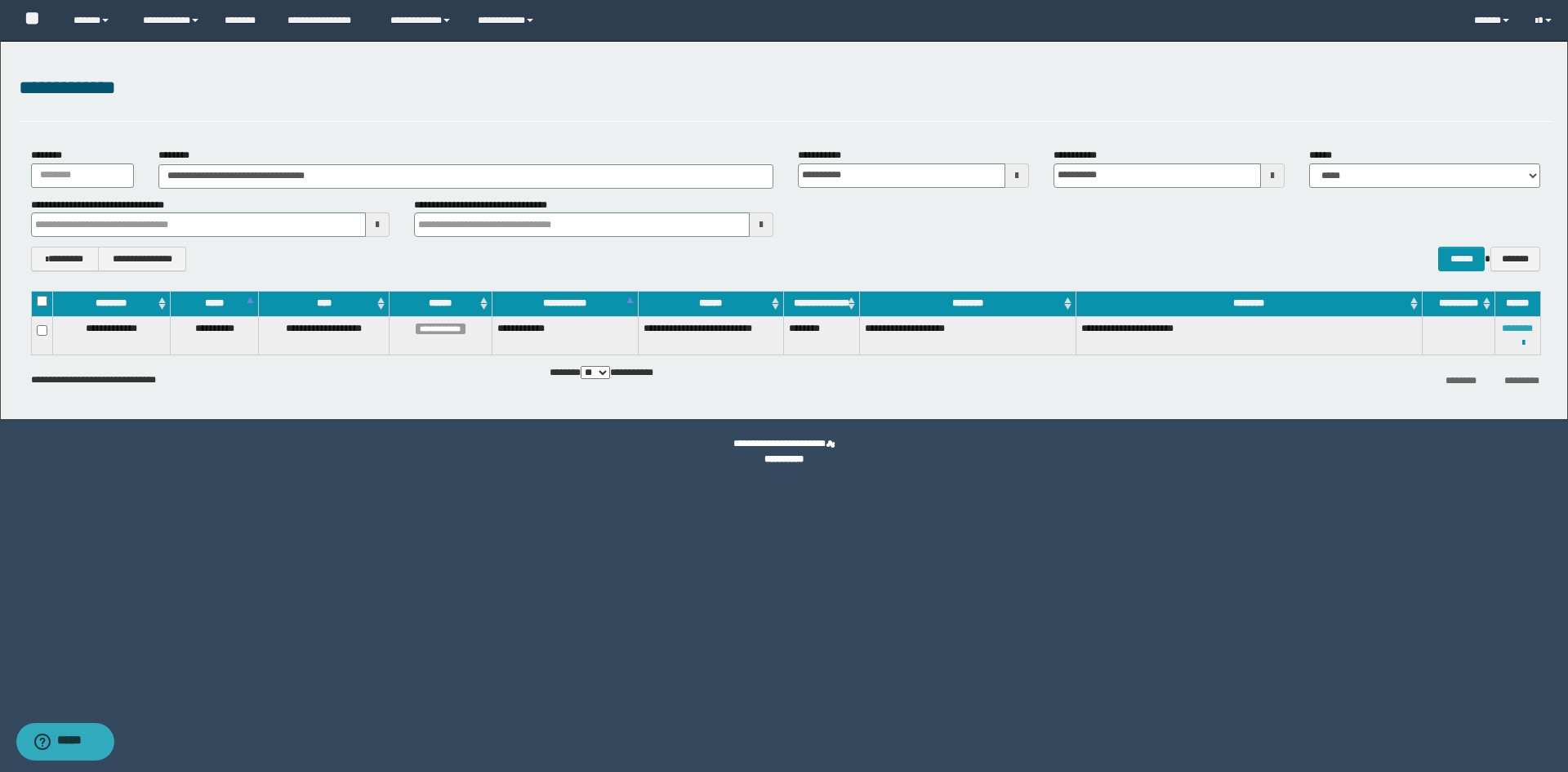 click on "********" at bounding box center [1517, 328] 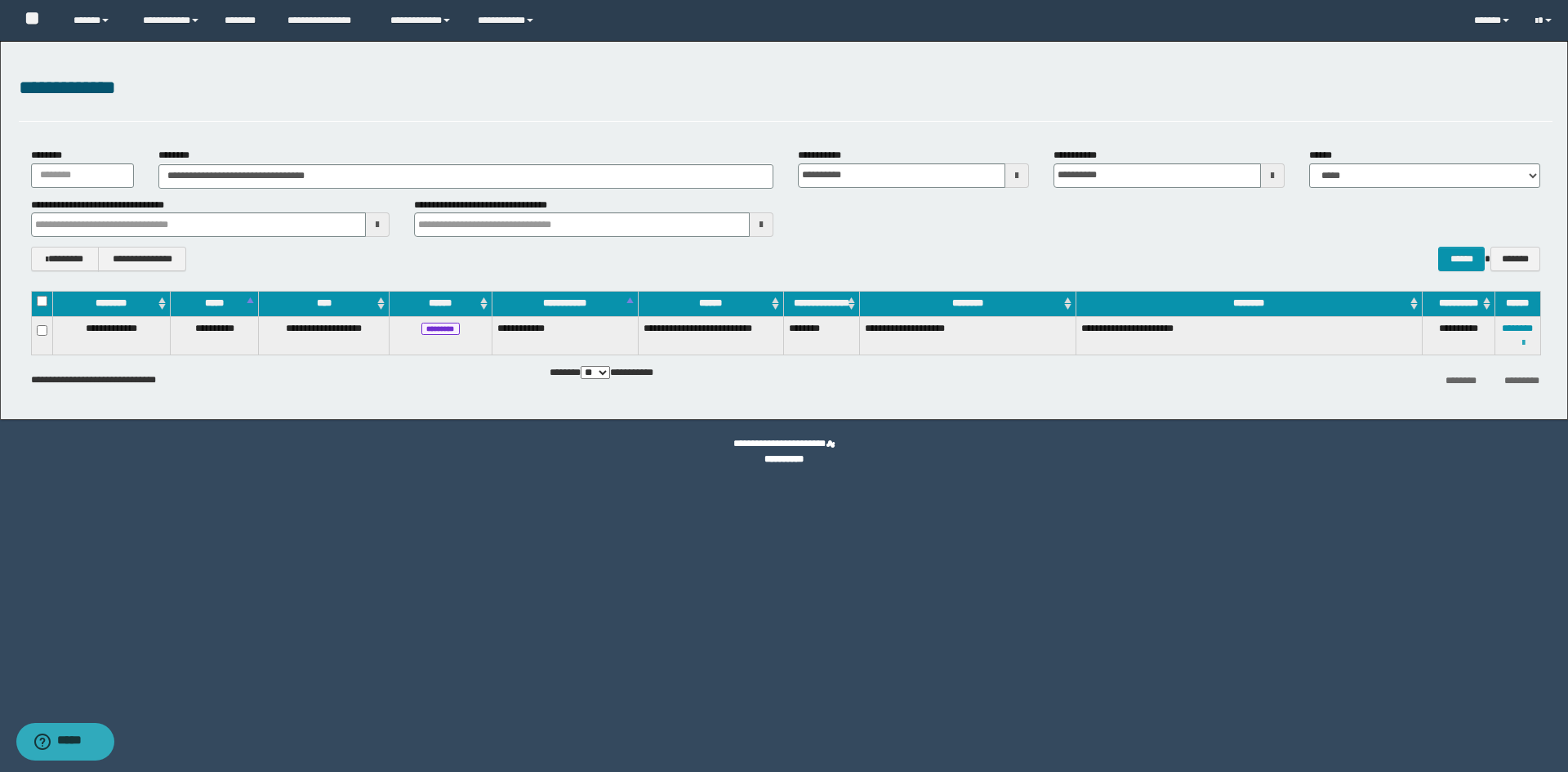 click at bounding box center [1523, 343] 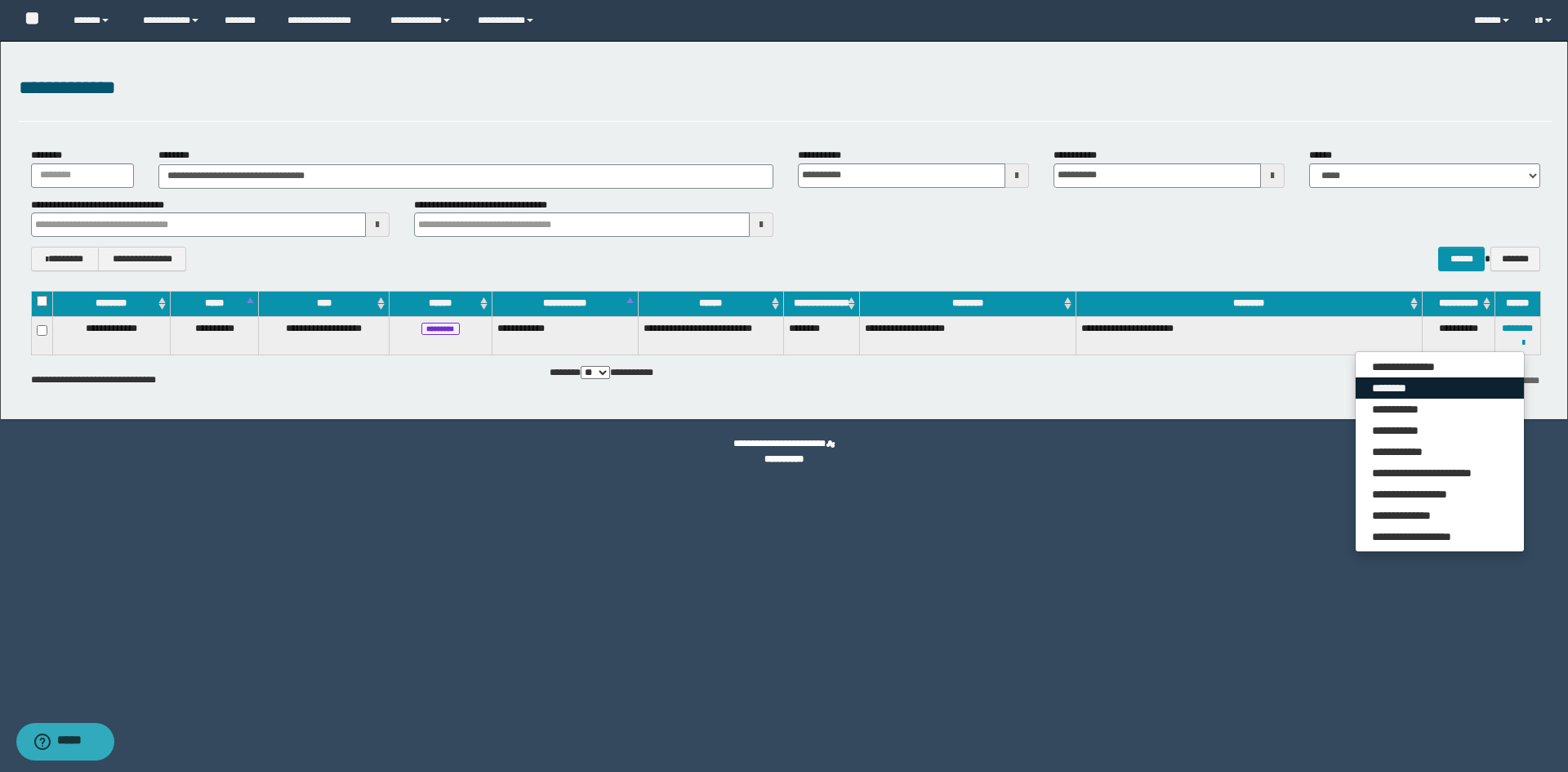 click on "********" at bounding box center [1440, 388] 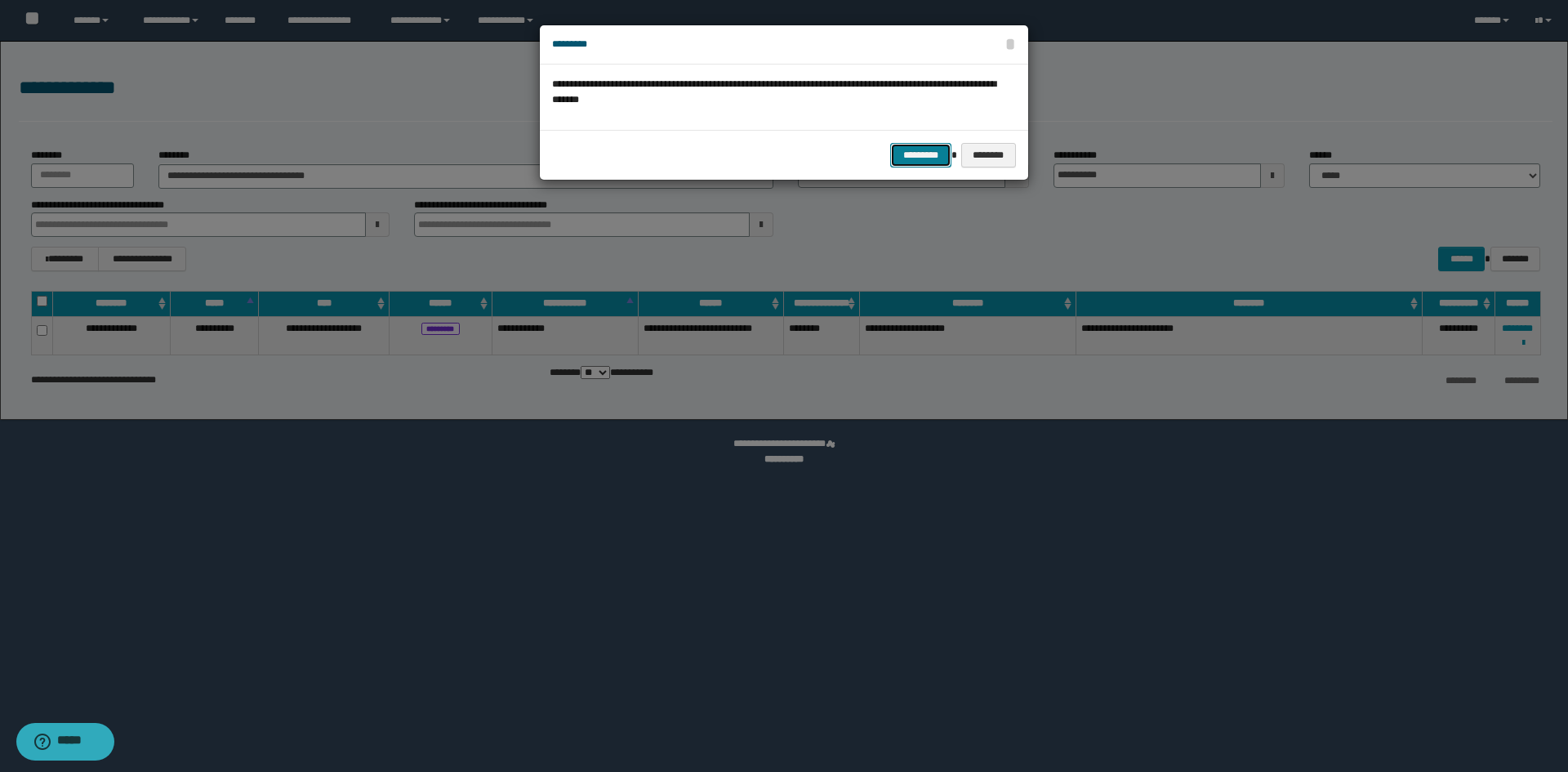 click on "*********" at bounding box center (920, 155) 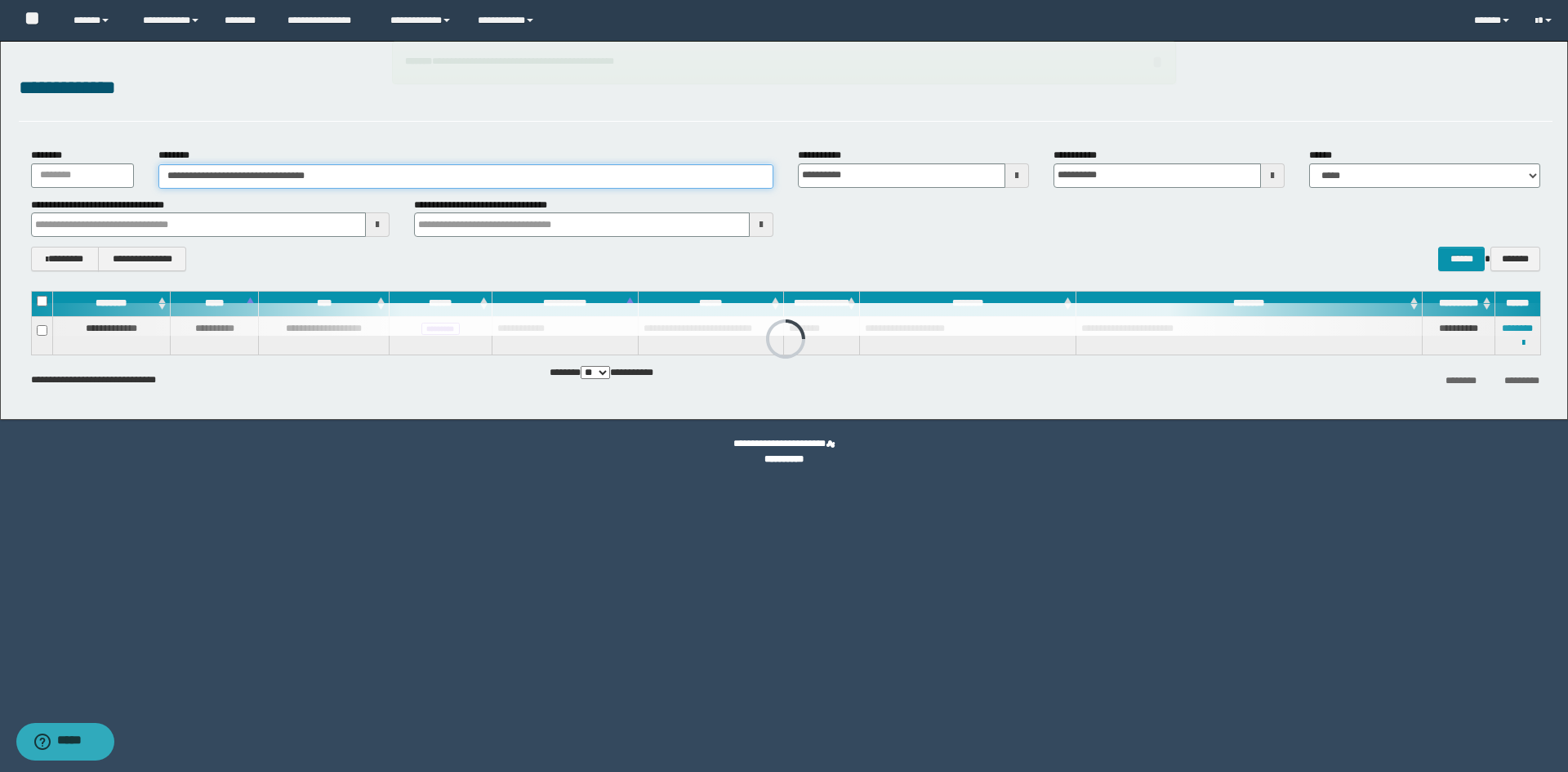 click on "**********" at bounding box center (466, 176) 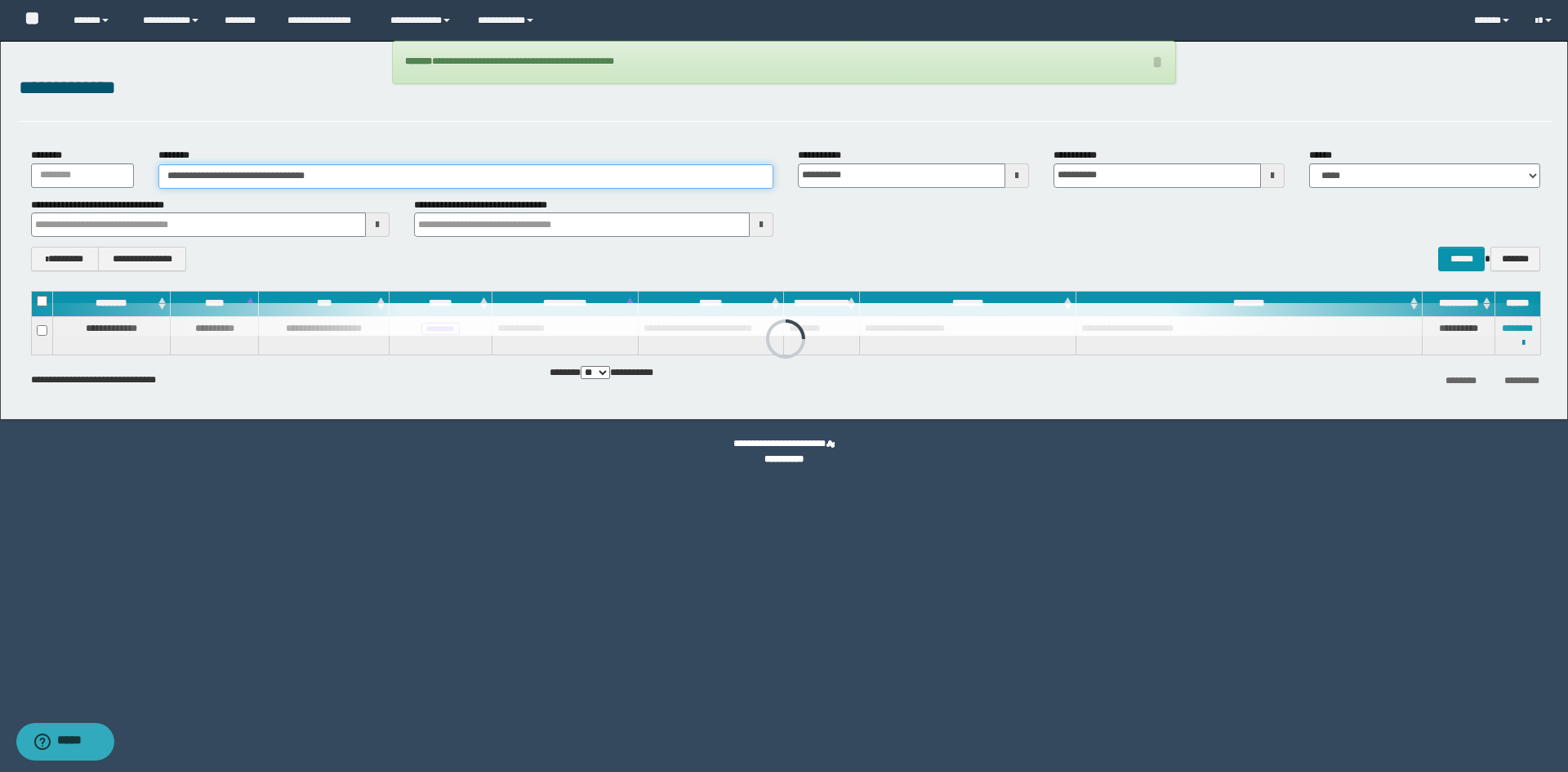 click on "**********" at bounding box center (466, 176) 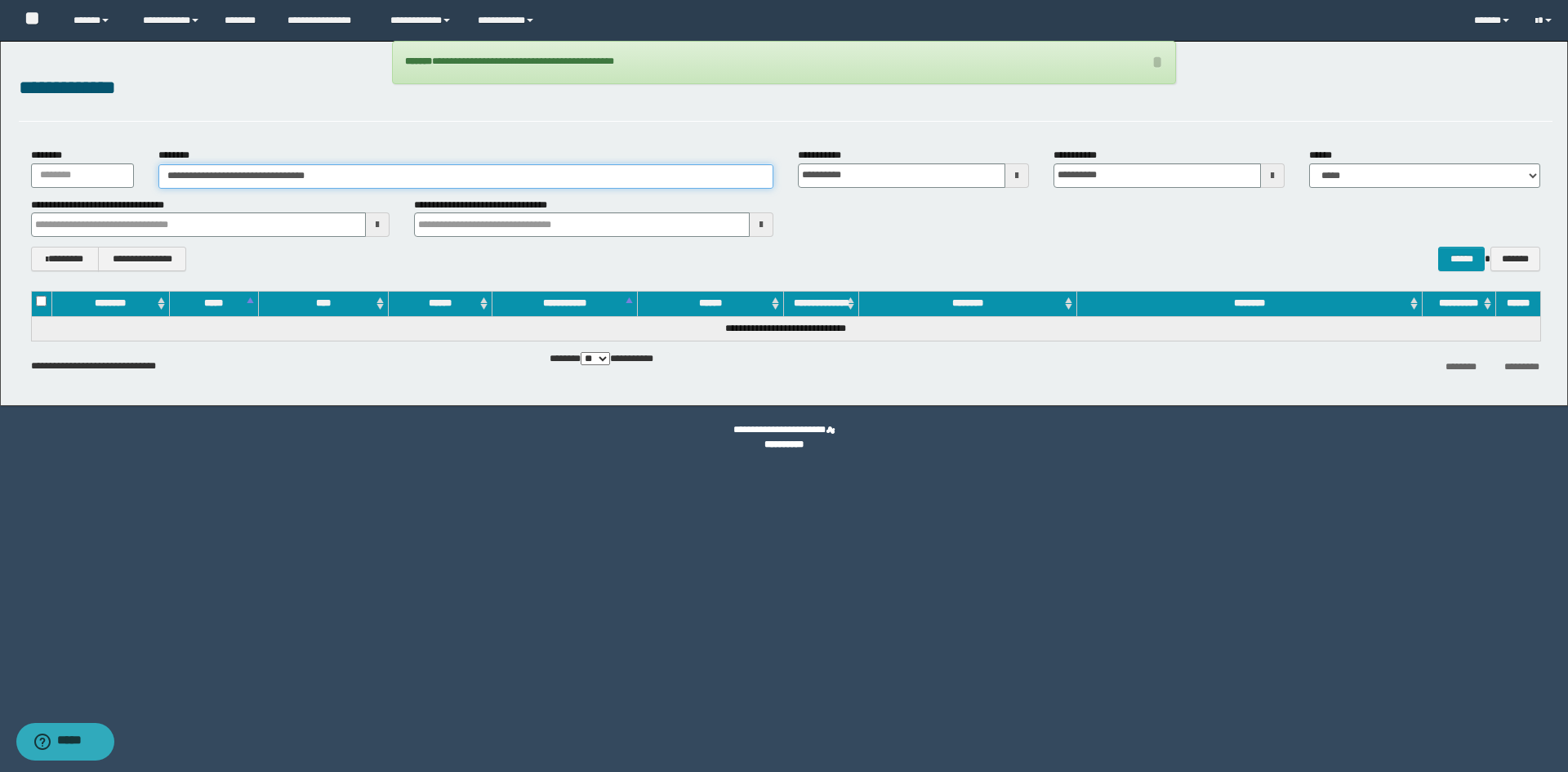 paste 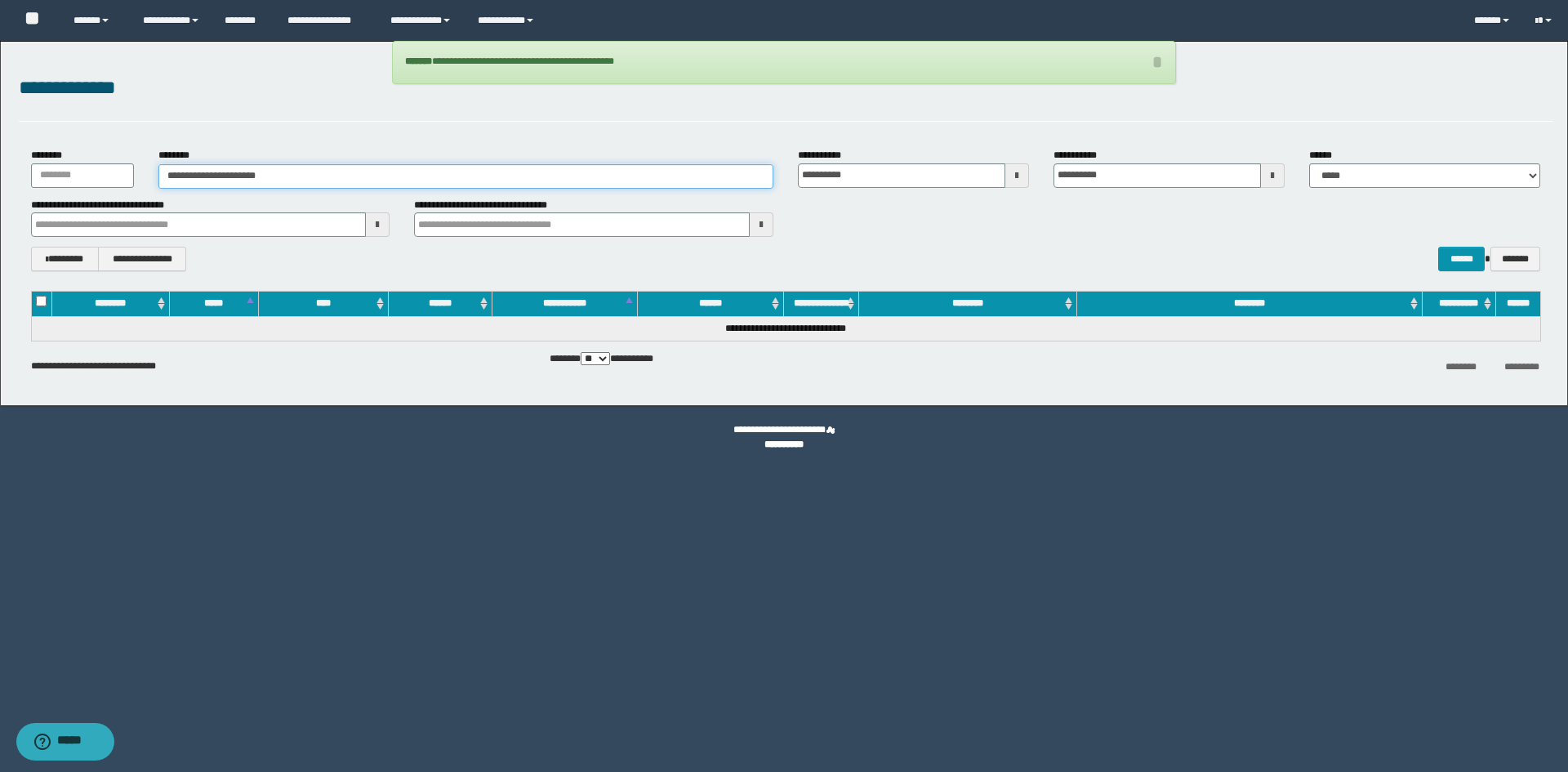 type on "**********" 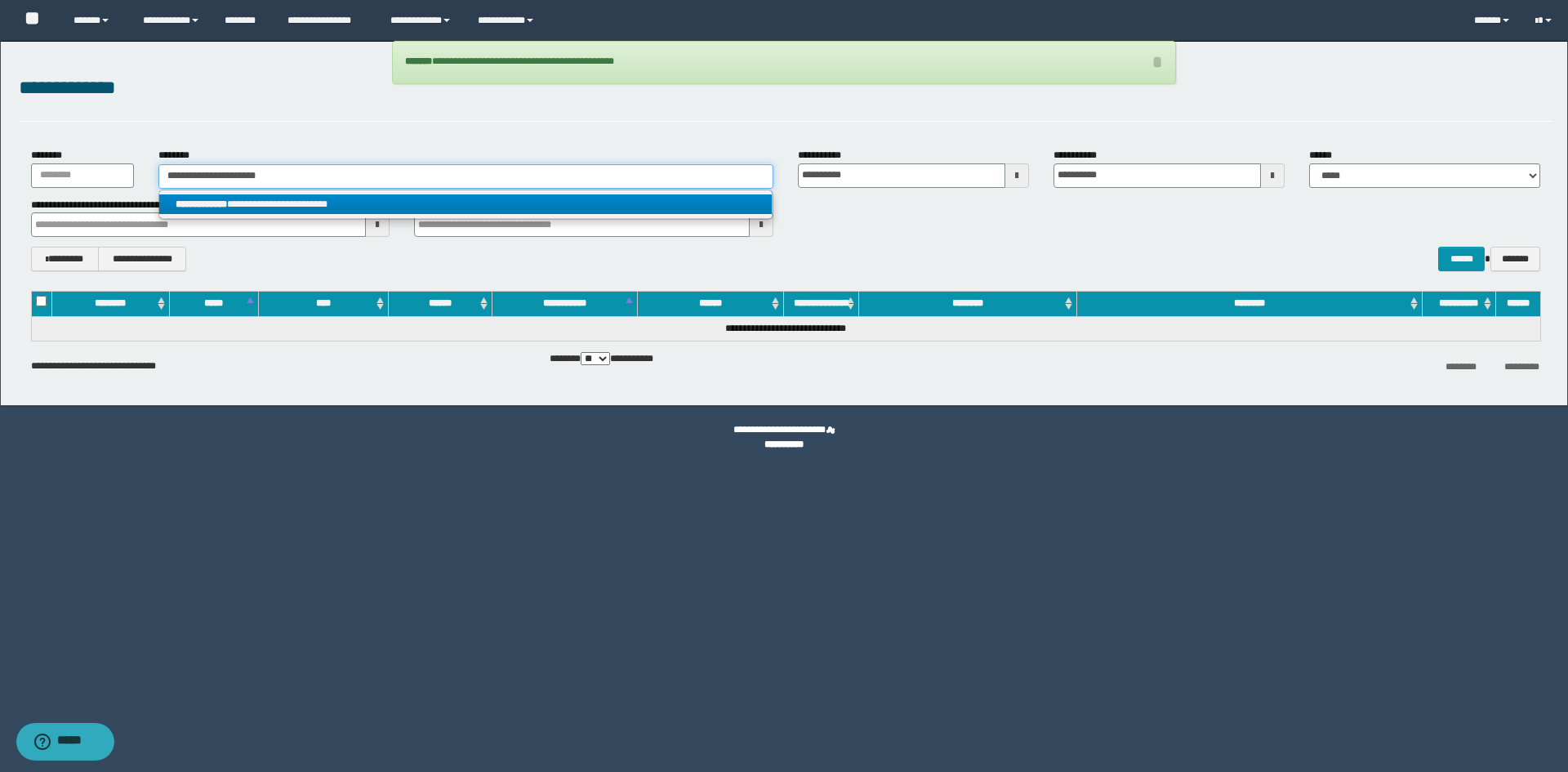 type on "**********" 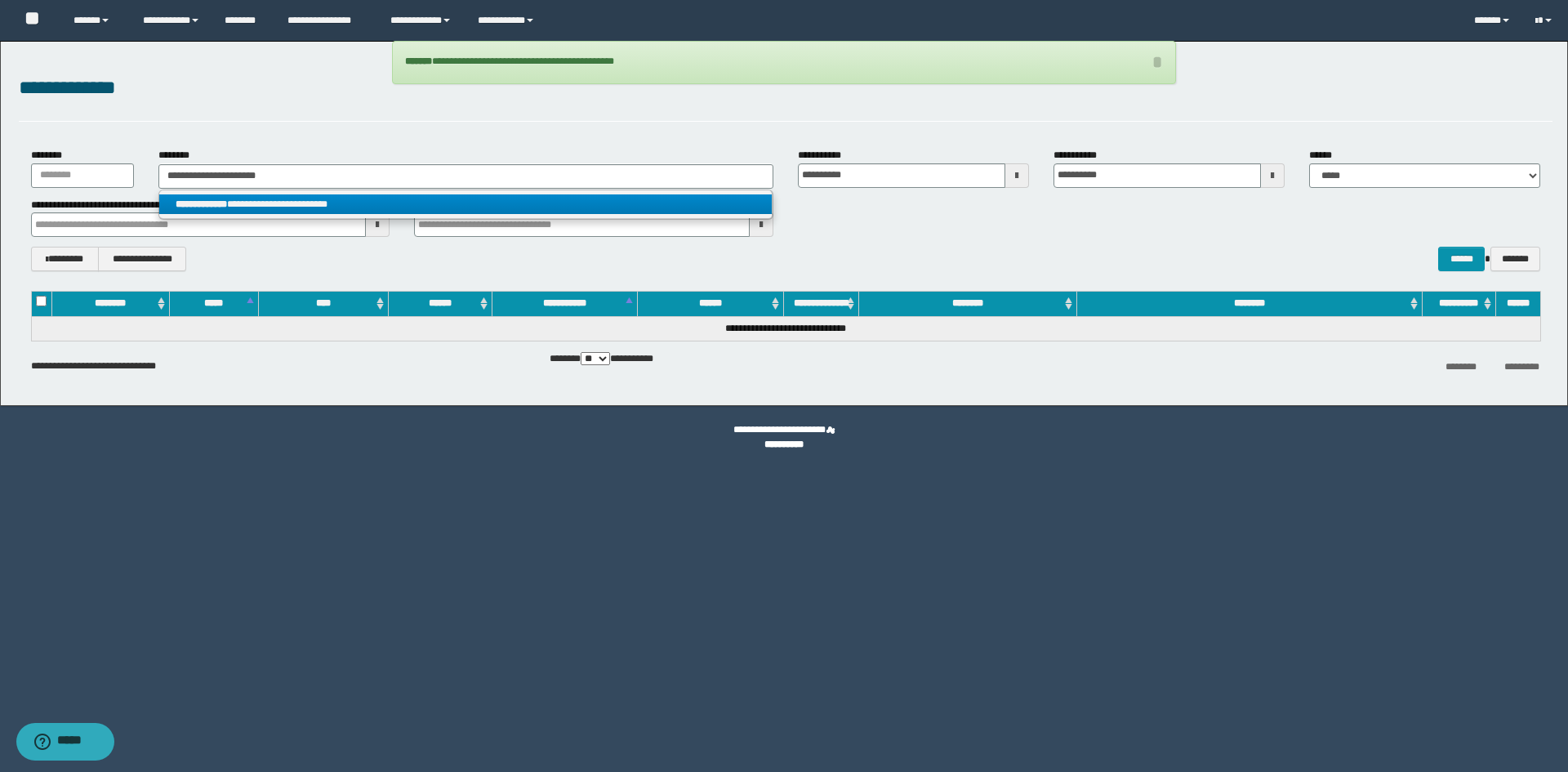 drag, startPoint x: 375, startPoint y: 216, endPoint x: 370, endPoint y: 205, distance: 12.083046 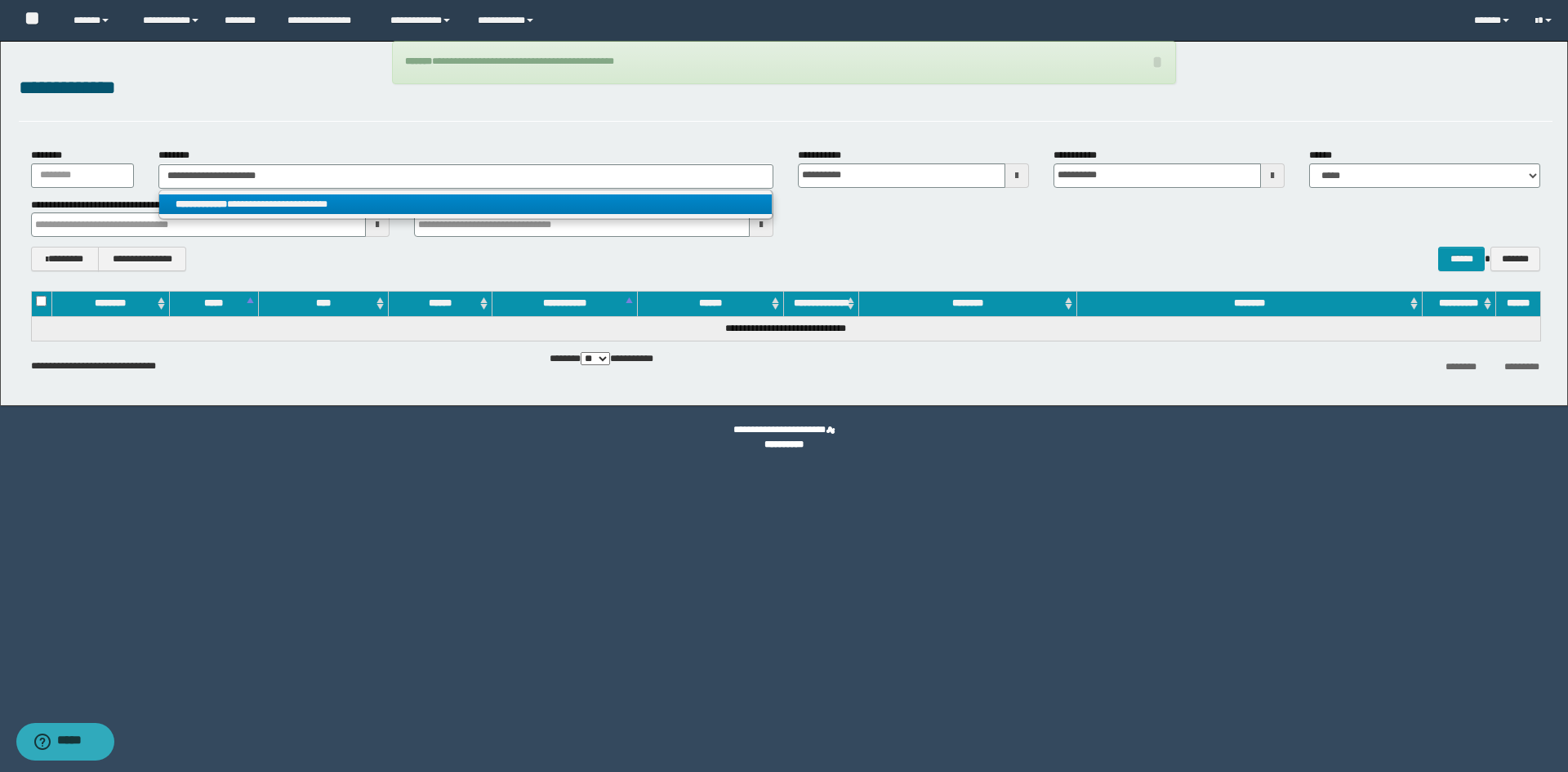 click on "**********" at bounding box center [466, 204] 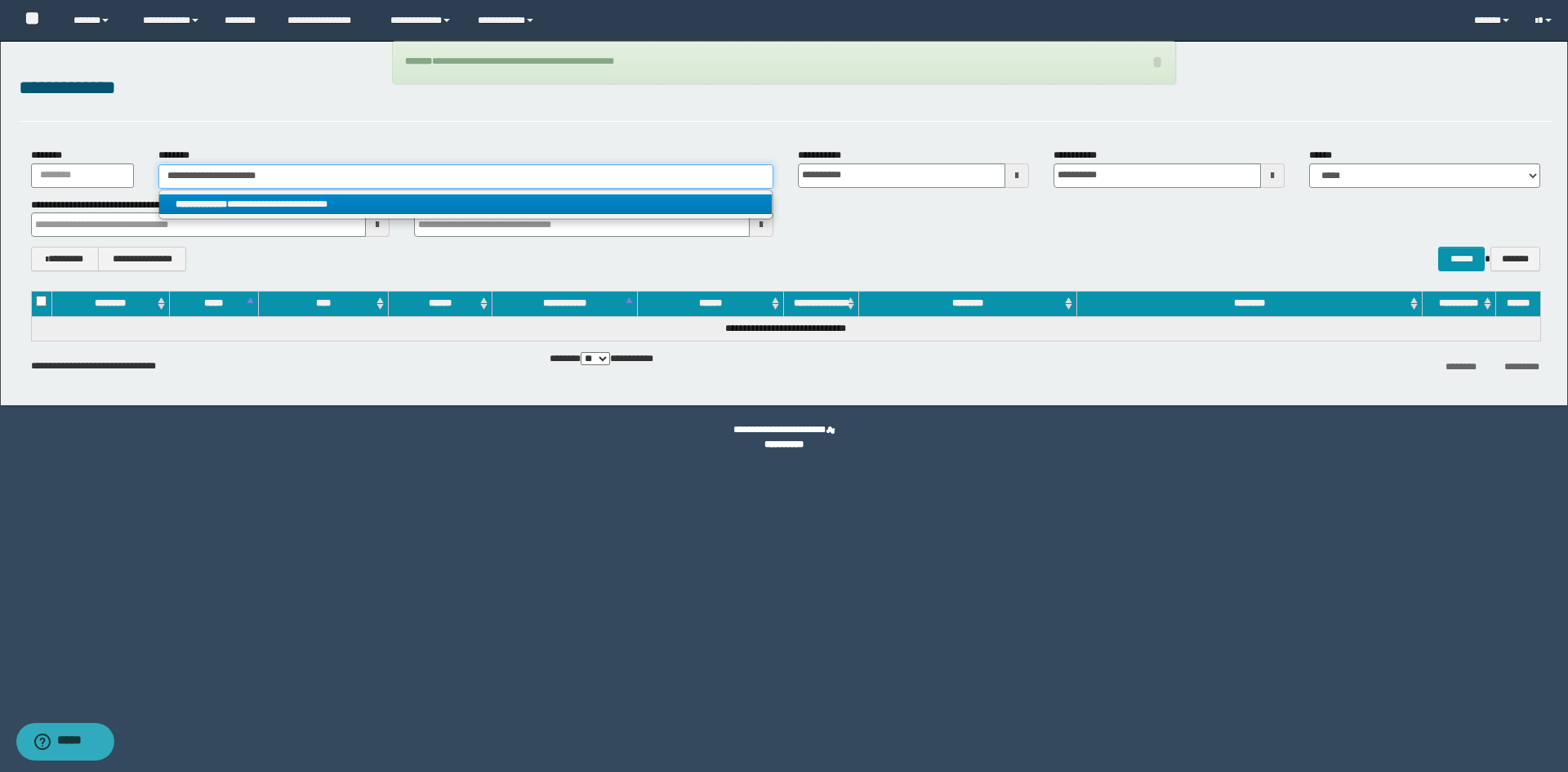 type 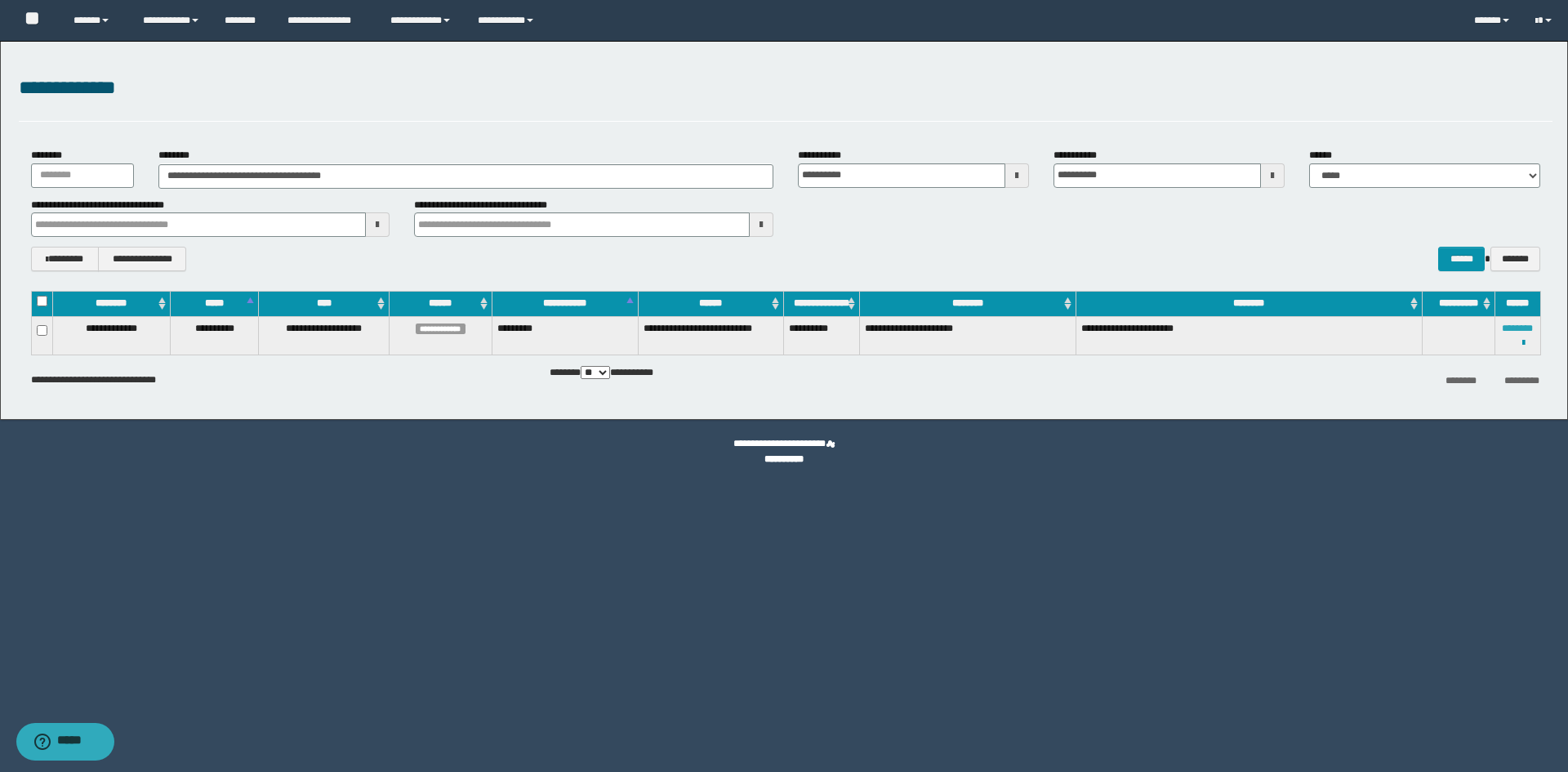 click on "********" at bounding box center (1517, 328) 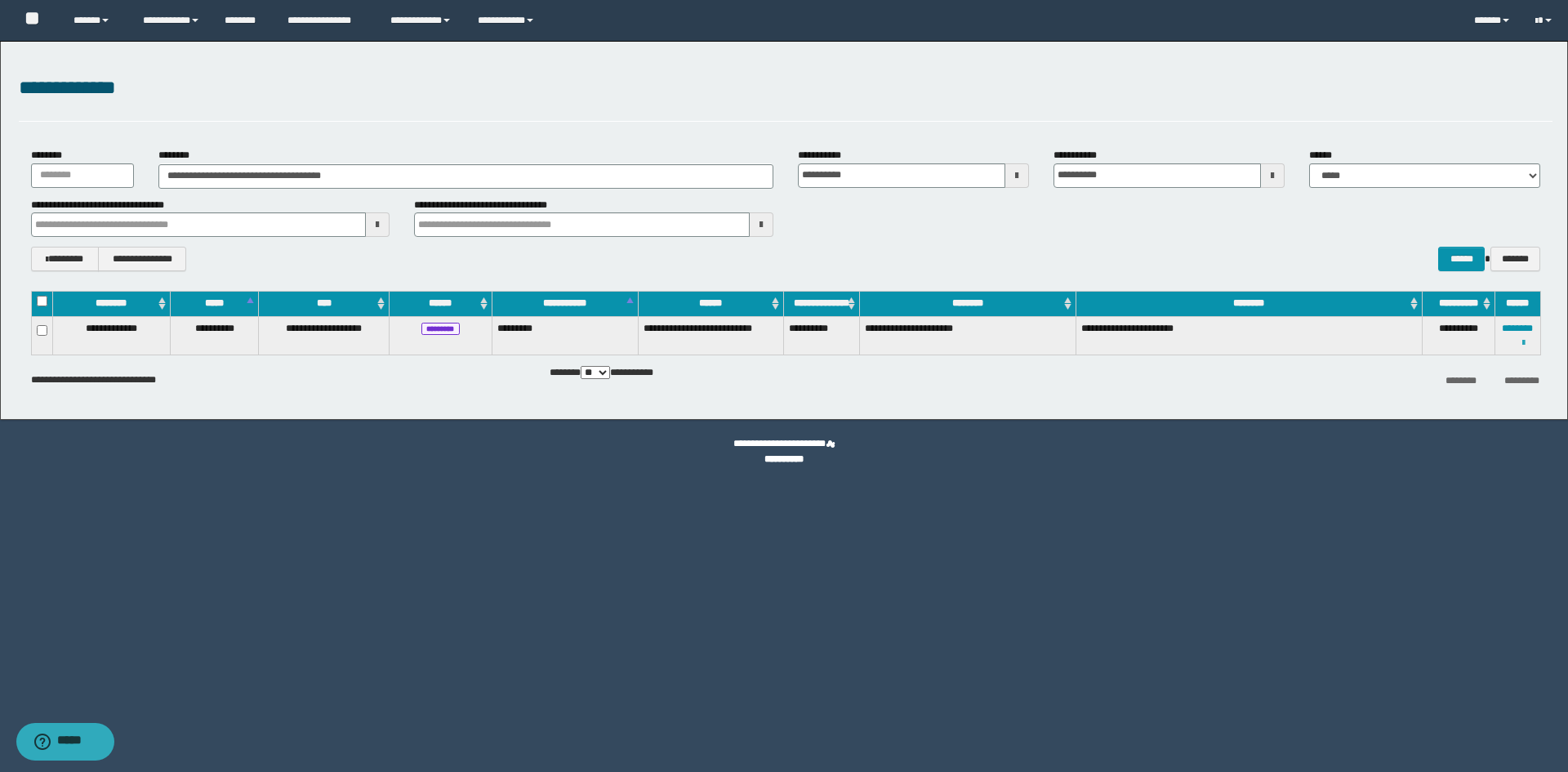 click at bounding box center [1523, 343] 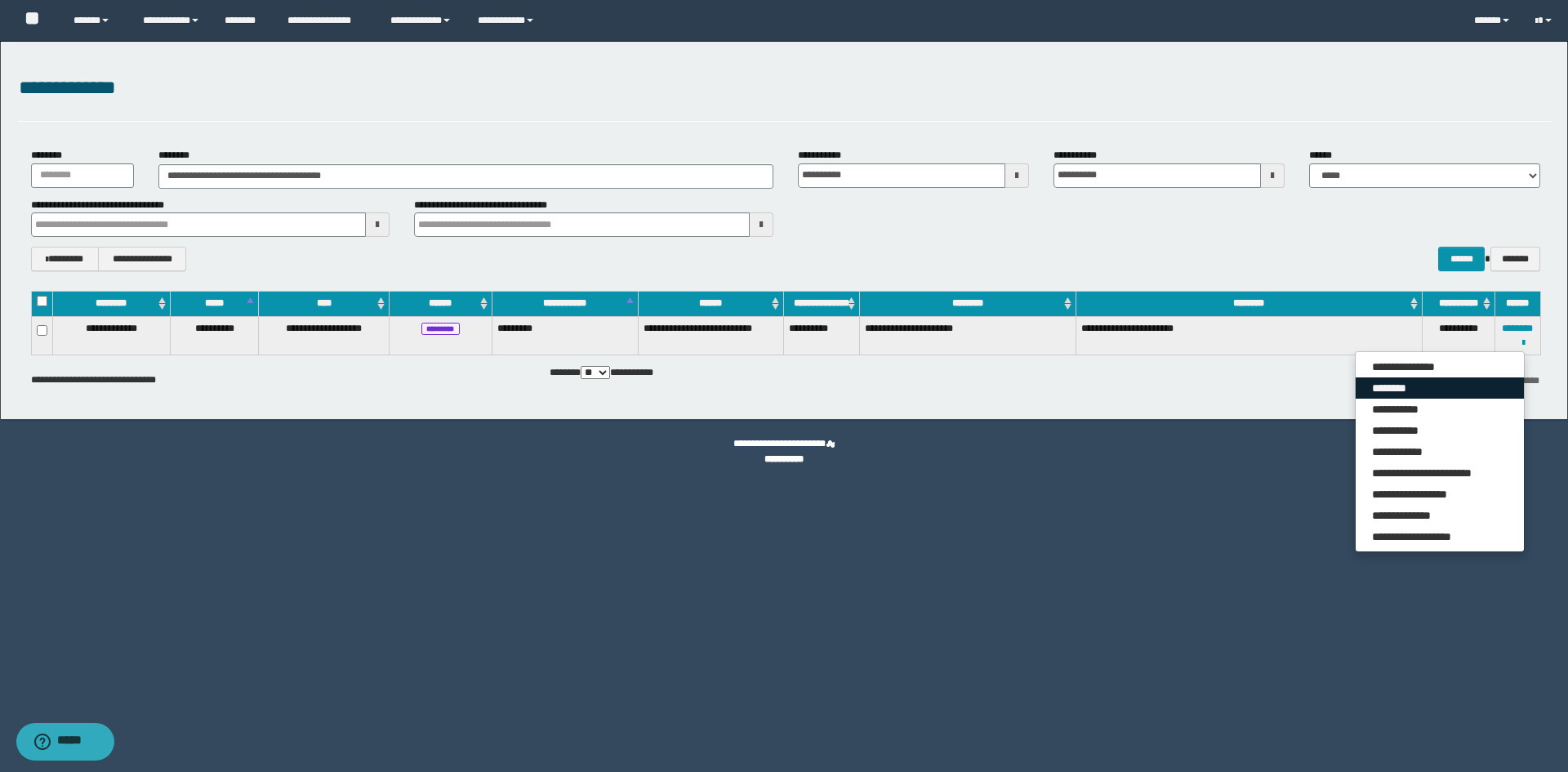 click on "********" at bounding box center (1440, 388) 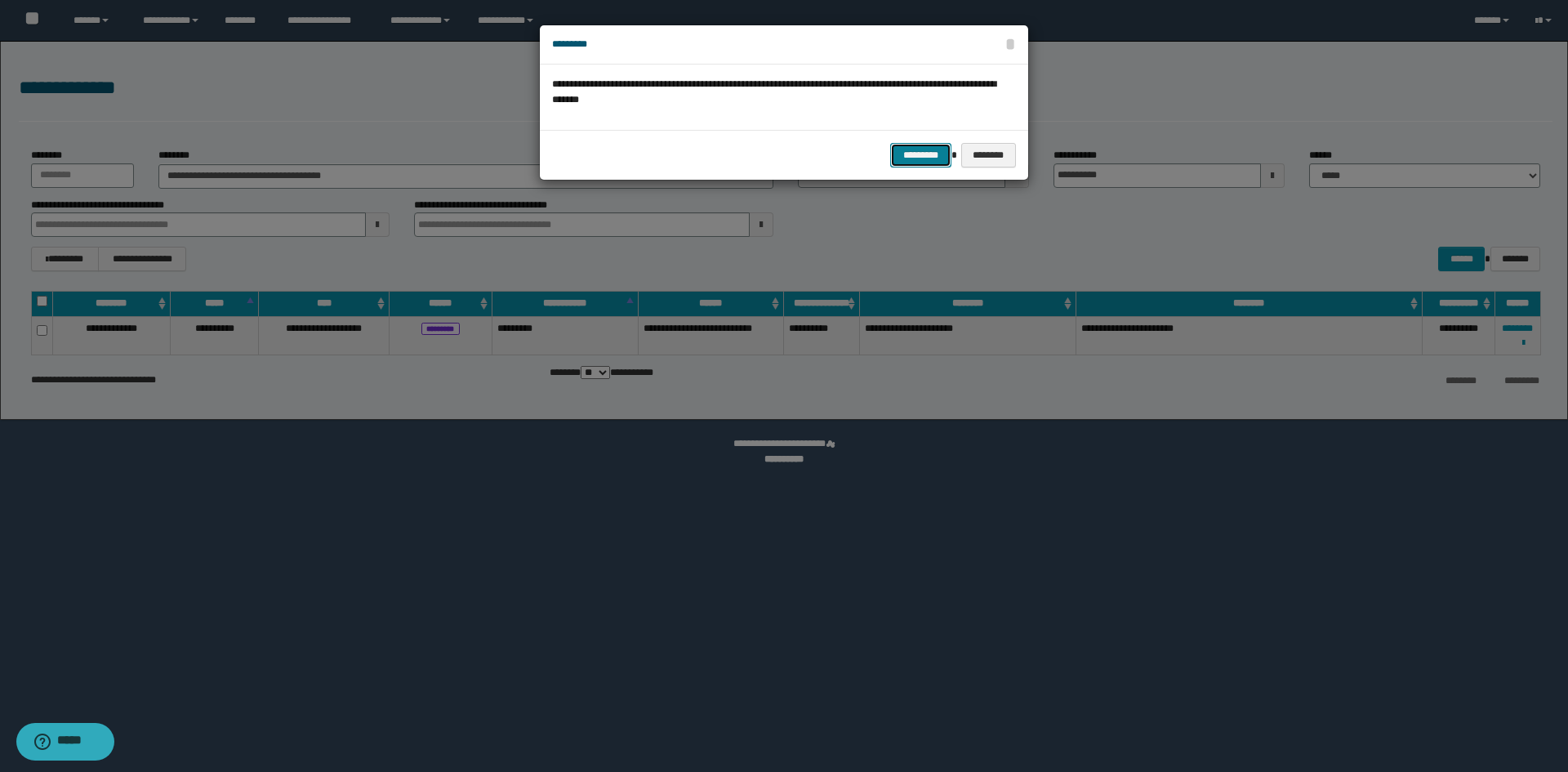 click on "*********" at bounding box center [920, 155] 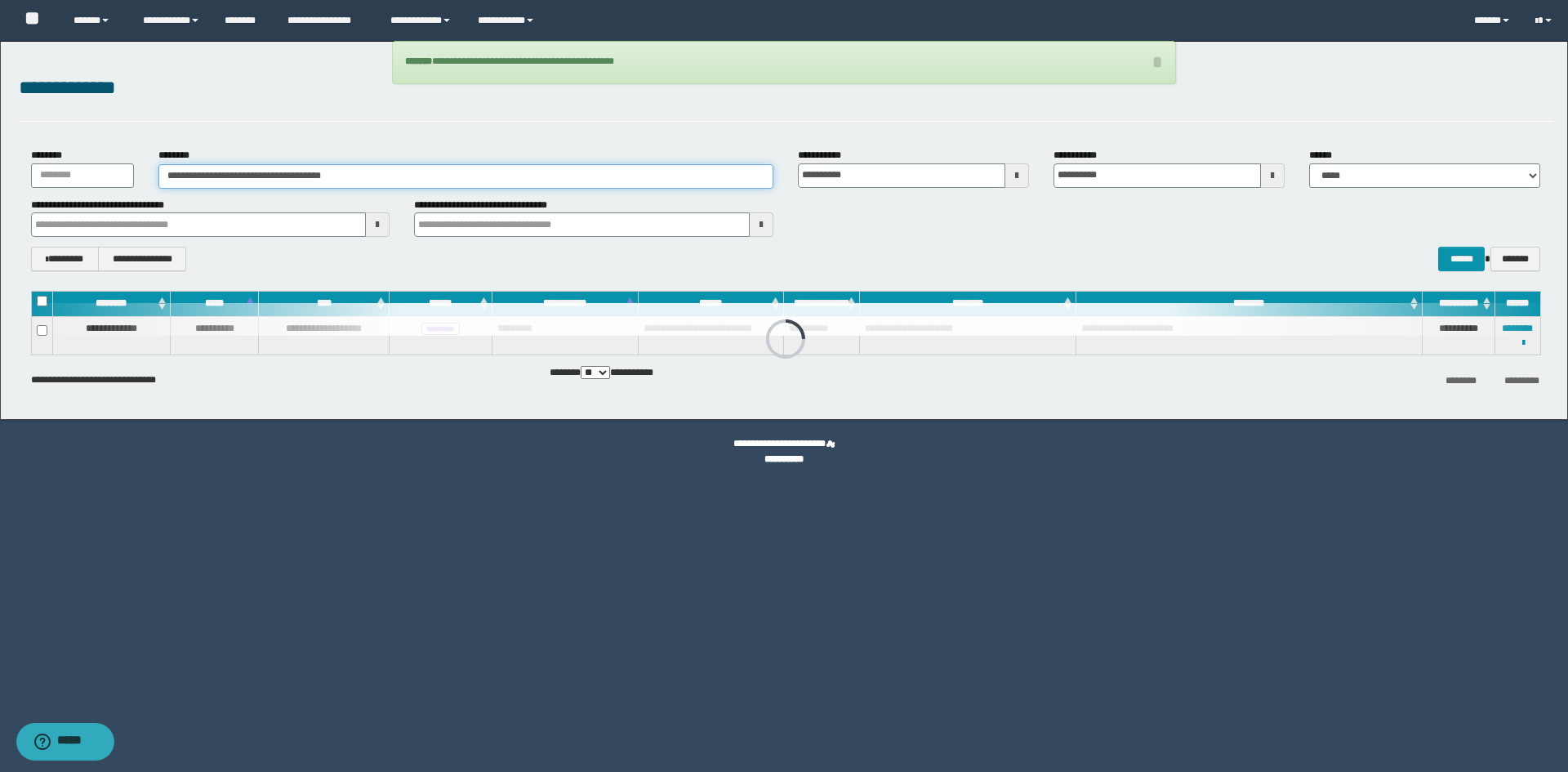 click on "**********" at bounding box center [466, 176] 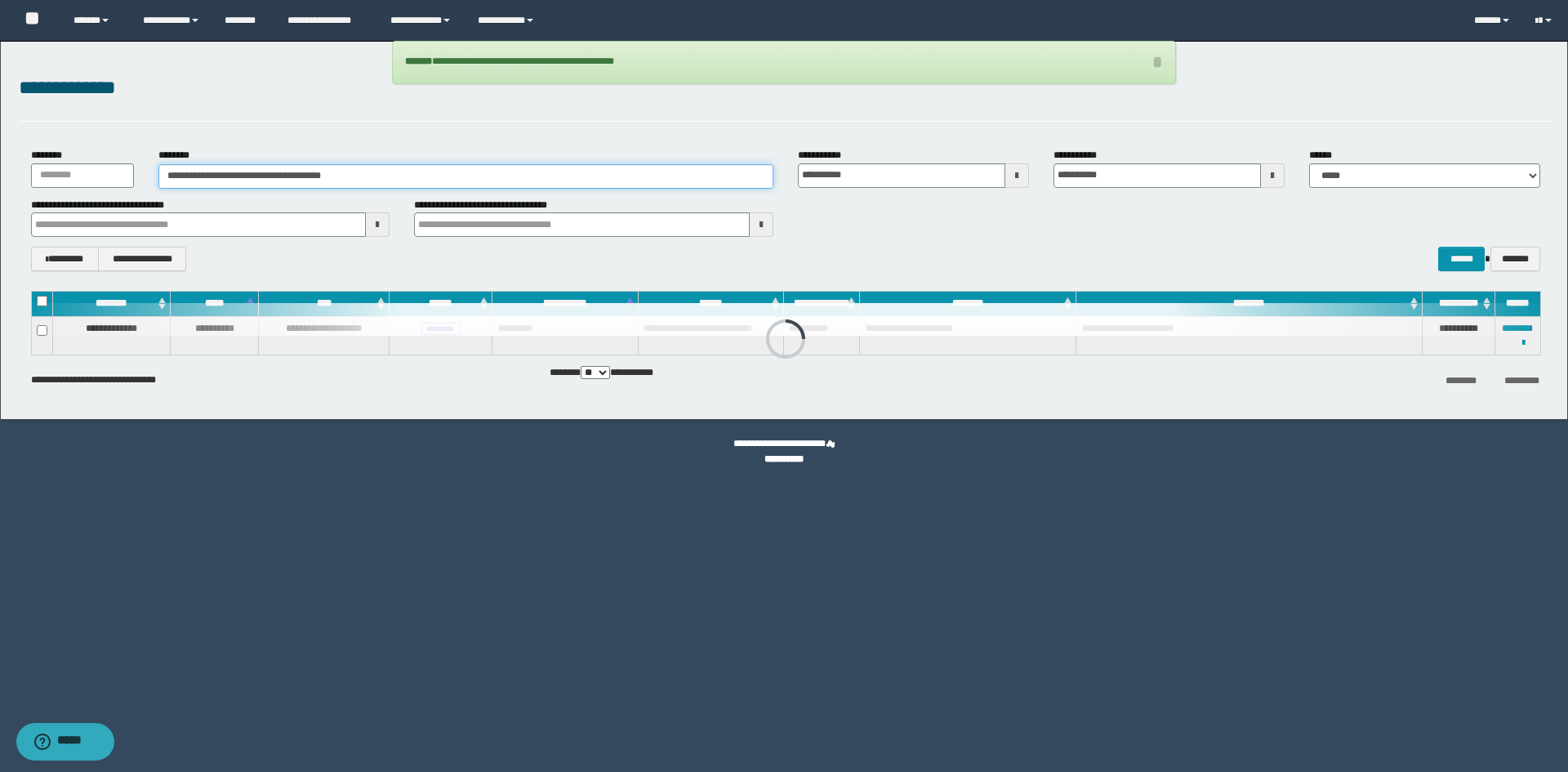 click on "**********" at bounding box center (466, 176) 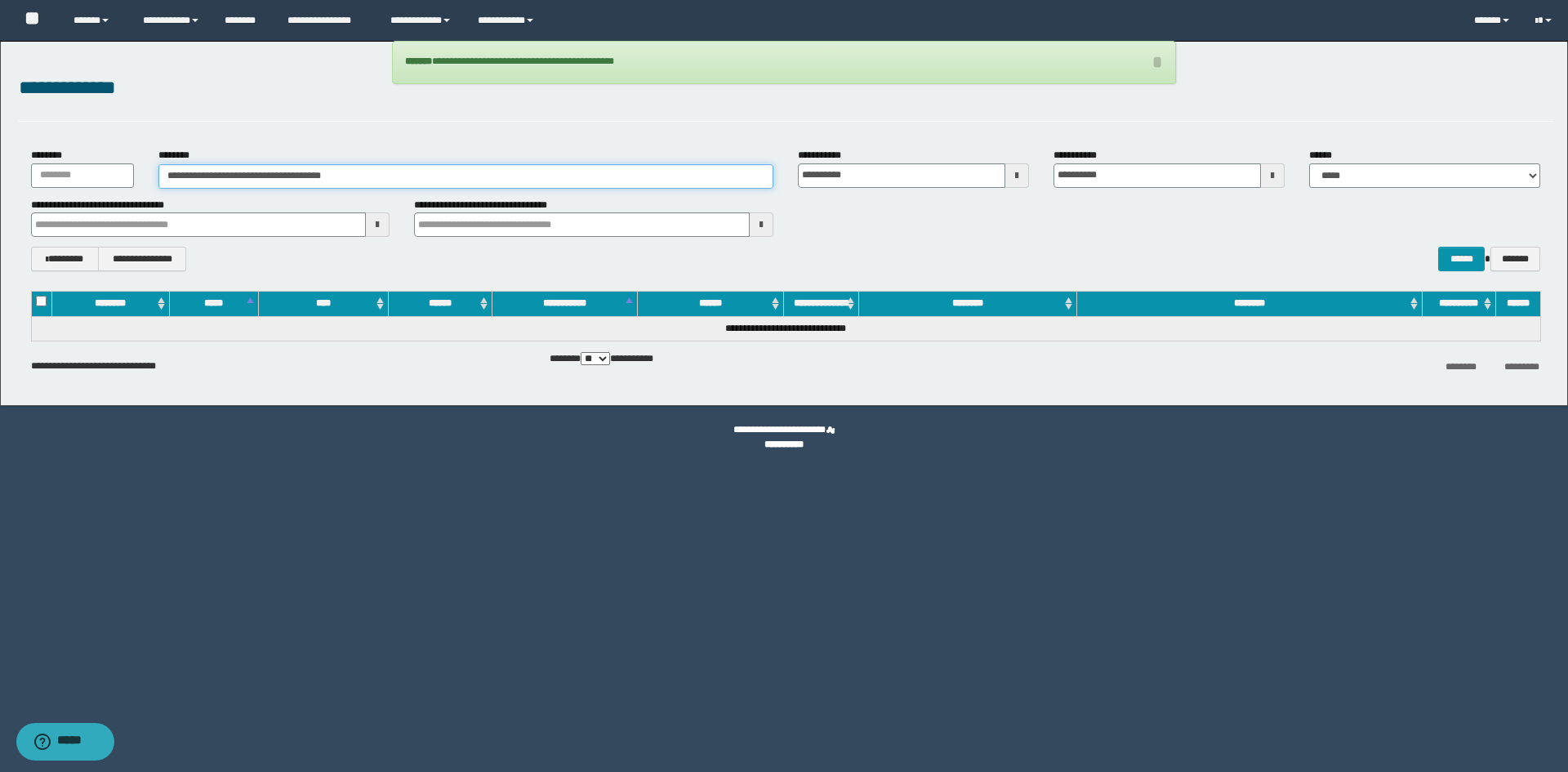 paste 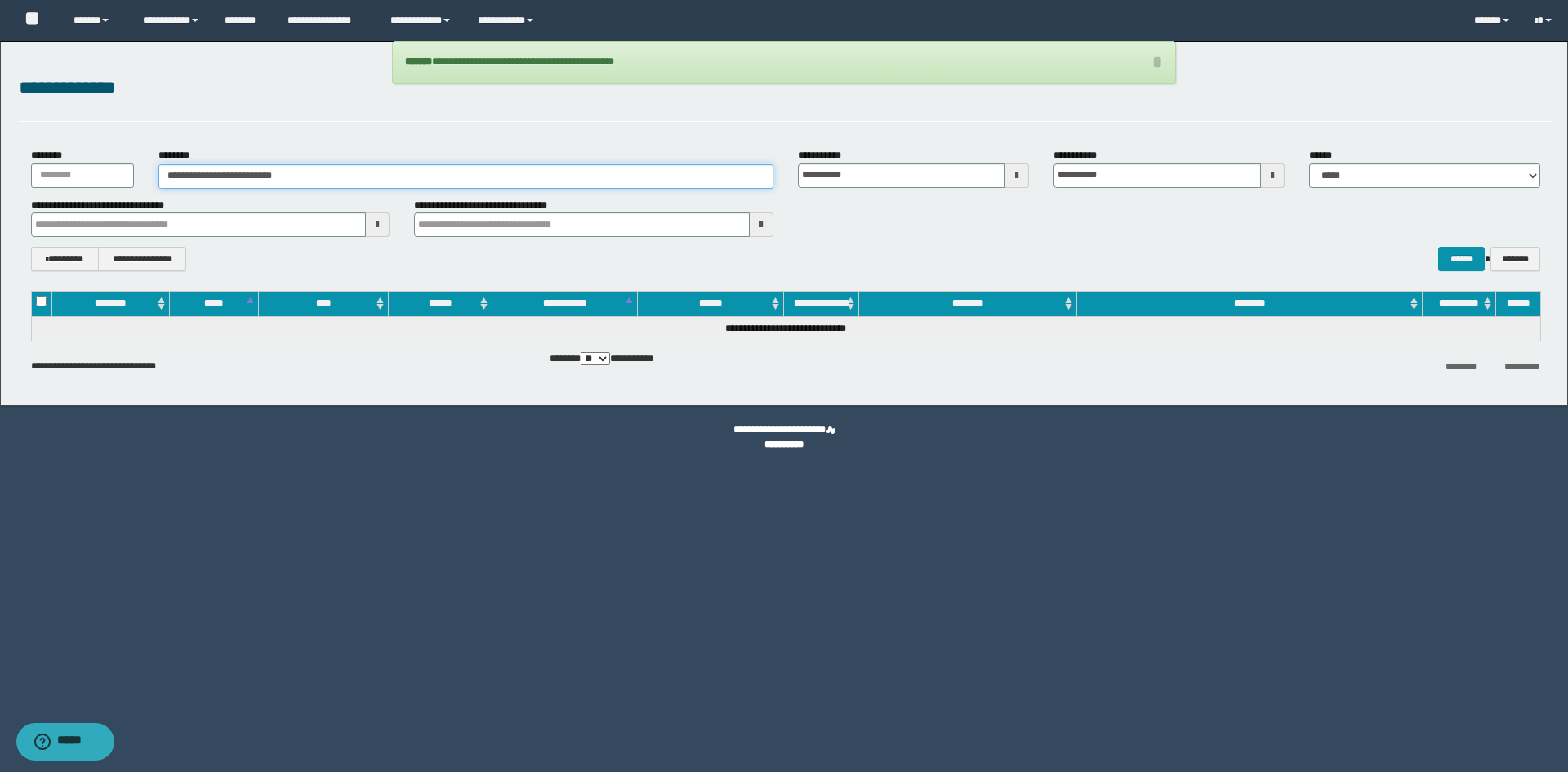 type on "**********" 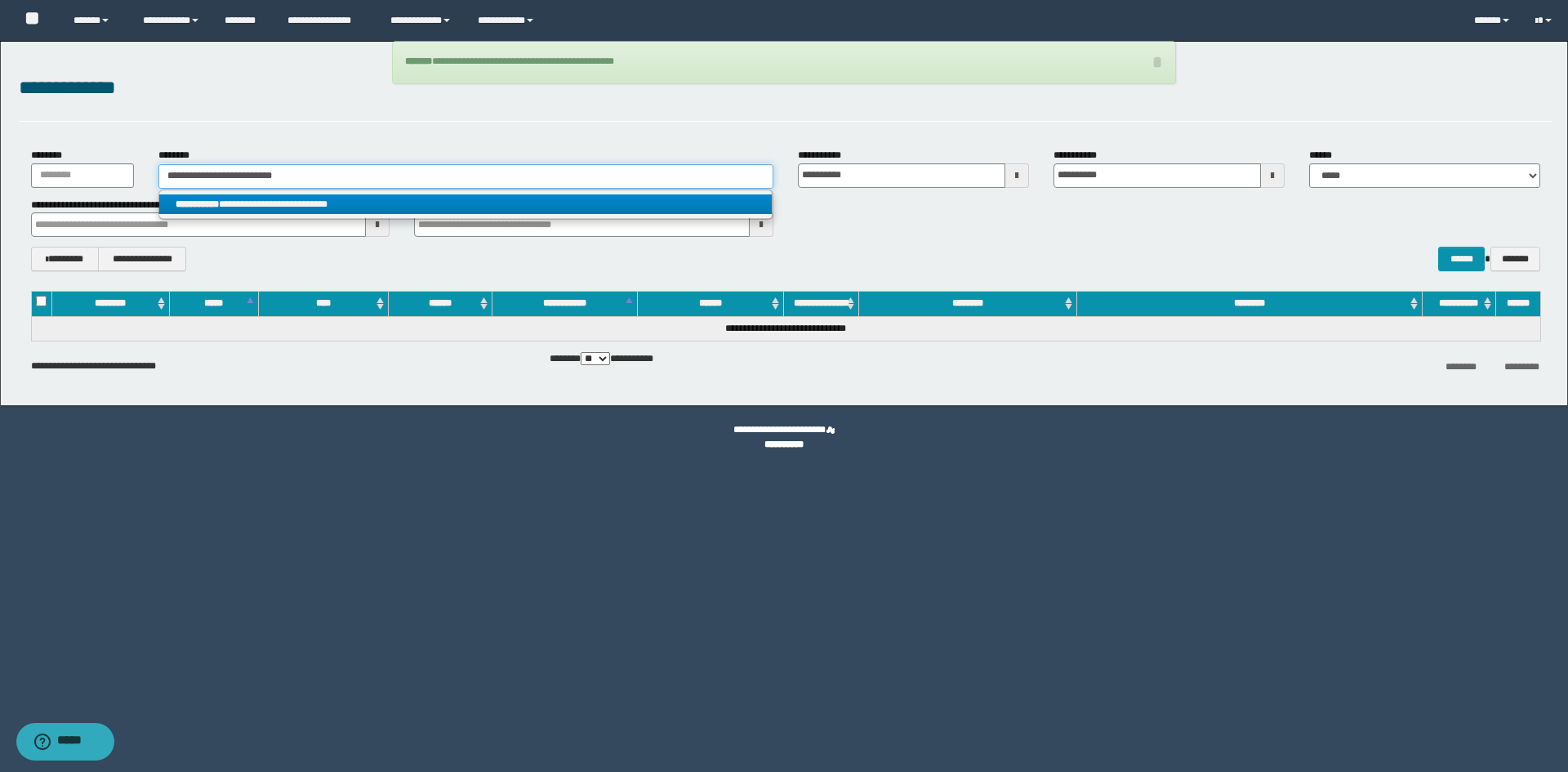 type on "**********" 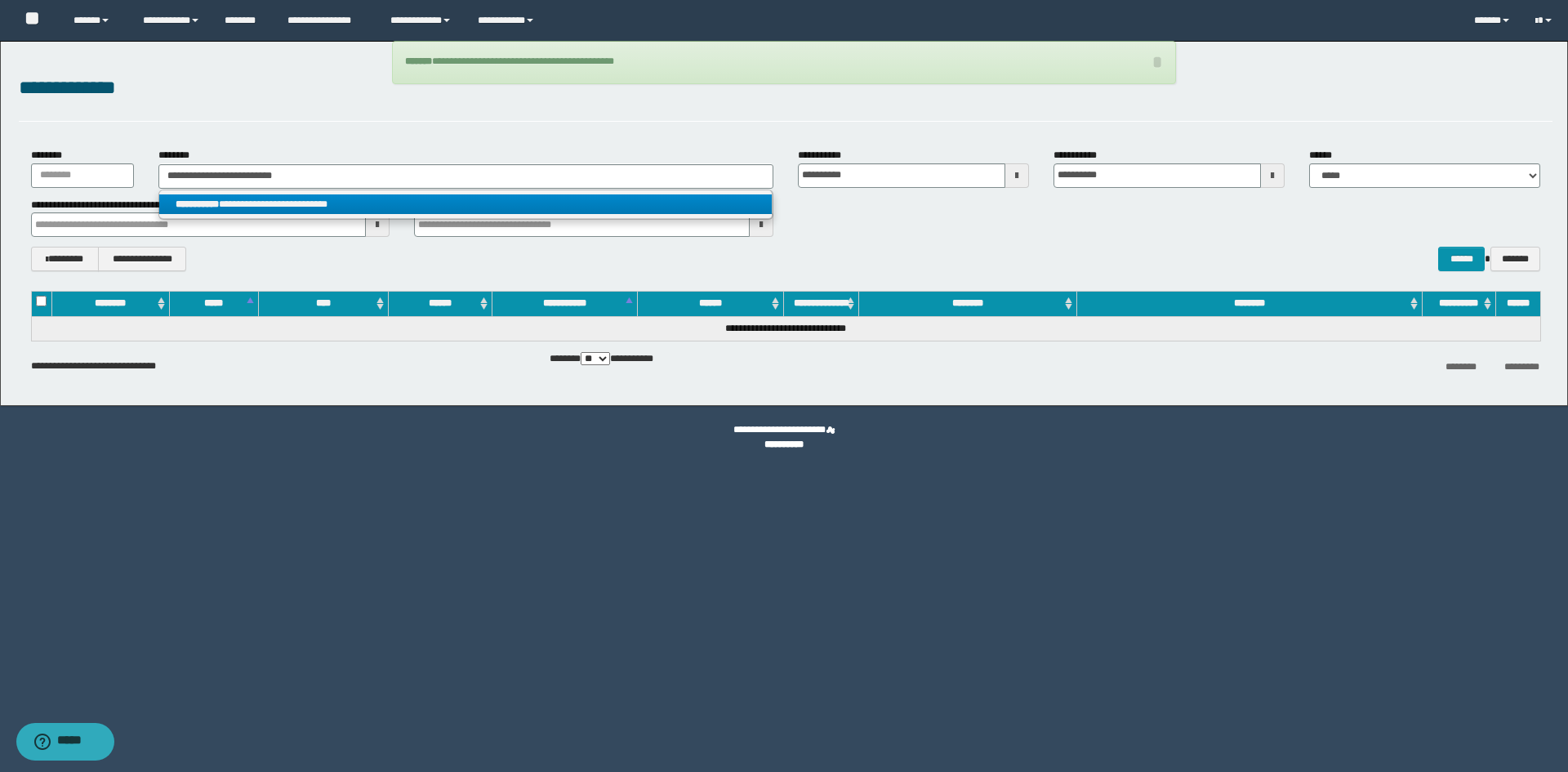 click on "**********" at bounding box center [466, 204] 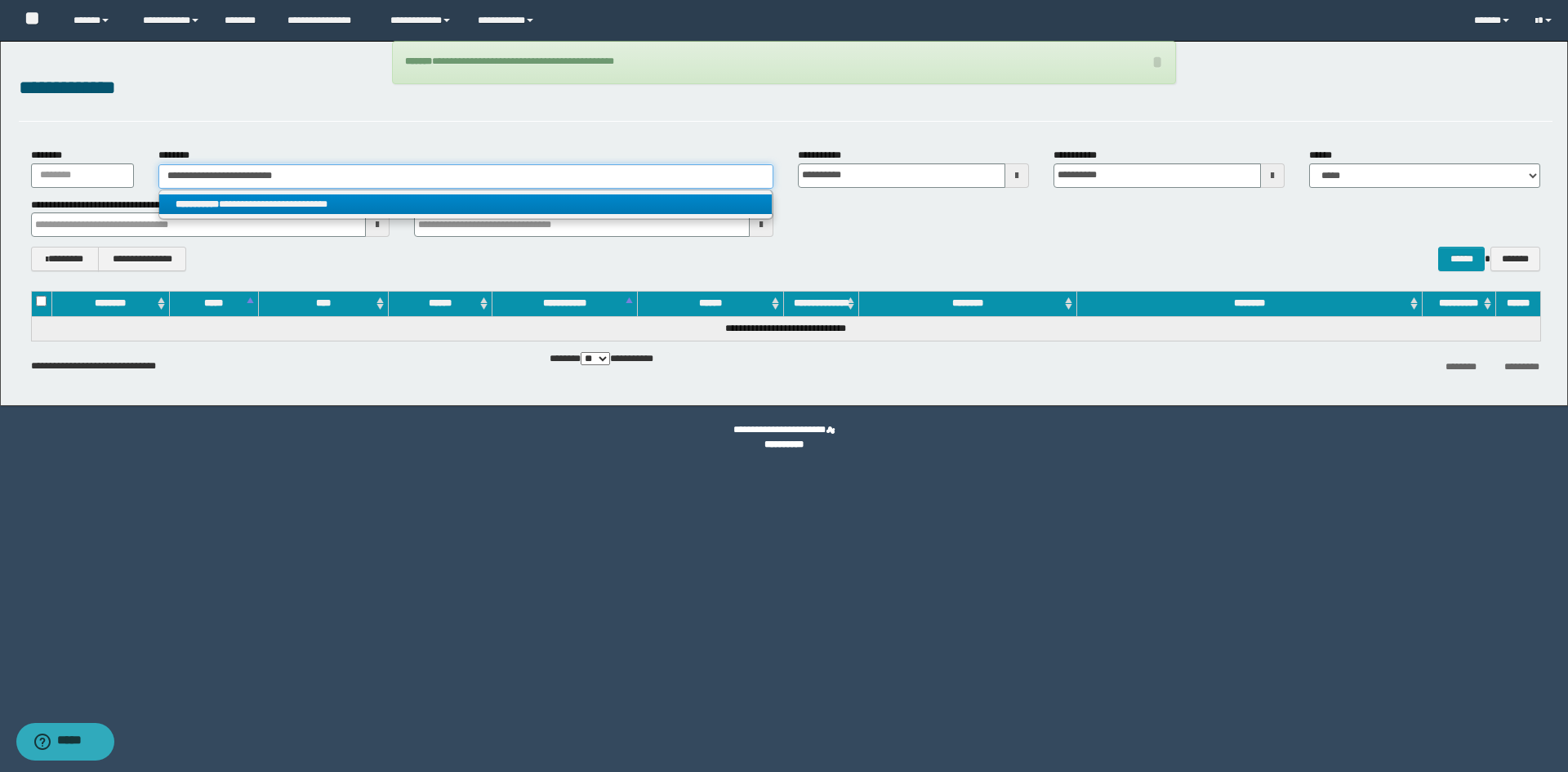 type 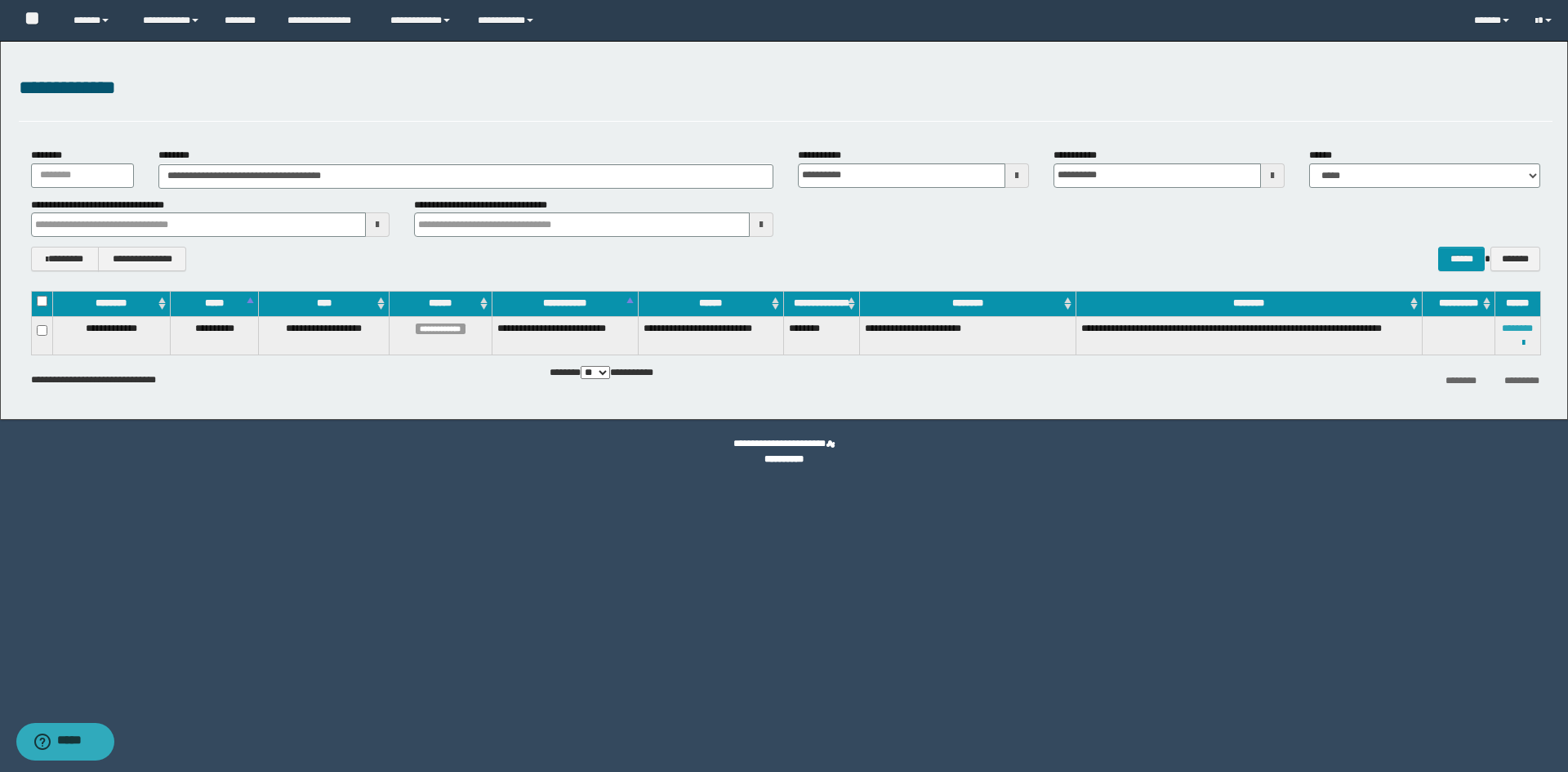 click on "********" at bounding box center [1517, 328] 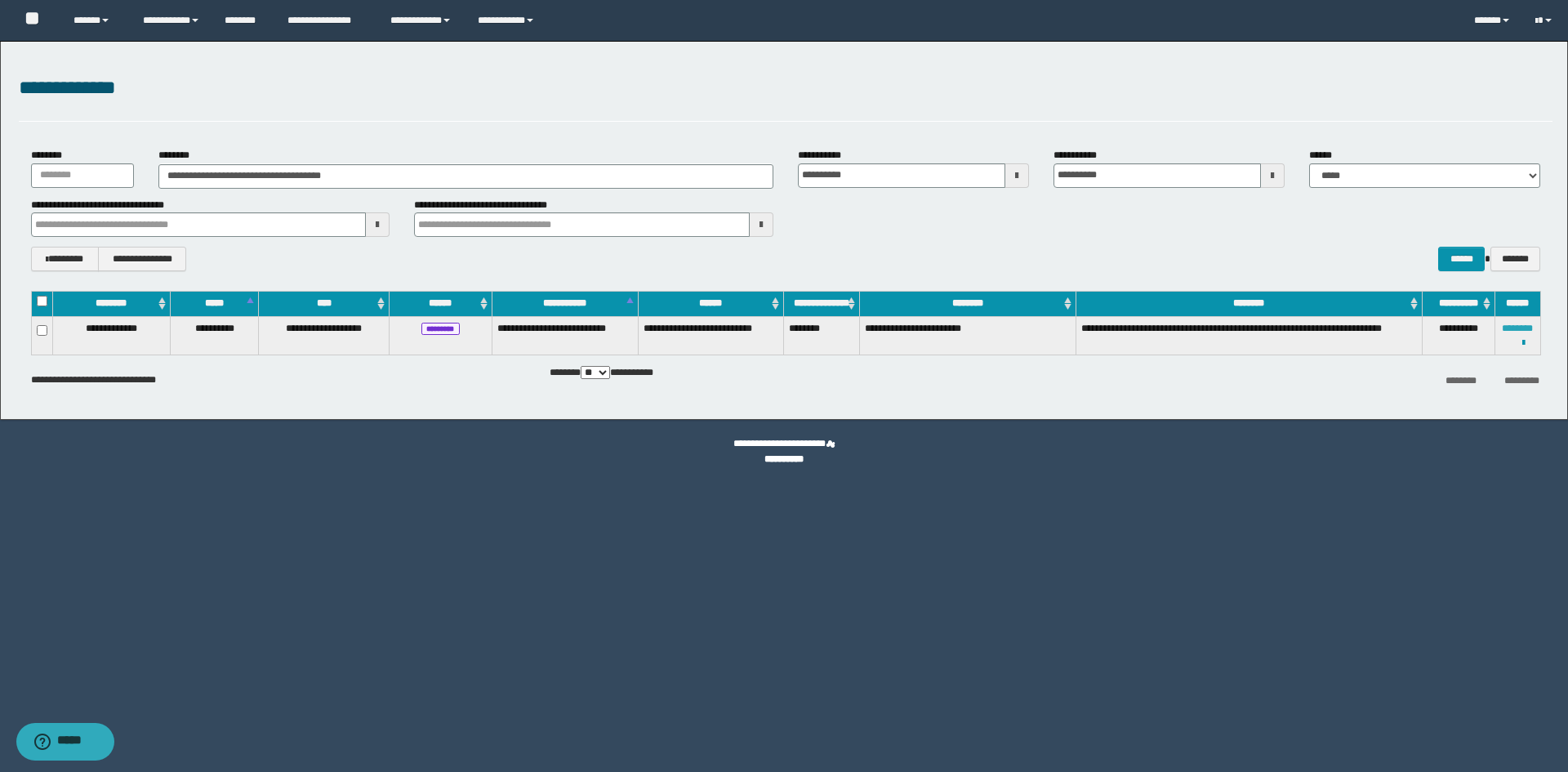 click on "********" at bounding box center (1517, 328) 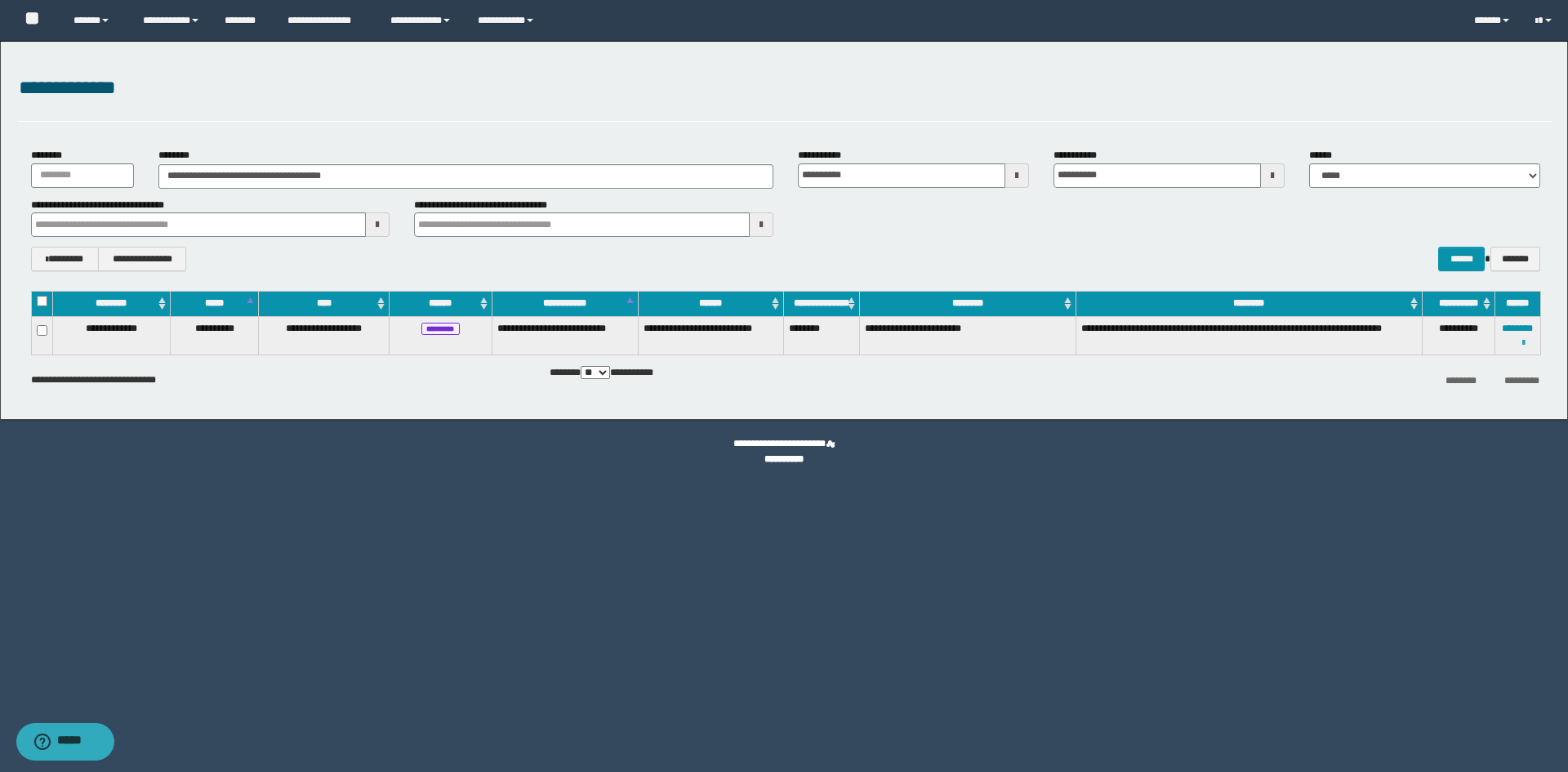 click at bounding box center (1523, 343) 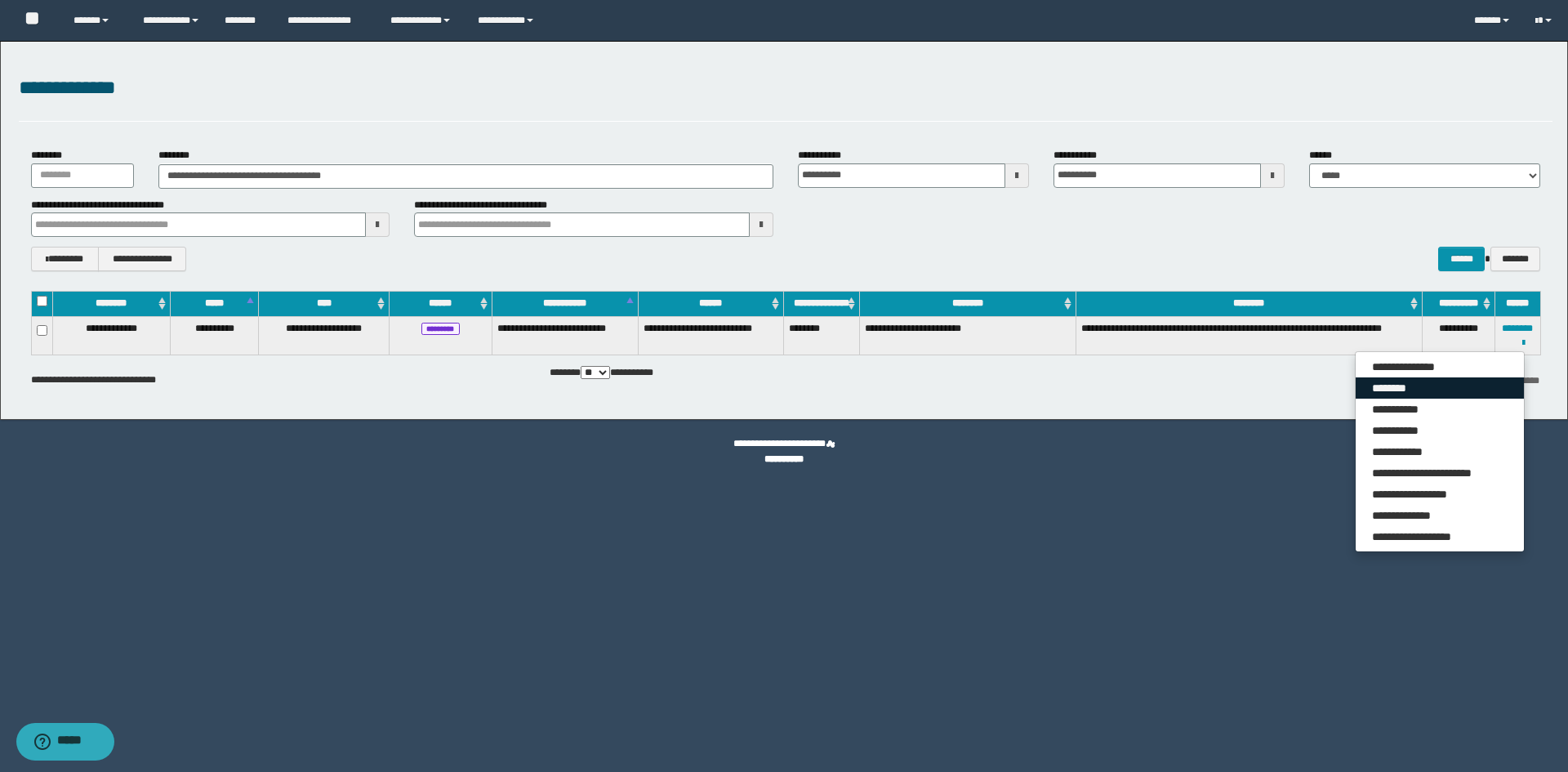 click on "********" at bounding box center [1440, 388] 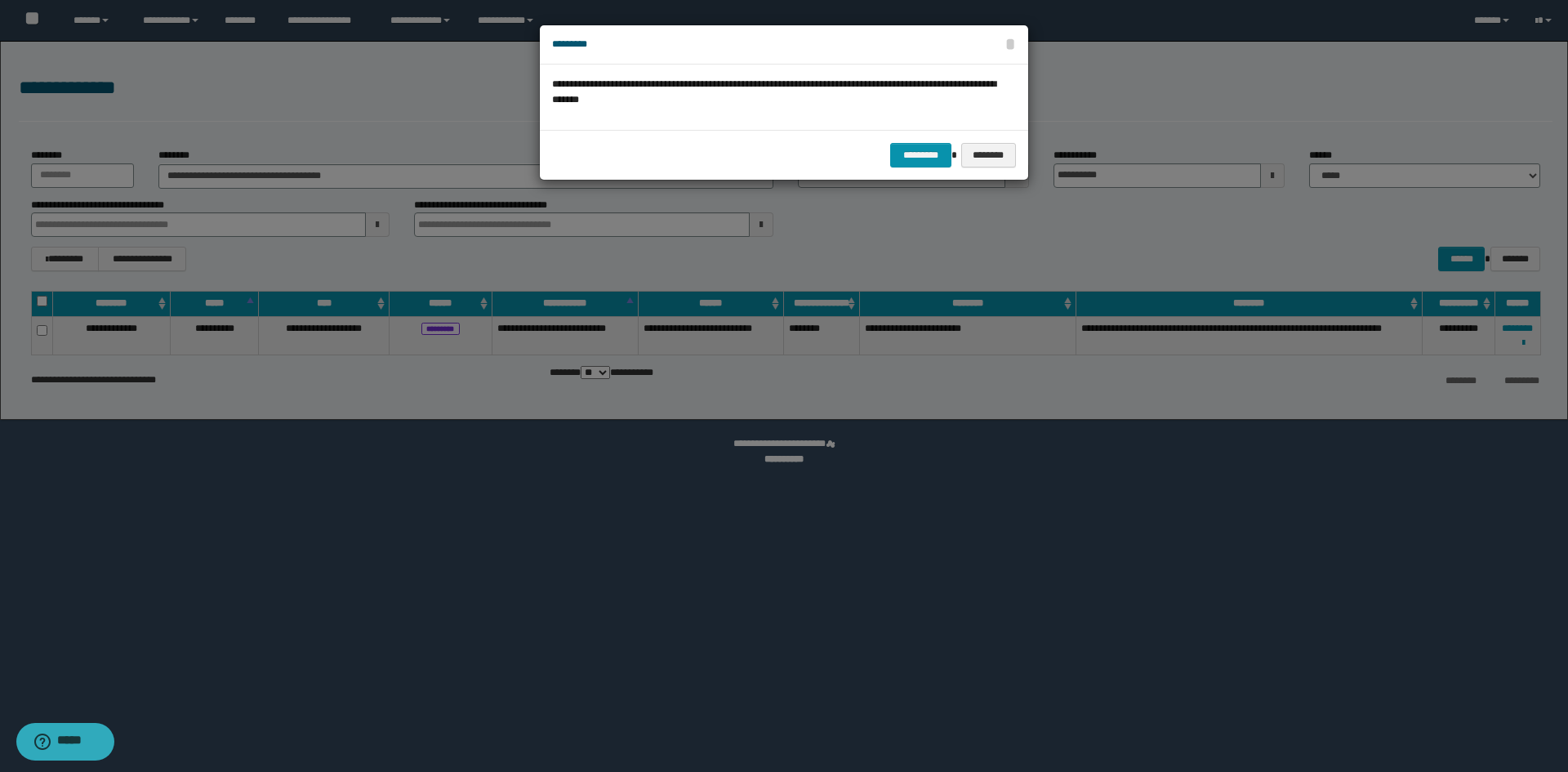 drag, startPoint x: 938, startPoint y: 138, endPoint x: 921, endPoint y: 145, distance: 18.384776 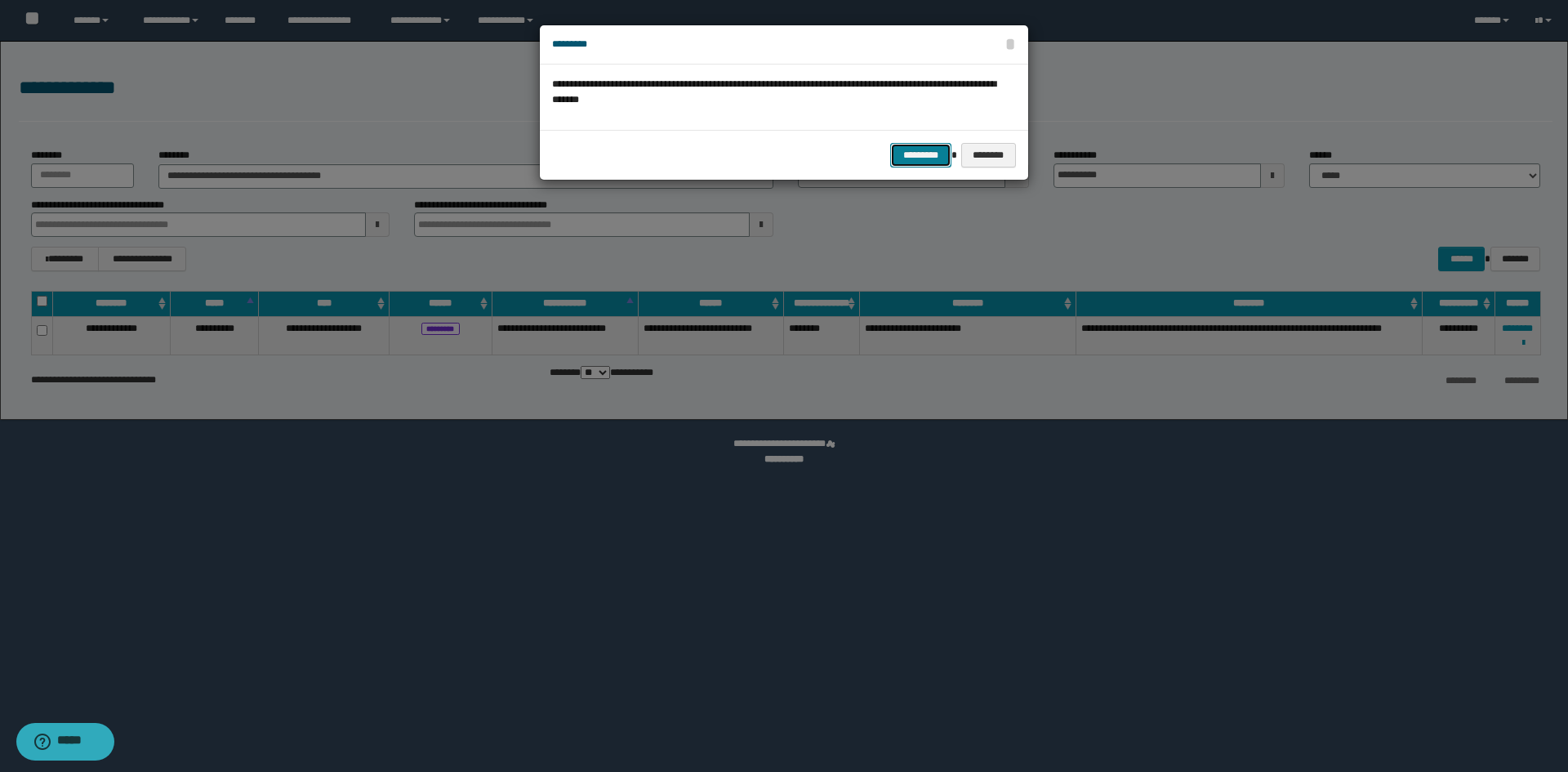 click on "*********" at bounding box center [920, 155] 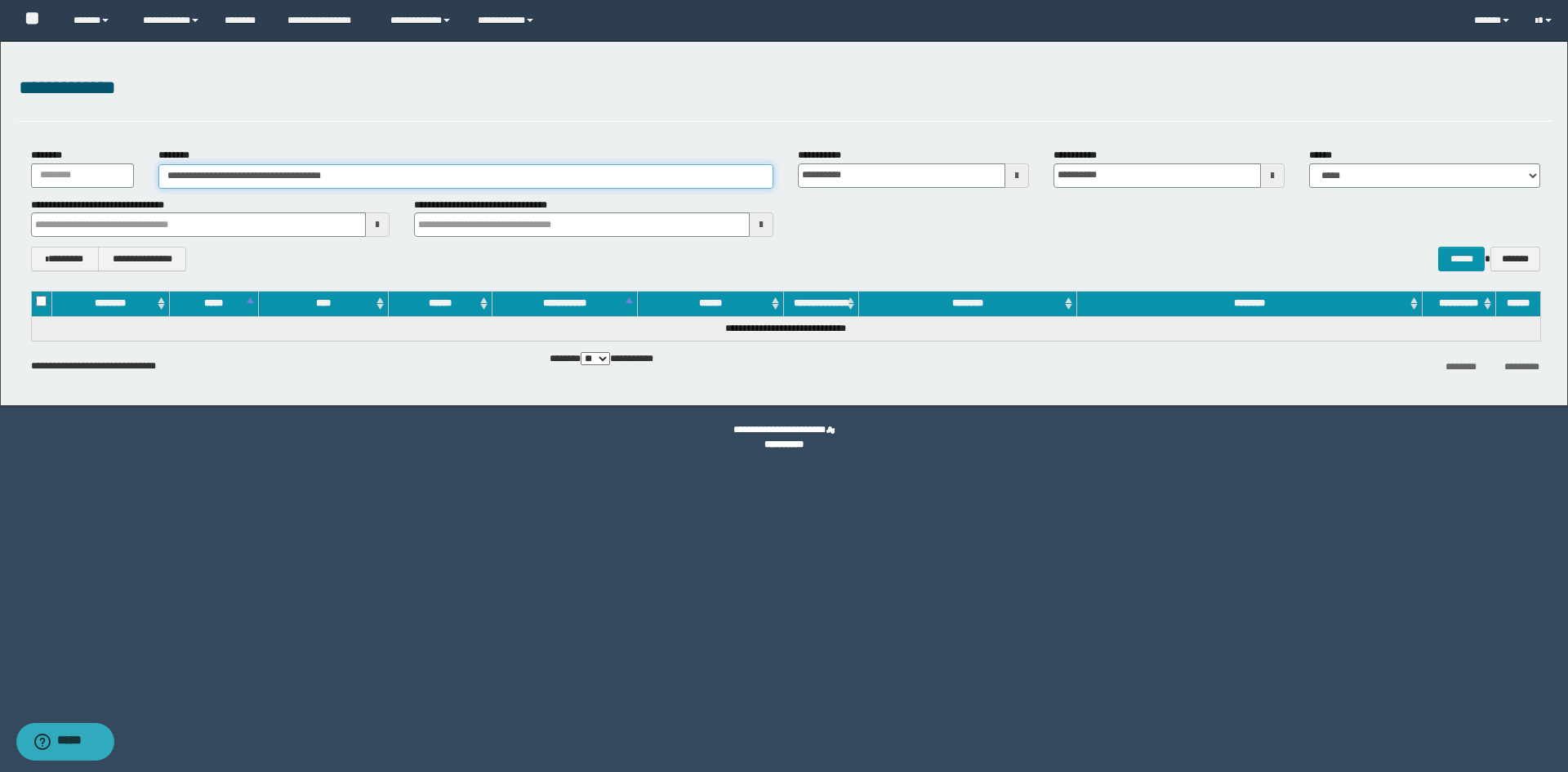 click on "**********" at bounding box center (466, 176) 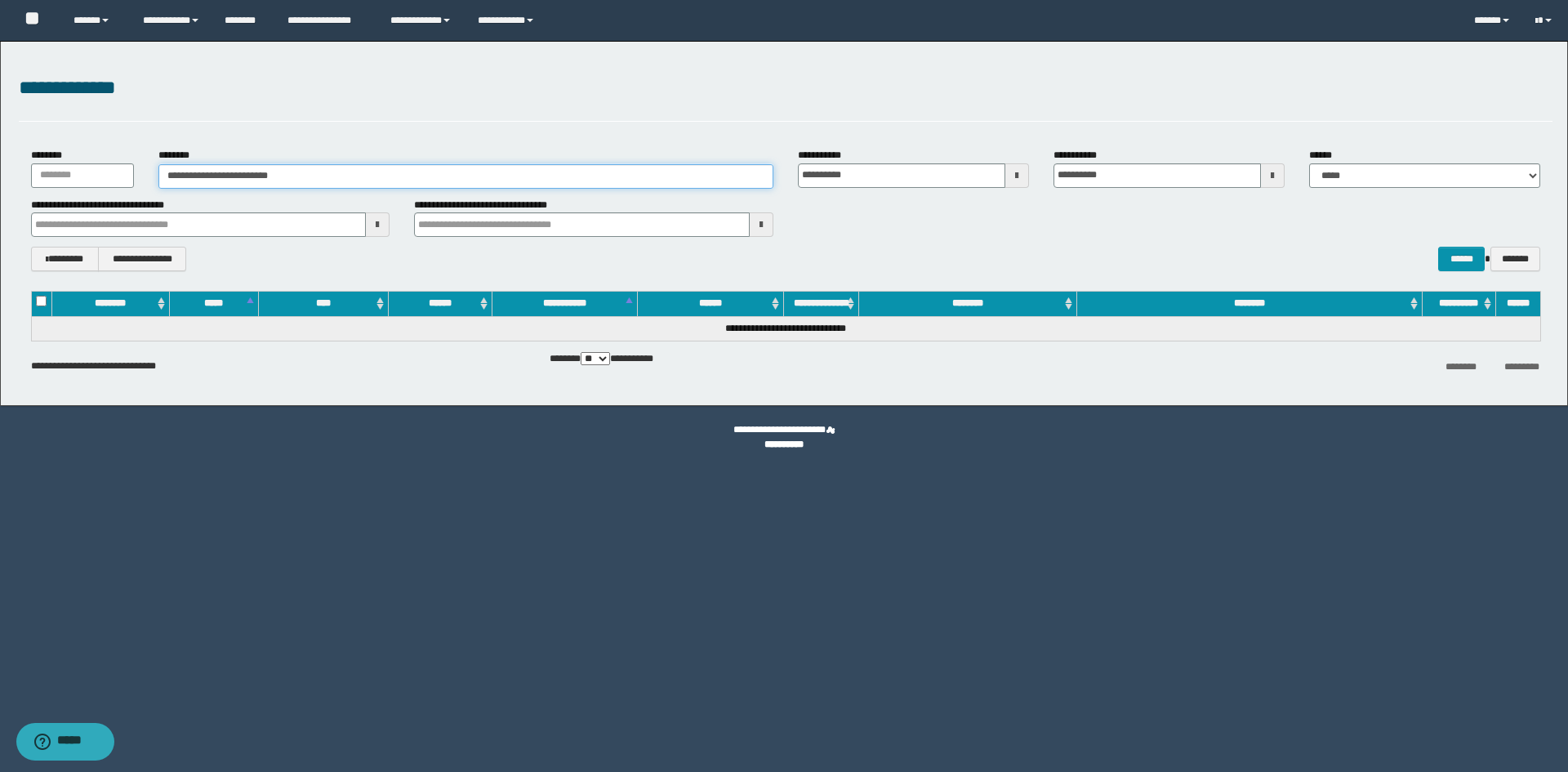 type on "**********" 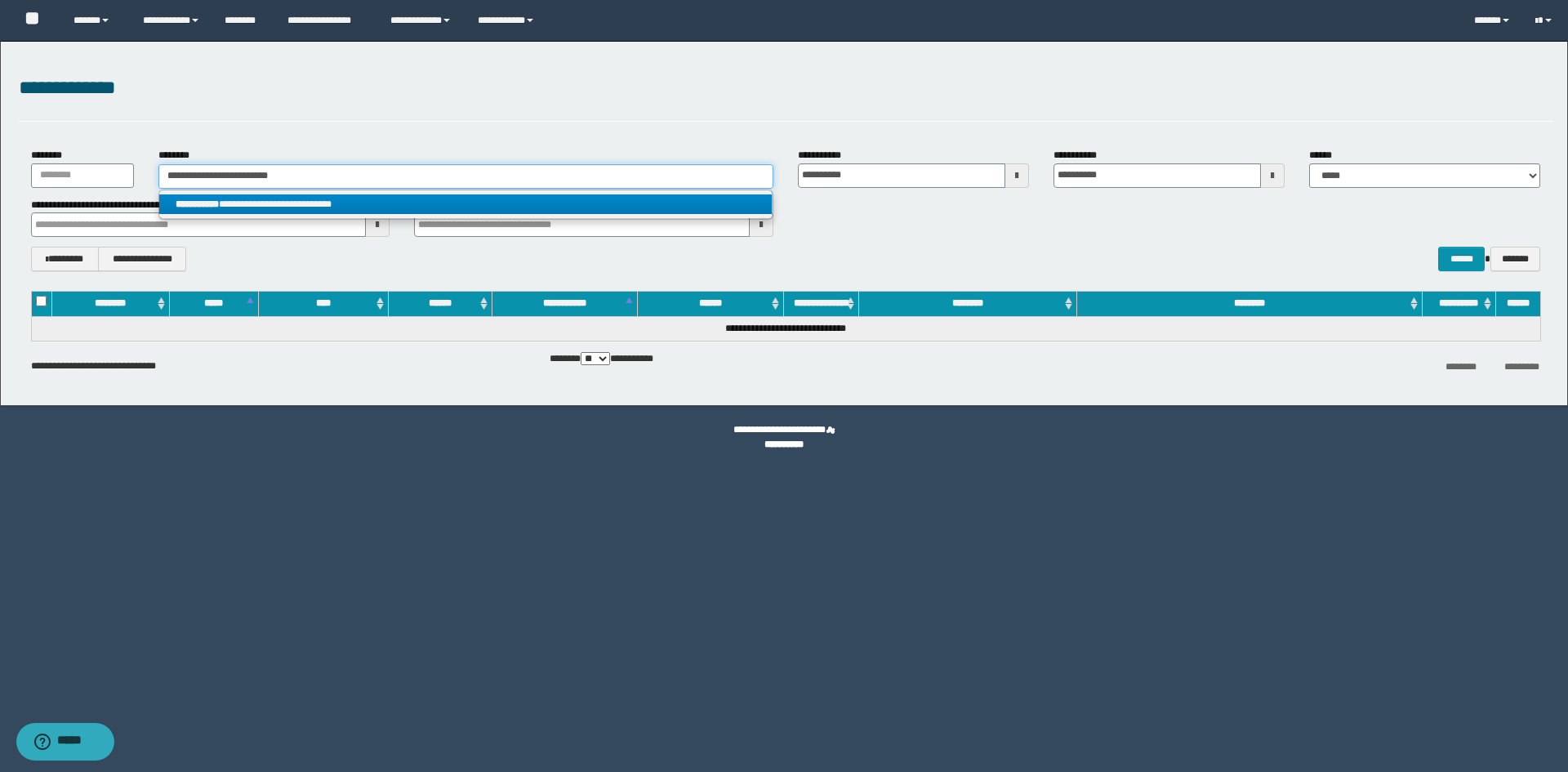 type on "**********" 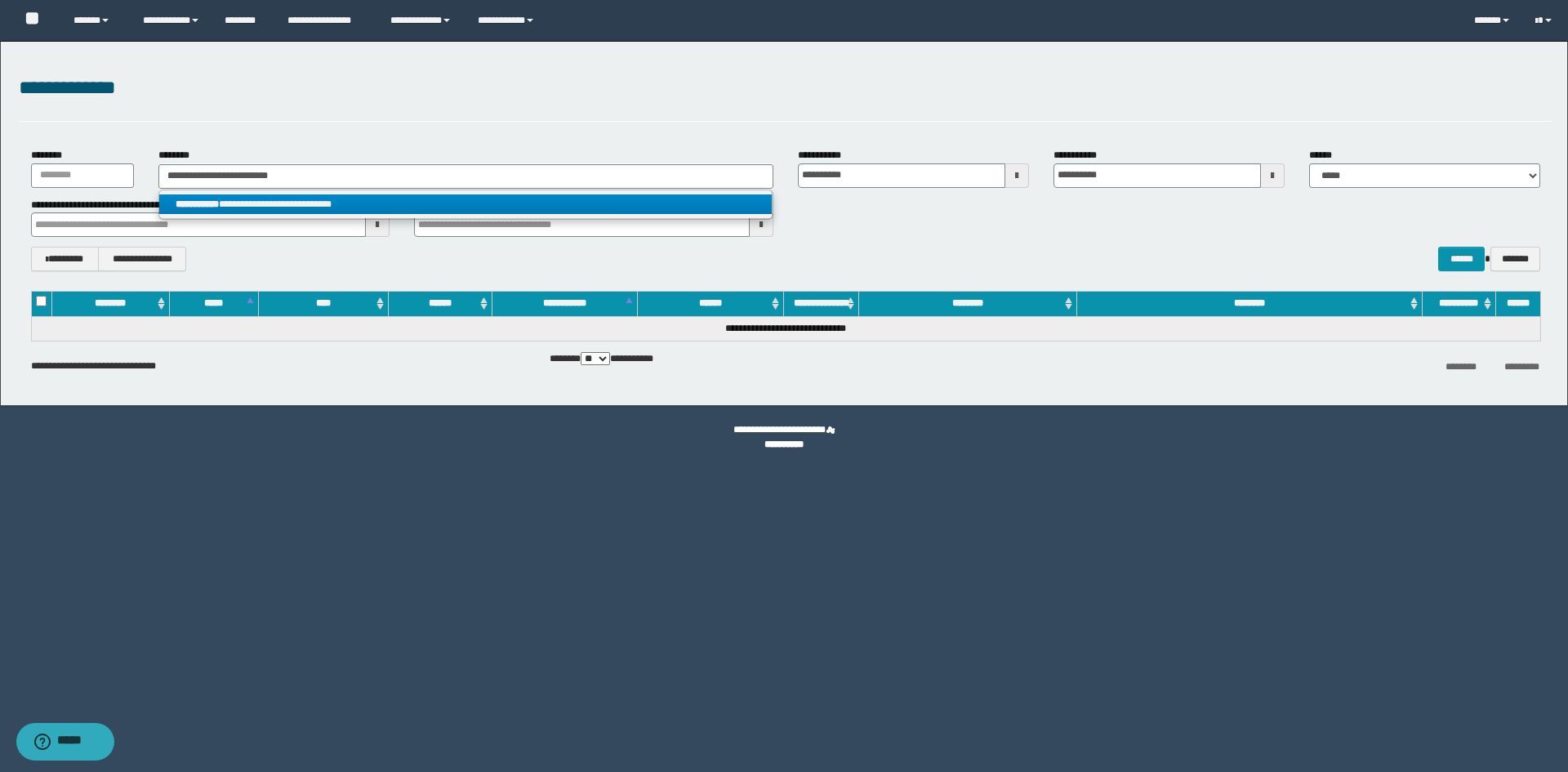 click on "**********" at bounding box center [466, 204] 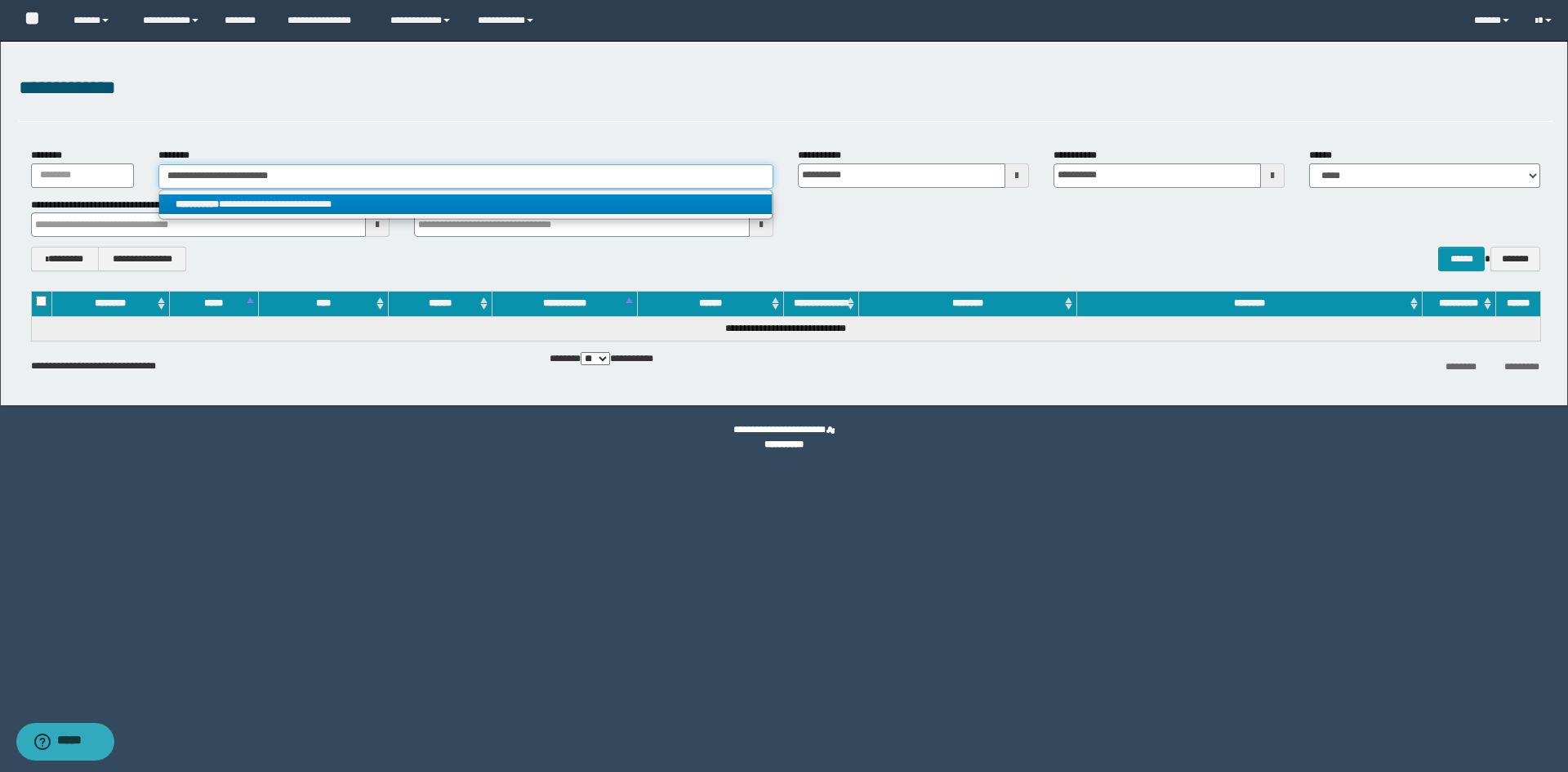 type 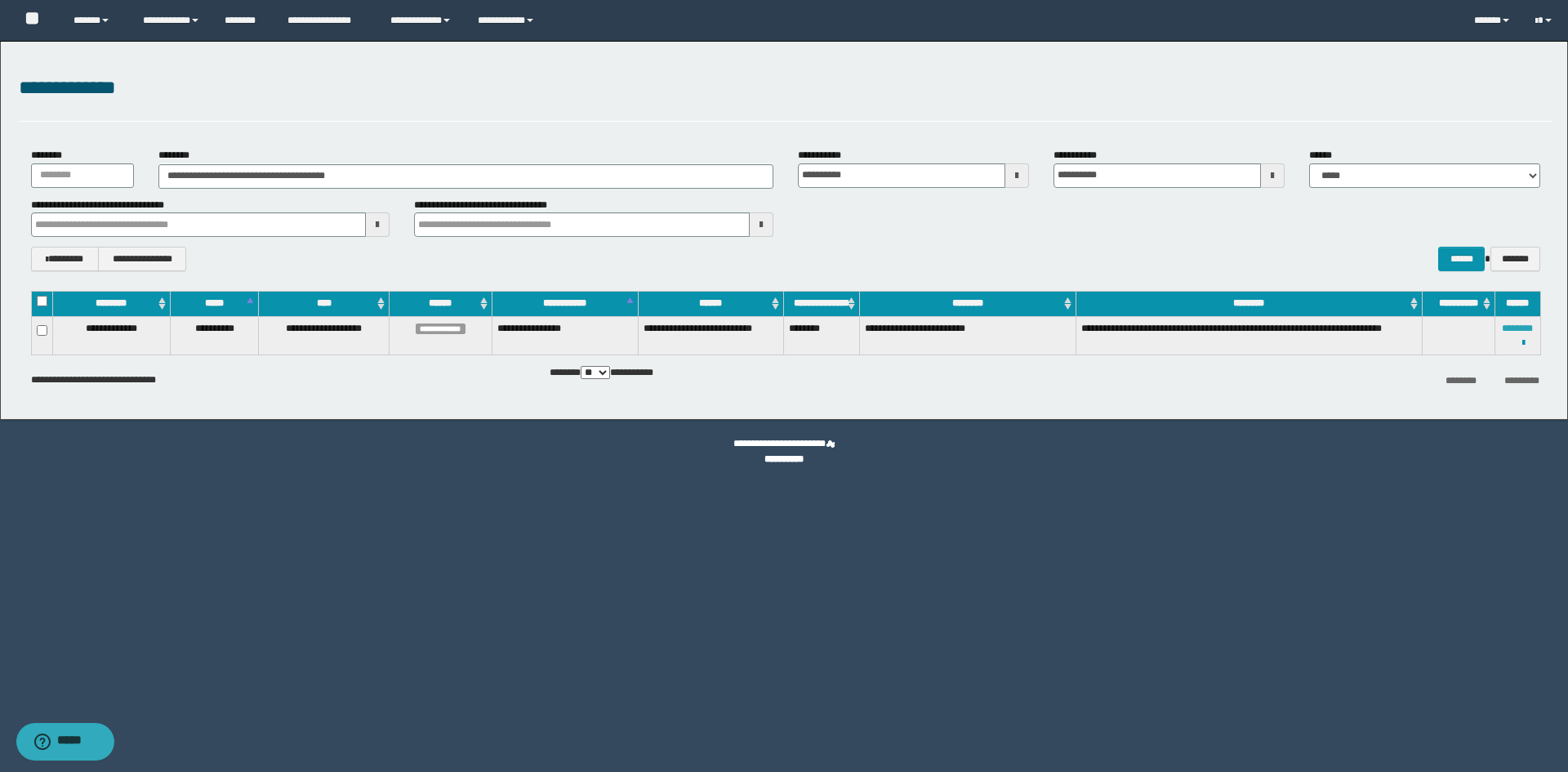 click on "********" at bounding box center [1517, 328] 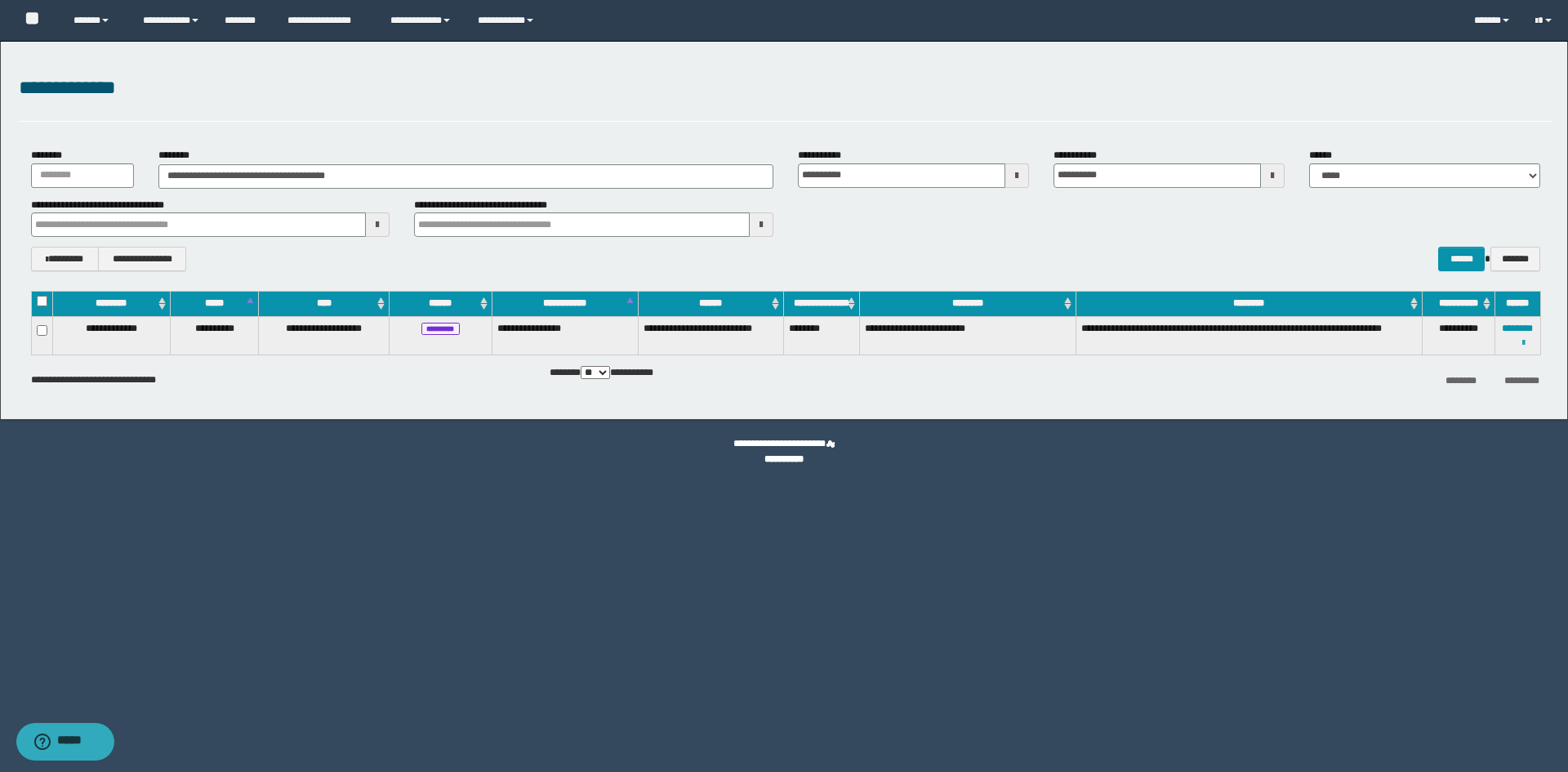 click at bounding box center [1523, 343] 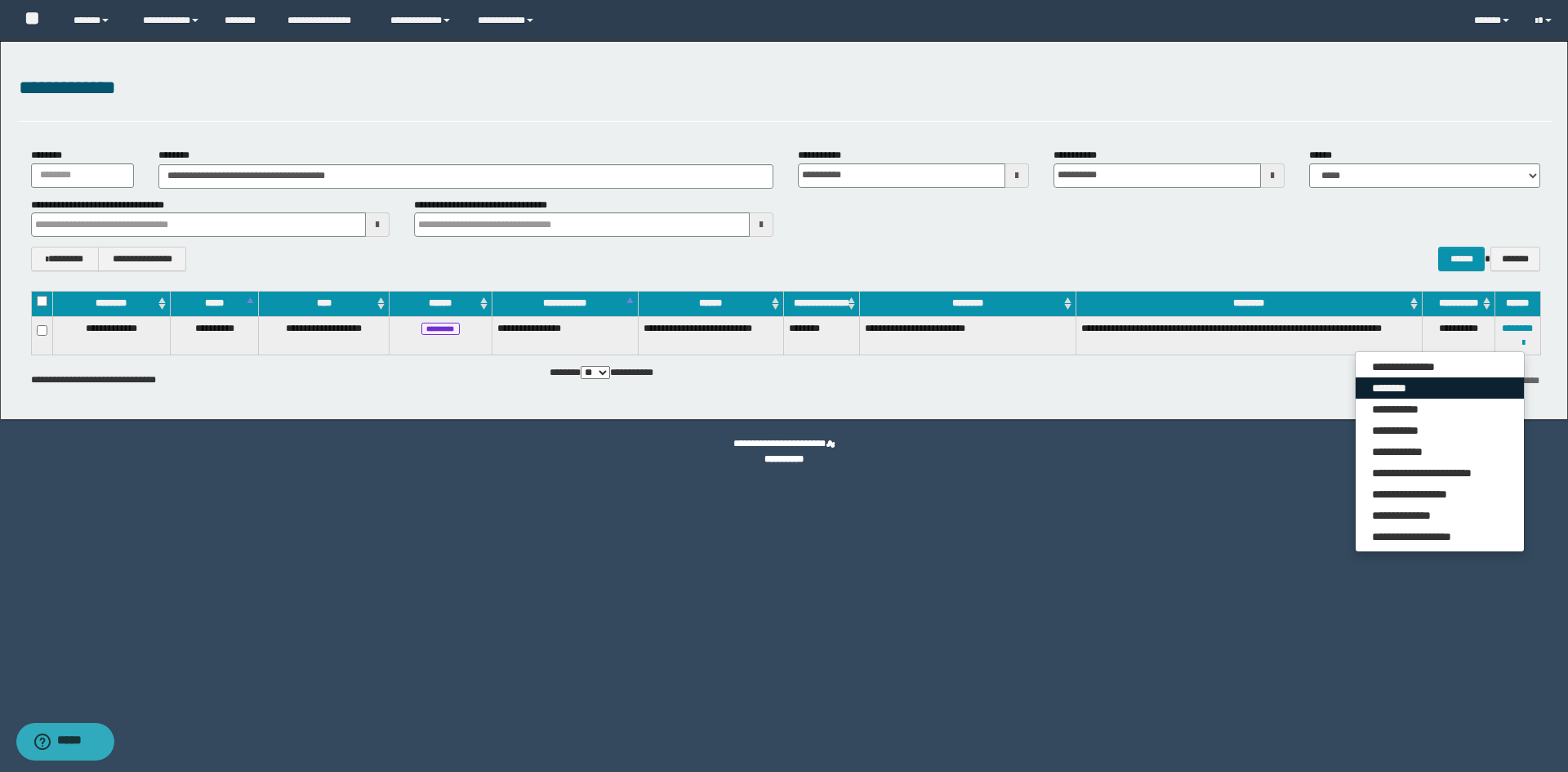 click on "********" at bounding box center [1440, 388] 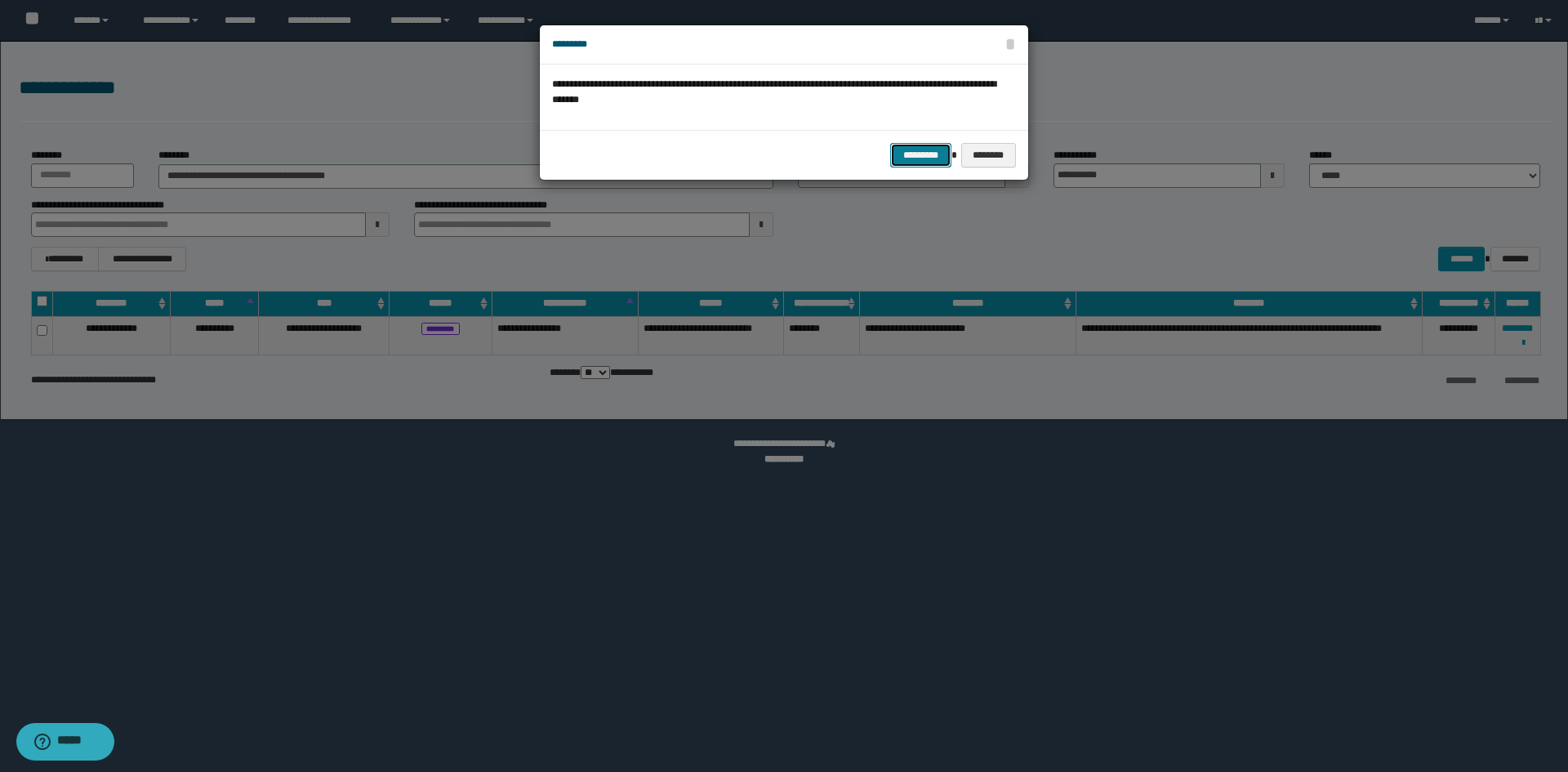 click on "*********" at bounding box center (920, 155) 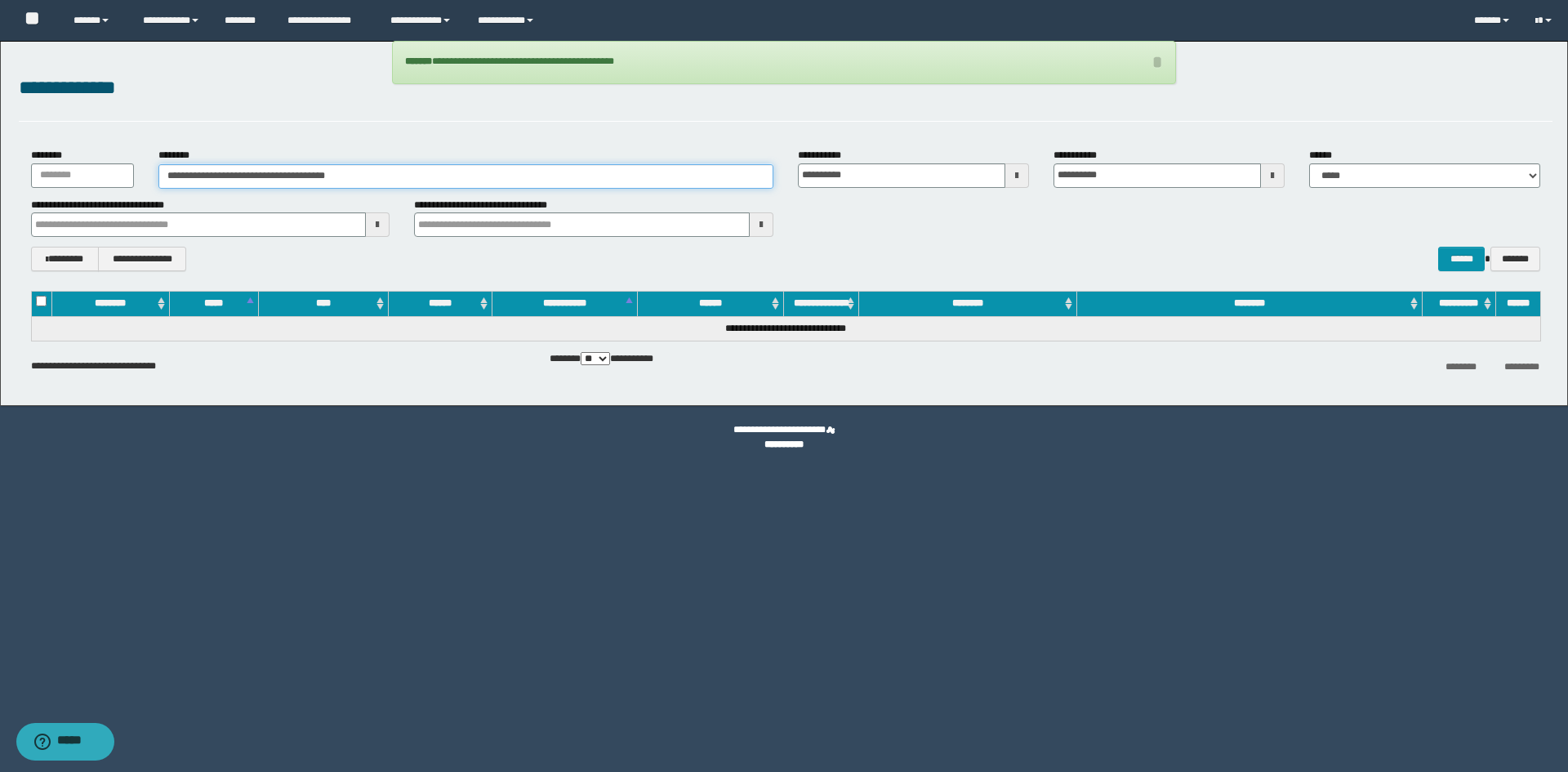click on "**********" at bounding box center (466, 176) 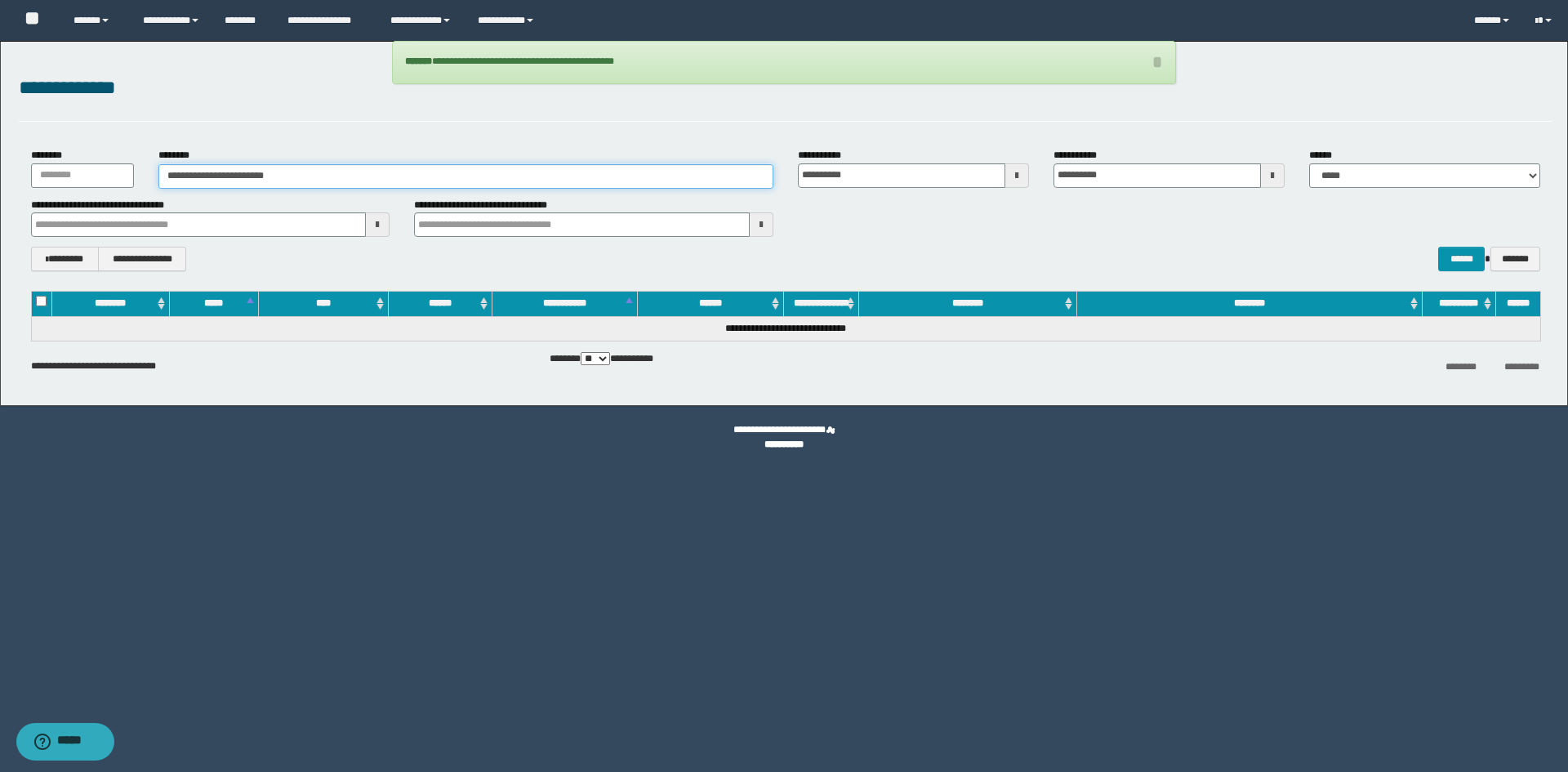 type on "**********" 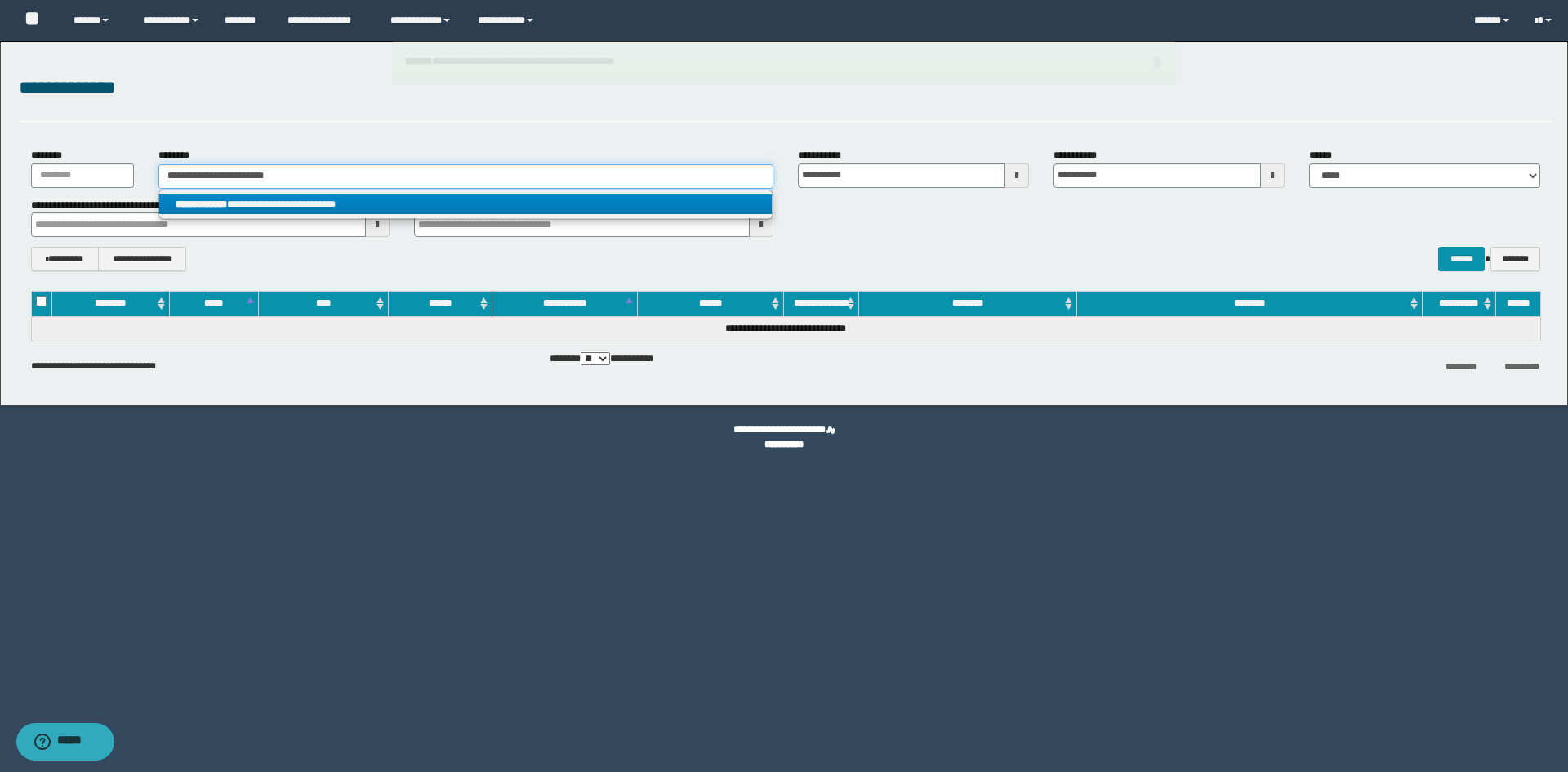 type on "**********" 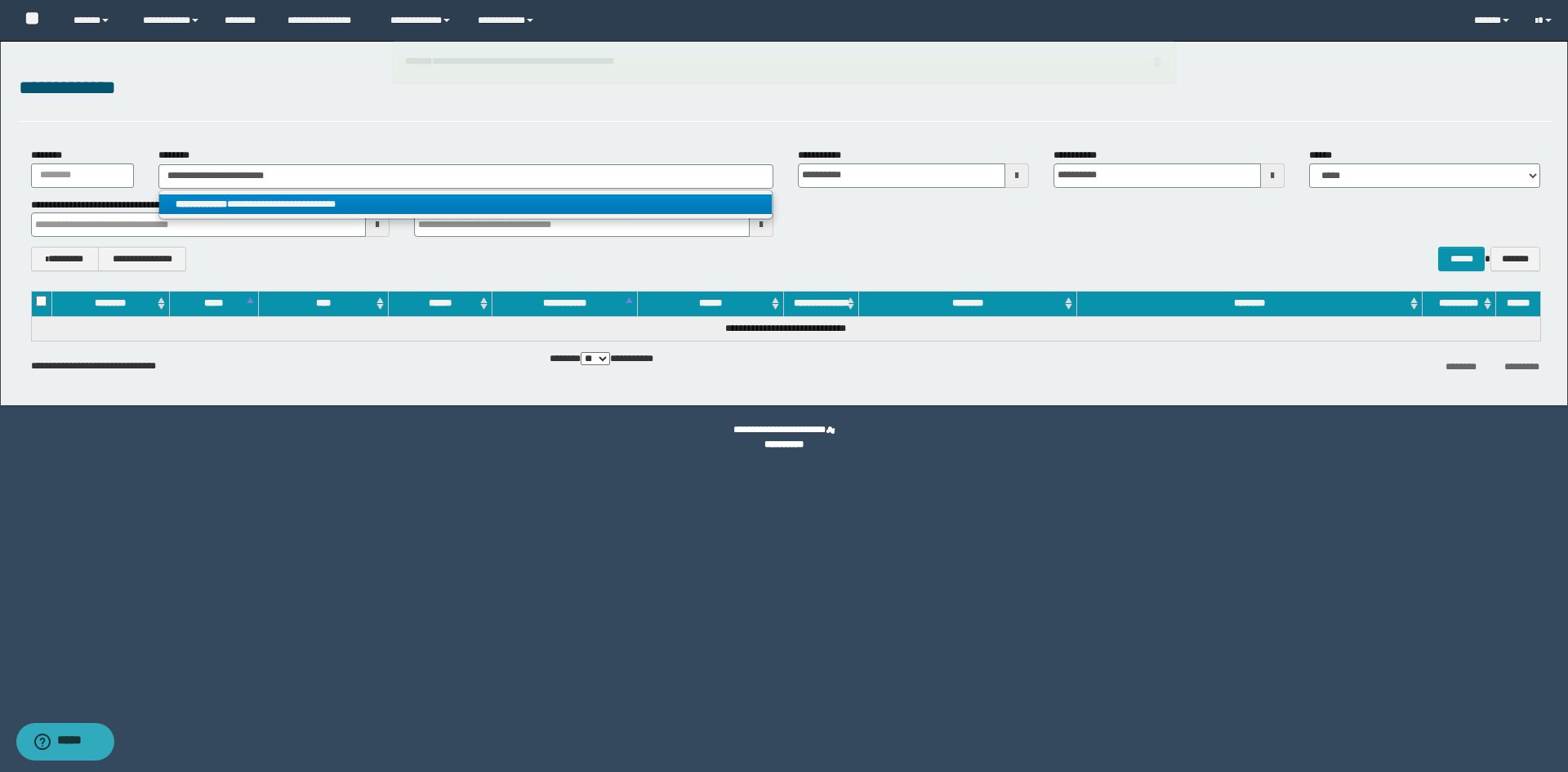 click on "**********" at bounding box center (466, 204) 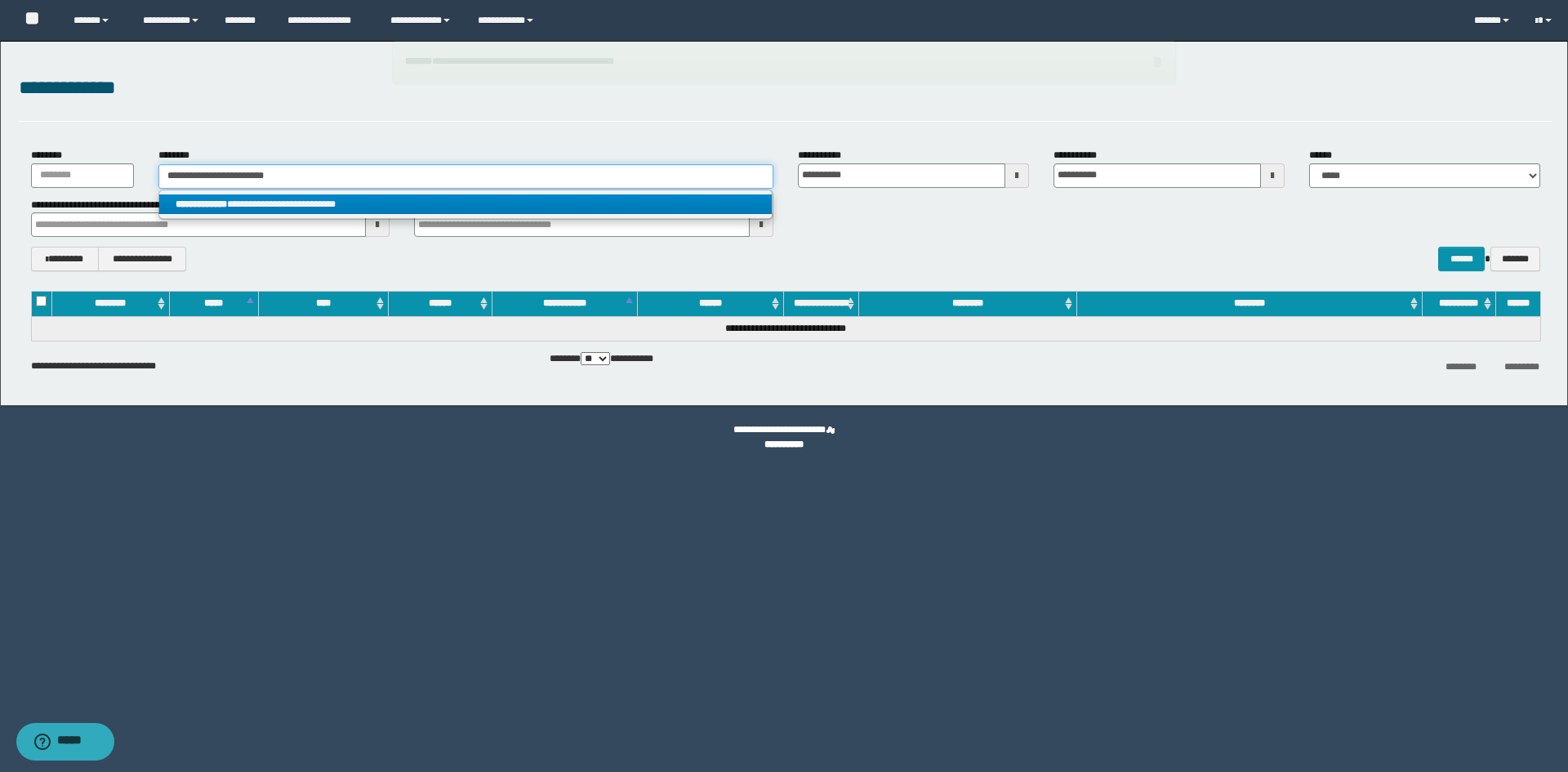 type 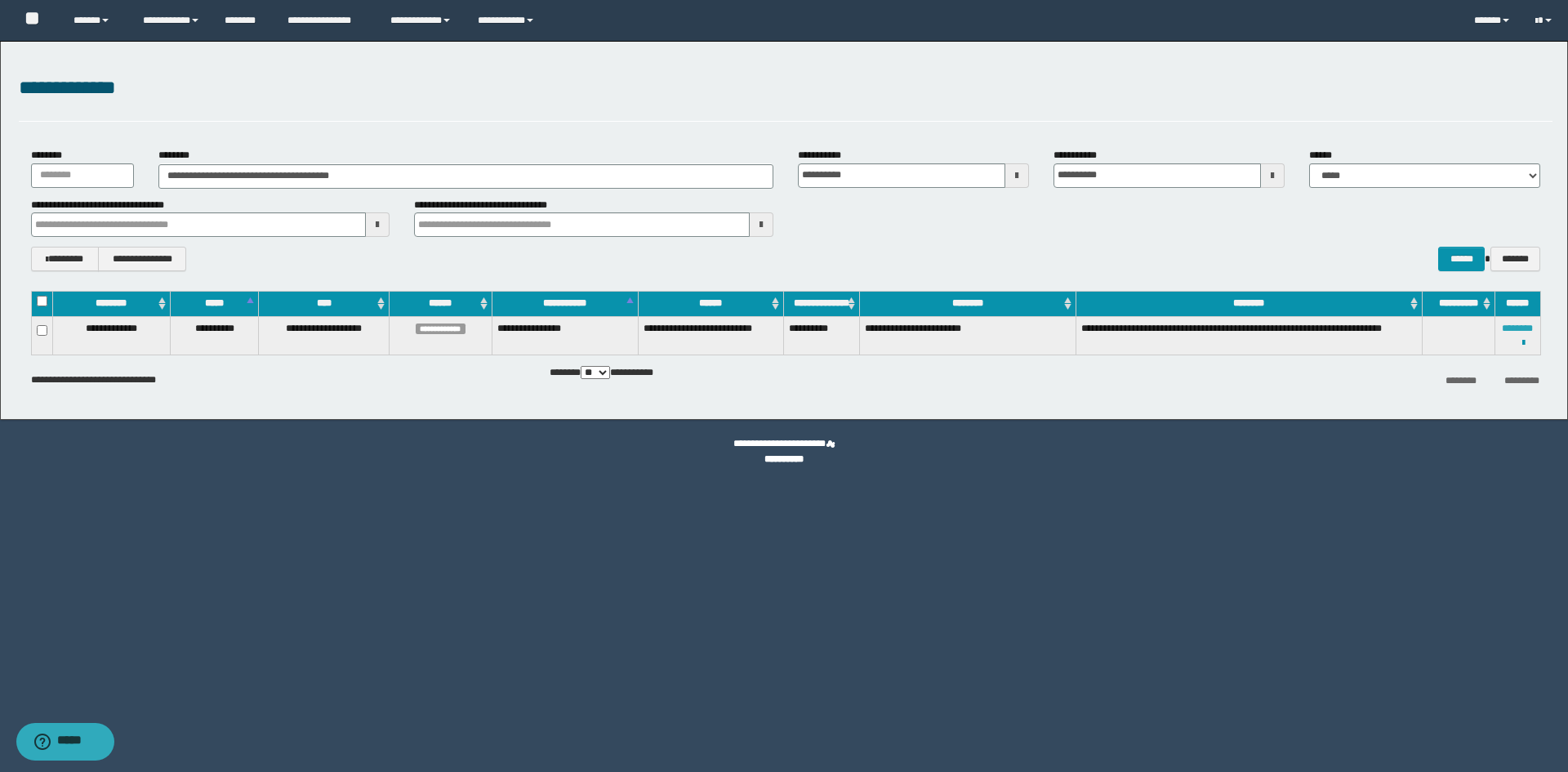 click on "********" at bounding box center [1517, 328] 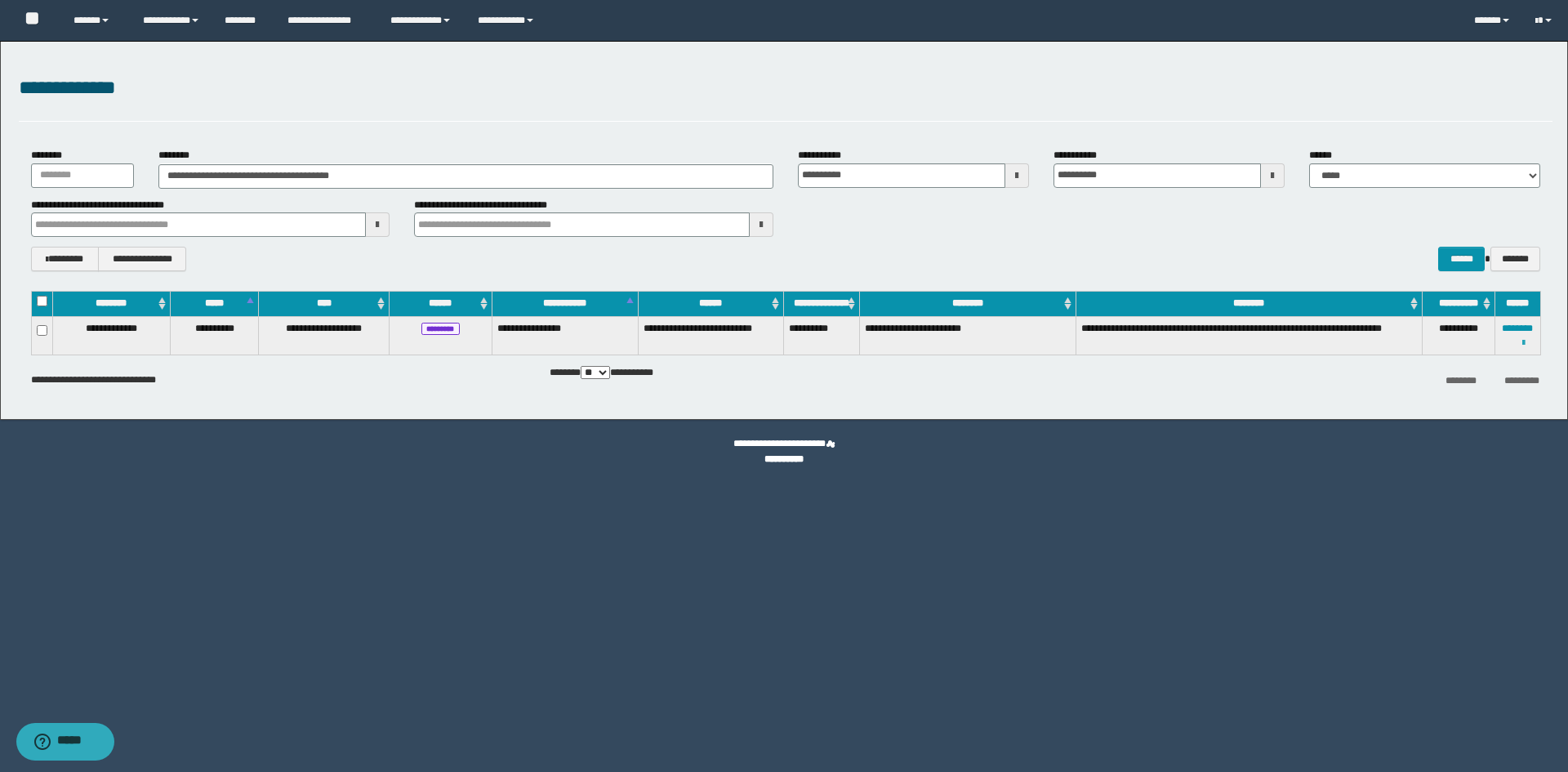 click at bounding box center (1523, 343) 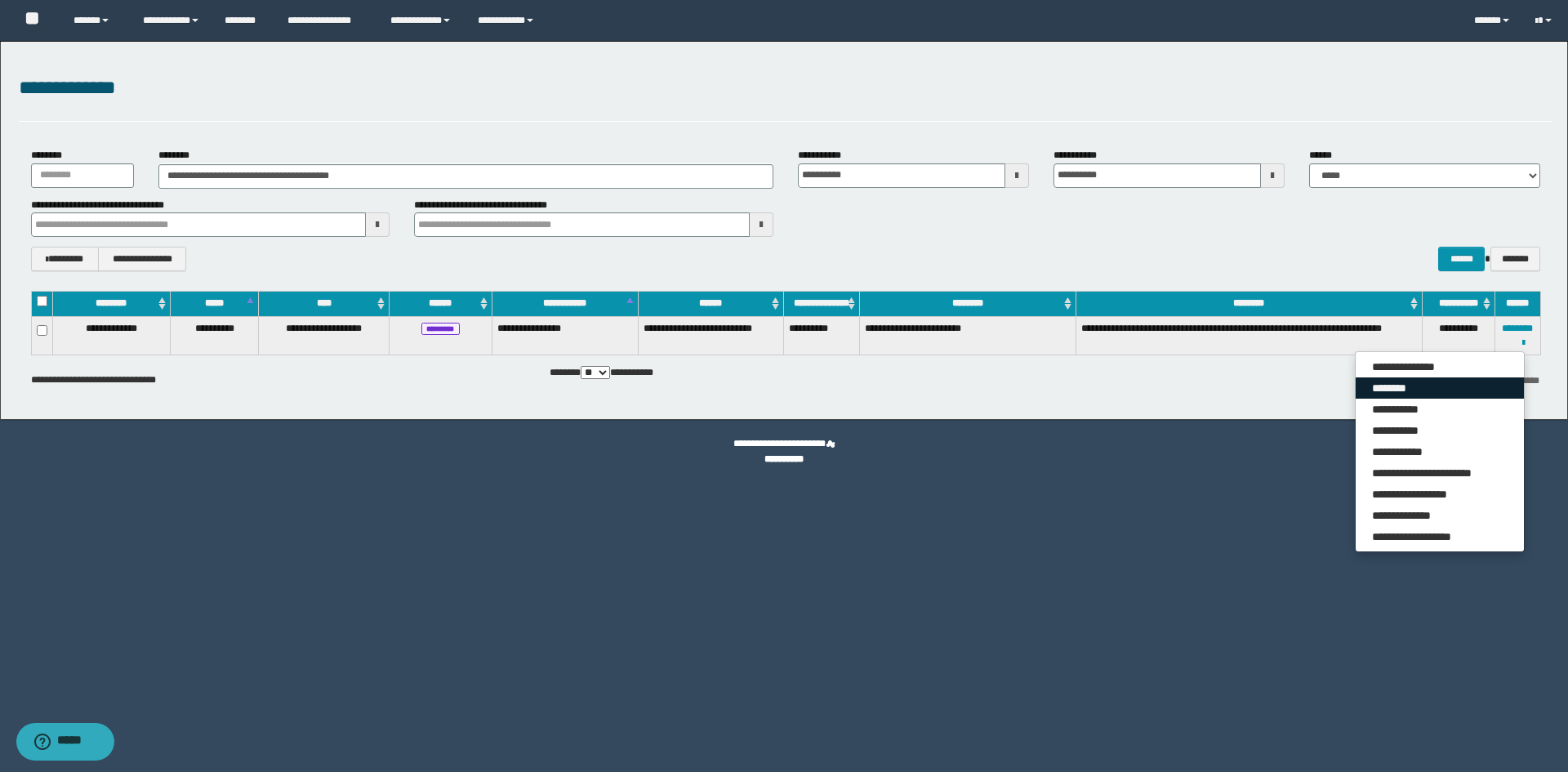 click on "********" at bounding box center (1440, 388) 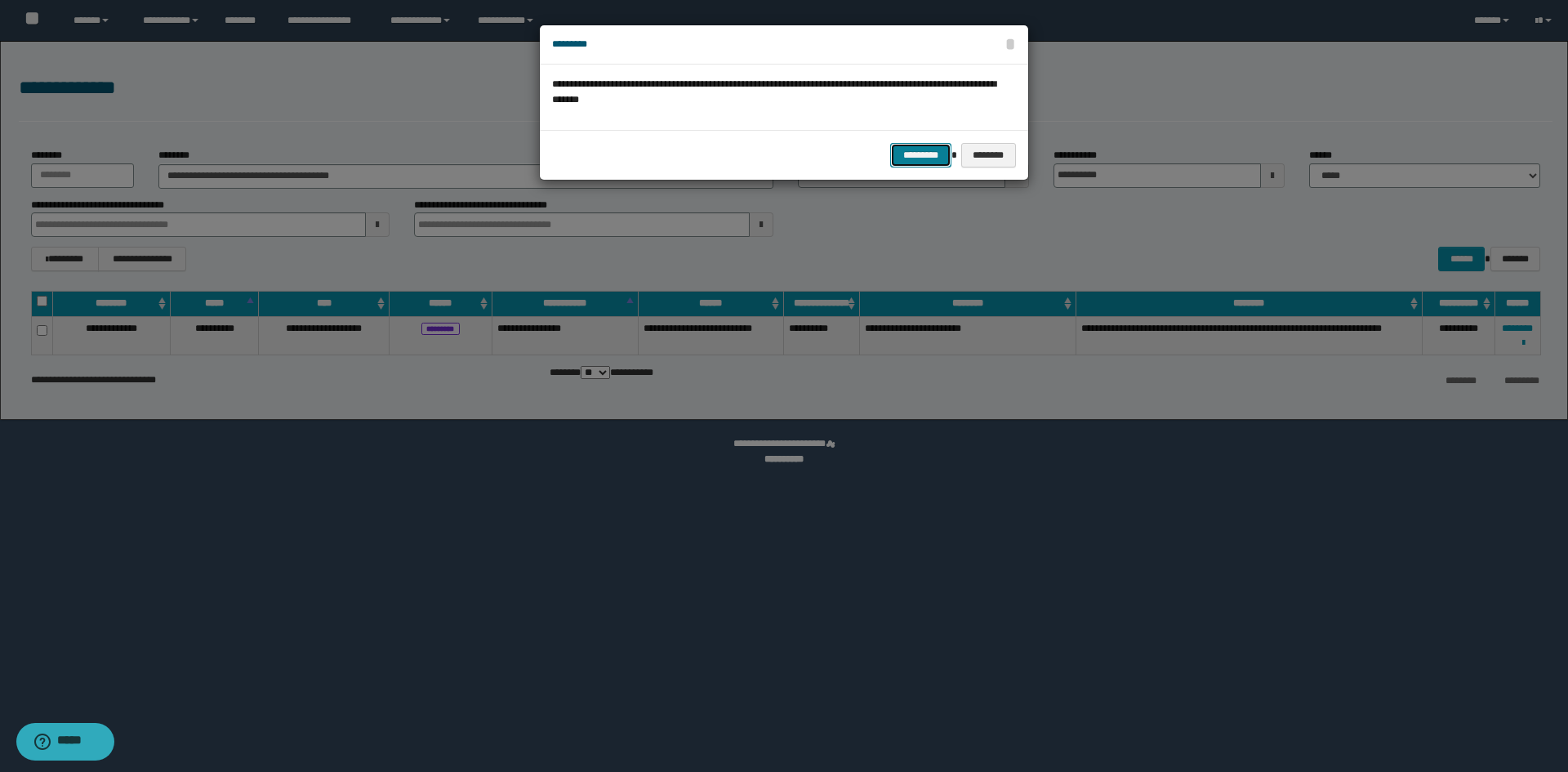 click on "*********" at bounding box center (920, 155) 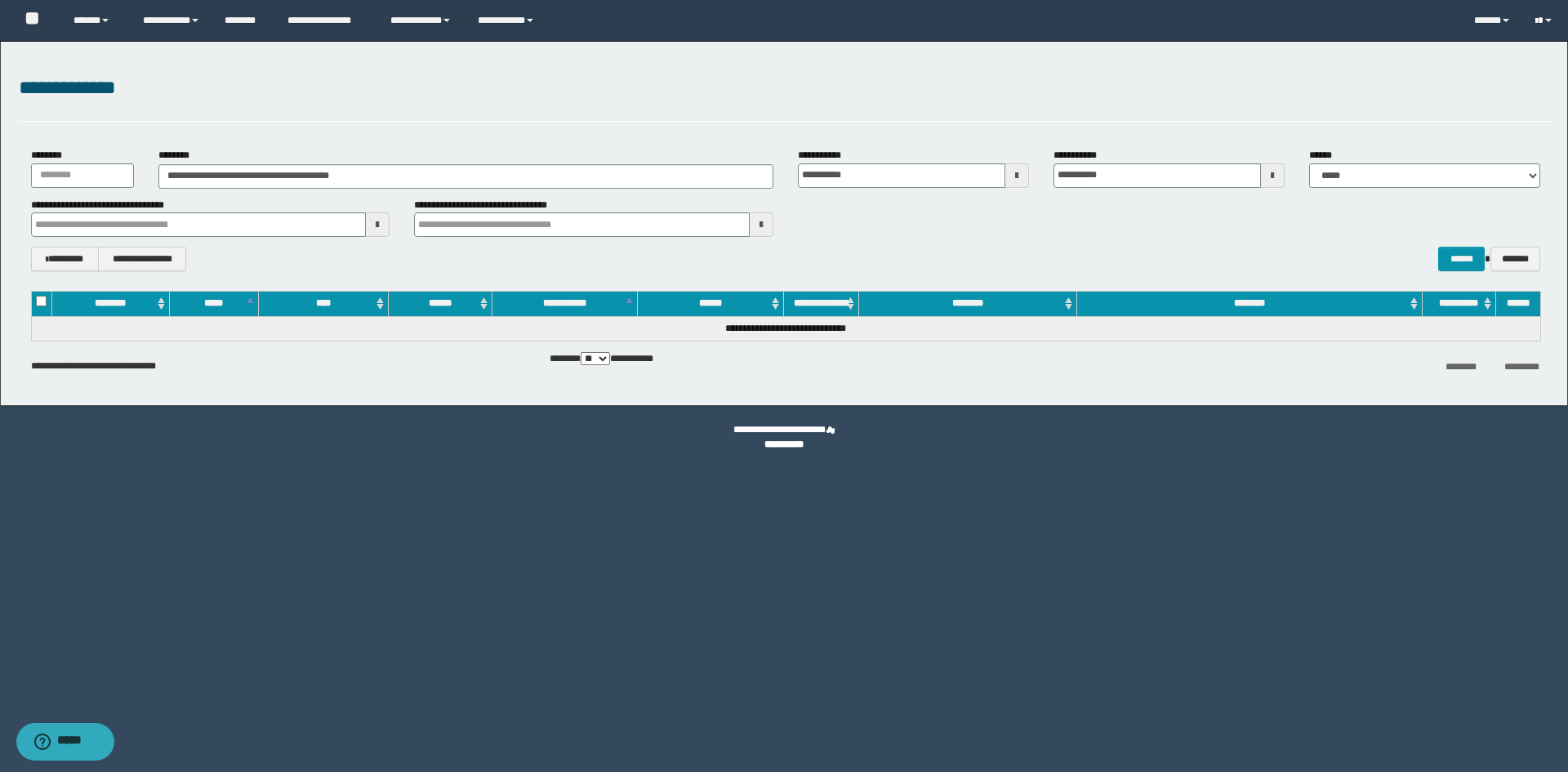 click at bounding box center (1545, 20) 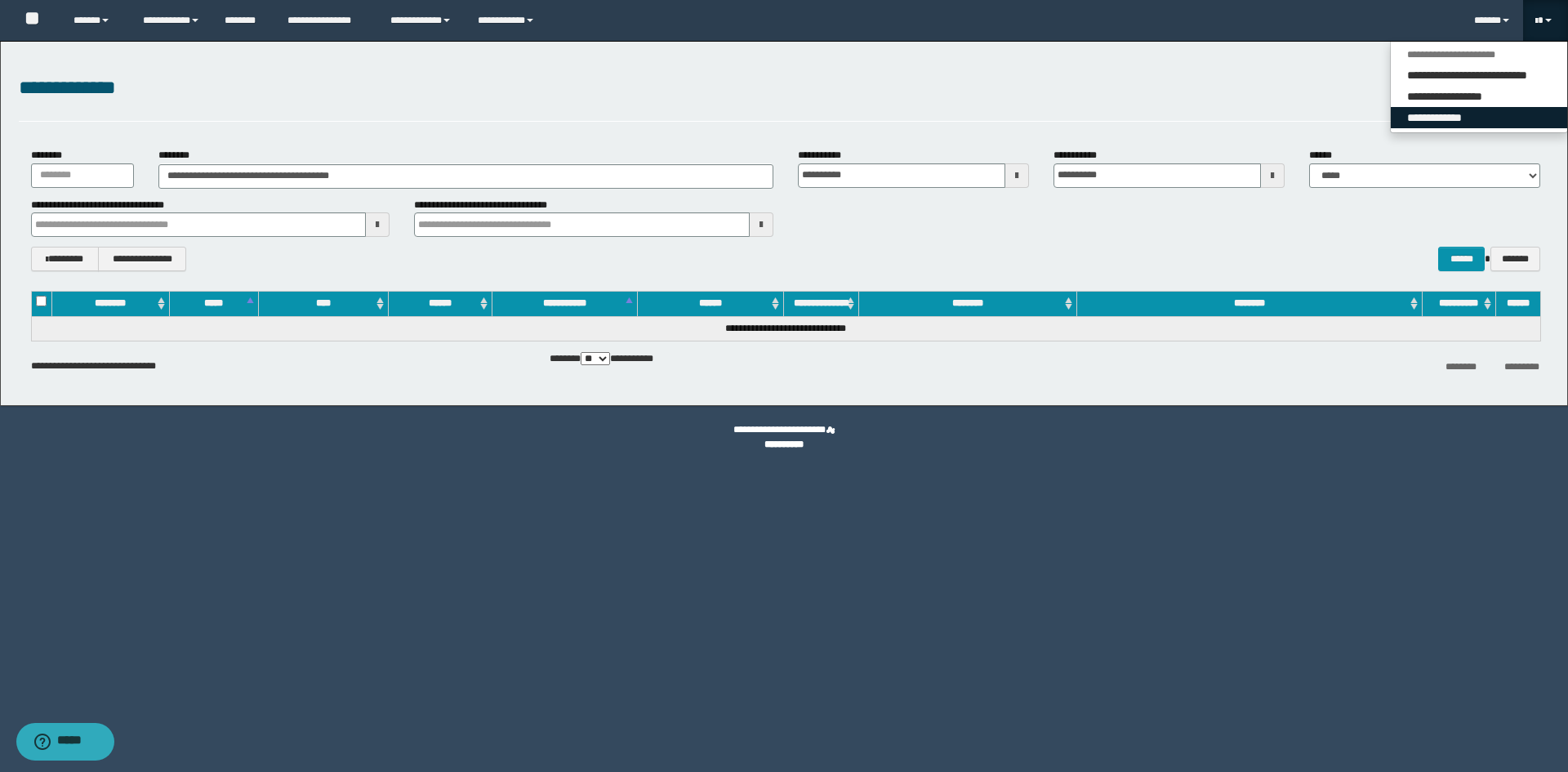 click on "**********" at bounding box center [1479, 118] 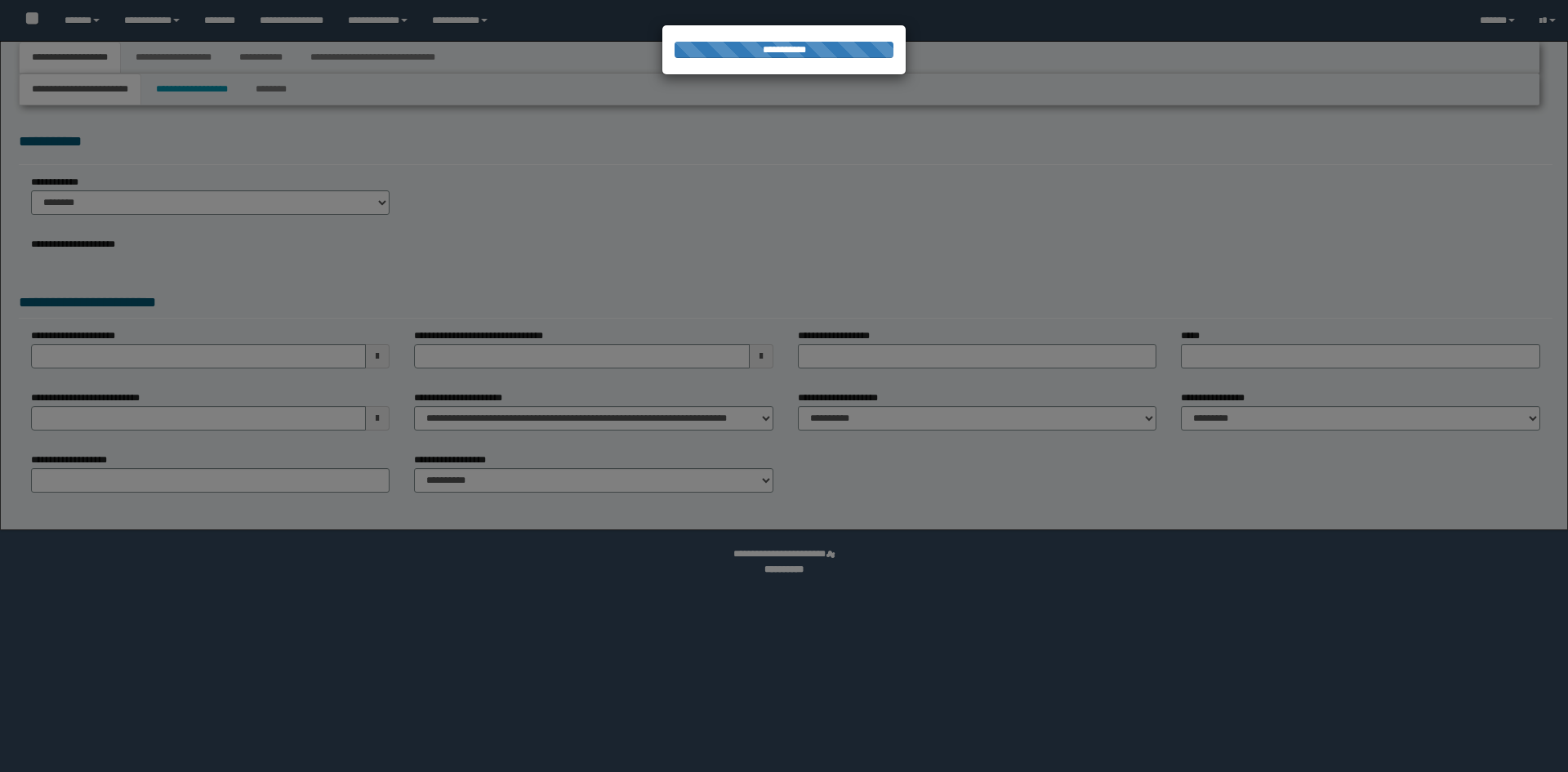 scroll, scrollTop: 0, scrollLeft: 0, axis: both 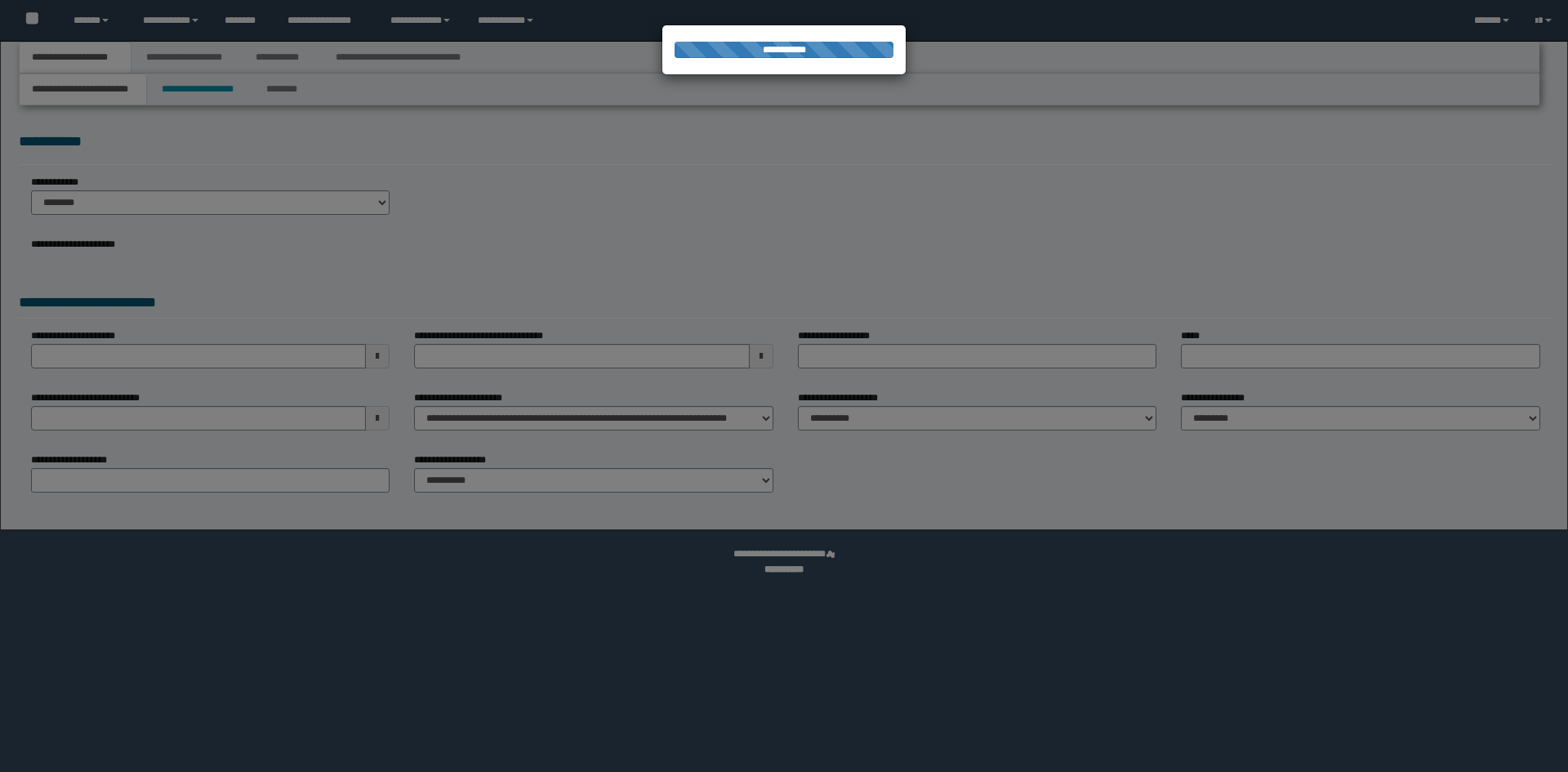 select on "*" 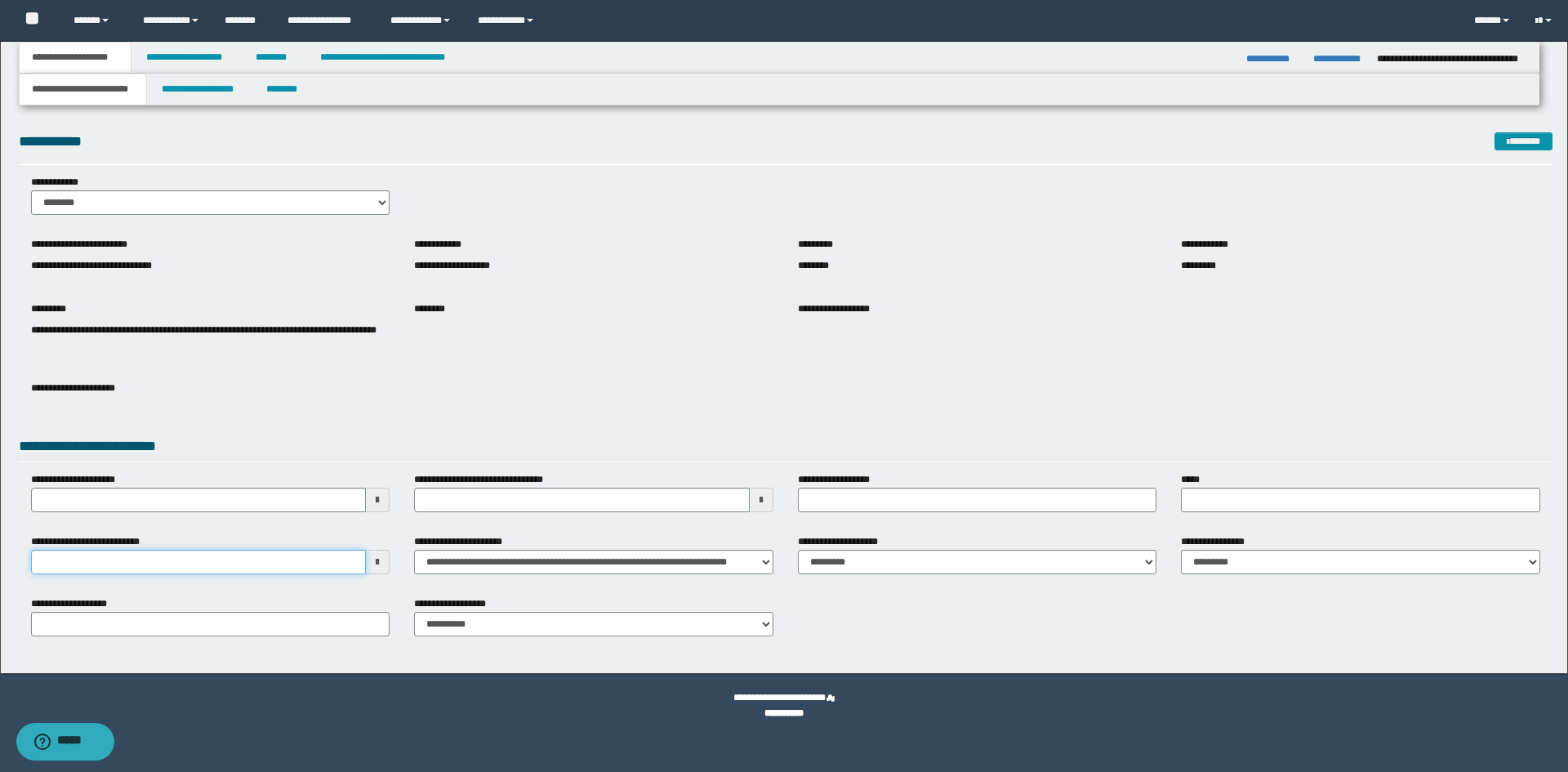 click on "**********" at bounding box center (198, 562) 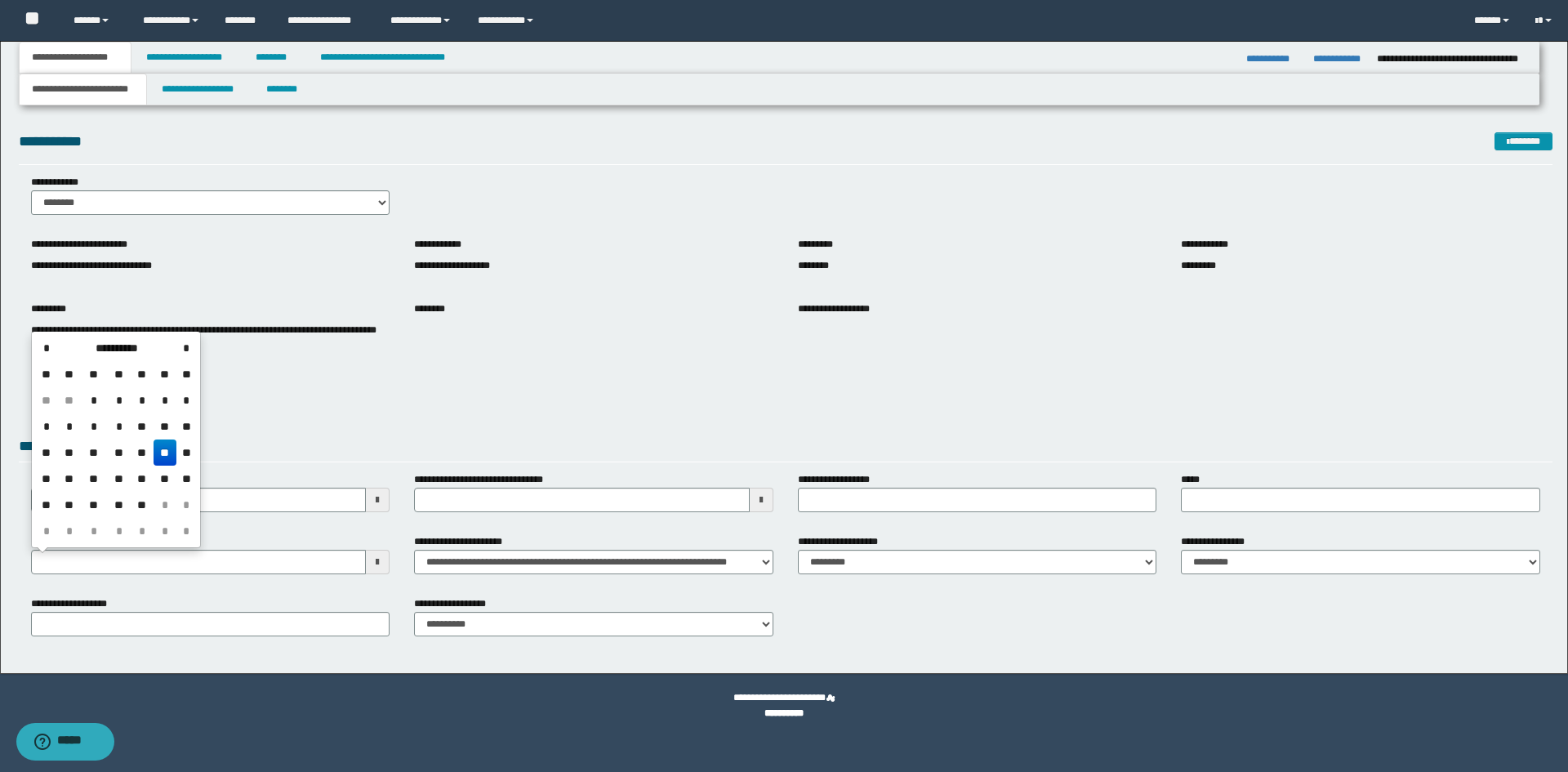 click on "**" at bounding box center [165, 453] 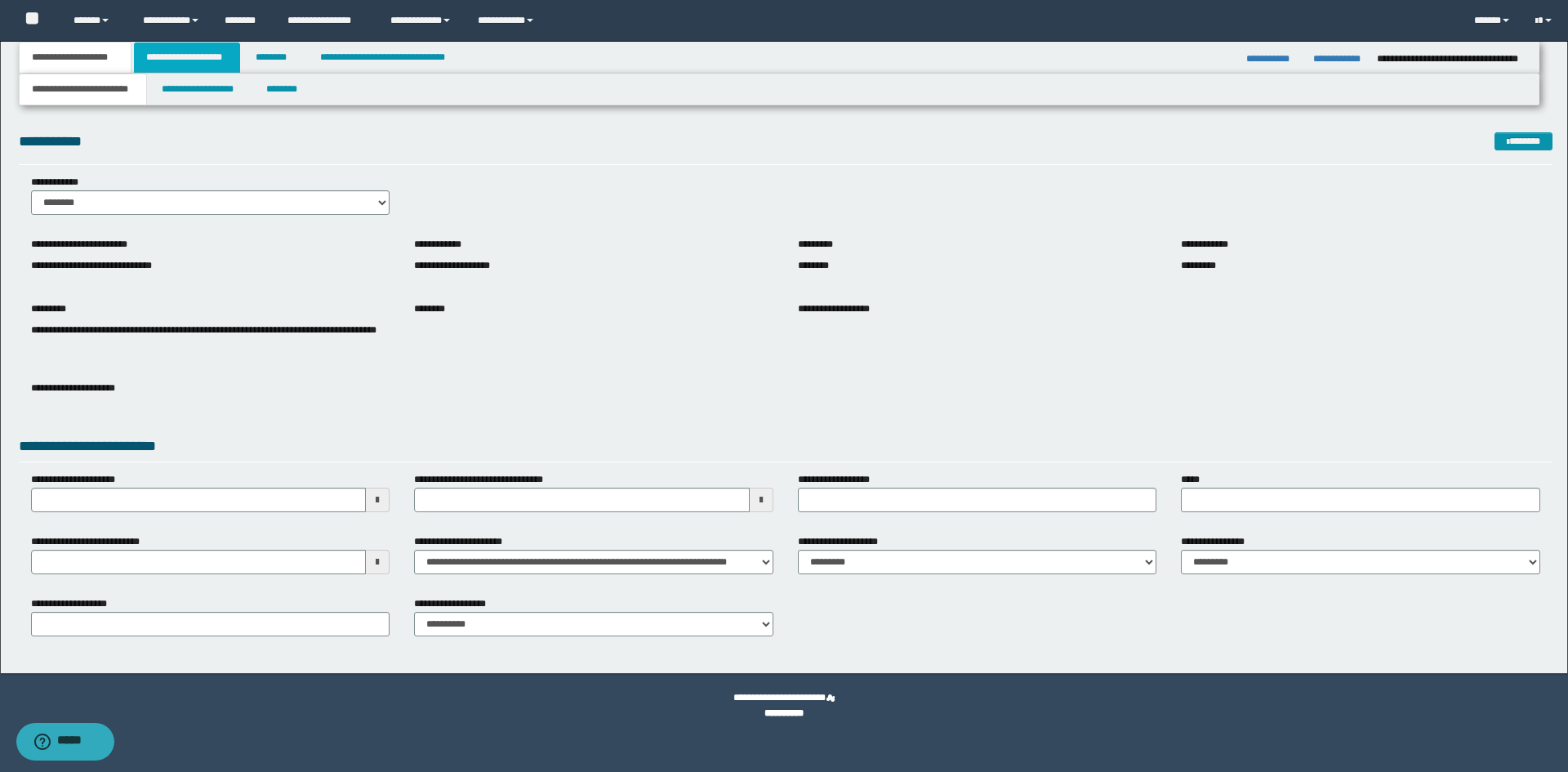 click on "**********" at bounding box center [187, 57] 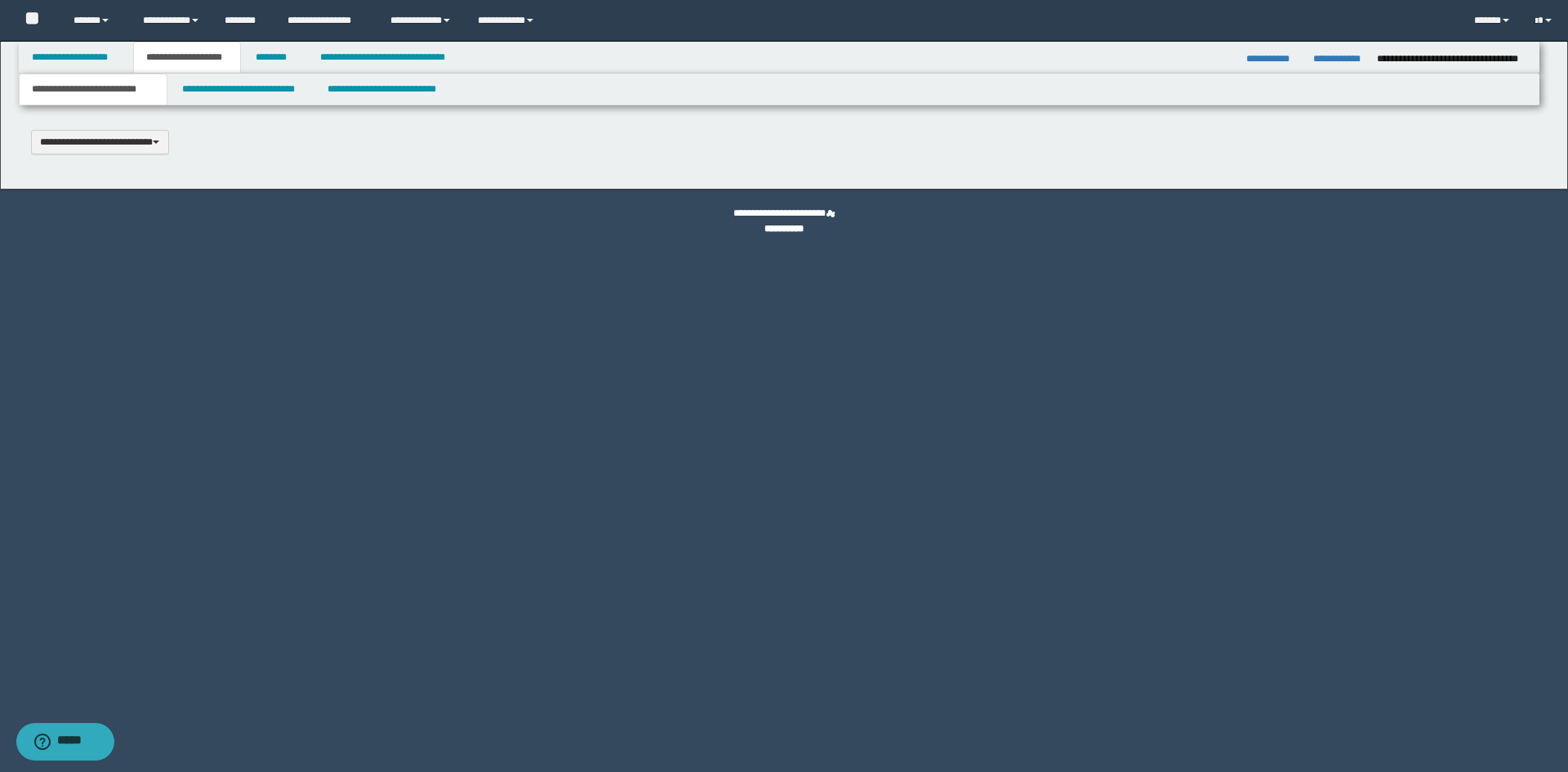 type 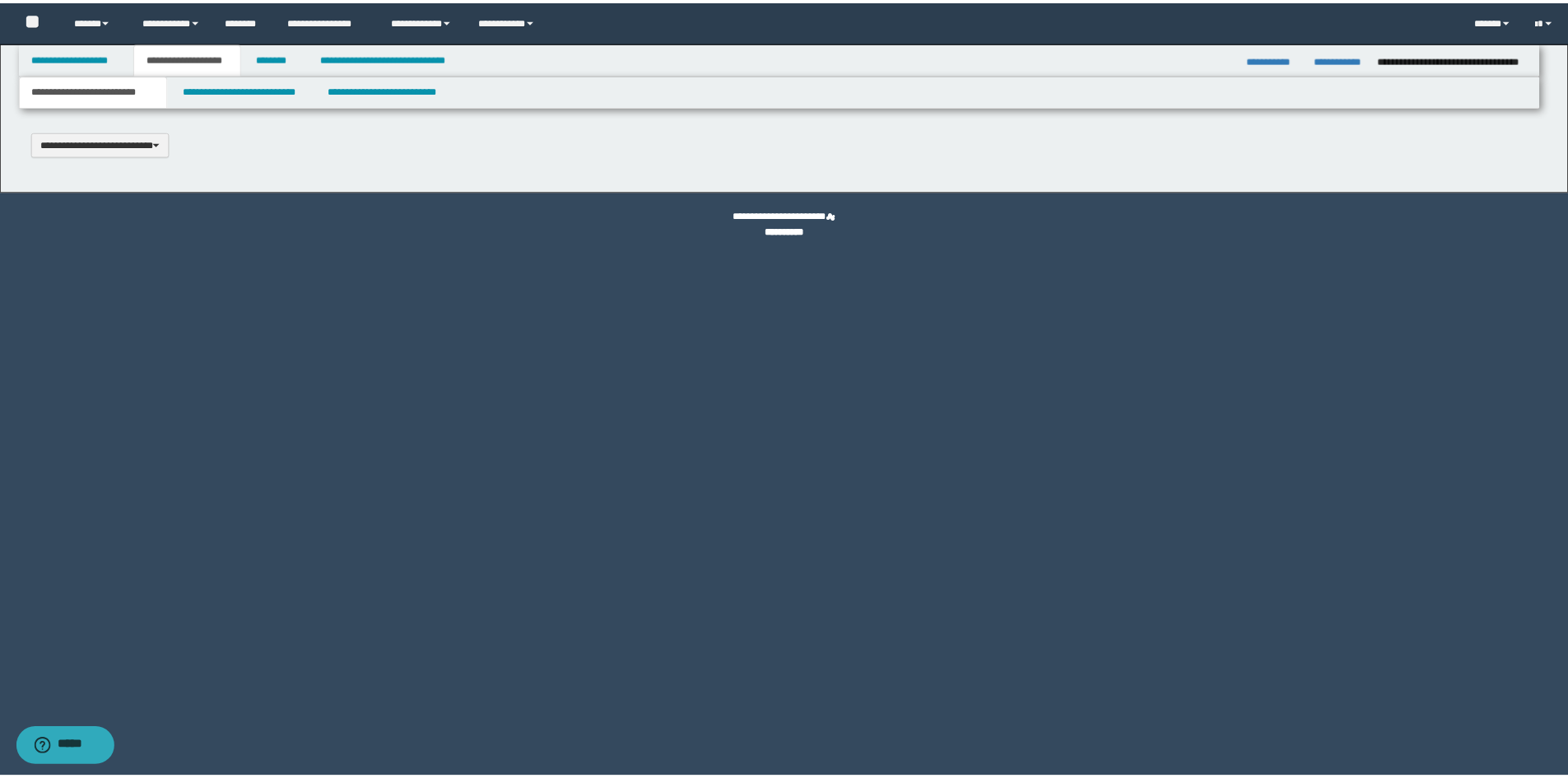 scroll, scrollTop: 0, scrollLeft: 0, axis: both 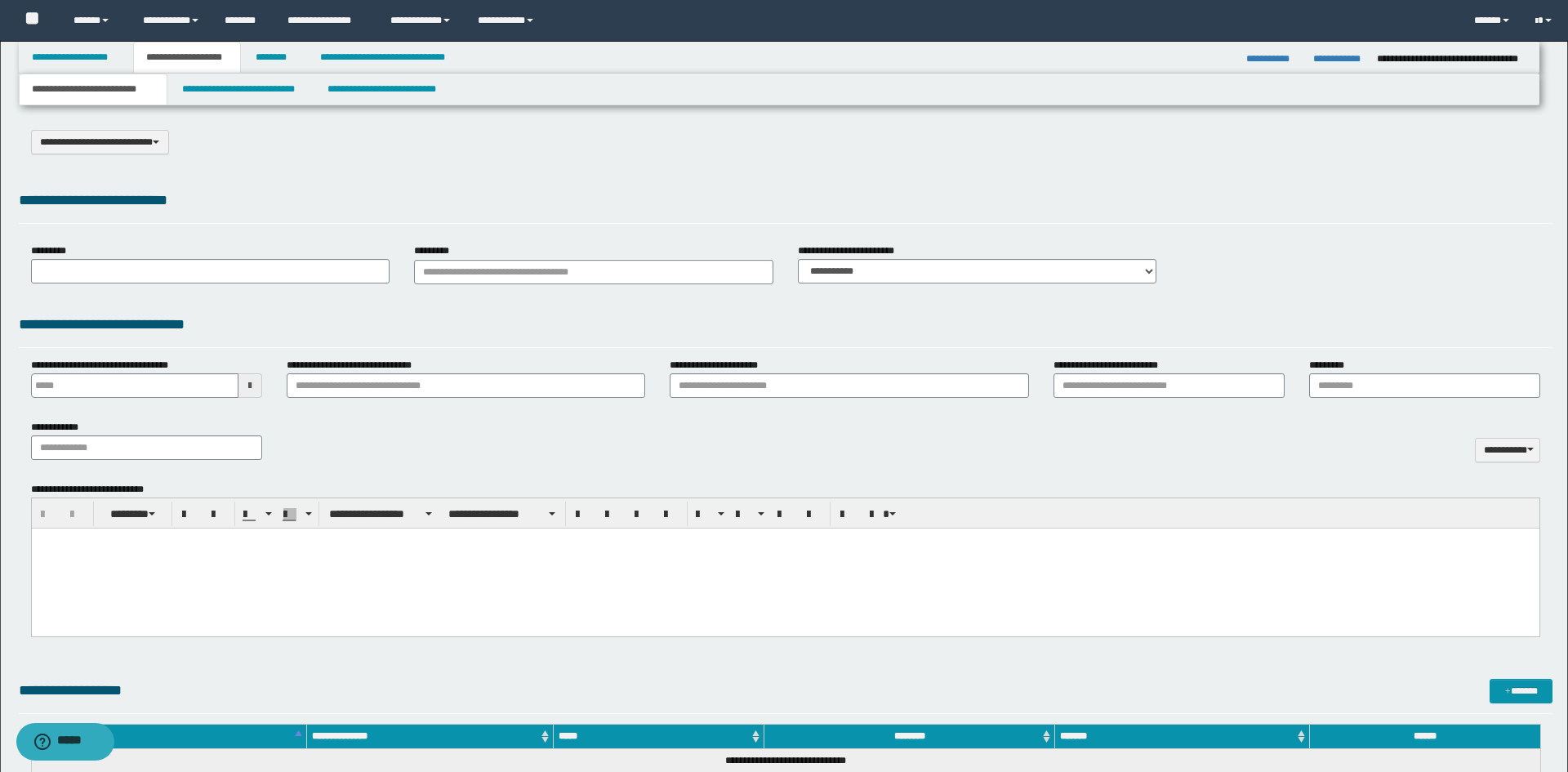 select on "*" 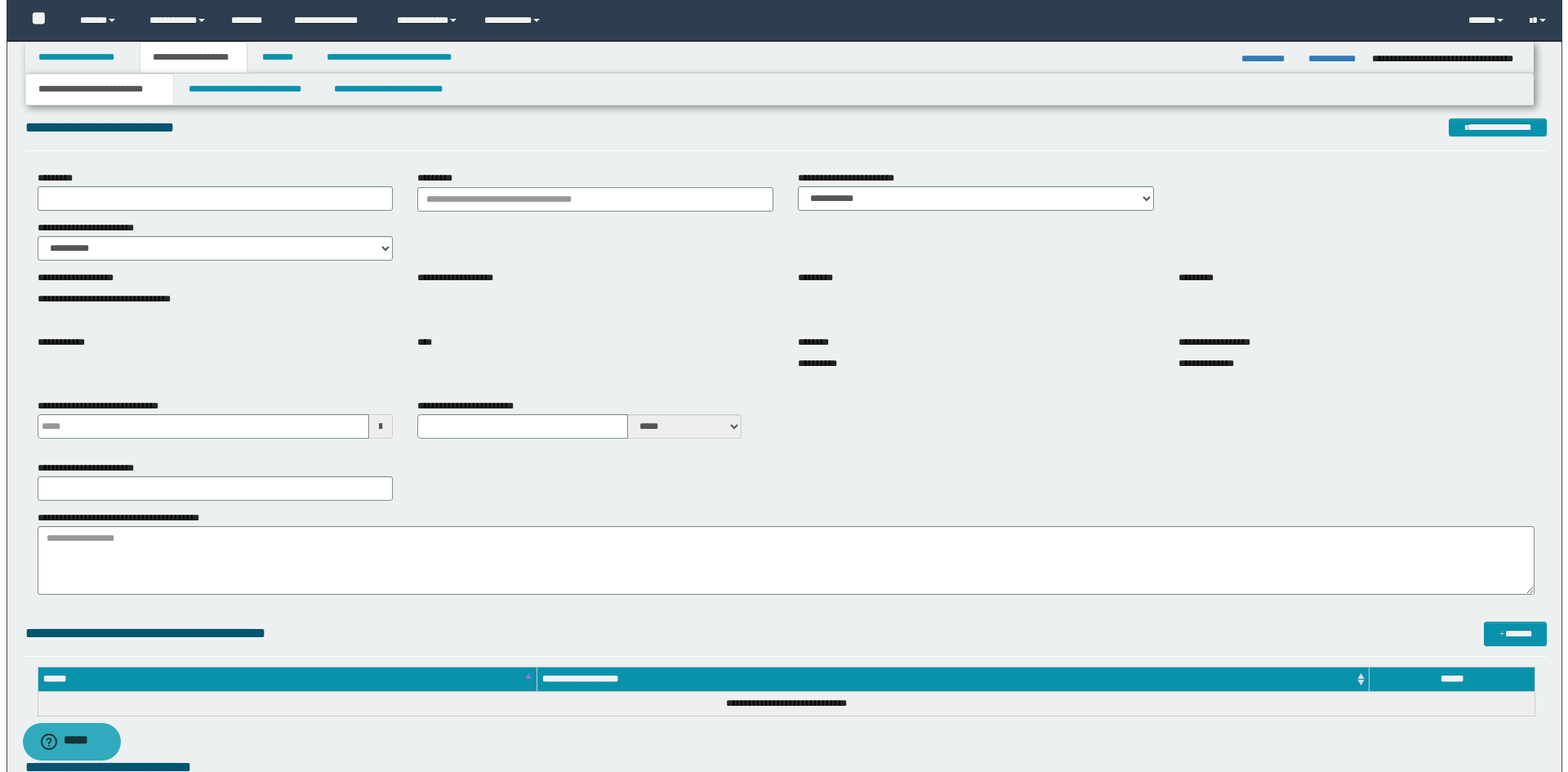 scroll, scrollTop: 0, scrollLeft: 0, axis: both 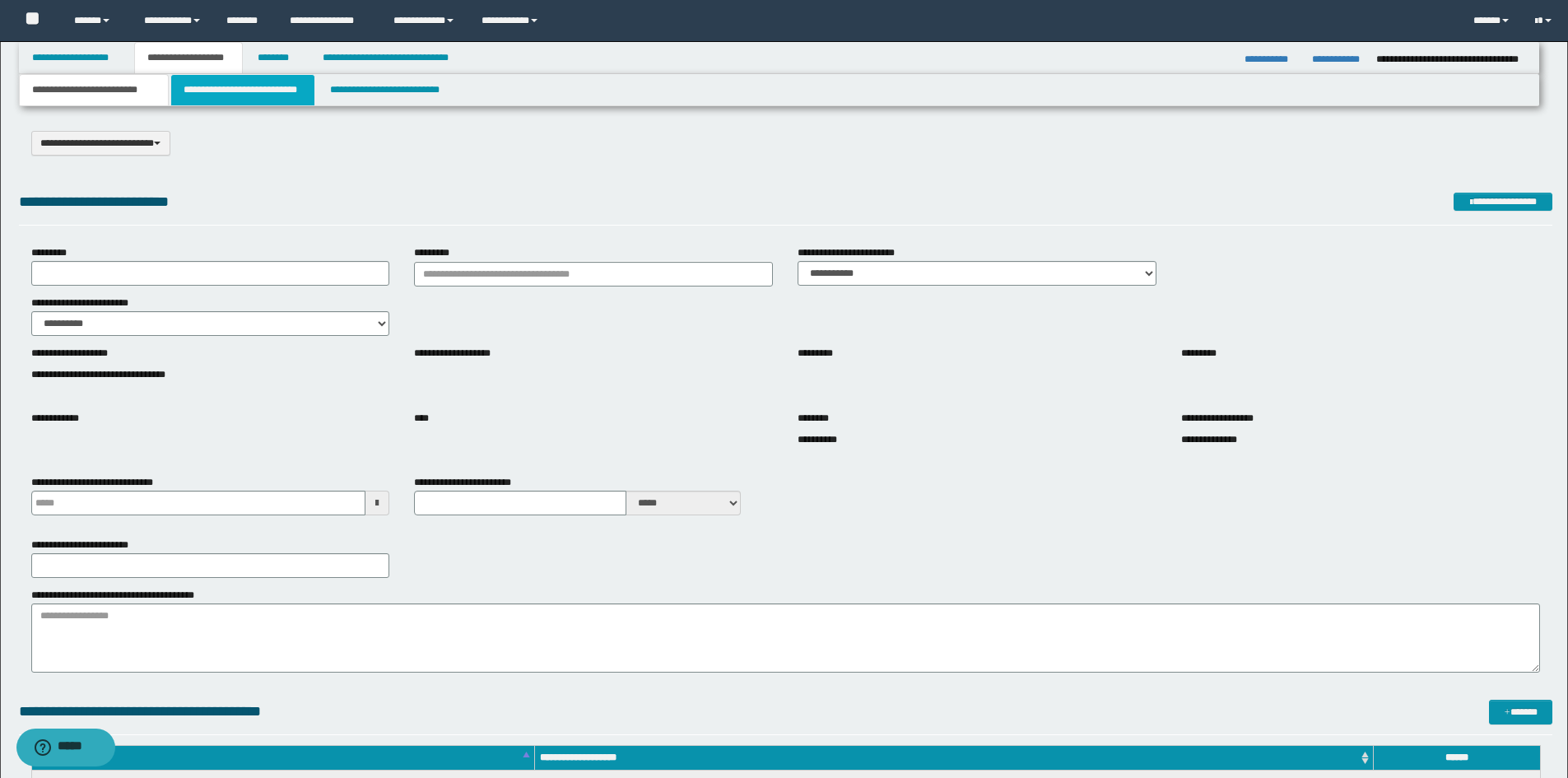 click on "**********" at bounding box center [243, 90] 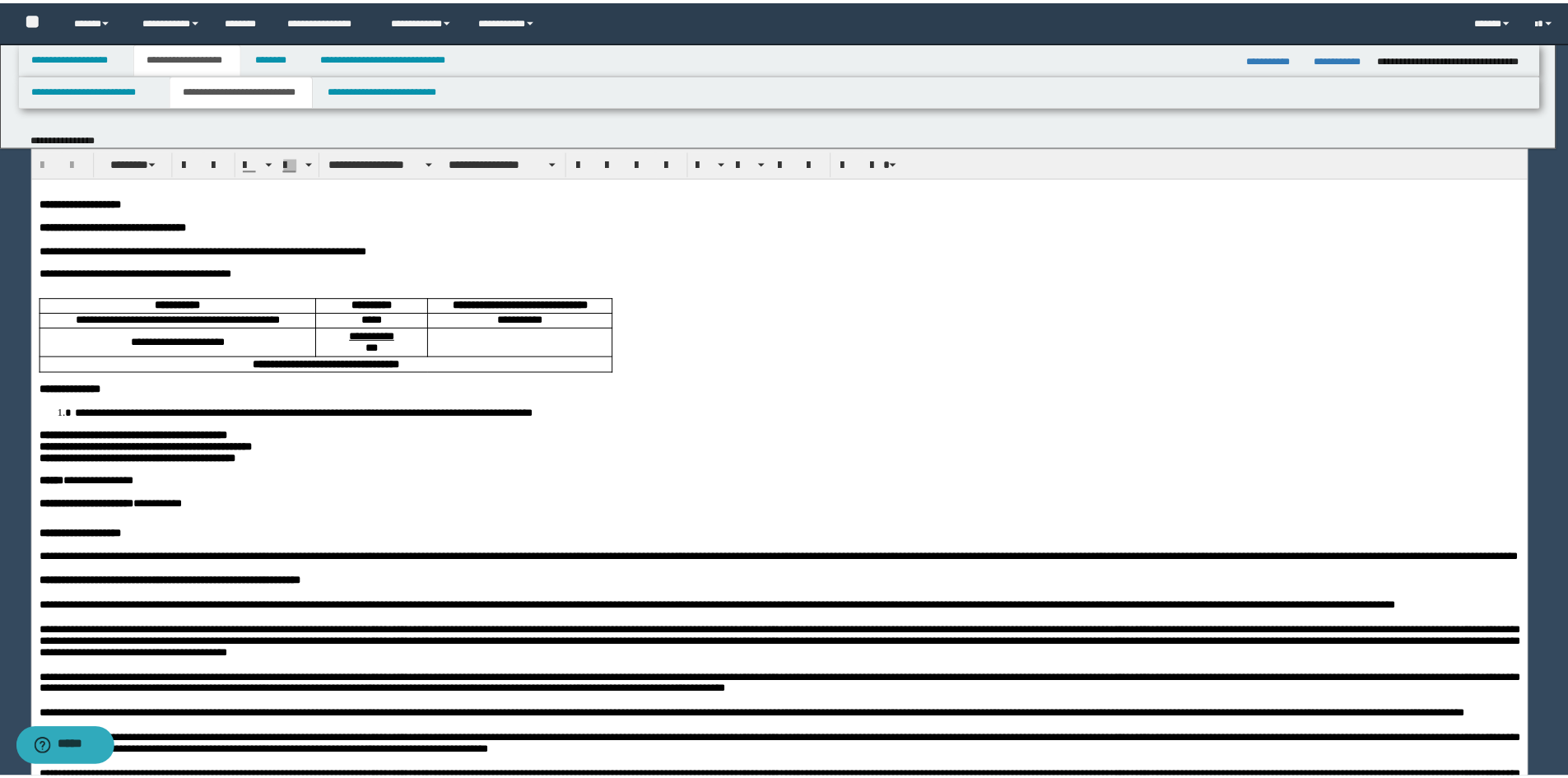 scroll, scrollTop: 0, scrollLeft: 0, axis: both 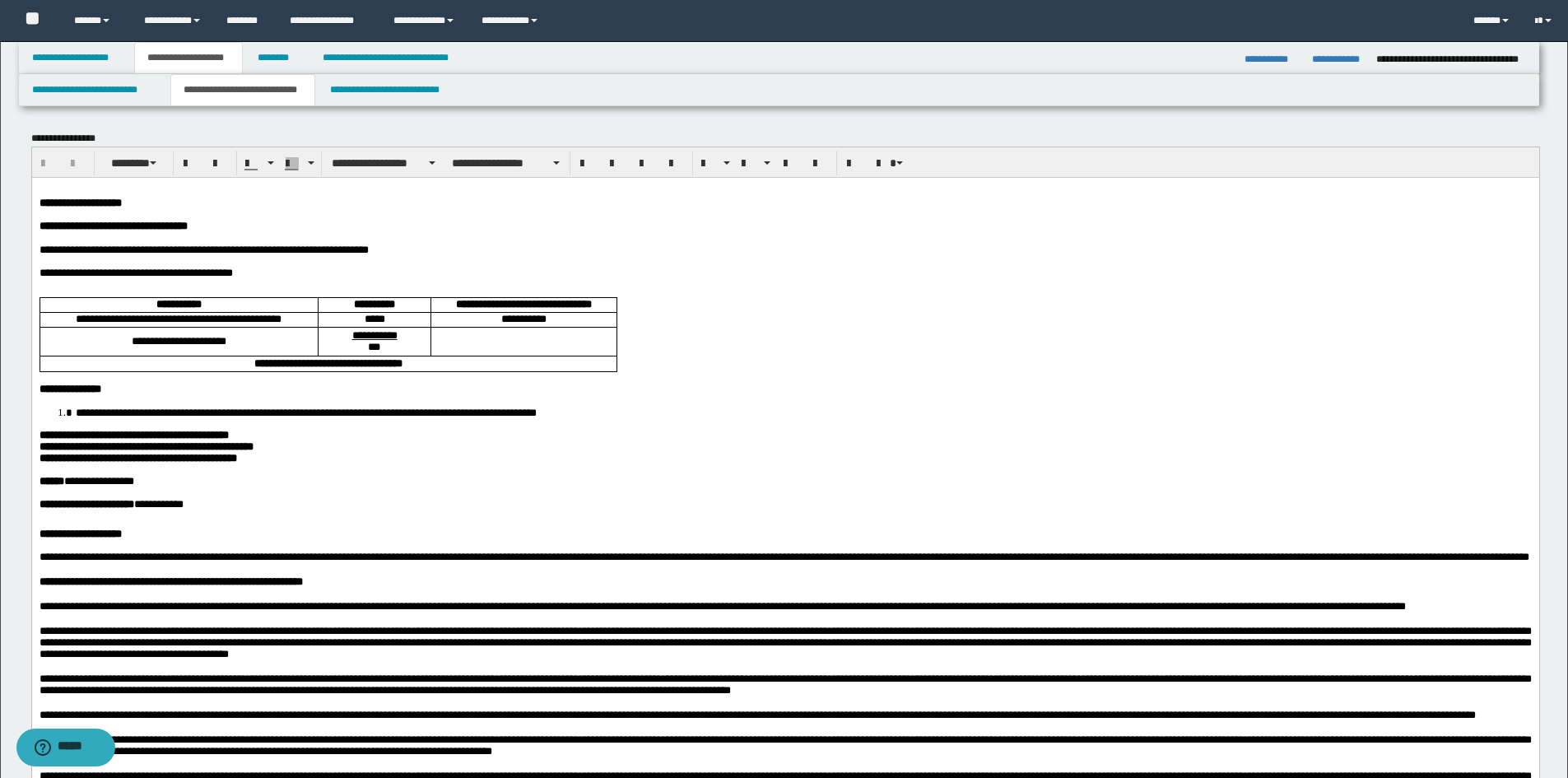 click on "**********" at bounding box center (784, 551) 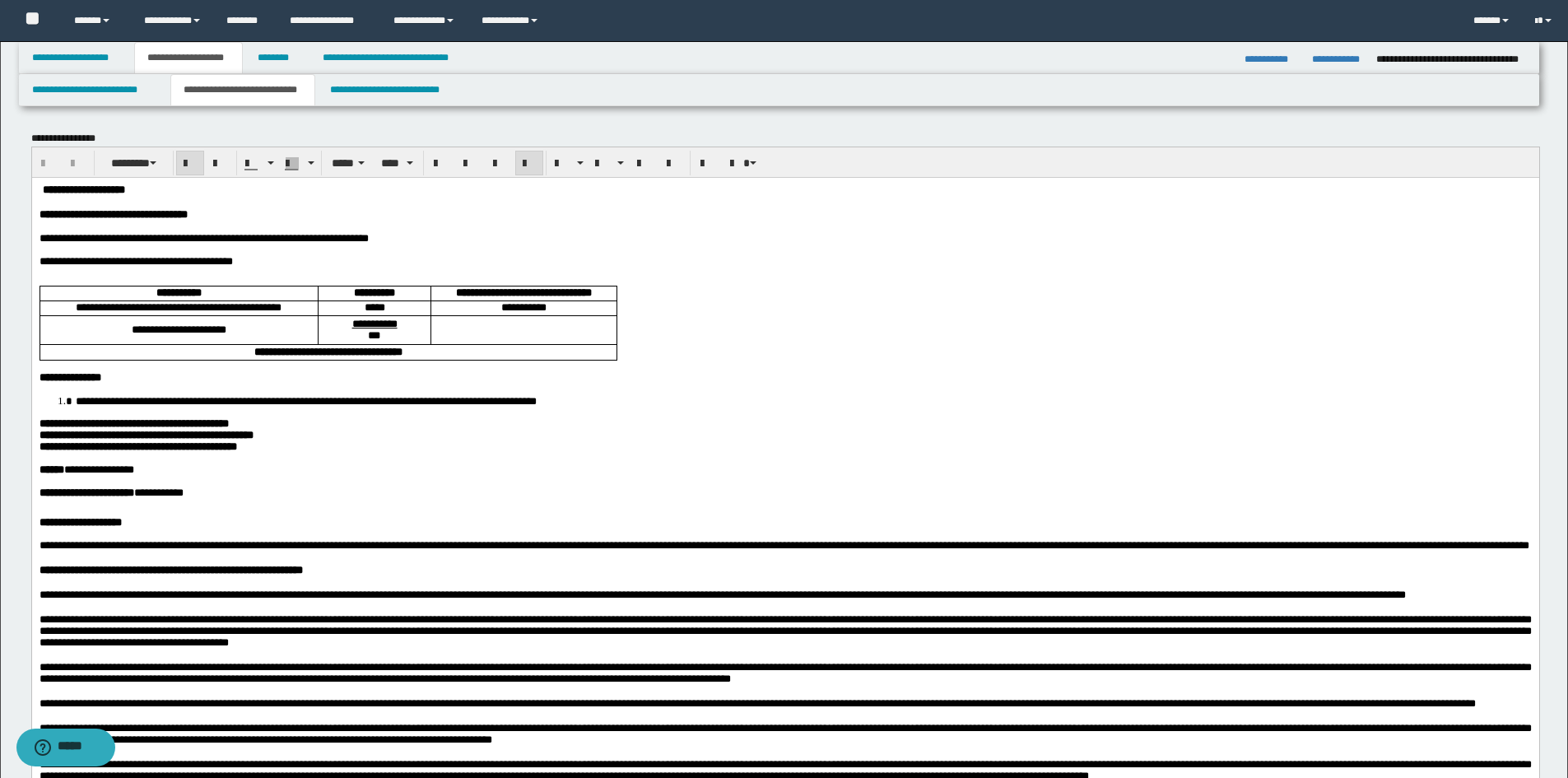 type 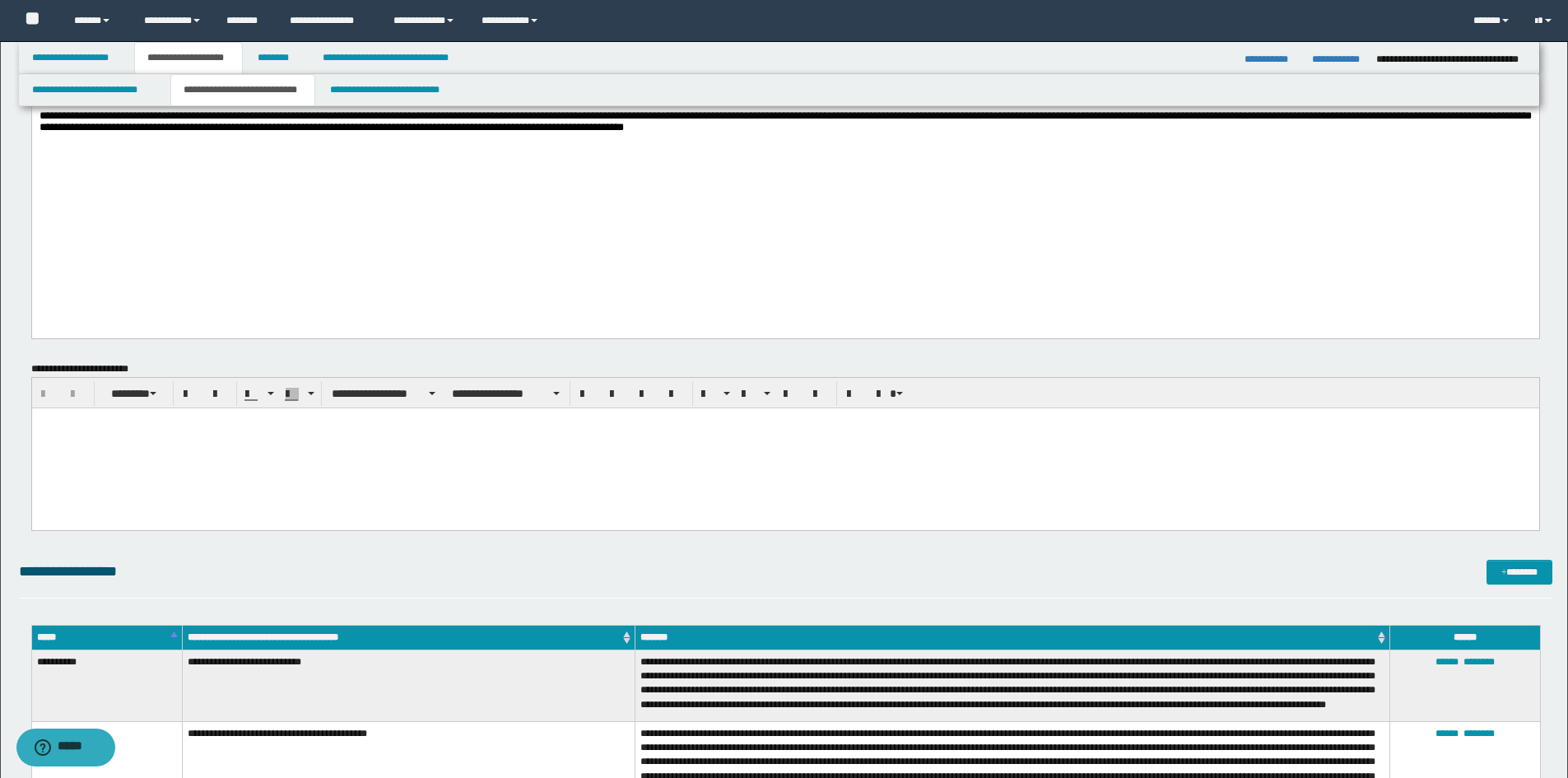scroll, scrollTop: 741, scrollLeft: 0, axis: vertical 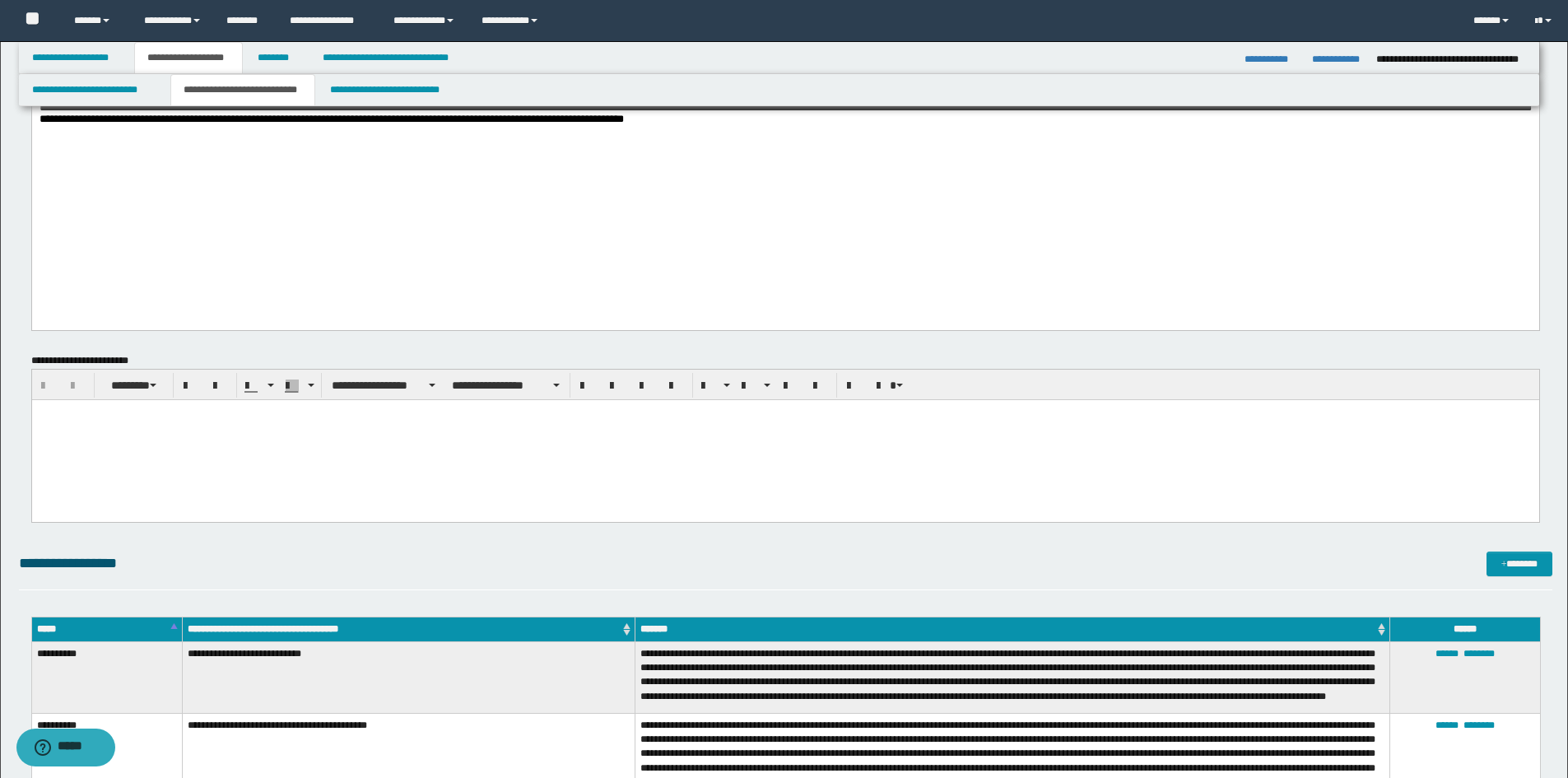 click on "**********" at bounding box center [784, -195] 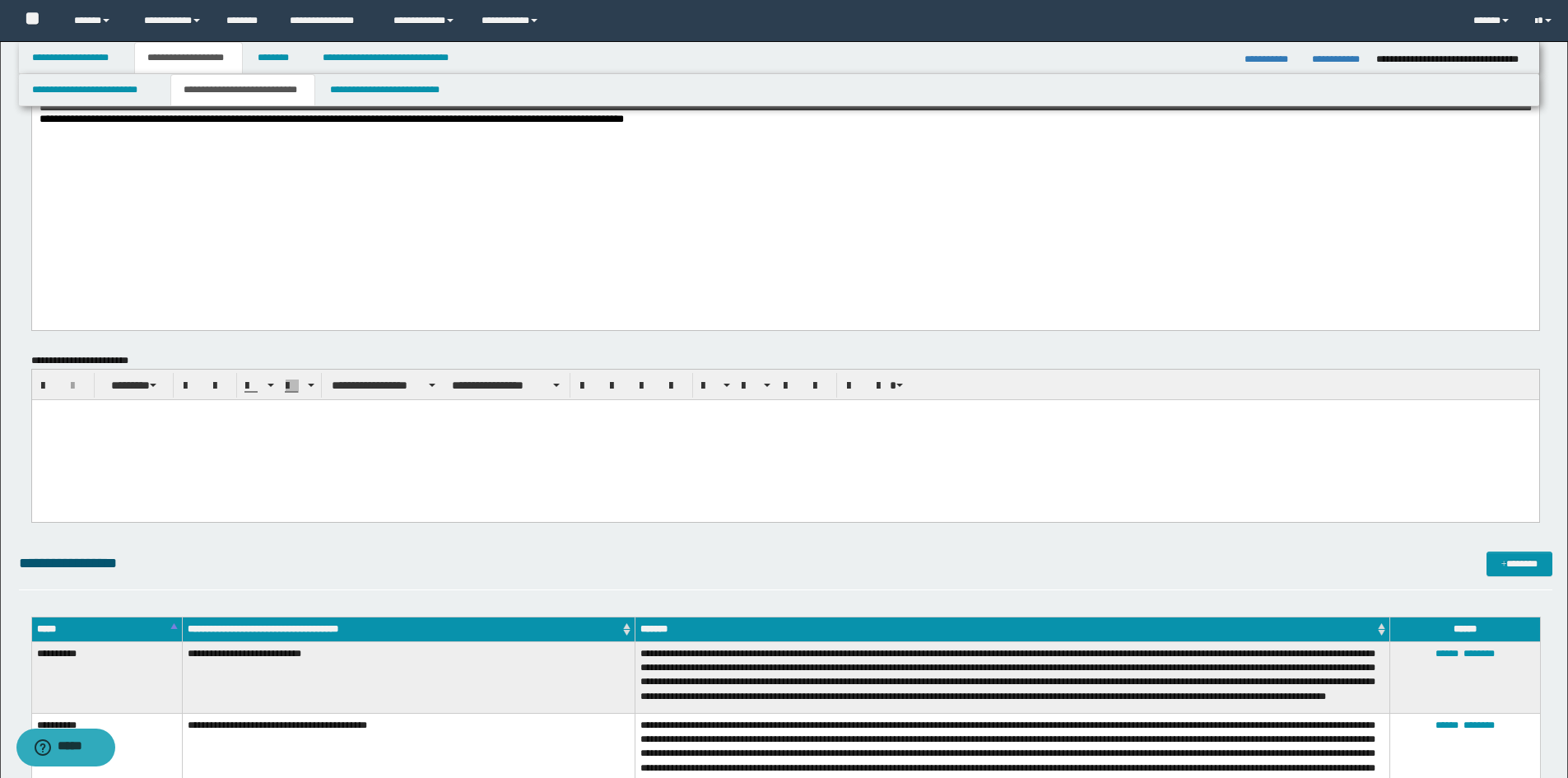 type 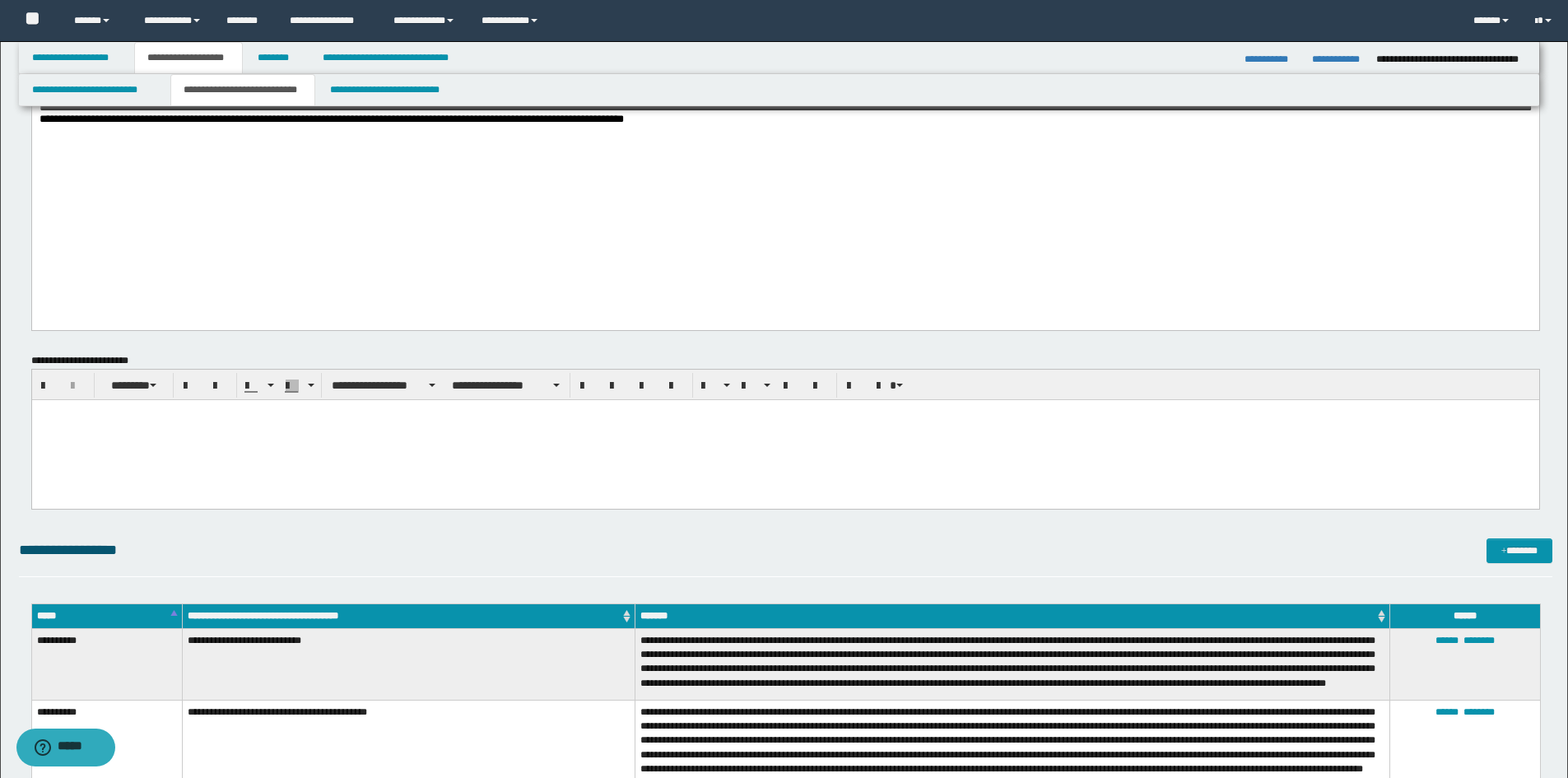 click on "**********" at bounding box center [784, -195] 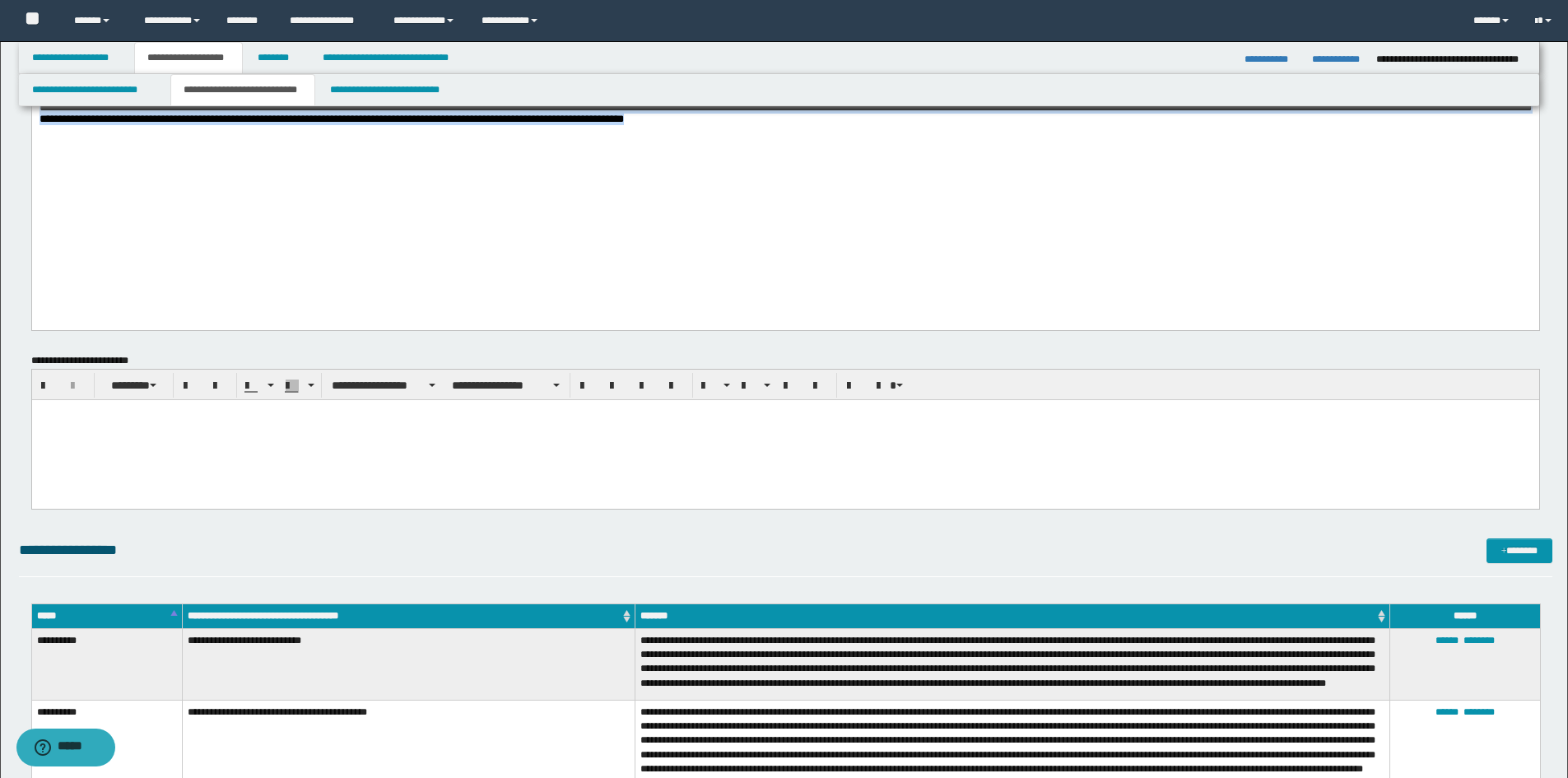 scroll, scrollTop: 0, scrollLeft: 0, axis: both 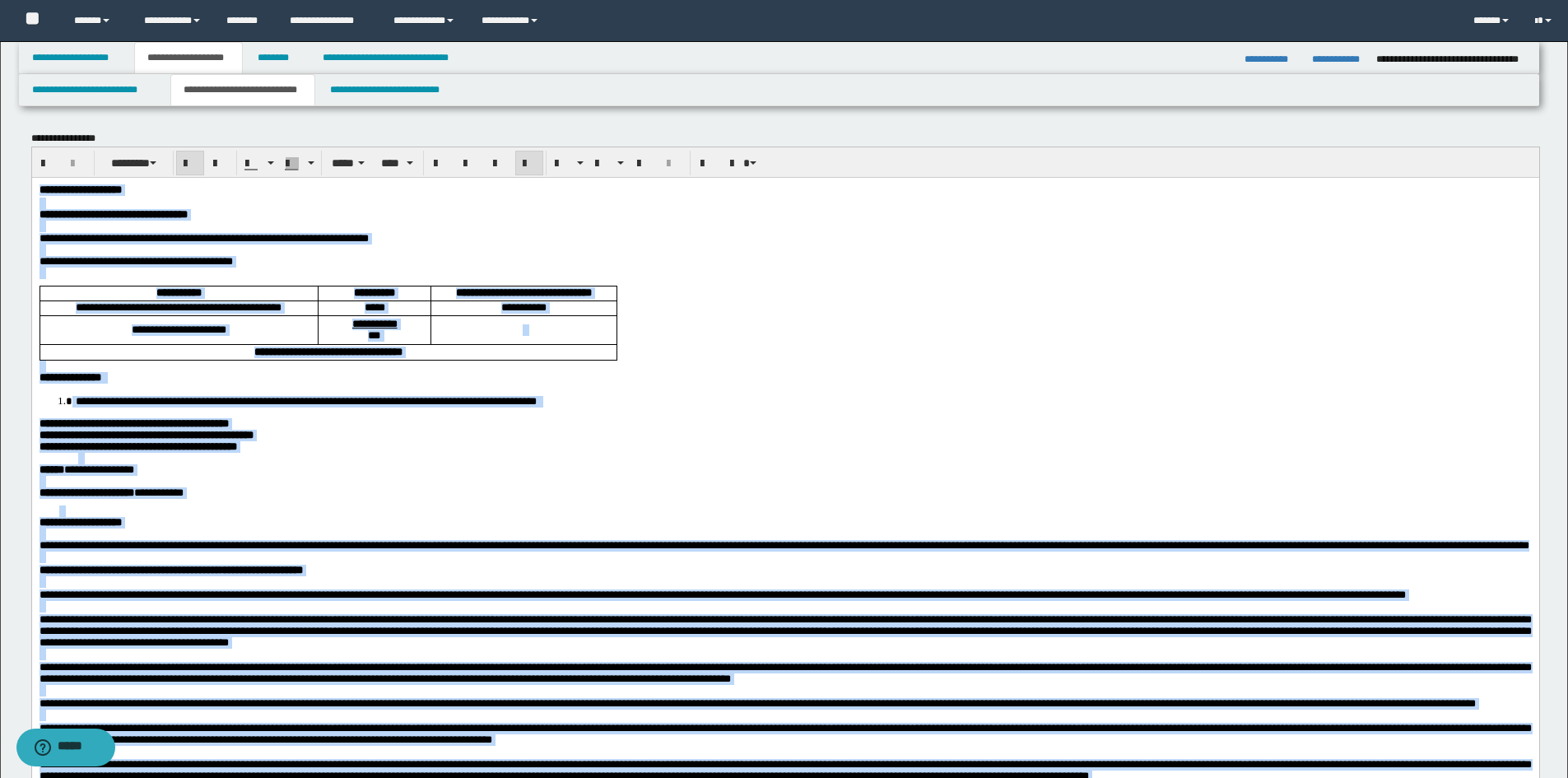 drag, startPoint x: 1060, startPoint y: 985, endPoint x: 35, endPoint y: 183, distance: 1301.4719 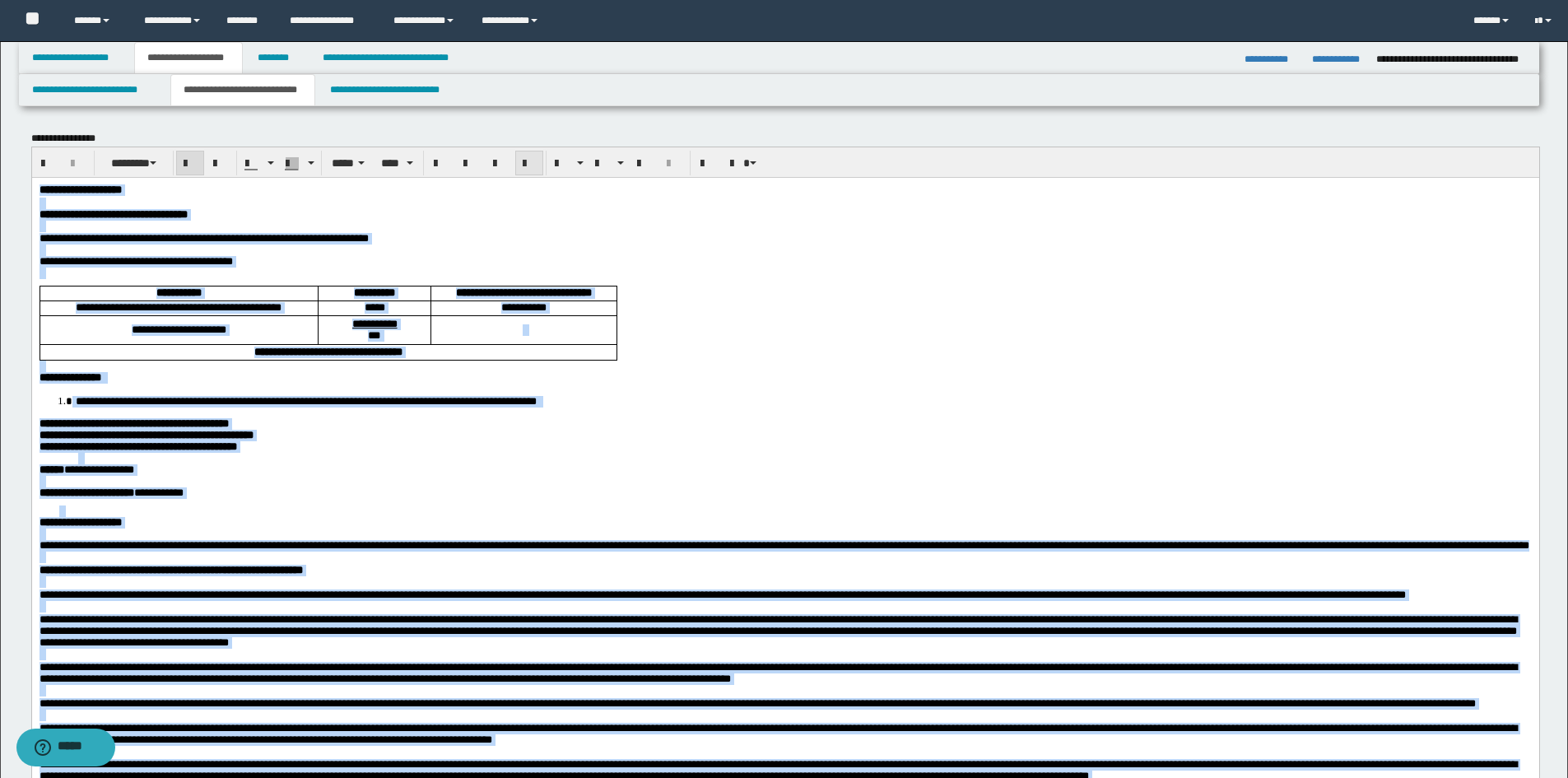 click at bounding box center (529, 164) 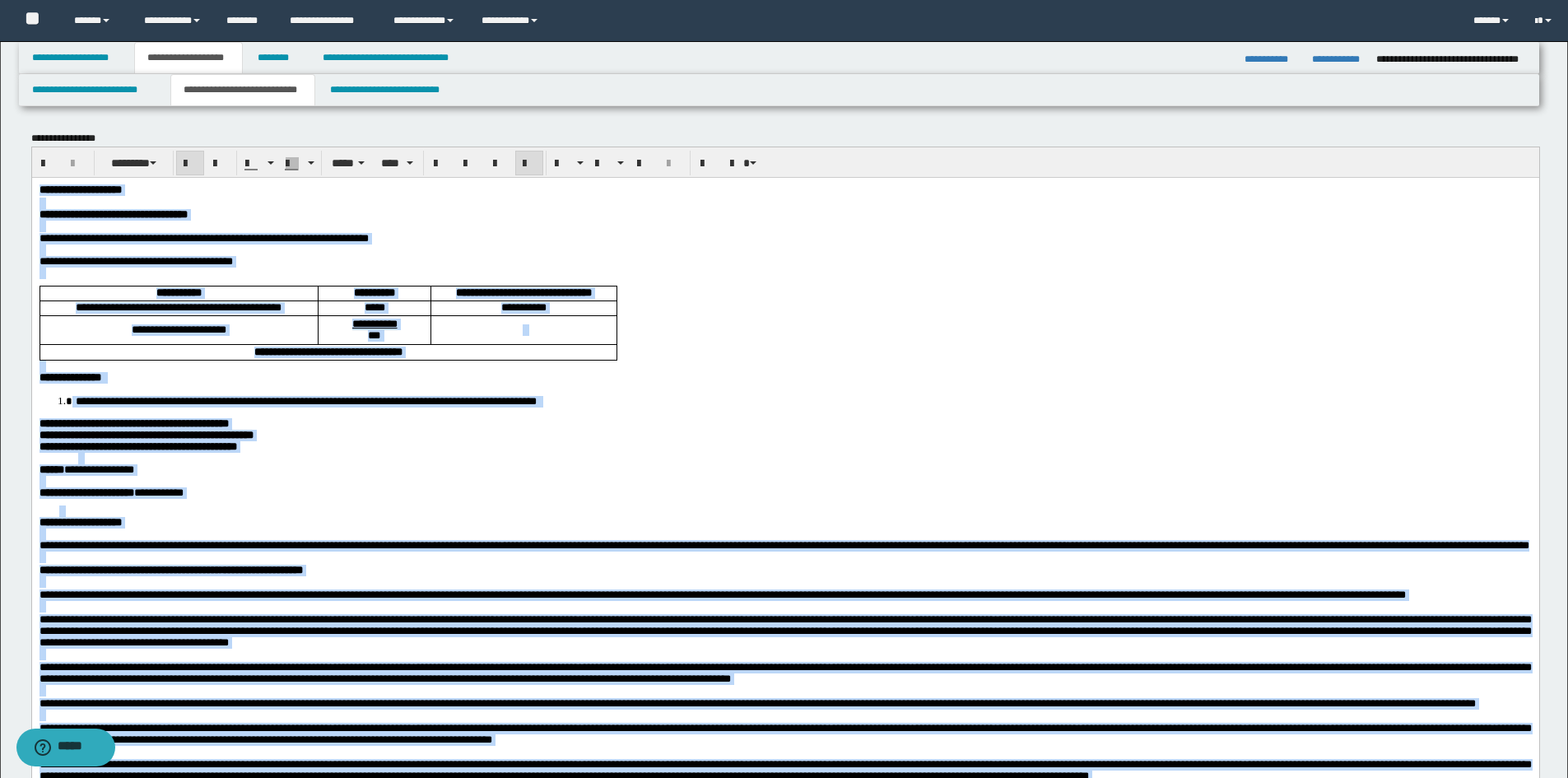 click at bounding box center [529, 164] 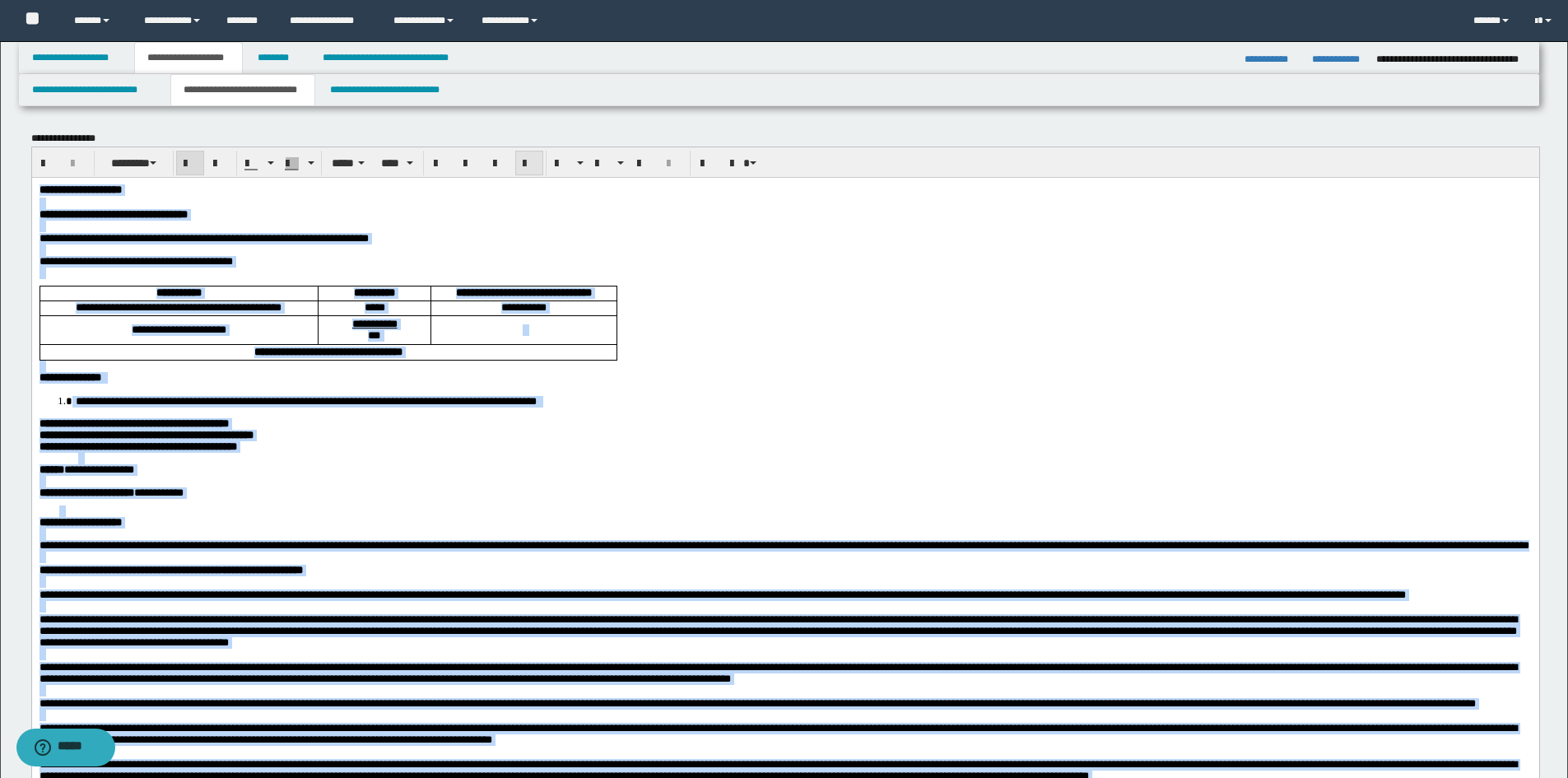 click at bounding box center [529, 164] 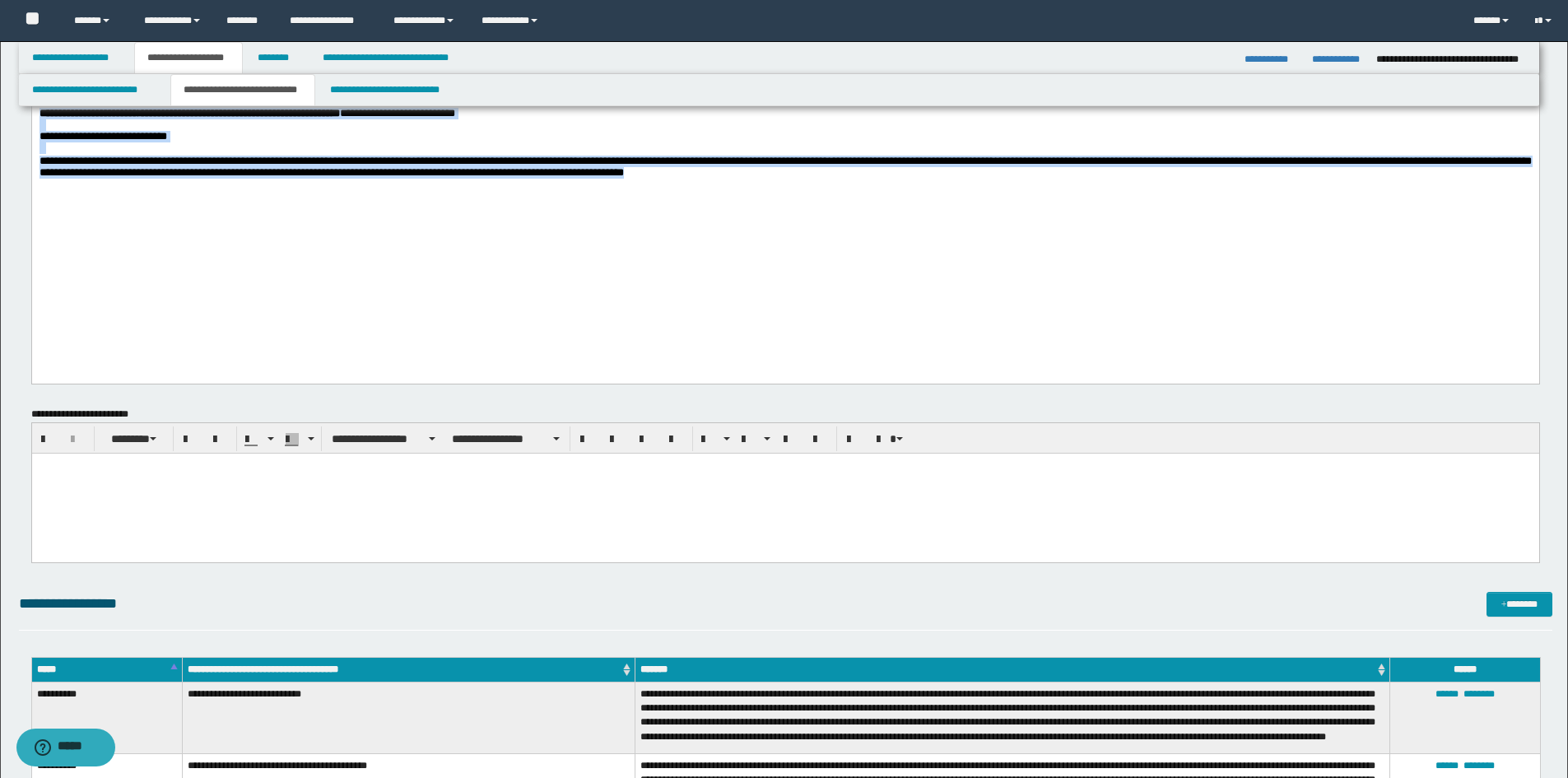 scroll, scrollTop: 659, scrollLeft: 0, axis: vertical 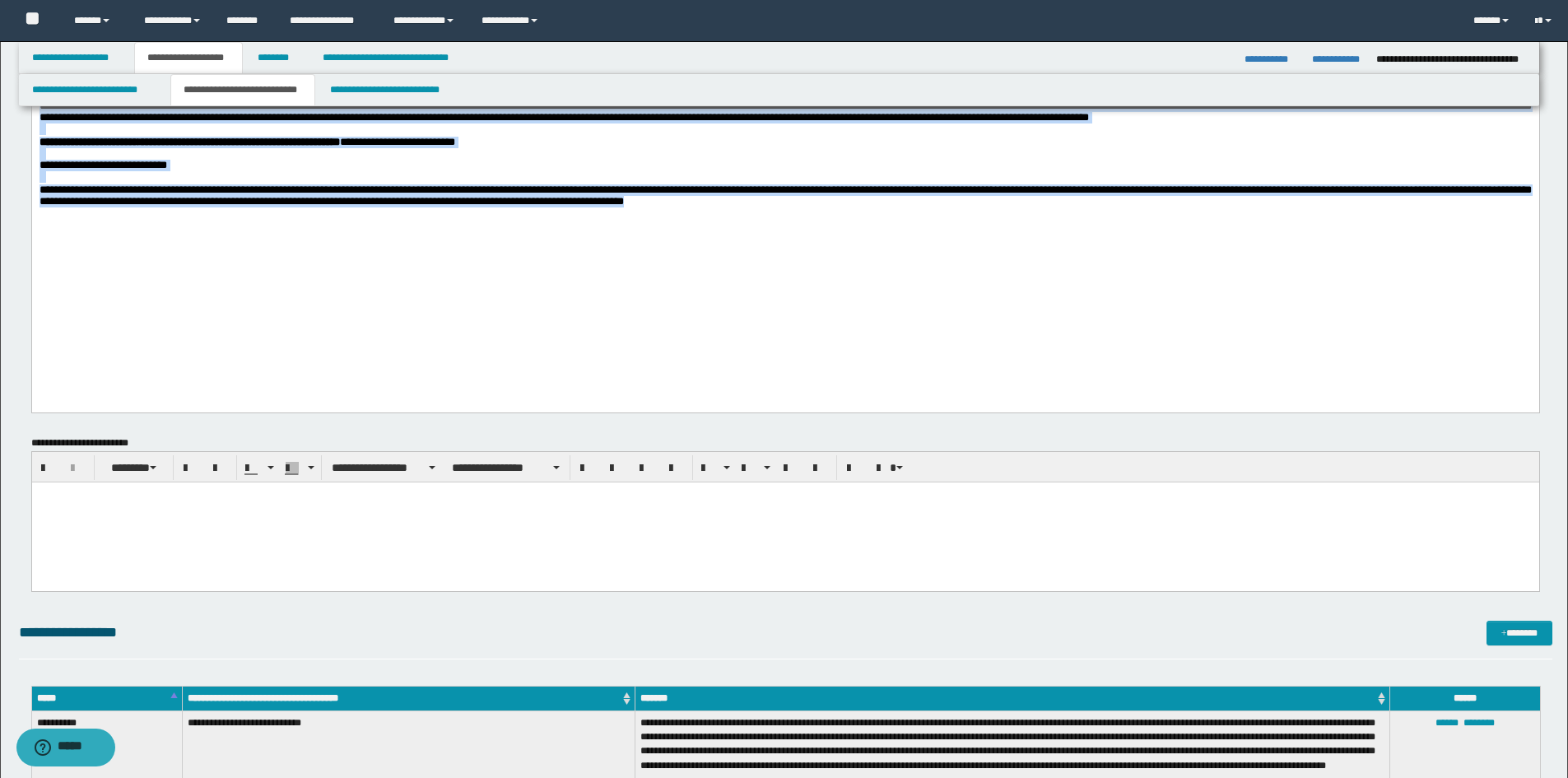 click on "**********" at bounding box center (784, -113) 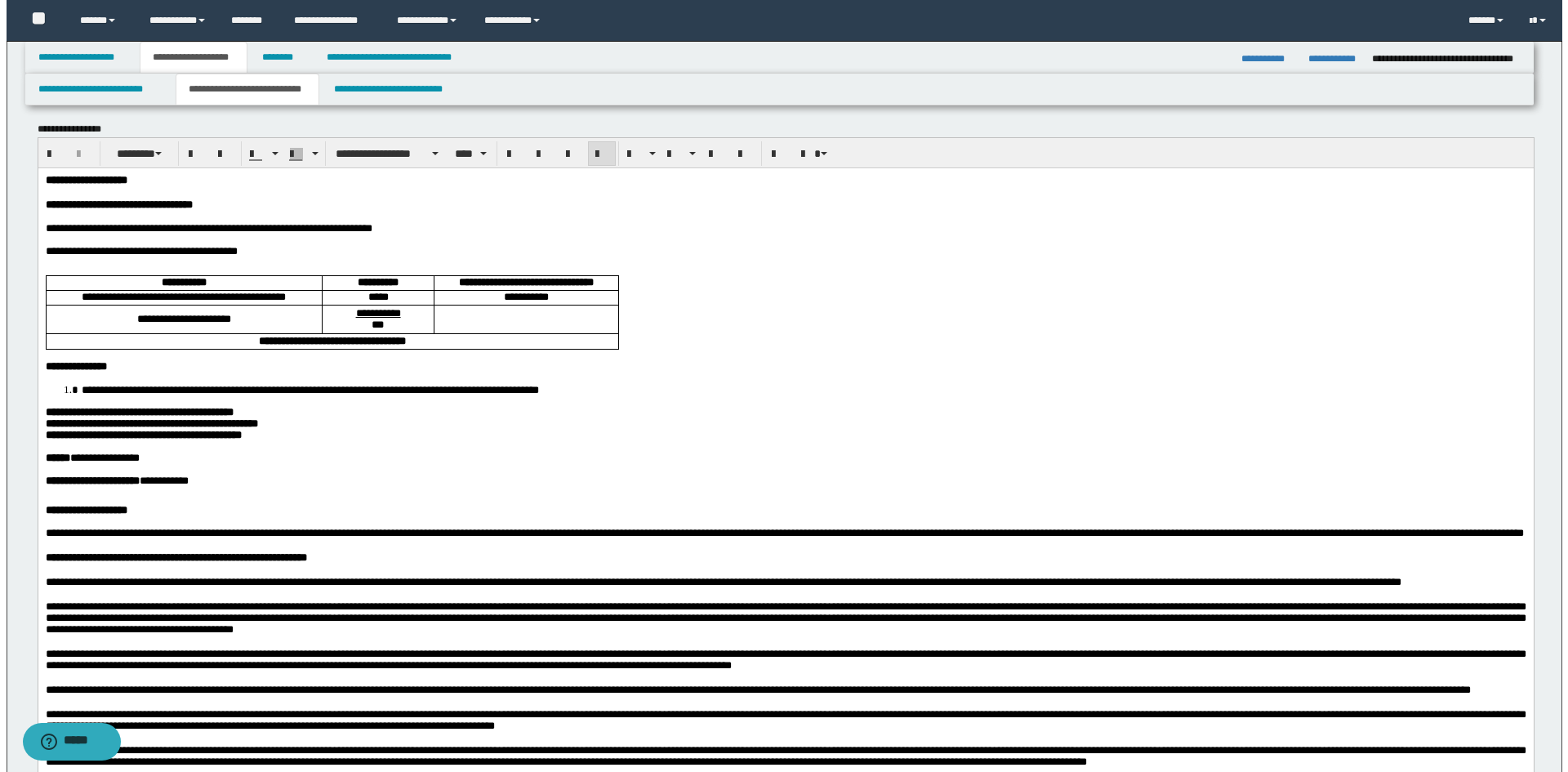 scroll, scrollTop: 0, scrollLeft: 0, axis: both 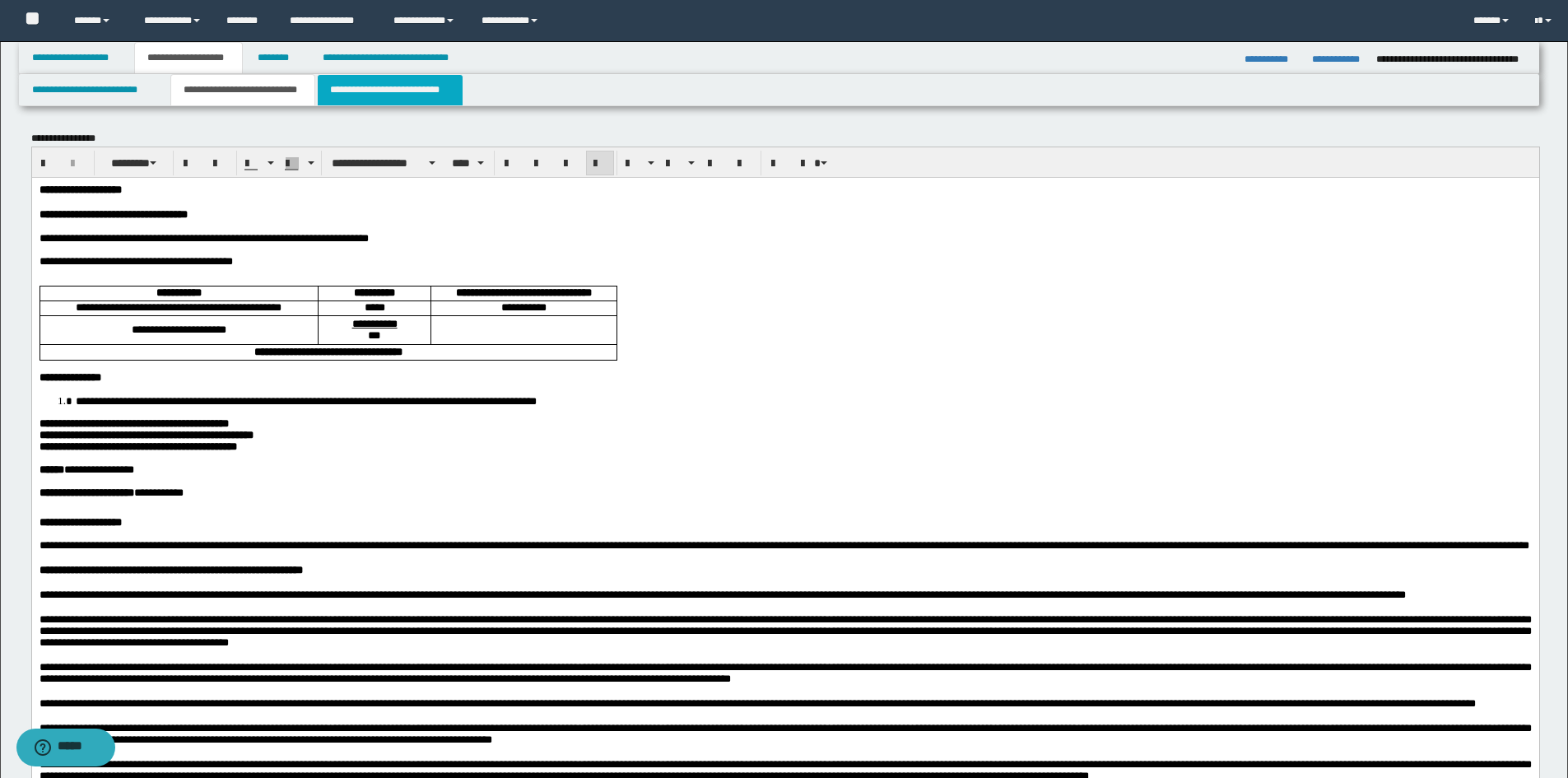 click on "**********" at bounding box center (390, 90) 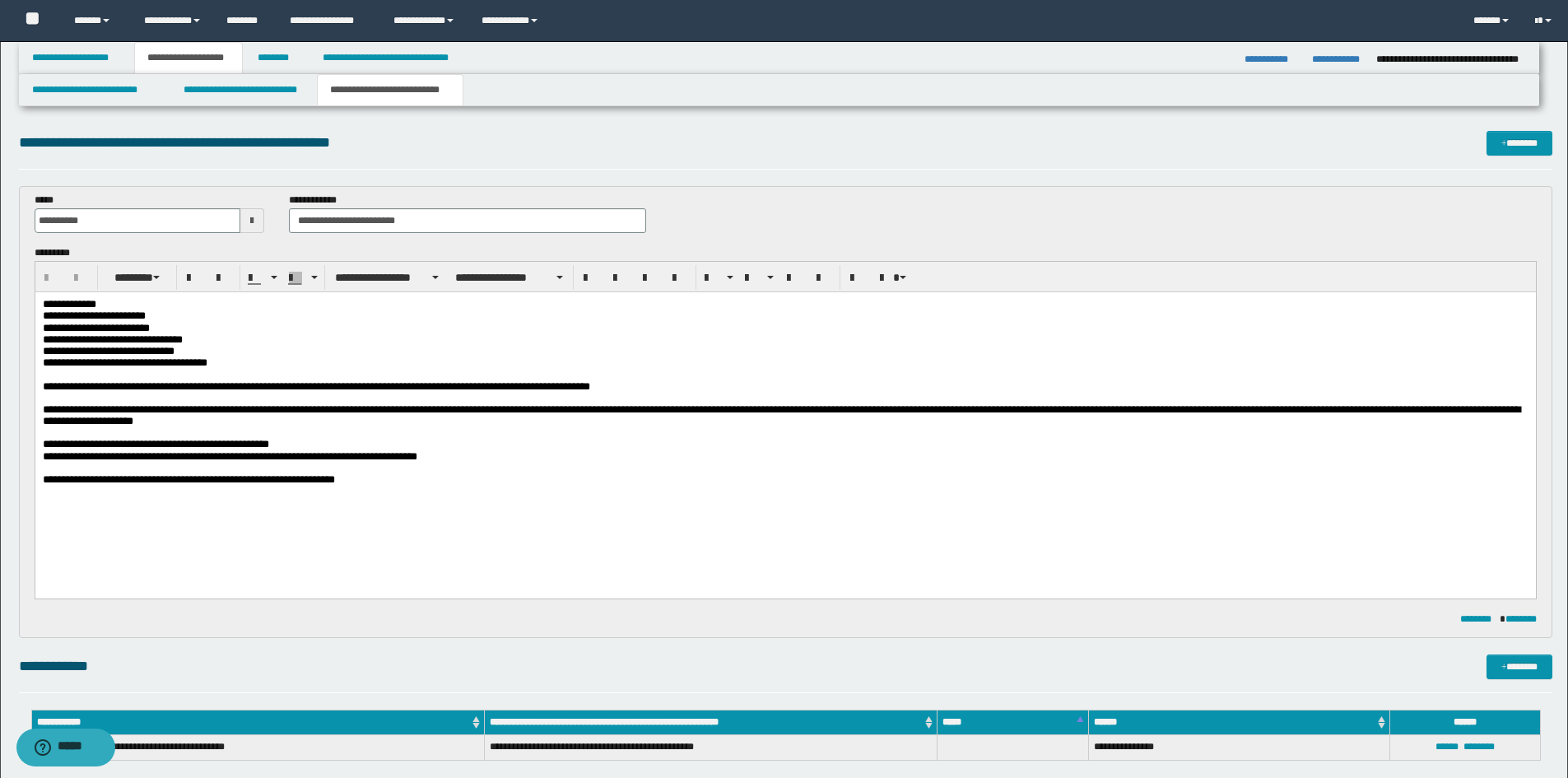 scroll, scrollTop: 0, scrollLeft: 0, axis: both 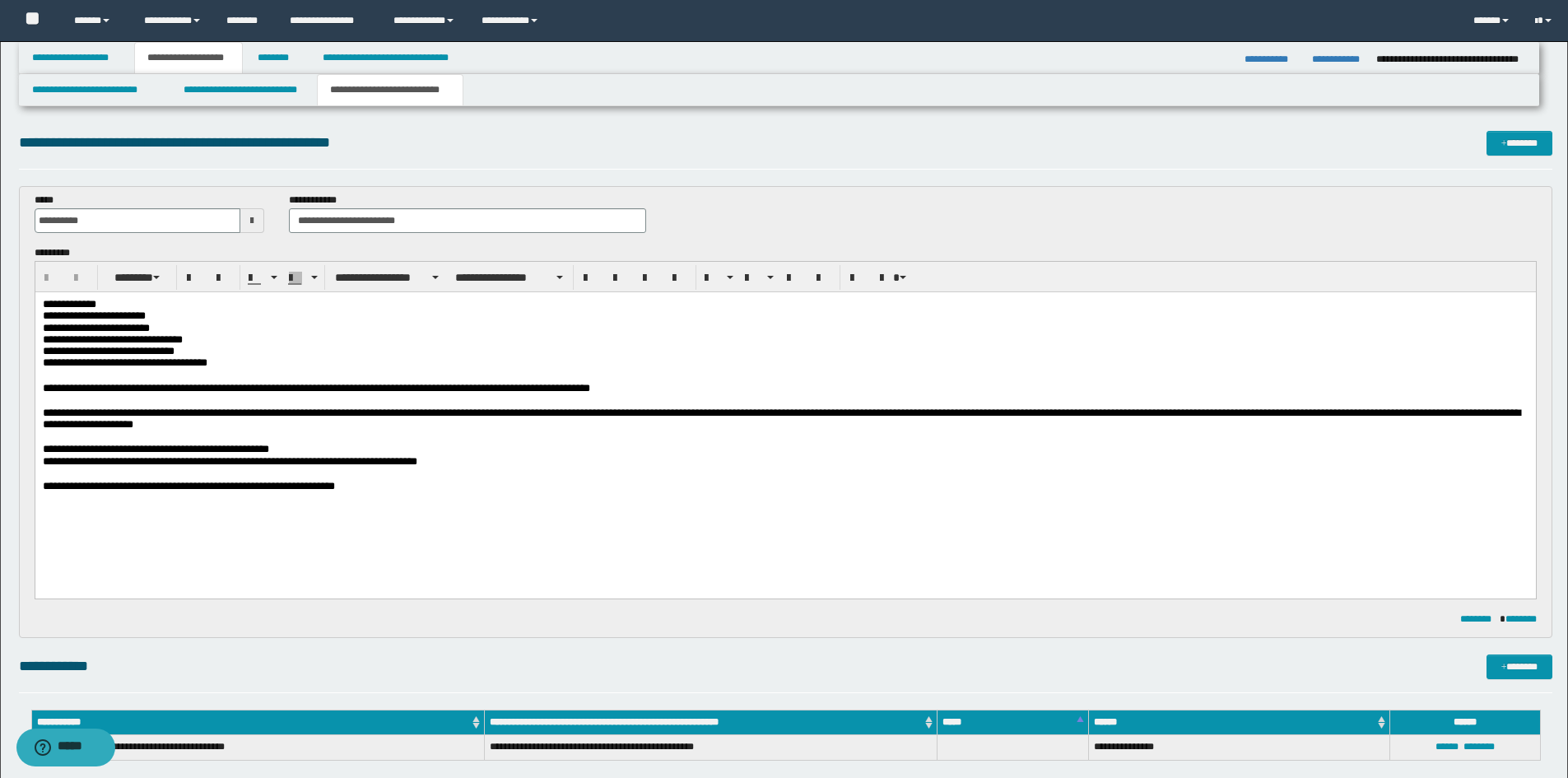 click on "**********" at bounding box center [784, 416] 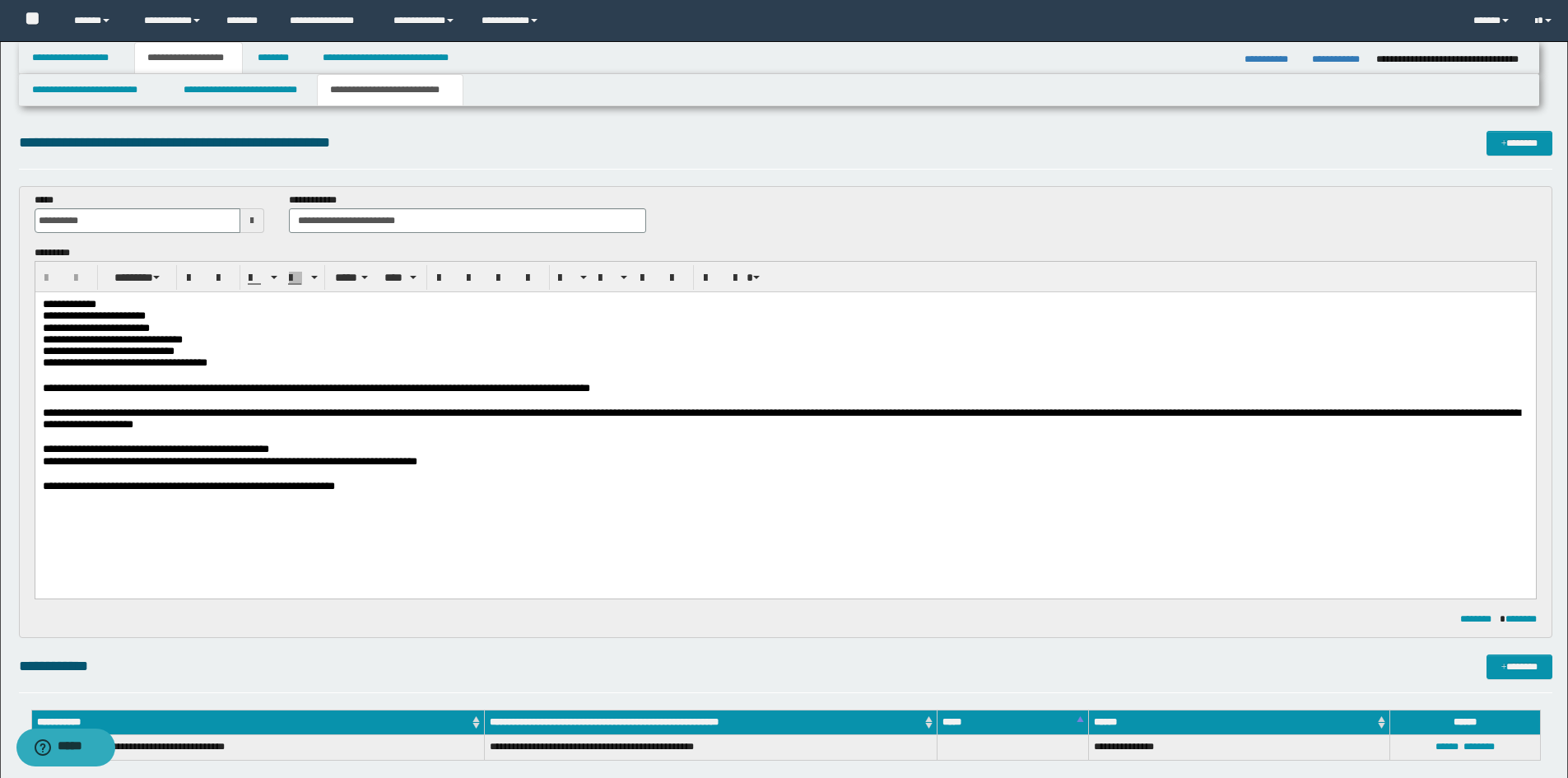 click on "**********" at bounding box center [784, 416] 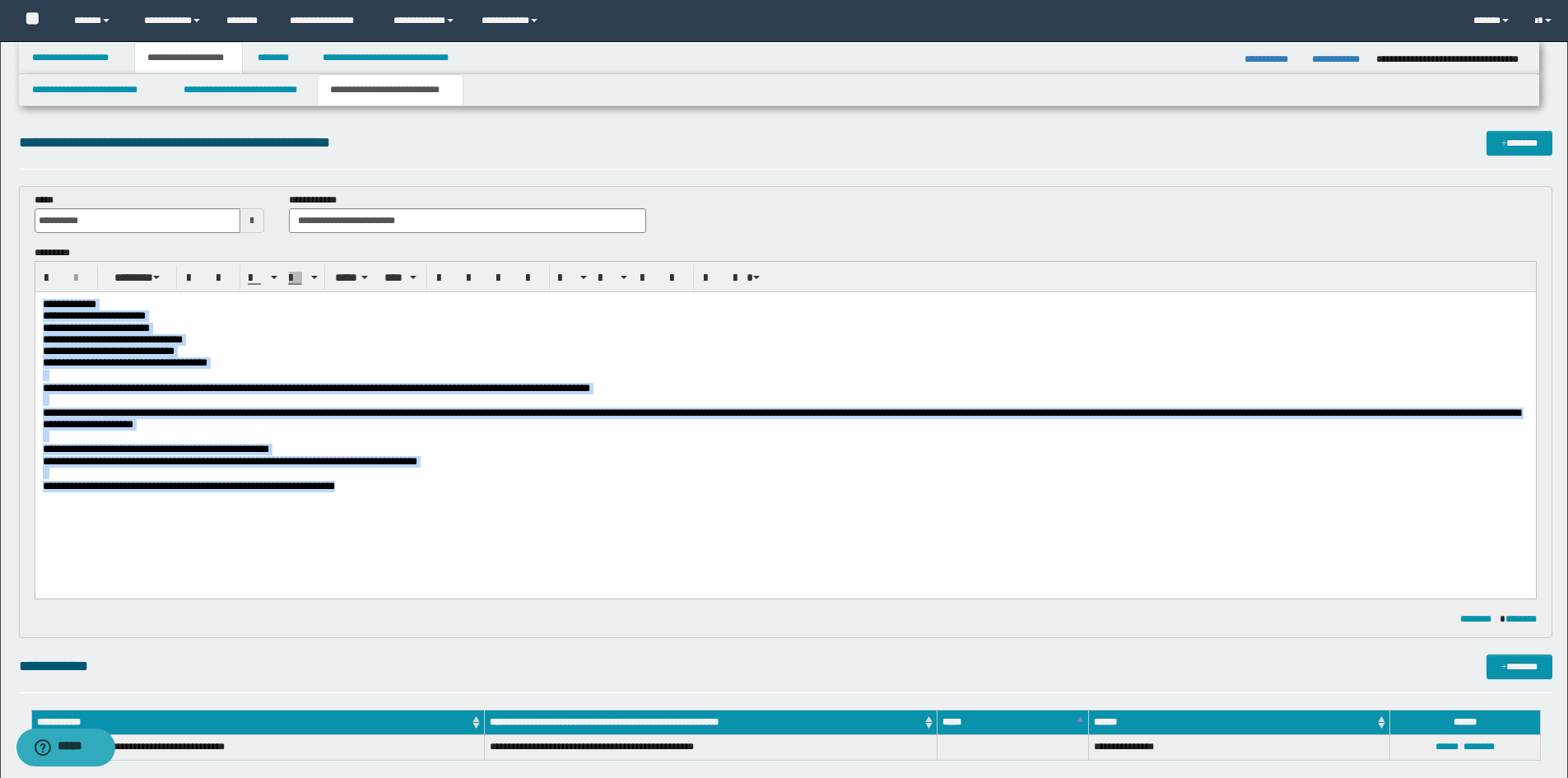 drag, startPoint x: 391, startPoint y: 526, endPoint x: 0, endPoint y: 297, distance: 453.1247 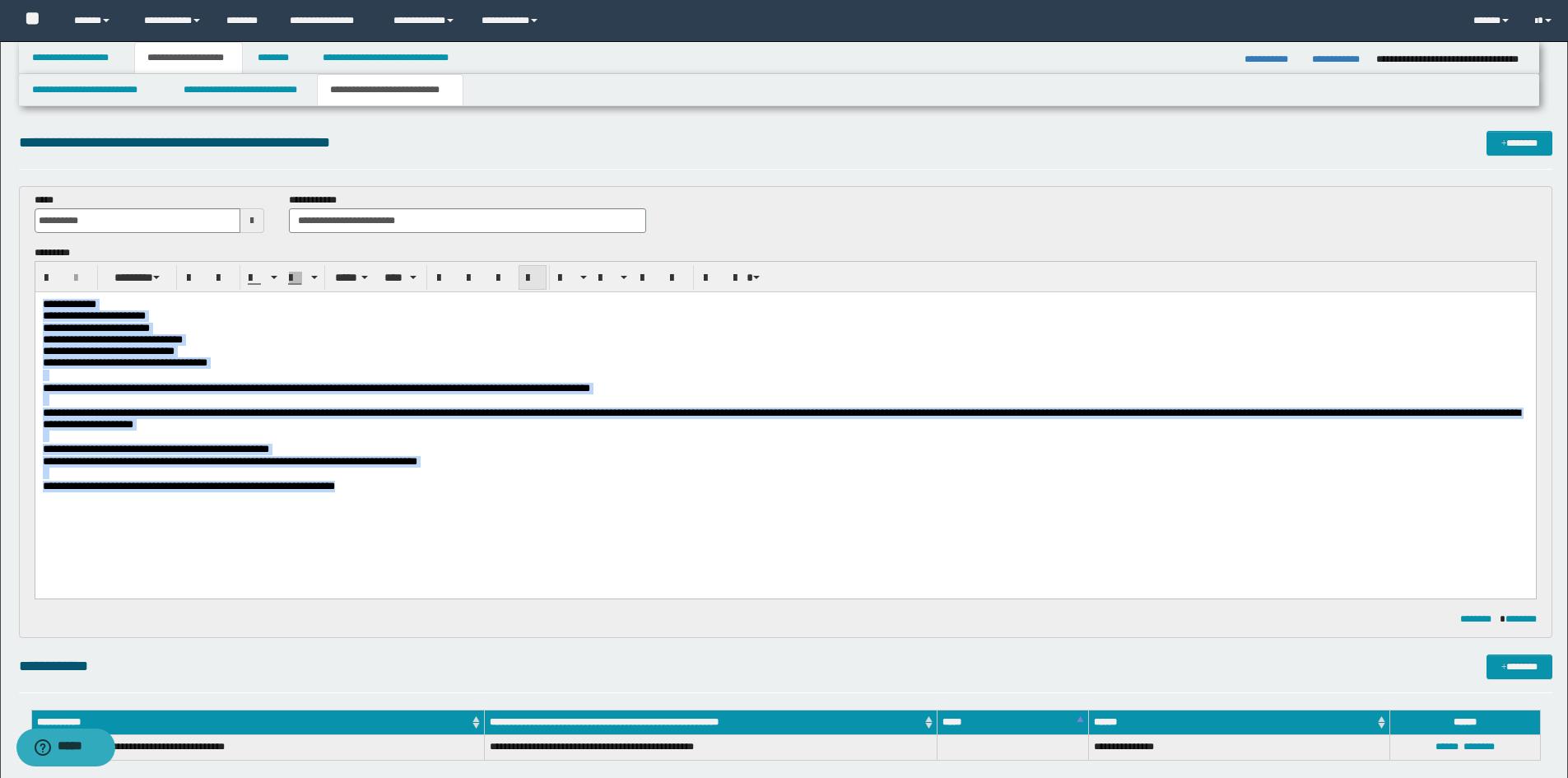 click at bounding box center [533, 278] 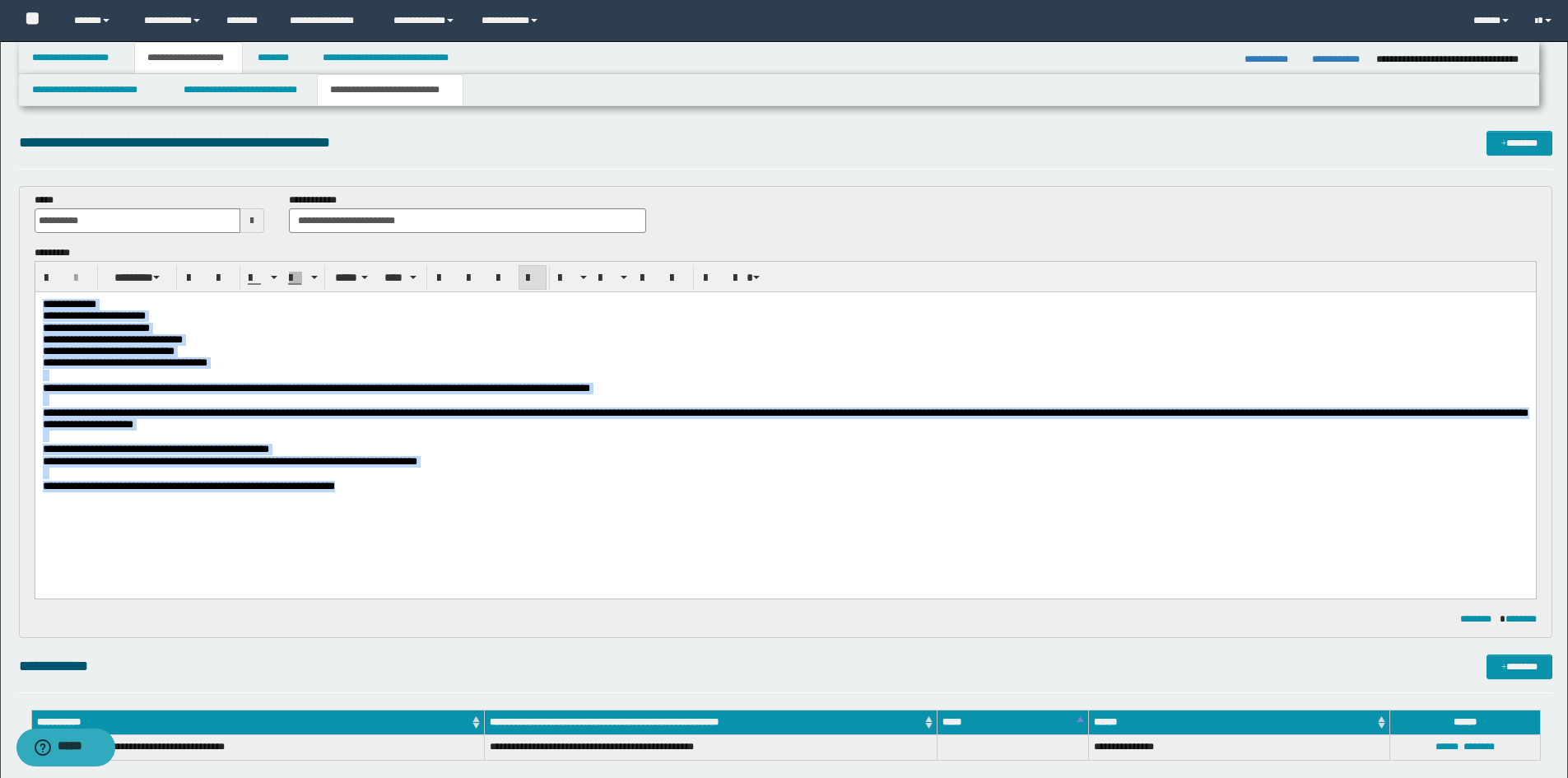 click on "**********" at bounding box center (784, 487) 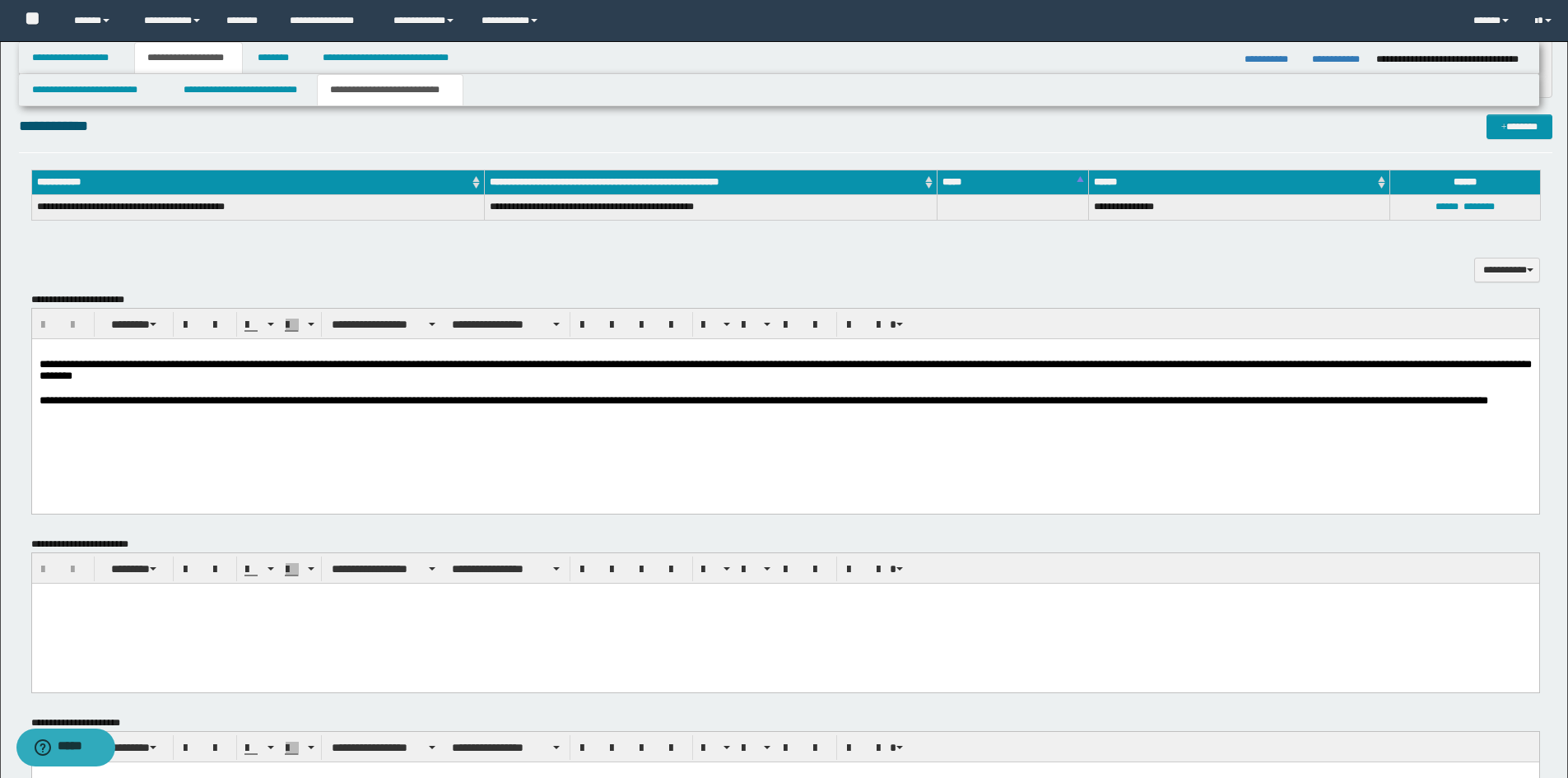 scroll, scrollTop: 576, scrollLeft: 0, axis: vertical 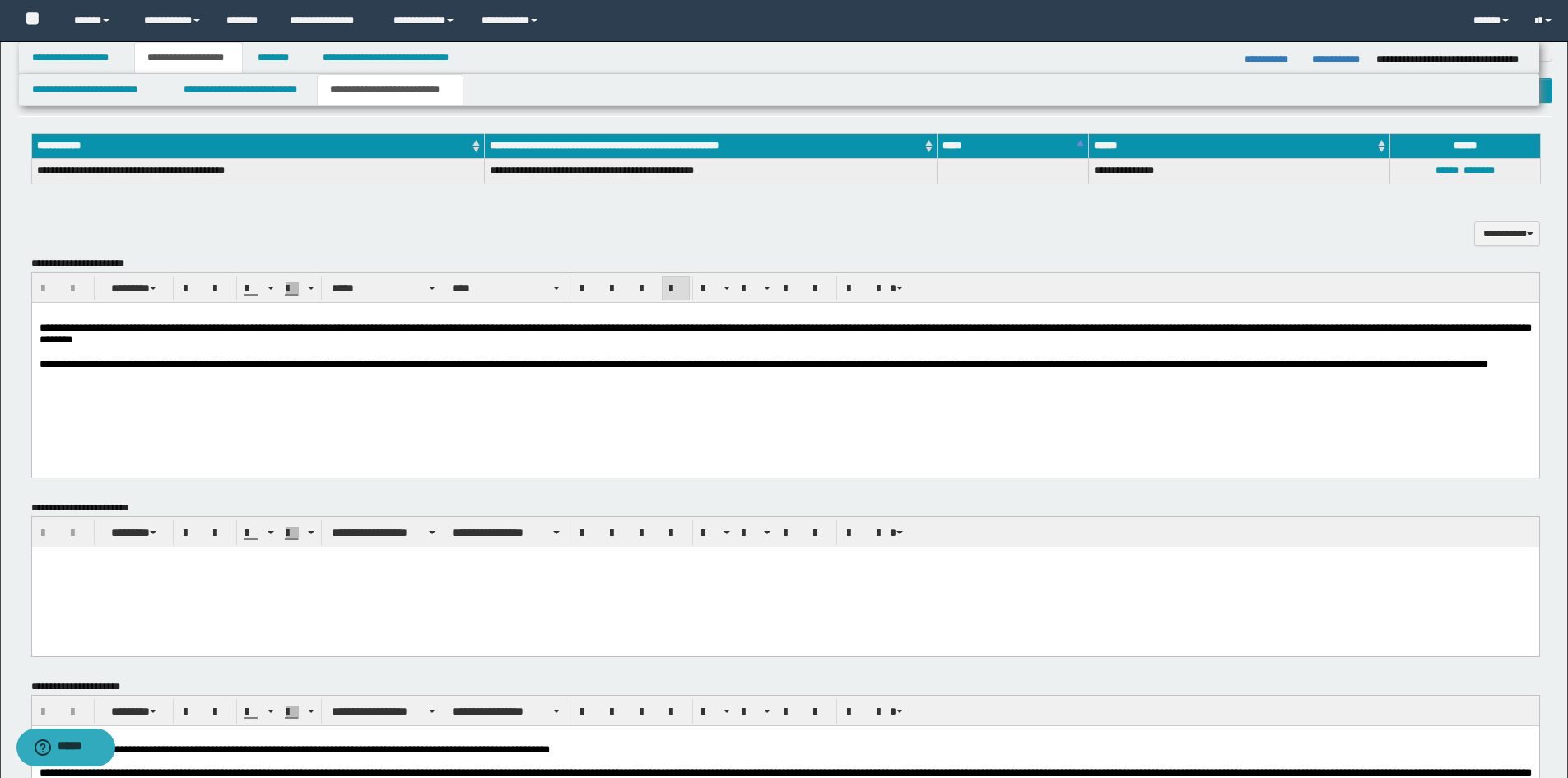 click on "**********" at bounding box center (784, 333) 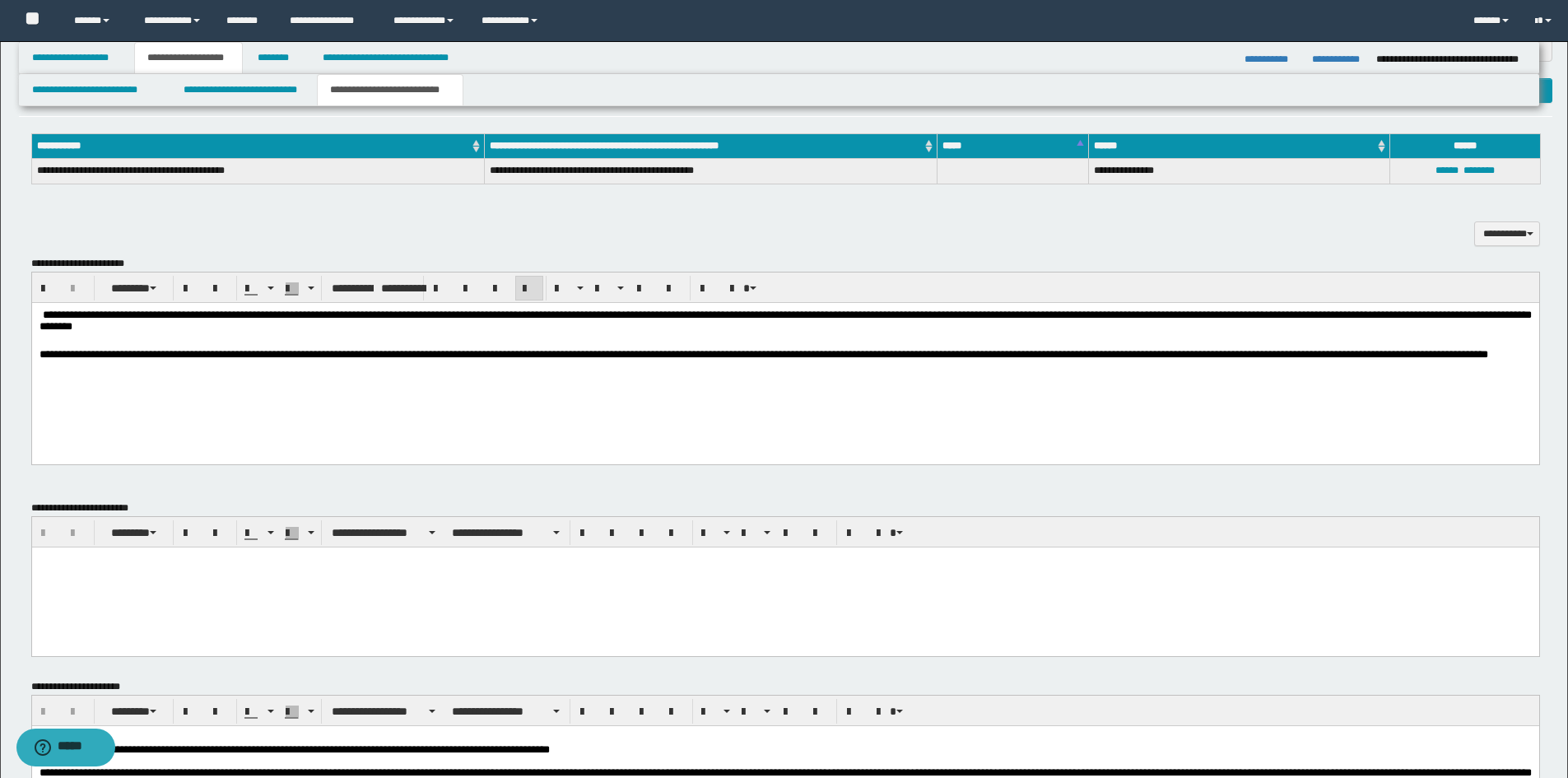 type 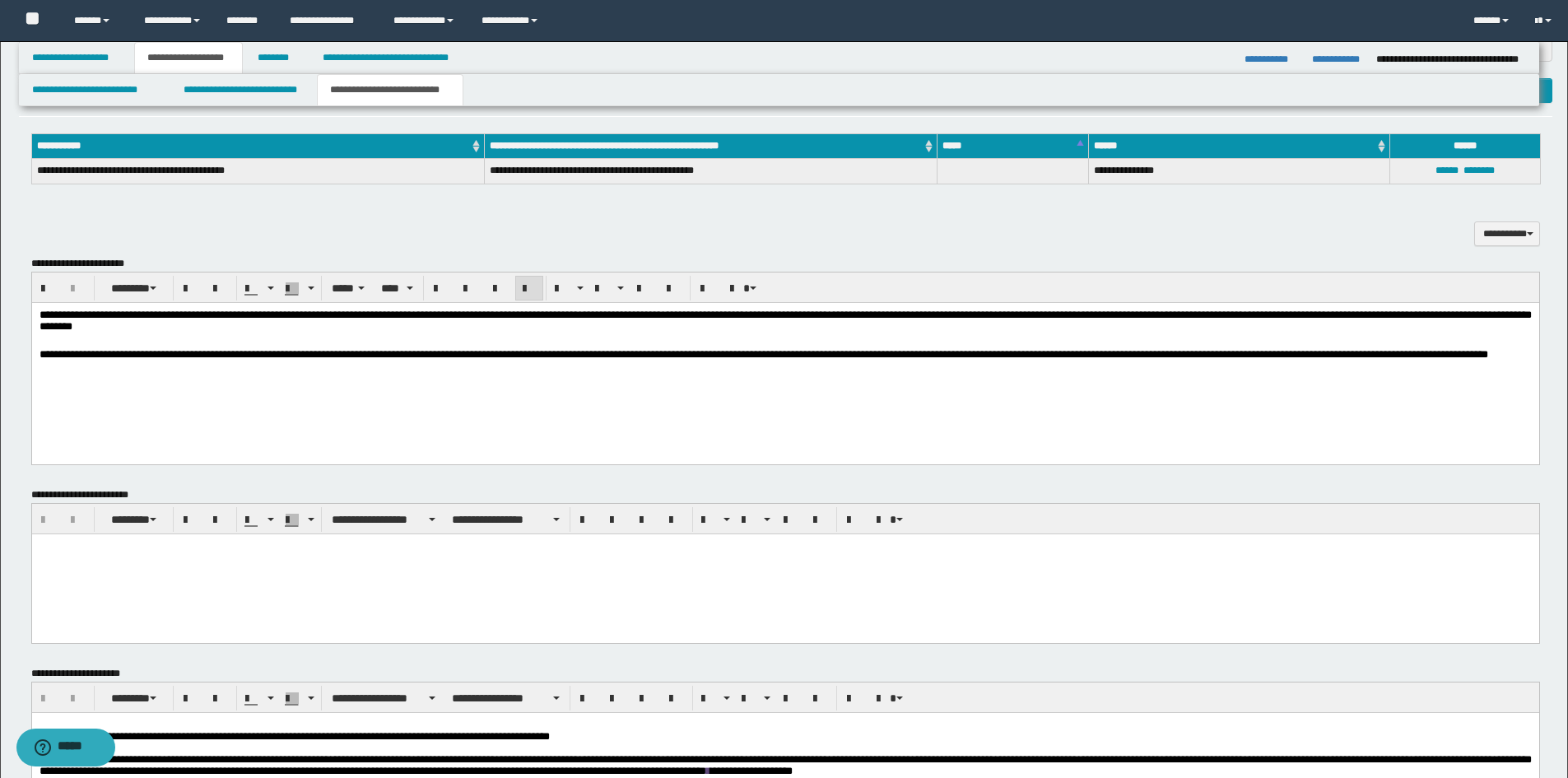 click on "**********" at bounding box center [784, 356] 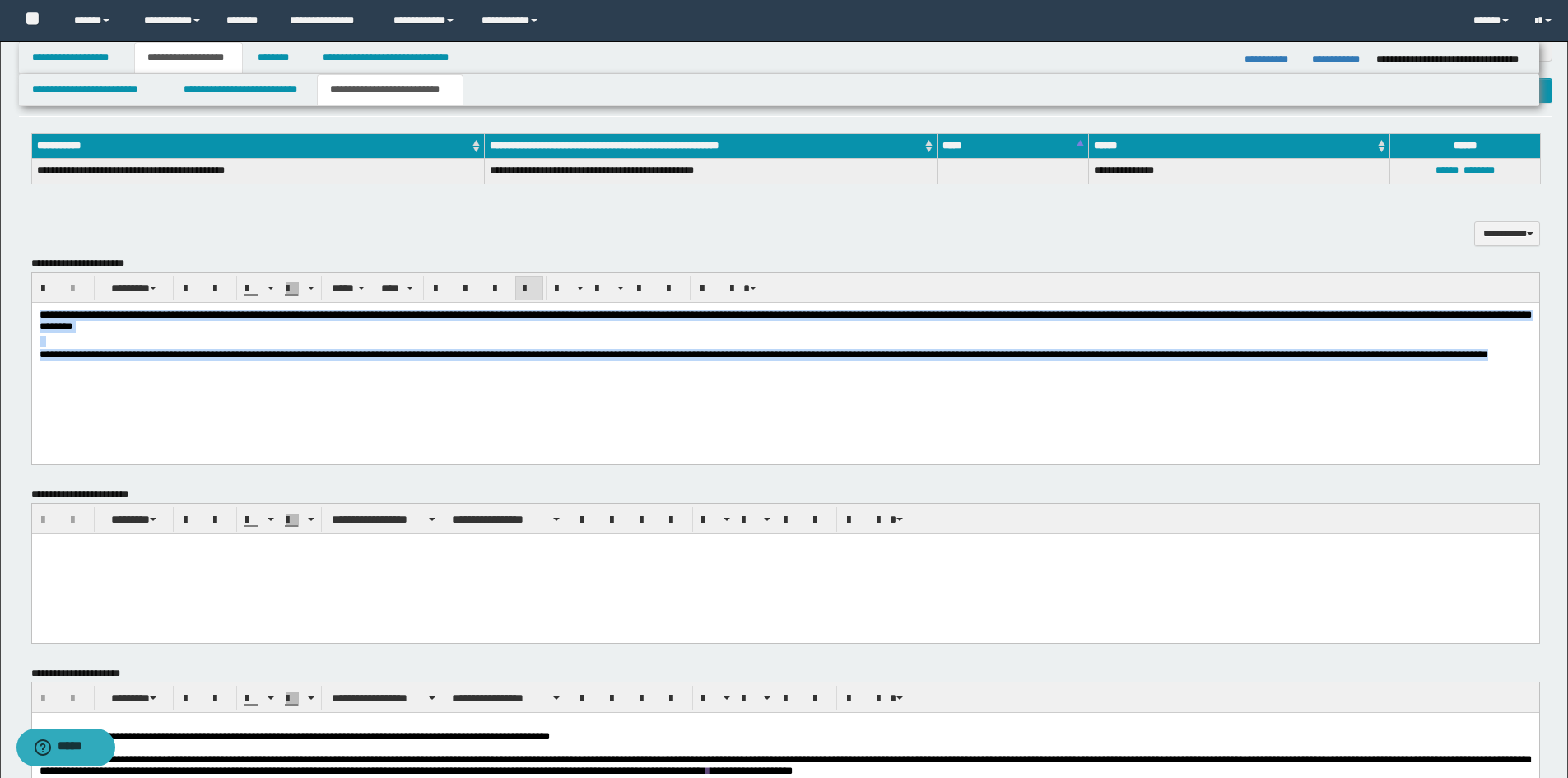 drag, startPoint x: 286, startPoint y: 376, endPoint x: 210, endPoint y: 327, distance: 90.42677 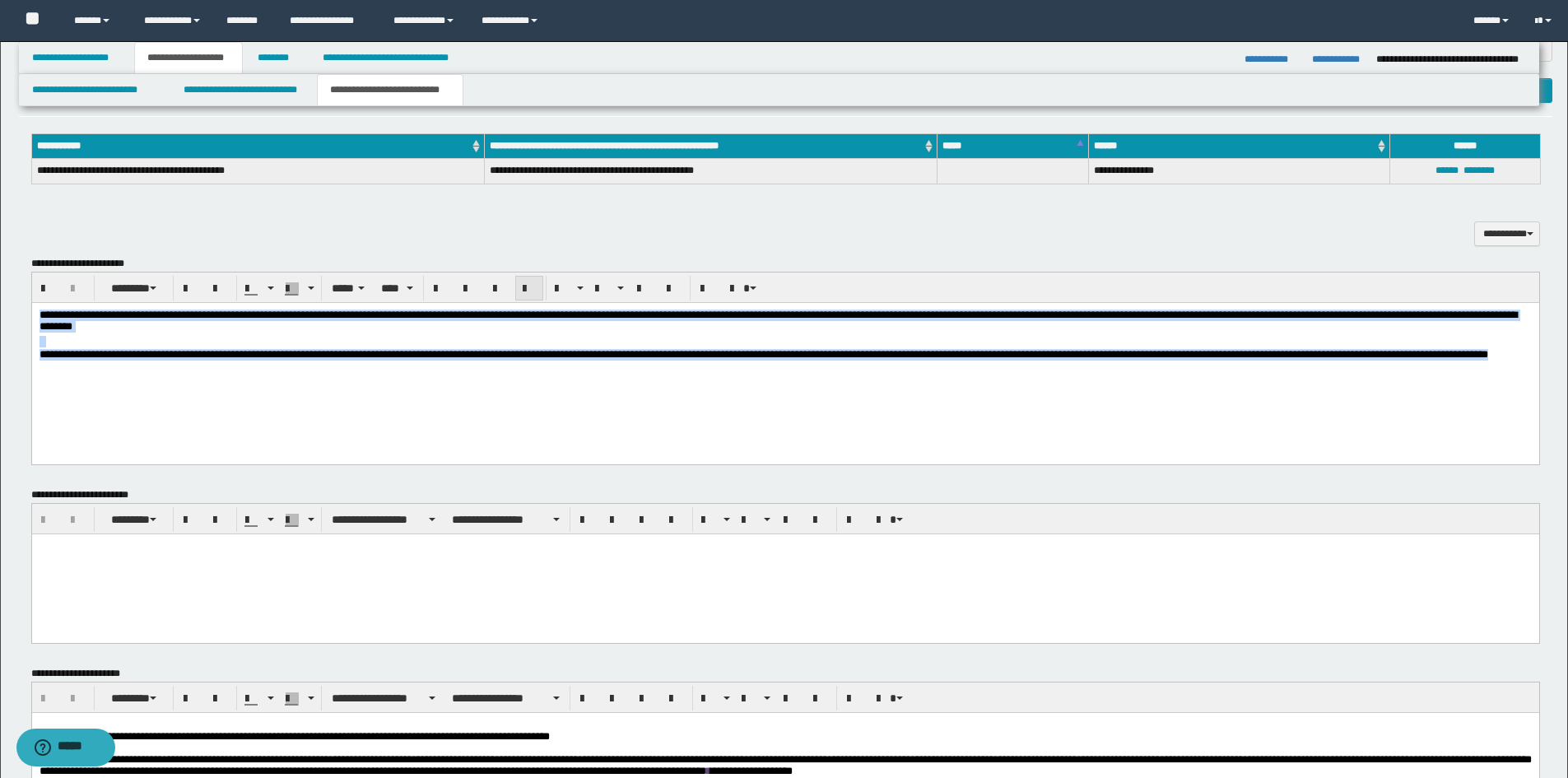 click at bounding box center (529, 289) 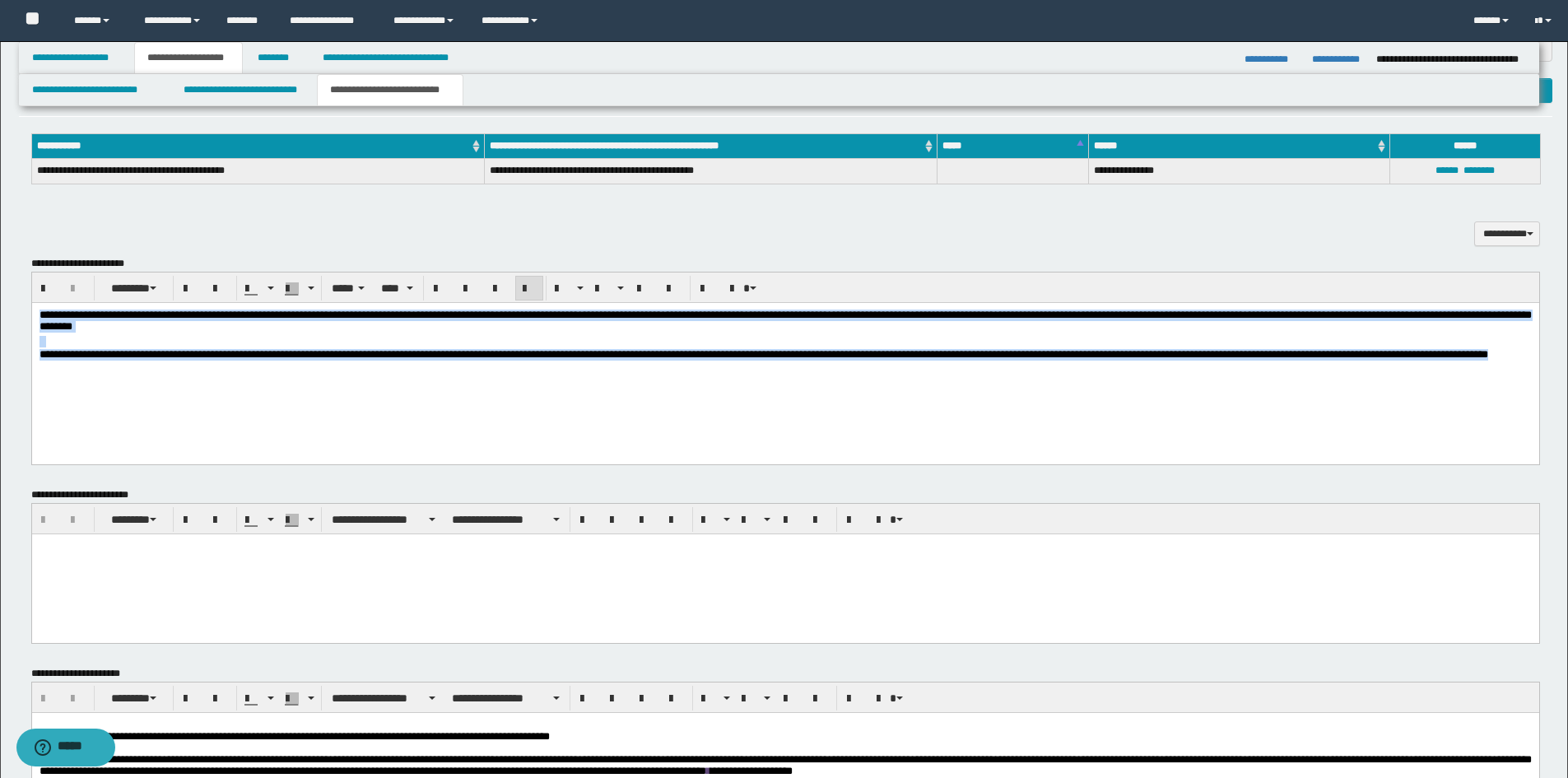 click on "**********" at bounding box center (763, 354) 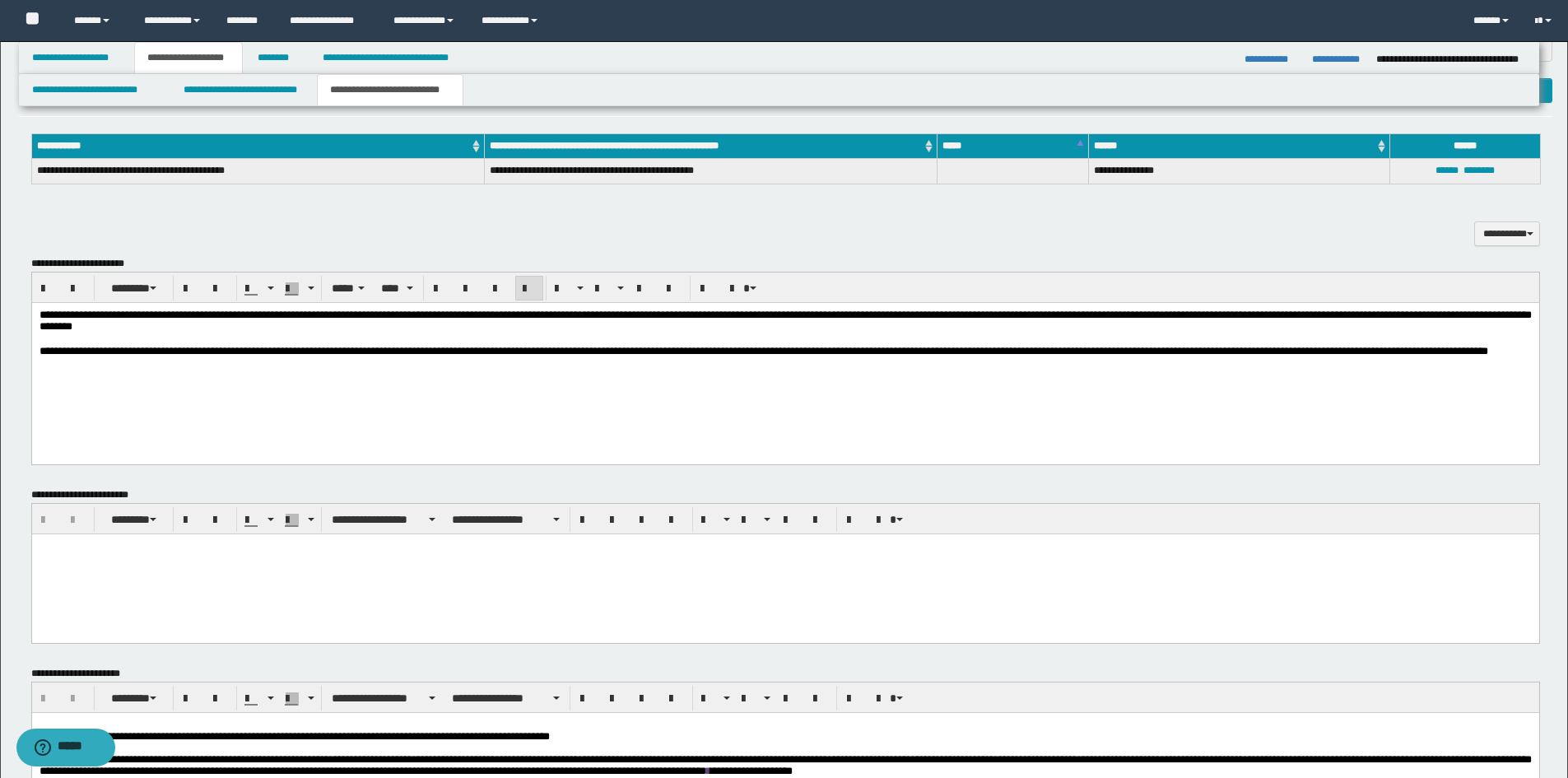 click on "**********" at bounding box center (784, 354) 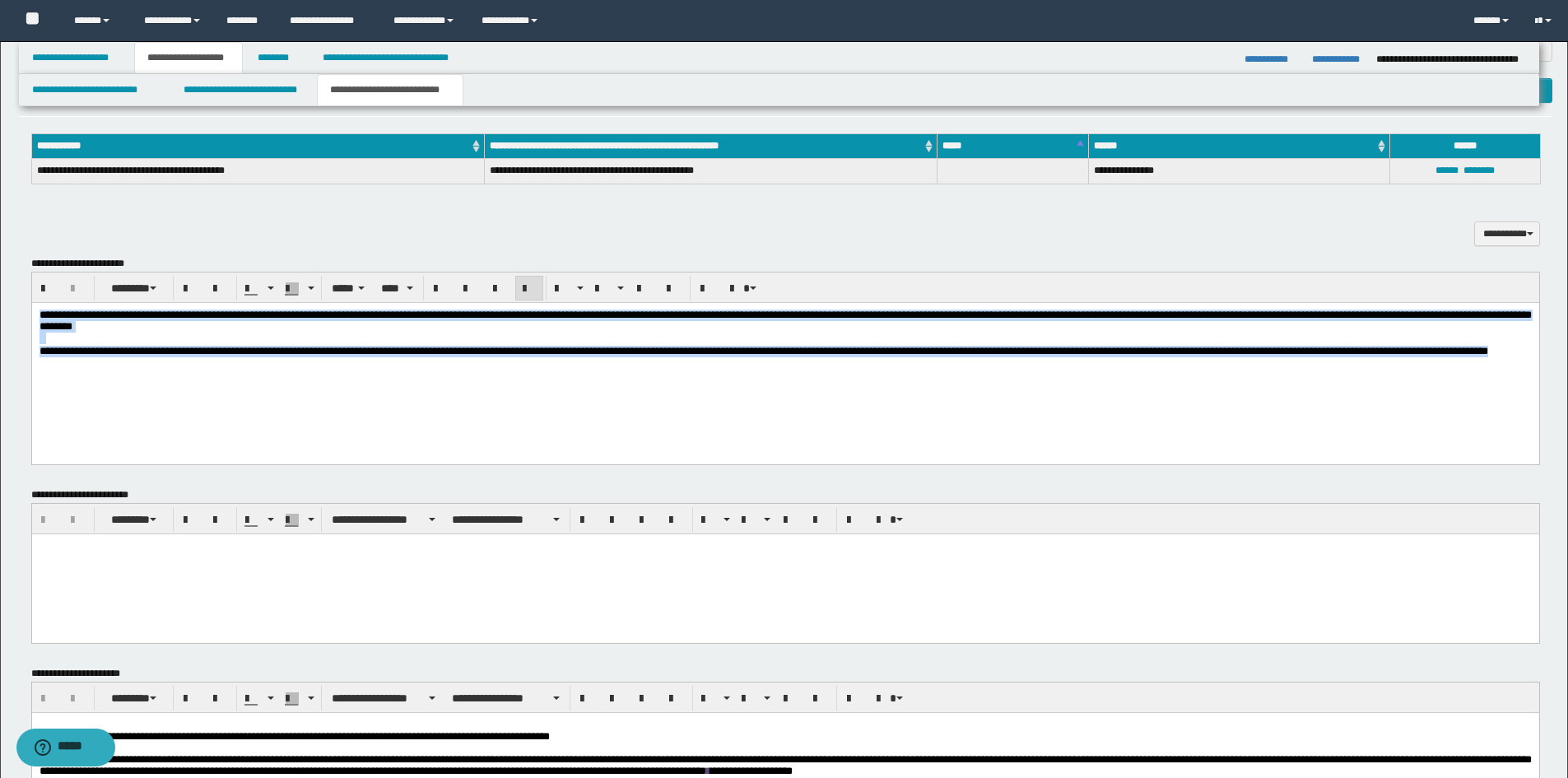 drag, startPoint x: 259, startPoint y: 370, endPoint x: -1, endPoint y: 221, distance: 299.66815 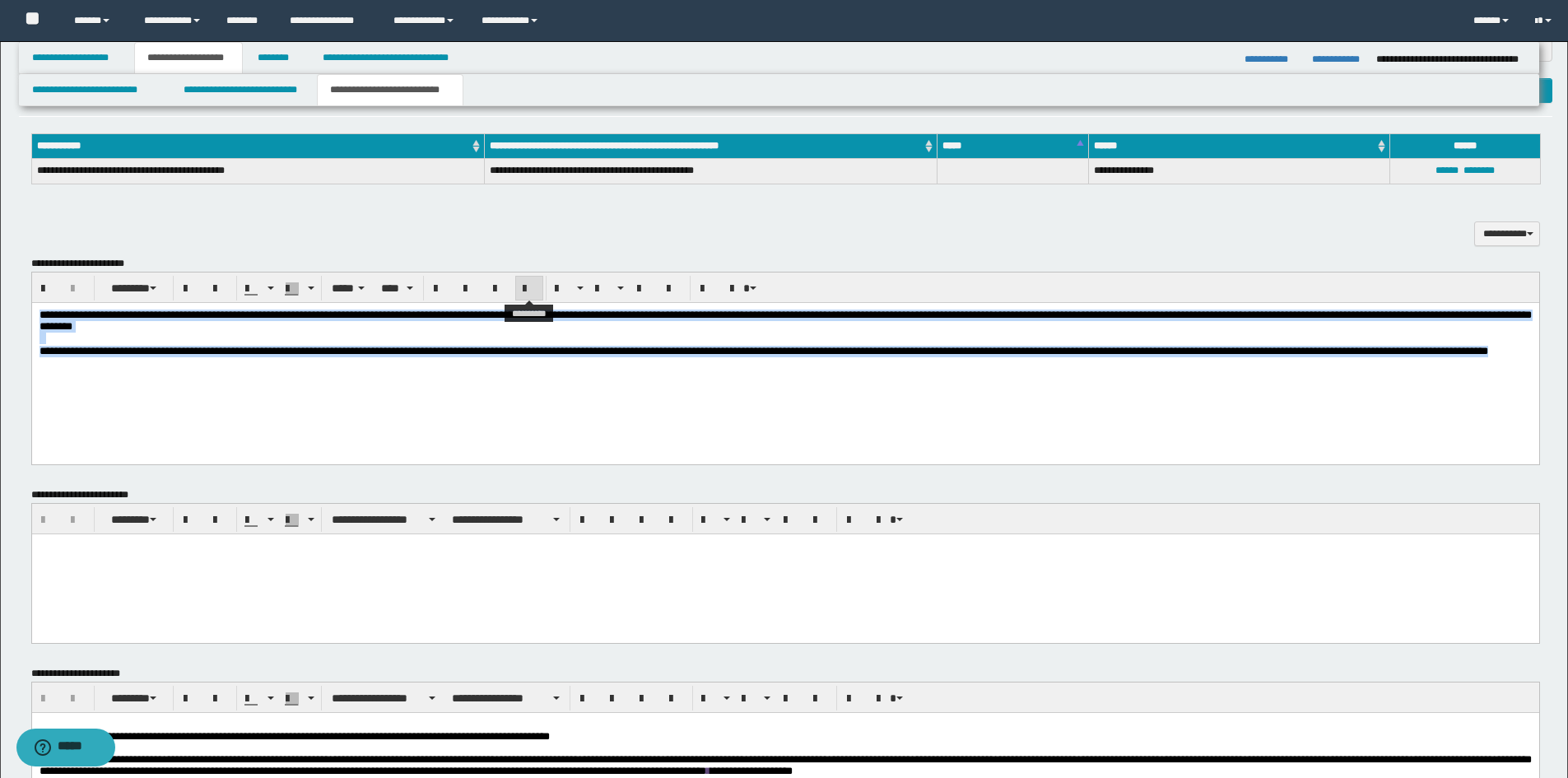 click at bounding box center (529, 289) 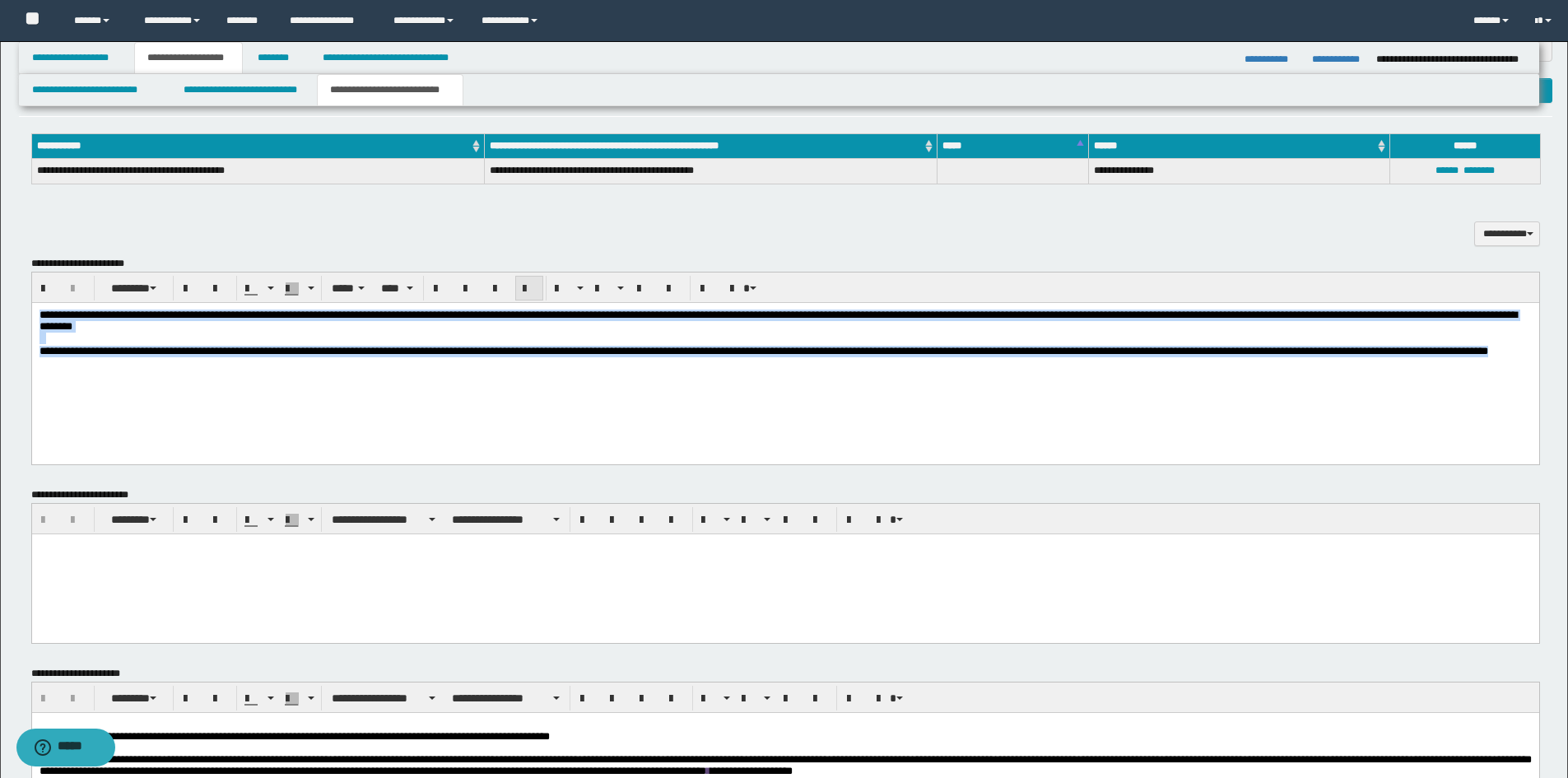 click at bounding box center [529, 289] 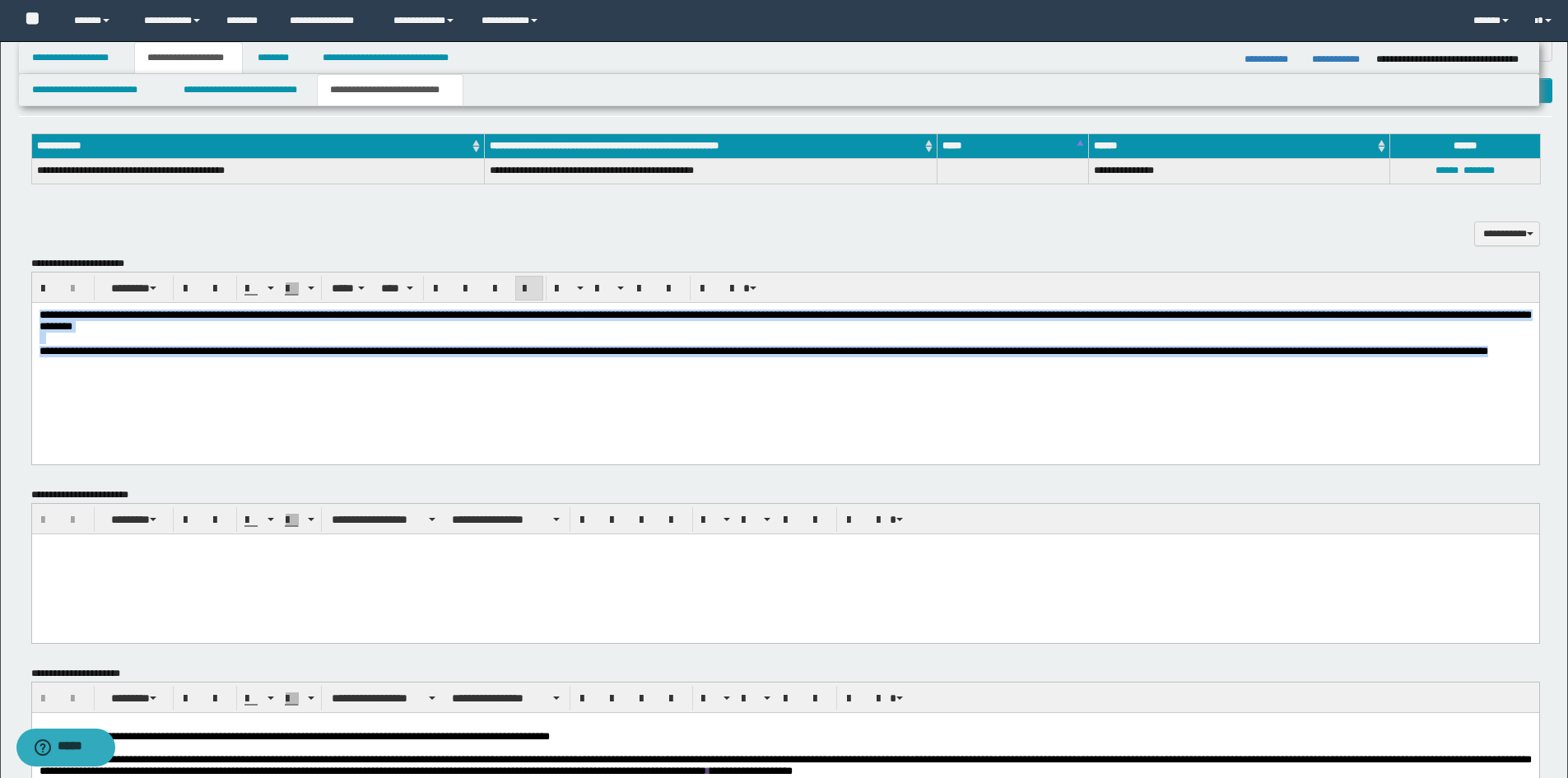 click on "**********" at bounding box center (784, 352) 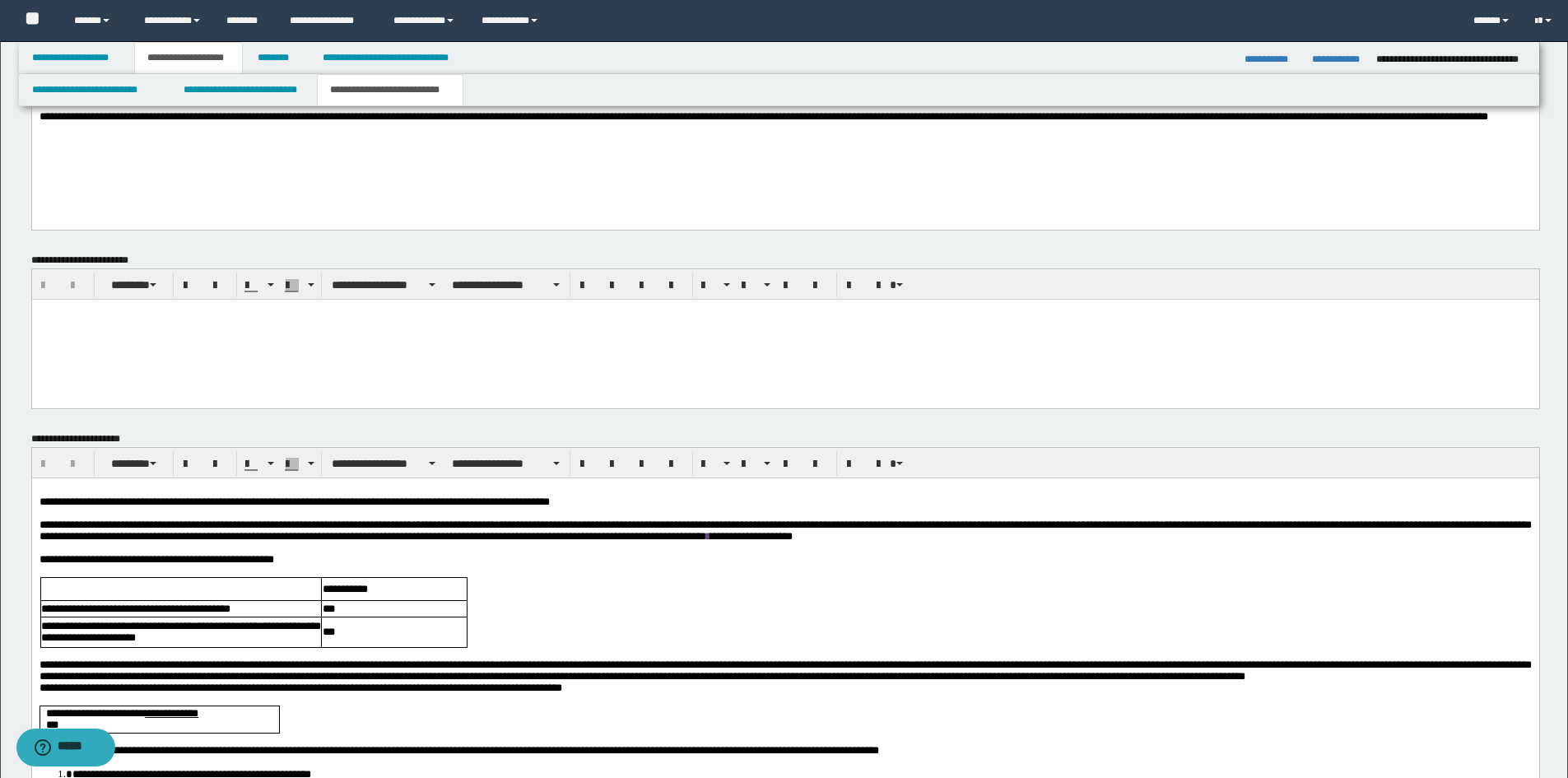 scroll, scrollTop: 988, scrollLeft: 0, axis: vertical 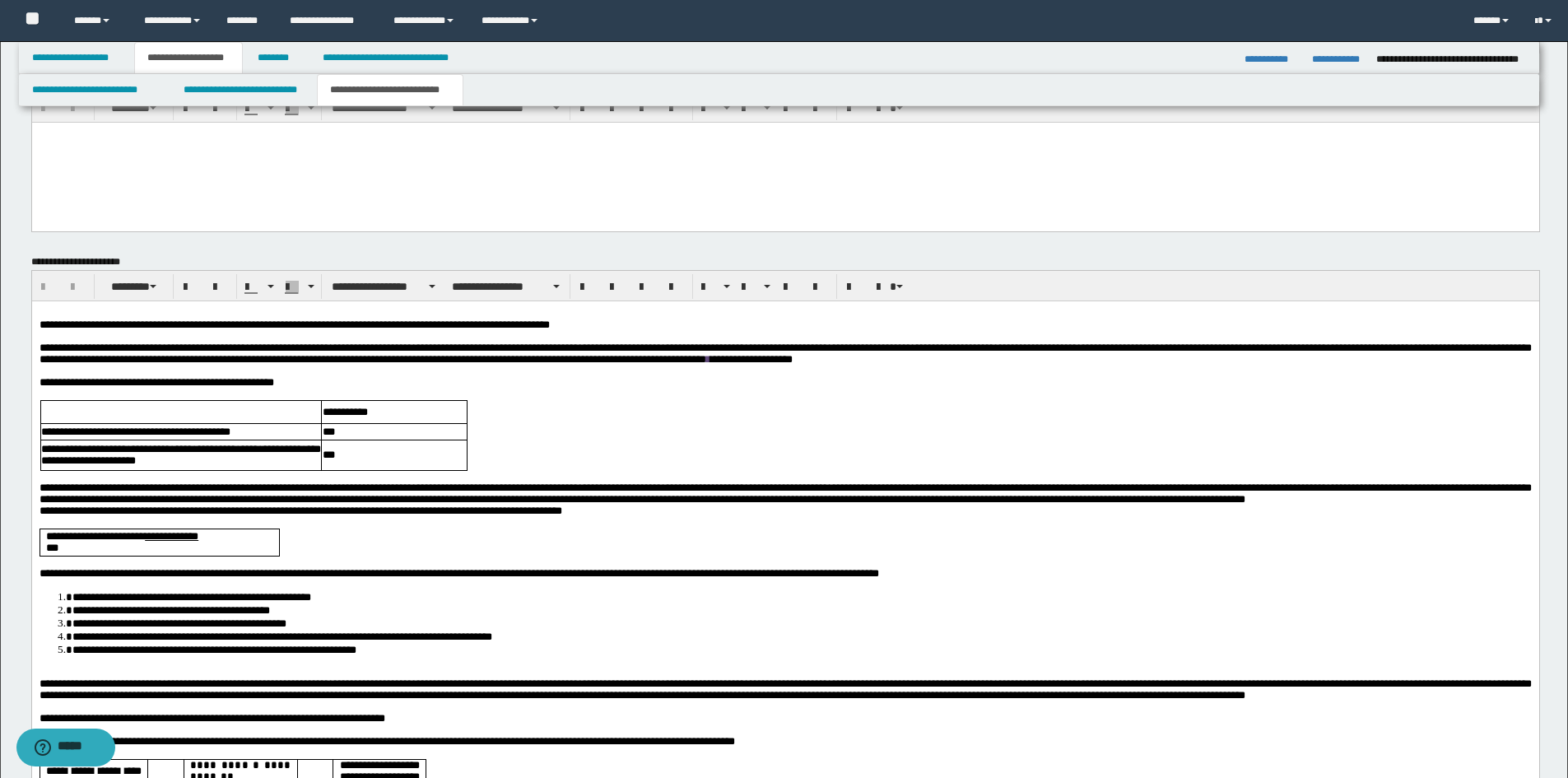 click on "**********" at bounding box center (784, 648) 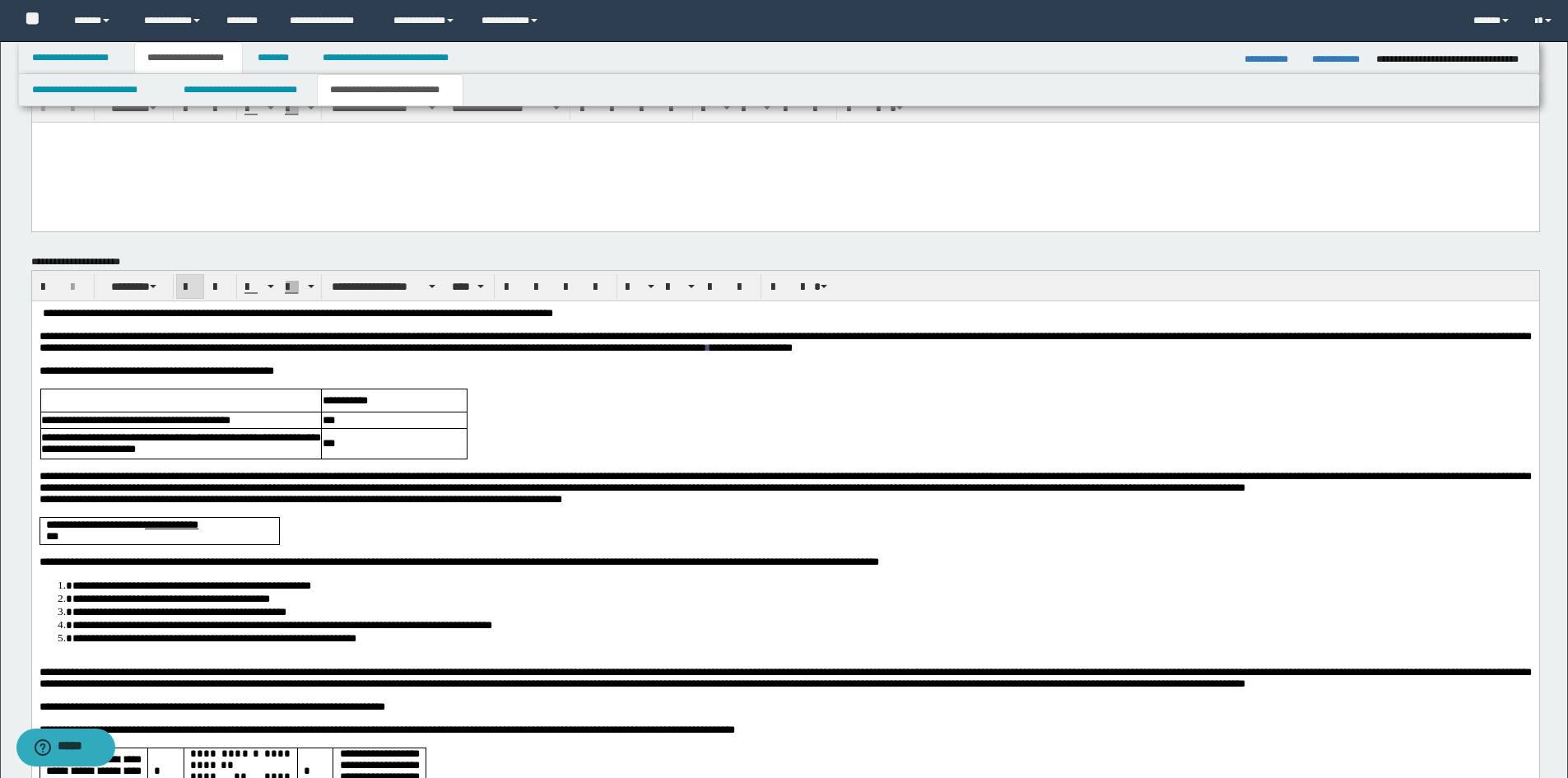 type 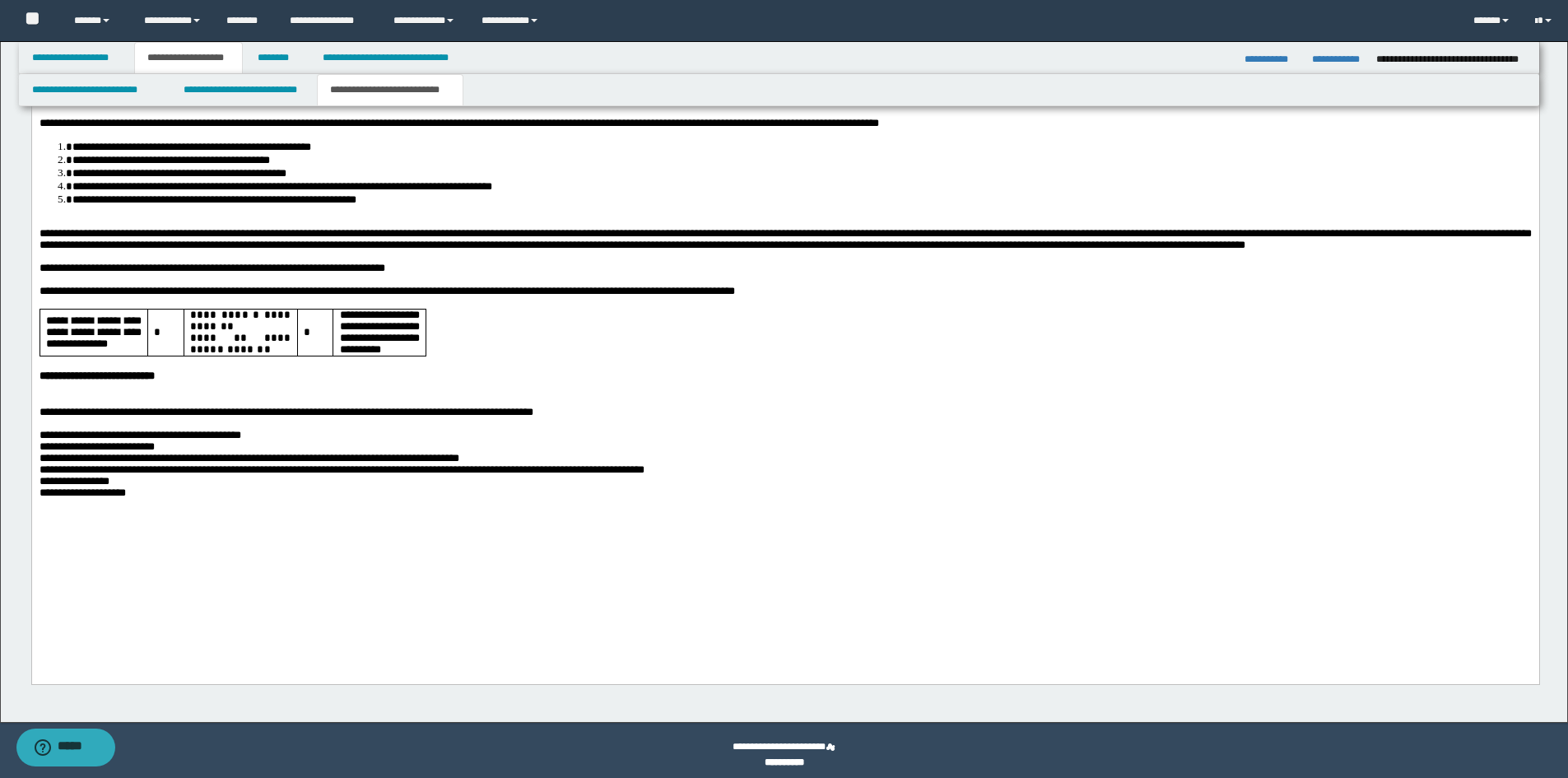 scroll, scrollTop: 1435, scrollLeft: 0, axis: vertical 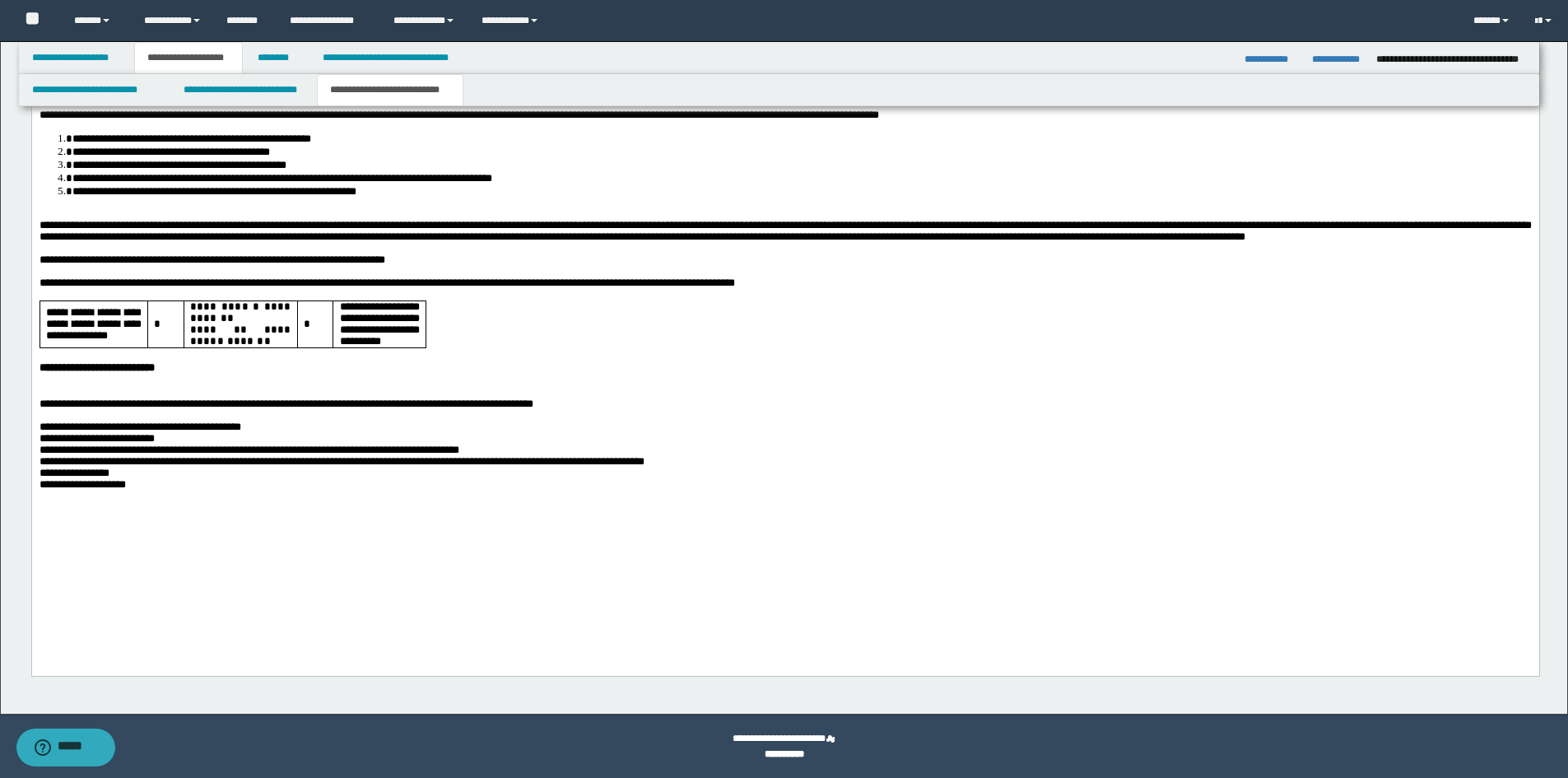 click on "**********" at bounding box center [784, 196] 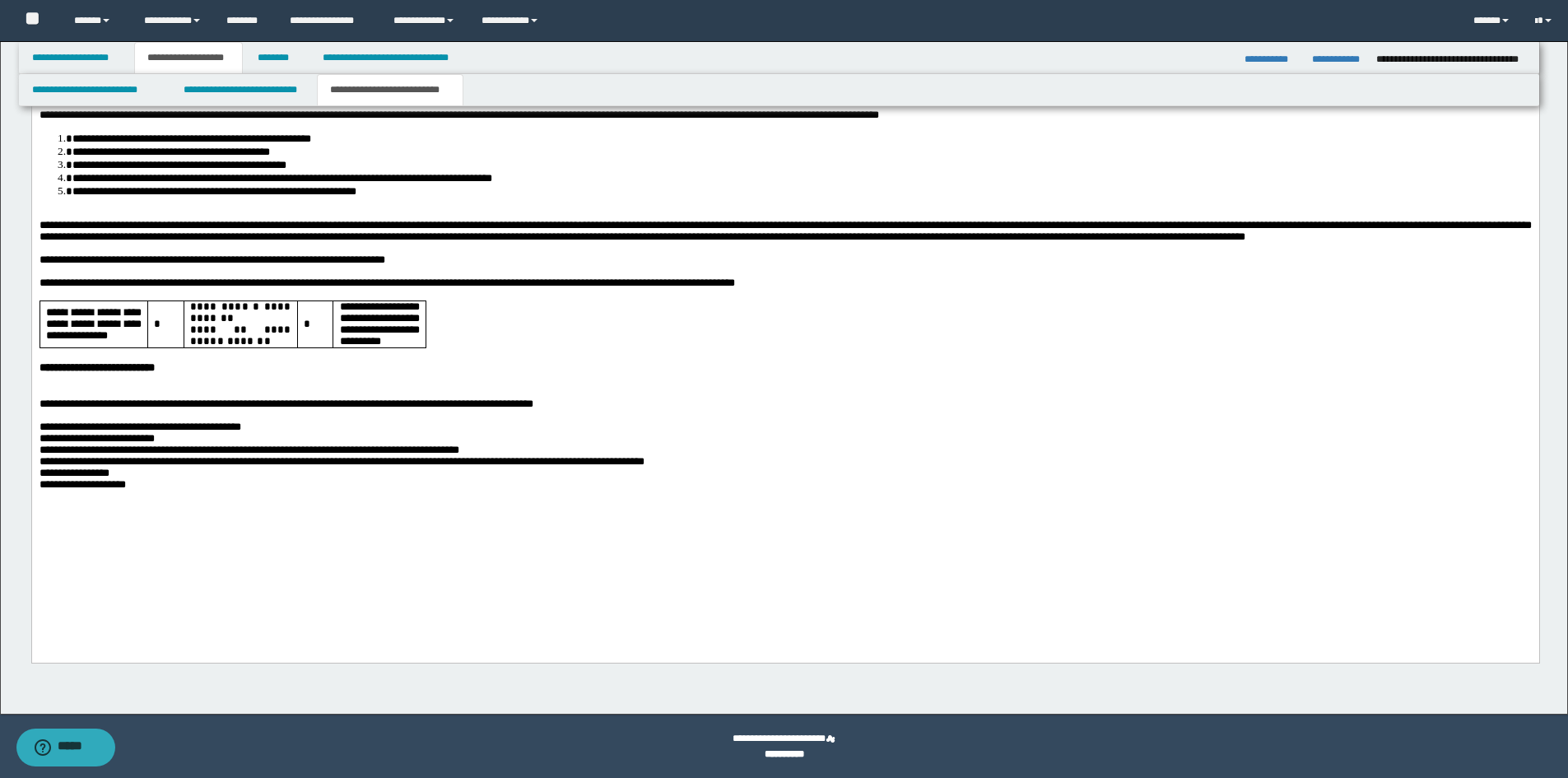 scroll, scrollTop: 1422, scrollLeft: 0, axis: vertical 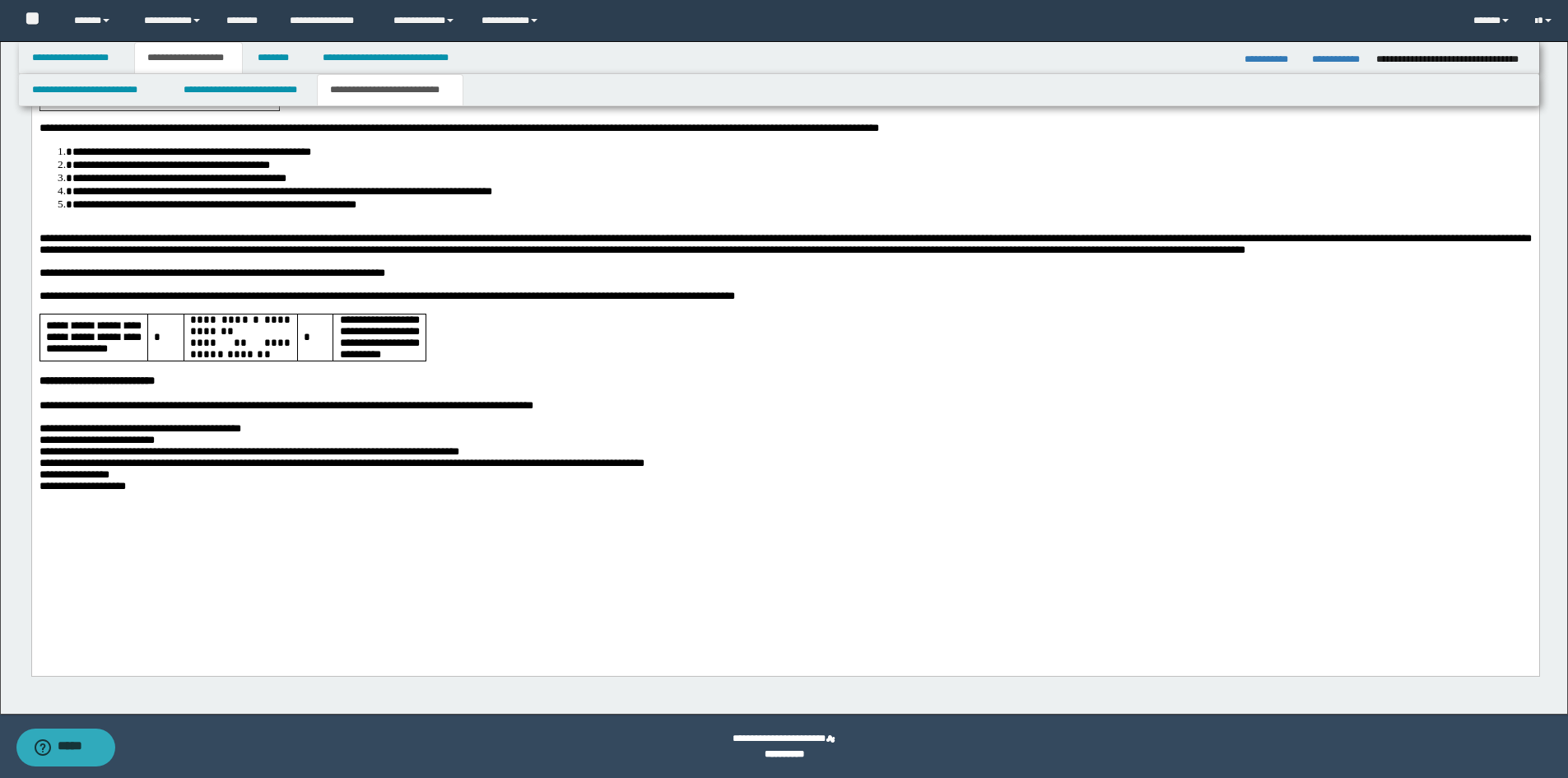 click on "**********" at bounding box center [784, 203] 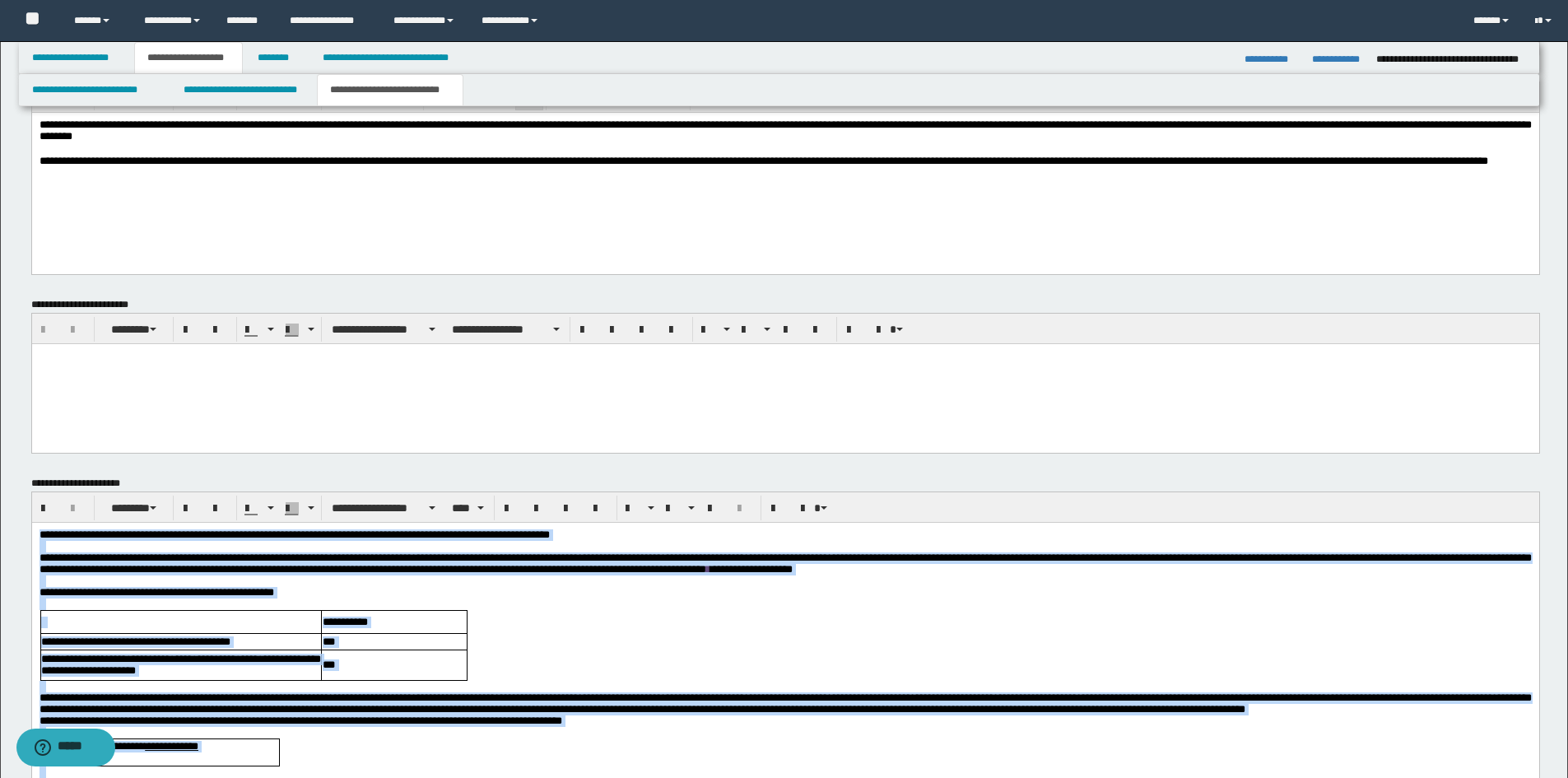 drag, startPoint x: 171, startPoint y: 1245, endPoint x: 24, endPoint y: 227, distance: 1028.5587 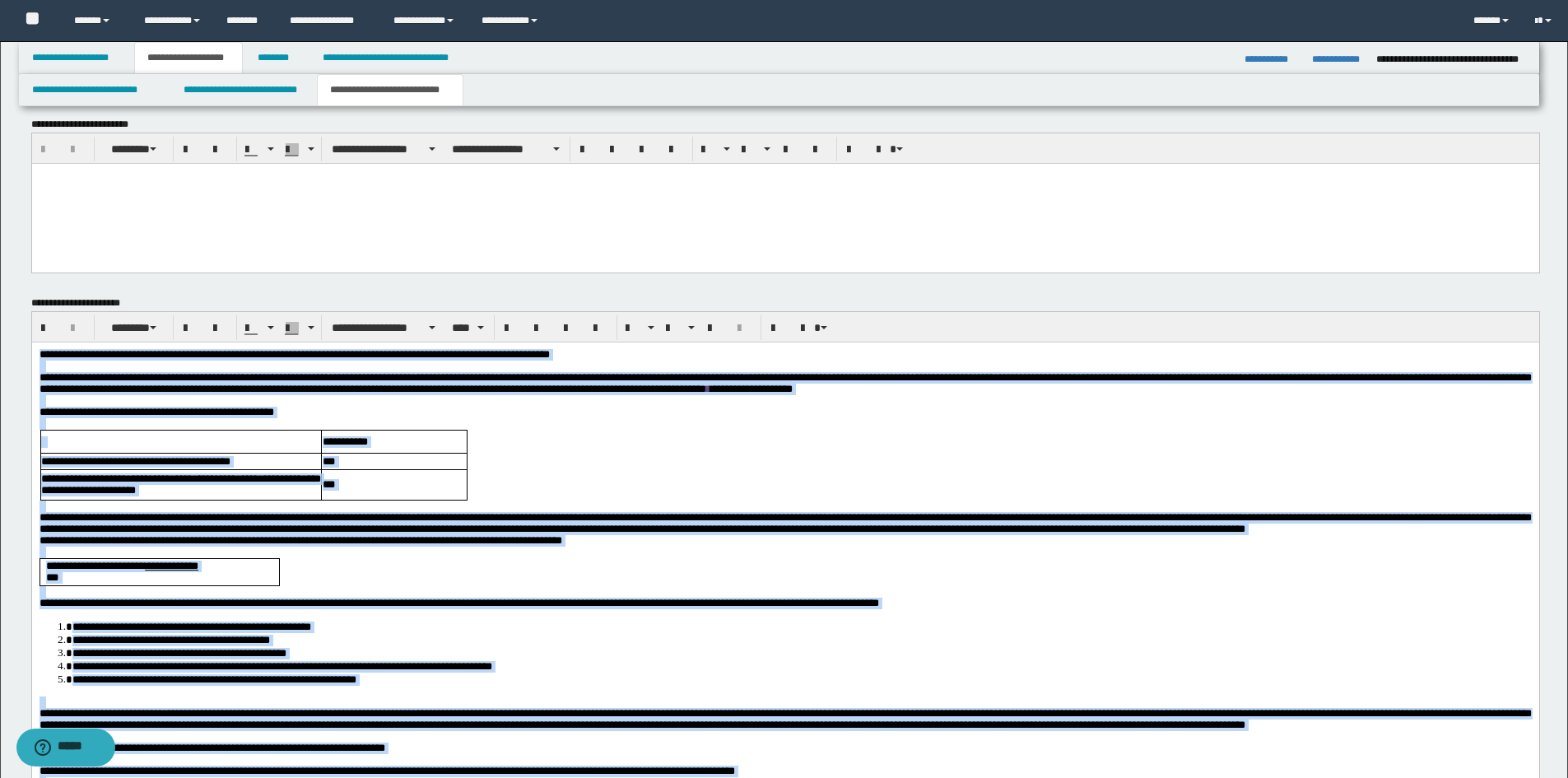 scroll, scrollTop: 1096, scrollLeft: 0, axis: vertical 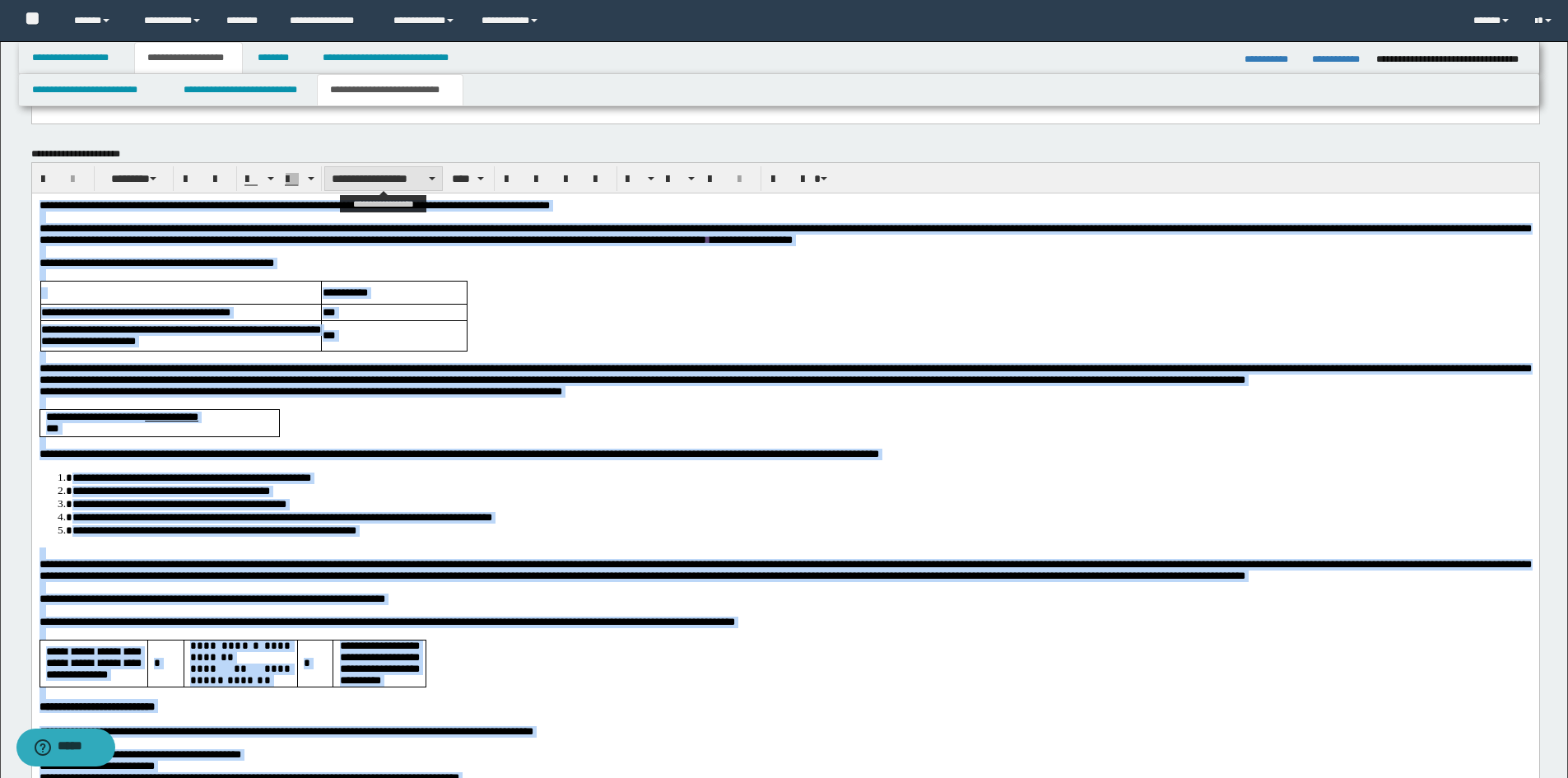 click on "**********" at bounding box center [384, 179] 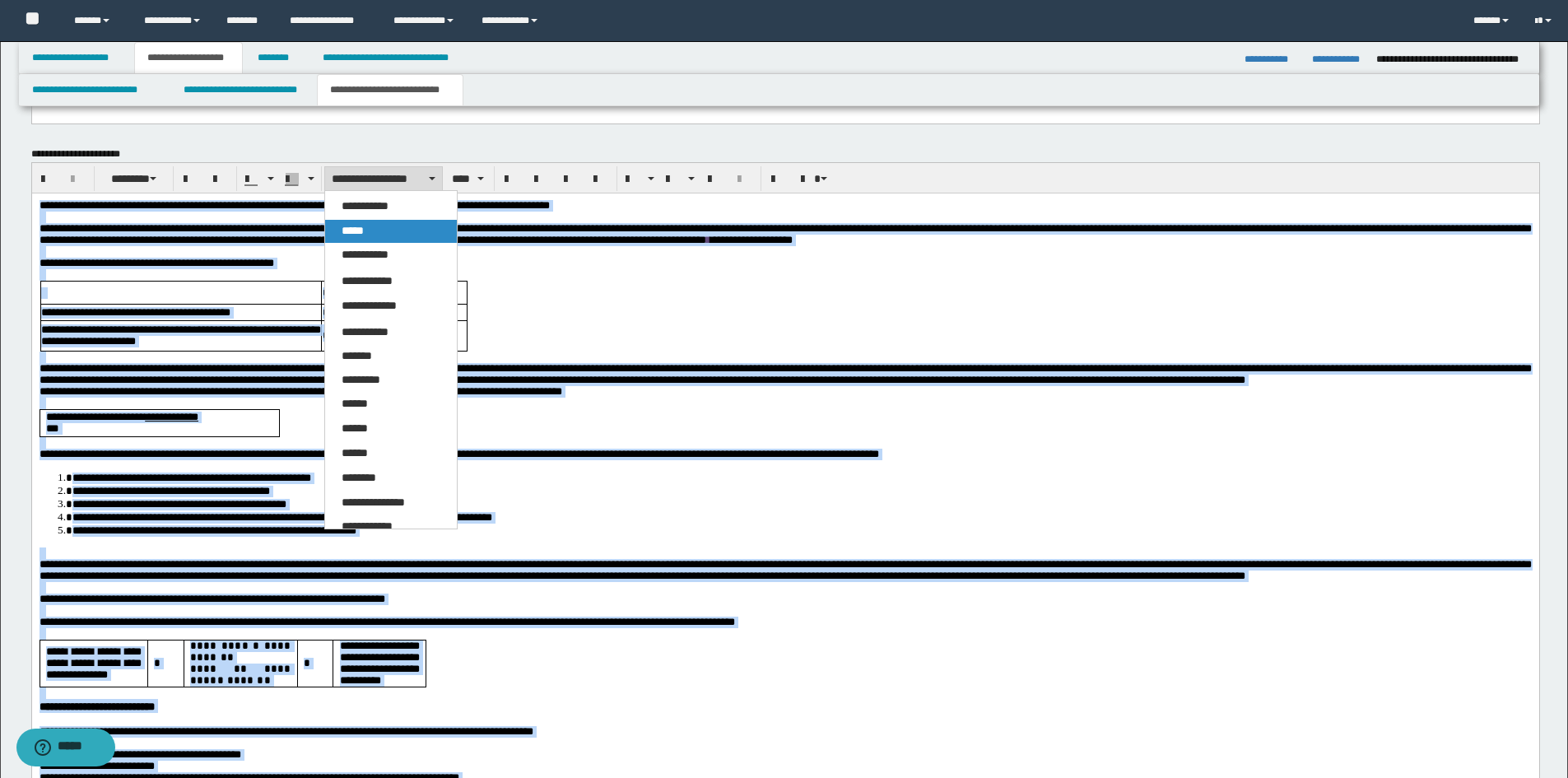 click on "*****" at bounding box center [391, 231] 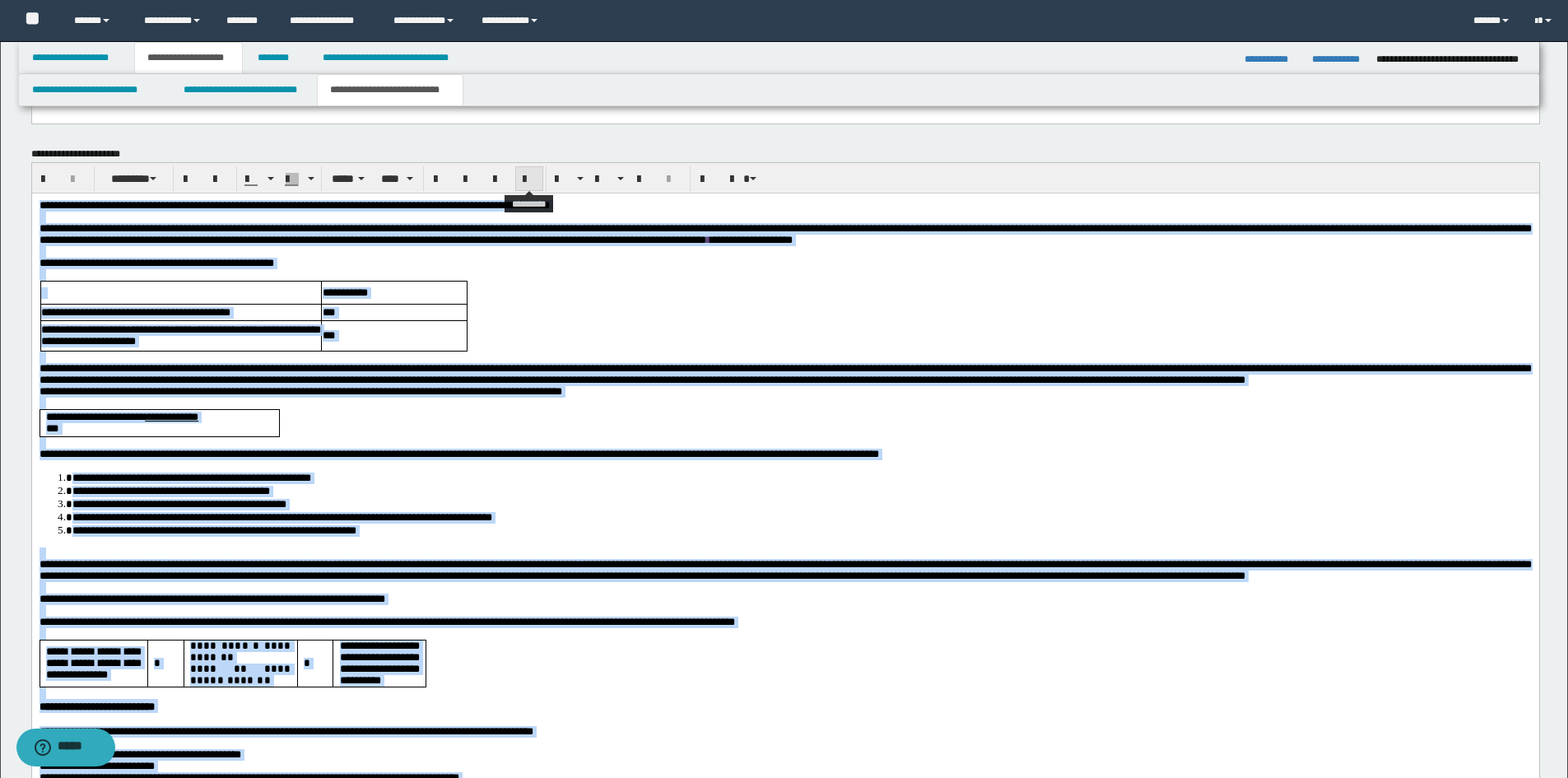 click at bounding box center [529, 179] 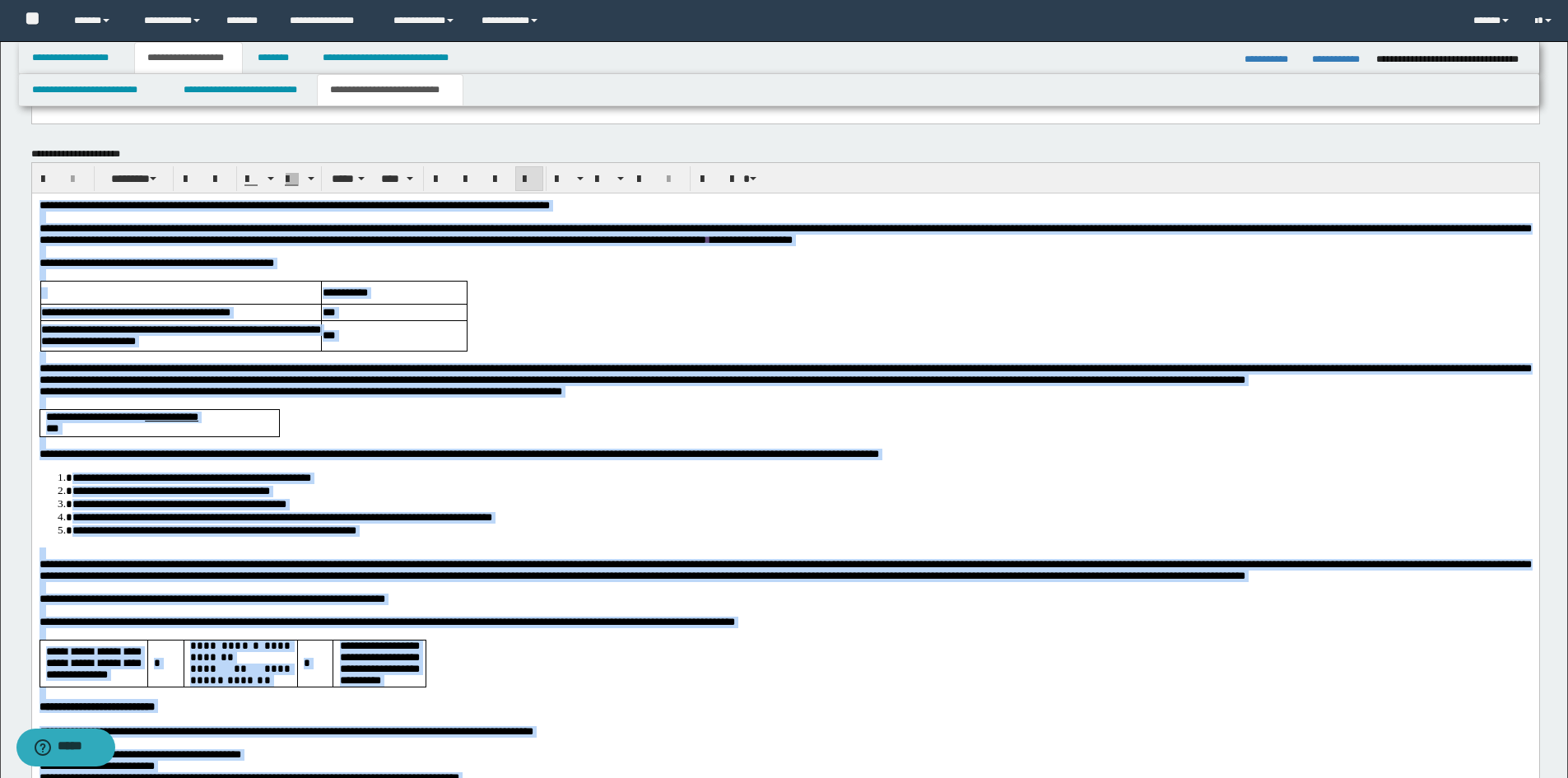 click at bounding box center (529, 179) 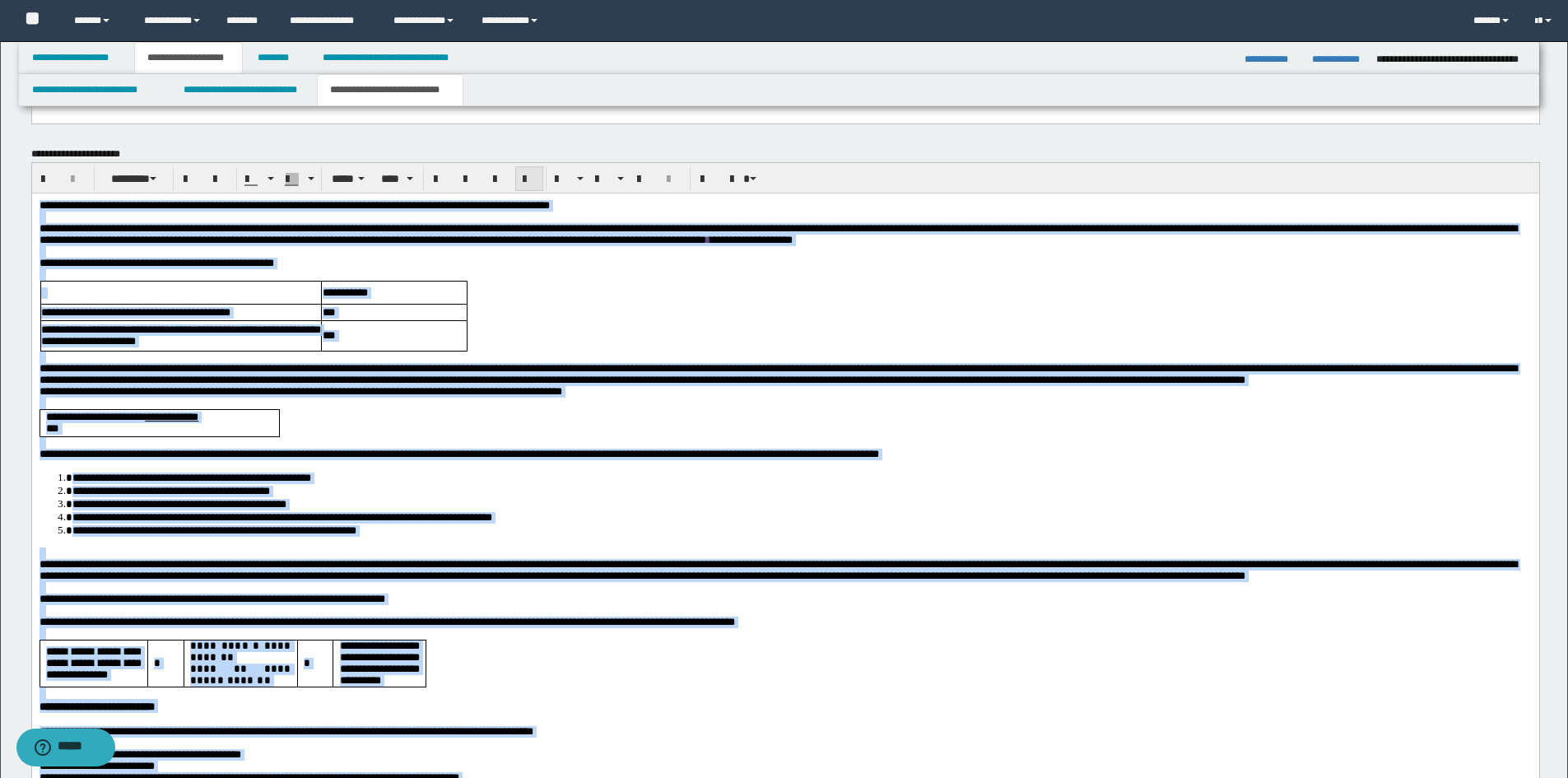 click at bounding box center (529, 179) 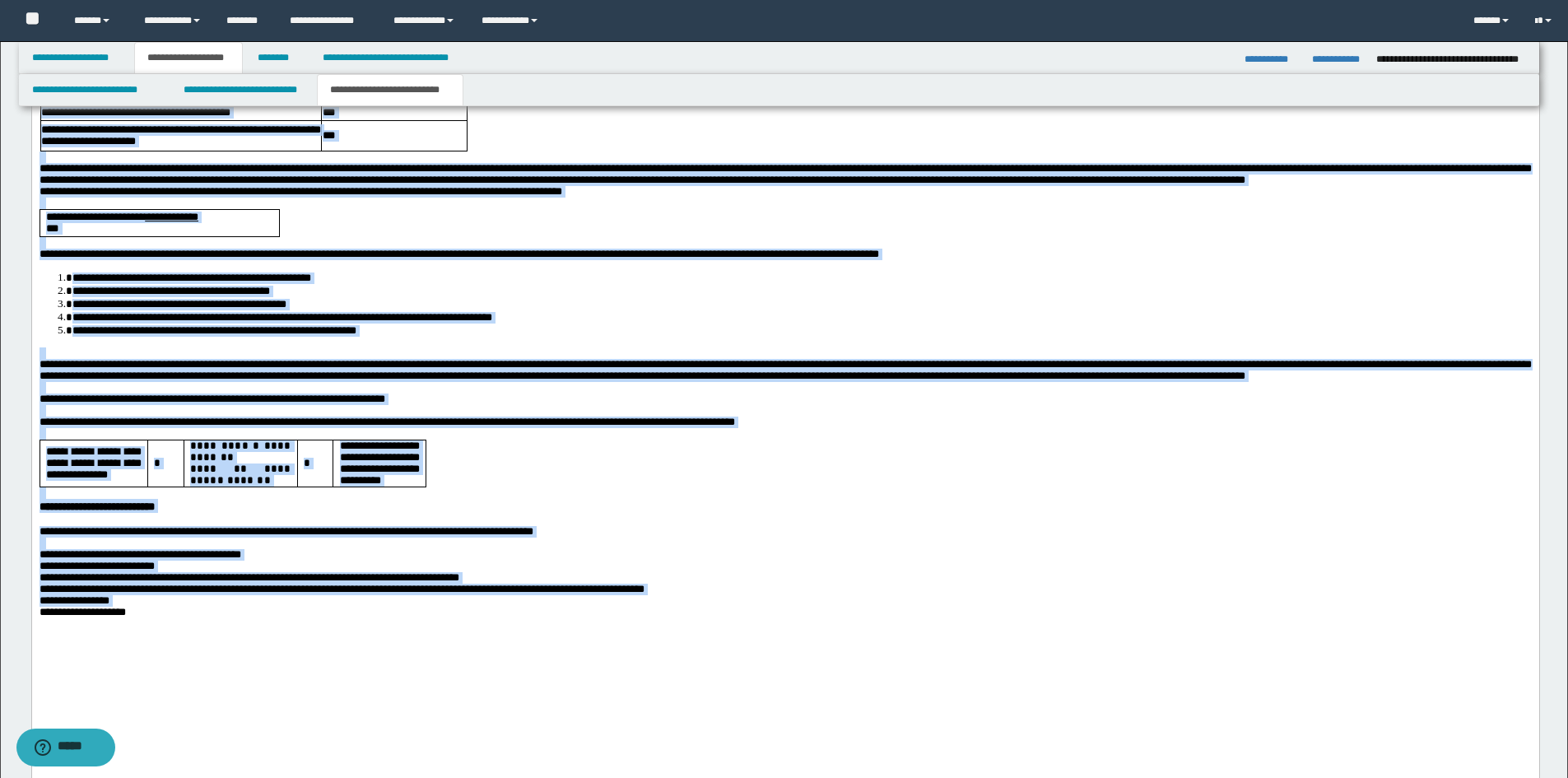 scroll, scrollTop: 1421, scrollLeft: 0, axis: vertical 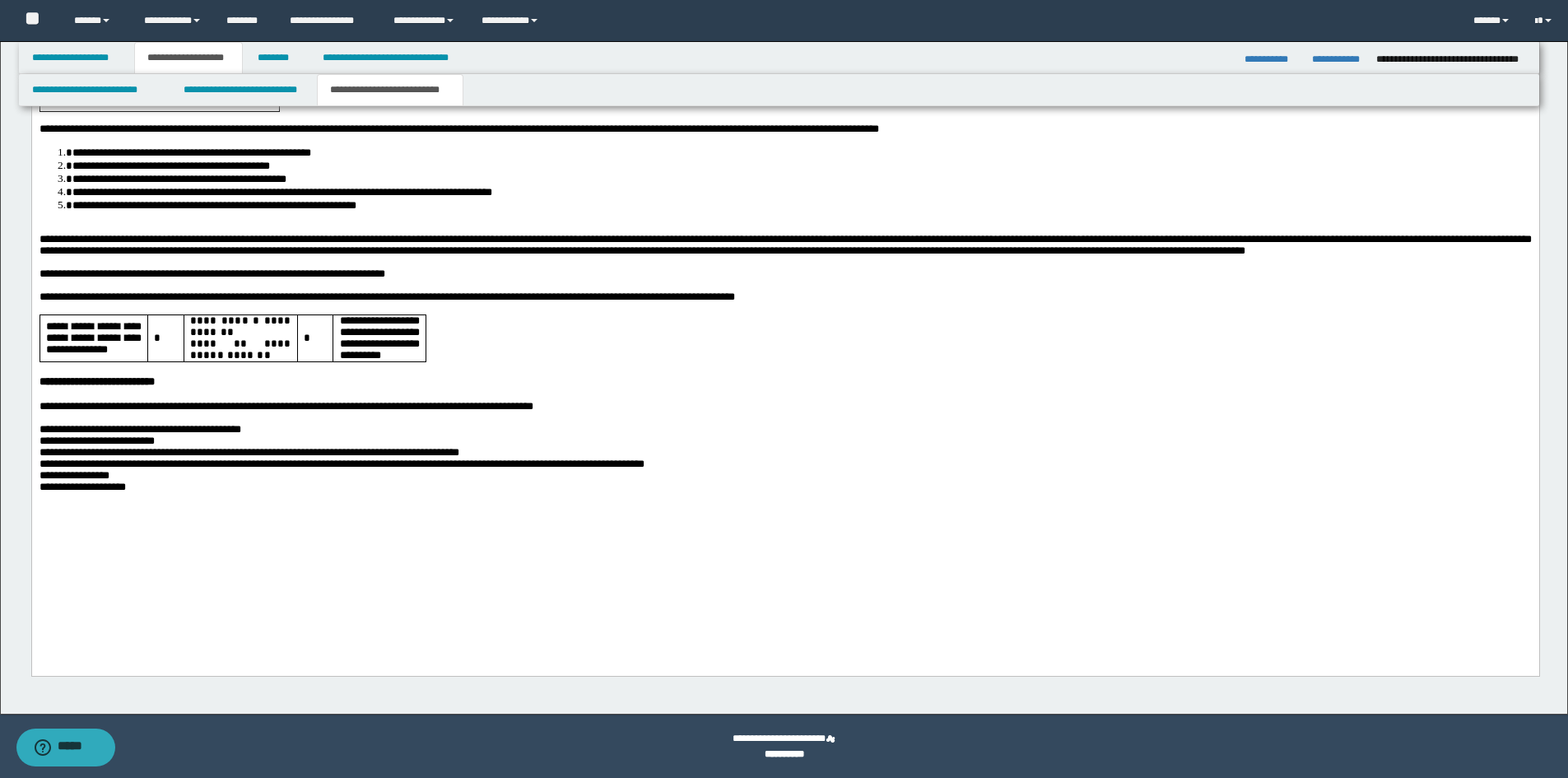 click on "**********" at bounding box center [784, 204] 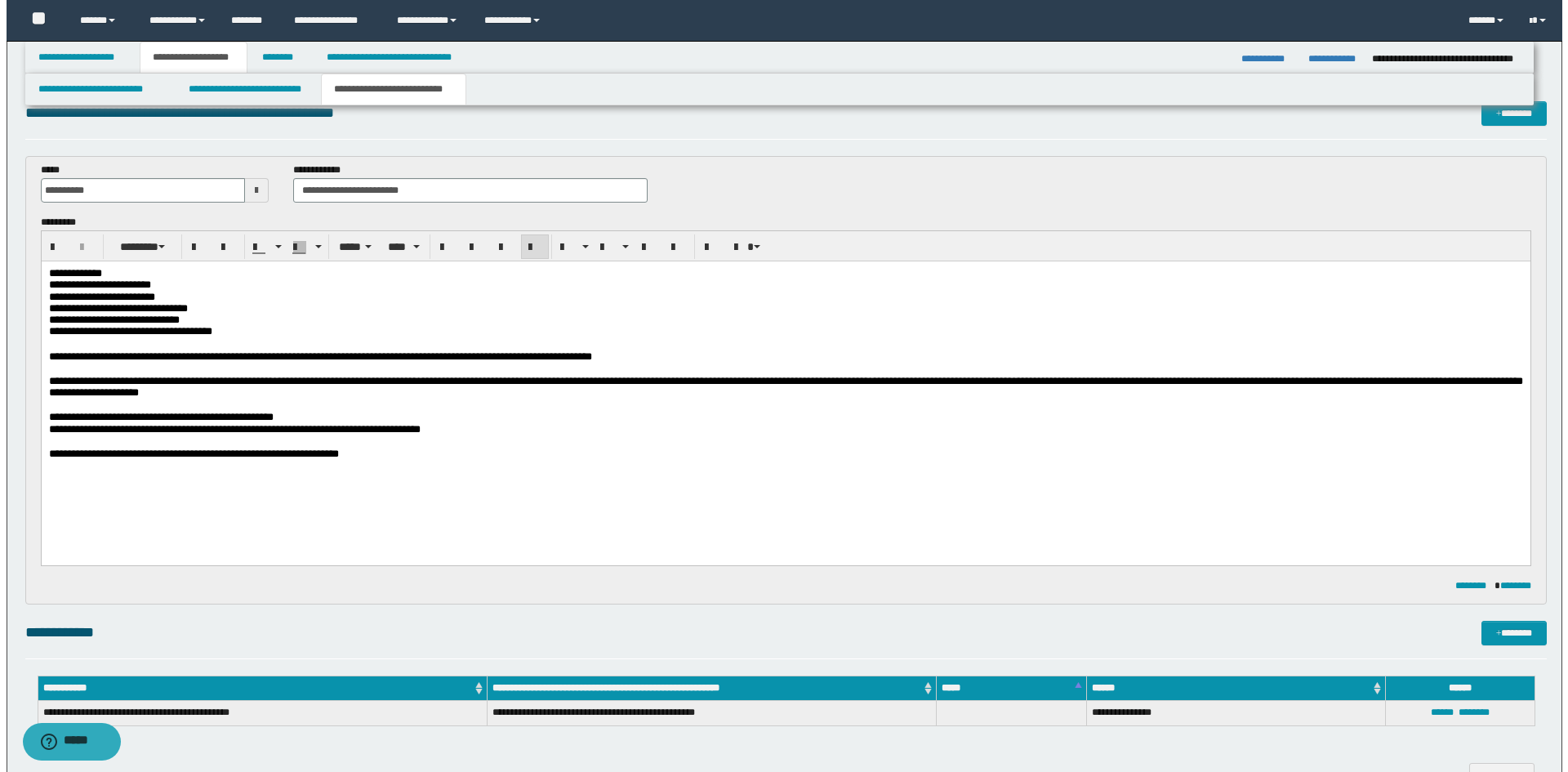 scroll, scrollTop: 0, scrollLeft: 0, axis: both 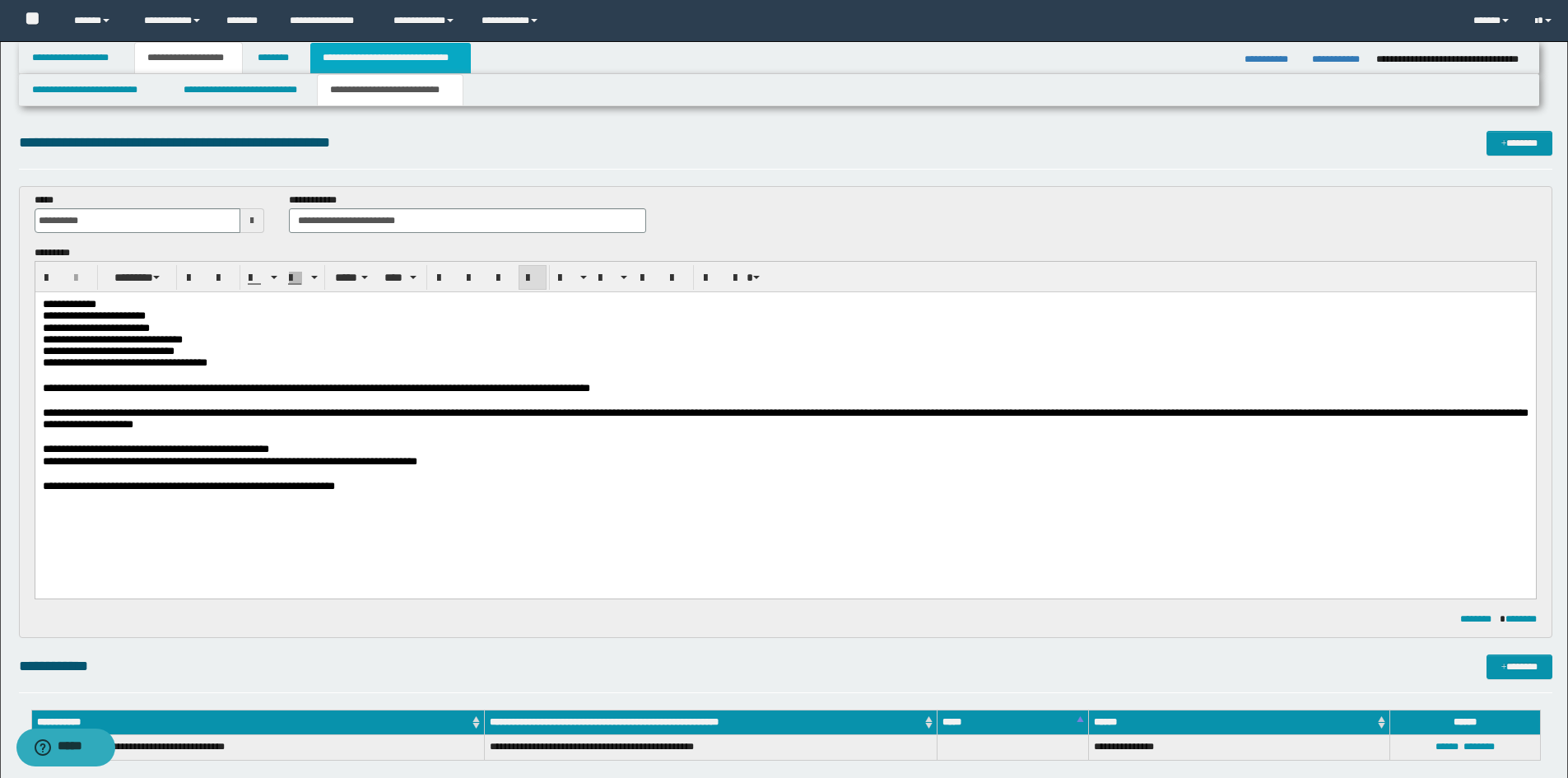 click on "**********" at bounding box center (390, 58) 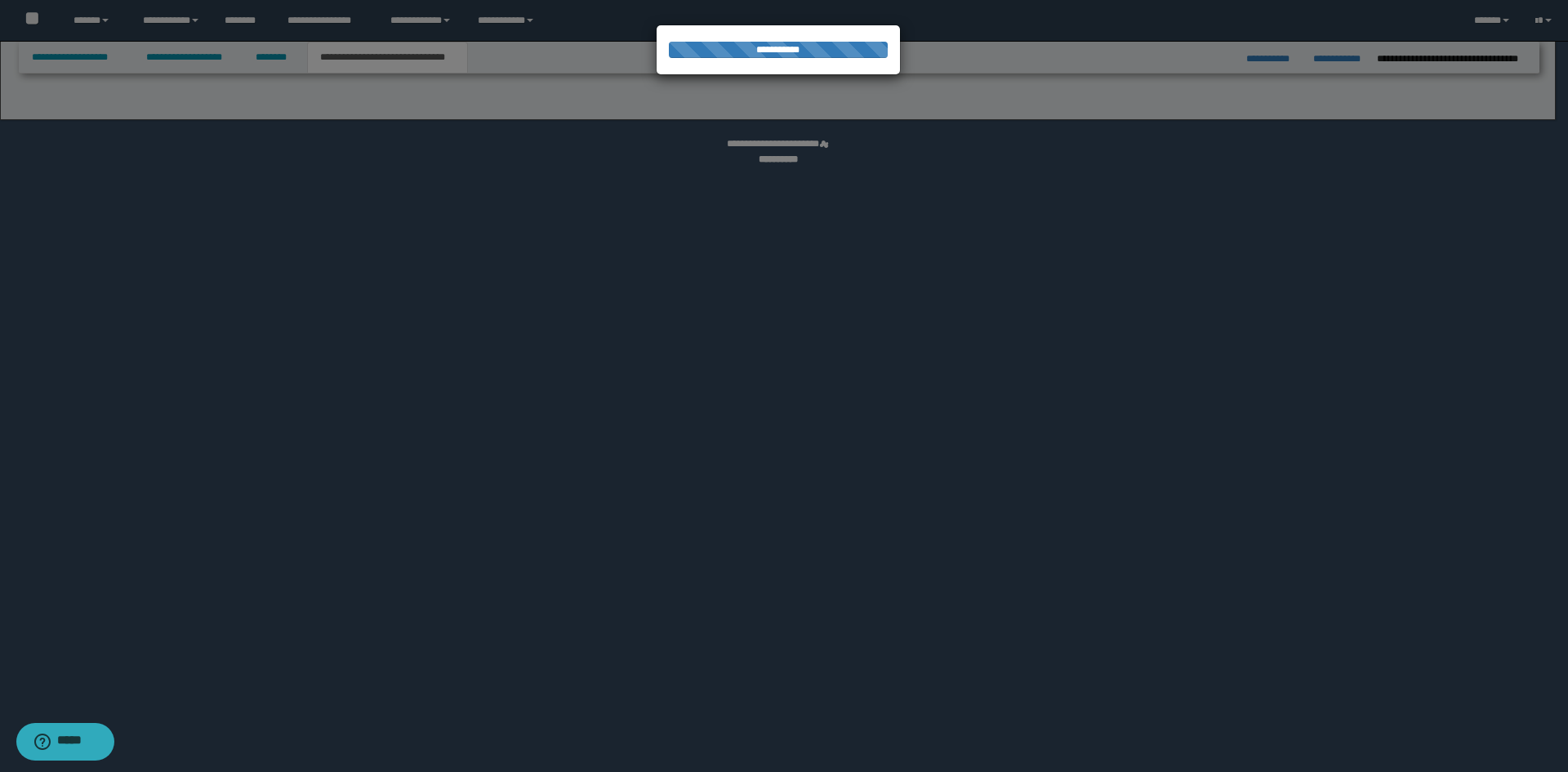 select on "*" 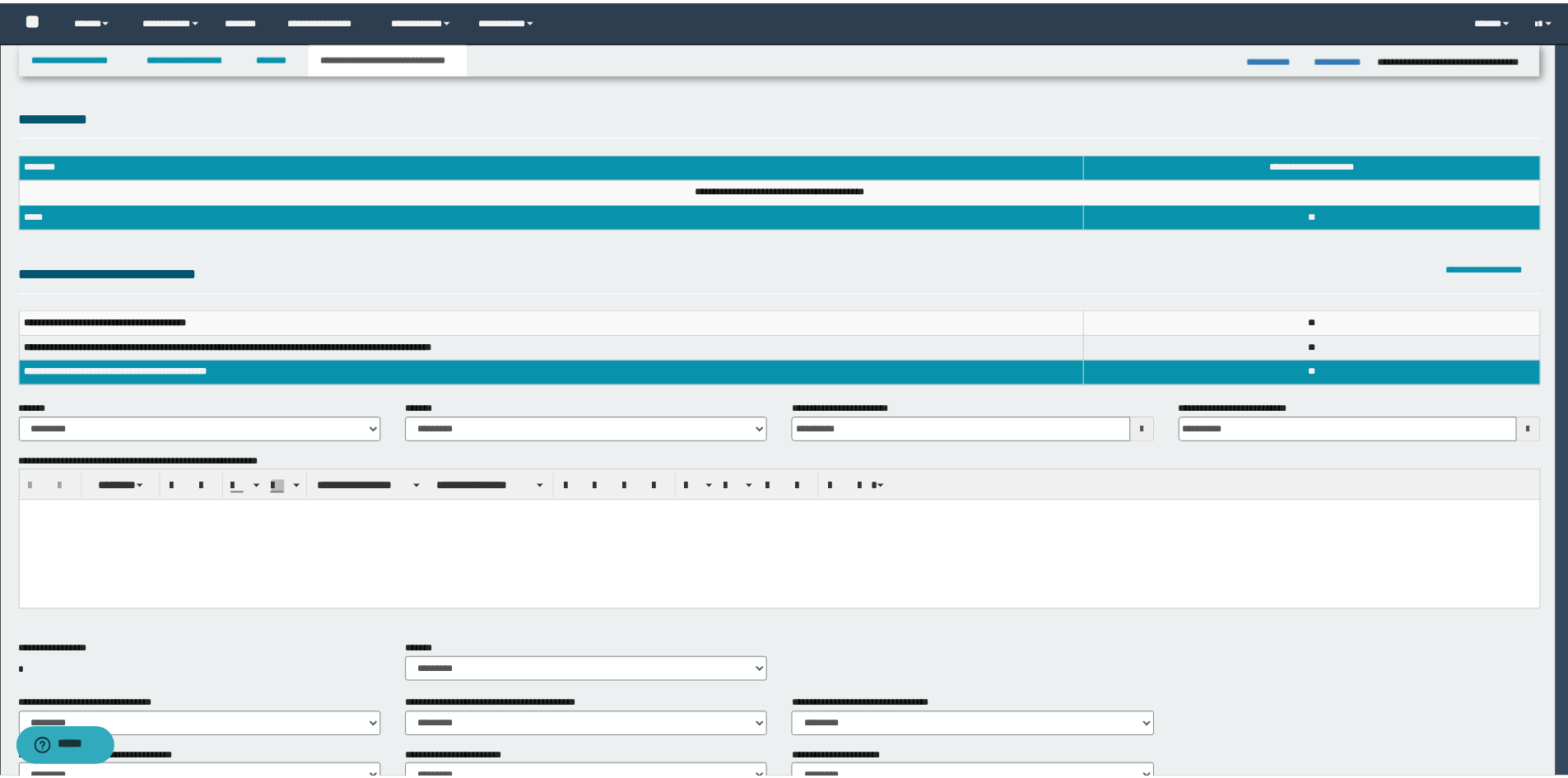 scroll, scrollTop: 0, scrollLeft: 0, axis: both 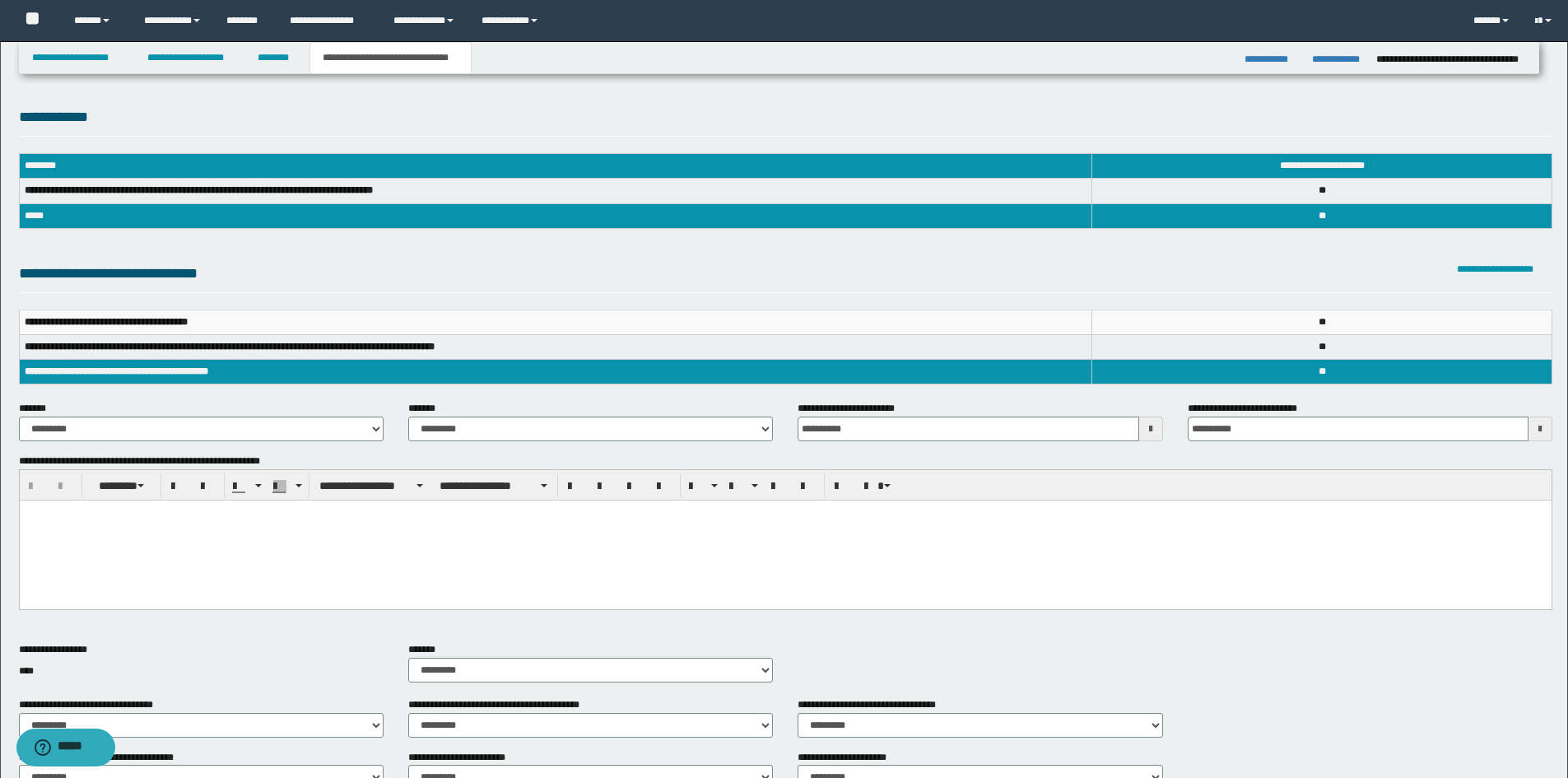 click at bounding box center (784, 513) 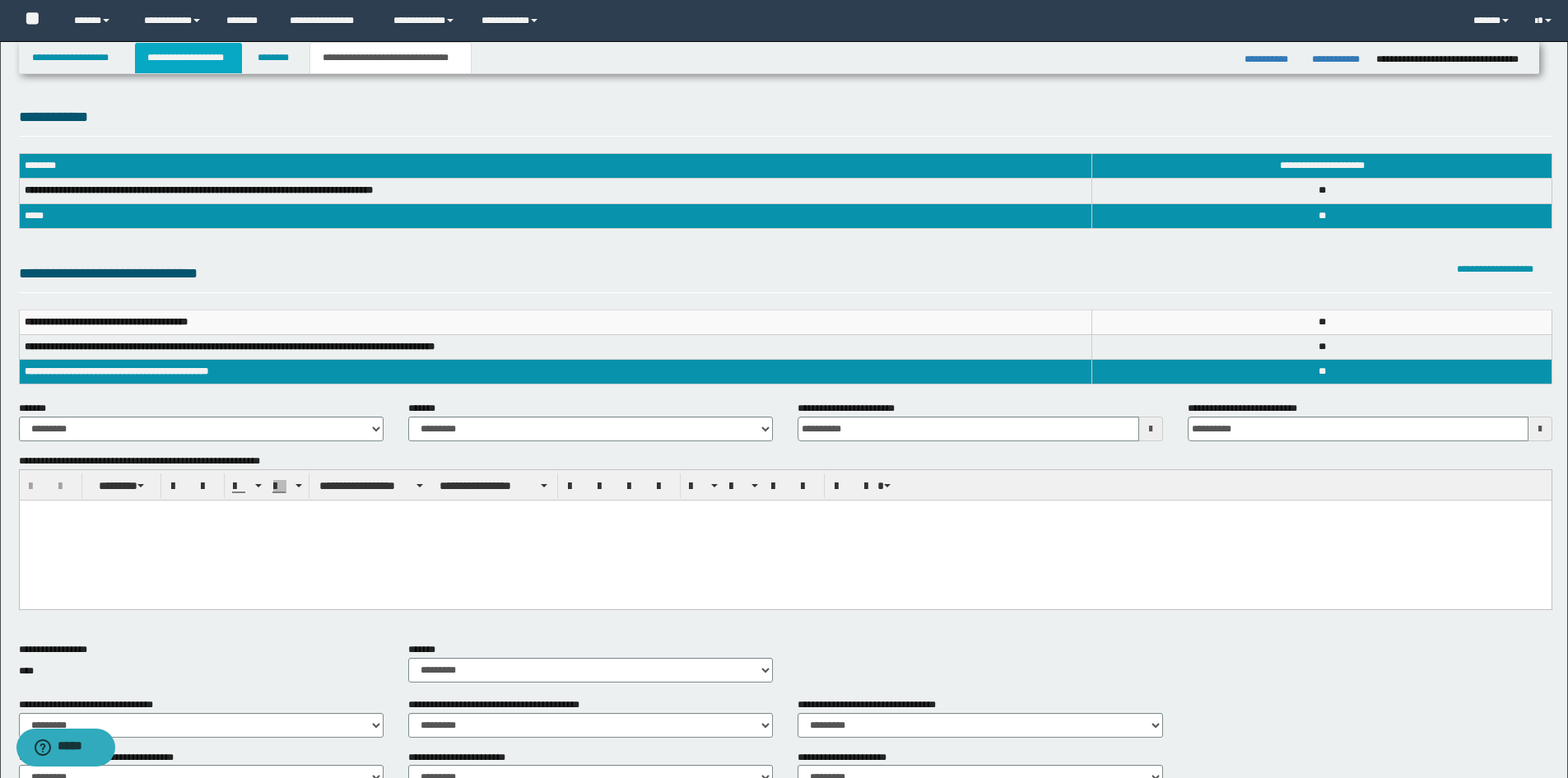 click on "**********" at bounding box center [188, 58] 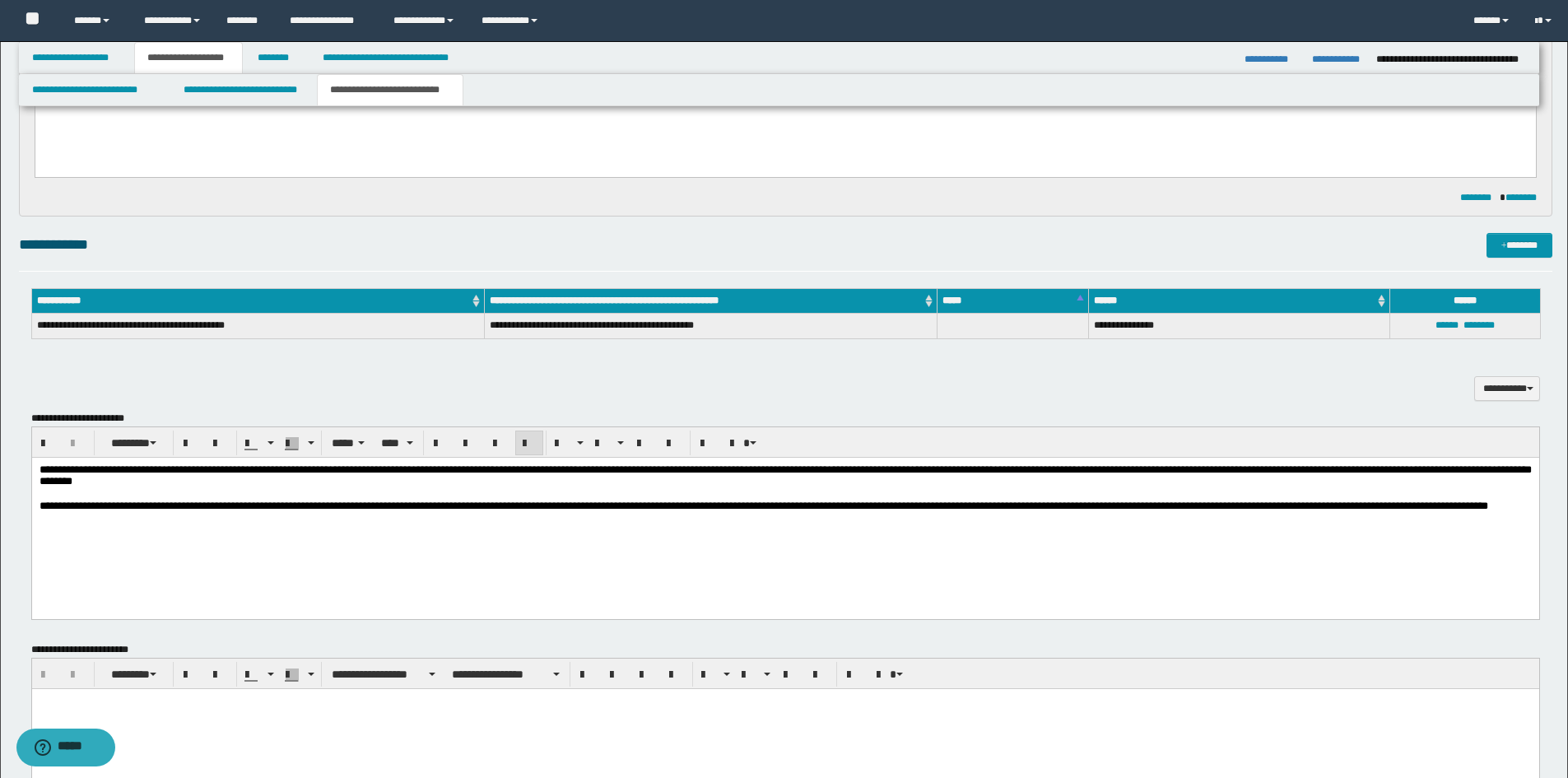 scroll, scrollTop: 494, scrollLeft: 0, axis: vertical 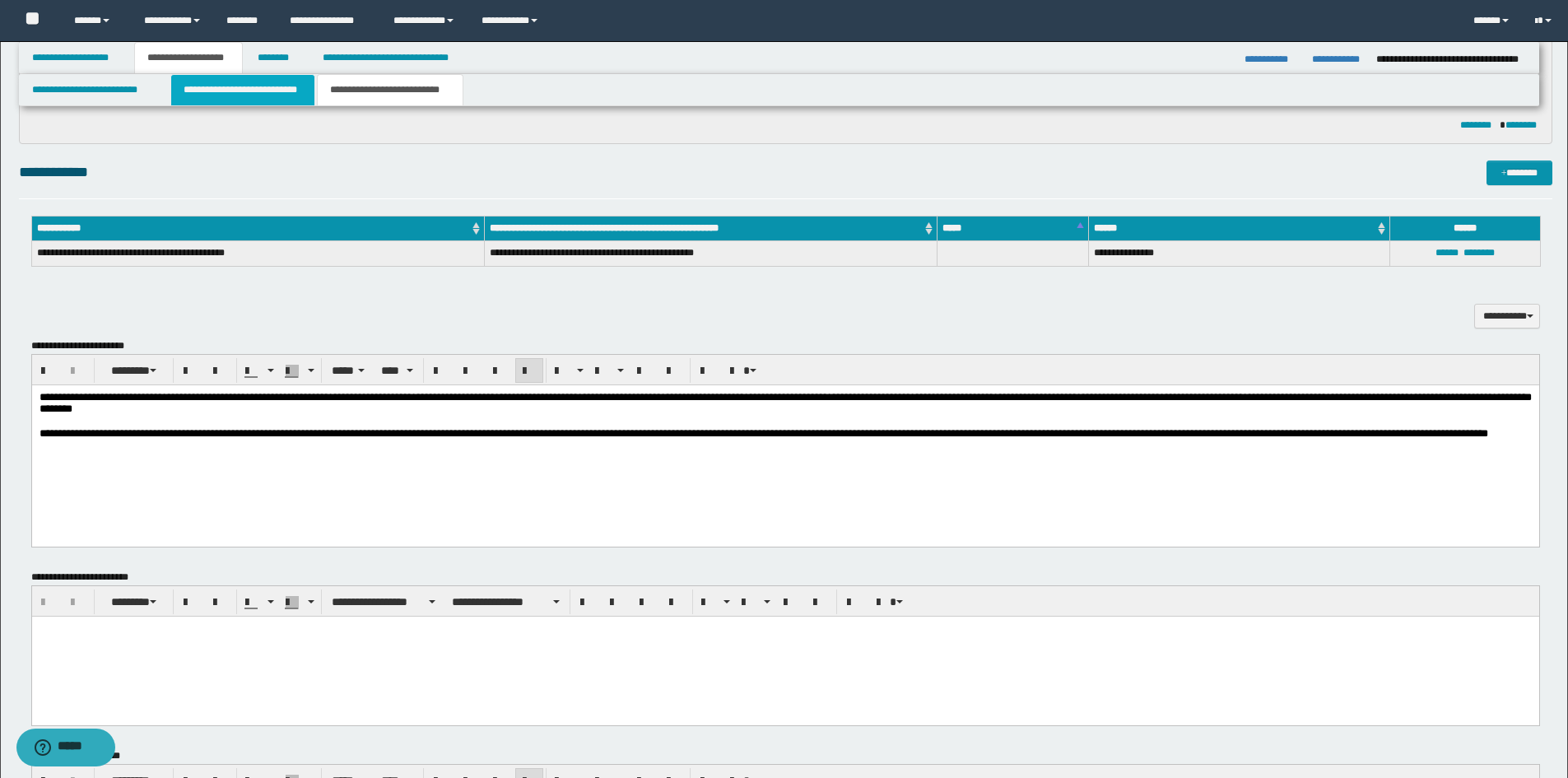click on "**********" at bounding box center (243, 90) 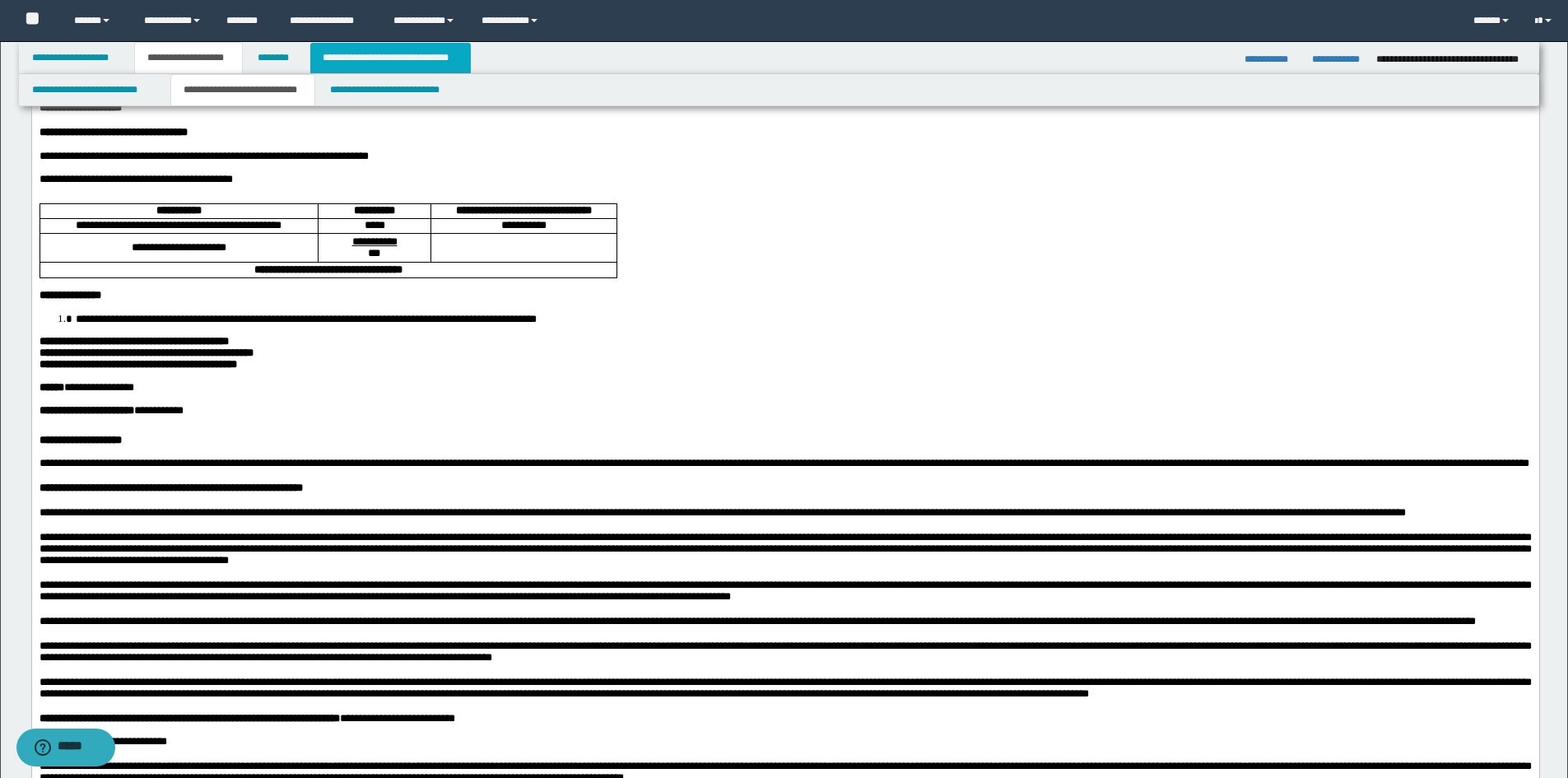 click on "**********" at bounding box center (390, 58) 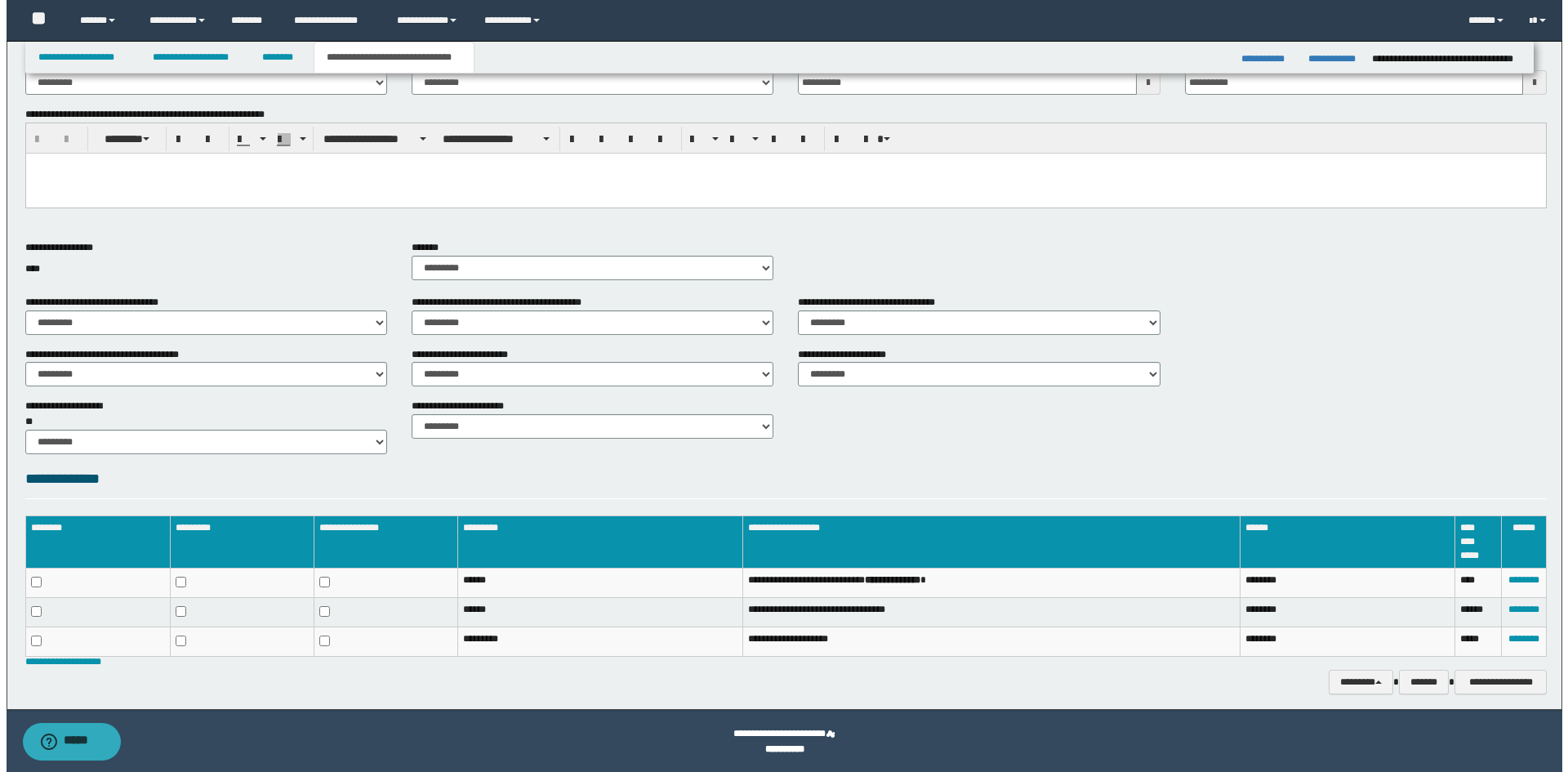 scroll, scrollTop: 345, scrollLeft: 0, axis: vertical 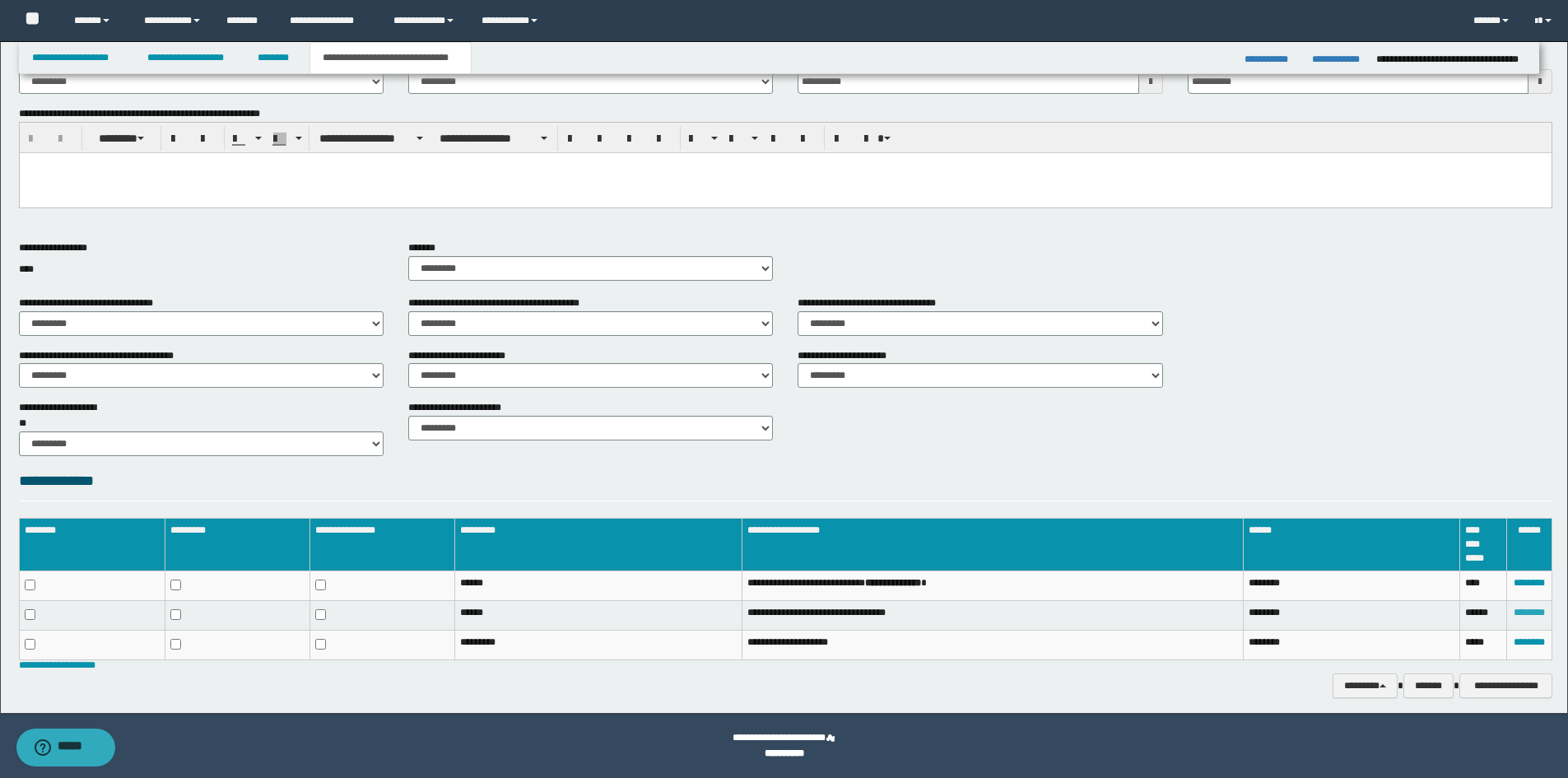 click on "********" at bounding box center (1529, 613) 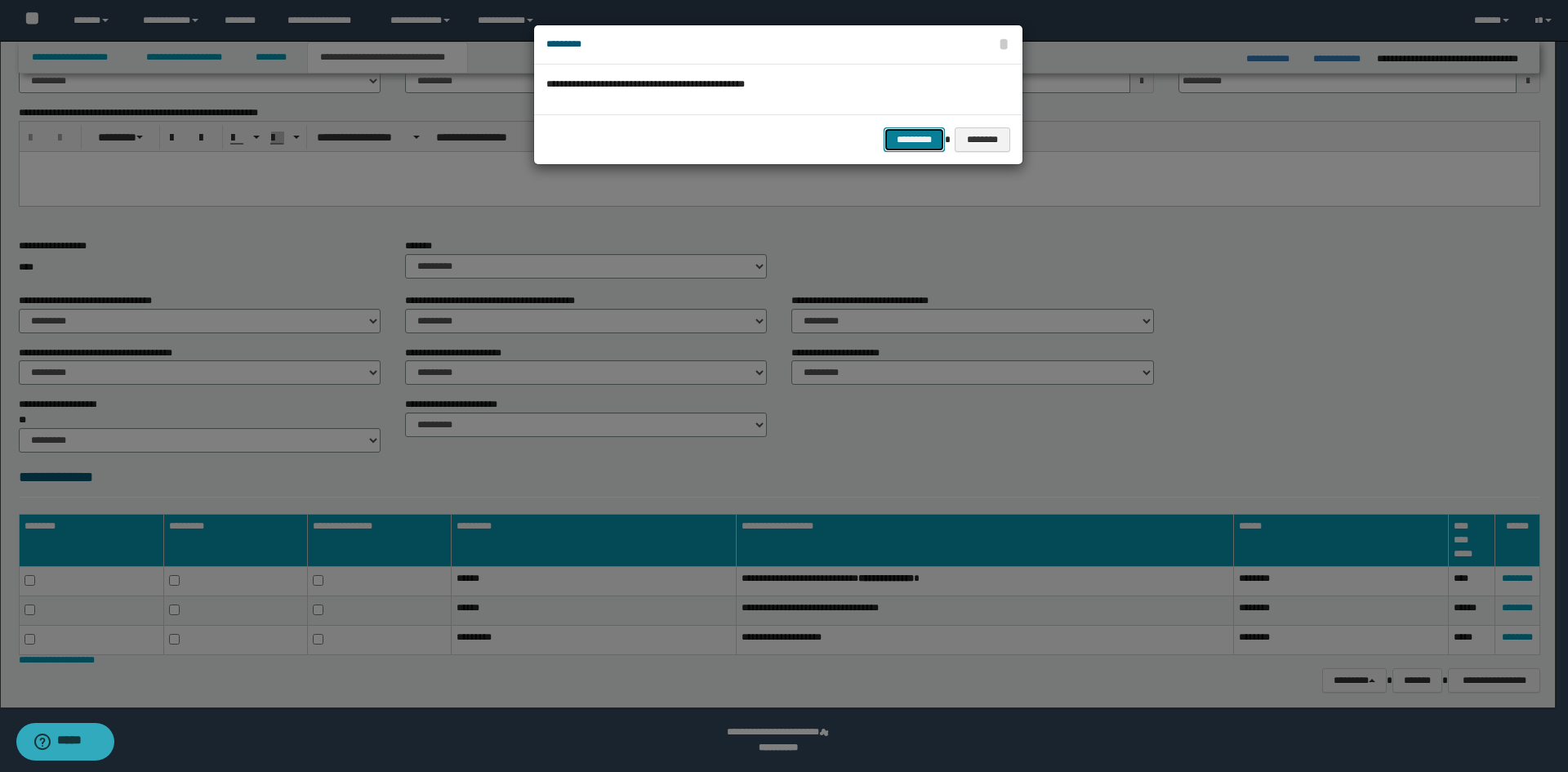 click on "*********" at bounding box center (914, 140) 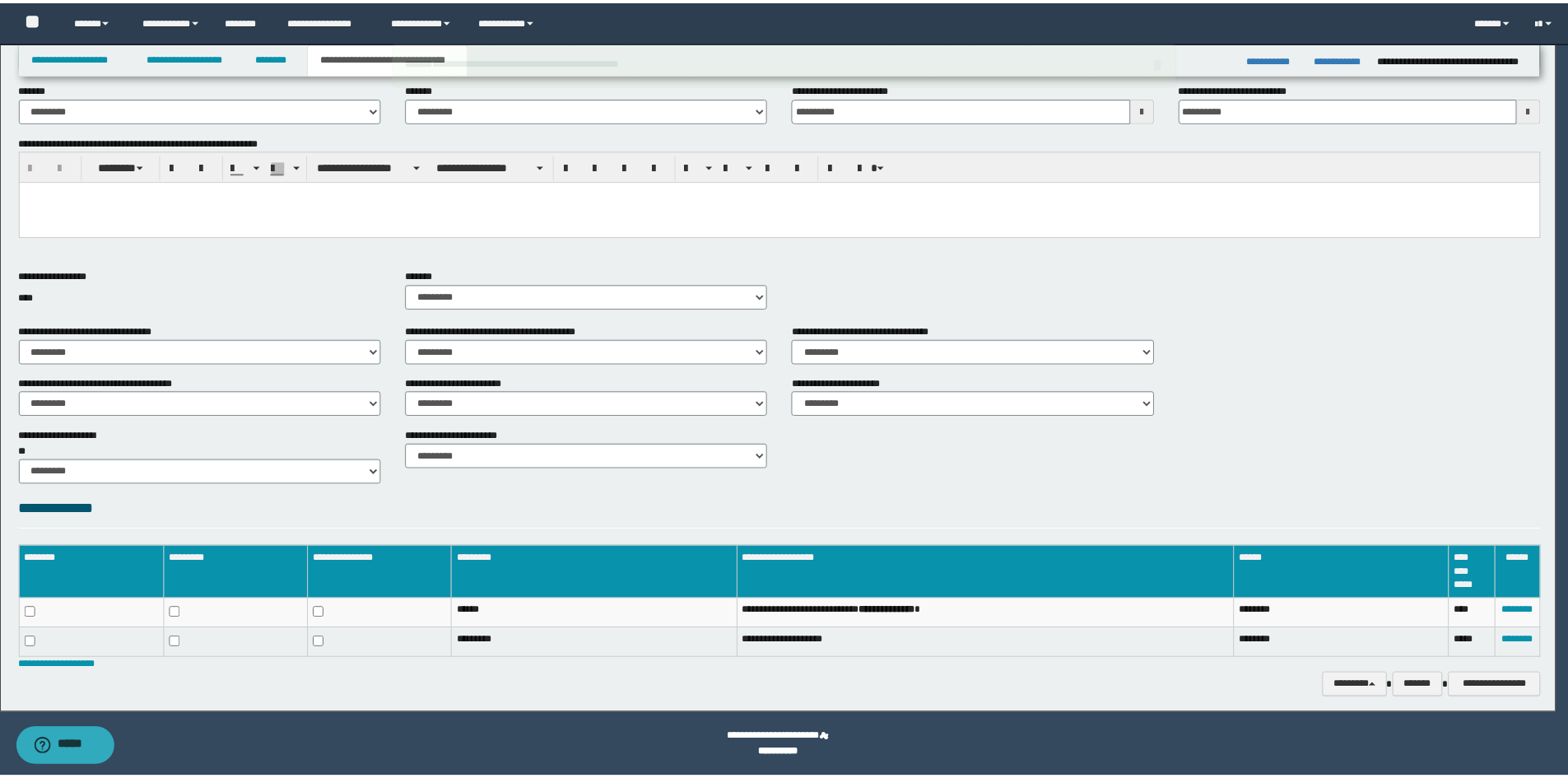 scroll, scrollTop: 319, scrollLeft: 0, axis: vertical 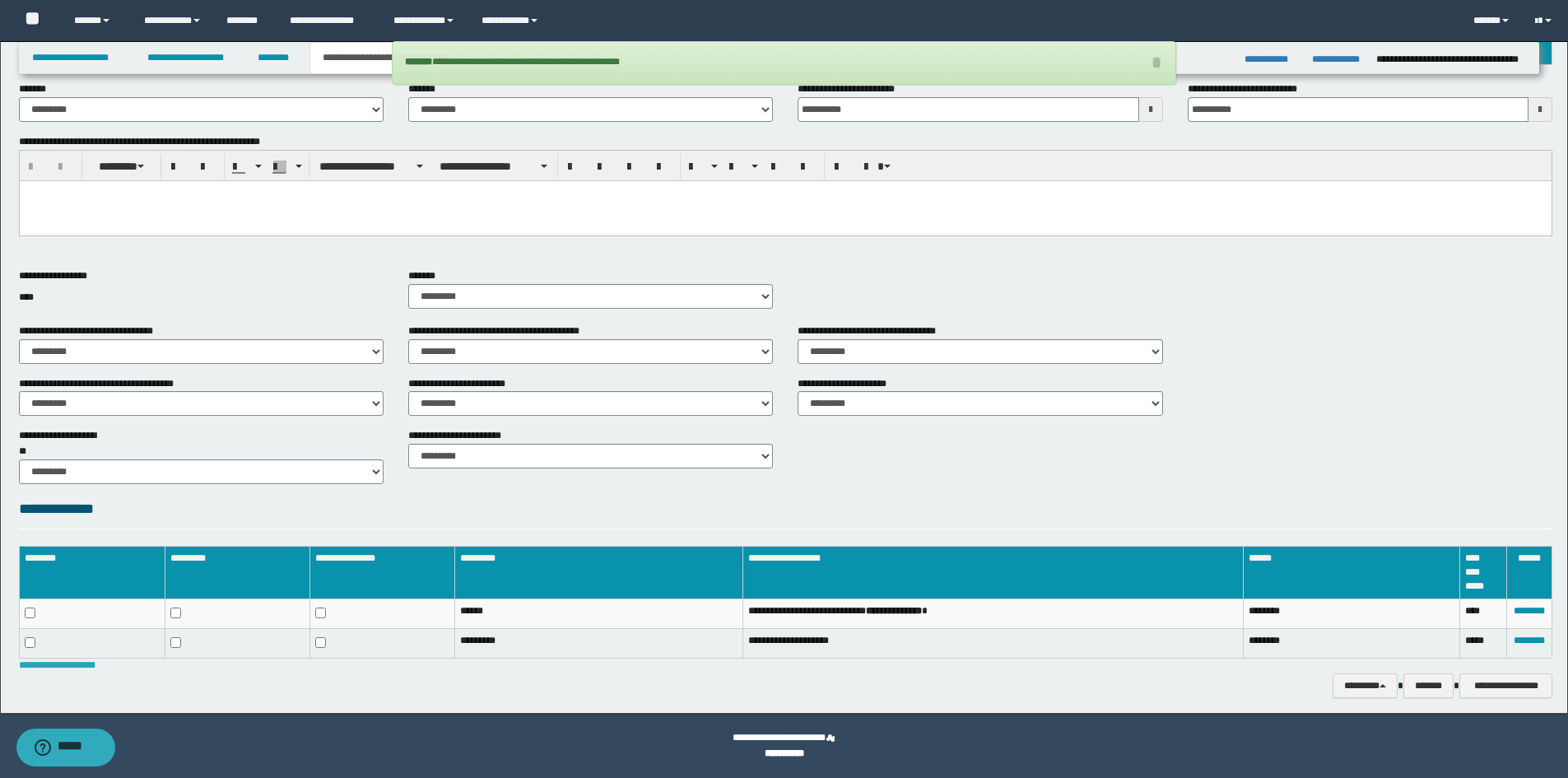 click on "**********" at bounding box center (57, 665) 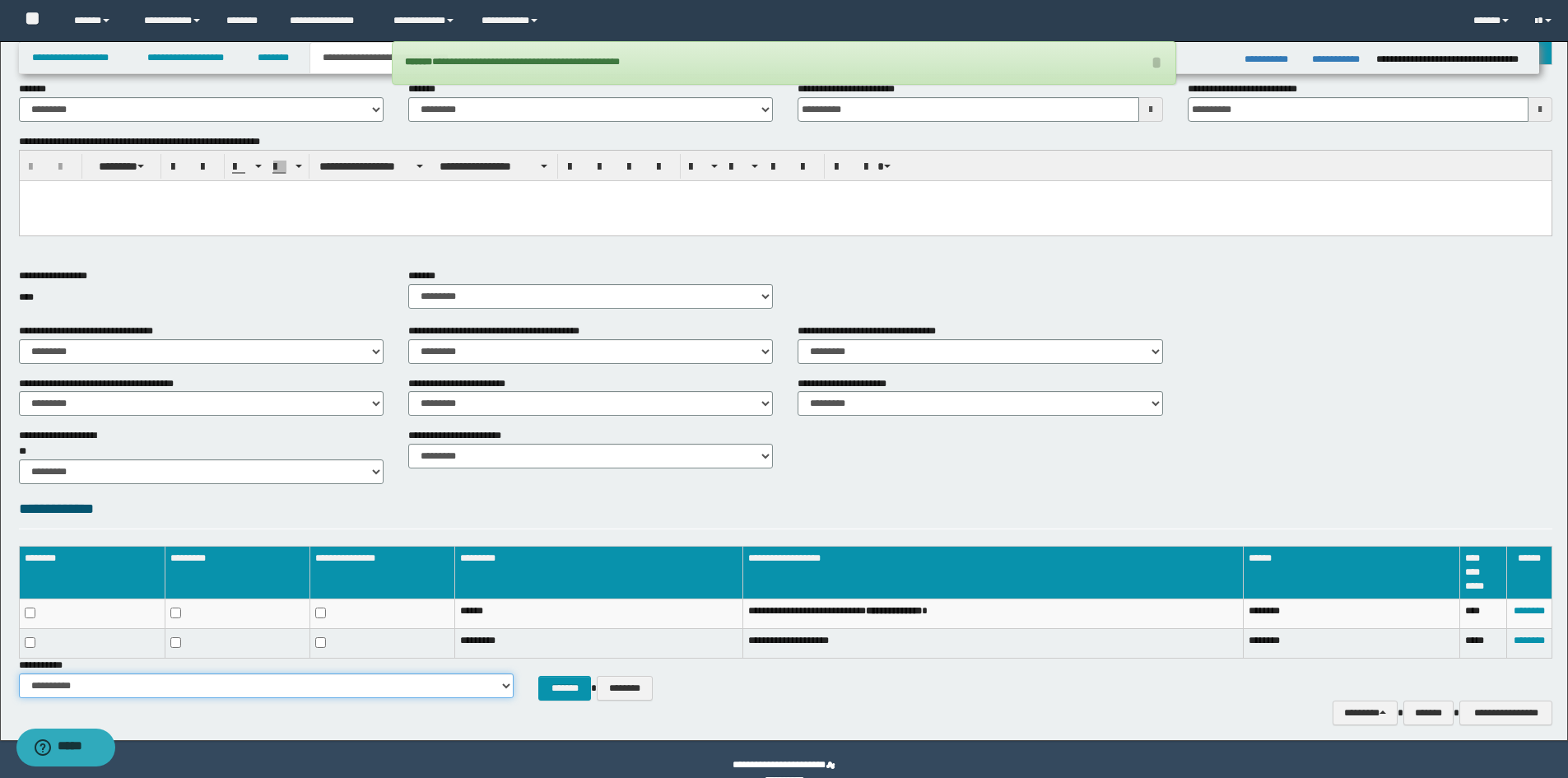 click on "**********" at bounding box center [266, 686] 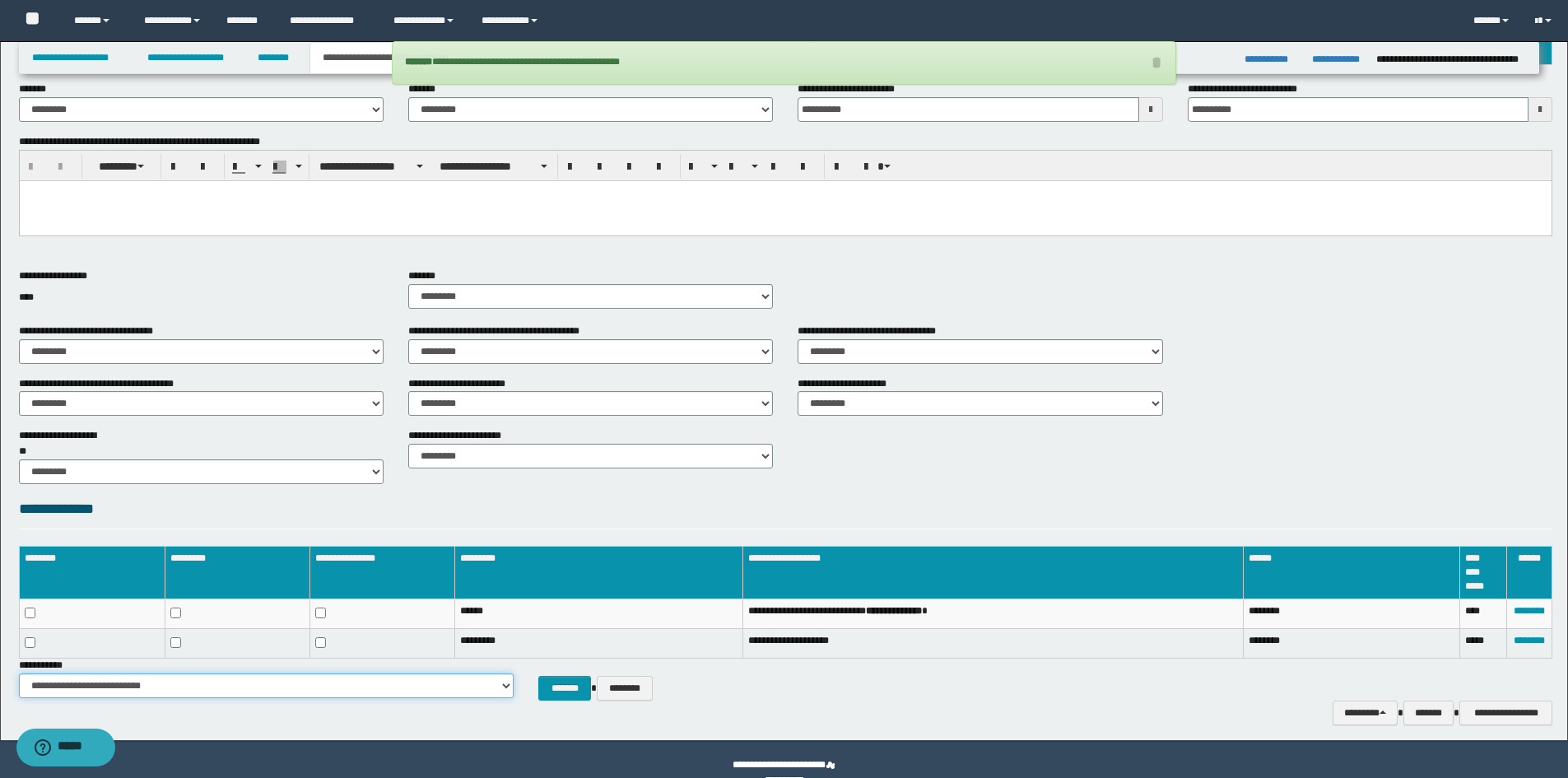 click on "**********" at bounding box center [266, 686] 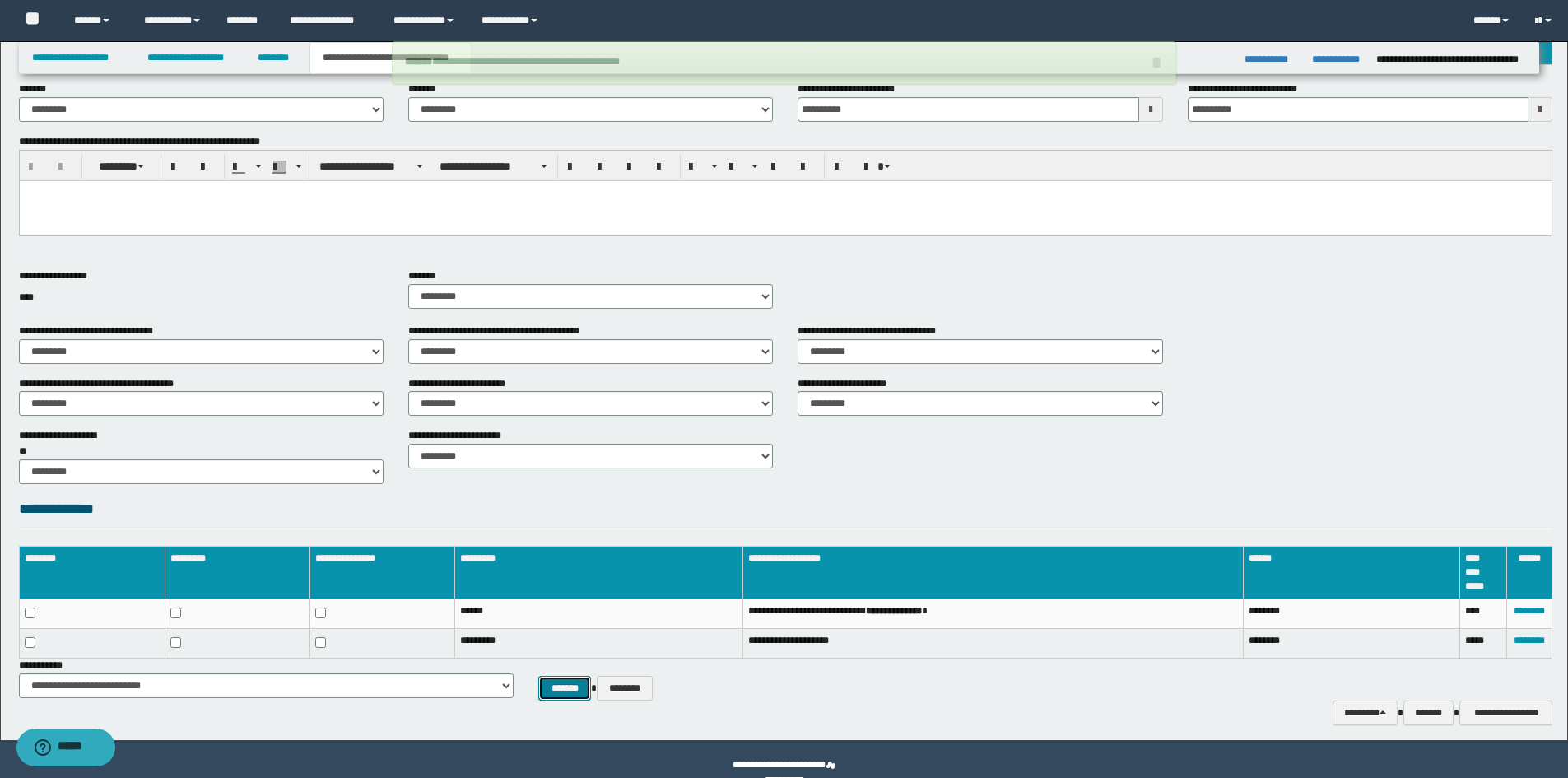 click on "*******" at bounding box center (565, 688) 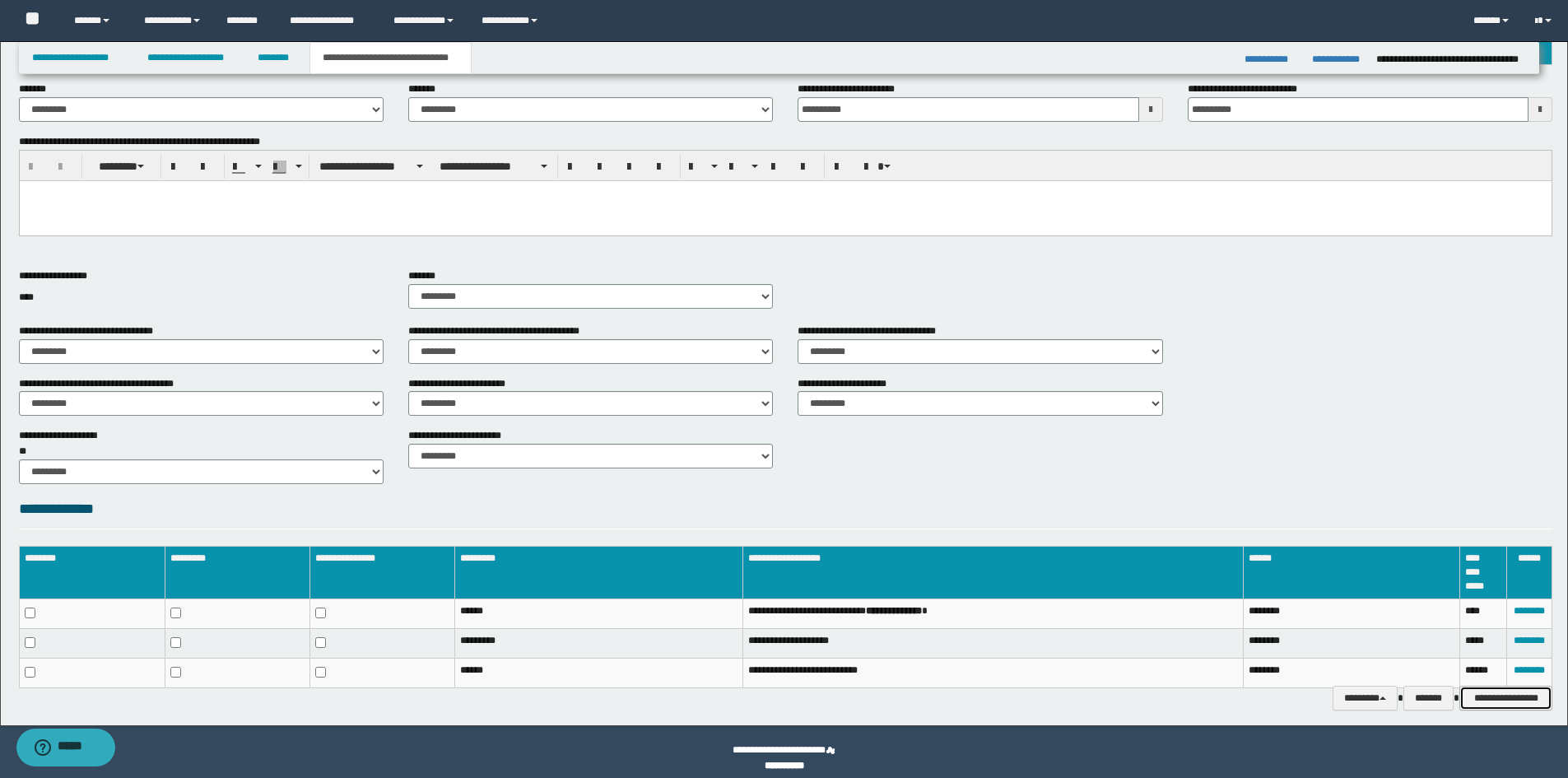click on "**********" at bounding box center [1505, 698] 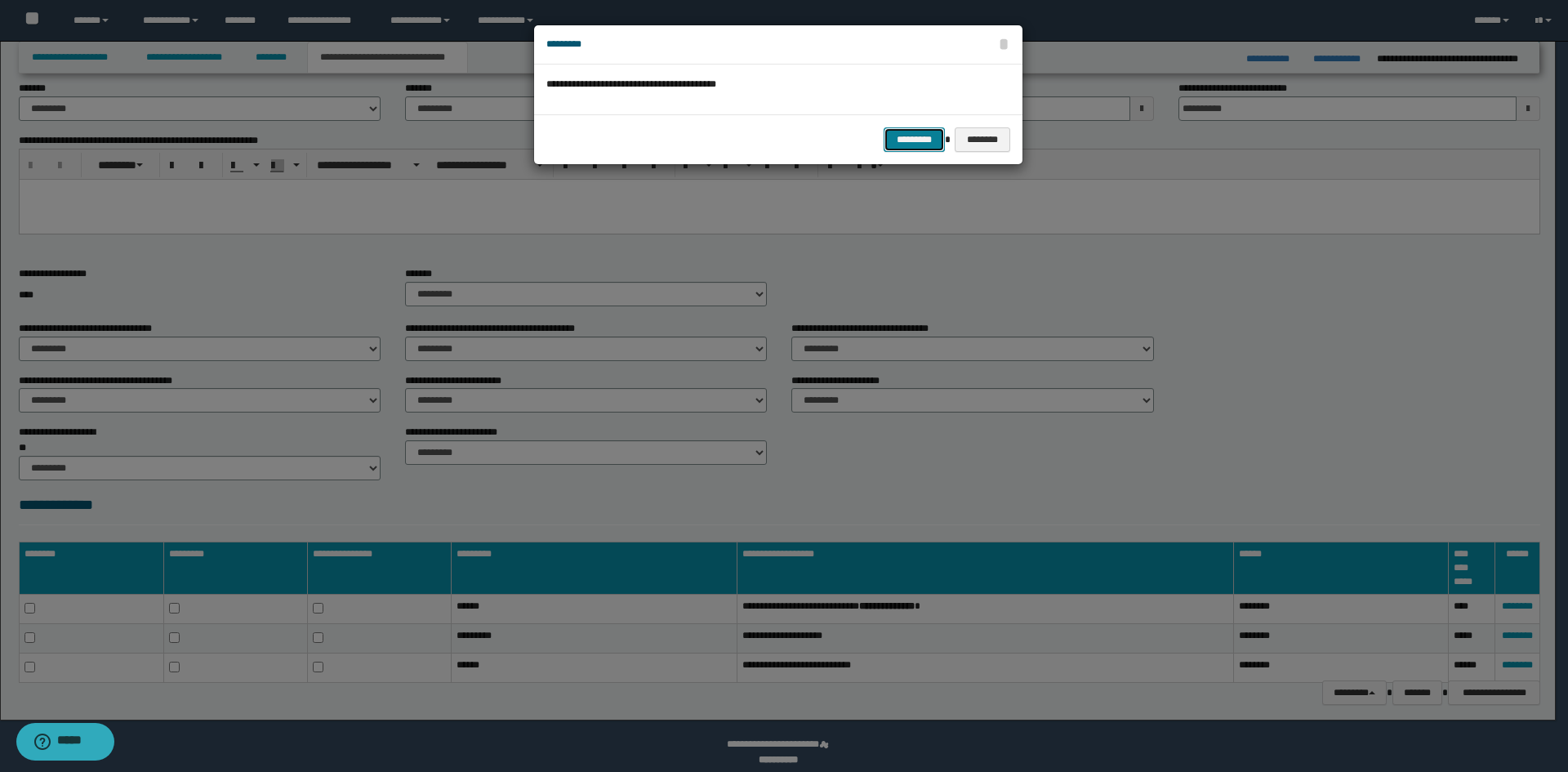 click on "*********" at bounding box center (914, 140) 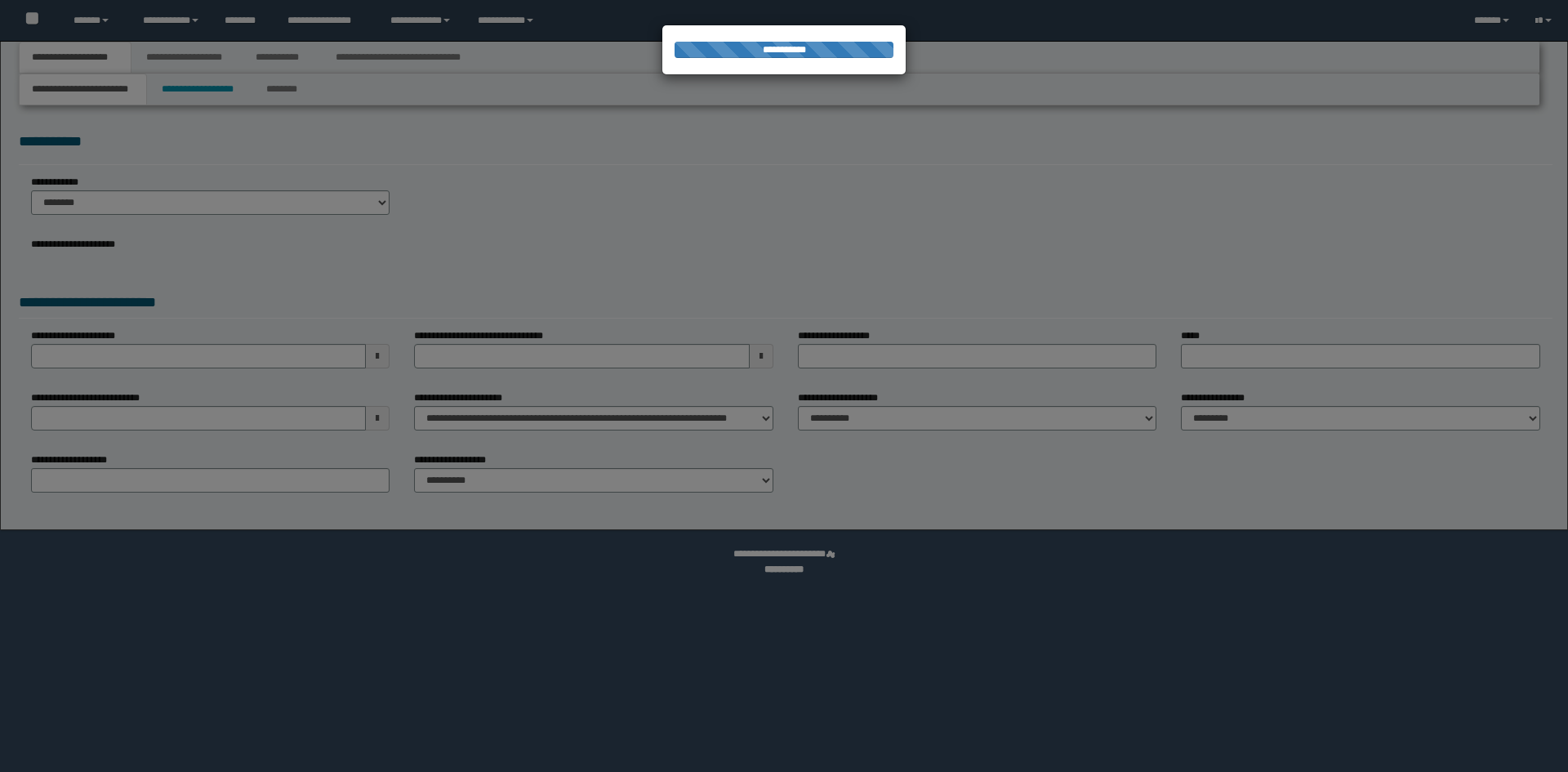 scroll, scrollTop: 0, scrollLeft: 0, axis: both 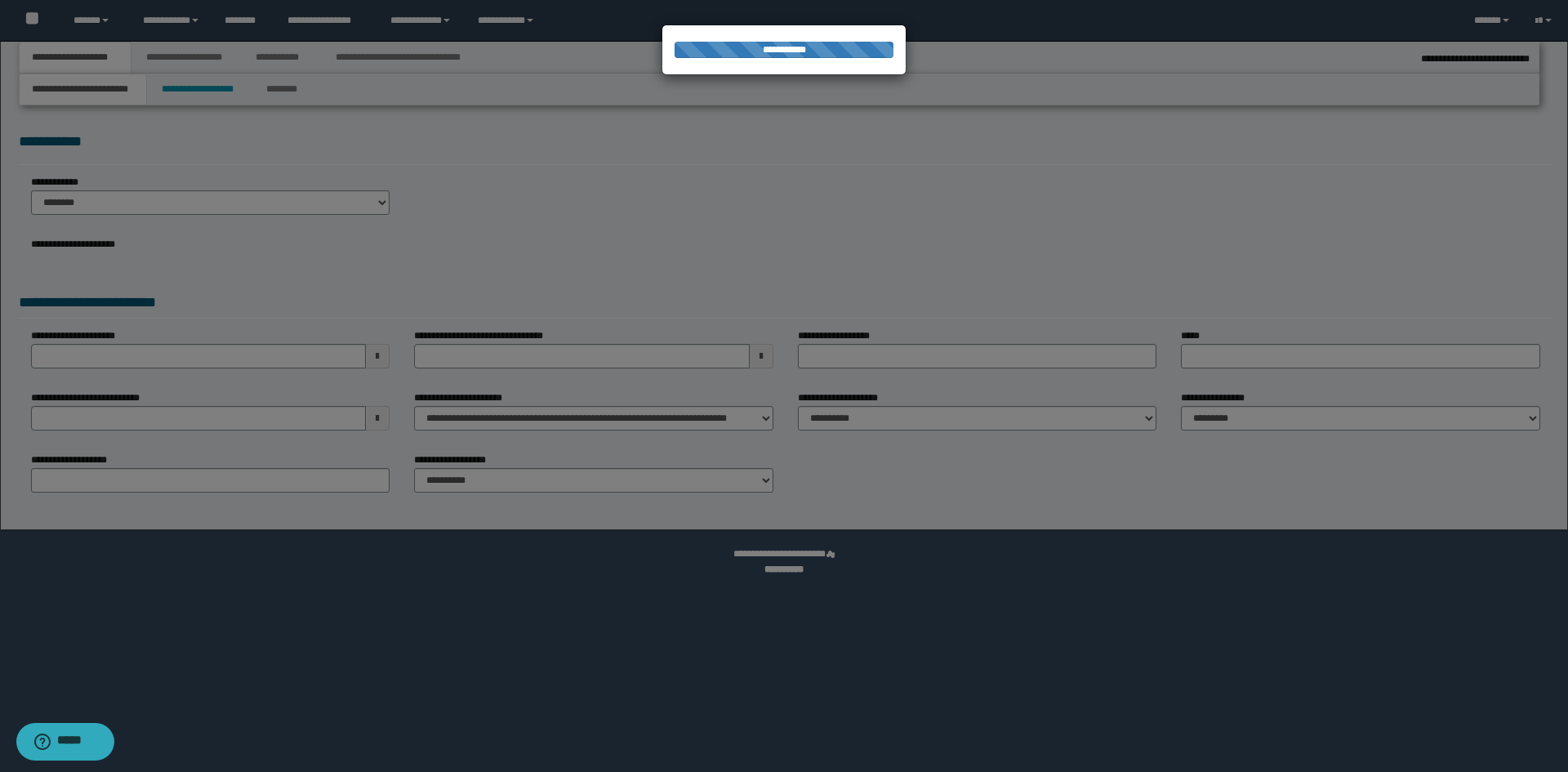 select on "*" 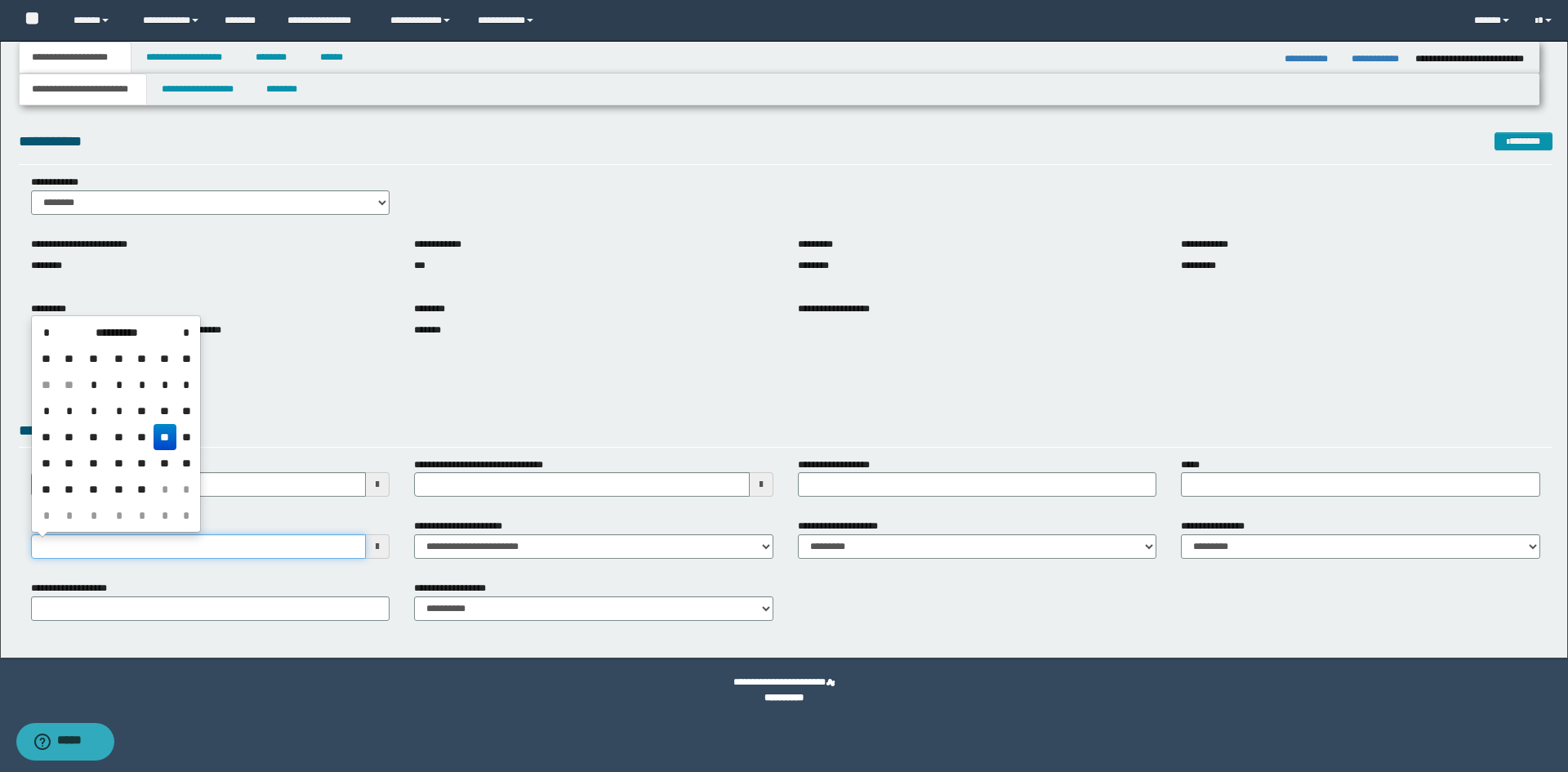click on "**********" at bounding box center [198, 547] 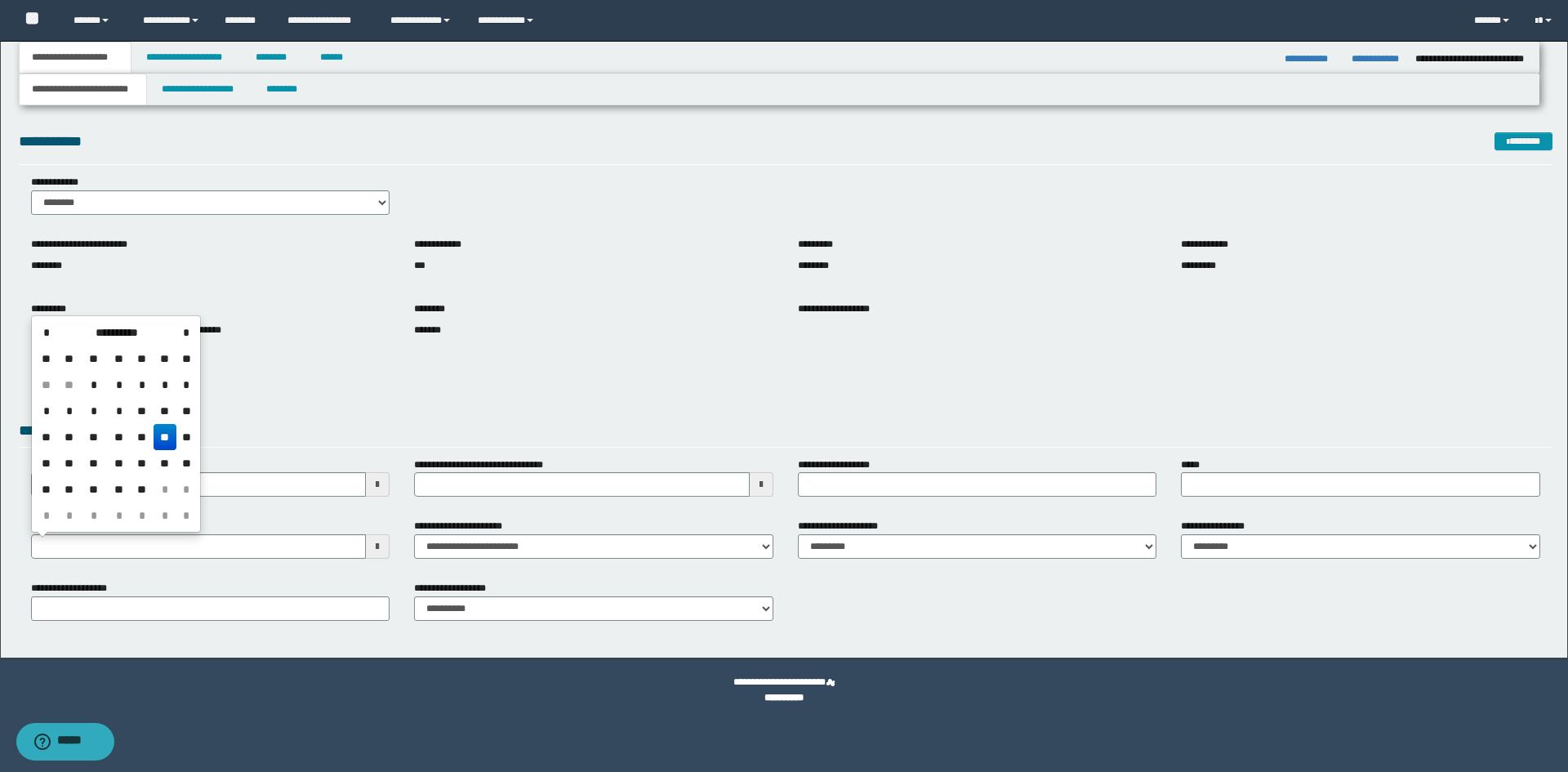 click on "**" at bounding box center (165, 437) 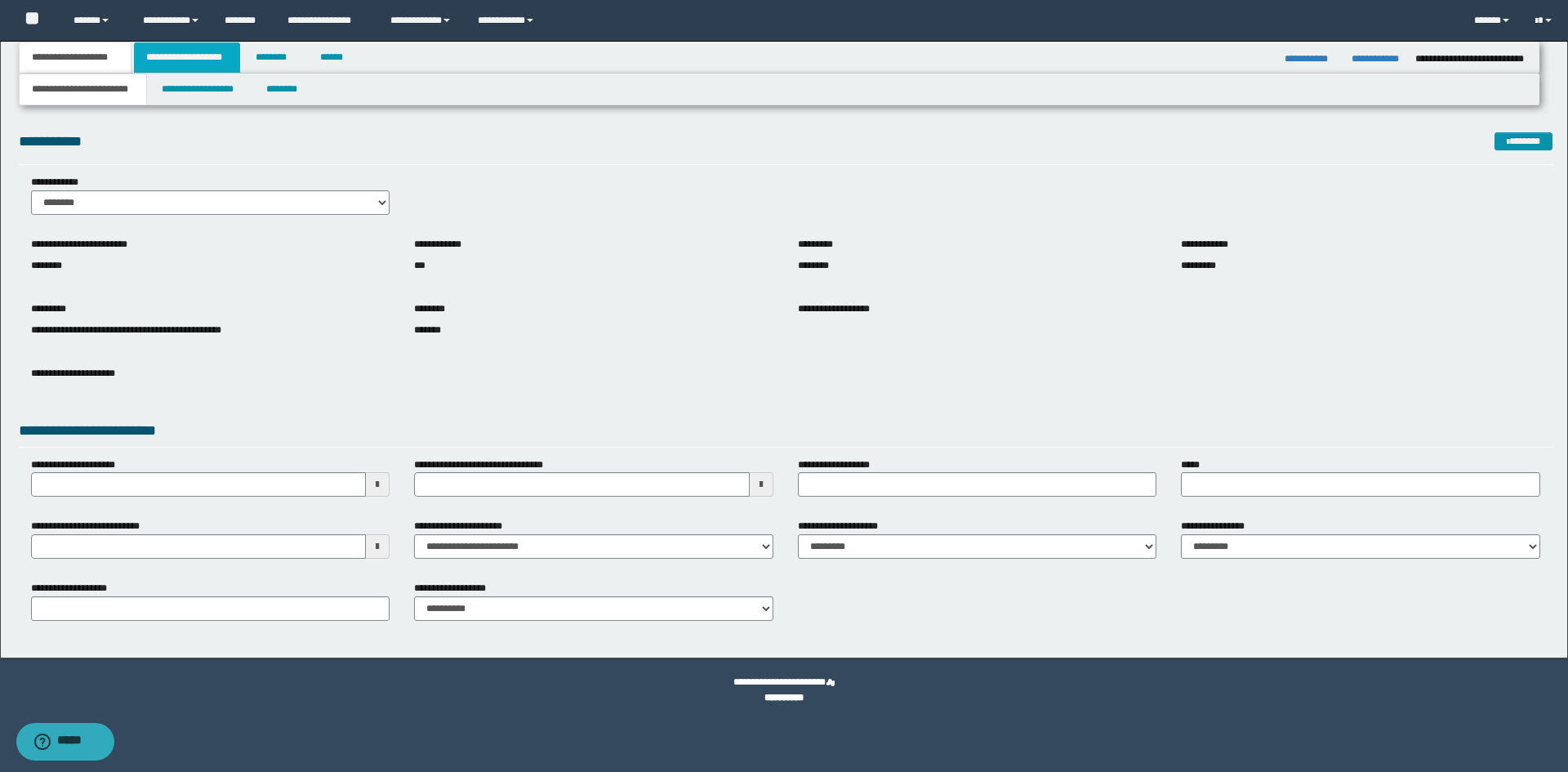 click on "**********" at bounding box center (187, 57) 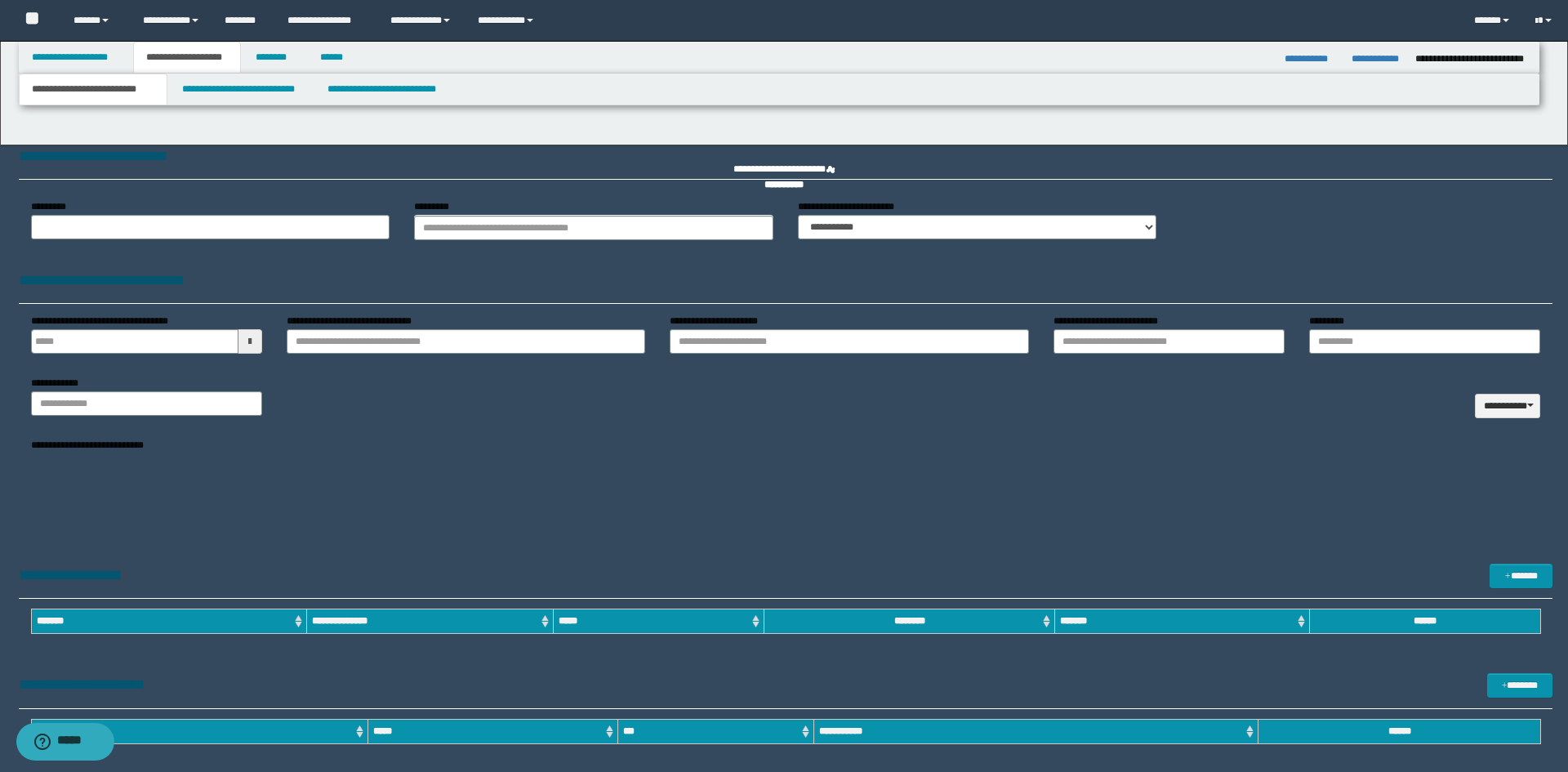type 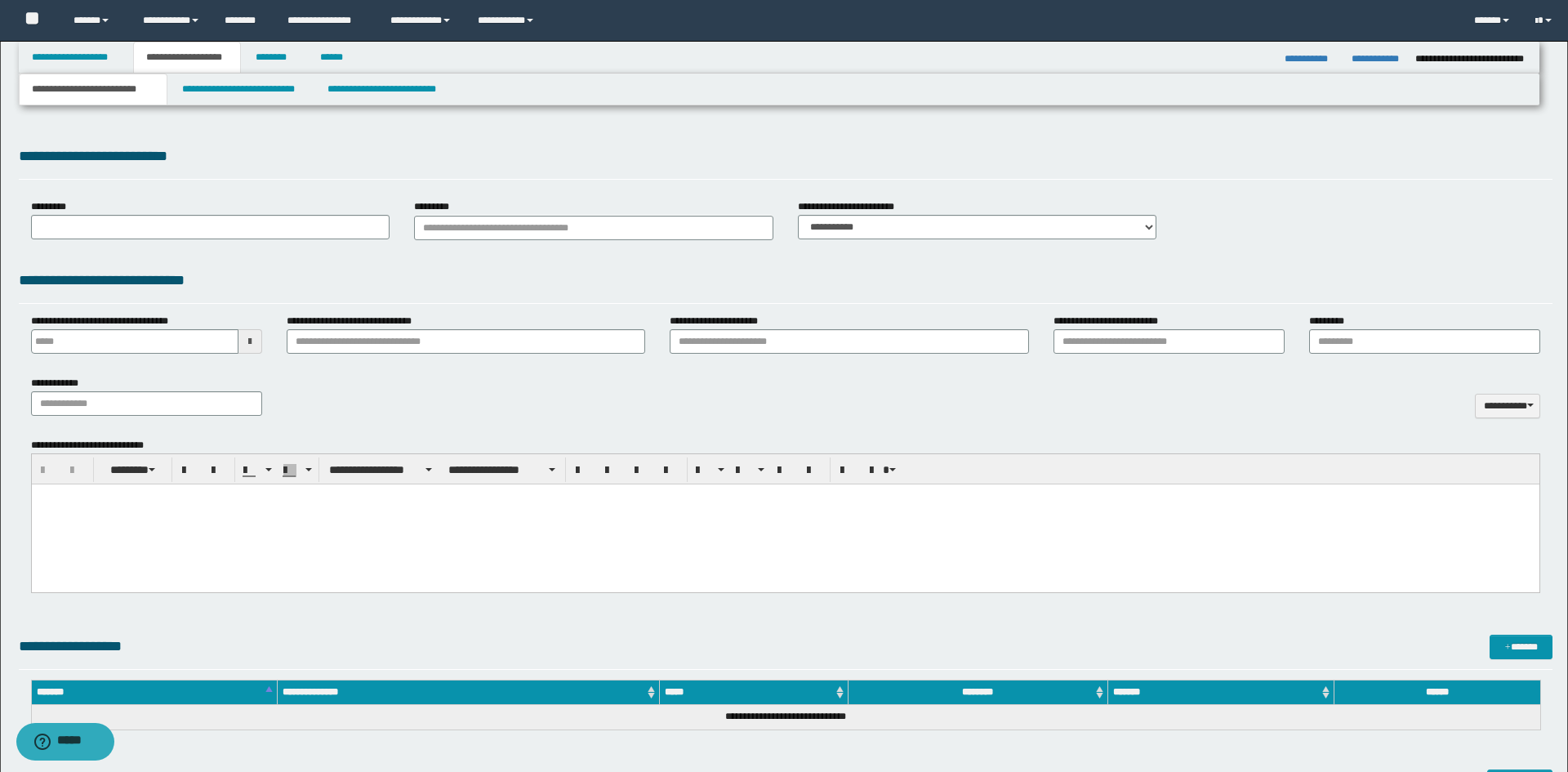 select on "*" 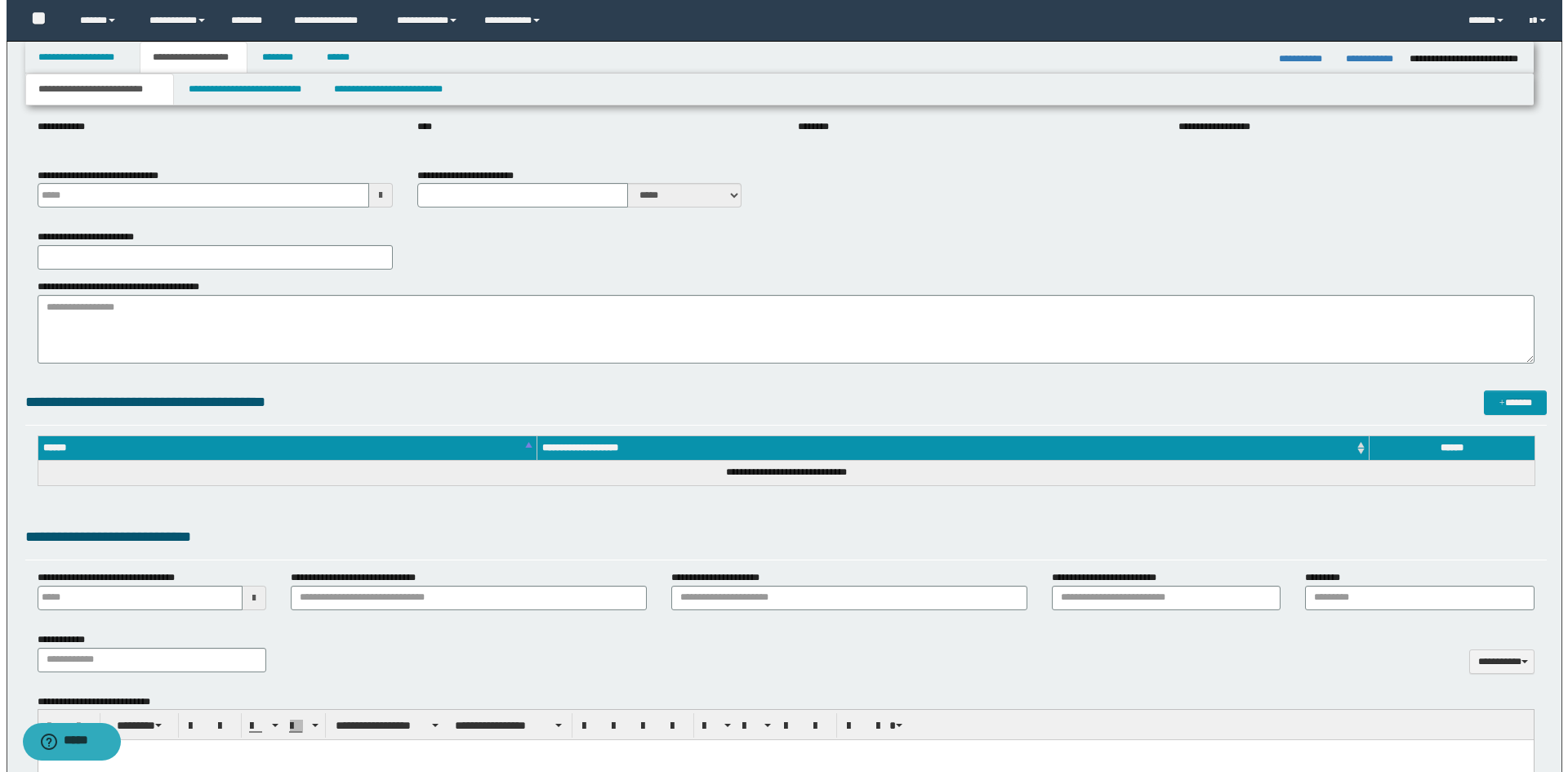 scroll, scrollTop: 0, scrollLeft: 0, axis: both 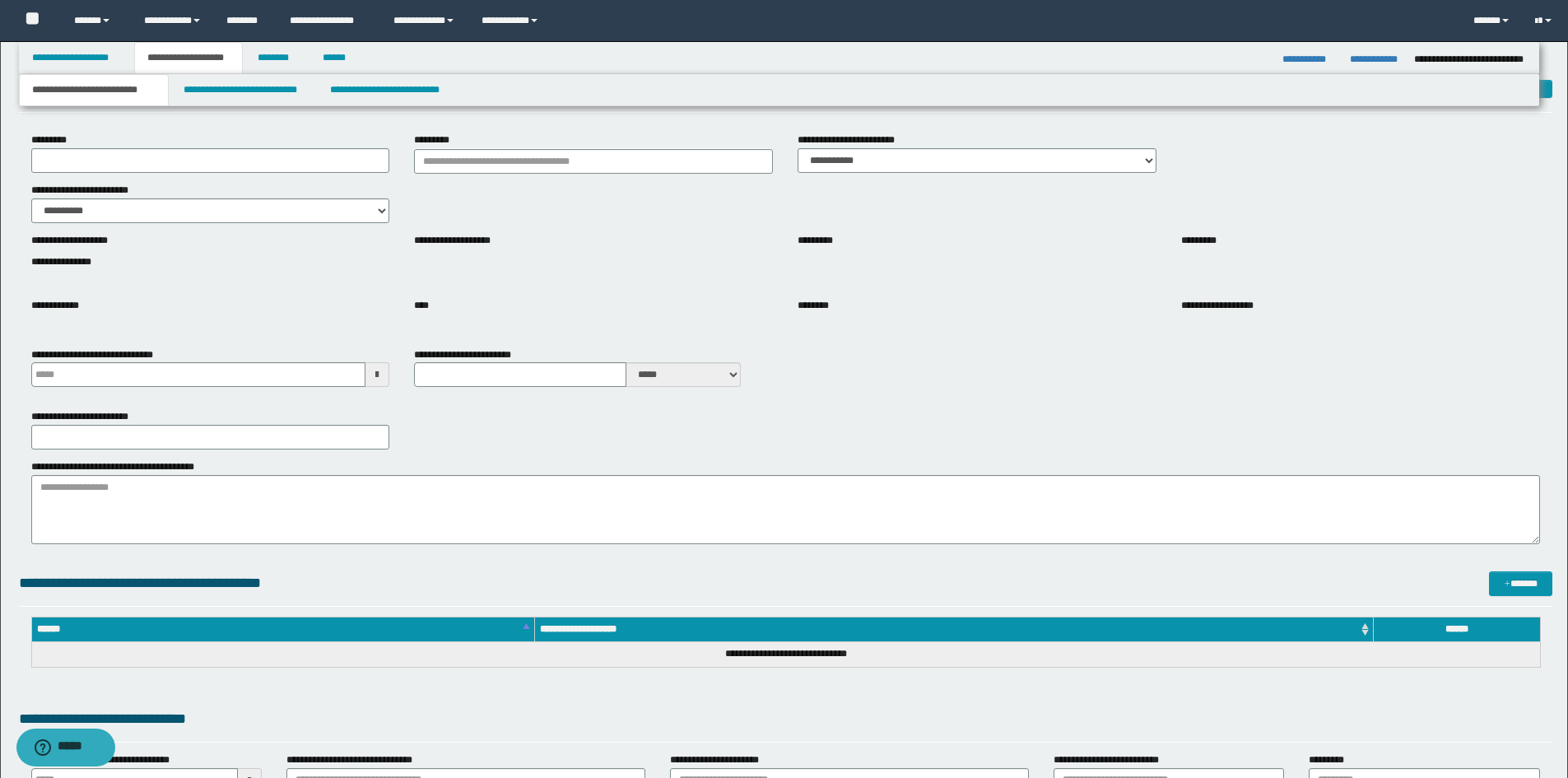 type 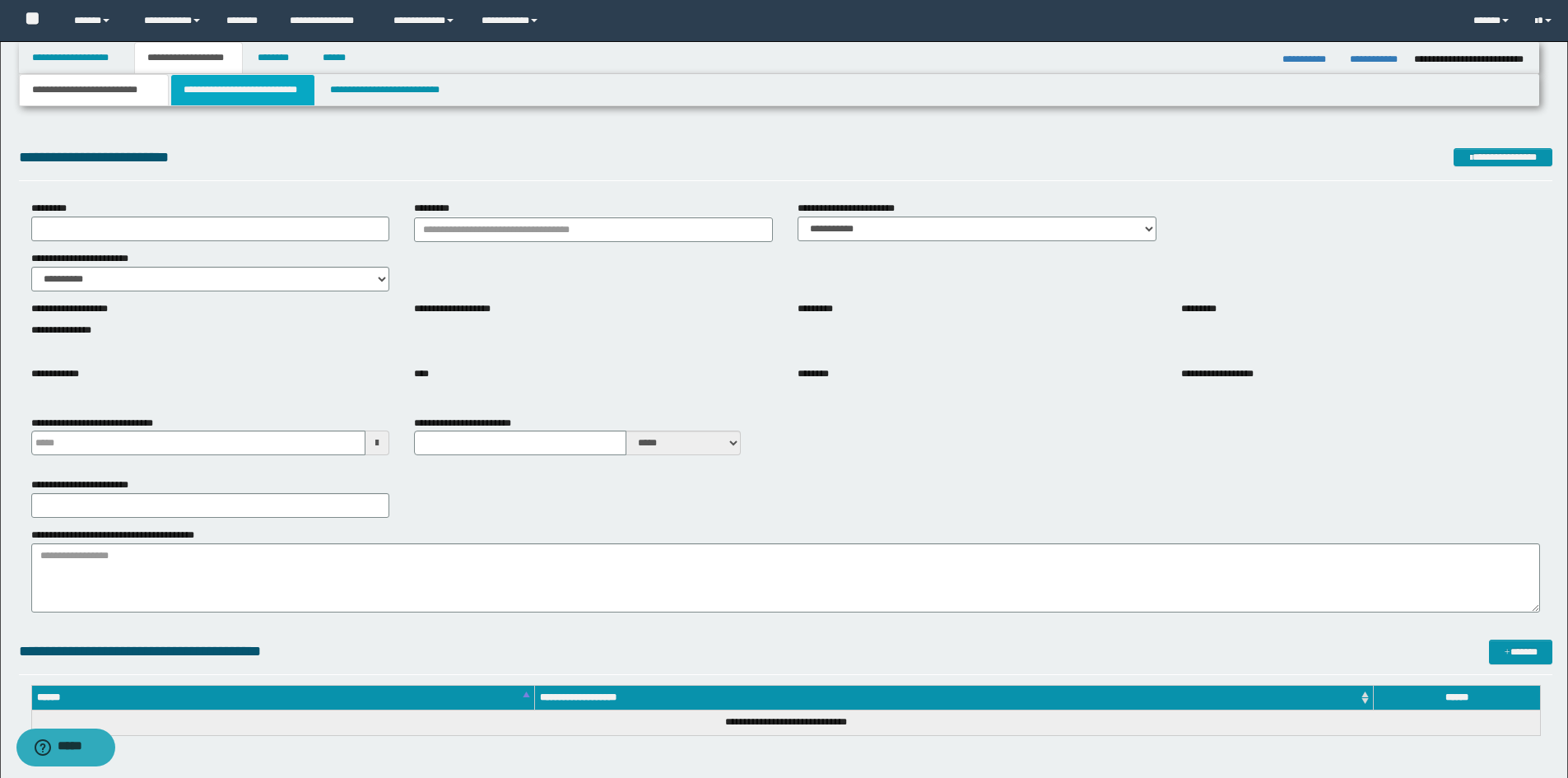 click on "**********" at bounding box center (243, 90) 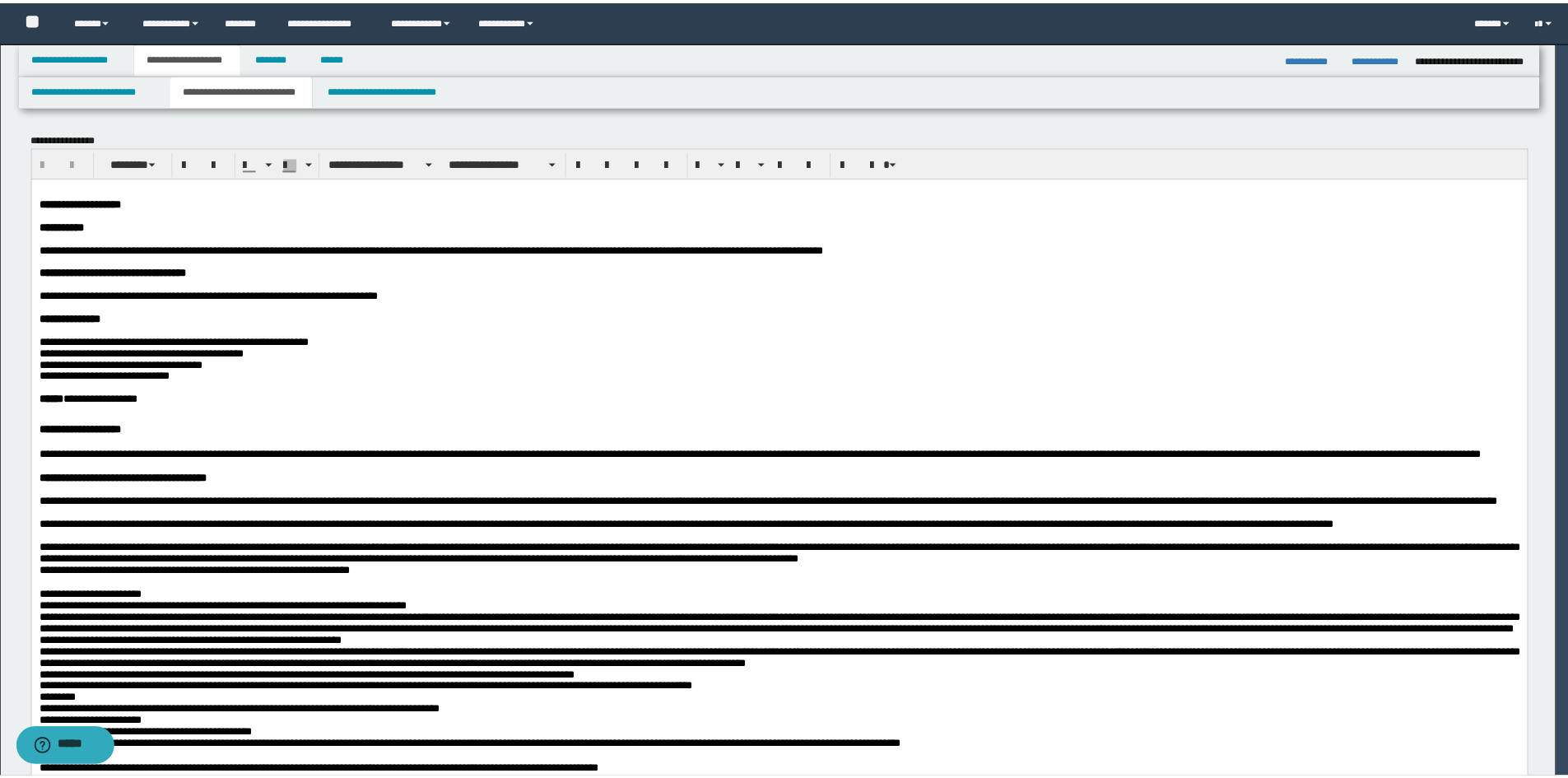 scroll, scrollTop: 0, scrollLeft: 0, axis: both 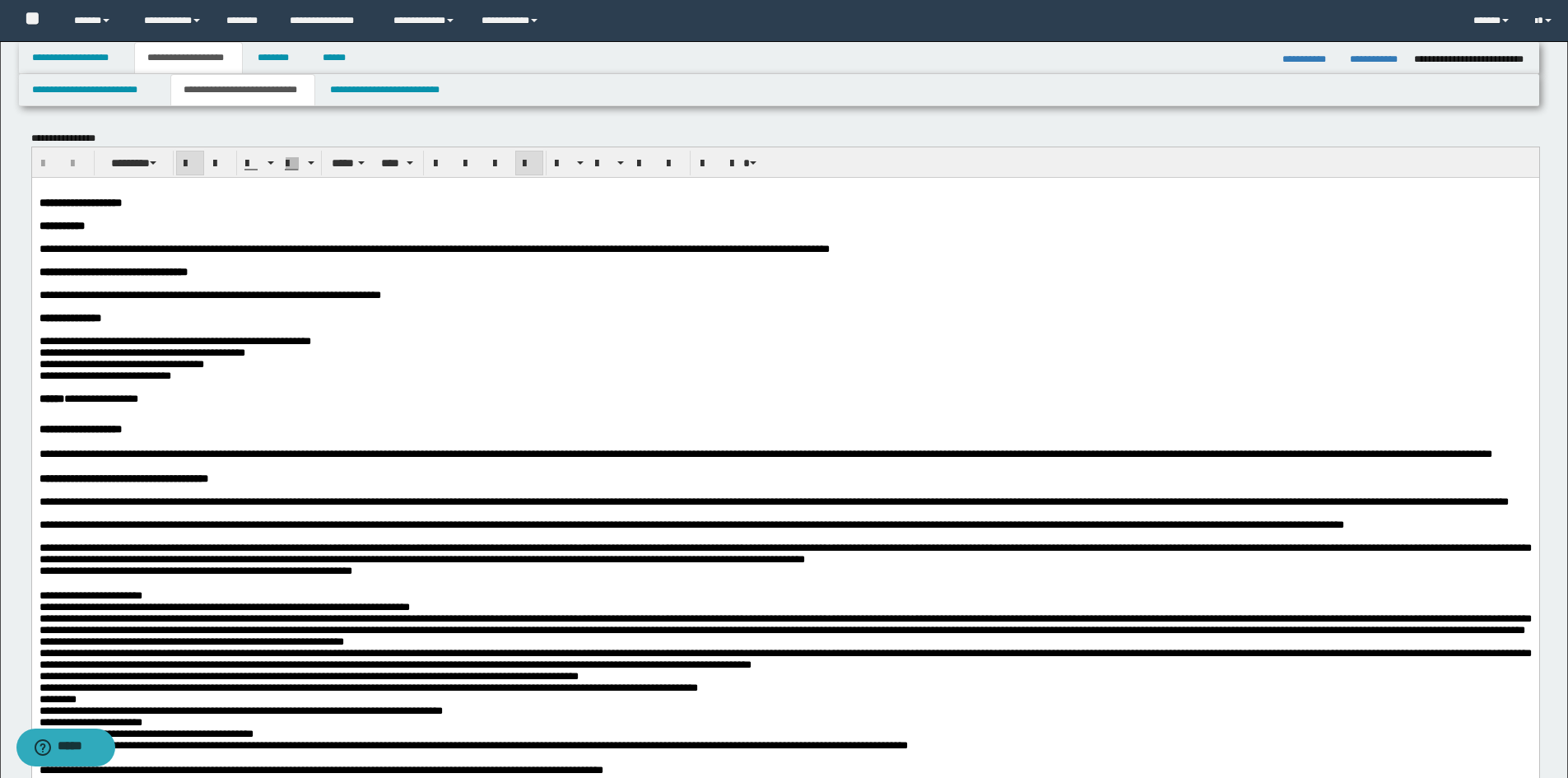 click on "**********" at bounding box center [784, 752] 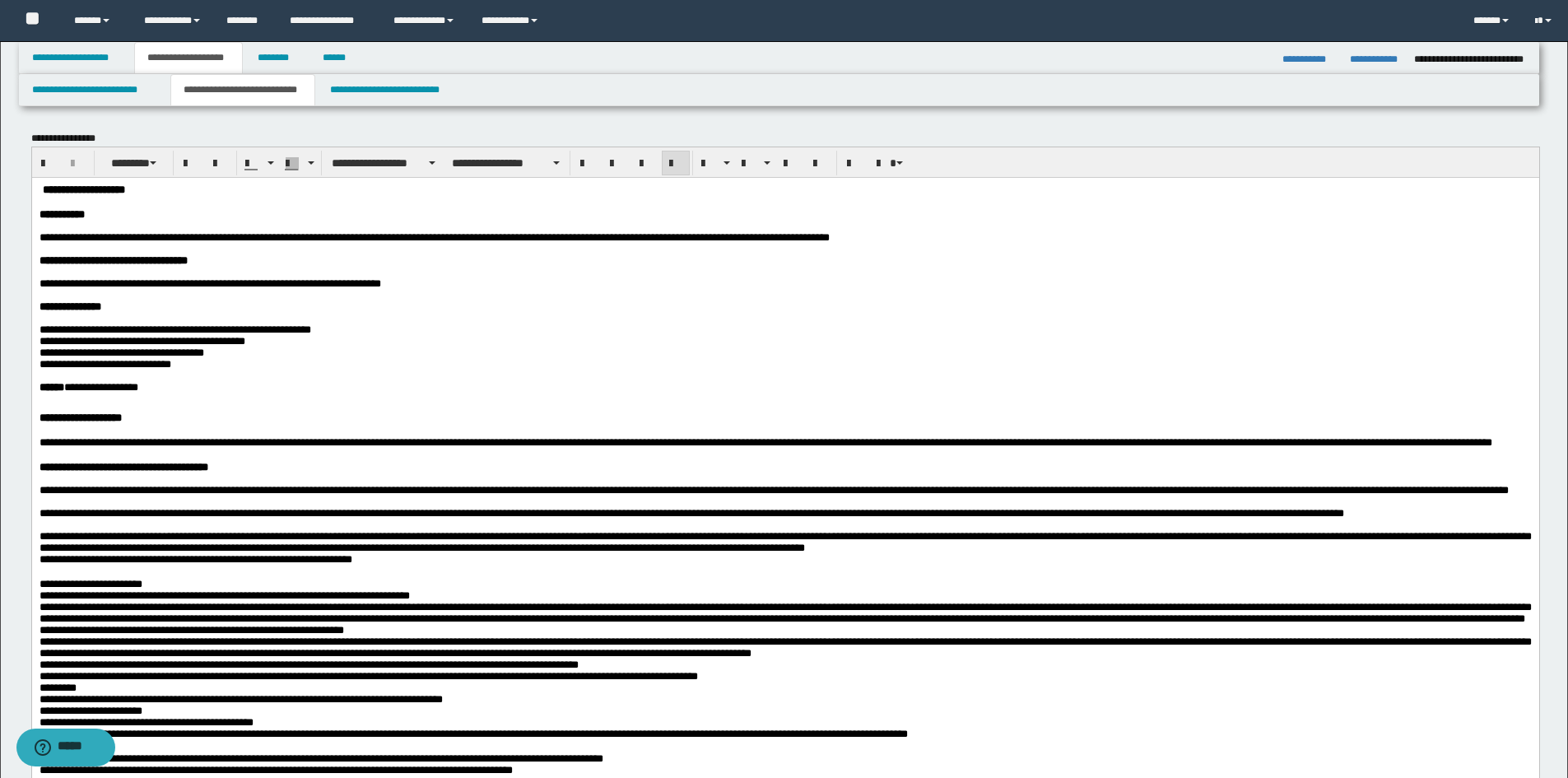 type 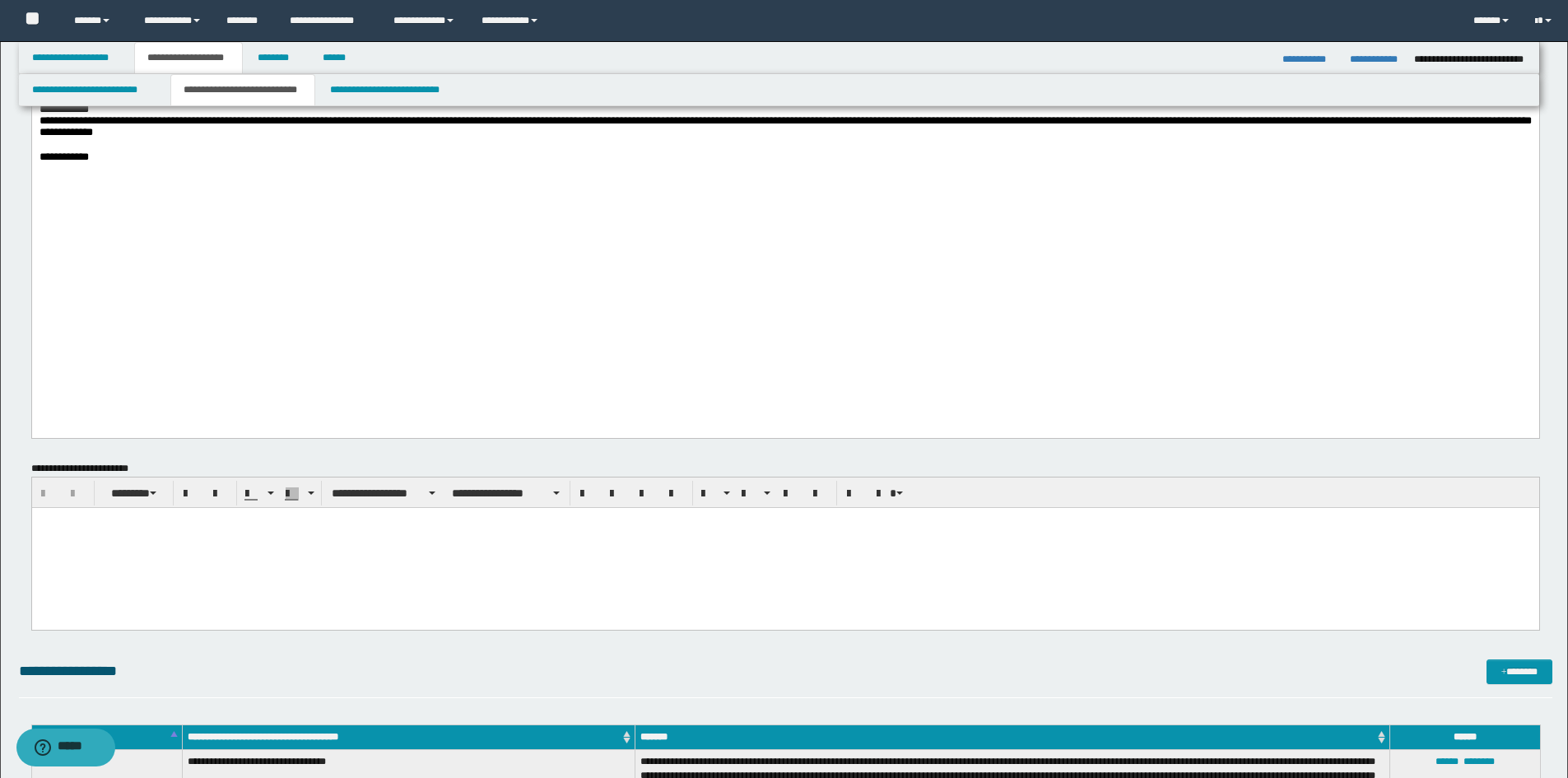 scroll, scrollTop: 1153, scrollLeft: 0, axis: vertical 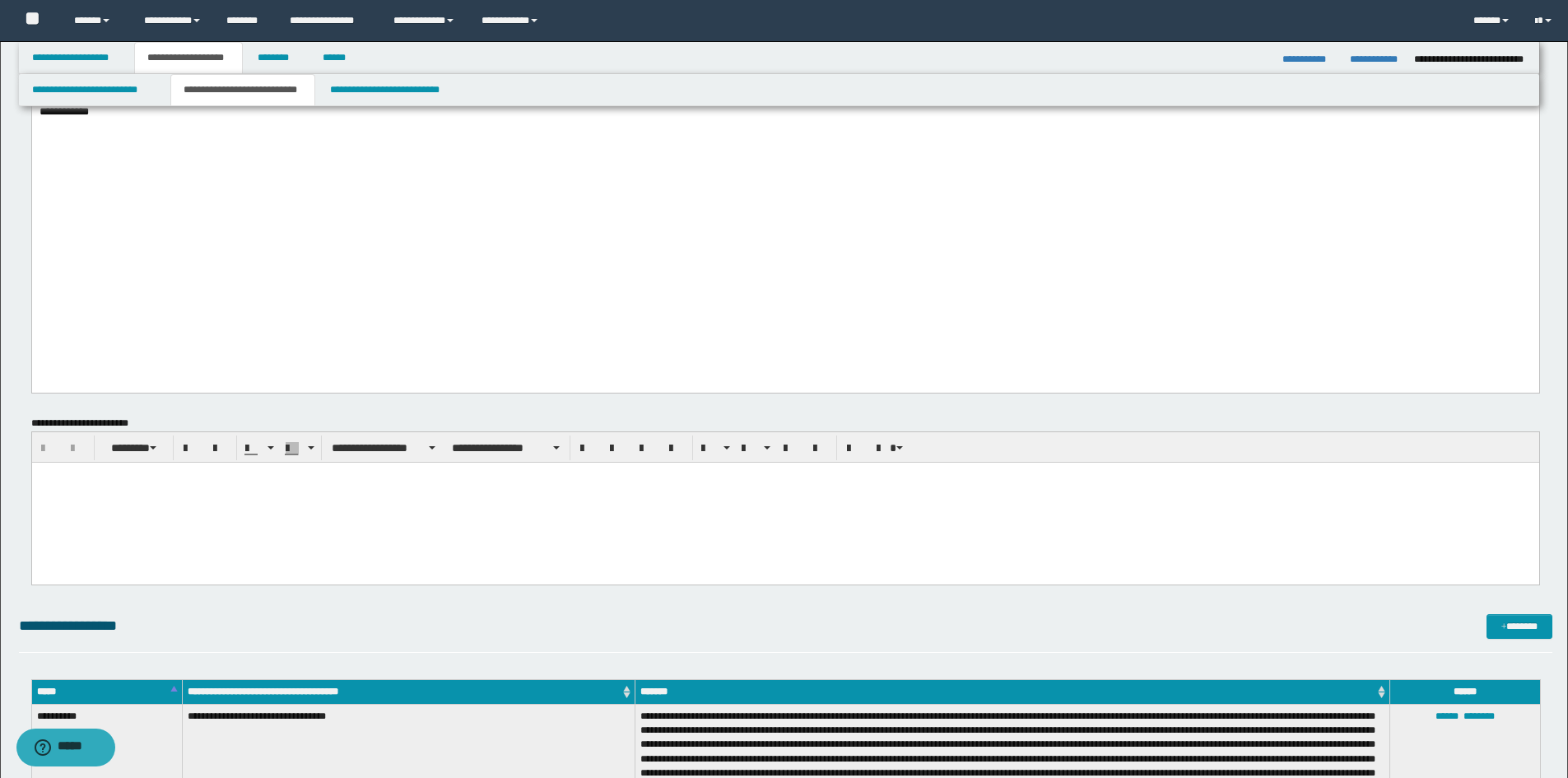 click on "**********" at bounding box center [784, -405] 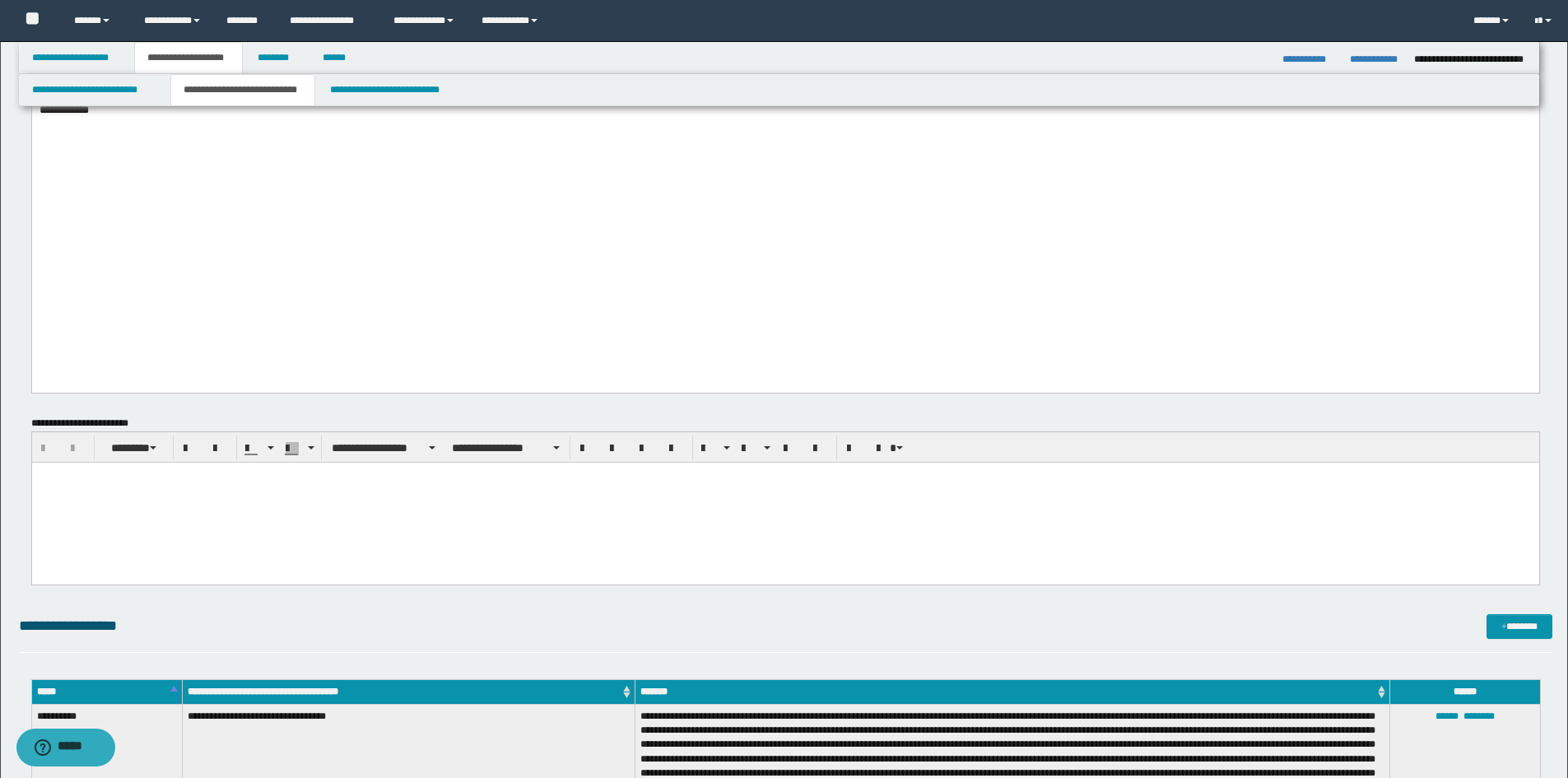 click on "**********" at bounding box center (784, -406) 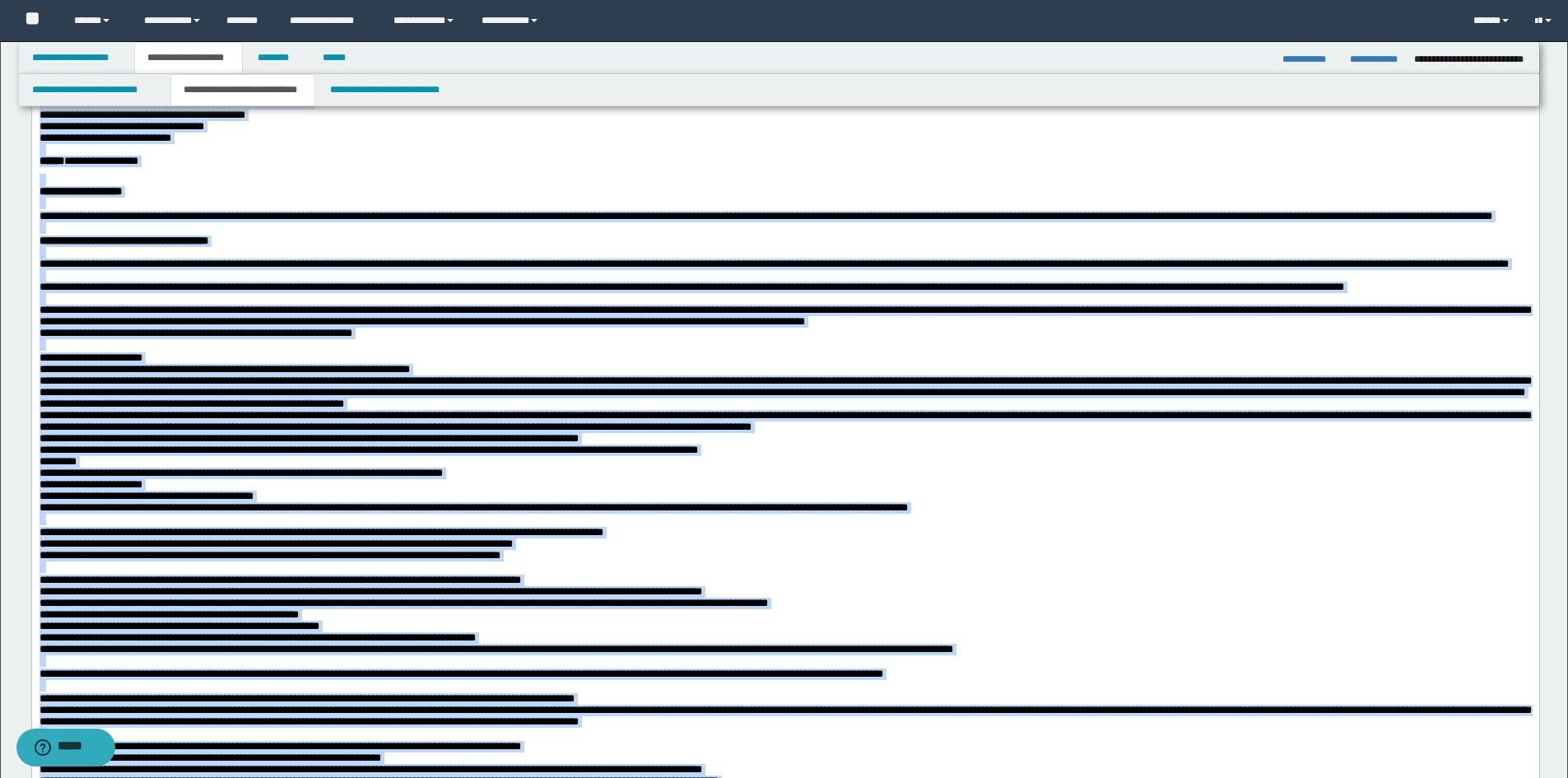 scroll, scrollTop: 15, scrollLeft: 0, axis: vertical 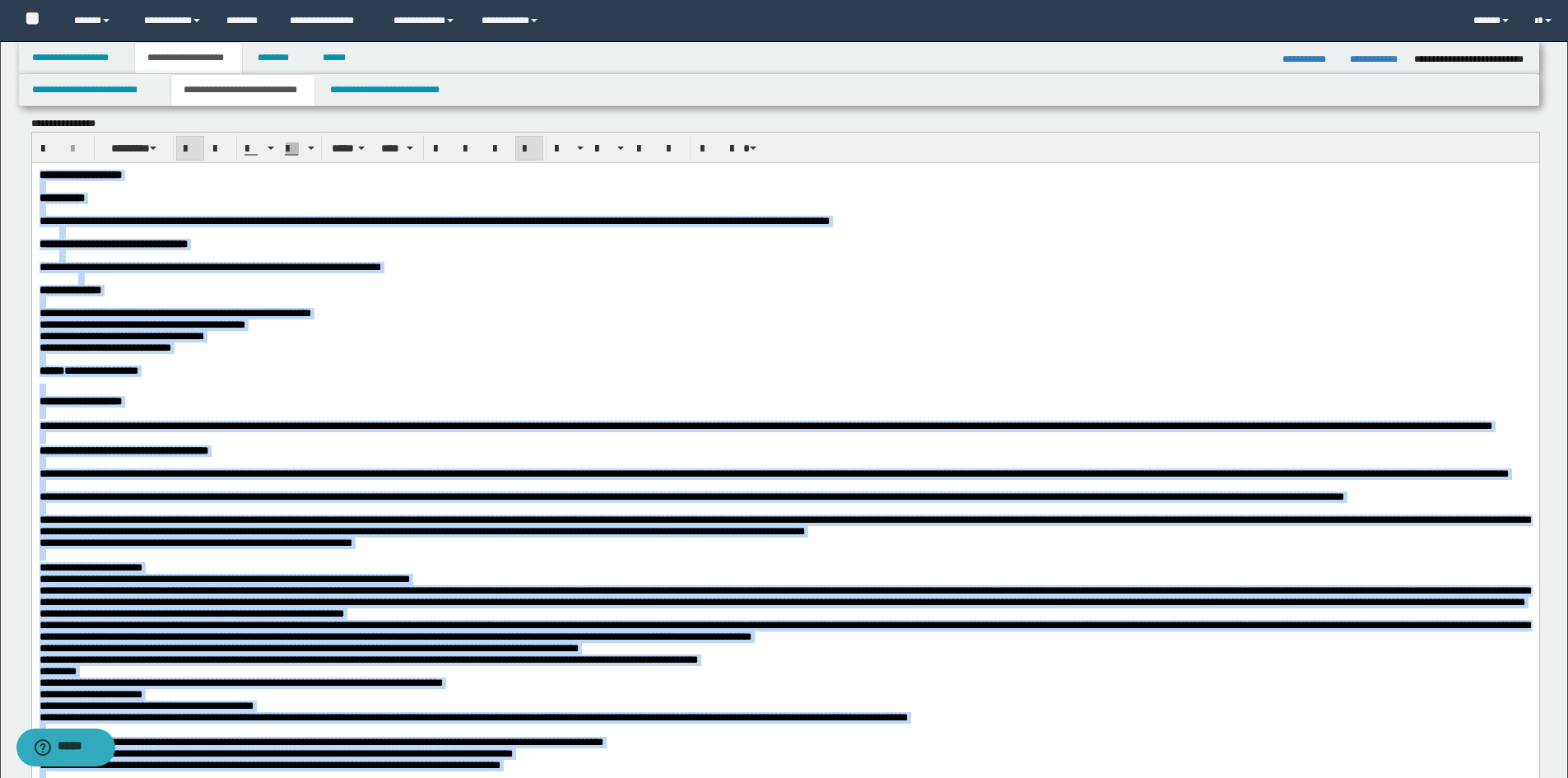 drag, startPoint x: 151, startPoint y: 1456, endPoint x: -1, endPoint y: 65, distance: 1399.28 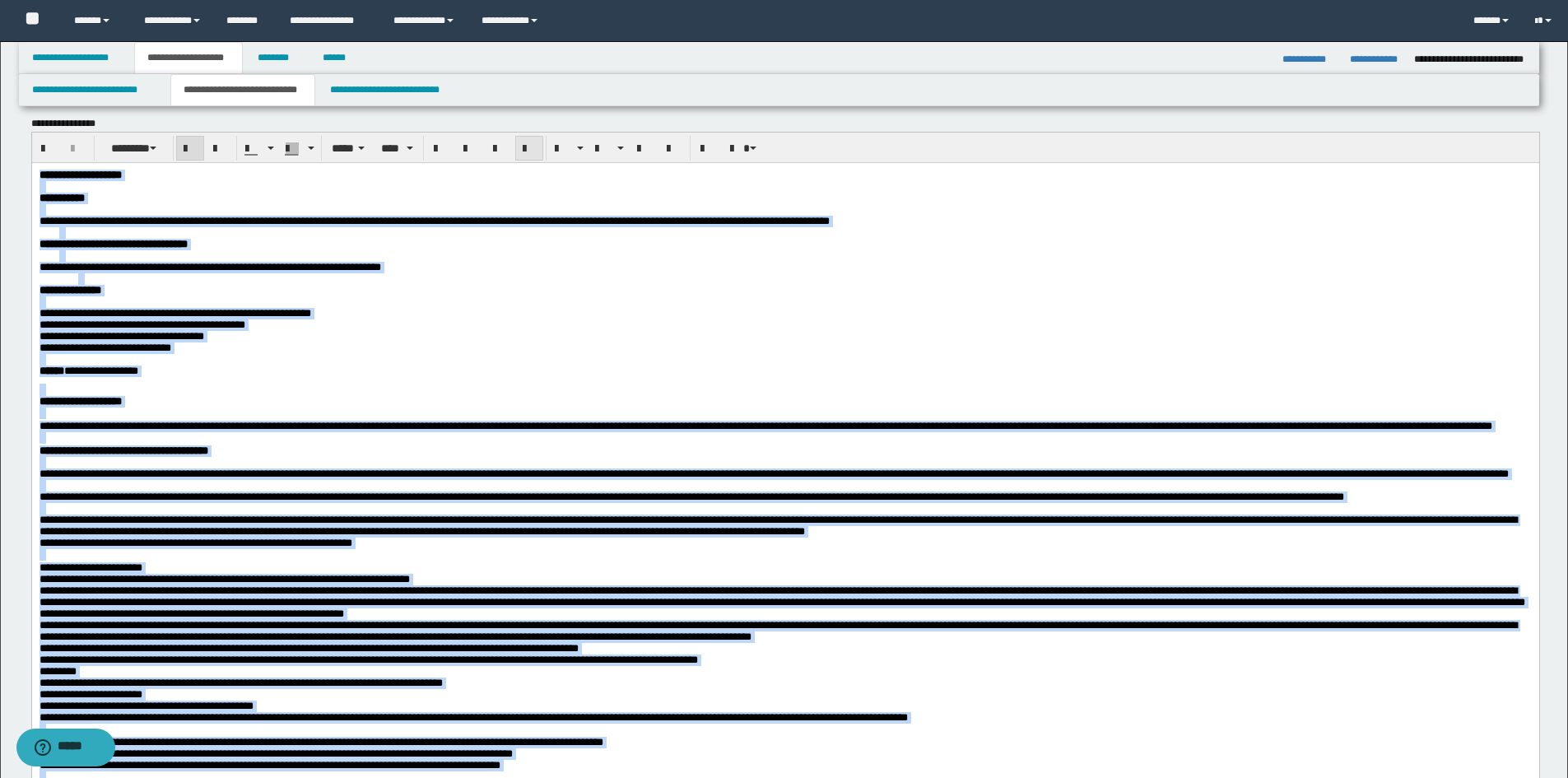 click at bounding box center (529, 148) 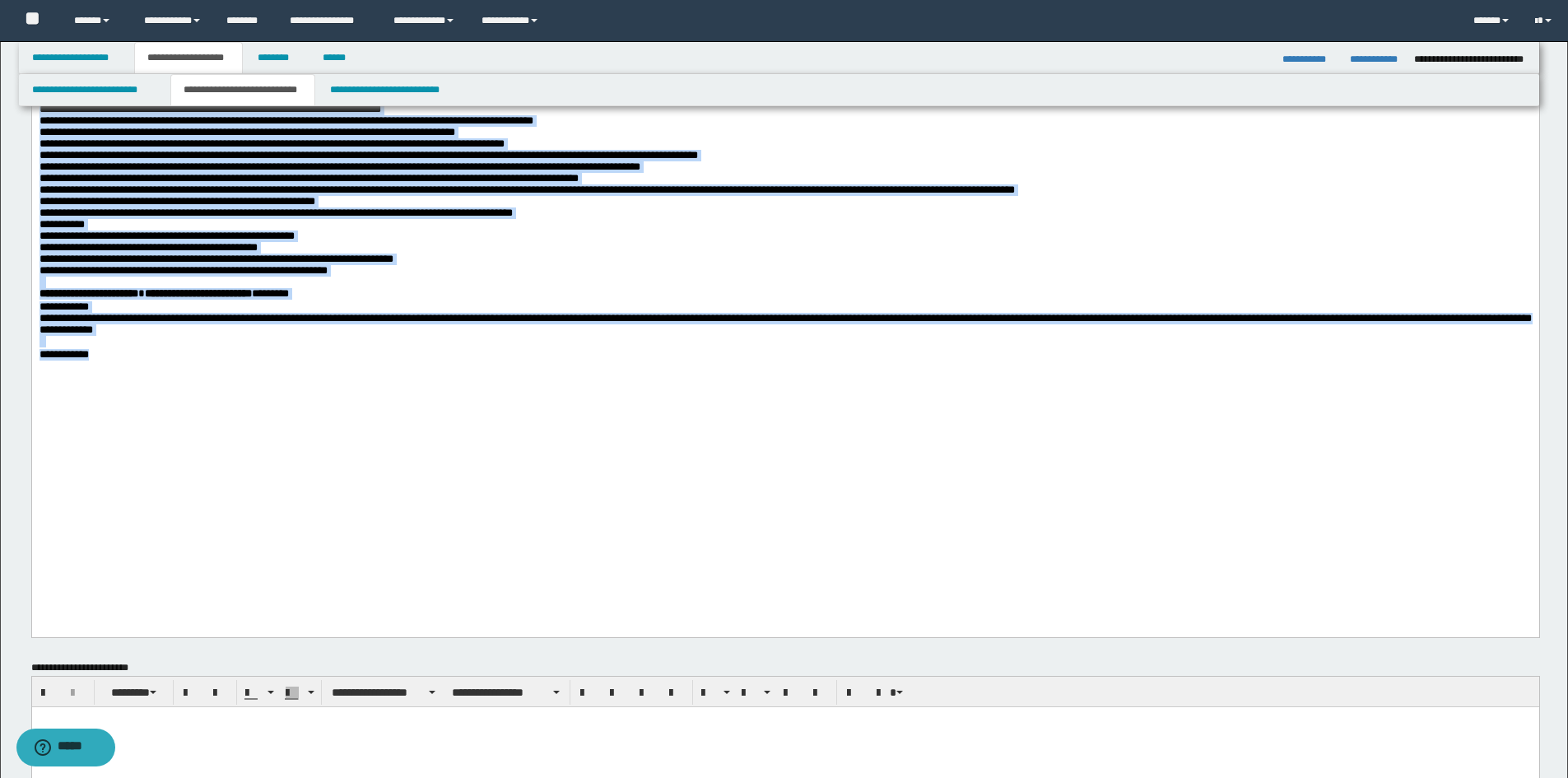 scroll, scrollTop: 1085, scrollLeft: 0, axis: vertical 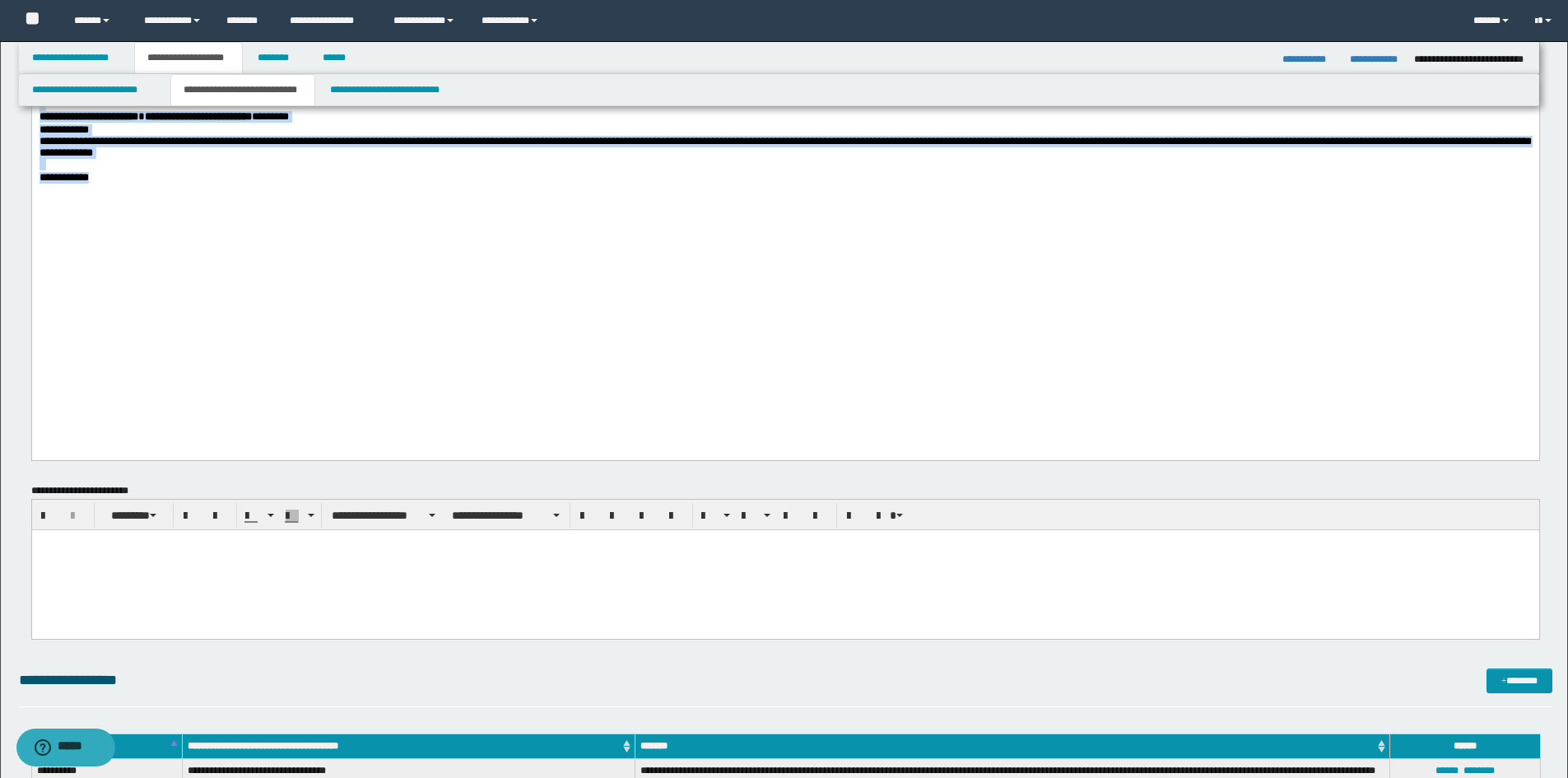 click on "**********" at bounding box center [784, -338] 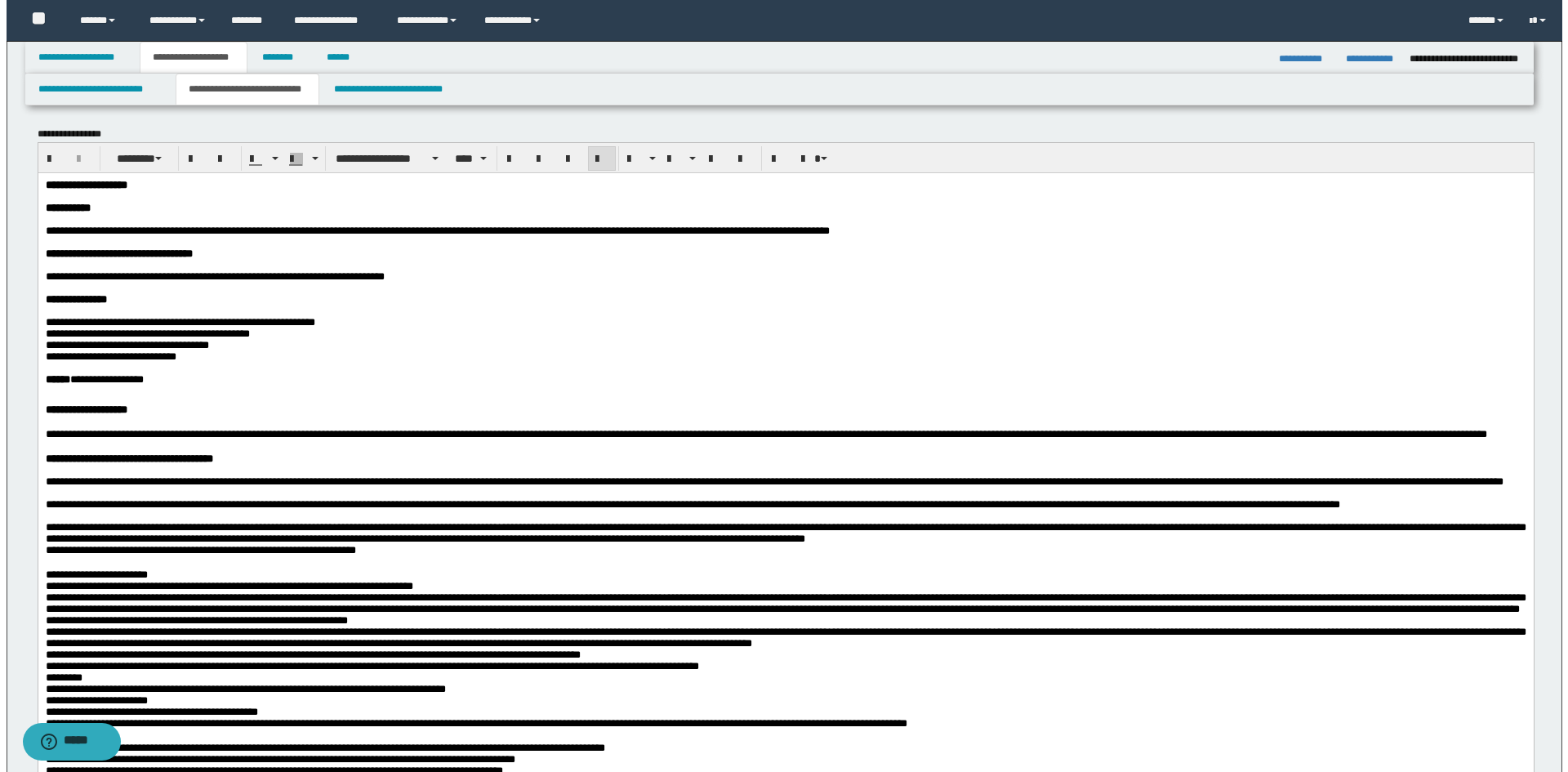 scroll, scrollTop: 0, scrollLeft: 0, axis: both 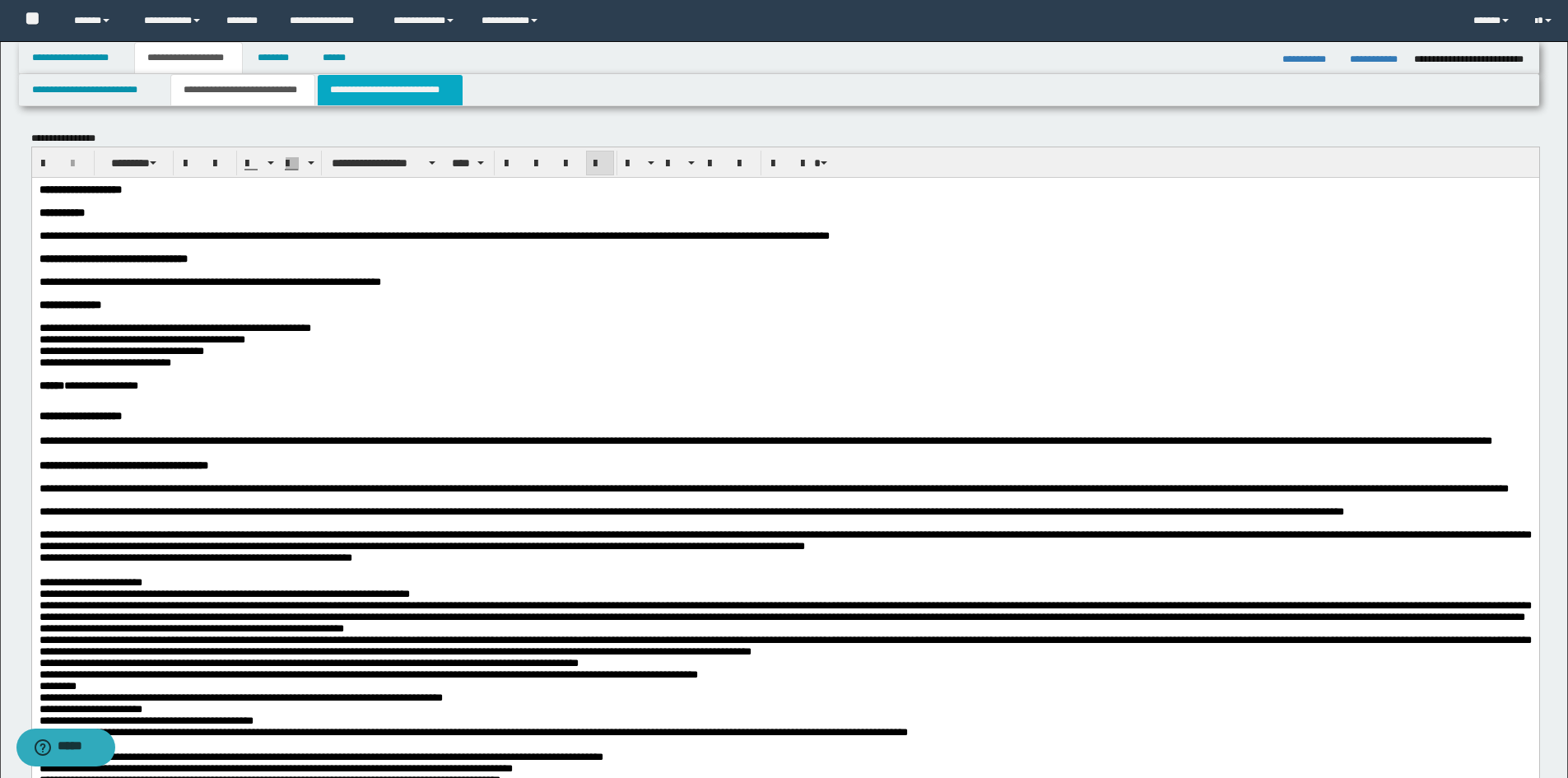 click on "**********" at bounding box center [390, 90] 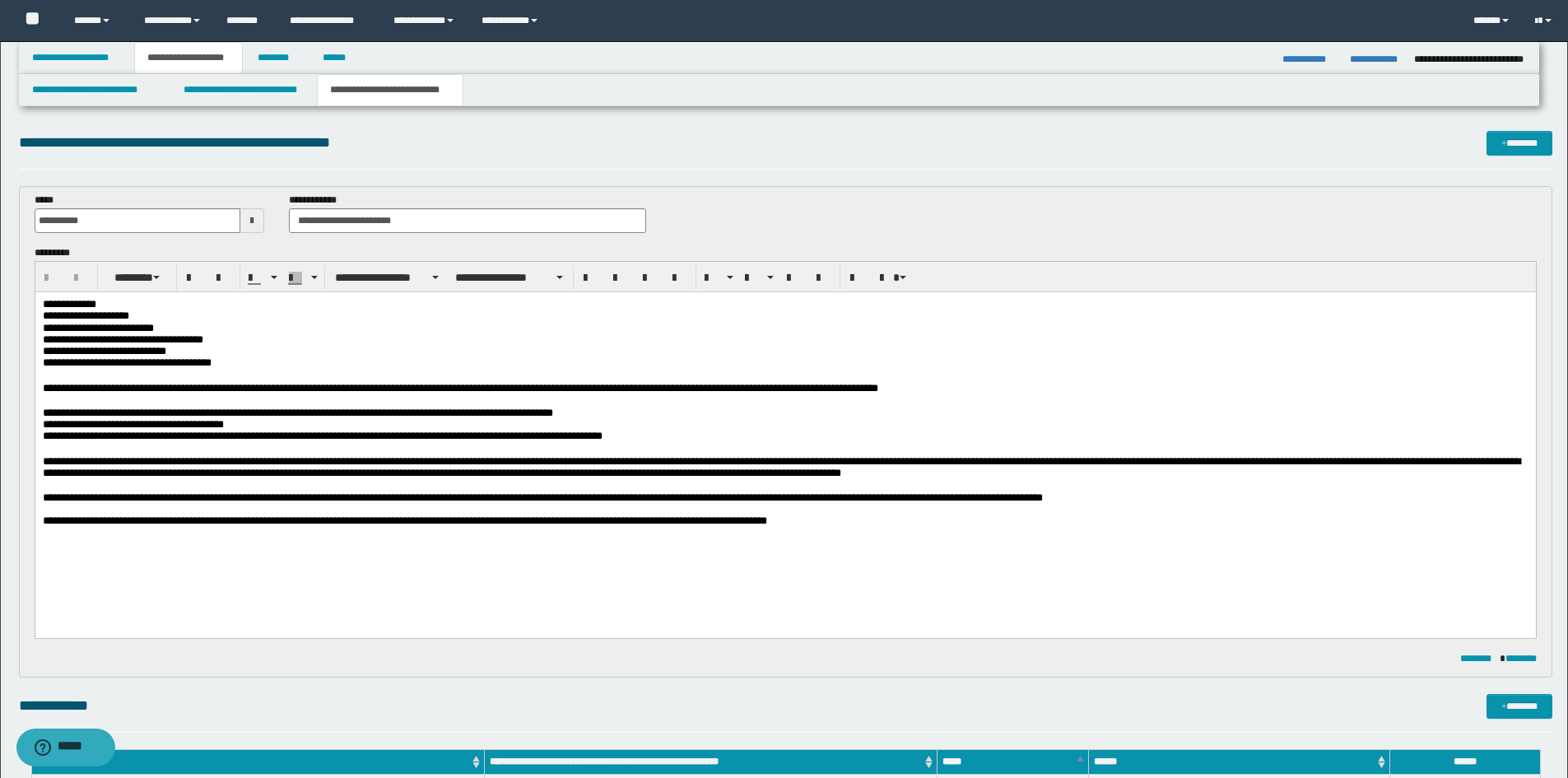 scroll, scrollTop: 0, scrollLeft: 0, axis: both 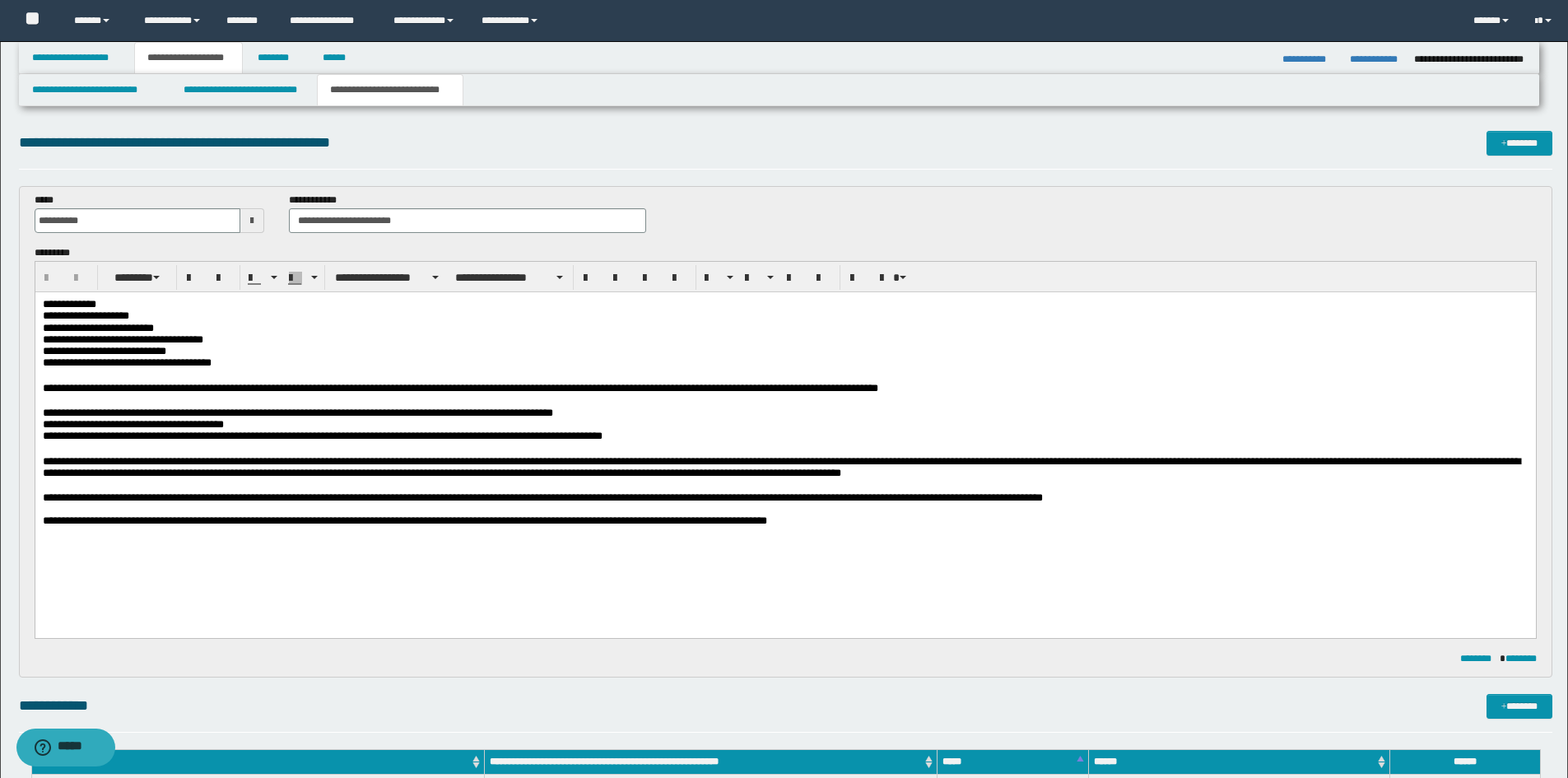 click on "**********" at bounding box center (784, 434) 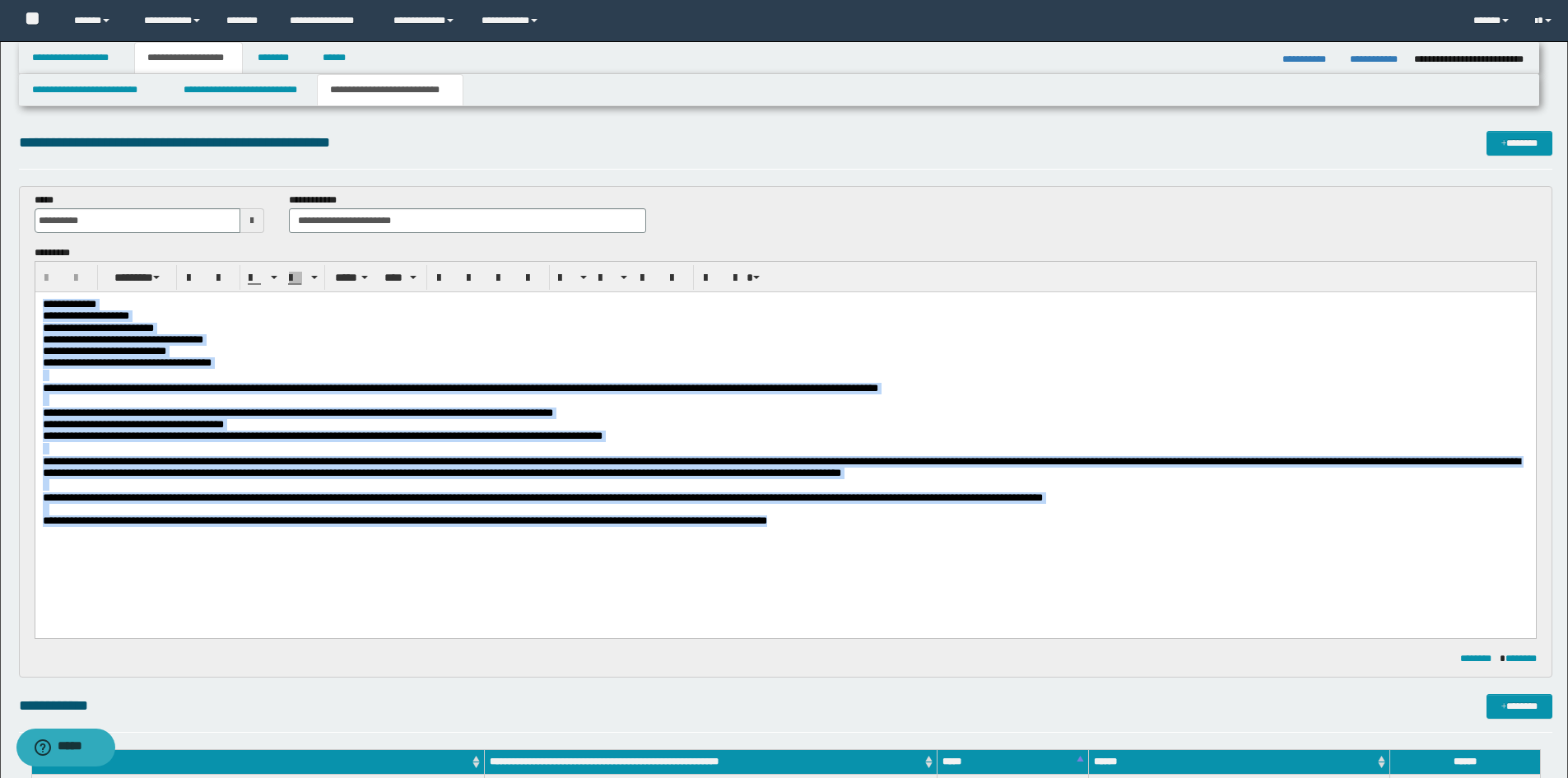 drag, startPoint x: 458, startPoint y: 525, endPoint x: 0, endPoint y: 263, distance: 527.64382 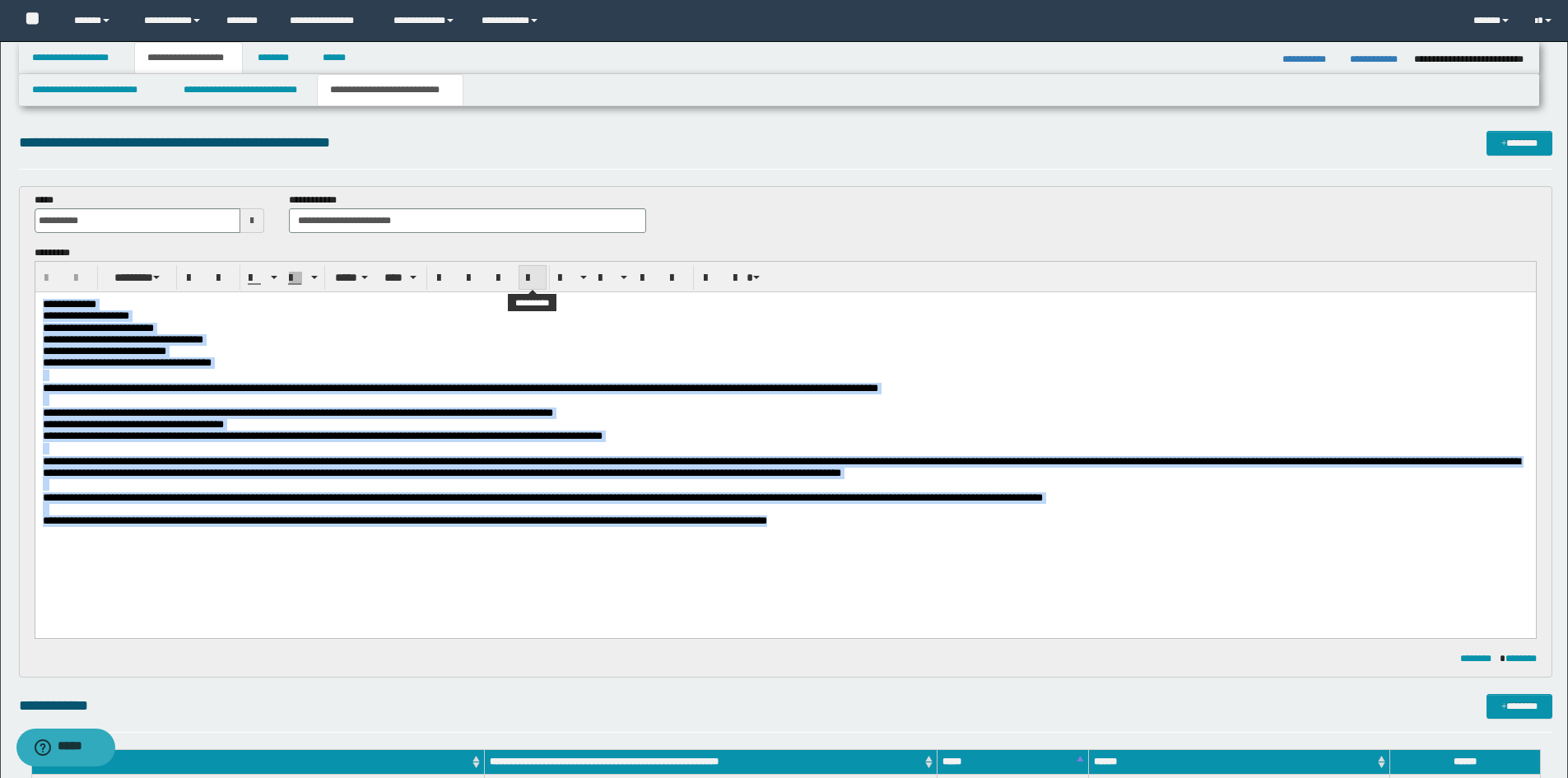 click at bounding box center [533, 278] 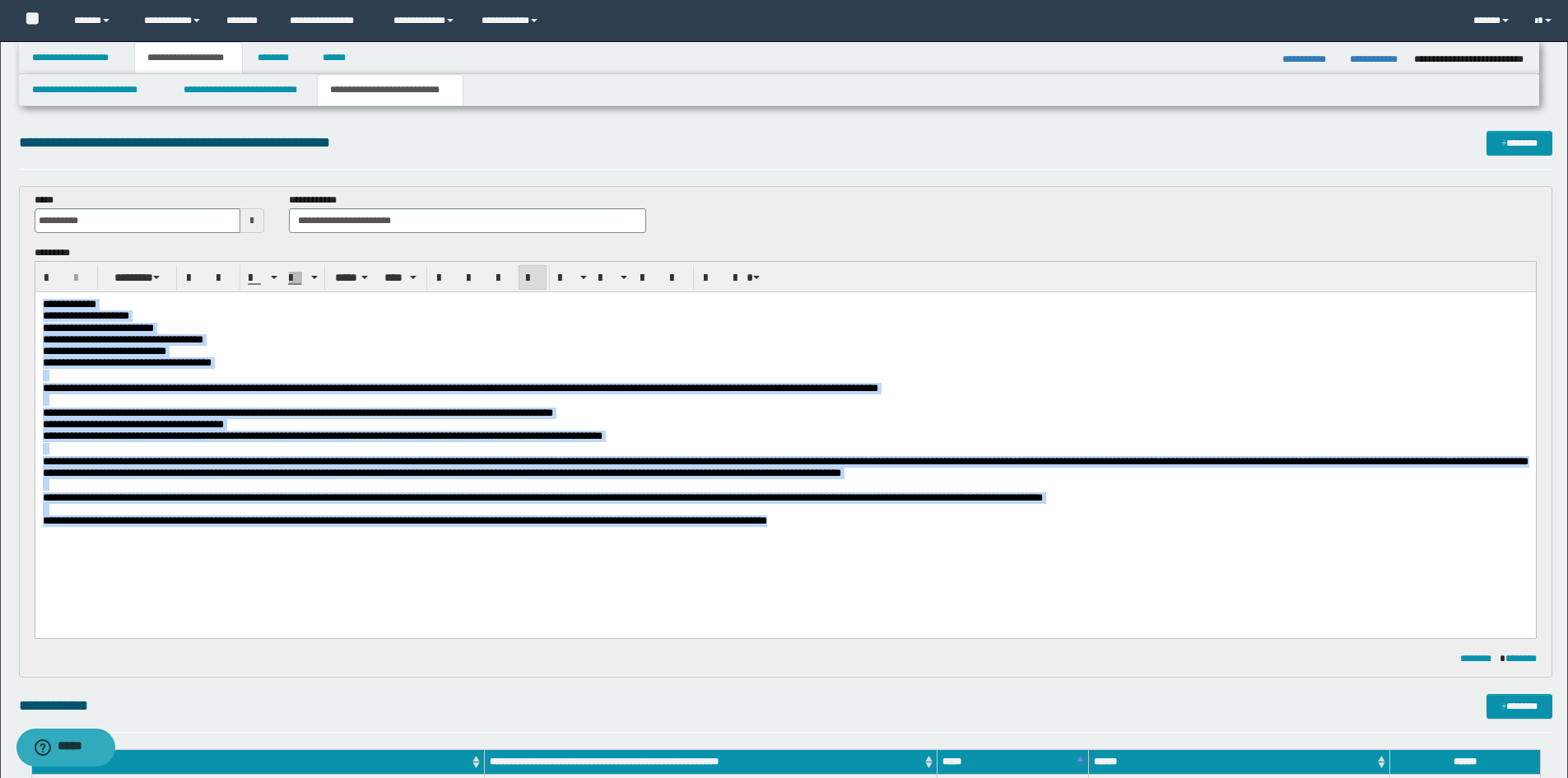 click at bounding box center (533, 278) 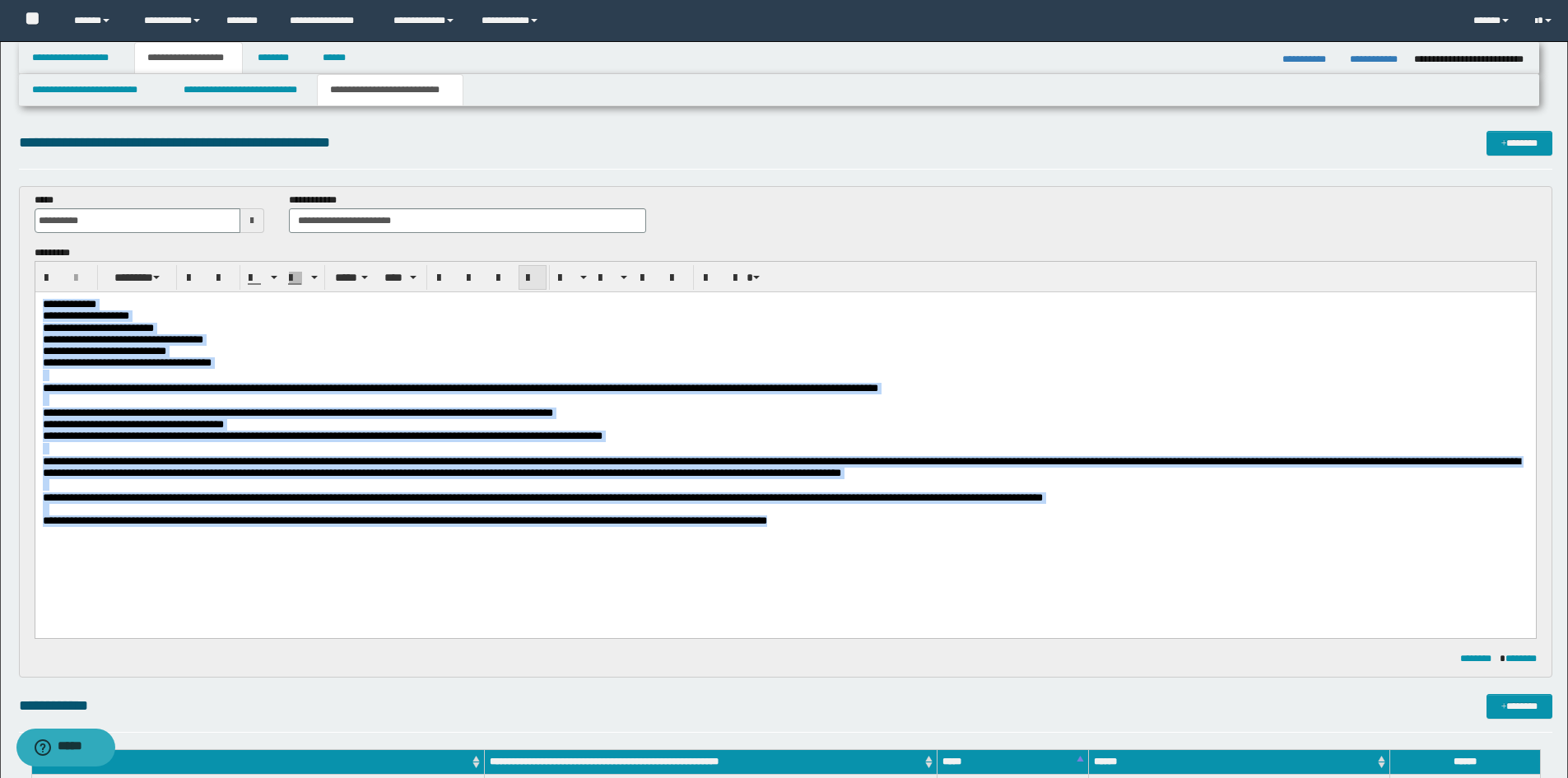 click at bounding box center (533, 278) 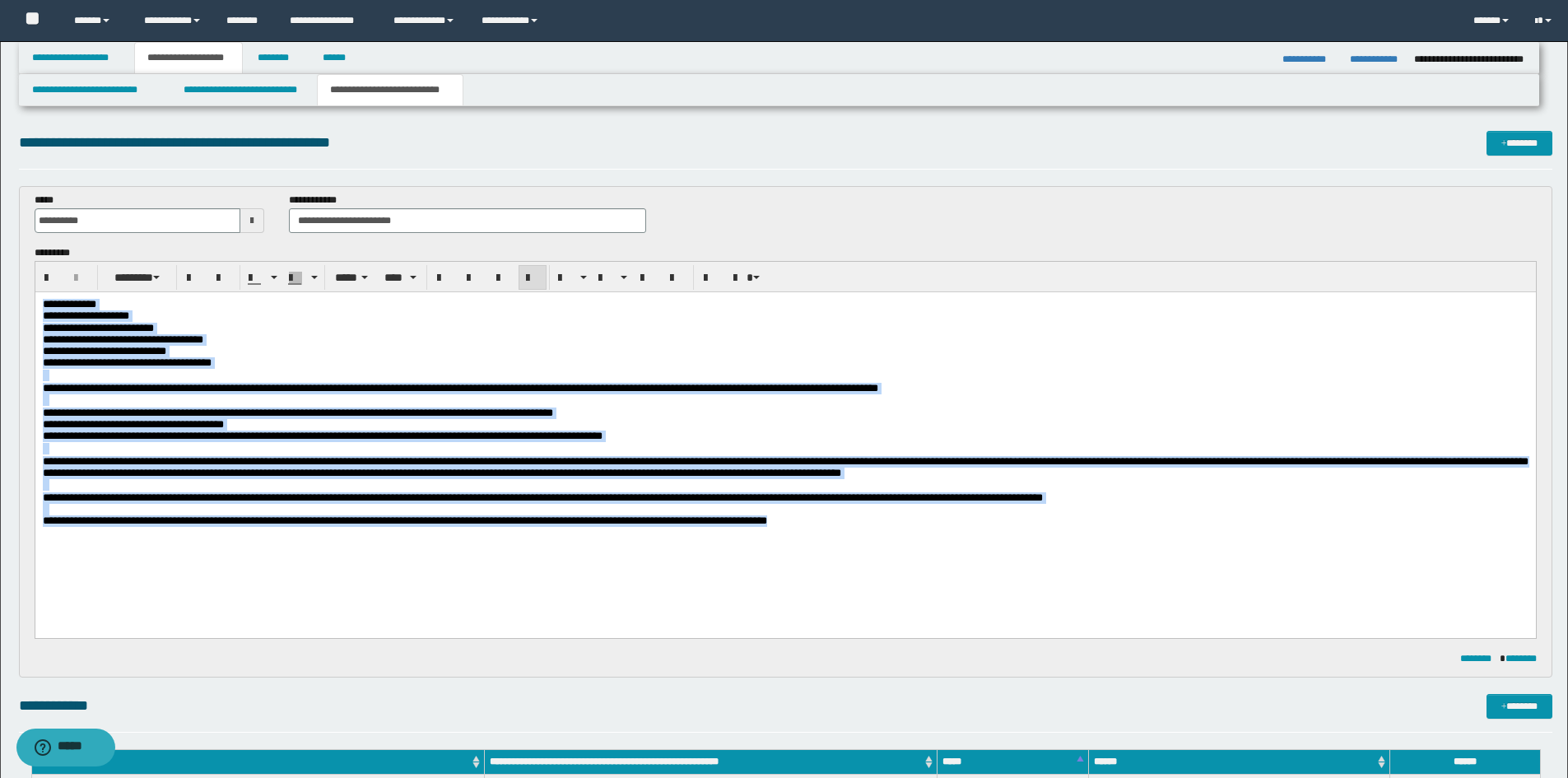click on "**********" at bounding box center (784, 434) 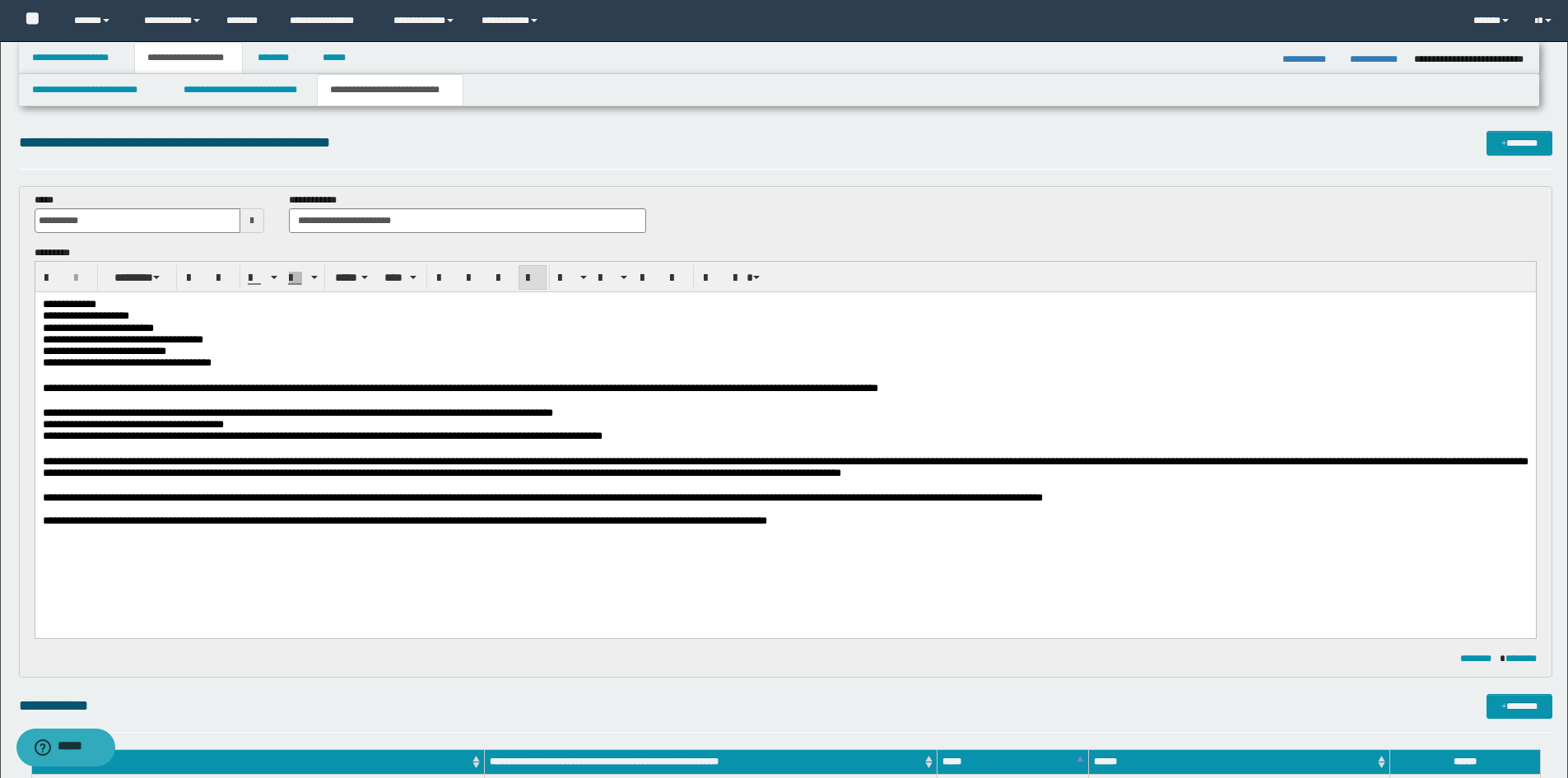 click on "**********" at bounding box center [784, 434] 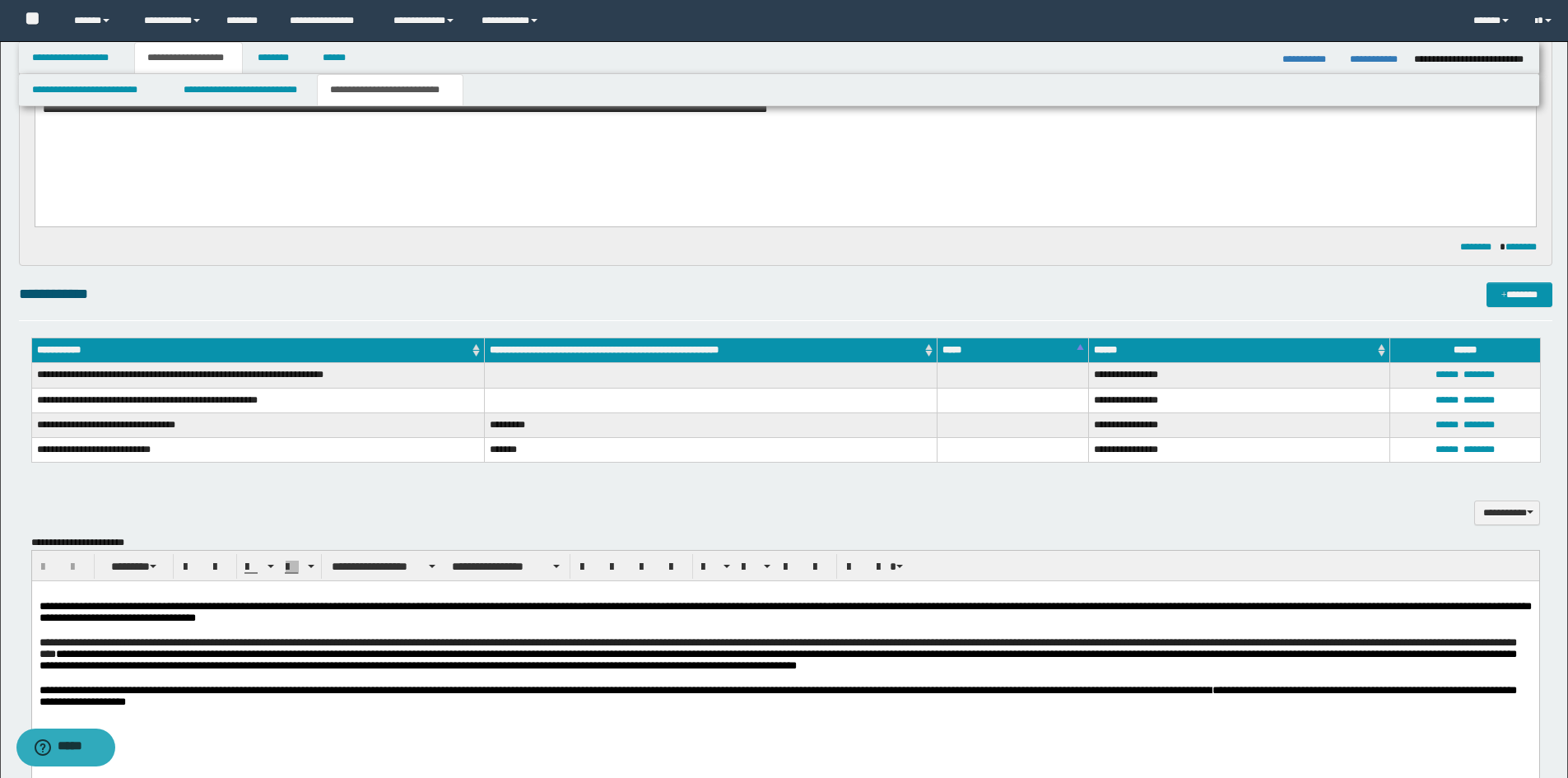 scroll, scrollTop: 659, scrollLeft: 0, axis: vertical 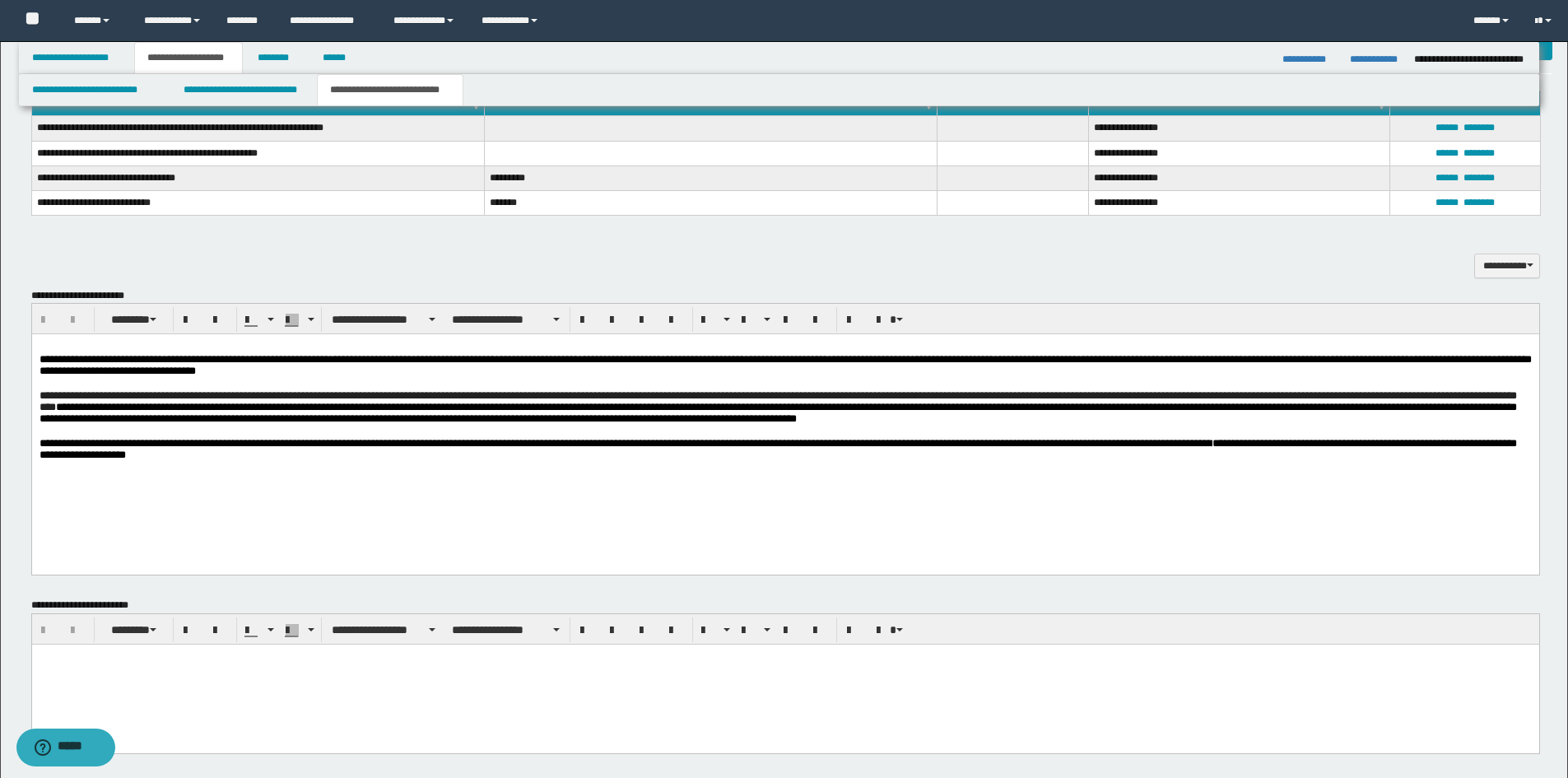 click on "**********" at bounding box center (784, 422) 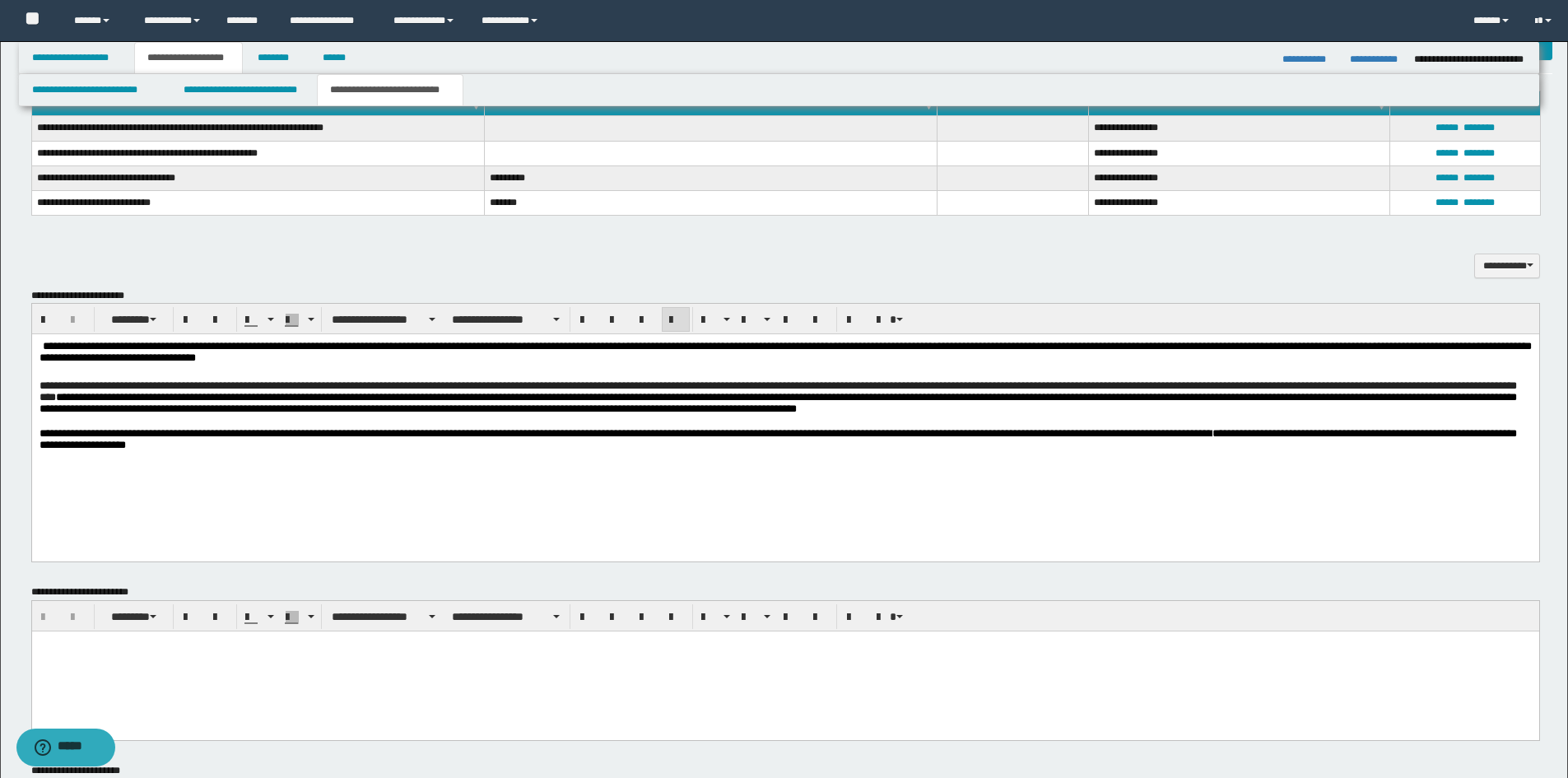 type 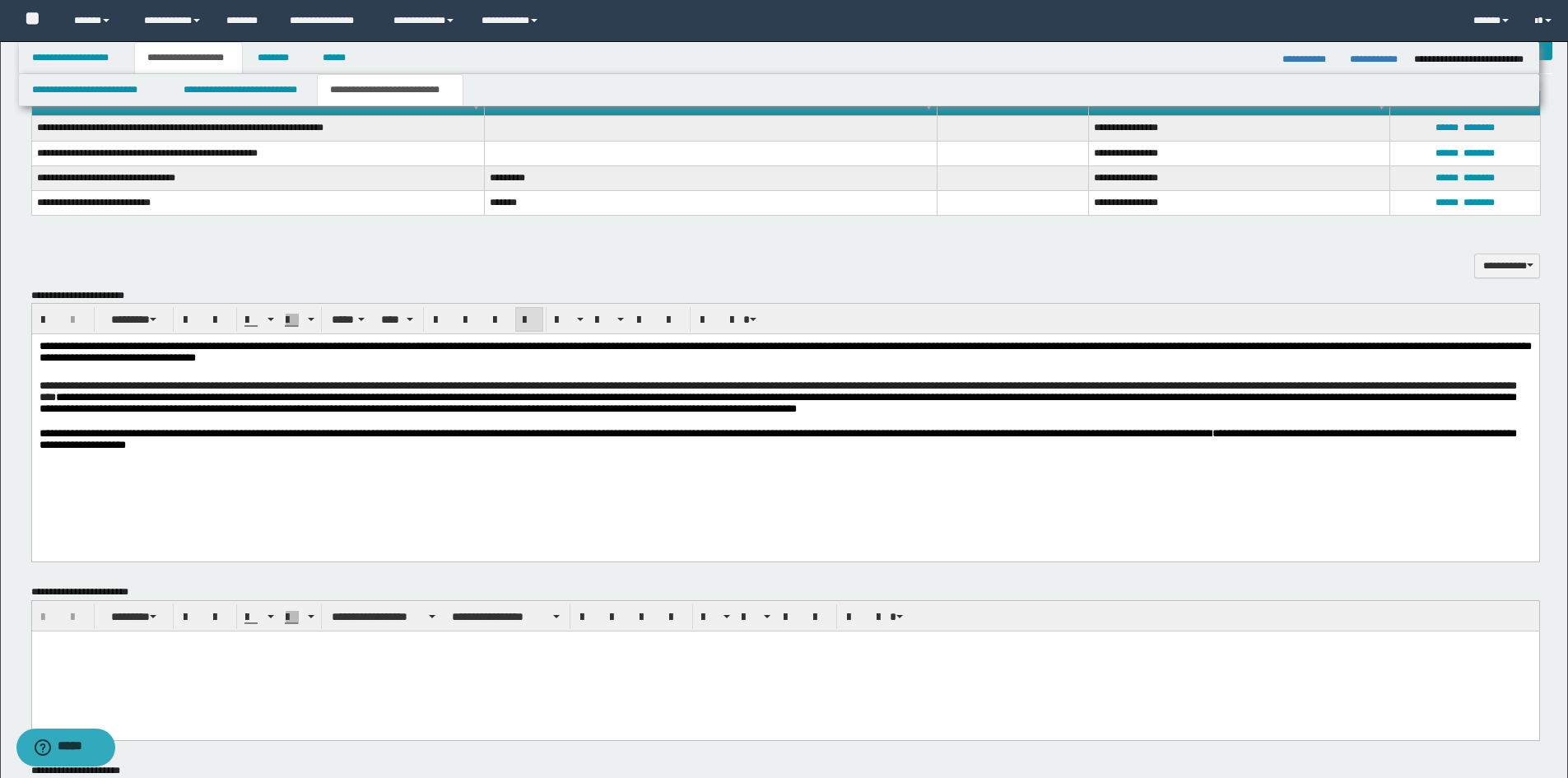 click on "**********" at bounding box center [784, 417] 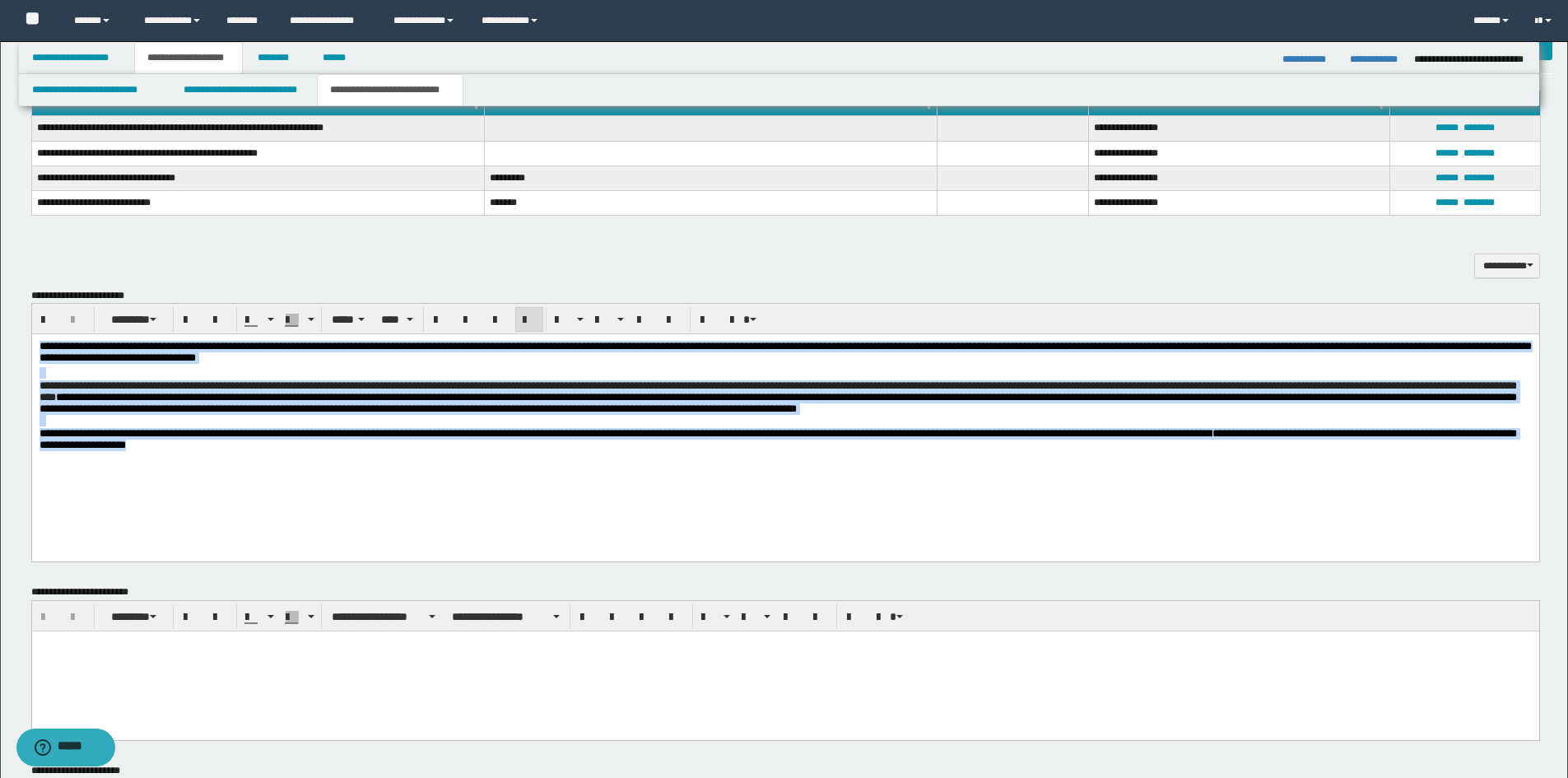 drag, startPoint x: 349, startPoint y: 454, endPoint x: 1, endPoint y: 316, distance: 374.36346 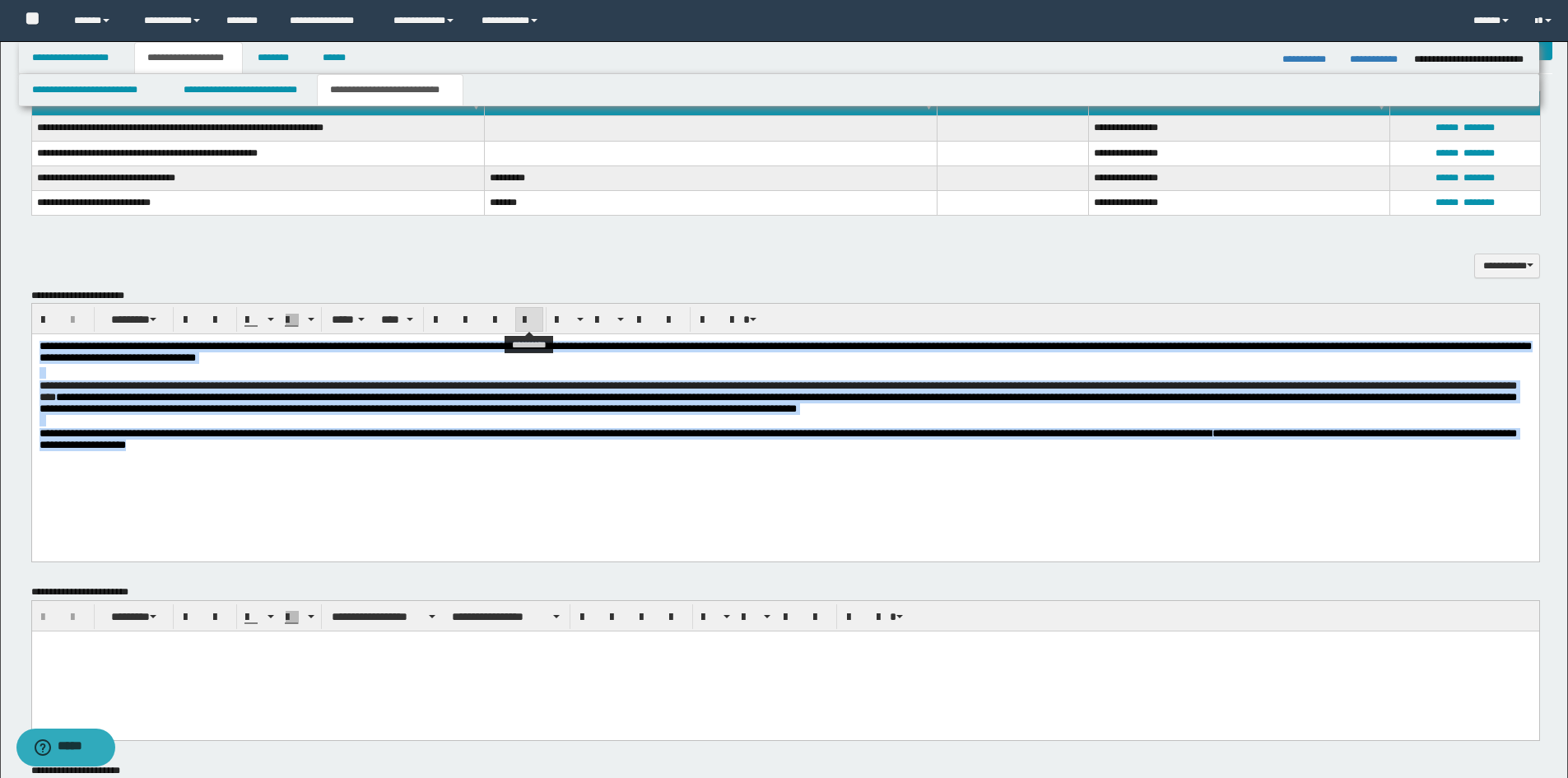 click at bounding box center [529, 320] 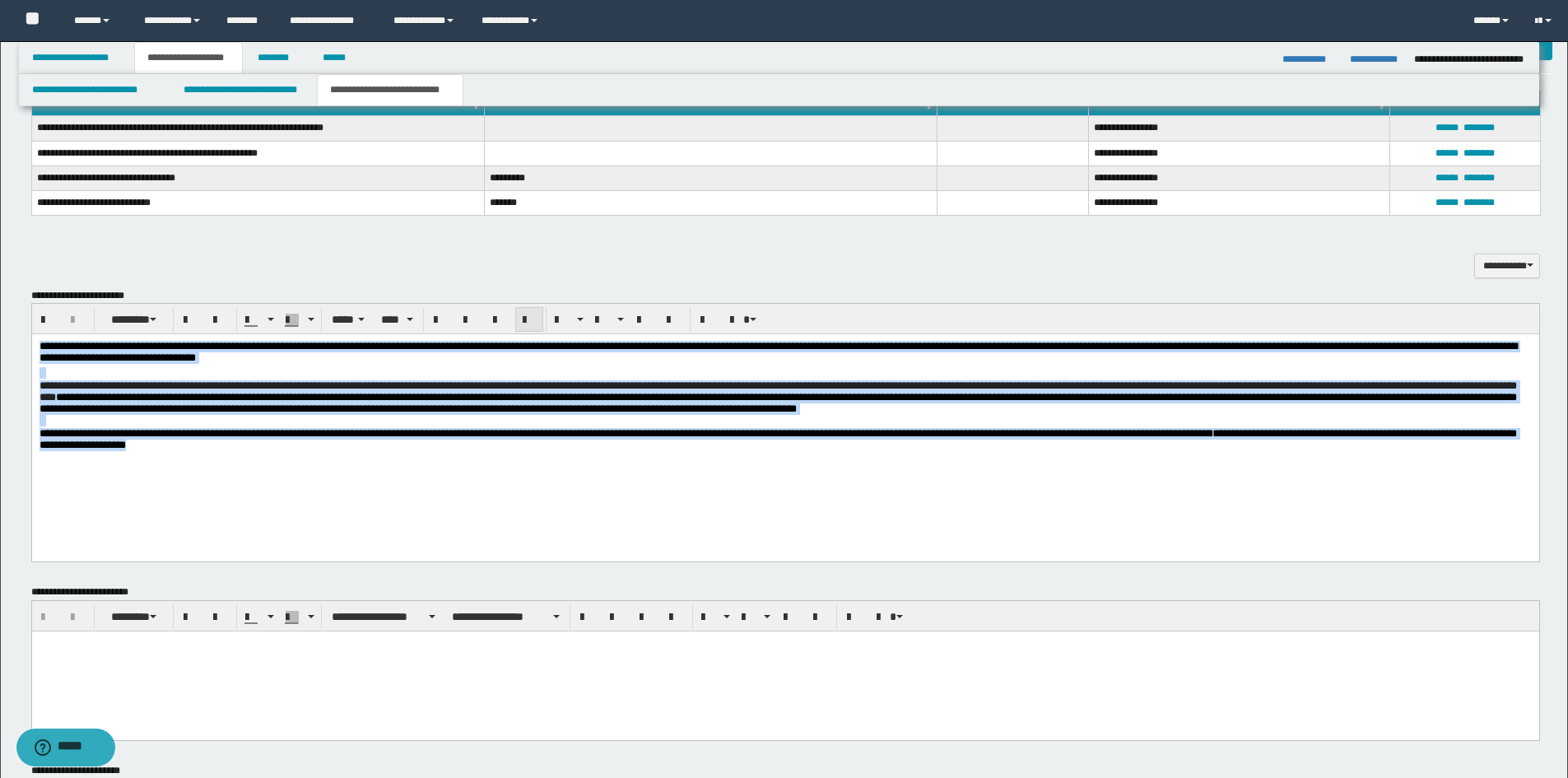 click at bounding box center [529, 320] 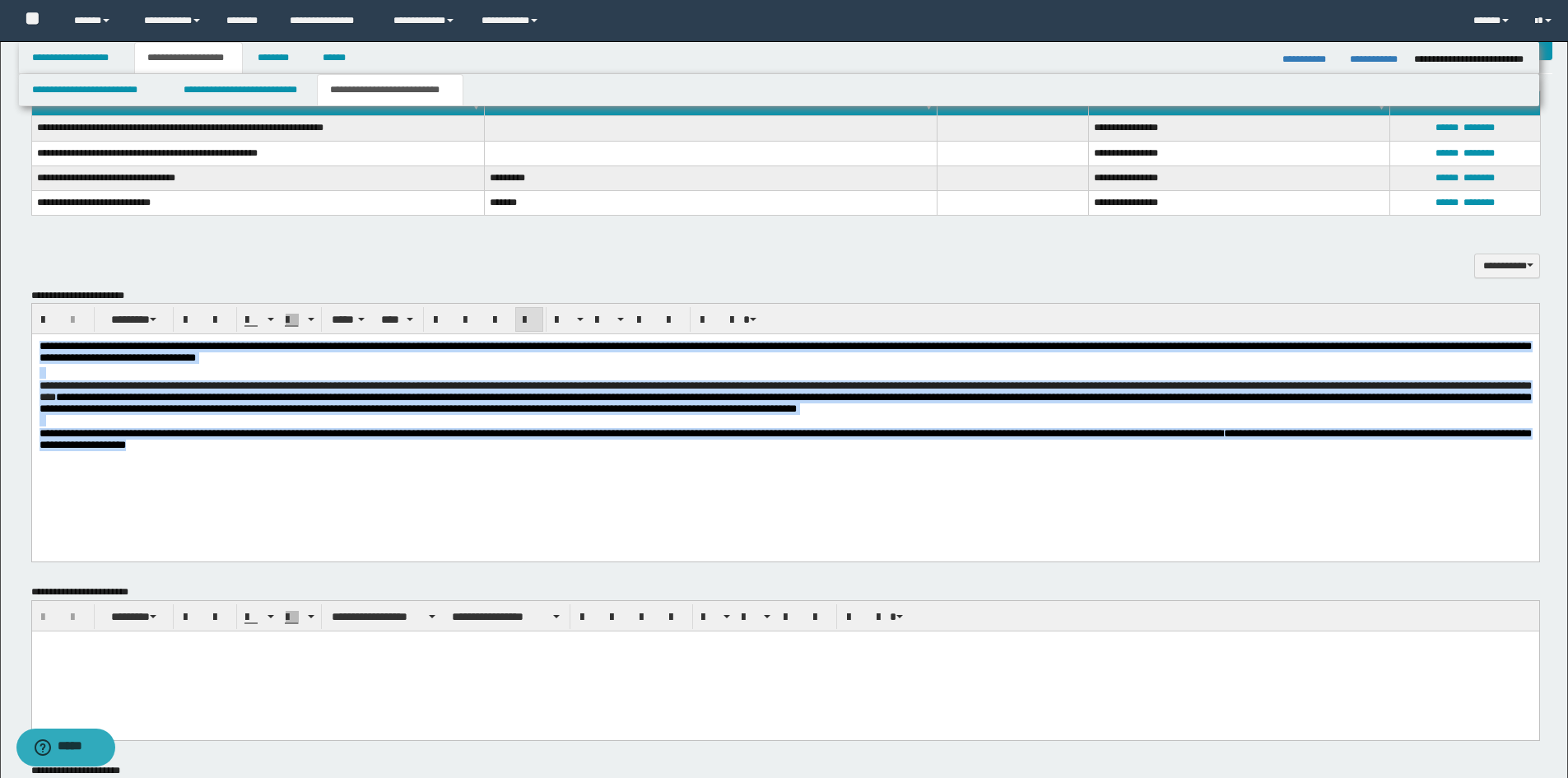 click on "**********" at bounding box center [784, 417] 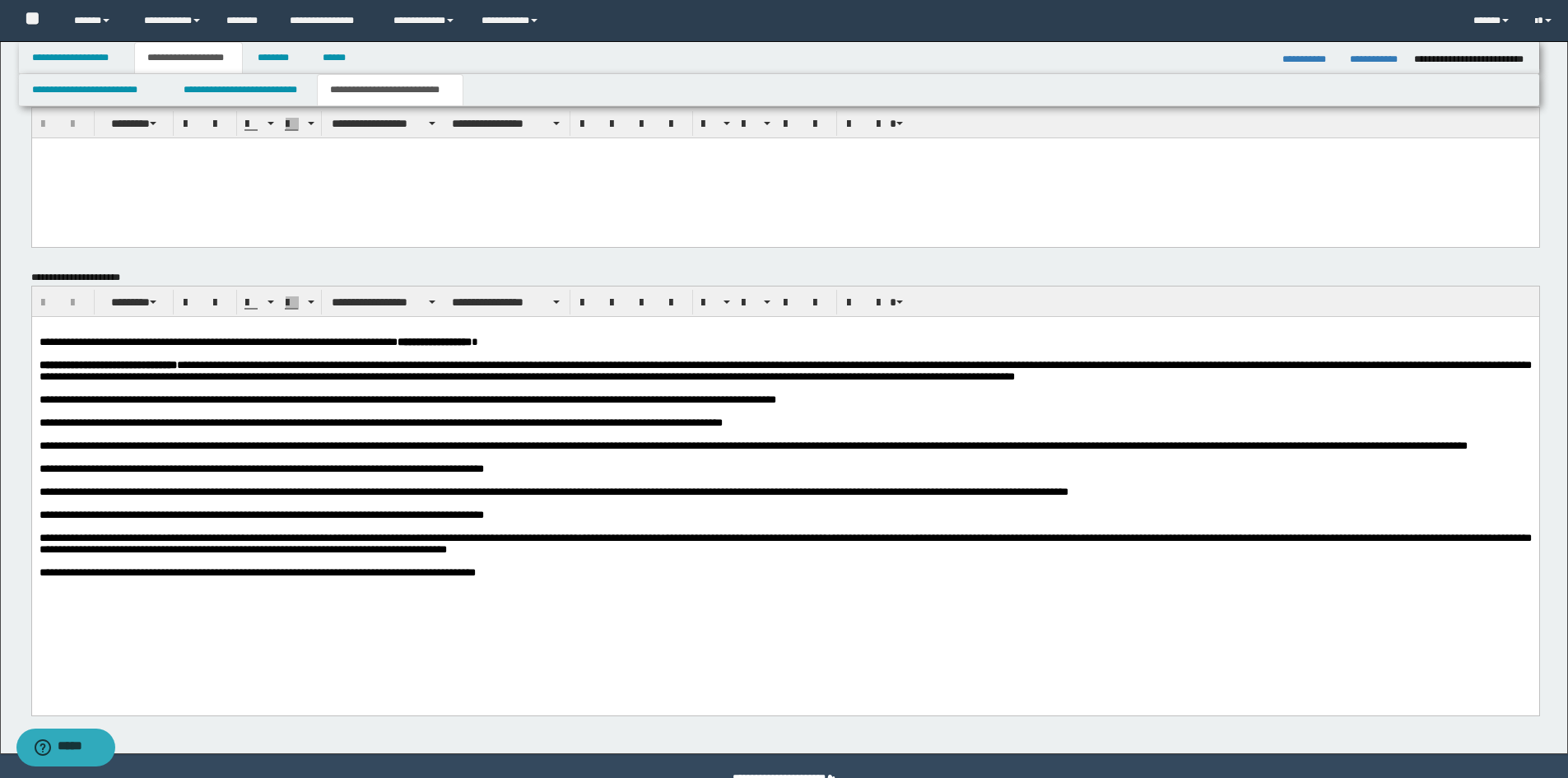 scroll, scrollTop: 1153, scrollLeft: 0, axis: vertical 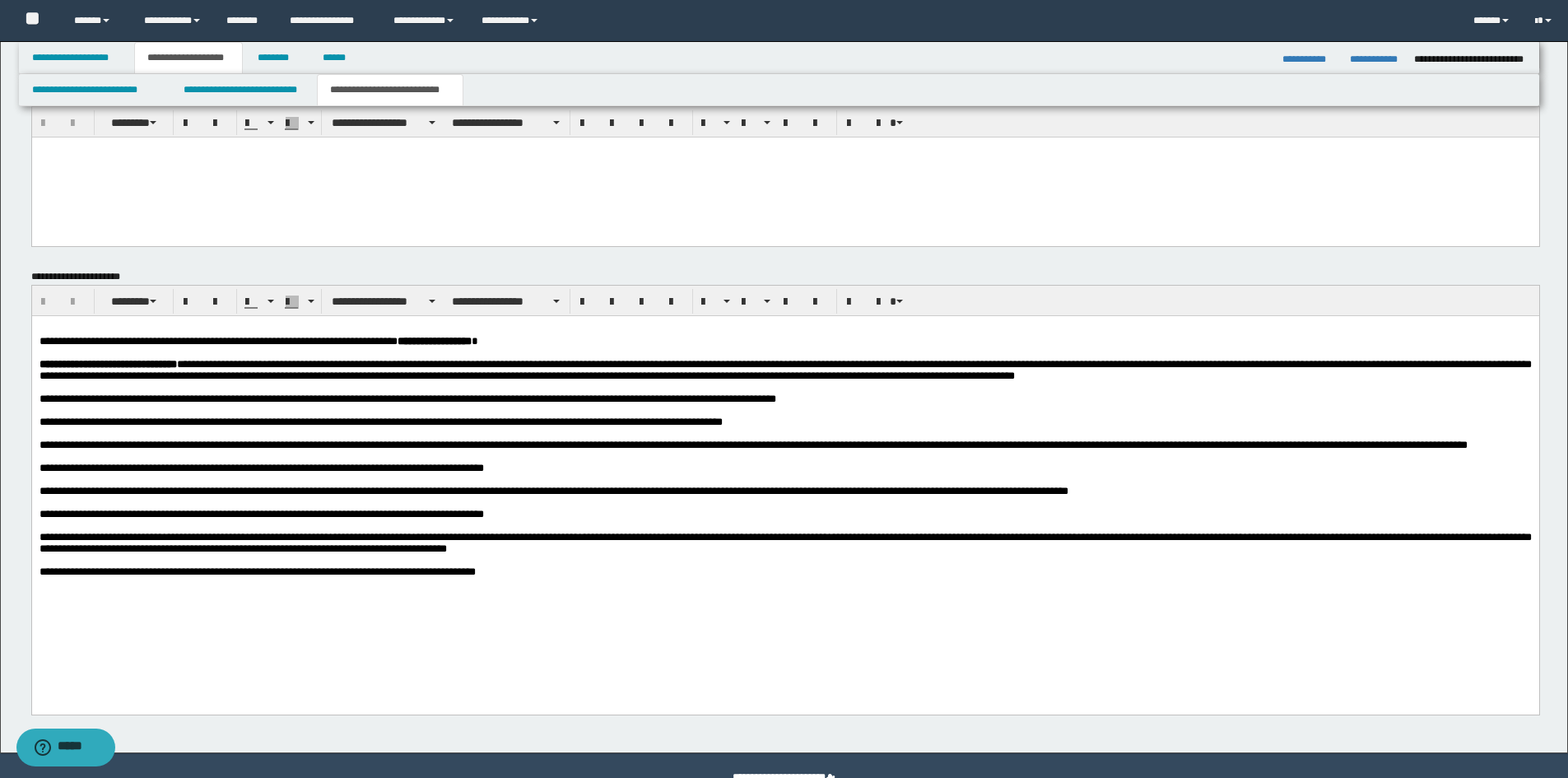click on "**********" at bounding box center [784, 471] 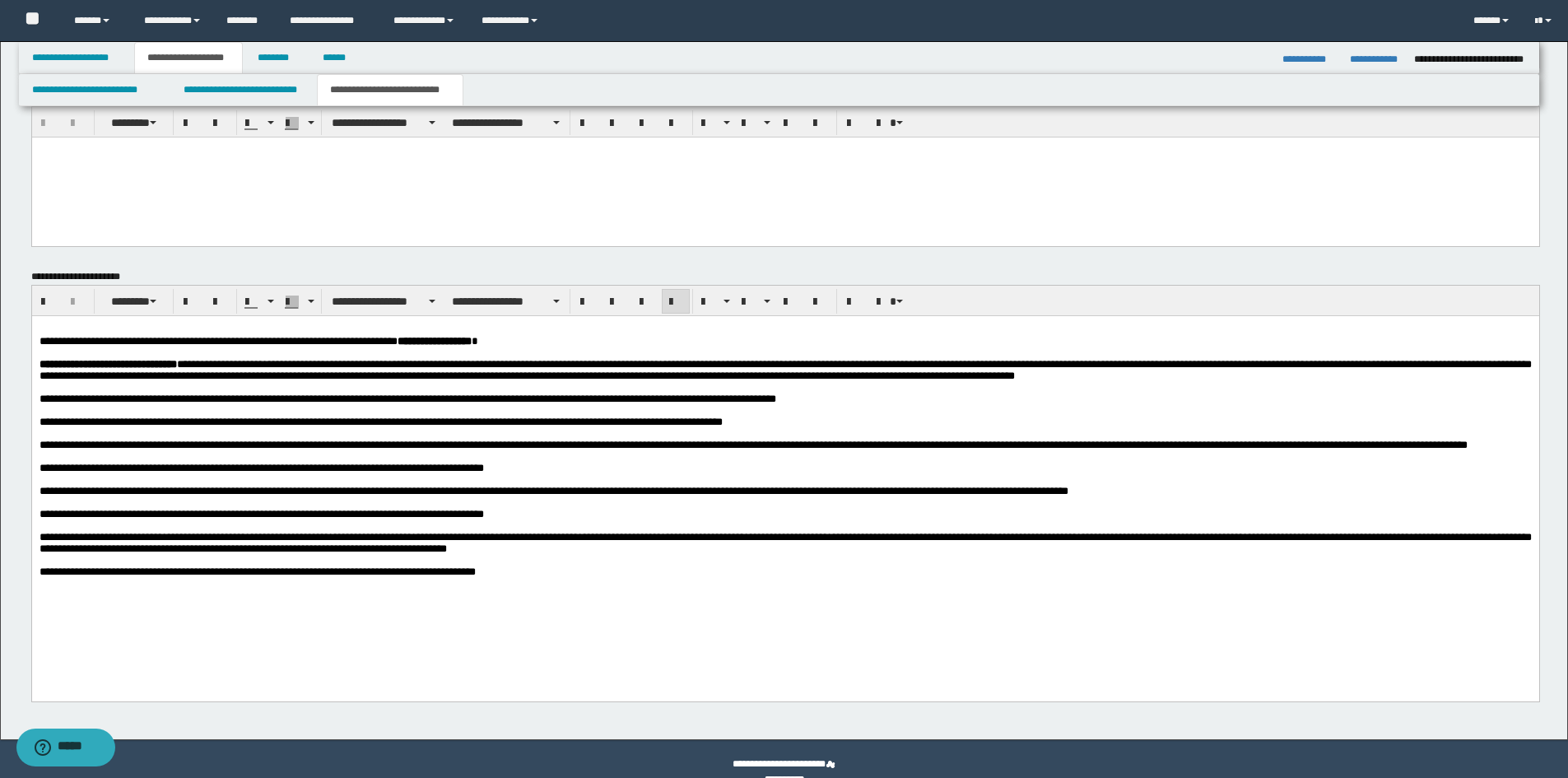 type 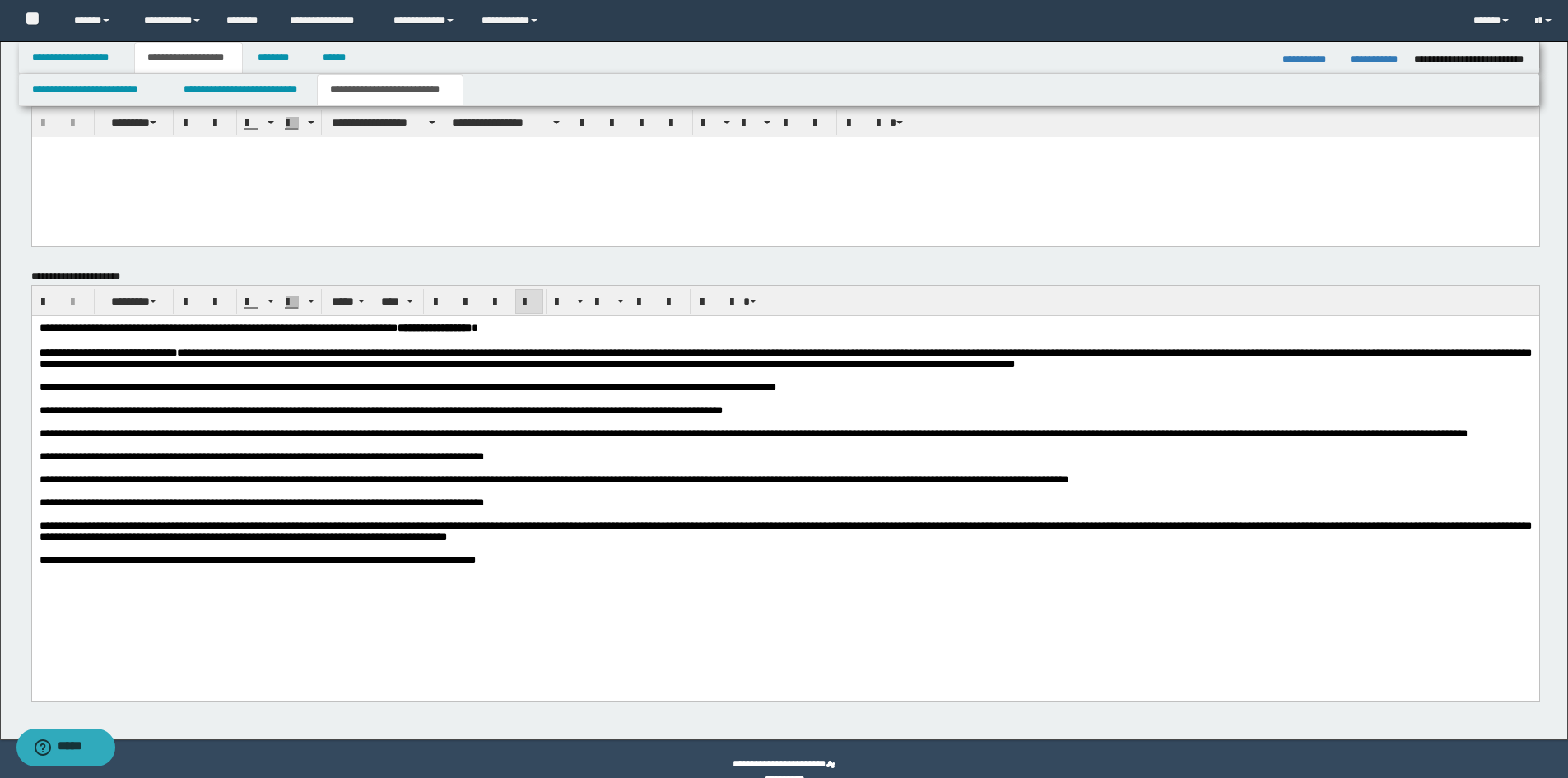 scroll, scrollTop: 1179, scrollLeft: 0, axis: vertical 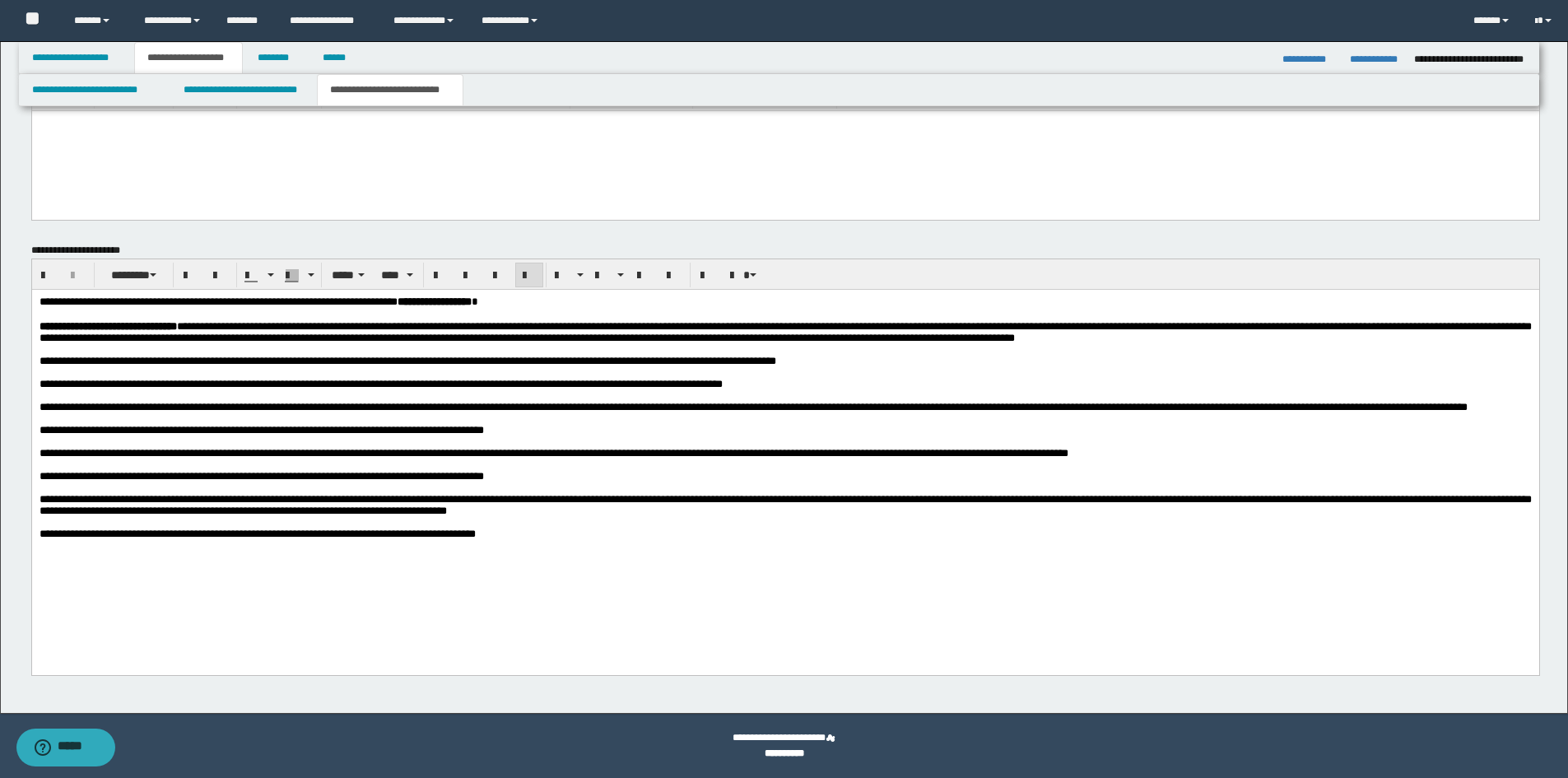 click on "**********" at bounding box center [784, 439] 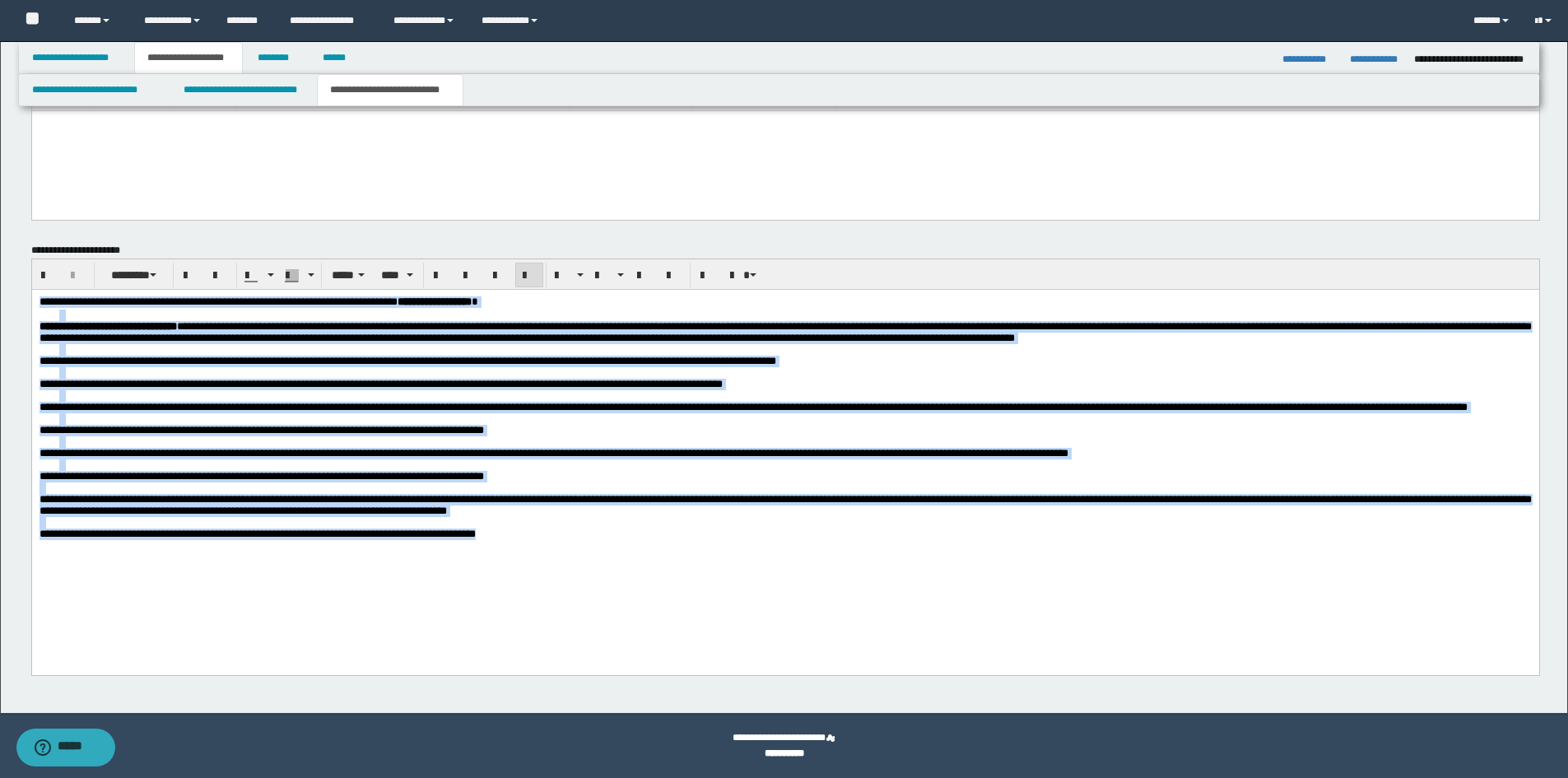 drag, startPoint x: 624, startPoint y: 596, endPoint x: 2, endPoint y: 272, distance: 701.3273 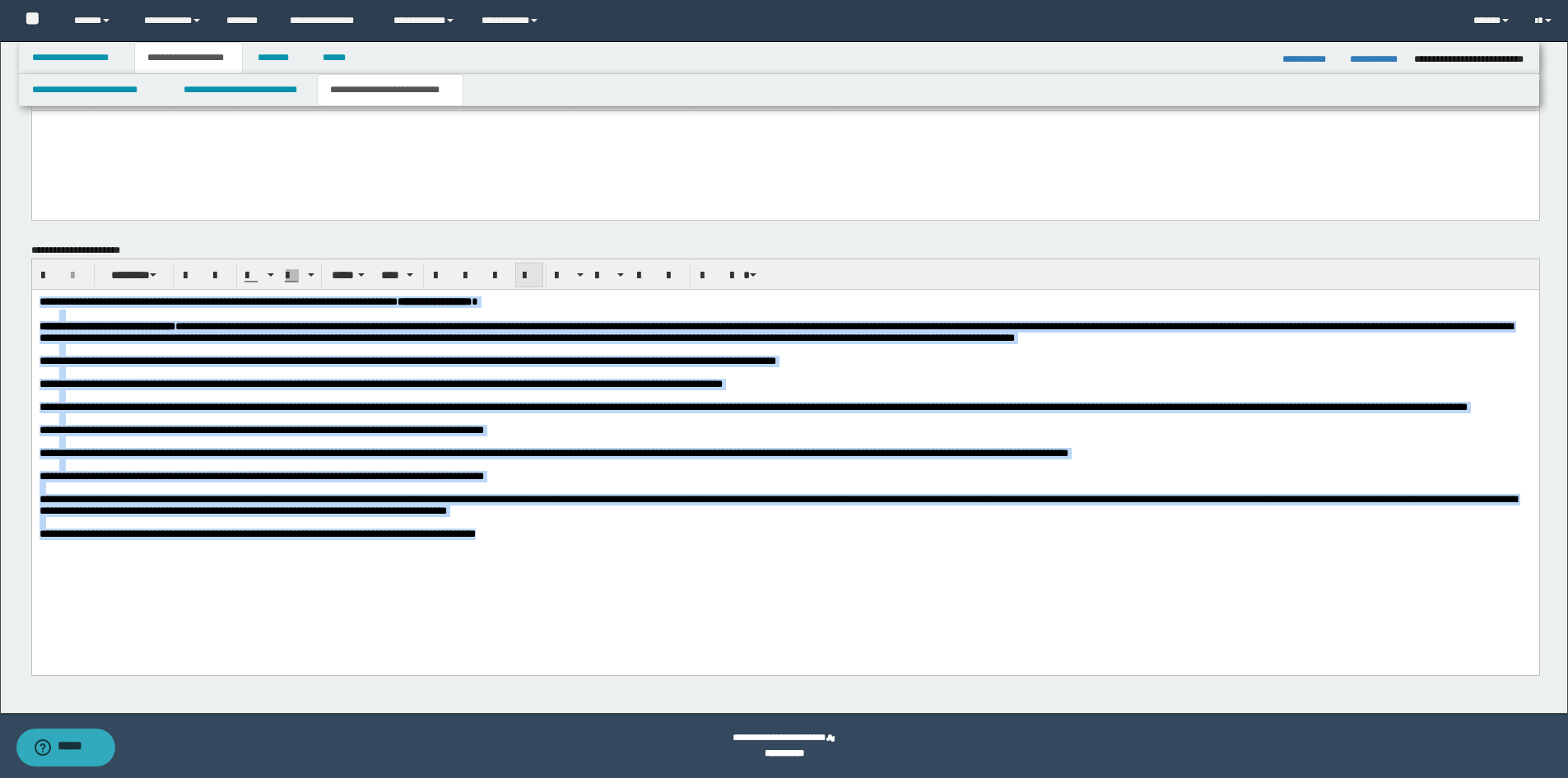 click at bounding box center [529, 276] 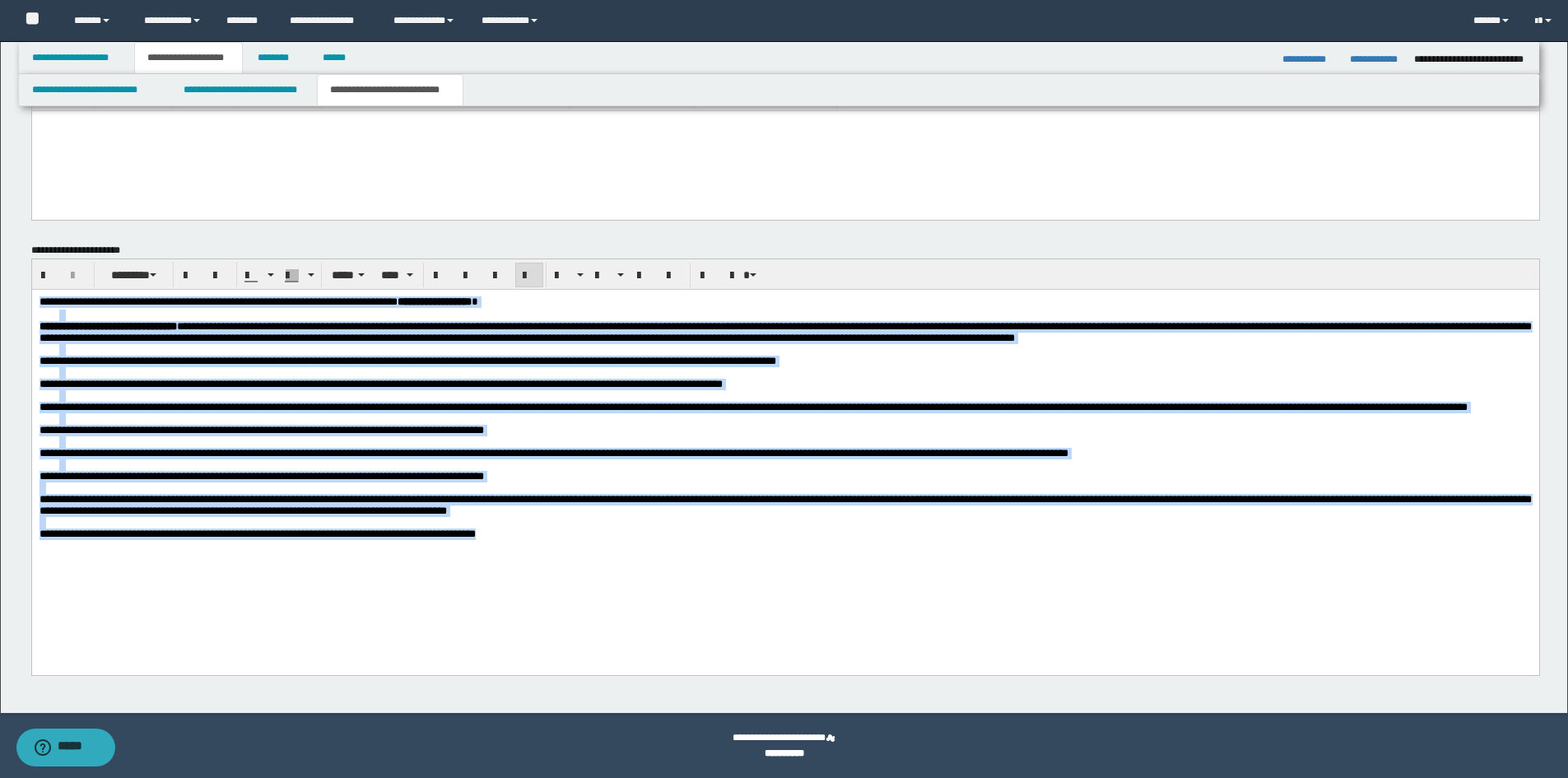 click on "**********" at bounding box center (784, 534) 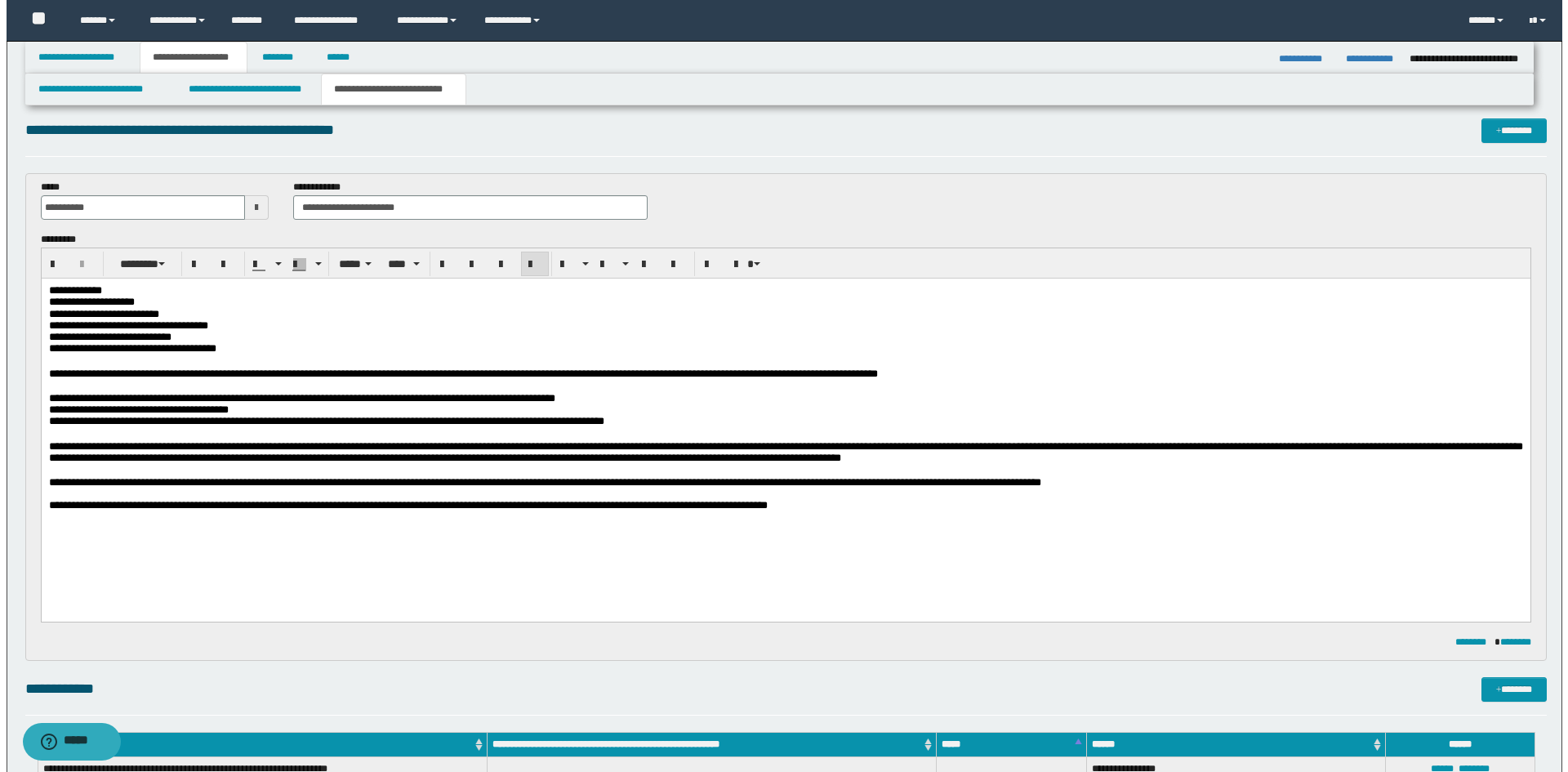 scroll, scrollTop: 0, scrollLeft: 0, axis: both 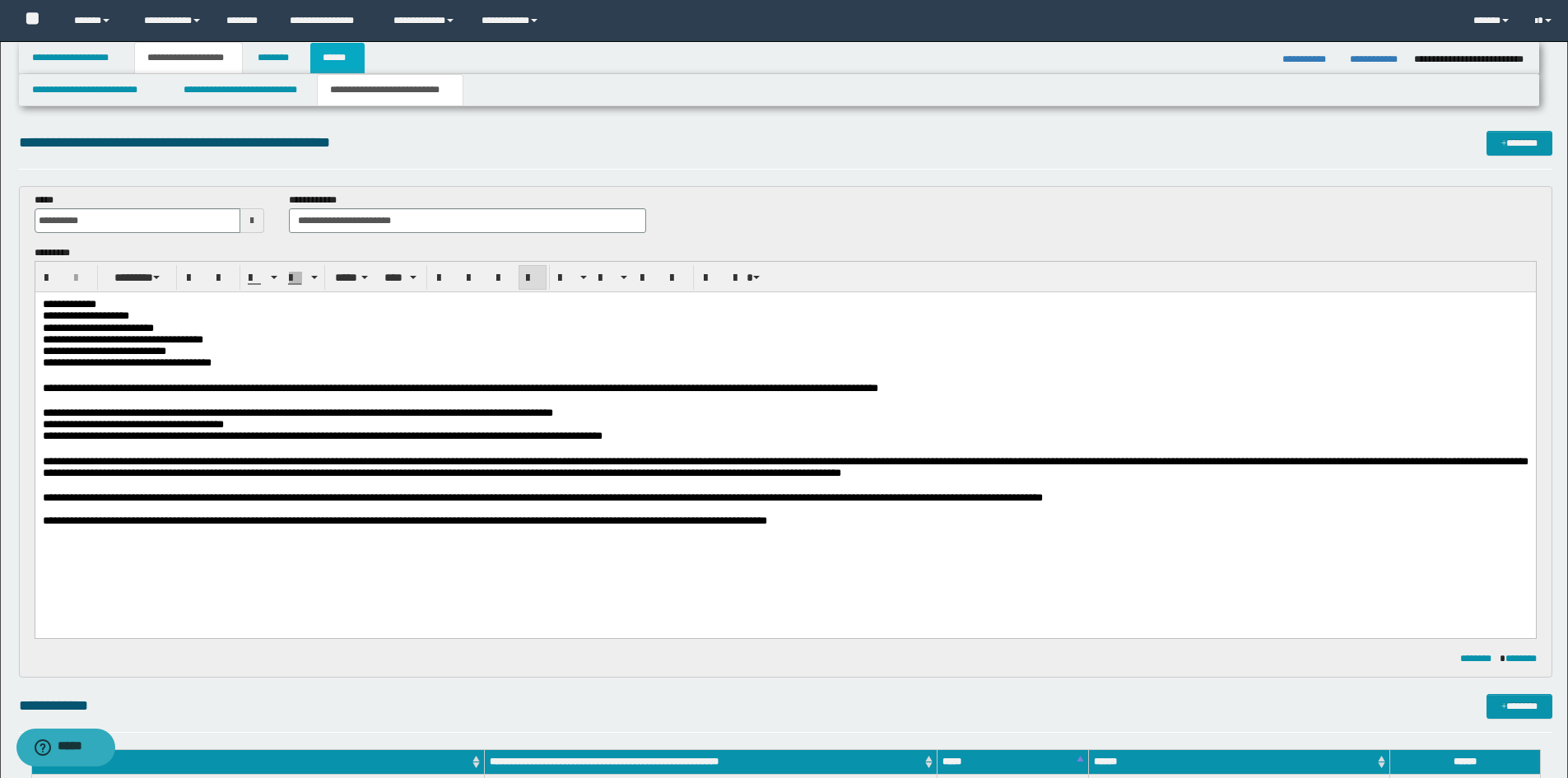 click on "******" at bounding box center (337, 58) 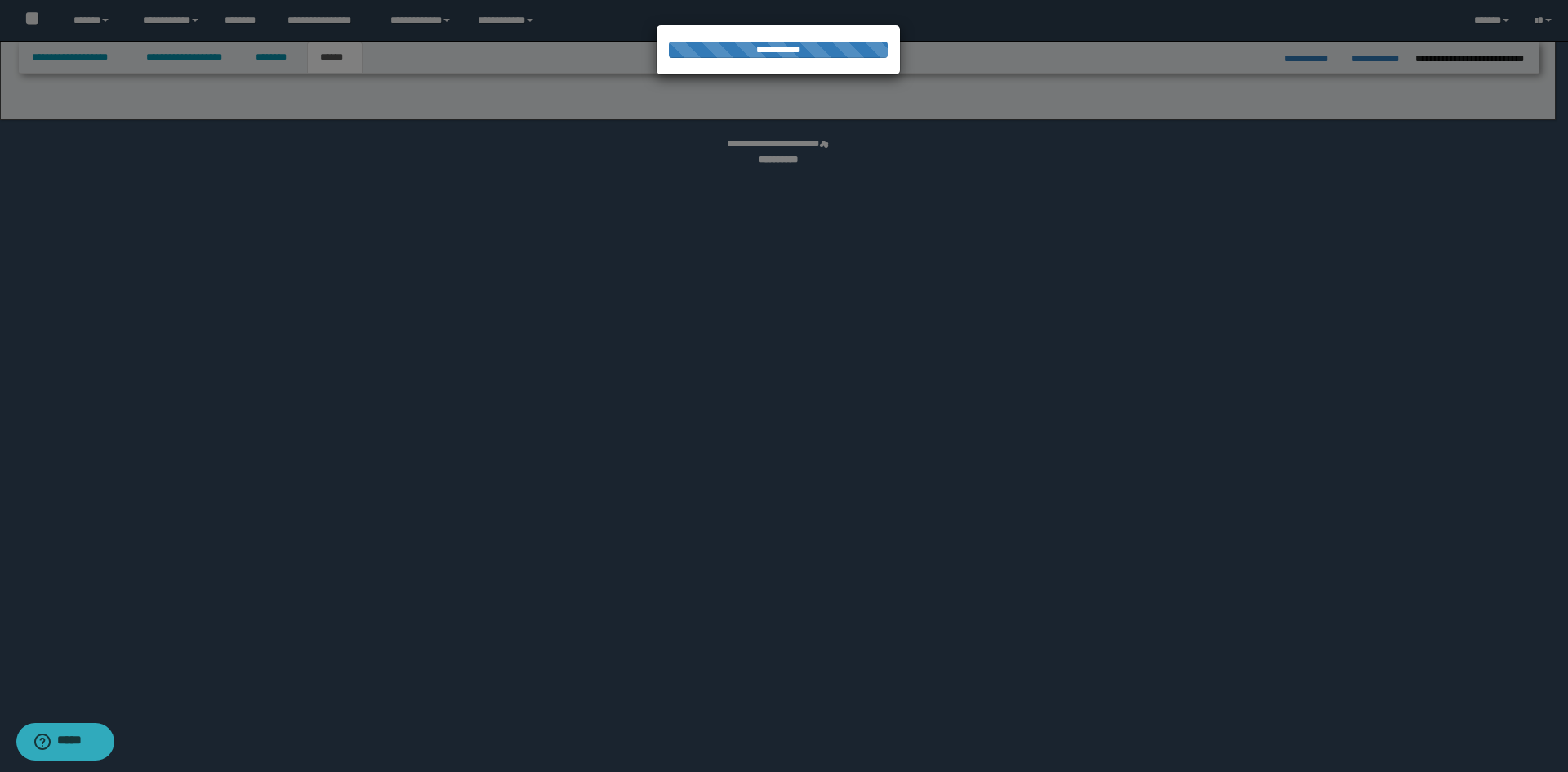 select on "*" 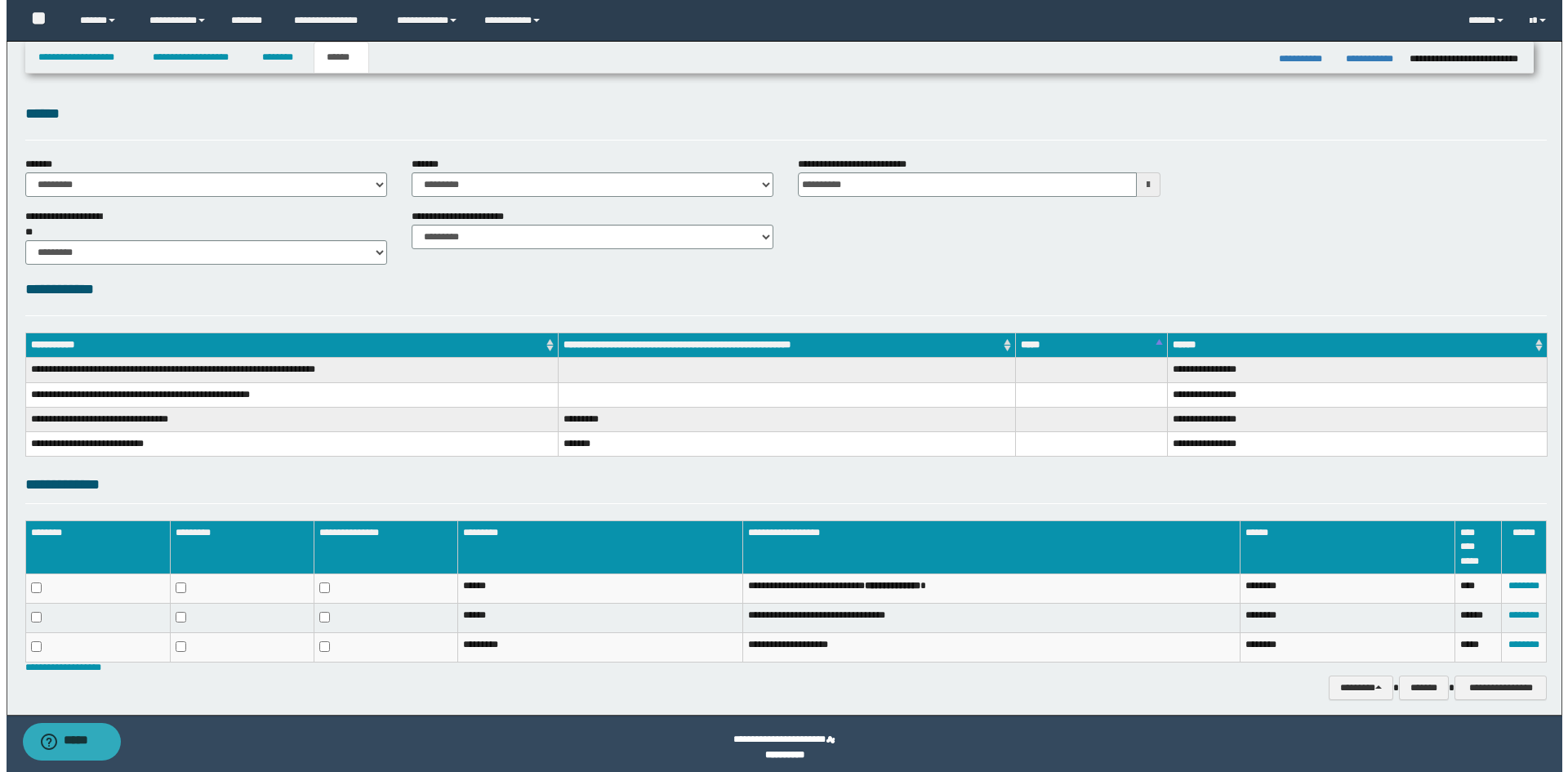 scroll, scrollTop: 9, scrollLeft: 0, axis: vertical 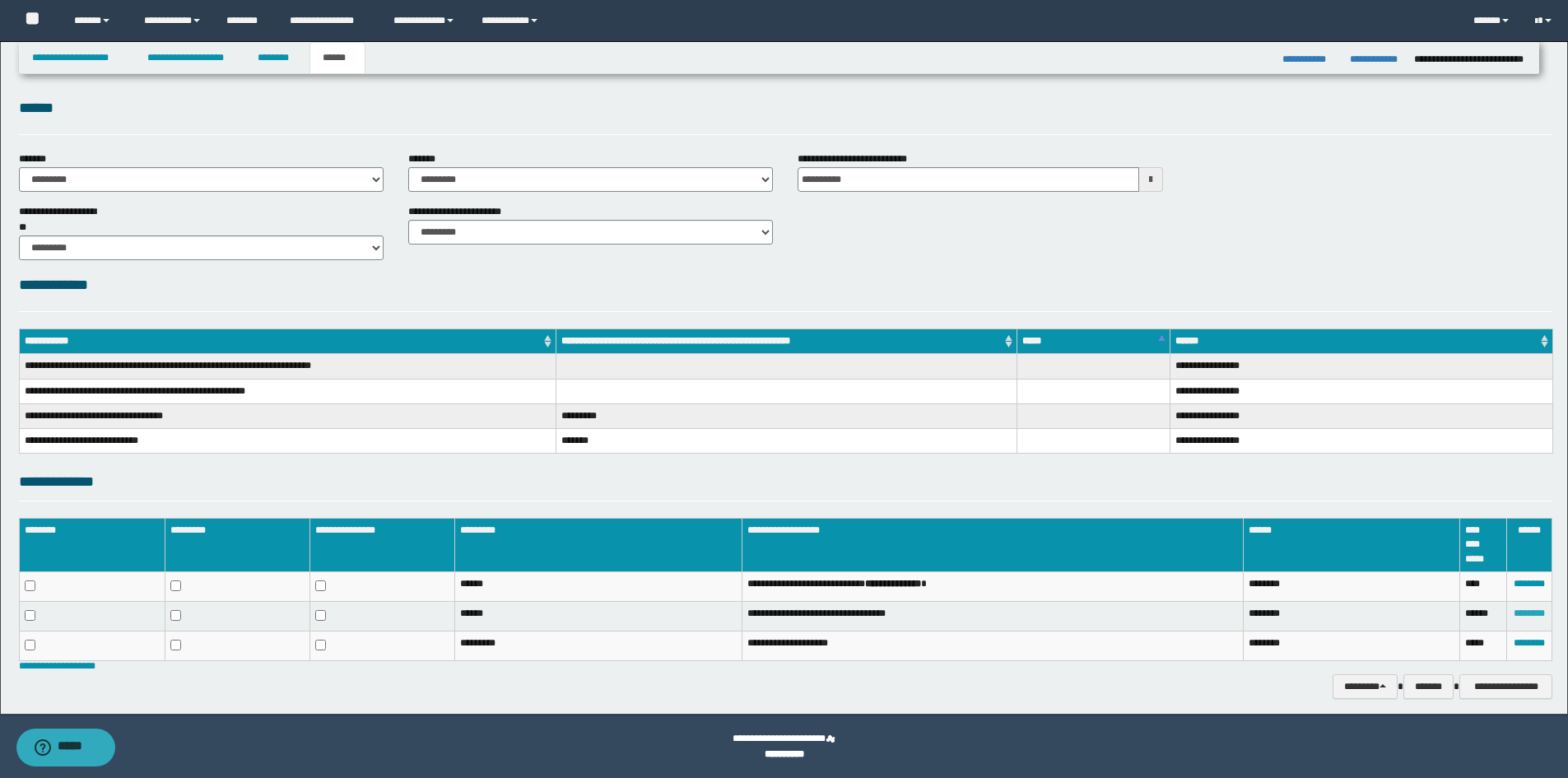 click on "********" at bounding box center (1529, 613) 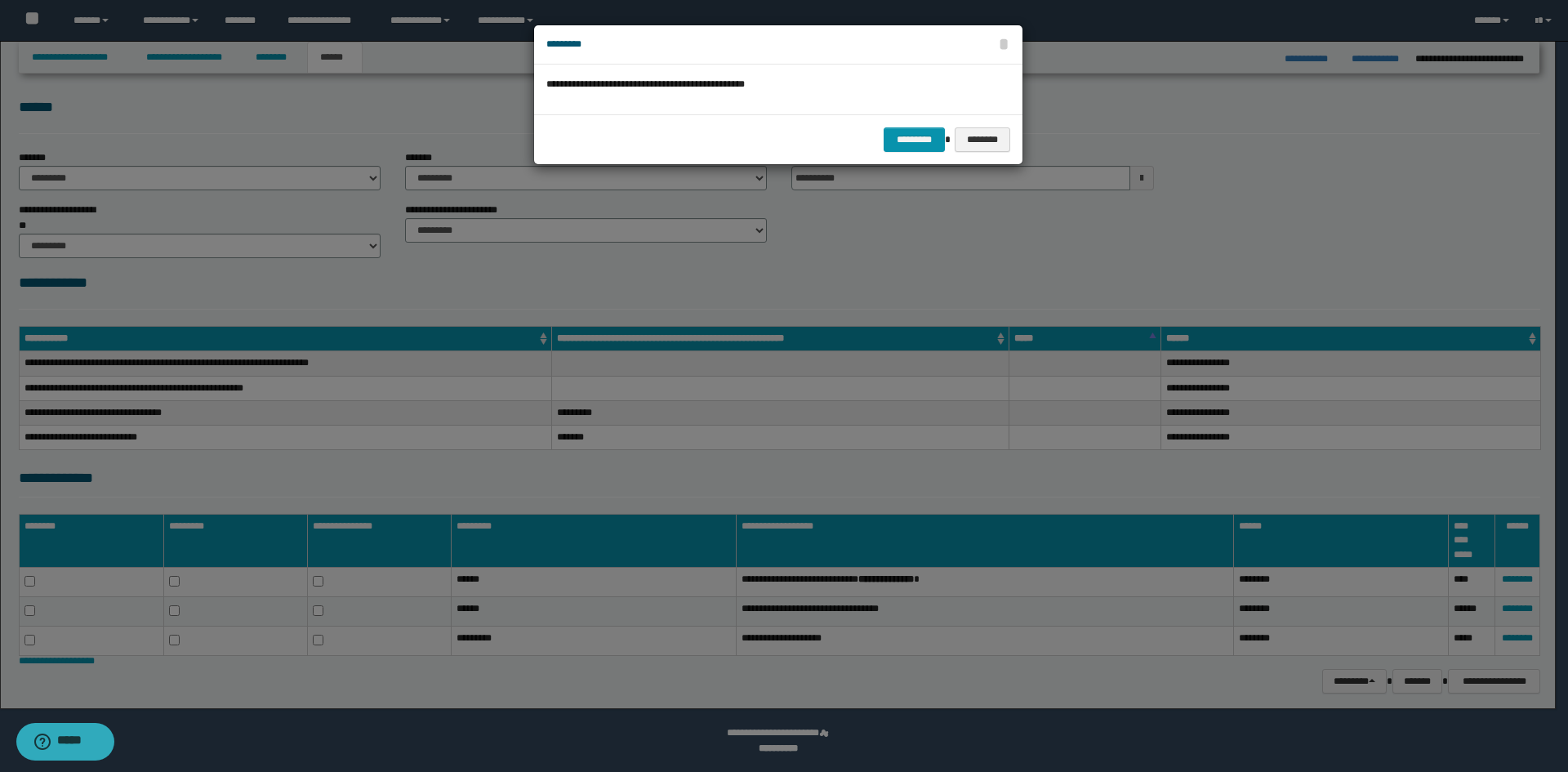 click on "*********
********" at bounding box center (778, 139) 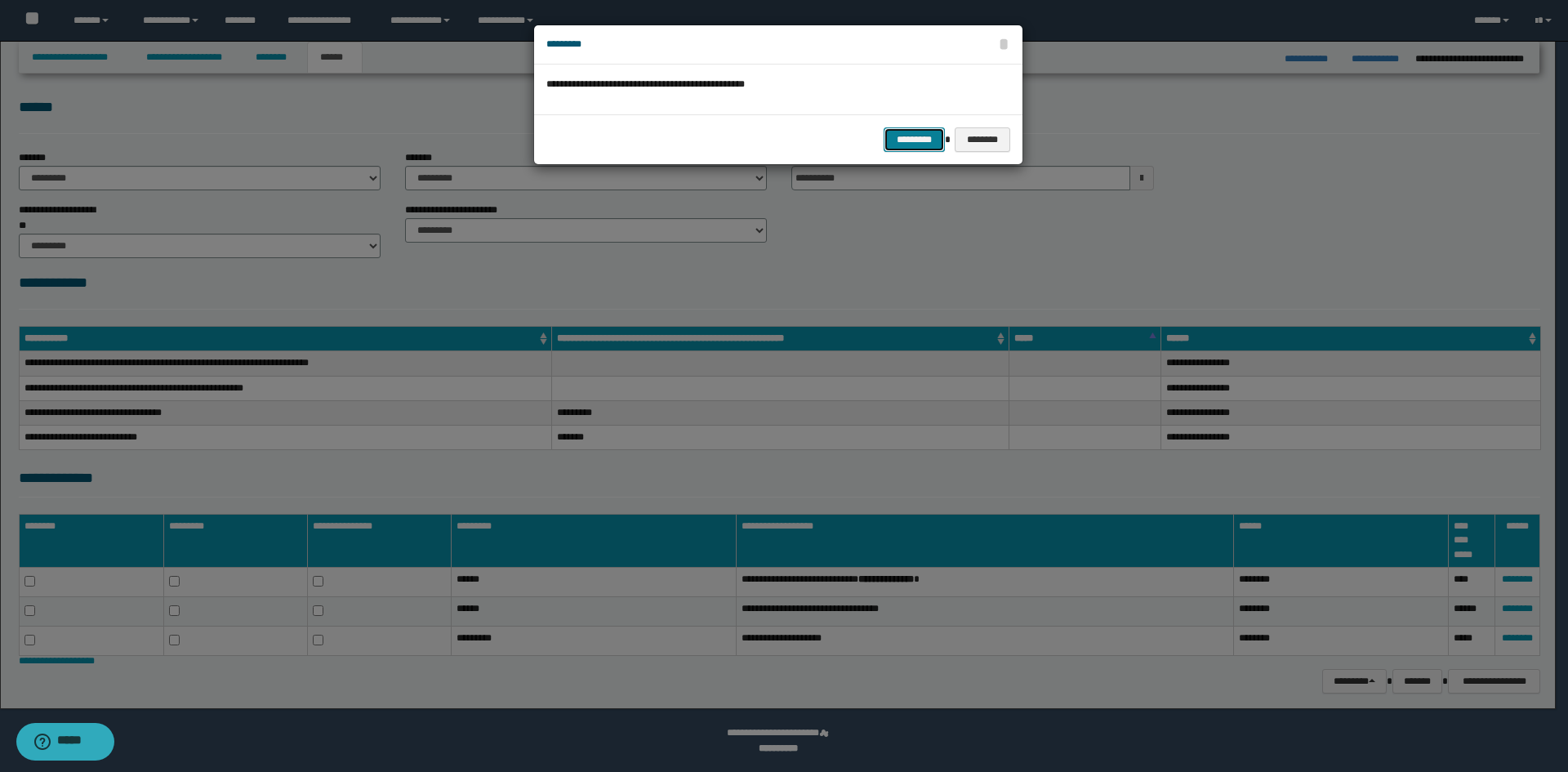 drag, startPoint x: 900, startPoint y: 144, endPoint x: 896, endPoint y: 134, distance: 11 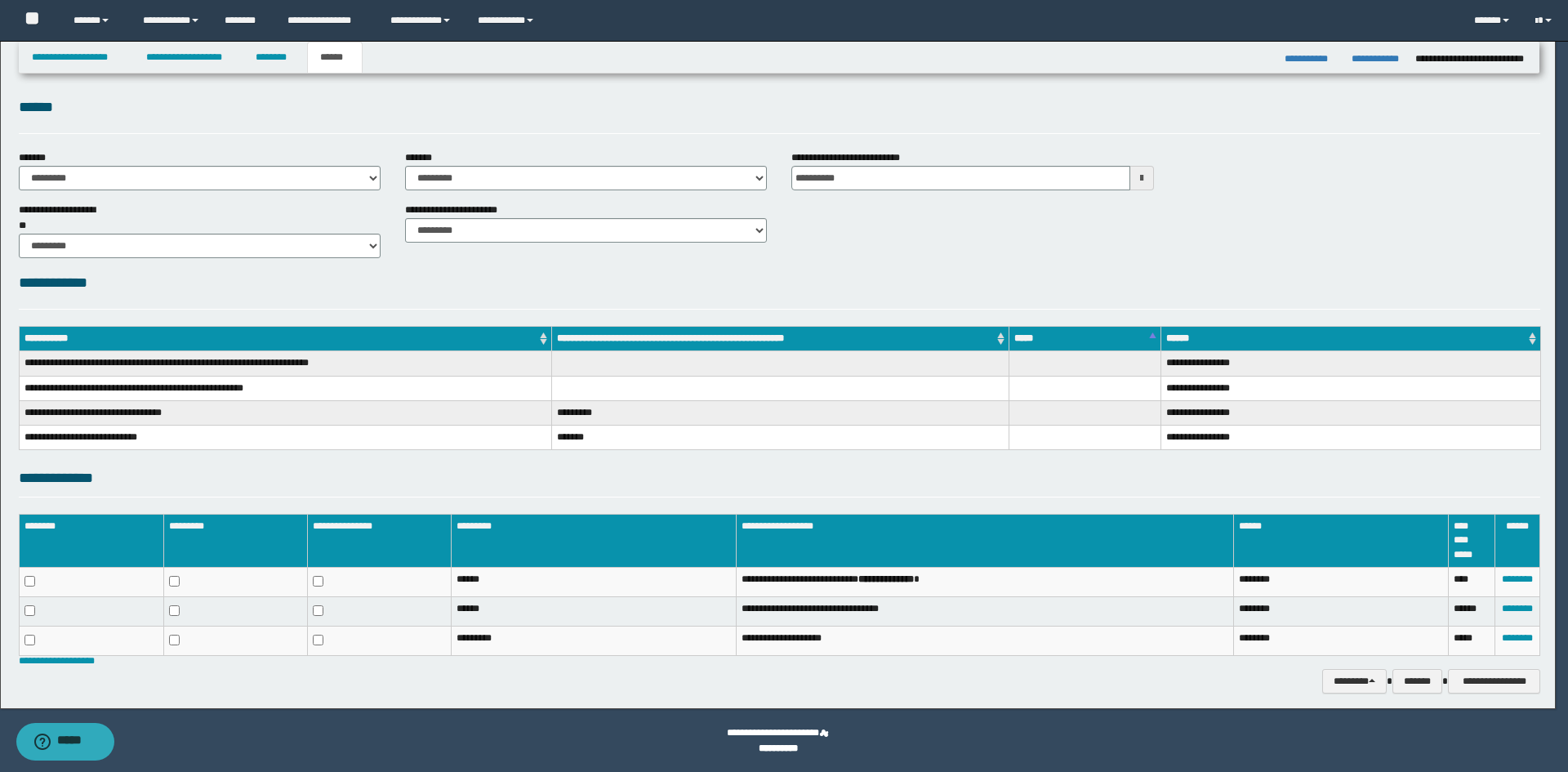 scroll, scrollTop: 0, scrollLeft: 0, axis: both 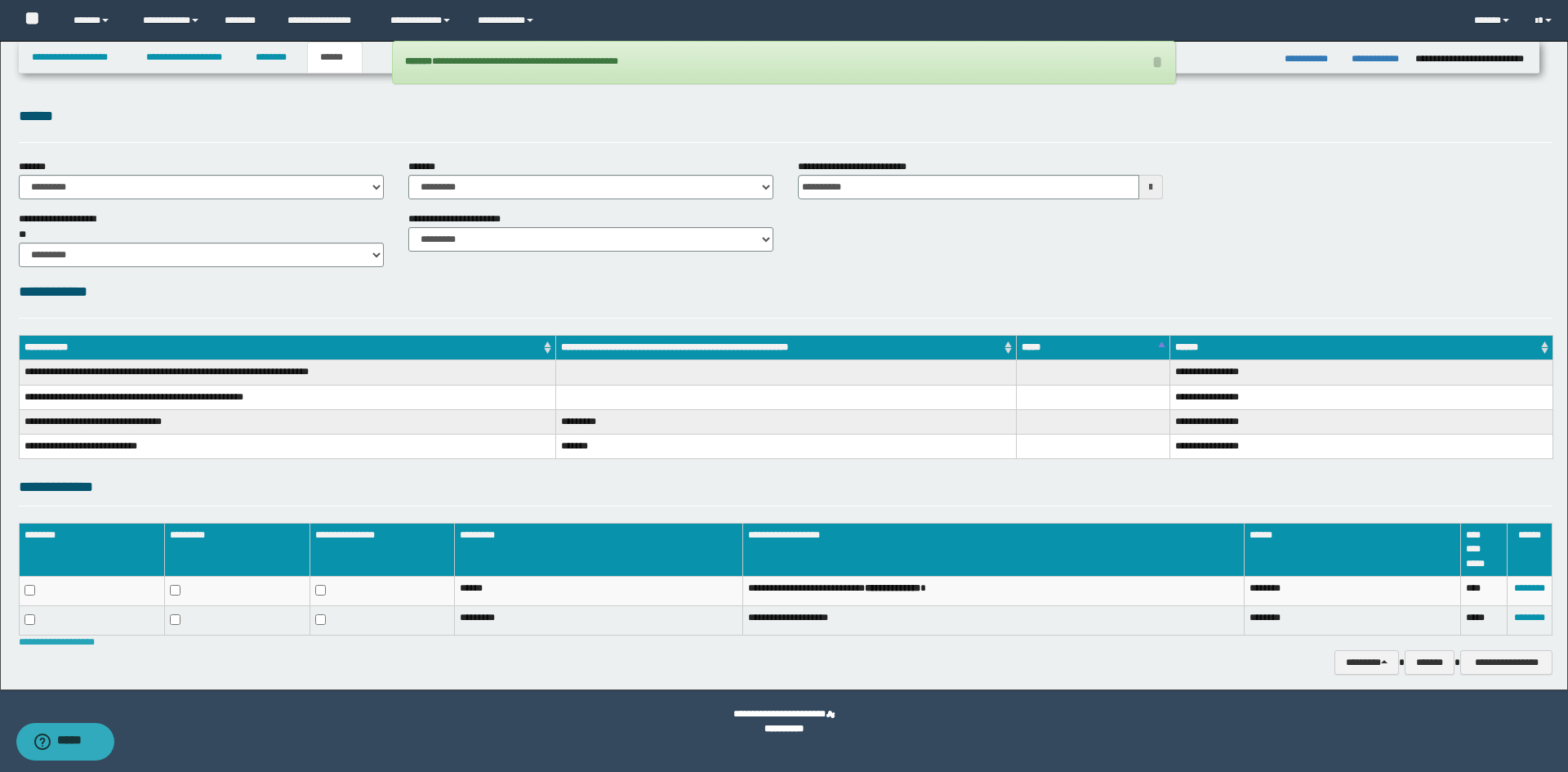 click on "**********" at bounding box center (56, 642) 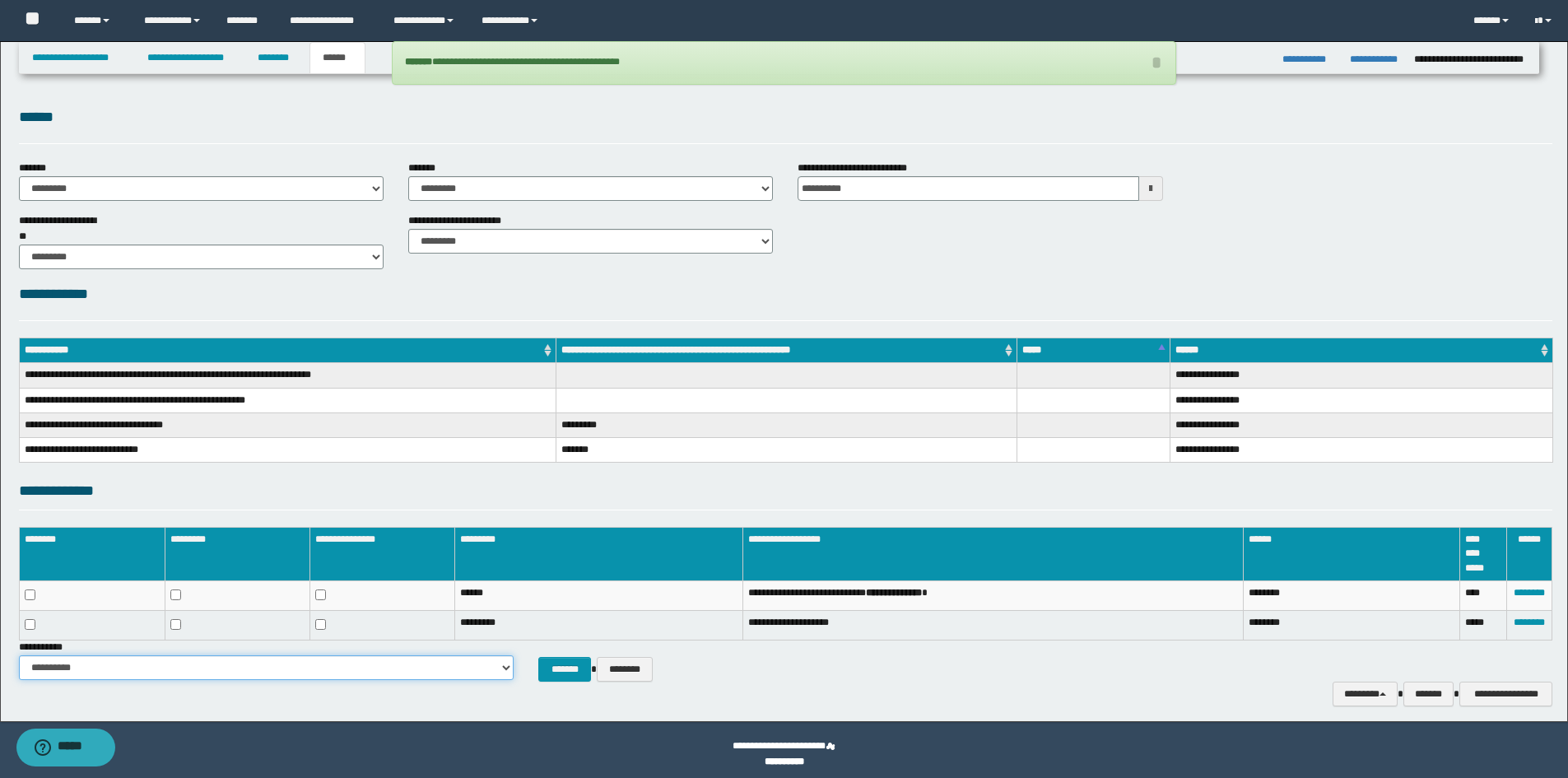 drag, startPoint x: 262, startPoint y: 664, endPoint x: 244, endPoint y: 675, distance: 21.09502 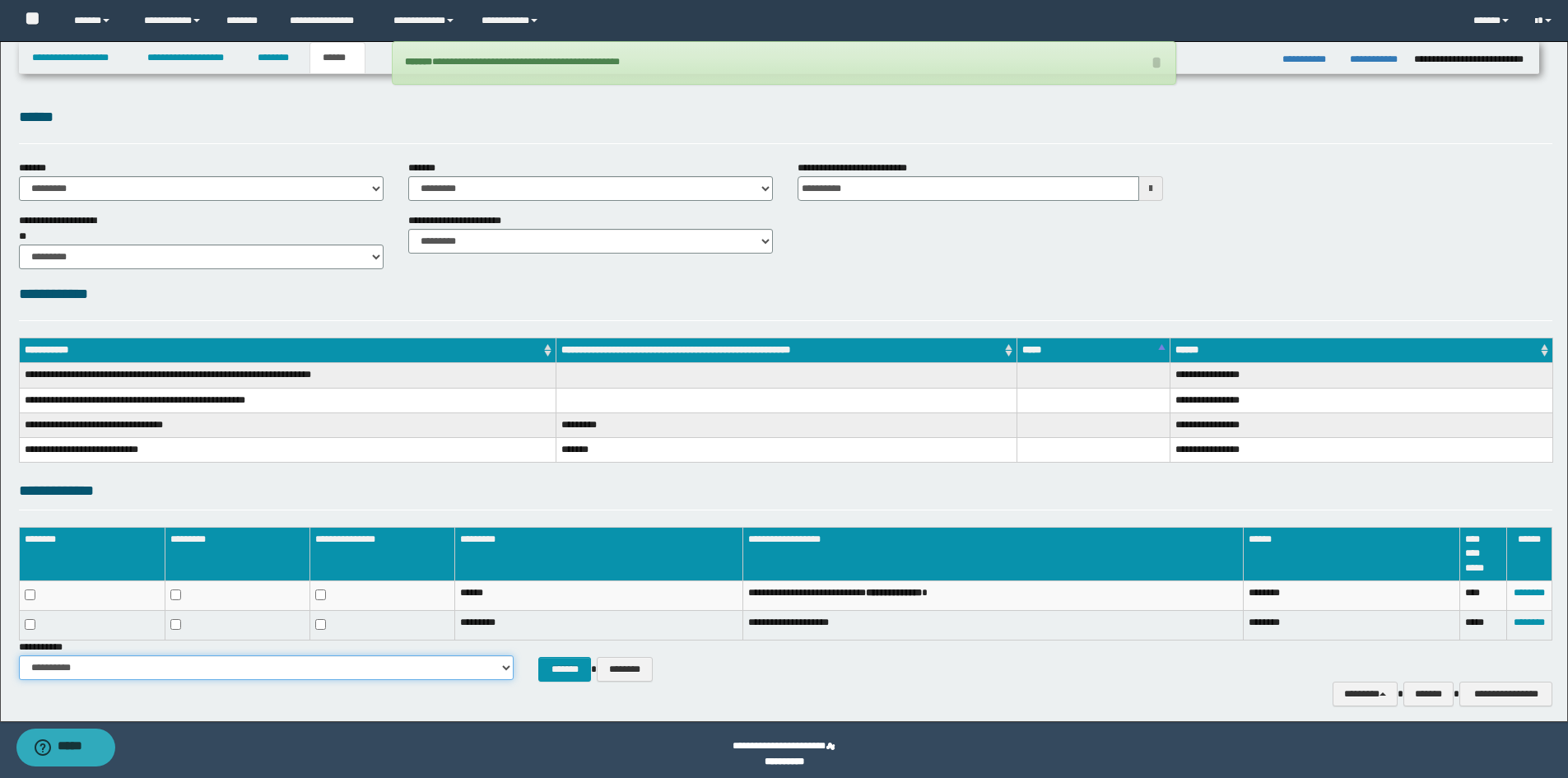 select on "****" 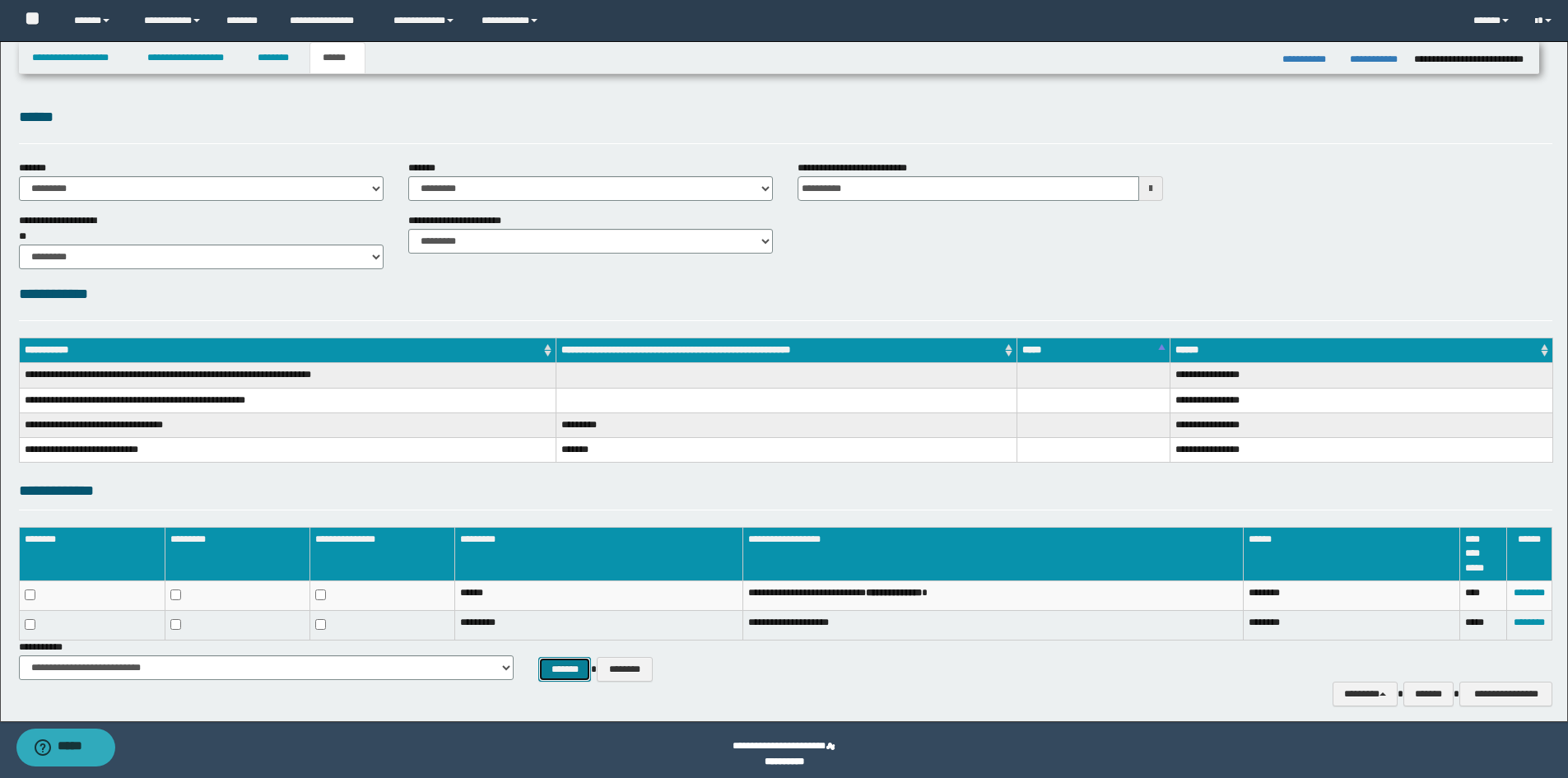 click on "*******" at bounding box center [565, 669] 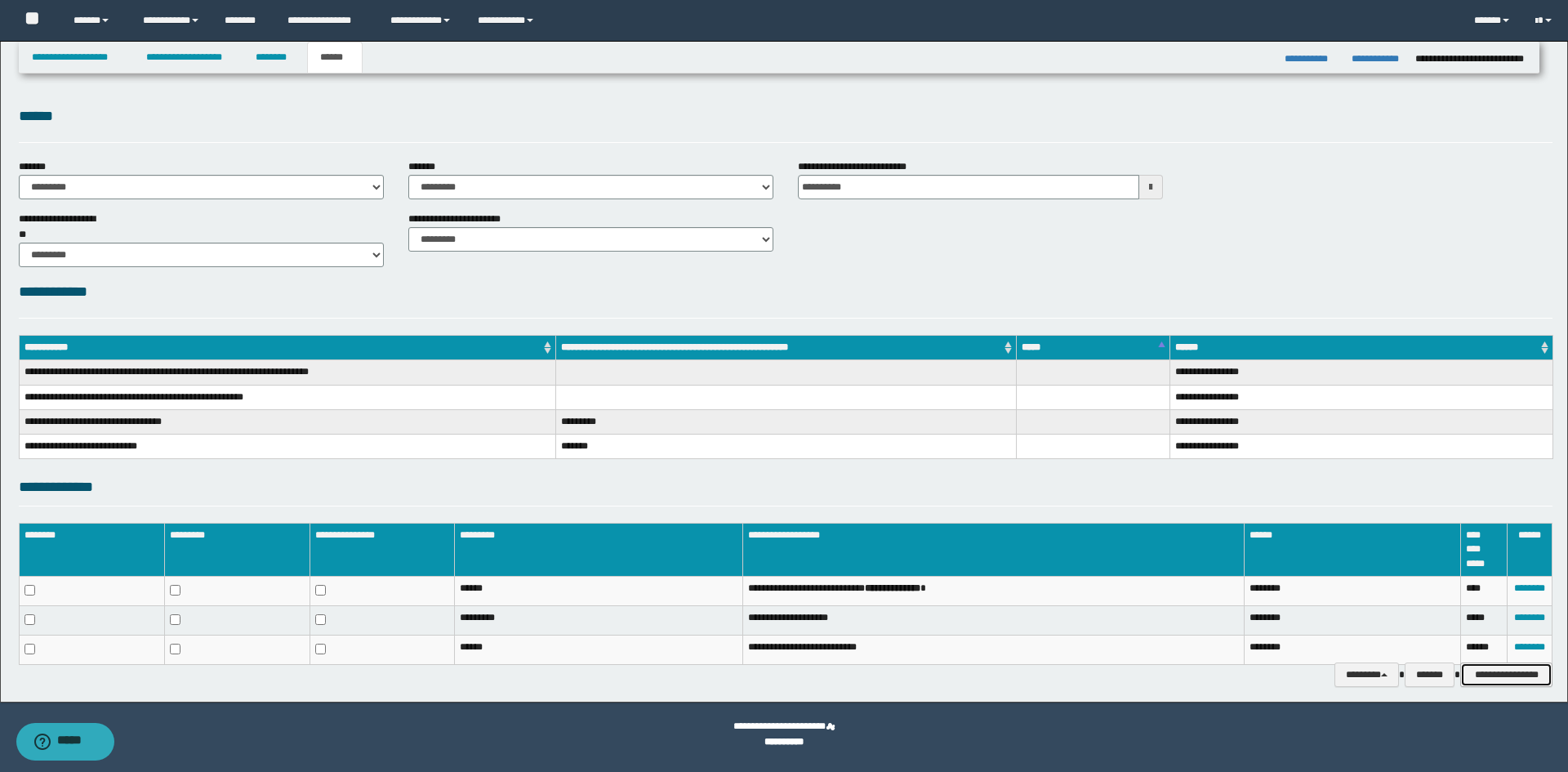 click on "**********" at bounding box center [1506, 675] 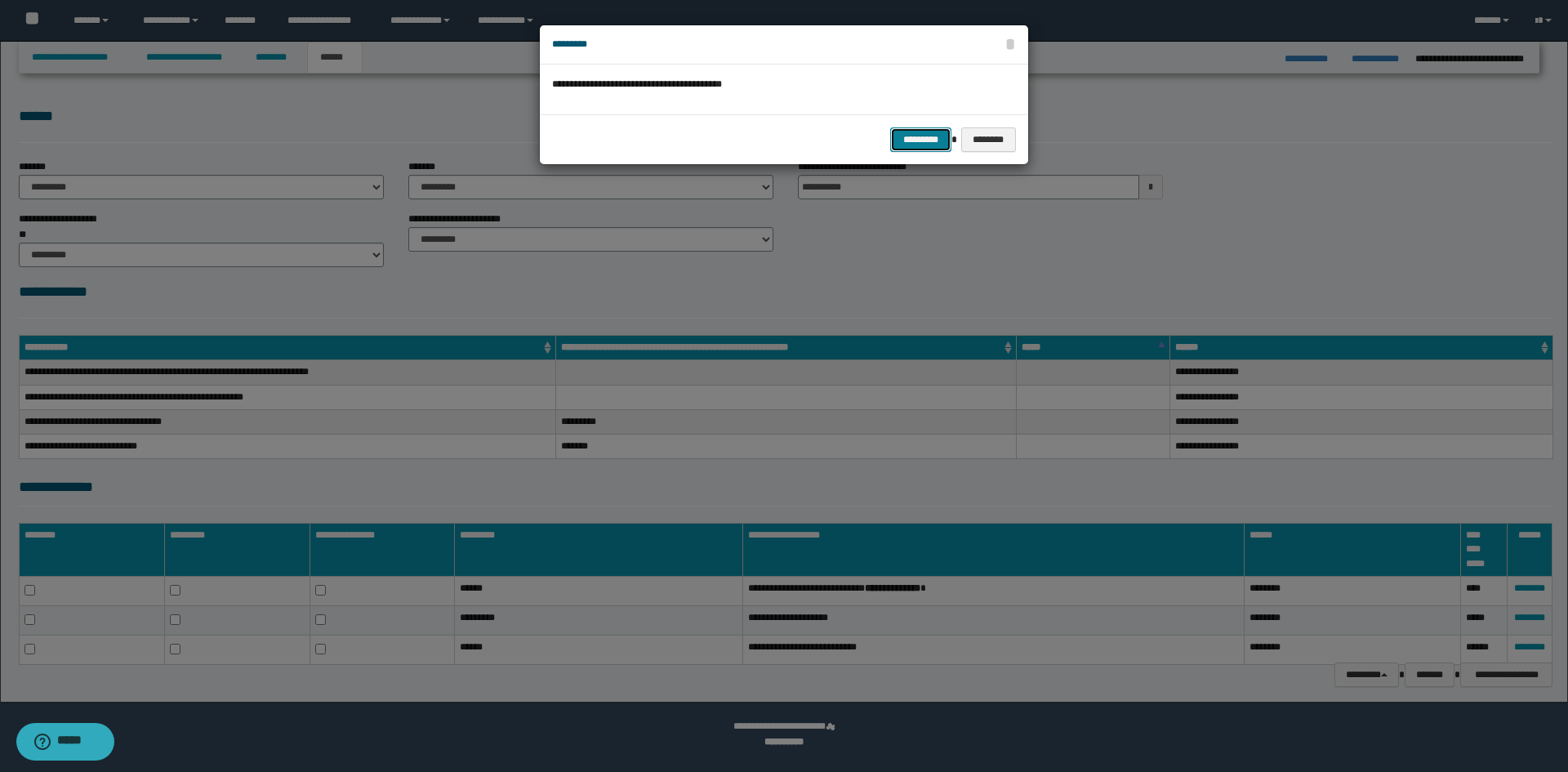 click on "*********" at bounding box center [920, 140] 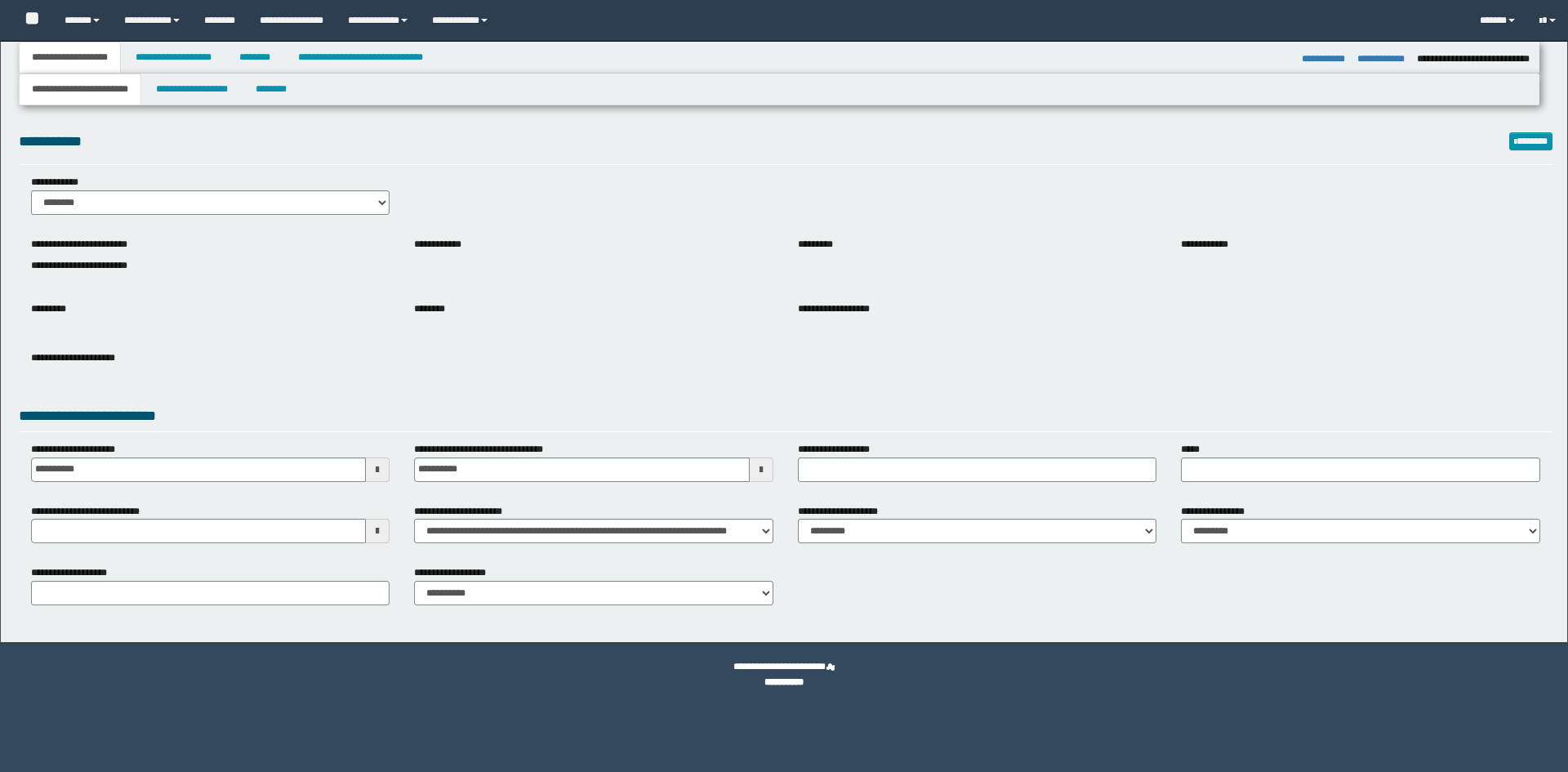 select on "*" 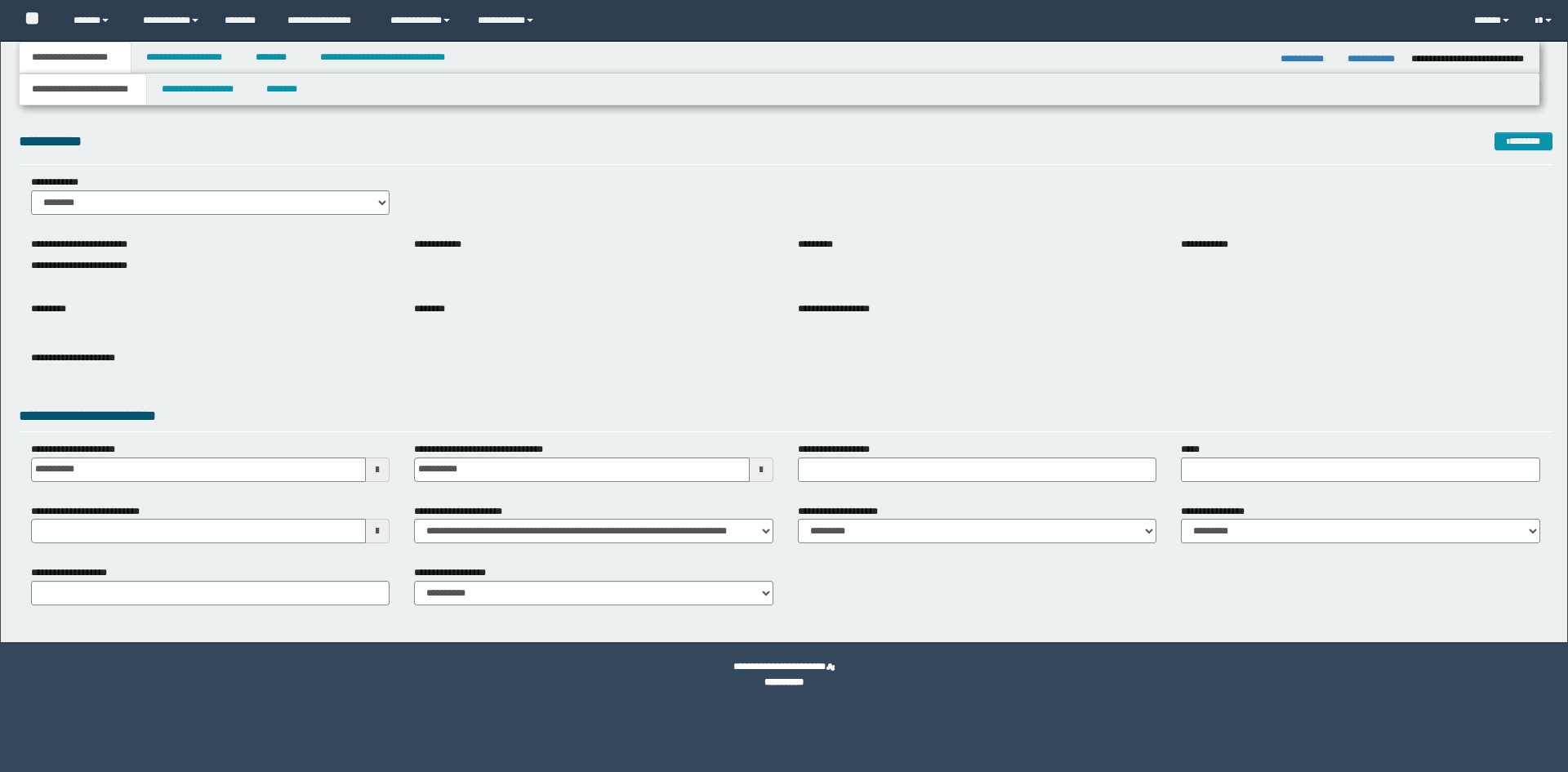 scroll, scrollTop: 0, scrollLeft: 0, axis: both 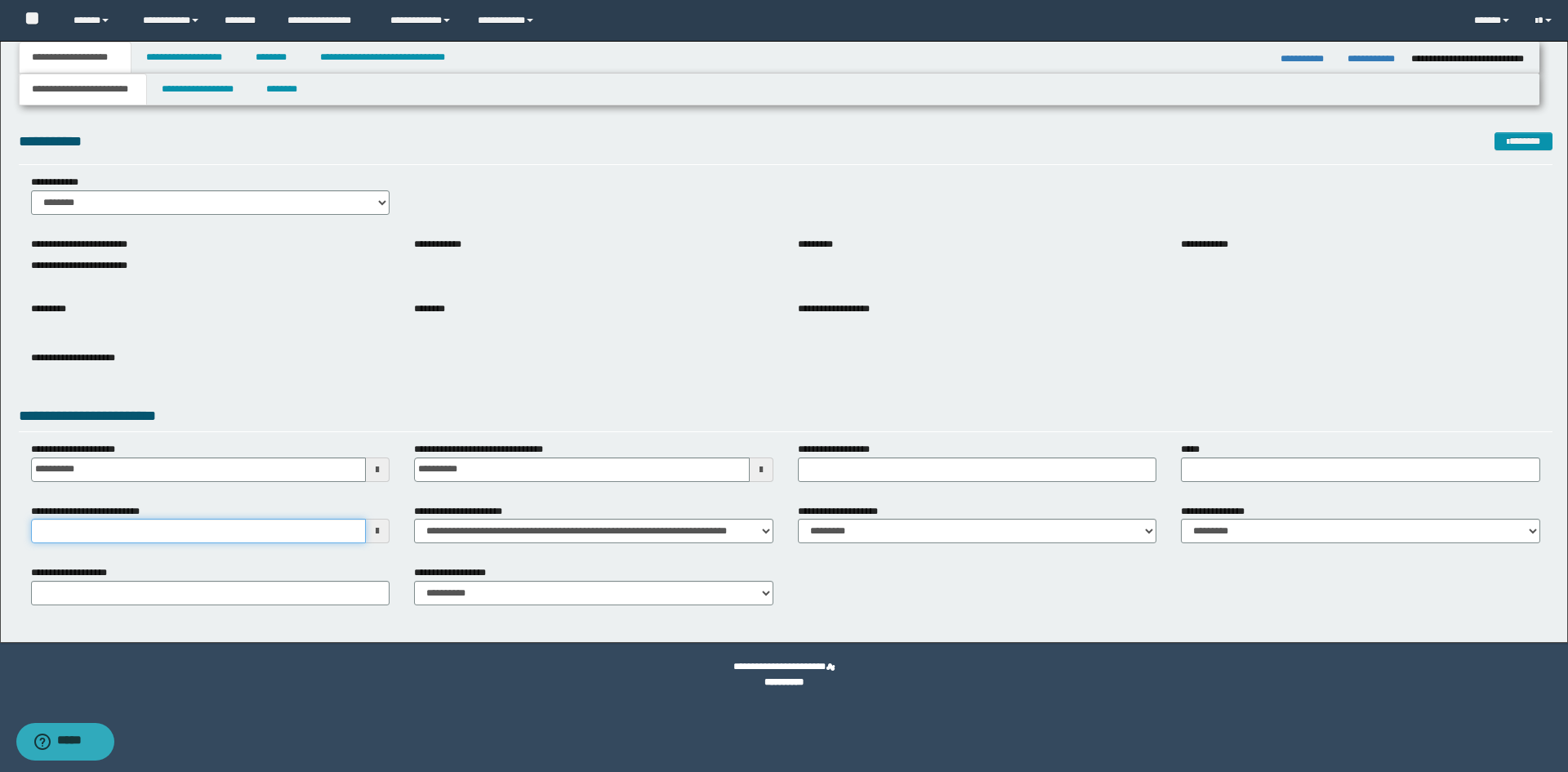 click on "**********" at bounding box center (198, 531) 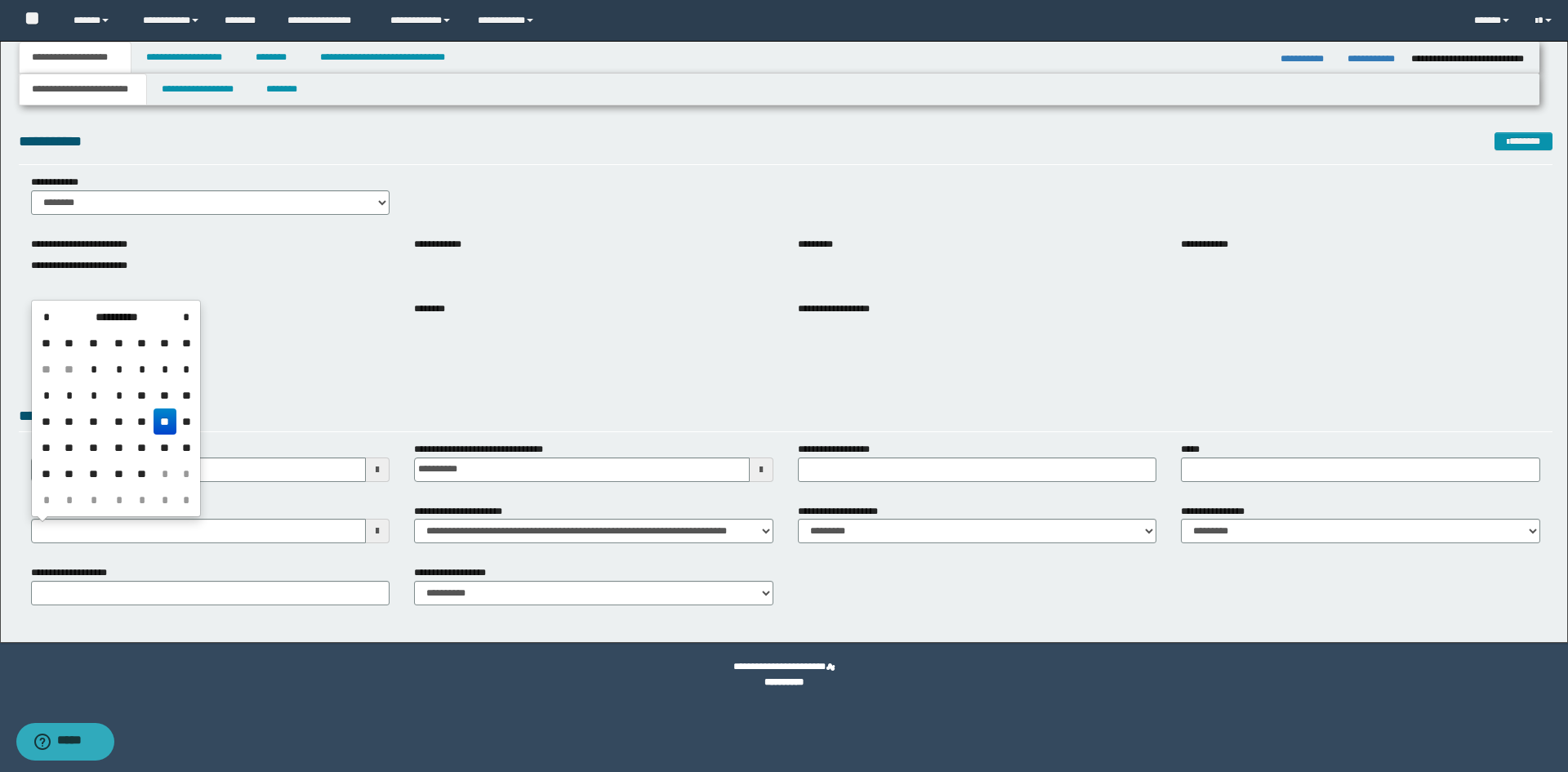 click on "**" at bounding box center [165, 422] 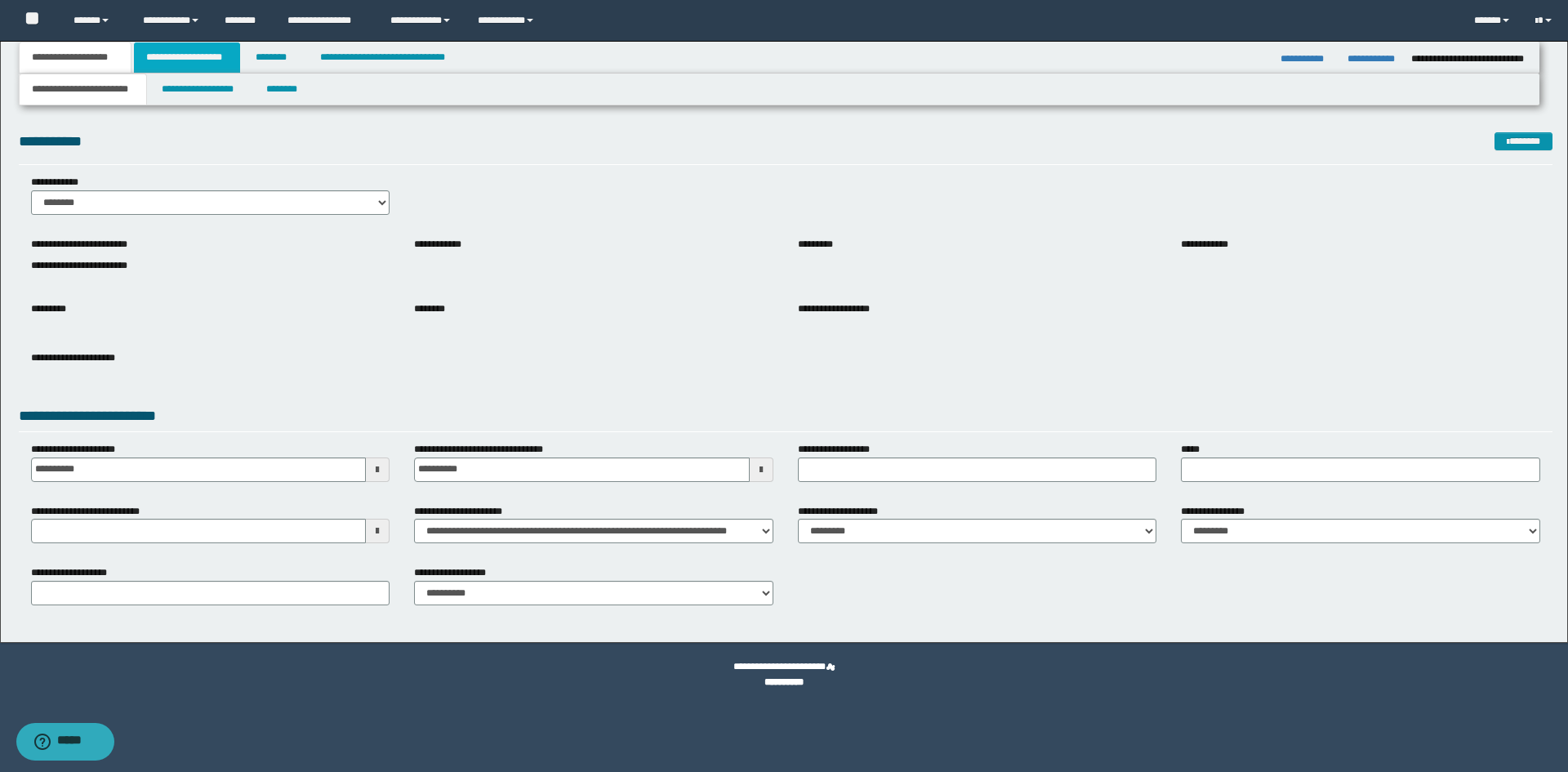 click on "**********" at bounding box center (187, 57) 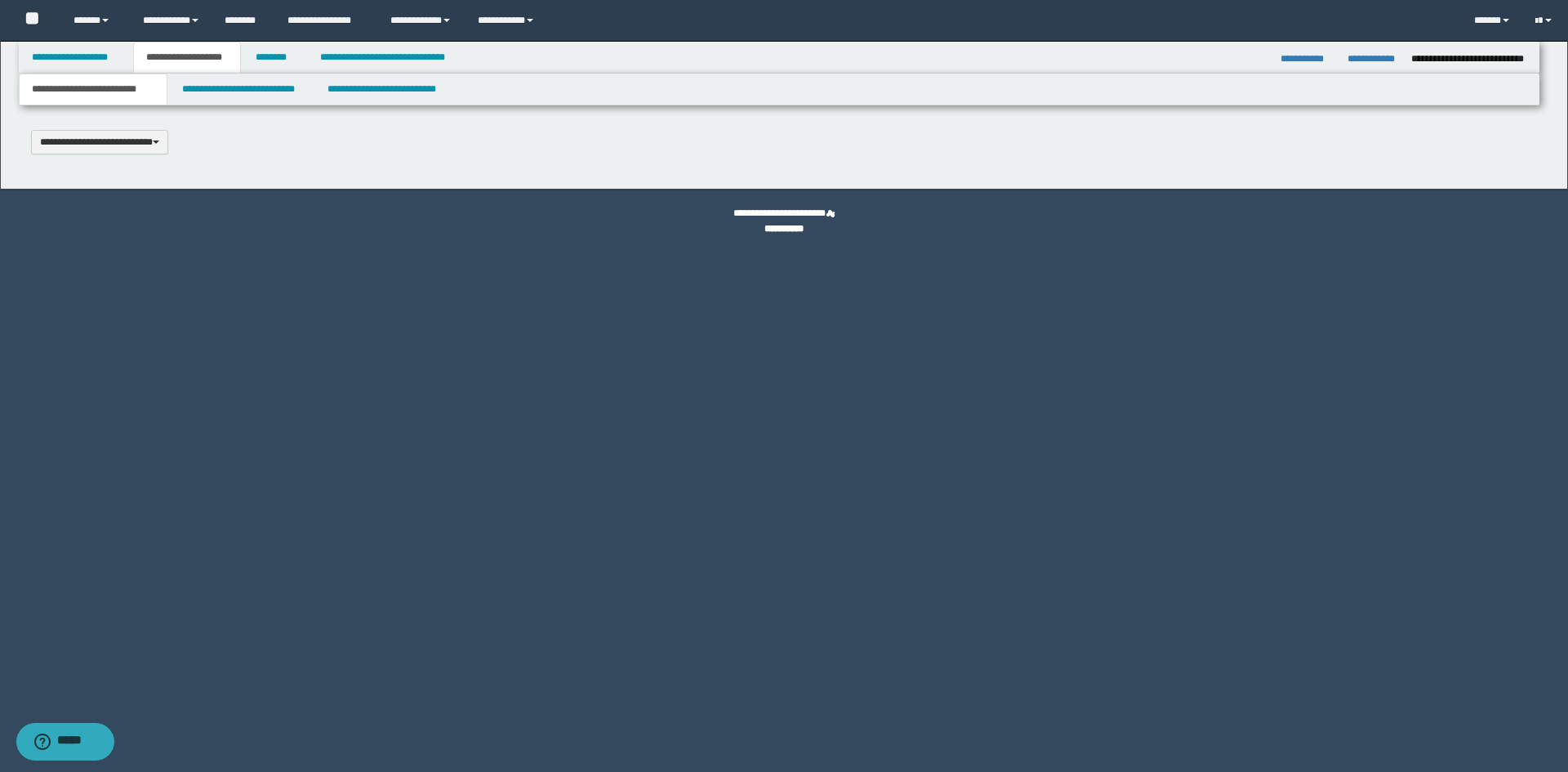 type 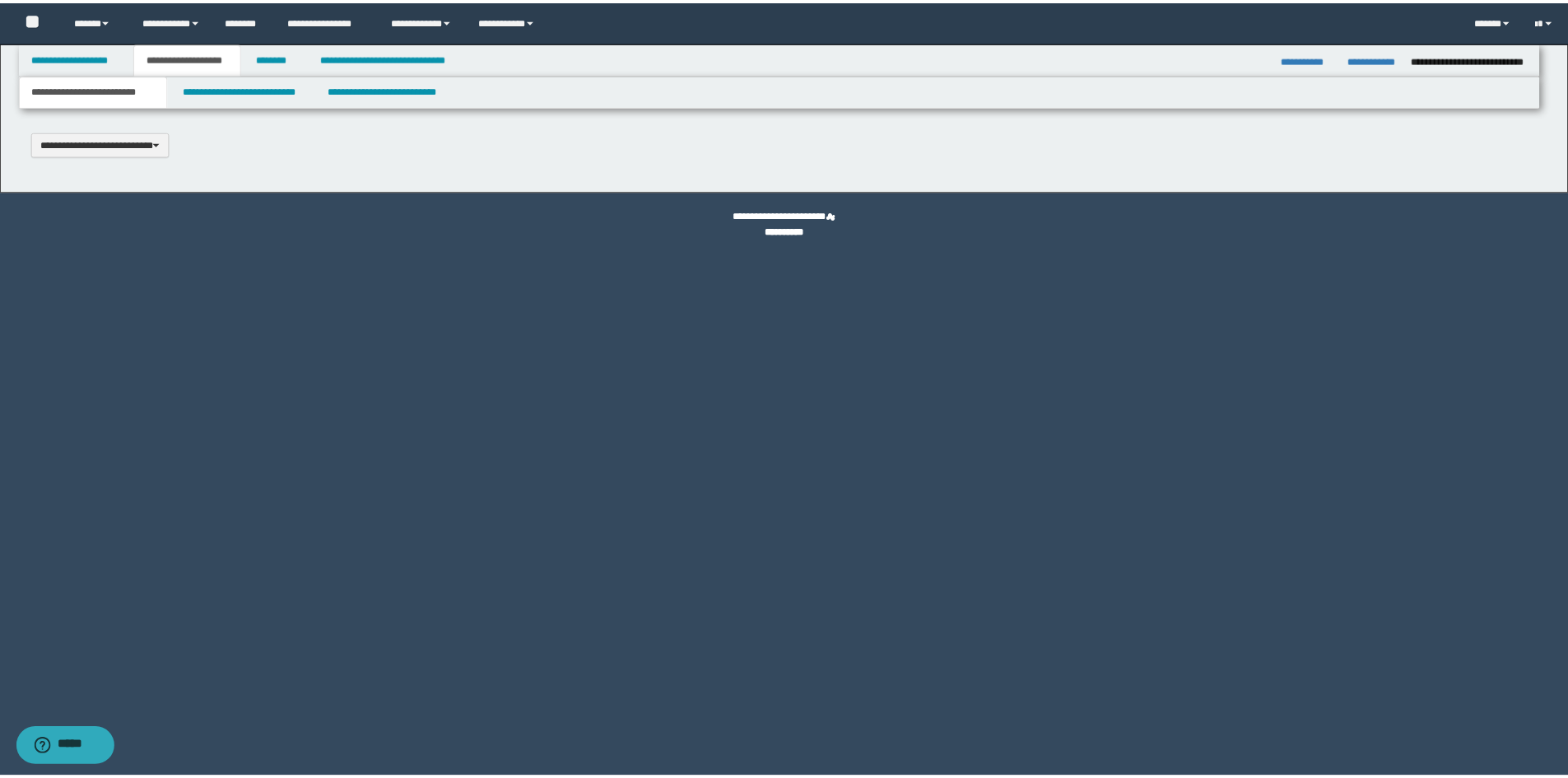 scroll, scrollTop: 0, scrollLeft: 0, axis: both 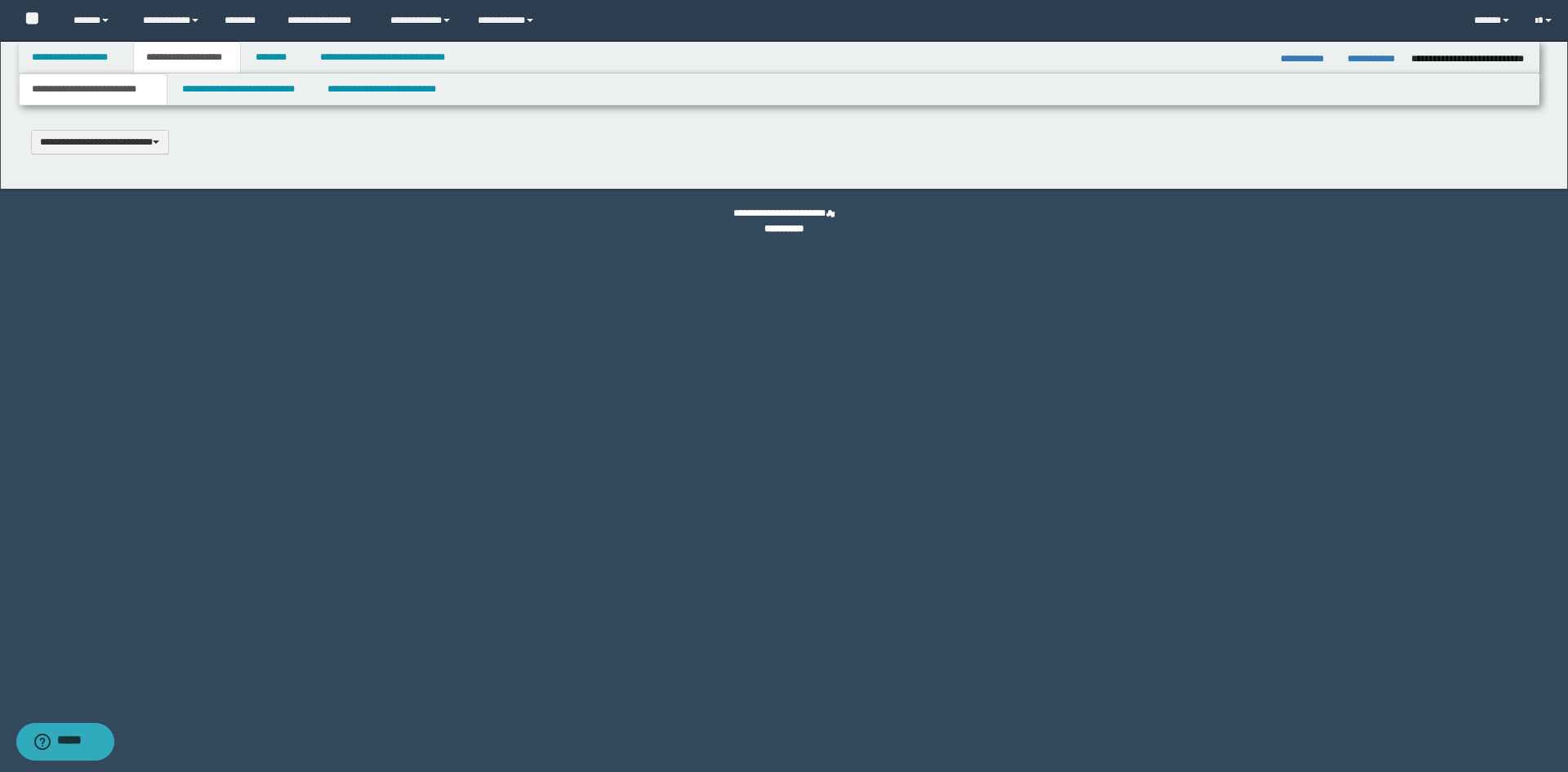 select on "*" 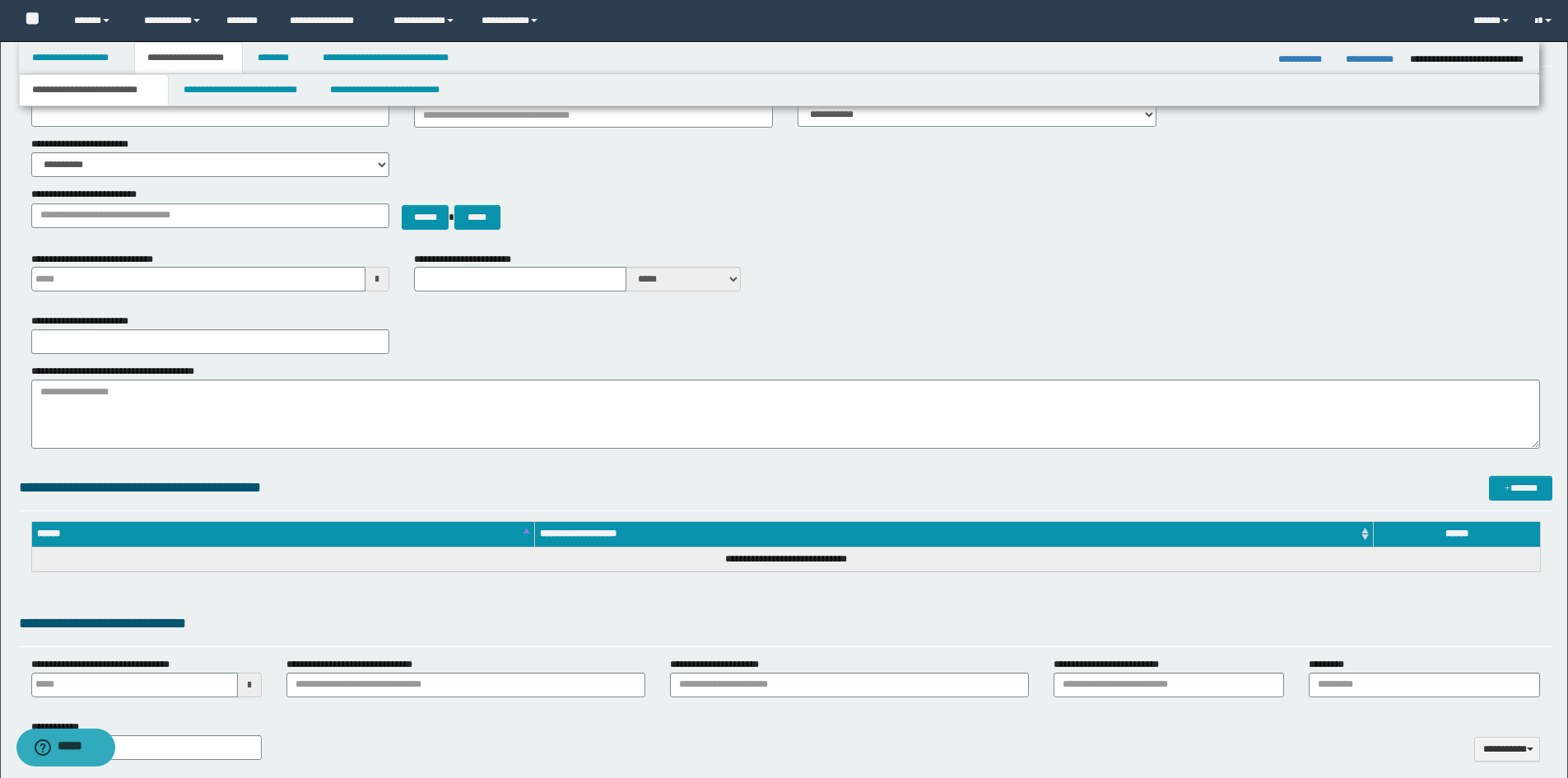 type 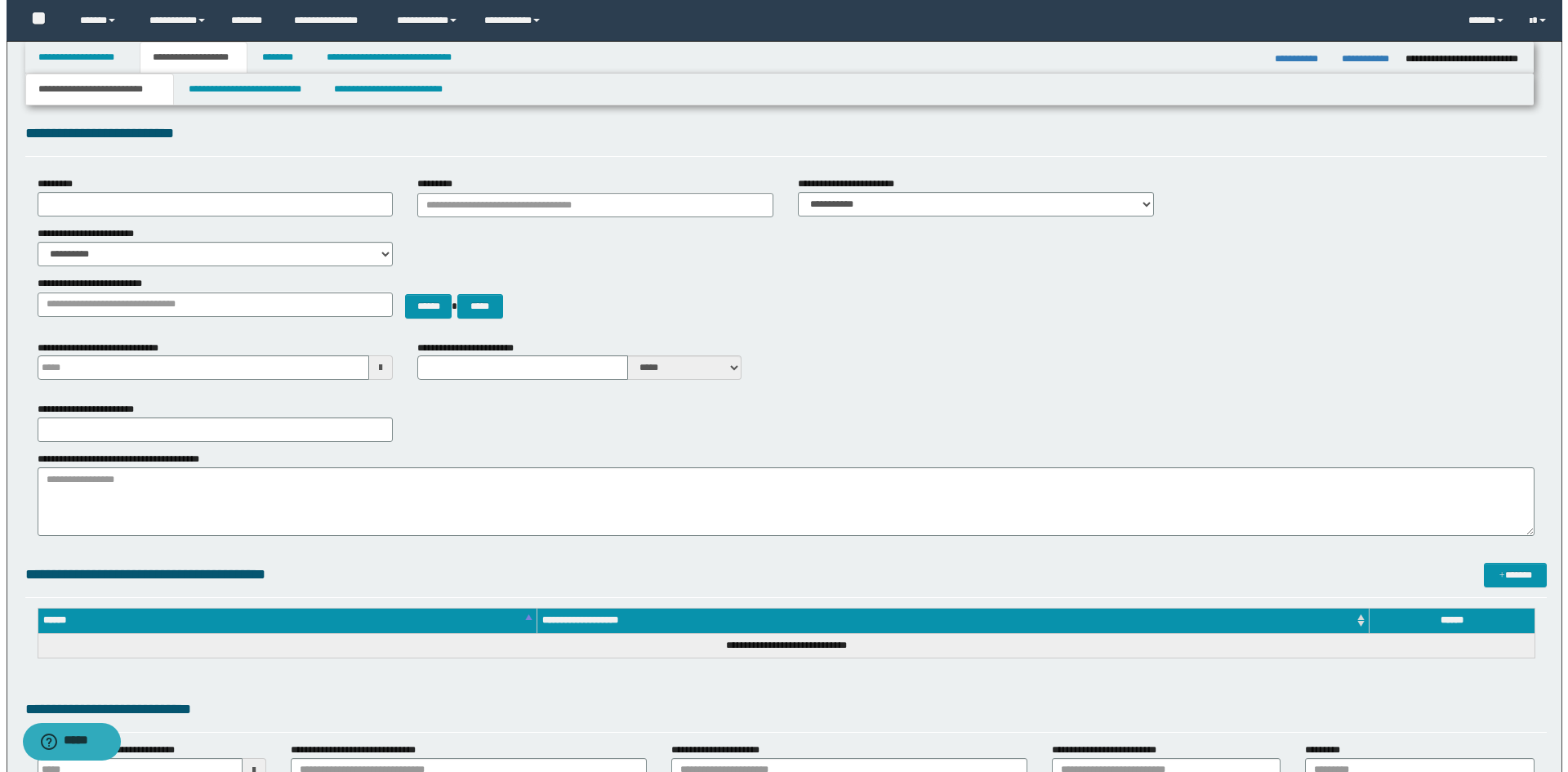 scroll, scrollTop: 0, scrollLeft: 0, axis: both 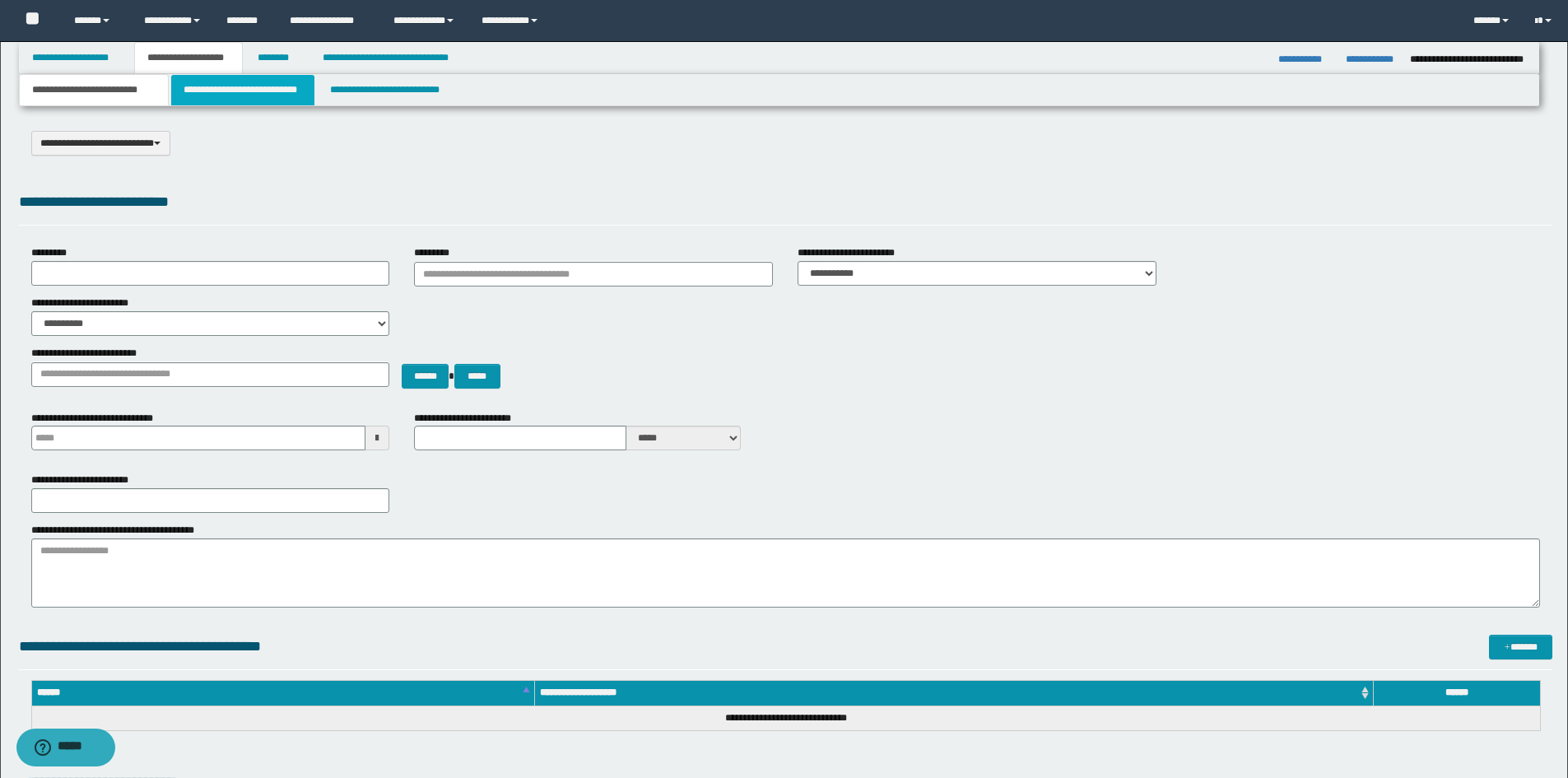 click on "**********" at bounding box center (243, 90) 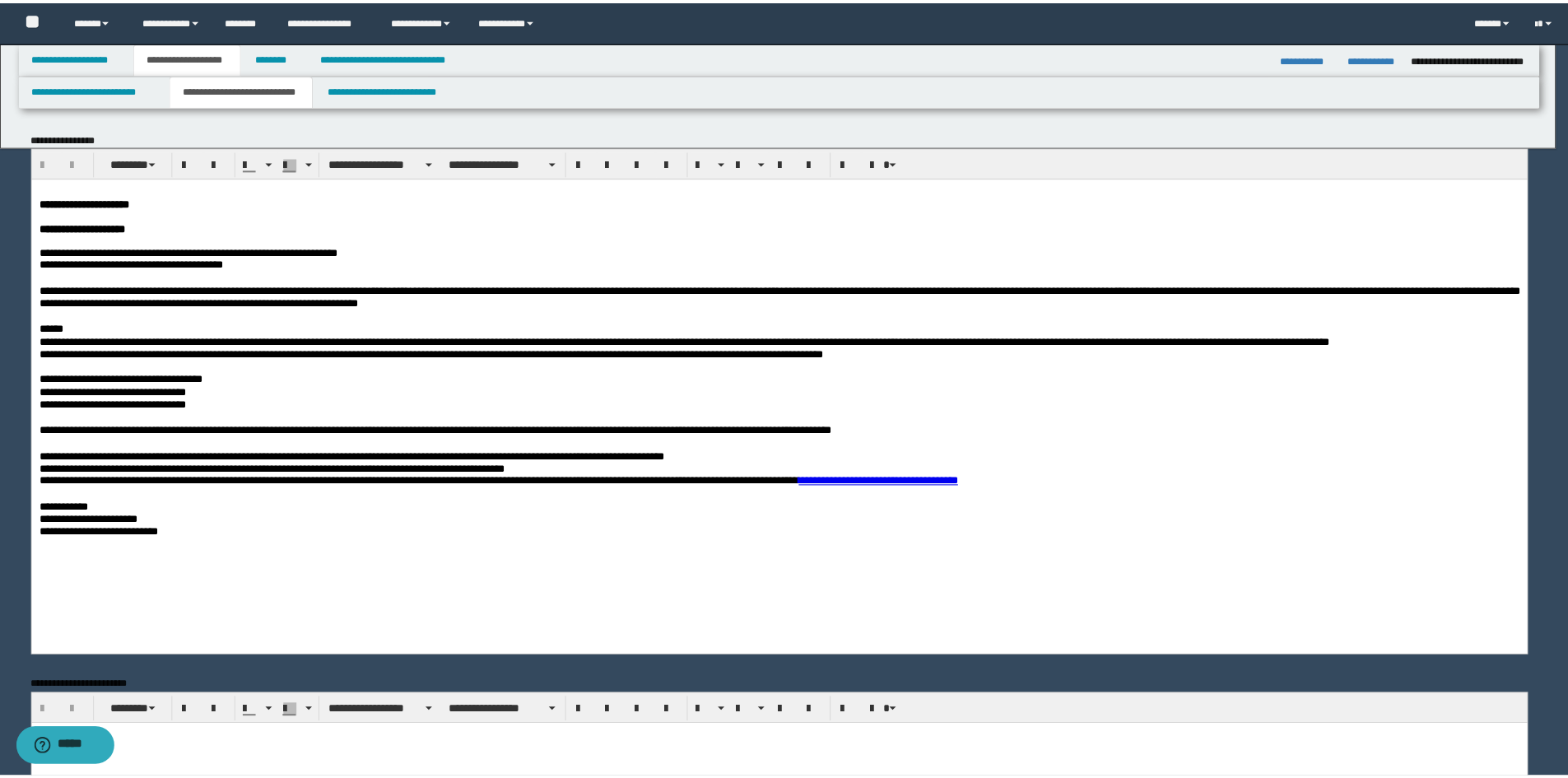 scroll, scrollTop: 0, scrollLeft: 0, axis: both 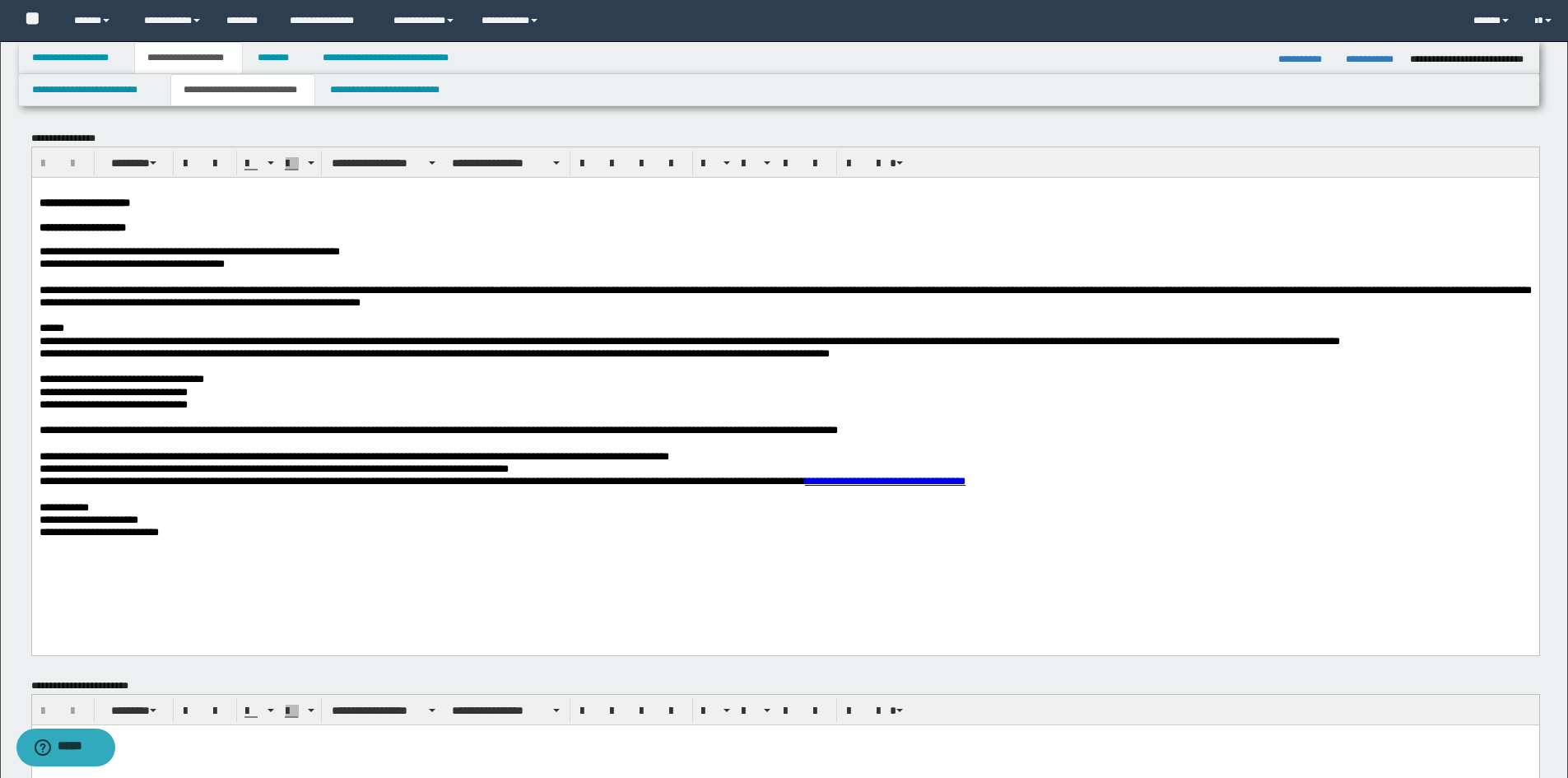 click on "**********" at bounding box center [84, 202] 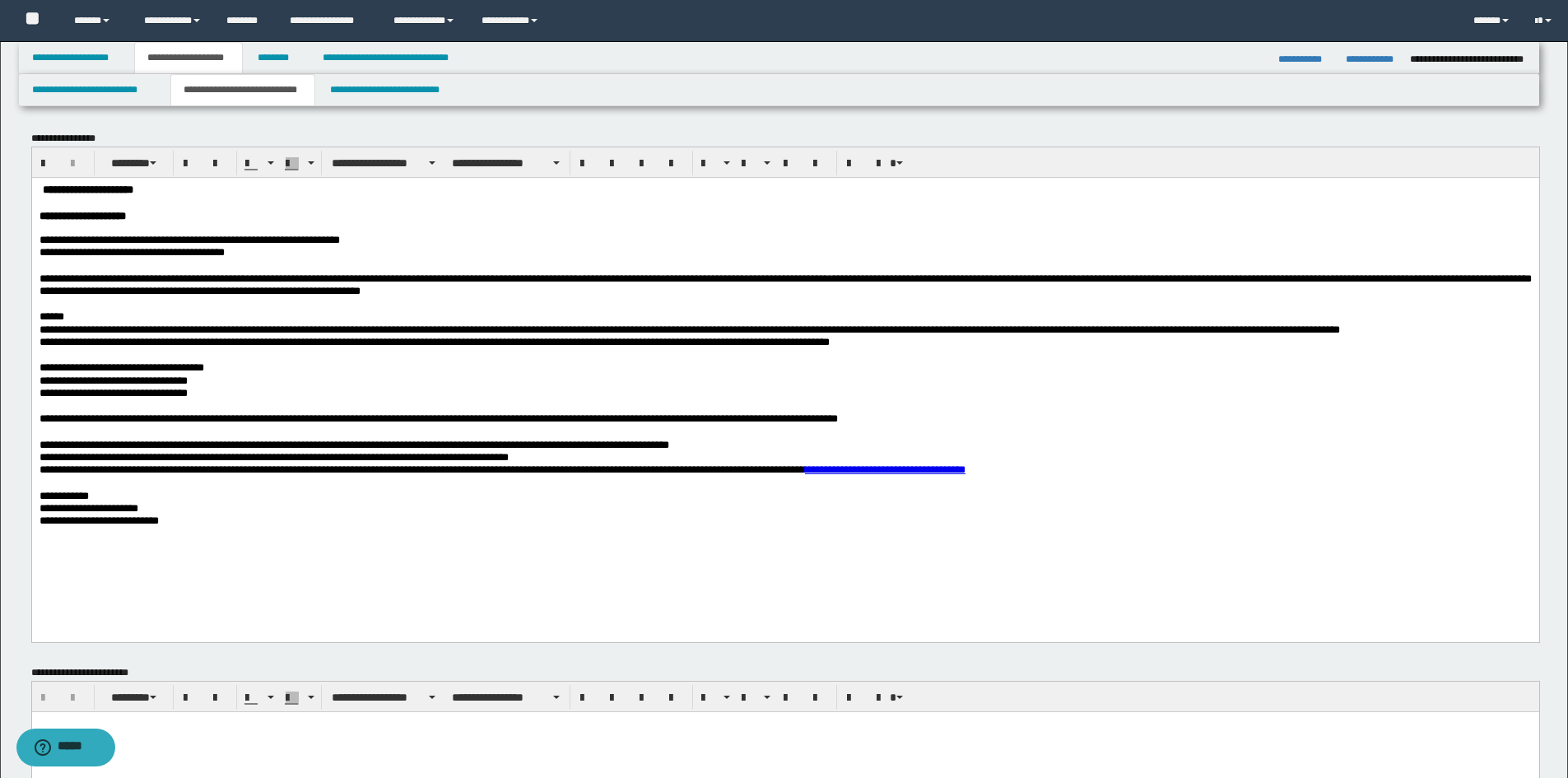 type 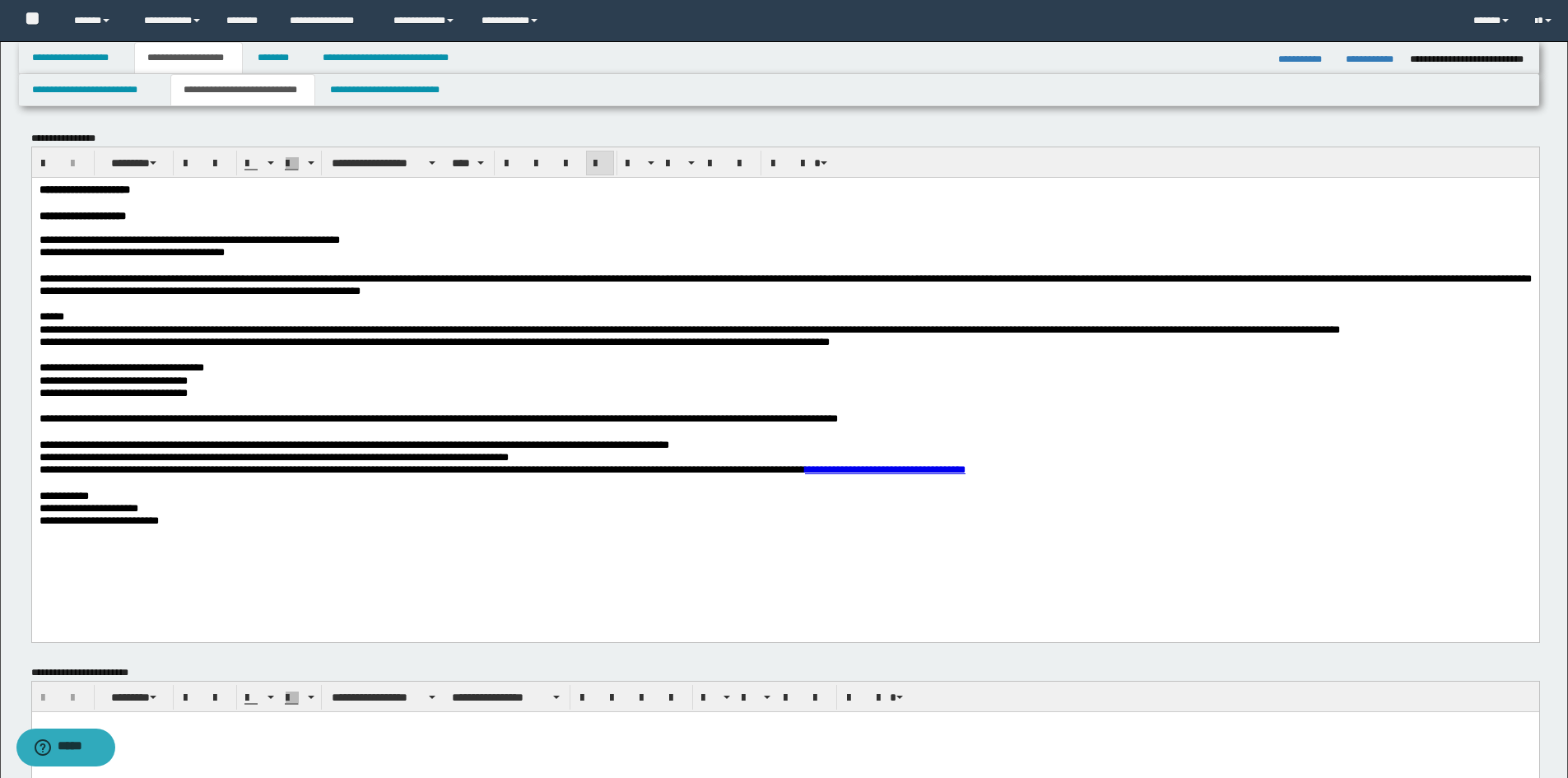 click on "**********" at bounding box center (784, 375) 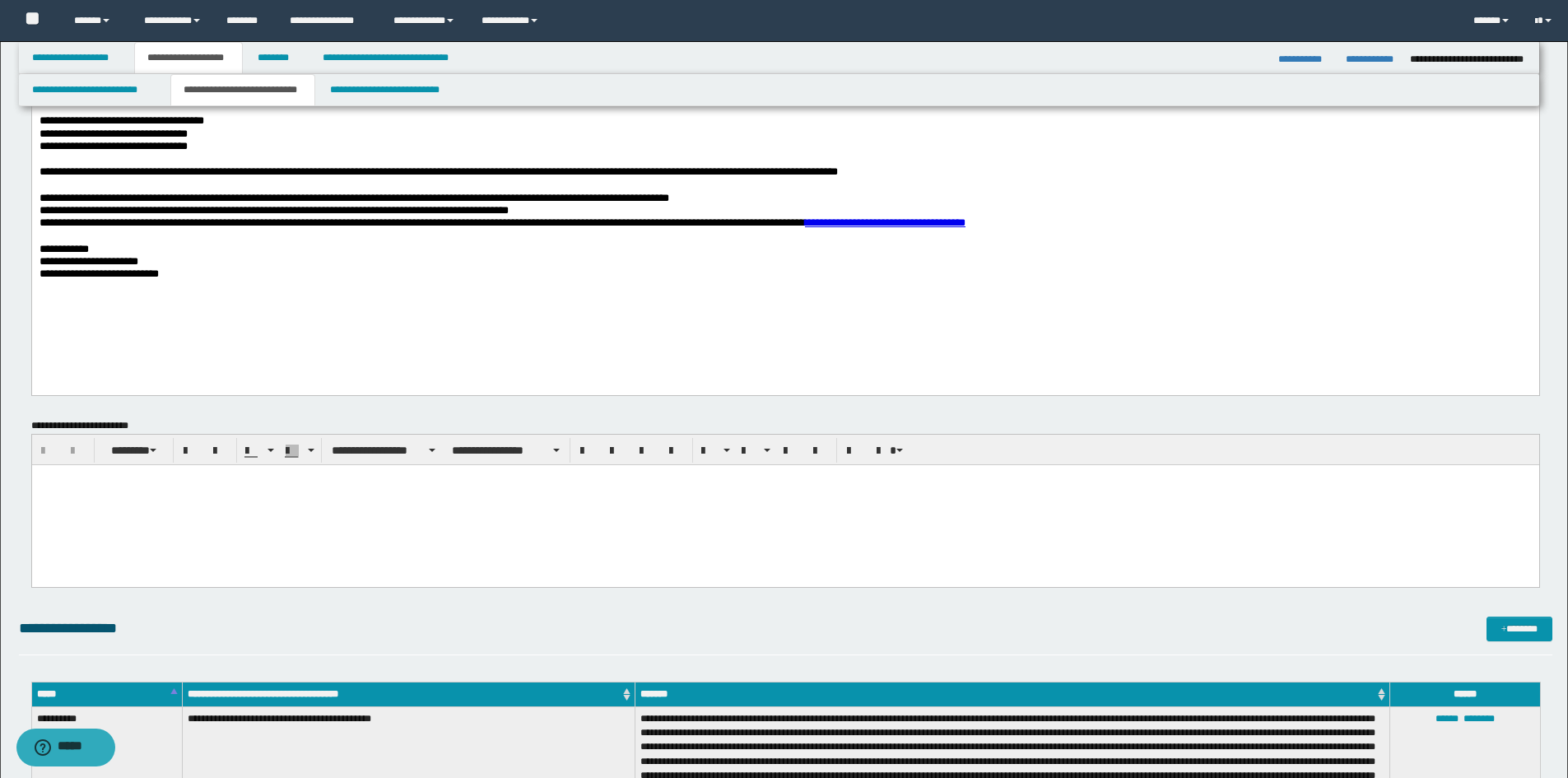click at bounding box center [784, 505] 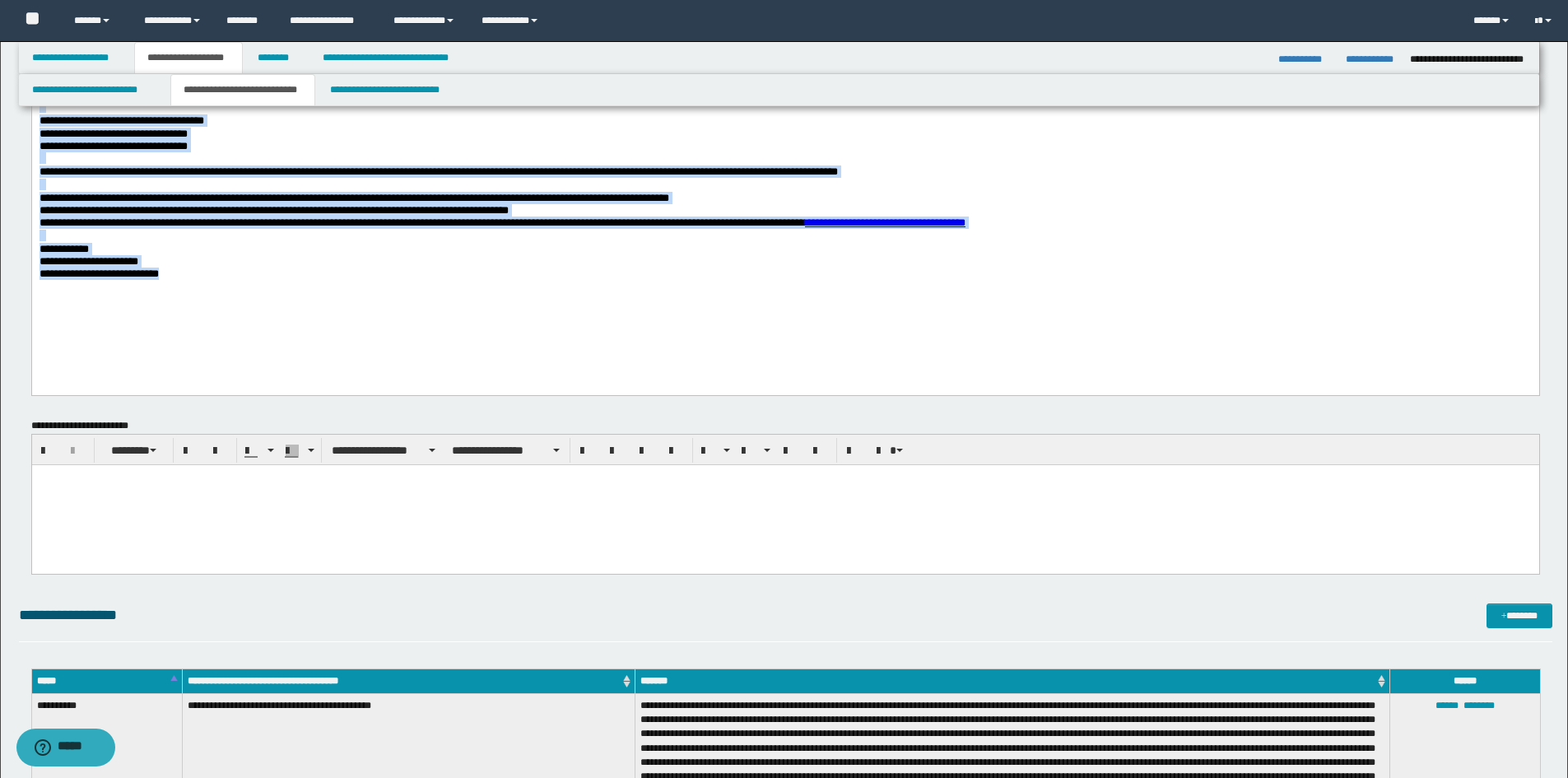 scroll, scrollTop: 0, scrollLeft: 0, axis: both 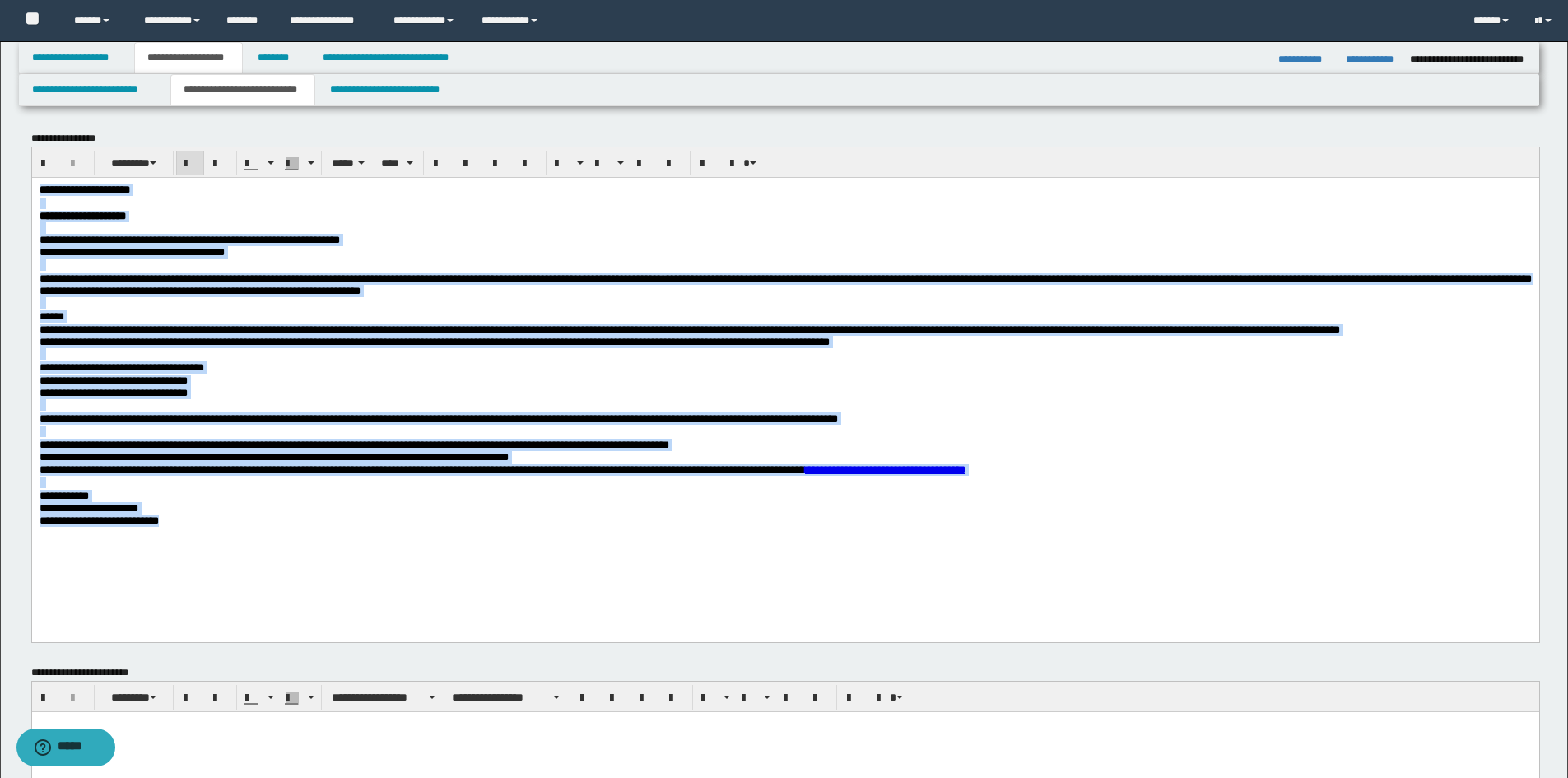 drag, startPoint x: 202, startPoint y: 547, endPoint x: -1, endPoint y: 135, distance: 459.2962 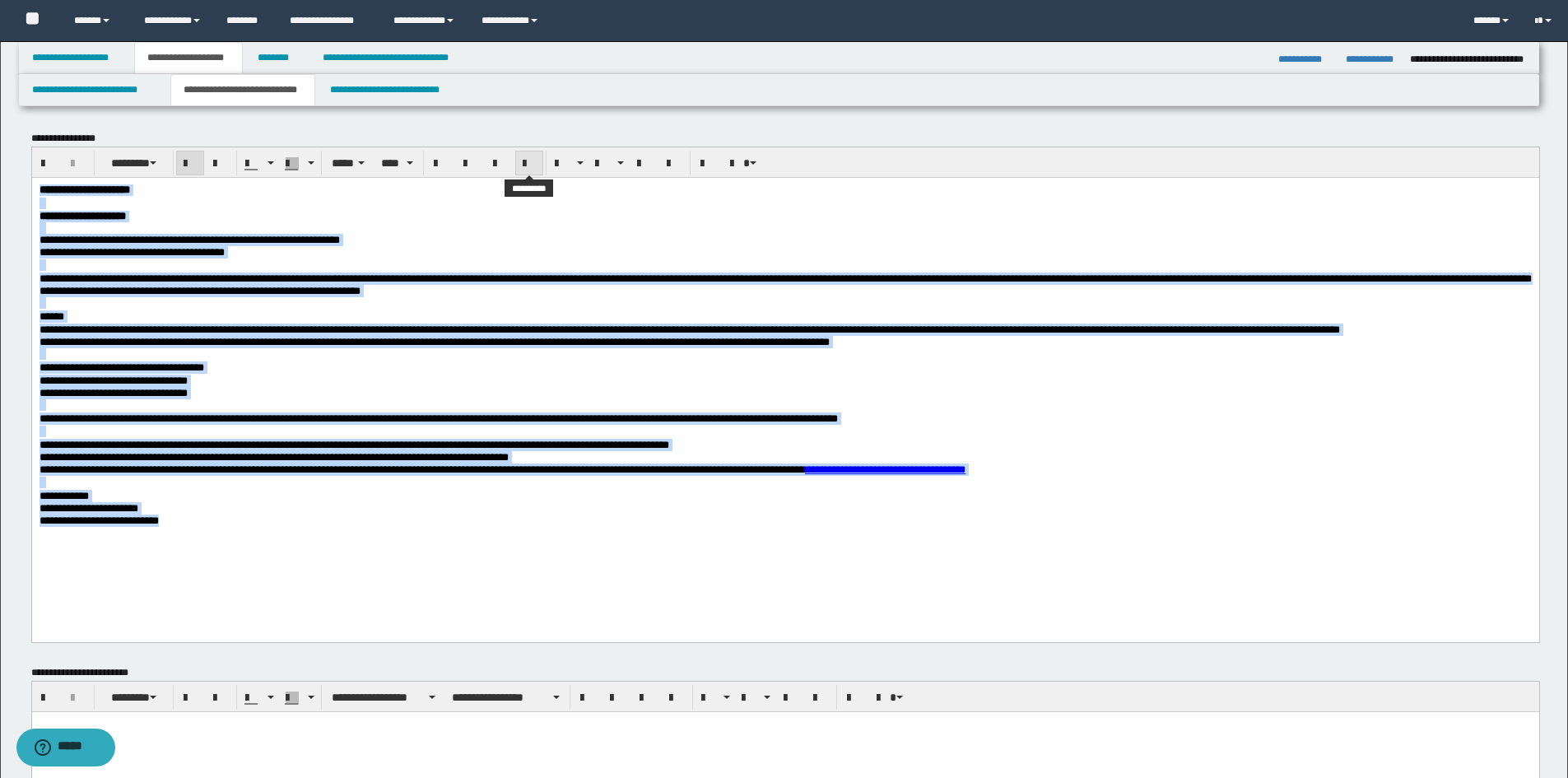 click at bounding box center (529, 164) 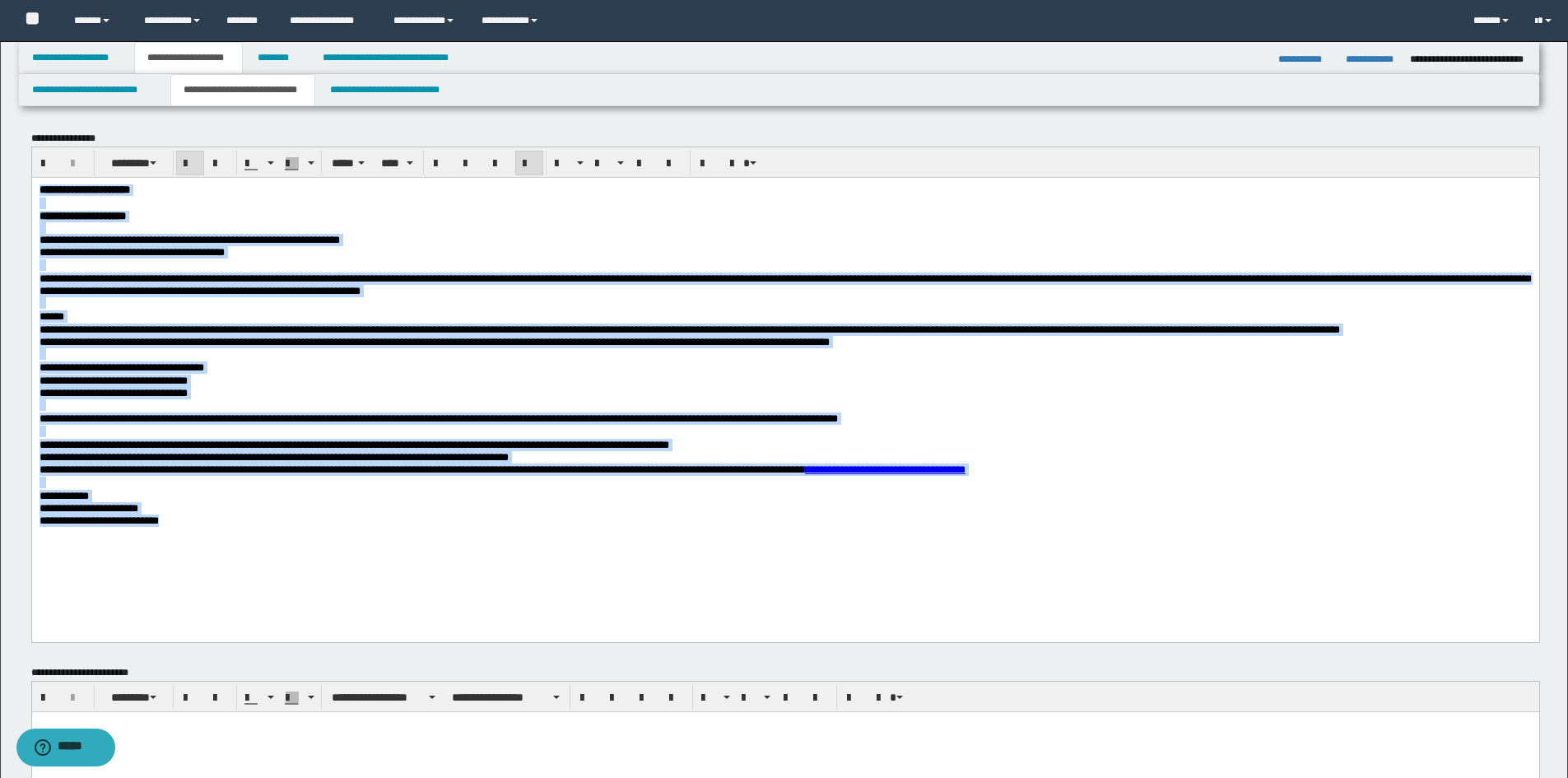 click at bounding box center (529, 164) 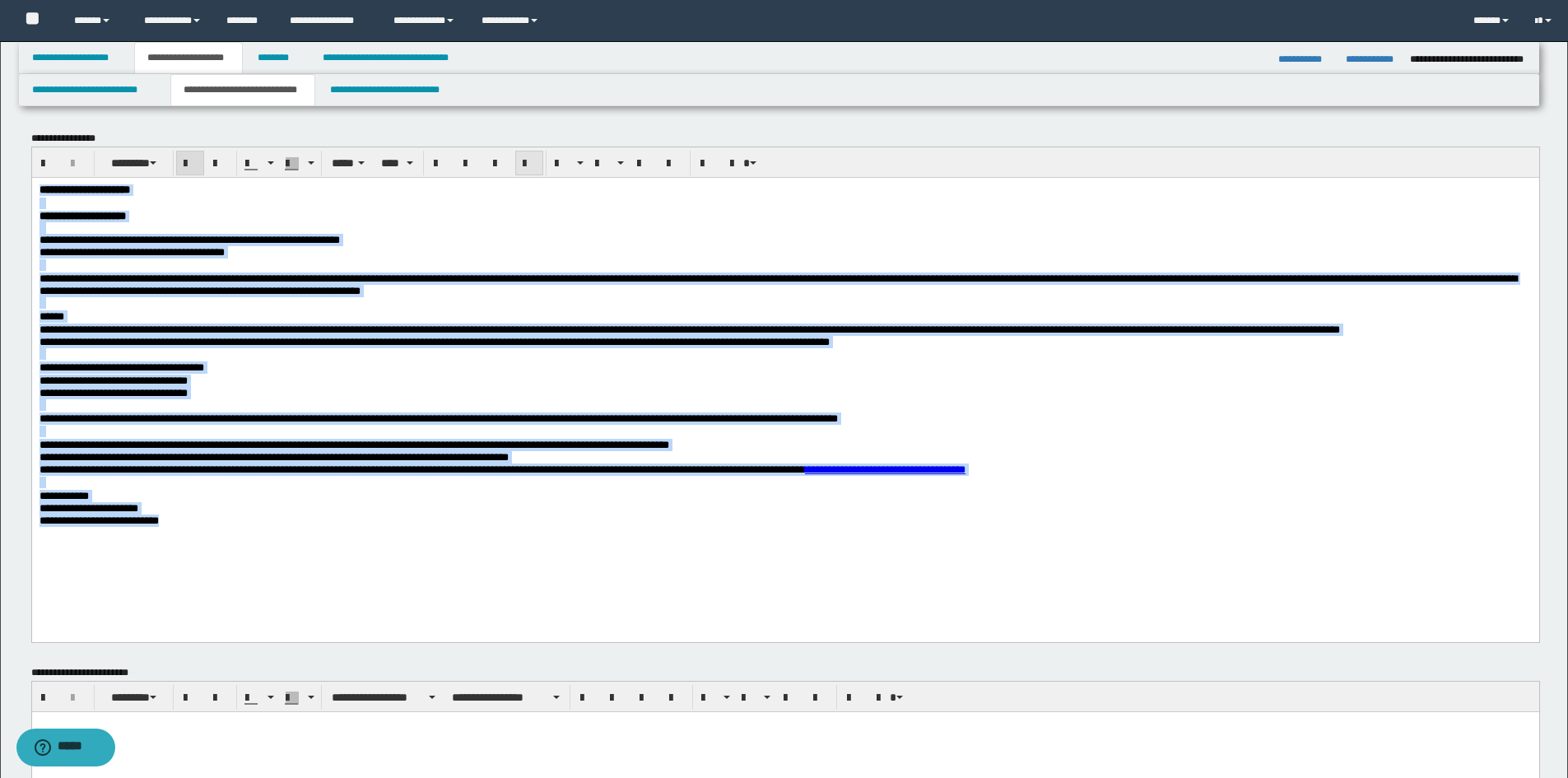 click at bounding box center [529, 164] 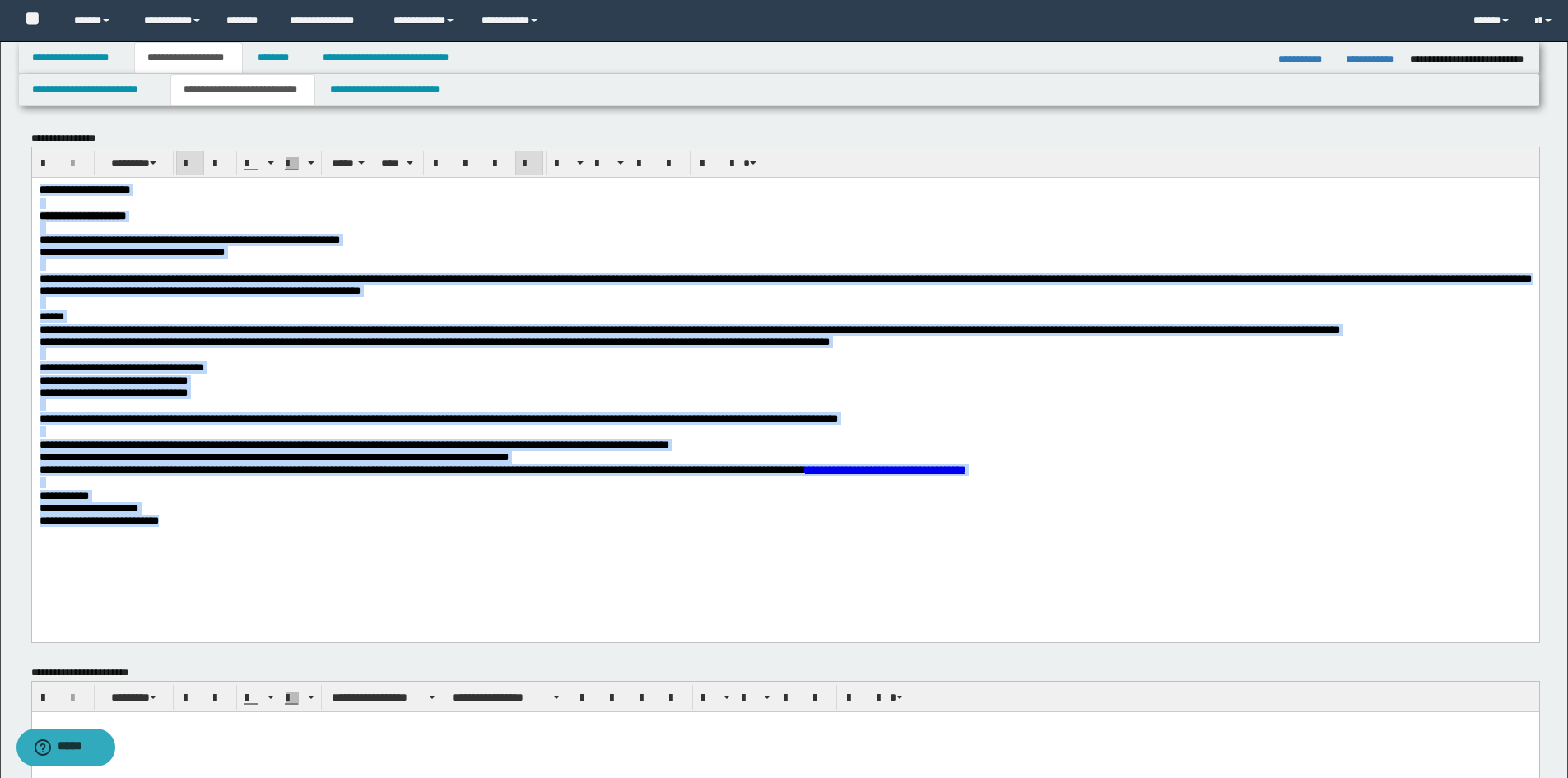 click on "**********" at bounding box center [784, 519] 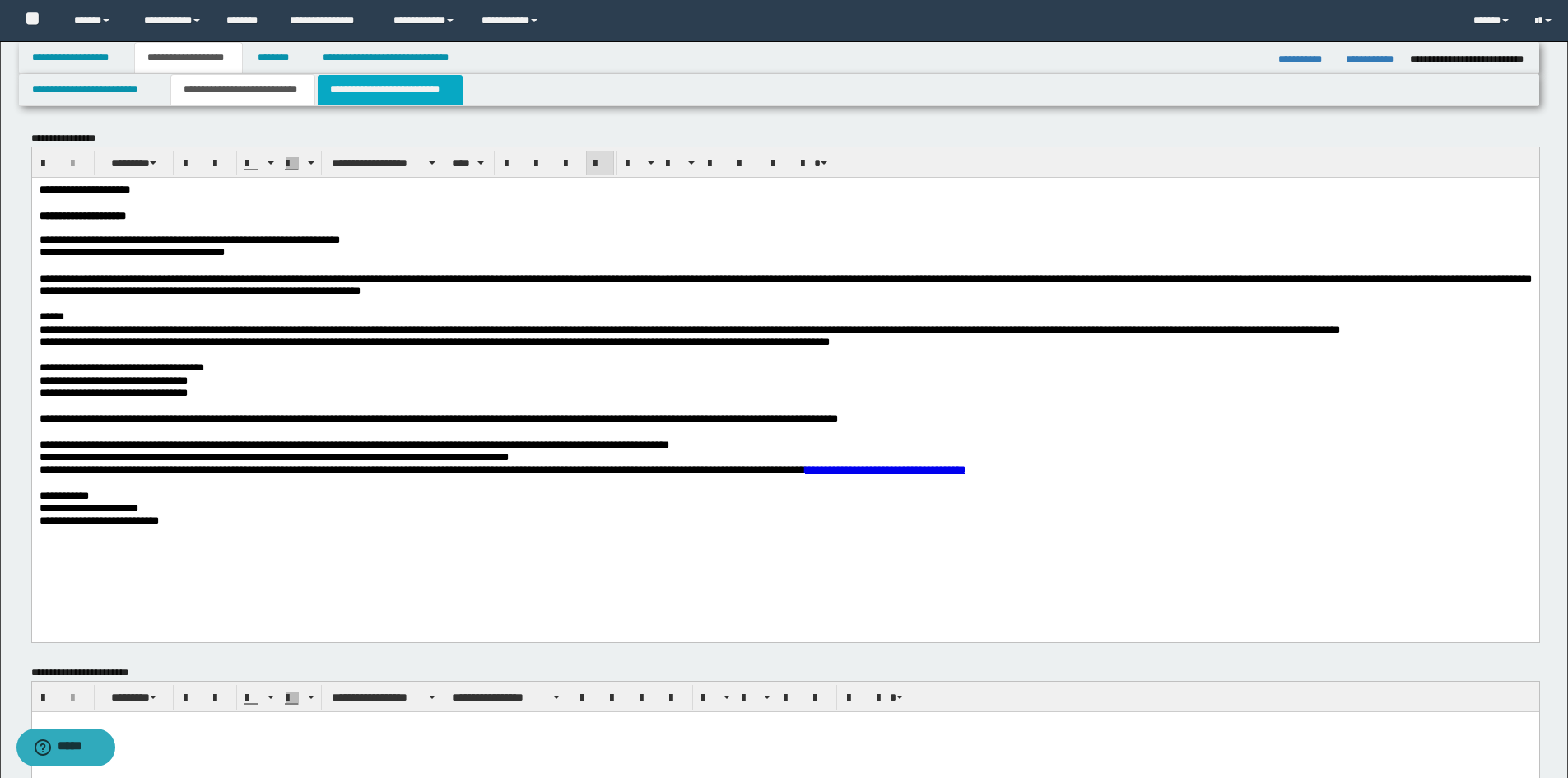 click on "**********" at bounding box center (390, 90) 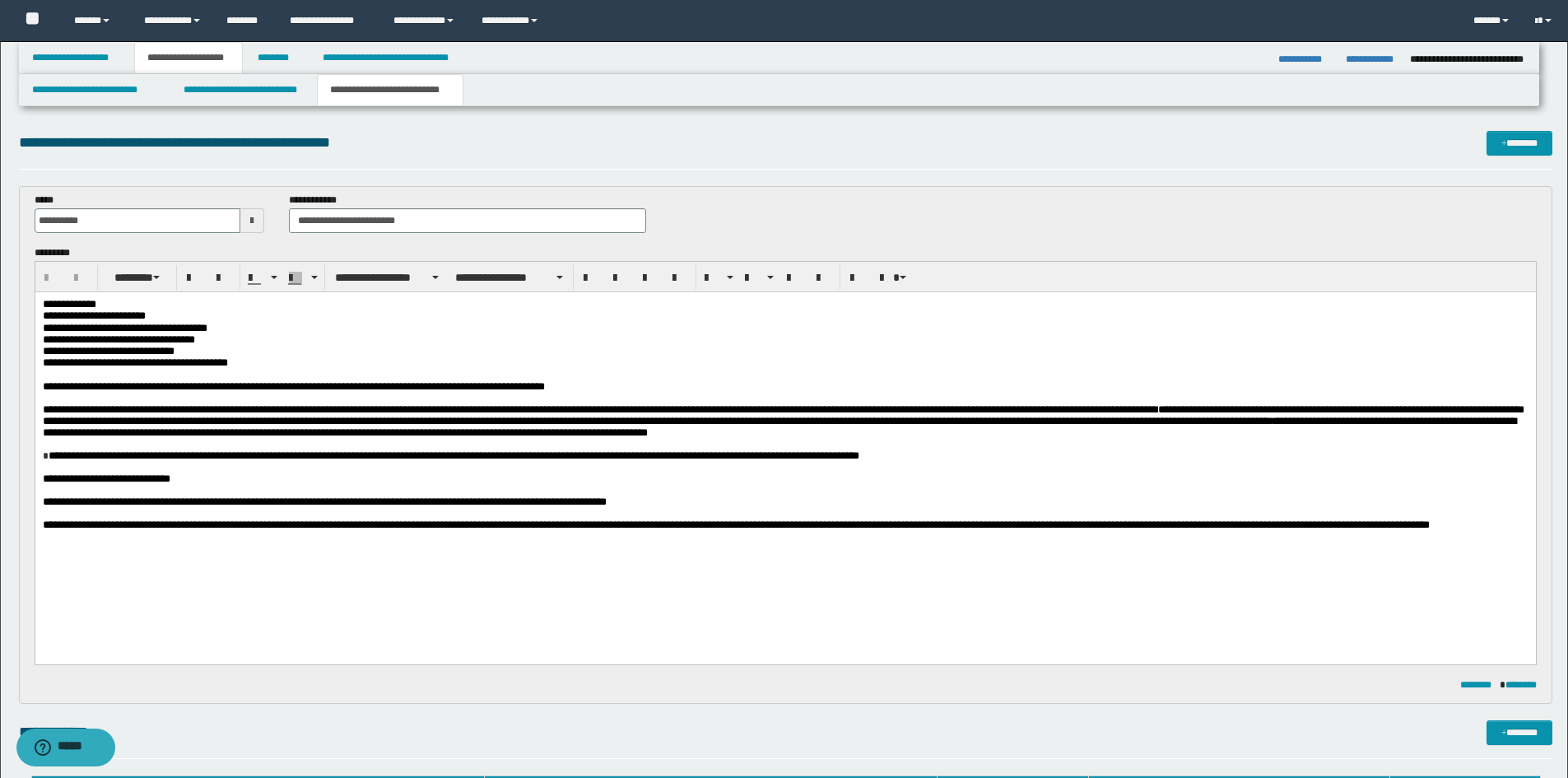 scroll, scrollTop: 0, scrollLeft: 0, axis: both 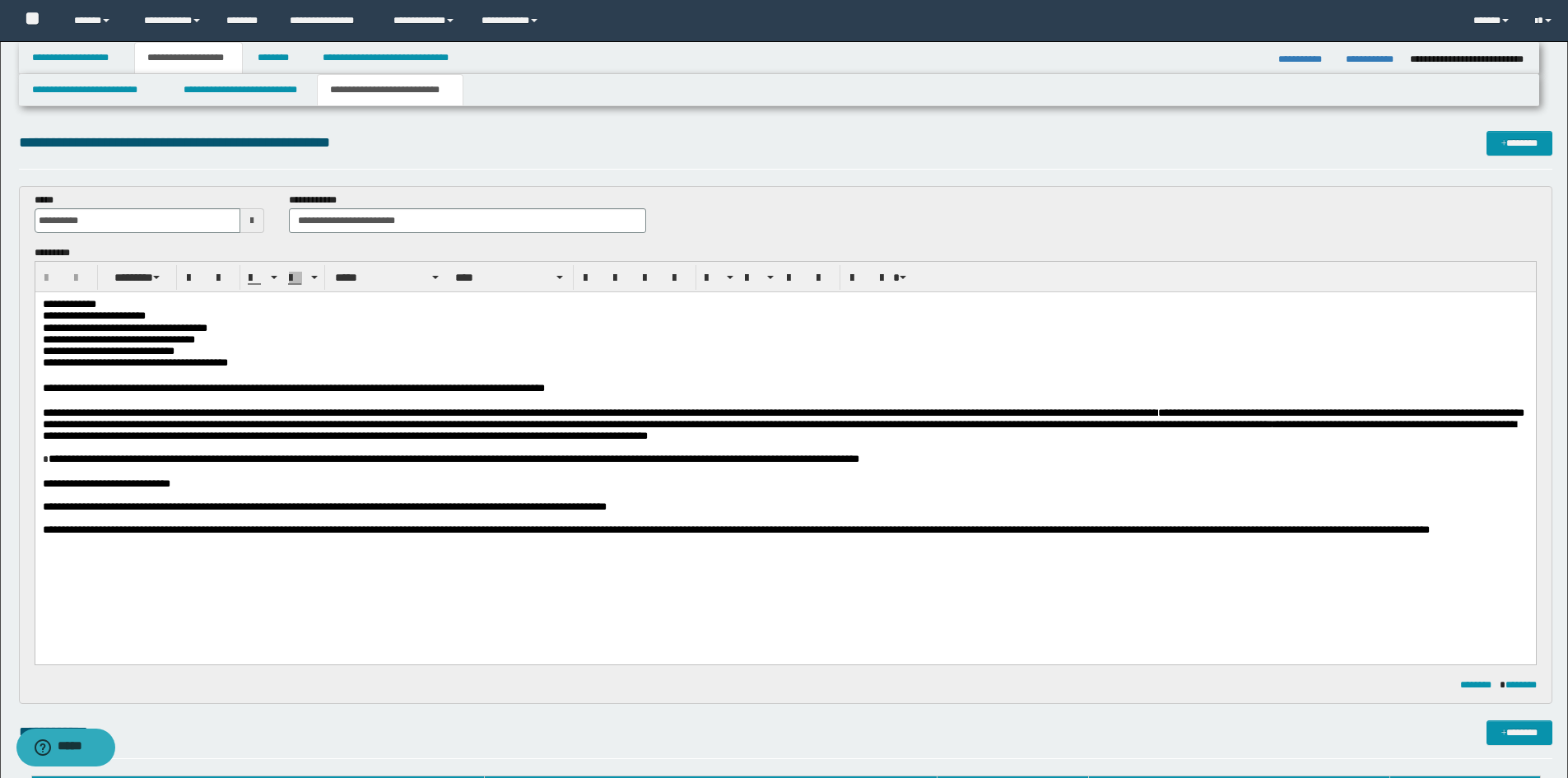 click on "**********" at bounding box center [784, 438] 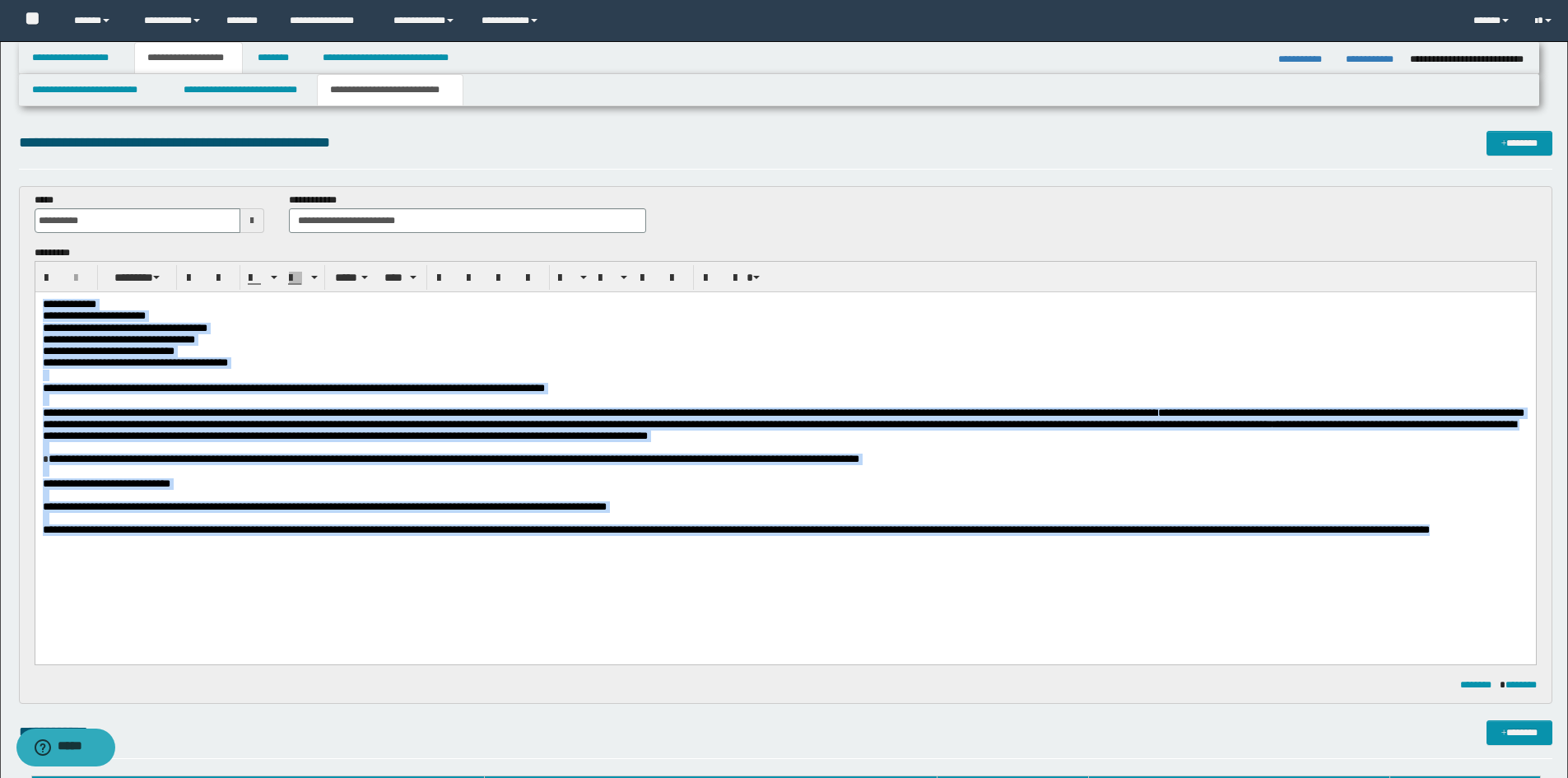 drag, startPoint x: 152, startPoint y: 529, endPoint x: -1, endPoint y: 297, distance: 277.9083 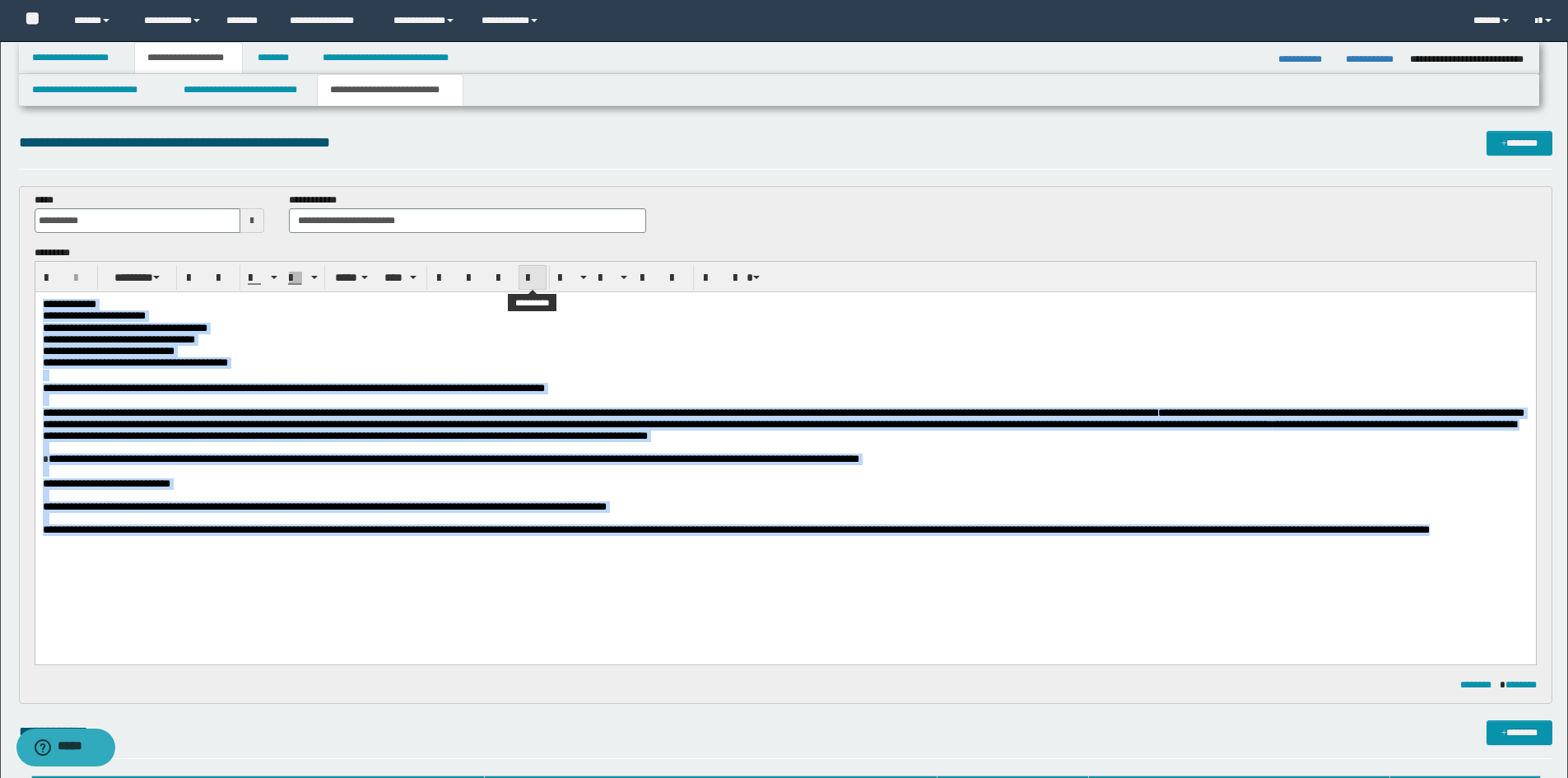 click at bounding box center (533, 277) 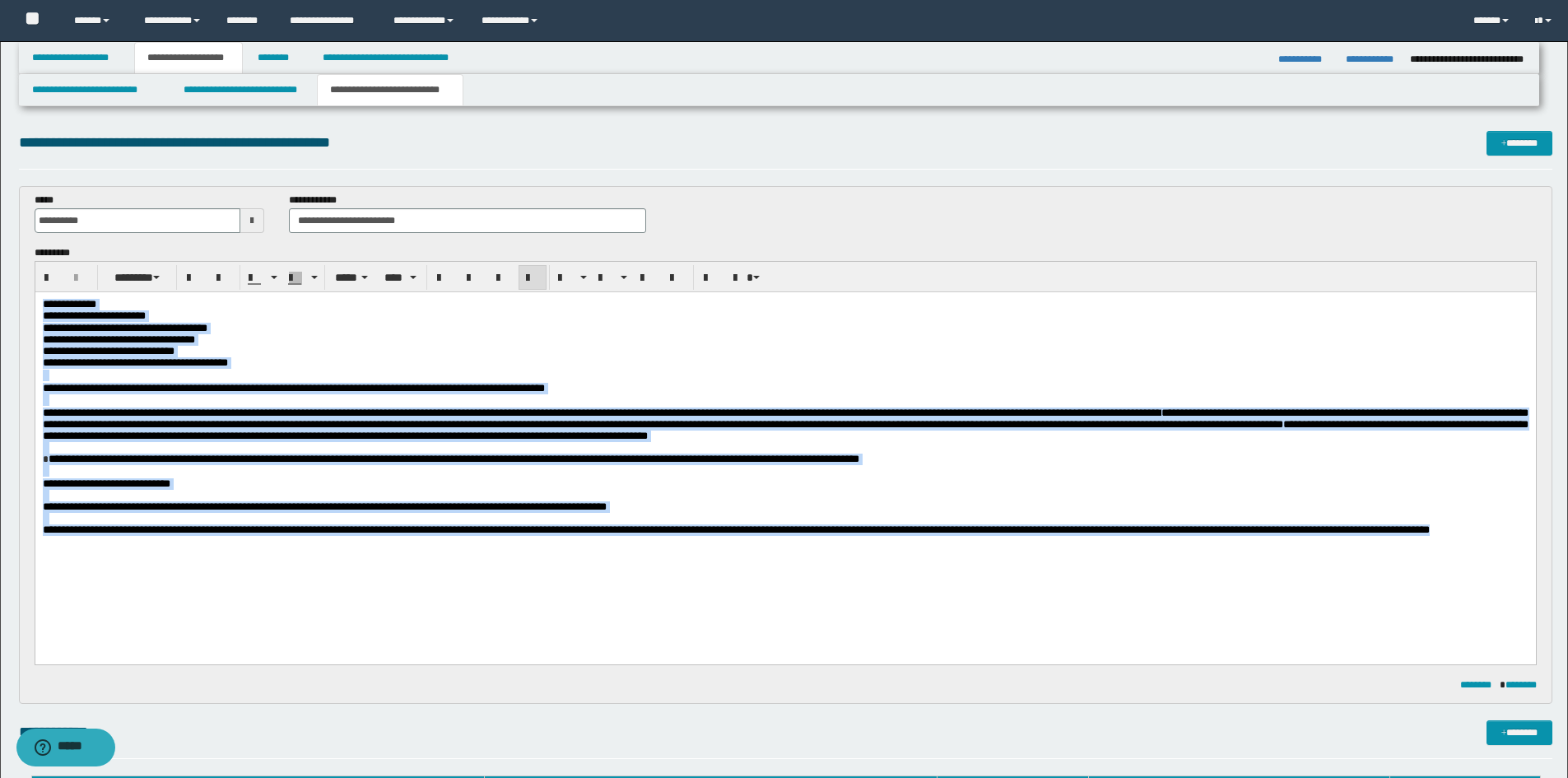 click on "**********" at bounding box center [784, 438] 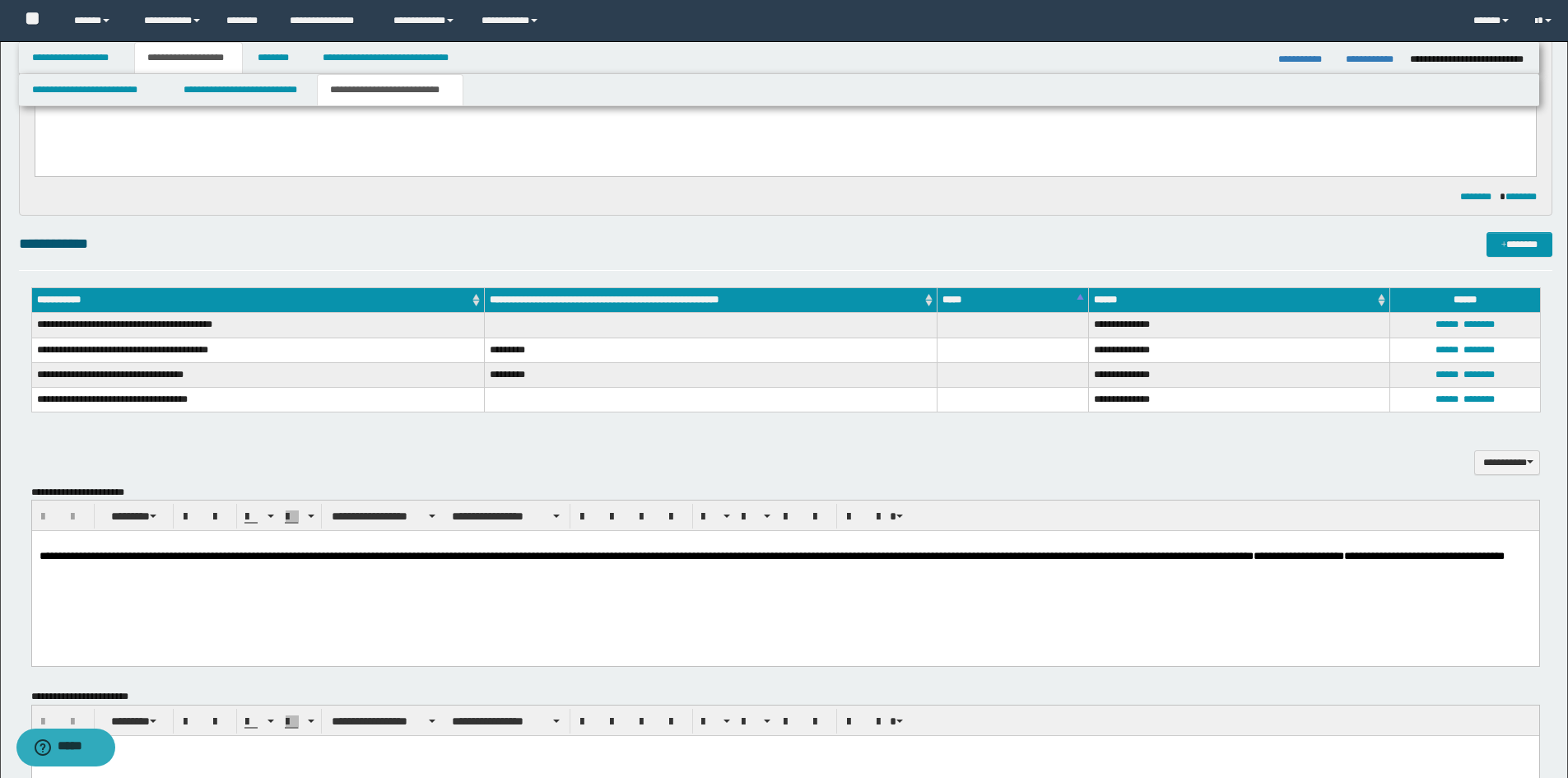 scroll, scrollTop: 576, scrollLeft: 0, axis: vertical 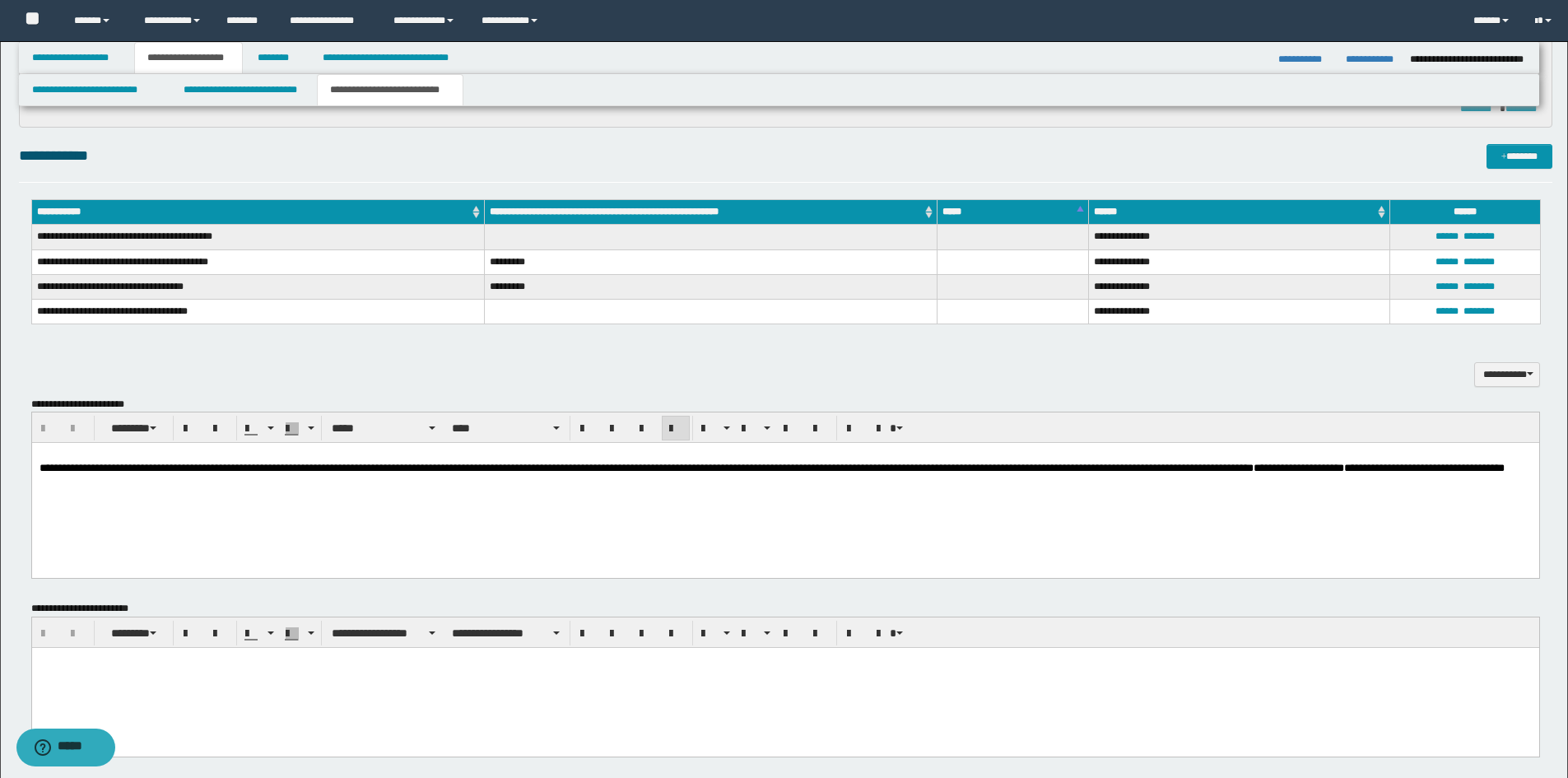 click on "**********" at bounding box center [784, 482] 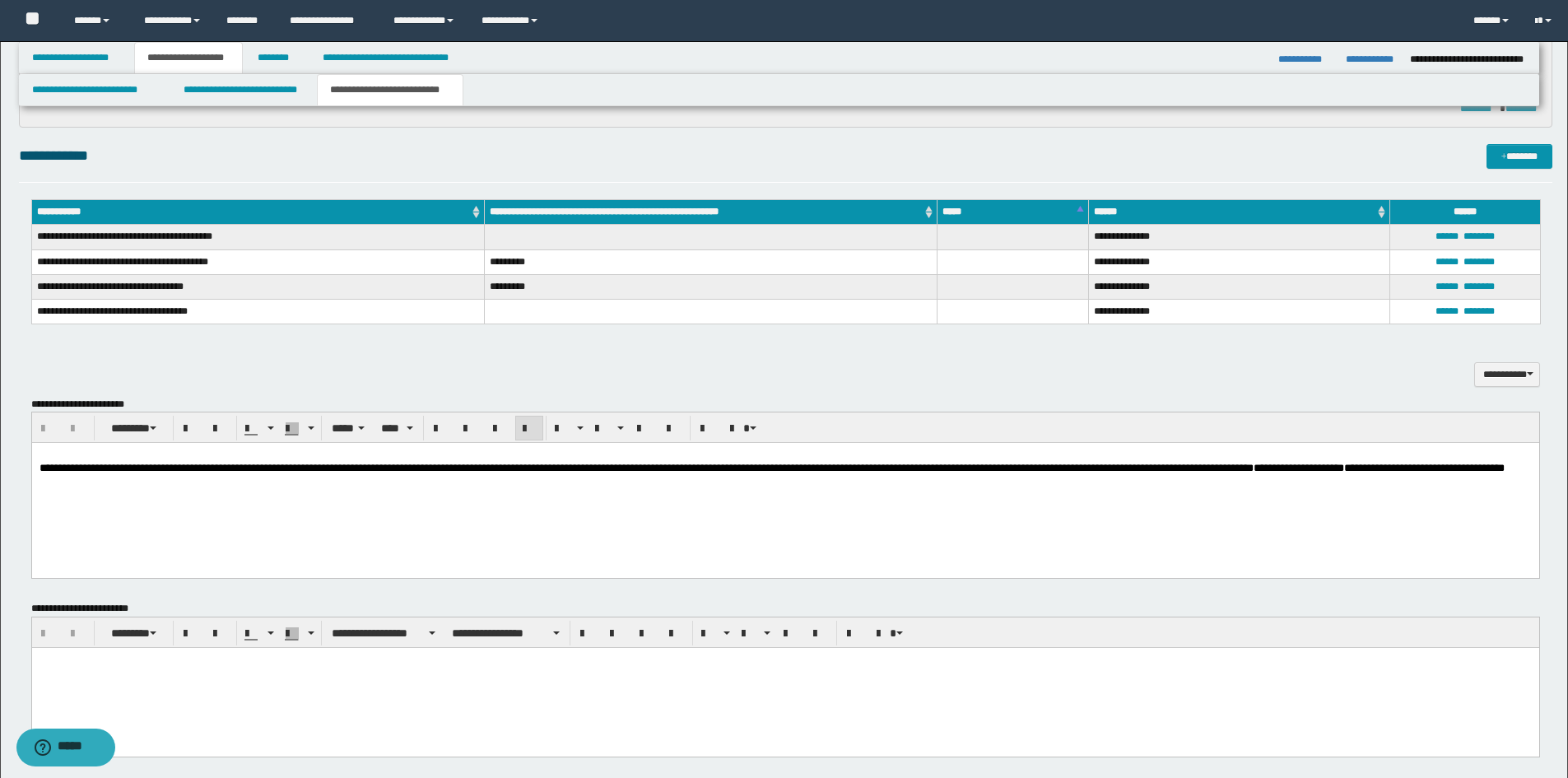 click on "**********" at bounding box center [771, 468] 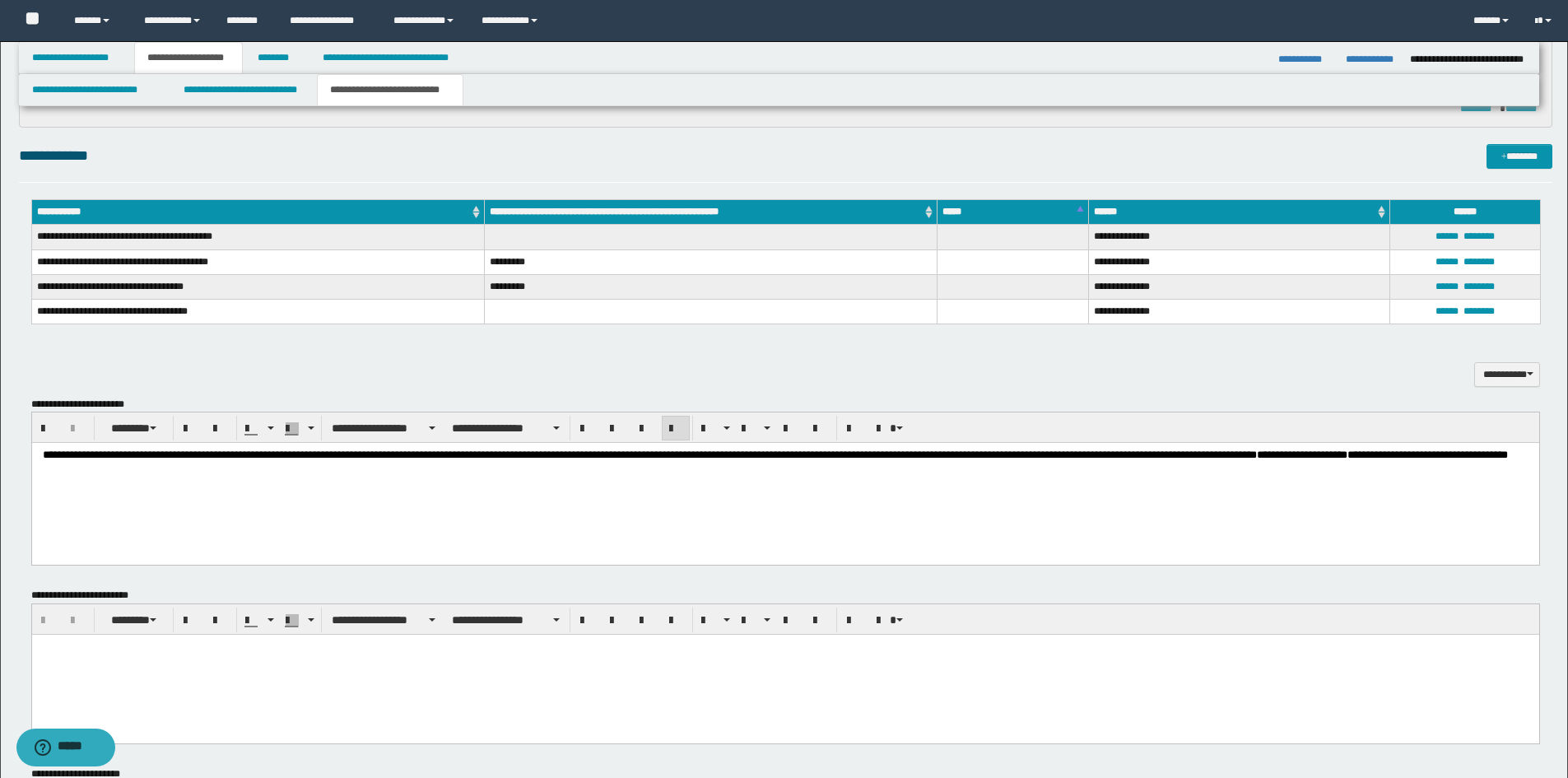 type 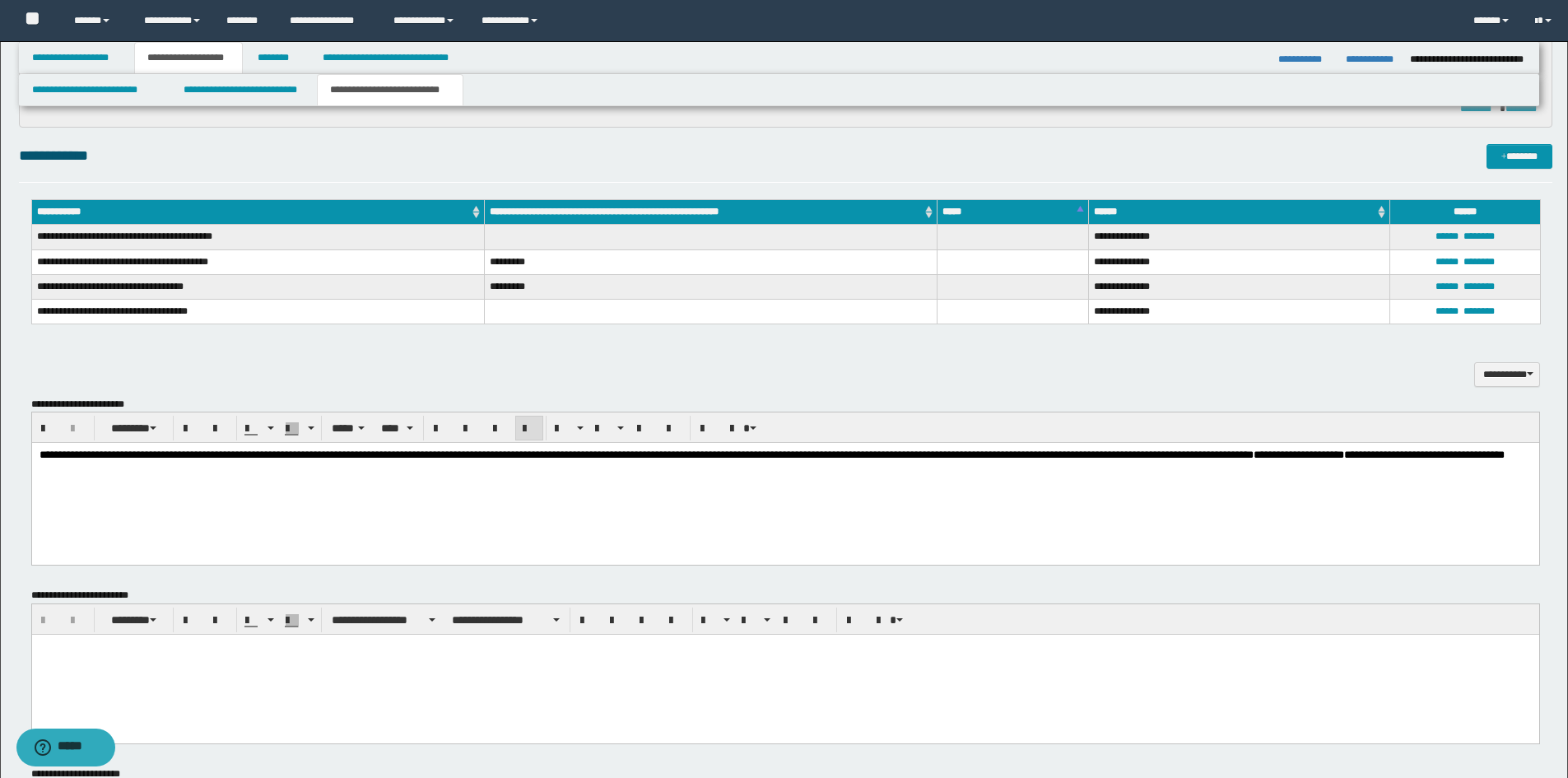 click on "**********" at bounding box center (784, 463) 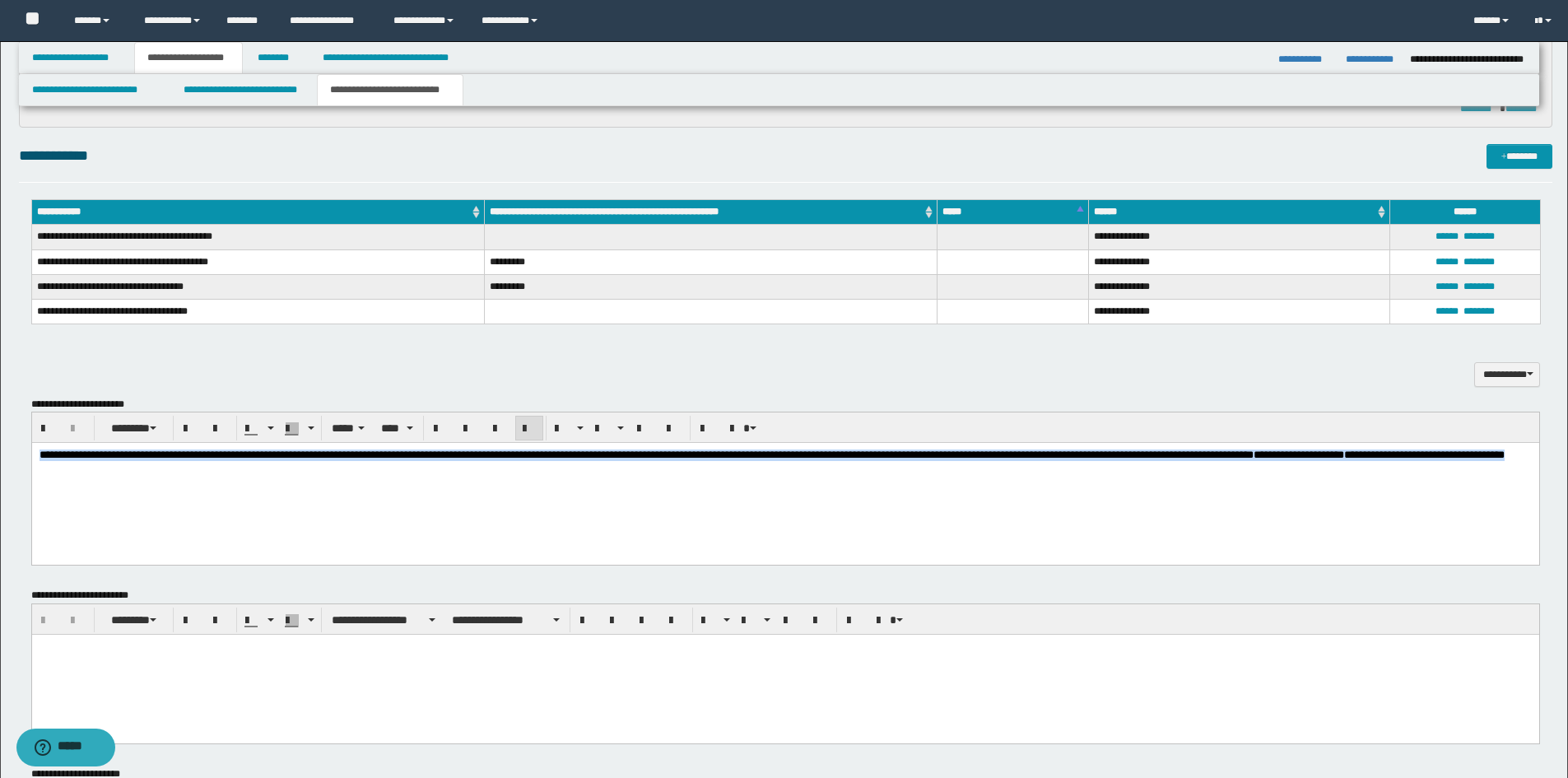 drag, startPoint x: 322, startPoint y: 472, endPoint x: -1, endPoint y: 361, distance: 341.54063 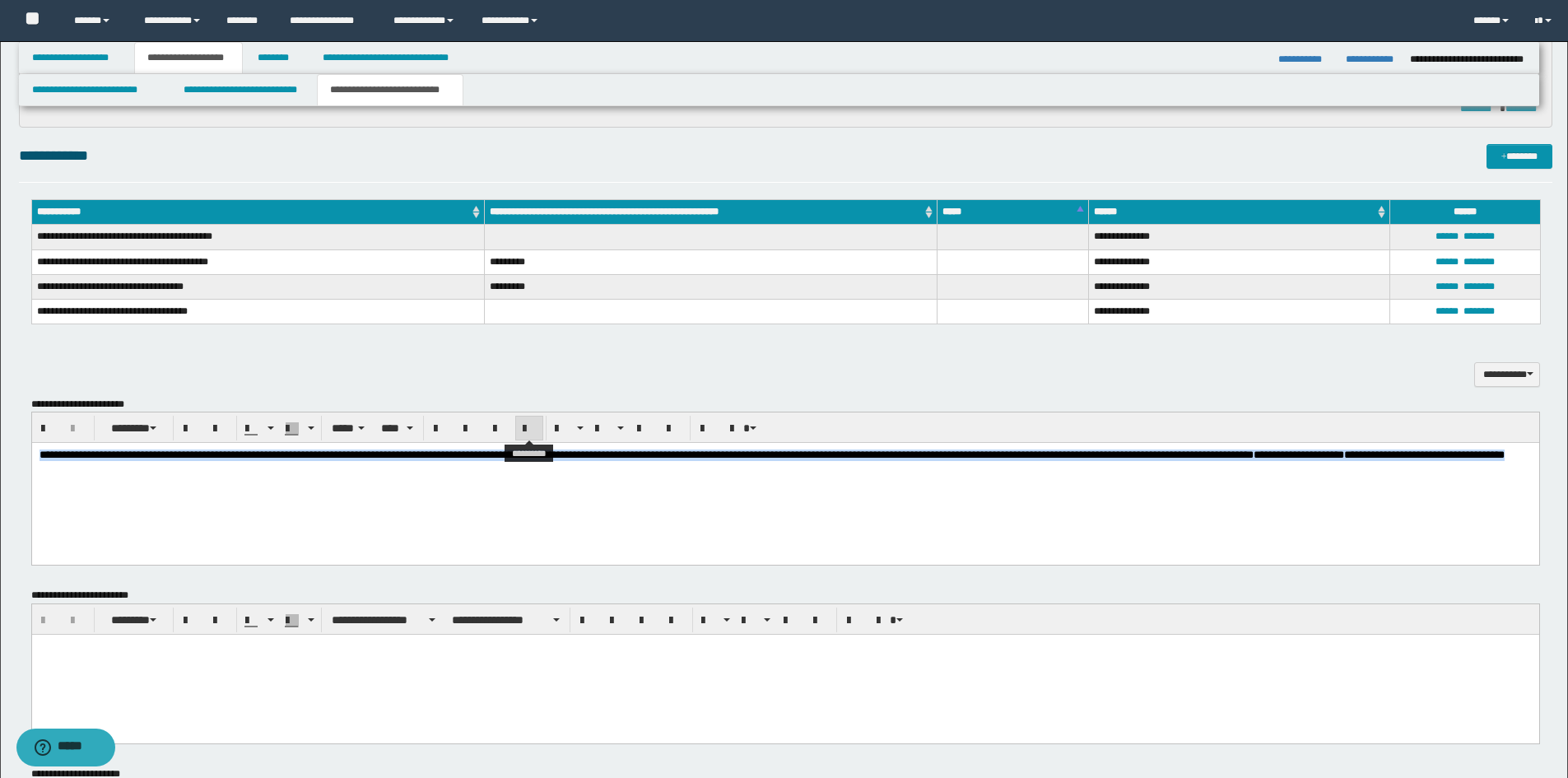 click at bounding box center [529, 428] 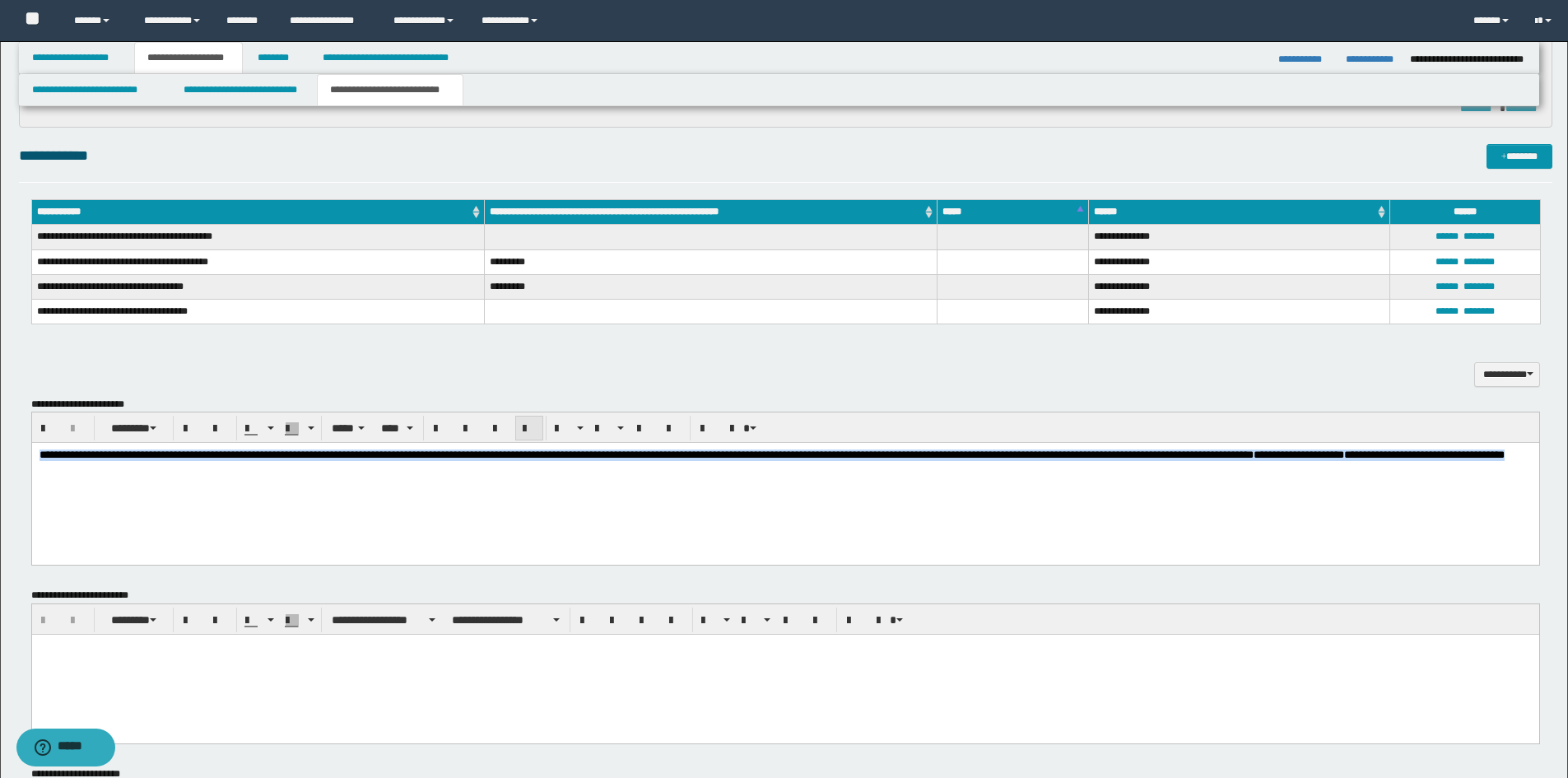click at bounding box center [529, 429] 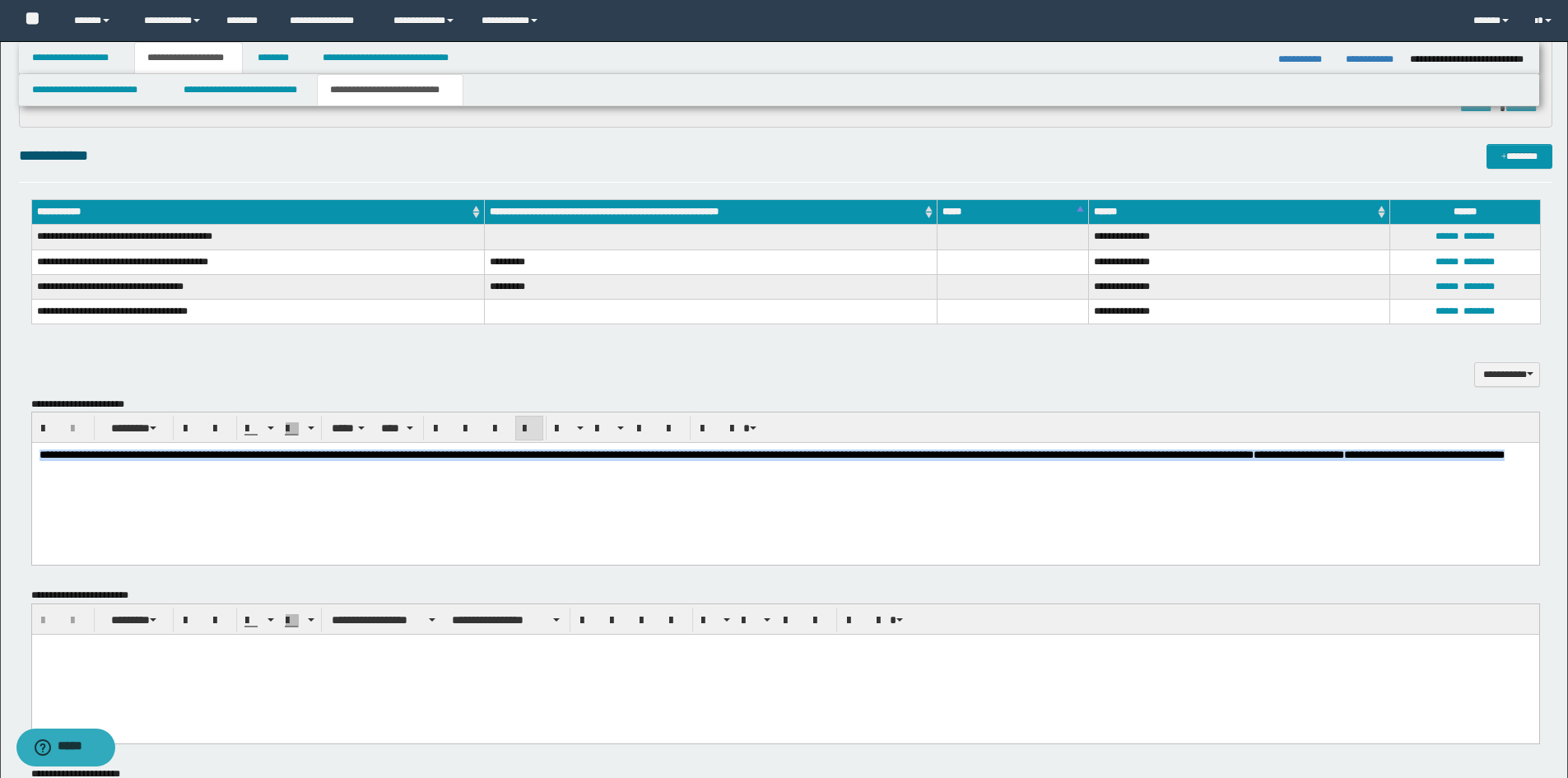 click on "**********" at bounding box center [784, 483] 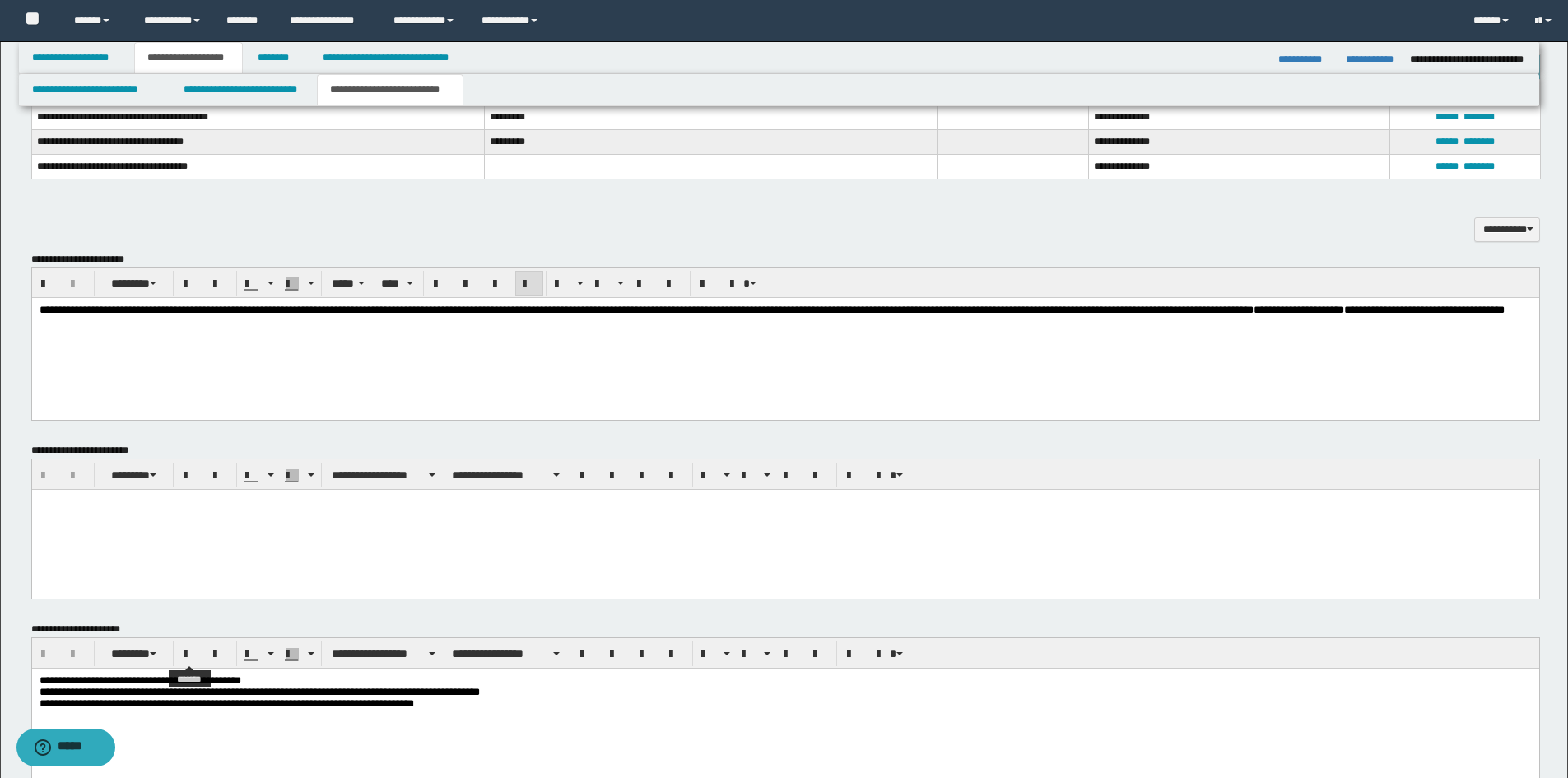 scroll, scrollTop: 876, scrollLeft: 0, axis: vertical 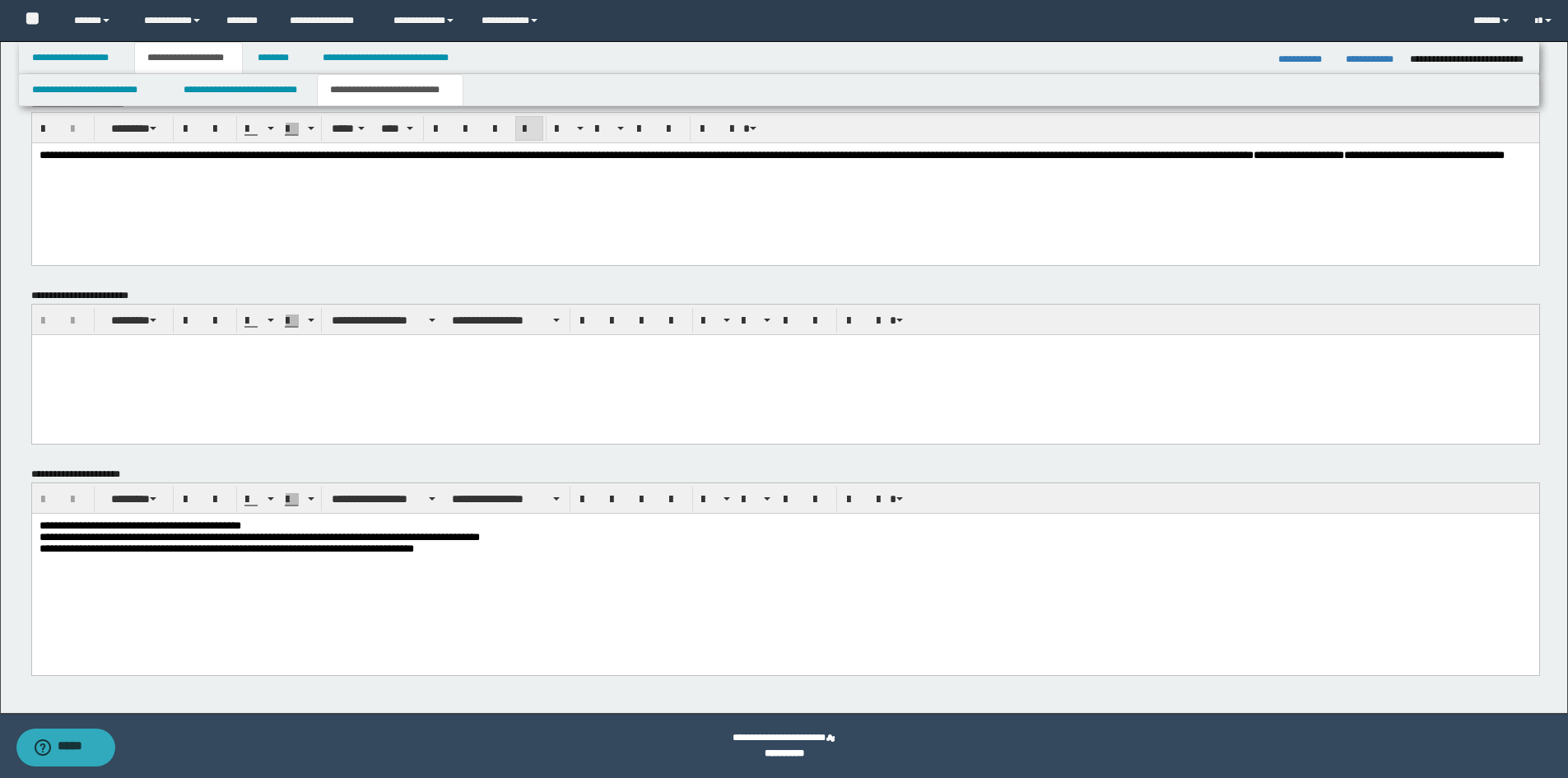click on "**********" at bounding box center (784, 571) 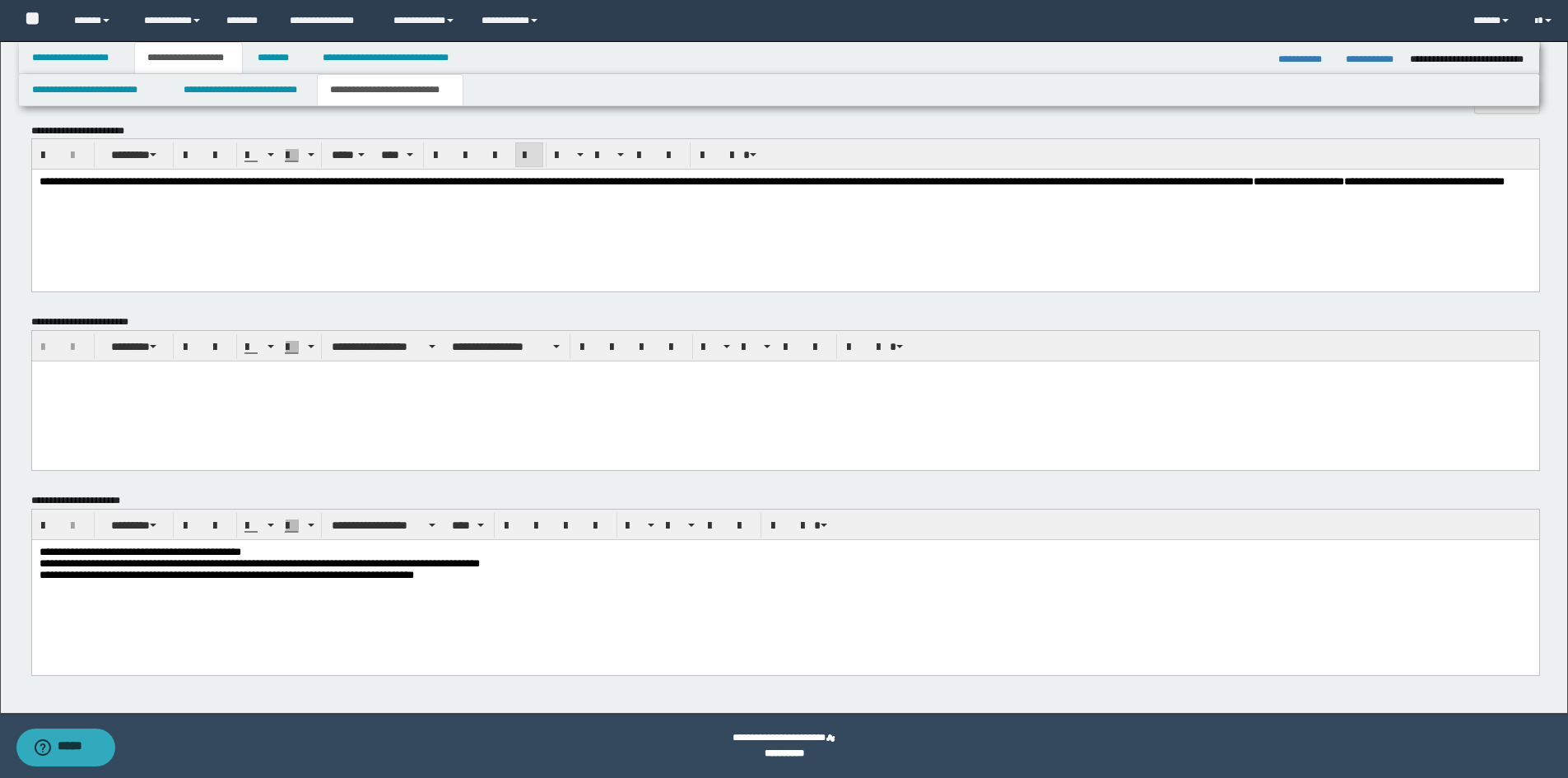 scroll, scrollTop: 850, scrollLeft: 0, axis: vertical 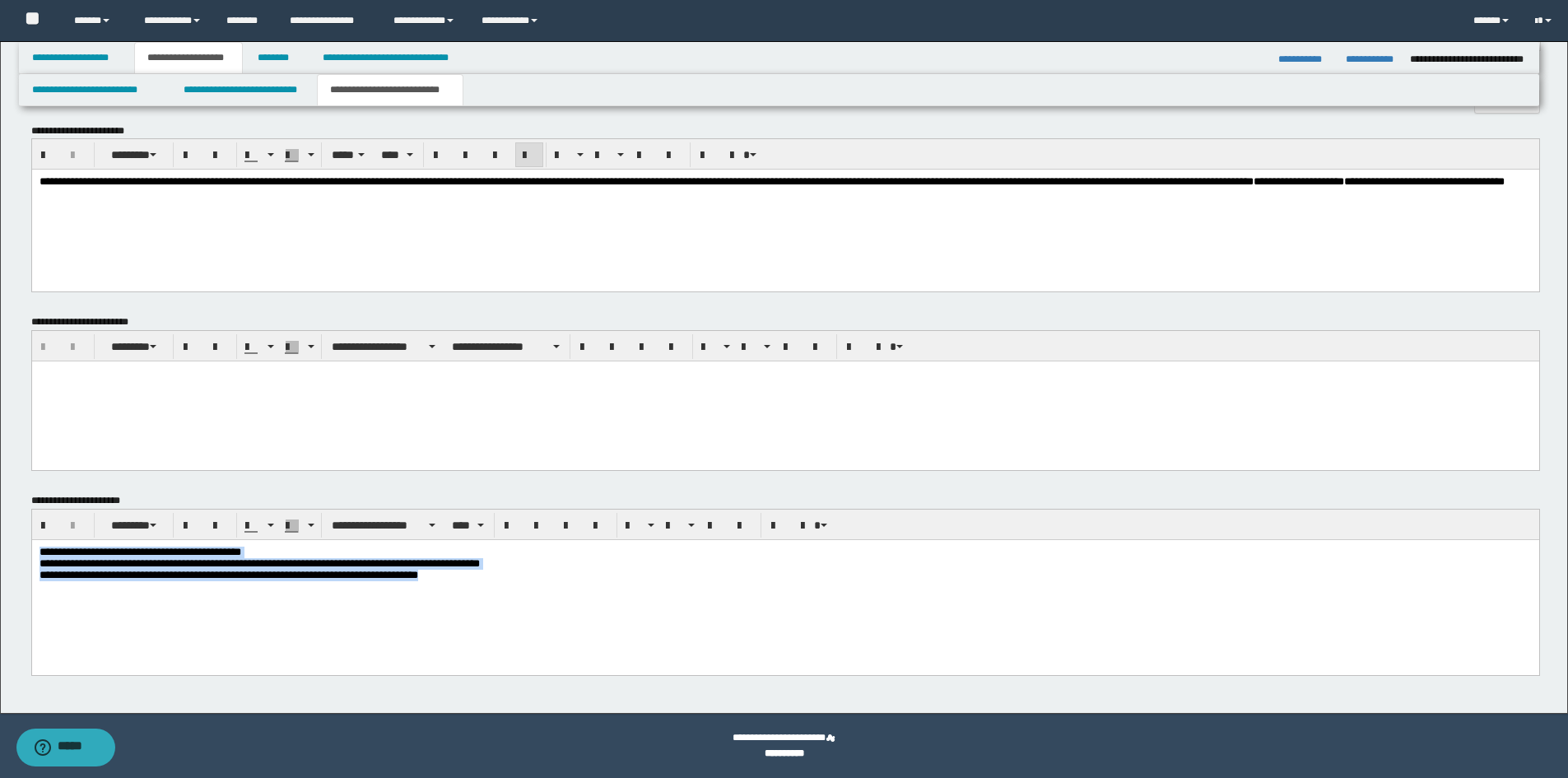 drag, startPoint x: 212, startPoint y: 555, endPoint x: -1, endPoint y: 480, distance: 225.8185 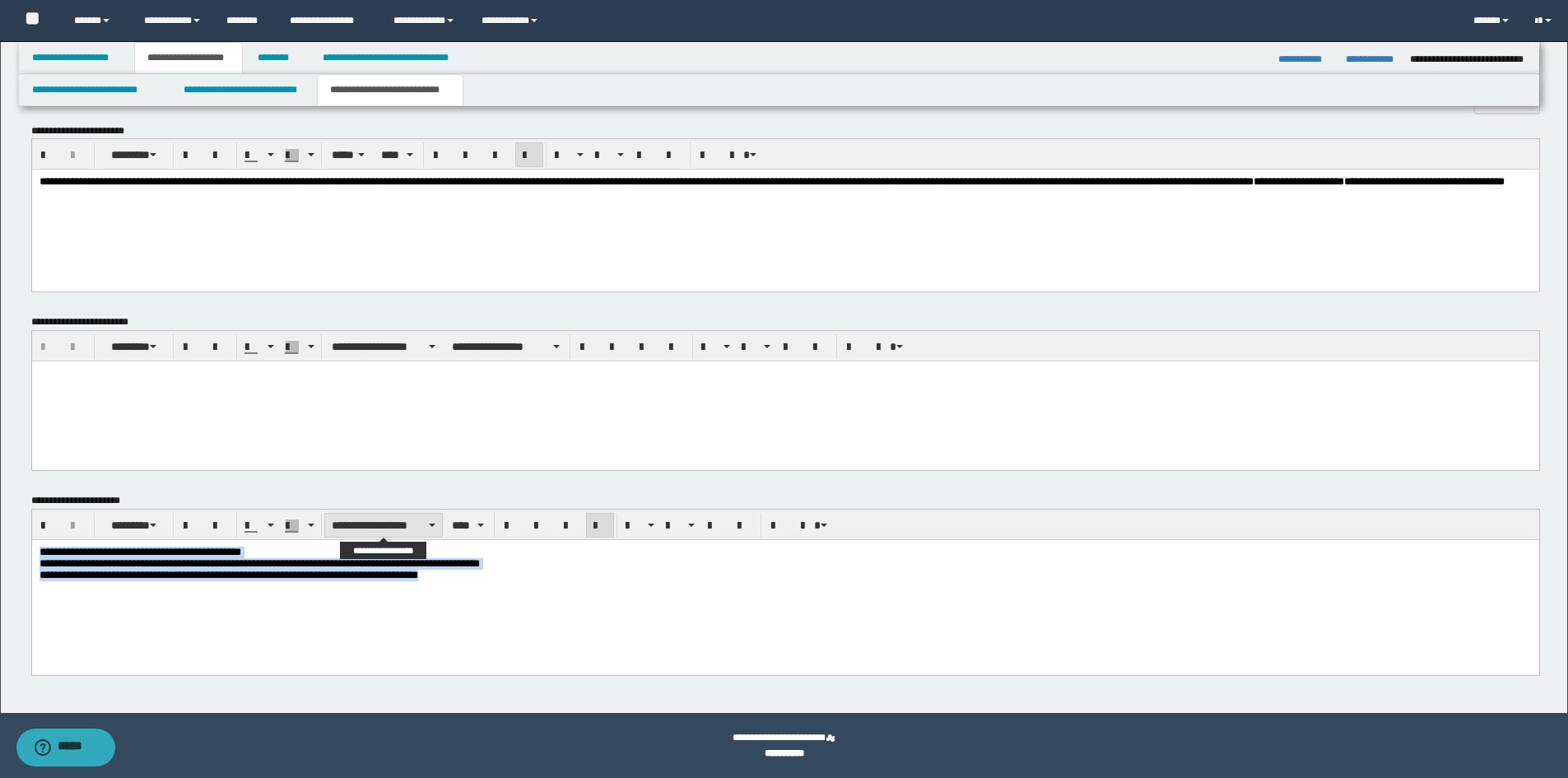 click on "**********" at bounding box center [384, 525] 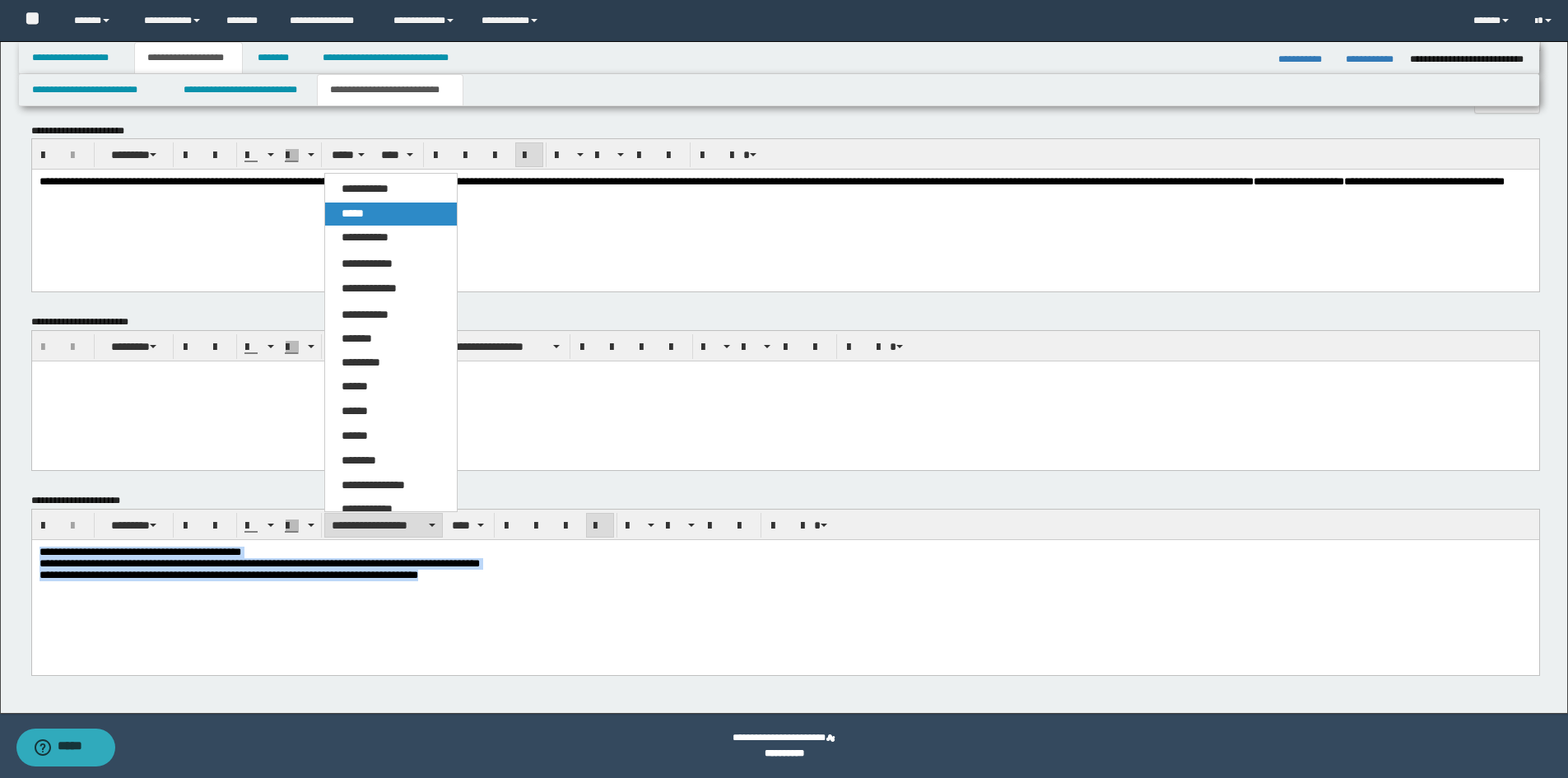 click on "*****" at bounding box center [391, 214] 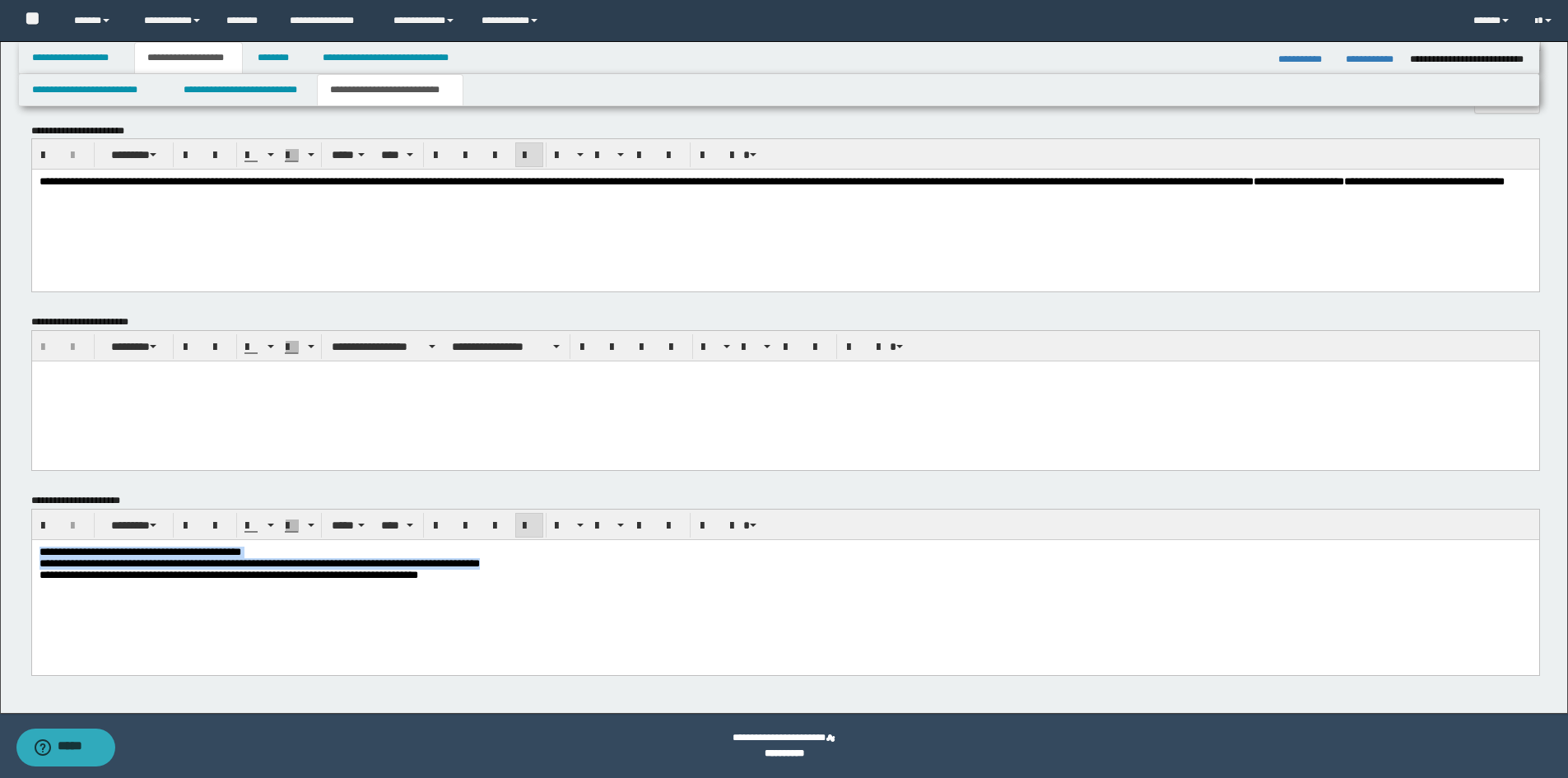 click at bounding box center [529, 525] 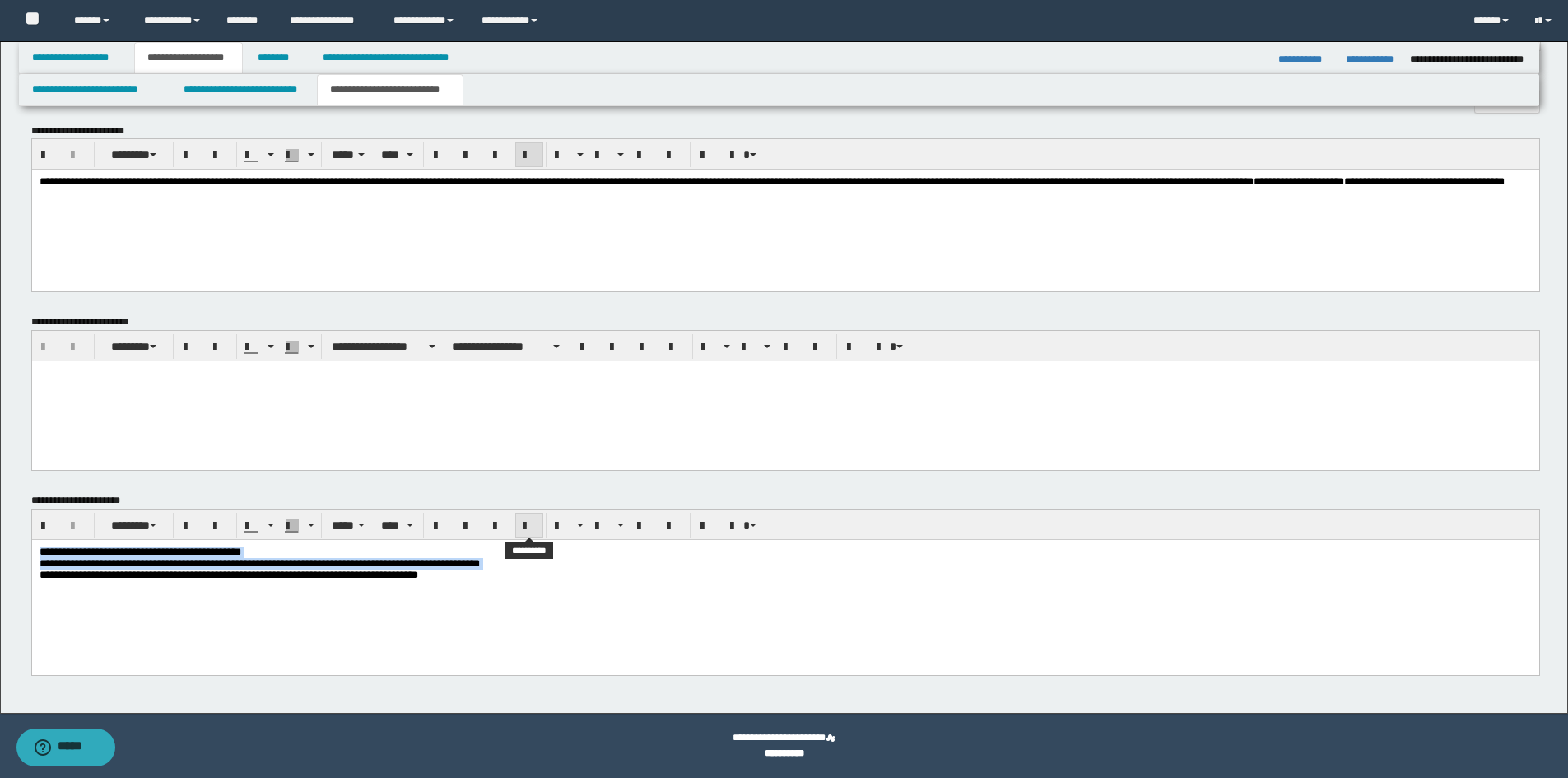 click at bounding box center [529, 526] 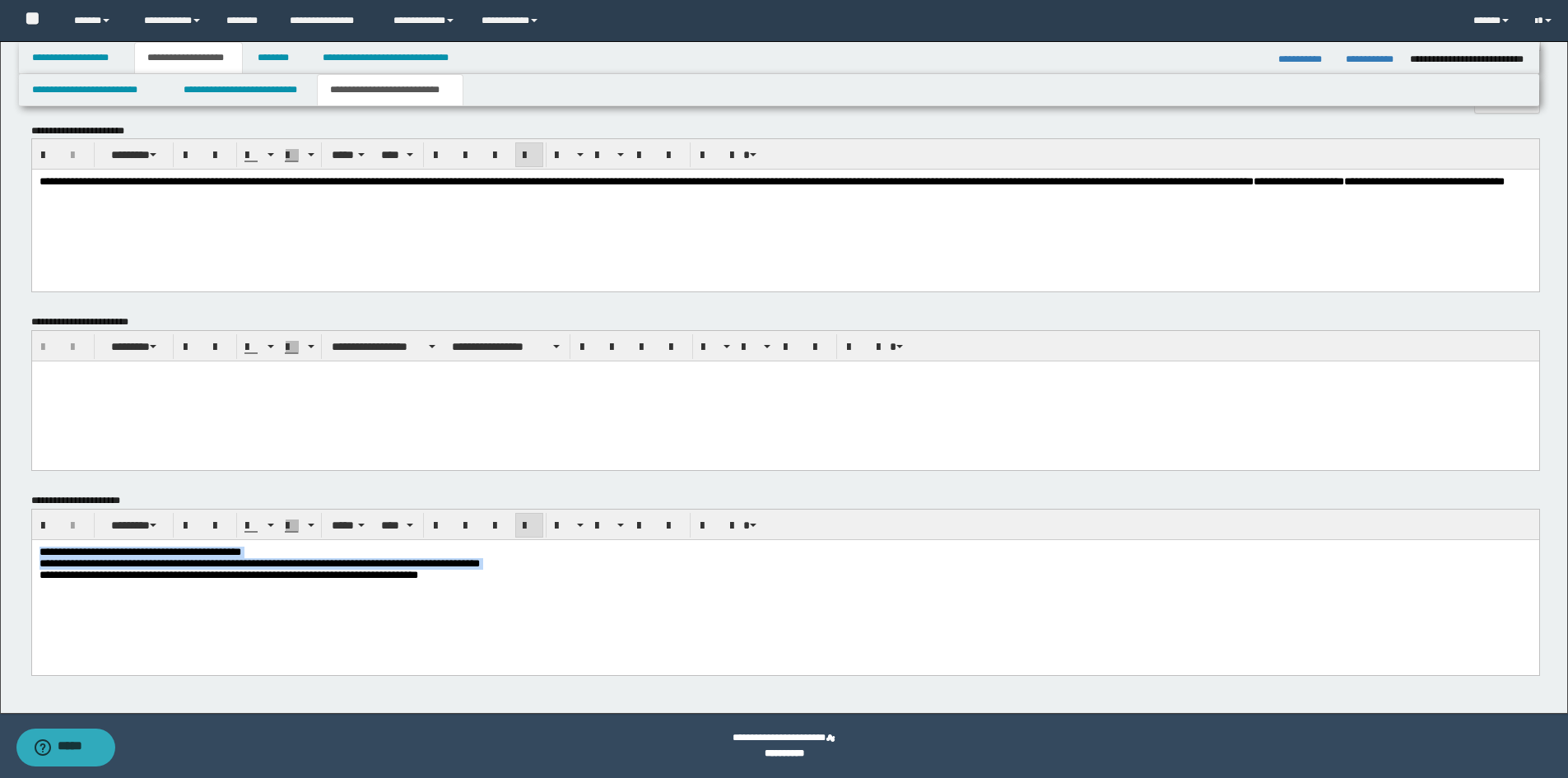 click on "**********" at bounding box center (784, 575) 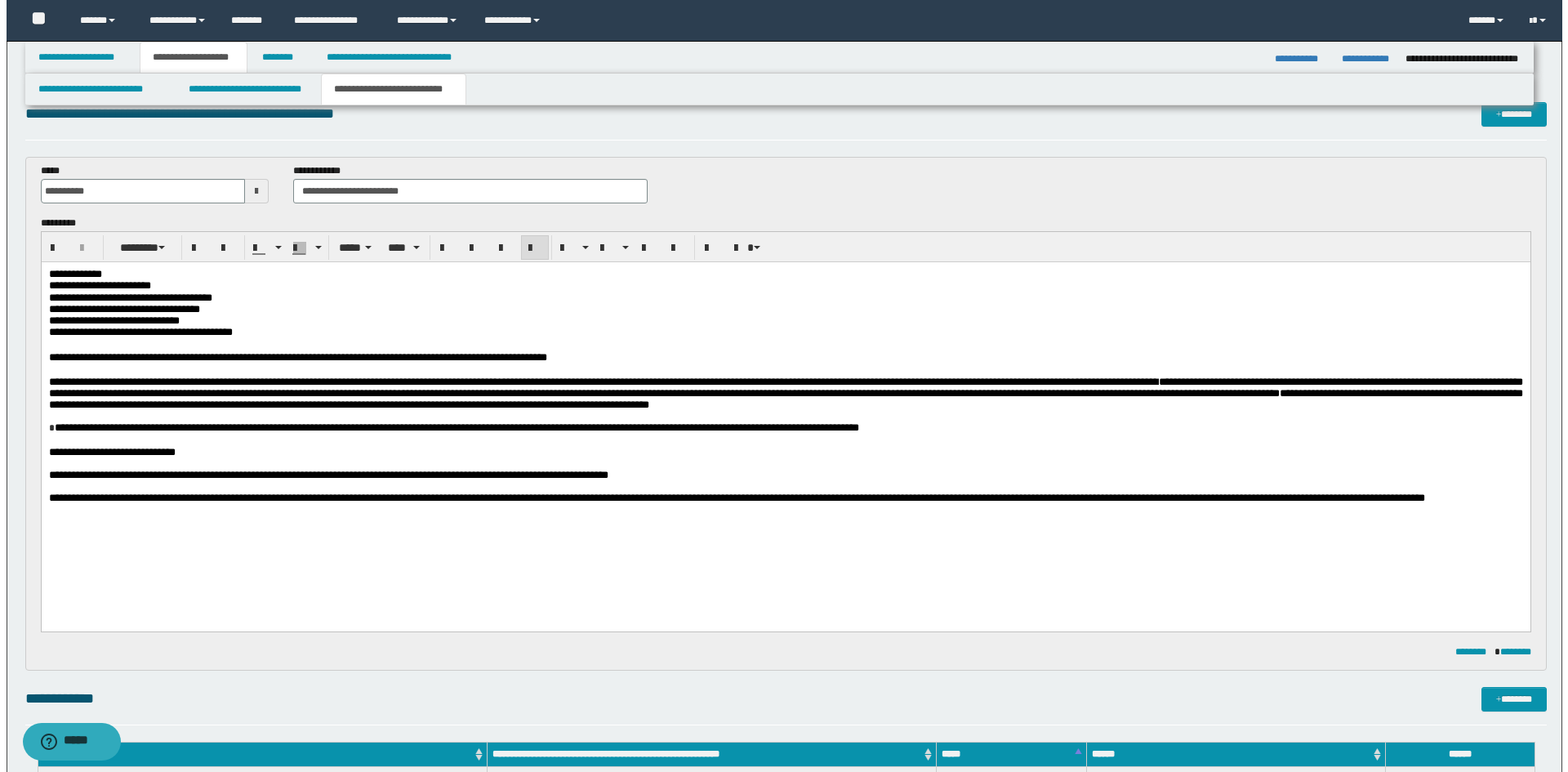 scroll, scrollTop: 0, scrollLeft: 0, axis: both 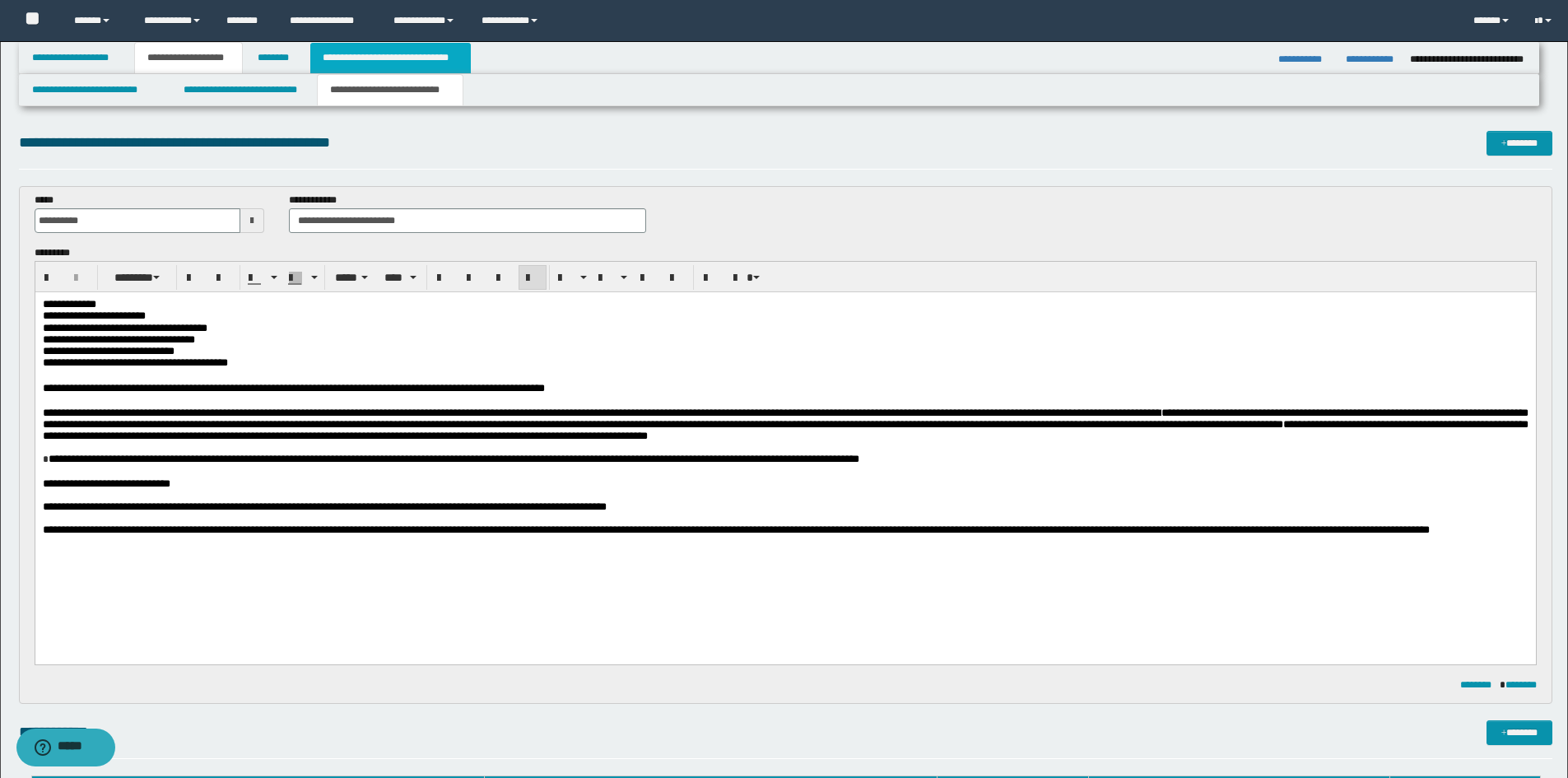 click on "**********" at bounding box center (390, 58) 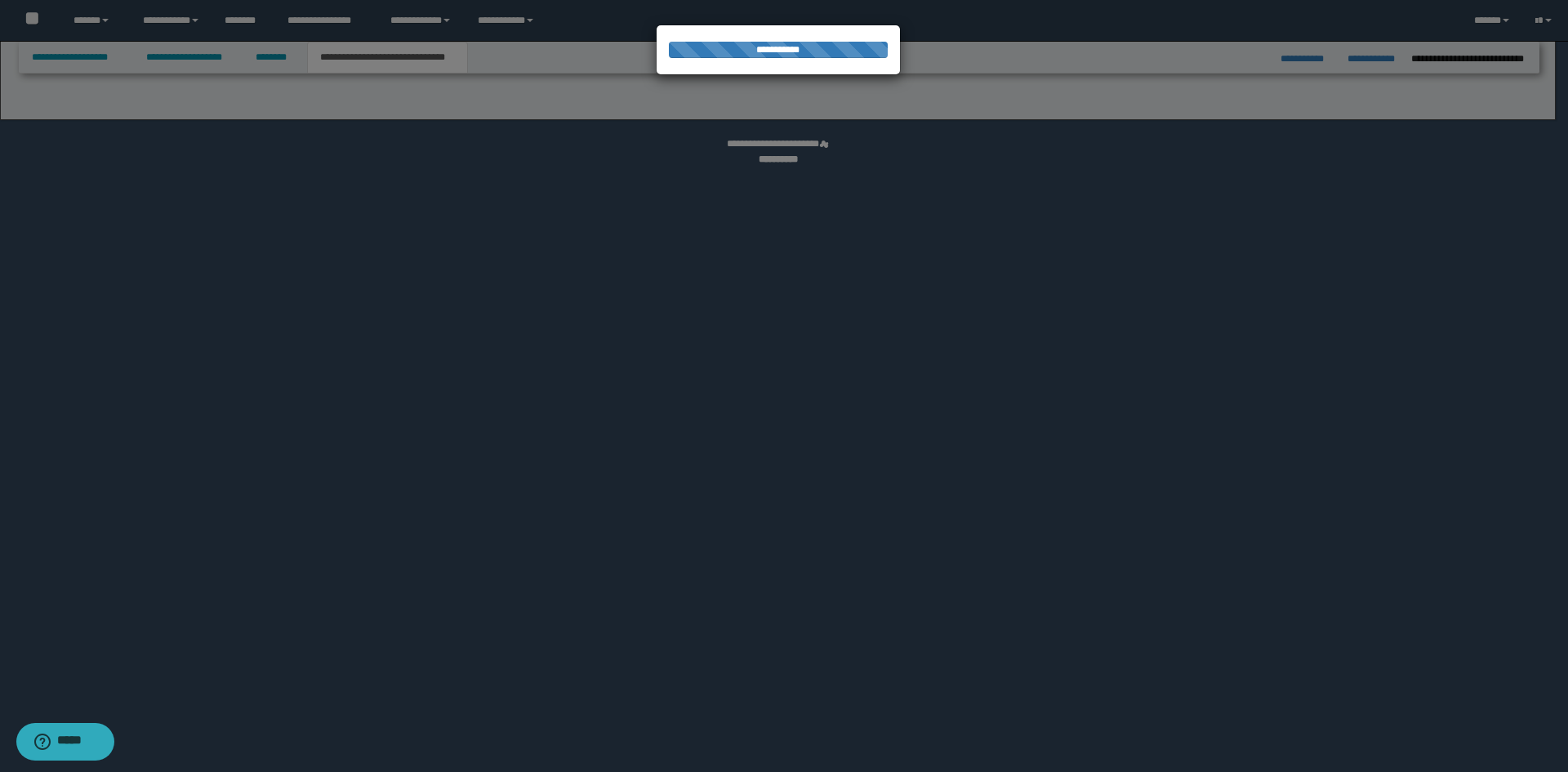 select on "*" 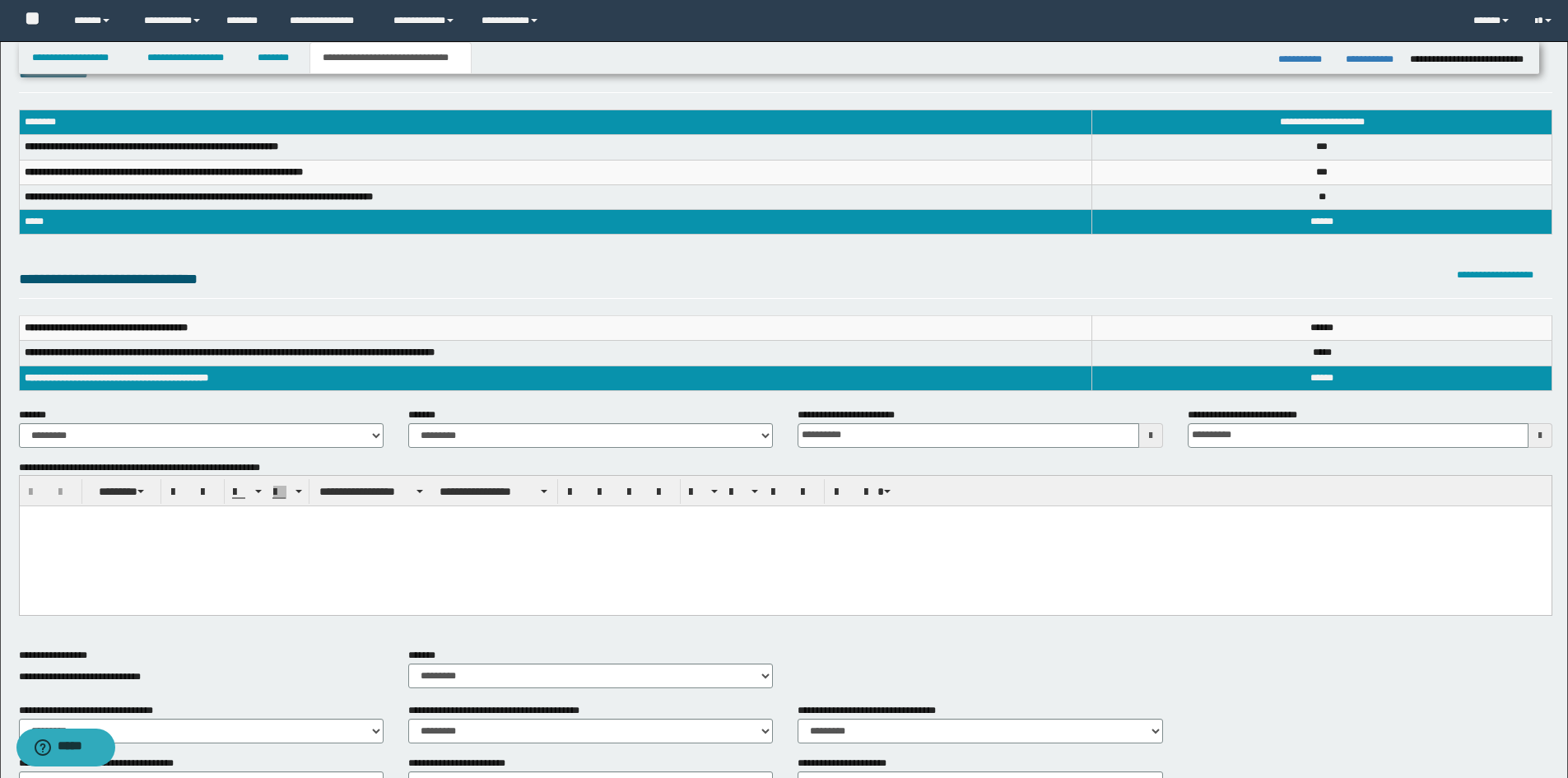 scroll, scrollTop: 82, scrollLeft: 0, axis: vertical 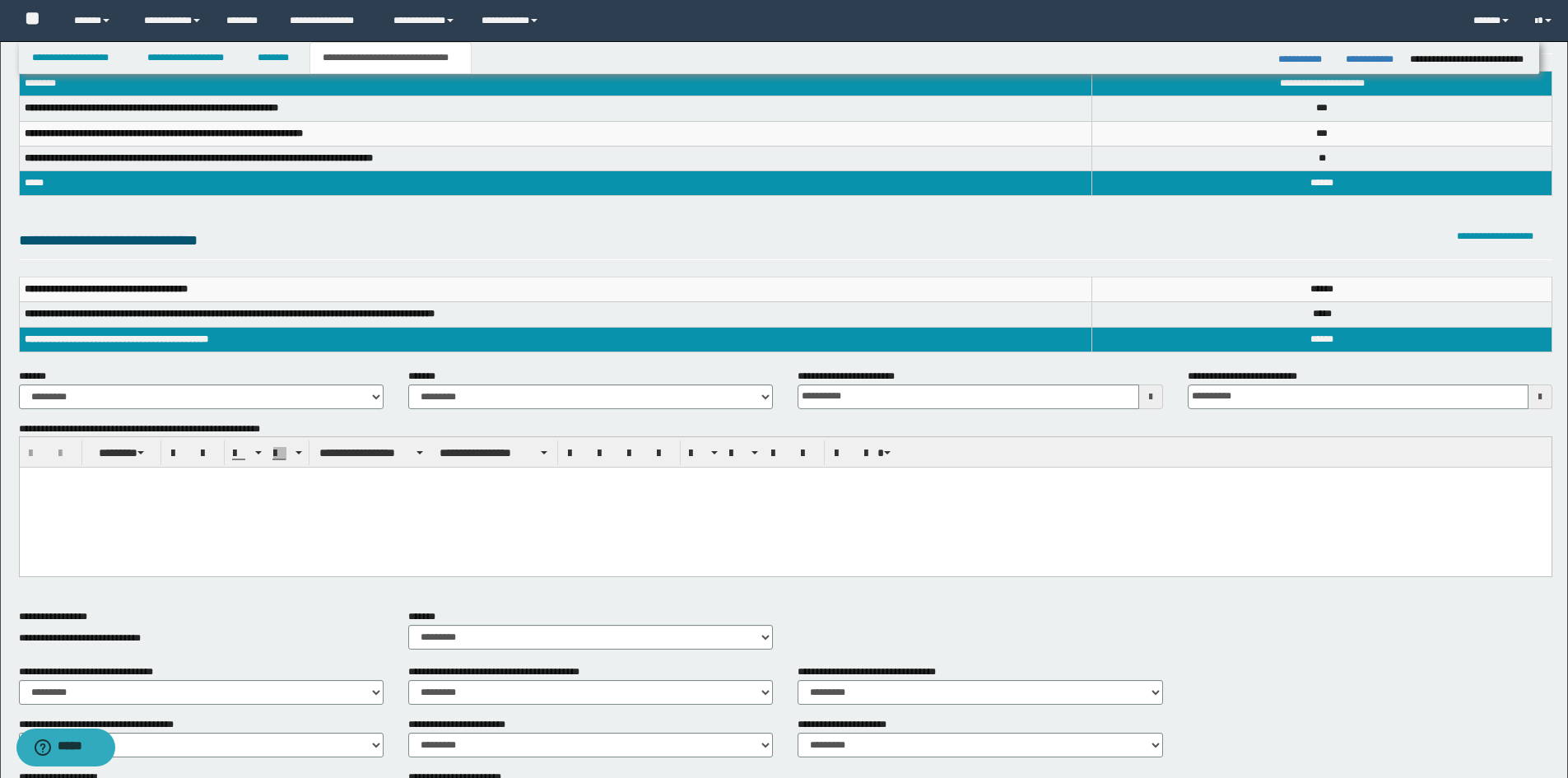 click at bounding box center [784, 501] 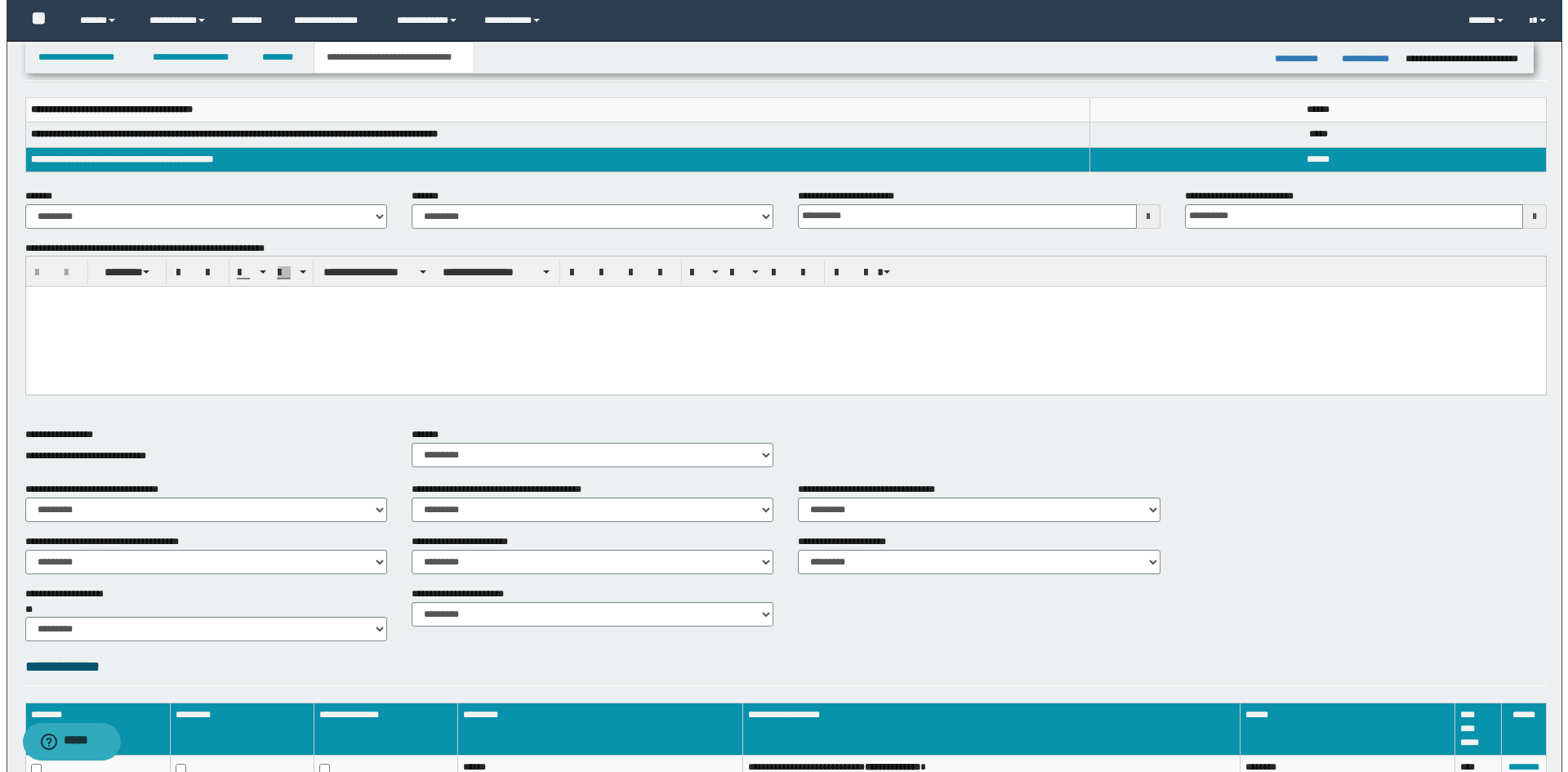 scroll, scrollTop: 448, scrollLeft: 0, axis: vertical 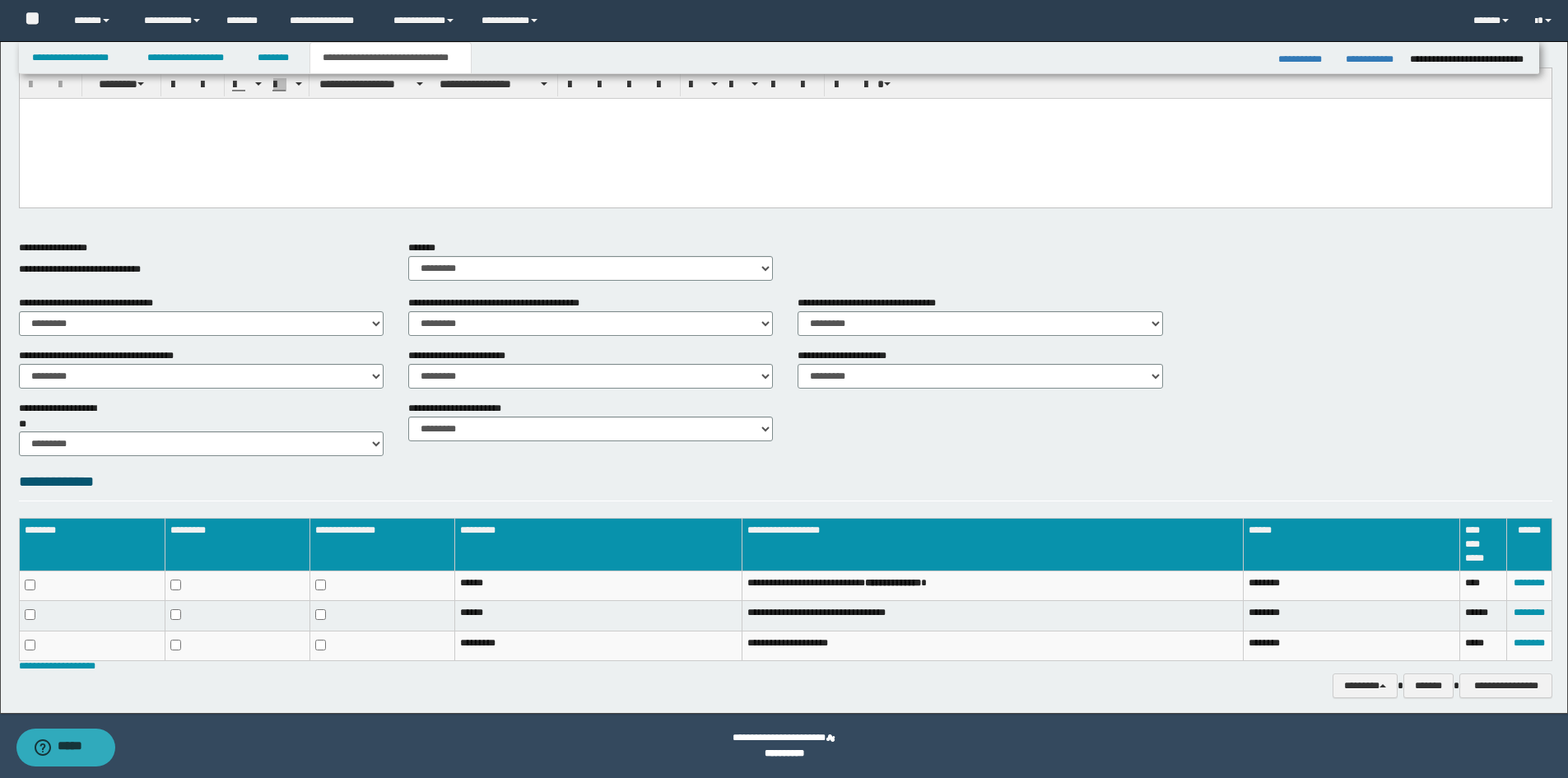 drag, startPoint x: 1524, startPoint y: 598, endPoint x: 1498, endPoint y: 558, distance: 47.70744 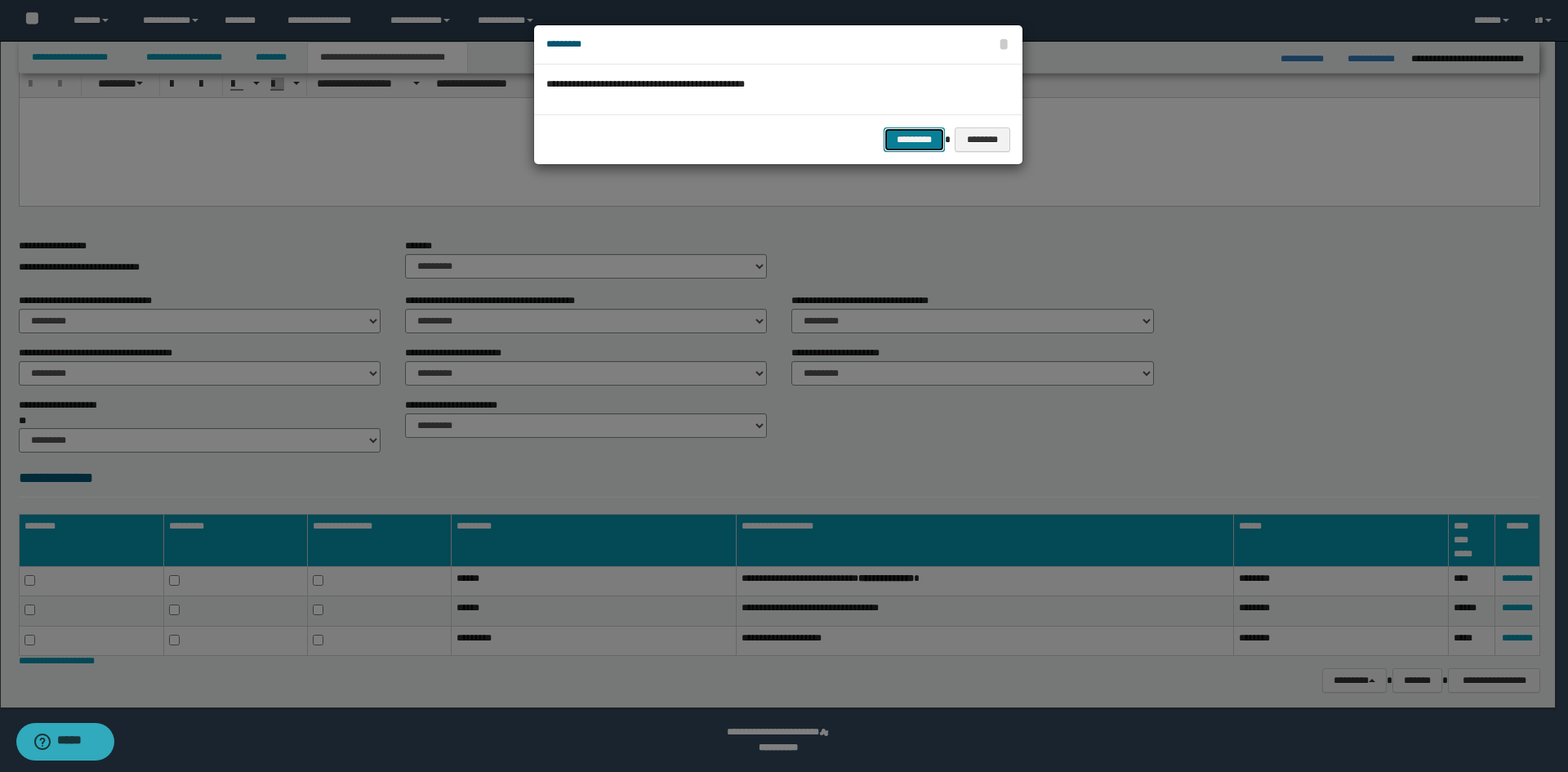 click on "*********" at bounding box center (914, 140) 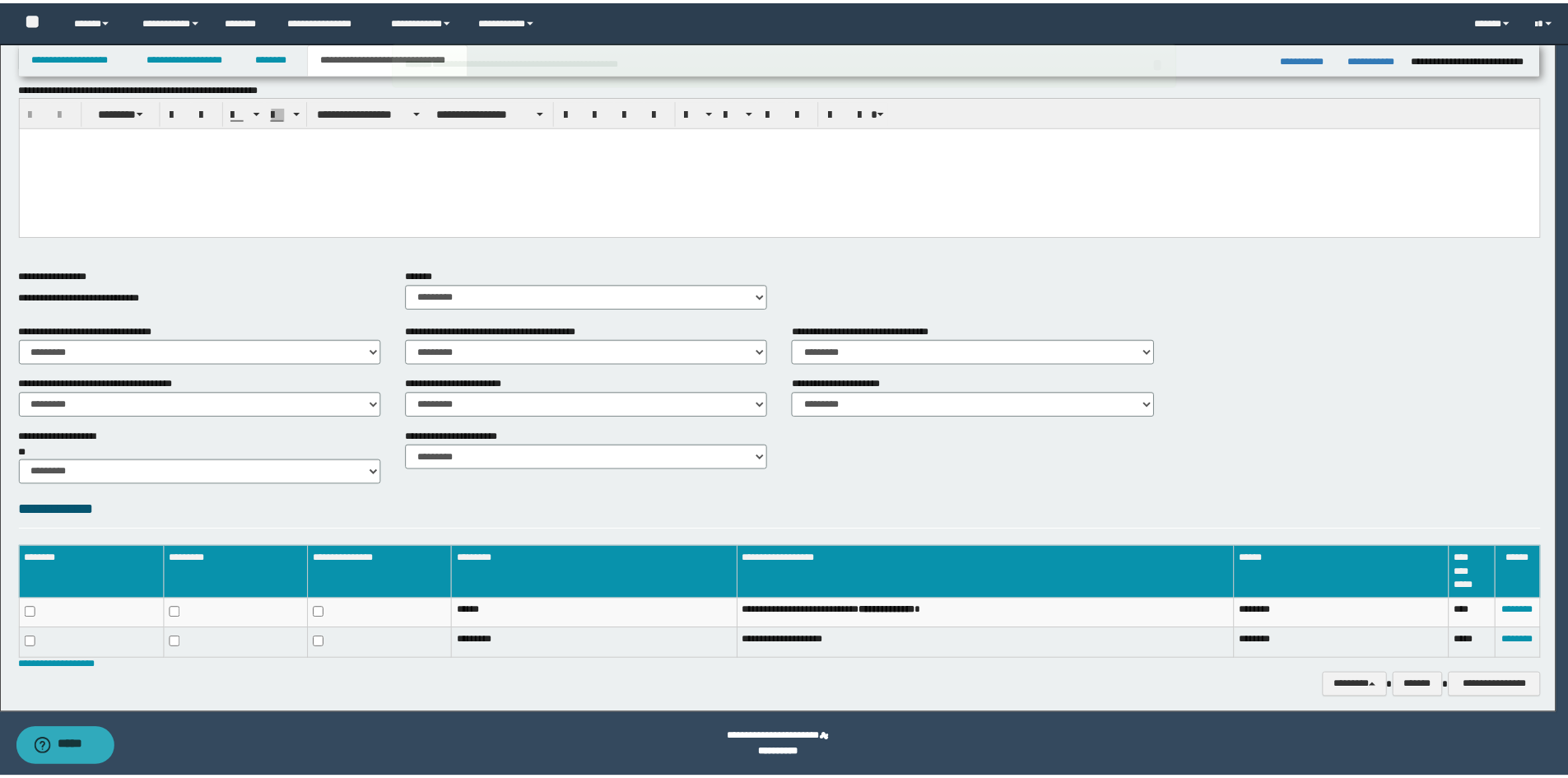 scroll, scrollTop: 423, scrollLeft: 0, axis: vertical 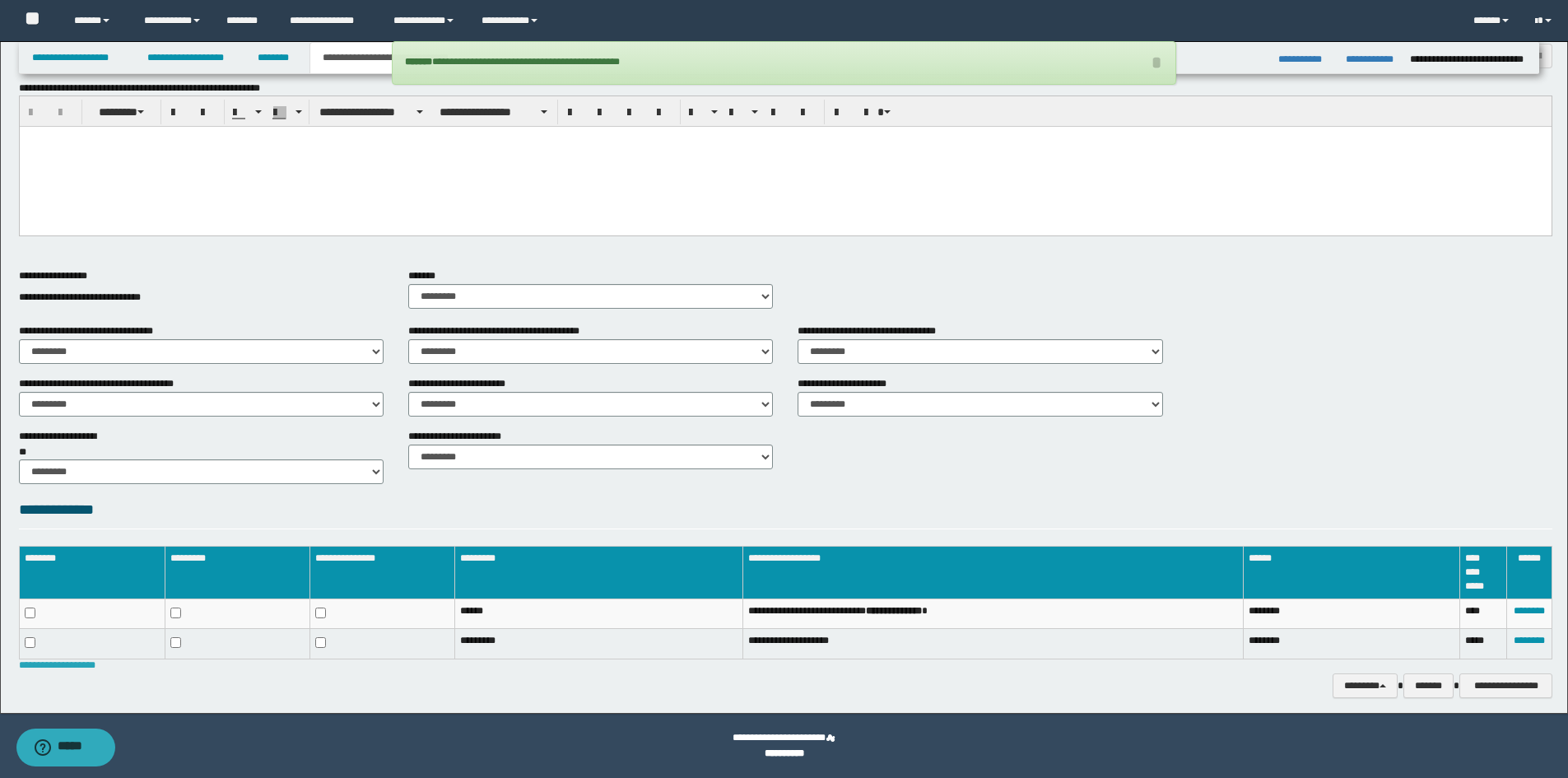 click on "**********" at bounding box center (57, 665) 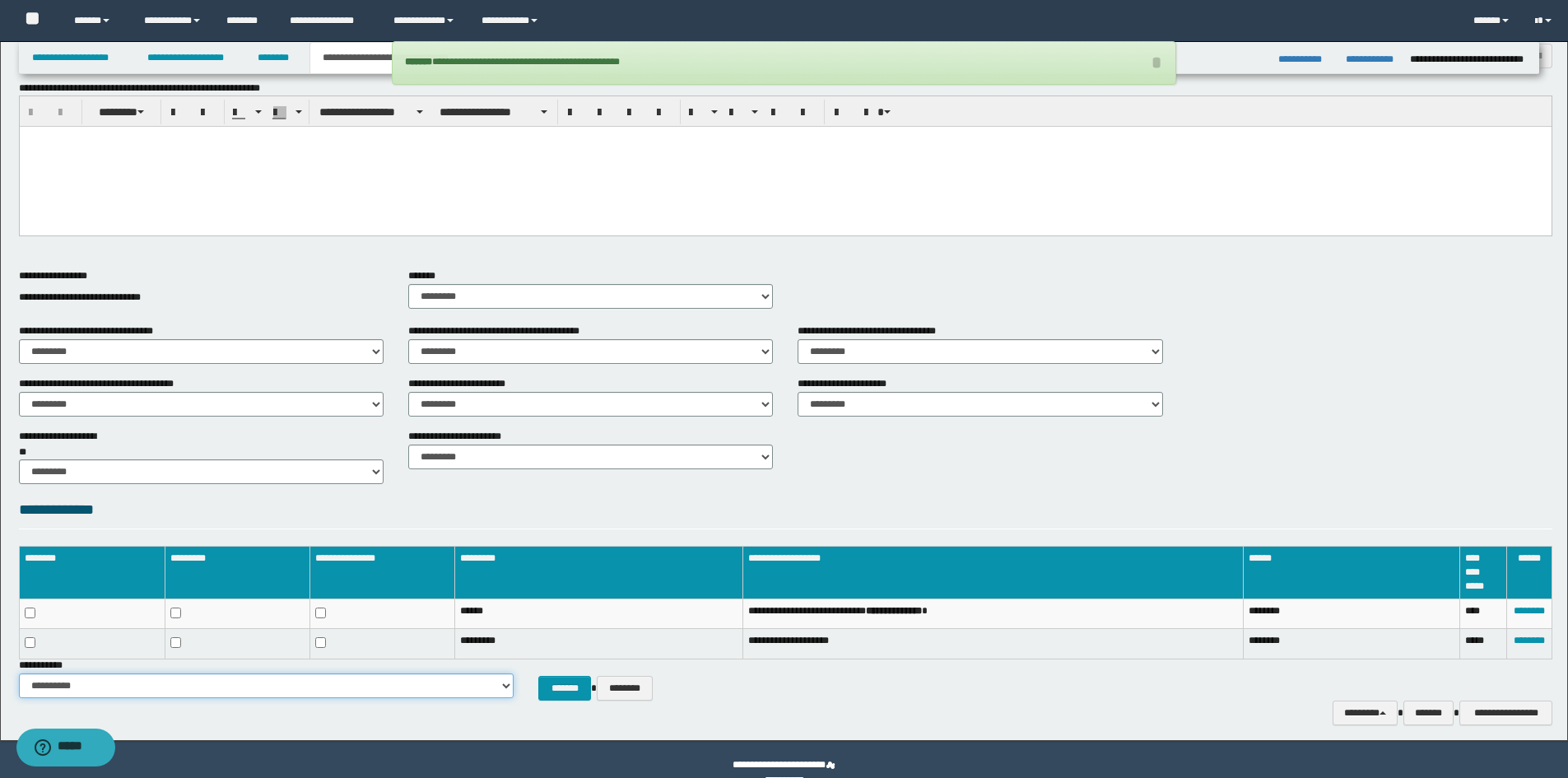 click on "**********" at bounding box center [266, 686] 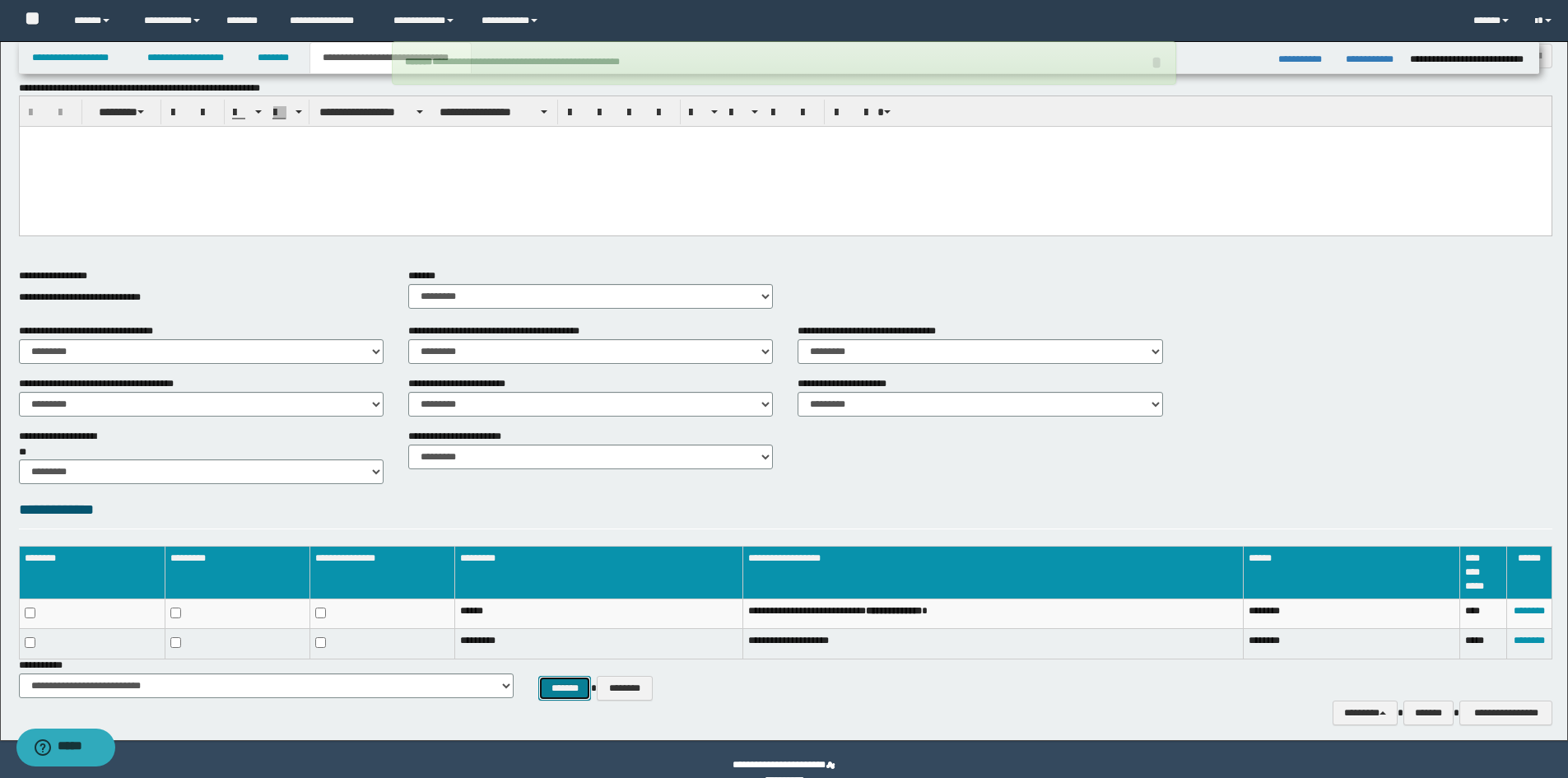 click on "*******" at bounding box center [565, 688] 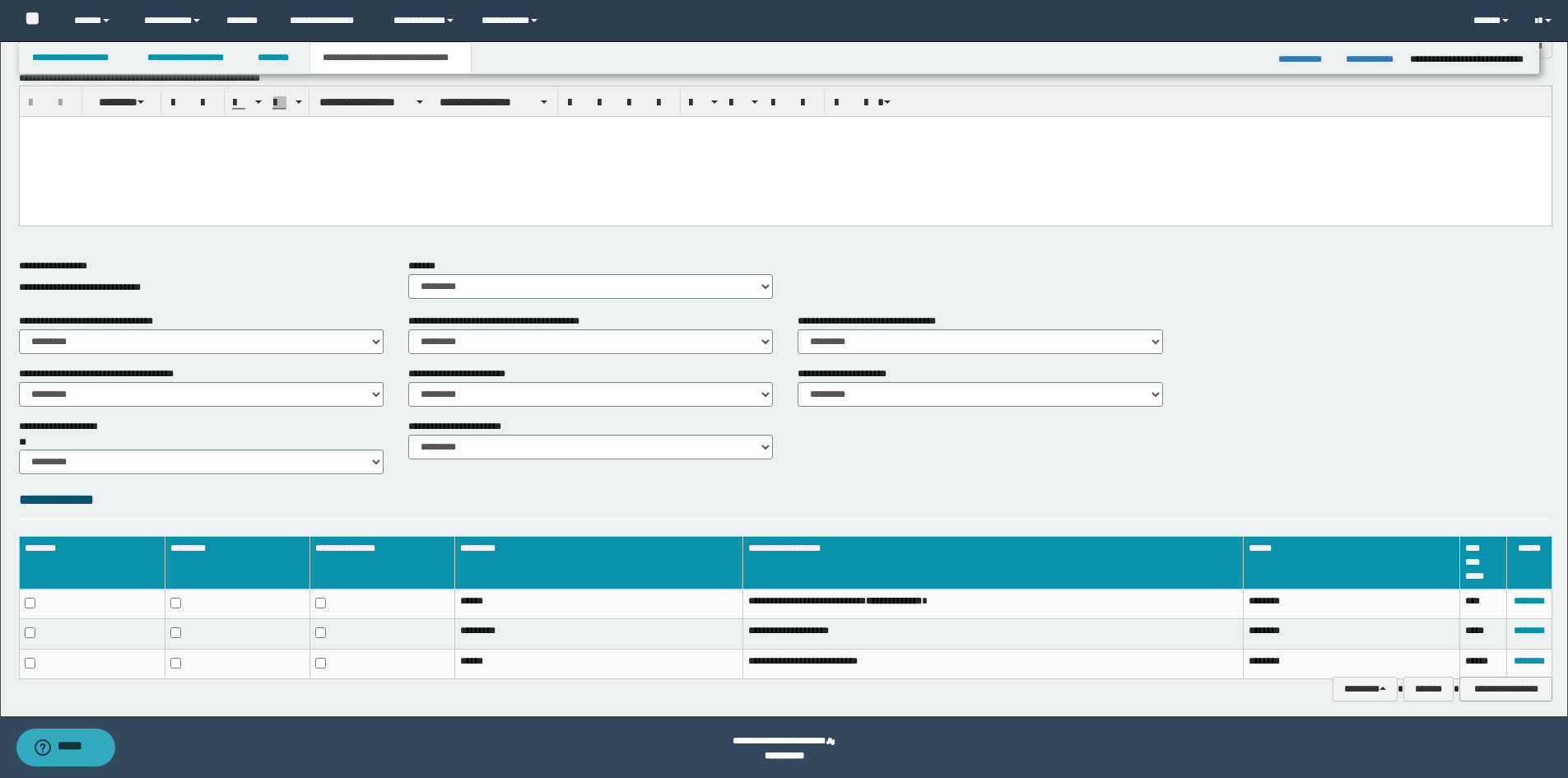 scroll, scrollTop: 436, scrollLeft: 0, axis: vertical 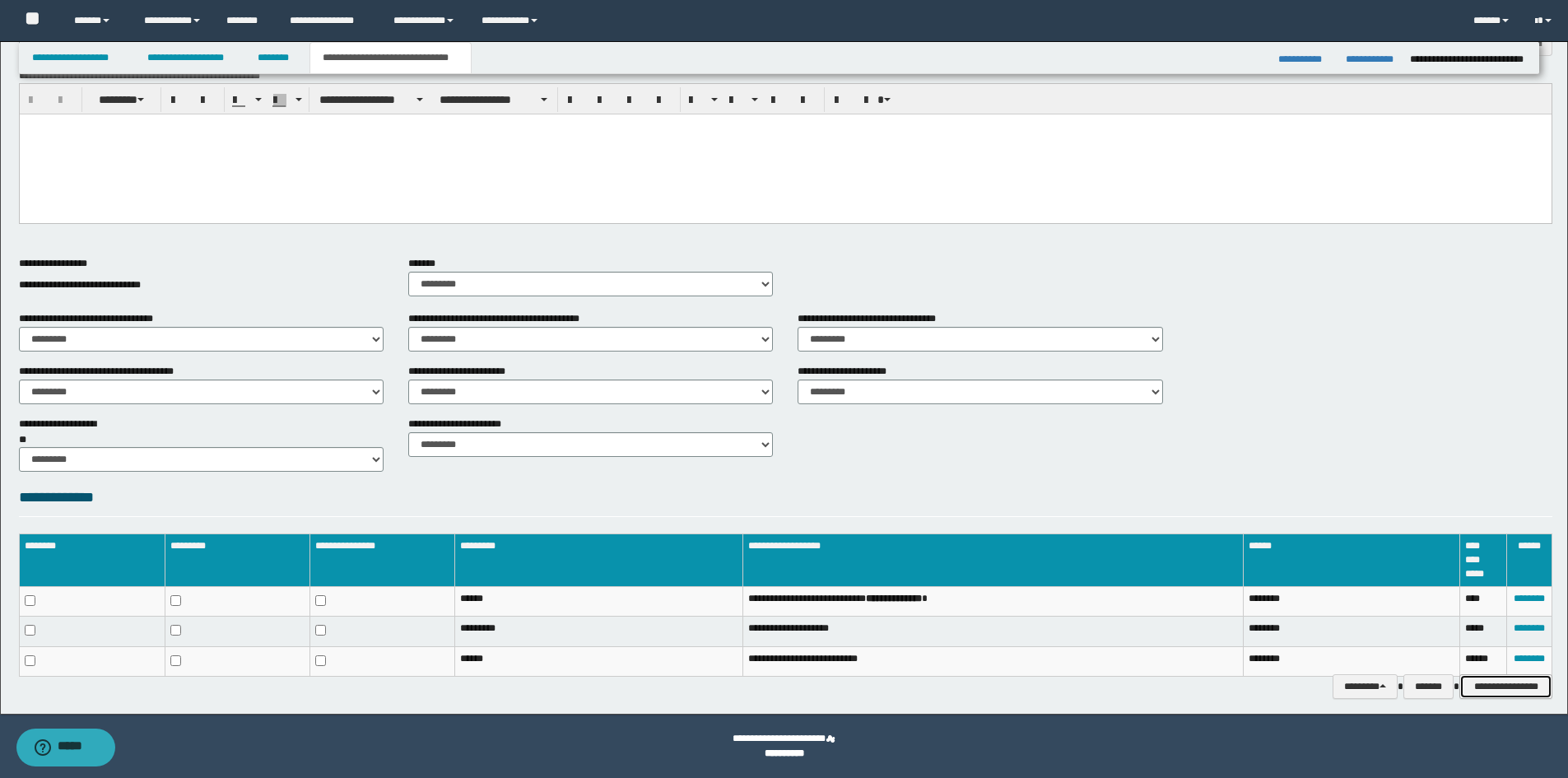 click on "**********" at bounding box center [1505, 687] 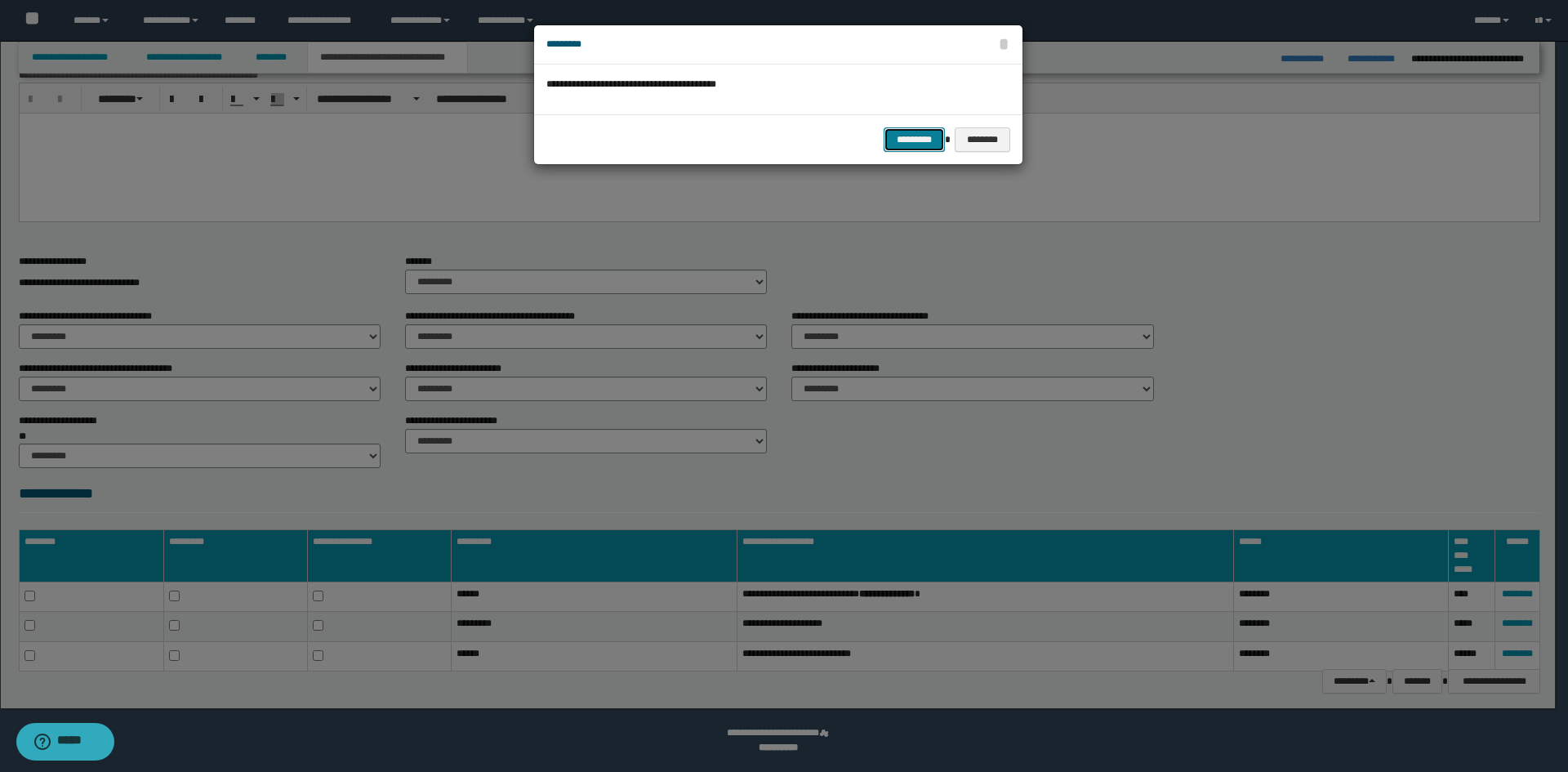 click on "*********" at bounding box center (914, 140) 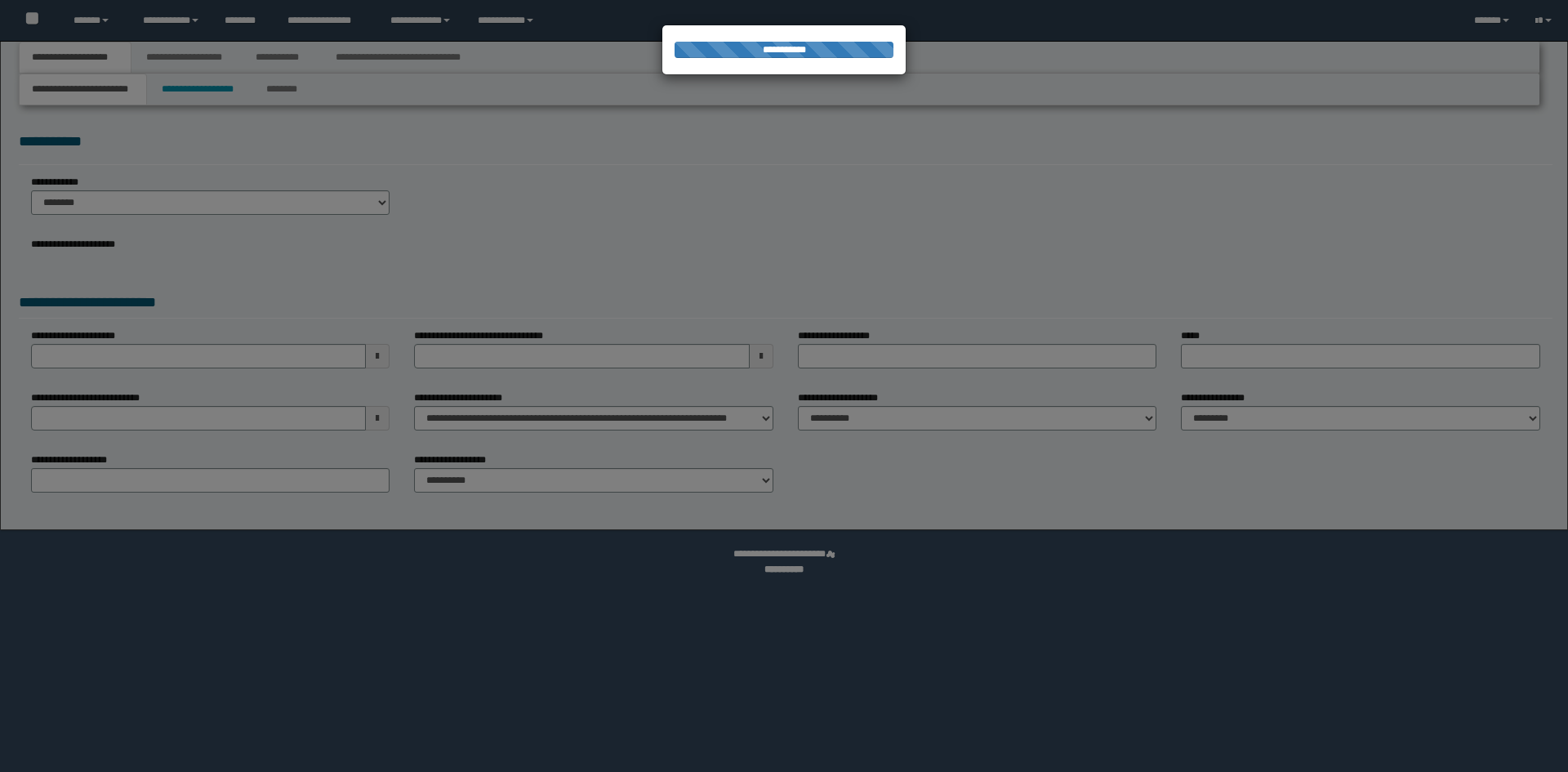 scroll, scrollTop: 0, scrollLeft: 0, axis: both 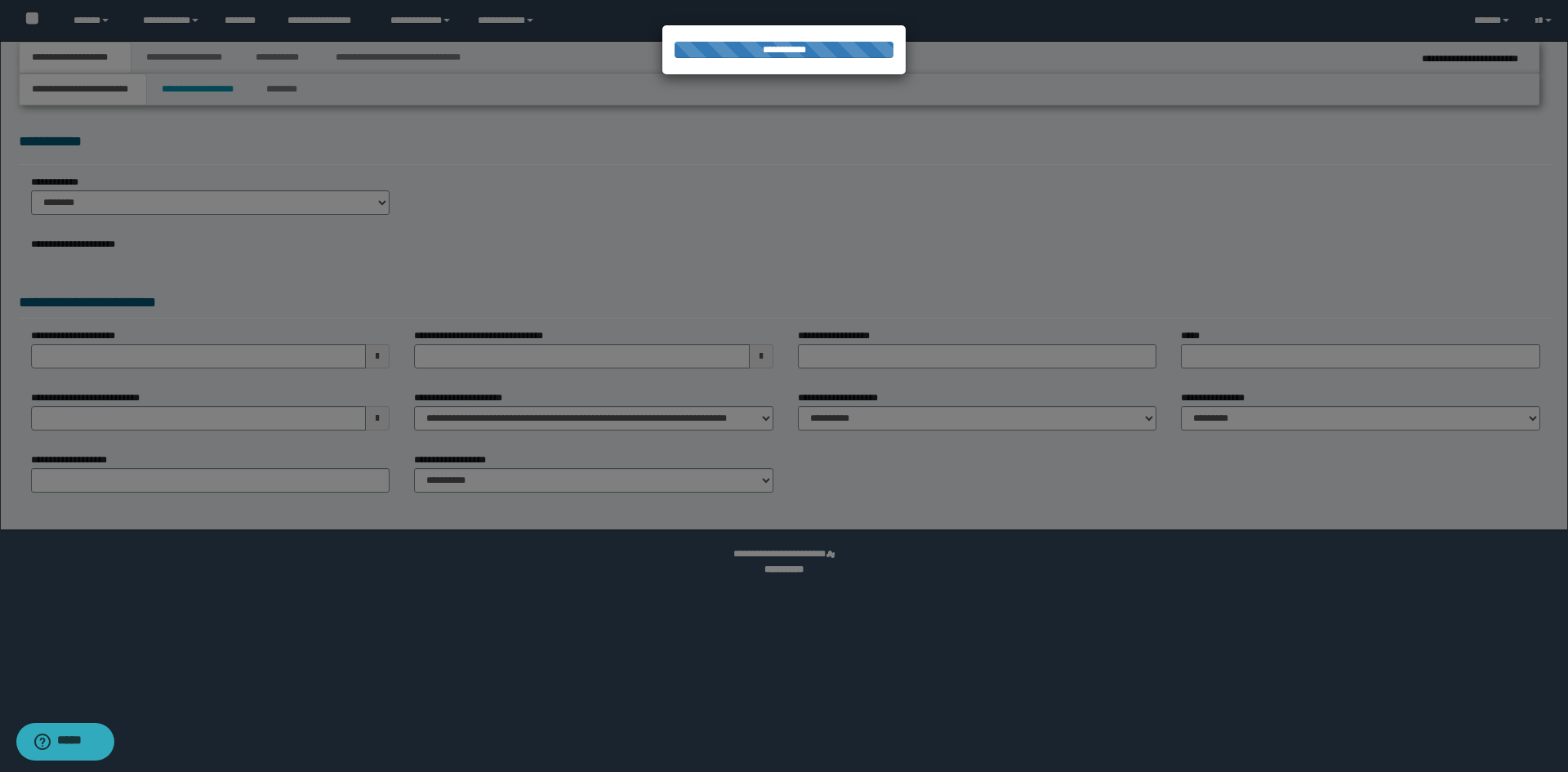 select on "*" 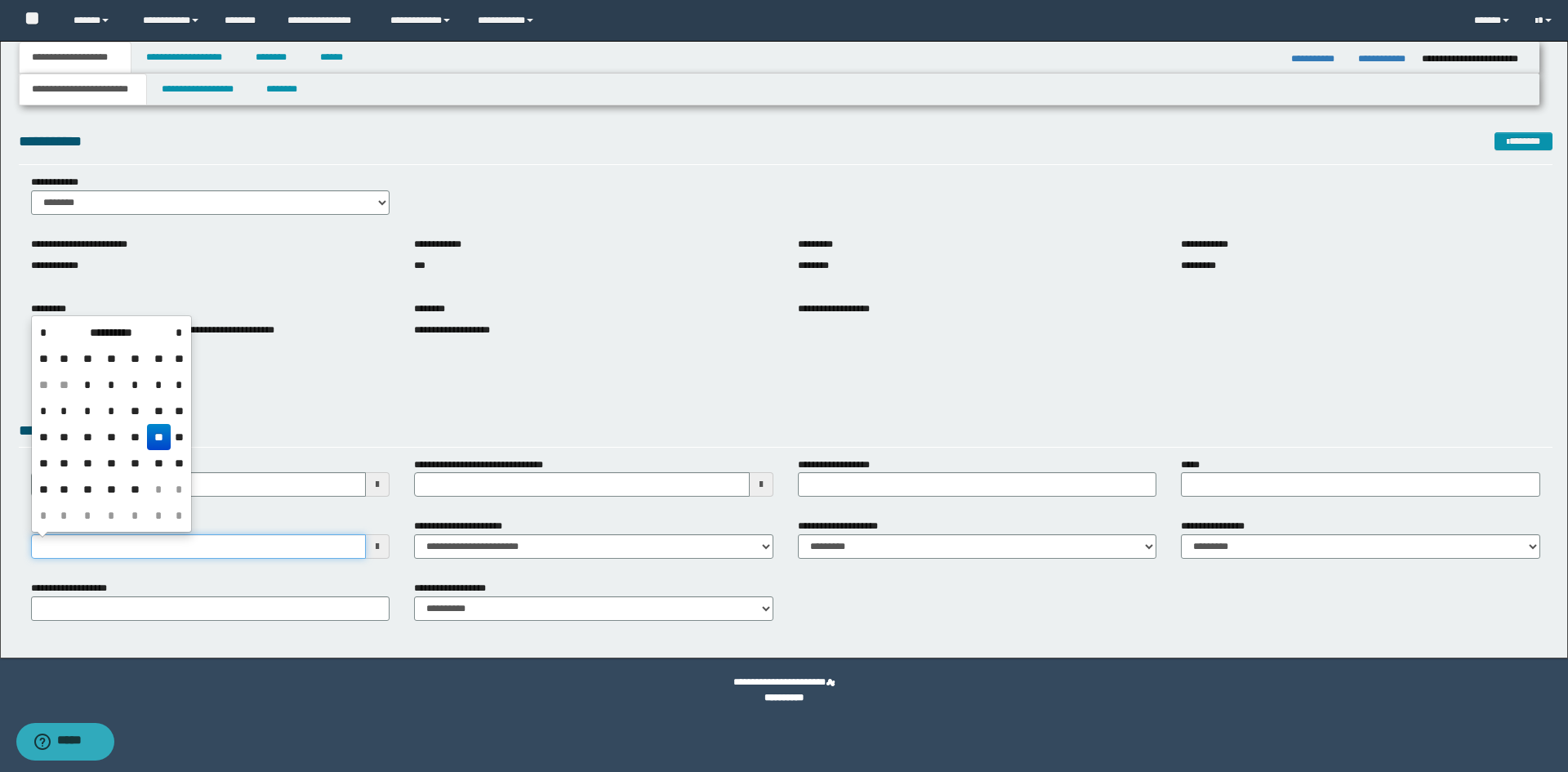 click on "**********" at bounding box center [198, 547] 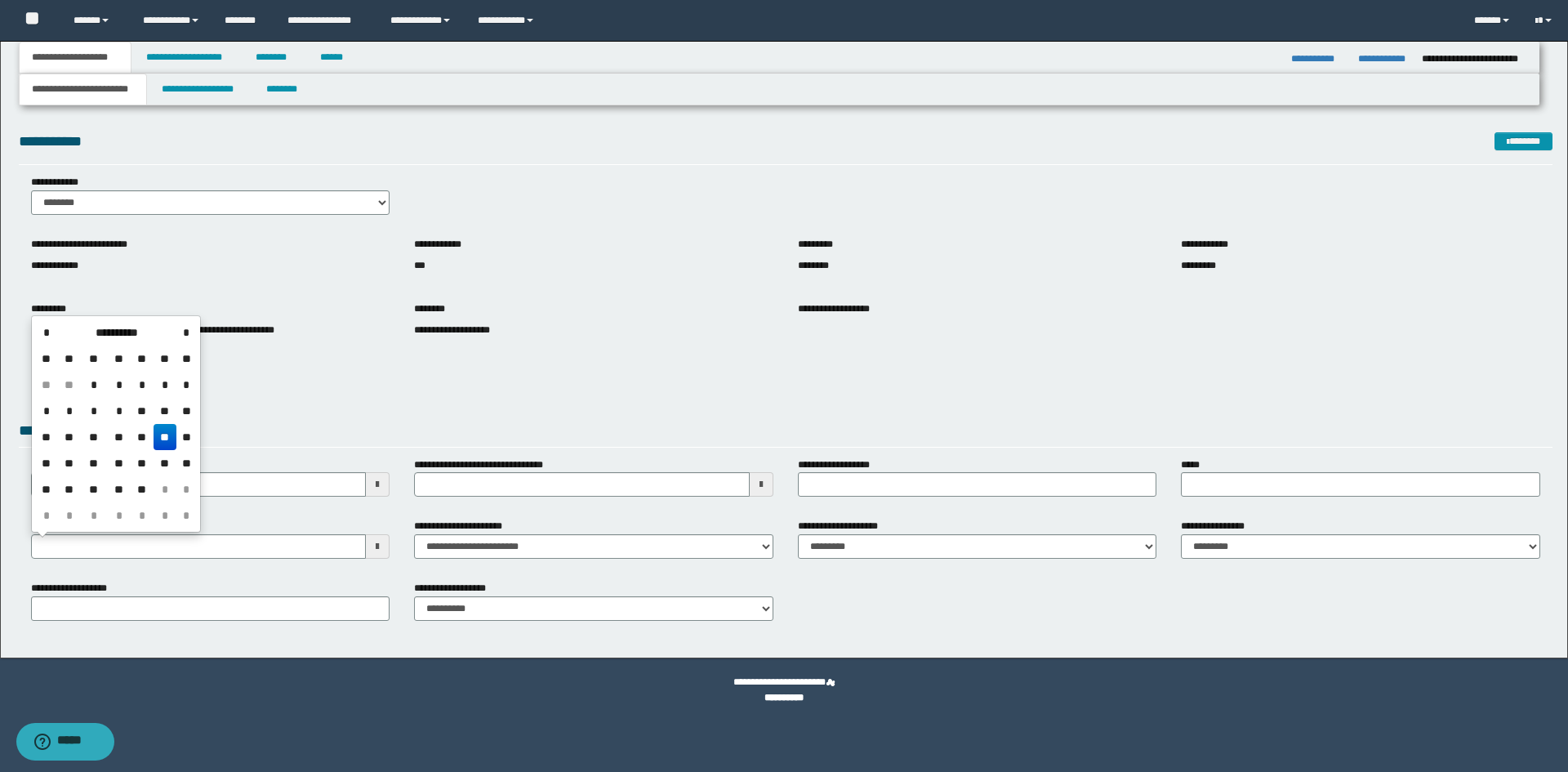 click on "**" at bounding box center [165, 437] 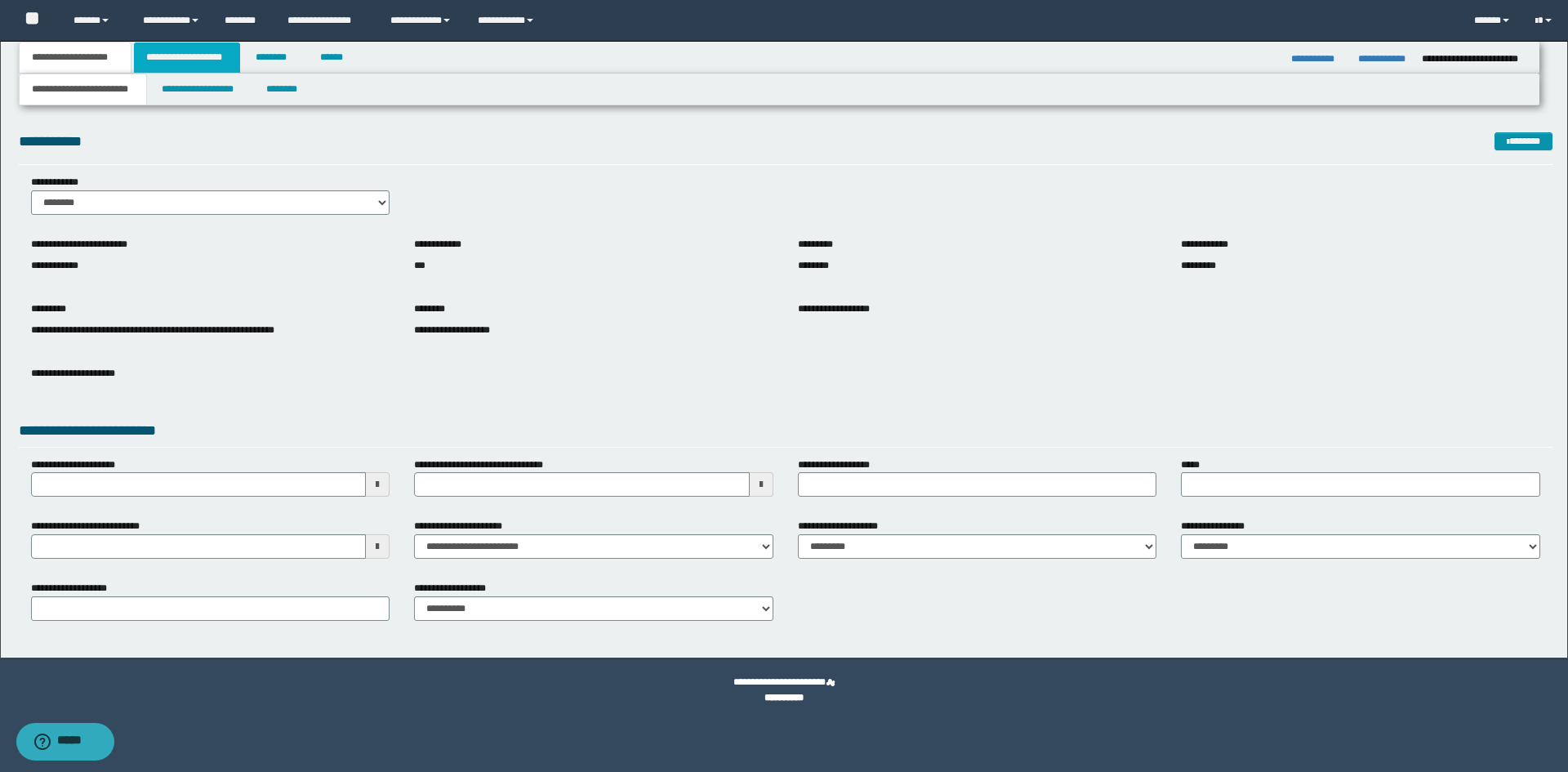click on "**********" at bounding box center (187, 57) 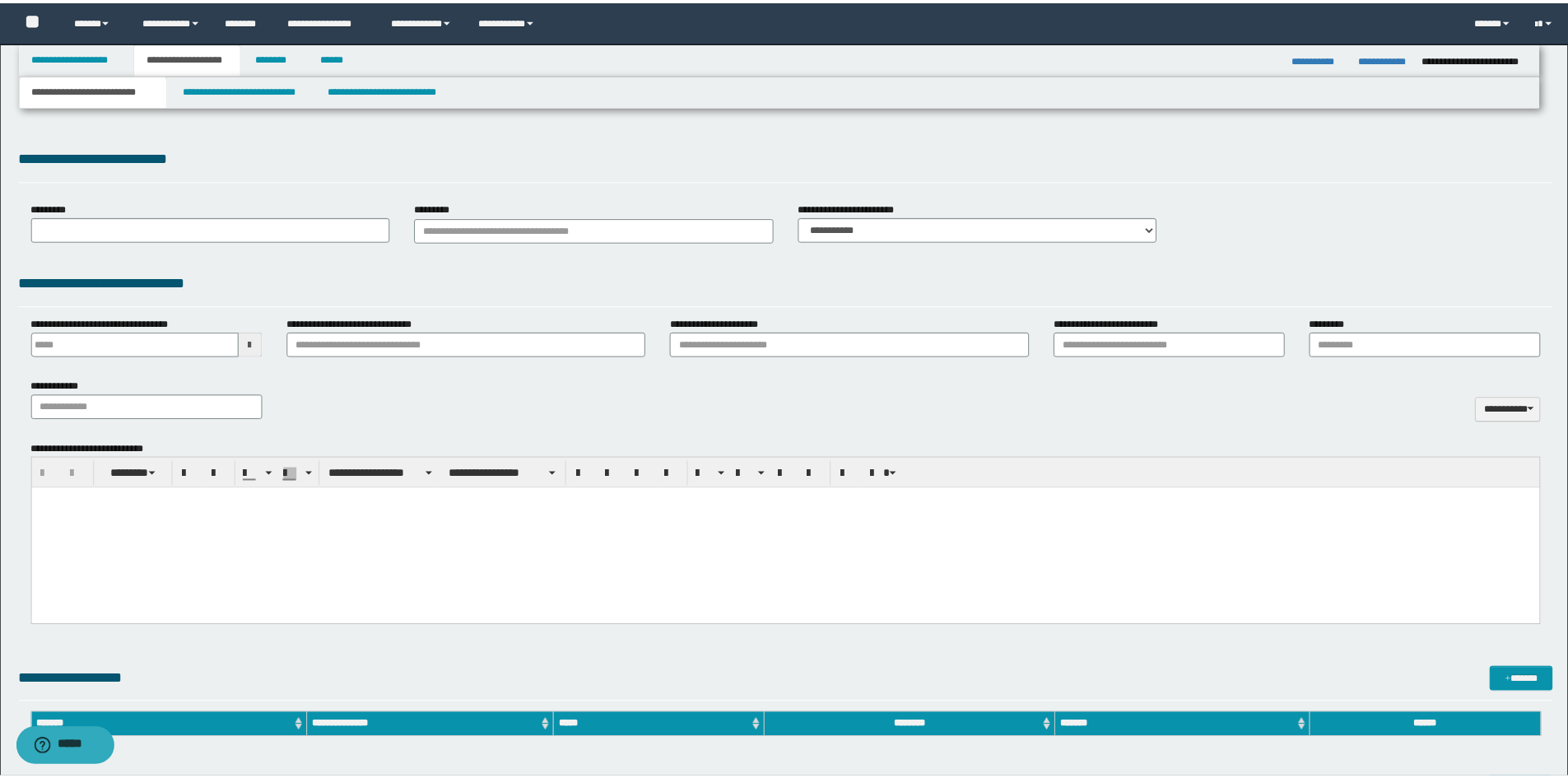 scroll, scrollTop: 0, scrollLeft: 0, axis: both 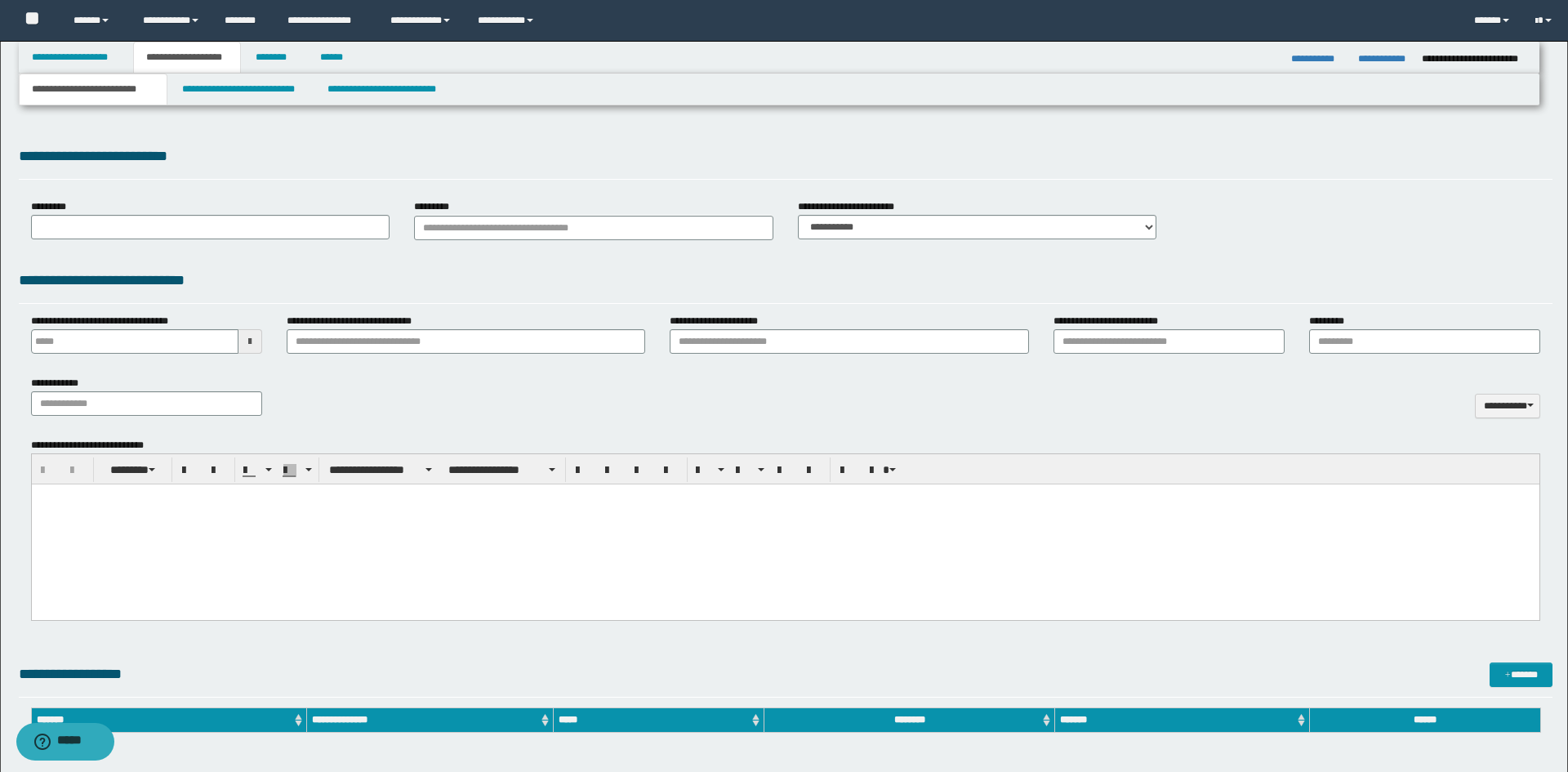 type 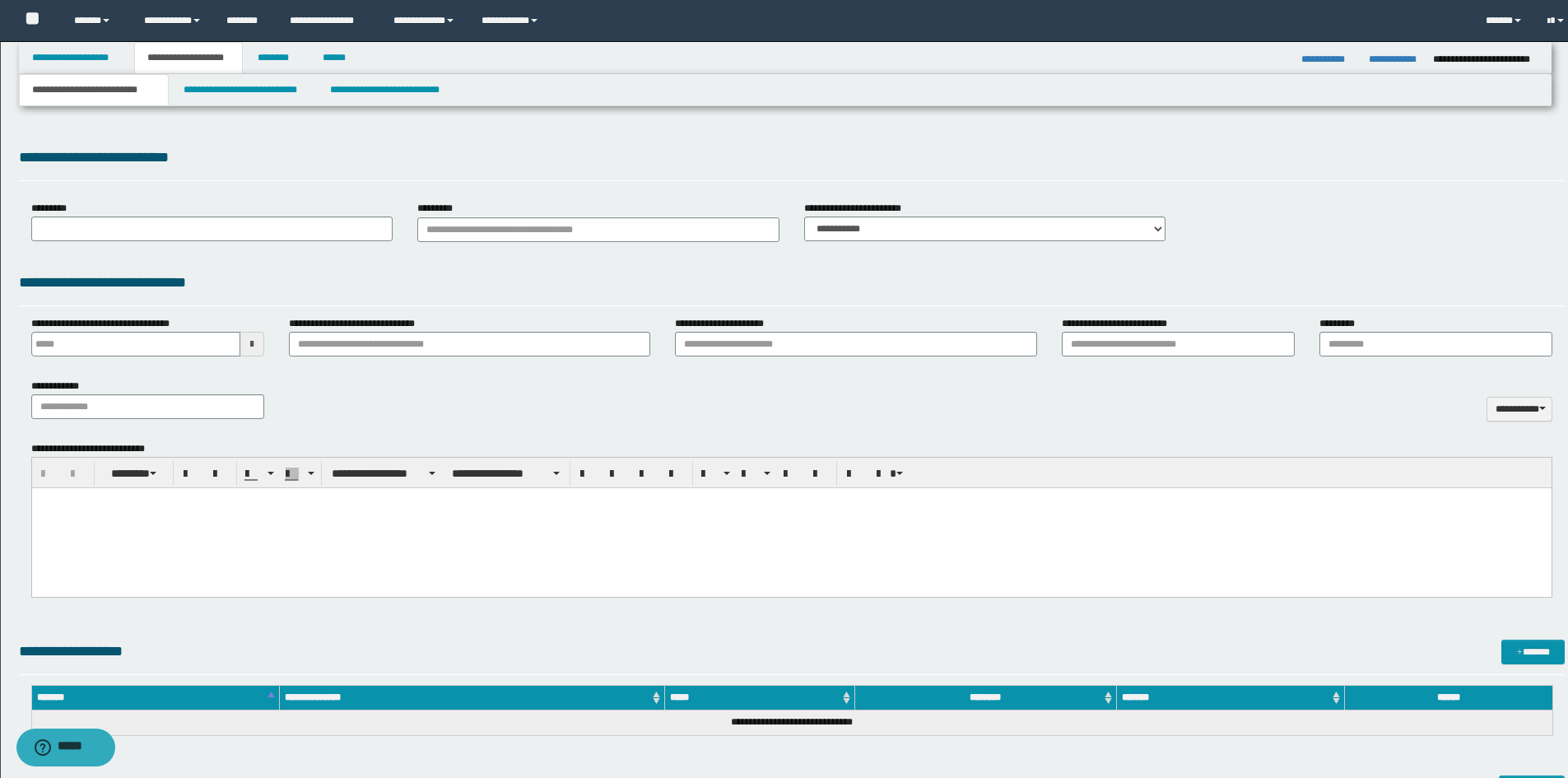 type on "**********" 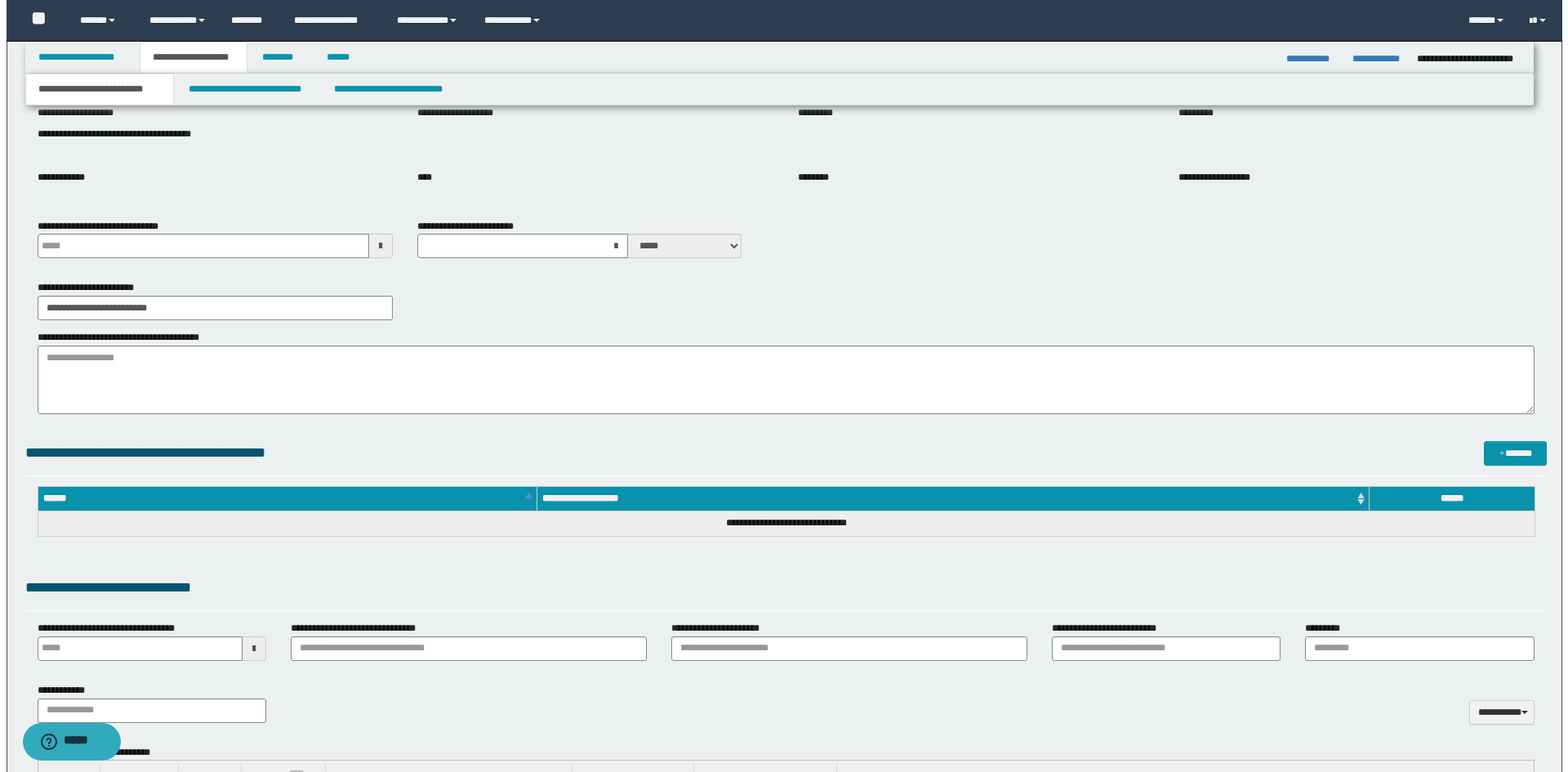 scroll, scrollTop: 0, scrollLeft: 0, axis: both 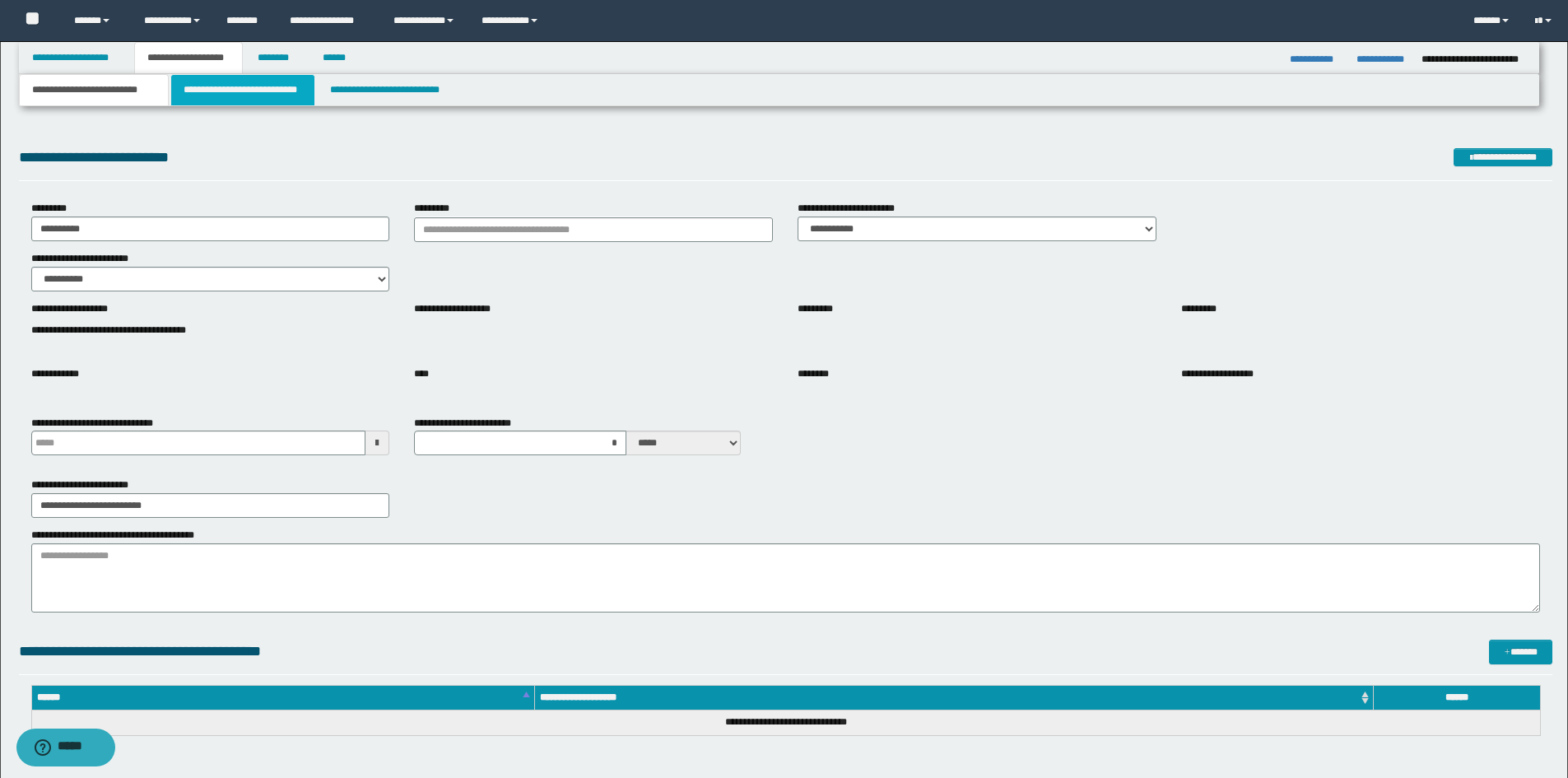 click on "**********" at bounding box center (243, 90) 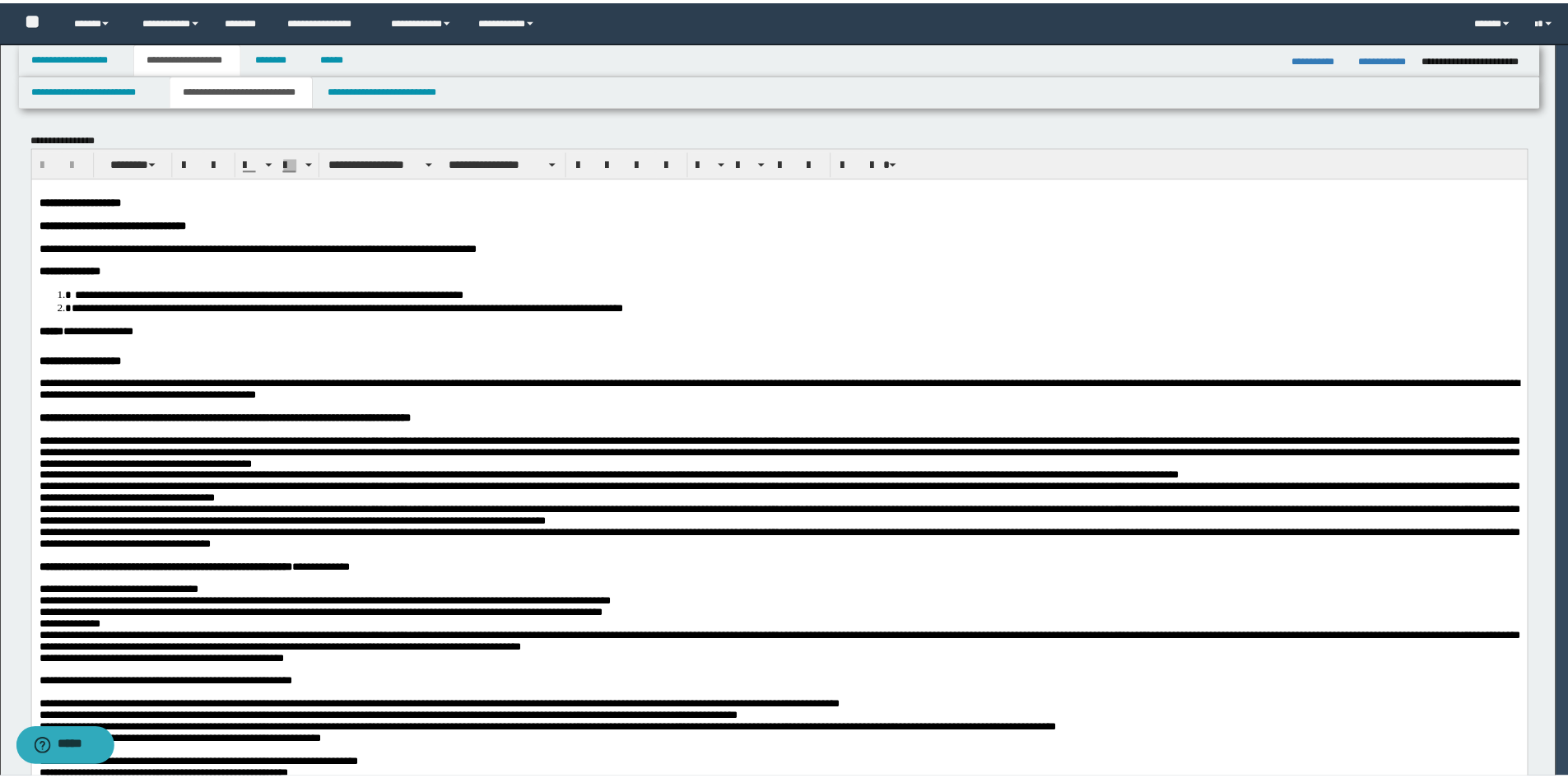 scroll, scrollTop: 0, scrollLeft: 0, axis: both 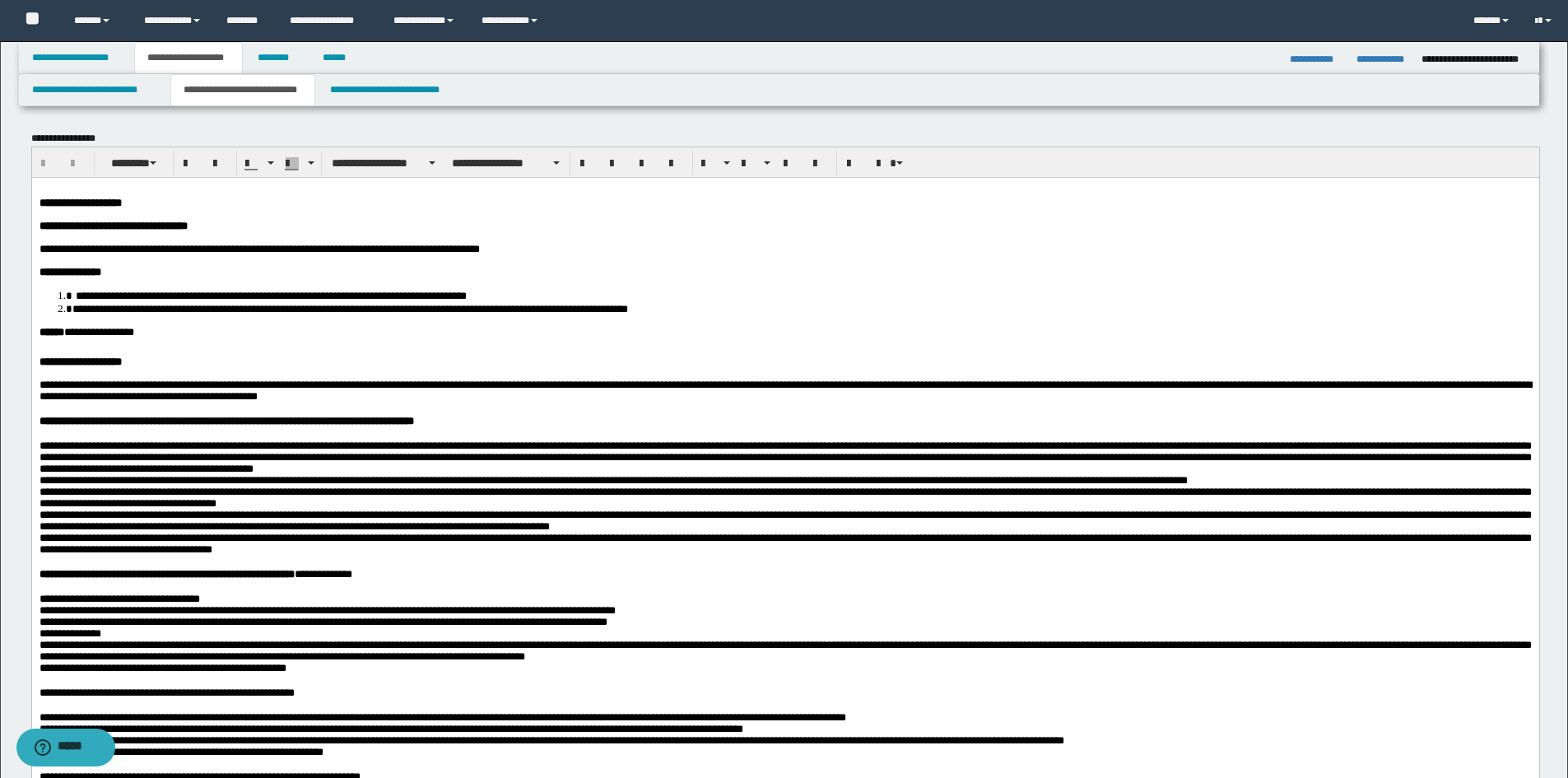click on "**********" at bounding box center [80, 202] 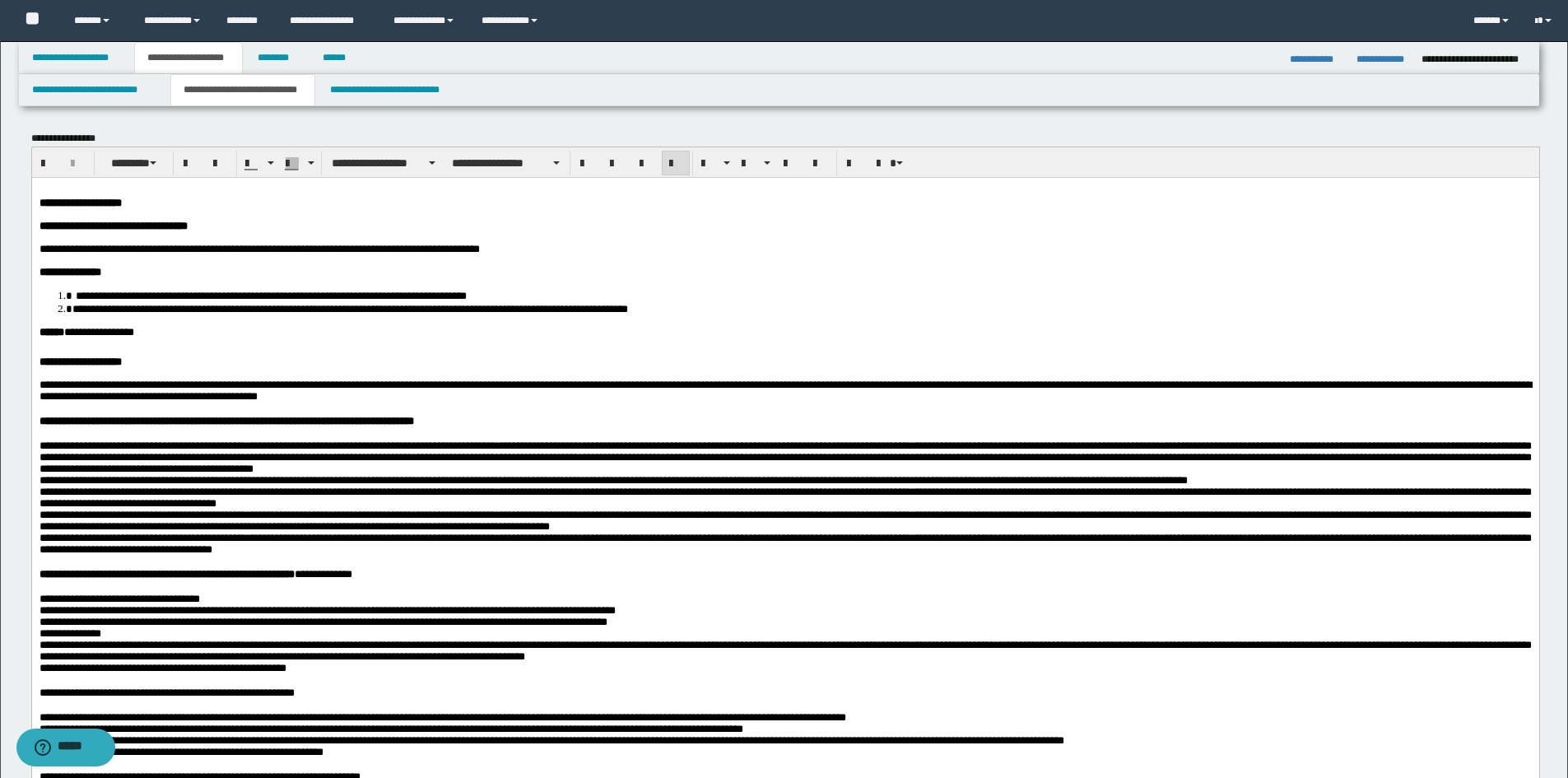 type 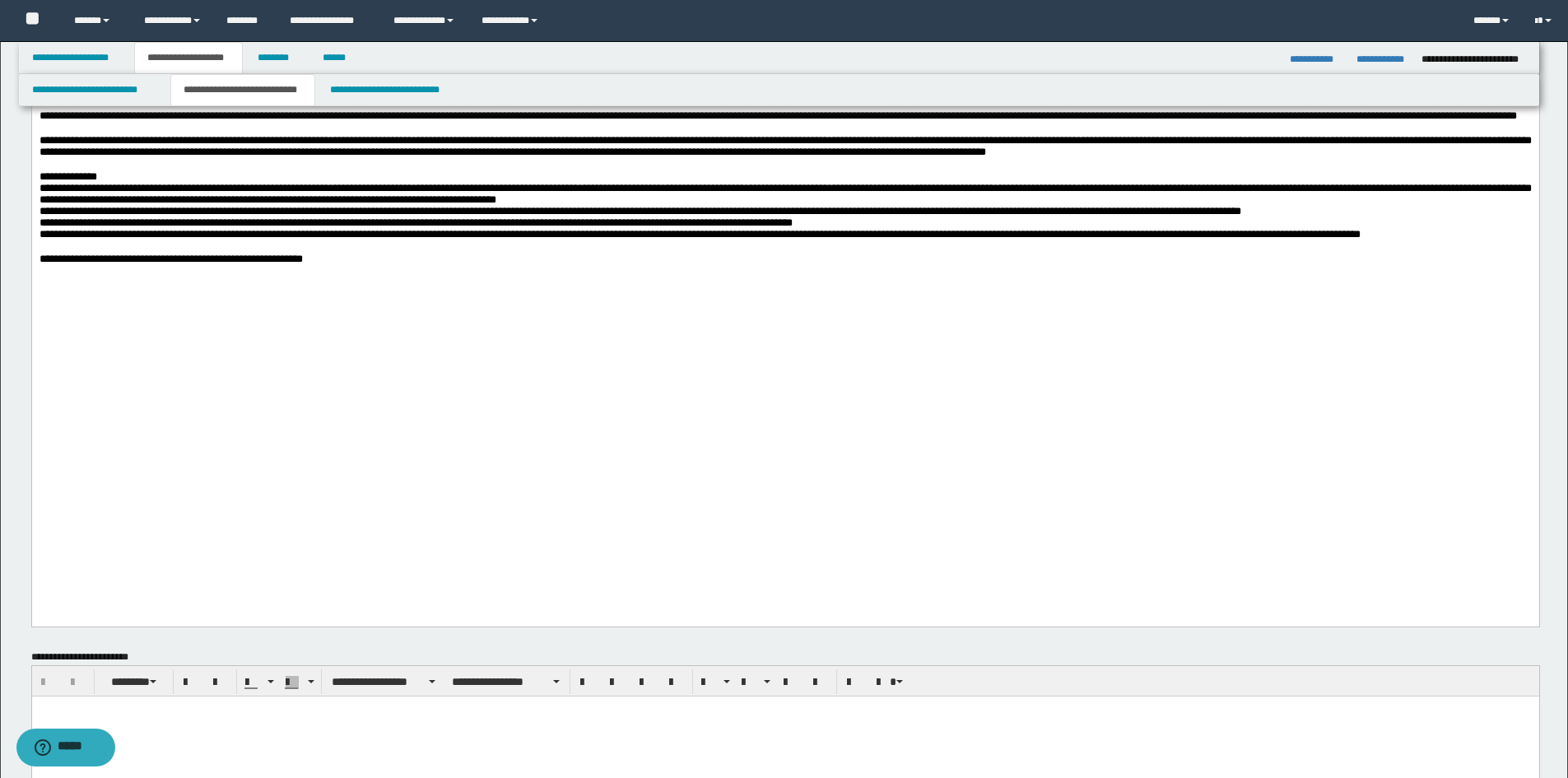 scroll, scrollTop: 1317, scrollLeft: 0, axis: vertical 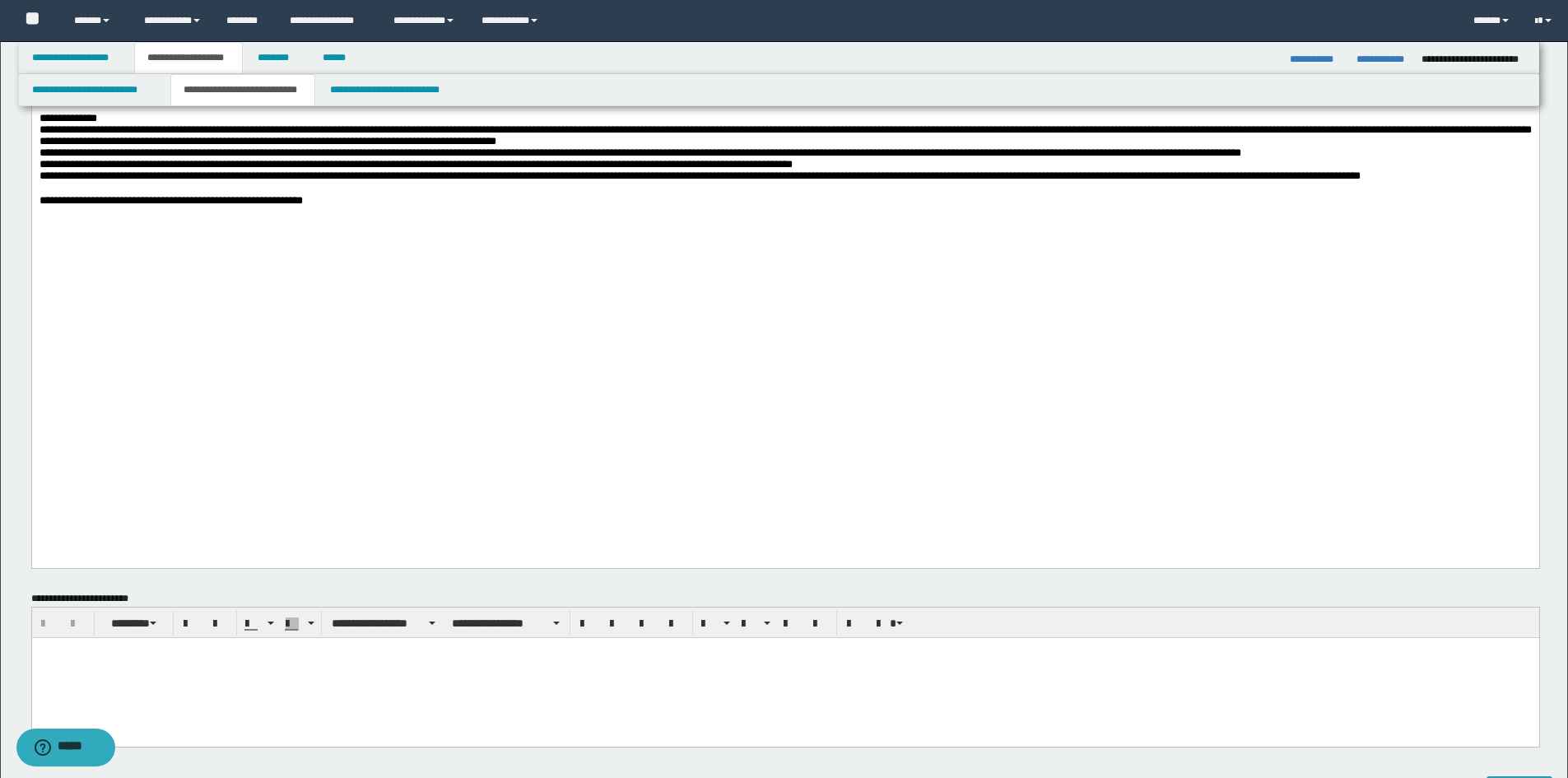 click on "**********" at bounding box center (784, -443) 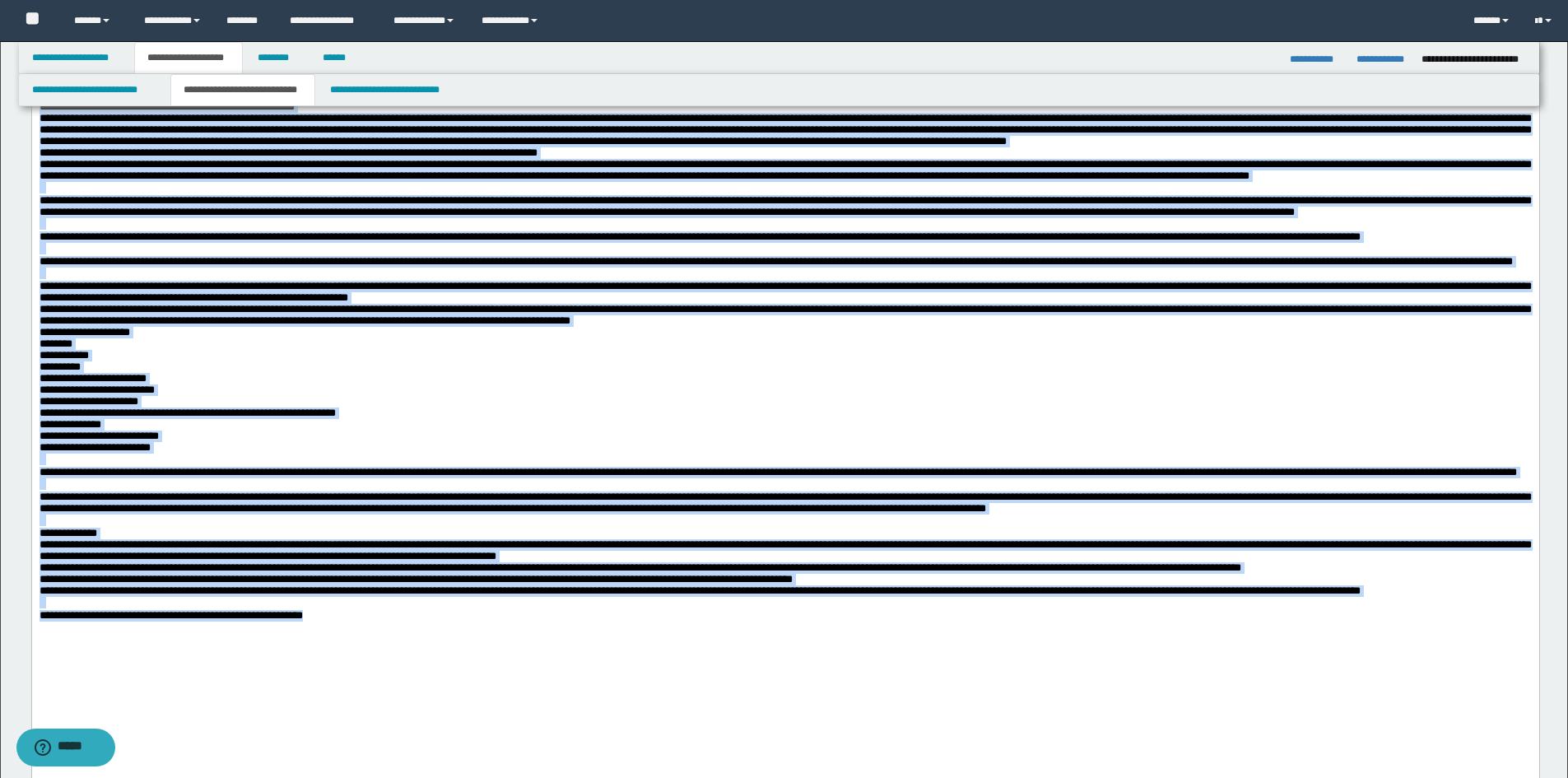 scroll, scrollTop: 0, scrollLeft: 0, axis: both 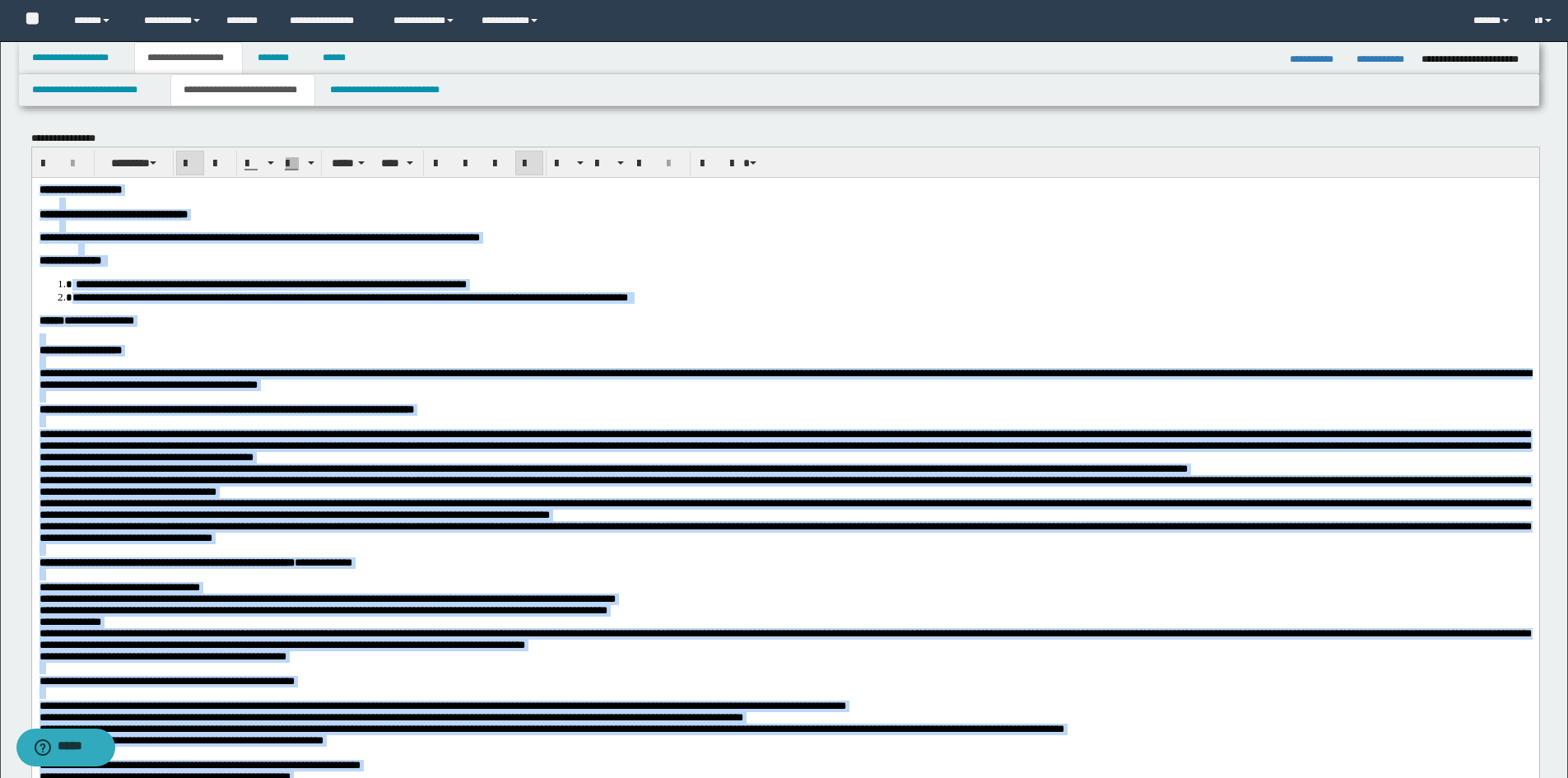 drag, startPoint x: 389, startPoint y: 1809, endPoint x: -1, endPoint y: 100, distance: 1752.935 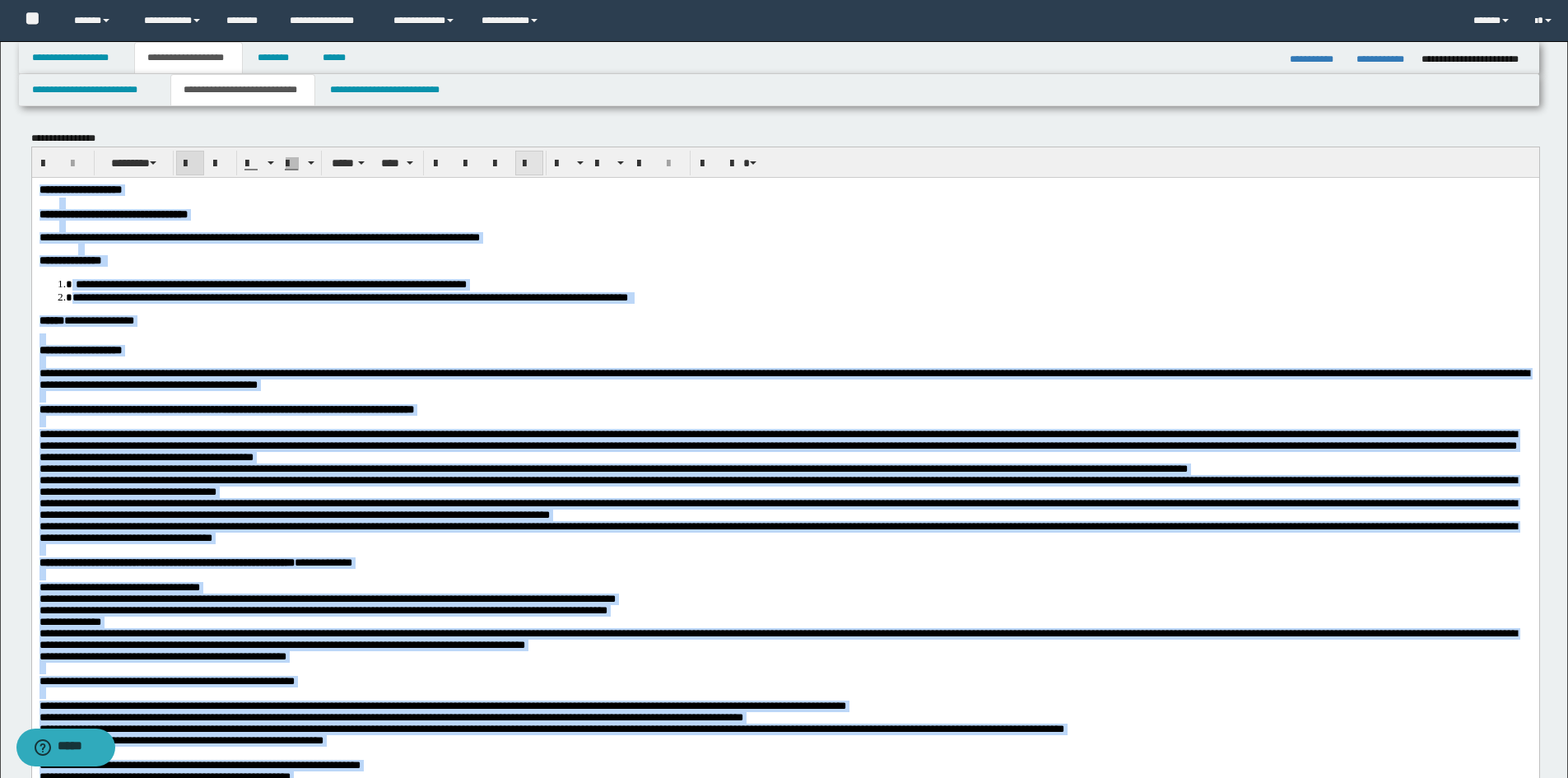 click at bounding box center [529, 163] 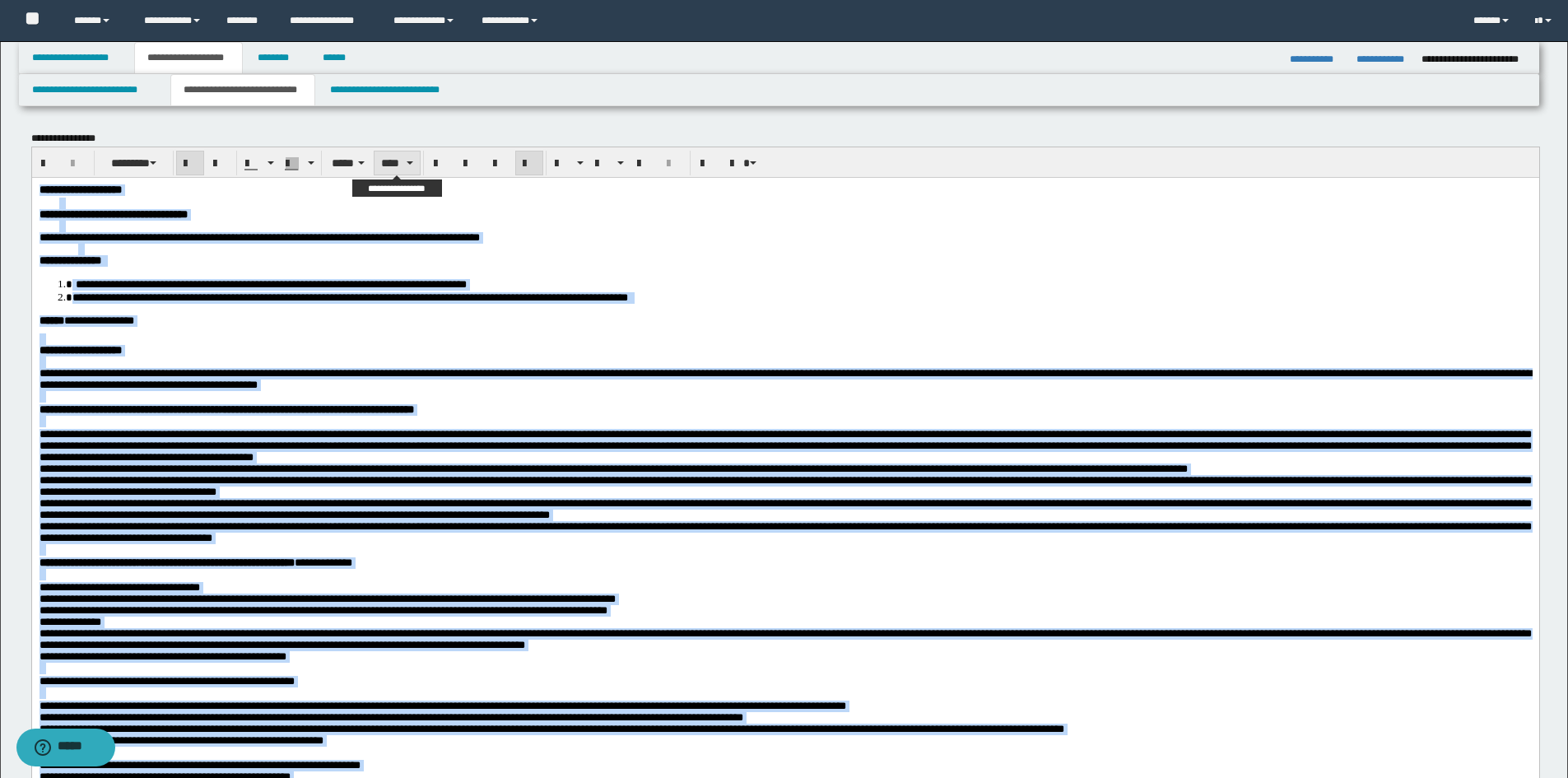 click on "****" at bounding box center [397, 163] 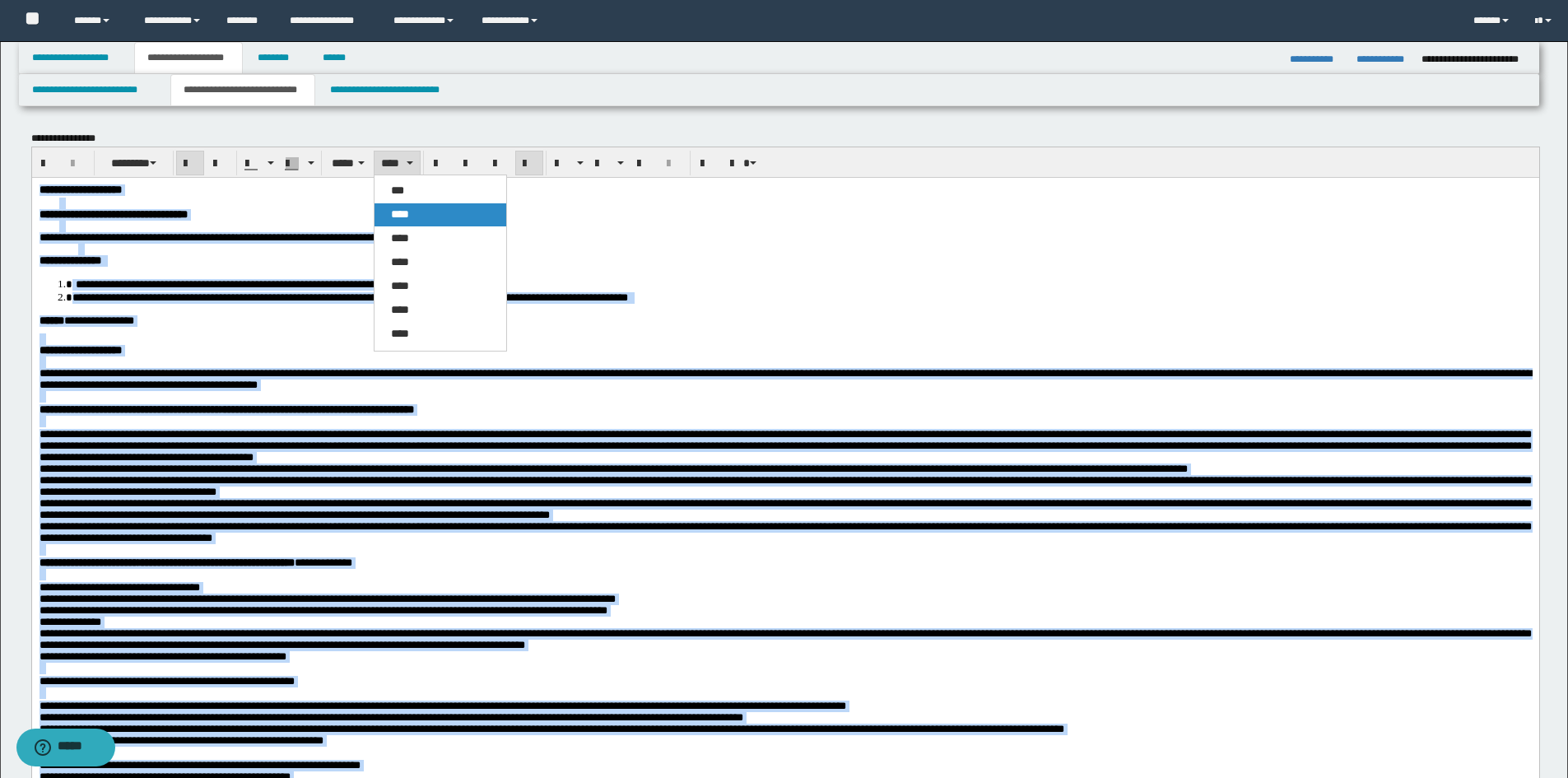 click on "****" at bounding box center (440, 215) 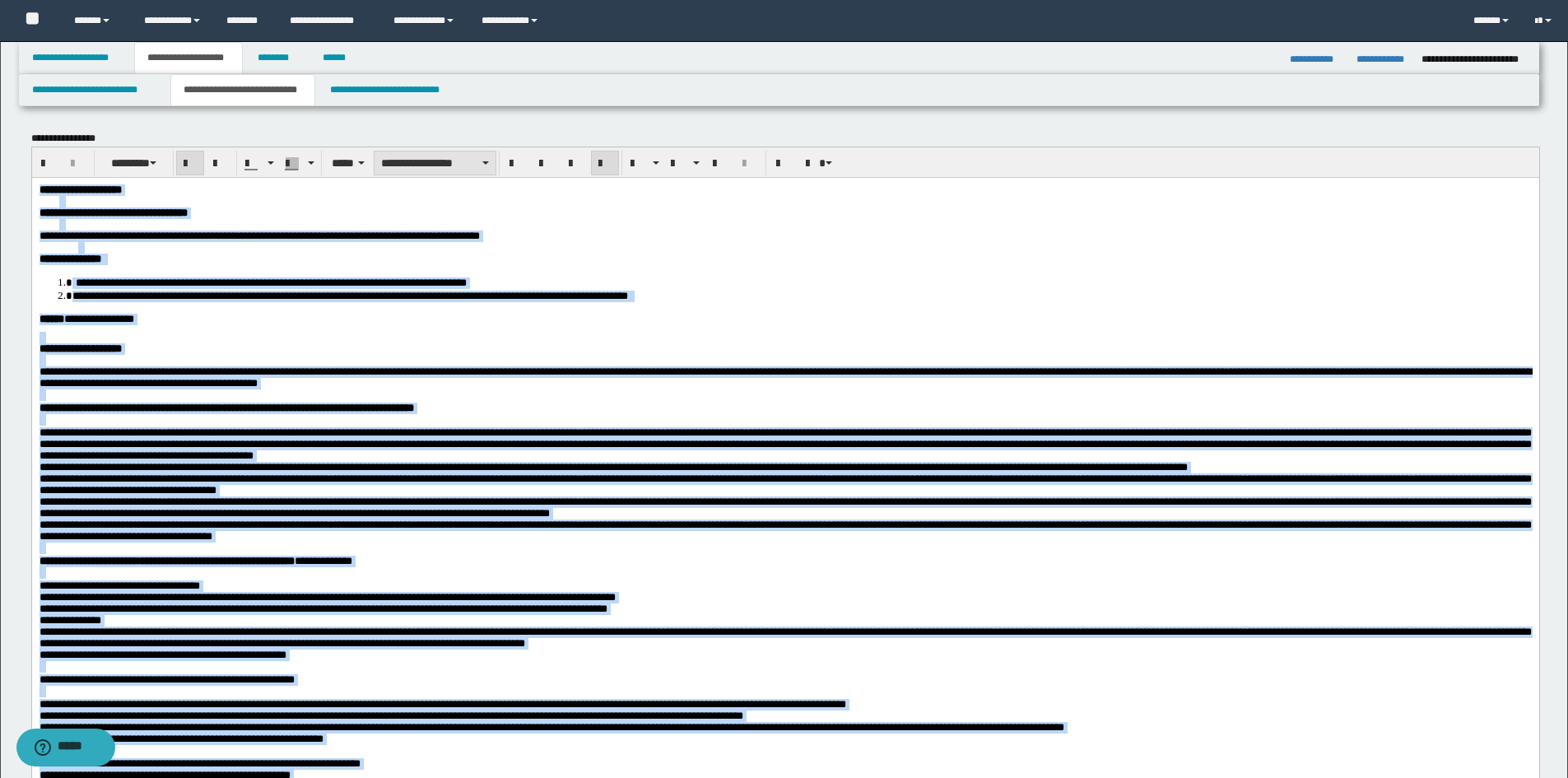 click on "**********" at bounding box center [435, 163] 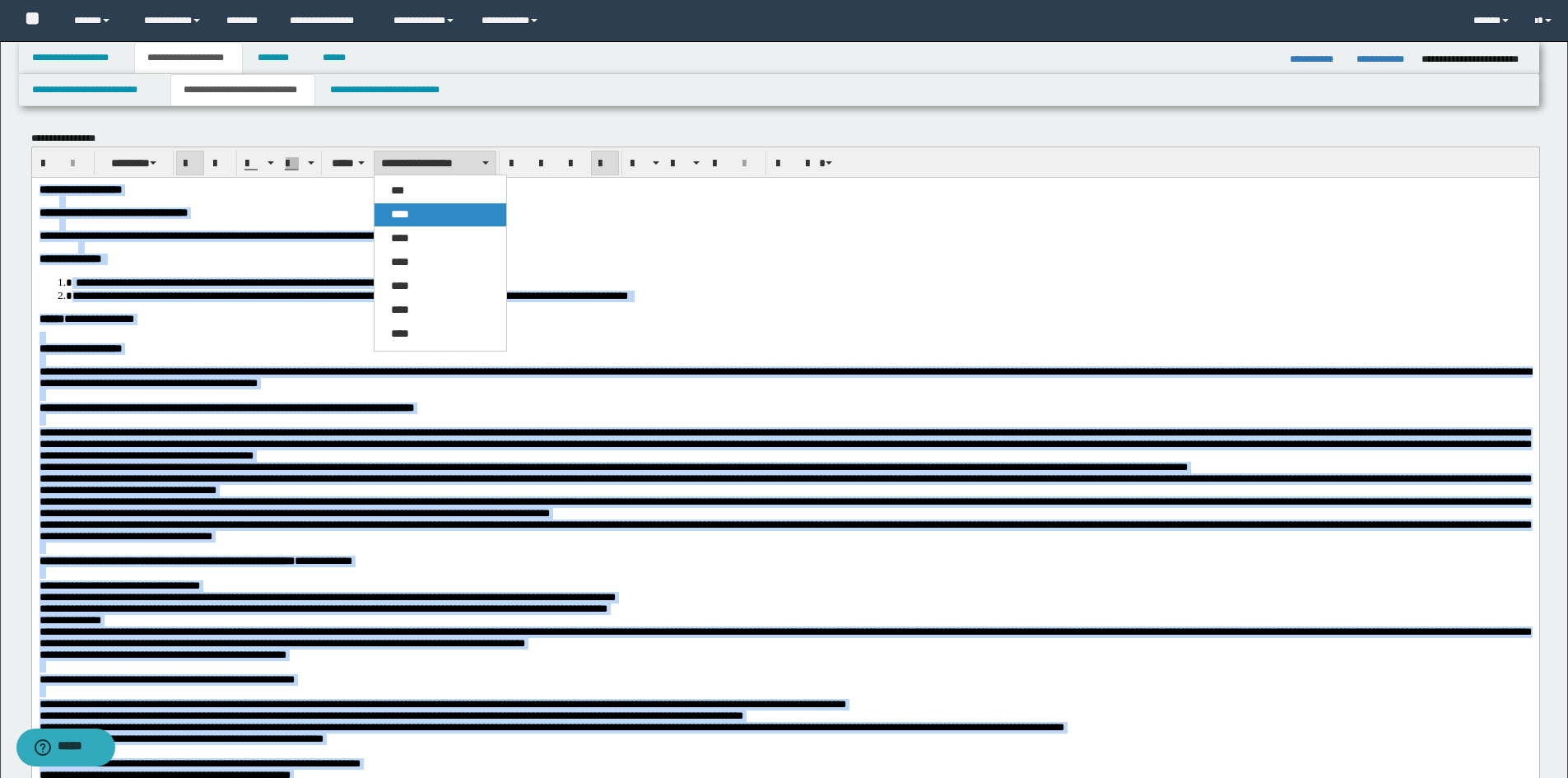 click on "****" at bounding box center [440, 215] 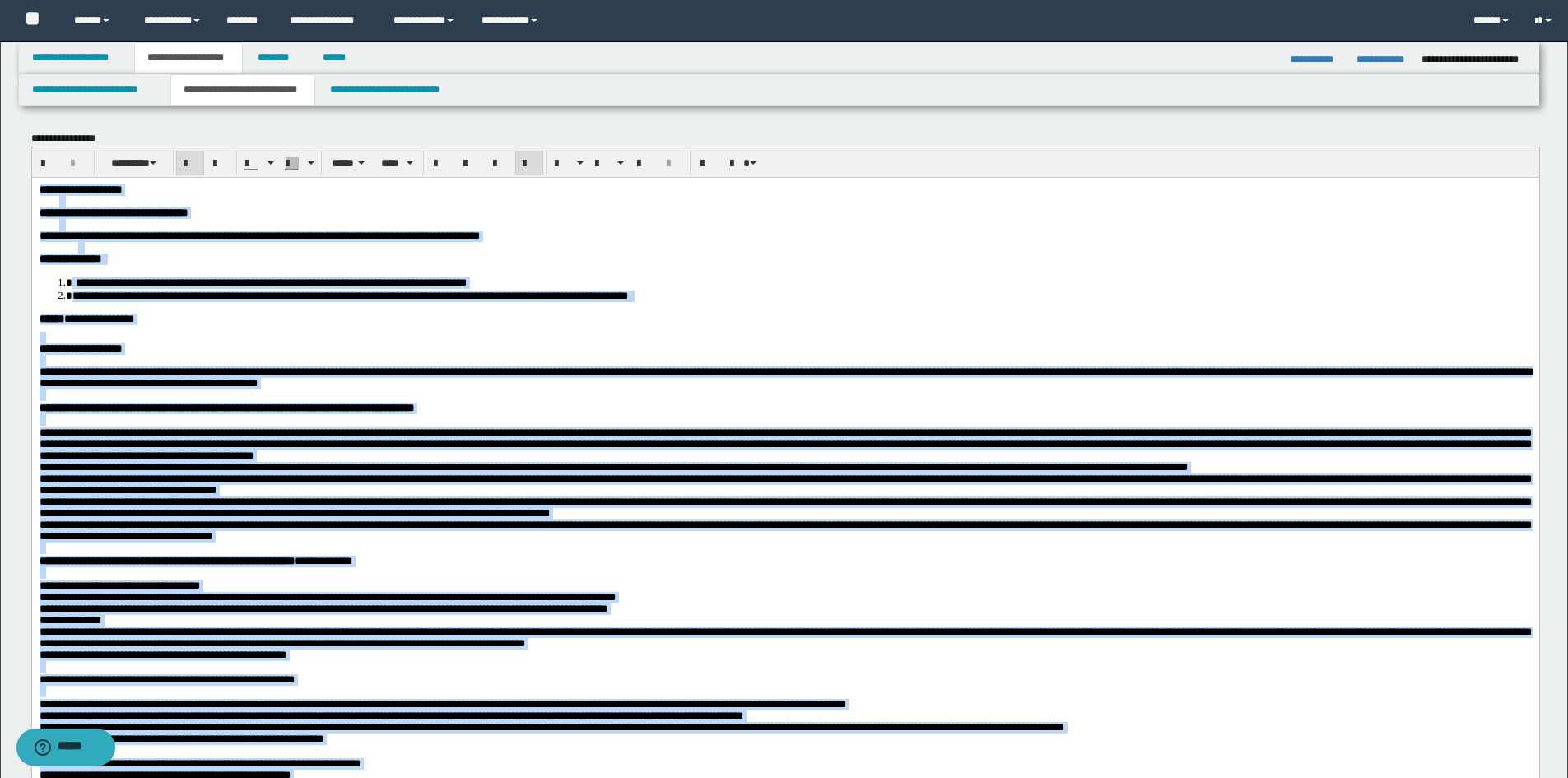 click at bounding box center [529, 164] 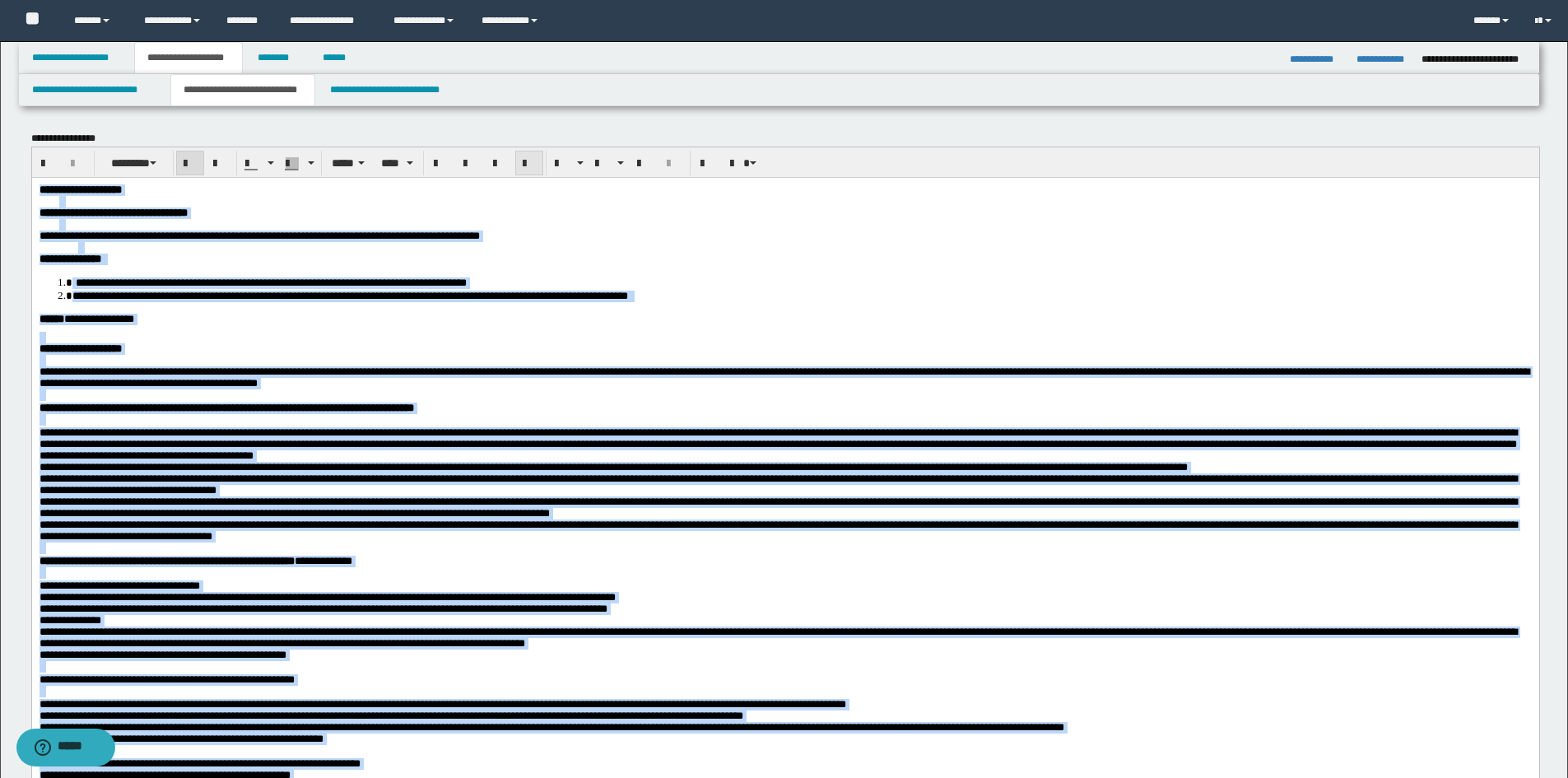 click at bounding box center [529, 164] 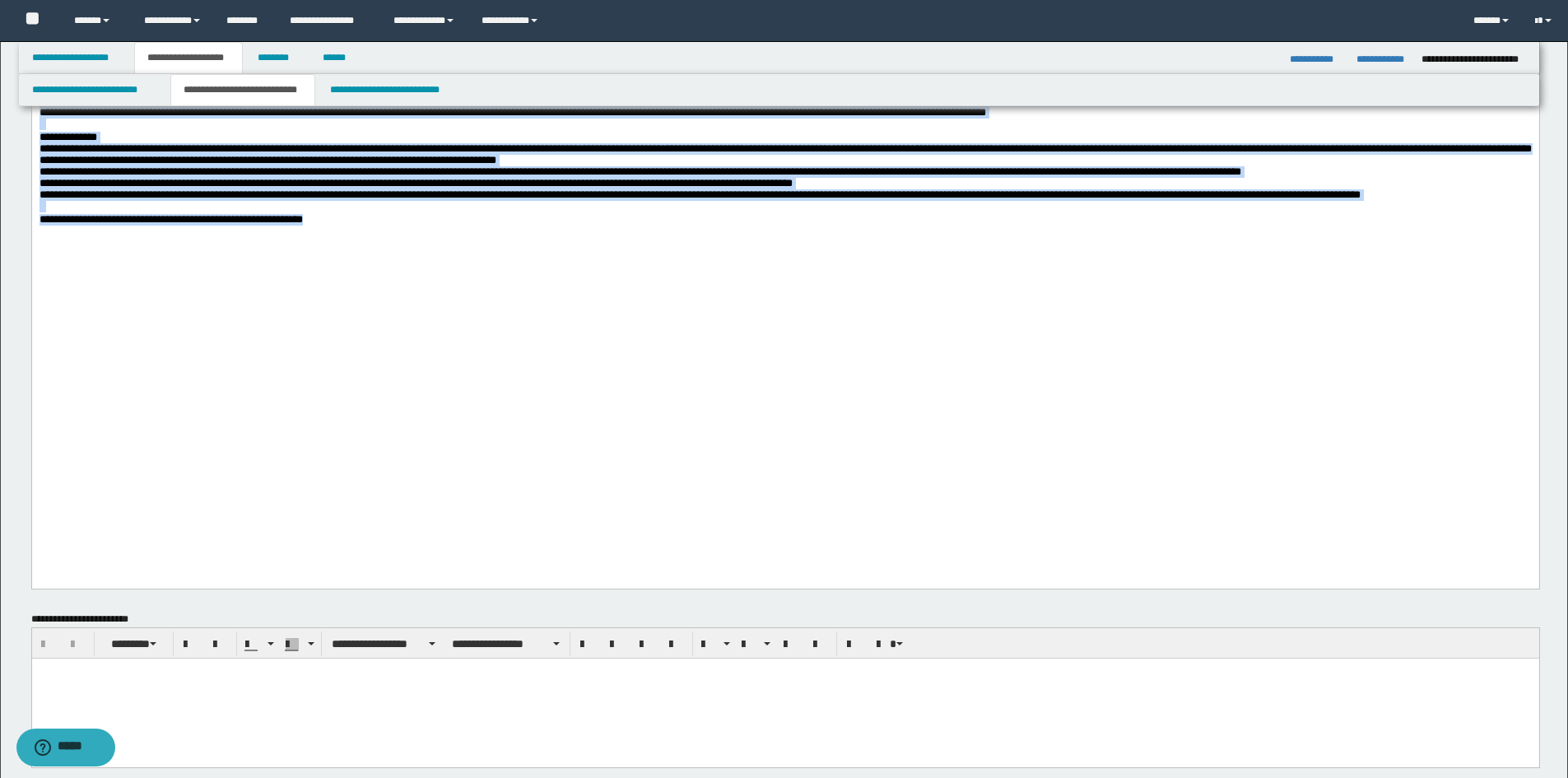 scroll, scrollTop: 1317, scrollLeft: 0, axis: vertical 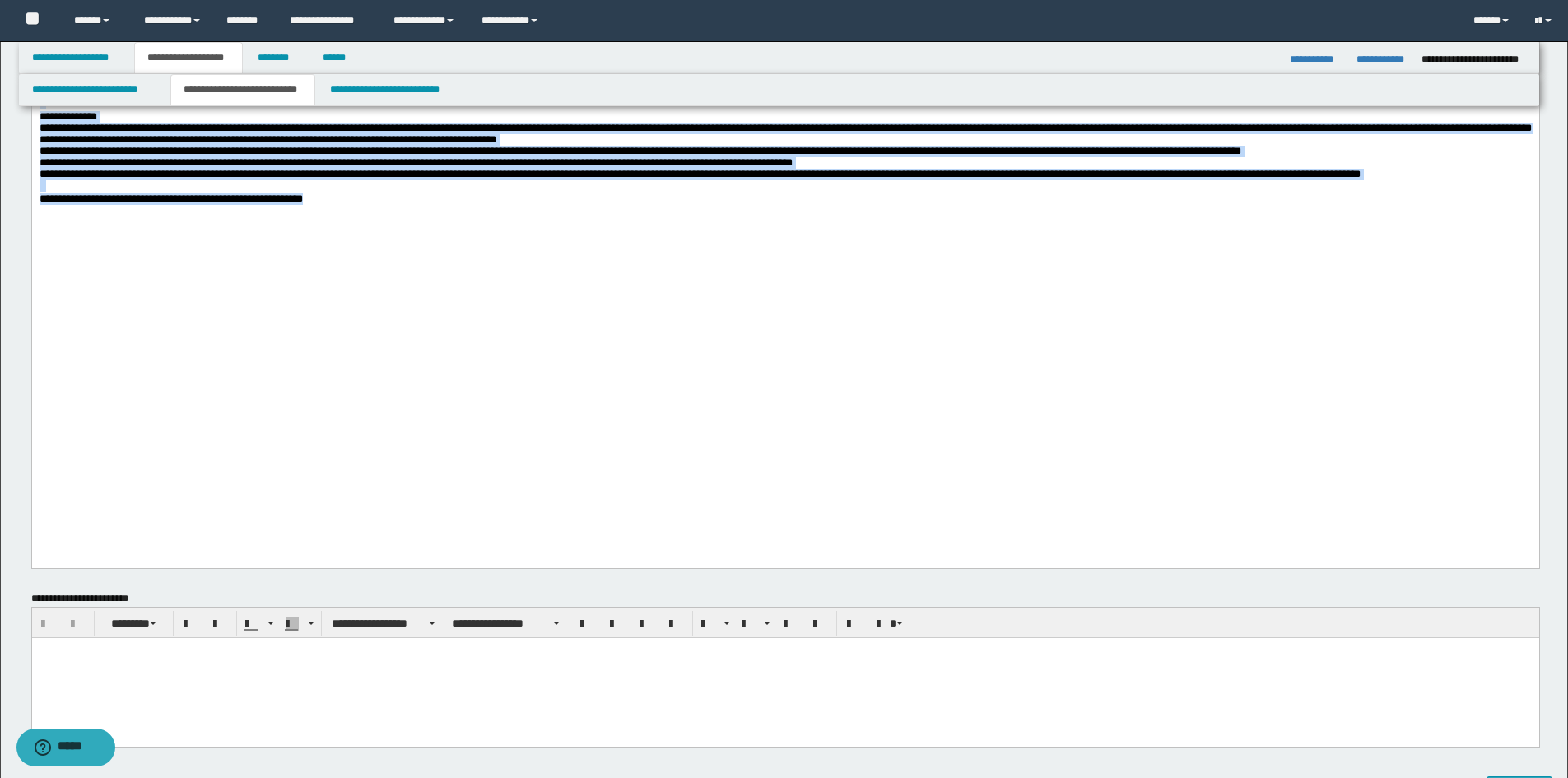 click on "**********" at bounding box center [784, 199] 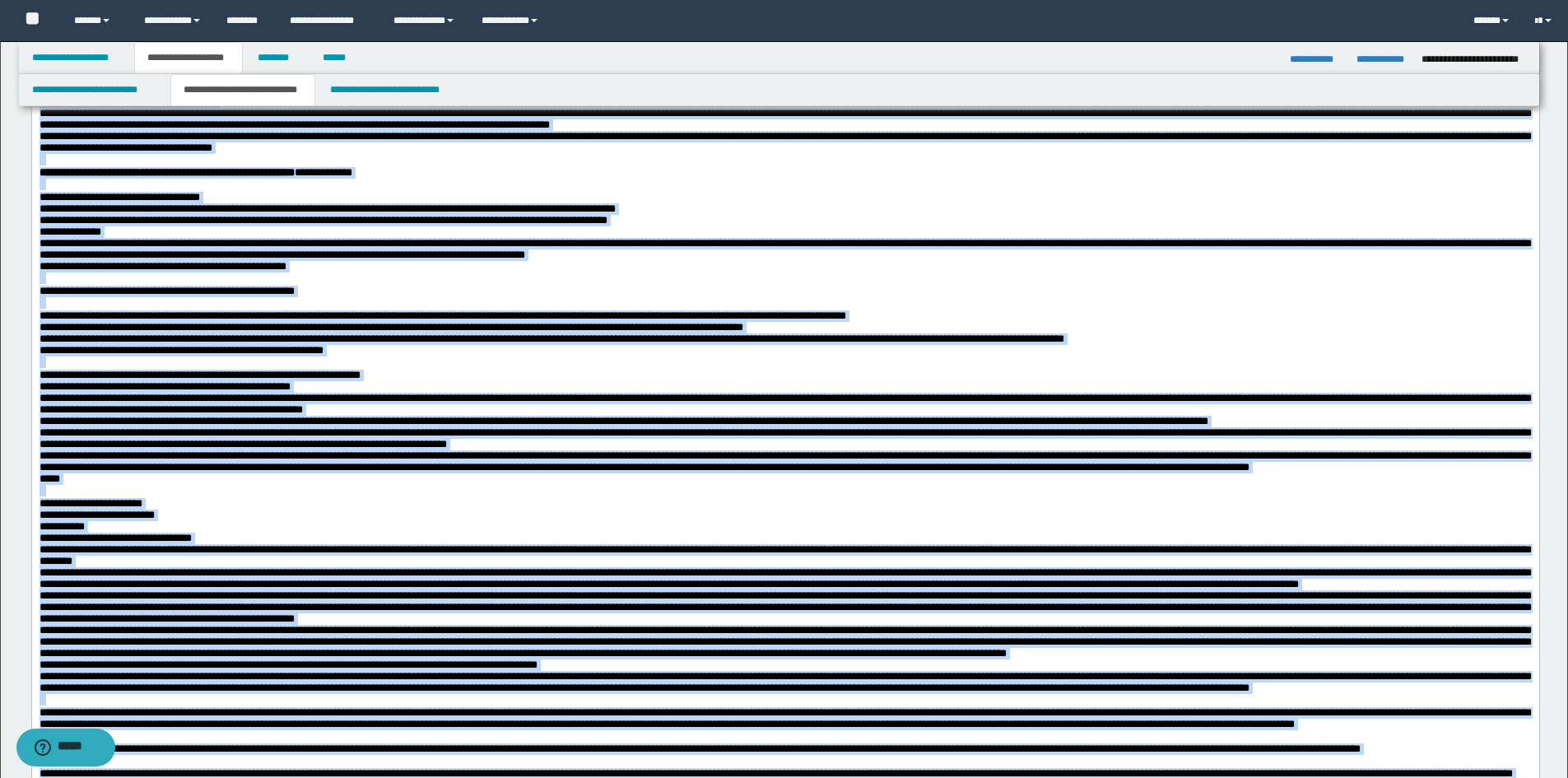 scroll, scrollTop: 47, scrollLeft: 0, axis: vertical 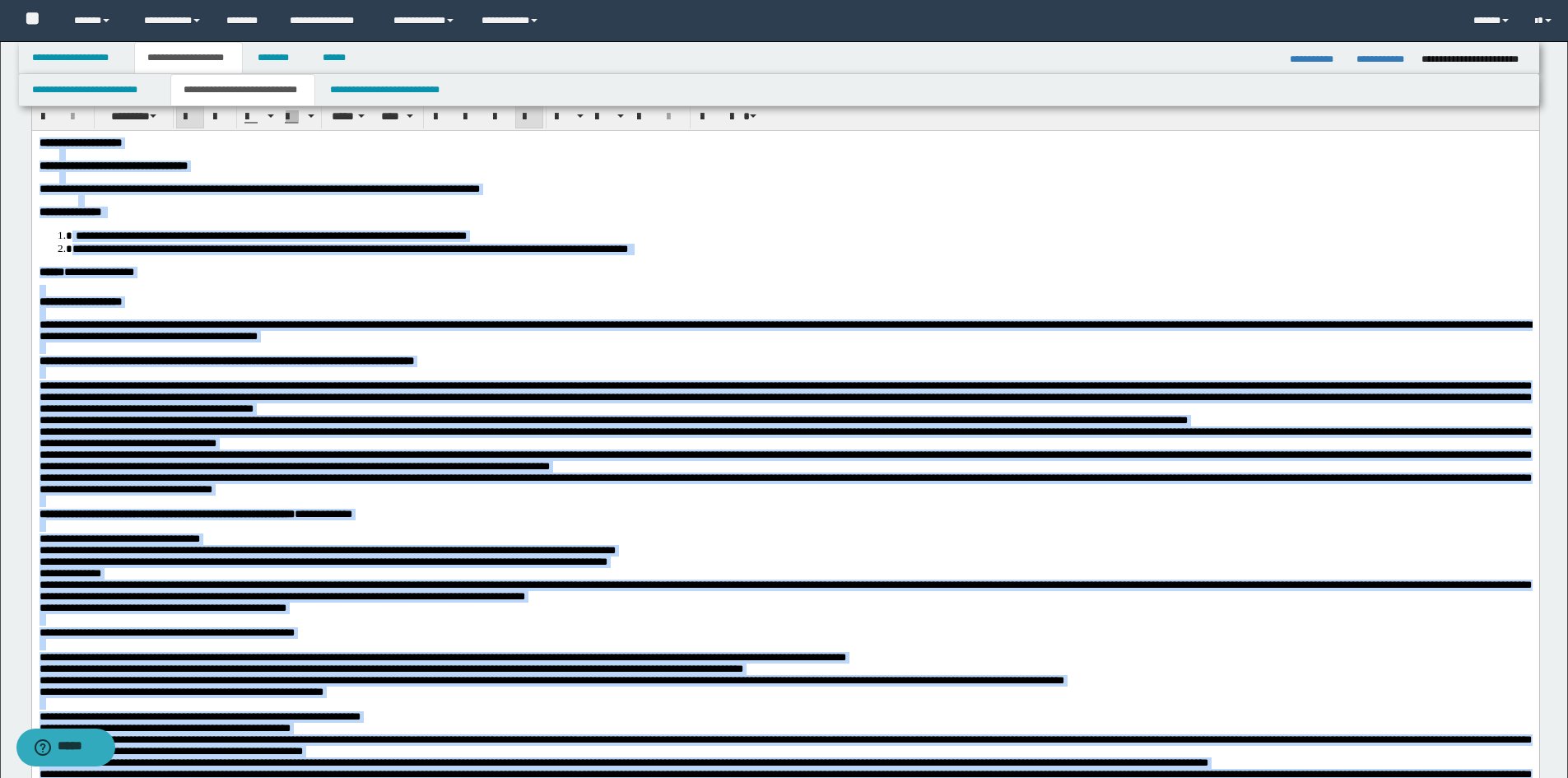 drag, startPoint x: 412, startPoint y: 1754, endPoint x: 52, endPoint y: 246, distance: 1550.3754 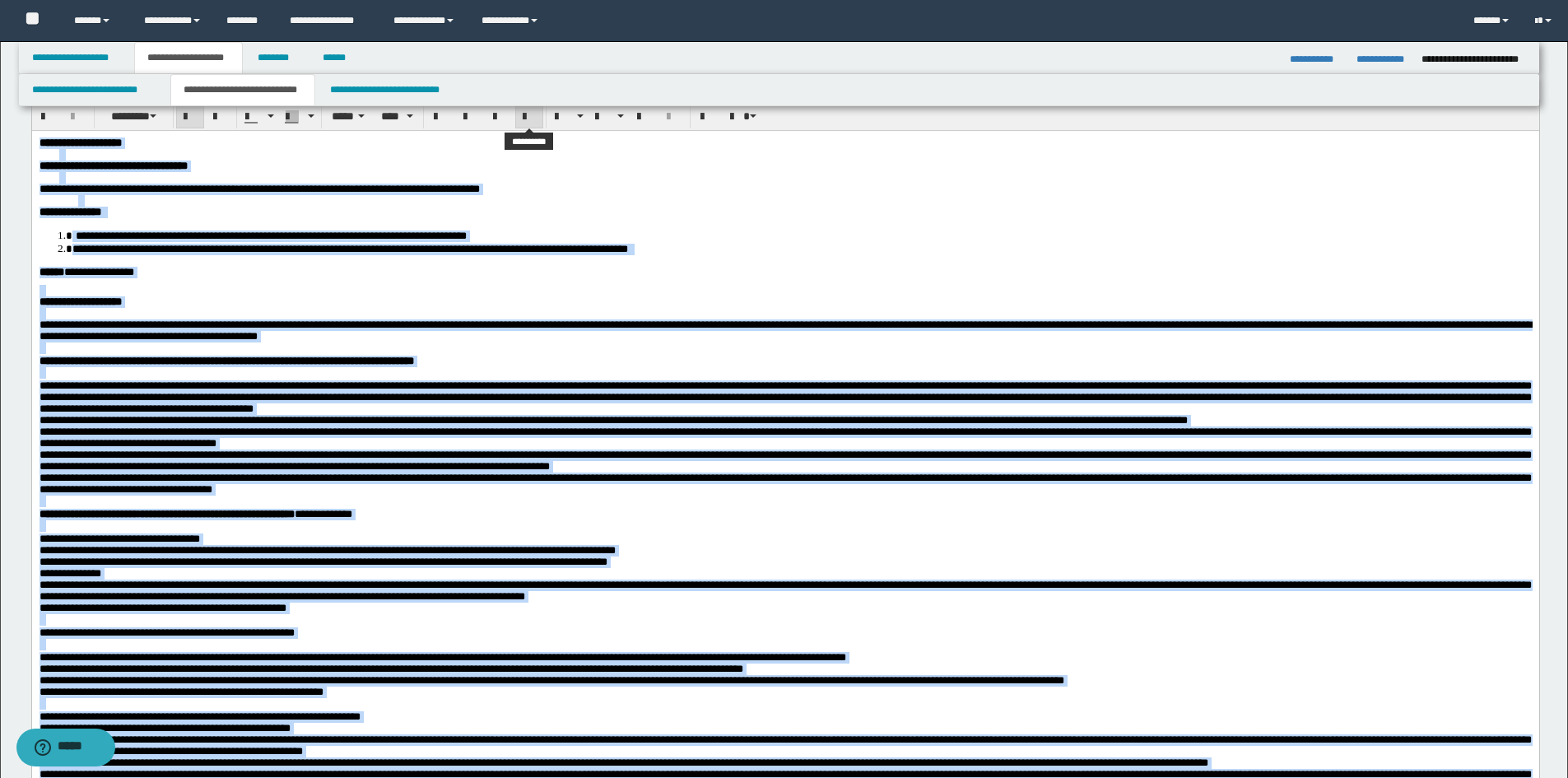 click at bounding box center [529, 117] 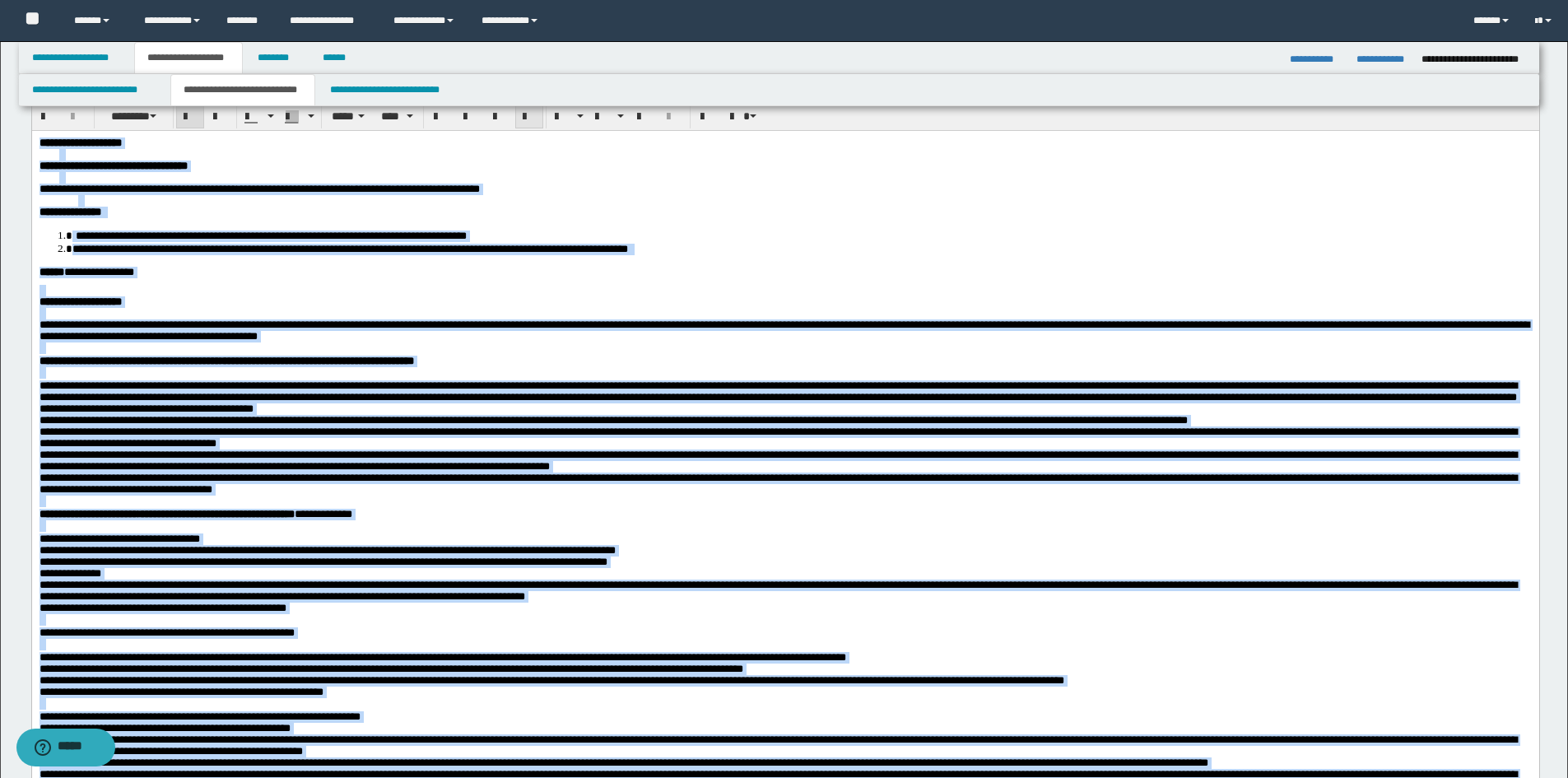 click at bounding box center (529, 117) 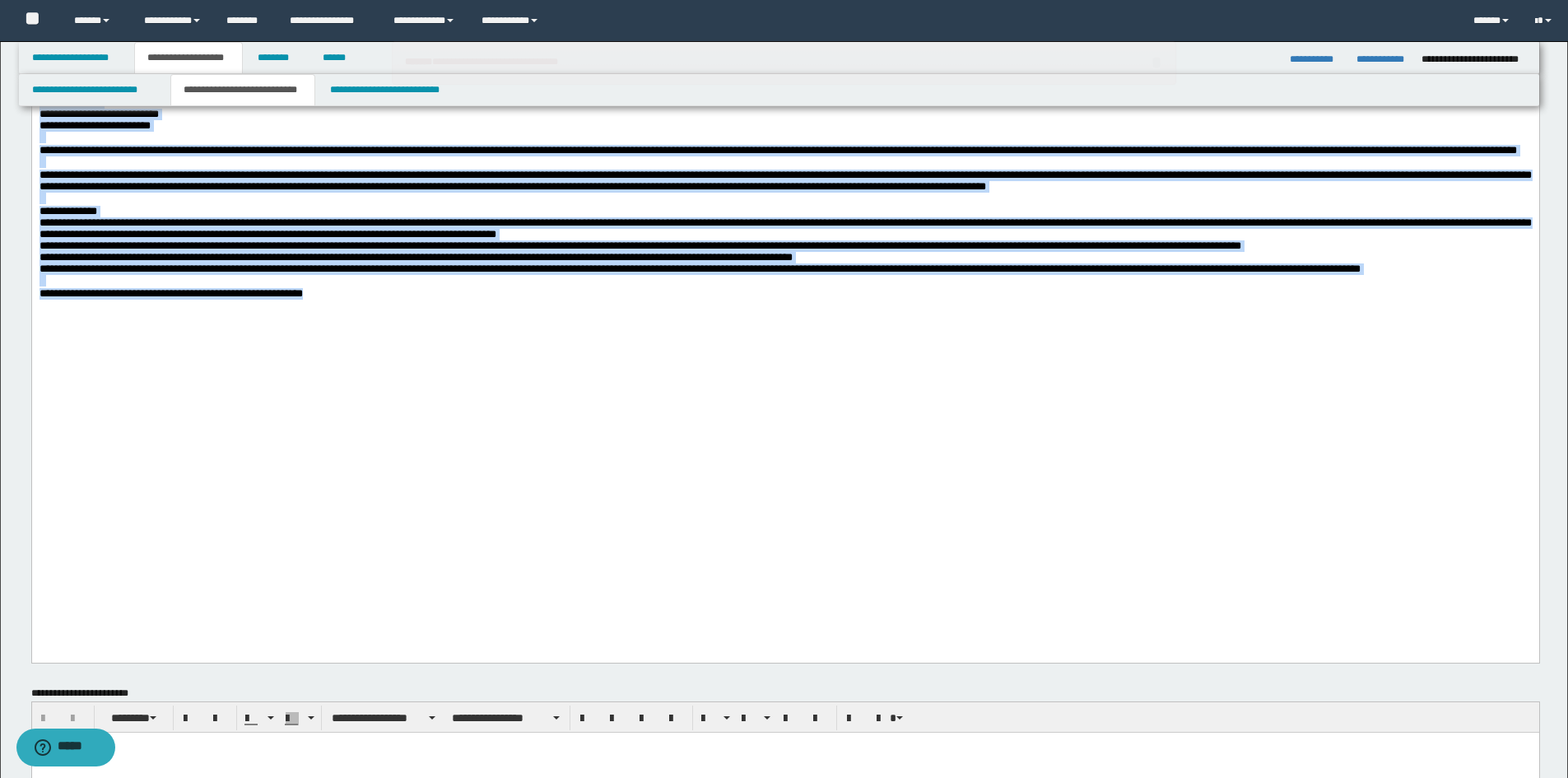 scroll, scrollTop: 1447, scrollLeft: 0, axis: vertical 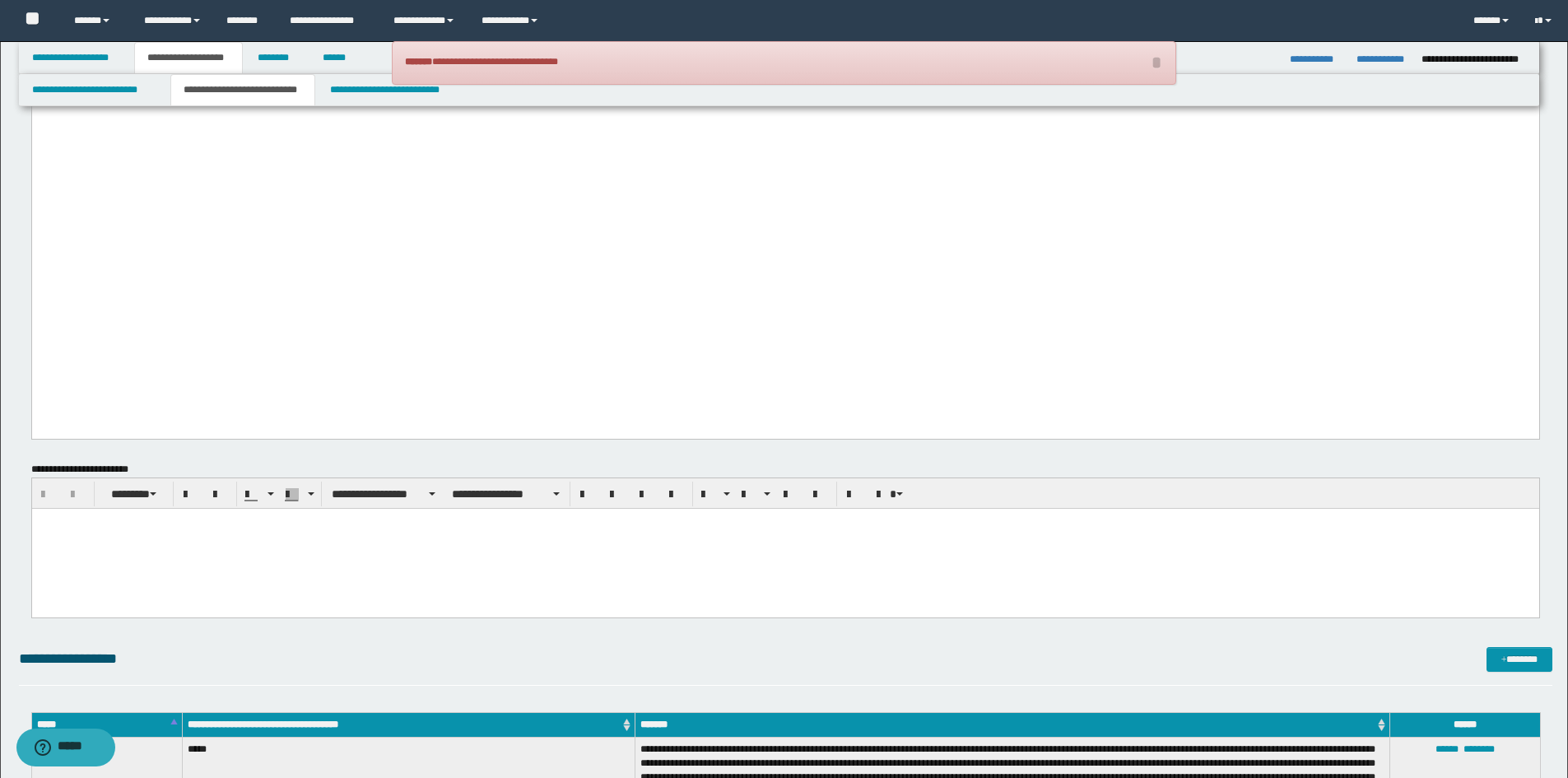 click on "**********" at bounding box center (784, -573) 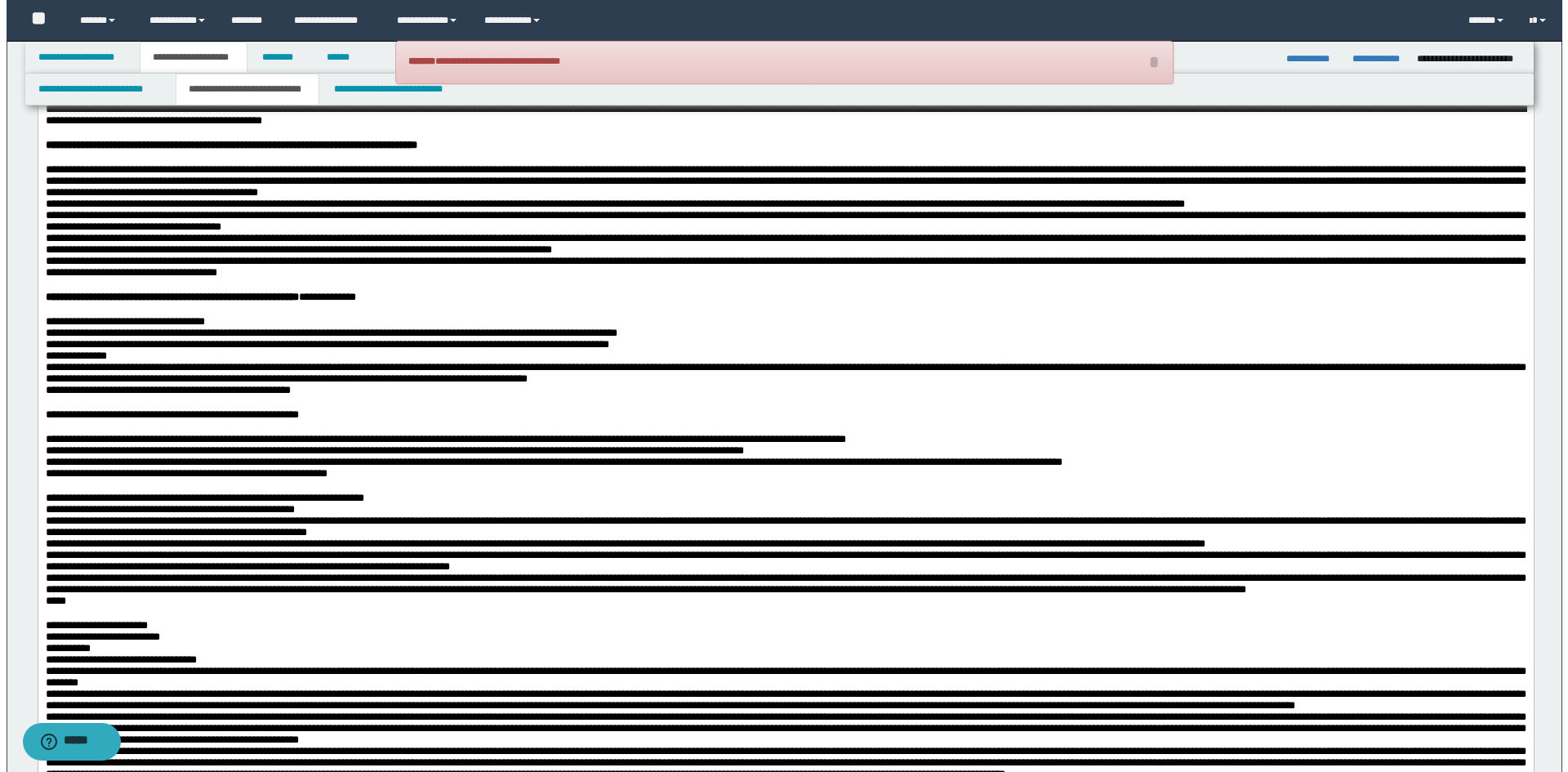 scroll, scrollTop: 0, scrollLeft: 0, axis: both 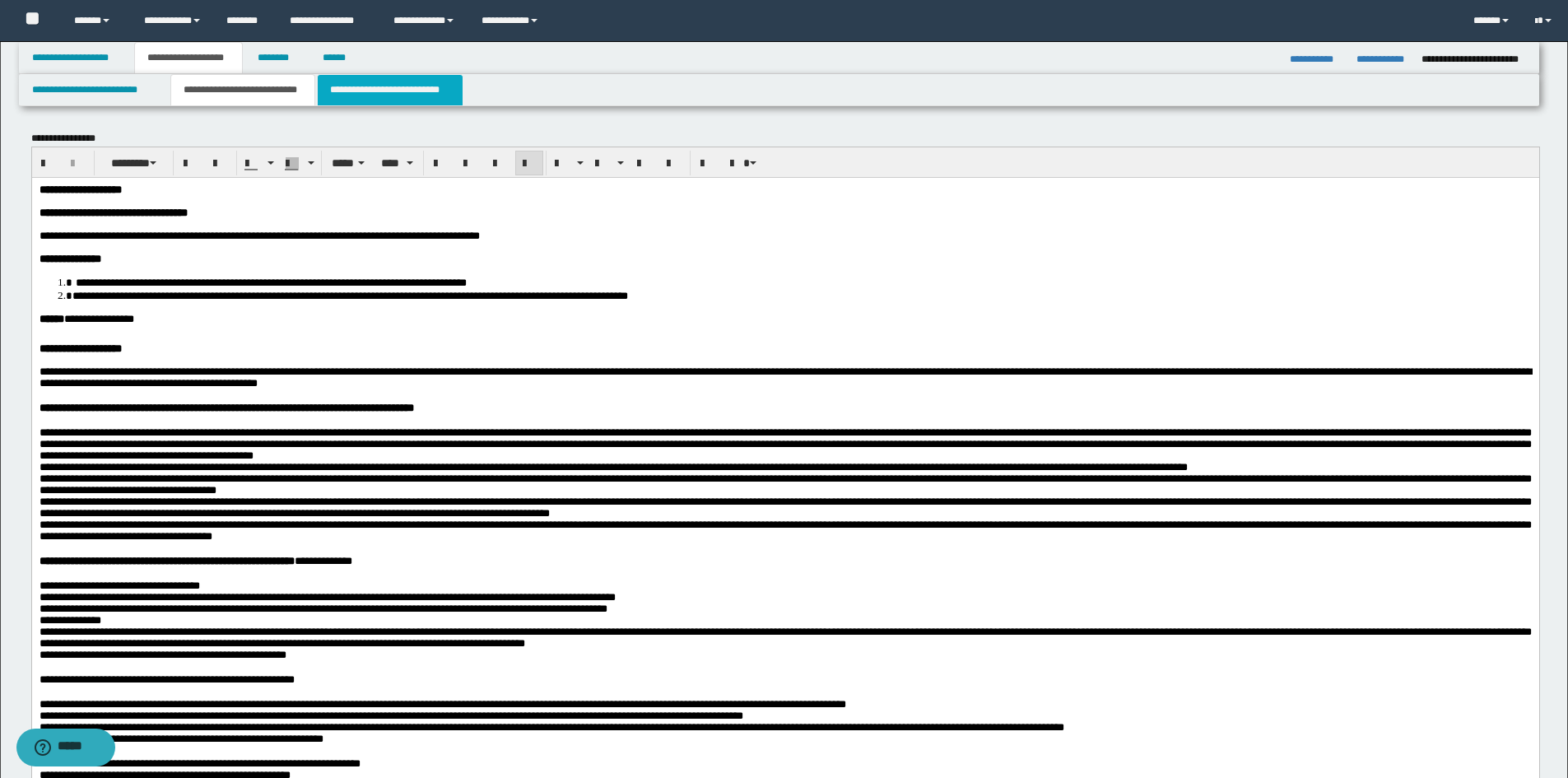 click on "**********" at bounding box center (390, 90) 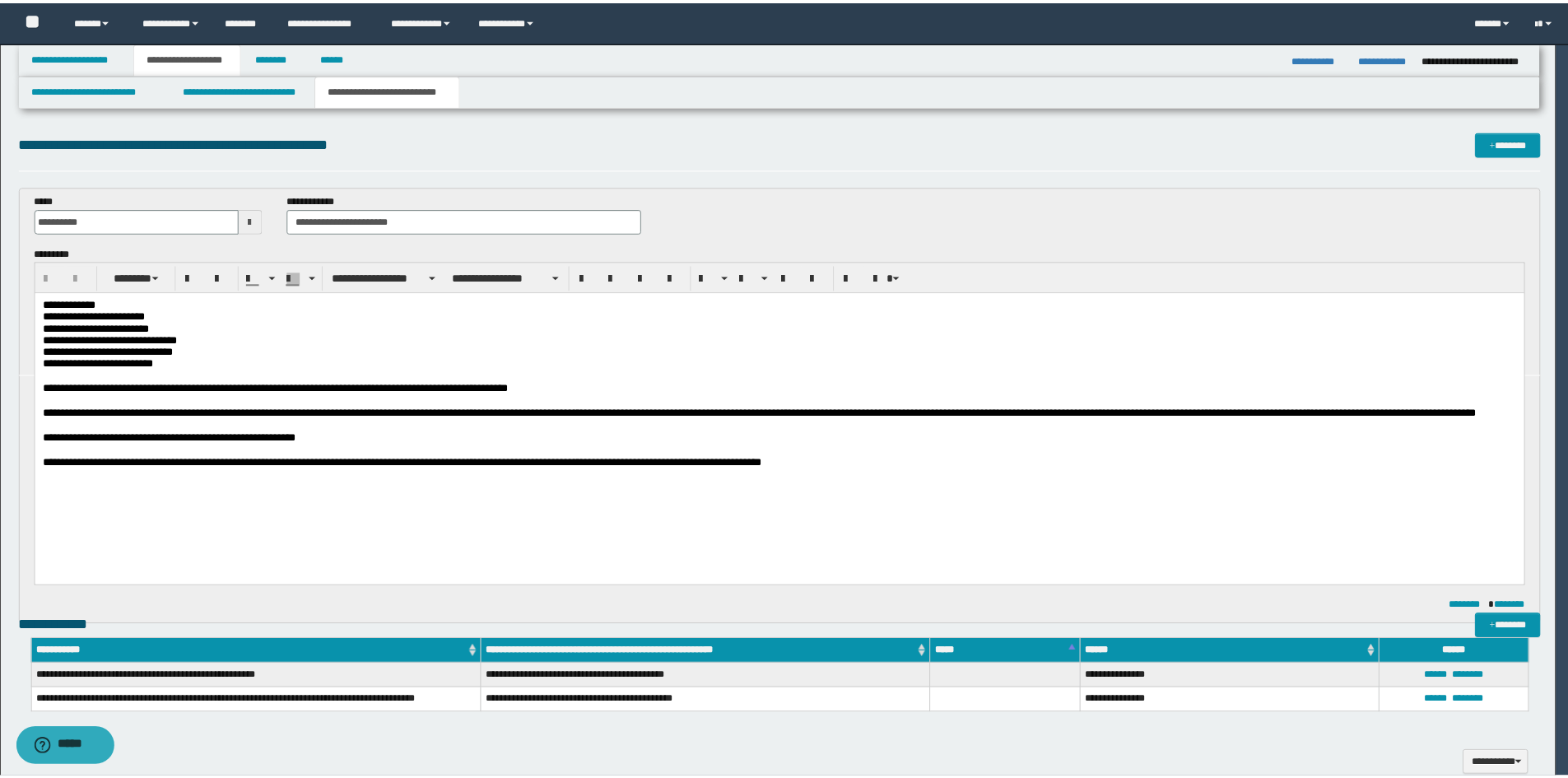 scroll, scrollTop: 0, scrollLeft: 0, axis: both 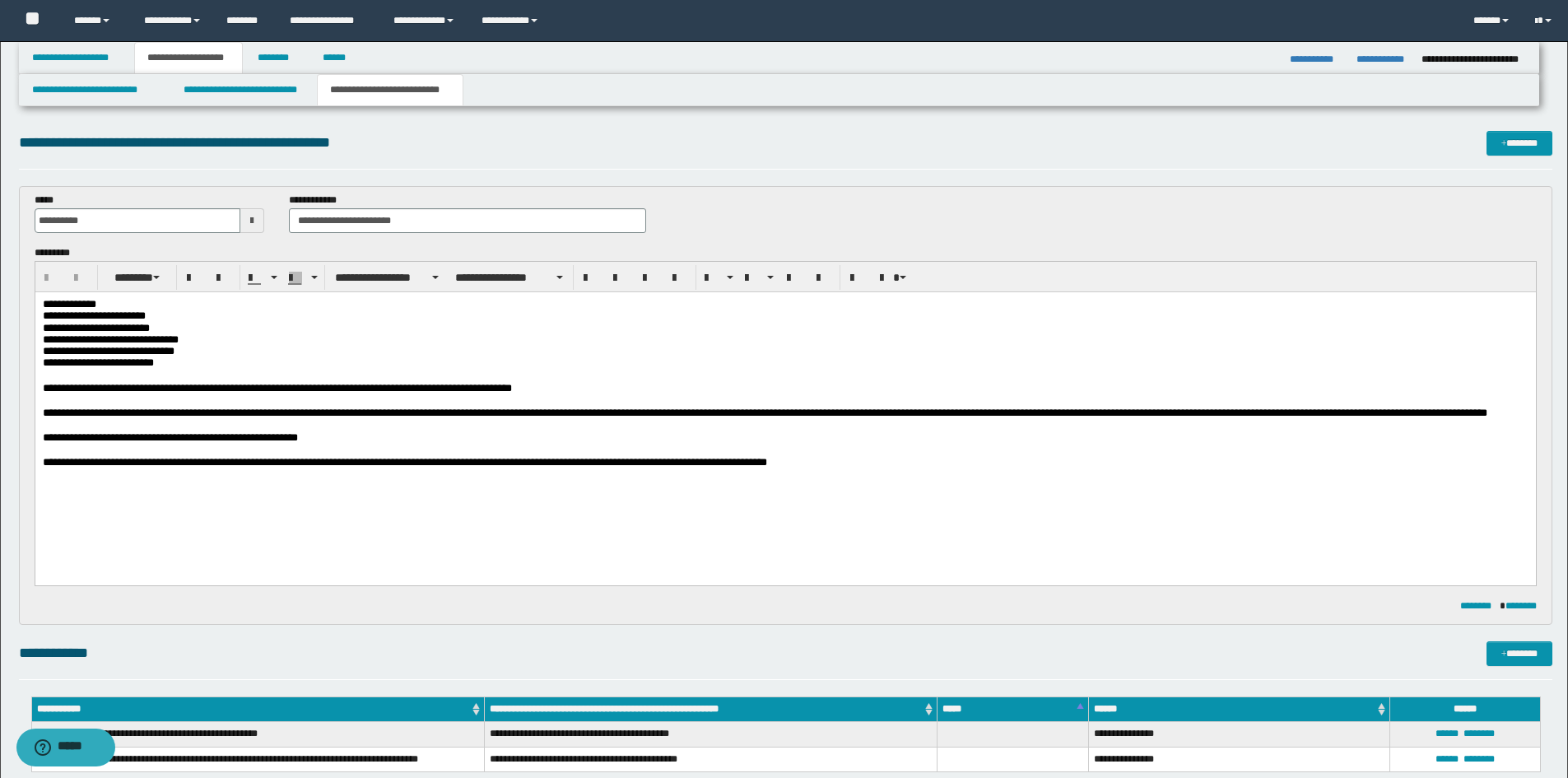 click on "**********" at bounding box center (784, 404) 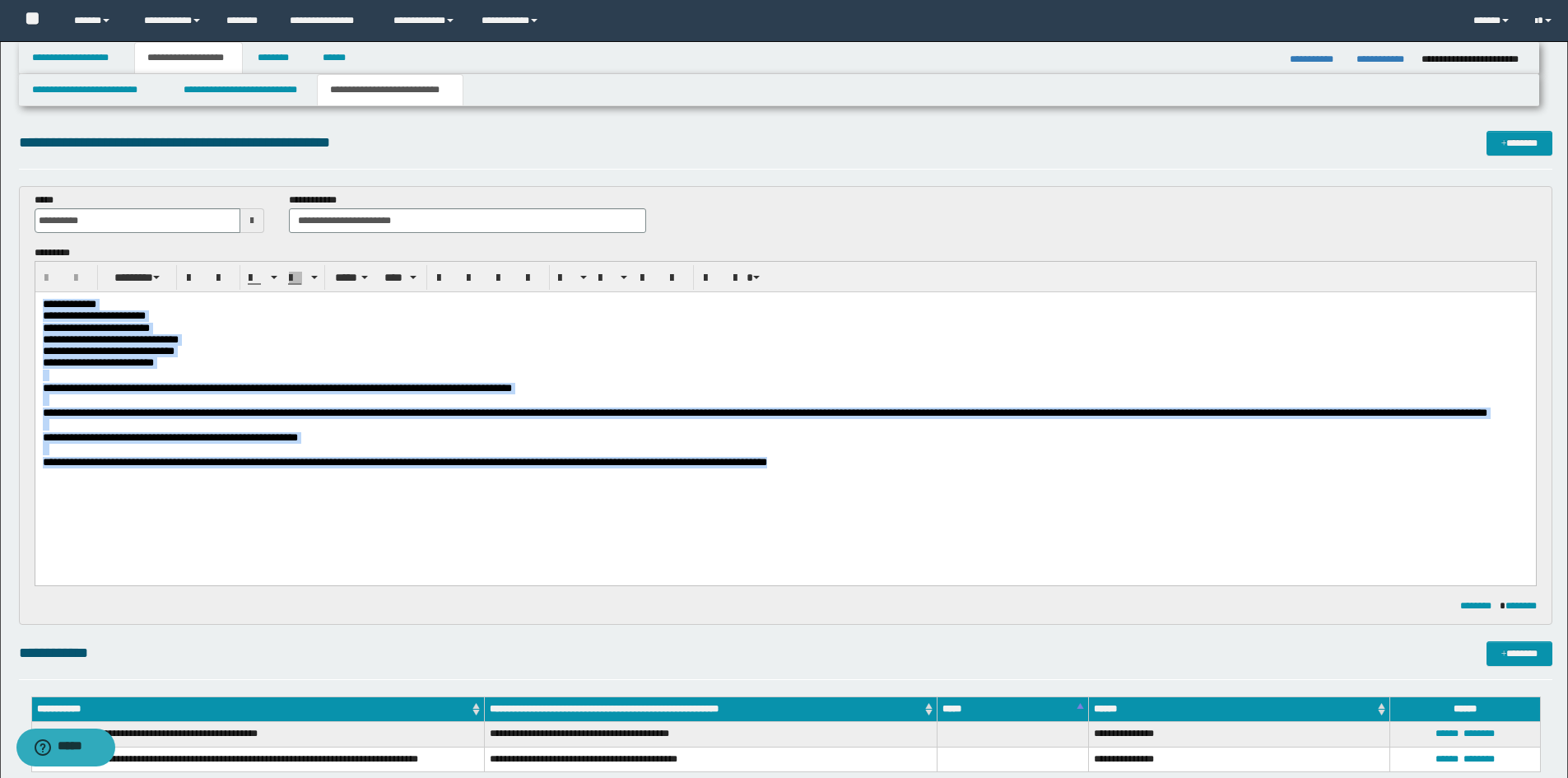 drag, startPoint x: 911, startPoint y: 494, endPoint x: 351, endPoint y: 328, distance: 584.0856 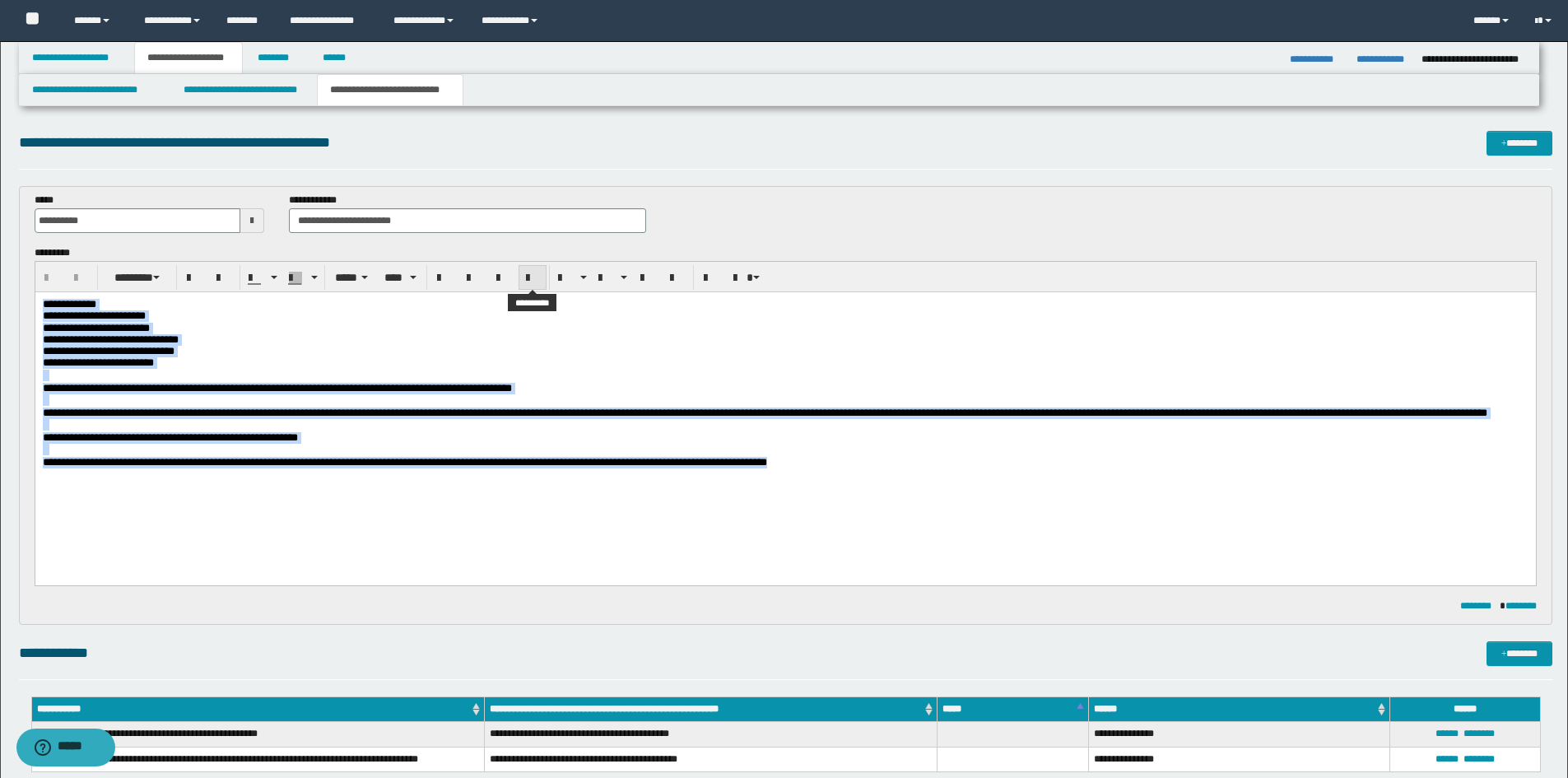 click at bounding box center [533, 278] 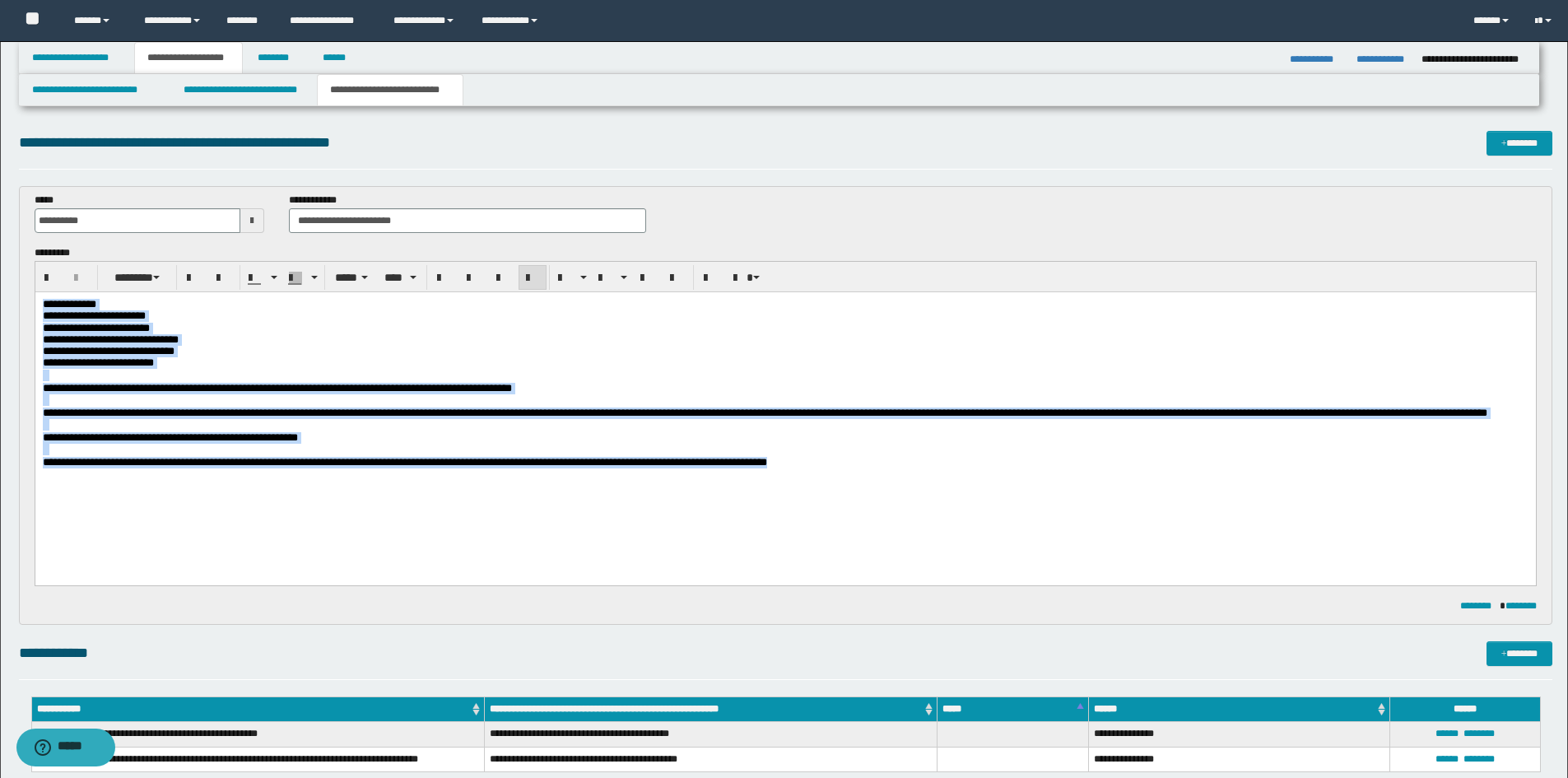drag, startPoint x: 395, startPoint y: 533, endPoint x: 553, endPoint y: 525, distance: 158.2024 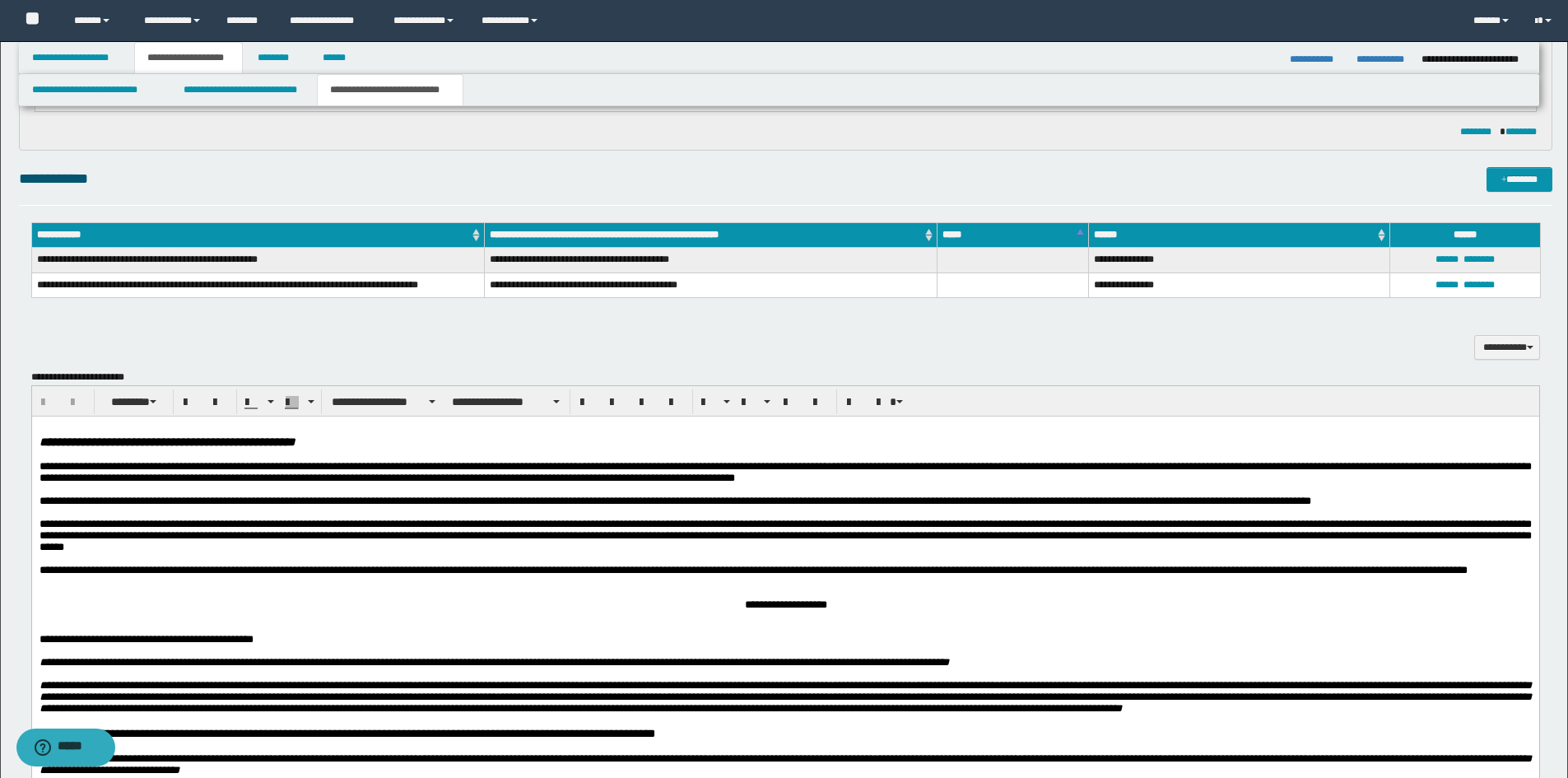 scroll, scrollTop: 494, scrollLeft: 0, axis: vertical 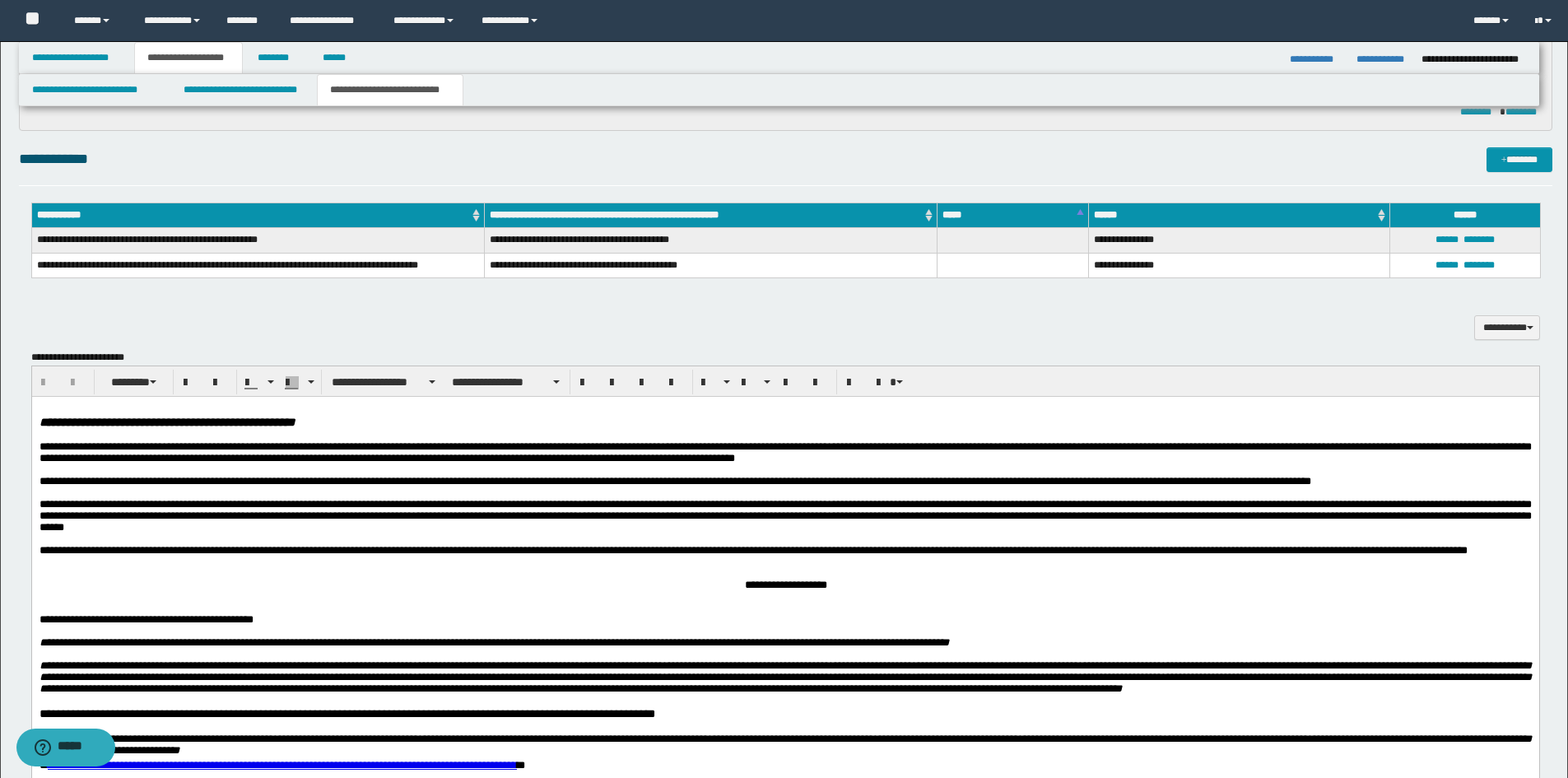 click on "**********" at bounding box center (166, 422) 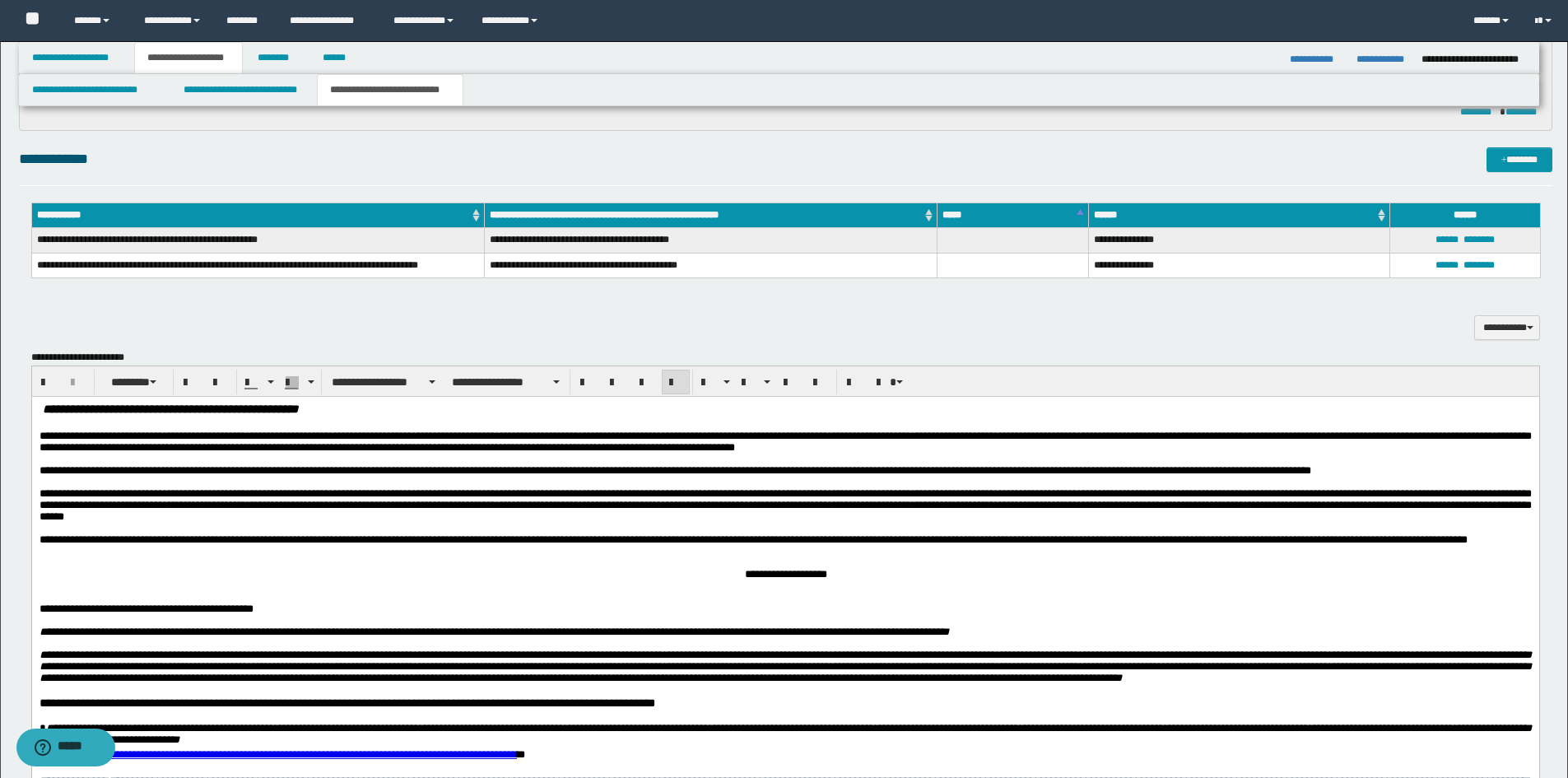 type 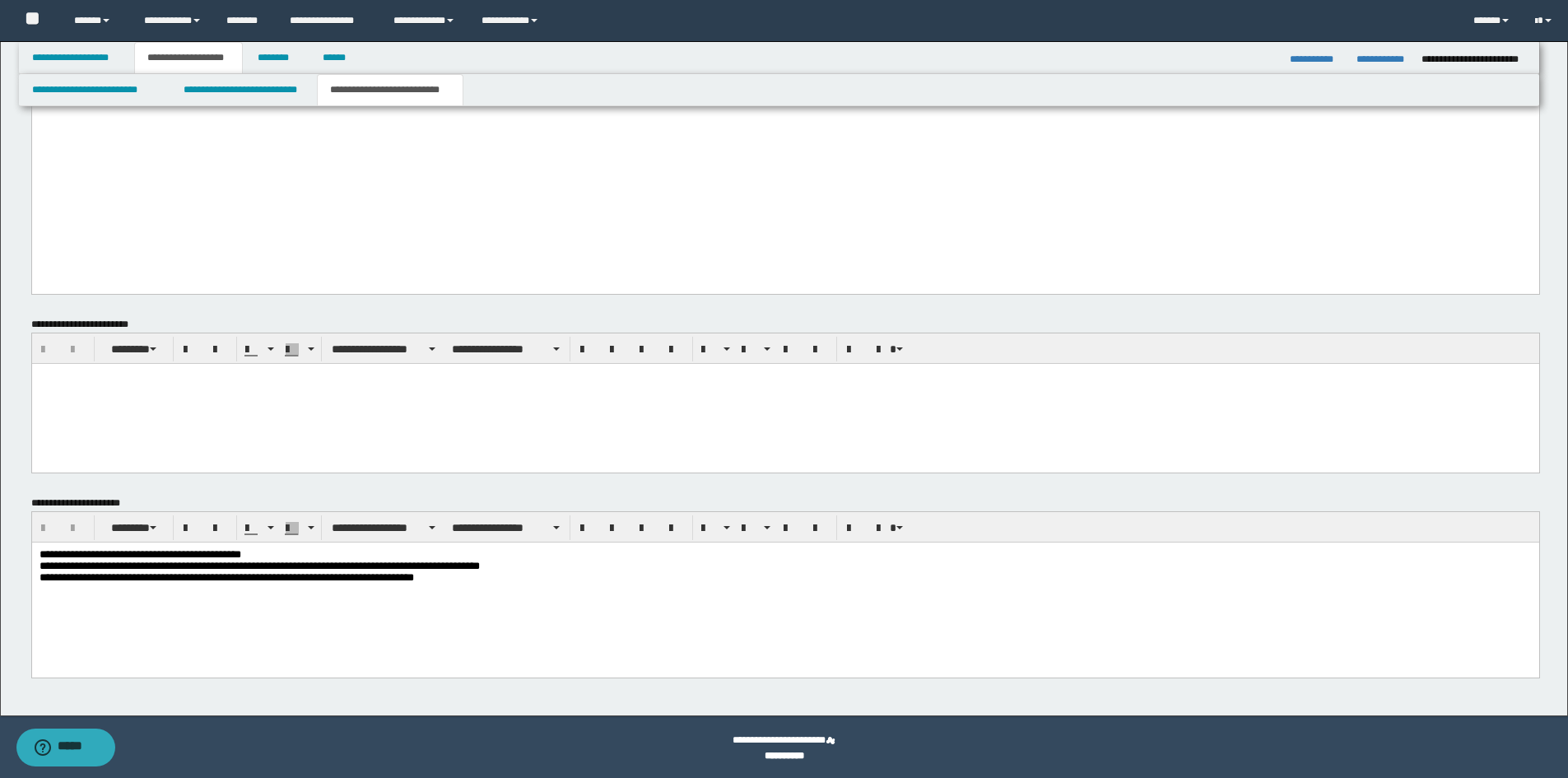 scroll, scrollTop: 1409, scrollLeft: 0, axis: vertical 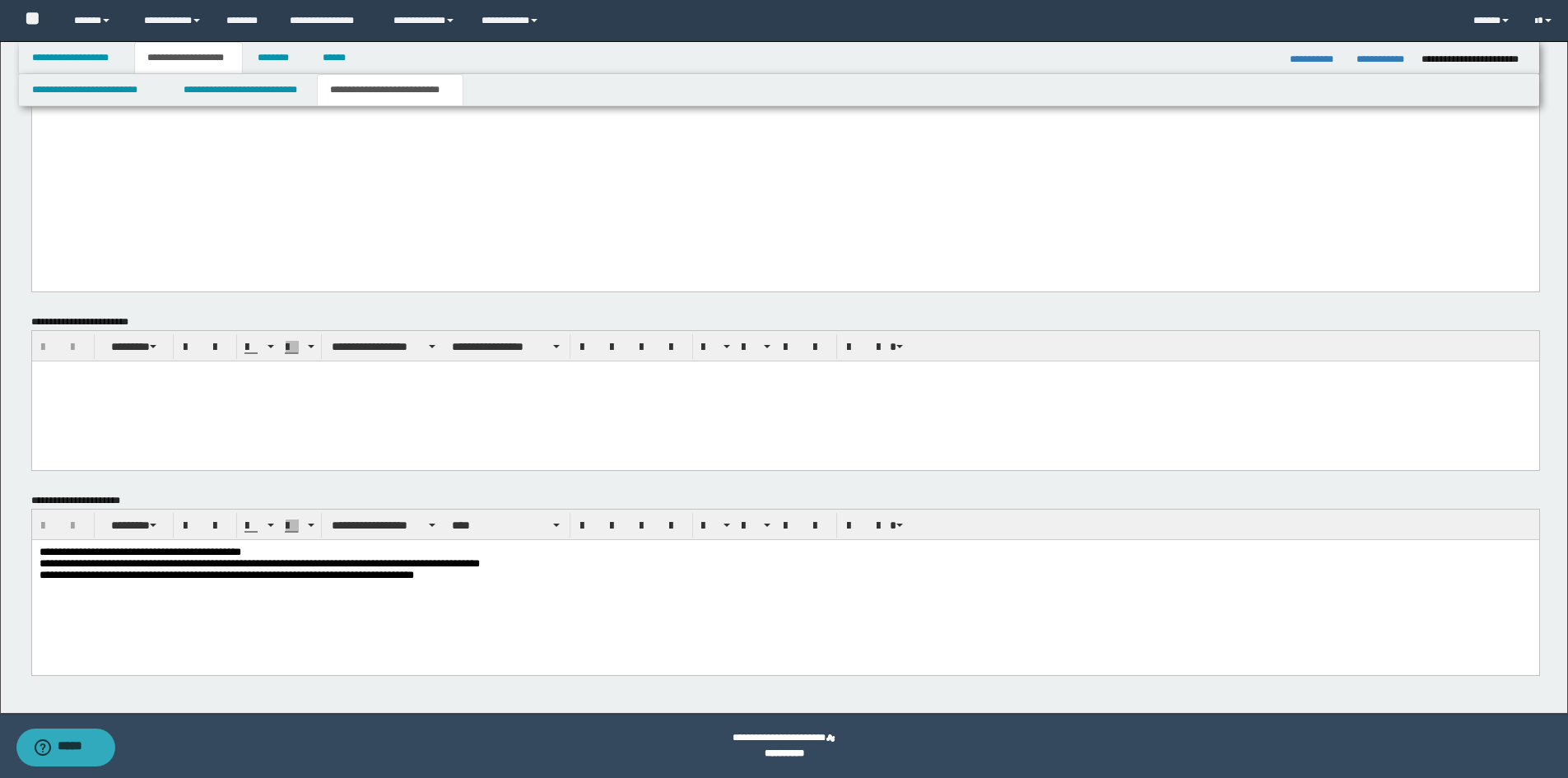 click on "**********" at bounding box center [784, 584] 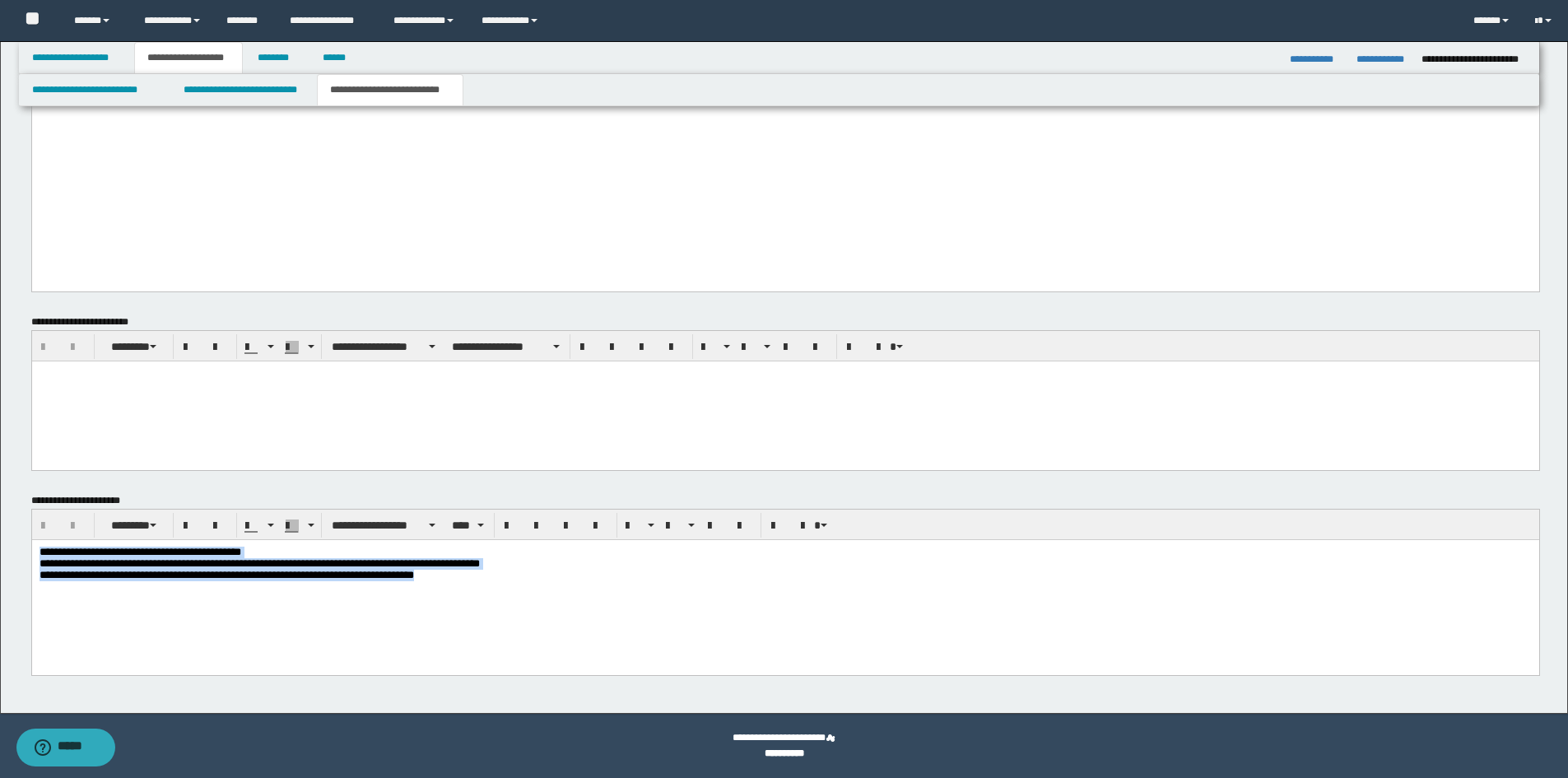 drag, startPoint x: 652, startPoint y: 608, endPoint x: -1, endPoint y: 527, distance: 658.0046 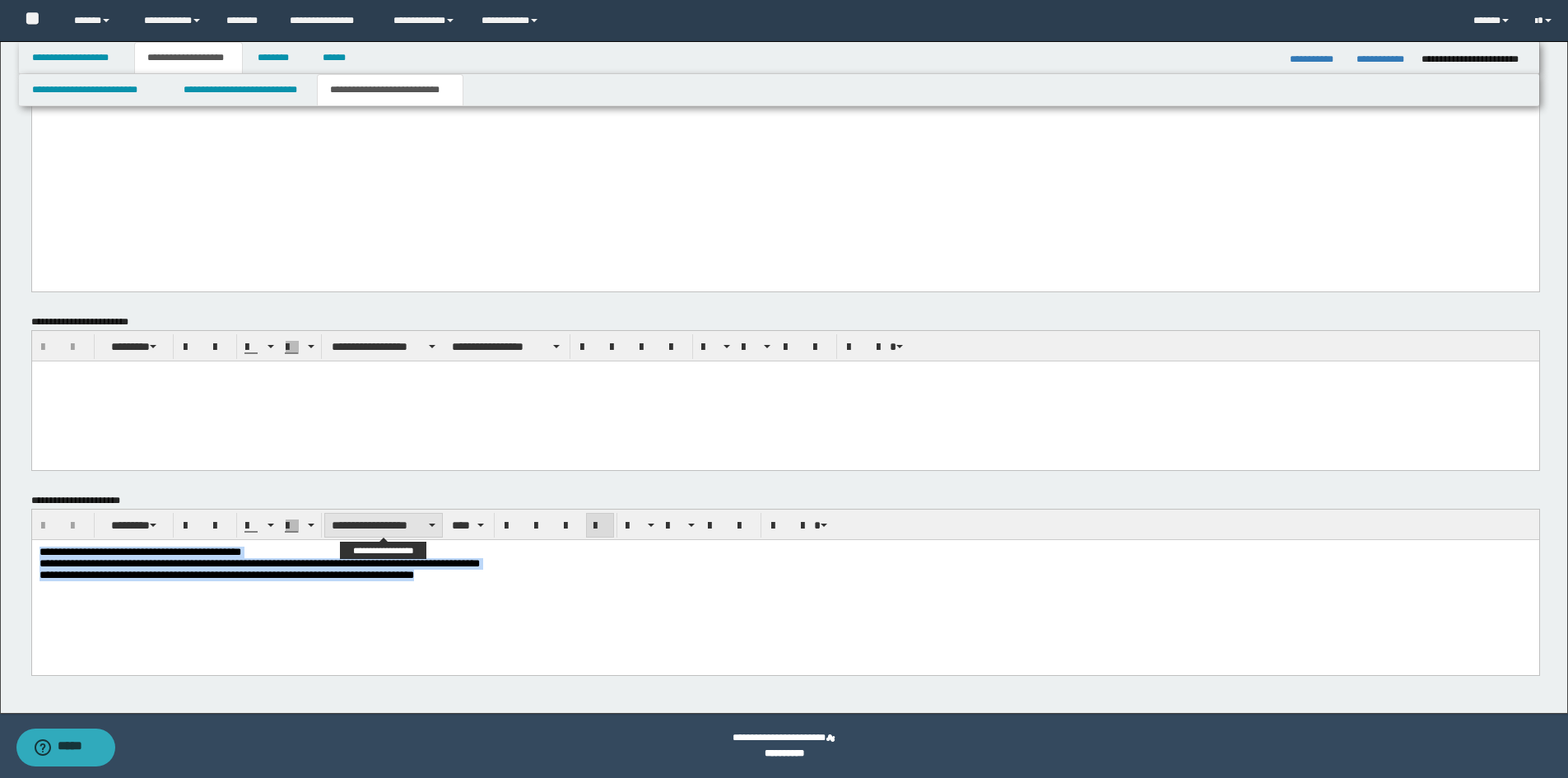 click on "**********" at bounding box center (384, 525) 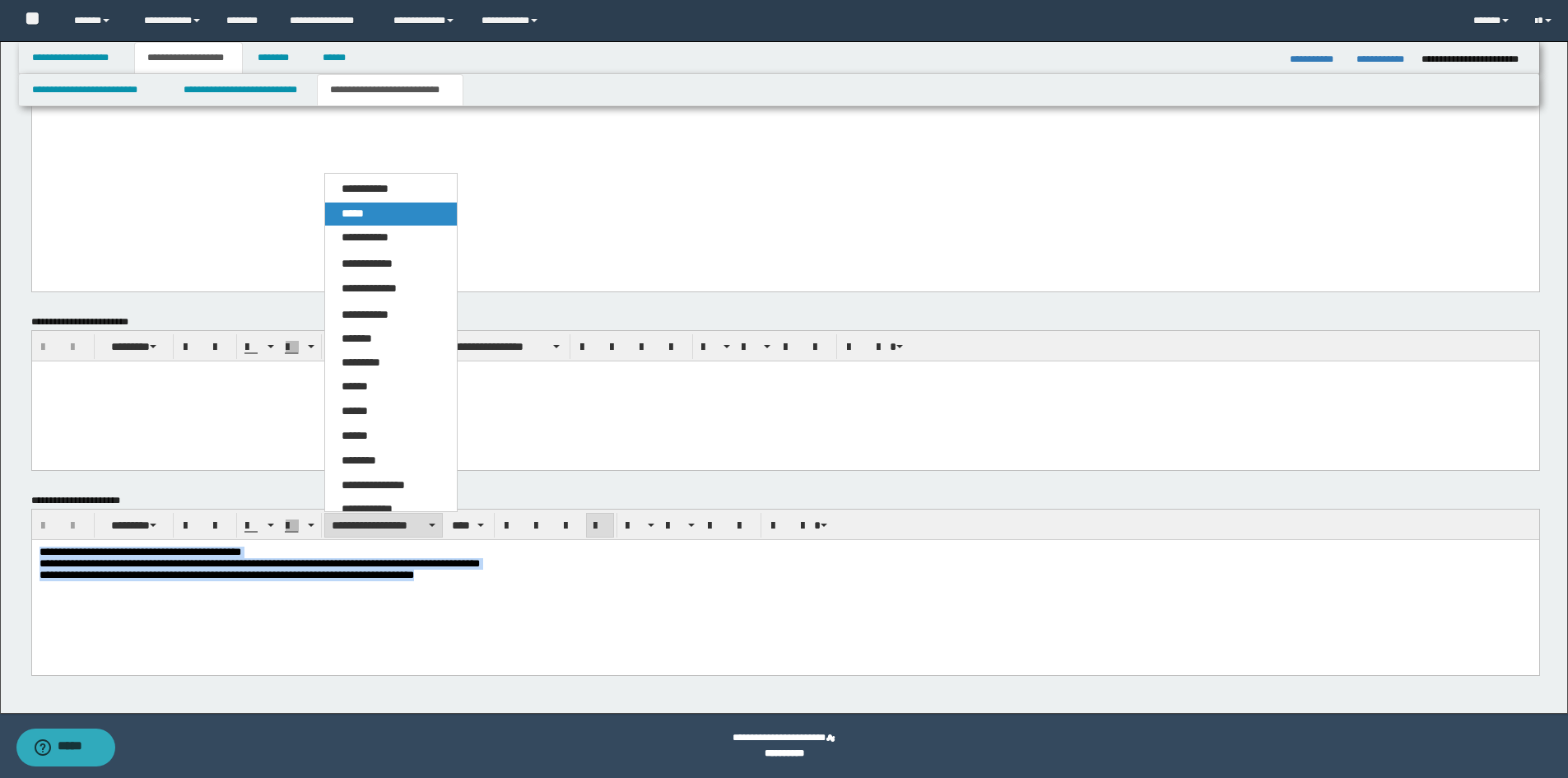 click on "*****" at bounding box center [391, 214] 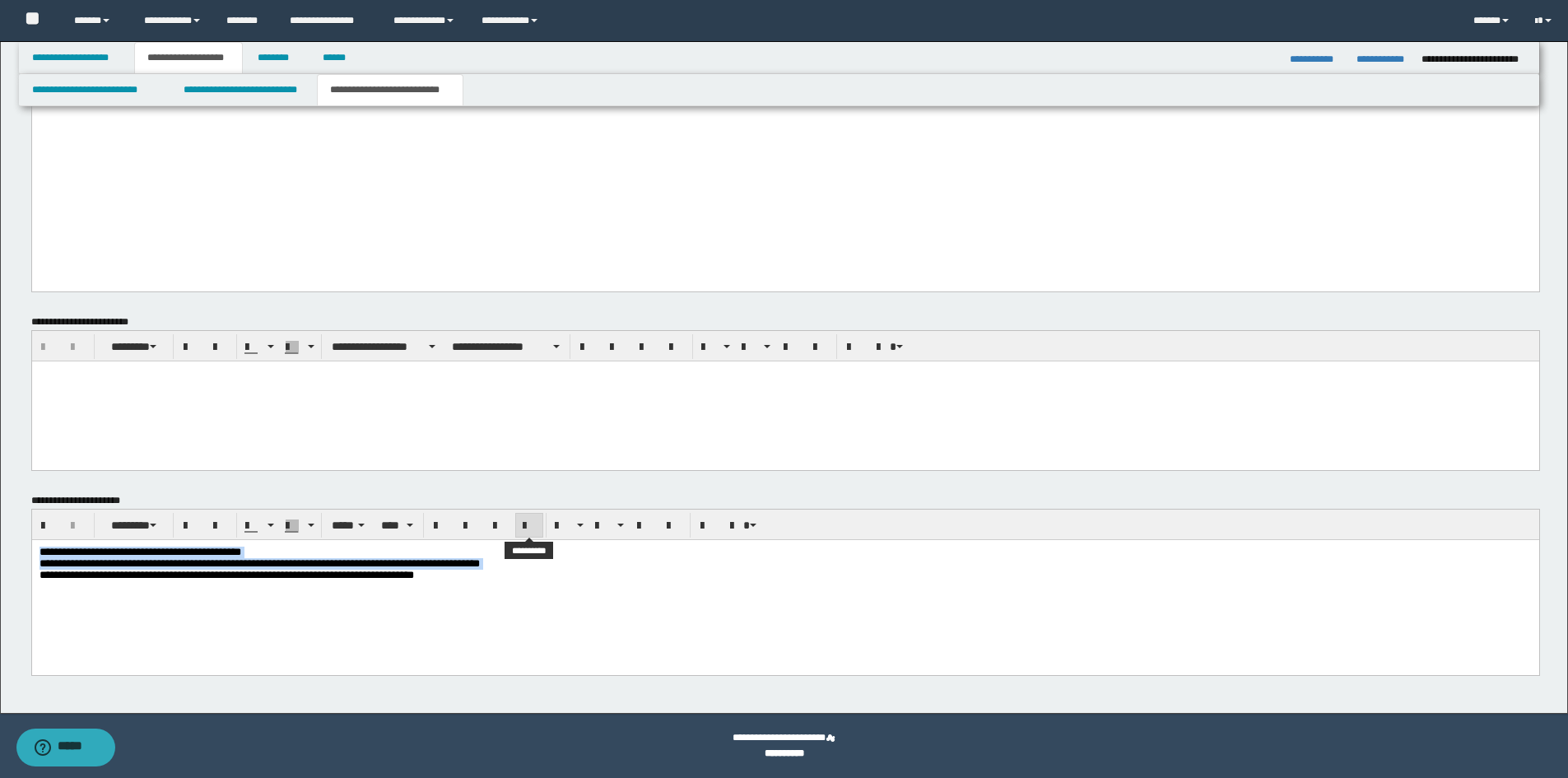 click at bounding box center (529, 526) 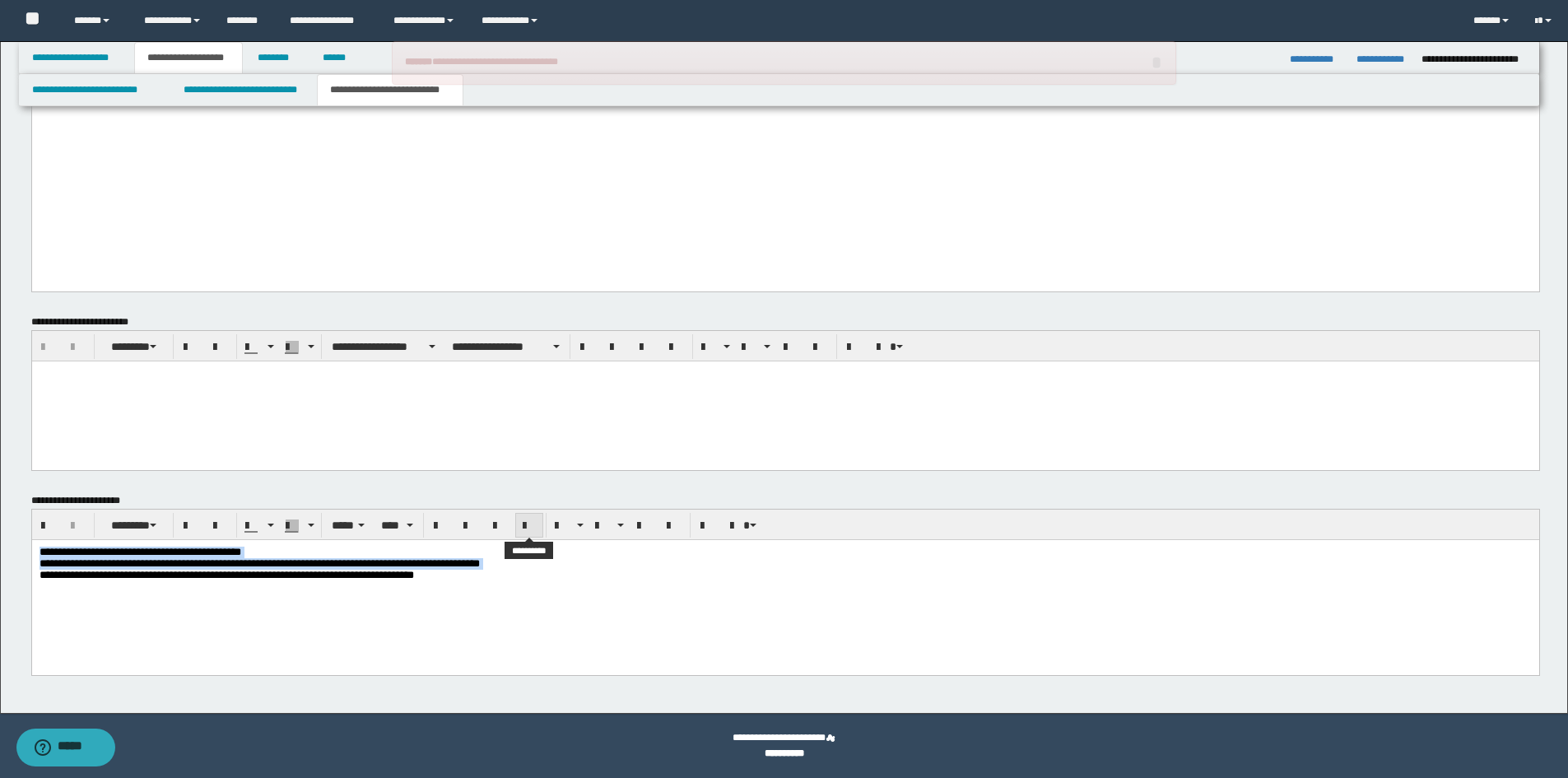 click at bounding box center (529, 526) 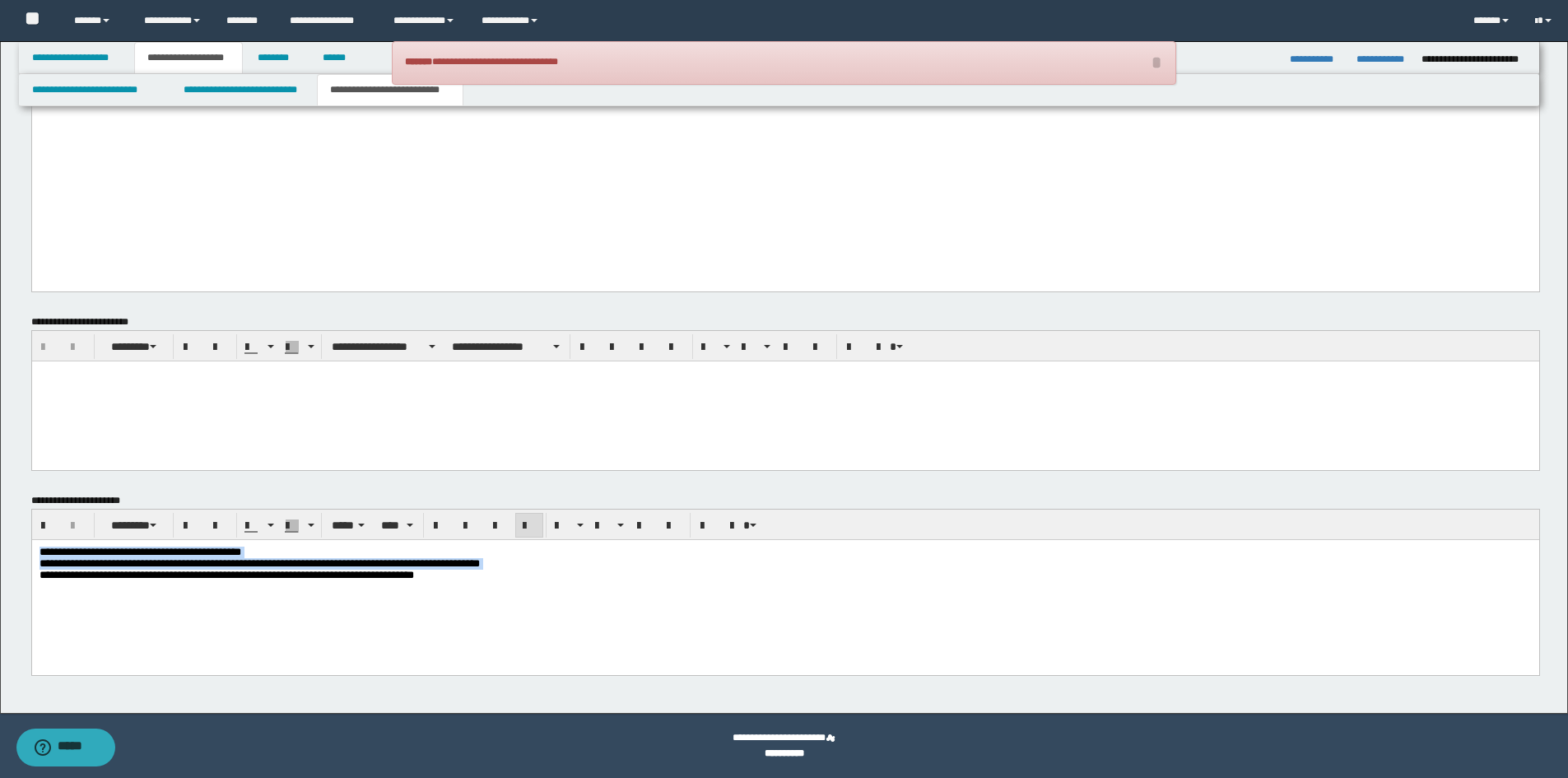 click on "**********" at bounding box center [784, 584] 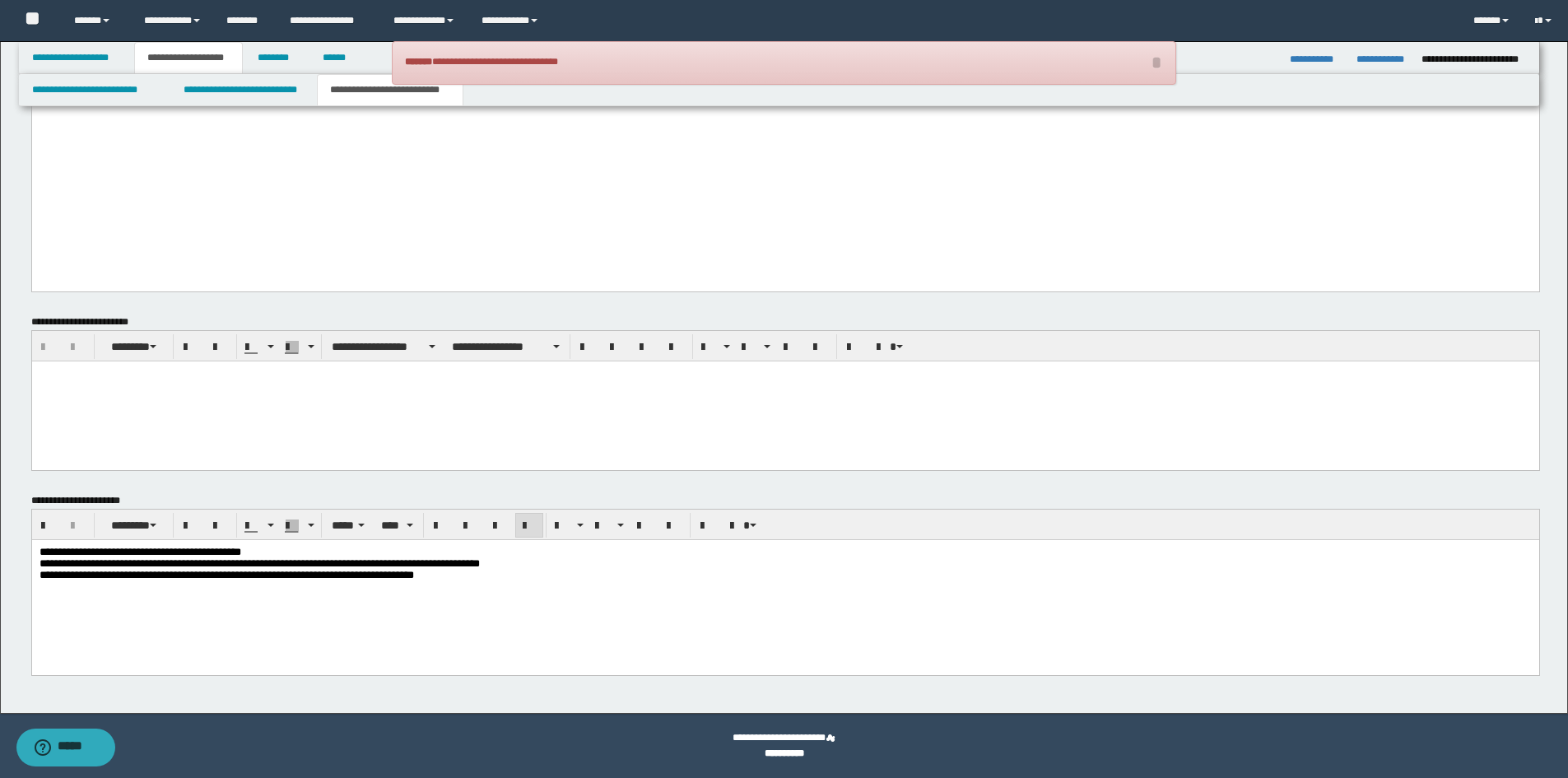scroll, scrollTop: 1162, scrollLeft: 0, axis: vertical 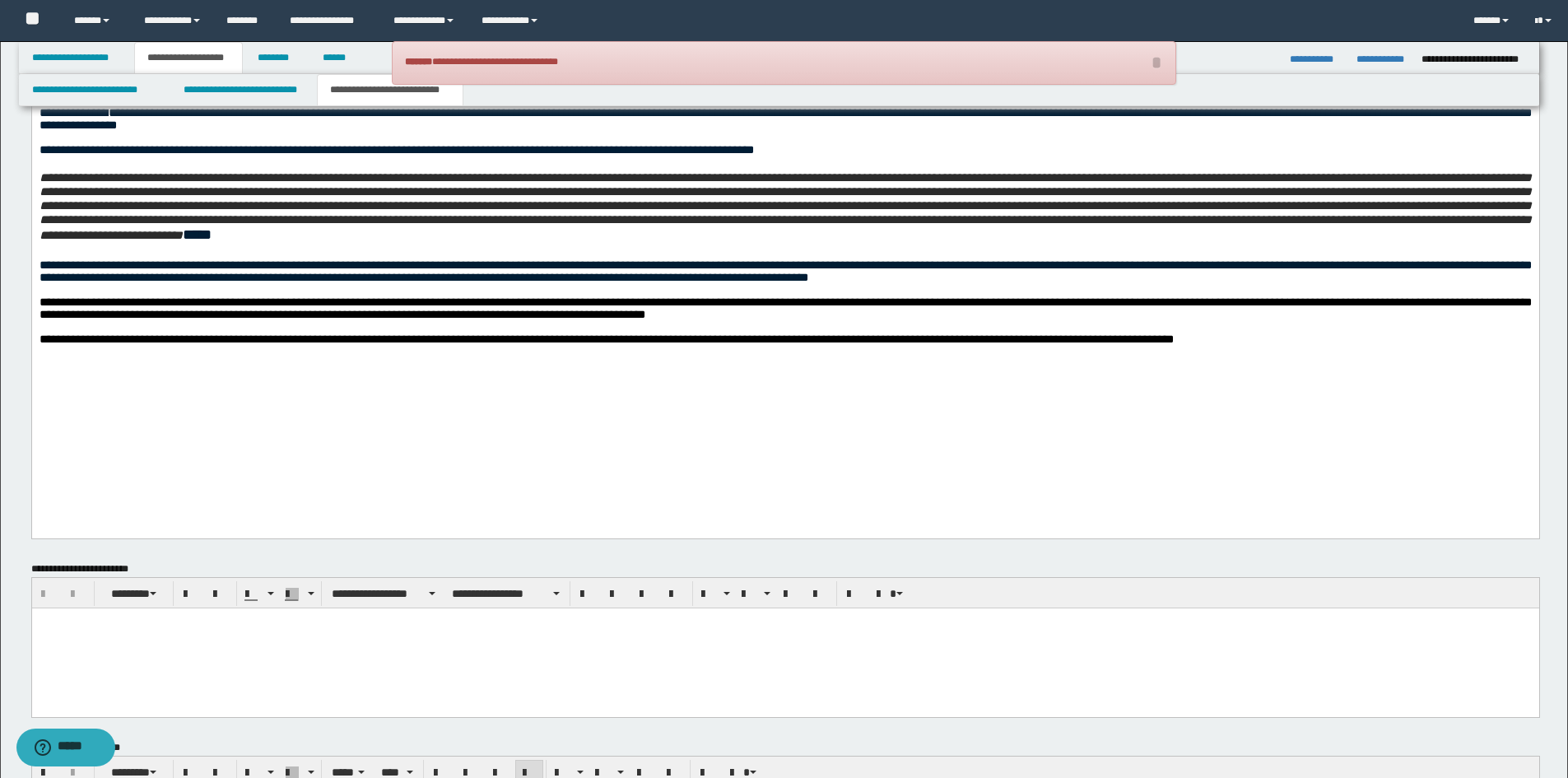 click on "**********" at bounding box center (784, 74) 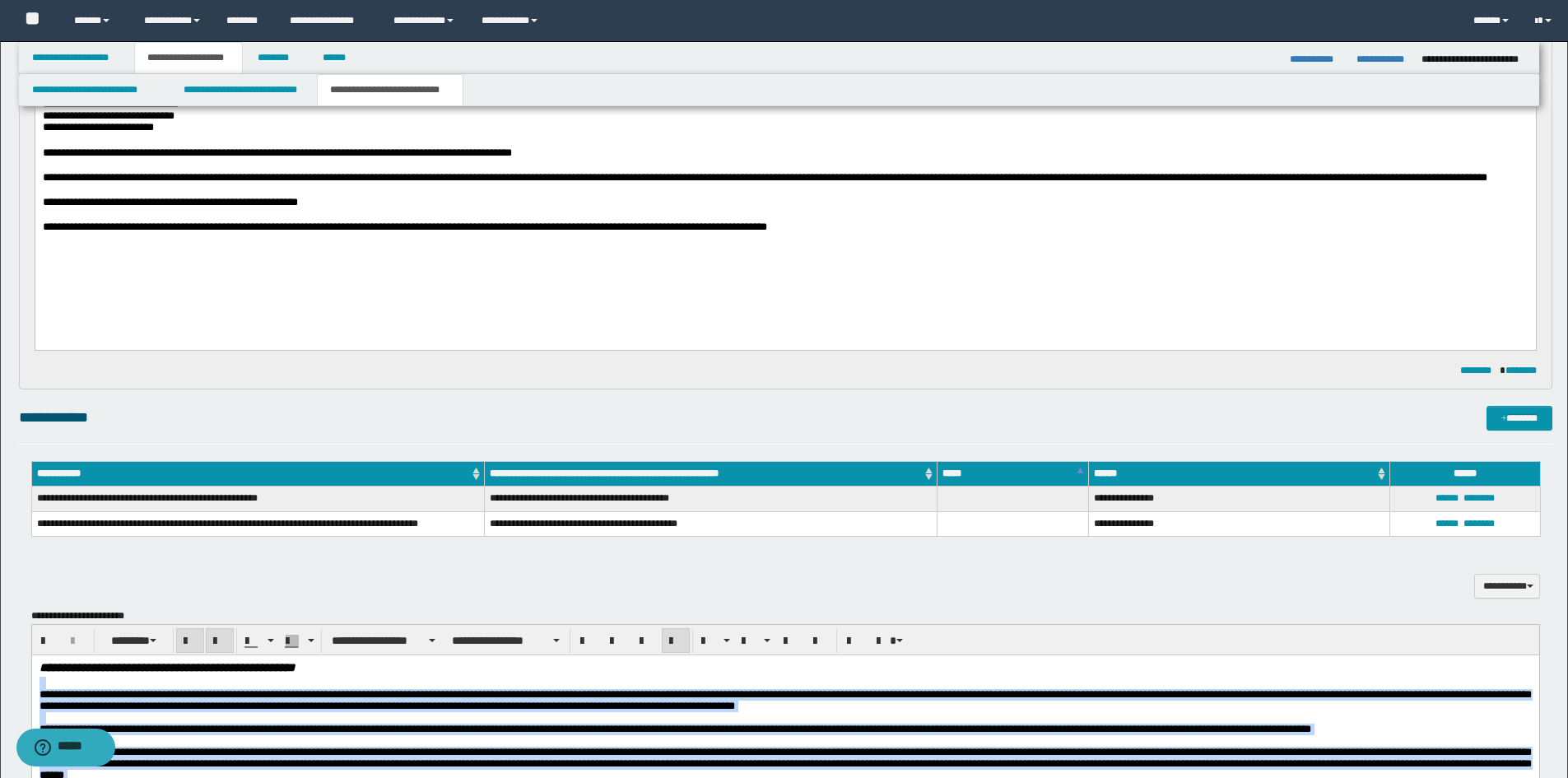 scroll, scrollTop: 0, scrollLeft: 0, axis: both 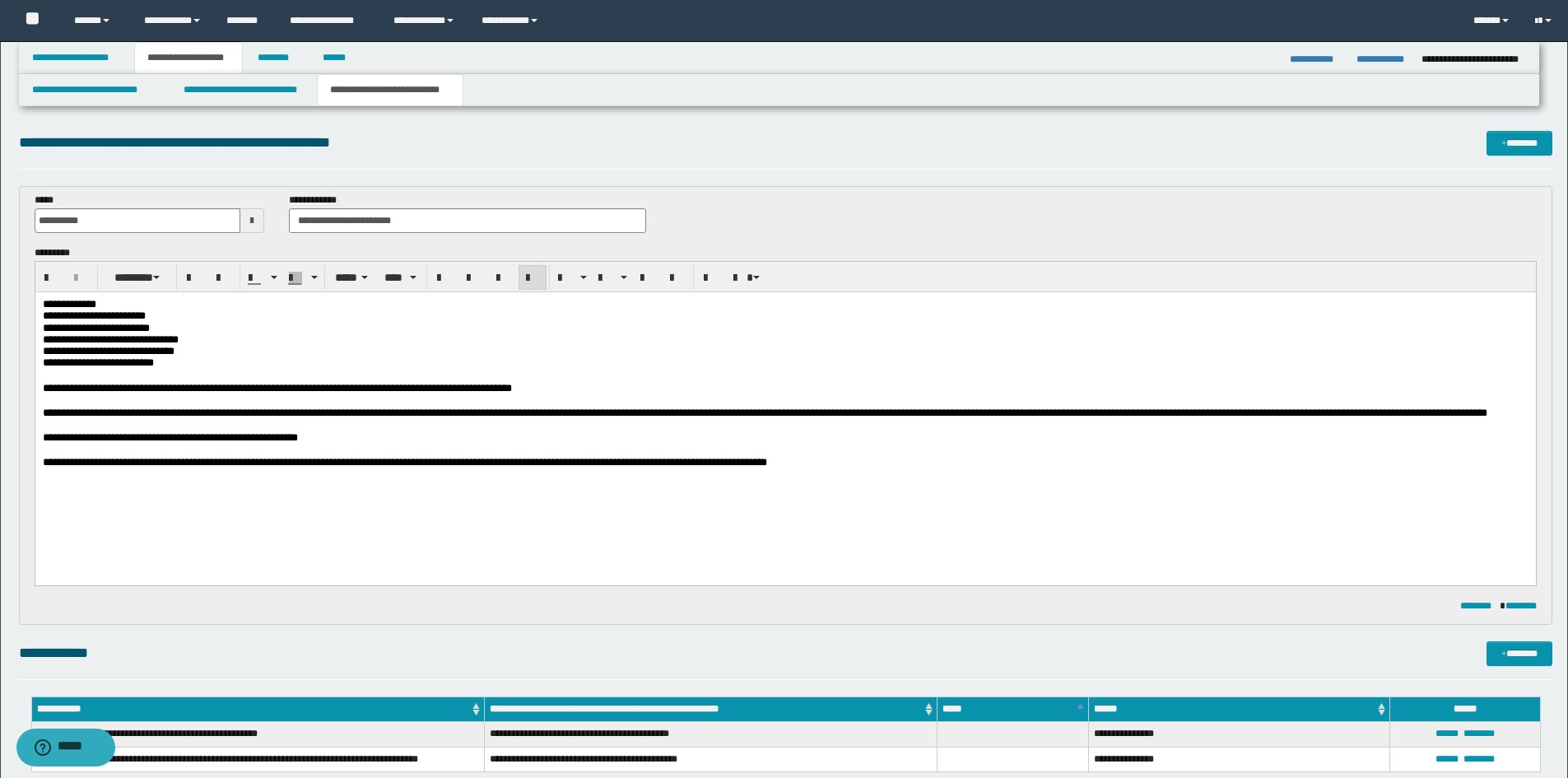 drag, startPoint x: 1403, startPoint y: 1586, endPoint x: 114, endPoint y: 189, distance: 1900.8235 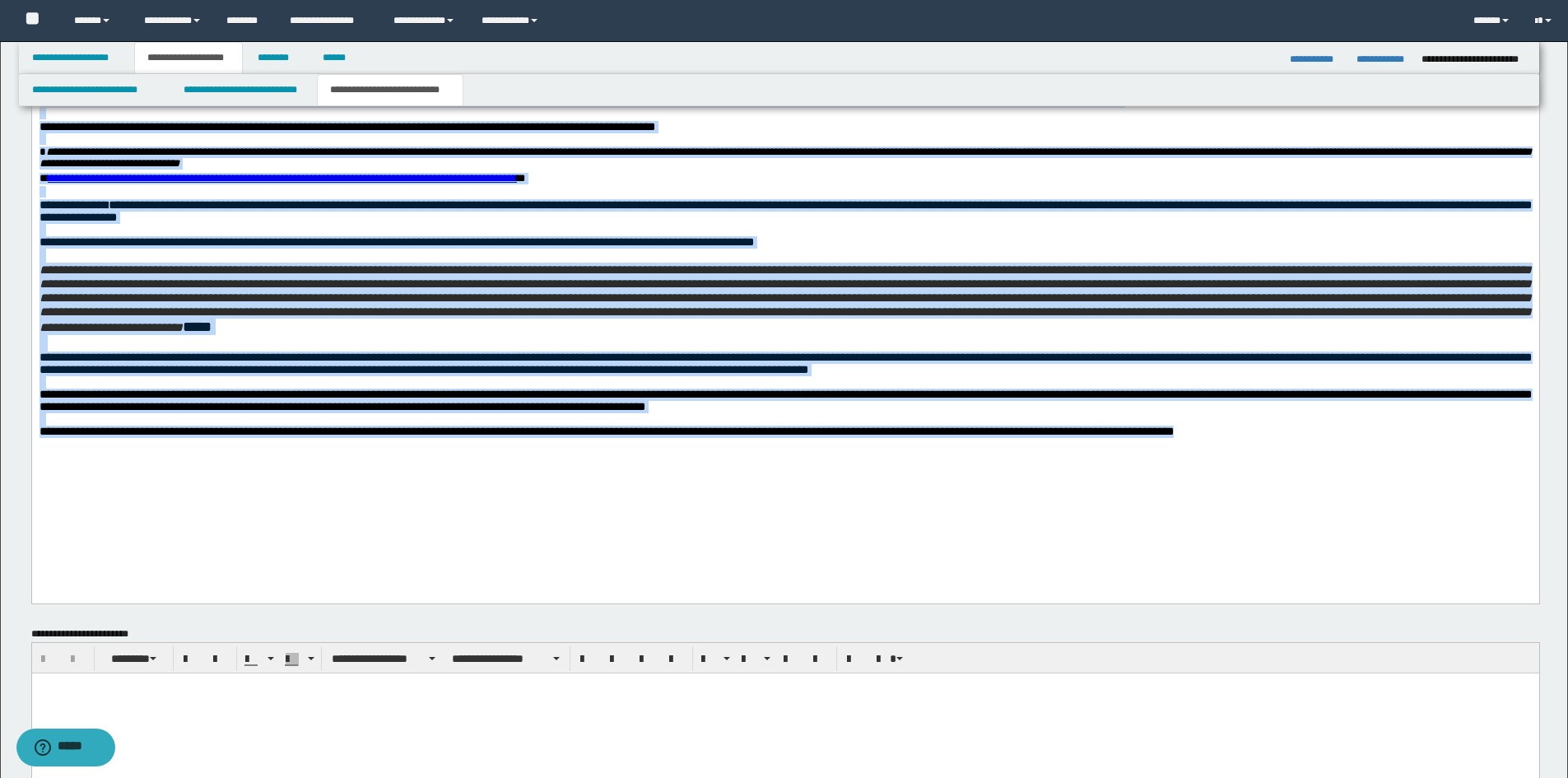 scroll, scrollTop: 1317, scrollLeft: 0, axis: vertical 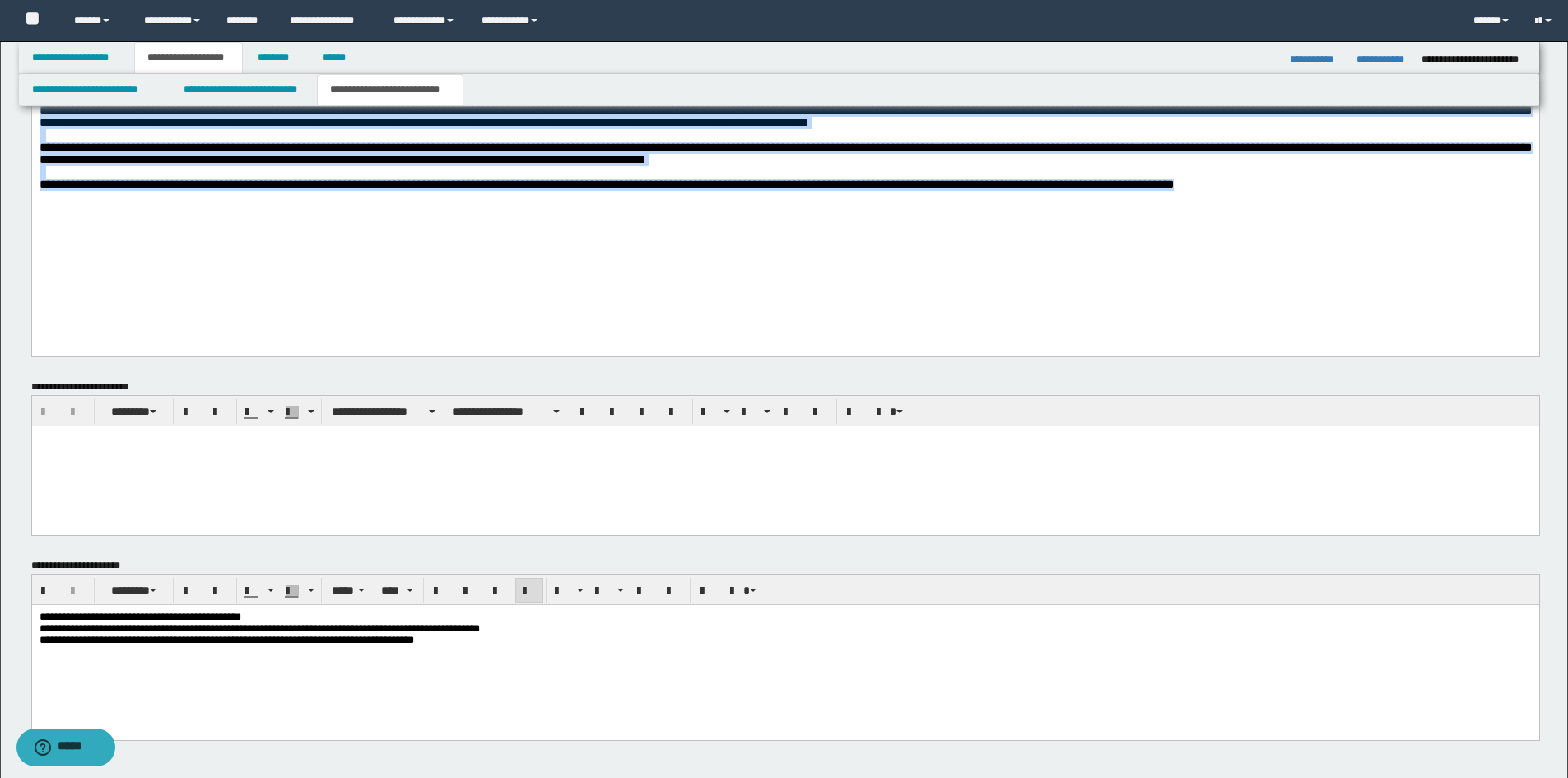 click on "**********" at bounding box center (784, -93) 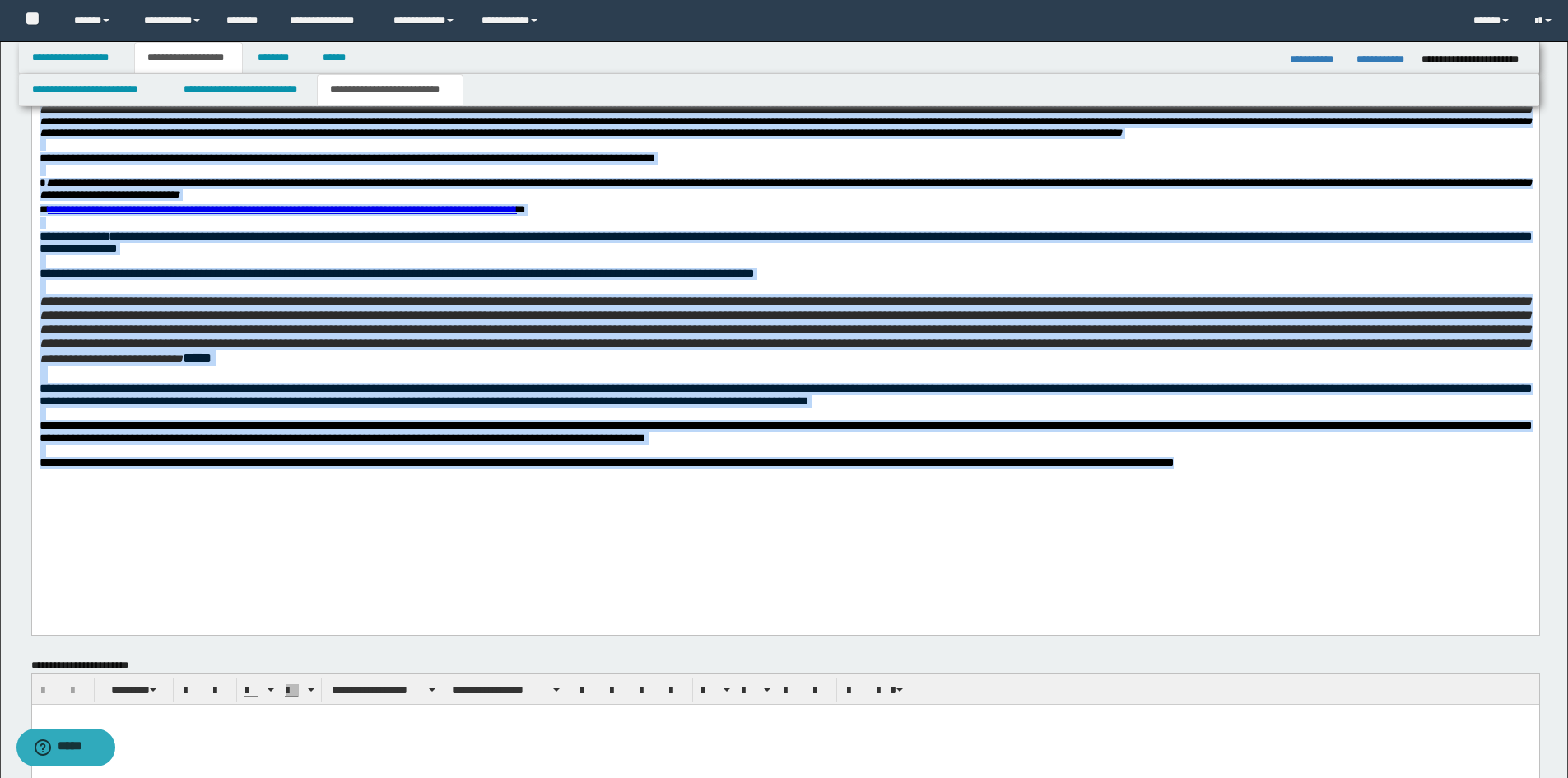 scroll, scrollTop: 547, scrollLeft: 0, axis: vertical 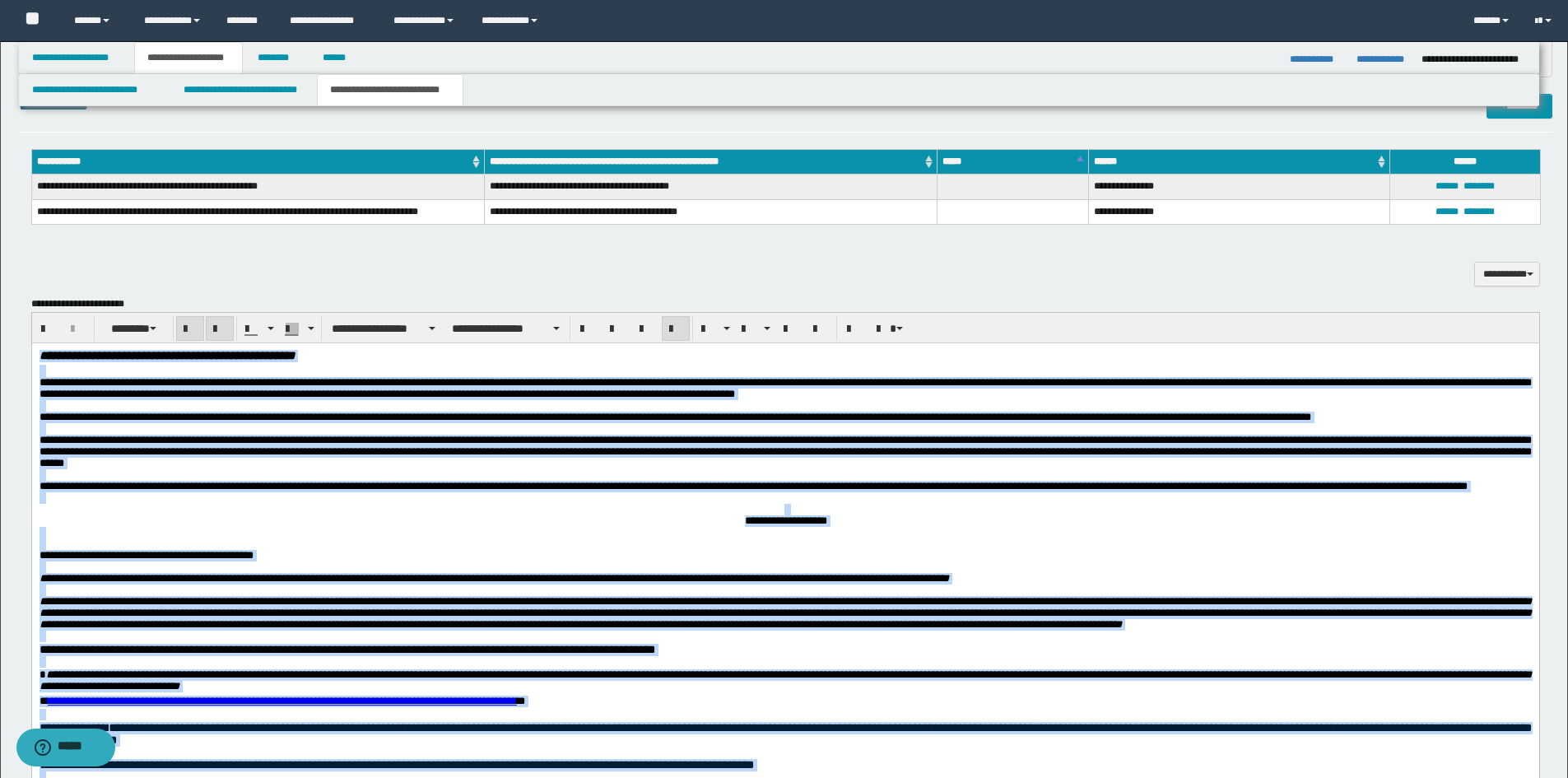 drag, startPoint x: 1433, startPoint y: 1043, endPoint x: -1, endPoint y: 232, distance: 1647.4456 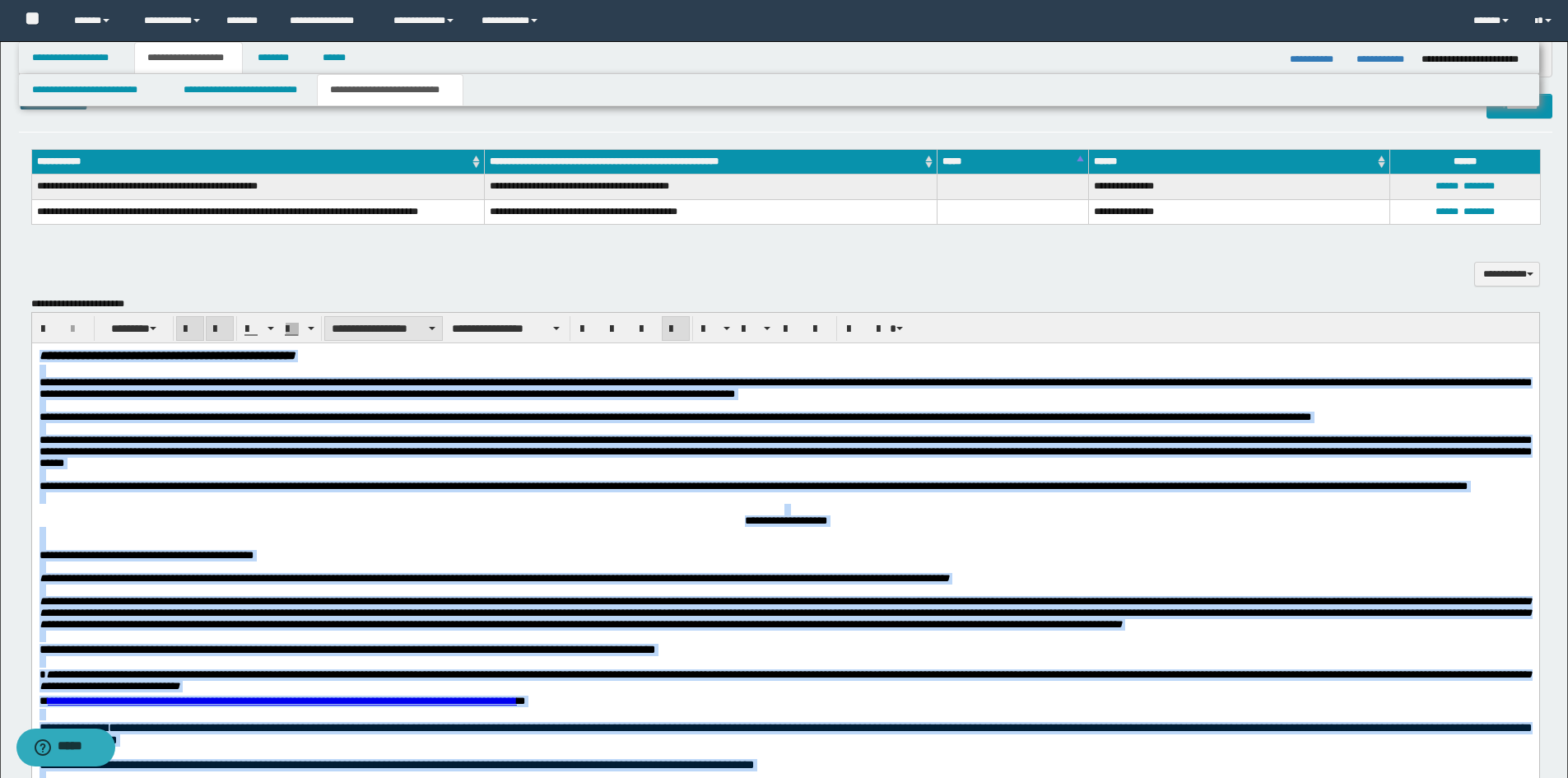 click on "**********" at bounding box center [384, 328] 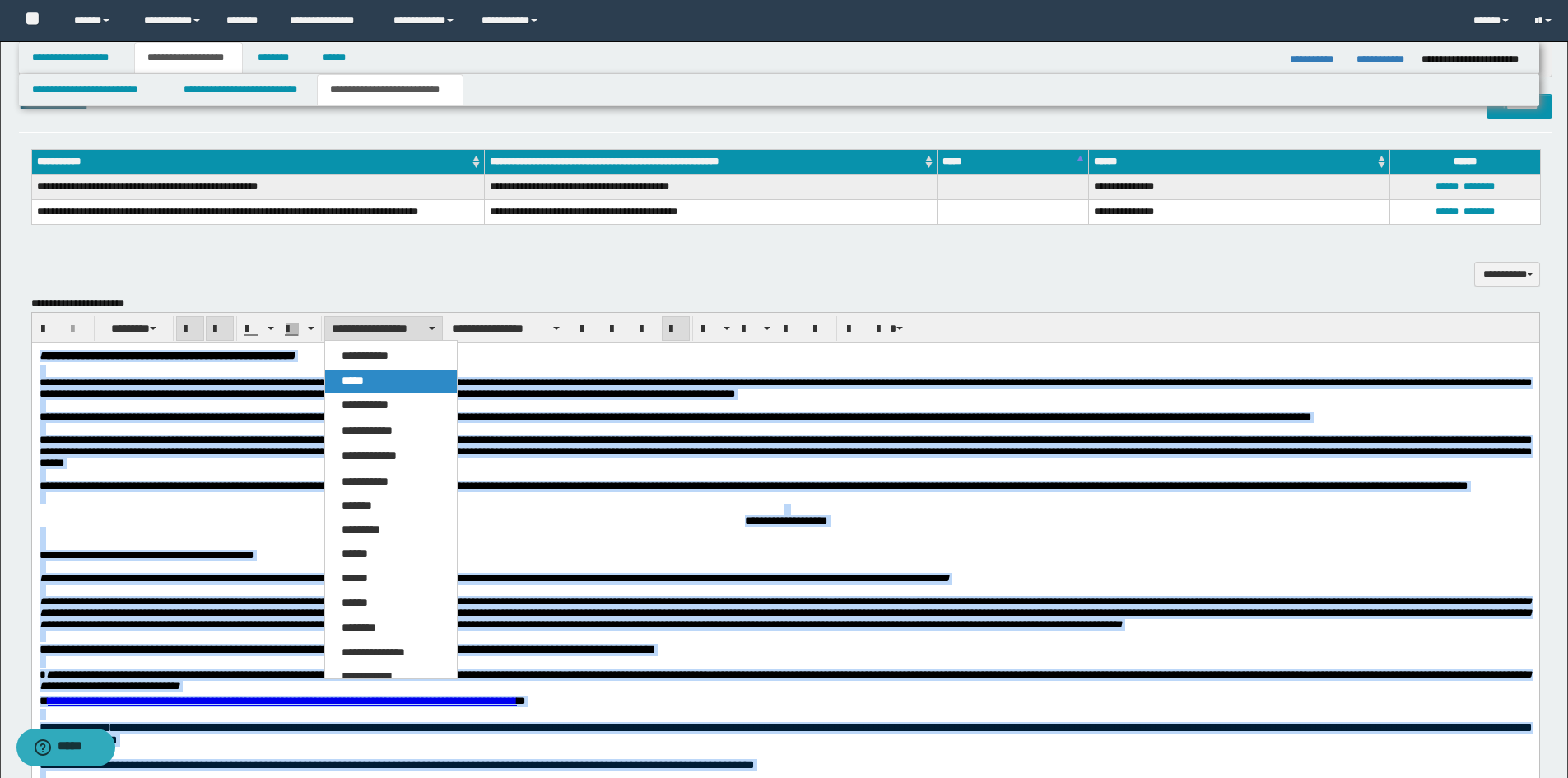 click on "*****" at bounding box center [391, 381] 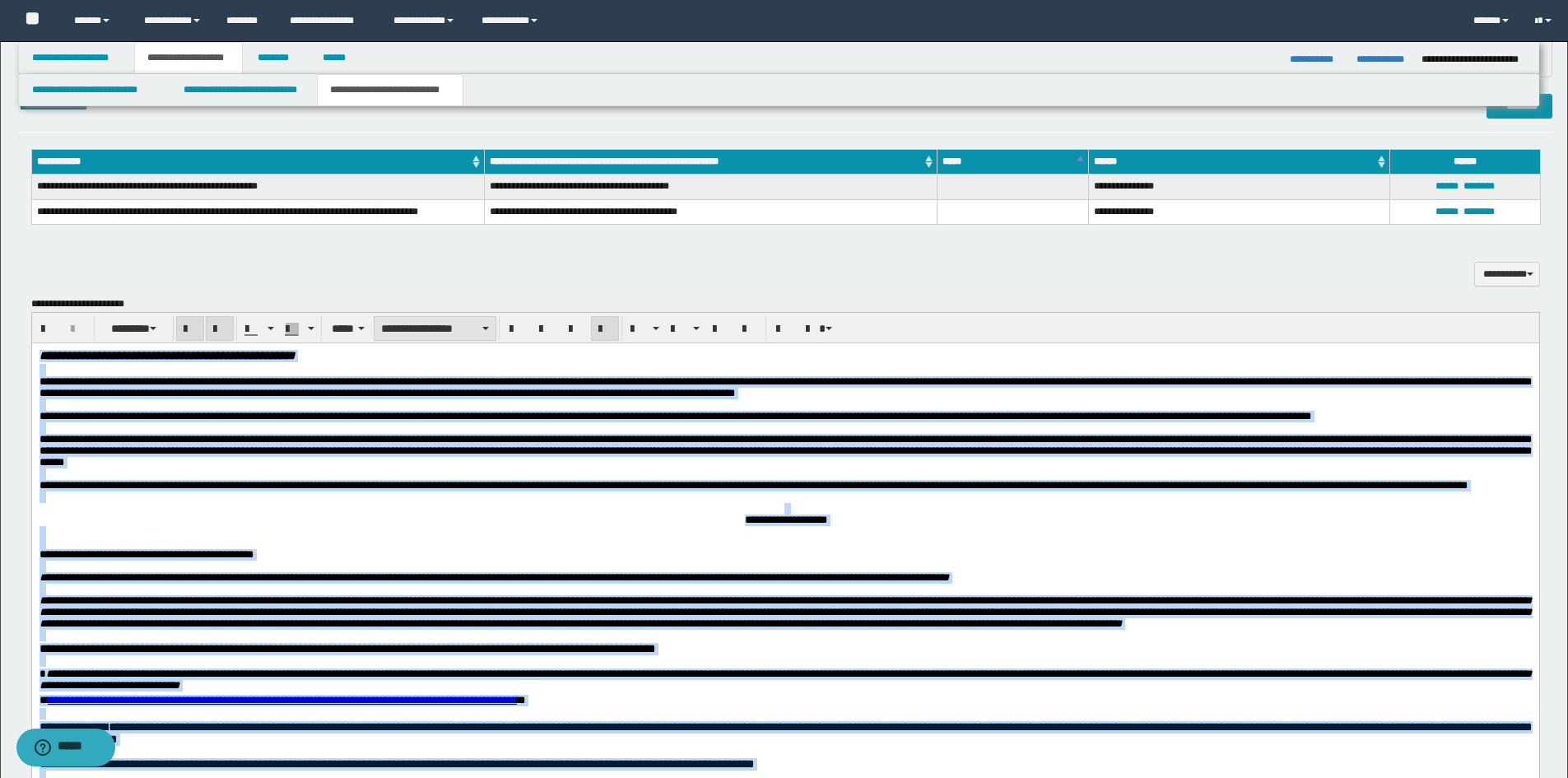 click on "**********" at bounding box center (435, 328) 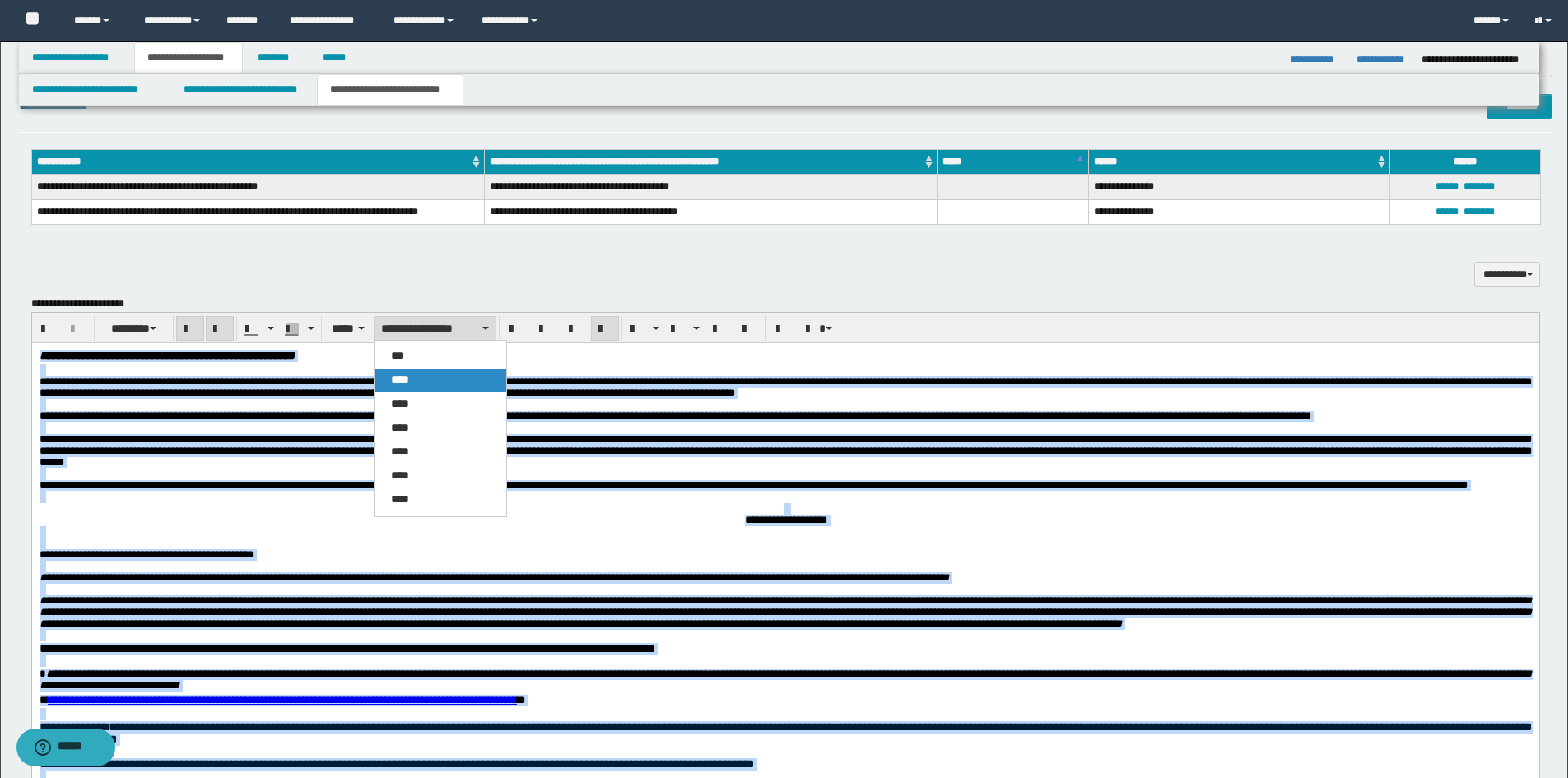 click on "****" at bounding box center (440, 380) 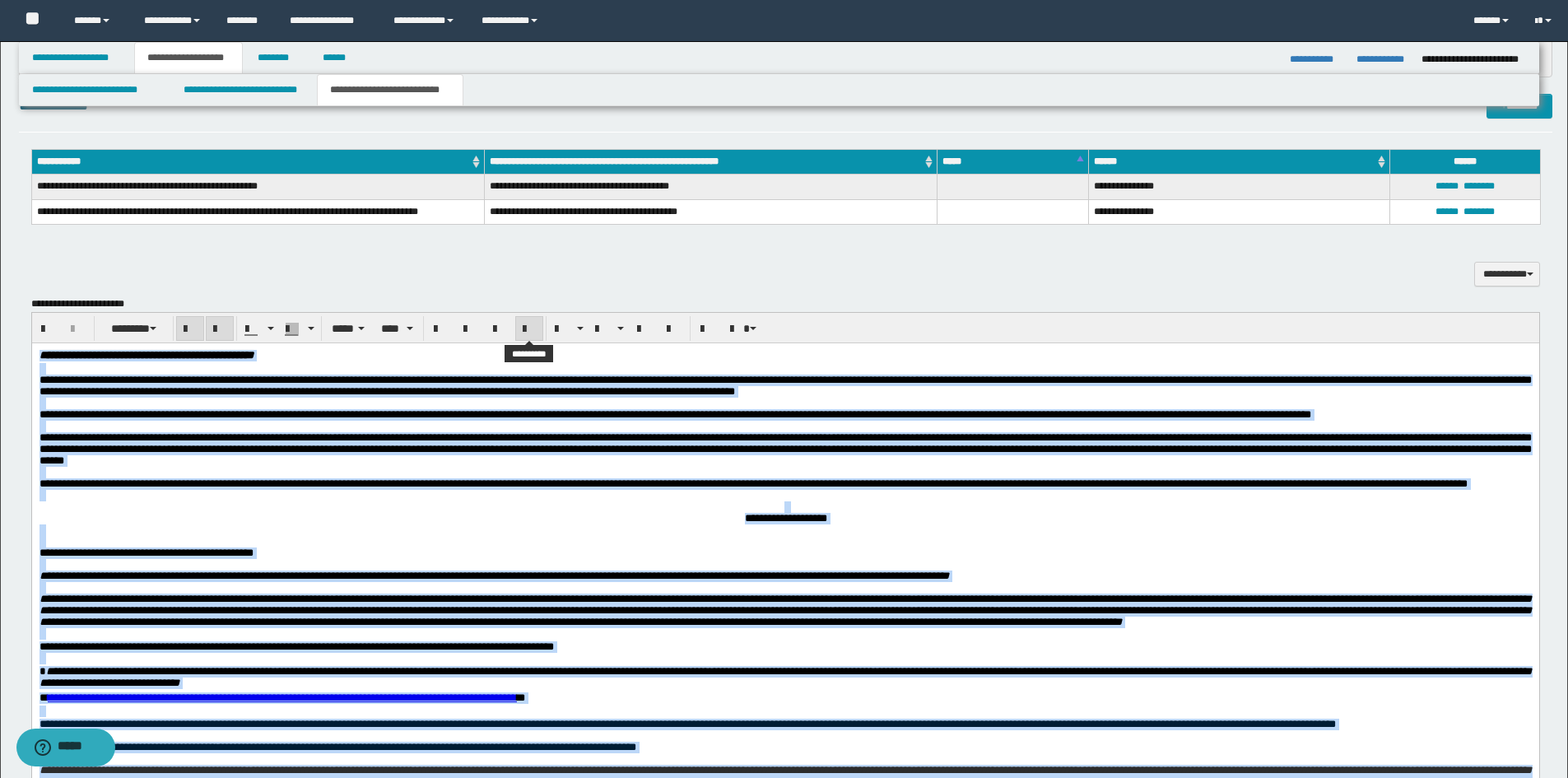 click at bounding box center [529, 329] 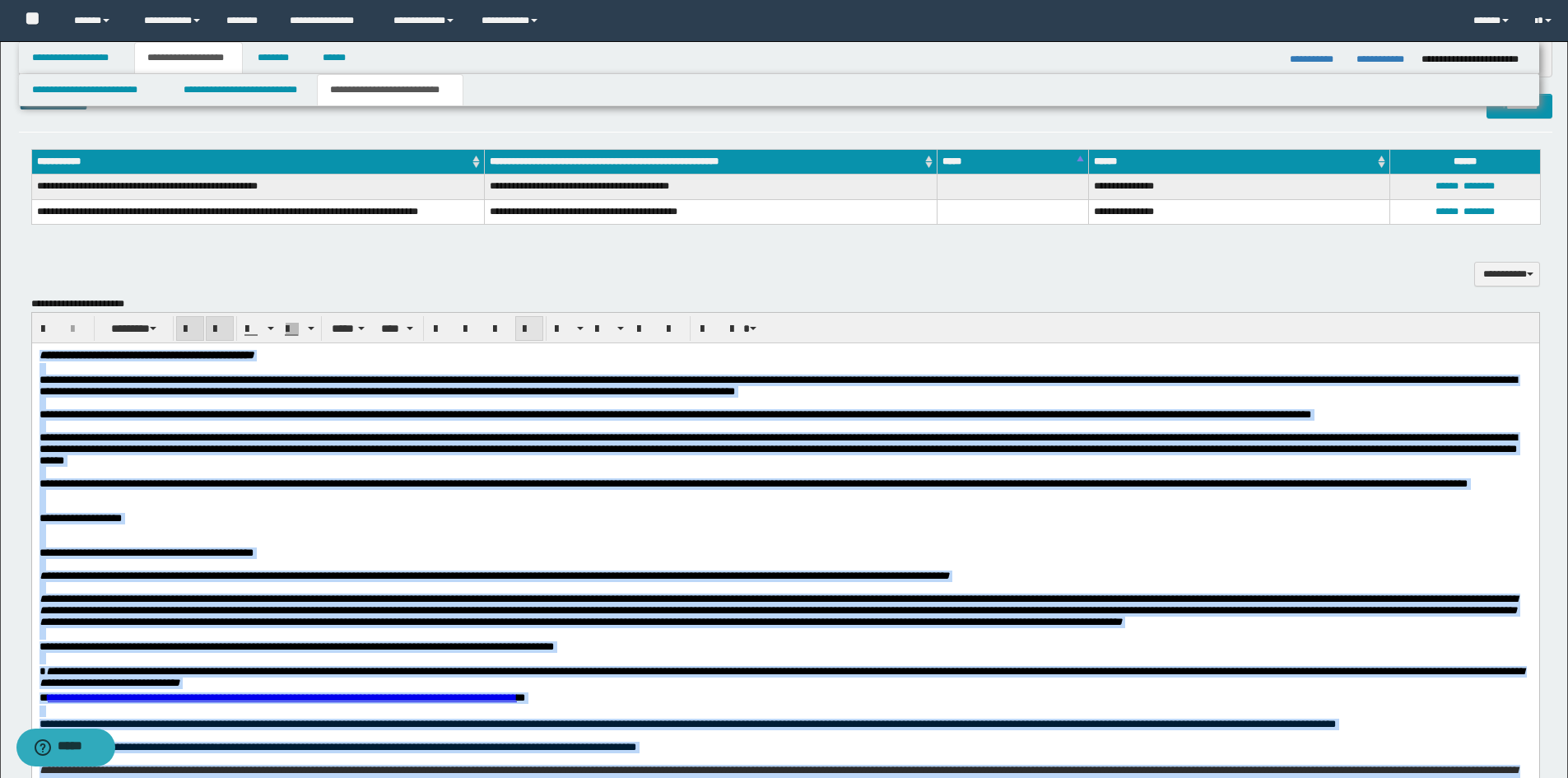 click at bounding box center [529, 329] 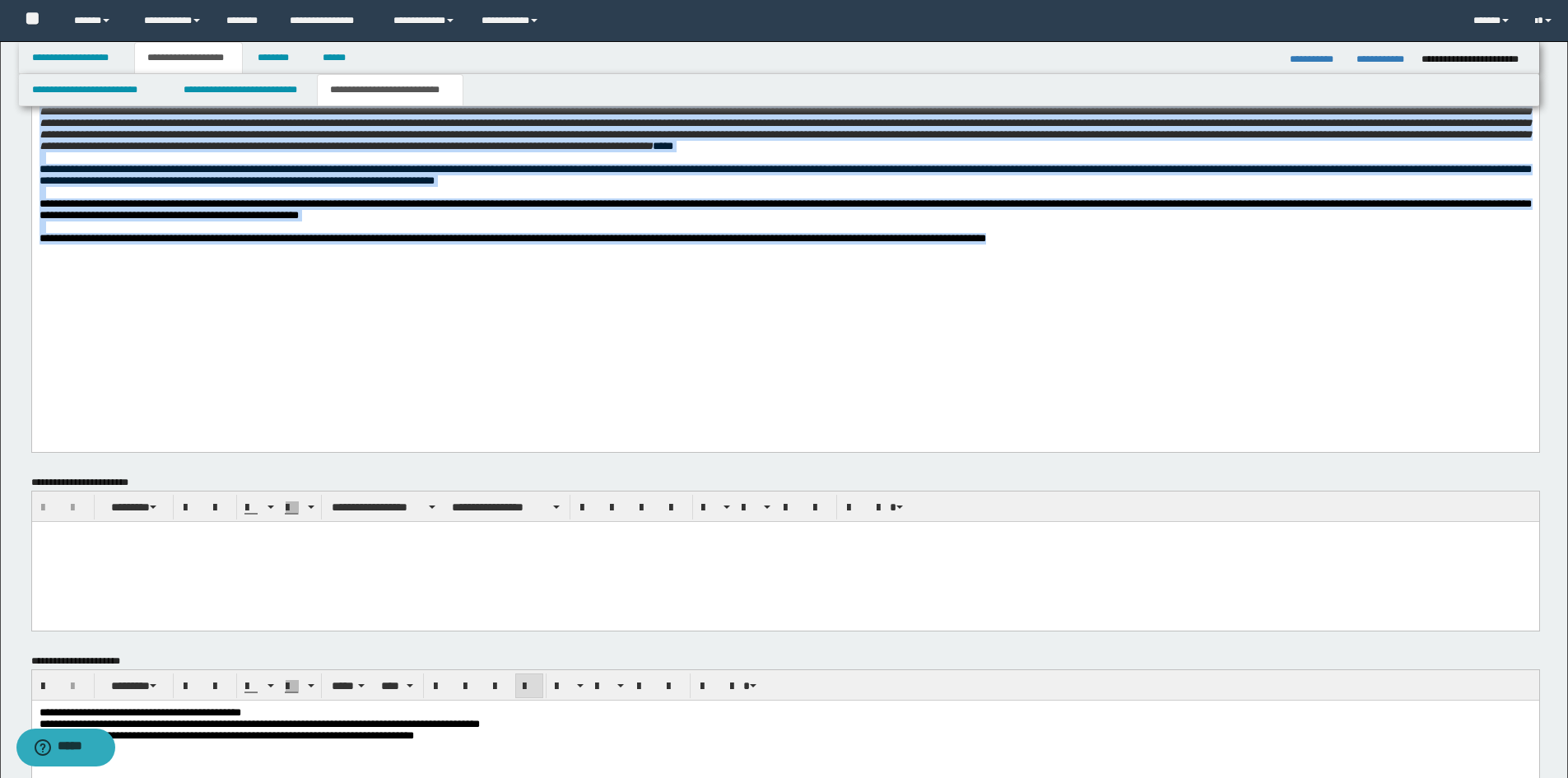 click on "**********" at bounding box center (784, -11) 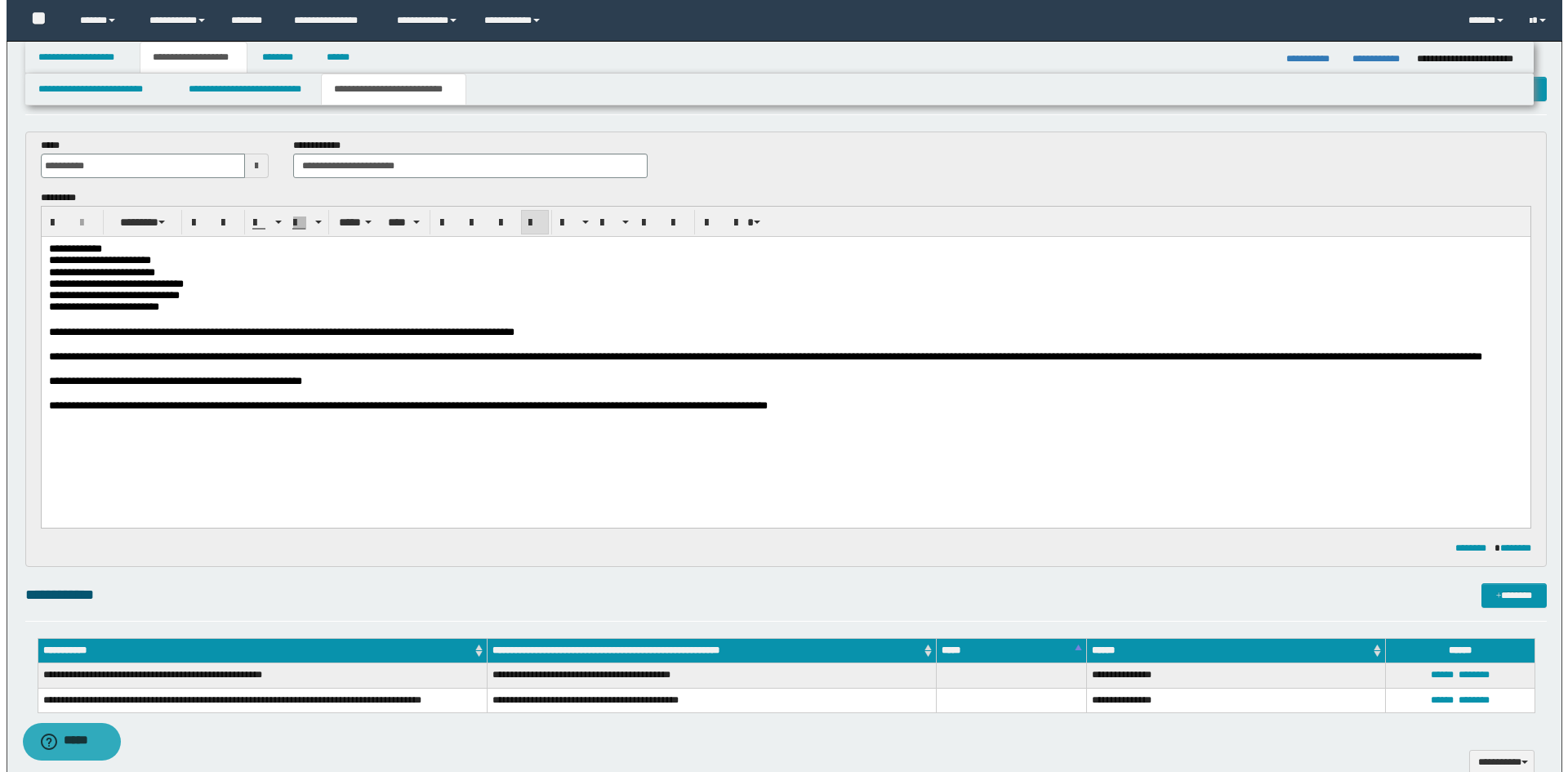 scroll, scrollTop: 0, scrollLeft: 0, axis: both 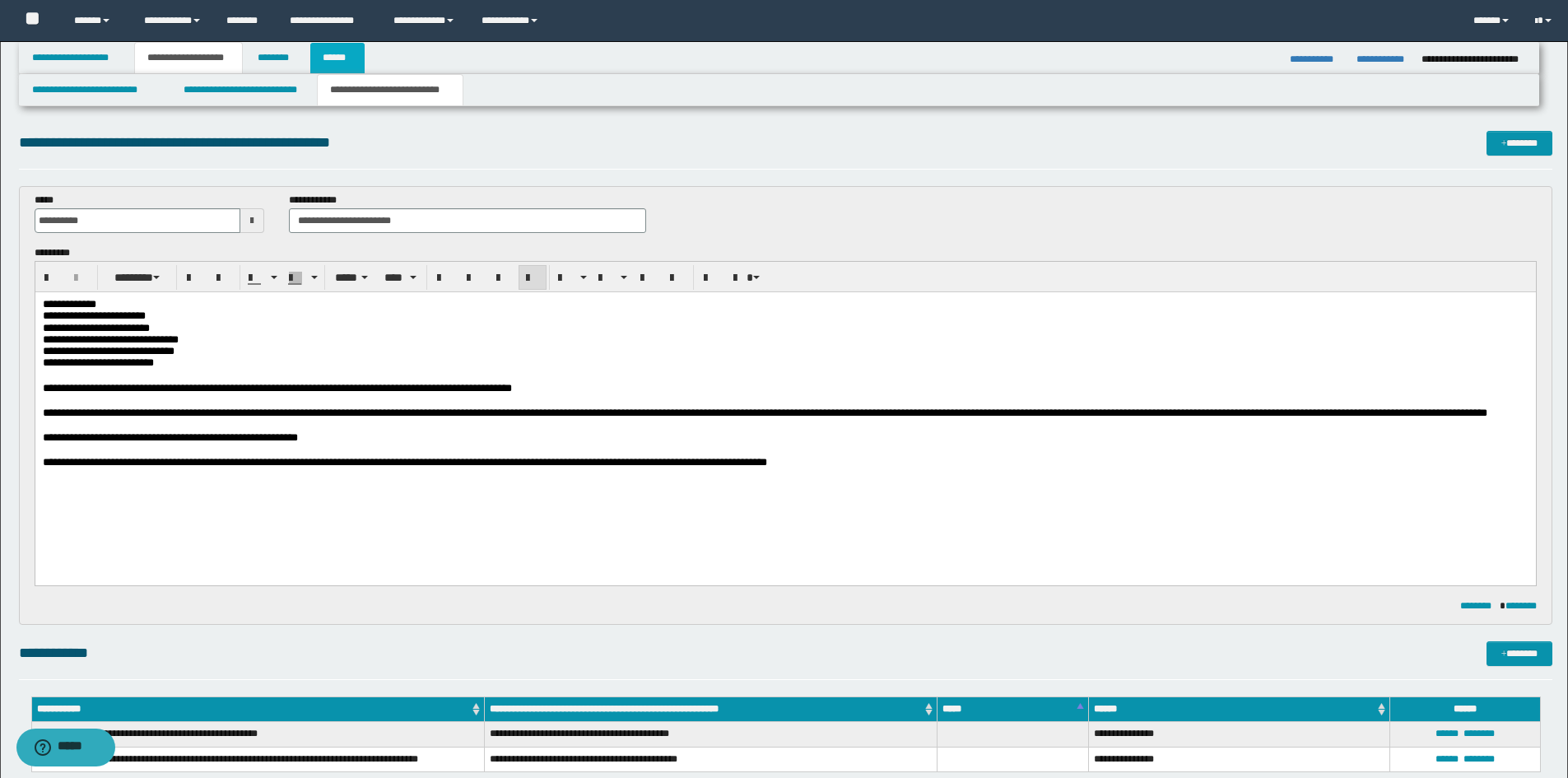 click on "******" at bounding box center [337, 58] 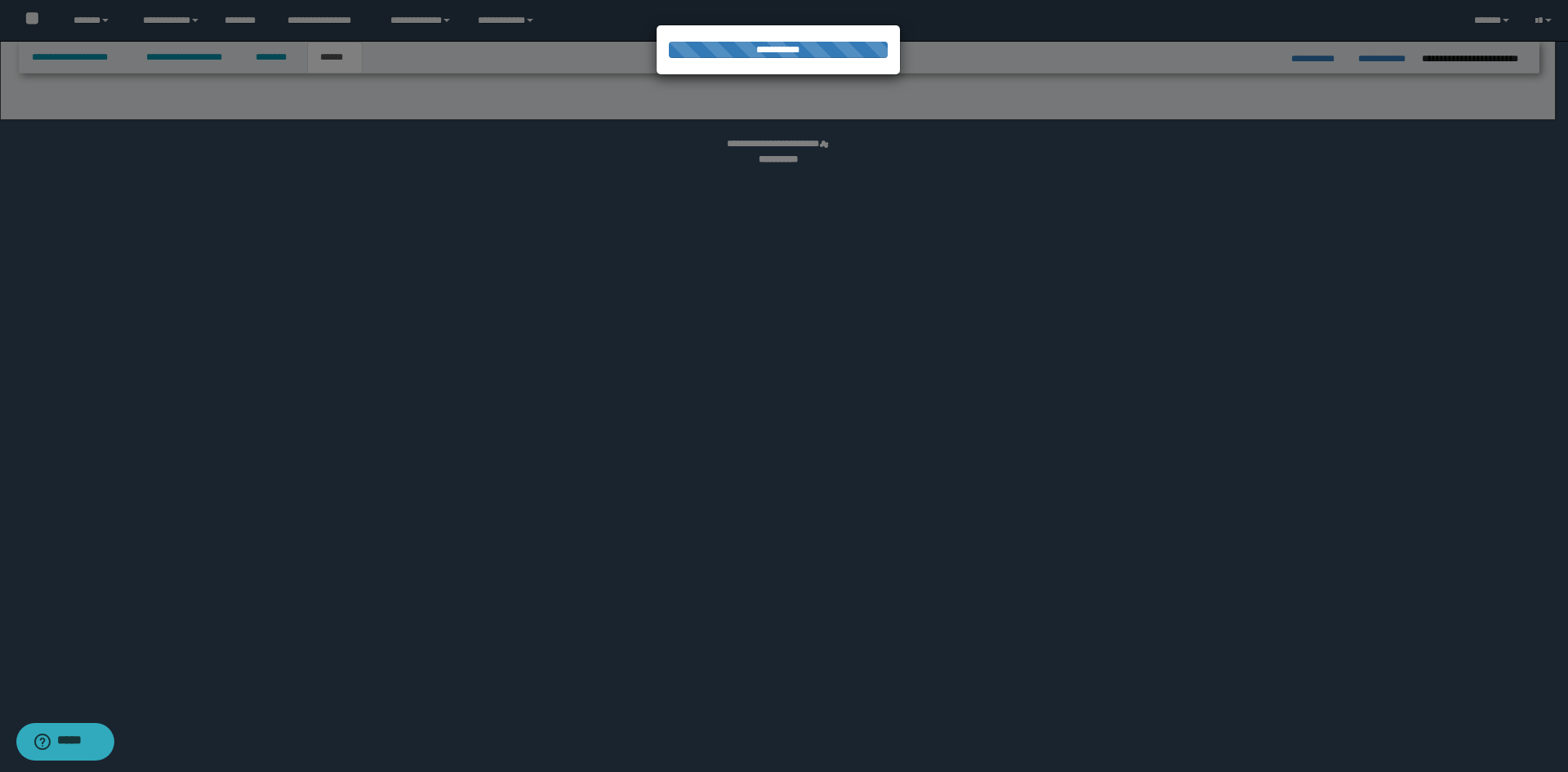 select on "*" 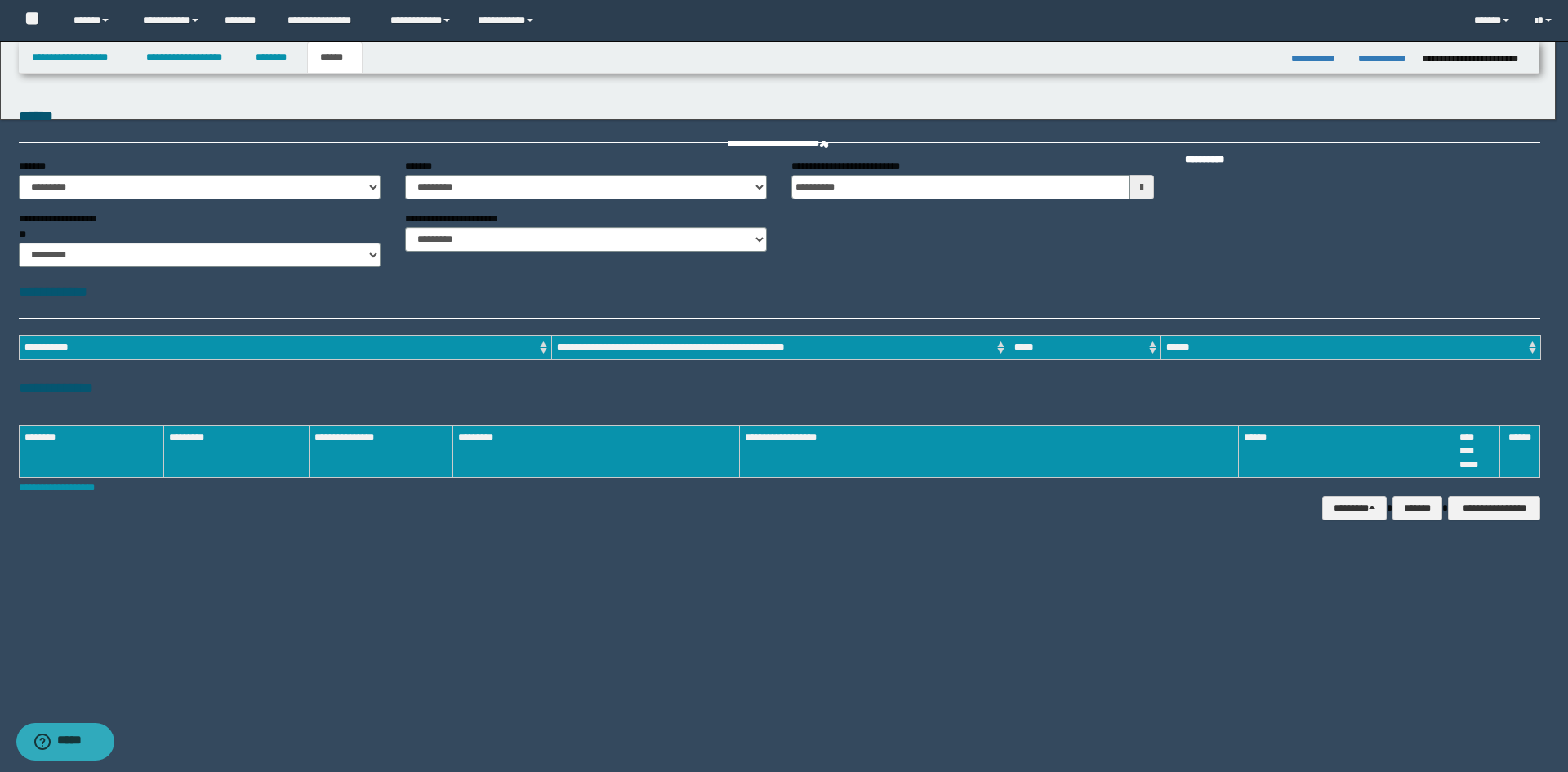 scroll, scrollTop: 0, scrollLeft: 0, axis: both 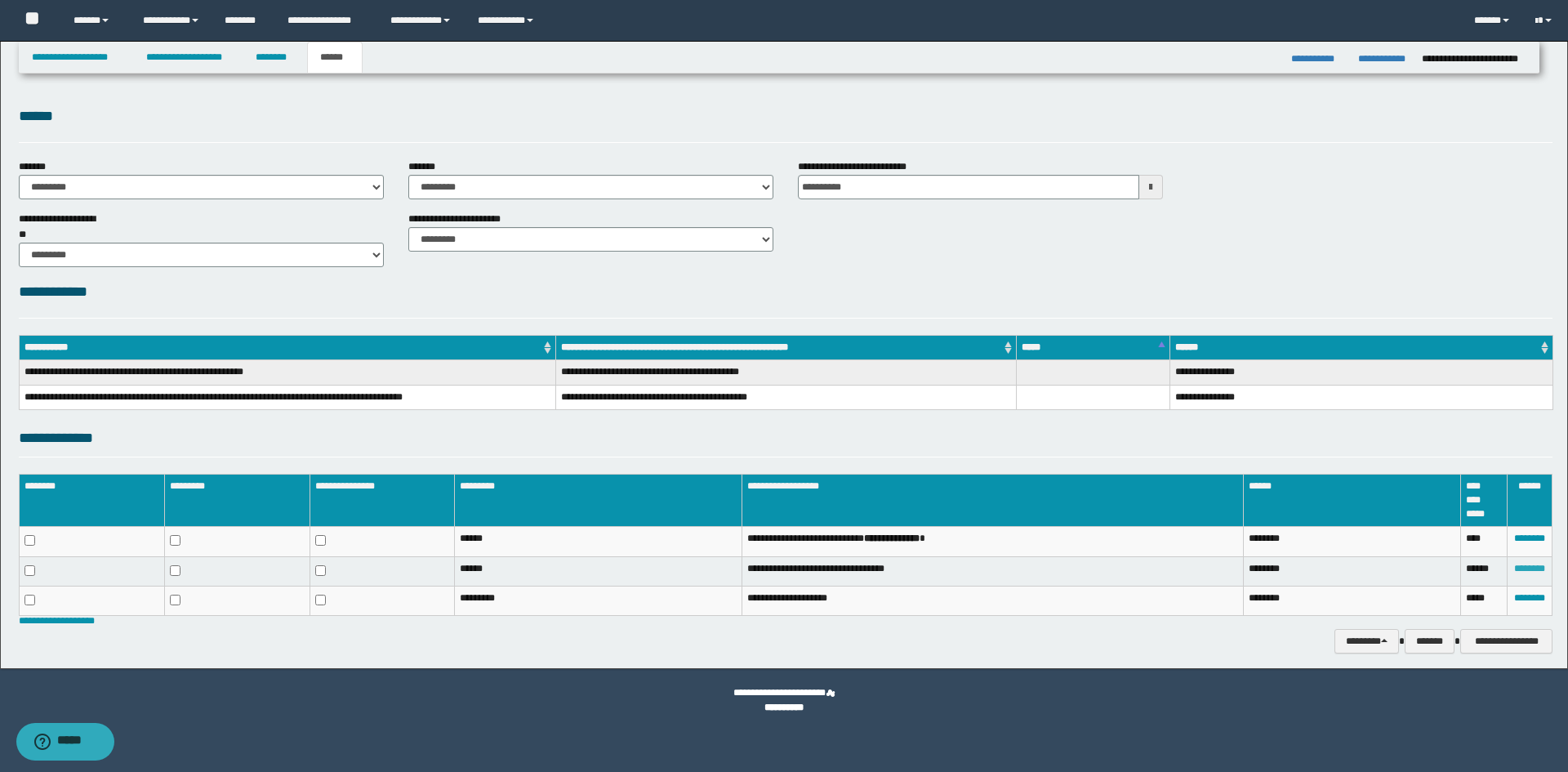 click on "********" at bounding box center [1530, 569] 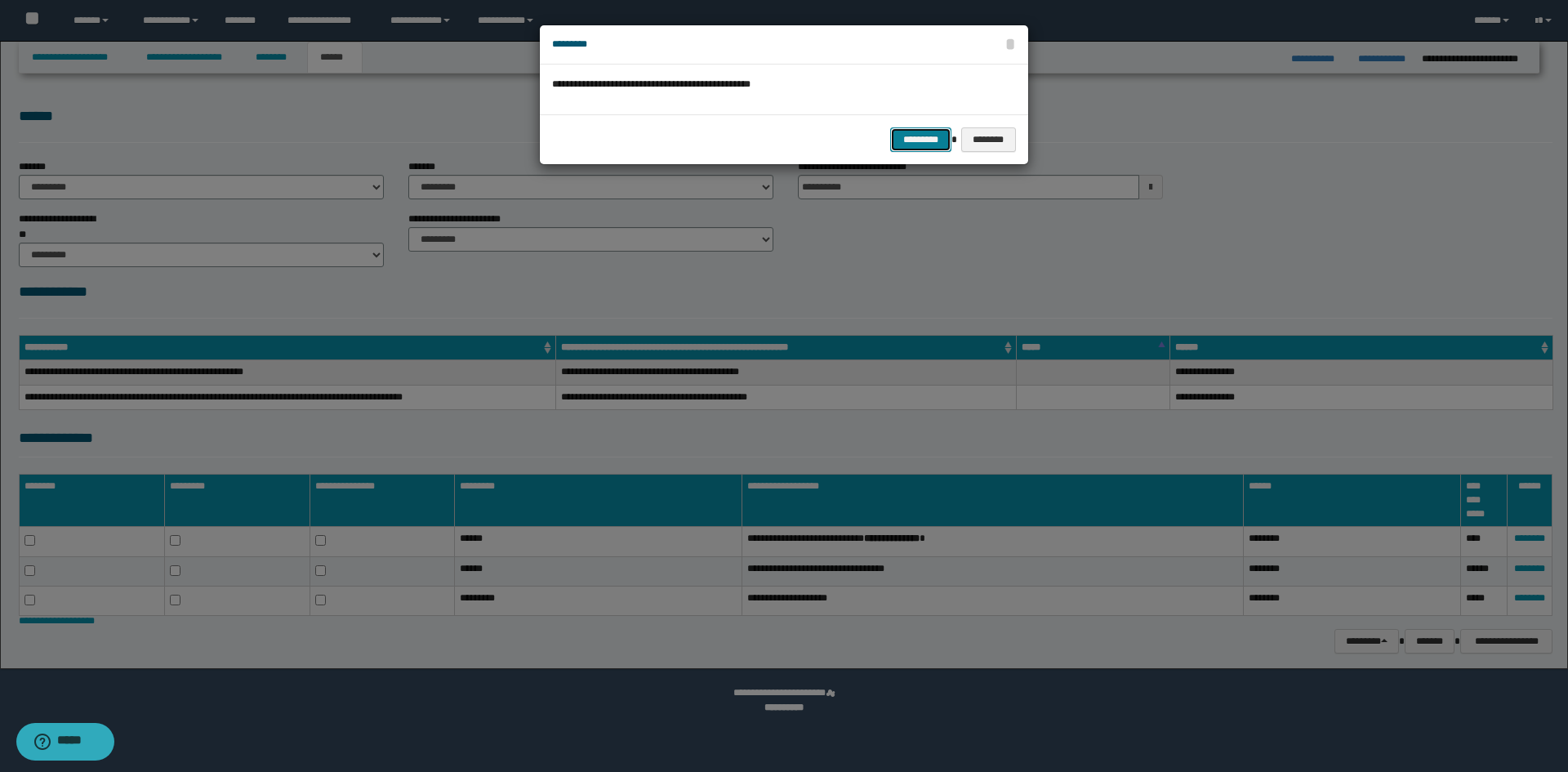 click on "*********" at bounding box center (920, 140) 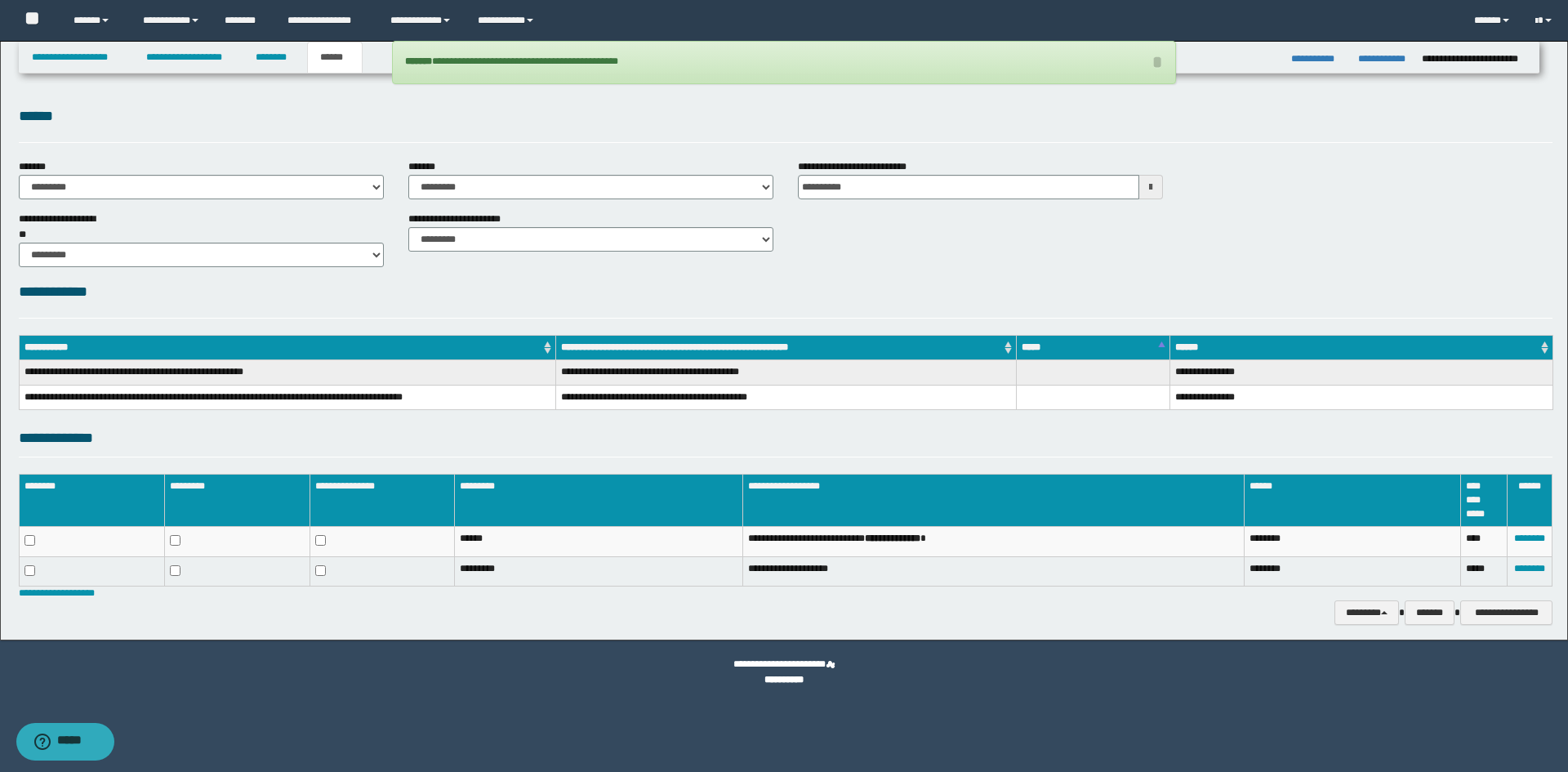 click on "**********" at bounding box center (786, 593) 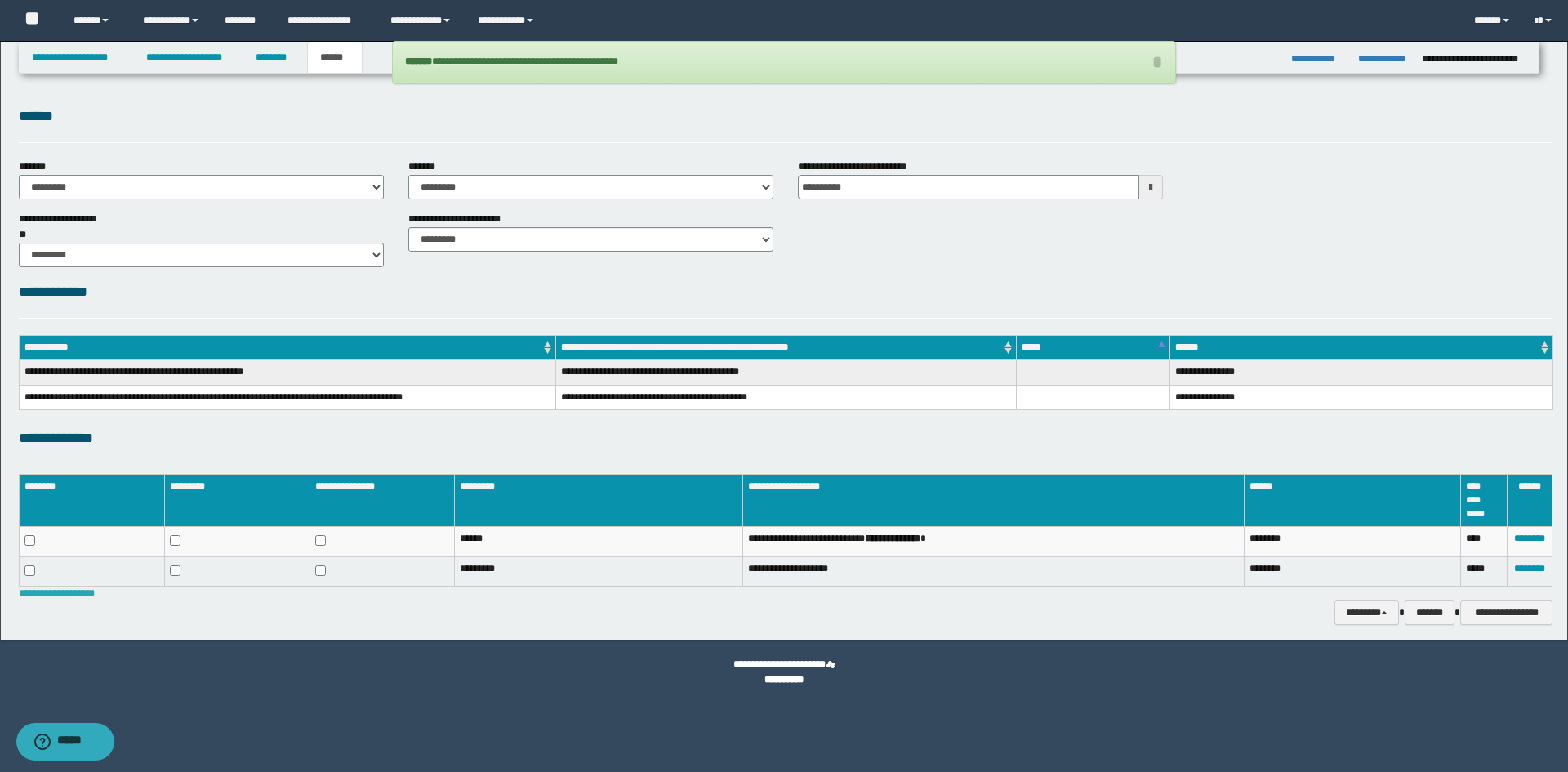 click on "**********" at bounding box center (56, 593) 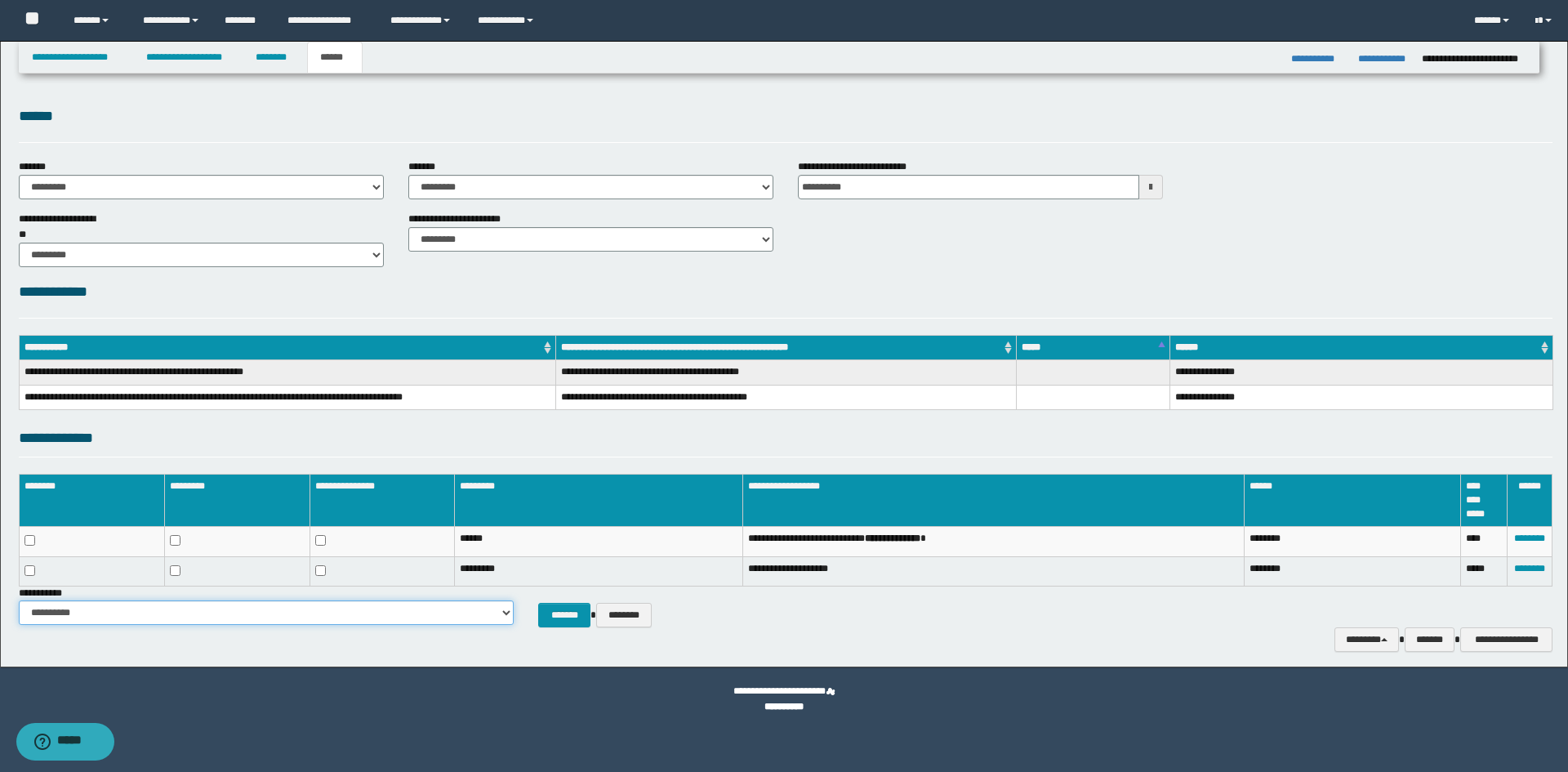 click on "**********" at bounding box center [266, 613] 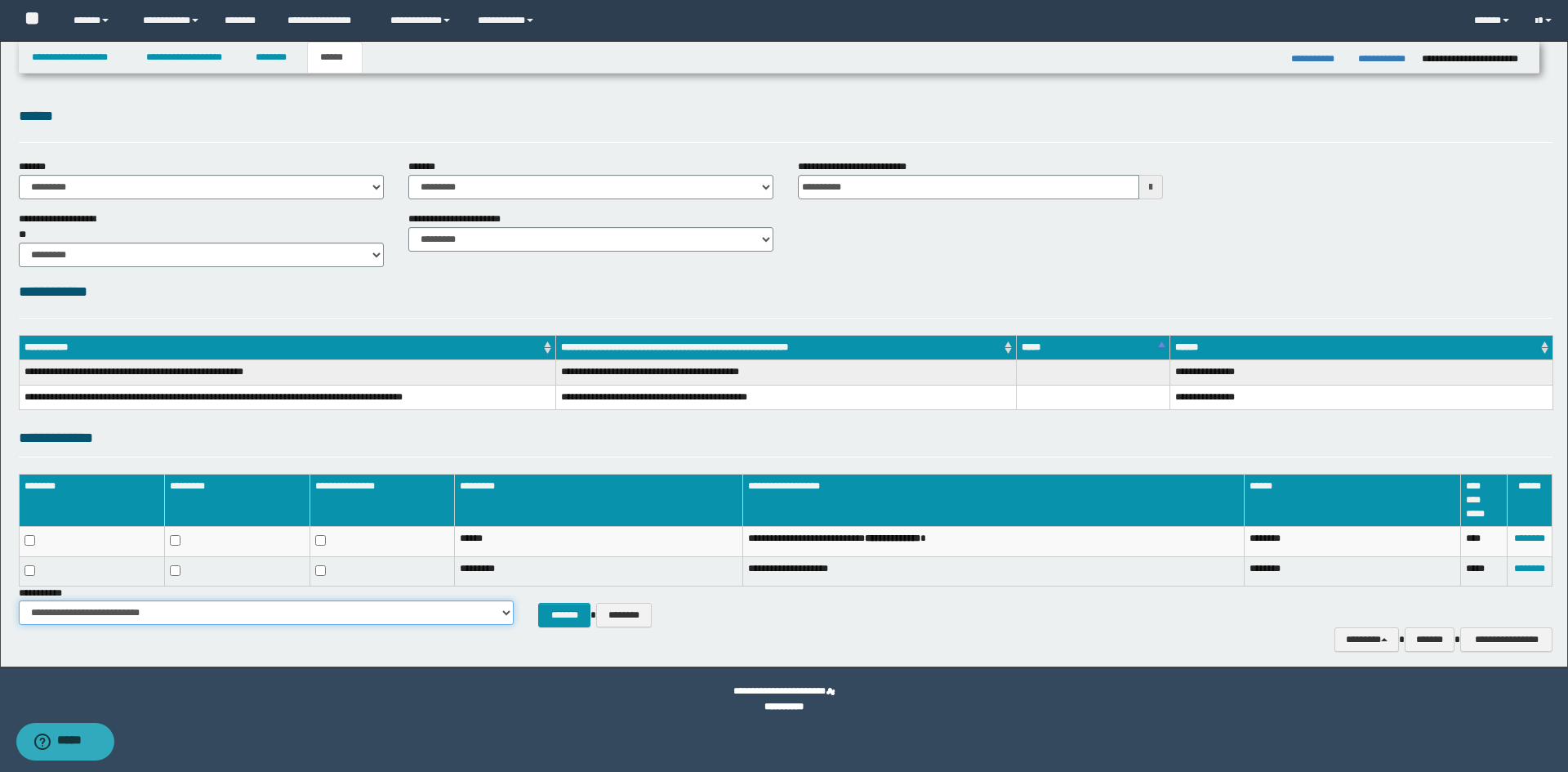 click on "**********" at bounding box center (266, 613) 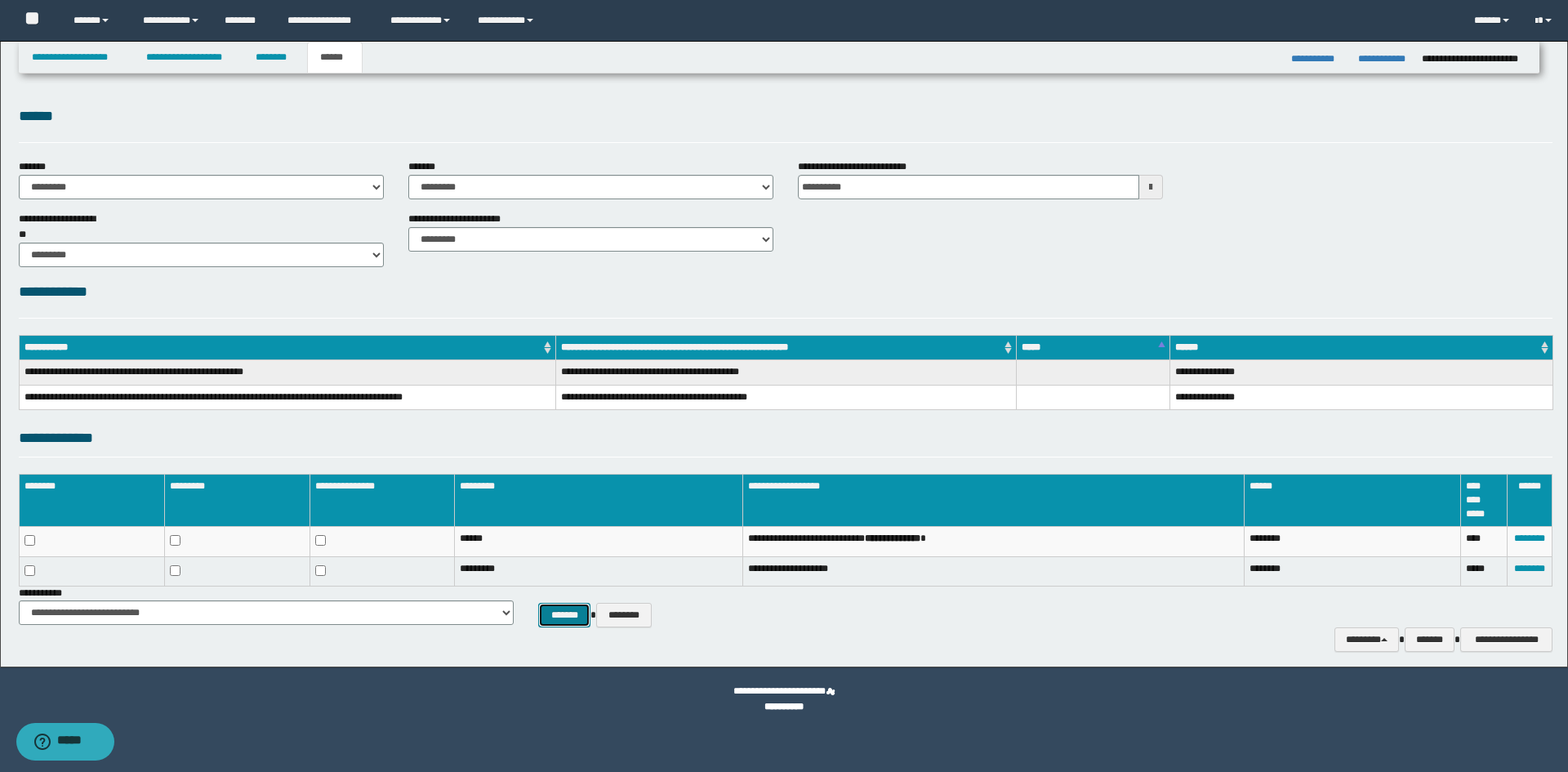 click on "*******" at bounding box center (564, 615) 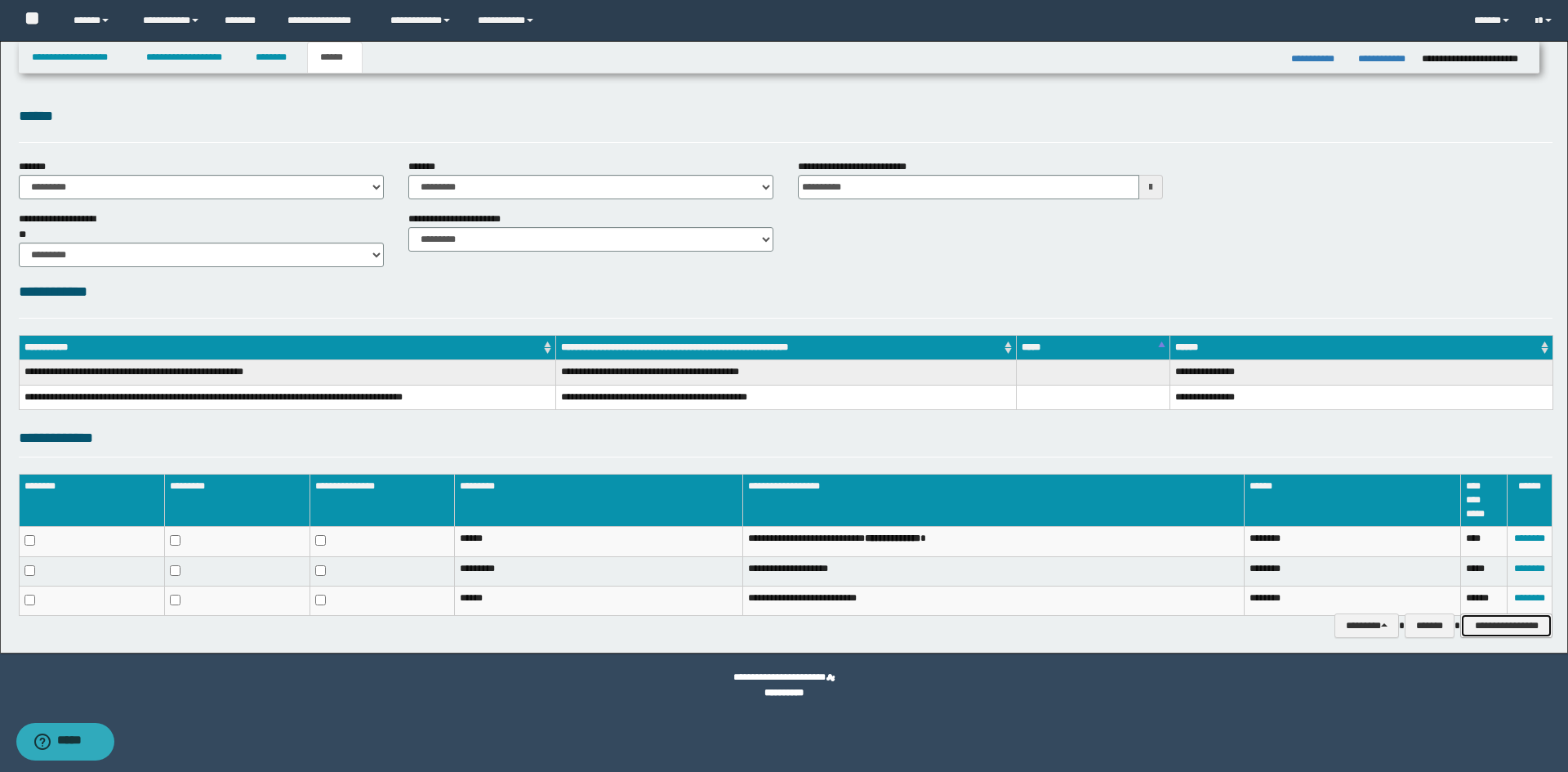 click on "**********" at bounding box center (1506, 626) 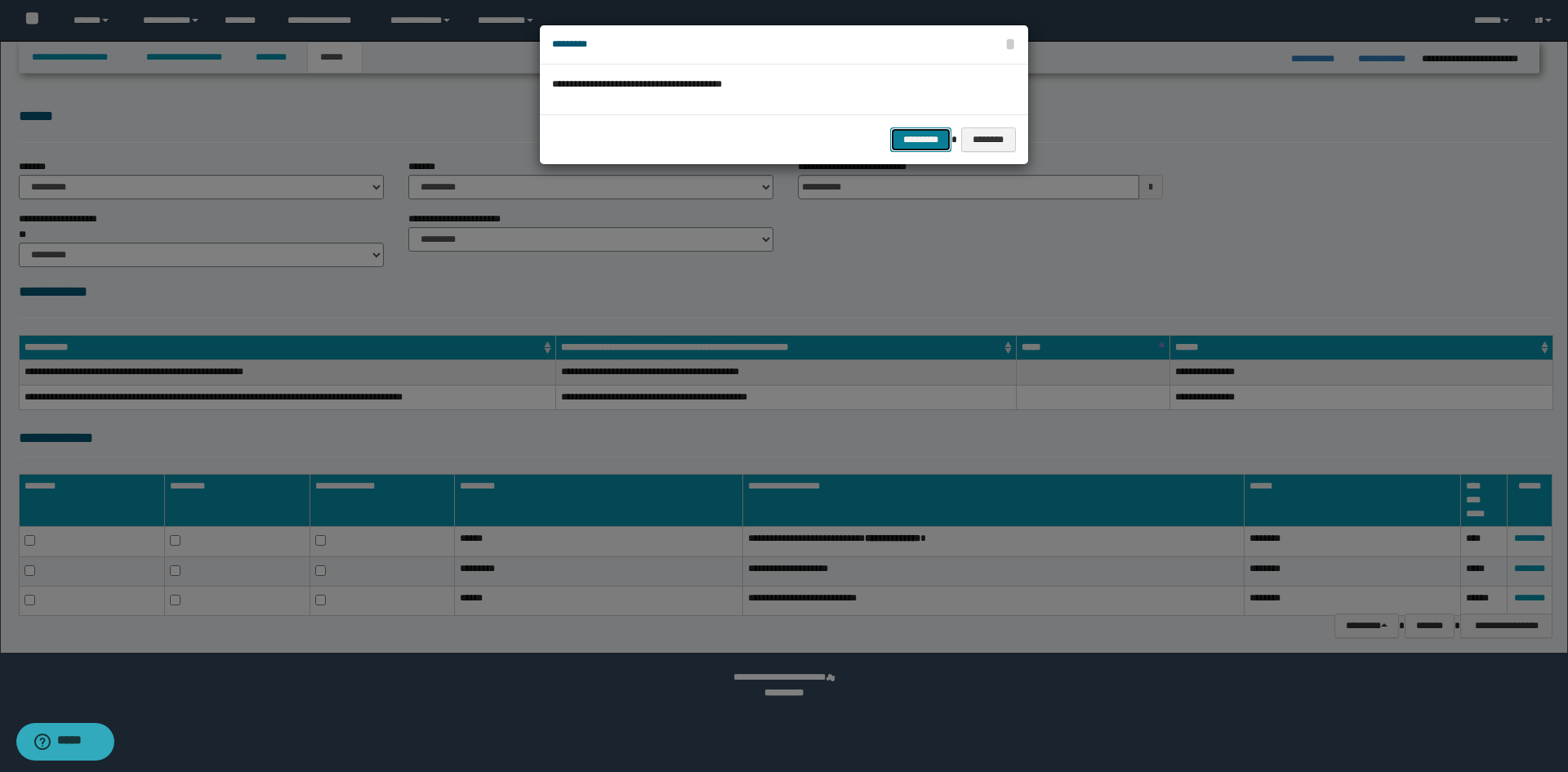 click on "*********" at bounding box center (920, 140) 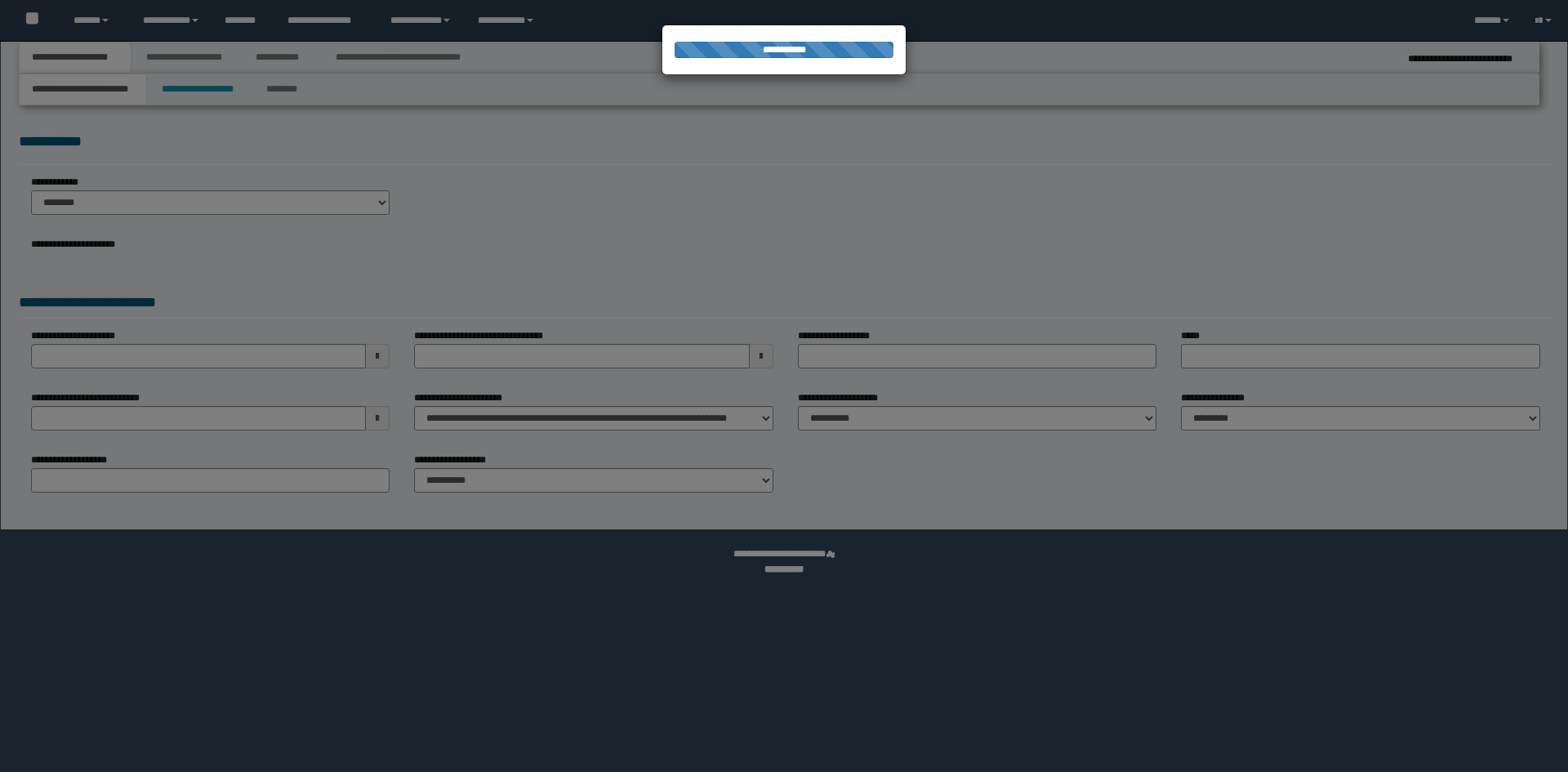 scroll, scrollTop: 0, scrollLeft: 0, axis: both 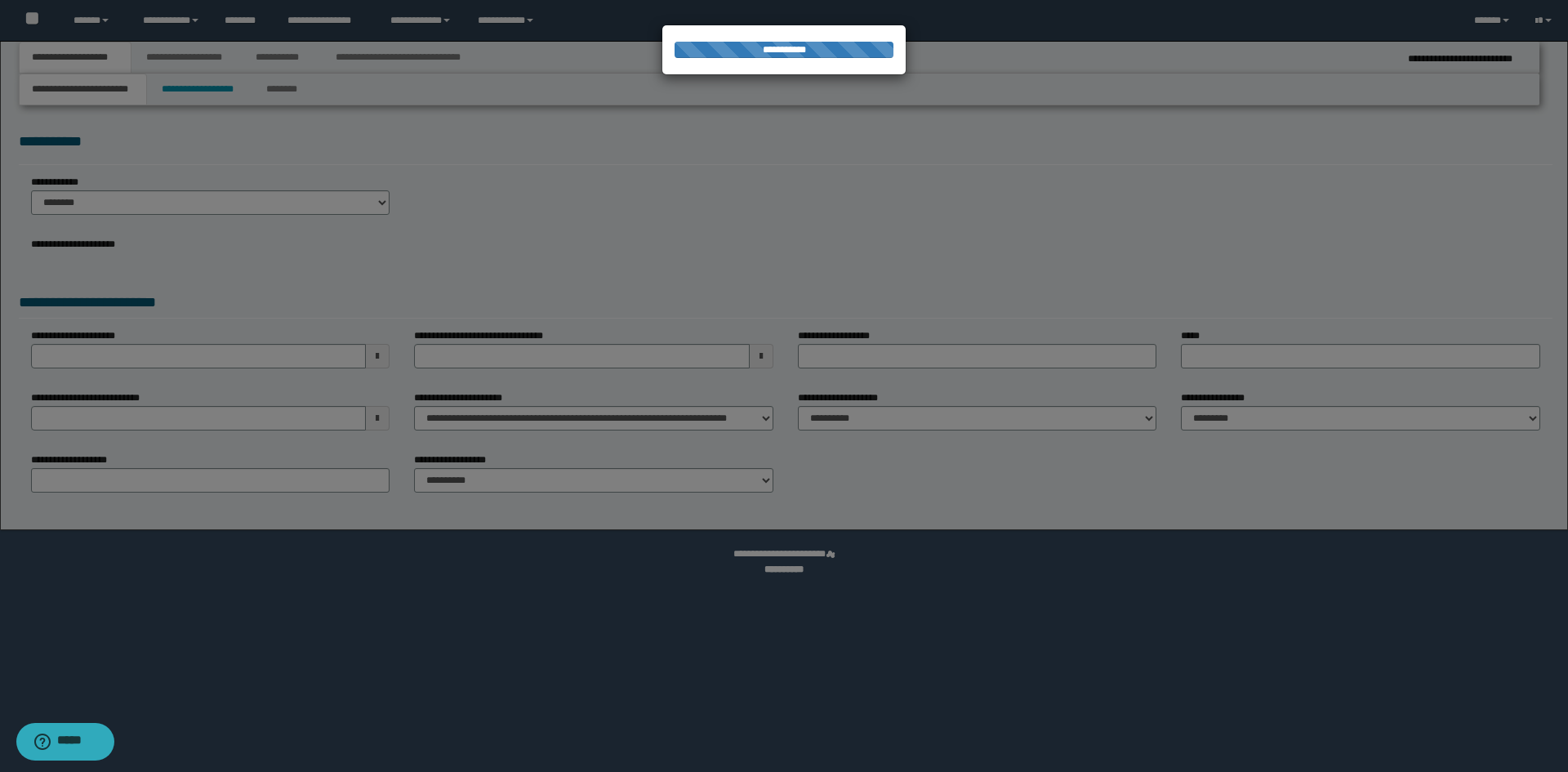 select on "*" 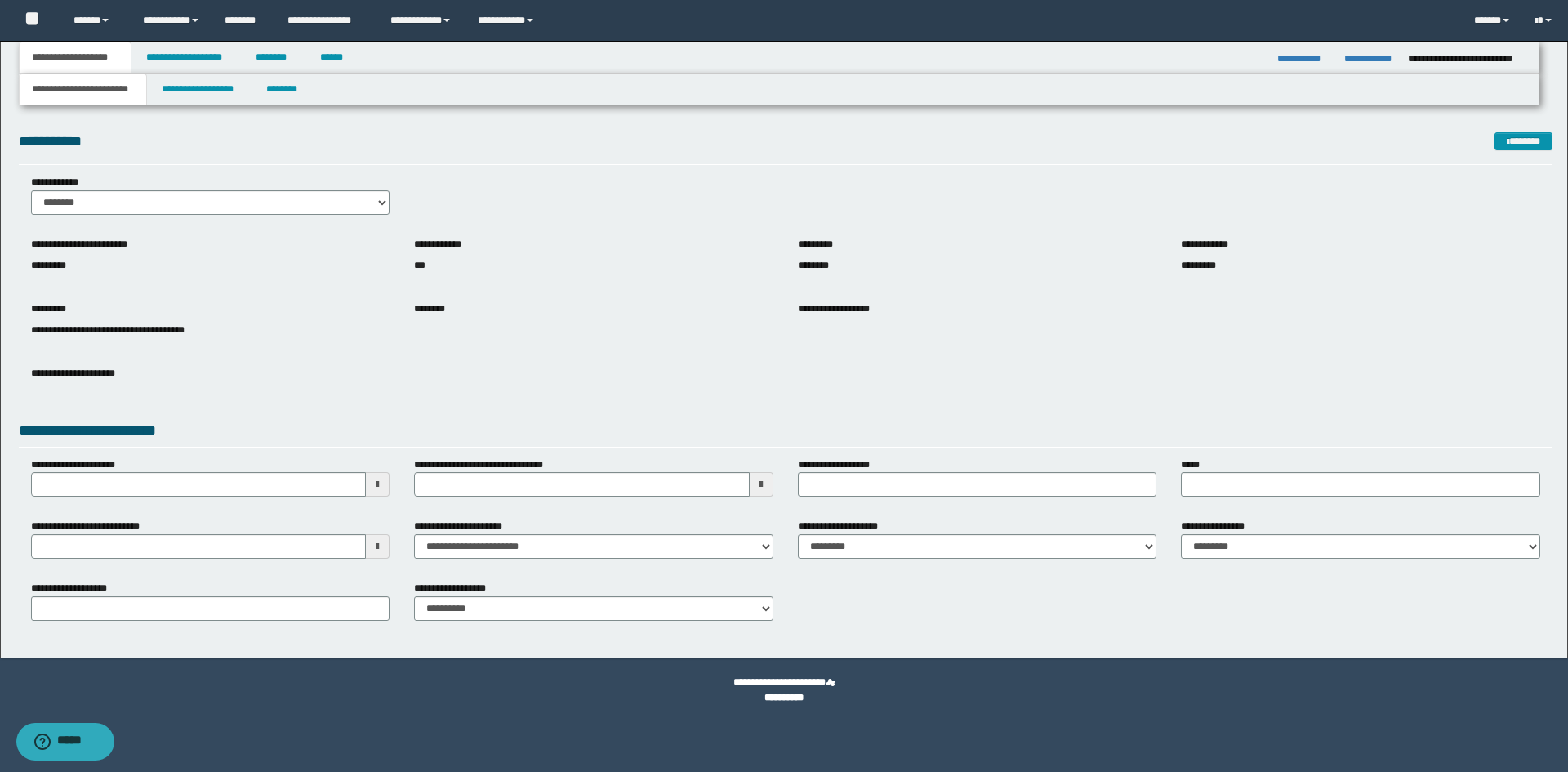 click on "**********" at bounding box center (211, 545) 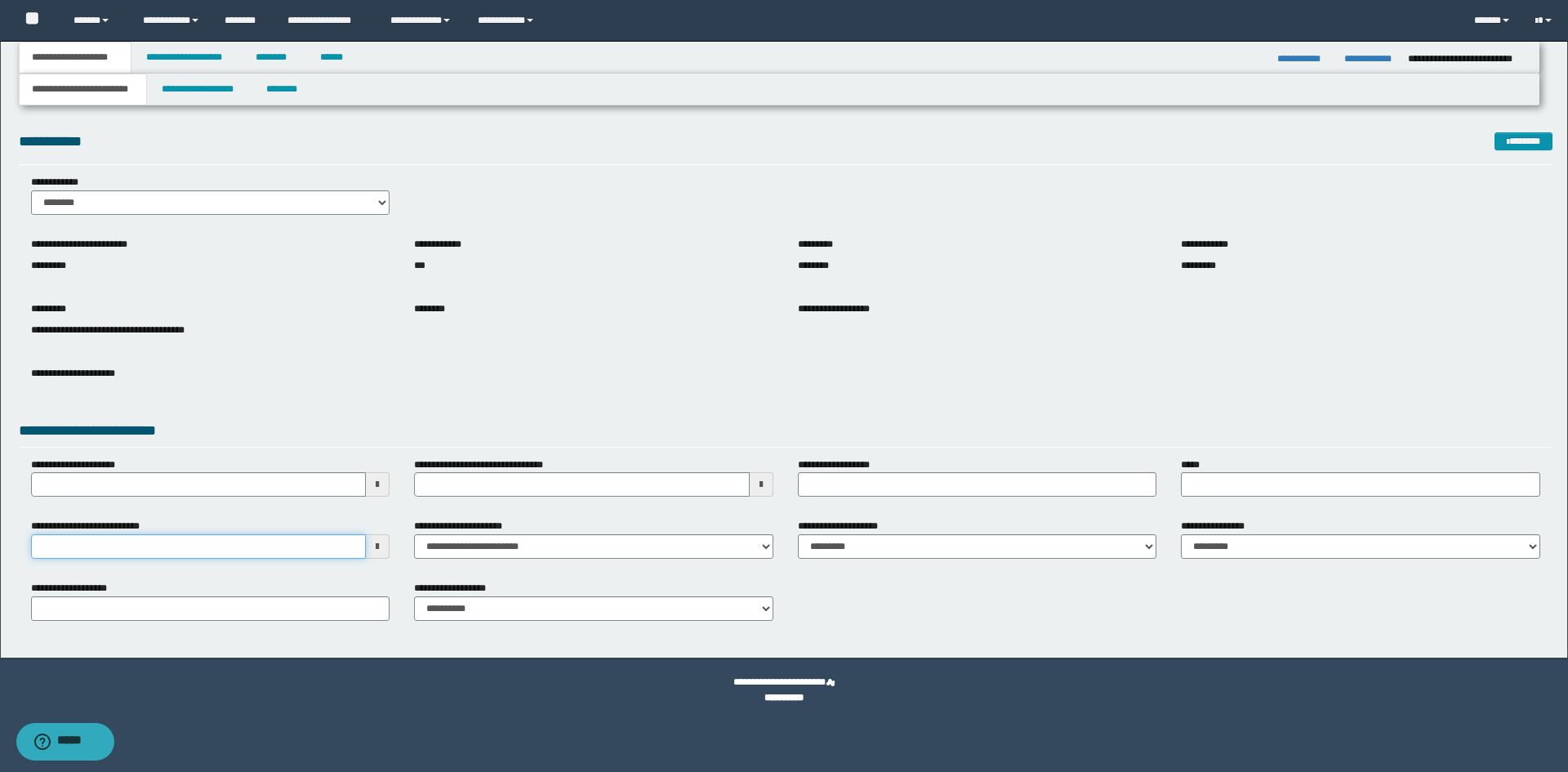 click on "**********" at bounding box center [198, 547] 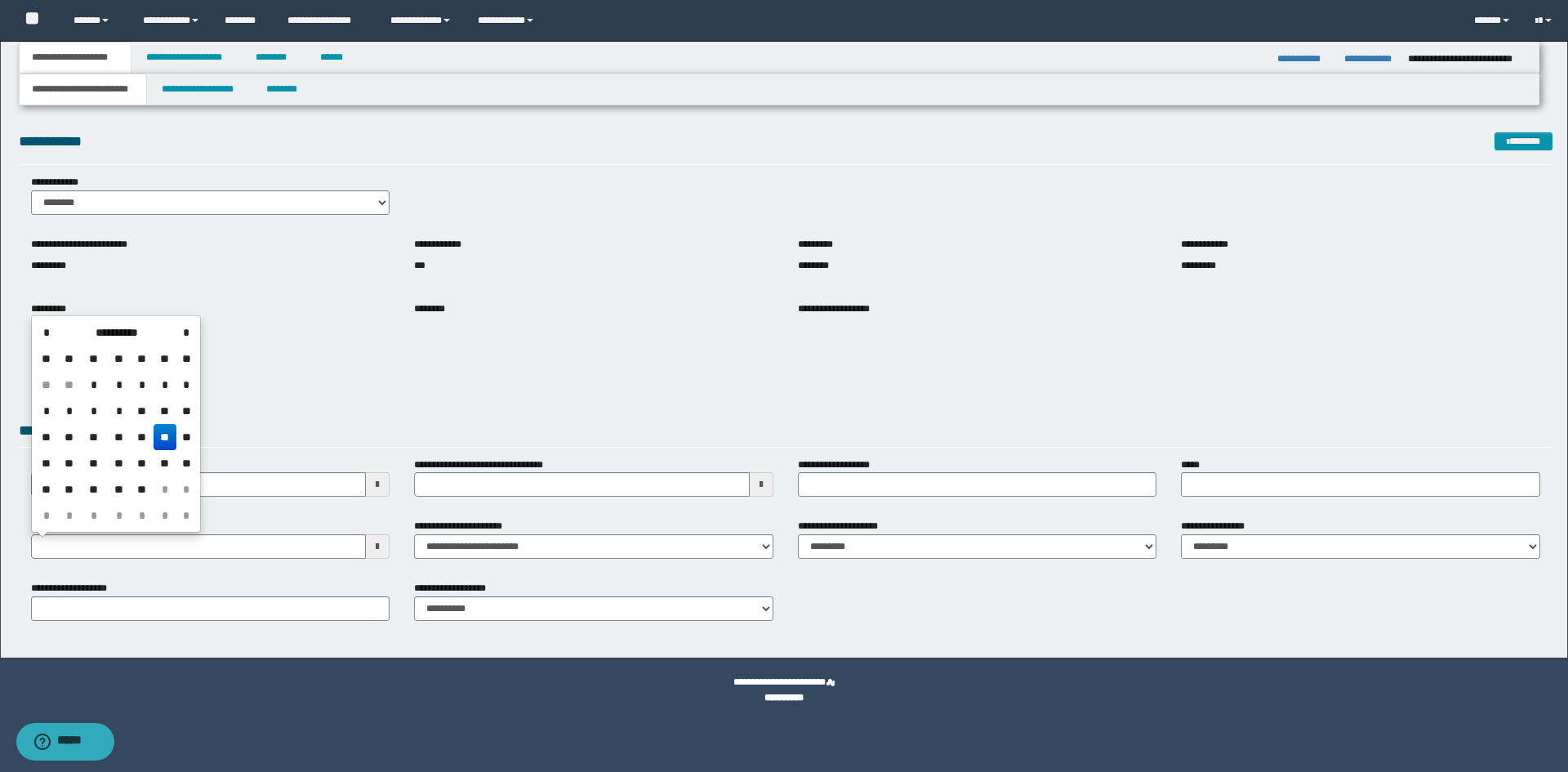 click on "**" at bounding box center [165, 437] 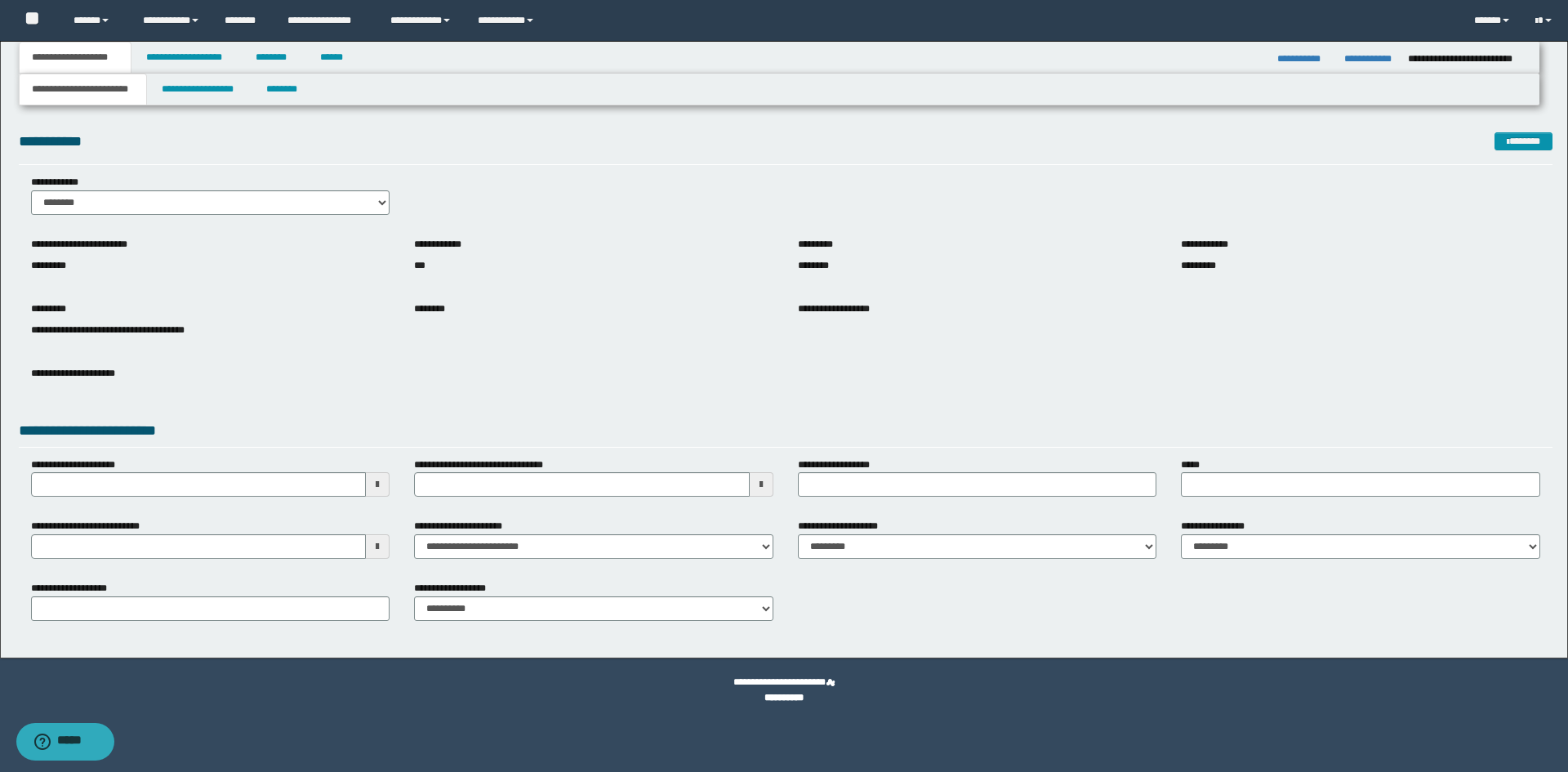 click on "**********" at bounding box center (784, 20) 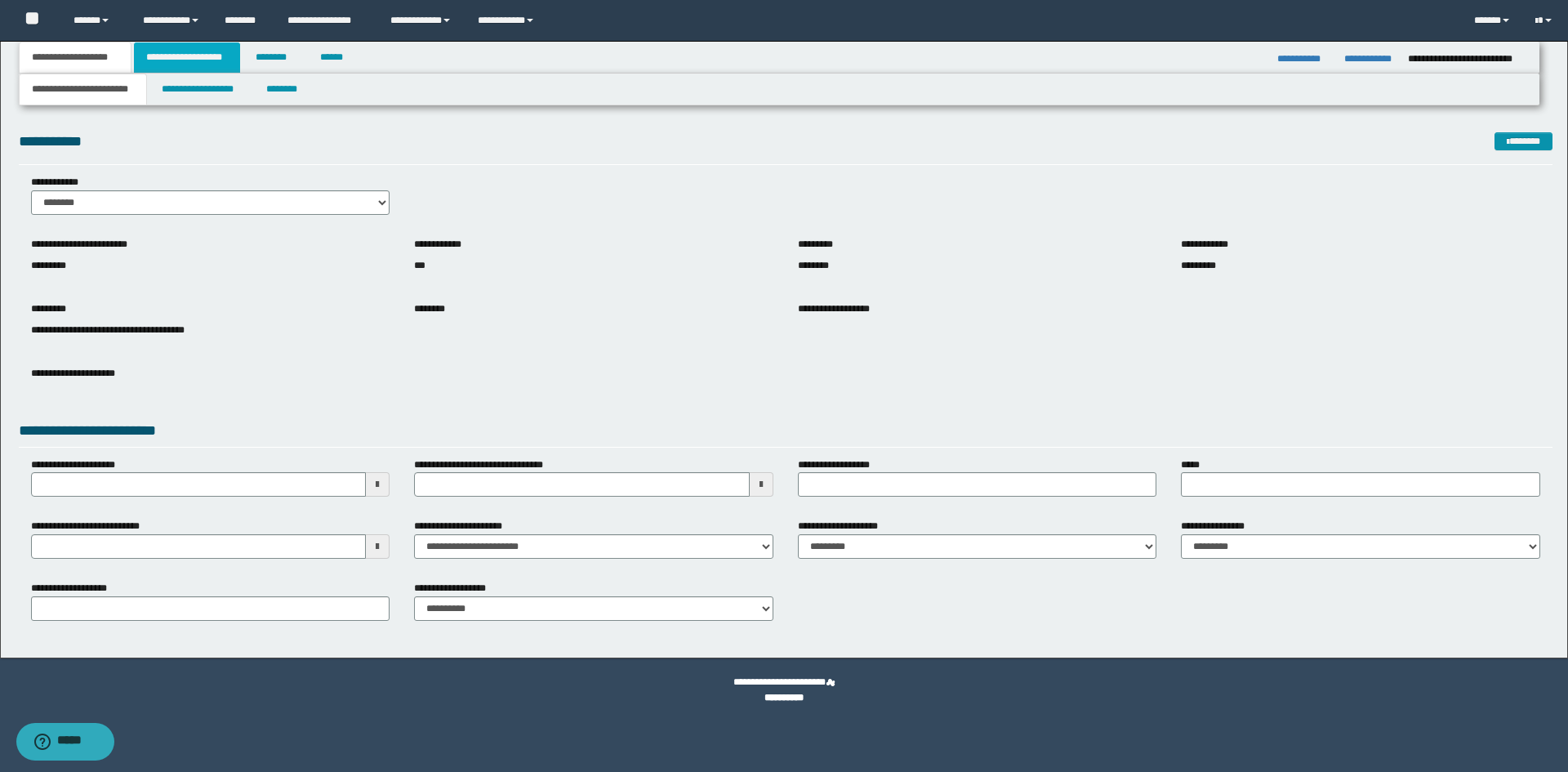click on "**********" at bounding box center [187, 57] 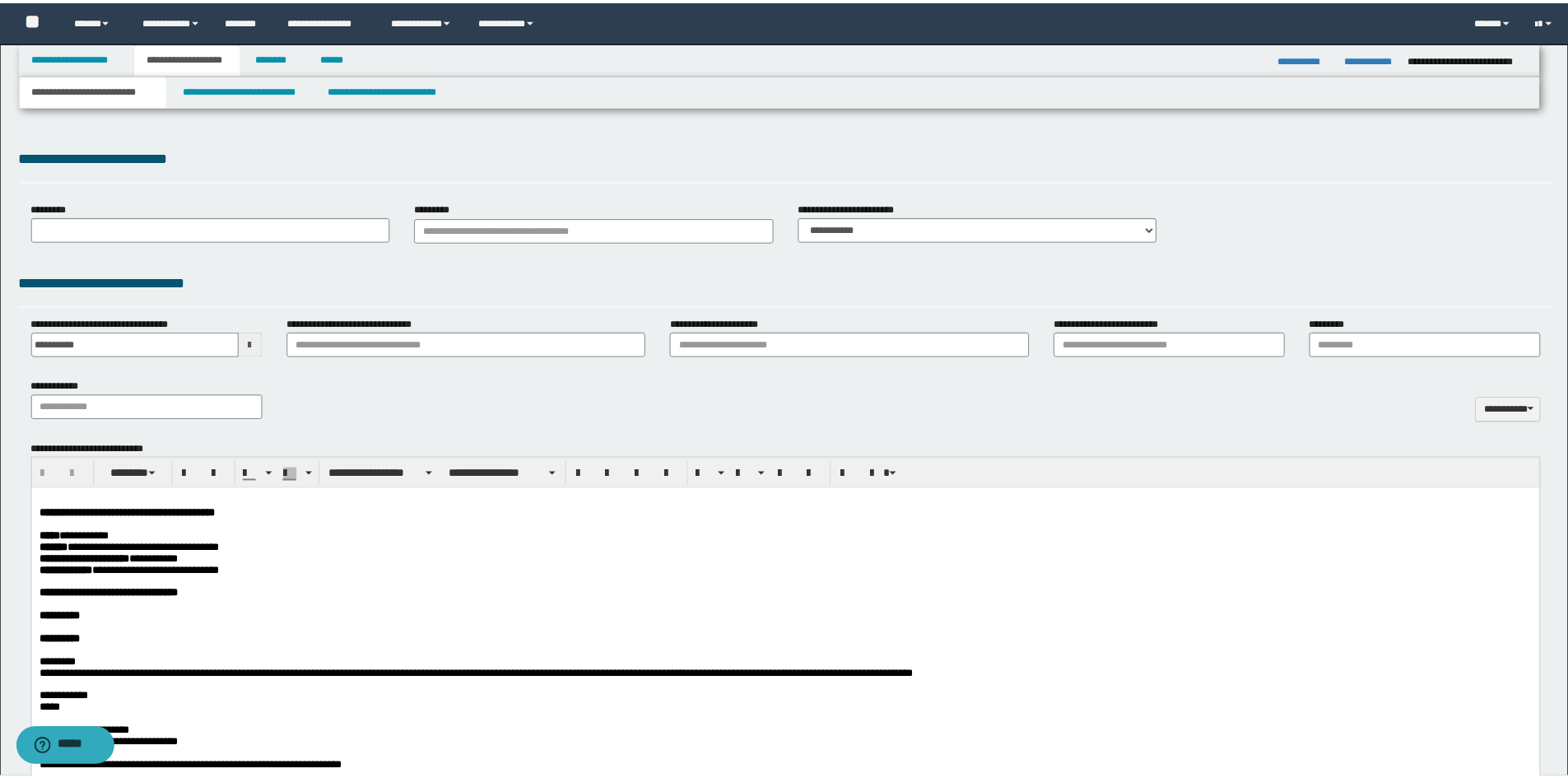 scroll, scrollTop: 0, scrollLeft: 0, axis: both 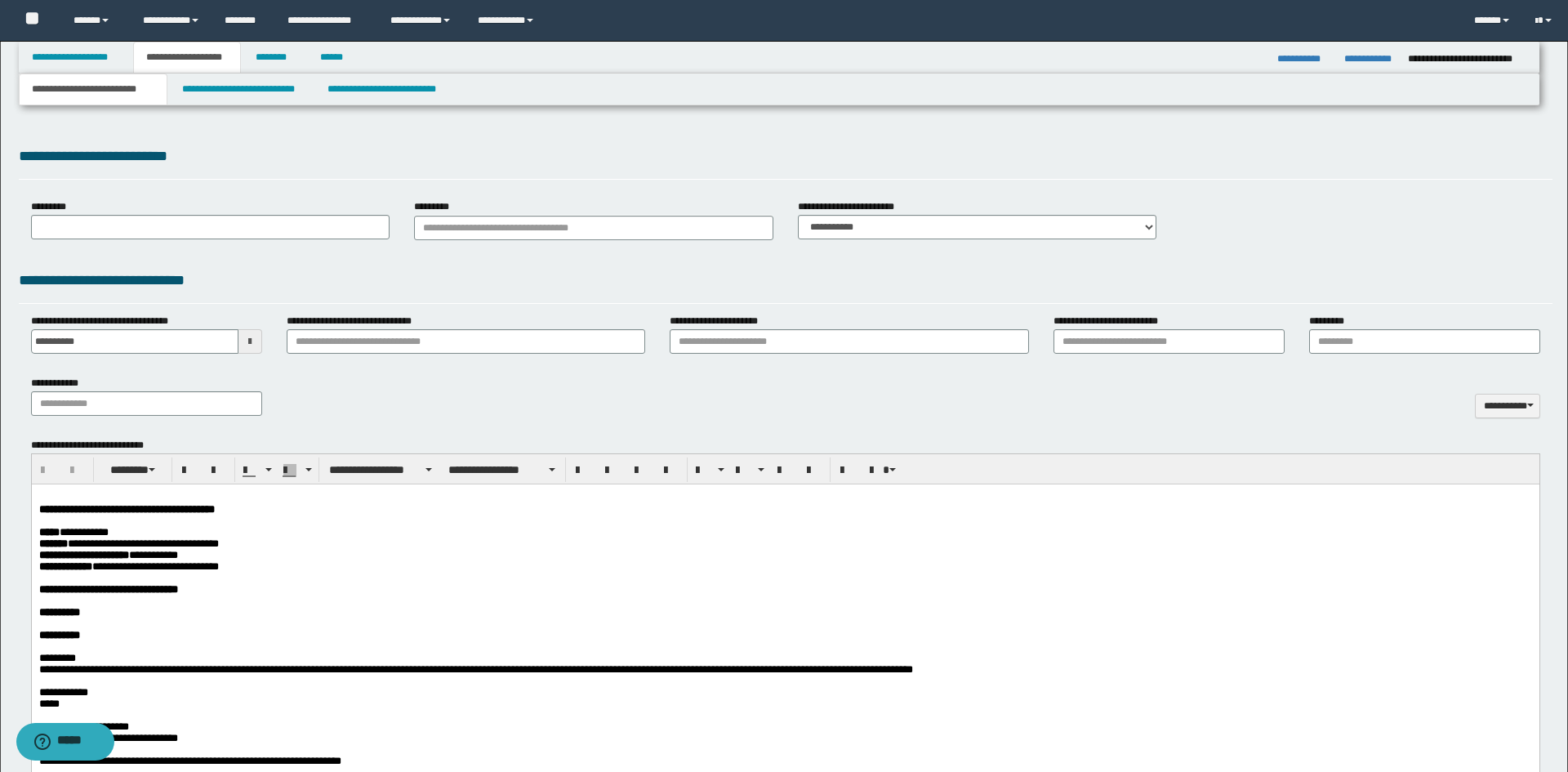 select on "*" 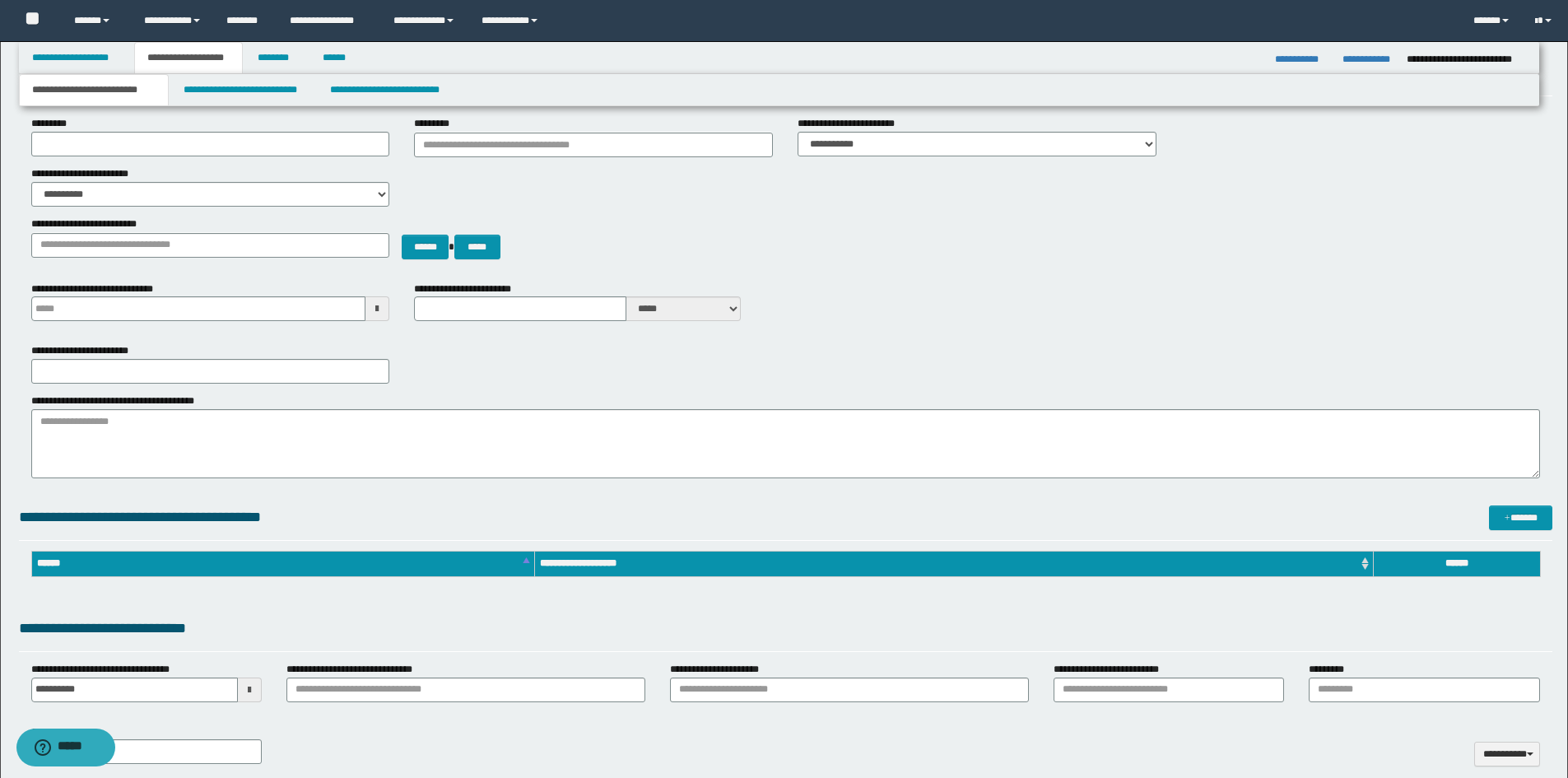 type 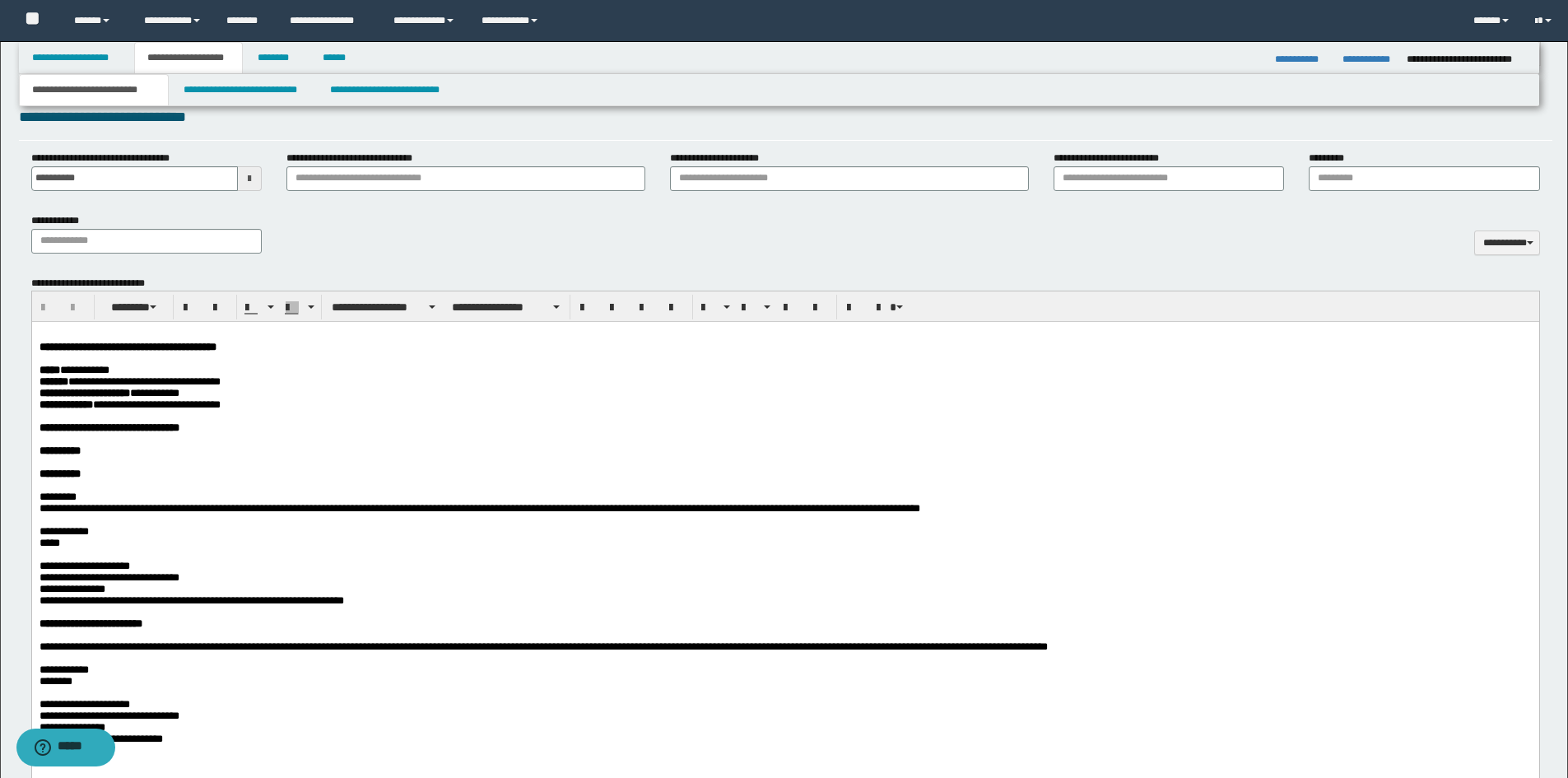scroll, scrollTop: 741, scrollLeft: 0, axis: vertical 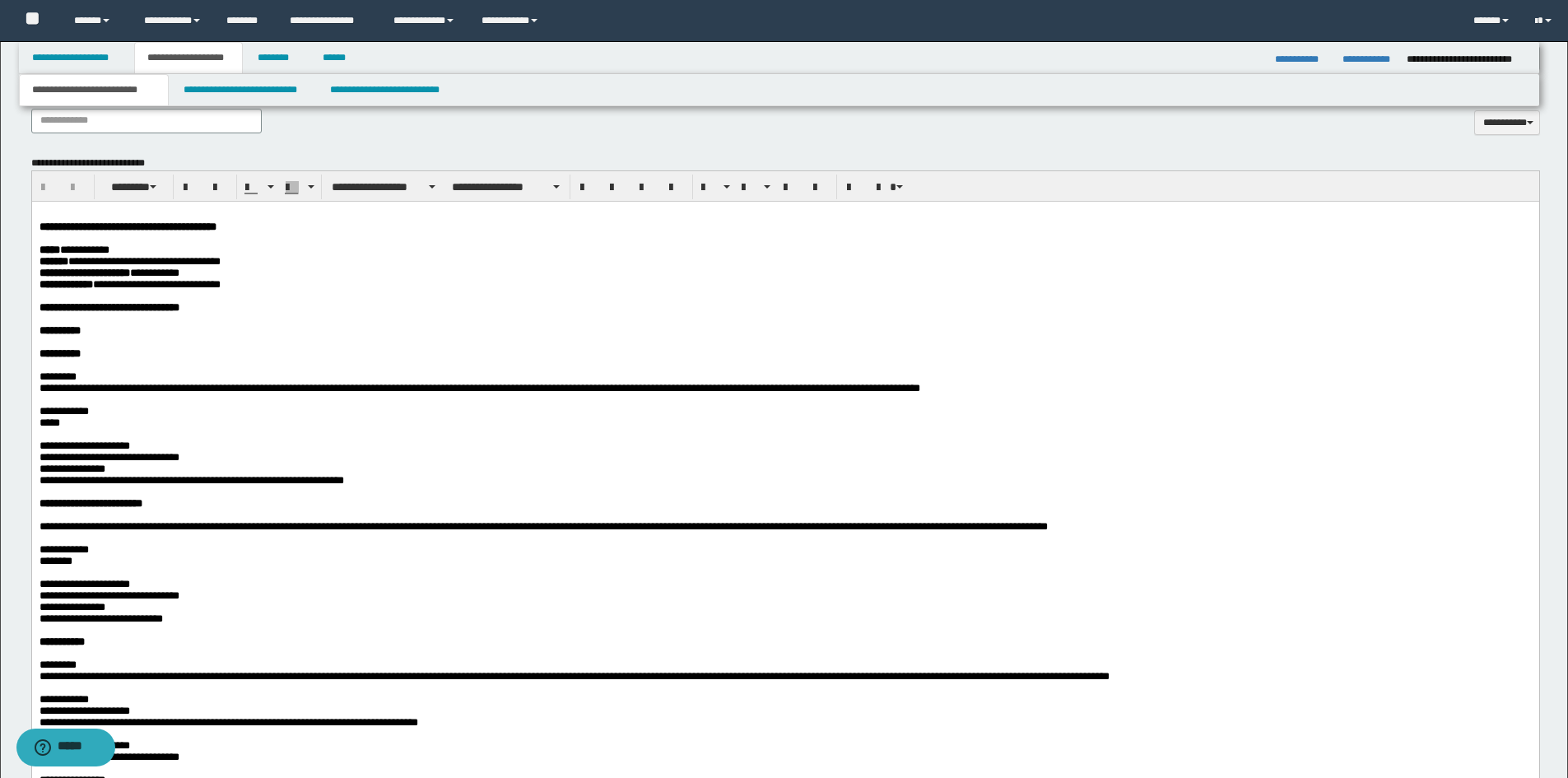 click on "**********" at bounding box center [784, 842] 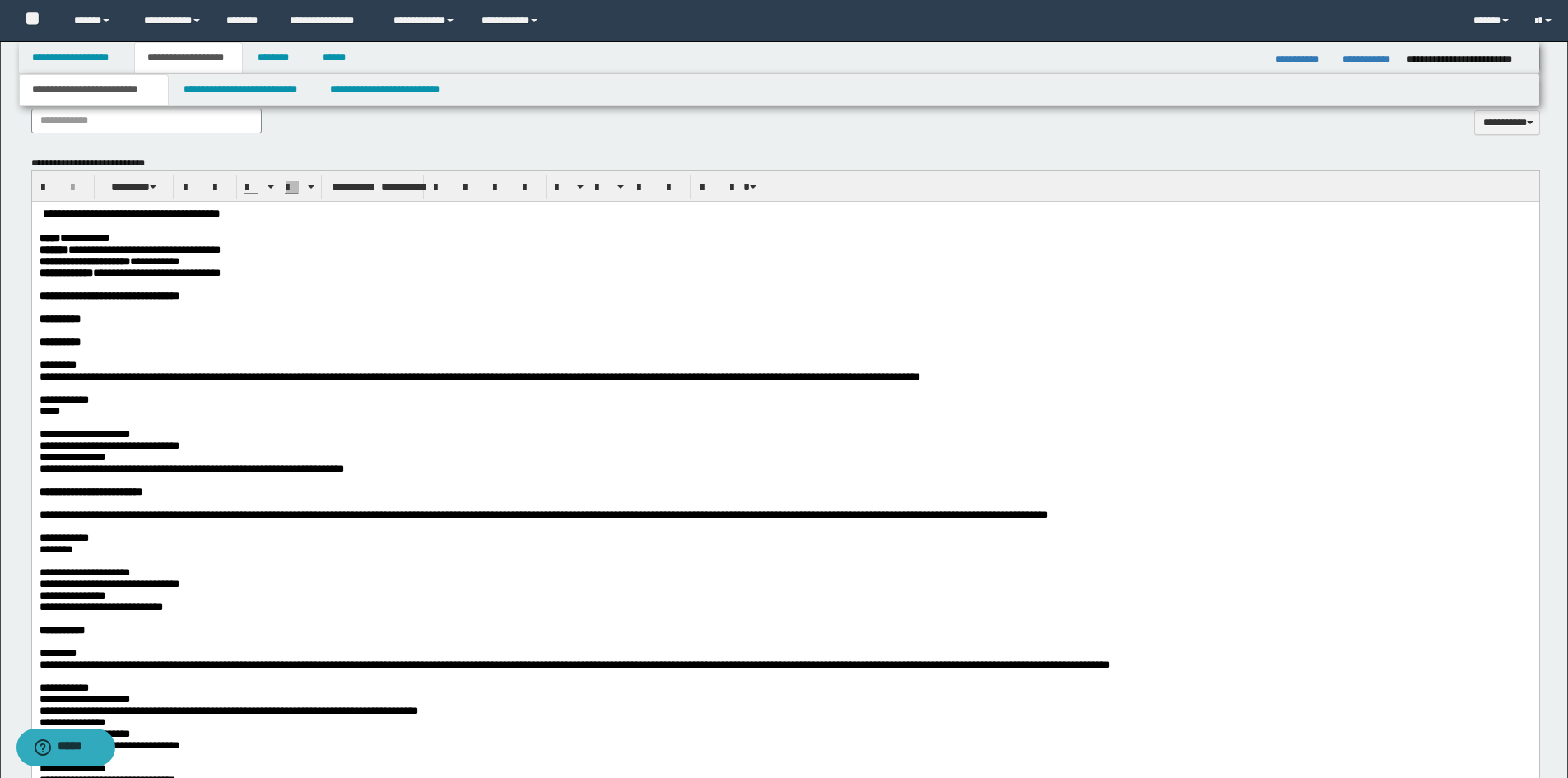 type 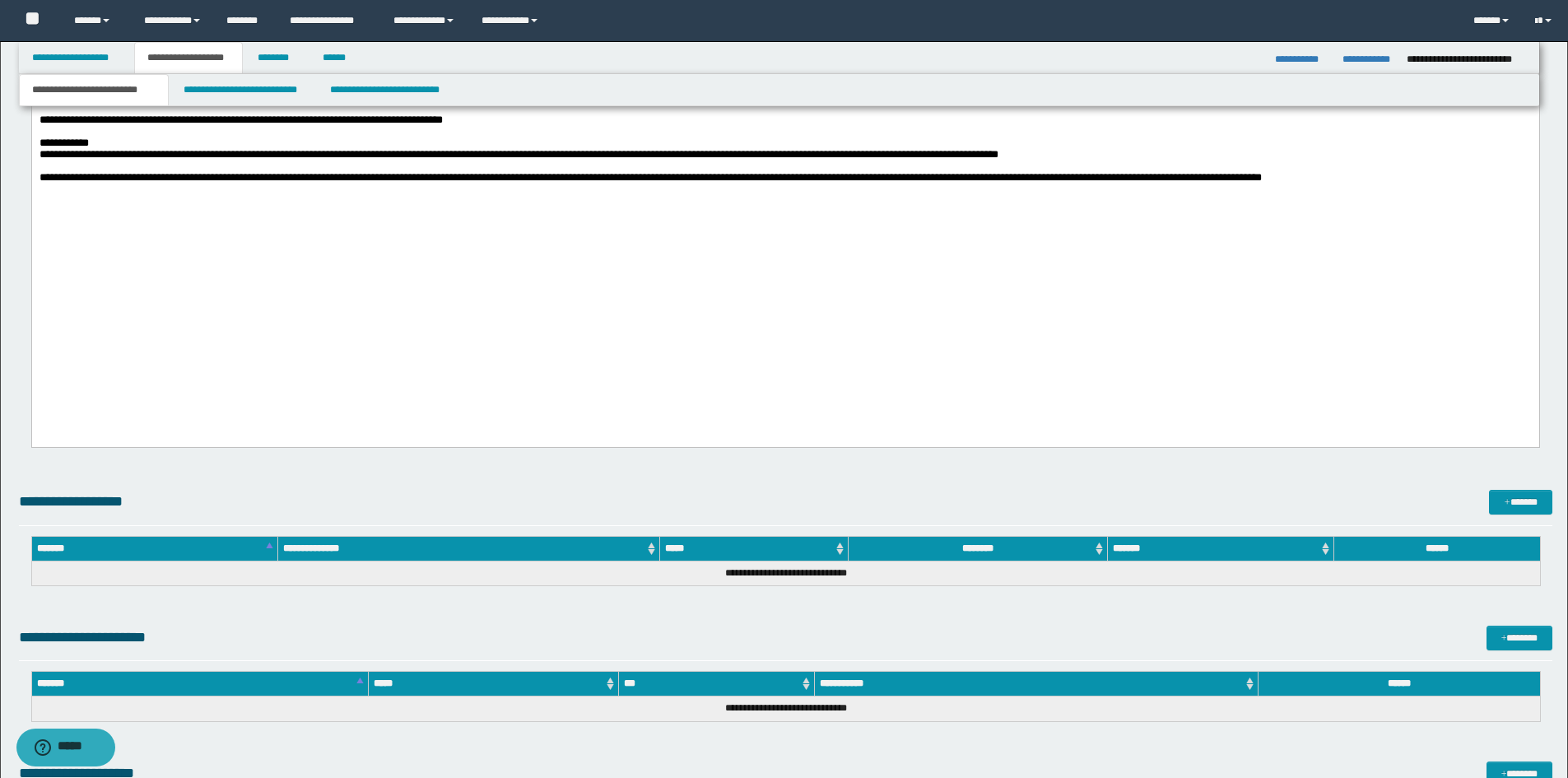scroll, scrollTop: 2139, scrollLeft: 0, axis: vertical 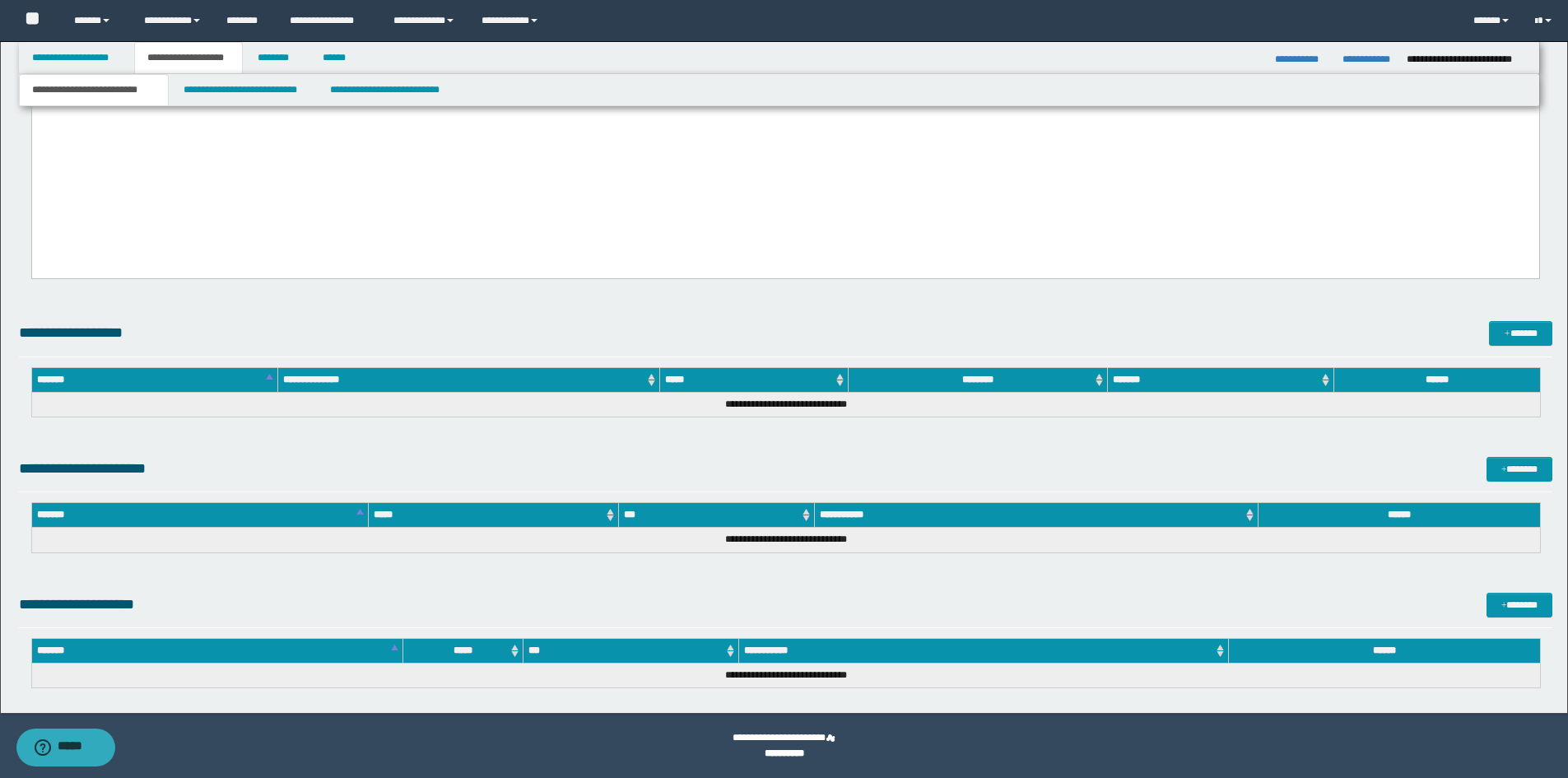 click on "**********" at bounding box center (784, -561) 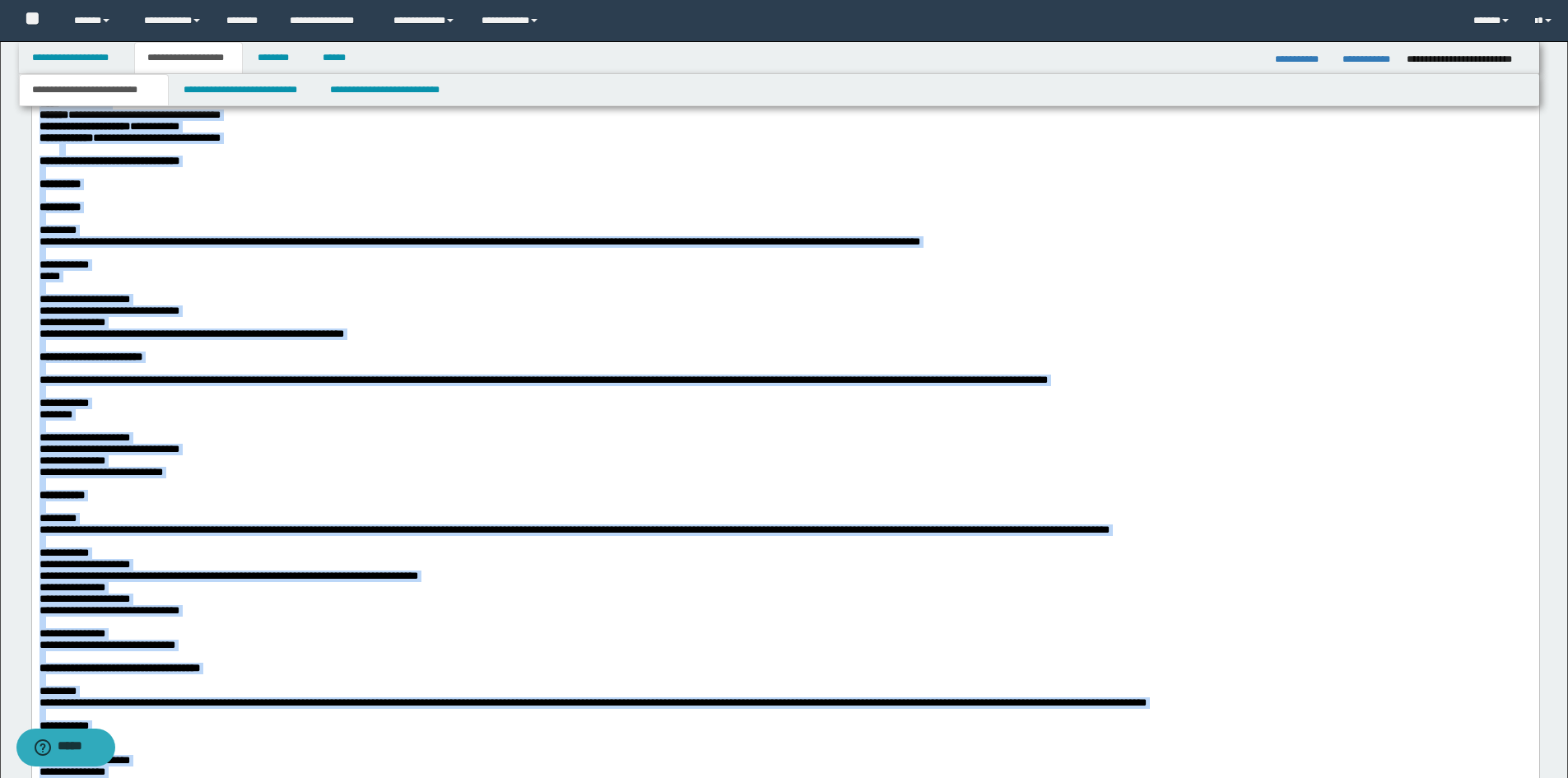 scroll, scrollTop: 669, scrollLeft: 0, axis: vertical 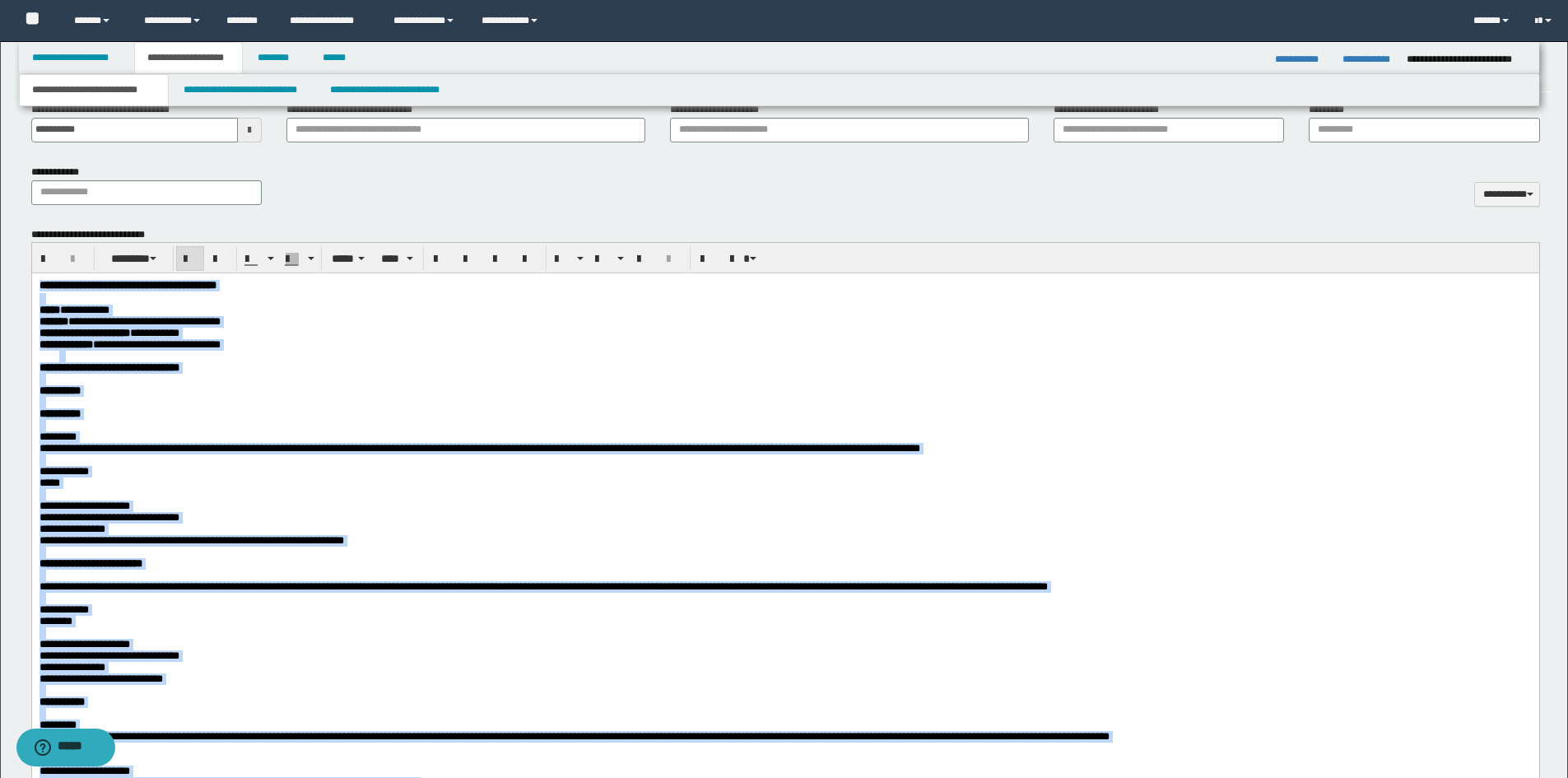 drag, startPoint x: 1513, startPoint y: 1643, endPoint x: -1, endPoint y: 157, distance: 2121.4127 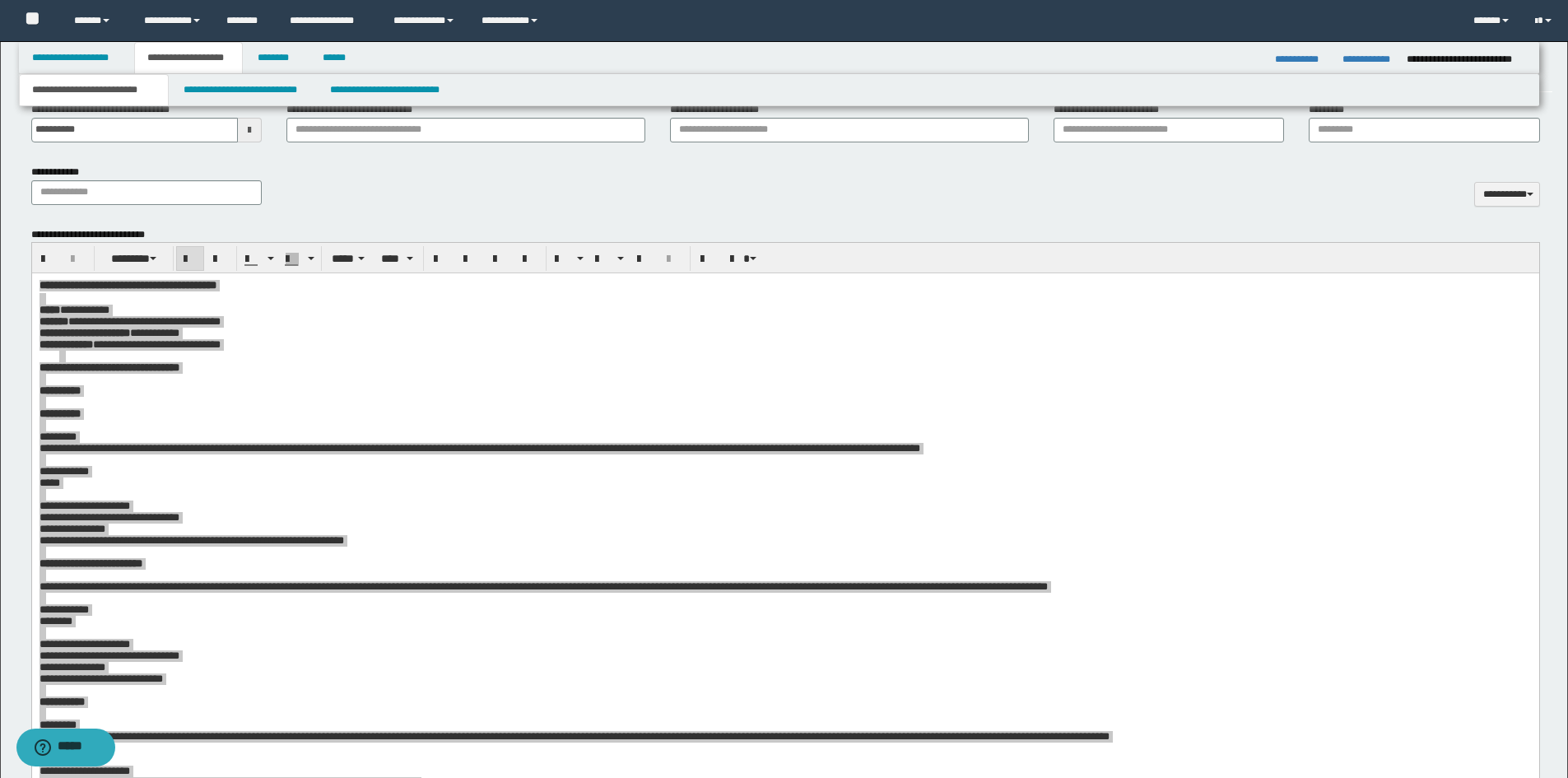 click at bounding box center (616, 259) 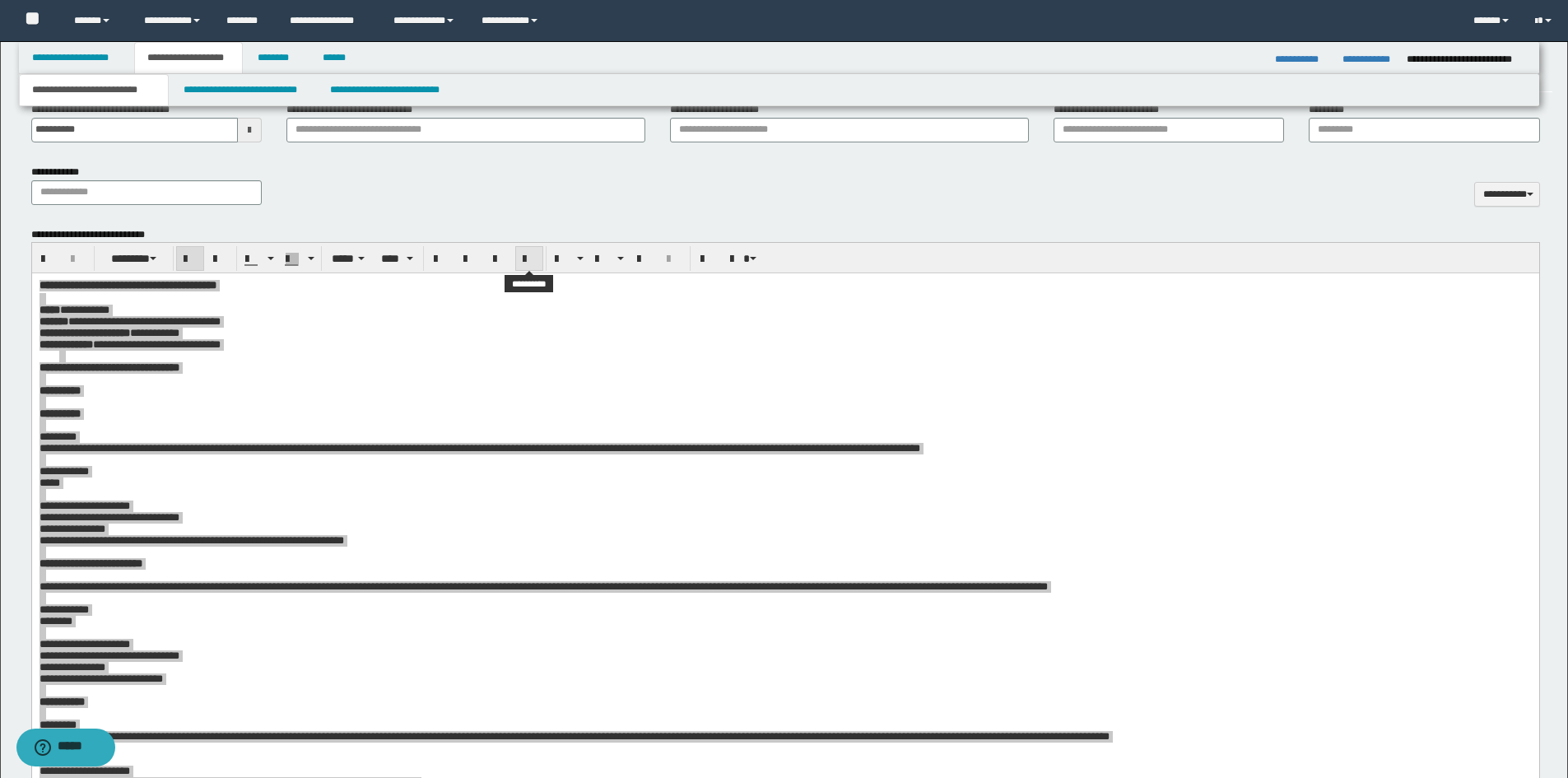 click at bounding box center [529, 259] 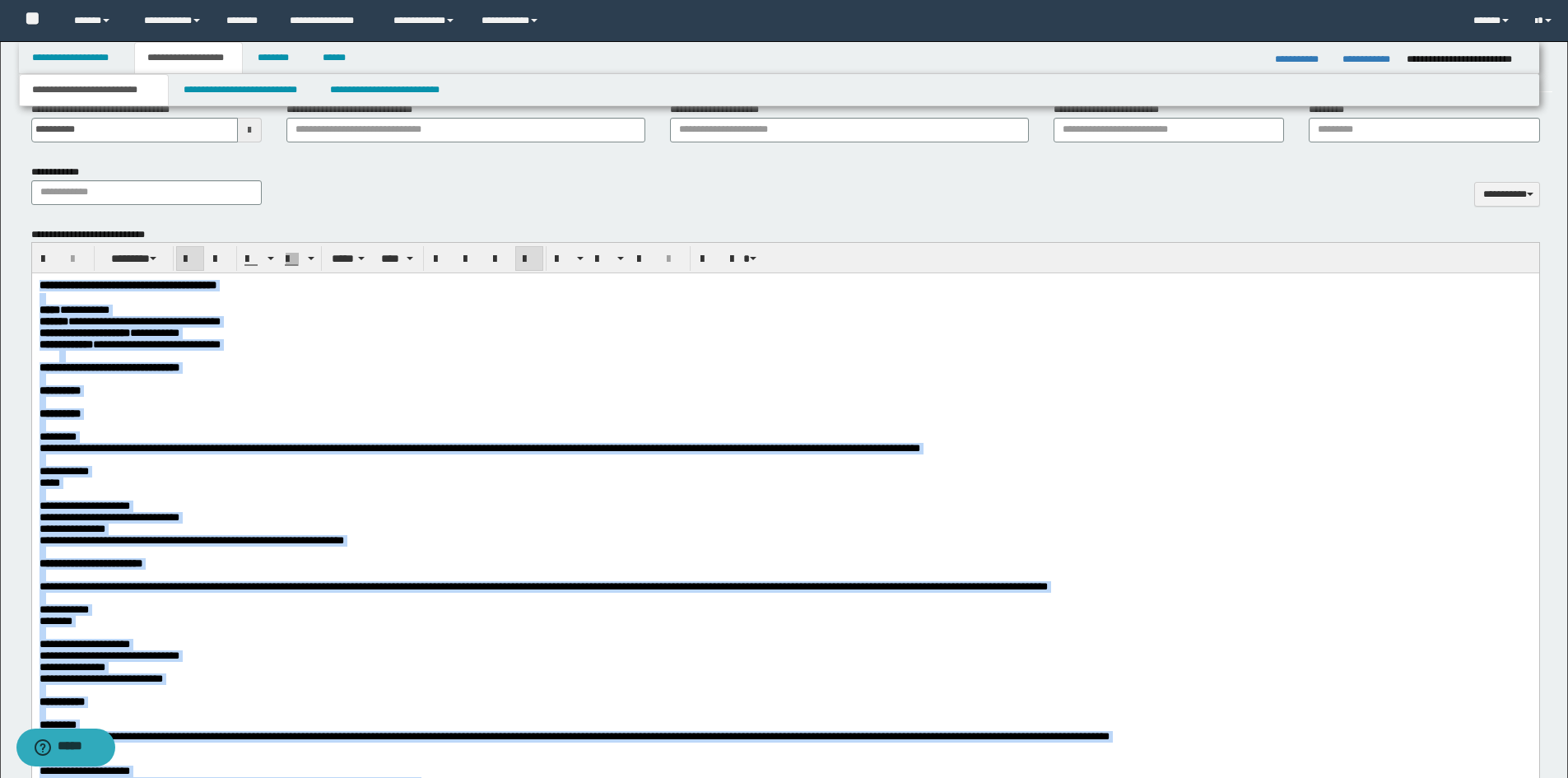 click at bounding box center [529, 259] 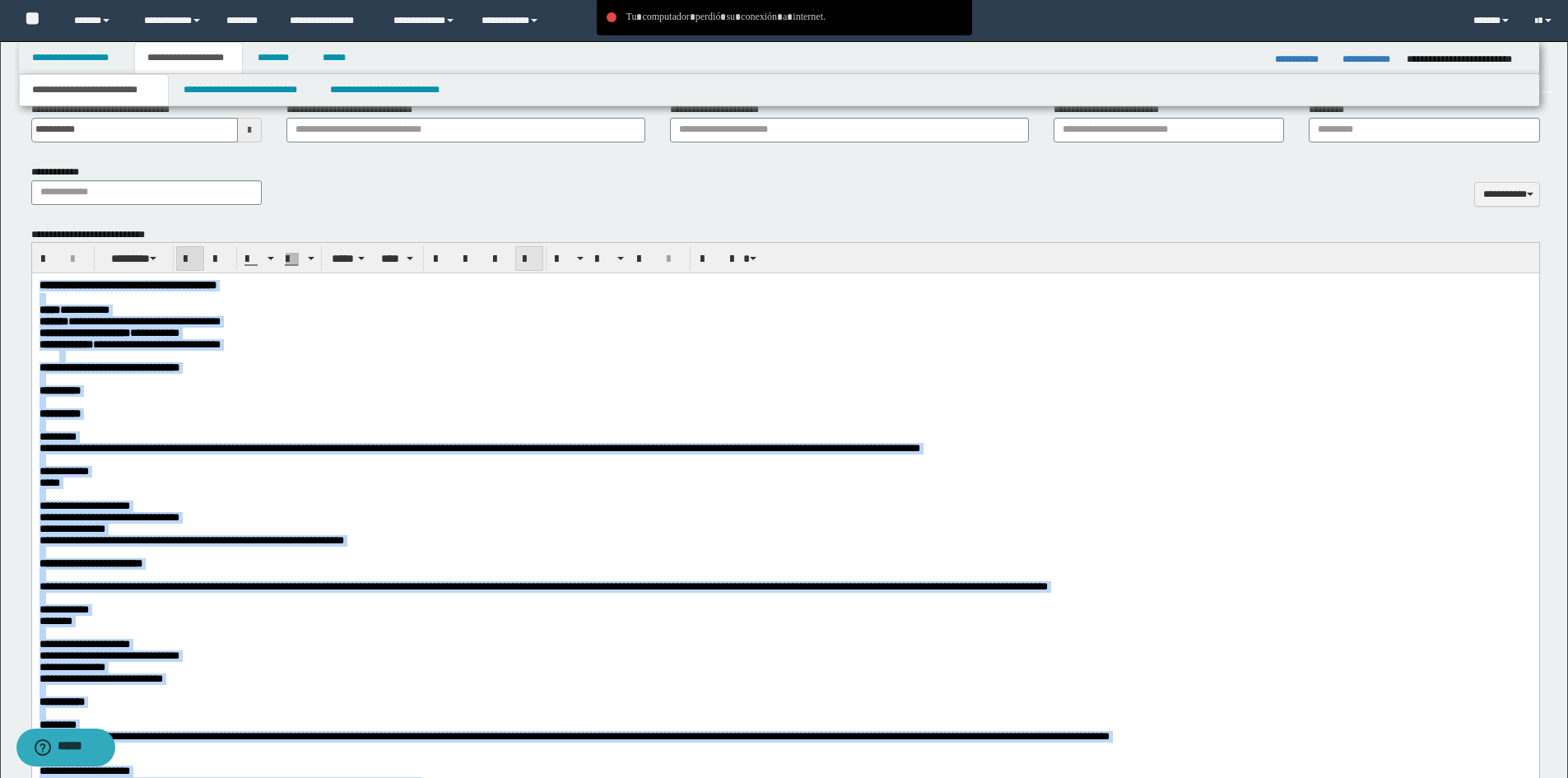 click at bounding box center [529, 259] 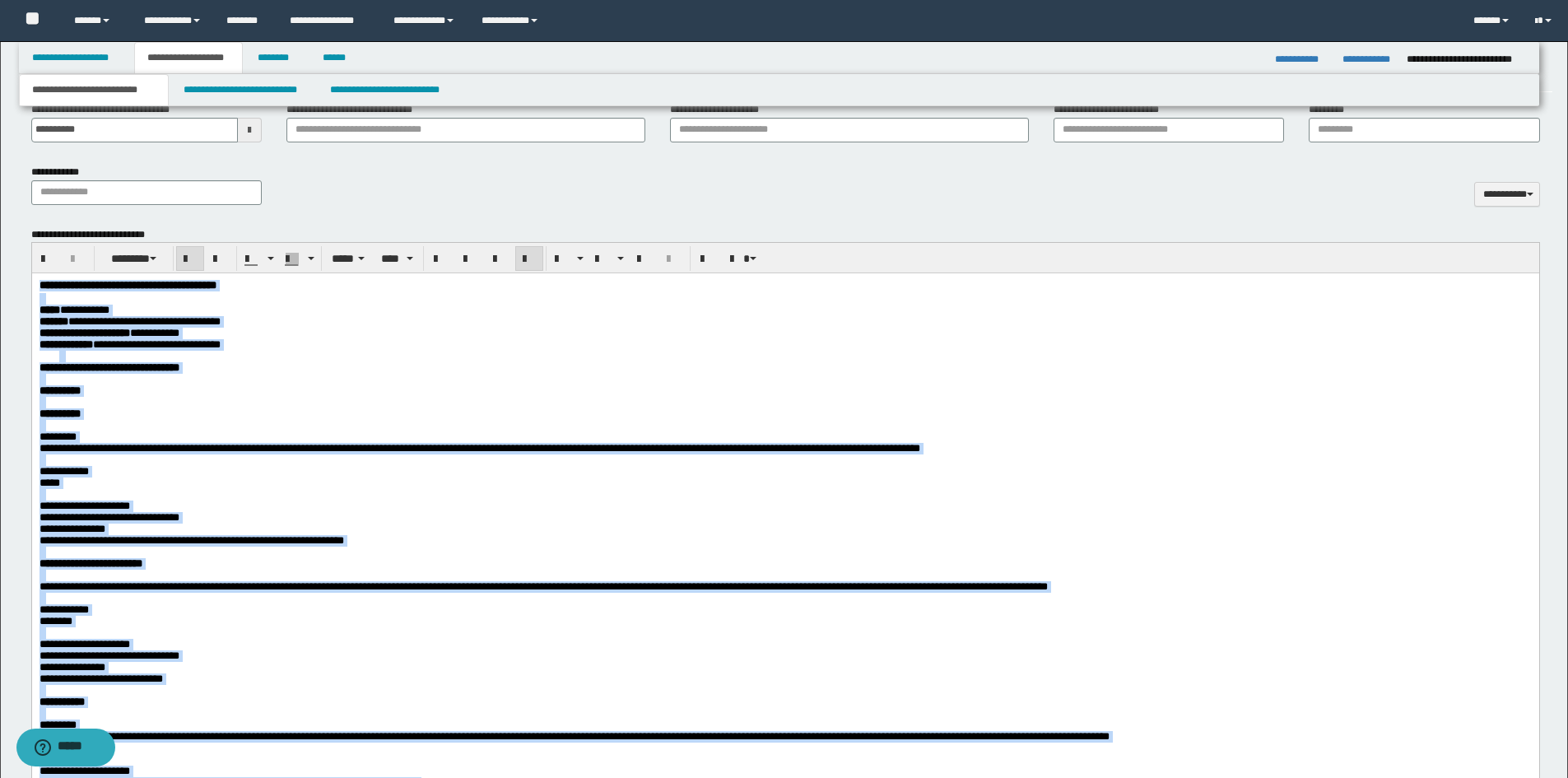 click at bounding box center [529, 259] 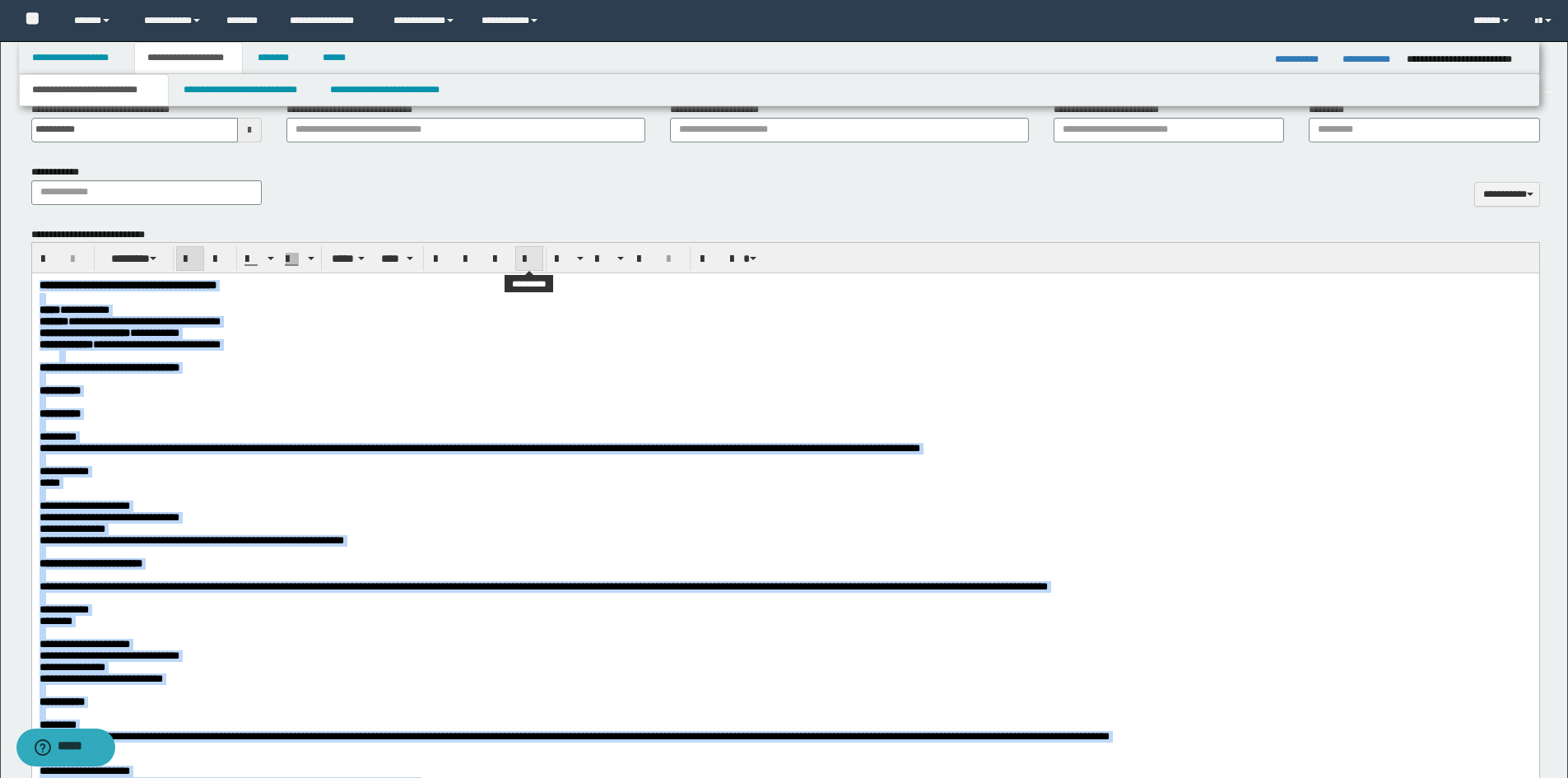 click at bounding box center (529, 259) 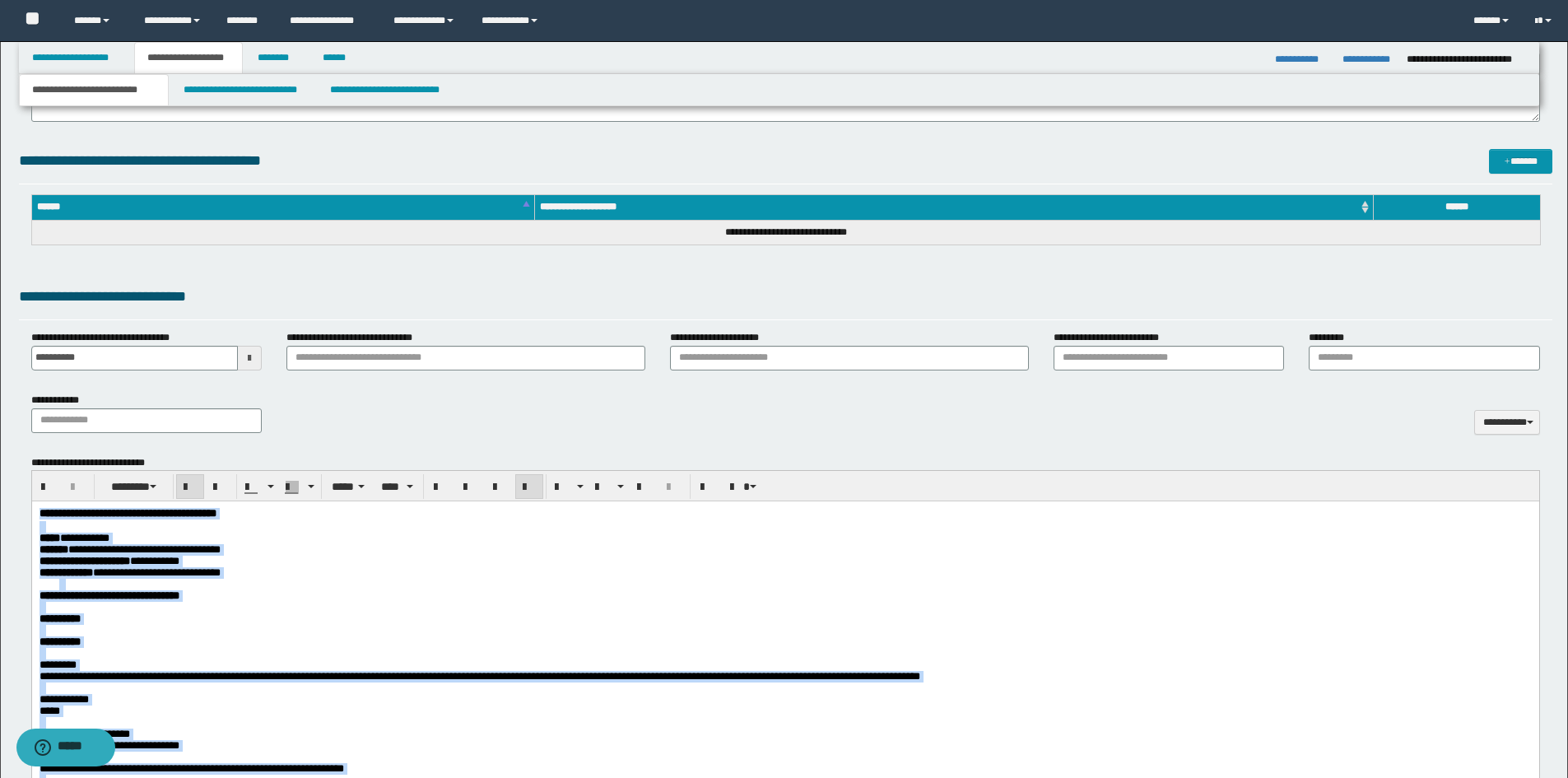scroll, scrollTop: 422, scrollLeft: 0, axis: vertical 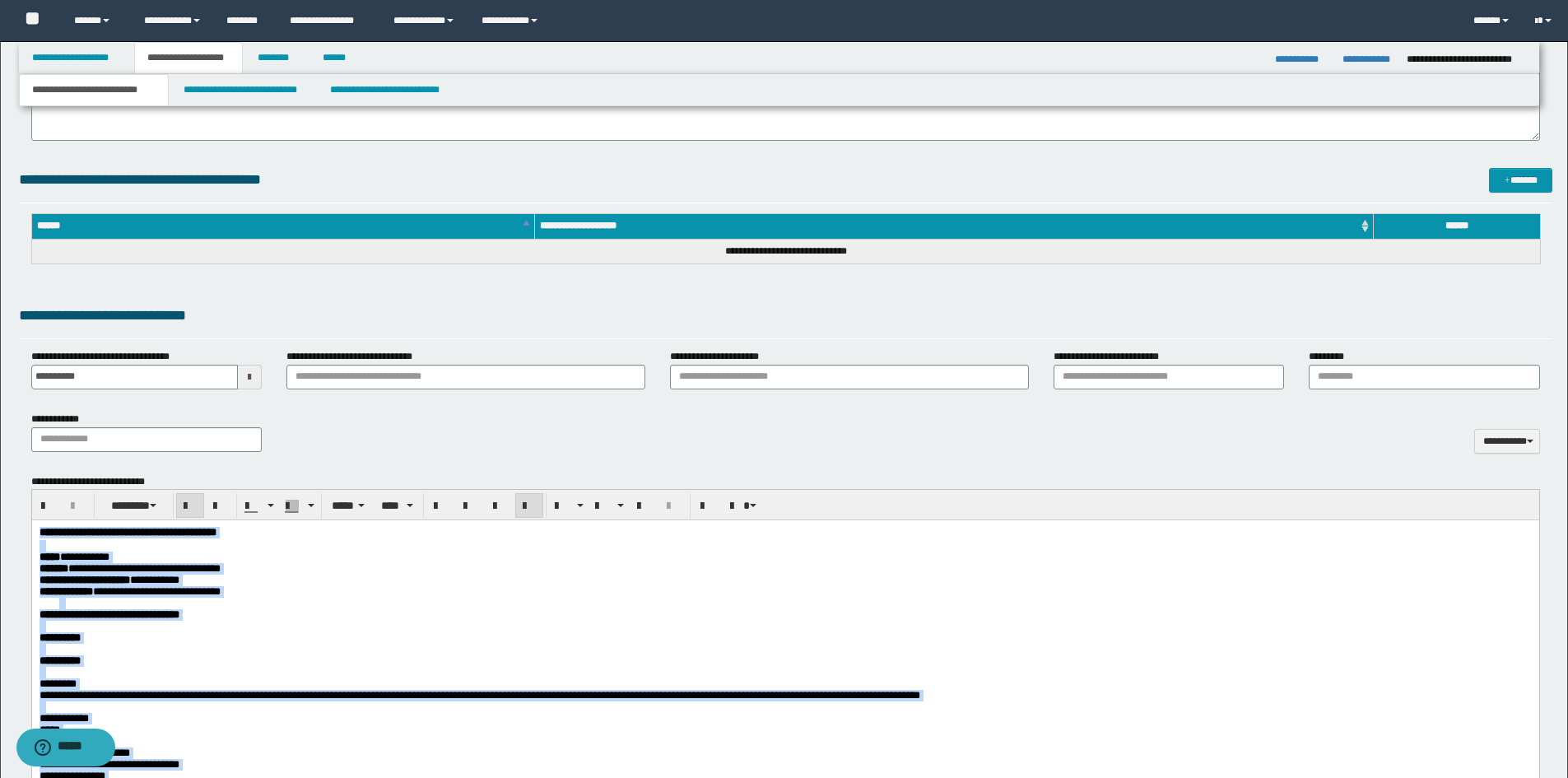 click on "**********" at bounding box center (784, 592) 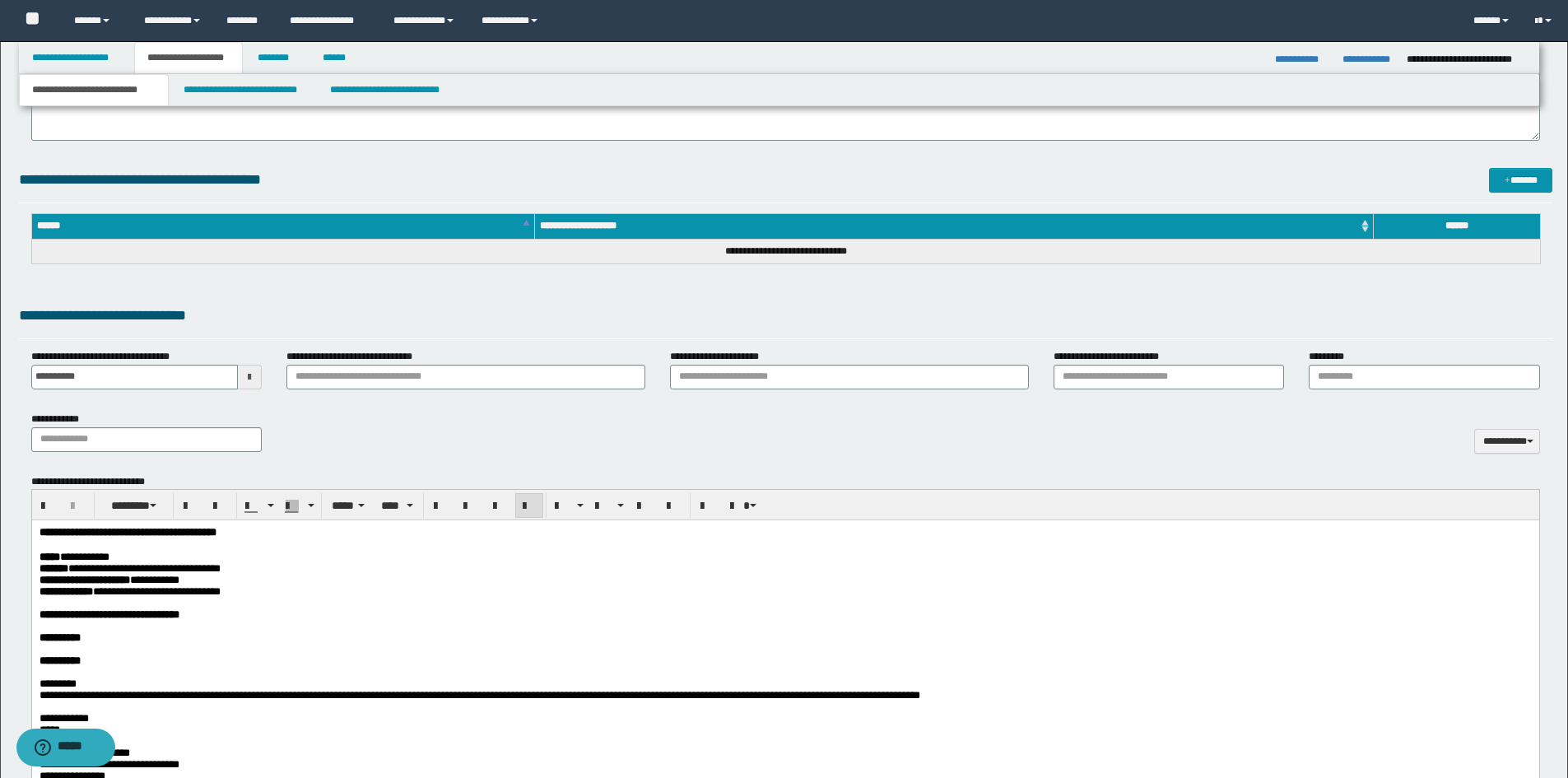 click at bounding box center [784, 546] 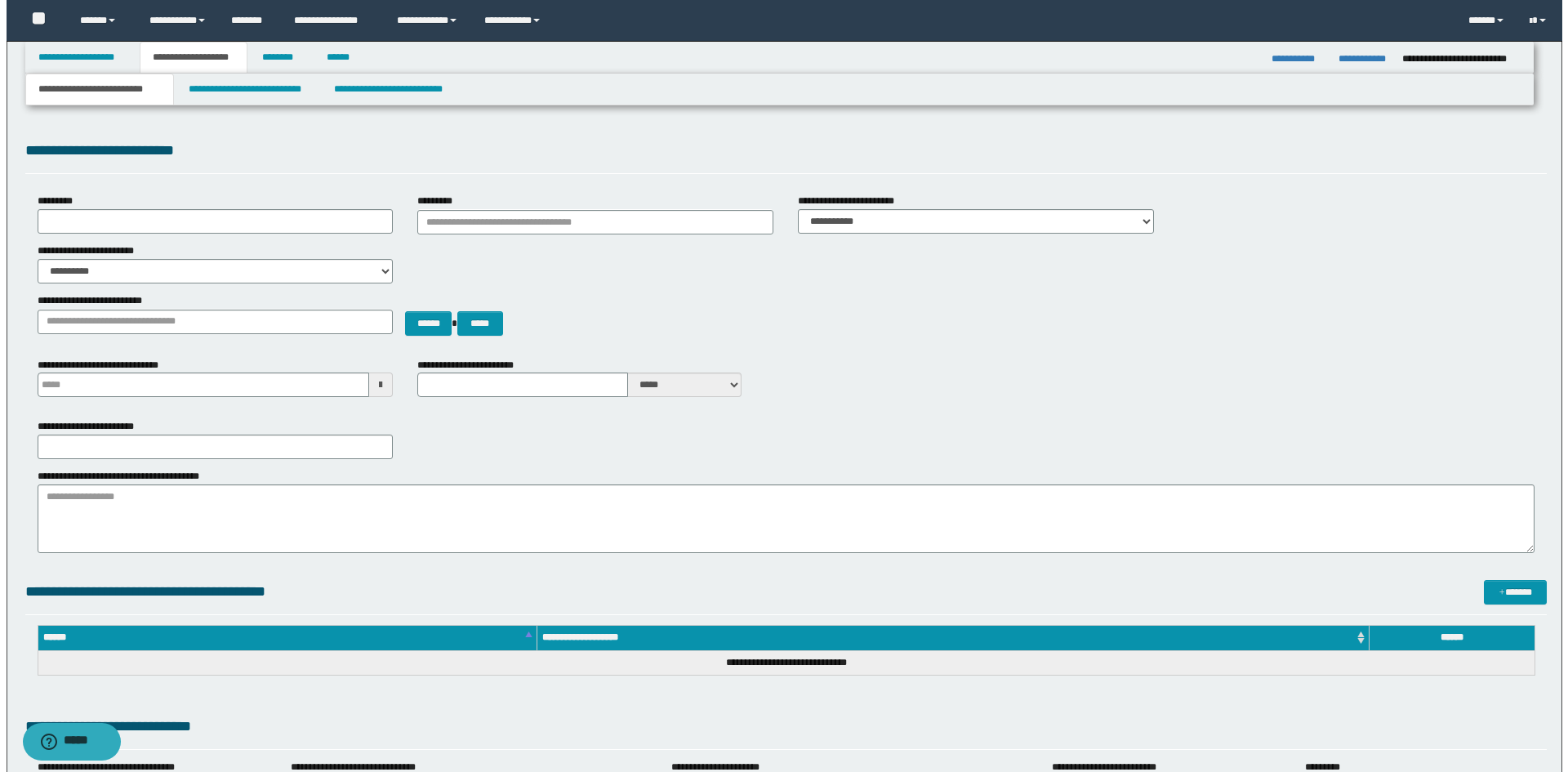scroll, scrollTop: 0, scrollLeft: 0, axis: both 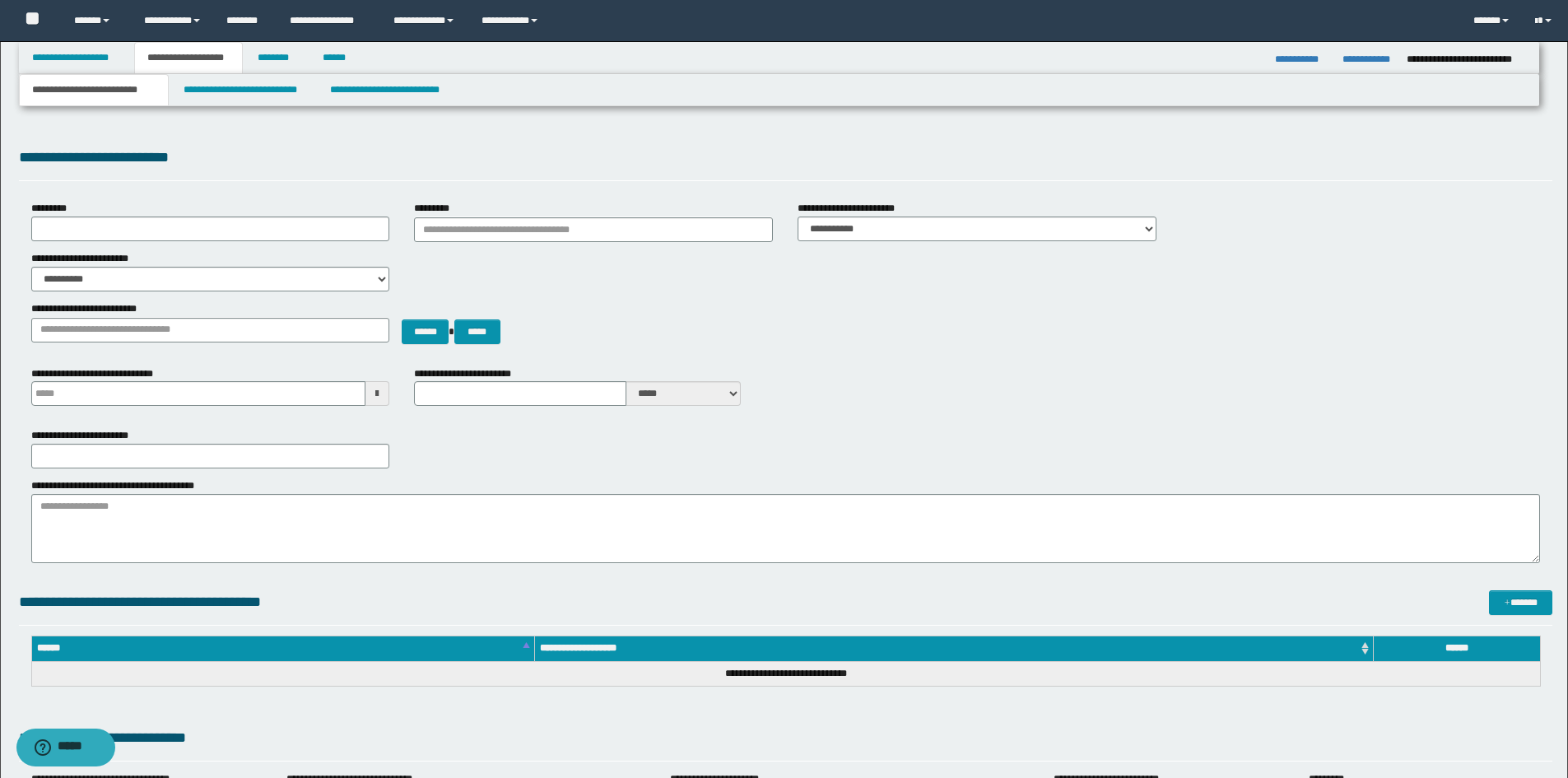 type 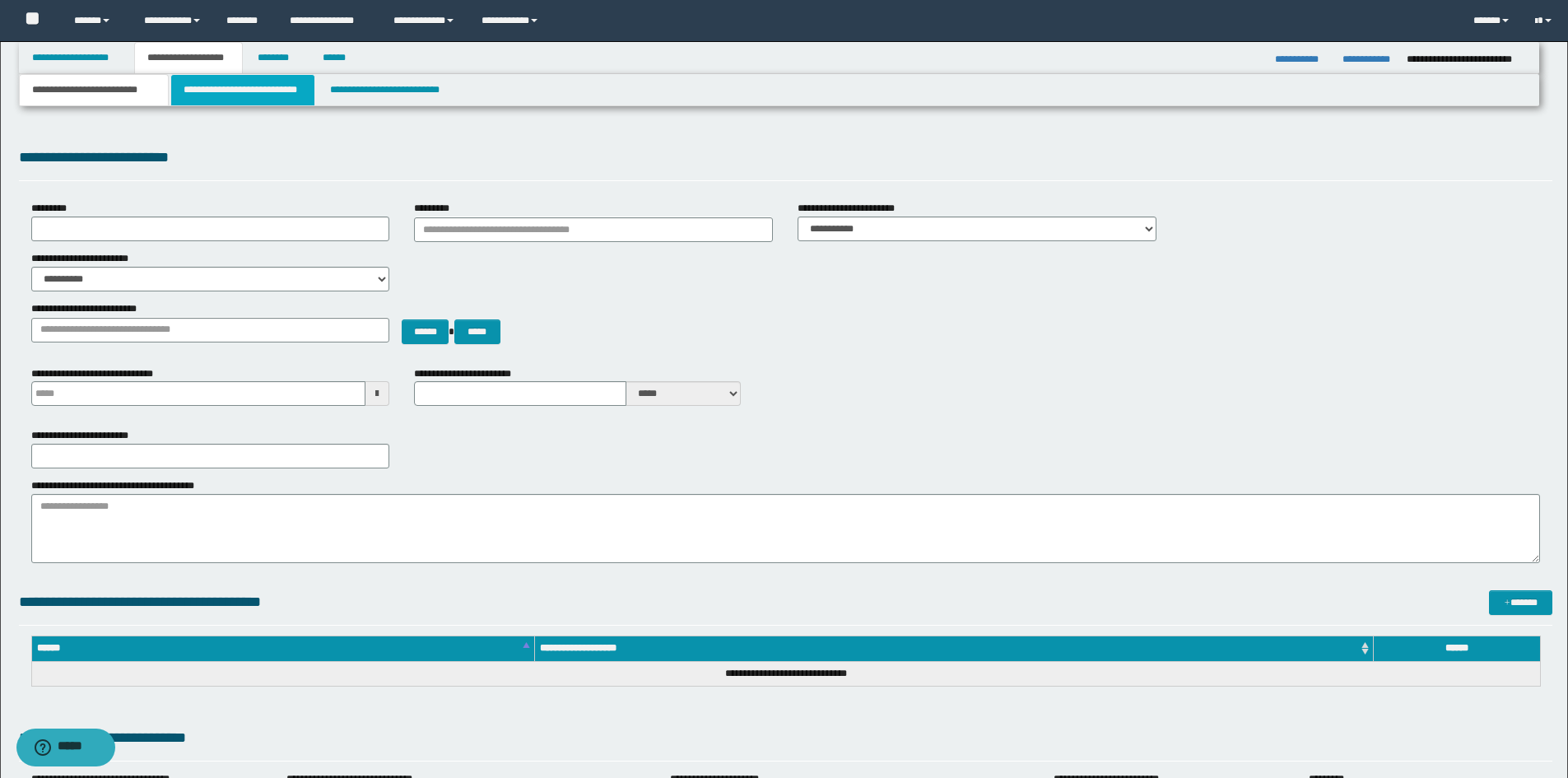 click on "**********" at bounding box center (243, 90) 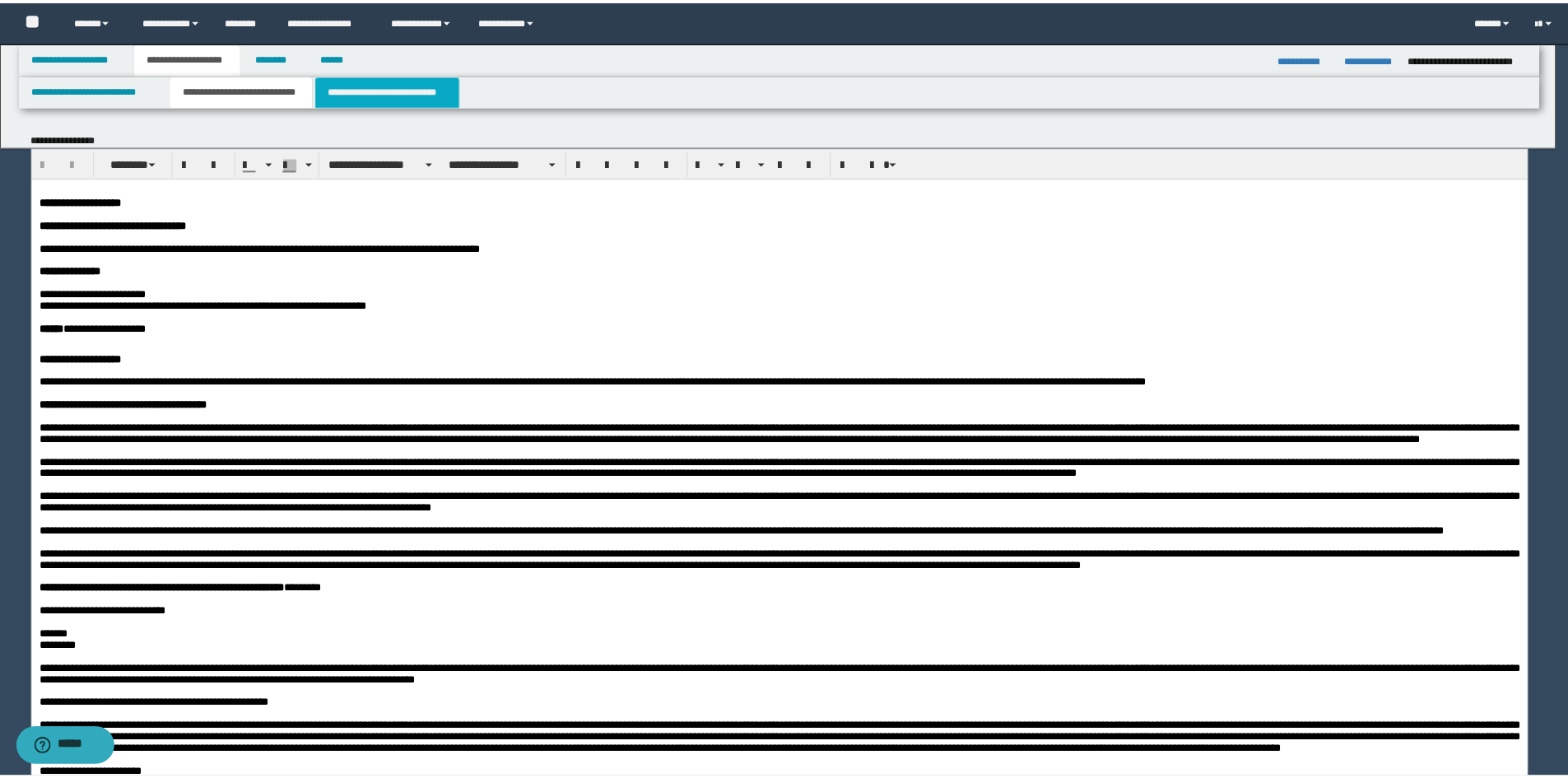 scroll, scrollTop: 0, scrollLeft: 0, axis: both 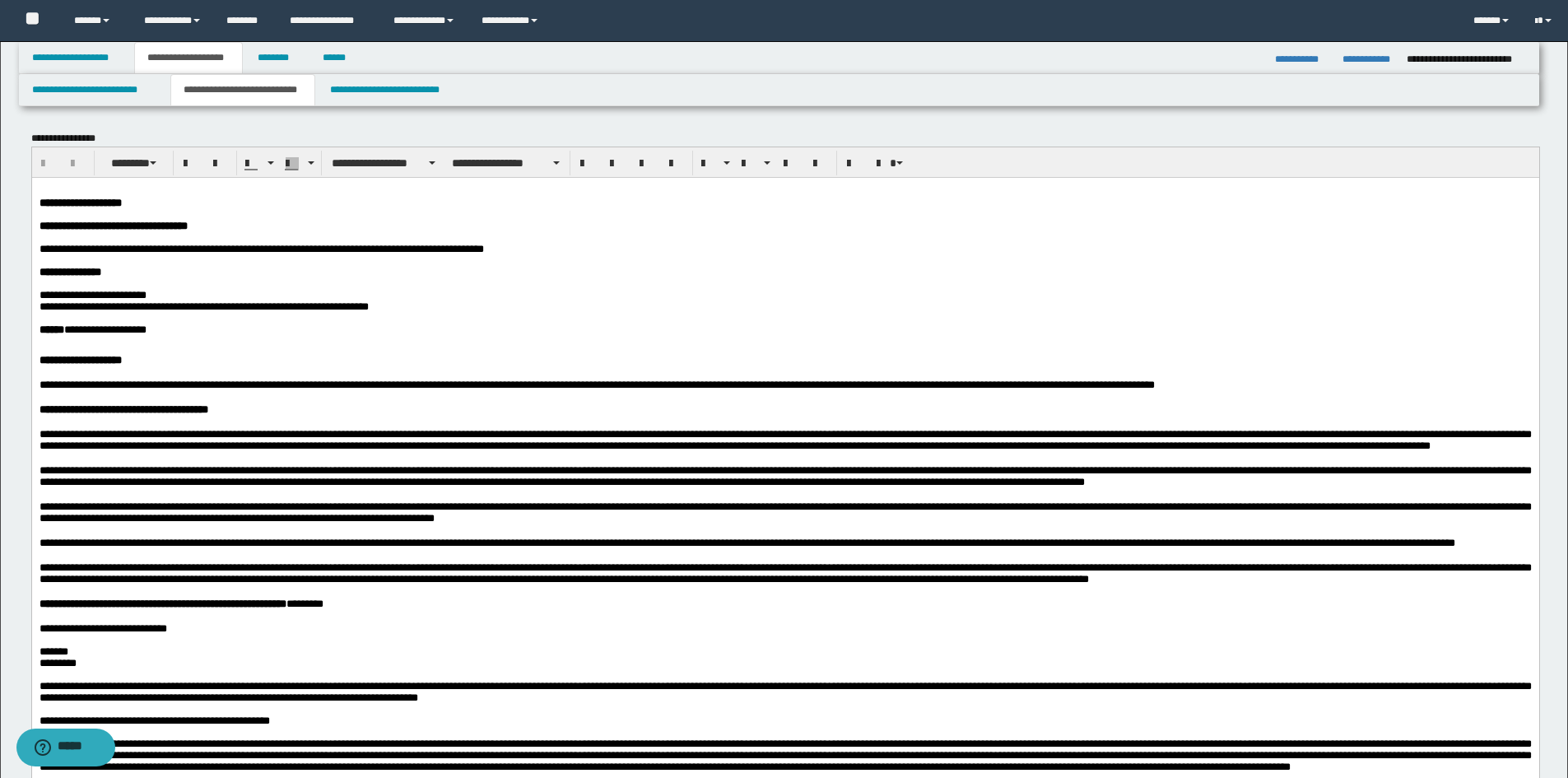 click on "**********" at bounding box center (80, 202) 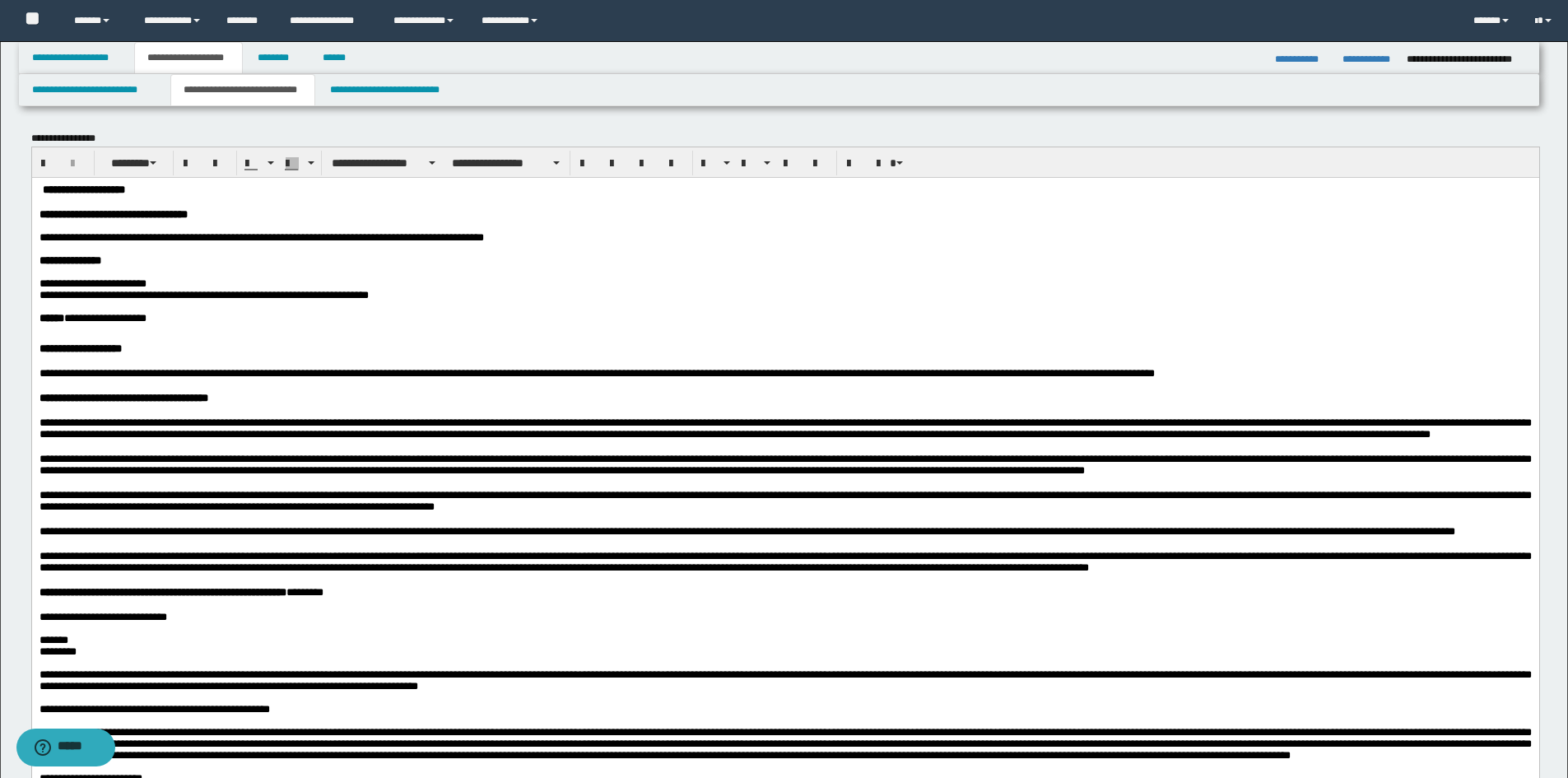 type 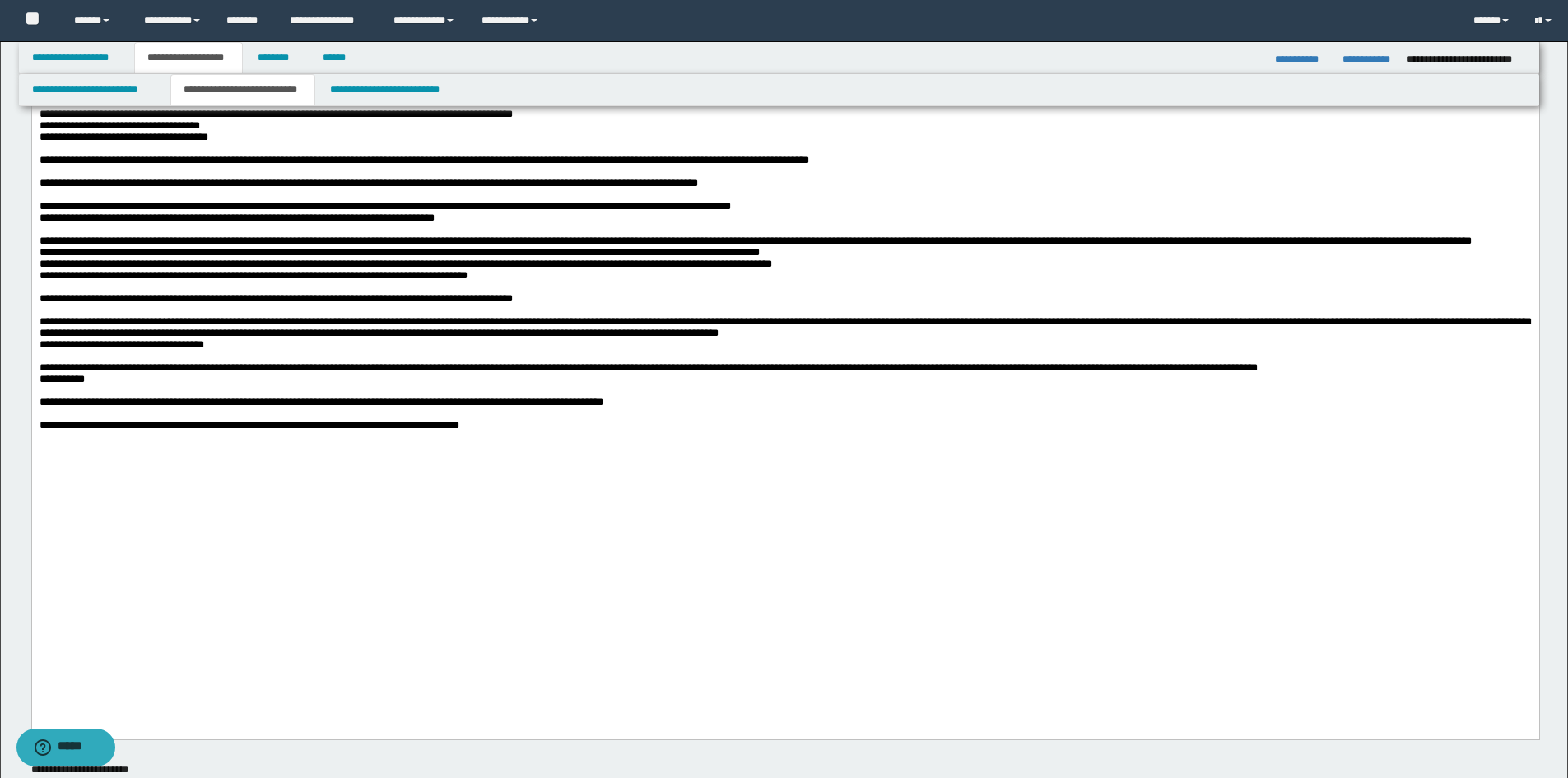 scroll, scrollTop: 988, scrollLeft: 0, axis: vertical 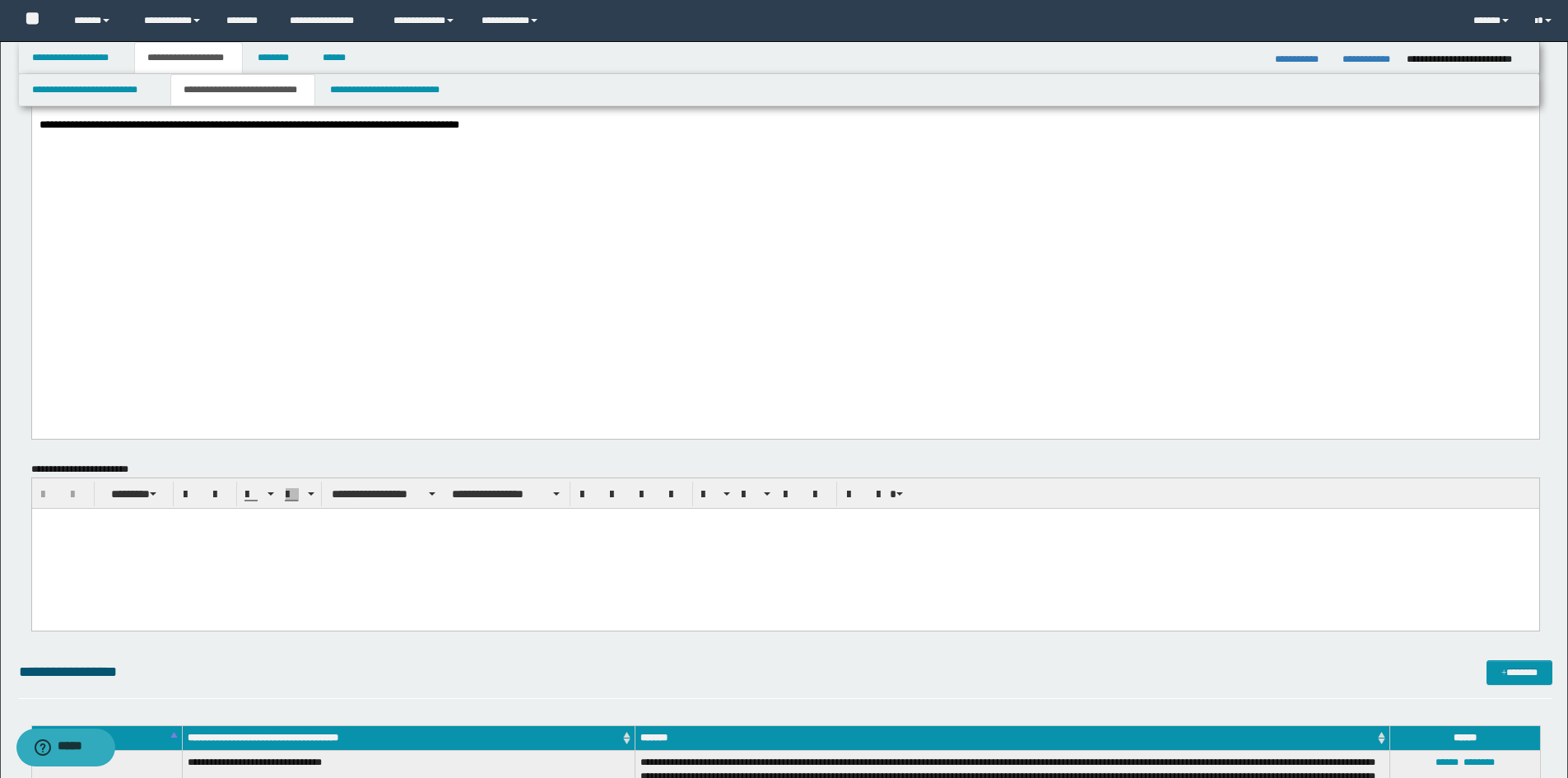 click at bounding box center [784, 548] 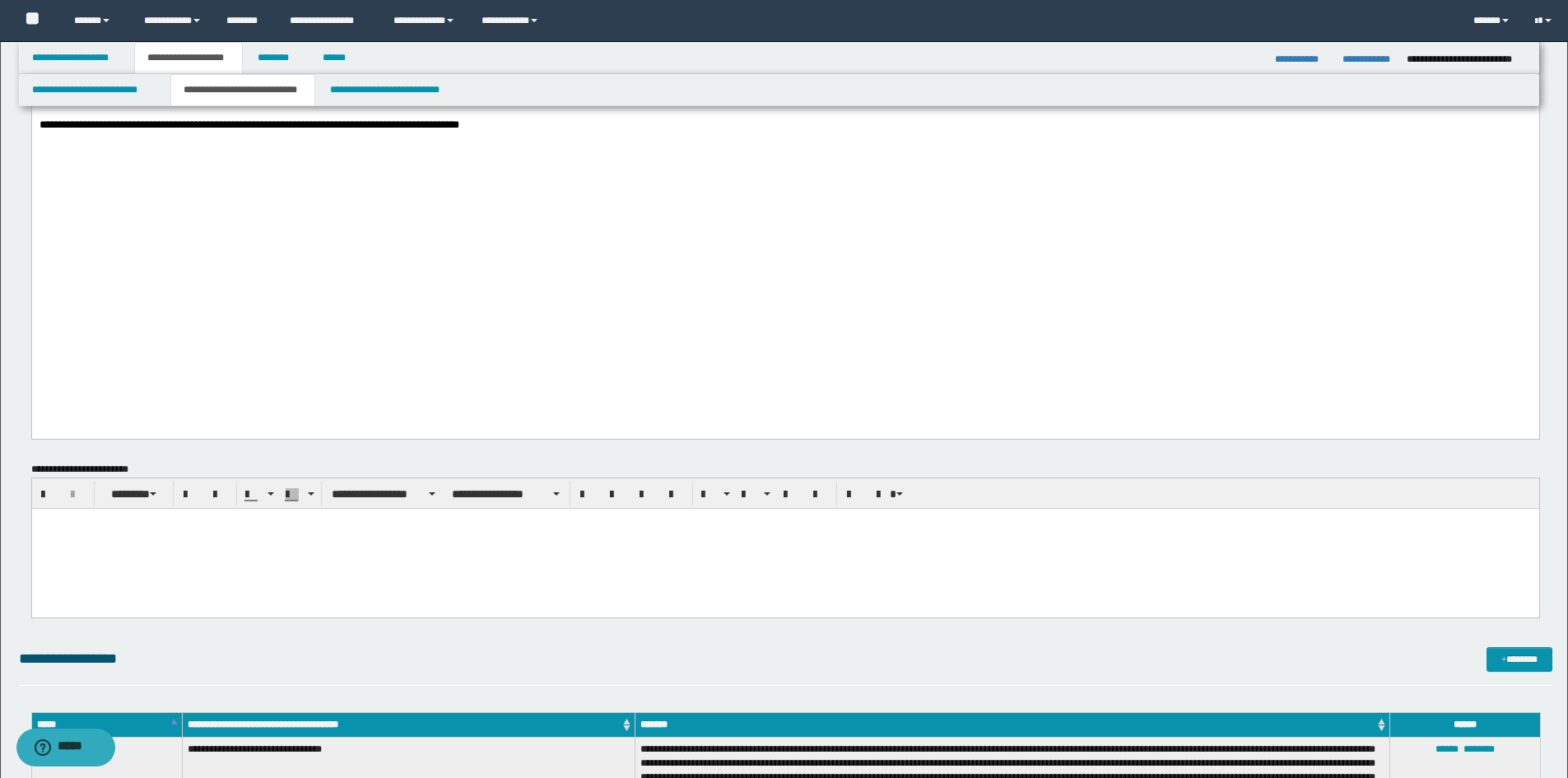 click on "**********" at bounding box center [784, 125] 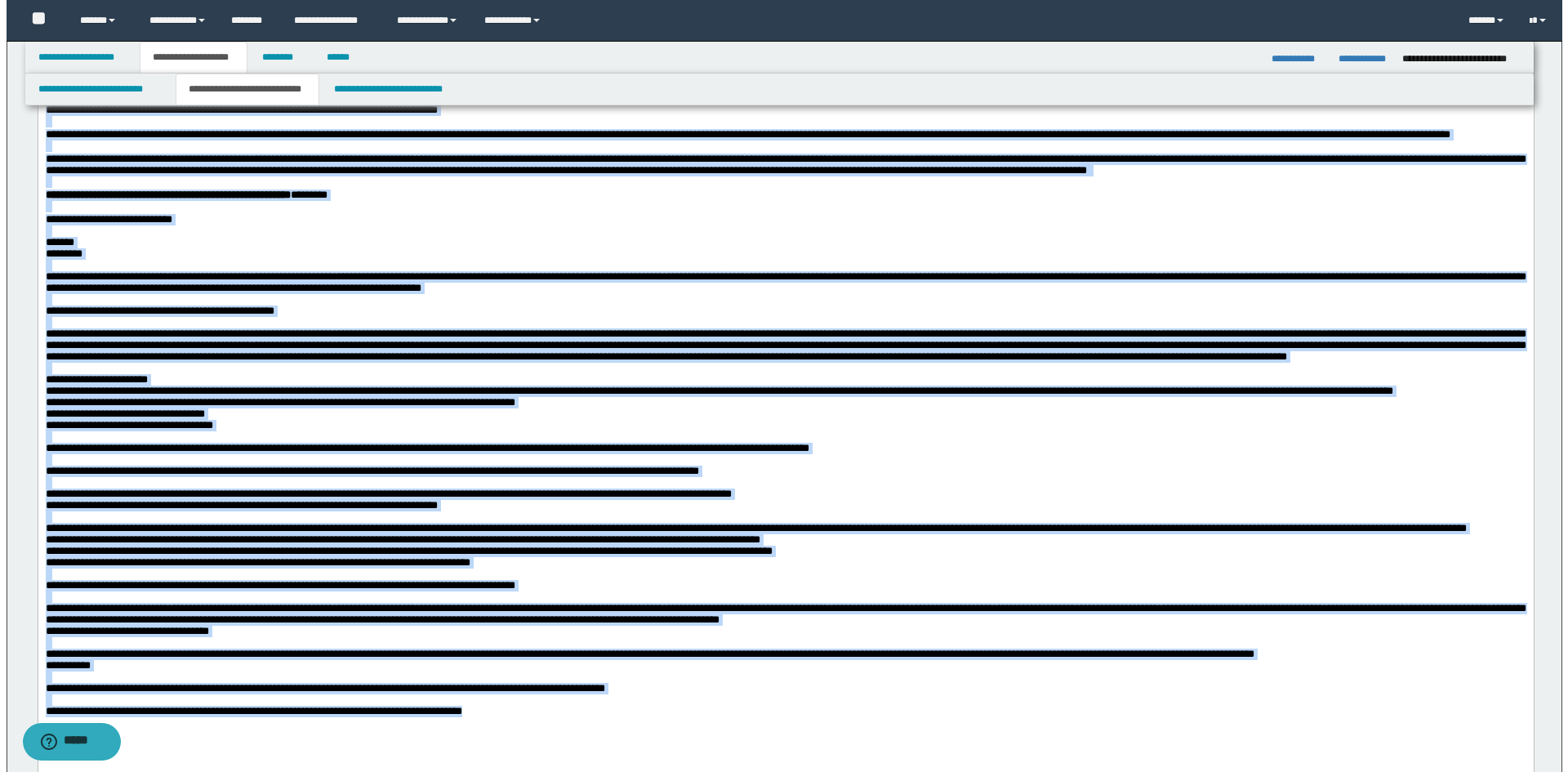 scroll, scrollTop: 0, scrollLeft: 0, axis: both 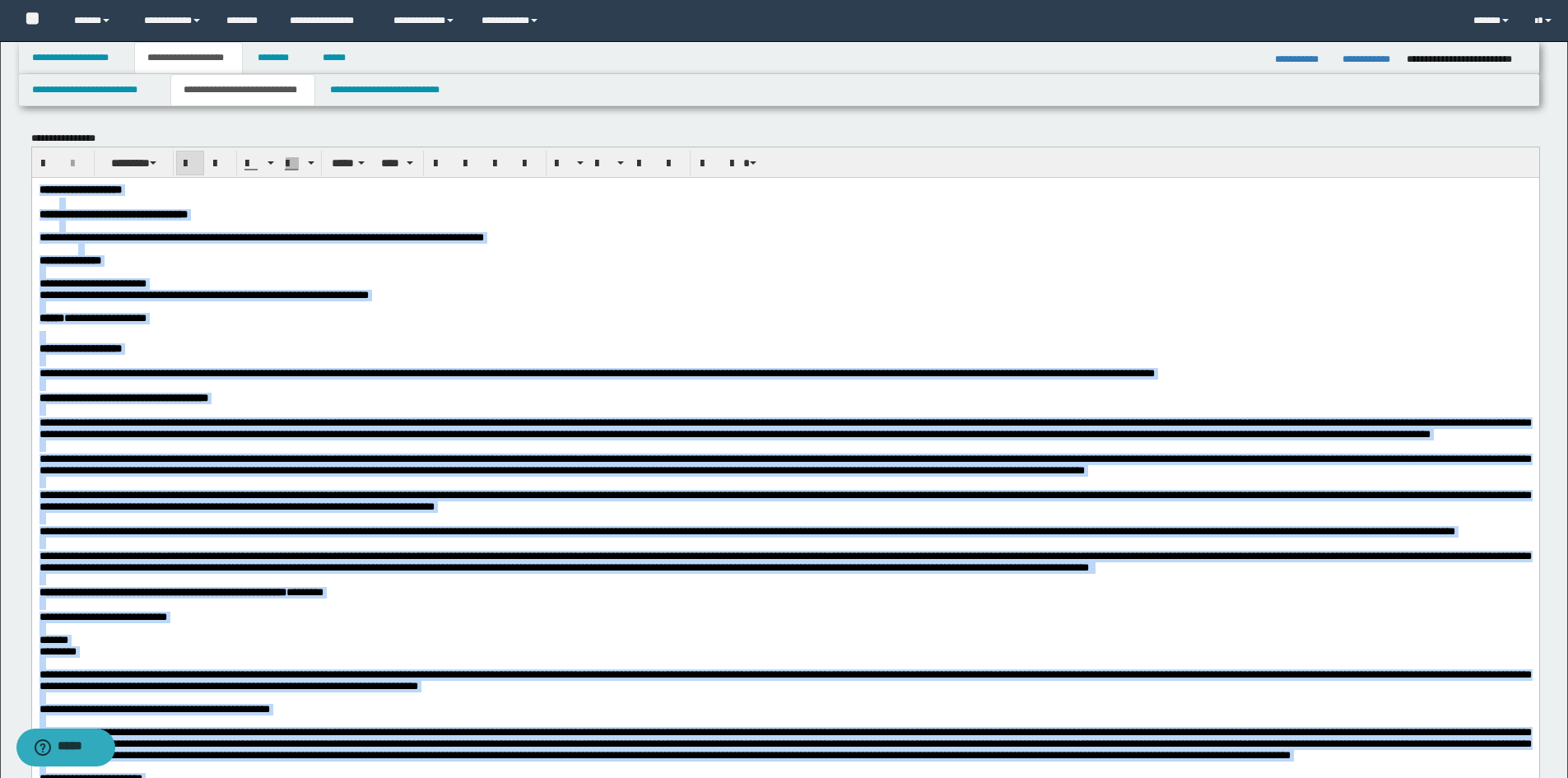 drag, startPoint x: 576, startPoint y: 1333, endPoint x: 34, endPoint y: 135, distance: 1314.9023 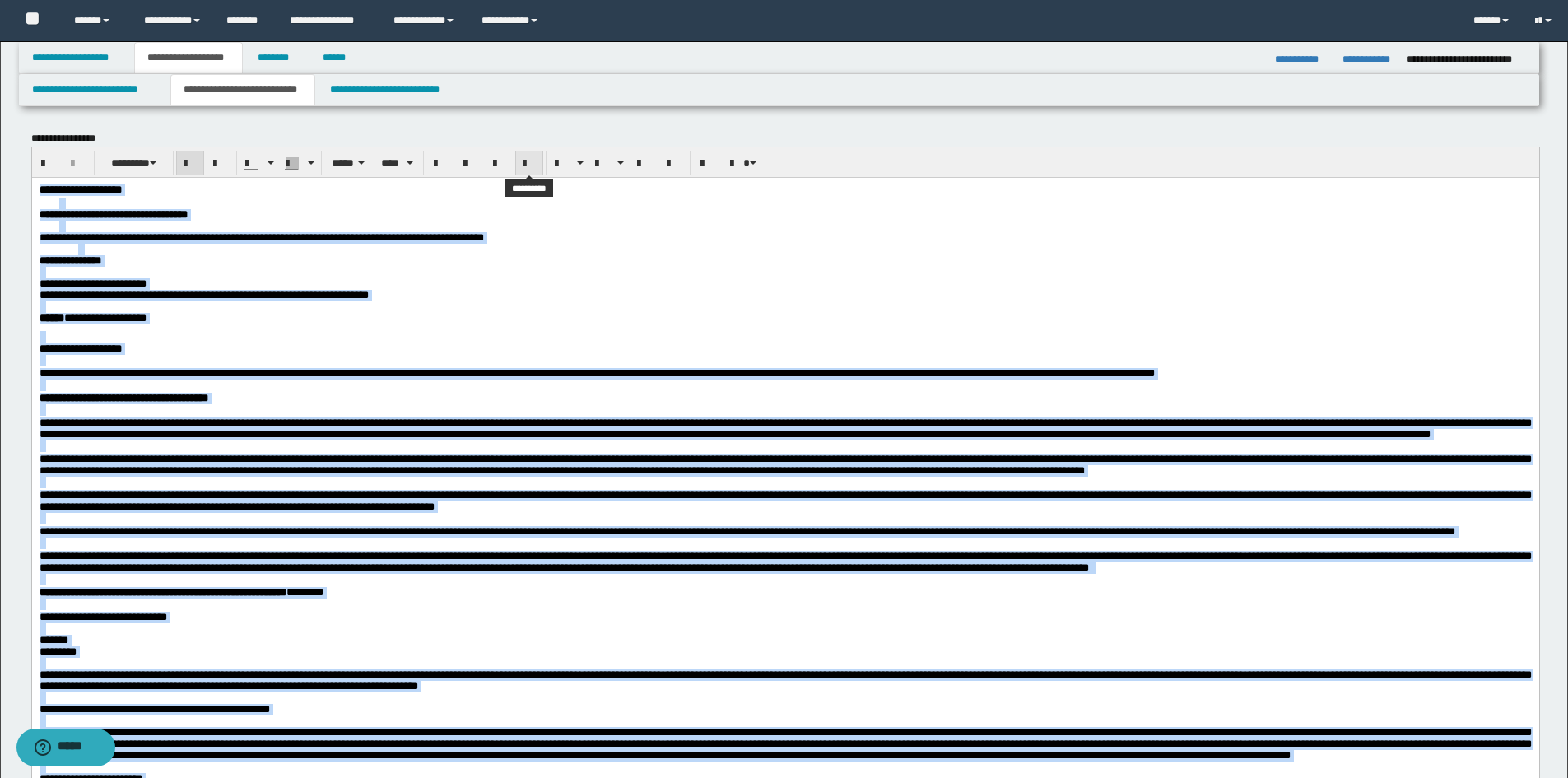 click at bounding box center (529, 163) 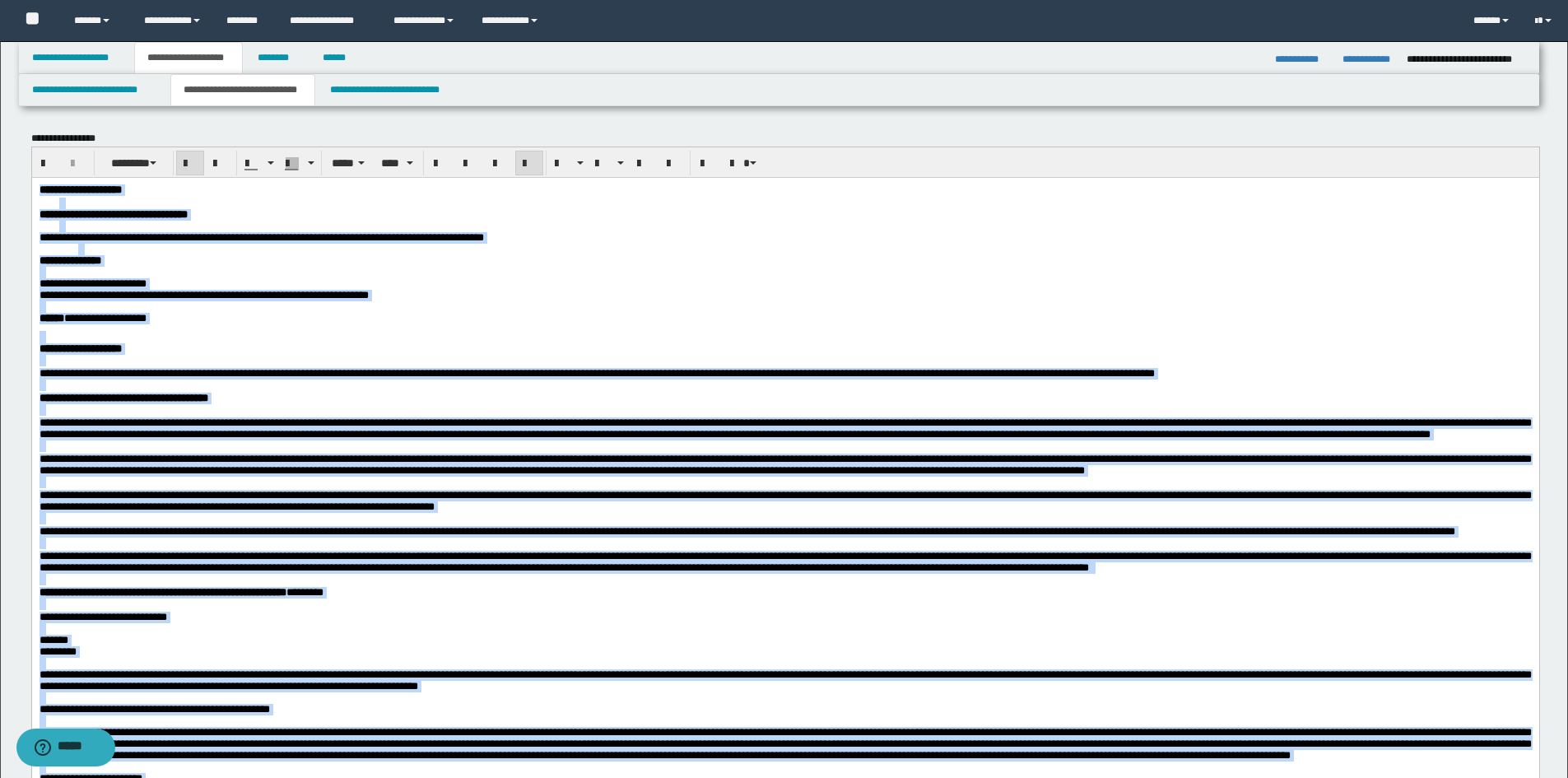 click at bounding box center (529, 163) 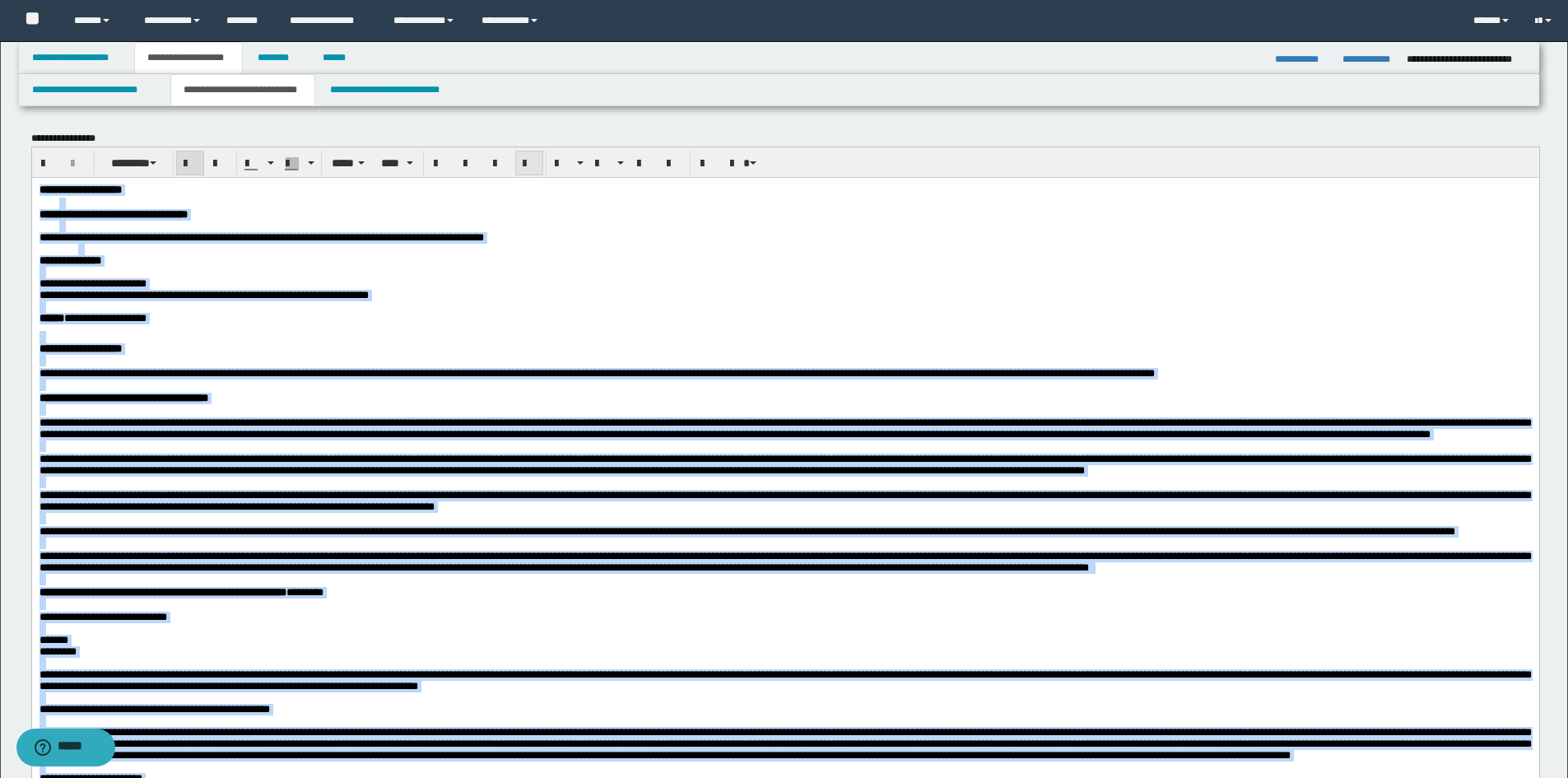 click at bounding box center [529, 163] 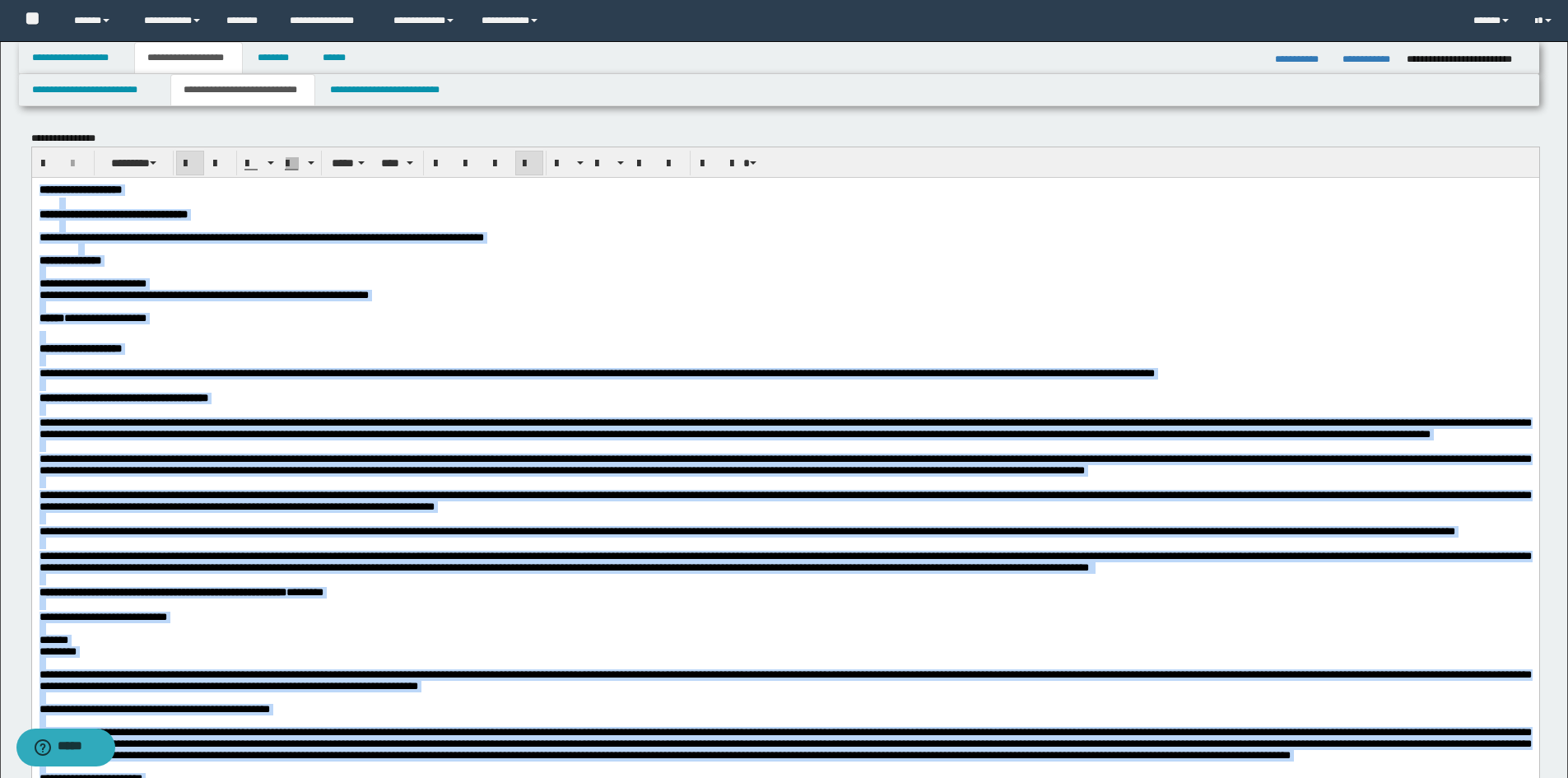 click at bounding box center (794, 226) 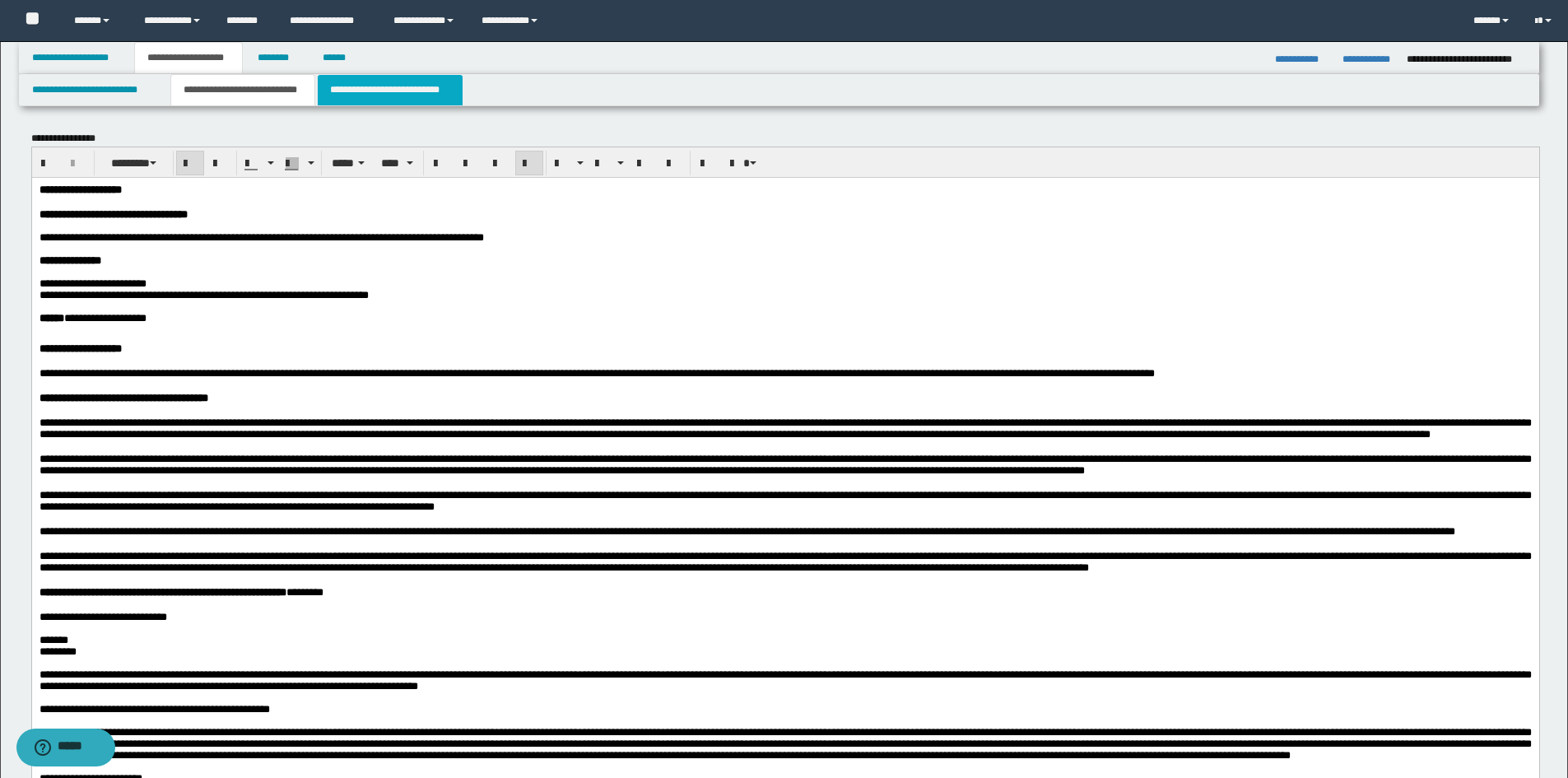 click on "**********" at bounding box center [390, 90] 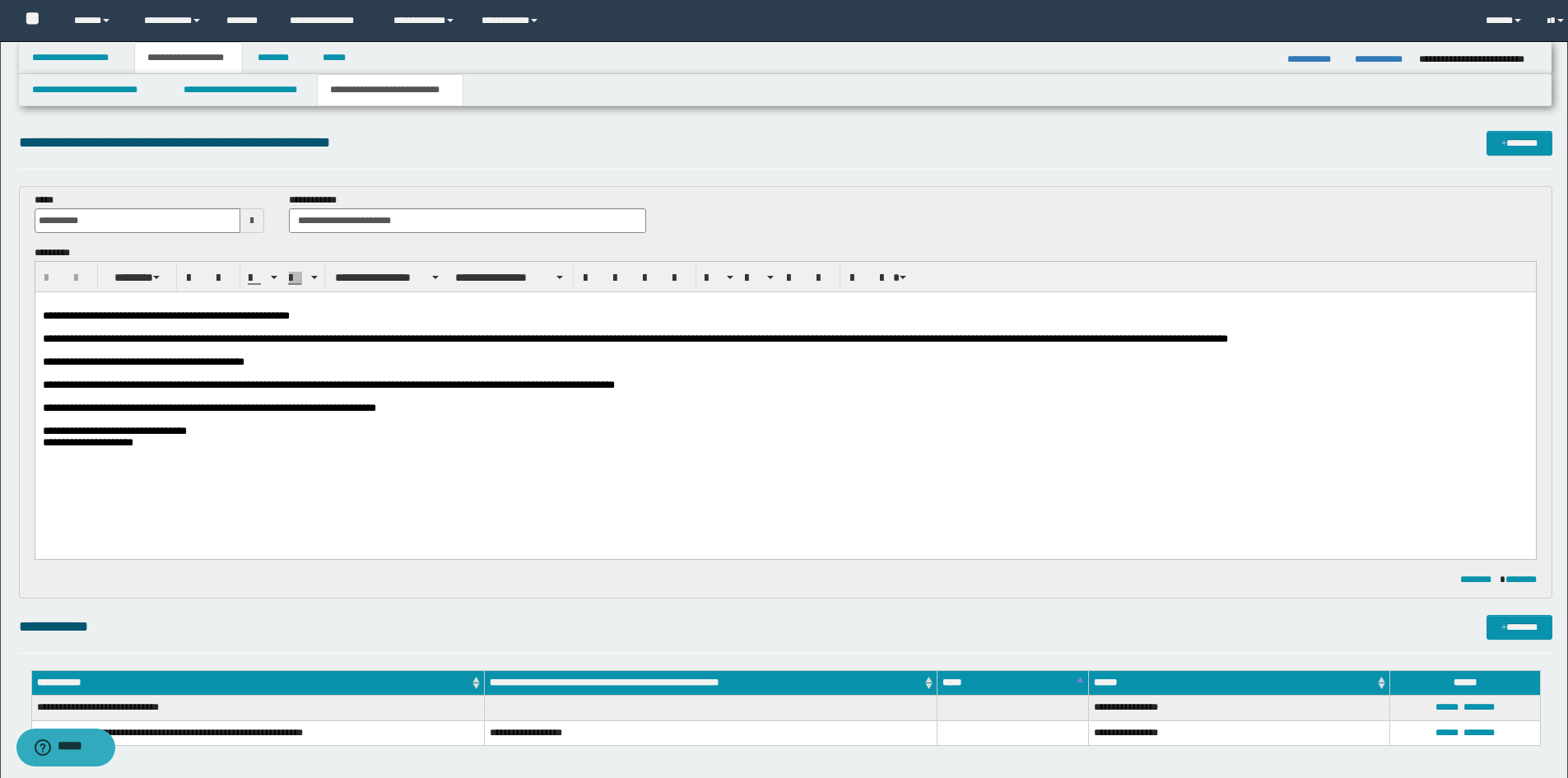 scroll, scrollTop: 0, scrollLeft: 0, axis: both 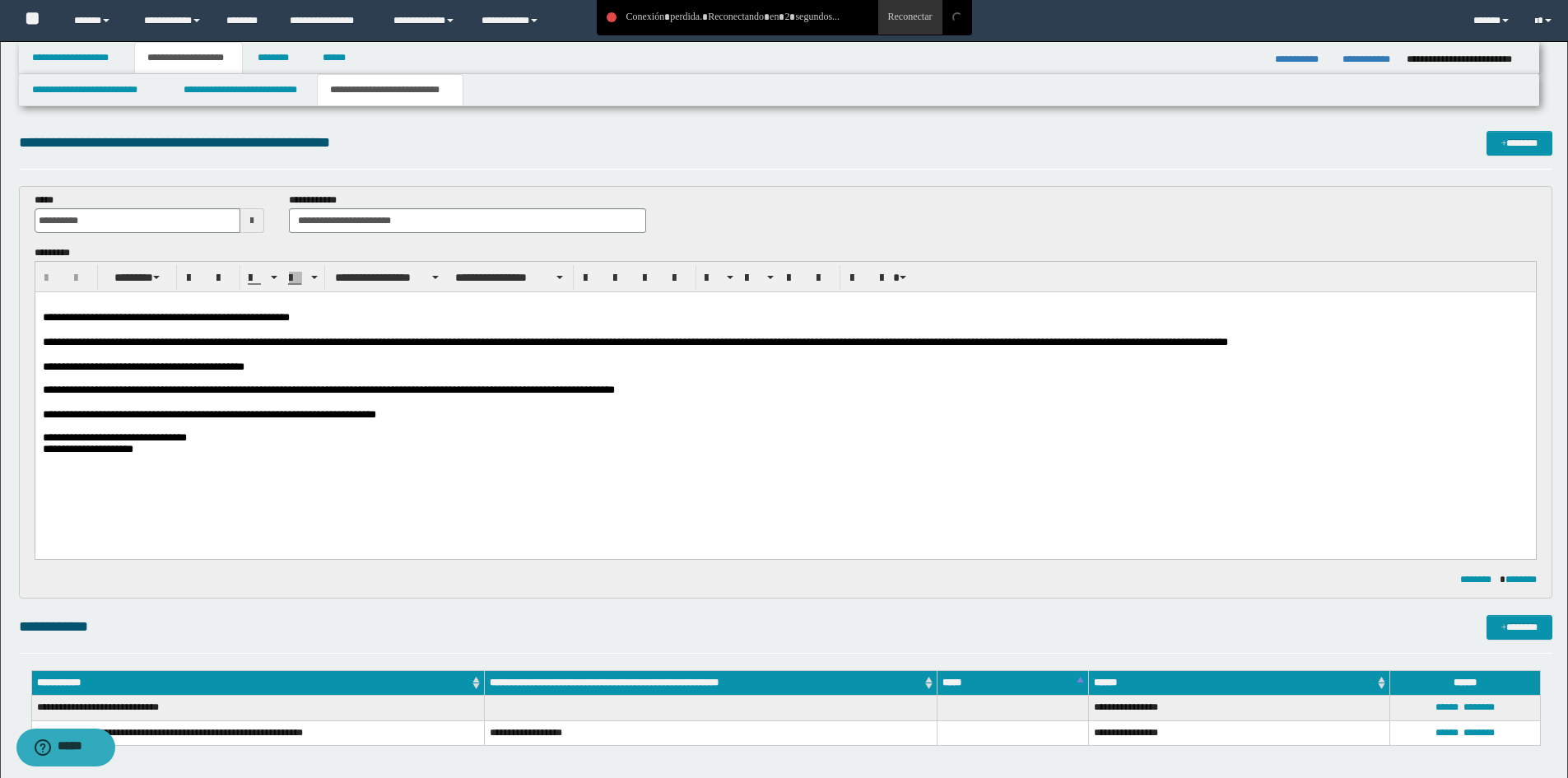 click on "**********" at bounding box center [784, 438] 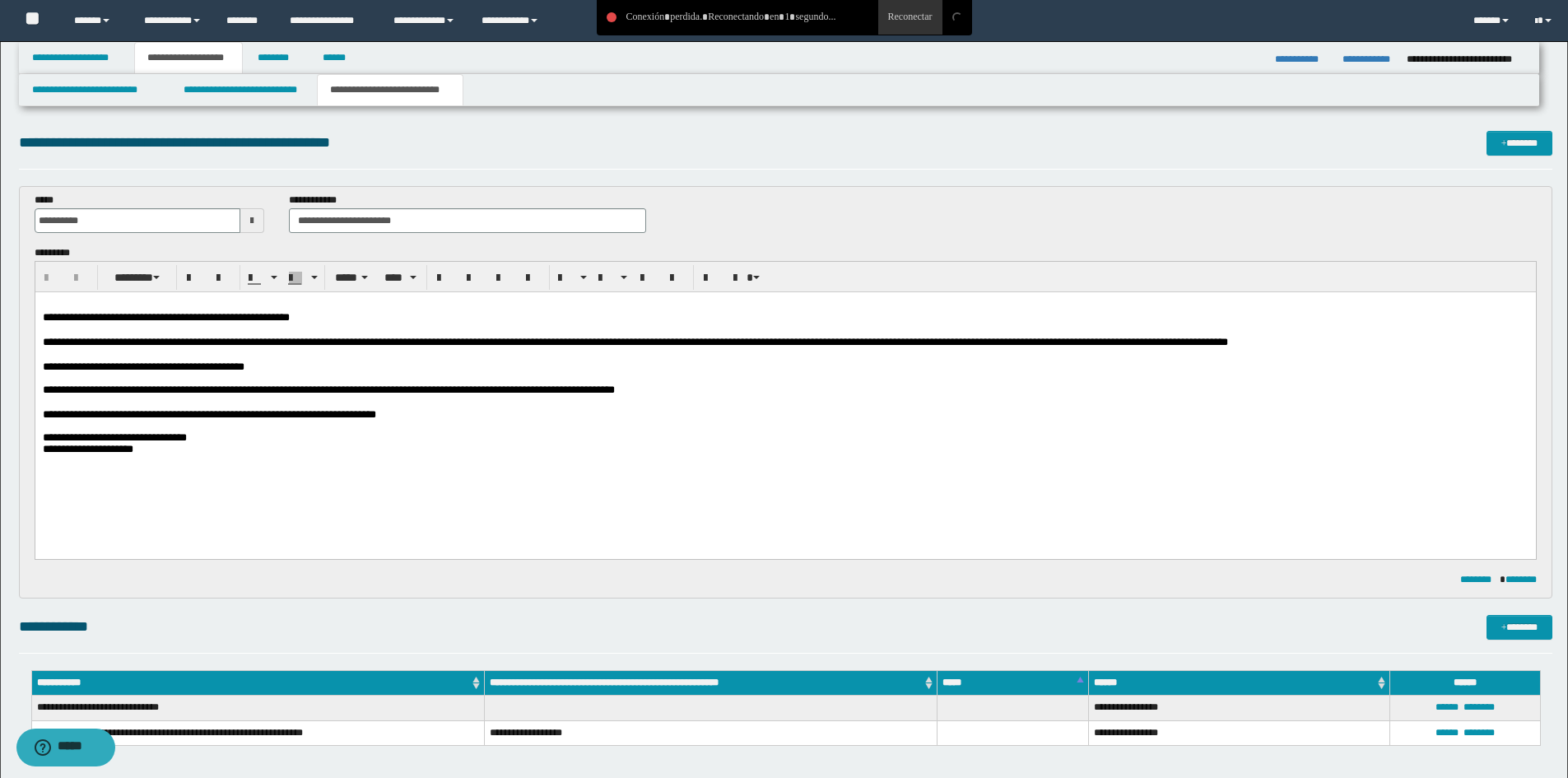 click at bounding box center [784, 330] 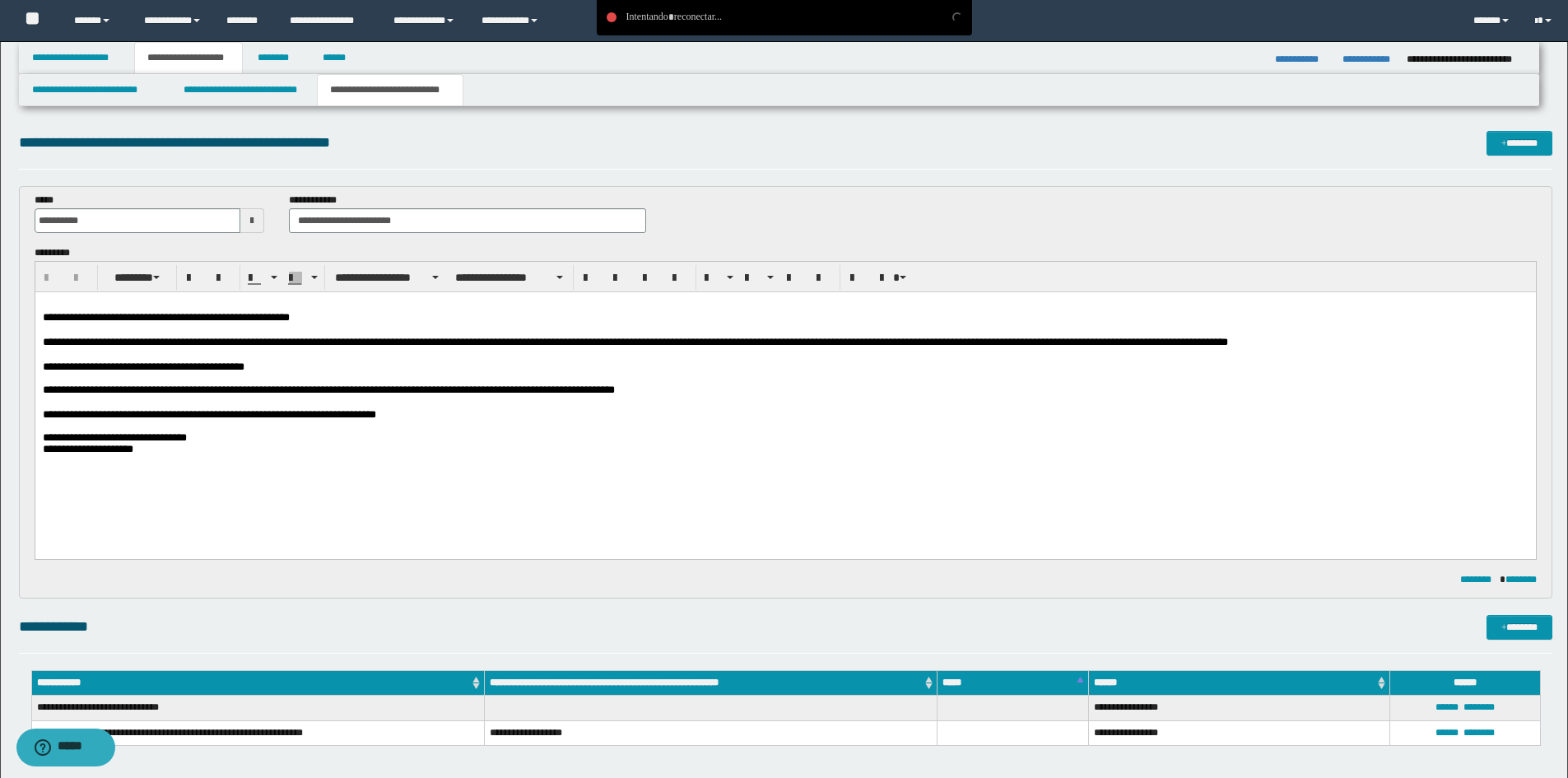 click on "**********" at bounding box center (165, 317) 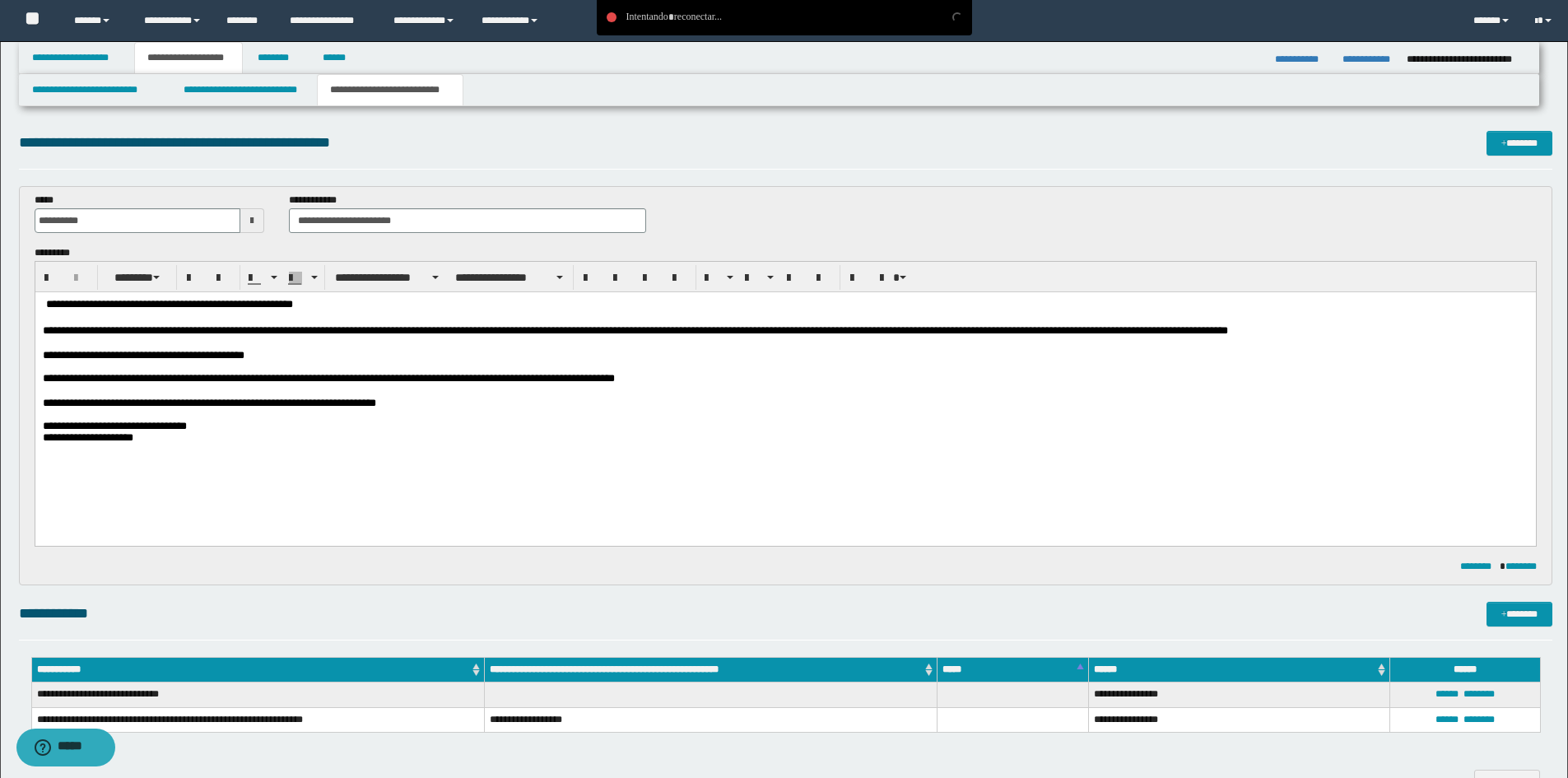type 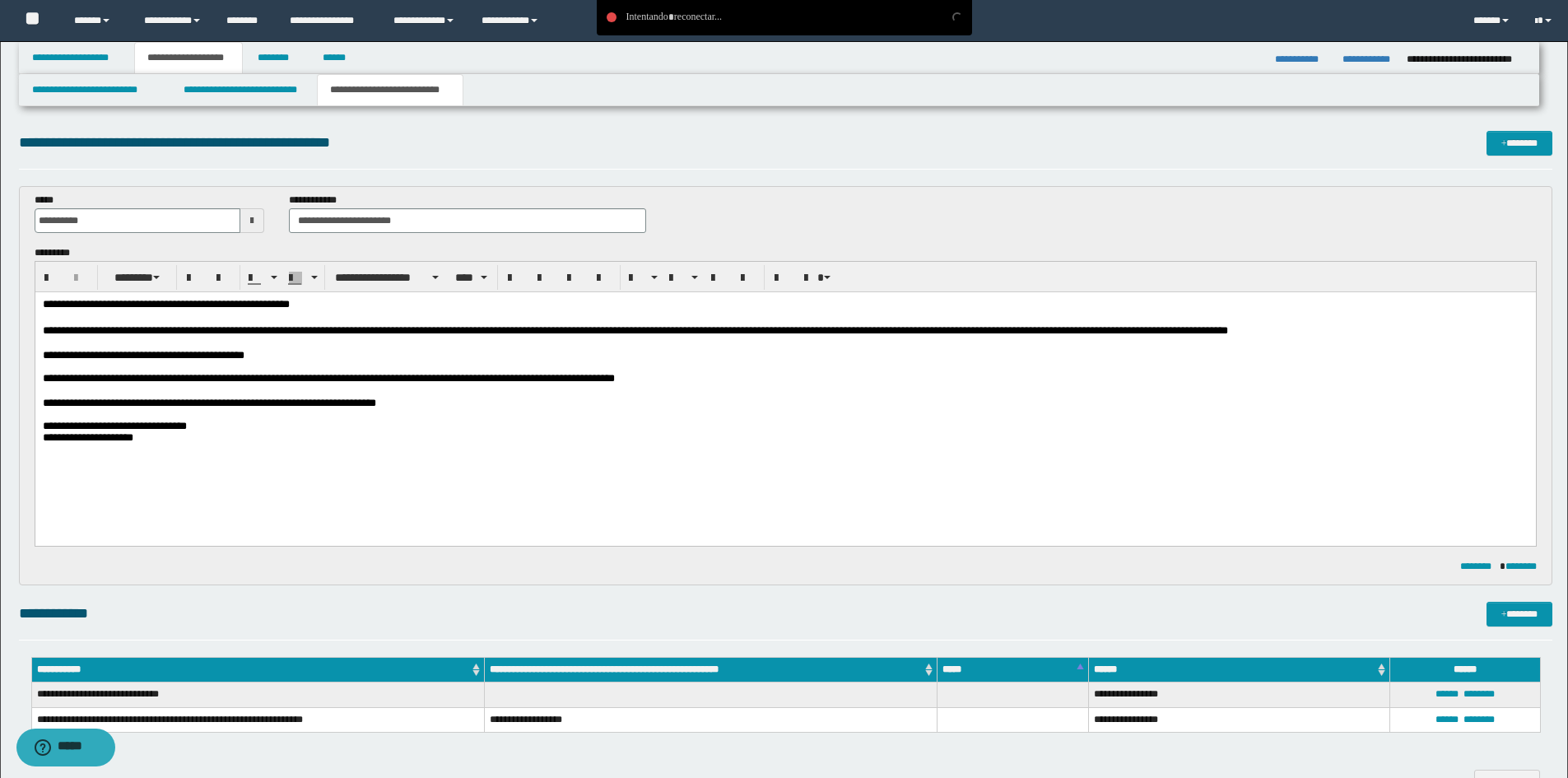 click on "**********" at bounding box center (784, 438) 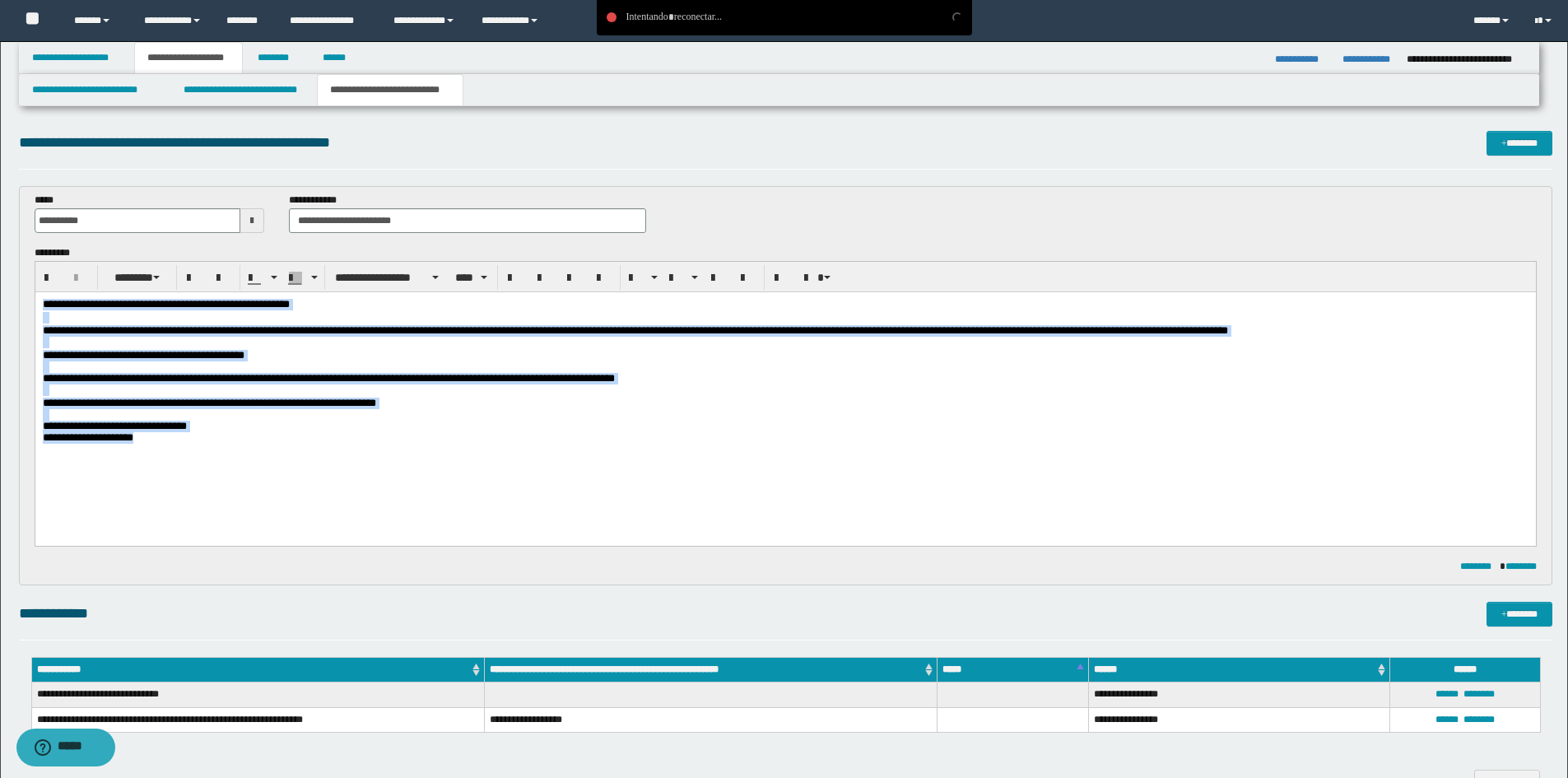 drag, startPoint x: 170, startPoint y: 448, endPoint x: -1, endPoint y: 242, distance: 267.72561 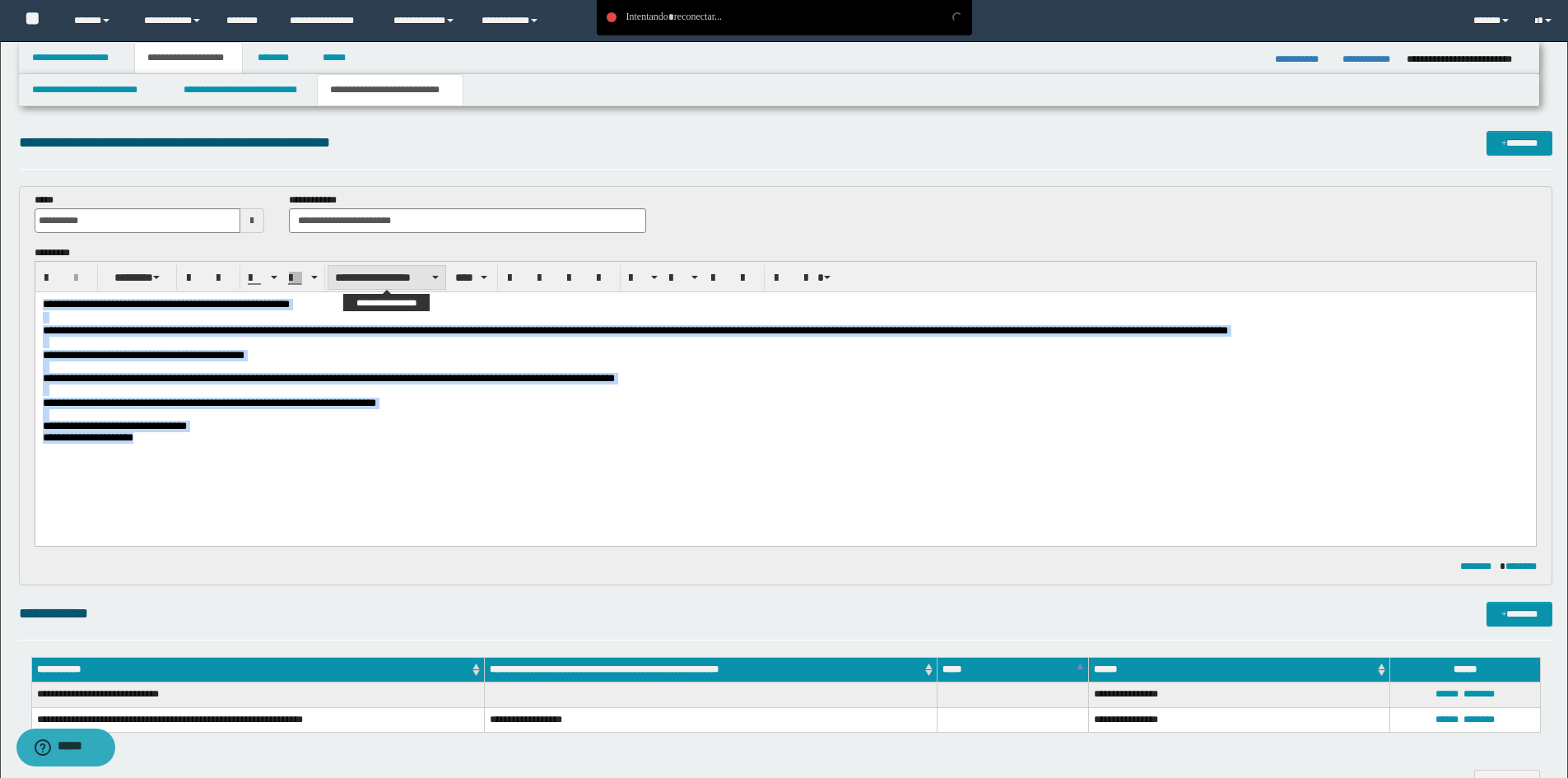 click on "**********" at bounding box center [387, 277] 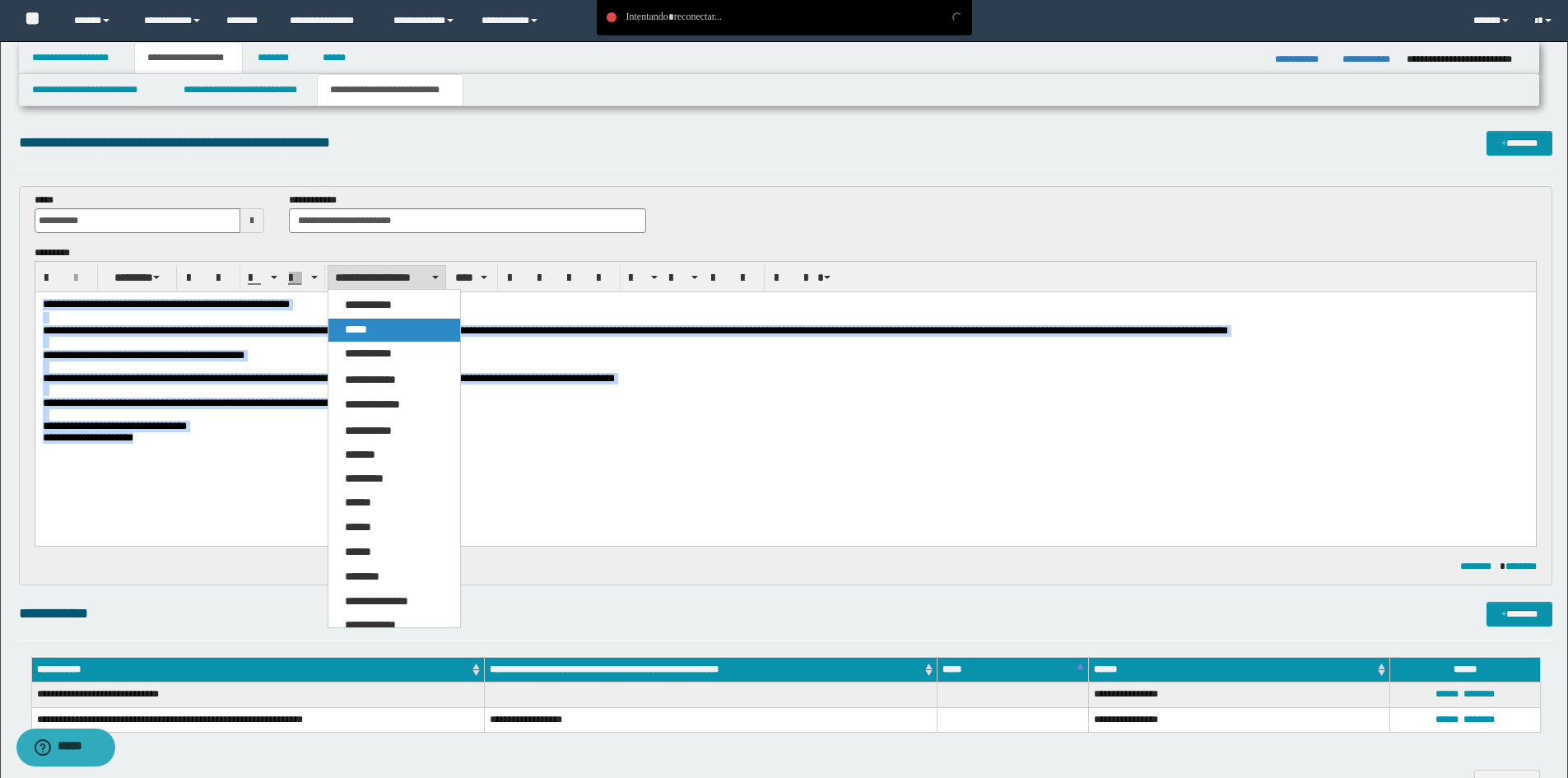 click on "*****" at bounding box center [394, 330] 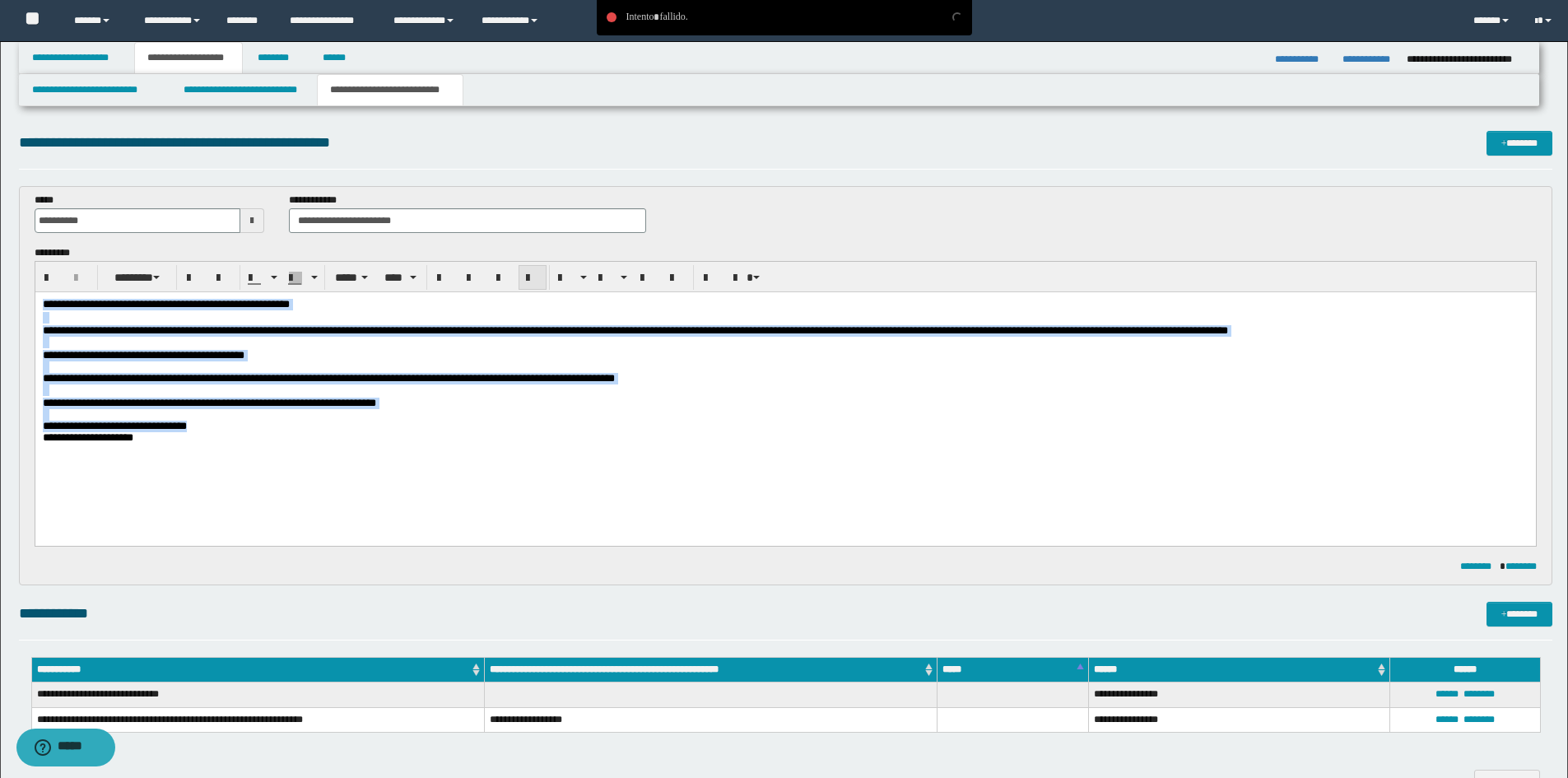 click at bounding box center [533, 278] 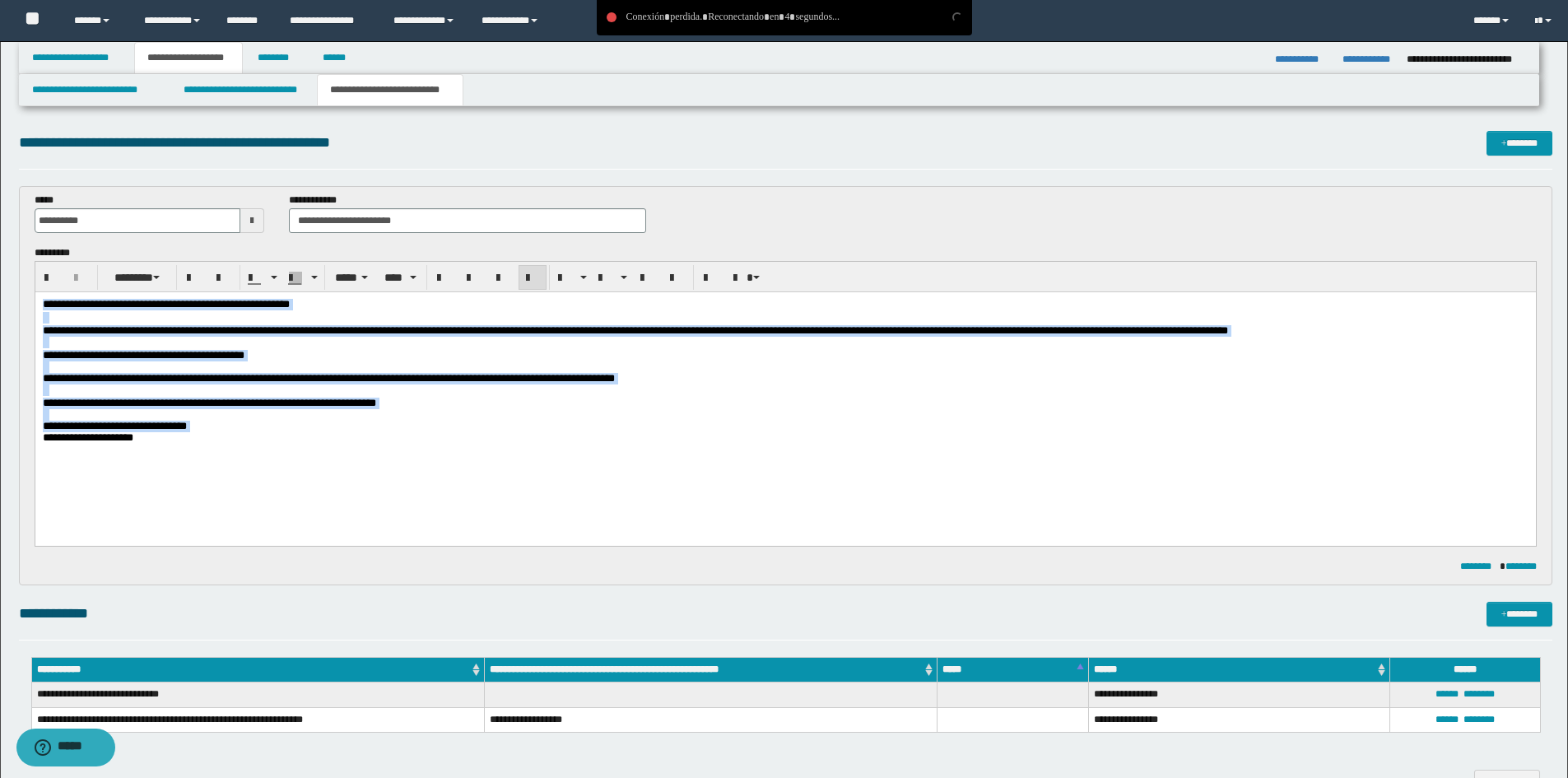 click at bounding box center (533, 278) 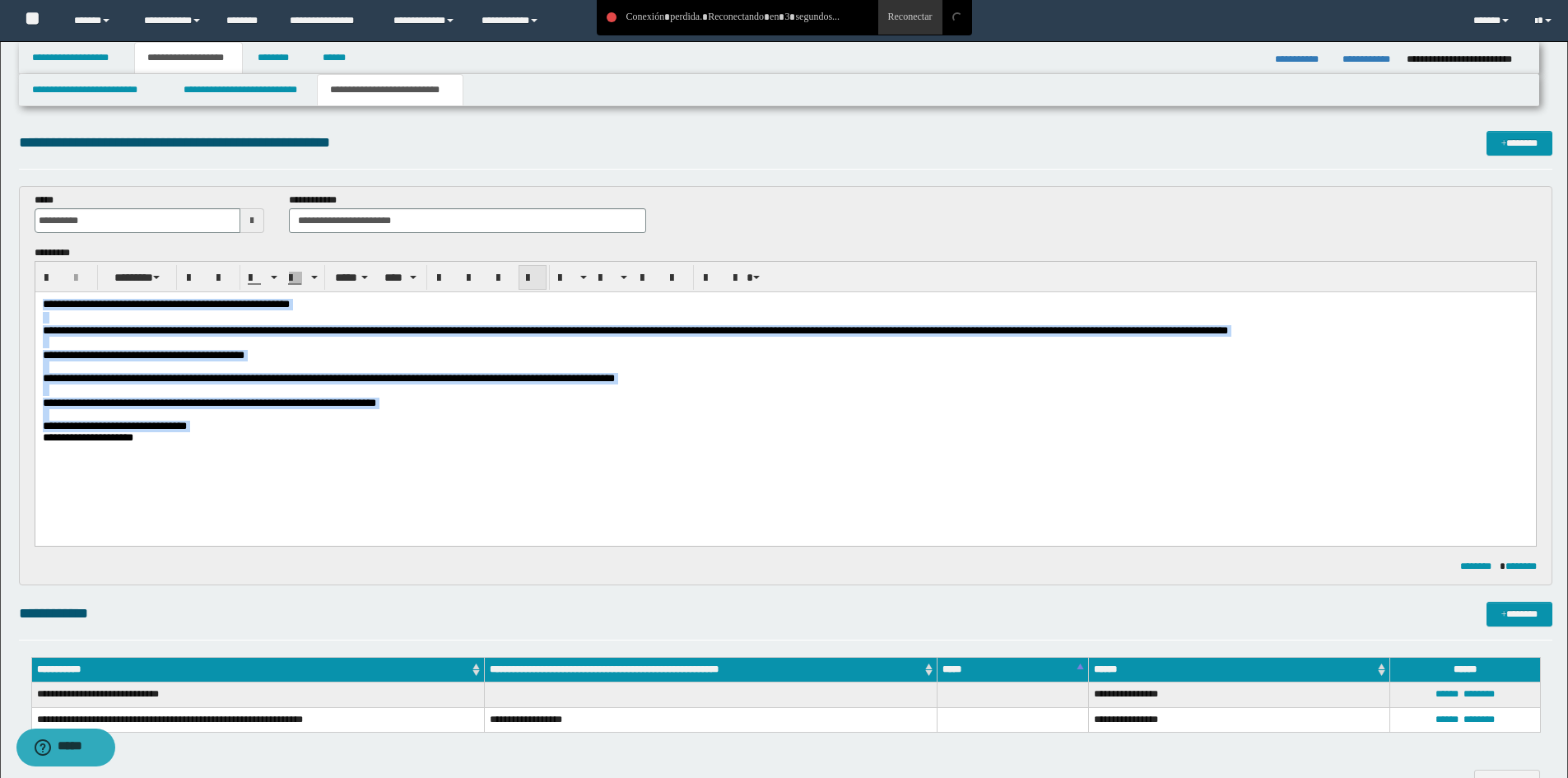 click at bounding box center [533, 278] 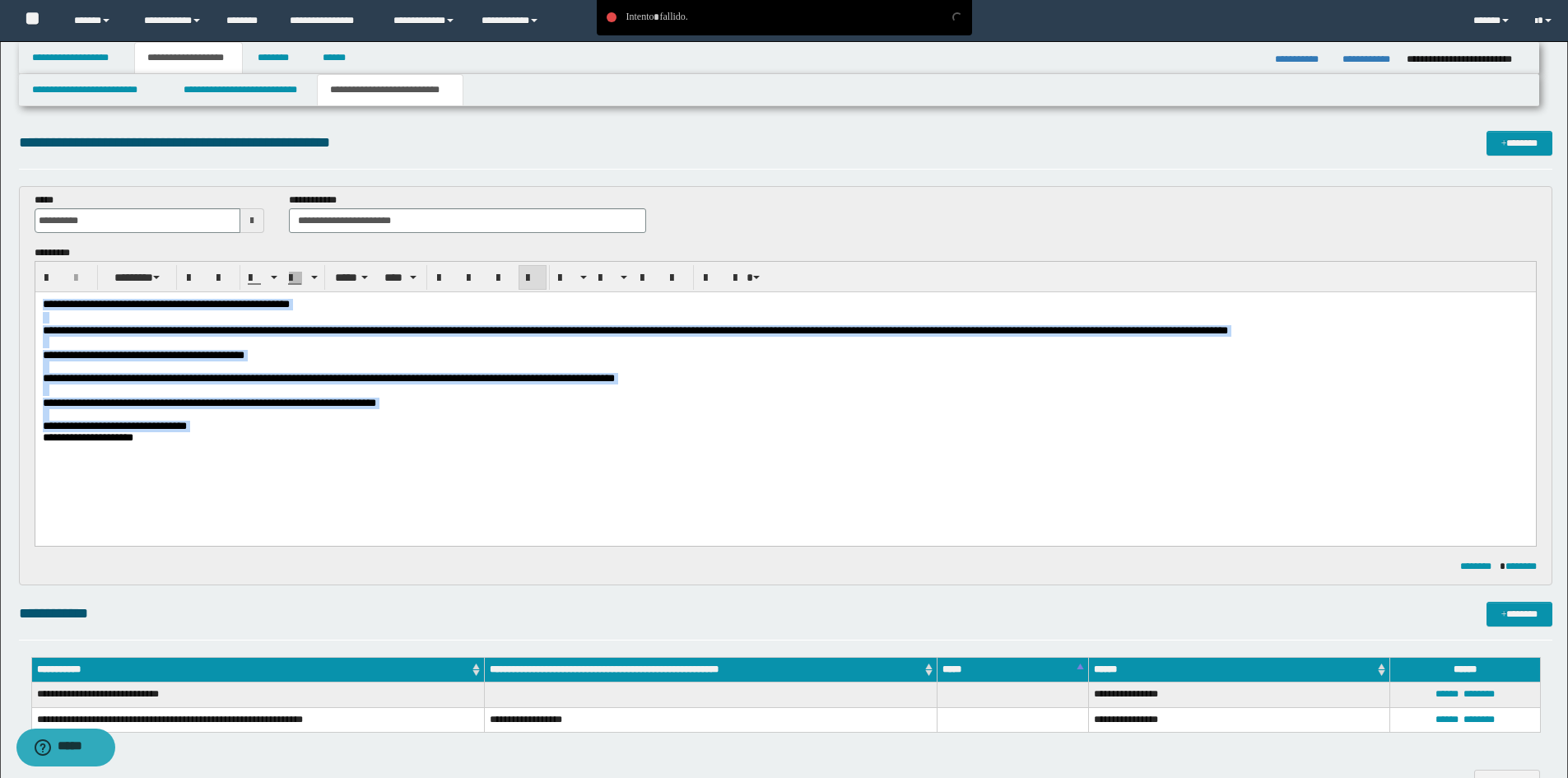 click on "**********" at bounding box center [784, 426] 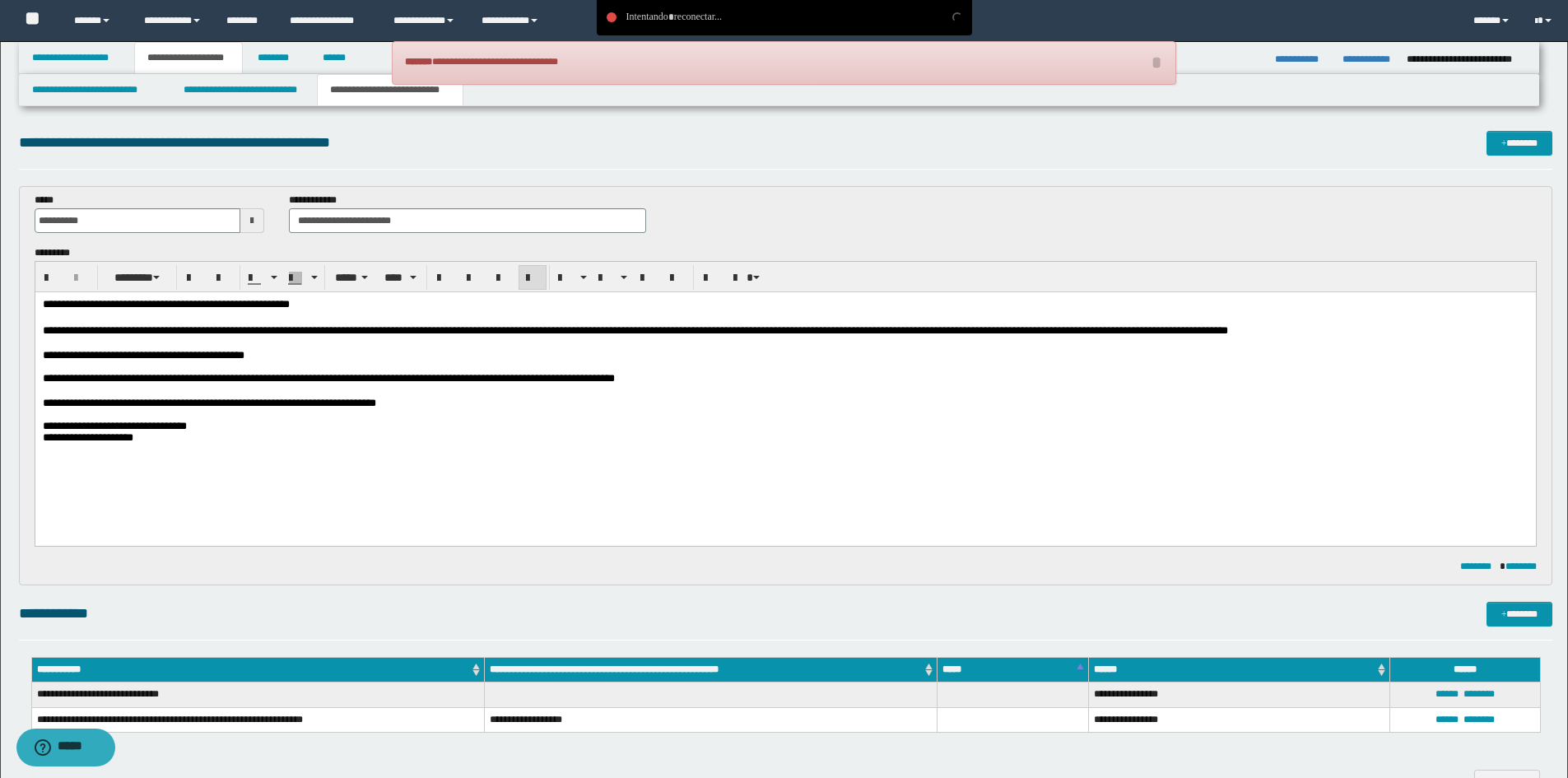 click at bounding box center [784, 415] 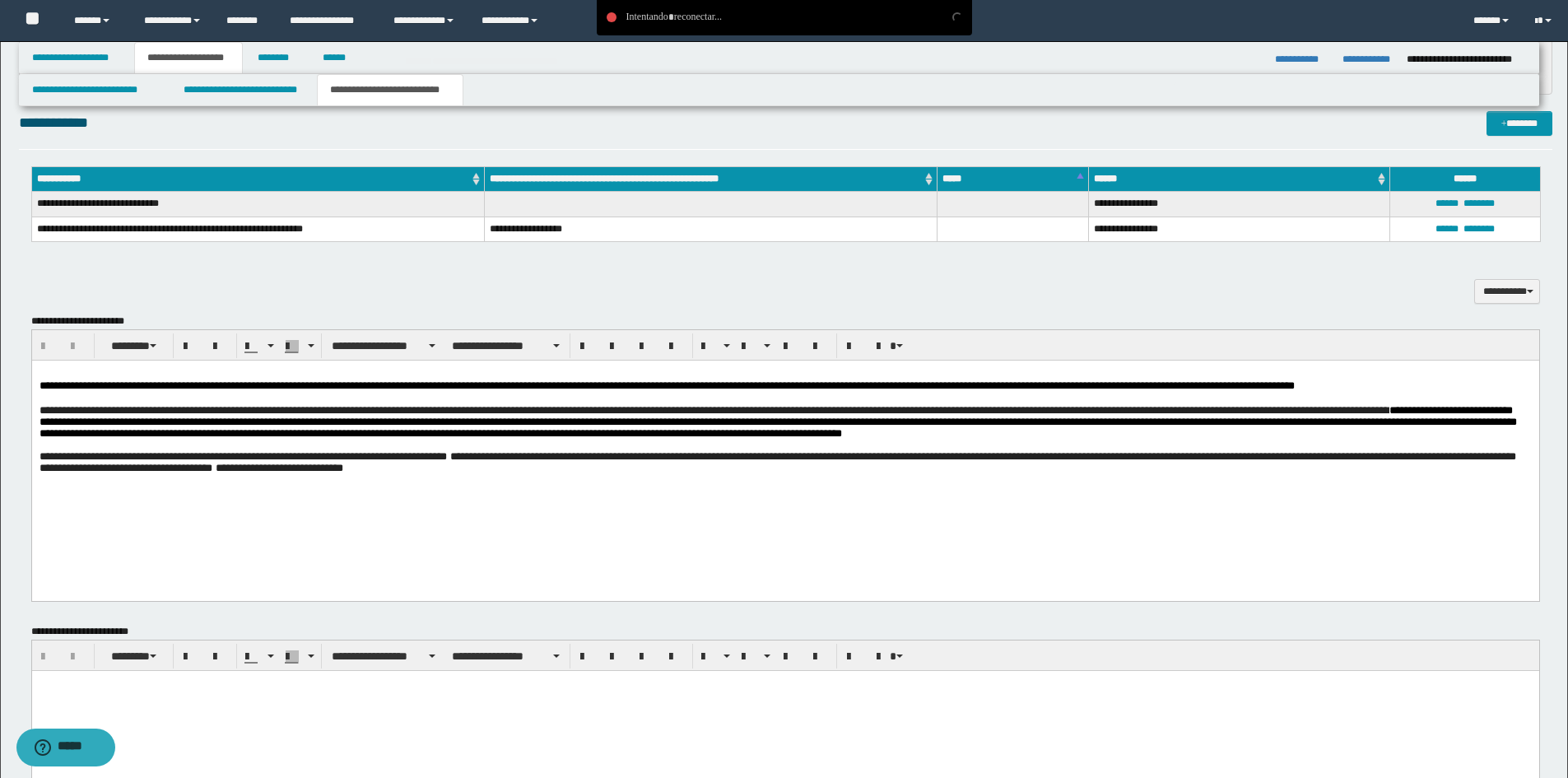 scroll, scrollTop: 494, scrollLeft: 0, axis: vertical 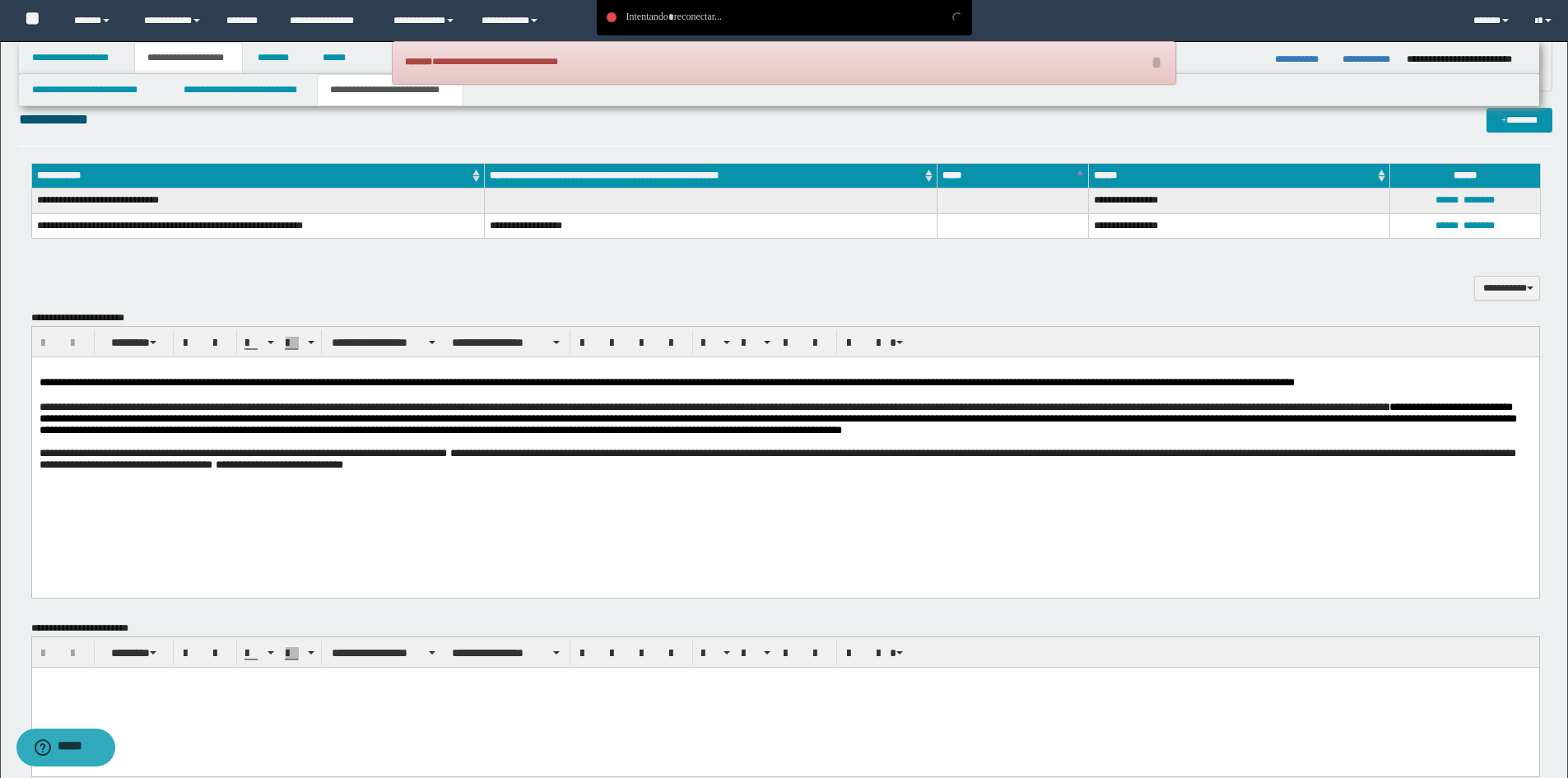 click on "**********" at bounding box center [784, 438] 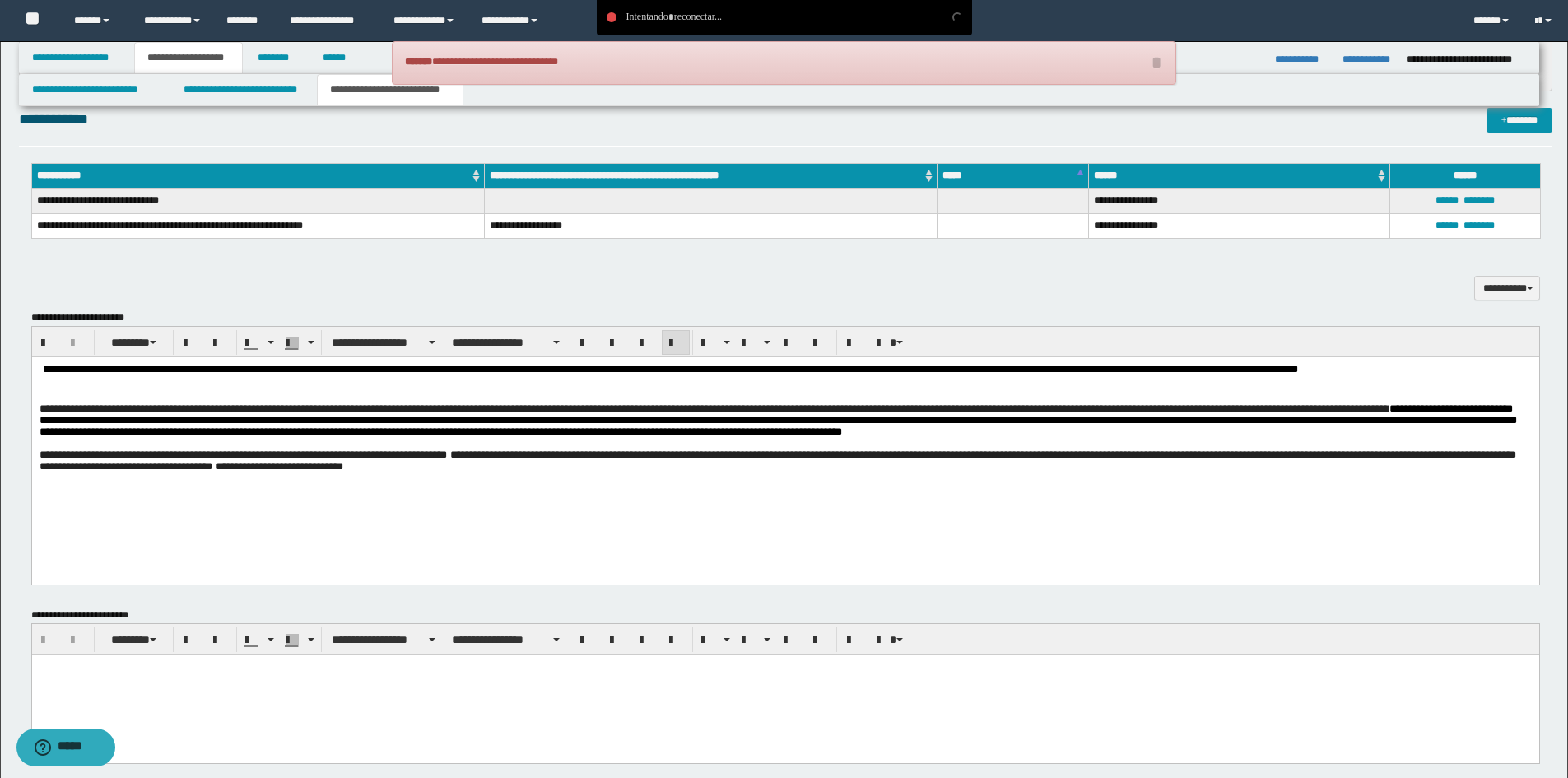 type 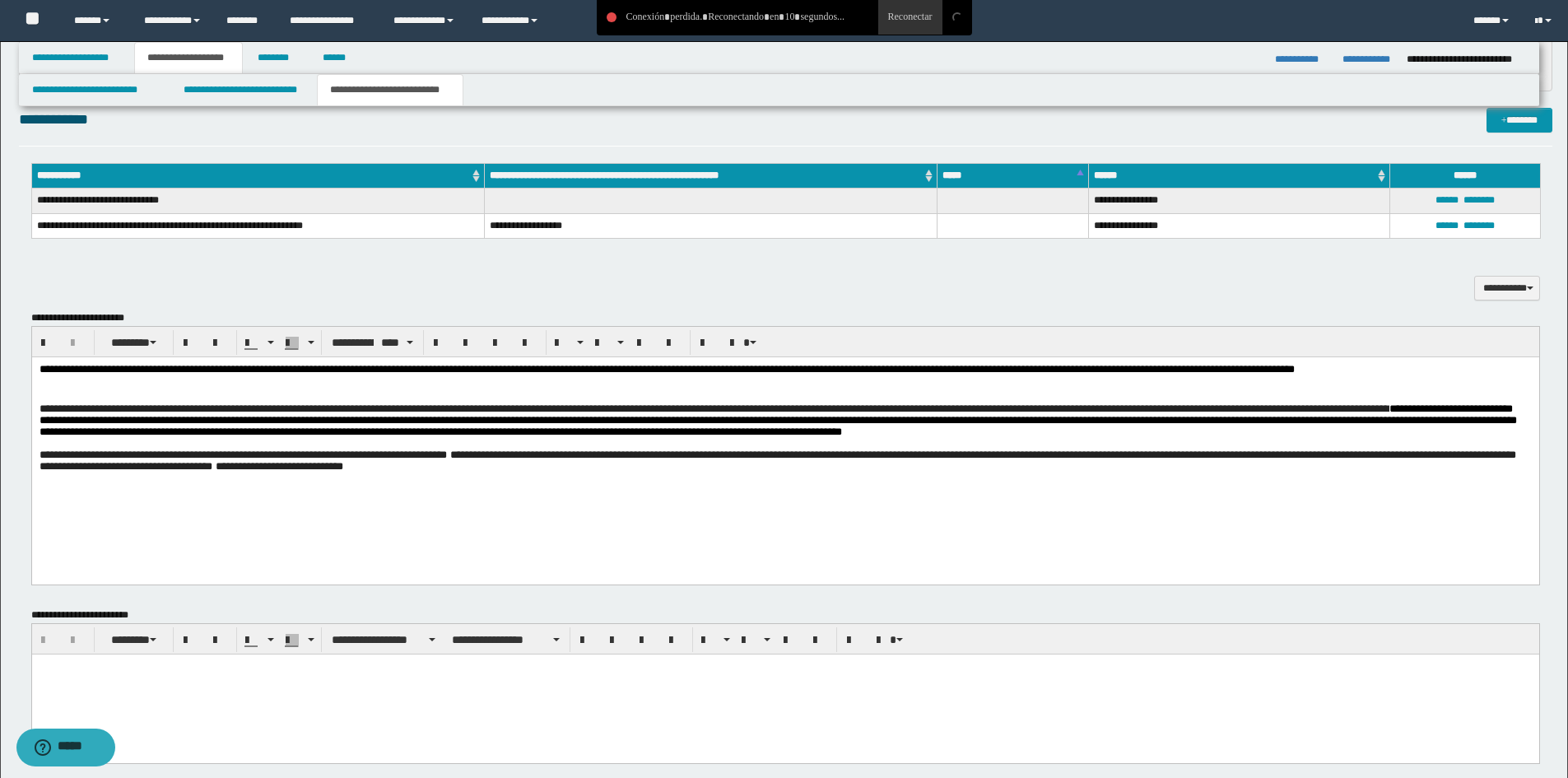 click at bounding box center [784, 444] 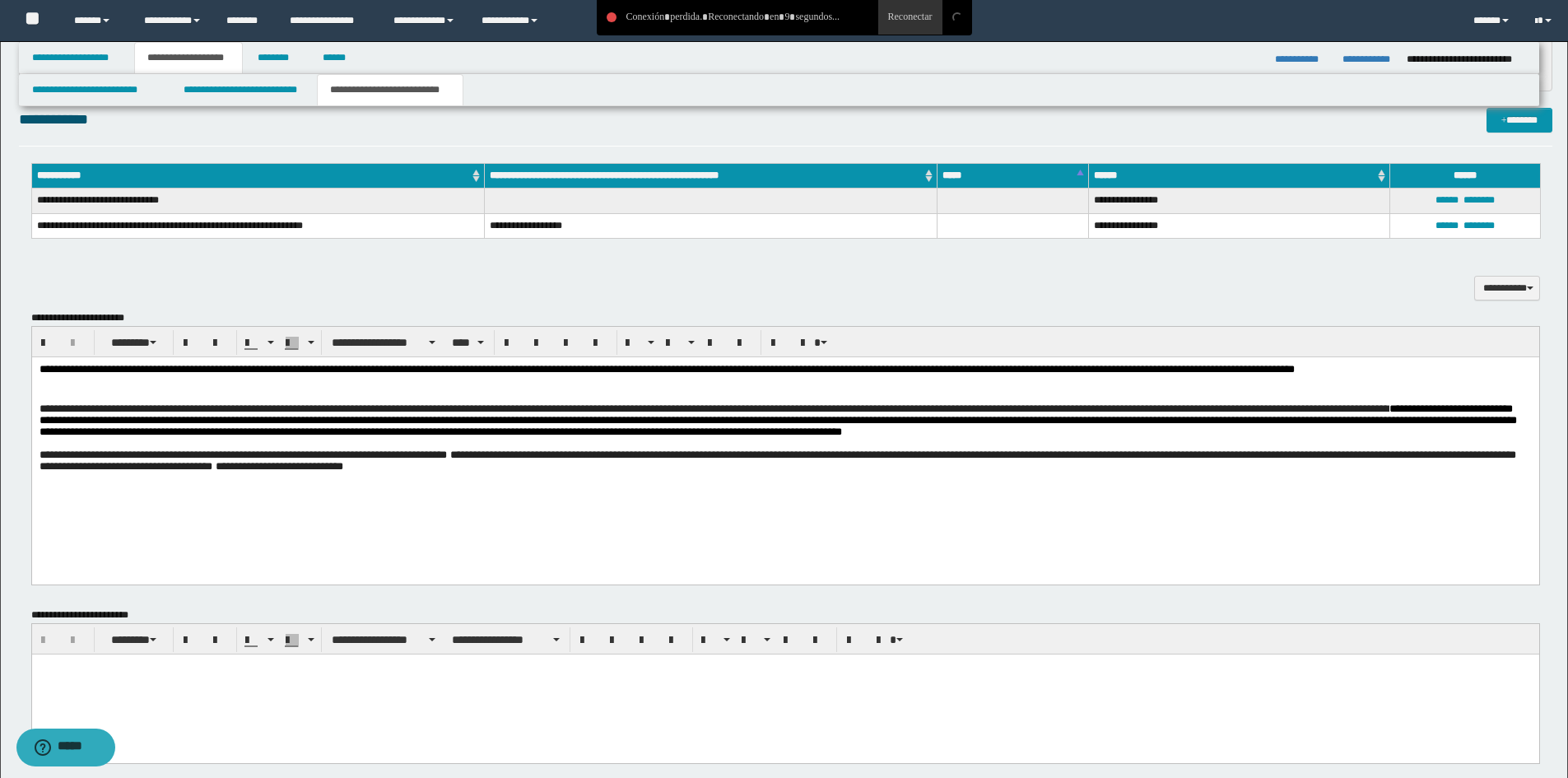 click on "**********" at bounding box center [784, 439] 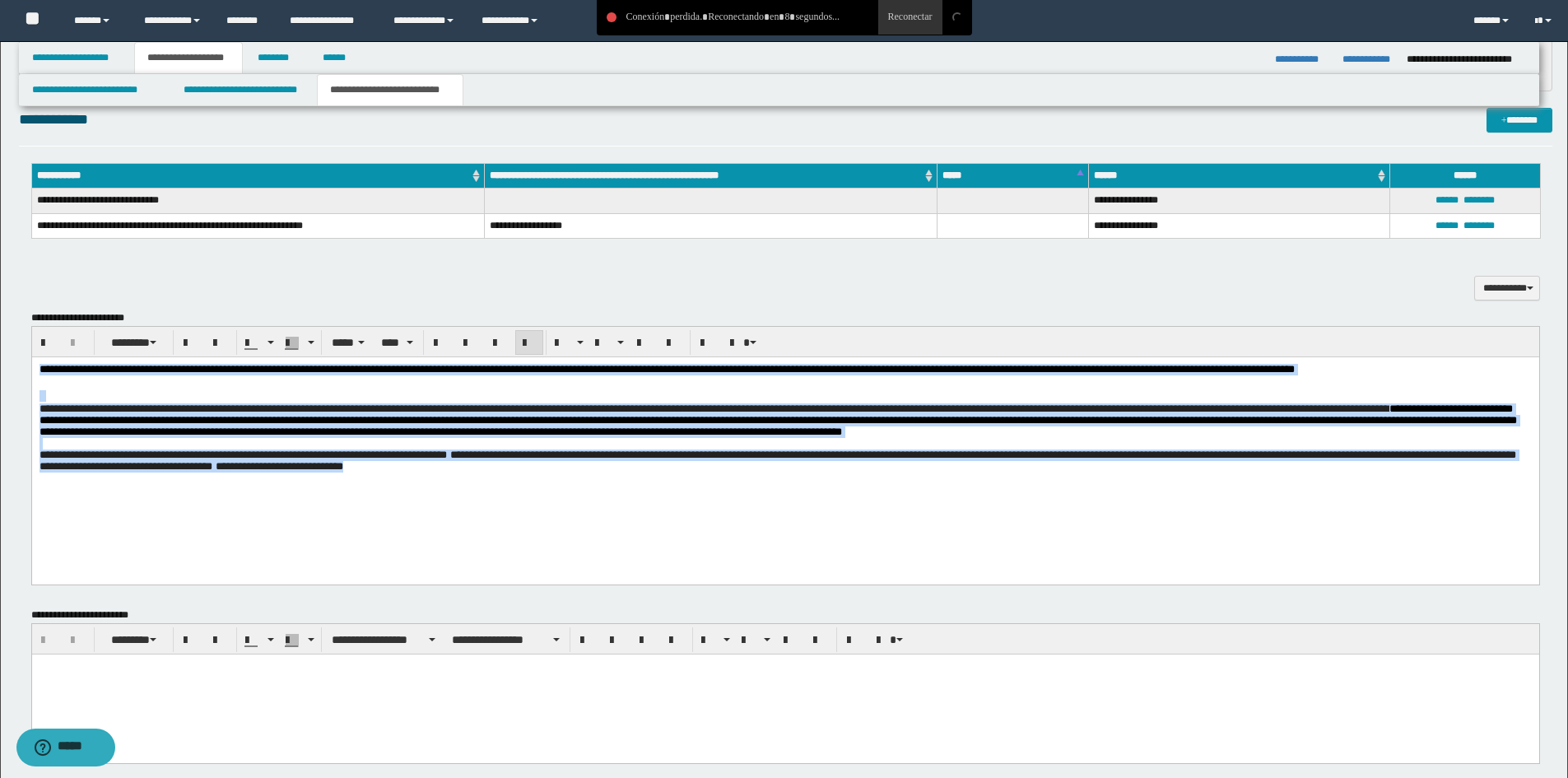 drag, startPoint x: 231, startPoint y: 397, endPoint x: 300, endPoint y: 682, distance: 293.2337 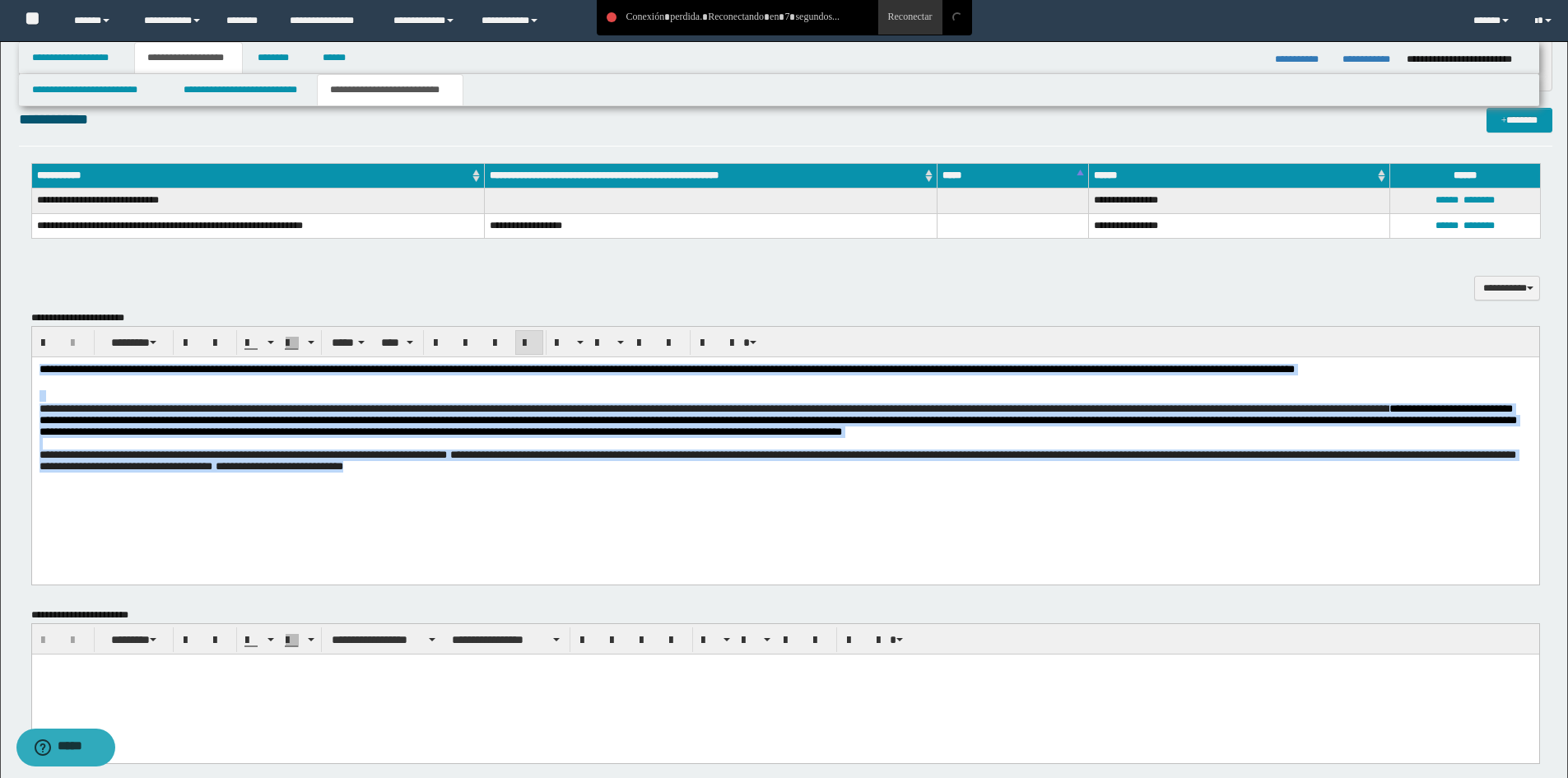 click at bounding box center [529, 343] 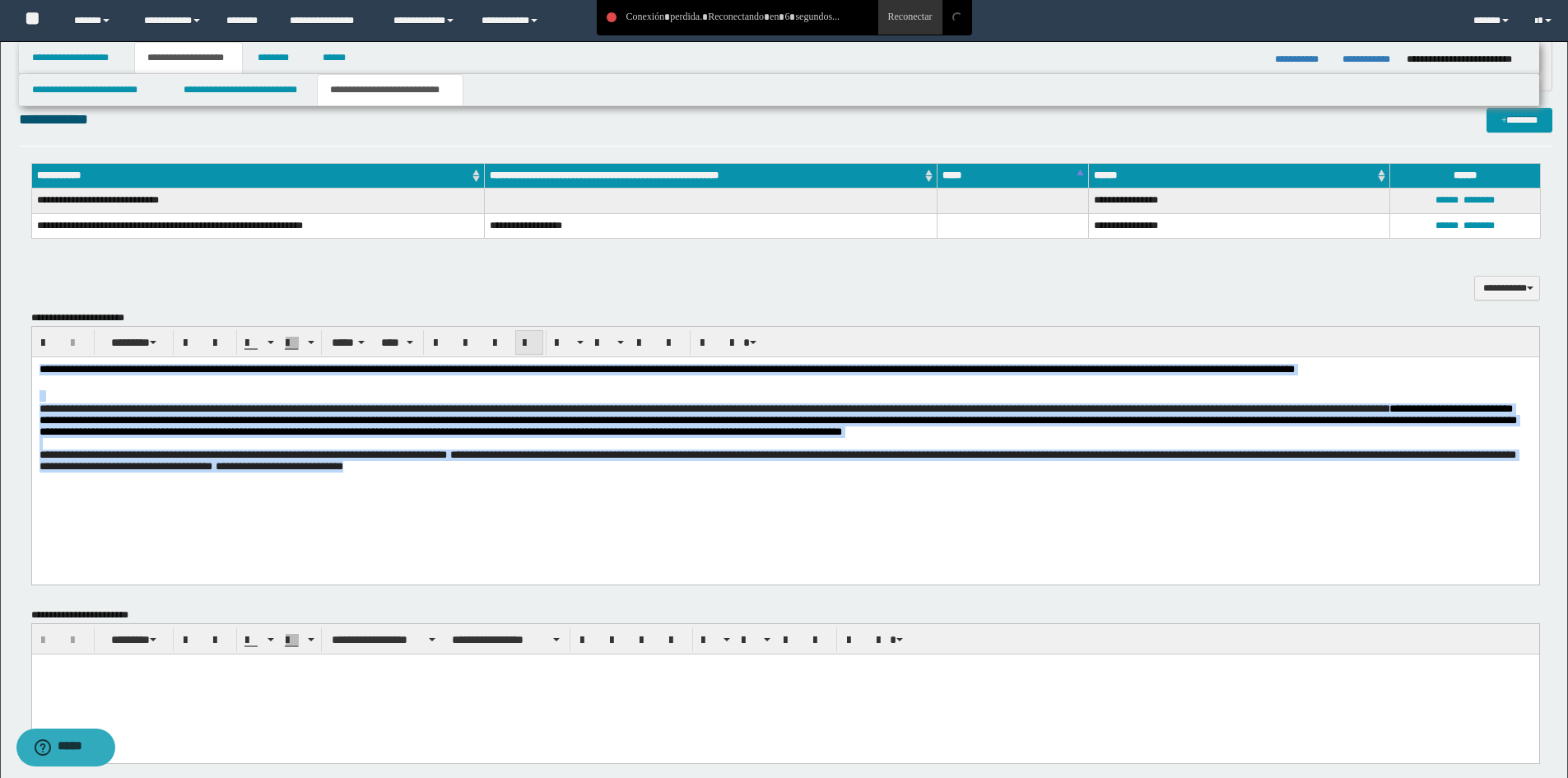 click at bounding box center (529, 343) 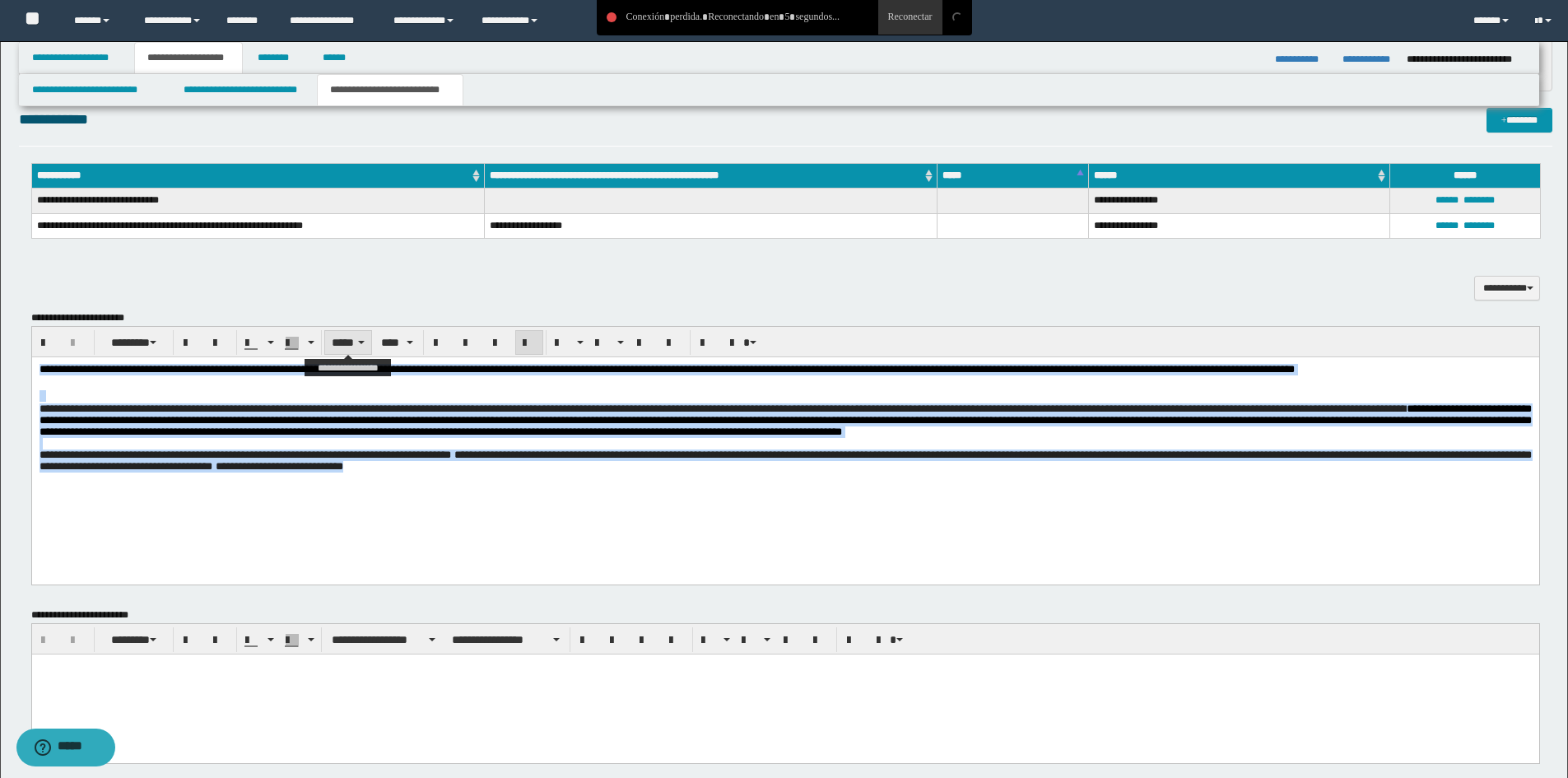 click on "*****" at bounding box center (348, 342) 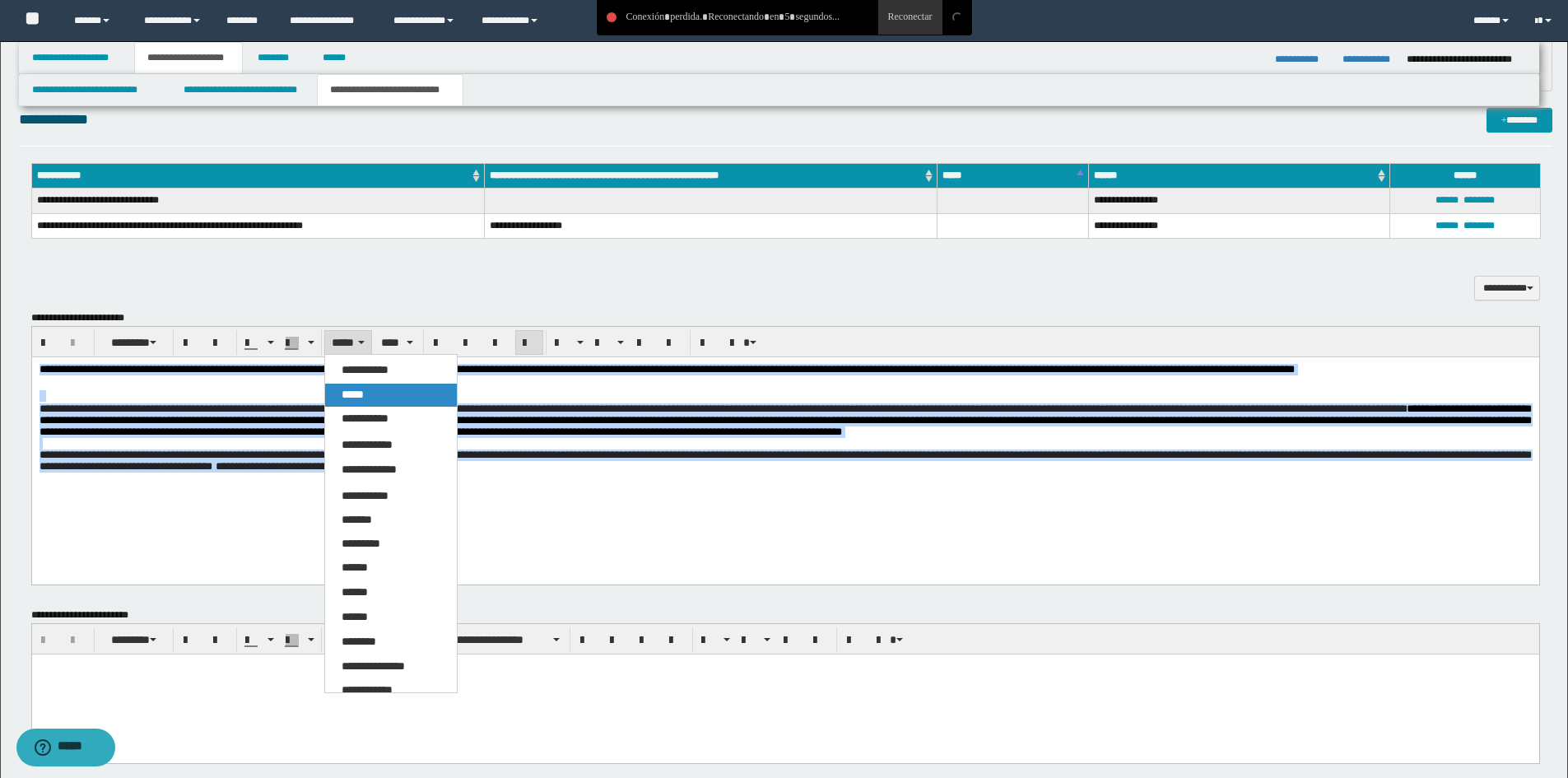 click on "*****" at bounding box center [391, 395] 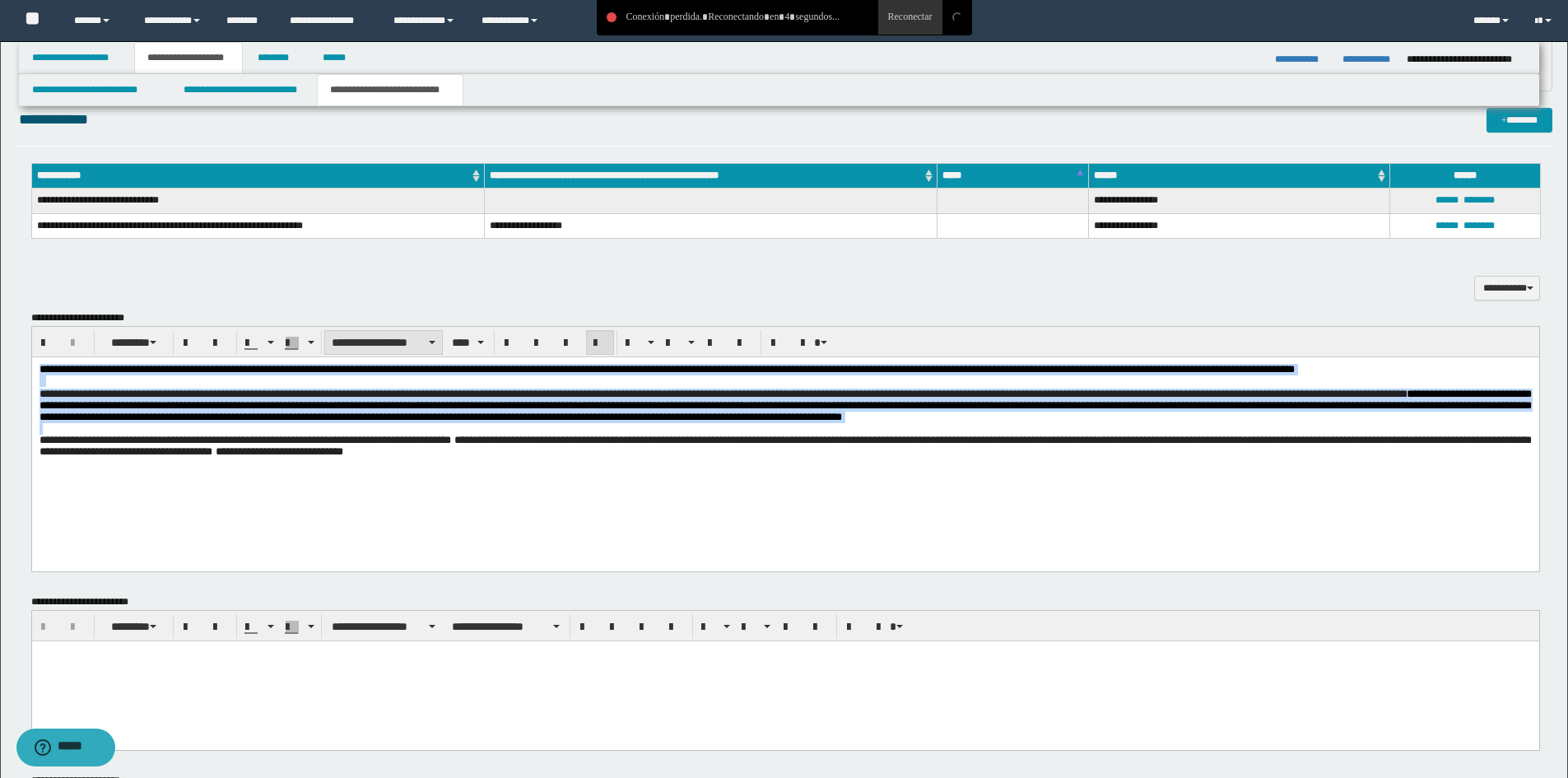 click on "**********" at bounding box center (384, 342) 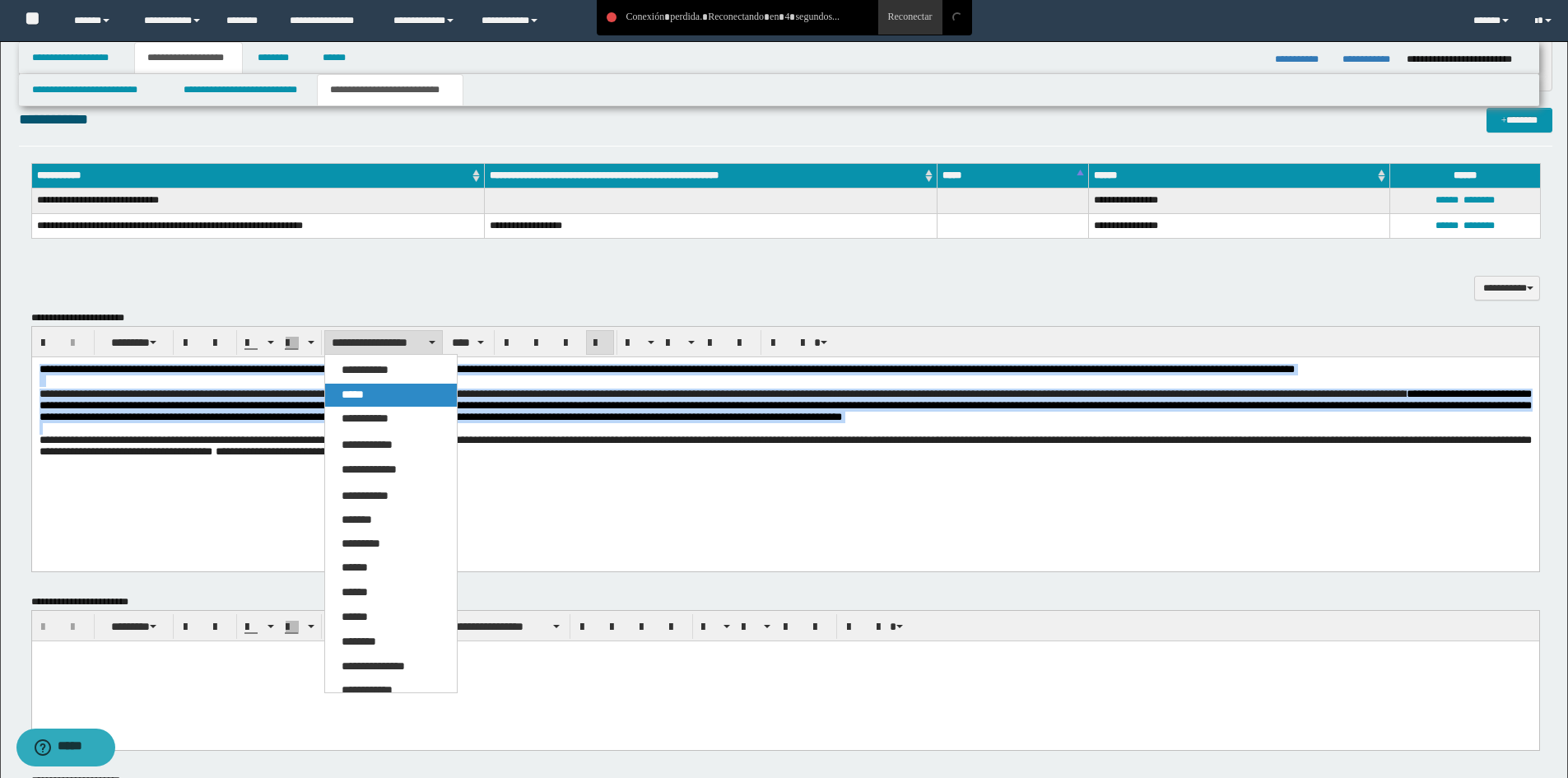 click on "*****" at bounding box center (391, 395) 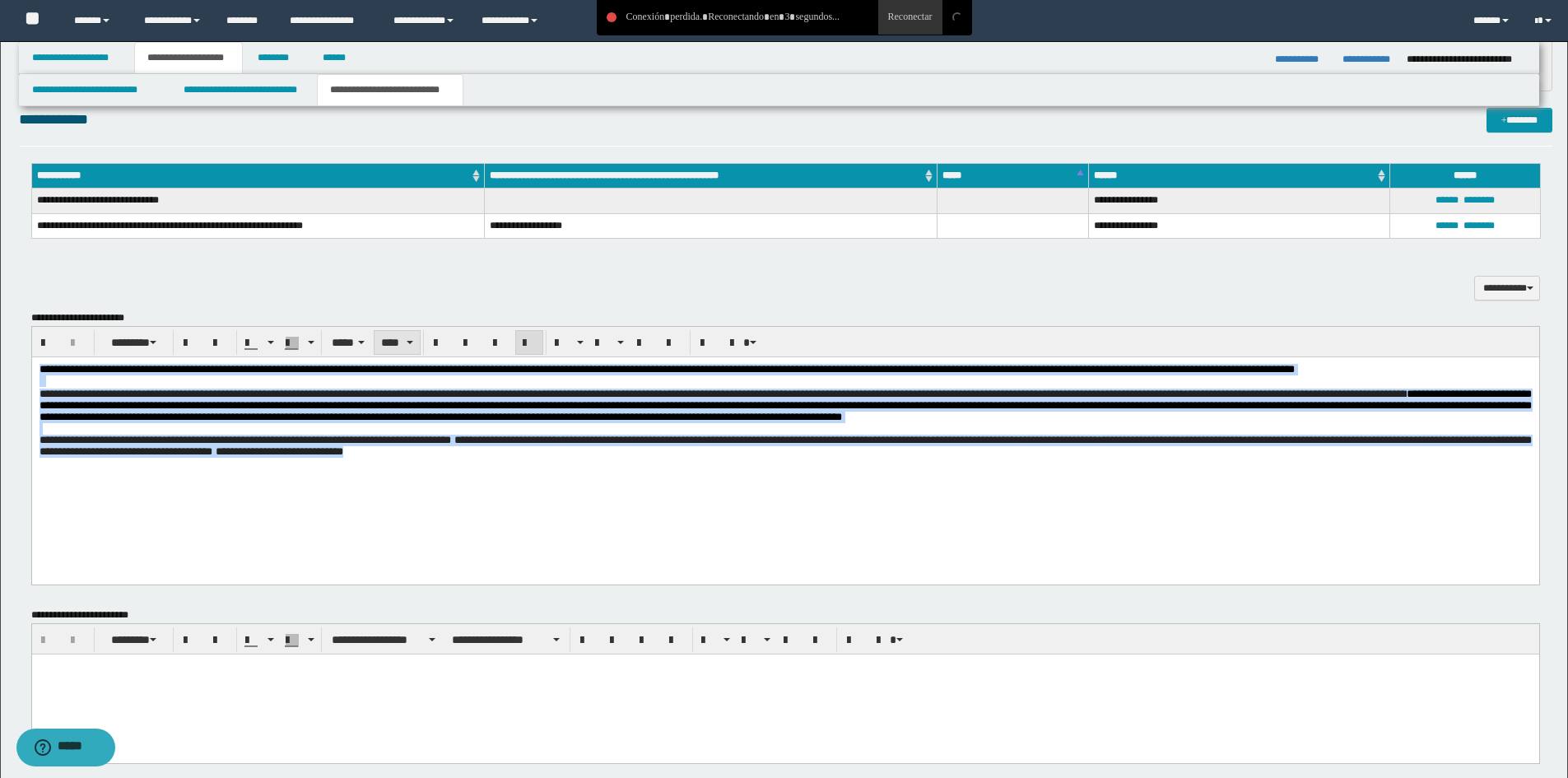 click on "****" at bounding box center (397, 342) 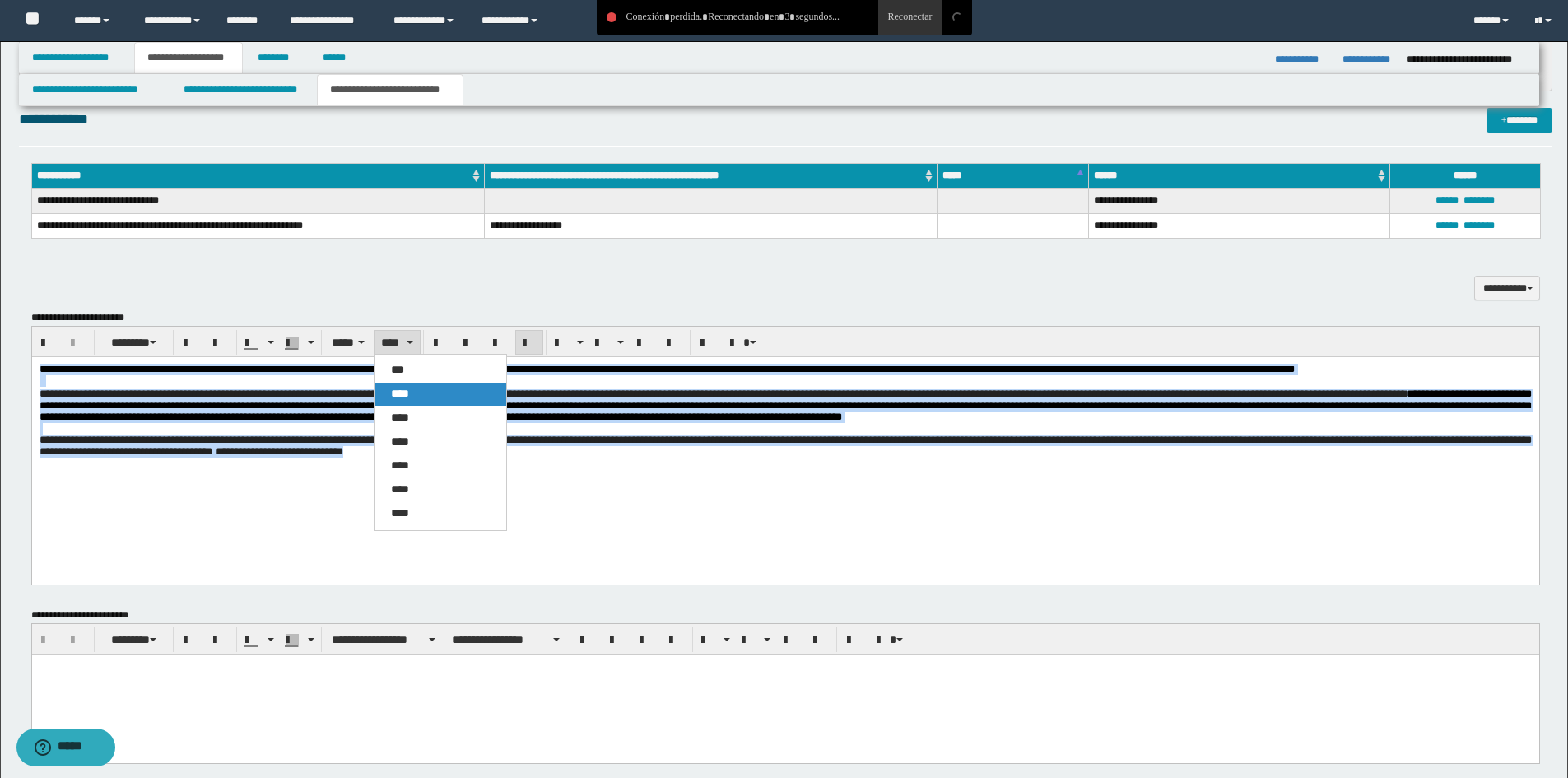click on "****" at bounding box center [440, 394] 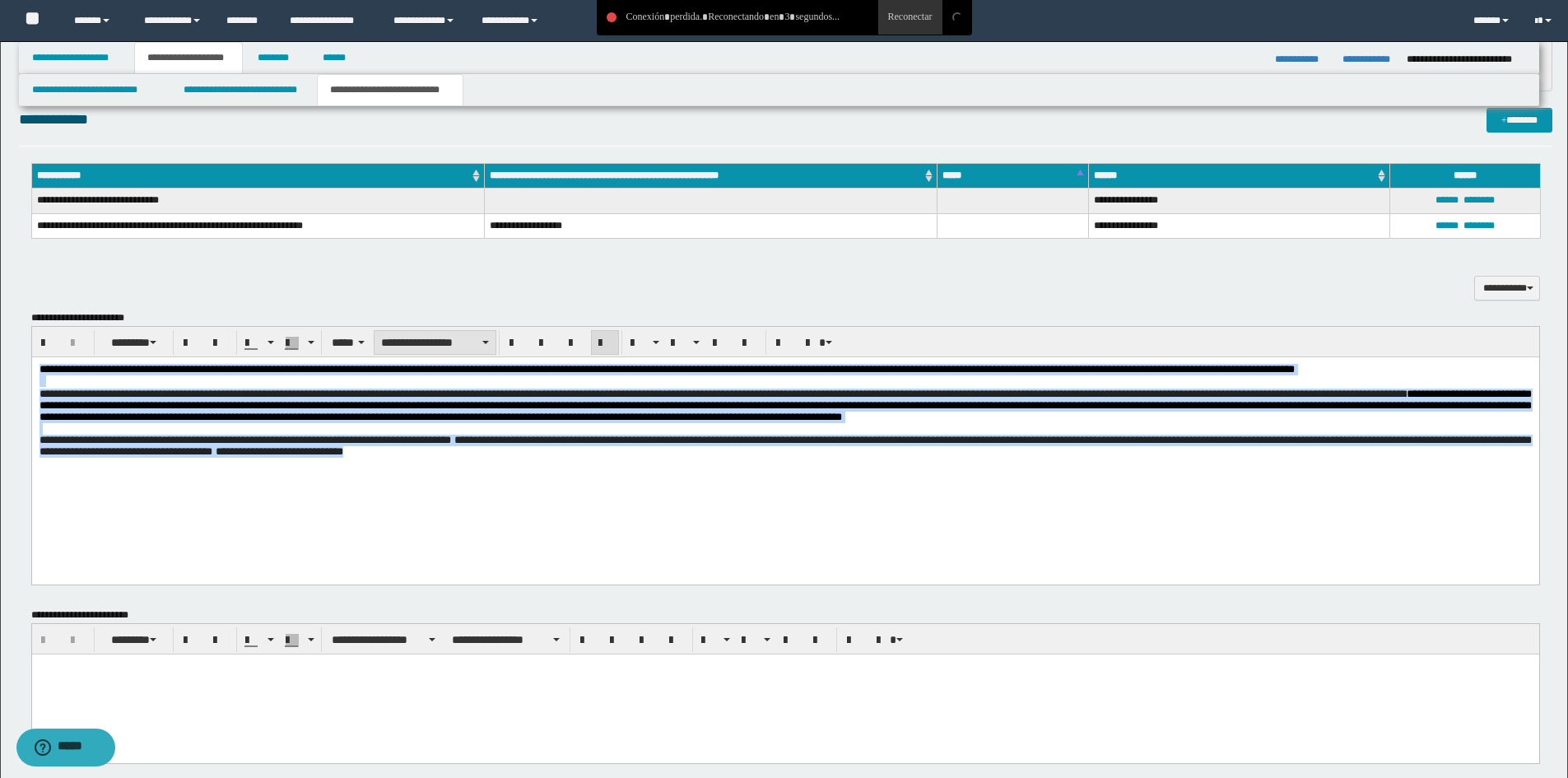 click on "**********" at bounding box center [435, 342] 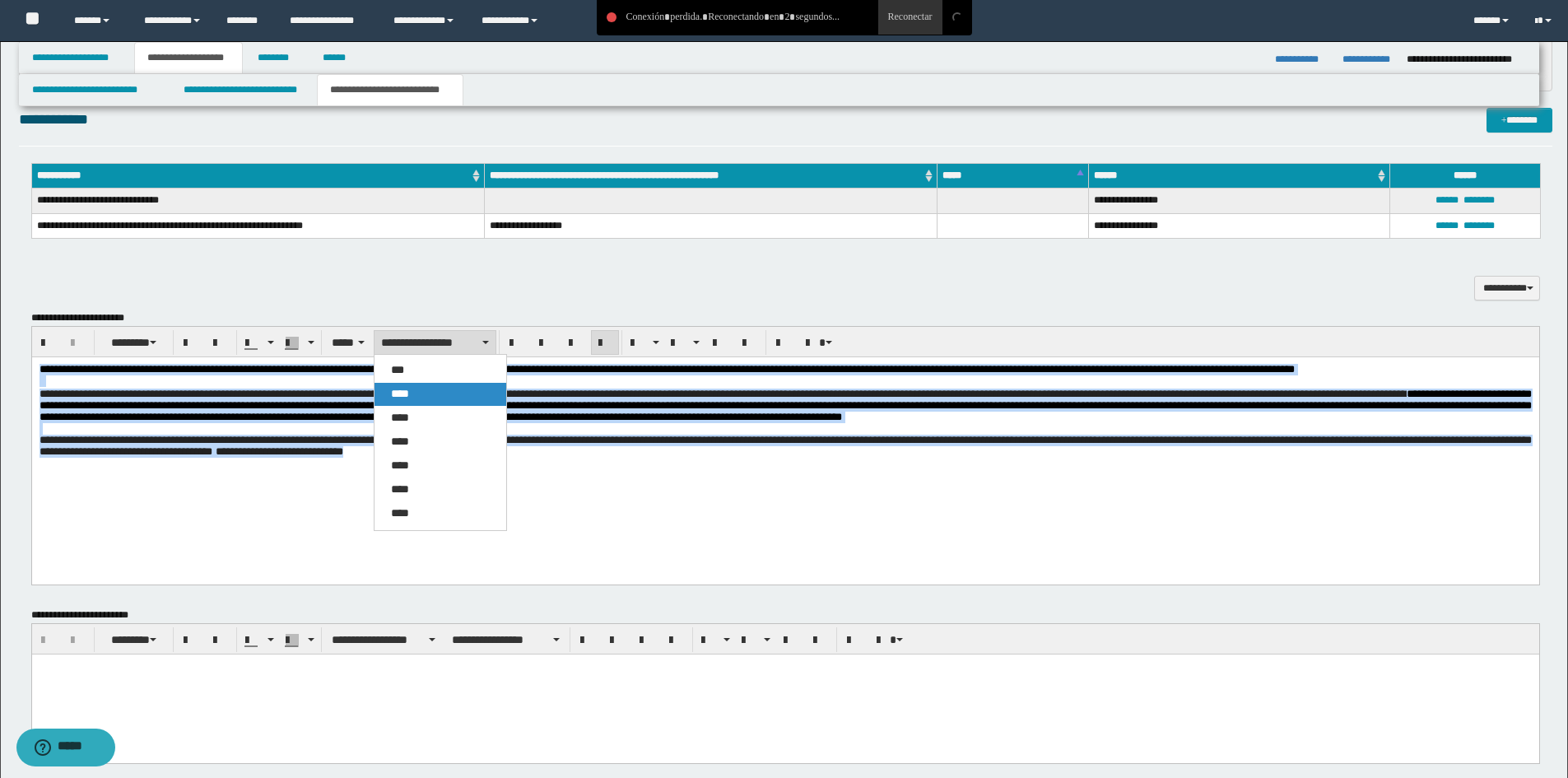 click on "****" at bounding box center (400, 394) 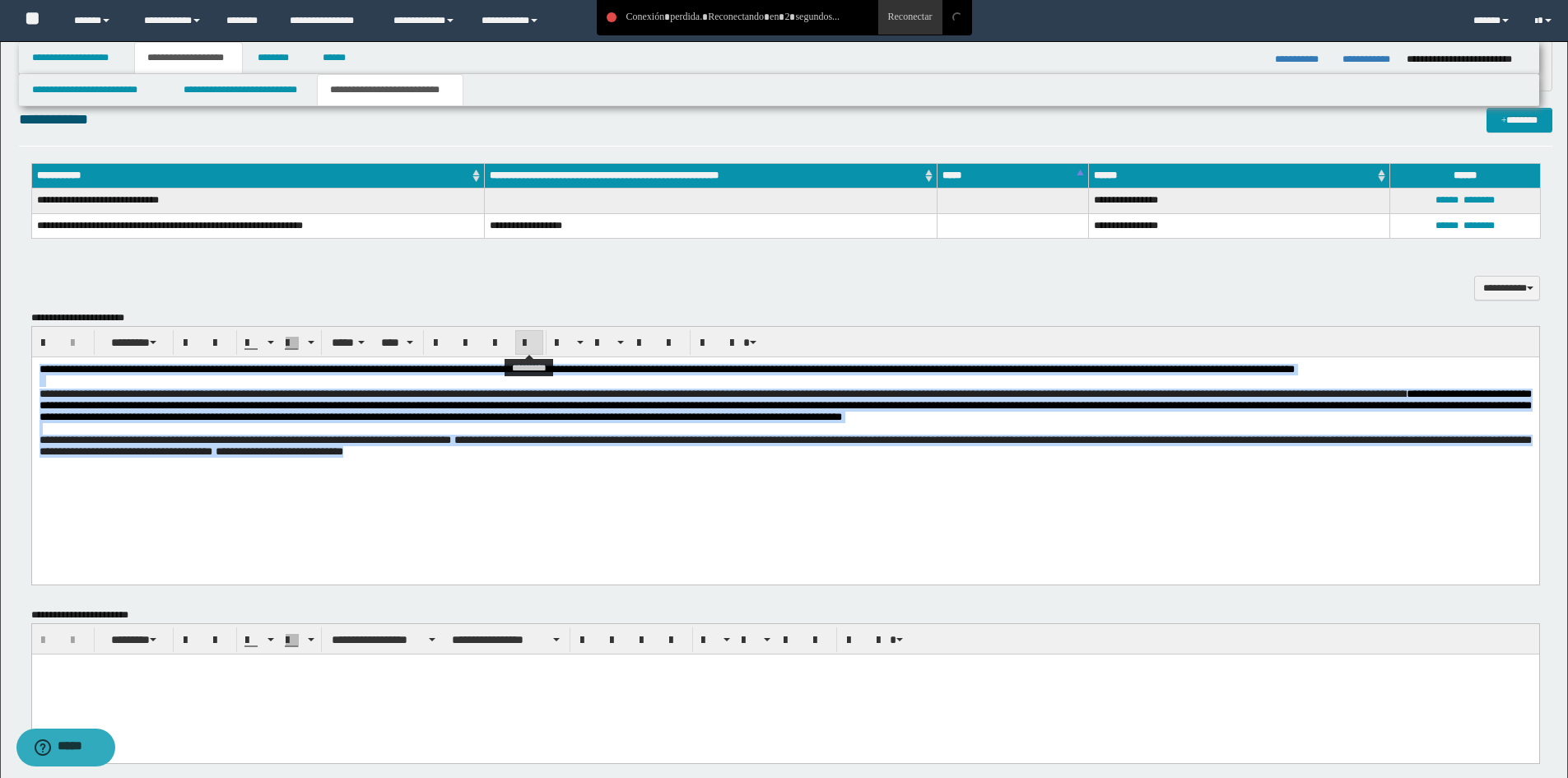 click at bounding box center (529, 343) 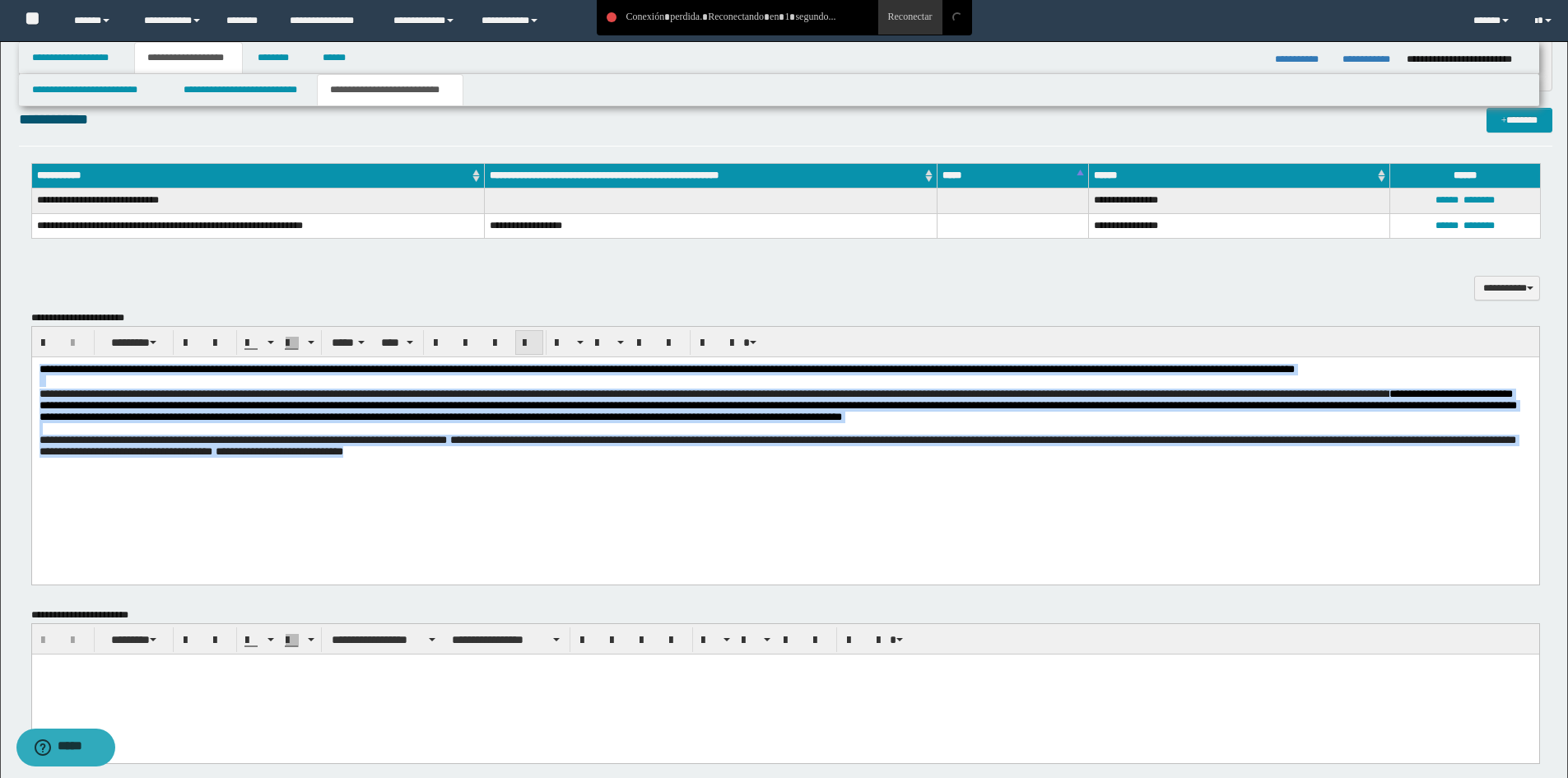 click at bounding box center [529, 343] 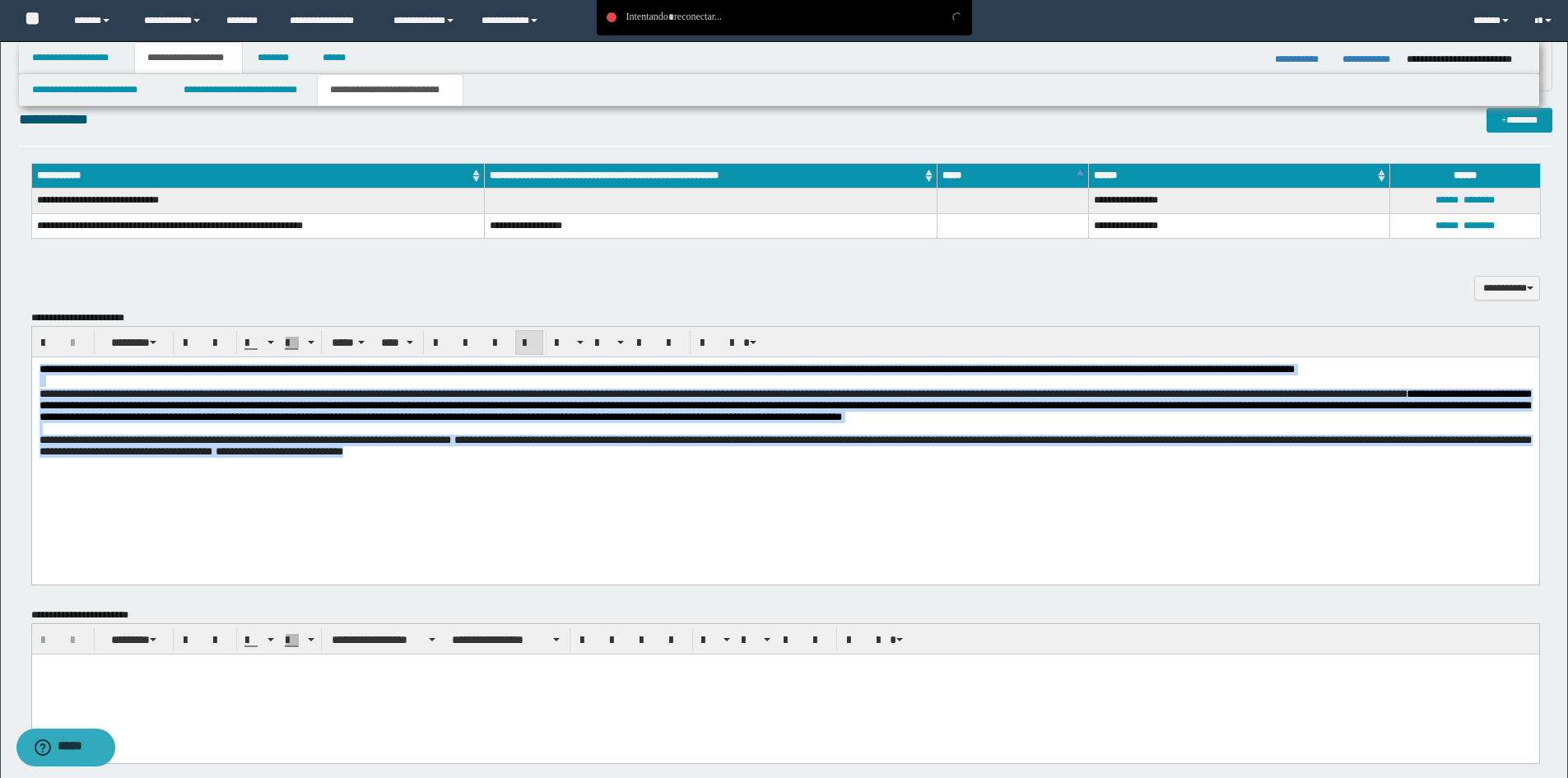 click on "**********" at bounding box center [784, 431] 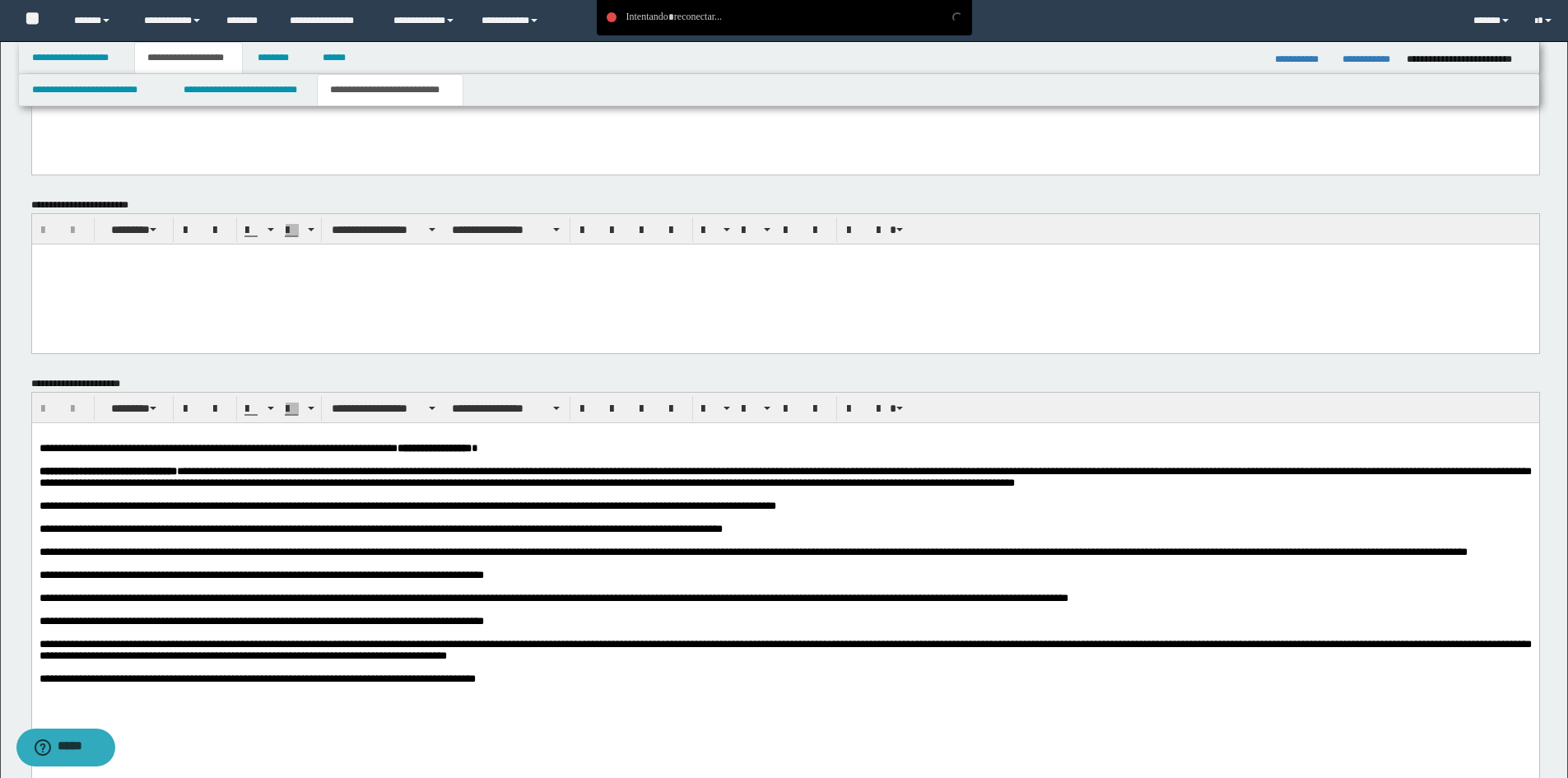 scroll, scrollTop: 988, scrollLeft: 0, axis: vertical 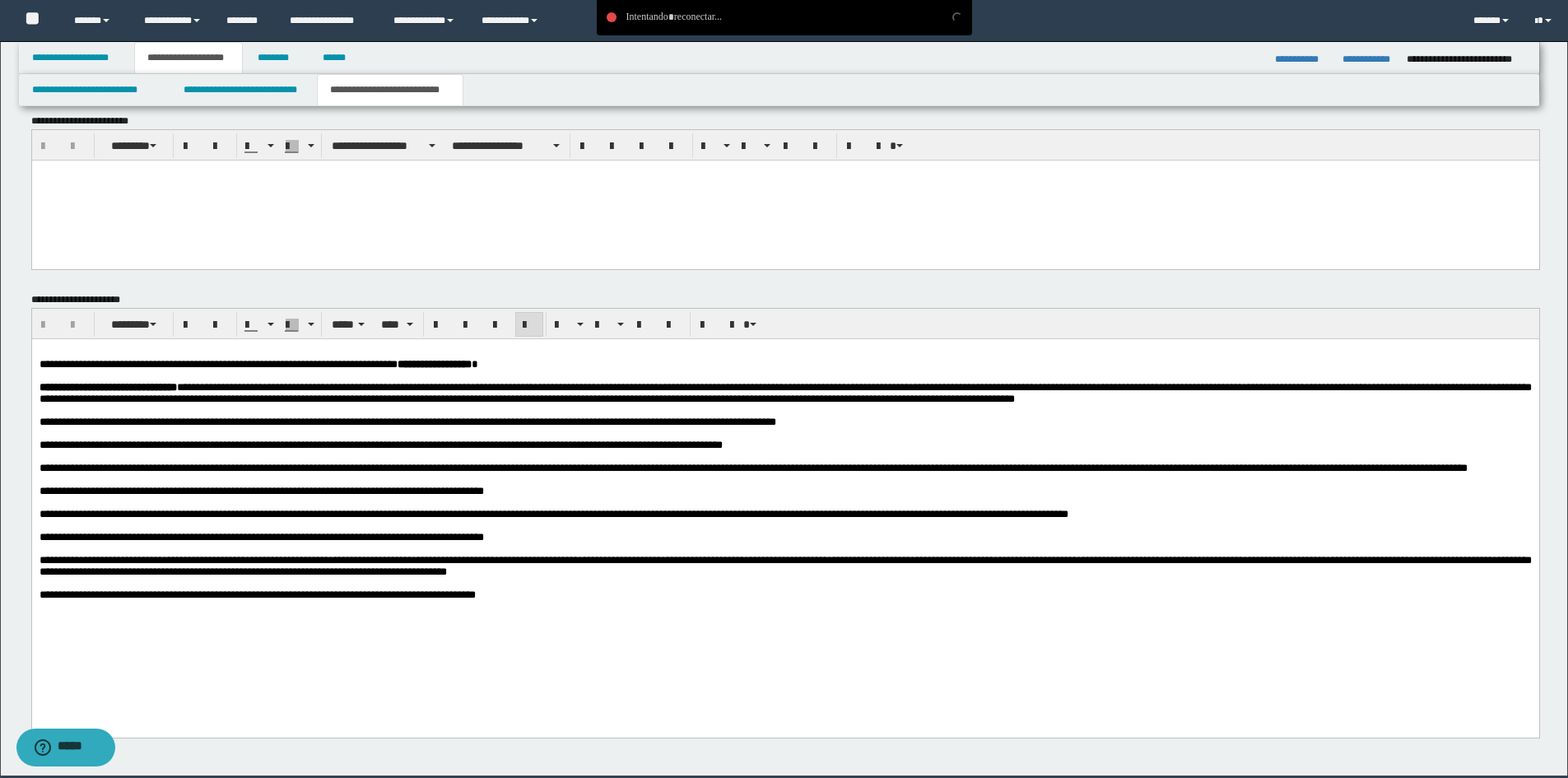 click on "**********" at bounding box center [258, 363] 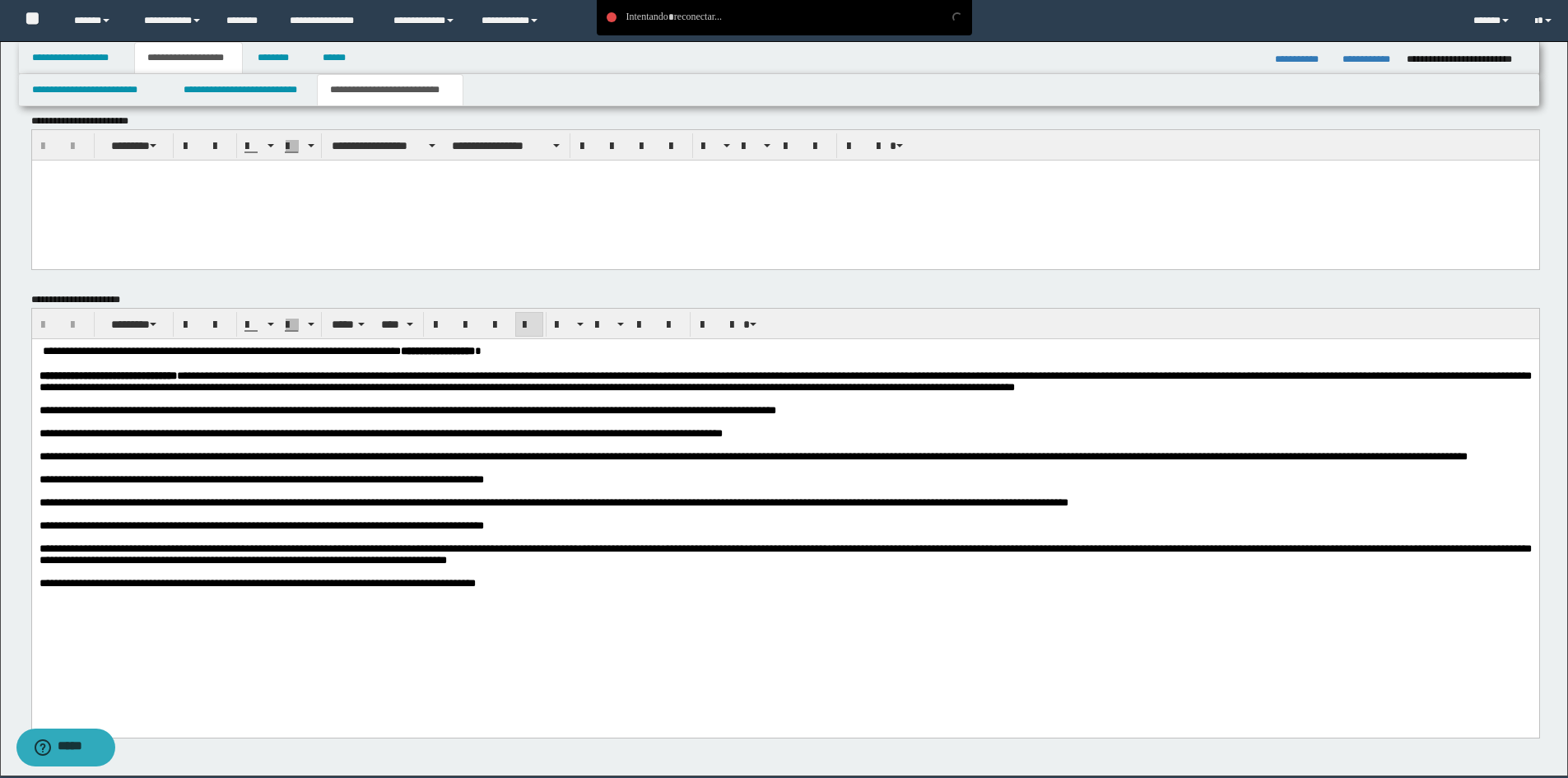 type 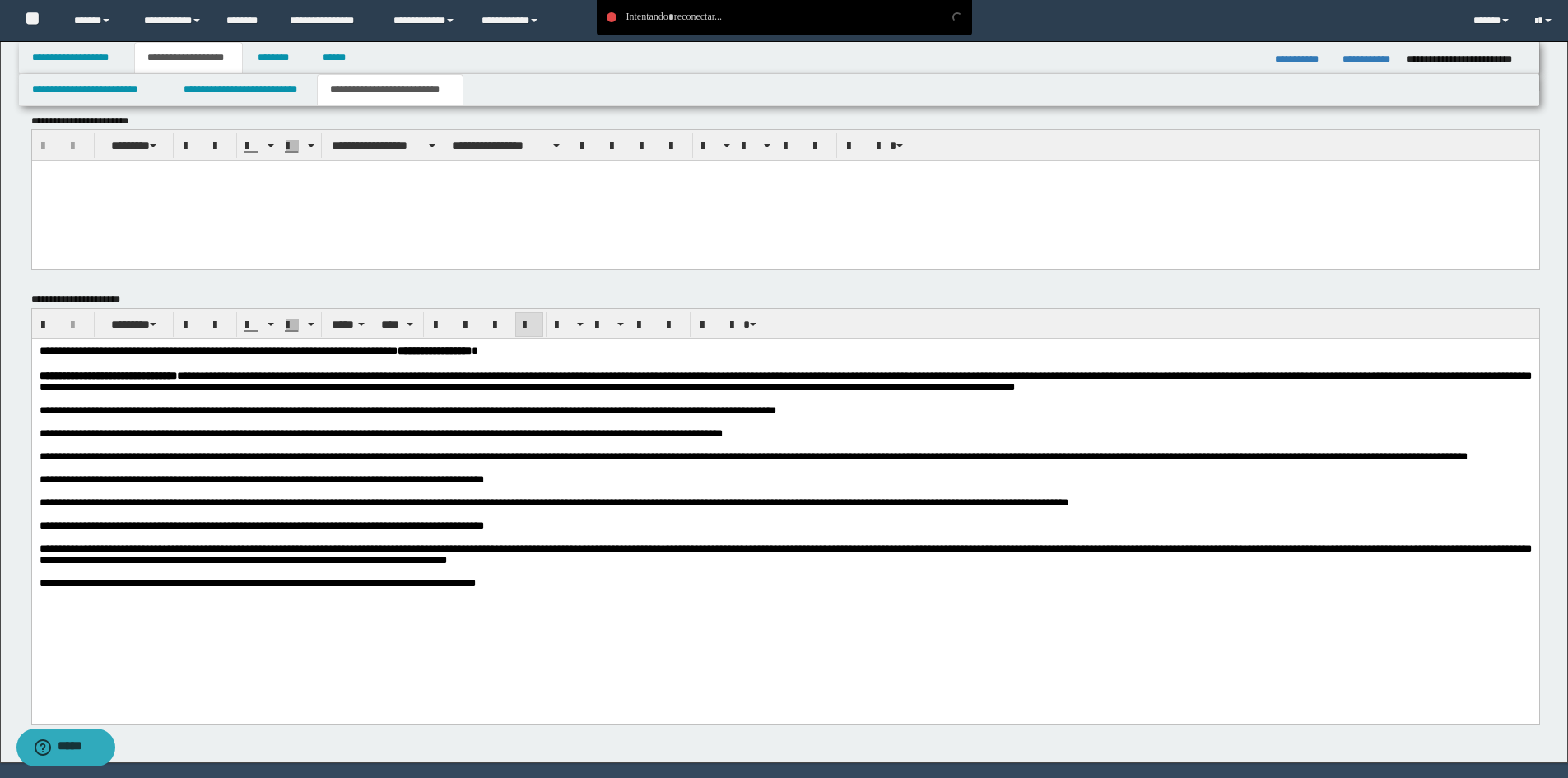 click on "**********" at bounding box center (784, 583) 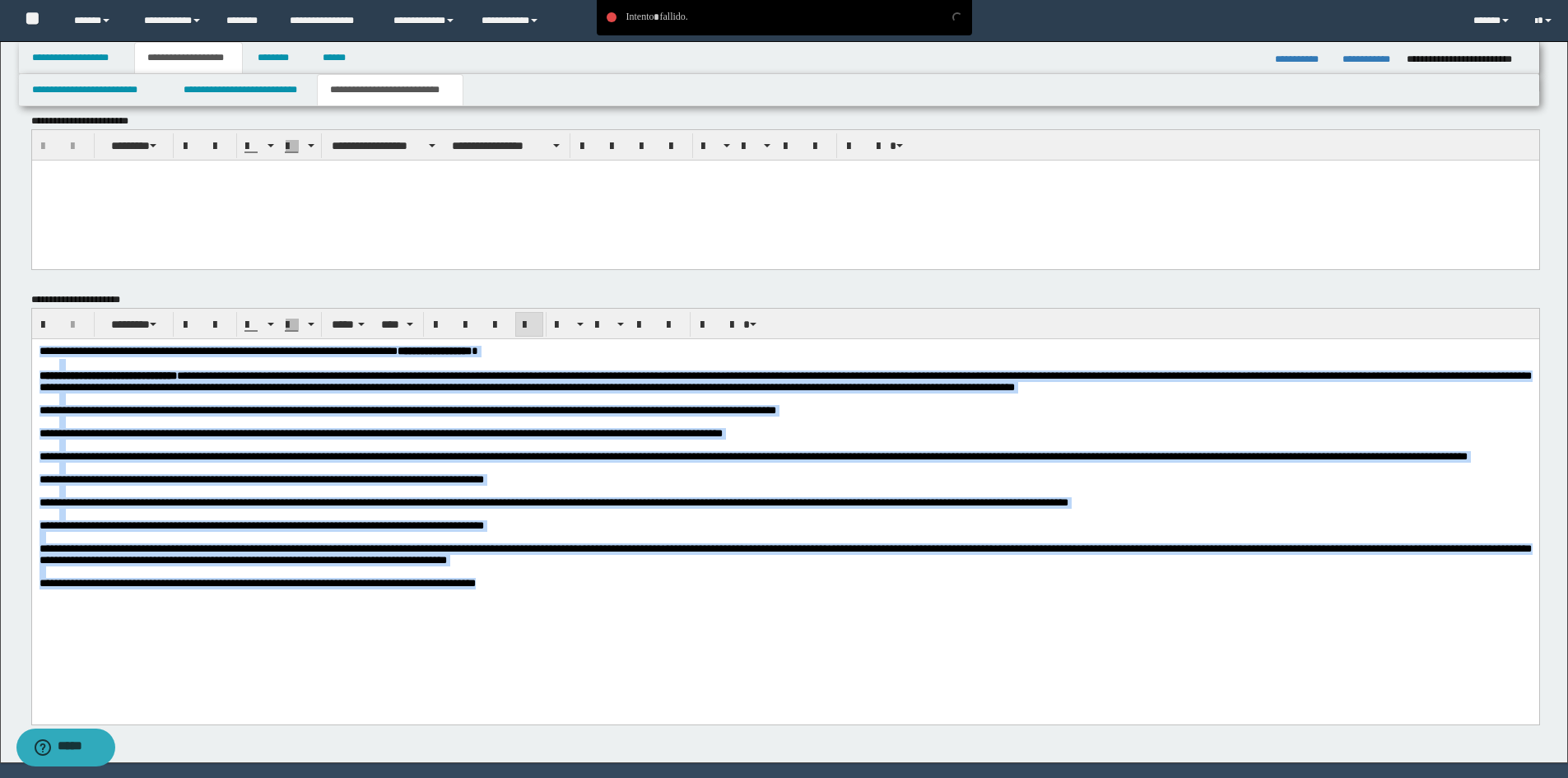 drag, startPoint x: 598, startPoint y: 633, endPoint x: -1, endPoint y: 339, distance: 667.2608 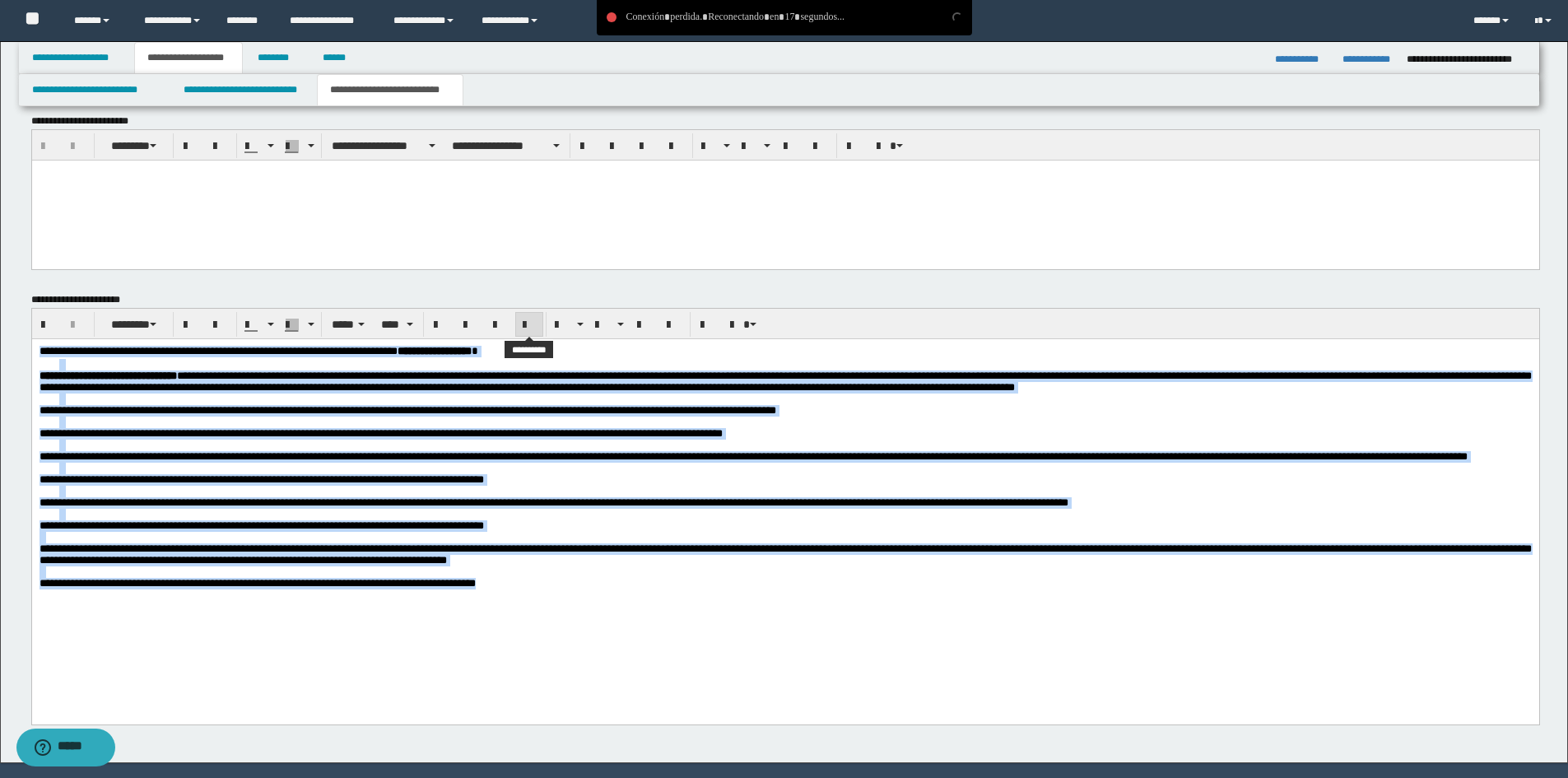 click at bounding box center [529, 325] 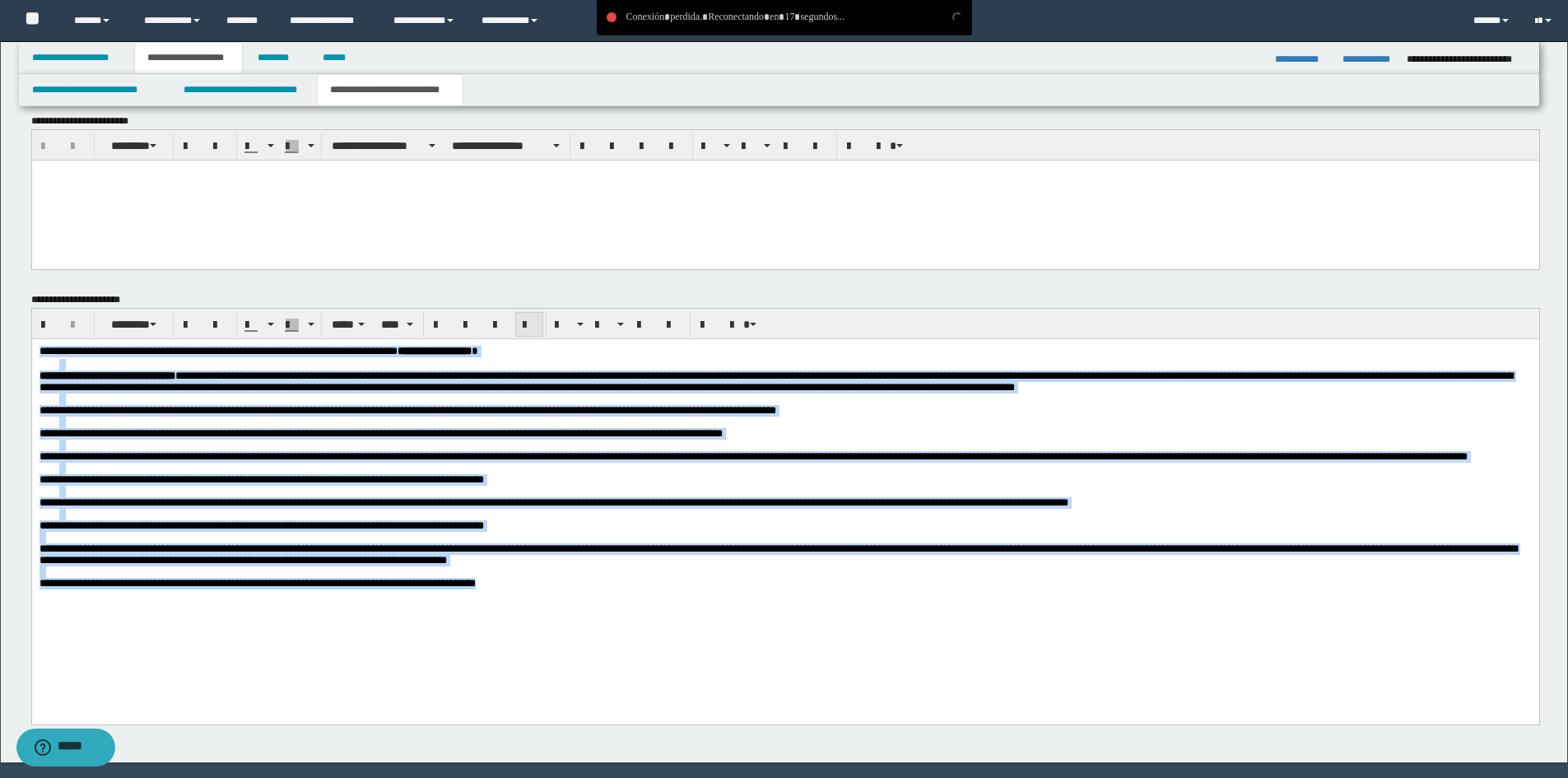 click at bounding box center (529, 325) 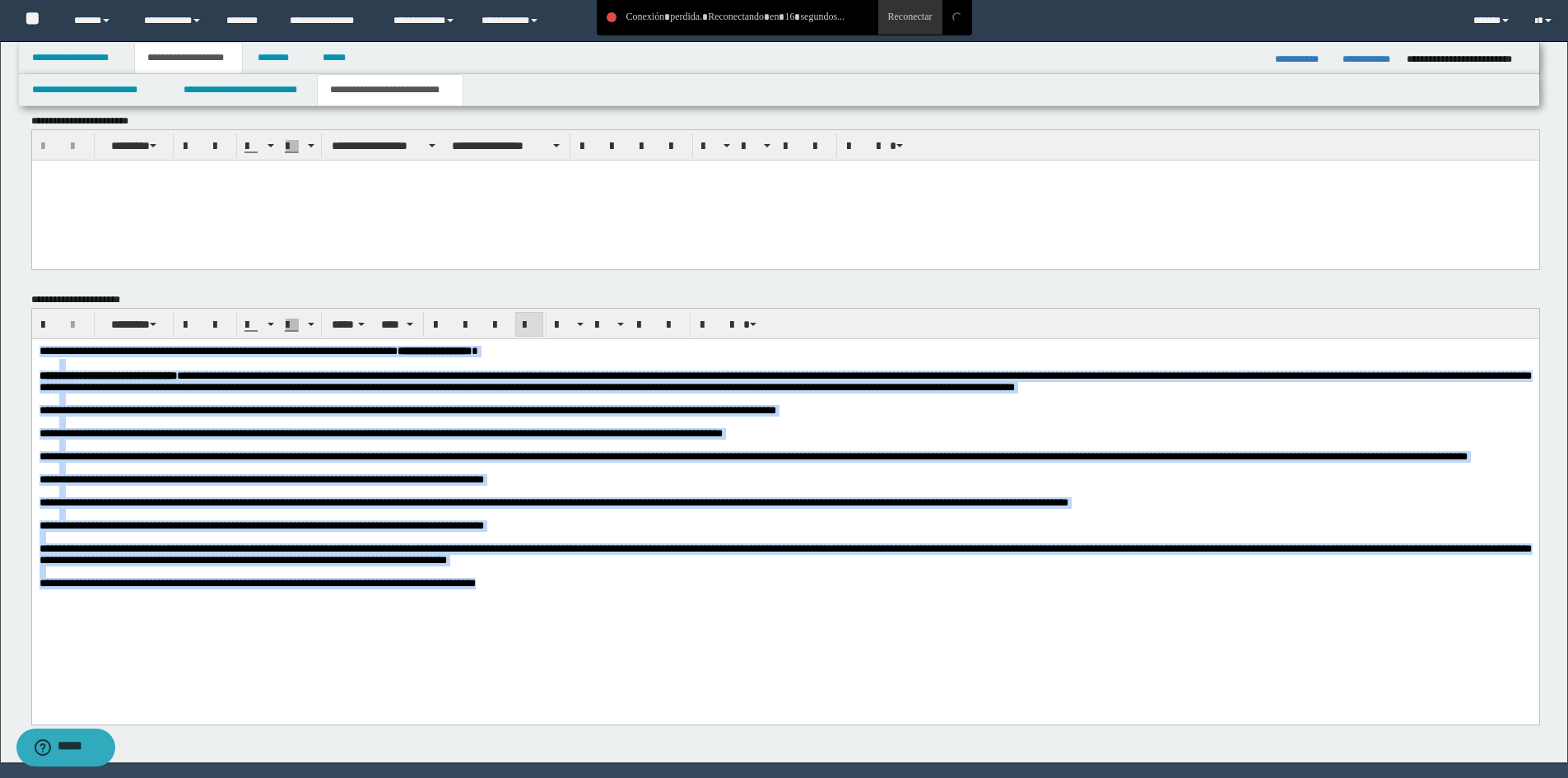 click on "**********" at bounding box center (784, 487) 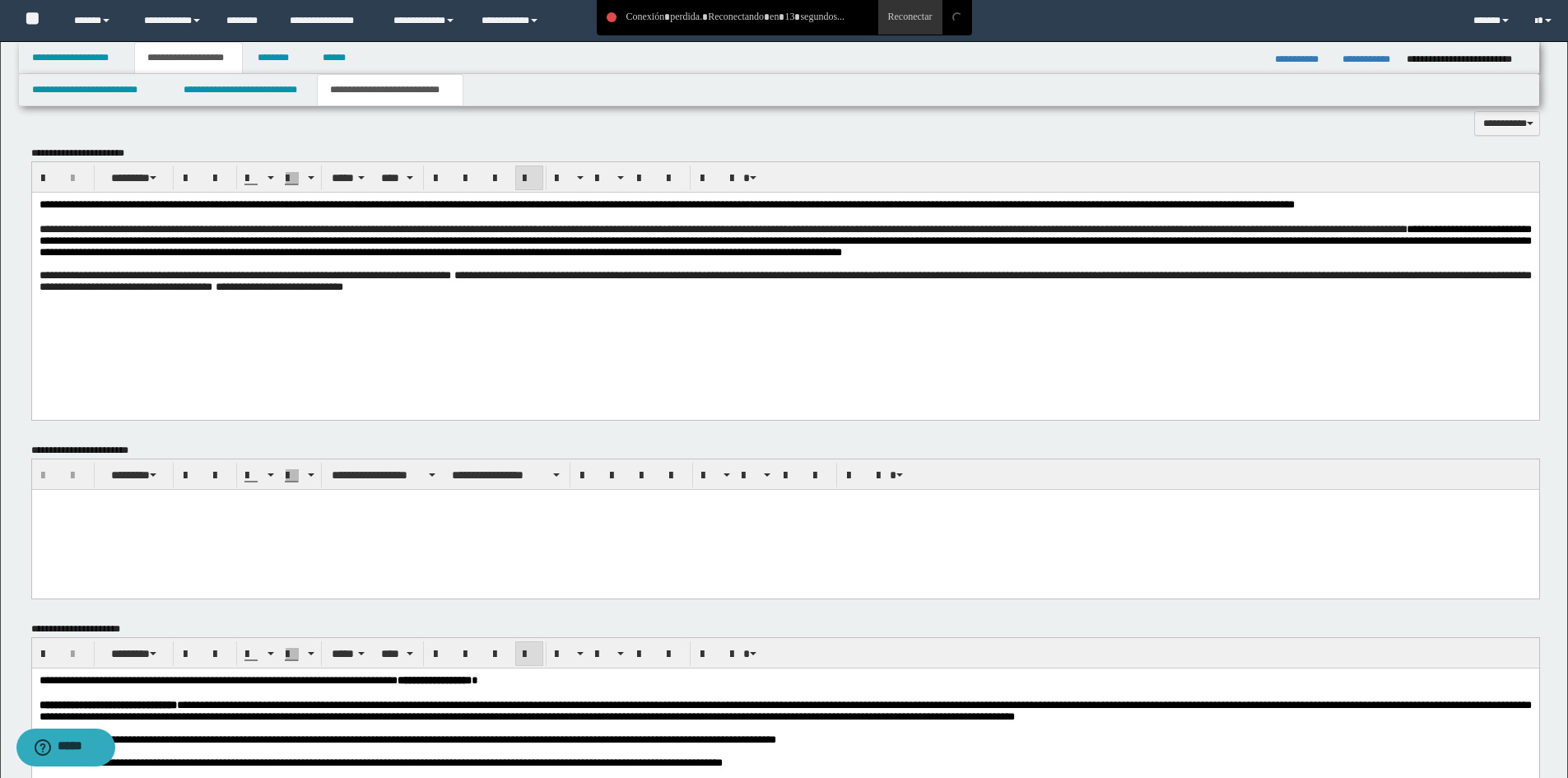 scroll, scrollTop: 576, scrollLeft: 0, axis: vertical 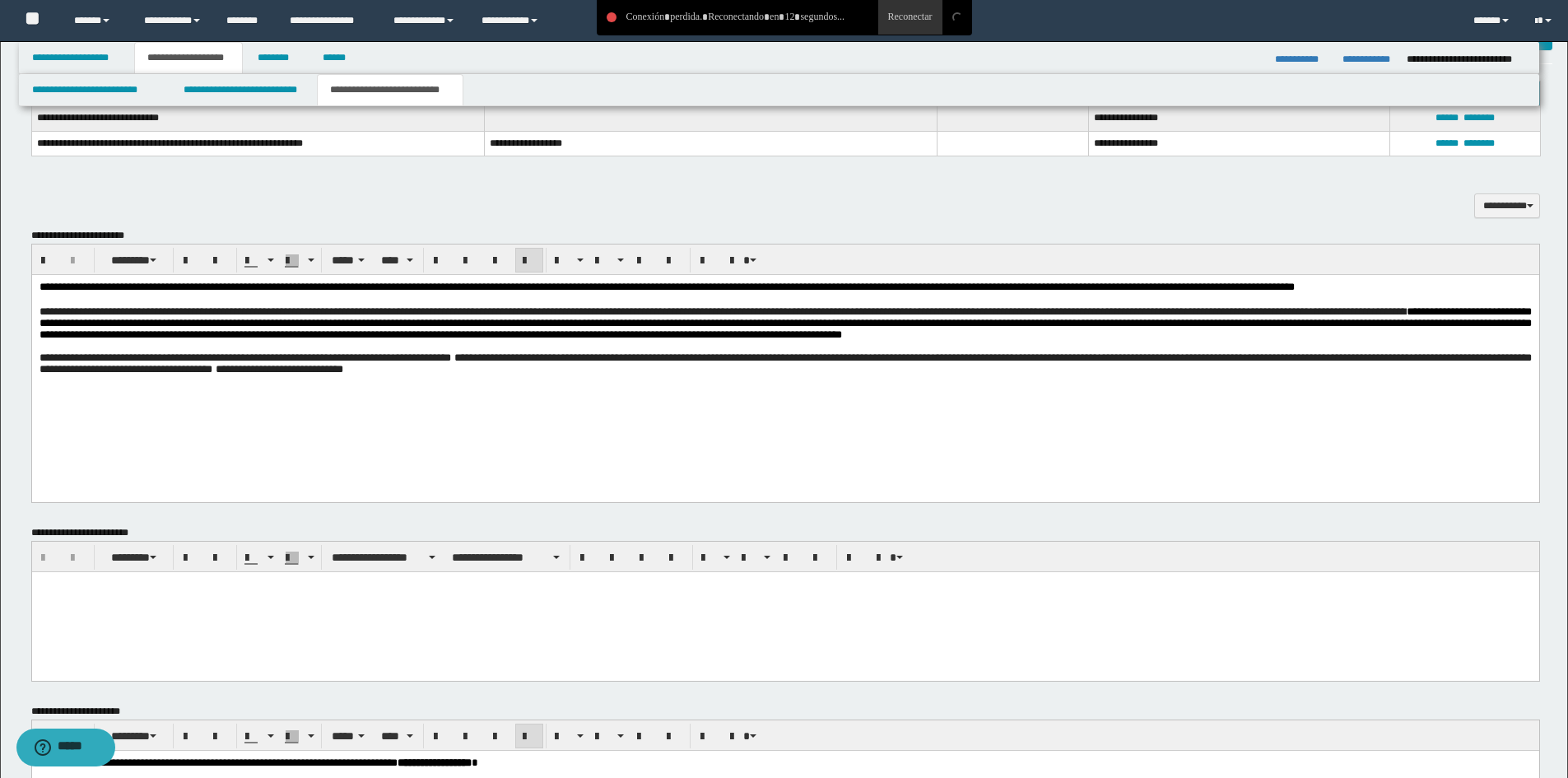 click on "**********" at bounding box center (784, 363) 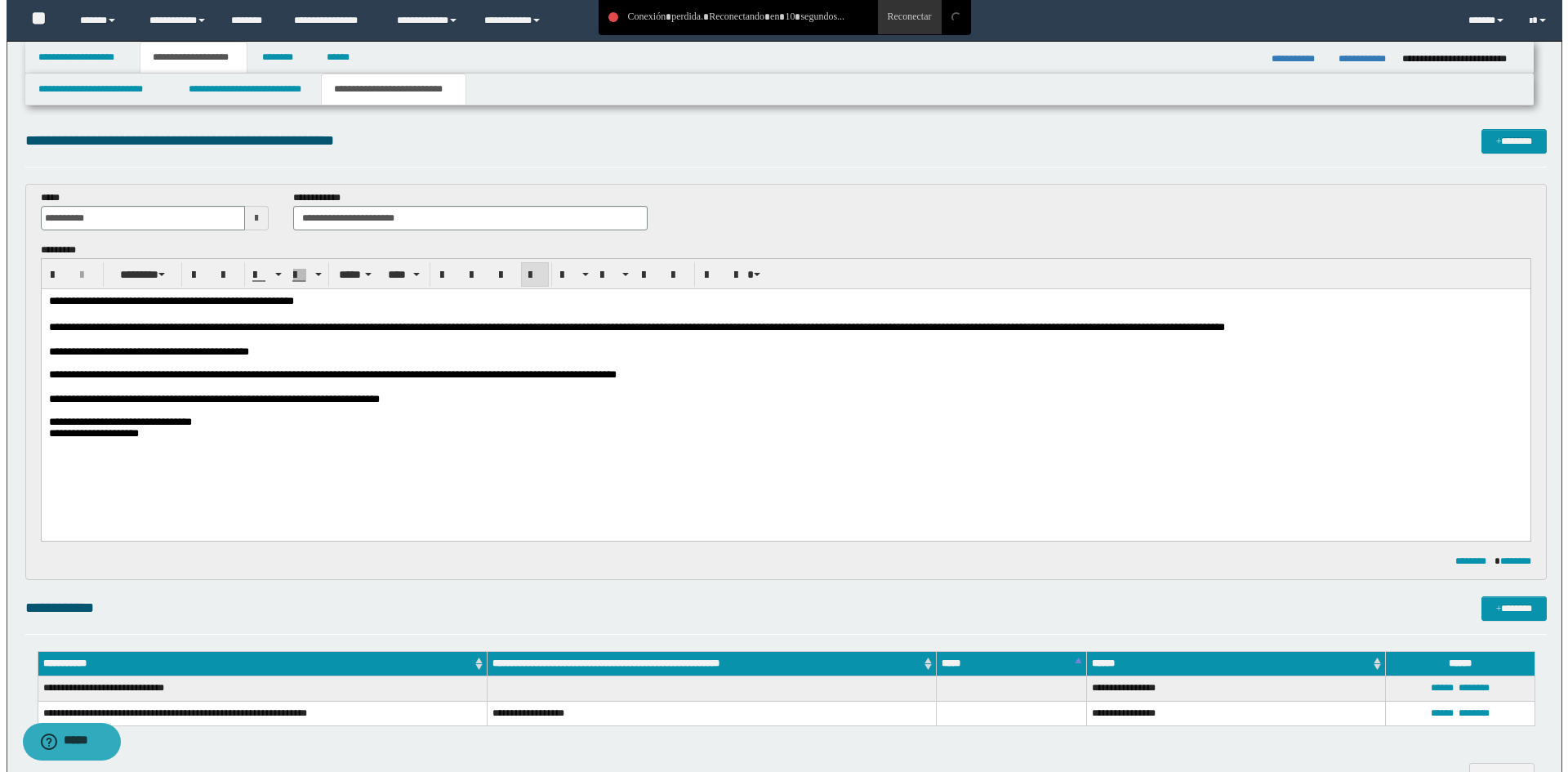 scroll, scrollTop: 0, scrollLeft: 0, axis: both 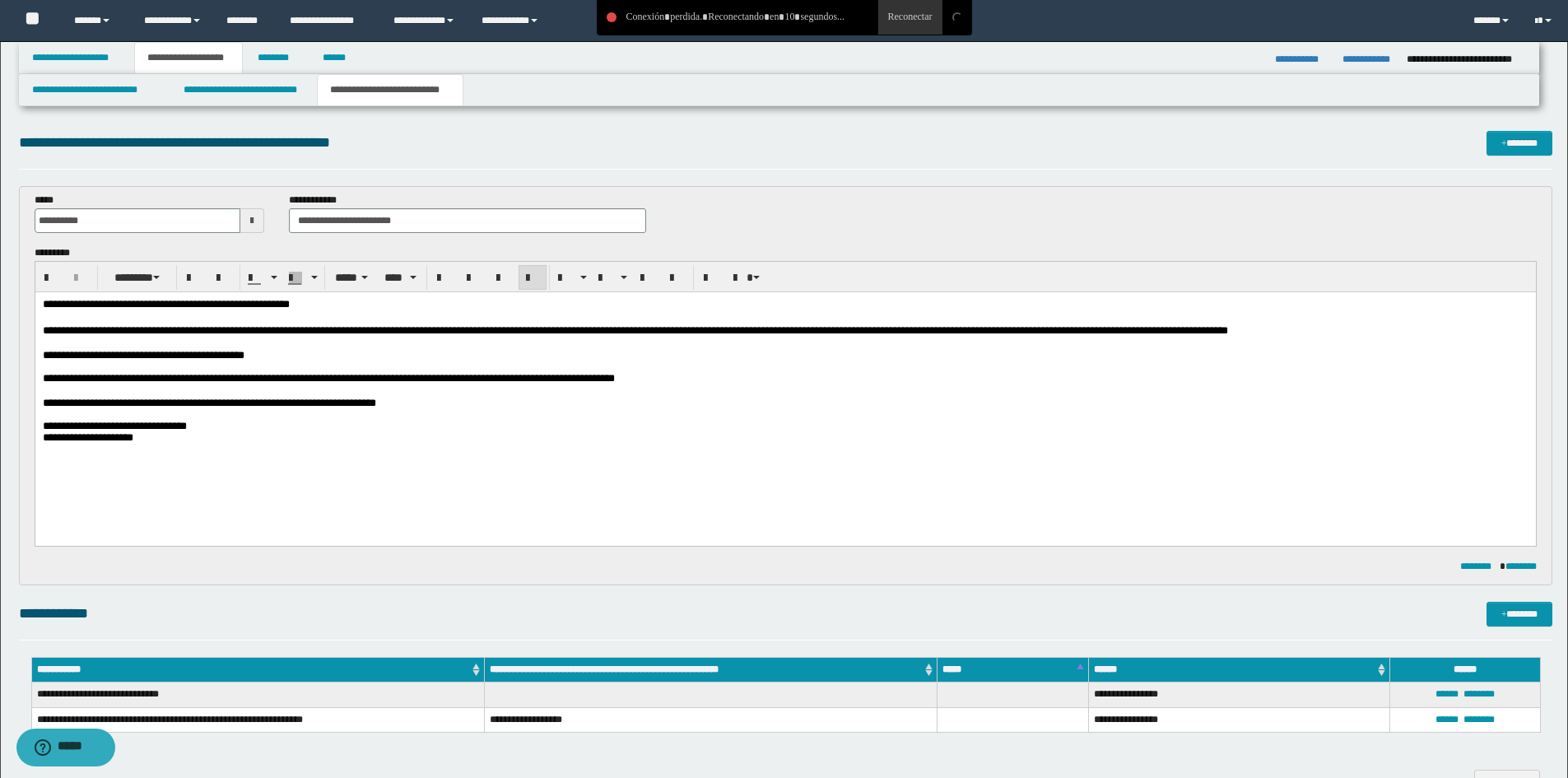 click at bounding box center [784, 415] 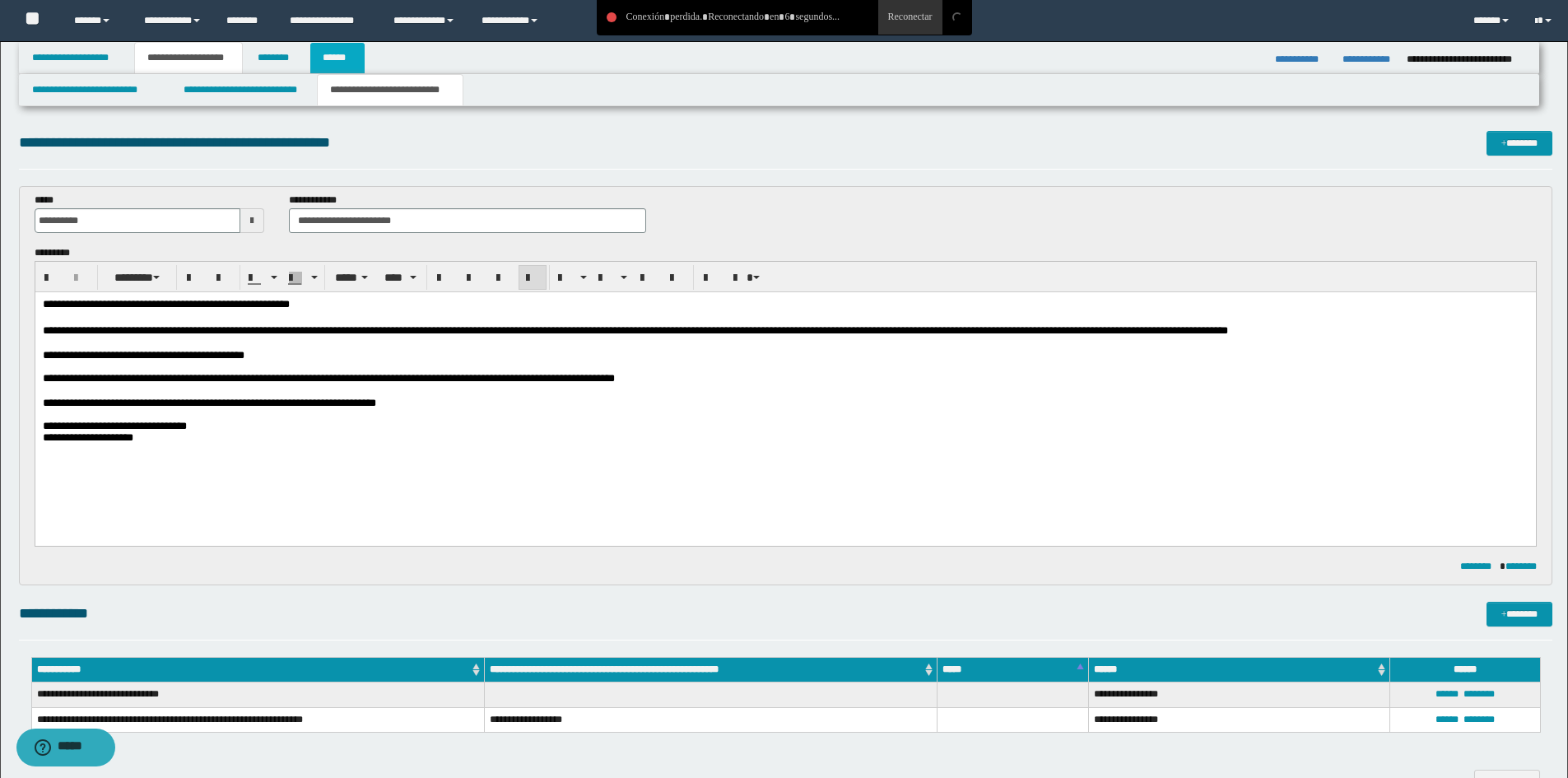click on "******" at bounding box center (337, 58) 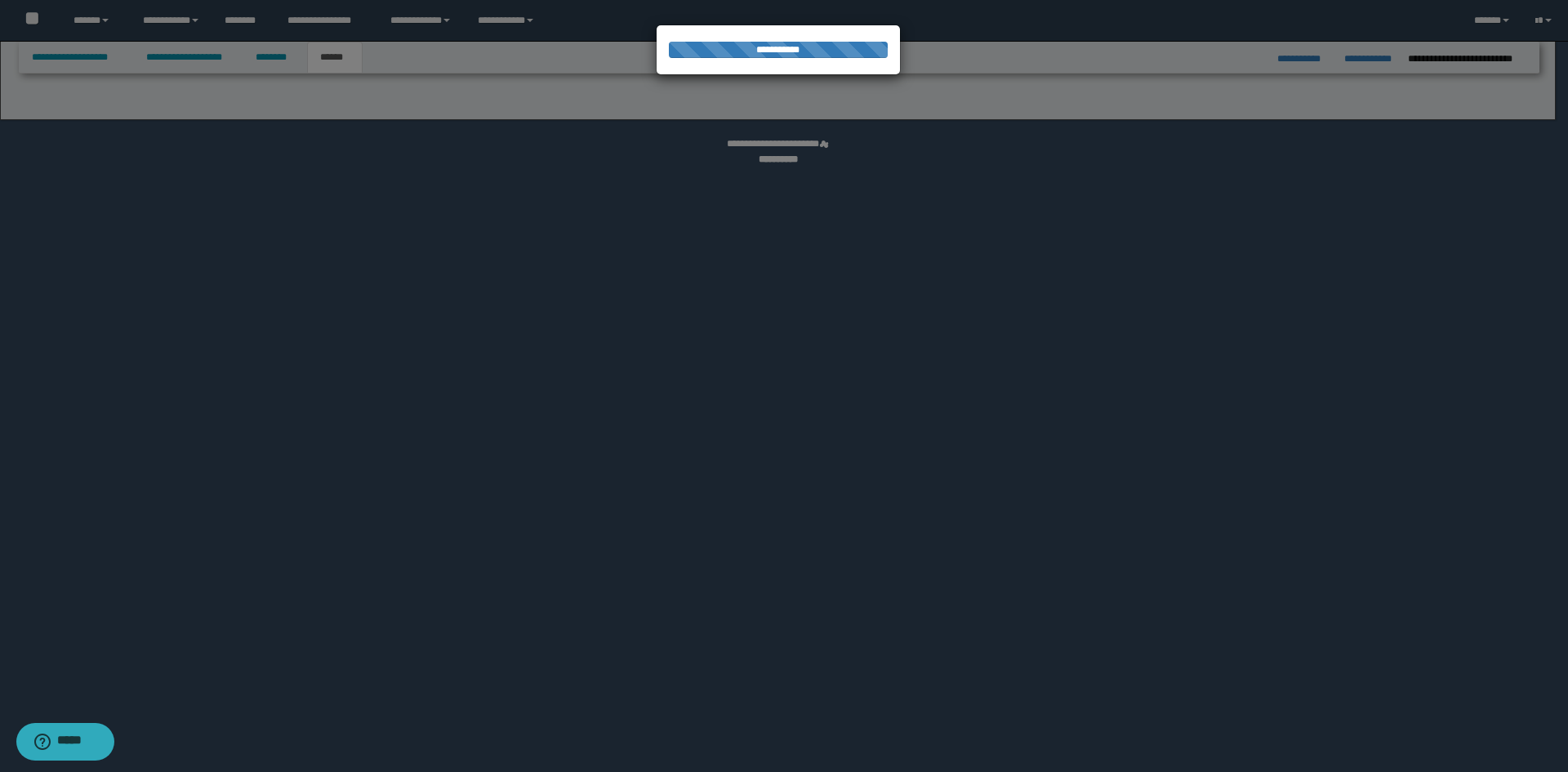 select on "*" 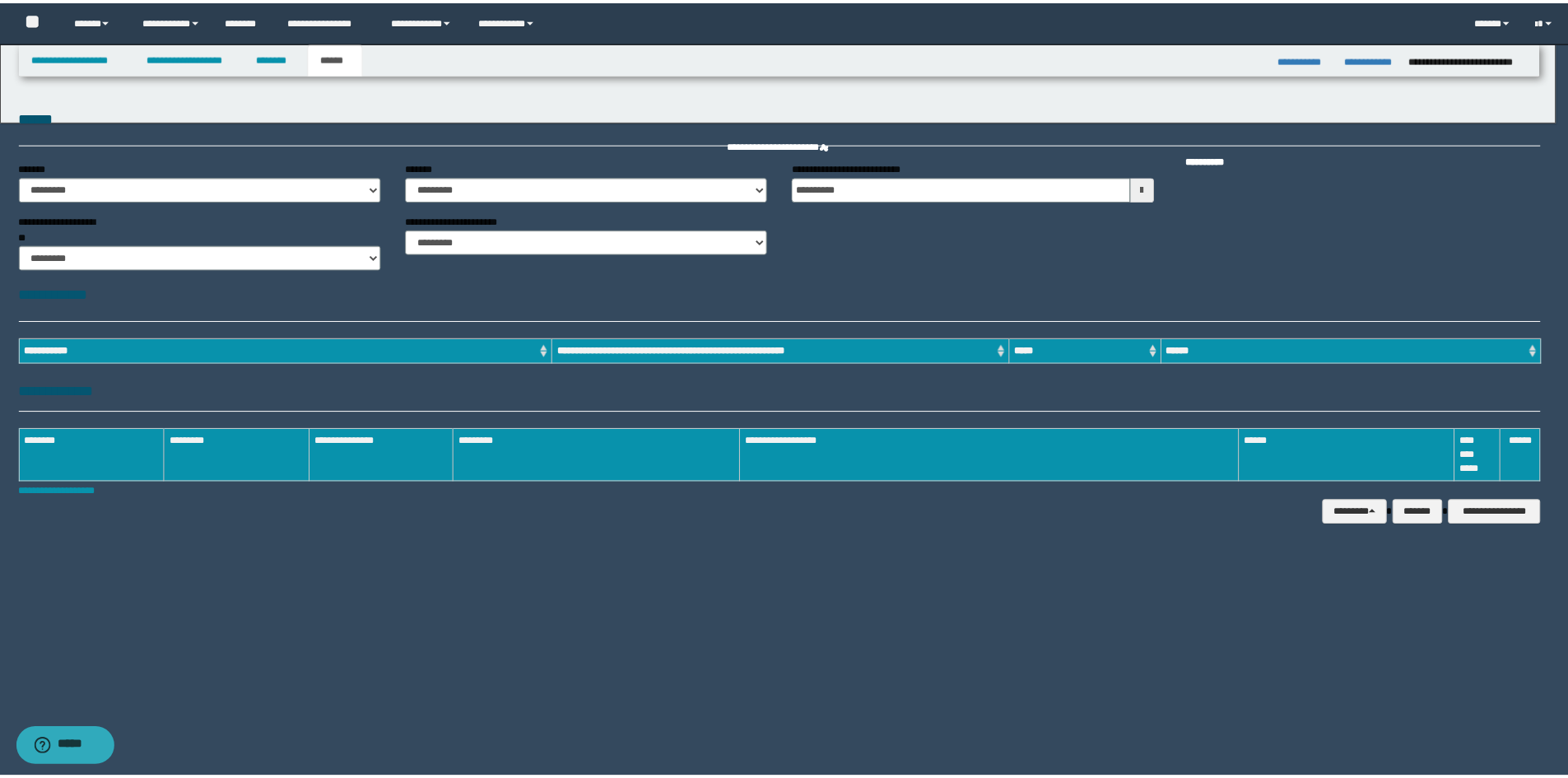 scroll, scrollTop: 0, scrollLeft: 0, axis: both 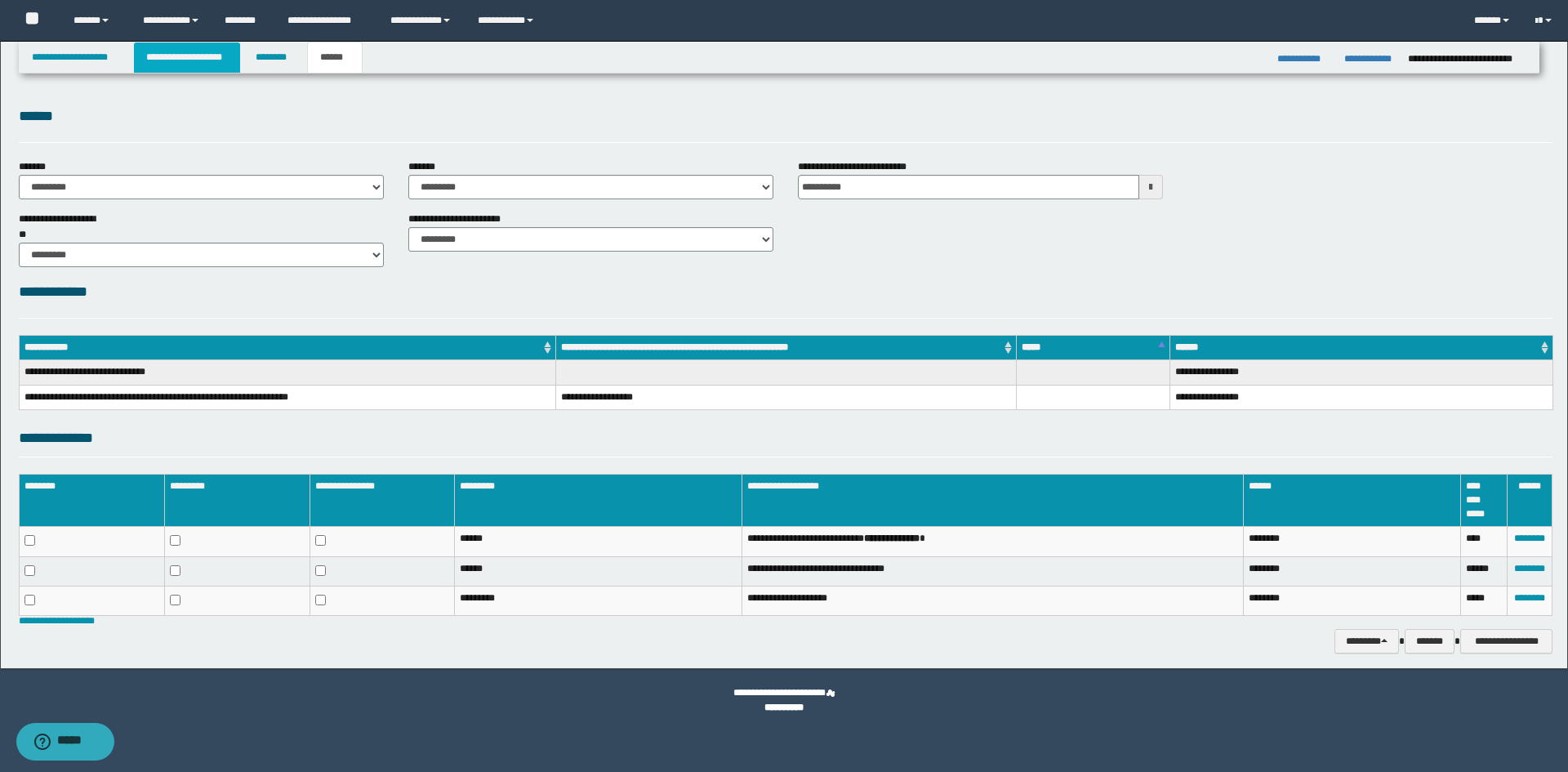 click on "**********" at bounding box center [187, 57] 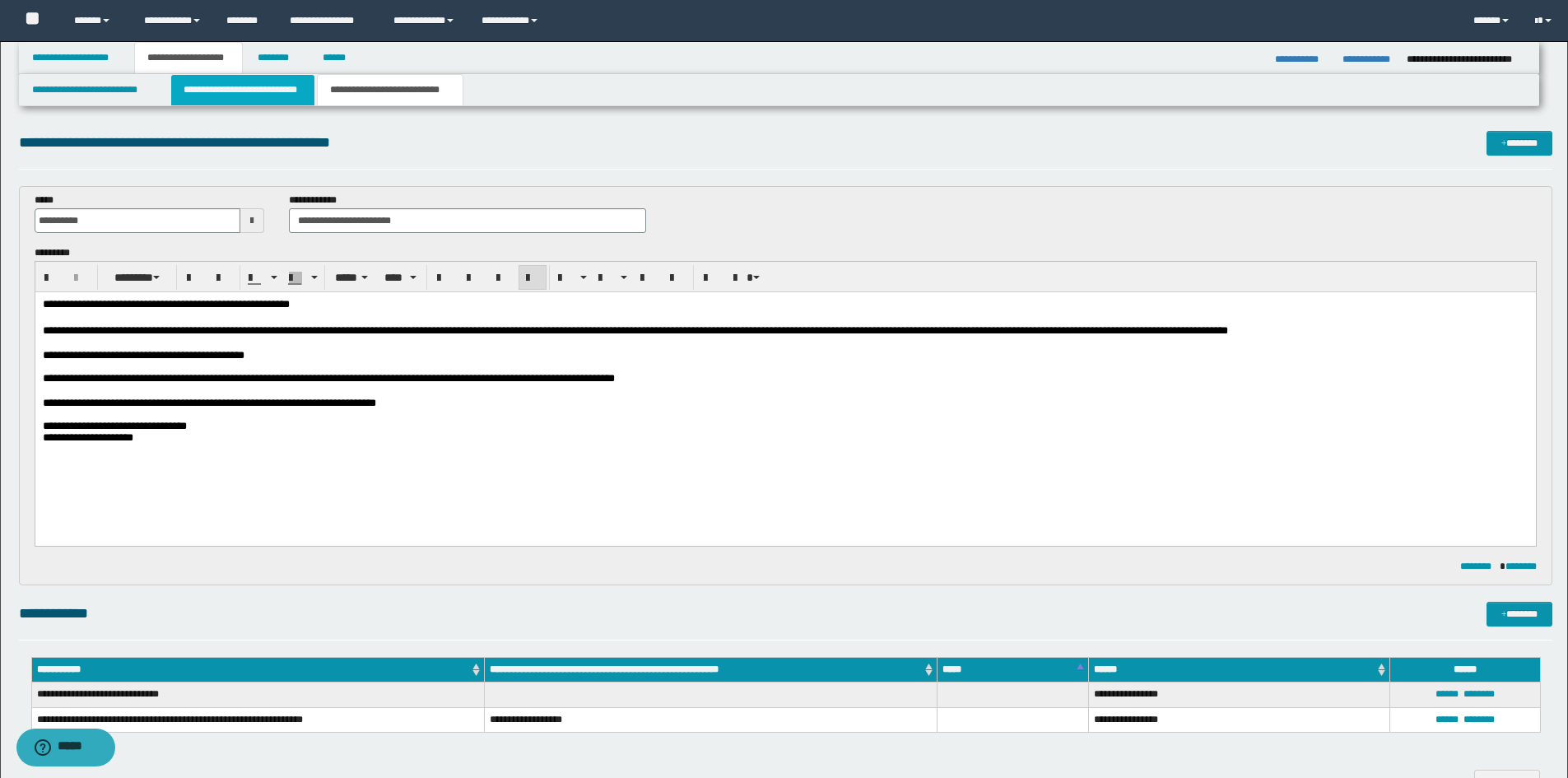 click on "**********" at bounding box center (243, 90) 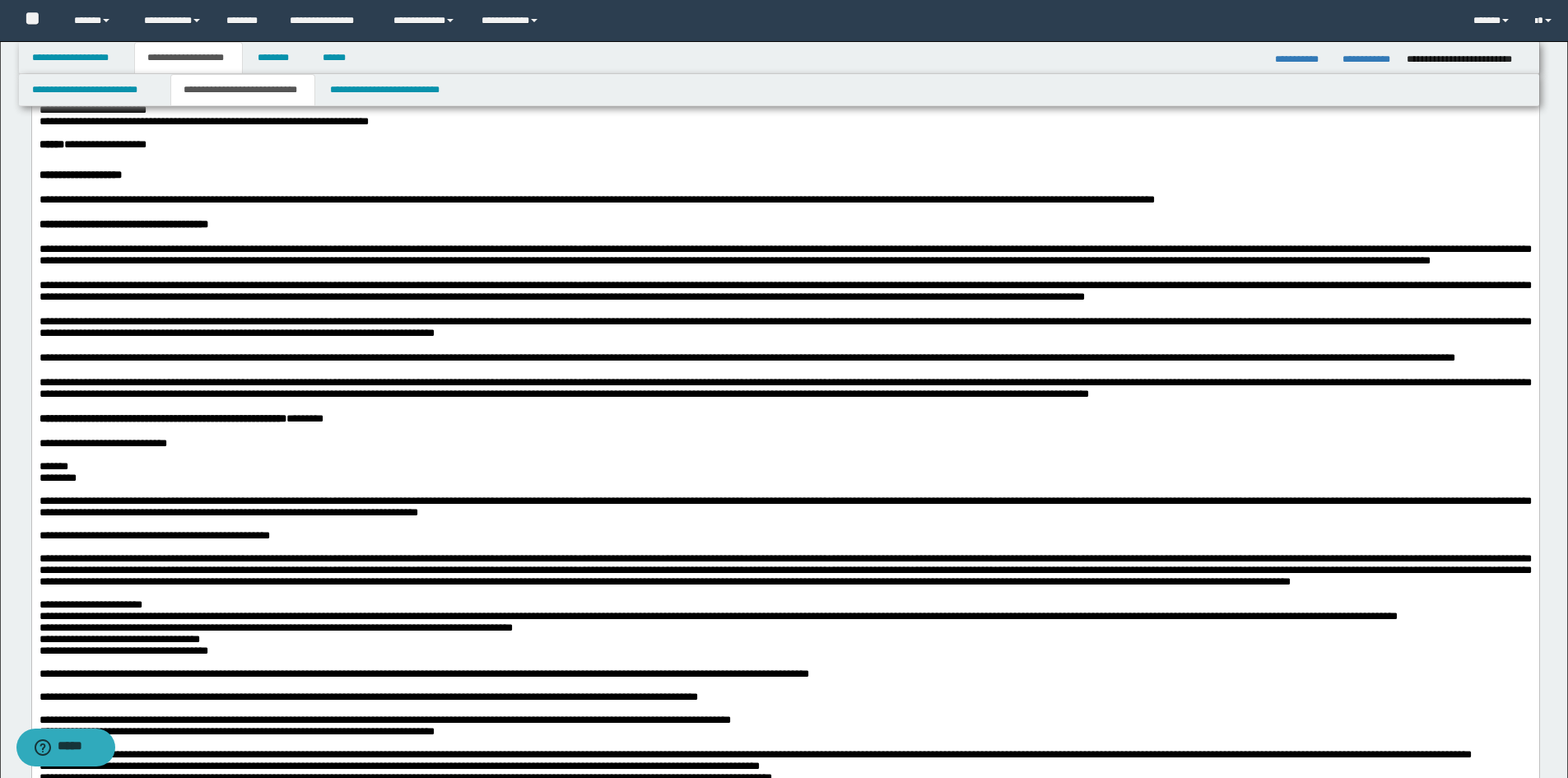 scroll, scrollTop: 0, scrollLeft: 0, axis: both 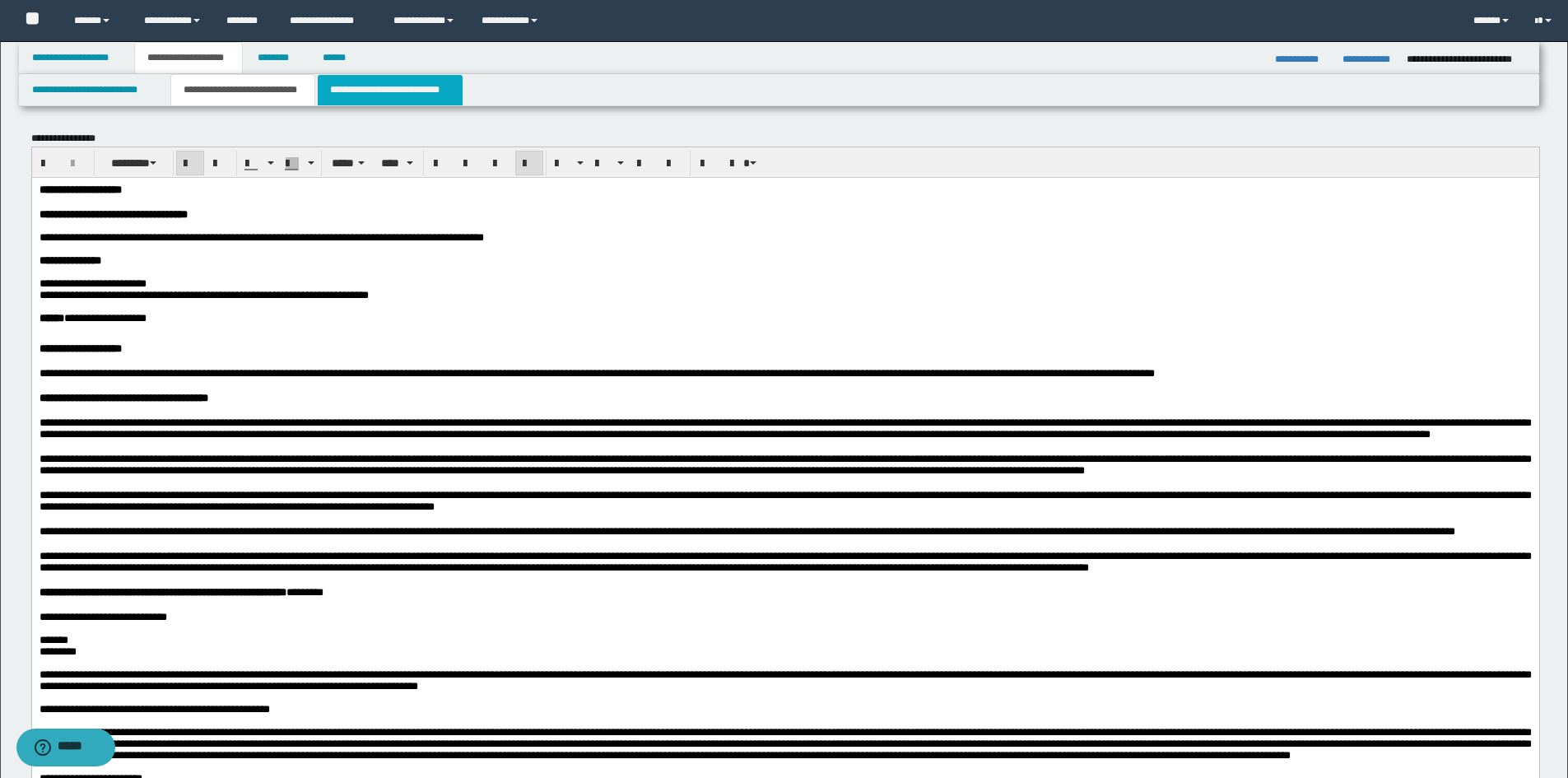 click on "**********" at bounding box center [390, 90] 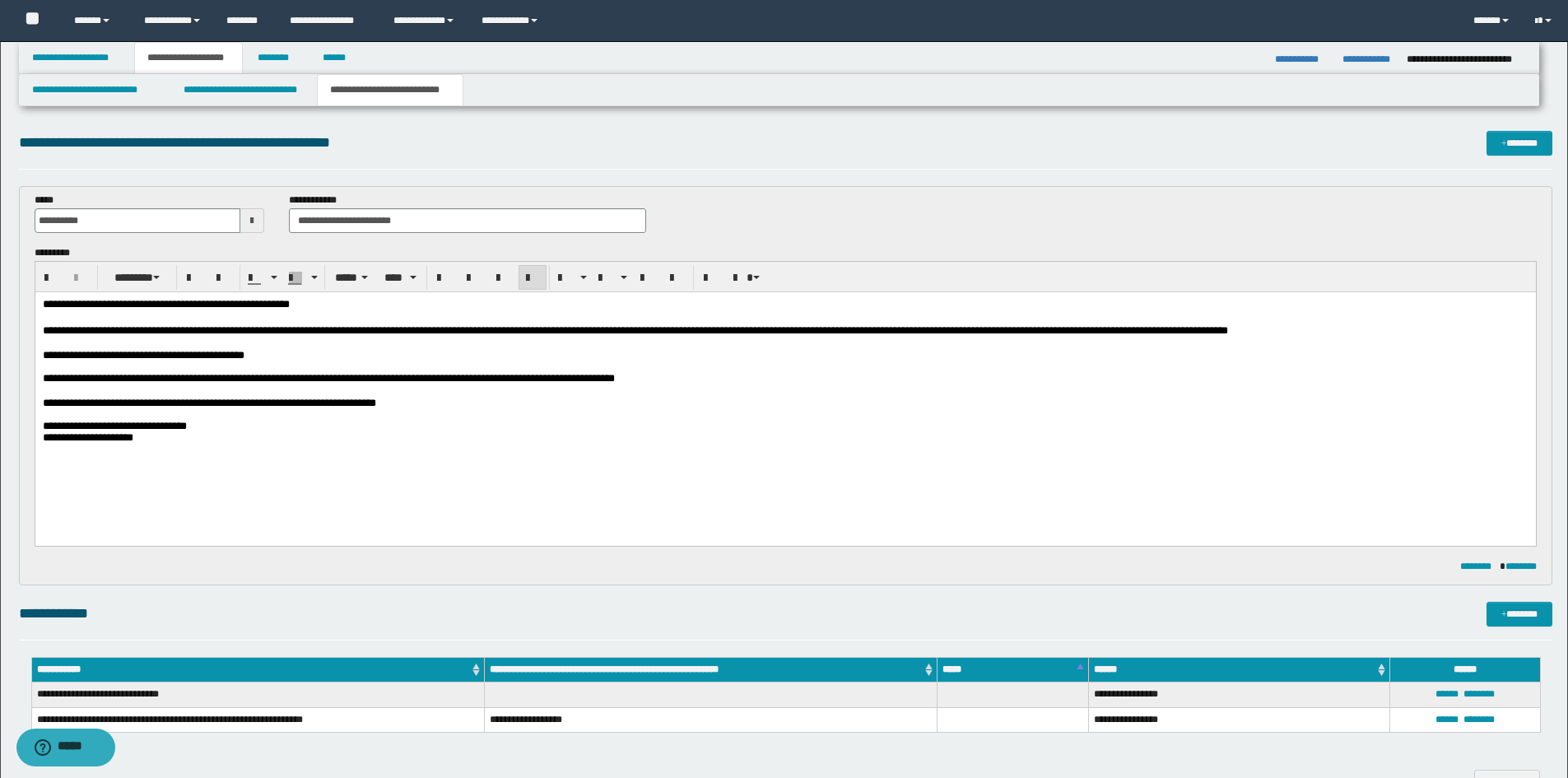 click at bounding box center [784, 367] 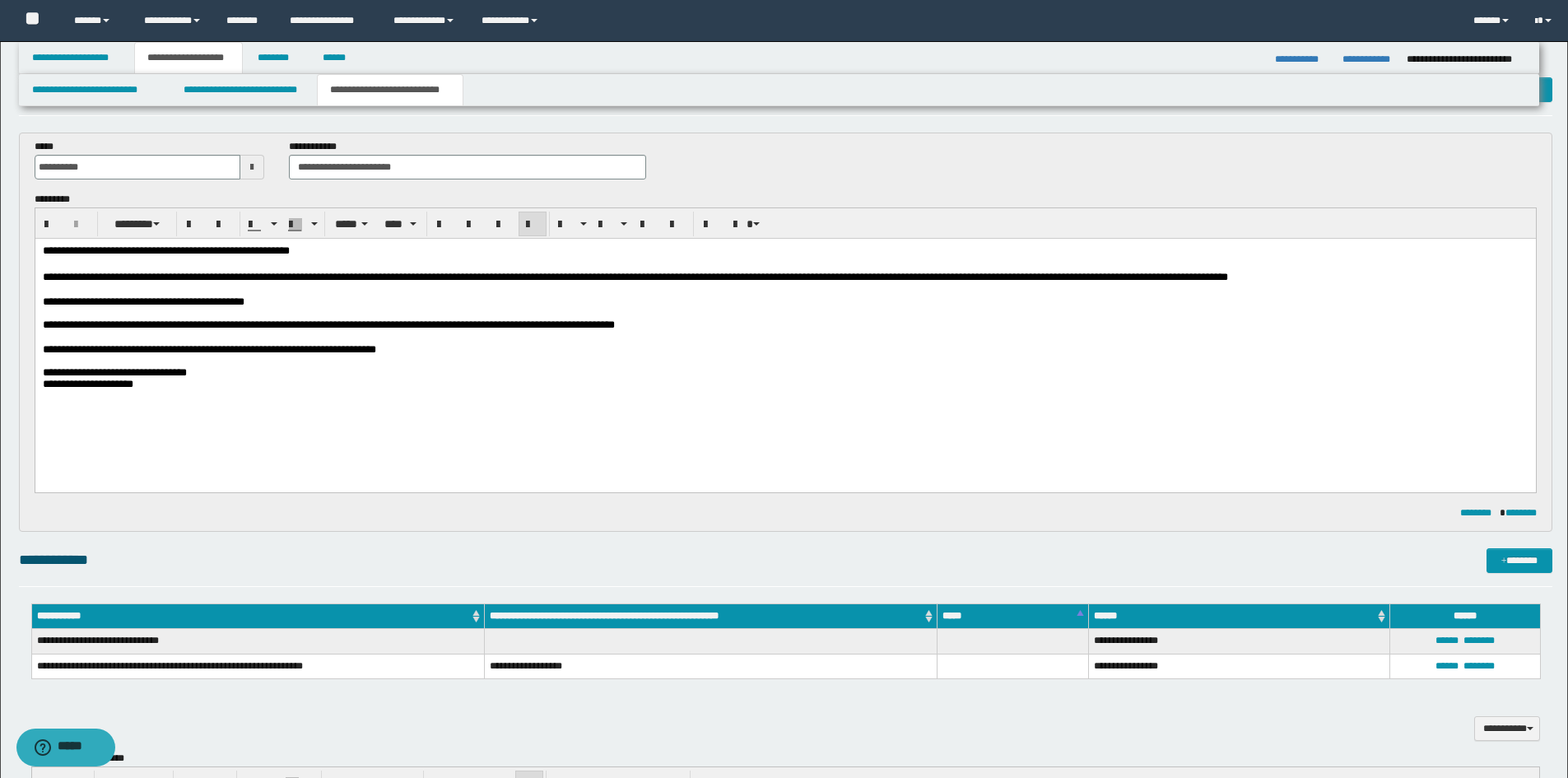 scroll, scrollTop: 82, scrollLeft: 0, axis: vertical 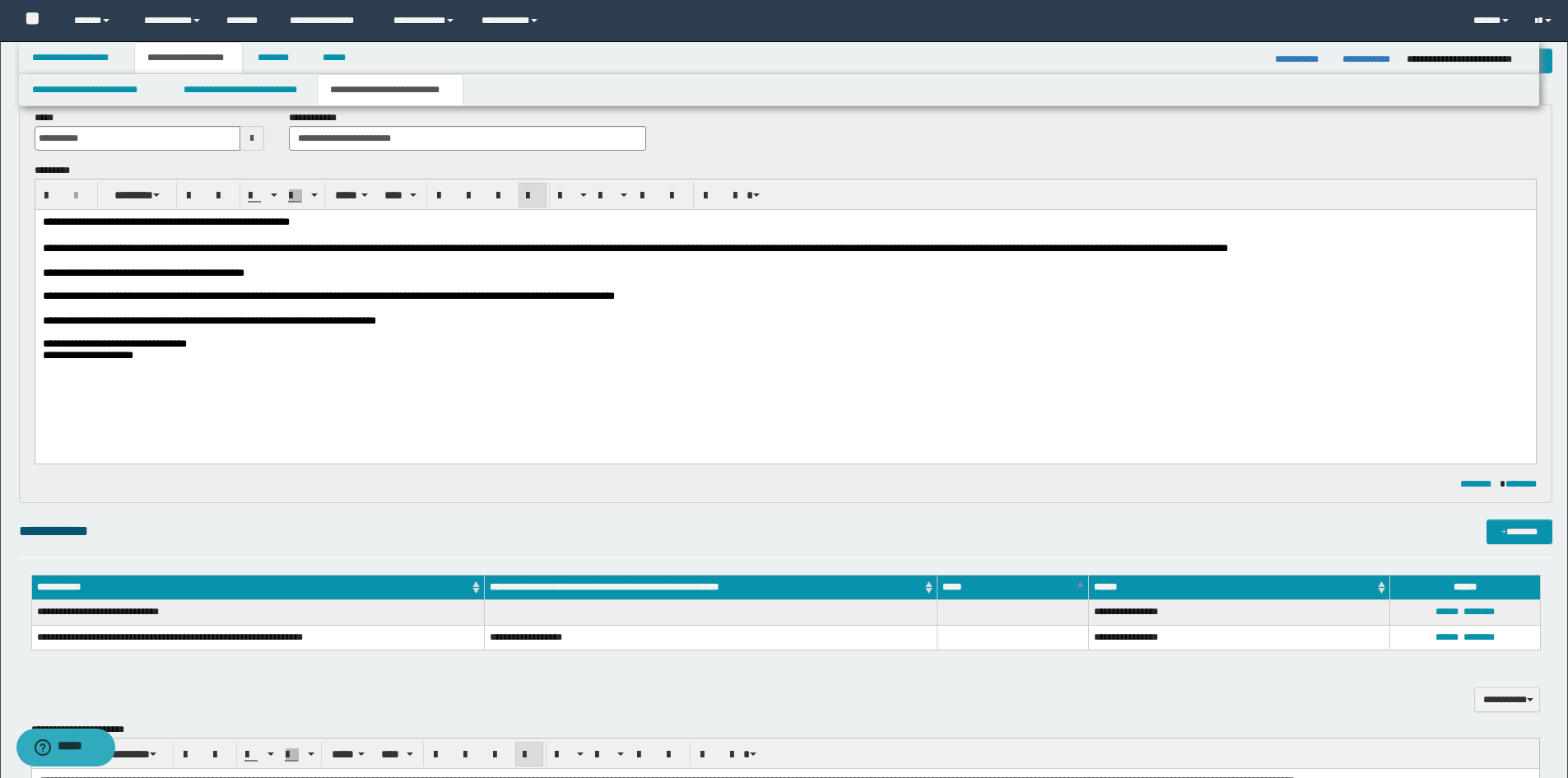 click on "**********" at bounding box center [784, 310] 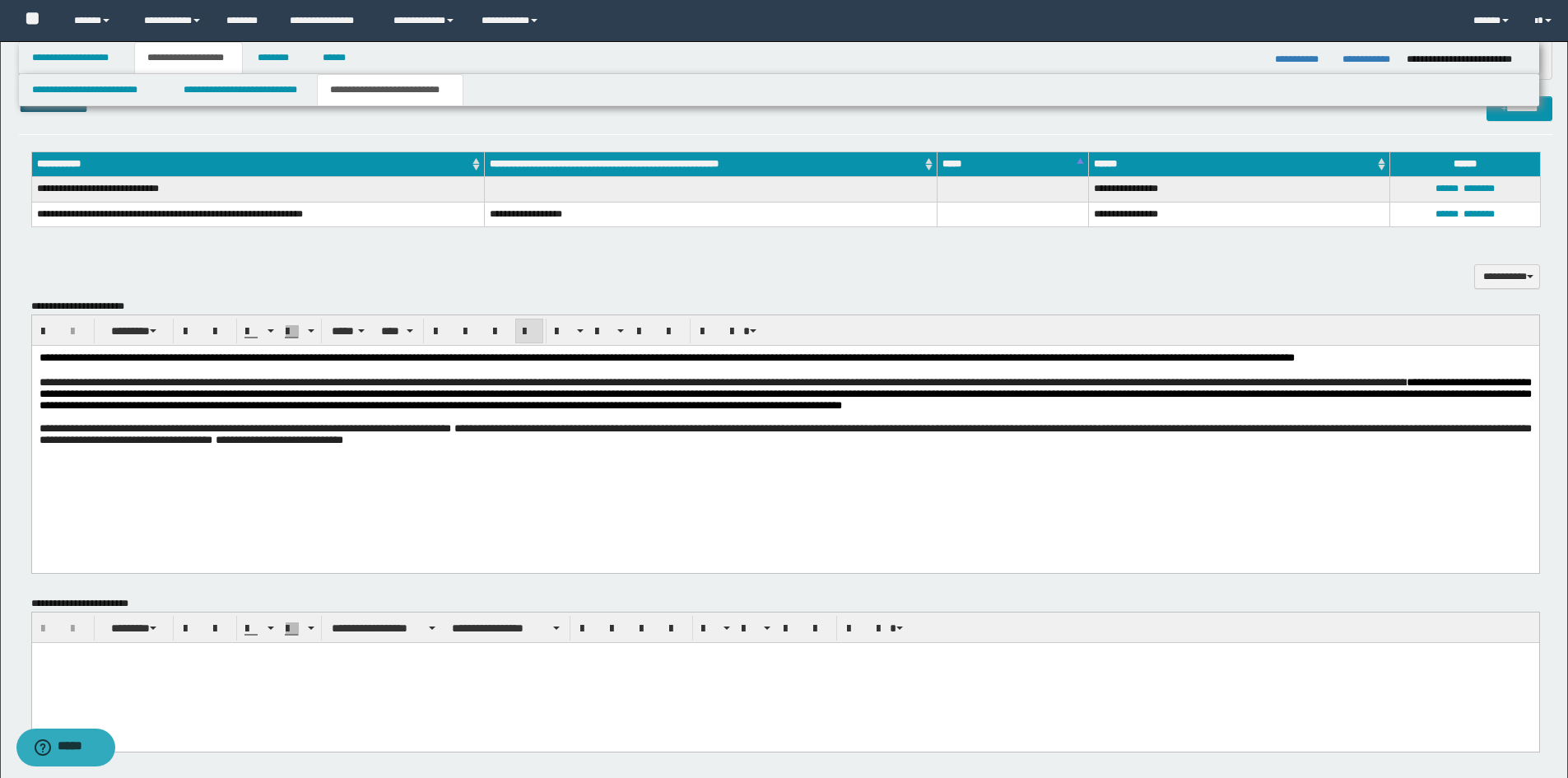 scroll, scrollTop: 576, scrollLeft: 0, axis: vertical 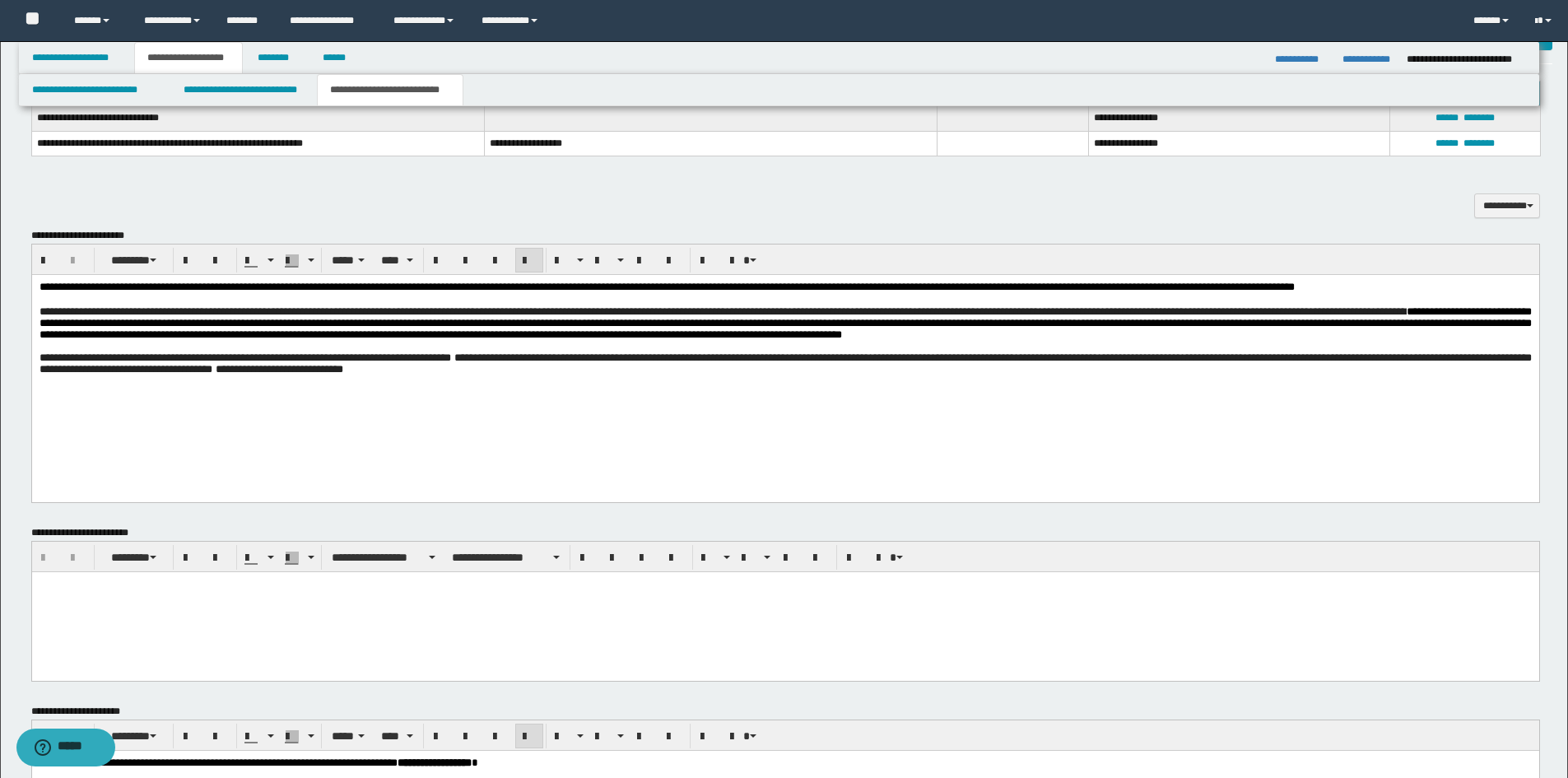 click on "**********" at bounding box center (784, 349) 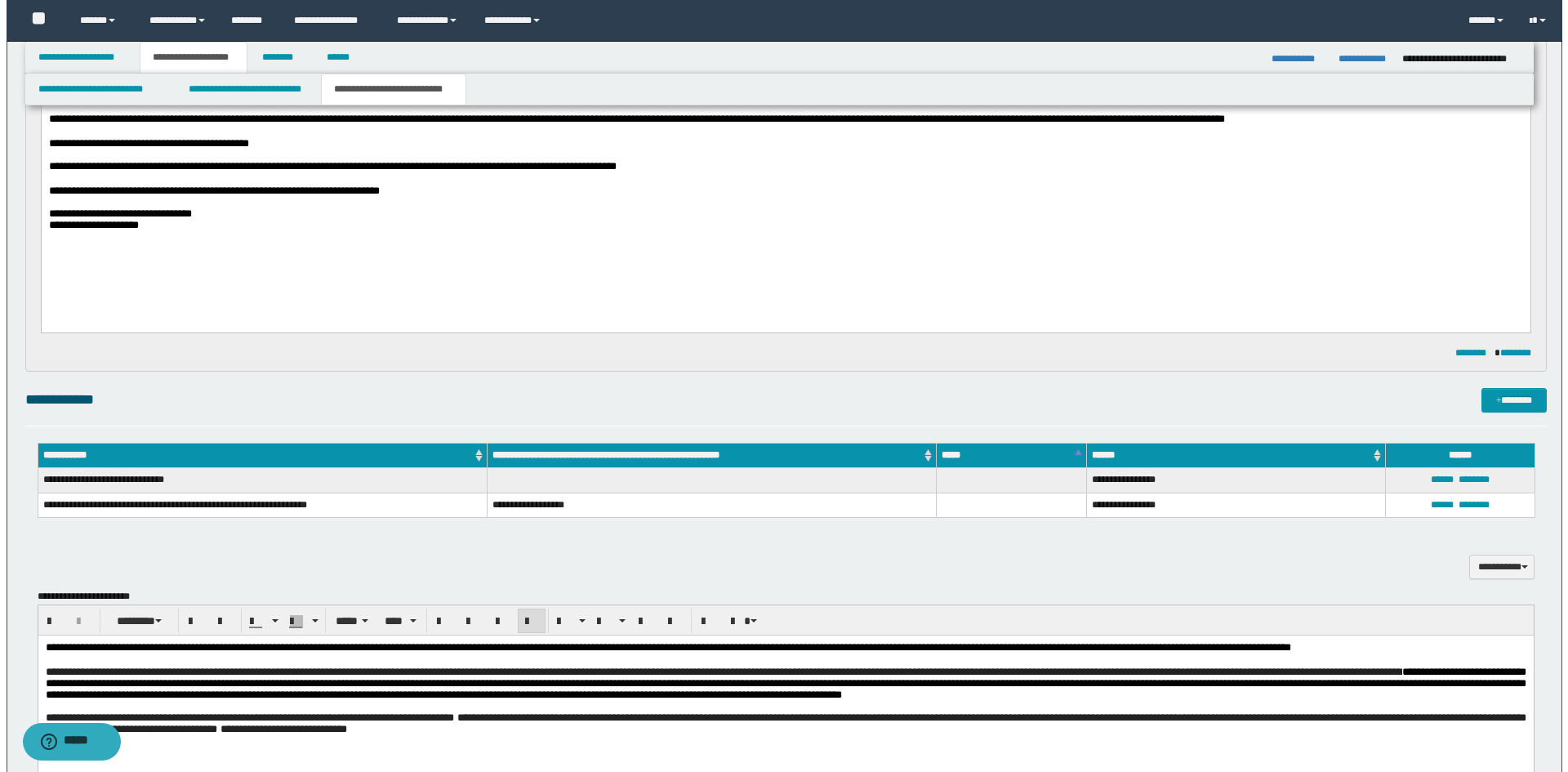 scroll, scrollTop: 0, scrollLeft: 0, axis: both 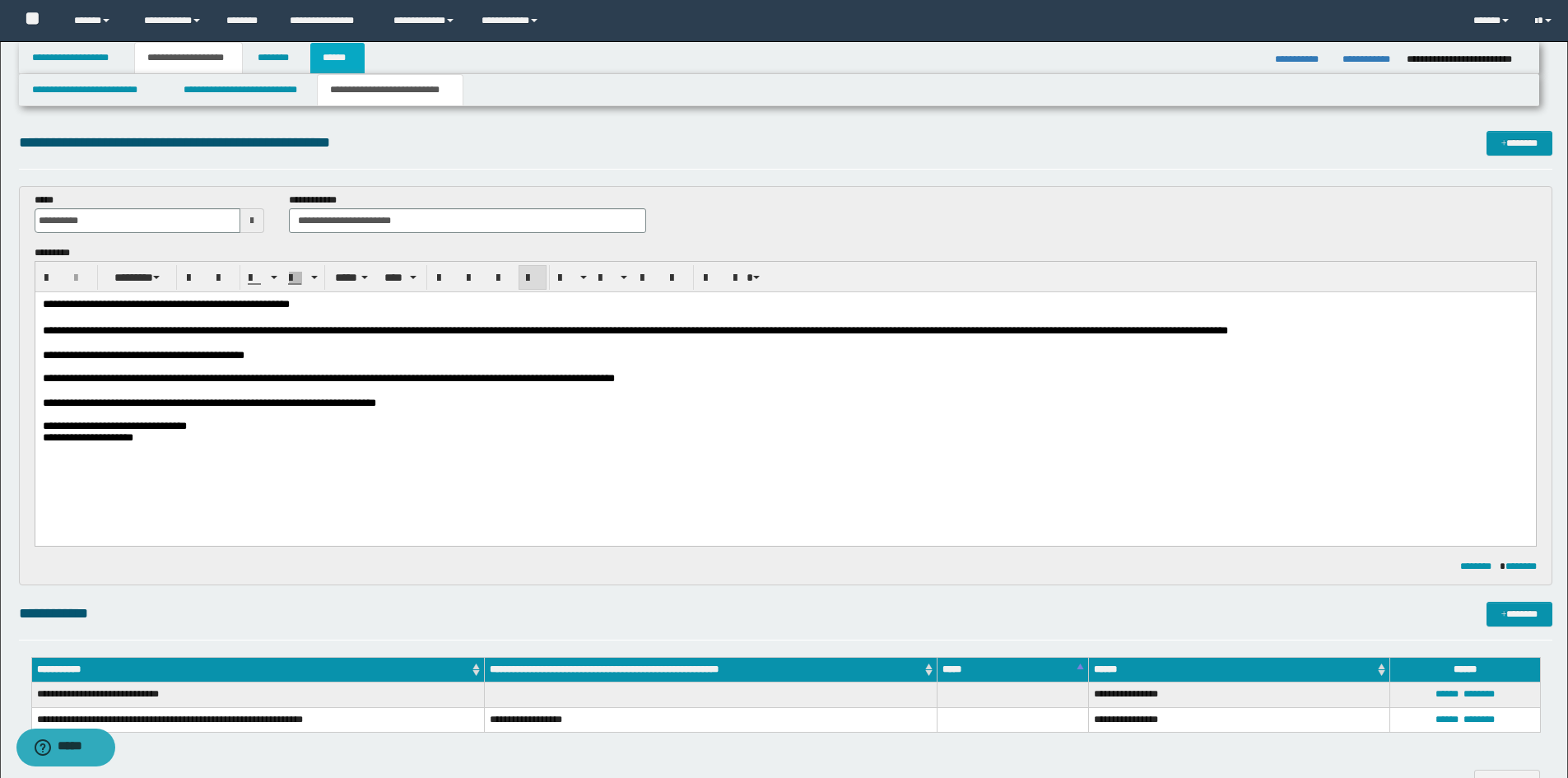 click on "******" at bounding box center (337, 58) 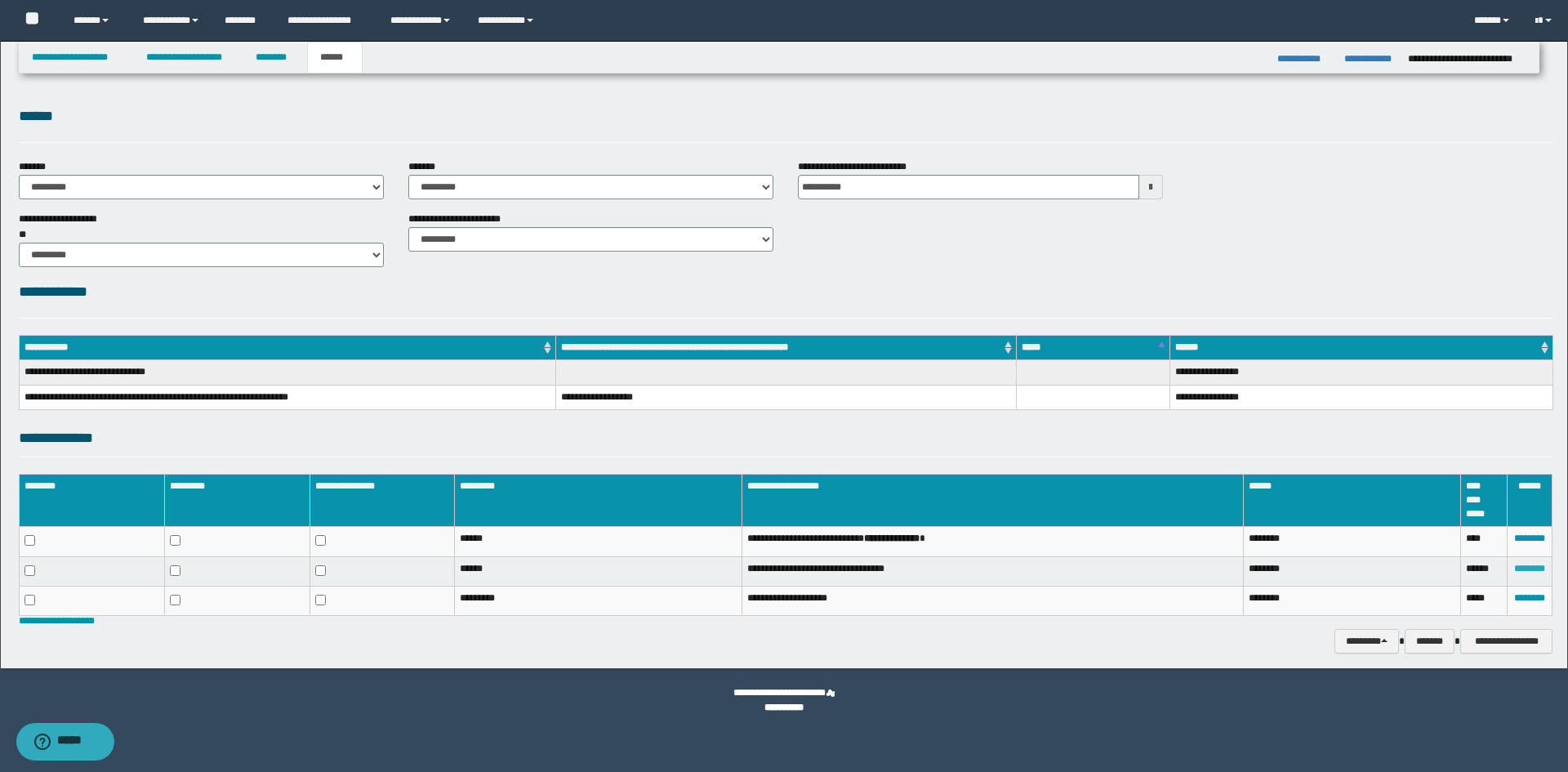 click on "********" at bounding box center (1530, 569) 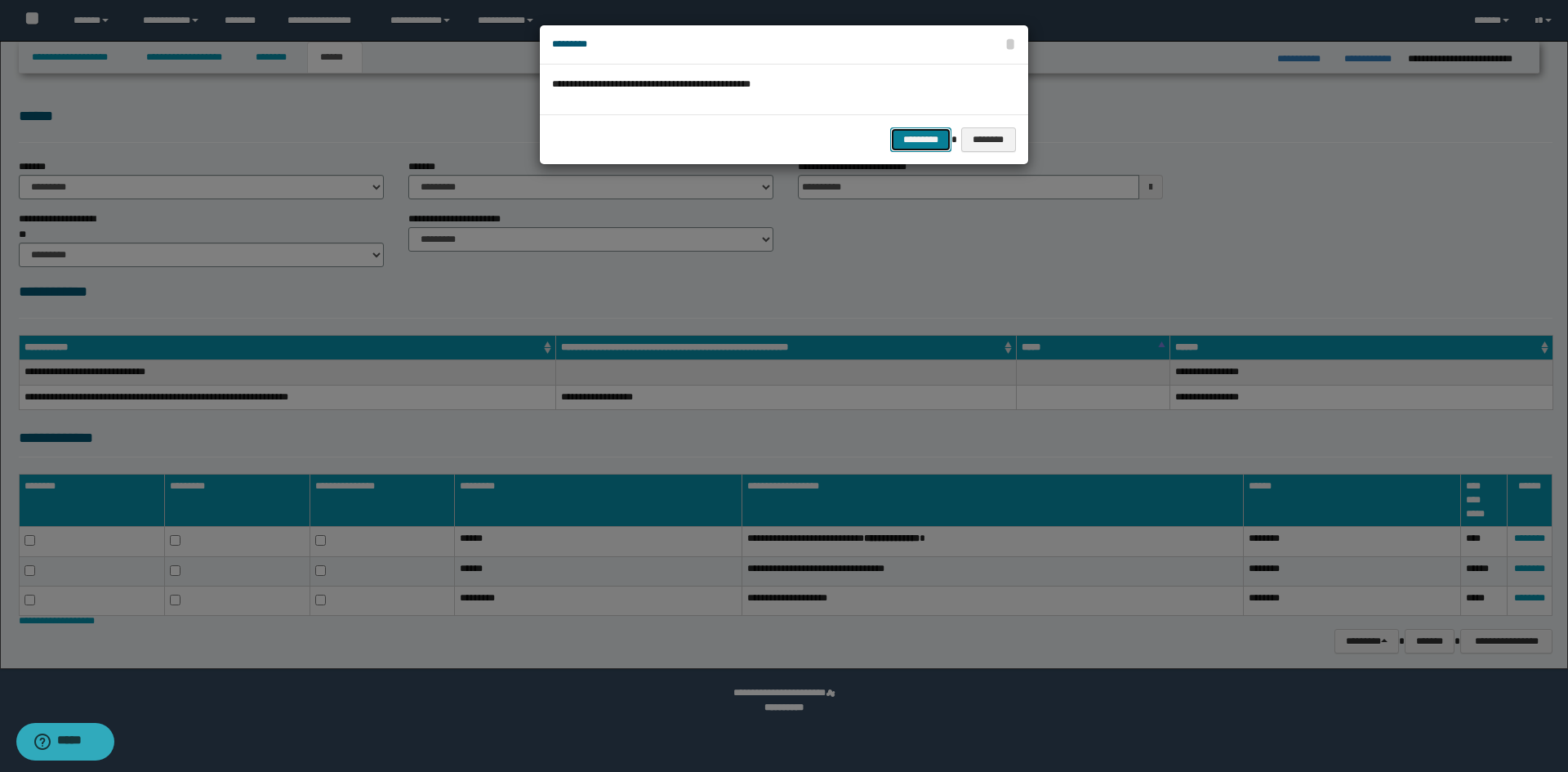 click on "*********" at bounding box center (920, 140) 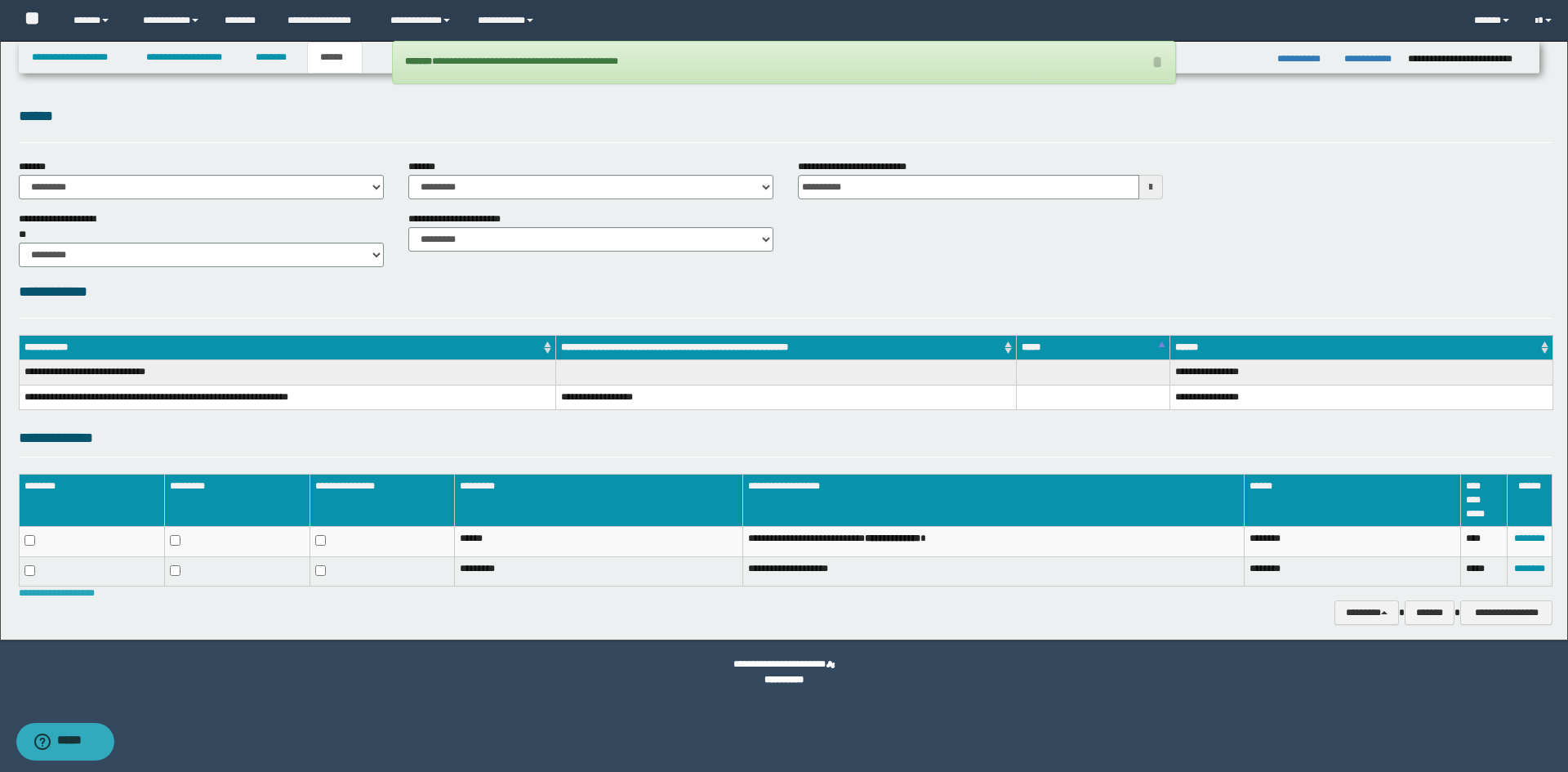 click on "**********" at bounding box center (56, 593) 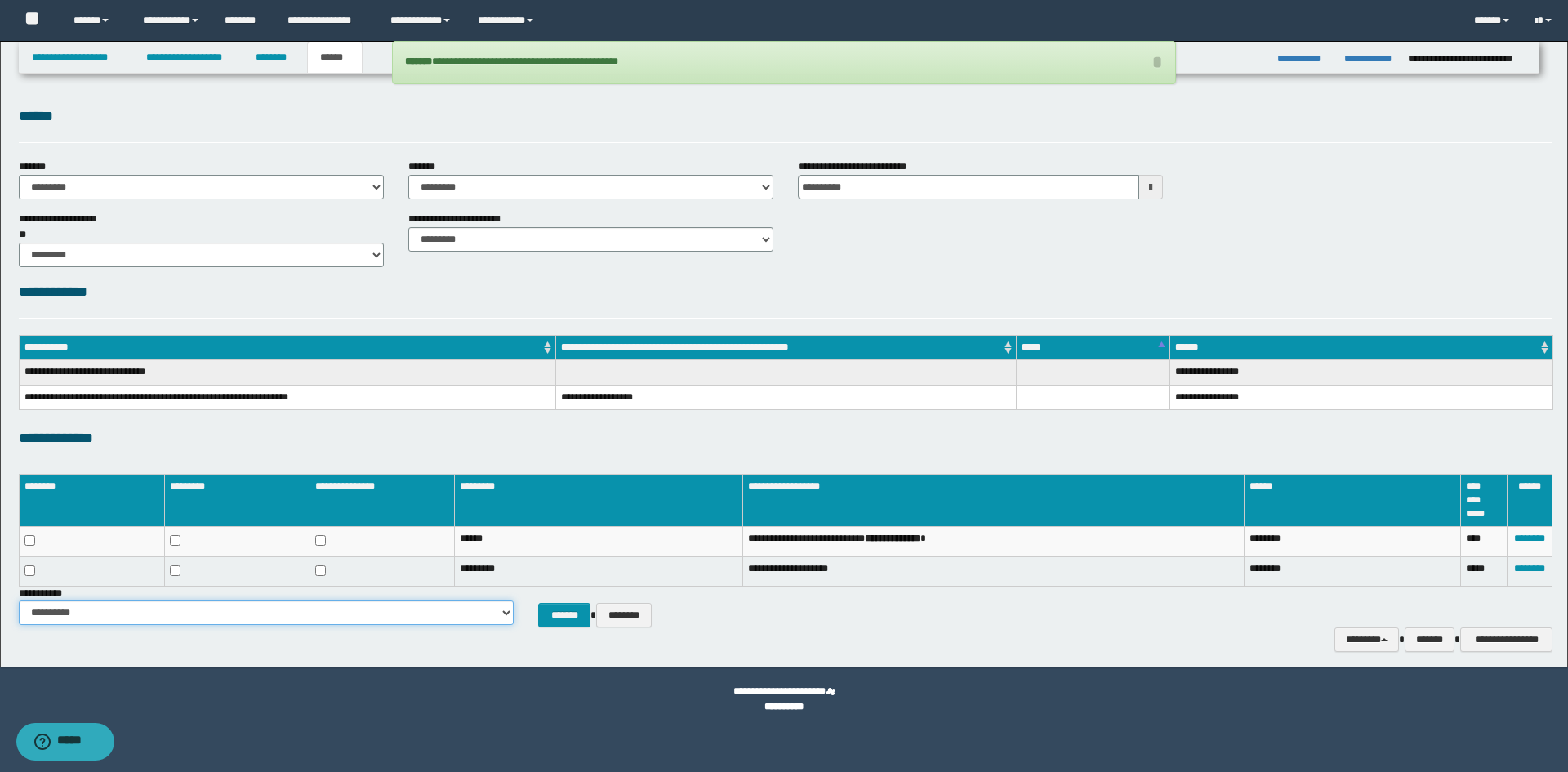 click on "**********" at bounding box center [266, 613] 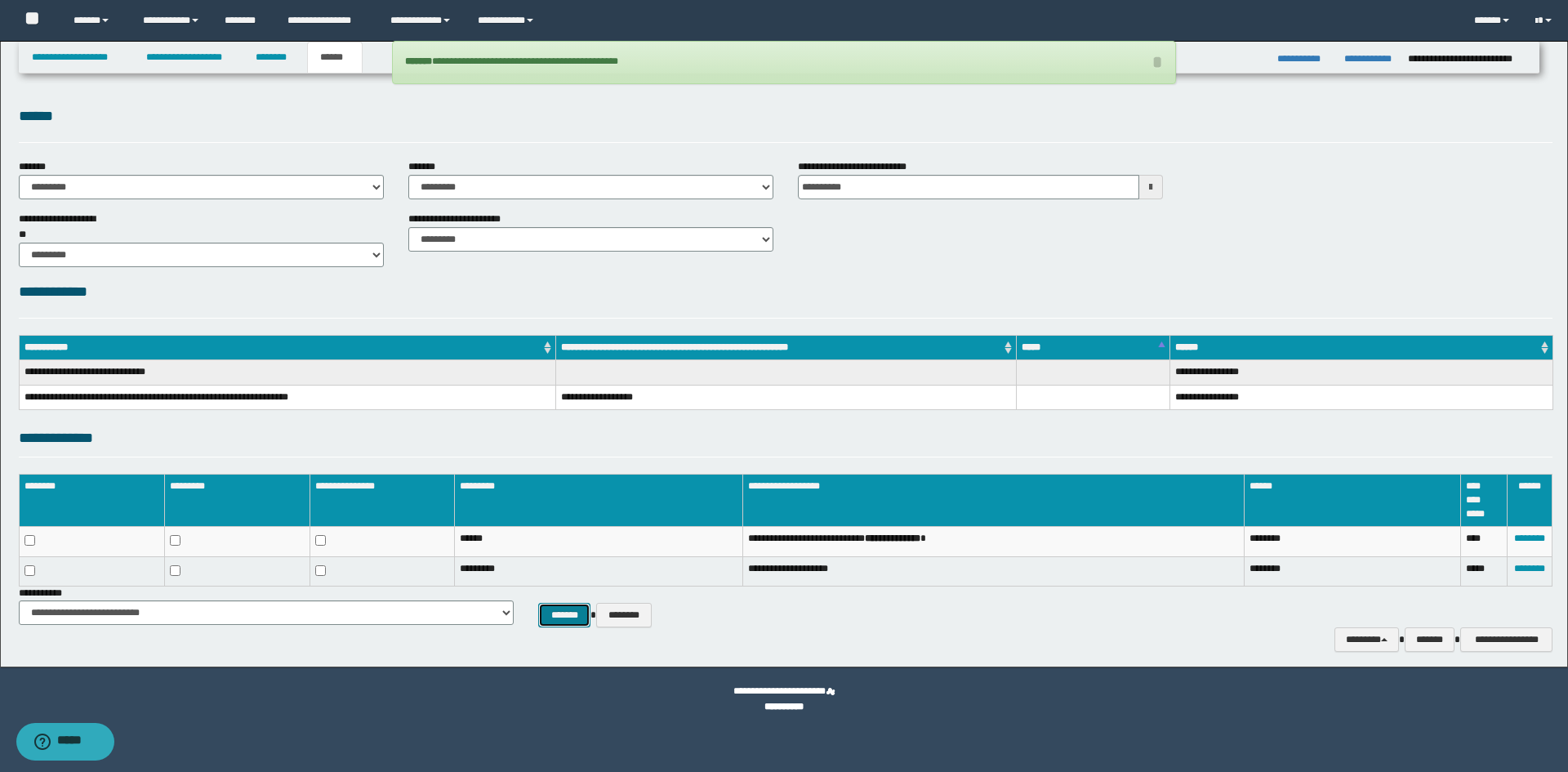 click on "*******" at bounding box center [564, 615] 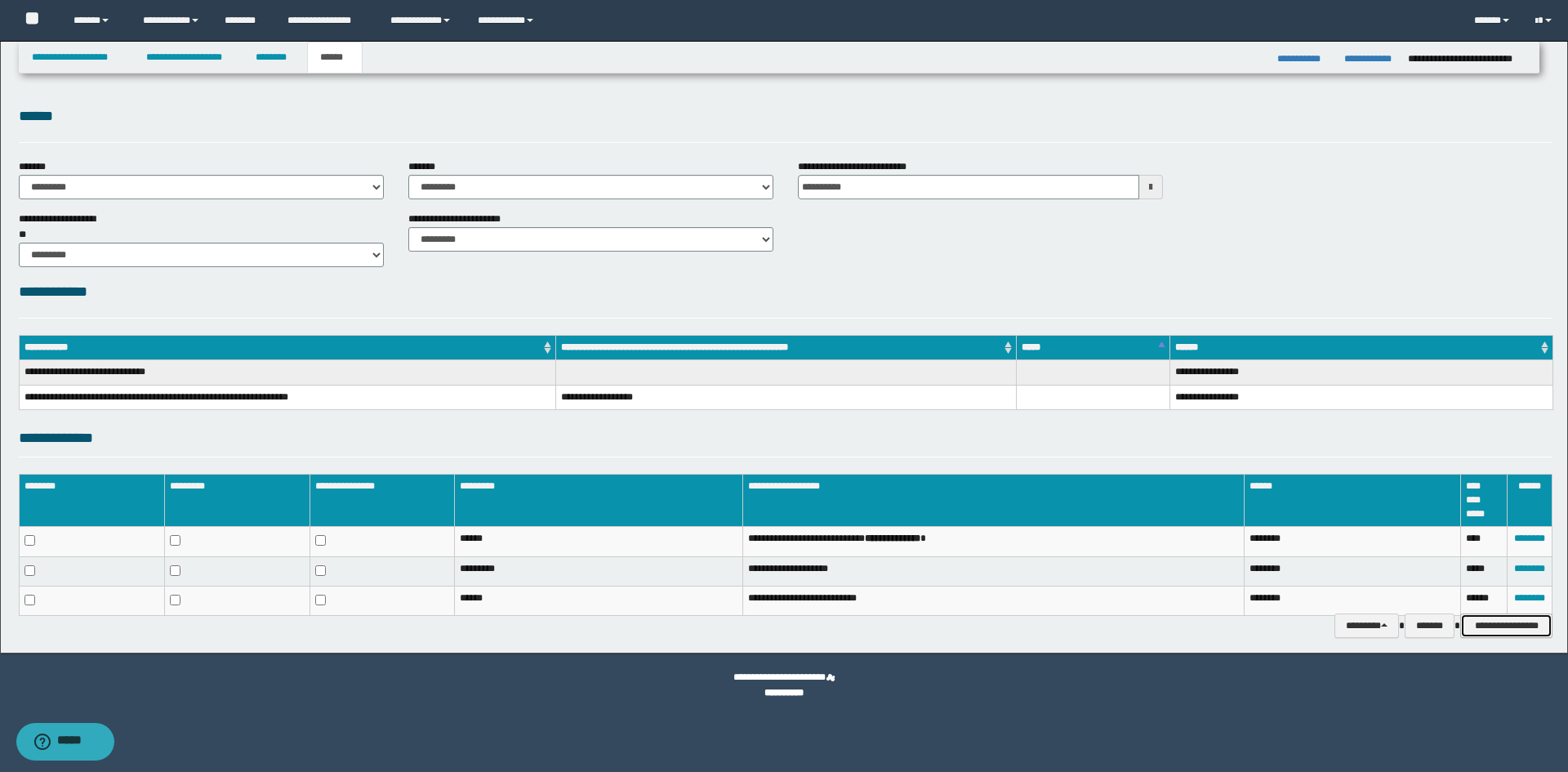 click on "**********" at bounding box center (1506, 626) 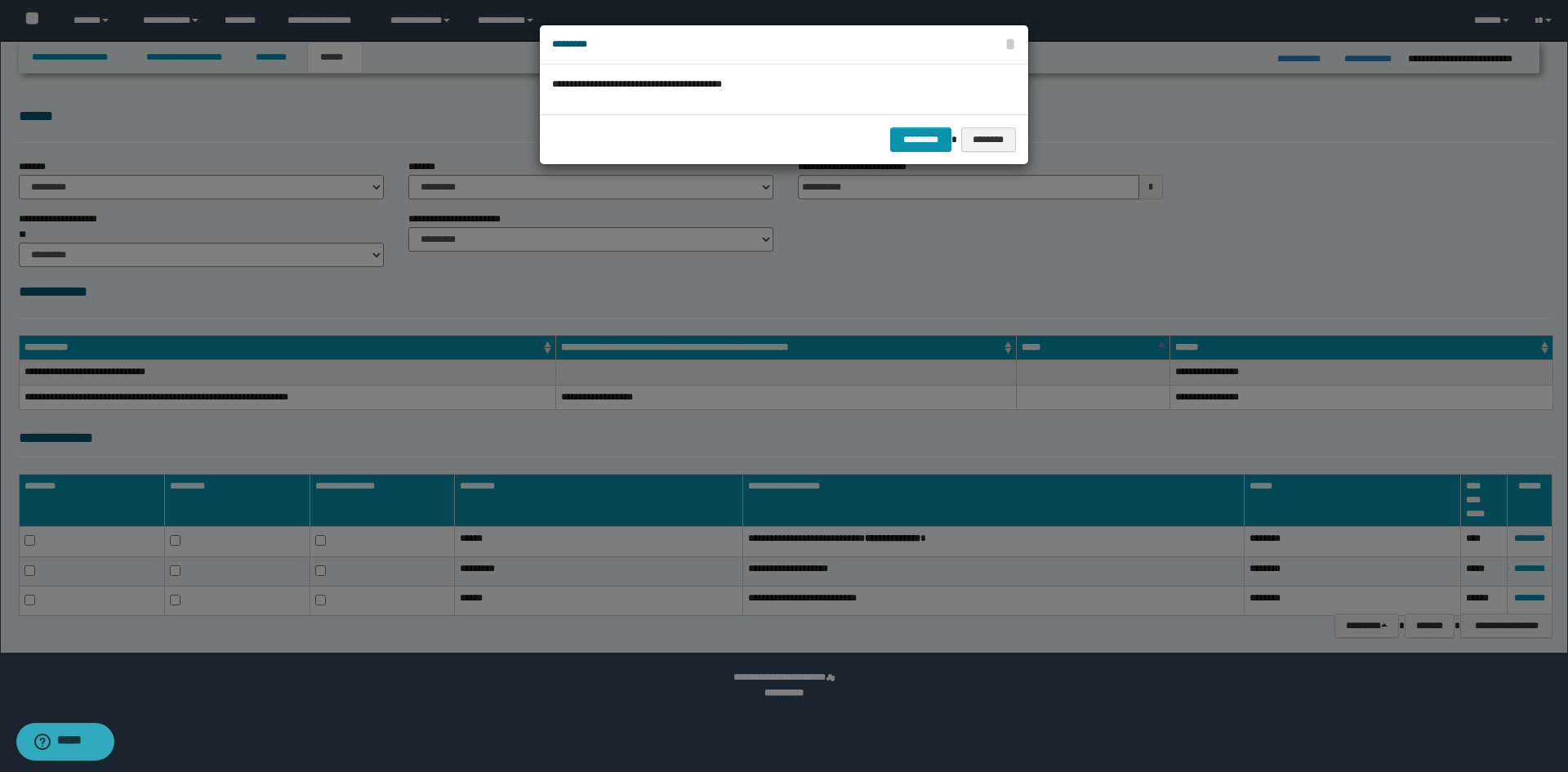 click on "*********
********" at bounding box center [784, 139] 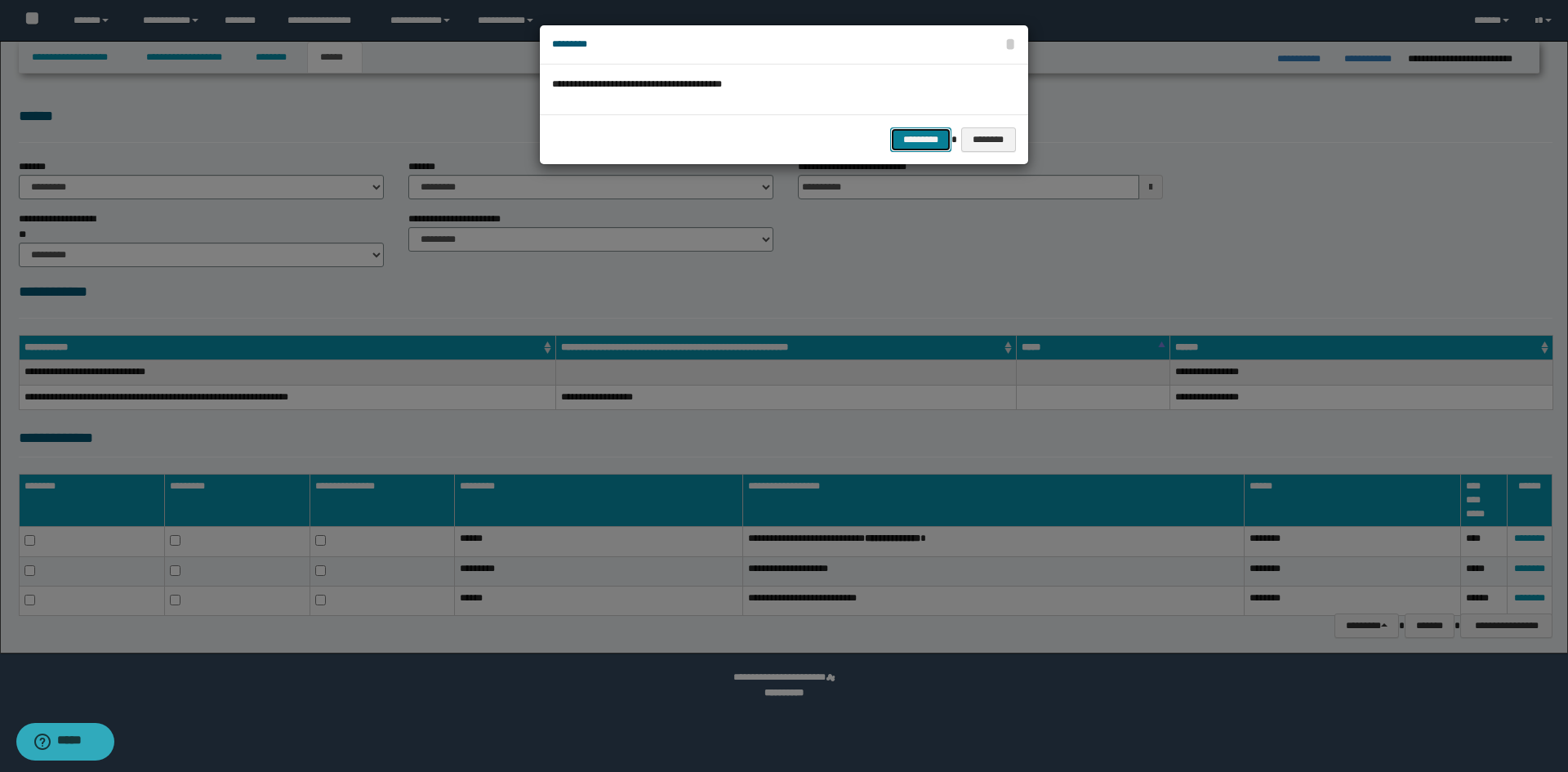 click on "*********" at bounding box center (920, 140) 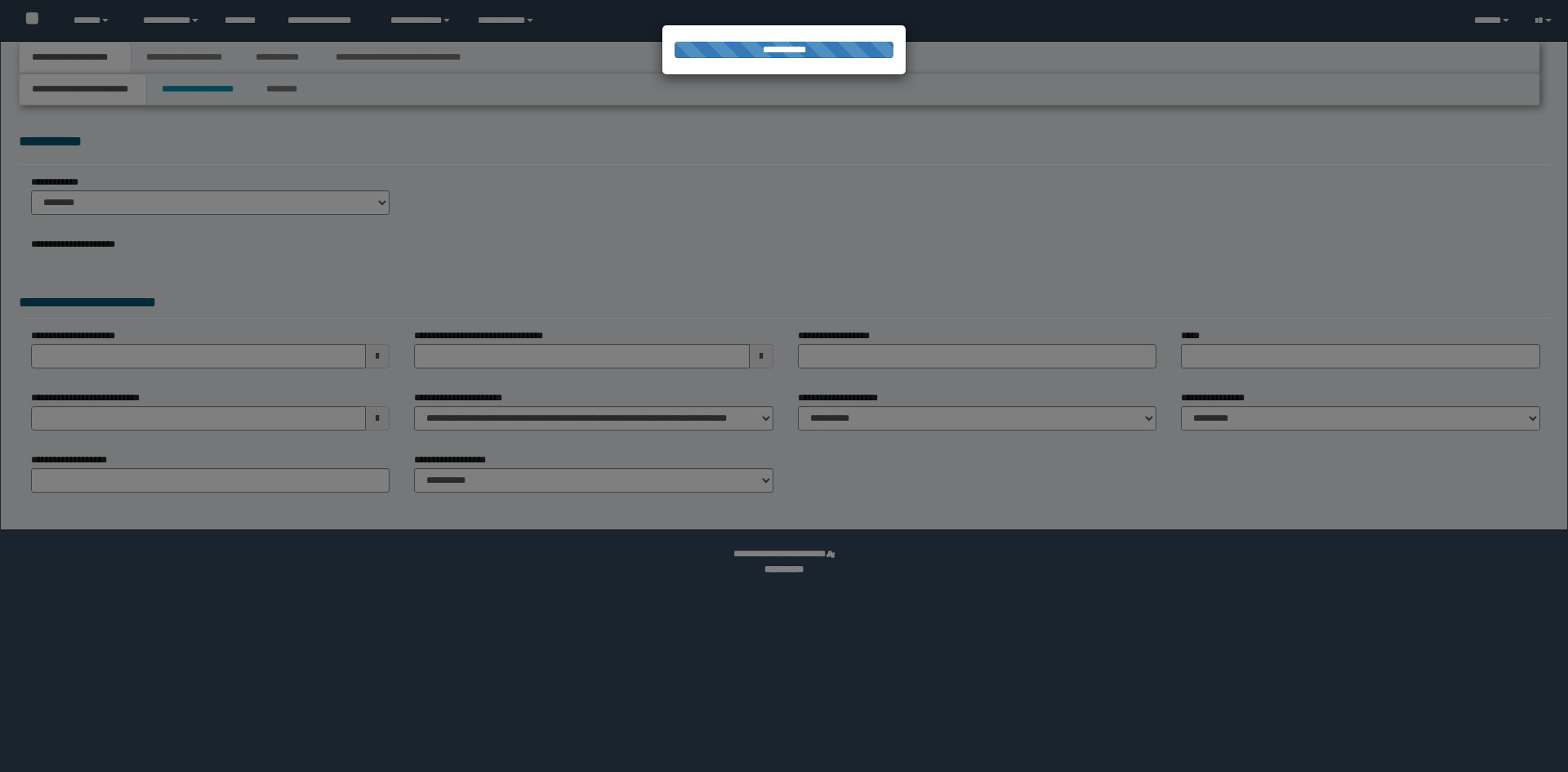 scroll, scrollTop: 0, scrollLeft: 0, axis: both 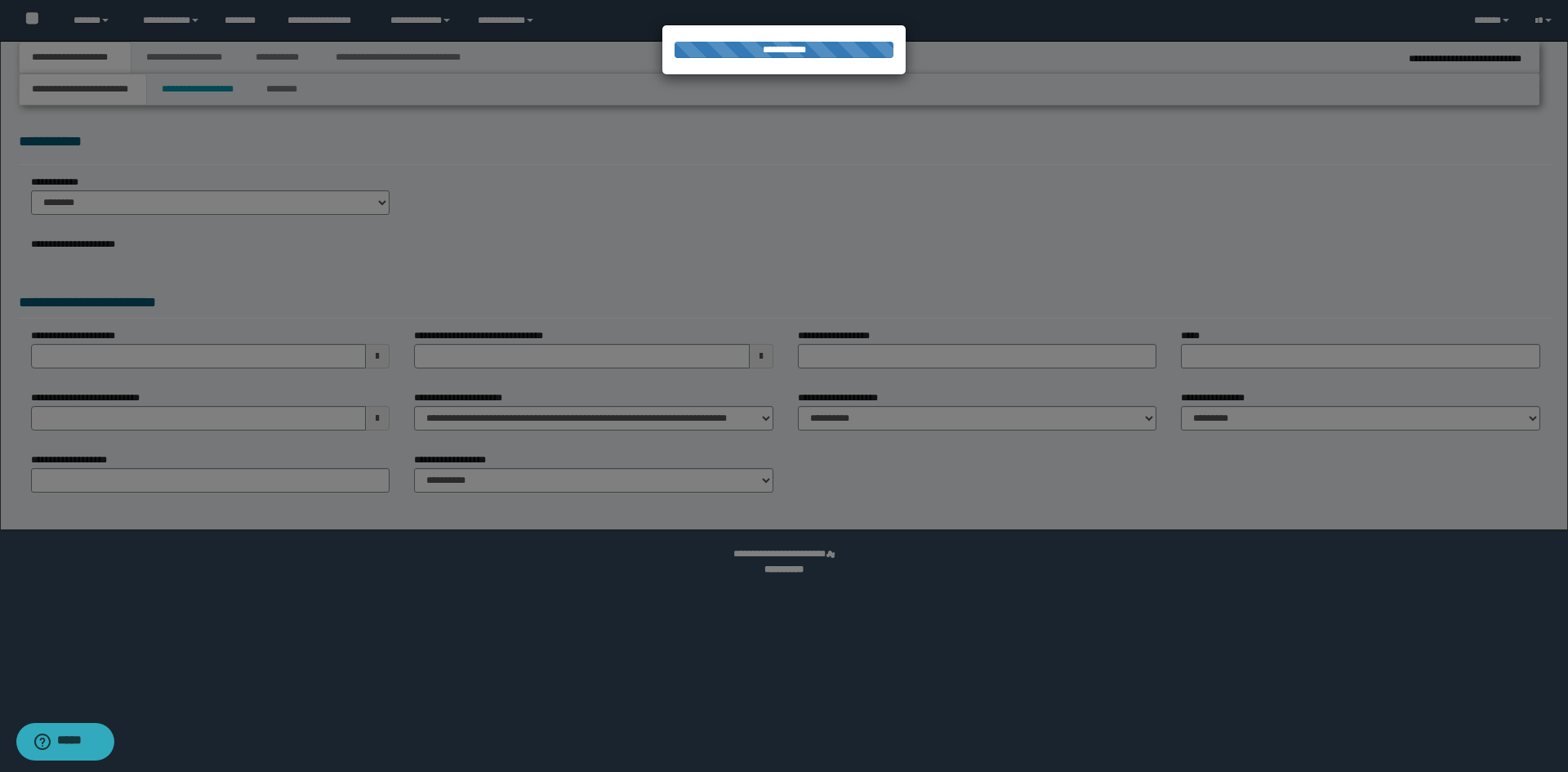 select on "*" 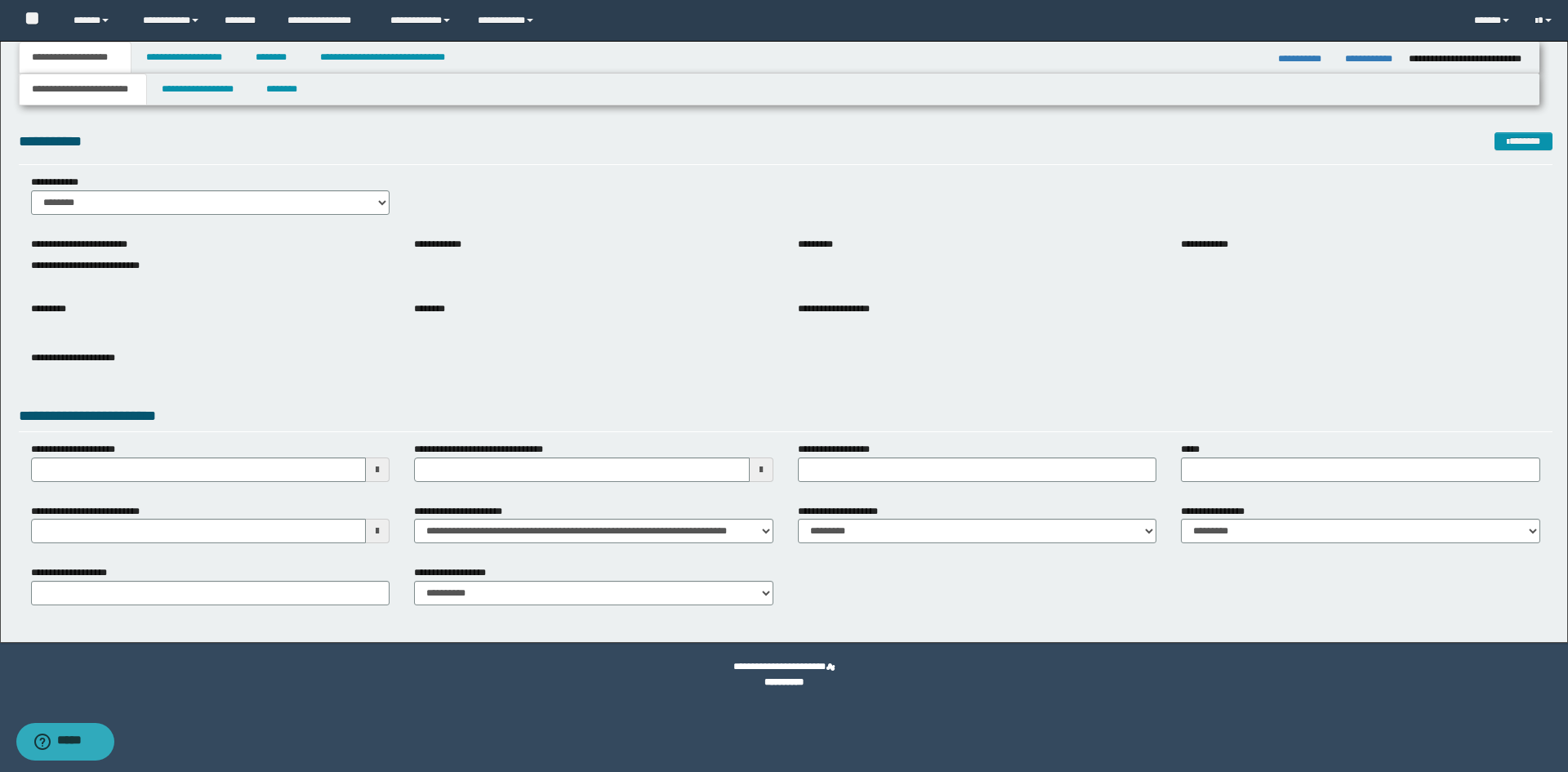 click on "**********" at bounding box center (211, 530) 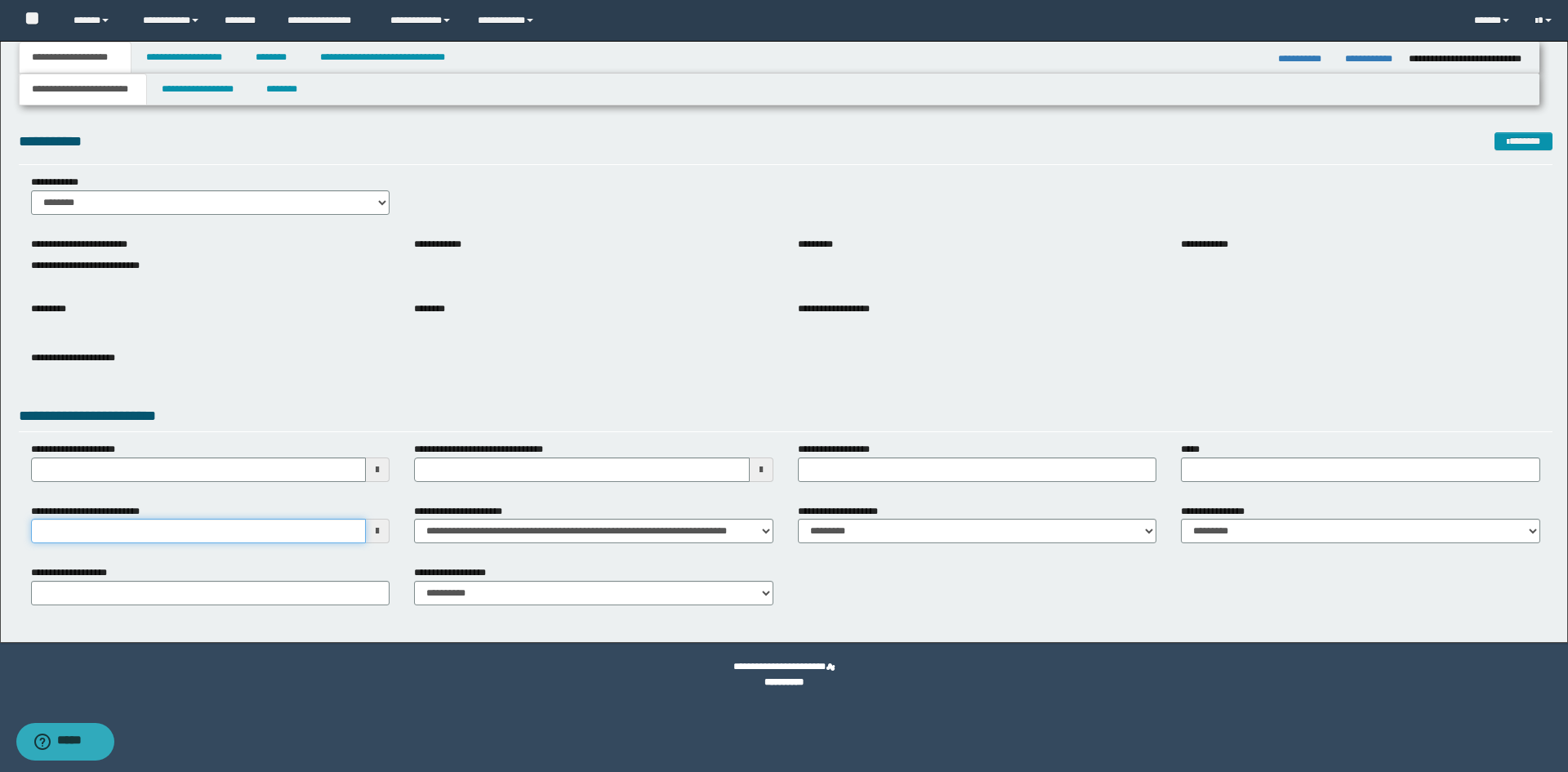 click on "**********" at bounding box center (198, 531) 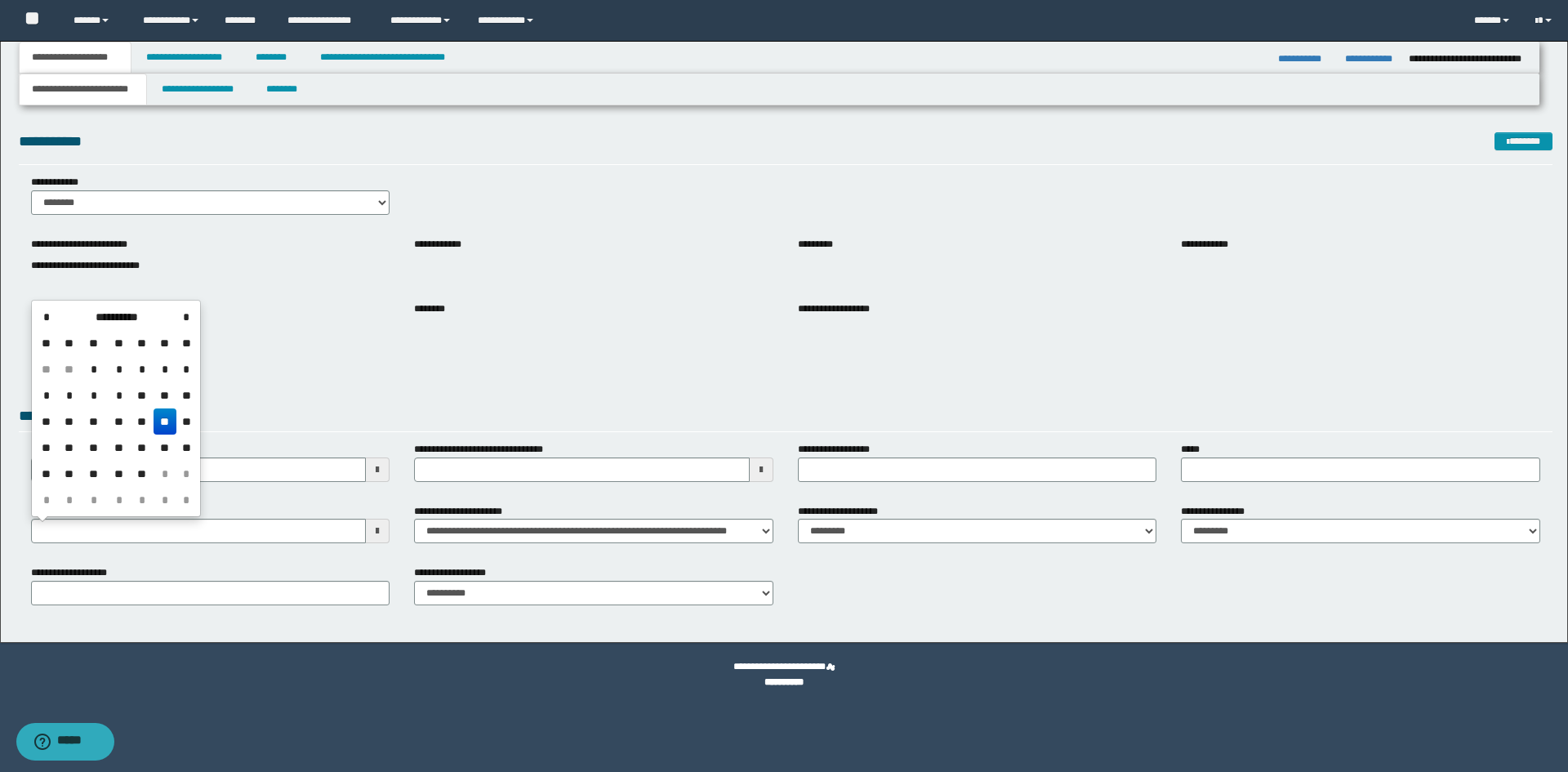 click on "**" at bounding box center (165, 422) 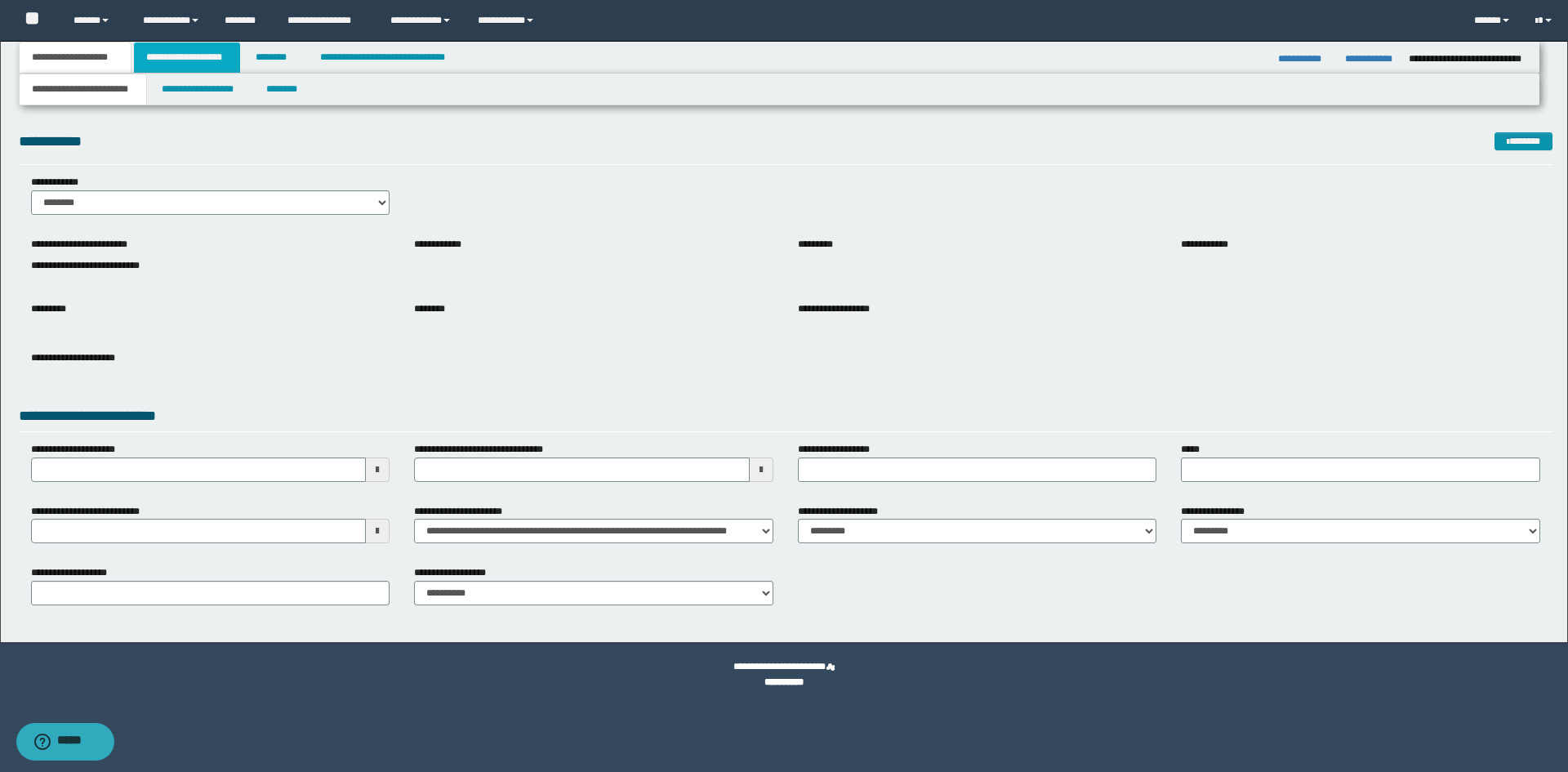 click on "**********" at bounding box center (187, 57) 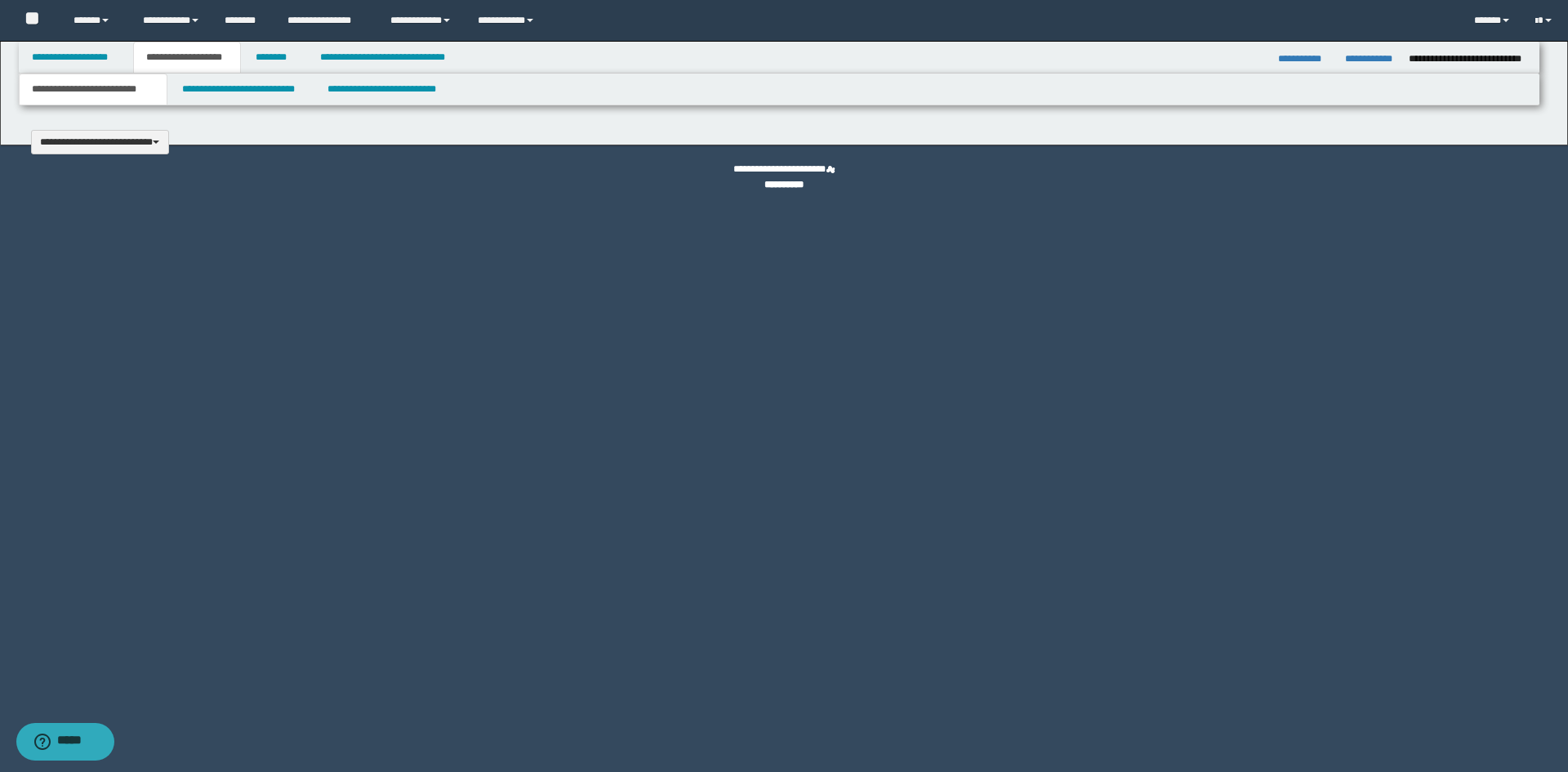 type 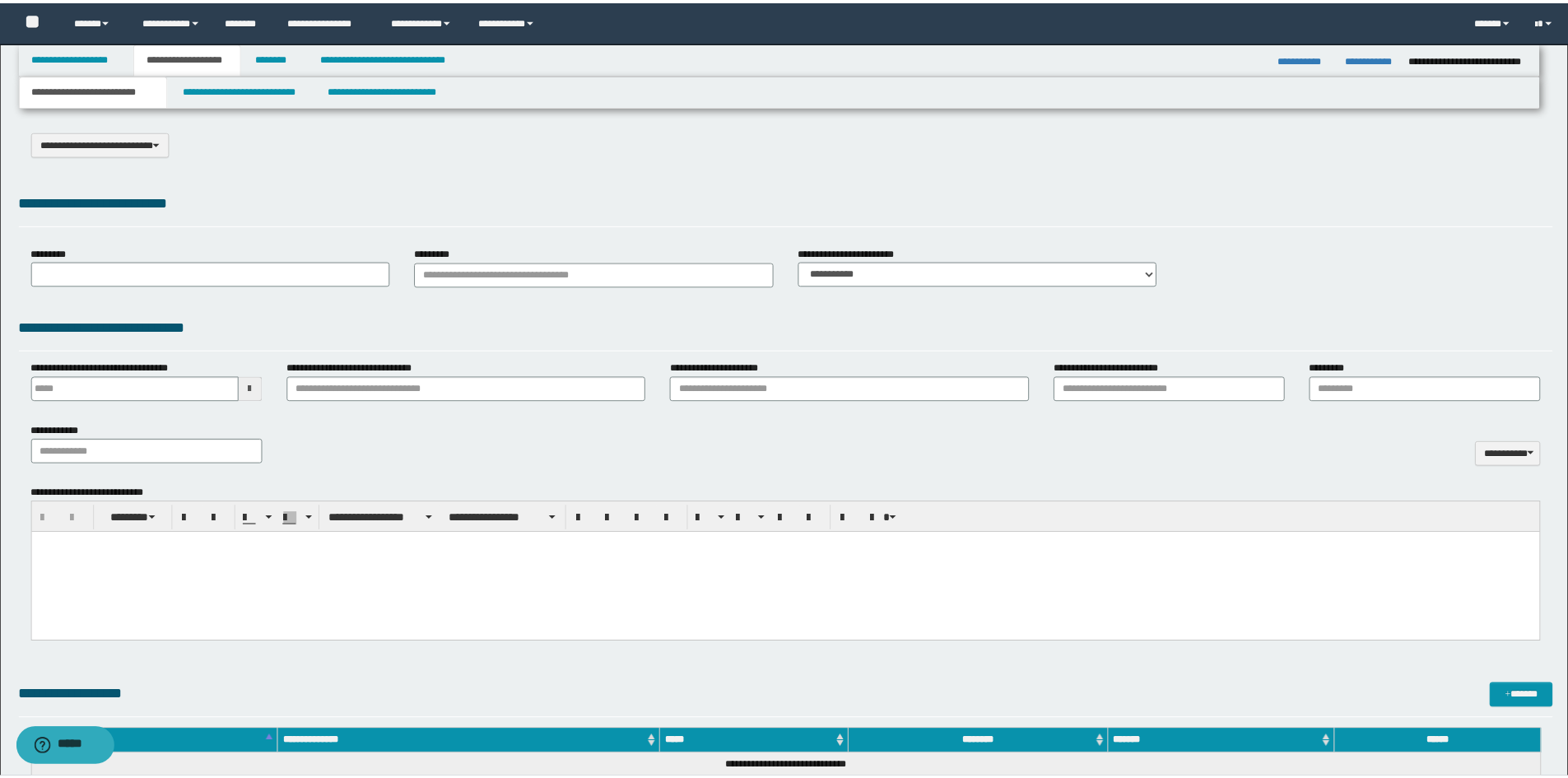 scroll, scrollTop: 0, scrollLeft: 0, axis: both 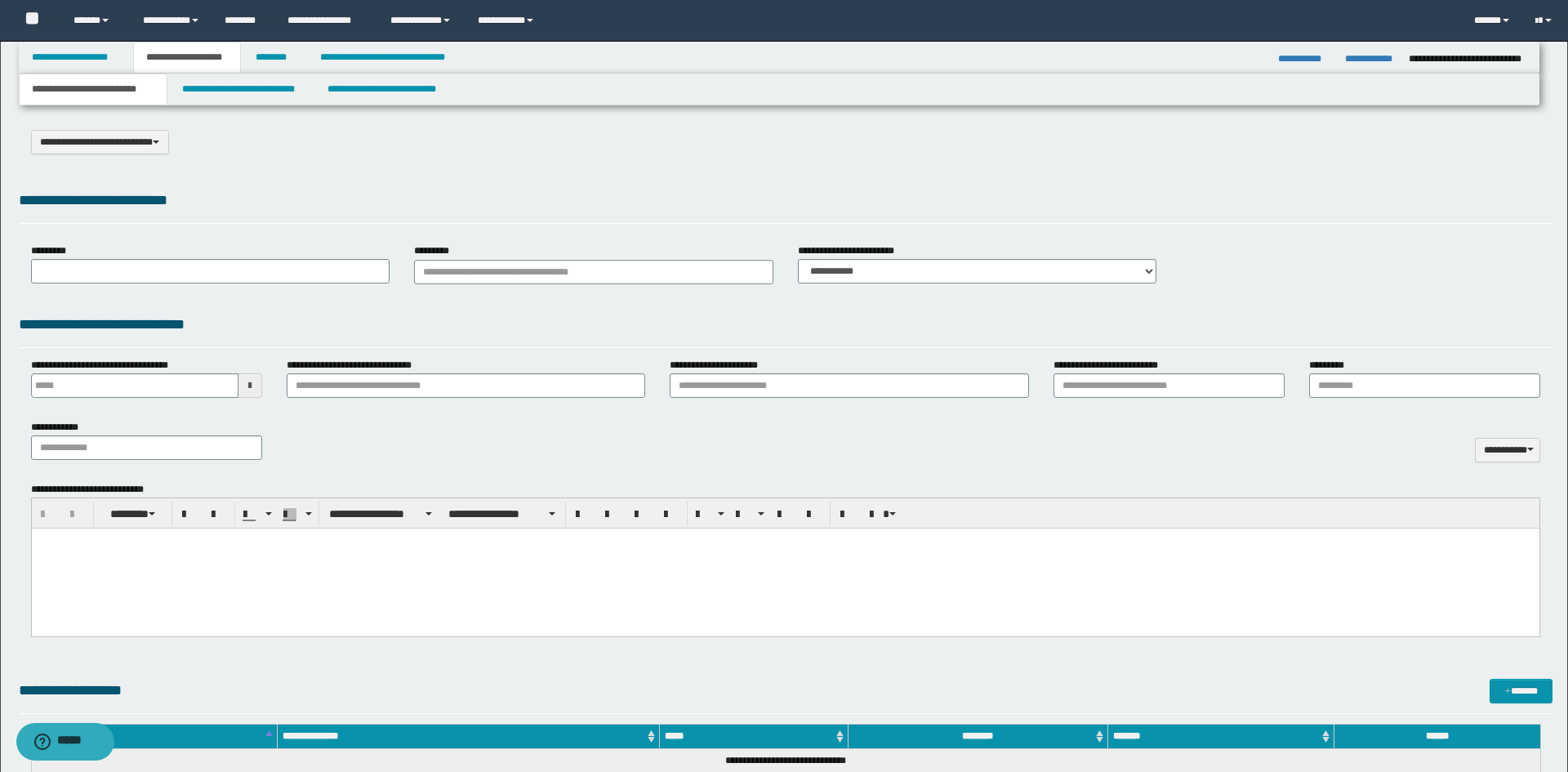 select on "*" 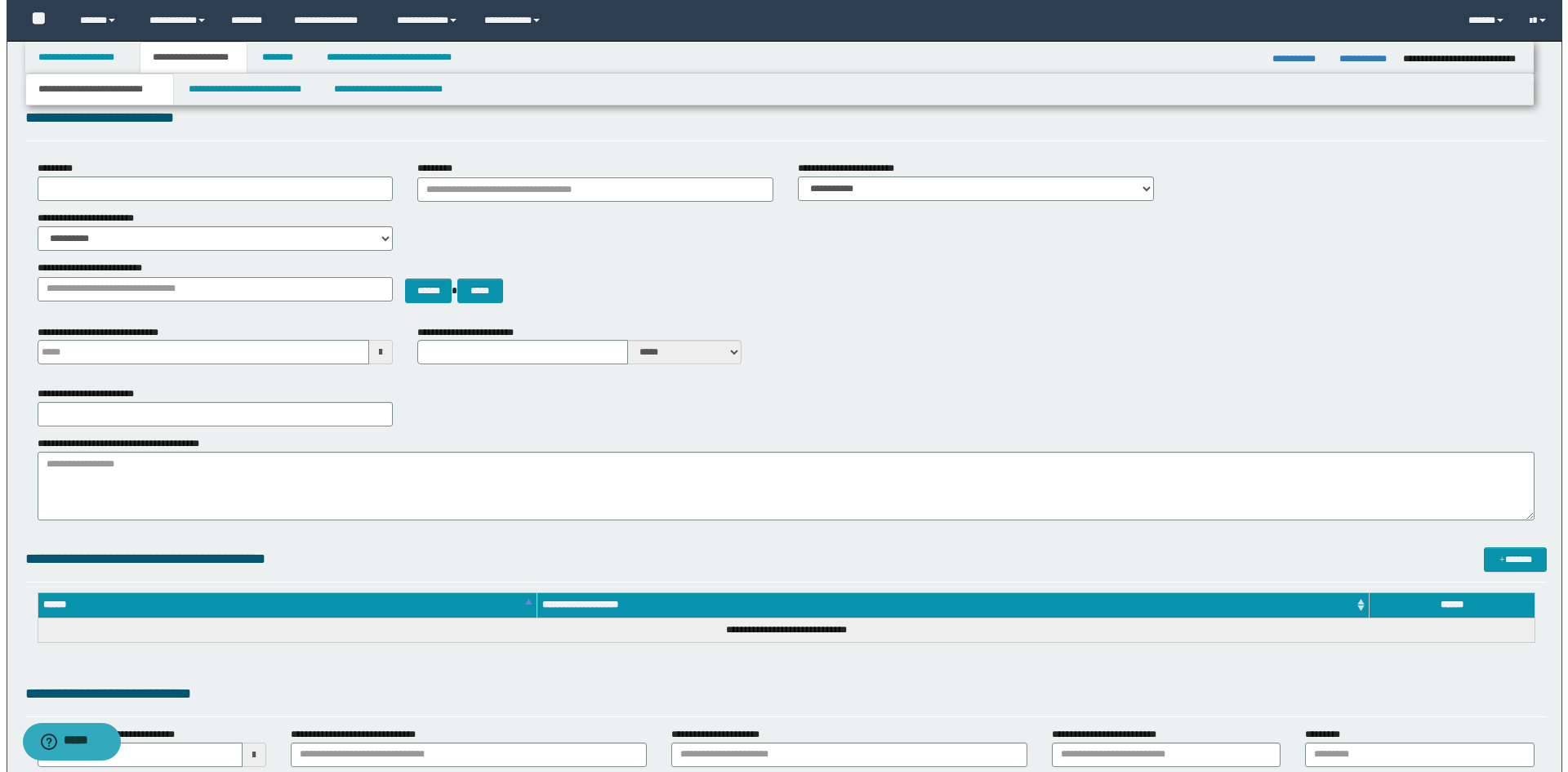 scroll, scrollTop: 0, scrollLeft: 0, axis: both 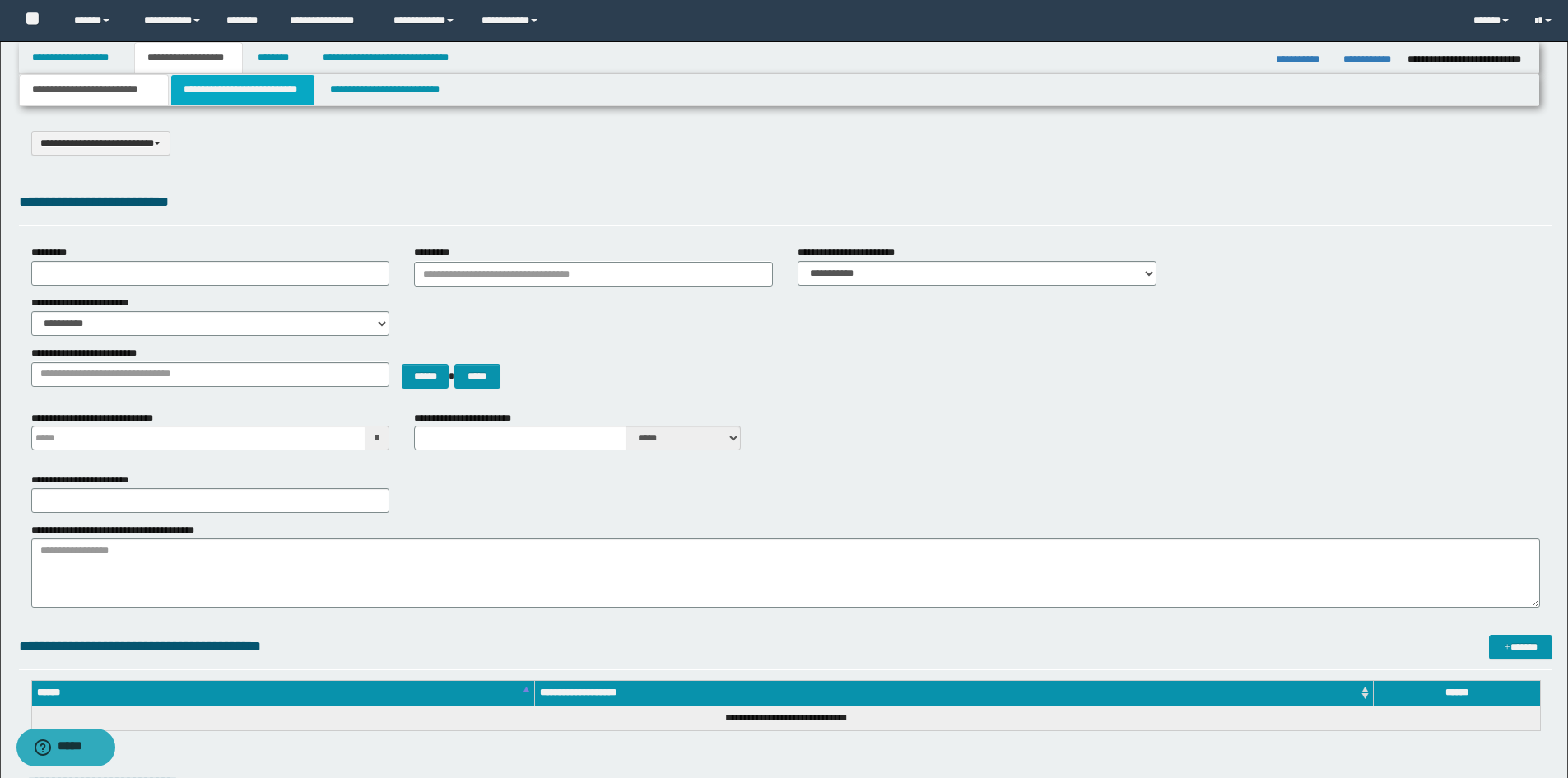 click on "**********" at bounding box center (243, 90) 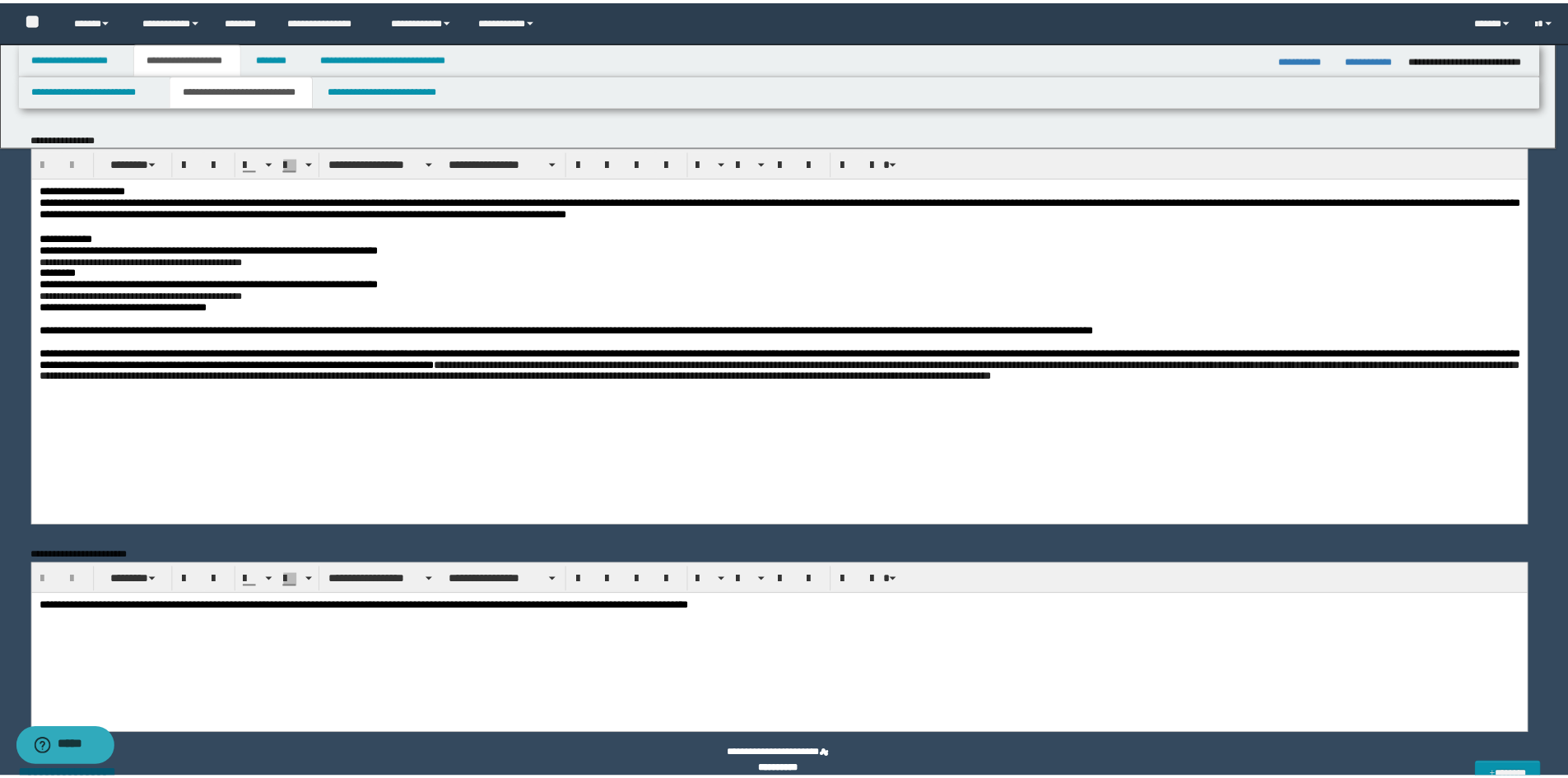 scroll, scrollTop: 0, scrollLeft: 0, axis: both 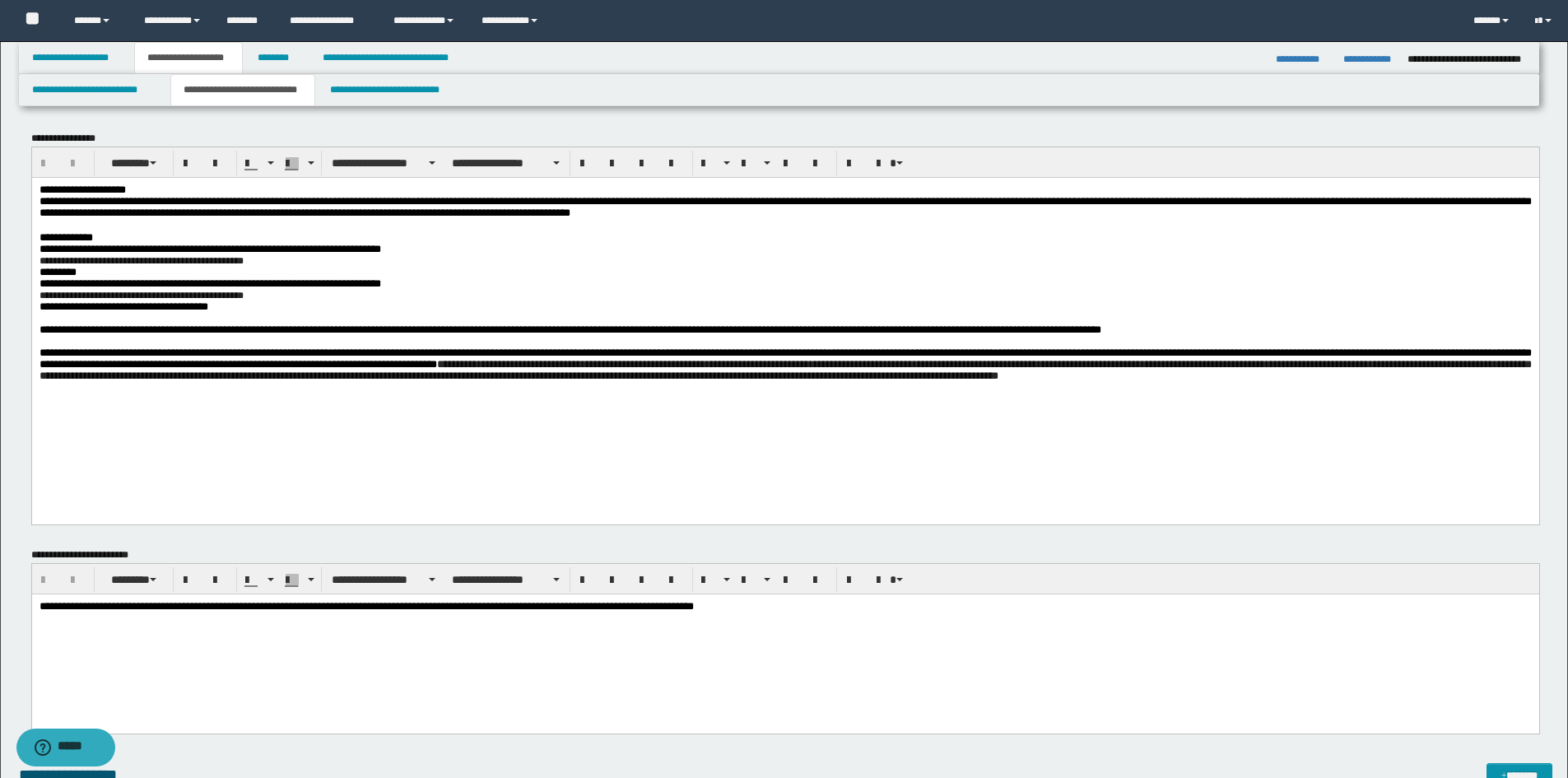 drag, startPoint x: 574, startPoint y: 477, endPoint x: 566, endPoint y: 473, distance: 8.94427 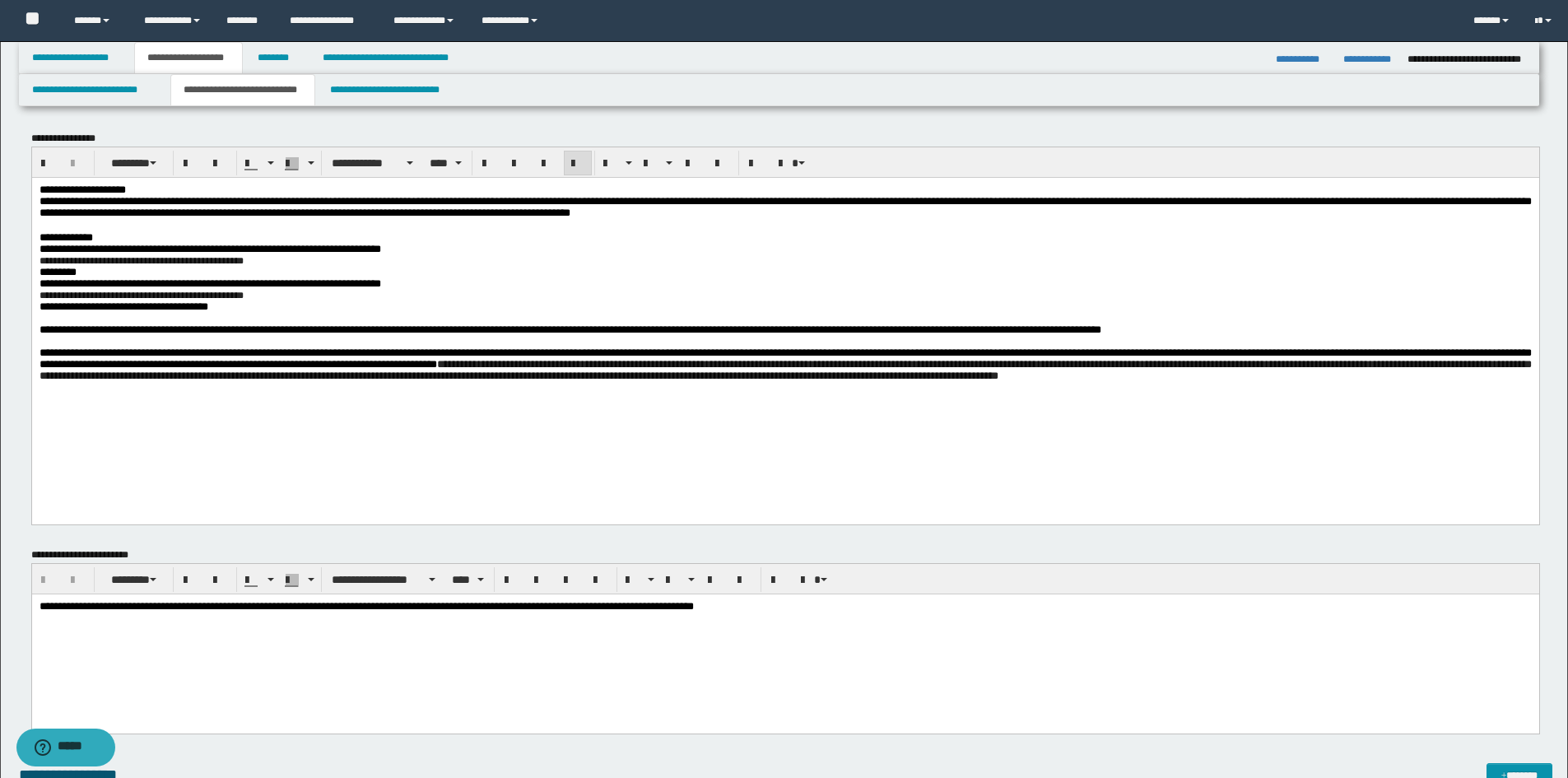 click on "**********" at bounding box center (784, 641) 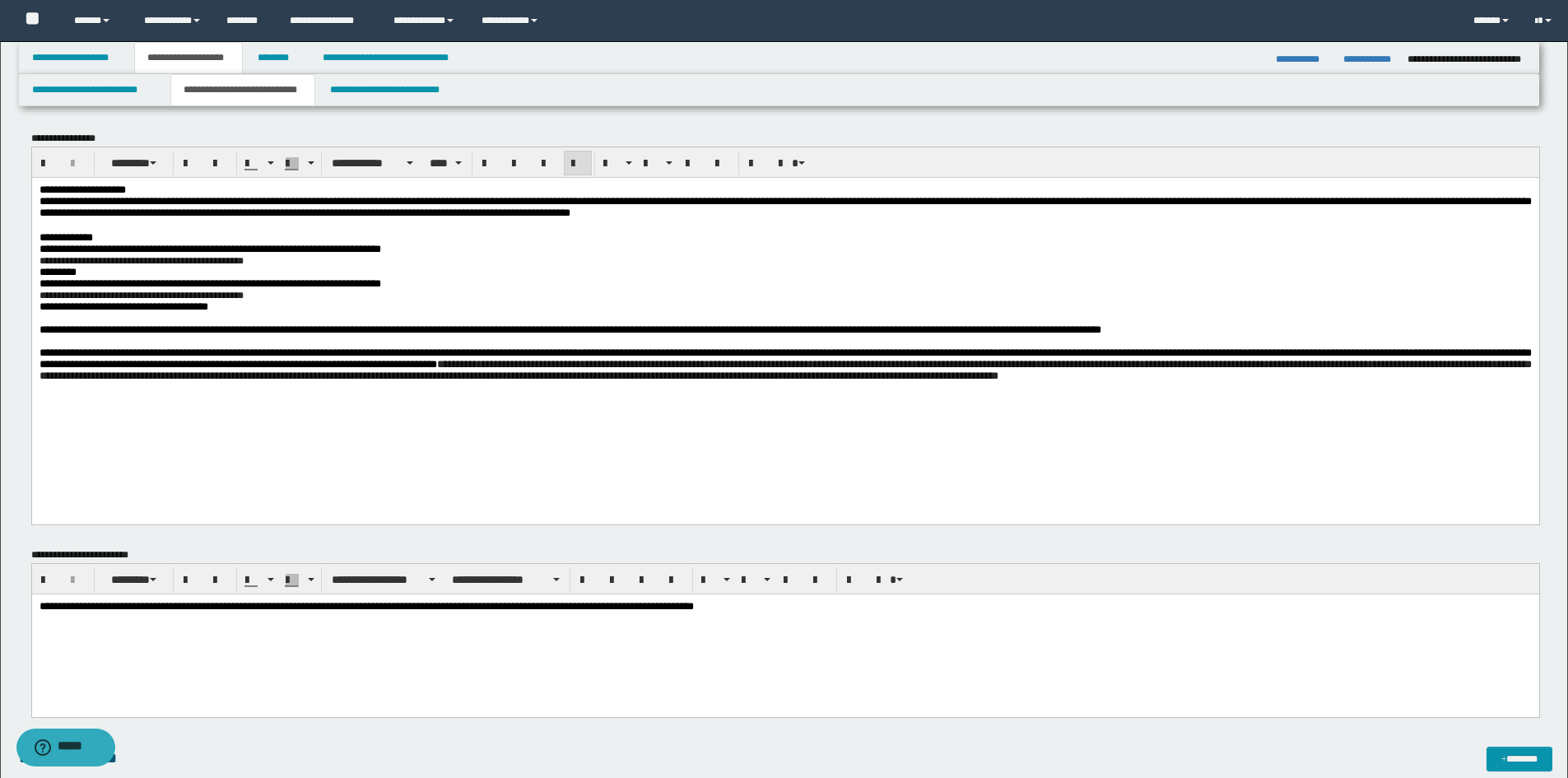 type 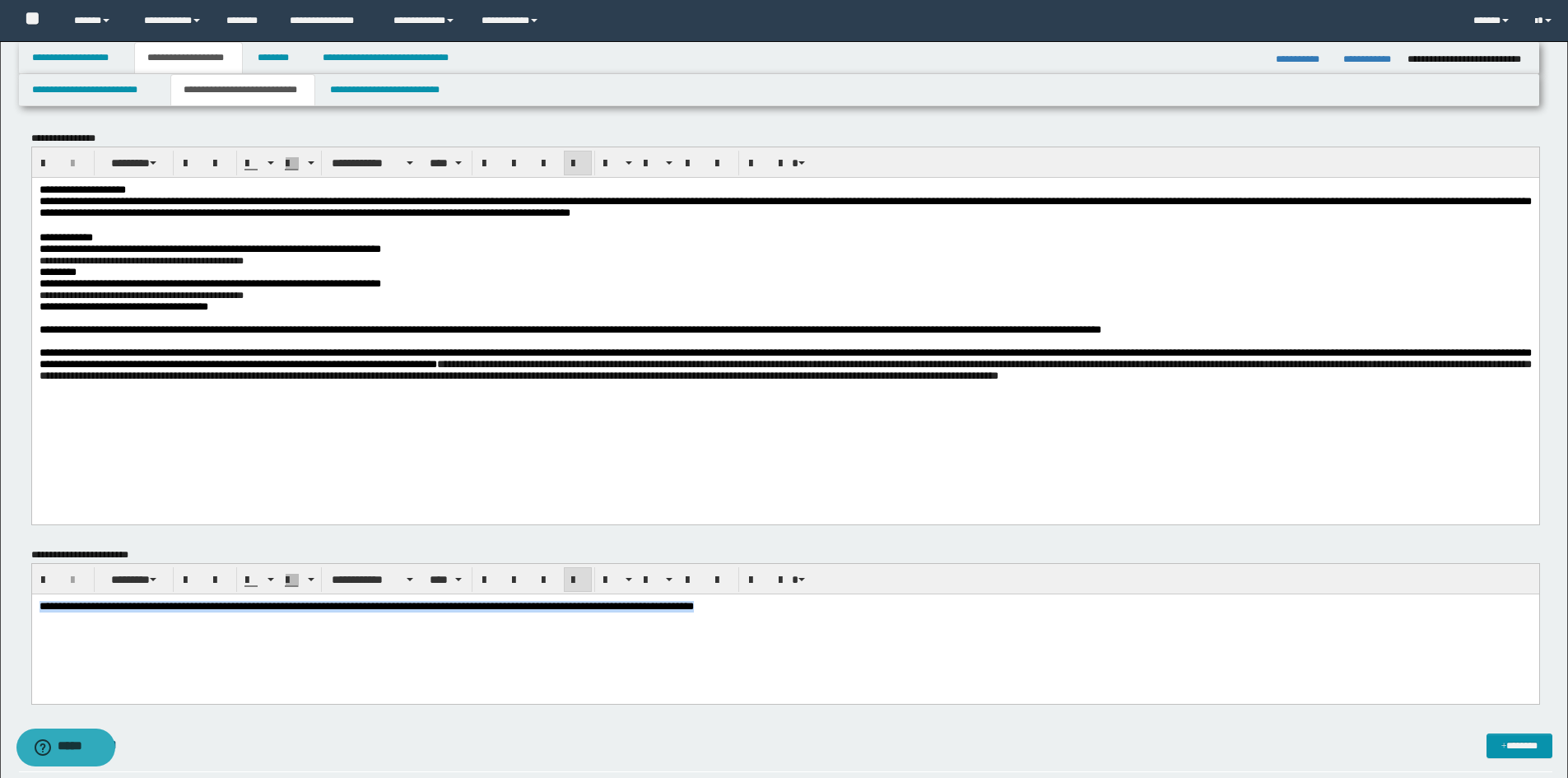 drag, startPoint x: 645, startPoint y: 588, endPoint x: 385, endPoint y: 1130, distance: 601.1356 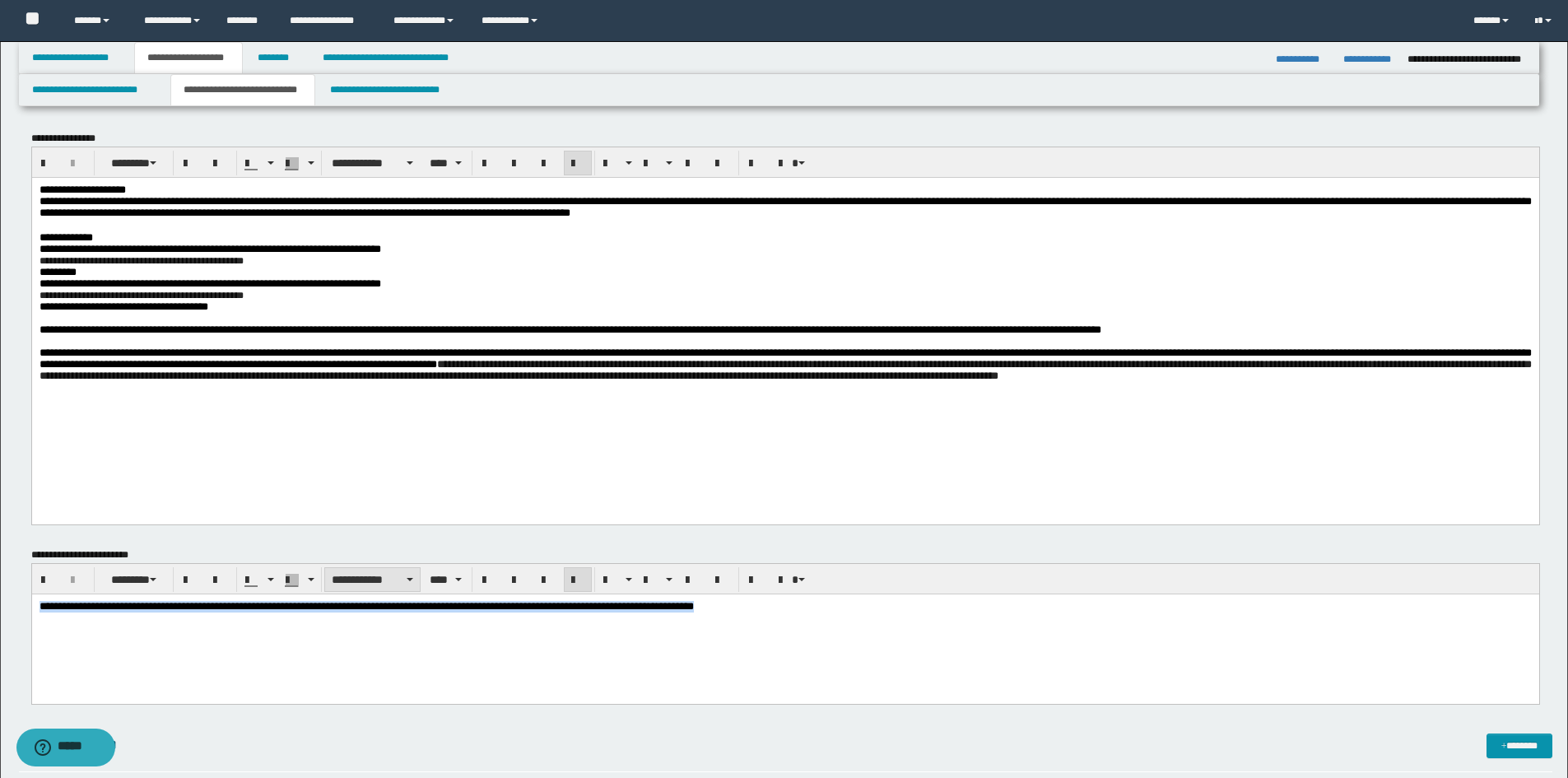click on "**********" at bounding box center [372, 580] 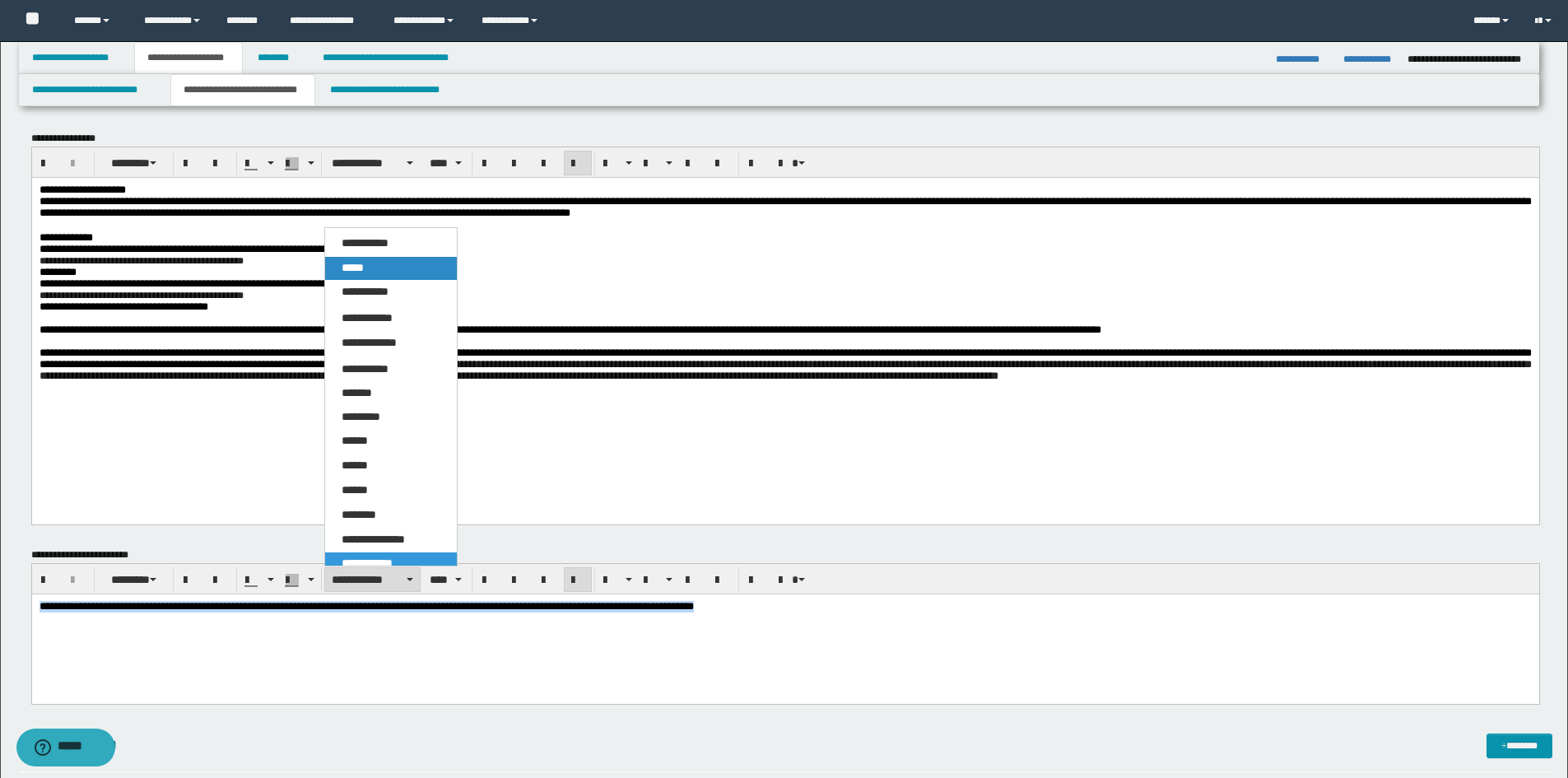 click on "*****" at bounding box center [352, 268] 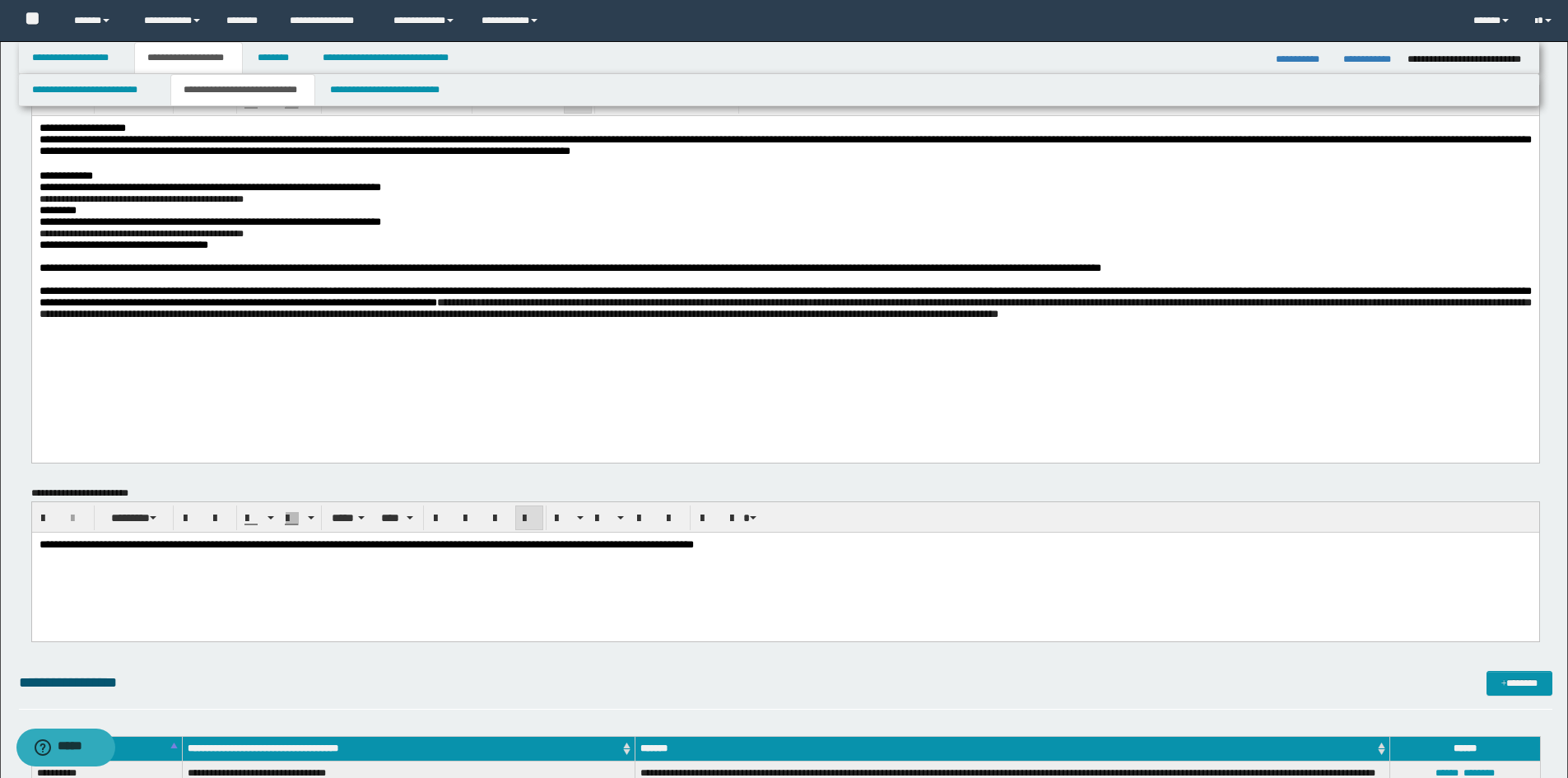 scroll, scrollTop: 165, scrollLeft: 0, axis: vertical 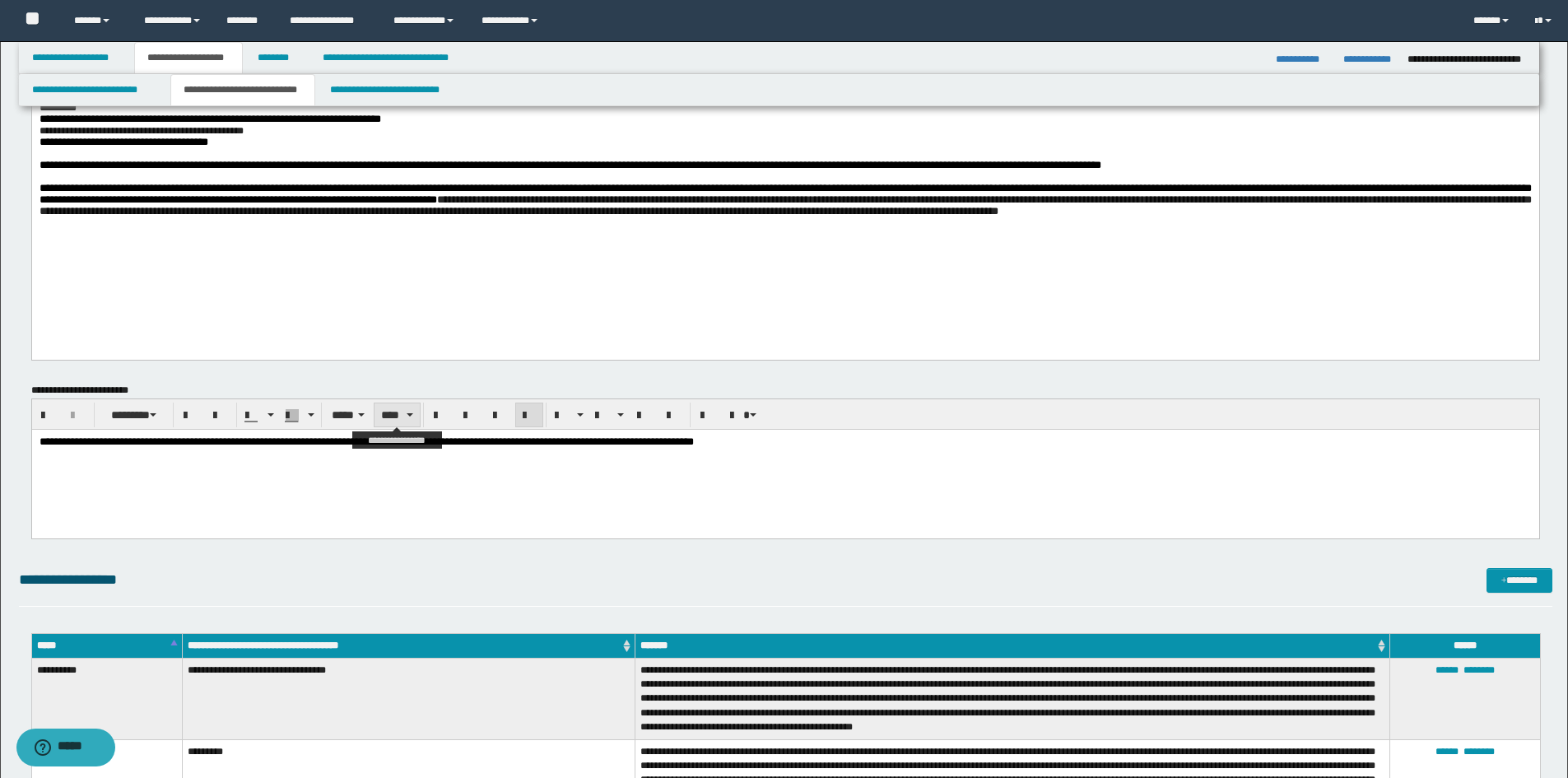 click on "****" at bounding box center (397, 415) 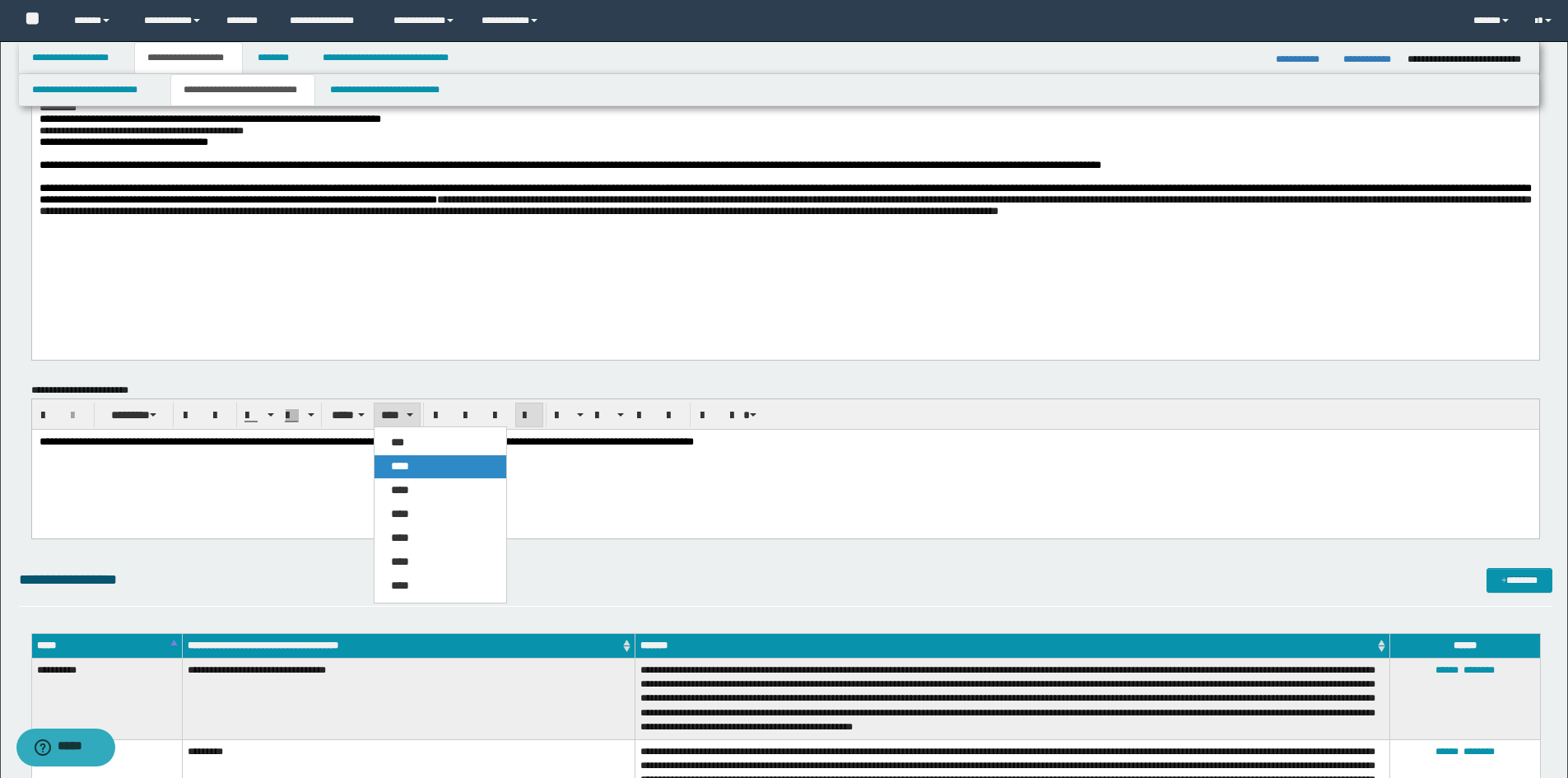 click on "****" at bounding box center [400, 466] 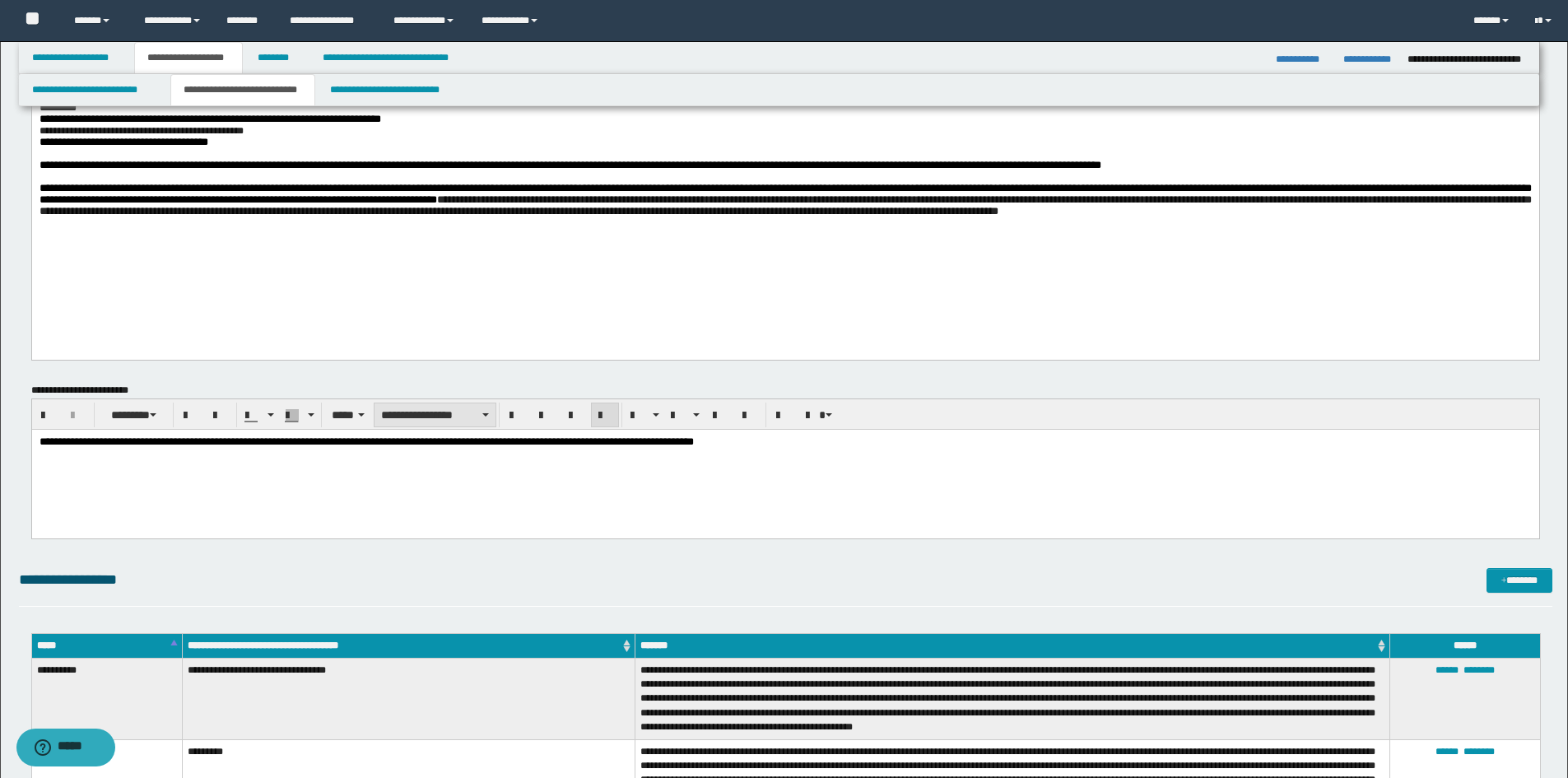 click on "**********" at bounding box center (435, 415) 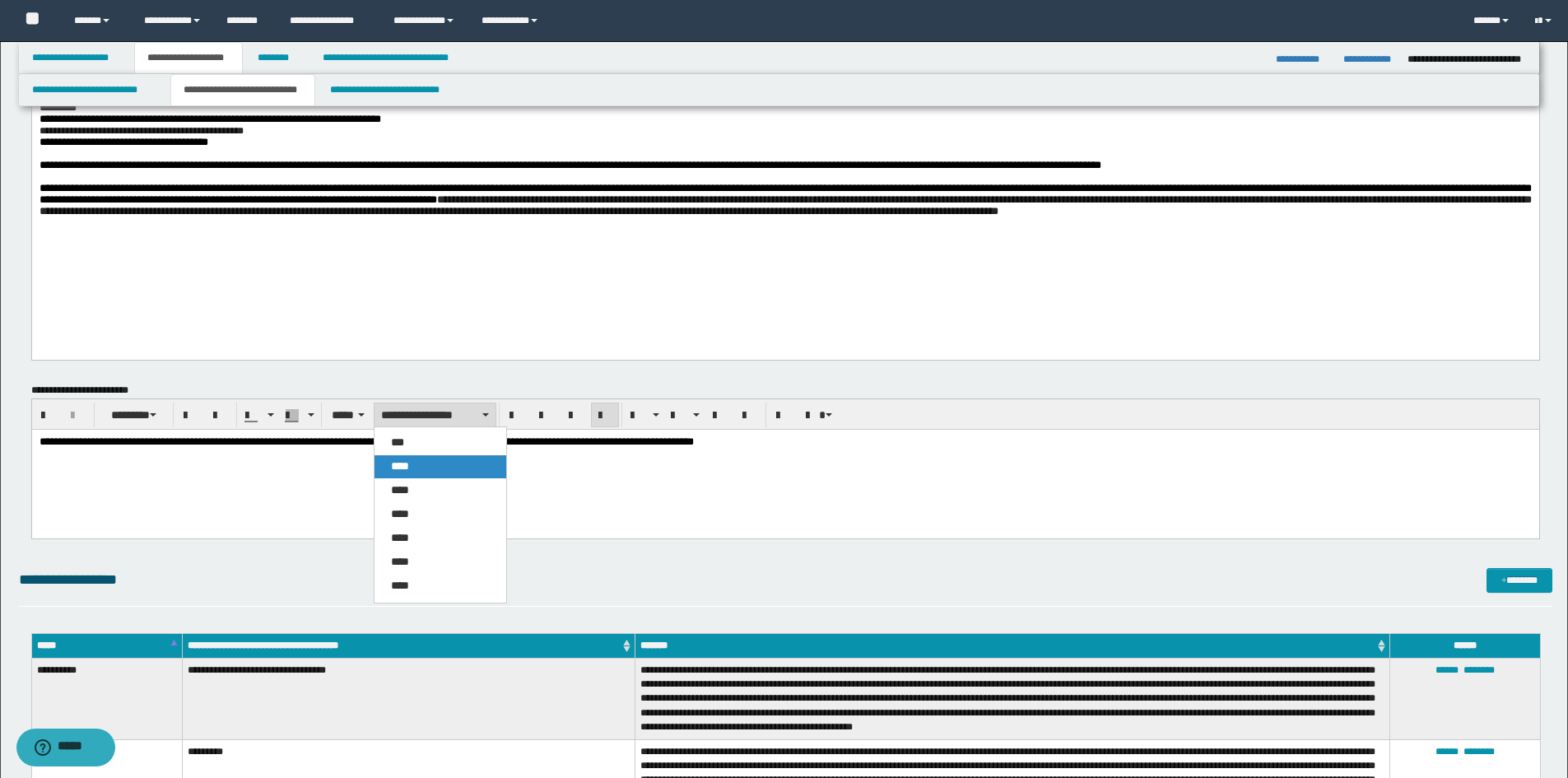 click on "****" at bounding box center [400, 466] 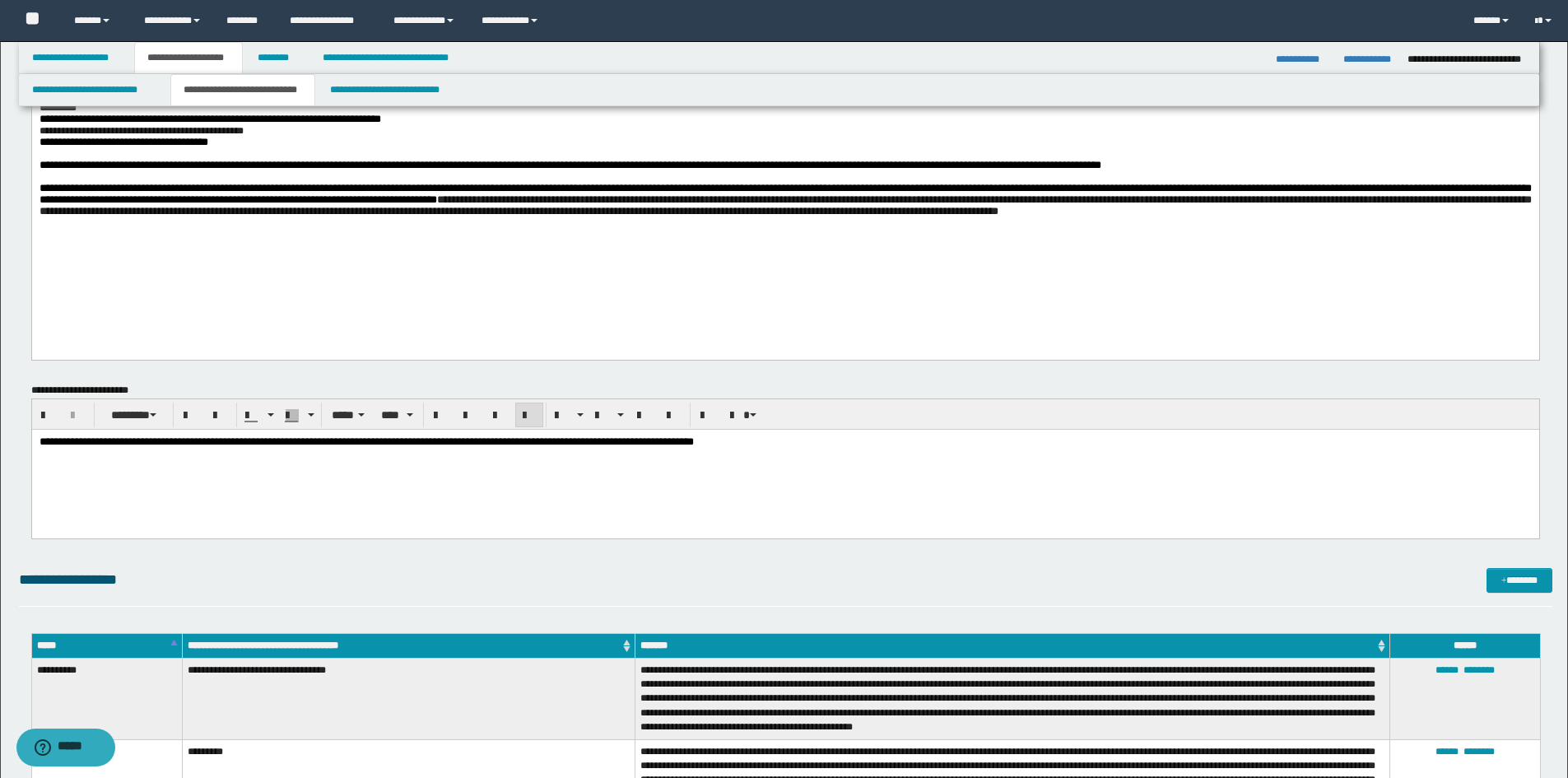 click at bounding box center [529, 415] 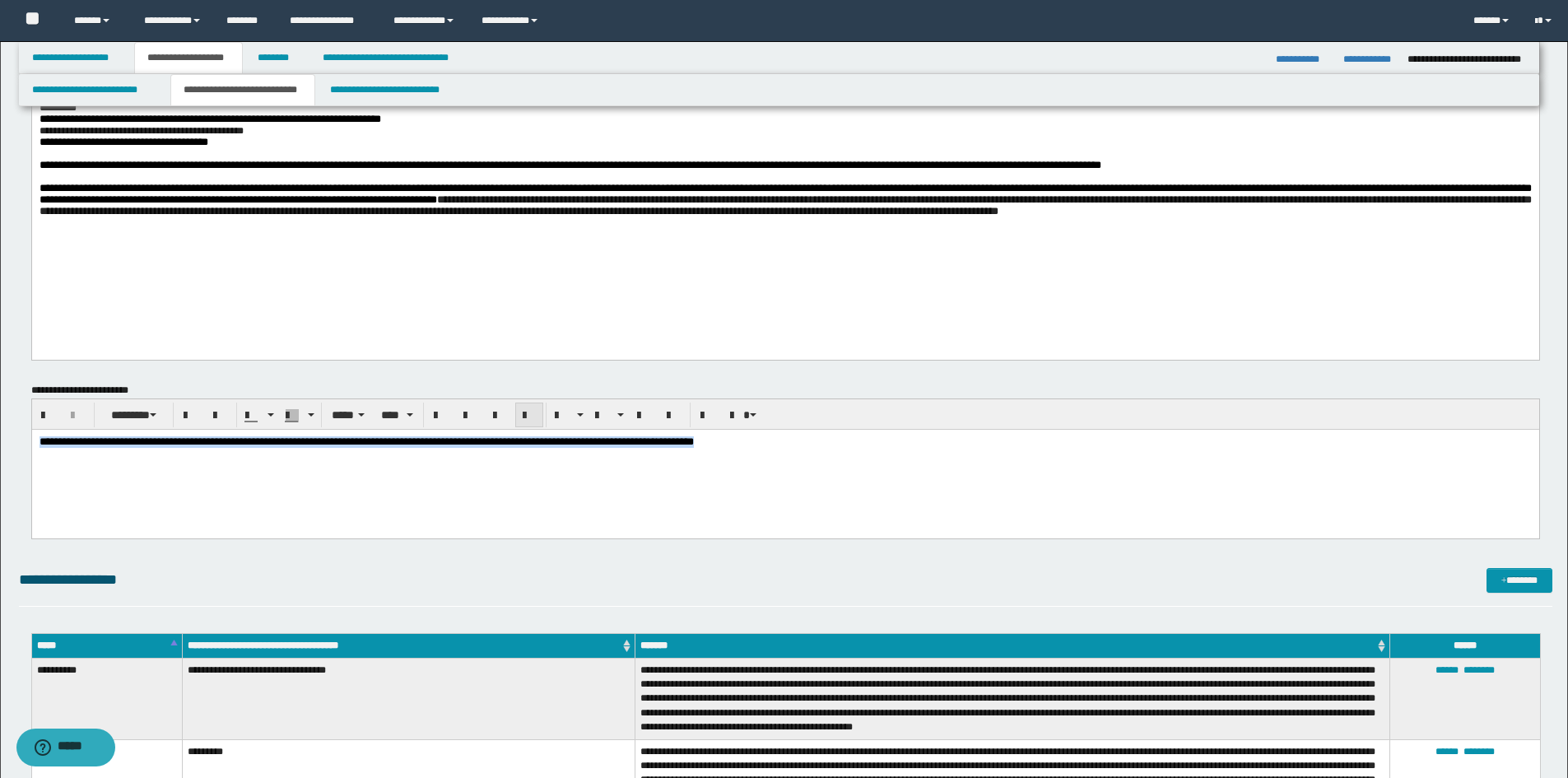 click at bounding box center (529, 415) 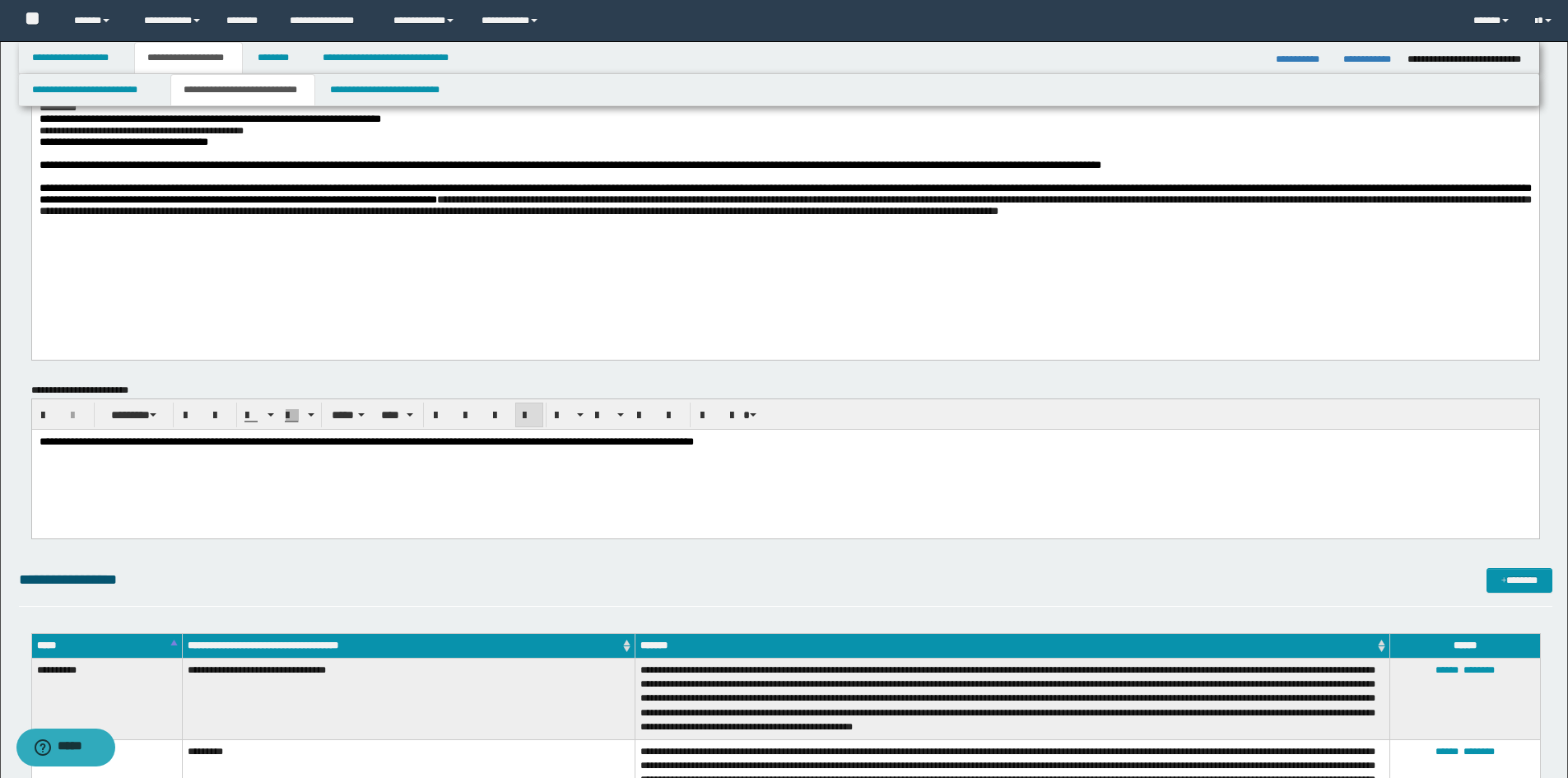 click on "**********" at bounding box center (784, 462) 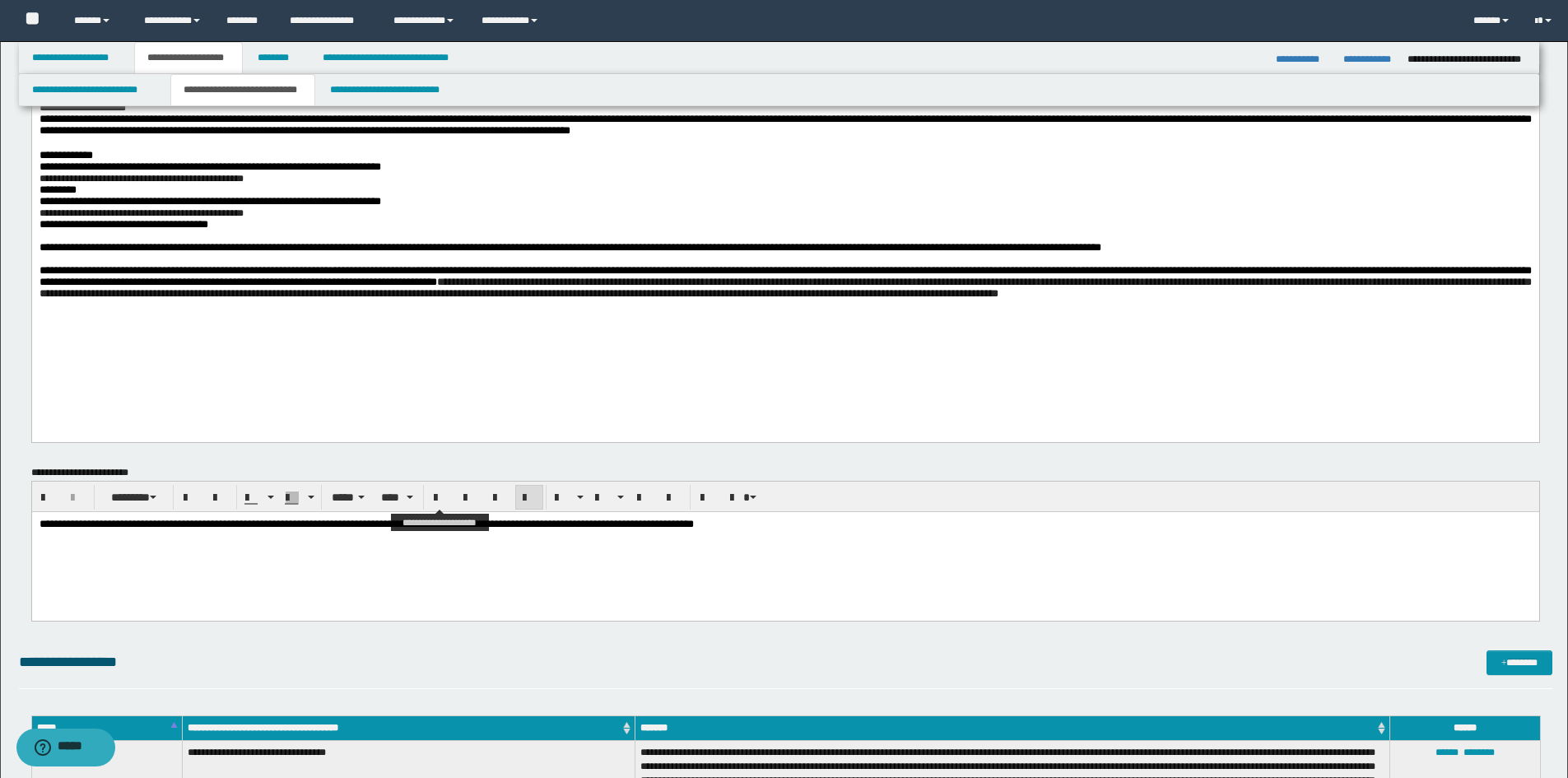 scroll, scrollTop: 0, scrollLeft: 0, axis: both 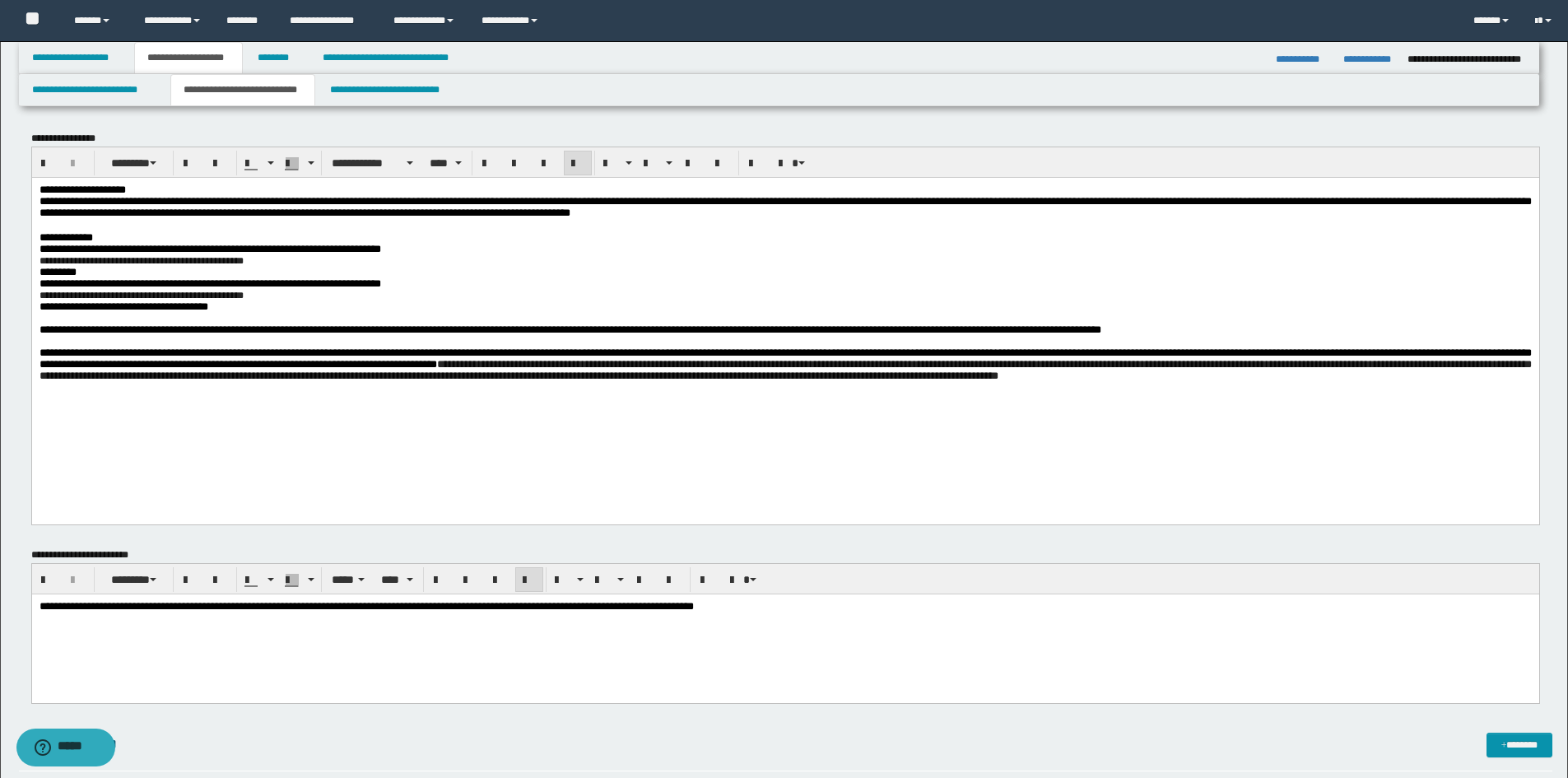click on "**********" at bounding box center (784, 369) 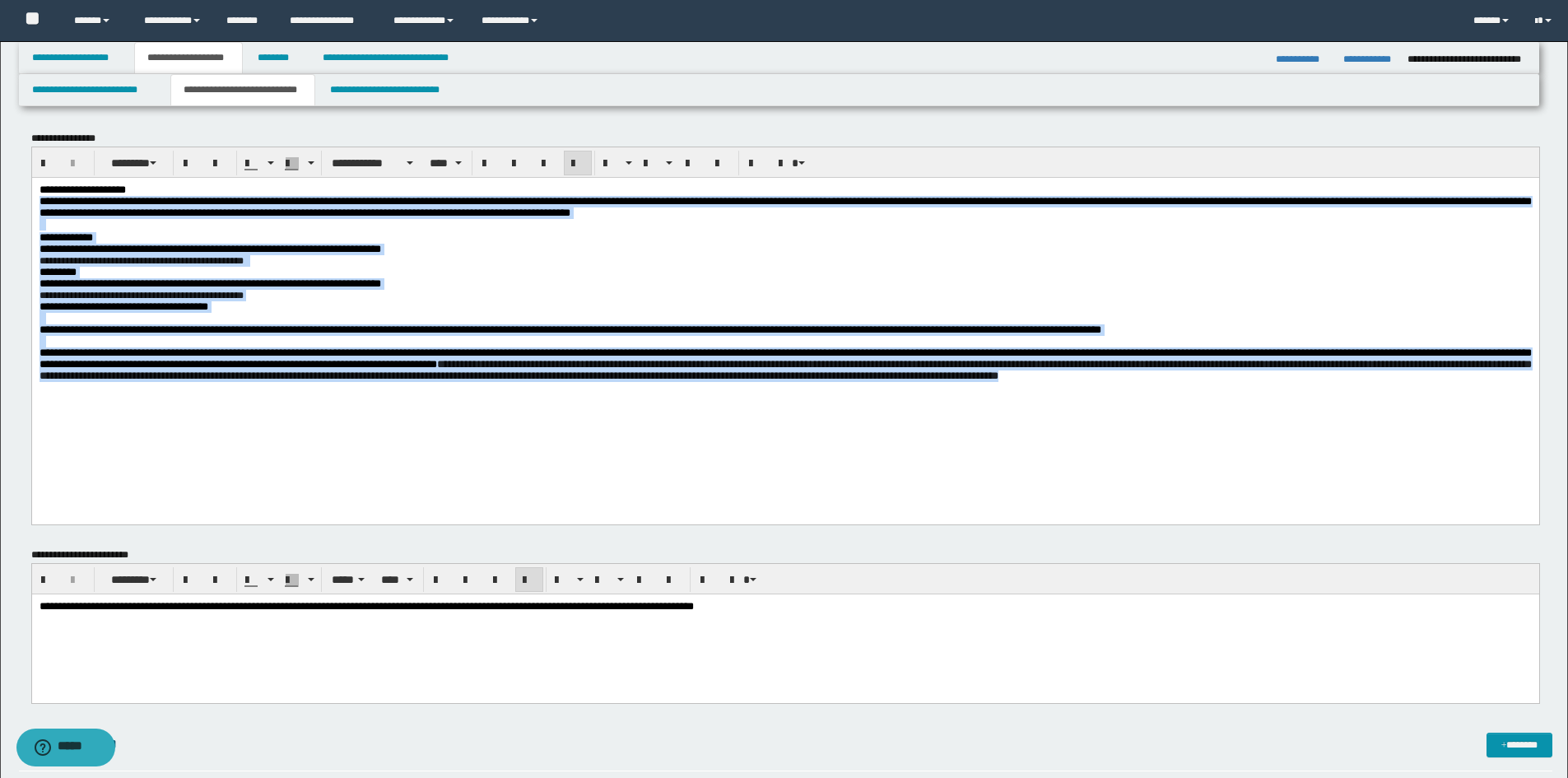 drag, startPoint x: 534, startPoint y: 452, endPoint x: -1, endPoint y: 198, distance: 592.234 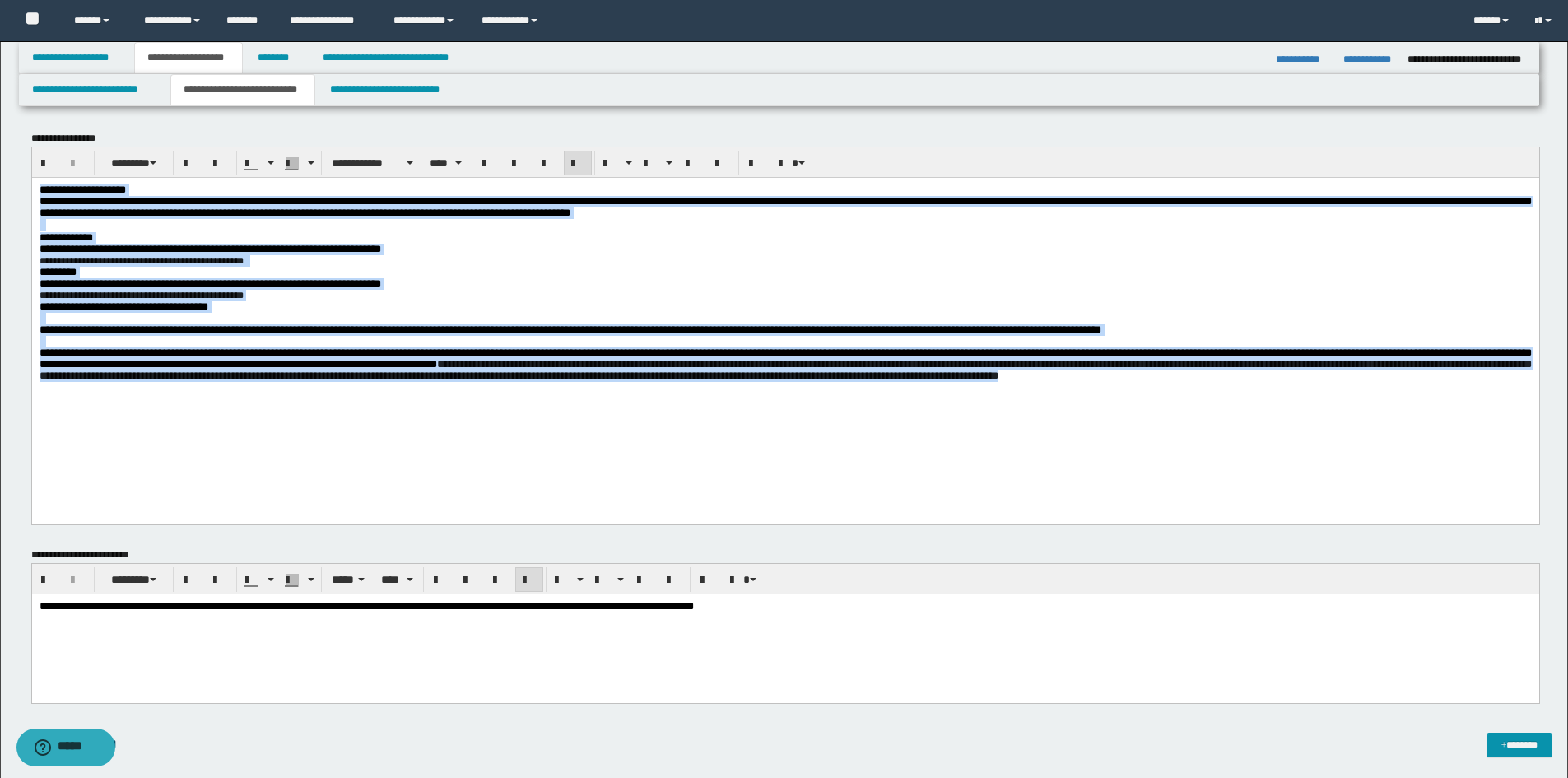 drag, startPoint x: 492, startPoint y: 434, endPoint x: 48, endPoint y: 357, distance: 450.6273 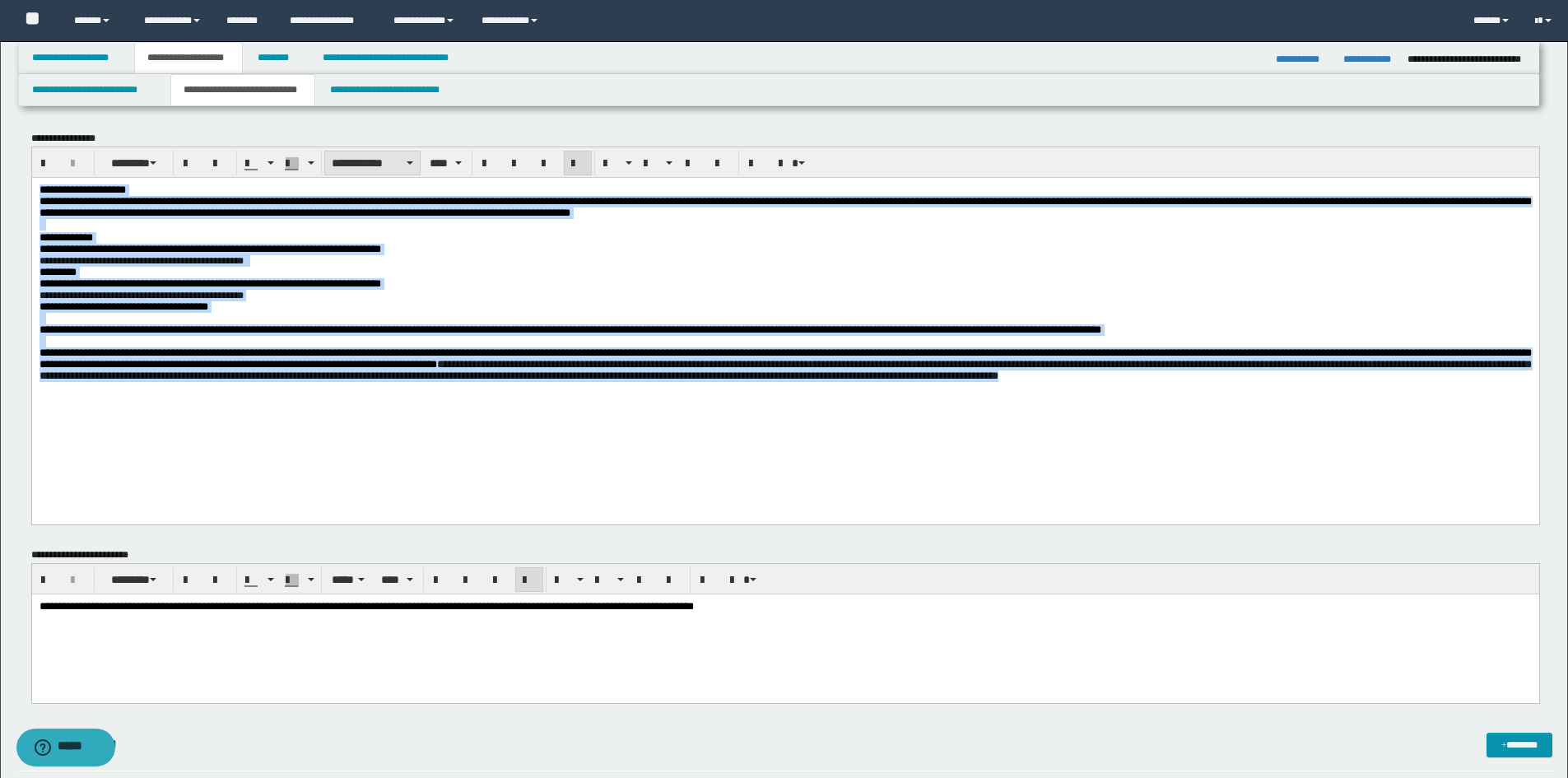 click on "**********" at bounding box center [372, 163] 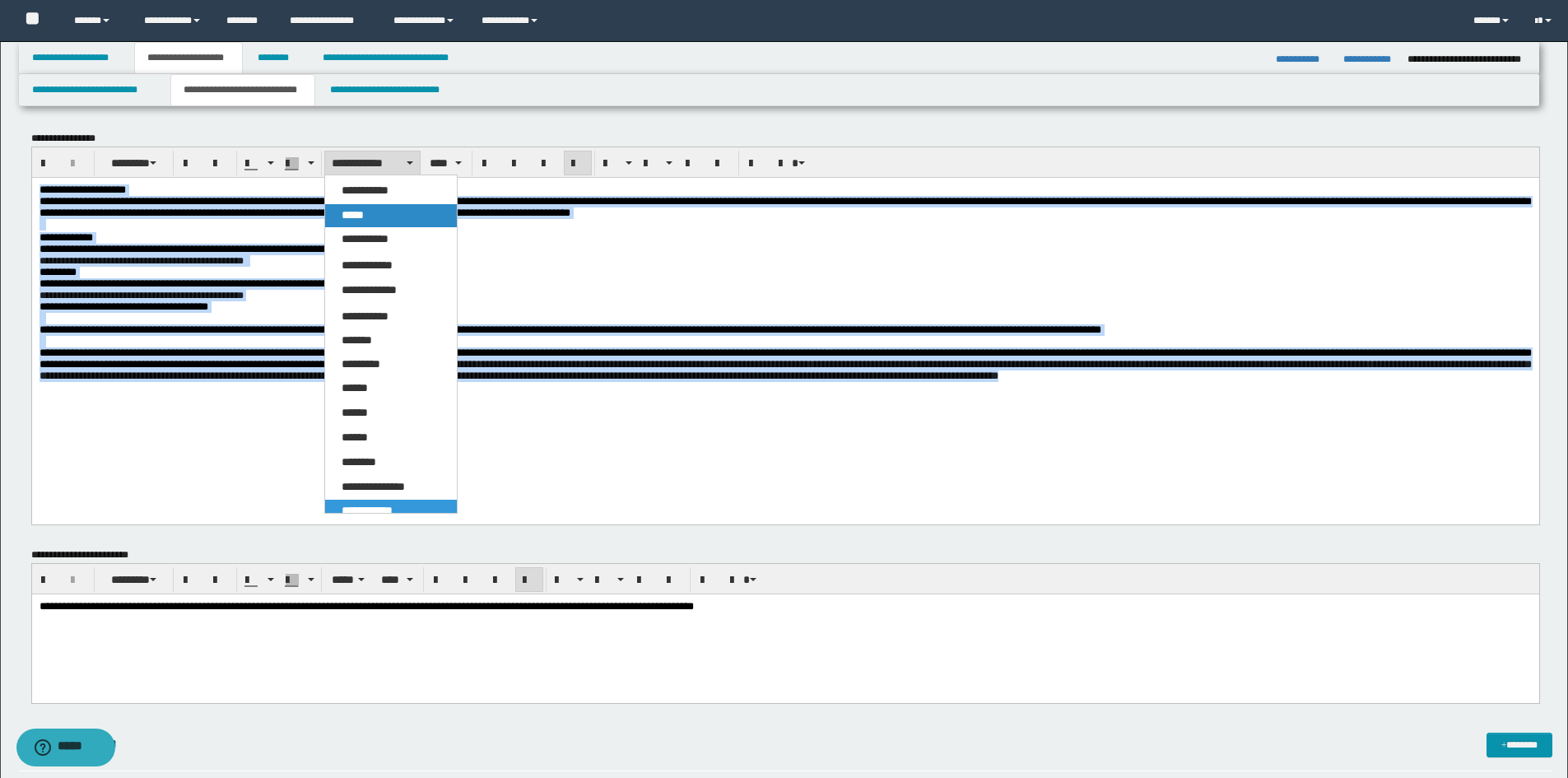 click on "*****" at bounding box center [352, 215] 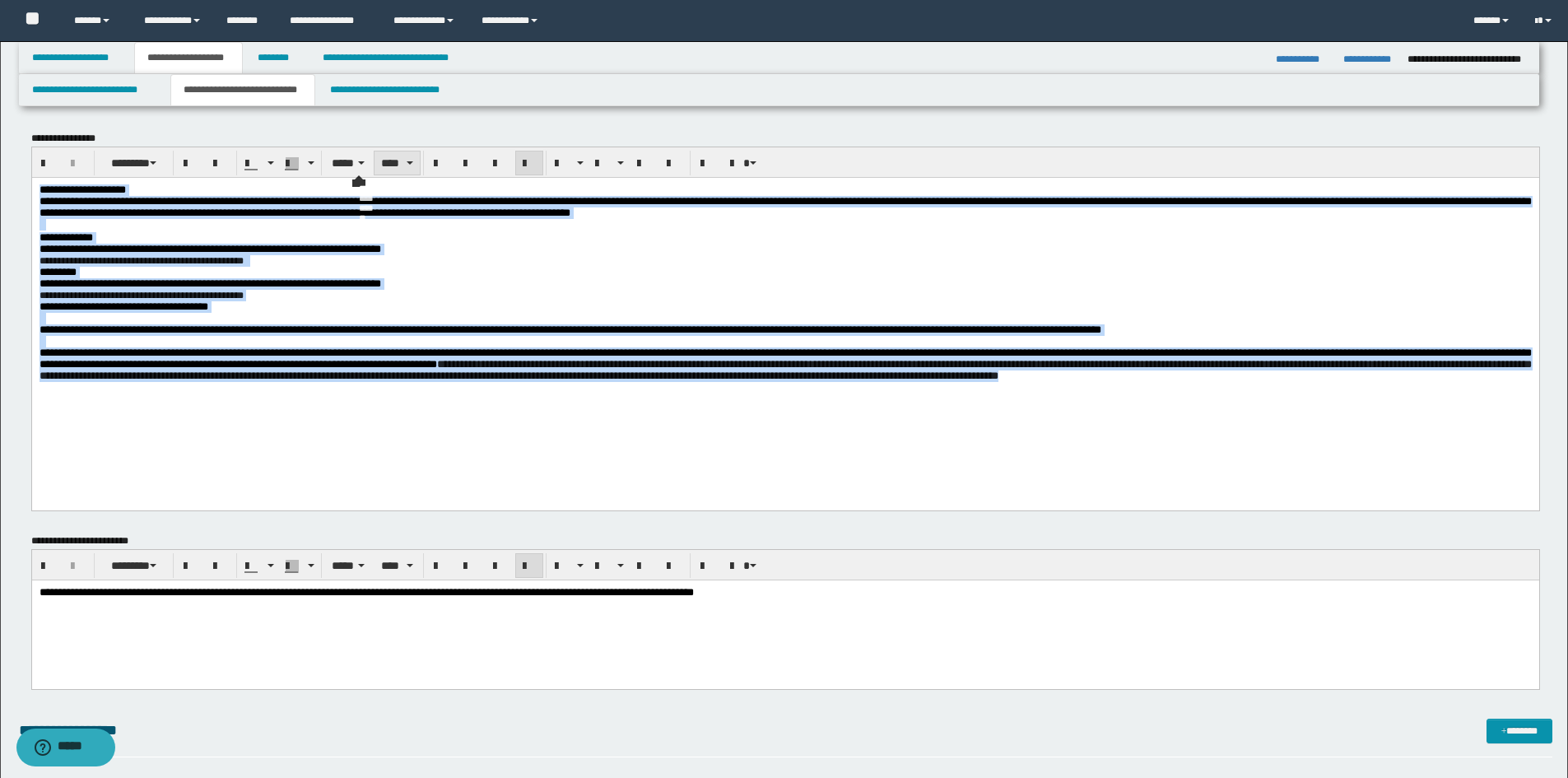 click on "****" at bounding box center [397, 163] 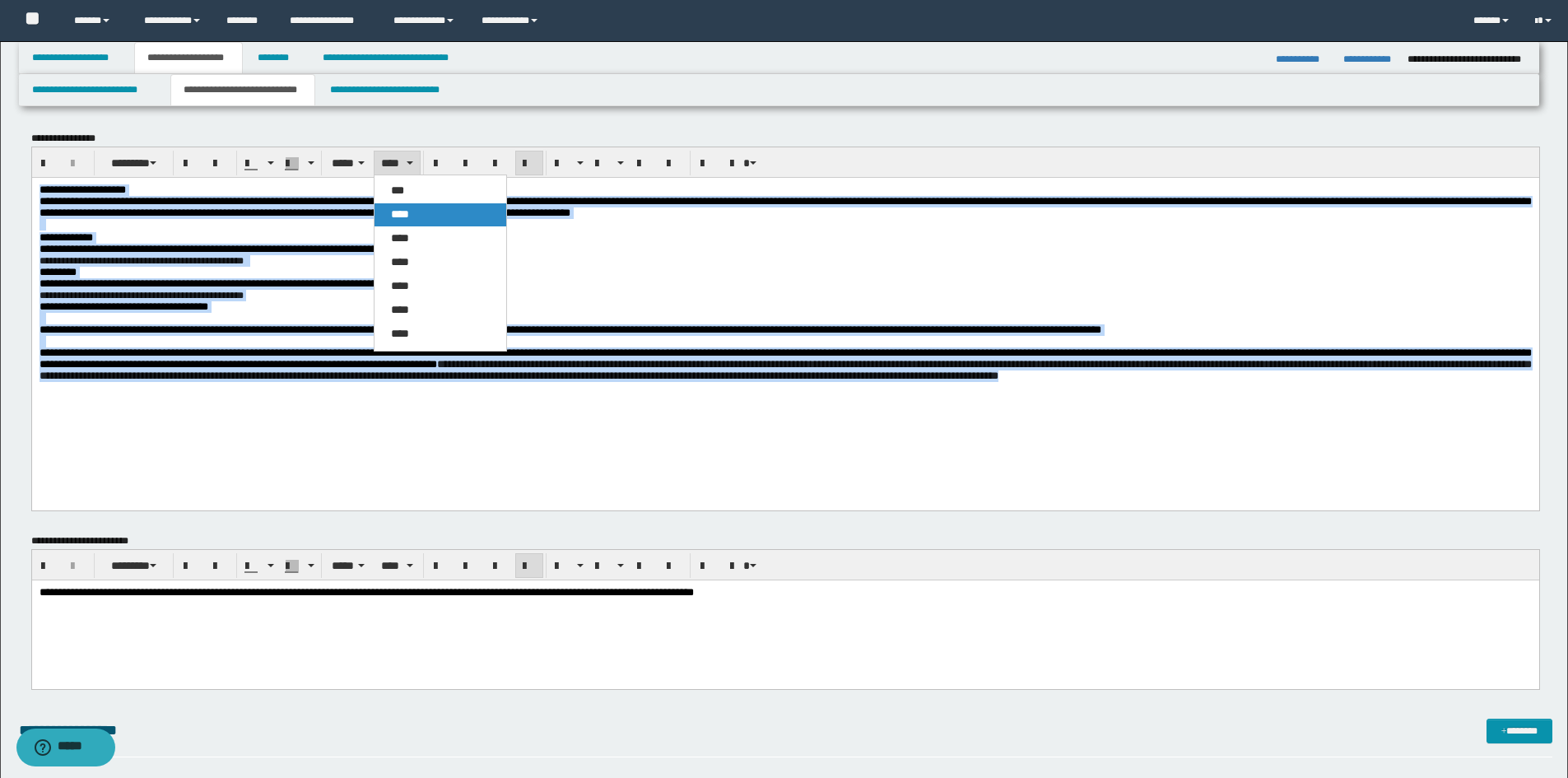 click on "****" at bounding box center (440, 215) 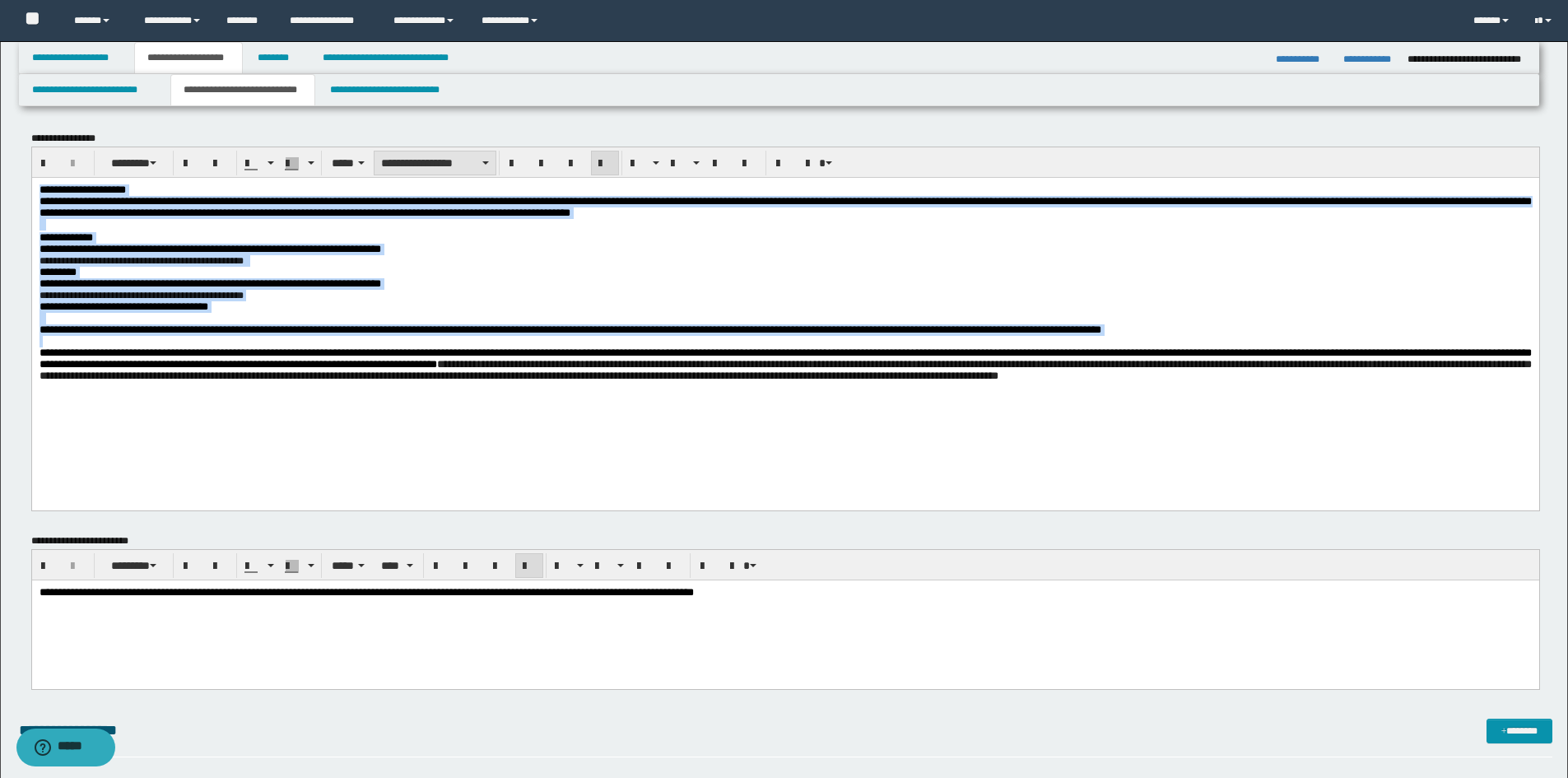 click on "**********" at bounding box center [435, 163] 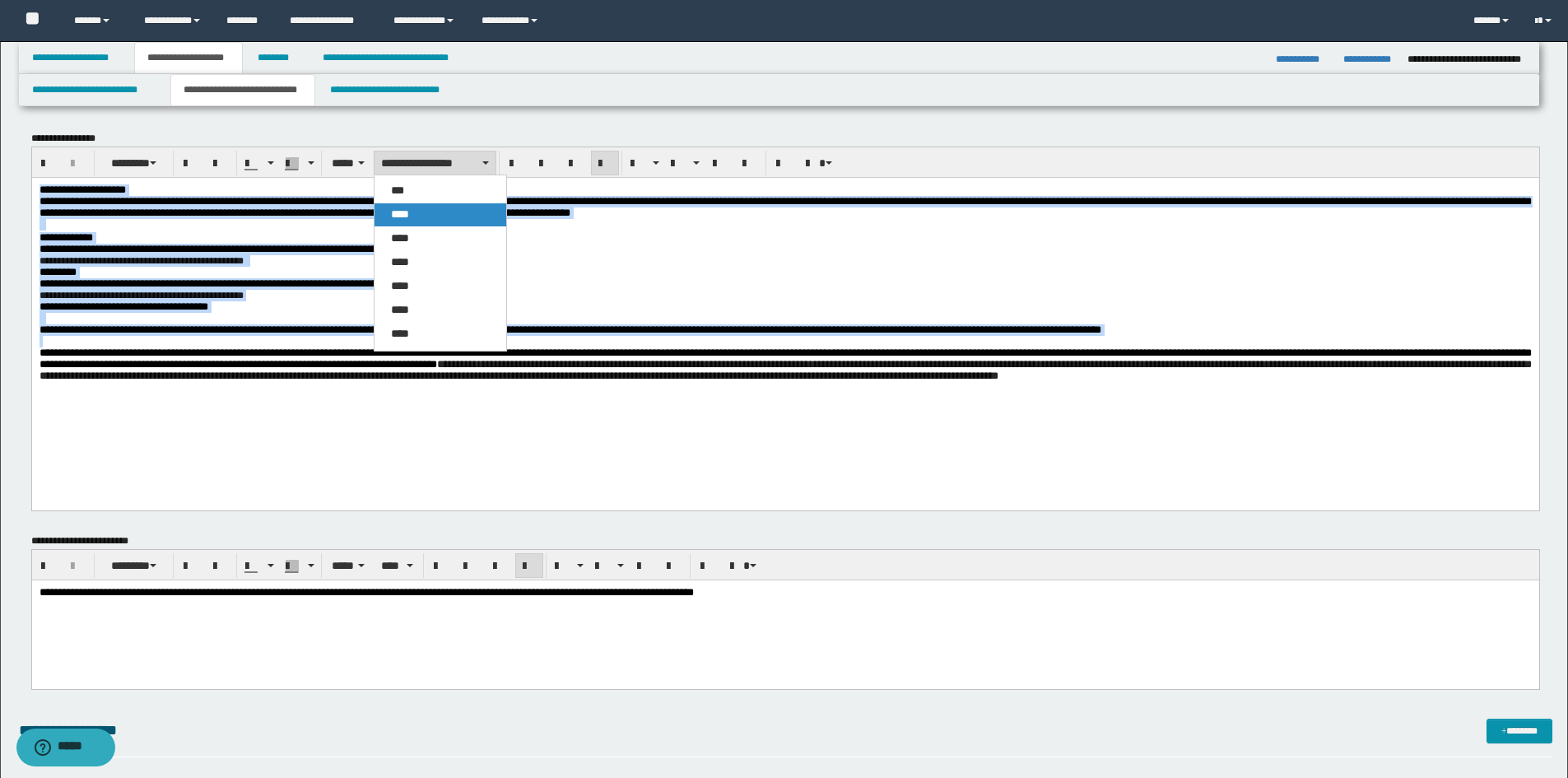 click on "****" at bounding box center (440, 215) 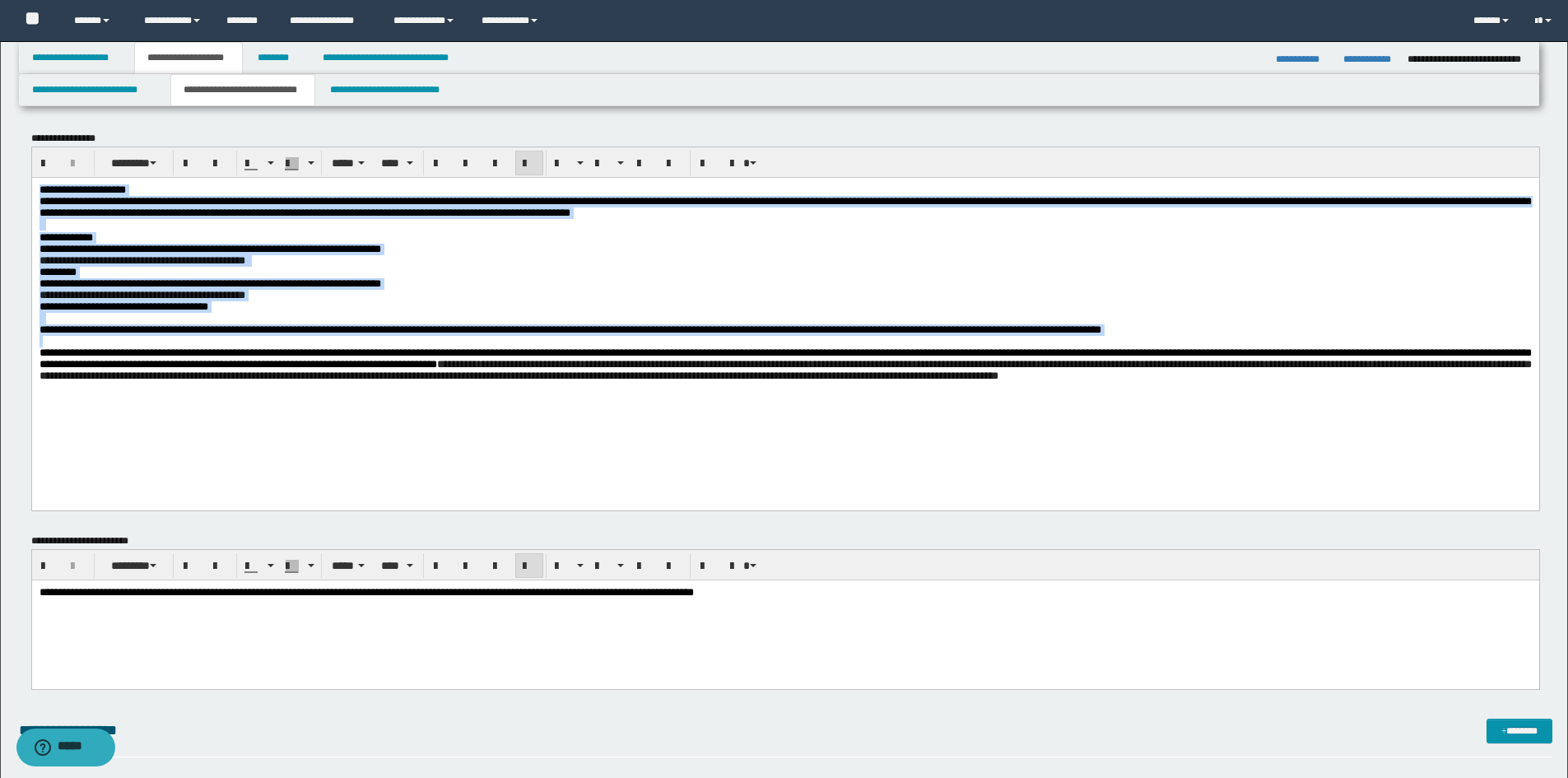 click at bounding box center [529, 163] 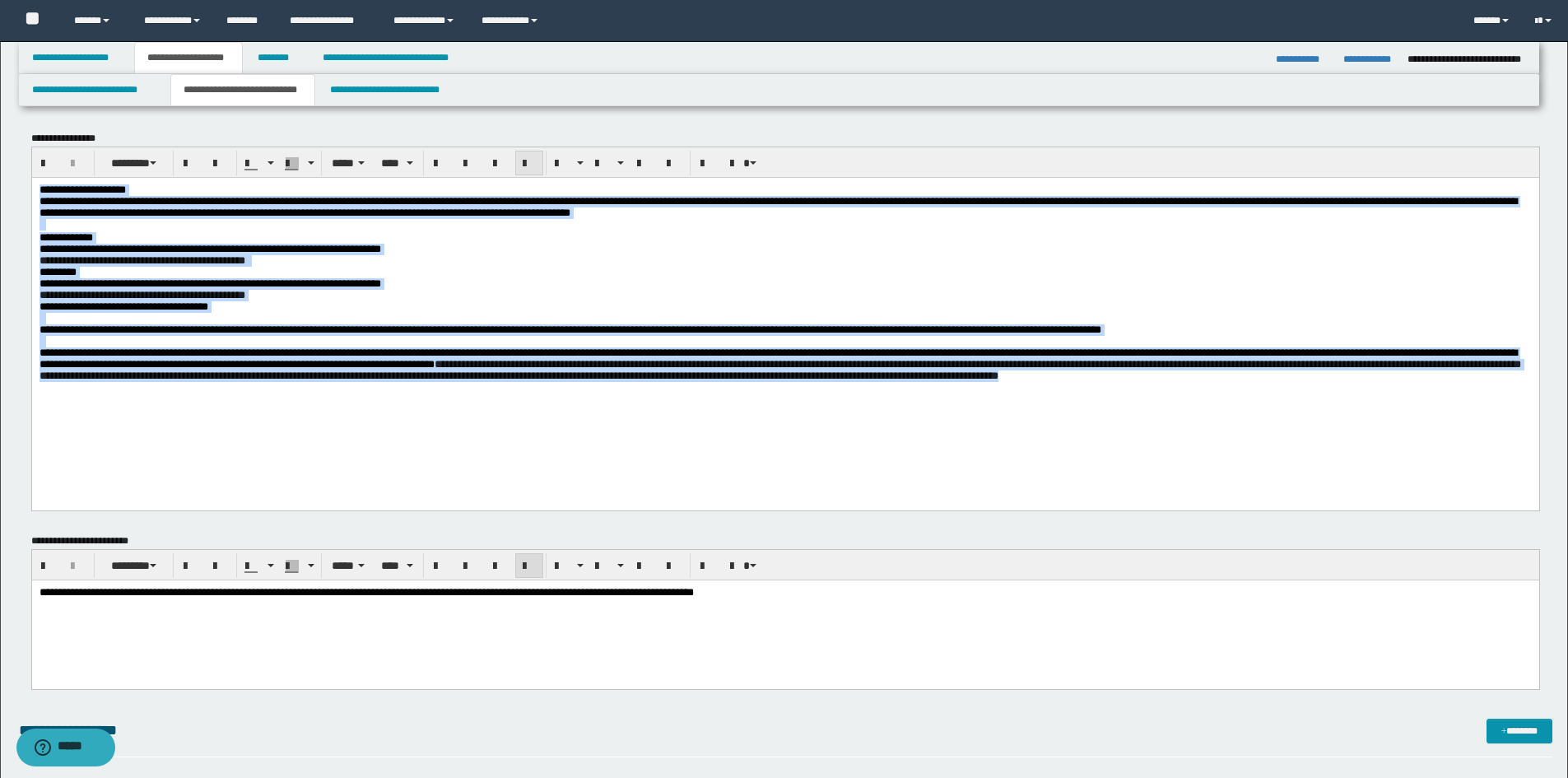 click at bounding box center (529, 163) 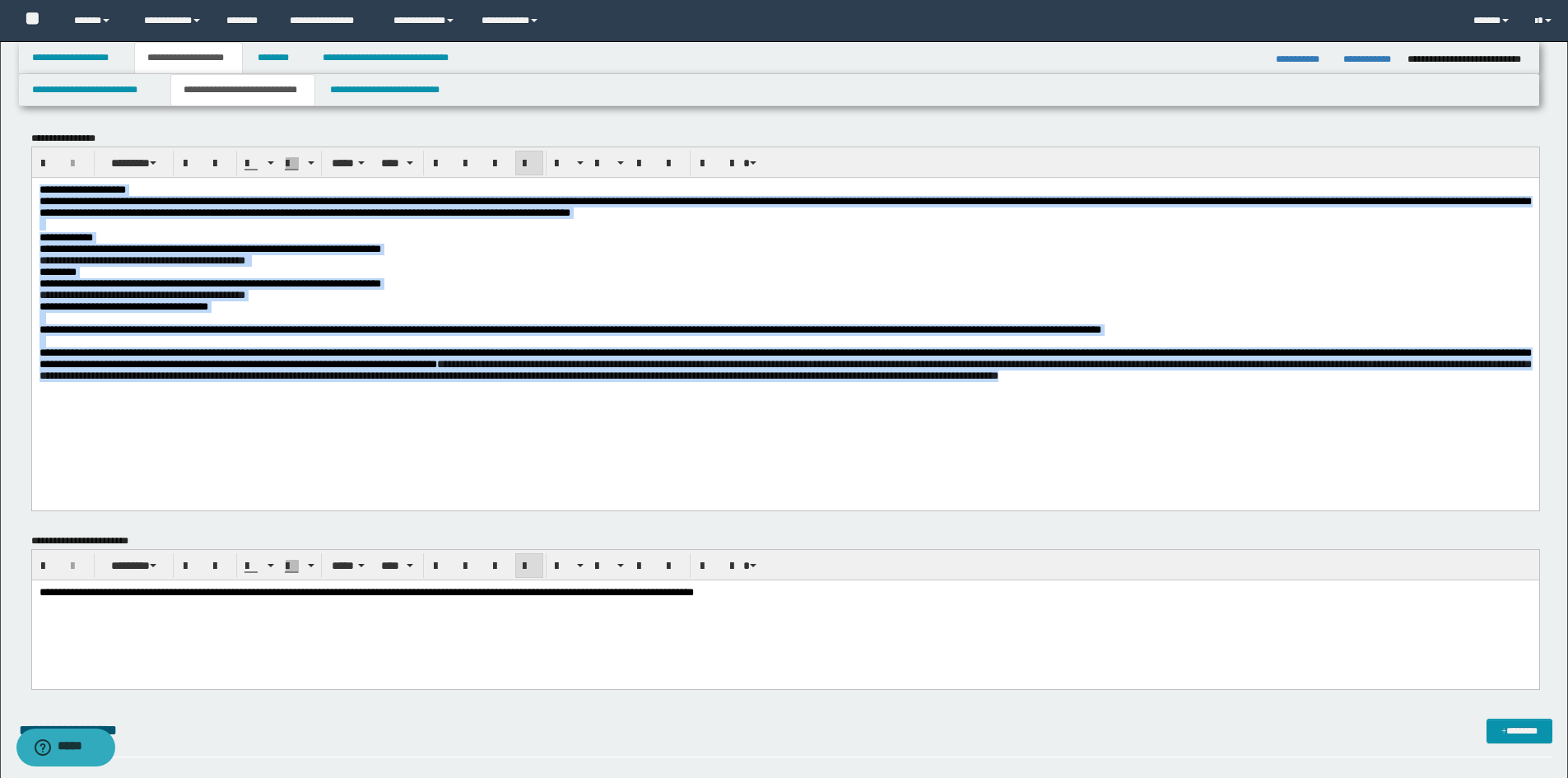 click at bounding box center (529, 163) 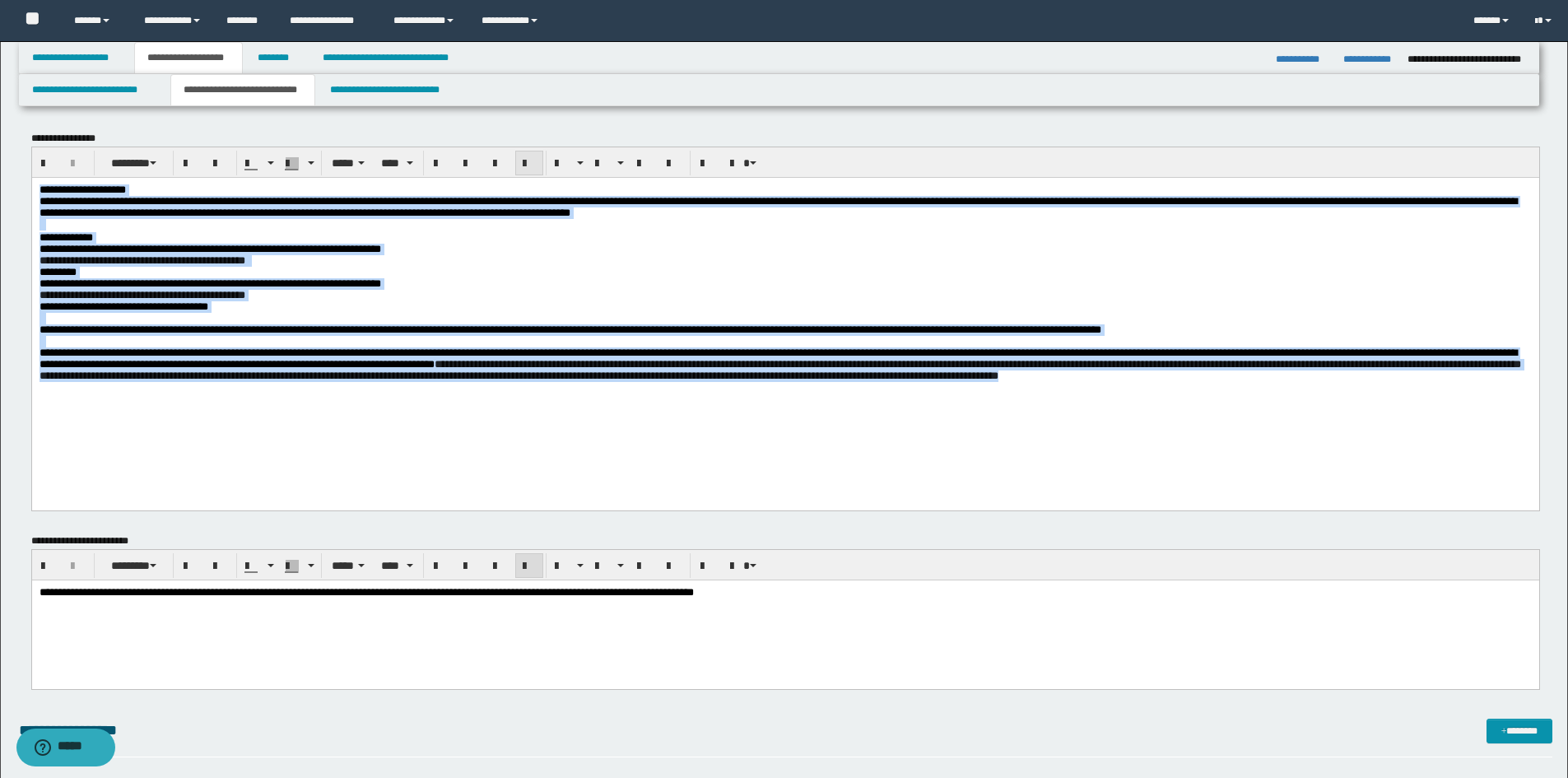 click at bounding box center (529, 163) 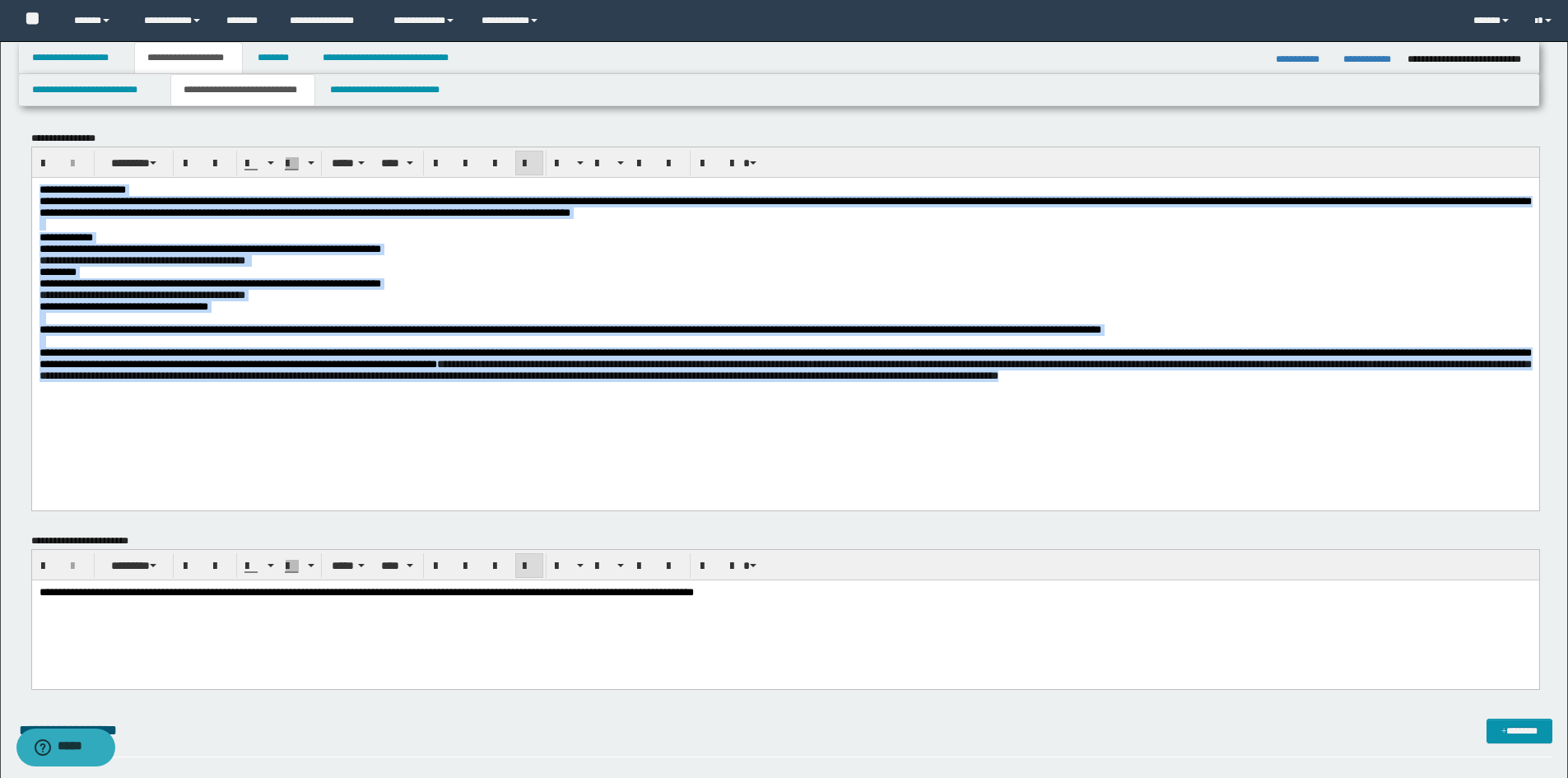 click on "**********" at bounding box center (784, 303) 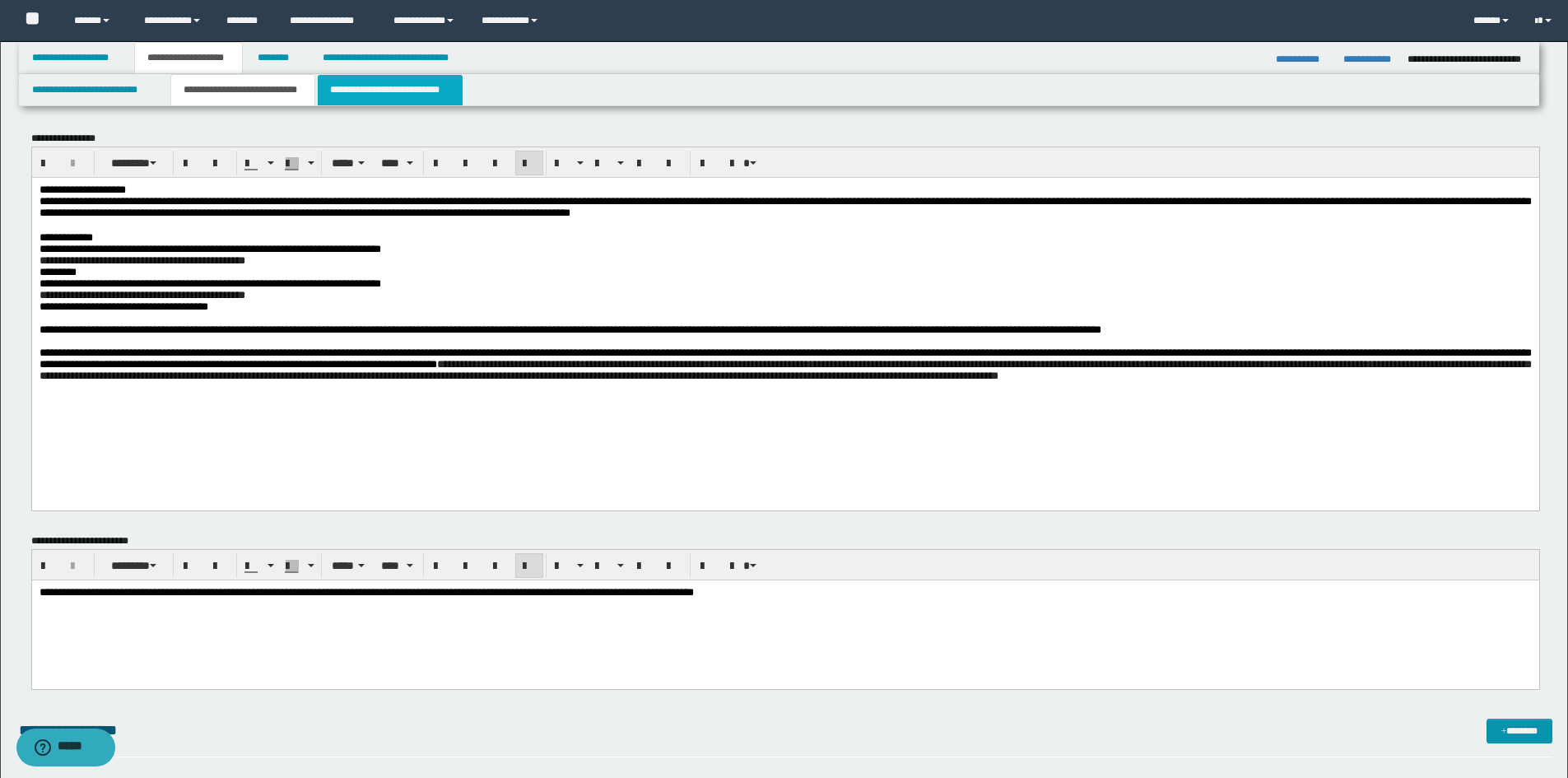 click on "**********" at bounding box center [390, 90] 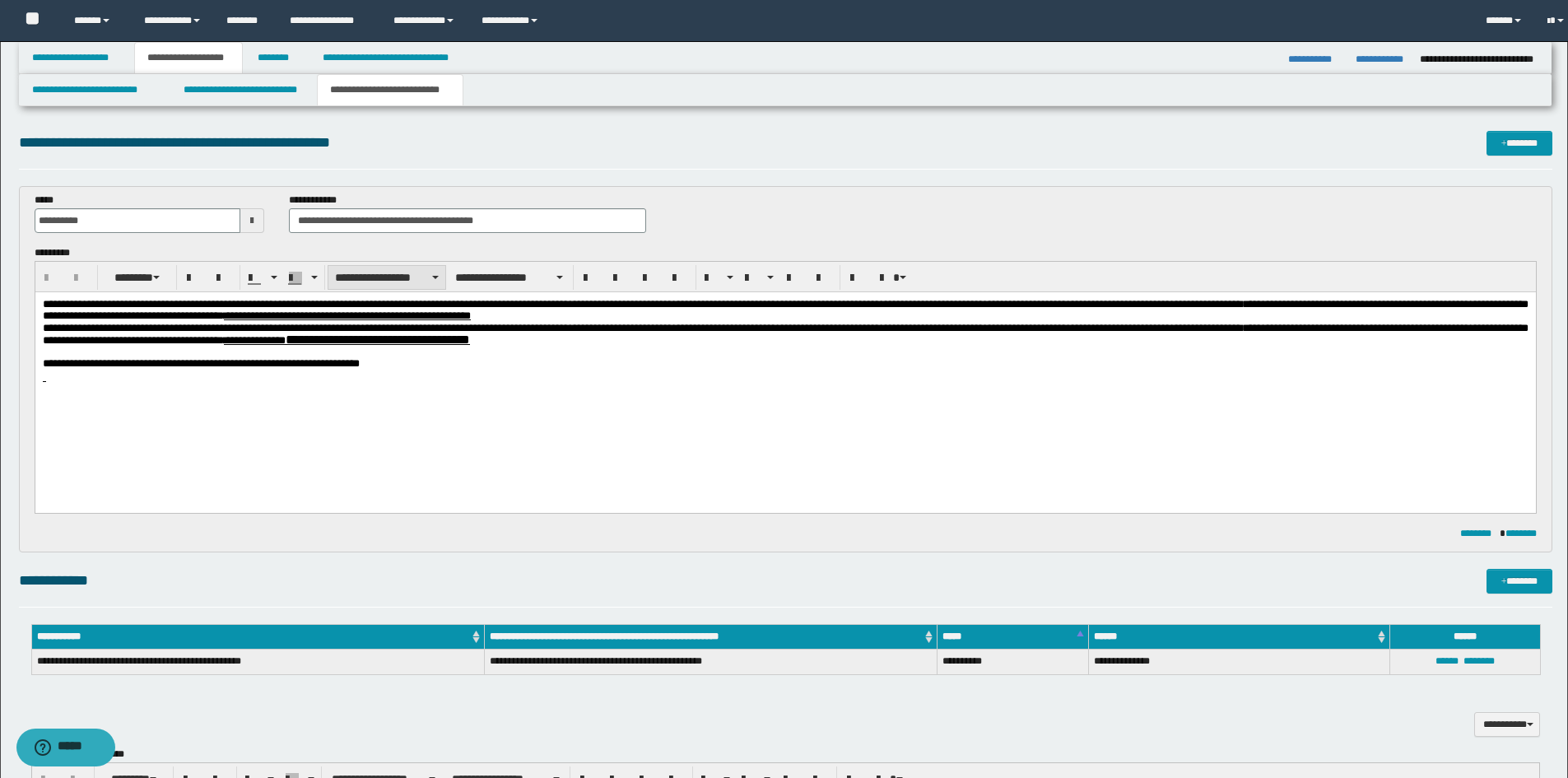 scroll, scrollTop: 0, scrollLeft: 0, axis: both 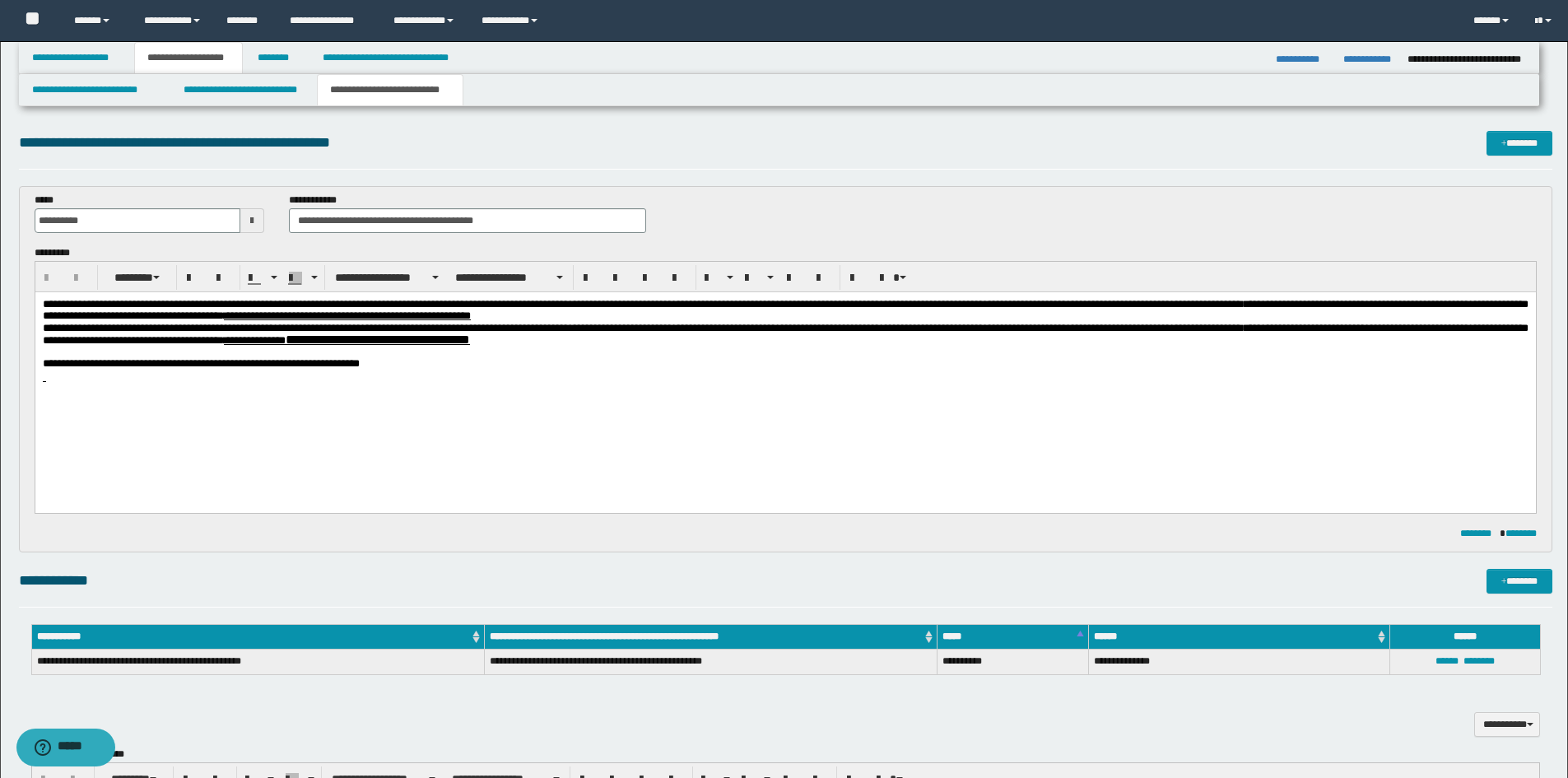 click at bounding box center [784, 402] 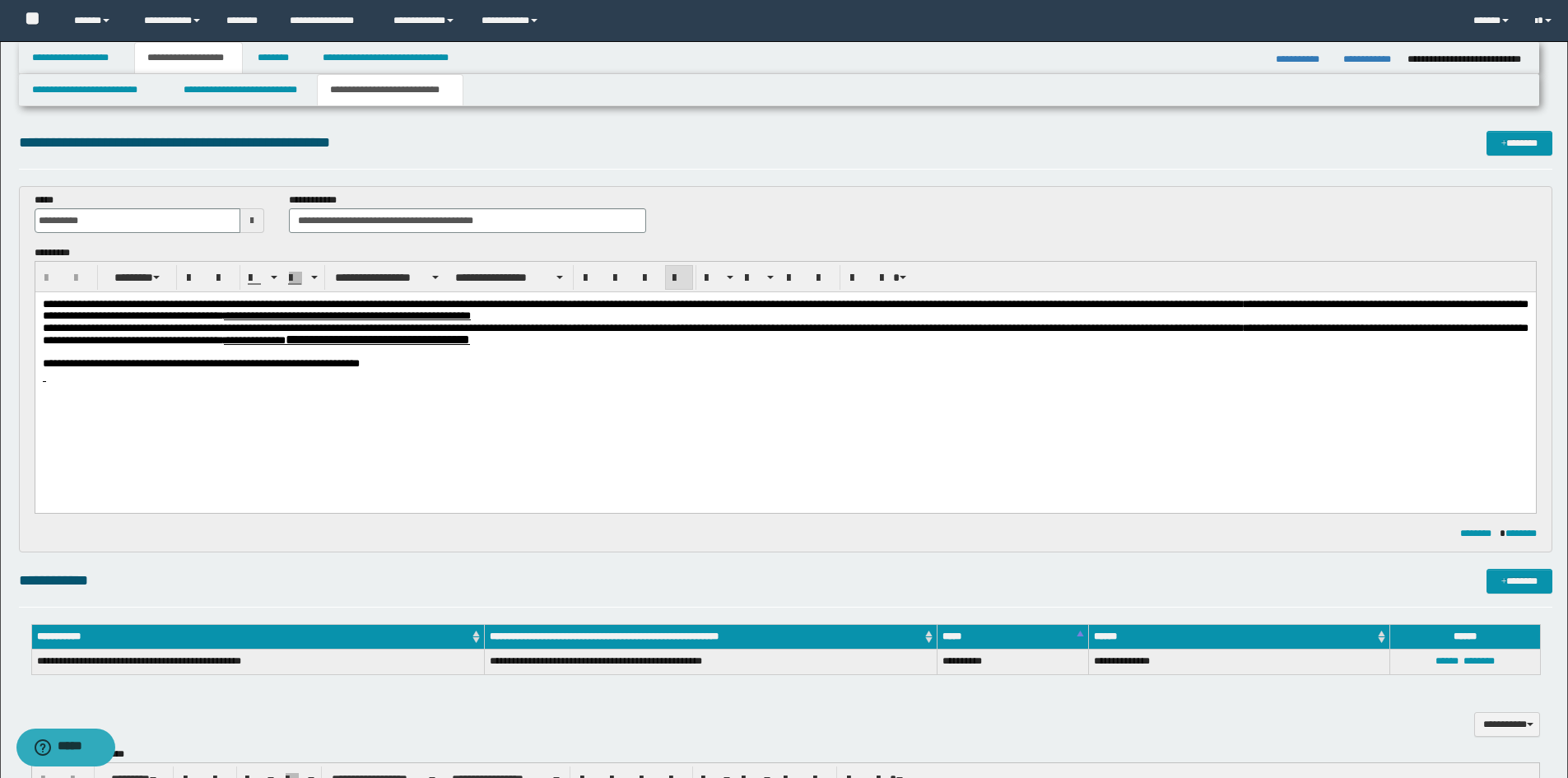 type 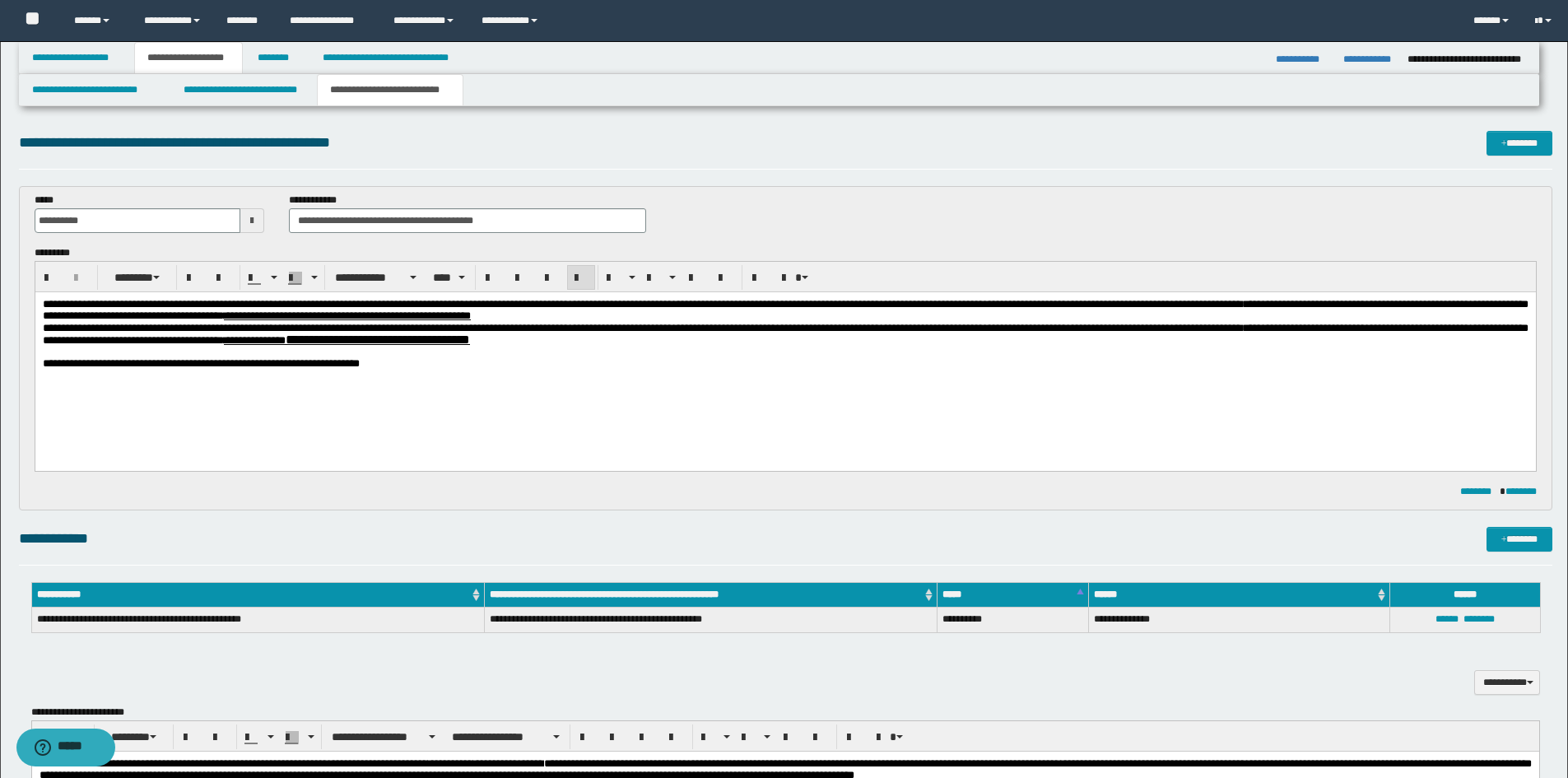 click on "**********" at bounding box center [200, 363] 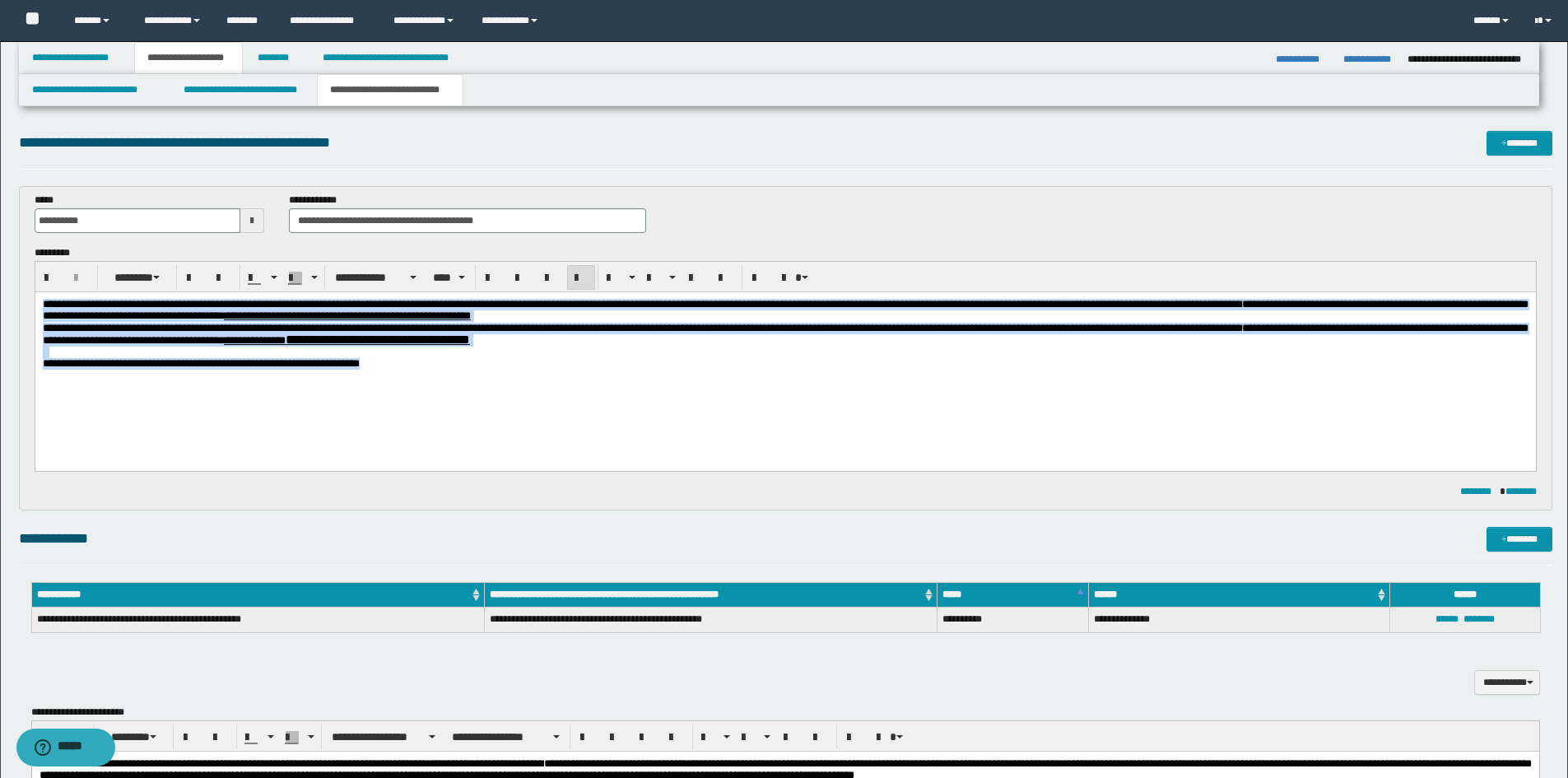 drag, startPoint x: 463, startPoint y: 394, endPoint x: -1, endPoint y: 243, distance: 487.95184 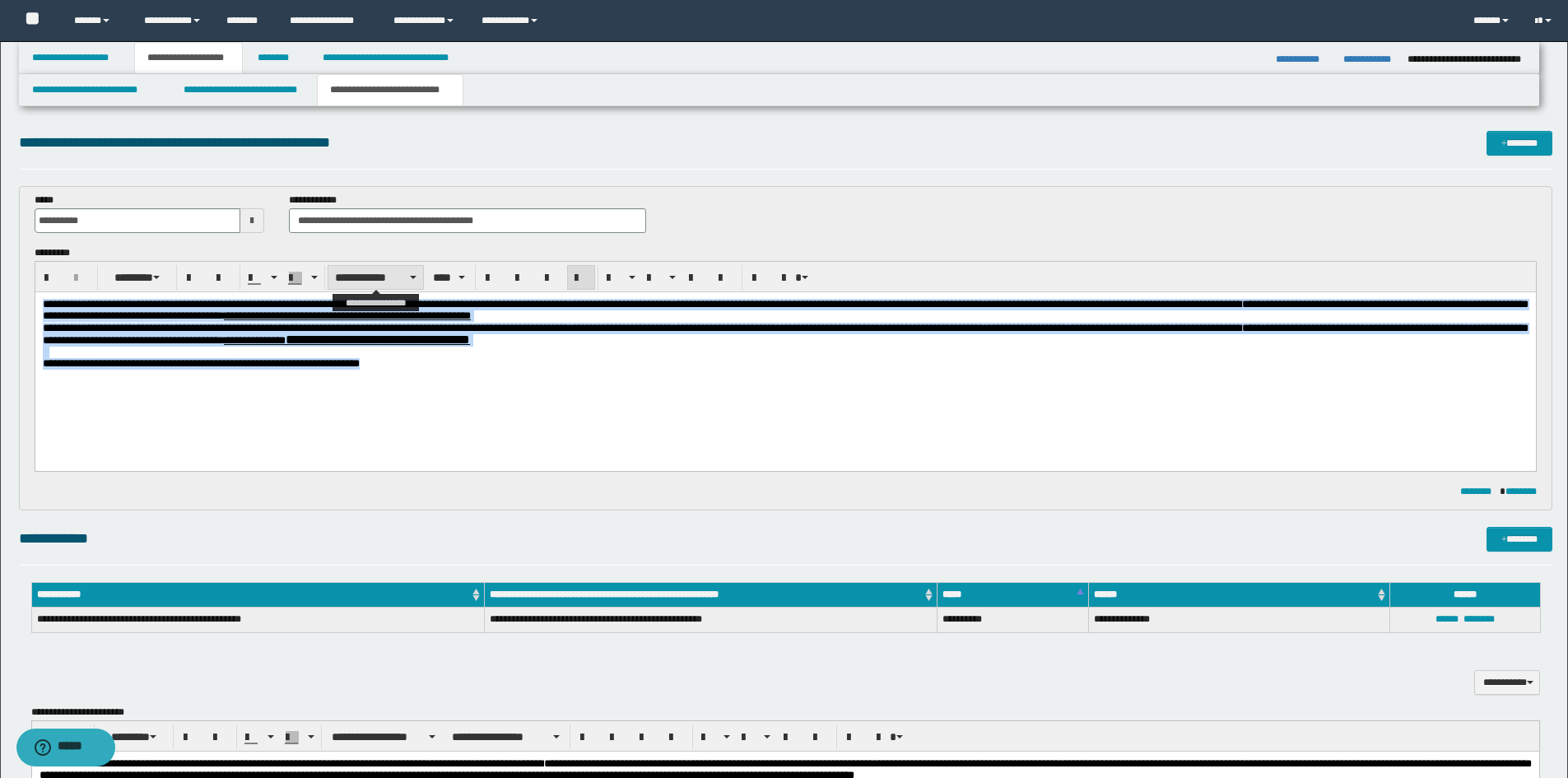 click on "**********" at bounding box center (375, 277) 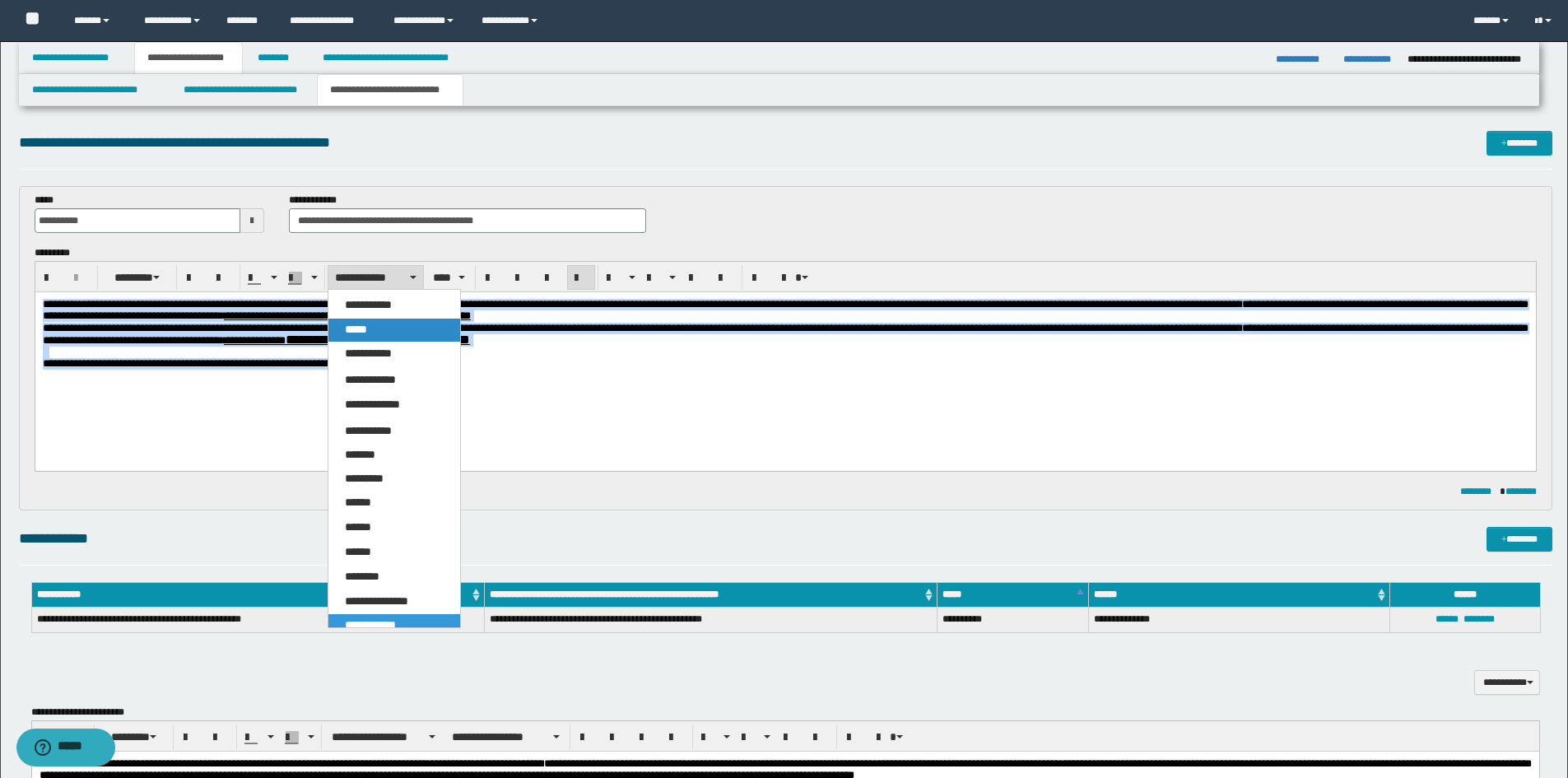 drag, startPoint x: 368, startPoint y: 328, endPoint x: 342, endPoint y: 5, distance: 324.04475 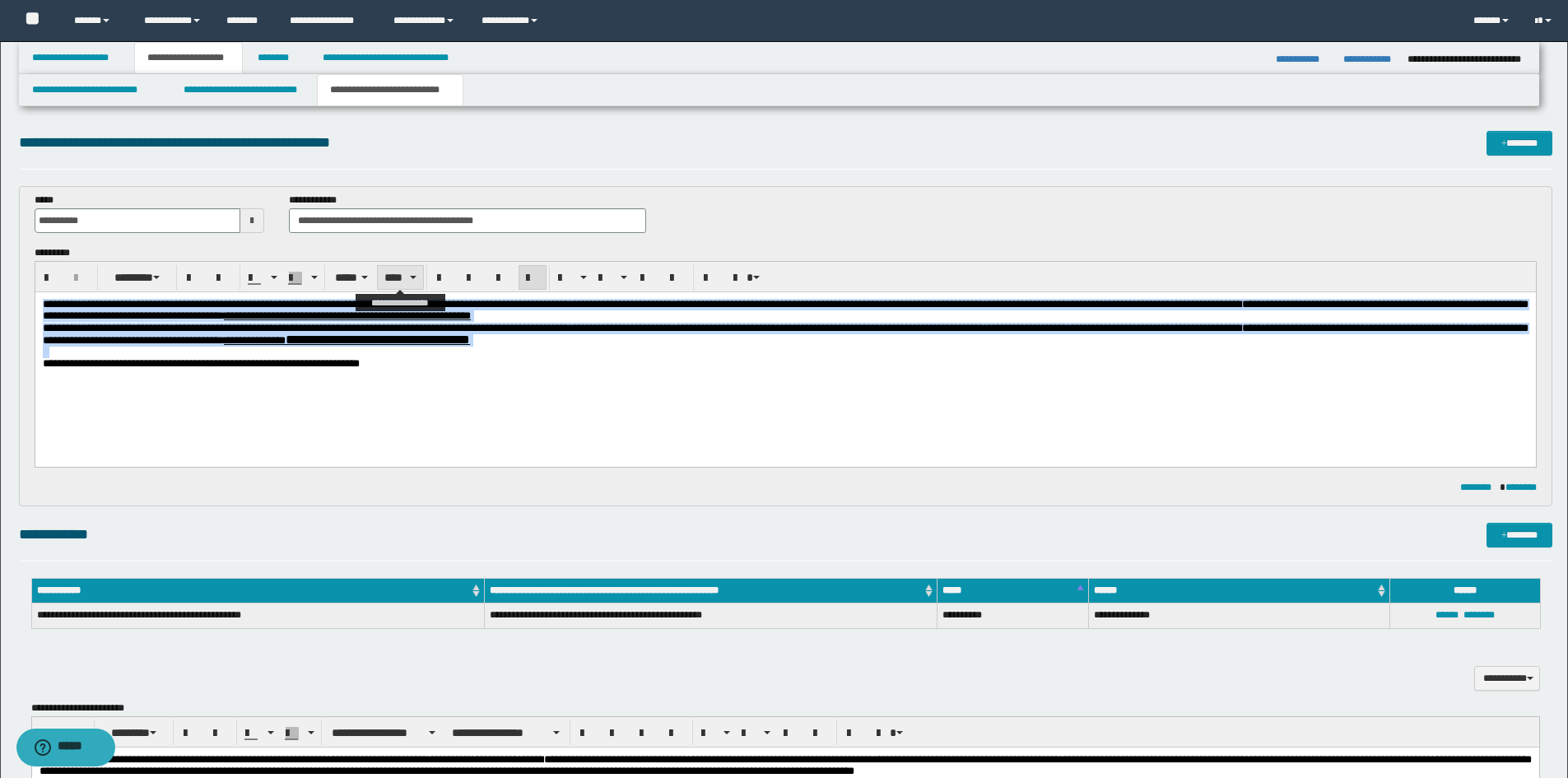click on "****" at bounding box center (400, 277) 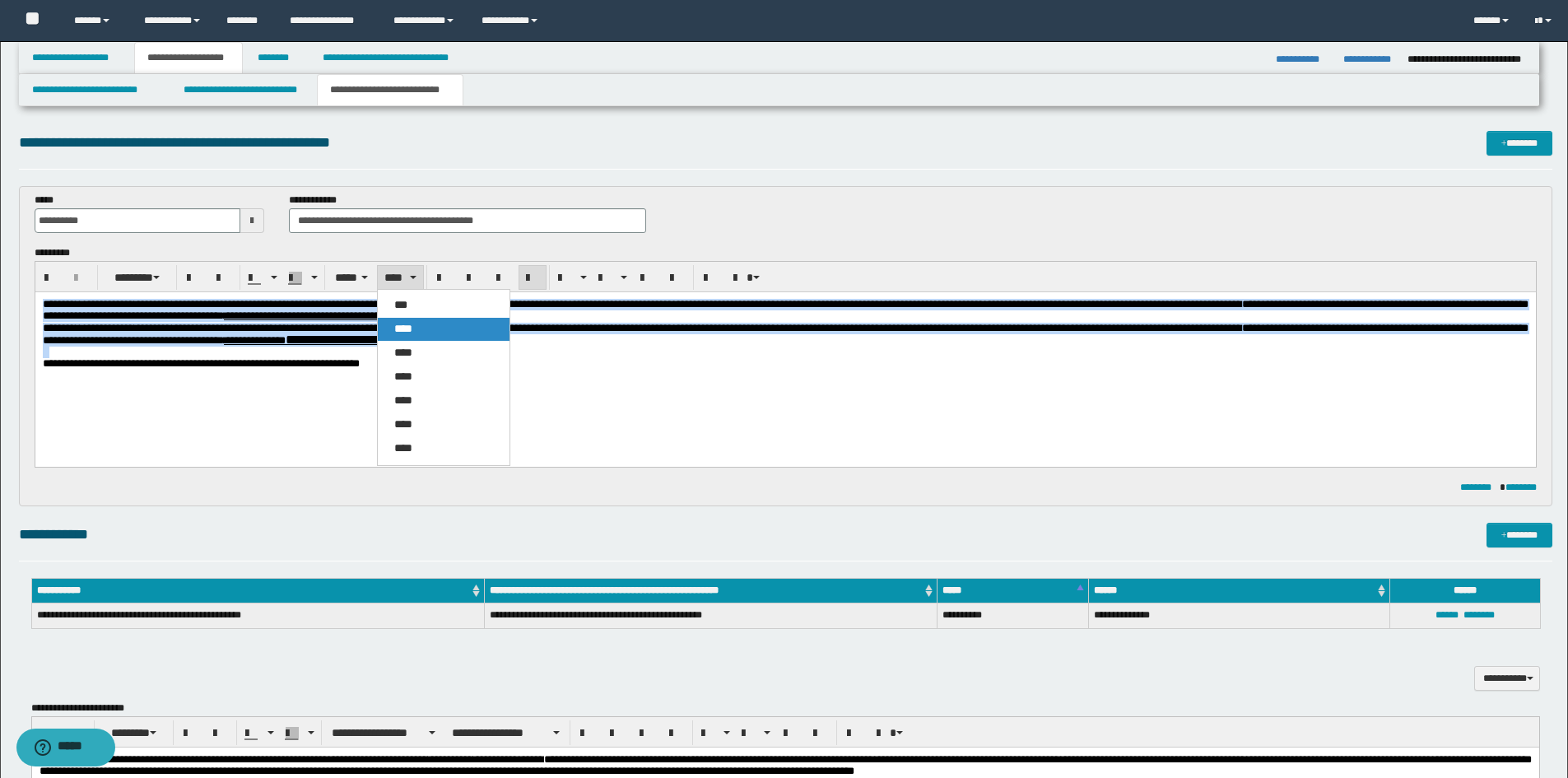 click on "****" at bounding box center [444, 329] 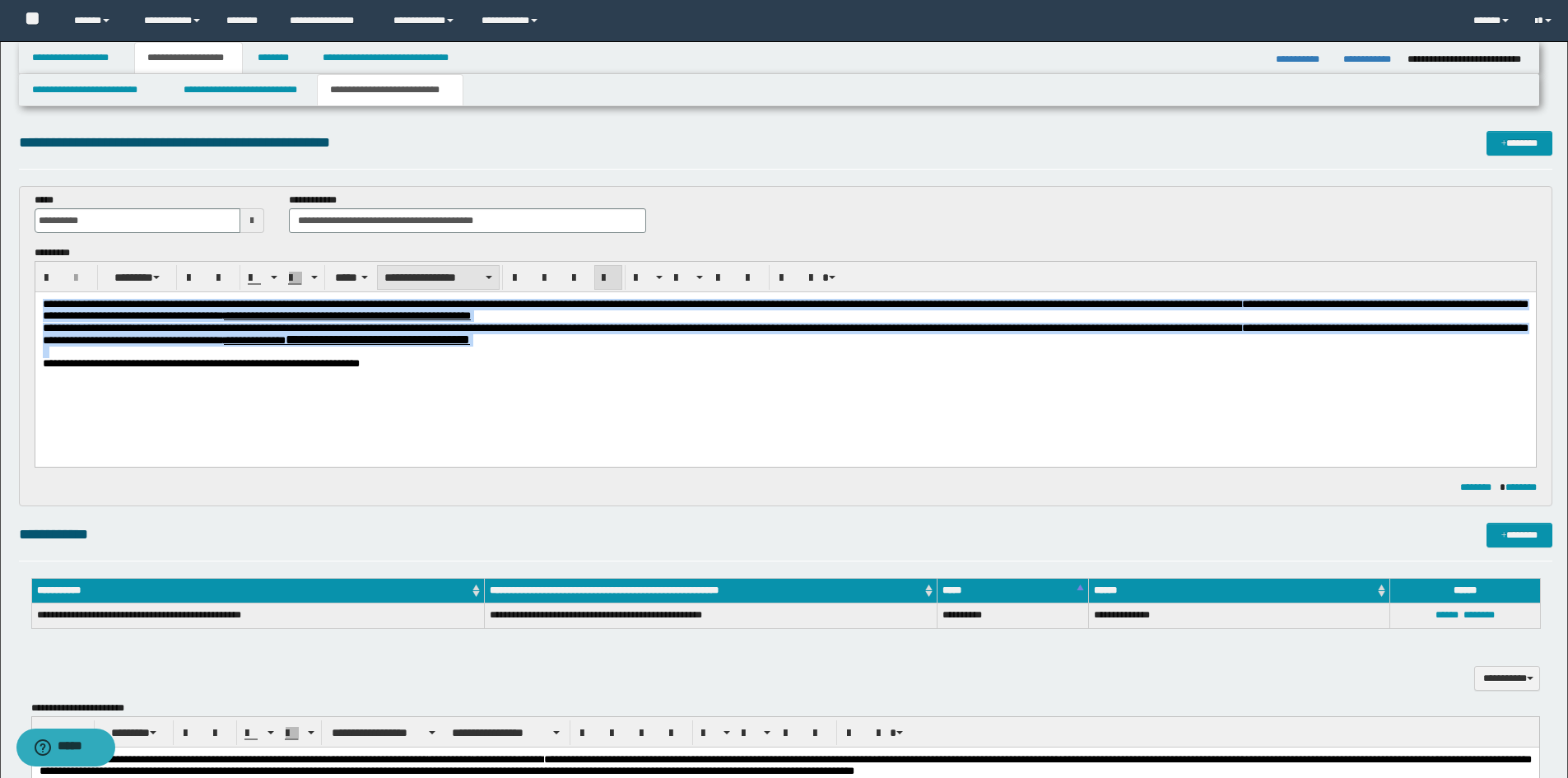 click on "**********" at bounding box center [438, 277] 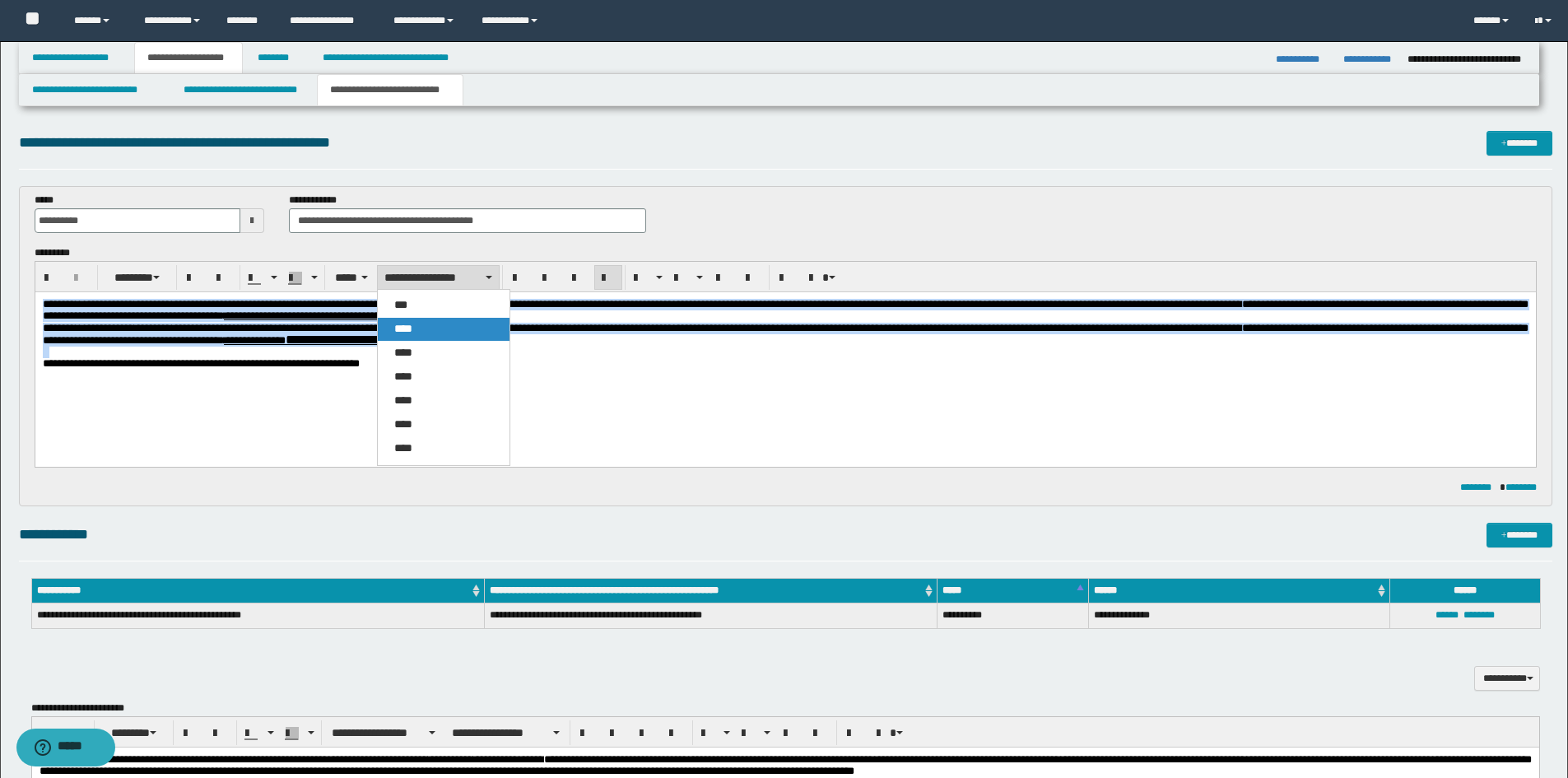 click on "****" at bounding box center (444, 329) 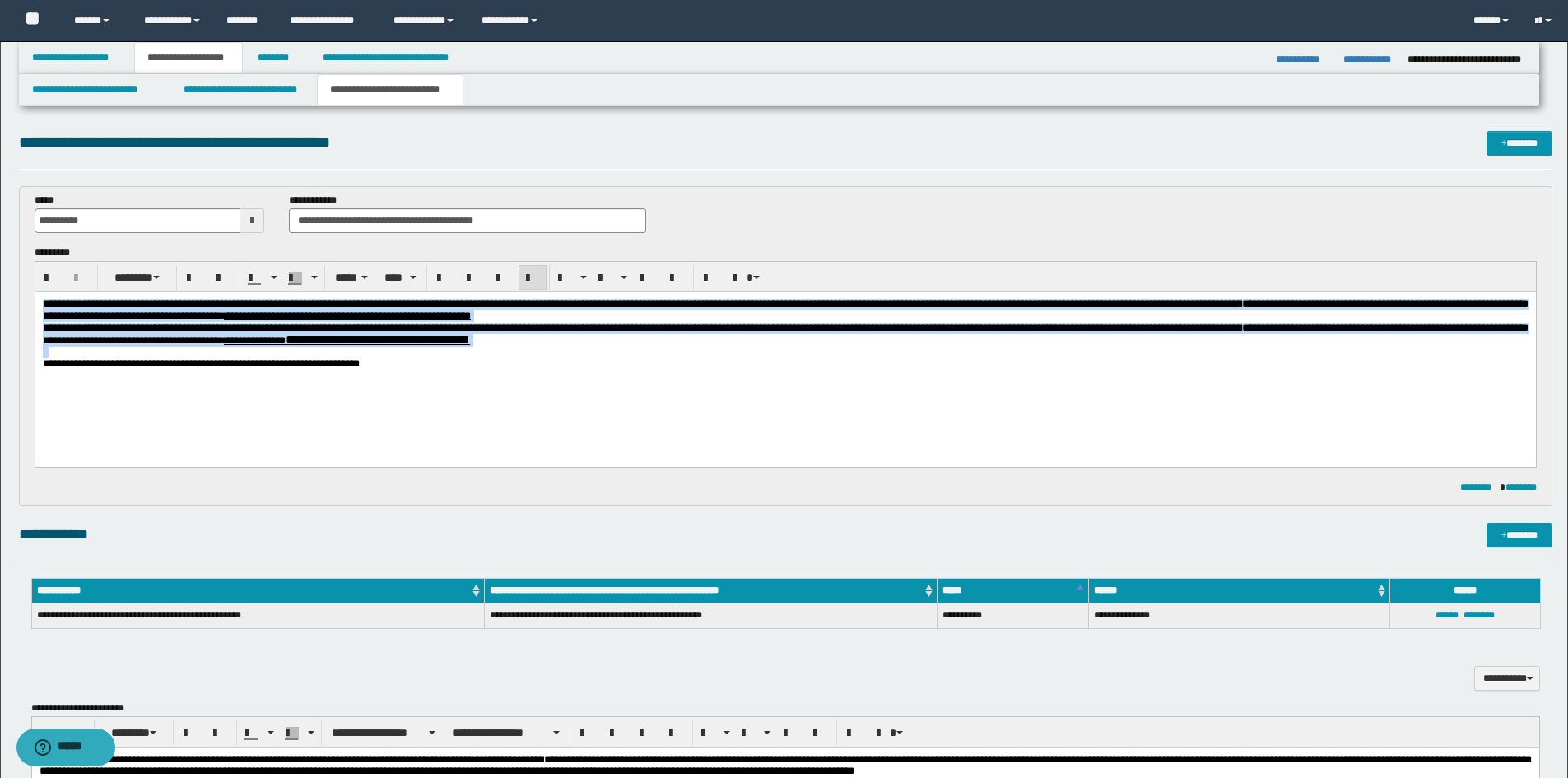 click at bounding box center (533, 278) 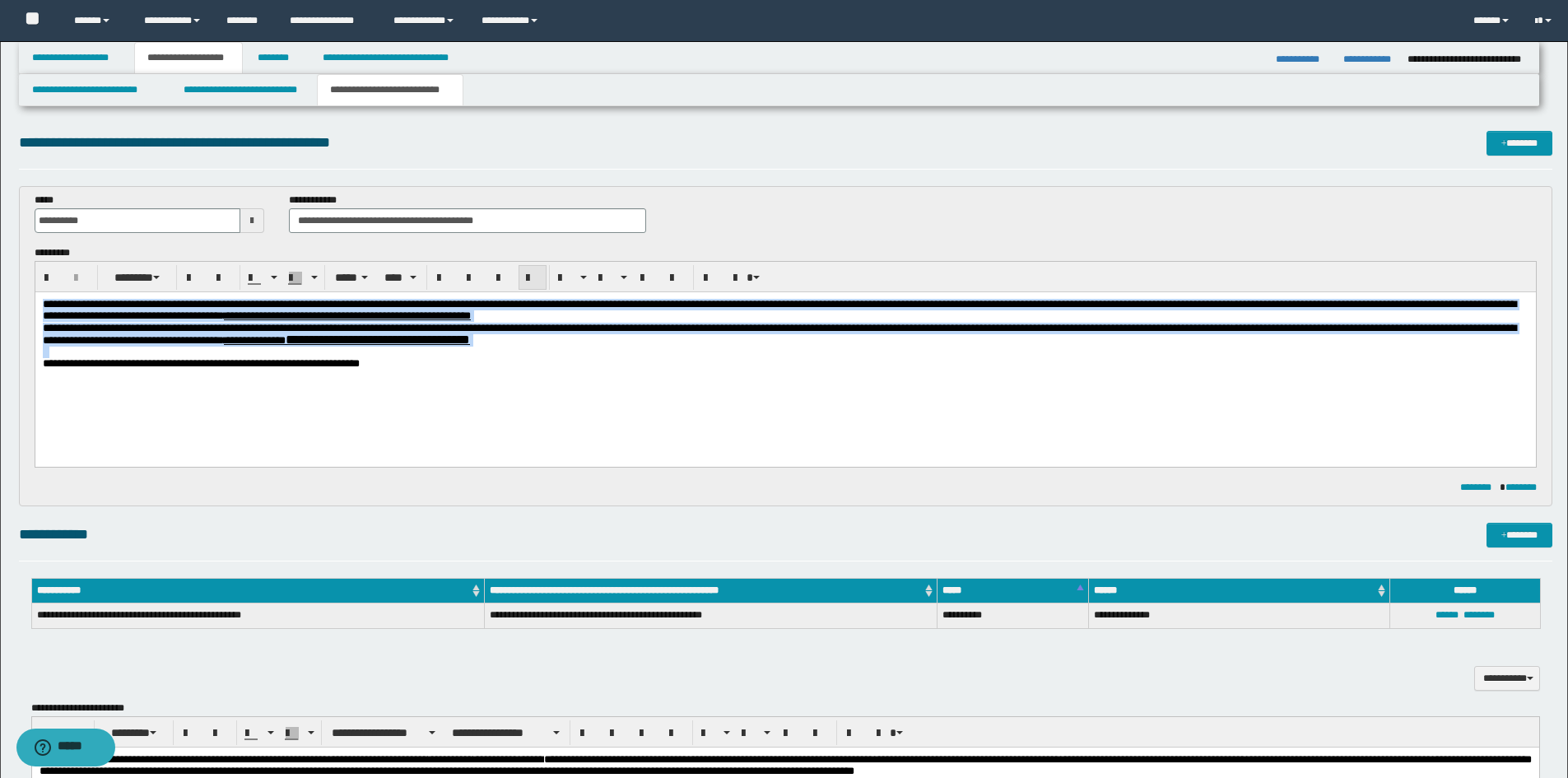 click at bounding box center (533, 278) 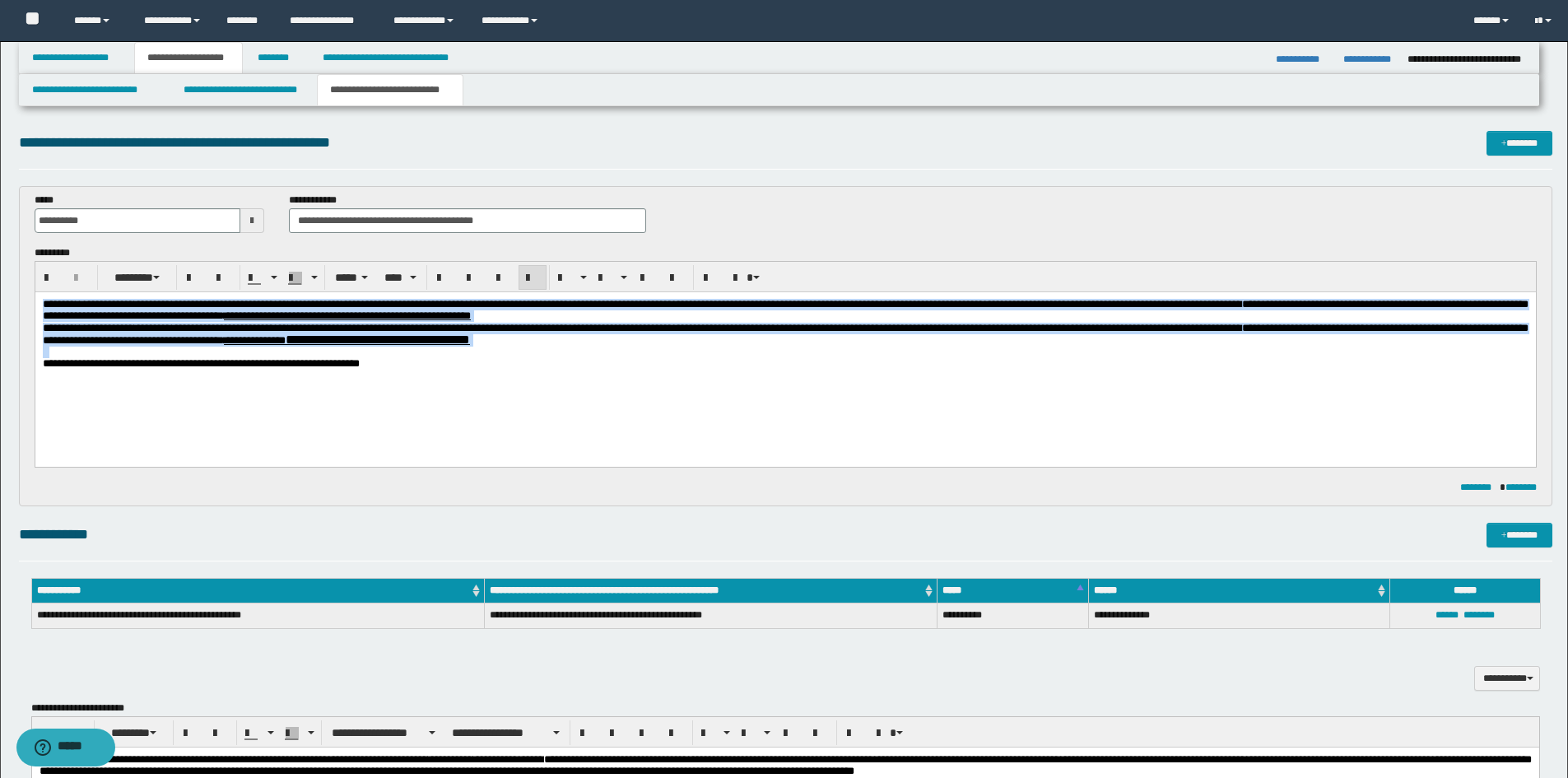 click on "**********" at bounding box center (784, 355) 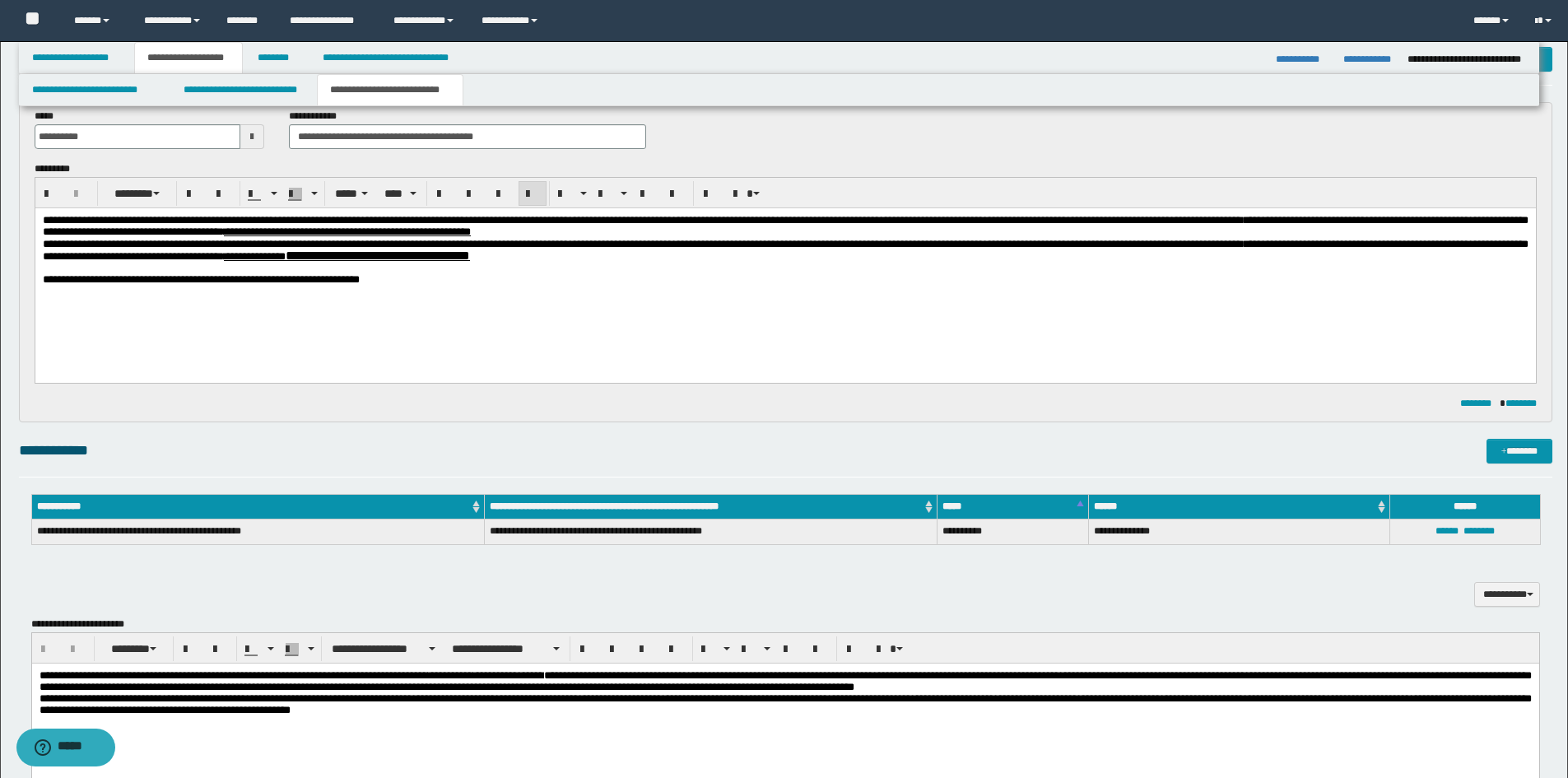 scroll, scrollTop: 412, scrollLeft: 0, axis: vertical 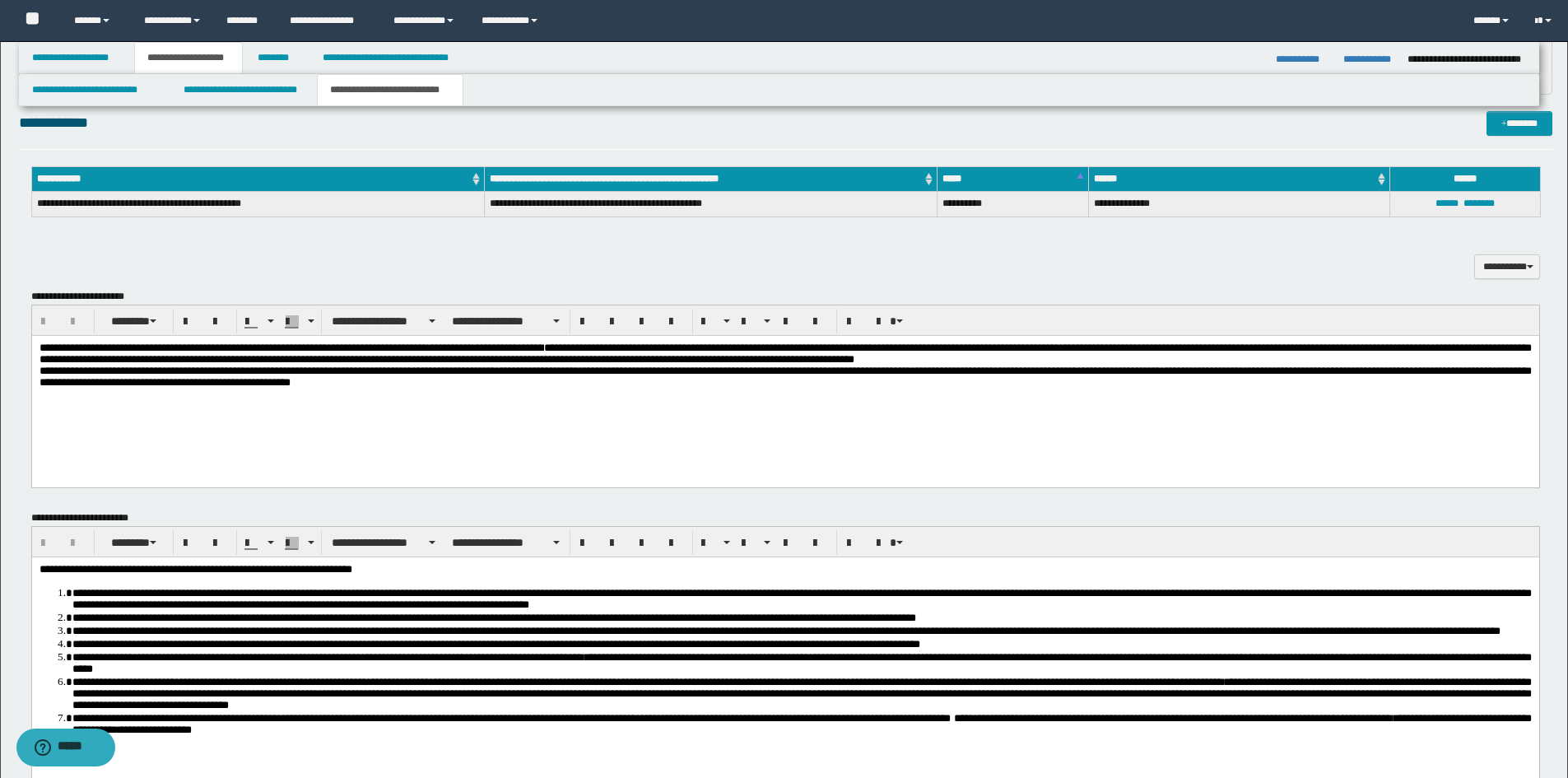 click on "**********" at bounding box center [784, 386] 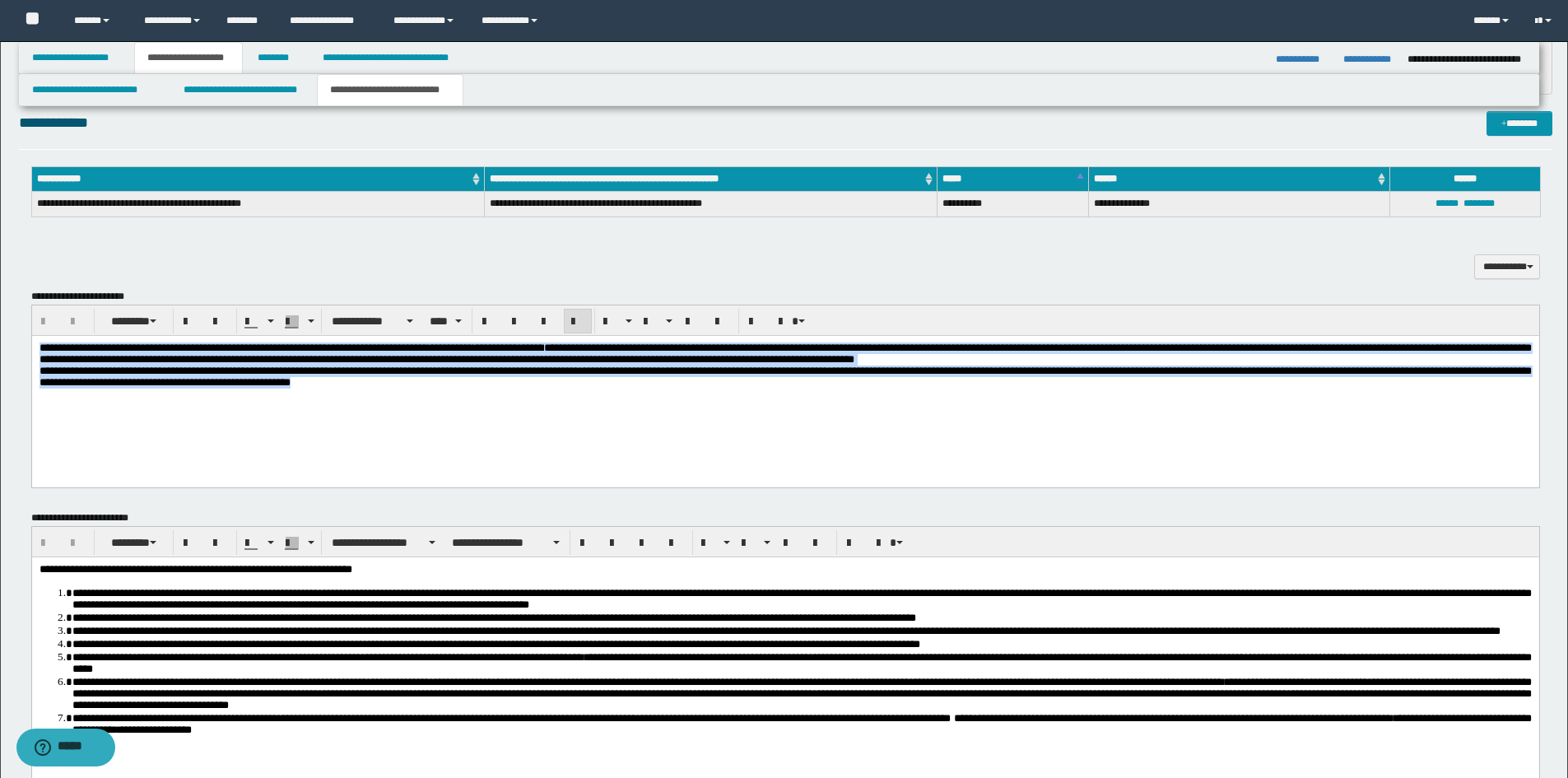 drag, startPoint x: 648, startPoint y: 399, endPoint x: -1, endPoint y: 310, distance: 655.074 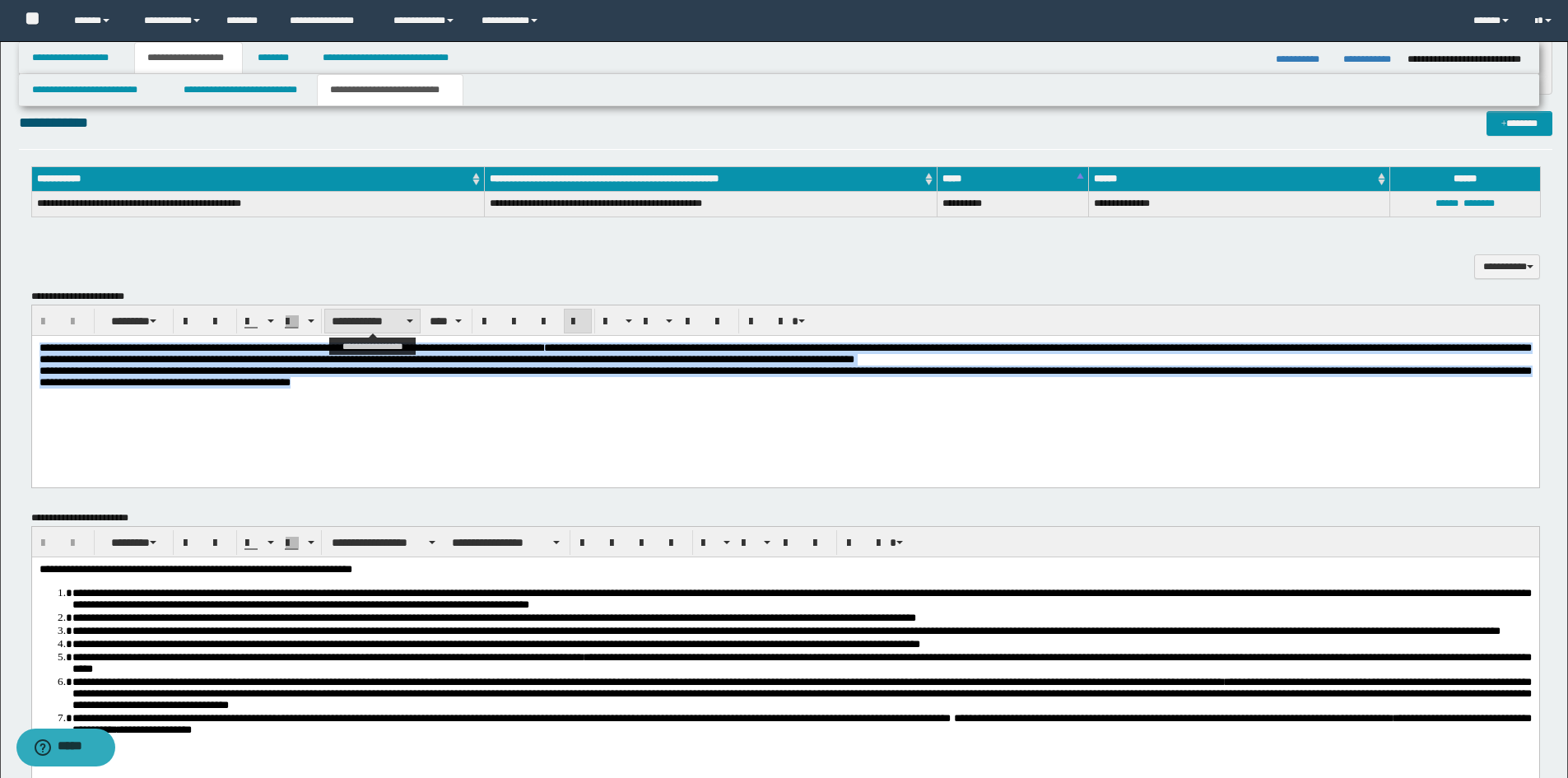 click on "**********" at bounding box center [372, 321] 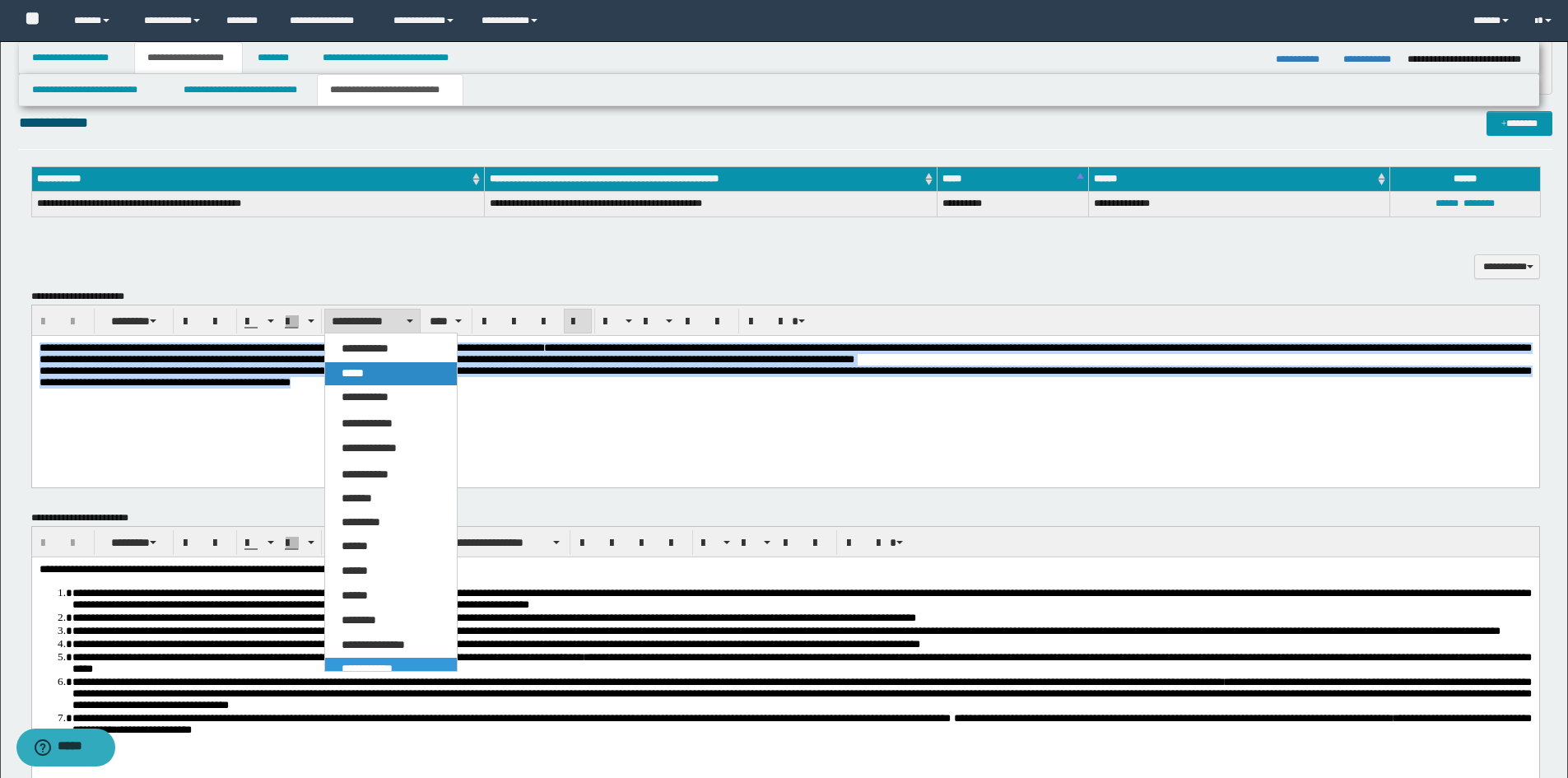 click on "*****" at bounding box center (391, 374) 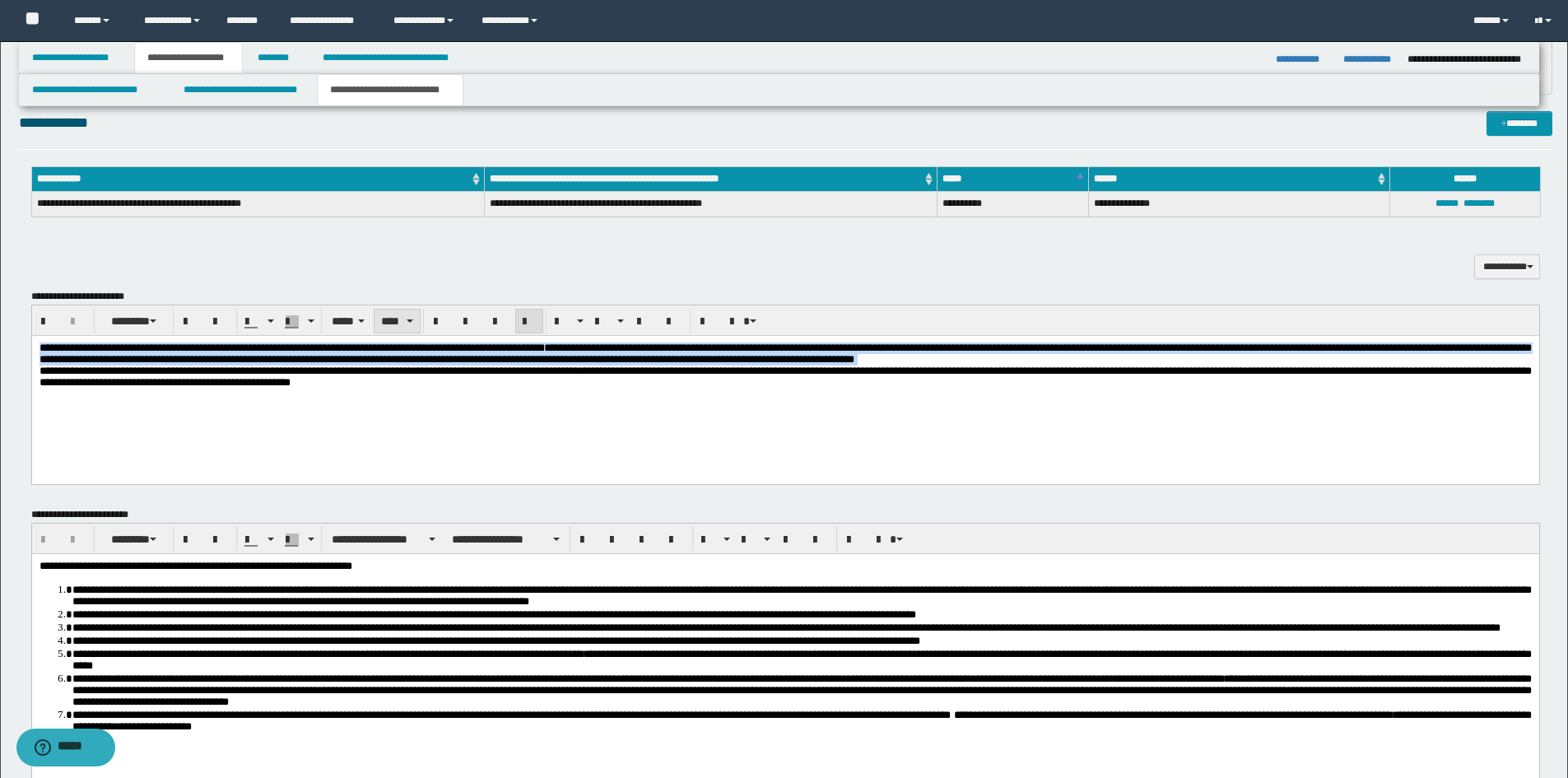 click on "****" at bounding box center [397, 321] 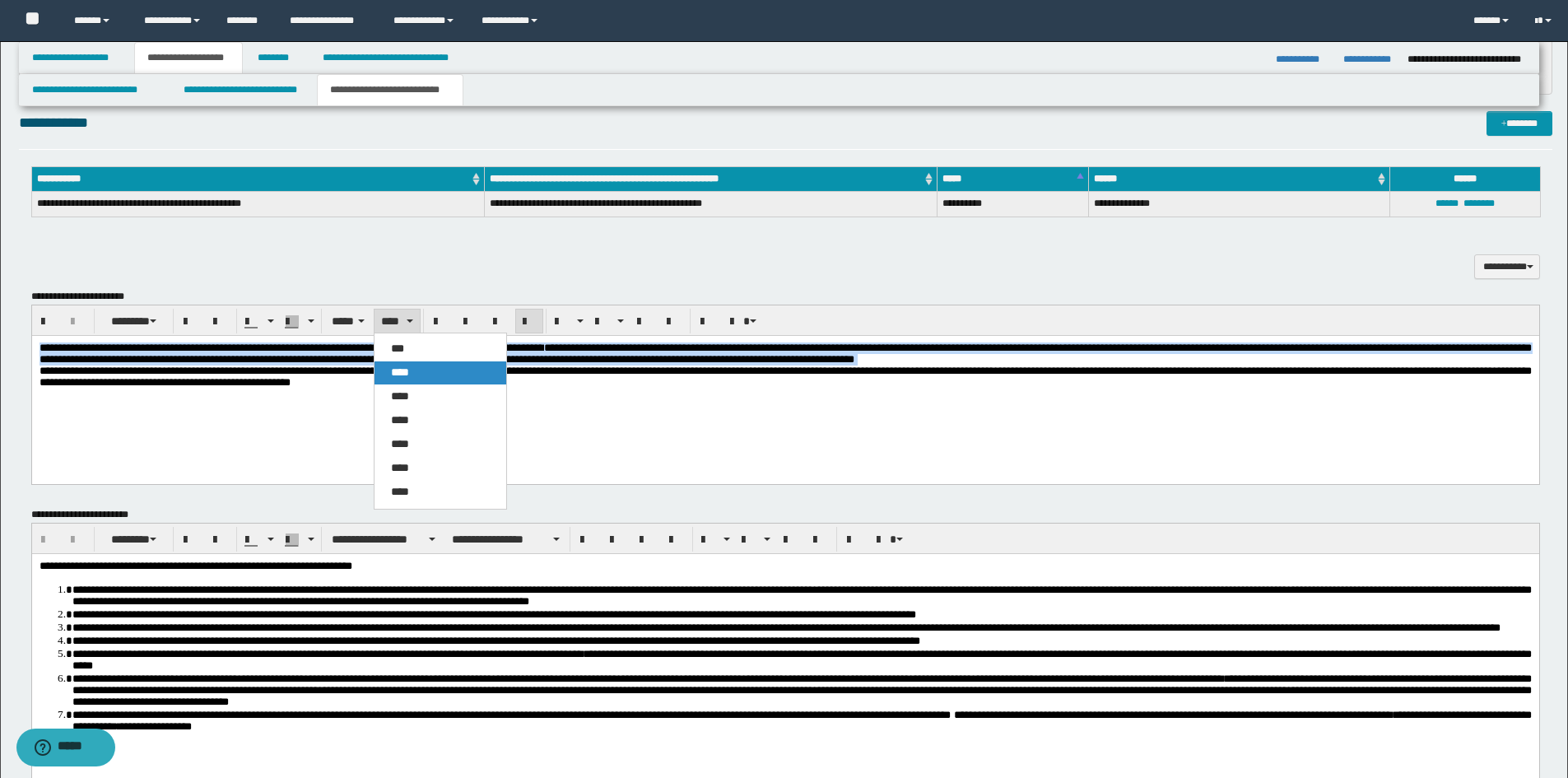 click on "****" at bounding box center [400, 372] 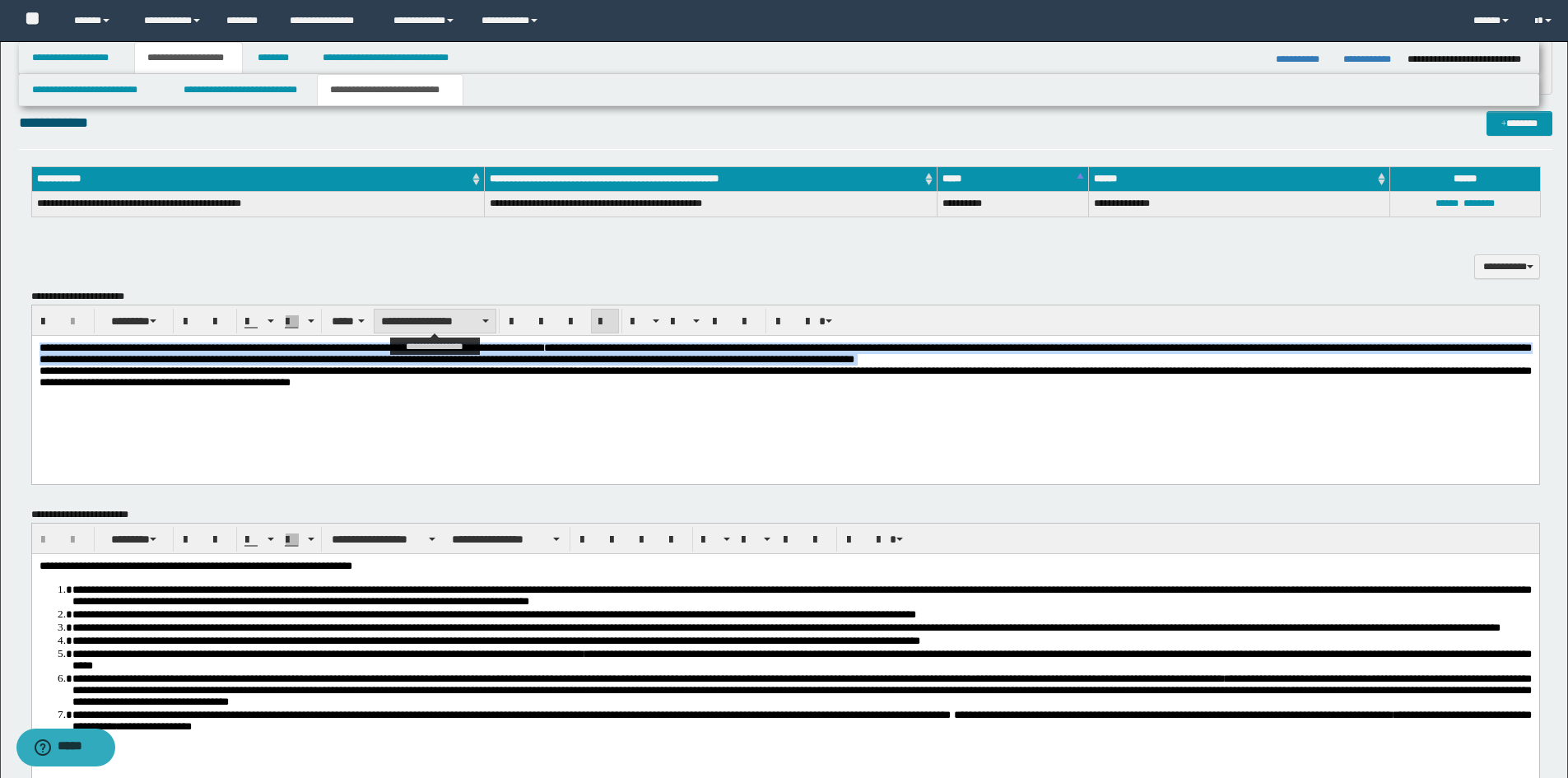 click on "**********" at bounding box center (435, 321) 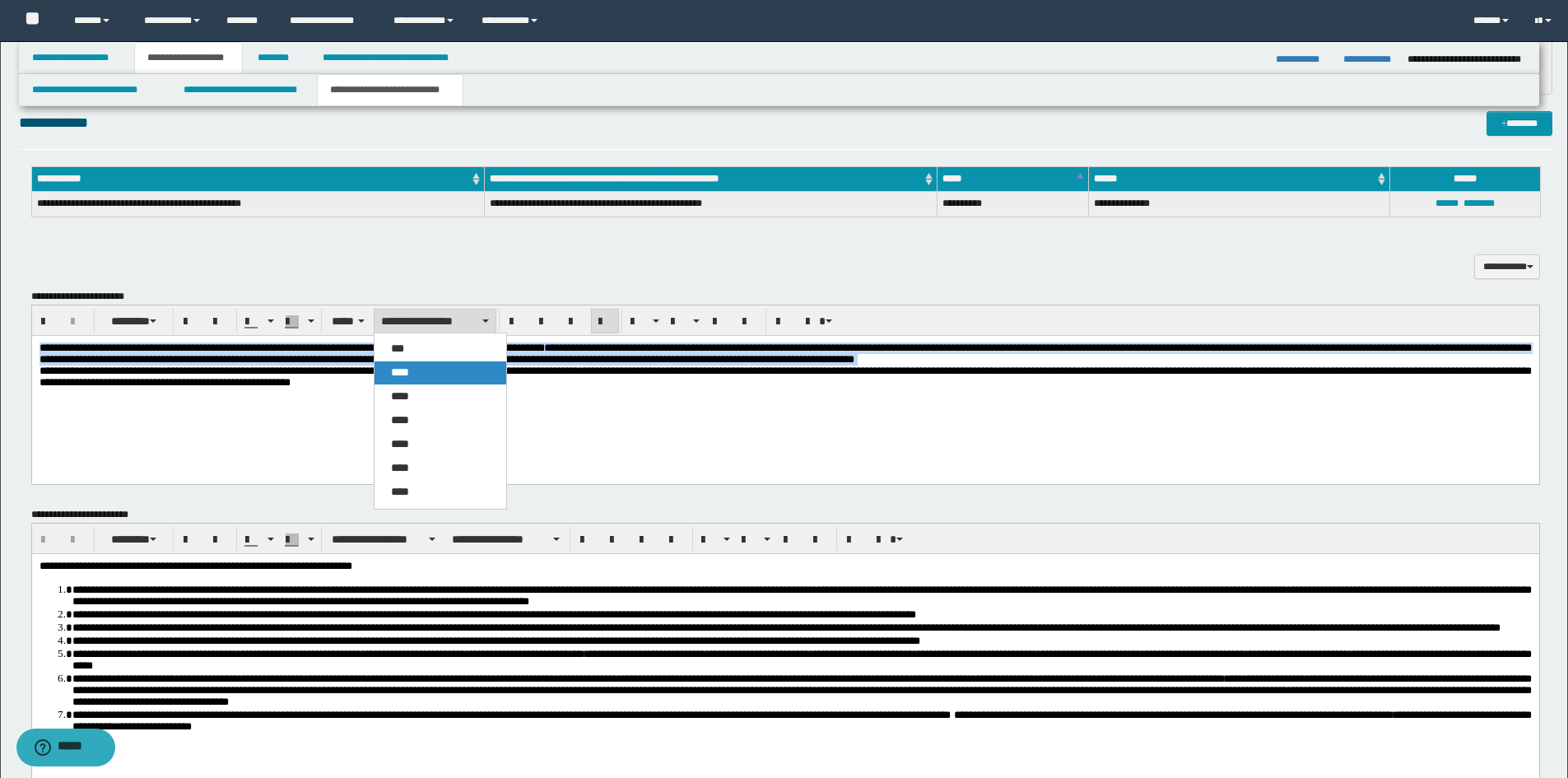 drag, startPoint x: 410, startPoint y: 373, endPoint x: 491, endPoint y: 2, distance: 379.73938 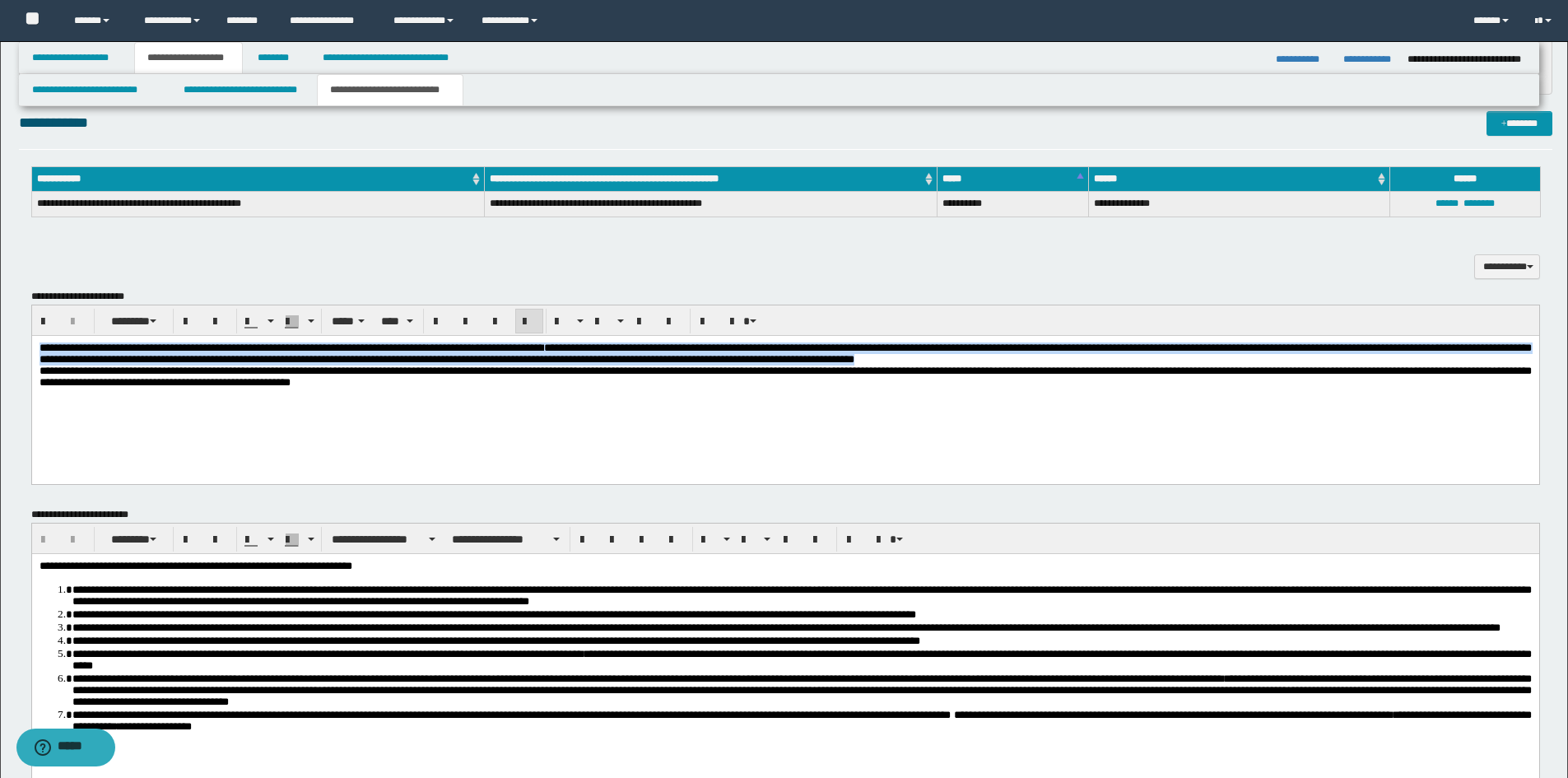 click at bounding box center [529, 322] 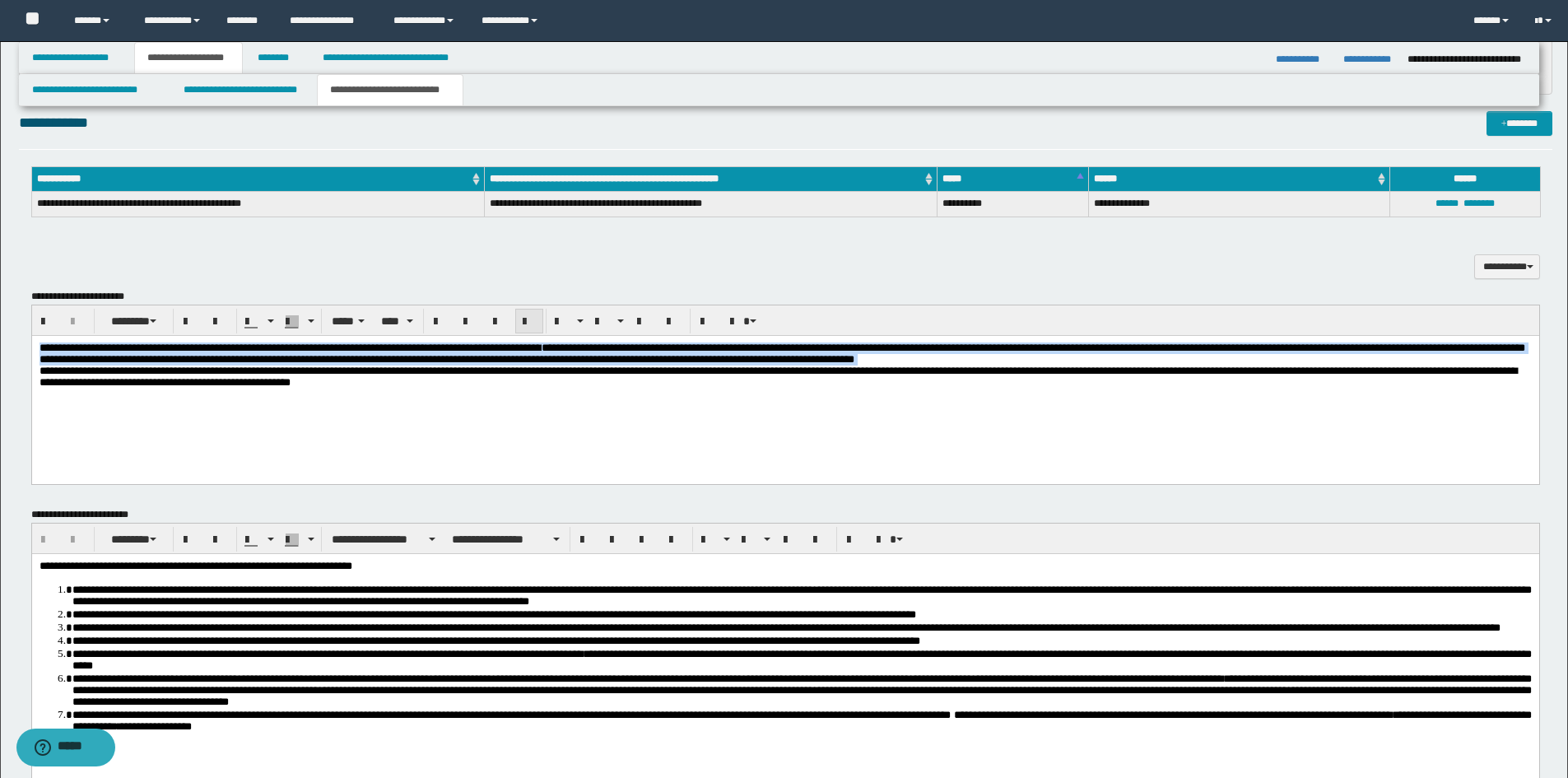 click at bounding box center (529, 322) 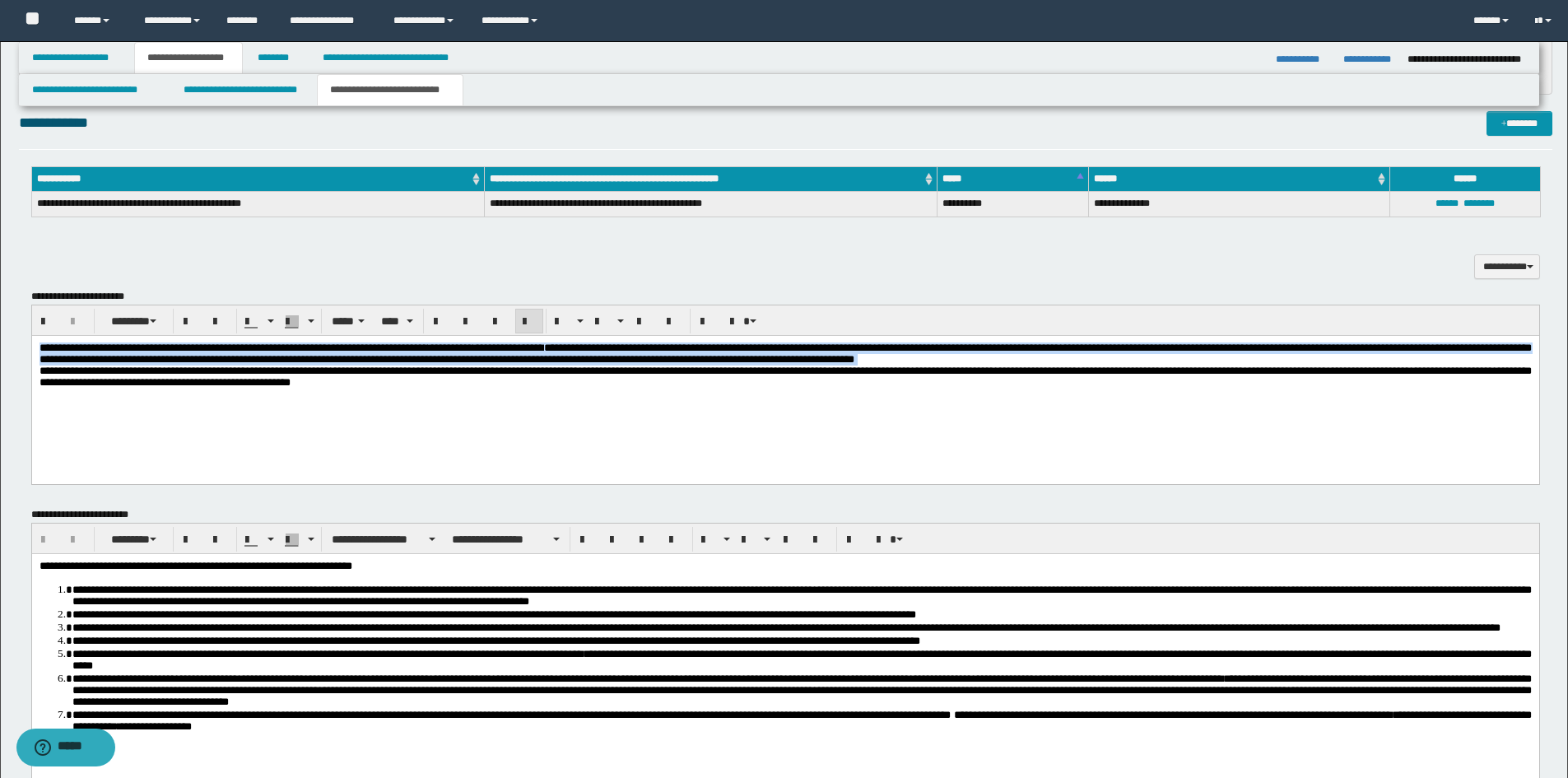 click on "**********" at bounding box center (784, 386) 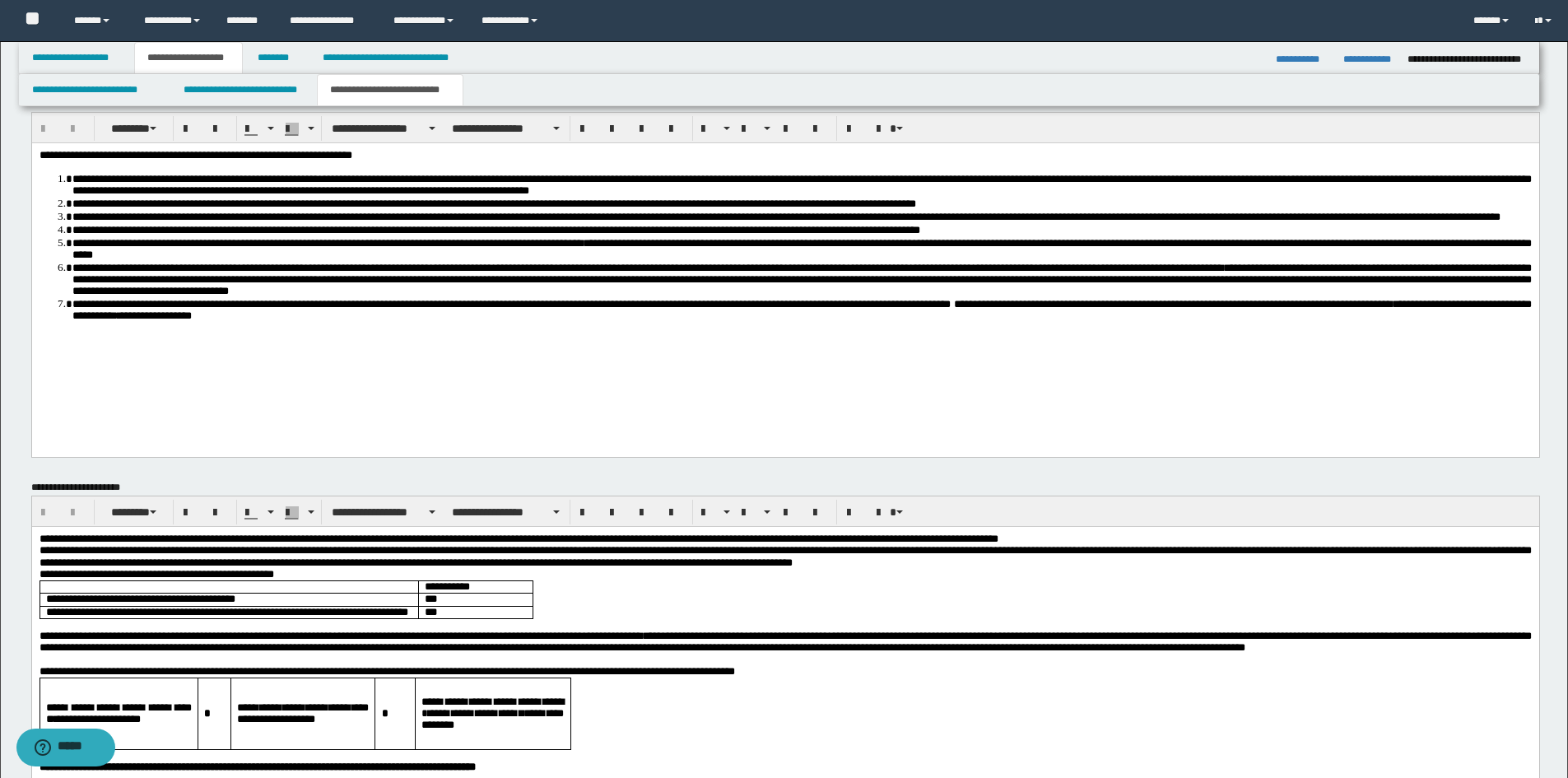 scroll, scrollTop: 823, scrollLeft: 0, axis: vertical 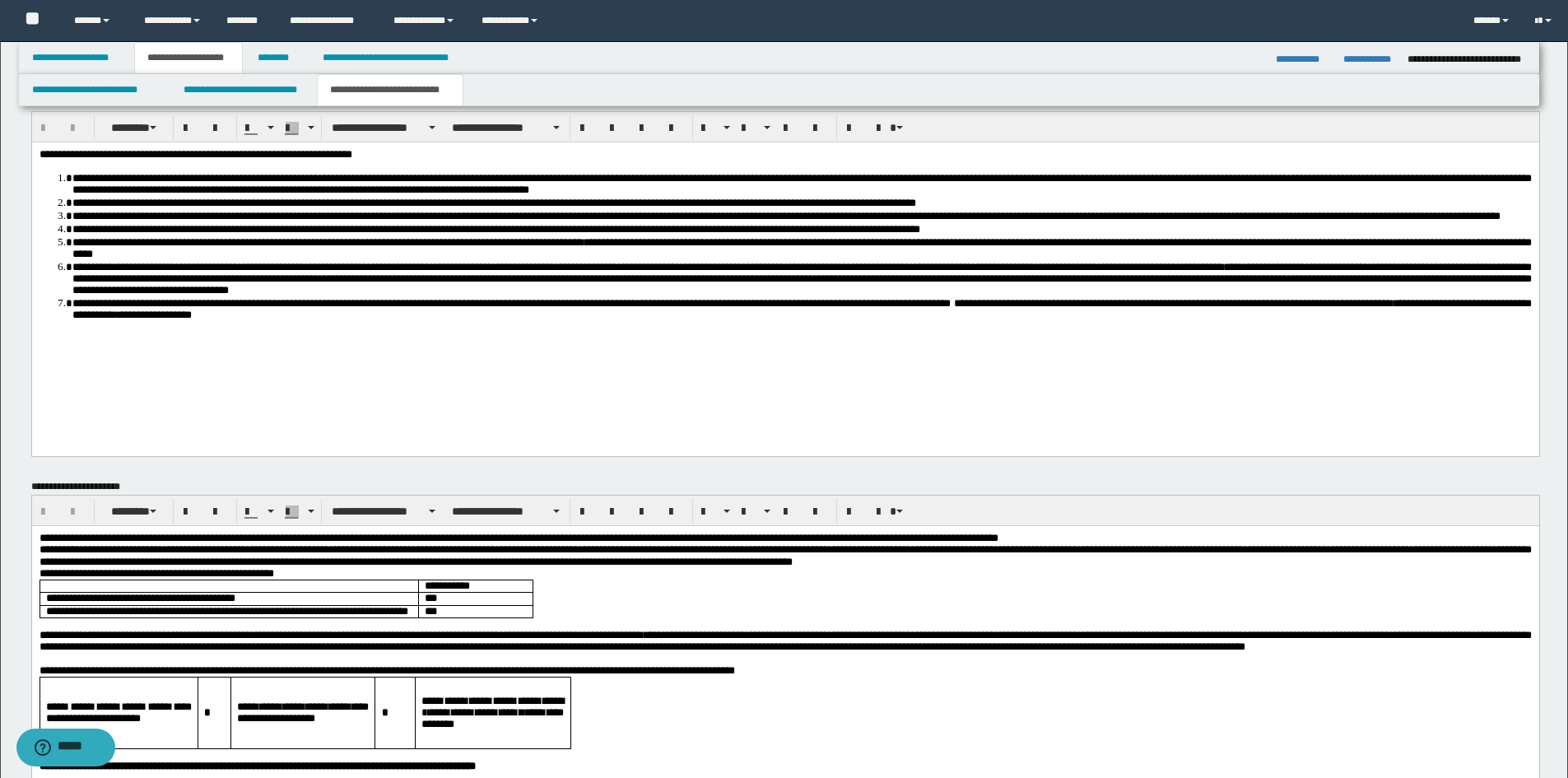 click on "**********" at bounding box center [784, 260] 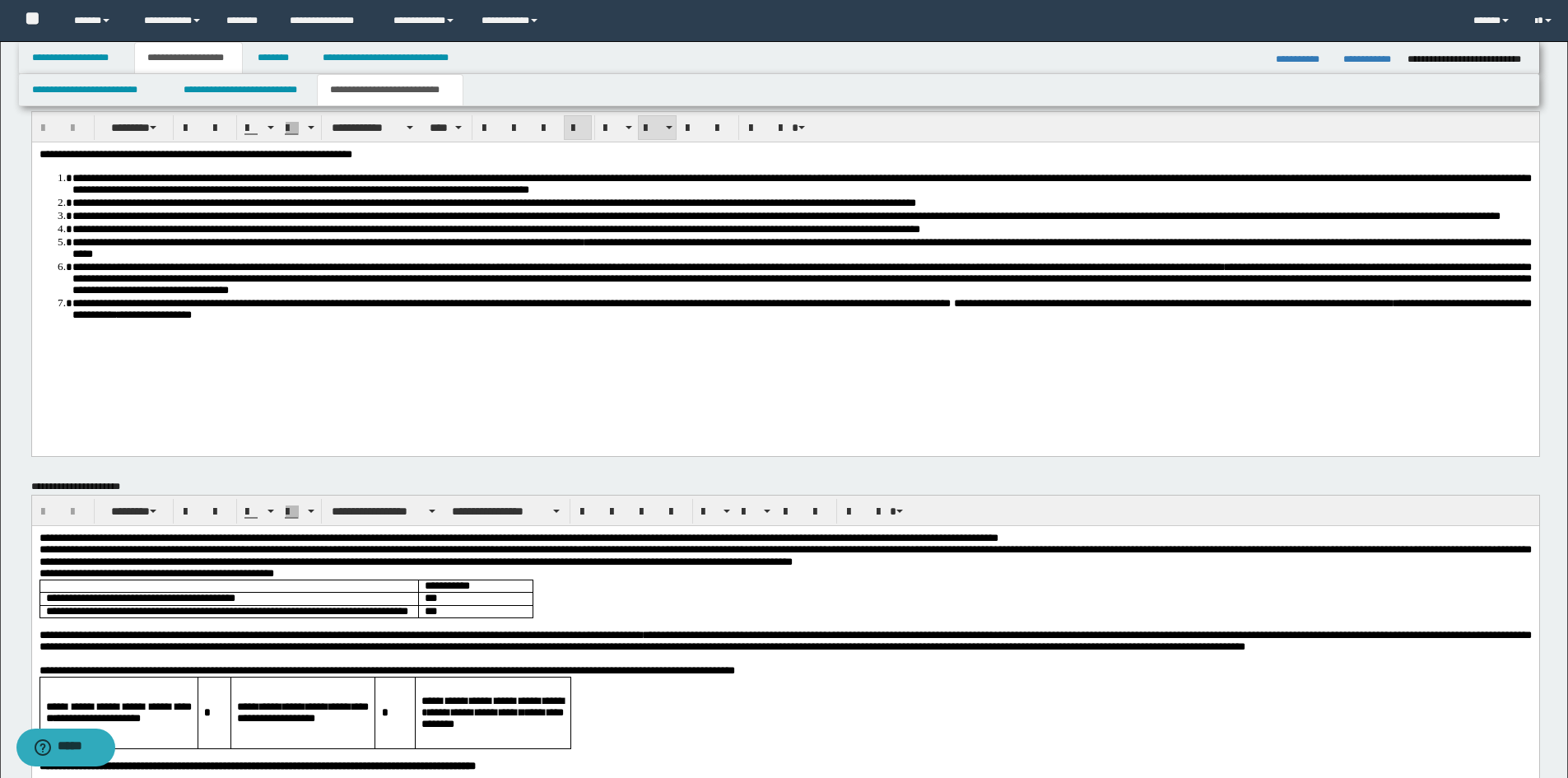 click on "**********" at bounding box center [784, 260] 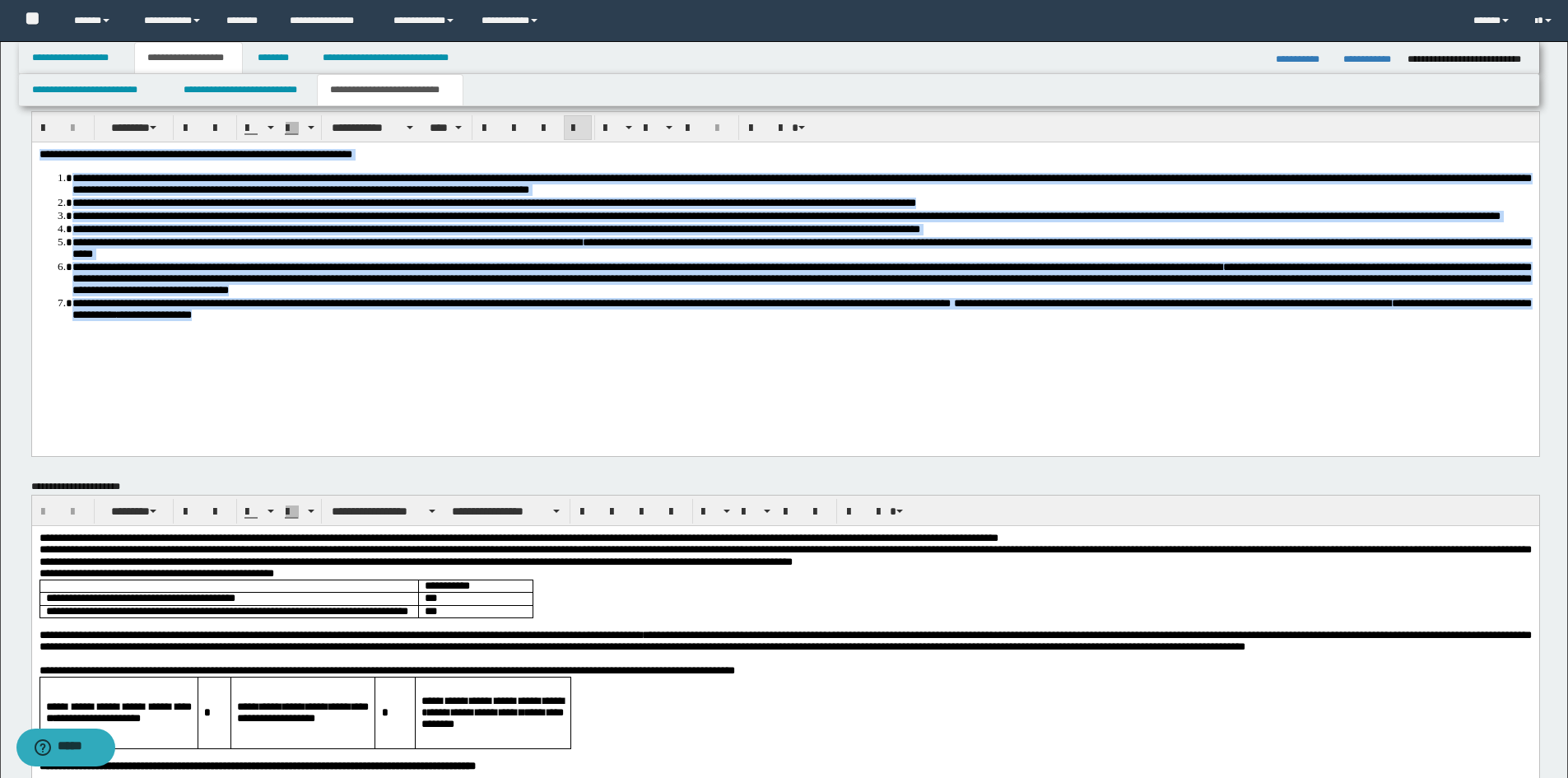 drag, startPoint x: 523, startPoint y: 366, endPoint x: -1, endPoint y: 143, distance: 569.4778 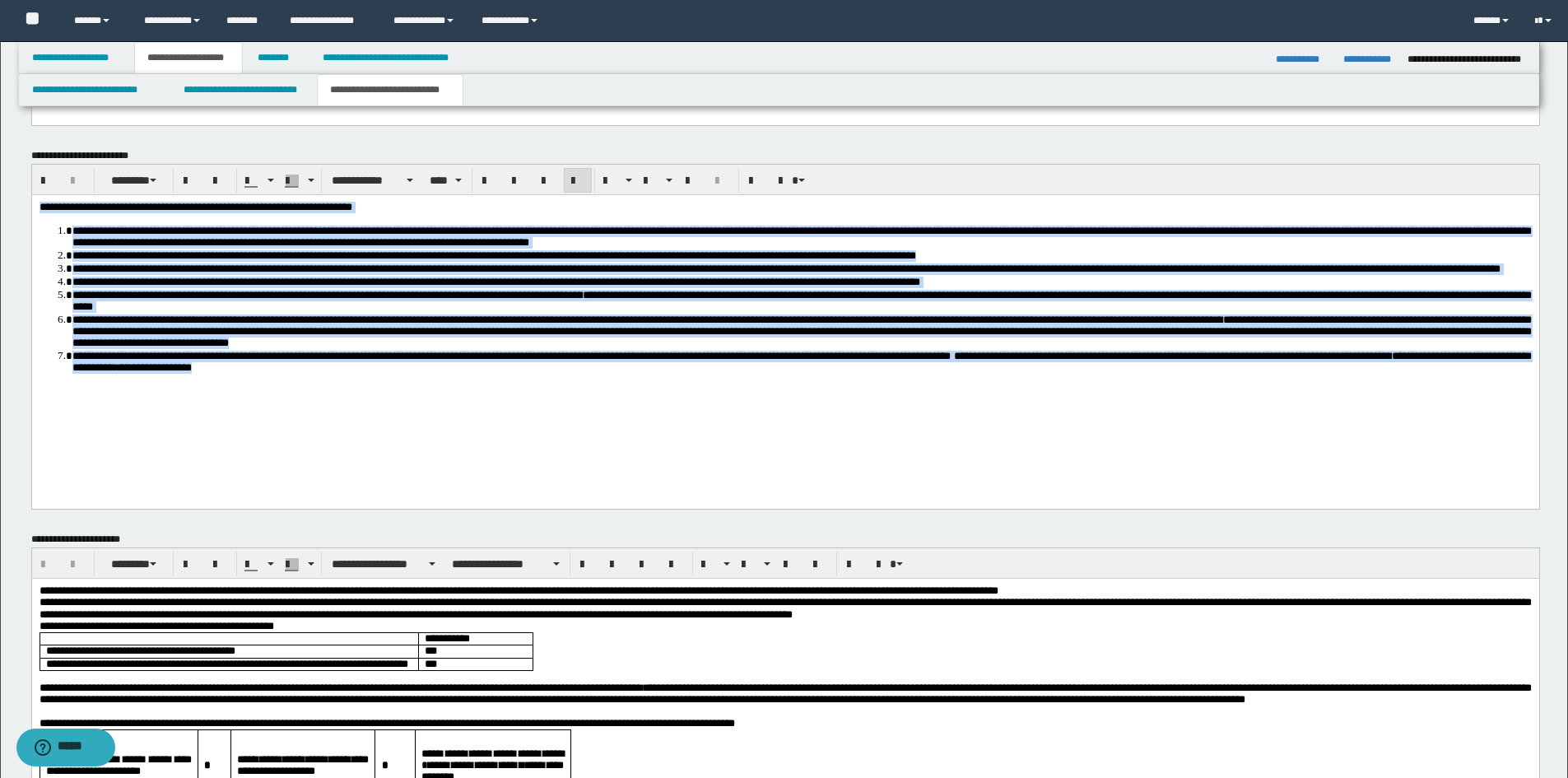 scroll, scrollTop: 741, scrollLeft: 0, axis: vertical 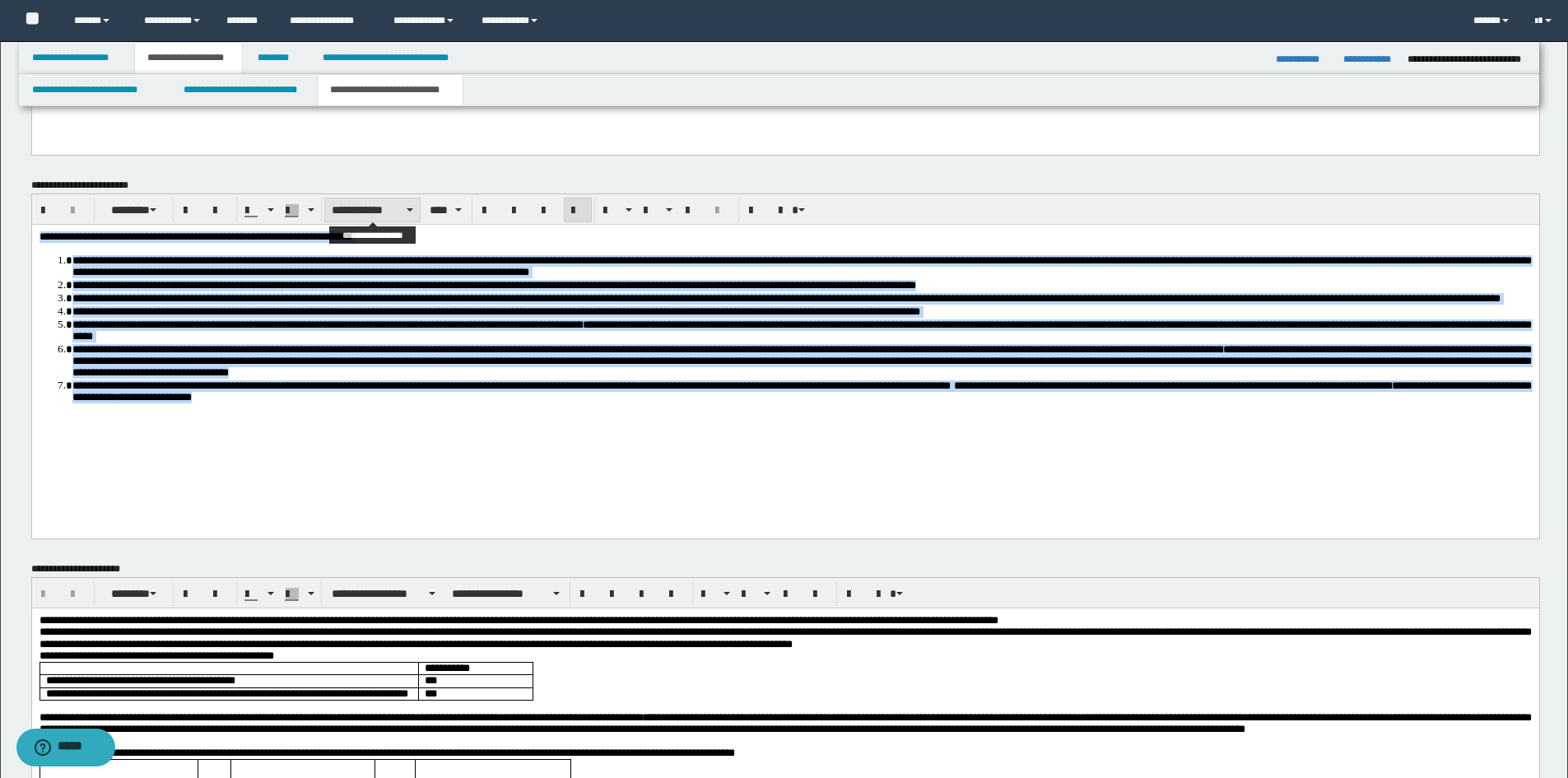 click on "**********" at bounding box center [372, 210] 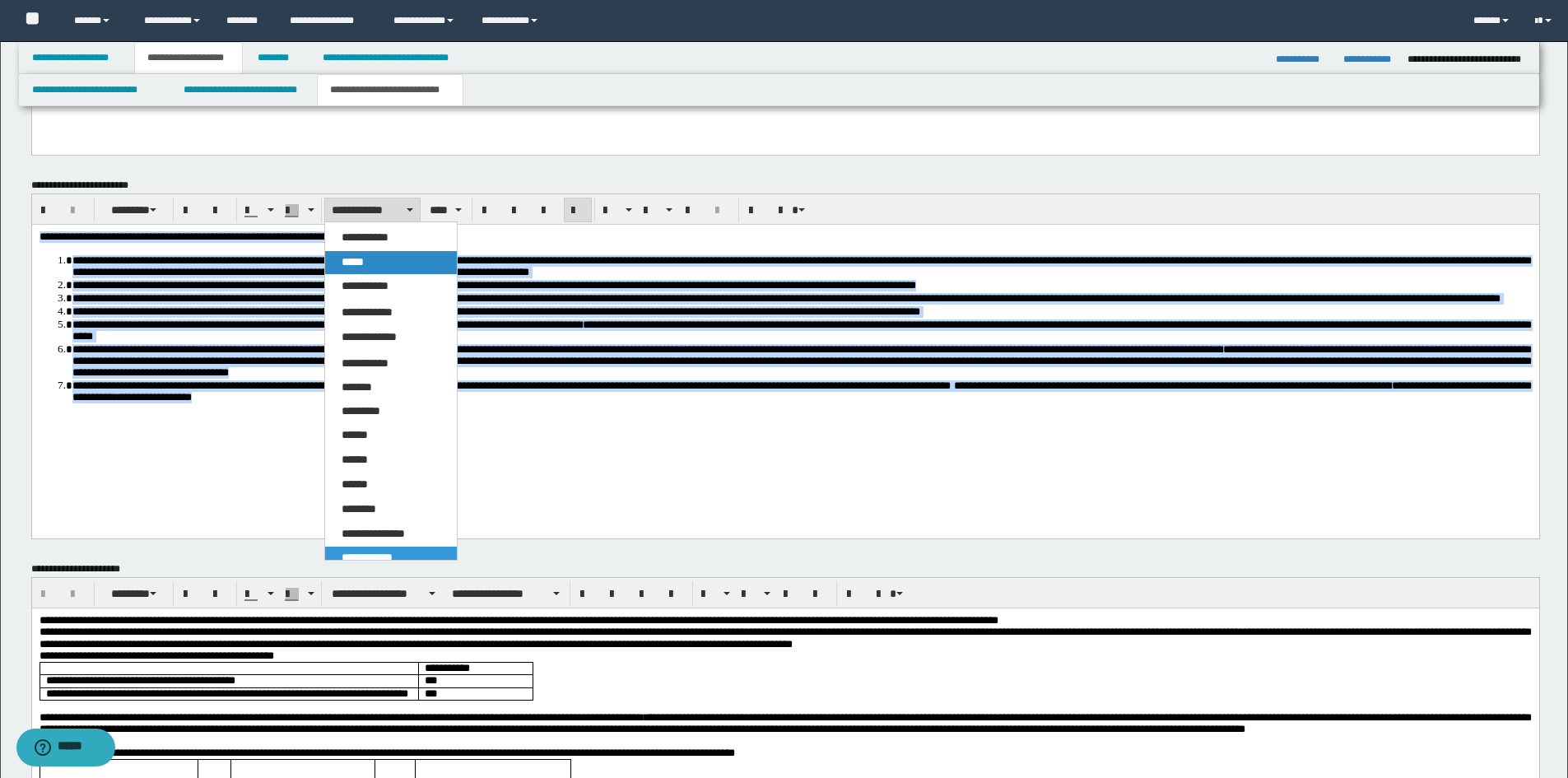 click on "*****" at bounding box center [391, 263] 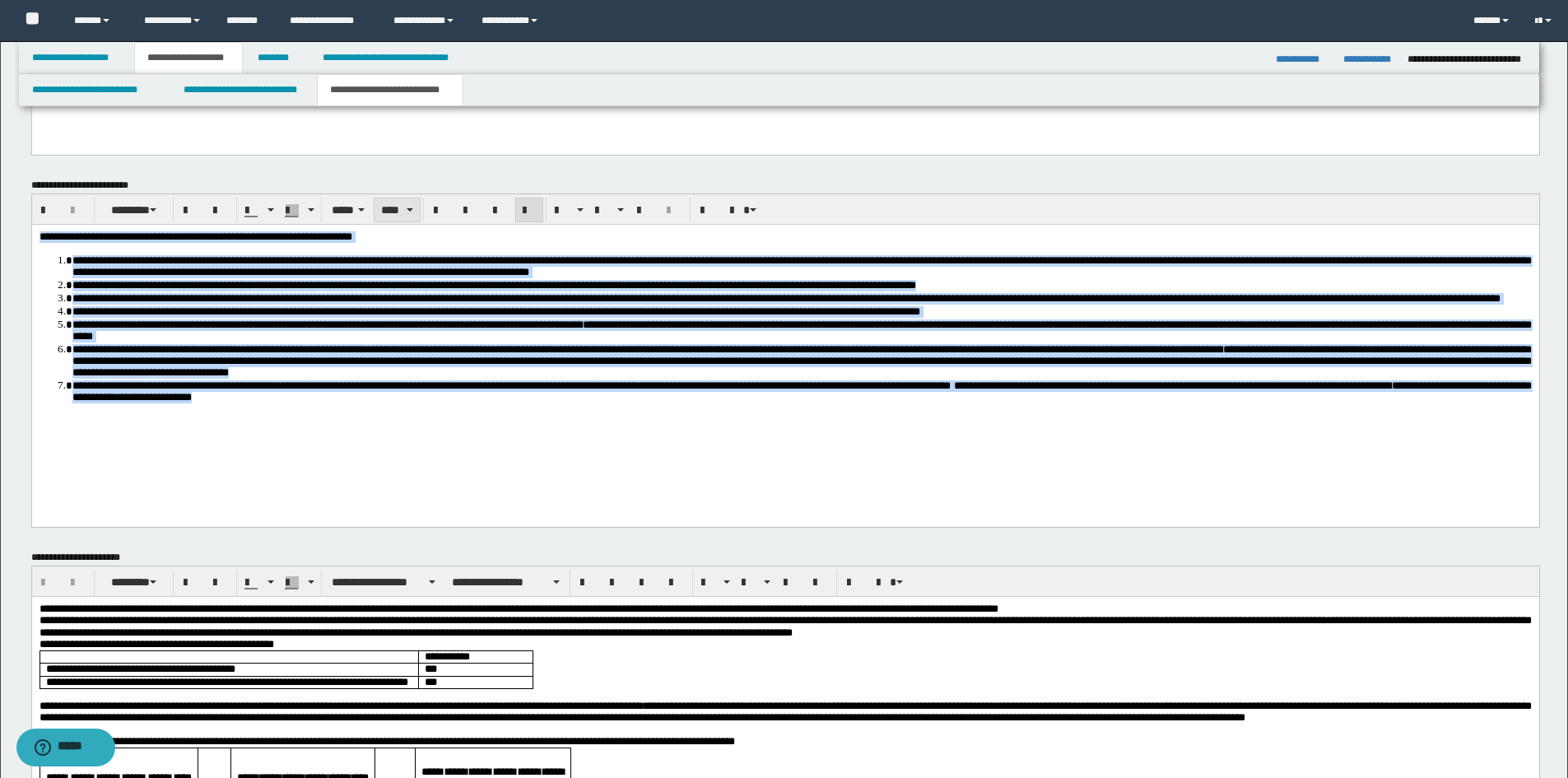 click on "****" at bounding box center [397, 210] 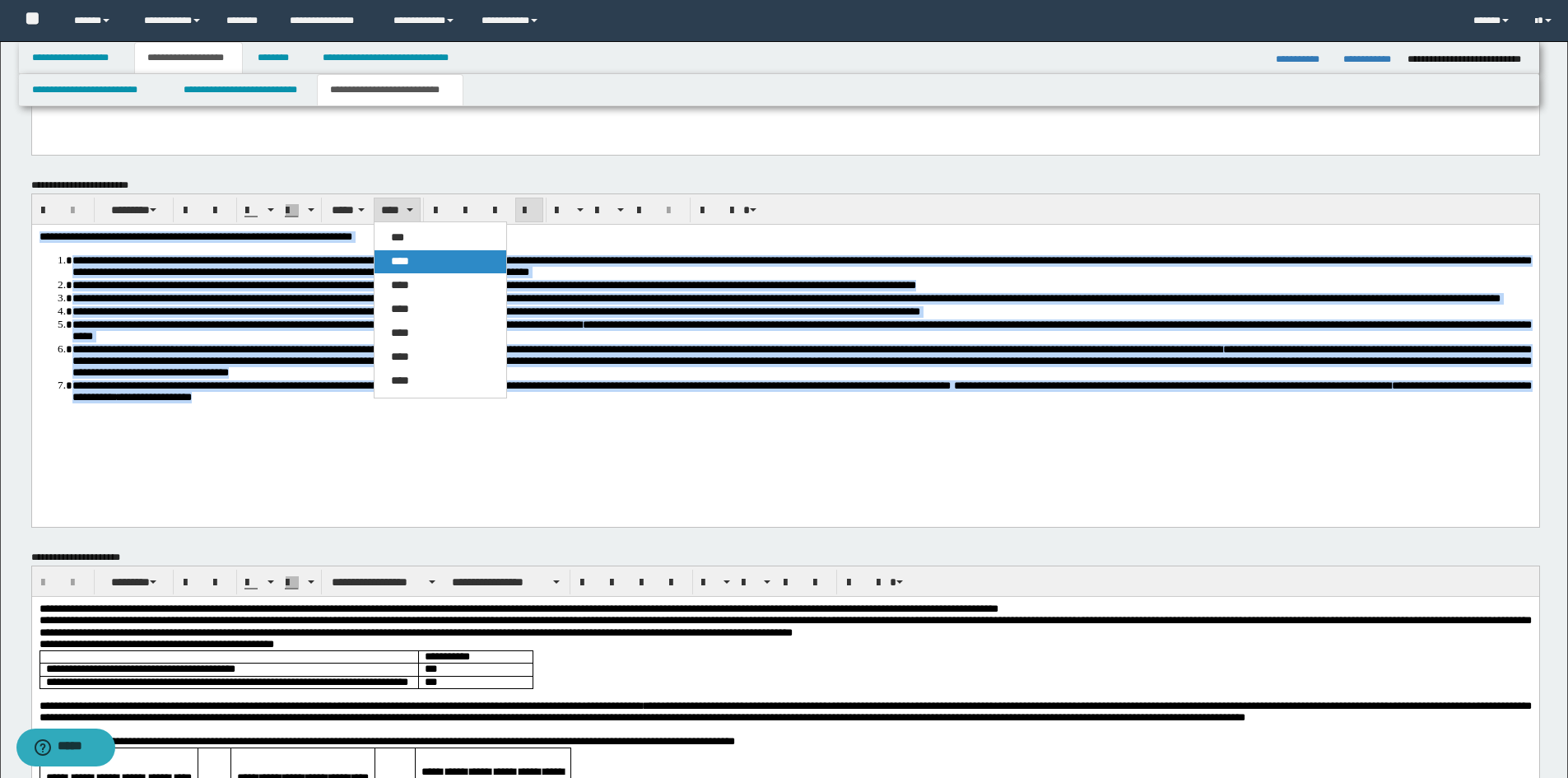 click on "****" at bounding box center [440, 262] 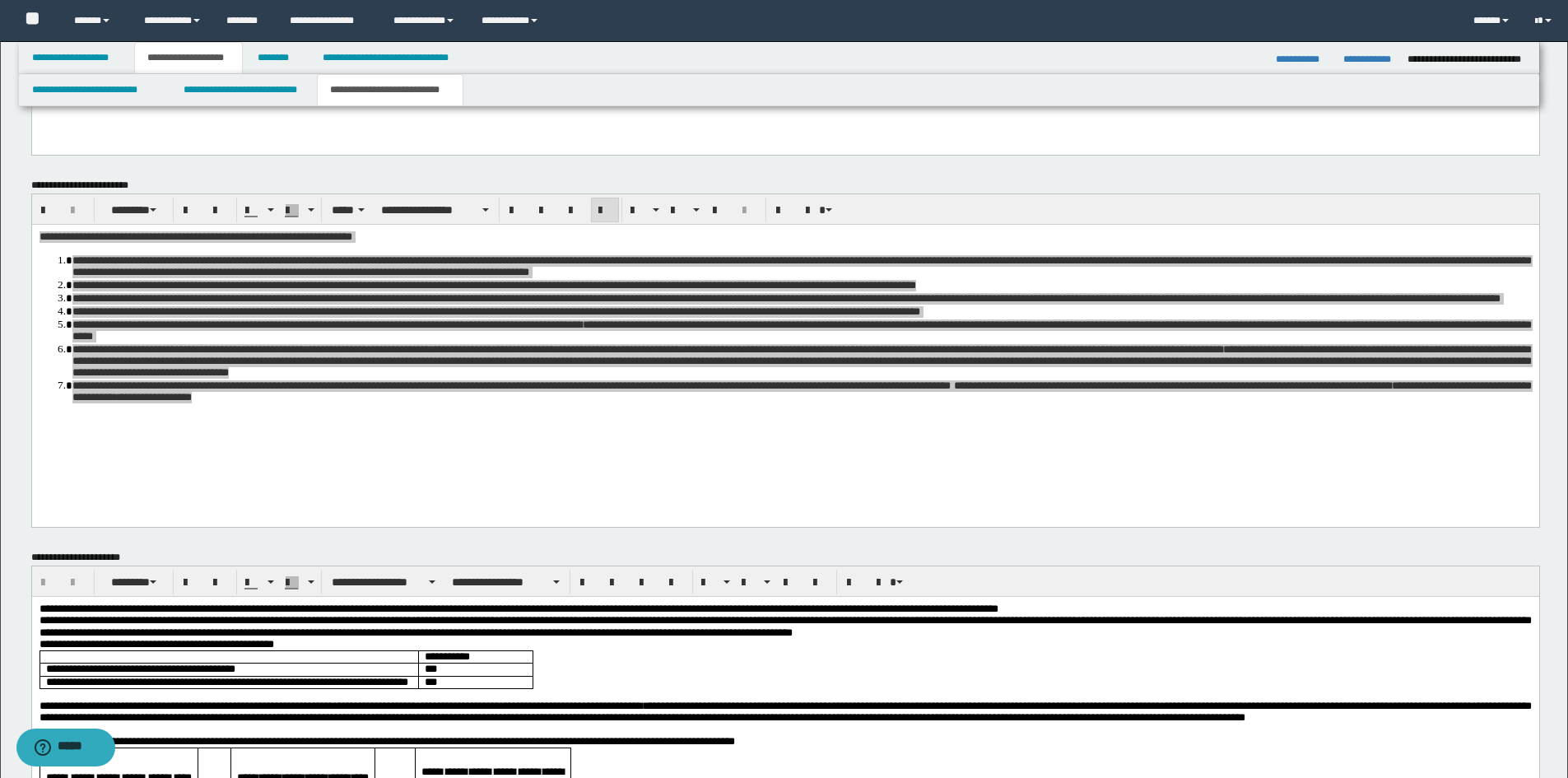 click at bounding box center [785, 375] 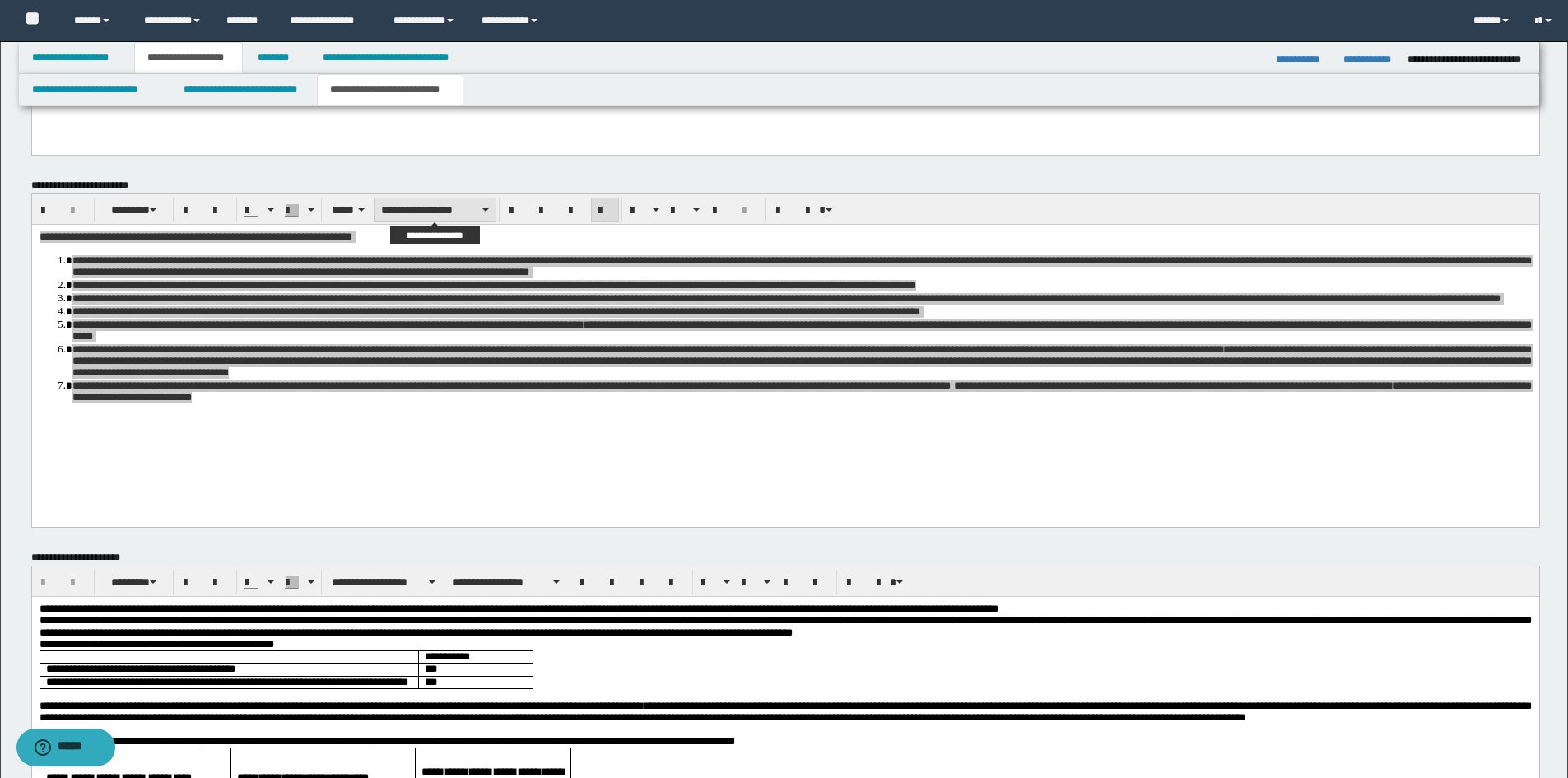 click on "**********" at bounding box center (435, 210) 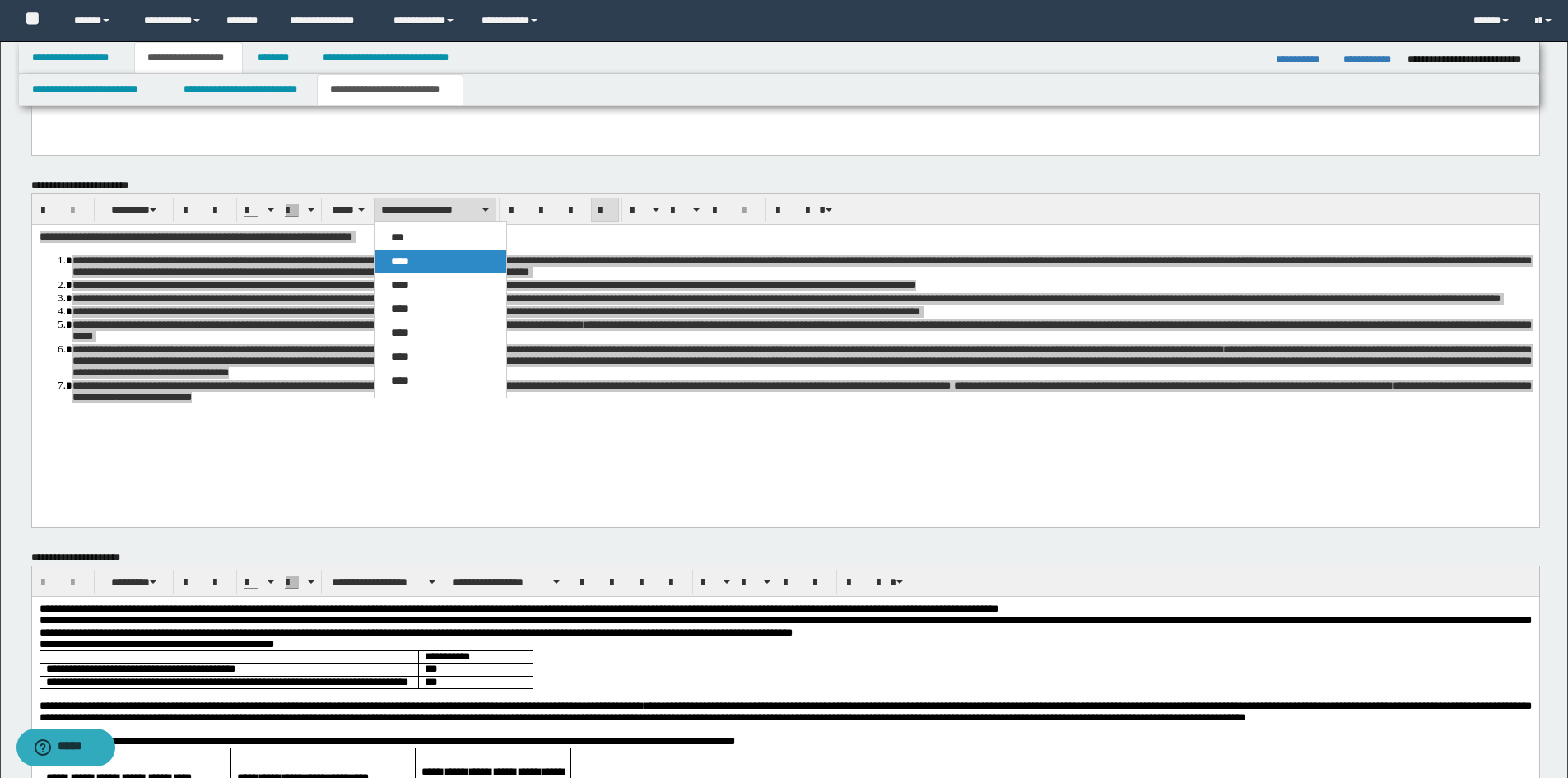 click on "****" at bounding box center (400, 261) 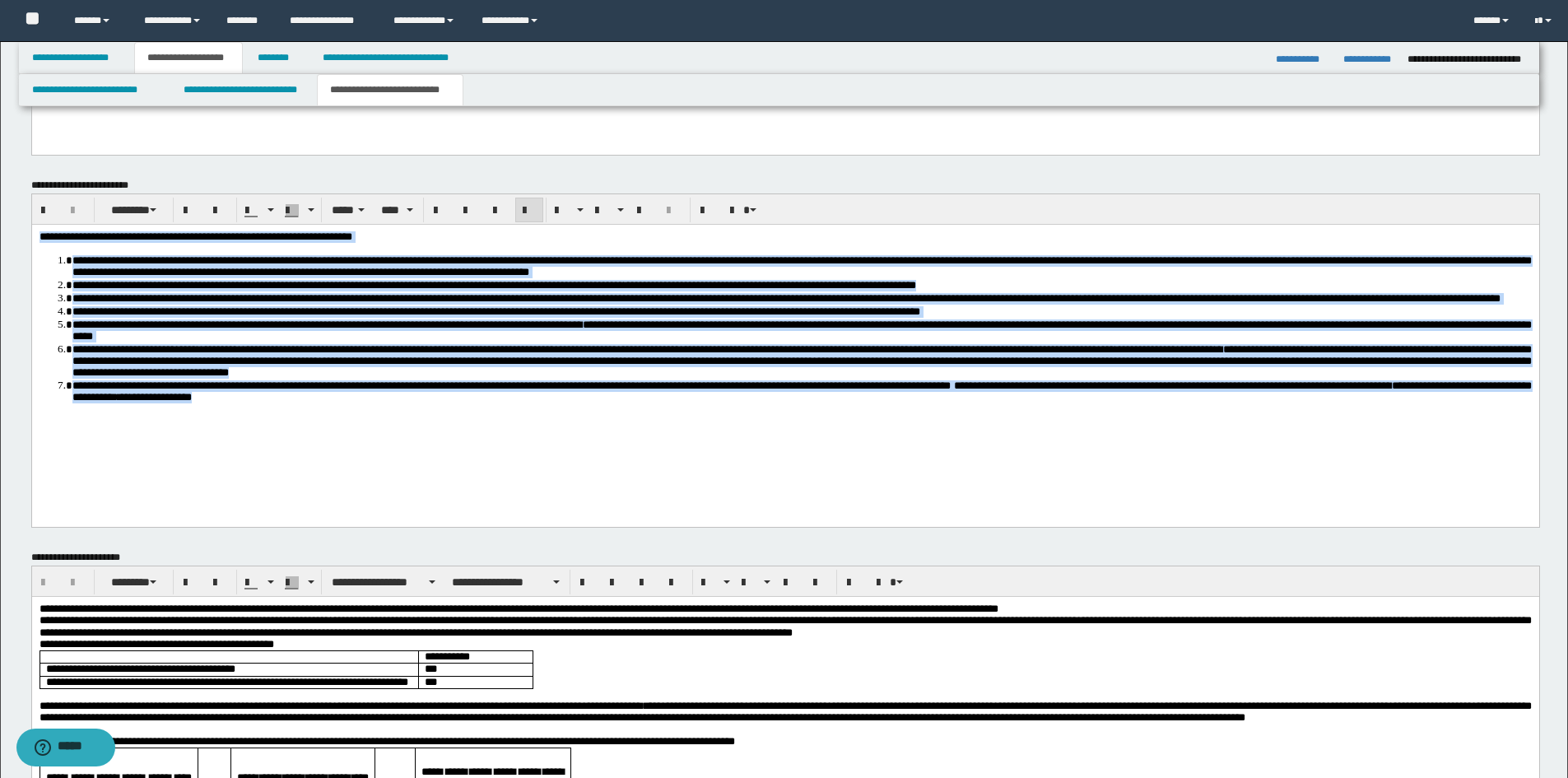 click at bounding box center [529, 210] 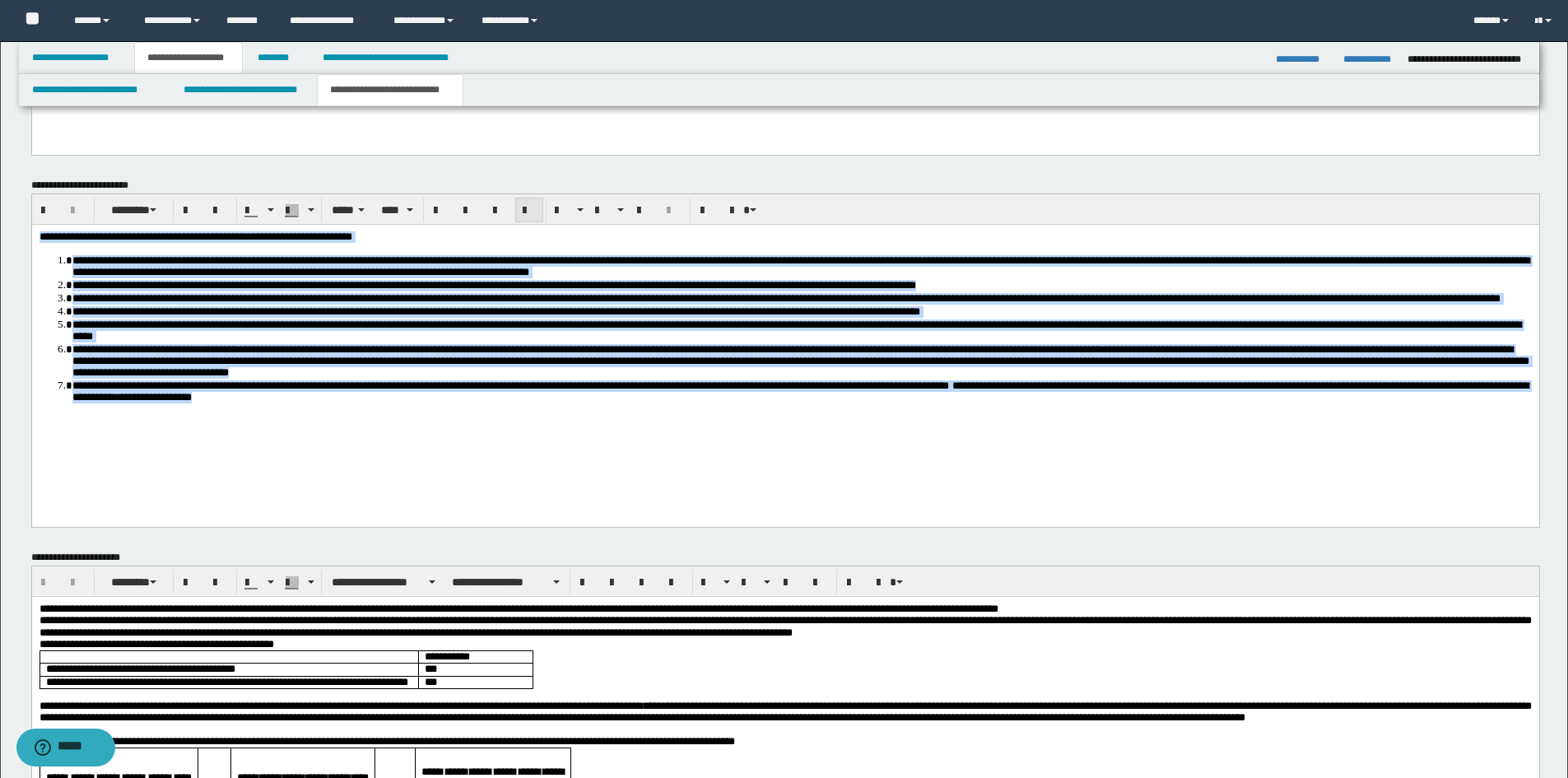 click at bounding box center (529, 210) 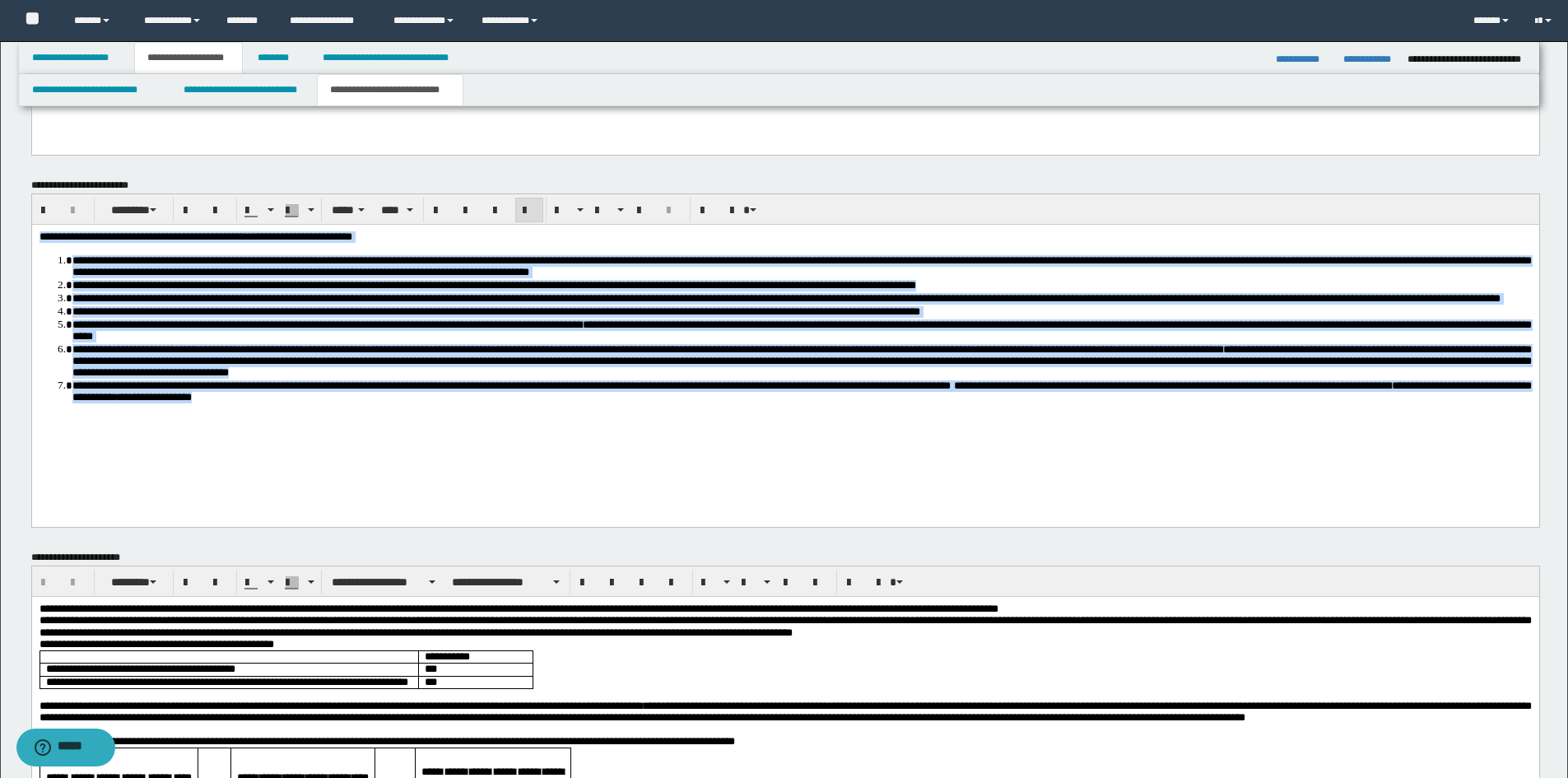 click on "**********" at bounding box center (784, 342) 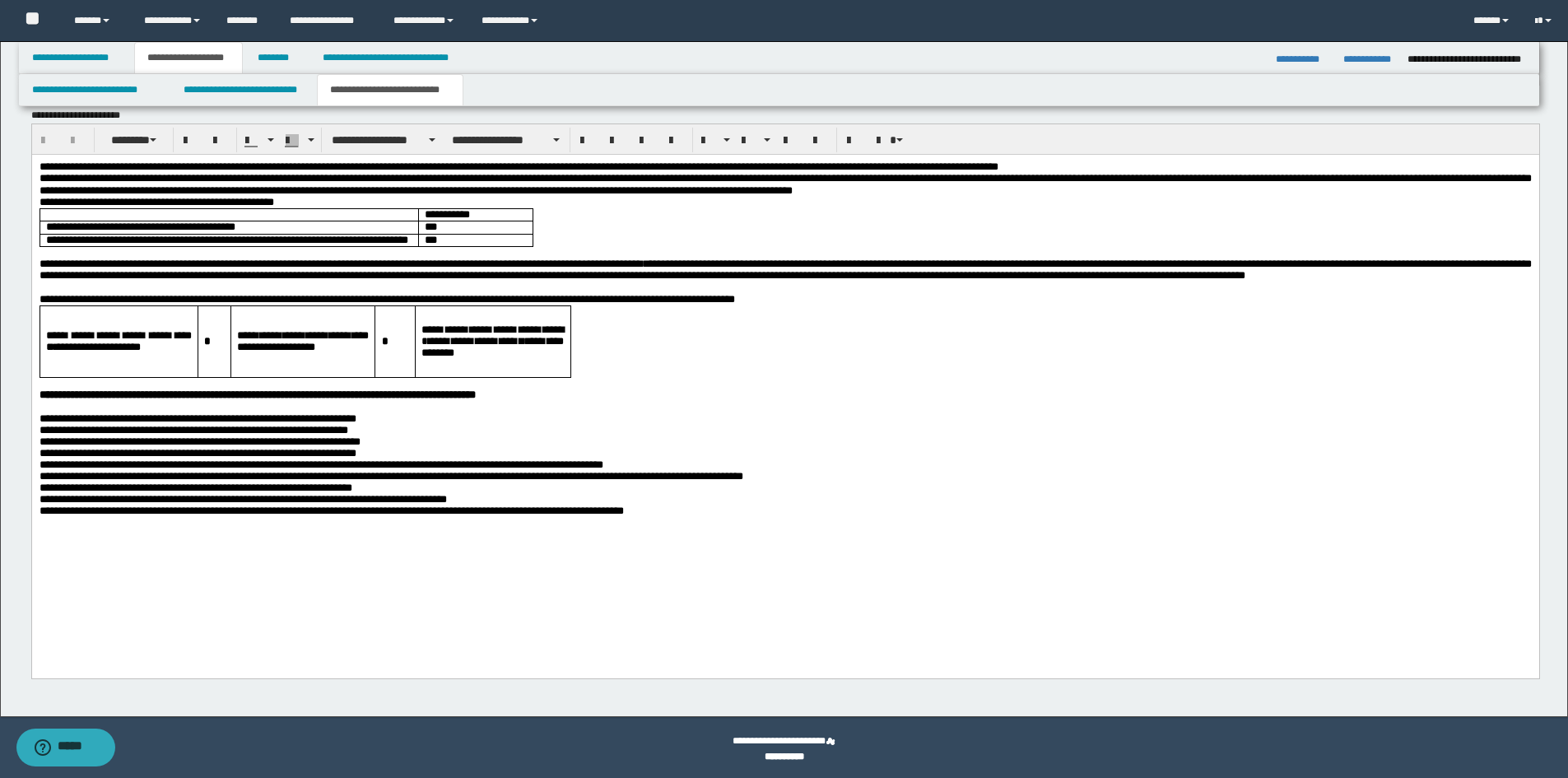 scroll, scrollTop: 1186, scrollLeft: 0, axis: vertical 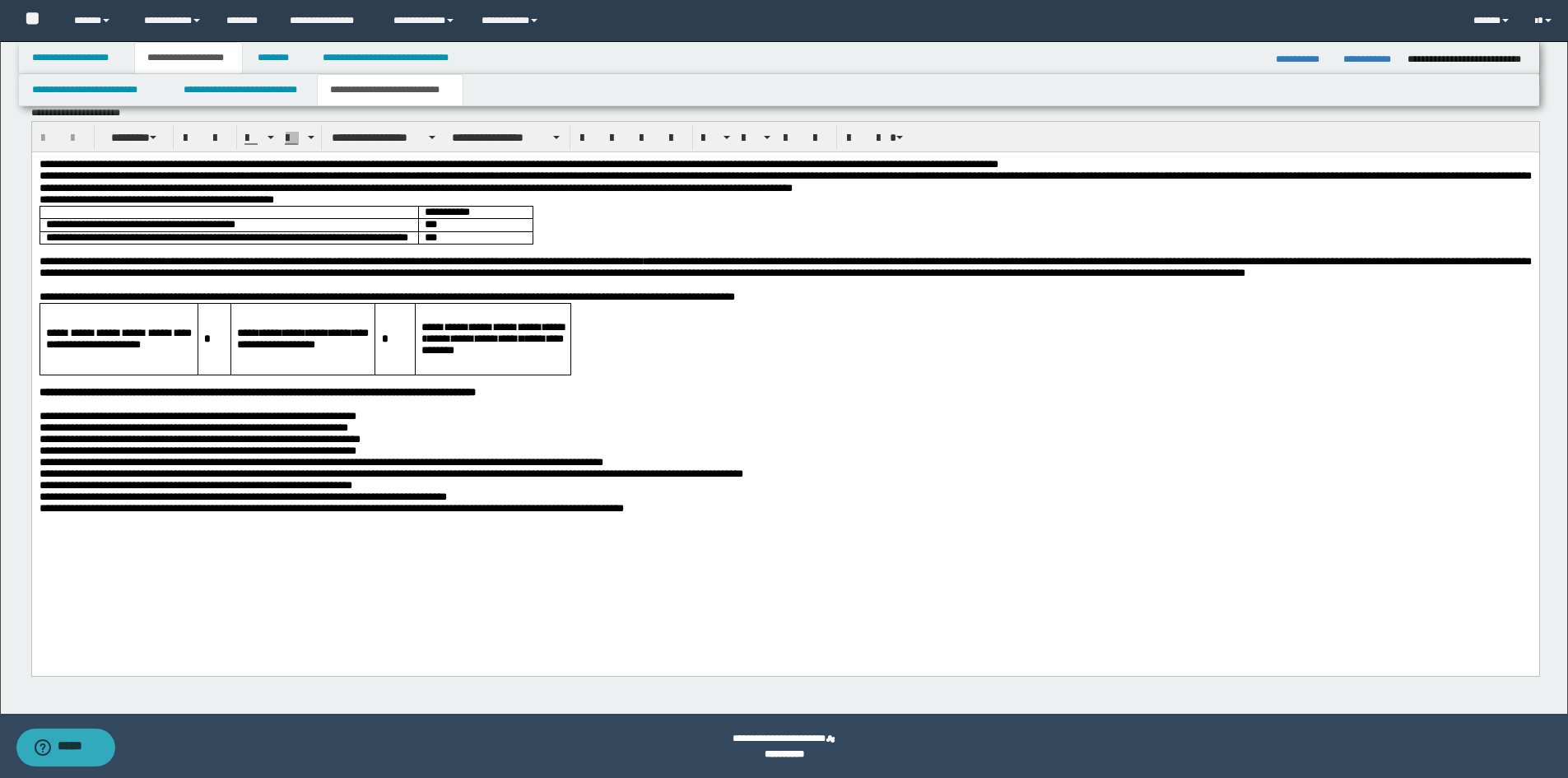 click on "**********" at bounding box center (784, 356) 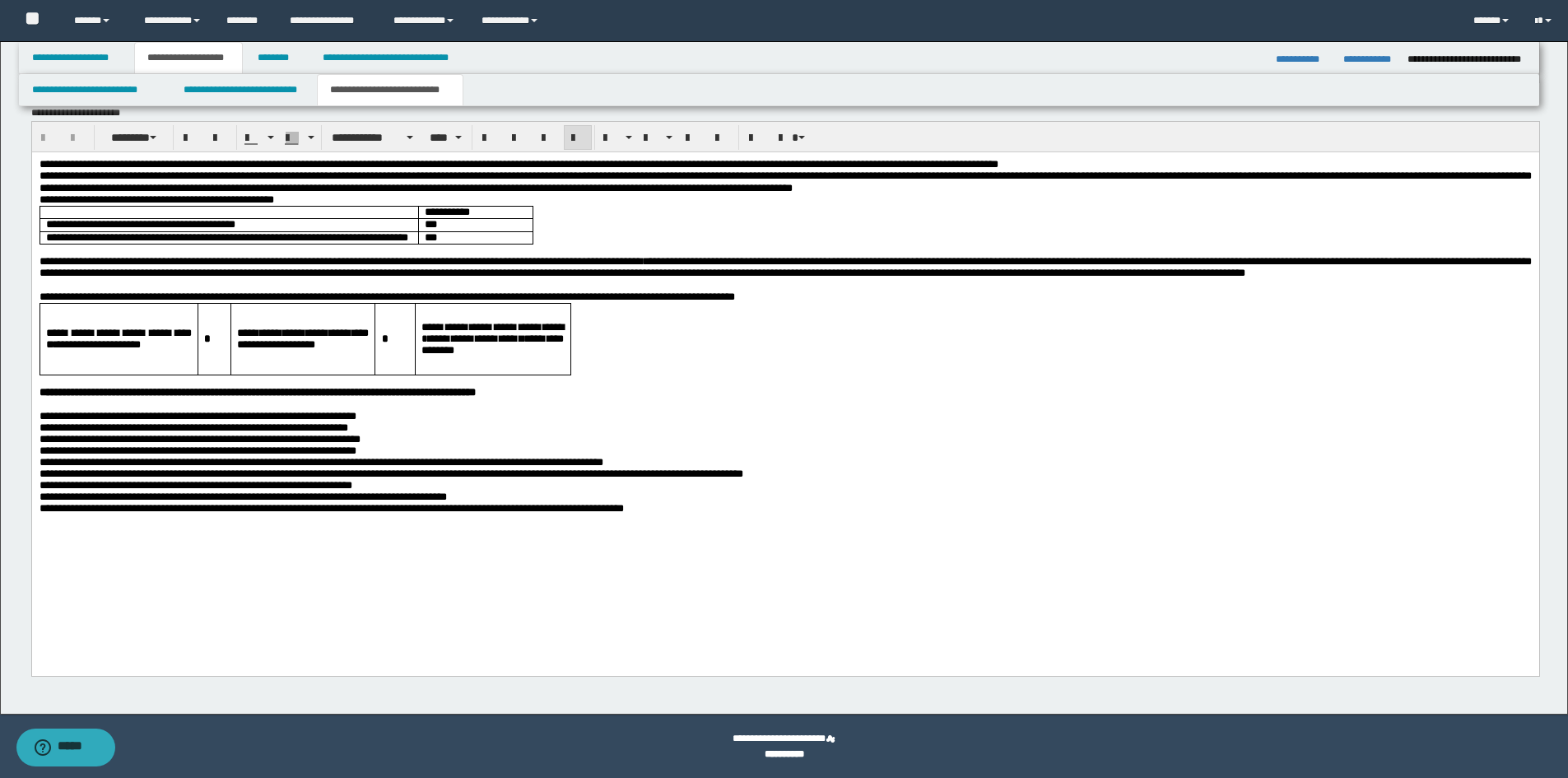 click on "**********" at bounding box center (784, 356) 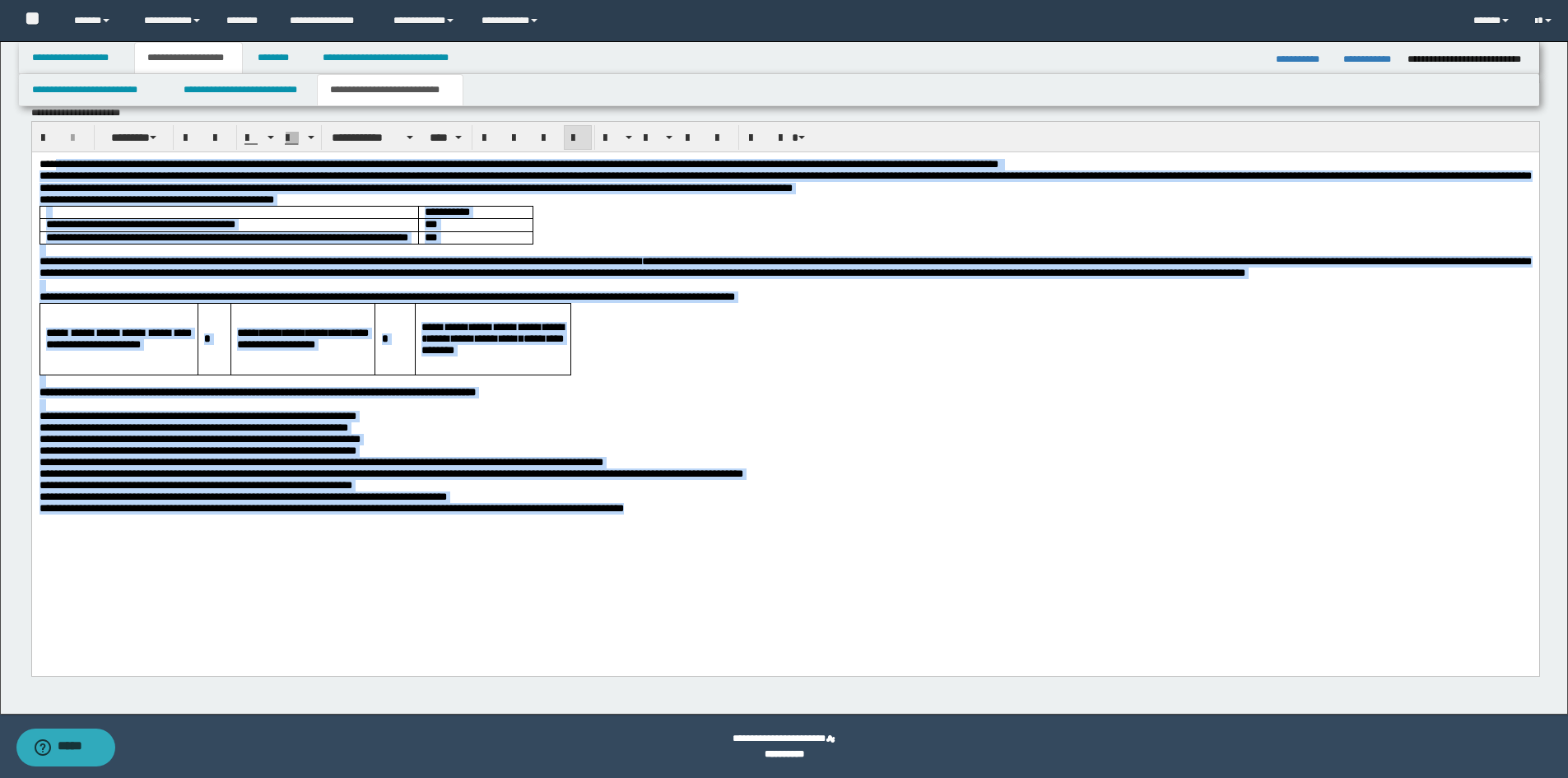 scroll, scrollTop: 1157, scrollLeft: 0, axis: vertical 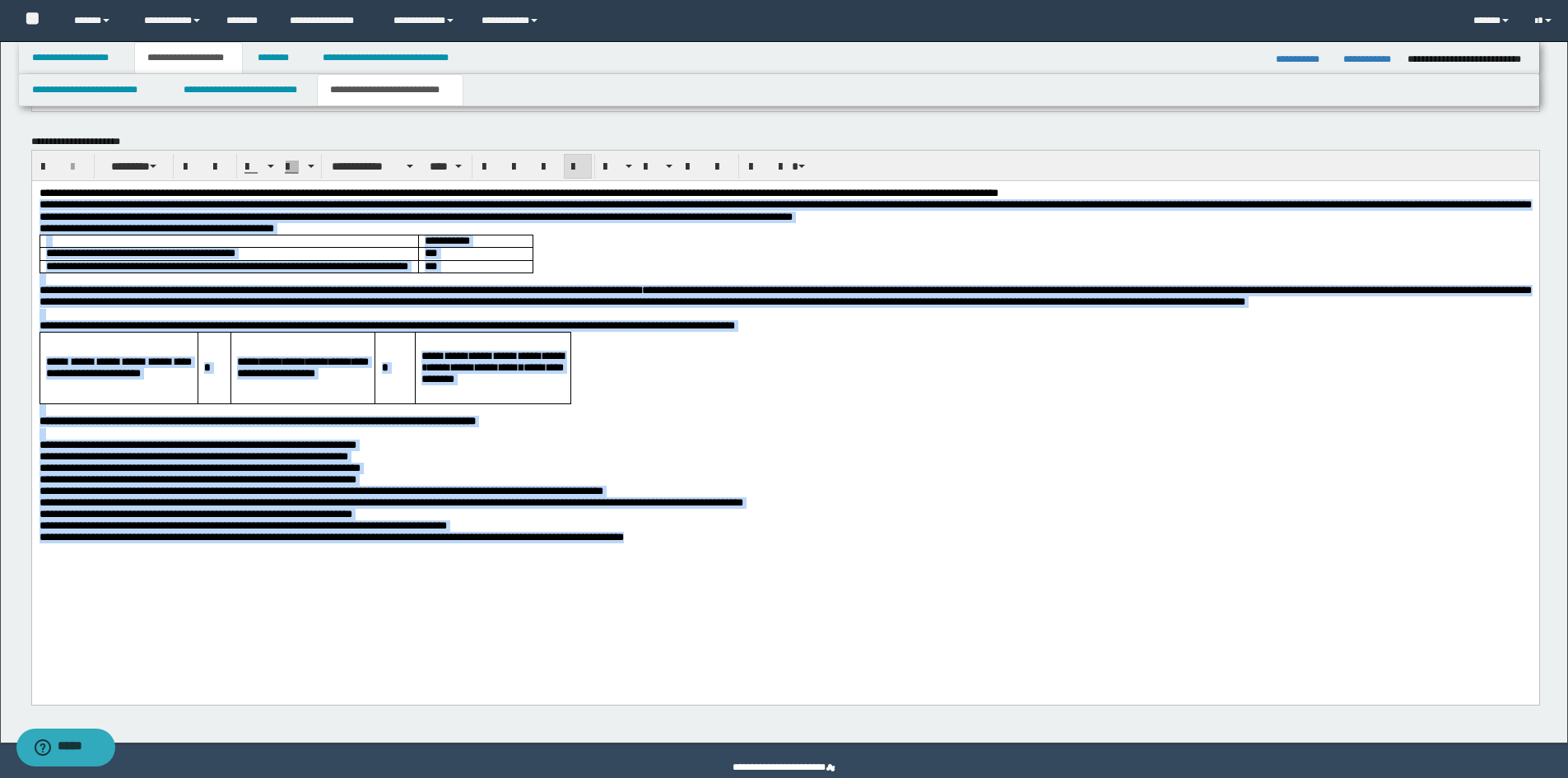 drag, startPoint x: 748, startPoint y: 620, endPoint x: -1, endPoint y: 205, distance: 856.286 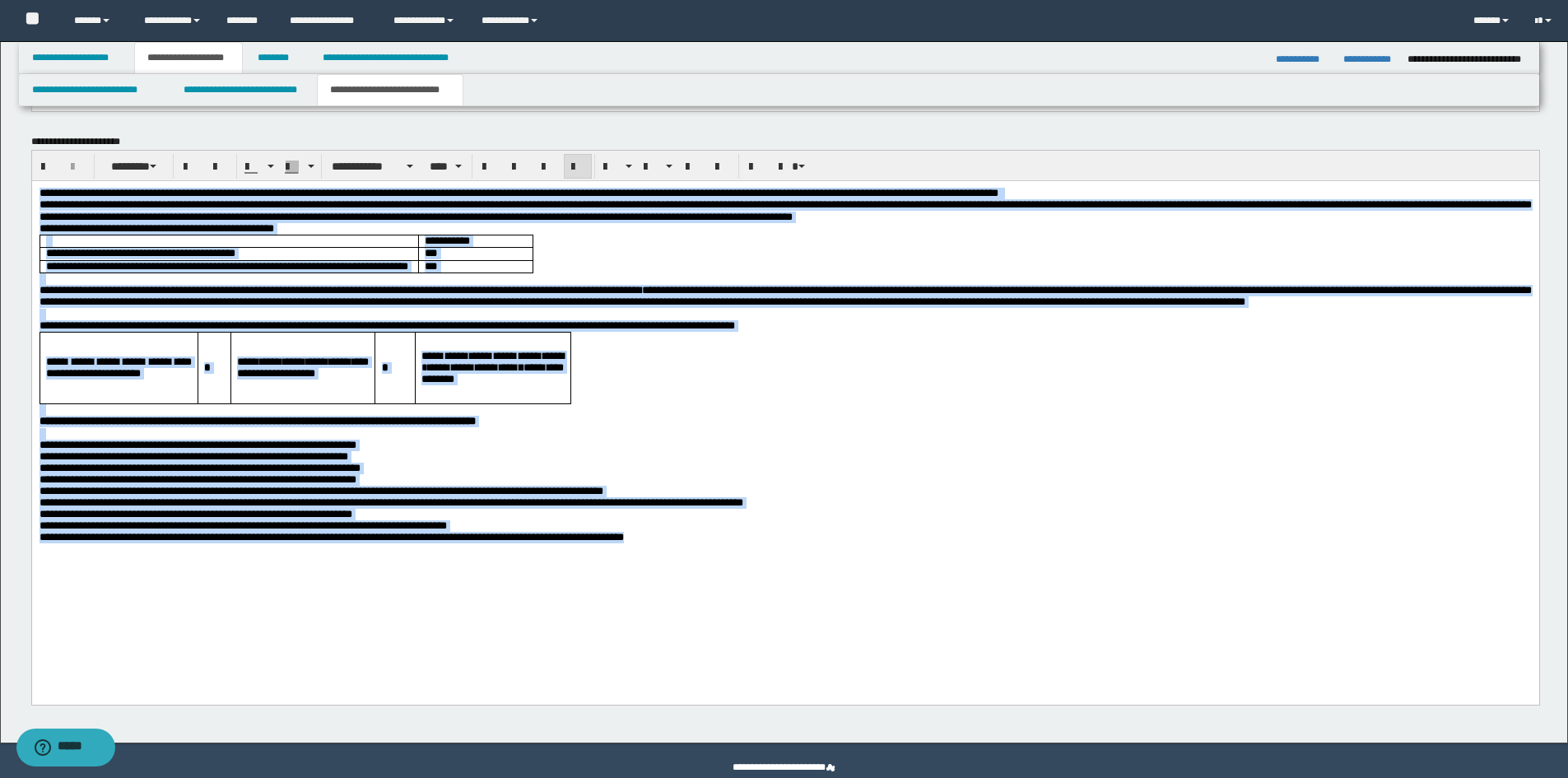 drag, startPoint x: 788, startPoint y: 620, endPoint x: 48, endPoint y: 185, distance: 858.3851 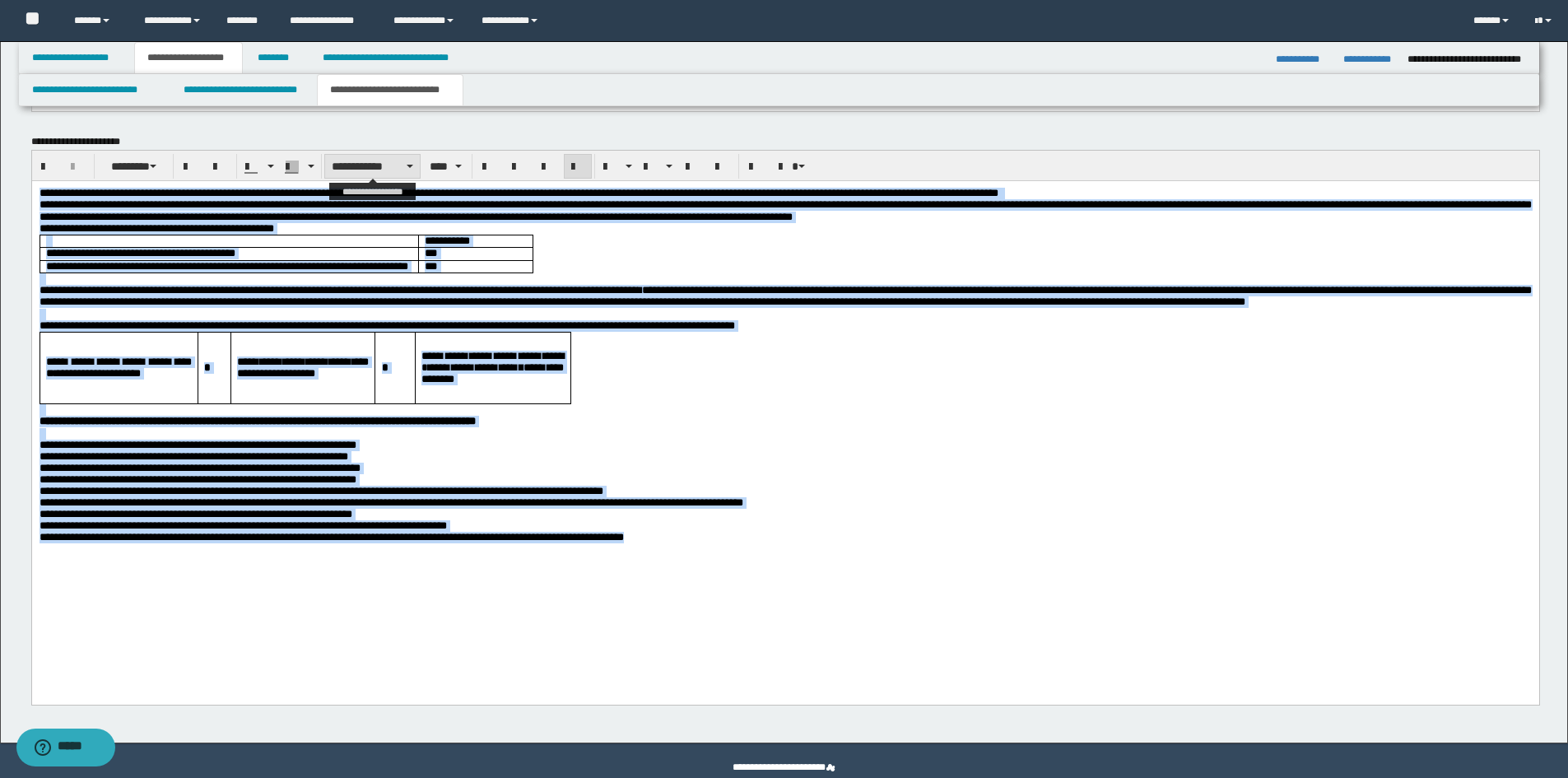 click on "**********" at bounding box center (372, 166) 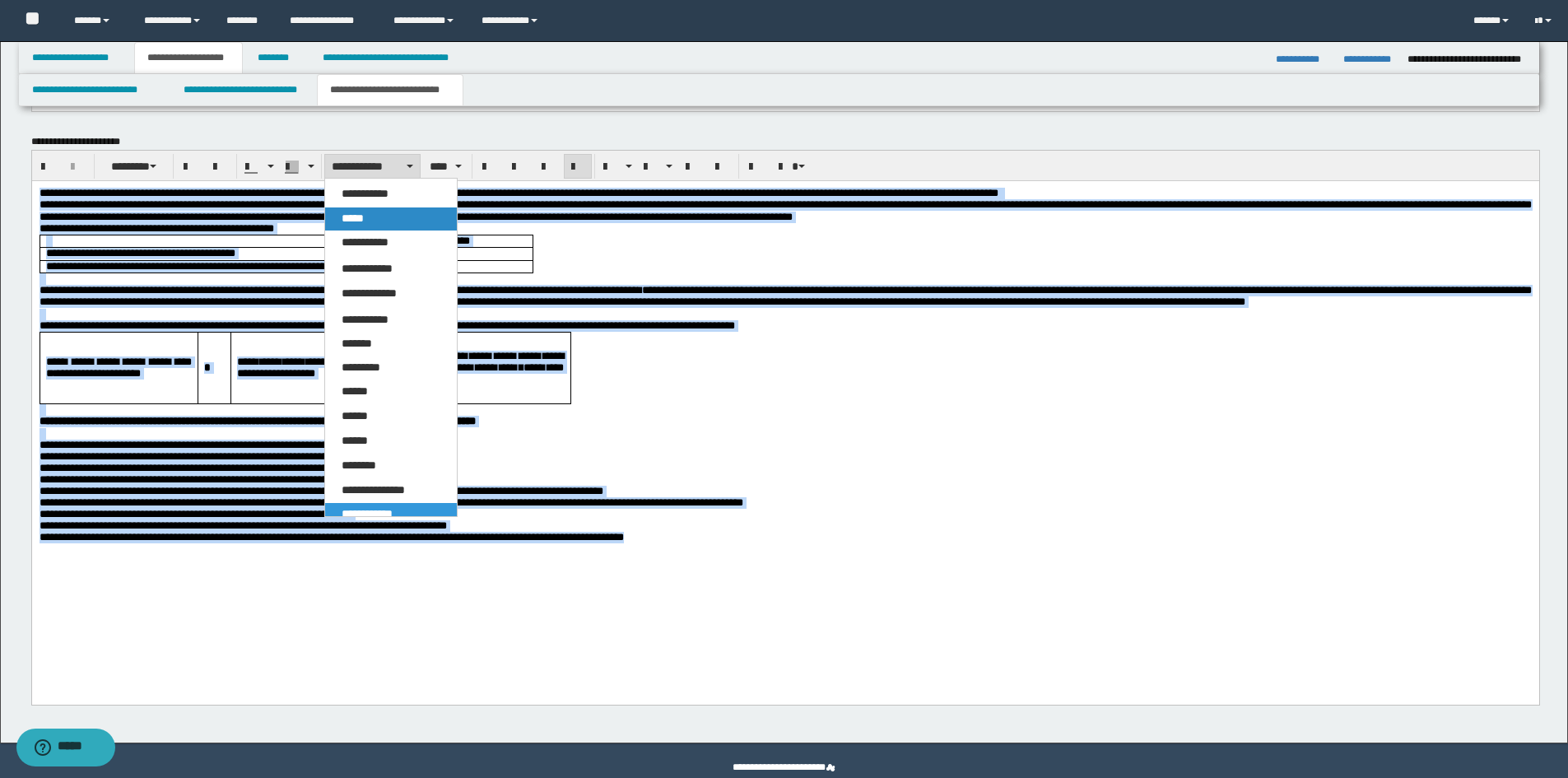 click on "*****" at bounding box center (352, 218) 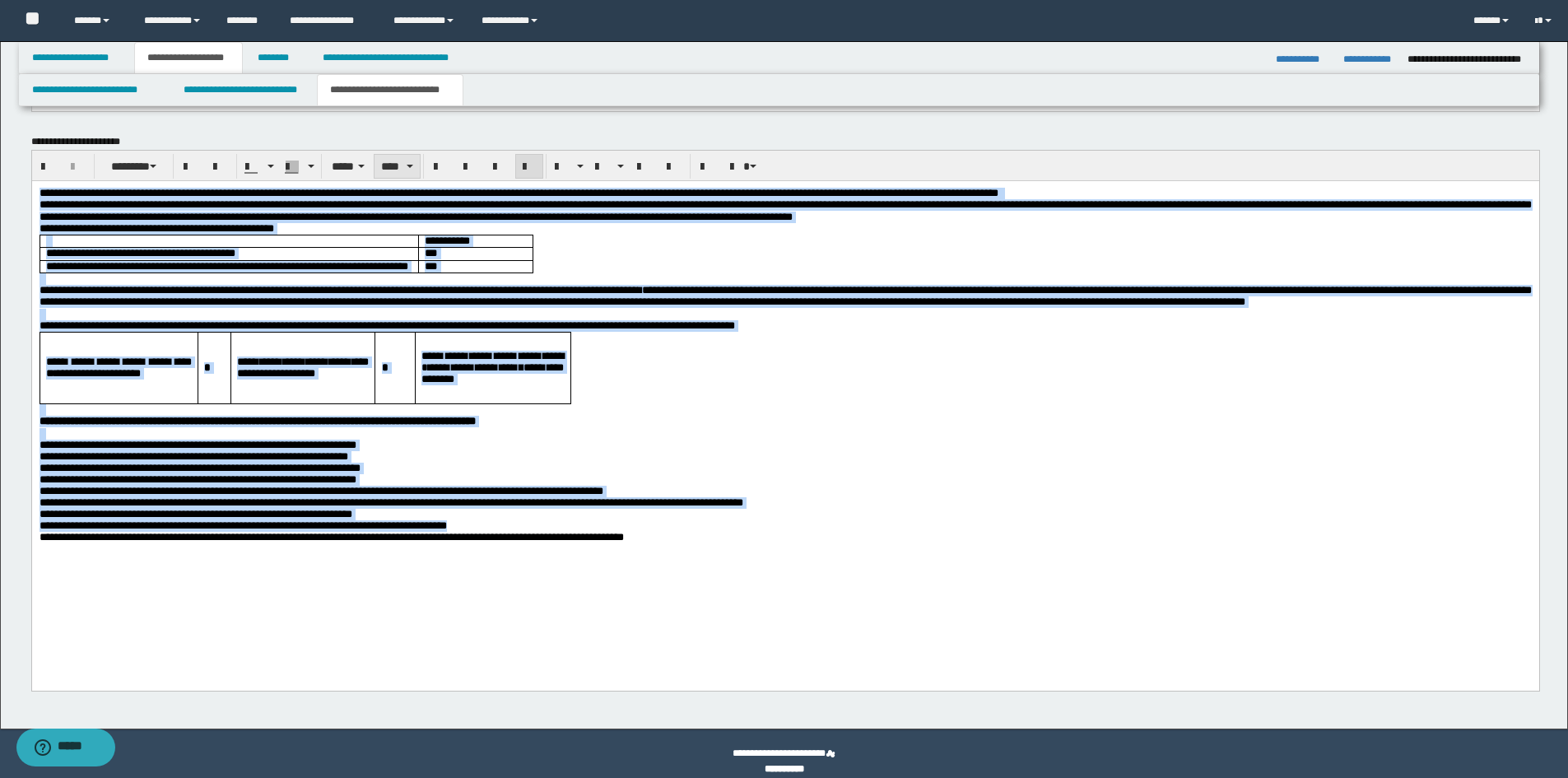 click on "****" at bounding box center [397, 166] 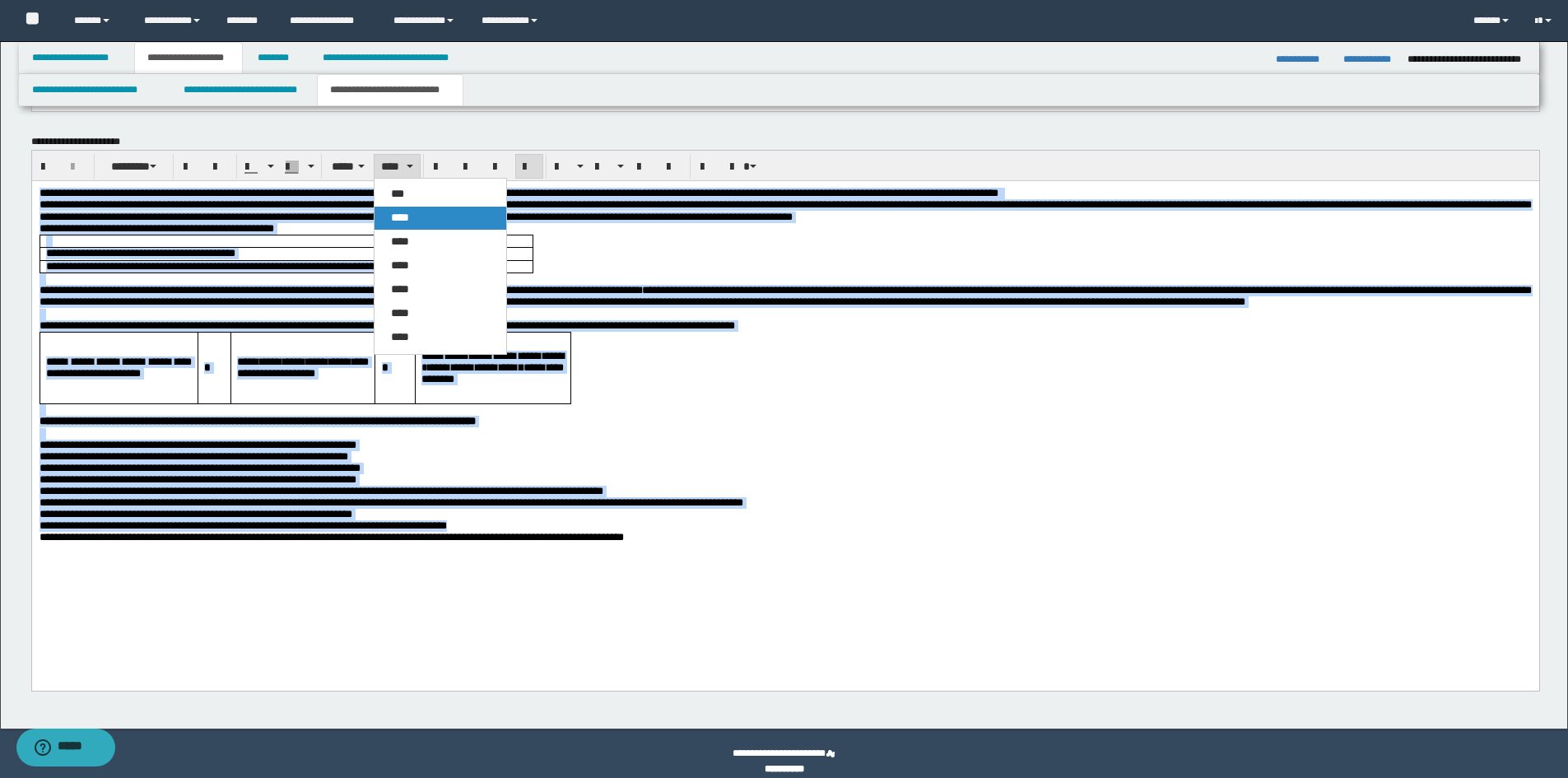click on "****" at bounding box center [440, 218] 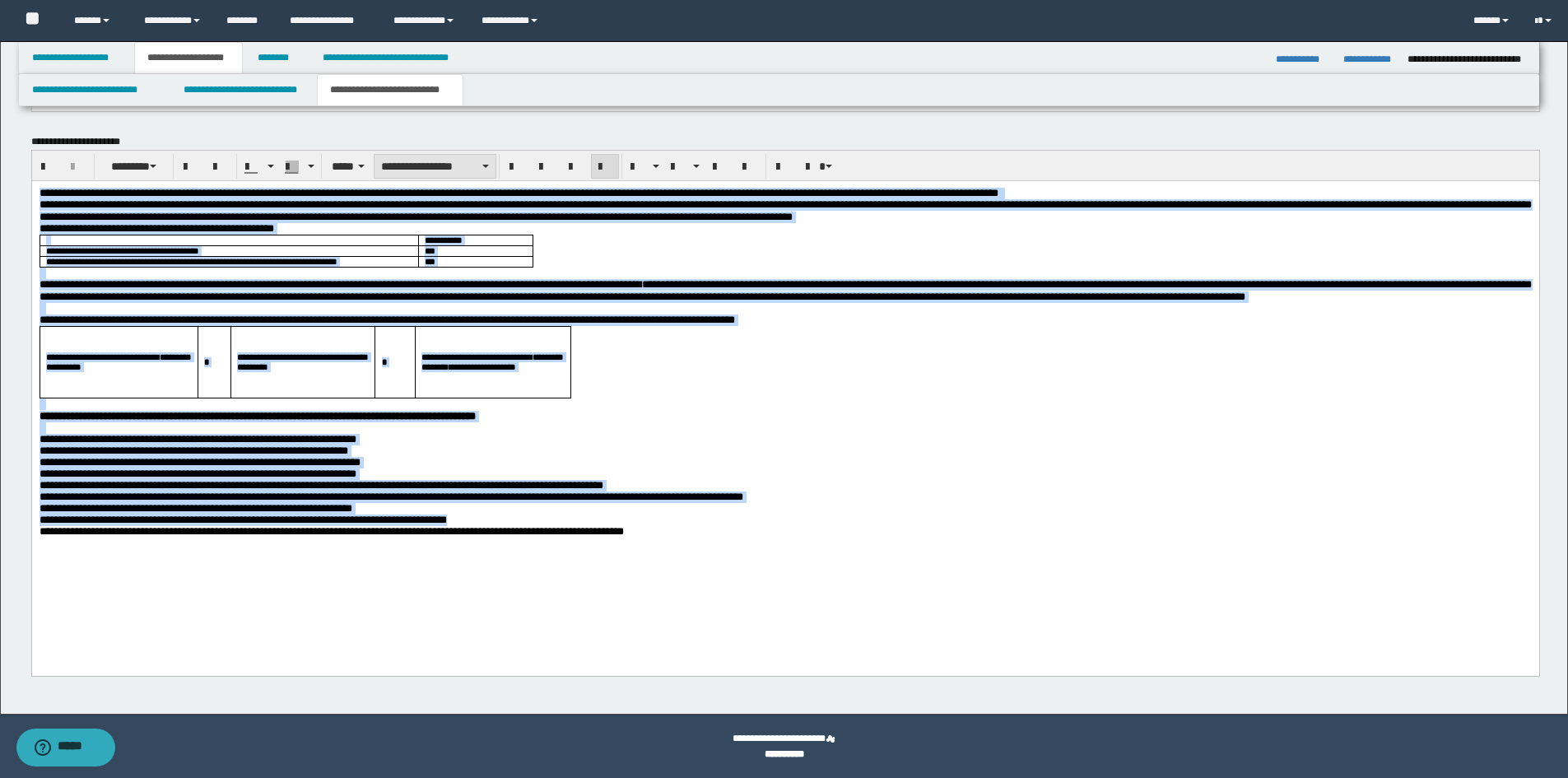 click on "**********" at bounding box center (435, 166) 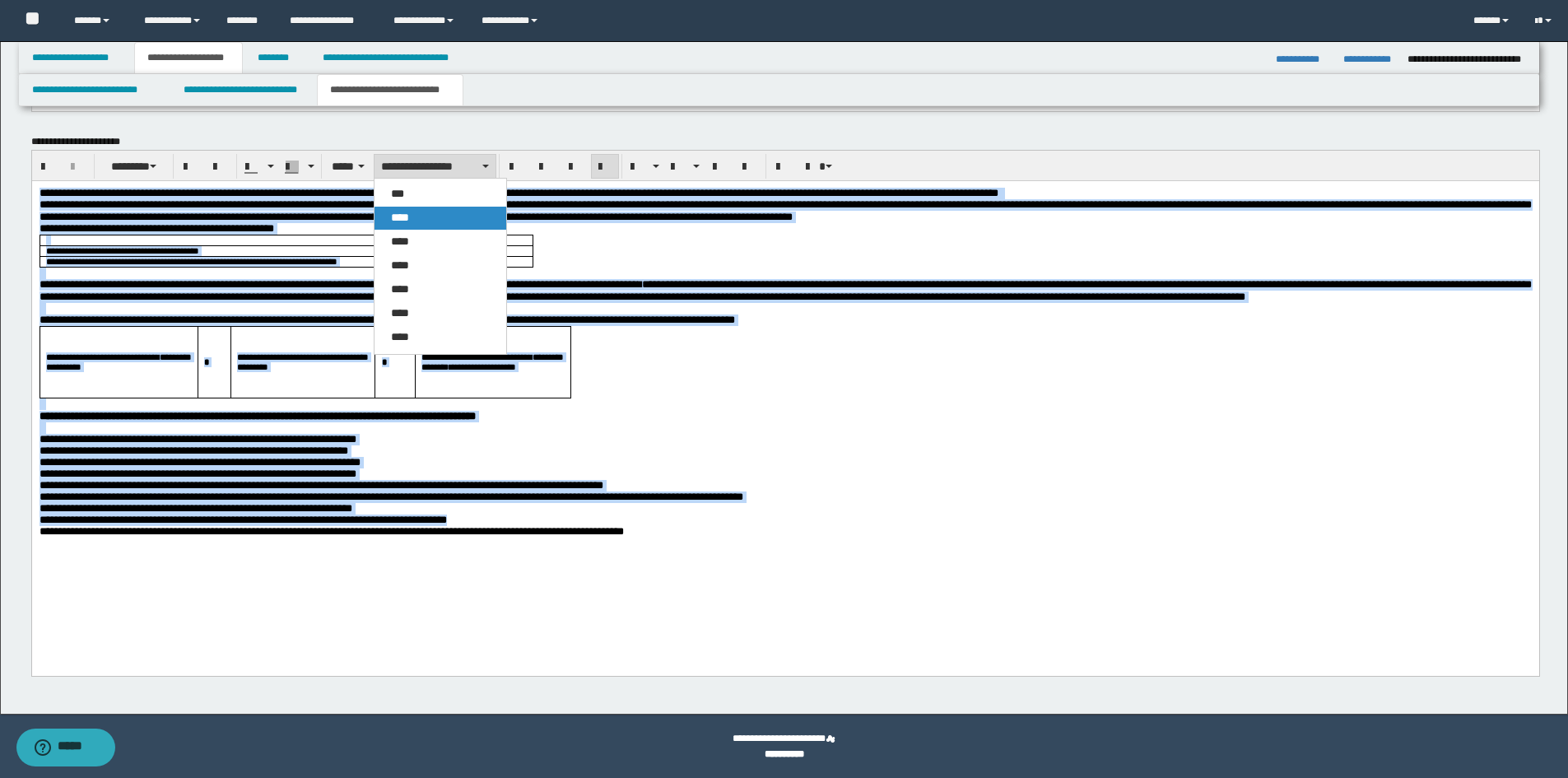 click on "****" at bounding box center (440, 218) 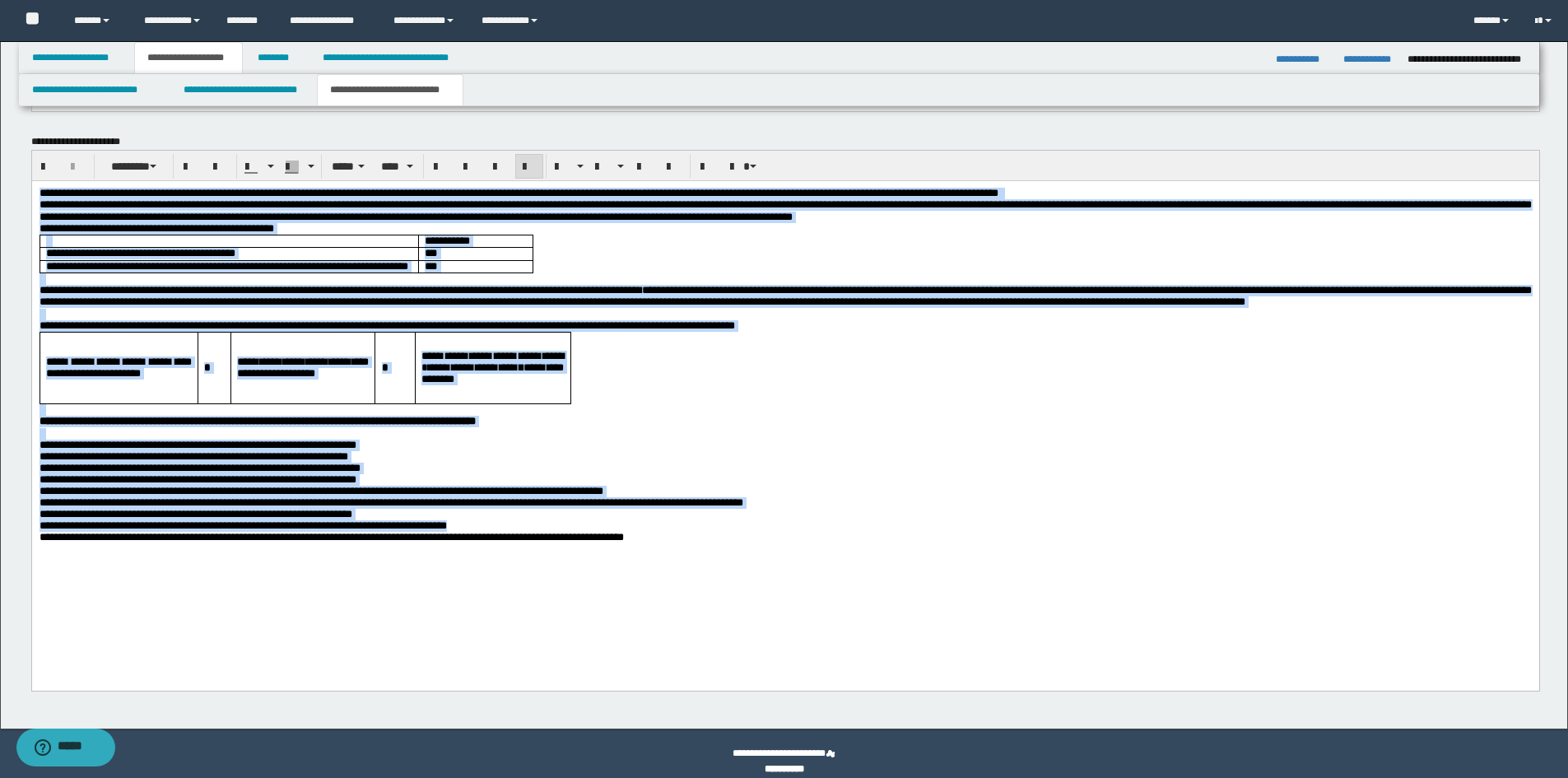 click at bounding box center [529, 166] 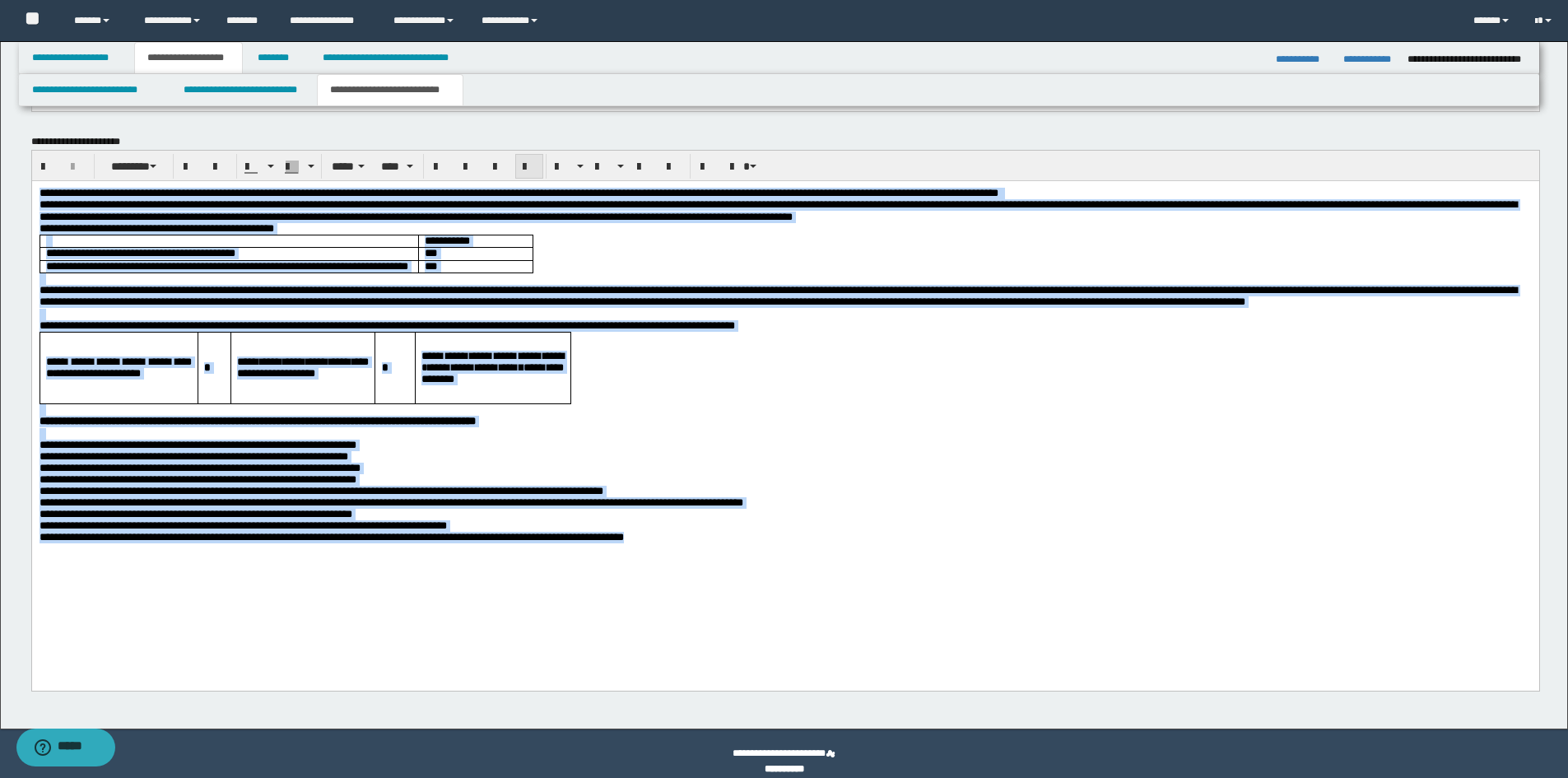 click at bounding box center (529, 166) 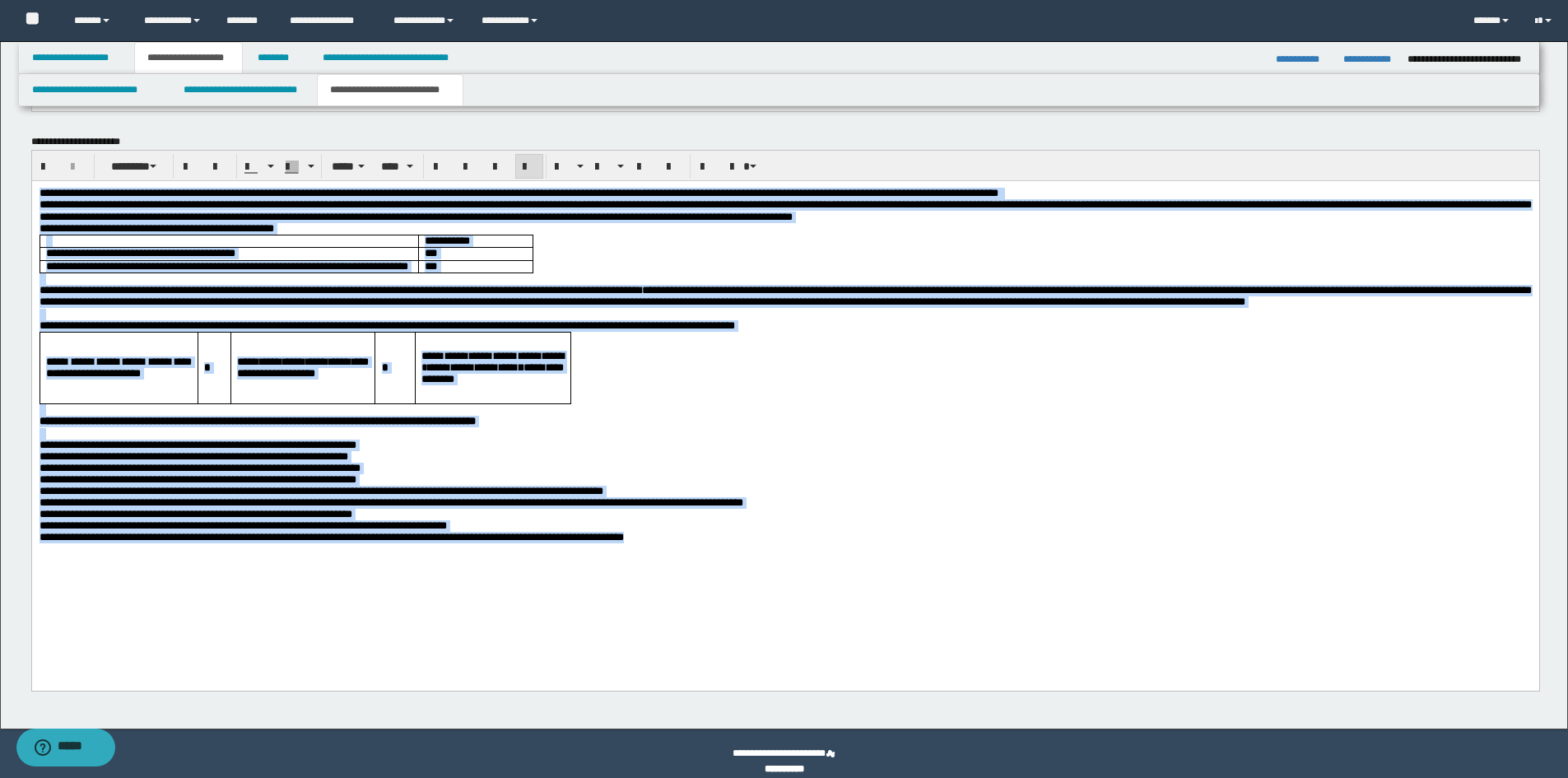 click on "**********" at bounding box center [784, 537] 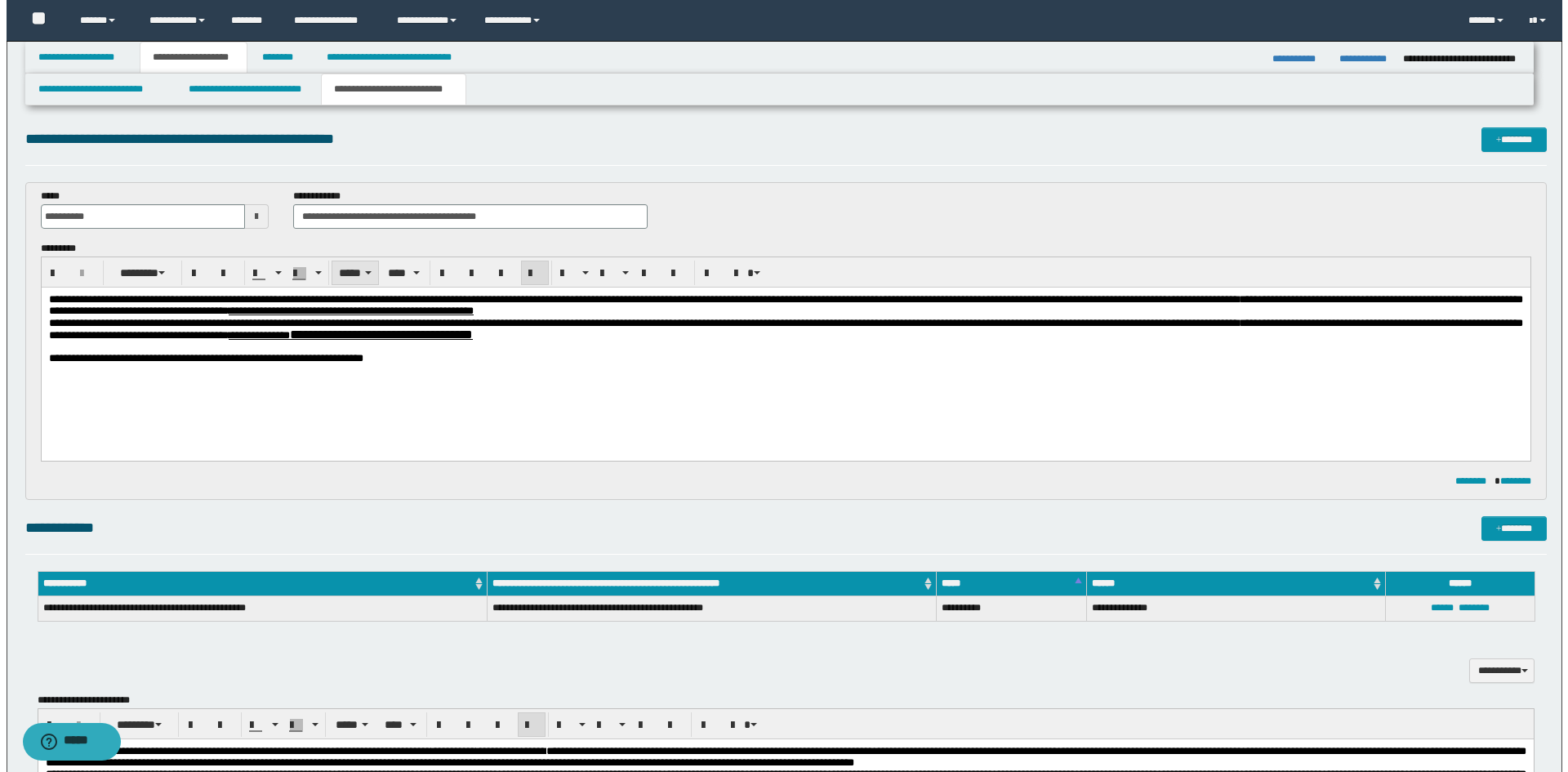 scroll, scrollTop: 0, scrollLeft: 0, axis: both 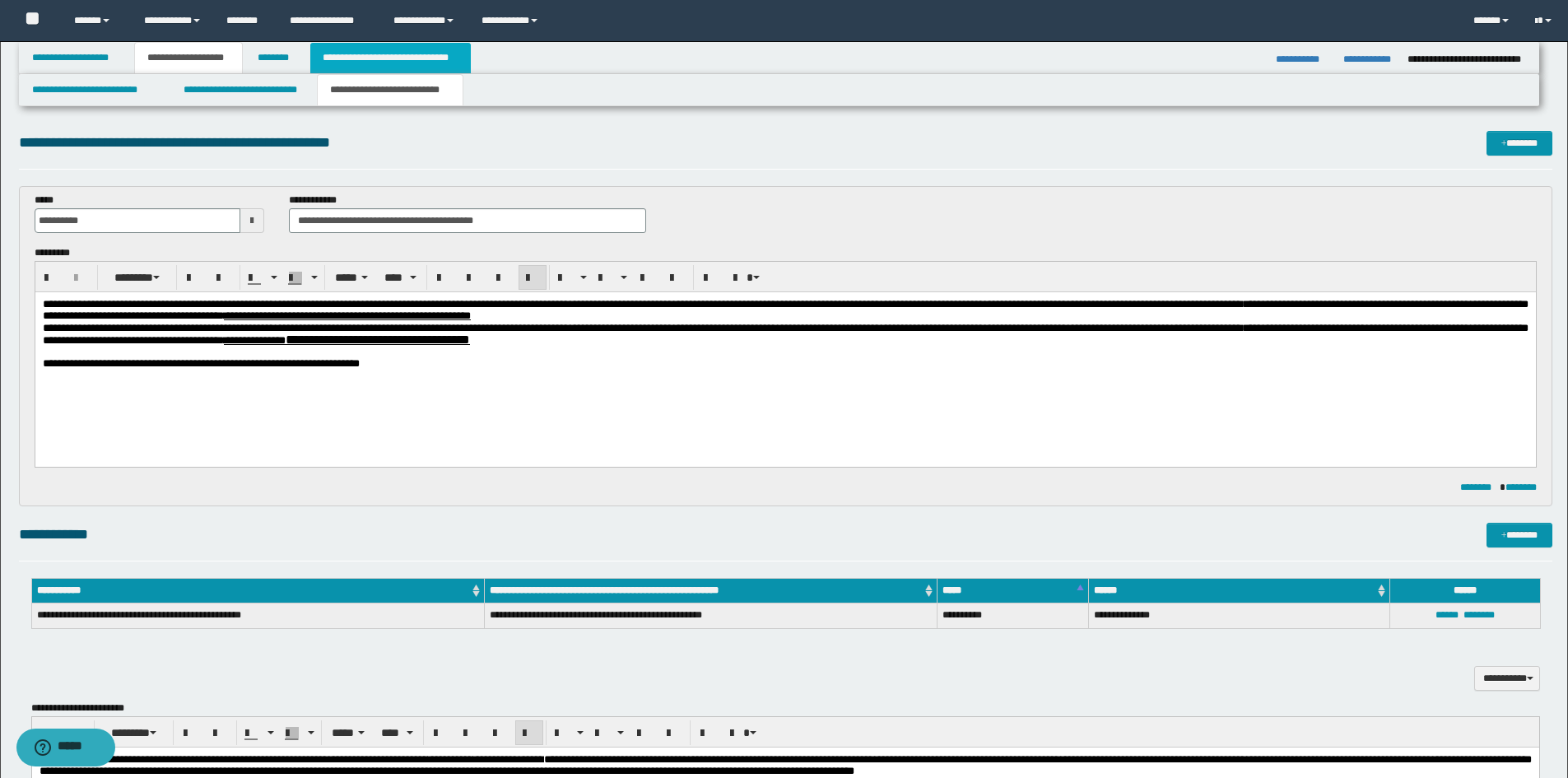 click on "**********" at bounding box center [390, 58] 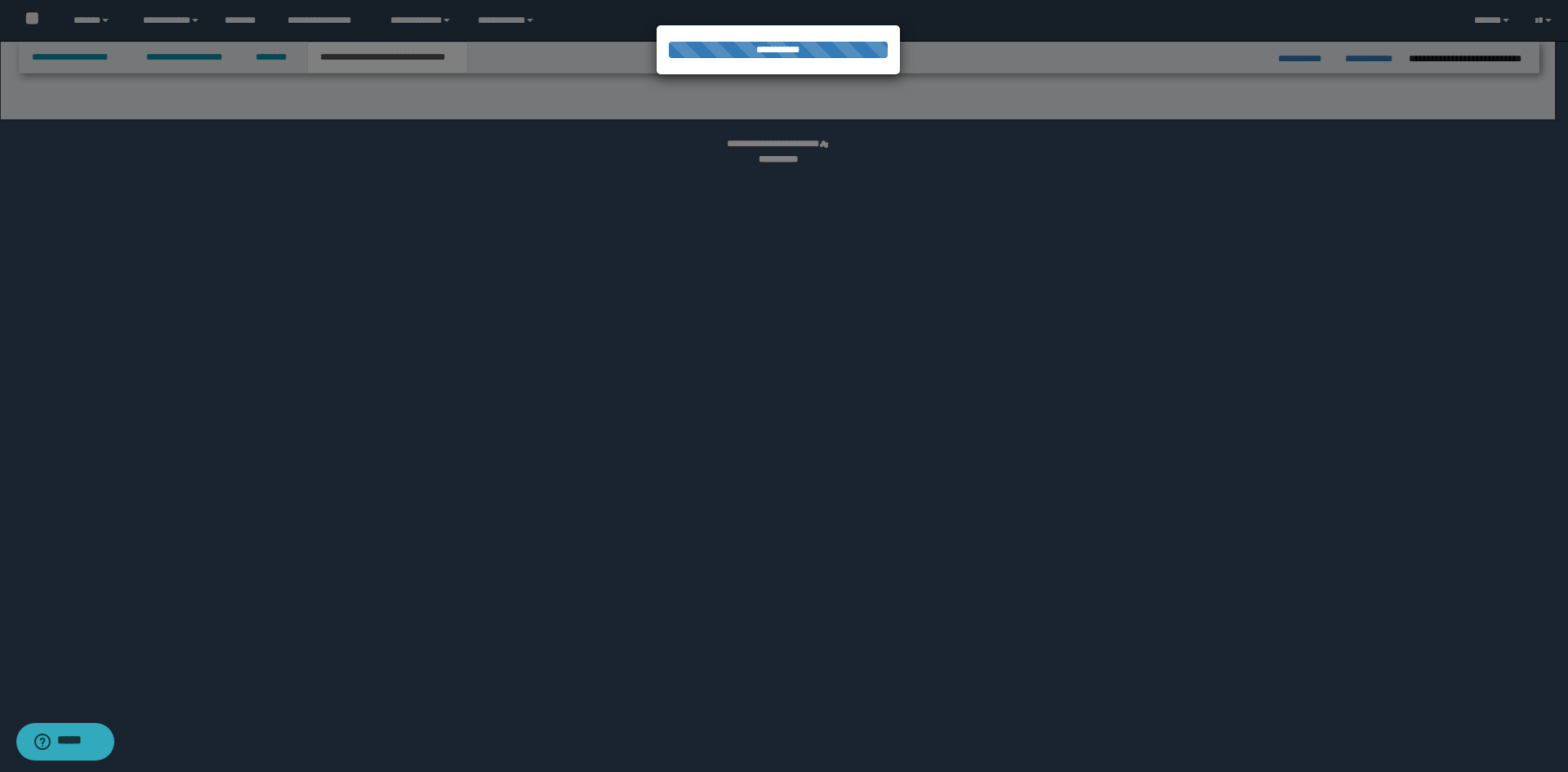 select on "*" 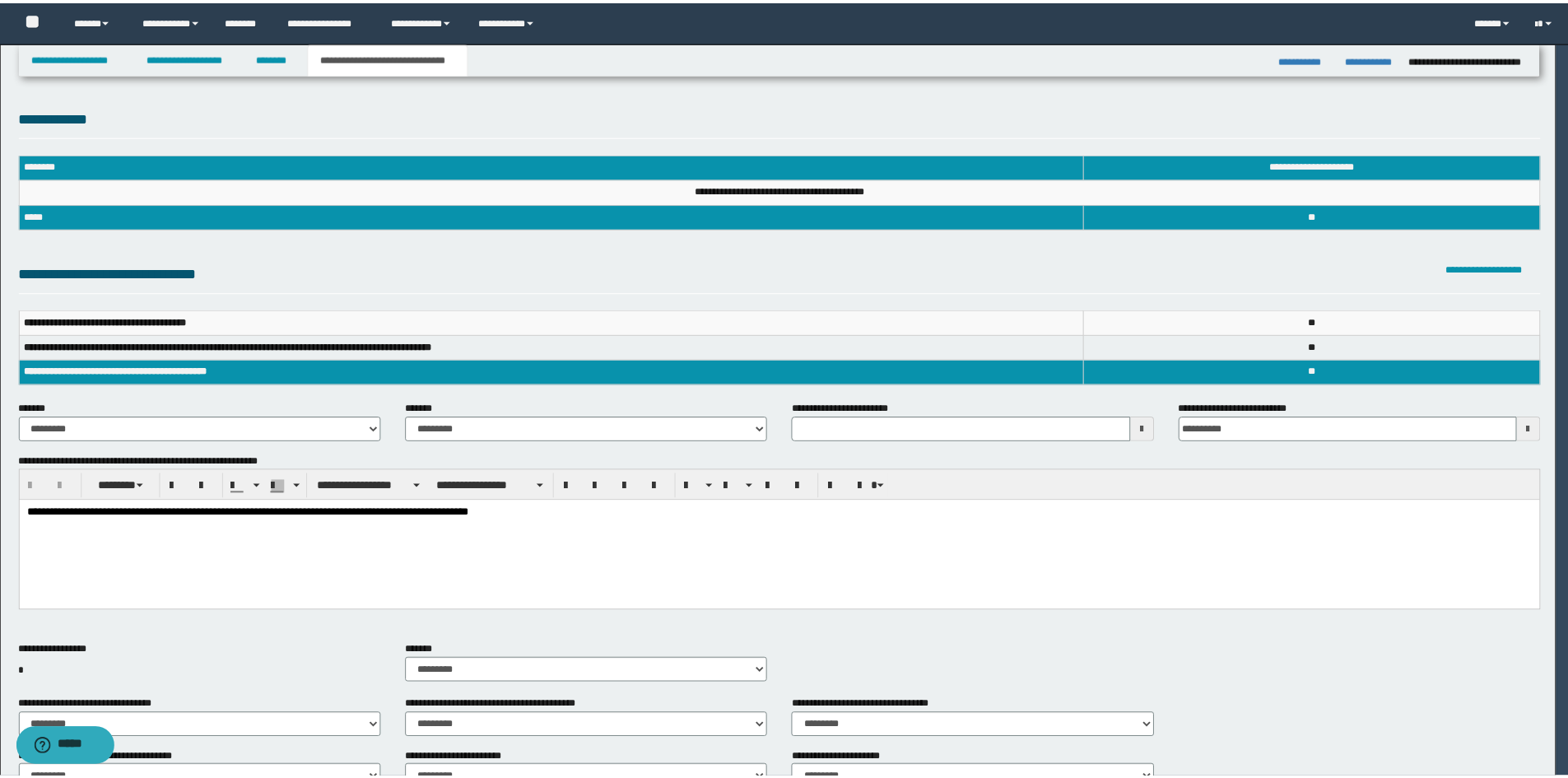 scroll, scrollTop: 0, scrollLeft: 0, axis: both 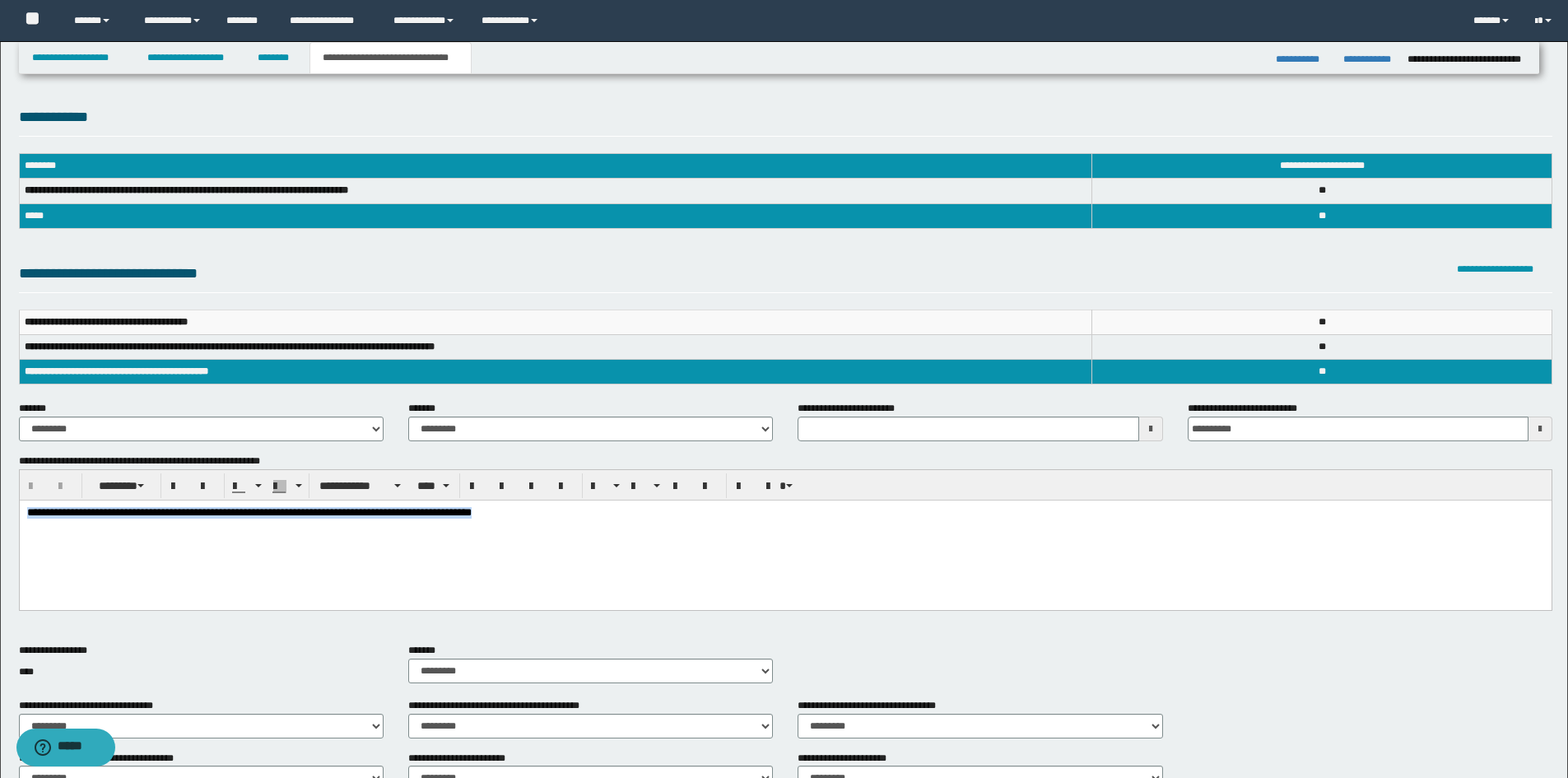 drag, startPoint x: 608, startPoint y: 535, endPoint x: 267, endPoint y: 999, distance: 575.82723 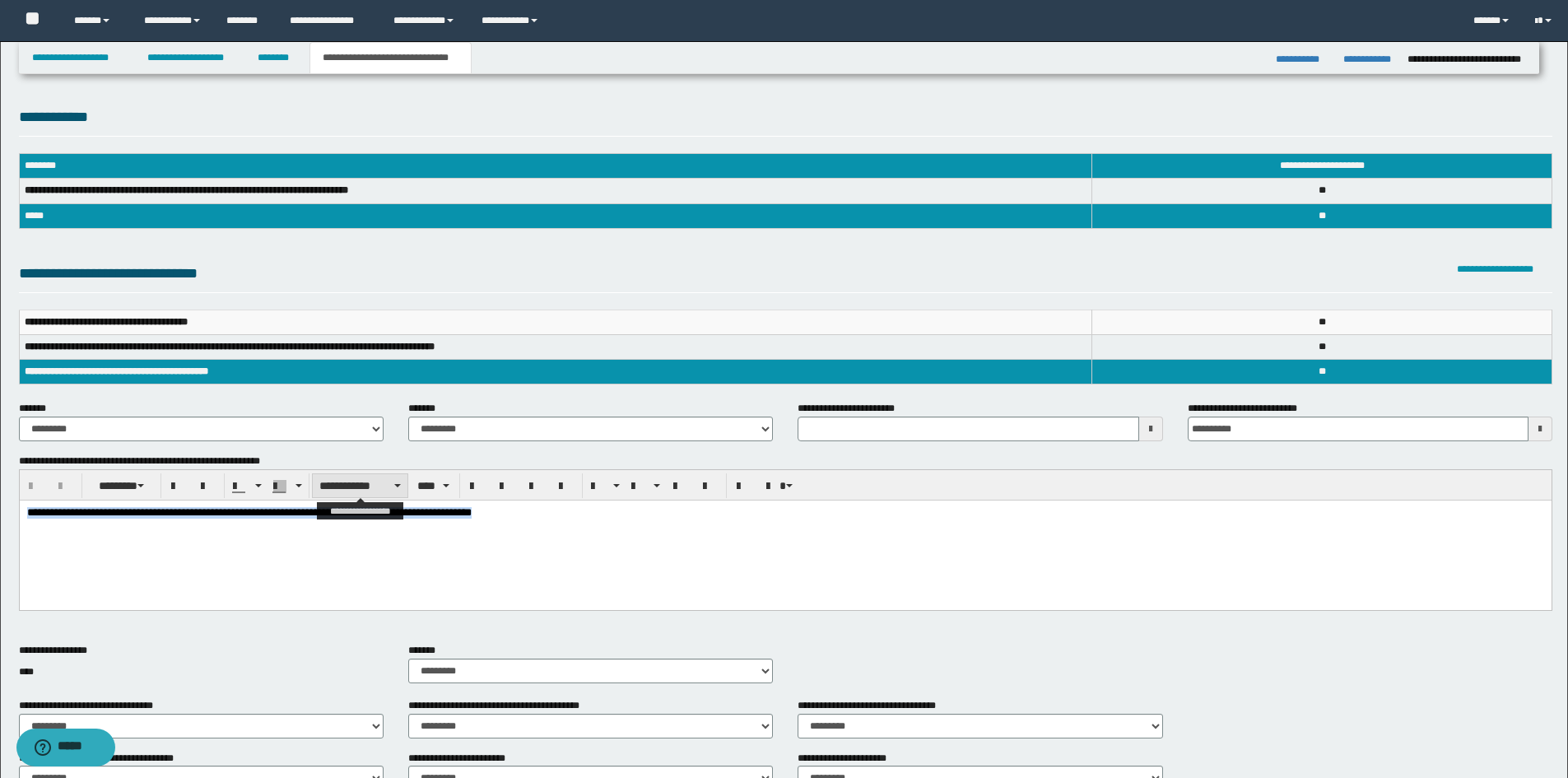 click on "**********" at bounding box center [360, 486] 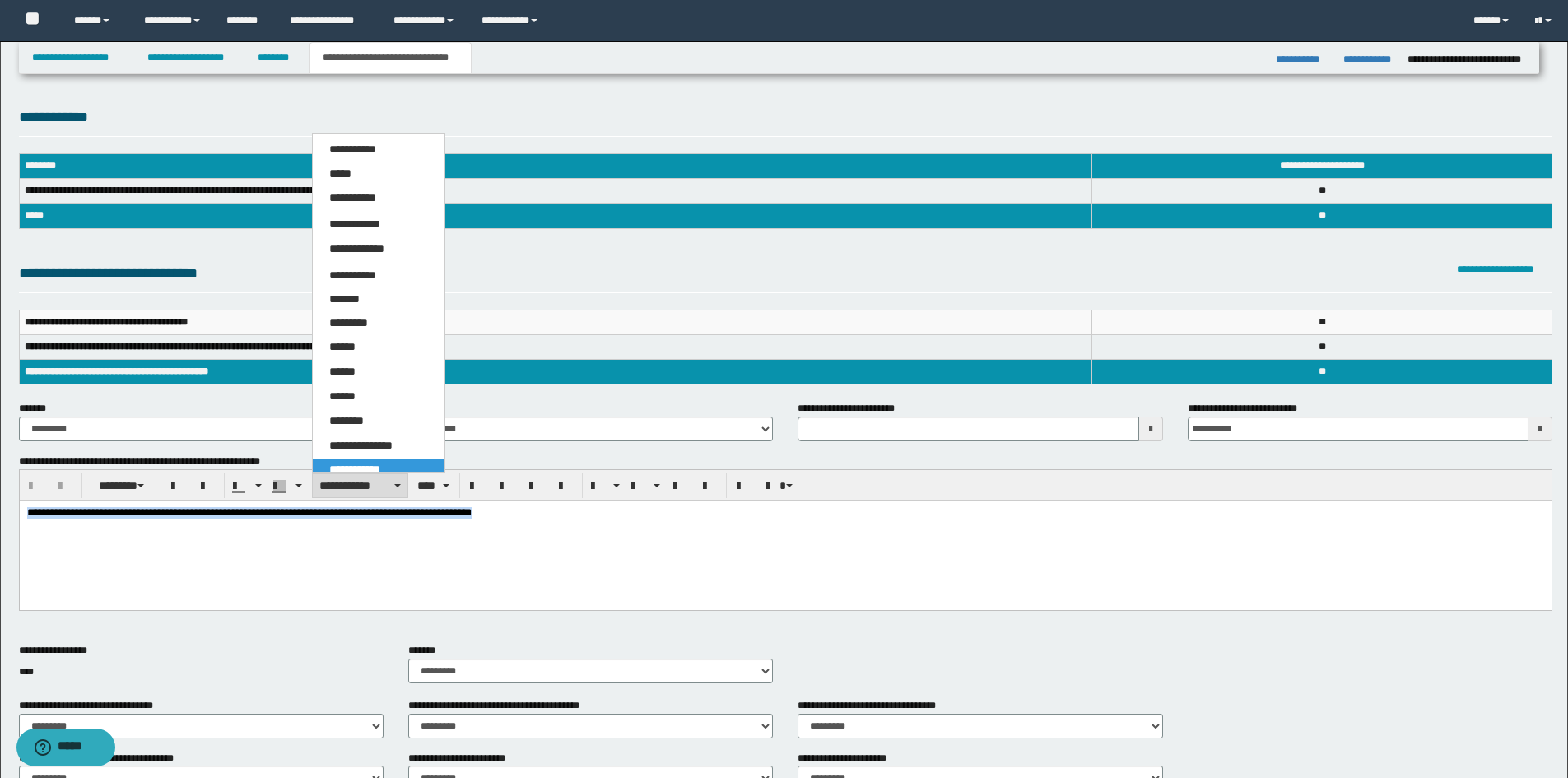 drag, startPoint x: 340, startPoint y: 170, endPoint x: 351, endPoint y: 199, distance: 31.01612 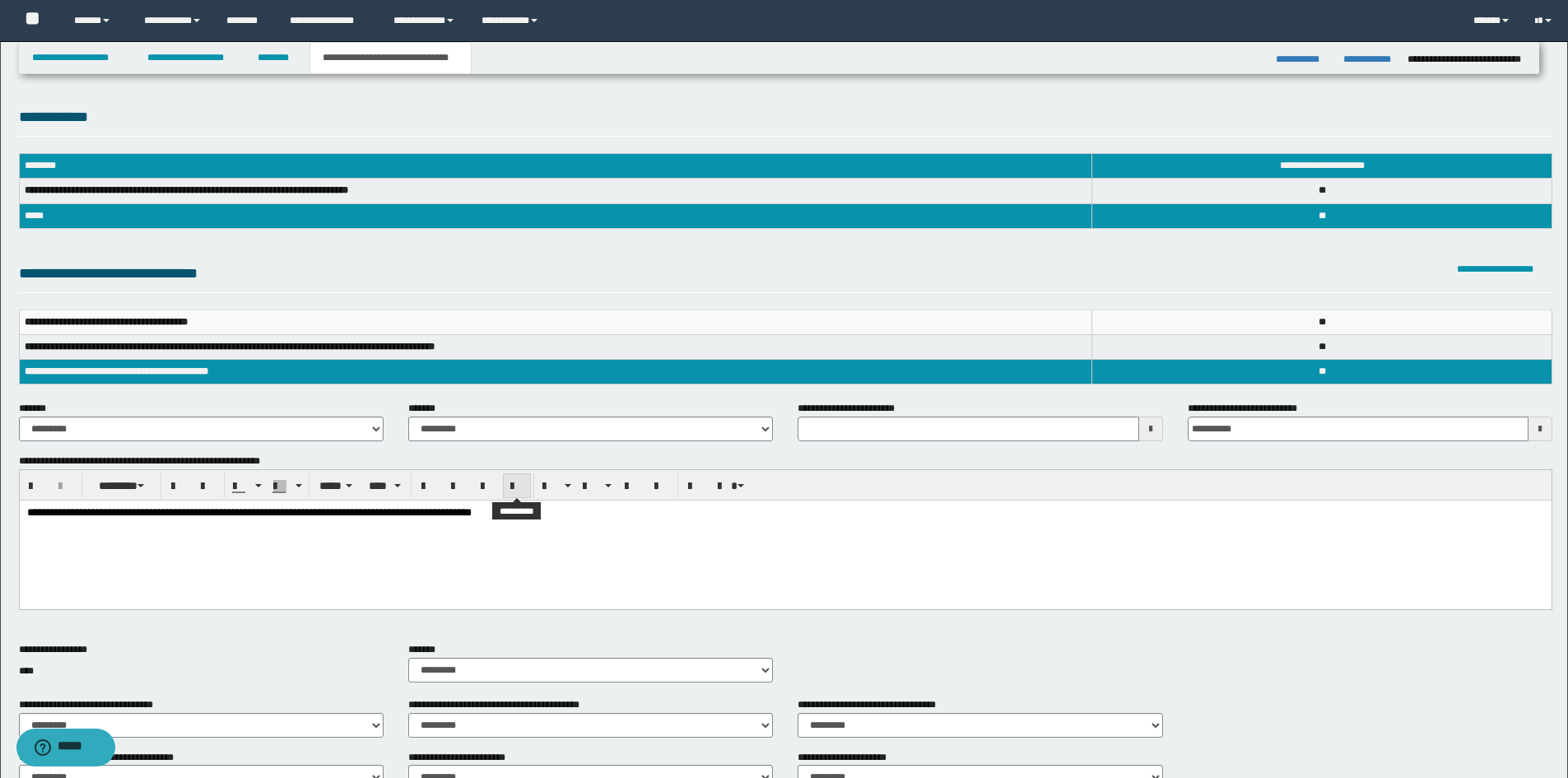 click at bounding box center [517, 487] 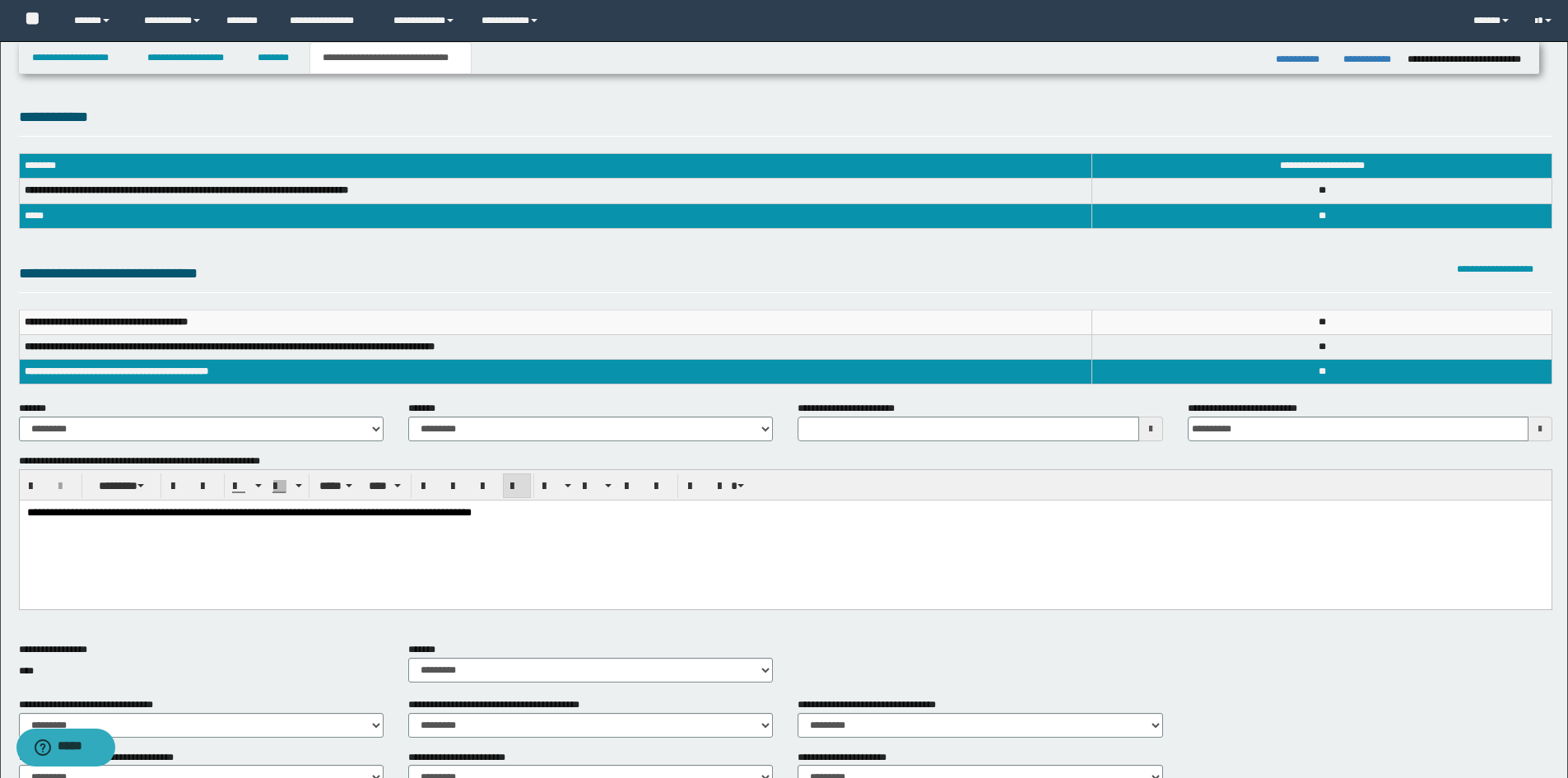 click on "**********" at bounding box center (784, 533) 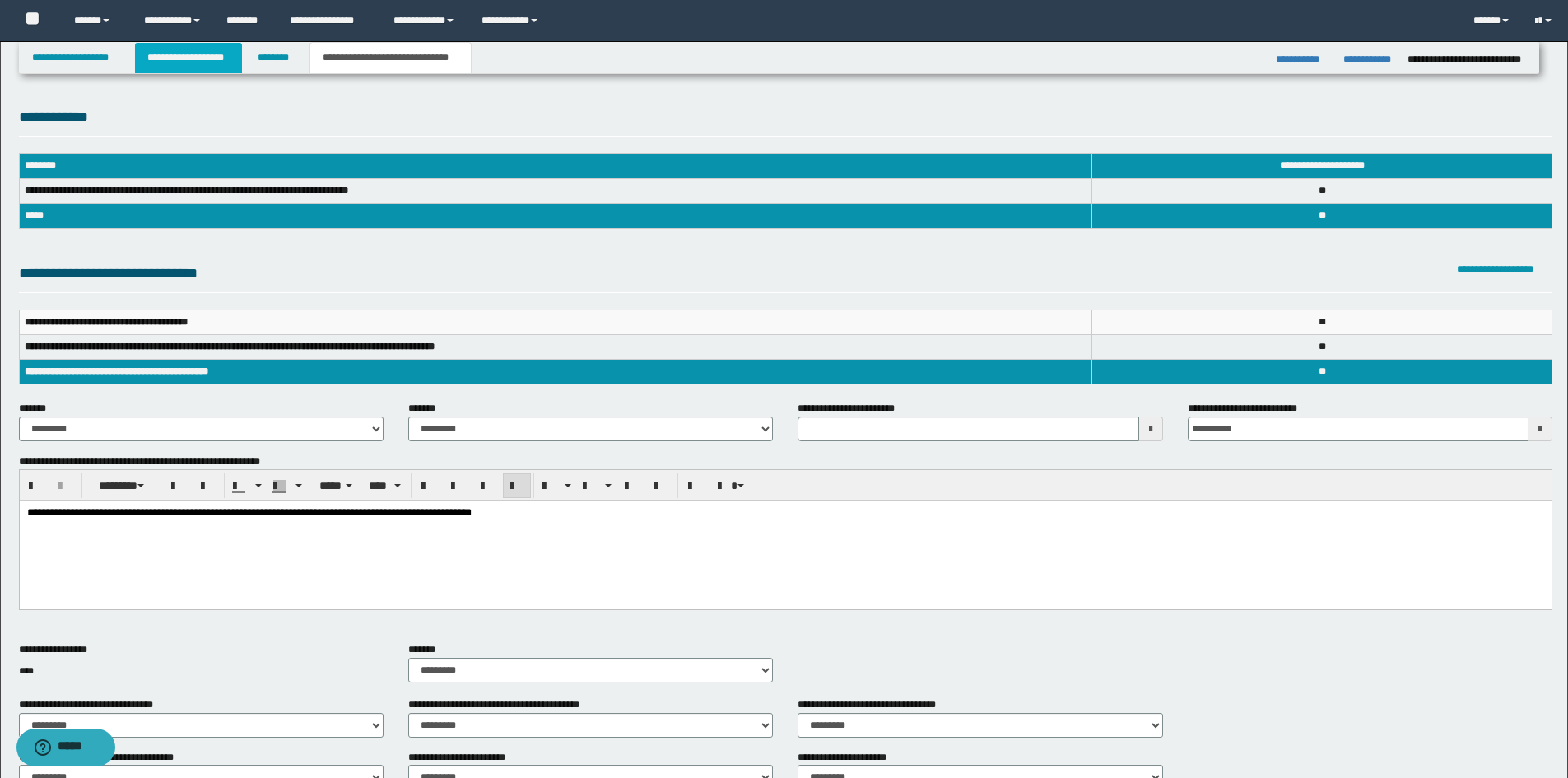 click on "**********" at bounding box center (188, 58) 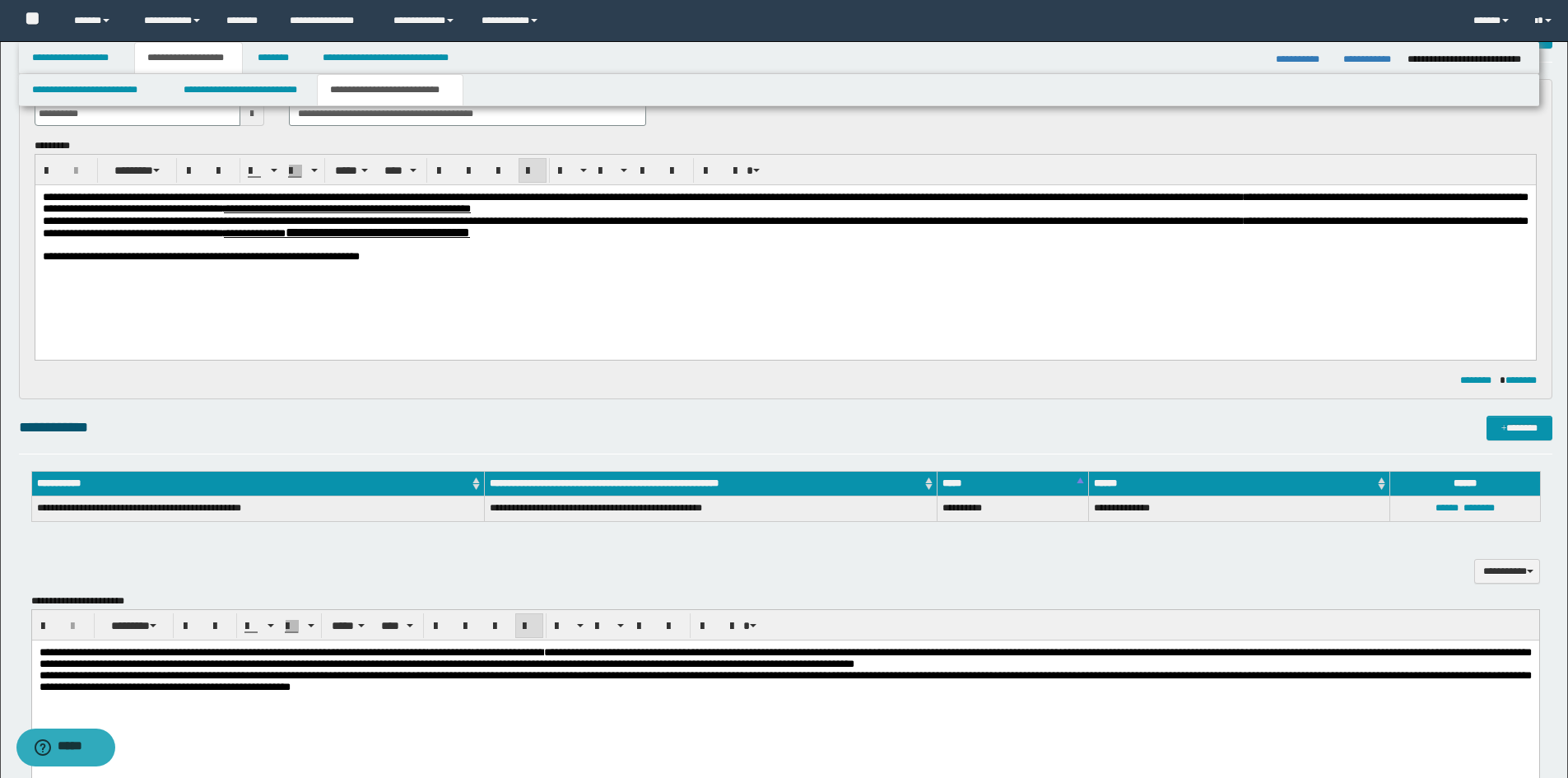 scroll, scrollTop: 0, scrollLeft: 0, axis: both 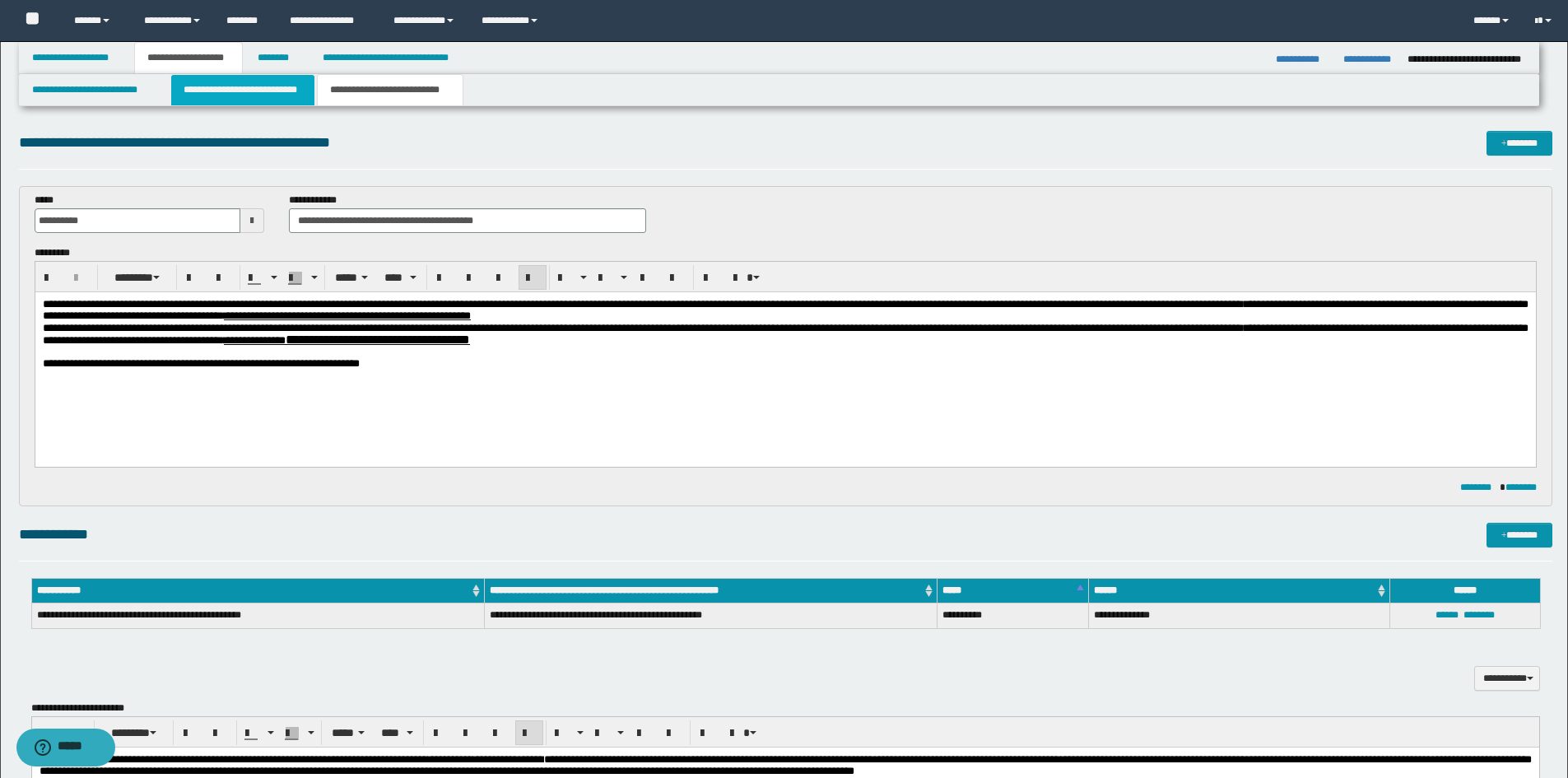 click on "**********" at bounding box center (243, 90) 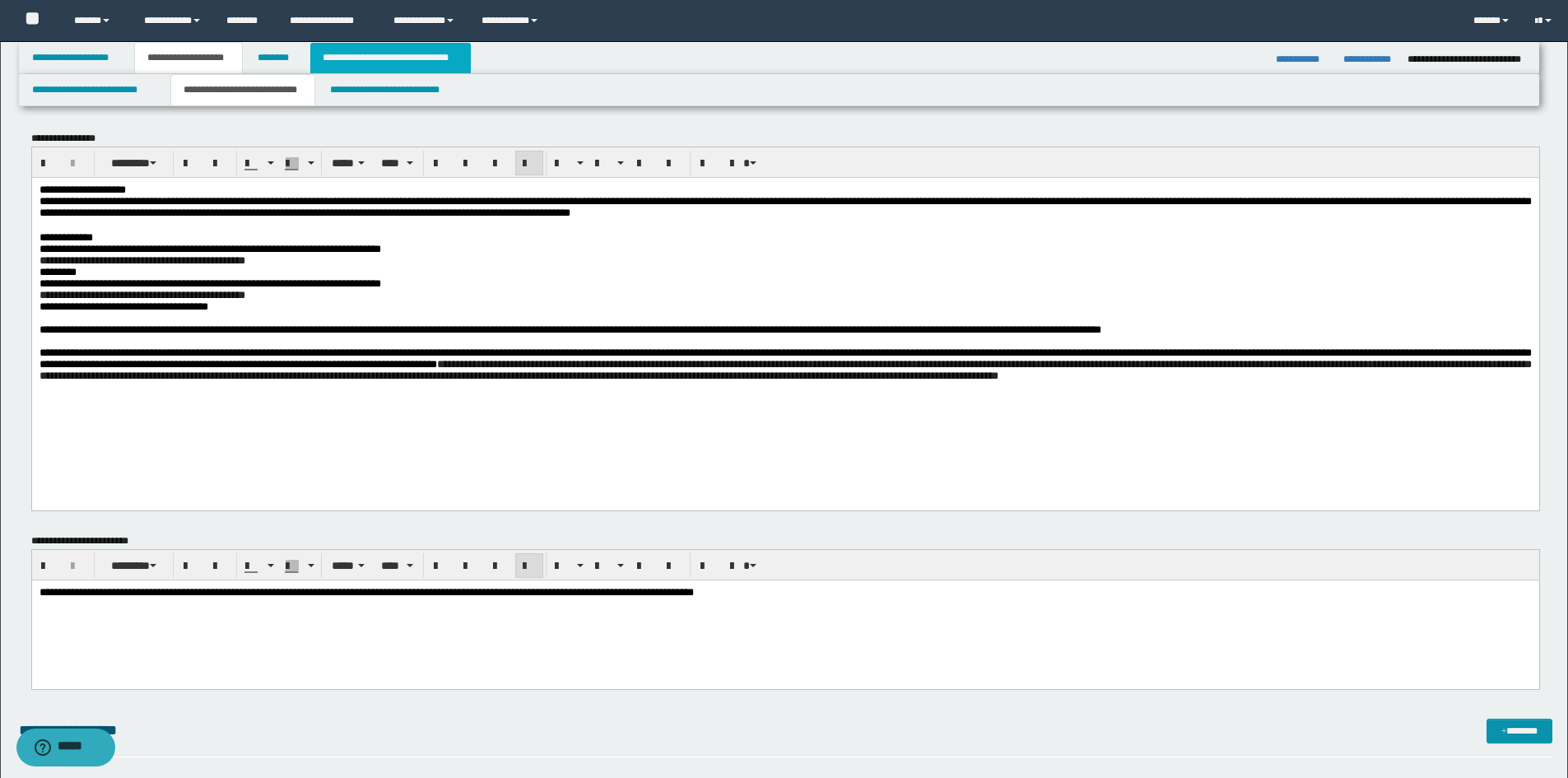 click on "**********" at bounding box center (390, 58) 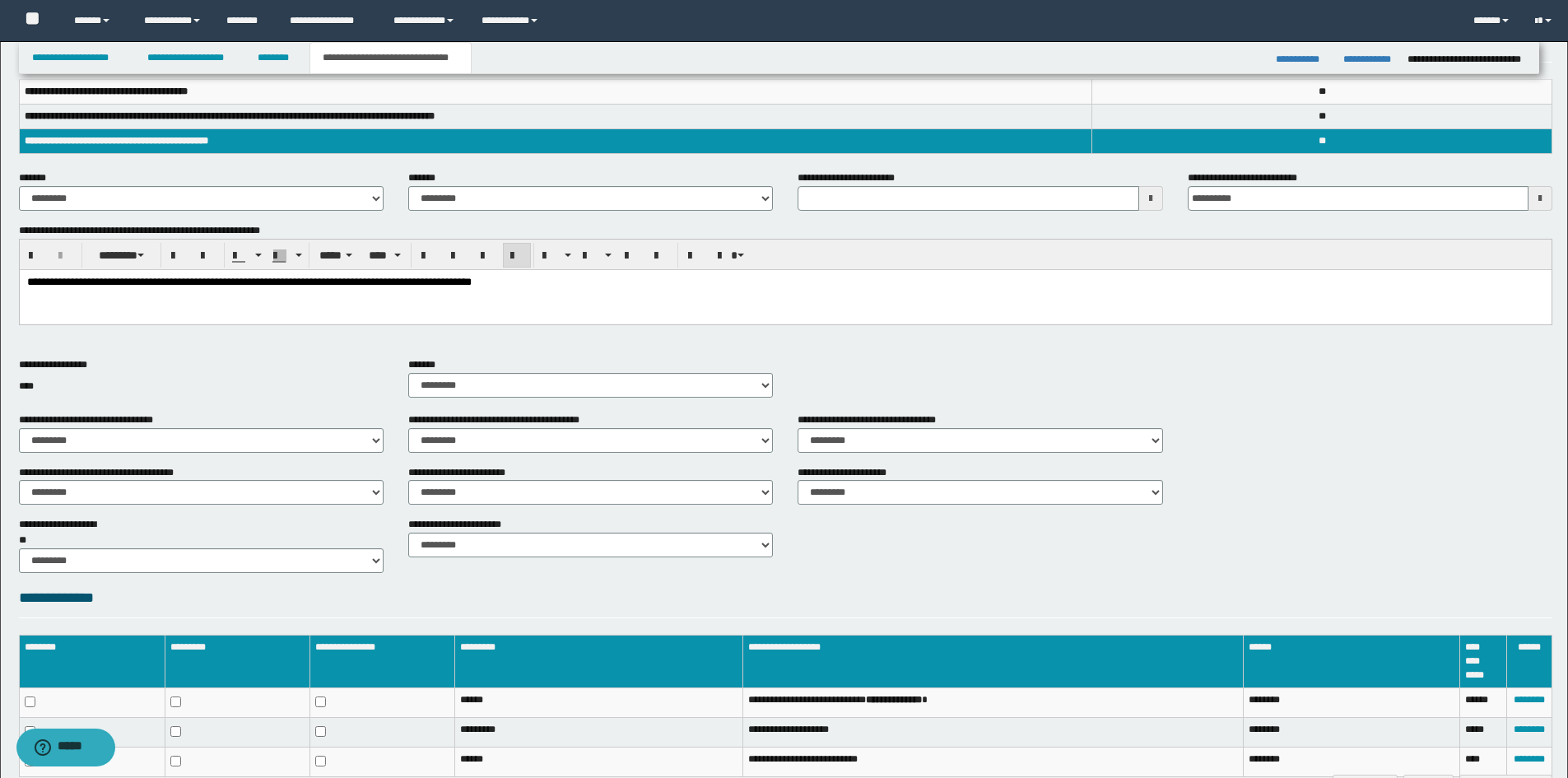 scroll, scrollTop: 332, scrollLeft: 0, axis: vertical 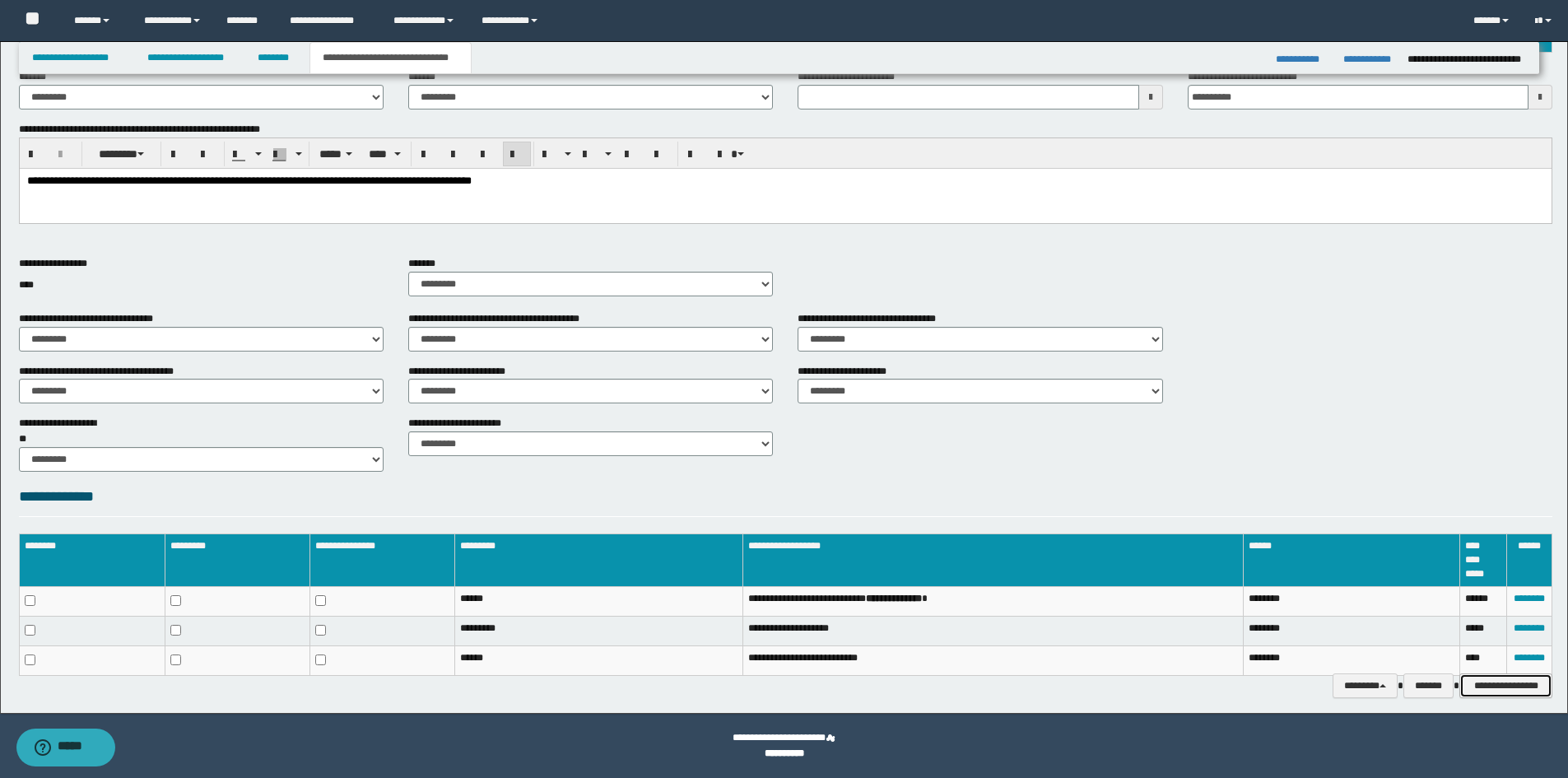 click on "**********" at bounding box center (1505, 686) 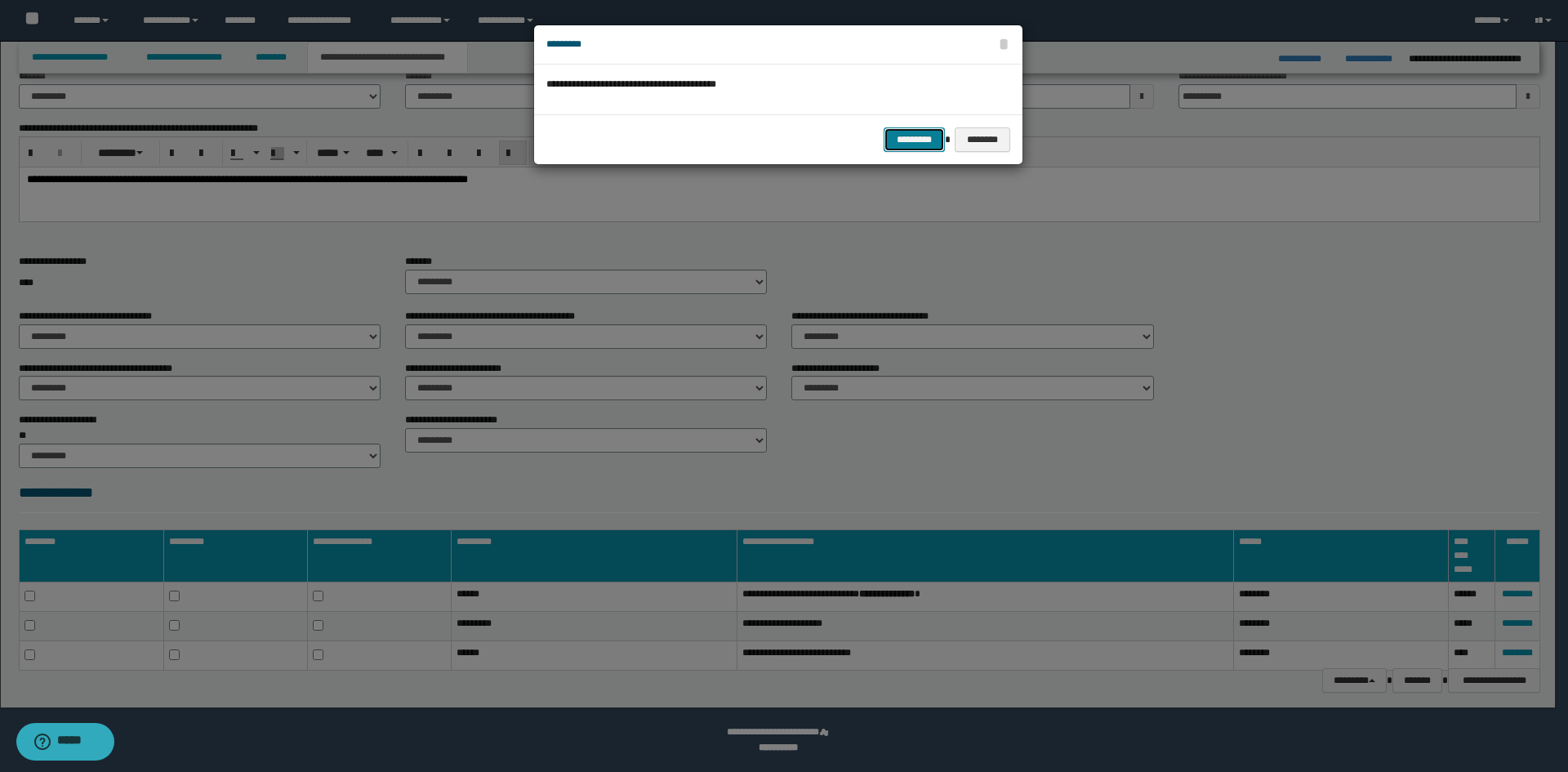 click on "*********" at bounding box center (914, 140) 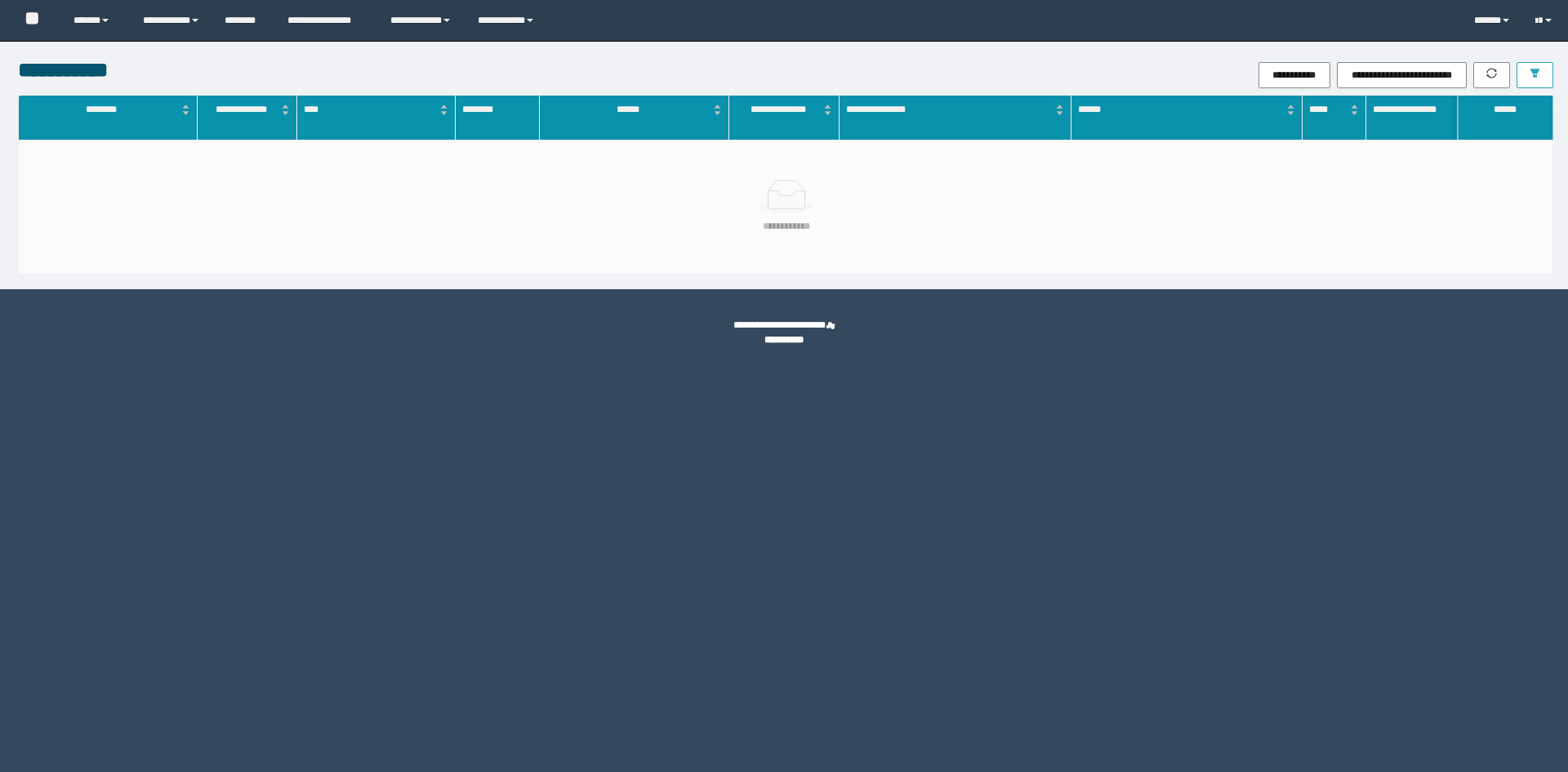 scroll, scrollTop: 0, scrollLeft: 0, axis: both 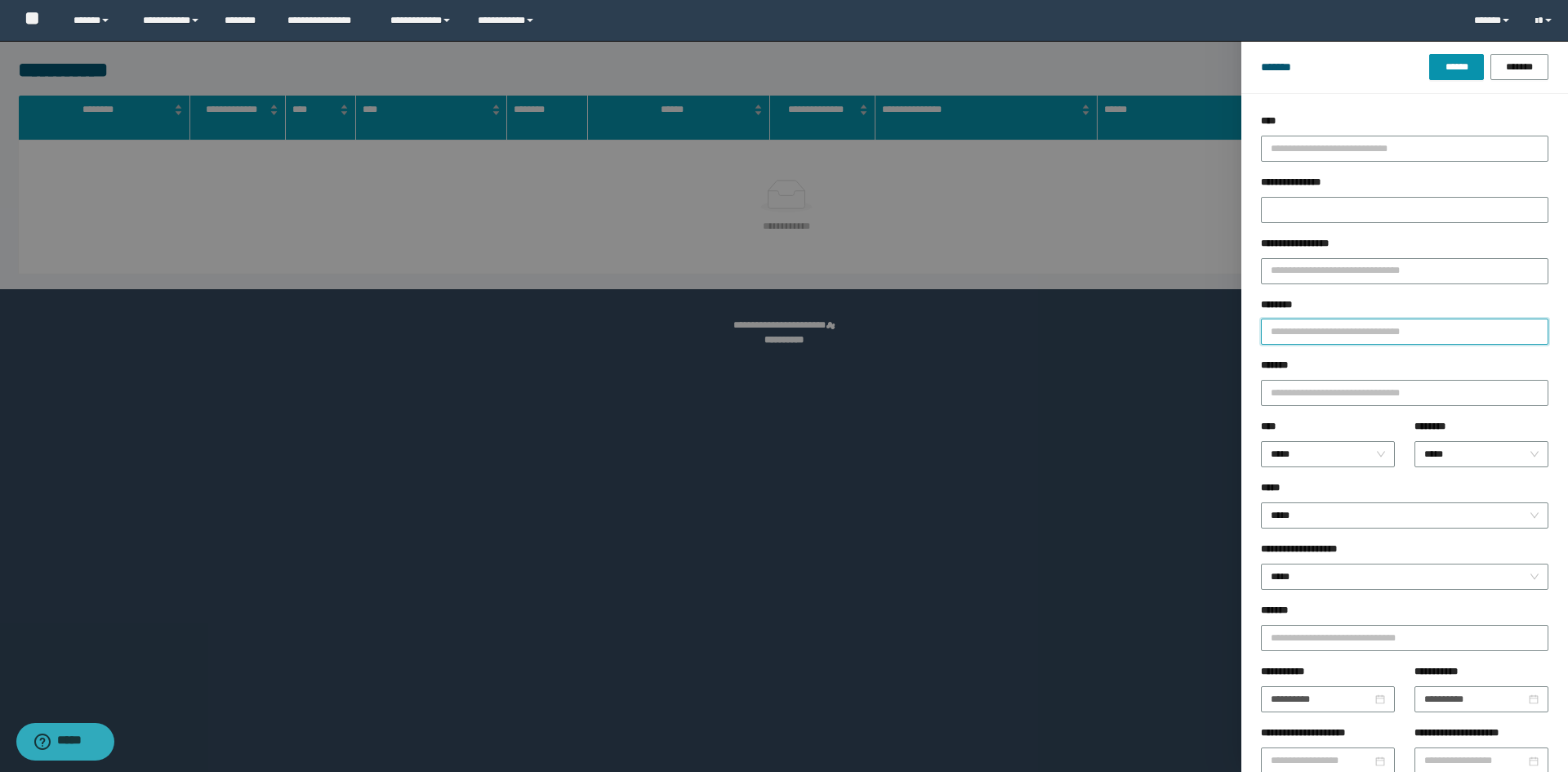 click on "********" at bounding box center [1405, 332] 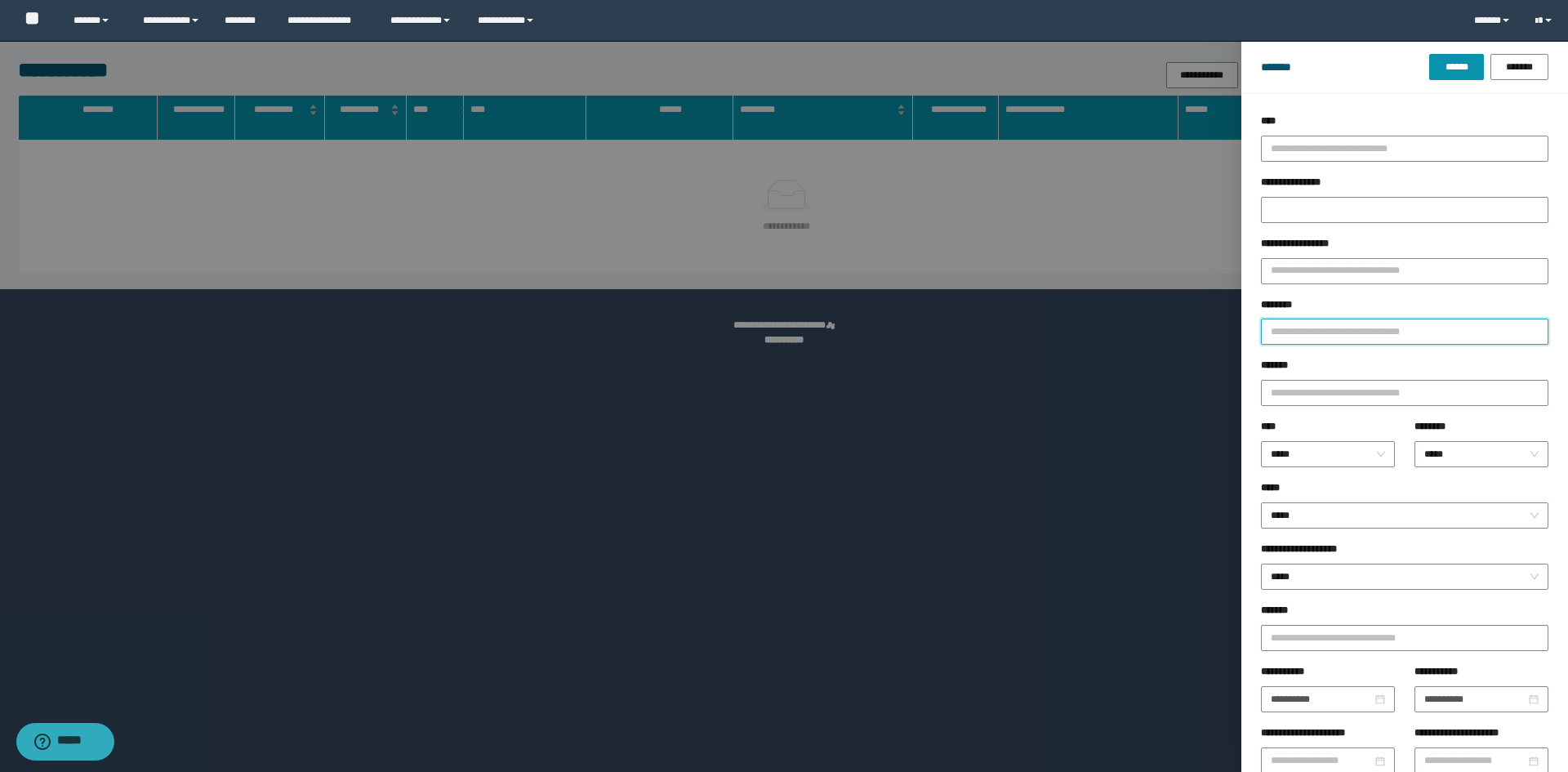 paste on "********" 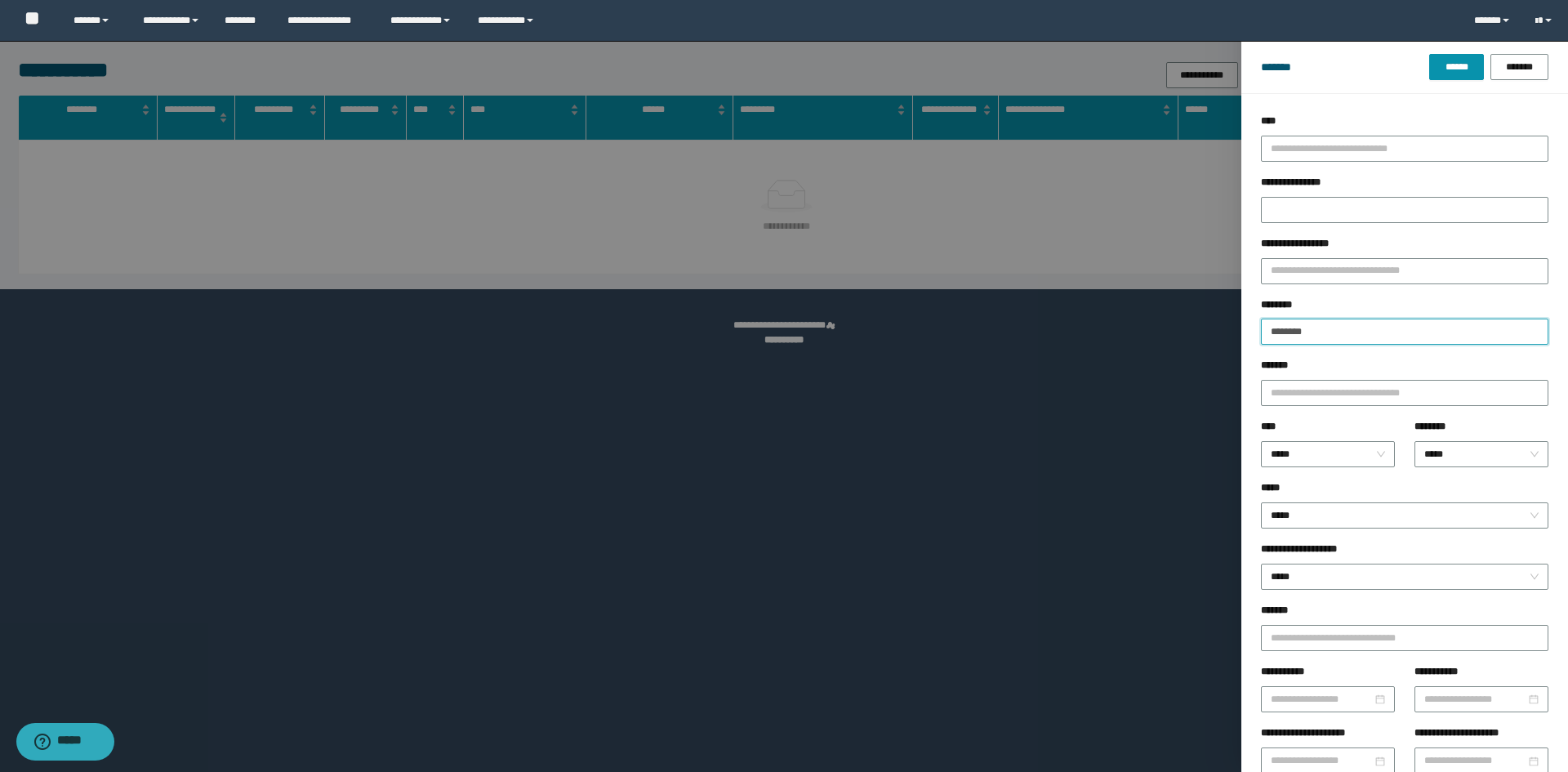 type on "********" 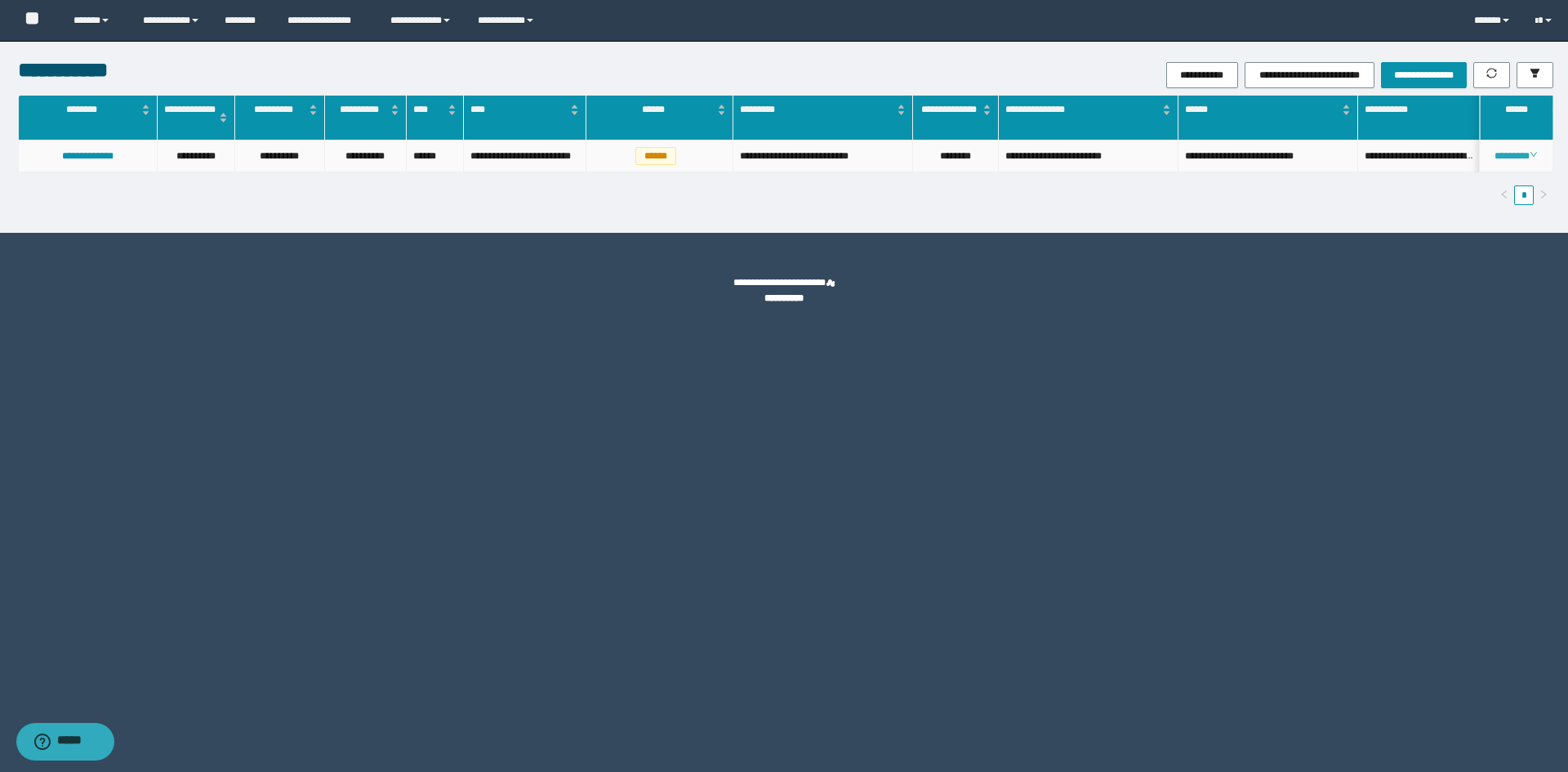 click 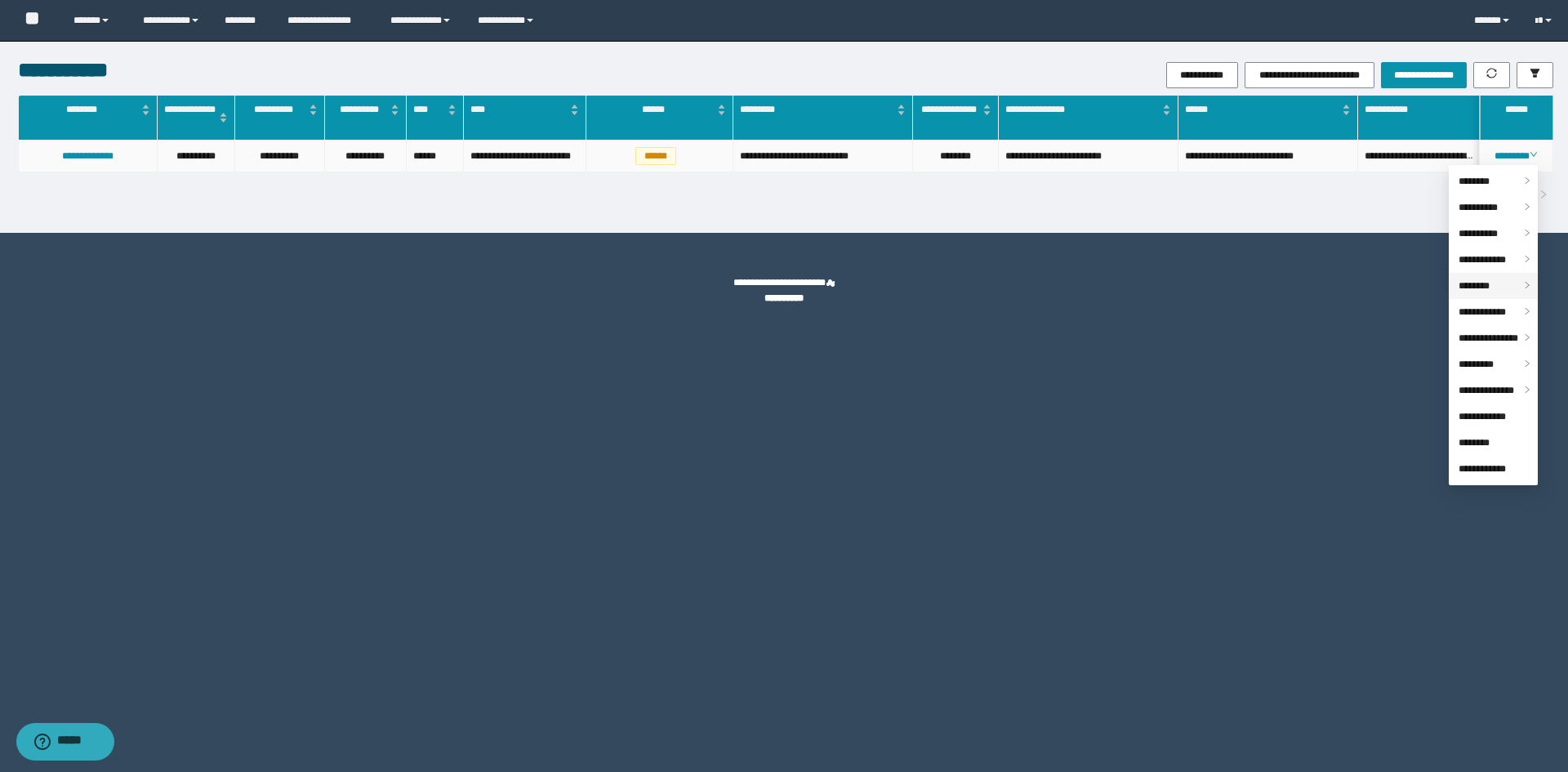 click on "********" at bounding box center (1474, 286) 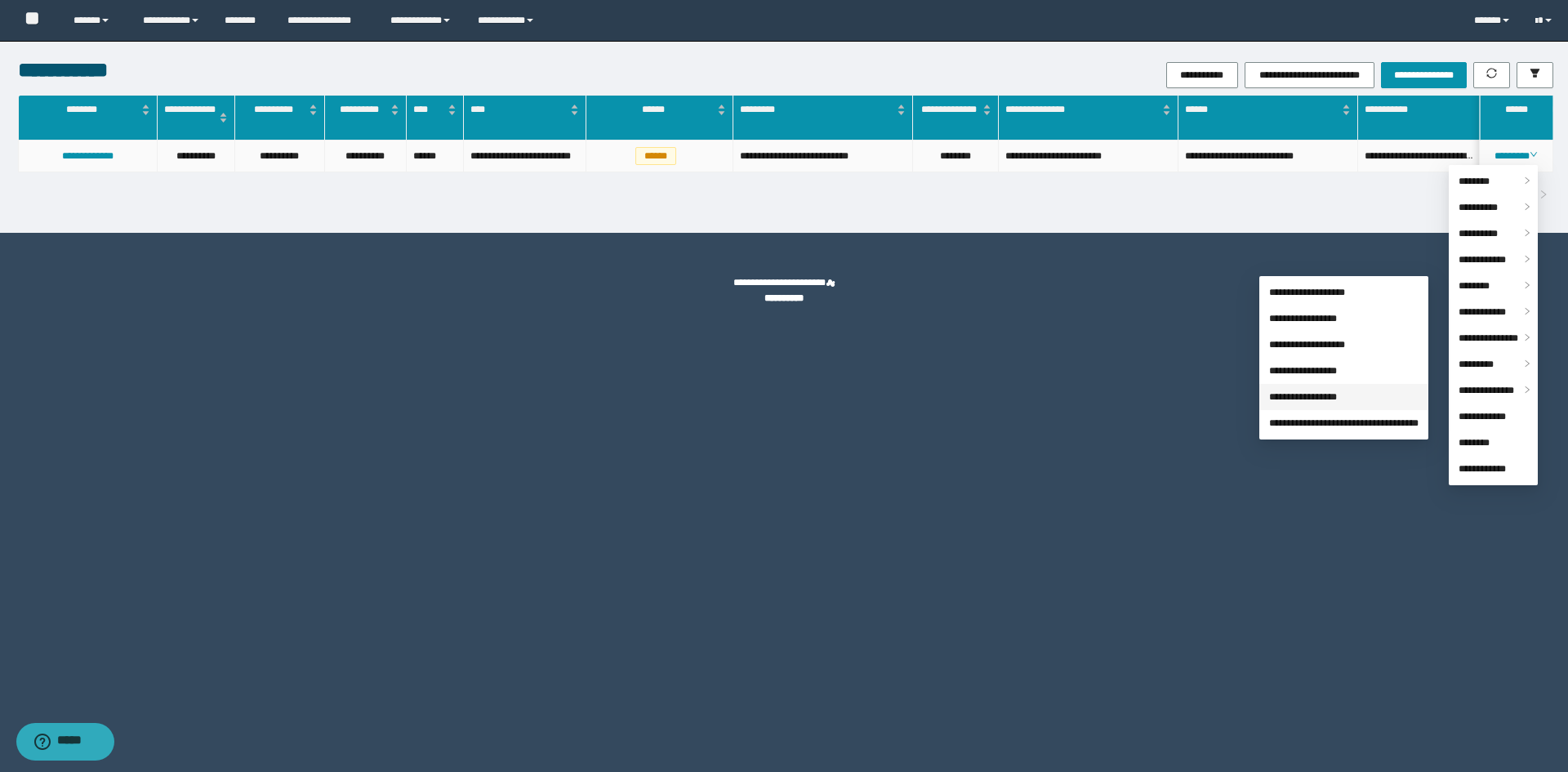 click on "**********" at bounding box center [1303, 397] 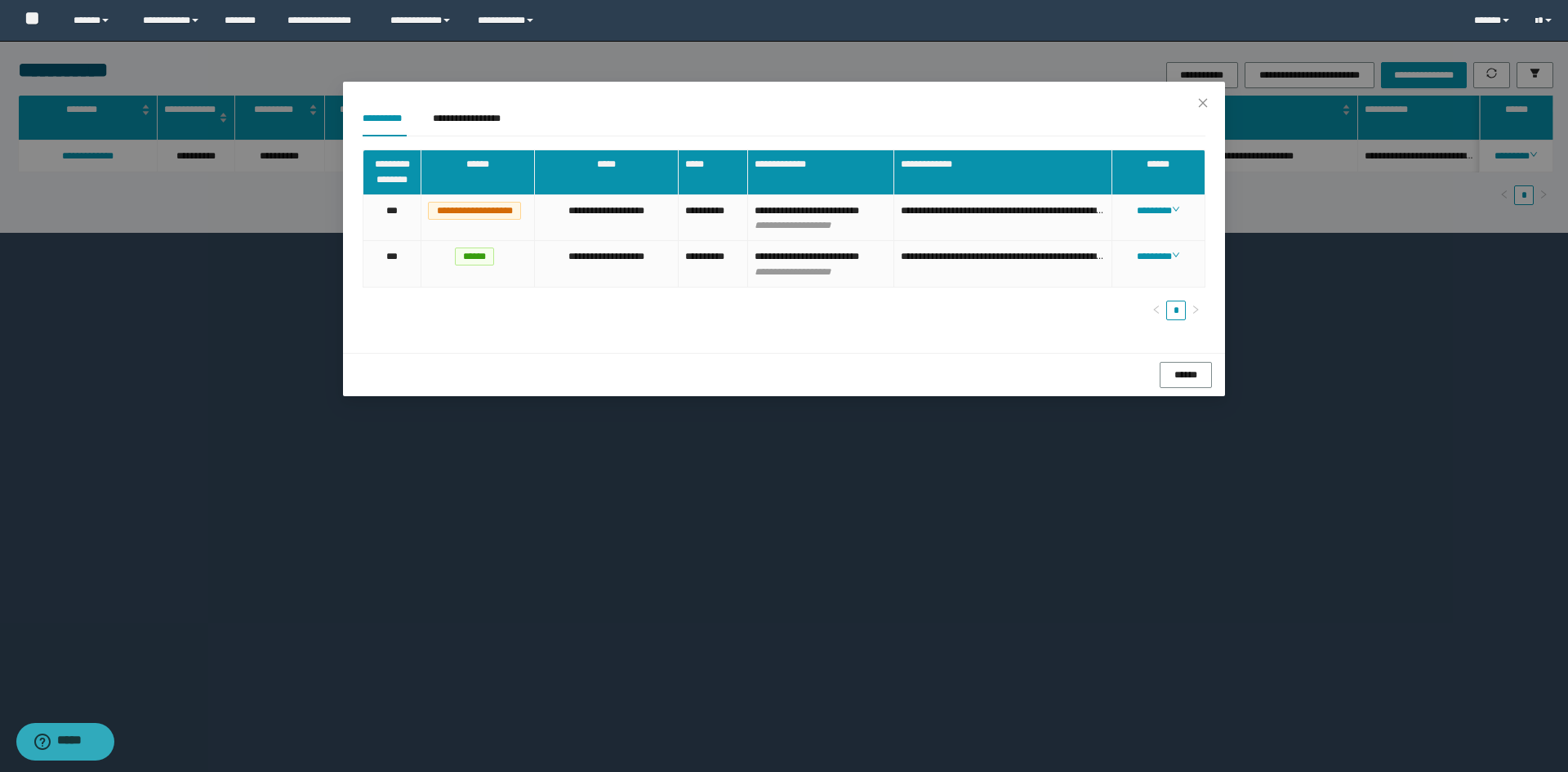 click on "**********" at bounding box center (784, 386) 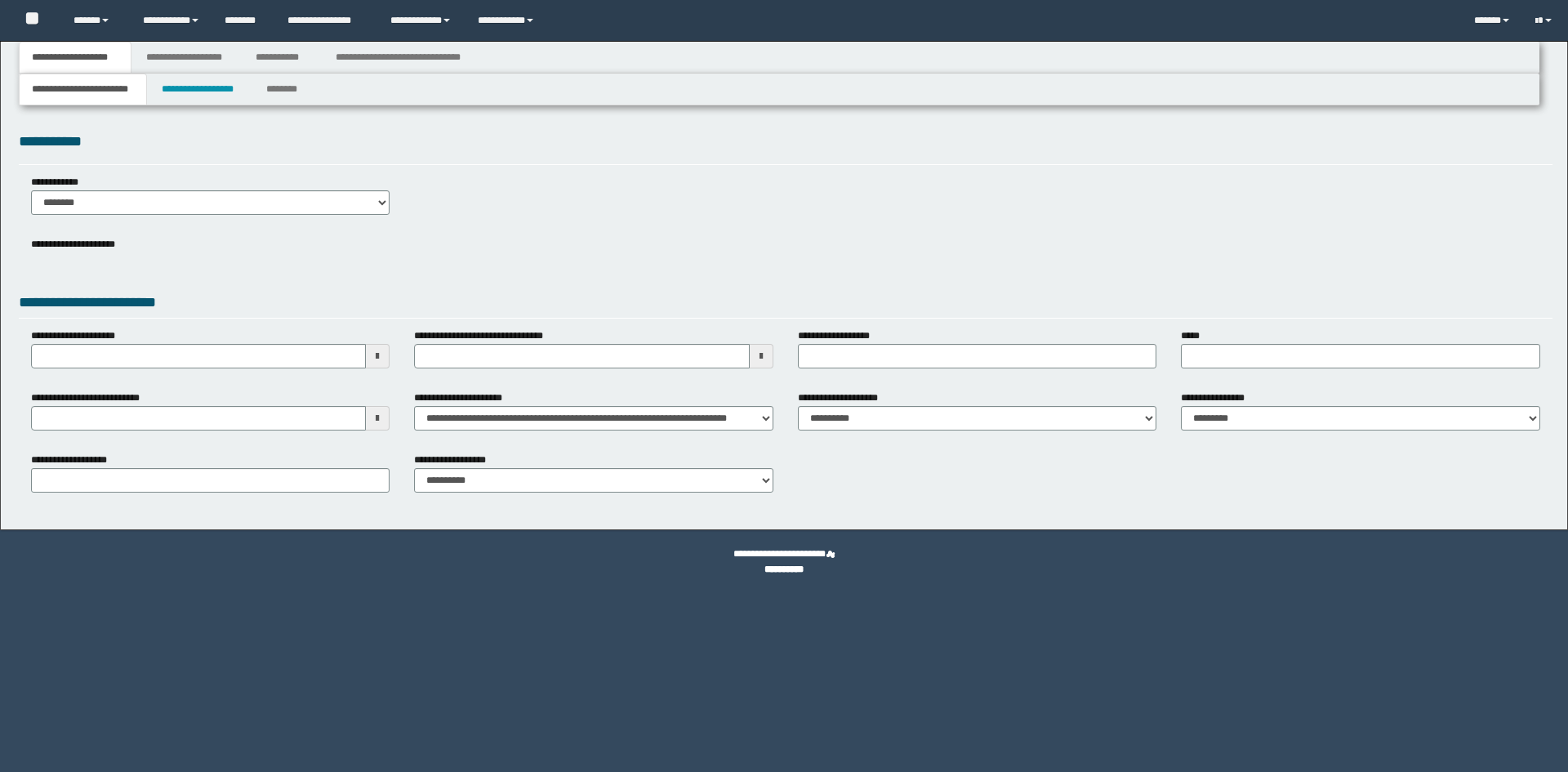 scroll, scrollTop: 0, scrollLeft: 0, axis: both 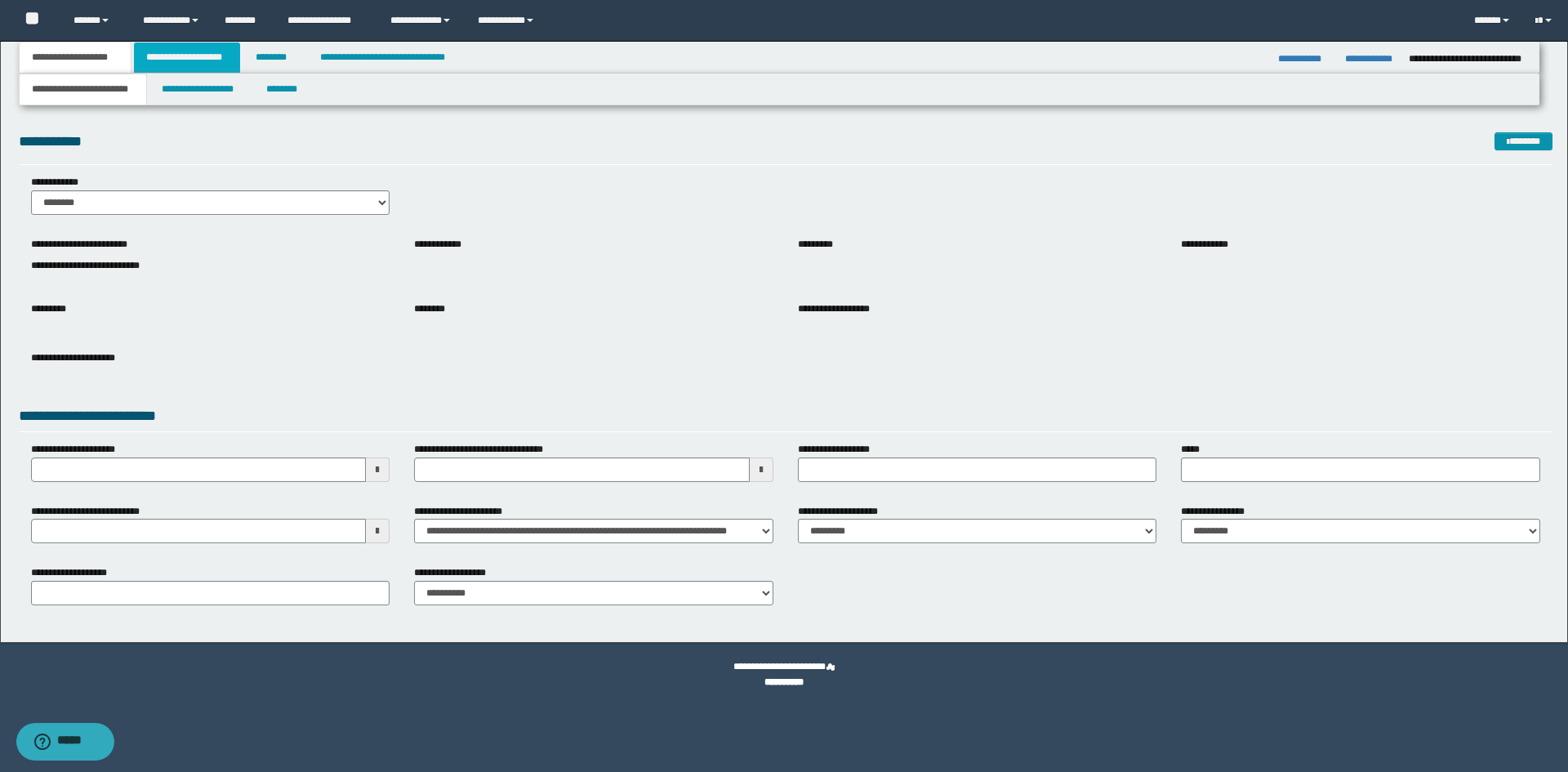 click on "**********" at bounding box center (187, 57) 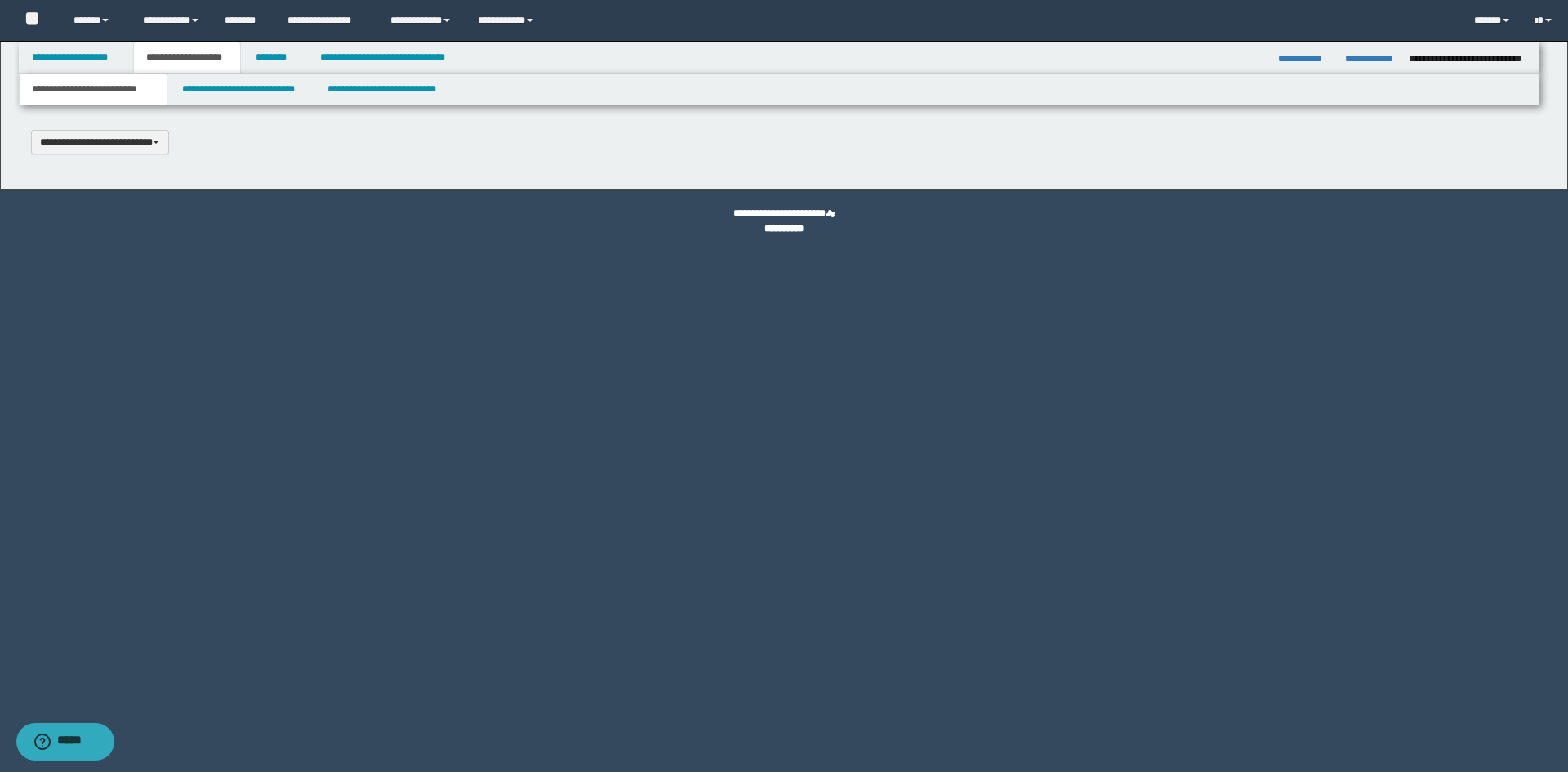type 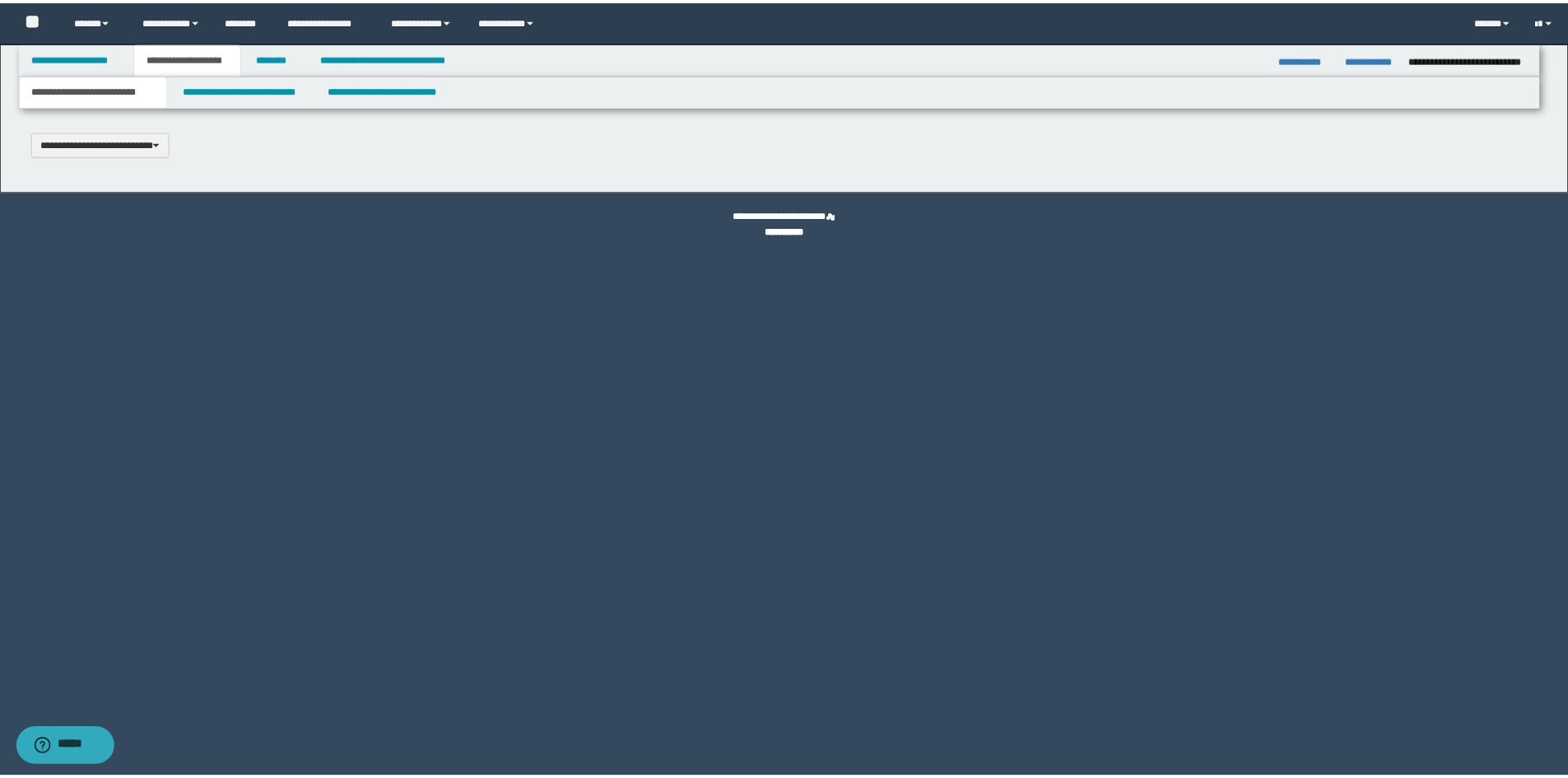 scroll, scrollTop: 0, scrollLeft: 0, axis: both 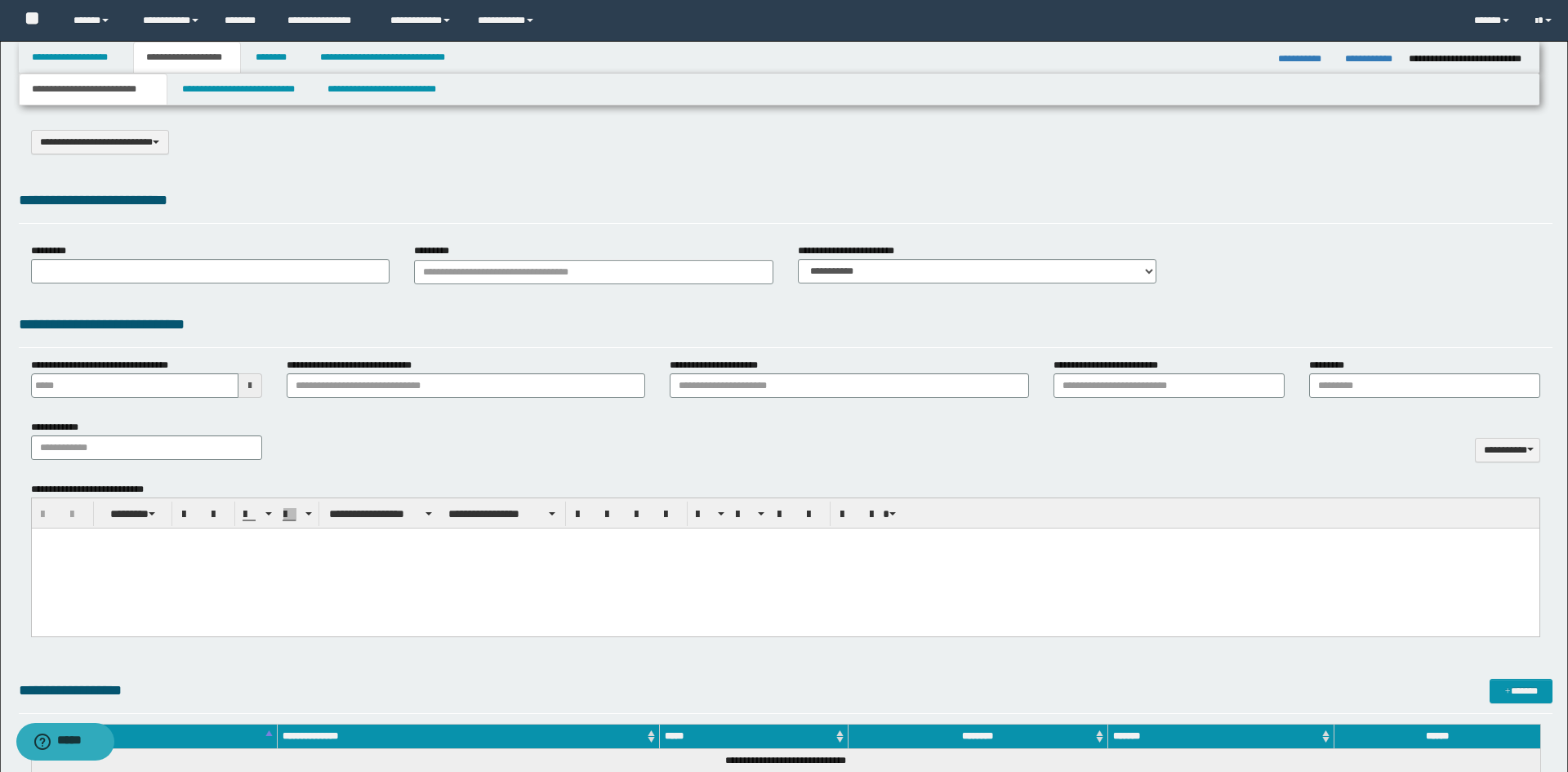 select on "*" 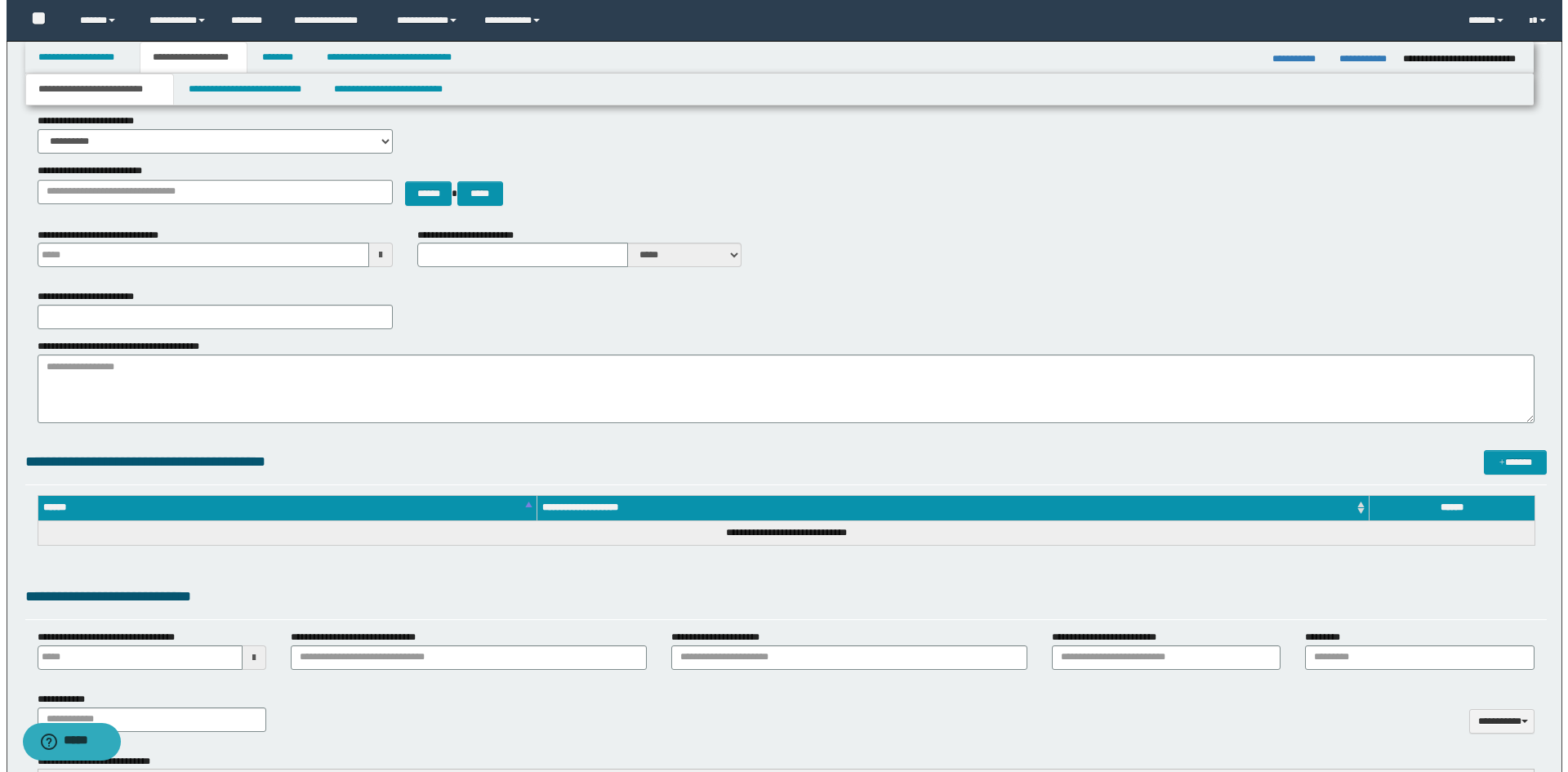 scroll, scrollTop: 0, scrollLeft: 0, axis: both 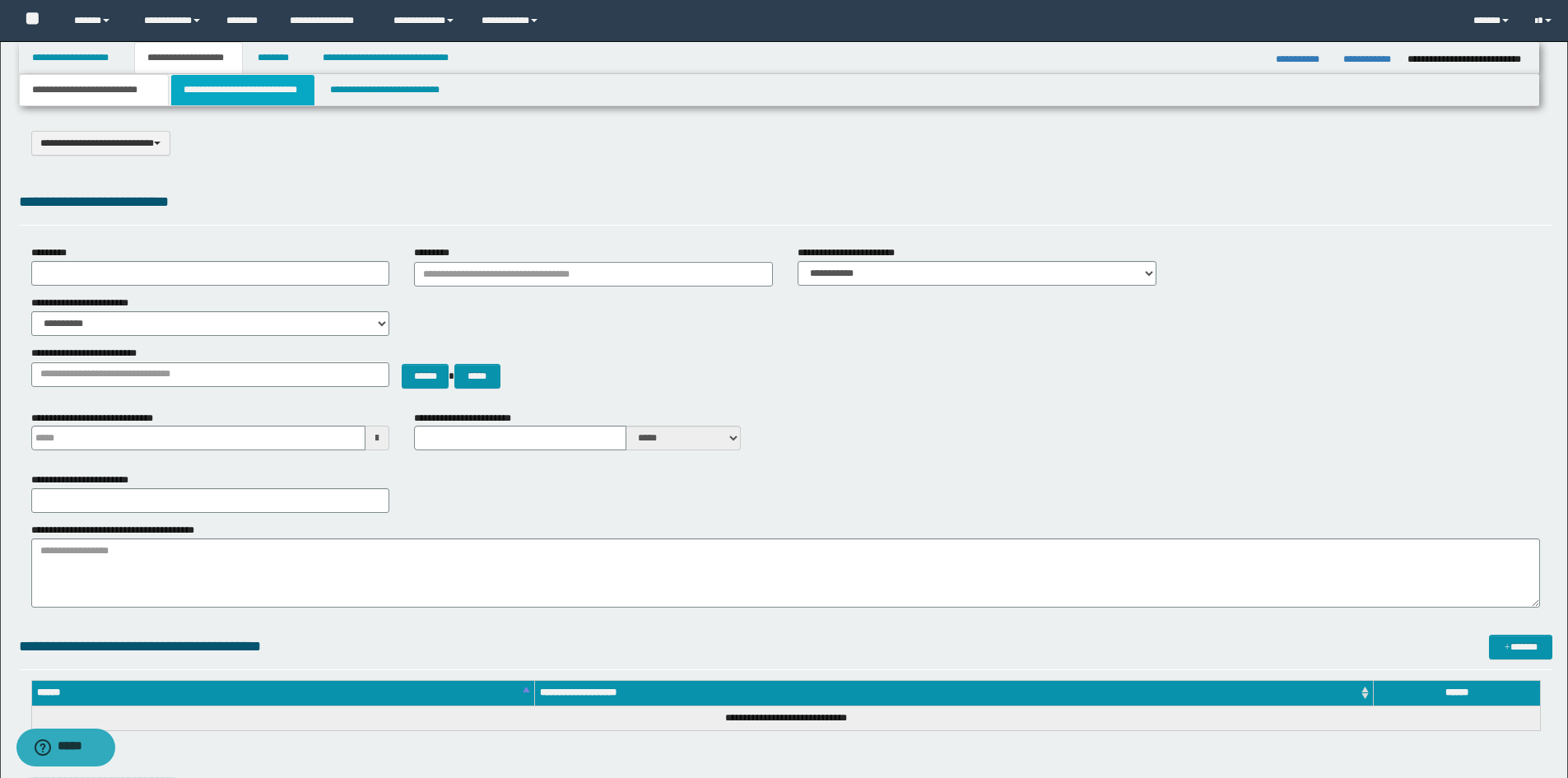 click on "**********" at bounding box center (243, 90) 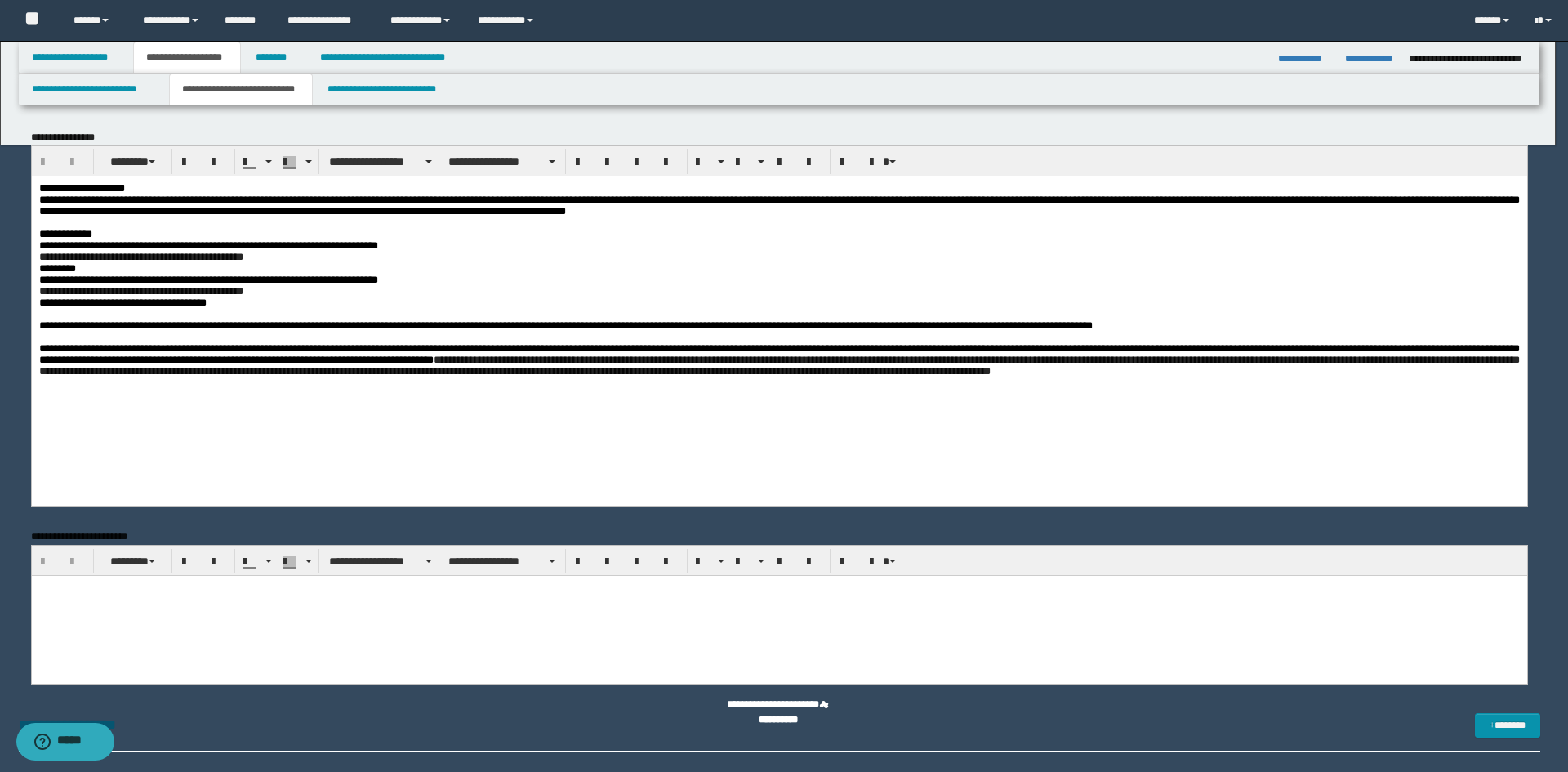 scroll, scrollTop: 0, scrollLeft: 0, axis: both 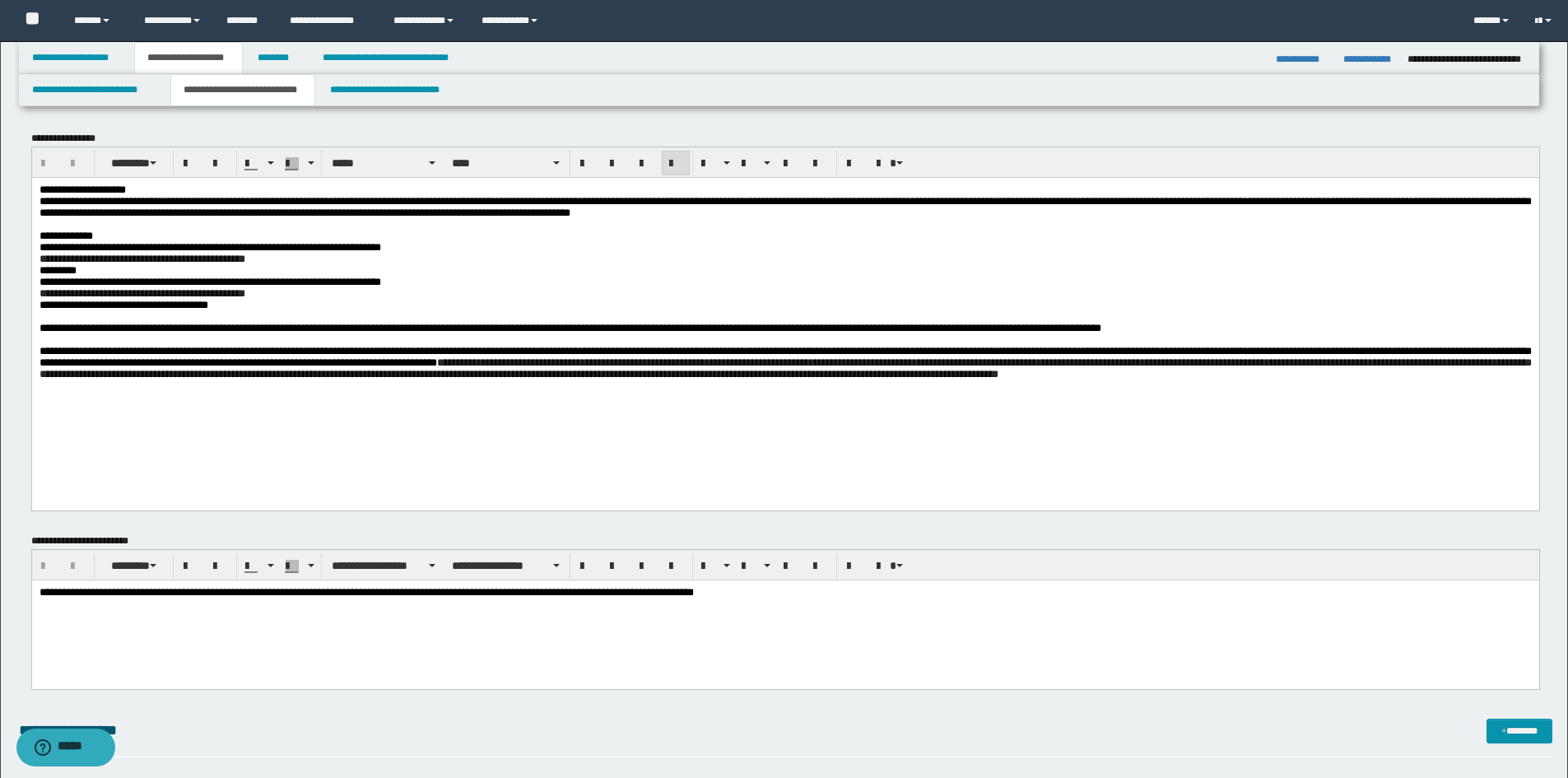 click on "**********" at bounding box center (784, 362) 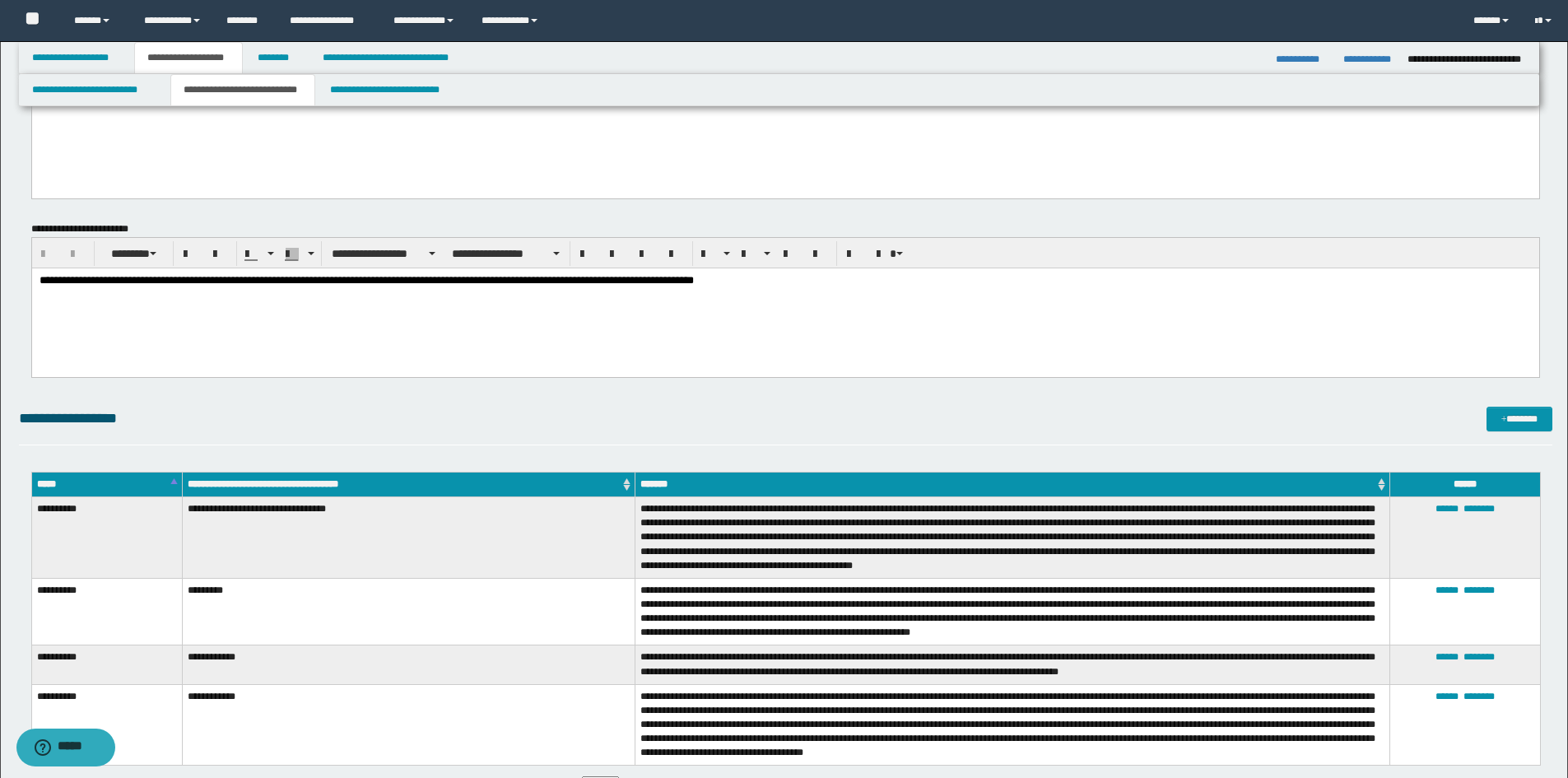 scroll, scrollTop: 494, scrollLeft: 0, axis: vertical 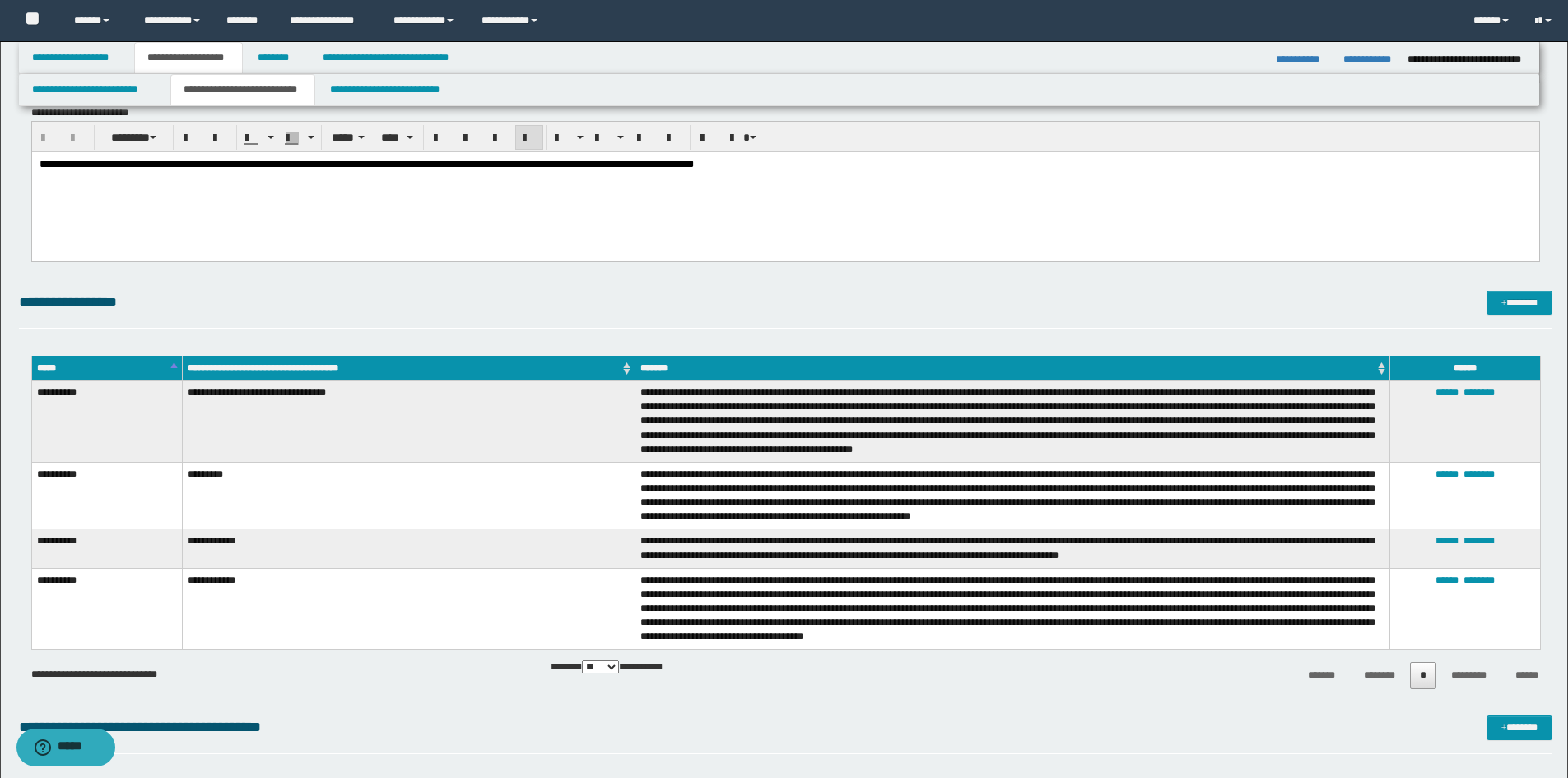 click on "**********" at bounding box center [784, 184] 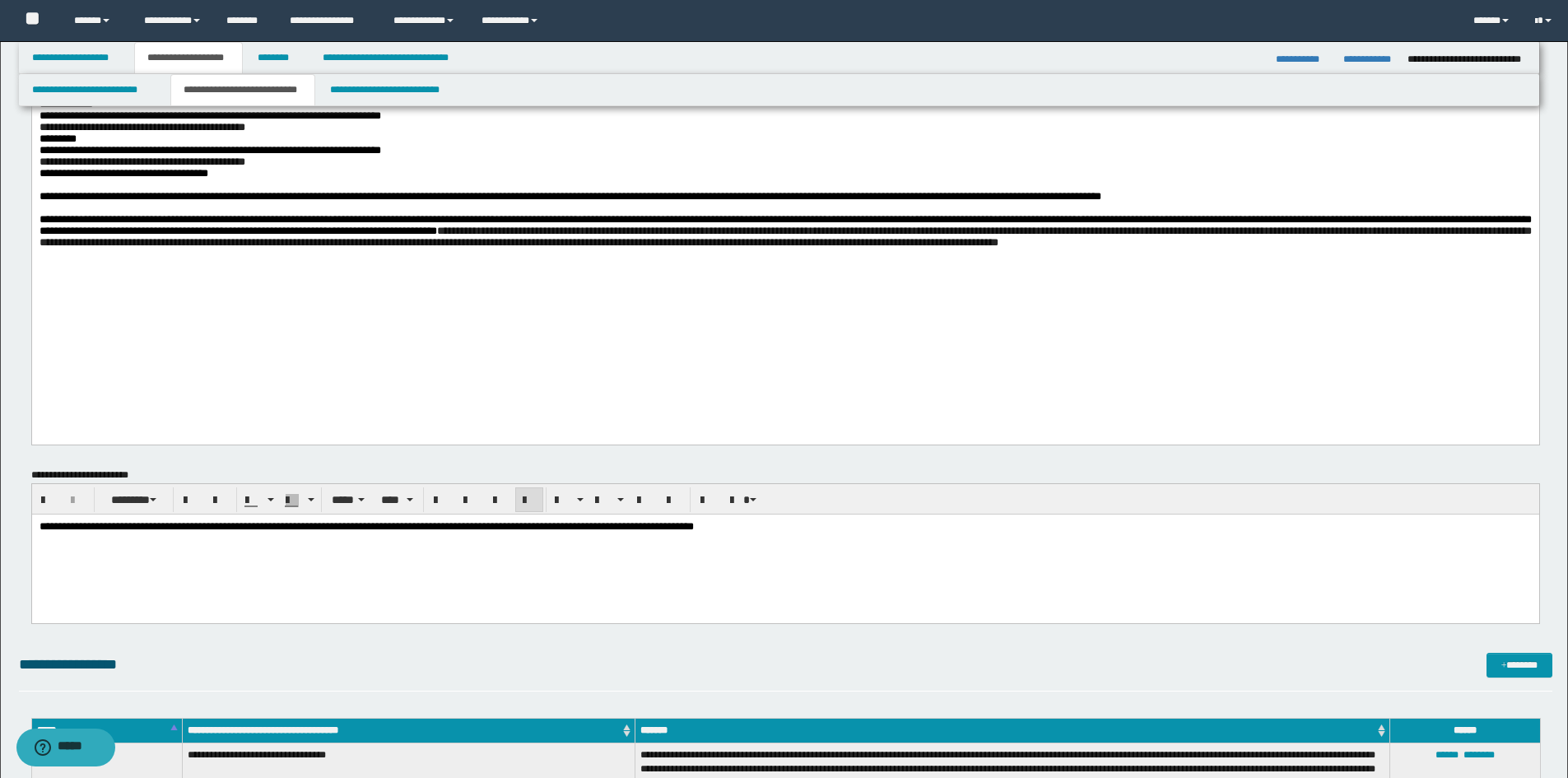 scroll, scrollTop: 82, scrollLeft: 0, axis: vertical 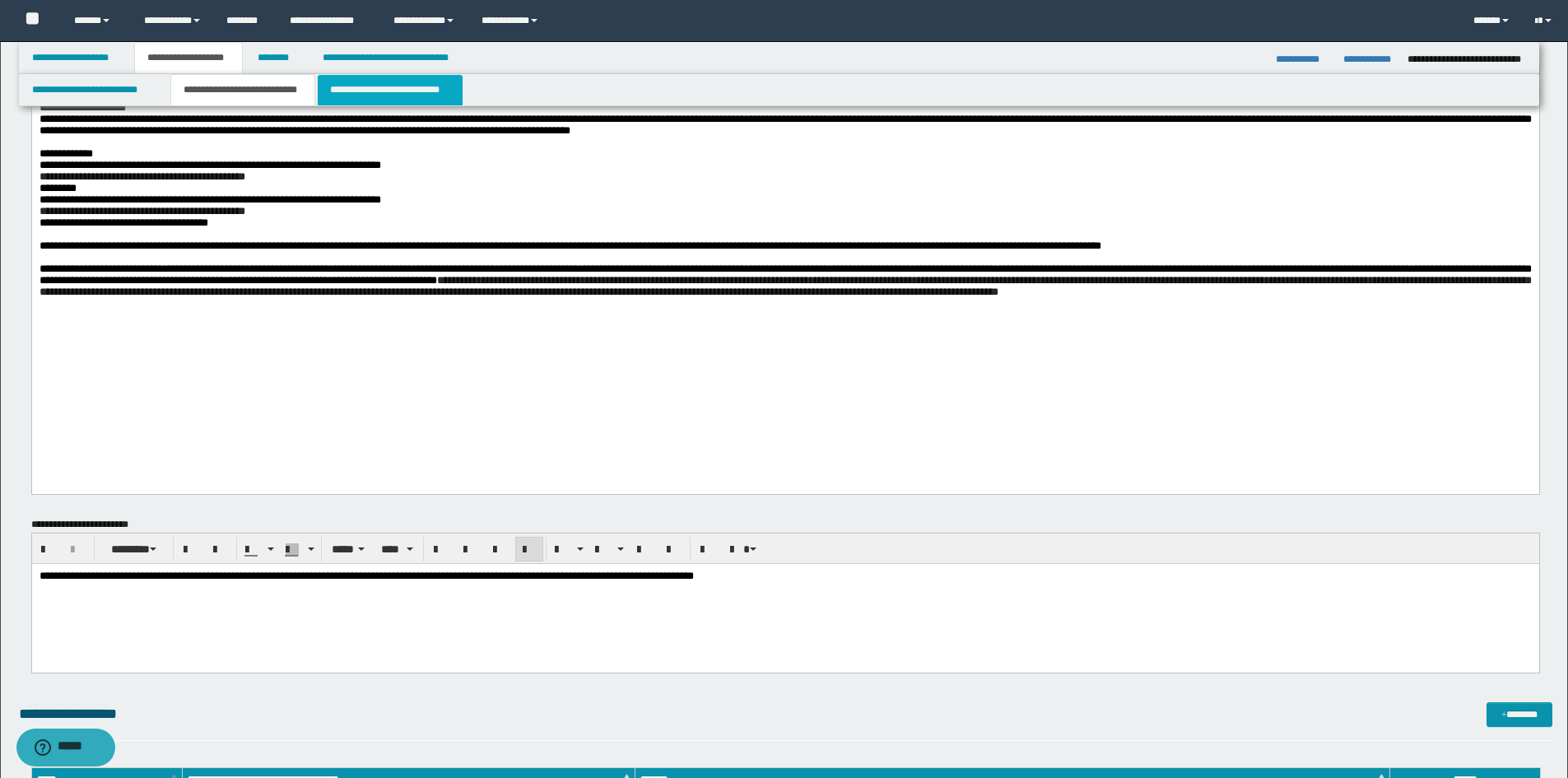 click on "**********" at bounding box center [390, 90] 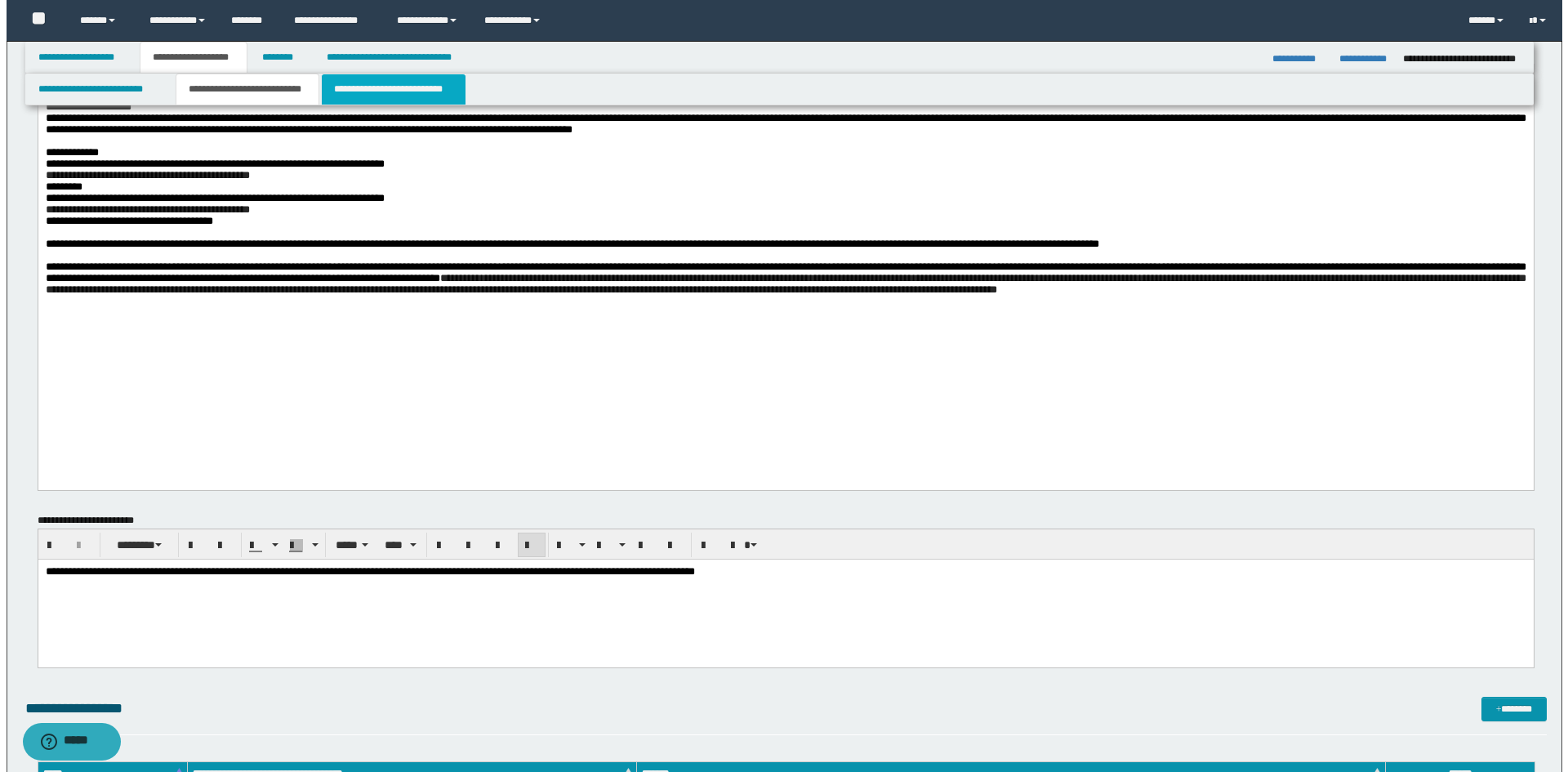 scroll, scrollTop: 0, scrollLeft: 0, axis: both 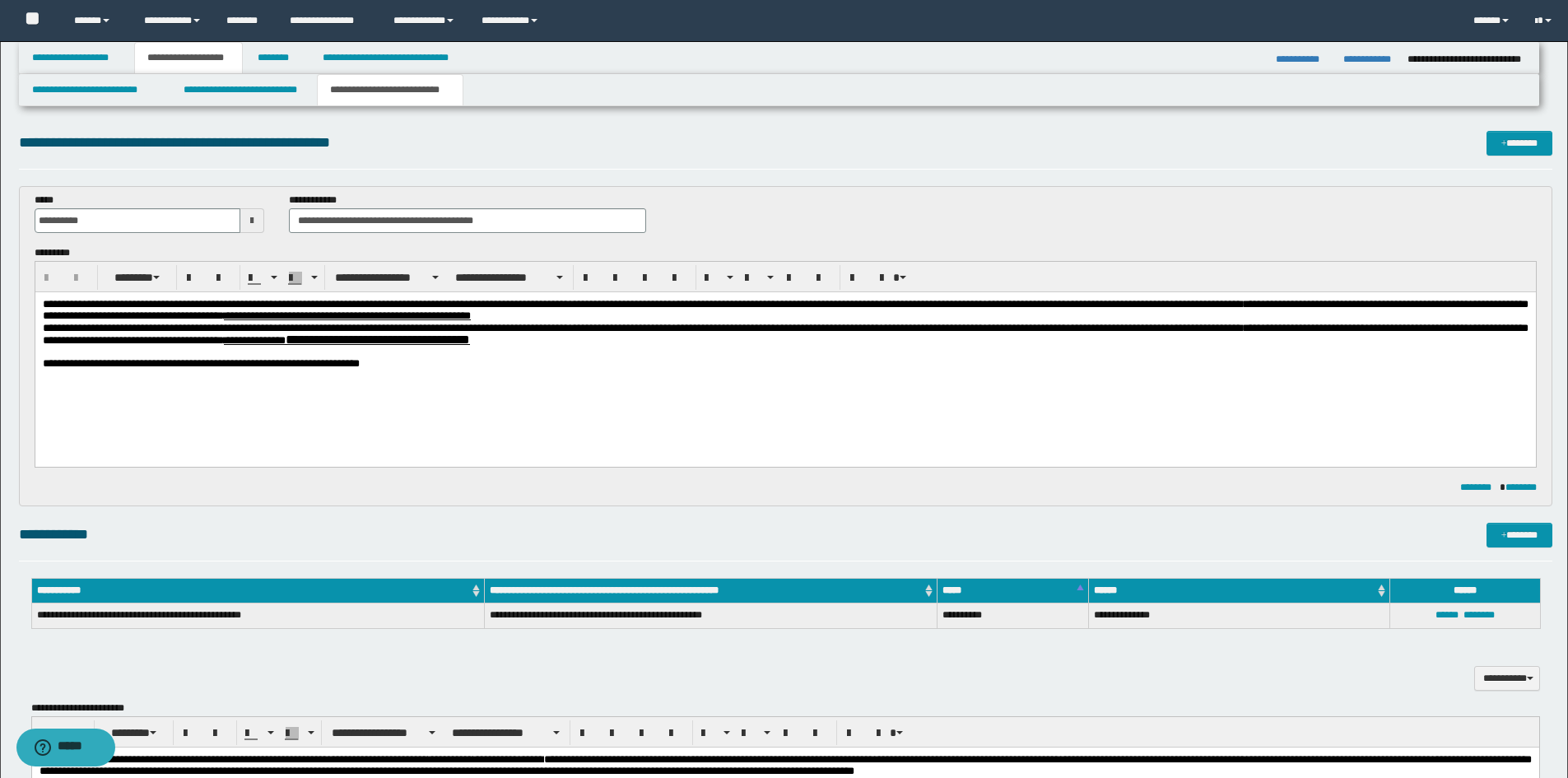 click on "**********" at bounding box center (784, 355) 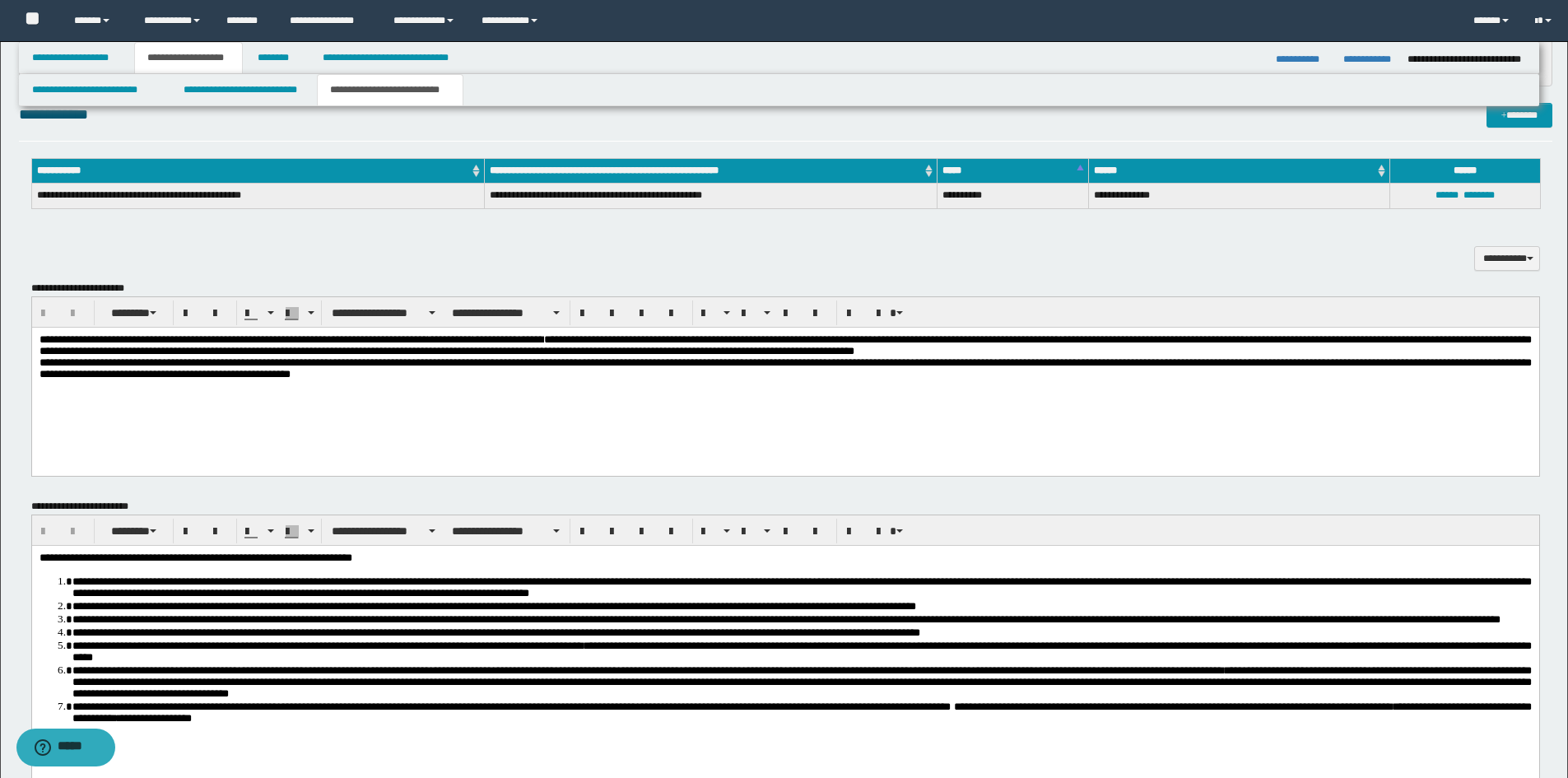 scroll, scrollTop: 494, scrollLeft: 0, axis: vertical 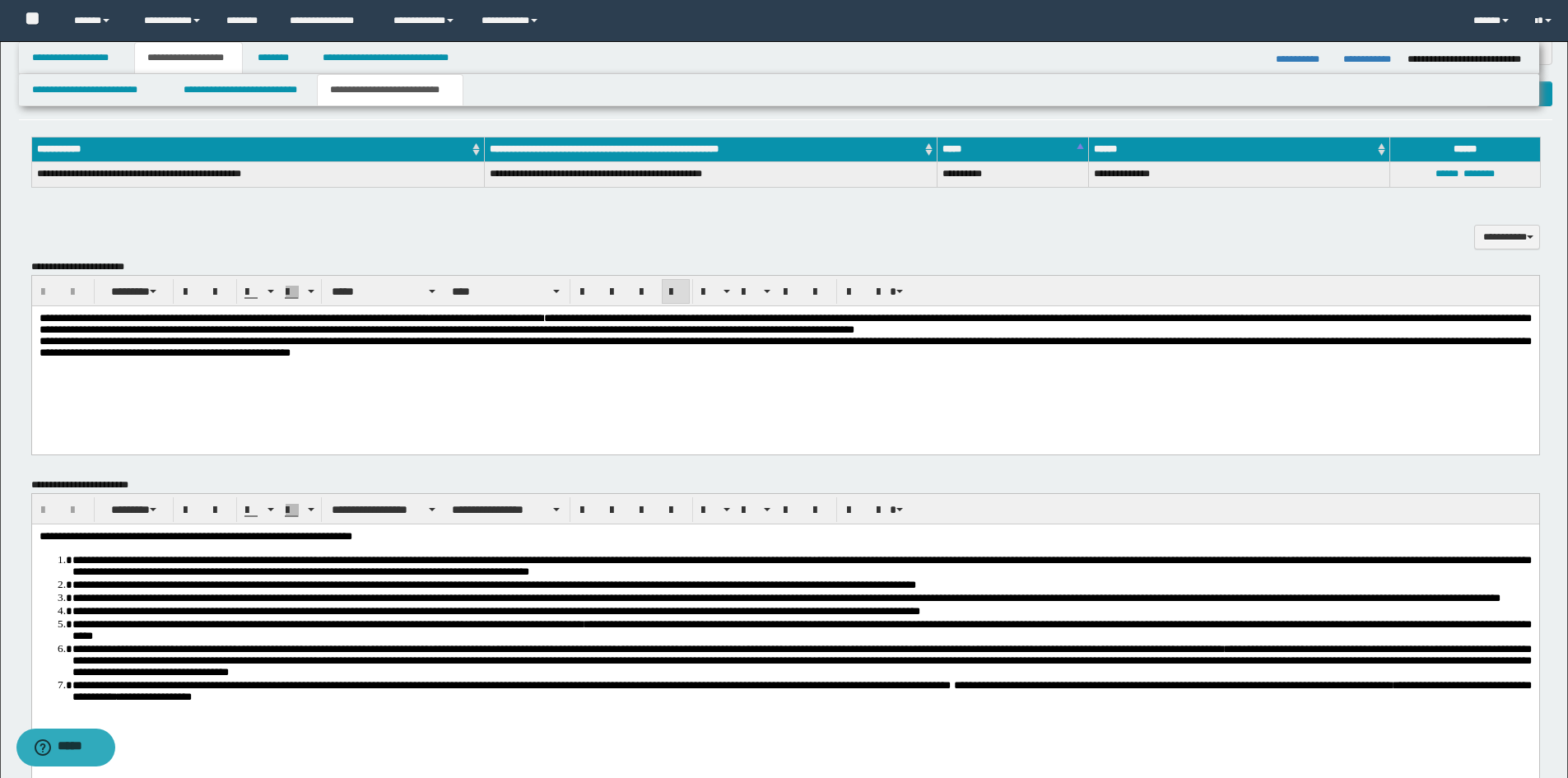 click on "**********" at bounding box center [784, 356] 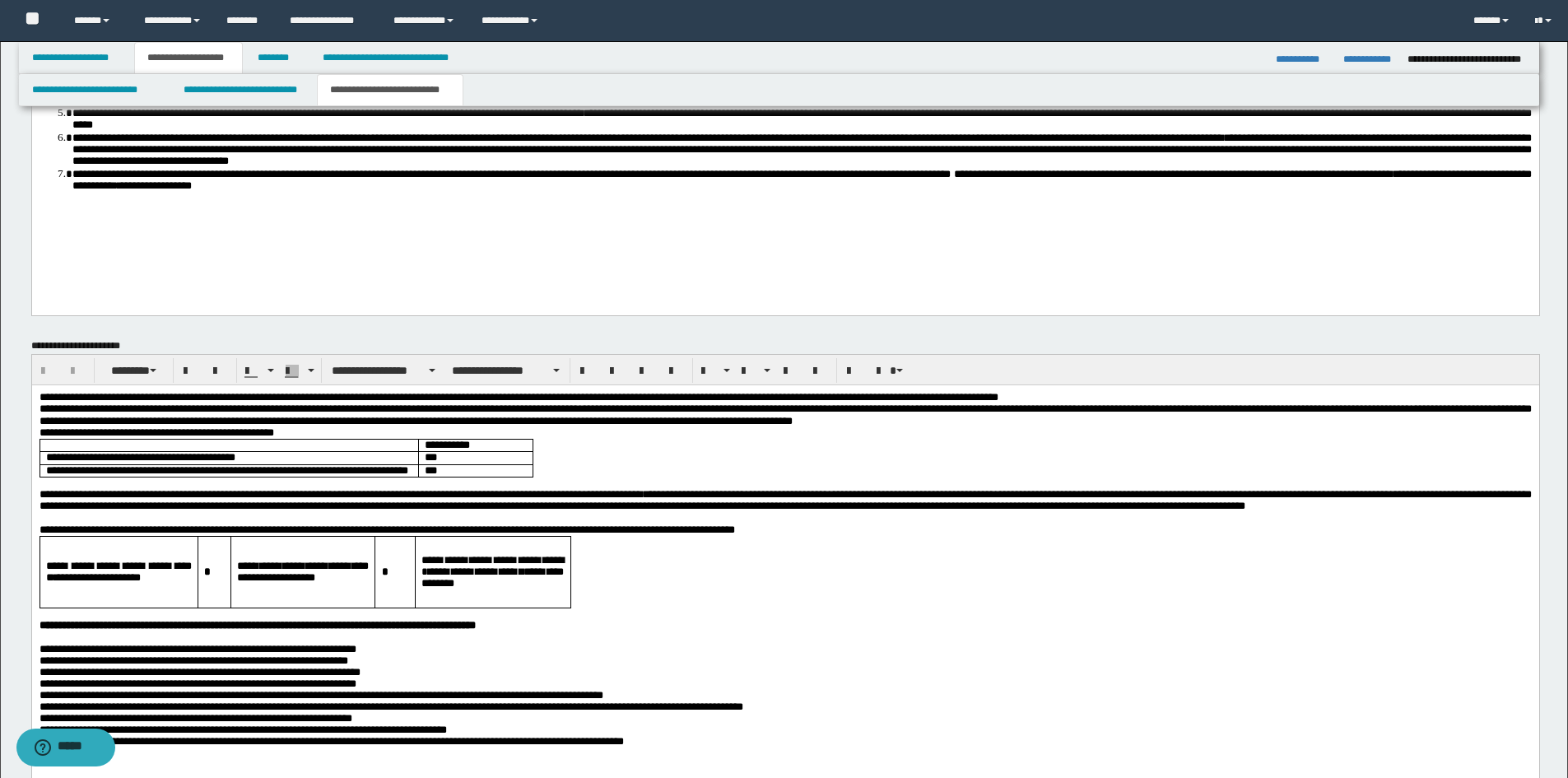 scroll, scrollTop: 1070, scrollLeft: 0, axis: vertical 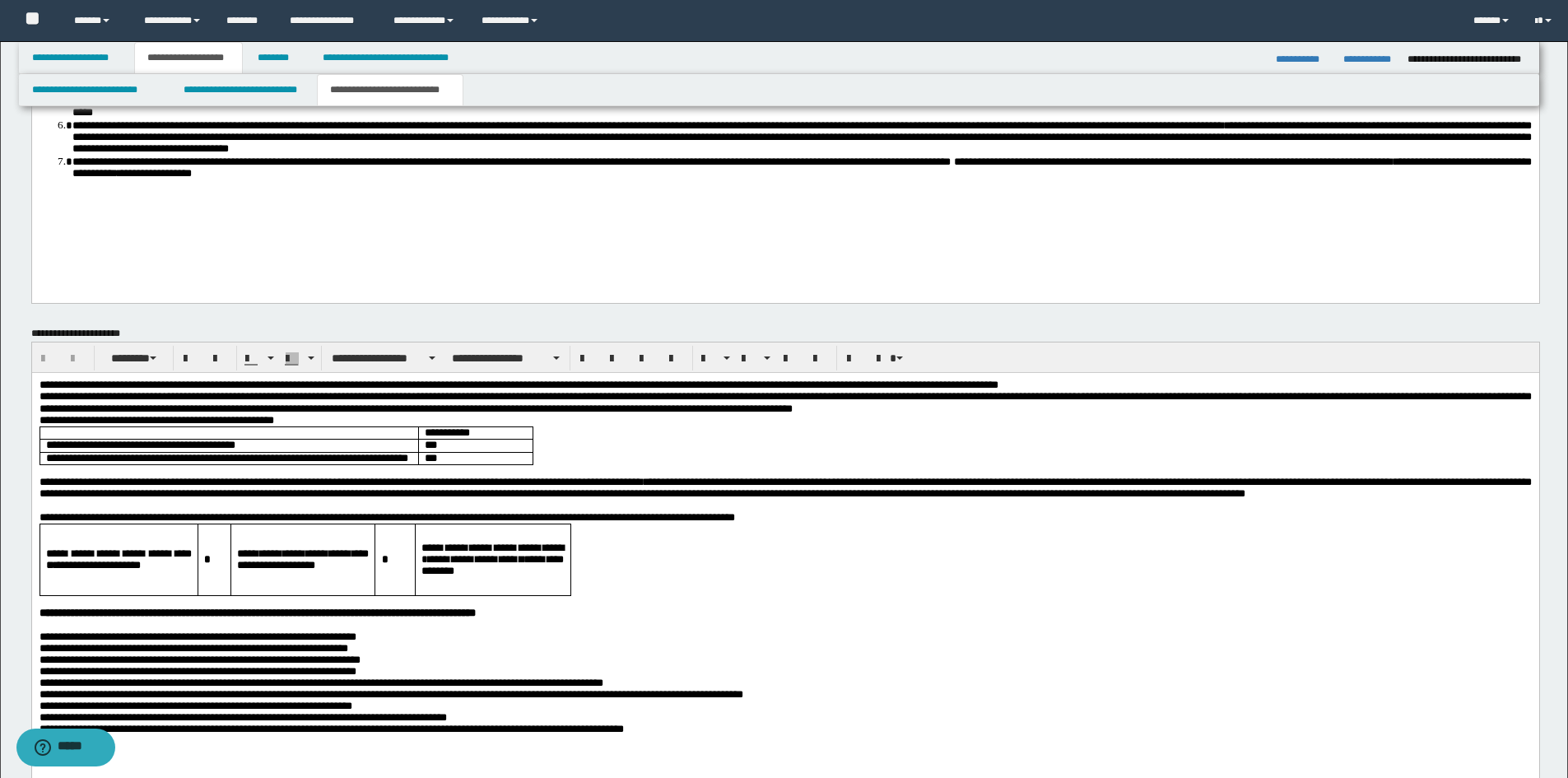 click on "**********" at bounding box center (784, 119) 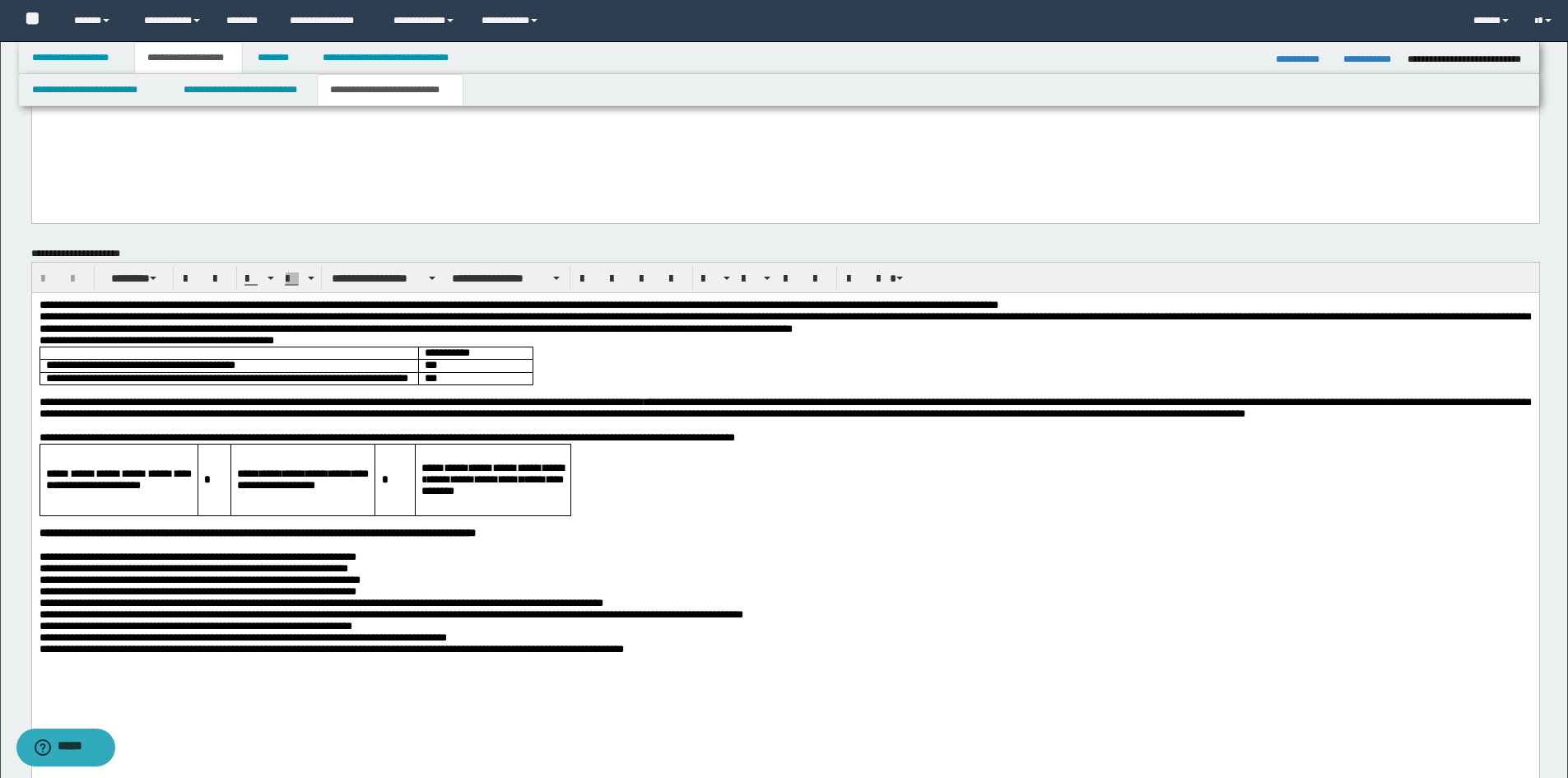 scroll, scrollTop: 1303, scrollLeft: 0, axis: vertical 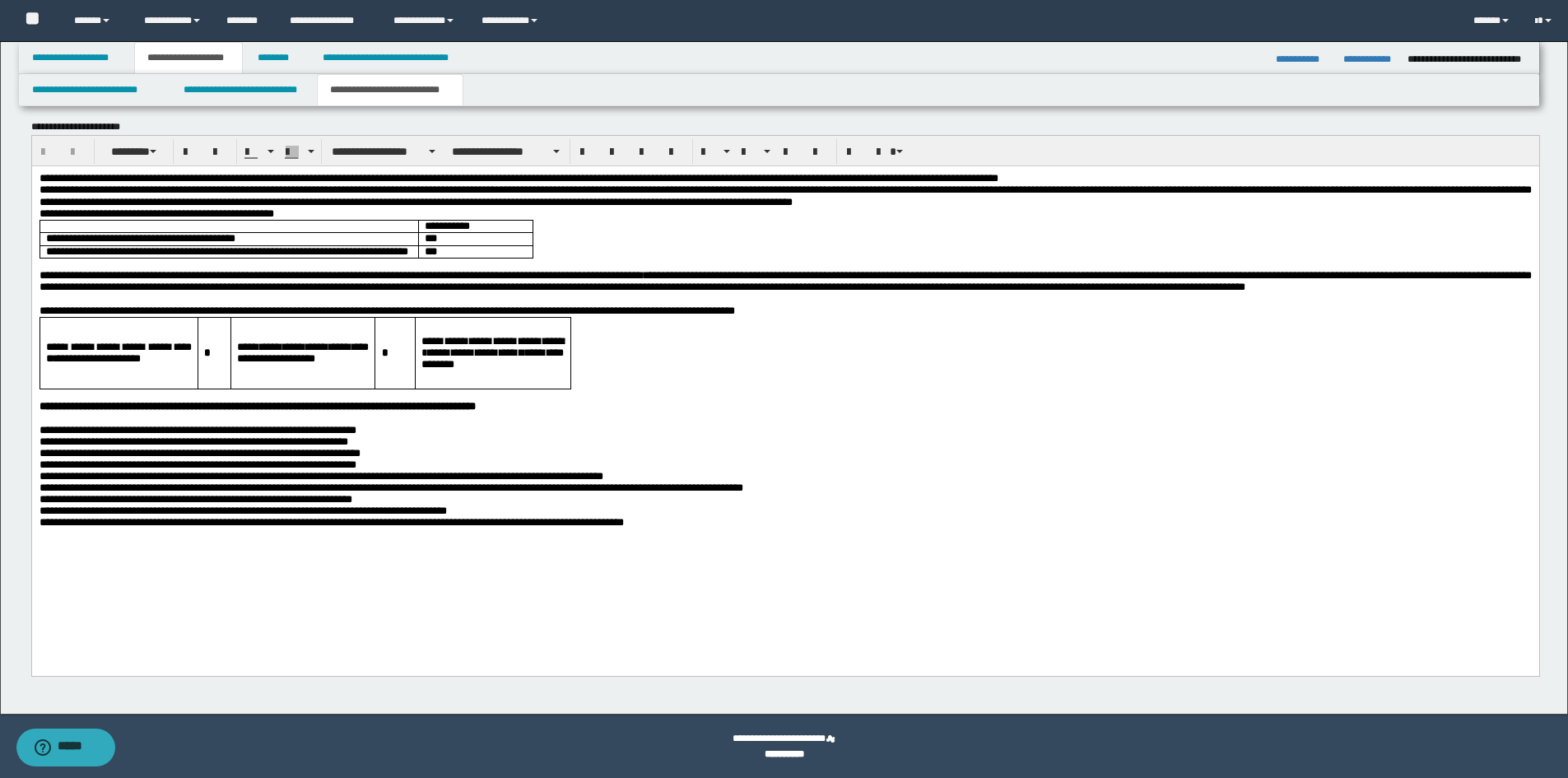 click on "**********" at bounding box center [784, 370] 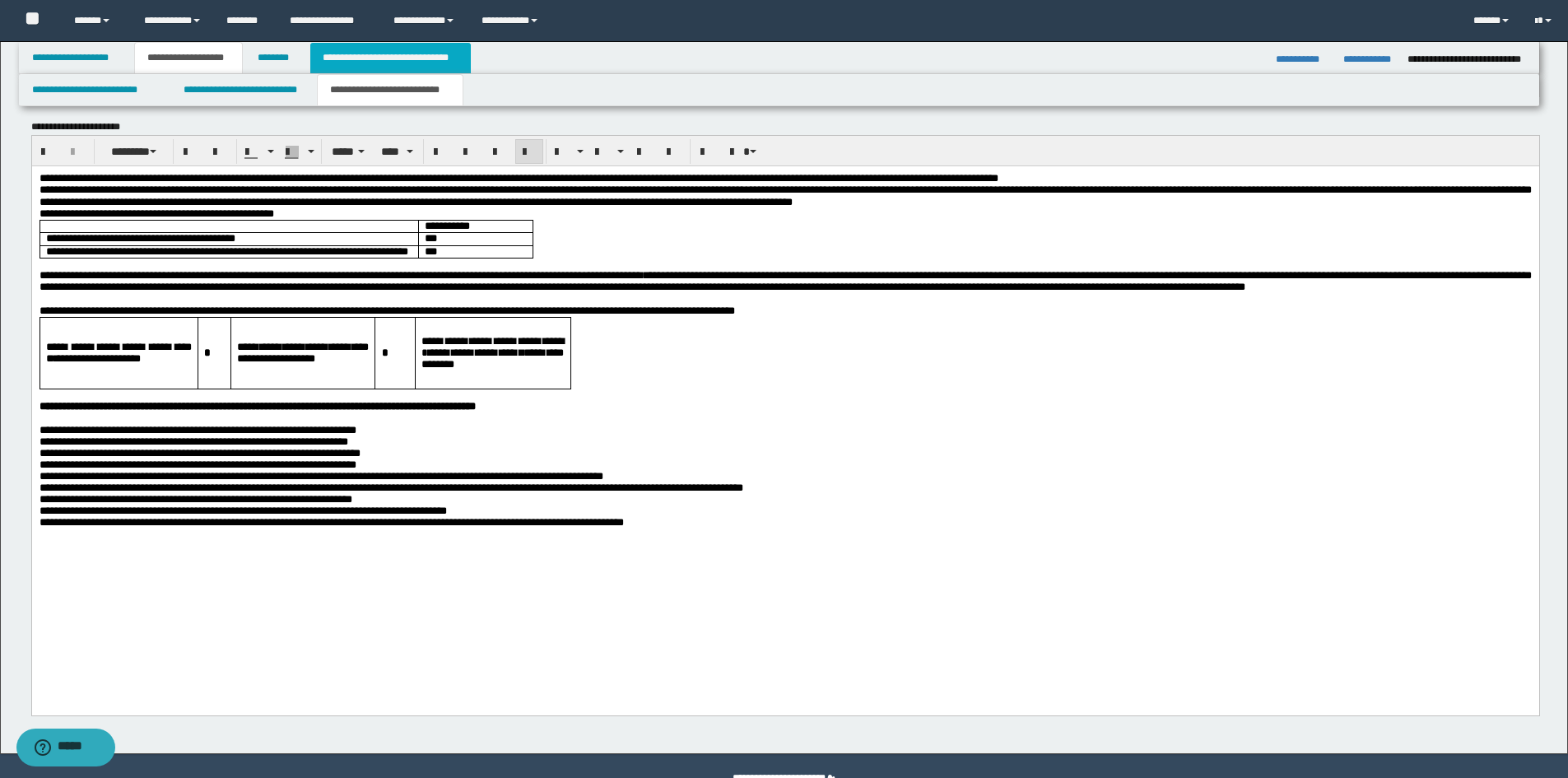 click on "**********" at bounding box center (390, 58) 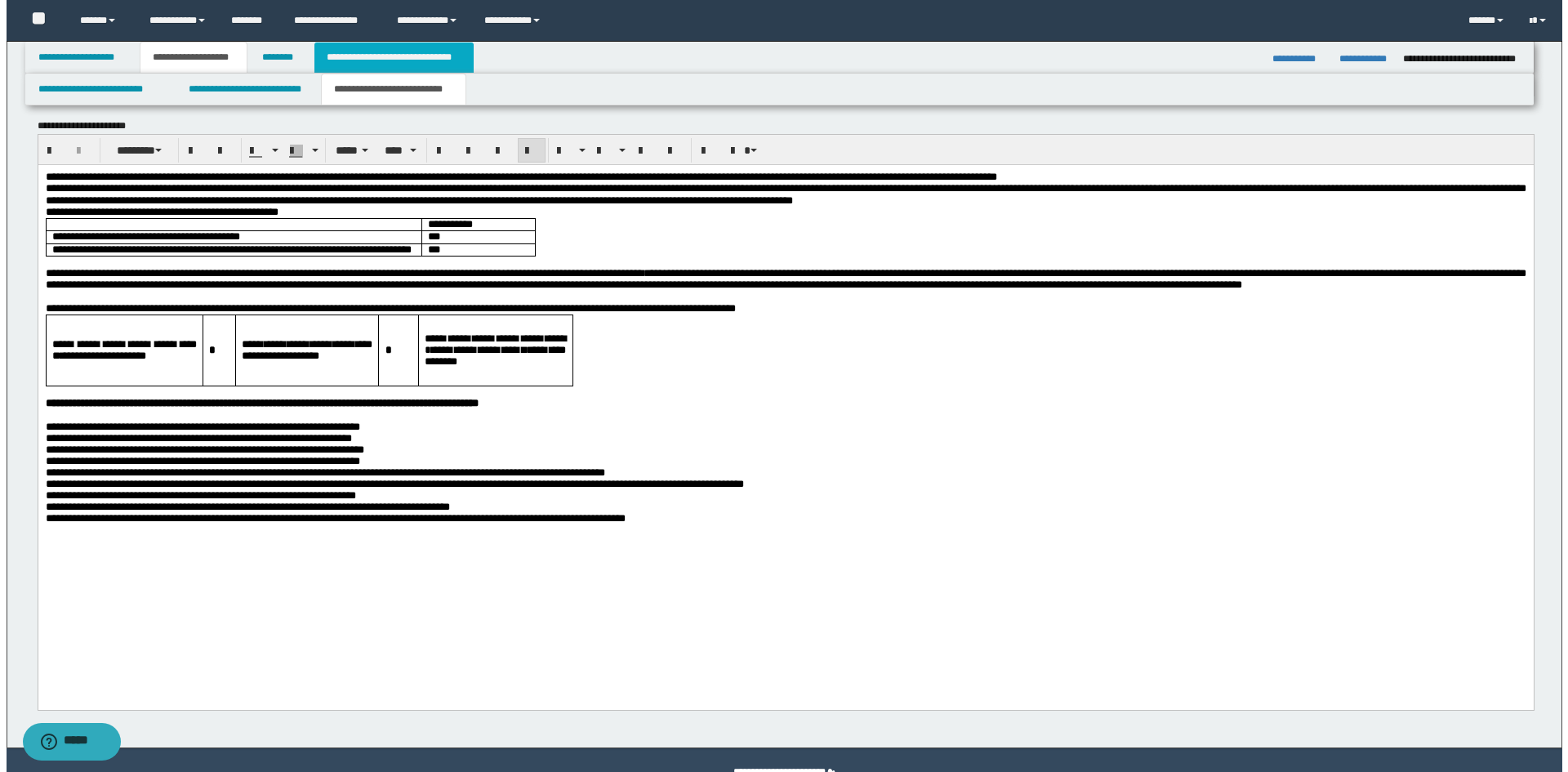 scroll, scrollTop: 0, scrollLeft: 0, axis: both 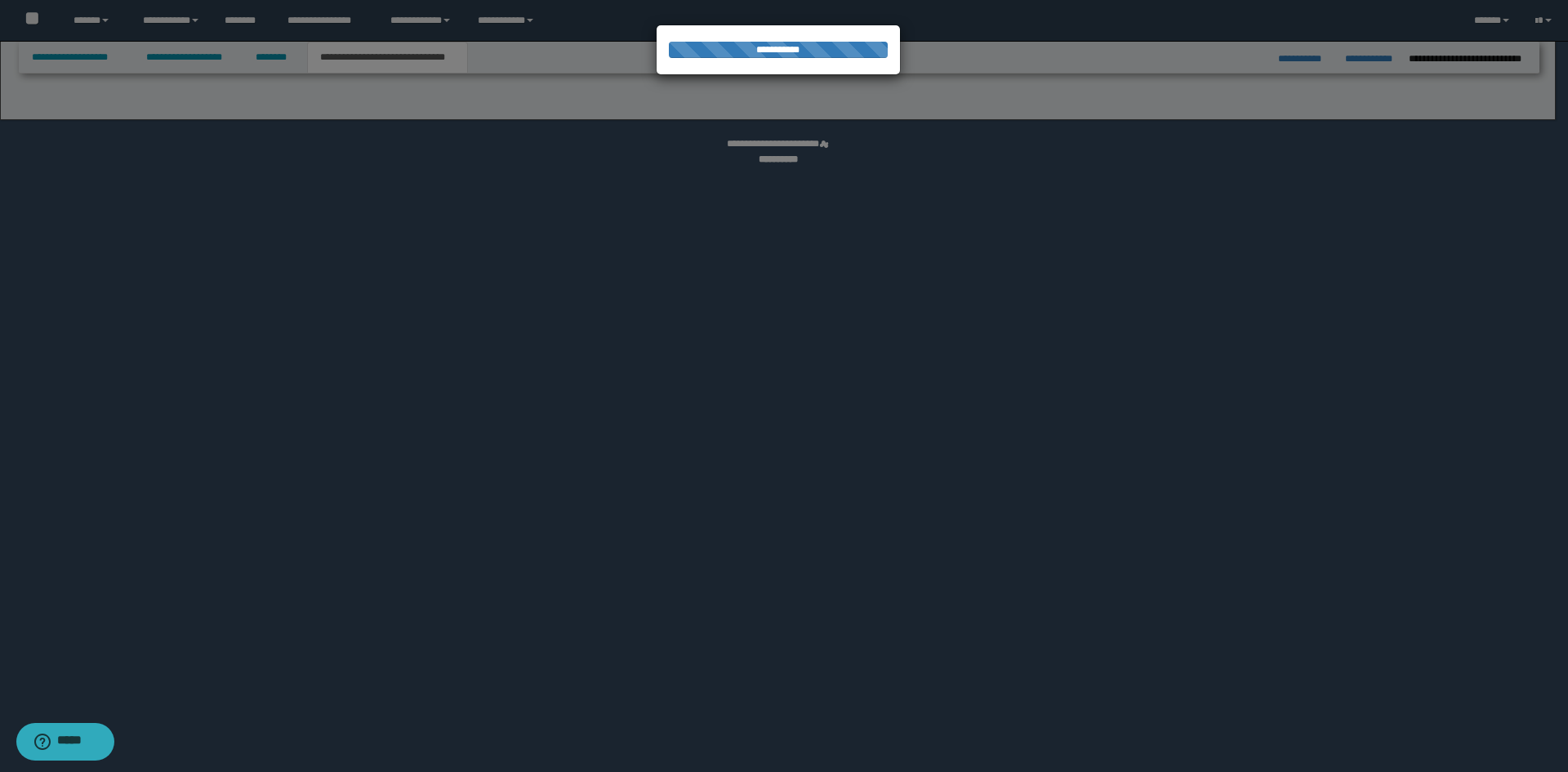 select on "*" 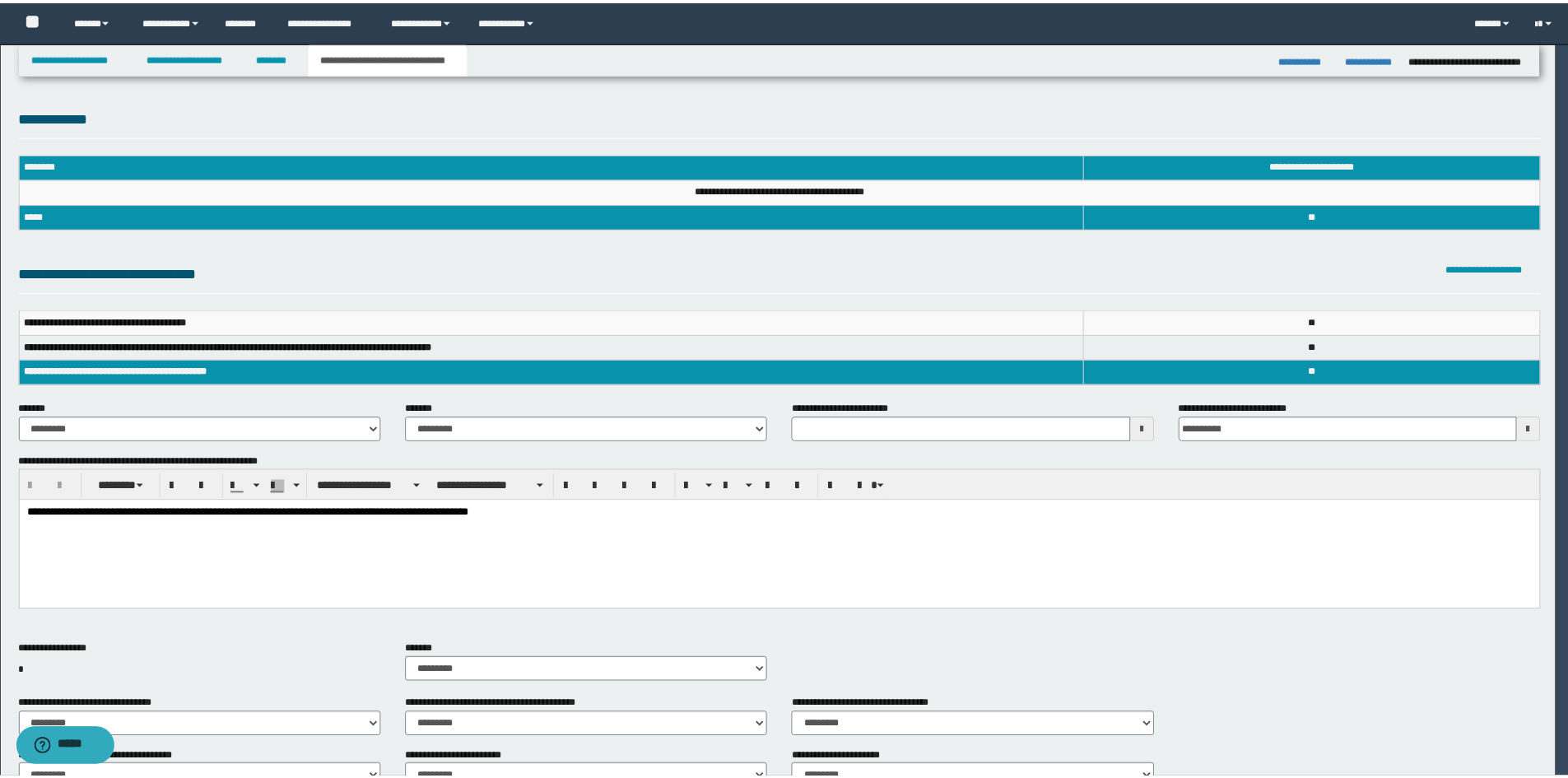 scroll, scrollTop: 0, scrollLeft: 0, axis: both 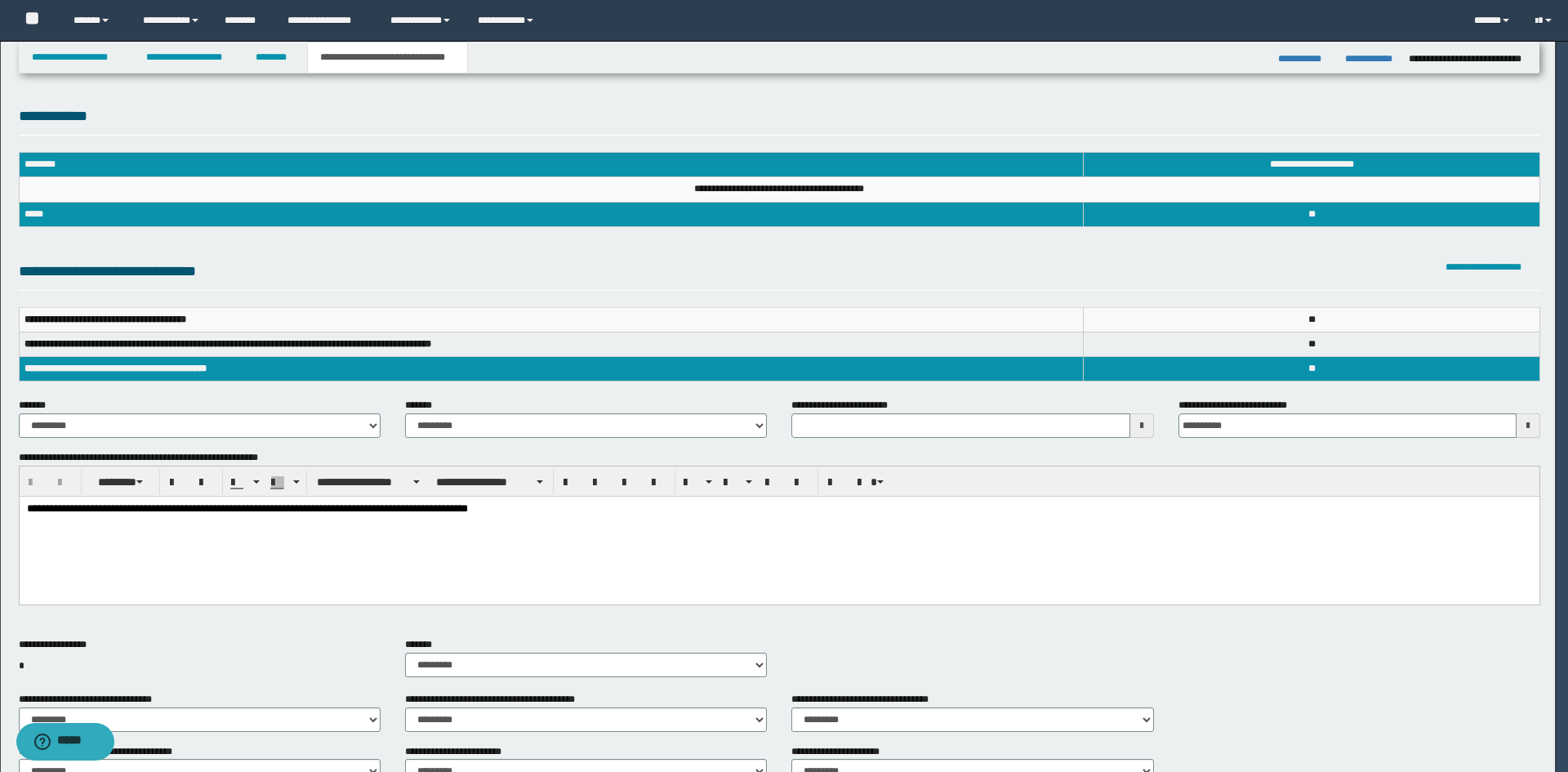 type 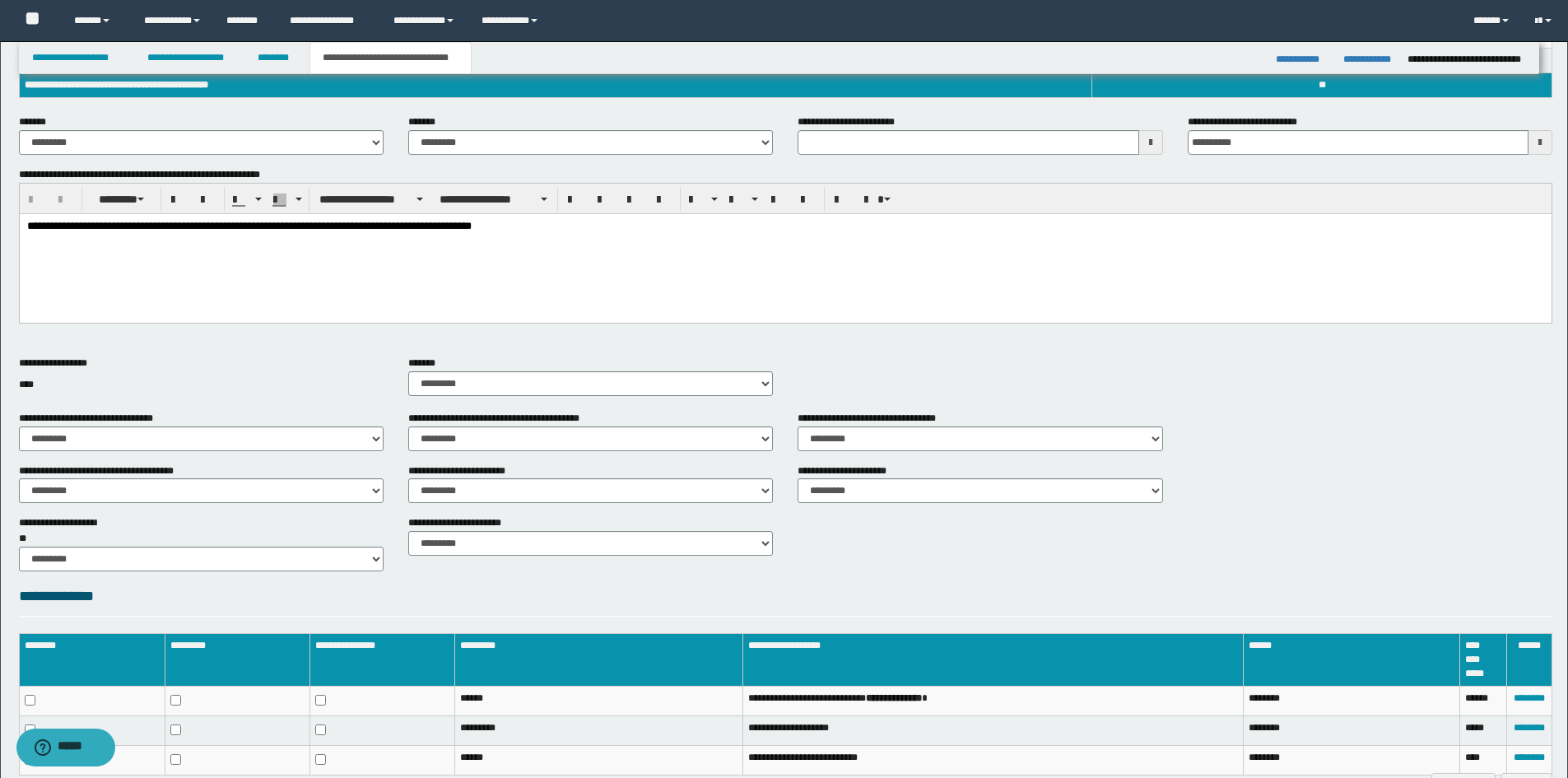 scroll, scrollTop: 386, scrollLeft: 0, axis: vertical 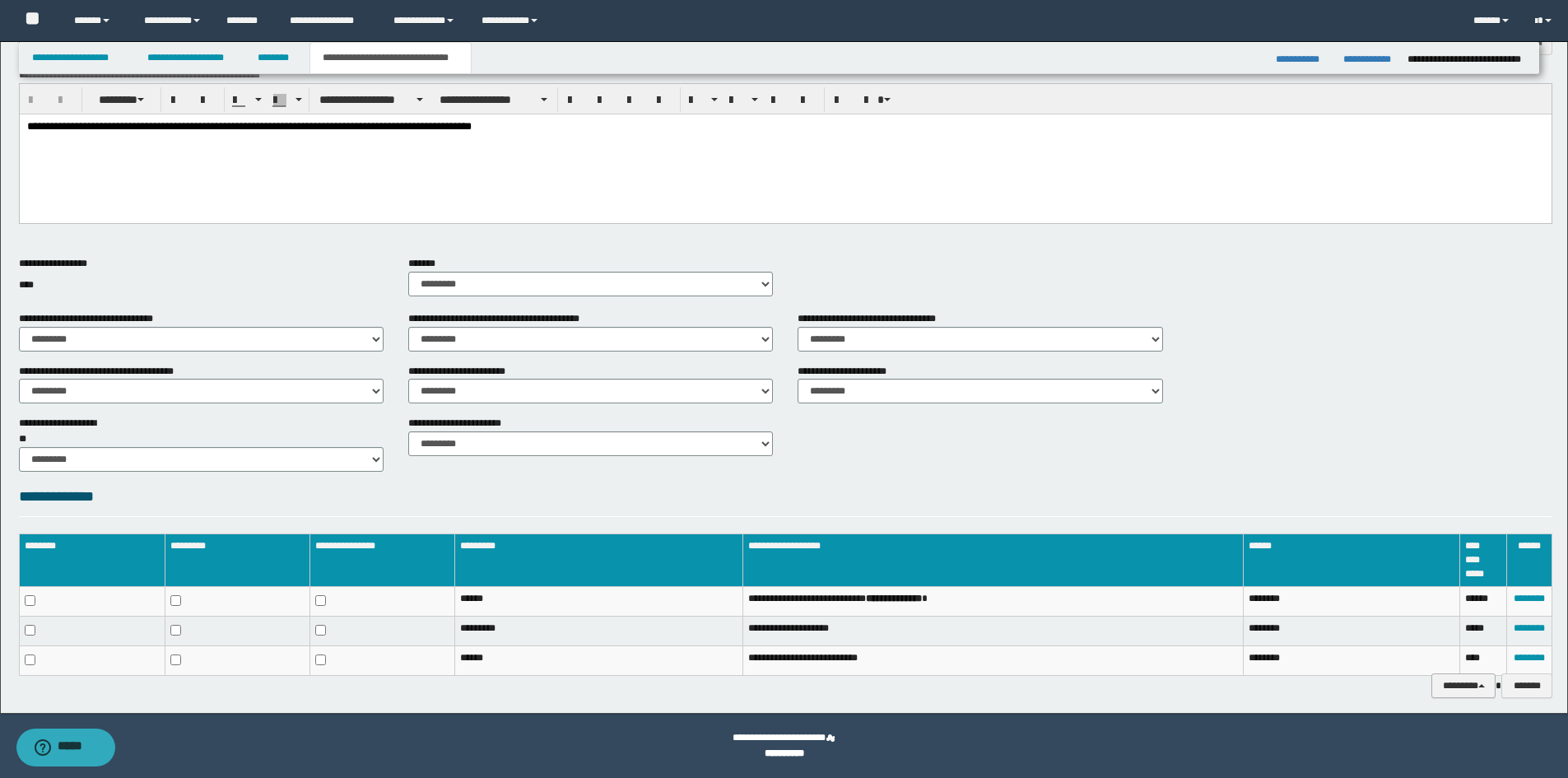 click on "********" at bounding box center [1463, 686] 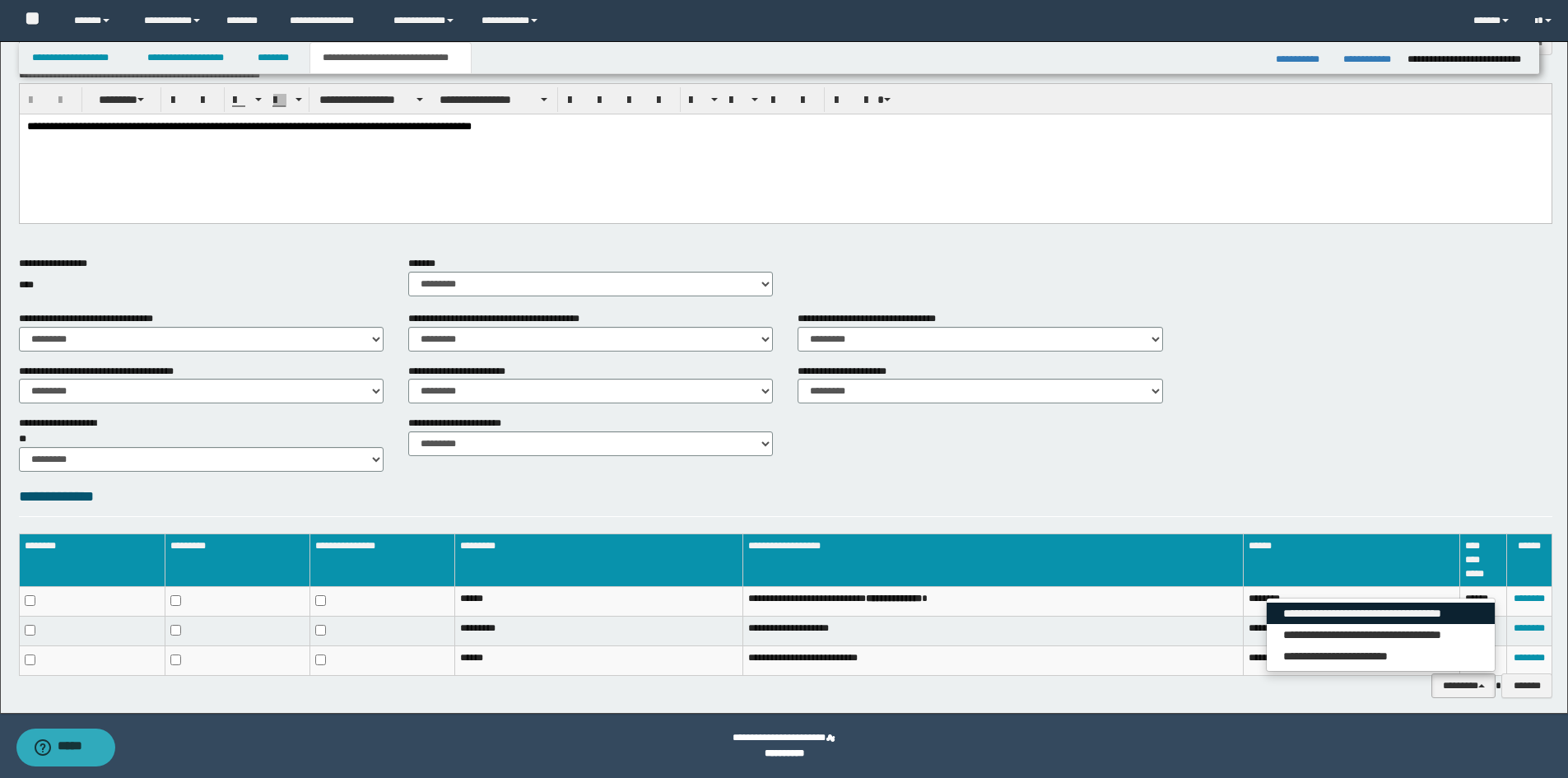 click on "**********" at bounding box center [1380, 613] 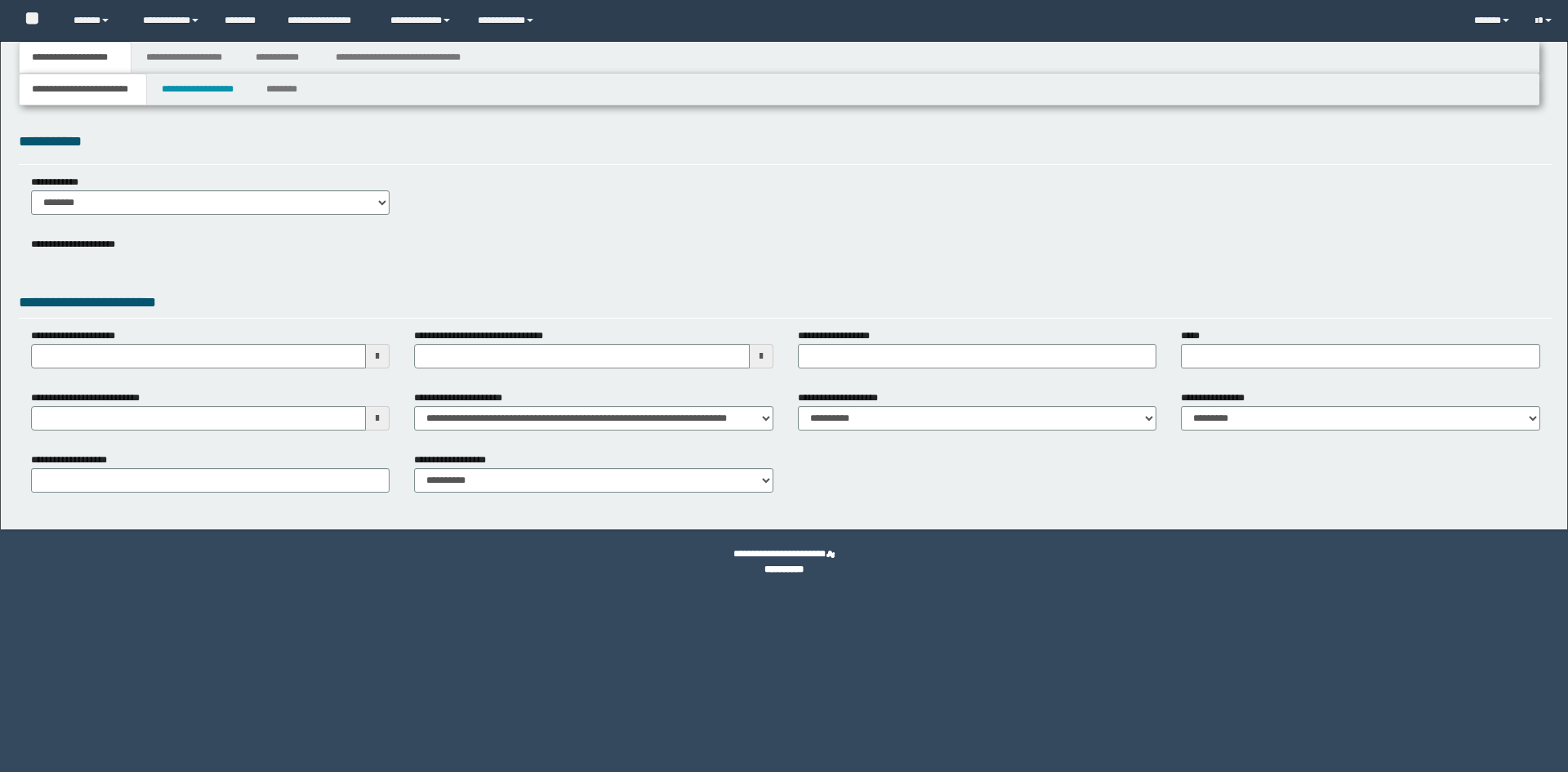 scroll, scrollTop: 0, scrollLeft: 0, axis: both 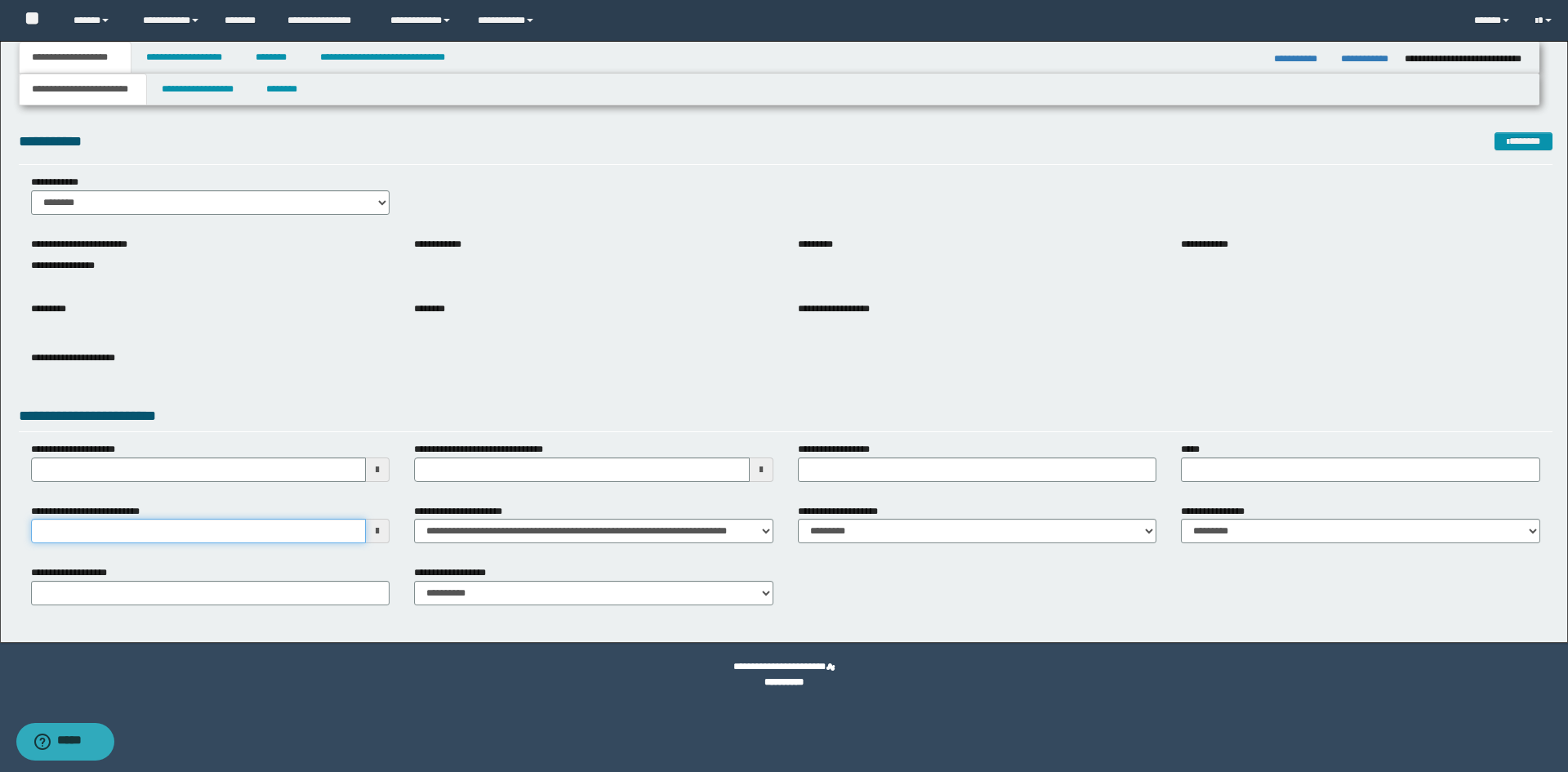 click on "**********" at bounding box center [198, 531] 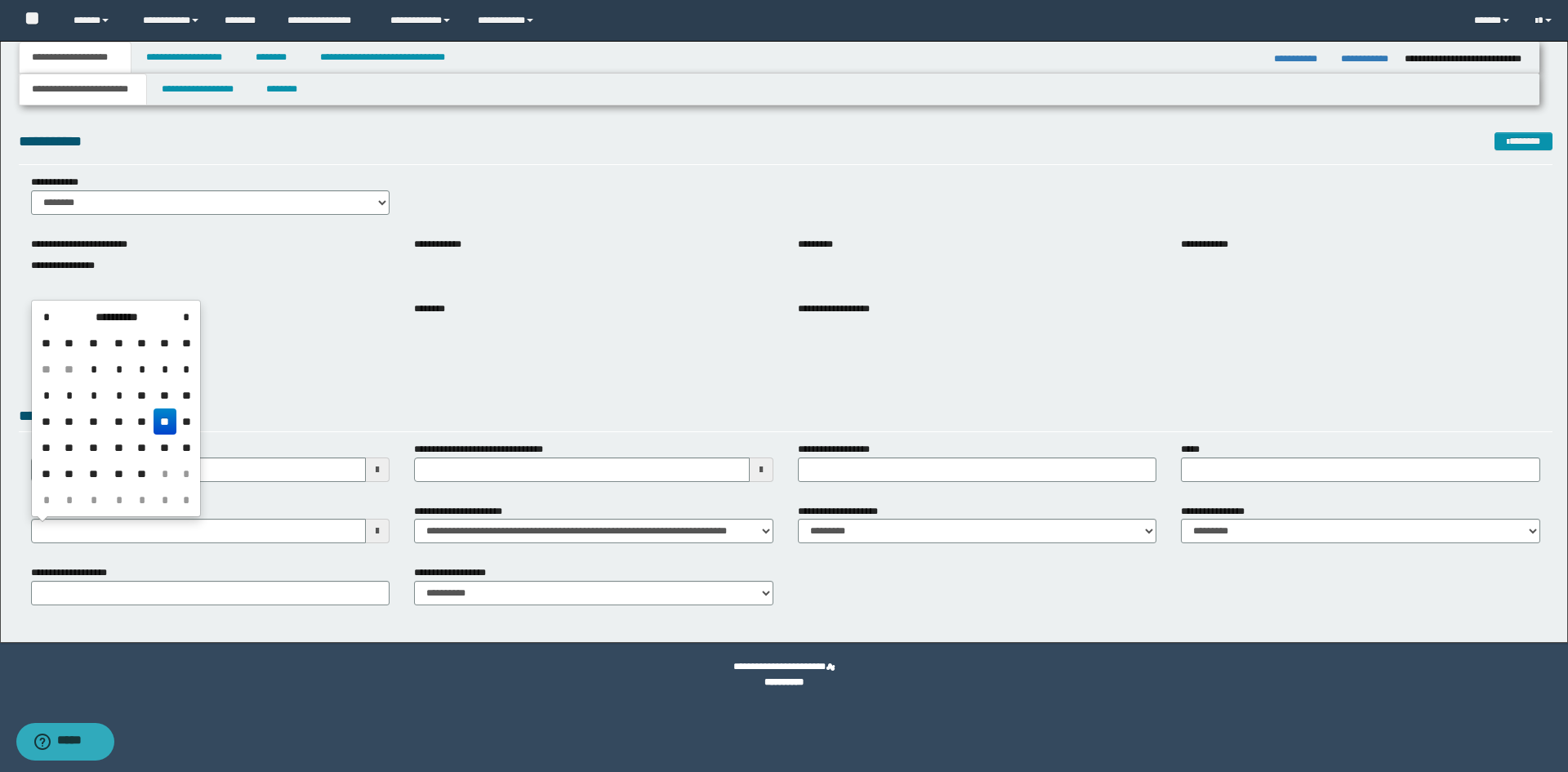 drag, startPoint x: 169, startPoint y: 428, endPoint x: 163, endPoint y: 422, distance: 8.485281 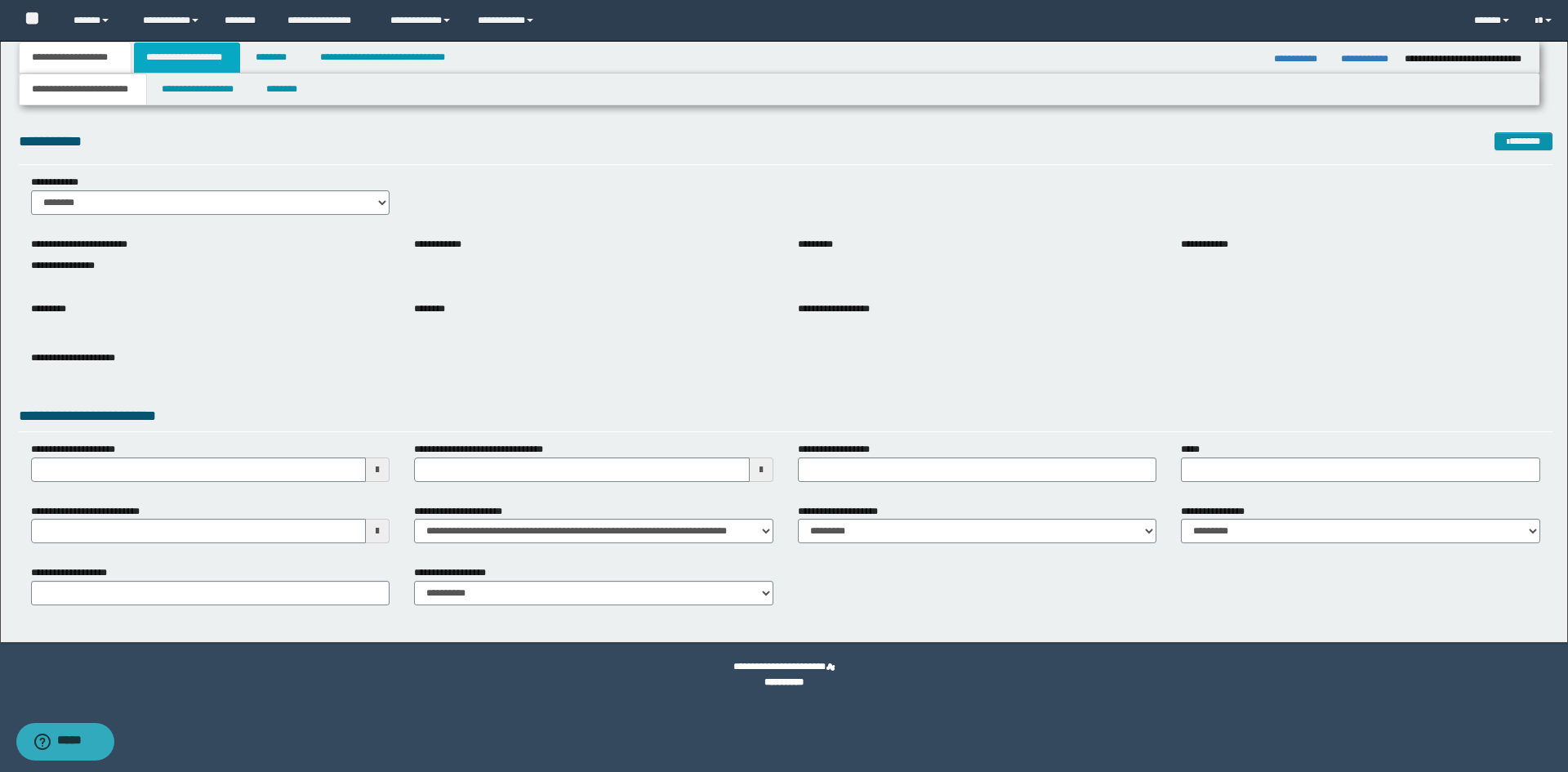 click on "**********" at bounding box center (187, 57) 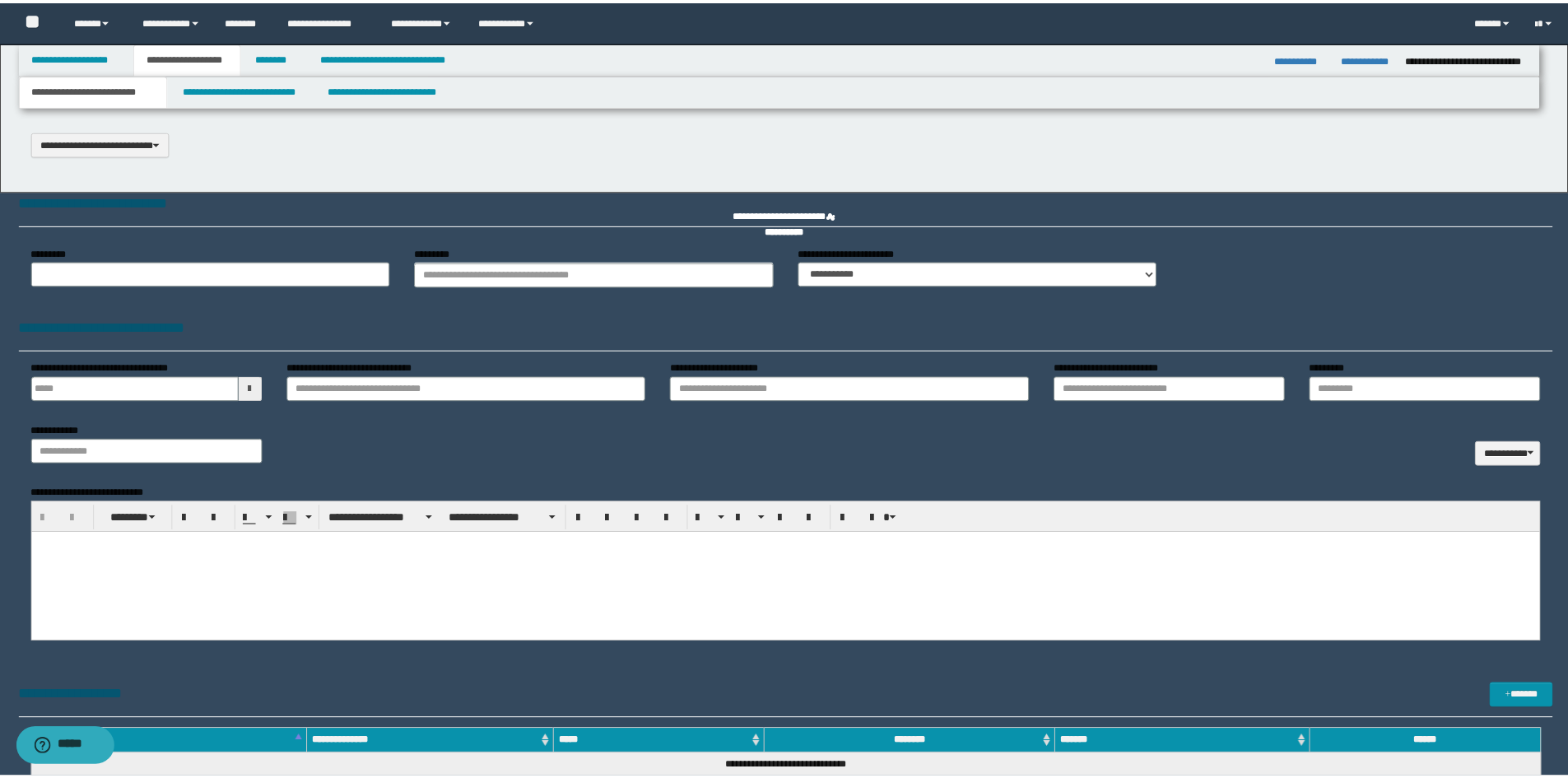 scroll, scrollTop: 0, scrollLeft: 0, axis: both 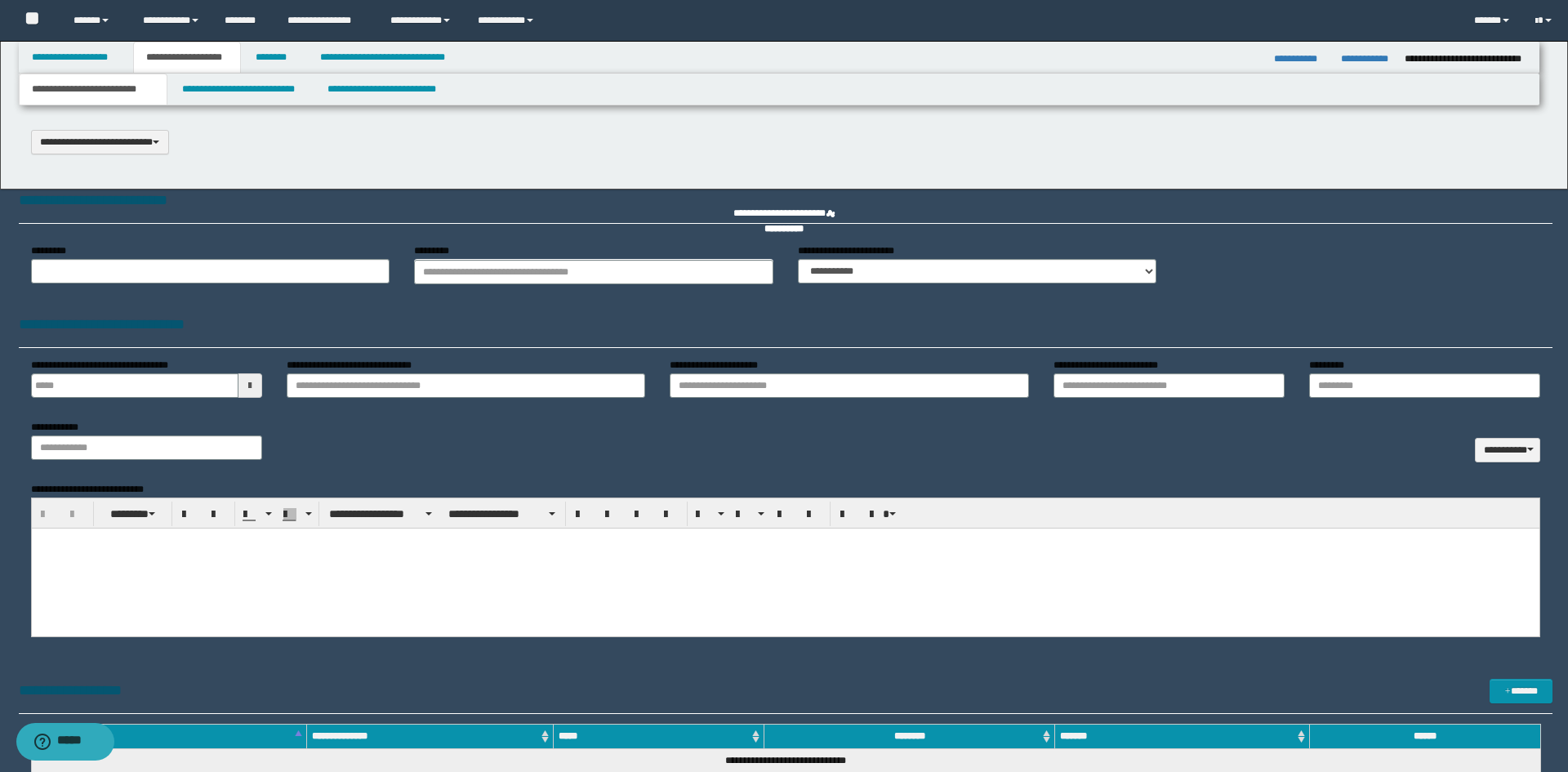 select on "*" 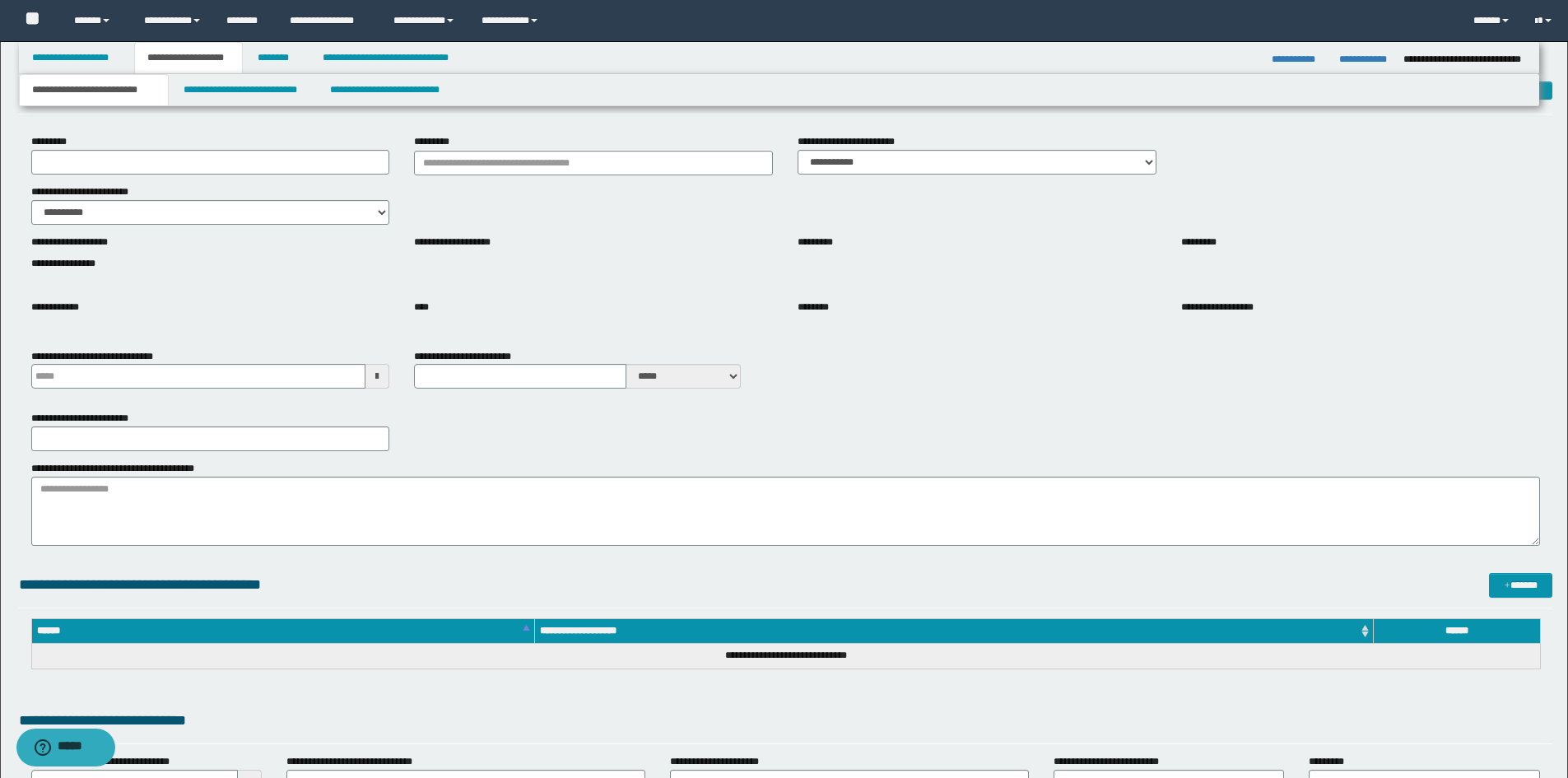 type 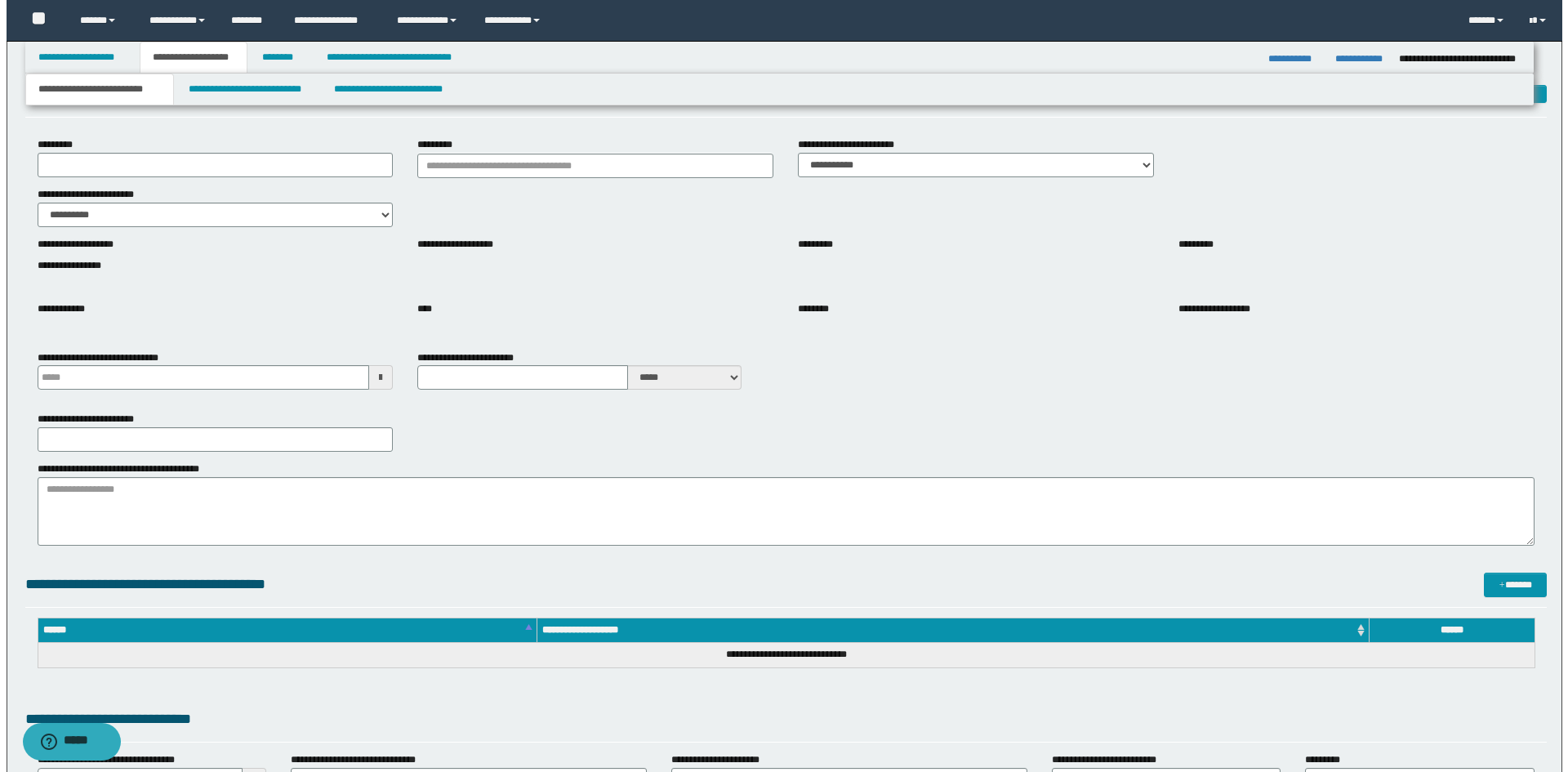scroll, scrollTop: 0, scrollLeft: 0, axis: both 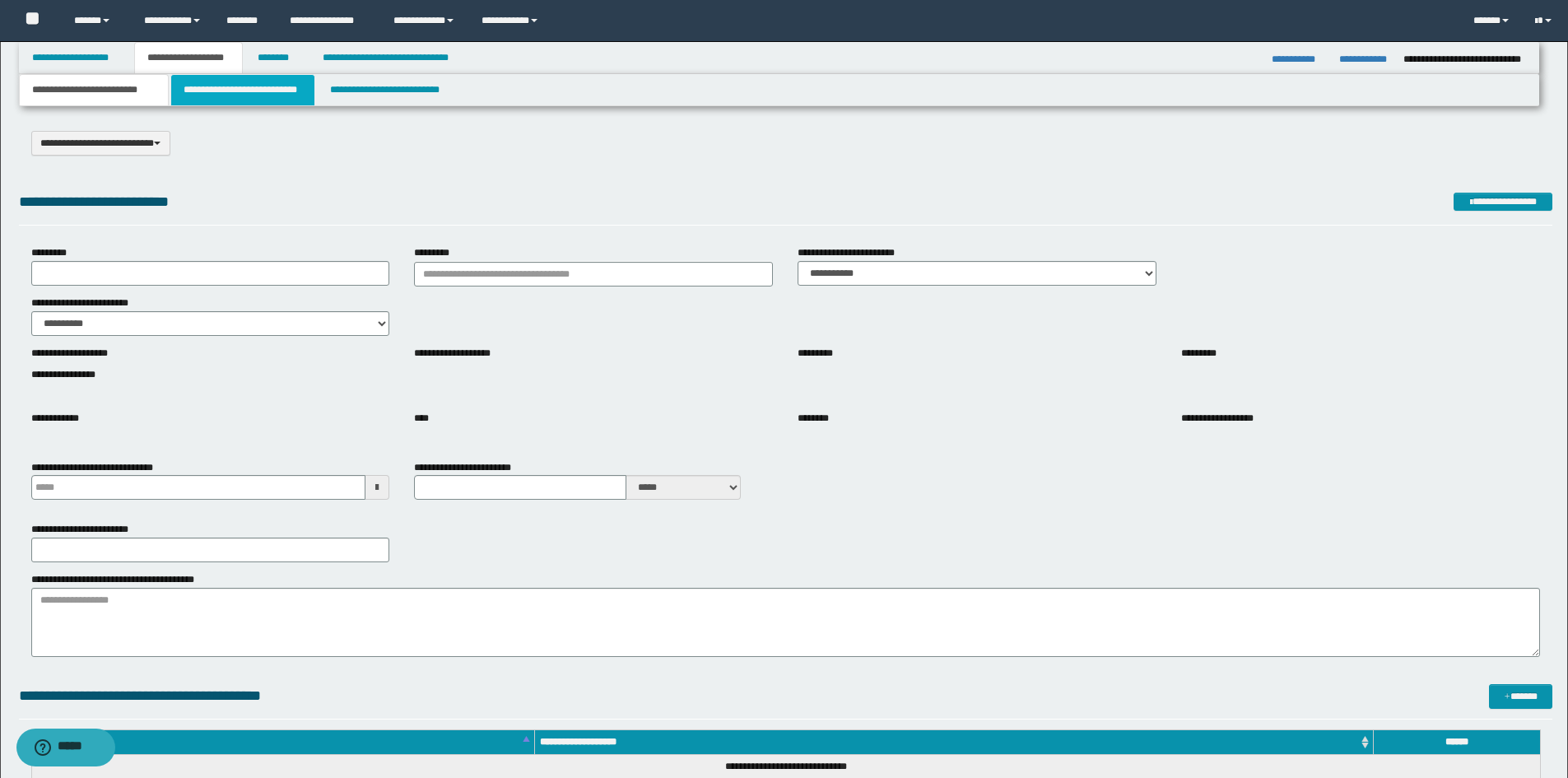 click on "**********" at bounding box center [243, 90] 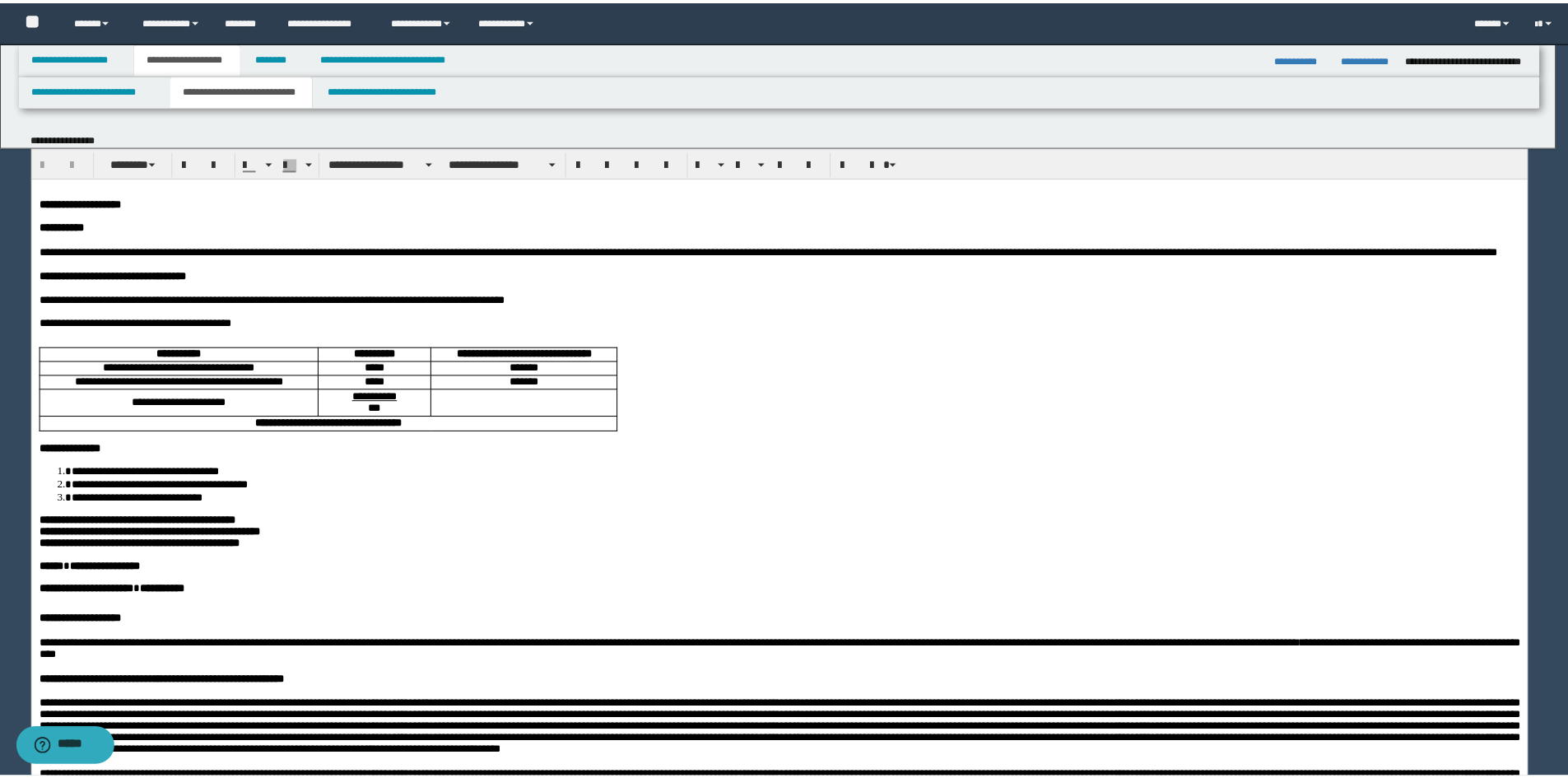 scroll, scrollTop: 0, scrollLeft: 0, axis: both 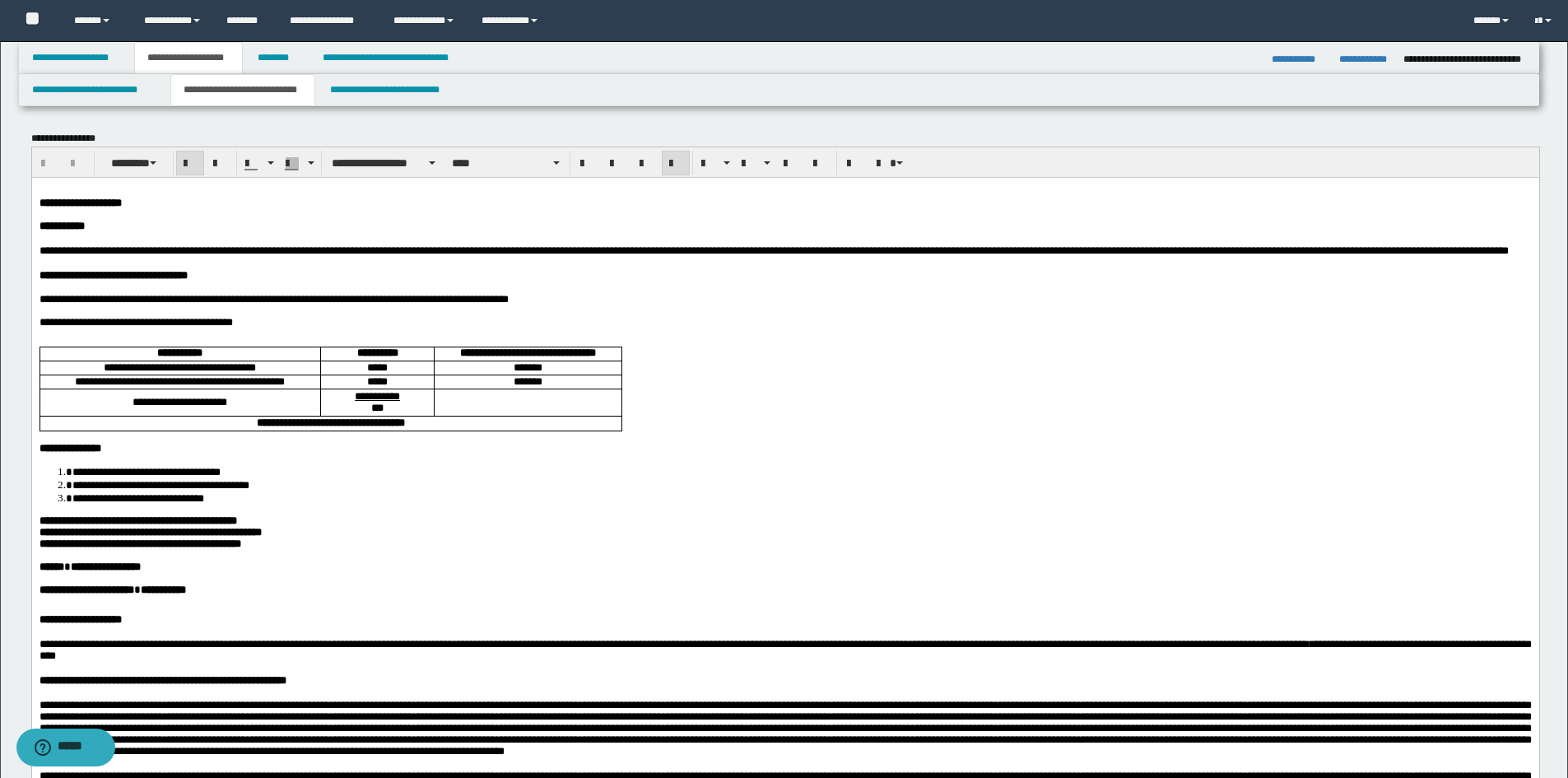 click on "**********" at bounding box center [784, 721] 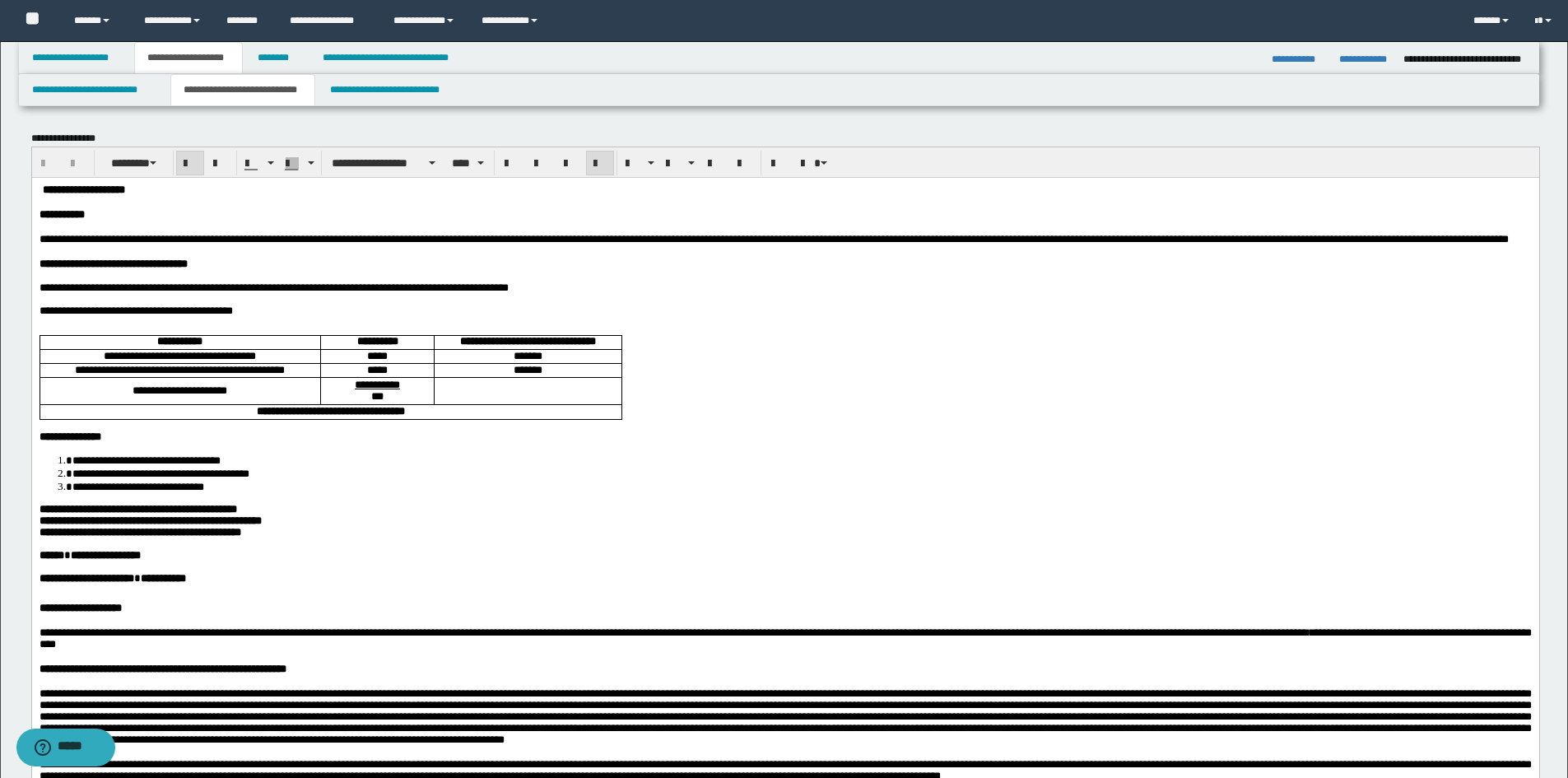 type 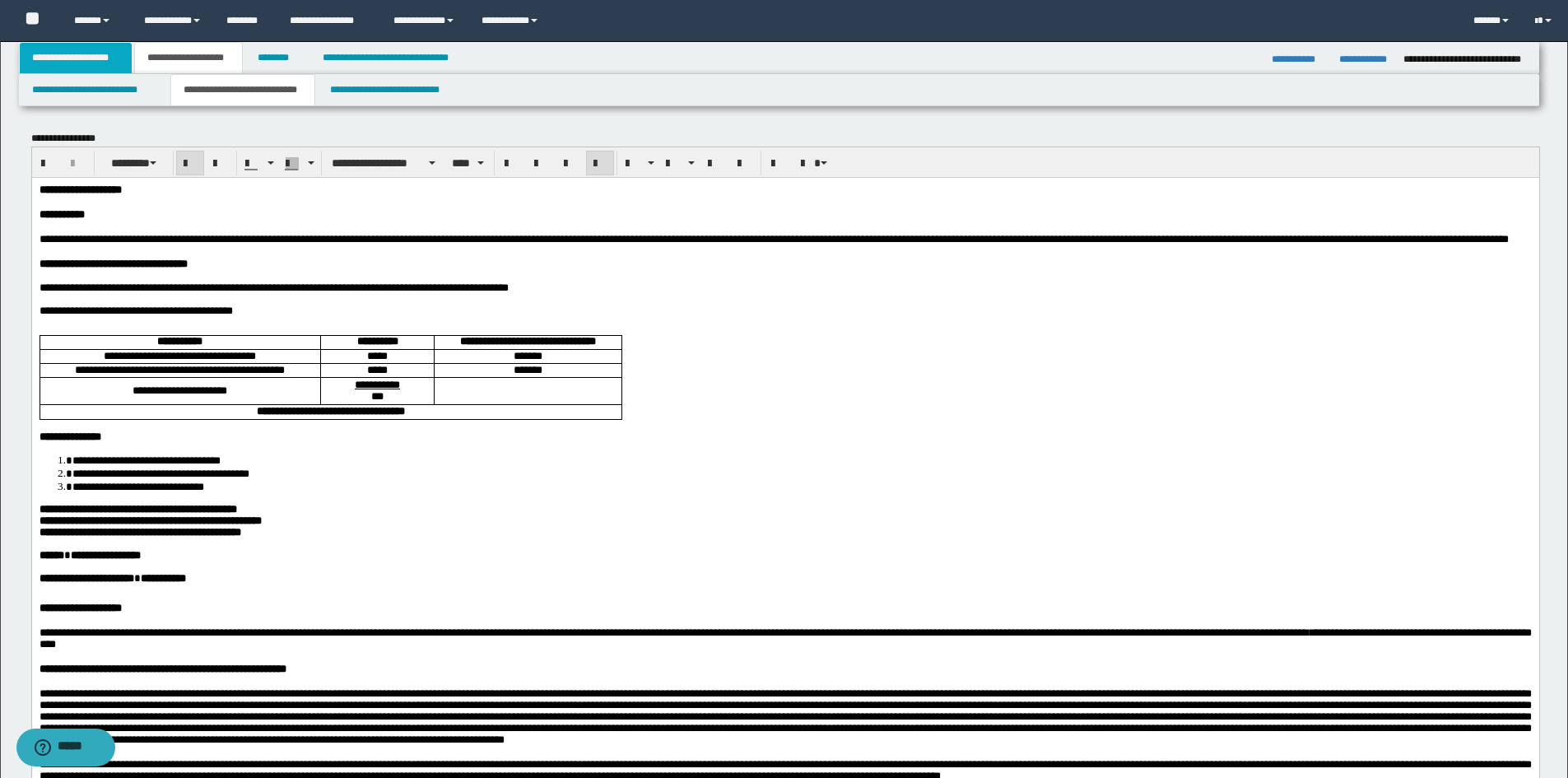click on "**********" at bounding box center (76, 58) 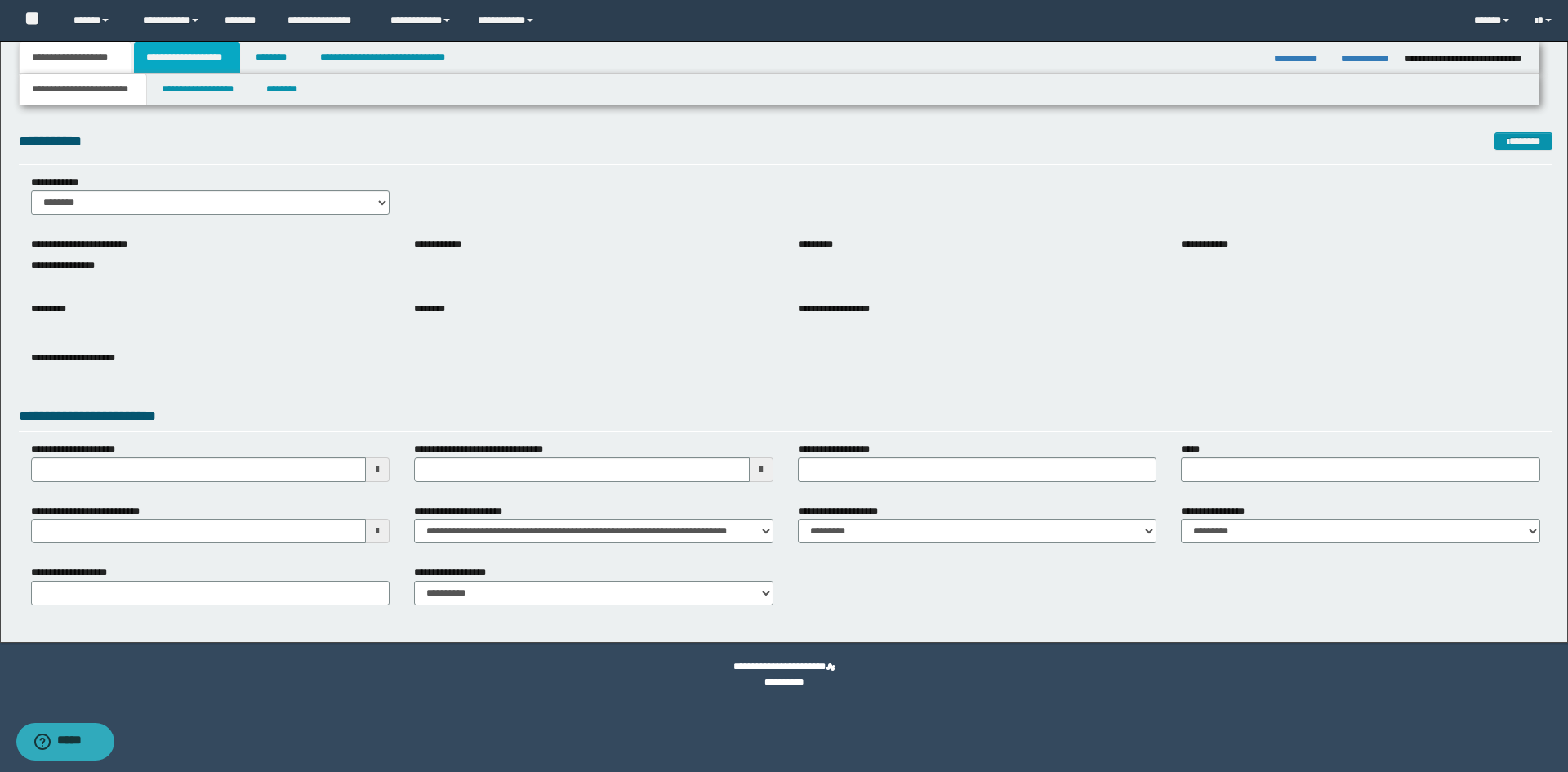 click on "**********" at bounding box center (187, 57) 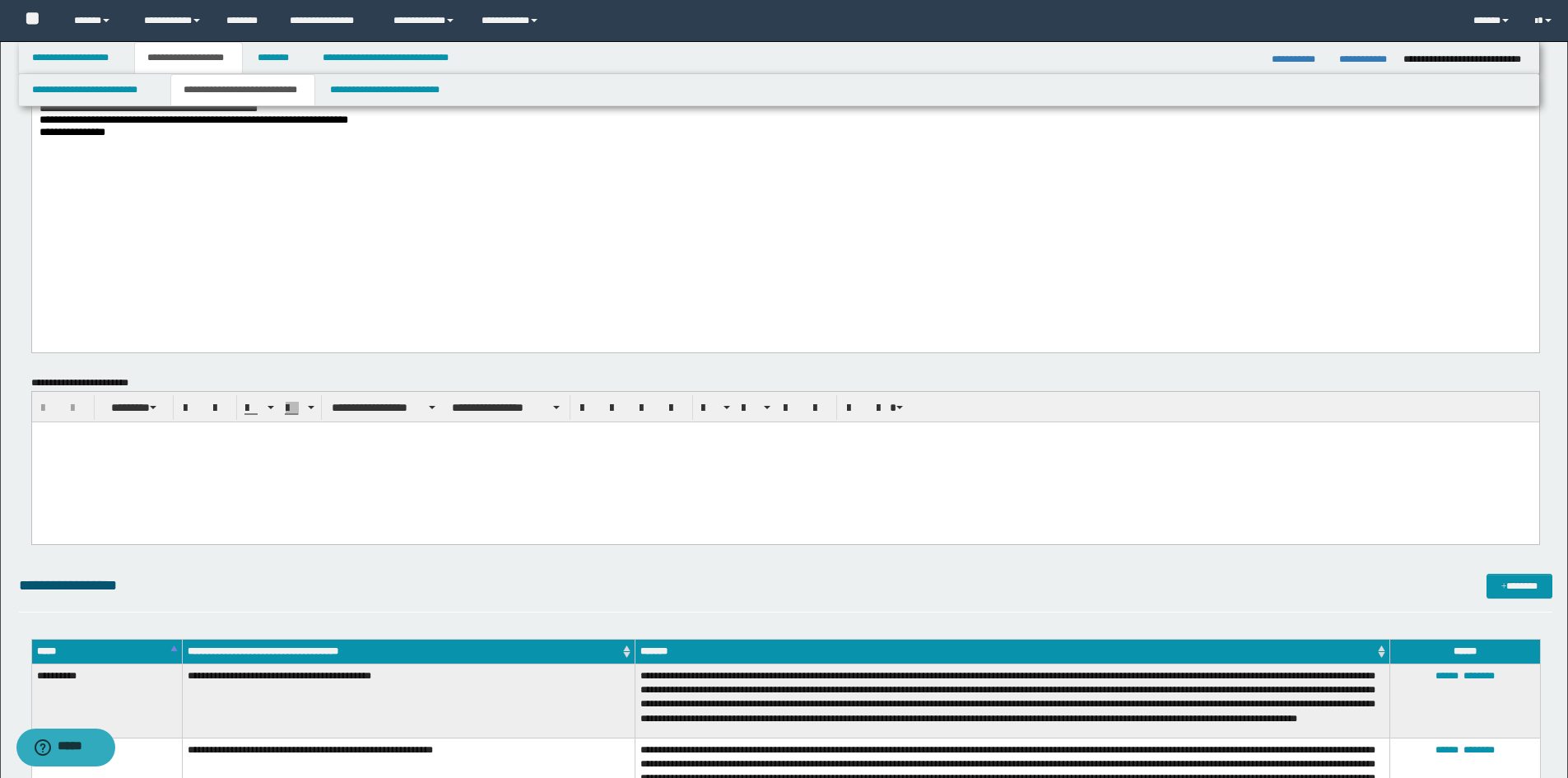 scroll, scrollTop: 1070, scrollLeft: 0, axis: vertical 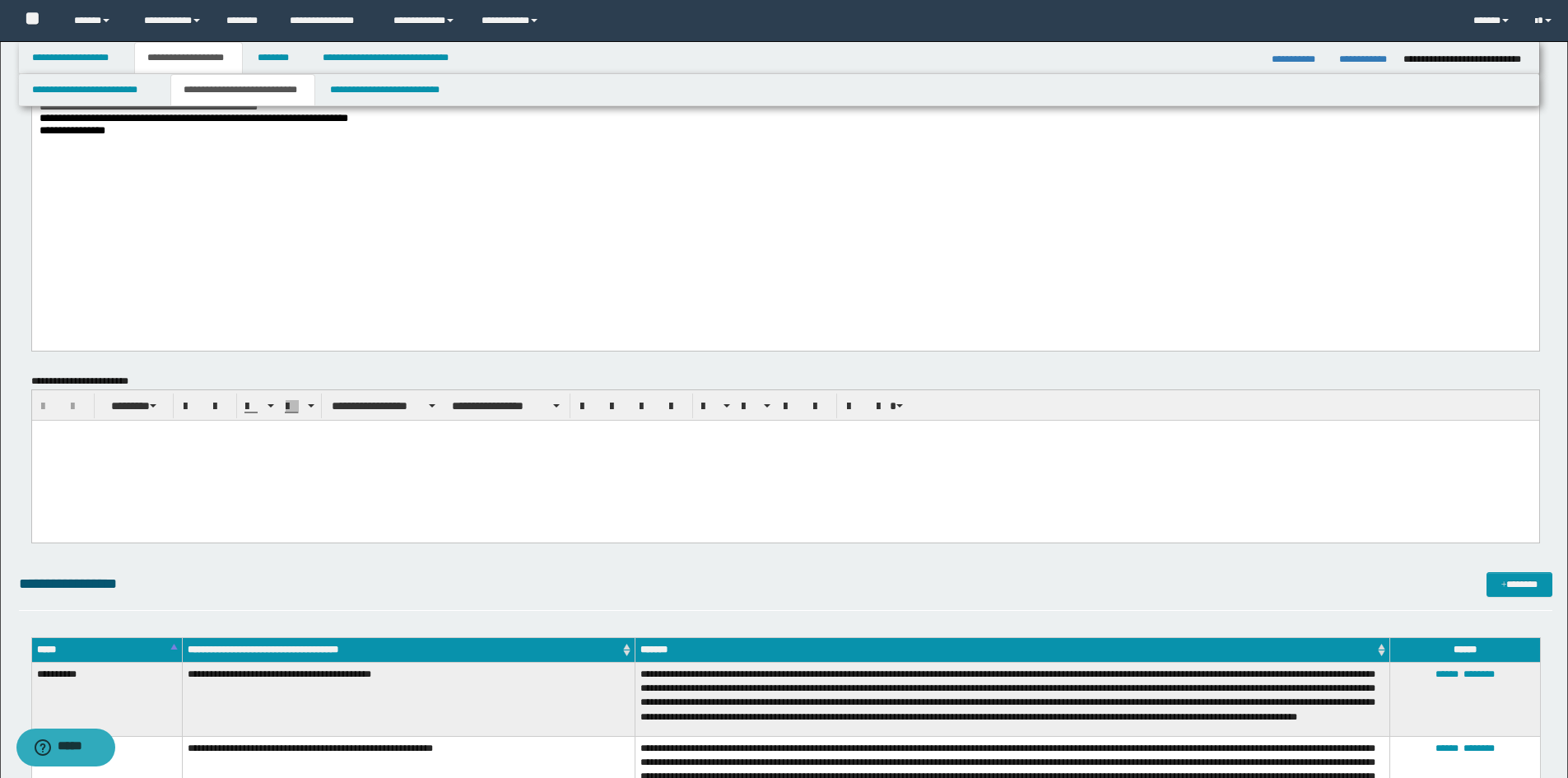 click on "**********" at bounding box center [784, -354] 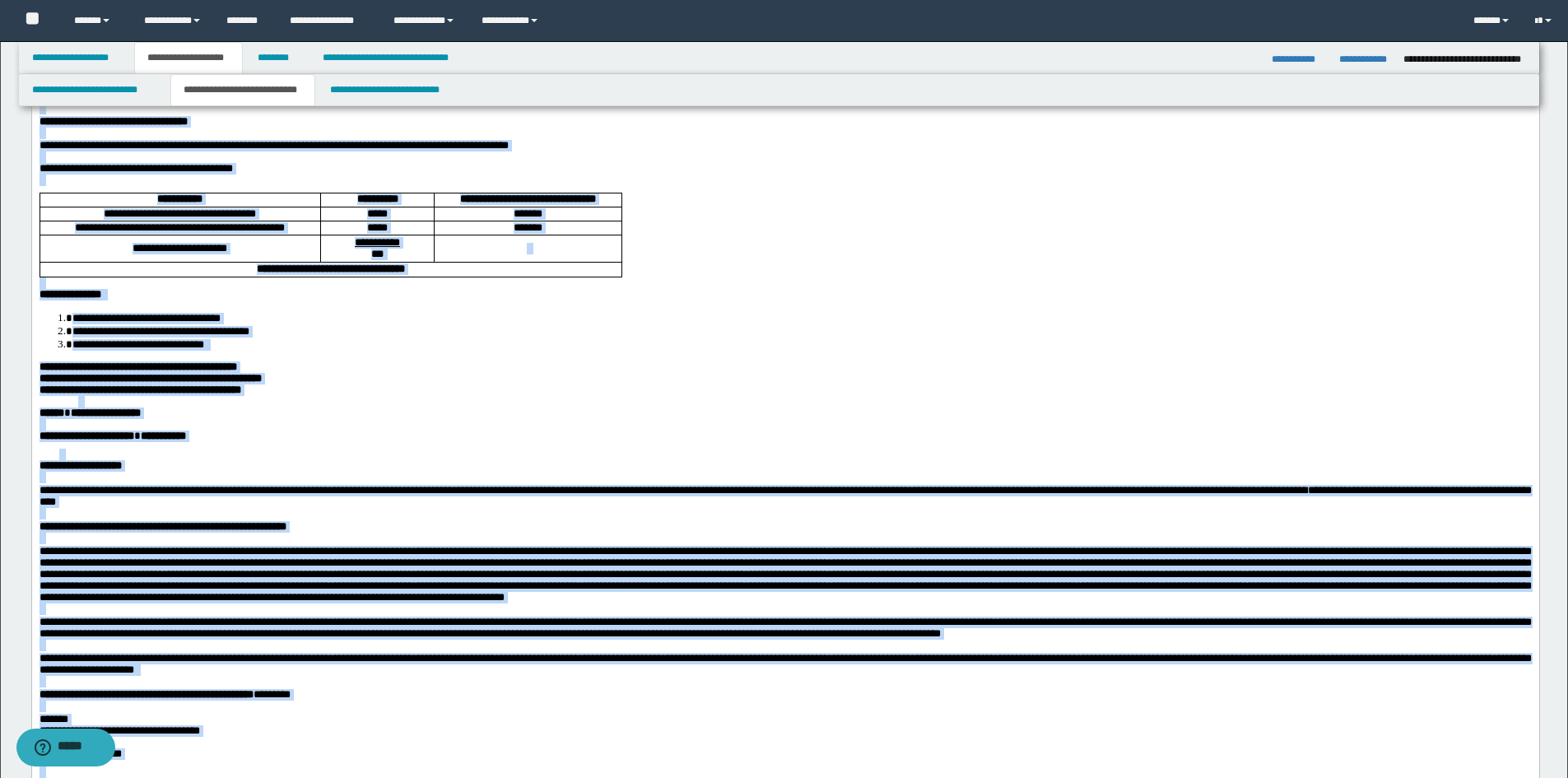 scroll, scrollTop: 0, scrollLeft: 0, axis: both 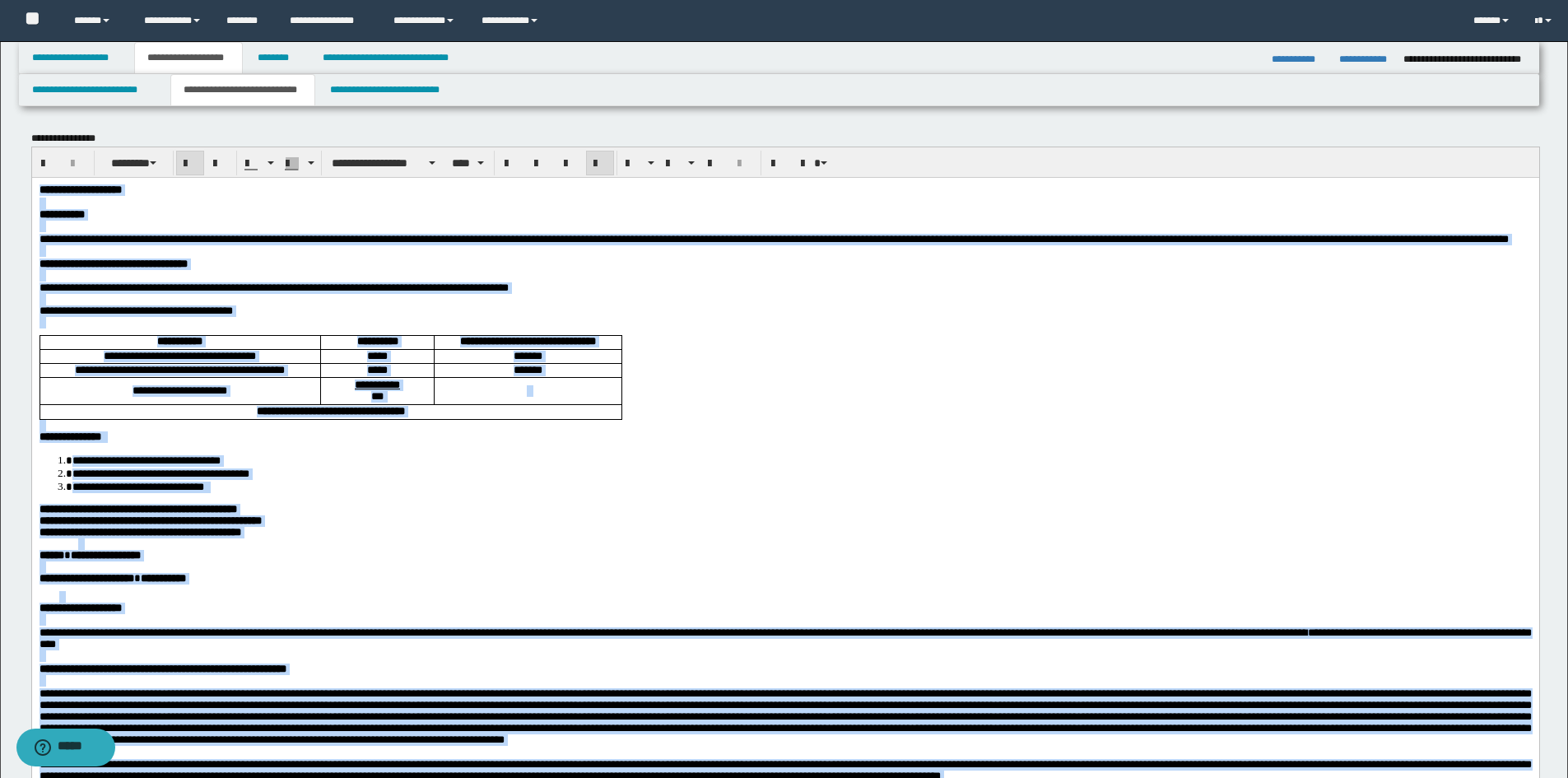 drag, startPoint x: 128, startPoint y: 1341, endPoint x: -1, endPoint y: 140, distance: 1207.9081 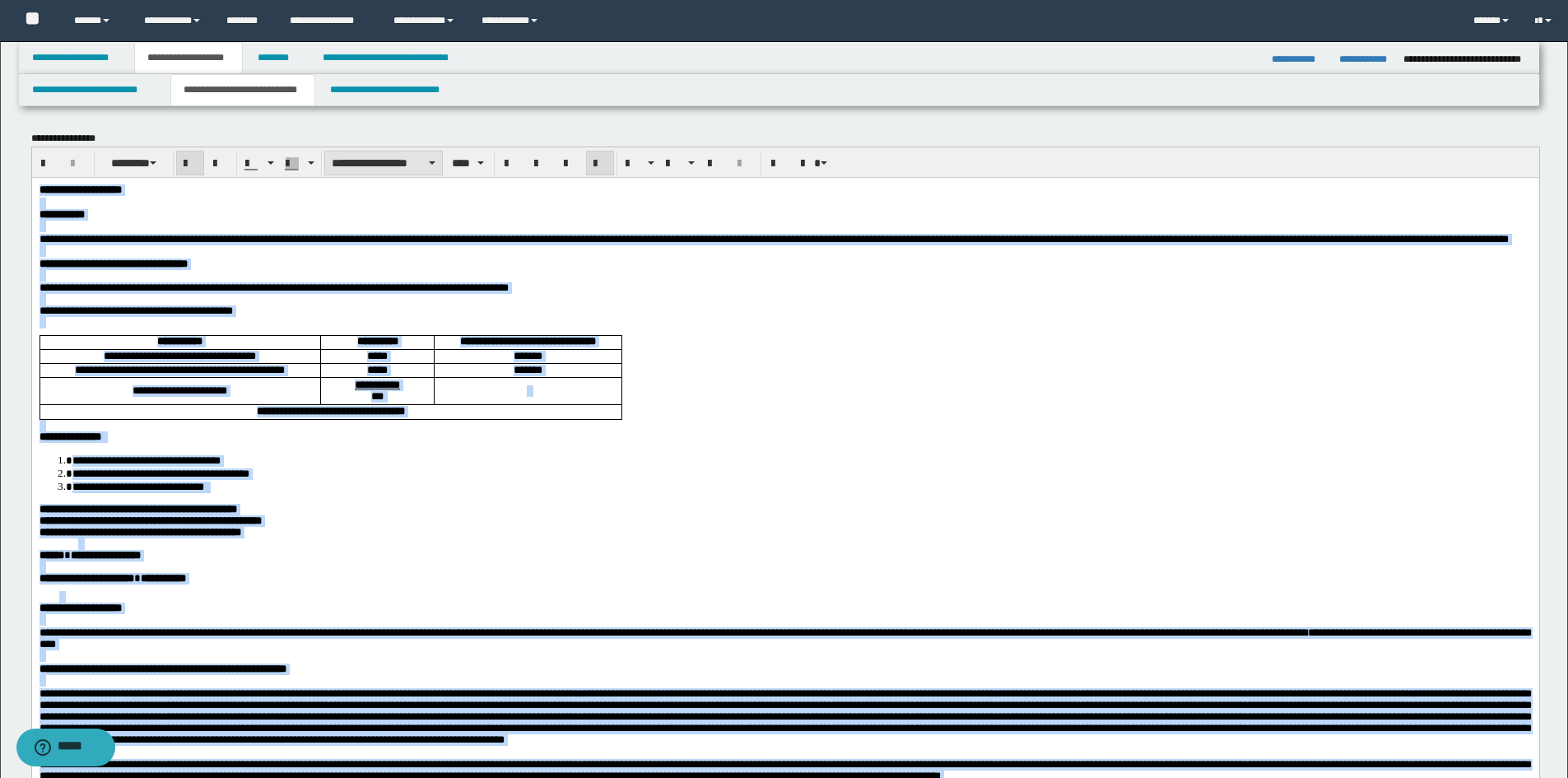click on "**********" at bounding box center [384, 163] 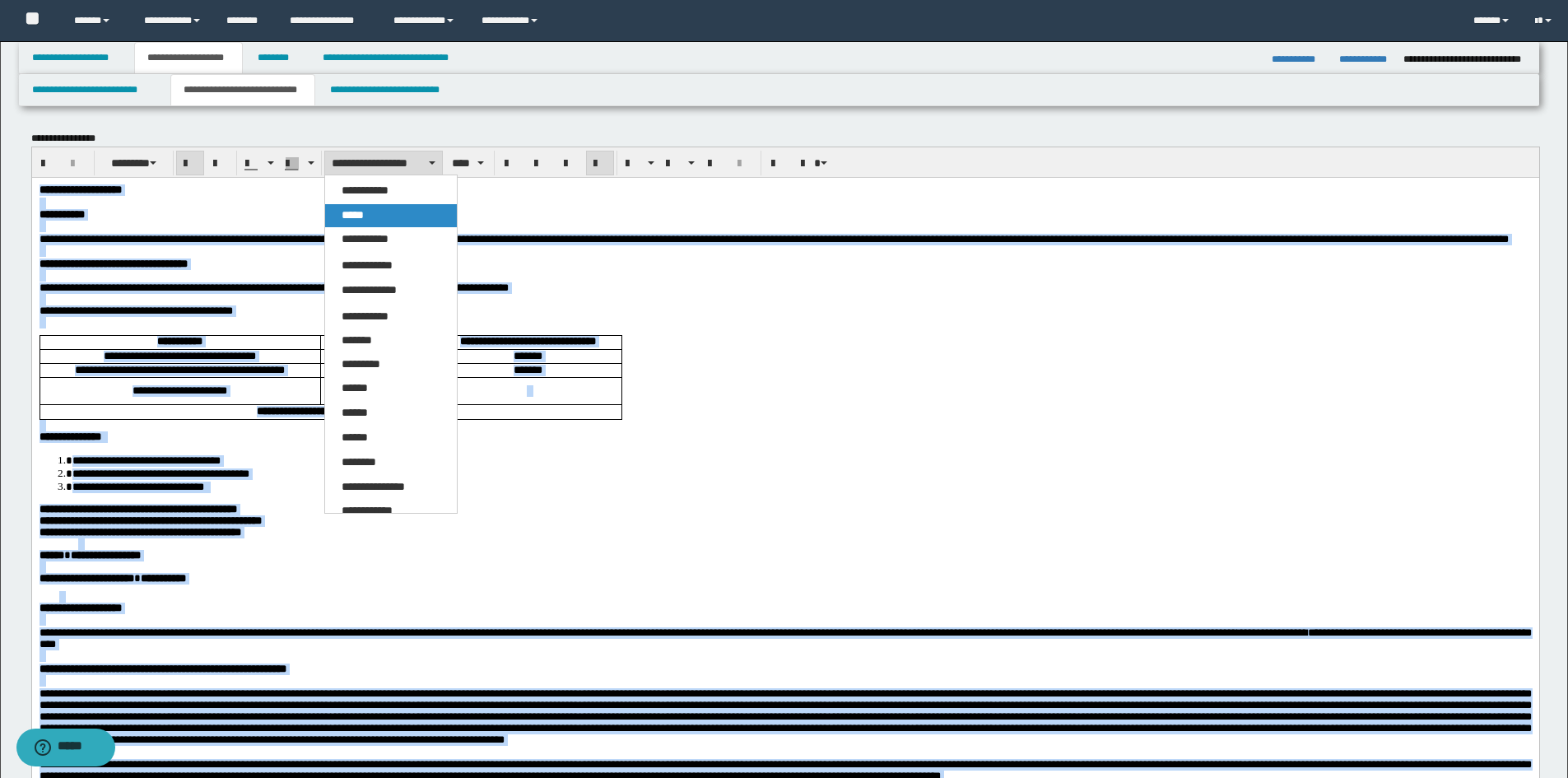 click on "*****" at bounding box center [391, 216] 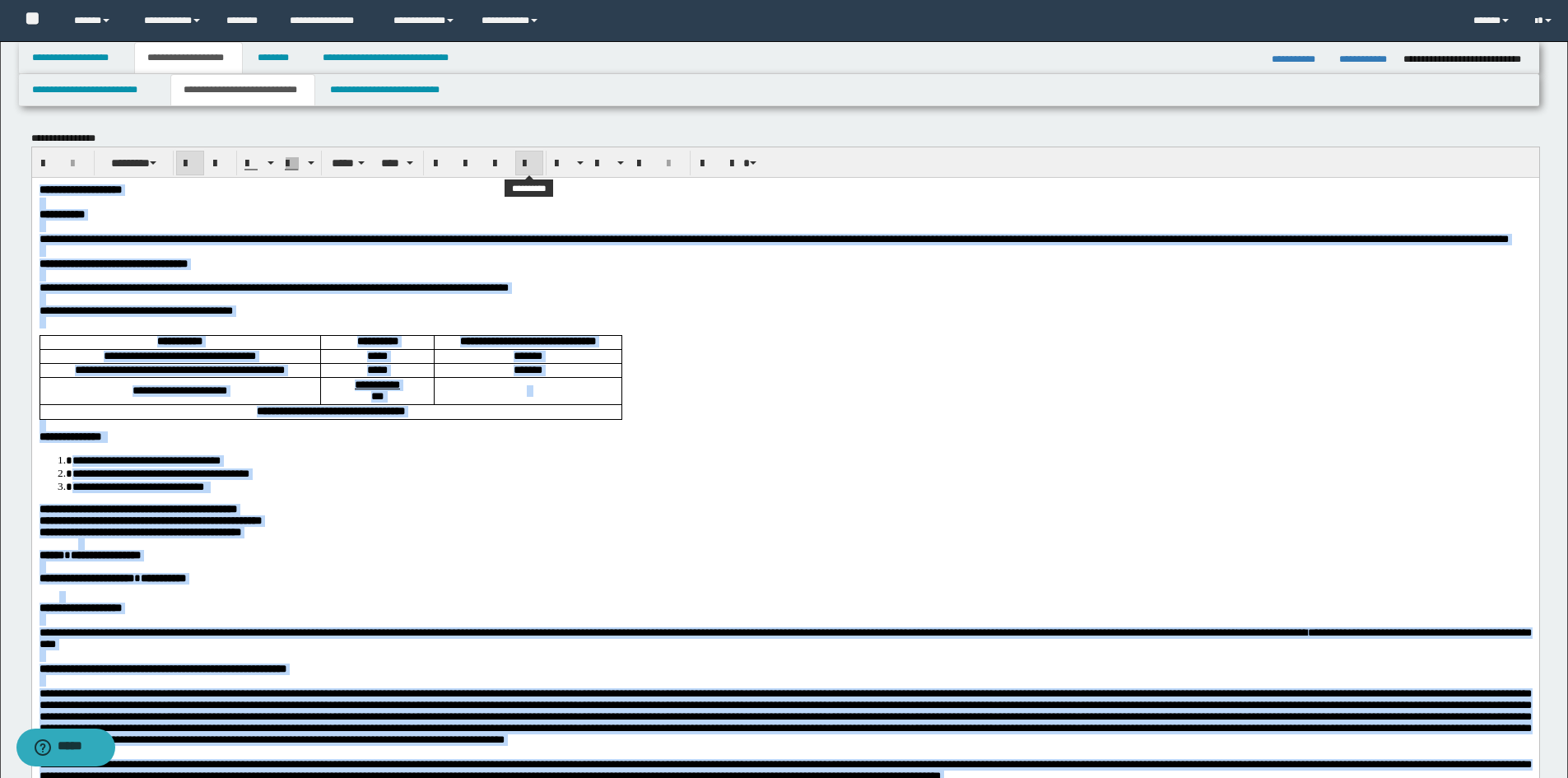click at bounding box center (529, 164) 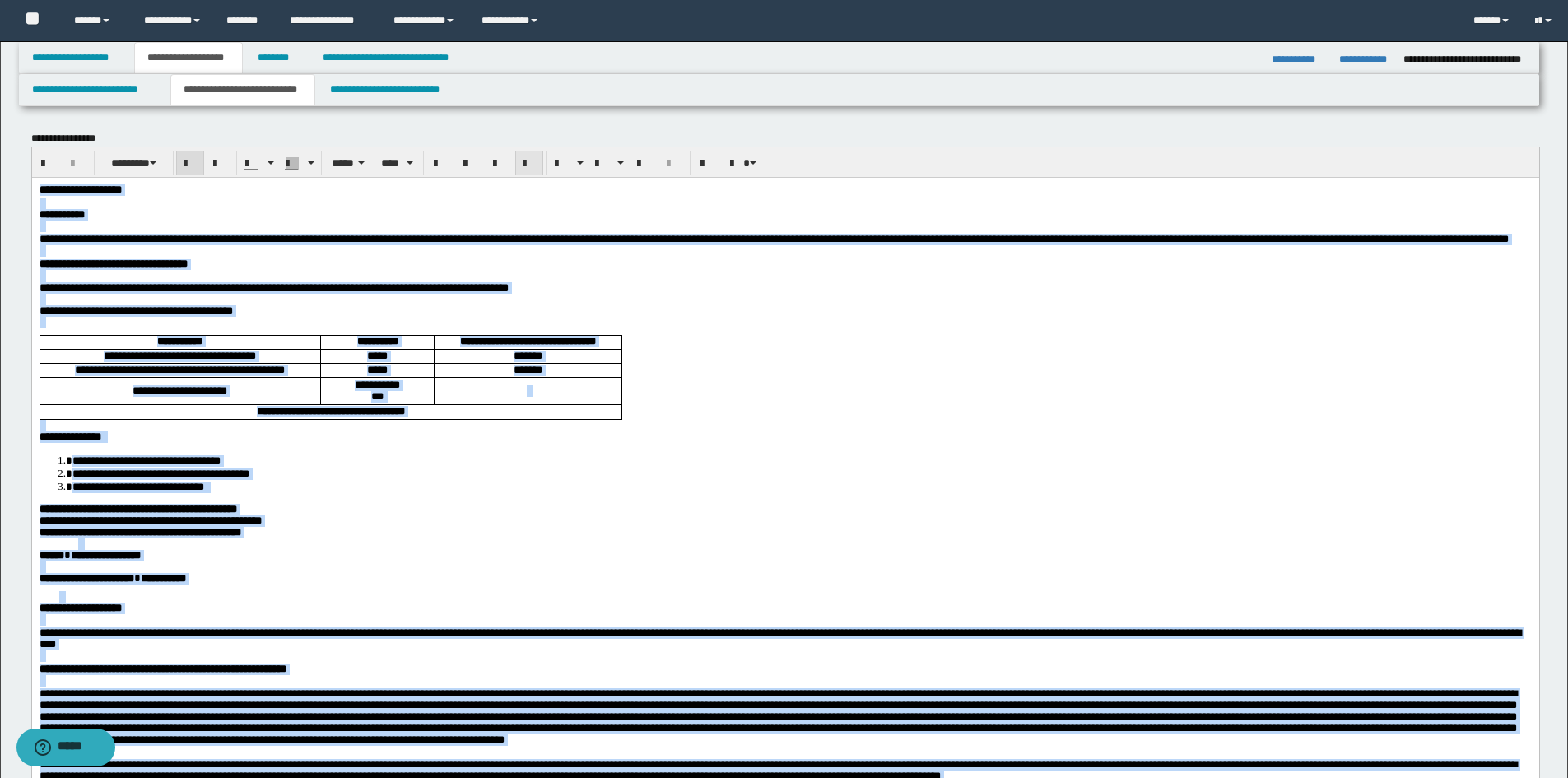 click at bounding box center (529, 164) 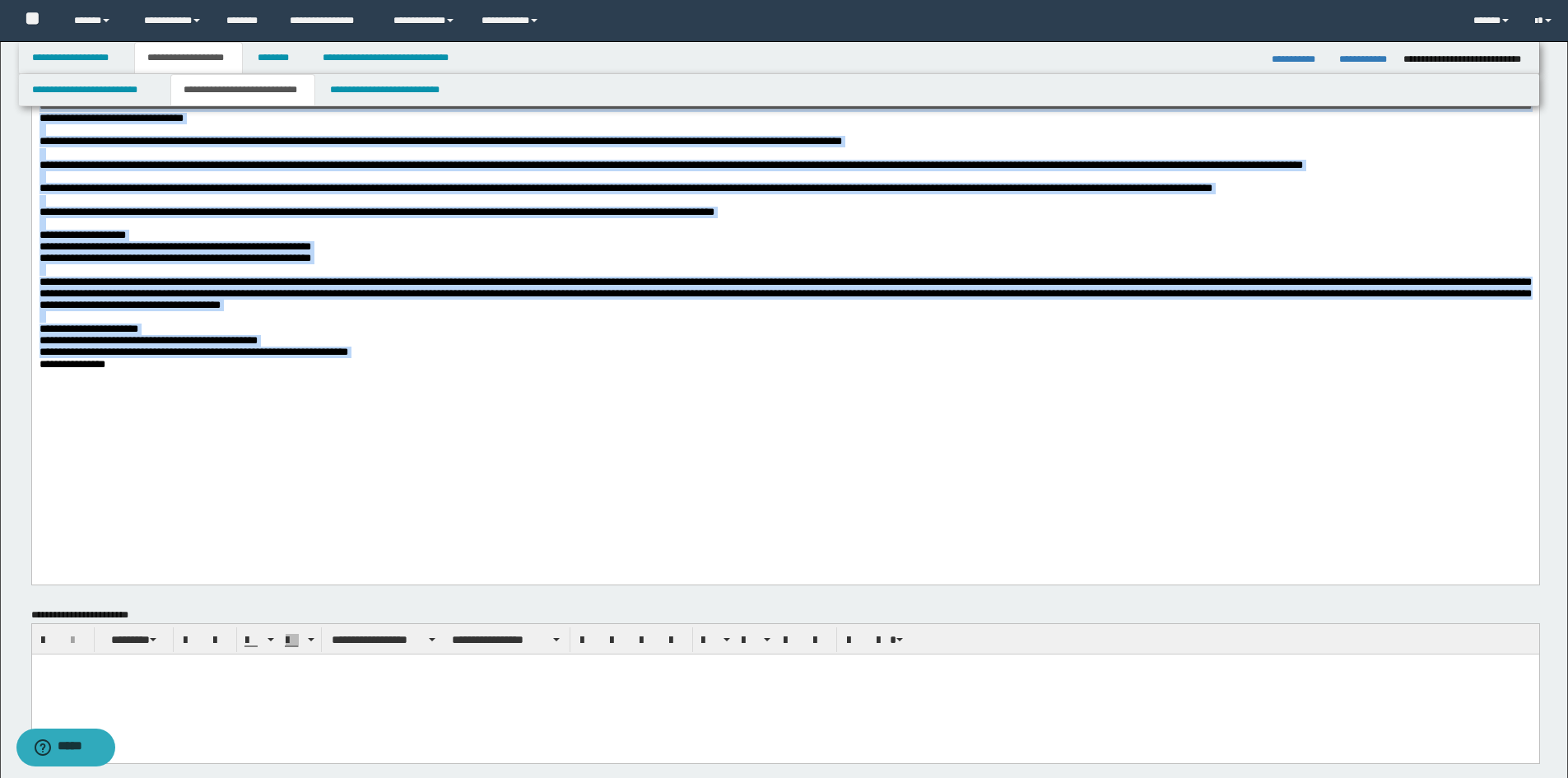 scroll, scrollTop: 988, scrollLeft: 0, axis: vertical 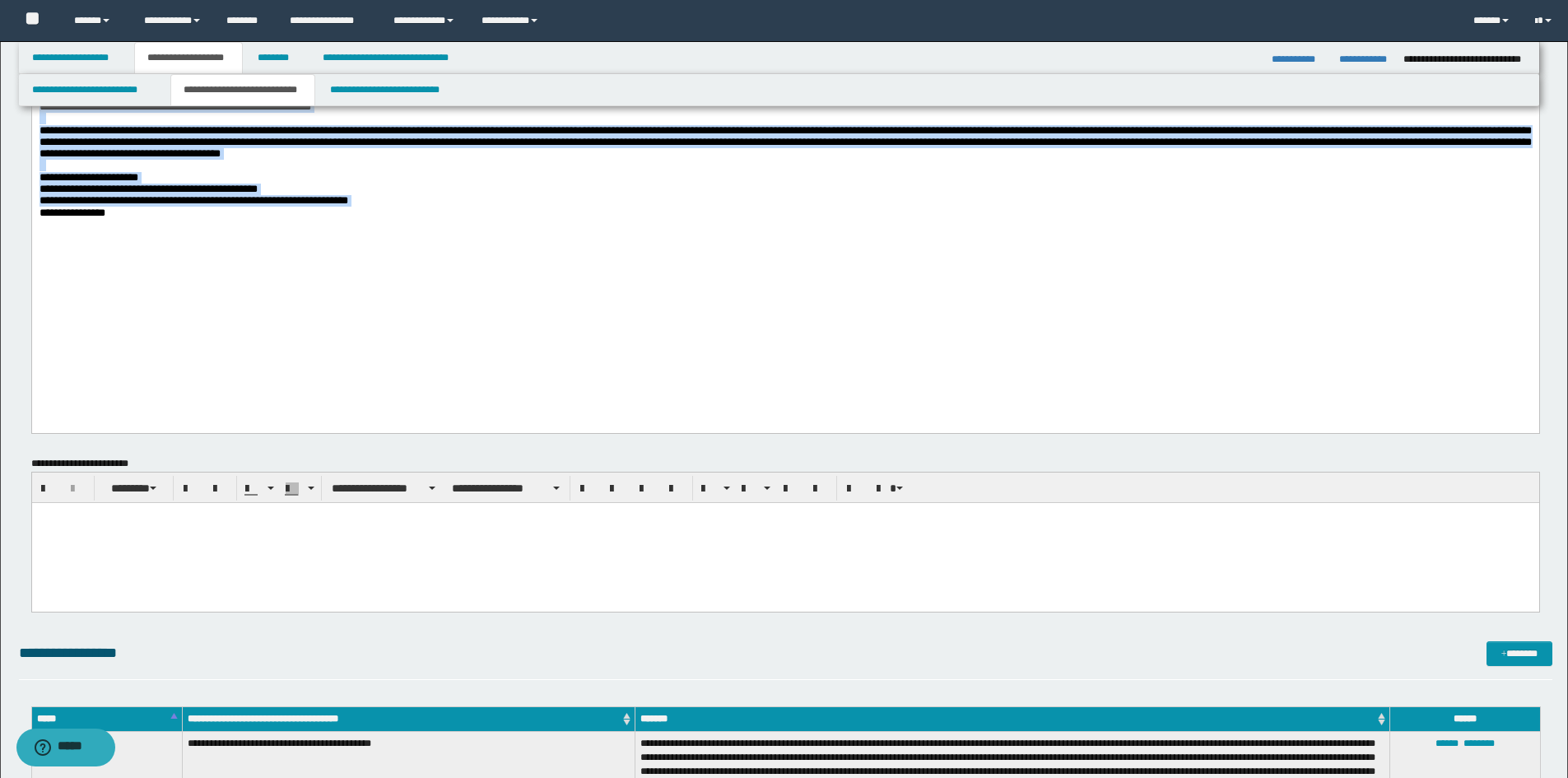 click on "**********" at bounding box center (784, -272) 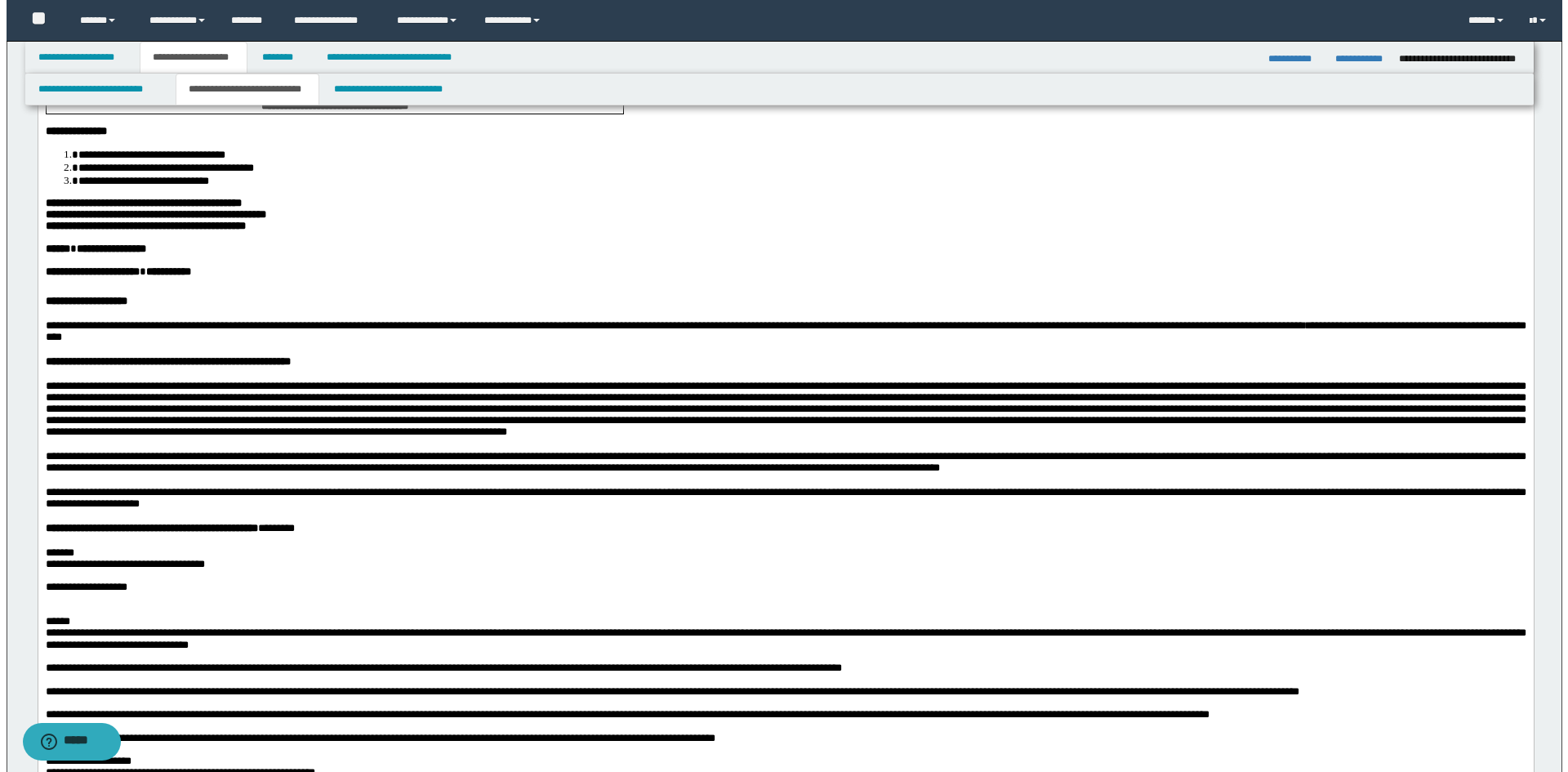 scroll, scrollTop: 0, scrollLeft: 0, axis: both 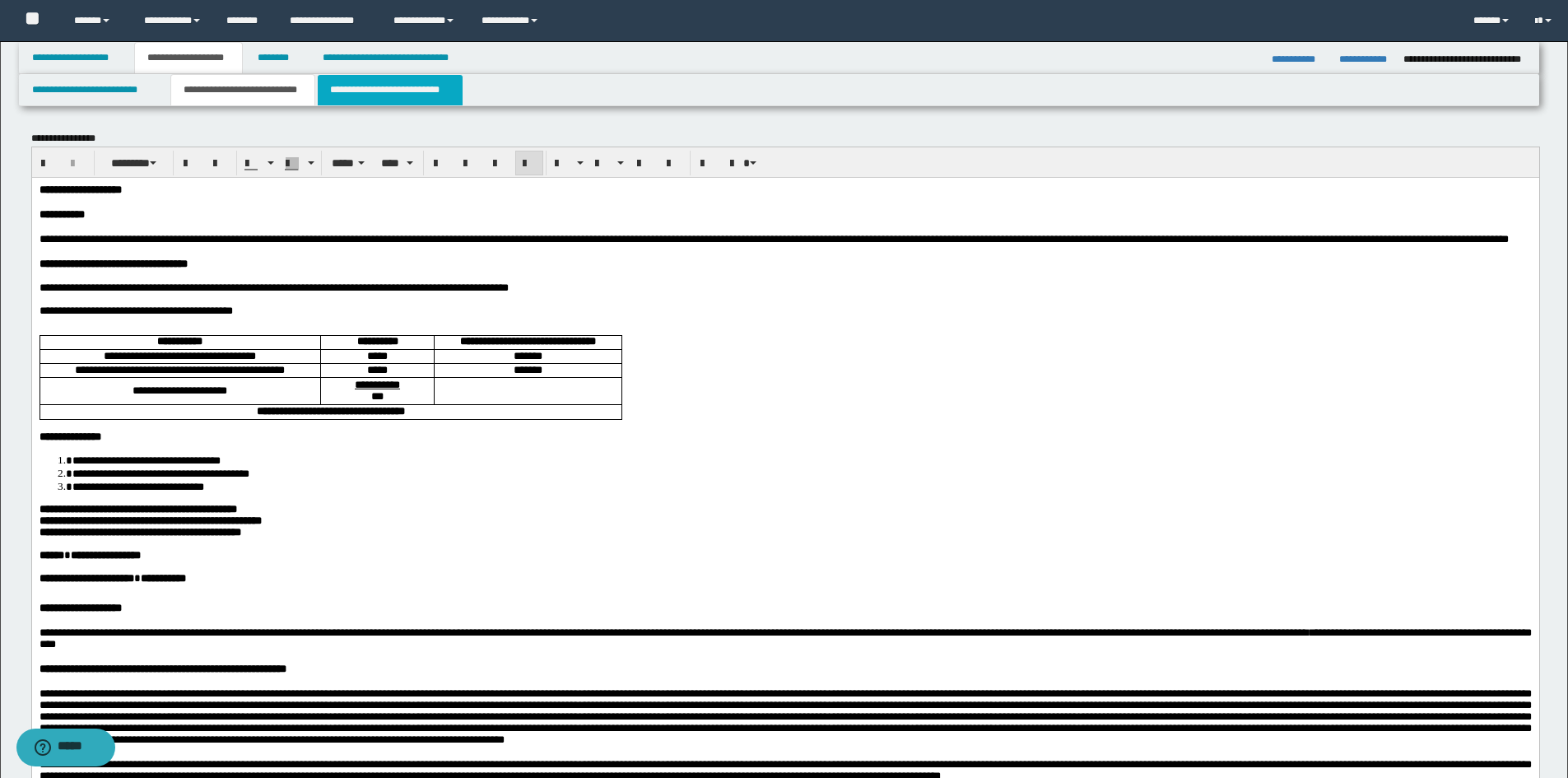 click on "**********" at bounding box center (390, 90) 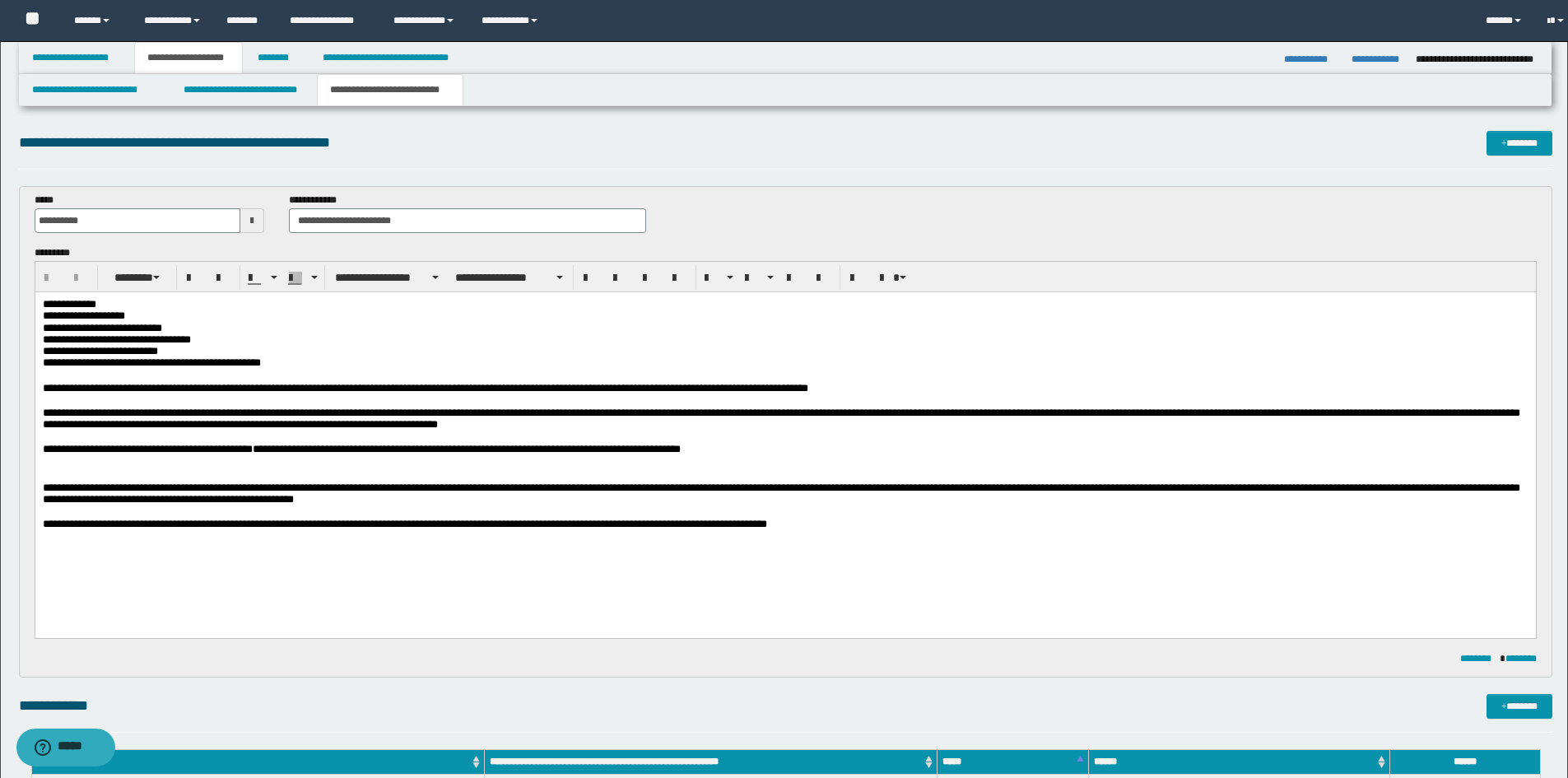 scroll, scrollTop: 0, scrollLeft: 0, axis: both 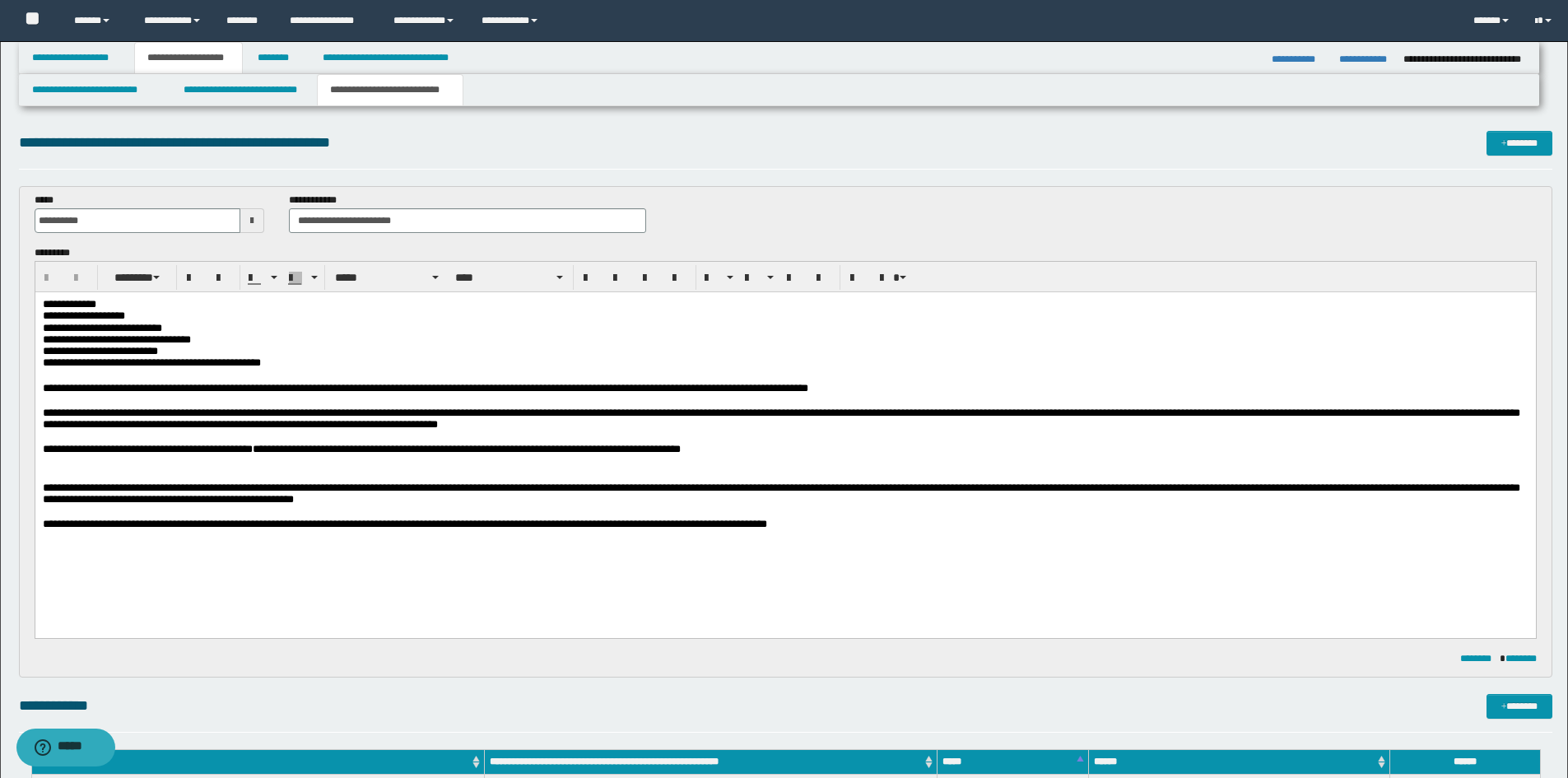 click on "**********" at bounding box center (784, 435) 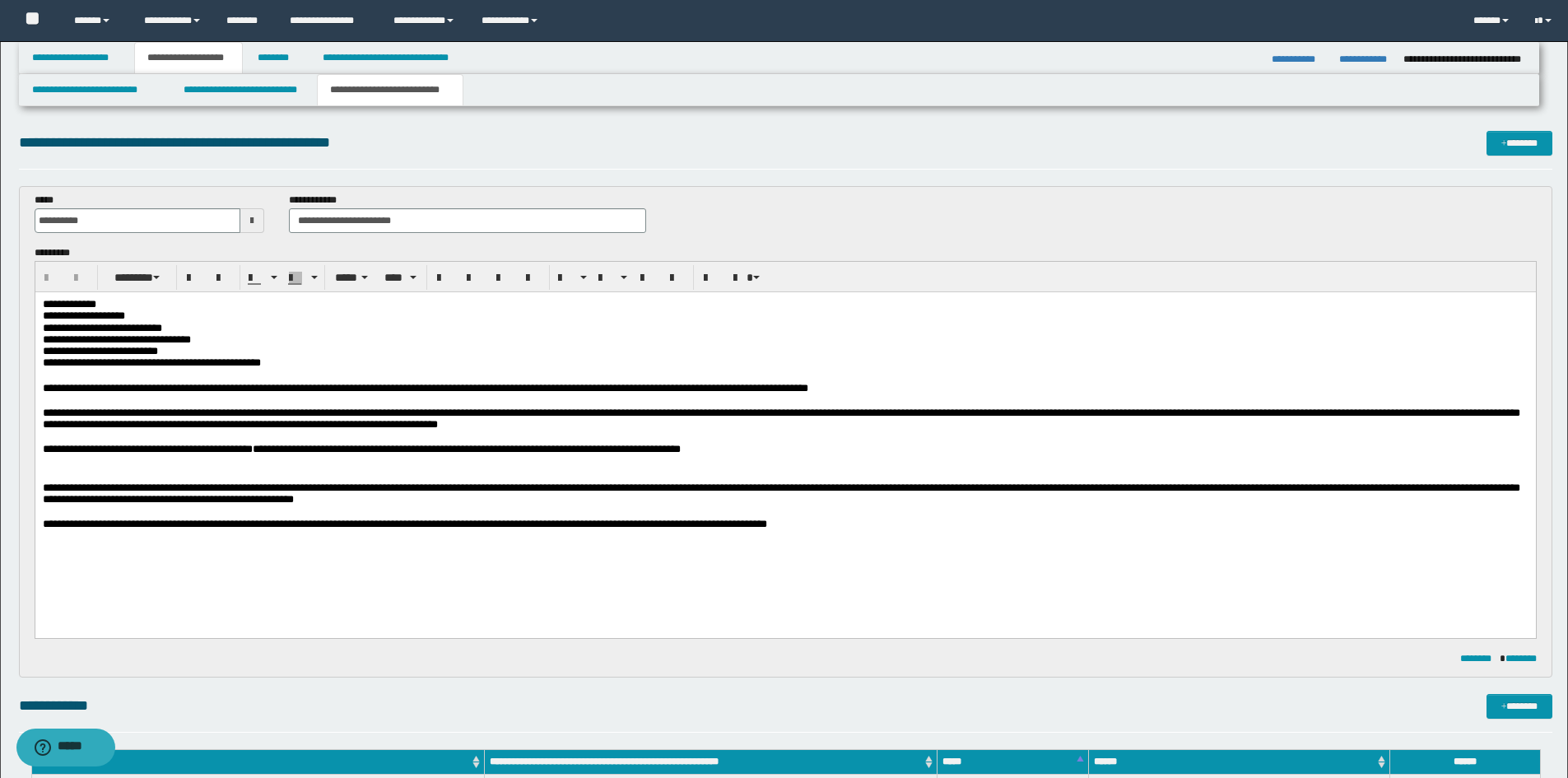 click at bounding box center (784, 463) 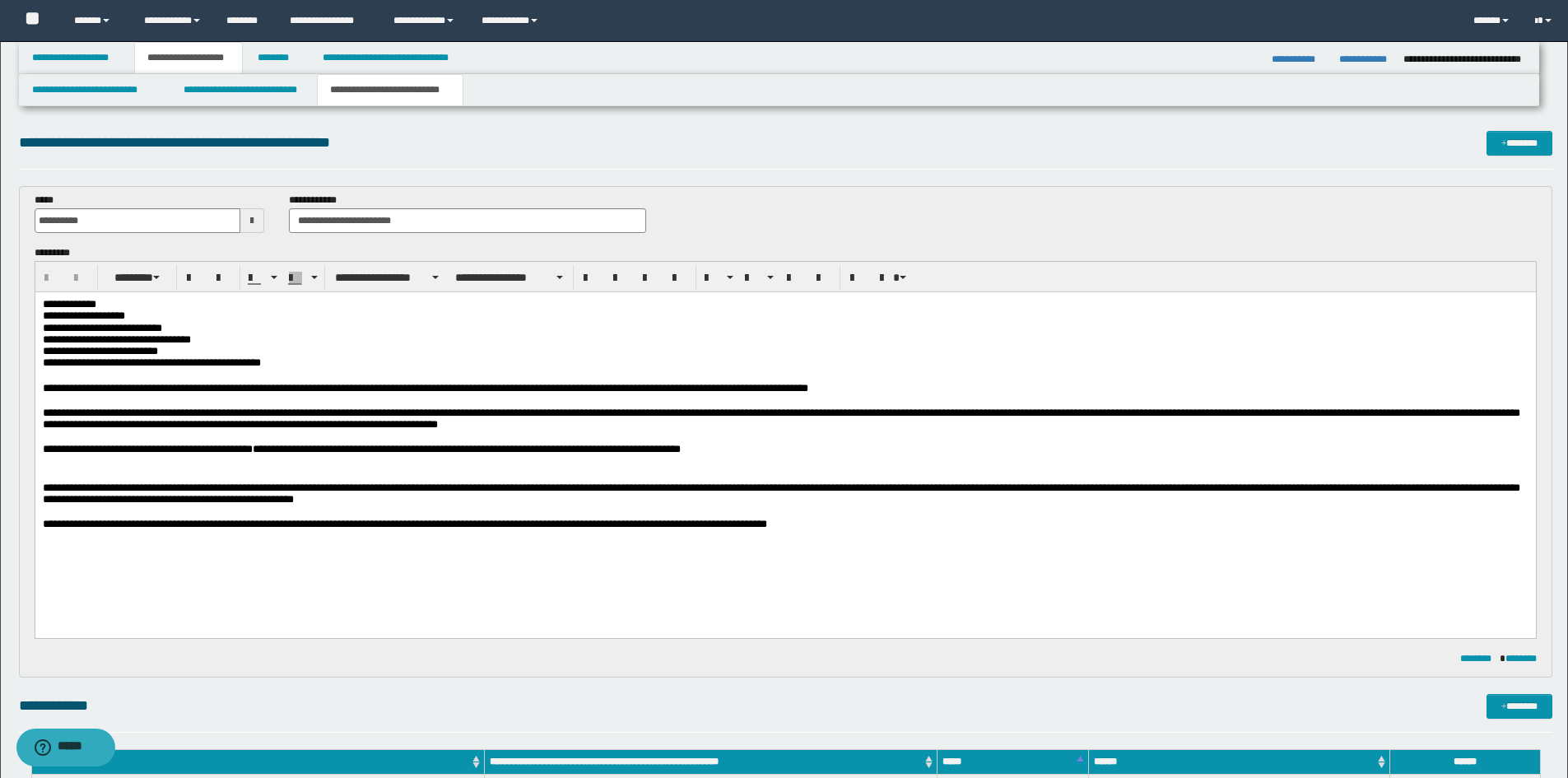 type 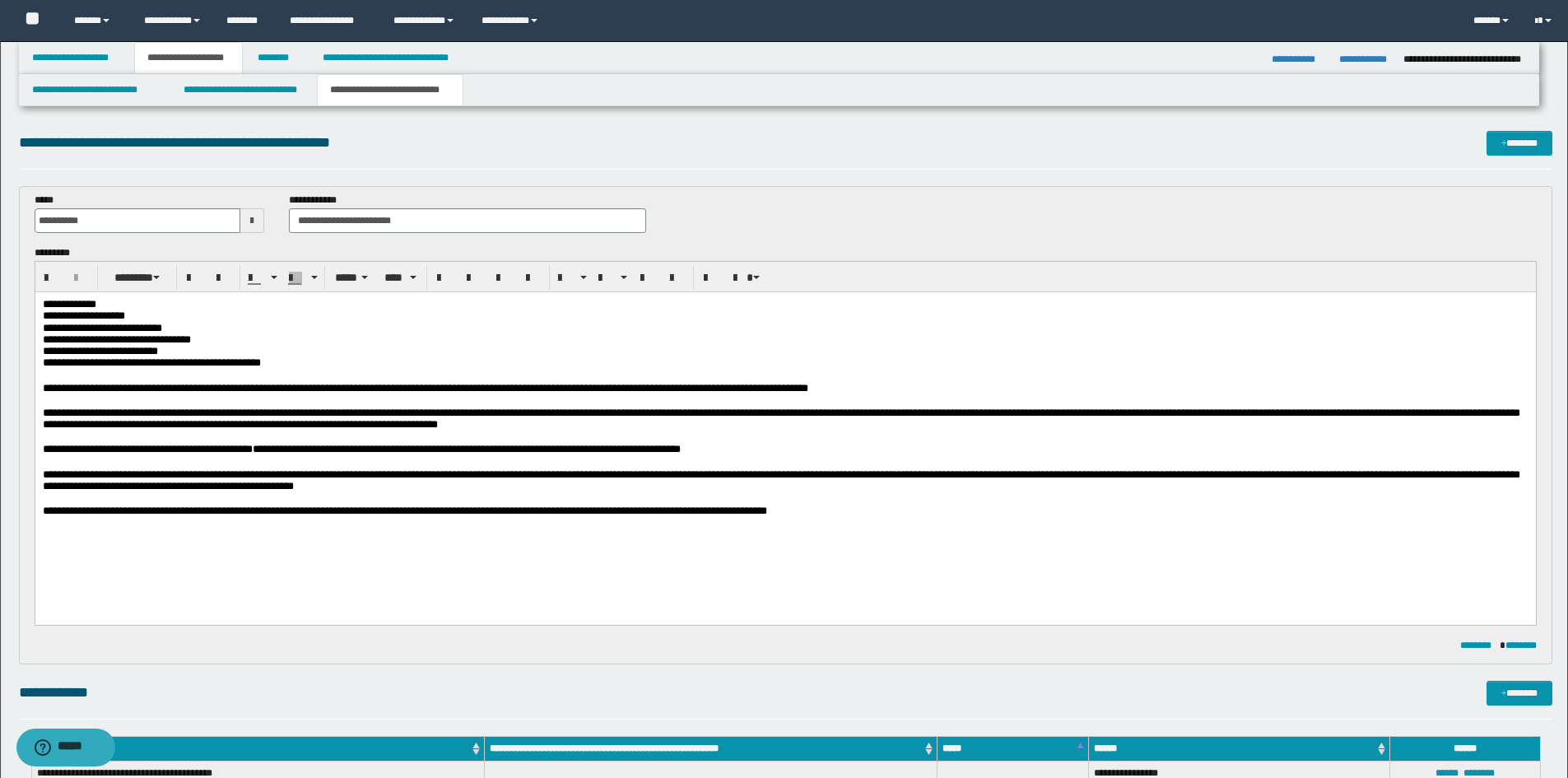 click at bounding box center (784, 463) 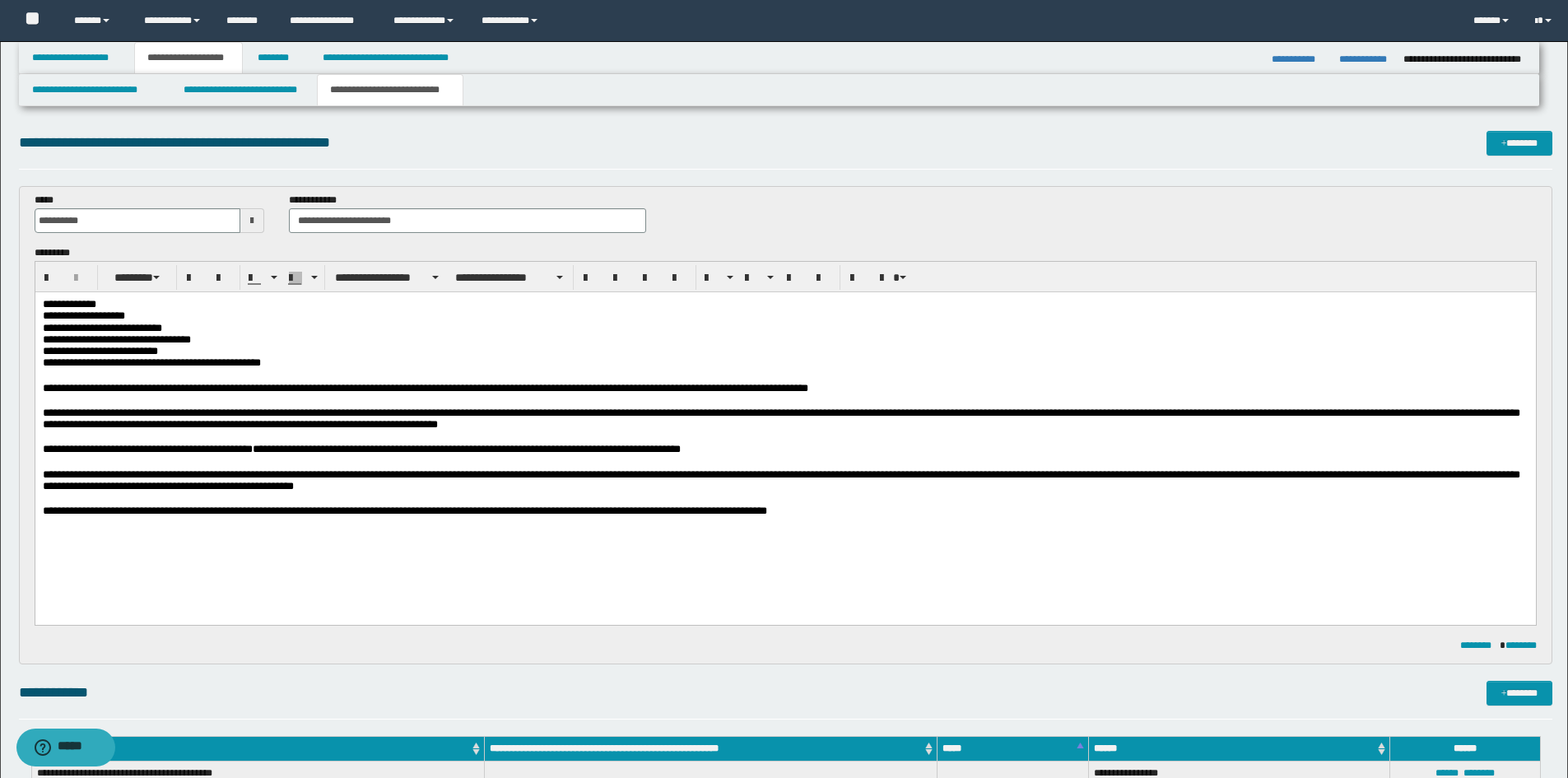 click on "**********" at bounding box center (784, 428) 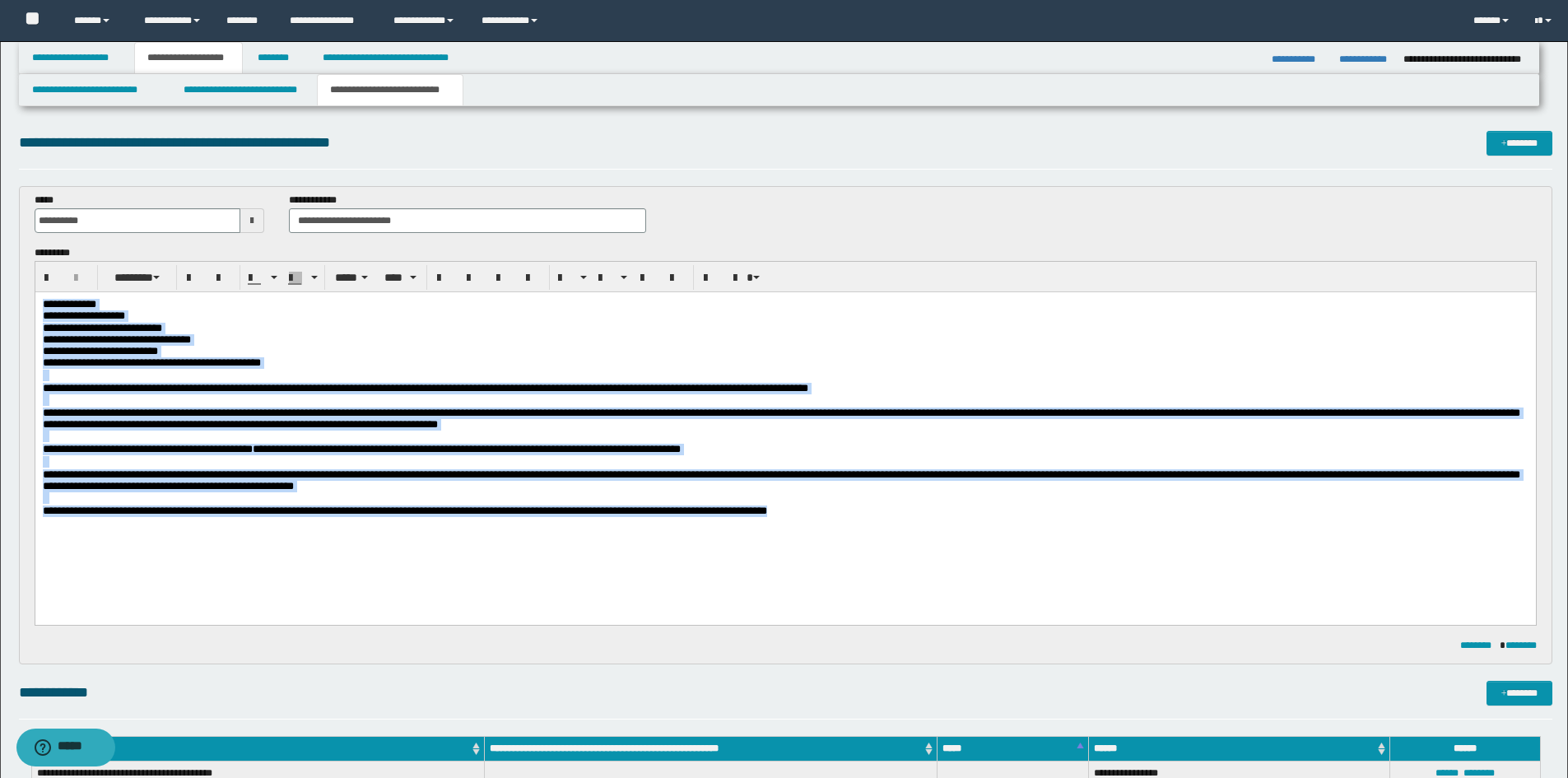 drag, startPoint x: 975, startPoint y: 543, endPoint x: 37, endPoint y: 583, distance: 938.8525 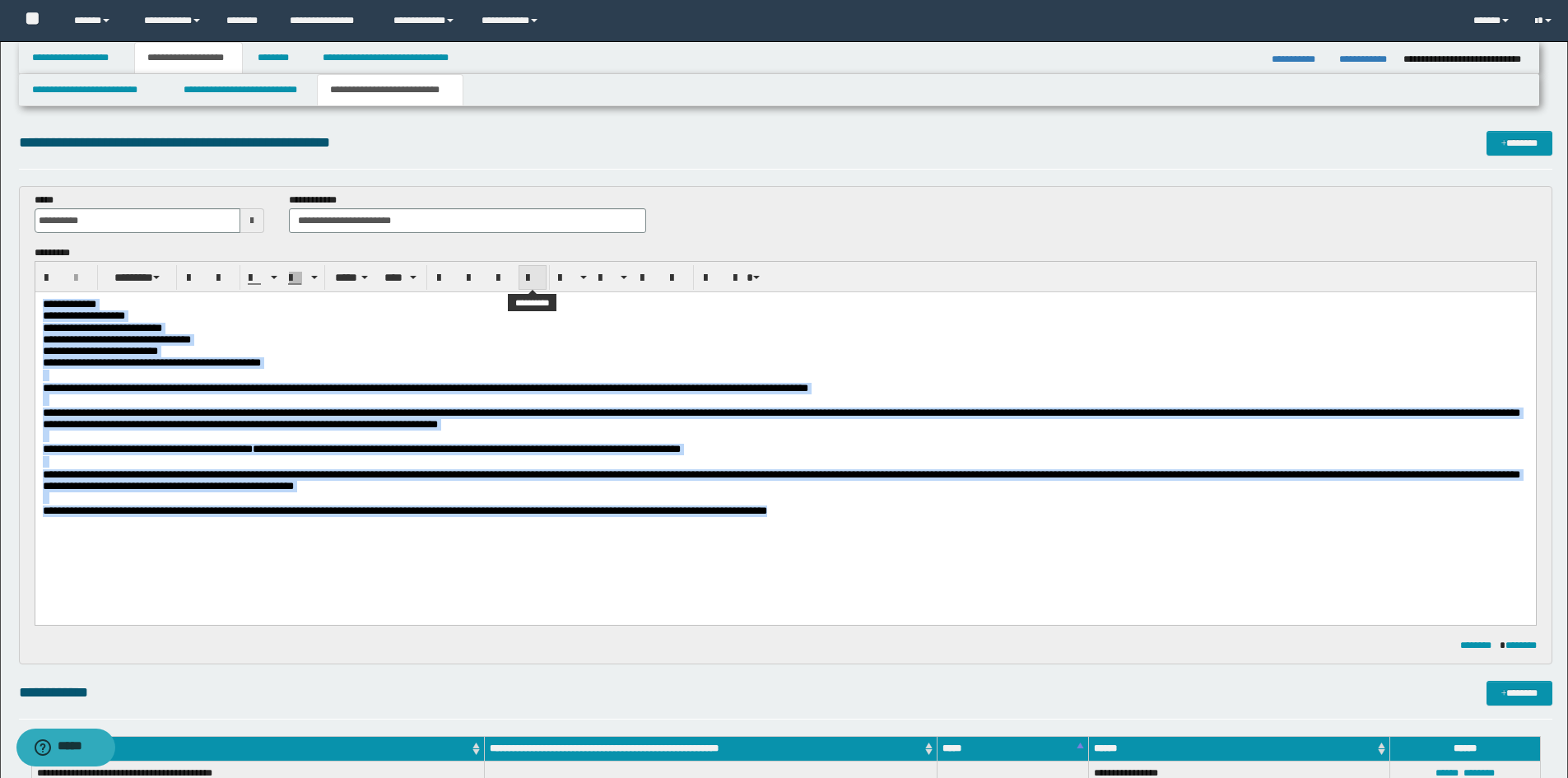 click at bounding box center (533, 278) 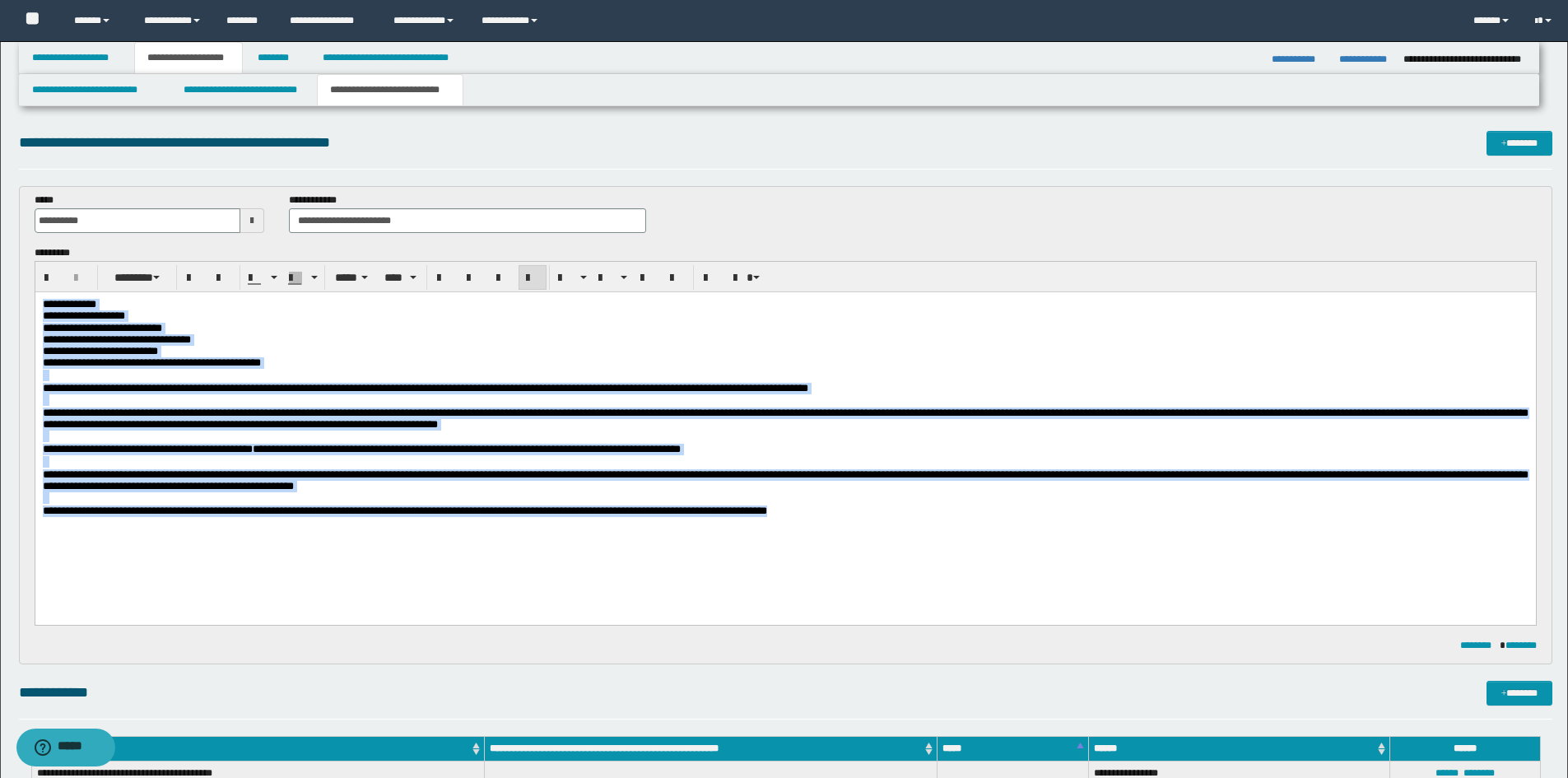 click on "**********" at bounding box center [784, 428] 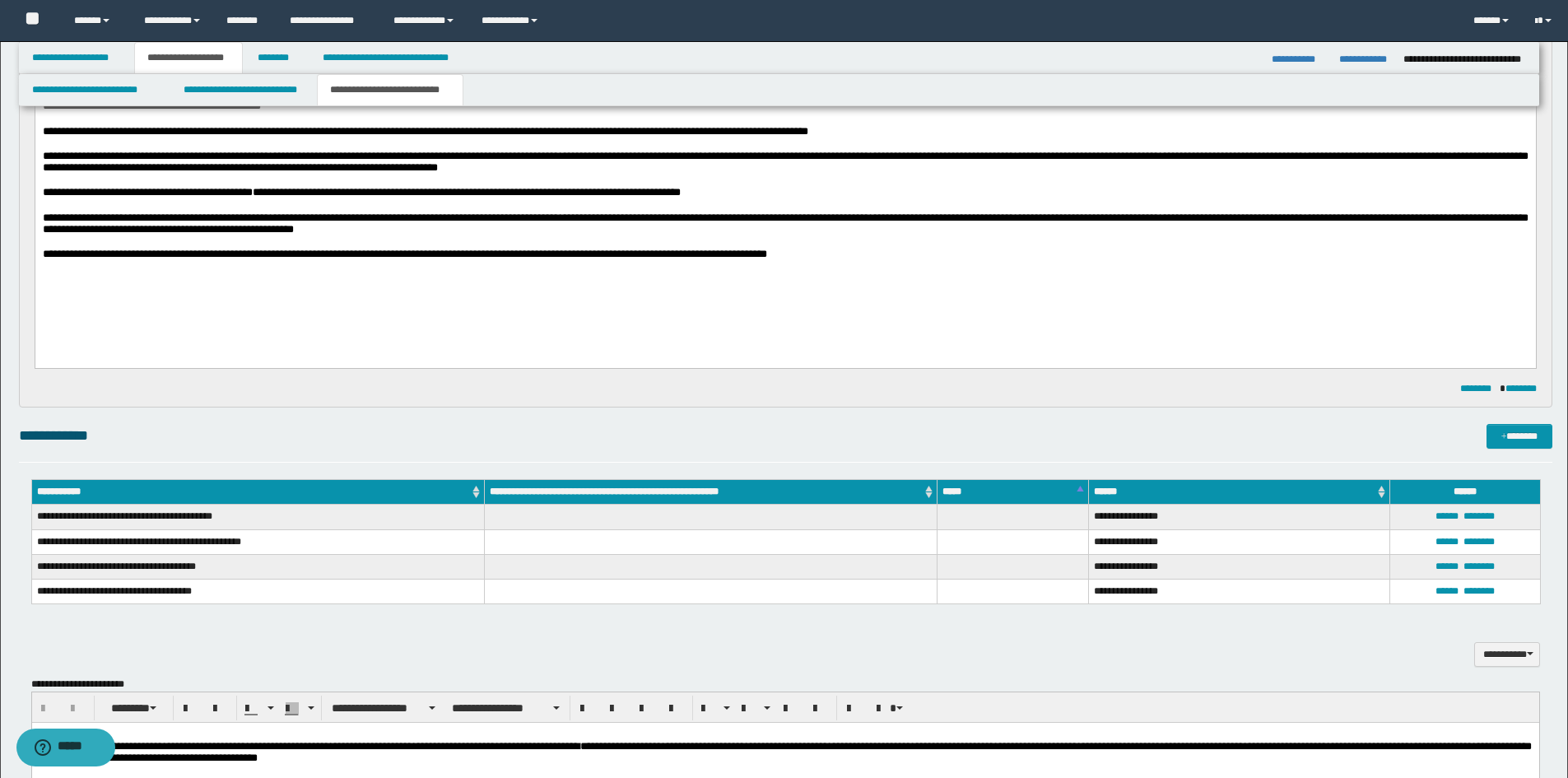 scroll, scrollTop: 412, scrollLeft: 0, axis: vertical 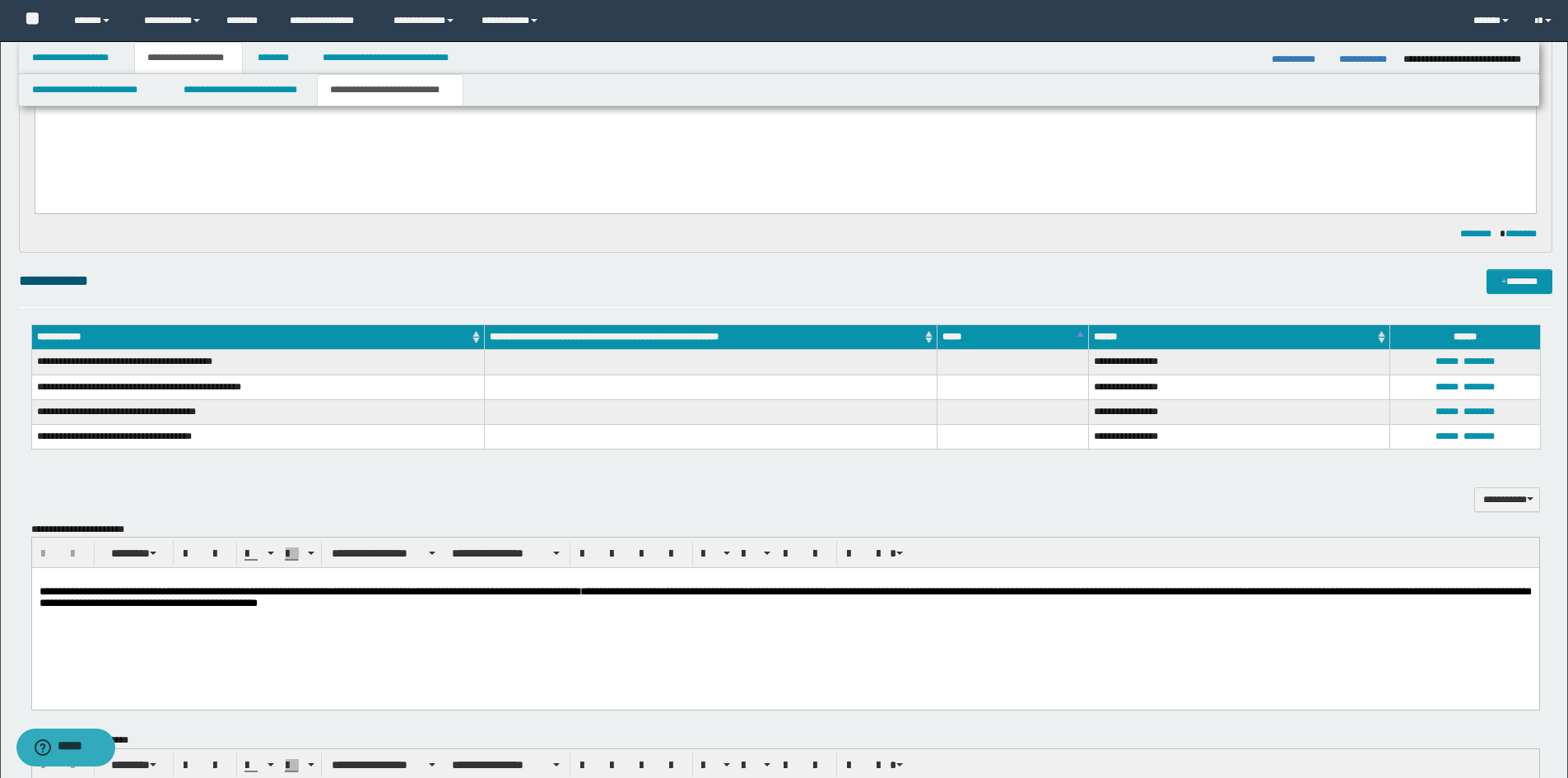 drag, startPoint x: 35, startPoint y: 582, endPoint x: 35, endPoint y: 596, distance: 14 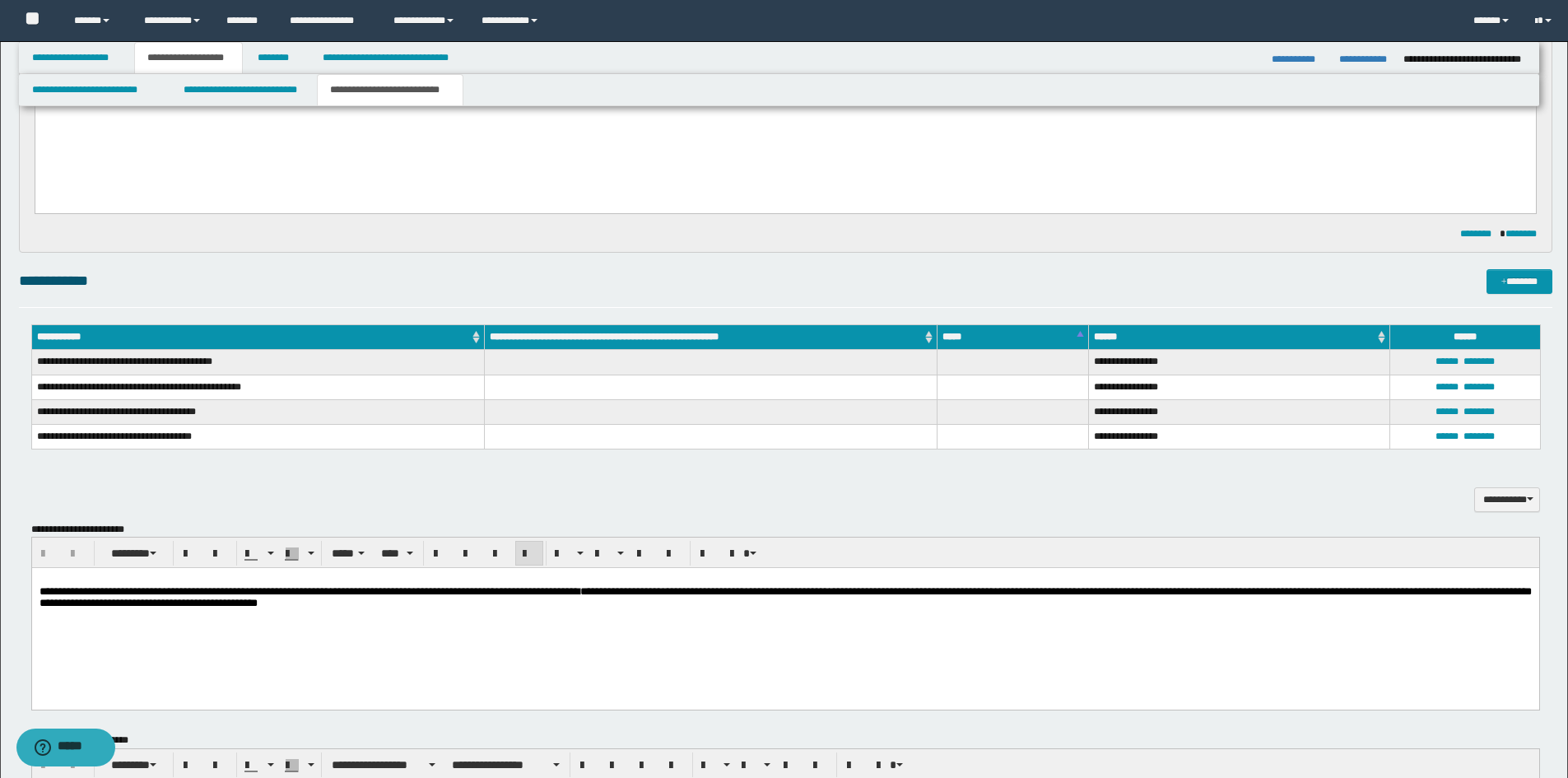 click on "**********" at bounding box center [784, 616] 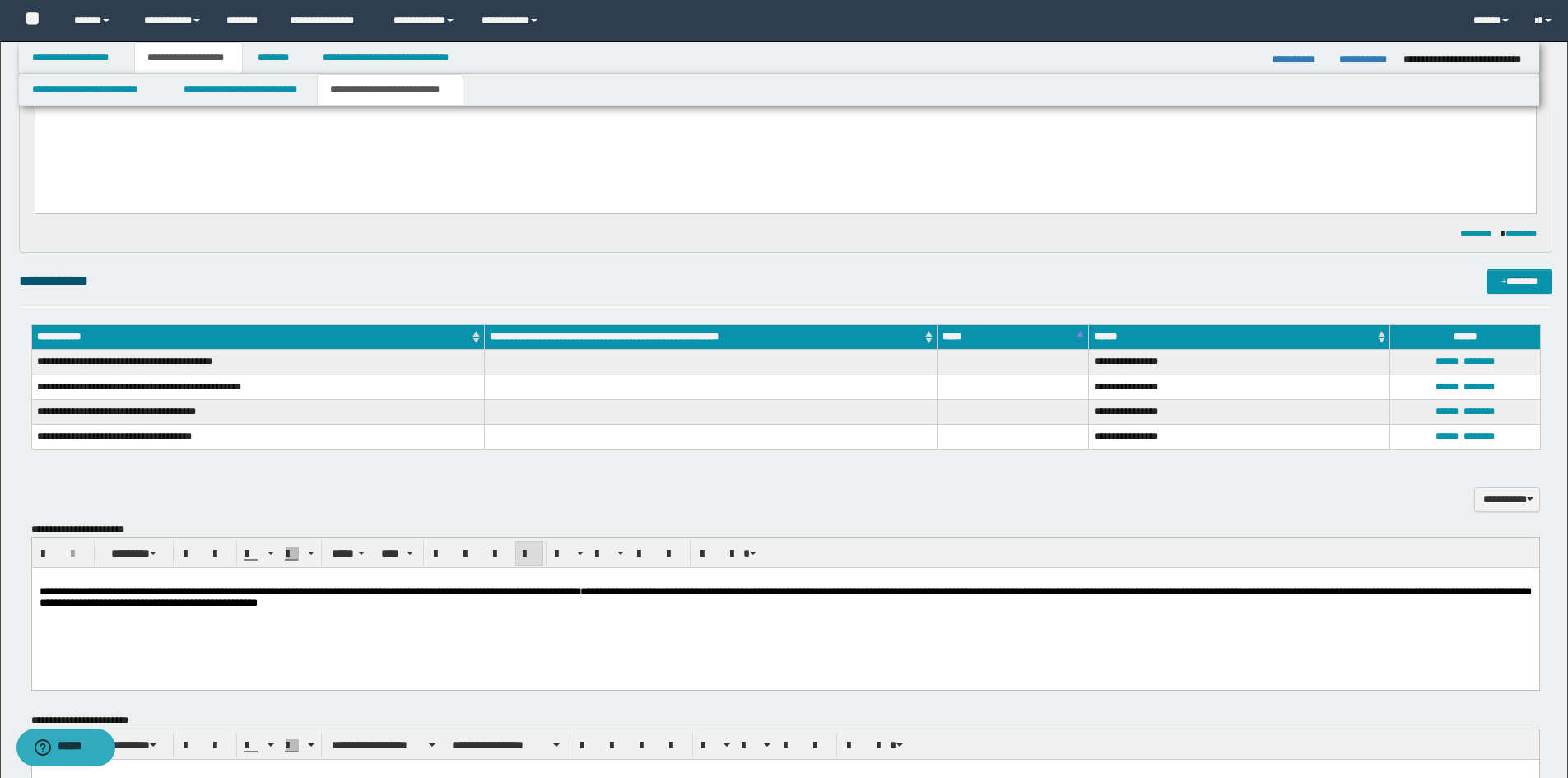 type 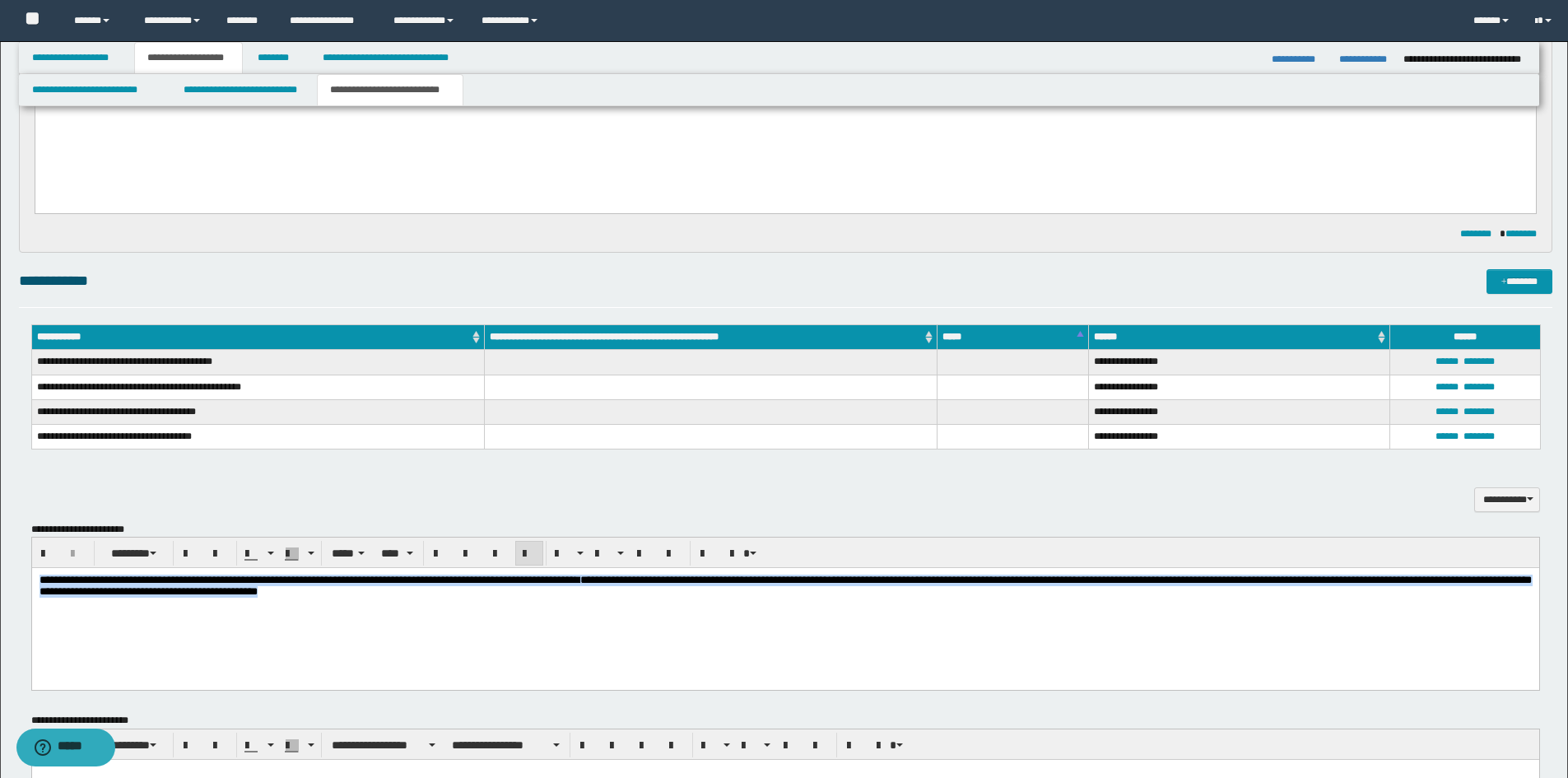 drag, startPoint x: 676, startPoint y: 622, endPoint x: -1, endPoint y: 554, distance: 680.4065 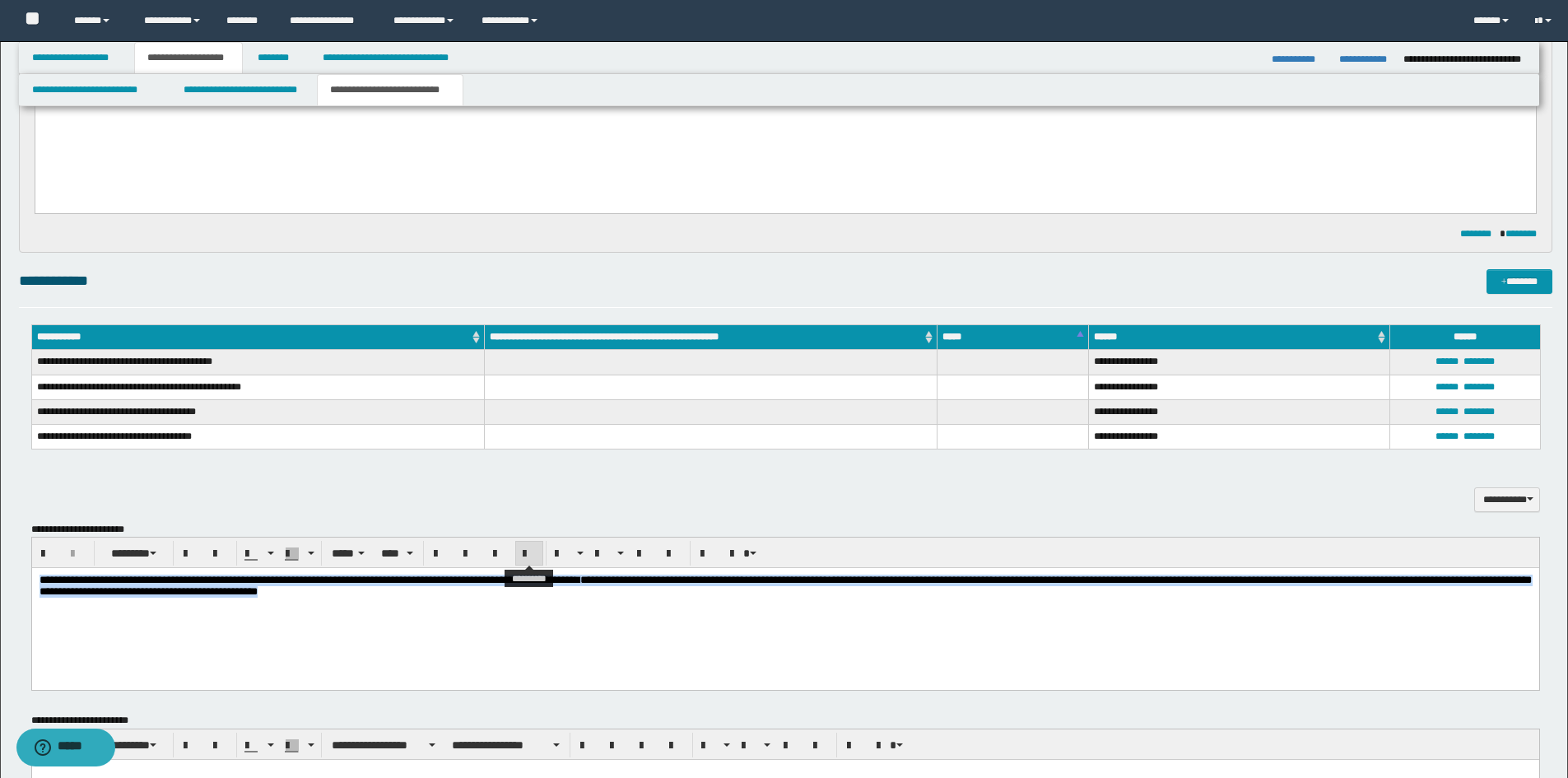 click at bounding box center [529, 554] 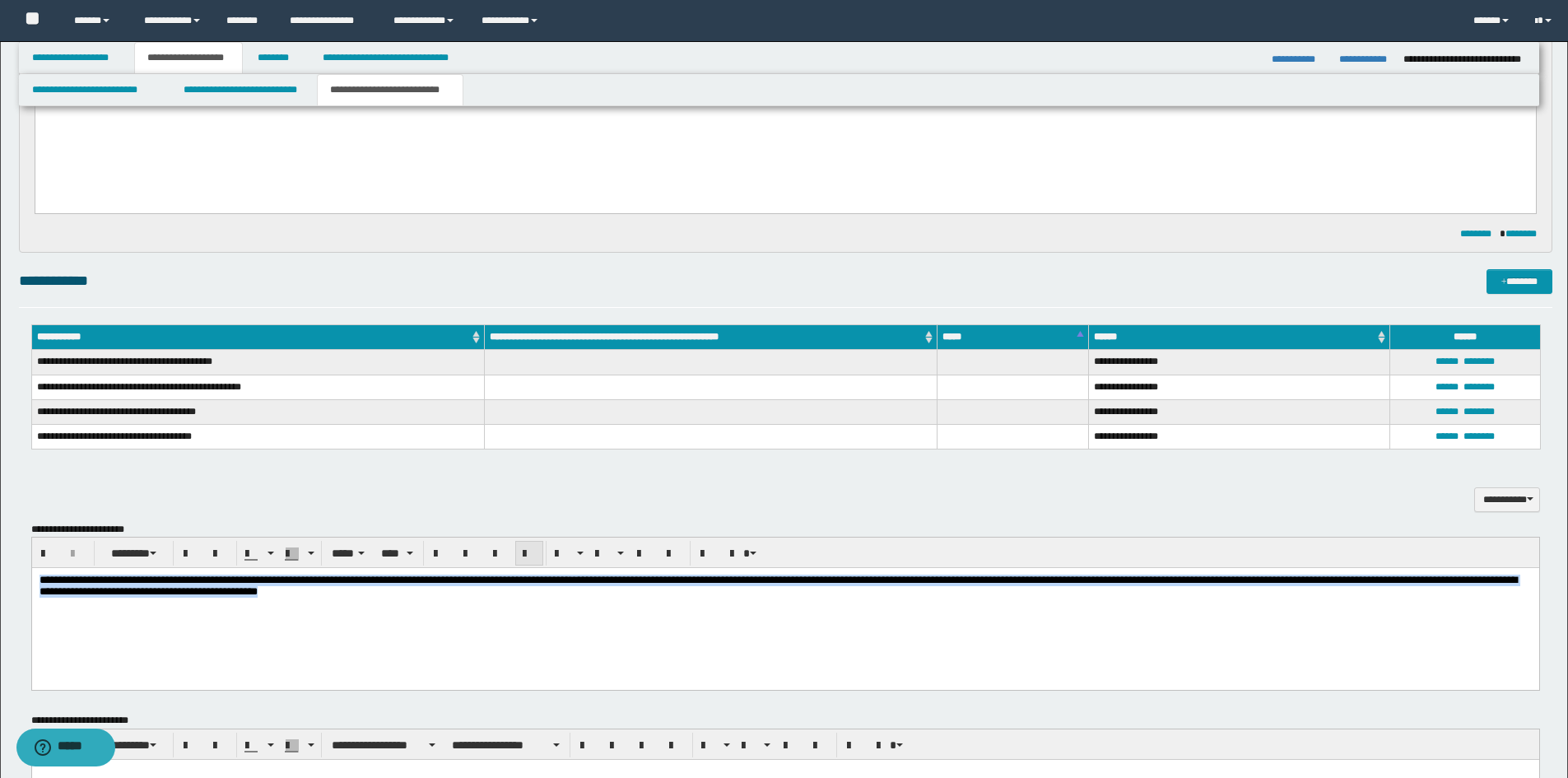 click at bounding box center [529, 554] 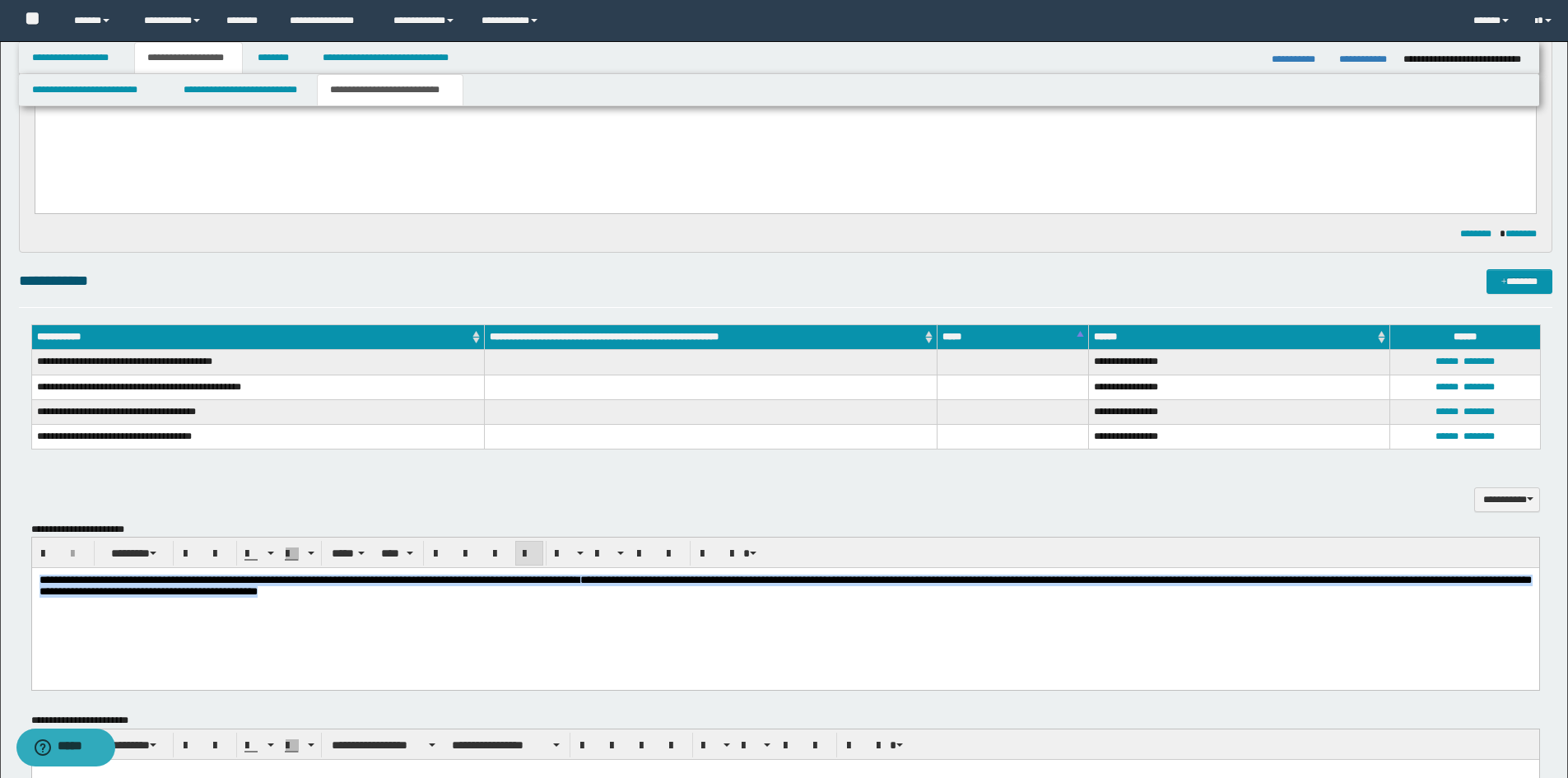 click on "**********" at bounding box center [784, 586] 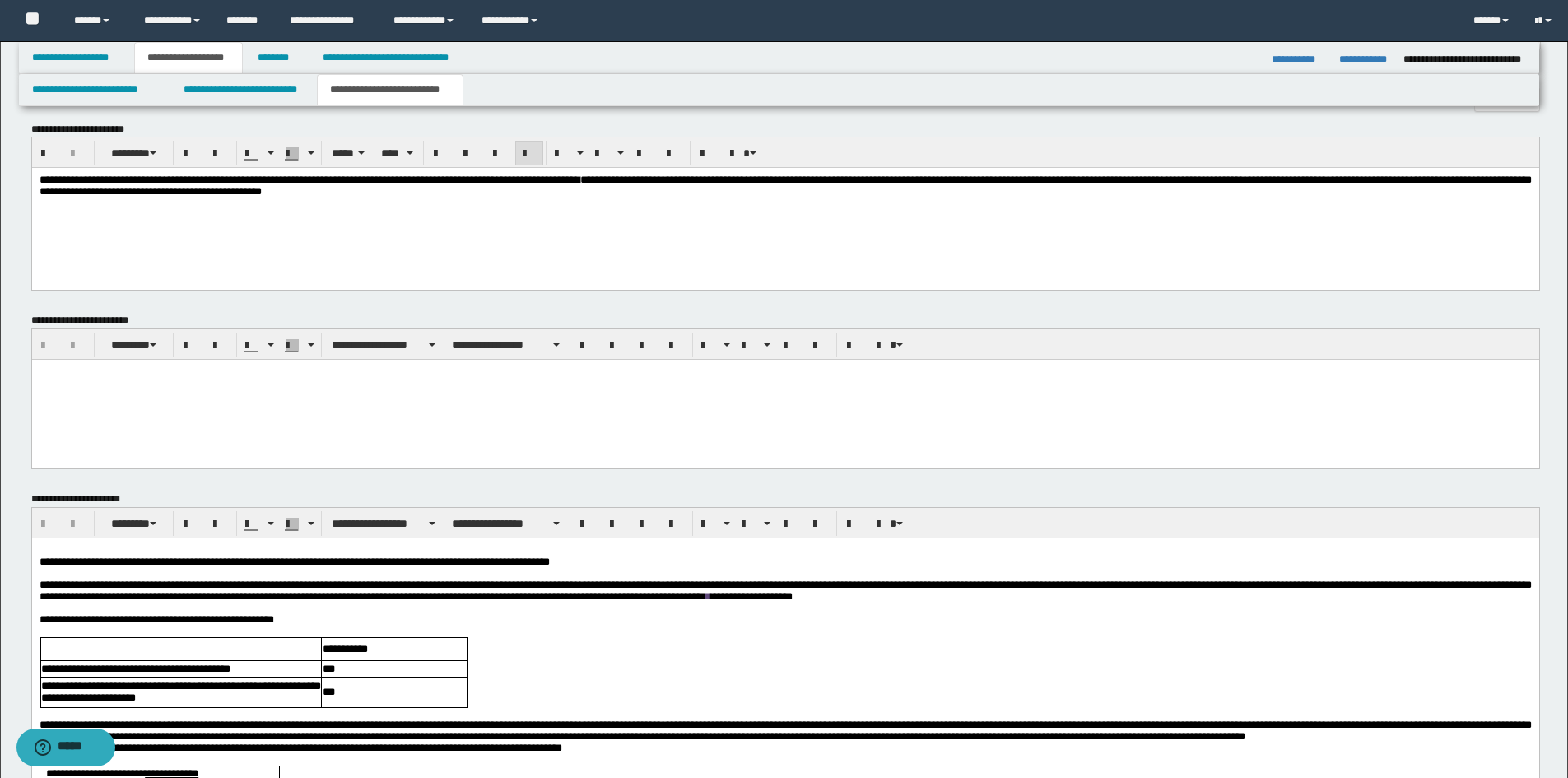 scroll, scrollTop: 988, scrollLeft: 0, axis: vertical 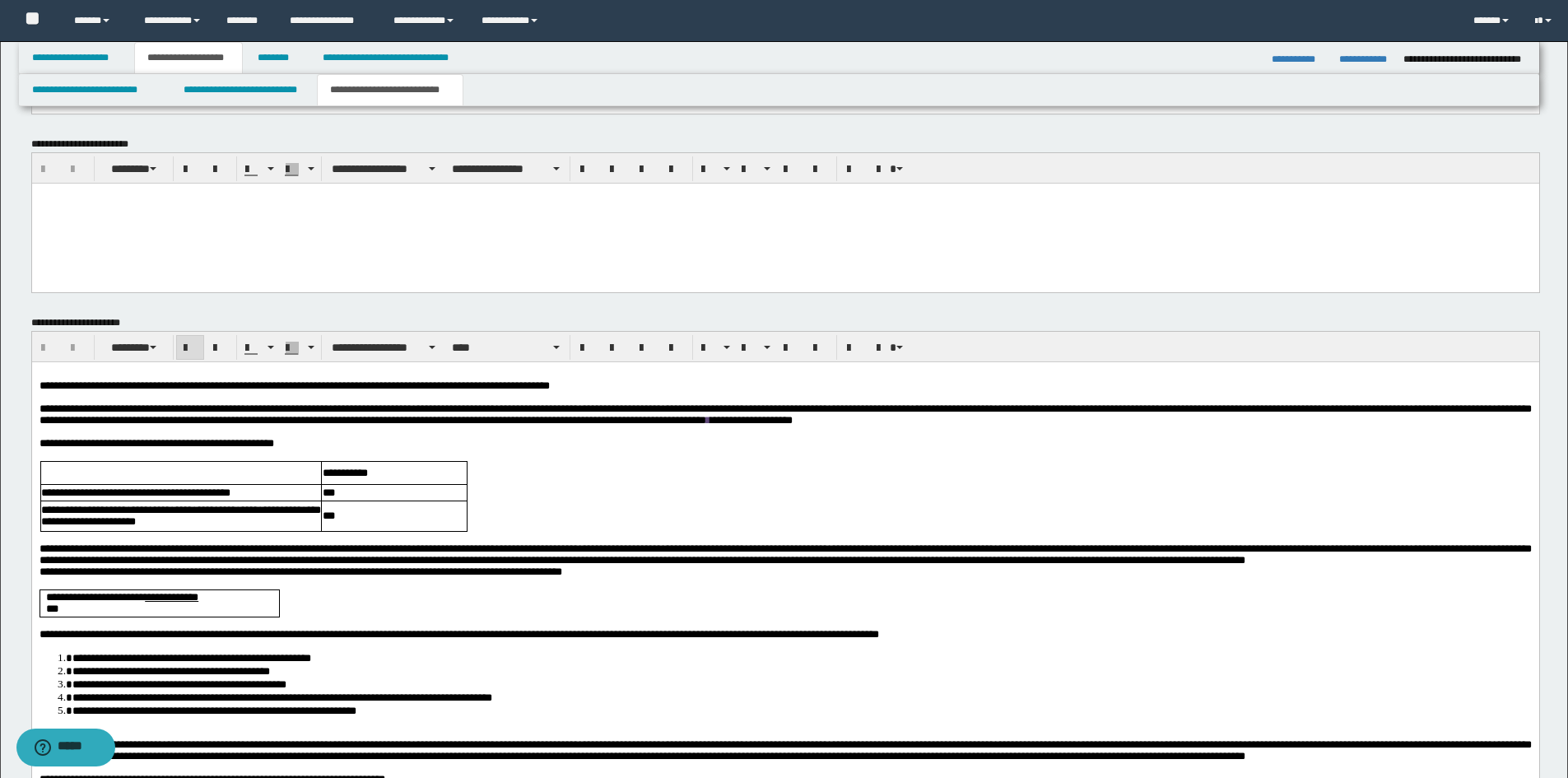 click on "**********" at bounding box center (784, 715) 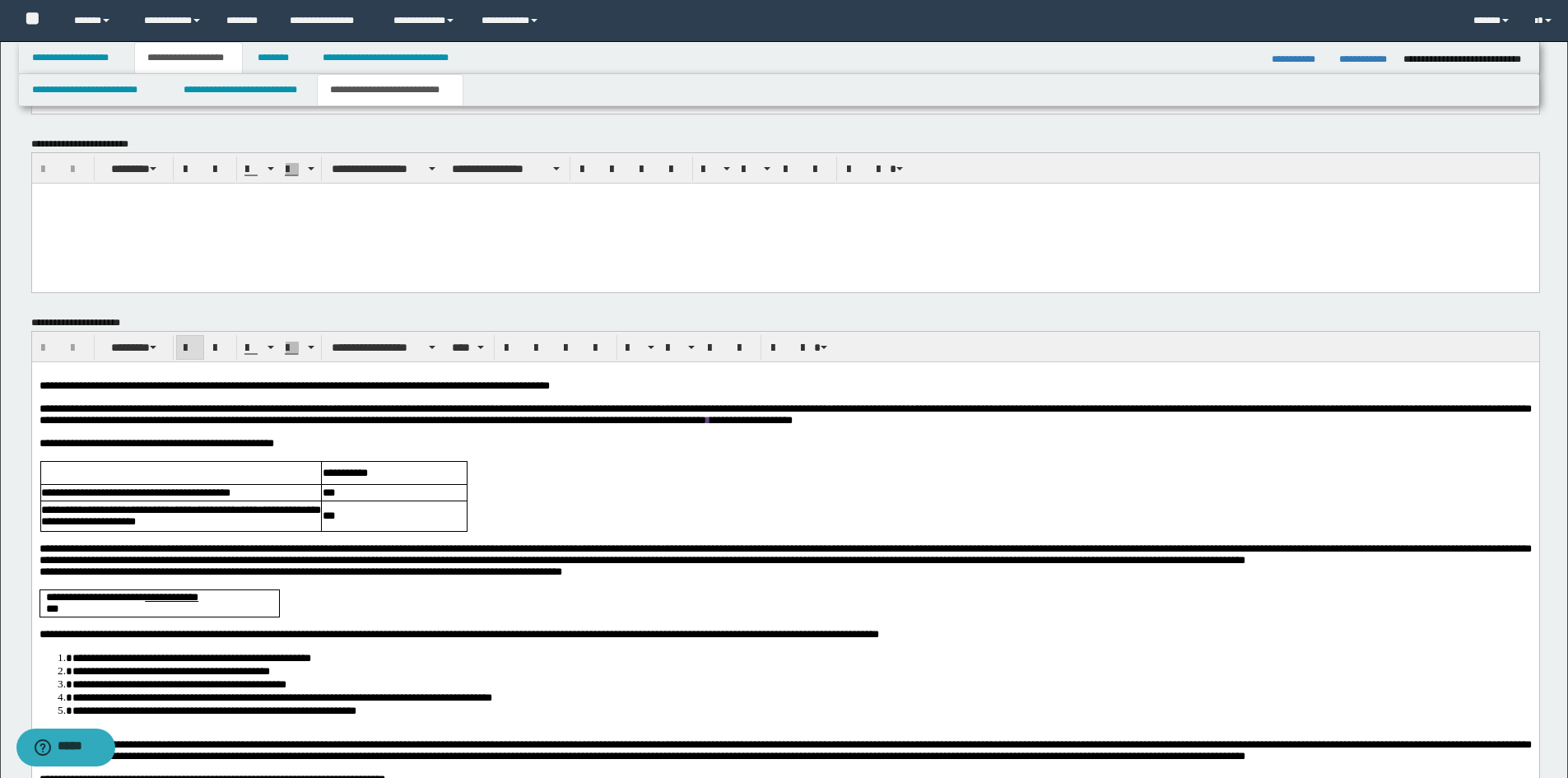 click on "**********" at bounding box center (294, 385) 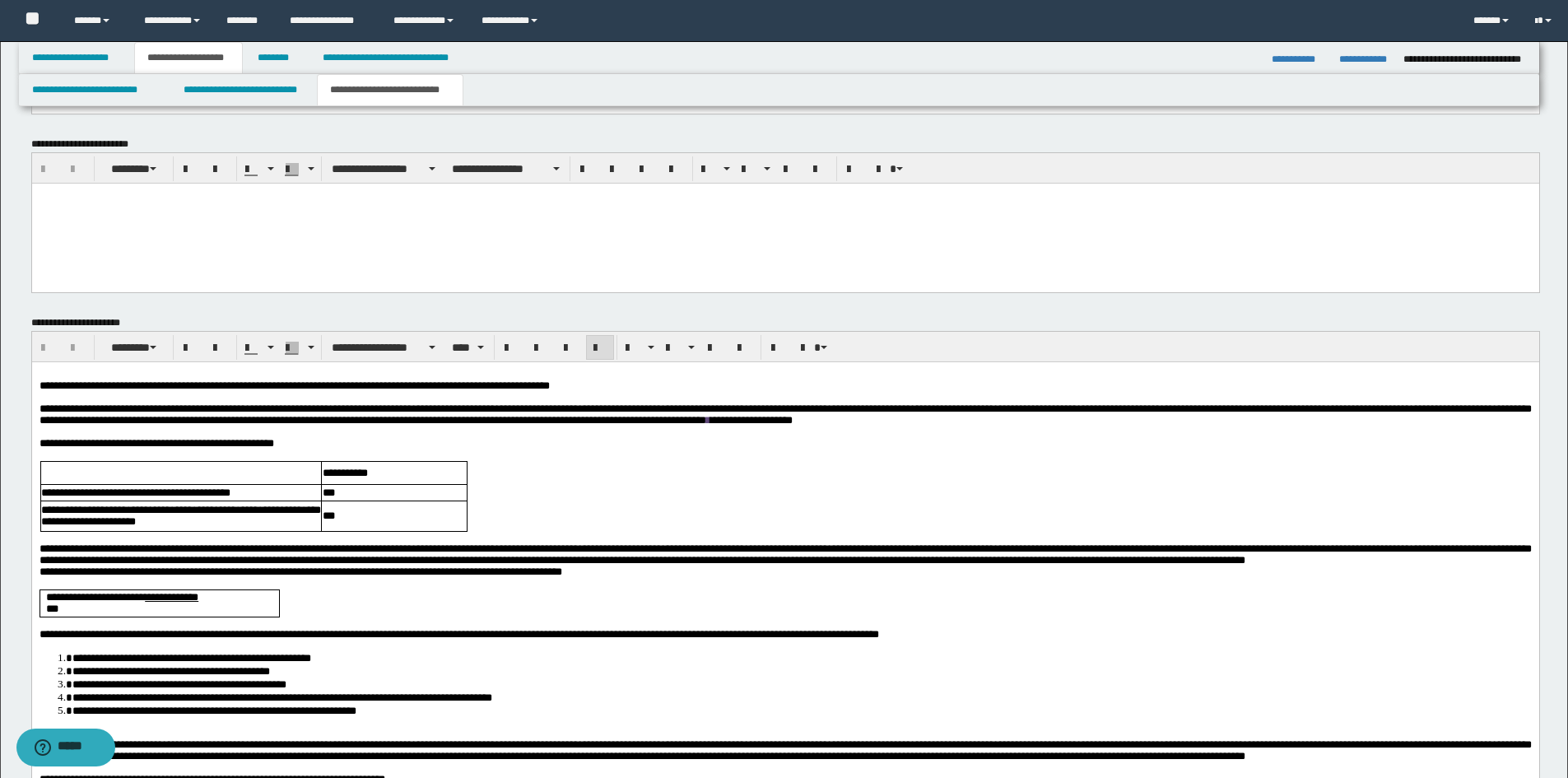 click on "**********" at bounding box center (294, 385) 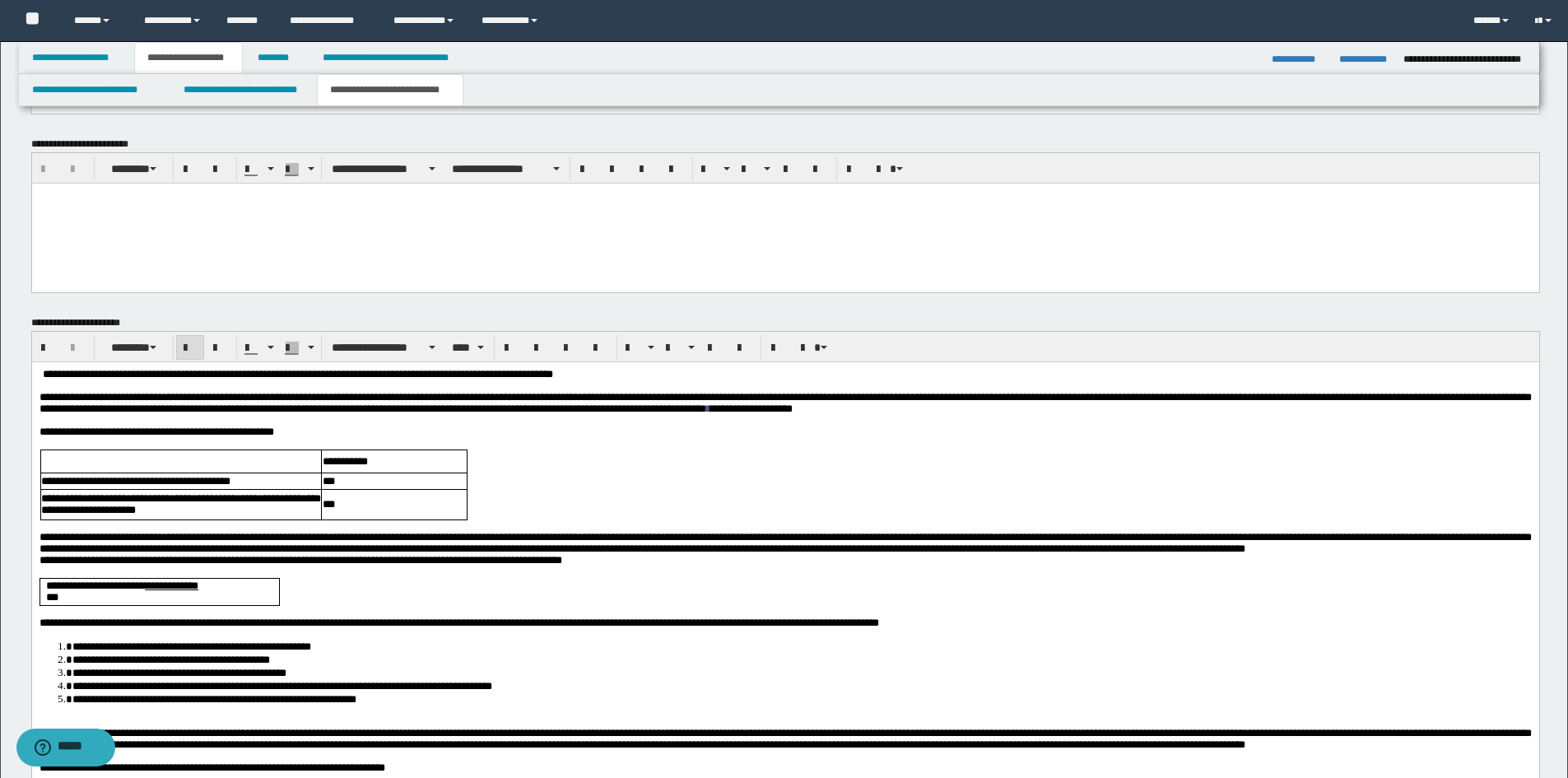 type 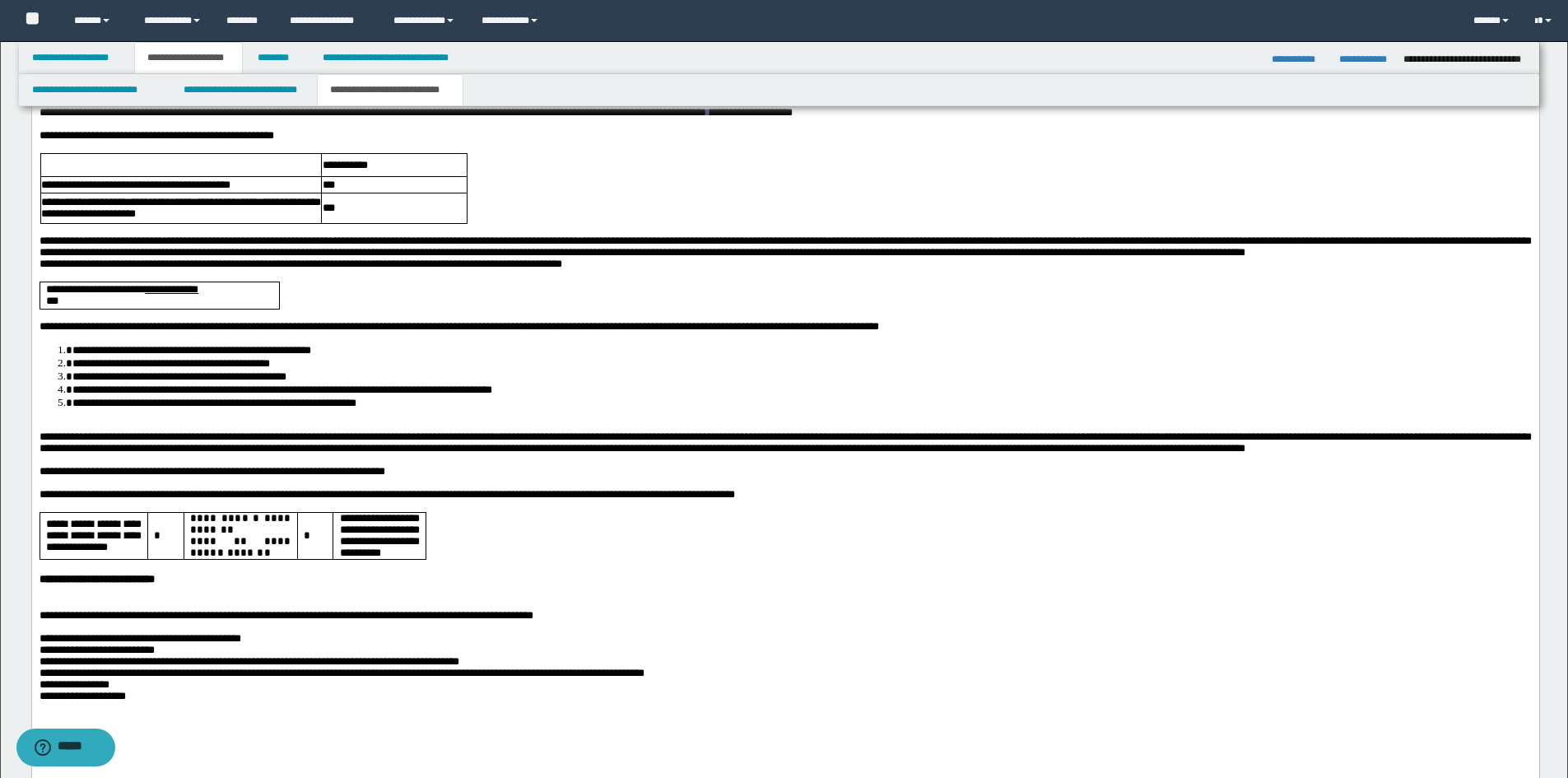 scroll, scrollTop: 1510, scrollLeft: 0, axis: vertical 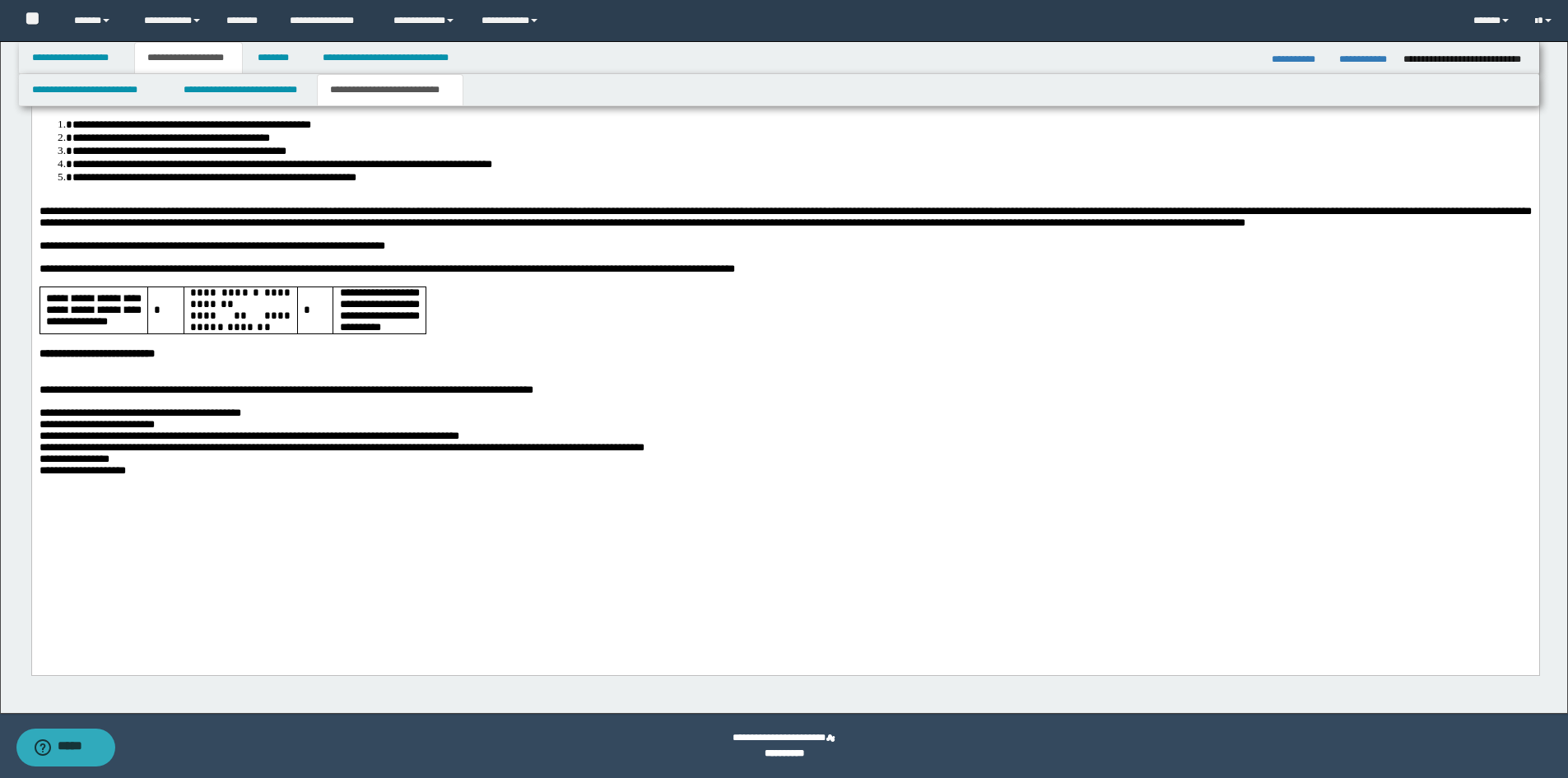 click on "**********" at bounding box center [784, 189] 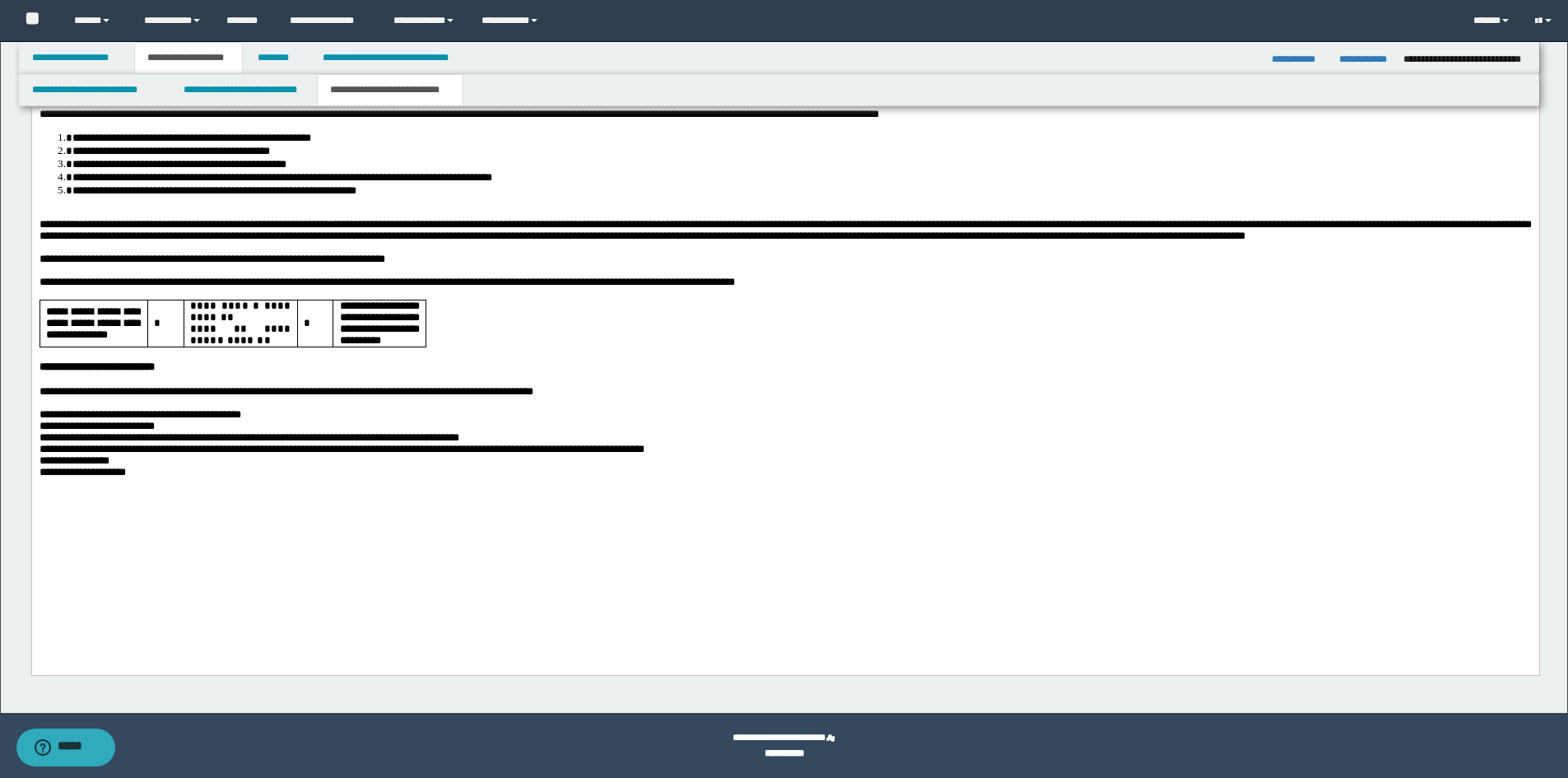 click on "**********" at bounding box center [784, 473] 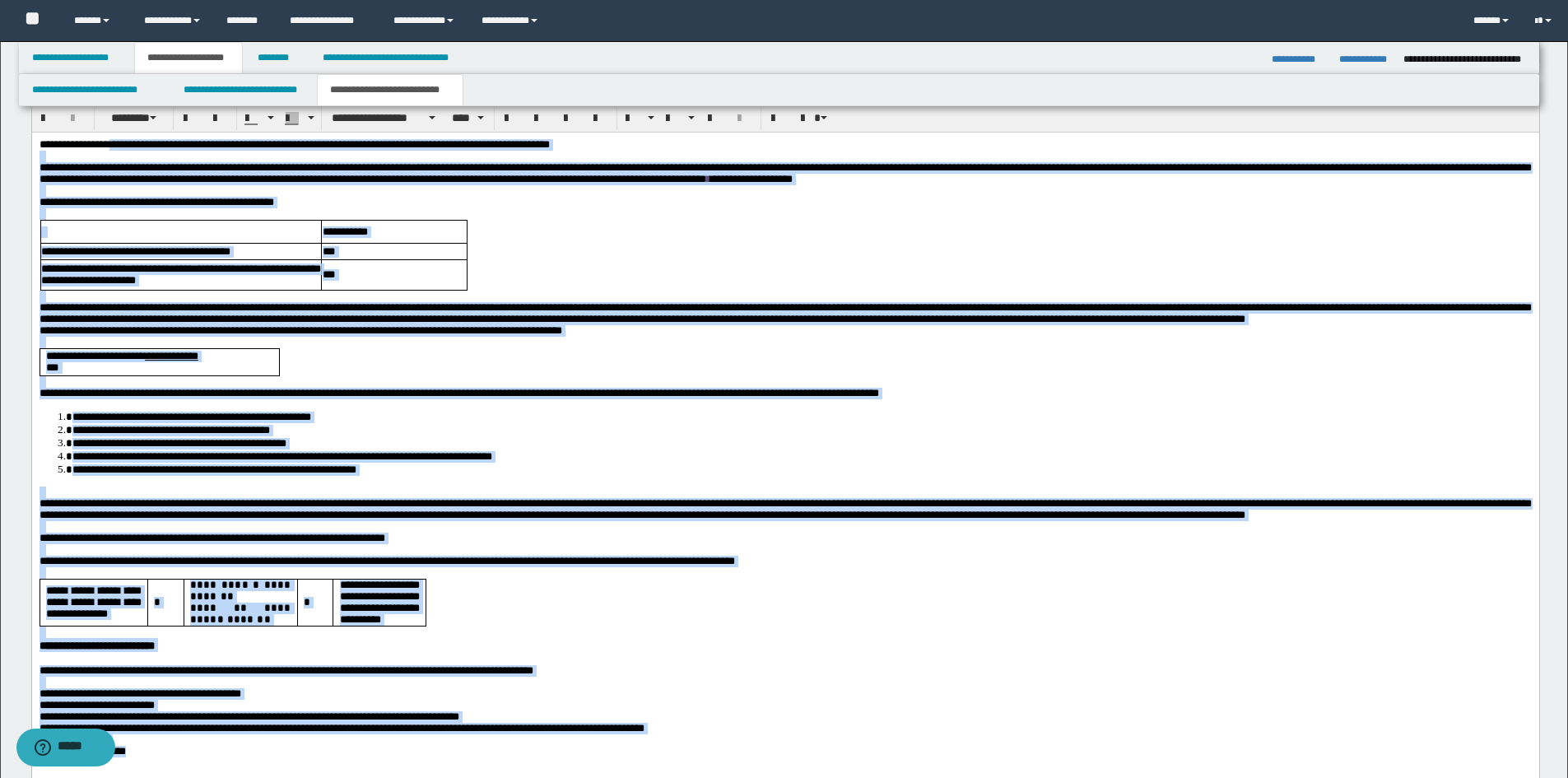 scroll, scrollTop: 995, scrollLeft: 0, axis: vertical 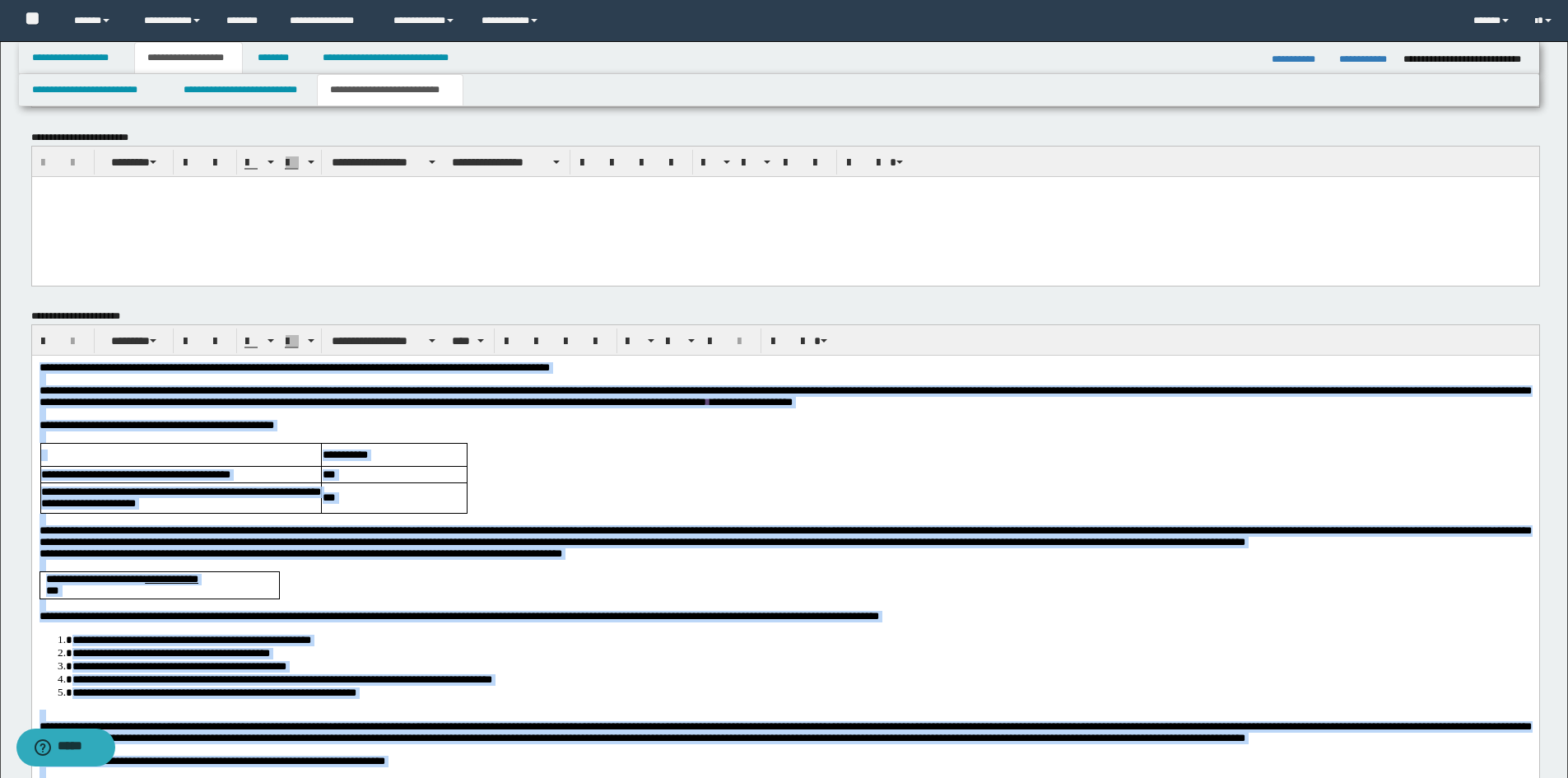 drag, startPoint x: 175, startPoint y: 1077, endPoint x: -1, endPoint y: 105, distance: 987.806 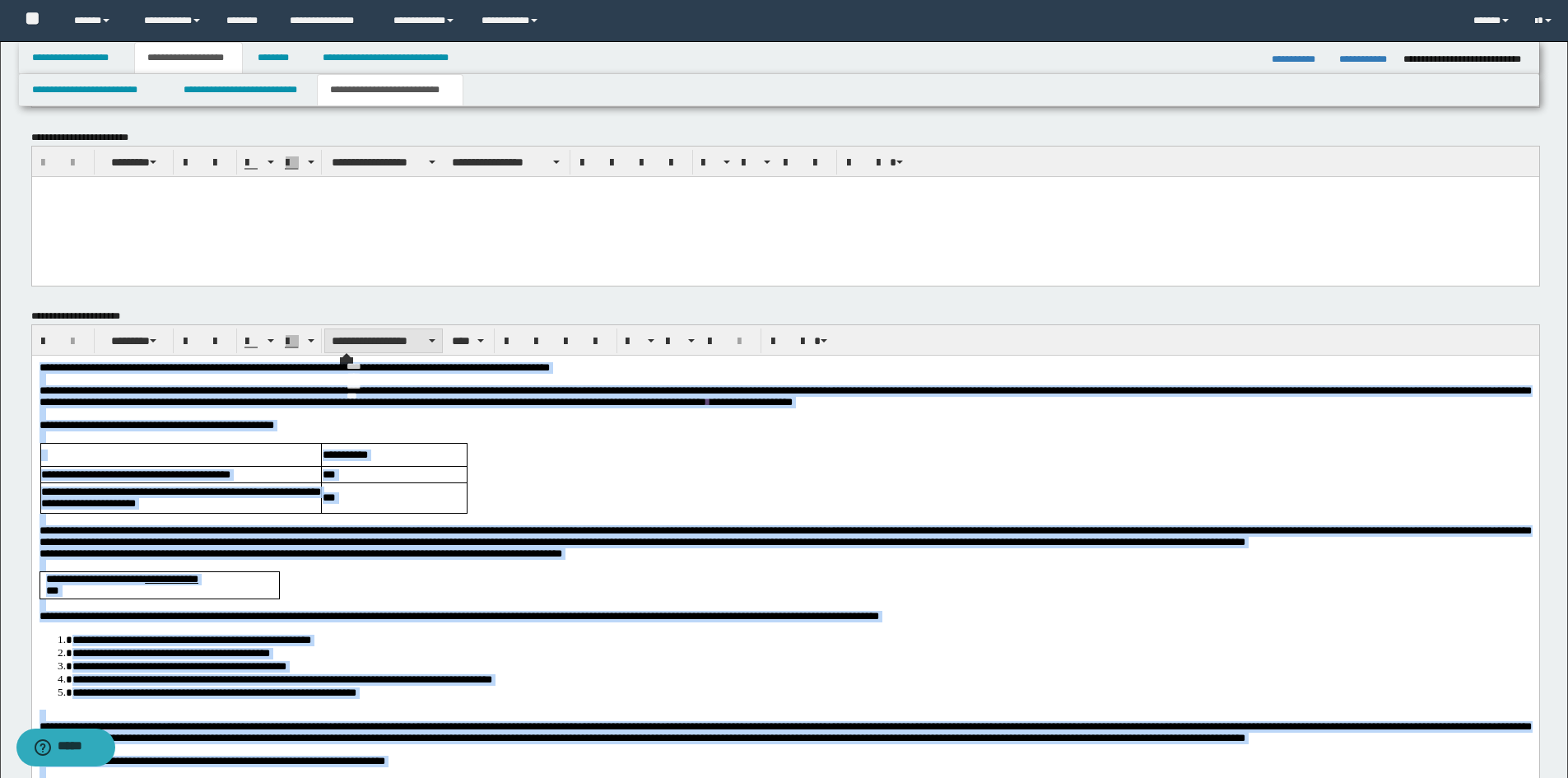 click on "**********" at bounding box center (384, 341) 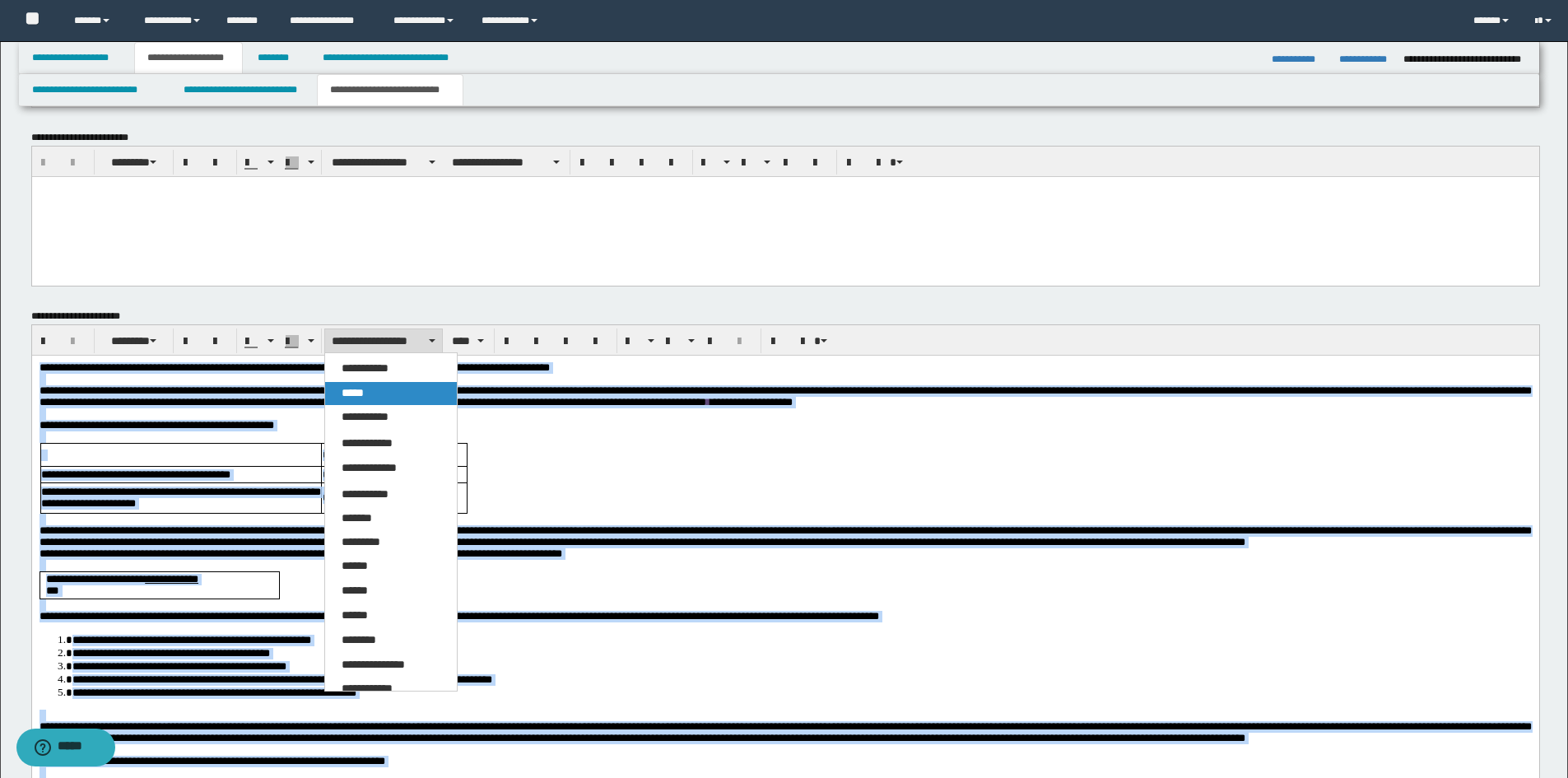 drag, startPoint x: 361, startPoint y: 390, endPoint x: 349, endPoint y: 31, distance: 359.2005 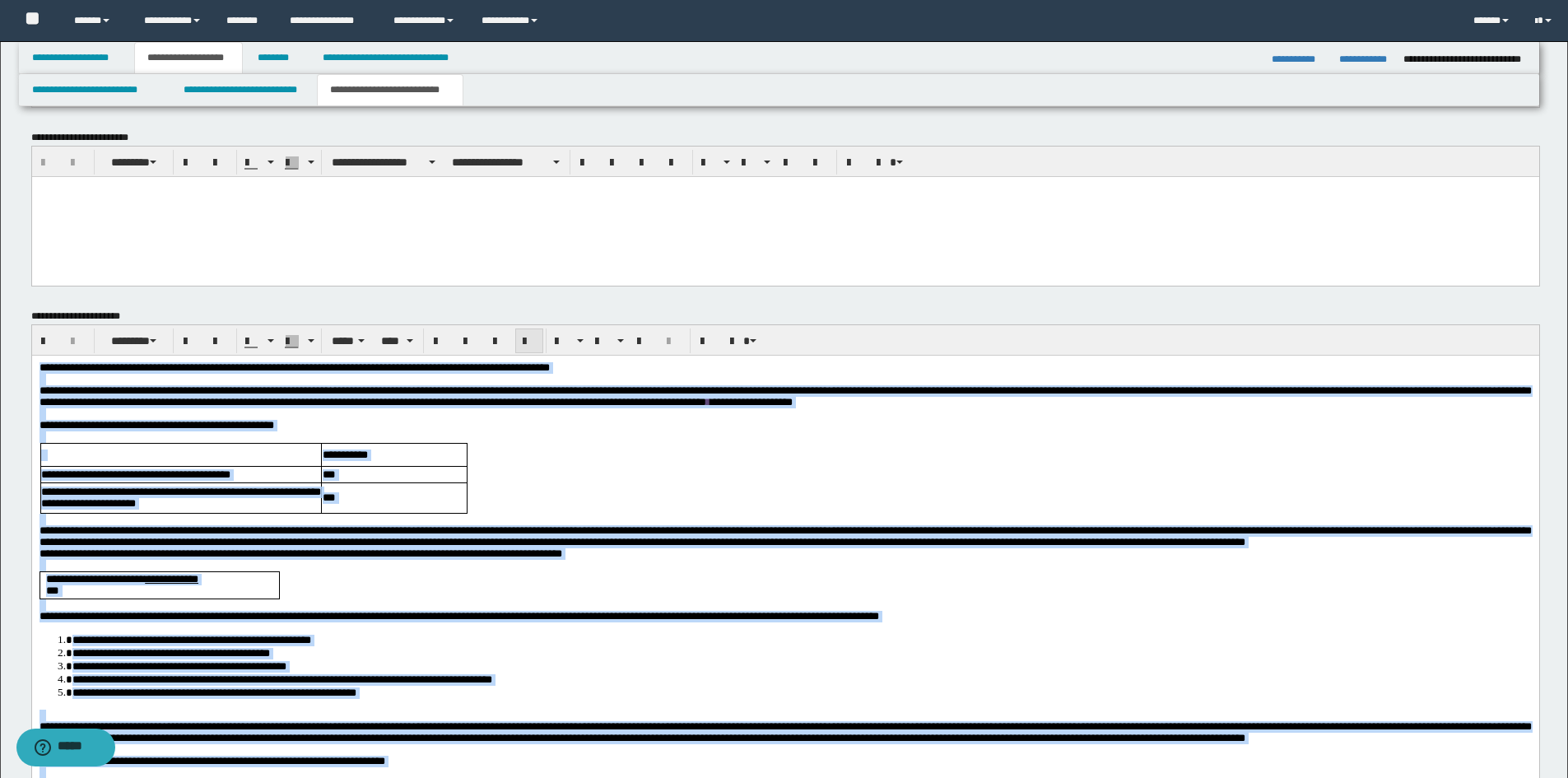 click at bounding box center (529, 342) 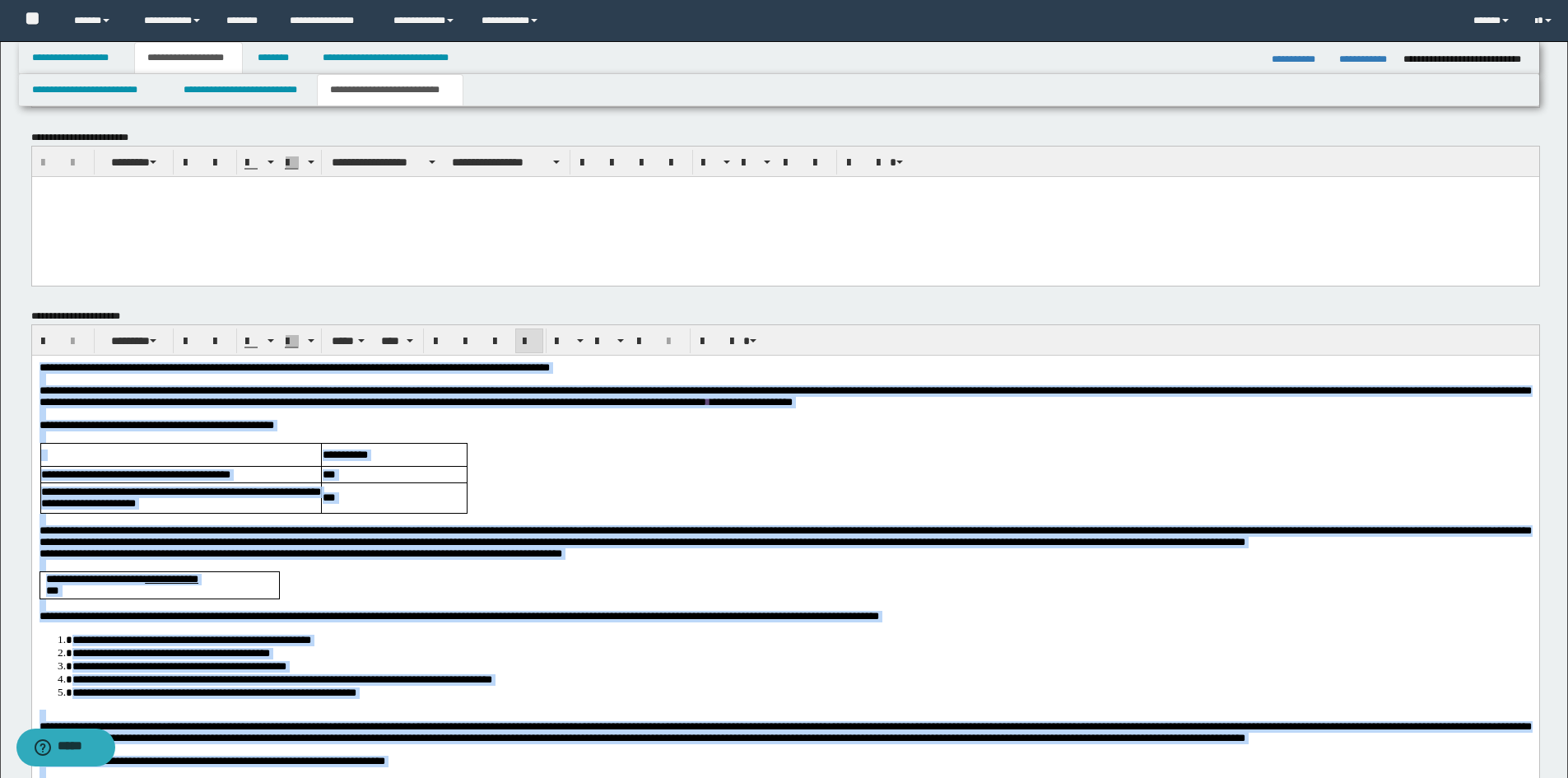 click at bounding box center [529, 342] 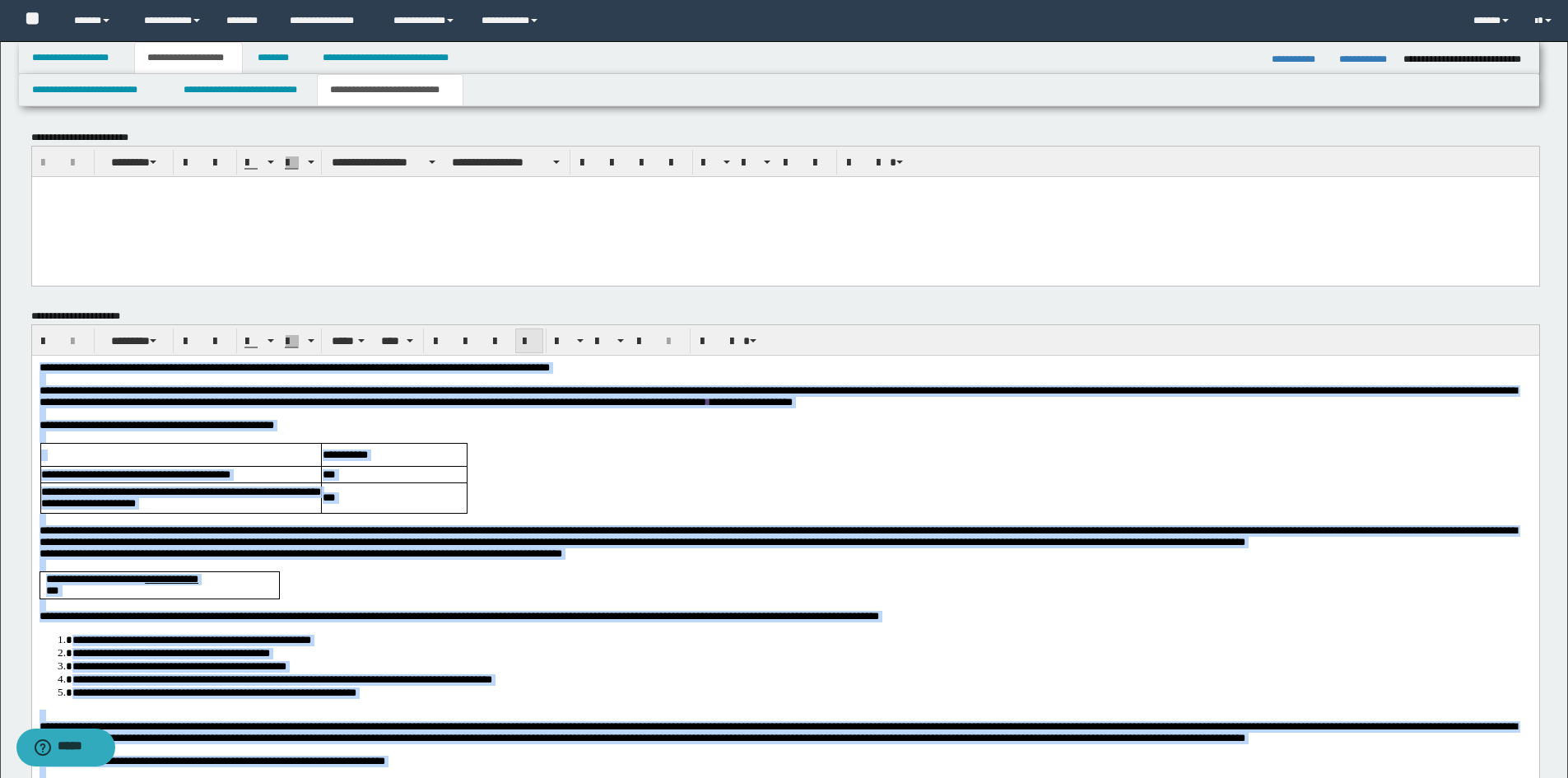 click at bounding box center (529, 342) 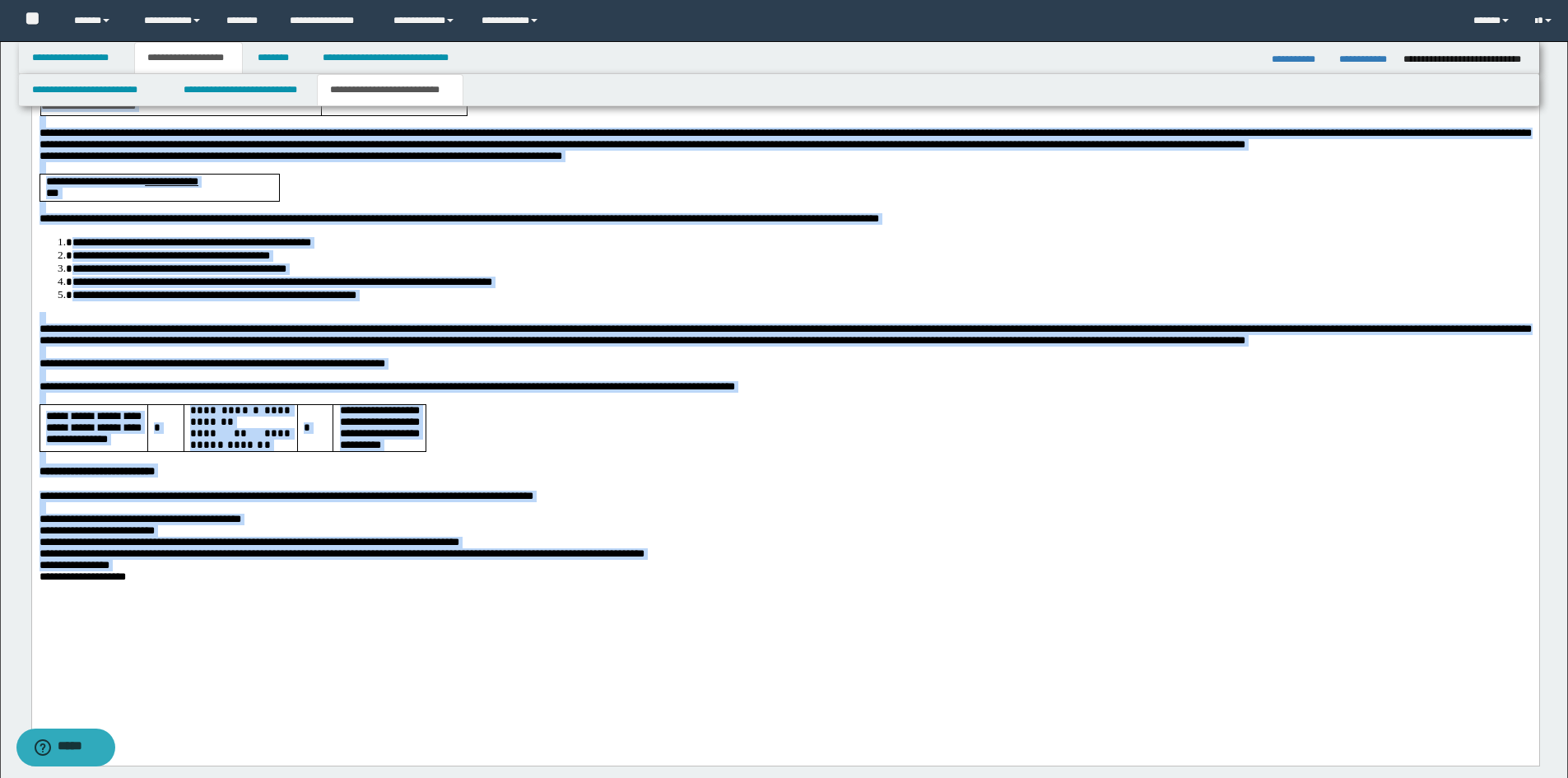 scroll, scrollTop: 1483, scrollLeft: 0, axis: vertical 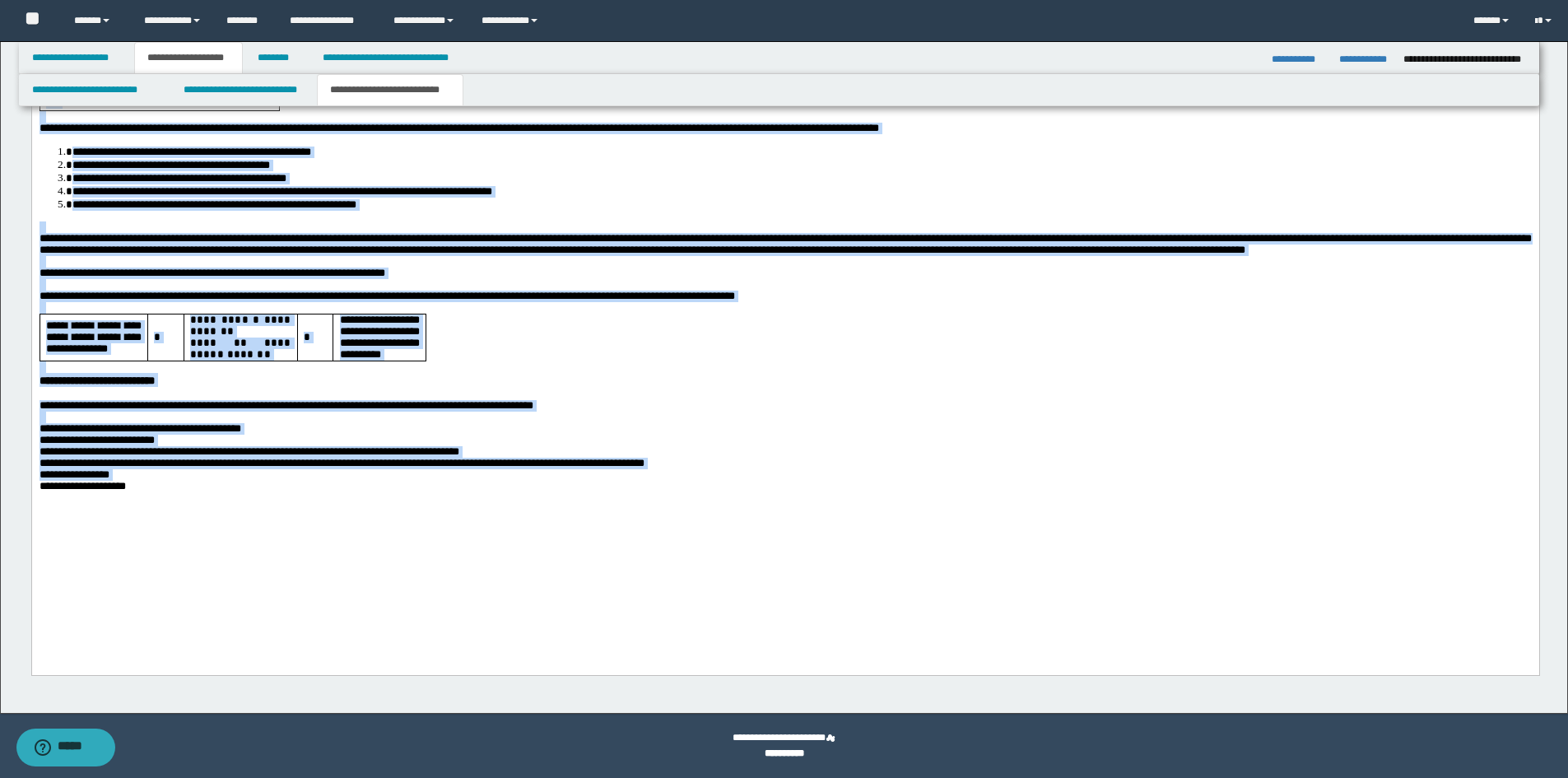 click on "**********" at bounding box center [784, 204] 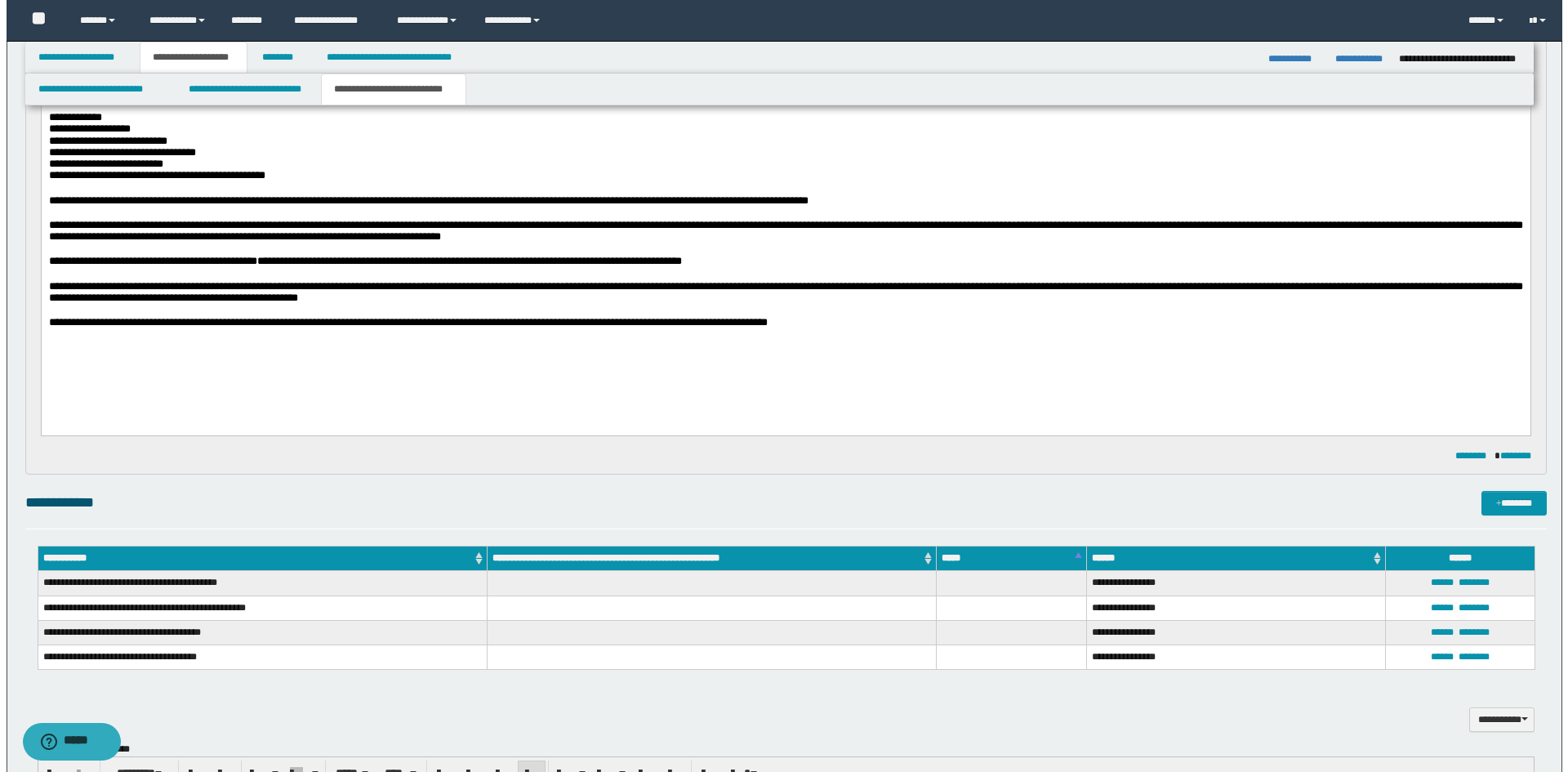 scroll, scrollTop: 0, scrollLeft: 0, axis: both 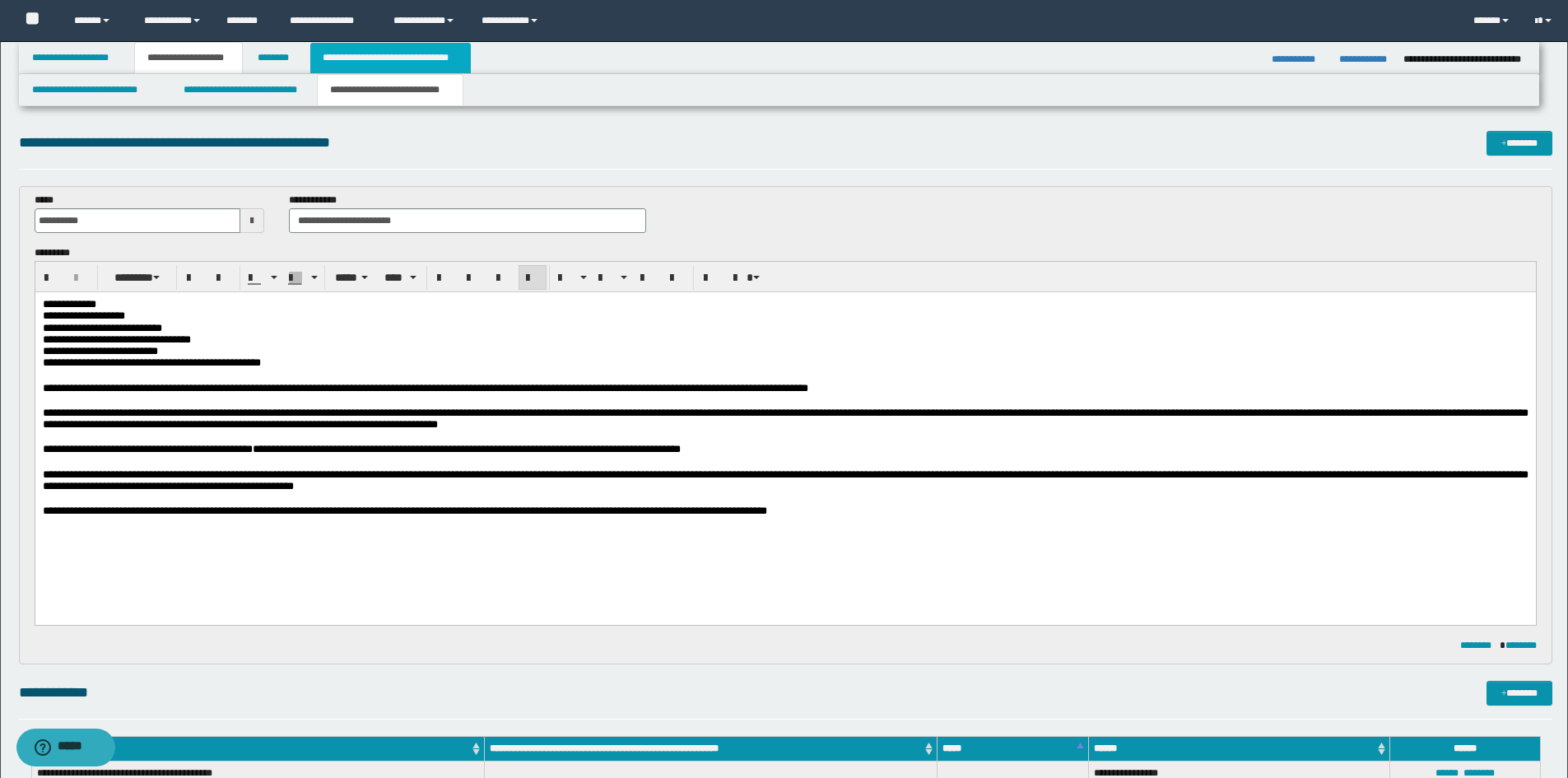 click on "**********" at bounding box center (390, 58) 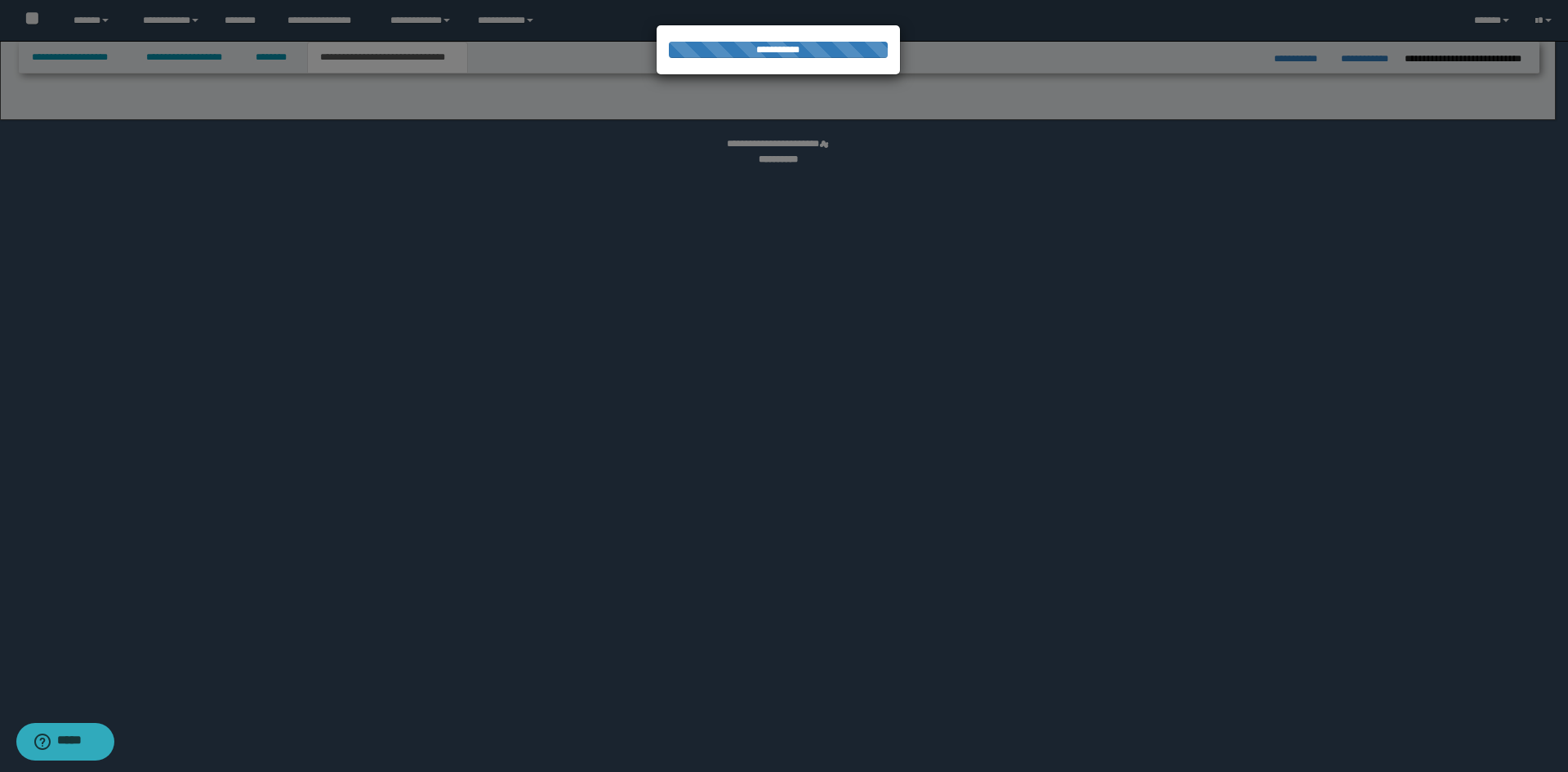 select on "*" 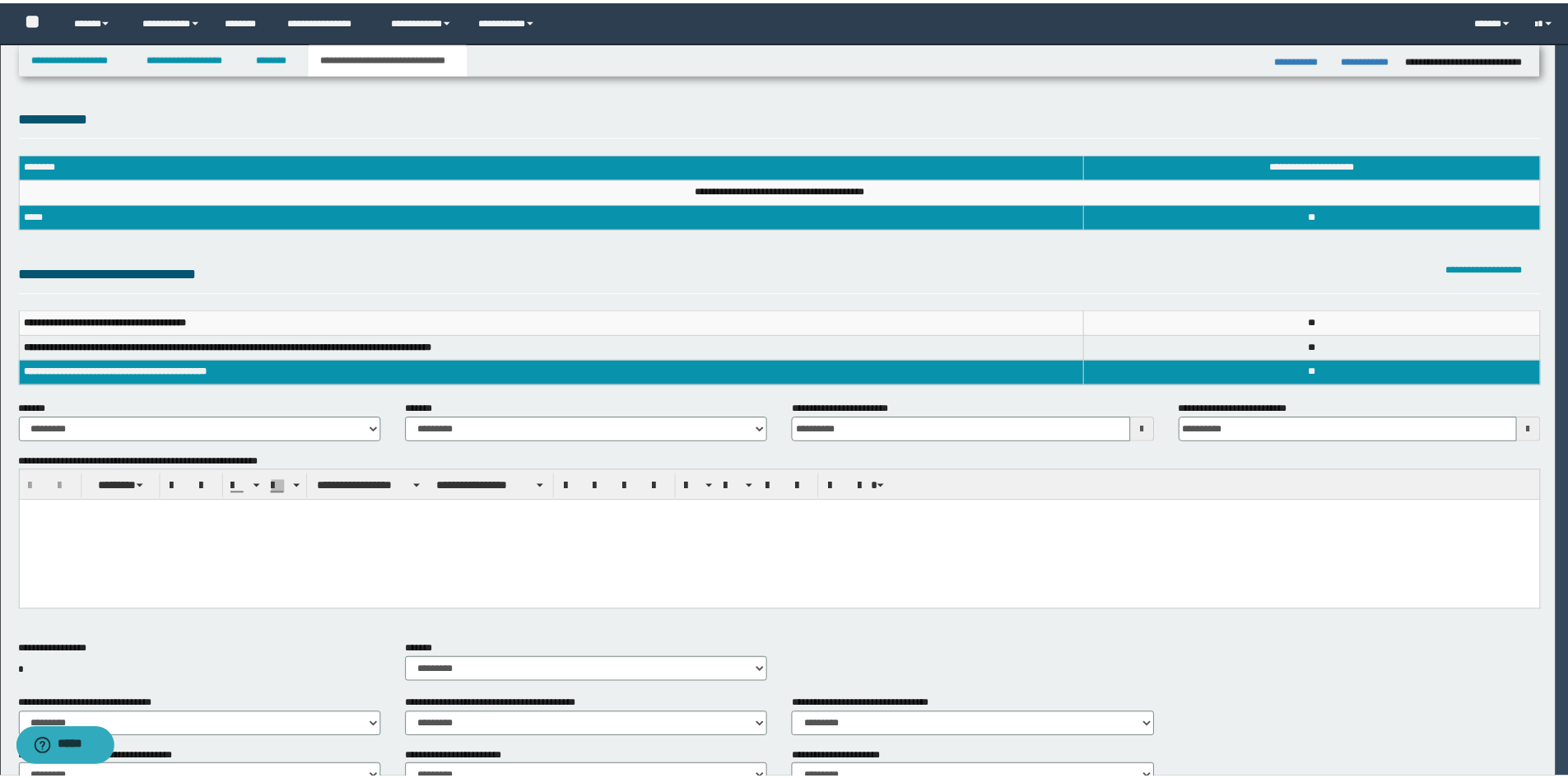 scroll, scrollTop: 0, scrollLeft: 0, axis: both 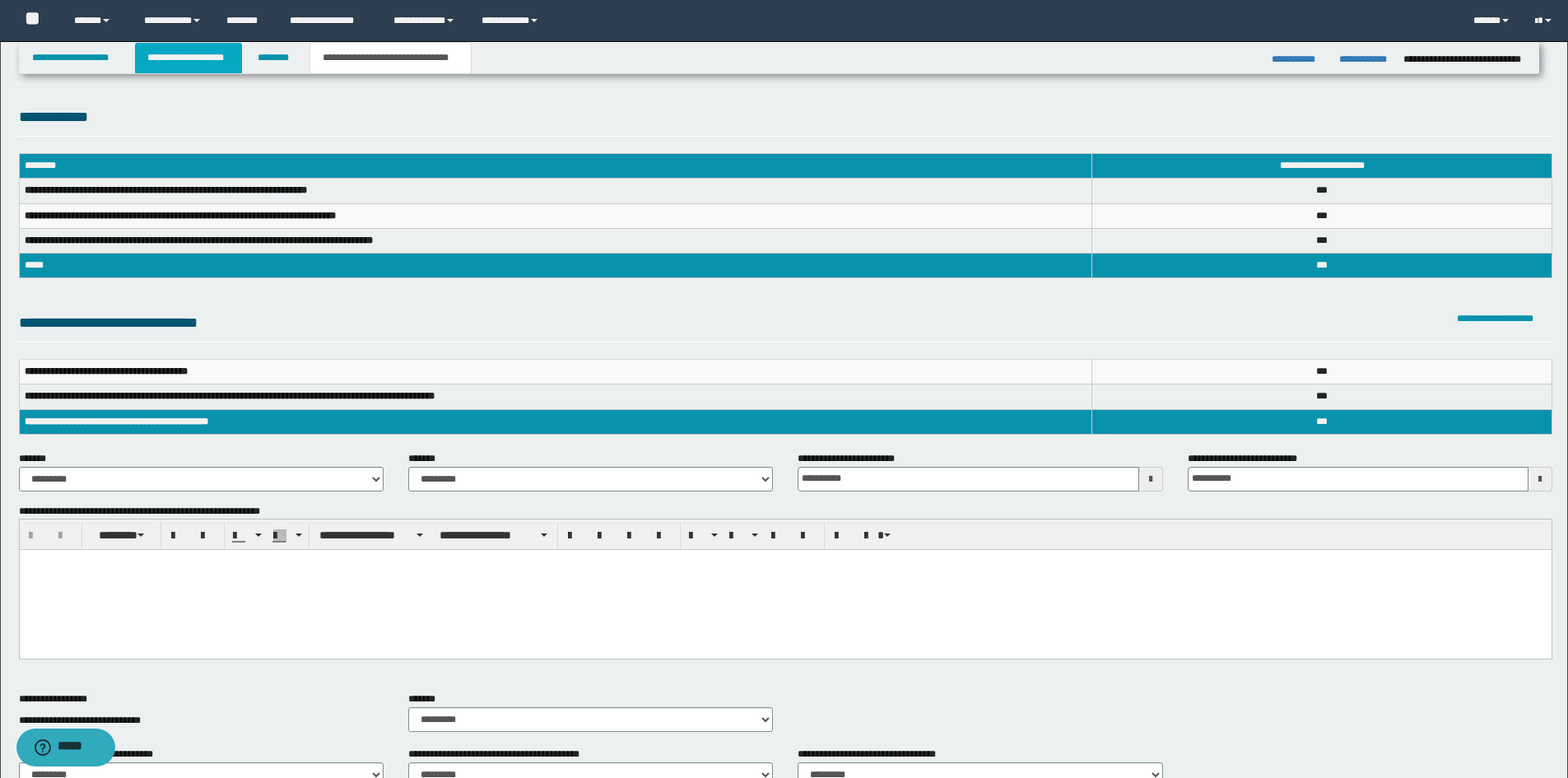 click on "**********" at bounding box center (188, 58) 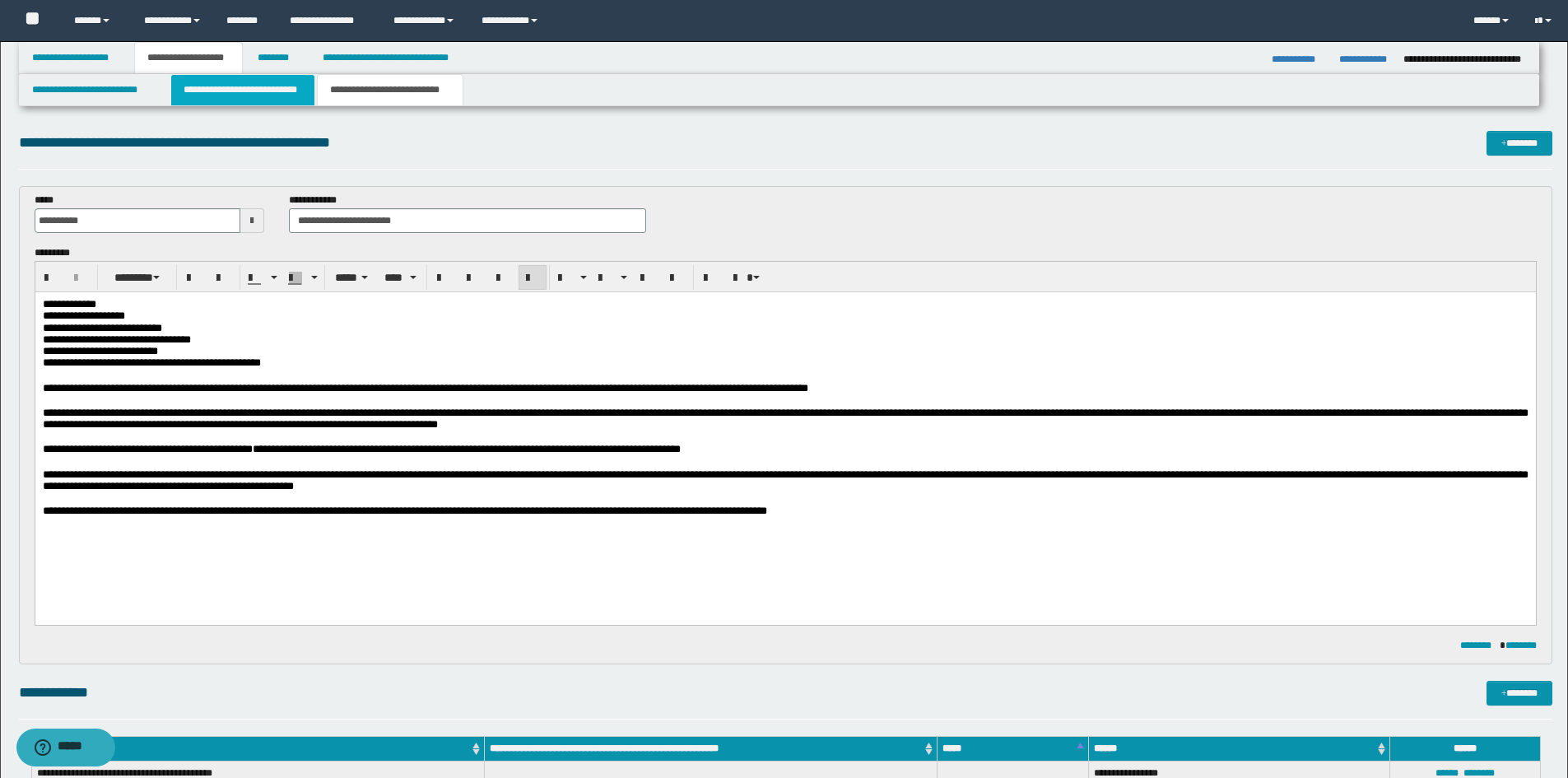 click on "**********" at bounding box center (243, 90) 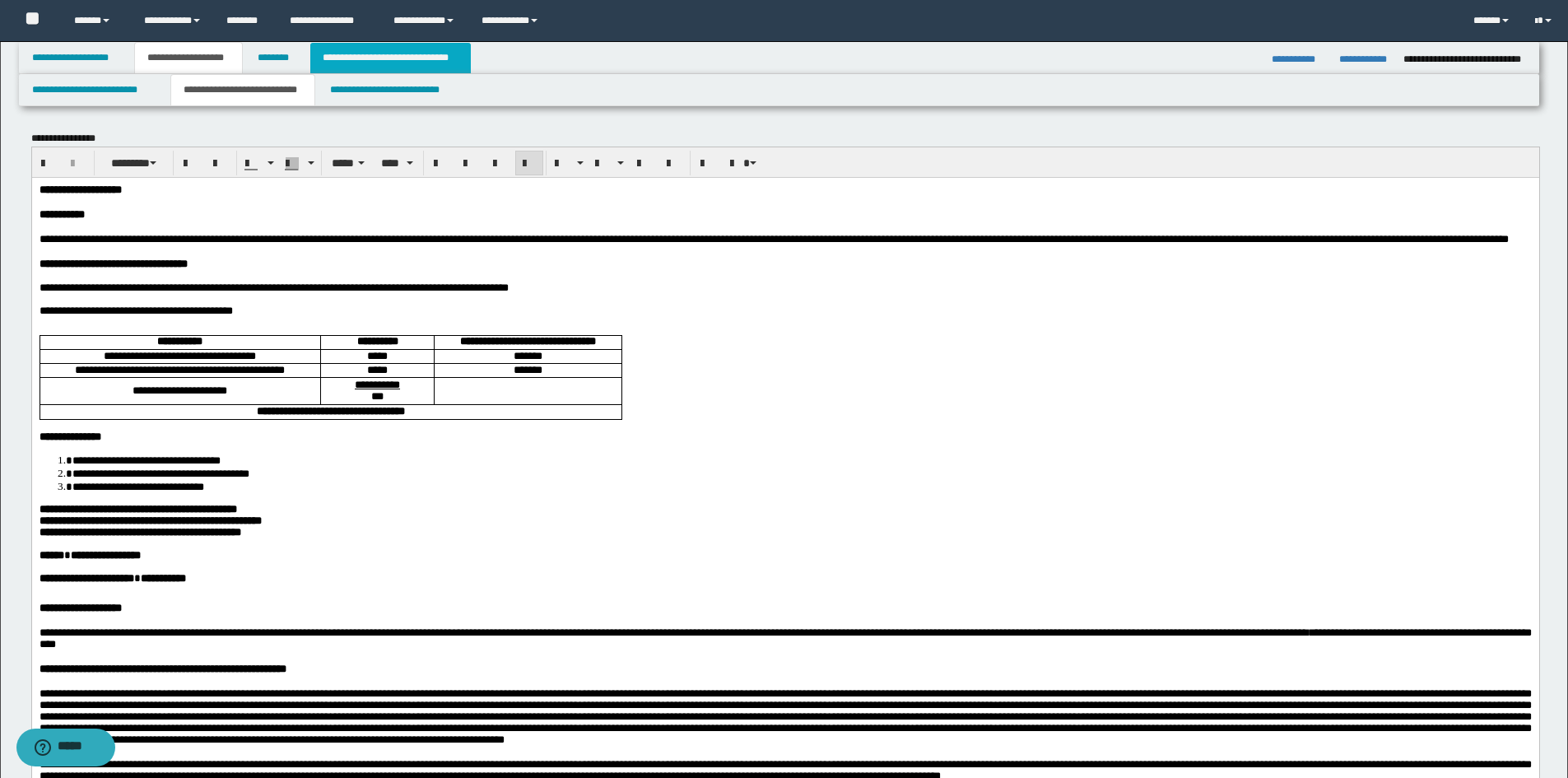 click on "**********" at bounding box center [390, 58] 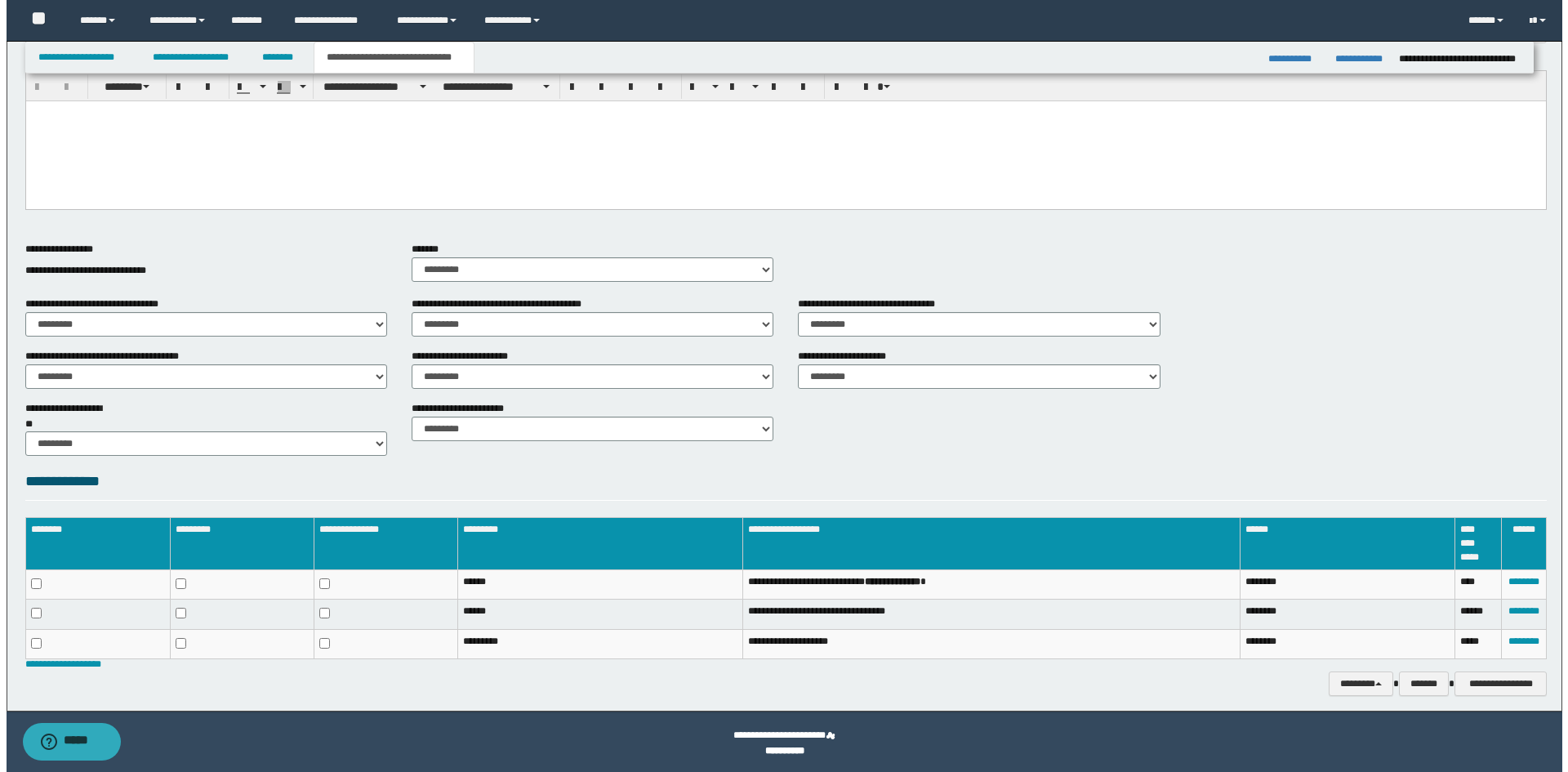scroll, scrollTop: 448, scrollLeft: 0, axis: vertical 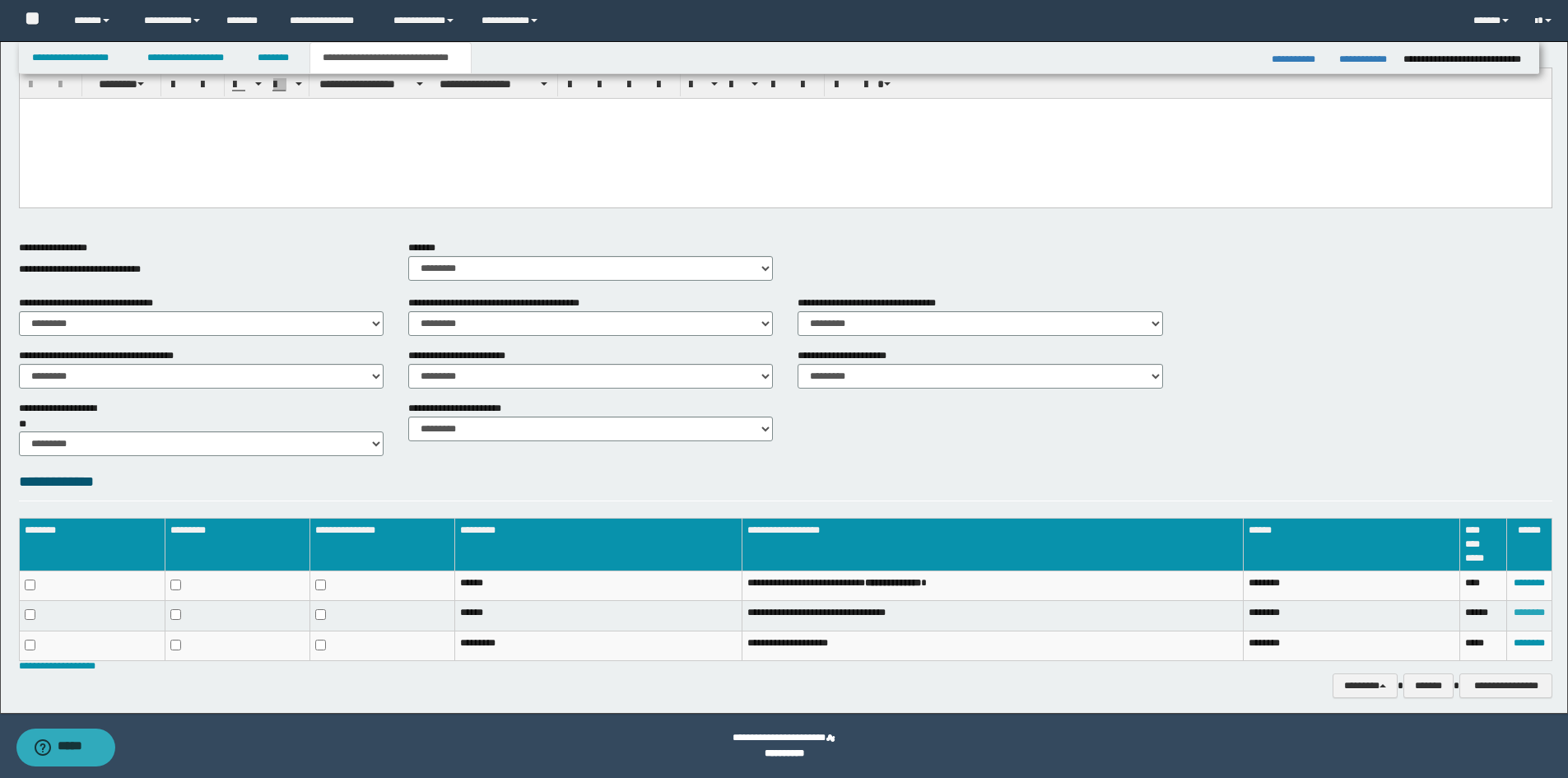 click on "********" at bounding box center (1529, 613) 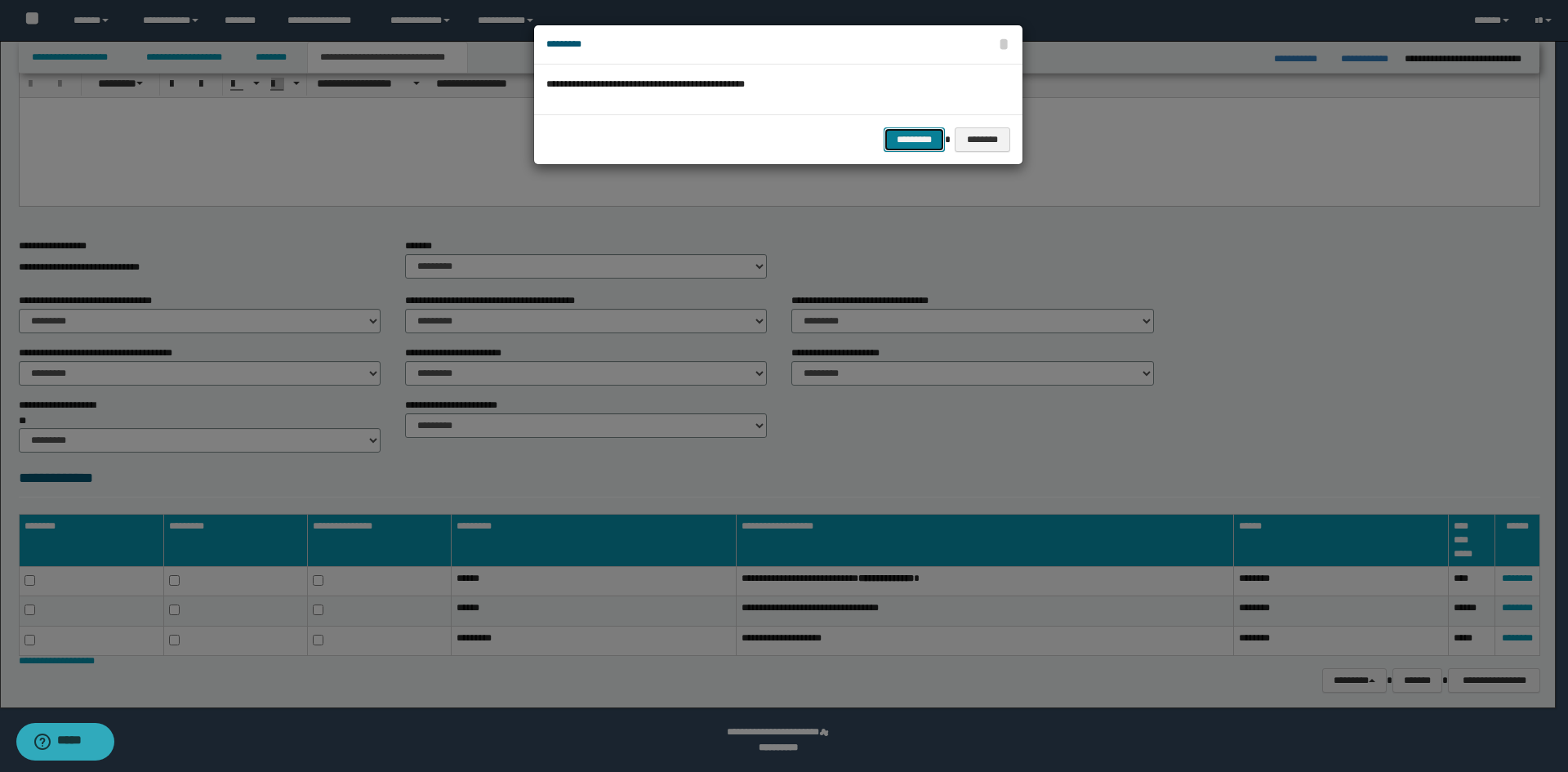 click on "*********" at bounding box center [914, 140] 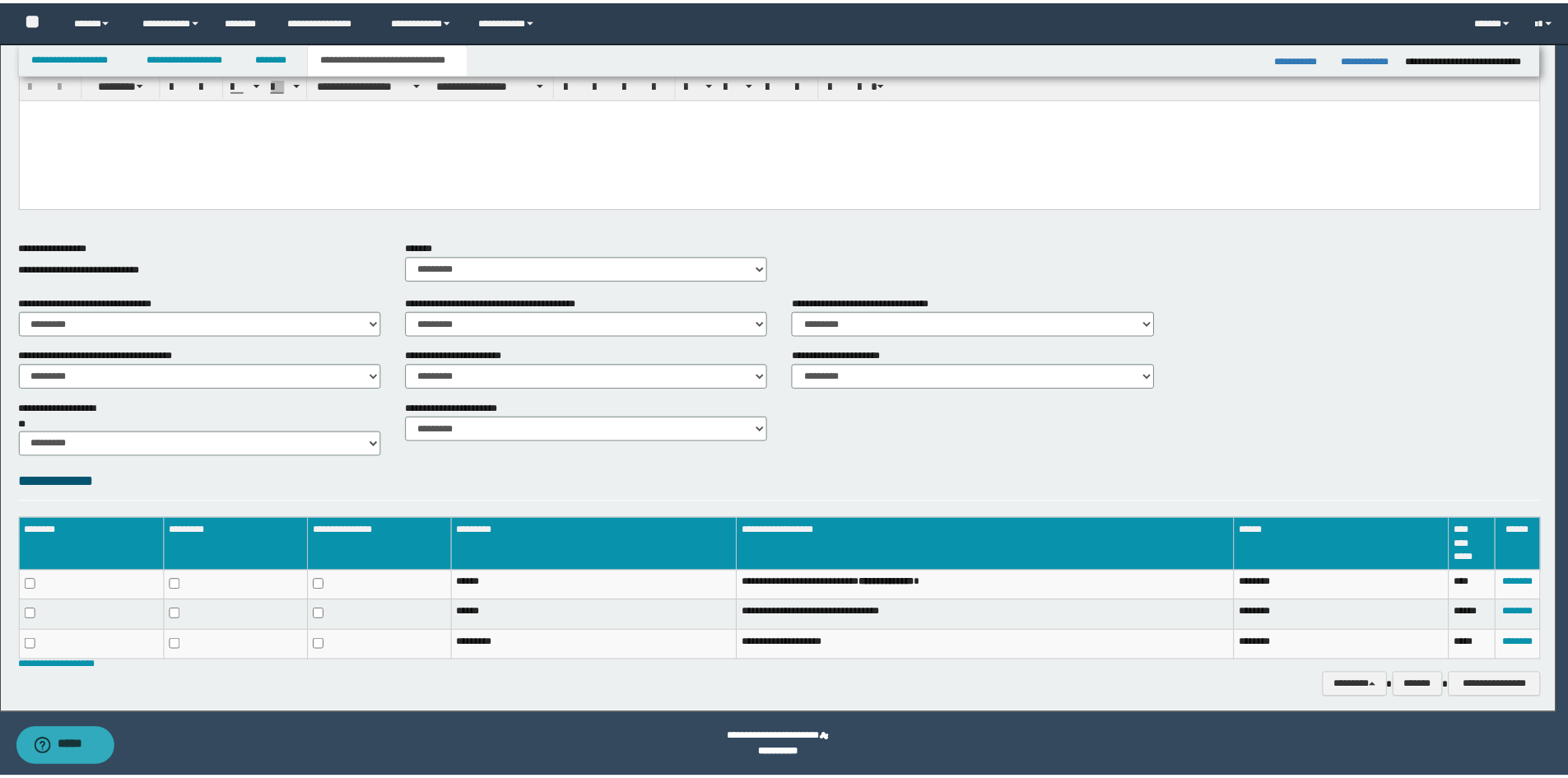 scroll, scrollTop: 423, scrollLeft: 0, axis: vertical 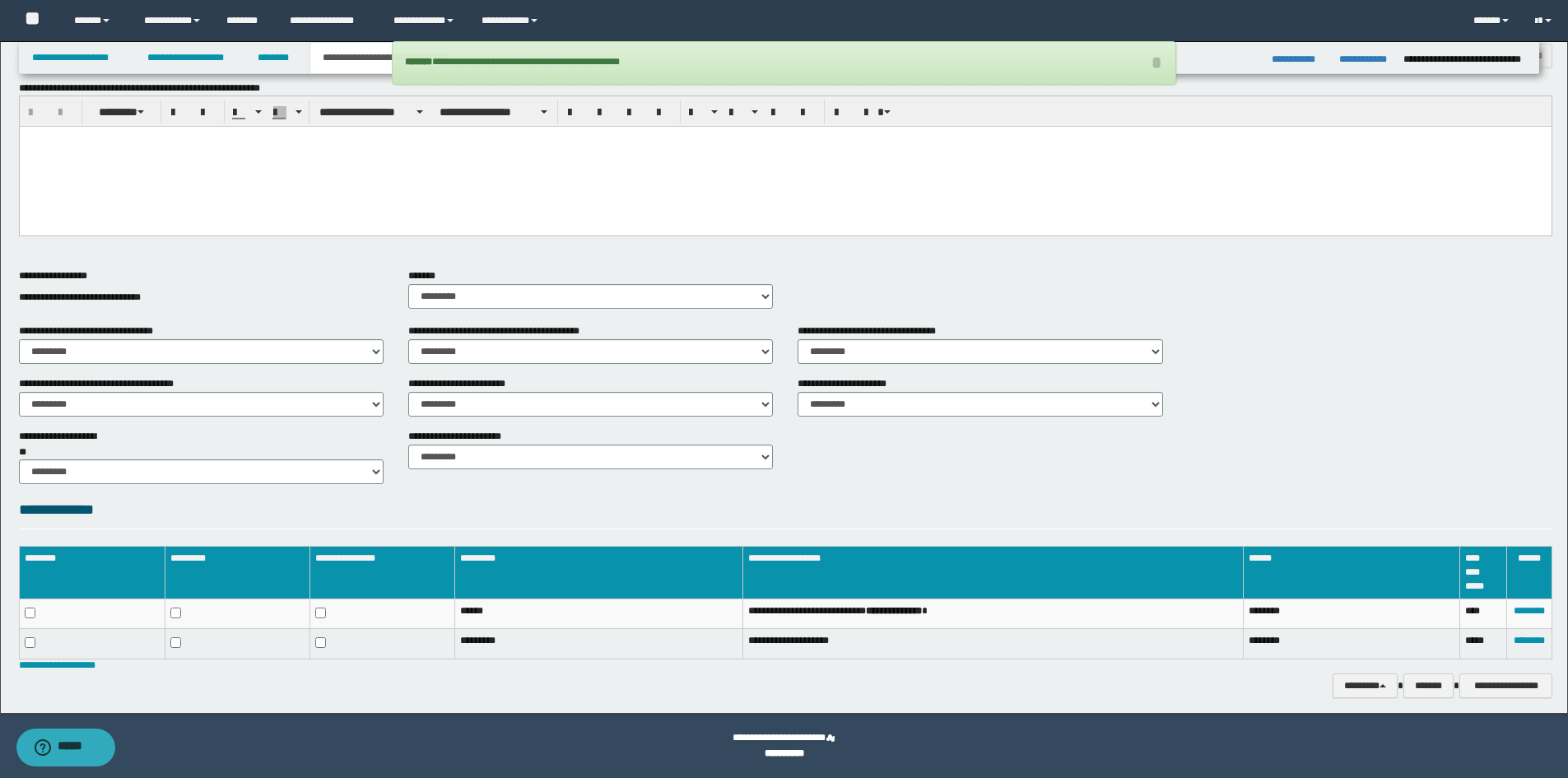click on "**********" at bounding box center (785, 602) 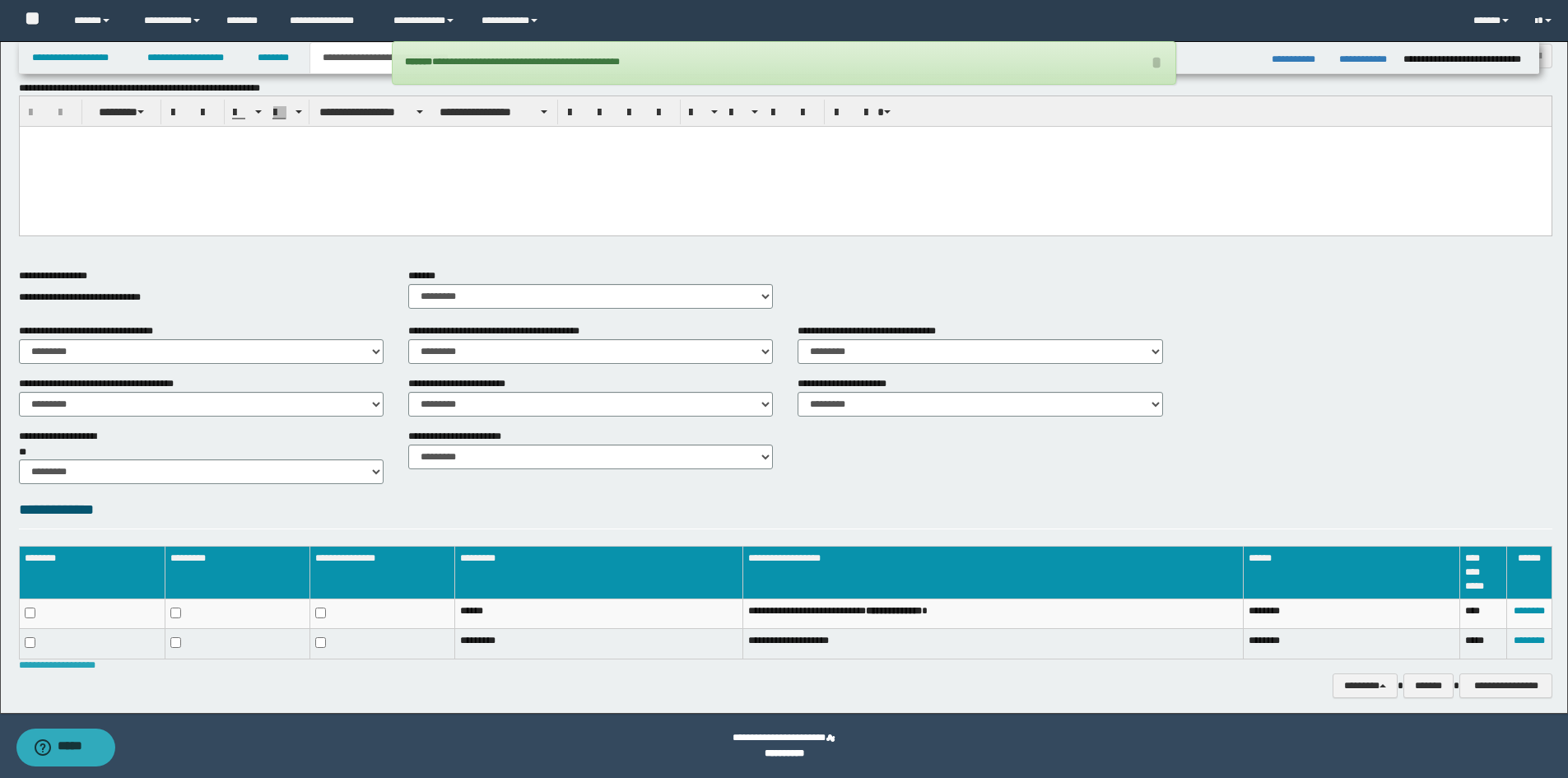 click on "**********" at bounding box center (57, 665) 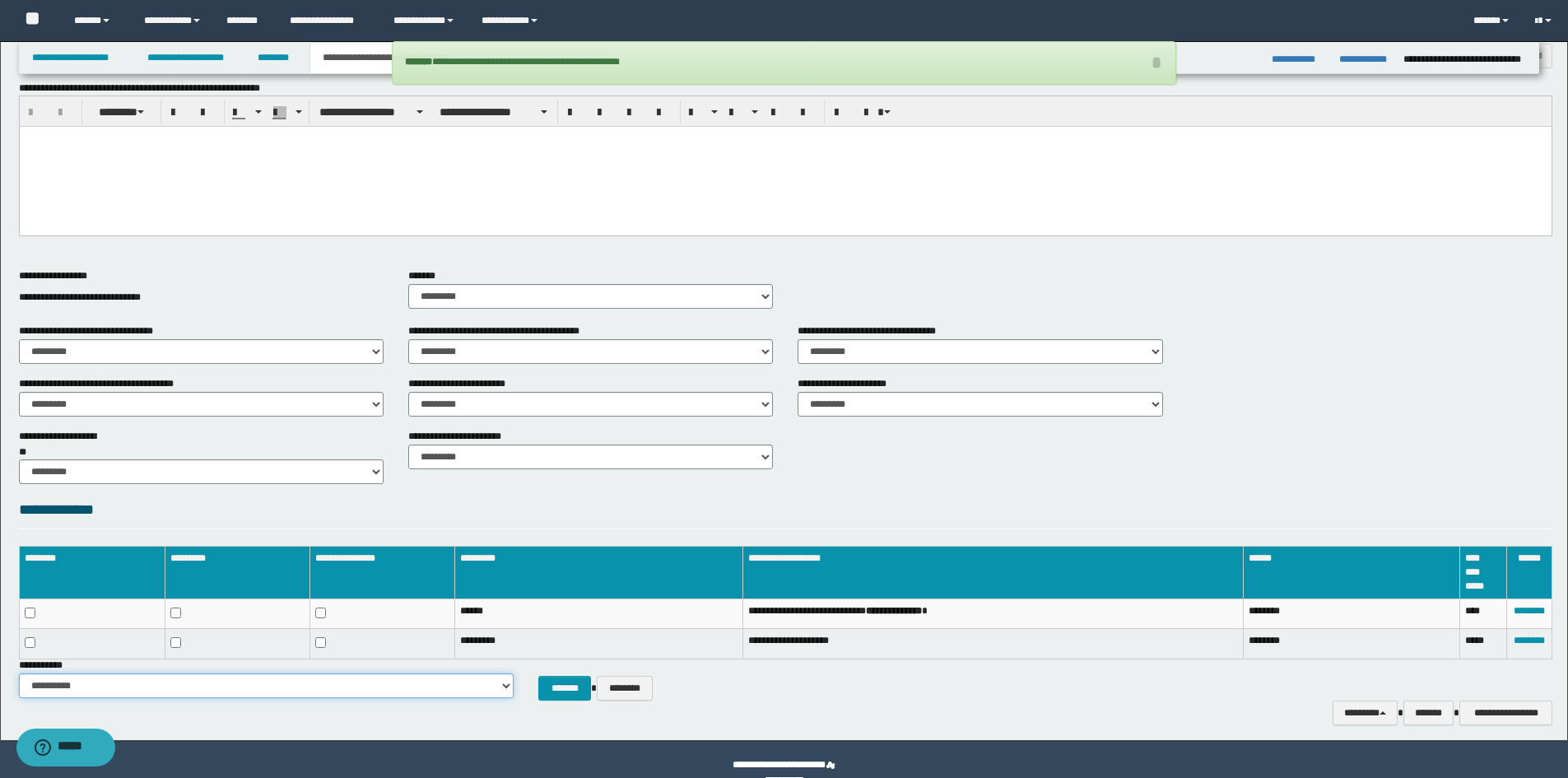 click on "**********" at bounding box center [266, 686] 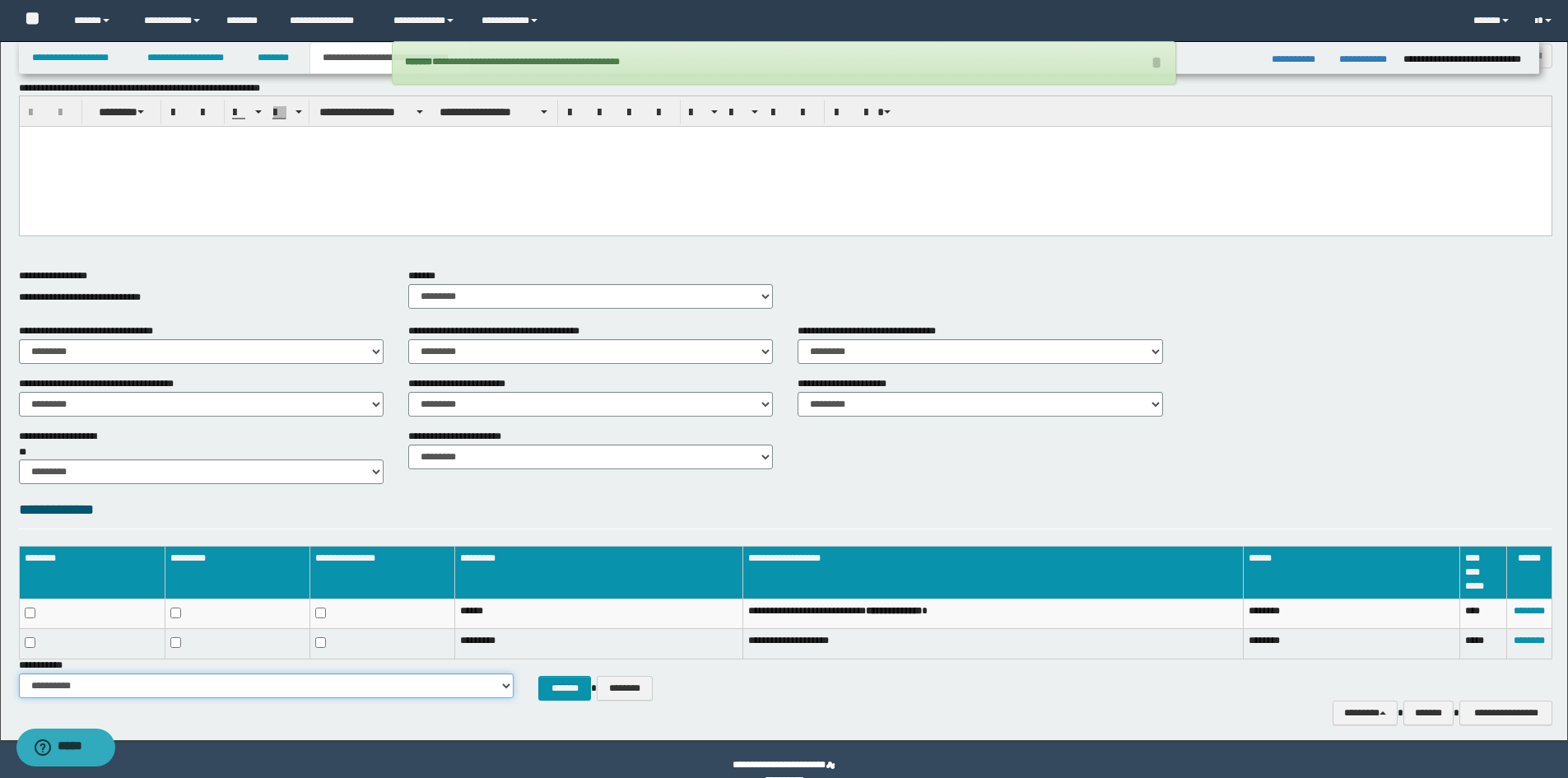 select on "****" 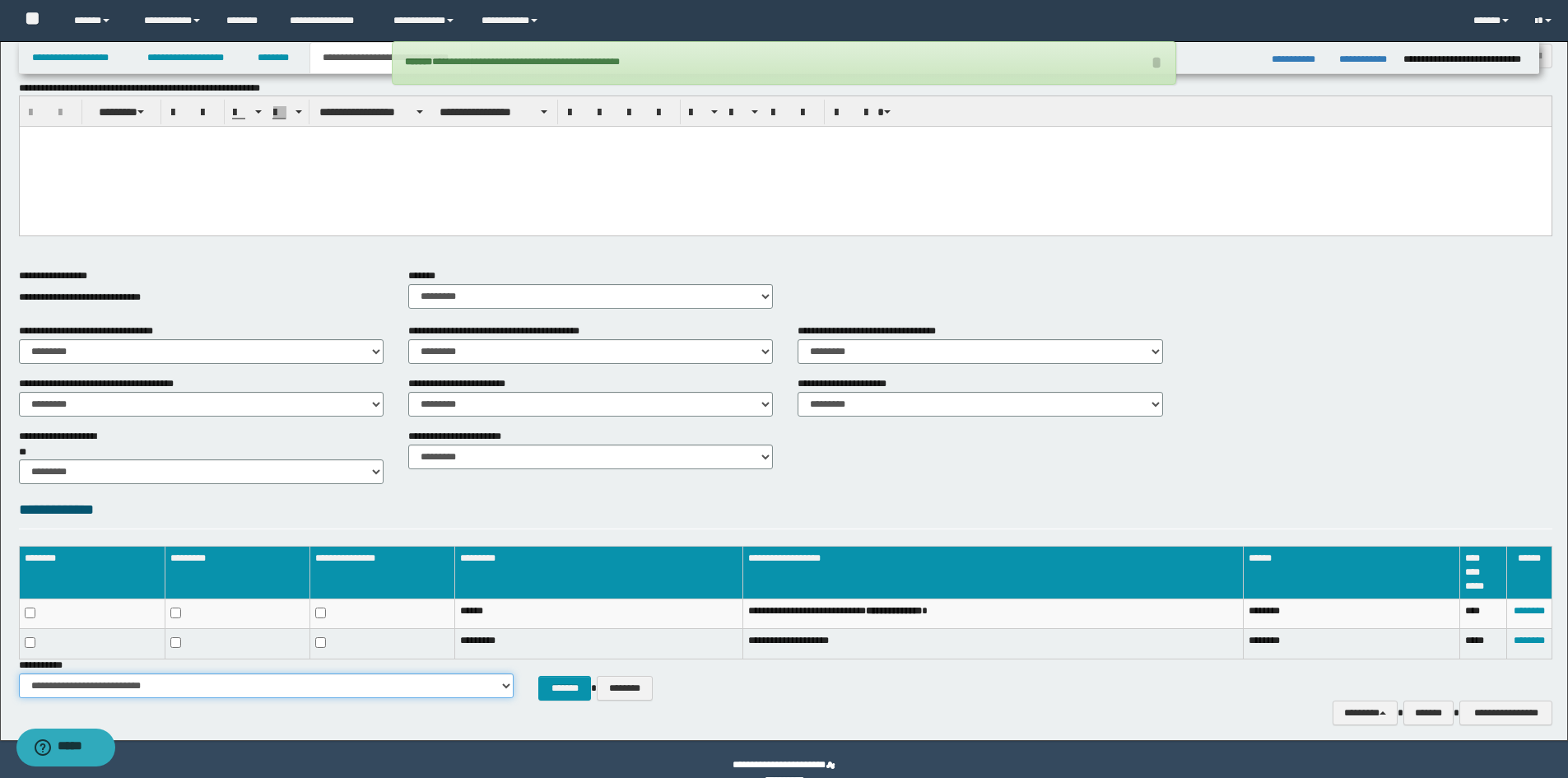 click on "**********" at bounding box center (266, 686) 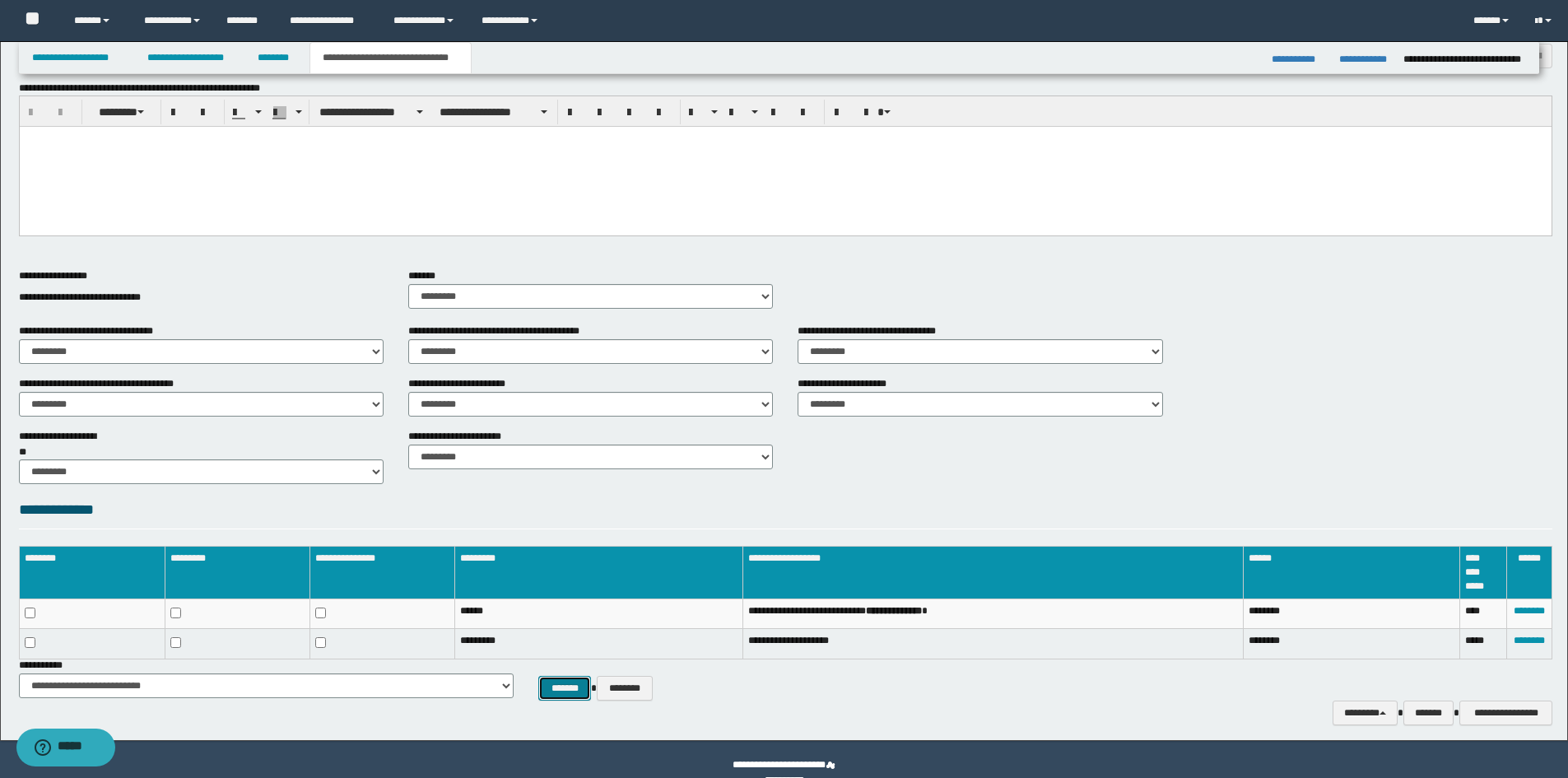 click on "*******" at bounding box center (565, 688) 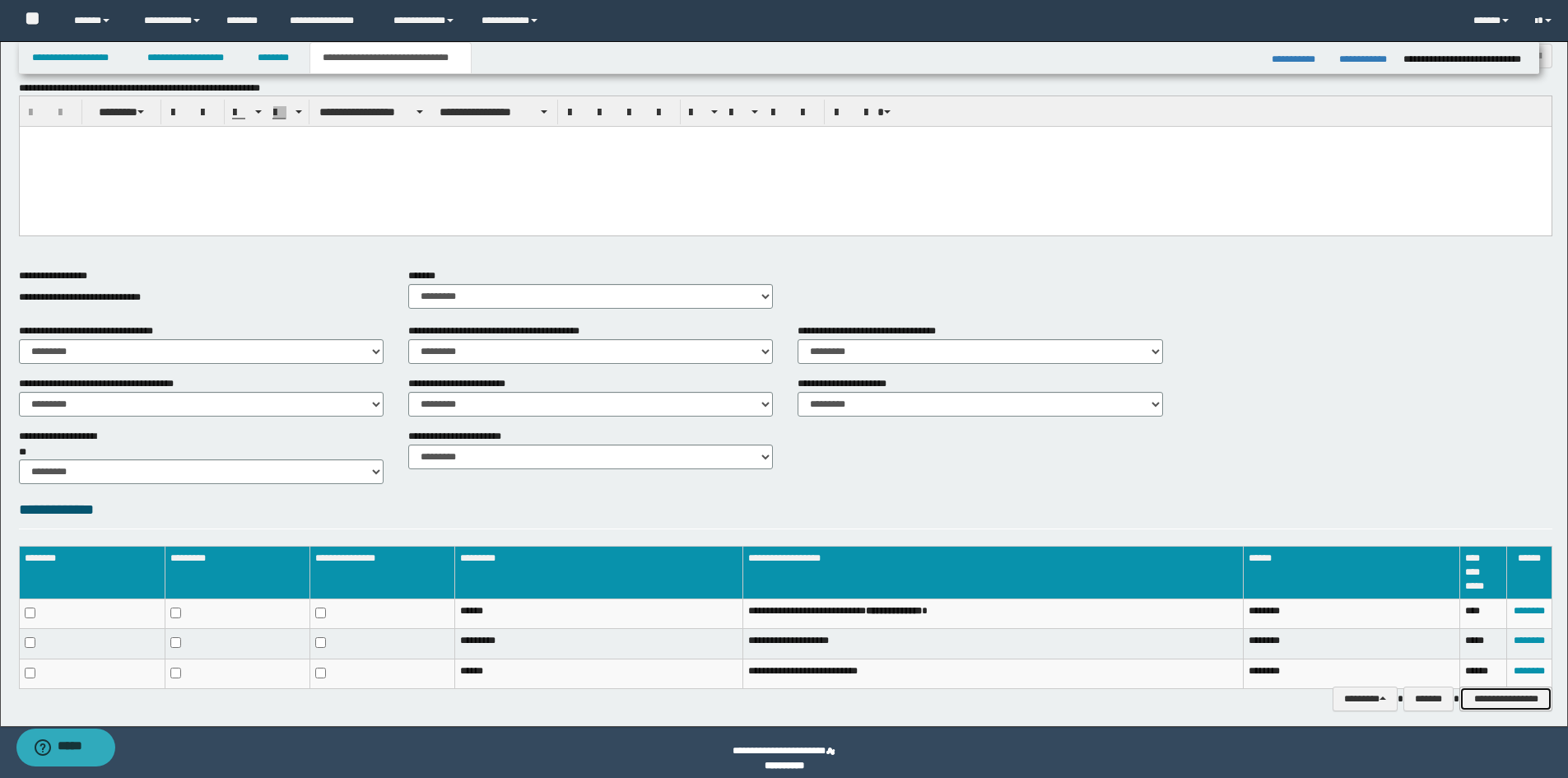 click on "**********" at bounding box center [1505, 699] 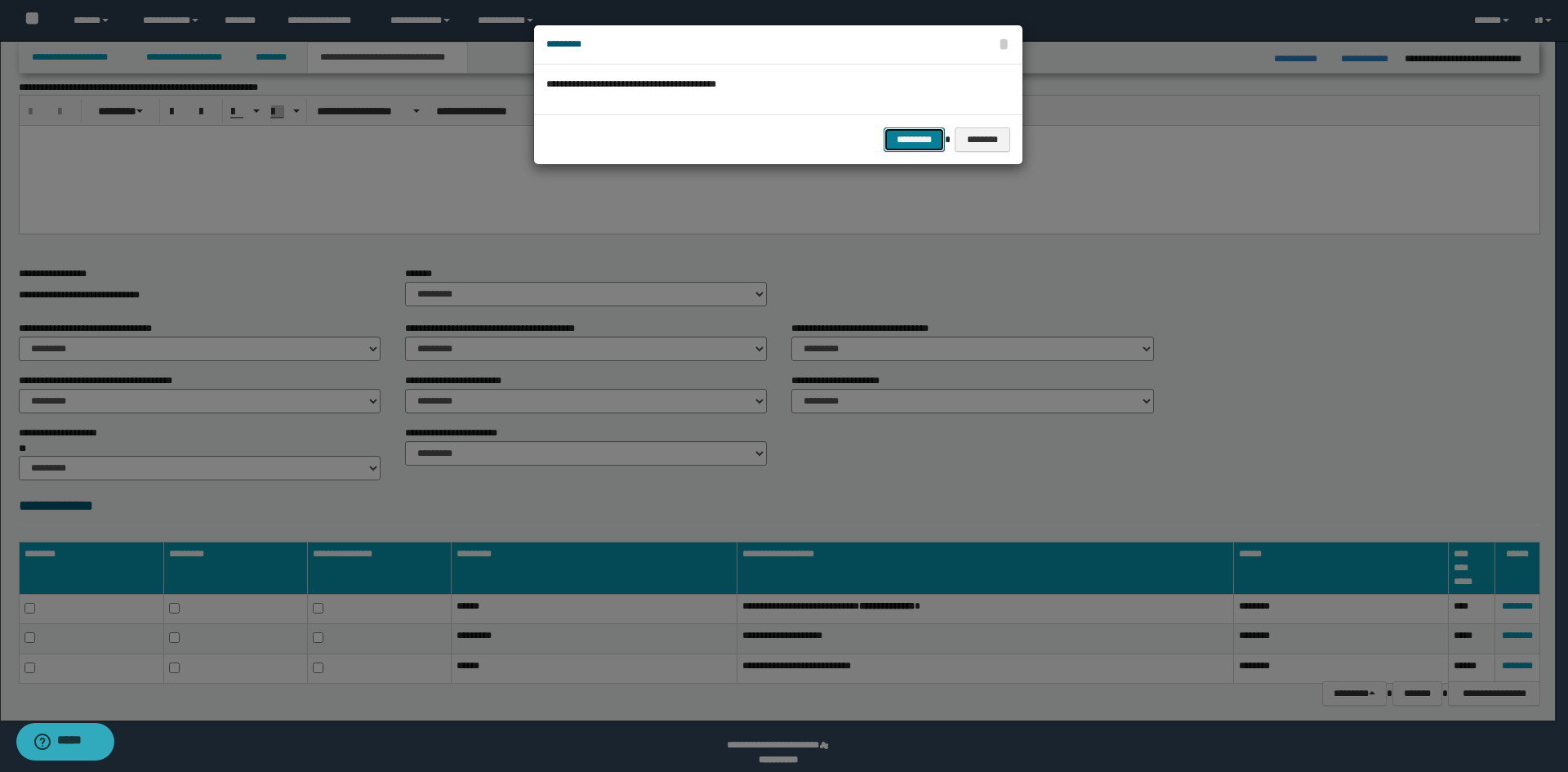 click on "*********" at bounding box center [914, 140] 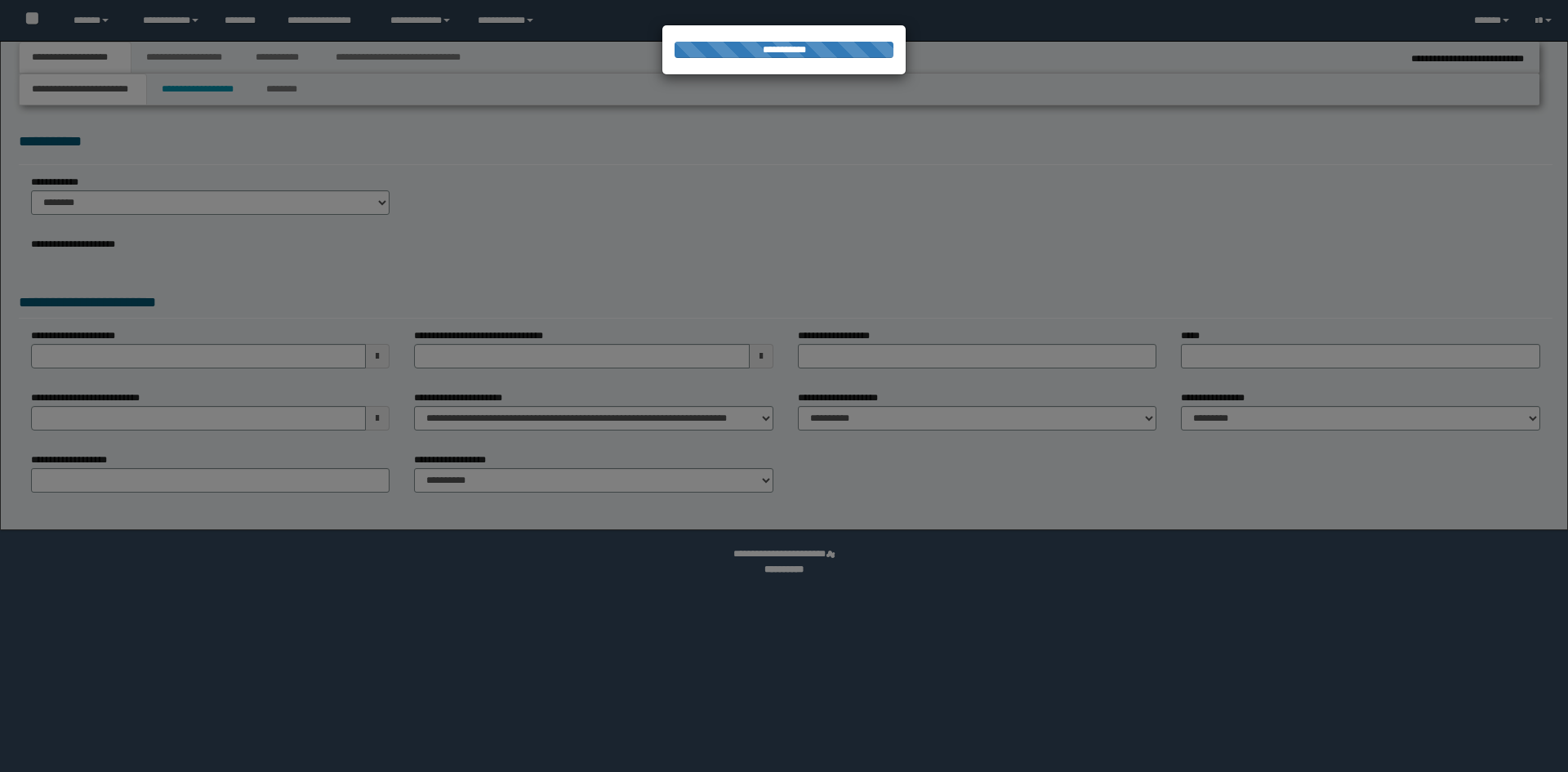 scroll, scrollTop: 0, scrollLeft: 0, axis: both 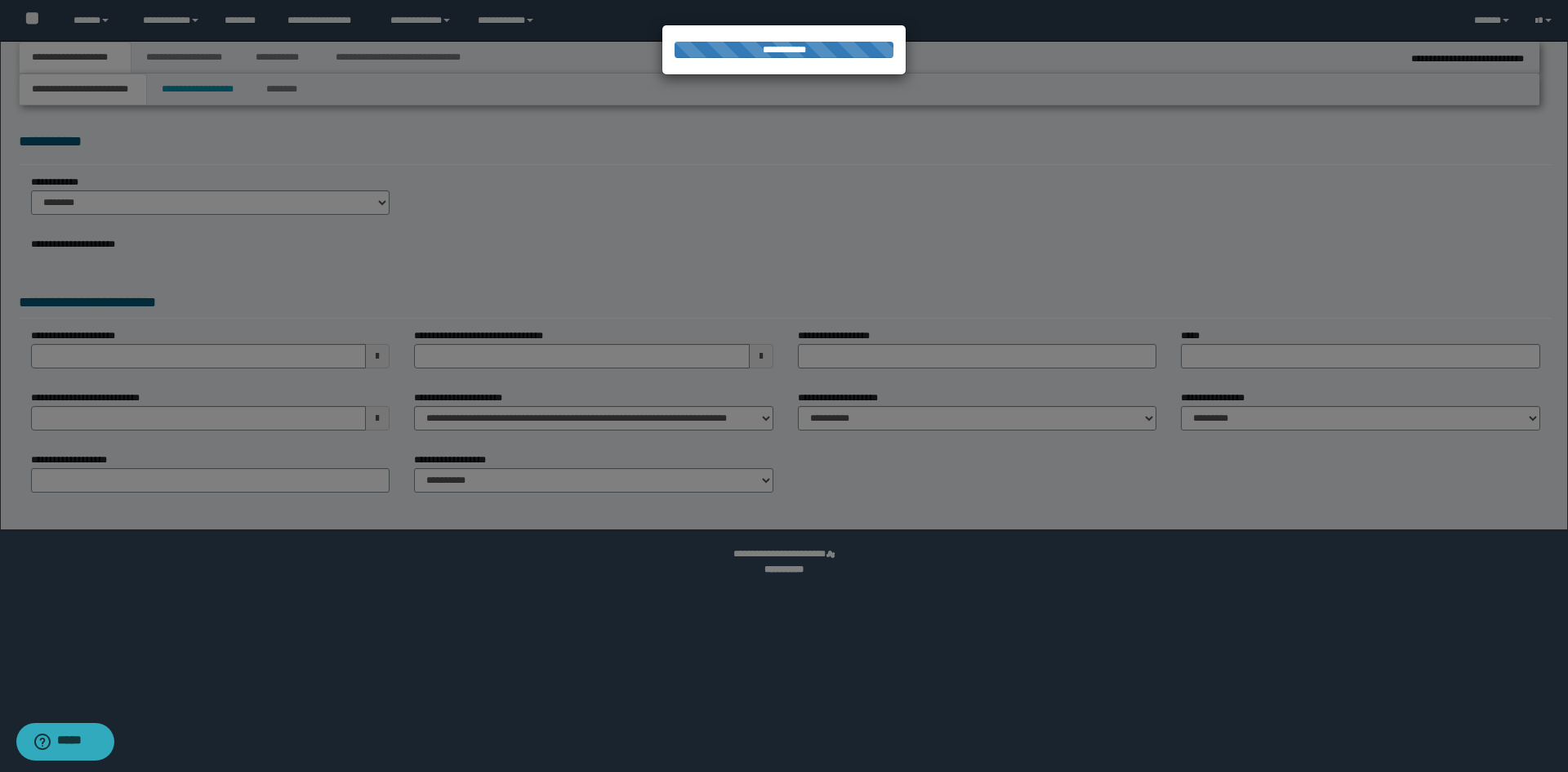 select on "*" 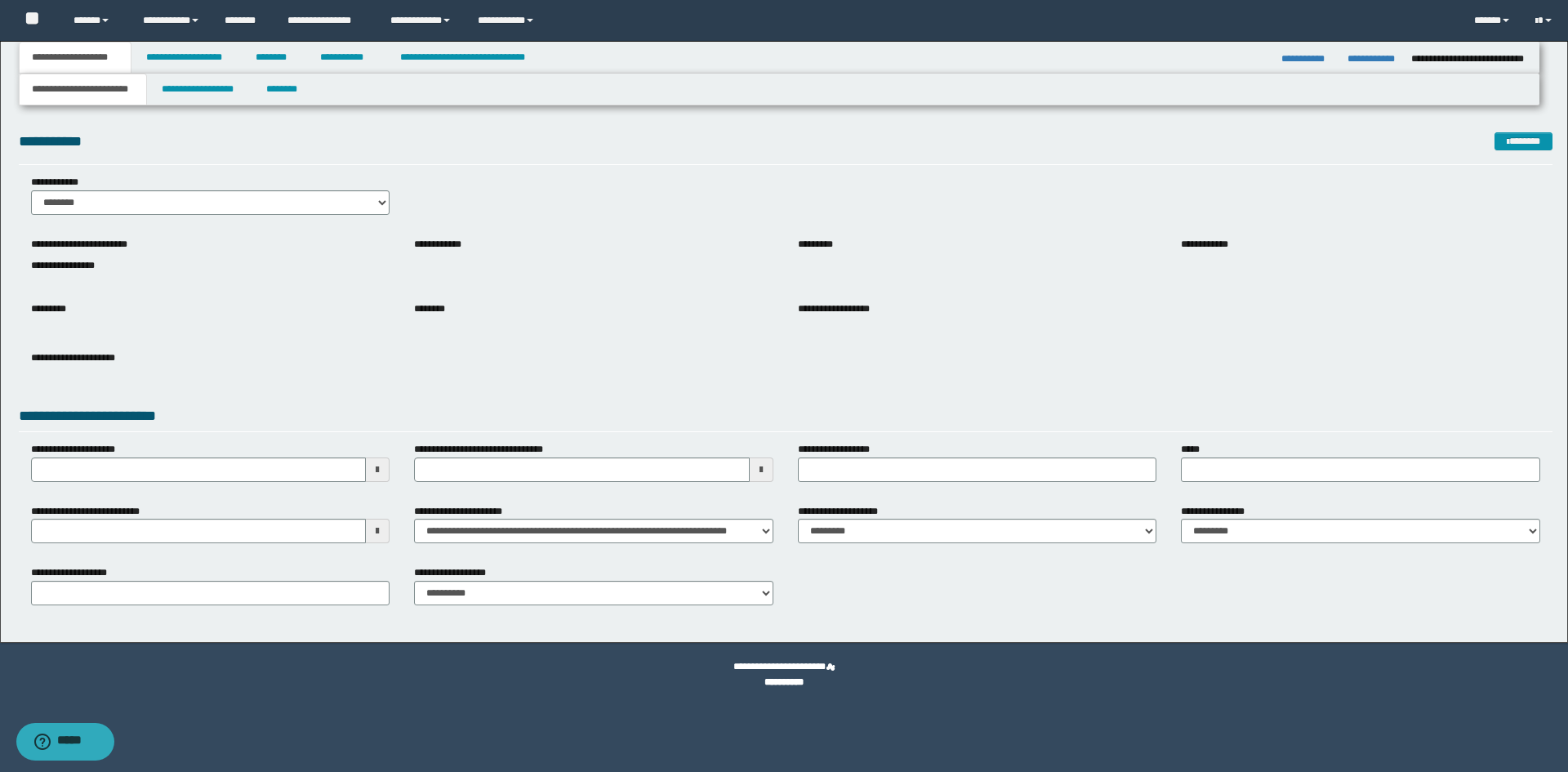 drag, startPoint x: 276, startPoint y: 509, endPoint x: 270, endPoint y: 516, distance: 9.219544 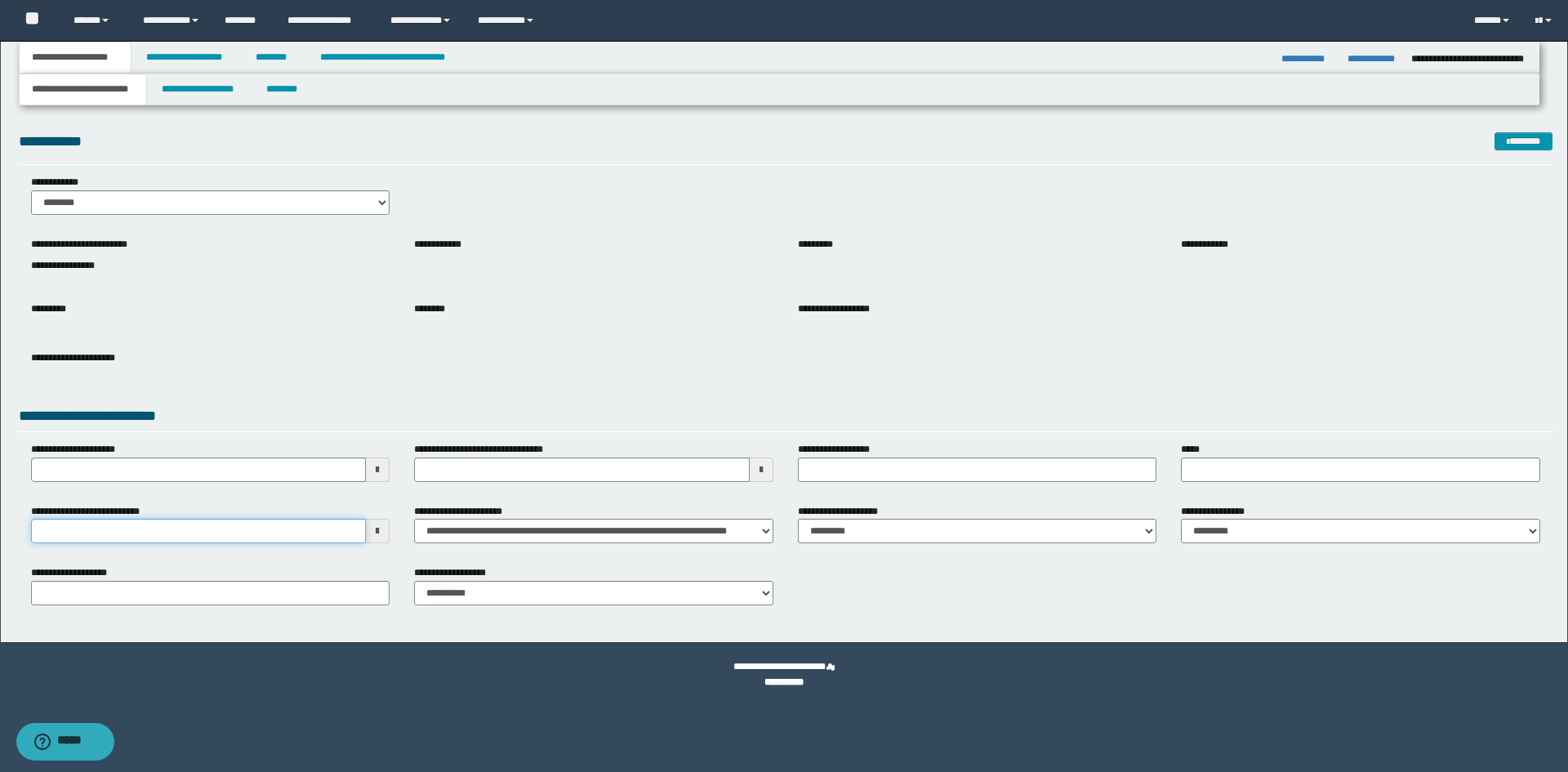 click on "**********" at bounding box center [198, 531] 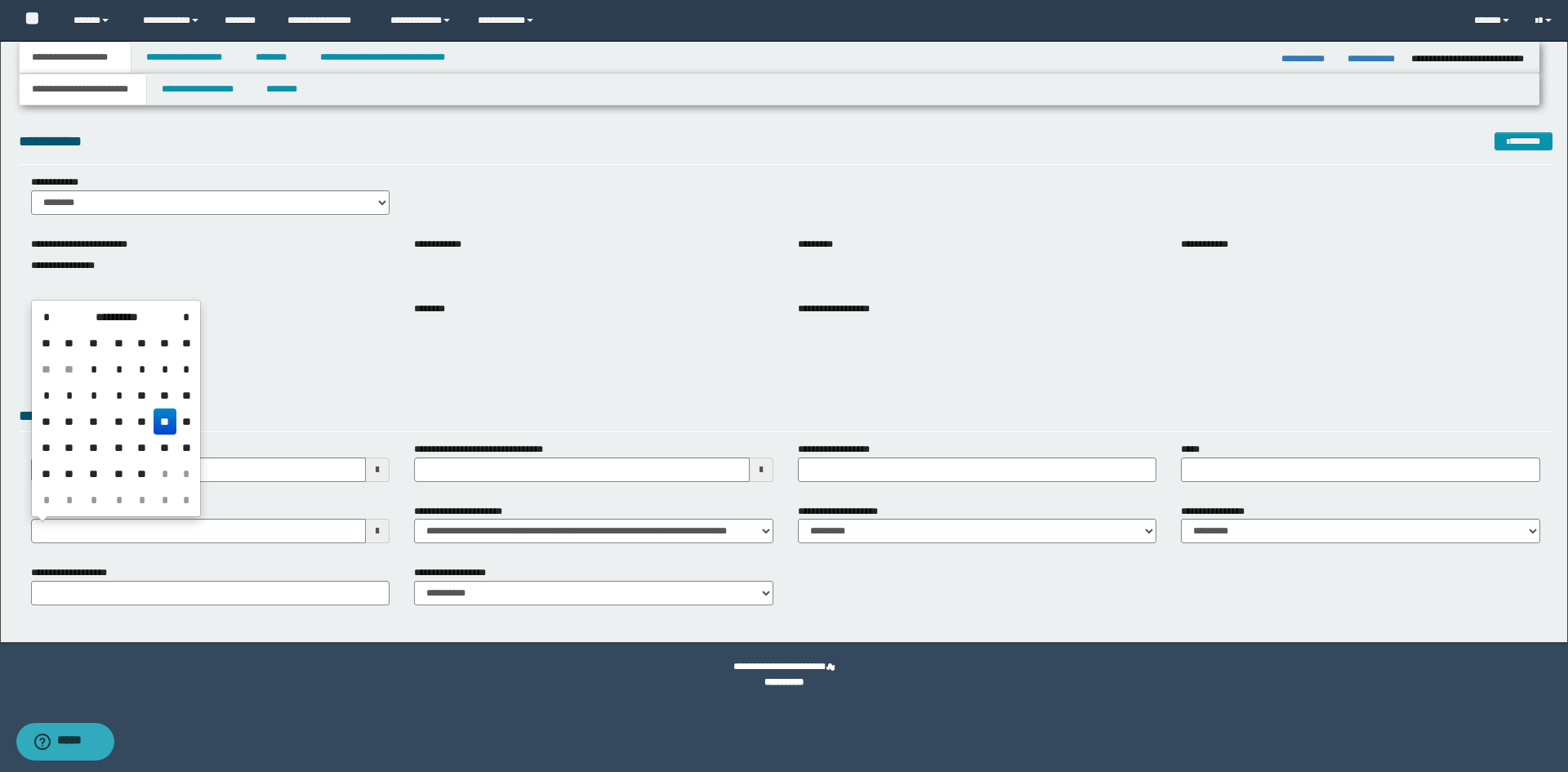 click on "**" at bounding box center (165, 422) 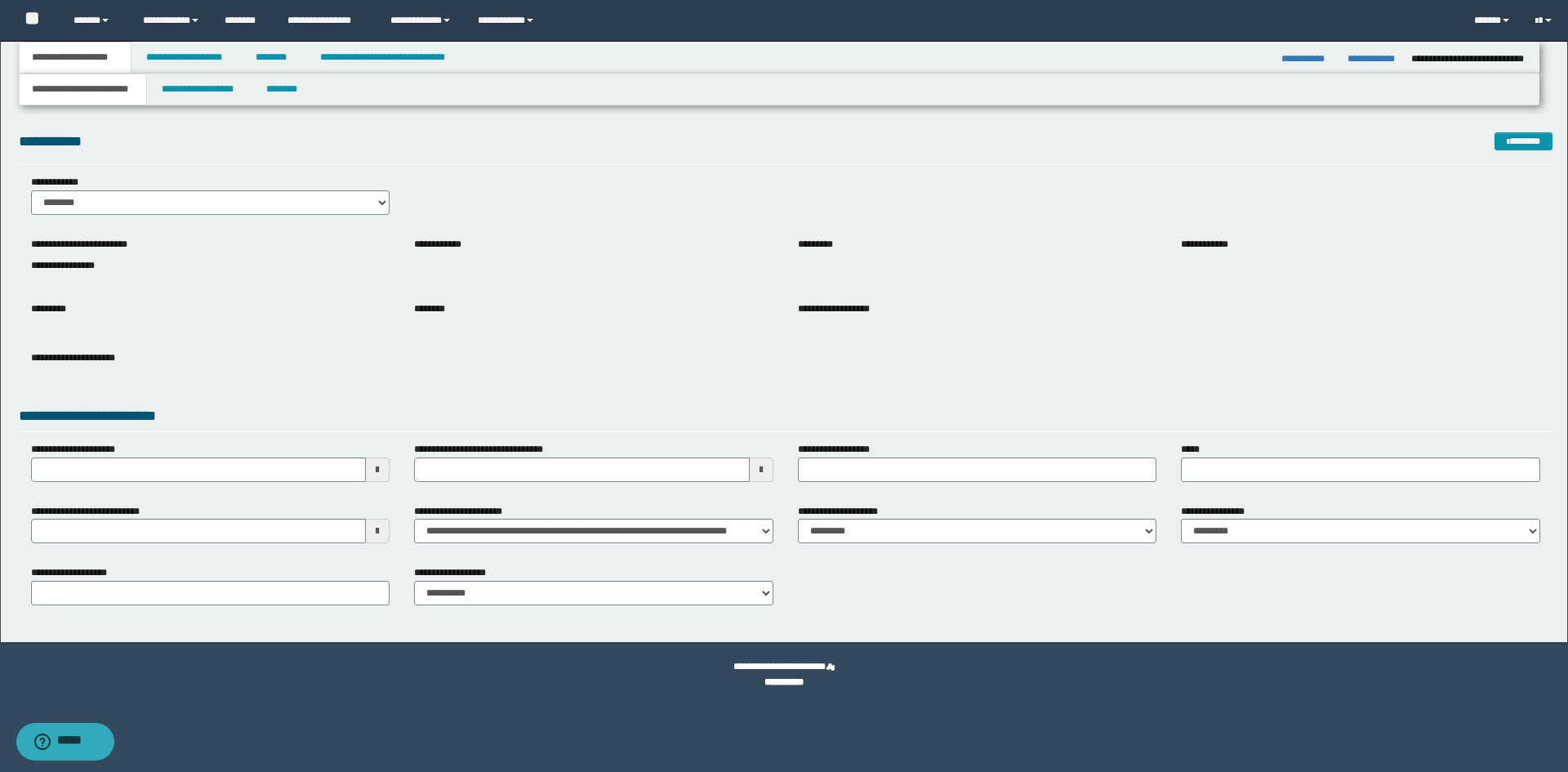 click on "**********" at bounding box center [594, 257] 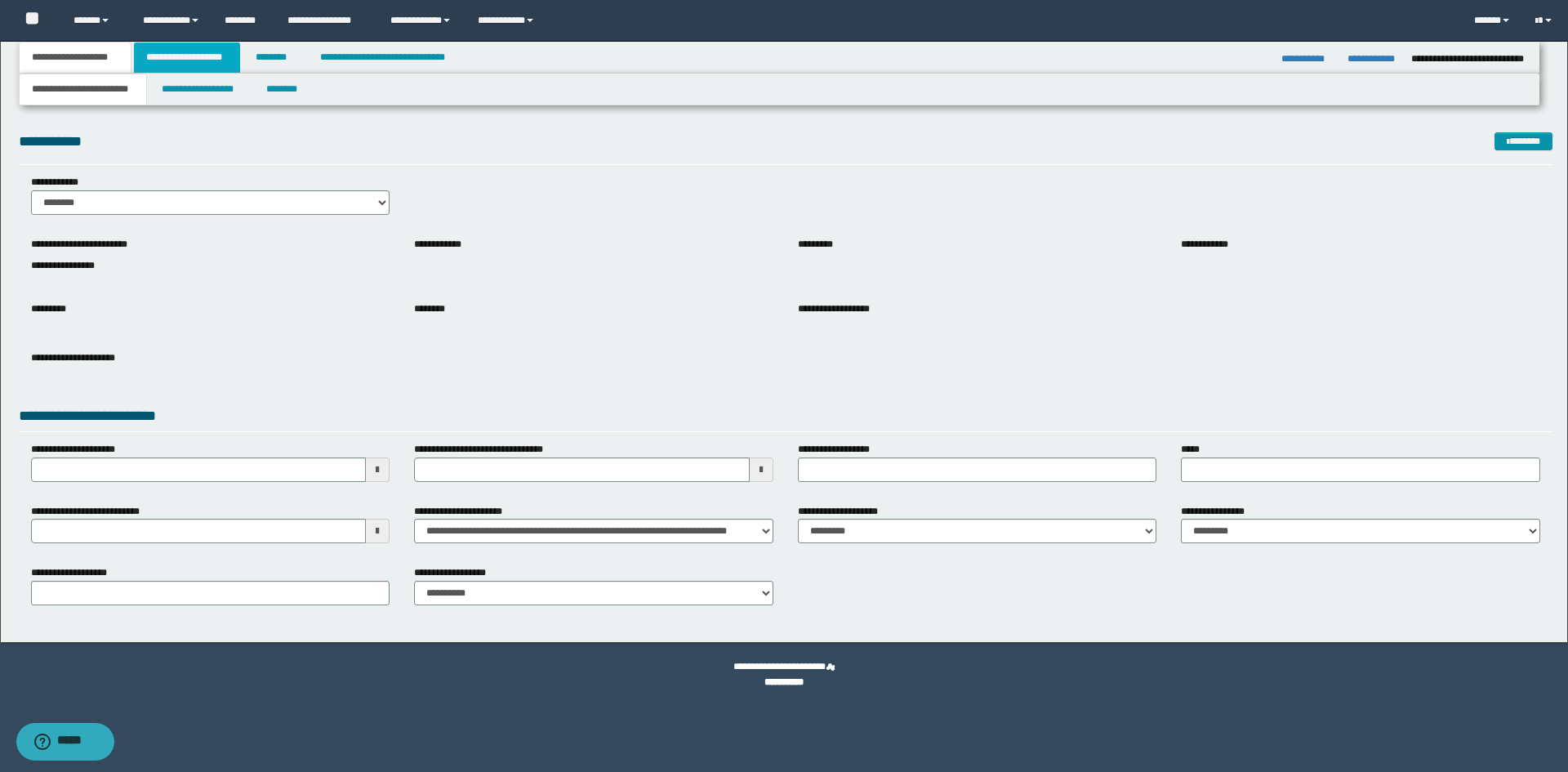 click on "**********" at bounding box center (187, 57) 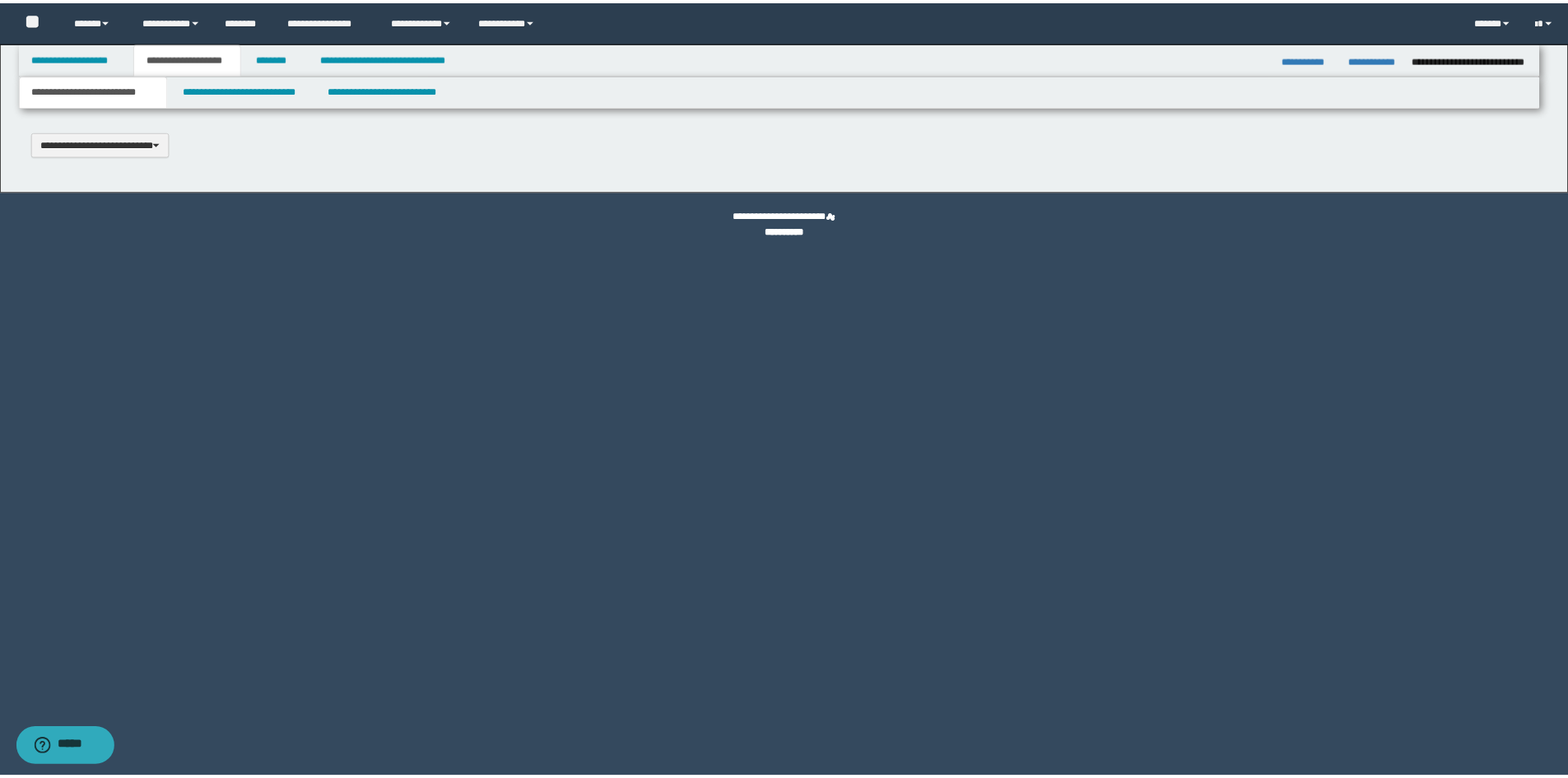 scroll, scrollTop: 0, scrollLeft: 0, axis: both 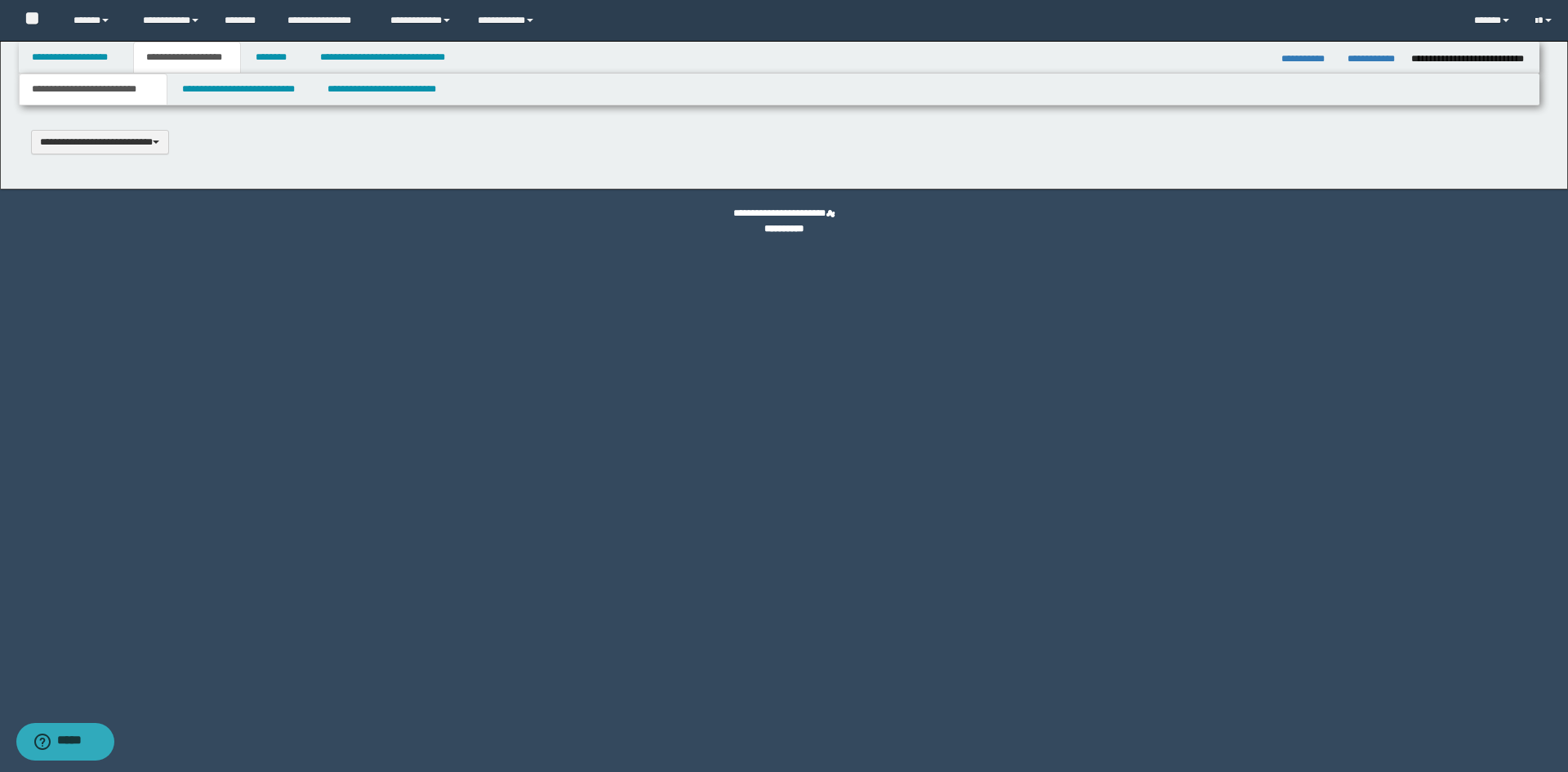 type 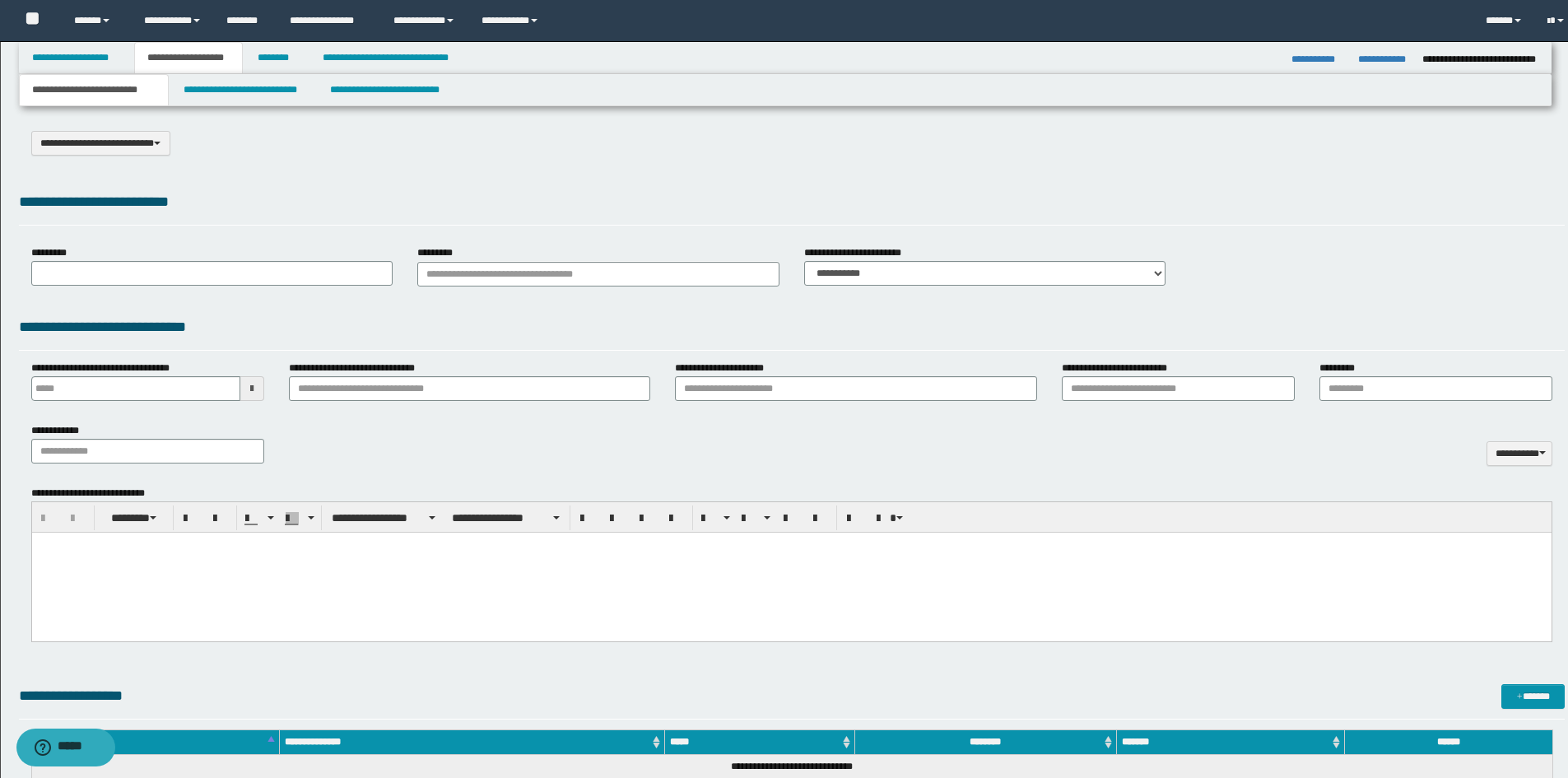 select on "*" 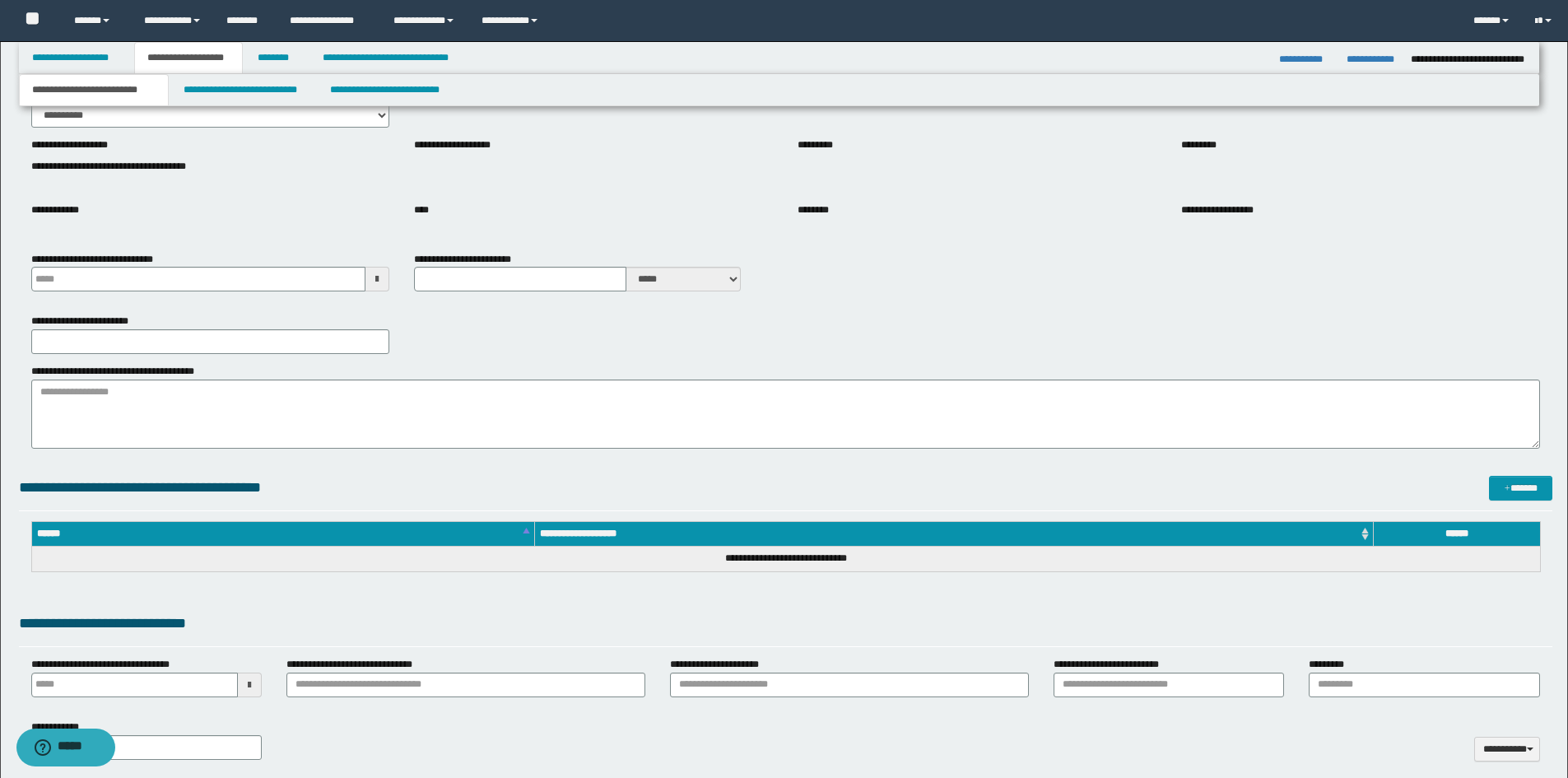 scroll, scrollTop: 1, scrollLeft: 0, axis: vertical 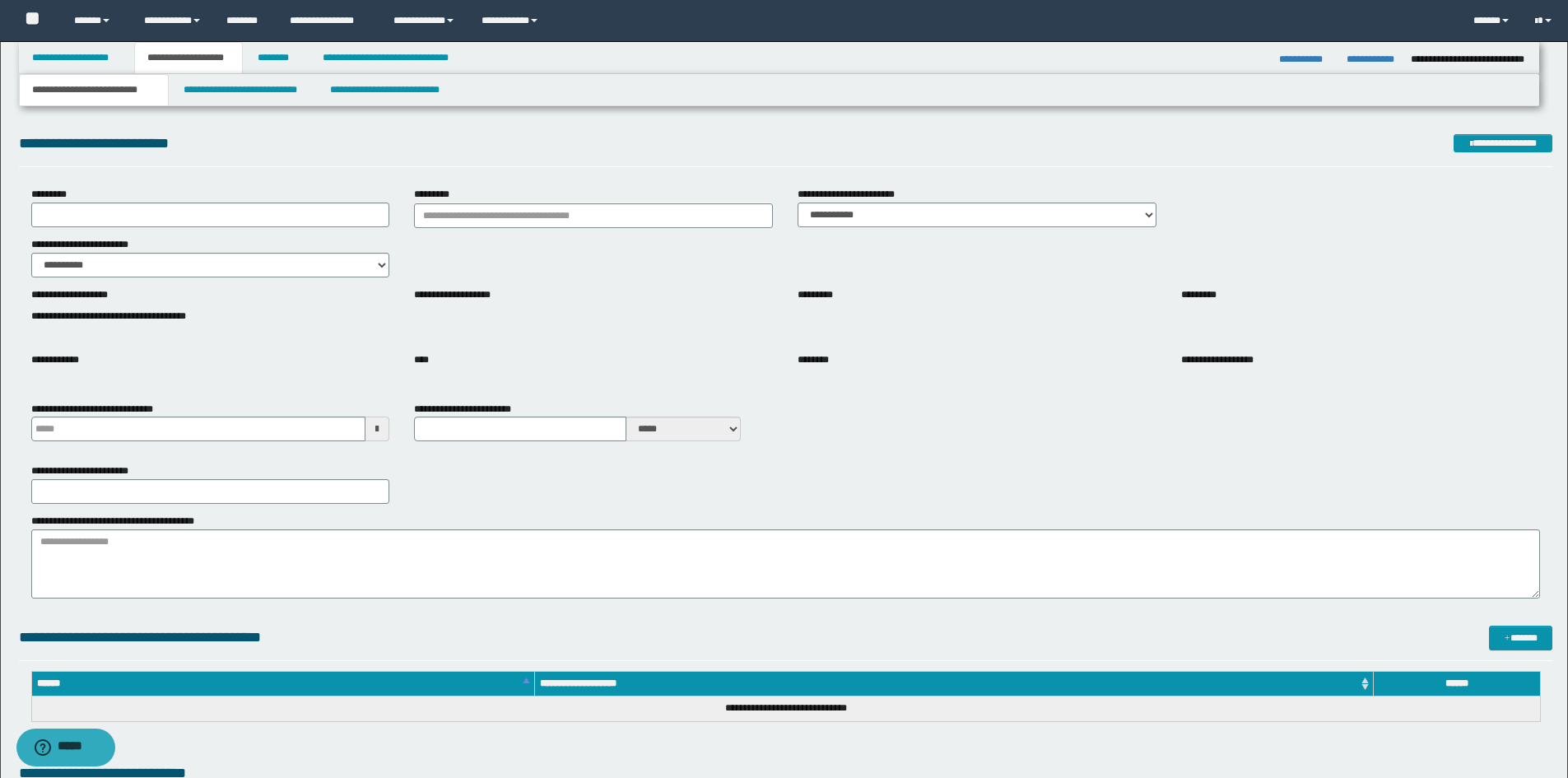type 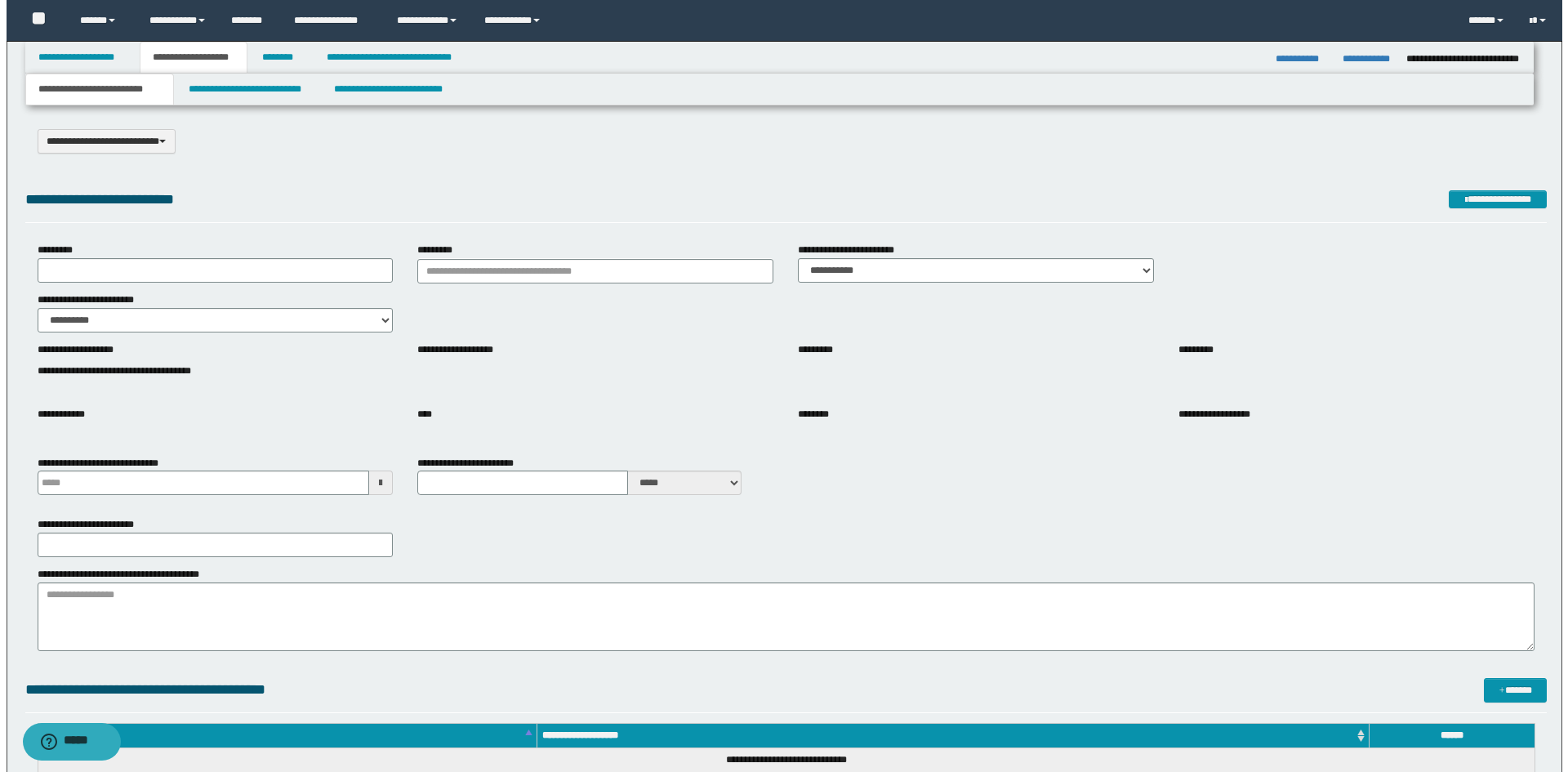 scroll, scrollTop: 0, scrollLeft: 0, axis: both 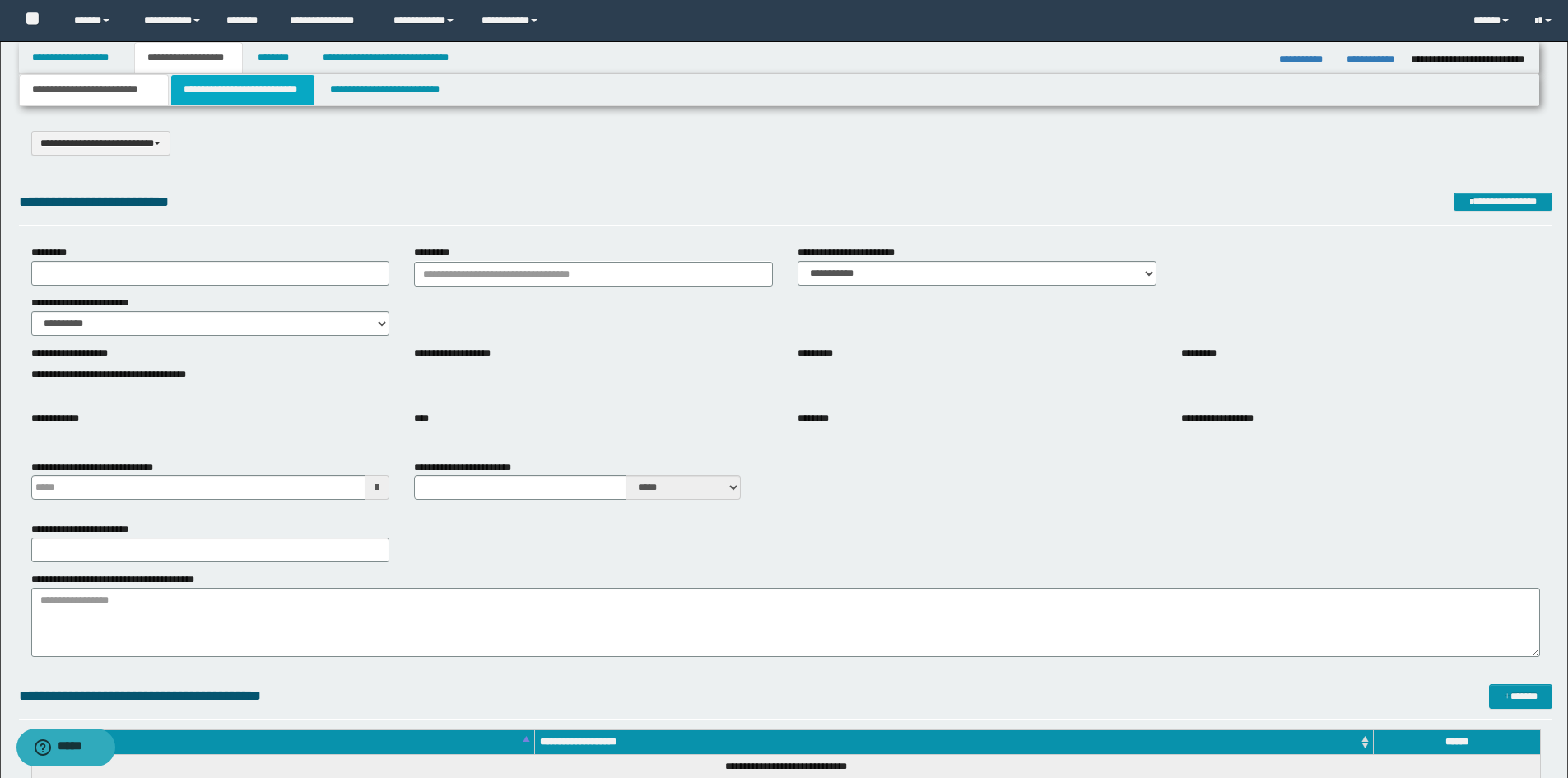 click on "**********" at bounding box center (243, 90) 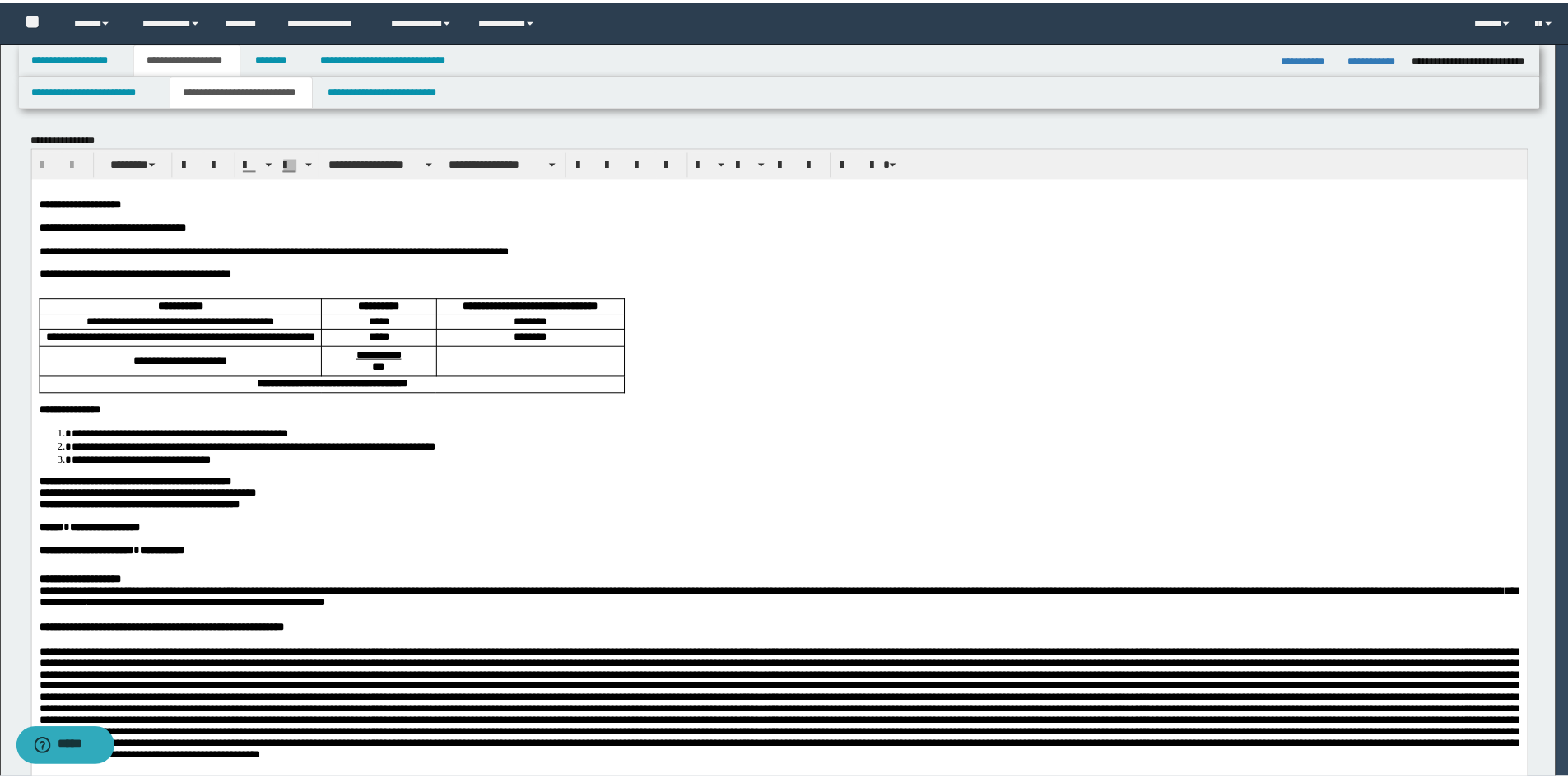 scroll, scrollTop: 0, scrollLeft: 0, axis: both 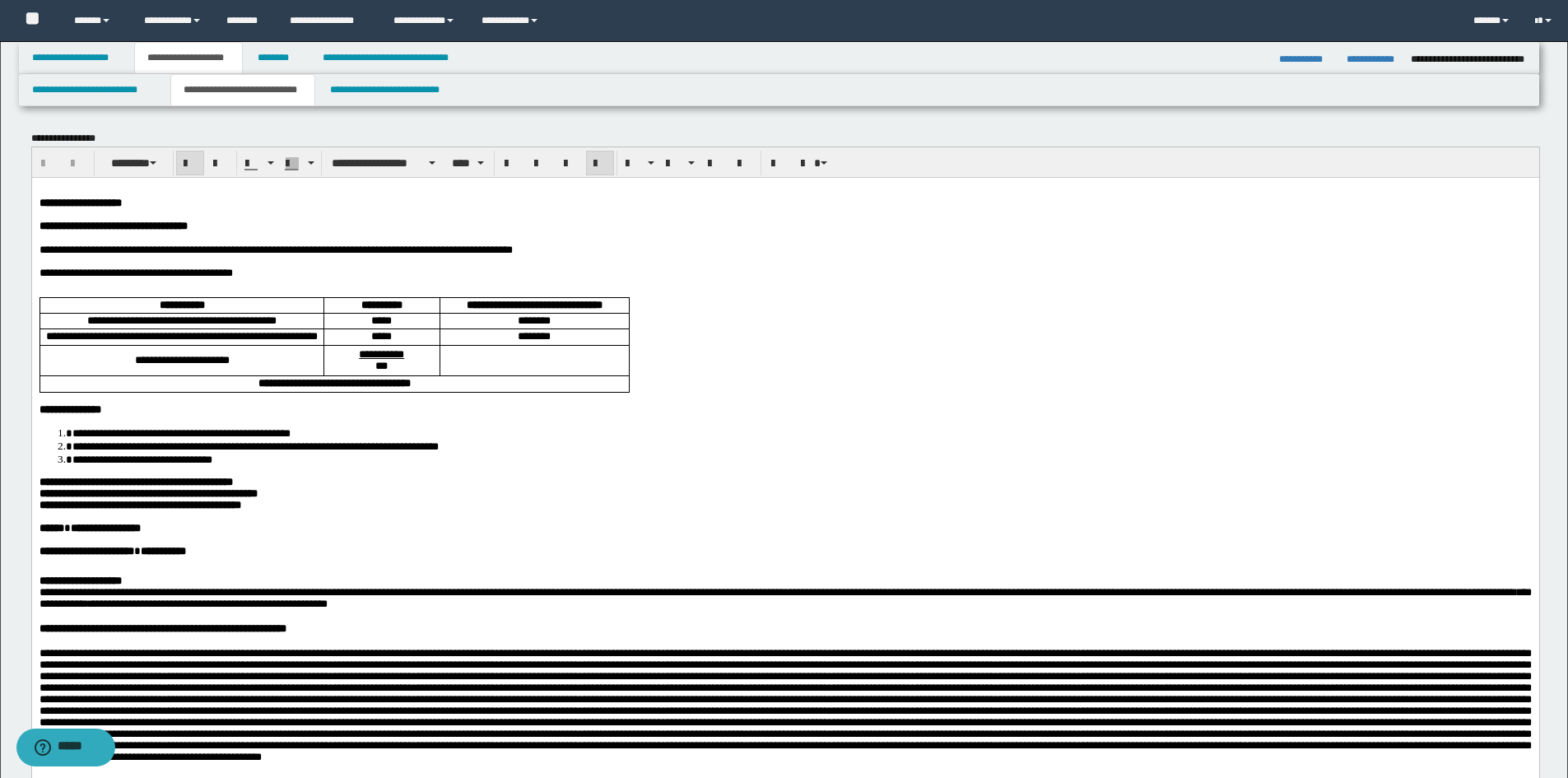 click on "**********" at bounding box center (80, 202) 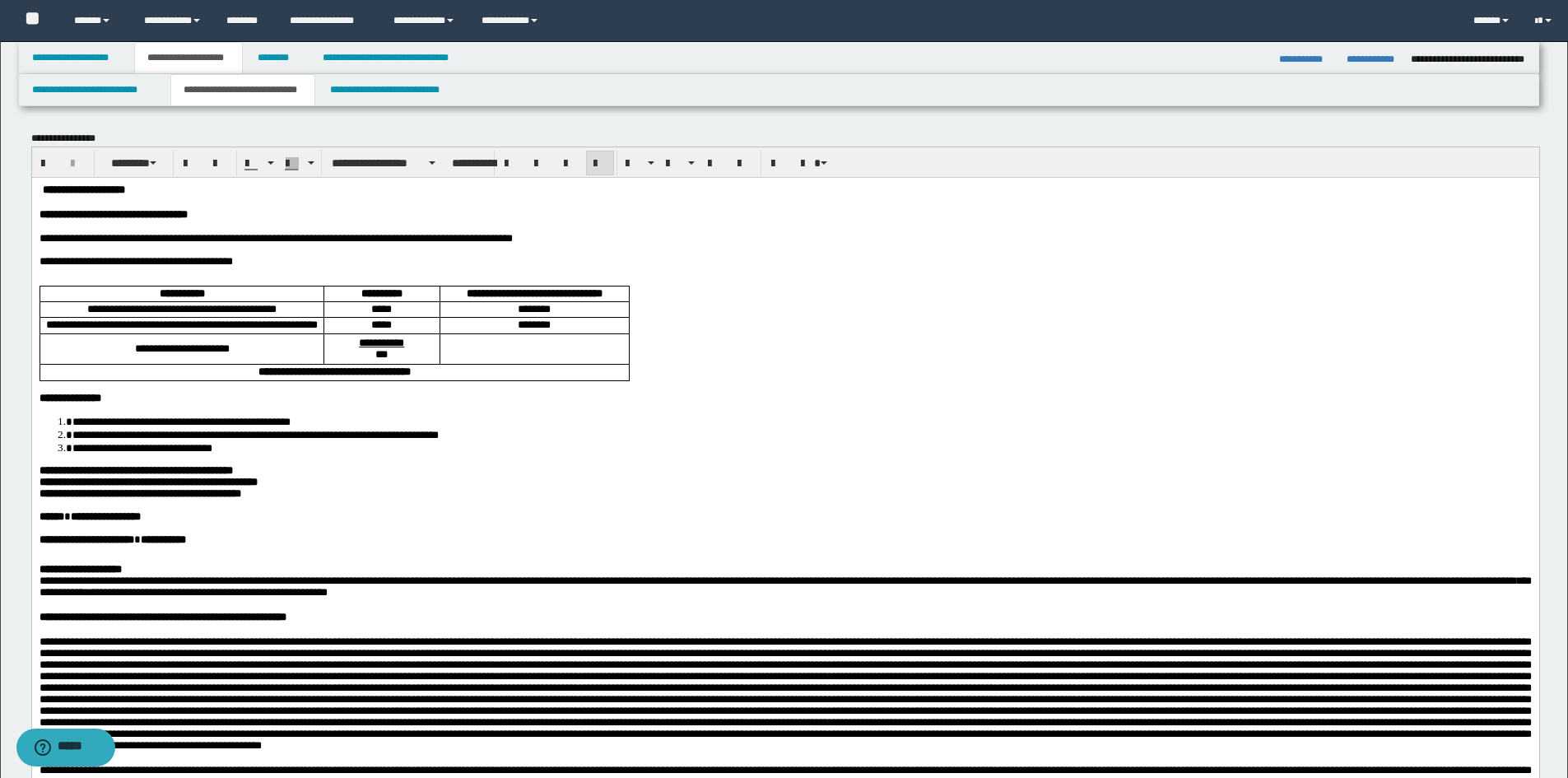 type 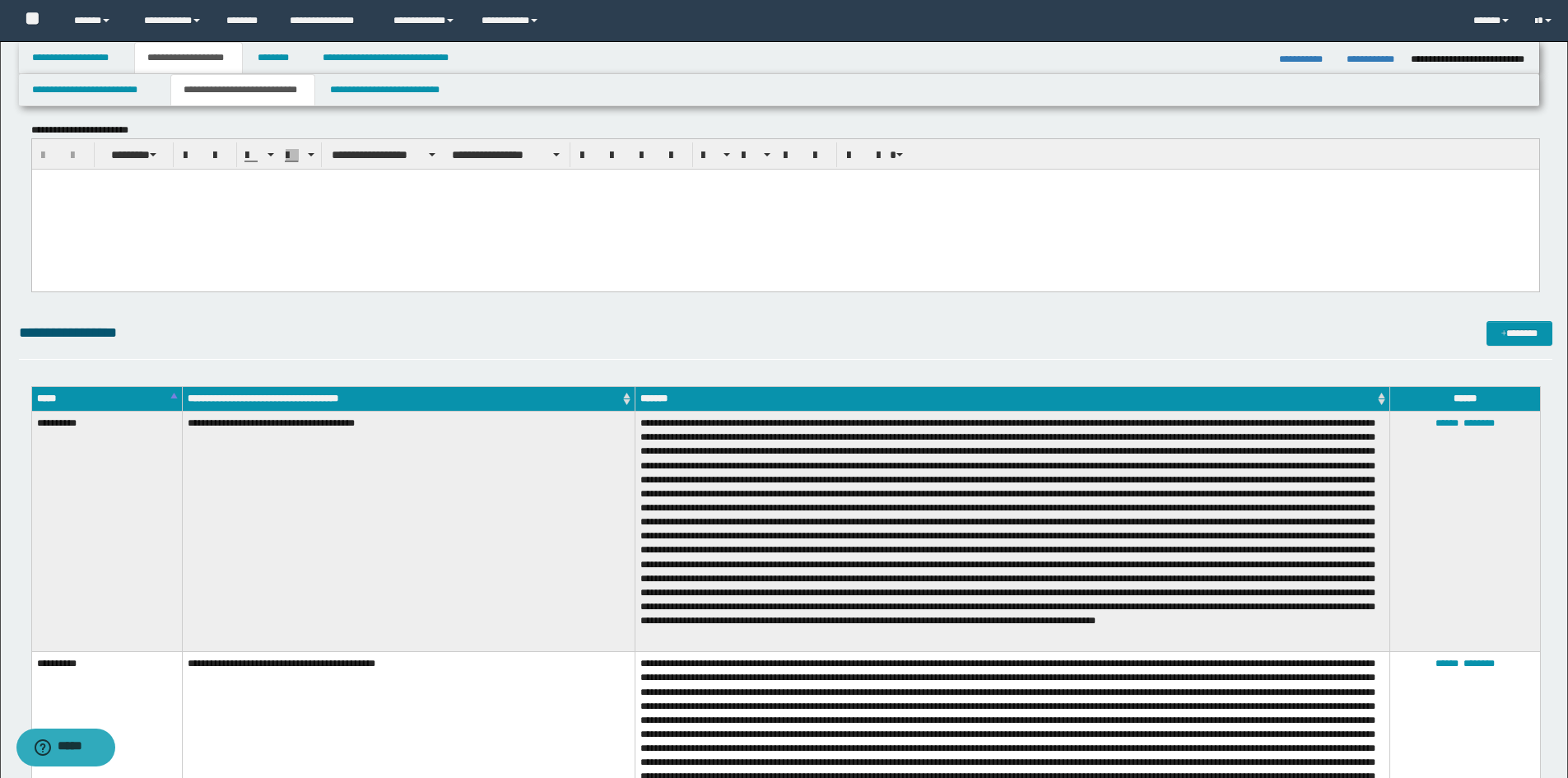 scroll, scrollTop: 2305, scrollLeft: 0, axis: vertical 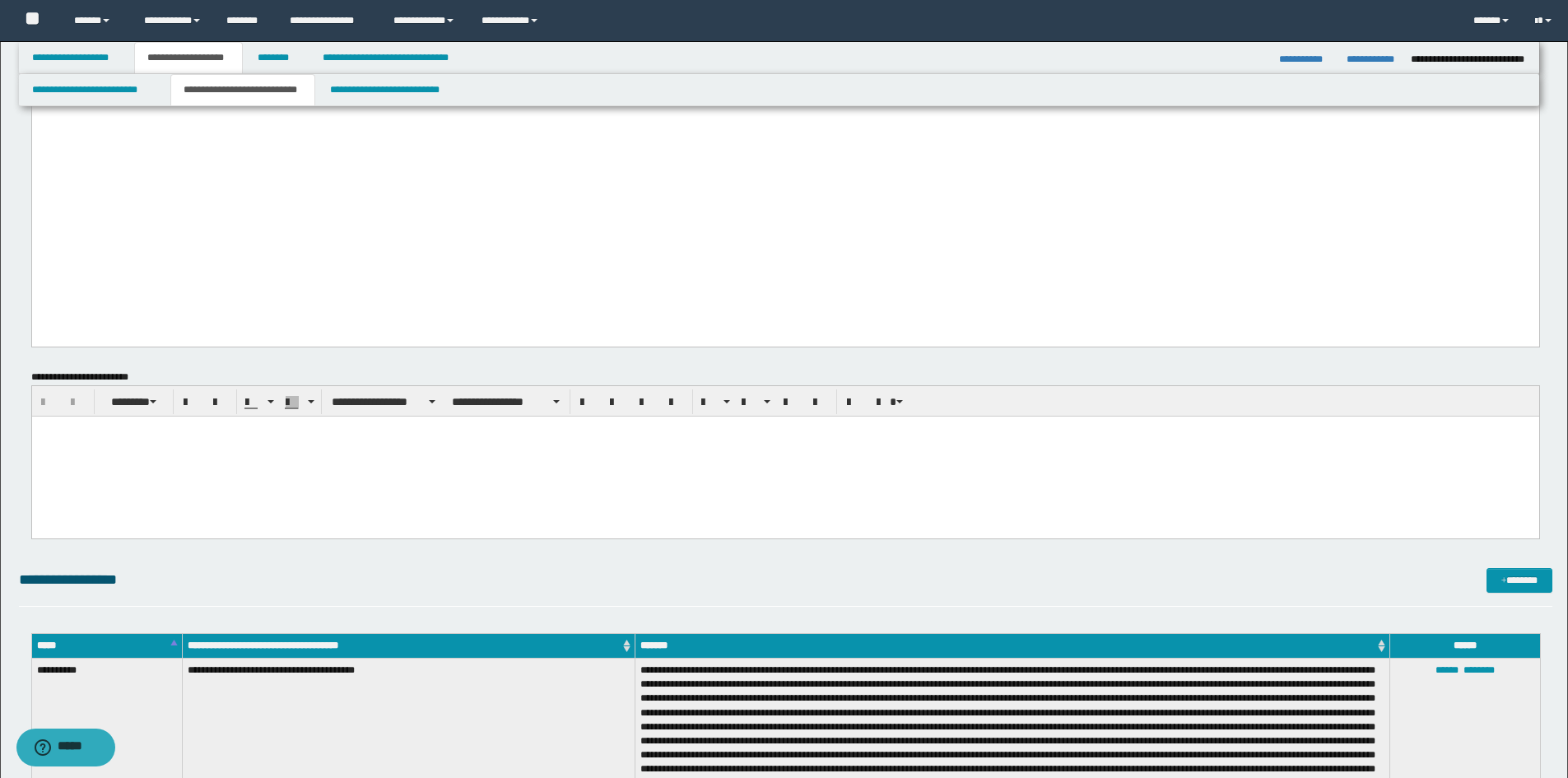 click at bounding box center [784, 456] 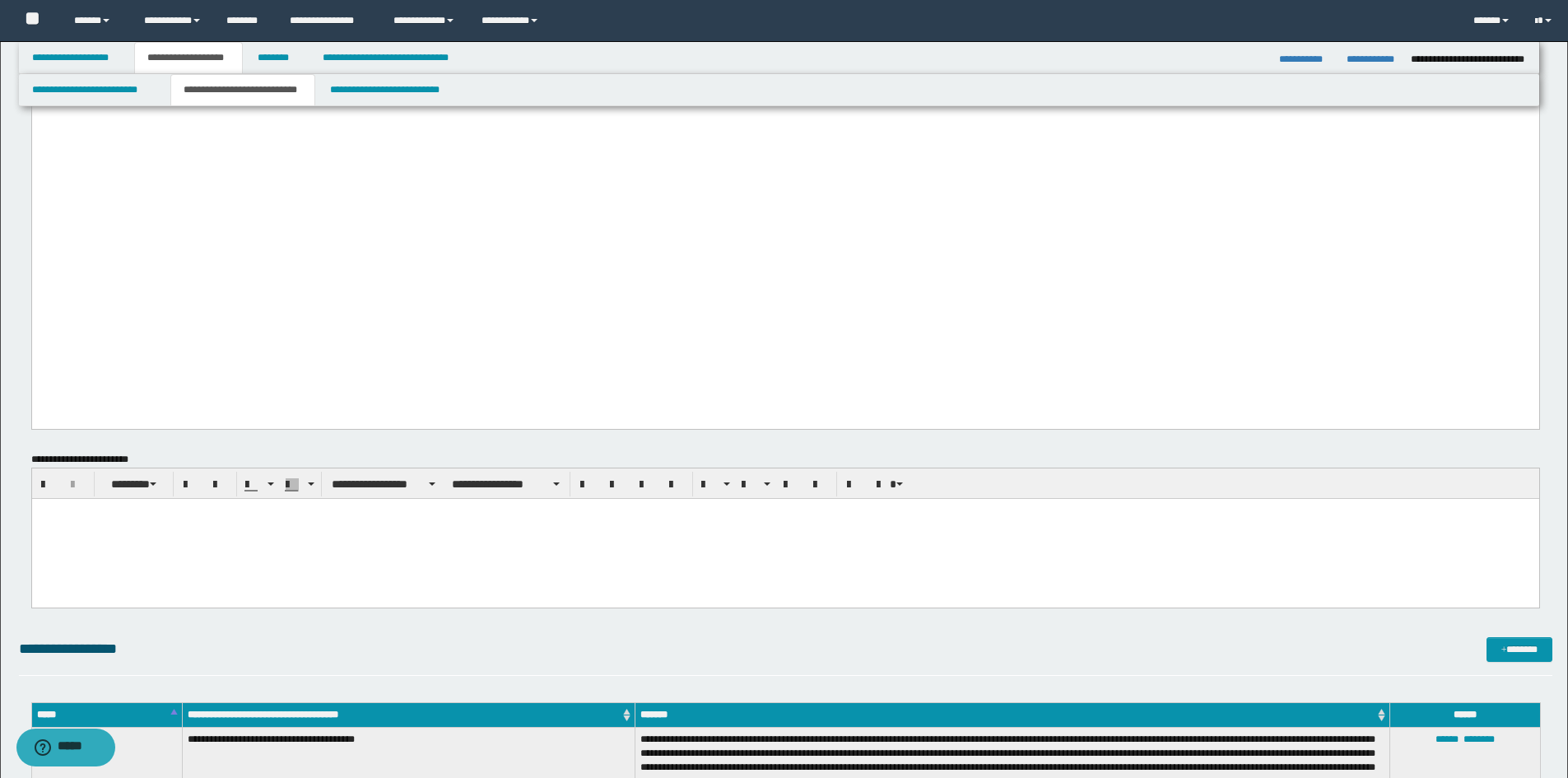 scroll, scrollTop: 2141, scrollLeft: 0, axis: vertical 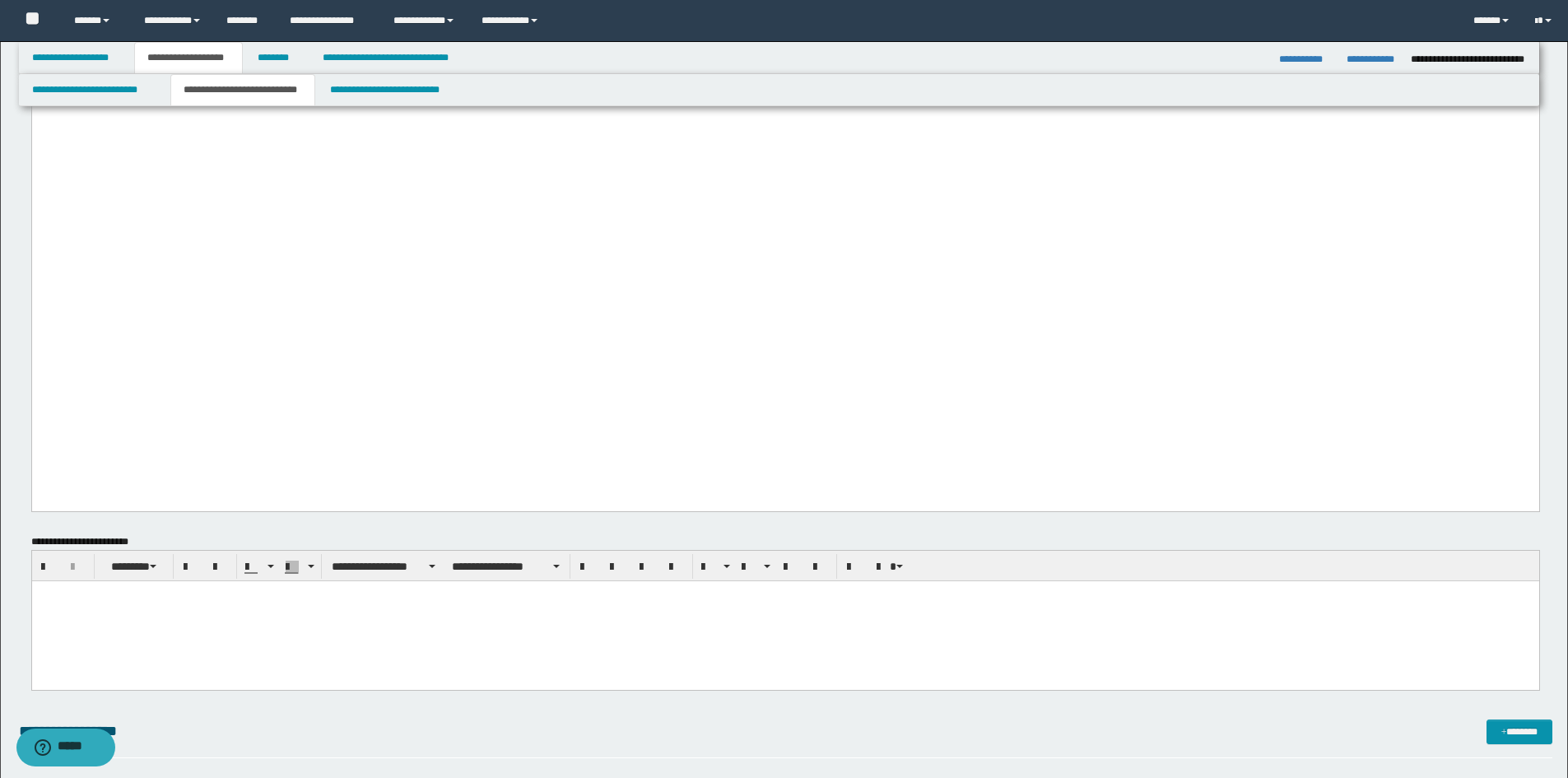 click on "**********" at bounding box center (784, 94) 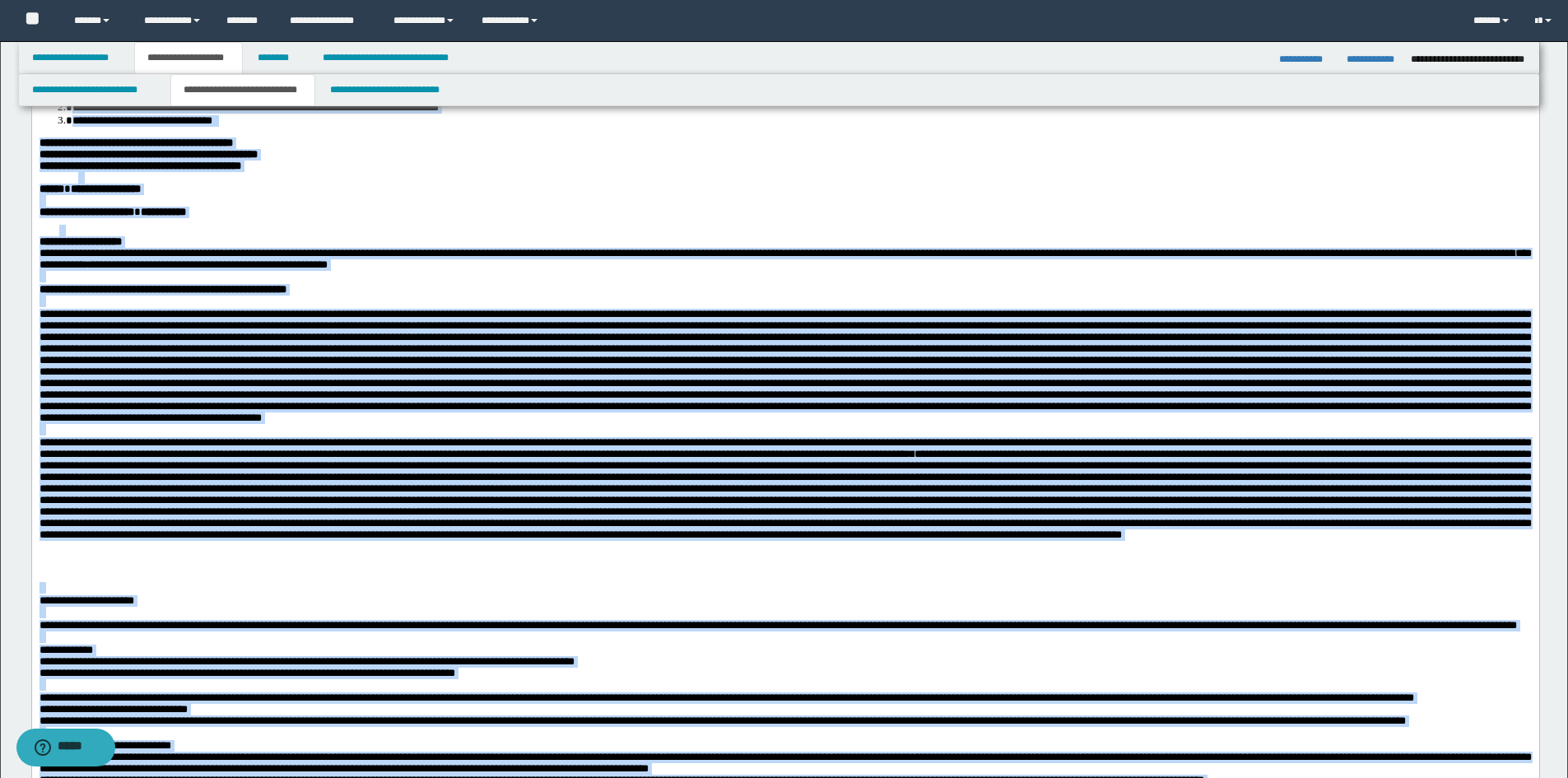 scroll, scrollTop: 0, scrollLeft: 0, axis: both 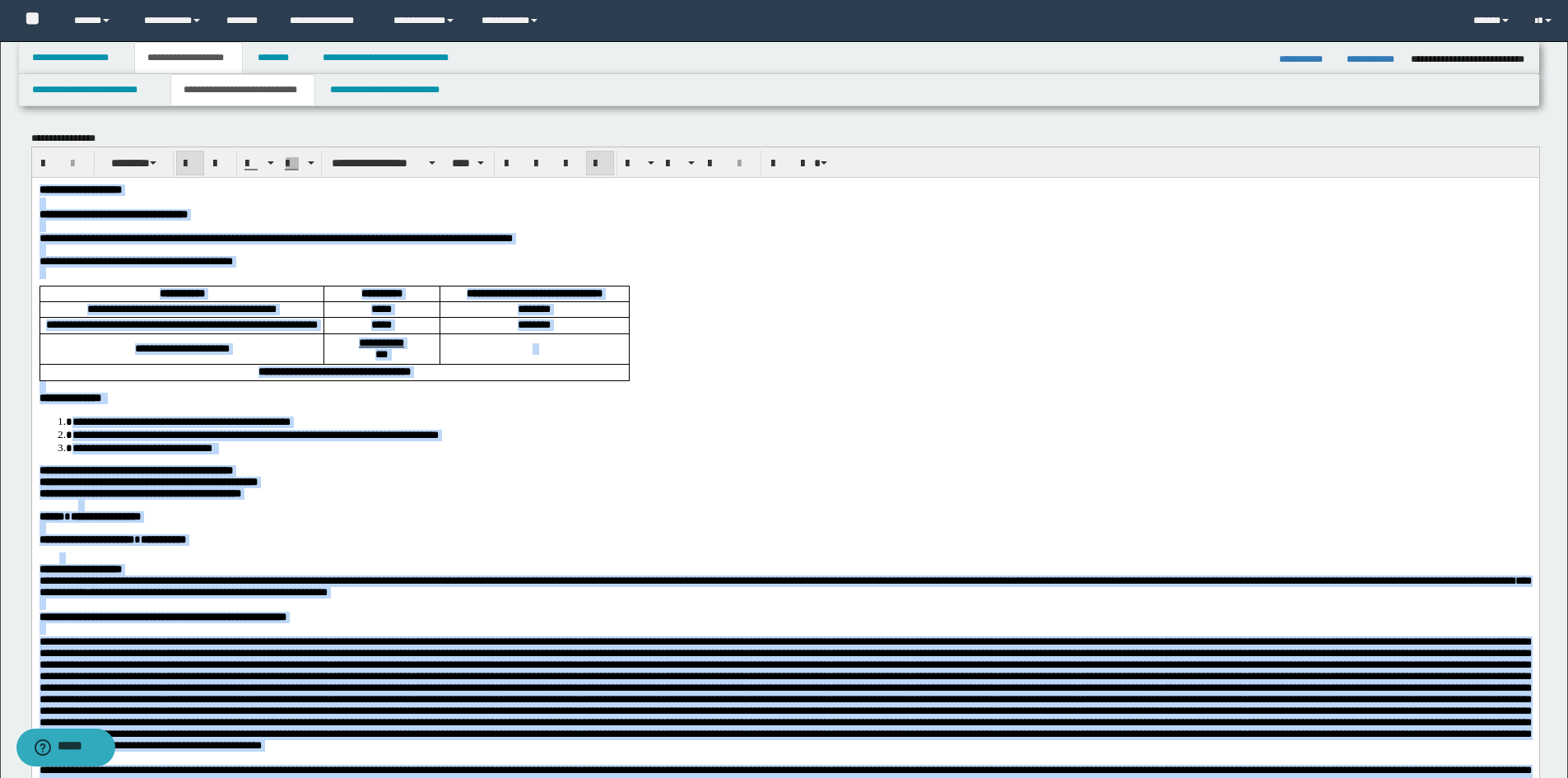drag, startPoint x: 241, startPoint y: 2558, endPoint x: -1, endPoint y: 112, distance: 2457.9422 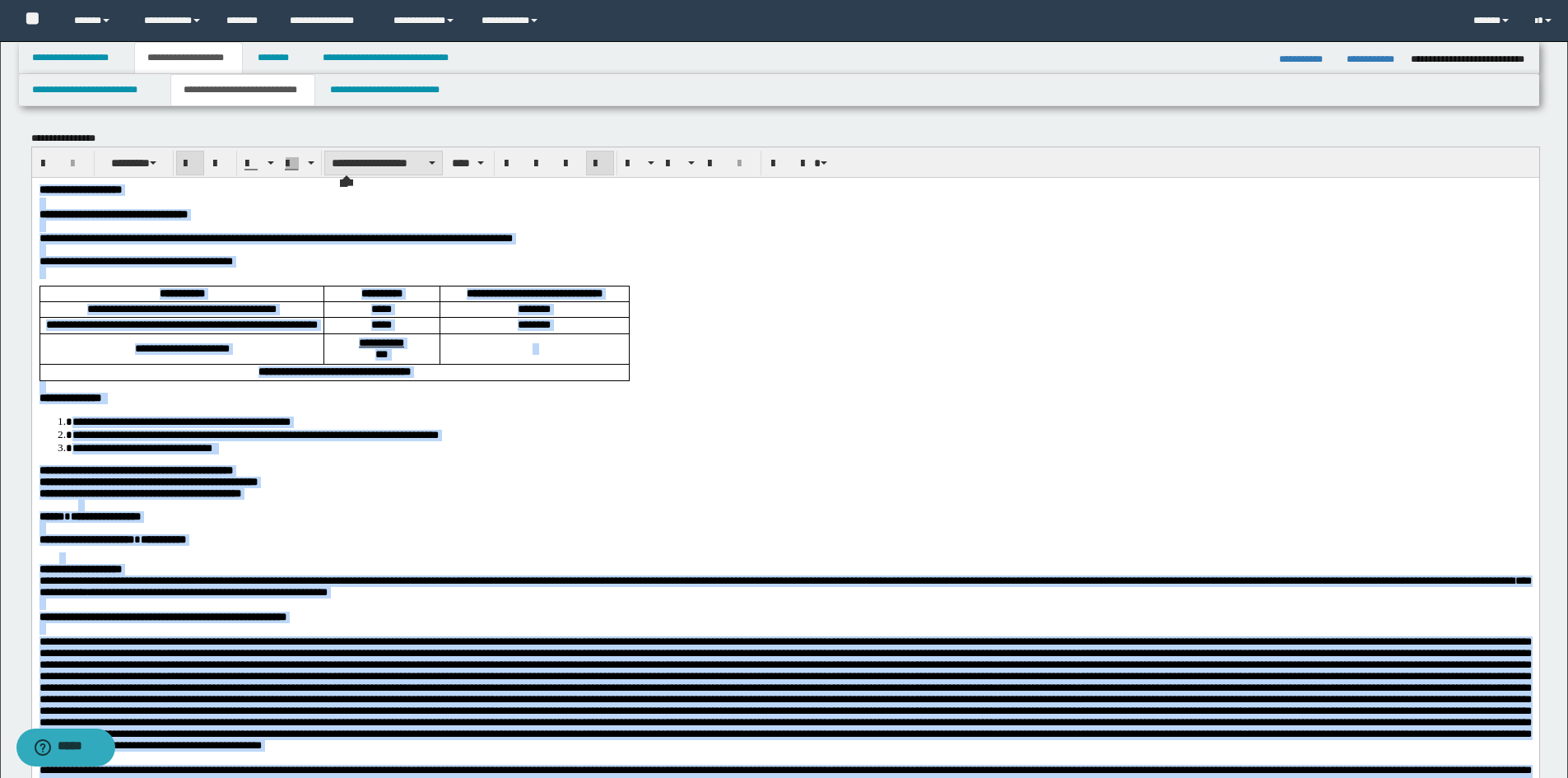 click on "**********" at bounding box center (384, 163) 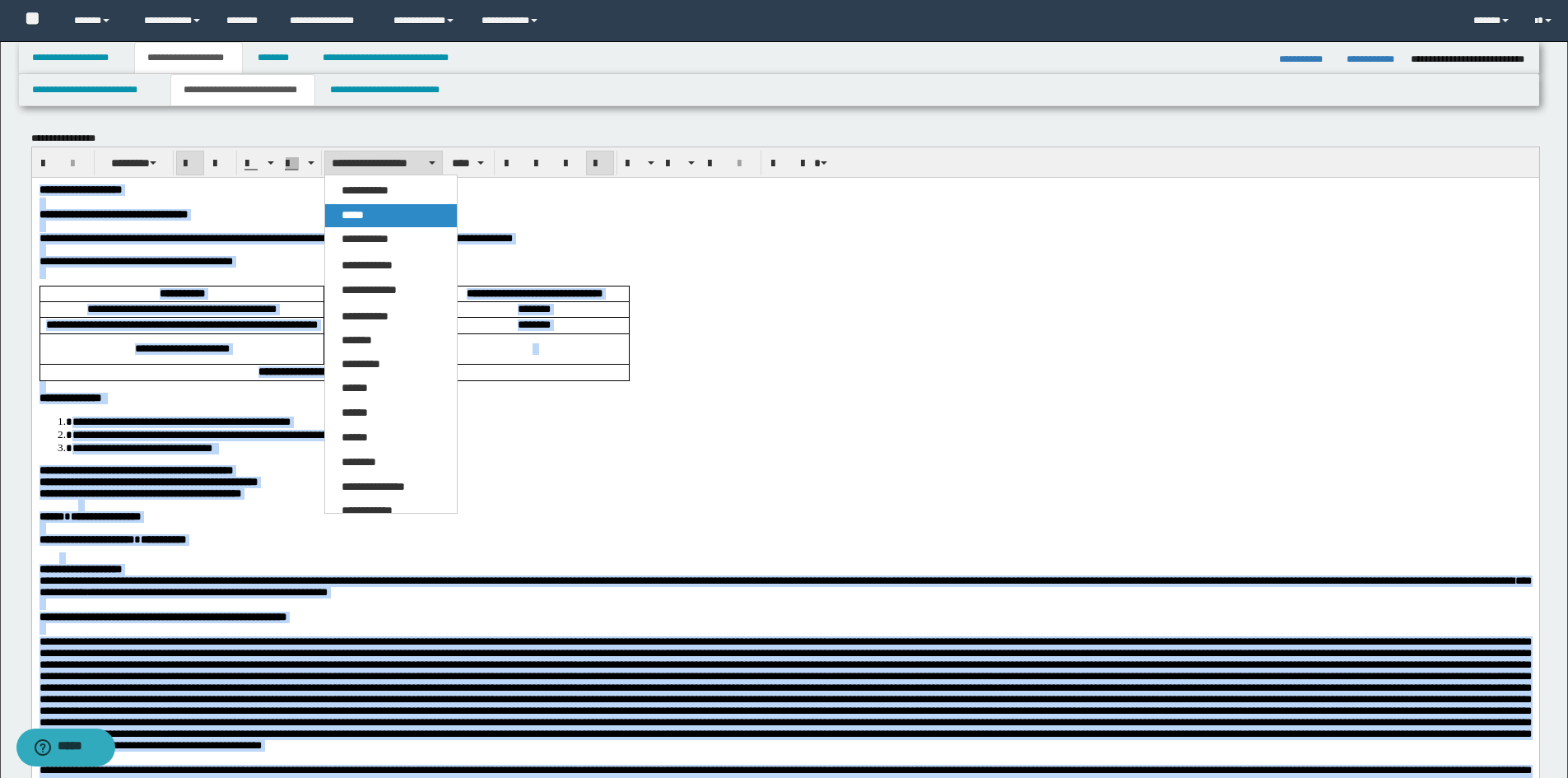 click on "*****" at bounding box center (352, 215) 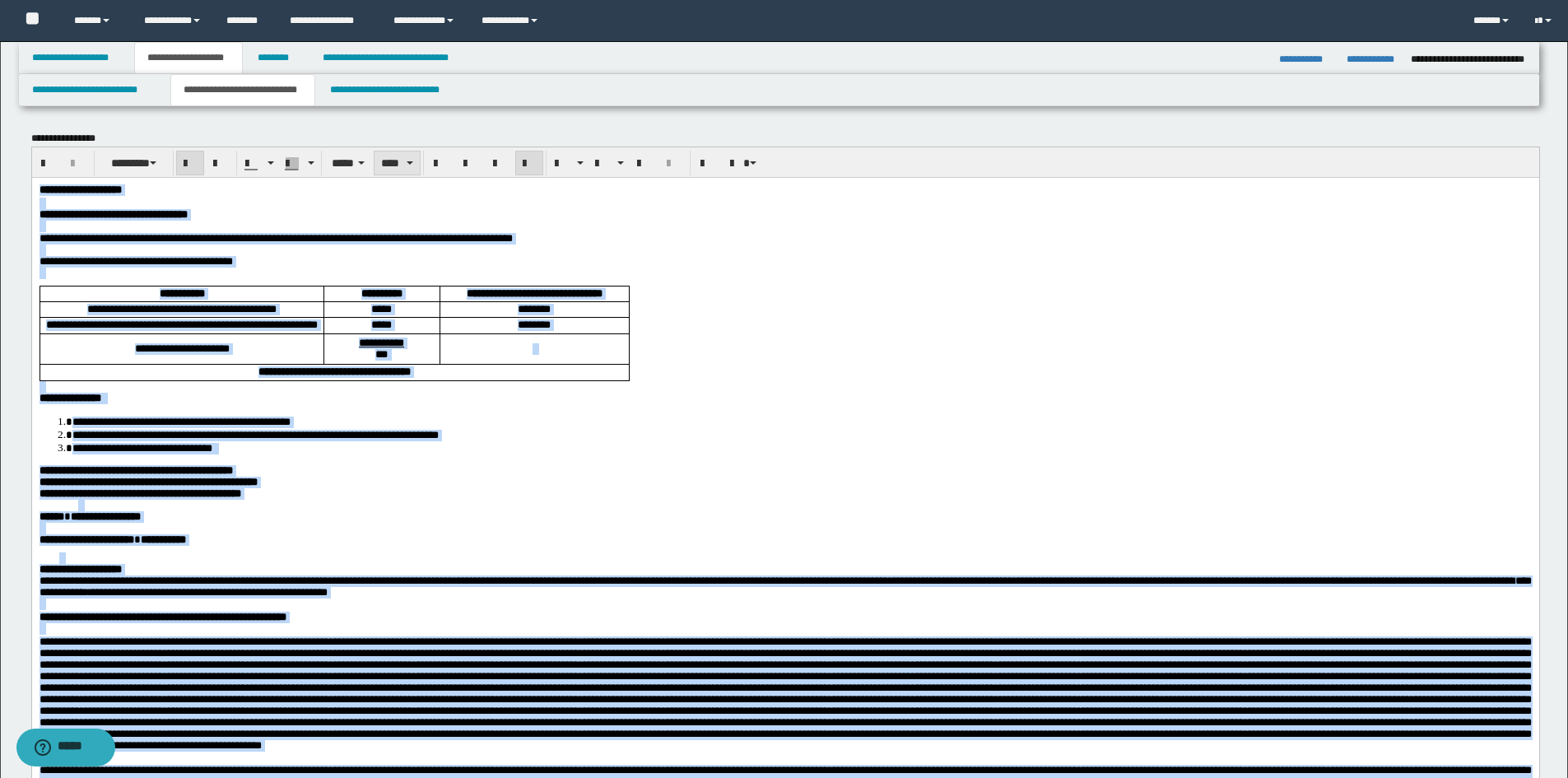 click on "****" at bounding box center [397, 163] 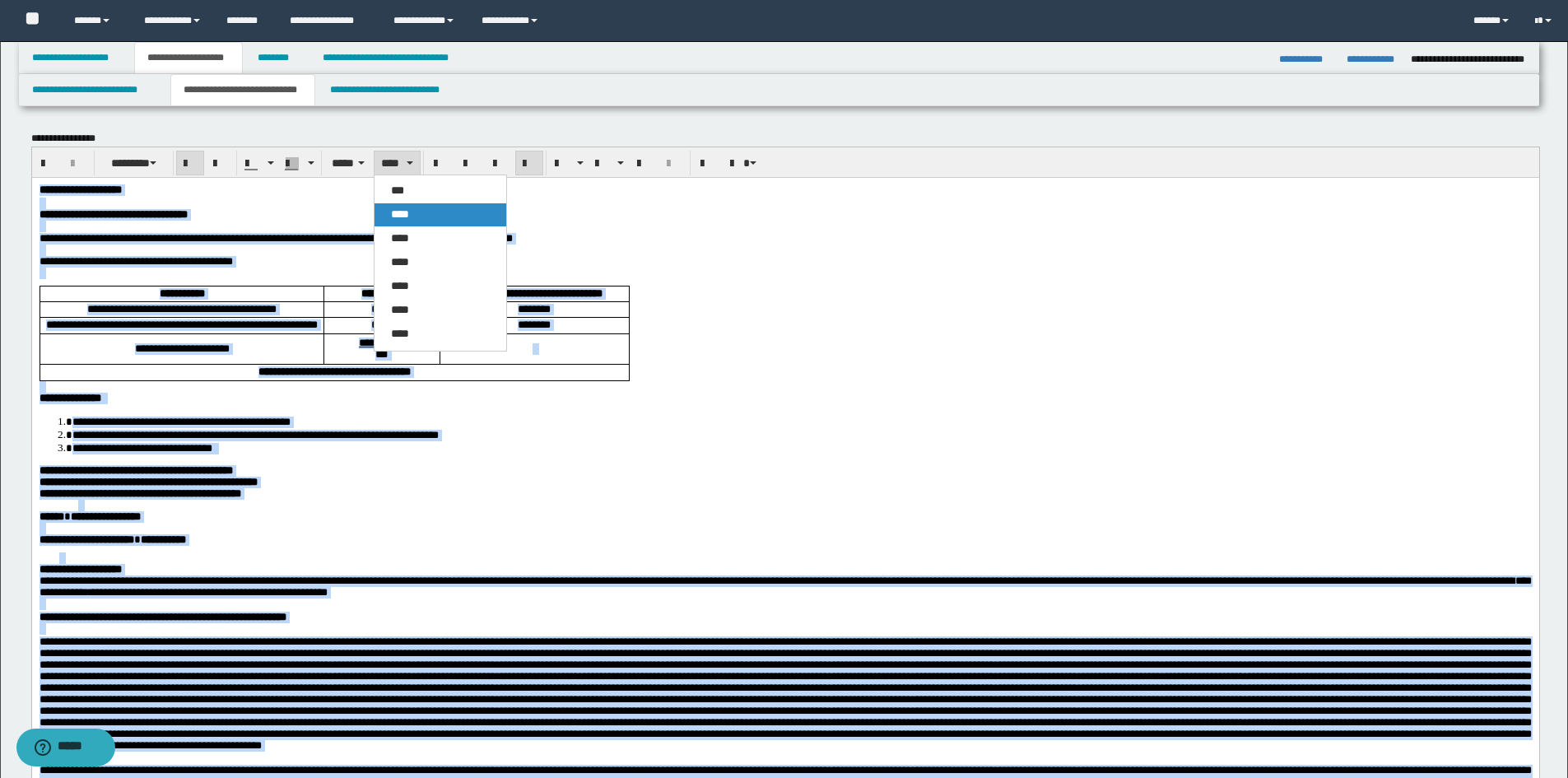click on "****" at bounding box center (400, 214) 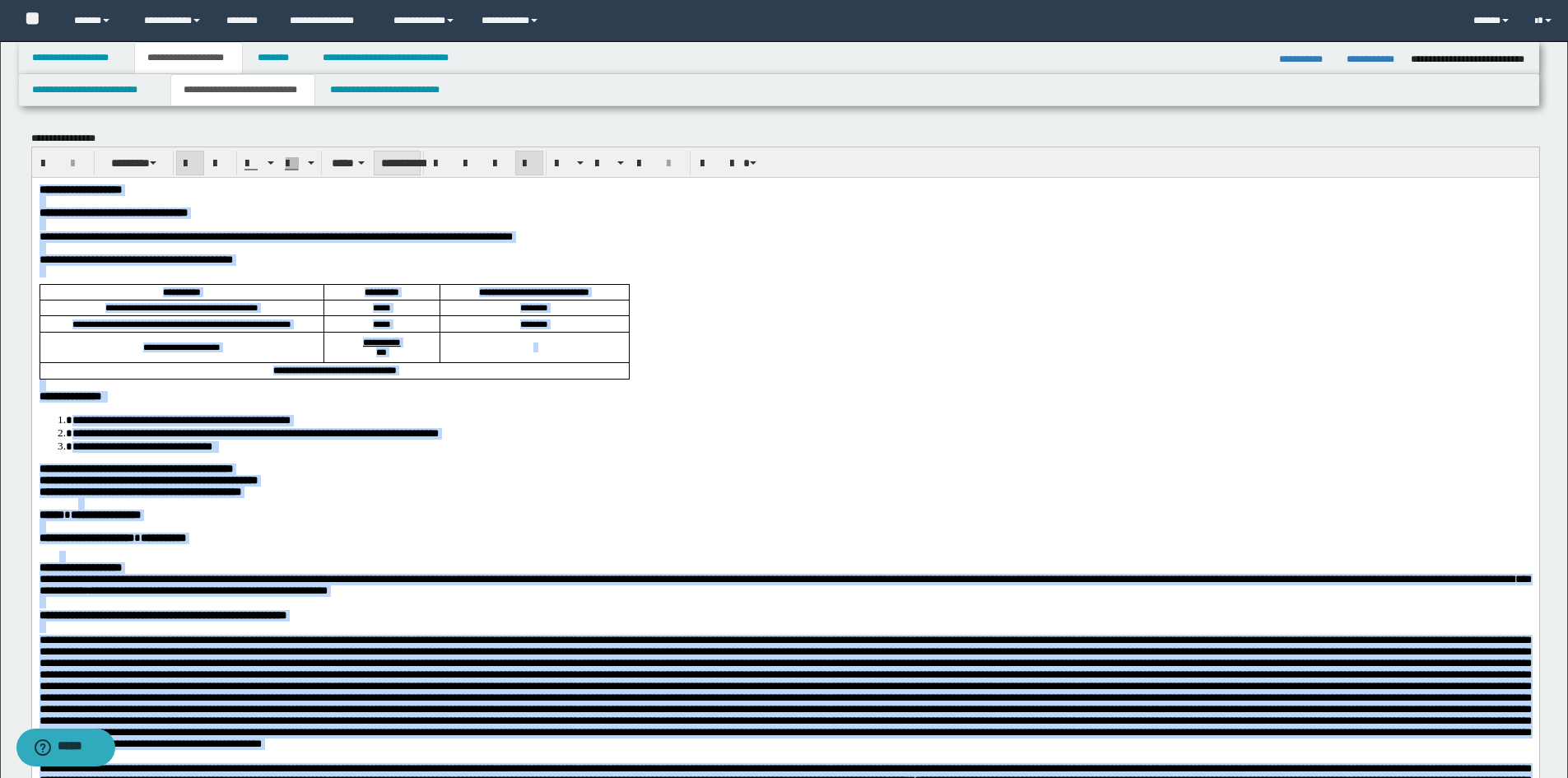 click on "**********" at bounding box center [397, 163] 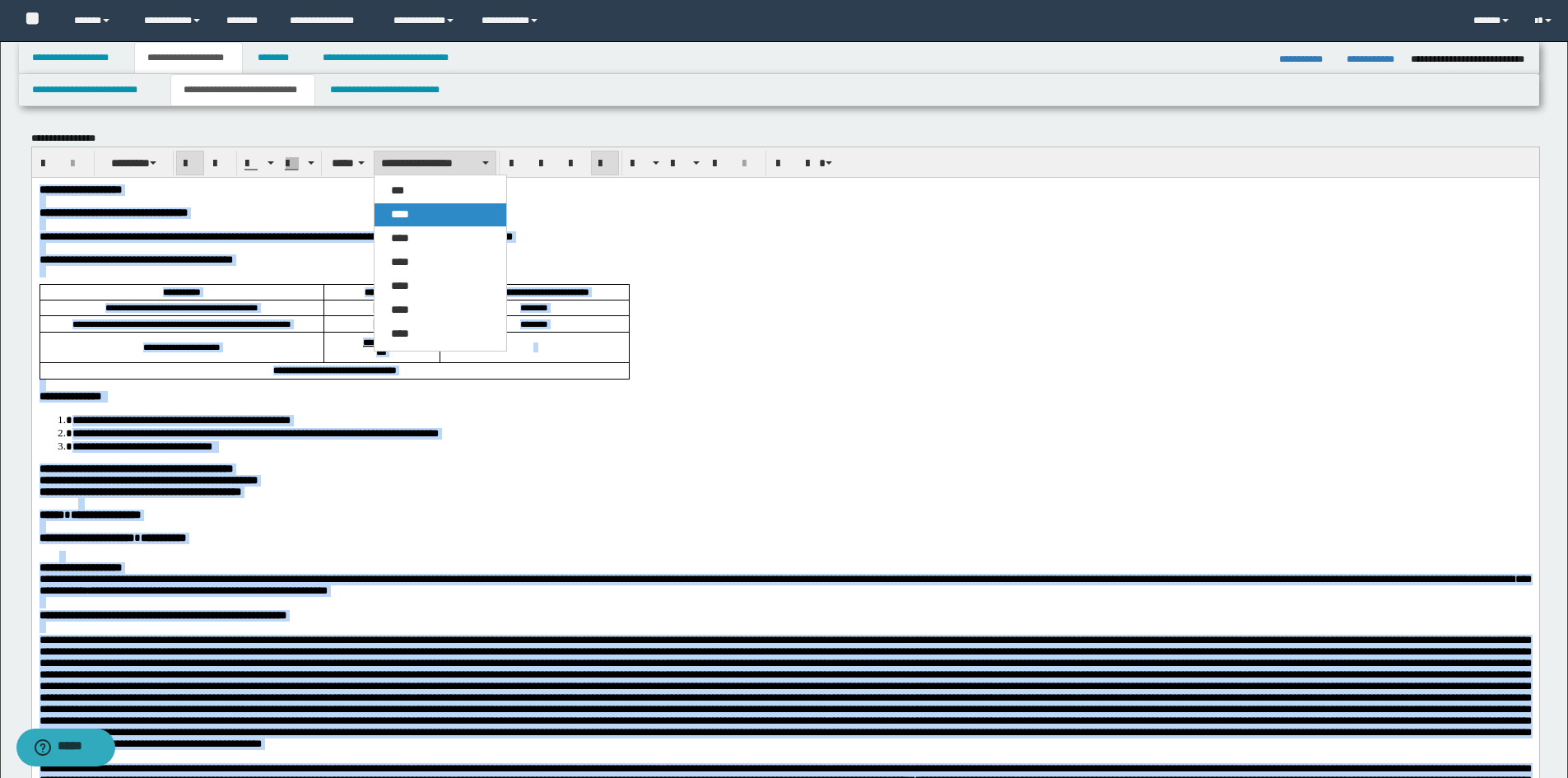 click on "****" at bounding box center (440, 215) 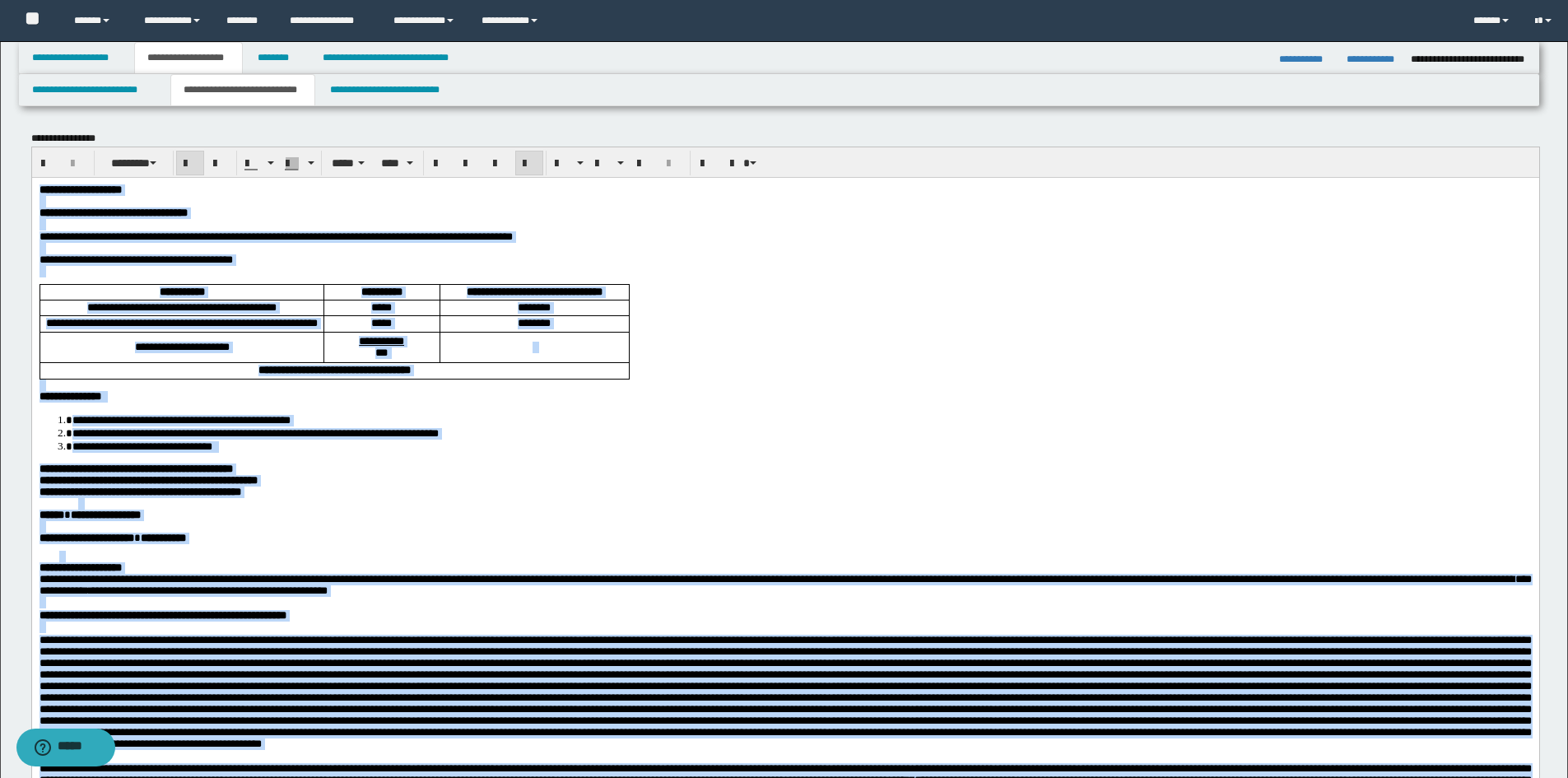 click at bounding box center [529, 164] 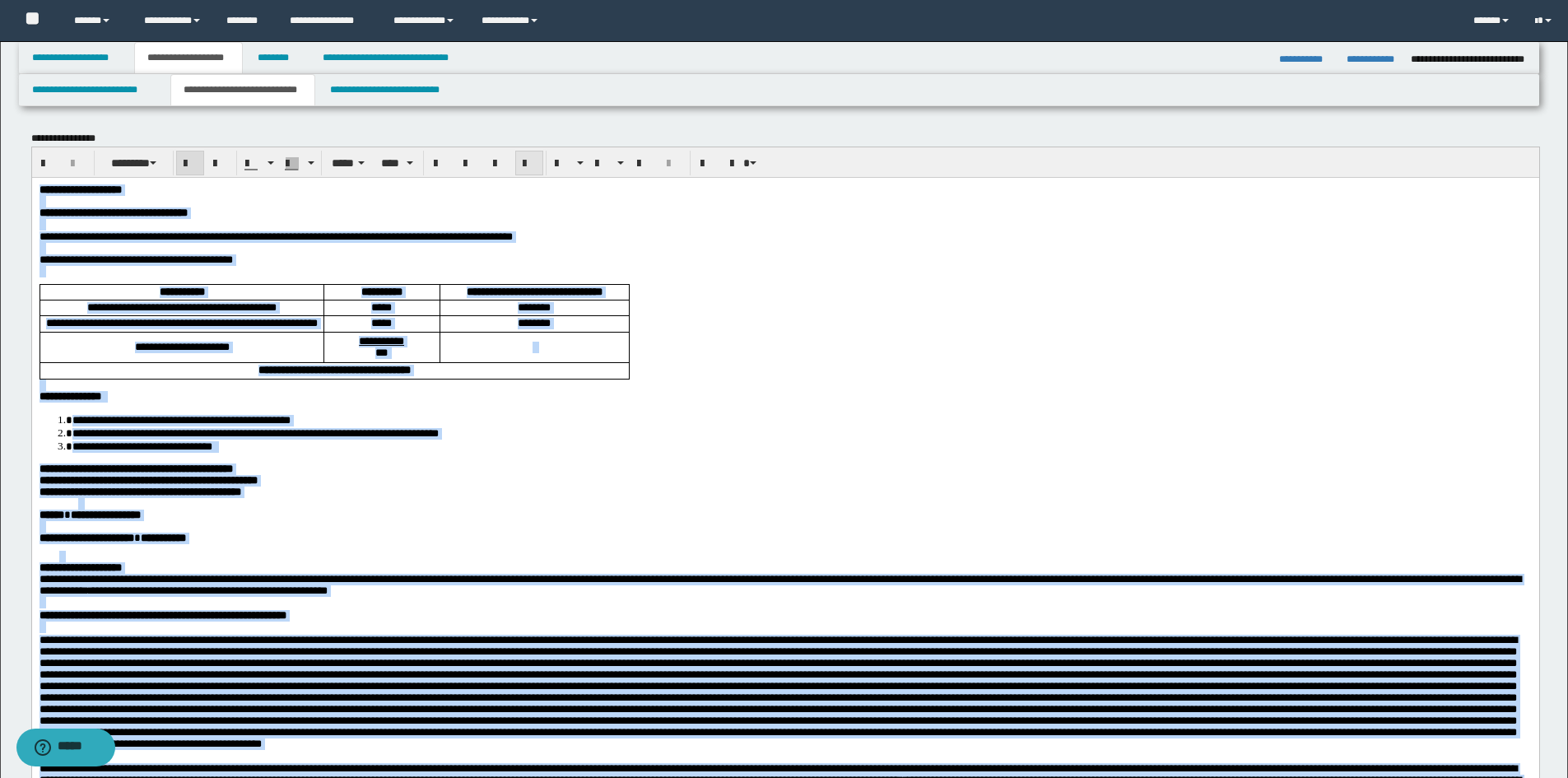 click at bounding box center (529, 164) 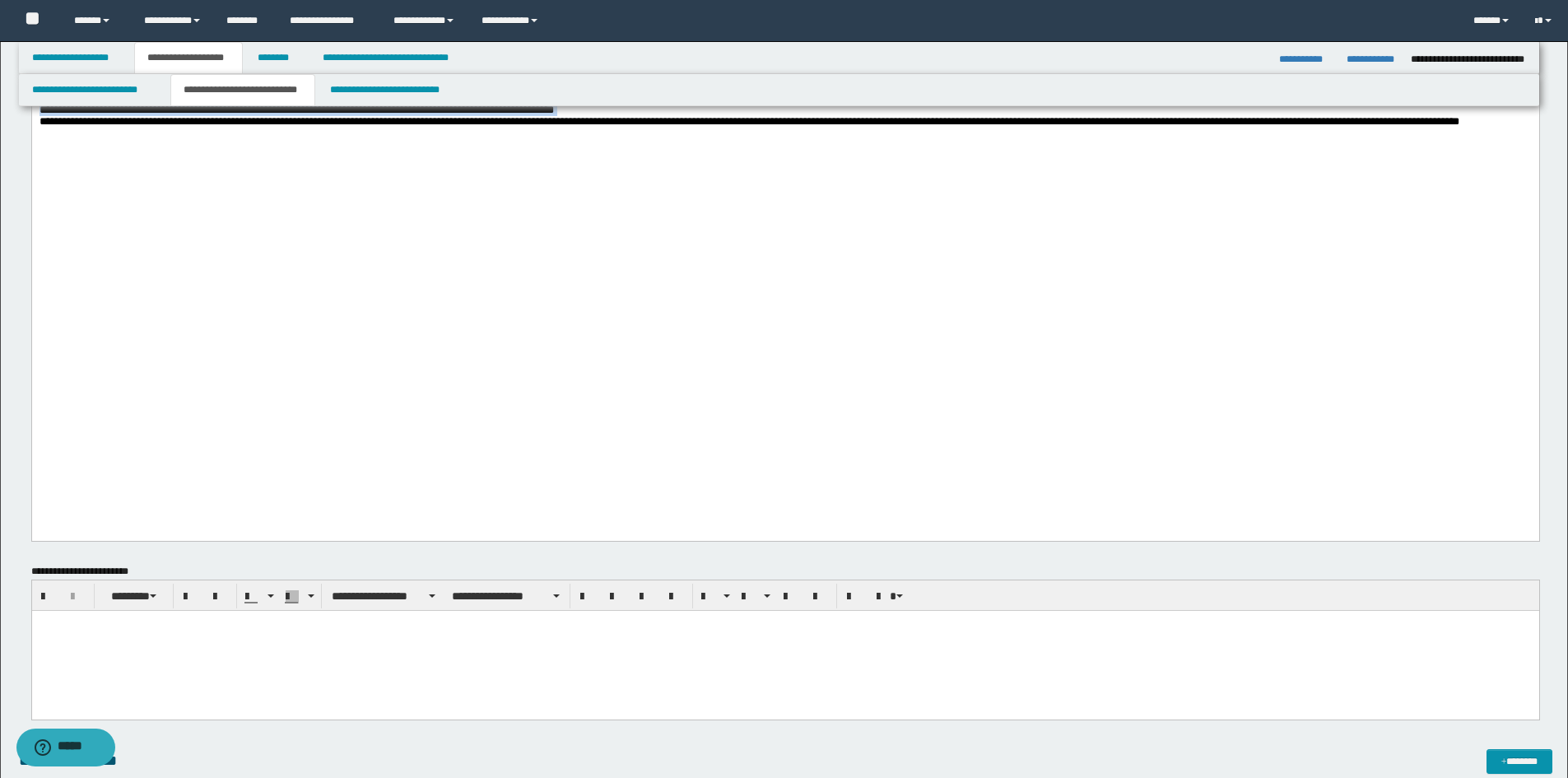 scroll, scrollTop: 2141, scrollLeft: 0, axis: vertical 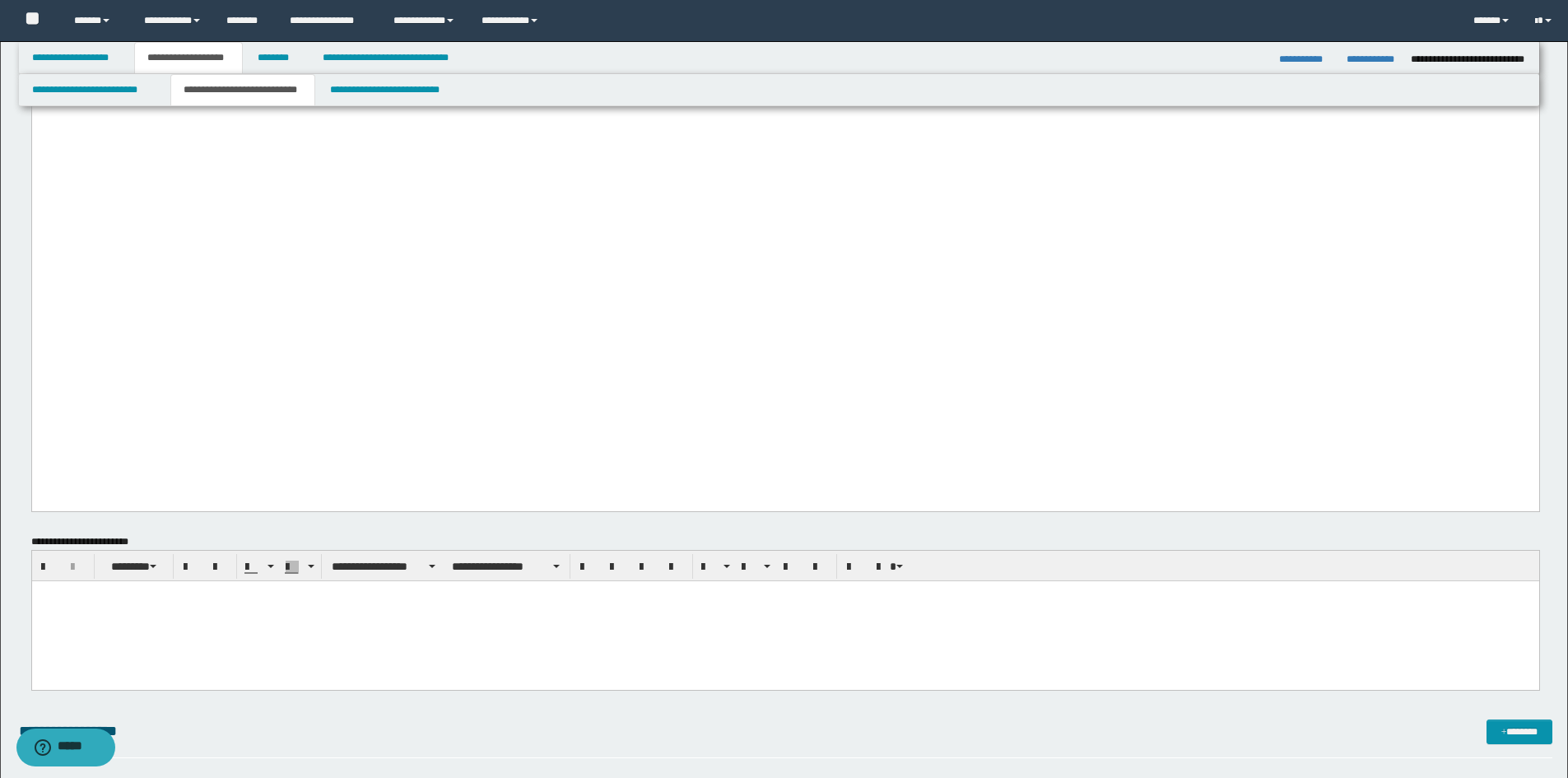 click on "**********" at bounding box center (784, -908) 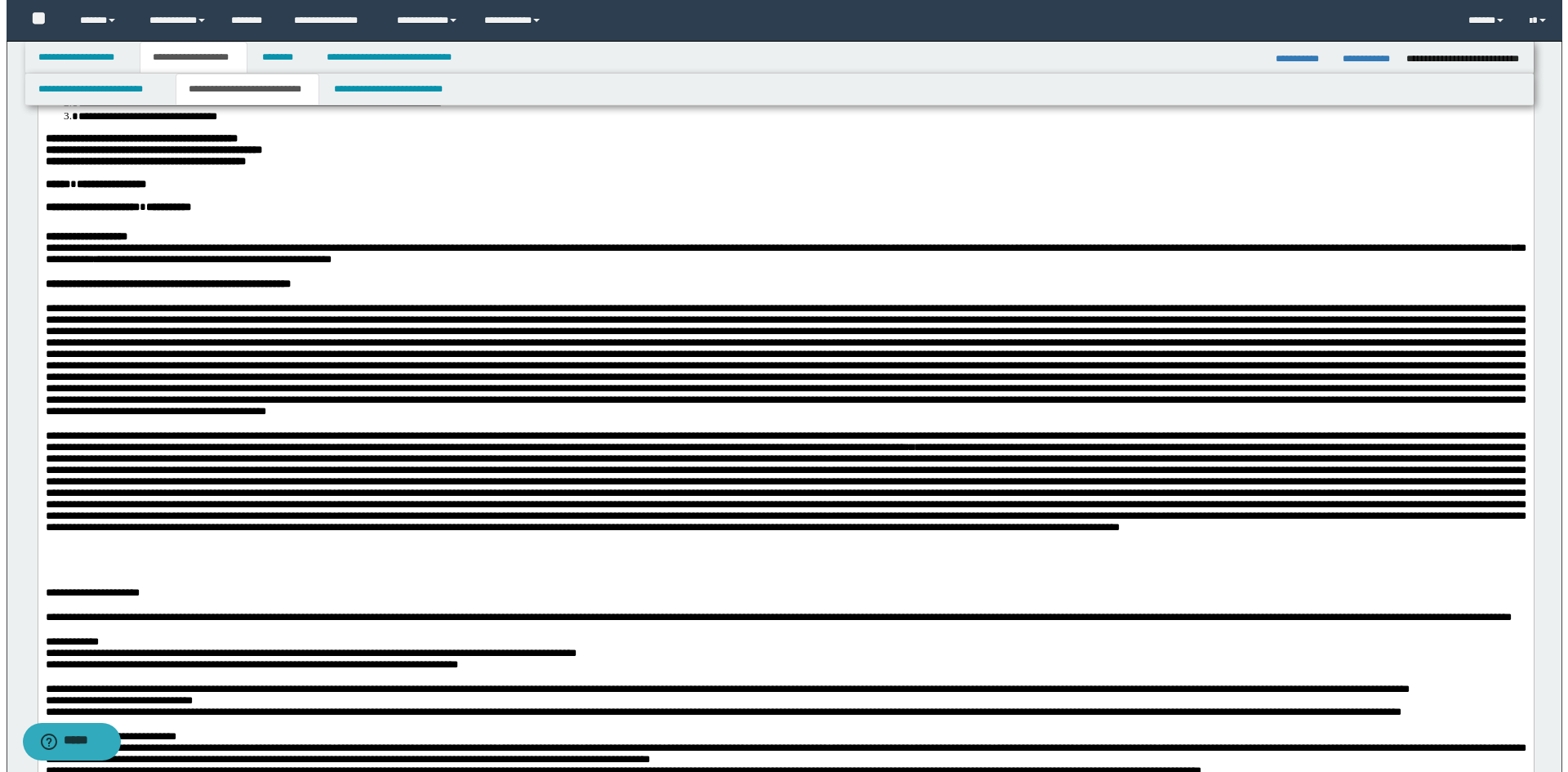 scroll, scrollTop: 0, scrollLeft: 0, axis: both 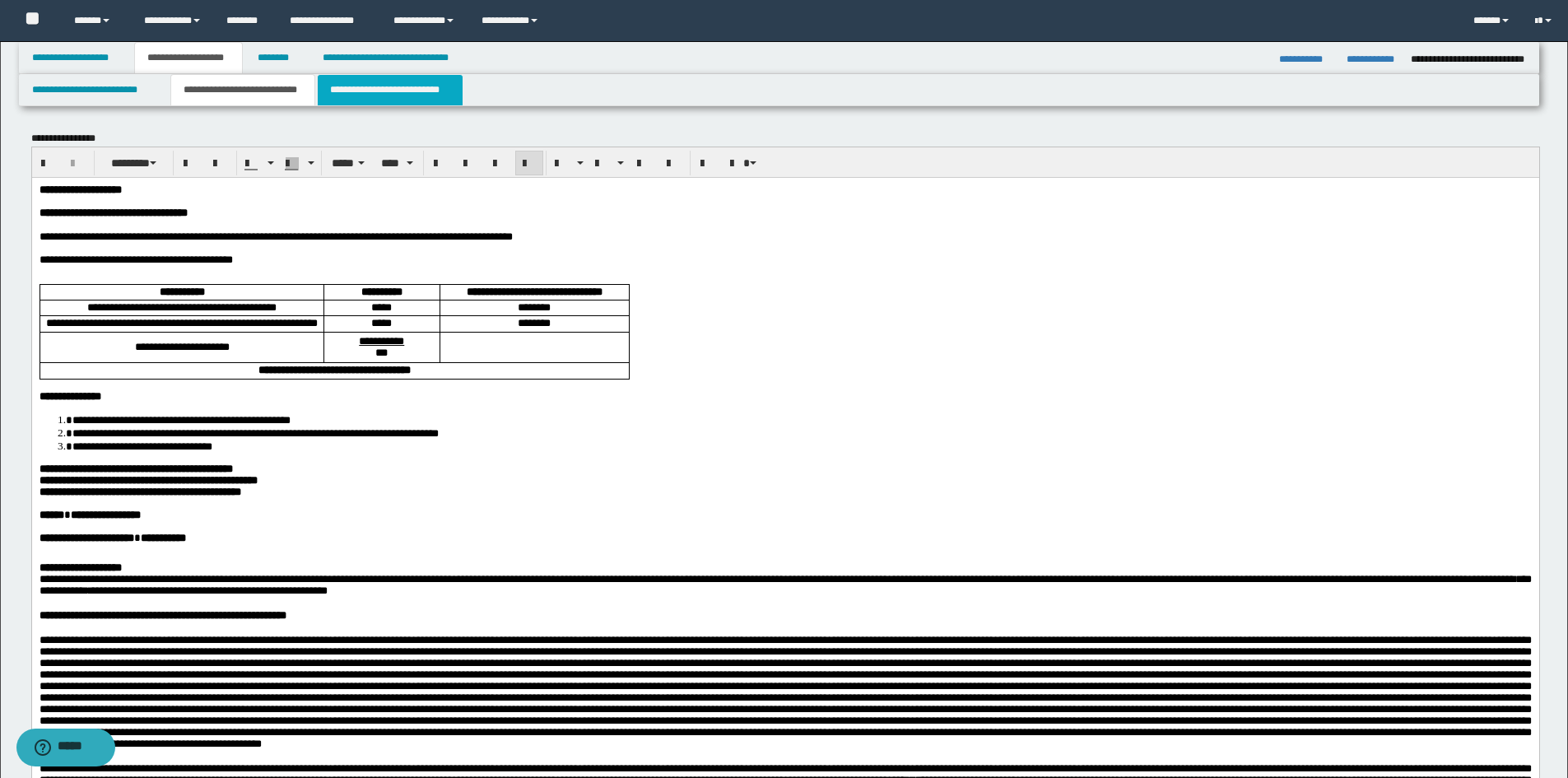 click on "**********" at bounding box center [390, 90] 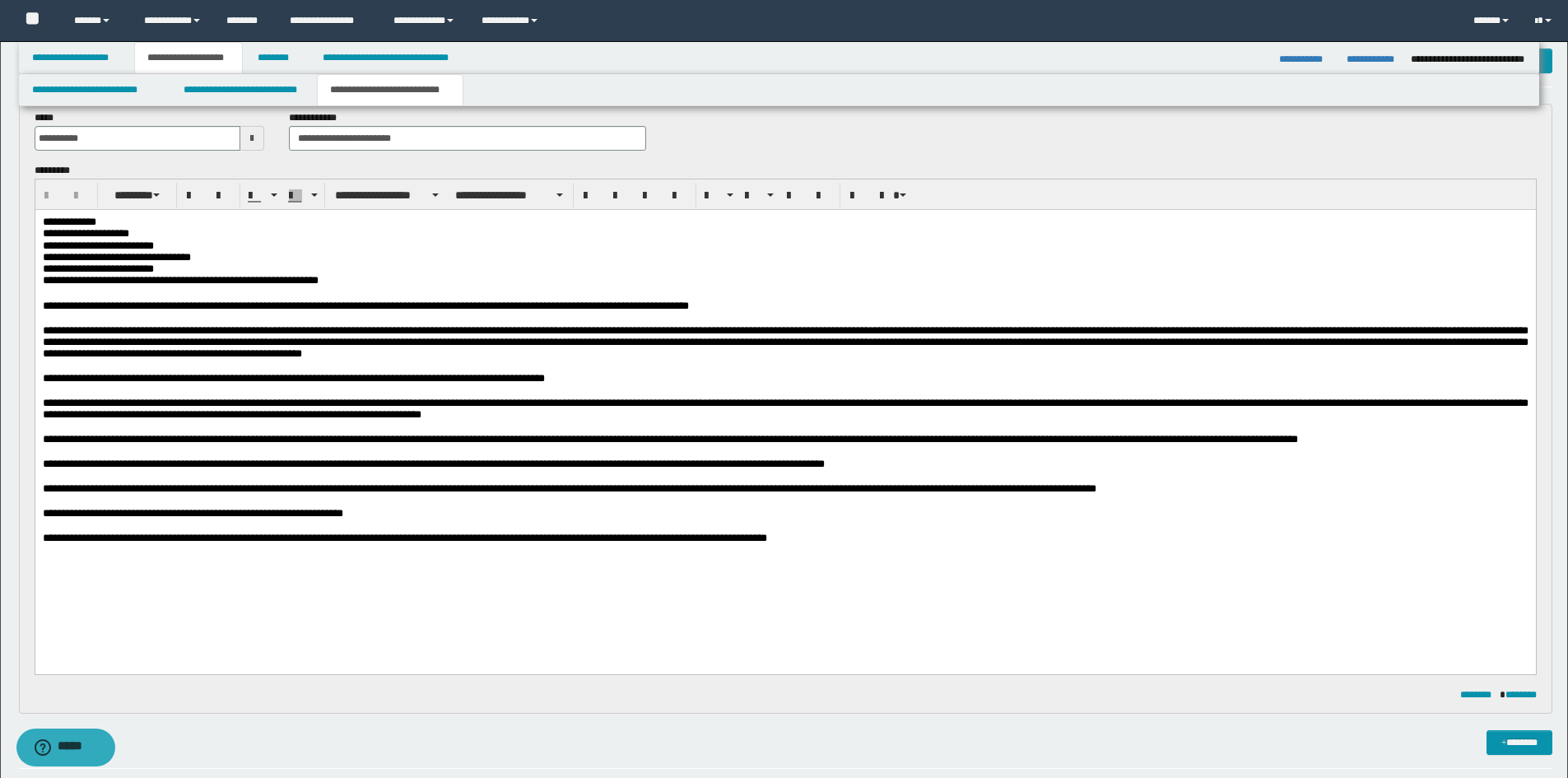 scroll, scrollTop: 247, scrollLeft: 0, axis: vertical 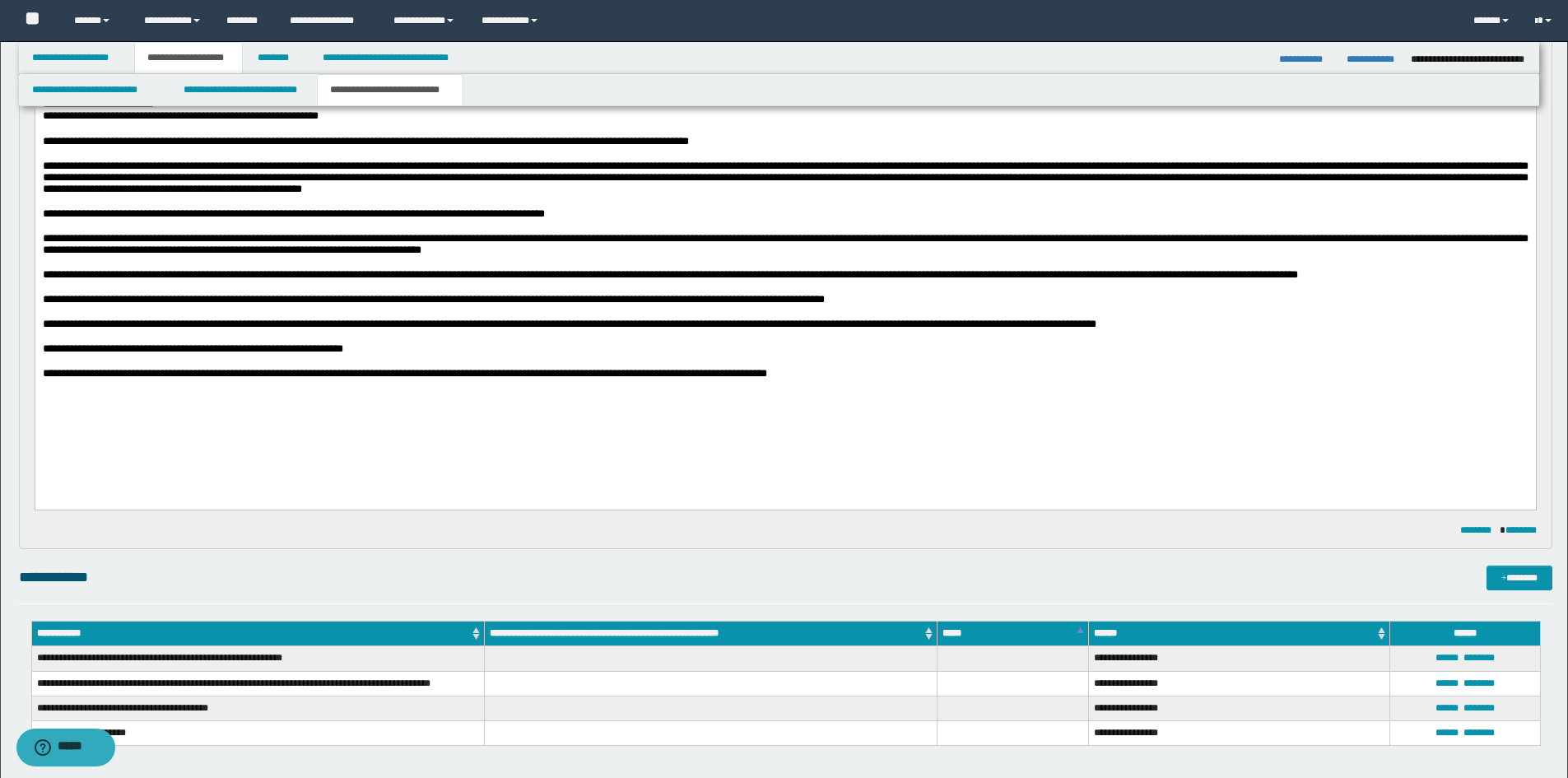 click on "**********" at bounding box center (784, 236) 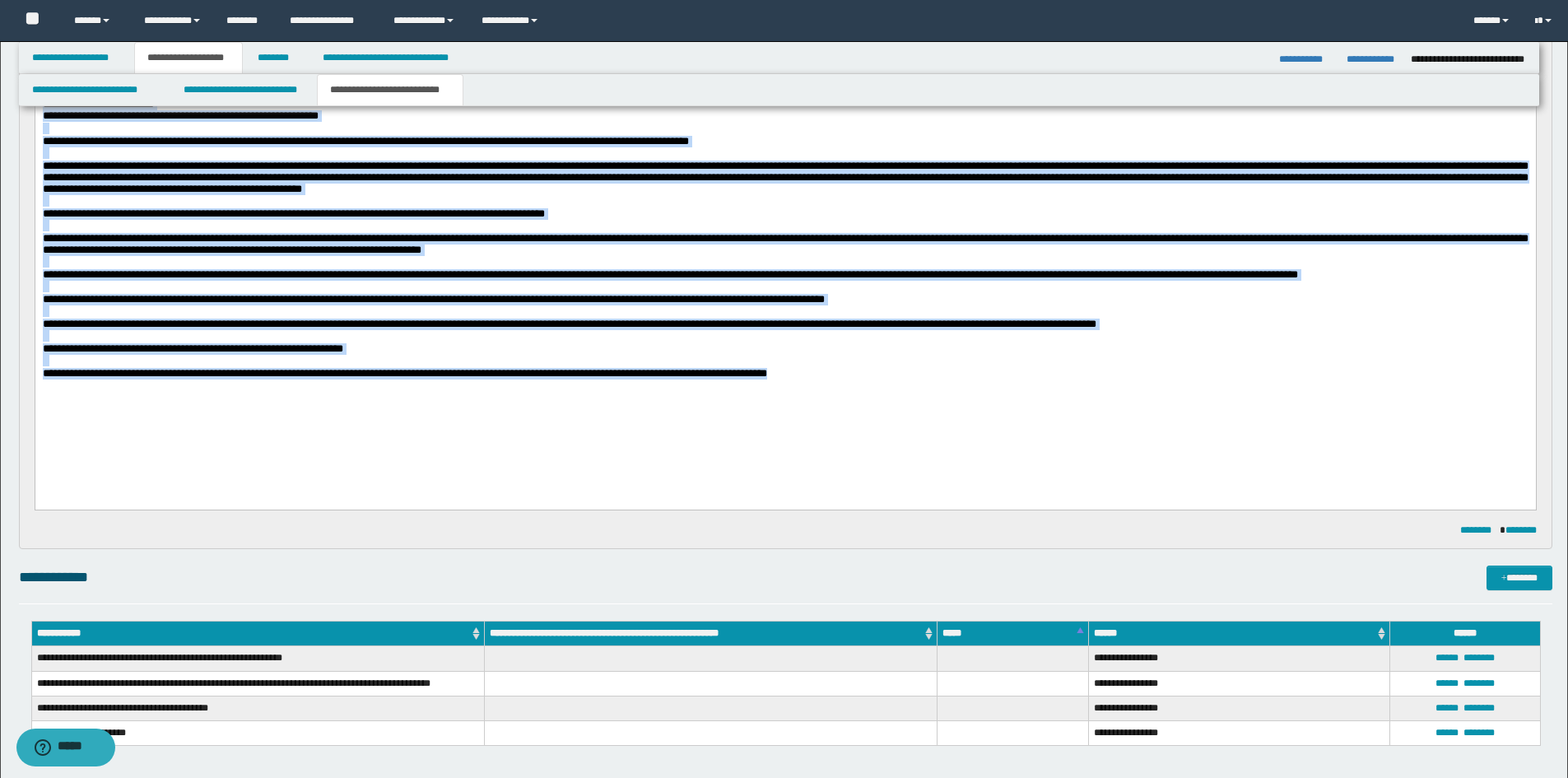 scroll, scrollTop: 0, scrollLeft: 0, axis: both 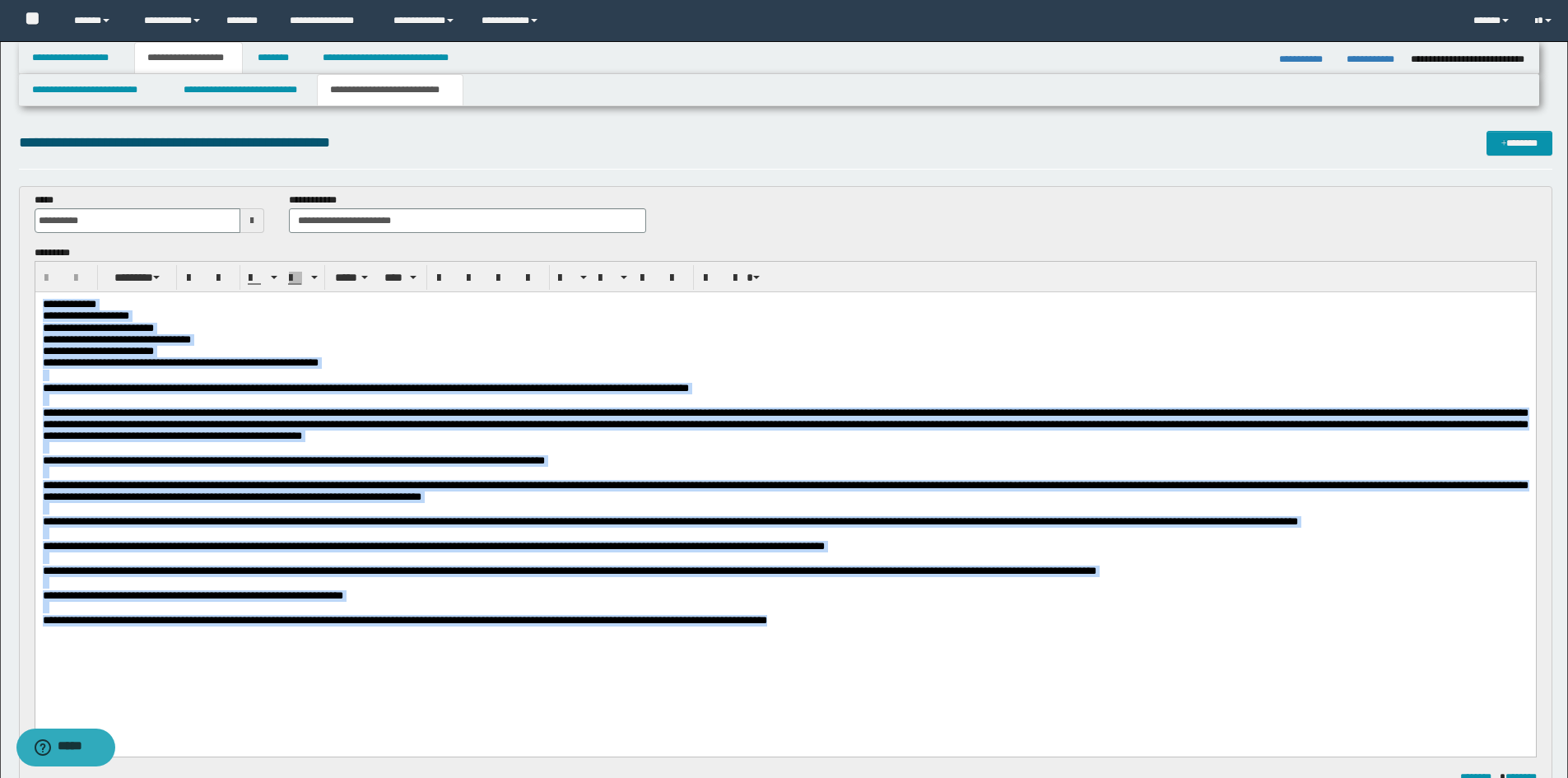 drag, startPoint x: 956, startPoint y: 664, endPoint x: 411, endPoint y: 310, distance: 649.8777 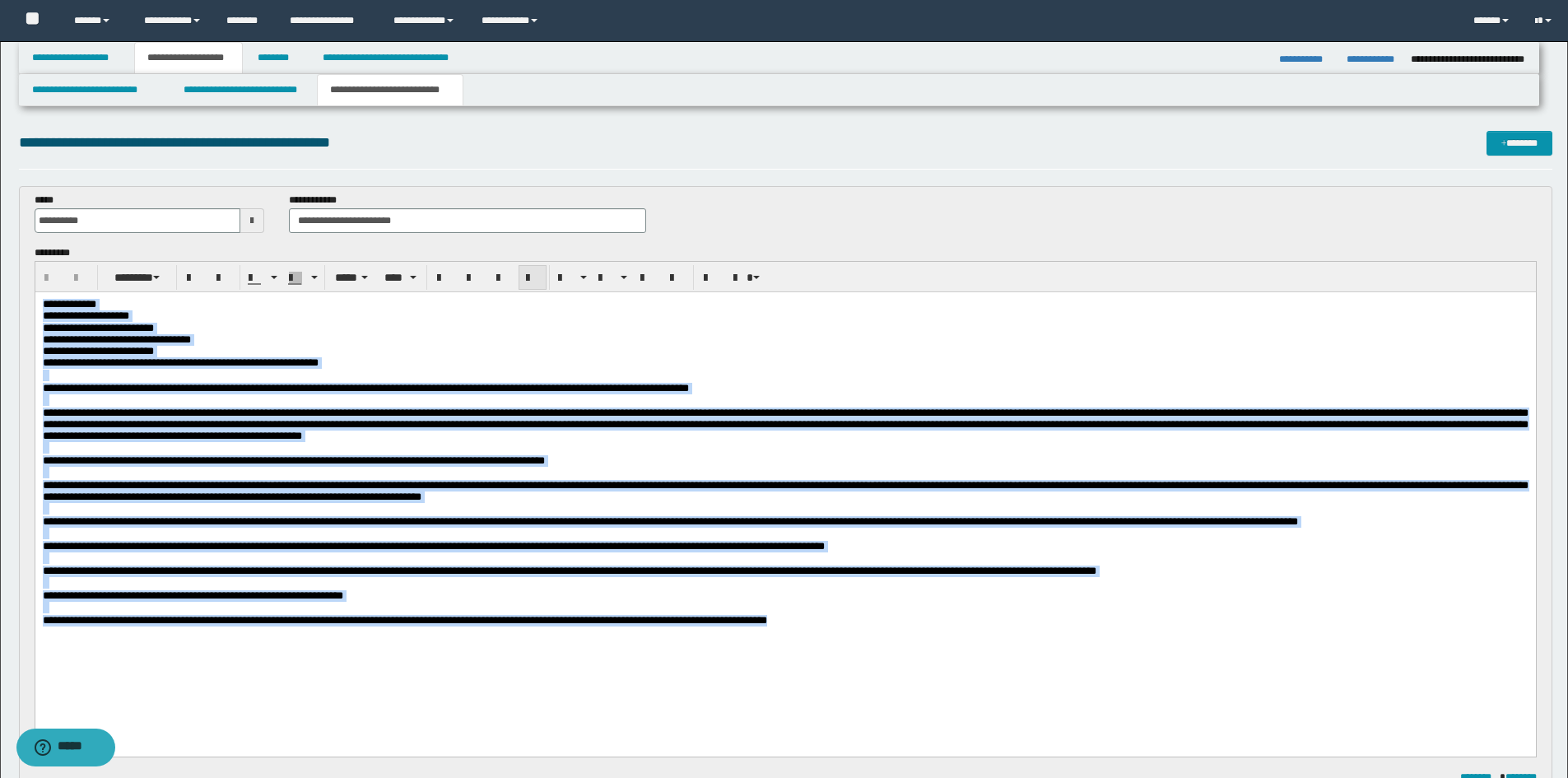 click at bounding box center [533, 278] 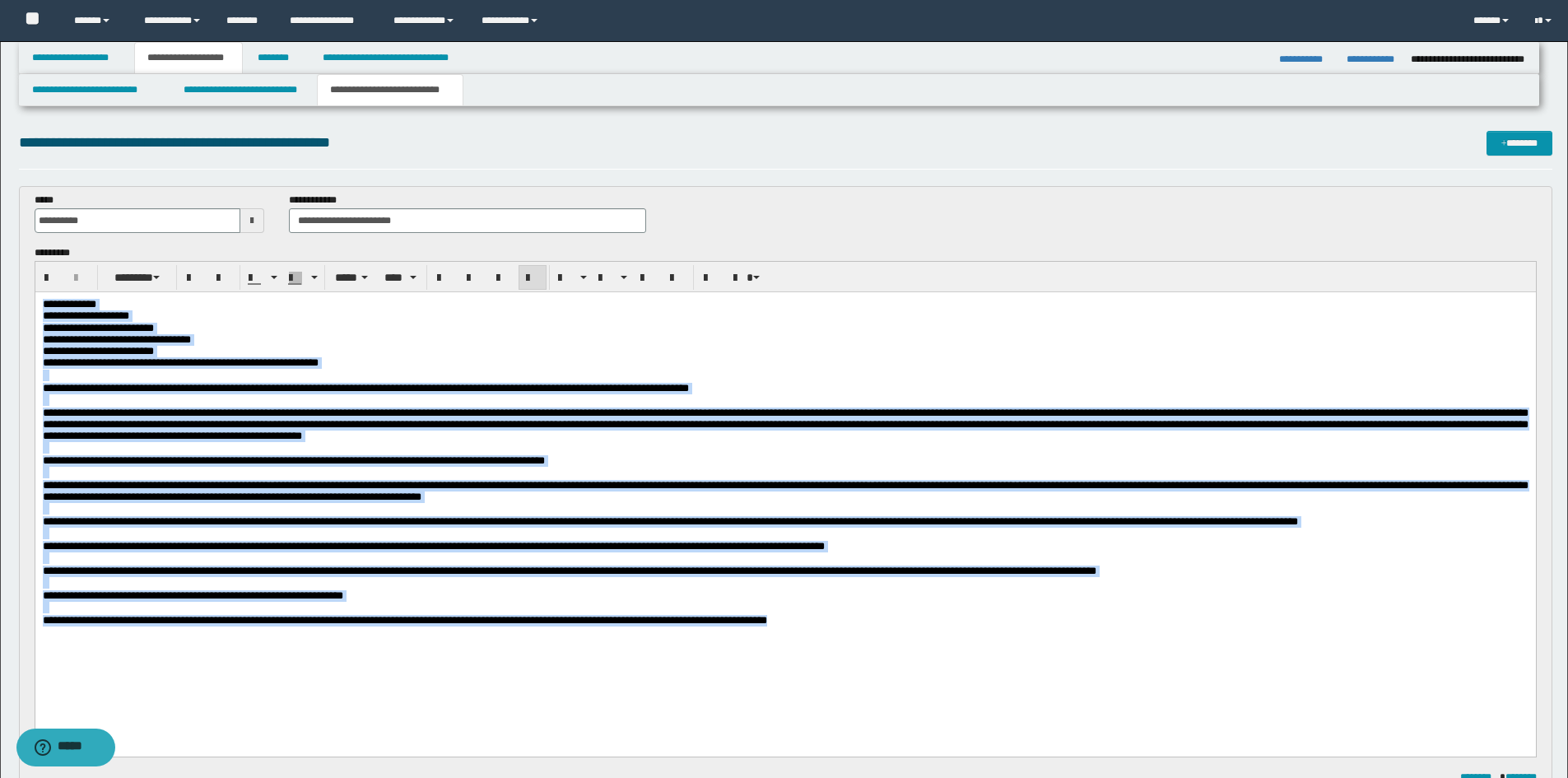 click at bounding box center [533, 278] 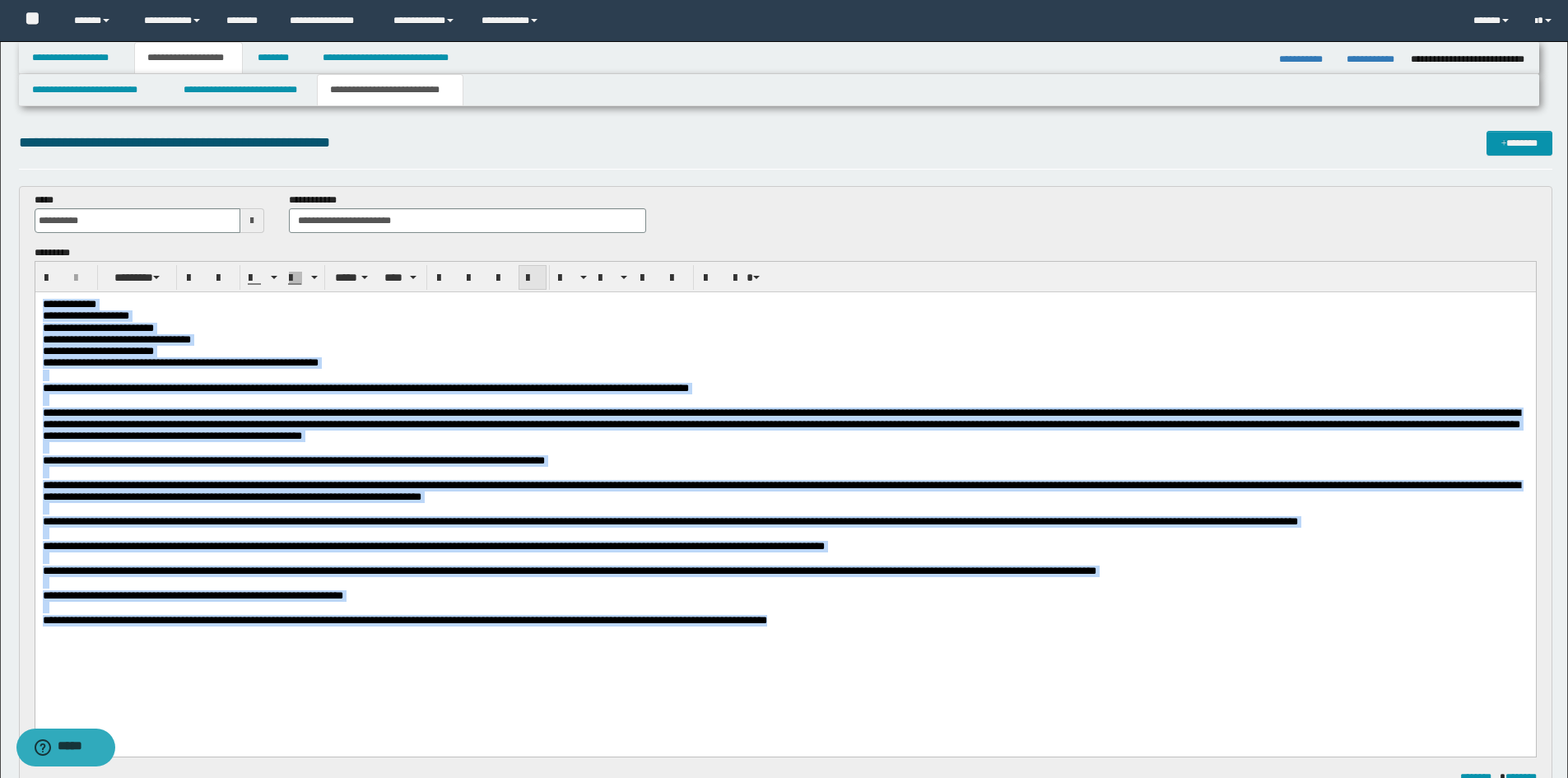 click at bounding box center (533, 278) 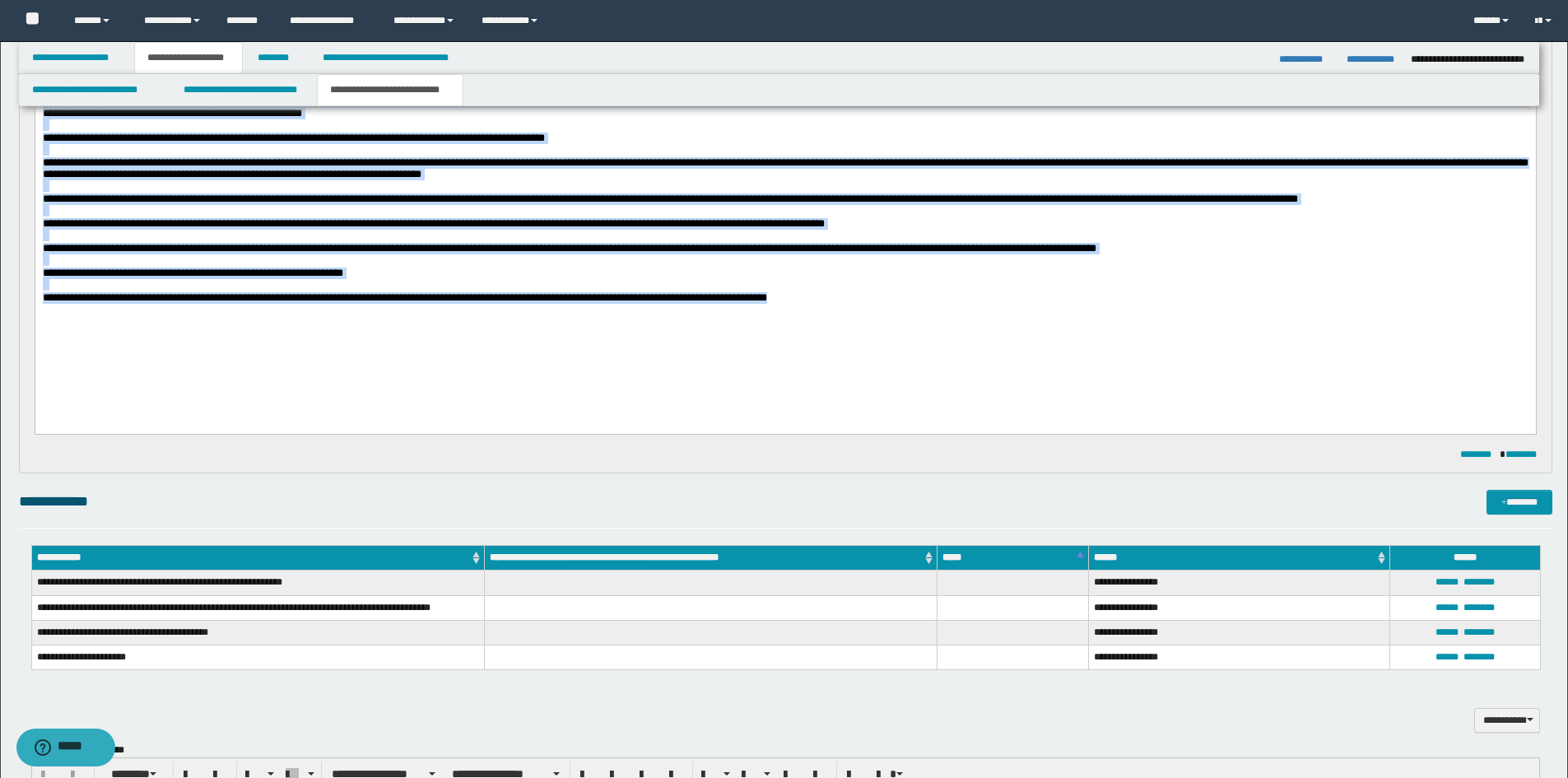 scroll, scrollTop: 329, scrollLeft: 0, axis: vertical 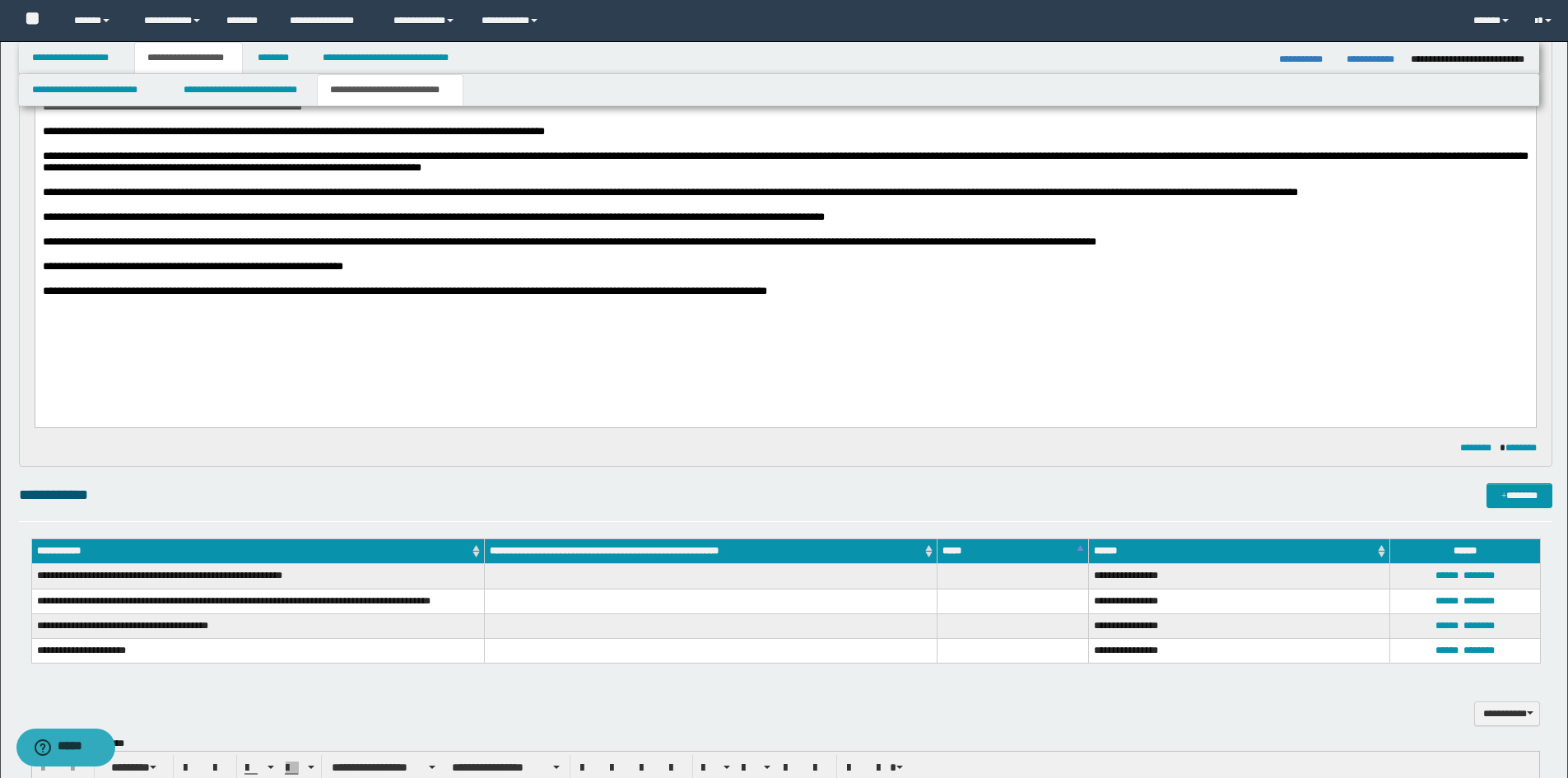 drag, startPoint x: 899, startPoint y: 388, endPoint x: 908, endPoint y: 366, distance: 23.76973 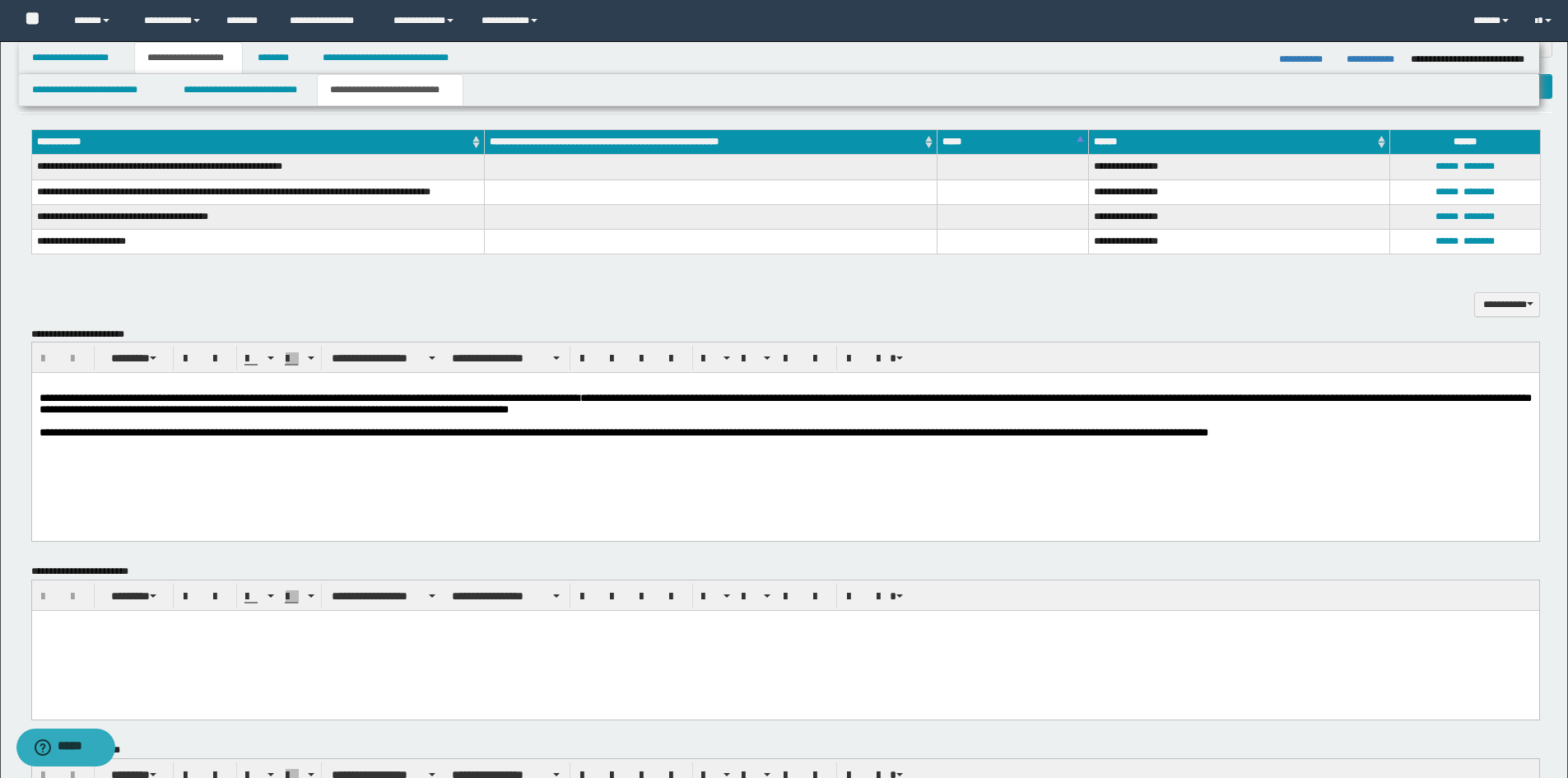scroll, scrollTop: 741, scrollLeft: 0, axis: vertical 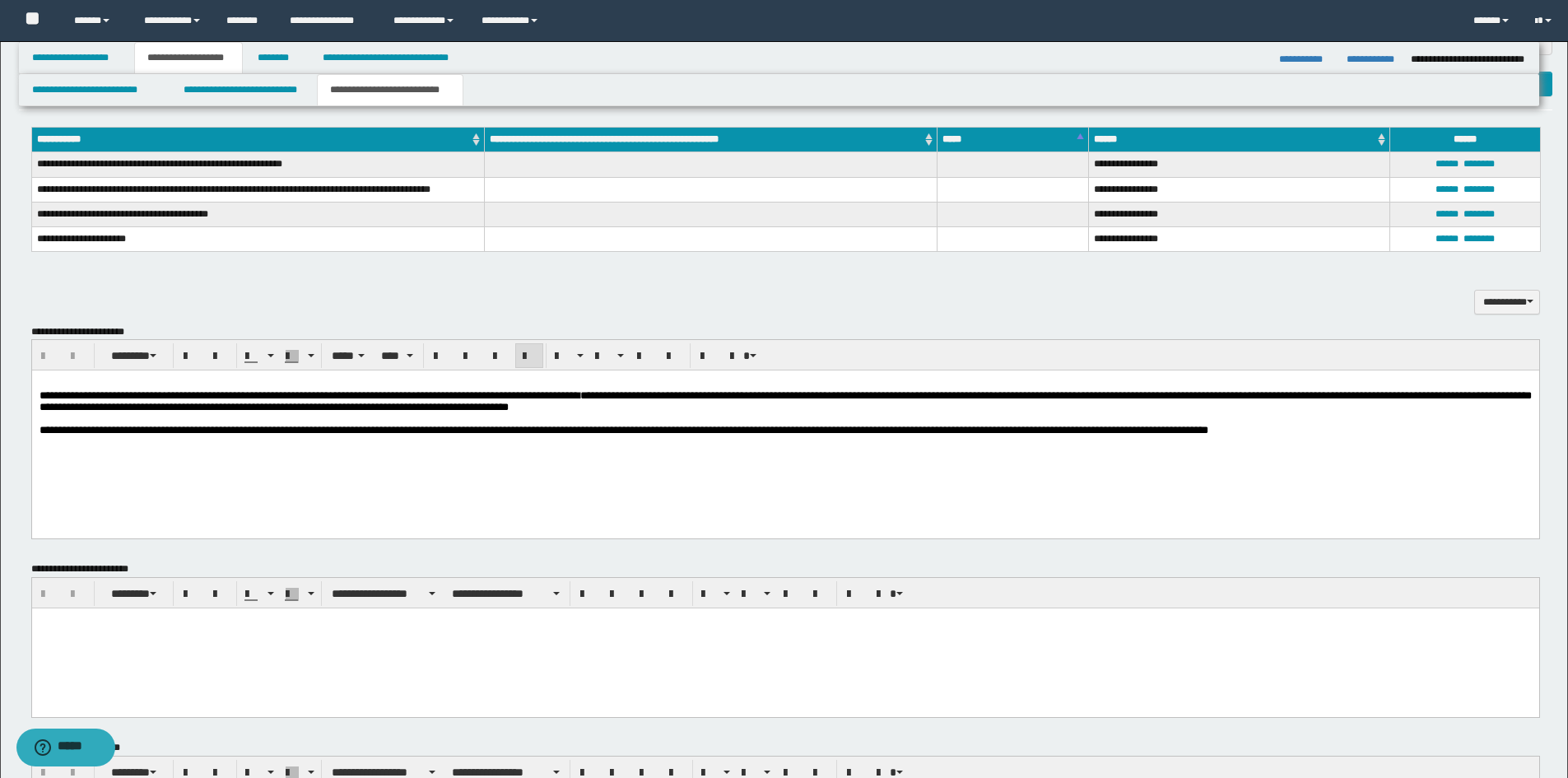 click on "**********" at bounding box center (784, 431) 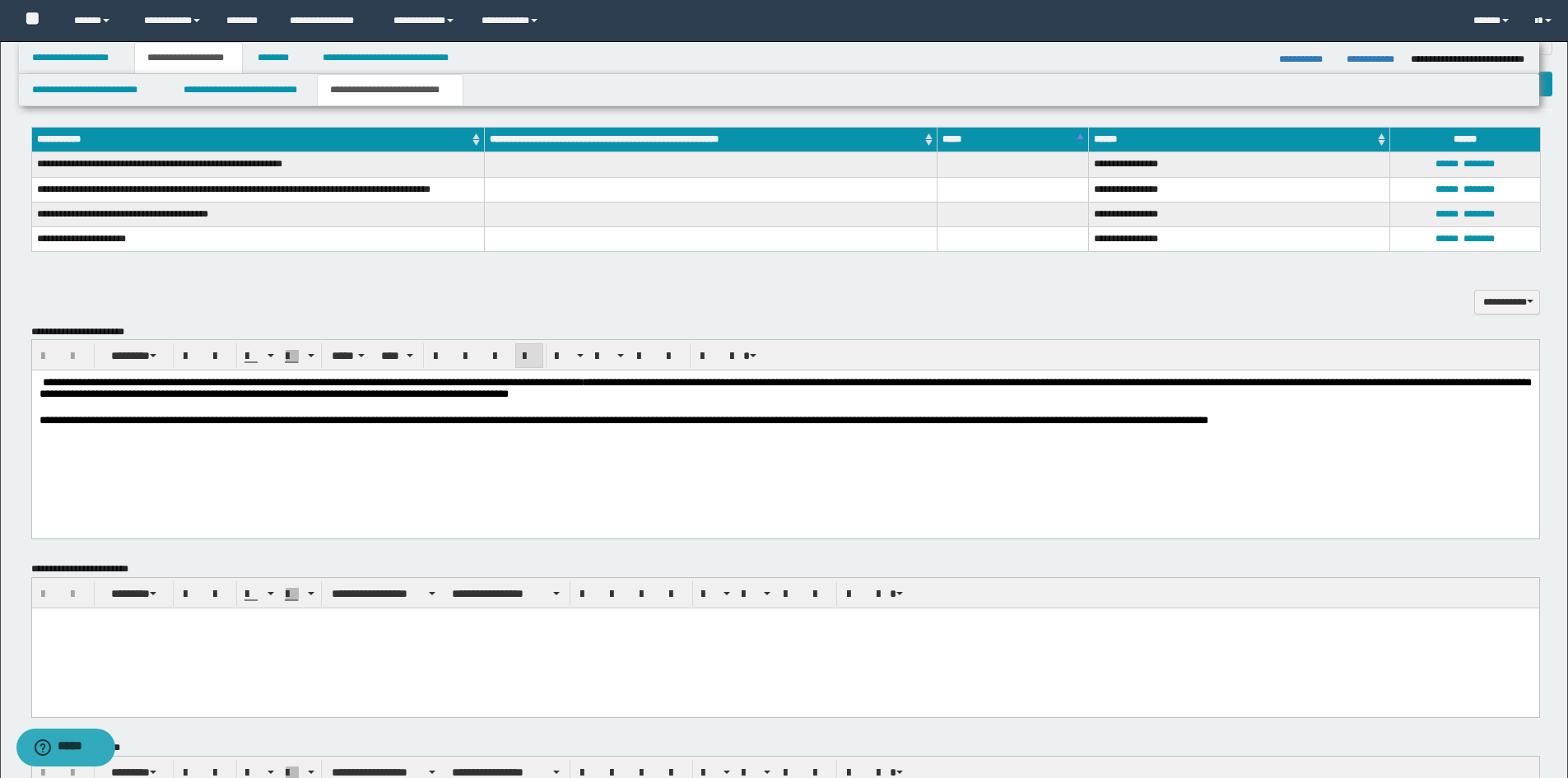 type 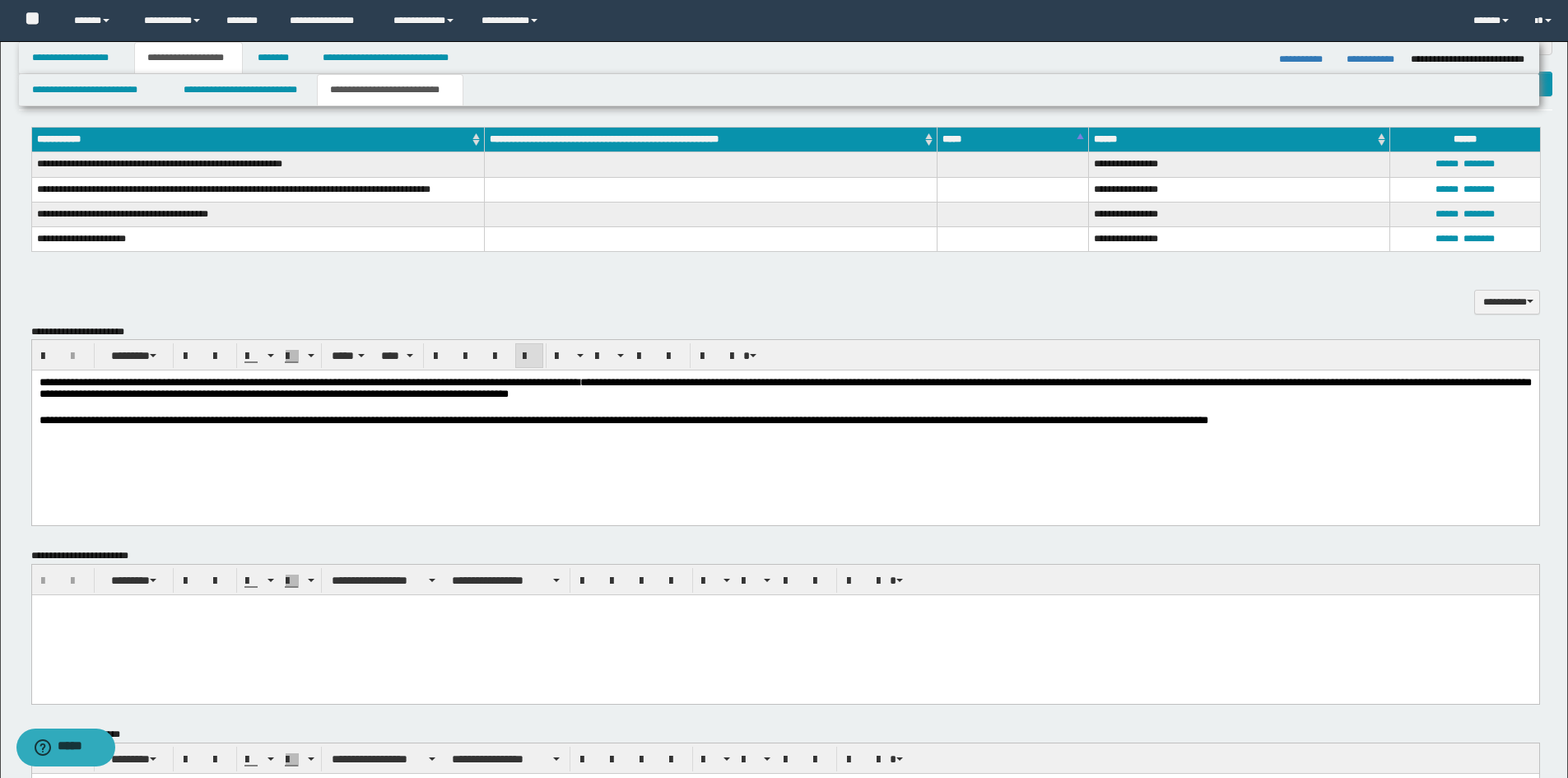 click on "**********" at bounding box center [784, 426] 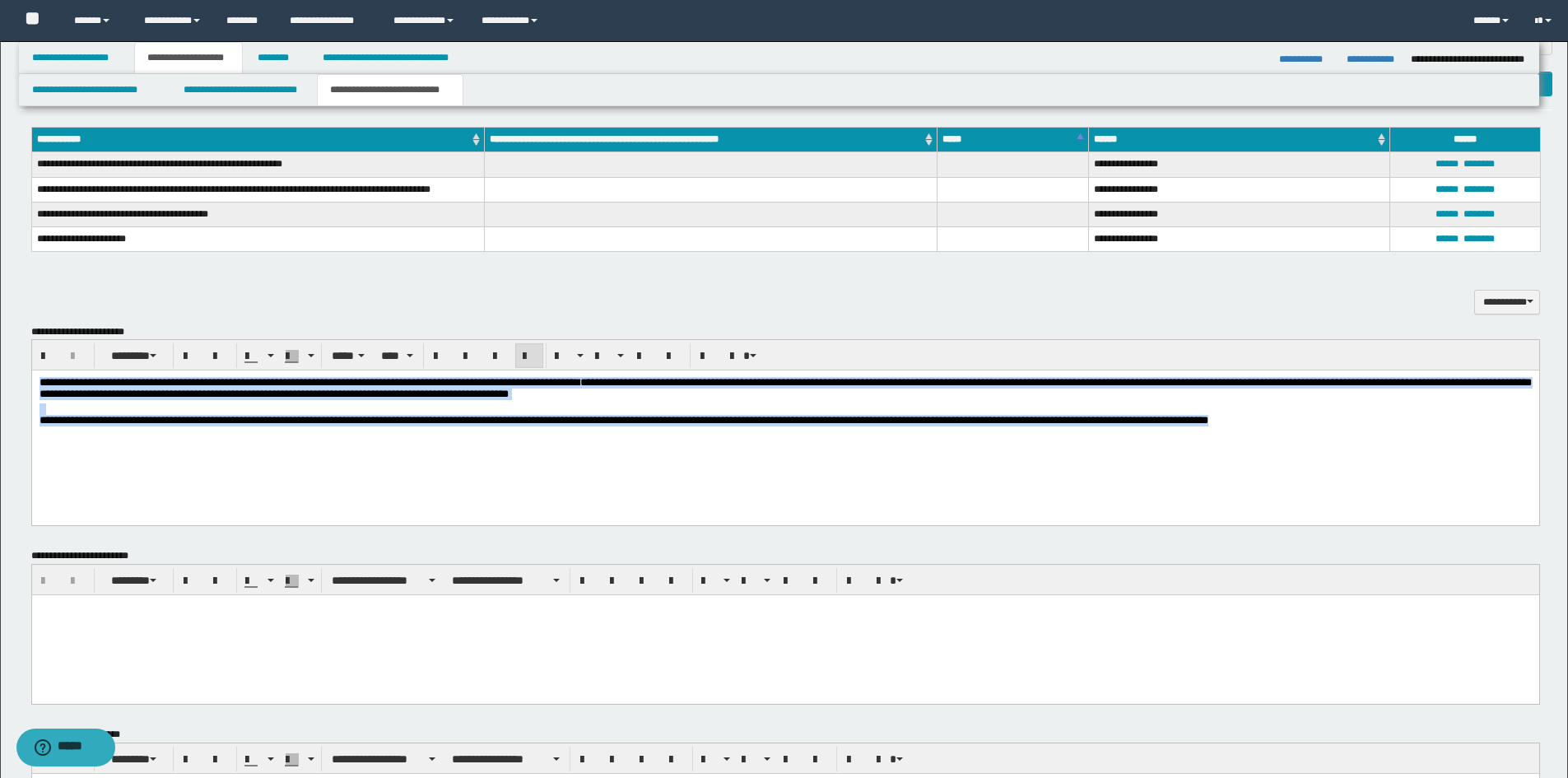 drag, startPoint x: 1454, startPoint y: 427, endPoint x: 122, endPoint y: 384, distance: 1332.6939 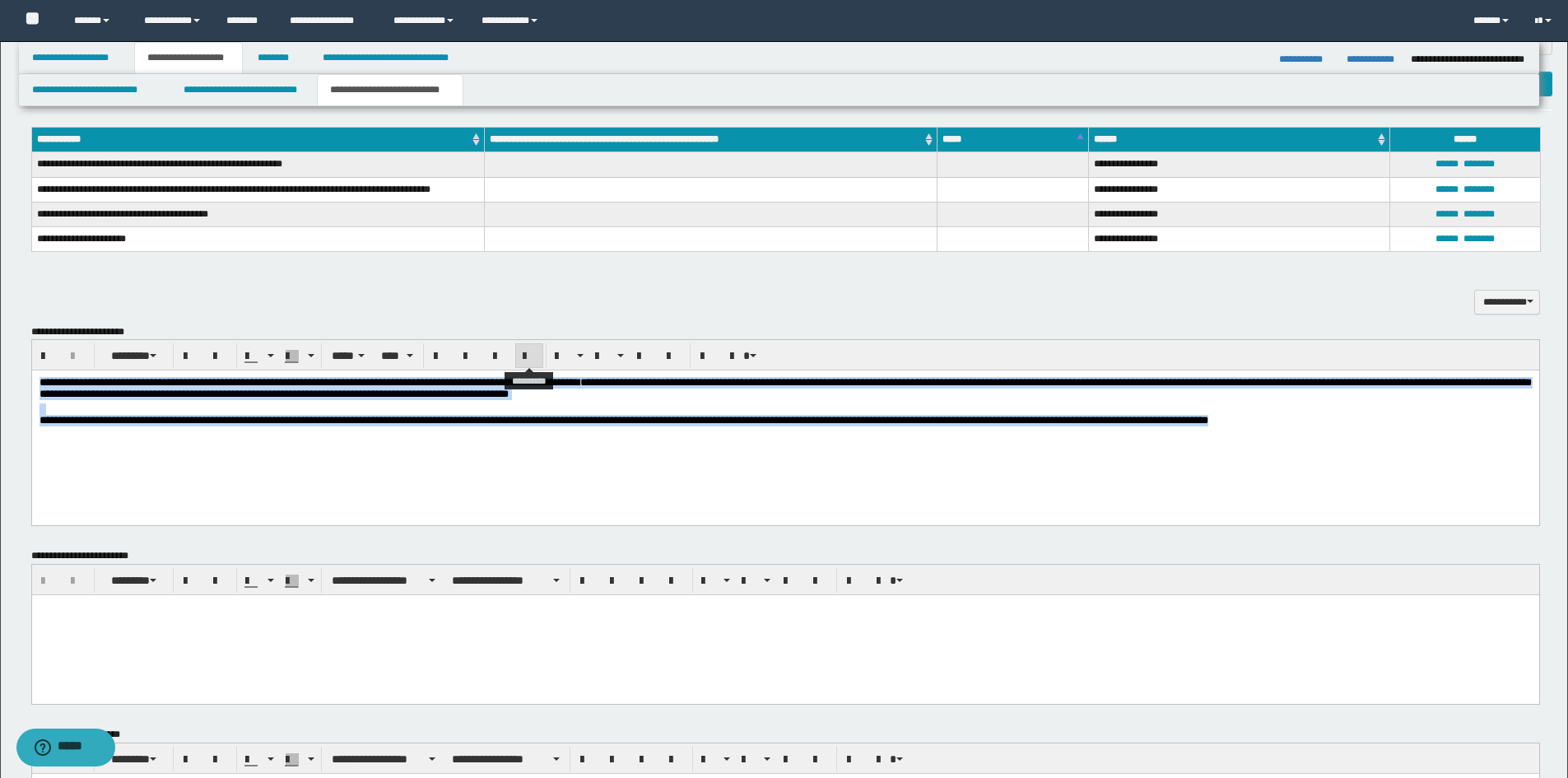 click at bounding box center [529, 356] 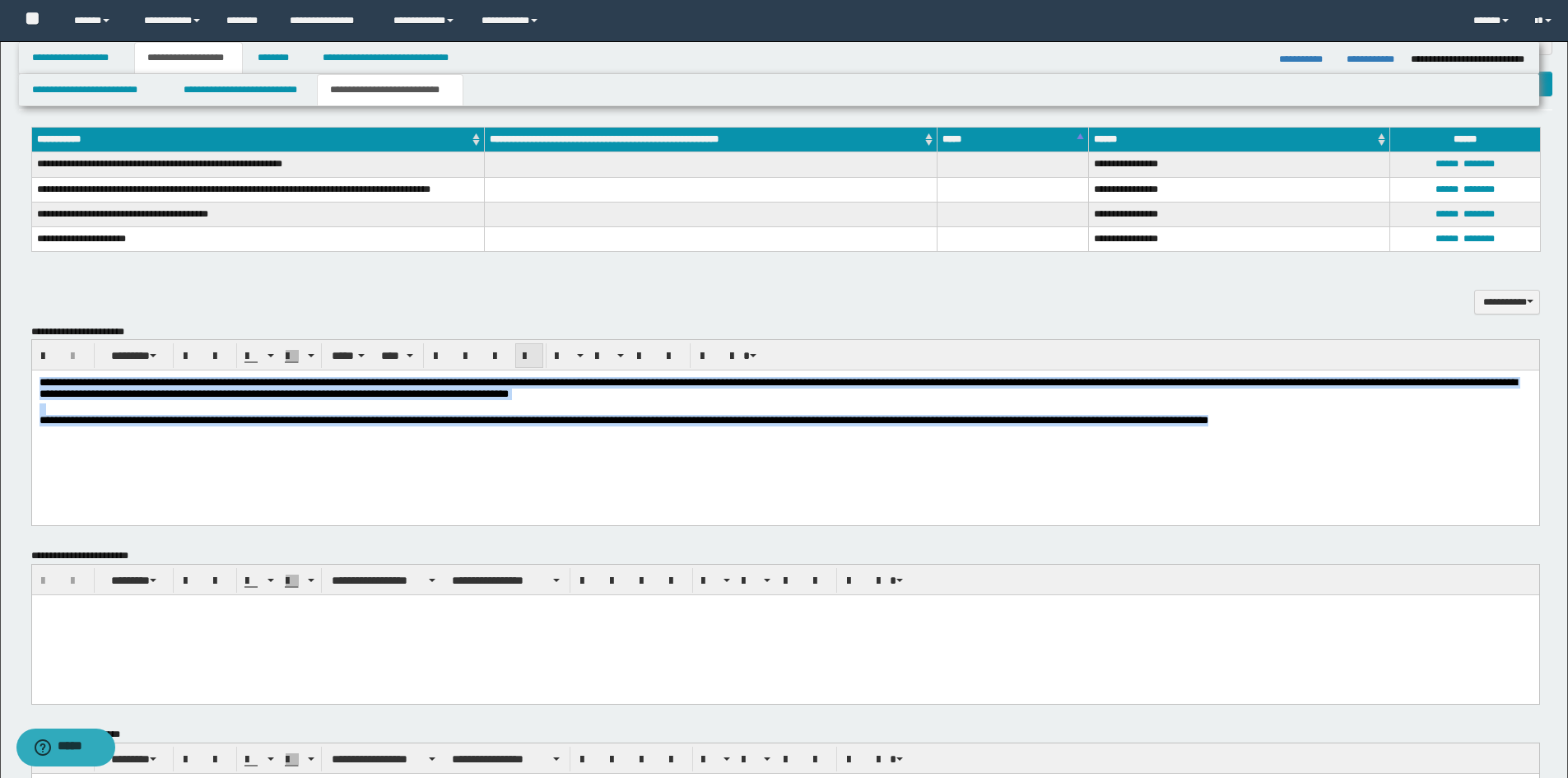 click at bounding box center [529, 356] 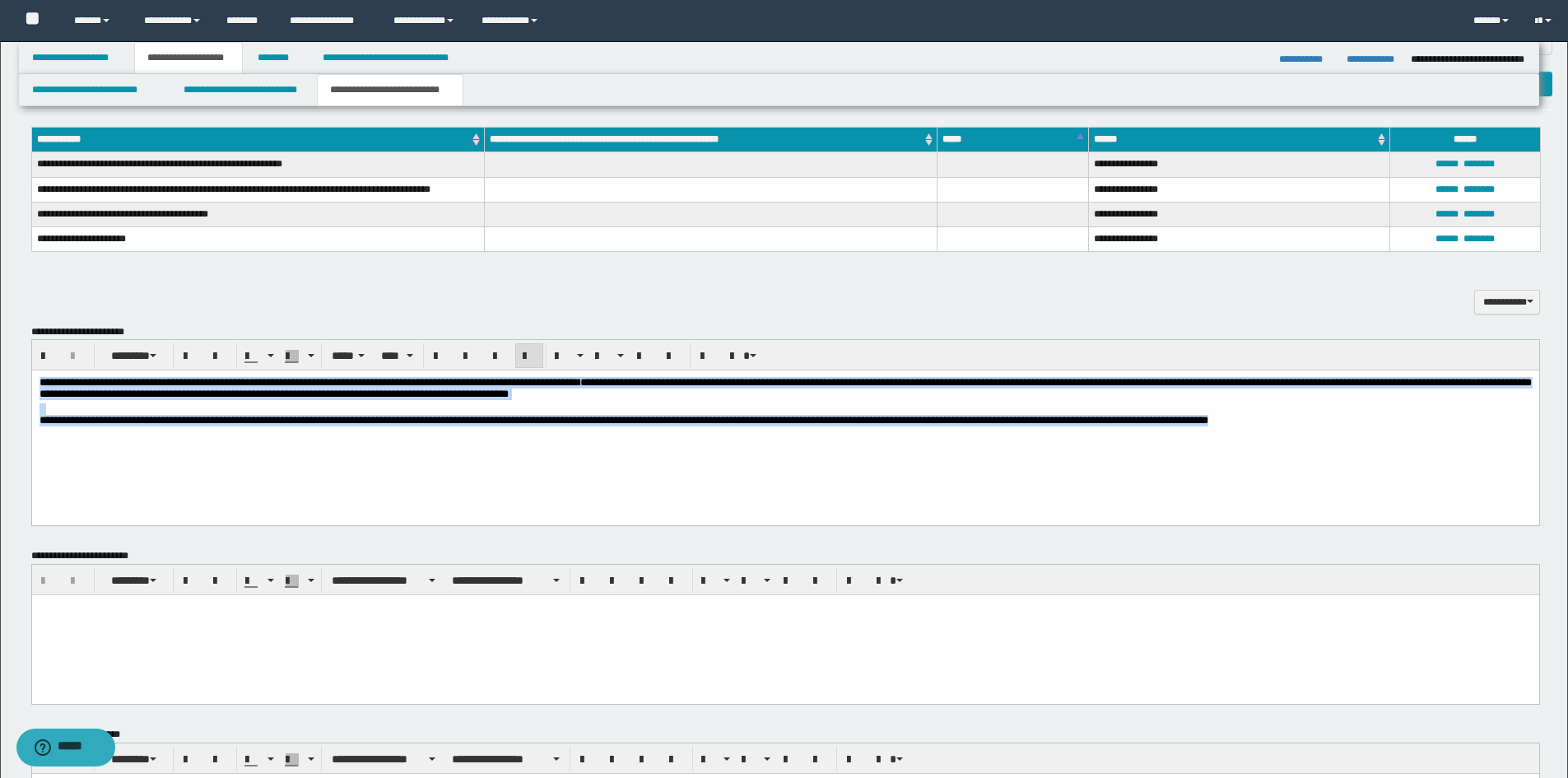 click on "**********" at bounding box center (784, 426) 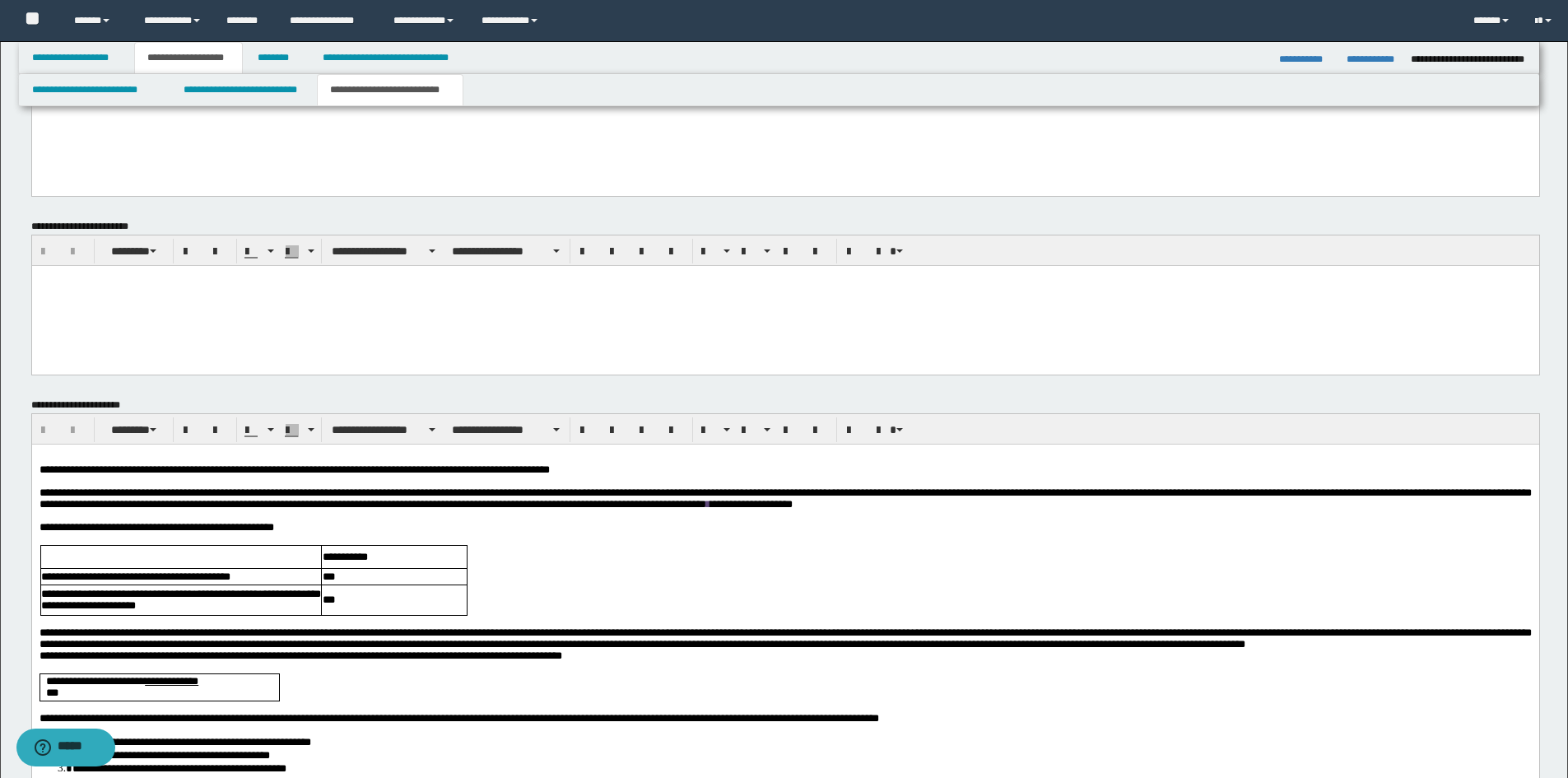 scroll, scrollTop: 1235, scrollLeft: 0, axis: vertical 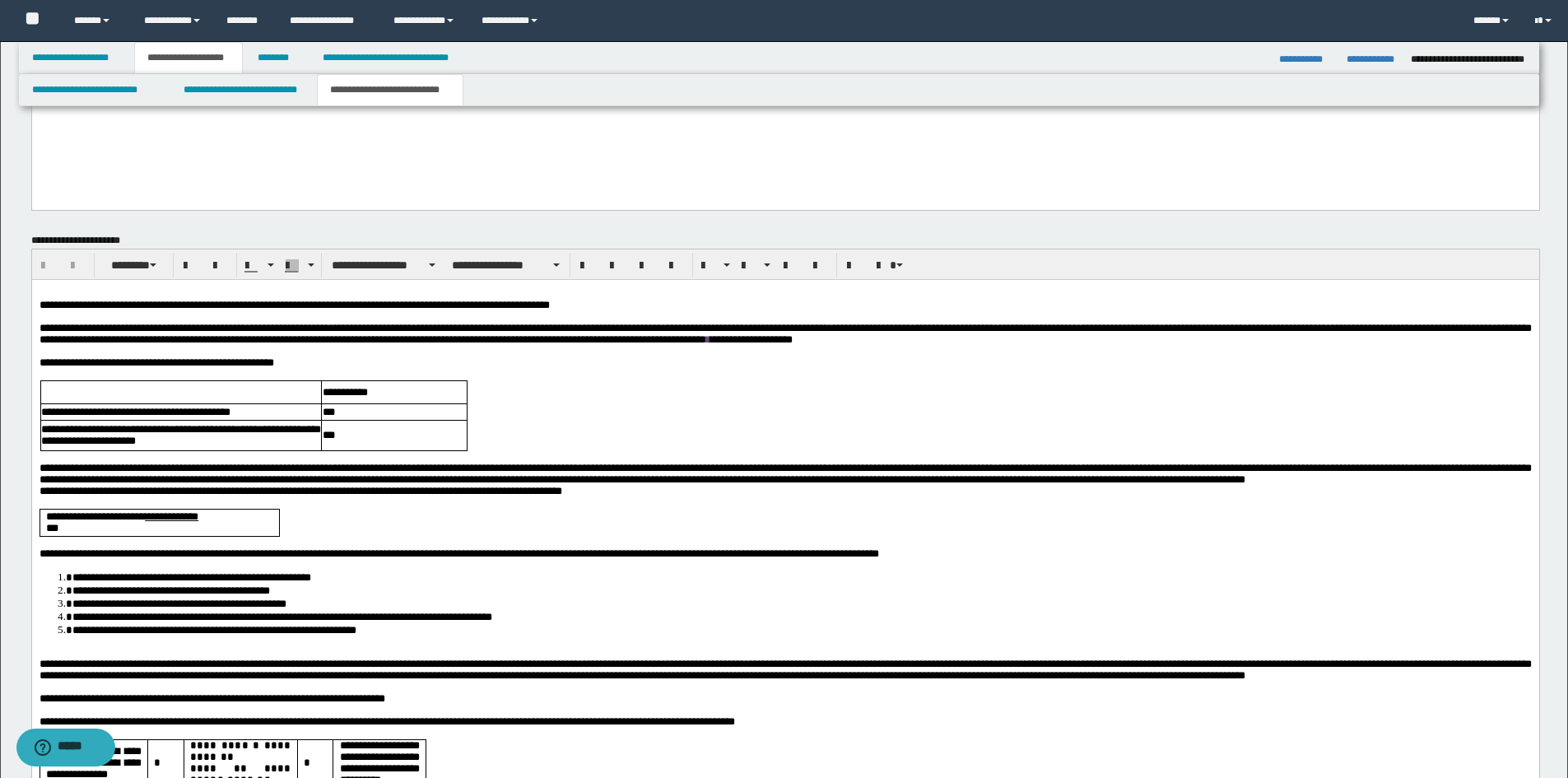 click on "**********" at bounding box center [294, 305] 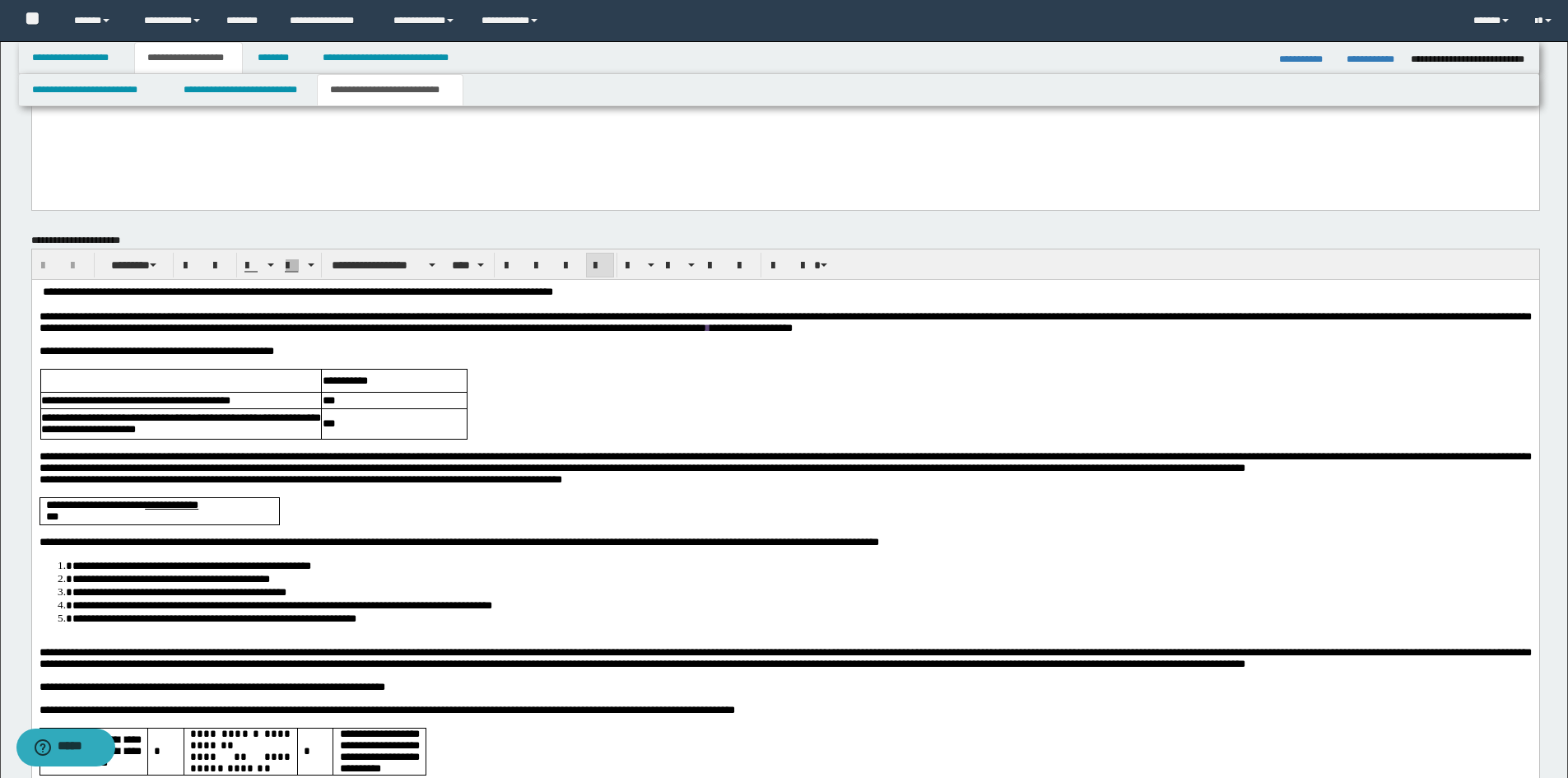 type 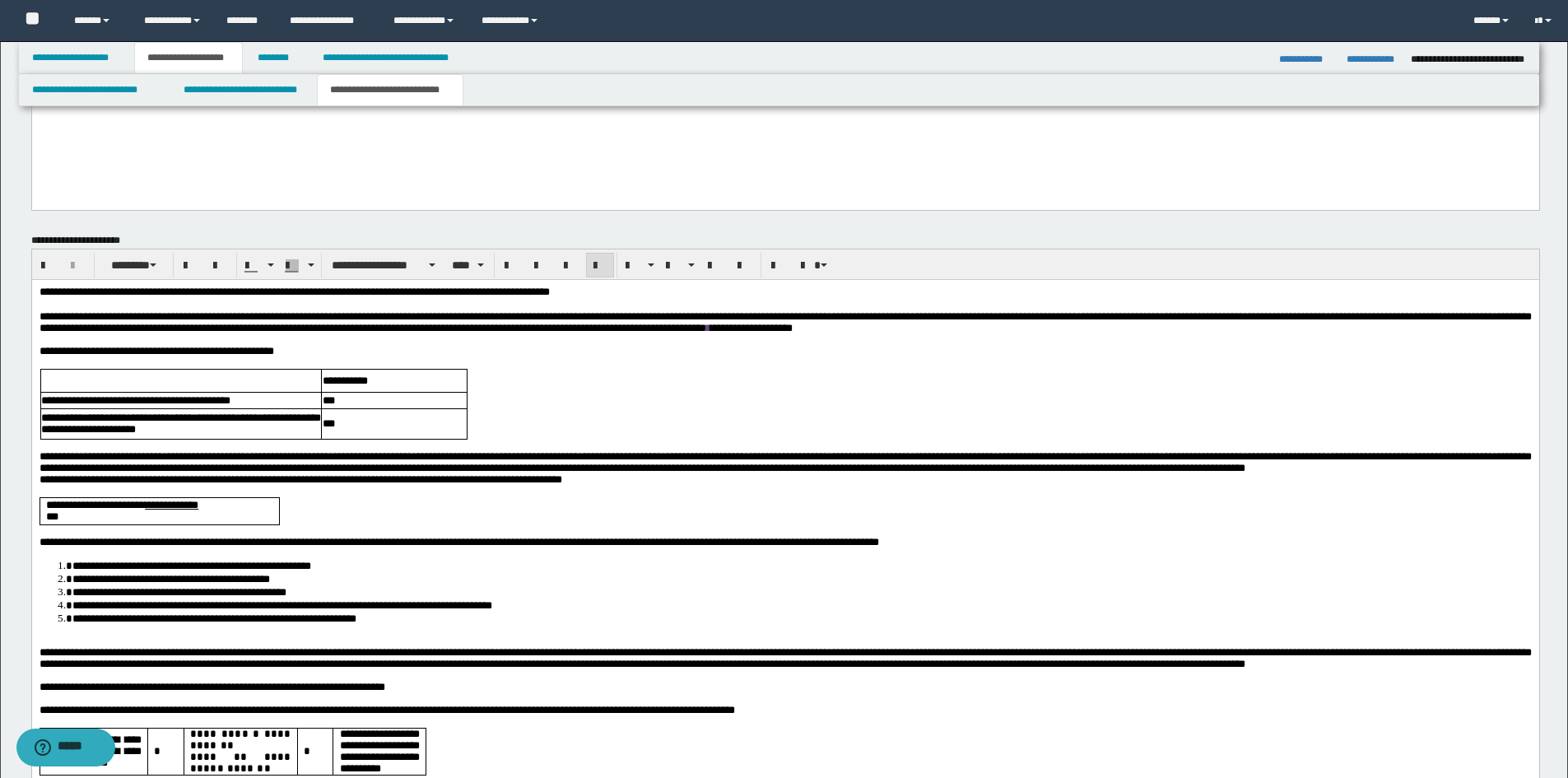 scroll, scrollTop: 1647, scrollLeft: 0, axis: vertical 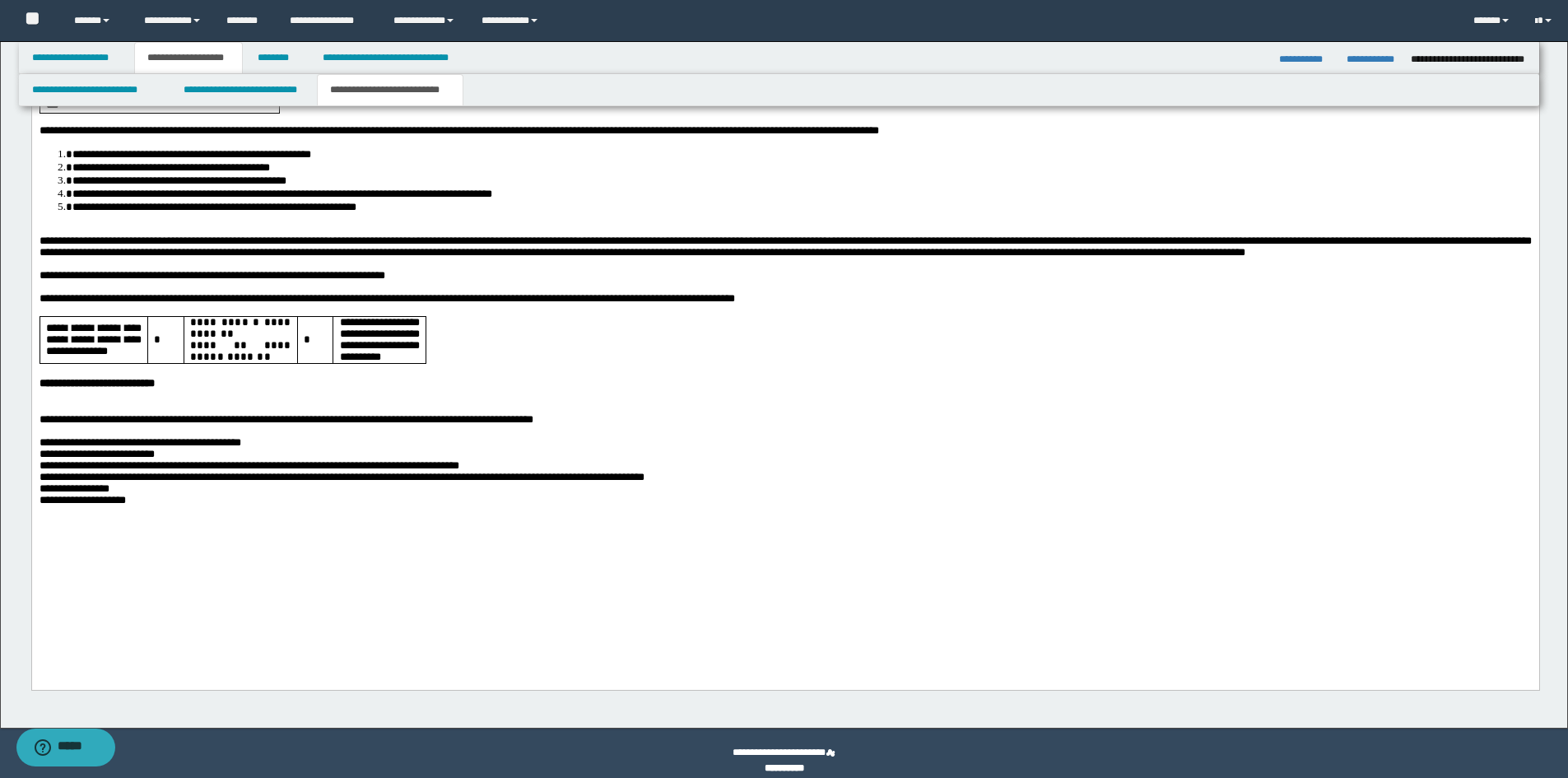 click on "**********" at bounding box center (784, 212) 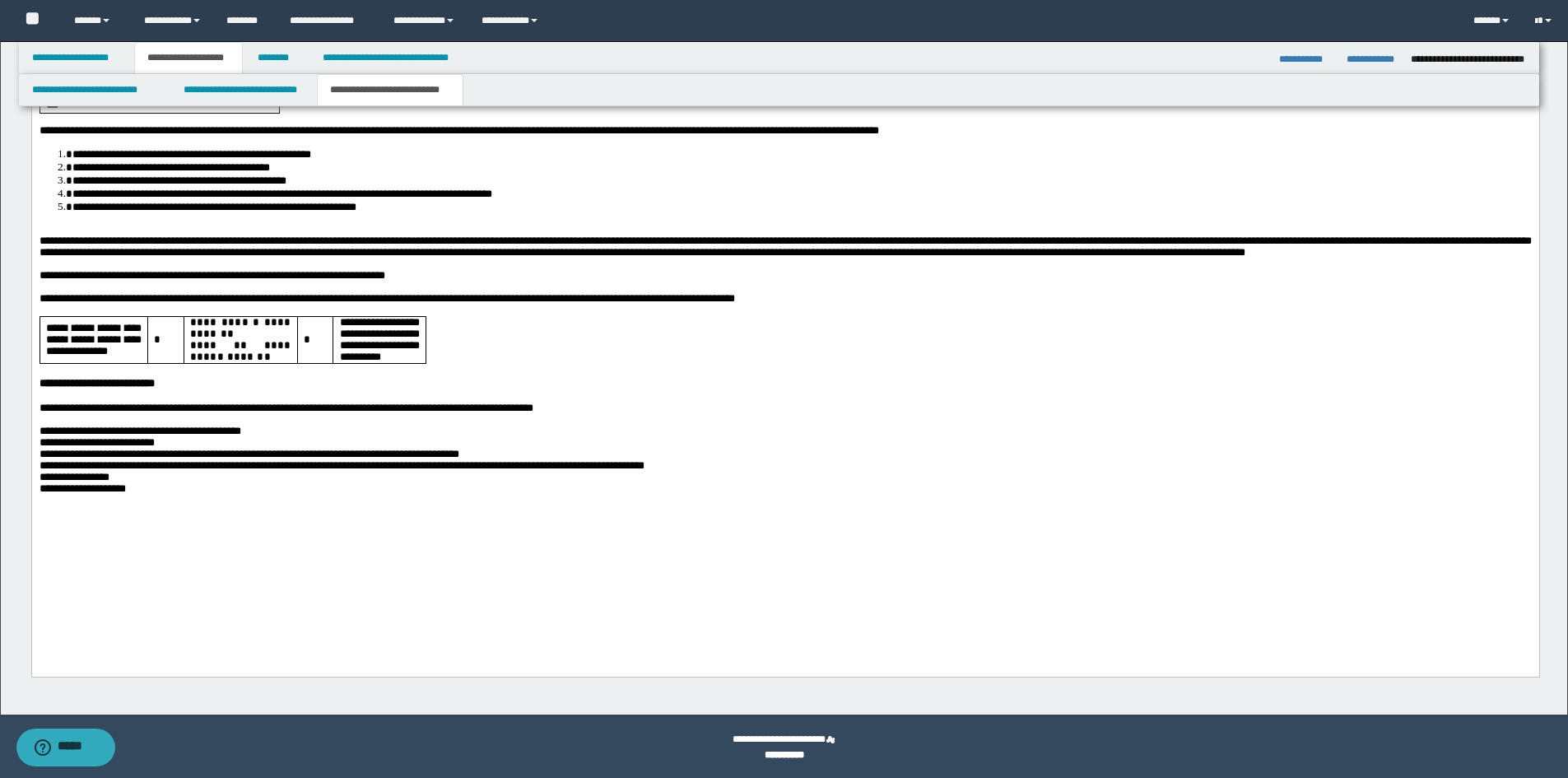 click on "**********" at bounding box center (784, 490) 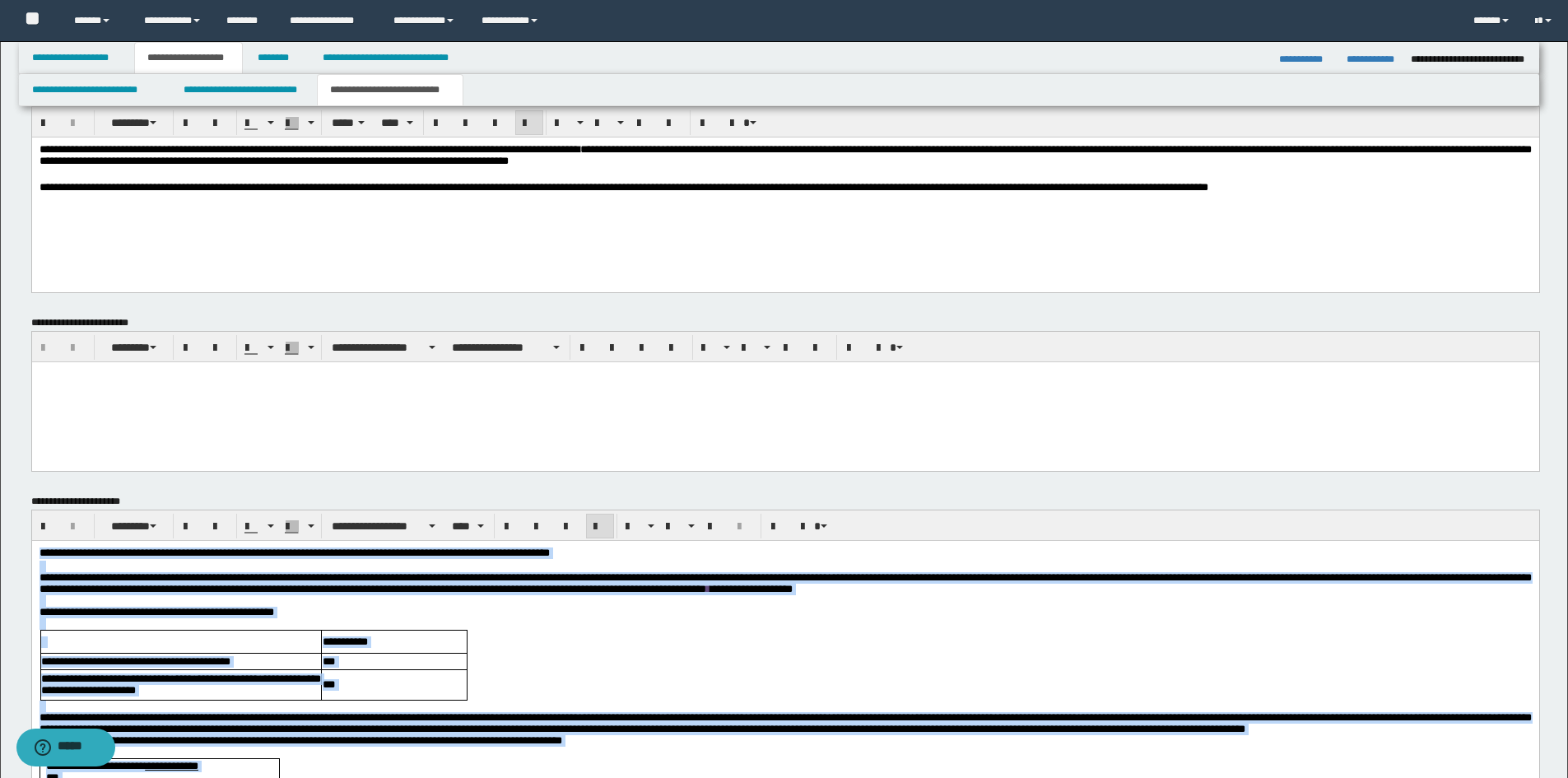 drag, startPoint x: 164, startPoint y: 1251, endPoint x: -1, endPoint y: 276, distance: 988.863 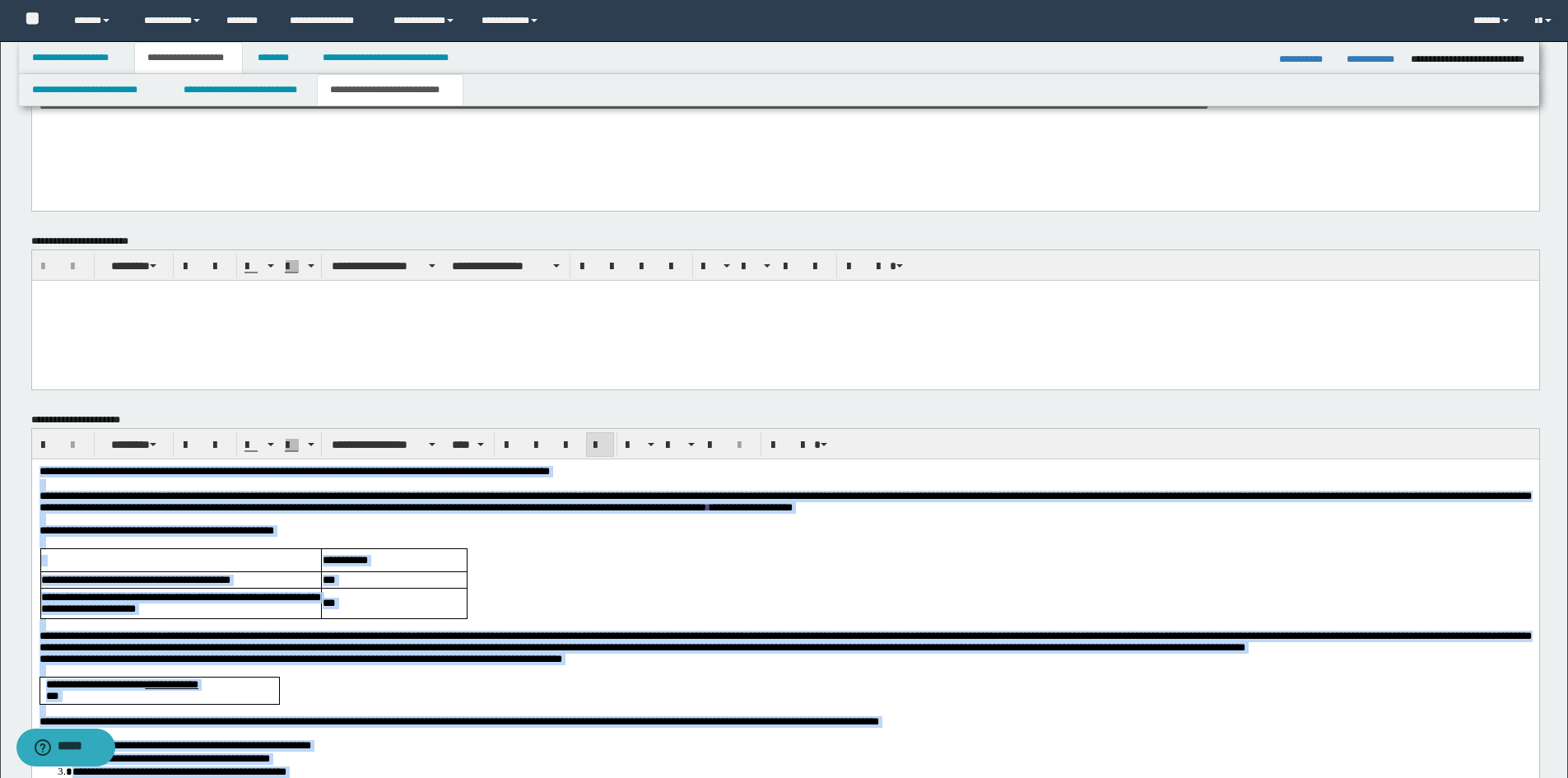 scroll, scrollTop: 1056, scrollLeft: 0, axis: vertical 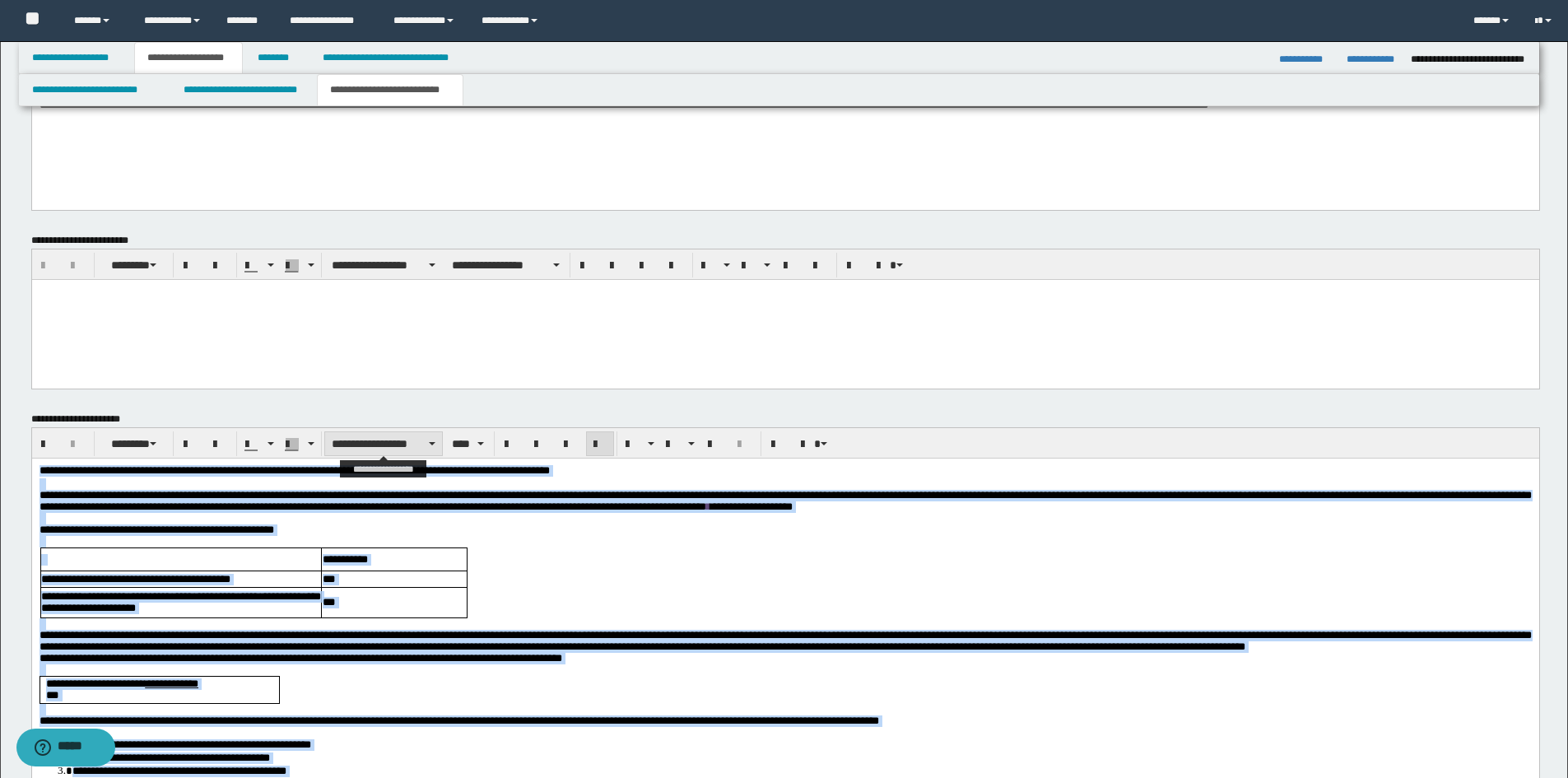 click on "**********" at bounding box center [384, 444] 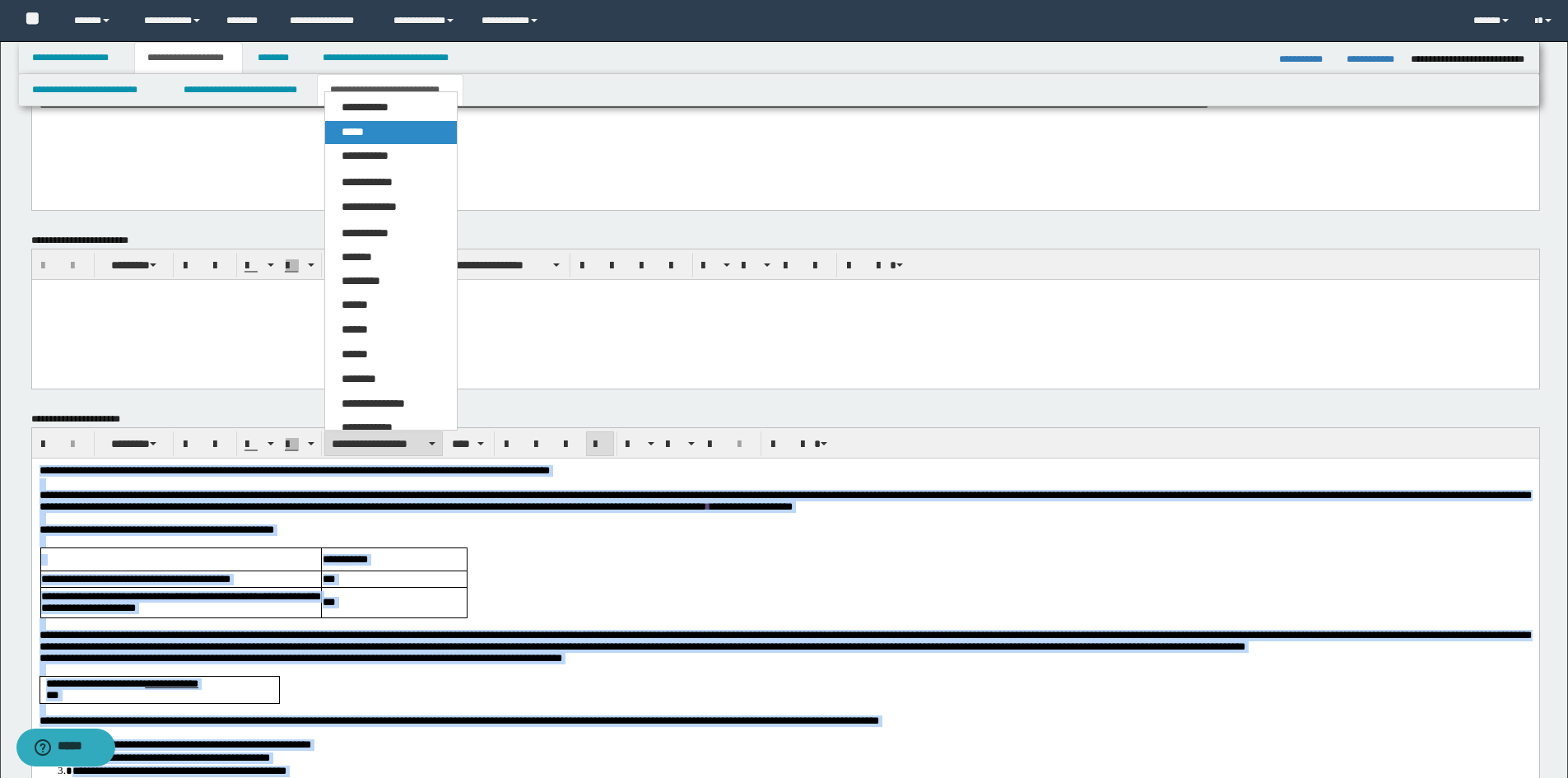 click on "*****" at bounding box center [352, 132] 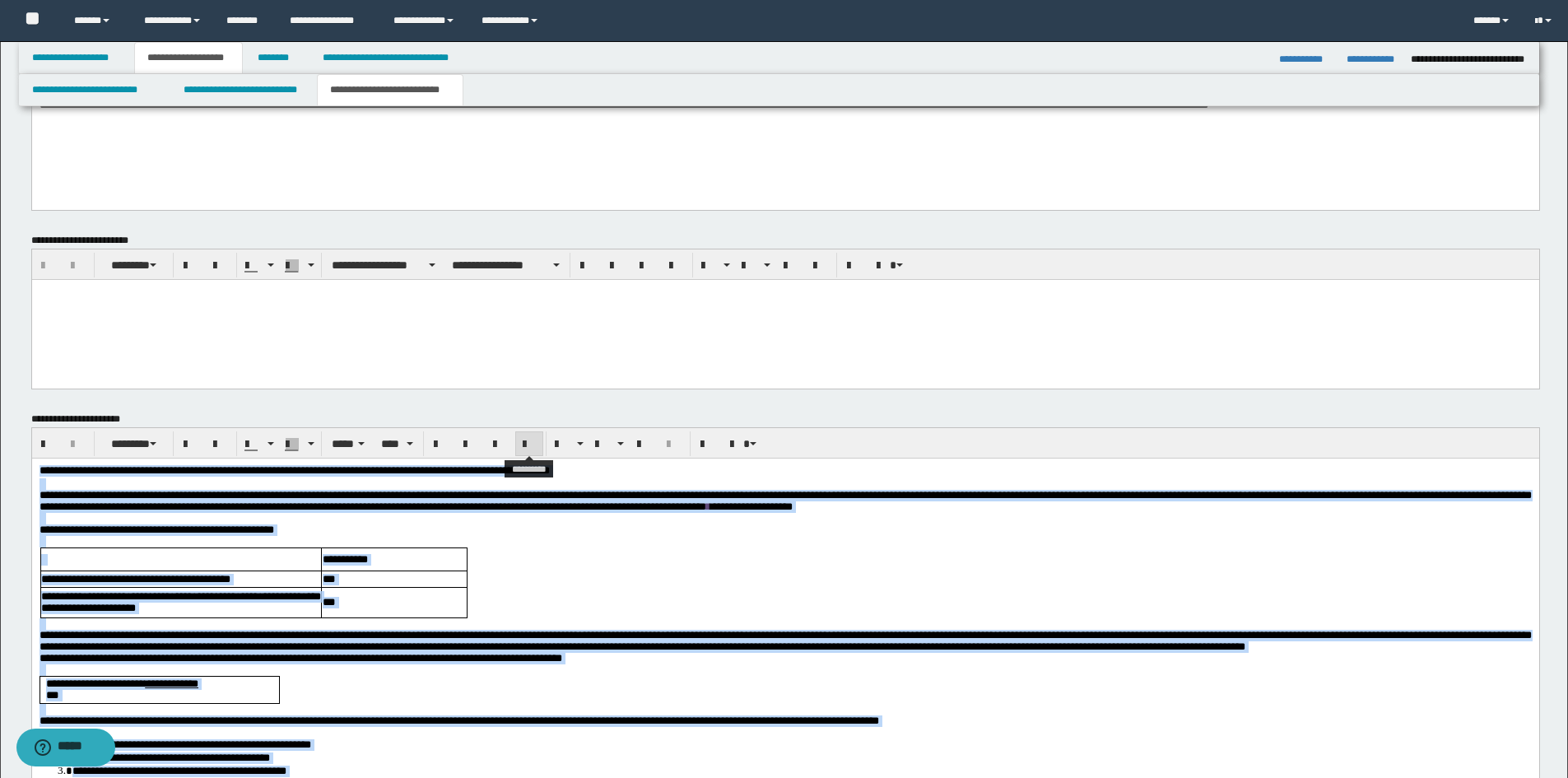 click at bounding box center [529, 445] 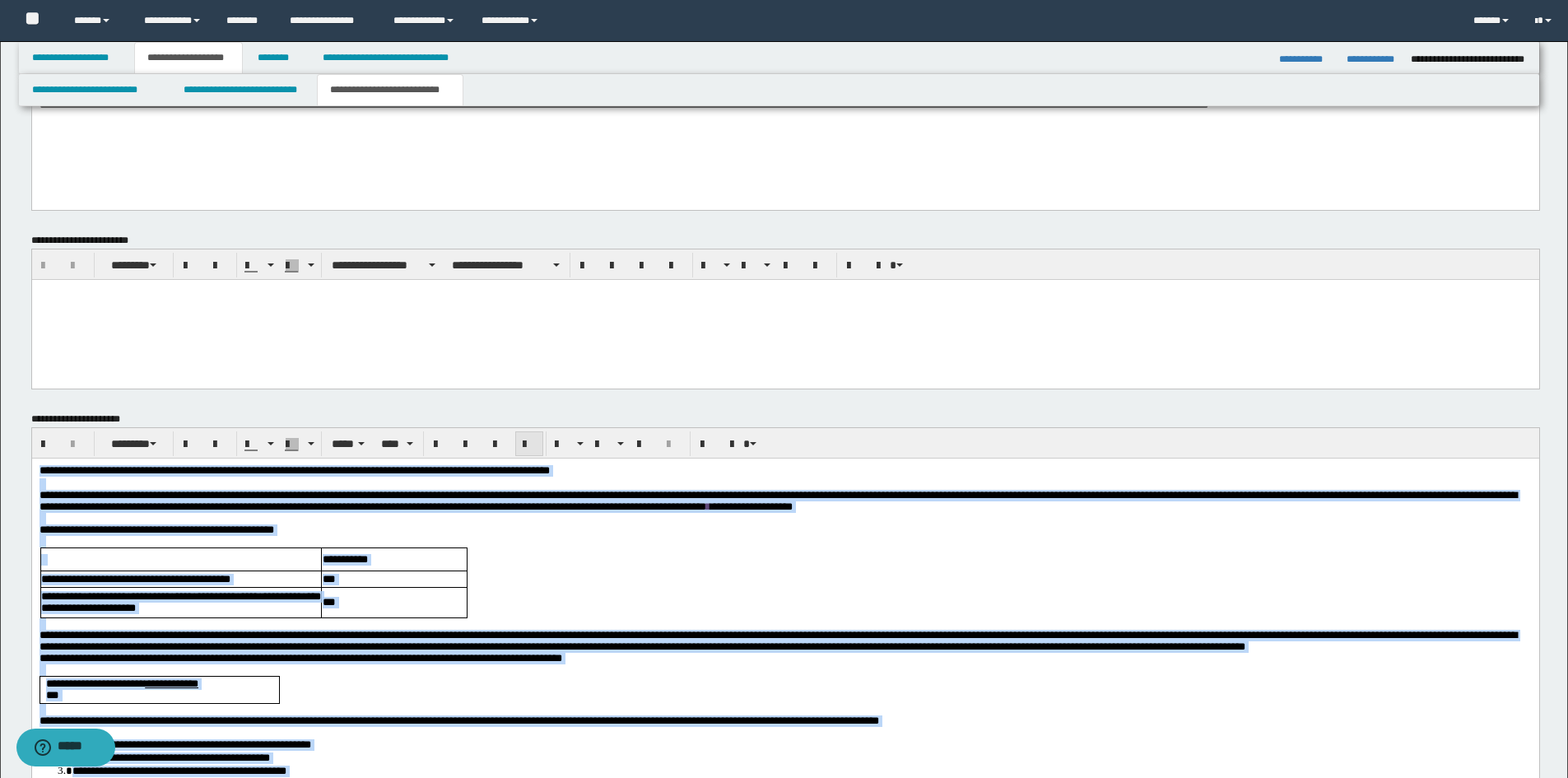 click at bounding box center [529, 445] 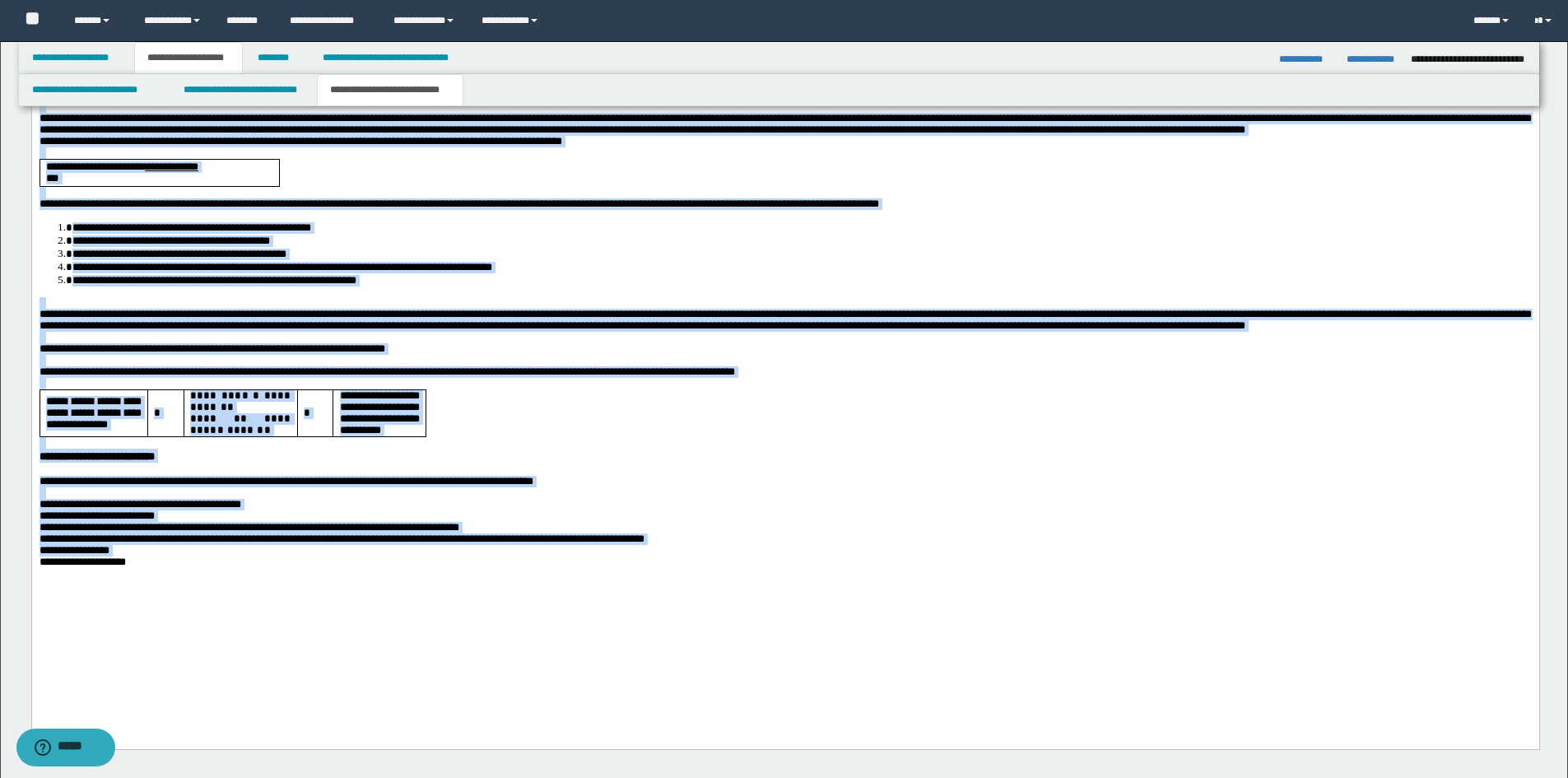 scroll, scrollTop: 1633, scrollLeft: 0, axis: vertical 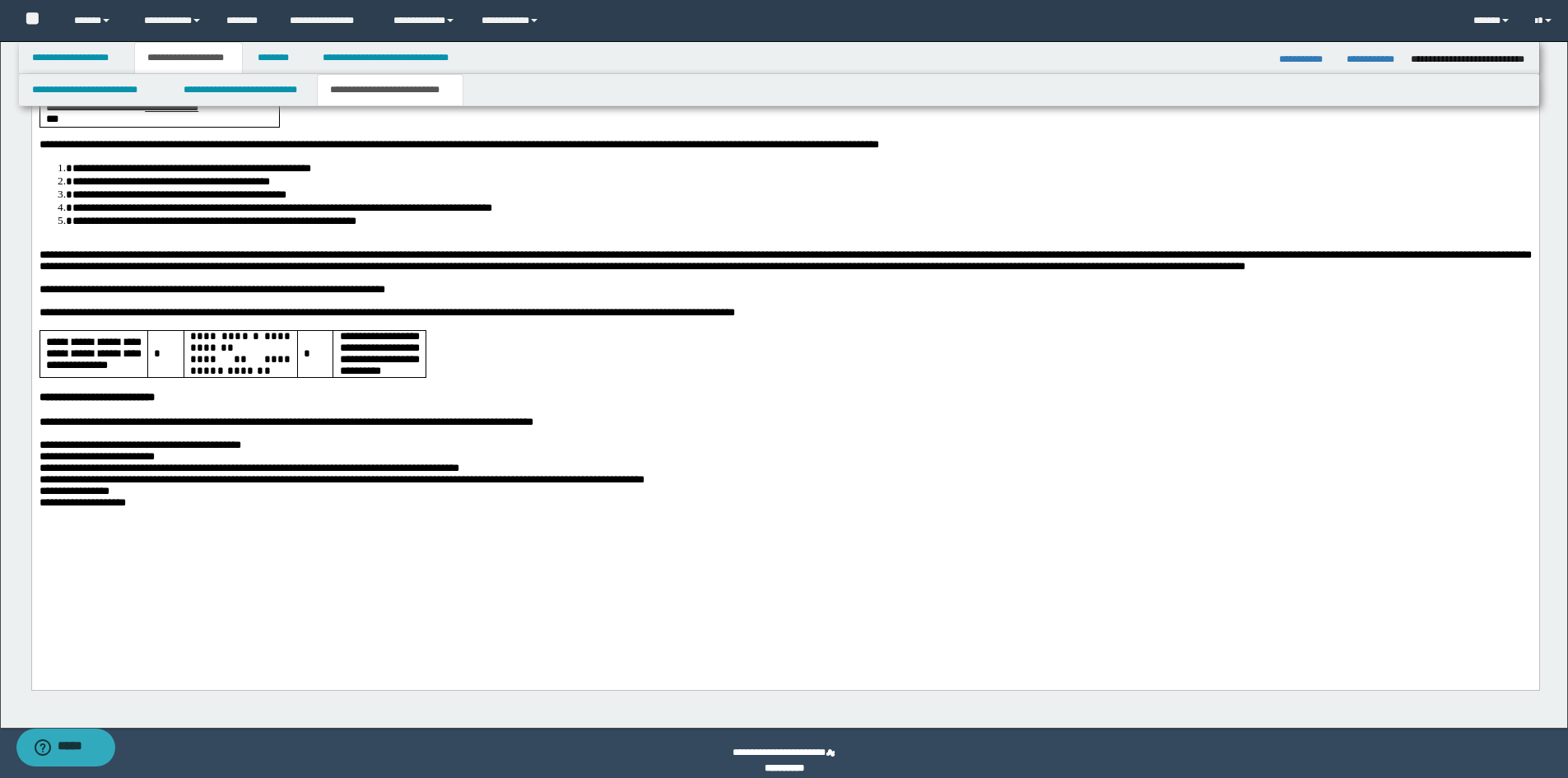 click on "**********" at bounding box center (784, 220) 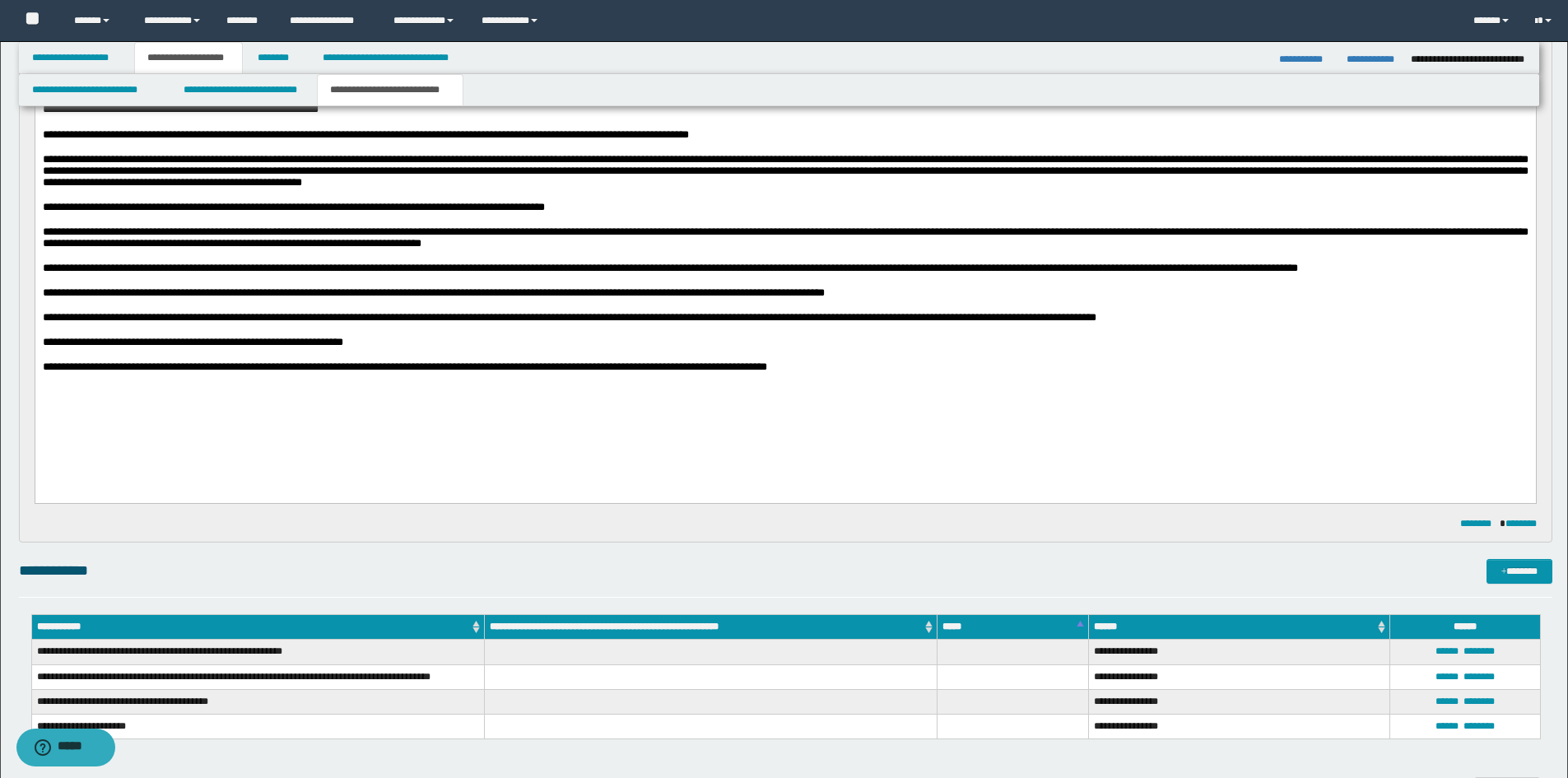 scroll, scrollTop: 233, scrollLeft: 0, axis: vertical 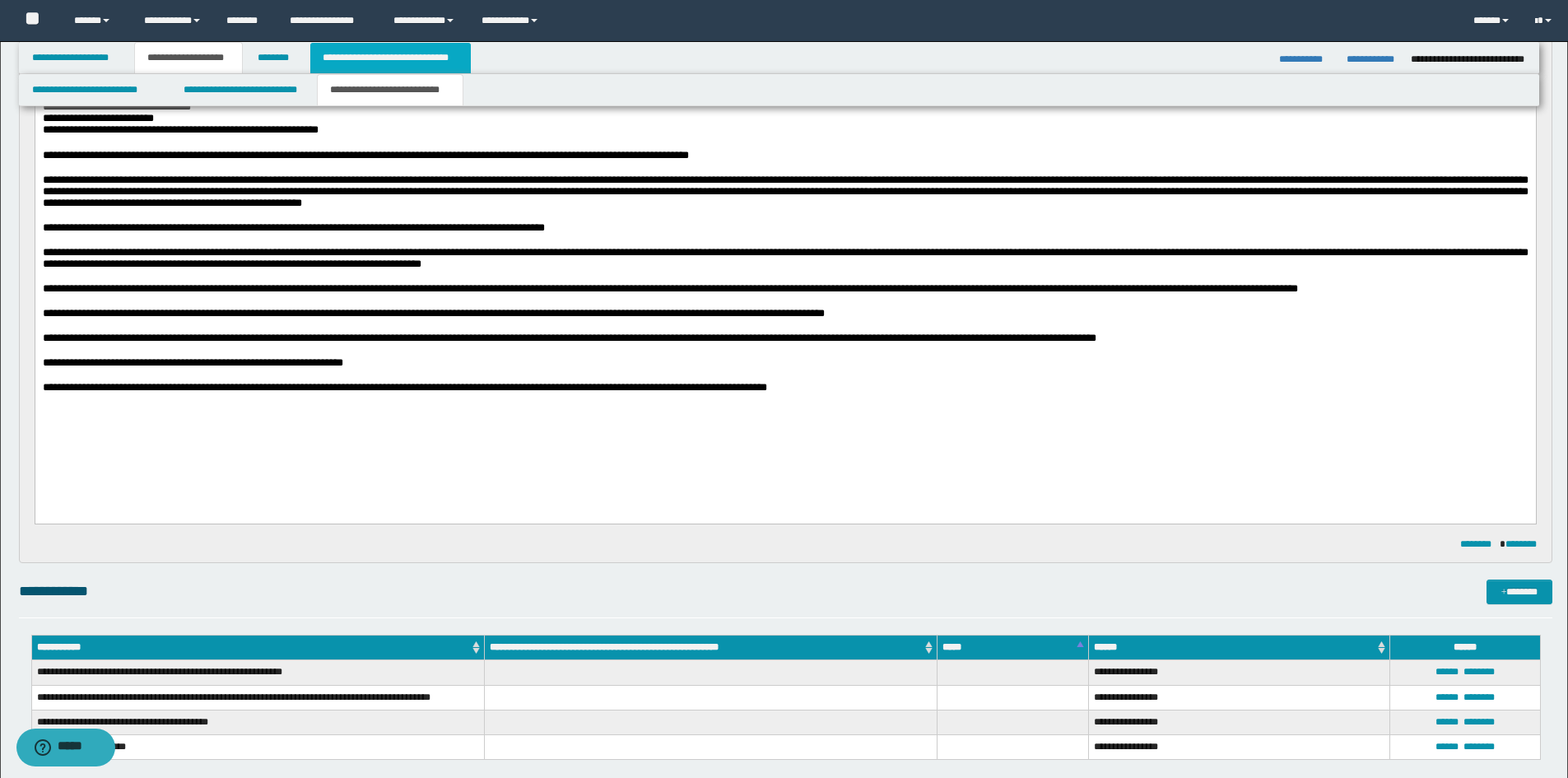 click on "**********" at bounding box center [390, 58] 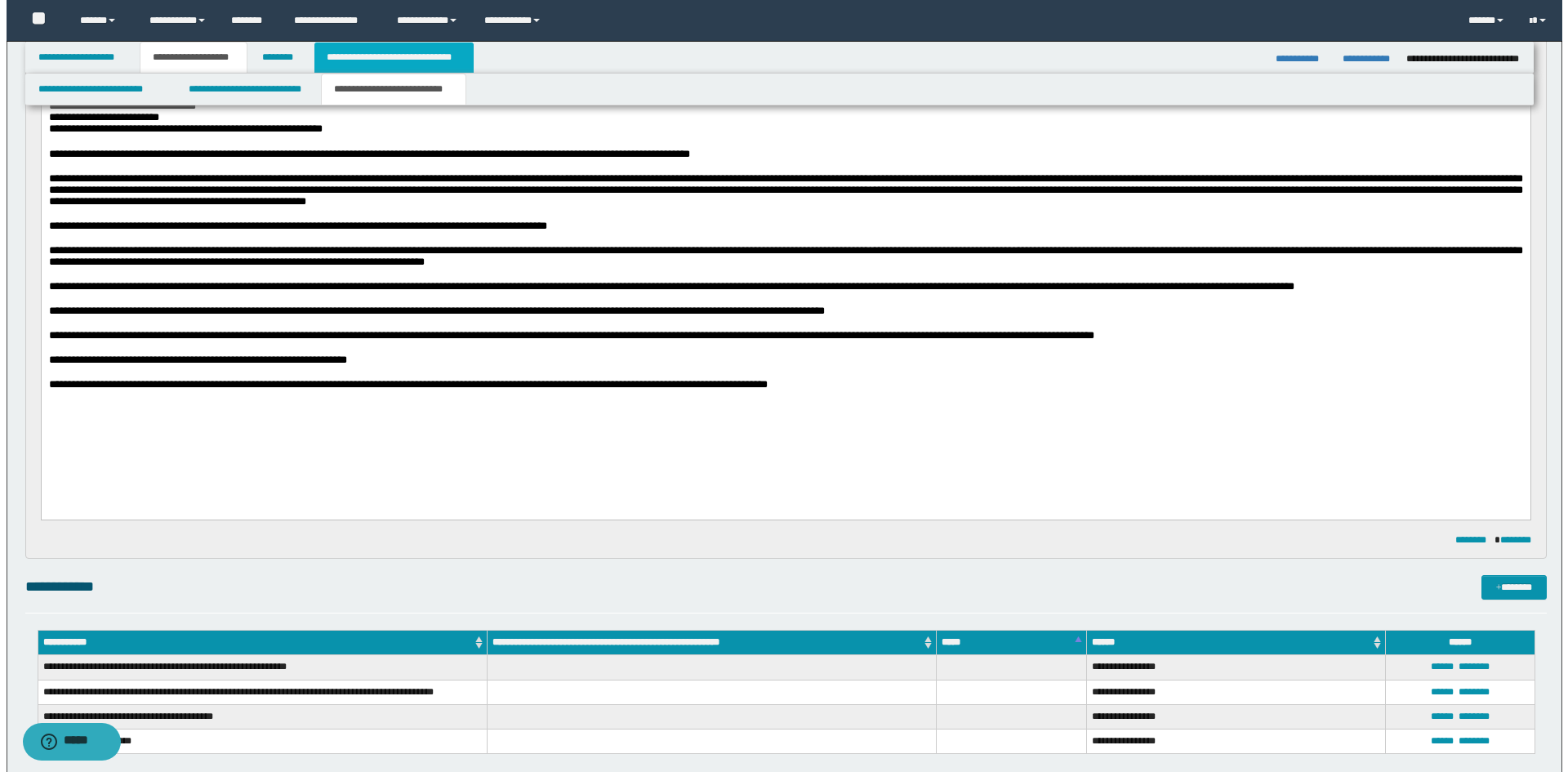 scroll, scrollTop: 0, scrollLeft: 0, axis: both 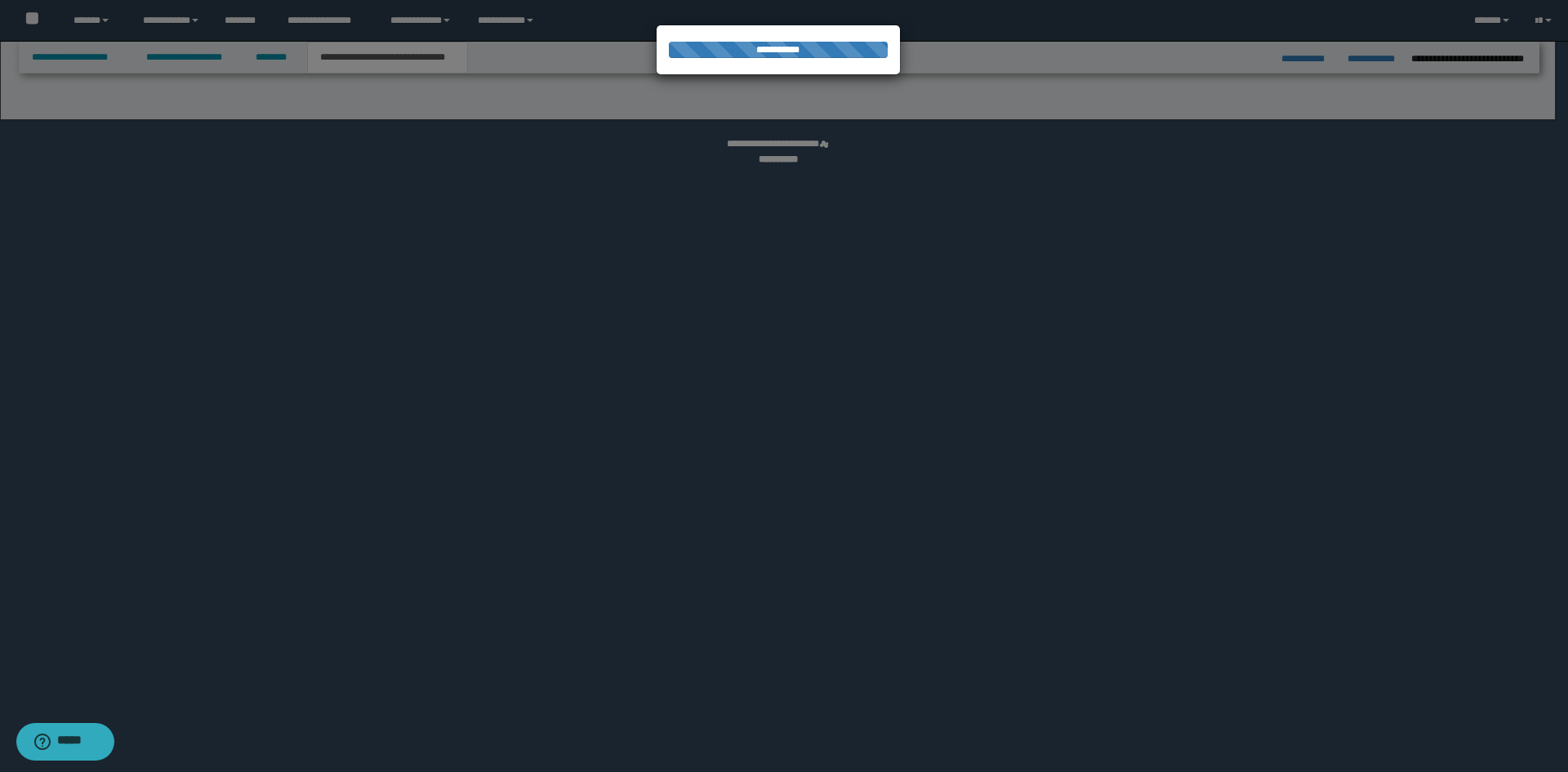 select on "*" 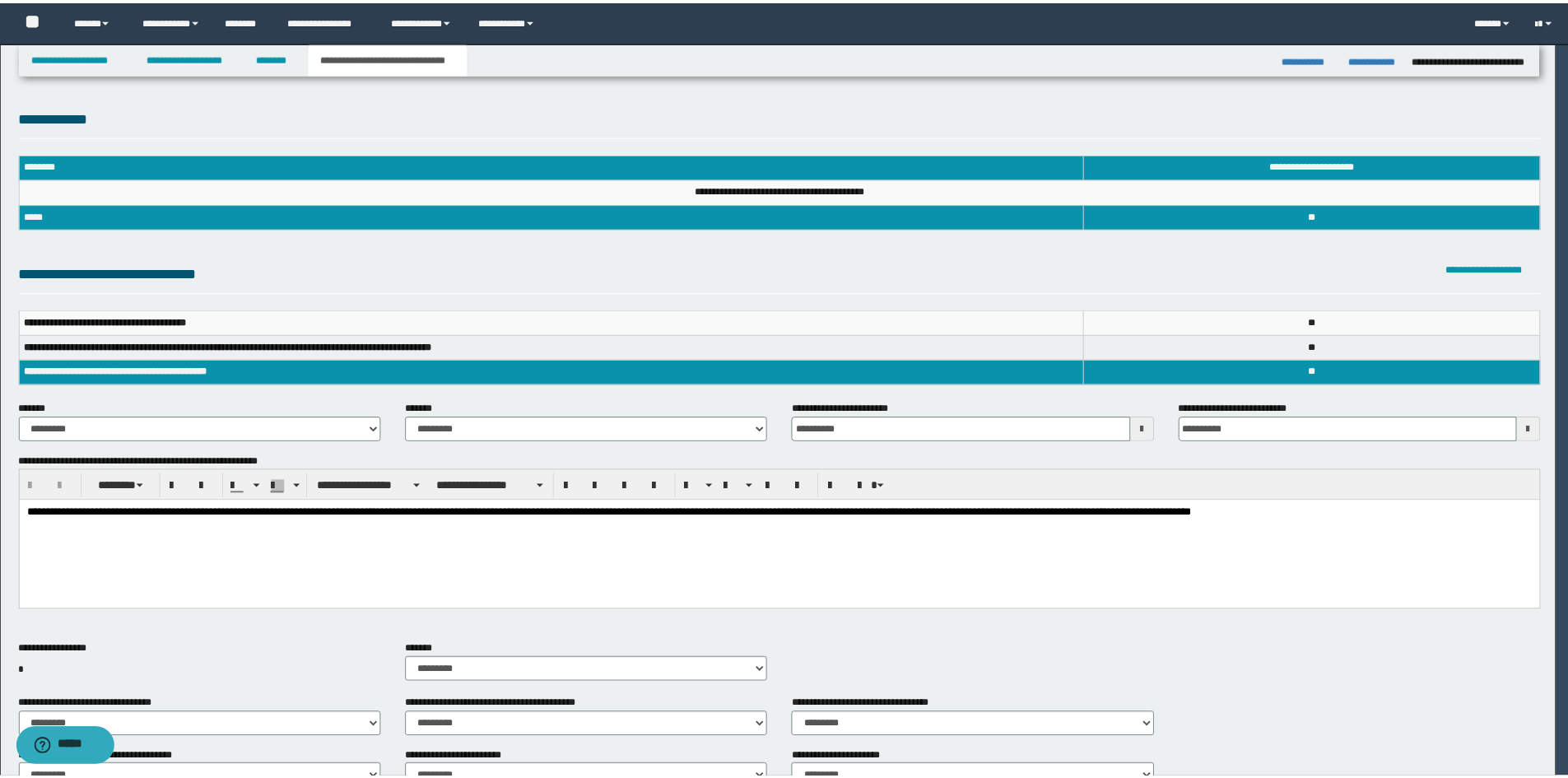 scroll, scrollTop: 0, scrollLeft: 0, axis: both 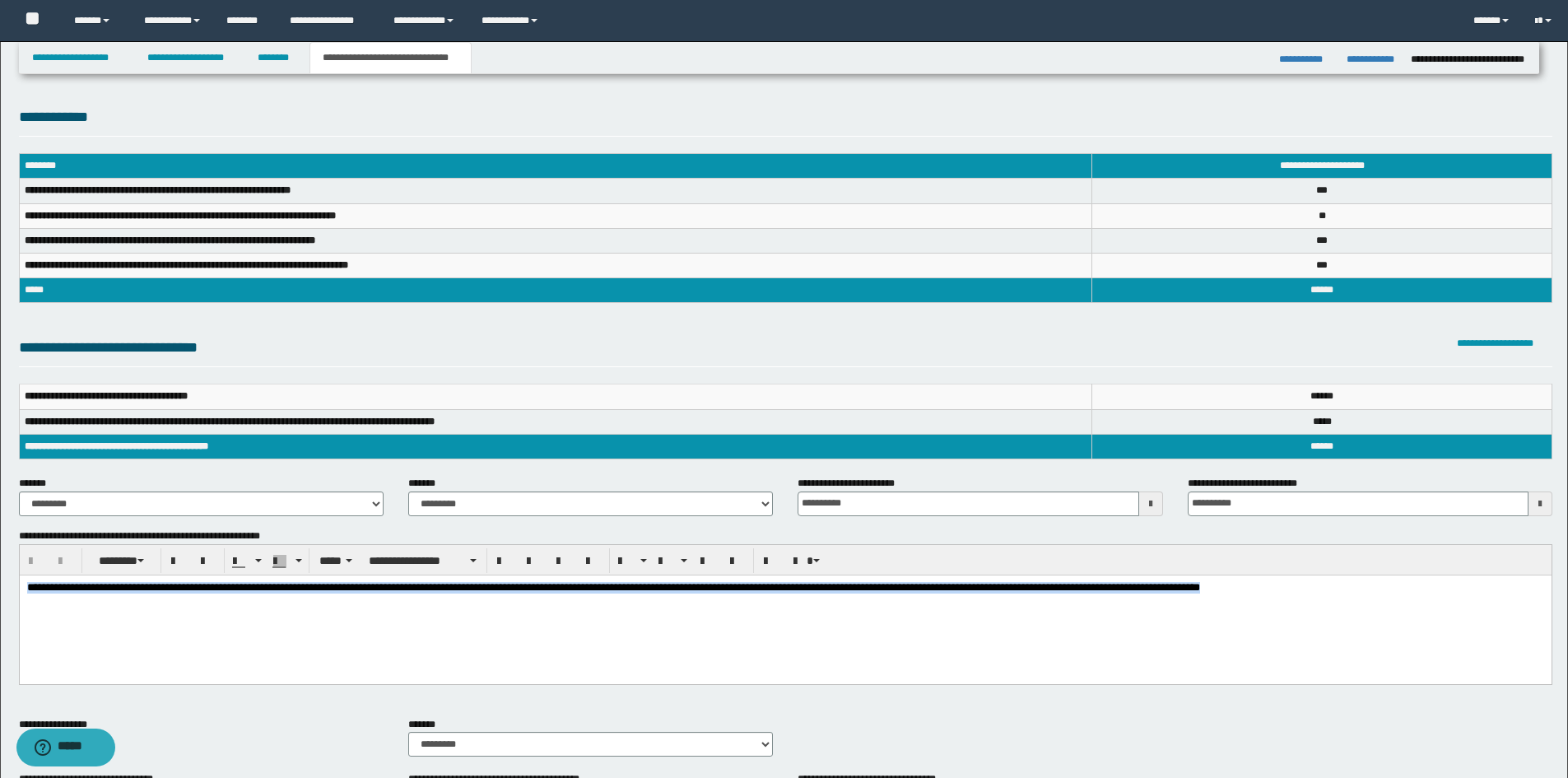 drag, startPoint x: 1369, startPoint y: 599, endPoint x: 2, endPoint y: 538, distance: 1368.3603 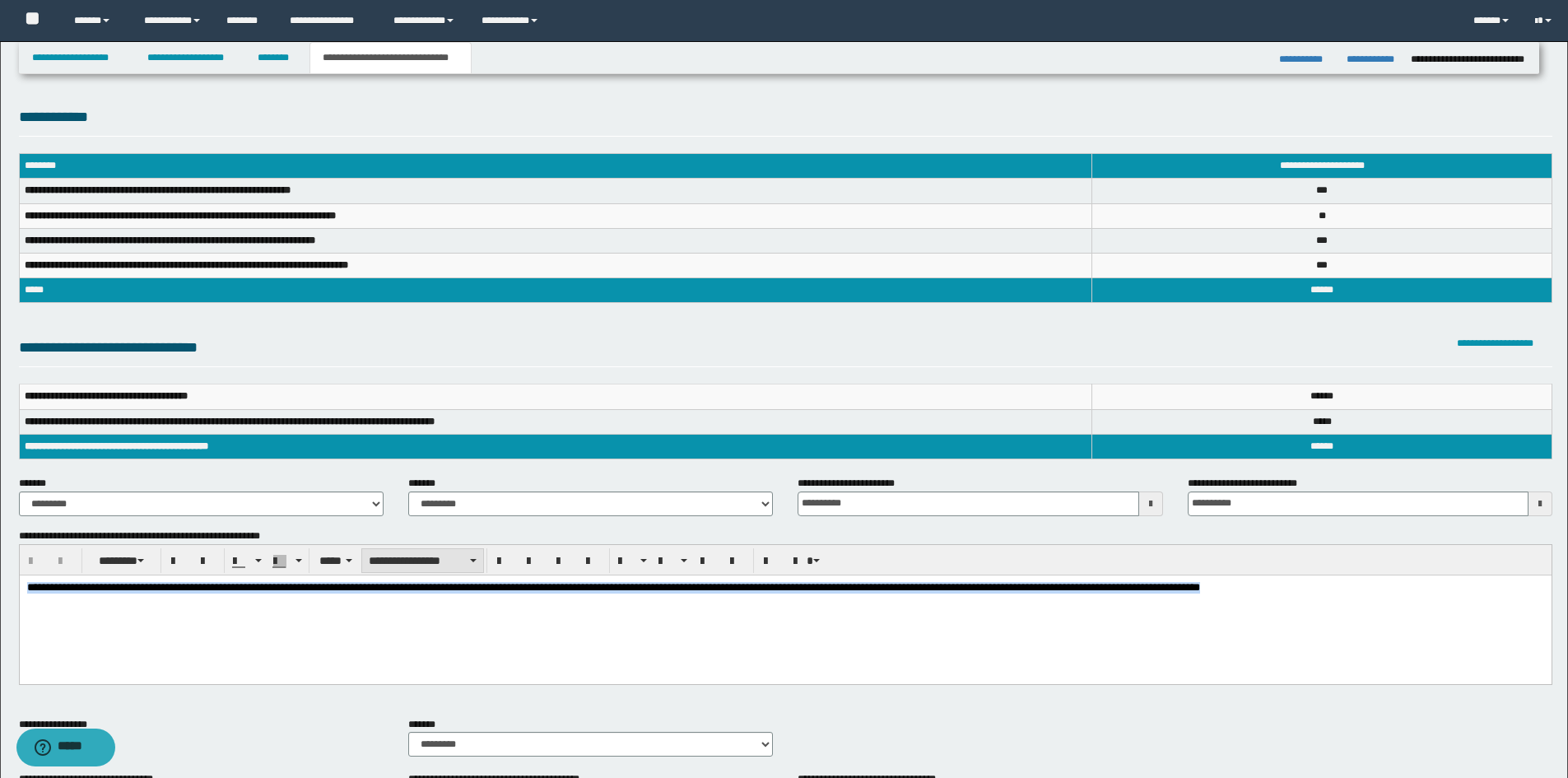 click on "**********" at bounding box center (422, 561) 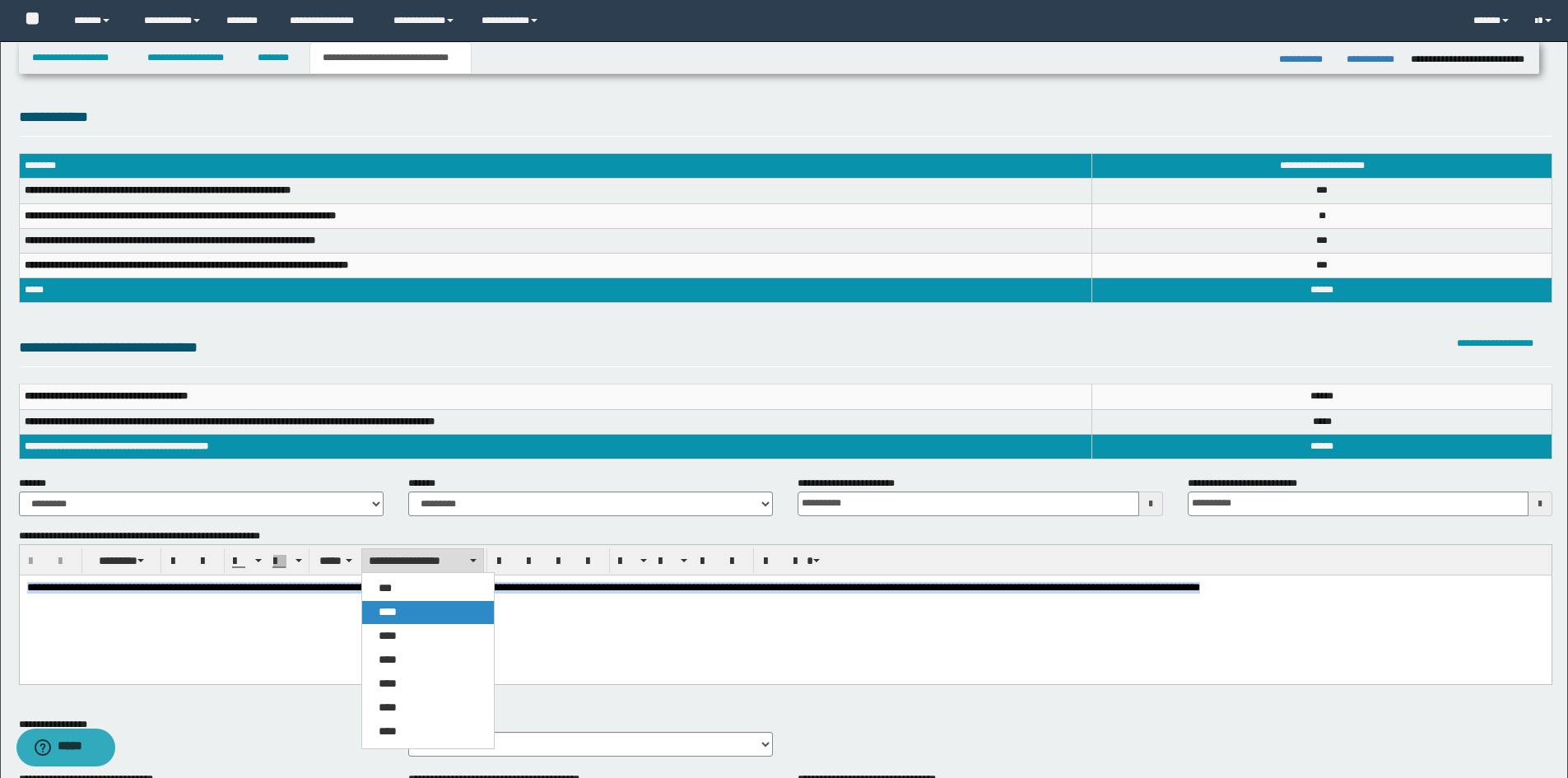 click on "****" at bounding box center [428, 613] 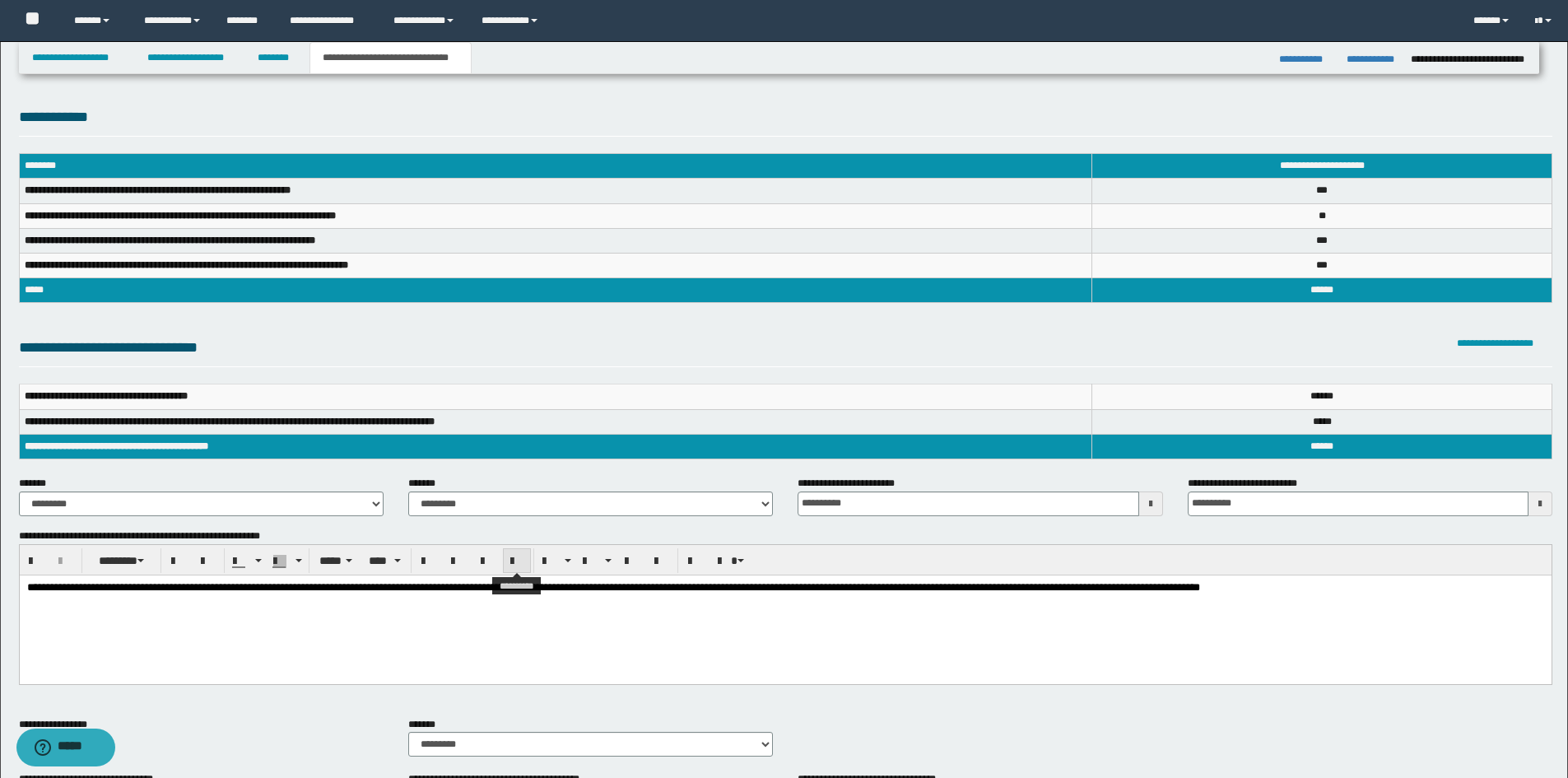 click at bounding box center (517, 561) 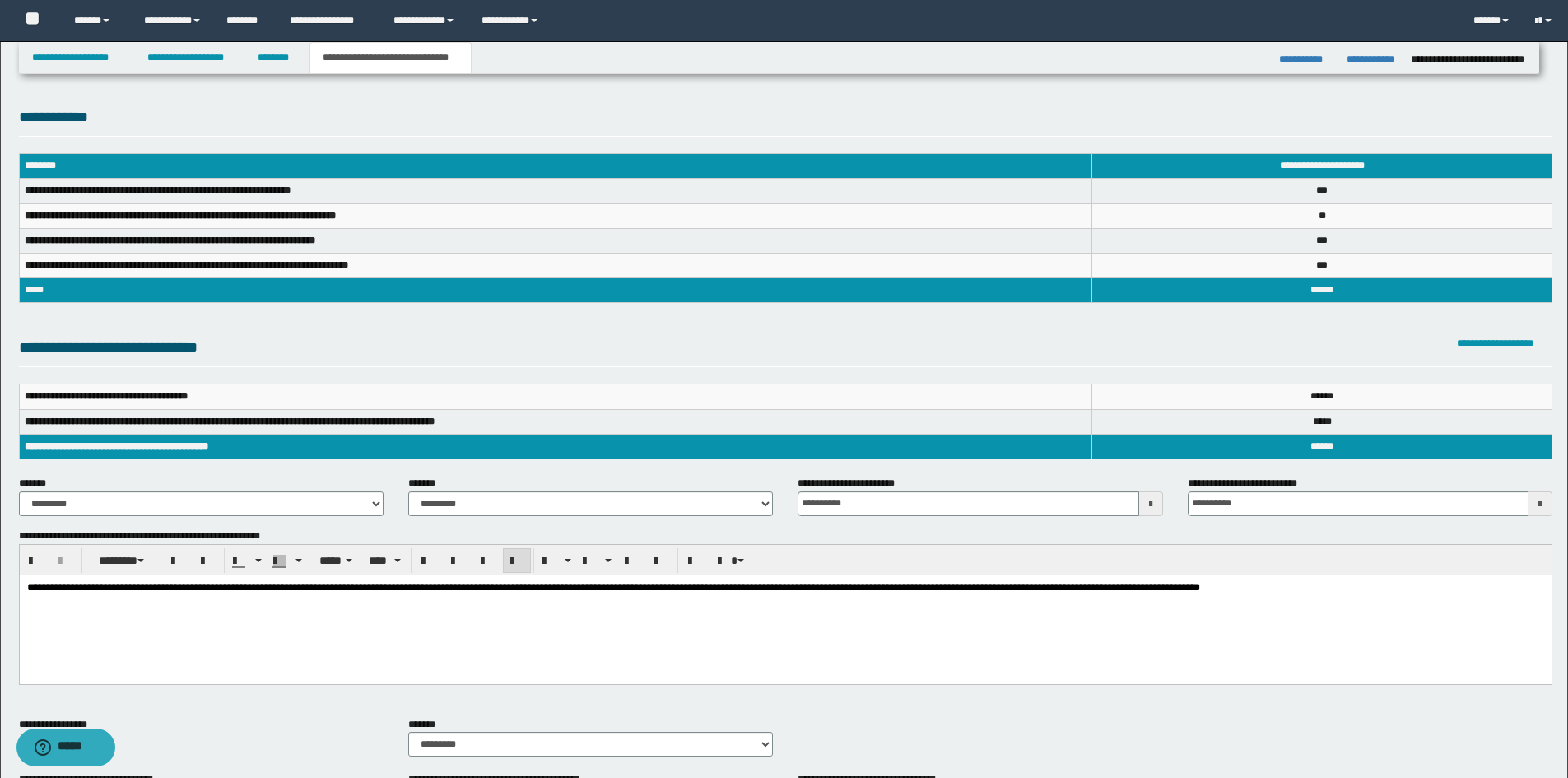 click on "**********" at bounding box center [784, 608] 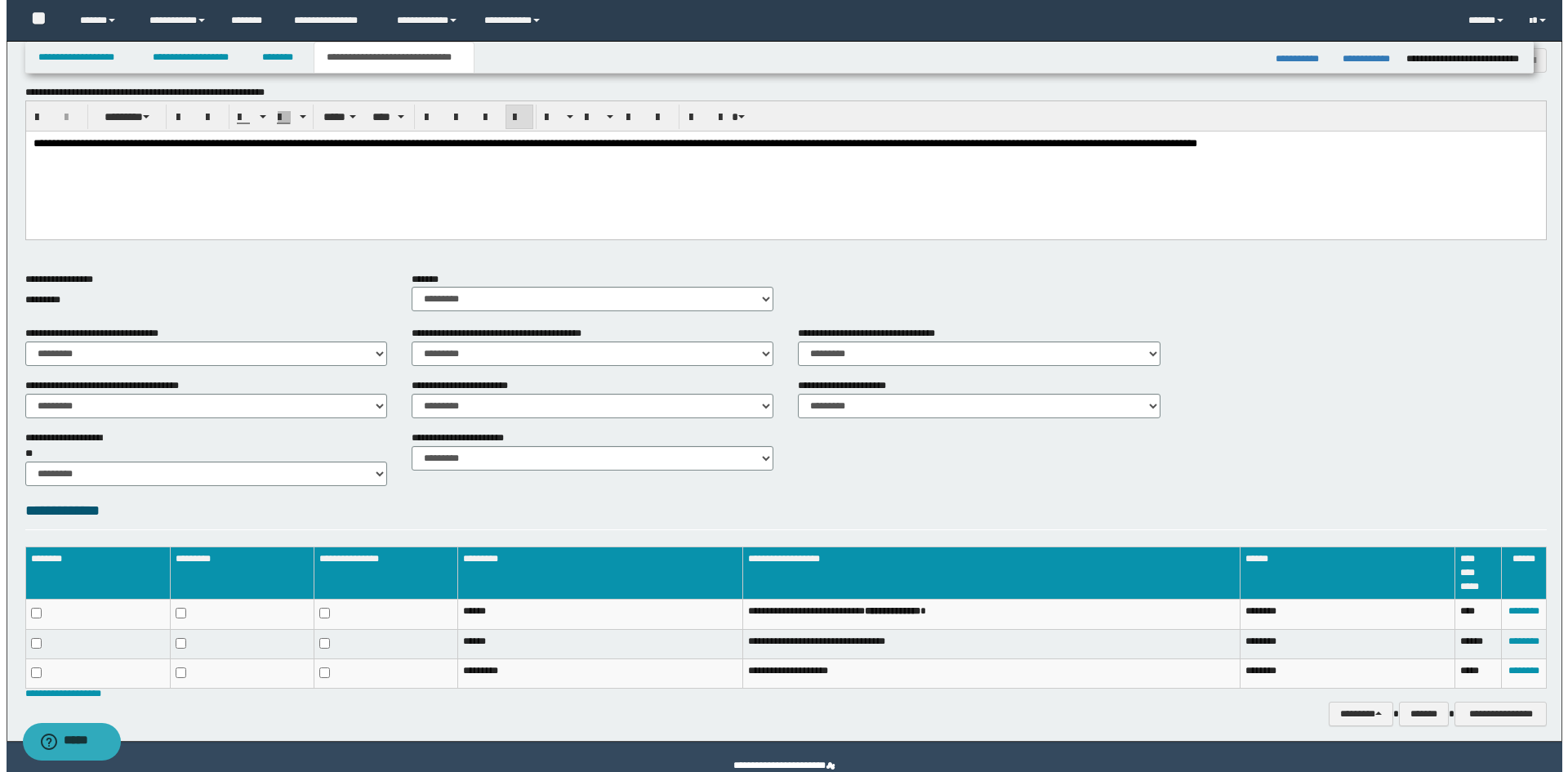 scroll, scrollTop: 472, scrollLeft: 0, axis: vertical 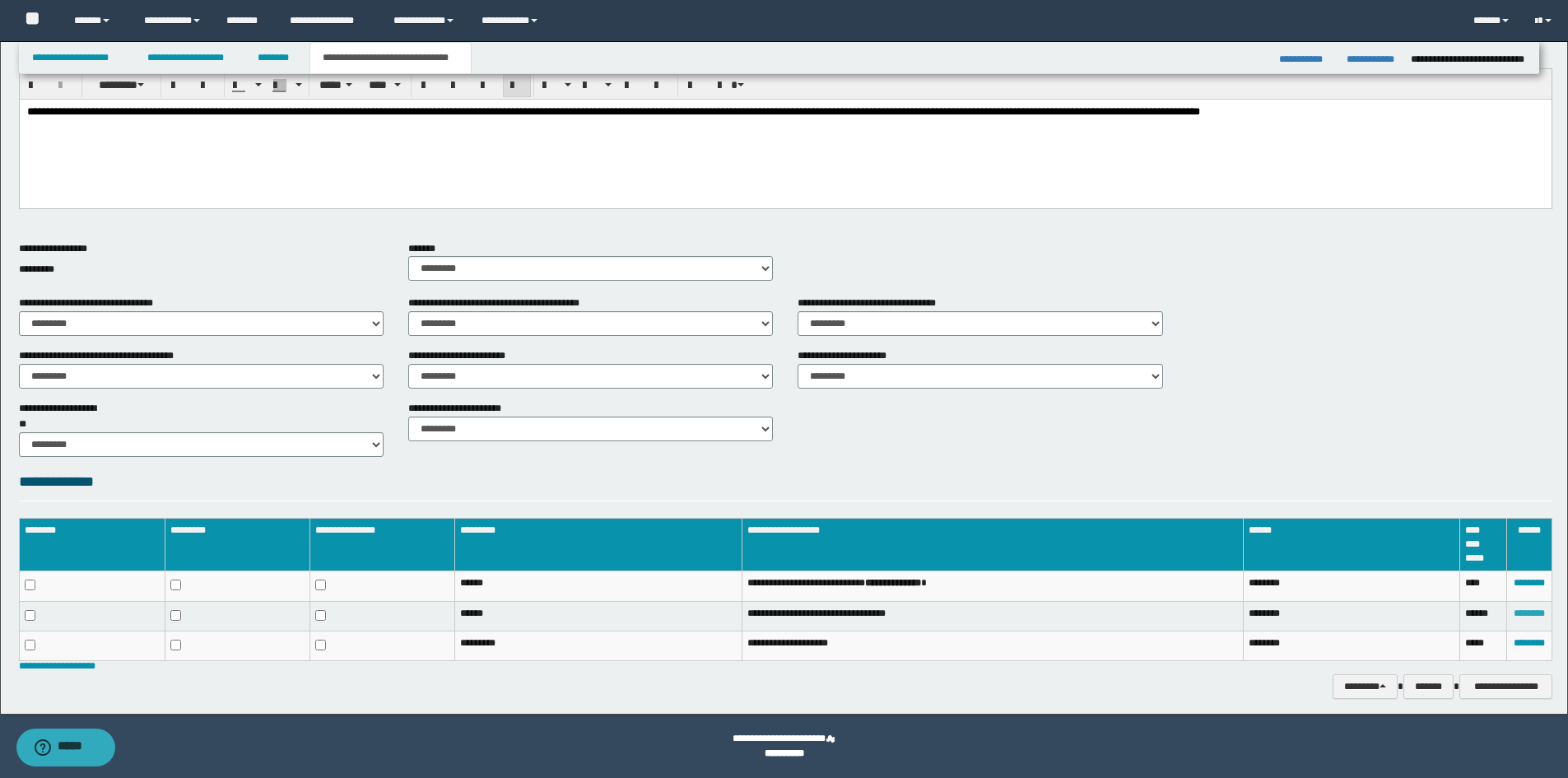click on "********" at bounding box center [1529, 613] 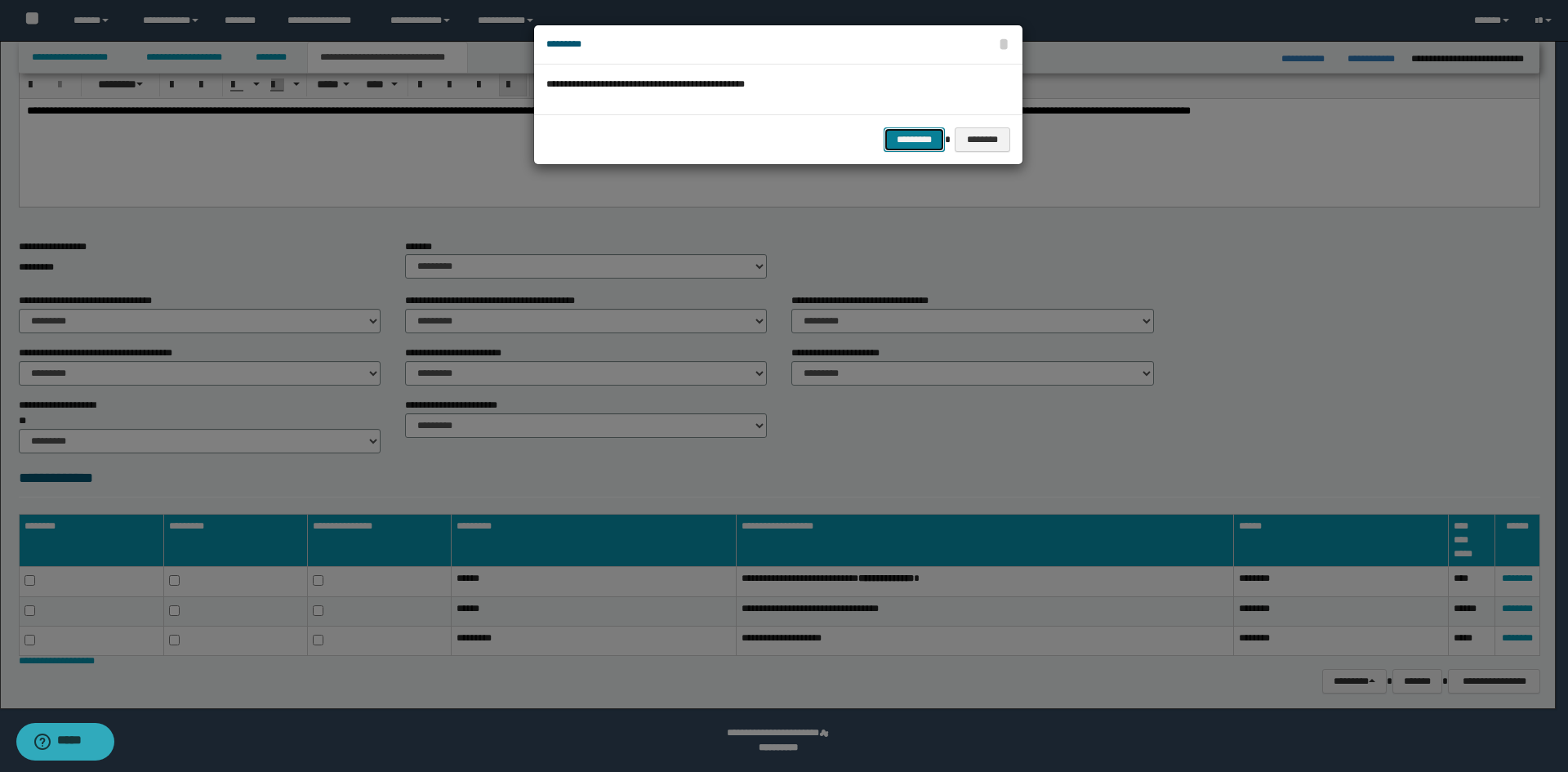click on "*********" at bounding box center (914, 140) 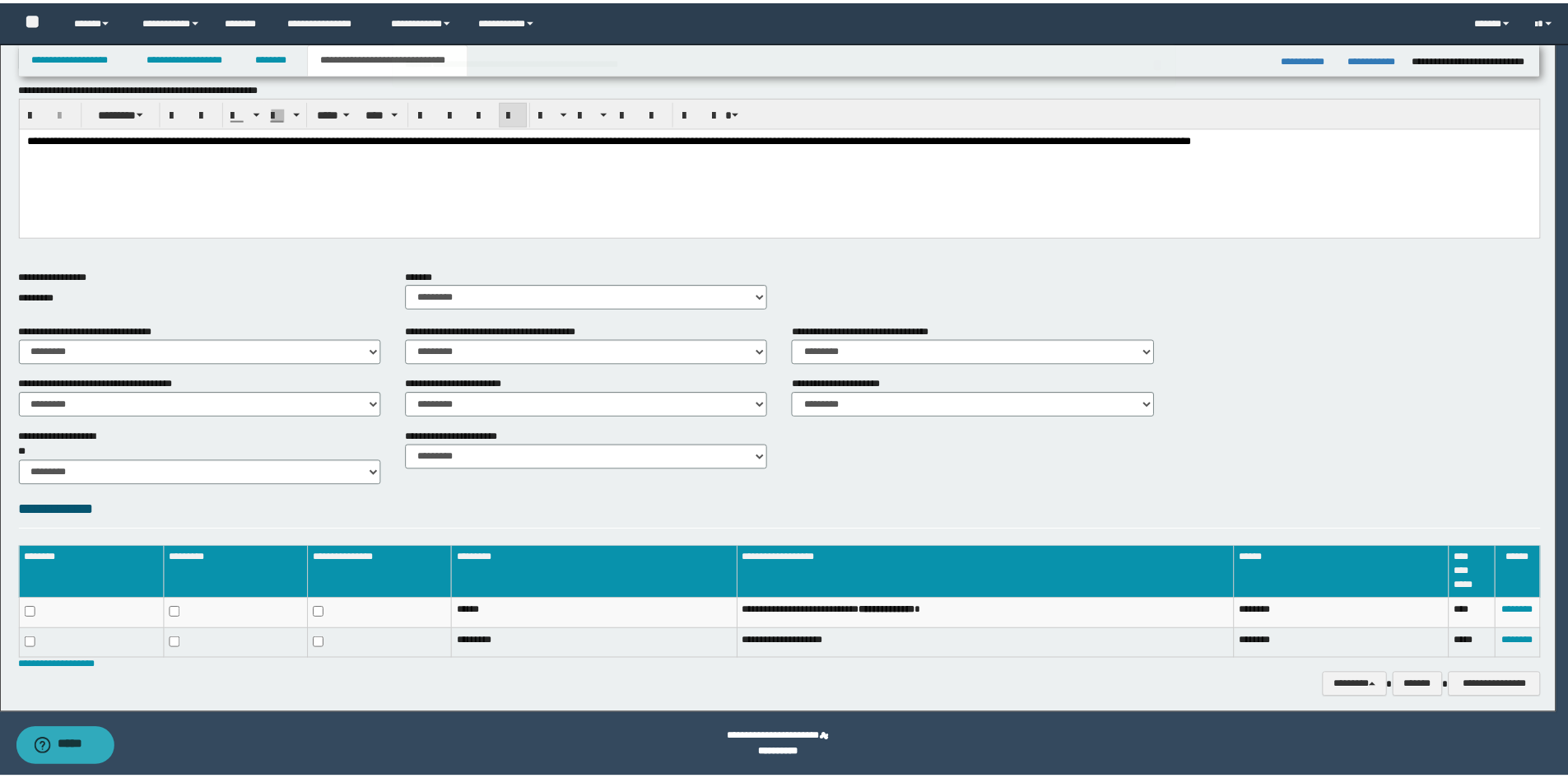scroll, scrollTop: 448, scrollLeft: 0, axis: vertical 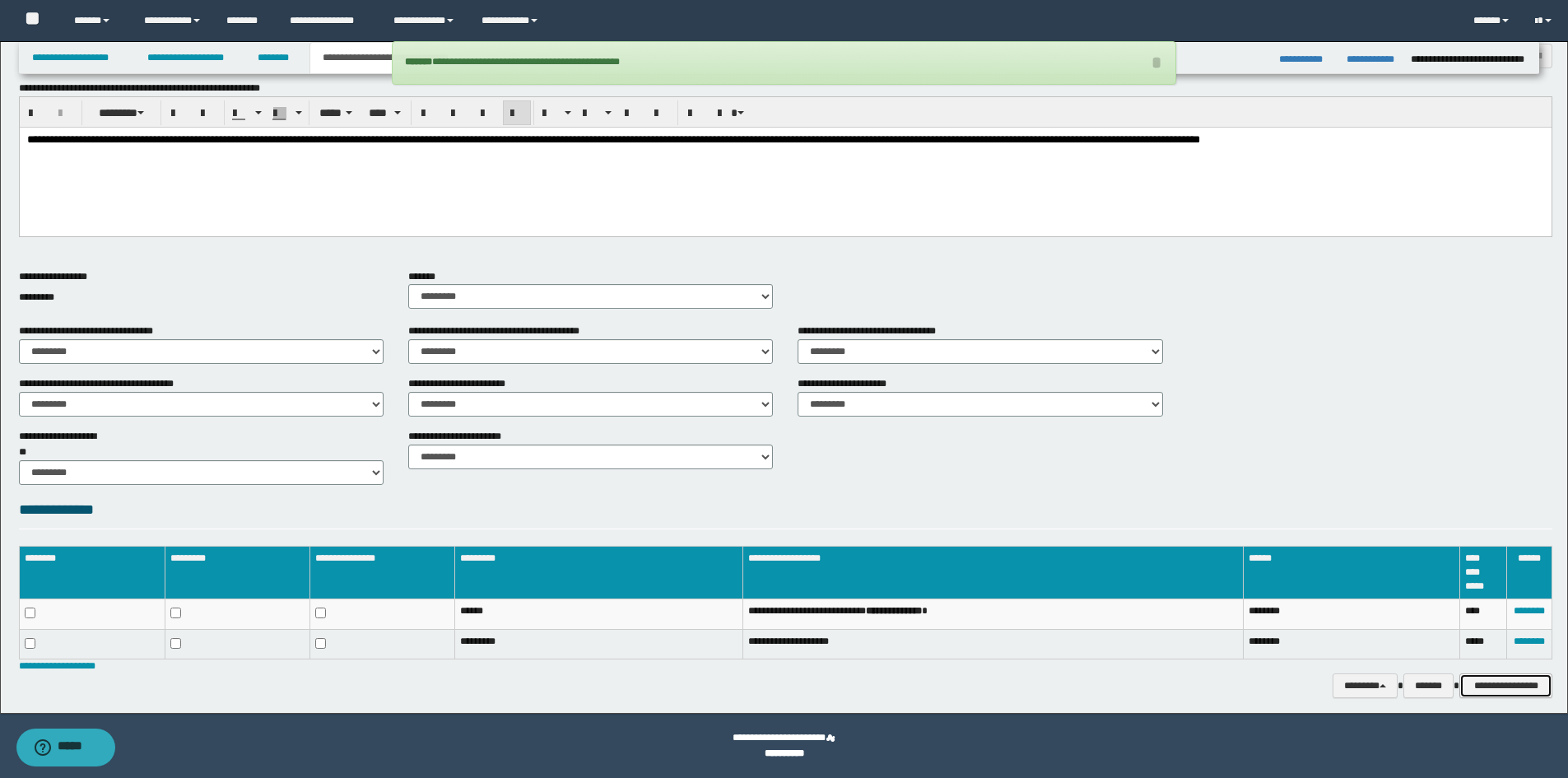 click on "**********" at bounding box center [1505, 686] 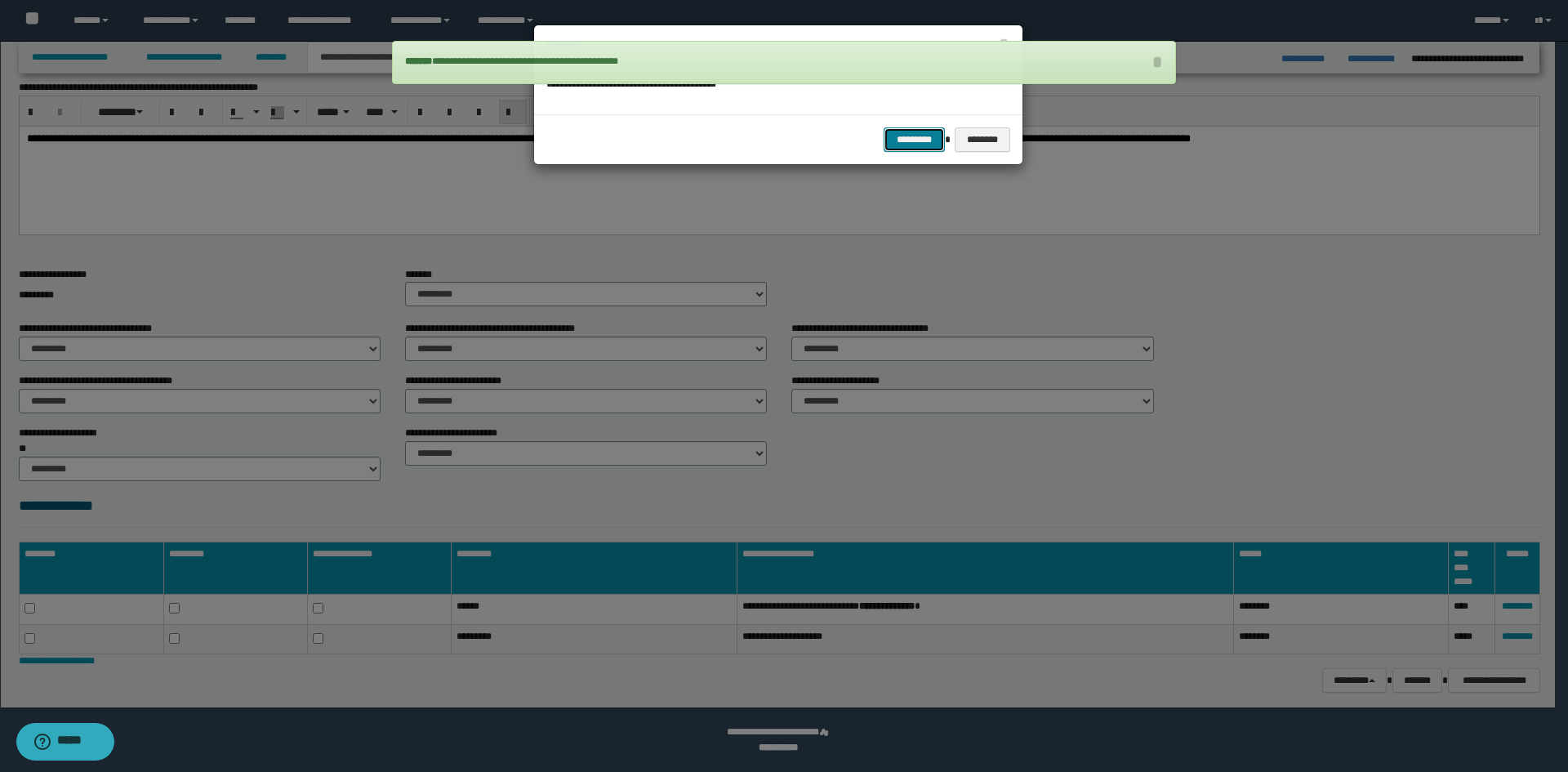 click on "*********" at bounding box center (914, 140) 